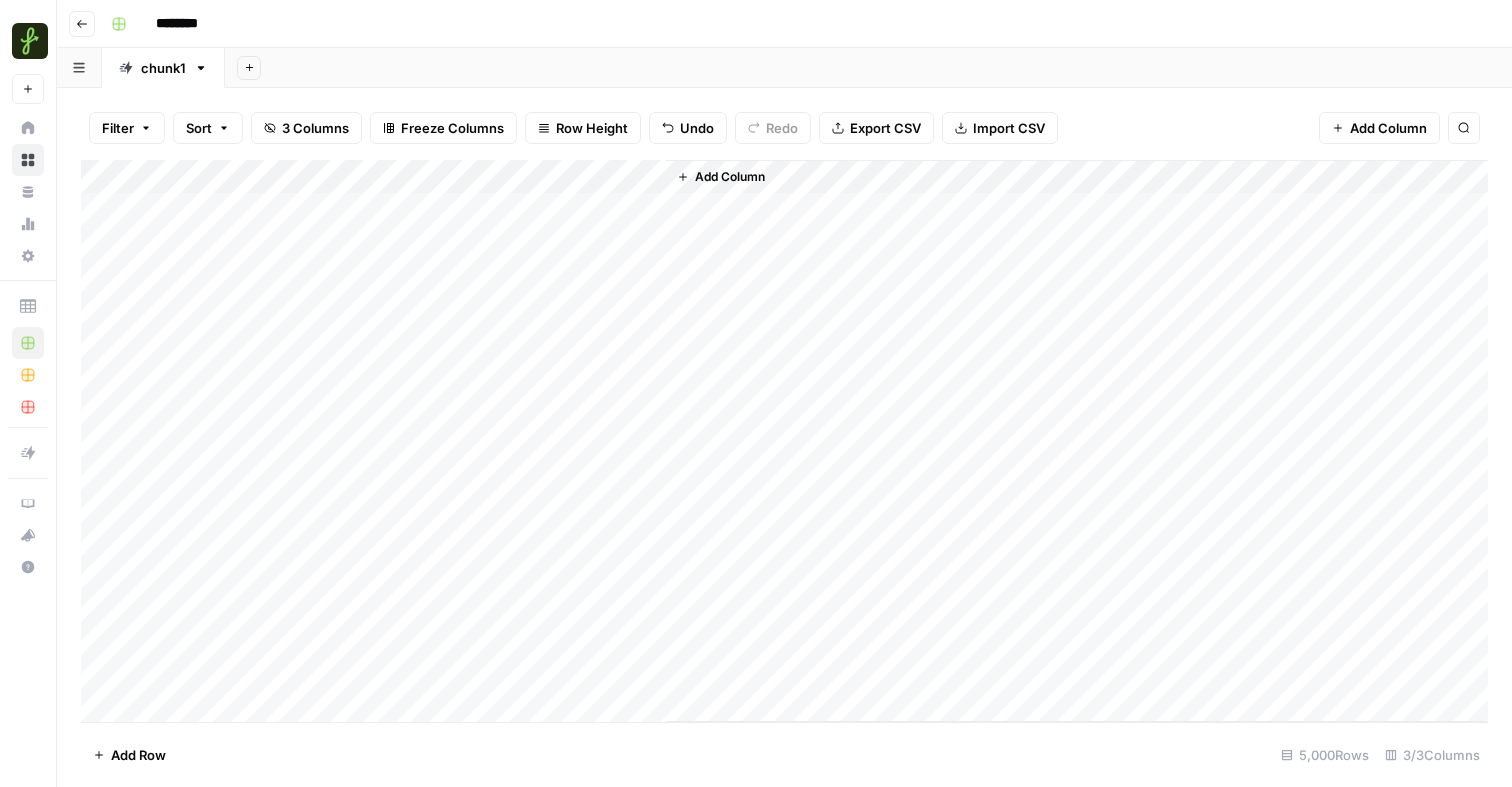 scroll, scrollTop: 0, scrollLeft: 0, axis: both 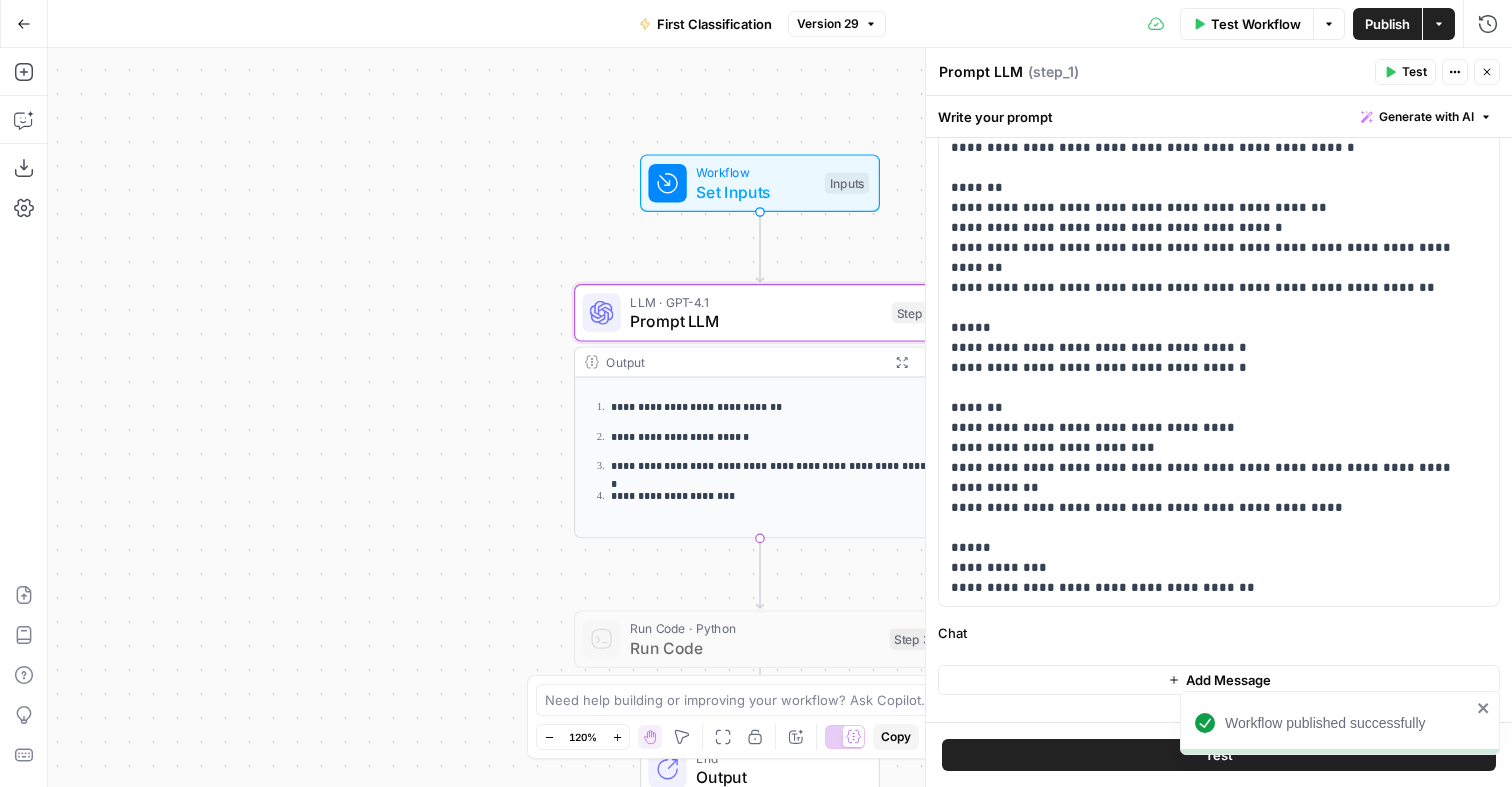 click on "Write your prompt Generate with AI" at bounding box center (1219, 116) 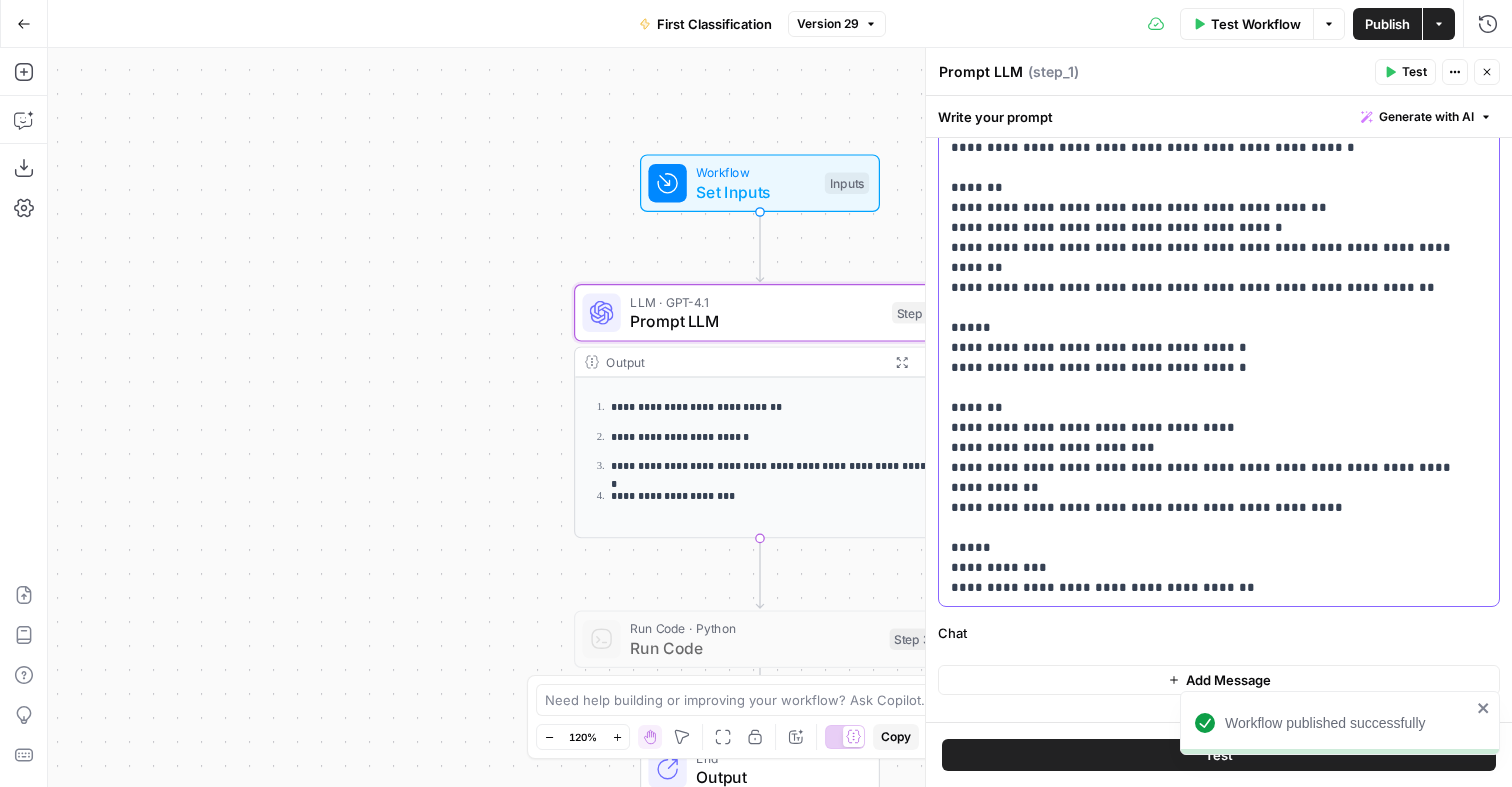 click on "**********" at bounding box center [1219, -3512] 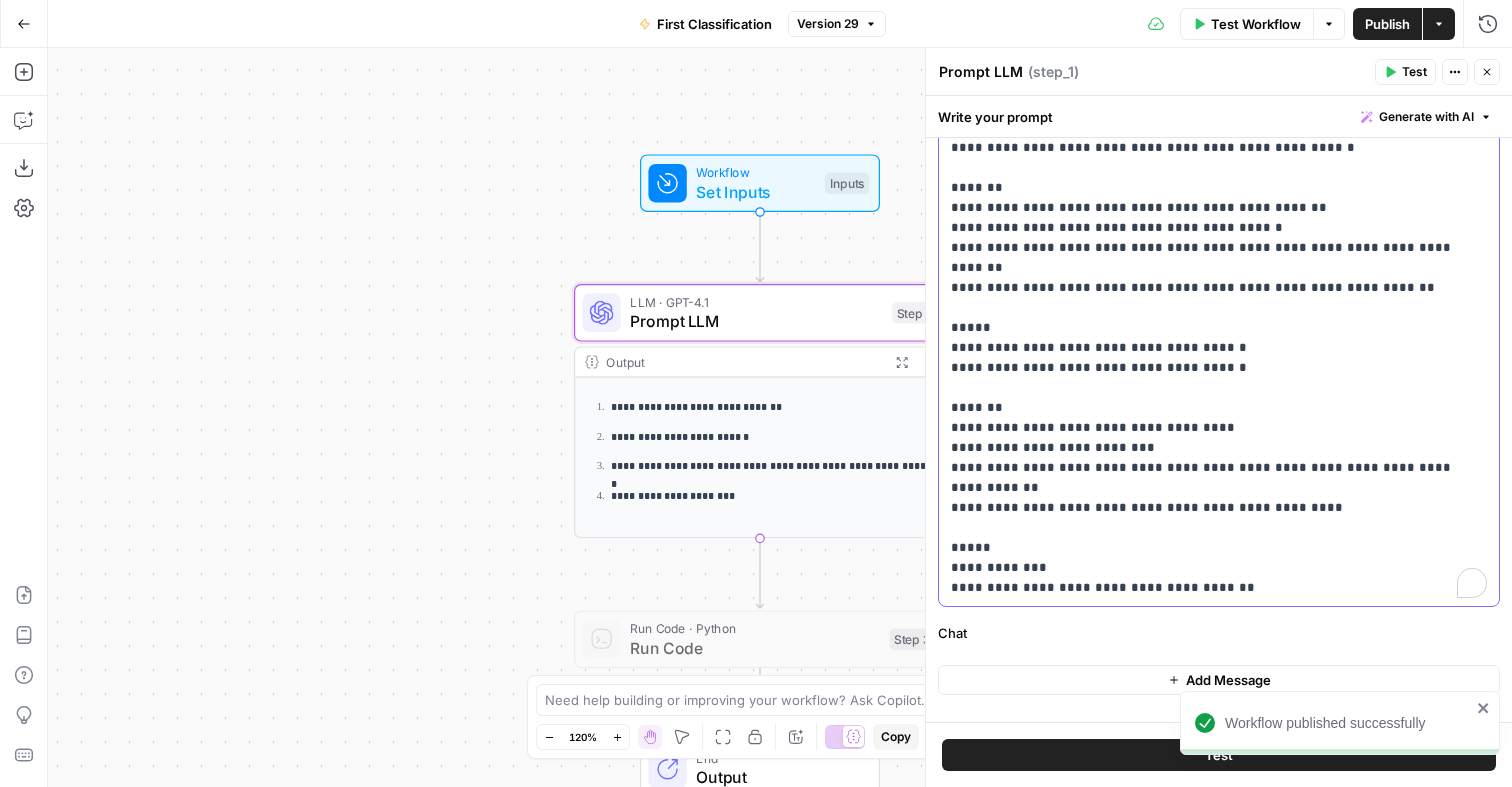 scroll, scrollTop: 7421, scrollLeft: 0, axis: vertical 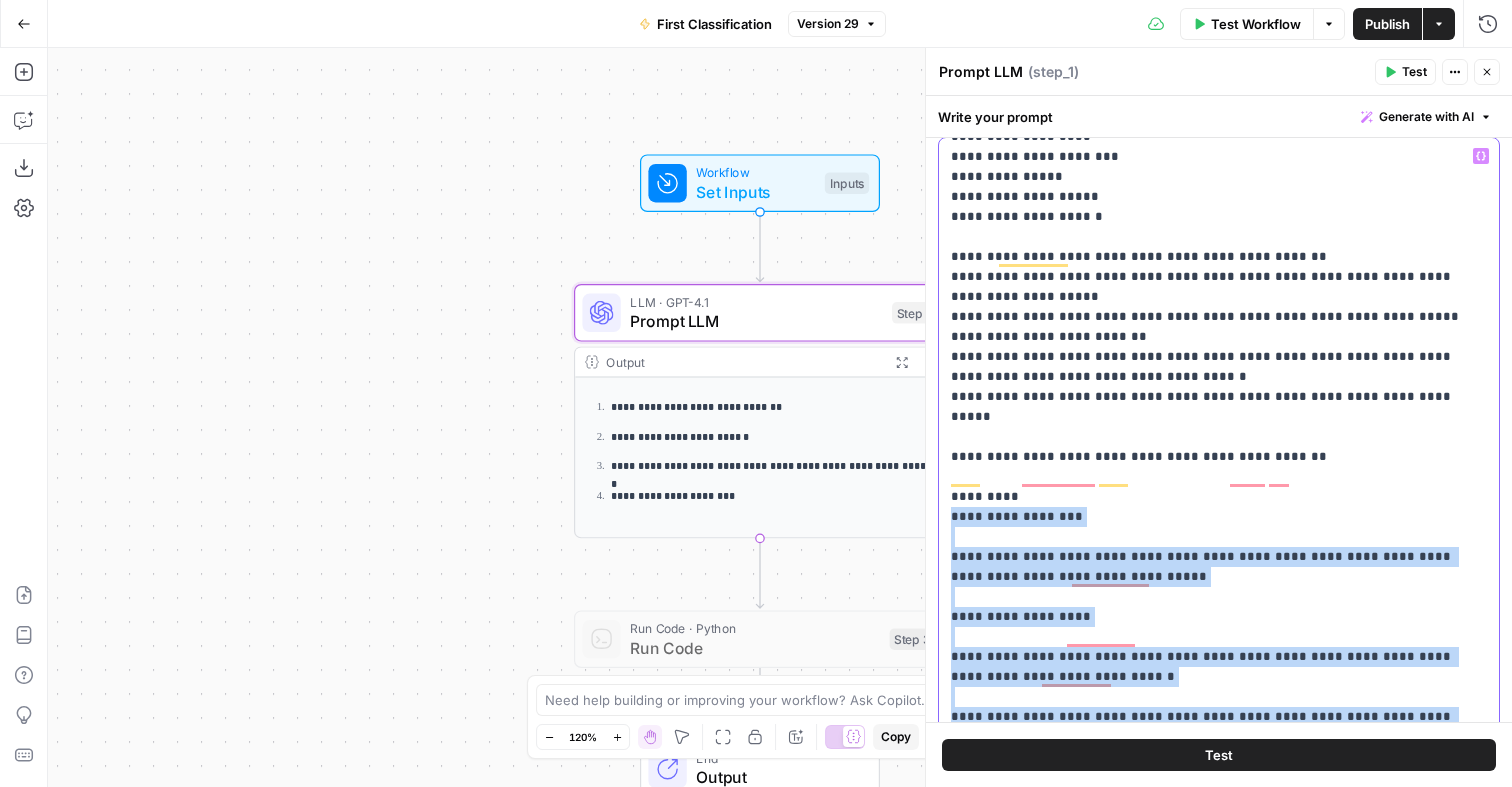 drag, startPoint x: 1311, startPoint y: 518, endPoint x: 951, endPoint y: 433, distance: 369.89862 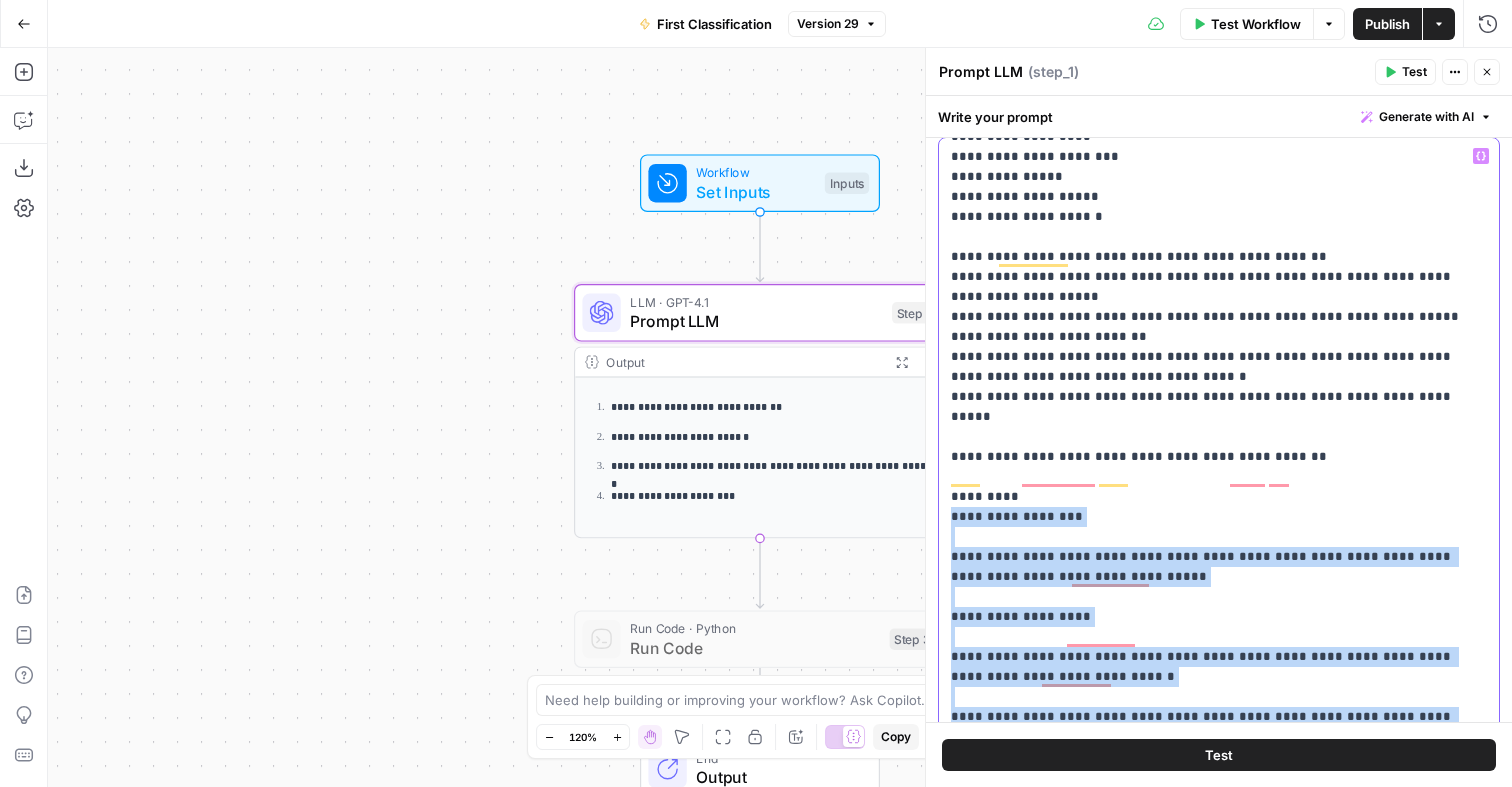 click on "**********" at bounding box center (1219, 3537) 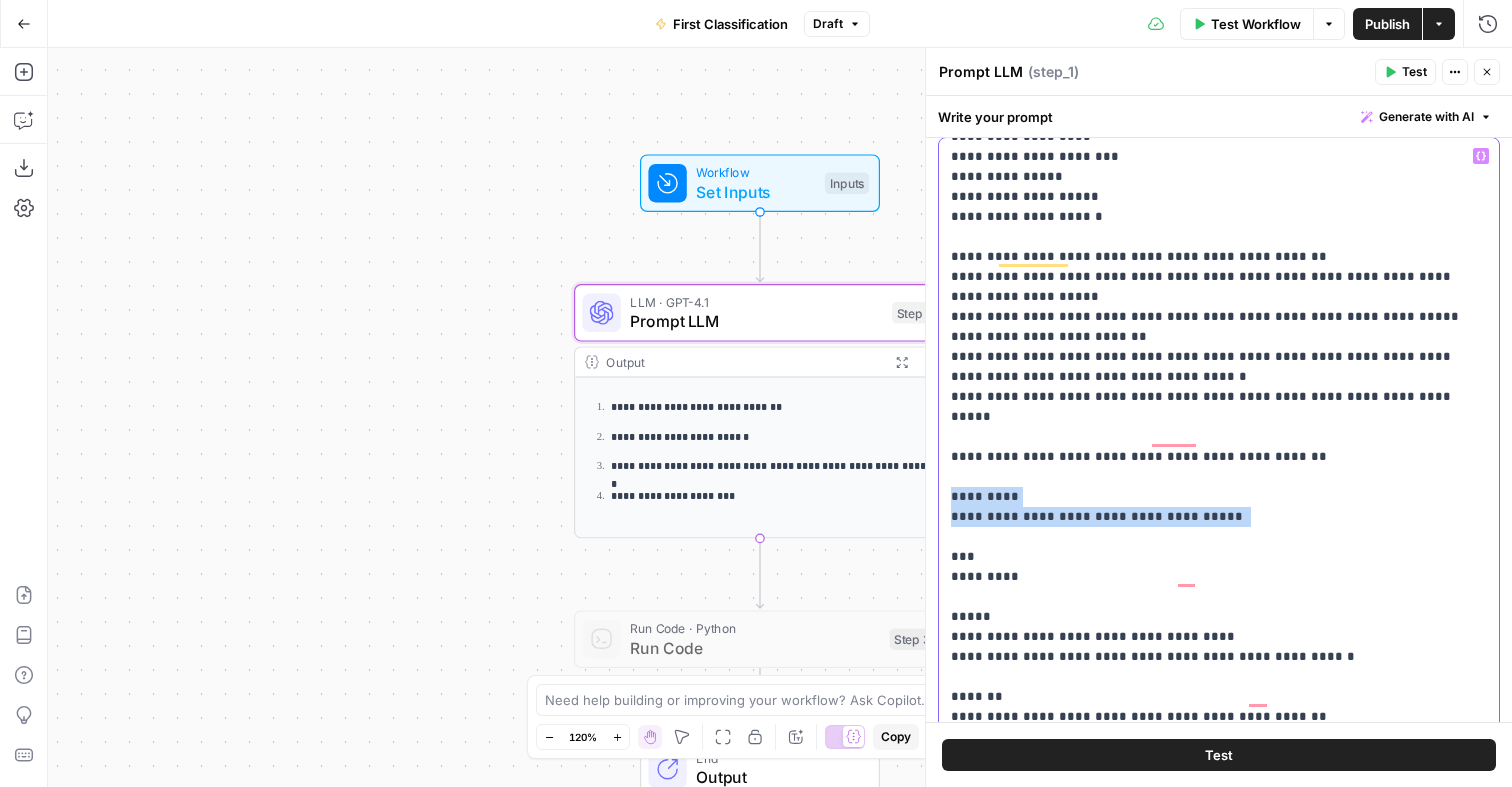 drag, startPoint x: 1057, startPoint y: 421, endPoint x: 1065, endPoint y: 450, distance: 30.083218 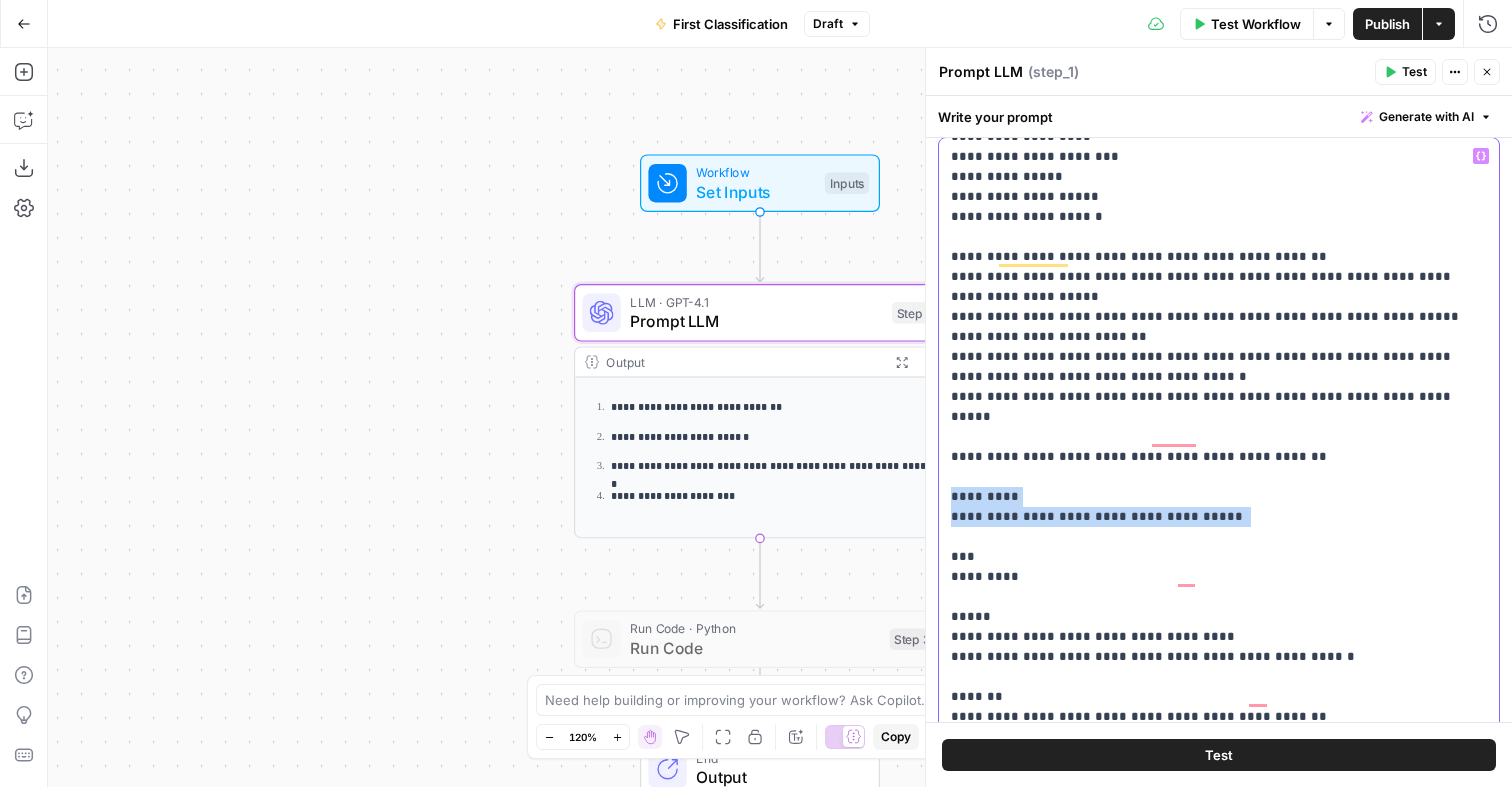 click on "**********" at bounding box center (1219, 457) 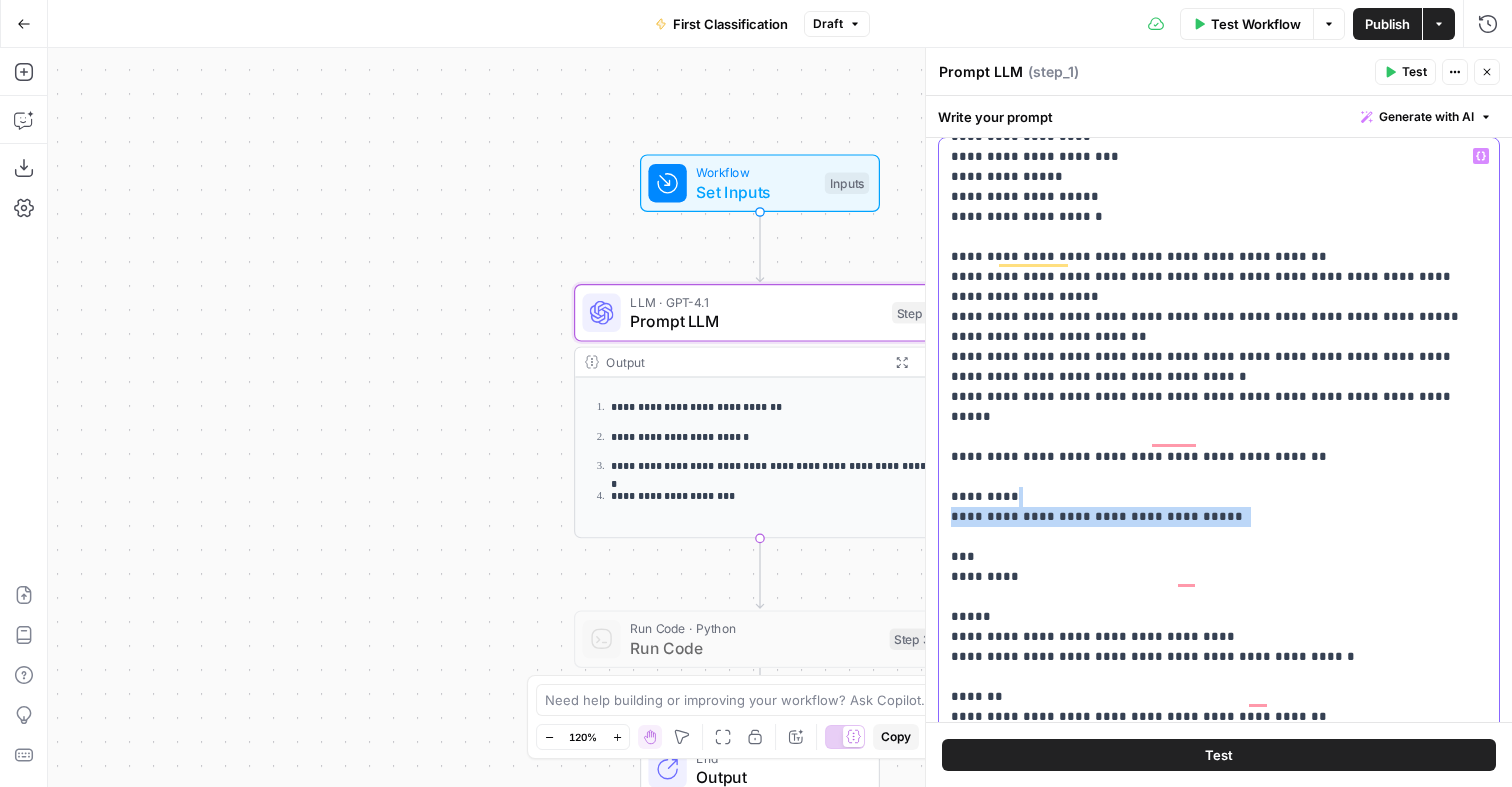 click on "**********" at bounding box center (1219, 457) 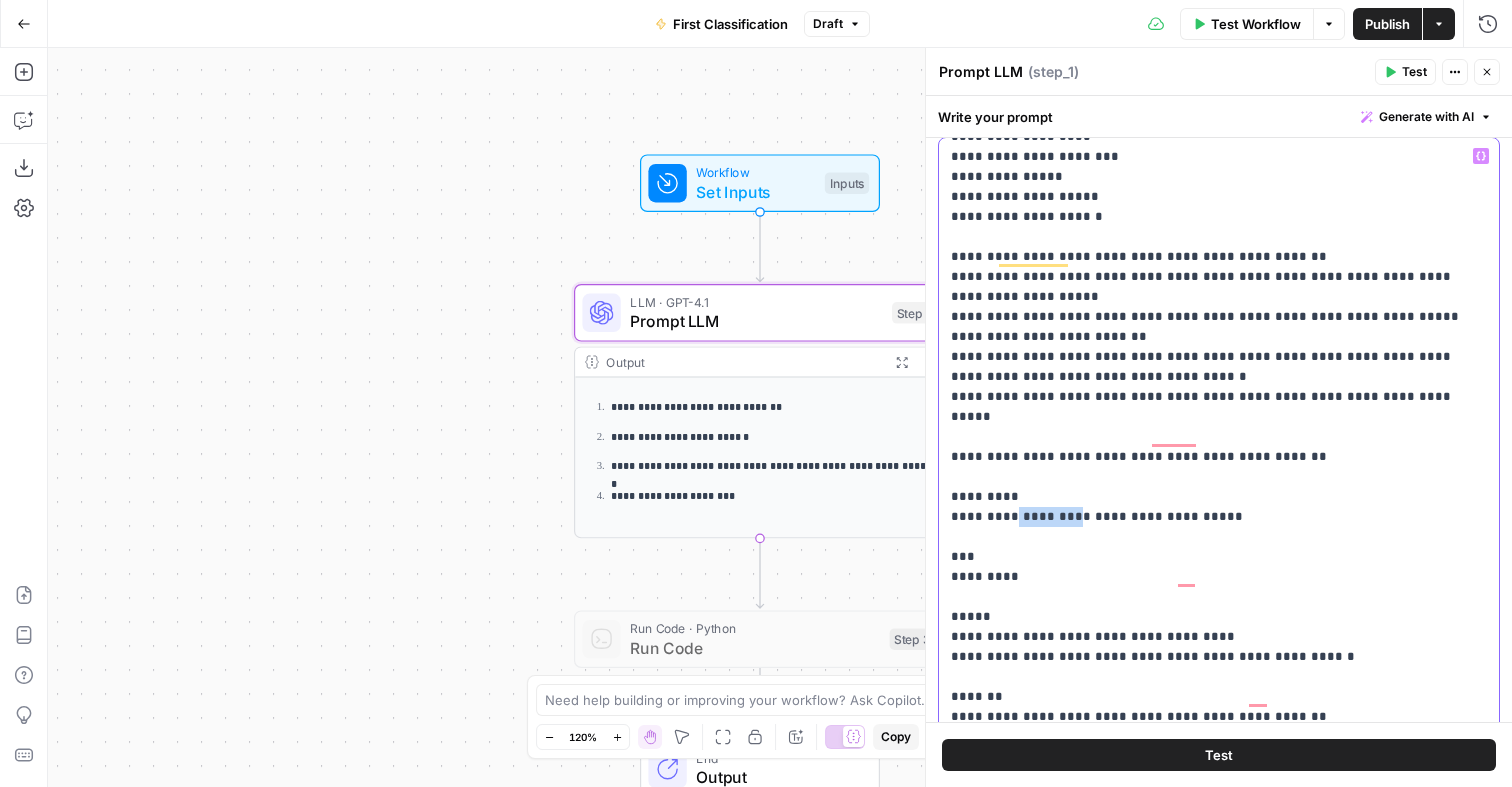 click on "**********" at bounding box center [1219, 457] 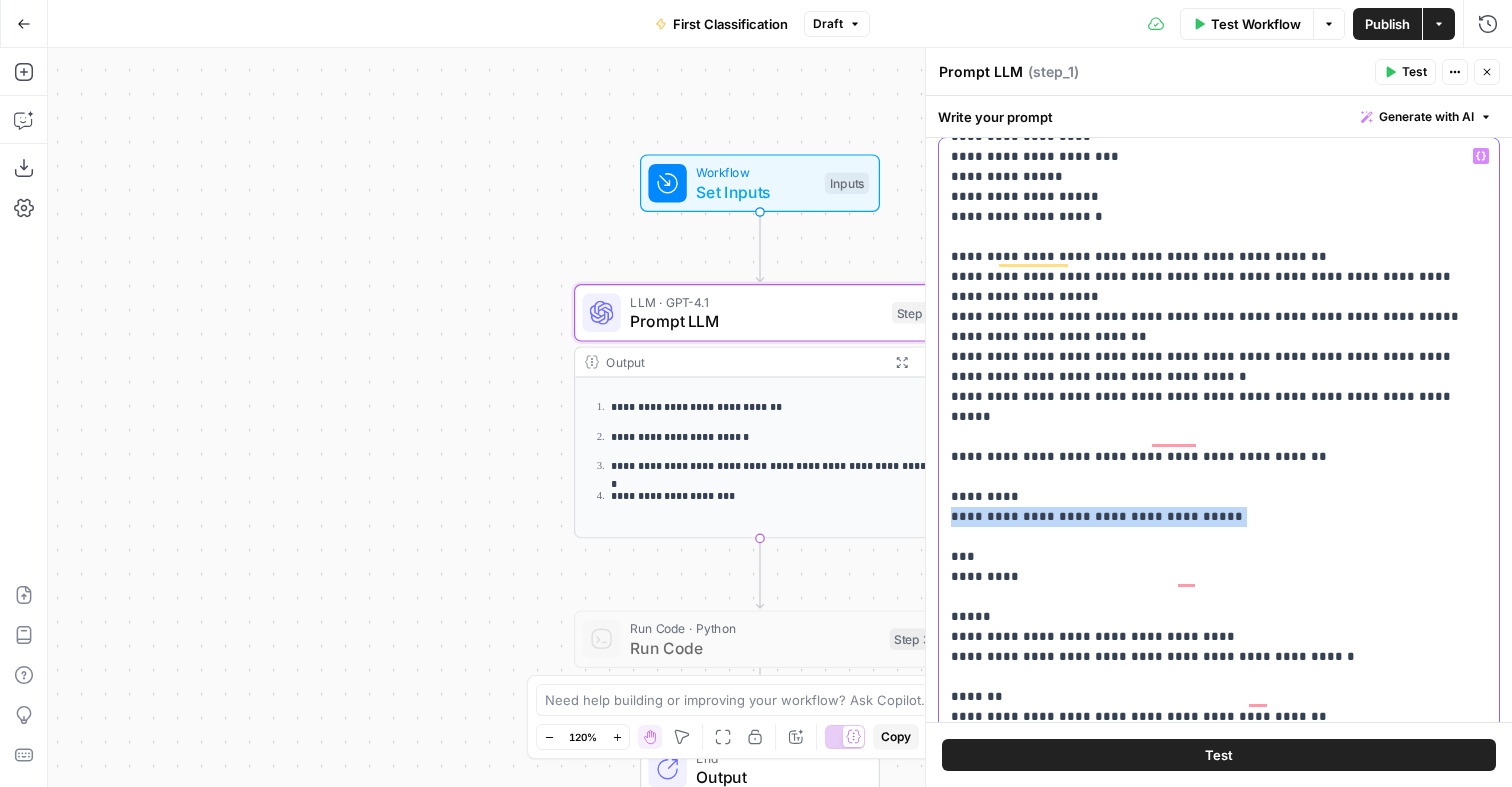 drag, startPoint x: 1207, startPoint y: 433, endPoint x: 948, endPoint y: 437, distance: 259.03088 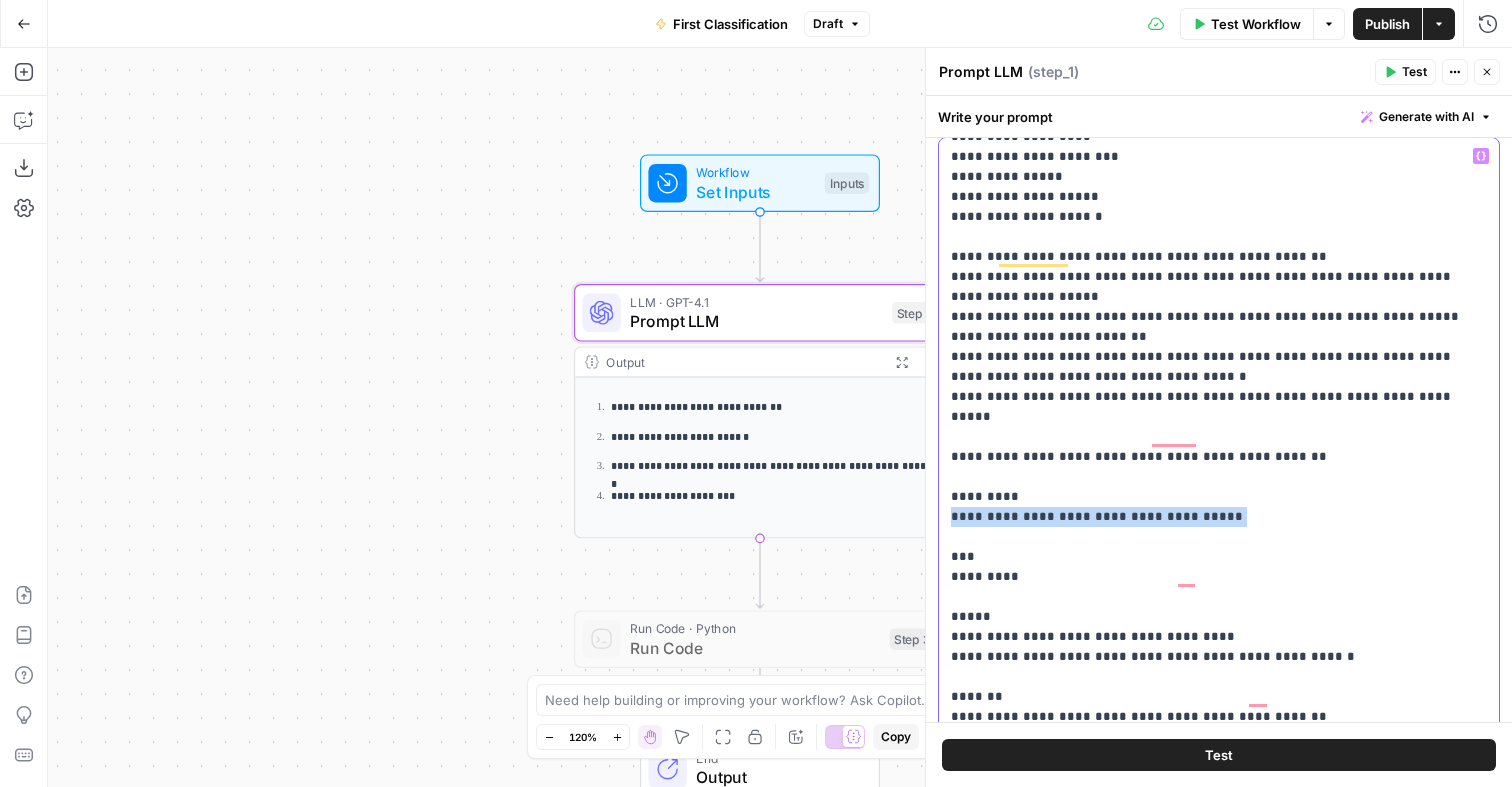 click on "**********" at bounding box center [1219, 545] 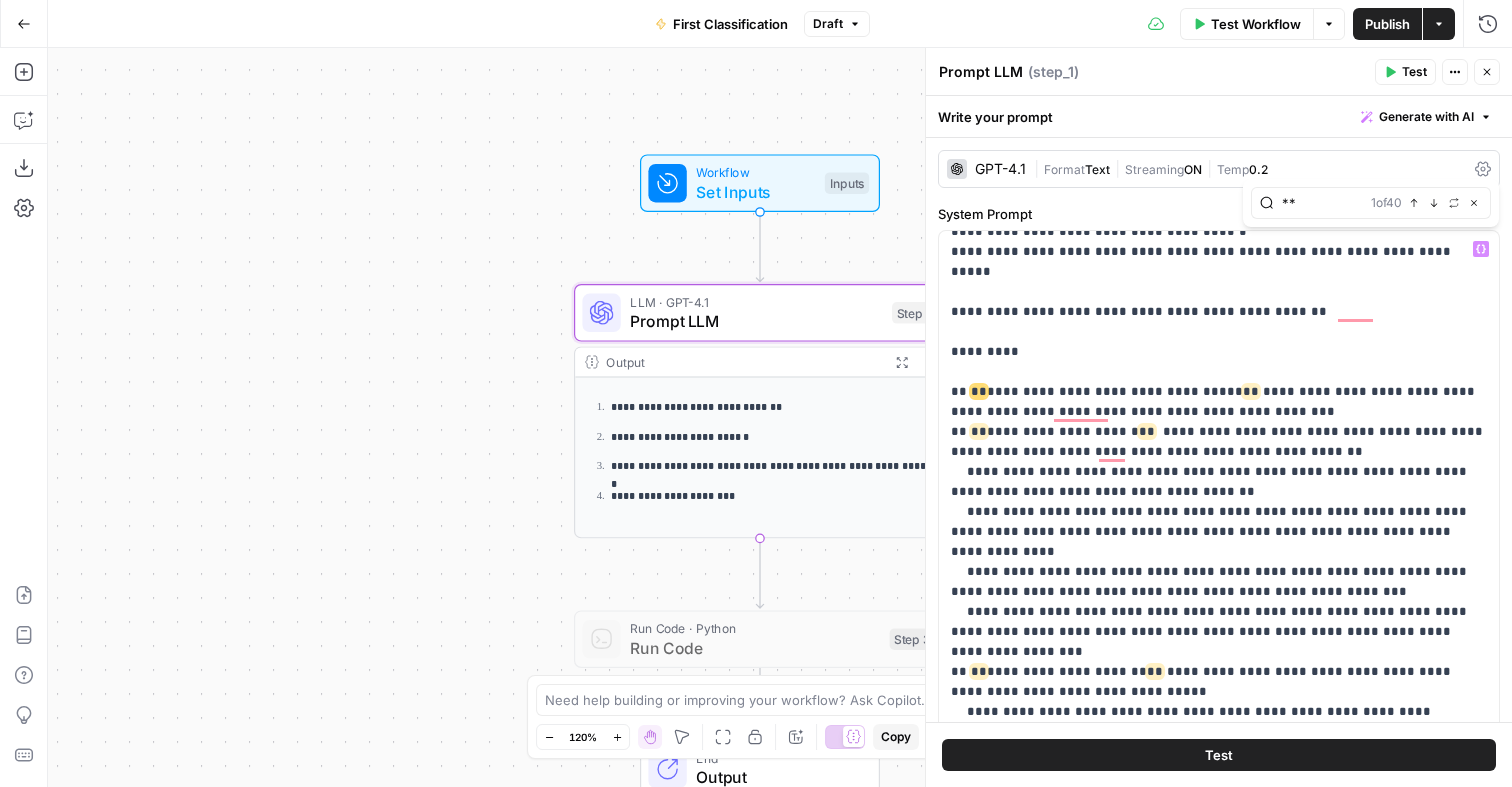 type on "**" 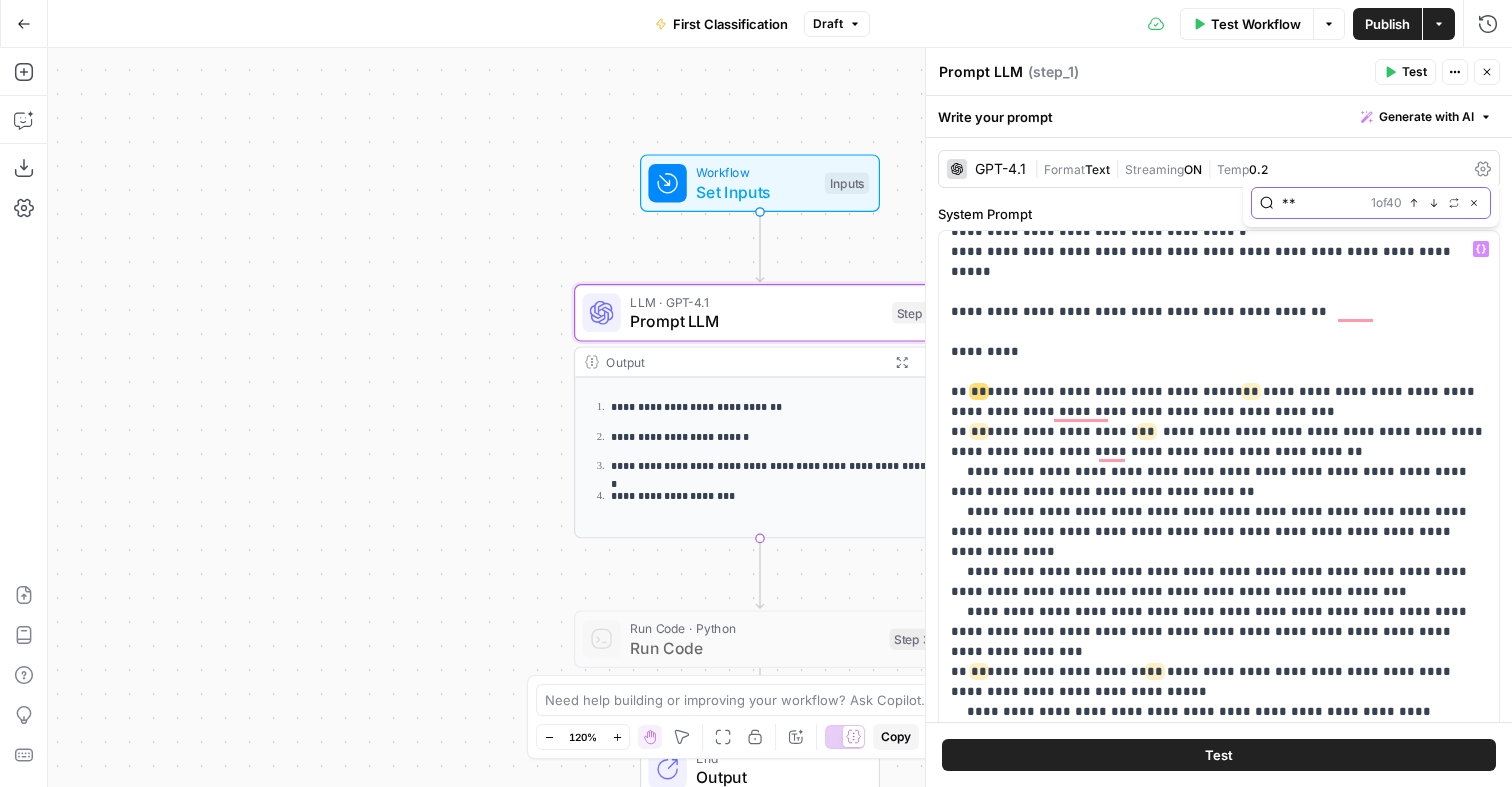 click 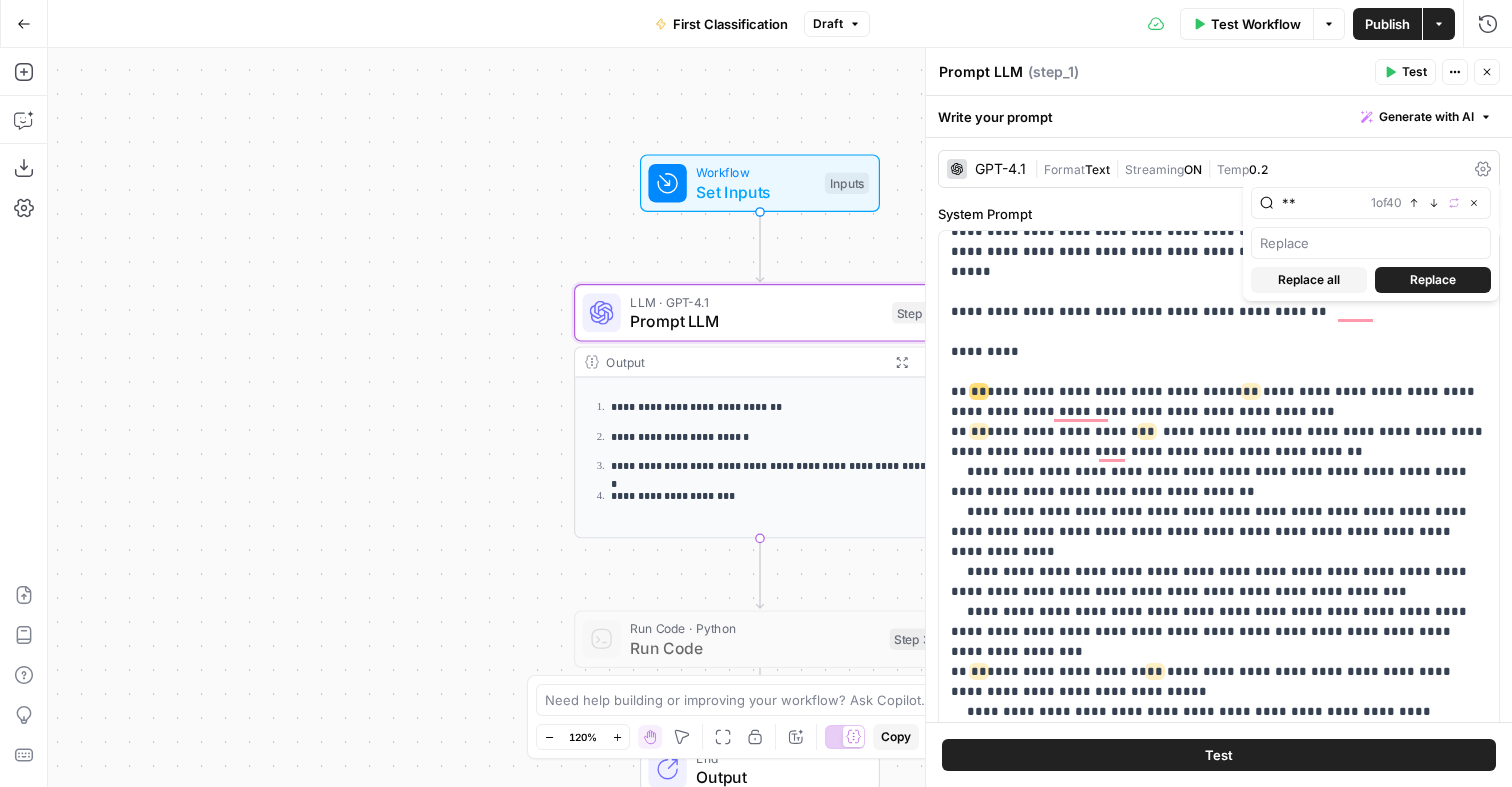 click on "Replace" at bounding box center (1433, 280) 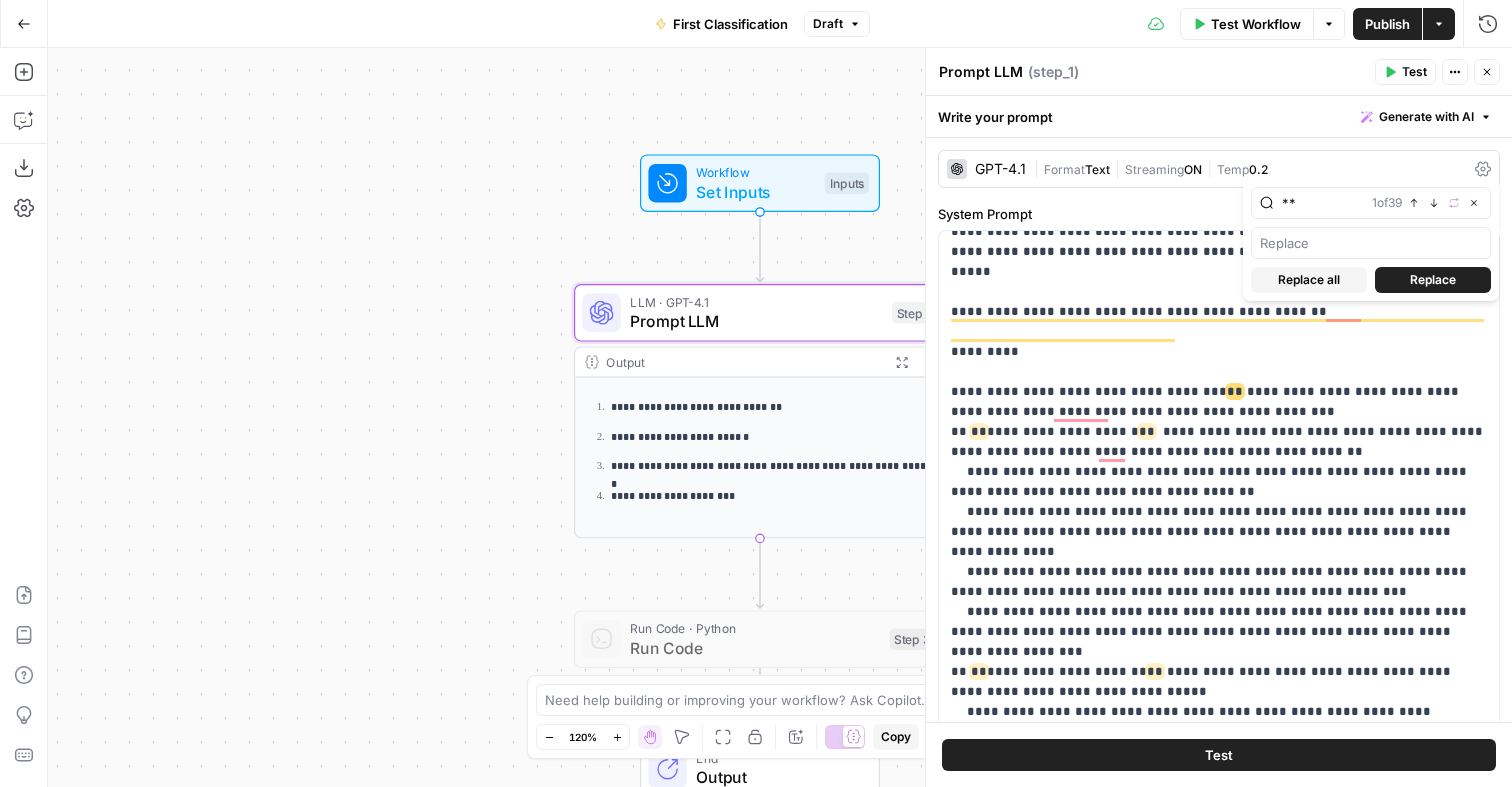 click on "Replace all" at bounding box center [1309, 280] 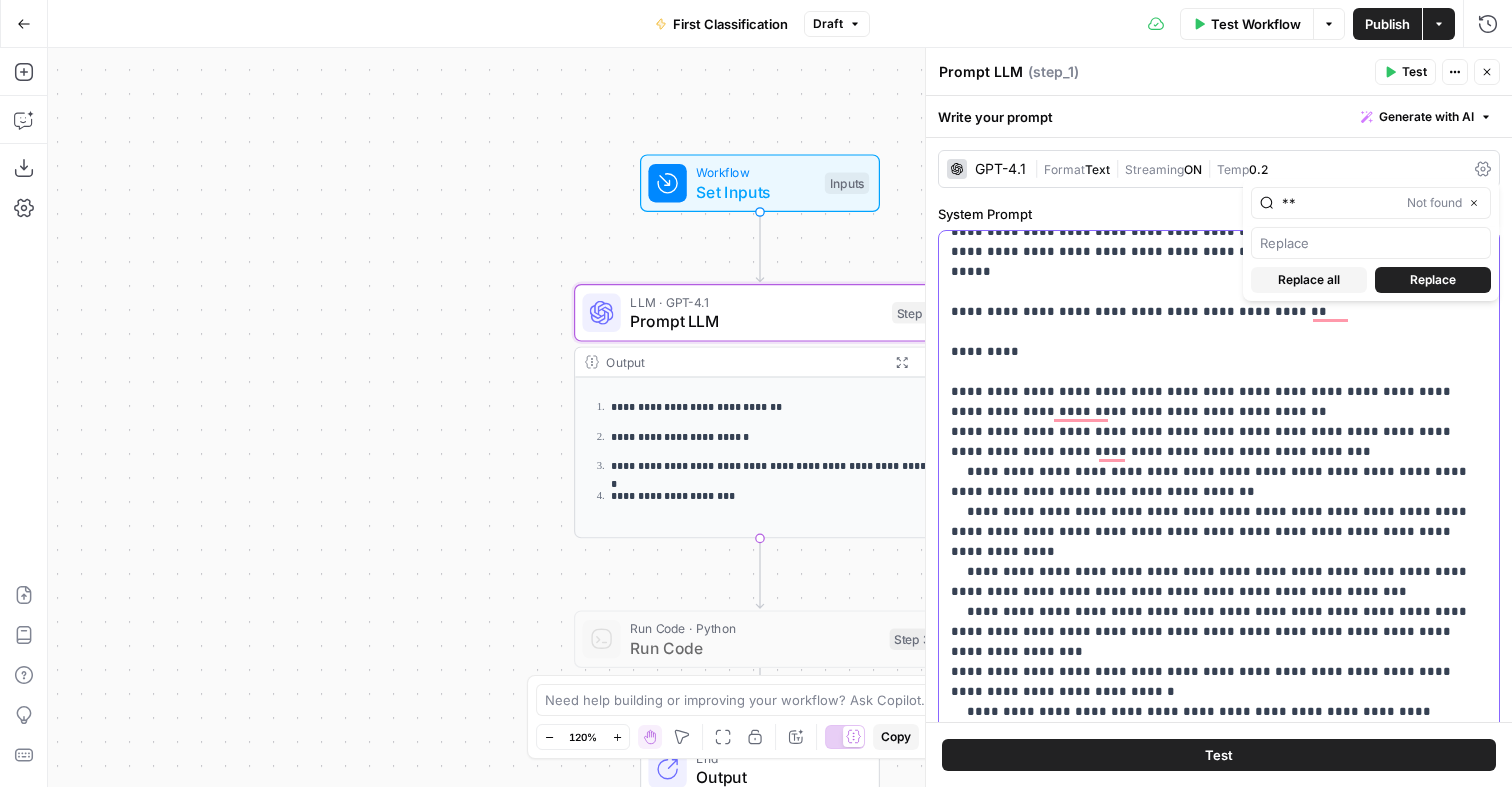 click on "**********" at bounding box center (1219, 1542) 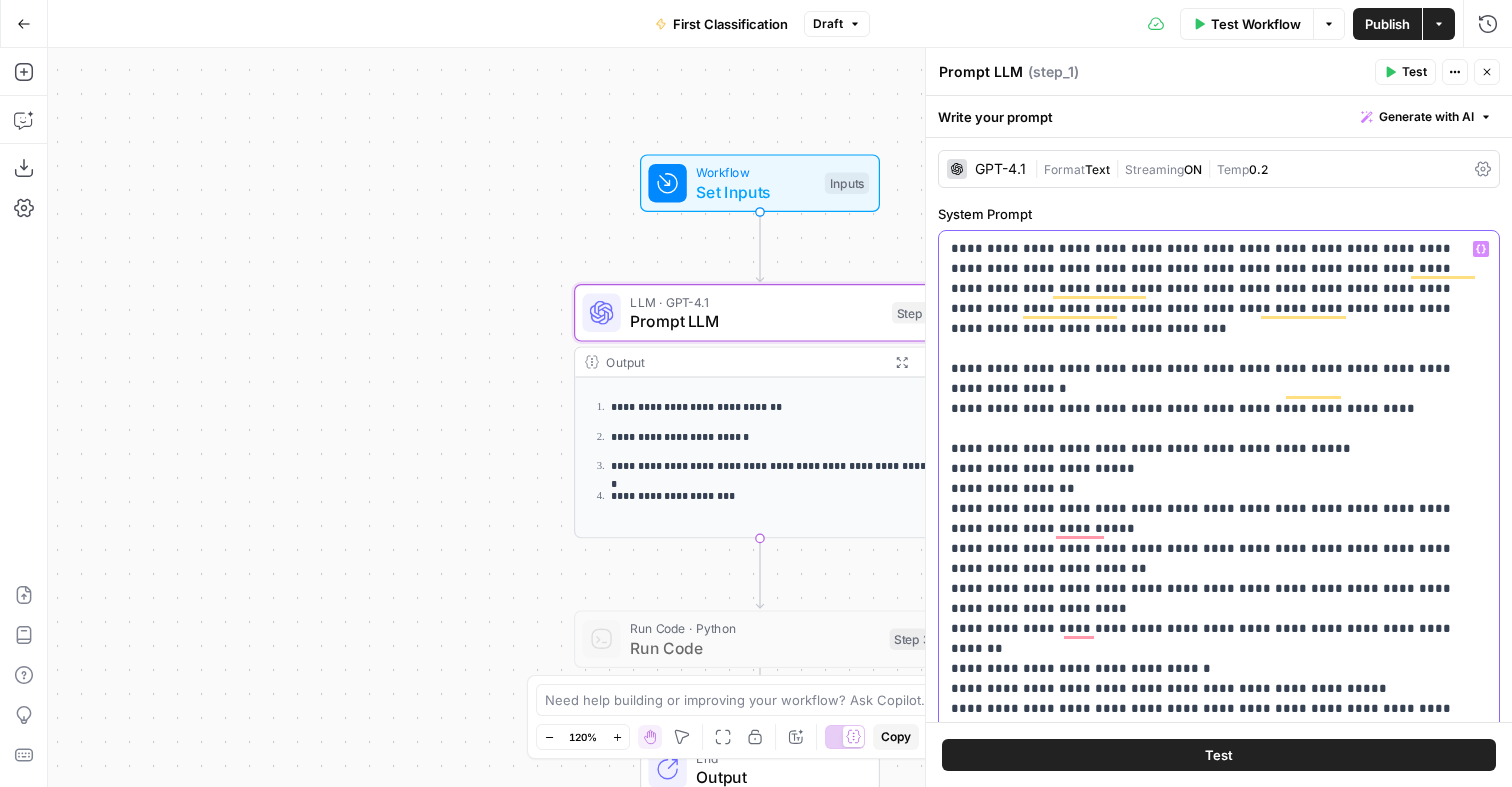 click on "**********" at bounding box center (1219, 2499) 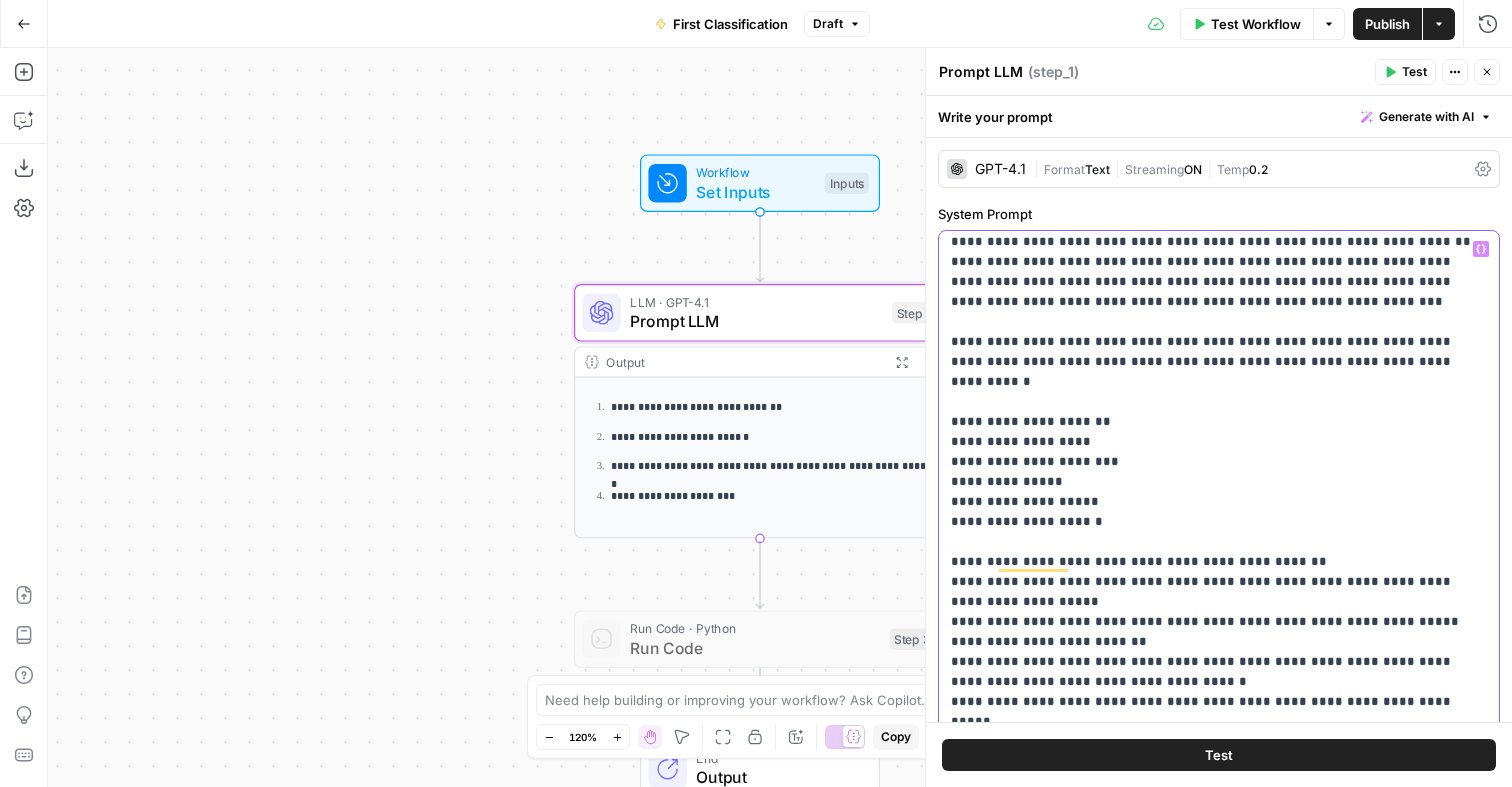click on "**********" at bounding box center [1219, 1992] 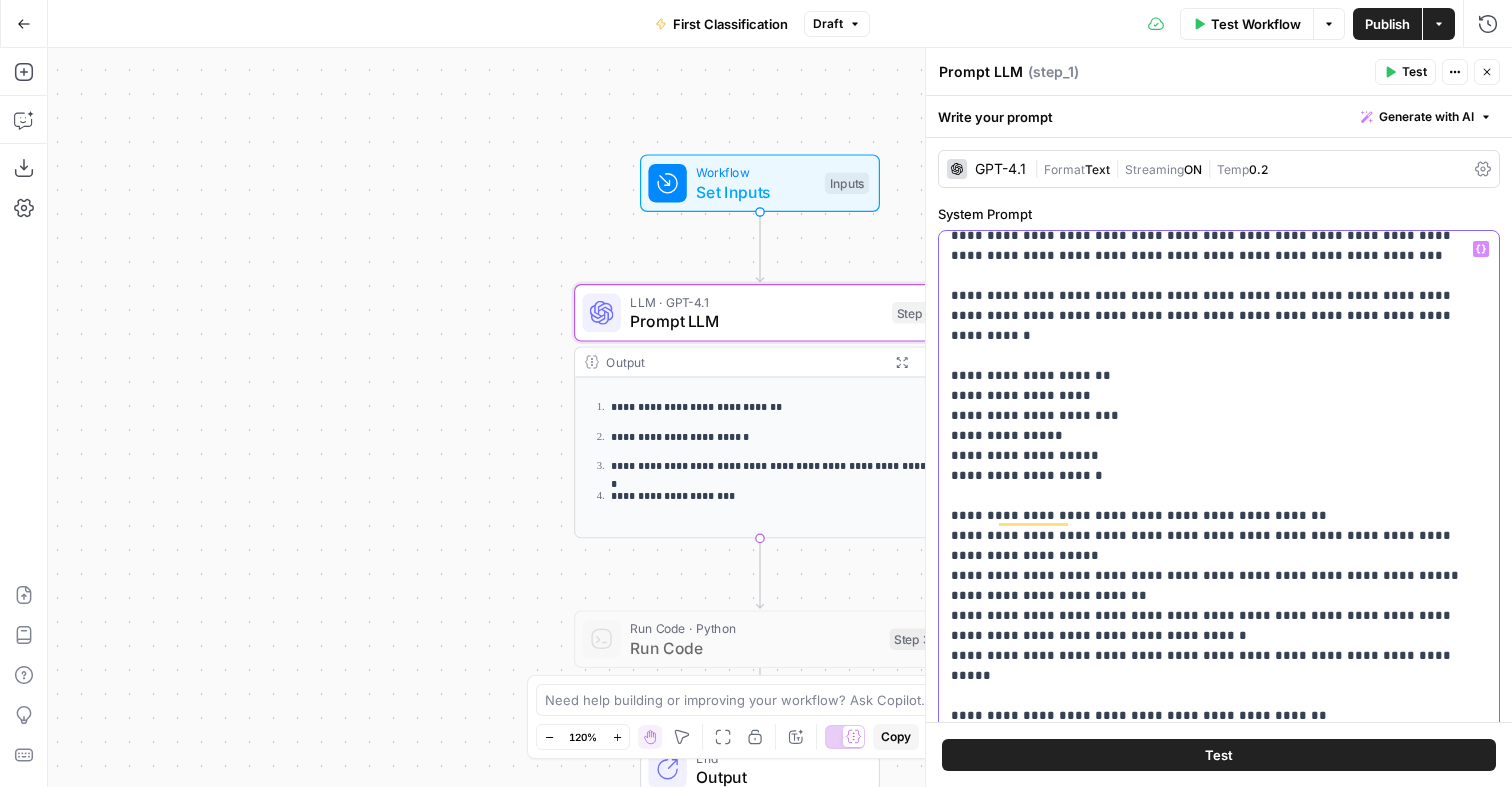 click on "**********" at bounding box center (1219, 1946) 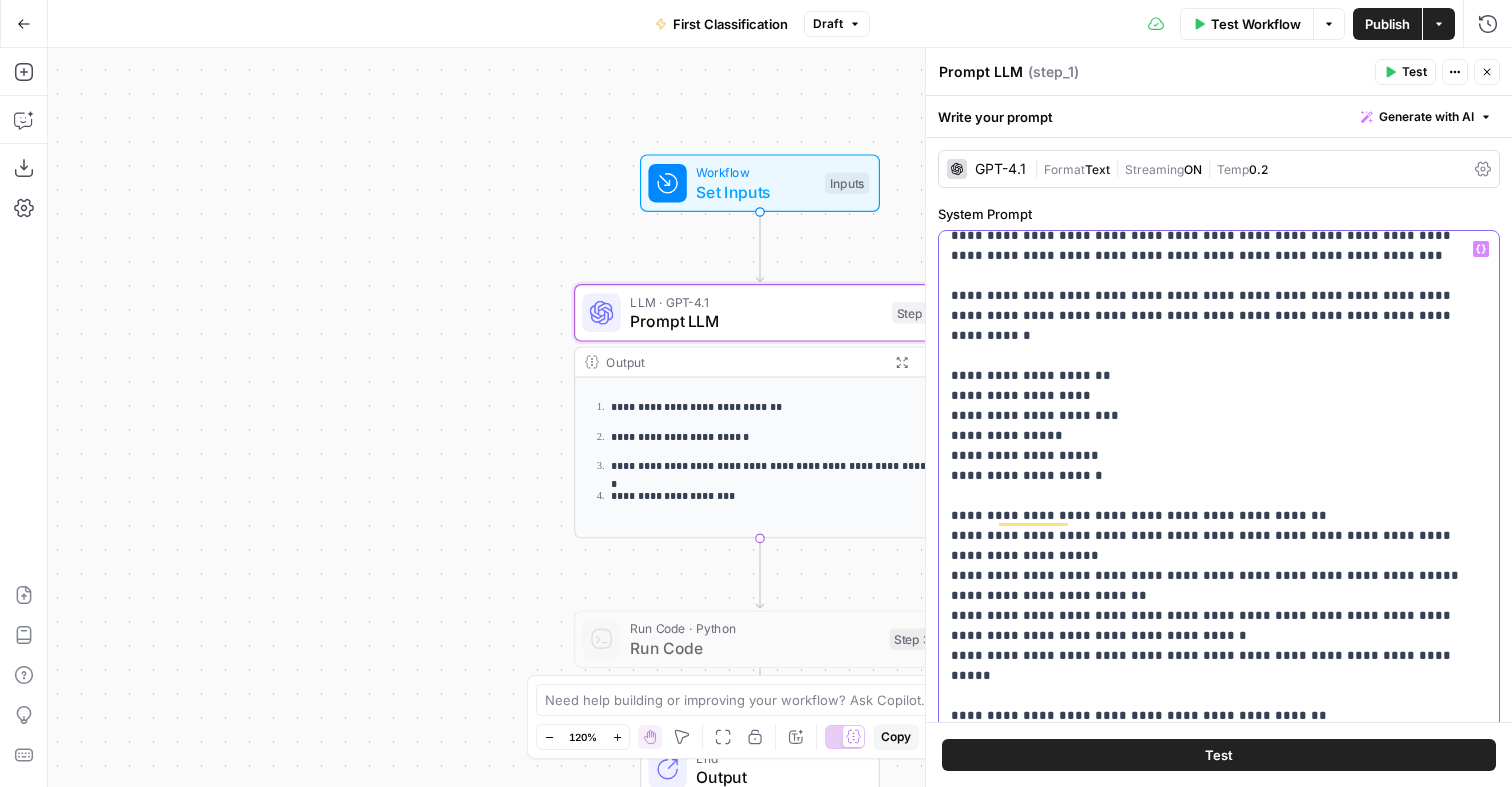 click on "**********" at bounding box center [1219, 1946] 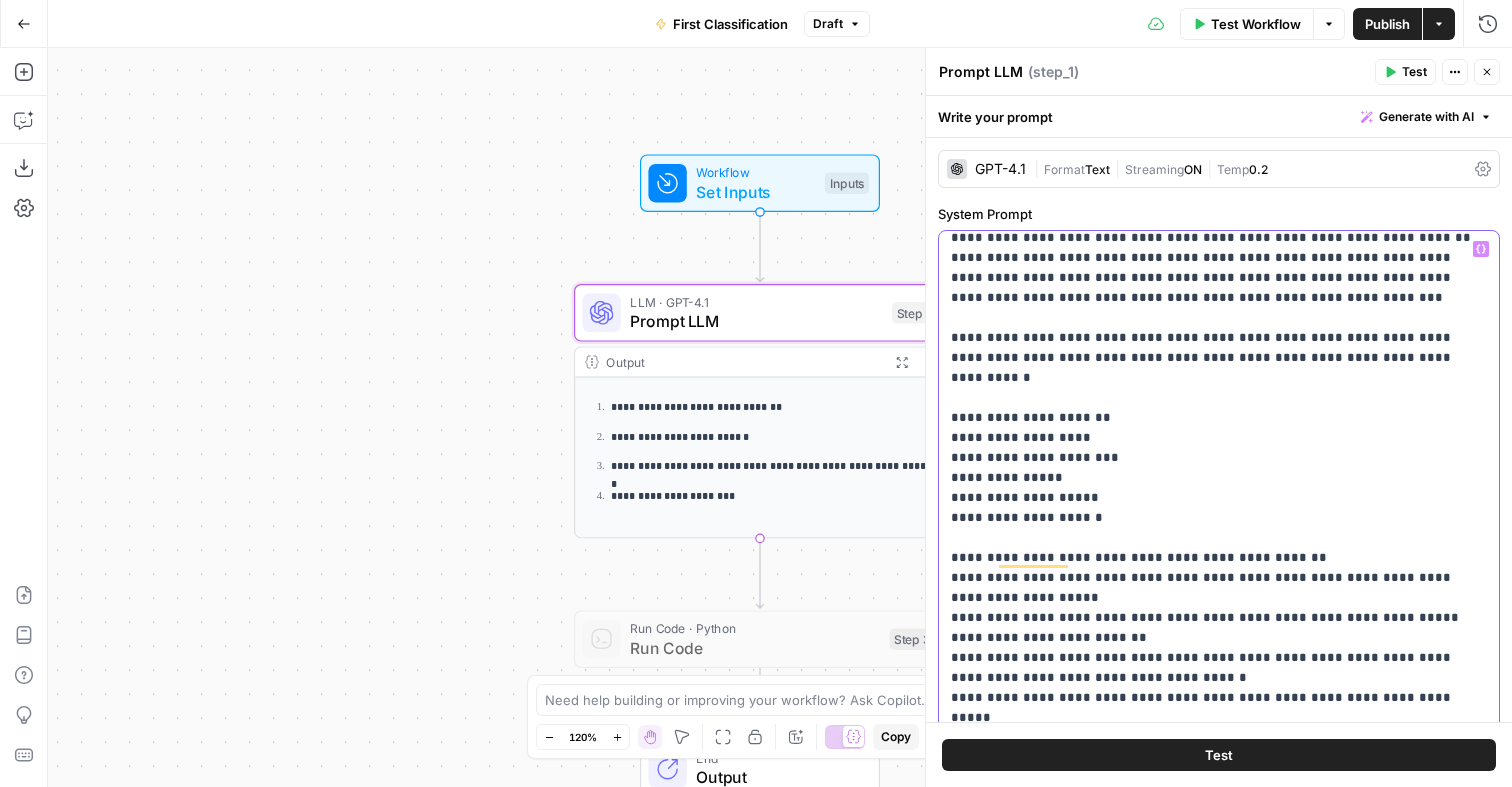 scroll, scrollTop: 556, scrollLeft: 0, axis: vertical 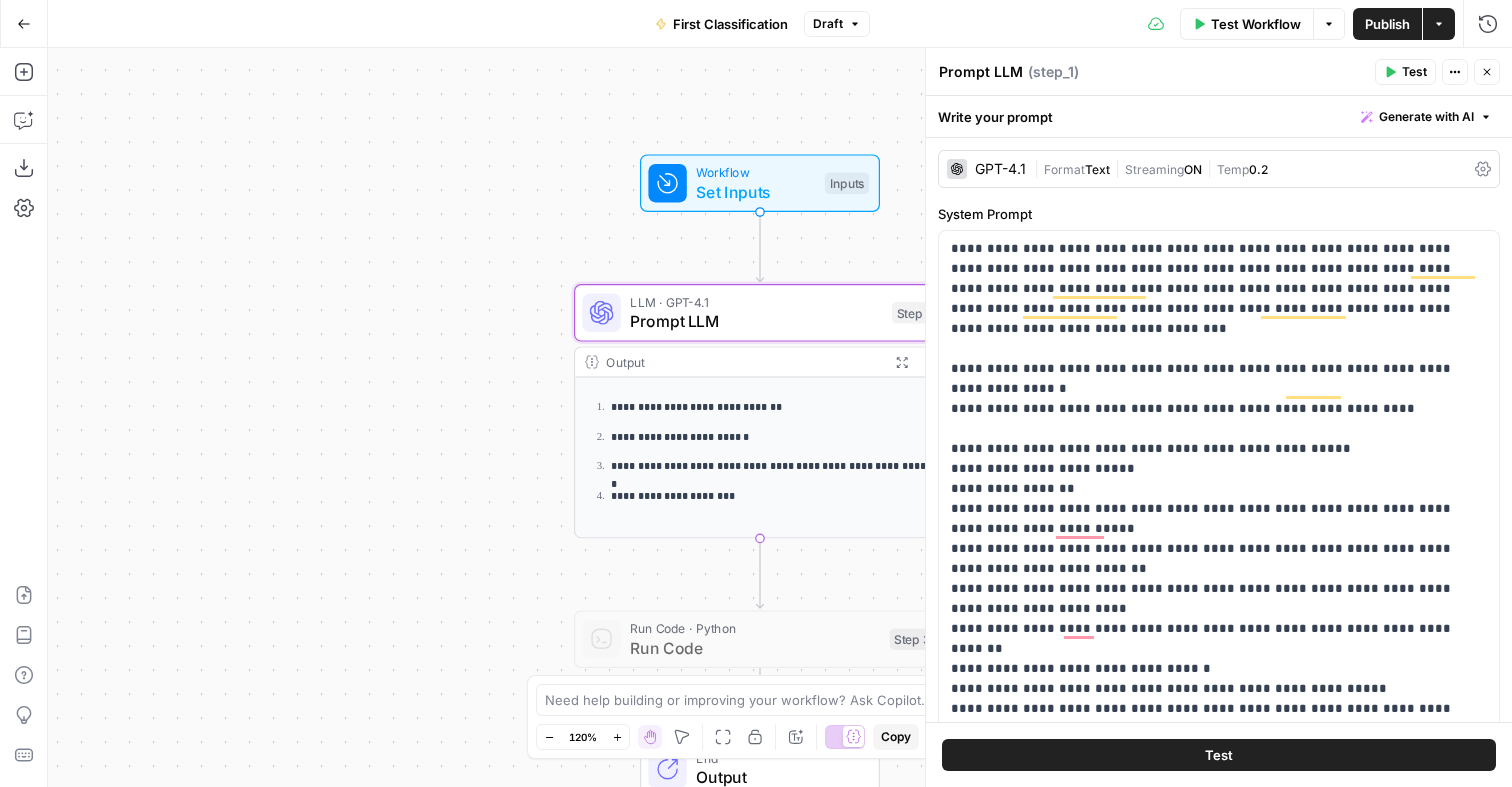 drag, startPoint x: 1063, startPoint y: 203, endPoint x: 1038, endPoint y: 186, distance: 30.232433 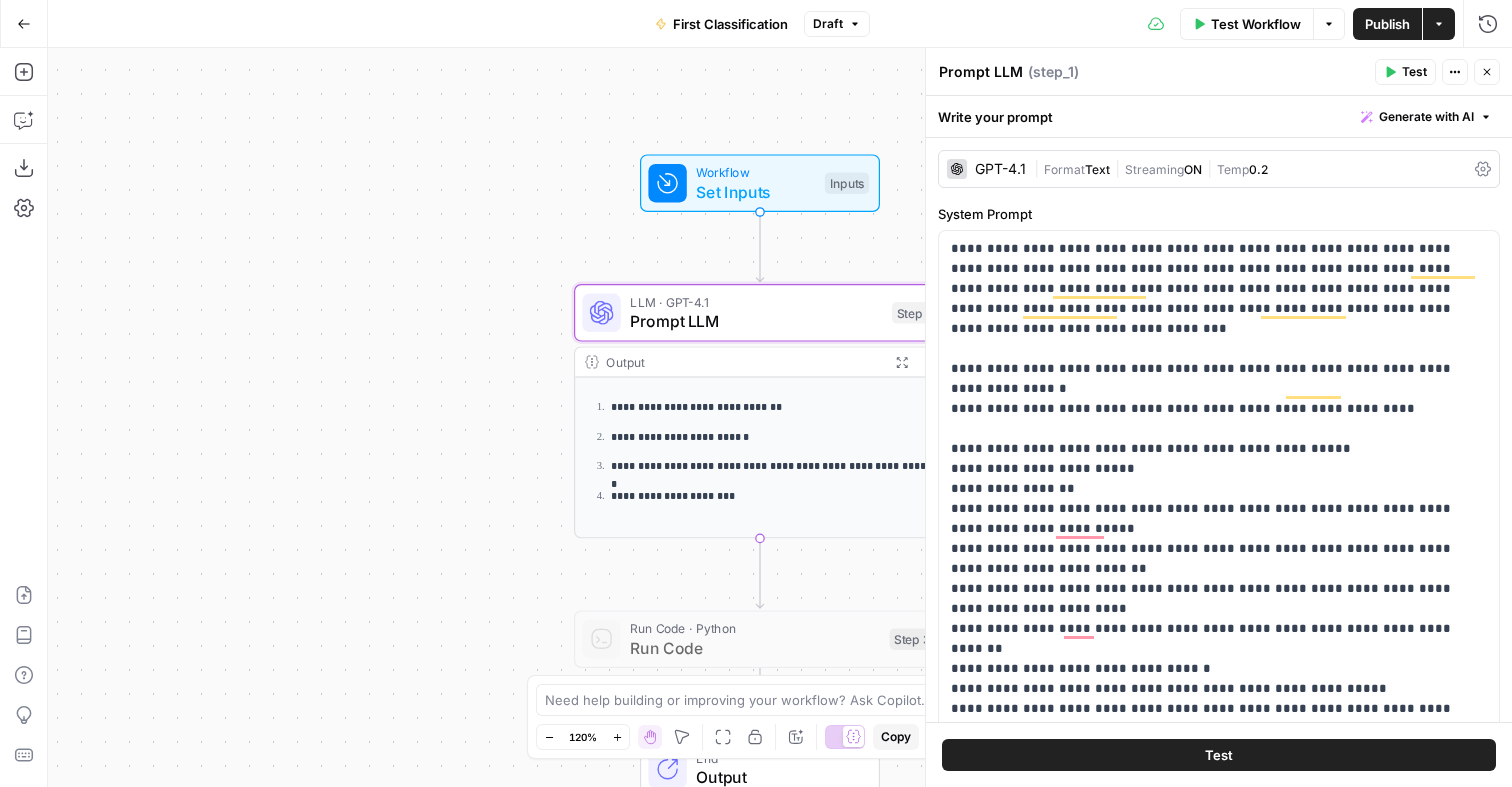 click on "**********" at bounding box center [1219, 430] 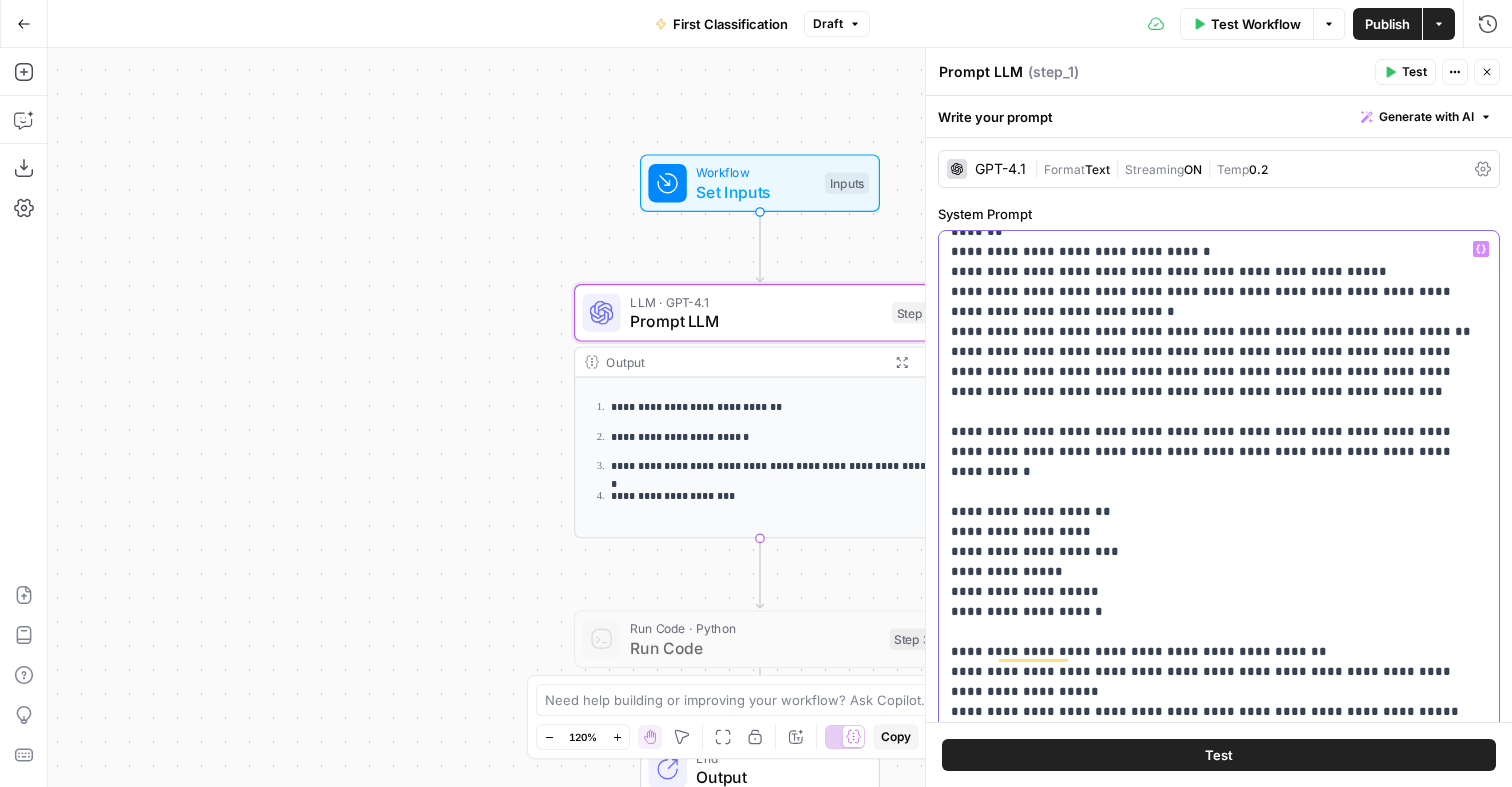 click on "**********" at bounding box center [1219, 2082] 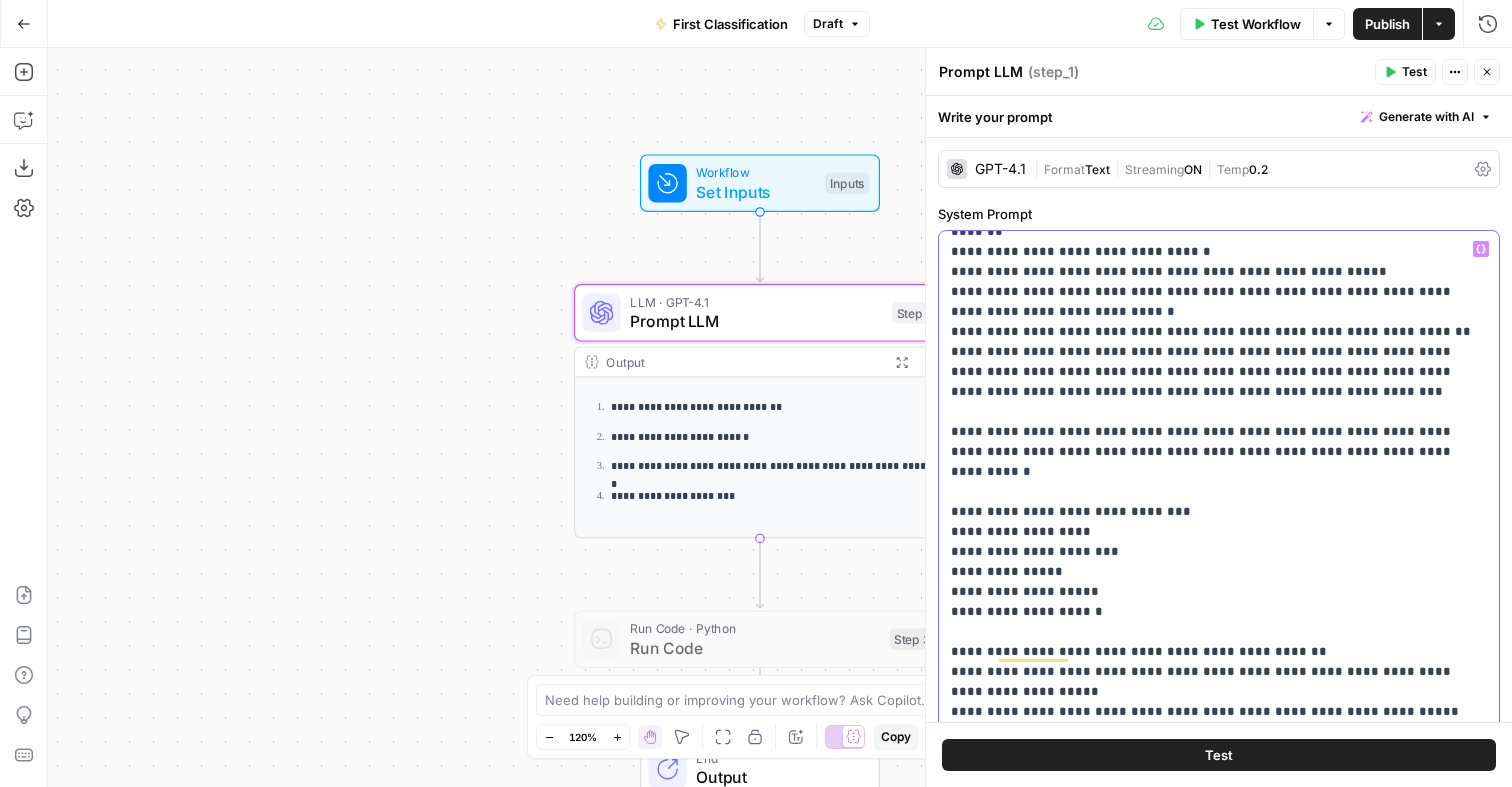 click on "**********" at bounding box center (1219, 2082) 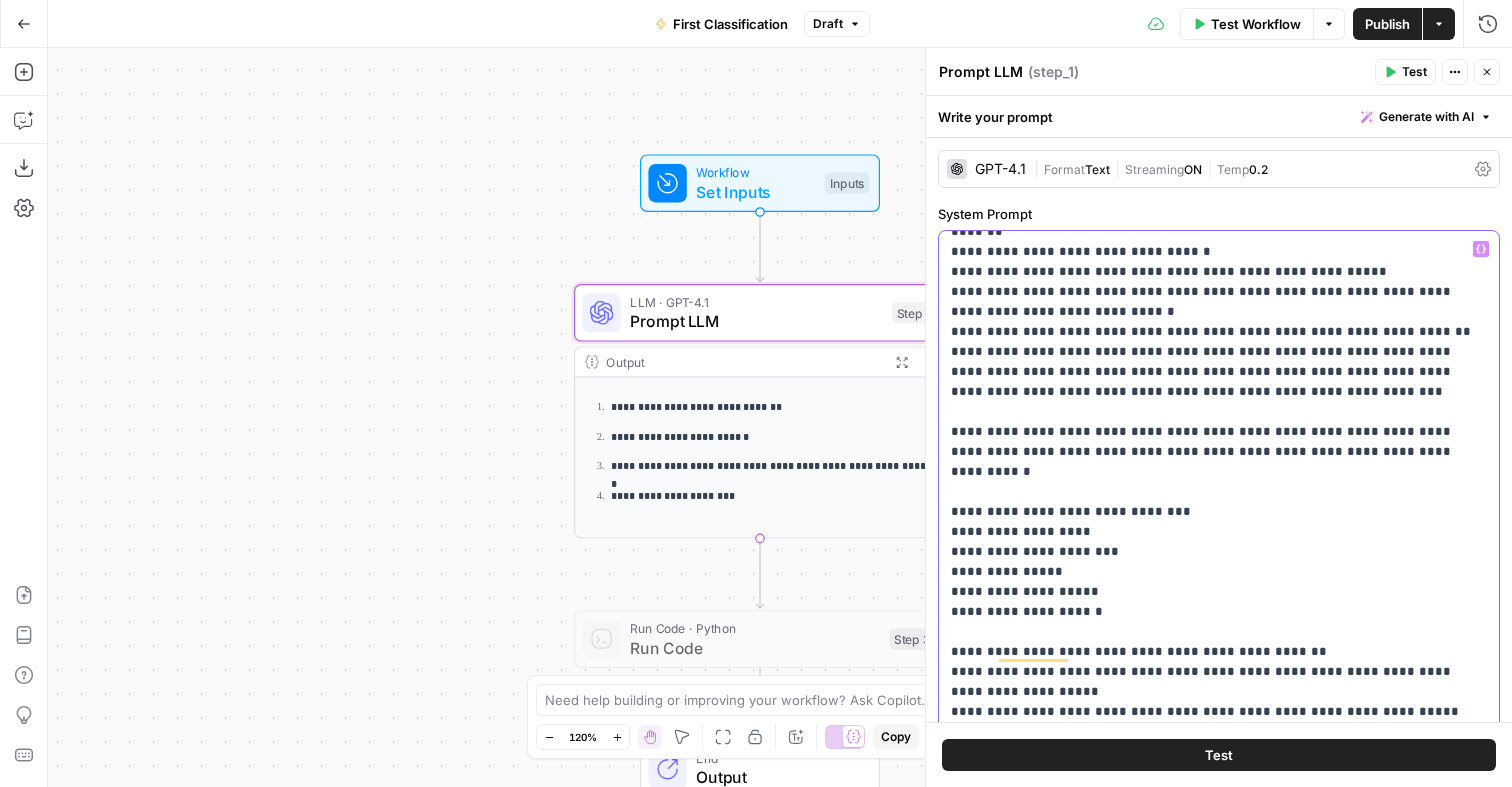 scroll, scrollTop: 466, scrollLeft: 0, axis: vertical 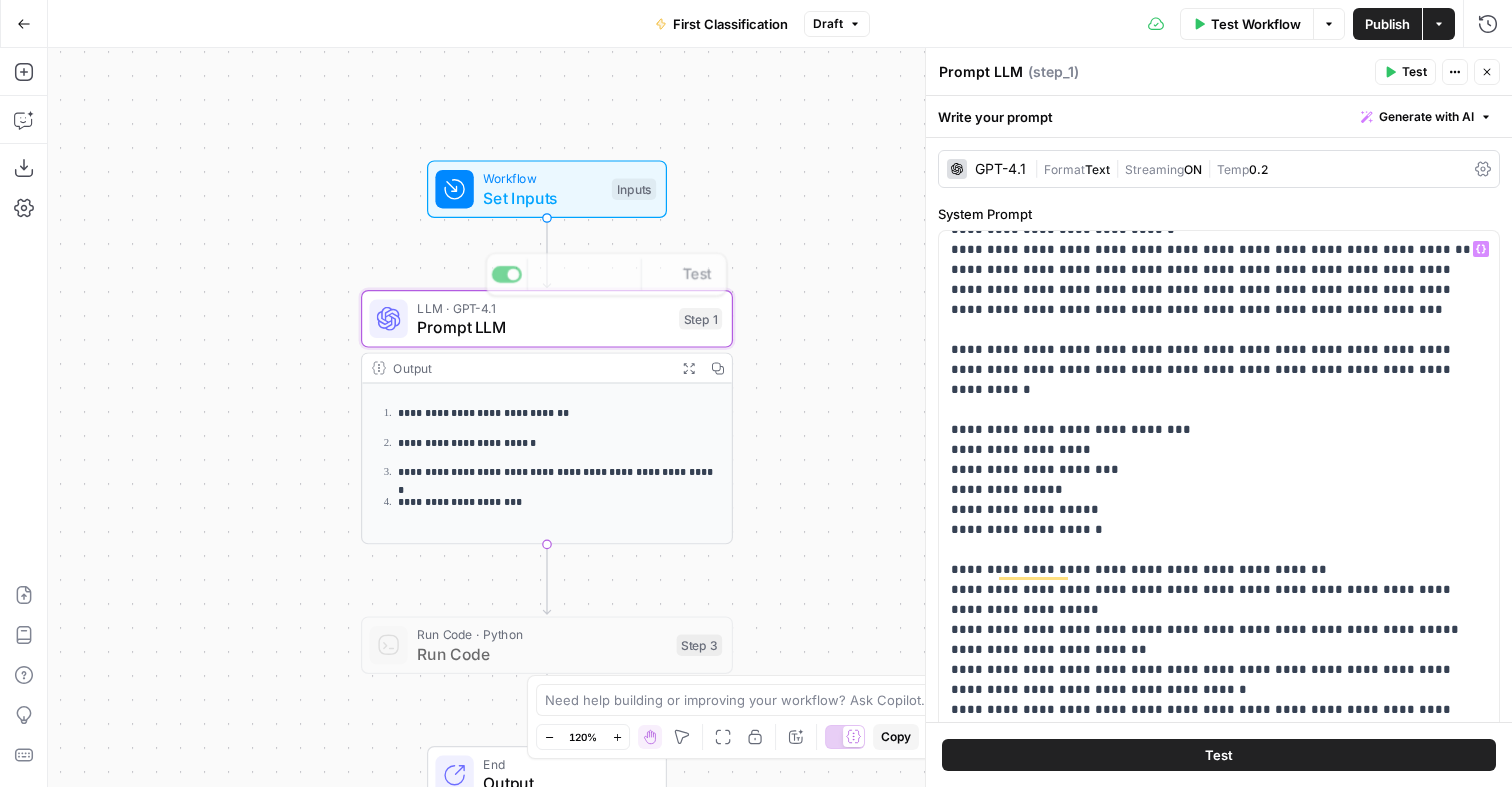 click on "**********" at bounding box center (780, 417) 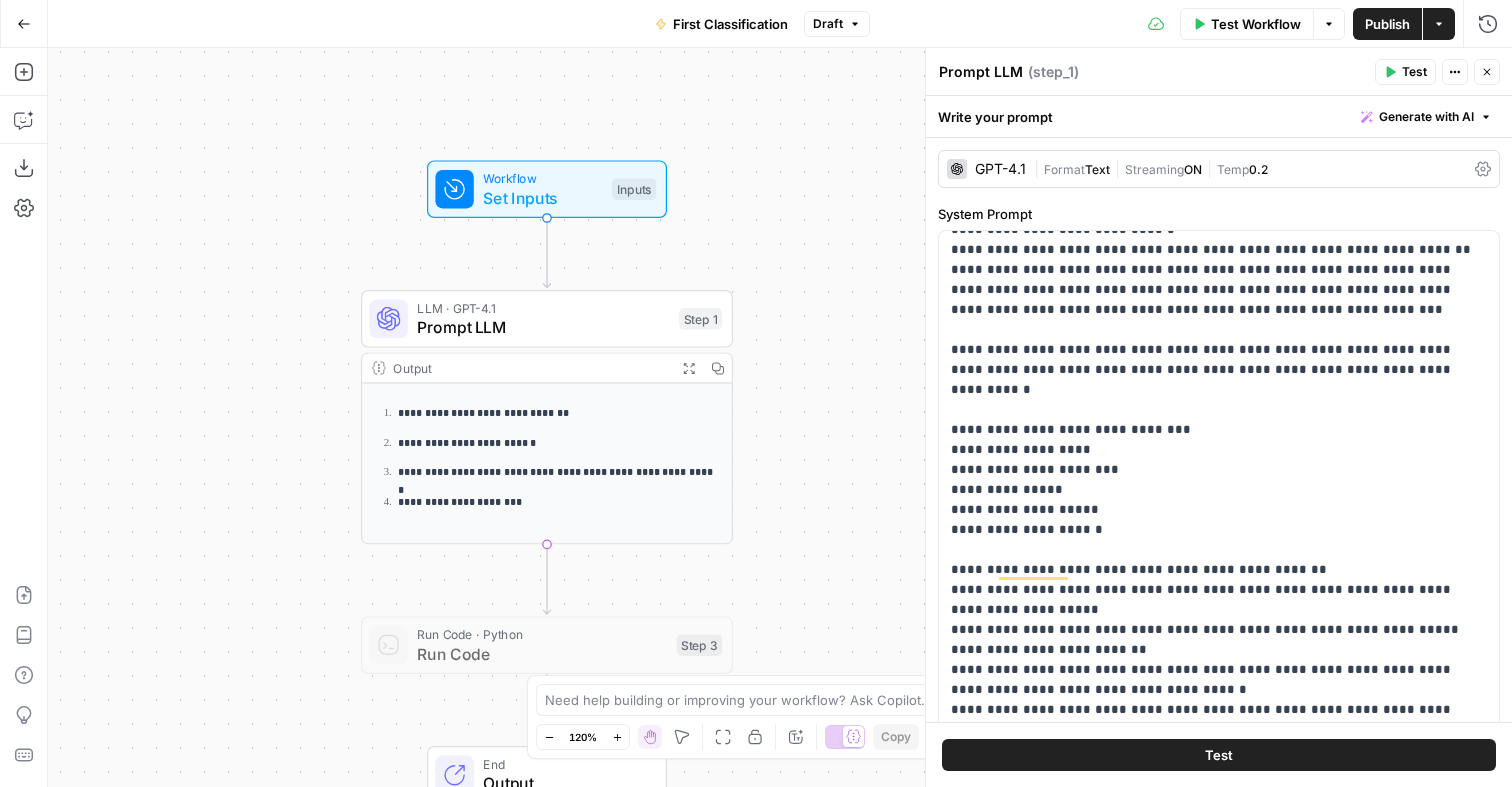 click on "**********" at bounding box center (780, 417) 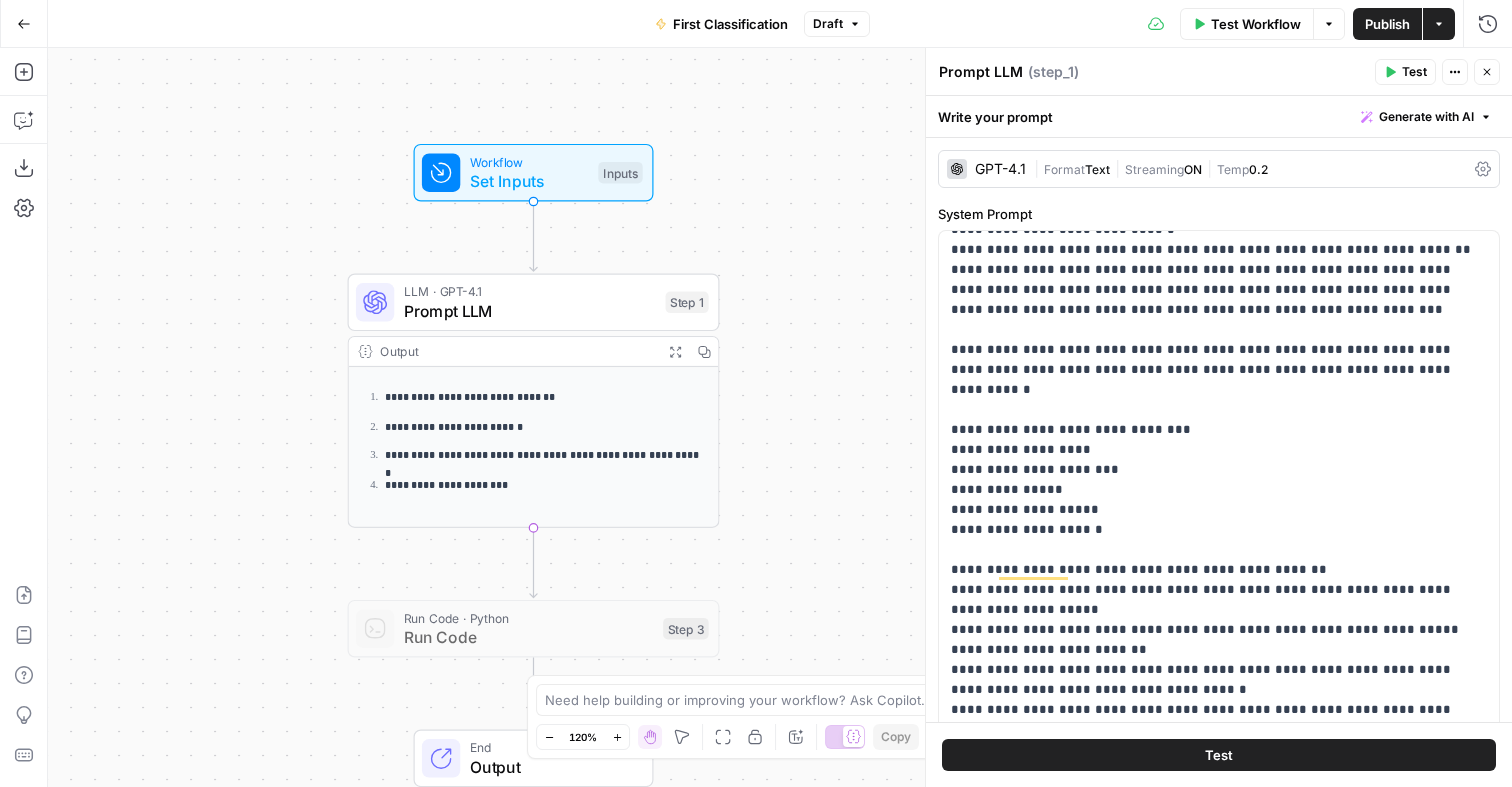scroll, scrollTop: 484, scrollLeft: 0, axis: vertical 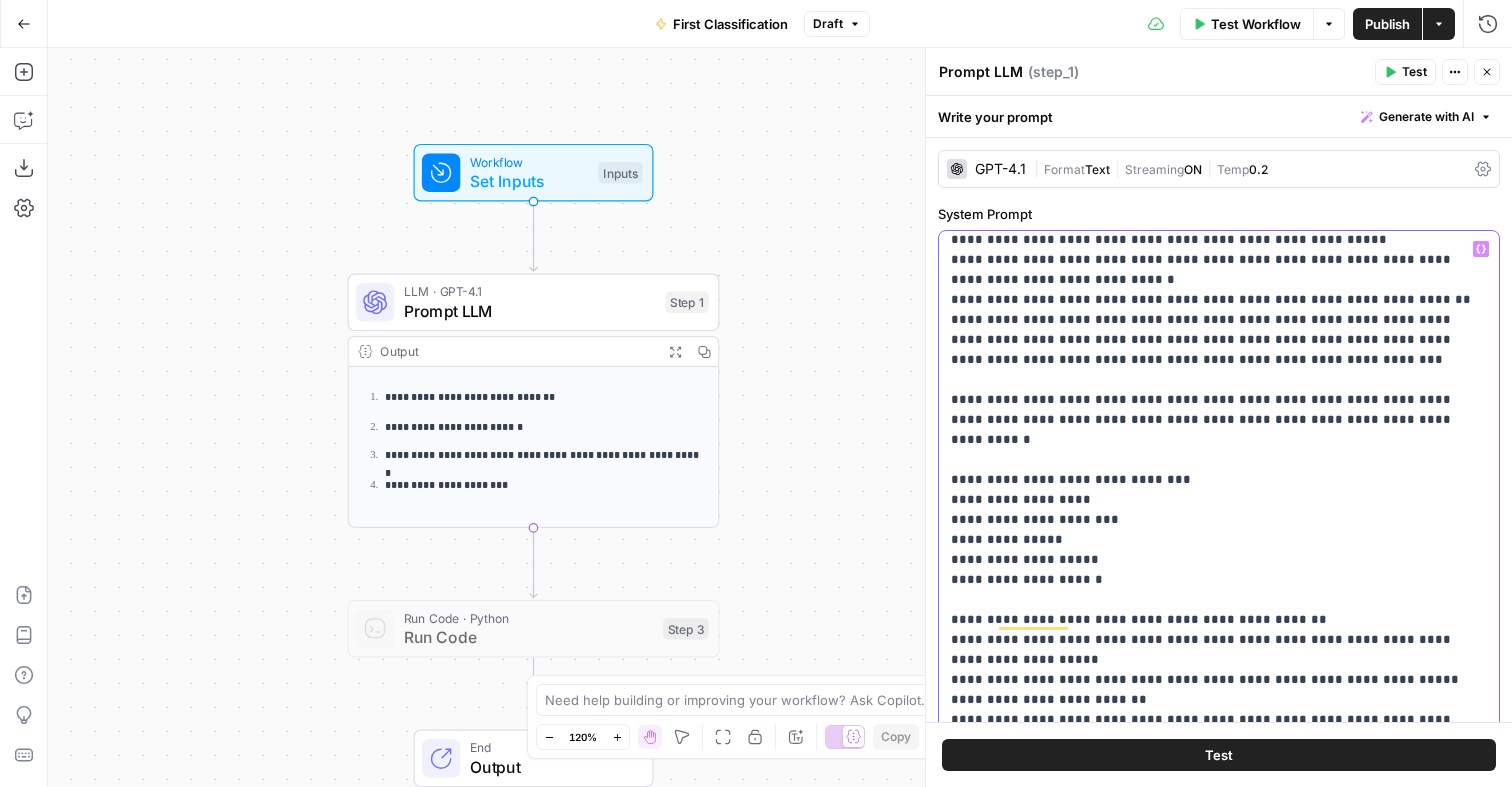 click on "**********" at bounding box center (1219, 2050) 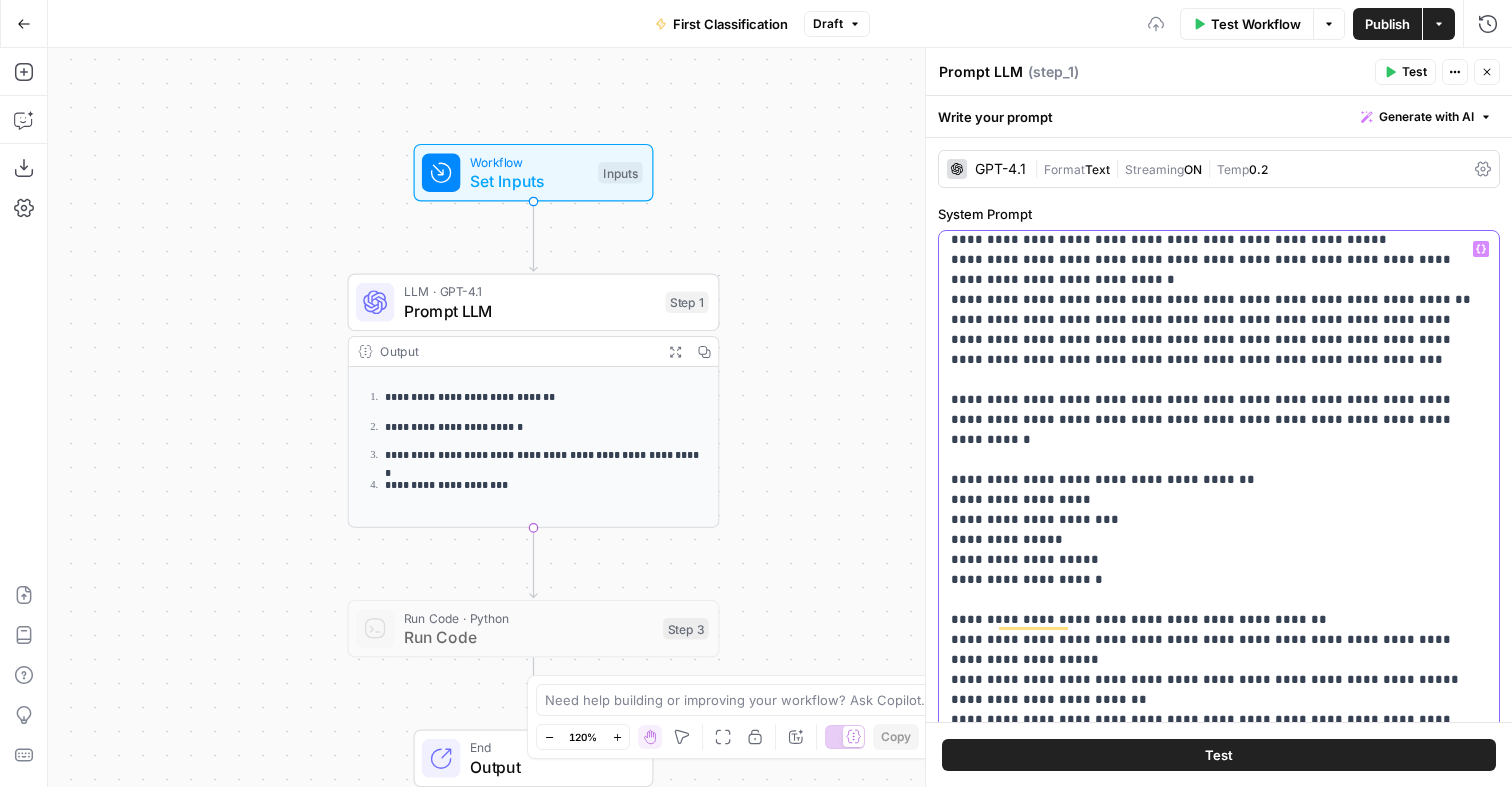 click on "**********" at bounding box center (1219, 2050) 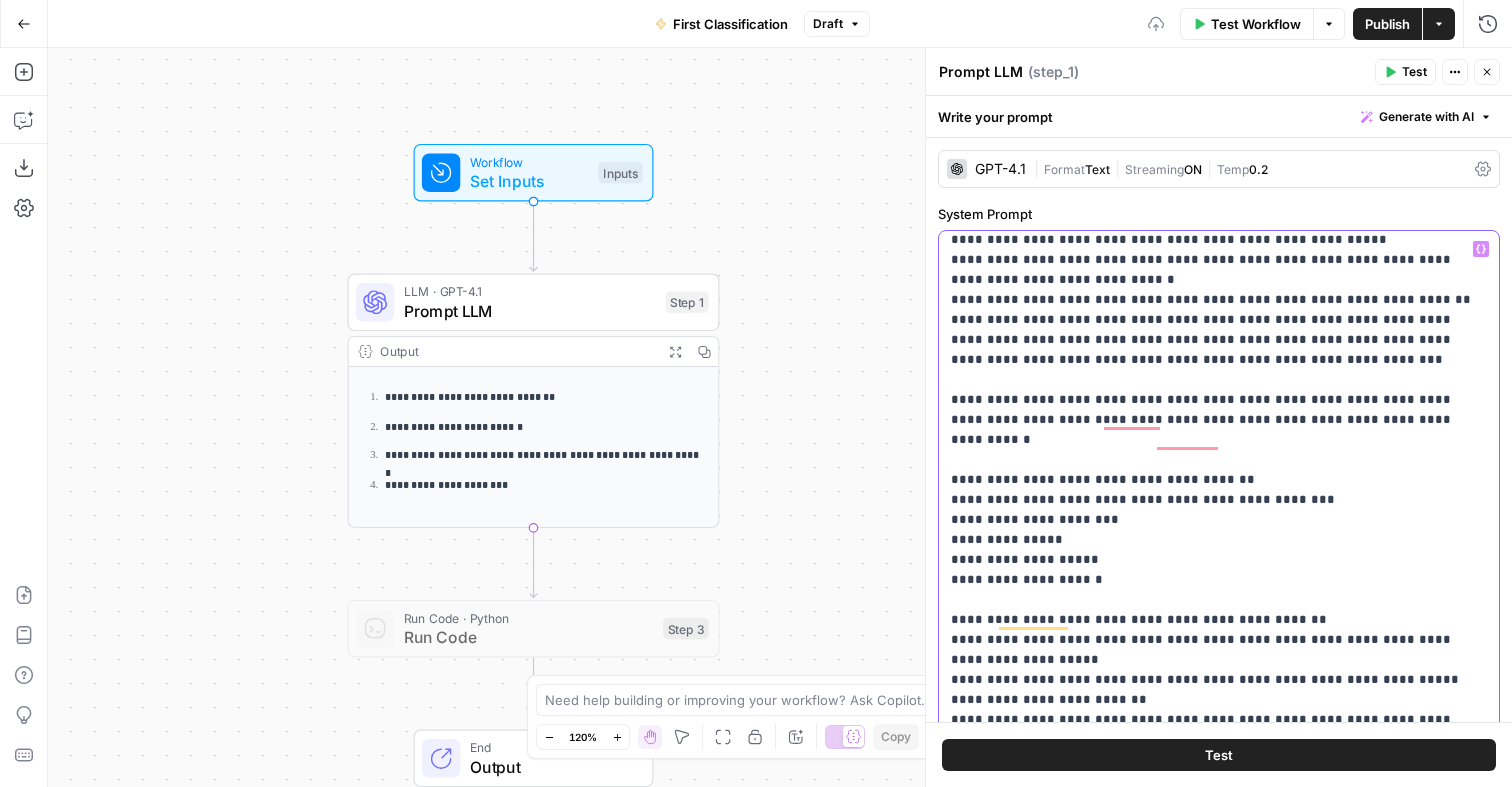 click on "**********" at bounding box center (1219, 2050) 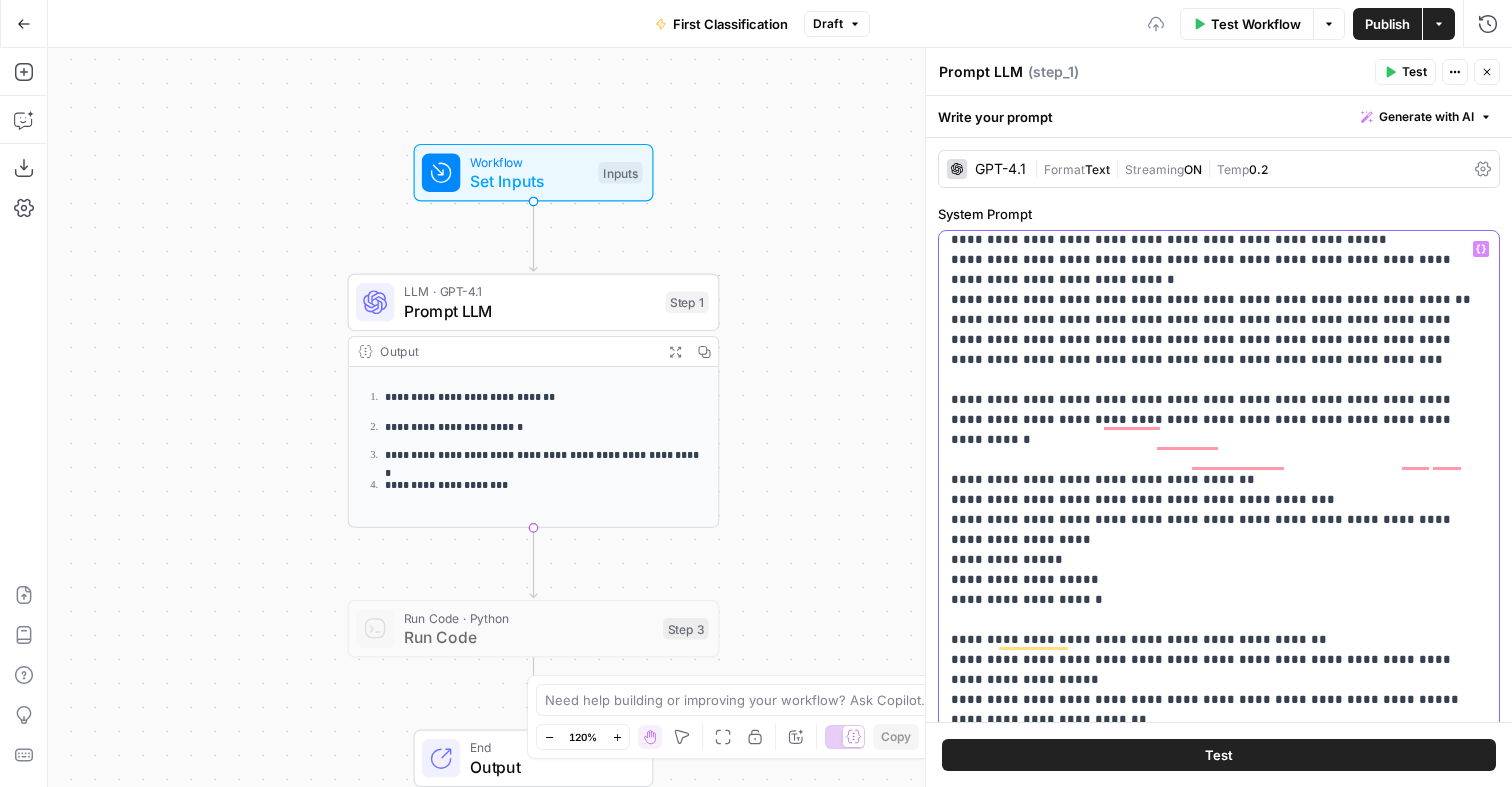 click on "**********" at bounding box center (1219, 2060) 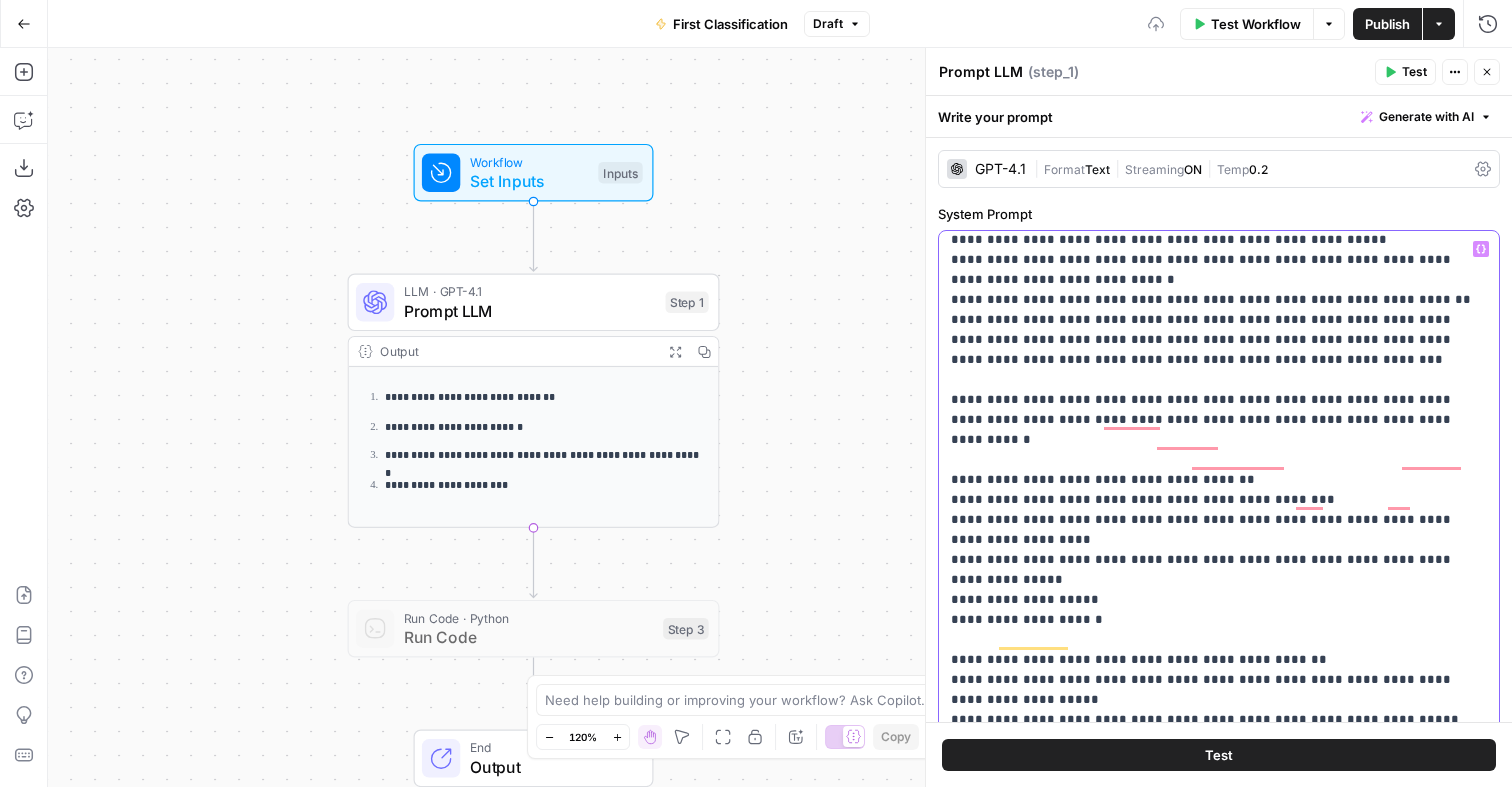 click on "**********" at bounding box center (1219, 2060) 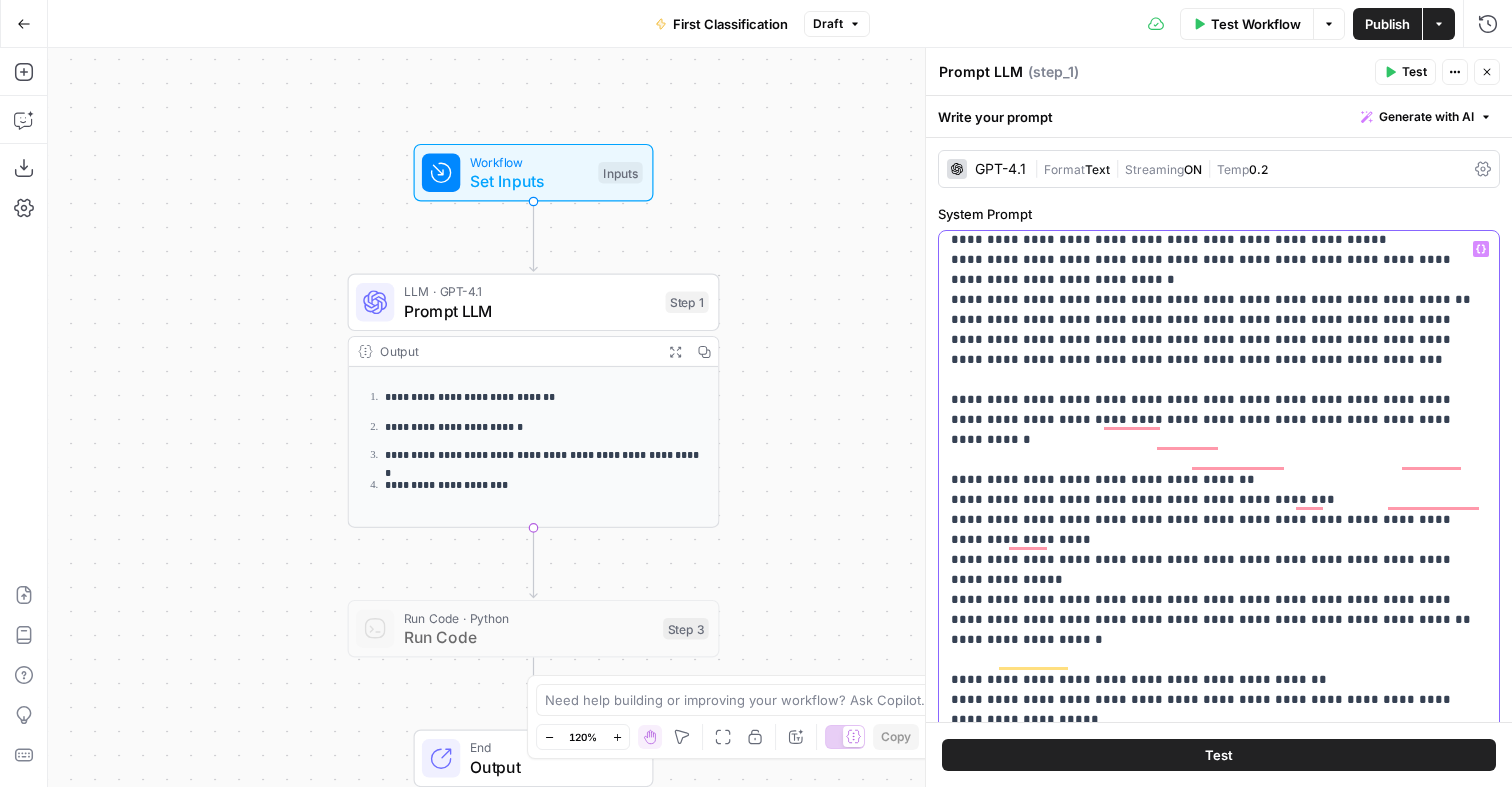 click on "**********" at bounding box center [1219, 2070] 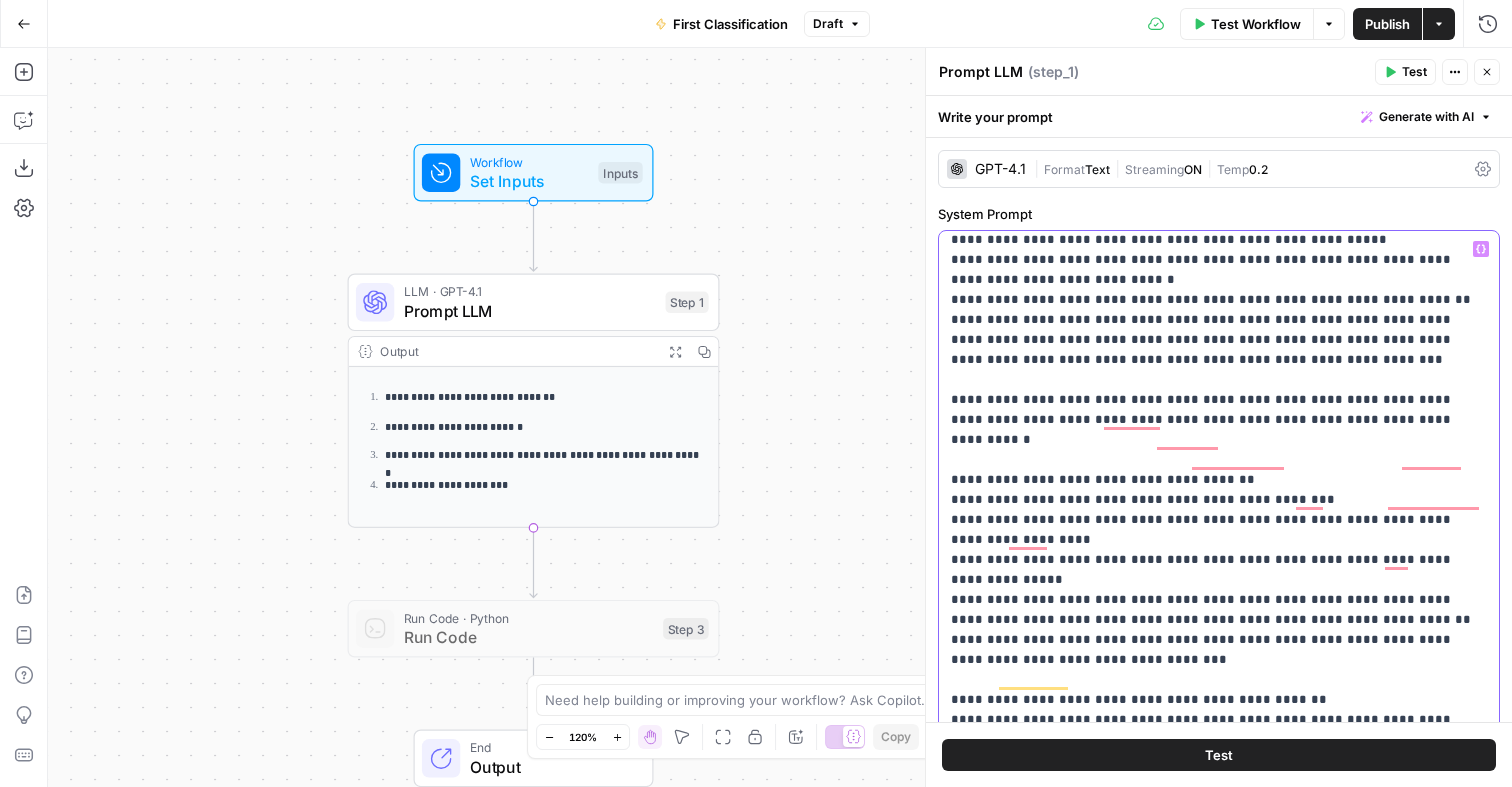 scroll, scrollTop: 523, scrollLeft: 0, axis: vertical 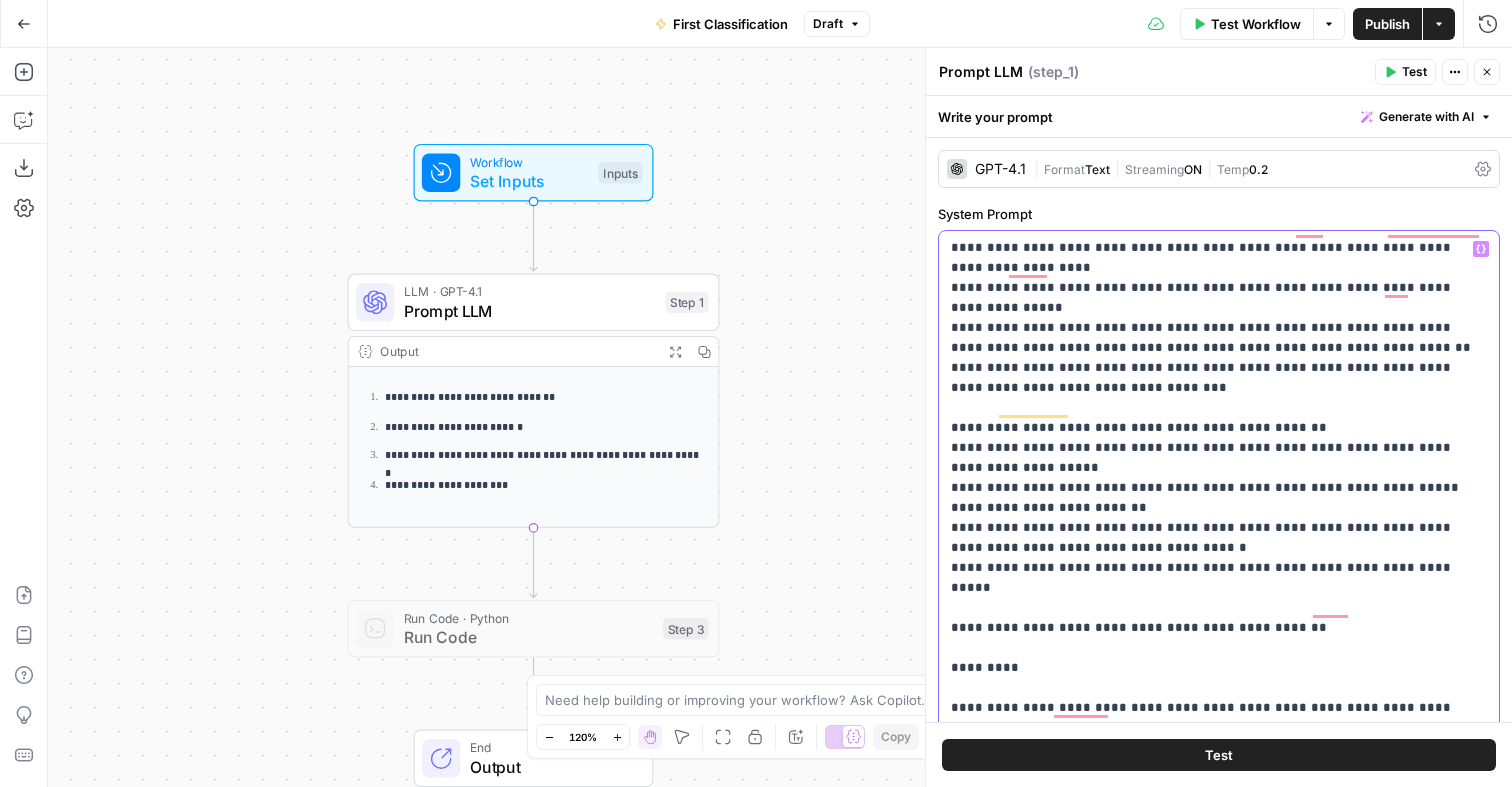 click on "**********" at bounding box center (1219, 1808) 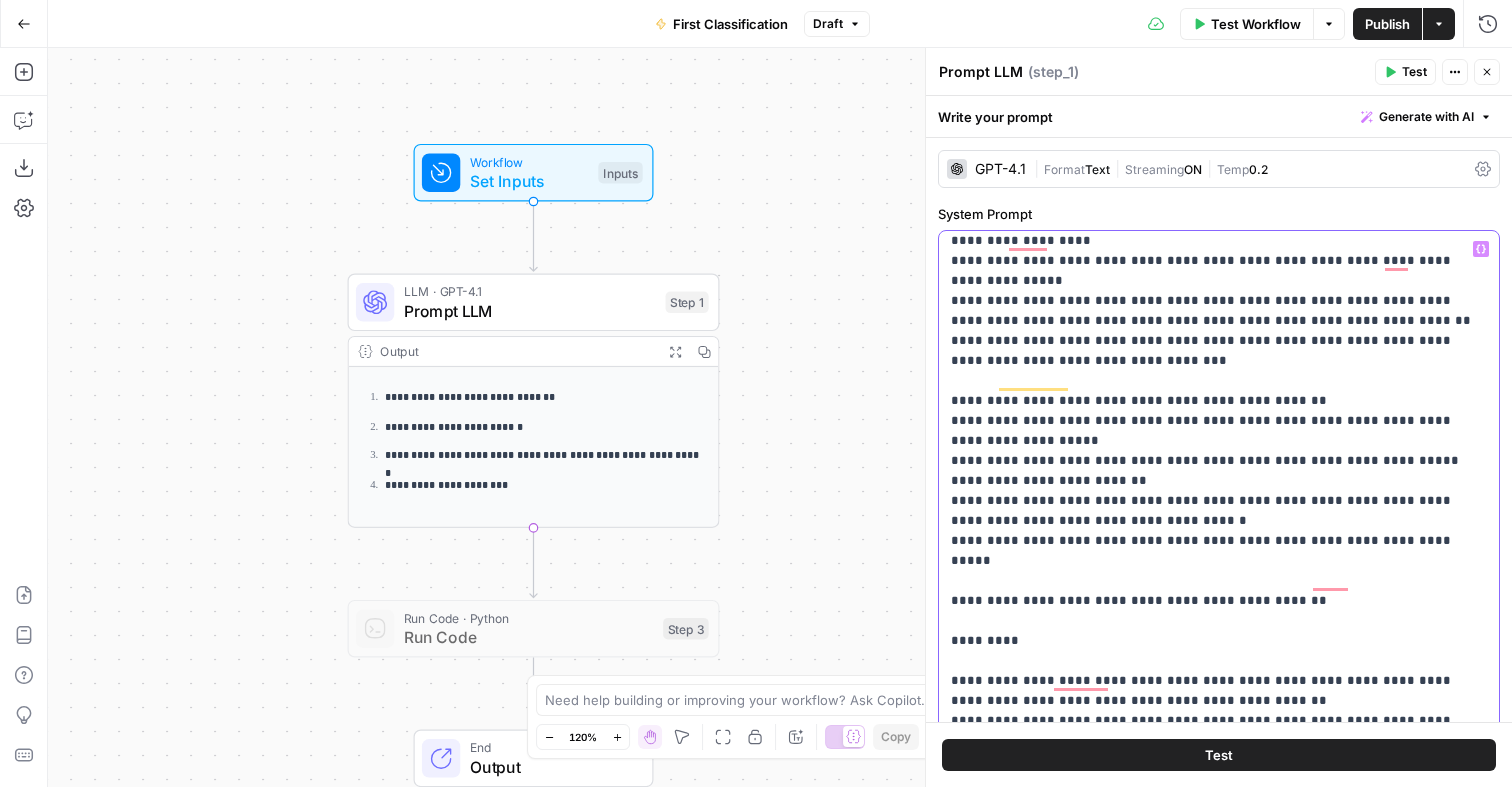 scroll, scrollTop: 757, scrollLeft: 0, axis: vertical 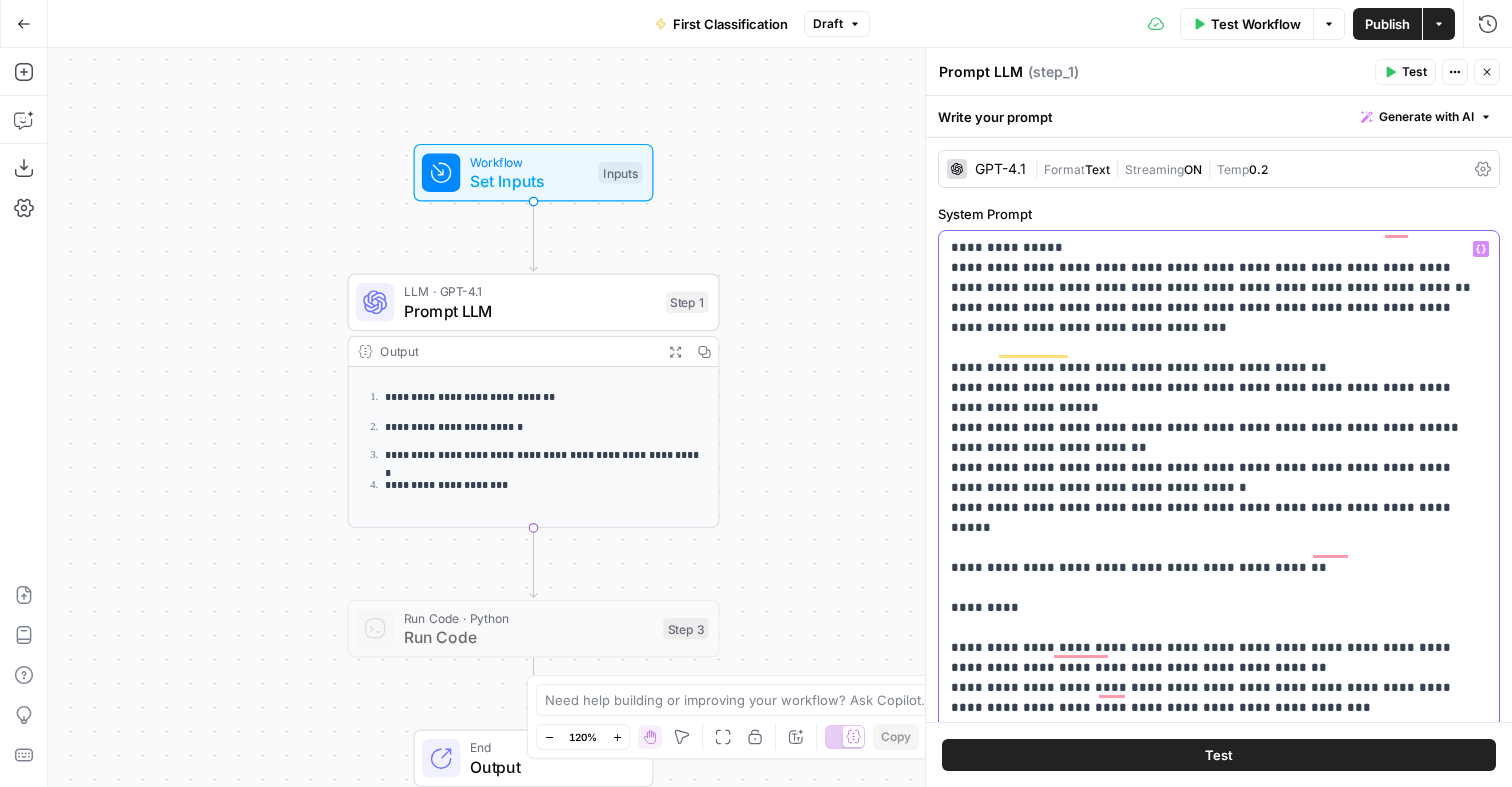 drag, startPoint x: 1309, startPoint y: 294, endPoint x: 1301, endPoint y: 270, distance: 25.298222 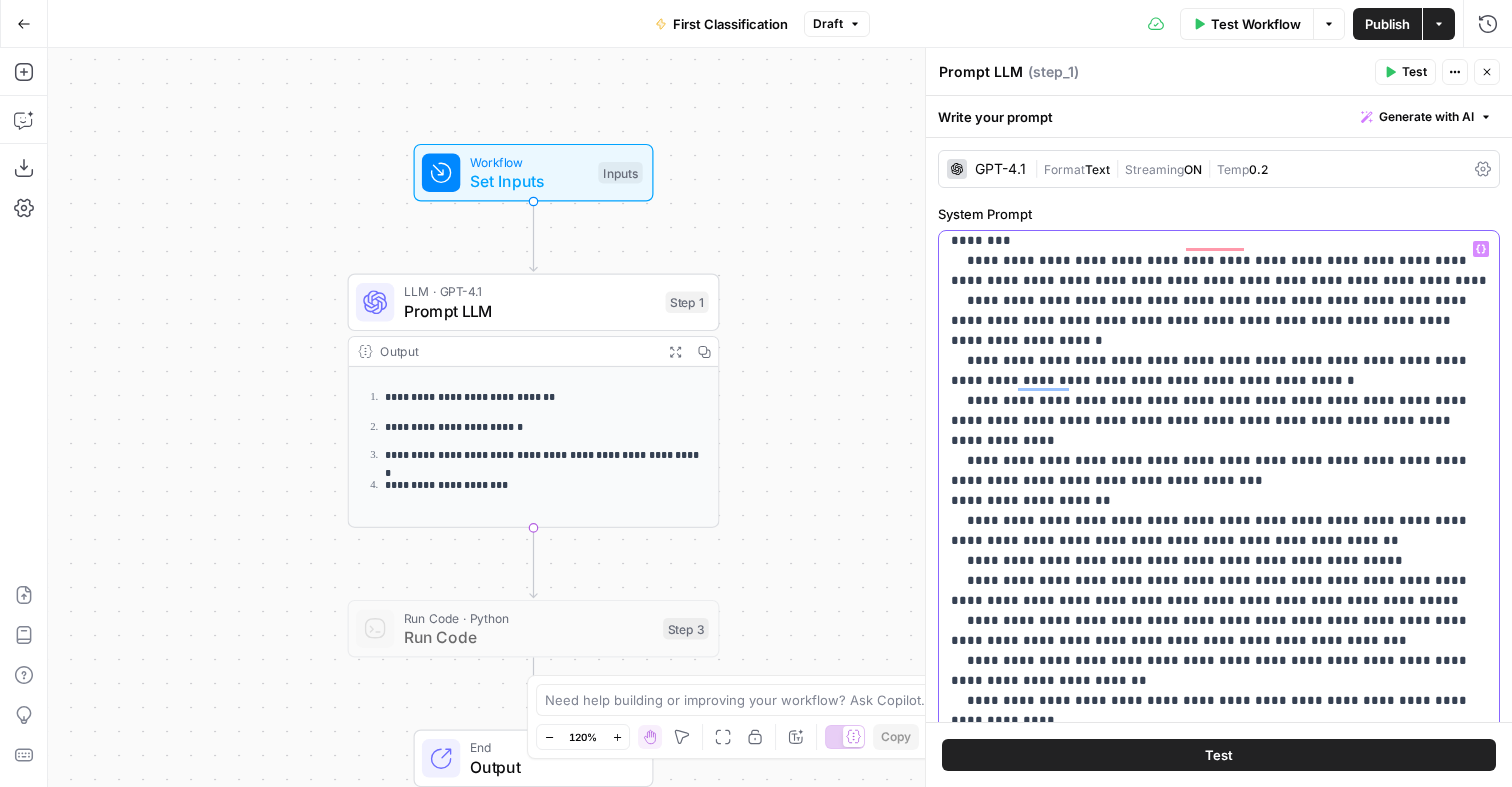 click on "**********" at bounding box center [1219, 791] 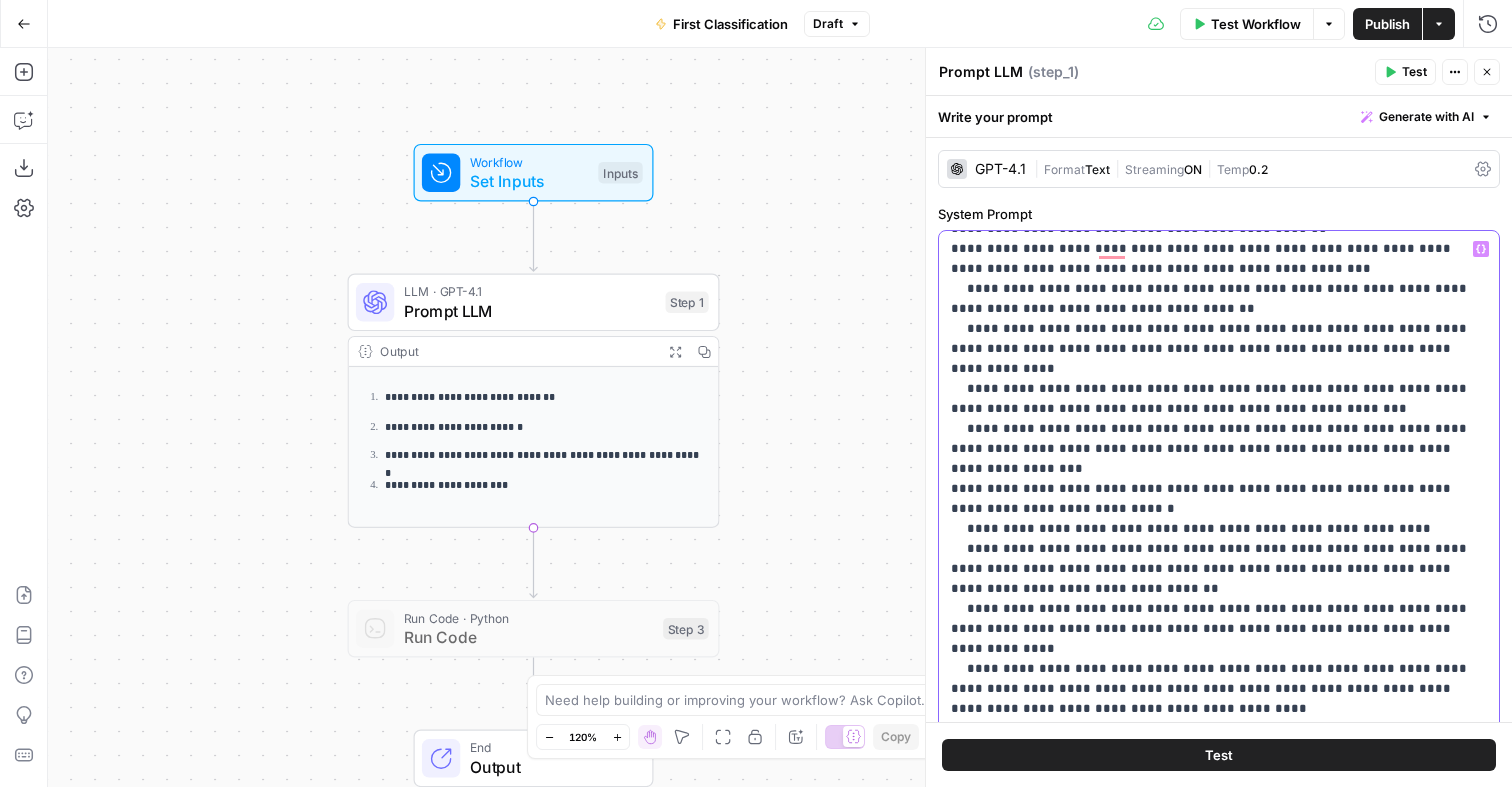 click on "**********" at bounding box center [1219, 1329] 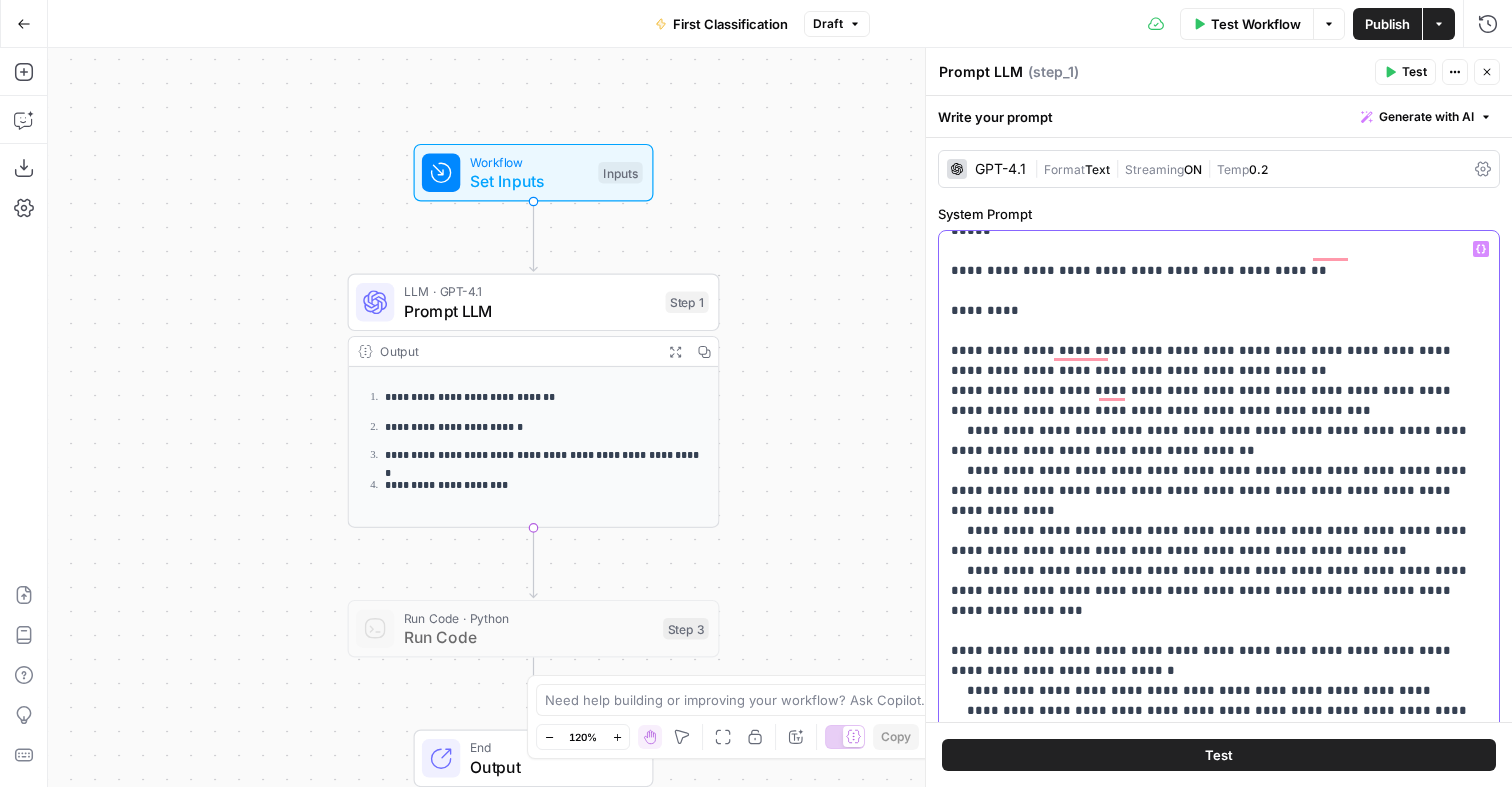 click on "**********" at bounding box center (1219, 1481) 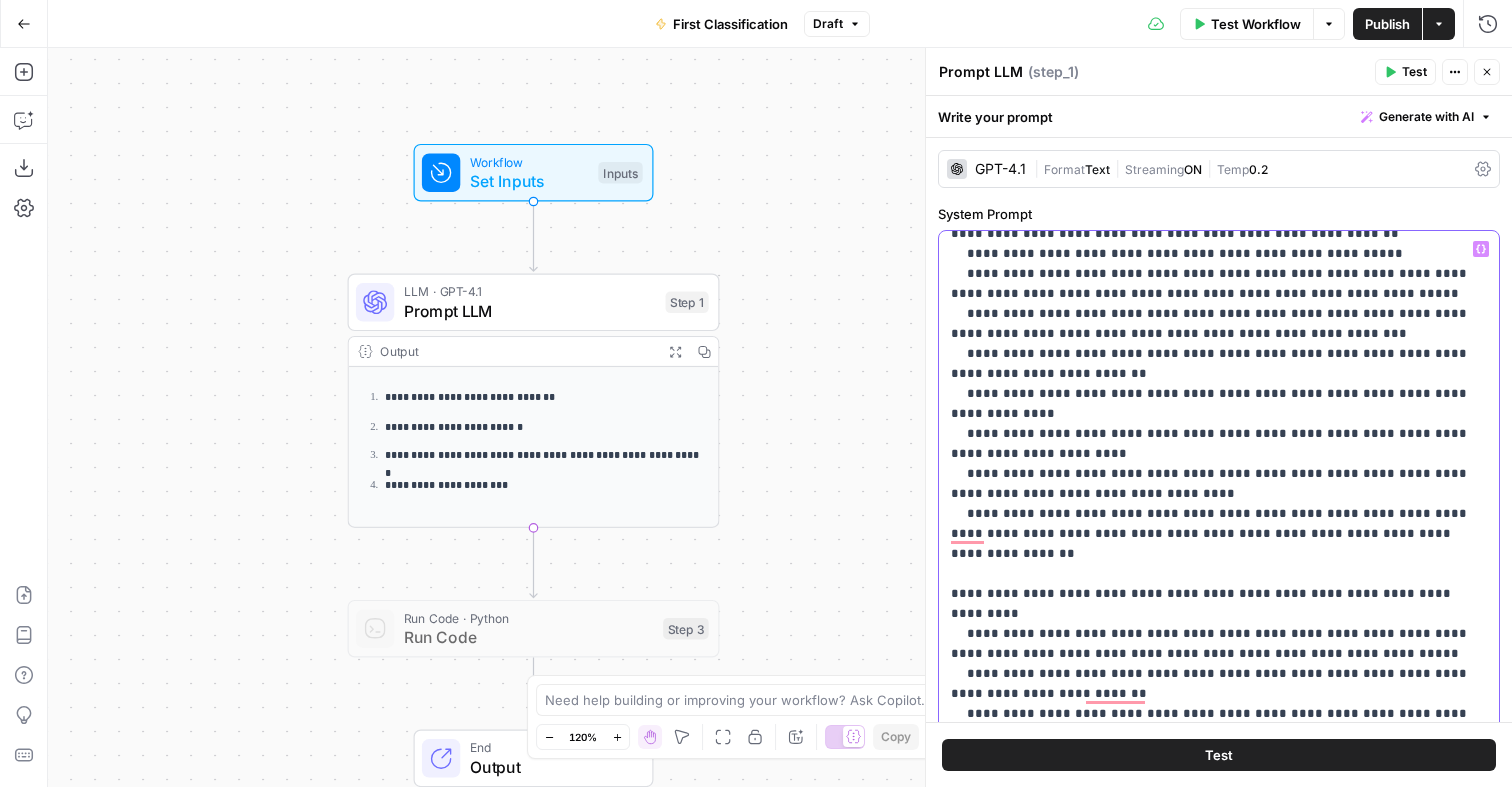 click on "**********" at bounding box center (1219, 454) 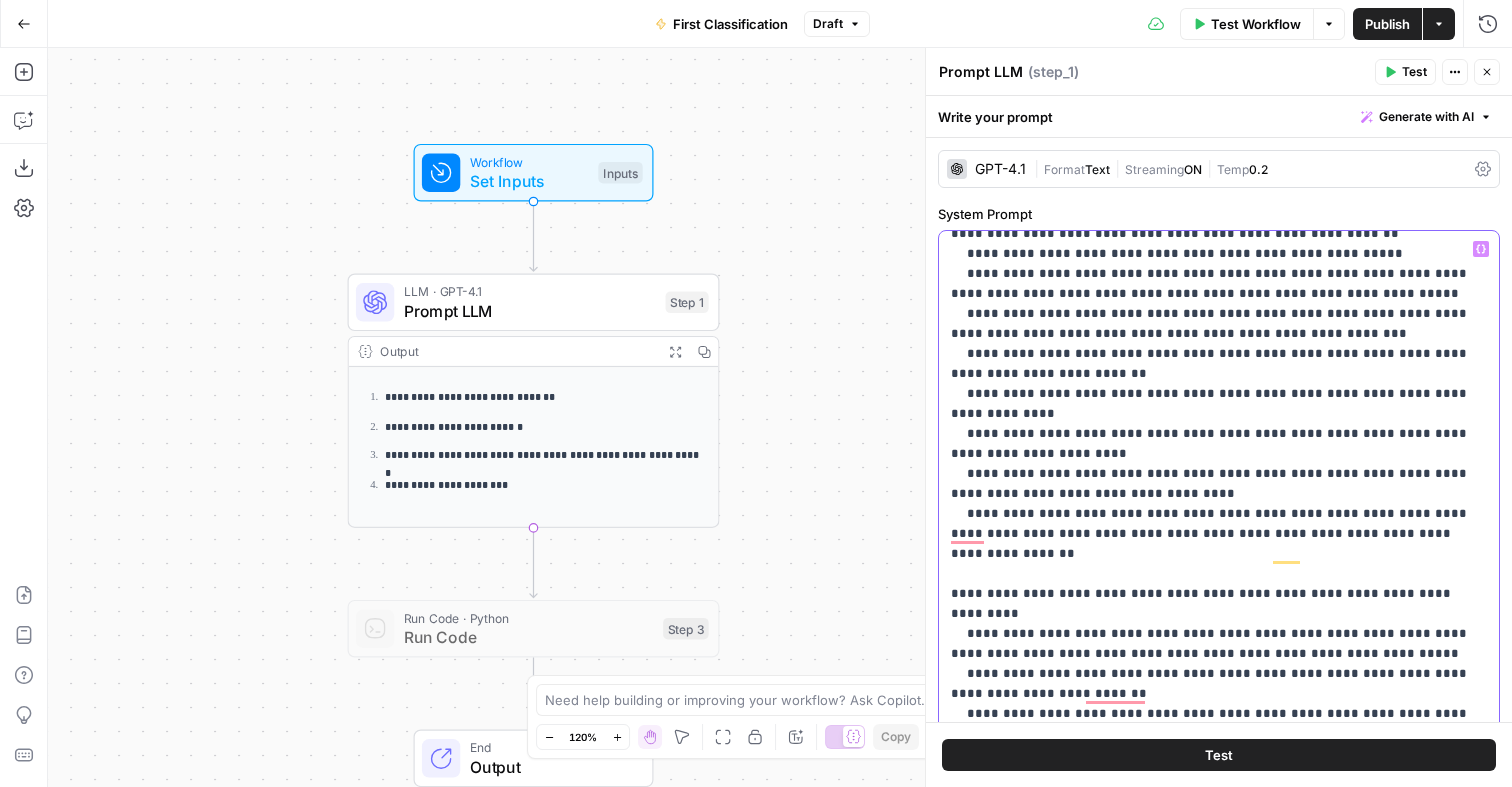 drag, startPoint x: 980, startPoint y: 516, endPoint x: 965, endPoint y: 516, distance: 15 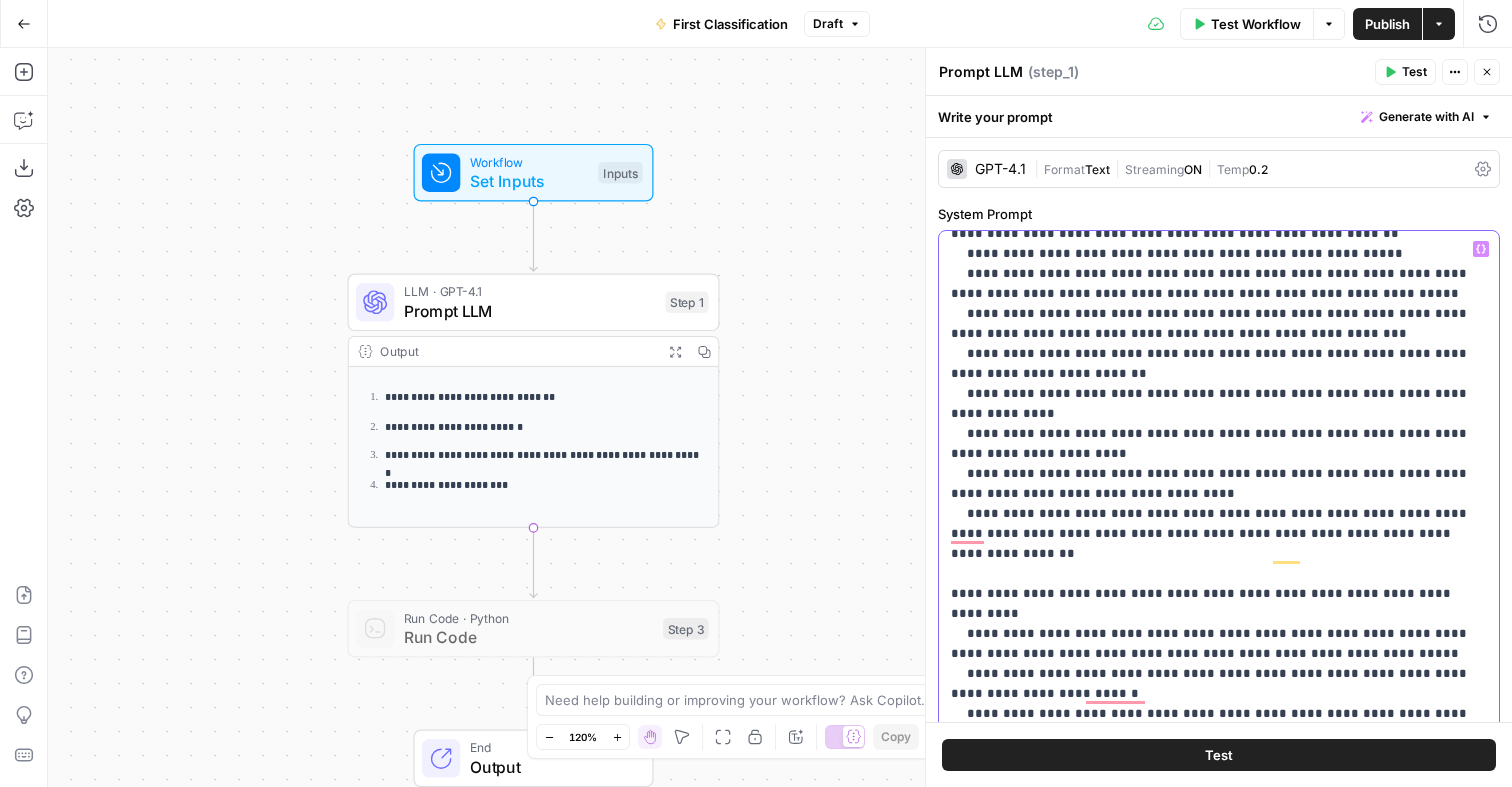 drag, startPoint x: 980, startPoint y: 346, endPoint x: 963, endPoint y: 347, distance: 17.029387 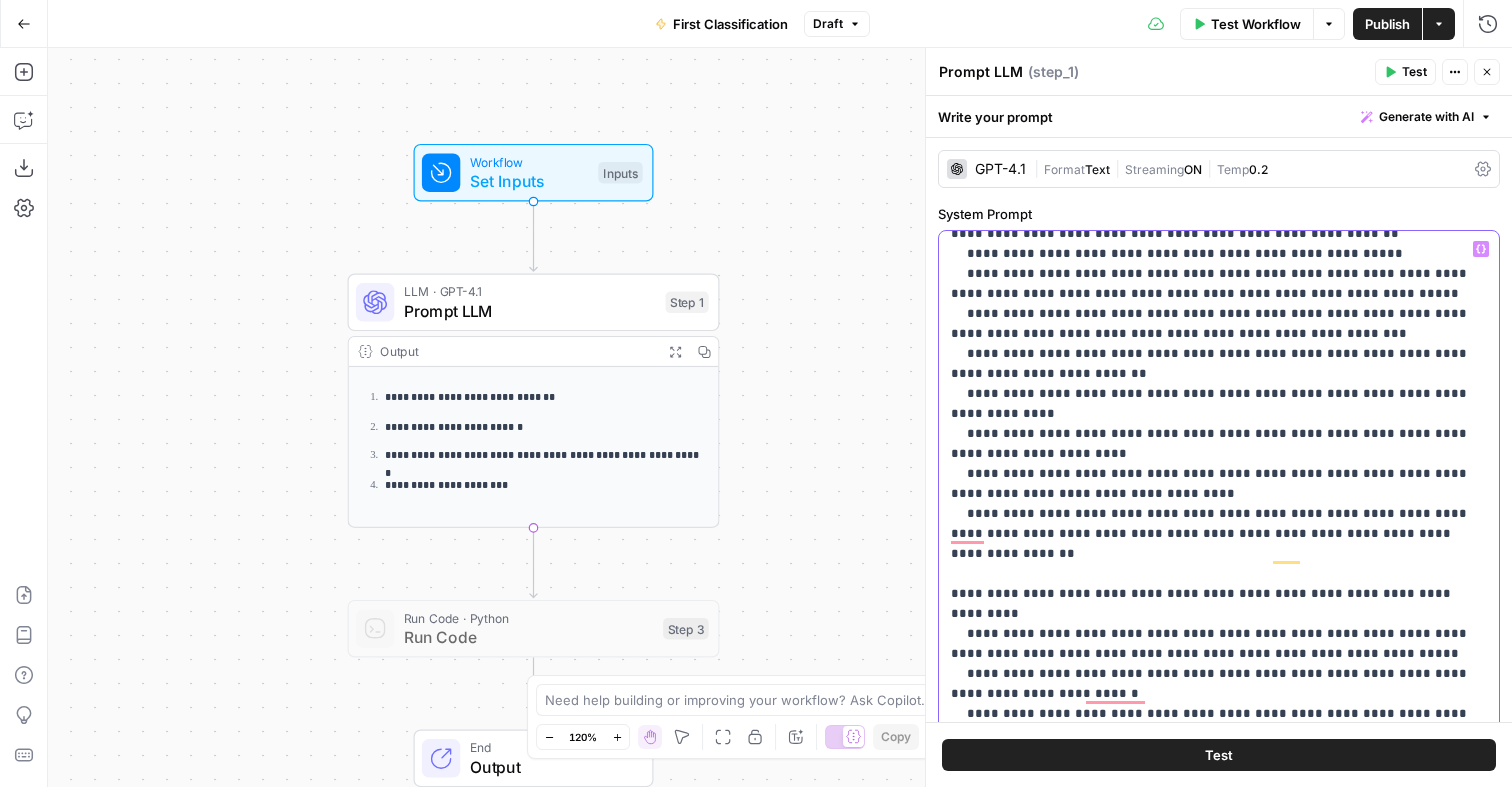 click on "**********" at bounding box center (1219, 454) 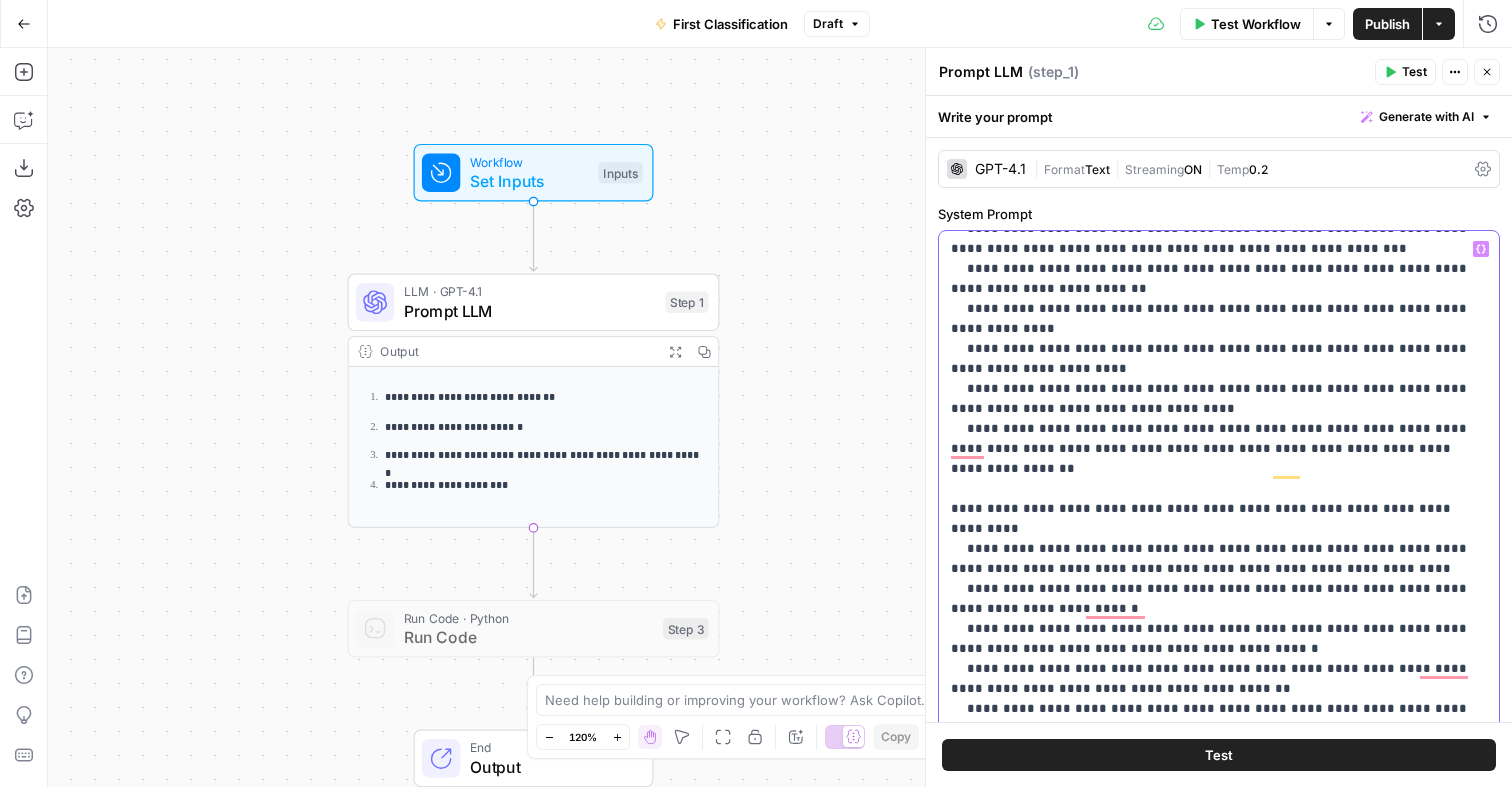 click on "**********" at bounding box center (1219, 369) 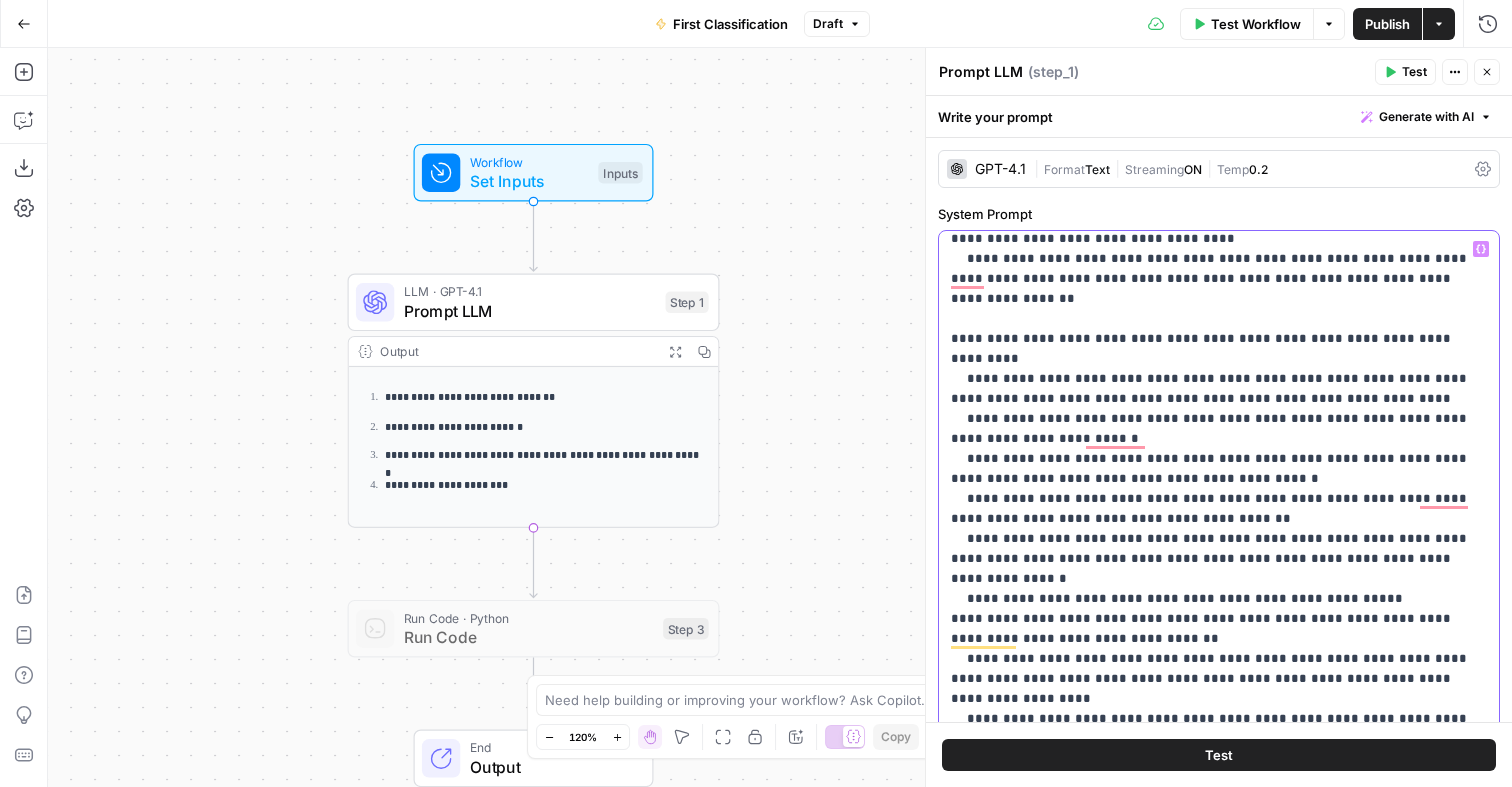 click on "**********" at bounding box center [1219, 199] 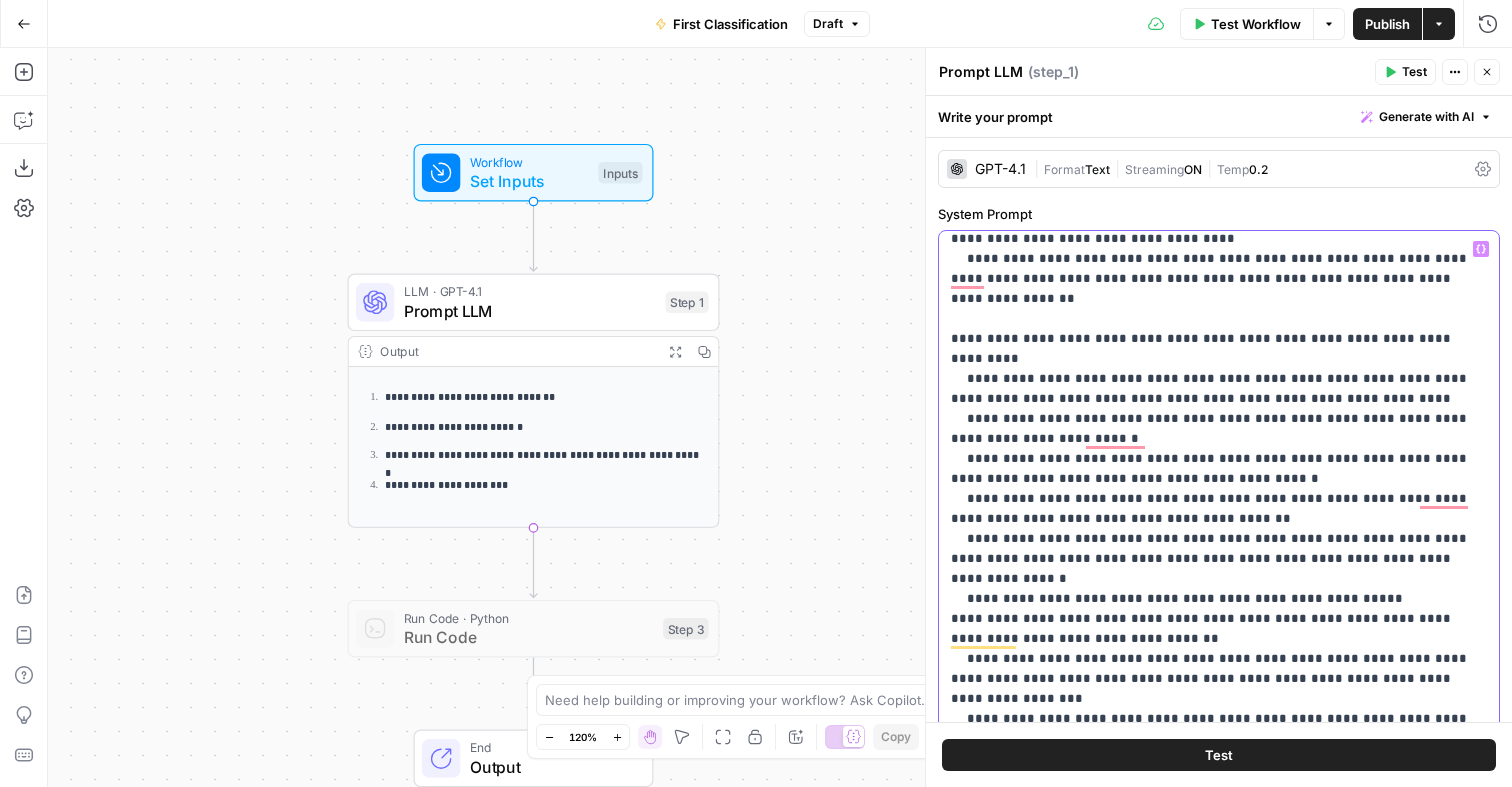 drag, startPoint x: 979, startPoint y: 396, endPoint x: 963, endPoint y: 396, distance: 16 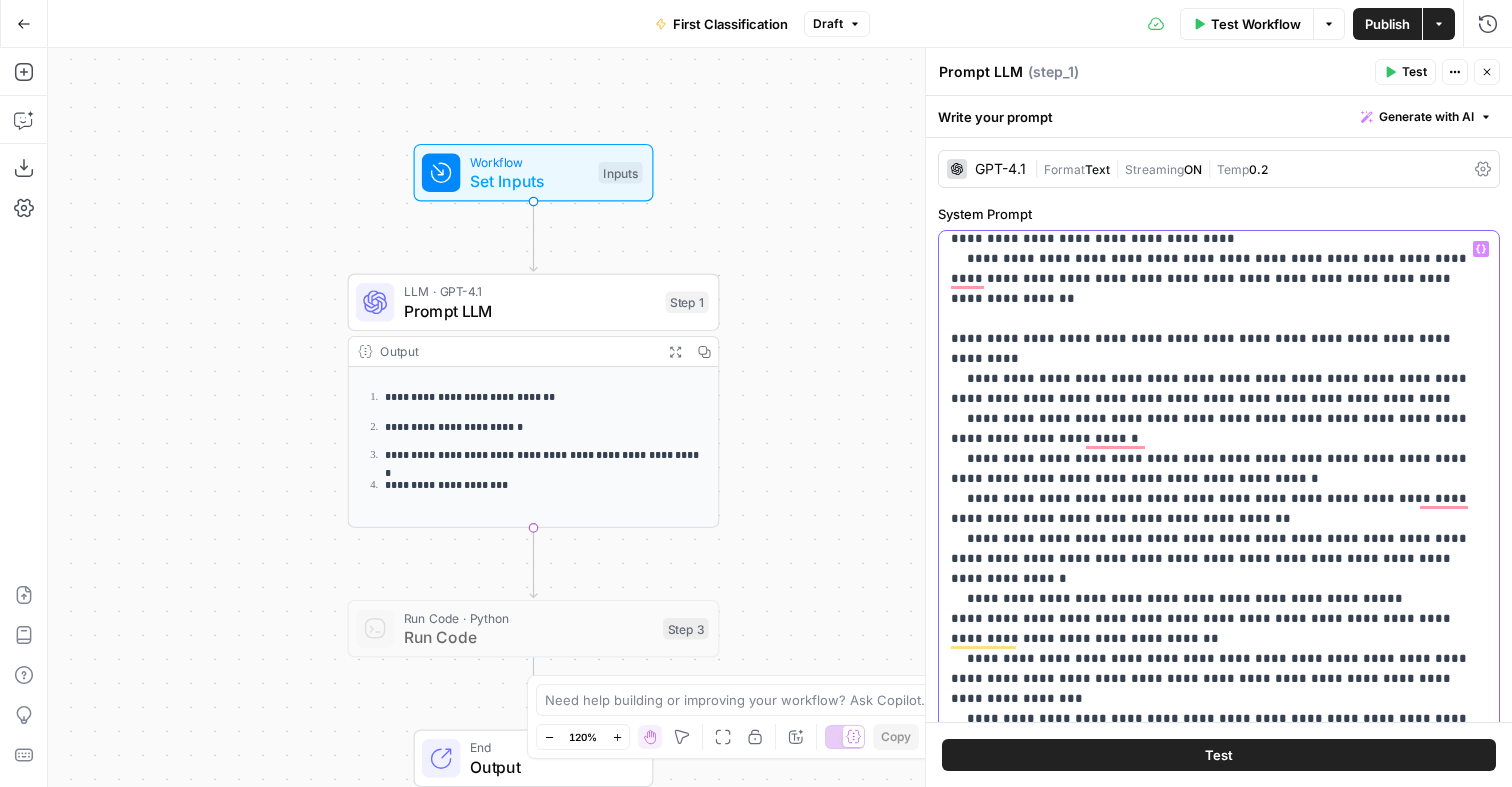 click on "**********" at bounding box center (1219, 199) 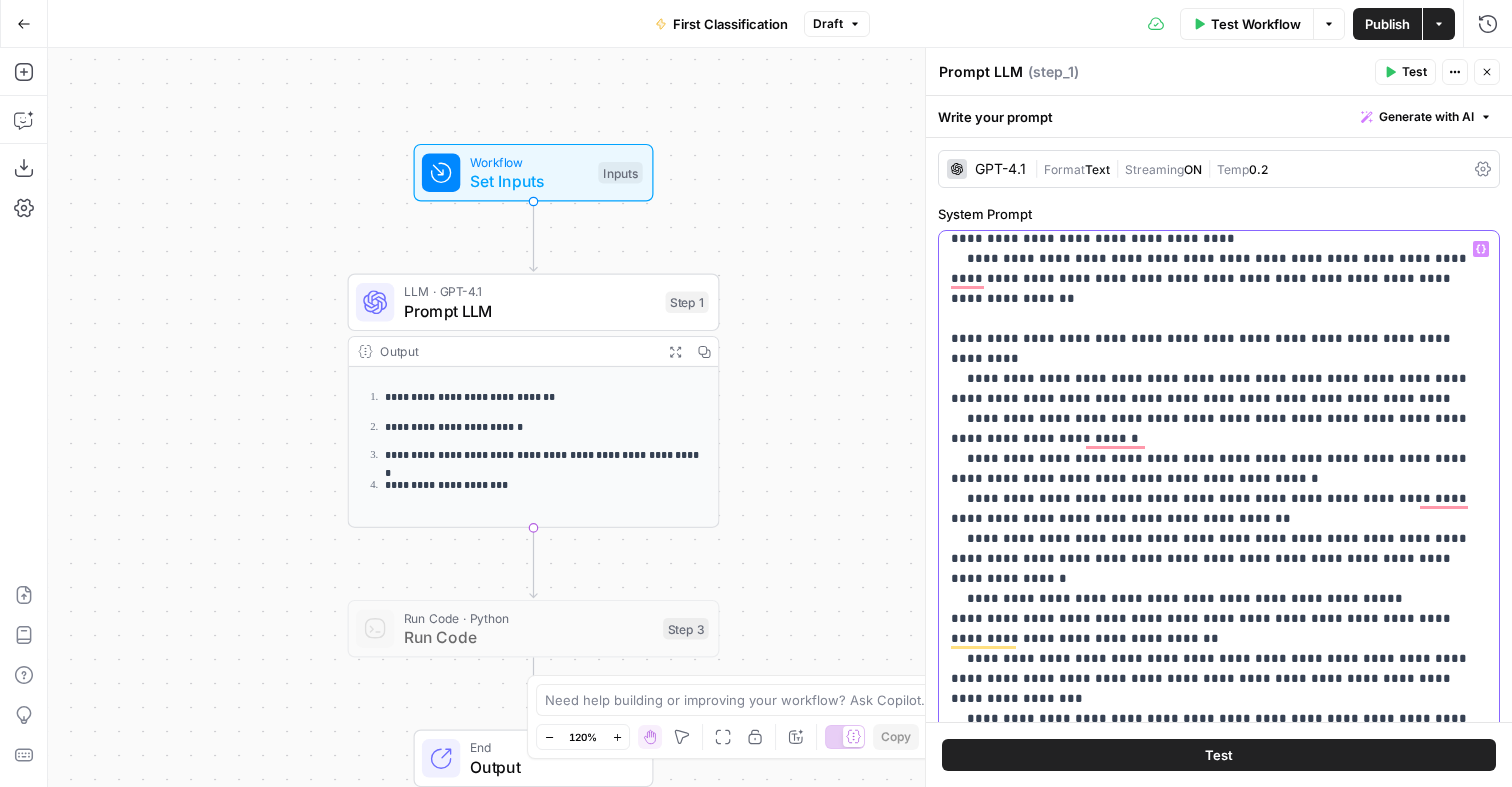 drag, startPoint x: 981, startPoint y: 444, endPoint x: 964, endPoint y: 444, distance: 17 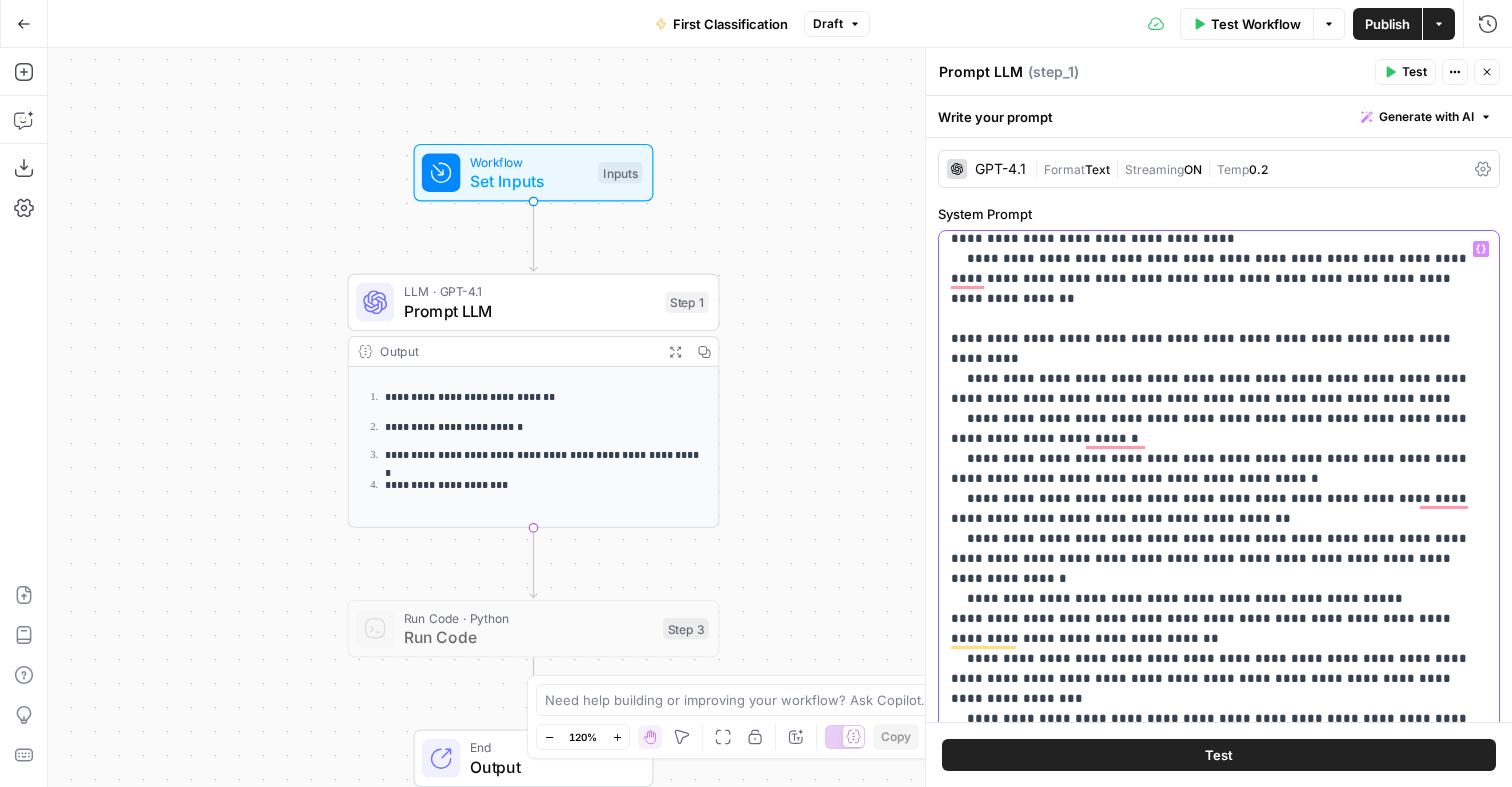 click on "**********" at bounding box center (1219, 199) 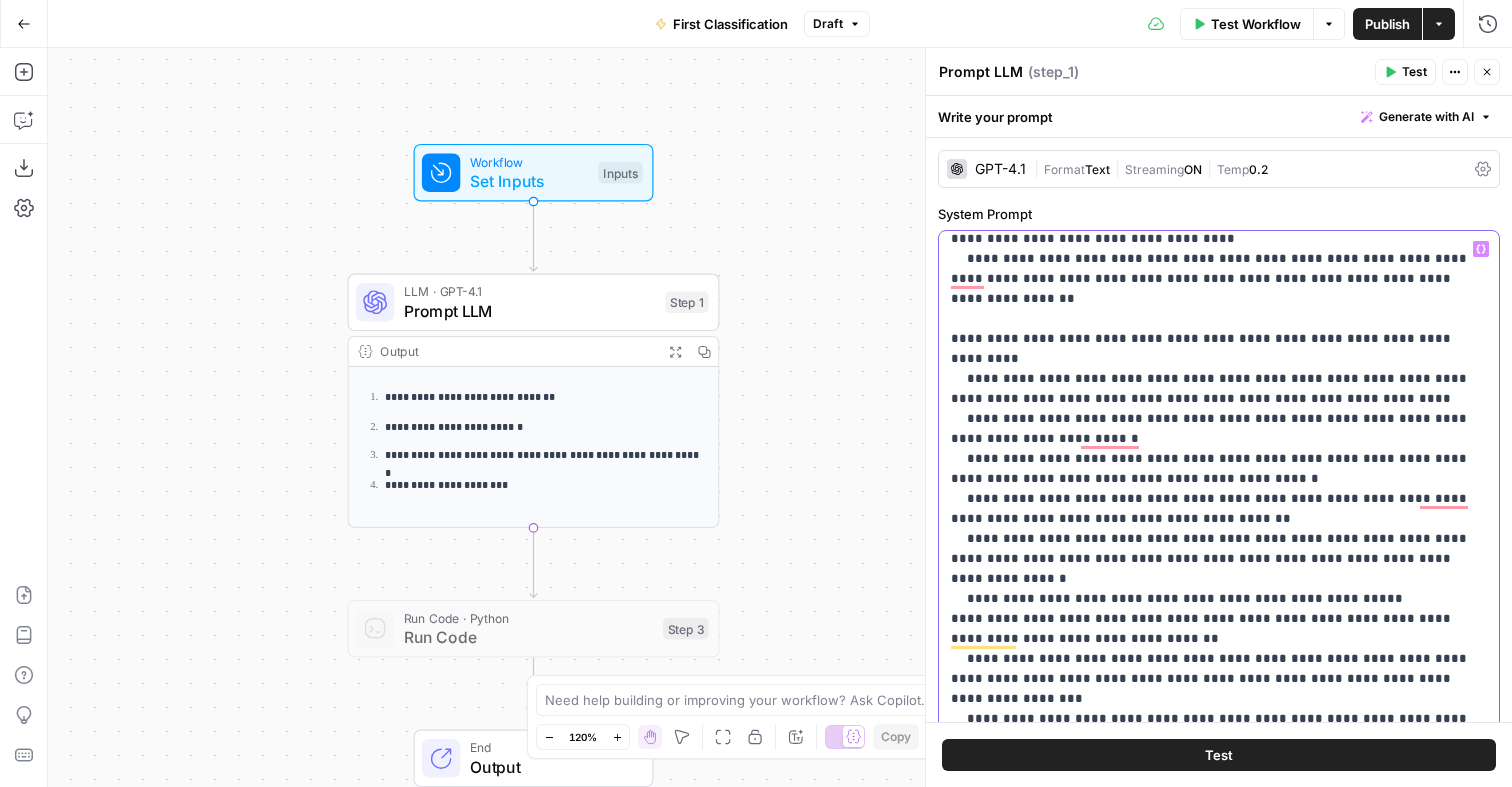 drag, startPoint x: 981, startPoint y: 460, endPoint x: 965, endPoint y: 460, distance: 16 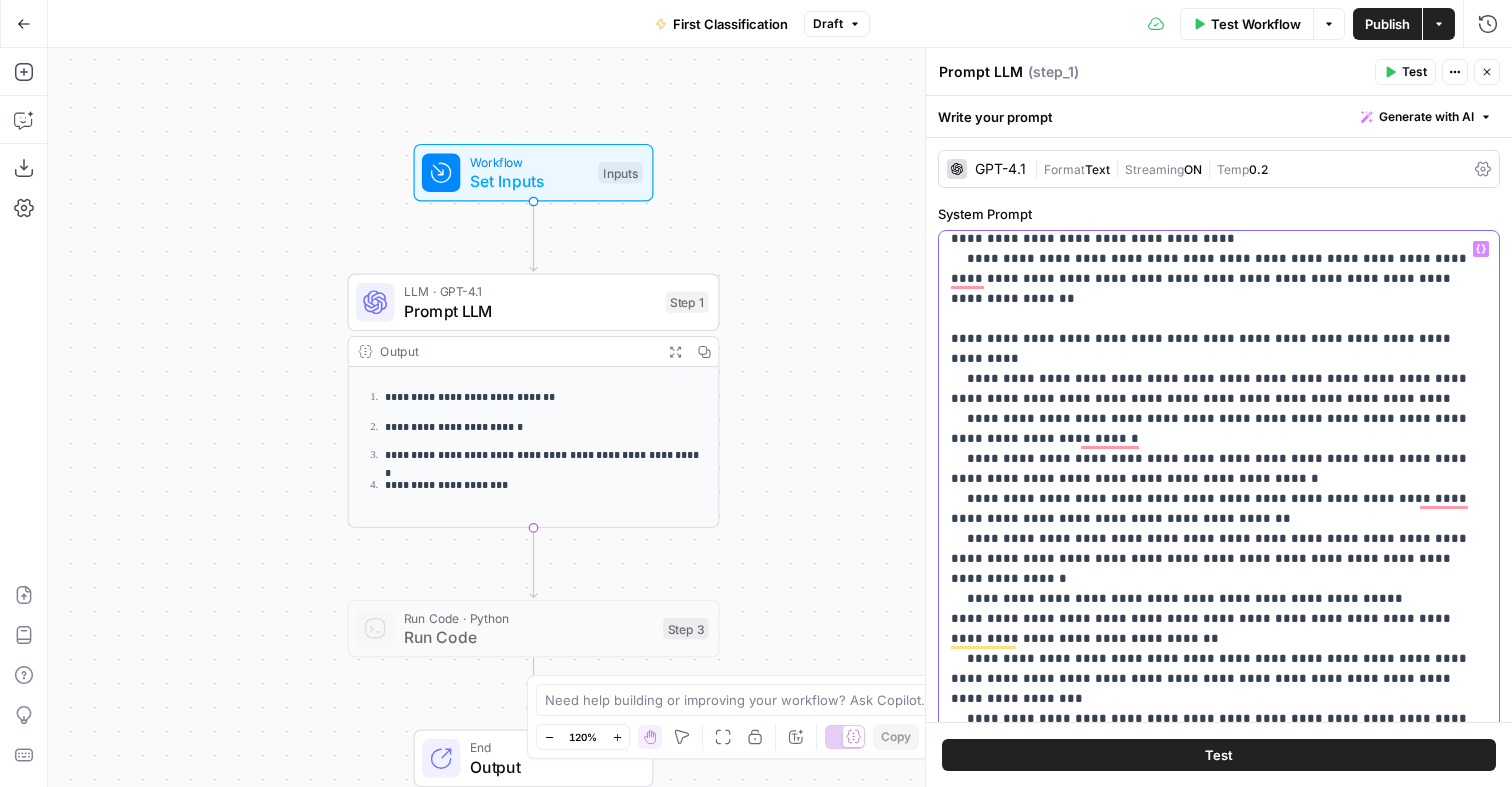 click on "**********" at bounding box center [1219, 199] 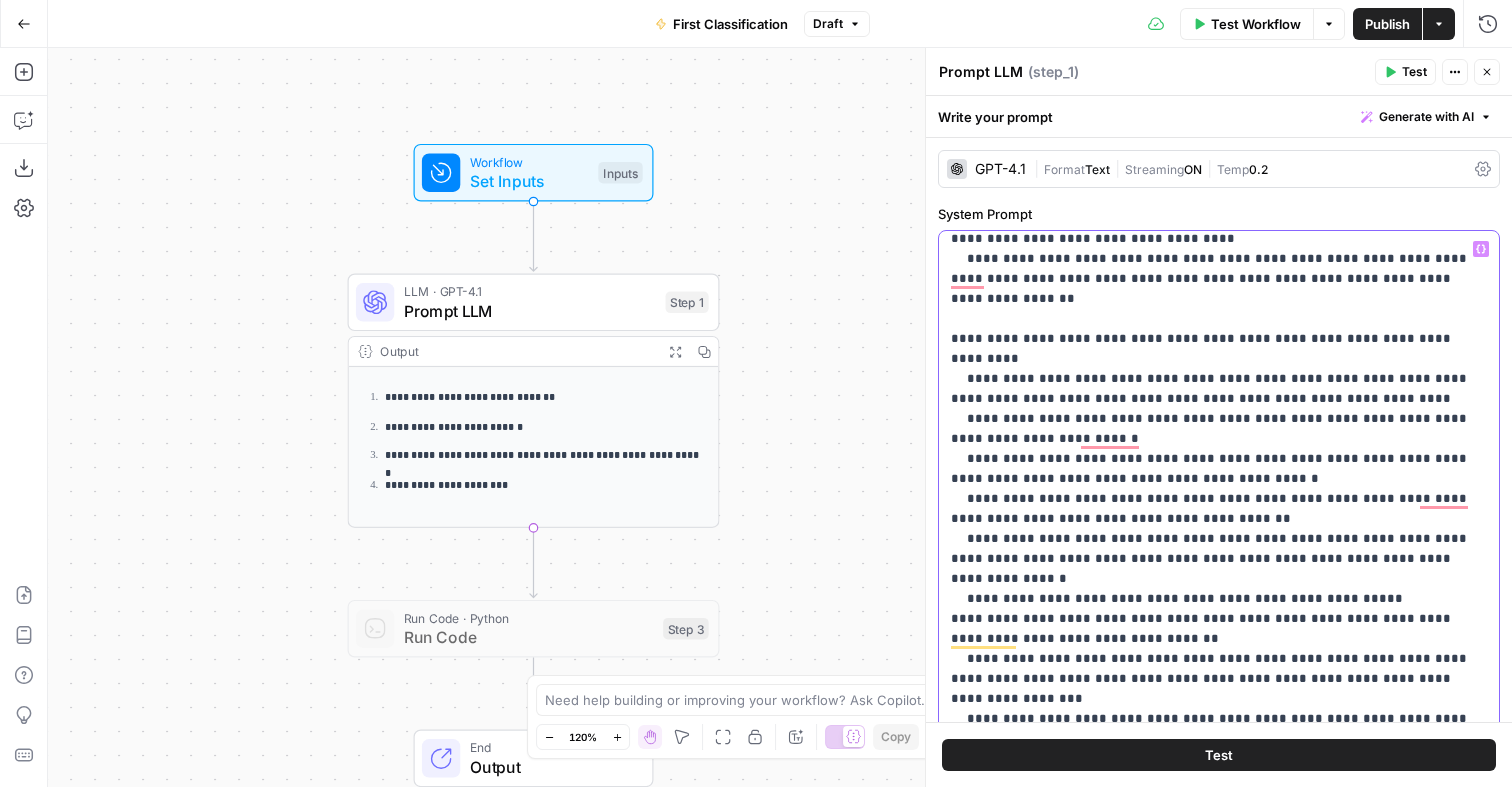 drag, startPoint x: 979, startPoint y: 493, endPoint x: 965, endPoint y: 493, distance: 14 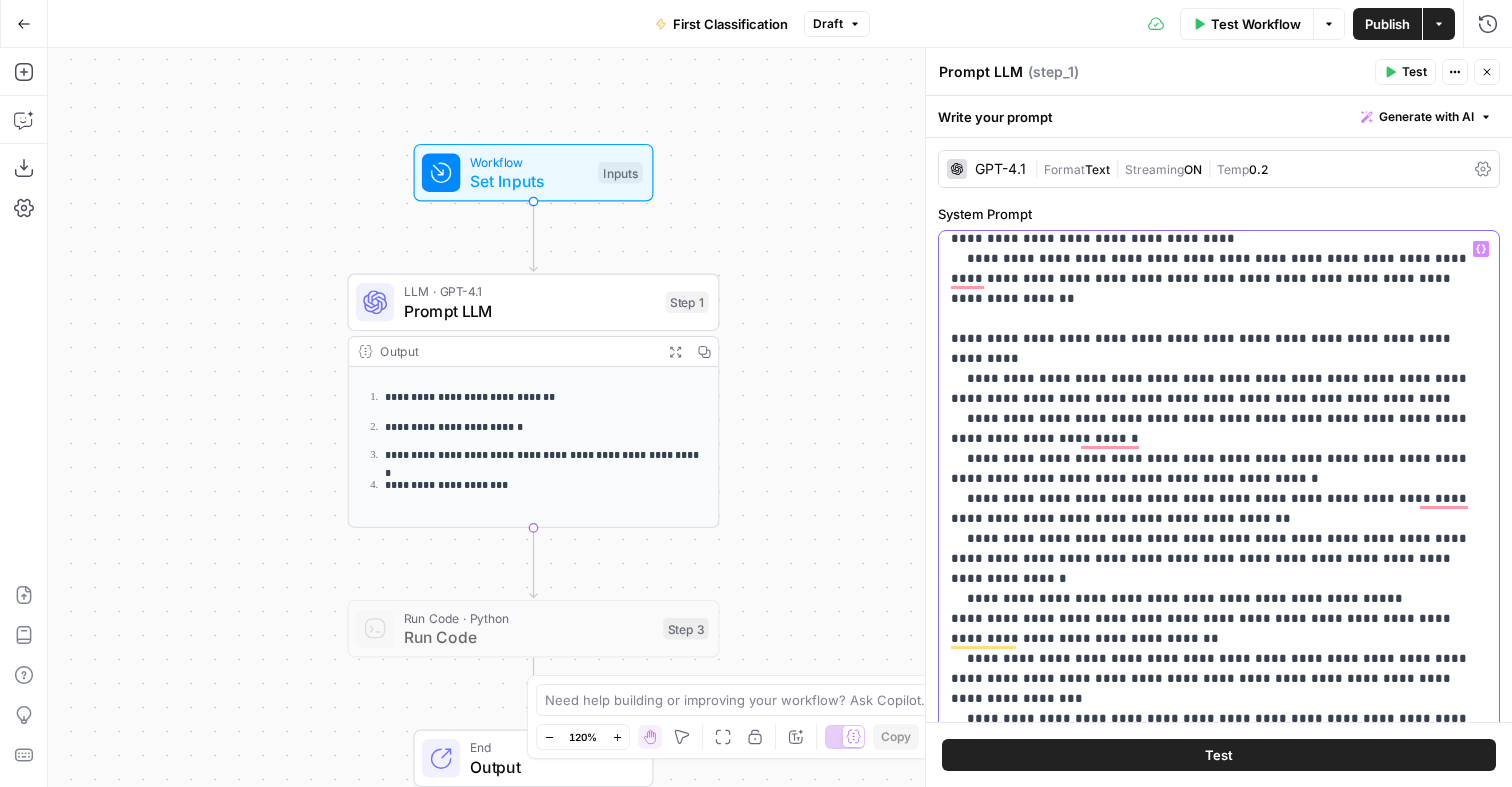click on "**********" at bounding box center (1219, 199) 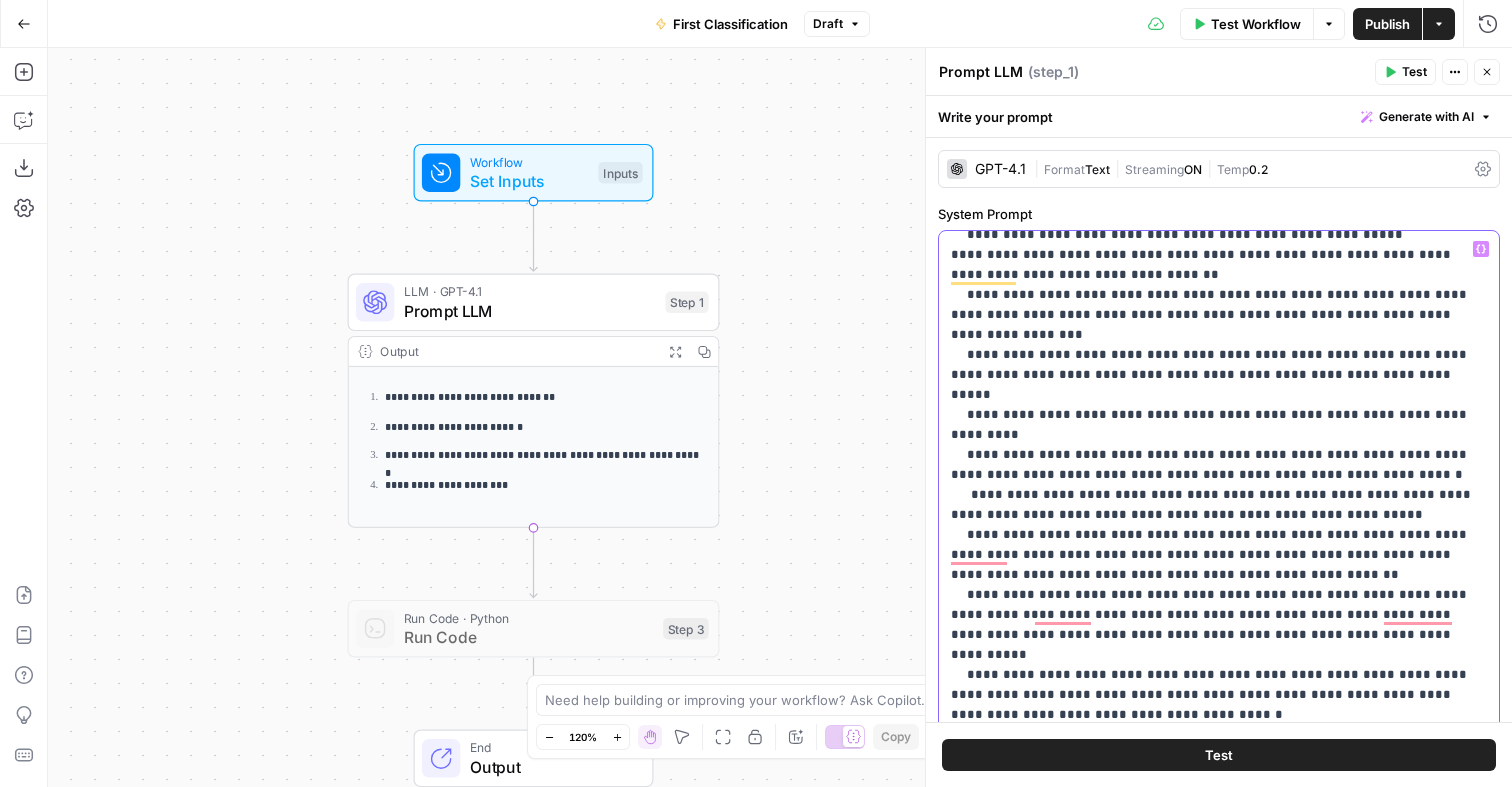 drag, startPoint x: 979, startPoint y: 377, endPoint x: 963, endPoint y: 377, distance: 16 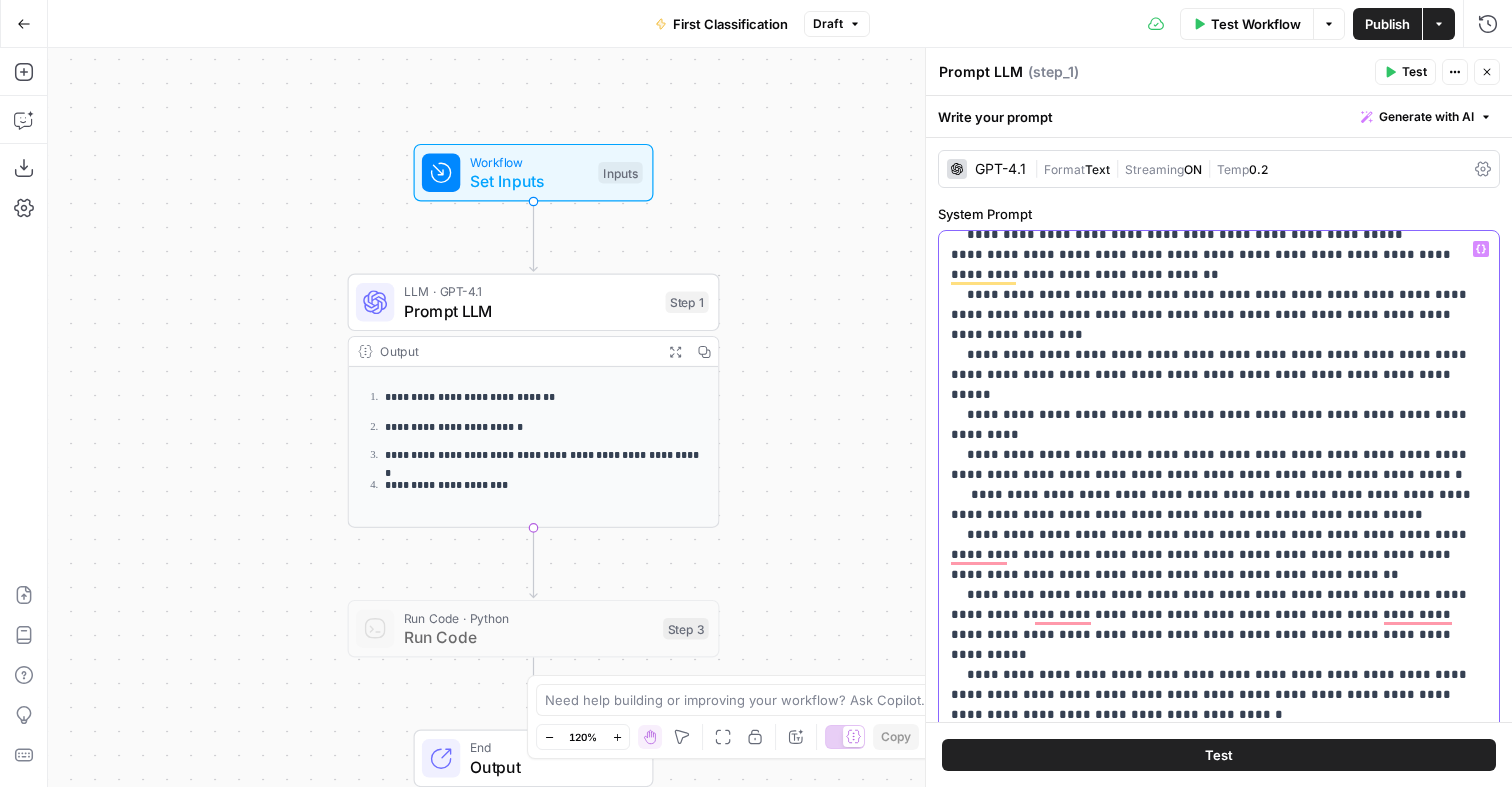 drag, startPoint x: 983, startPoint y: 433, endPoint x: 966, endPoint y: 433, distance: 17 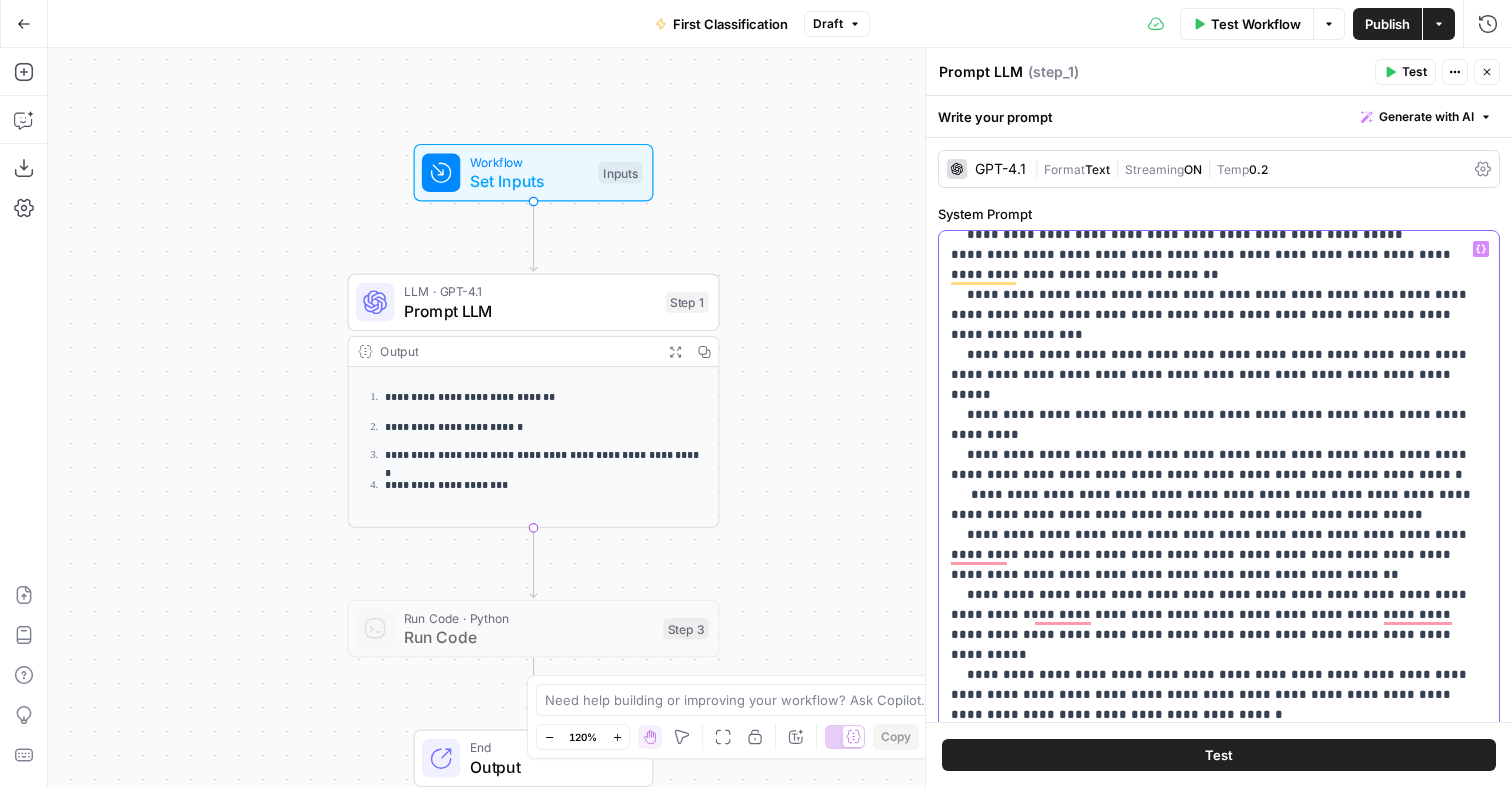 drag, startPoint x: 980, startPoint y: 537, endPoint x: 966, endPoint y: 537, distance: 14 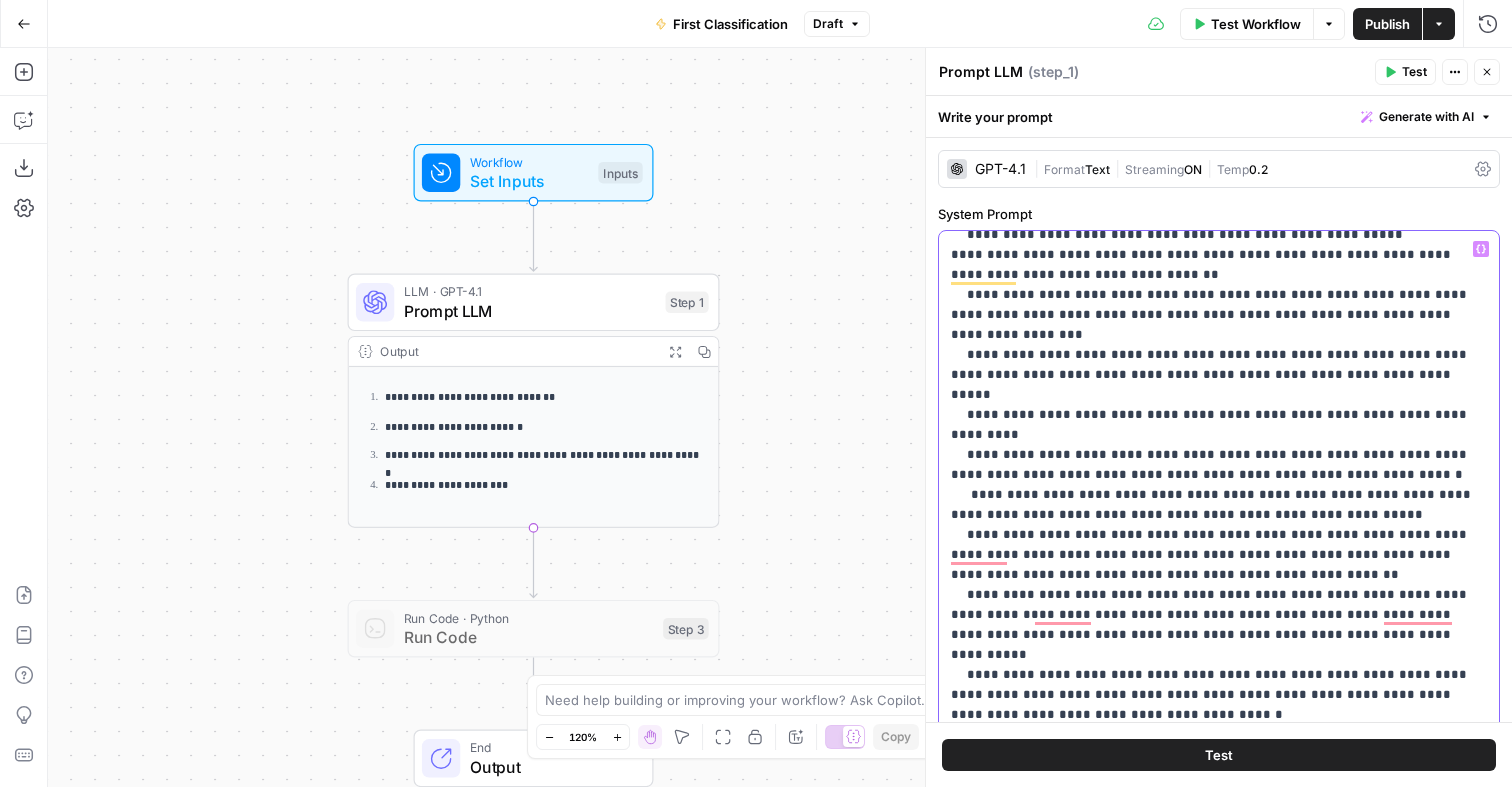 click on "**********" at bounding box center (1219, -165) 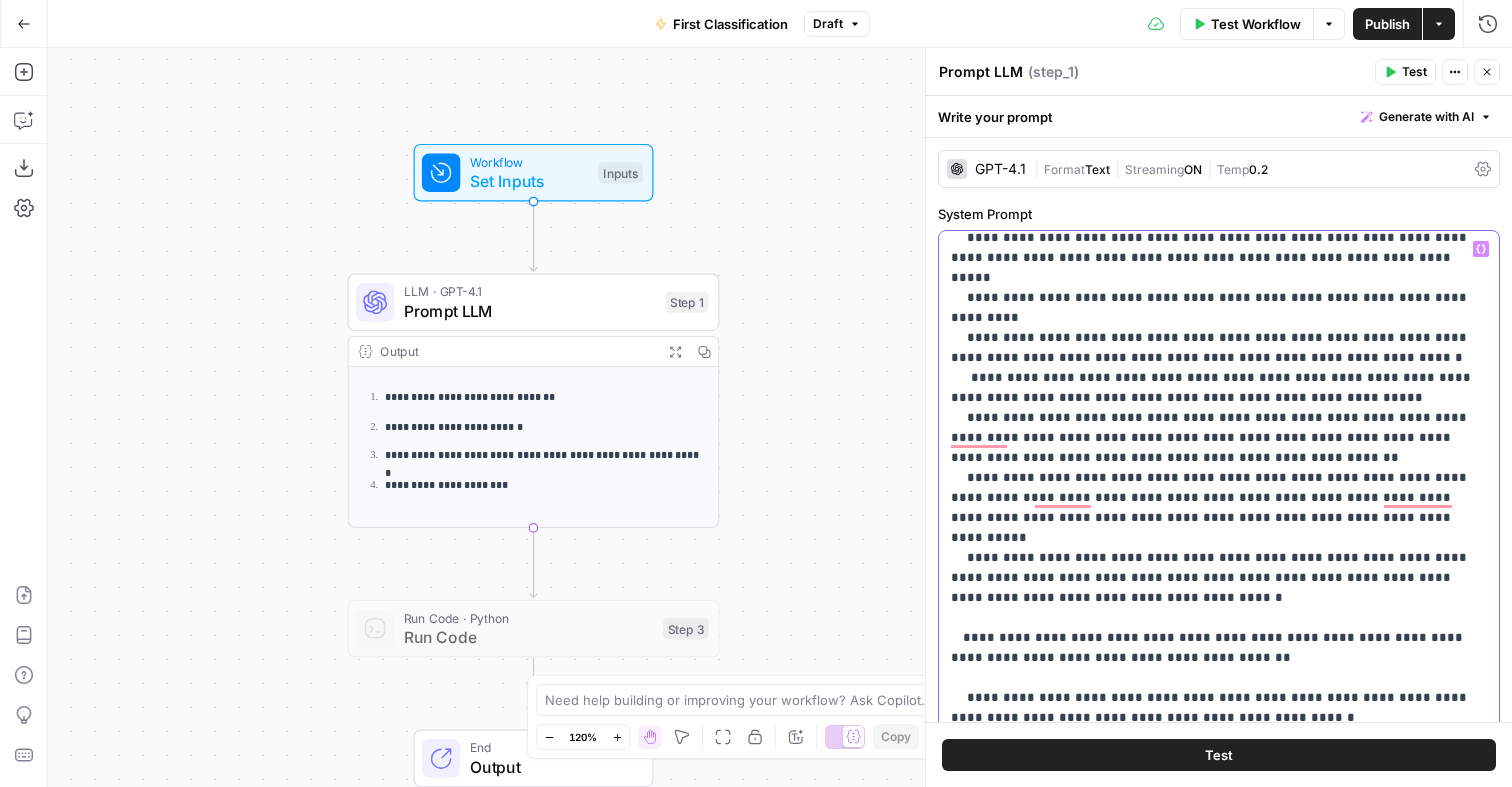 drag, startPoint x: 977, startPoint y: 482, endPoint x: 966, endPoint y: 482, distance: 11 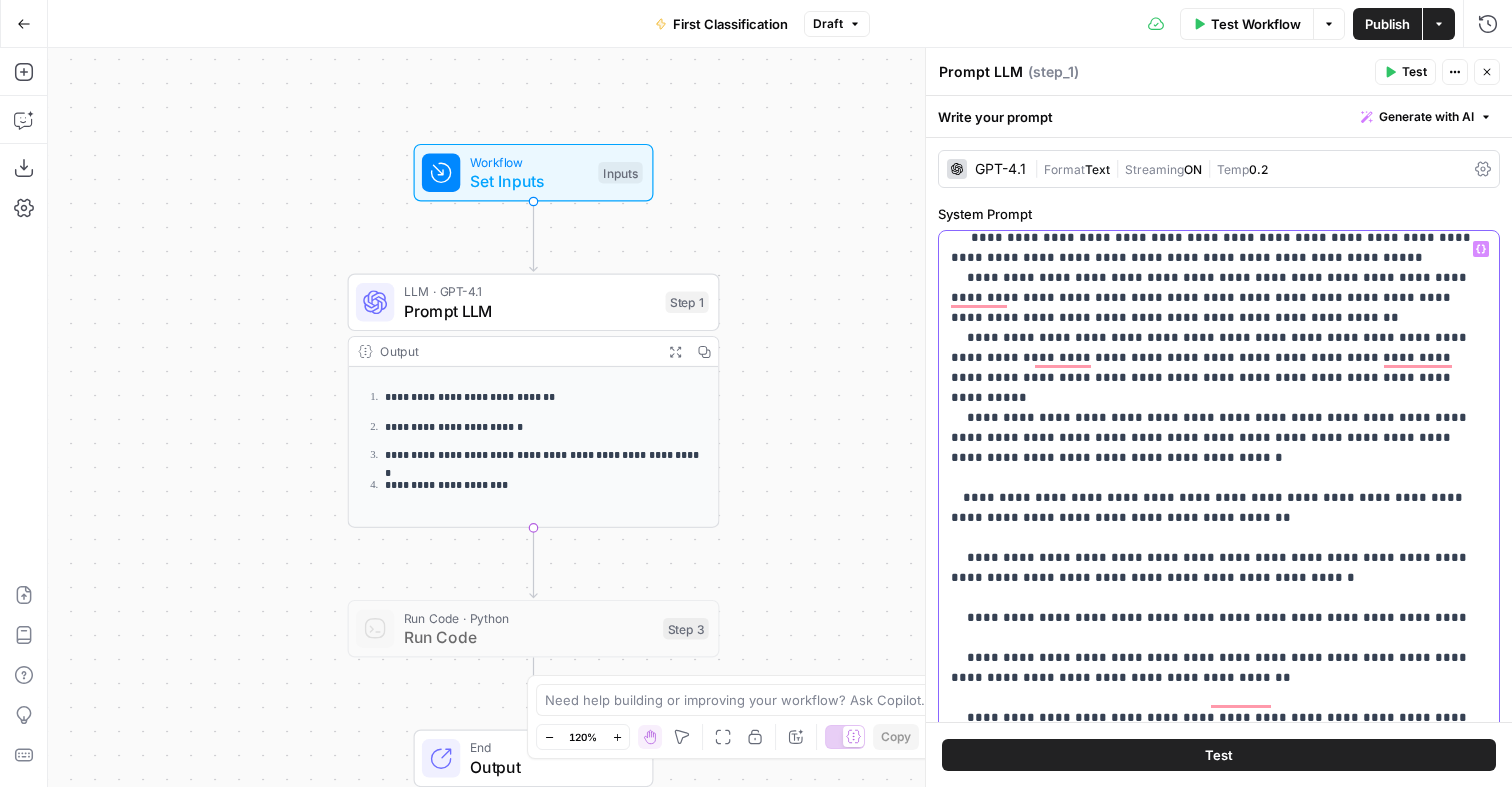 drag, startPoint x: 979, startPoint y: 460, endPoint x: 963, endPoint y: 460, distance: 16 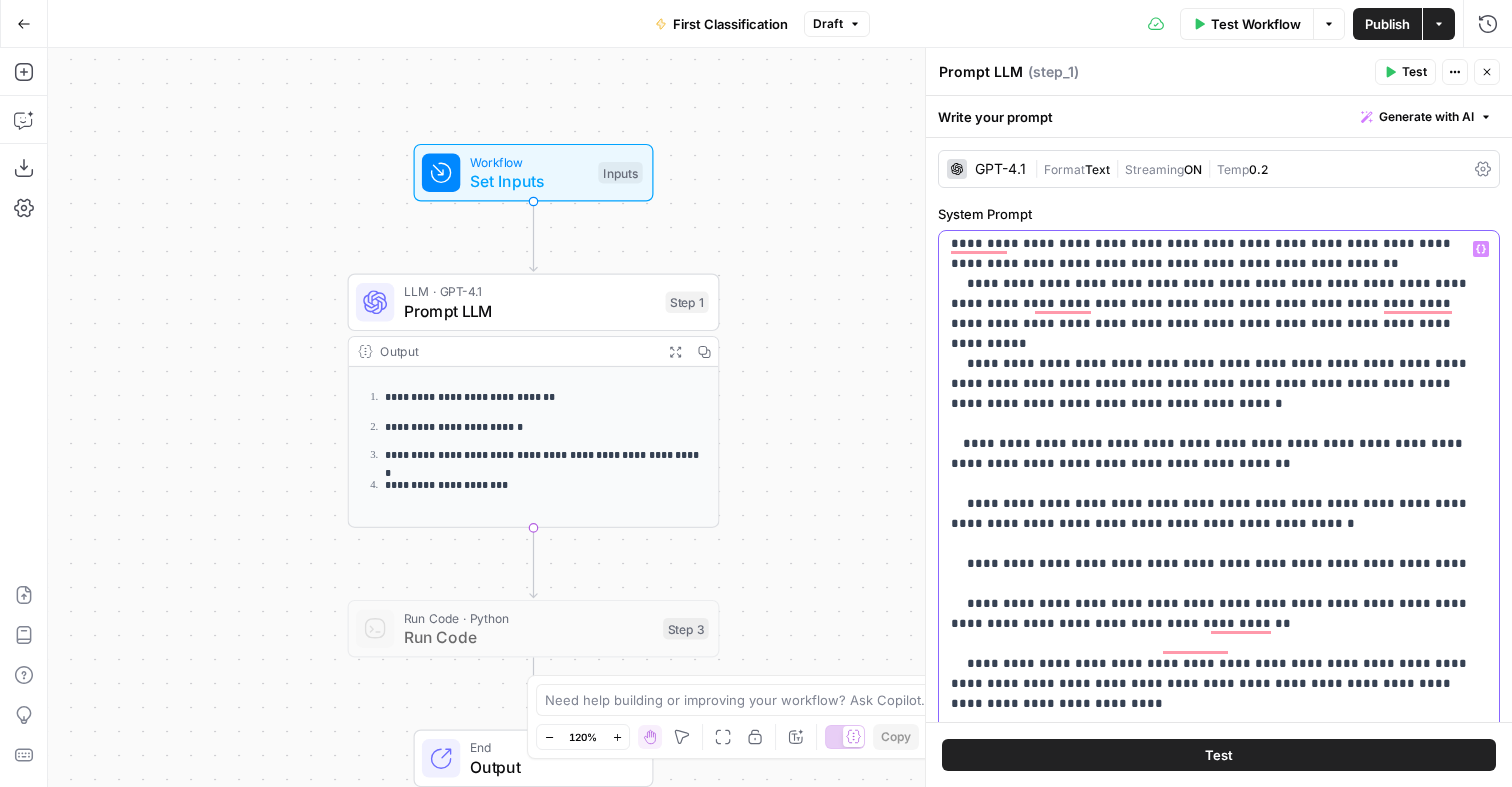click on "**********" at bounding box center [1219, 638] 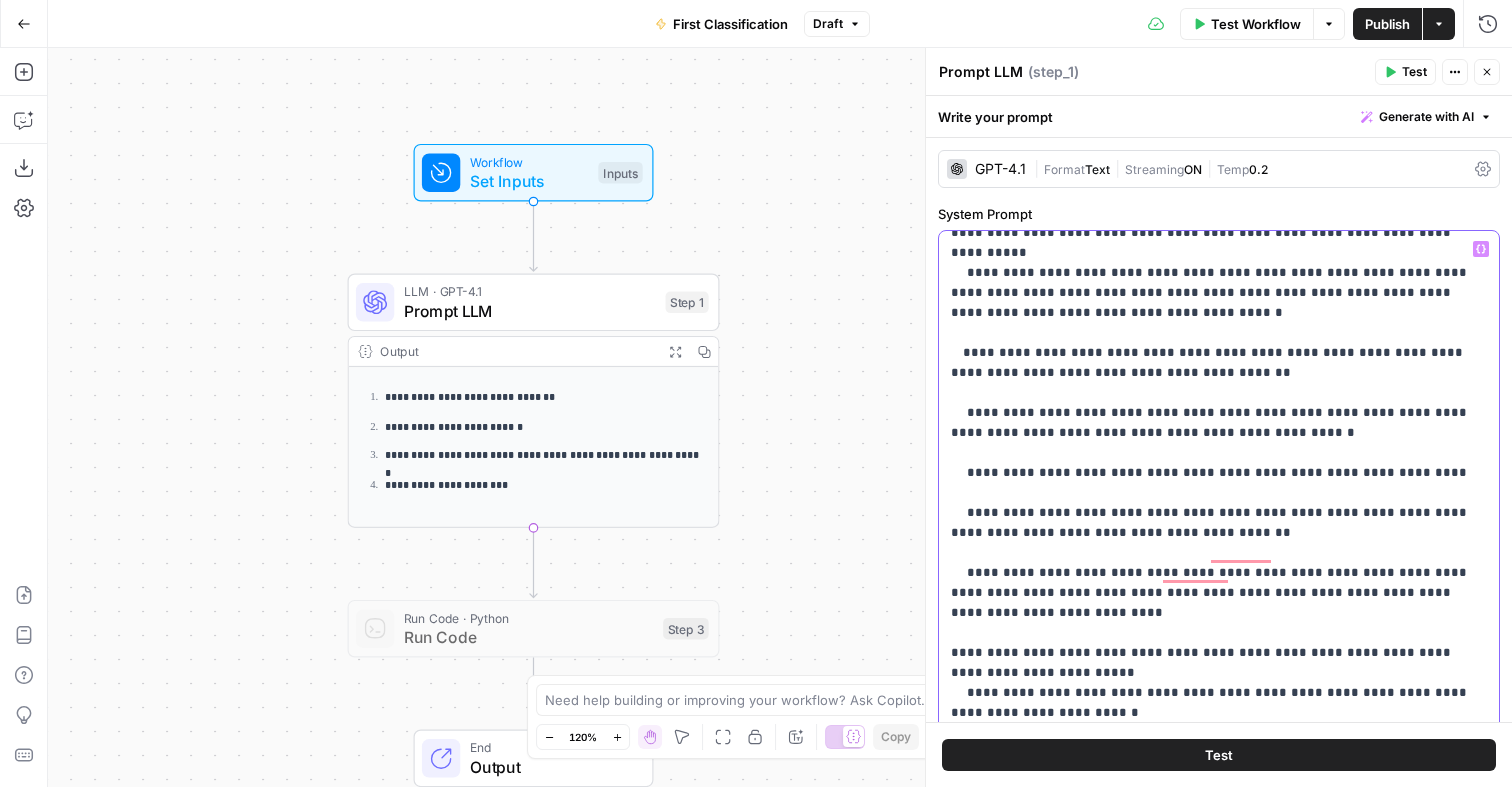 drag, startPoint x: 978, startPoint y: 429, endPoint x: 967, endPoint y: 429, distance: 11 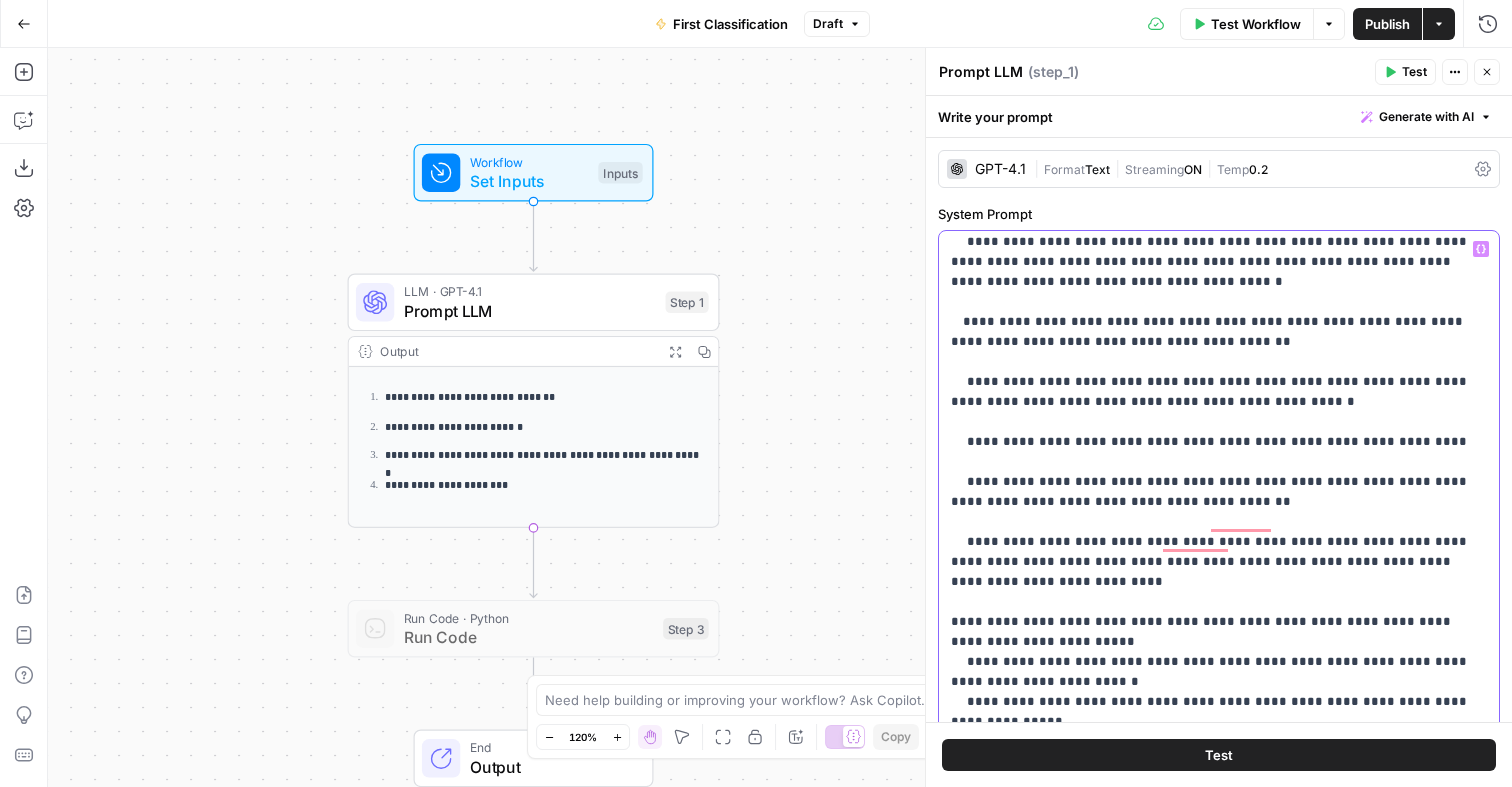 drag, startPoint x: 979, startPoint y: 544, endPoint x: 967, endPoint y: 543, distance: 12.0415945 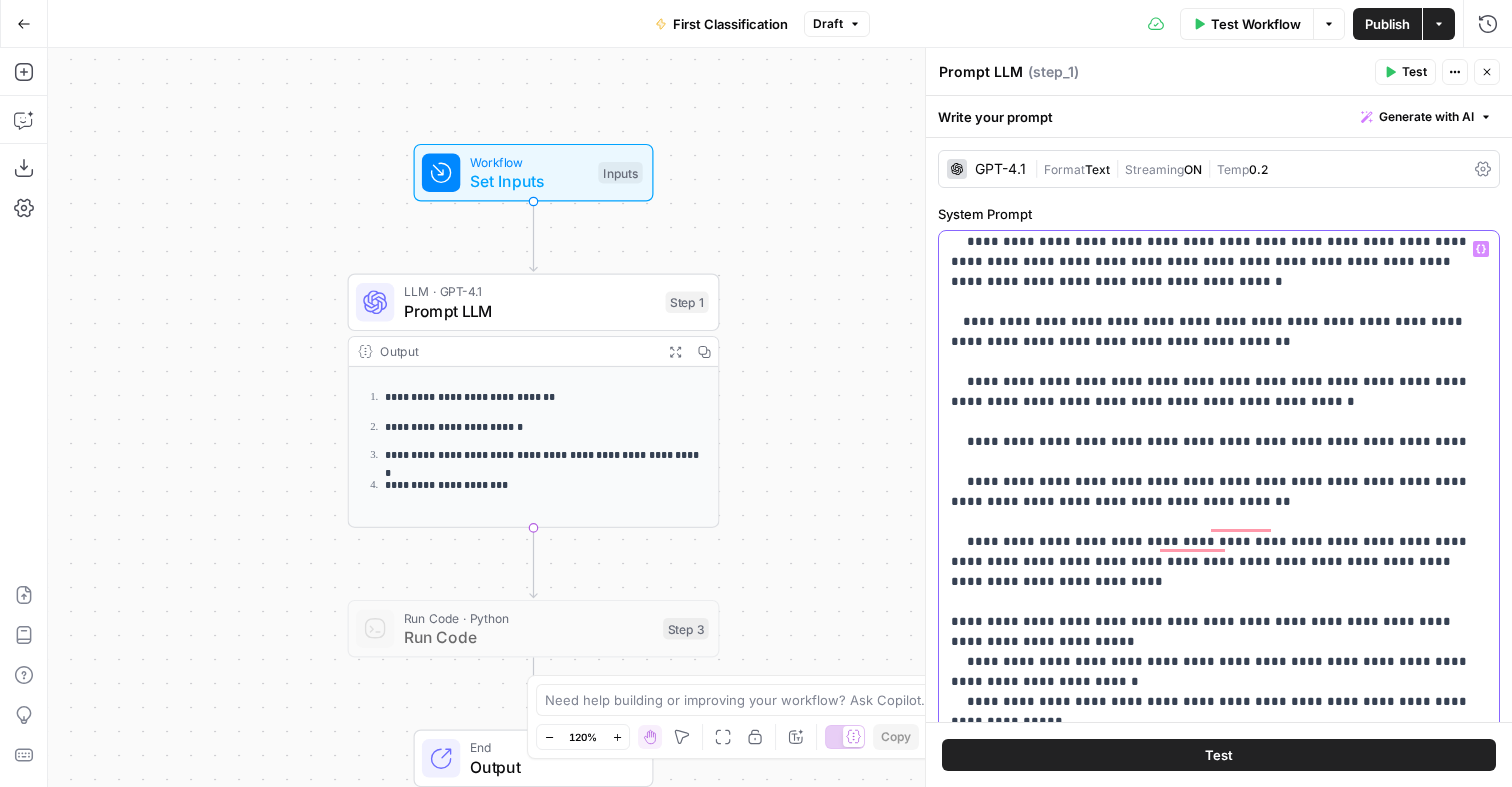 drag, startPoint x: 983, startPoint y: 563, endPoint x: 968, endPoint y: 563, distance: 15 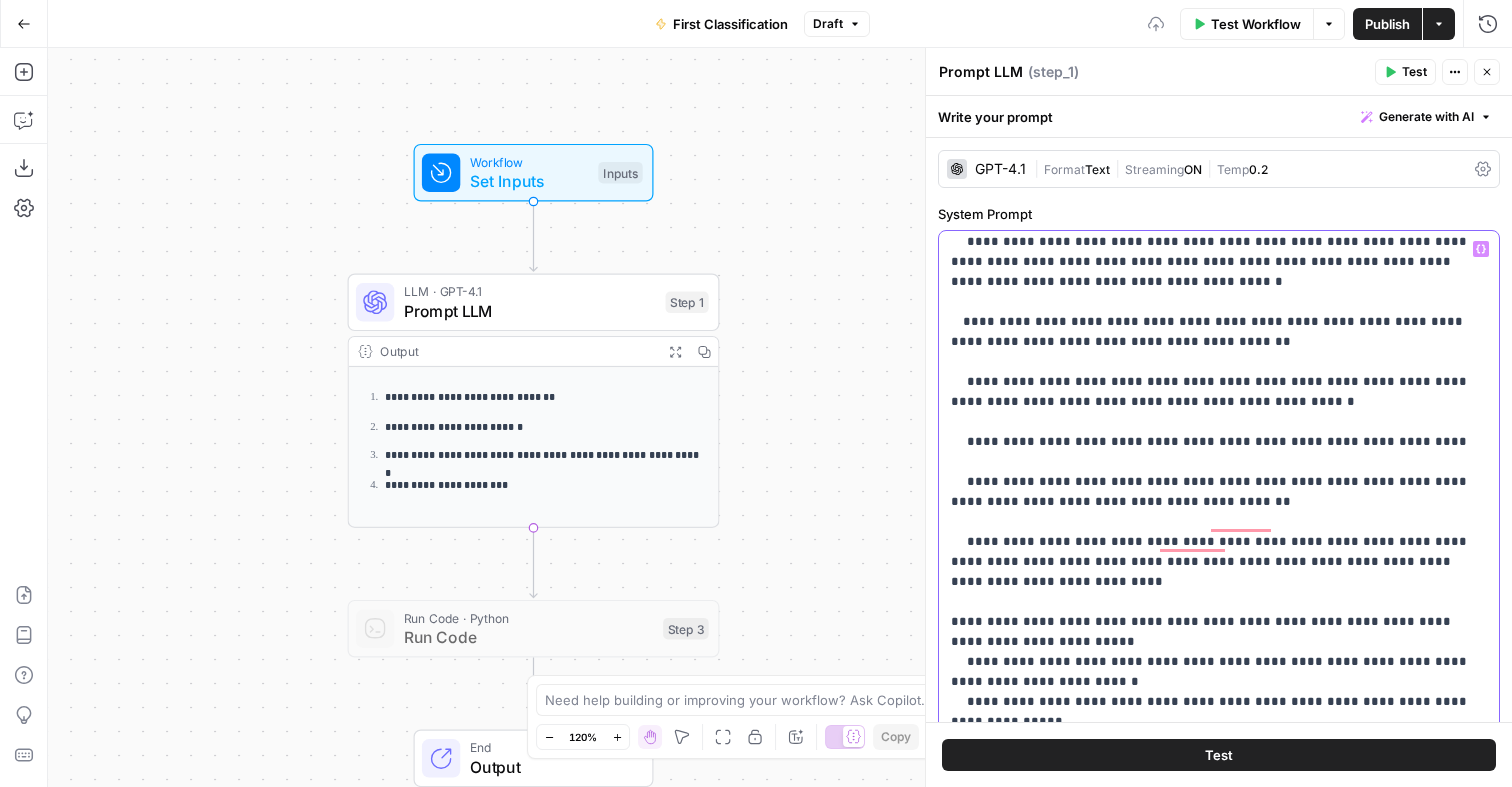drag, startPoint x: 982, startPoint y: 637, endPoint x: 964, endPoint y: 637, distance: 18 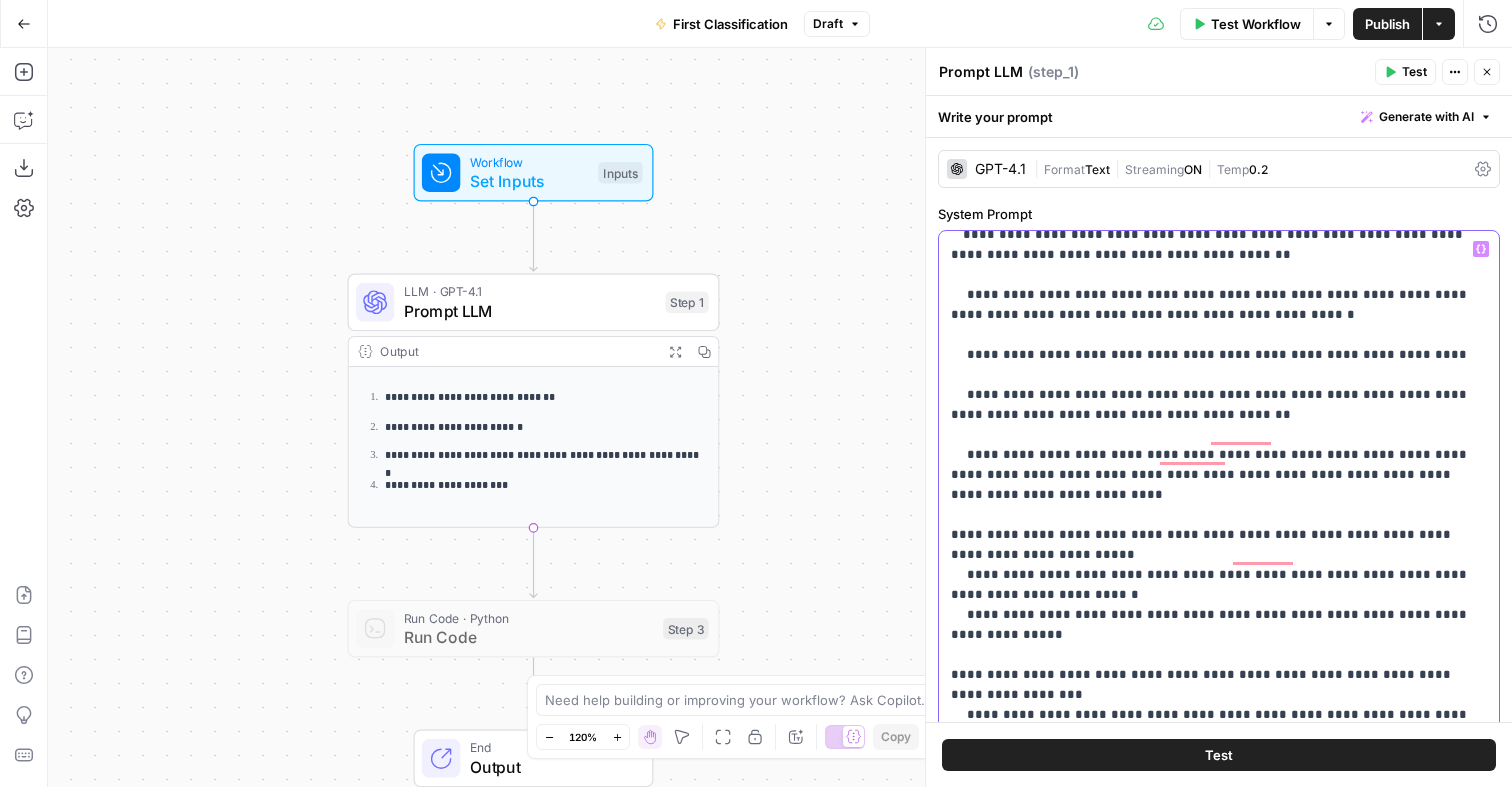 click on "**********" at bounding box center [1219, -685] 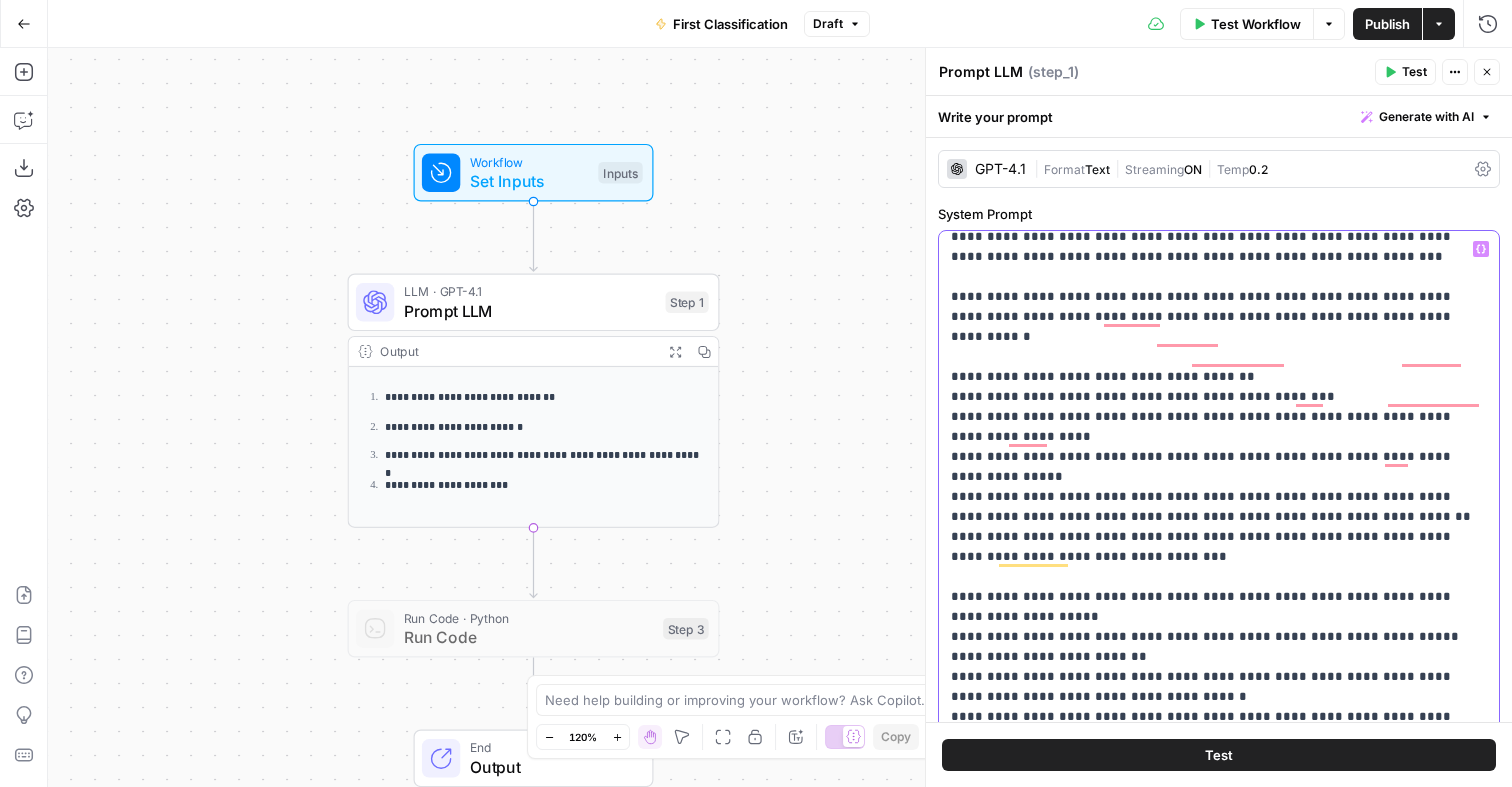 click on "**********" at bounding box center (1219, 1997) 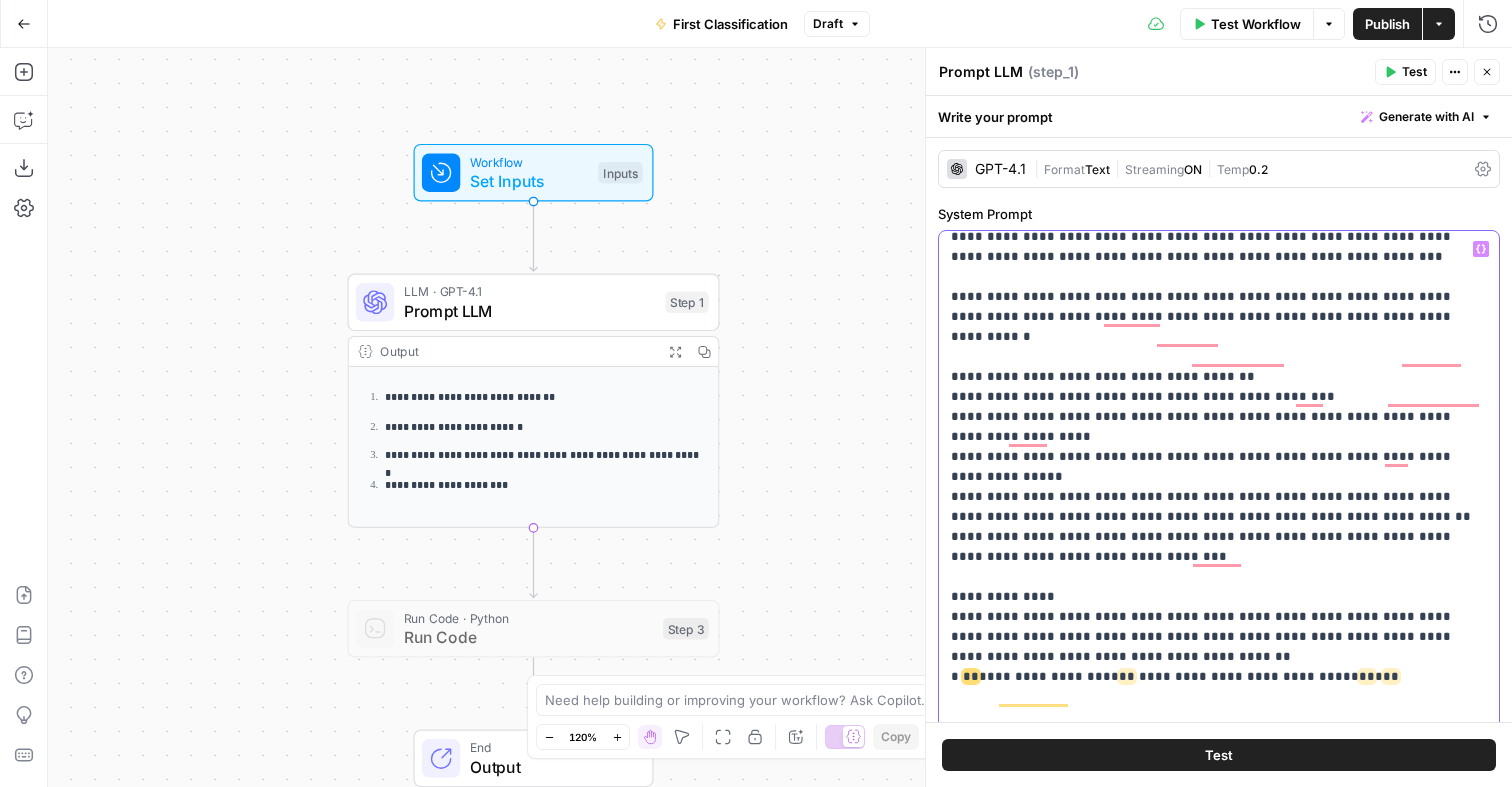 drag, startPoint x: 1285, startPoint y: 538, endPoint x: 1264, endPoint y: 537, distance: 21.023796 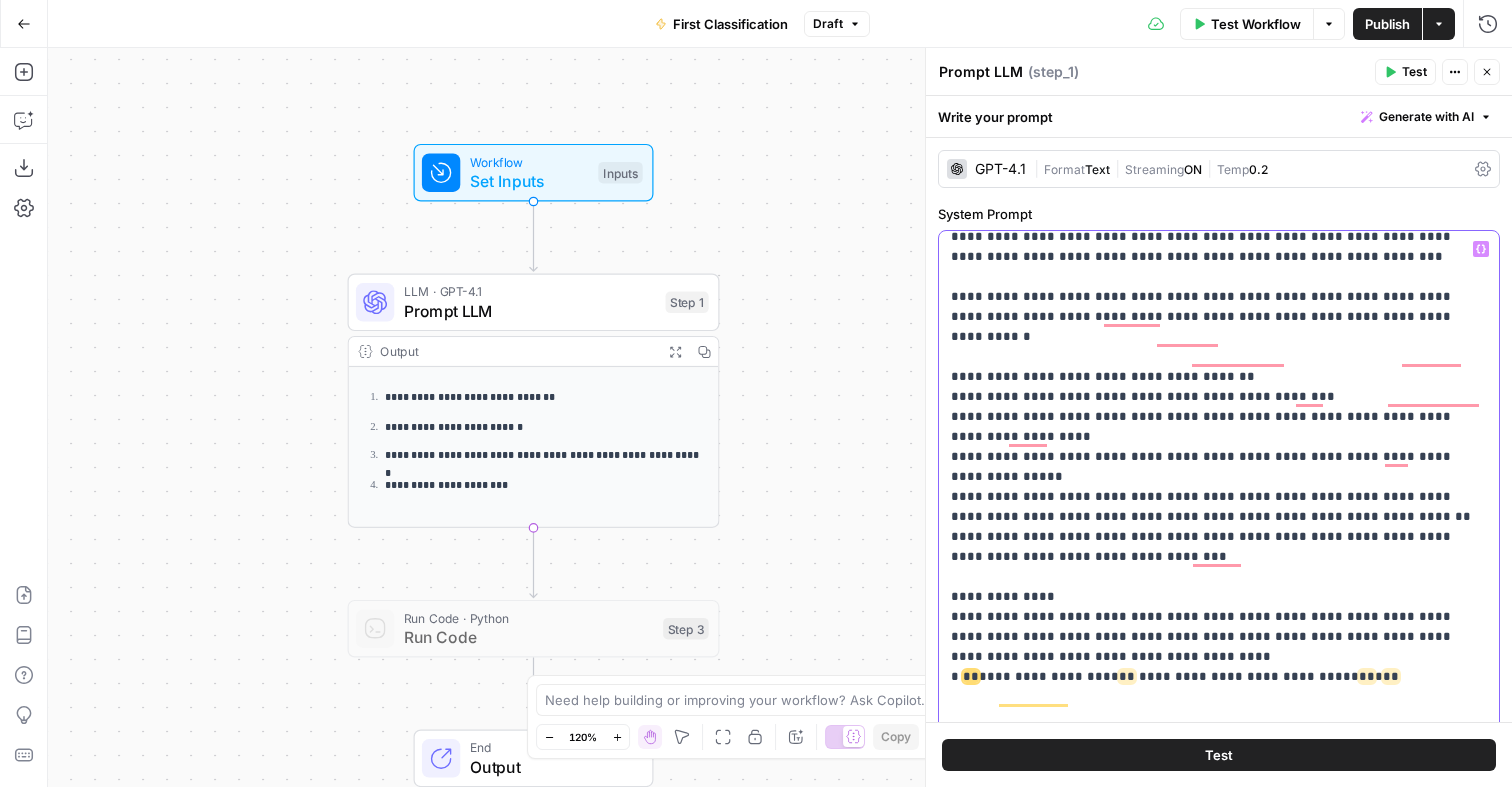 click on "**********" at bounding box center [1219, 2067] 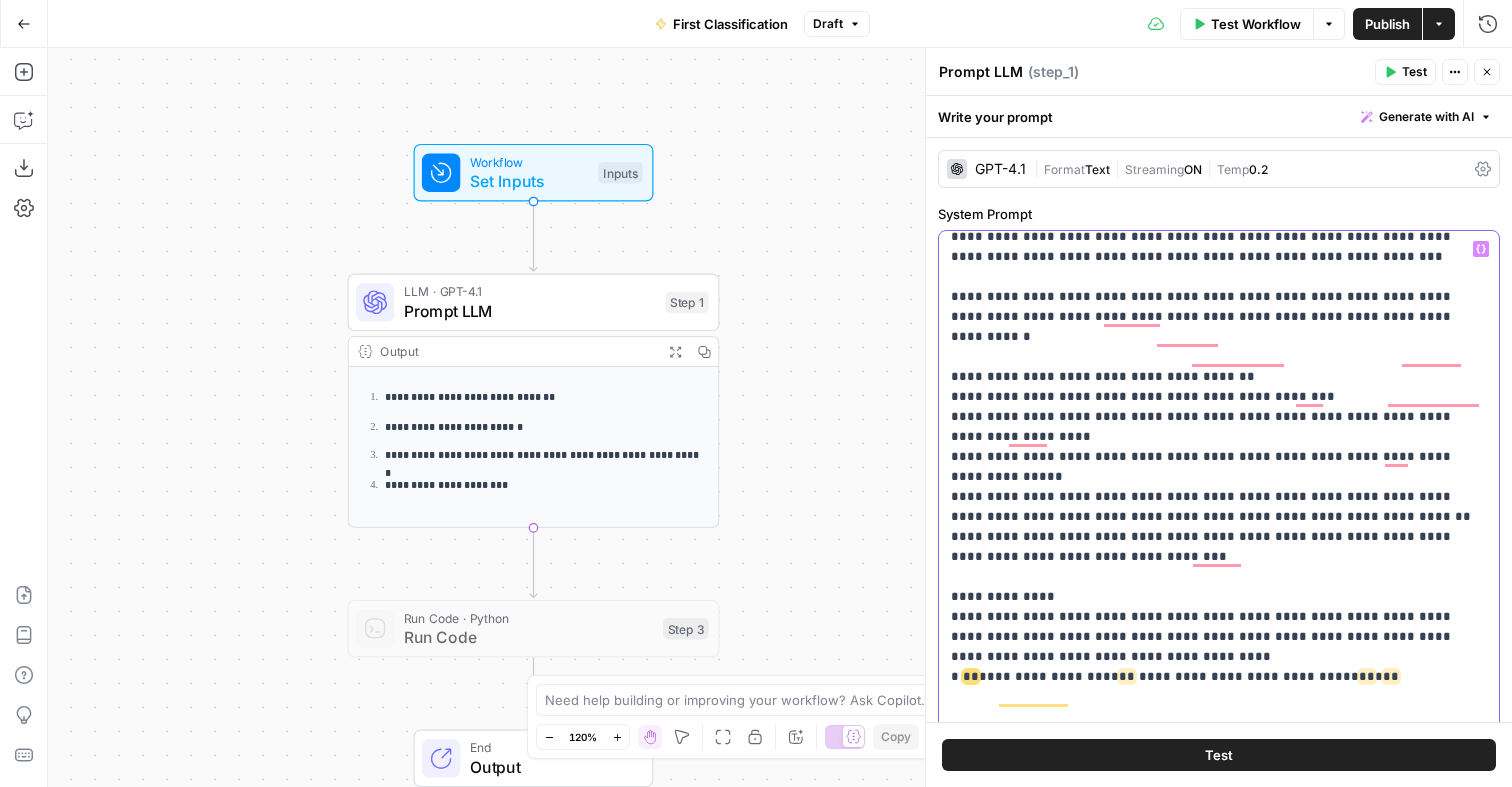drag, startPoint x: 972, startPoint y: 597, endPoint x: 1452, endPoint y: 536, distance: 483.8605 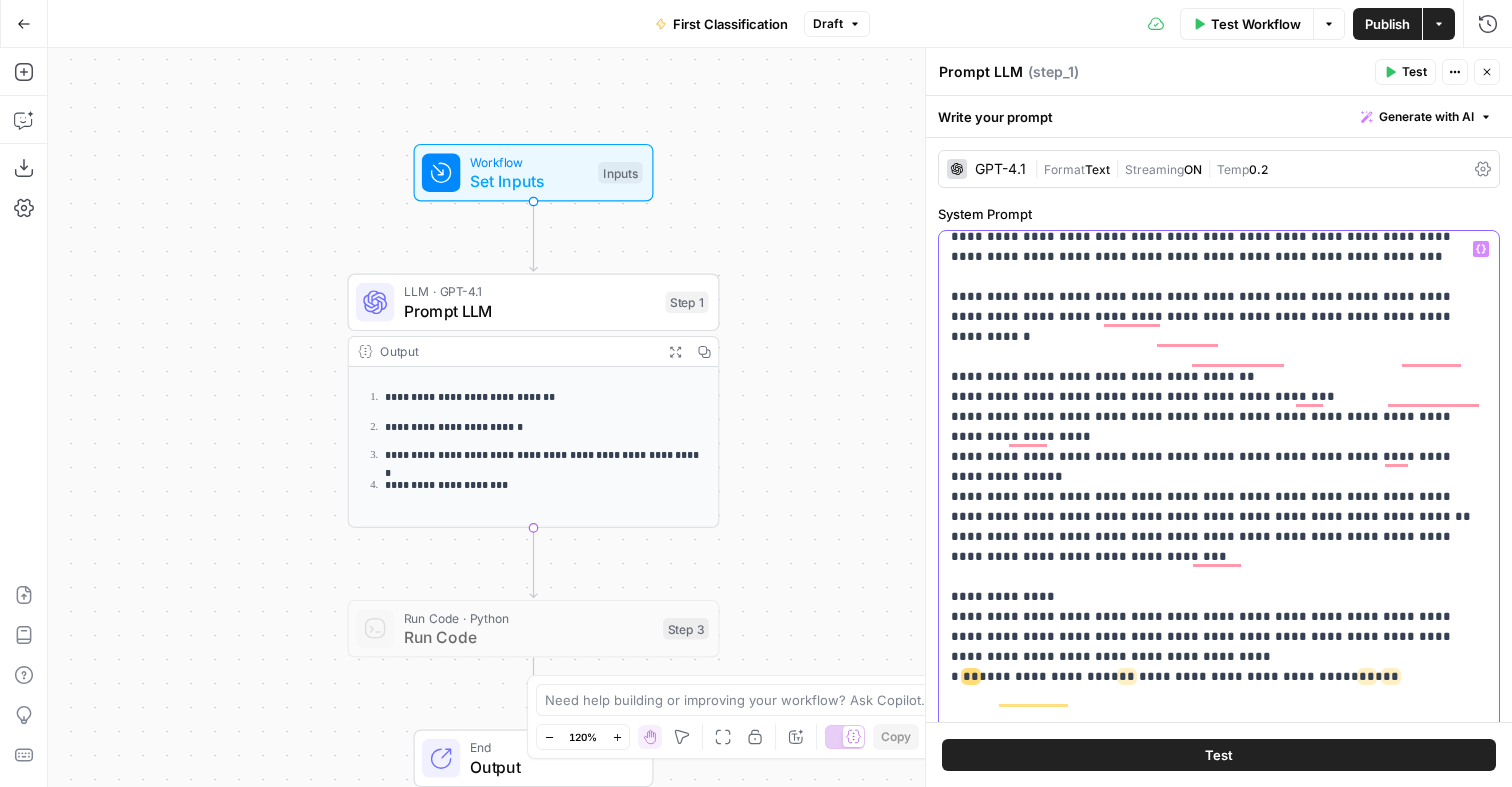 click on "**********" at bounding box center (1219, 2067) 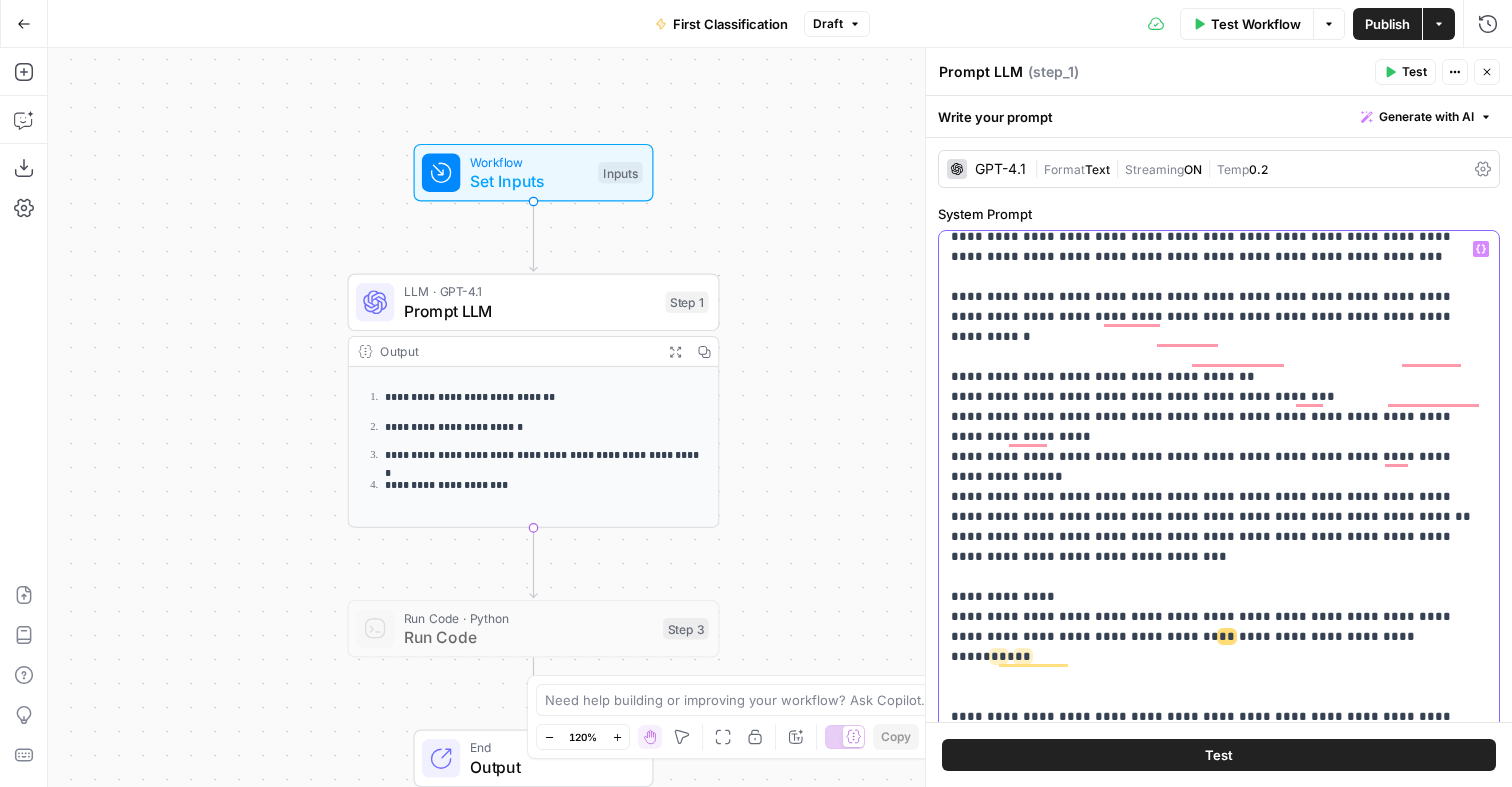 drag, startPoint x: 1366, startPoint y: 563, endPoint x: 1051, endPoint y: 560, distance: 315.01428 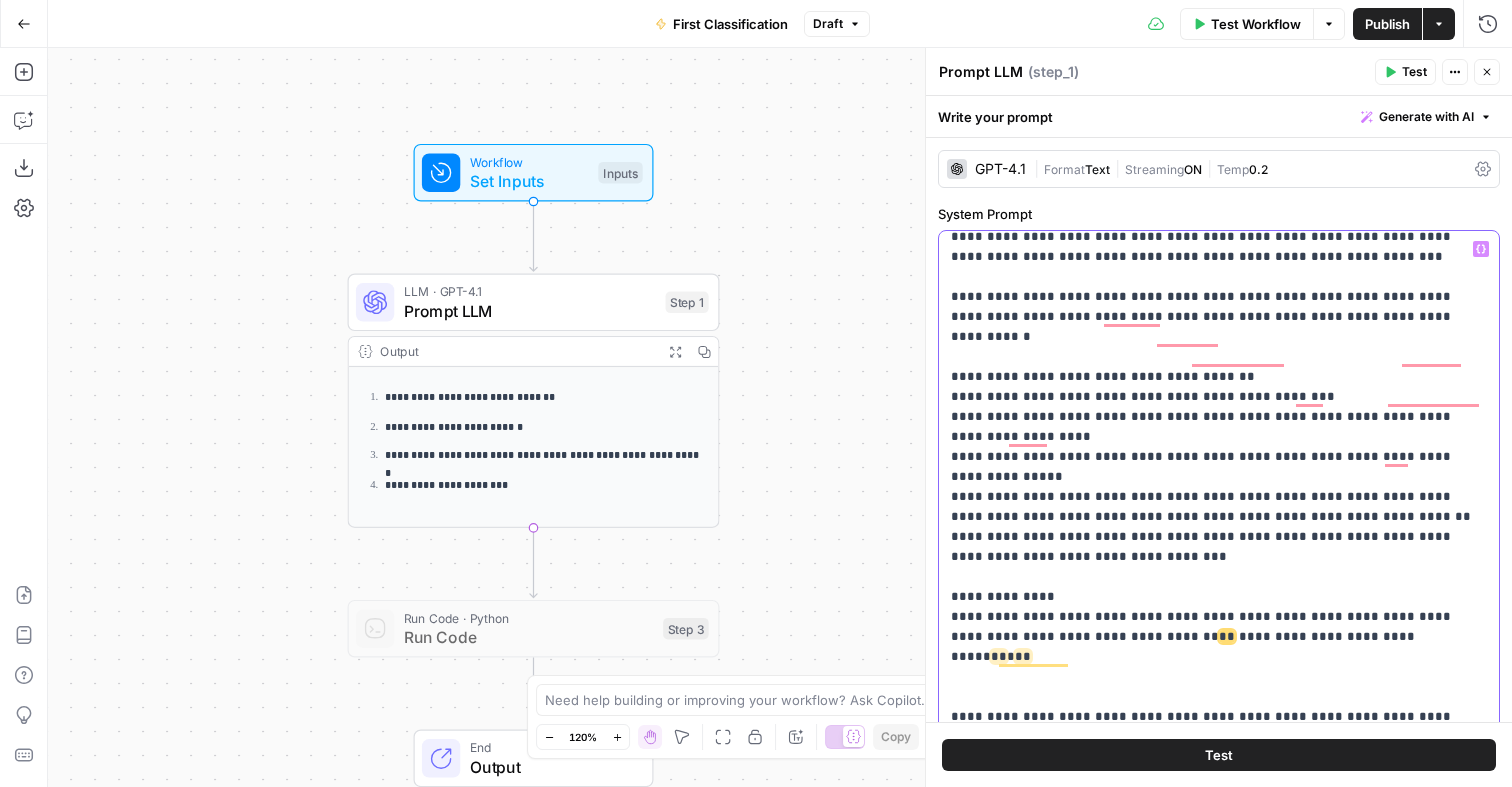 click on "**********" at bounding box center [1219, 2047] 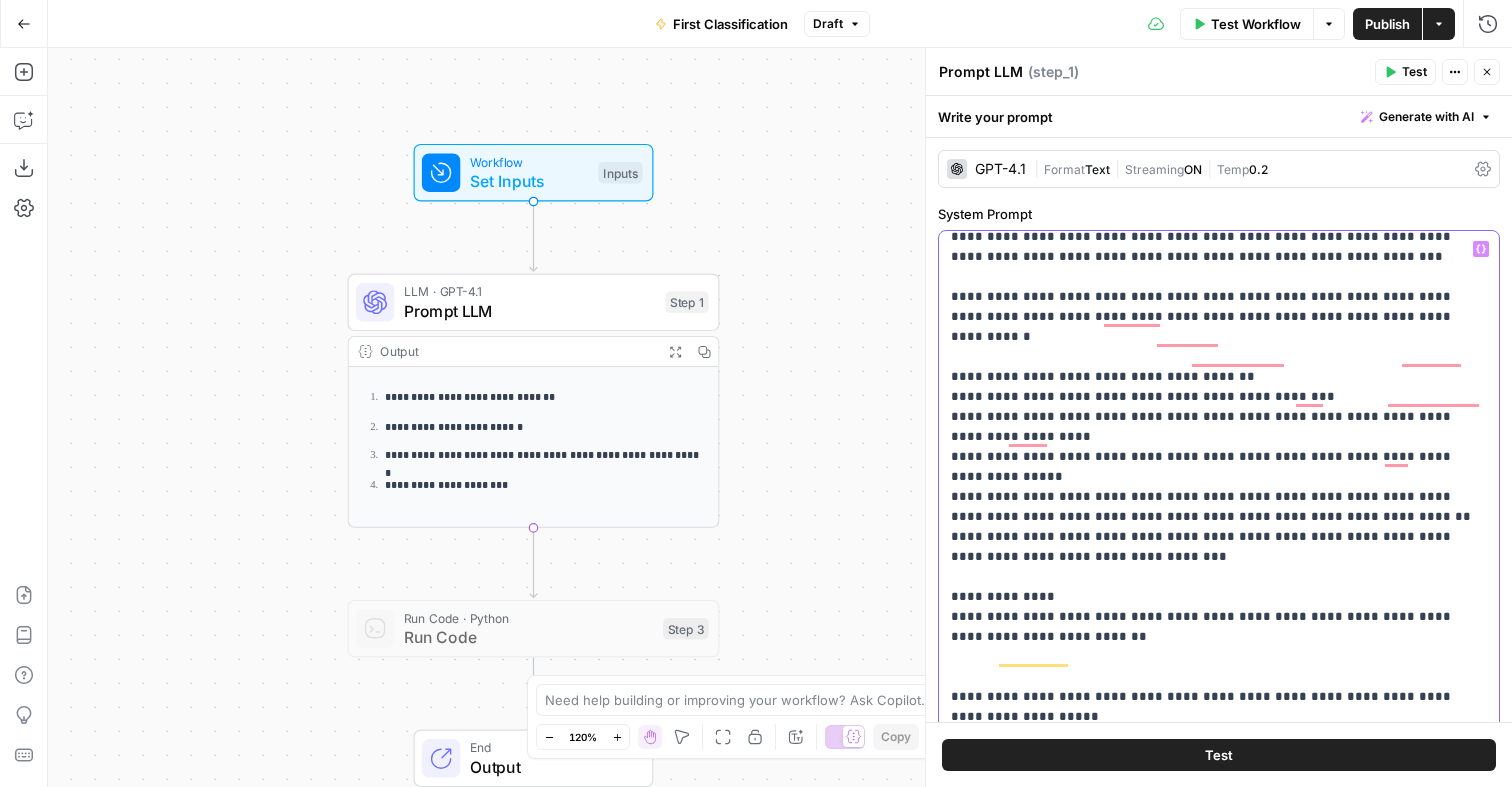 click on "**********" at bounding box center [1219, 2047] 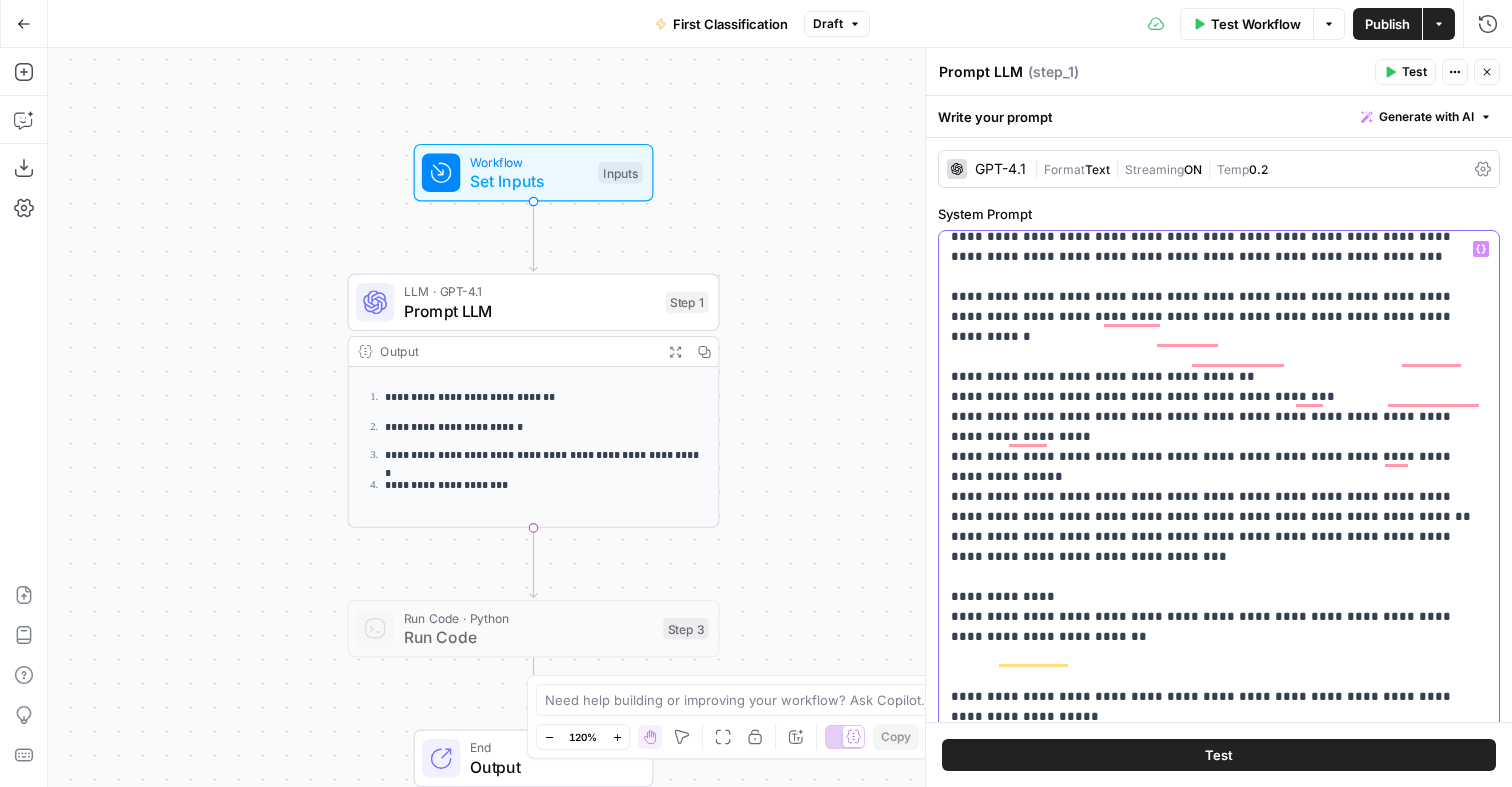 drag, startPoint x: 1186, startPoint y: 534, endPoint x: 1267, endPoint y: 539, distance: 81.154175 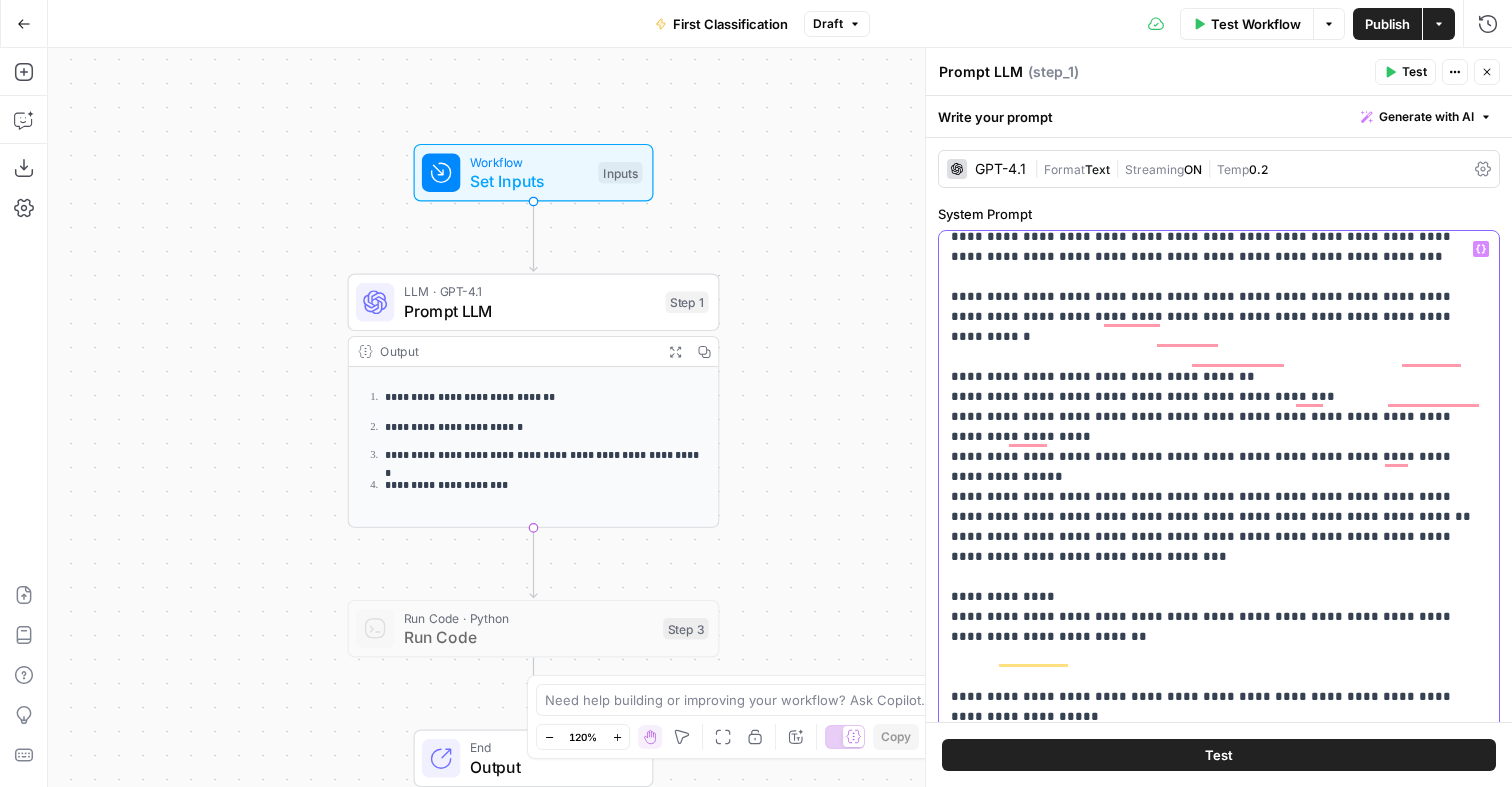 click on "**********" at bounding box center (1219, 2047) 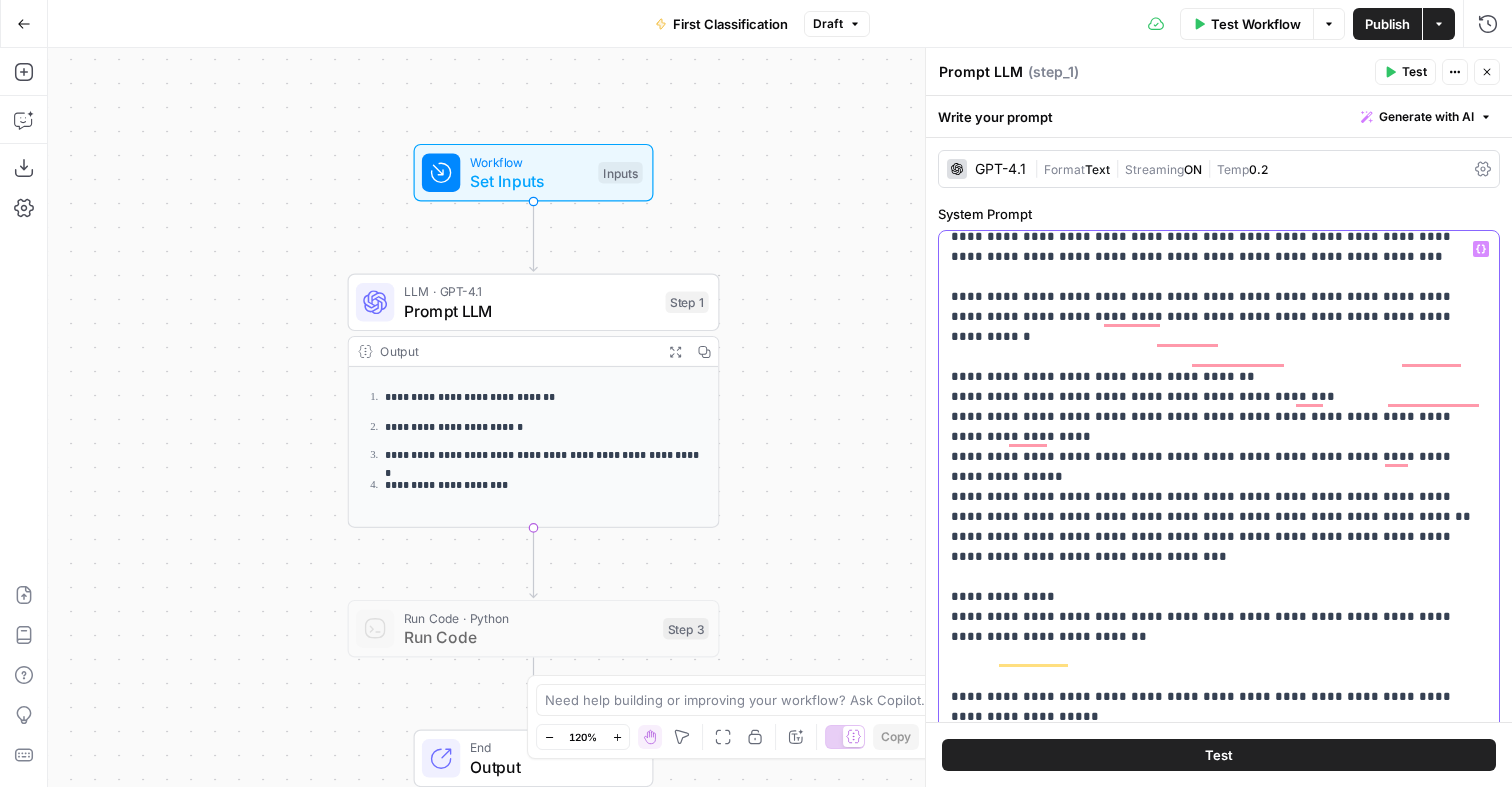 click on "**********" at bounding box center (1219, 2047) 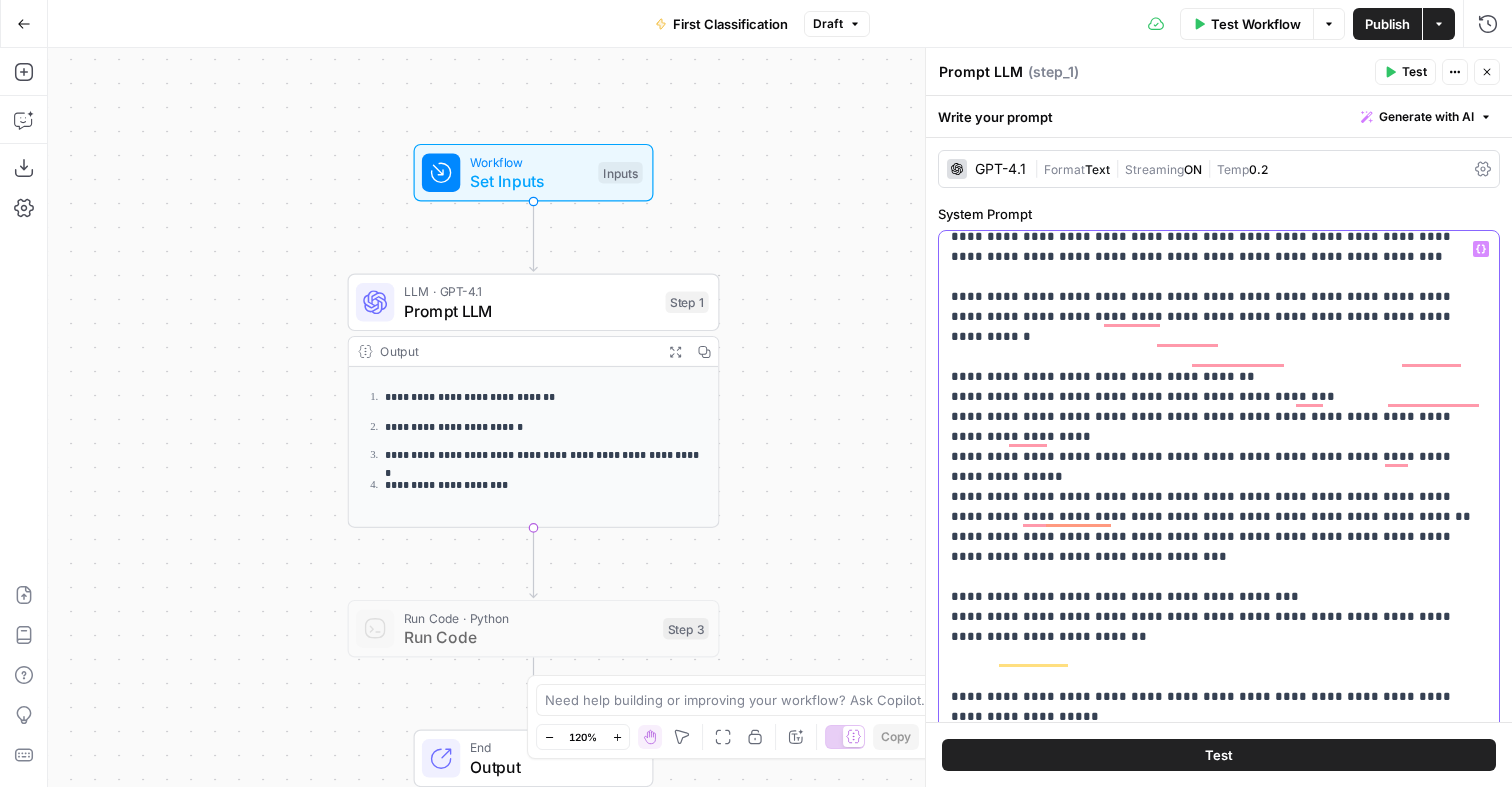 scroll, scrollTop: 1766, scrollLeft: 0, axis: vertical 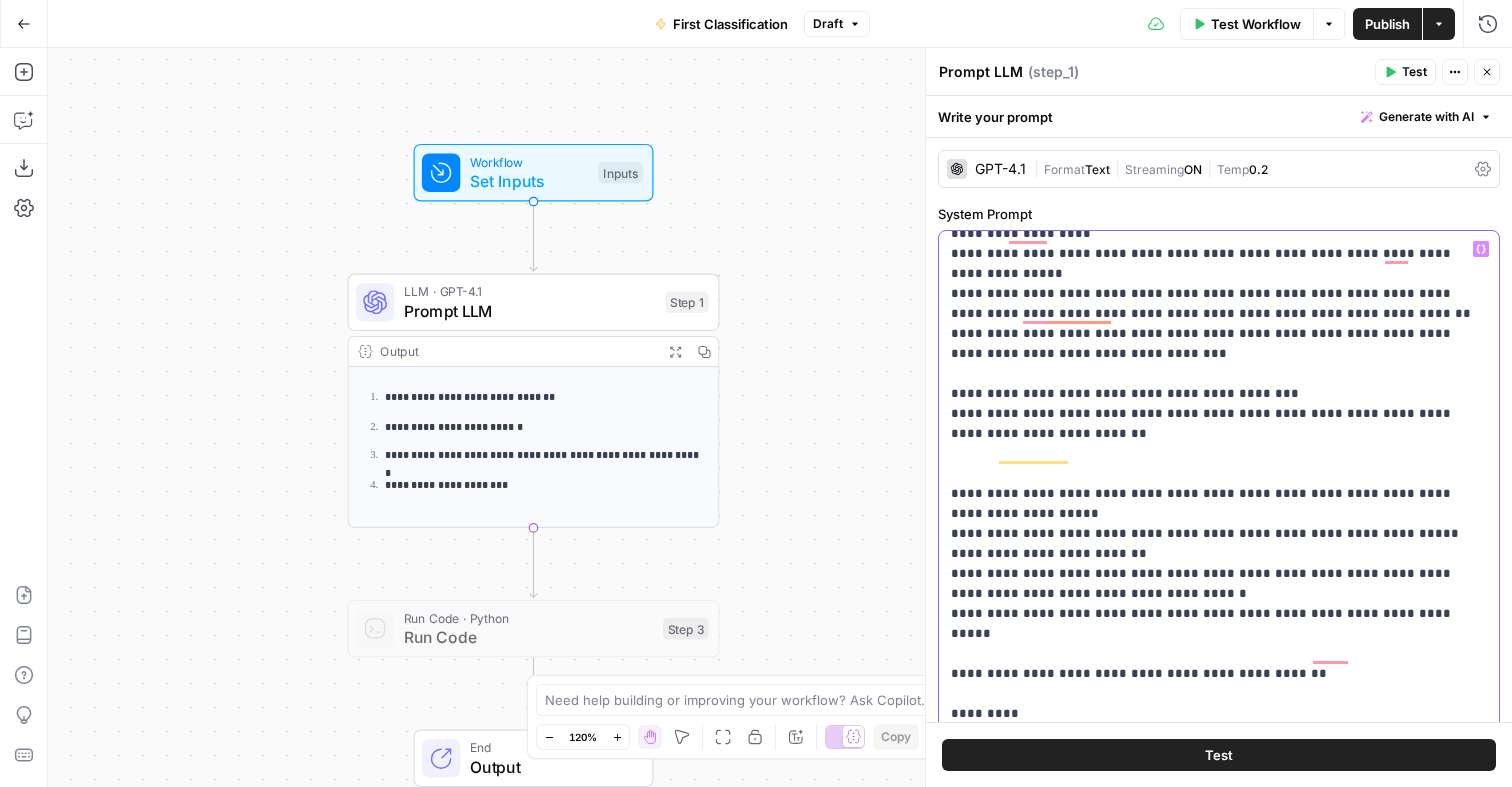 click on "**********" at bounding box center (1219, 1844) 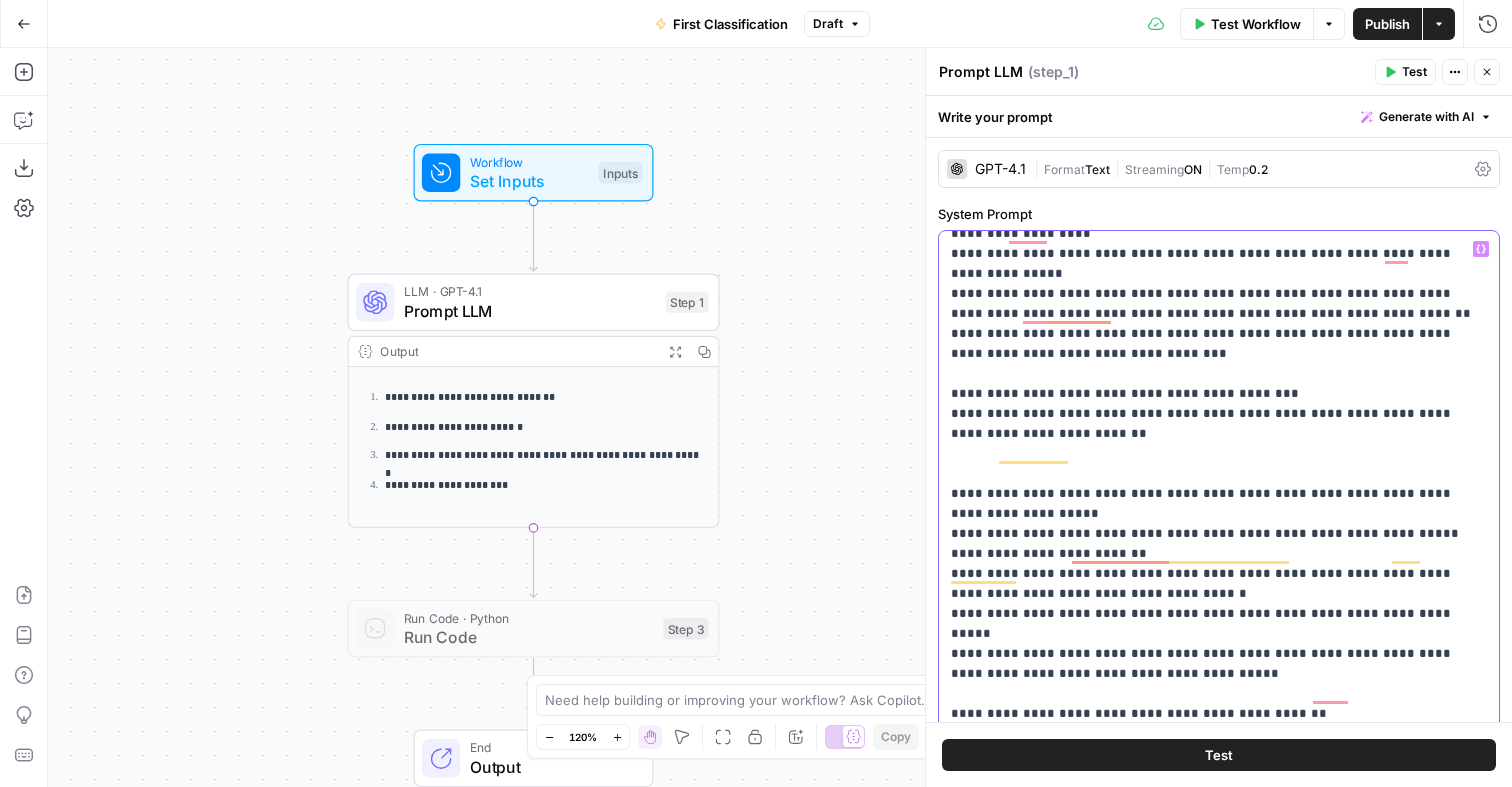 click on "**********" at bounding box center [1219, 1864] 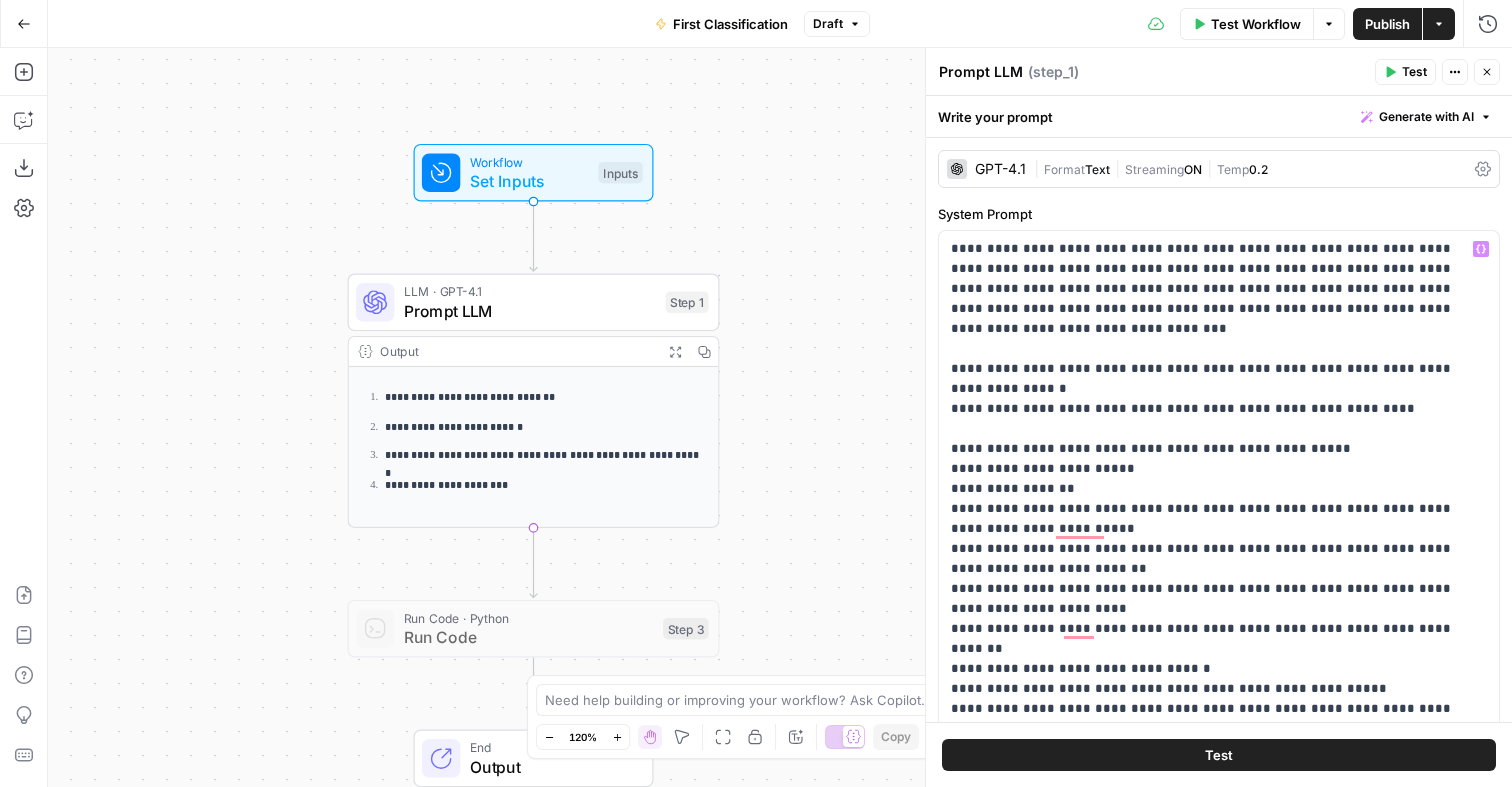 scroll, scrollTop: 0, scrollLeft: 0, axis: both 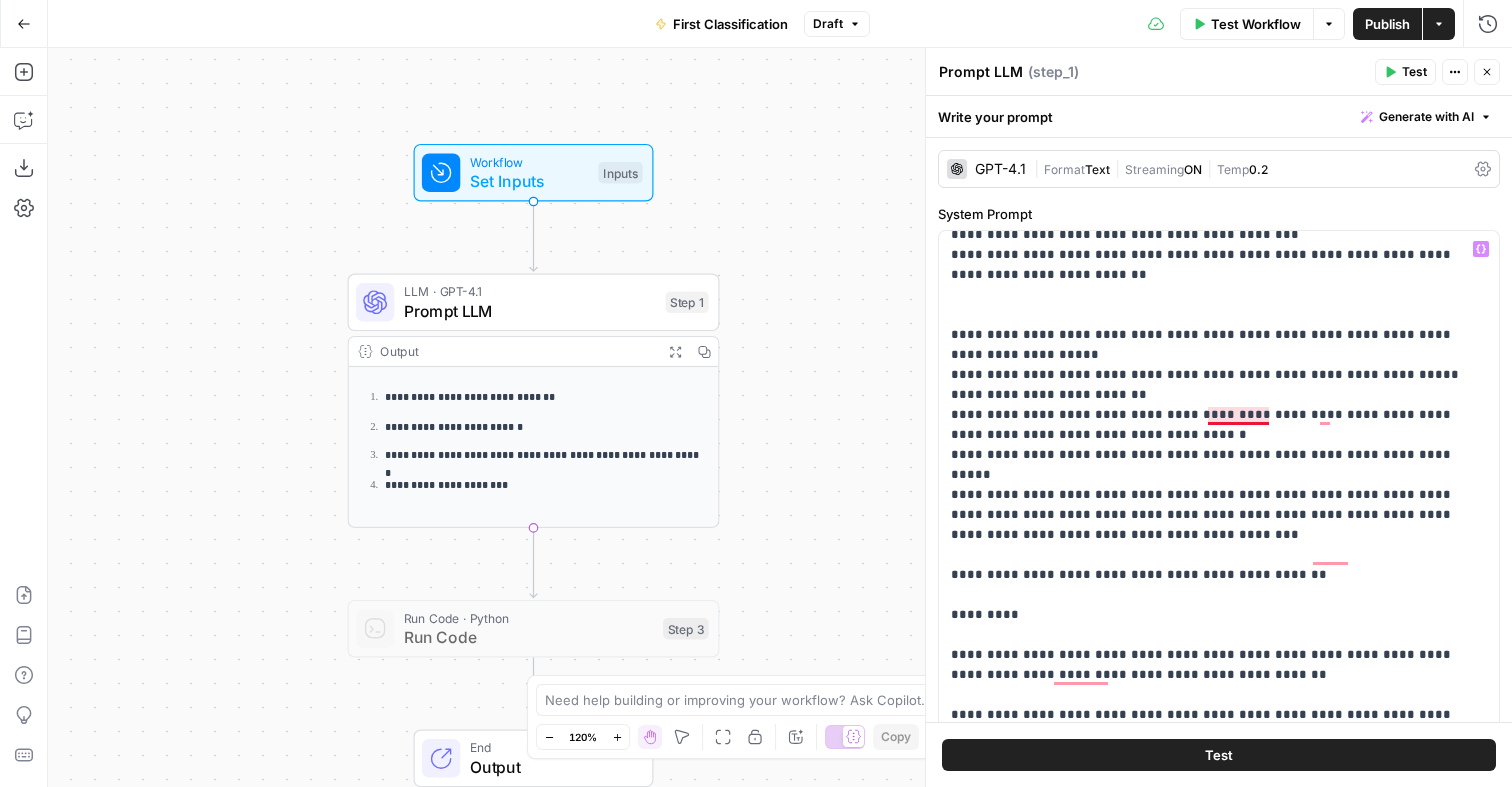 click on "**********" at bounding box center [1219, 1715] 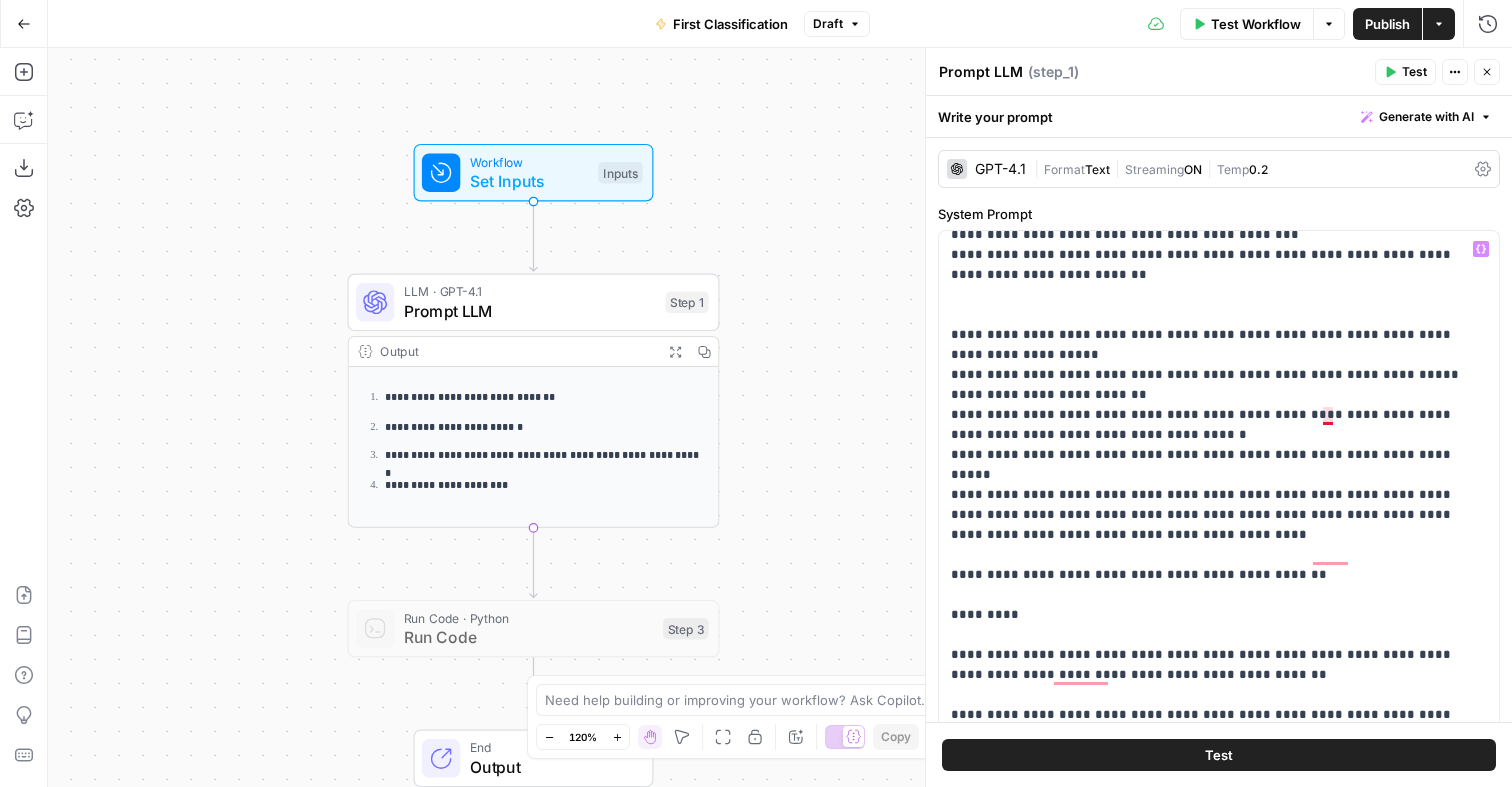 click on "**********" at bounding box center [1219, 1715] 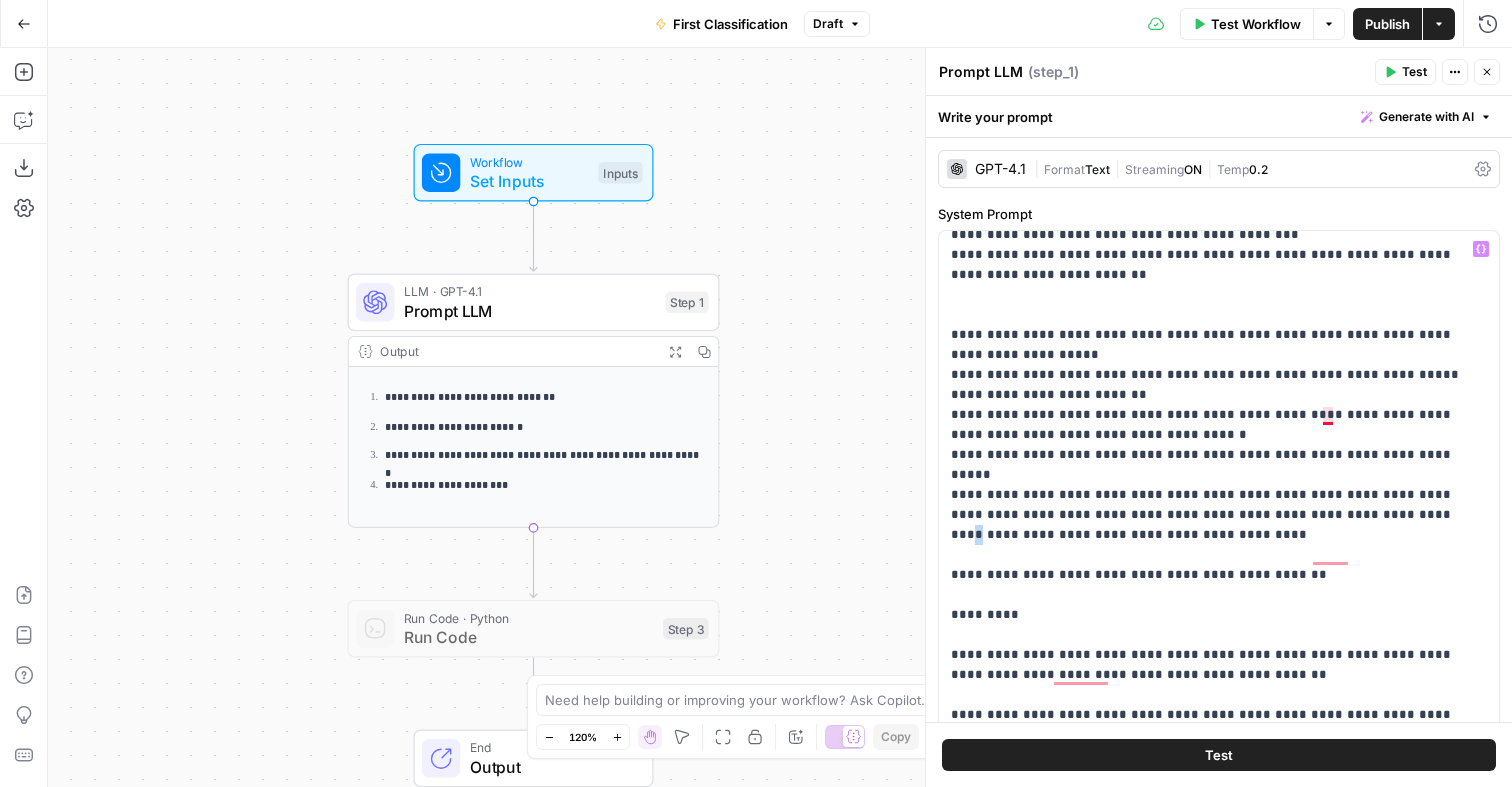 click on "**********" at bounding box center [1219, 1715] 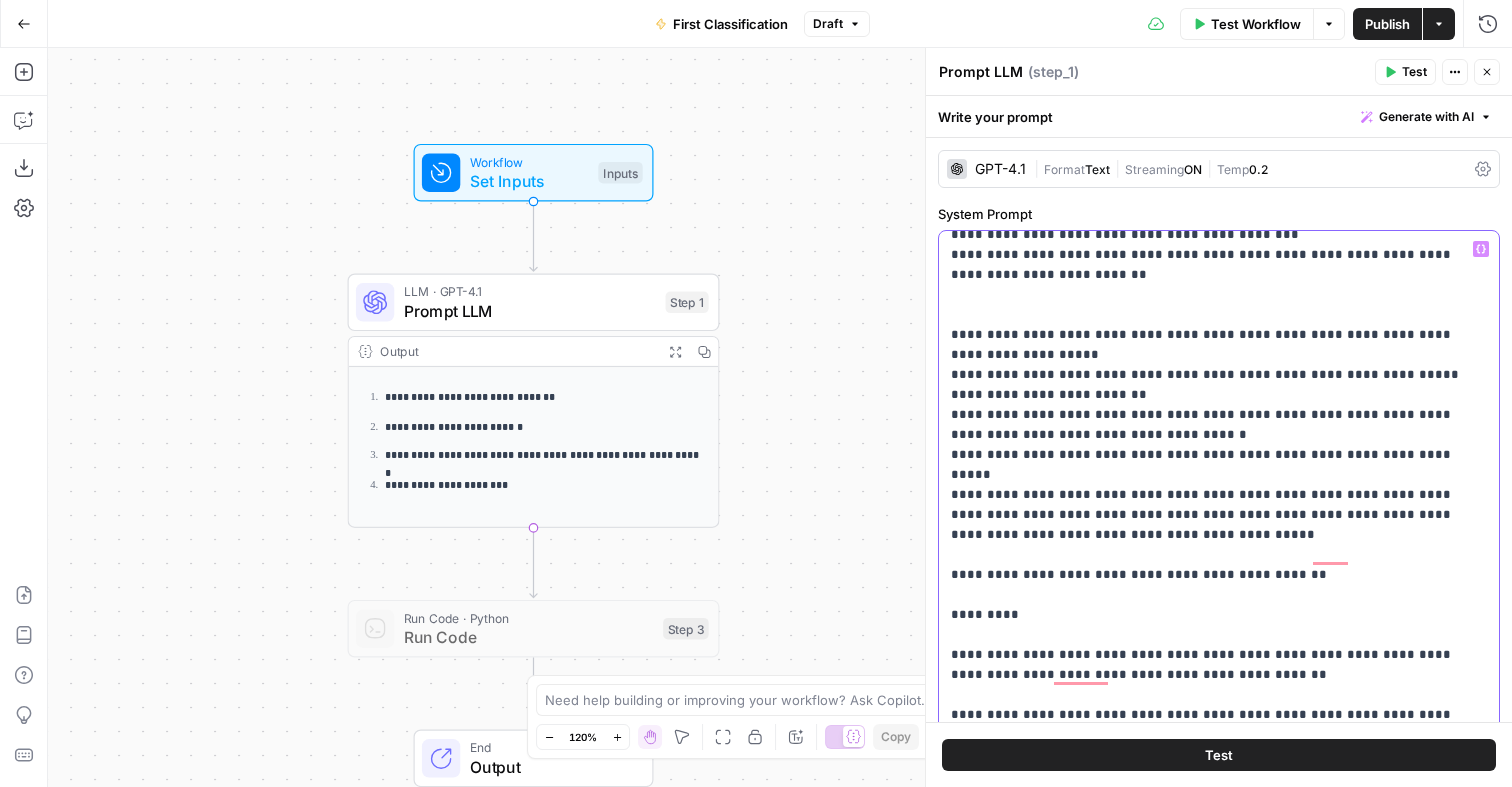click on "**********" at bounding box center (1219, 1715) 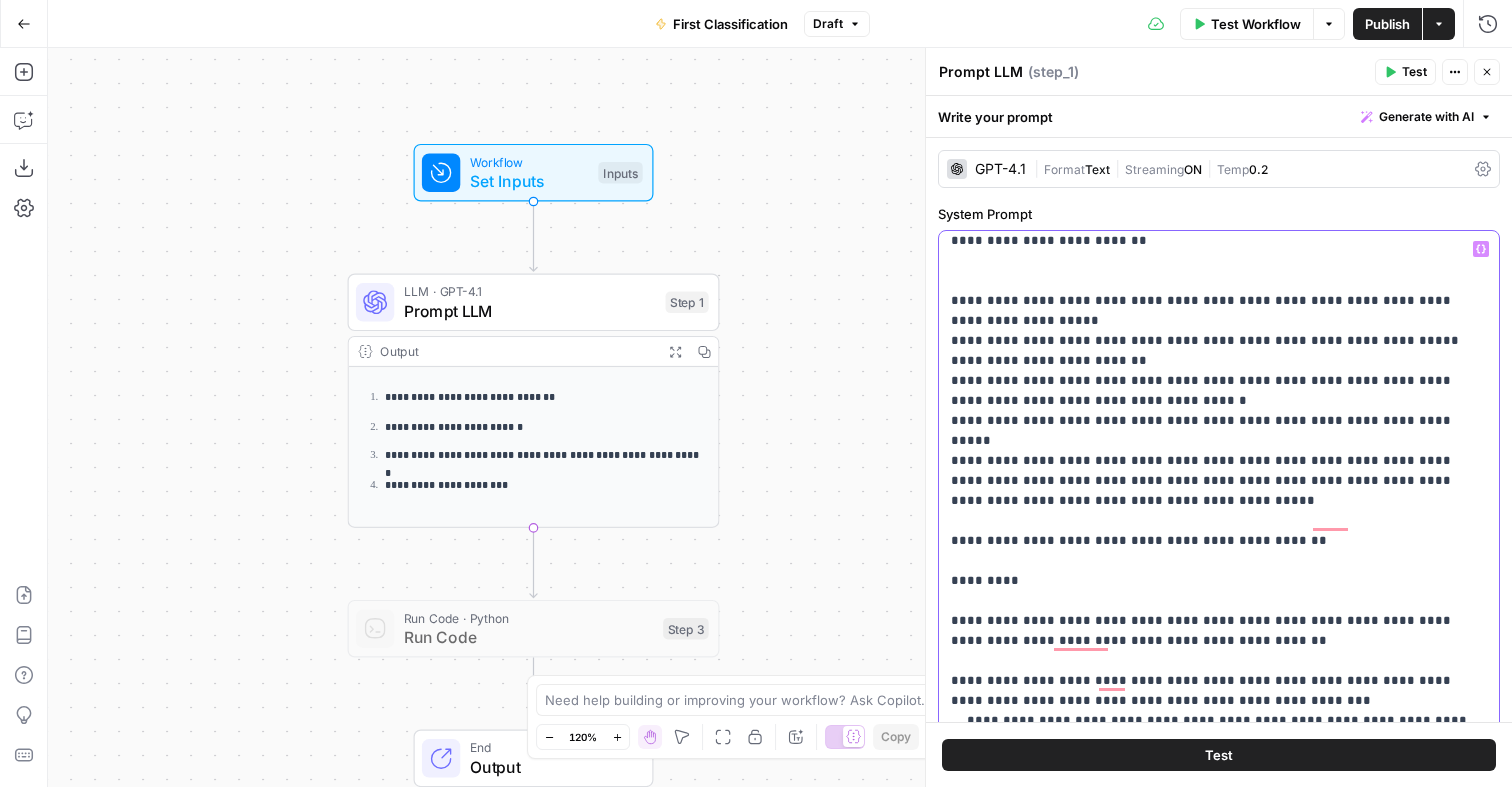 scroll, scrollTop: 963, scrollLeft: 0, axis: vertical 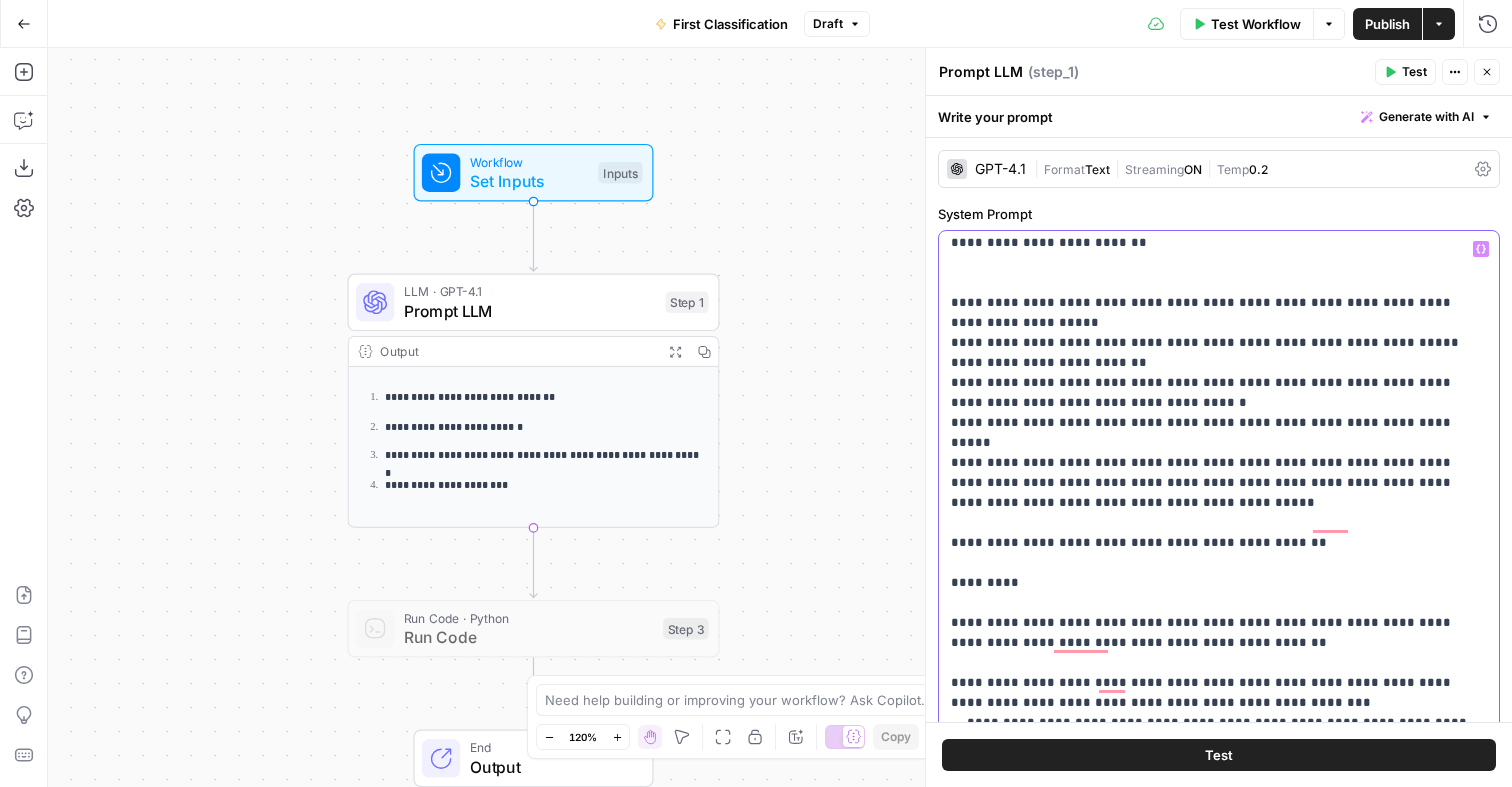 click on "**********" at bounding box center [1219, 1683] 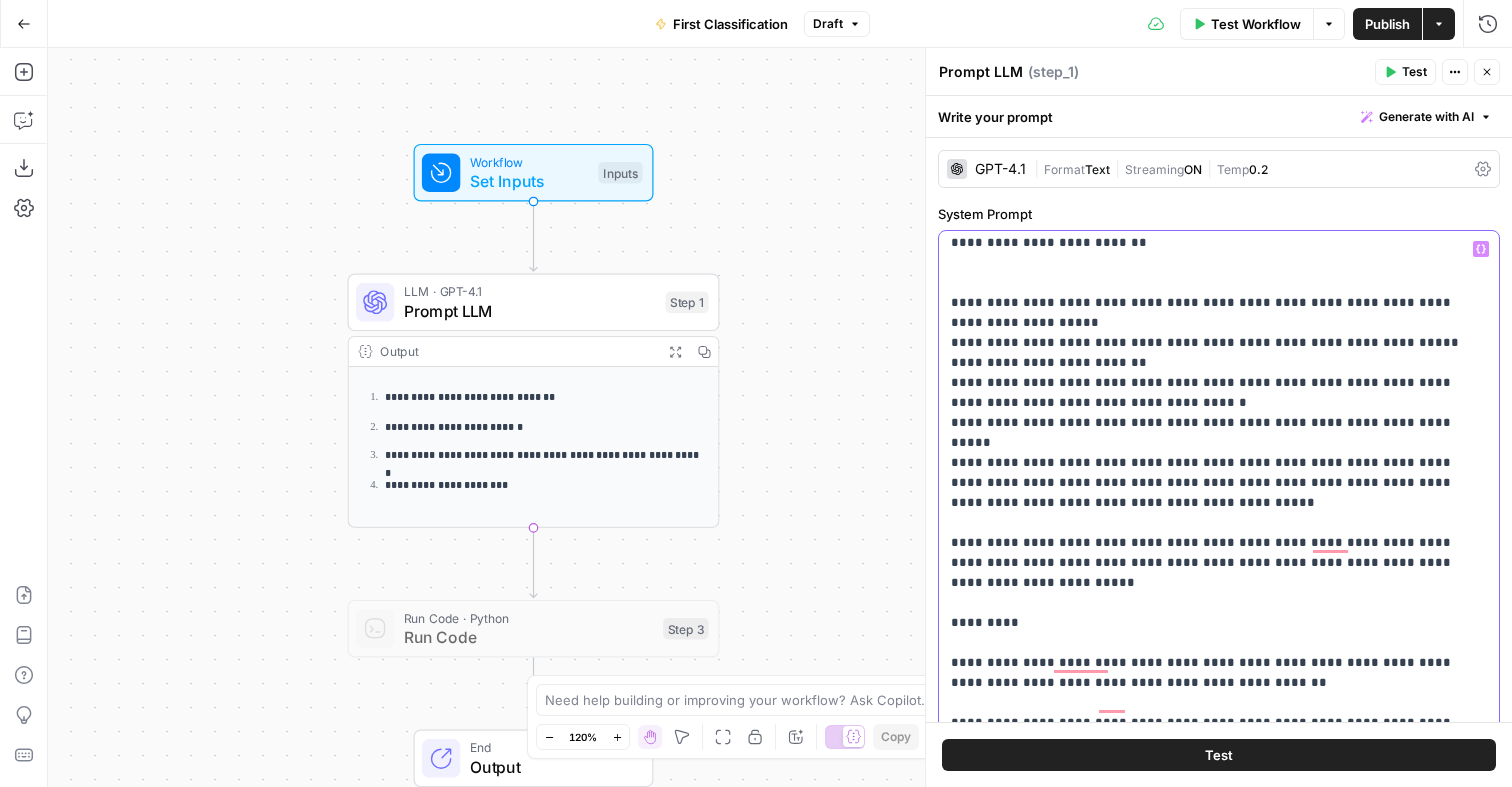 click on "**********" at bounding box center [1219, 1693] 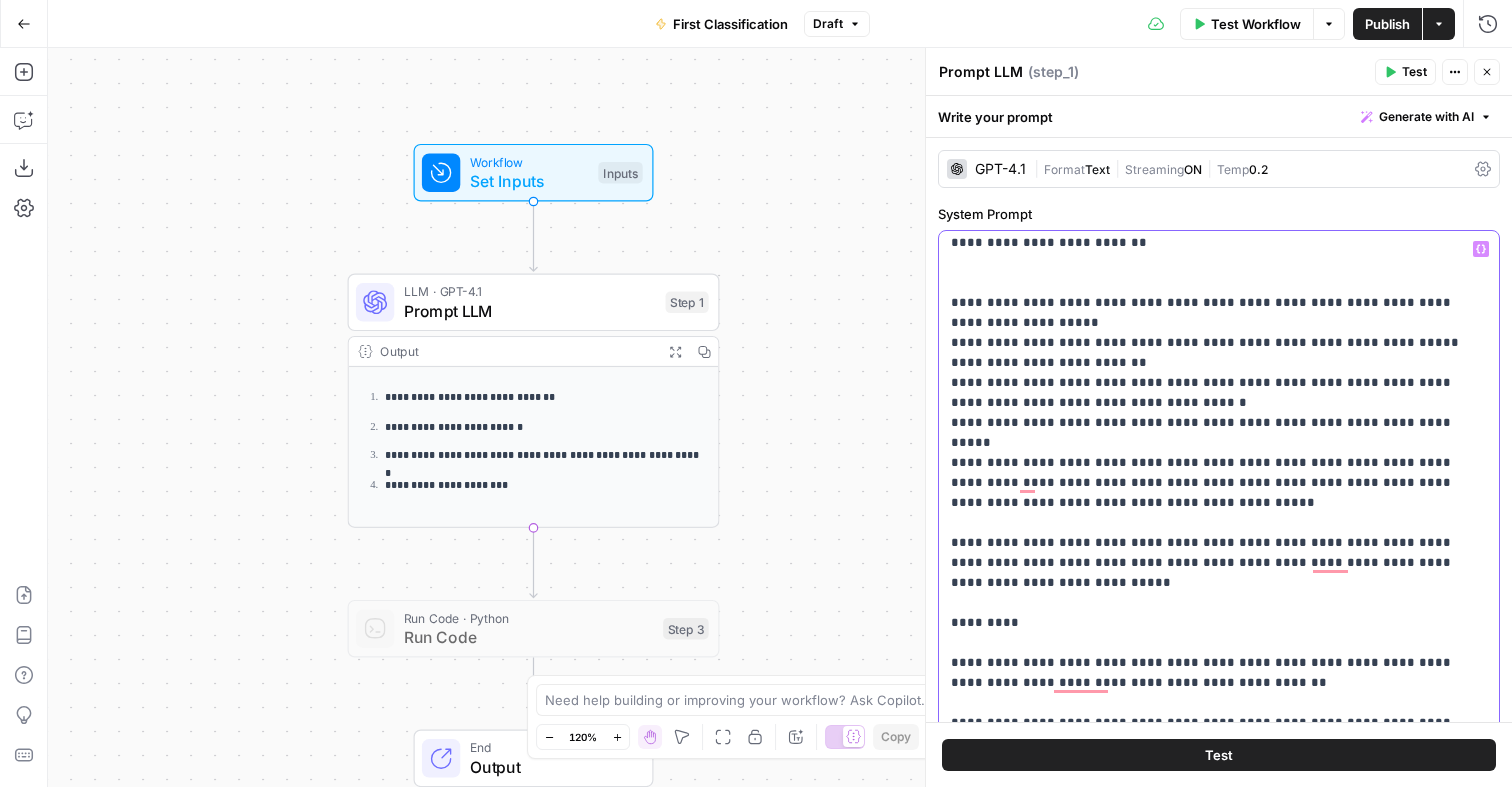 click on "**********" at bounding box center [1219, 1703] 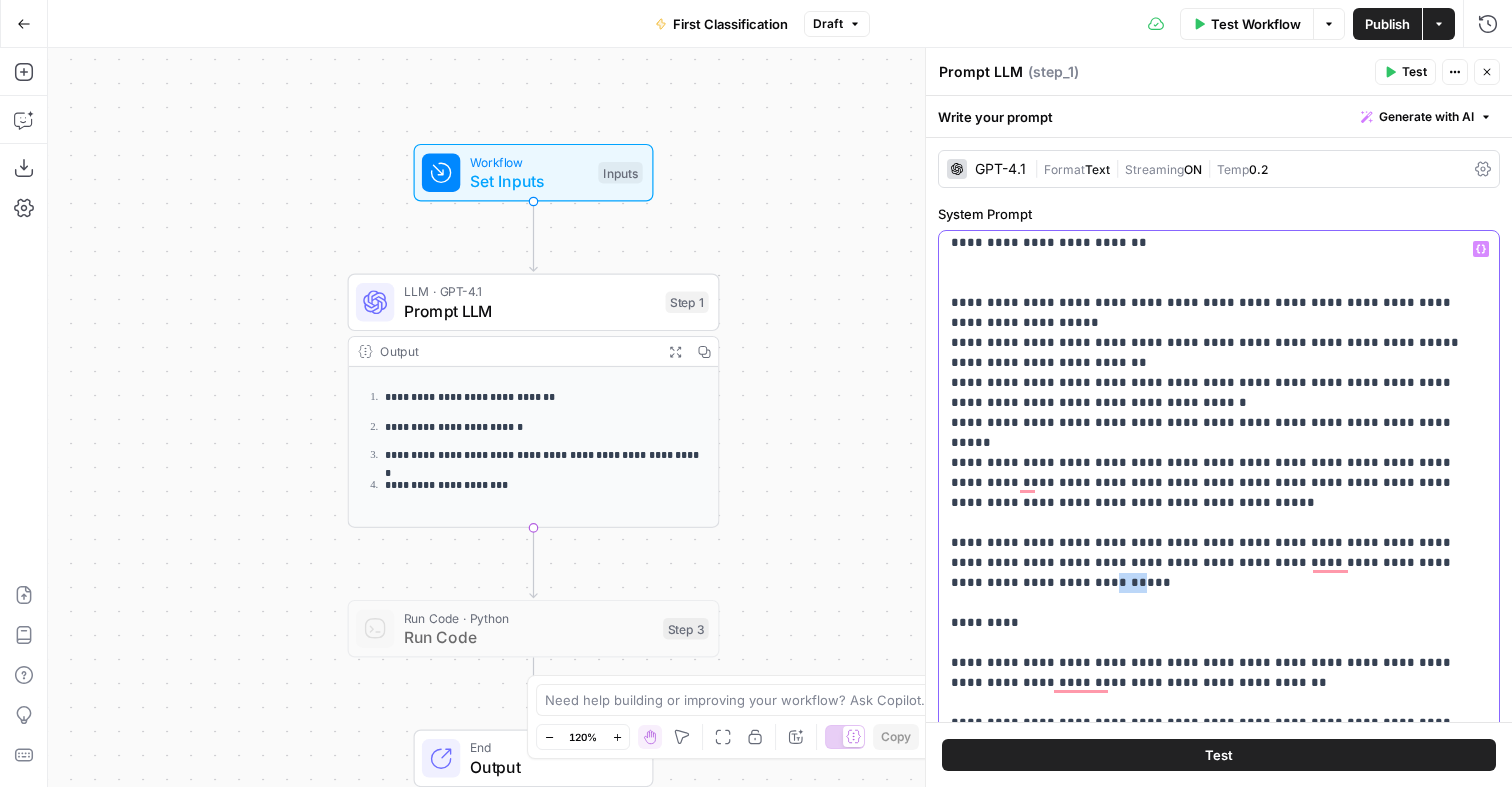 drag, startPoint x: 1023, startPoint y: 484, endPoint x: 989, endPoint y: 484, distance: 34 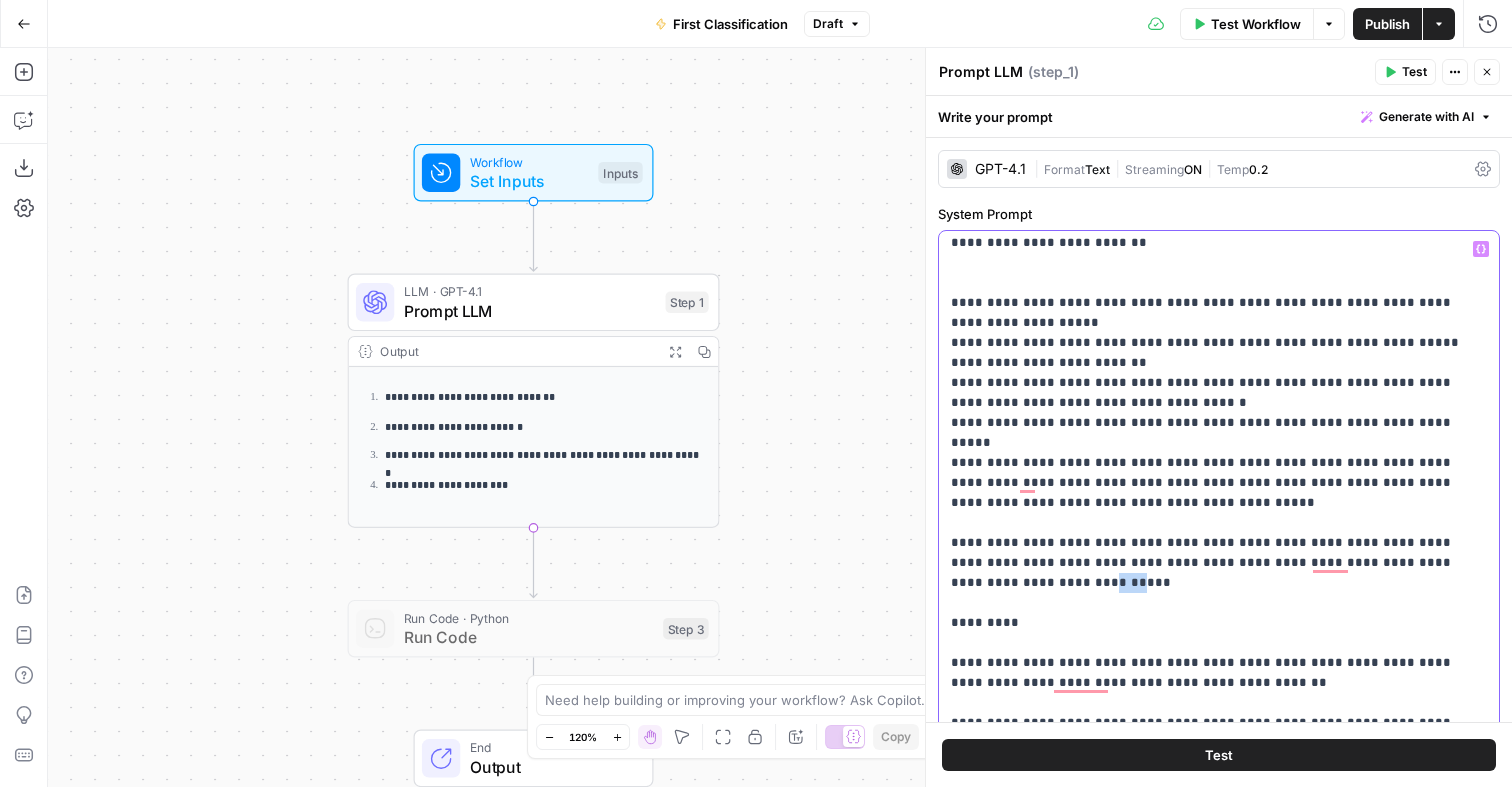 click on "**********" at bounding box center (1219, 1703) 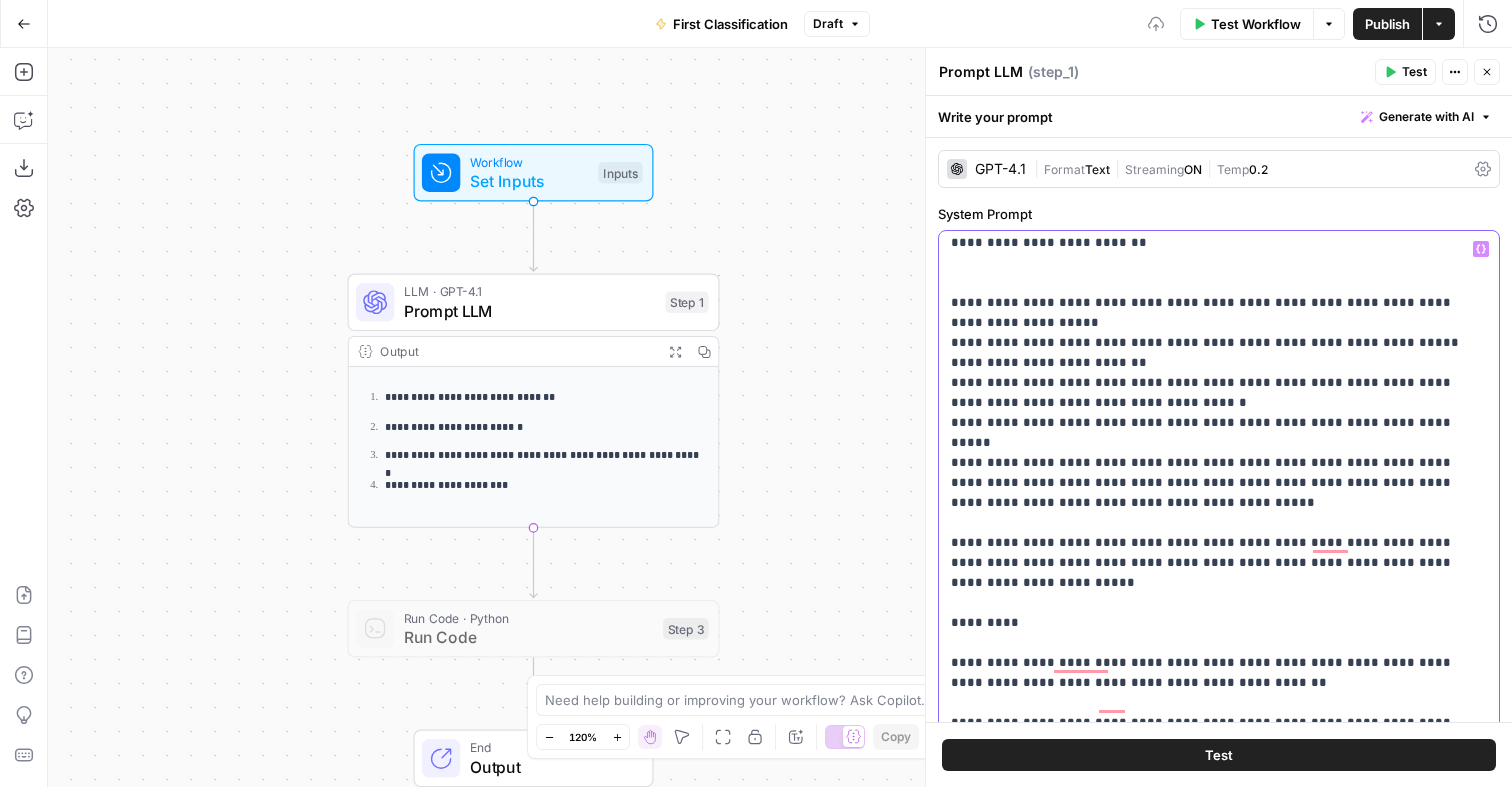 click on "**********" at bounding box center (1219, 1693) 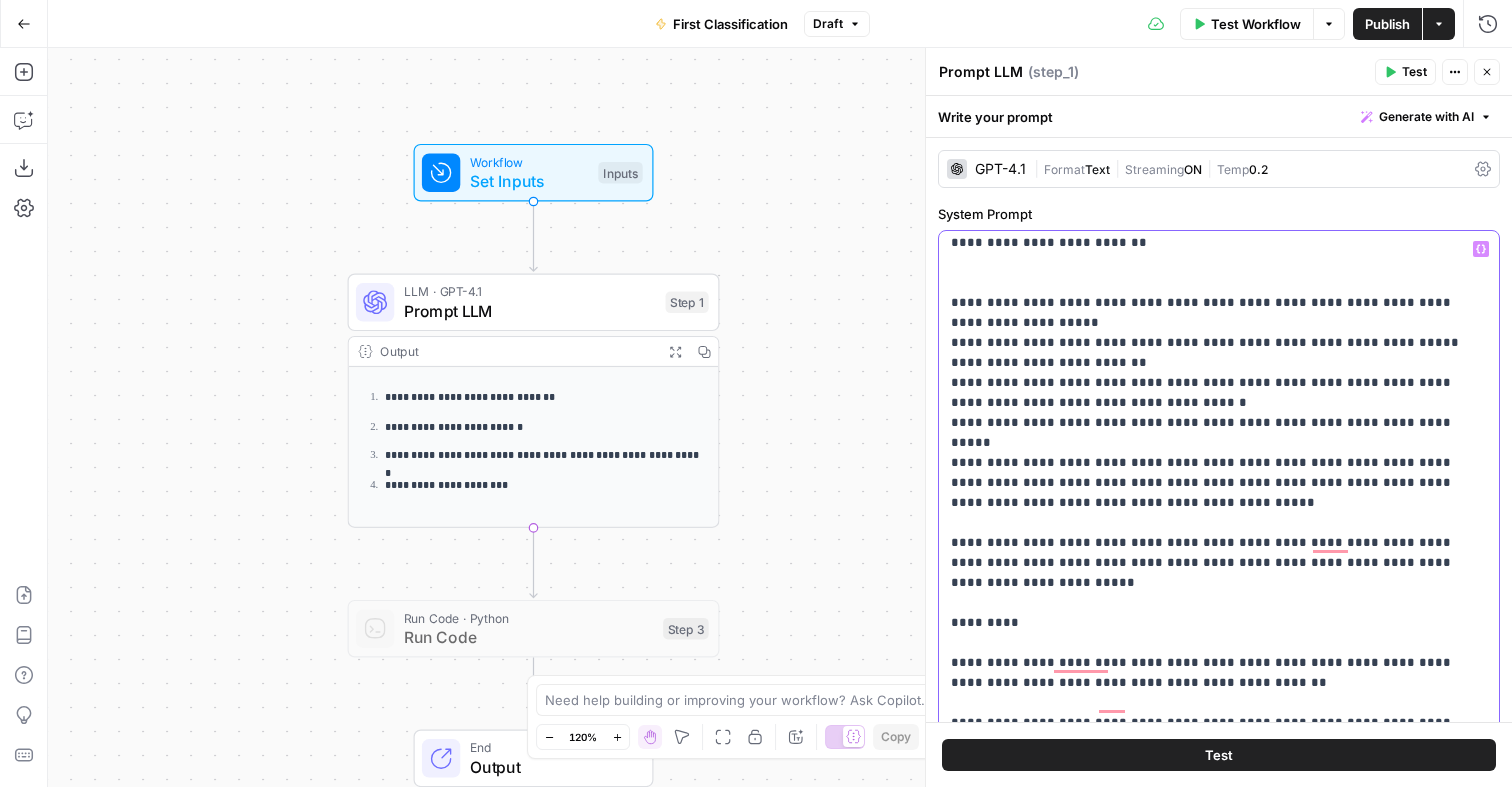 click on "**********" at bounding box center (1219, 1693) 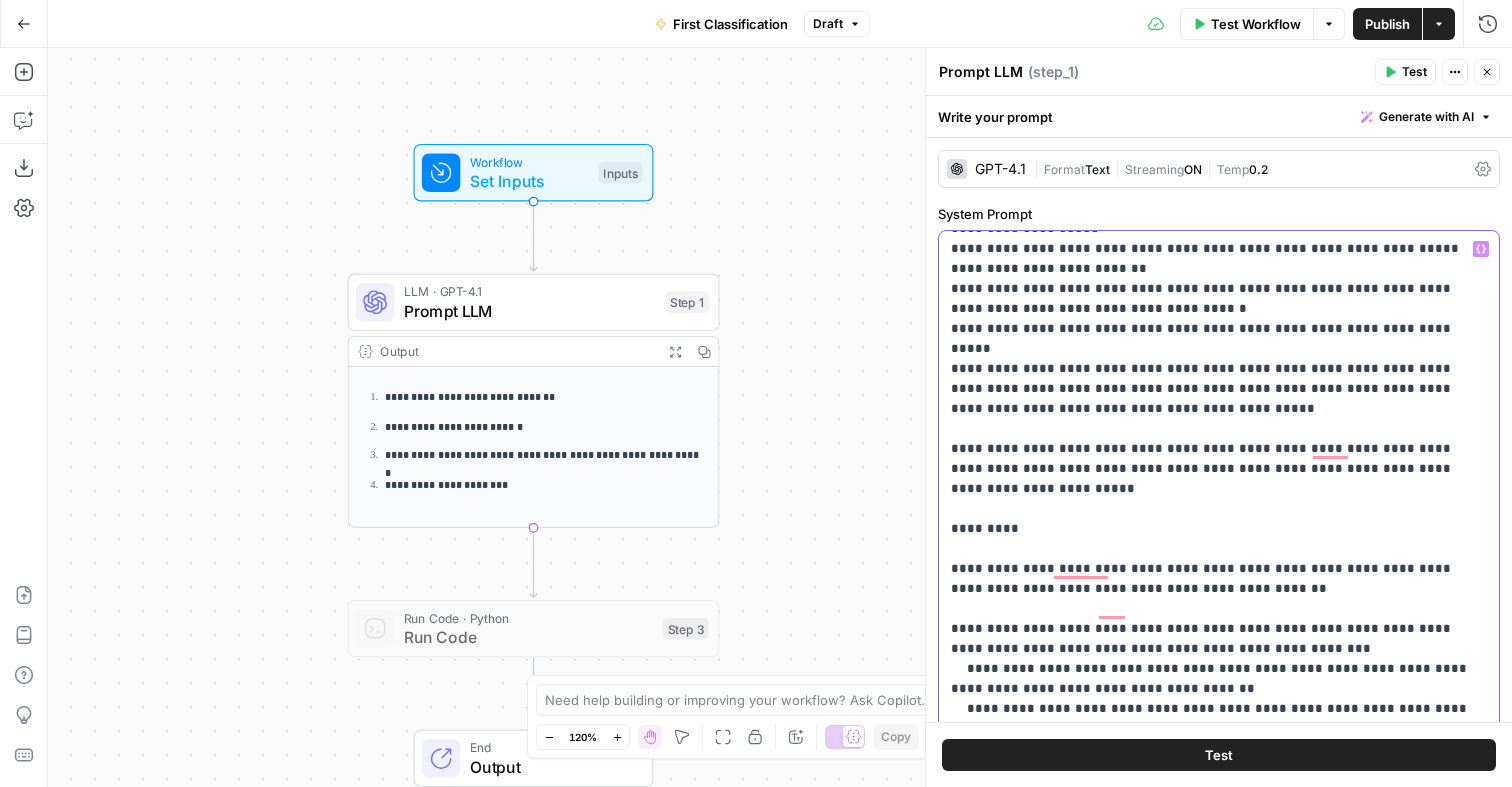 scroll, scrollTop: 1047, scrollLeft: 0, axis: vertical 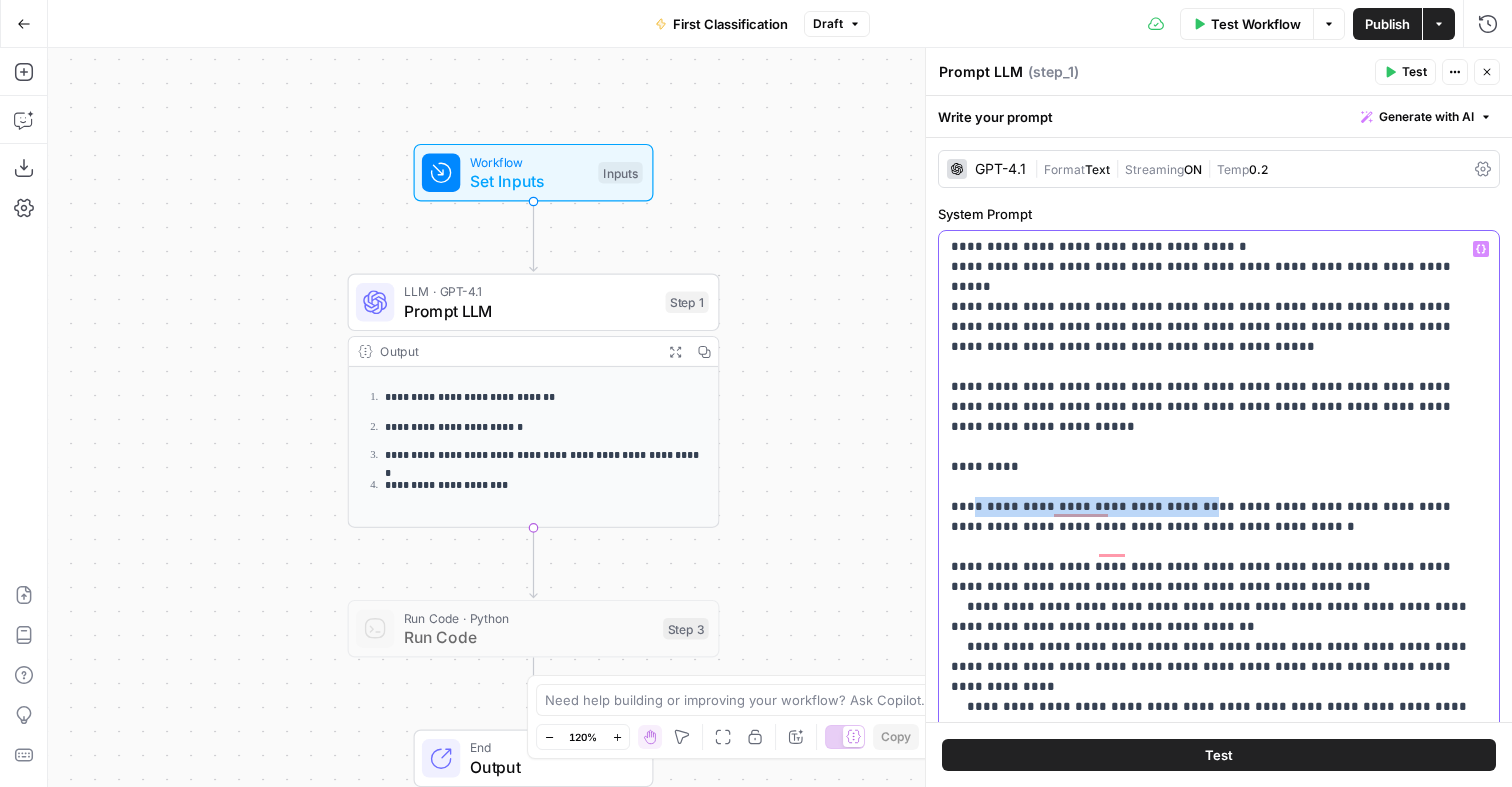 drag, startPoint x: 1174, startPoint y: 388, endPoint x: 964, endPoint y: 391, distance: 210.02142 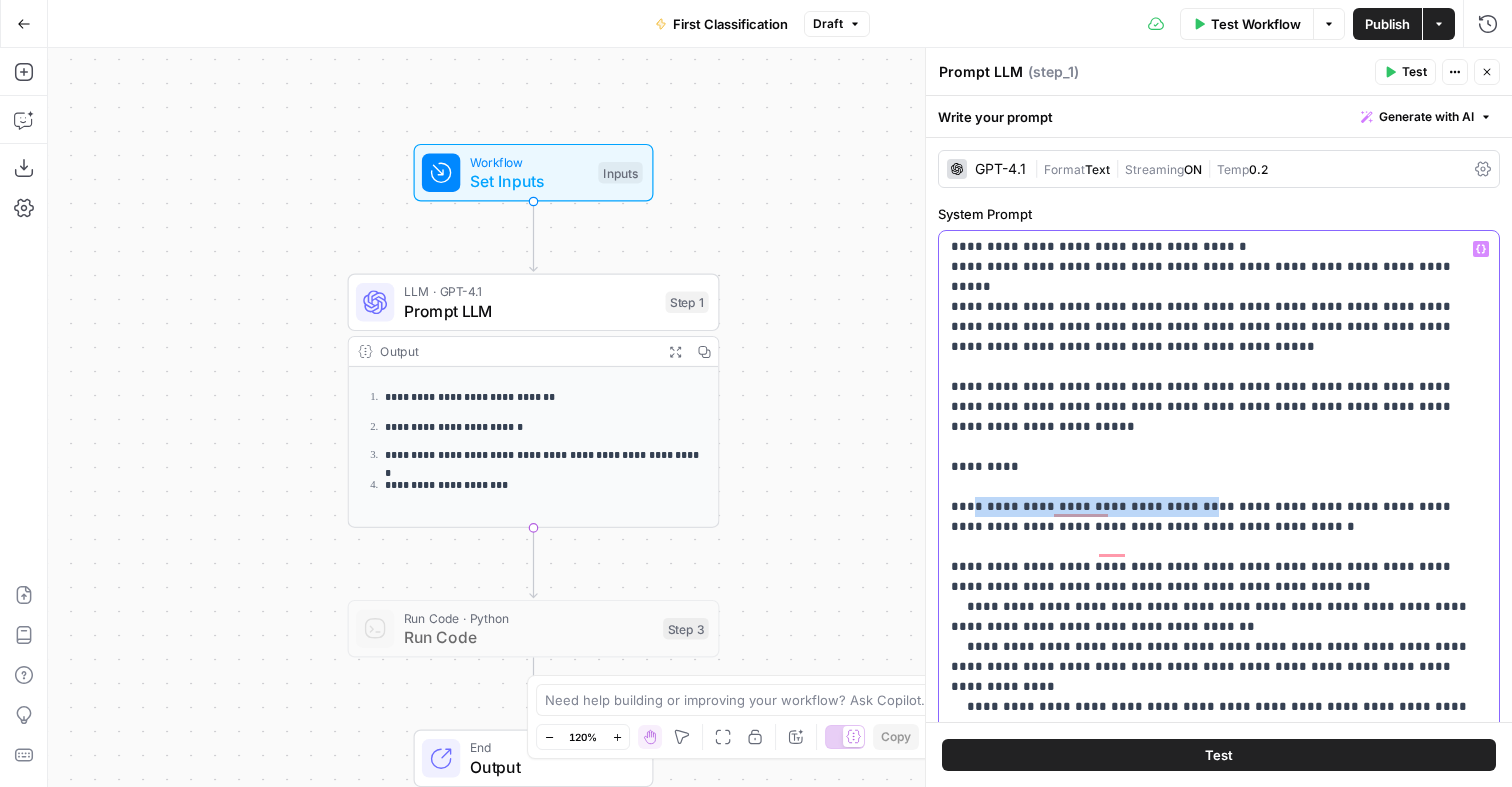 click on "**********" at bounding box center [1219, 1537] 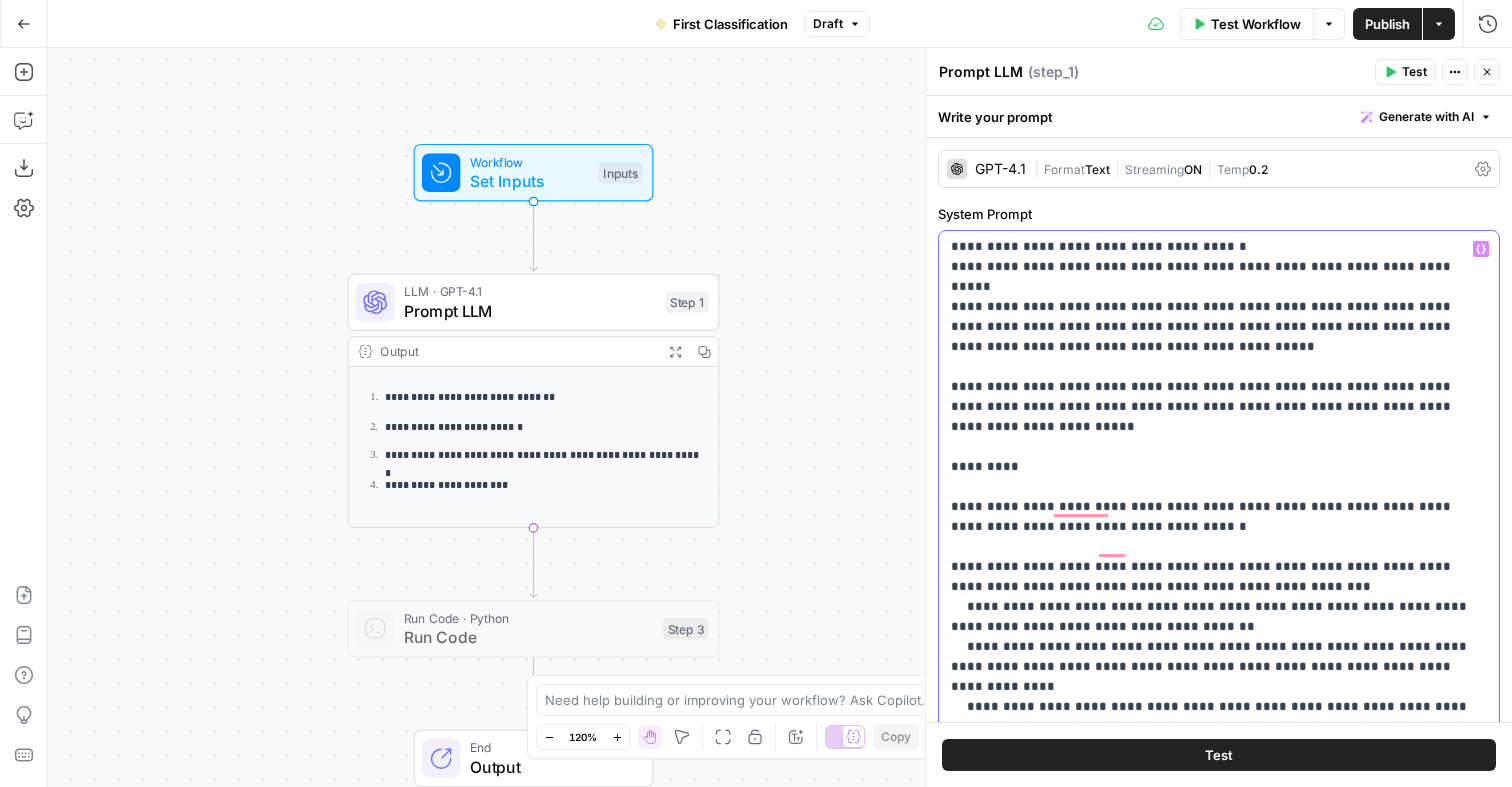 click on "**********" at bounding box center (1219, 1537) 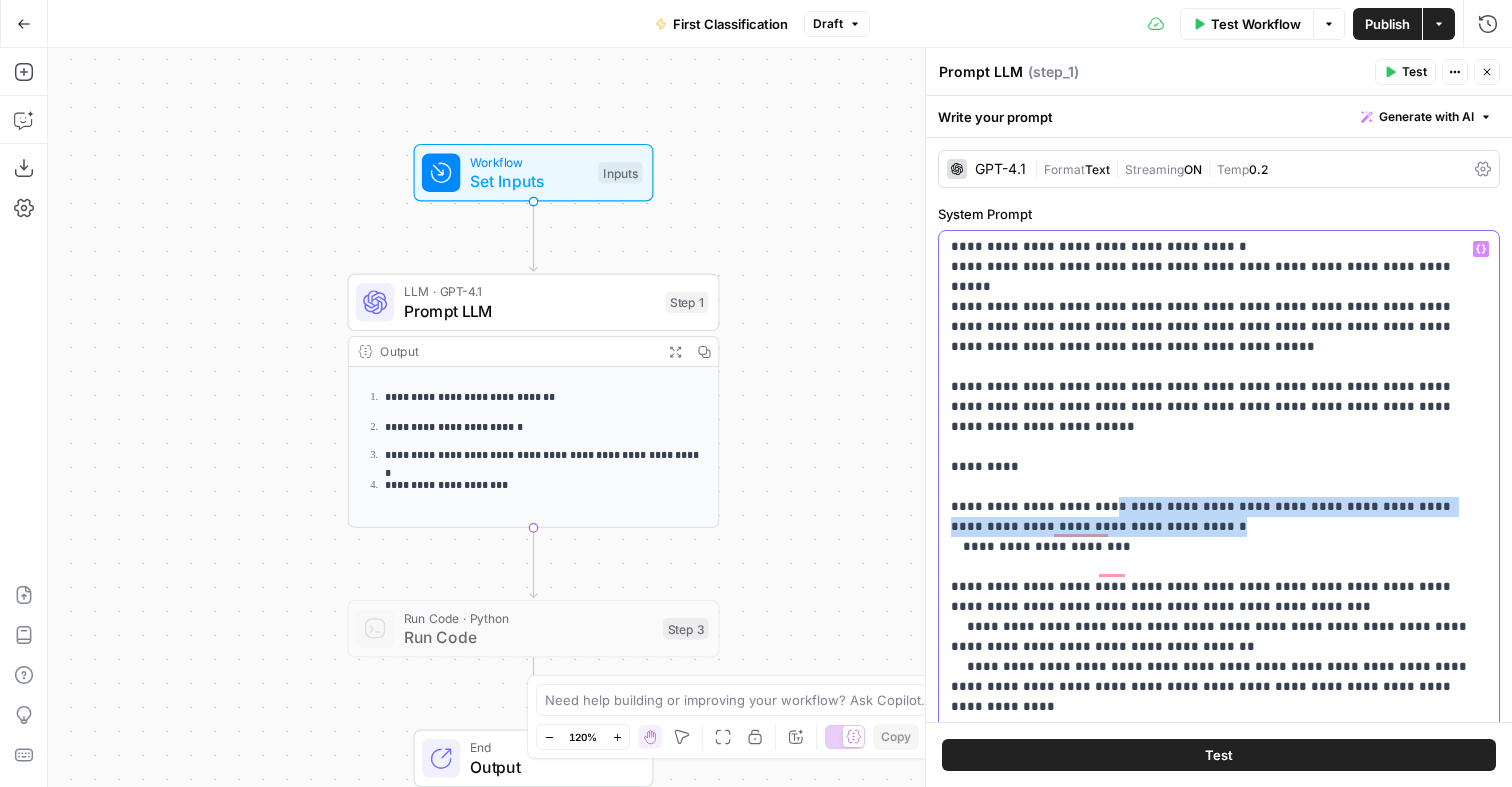 drag, startPoint x: 1163, startPoint y: 400, endPoint x: 1090, endPoint y: 384, distance: 74.73286 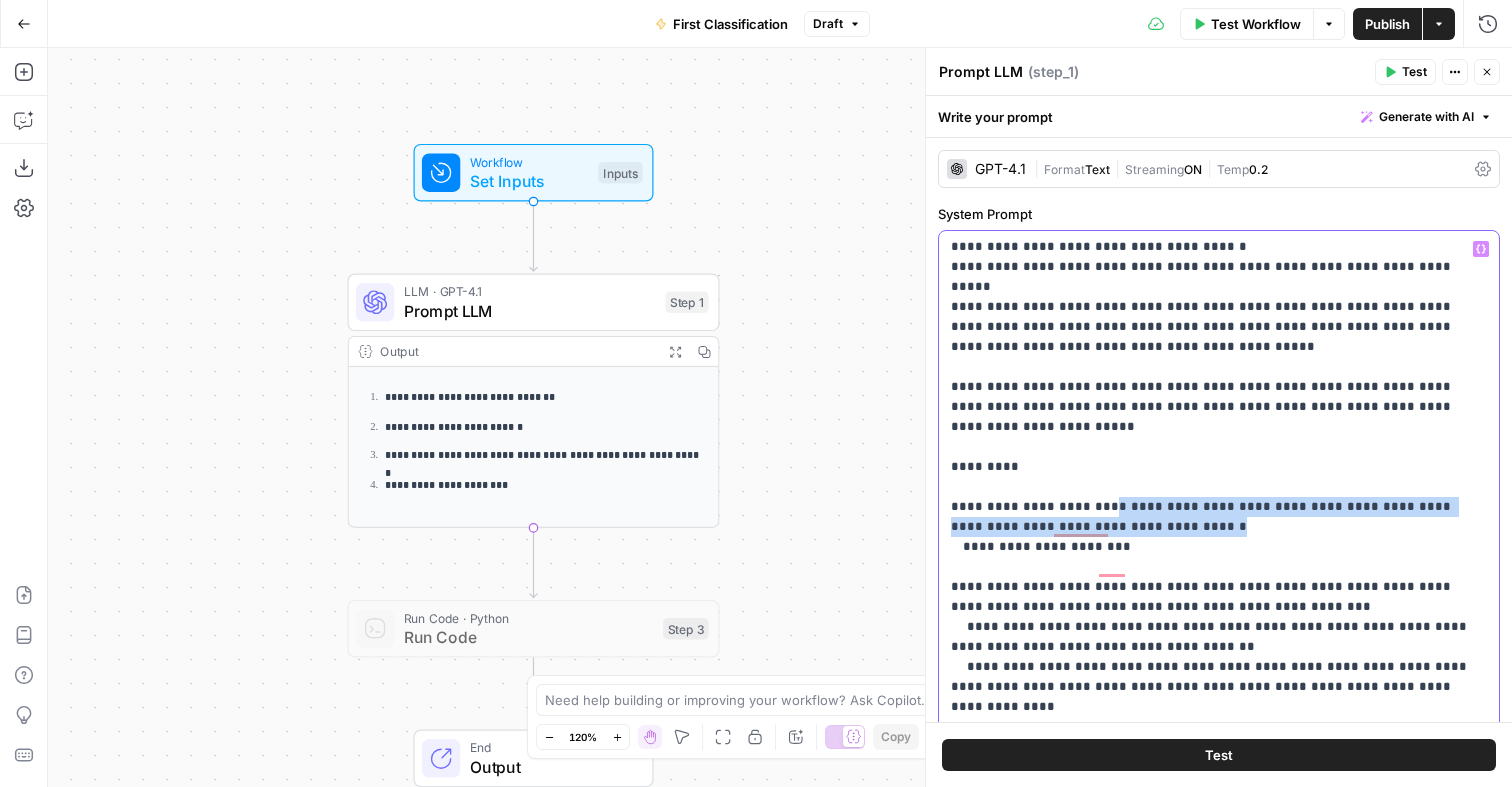 click on "**********" at bounding box center (1219, 1547) 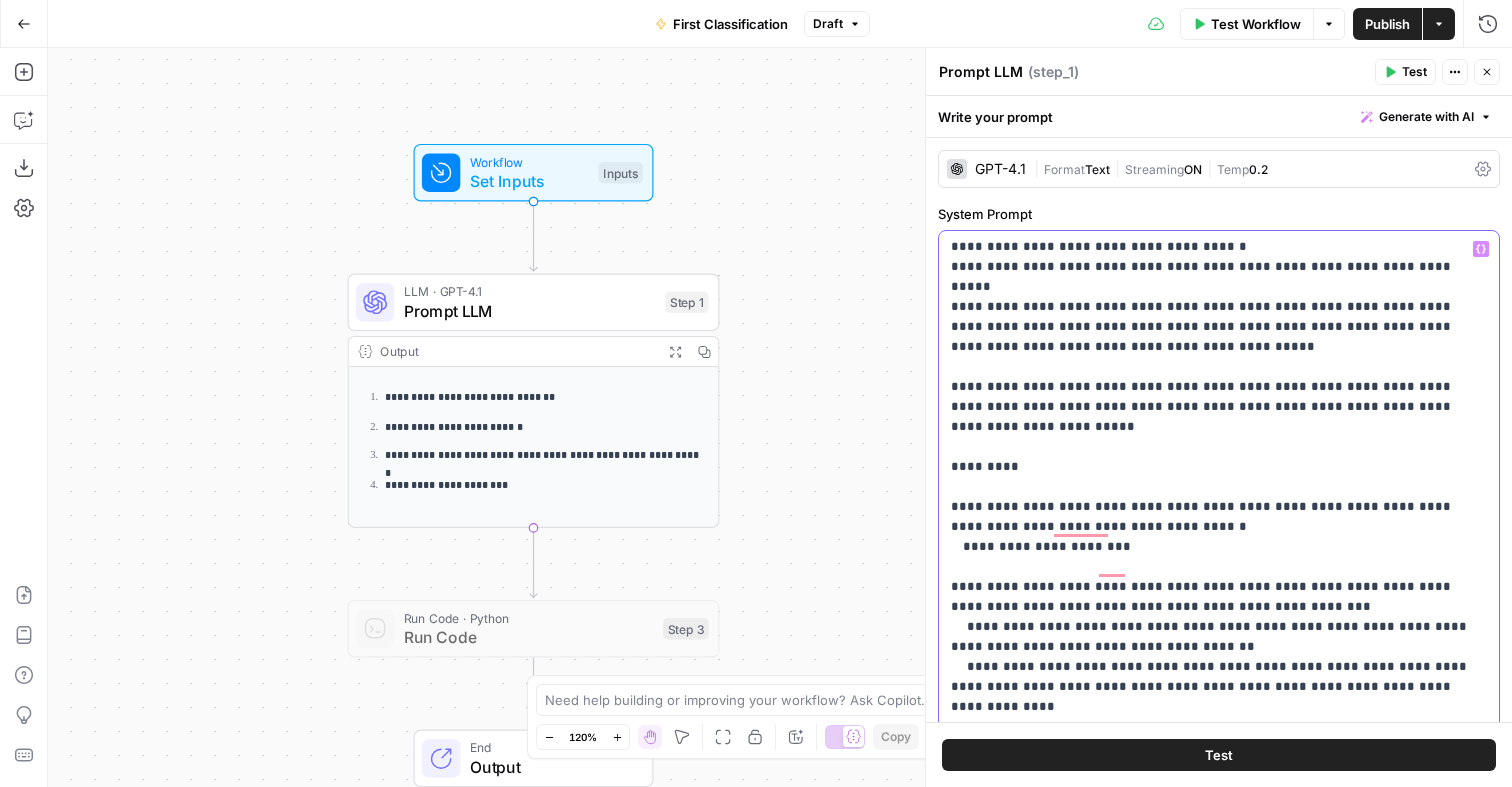 click on "**********" at bounding box center (1219, 1547) 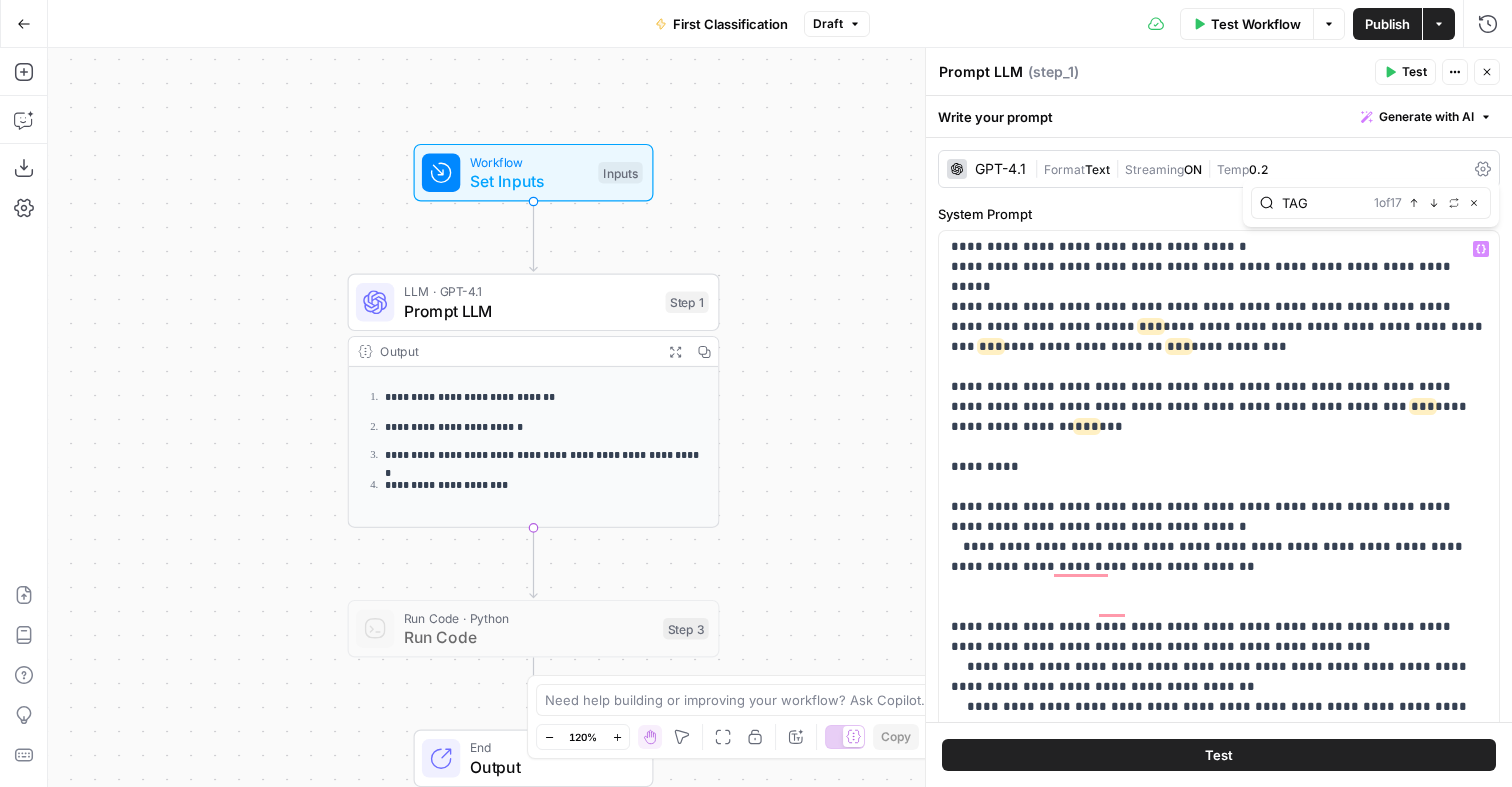 type on "TAG" 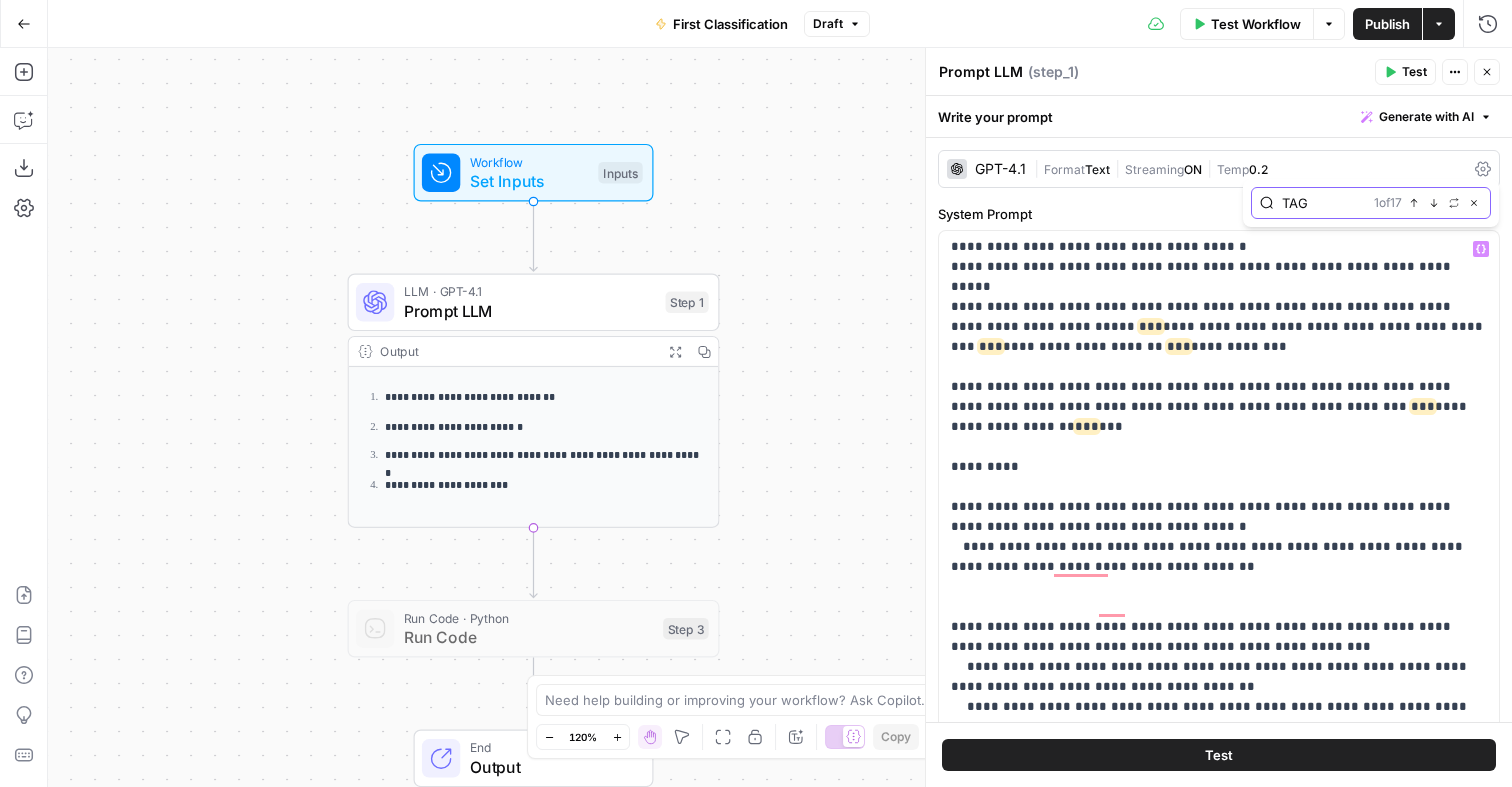 click 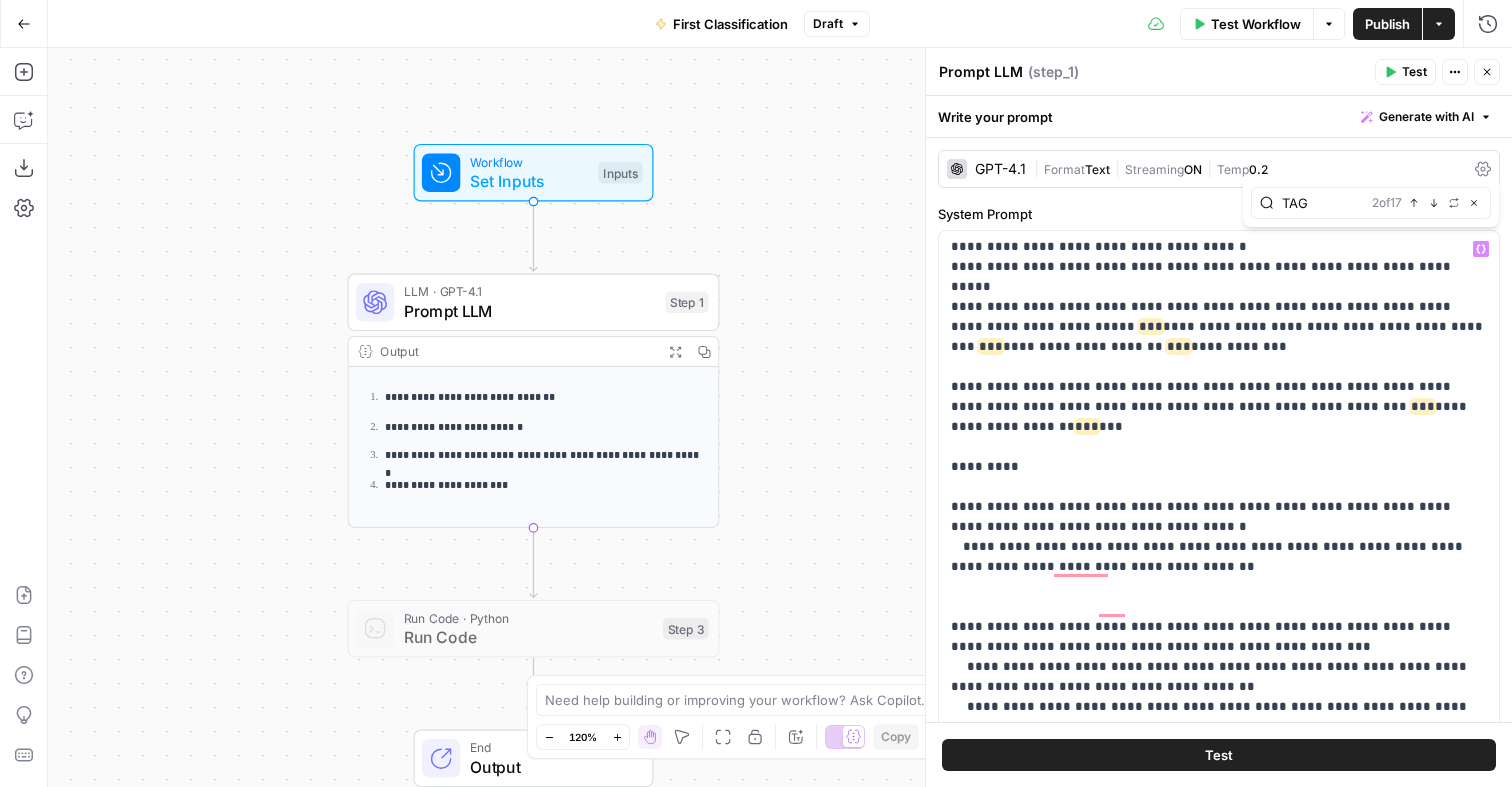 scroll, scrollTop: 989, scrollLeft: 0, axis: vertical 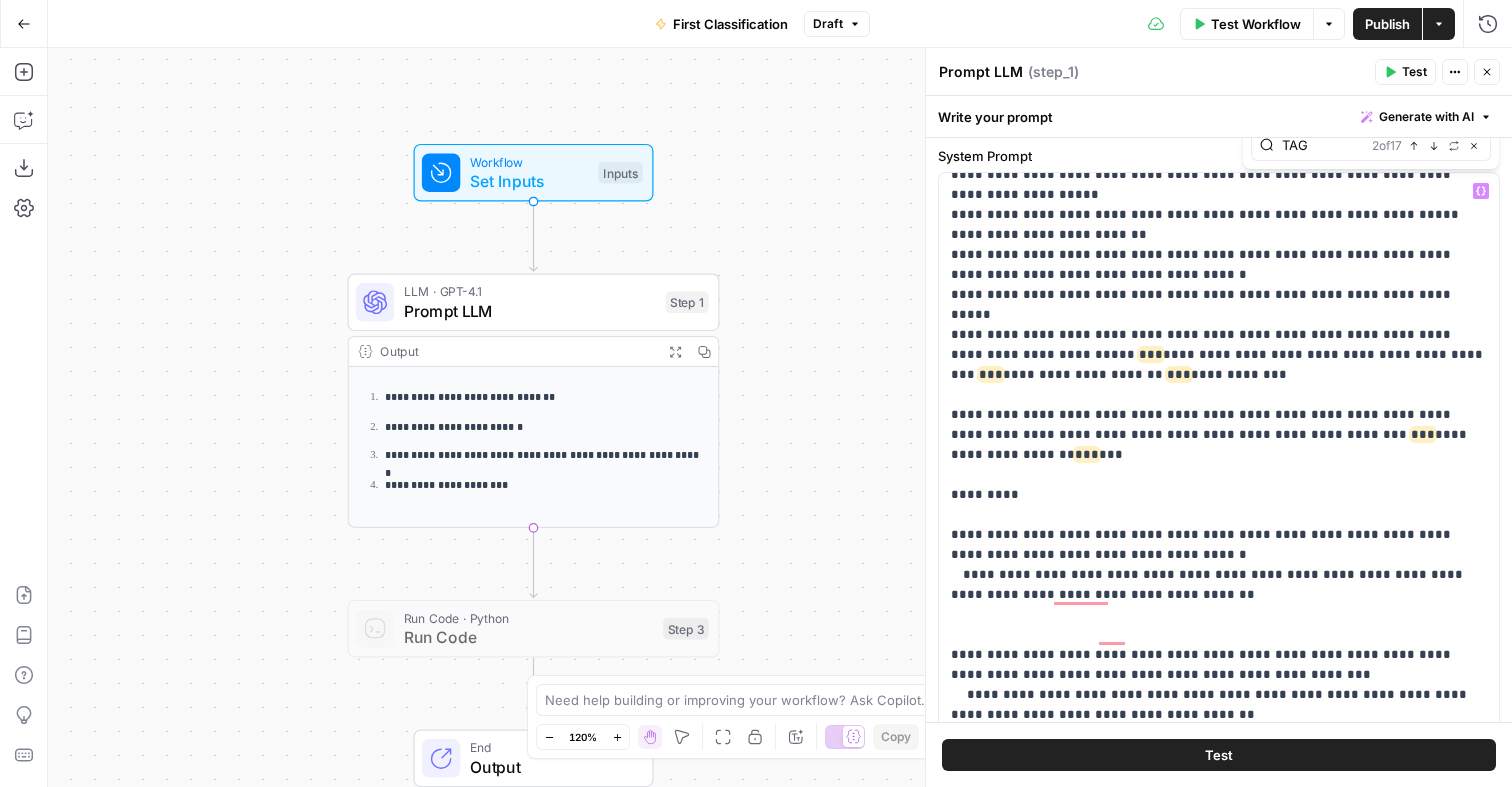 click on "**********" at bounding box center (1219, 430) 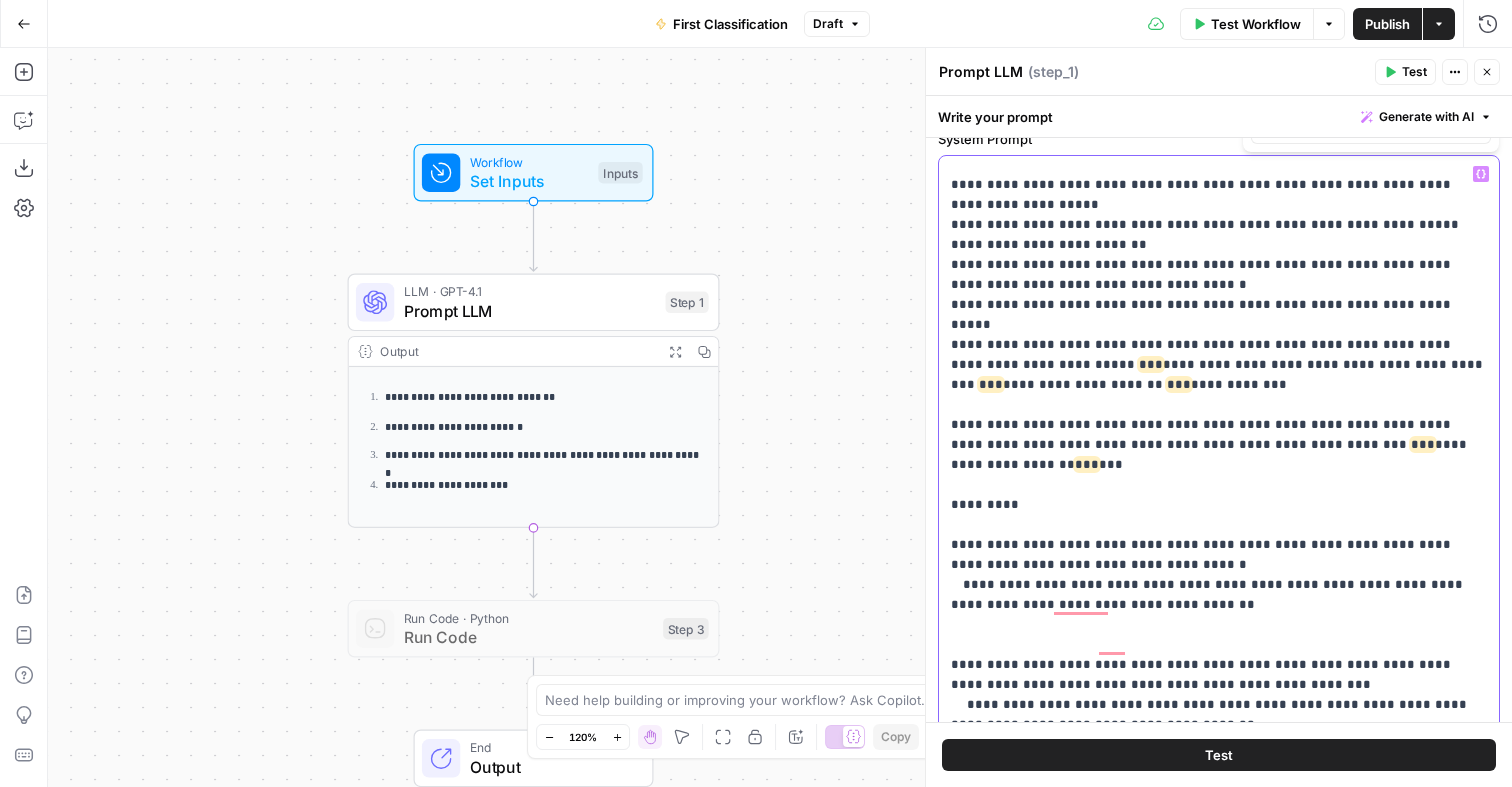 scroll, scrollTop: 93, scrollLeft: 0, axis: vertical 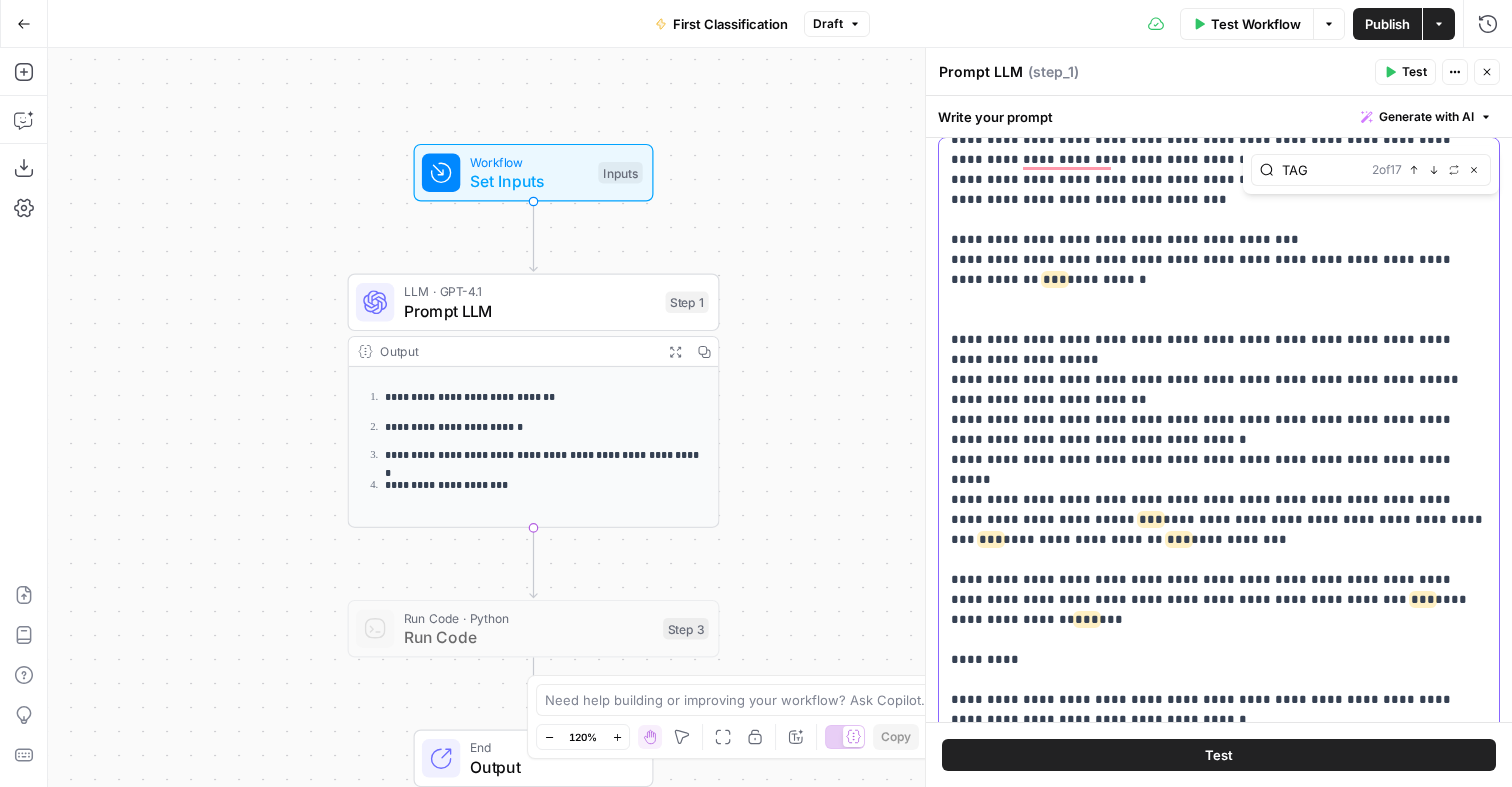 click on "**********" at bounding box center (1219, 1760) 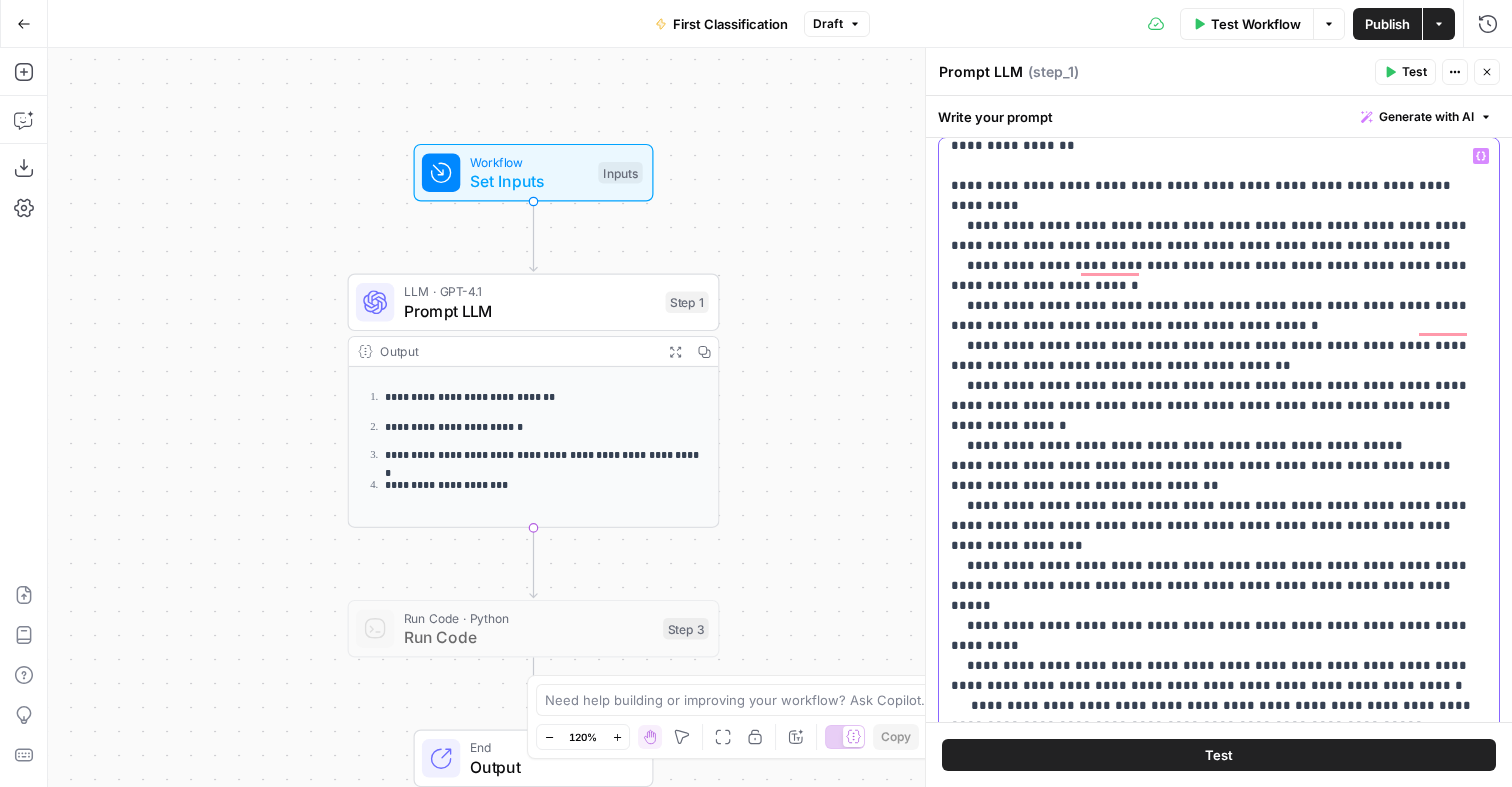 click on "**********" at bounding box center [1219, -94] 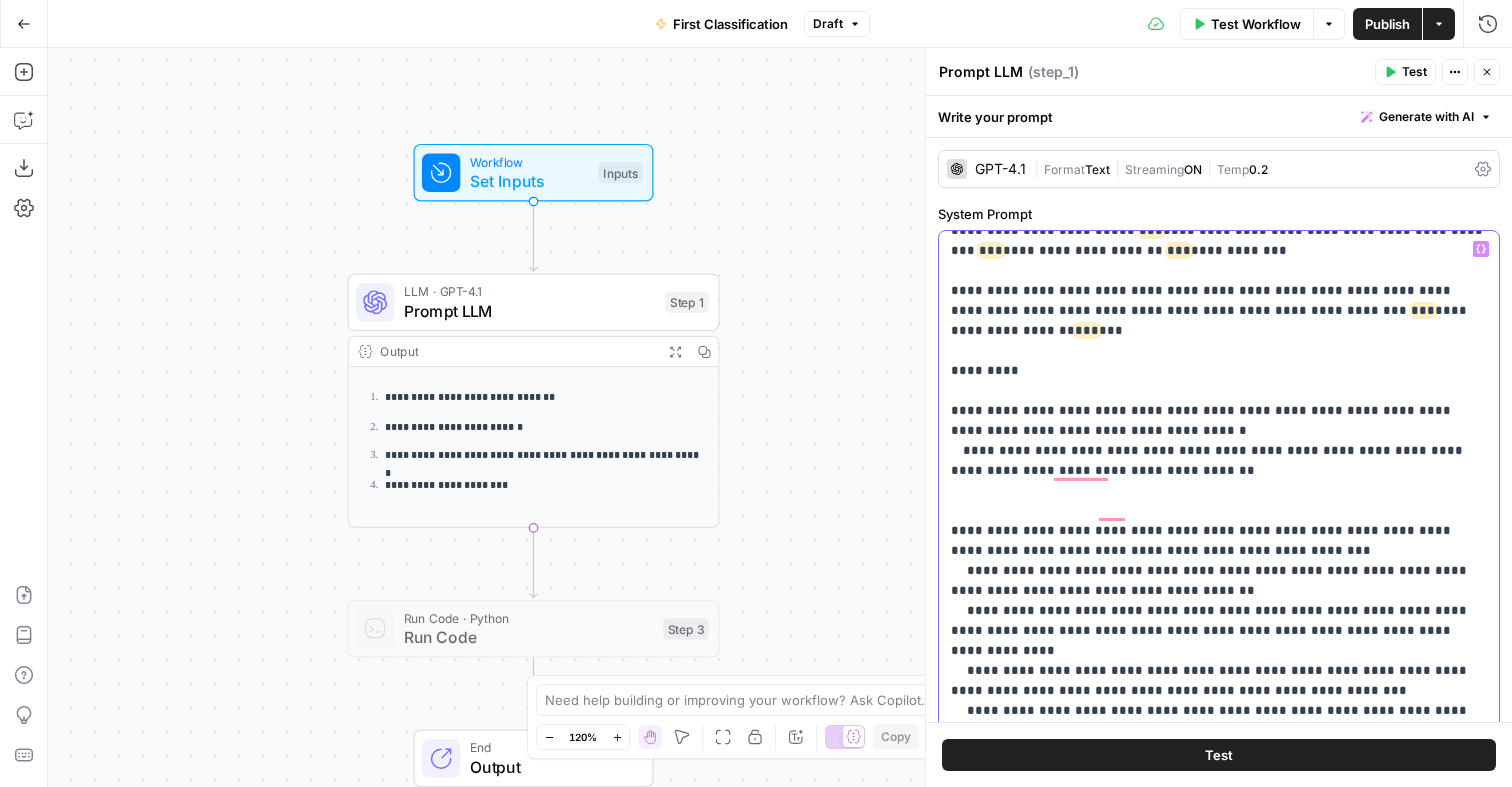 click on "**********" at bounding box center (1219, 1471) 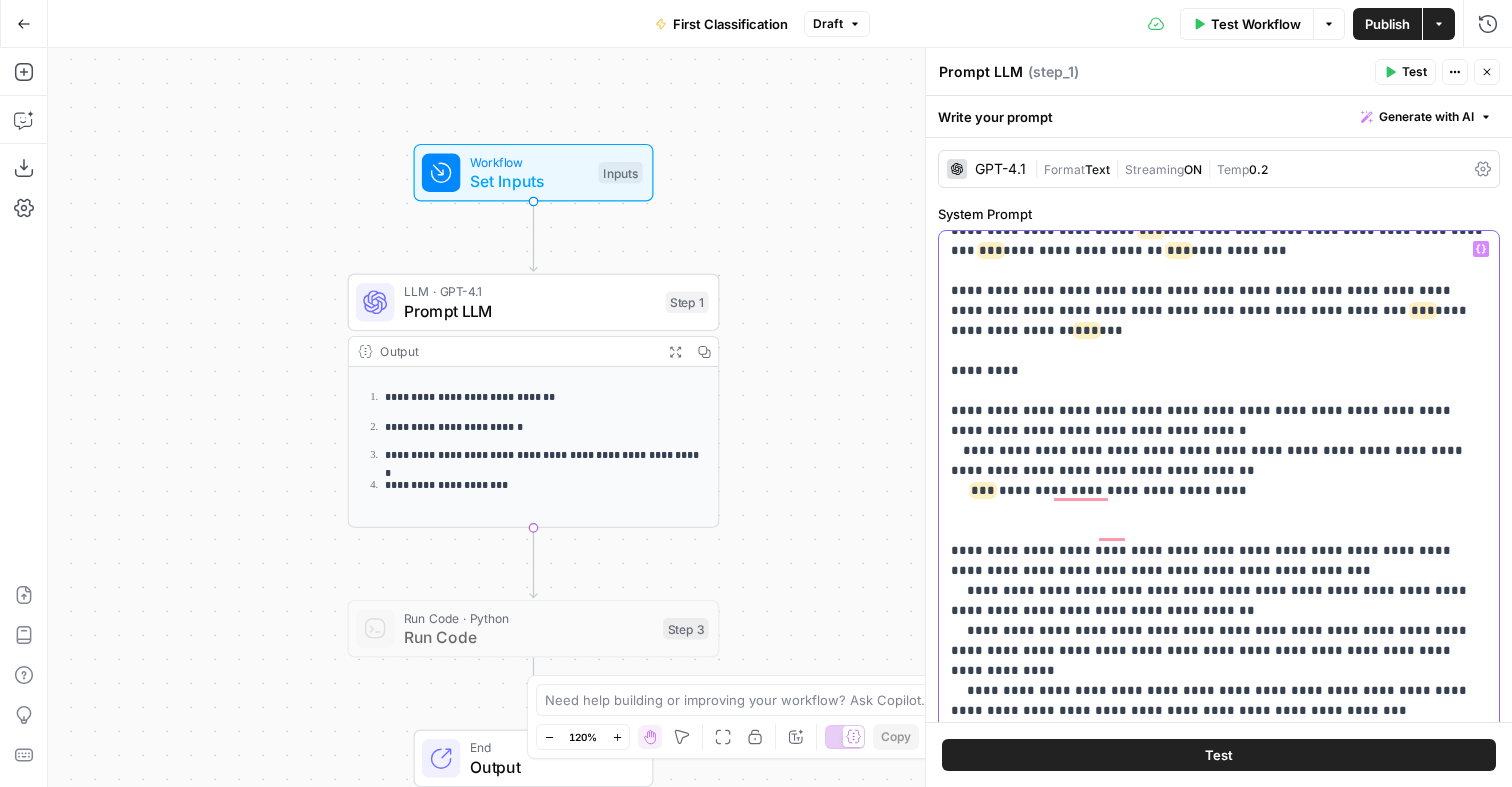 click on "**********" at bounding box center [1219, 1481] 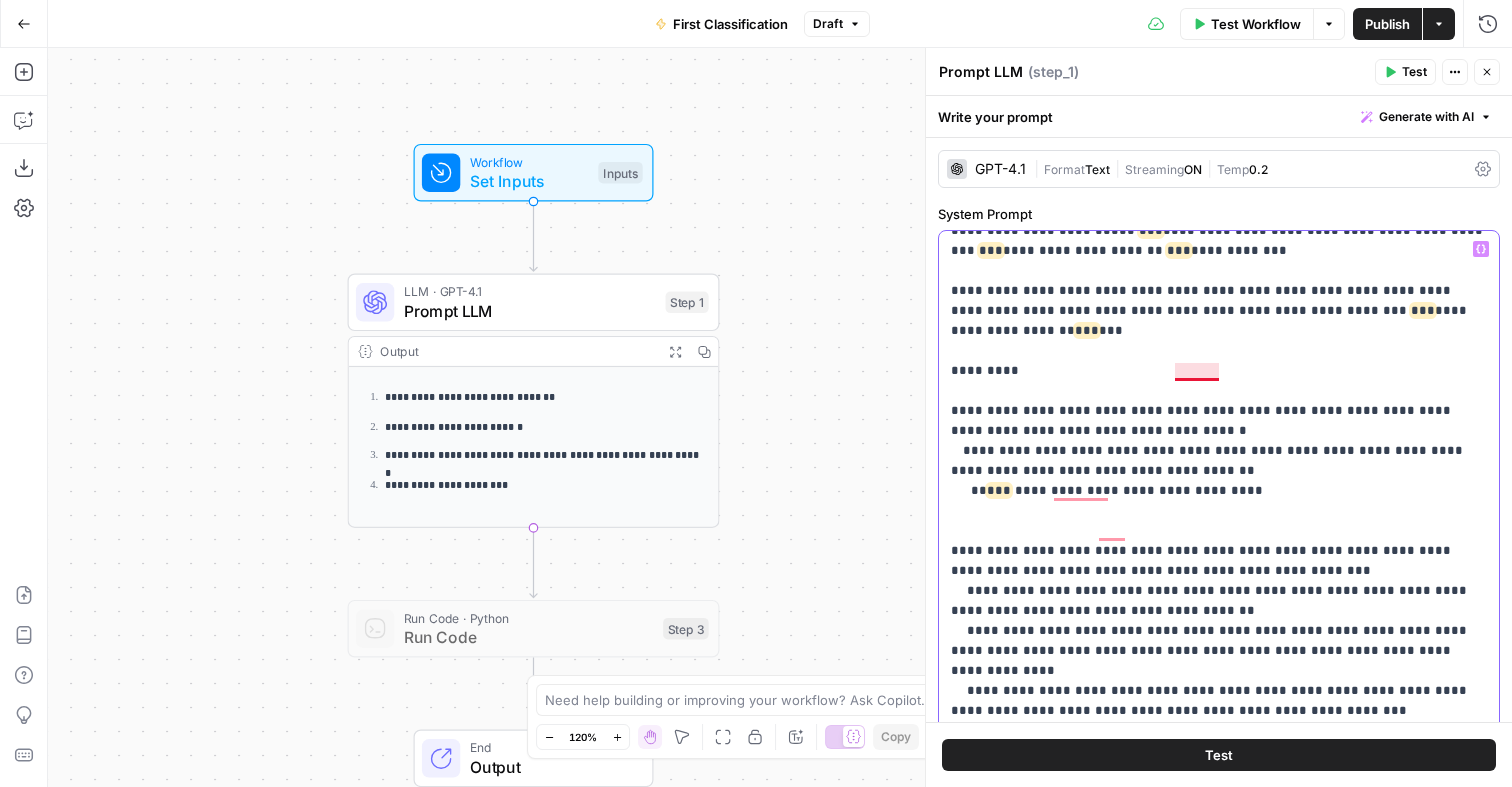 click on "**********" at bounding box center [1219, 1481] 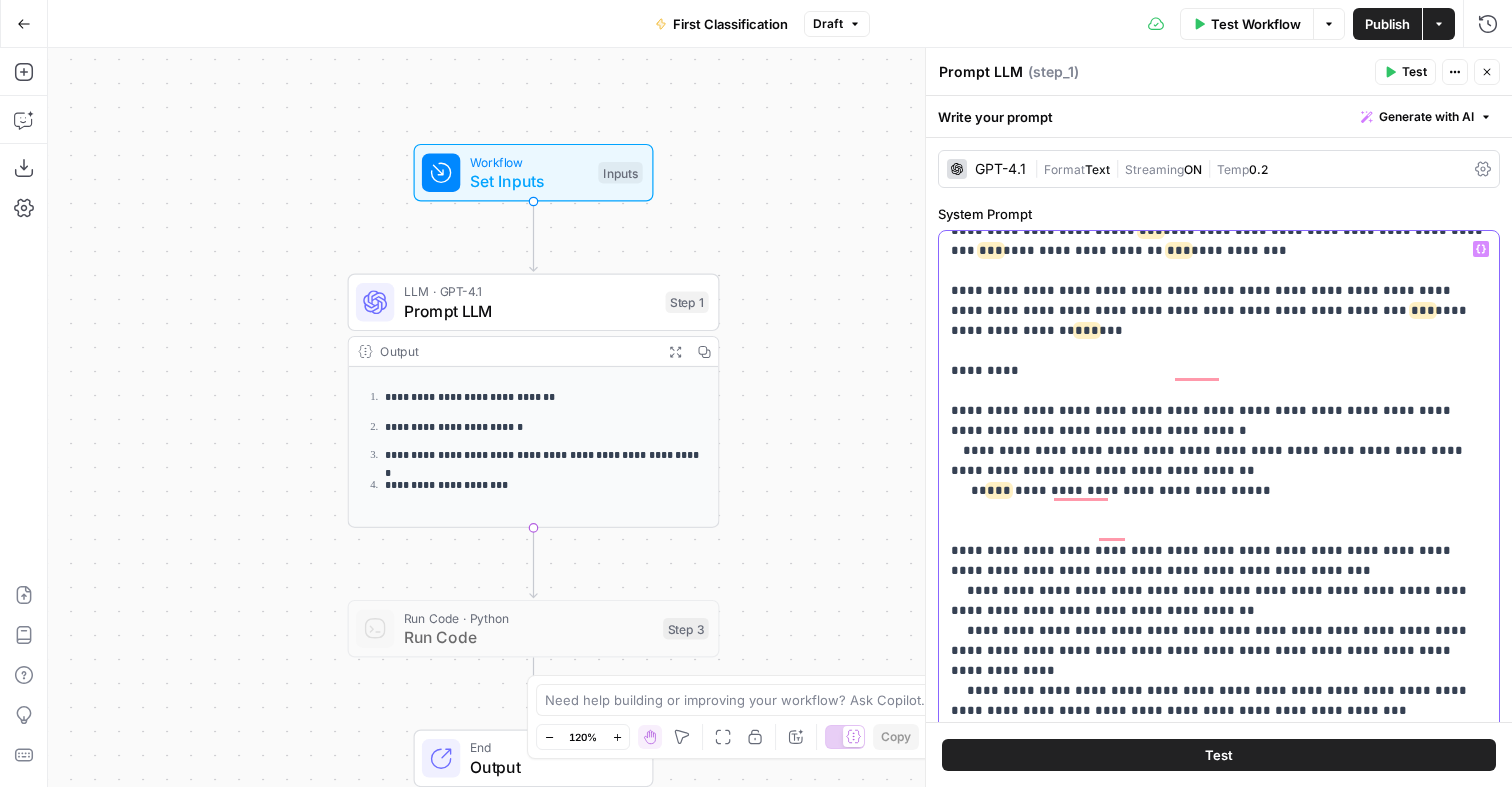click on "***" at bounding box center (999, 490) 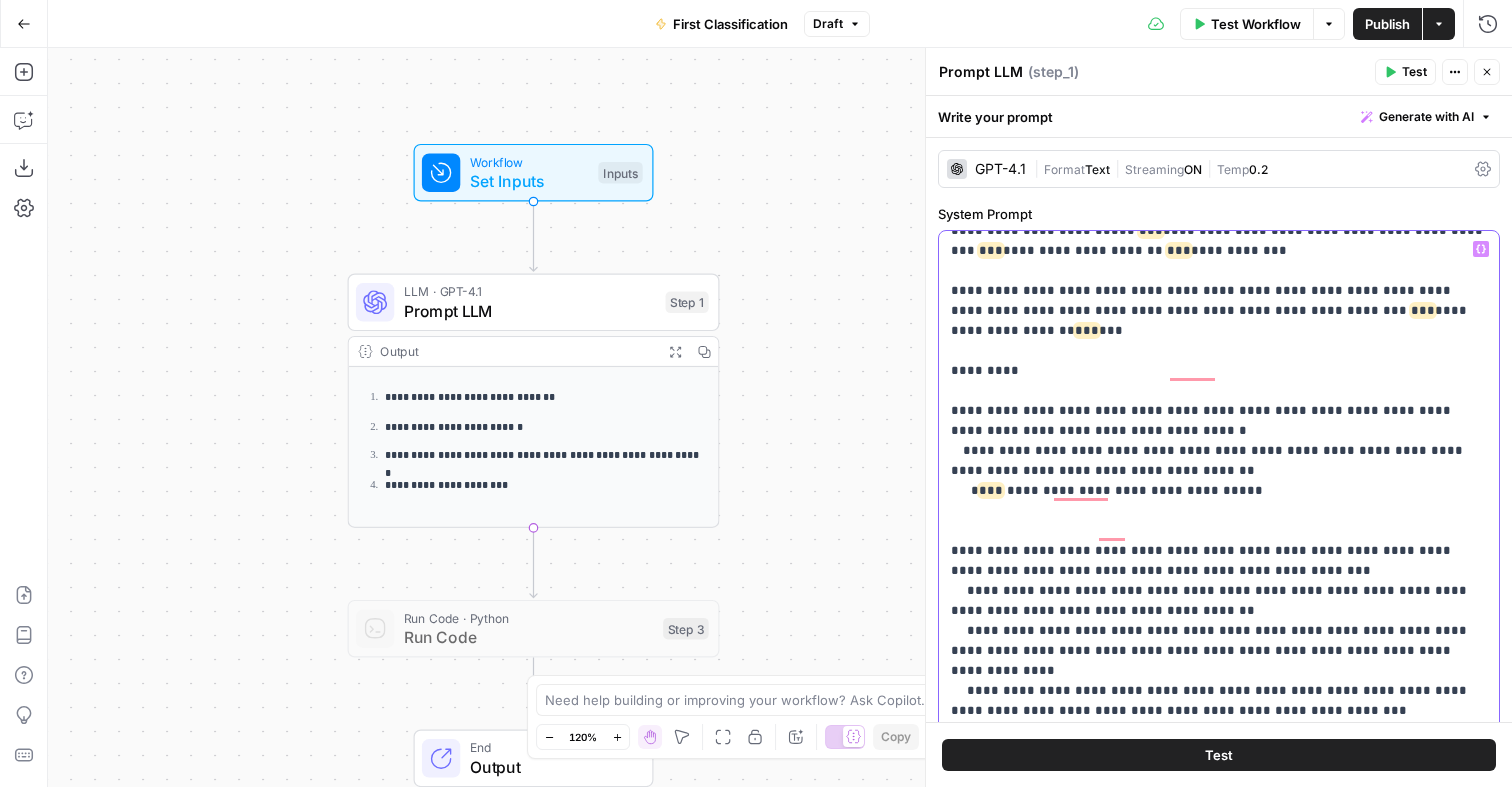 click on "**********" at bounding box center (1219, 1481) 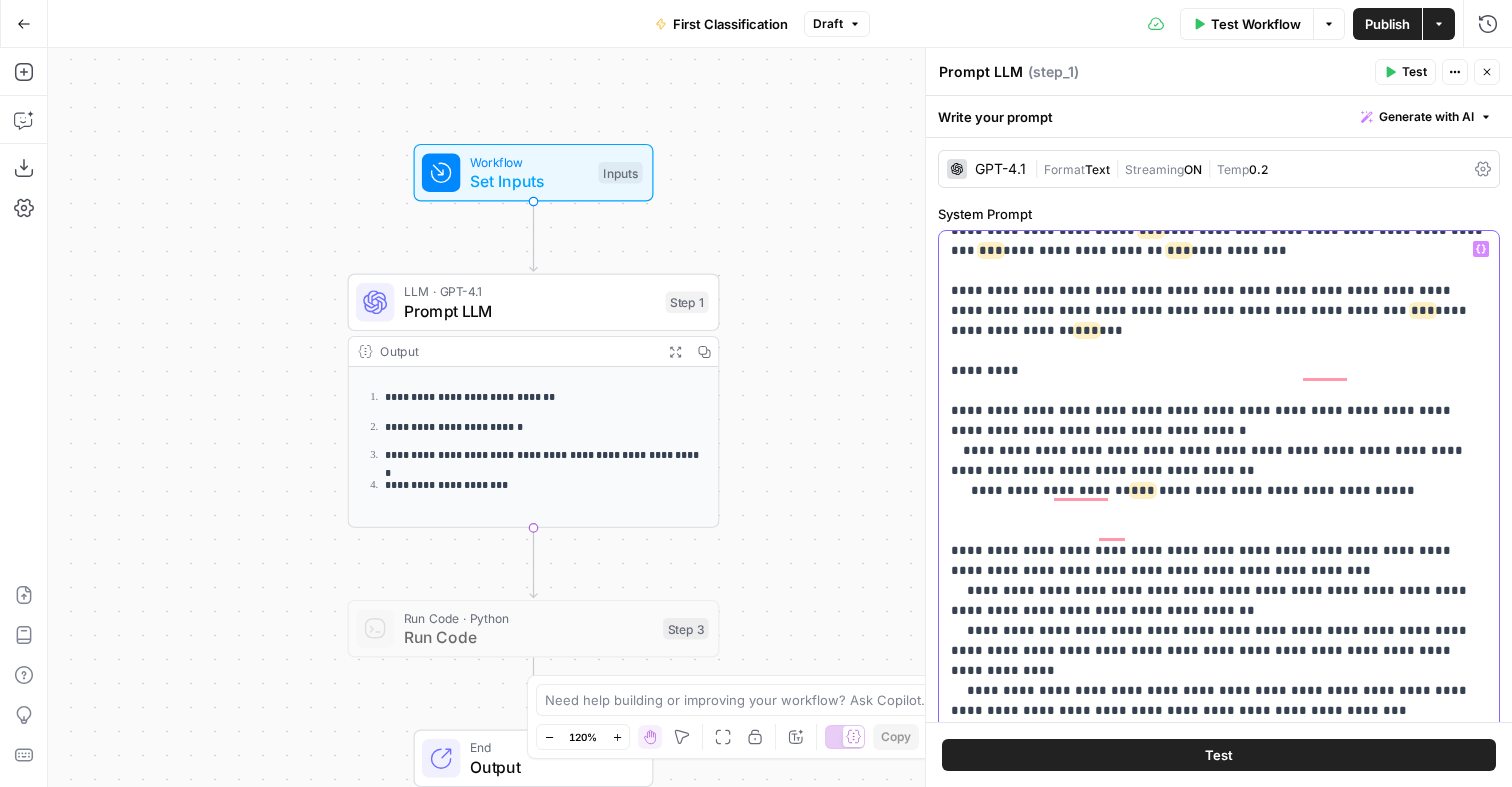 drag, startPoint x: 1348, startPoint y: 371, endPoint x: 1159, endPoint y: 375, distance: 189.04233 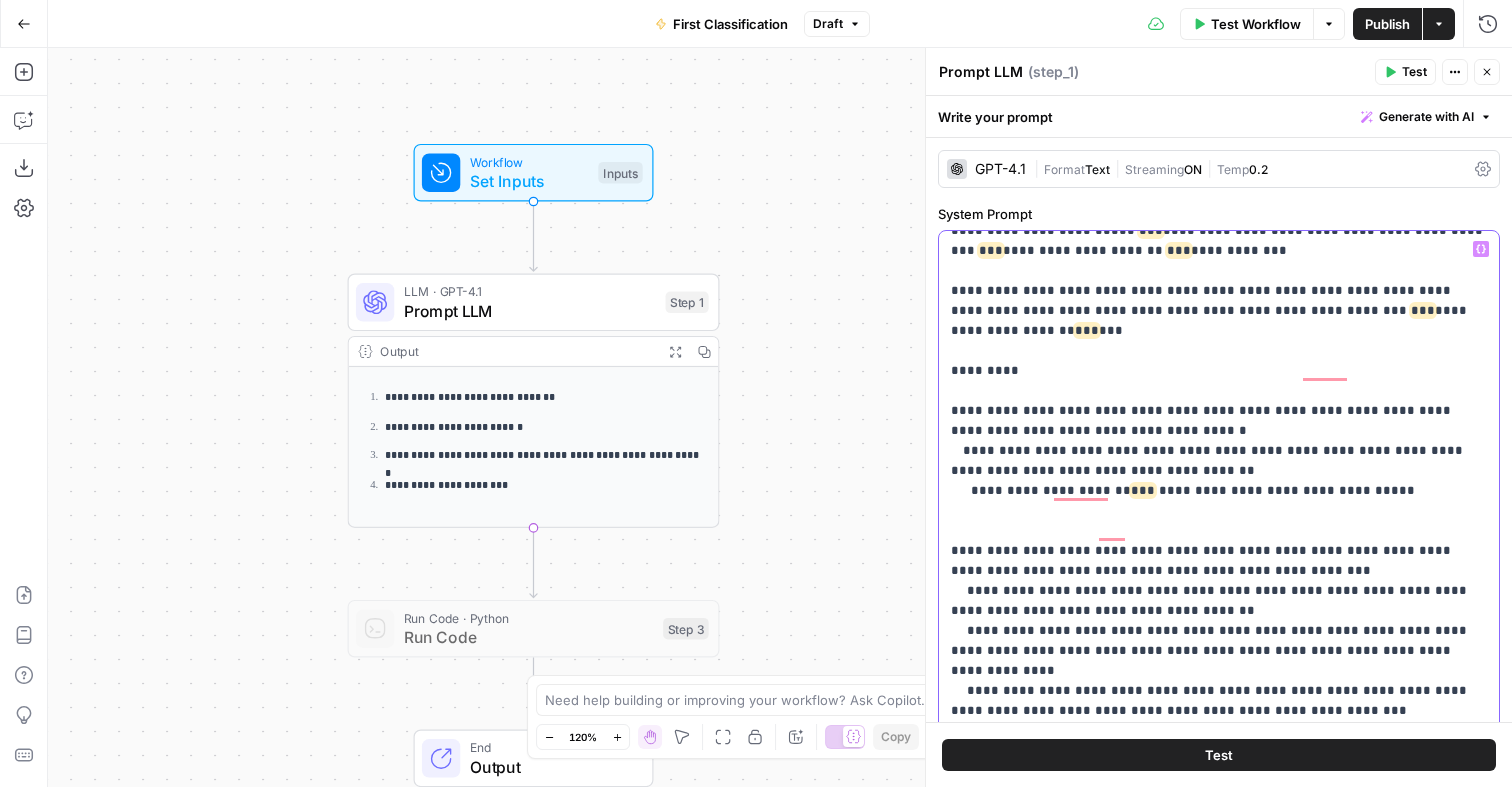 click on "**********" at bounding box center [1219, 1481] 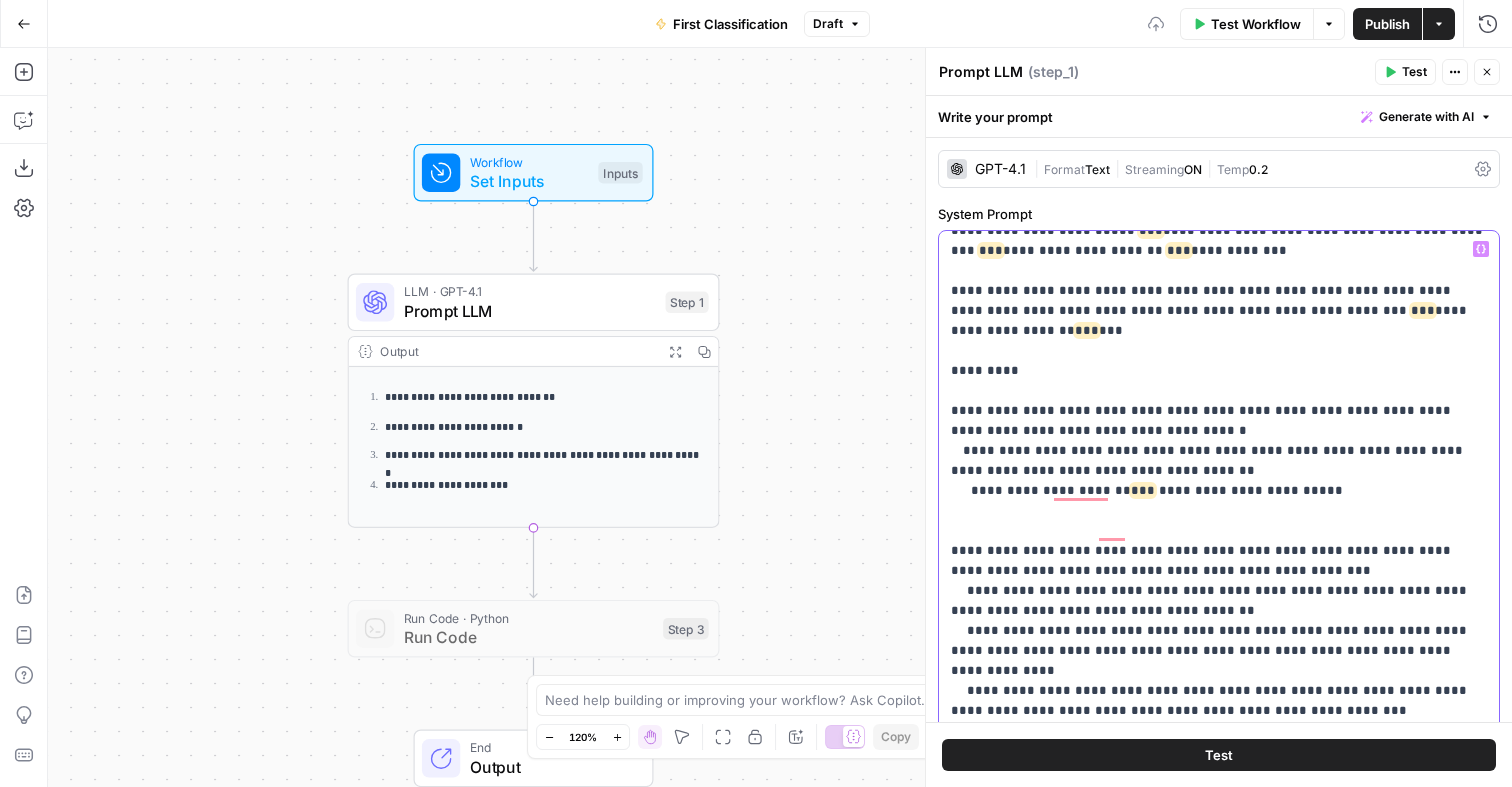 click on "**********" at bounding box center (1219, 1481) 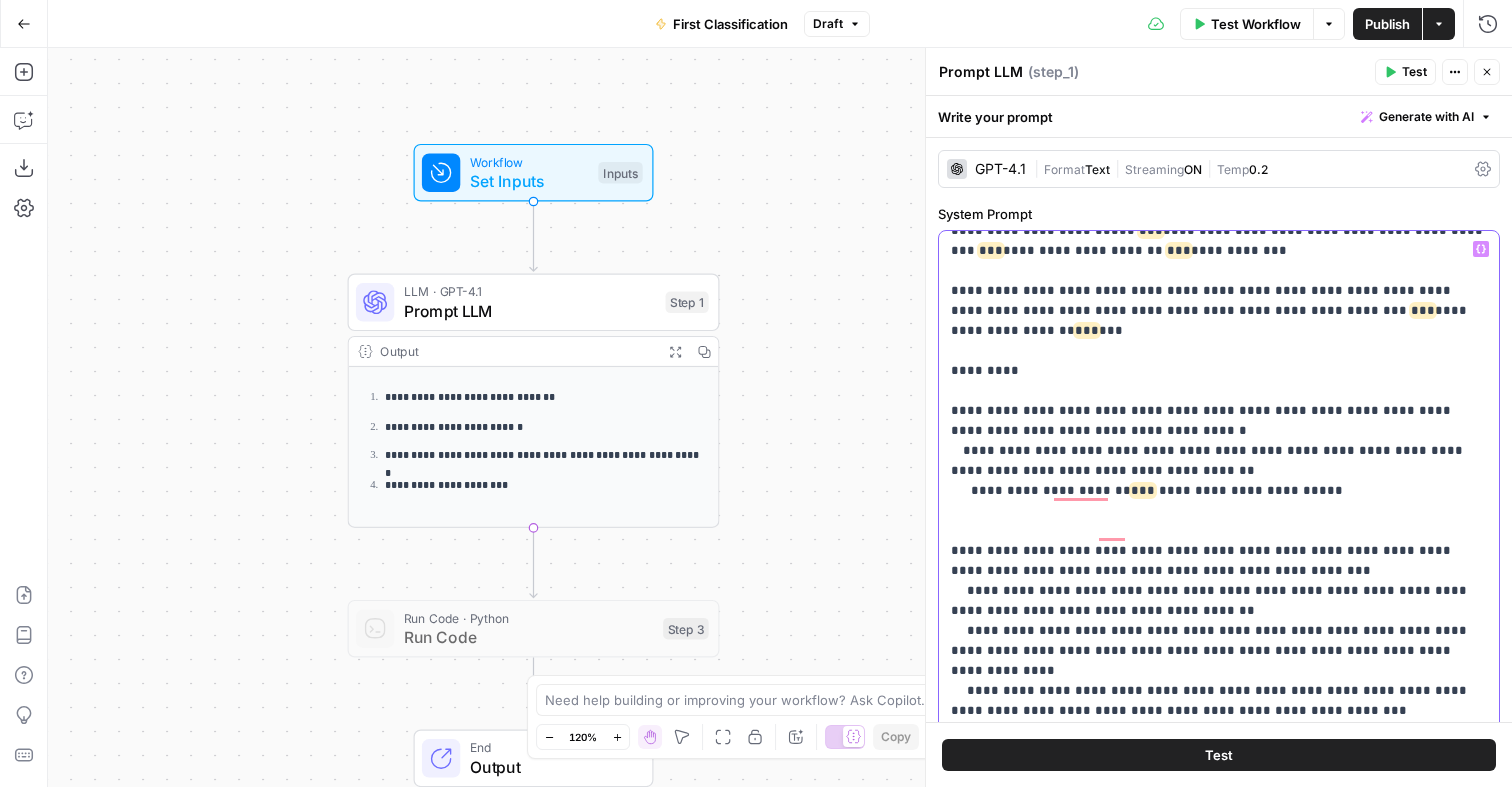 drag, startPoint x: 1156, startPoint y: 347, endPoint x: 1110, endPoint y: 333, distance: 48.08326 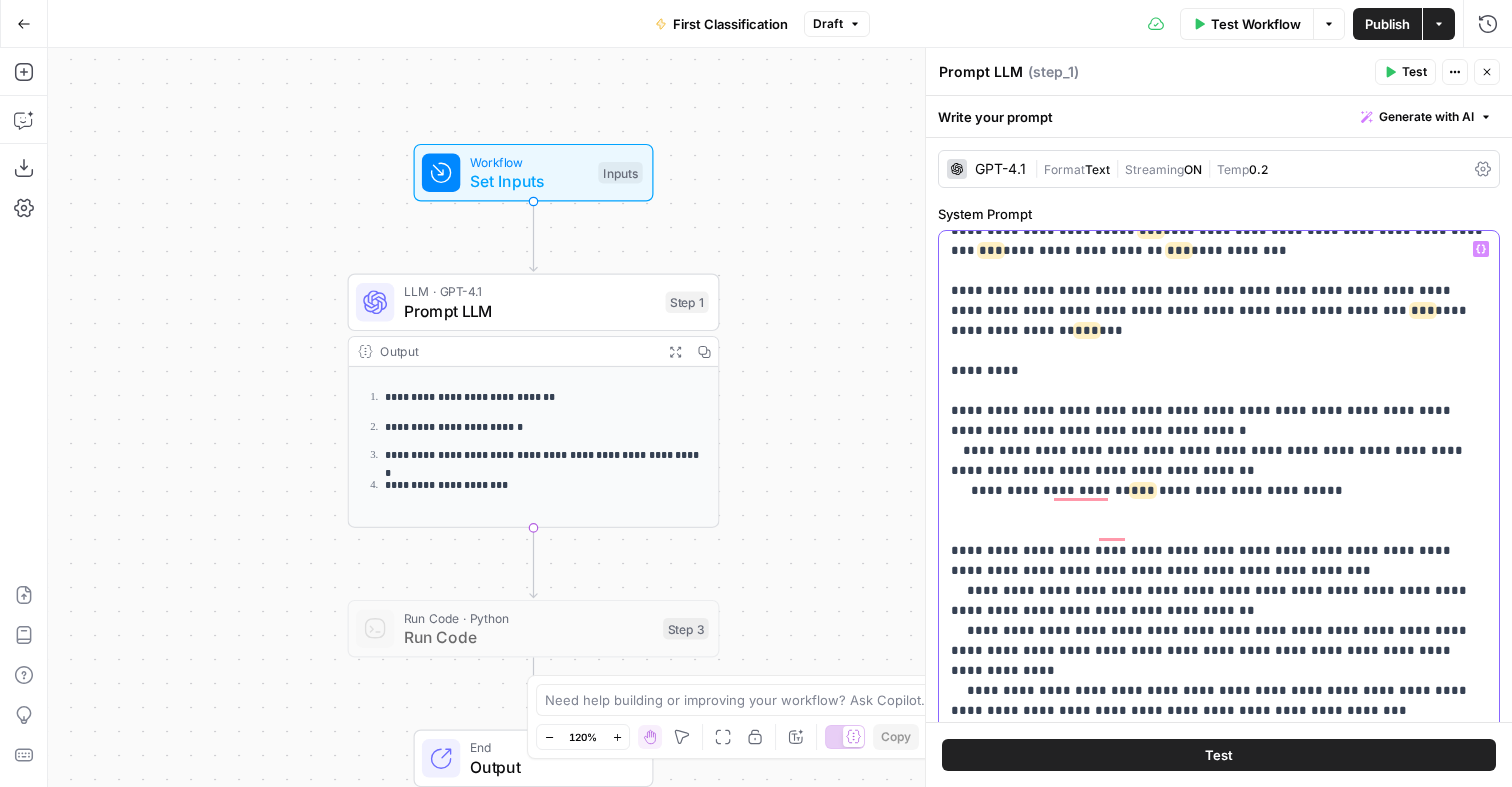 click on "**********" at bounding box center [1219, 1481] 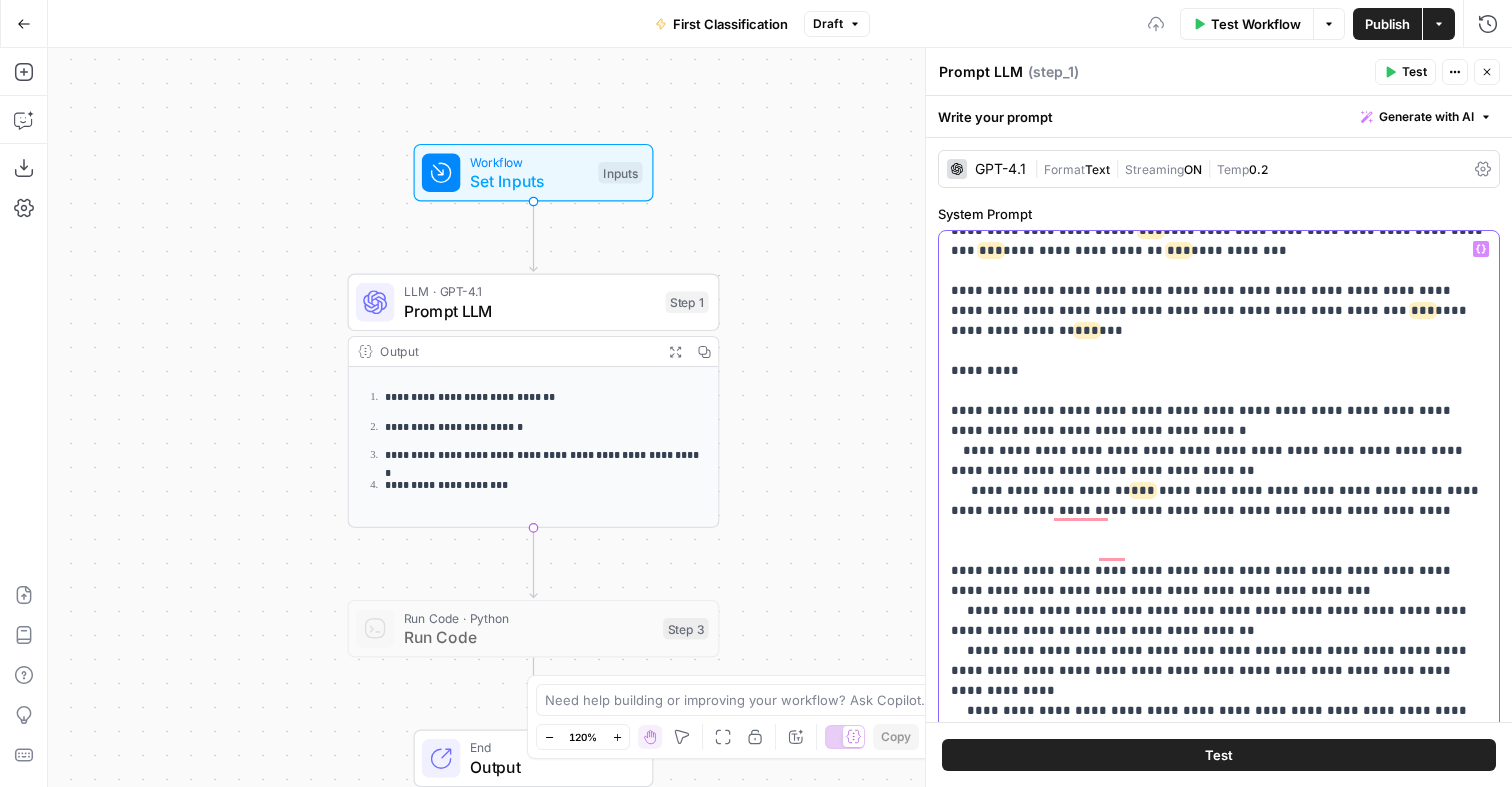 click on "**********" at bounding box center [1219, 1491] 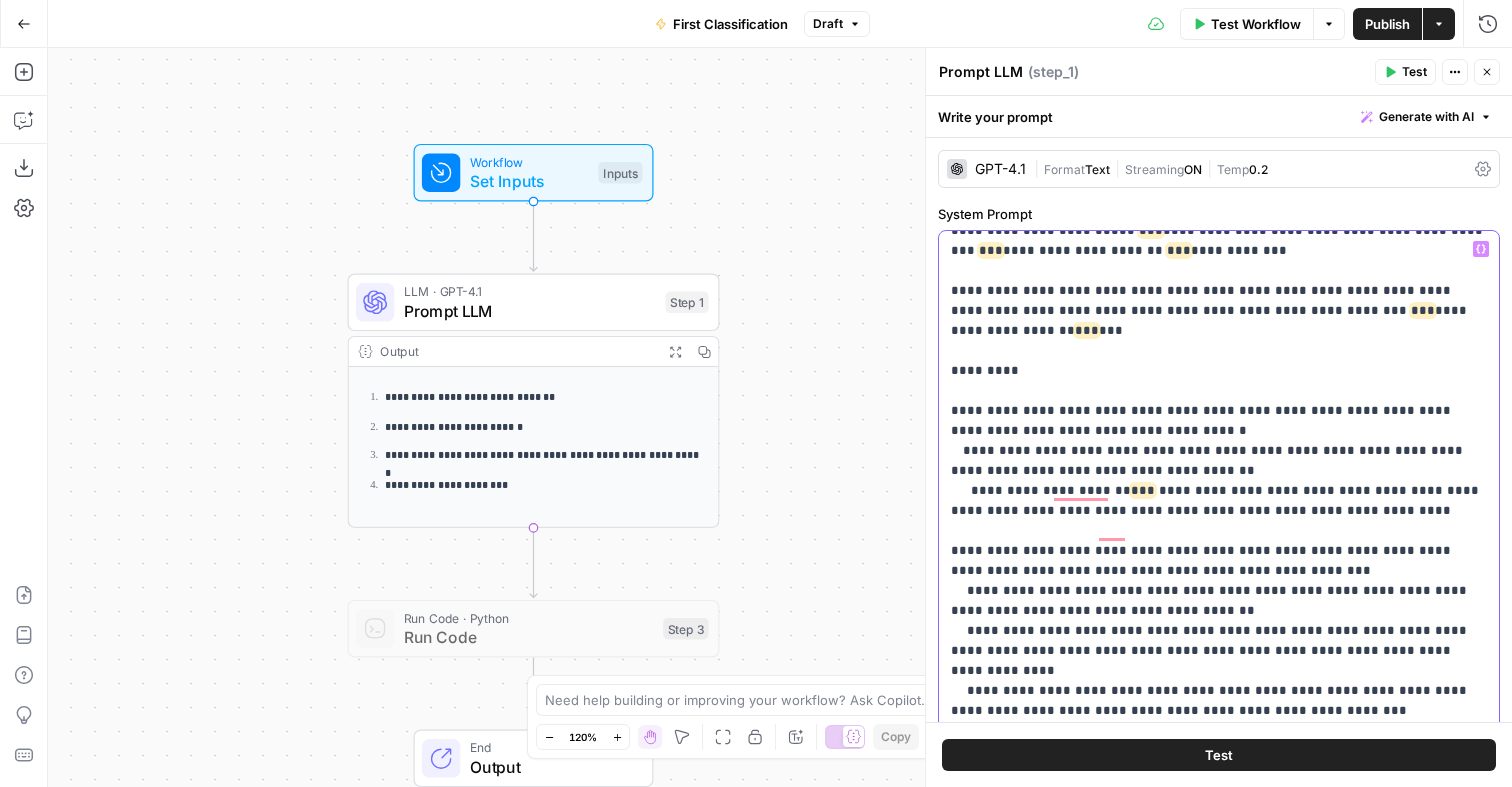 click on "**********" at bounding box center [1219, 1481] 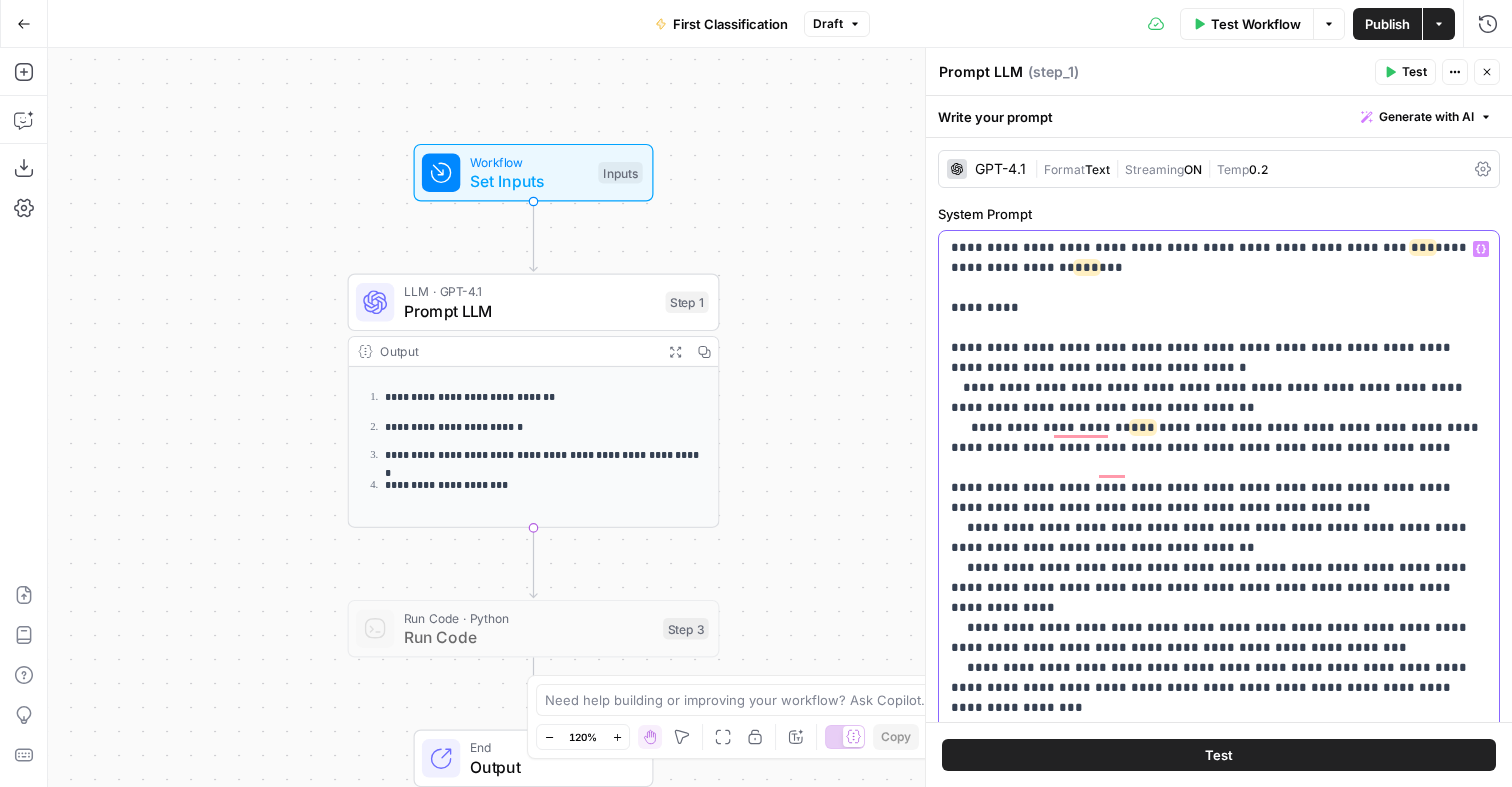click on "**********" at bounding box center [1219, 1418] 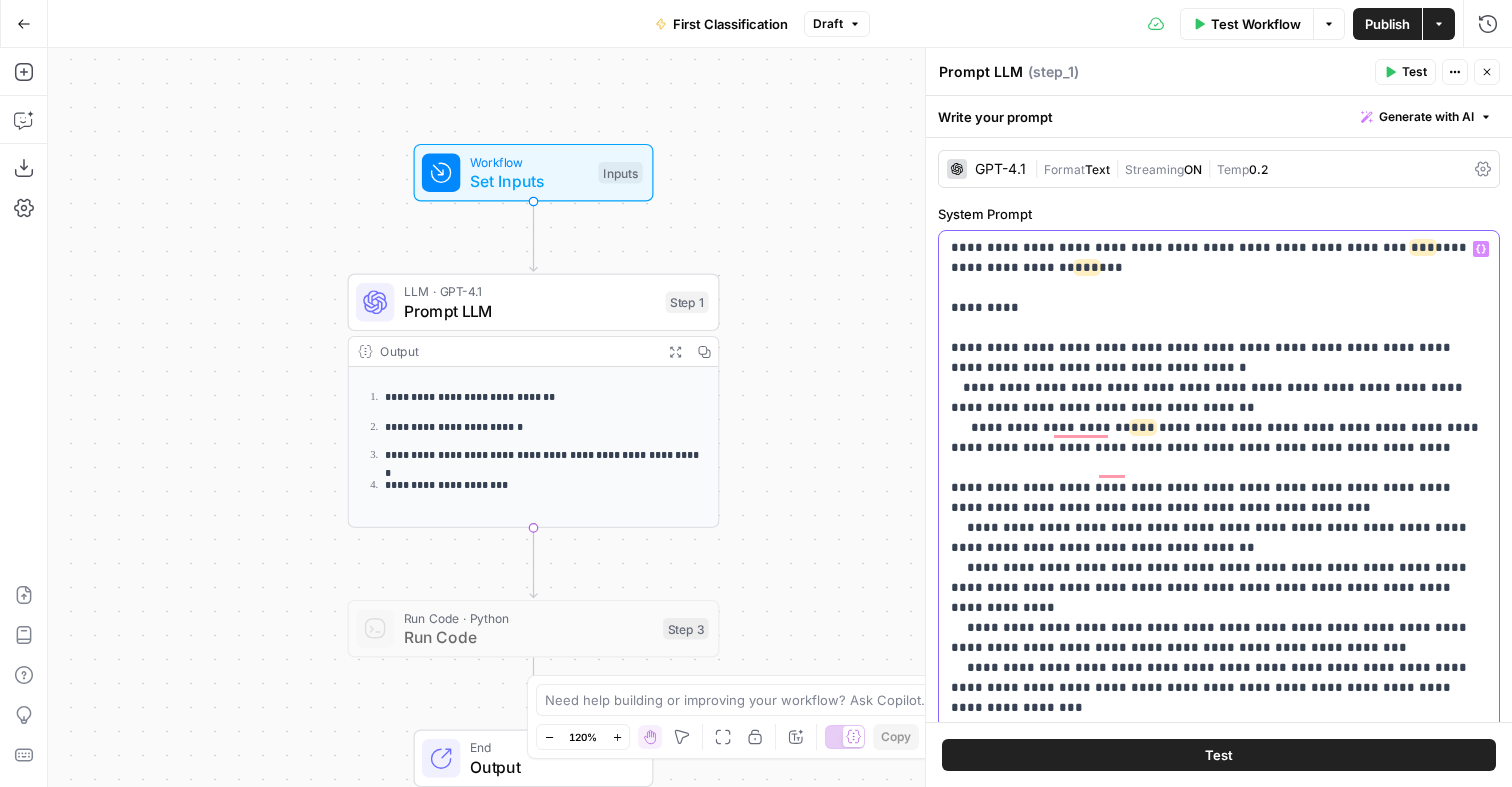 click on "**********" at bounding box center (1219, 1418) 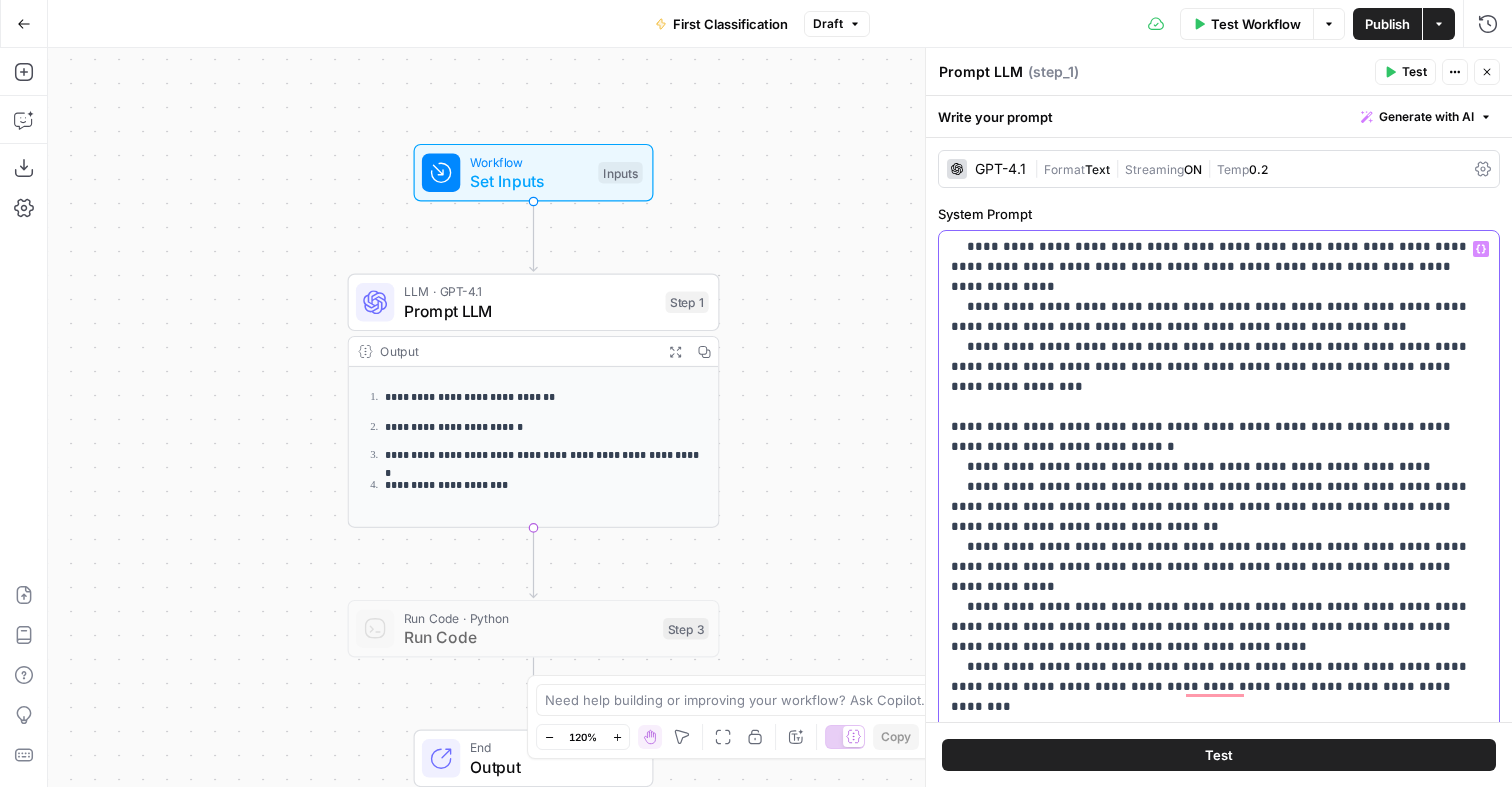 click on "**********" at bounding box center [1219, 1097] 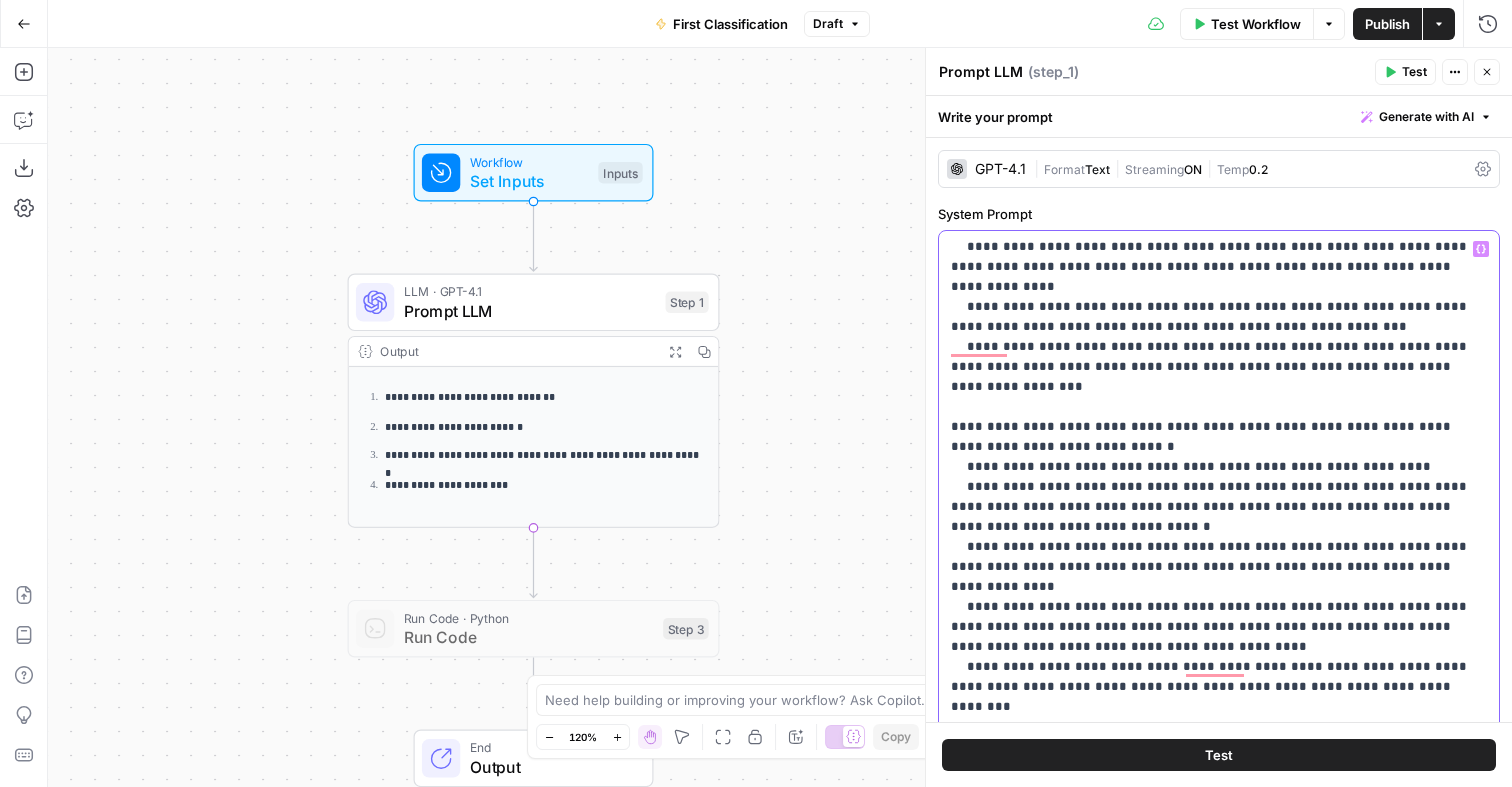 click on "**********" at bounding box center [1219, 1087] 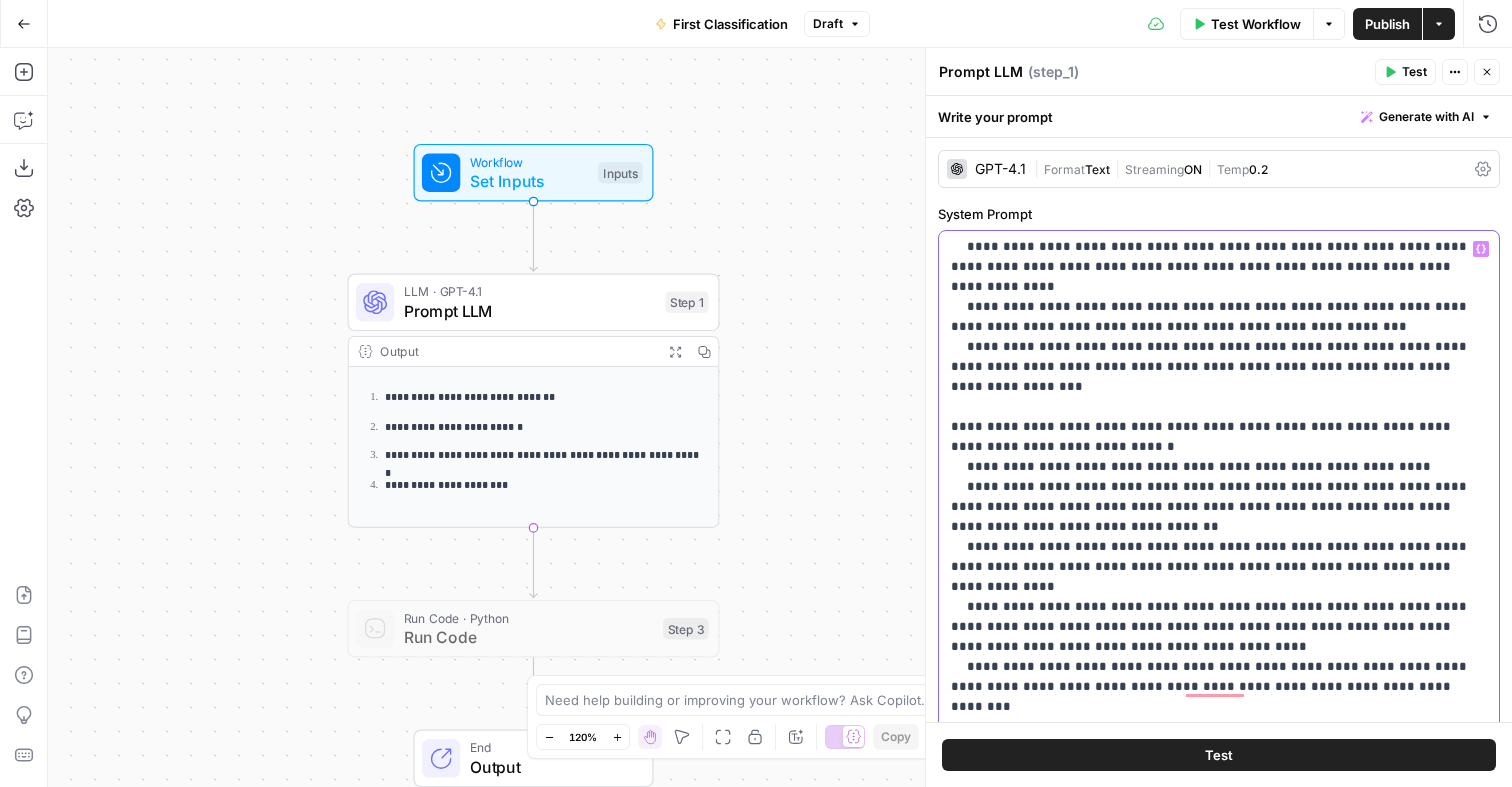 click on "**********" at bounding box center [1219, 1097] 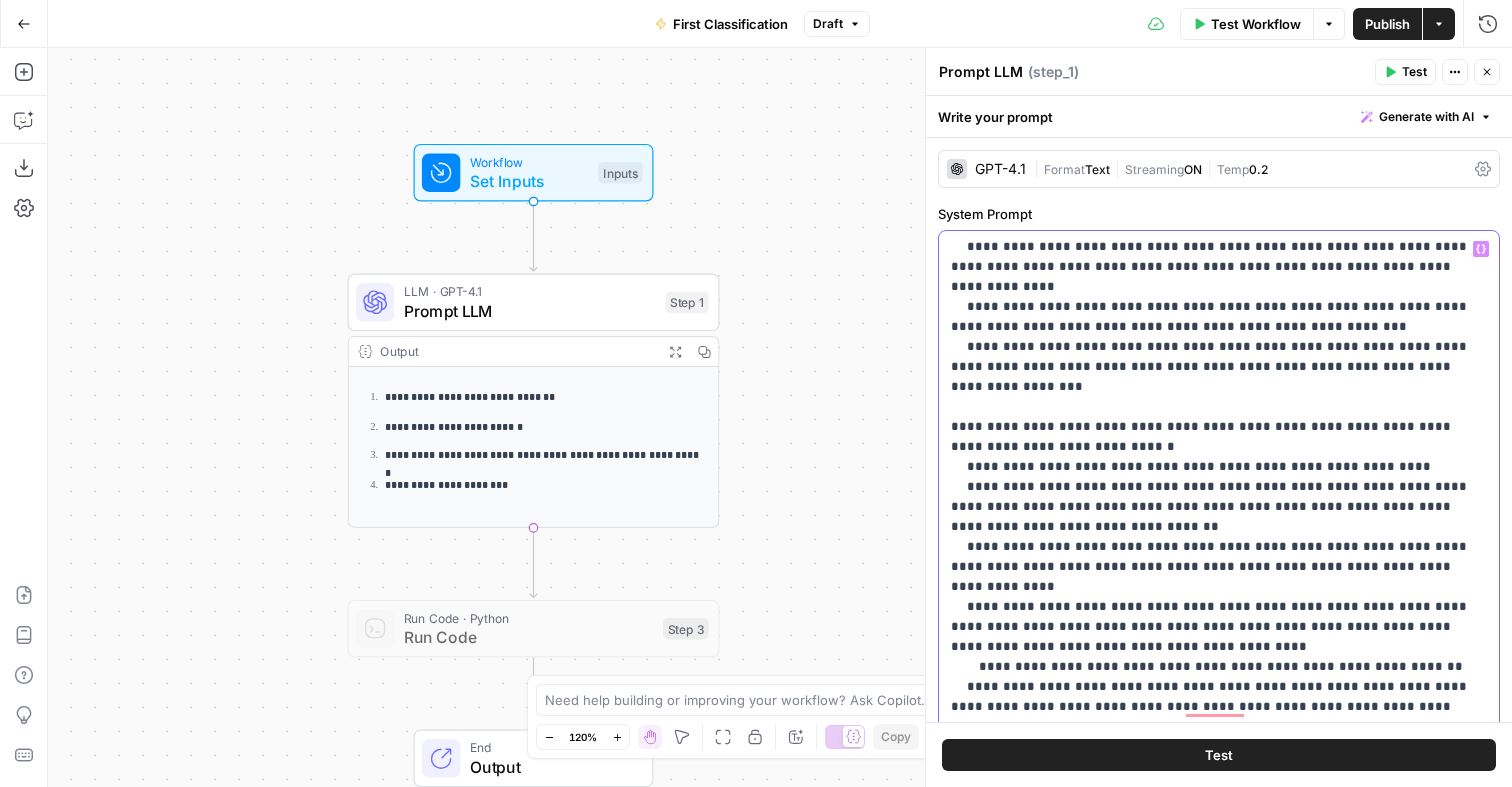 click on "**********" at bounding box center (1219, 1107) 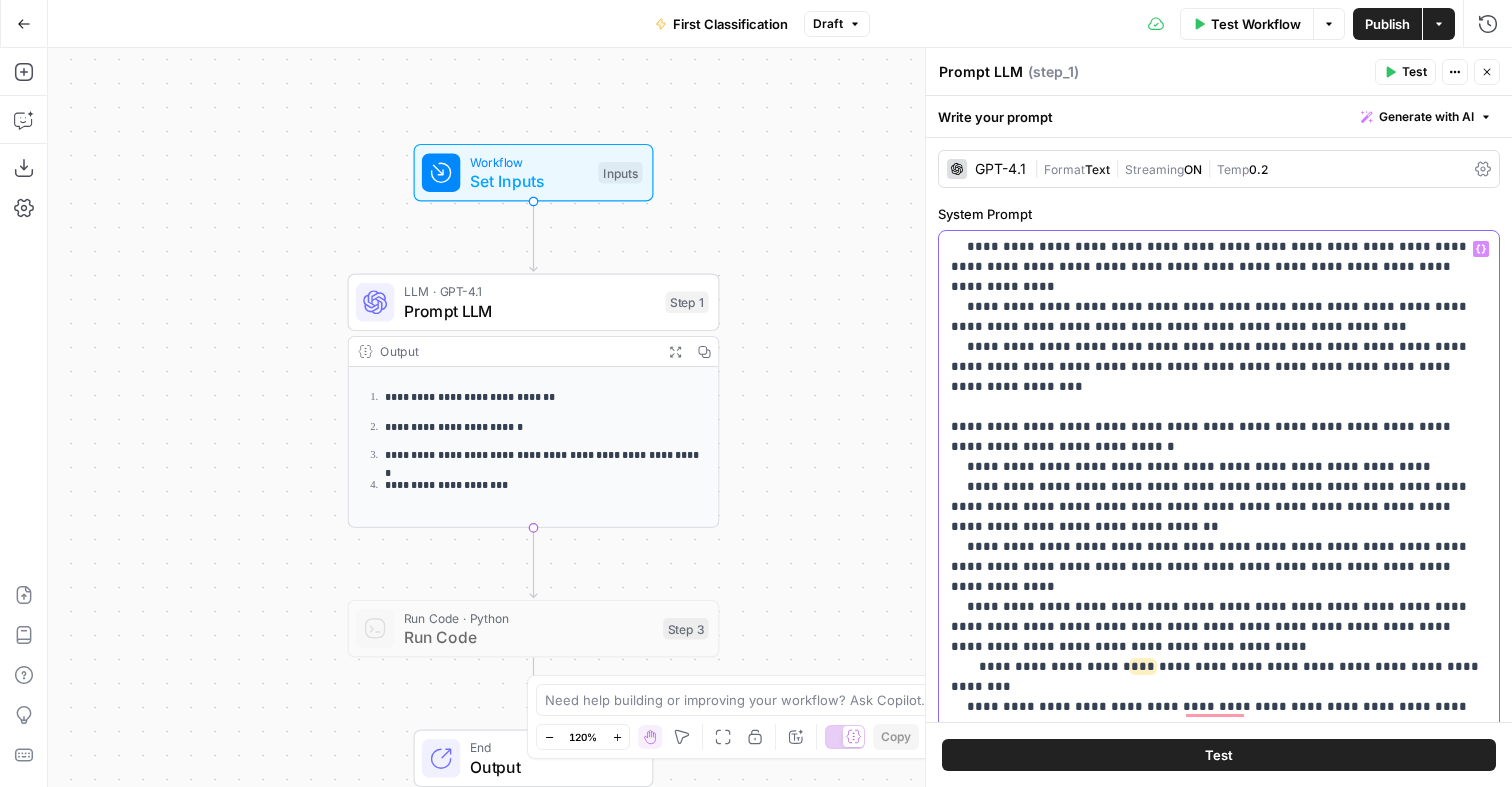 drag, startPoint x: 1192, startPoint y: 428, endPoint x: 974, endPoint y: 434, distance: 218.08255 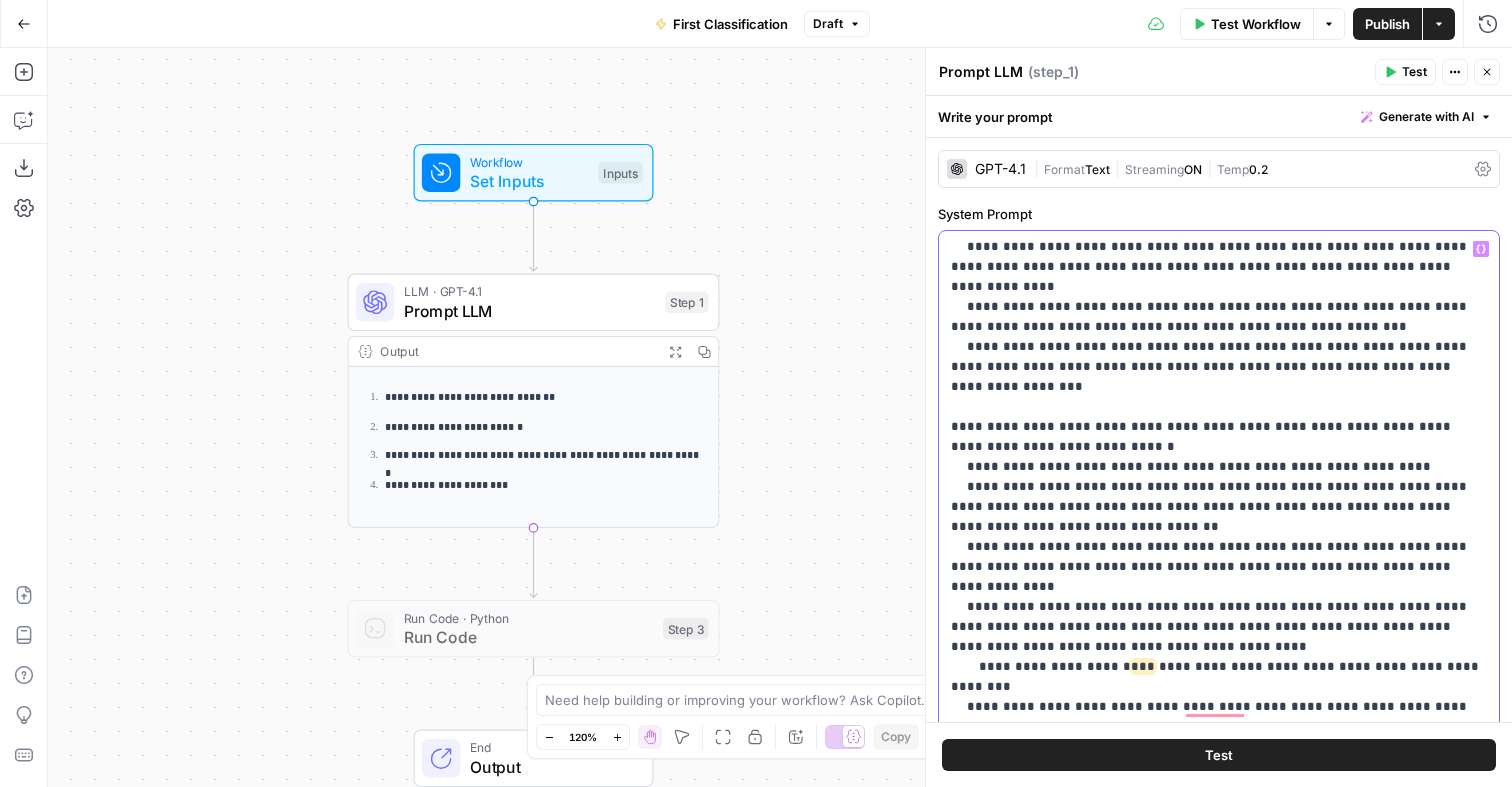 click on "**********" at bounding box center [1219, 1107] 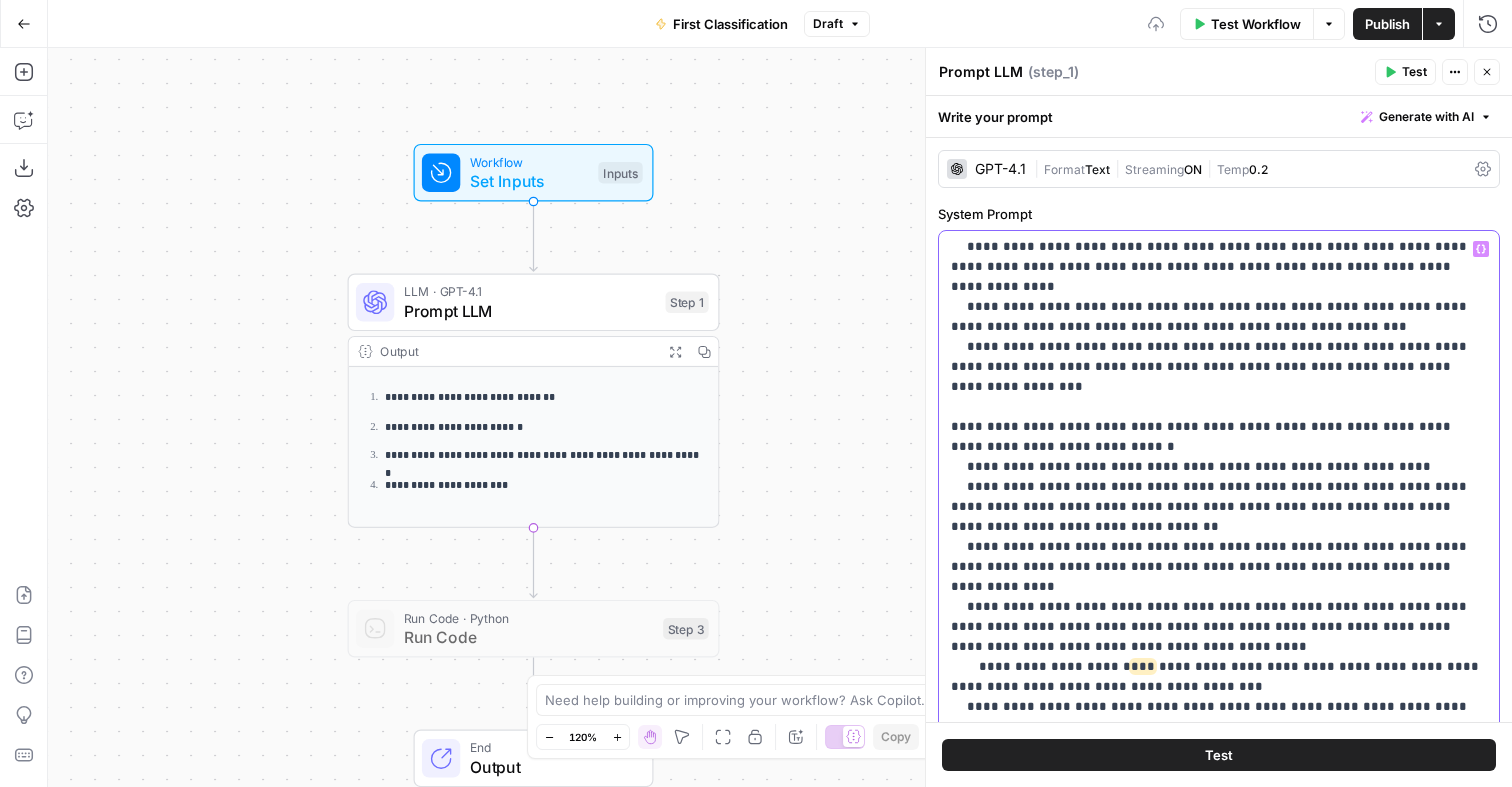scroll, scrollTop: 1635, scrollLeft: 0, axis: vertical 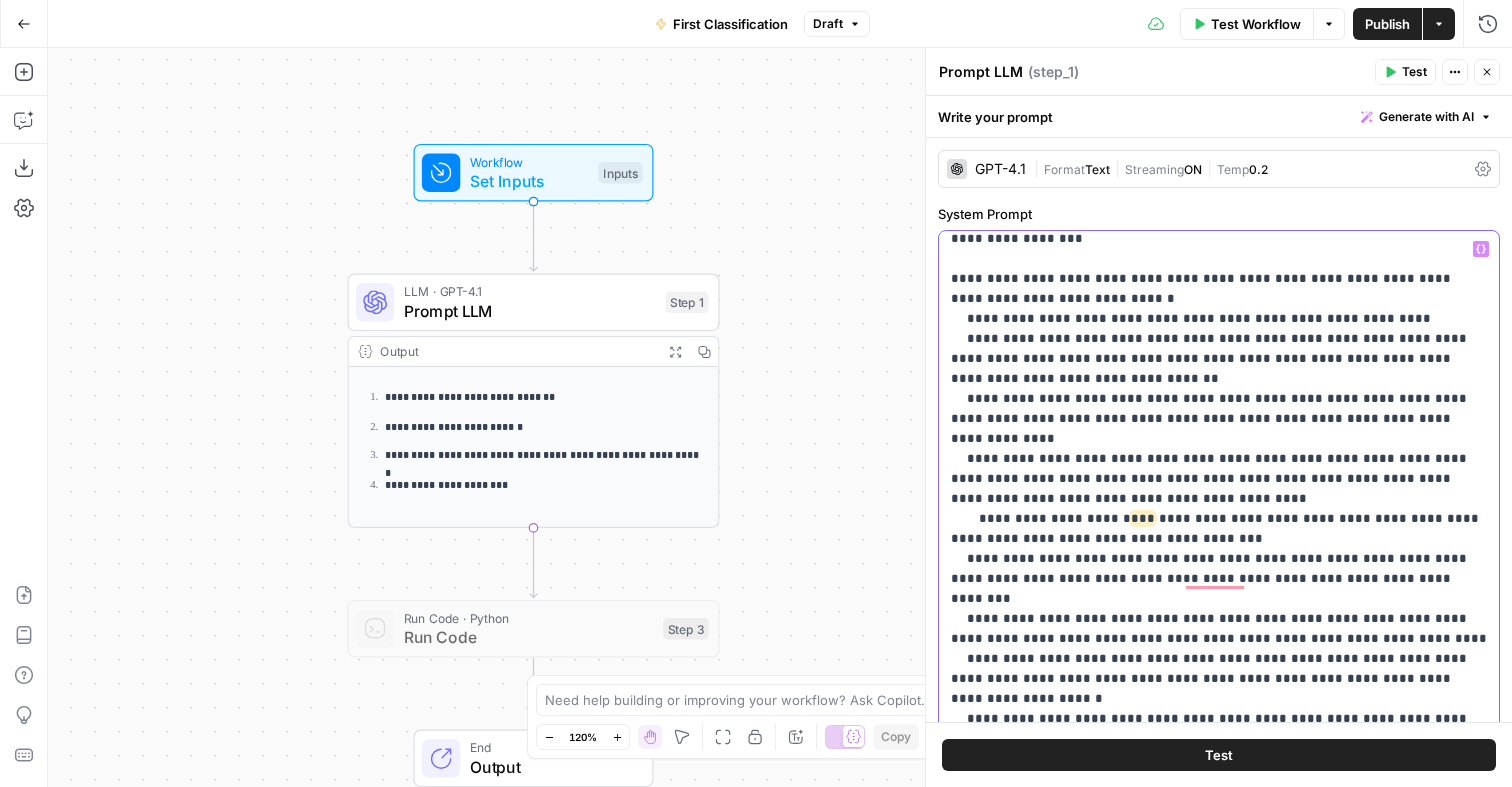 drag, startPoint x: 969, startPoint y: 461, endPoint x: 1082, endPoint y: 461, distance: 113 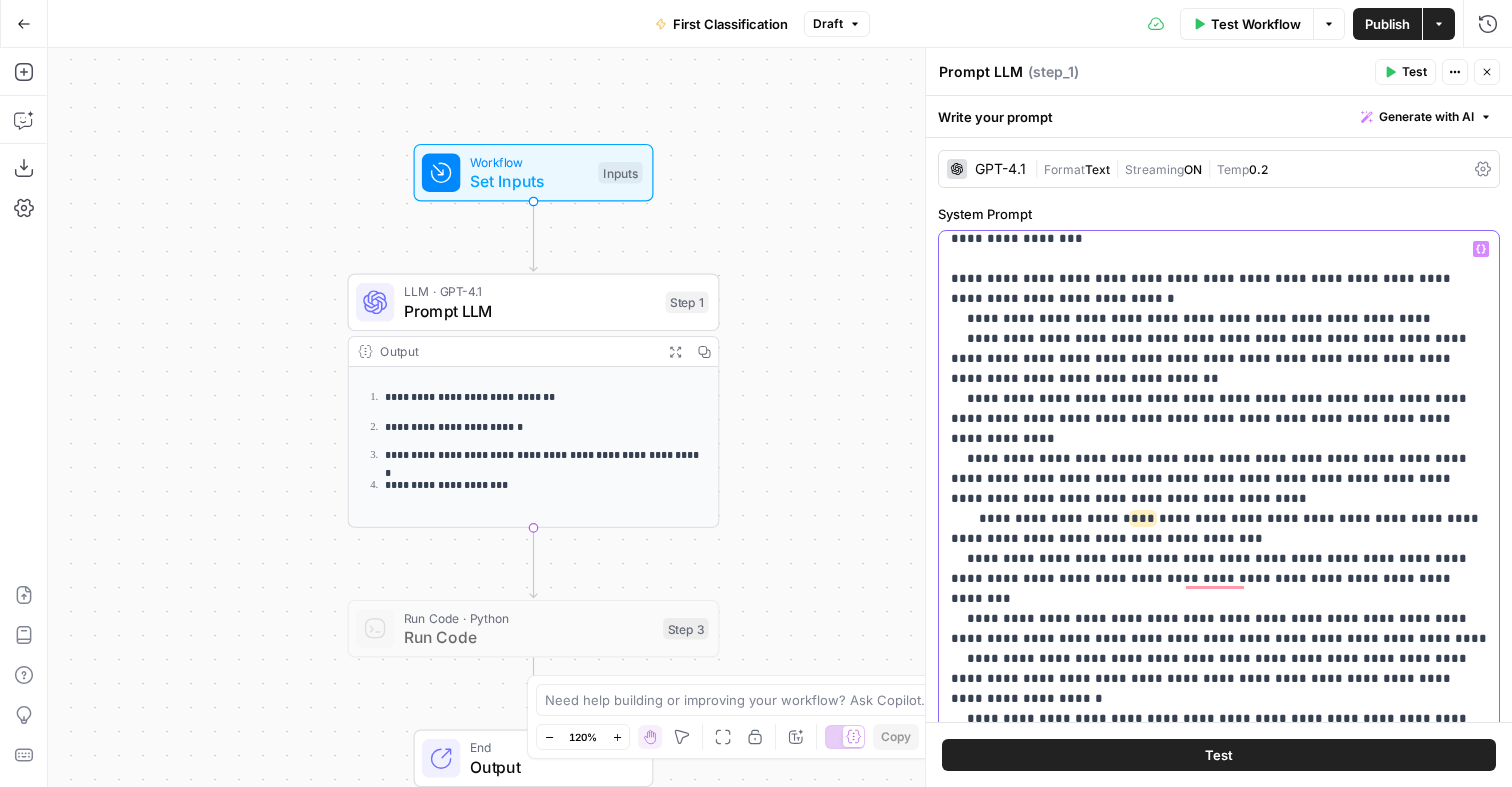 scroll, scrollTop: 1751, scrollLeft: 0, axis: vertical 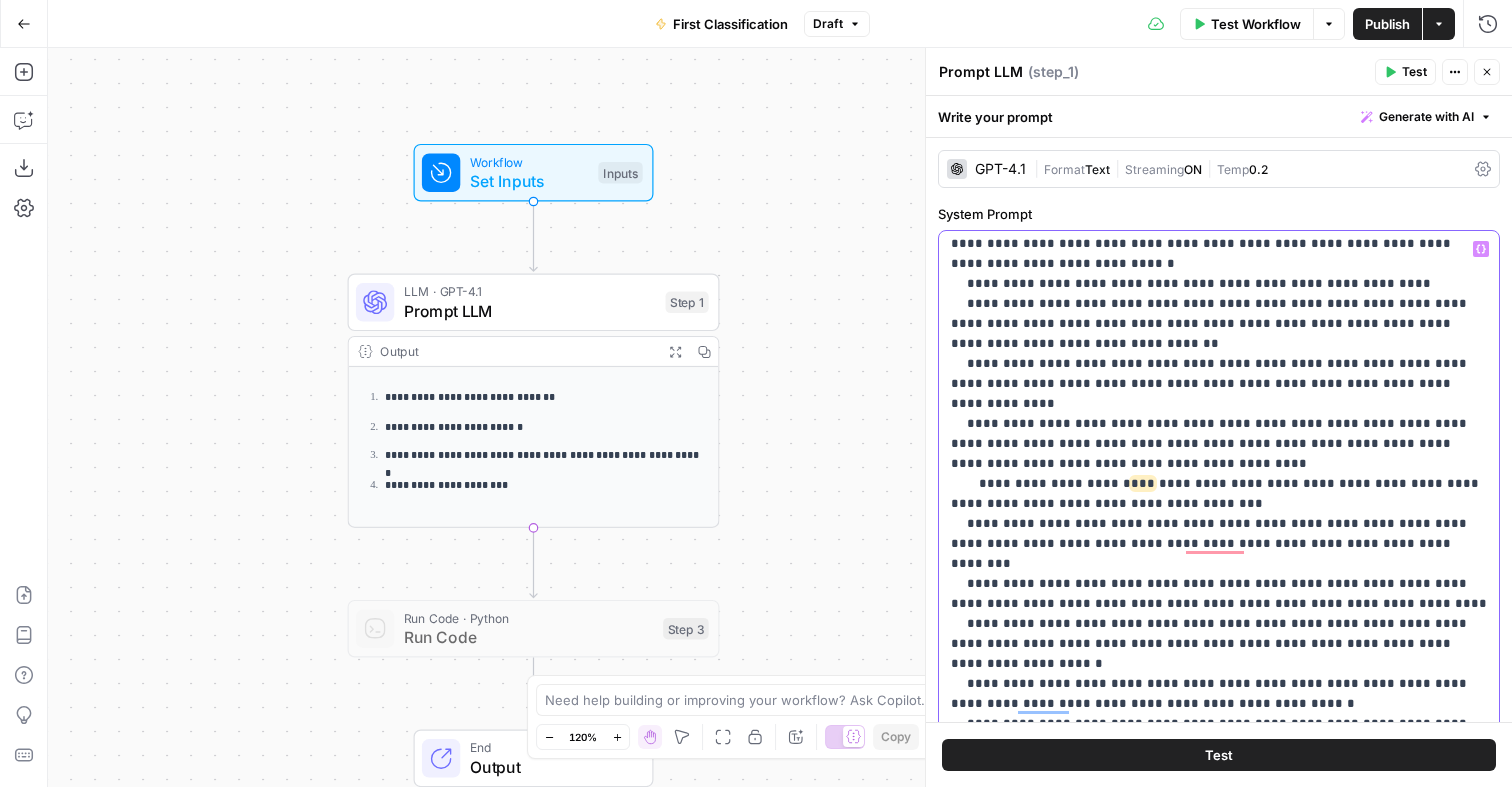 click on "**********" at bounding box center (1219, 934) 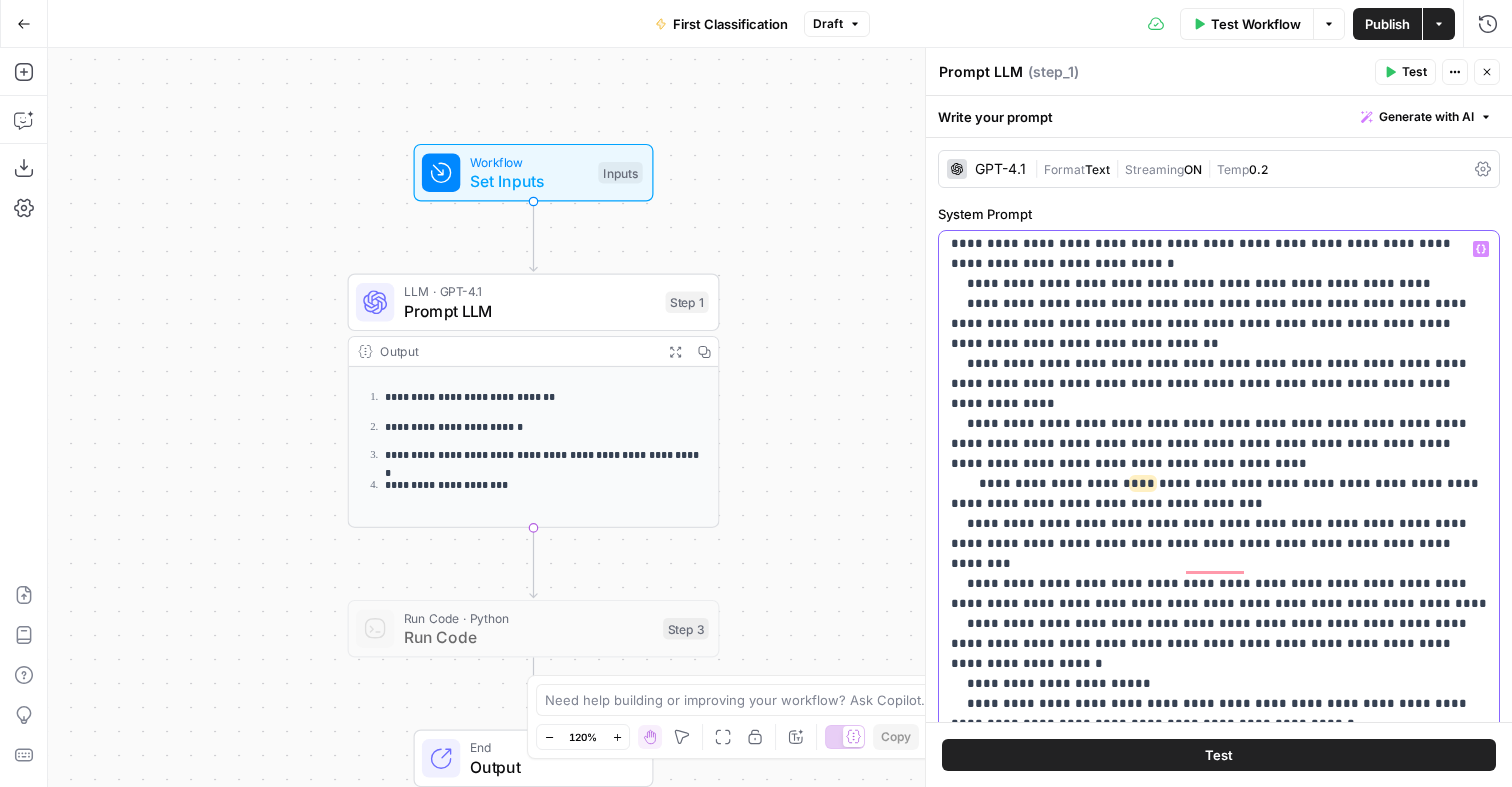 click on "**********" at bounding box center [1219, 944] 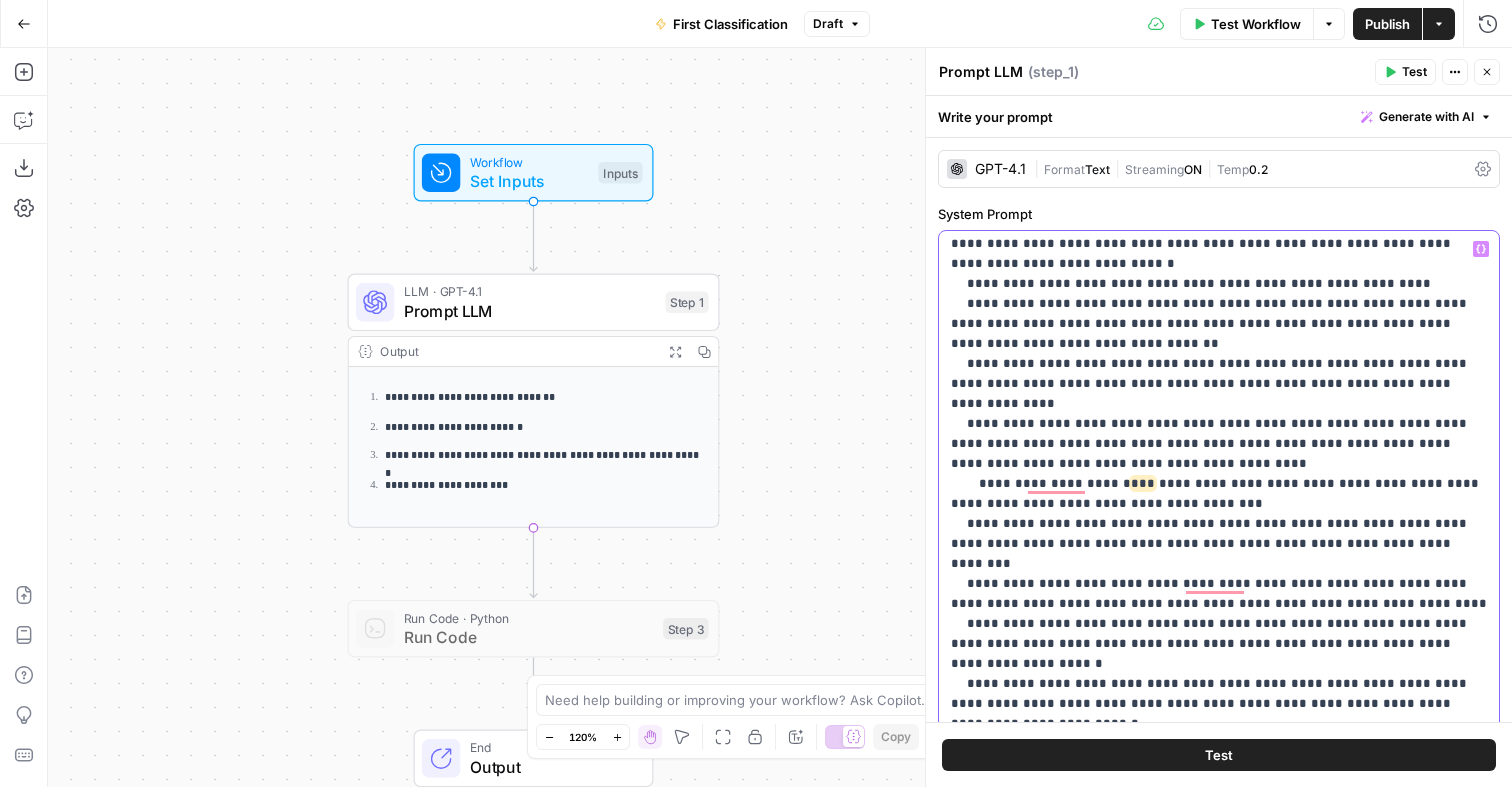 scroll, scrollTop: 1848, scrollLeft: 0, axis: vertical 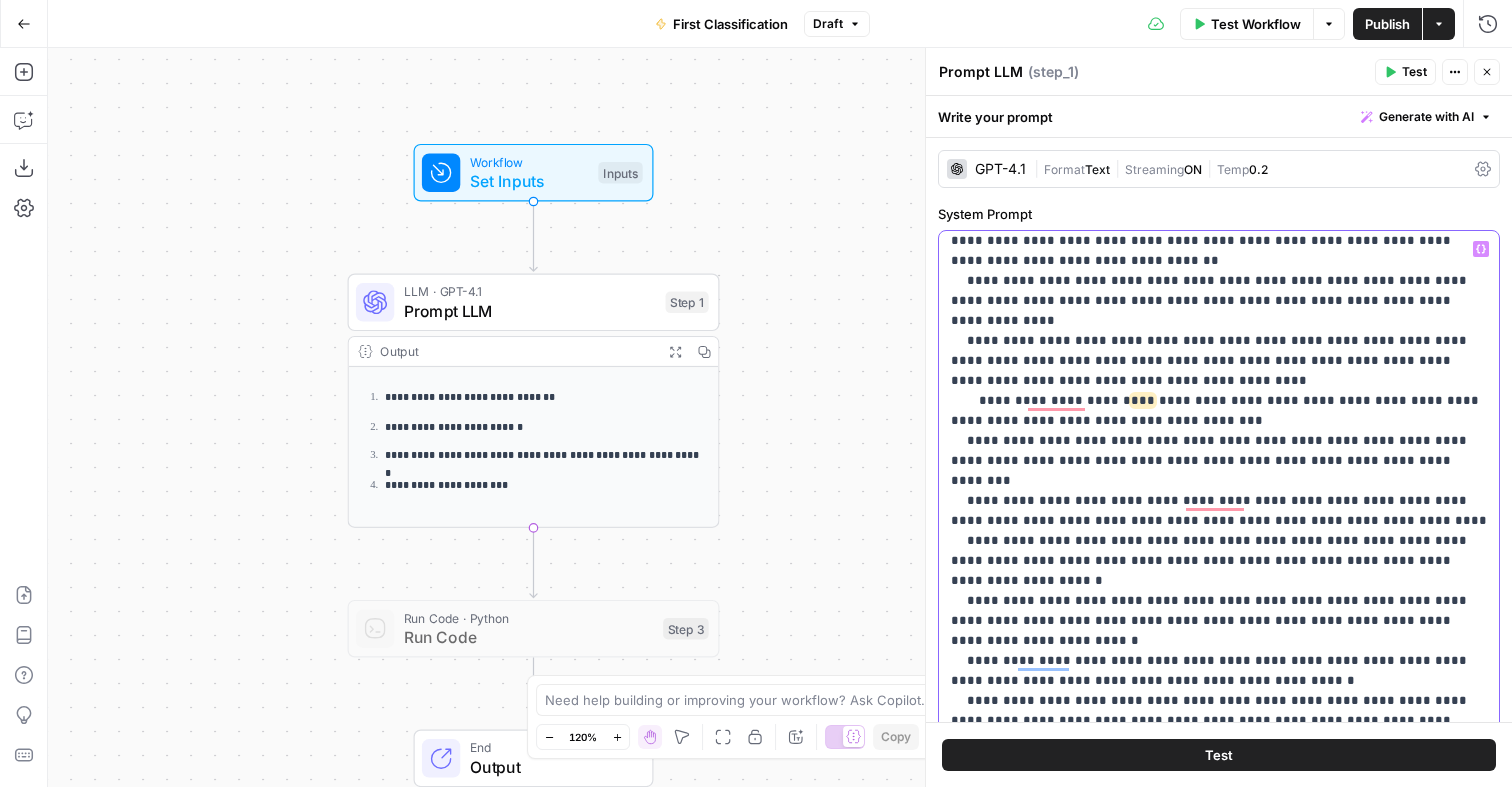 drag, startPoint x: 977, startPoint y: 422, endPoint x: 1095, endPoint y: 422, distance: 118 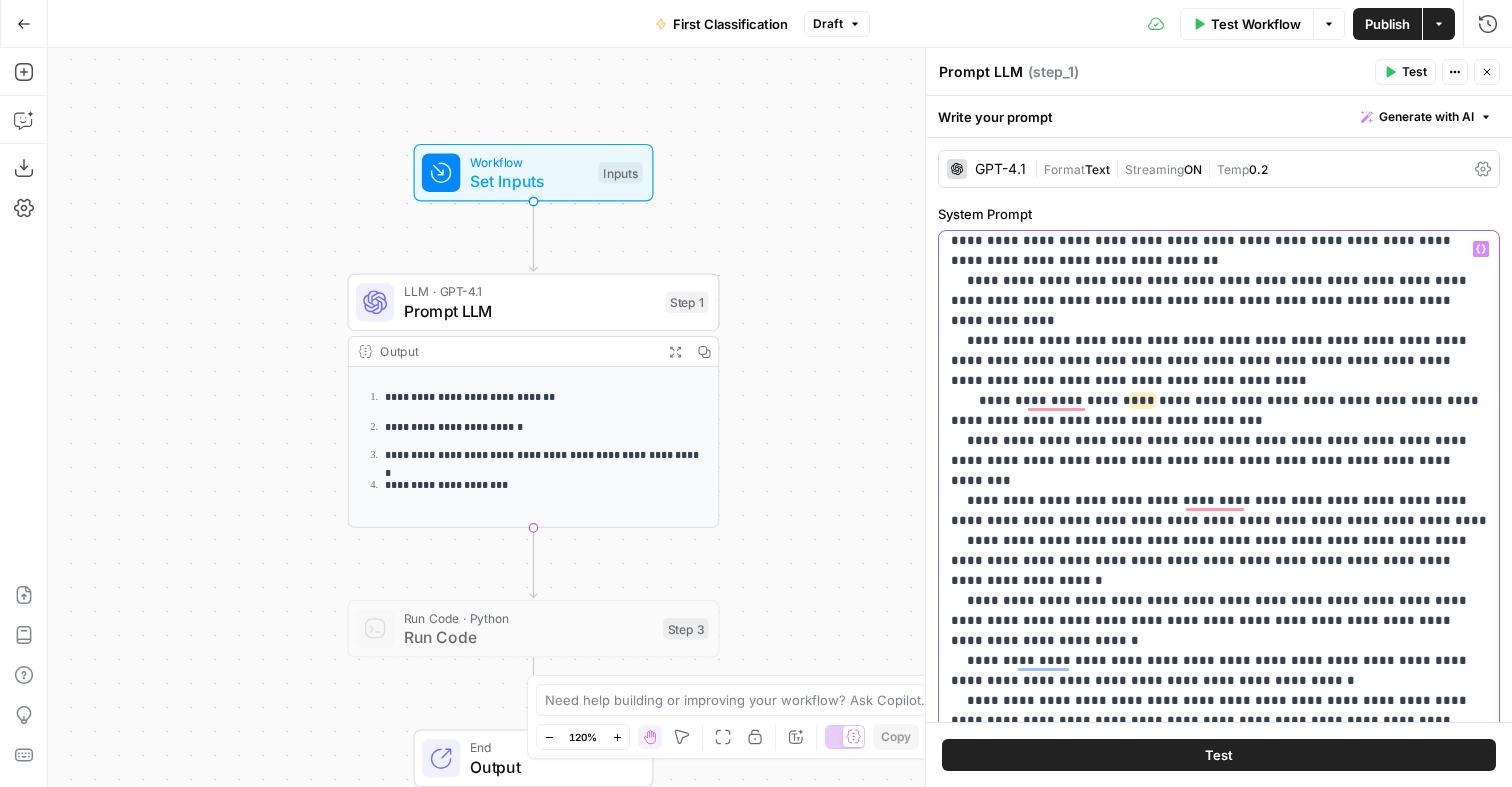 click on "**********" at bounding box center (1219, 871) 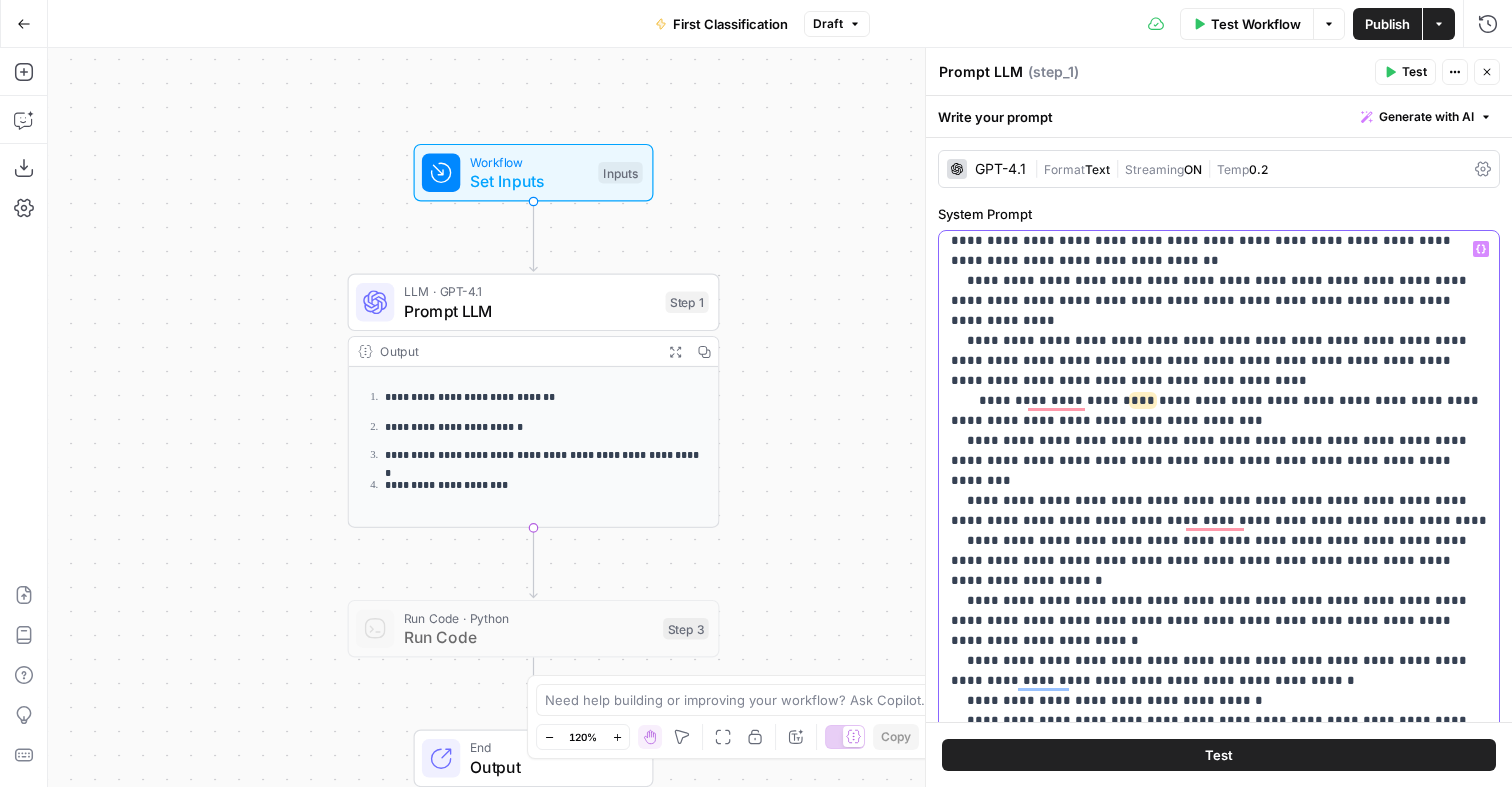 click on "**********" at bounding box center (1219, 638) 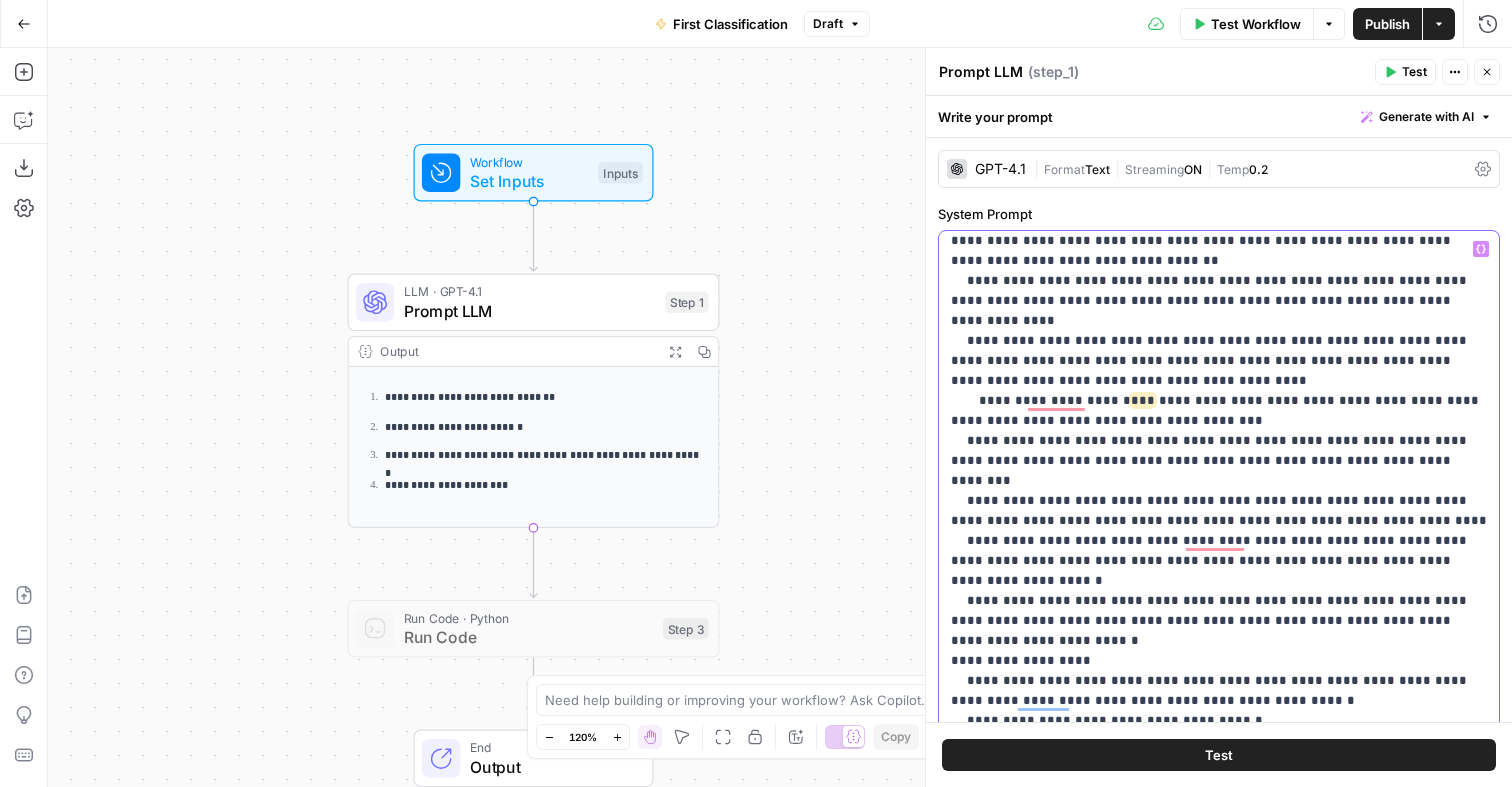scroll, scrollTop: 1721, scrollLeft: 0, axis: vertical 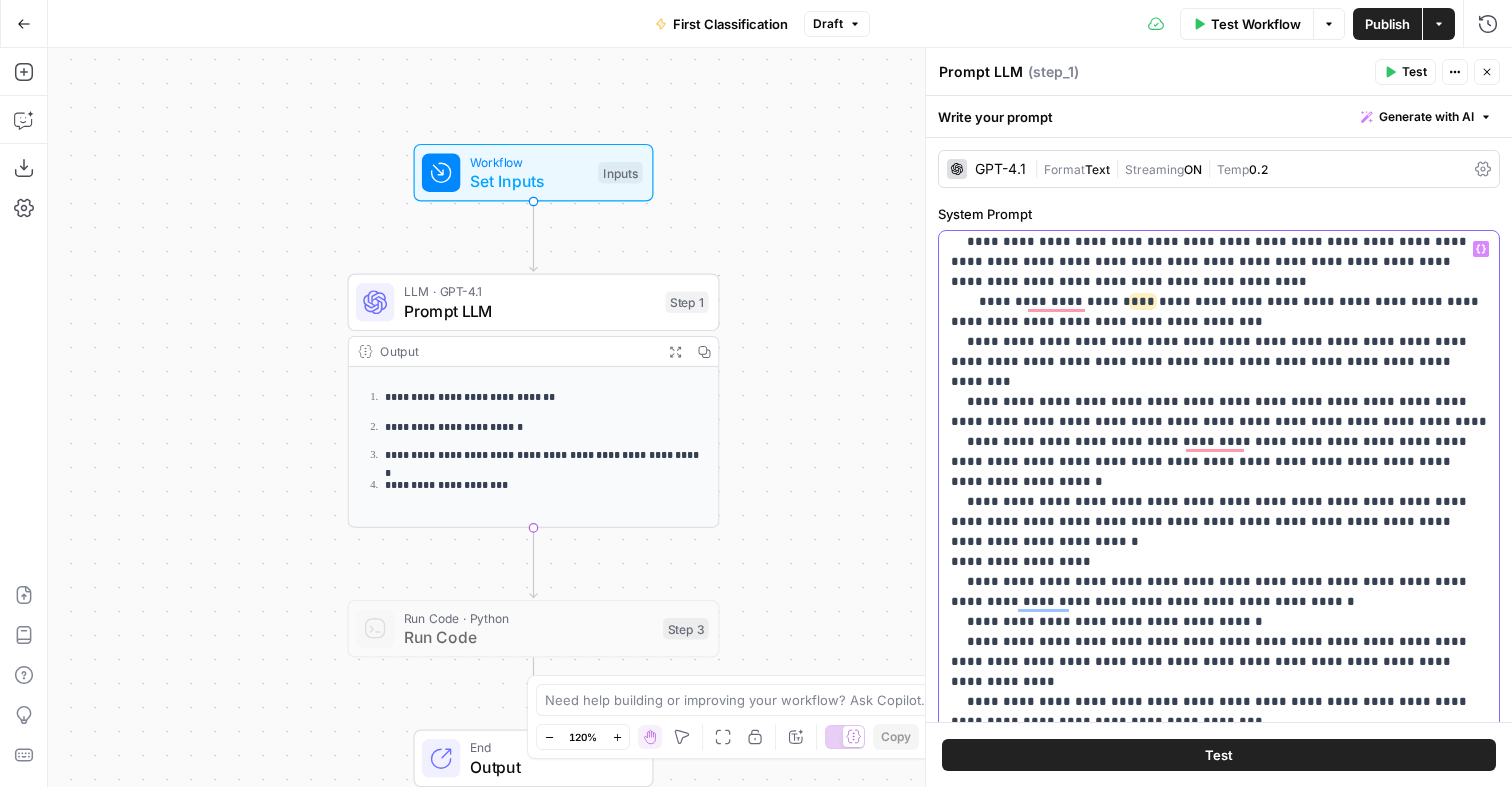click on "**********" at bounding box center [1219, 792] 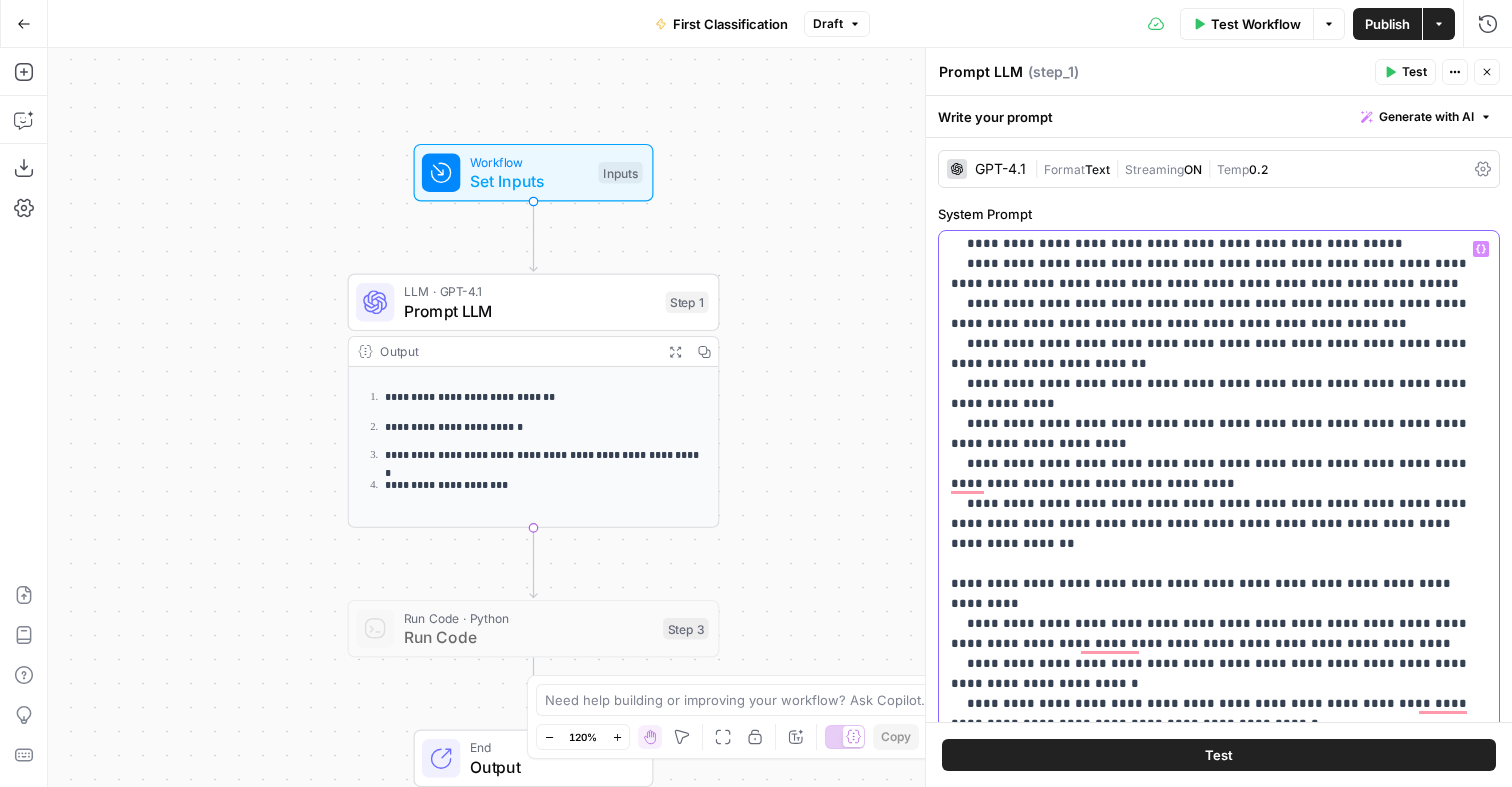 click on "**********" at bounding box center [1219, 214] 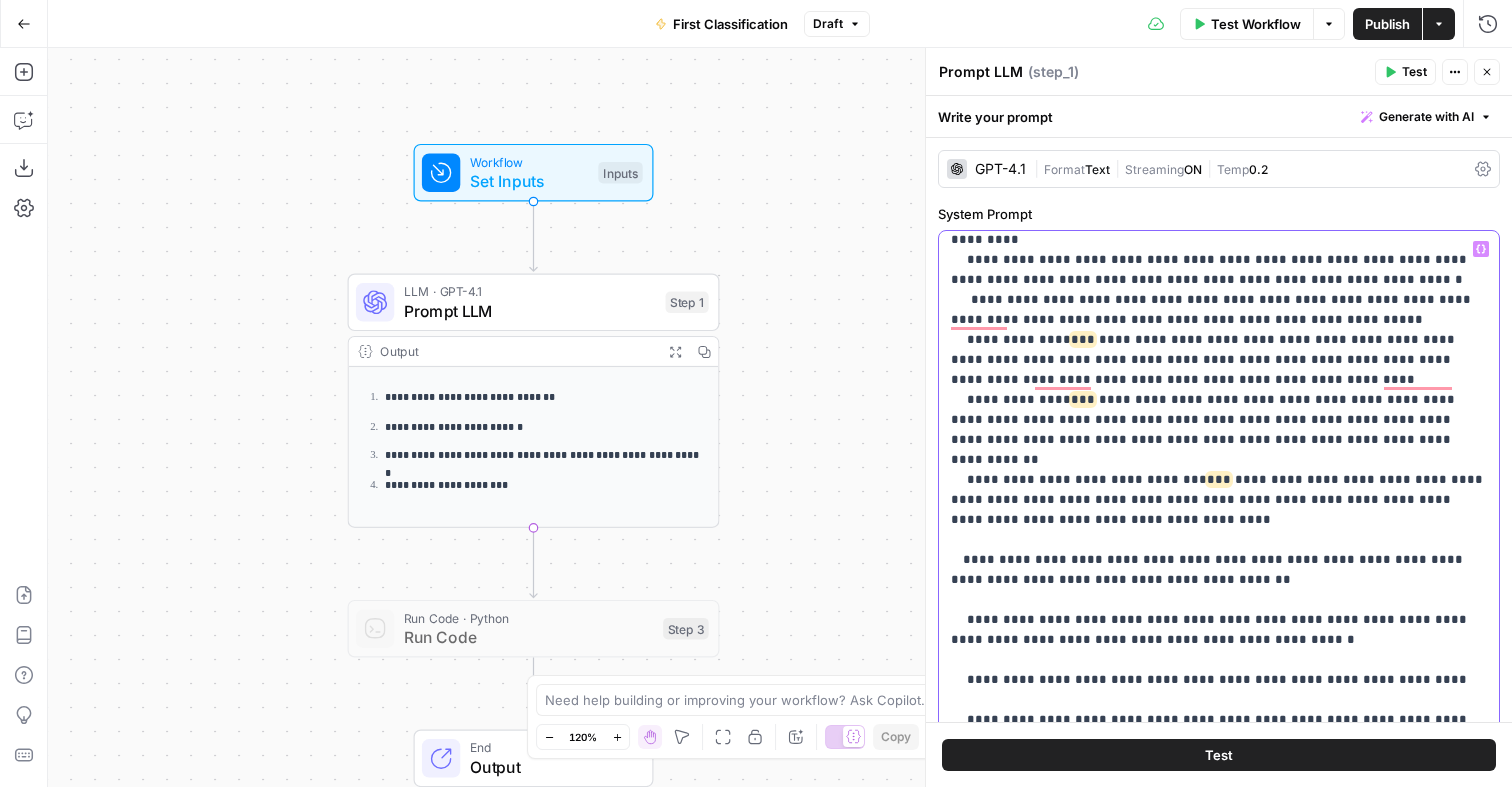 click on "**********" at bounding box center (1219, -590) 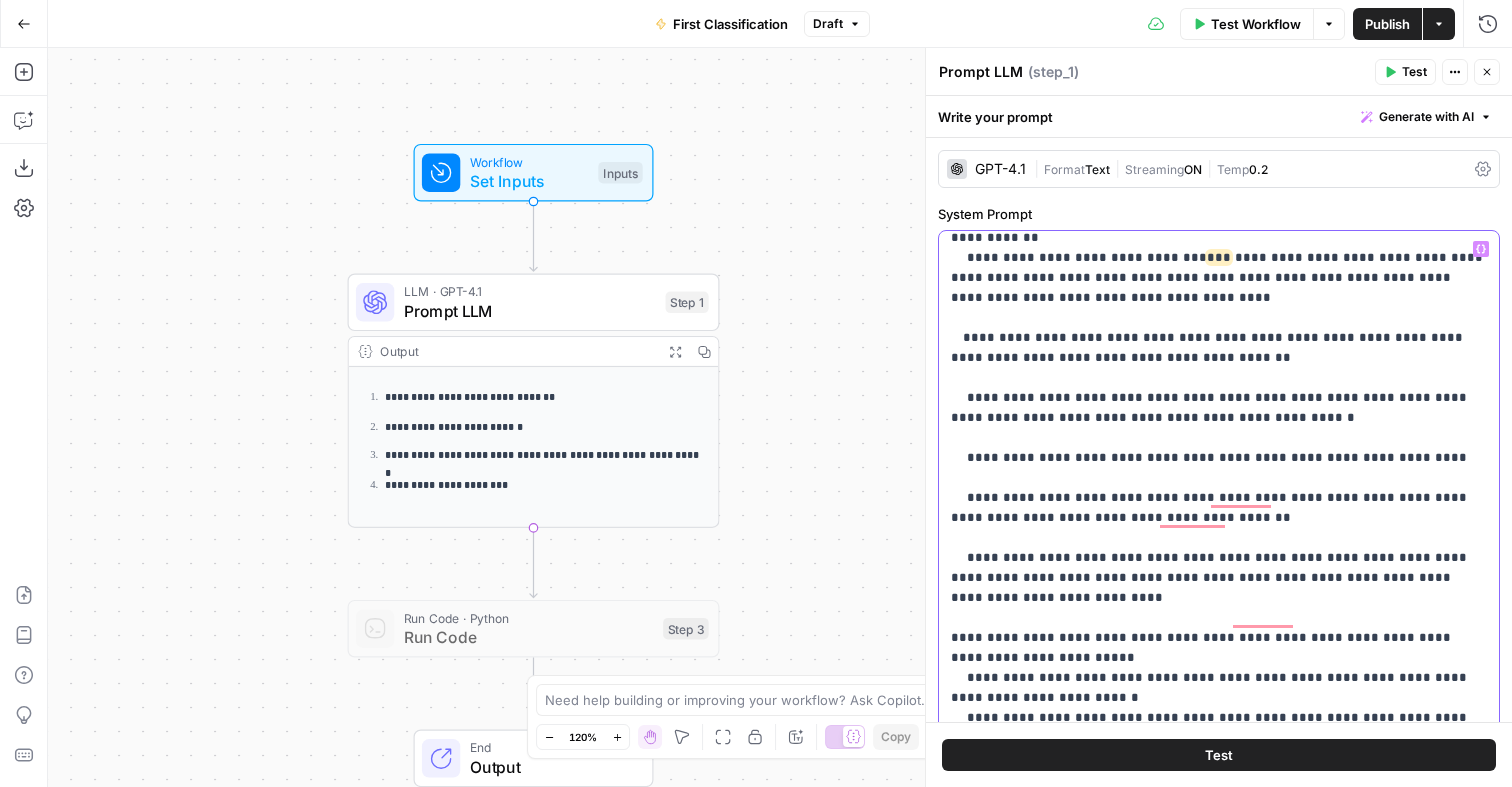 click on "**********" at bounding box center (1219, -812) 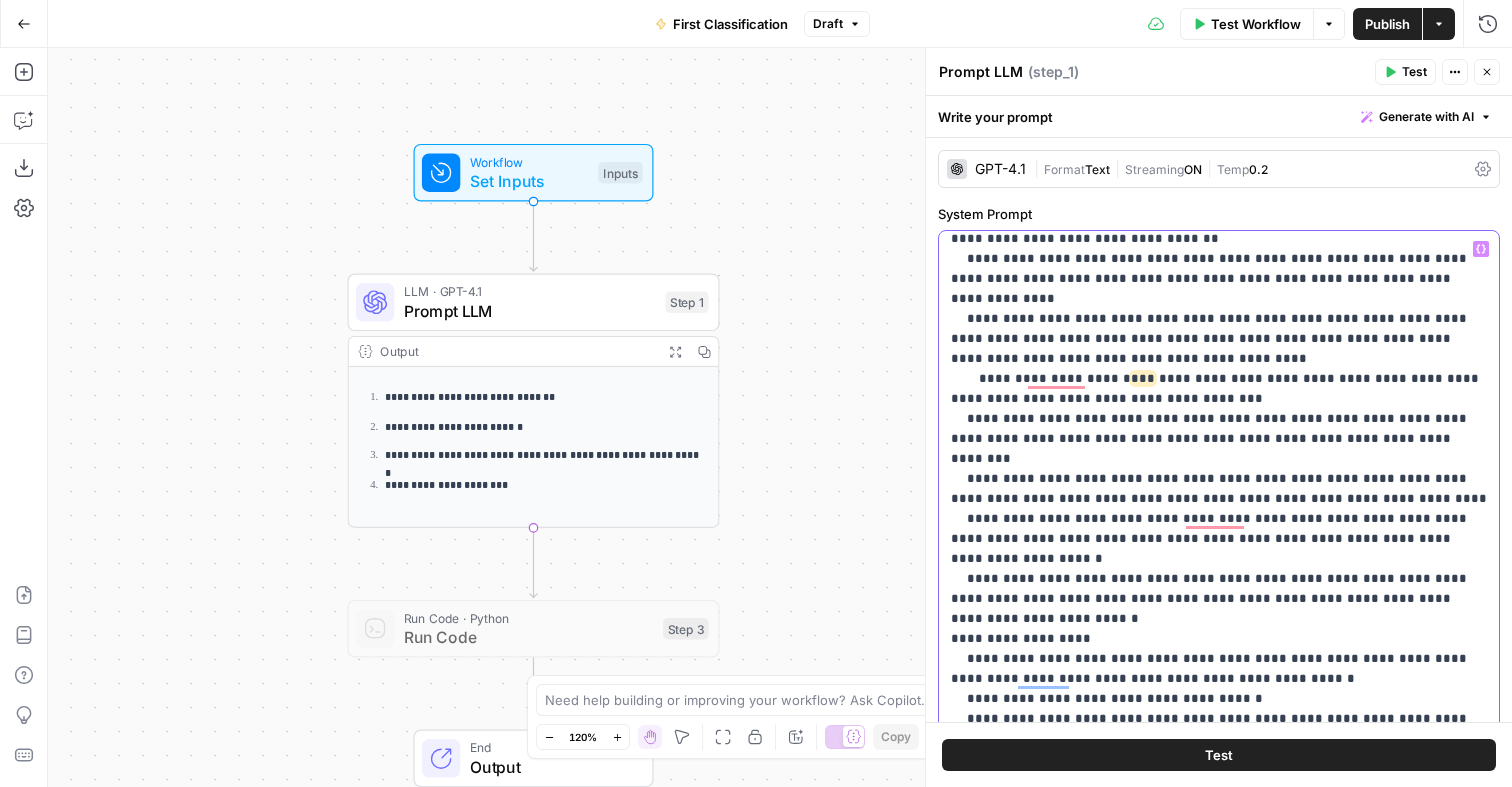 click on "**********" at bounding box center (1219, 869) 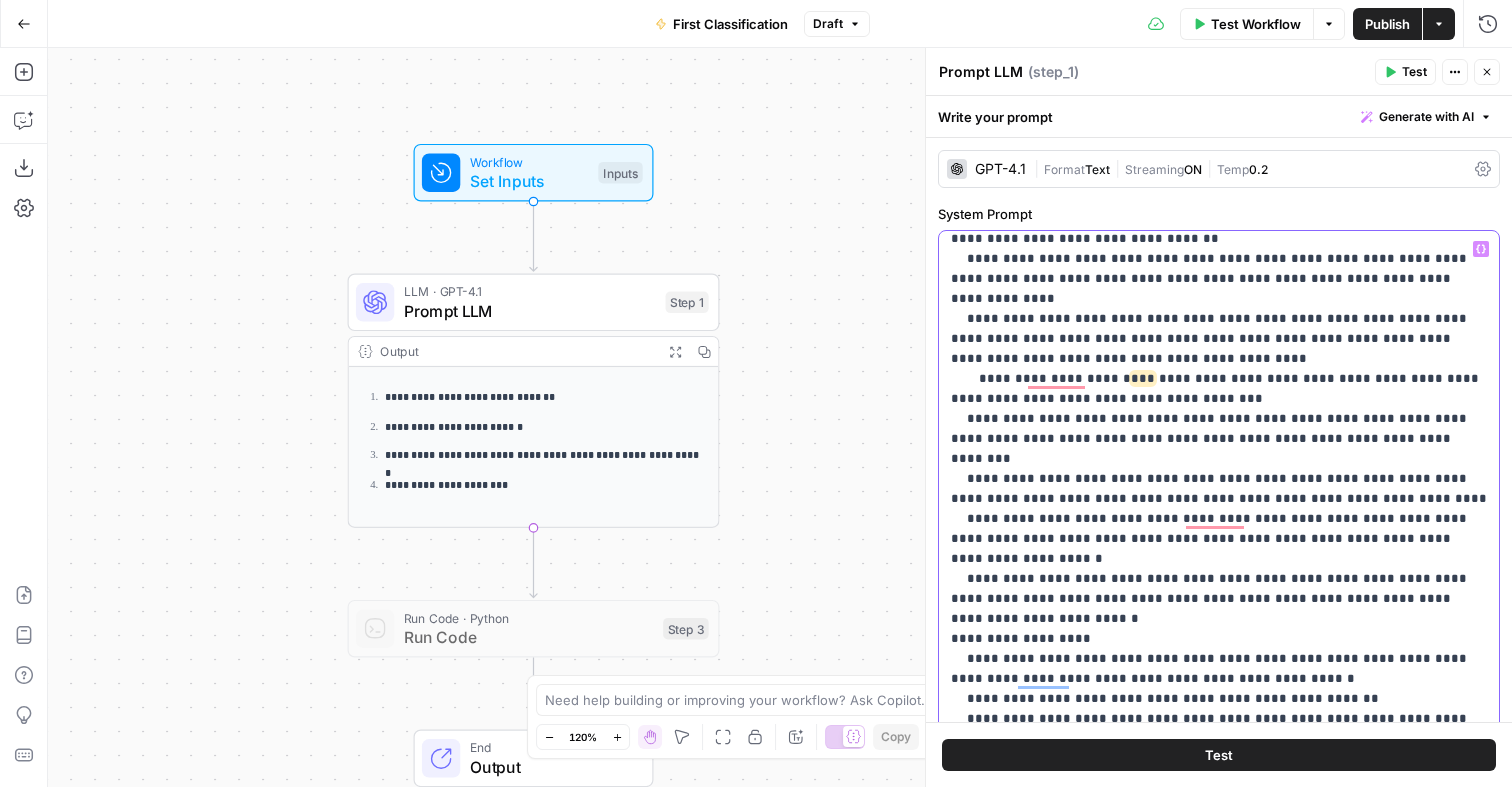 drag, startPoint x: 974, startPoint y: 459, endPoint x: 1232, endPoint y: 460, distance: 258.00195 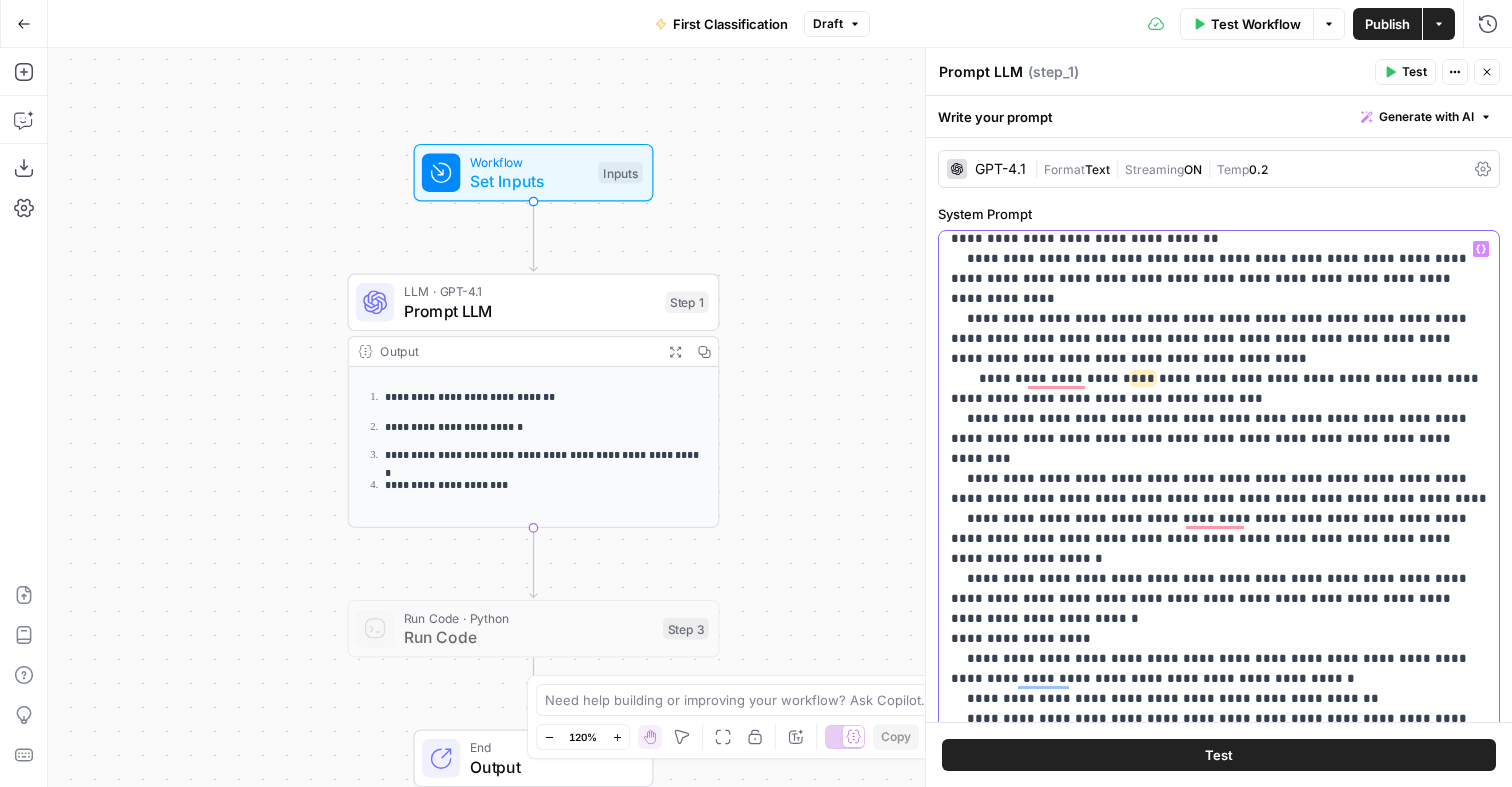click on "**********" at bounding box center (1219, 869) 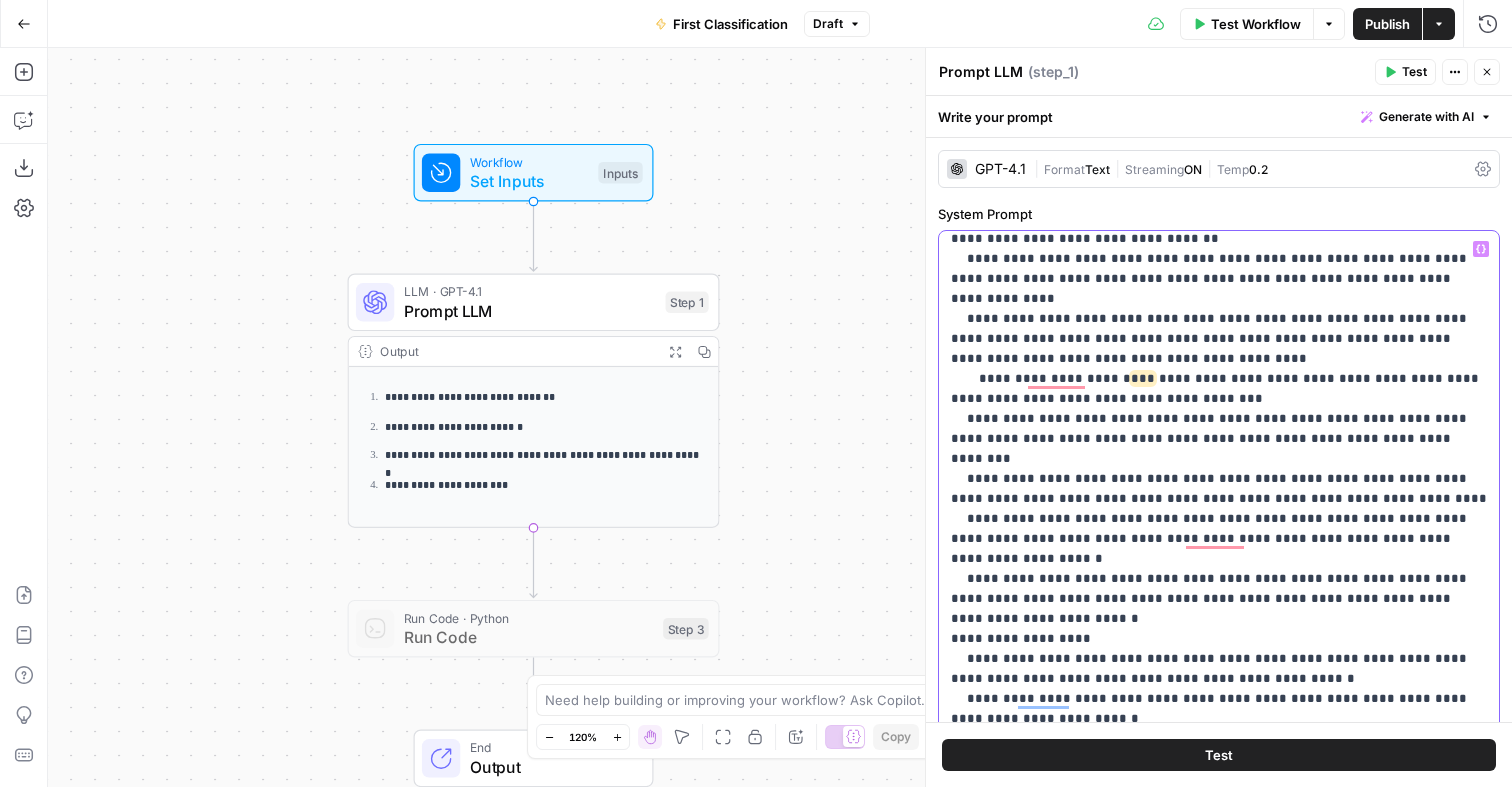 click on "**********" at bounding box center [1219, 879] 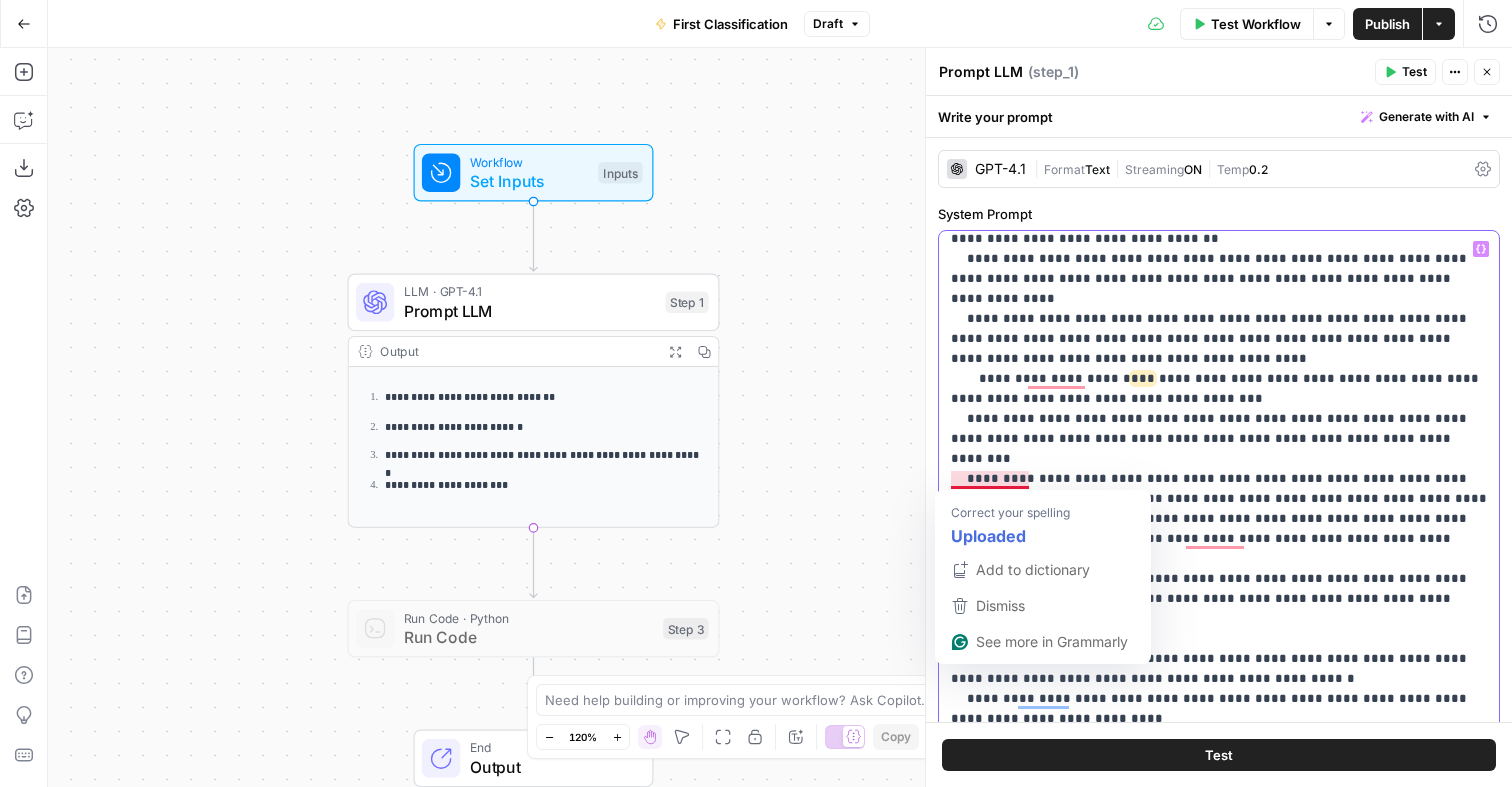 drag, startPoint x: 1114, startPoint y: 482, endPoint x: 1031, endPoint y: 481, distance: 83.00603 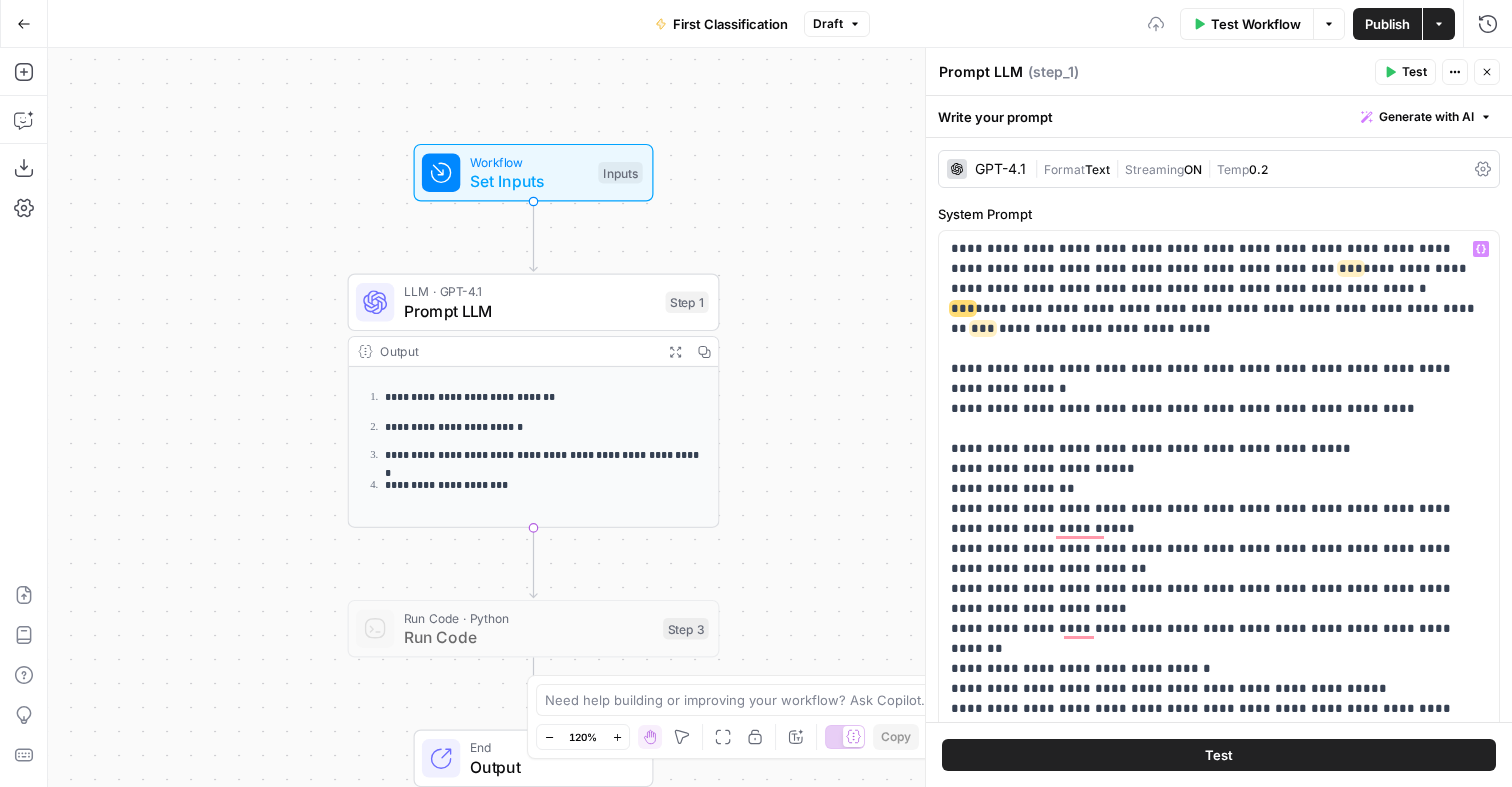 scroll, scrollTop: 0, scrollLeft: 0, axis: both 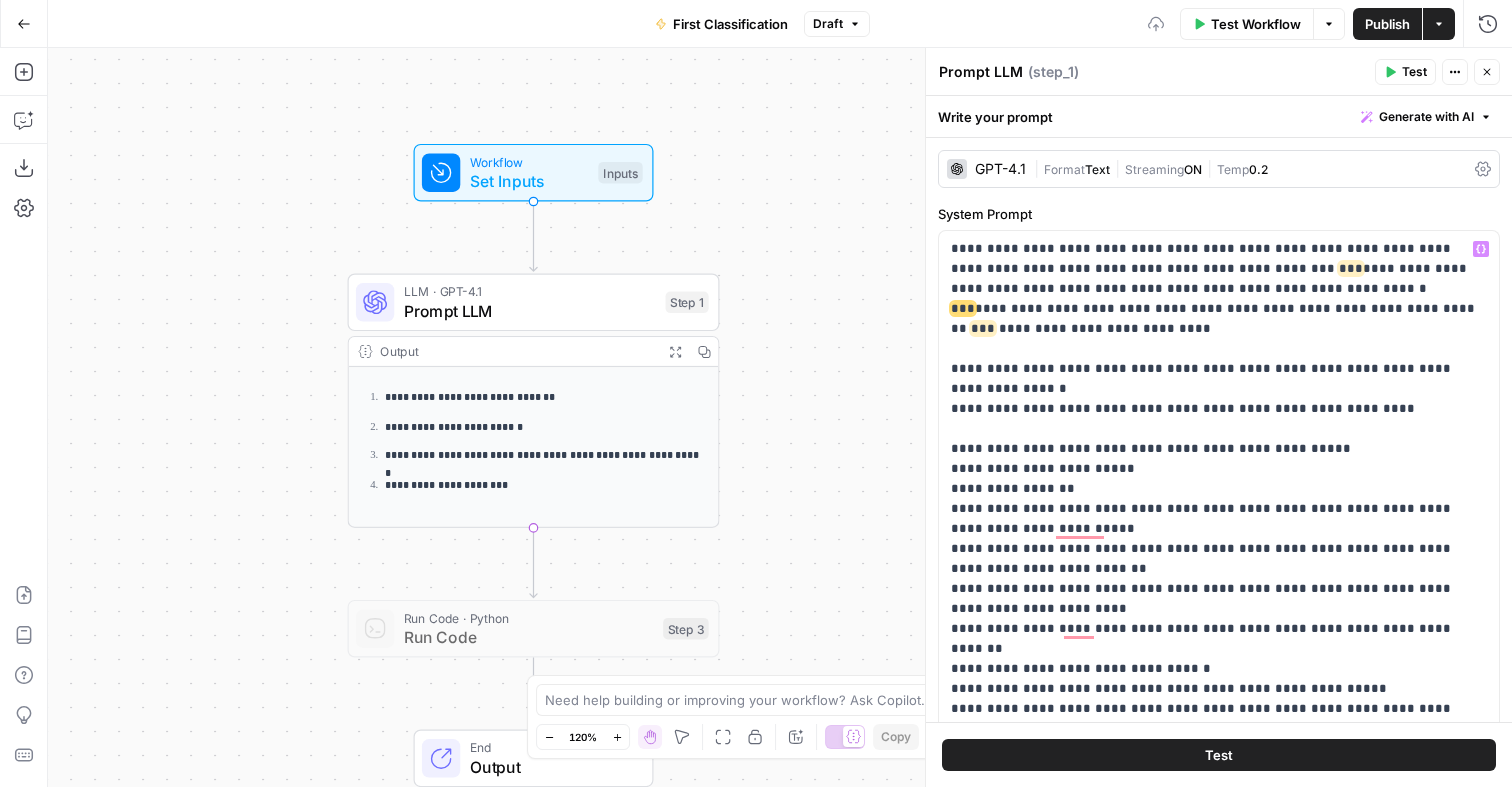 type 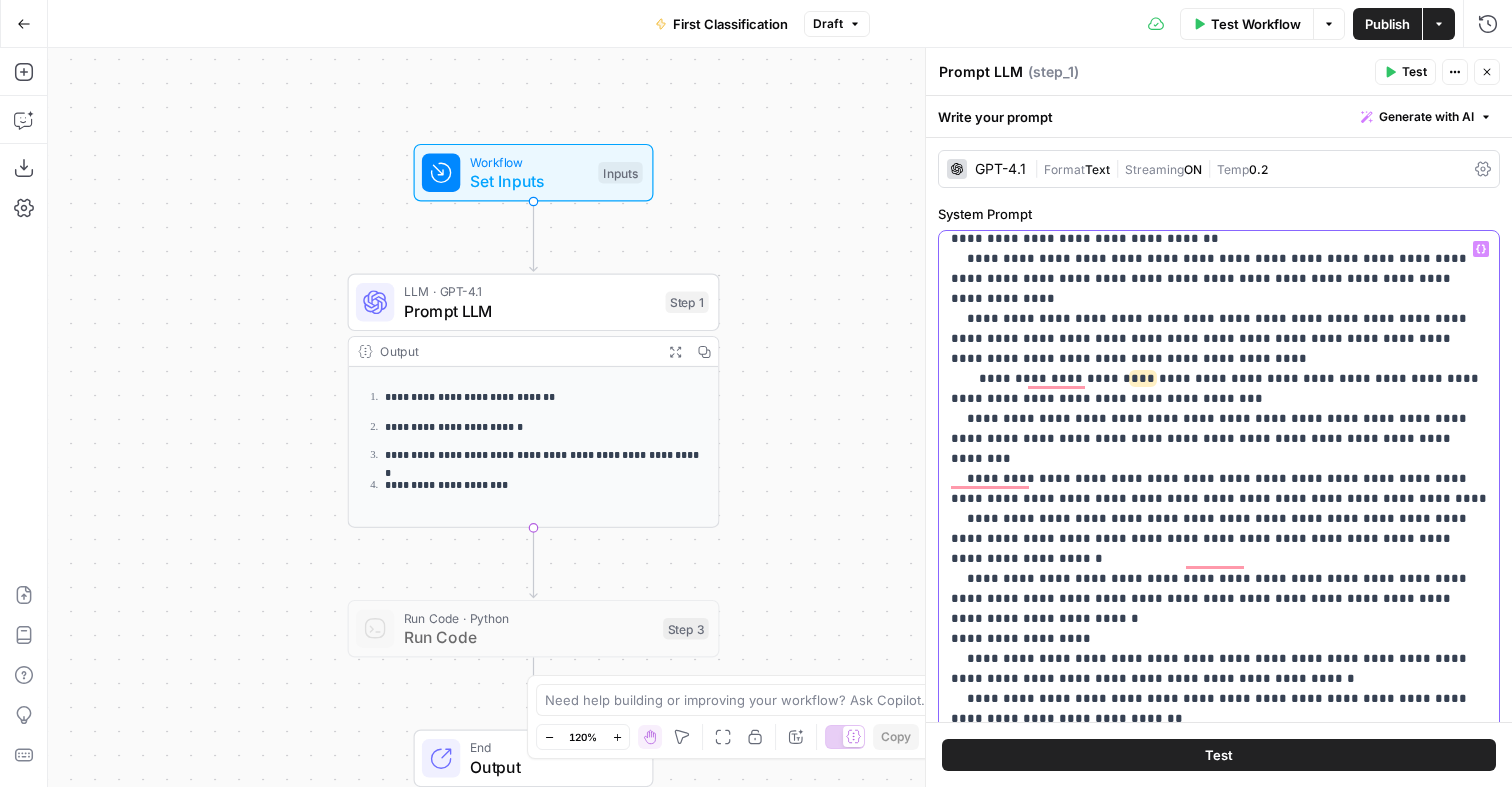 click on "**********" at bounding box center [1219, 889] 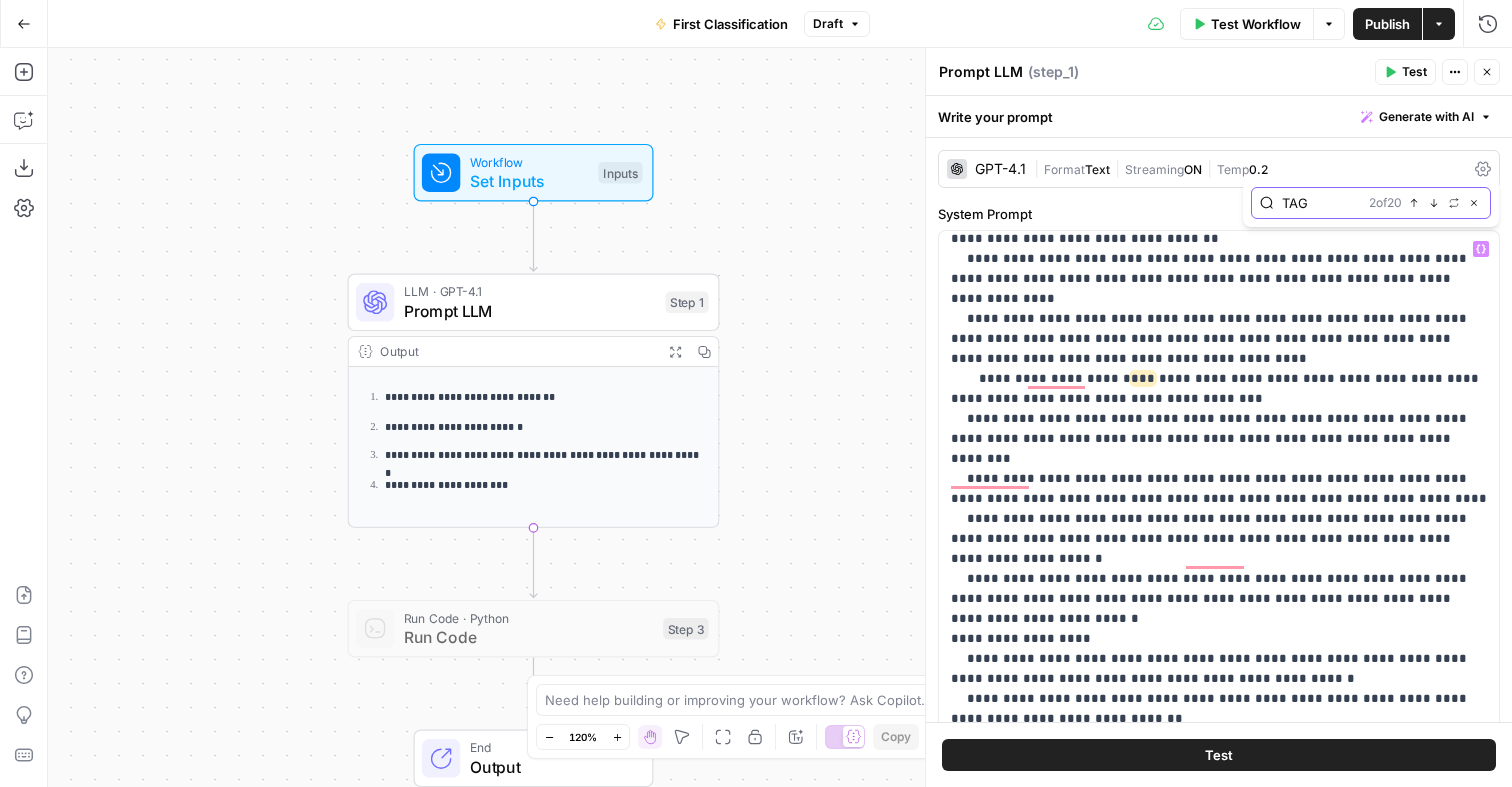 click 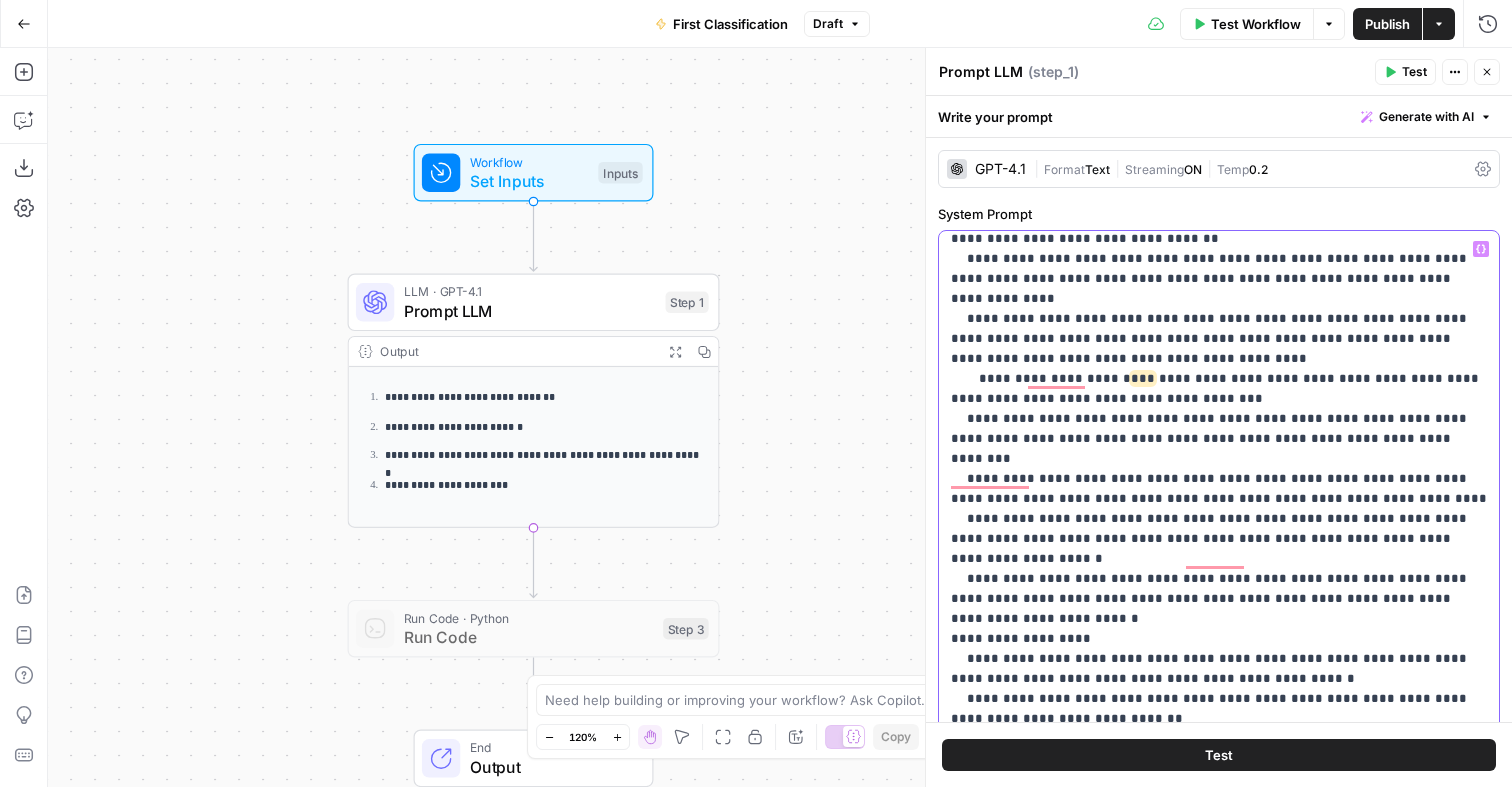 click on "**********" at bounding box center [1219, 889] 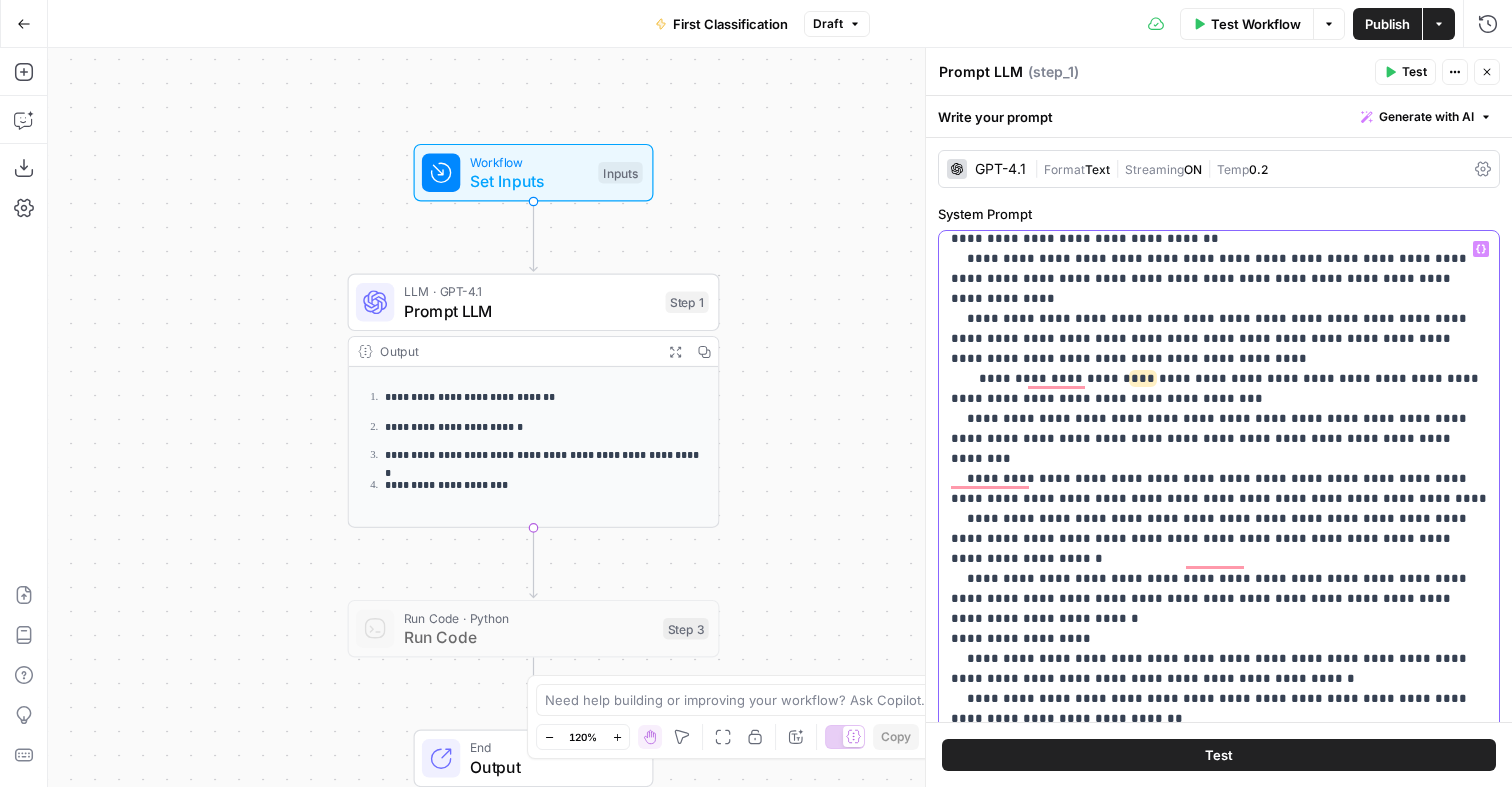 drag, startPoint x: 976, startPoint y: 463, endPoint x: 1231, endPoint y: 461, distance: 255.00784 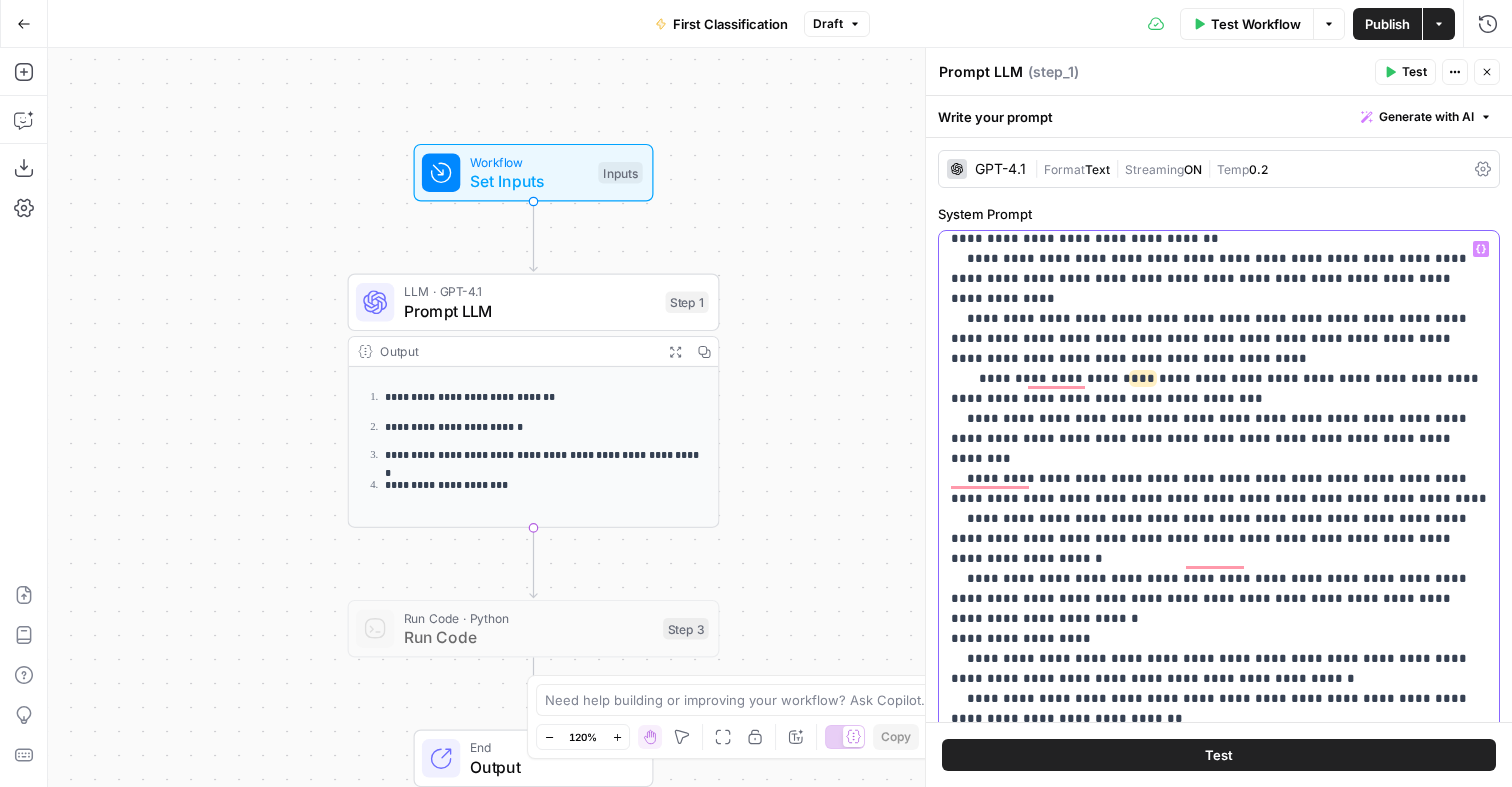 click on "**********" at bounding box center (1219, 889) 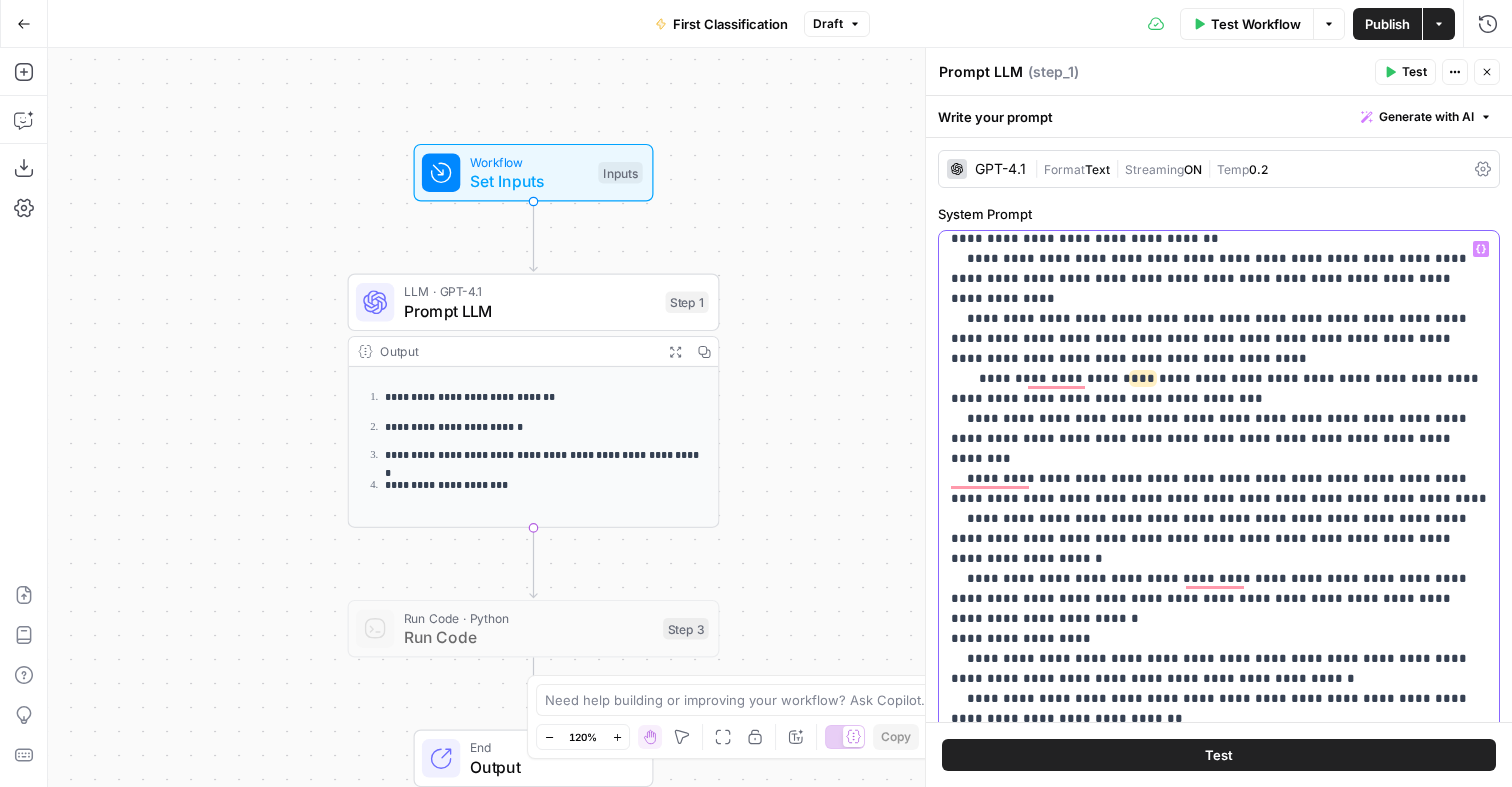 click on "**********" at bounding box center (1219, 899) 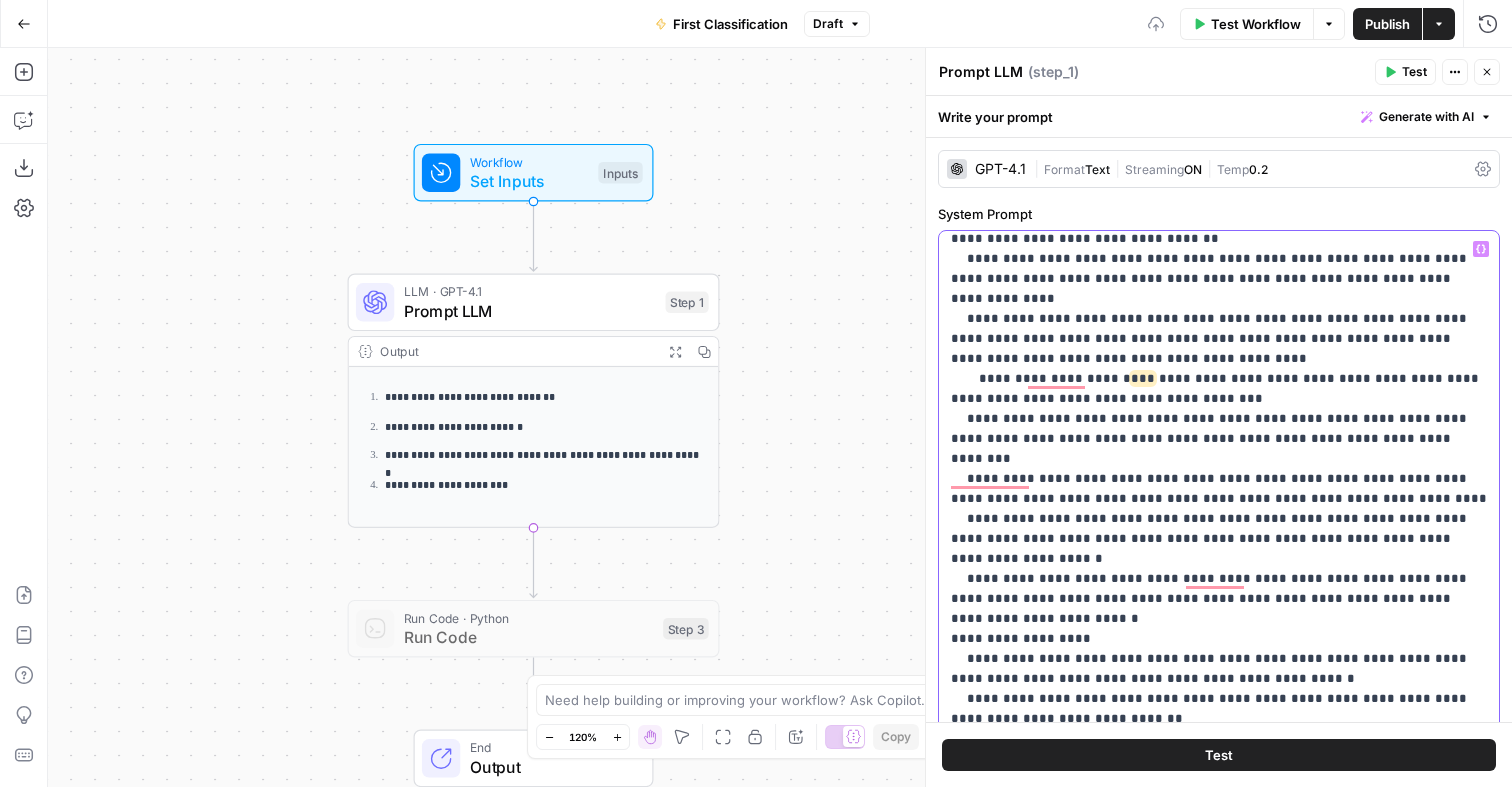 click on "**********" at bounding box center (1219, 899) 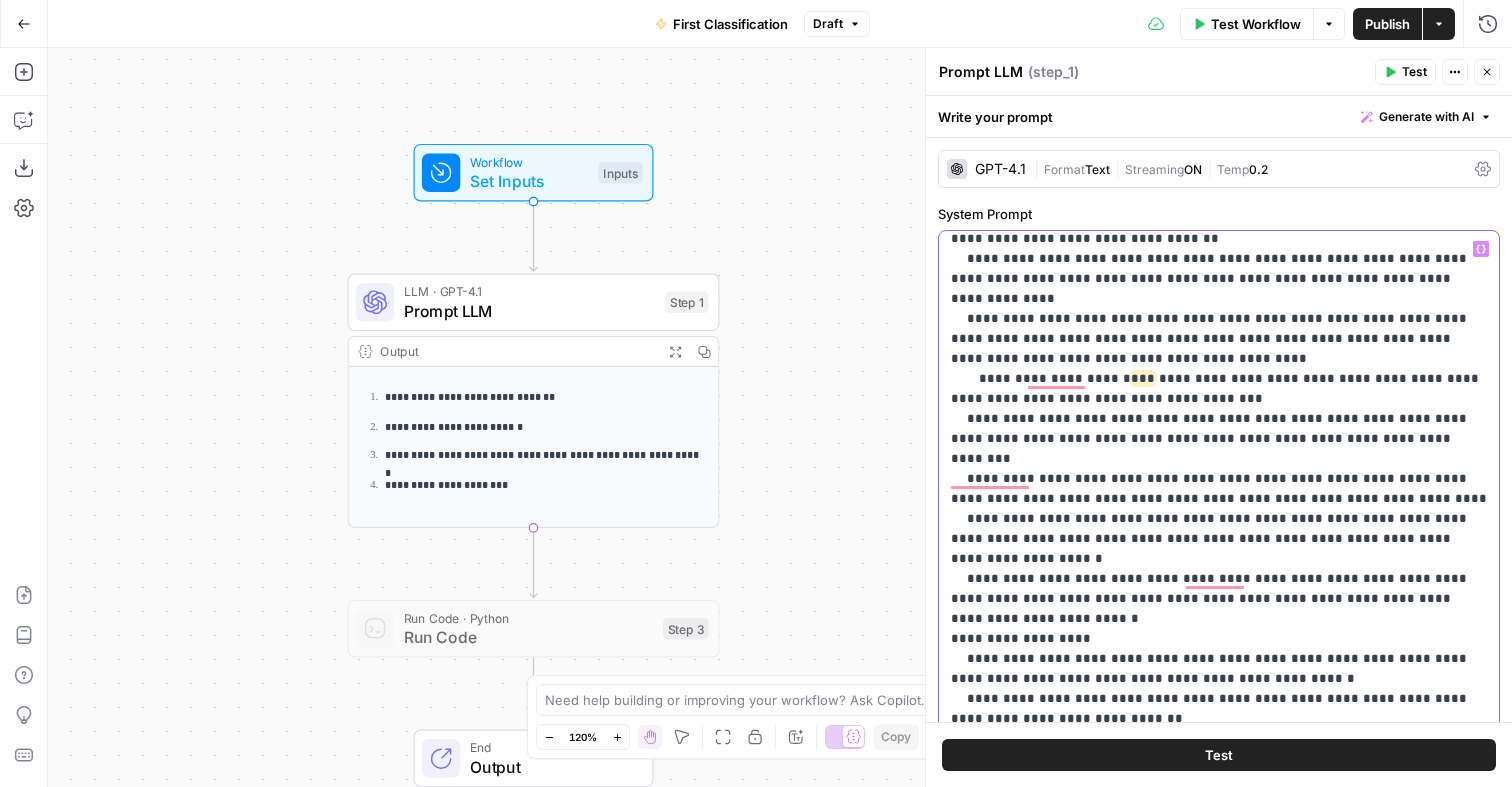 click on "**********" at bounding box center [1219, 899] 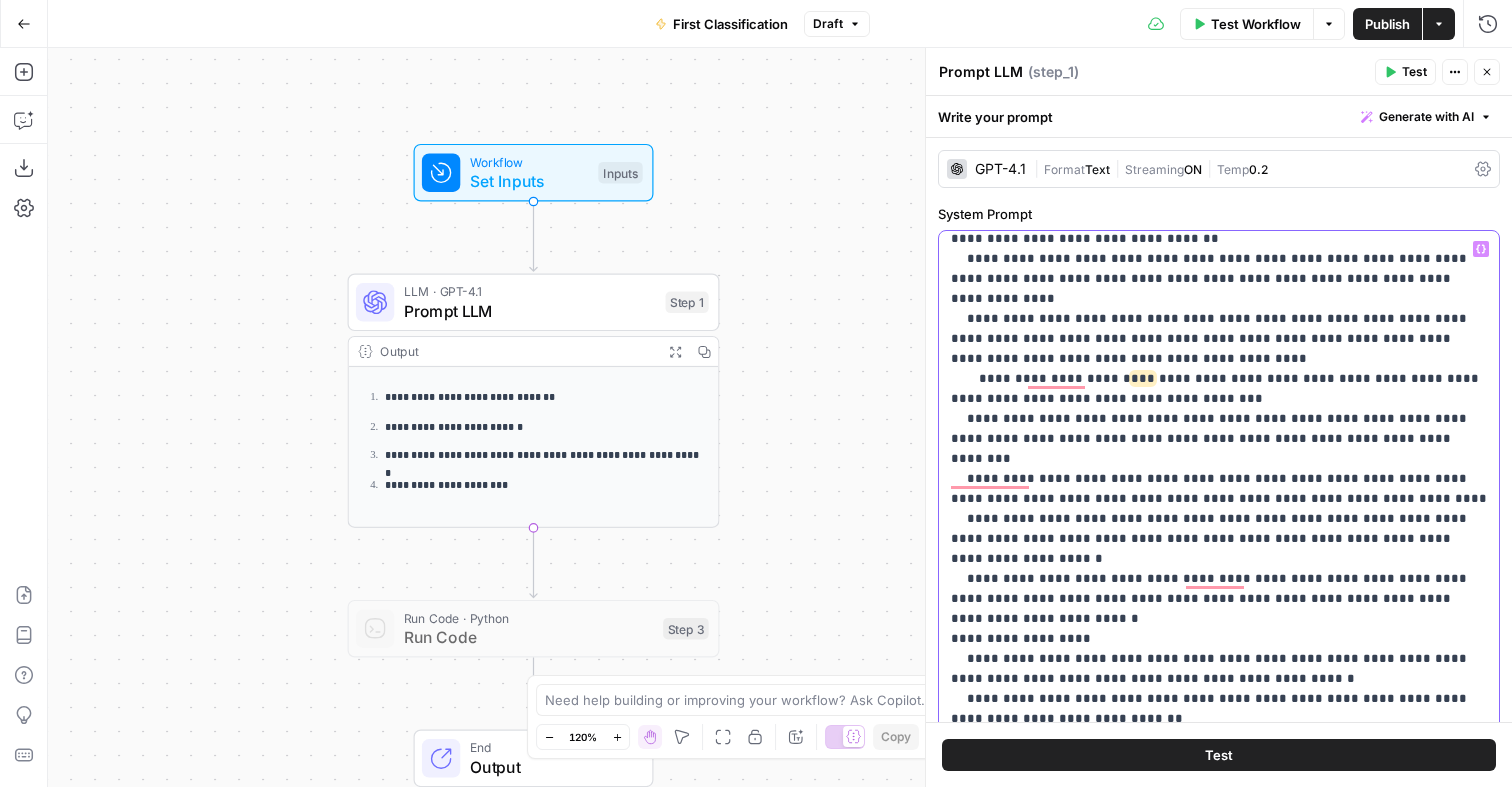 click on "**********" at bounding box center [1219, 899] 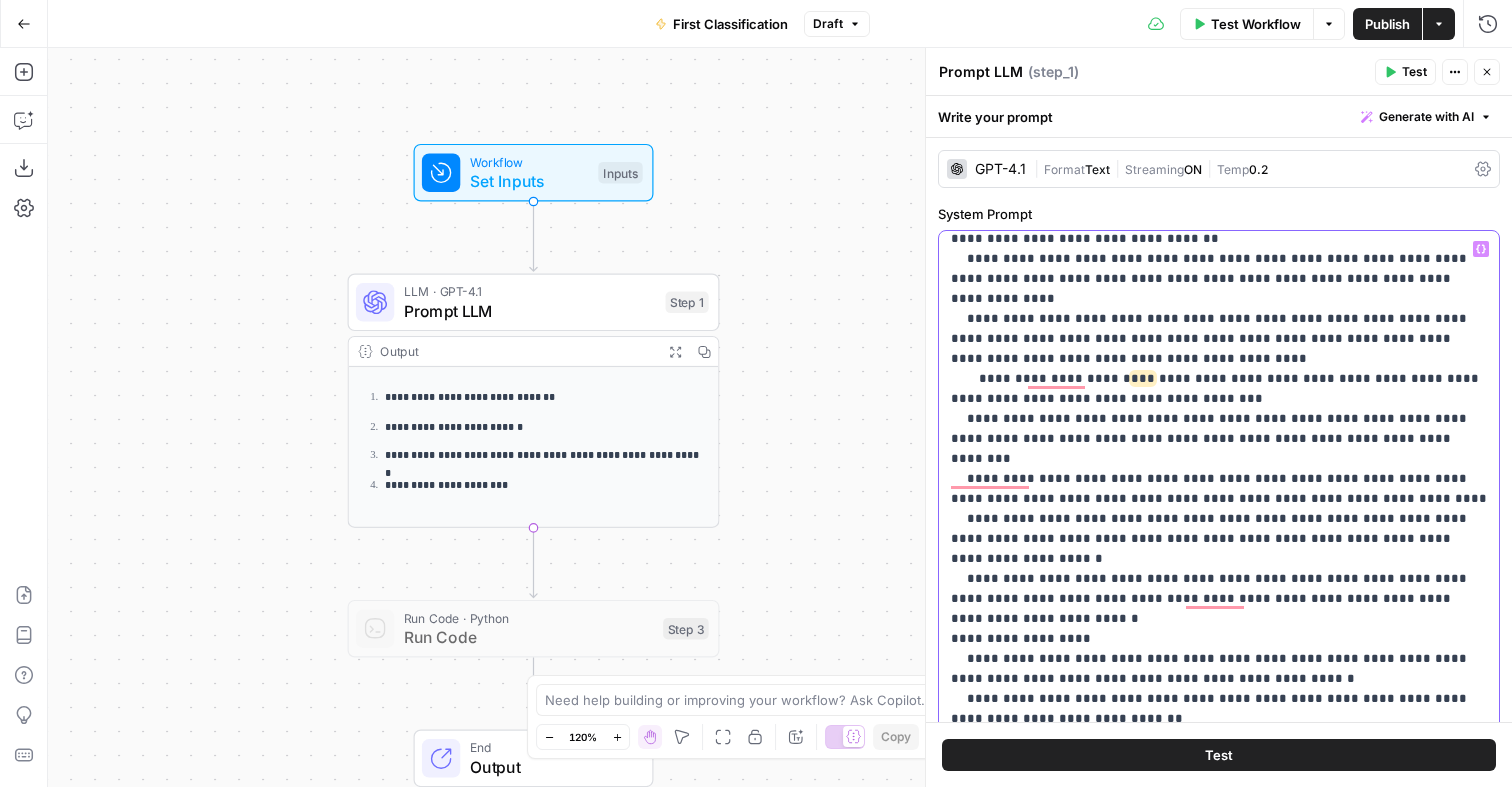 click on "**********" at bounding box center (1219, 909) 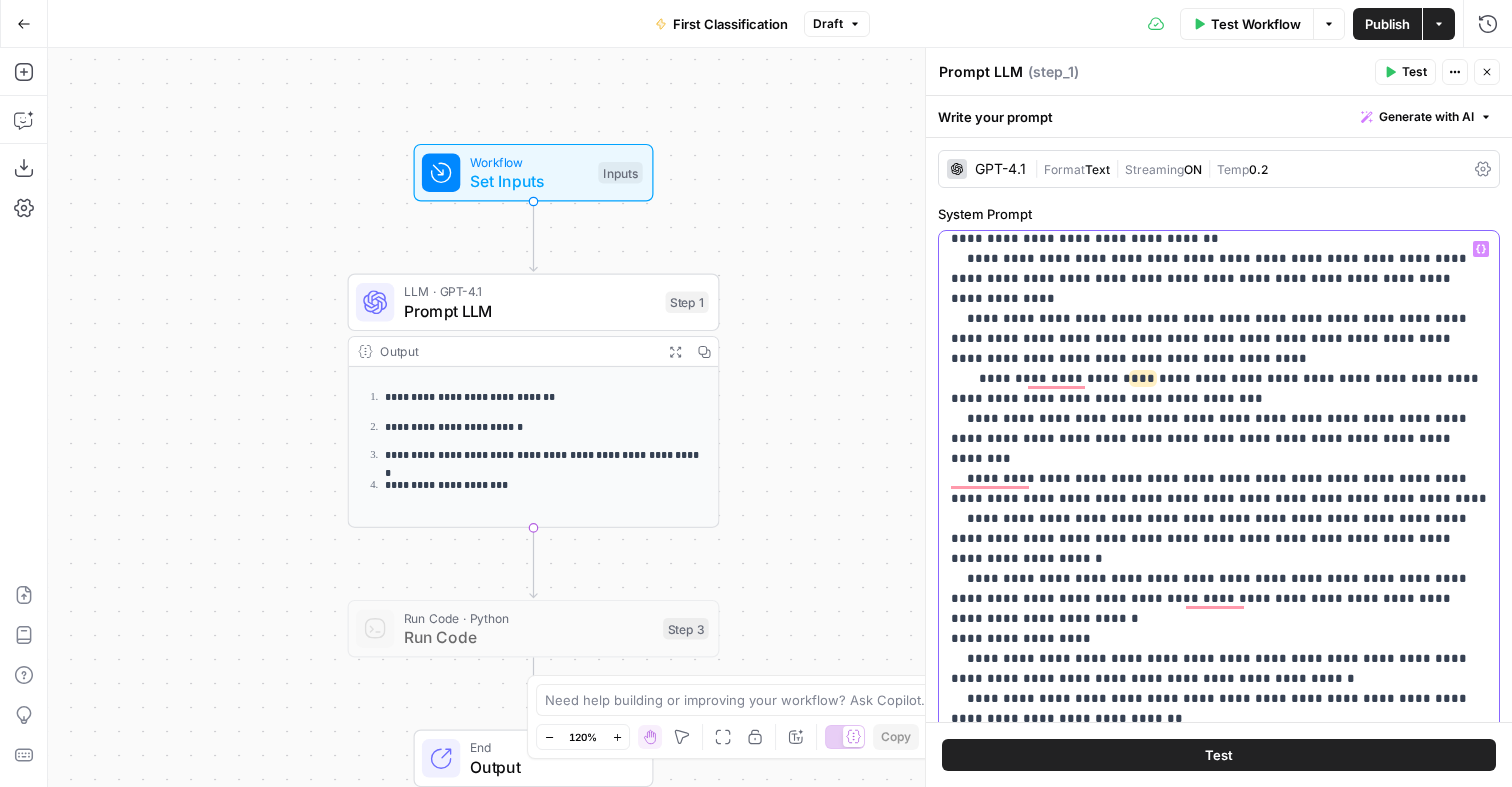 click on "**********" at bounding box center [1219, 909] 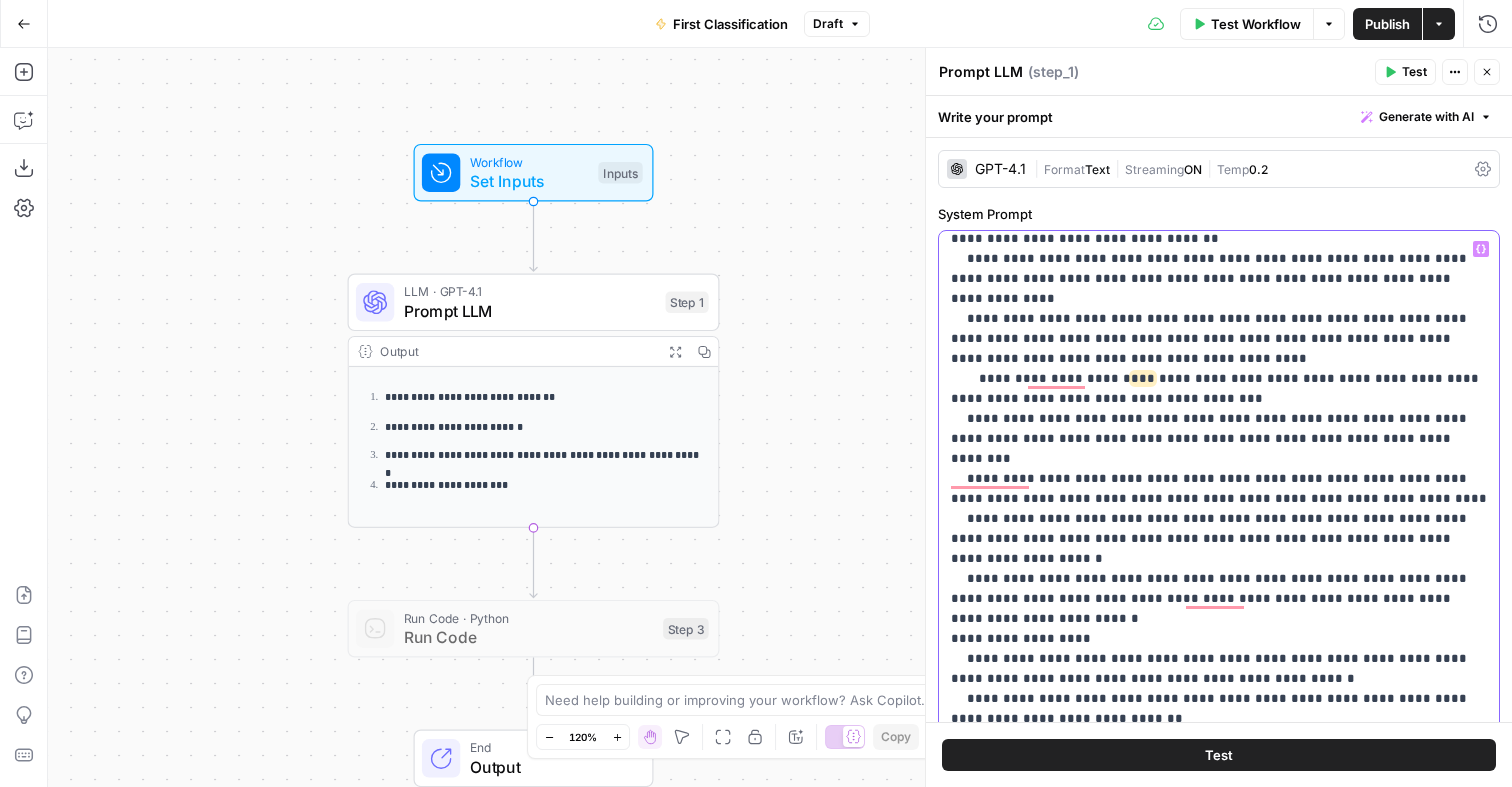 click on "**********" at bounding box center [1219, 909] 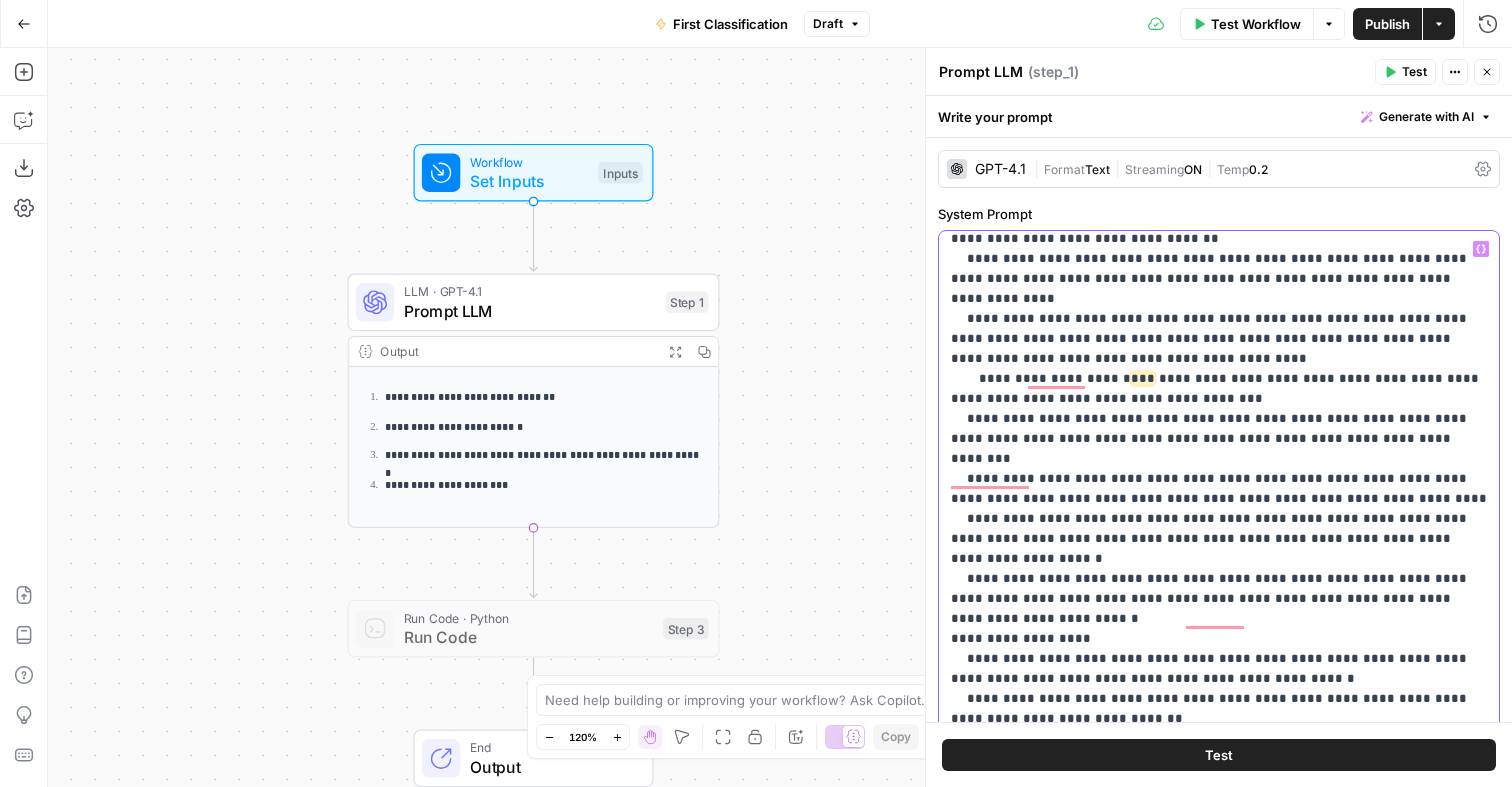 click on "**********" at bounding box center (1219, 919) 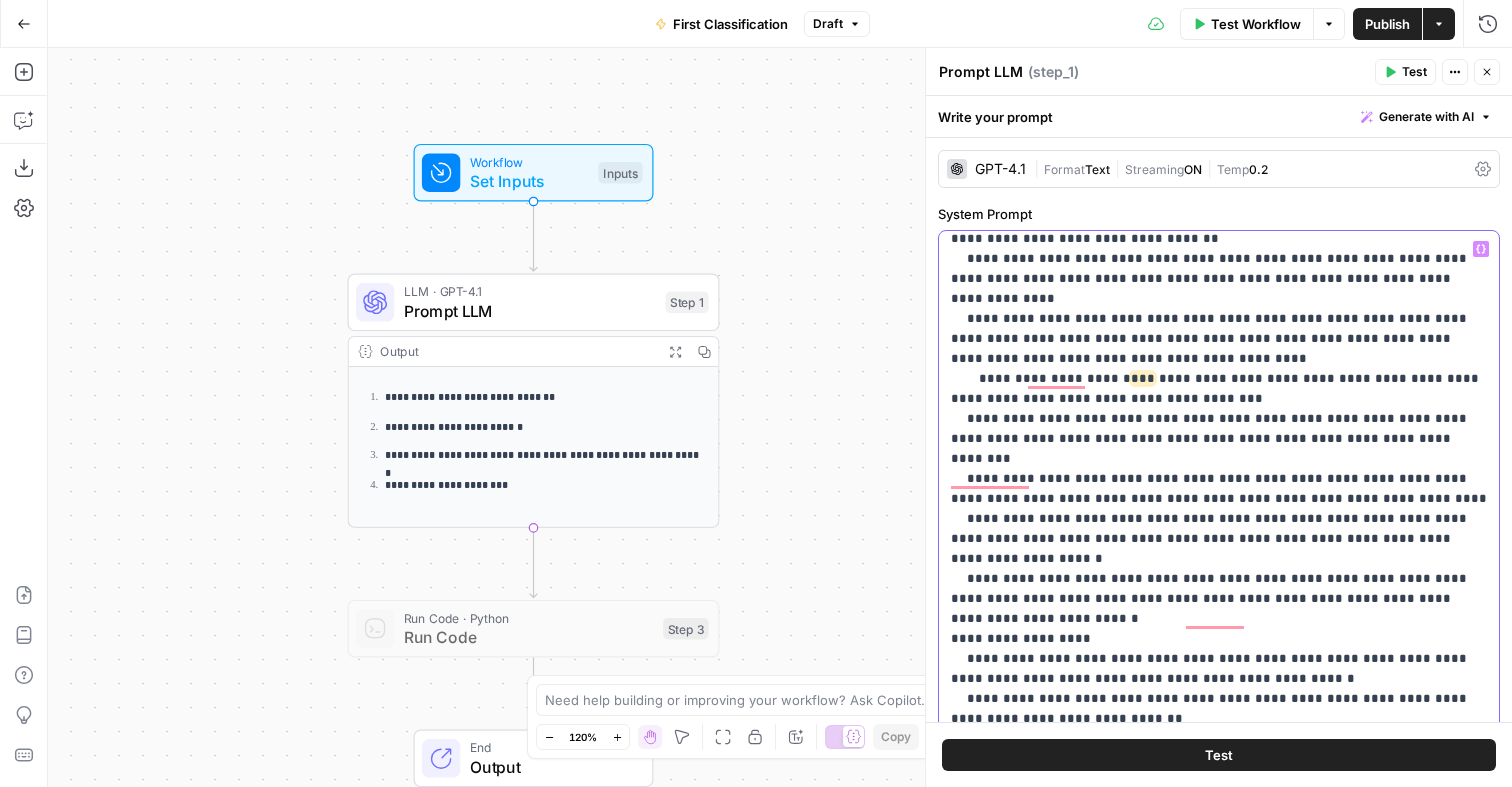 click on "**********" at bounding box center [1219, 919] 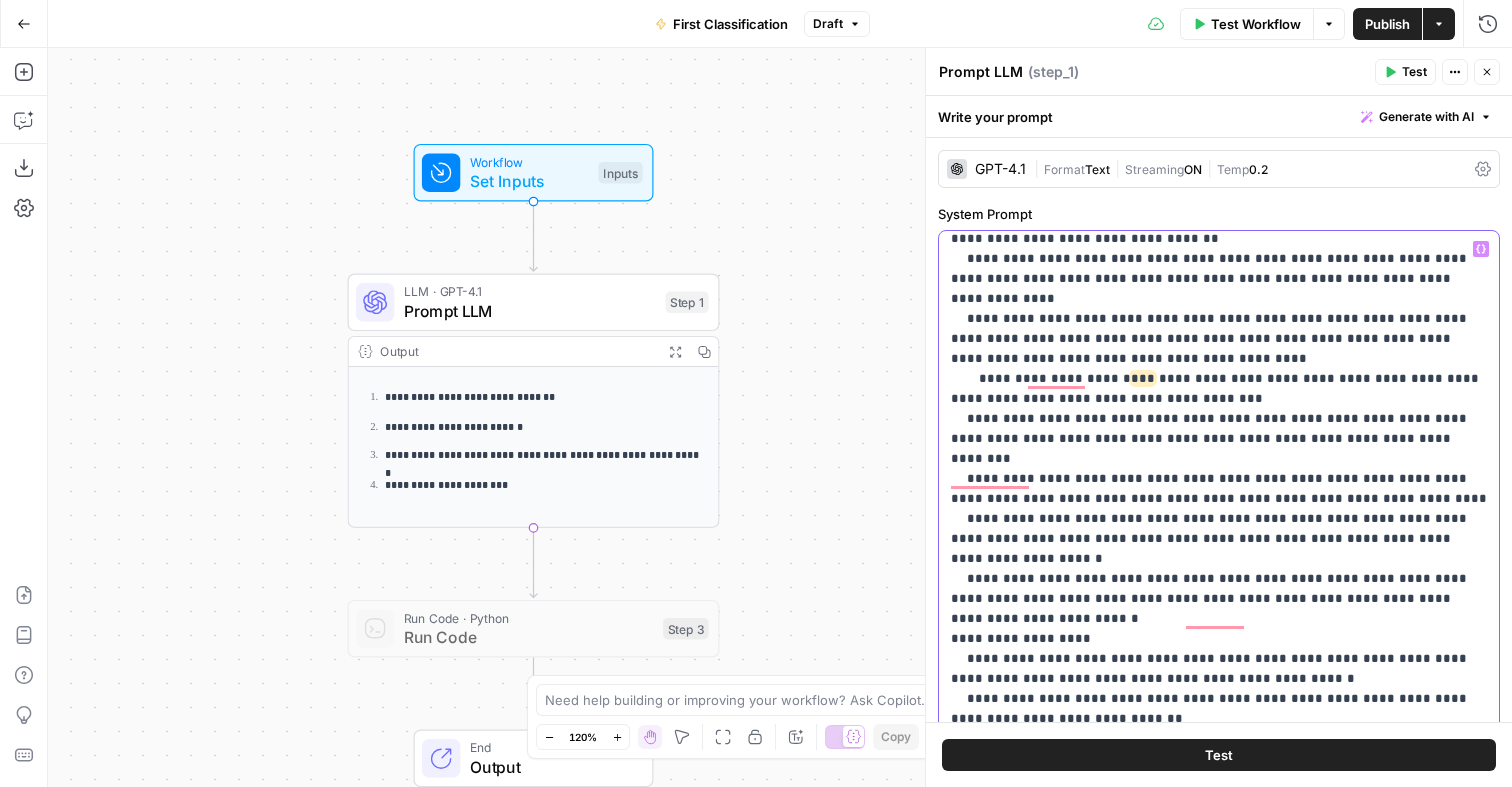 click on "**********" at bounding box center (1219, 919) 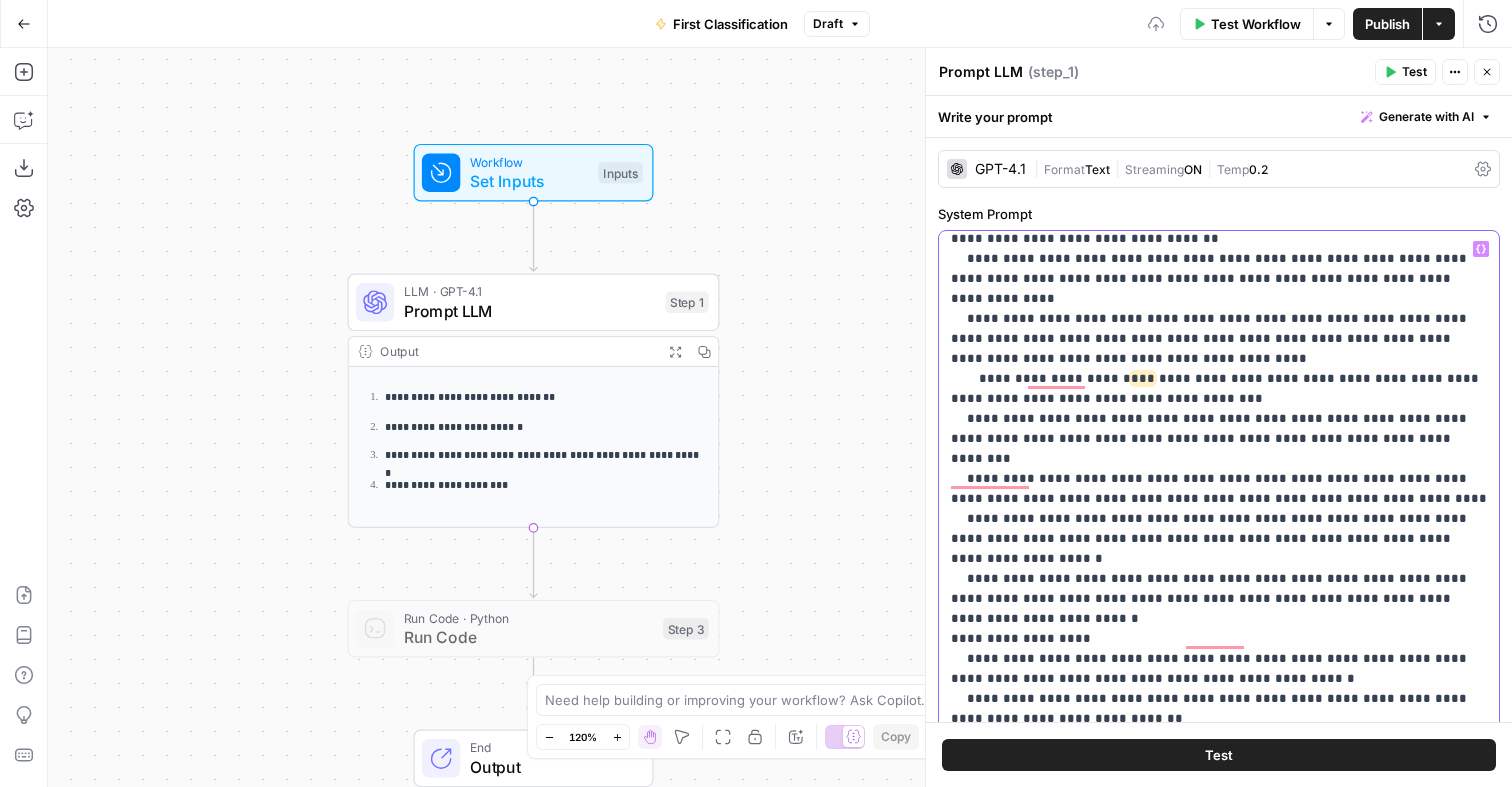 click on "**********" at bounding box center [1219, 929] 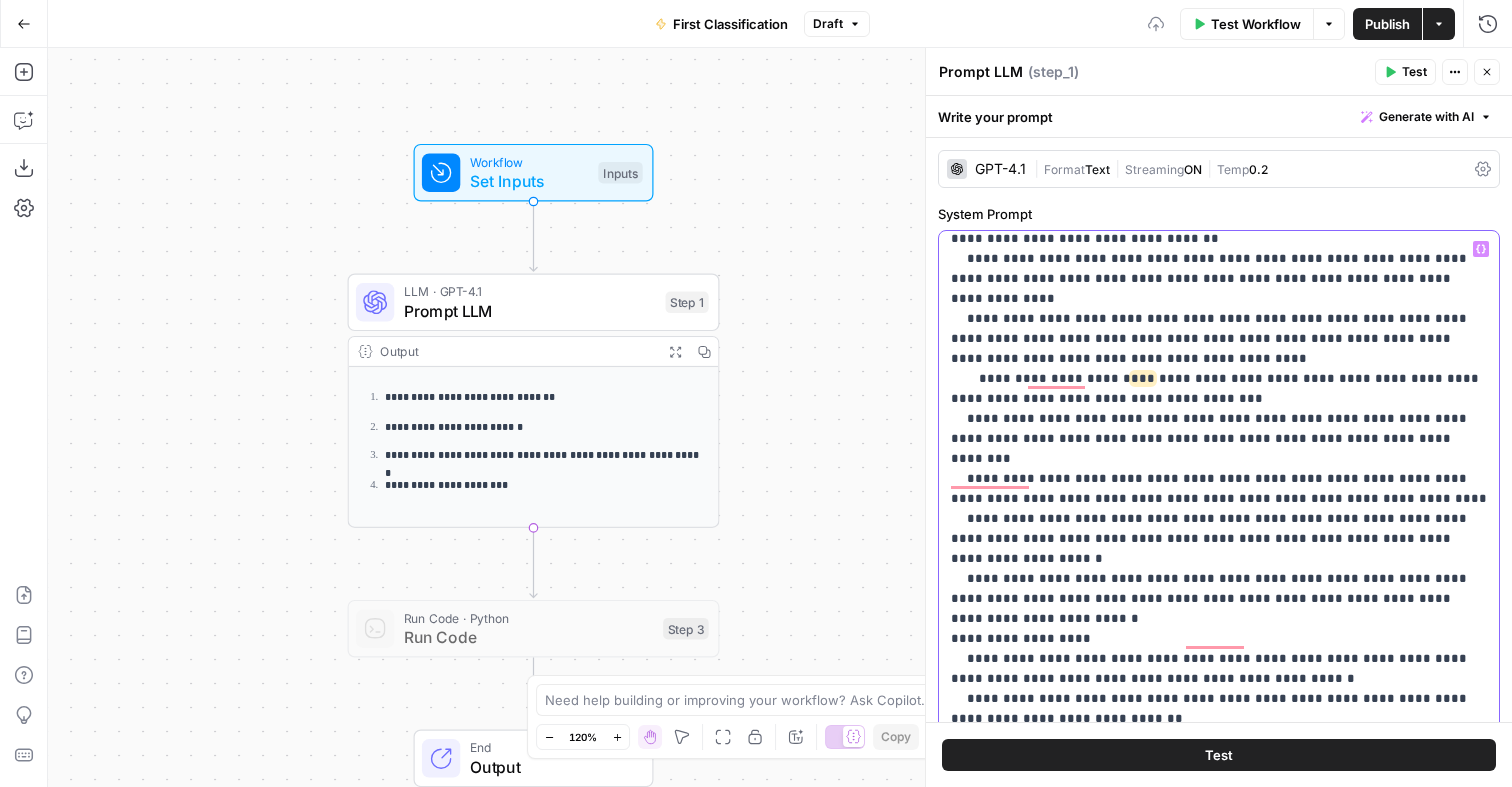 click on "**********" at bounding box center (1219, 929) 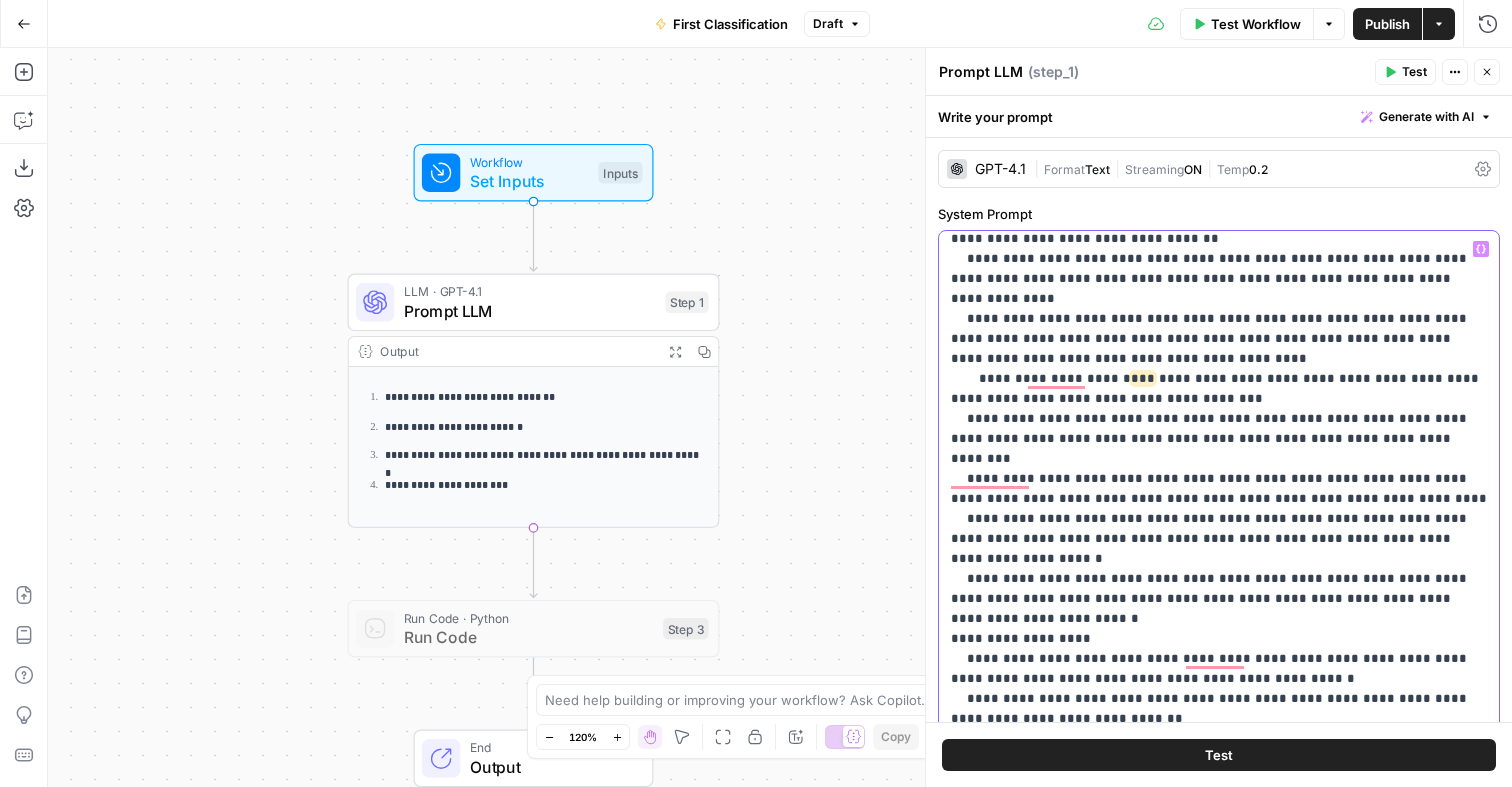 click on "**********" at bounding box center (1219, 939) 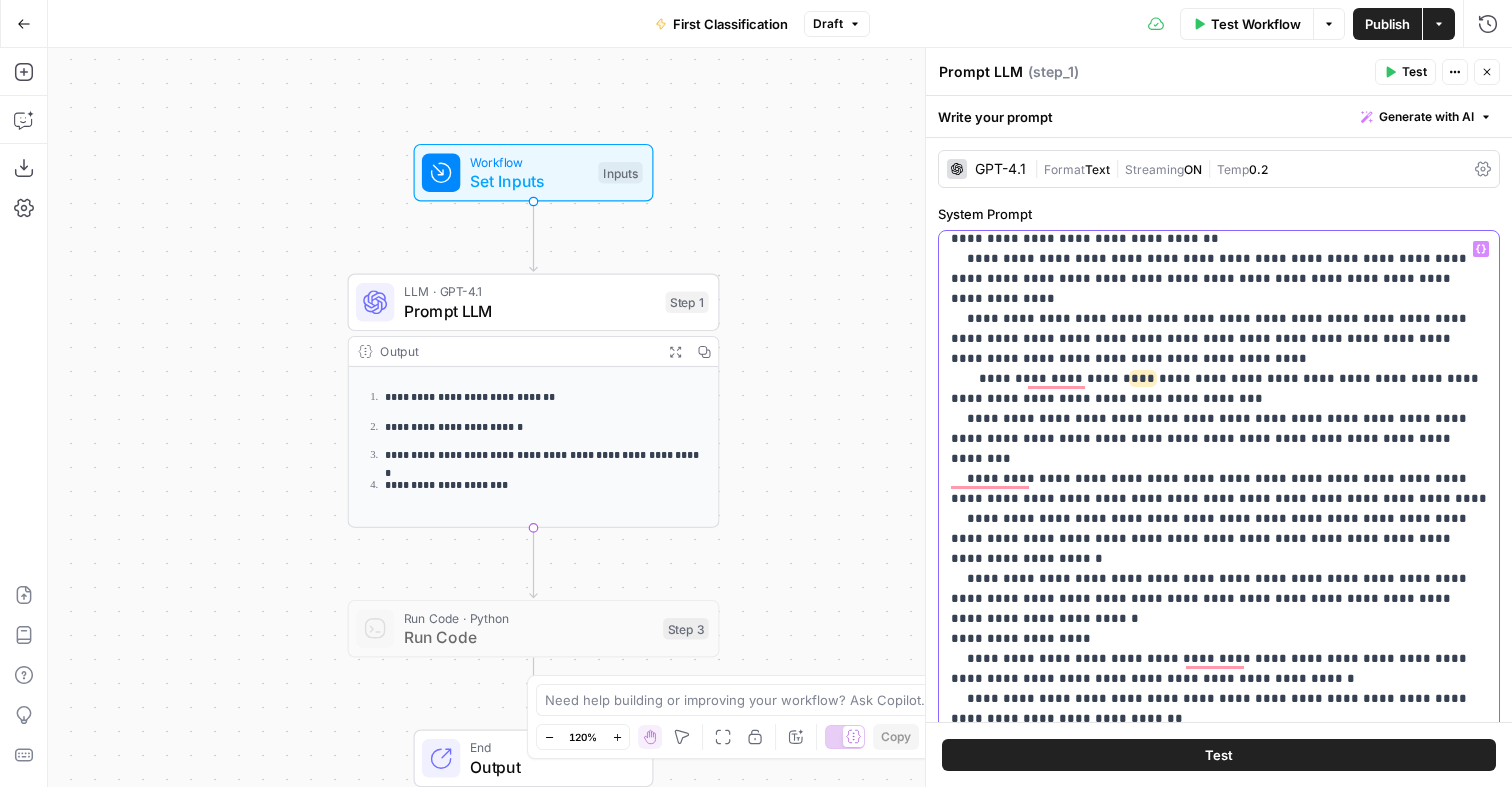click on "**********" at bounding box center (1219, 939) 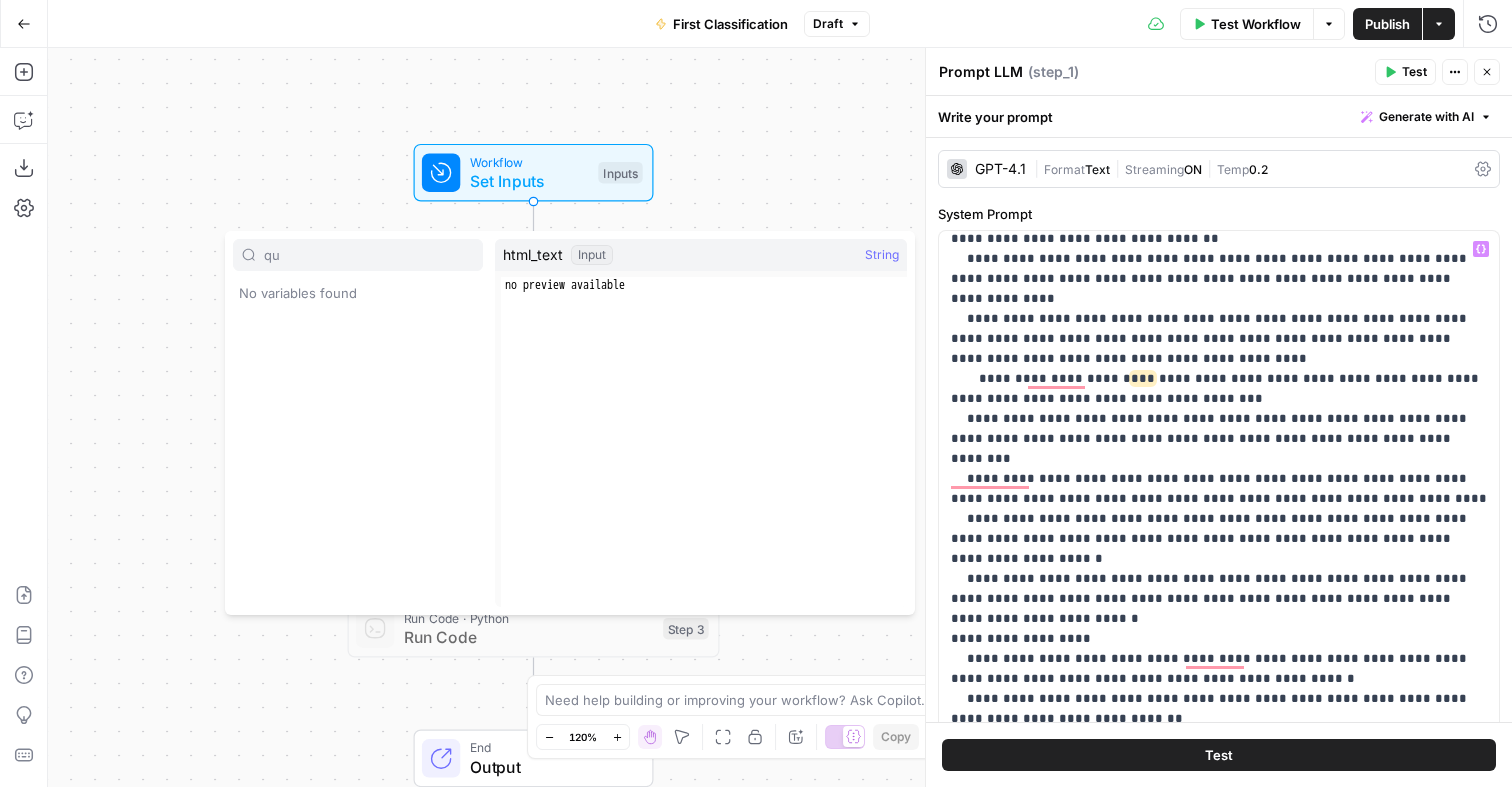 type on "q" 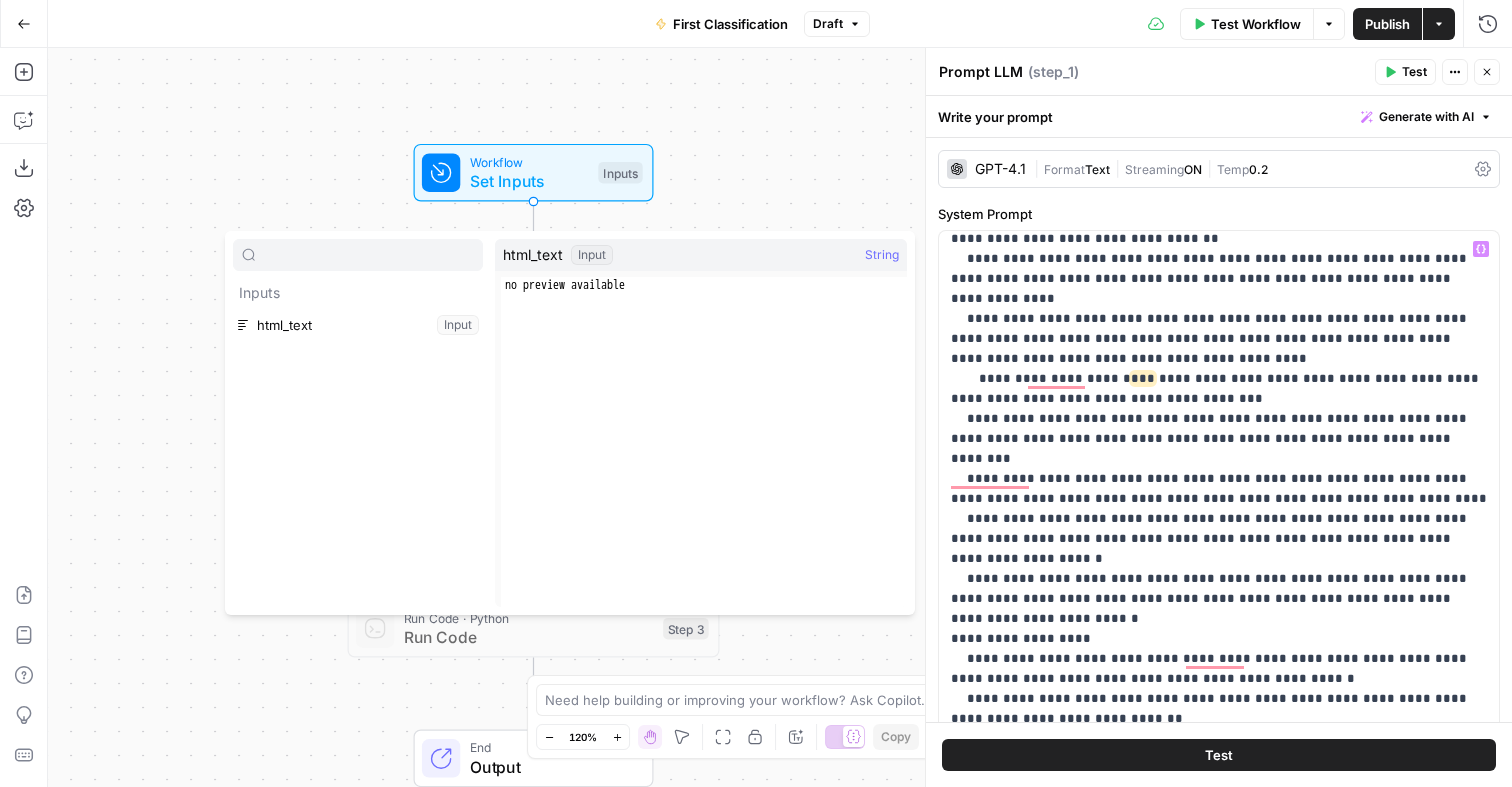 type 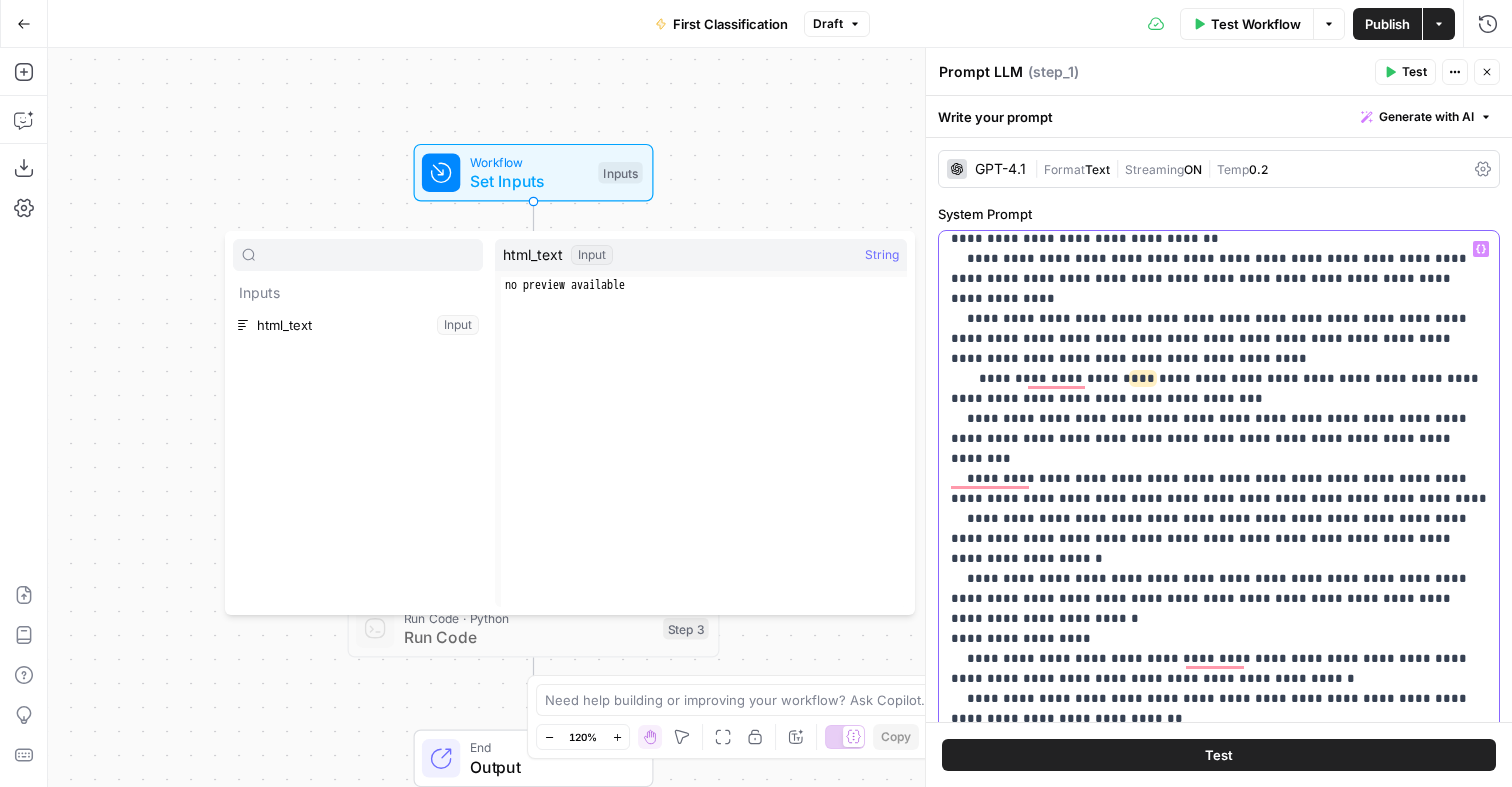 click on "**********" at bounding box center (1219, 939) 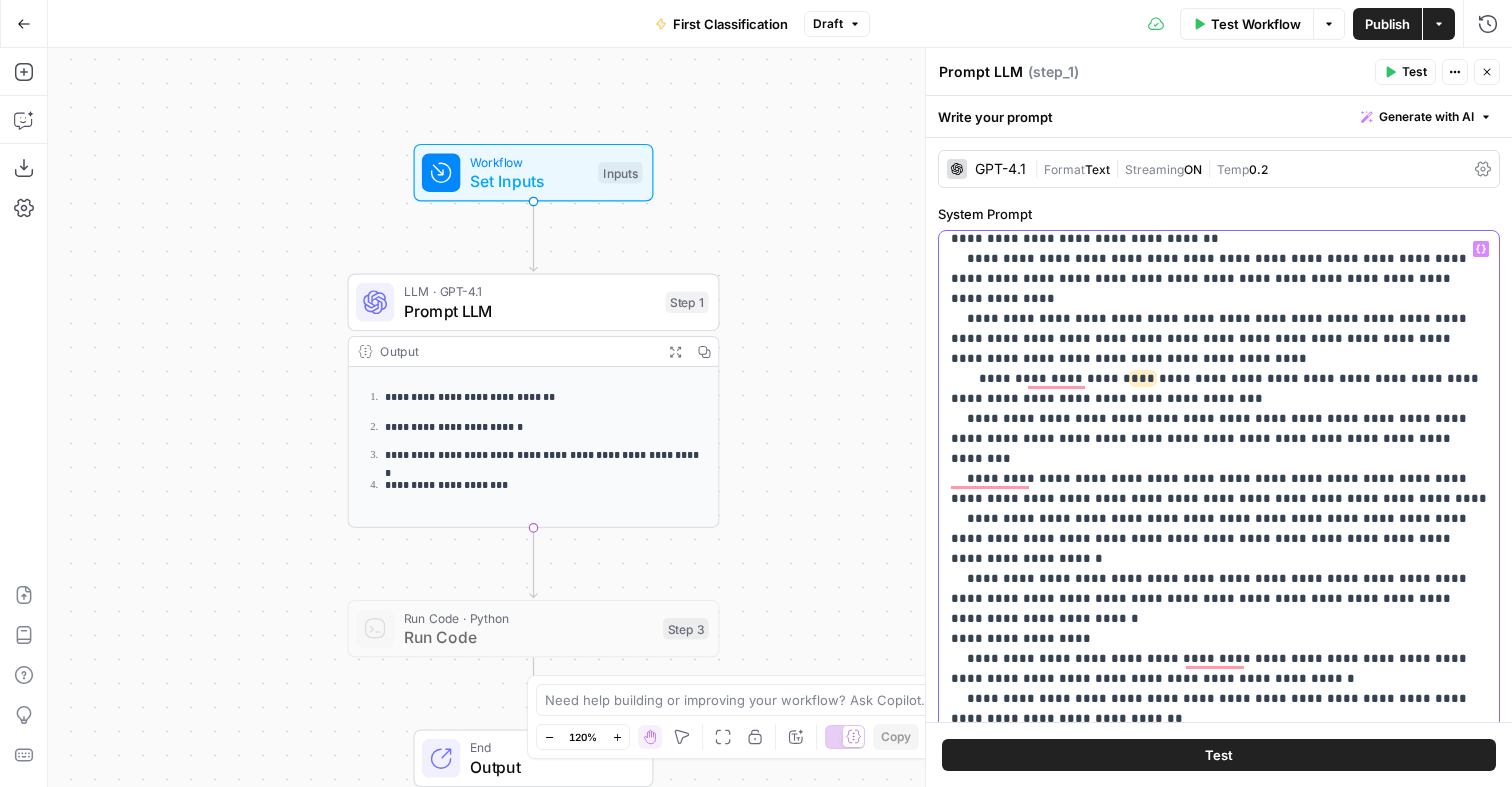 click on "**********" at bounding box center [1219, 939] 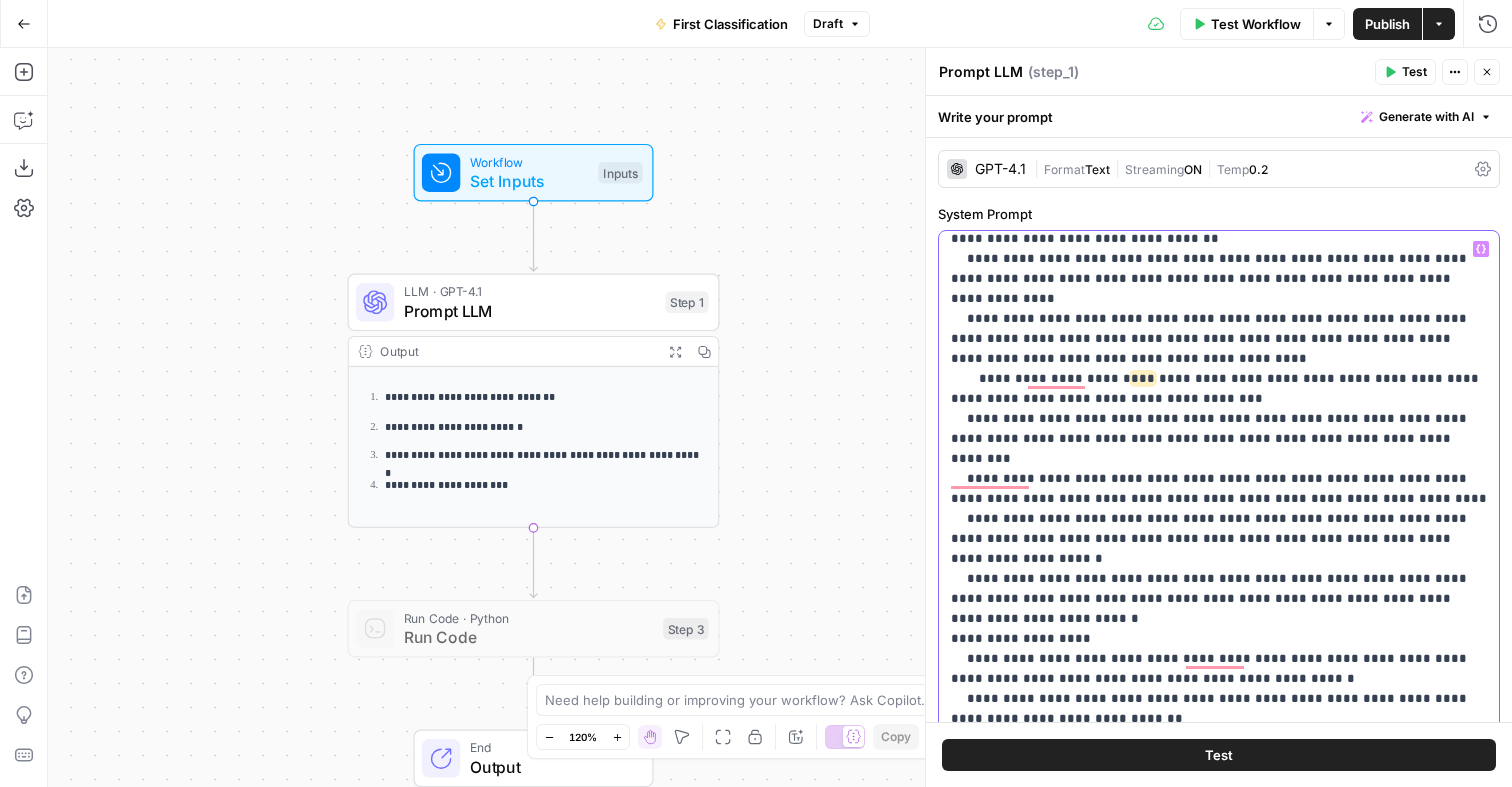 scroll, scrollTop: 1949, scrollLeft: 0, axis: vertical 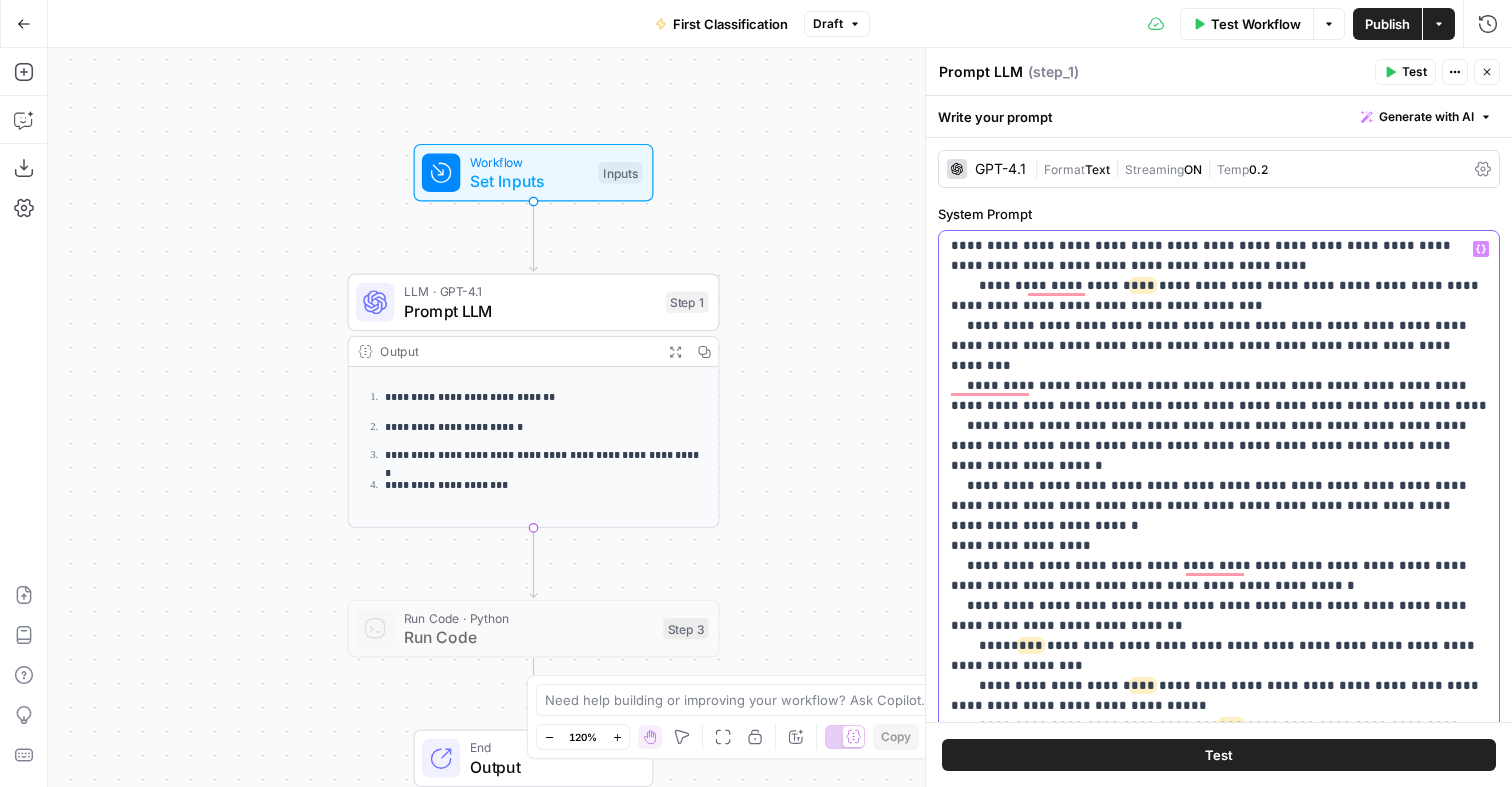 drag, startPoint x: 967, startPoint y: 524, endPoint x: 1144, endPoint y: 524, distance: 177 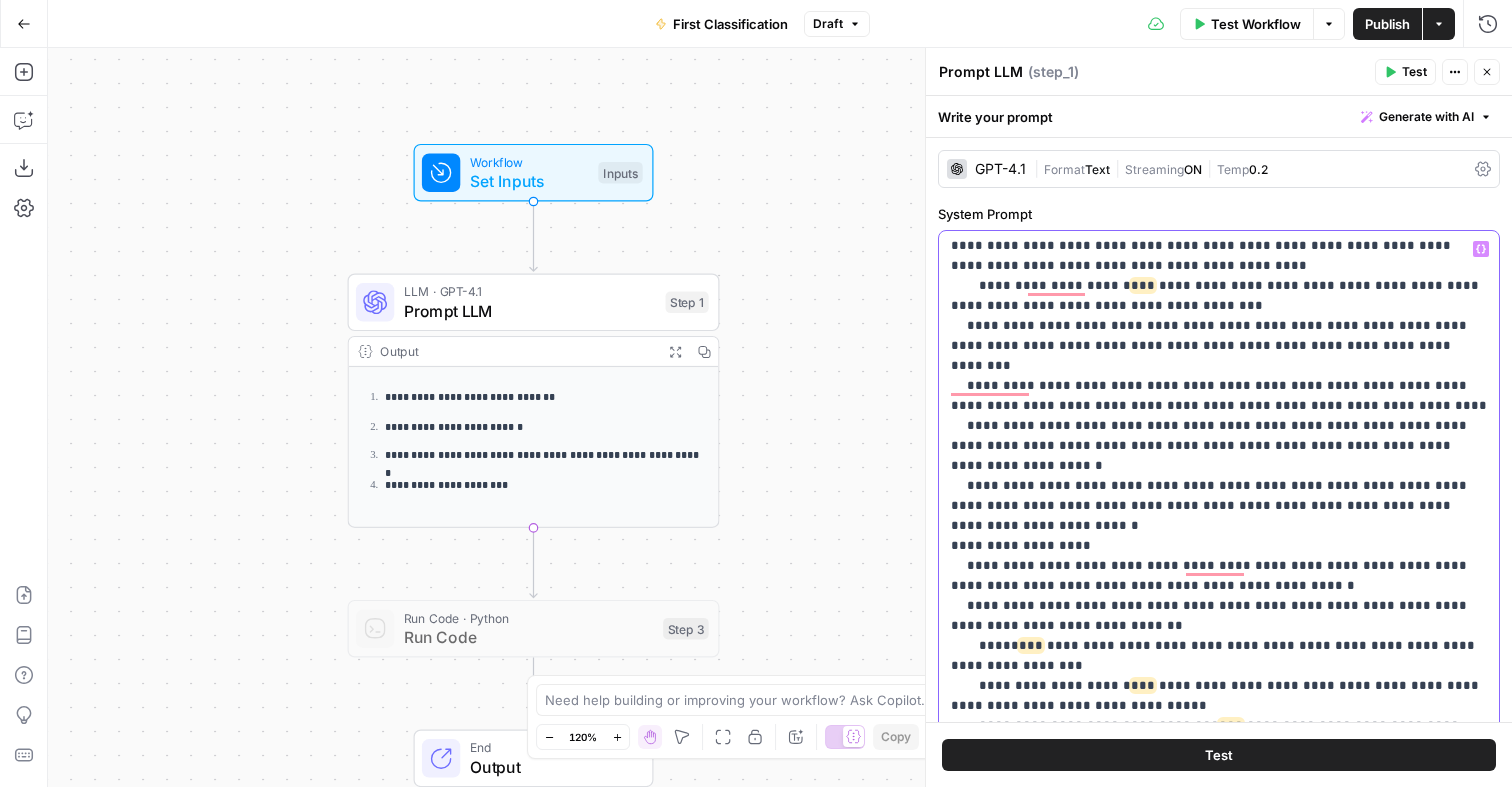scroll, scrollTop: 2022, scrollLeft: 0, axis: vertical 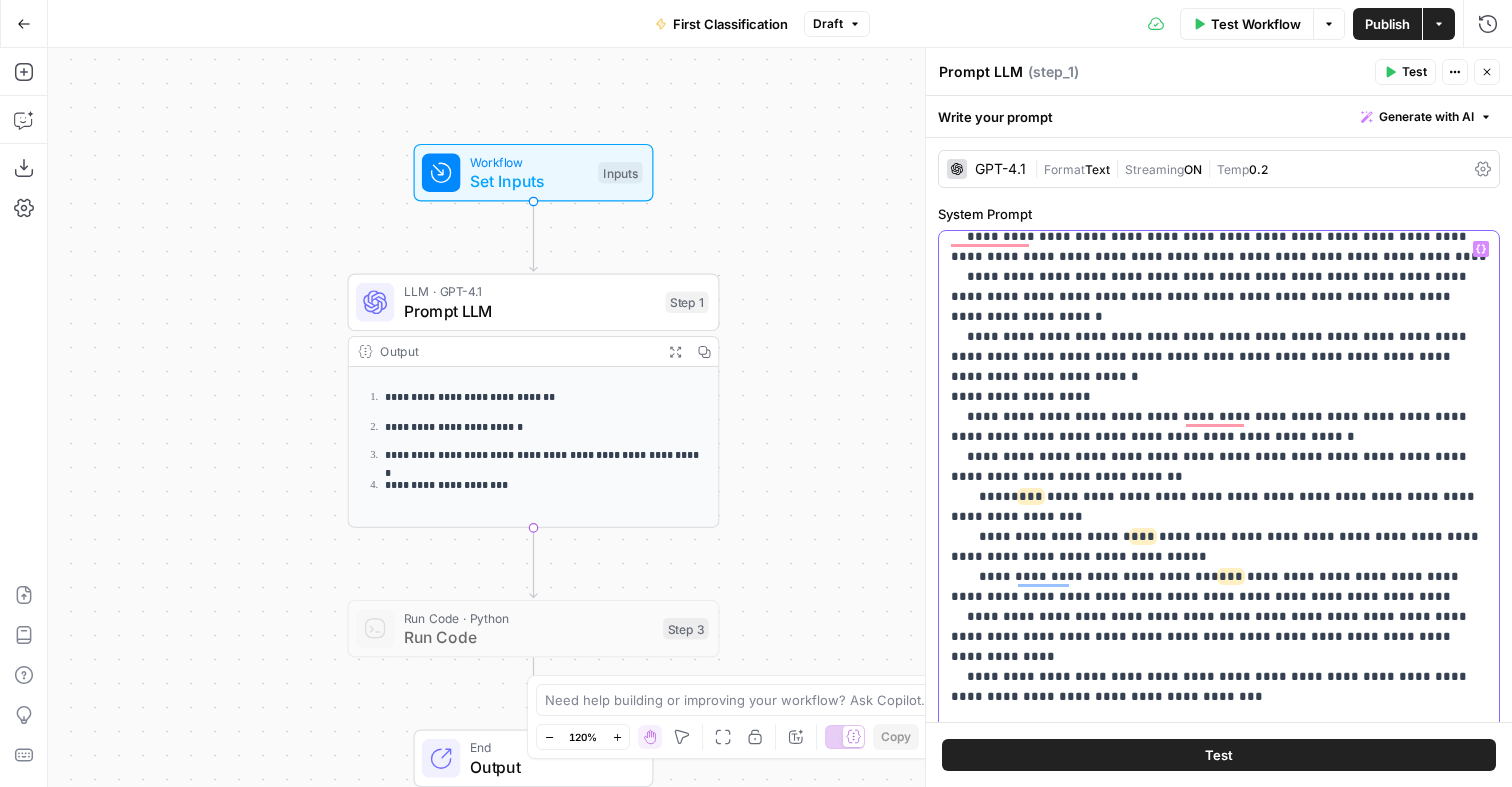 click on "**********" at bounding box center (1219, 697) 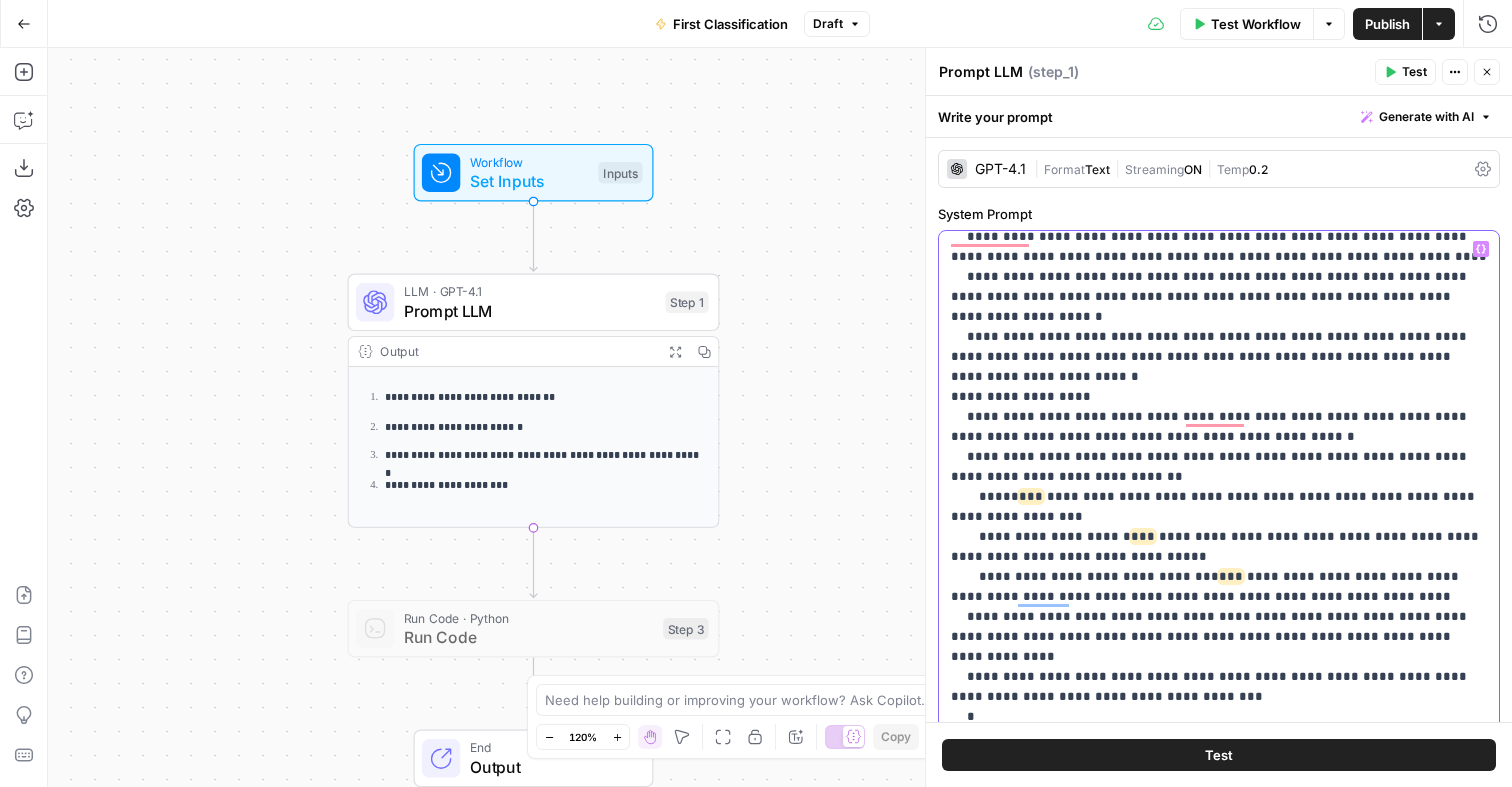 click on "**********" at bounding box center (1219, 707) 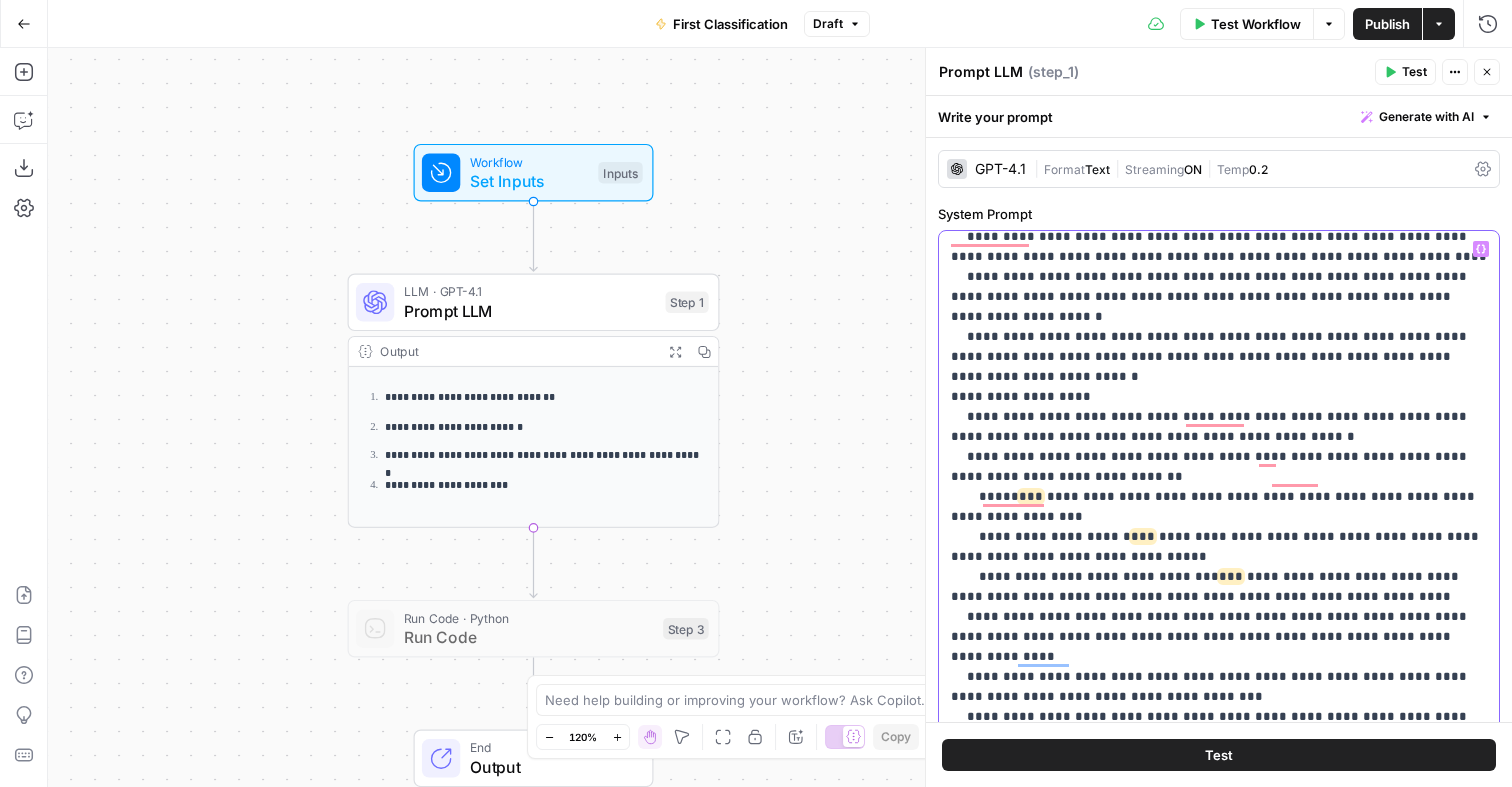 click on "**********" at bounding box center [1219, 737] 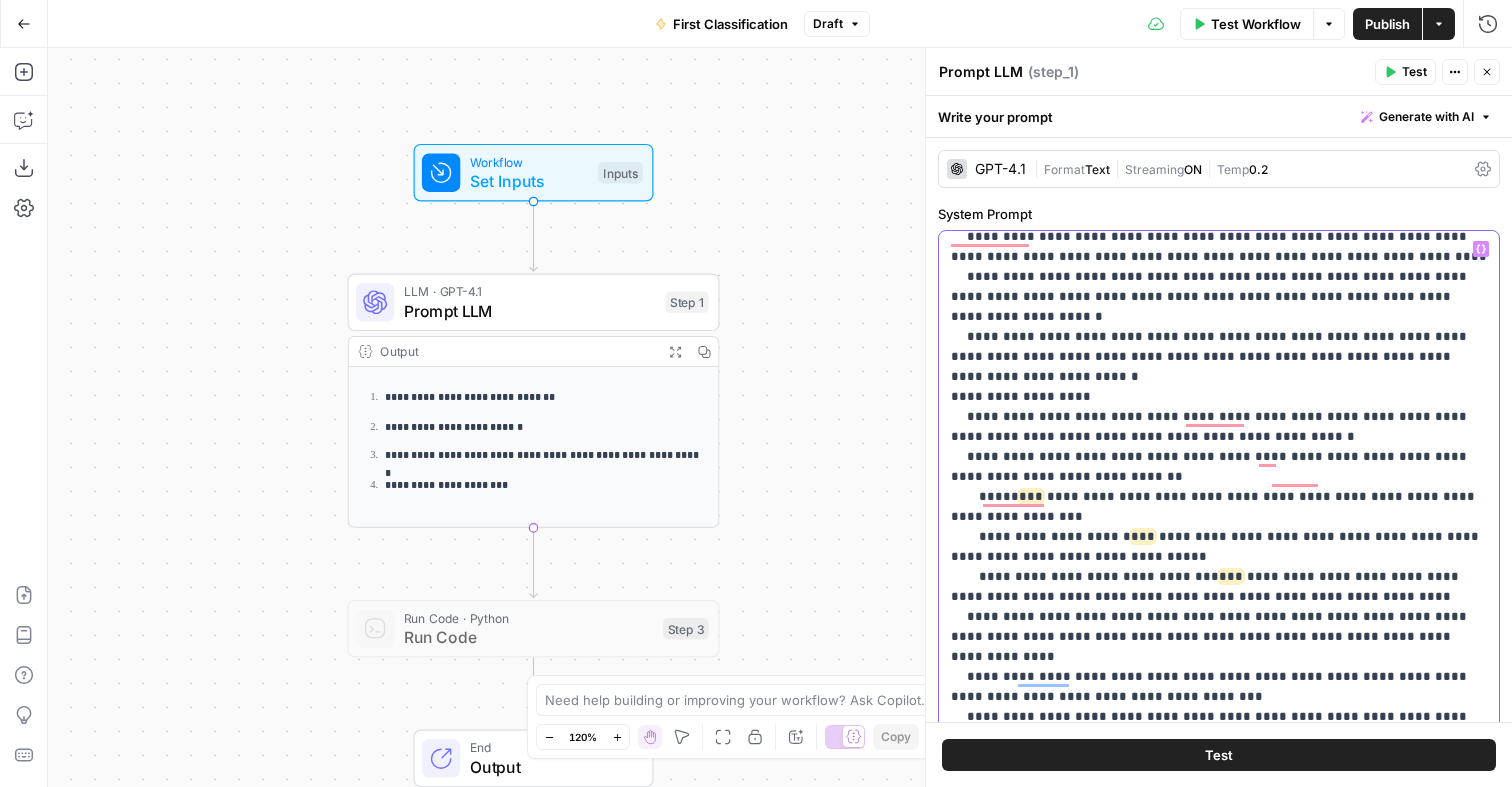 drag, startPoint x: 1004, startPoint y: 263, endPoint x: 1324, endPoint y: 258, distance: 320.03906 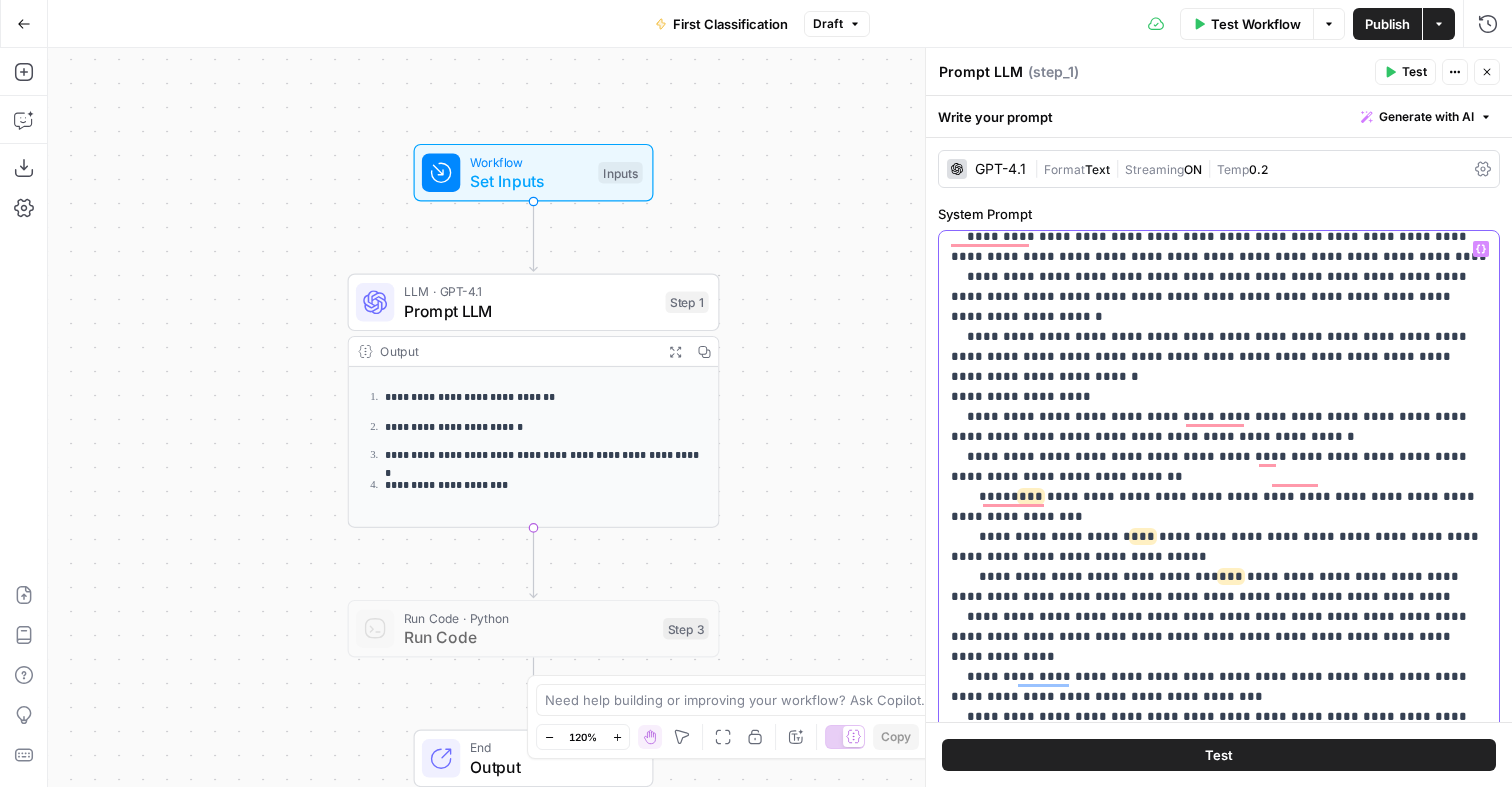 click on "**********" at bounding box center [1219, 747] 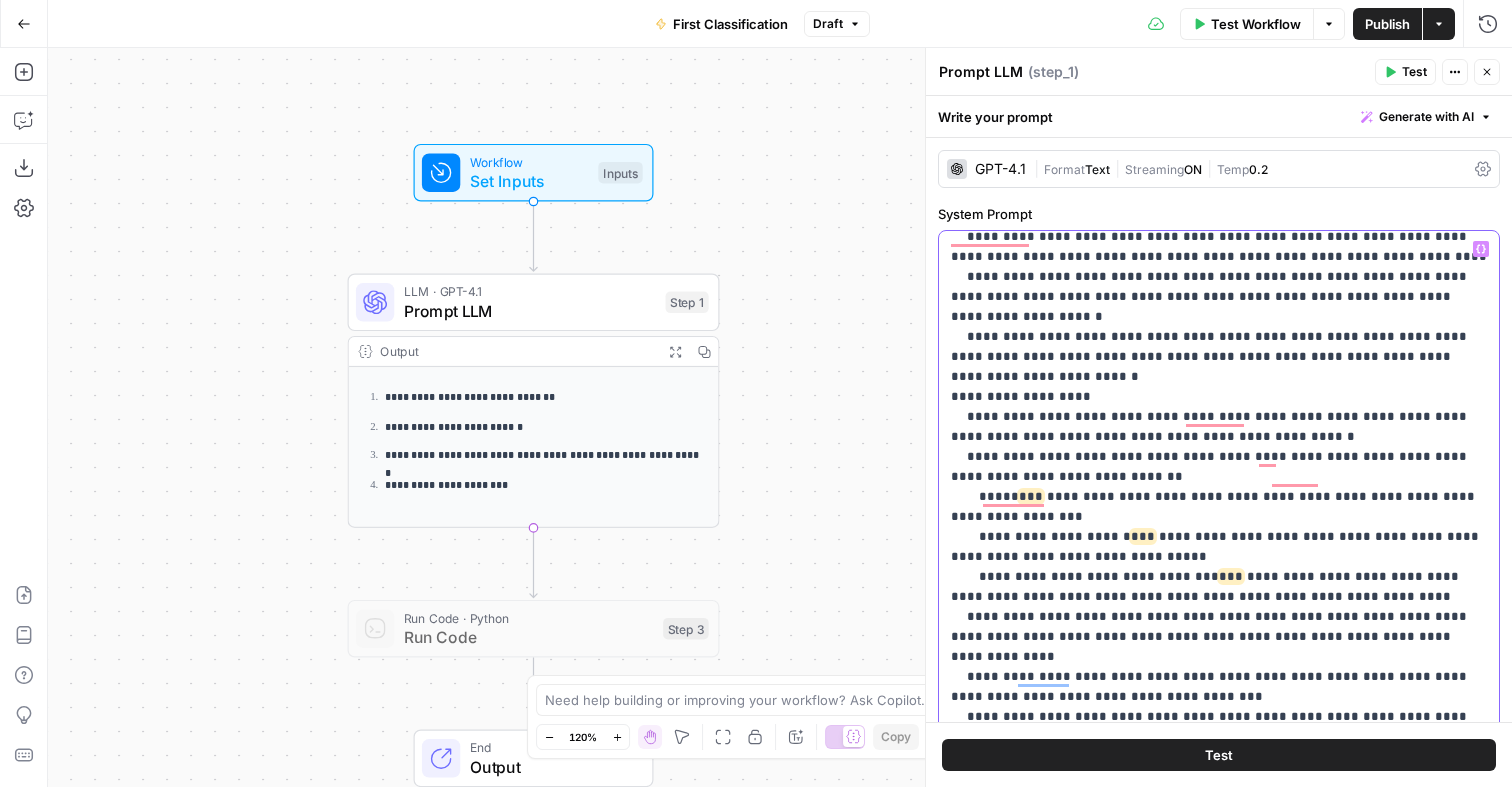 drag, startPoint x: 978, startPoint y: 478, endPoint x: 1169, endPoint y: 480, distance: 191.01047 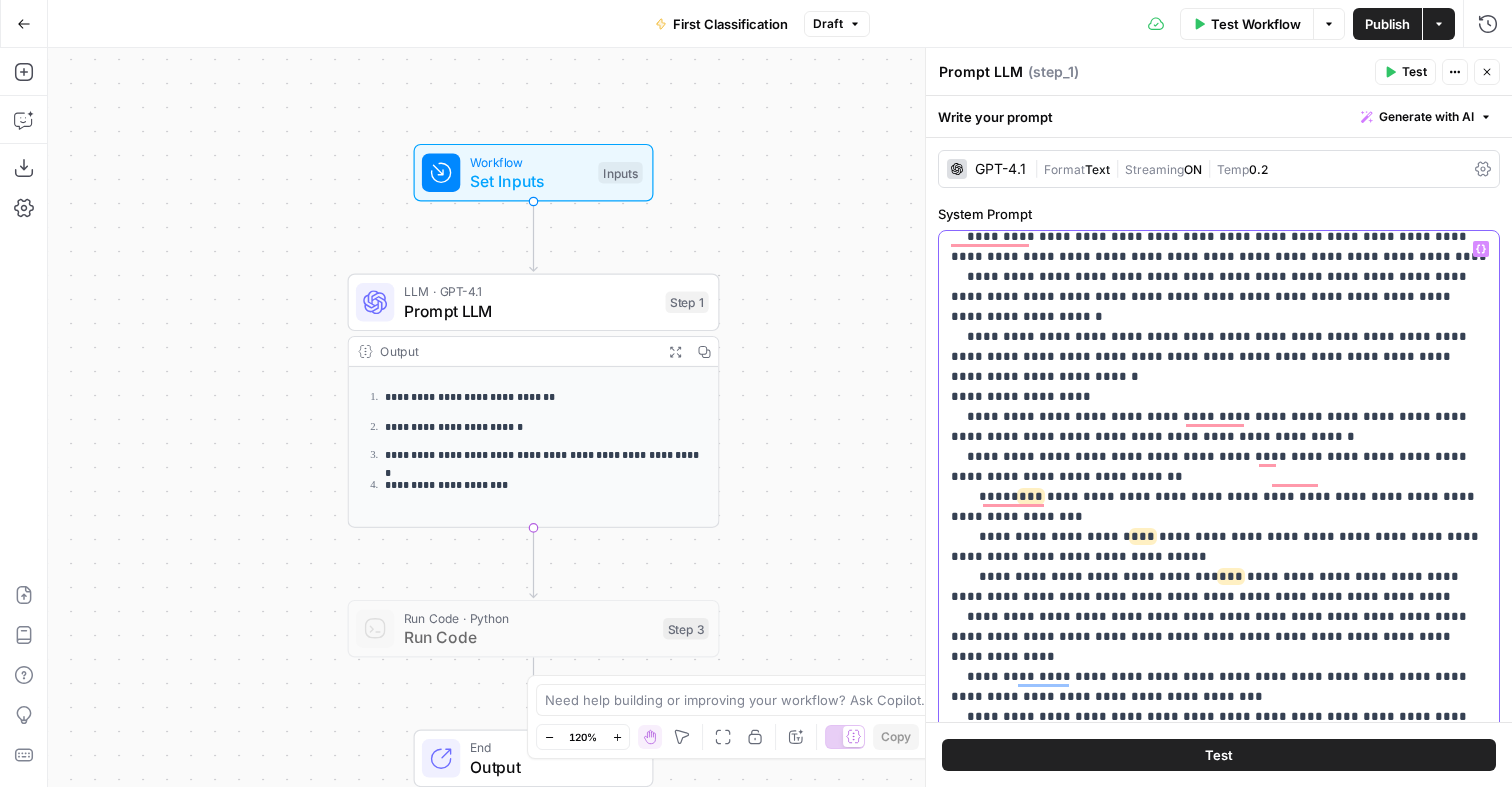 click on "**********" at bounding box center (1219, 747) 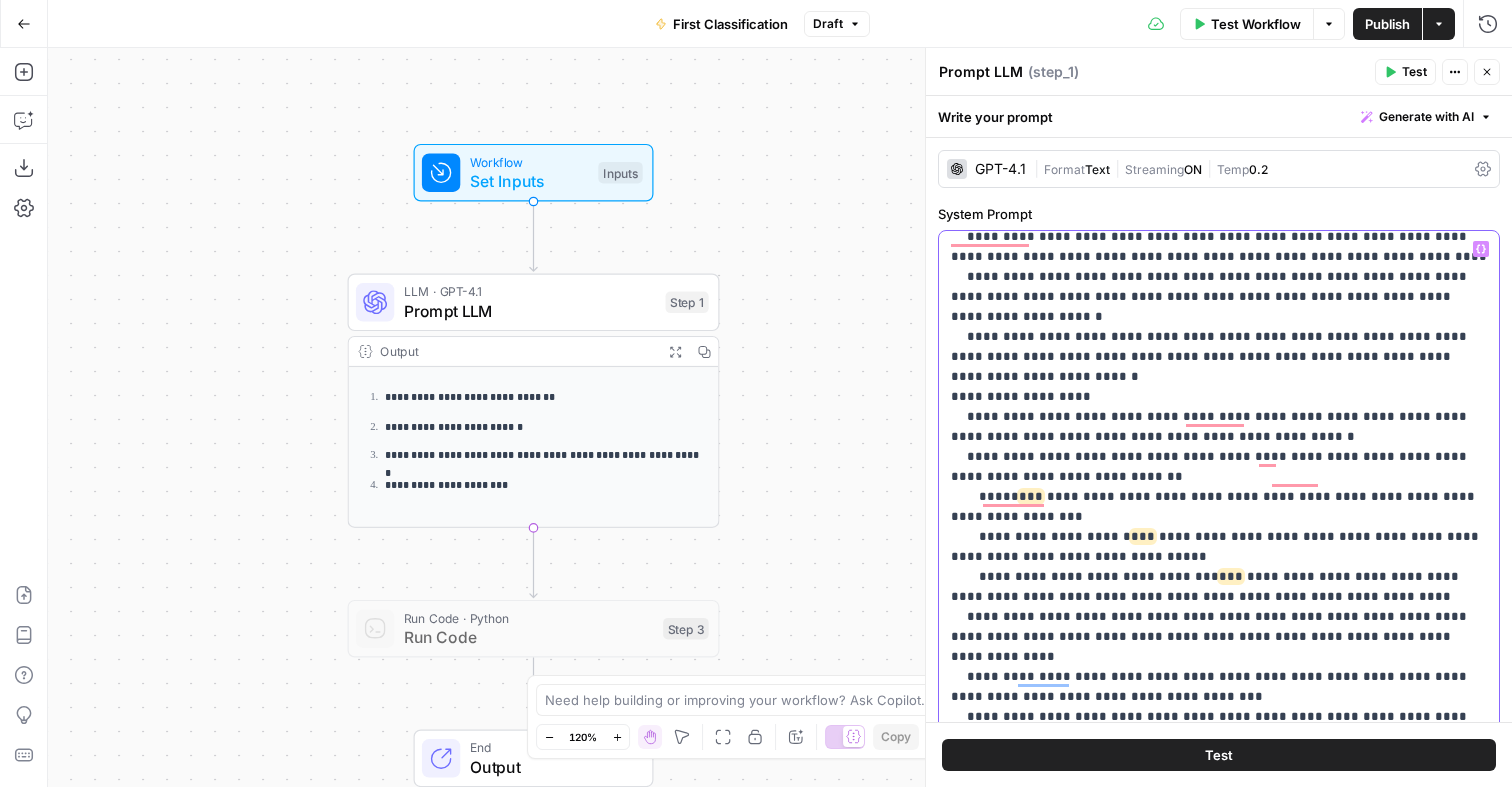 drag, startPoint x: 1024, startPoint y: 518, endPoint x: 1275, endPoint y: 522, distance: 251.03188 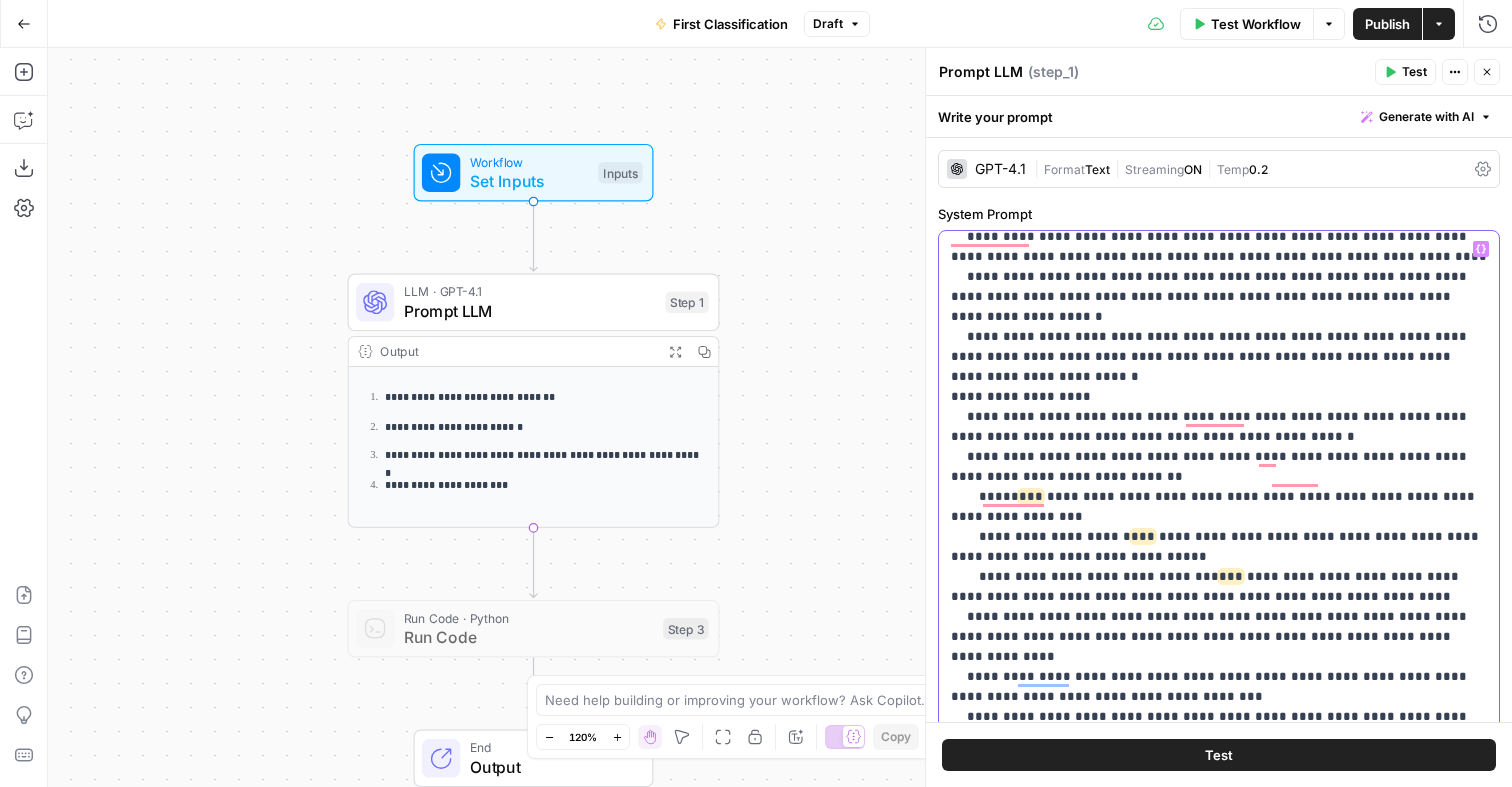 click on "**********" at bounding box center (1219, 747) 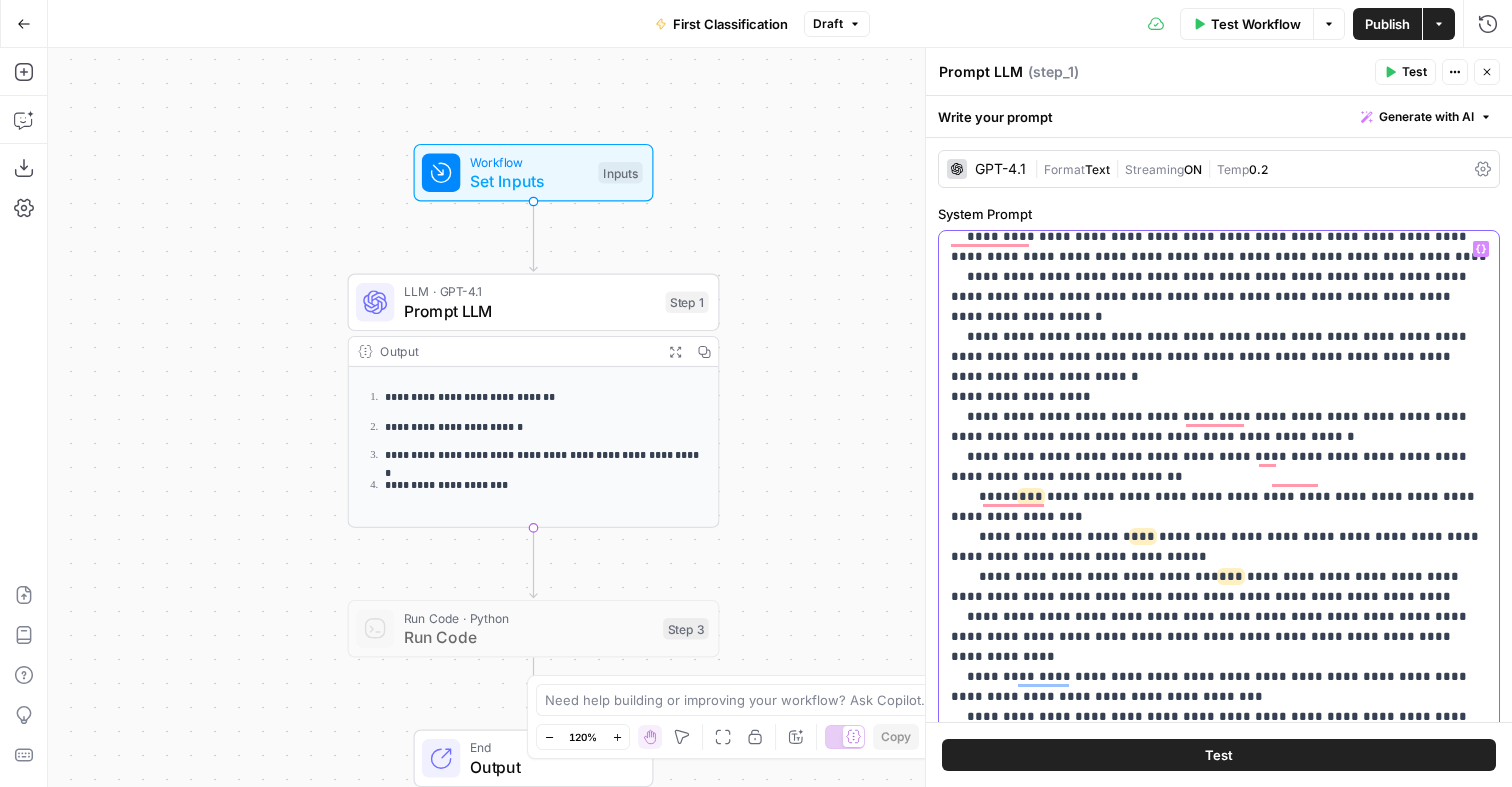 drag, startPoint x: 1275, startPoint y: 522, endPoint x: 1023, endPoint y: 520, distance: 252.00793 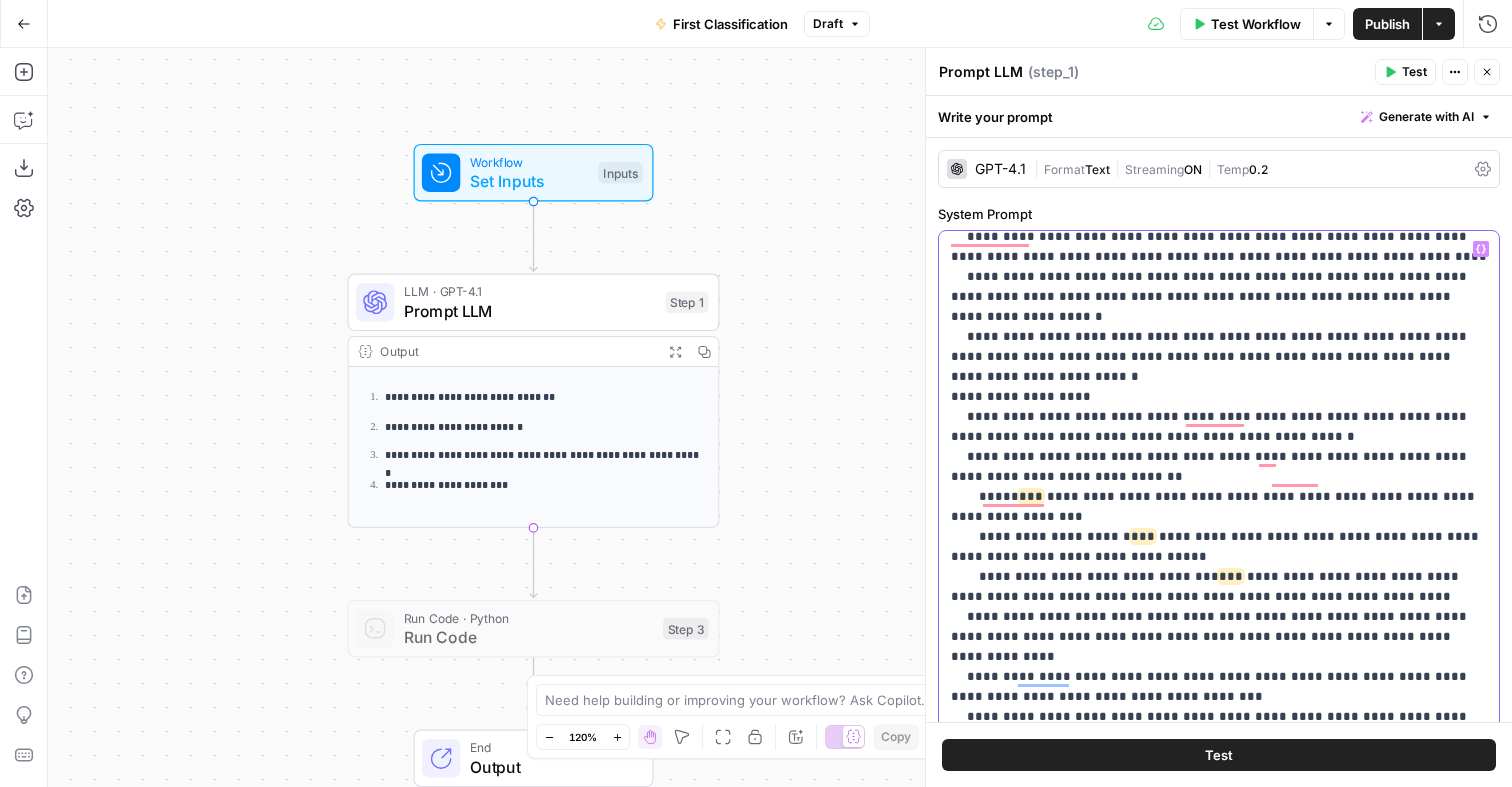 click on "**********" at bounding box center (1219, 747) 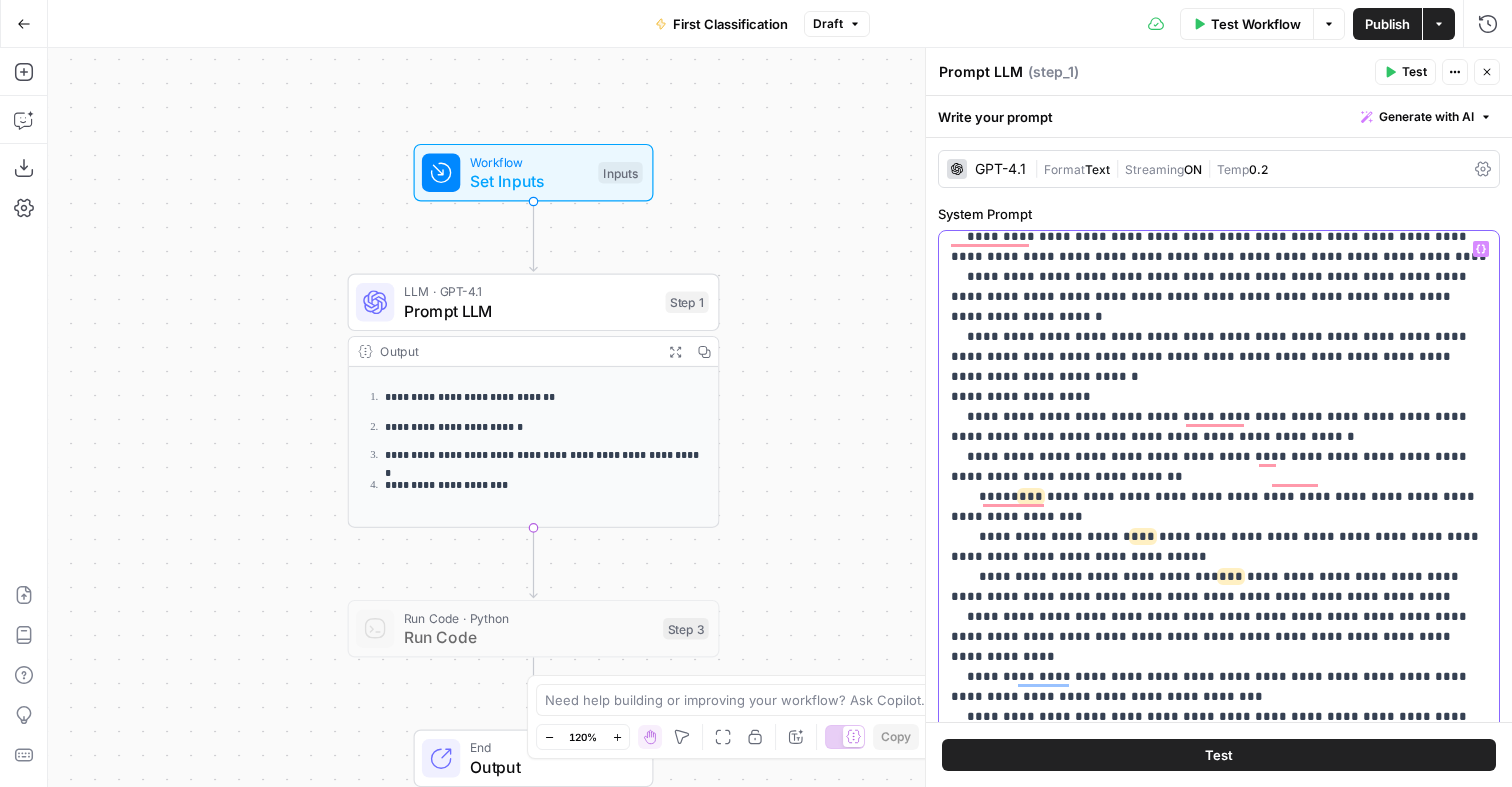 drag, startPoint x: 1292, startPoint y: 520, endPoint x: 1017, endPoint y: 518, distance: 275.00726 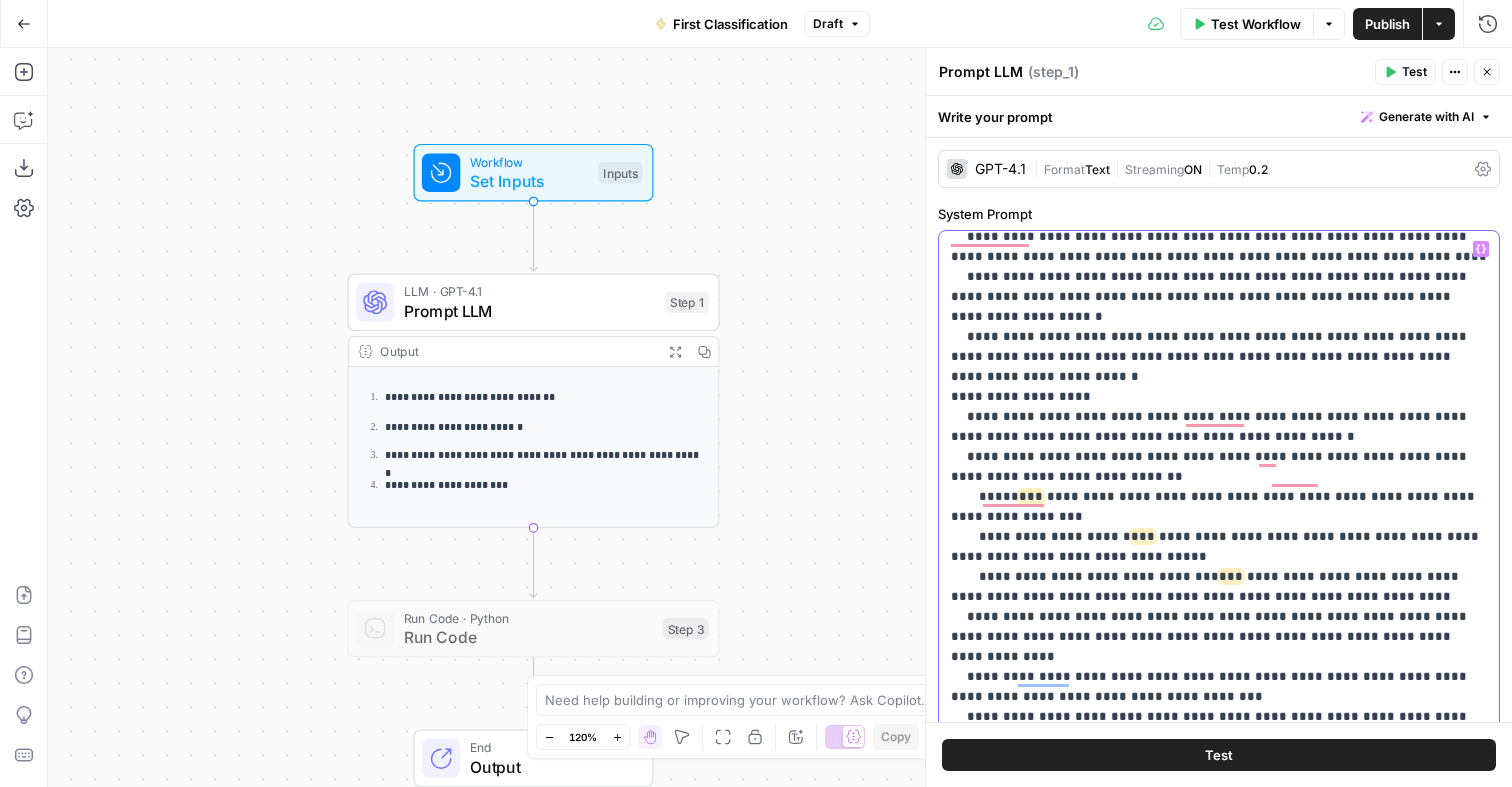 click on "**********" at bounding box center (1219, 747) 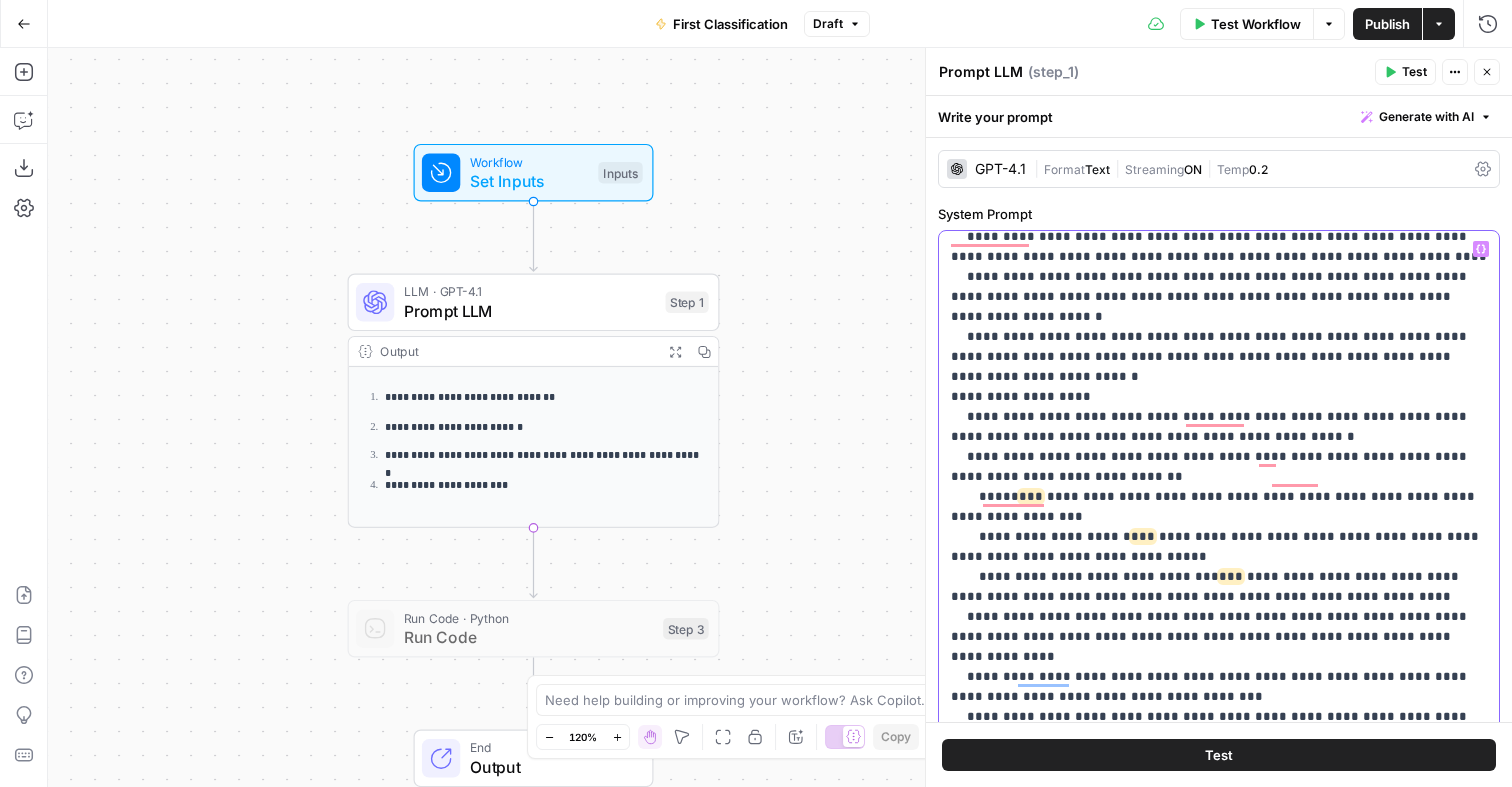 drag, startPoint x: 1014, startPoint y: 518, endPoint x: 1297, endPoint y: 518, distance: 283 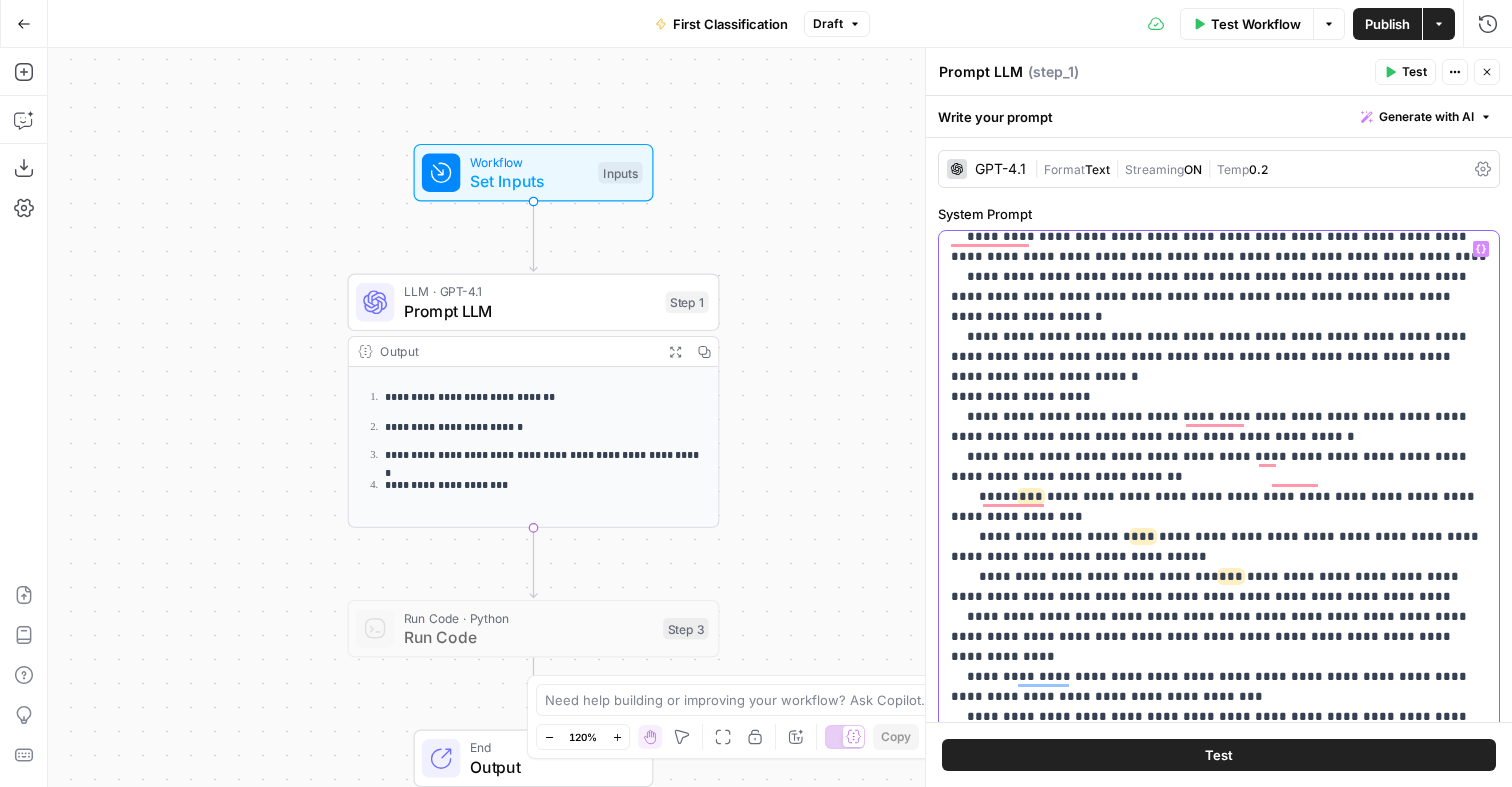 click on "**********" at bounding box center (1219, 747) 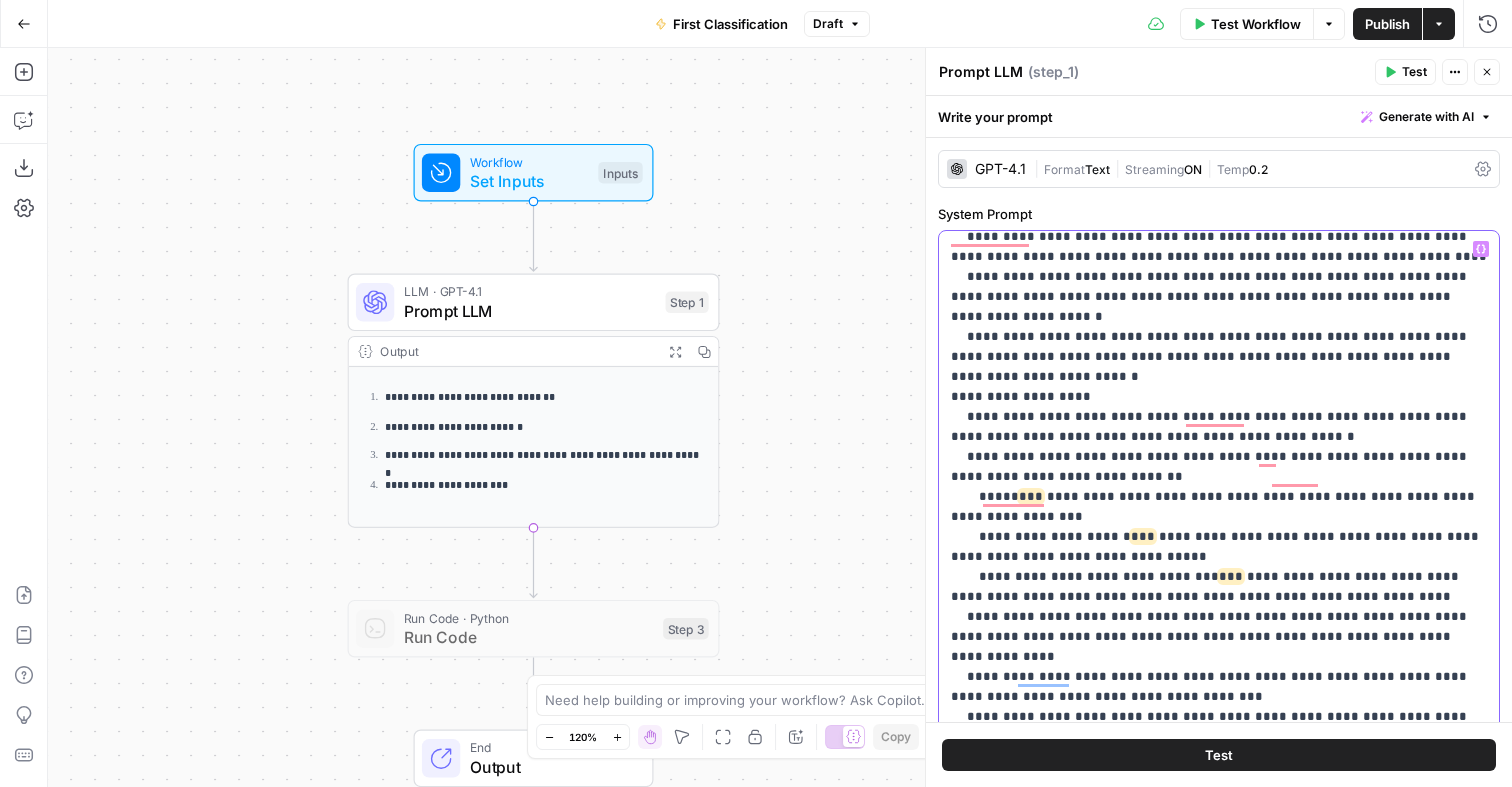 click on "**********" at bounding box center [1219, 747] 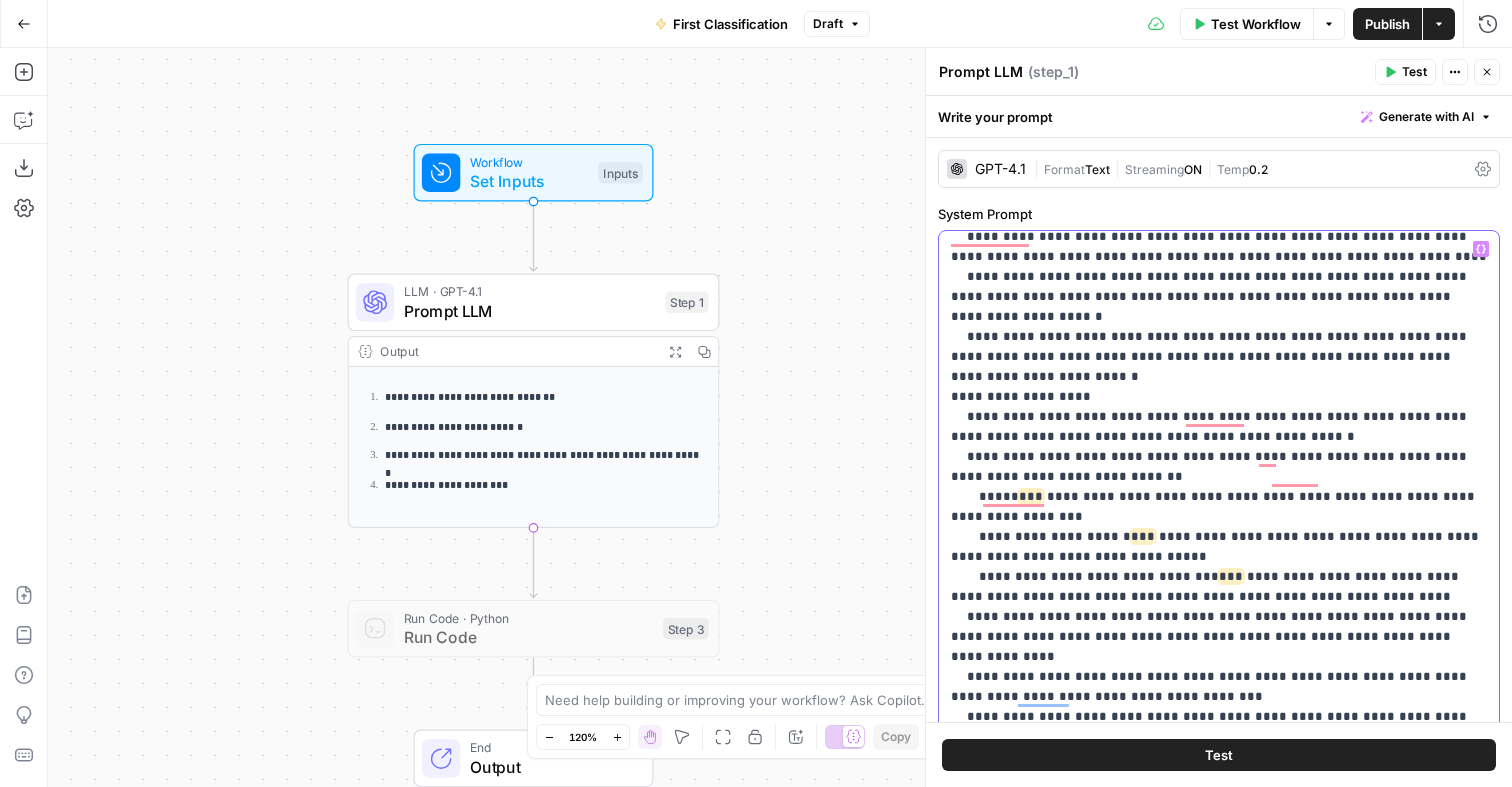click on "**********" at bounding box center (1219, 757) 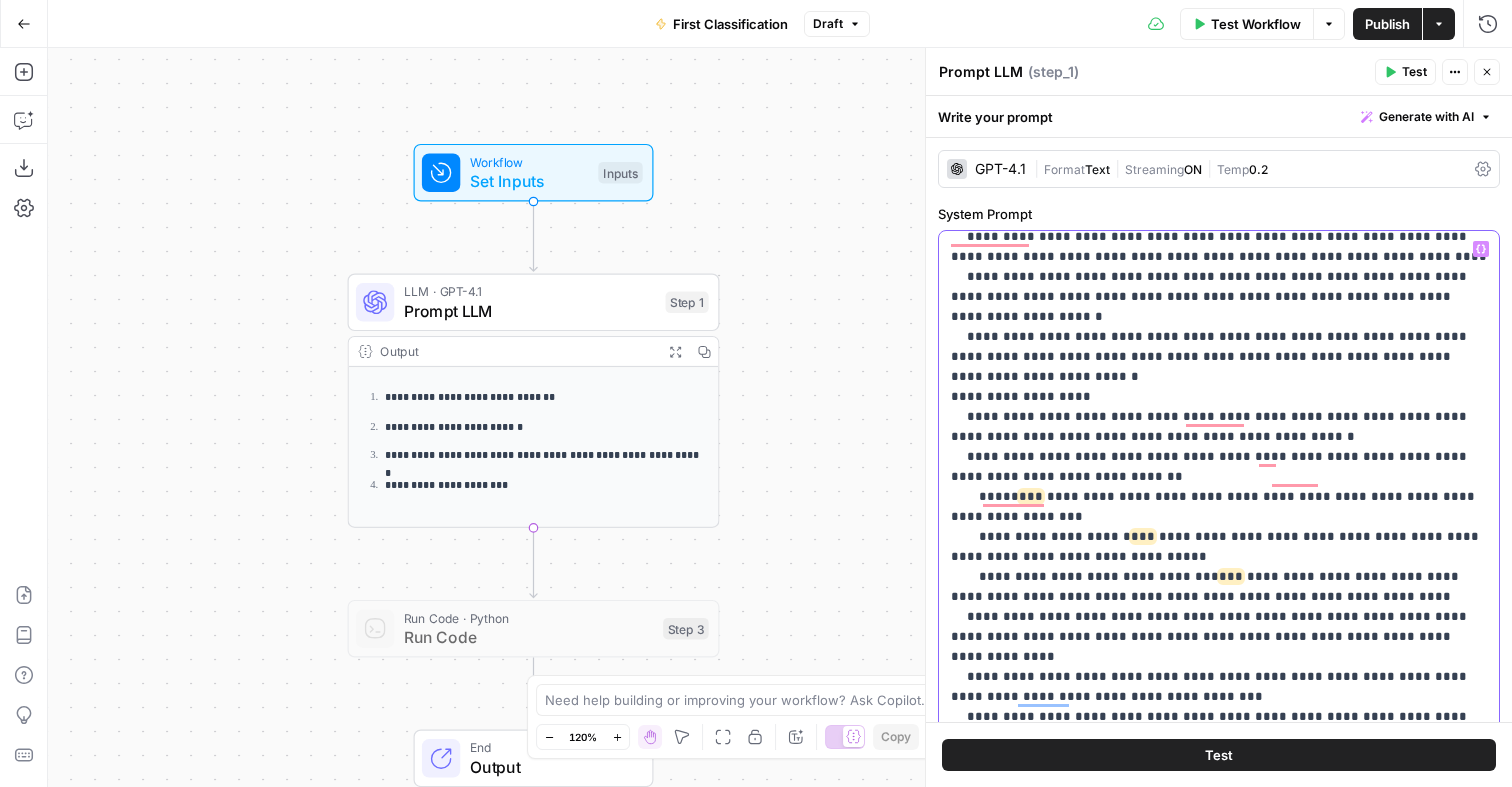 click on "**********" at bounding box center (1219, 757) 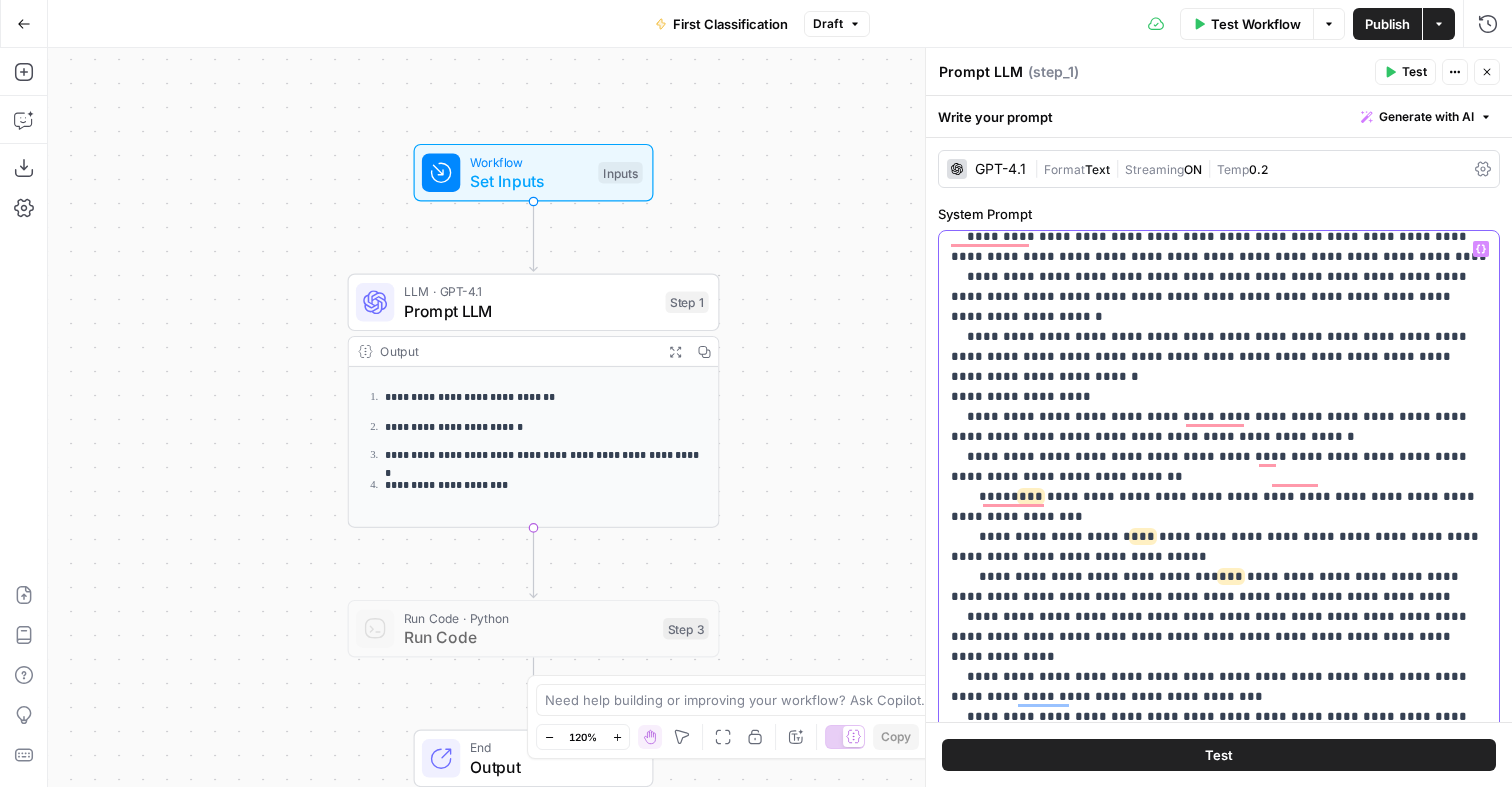 click on "**********" at bounding box center [1219, 757] 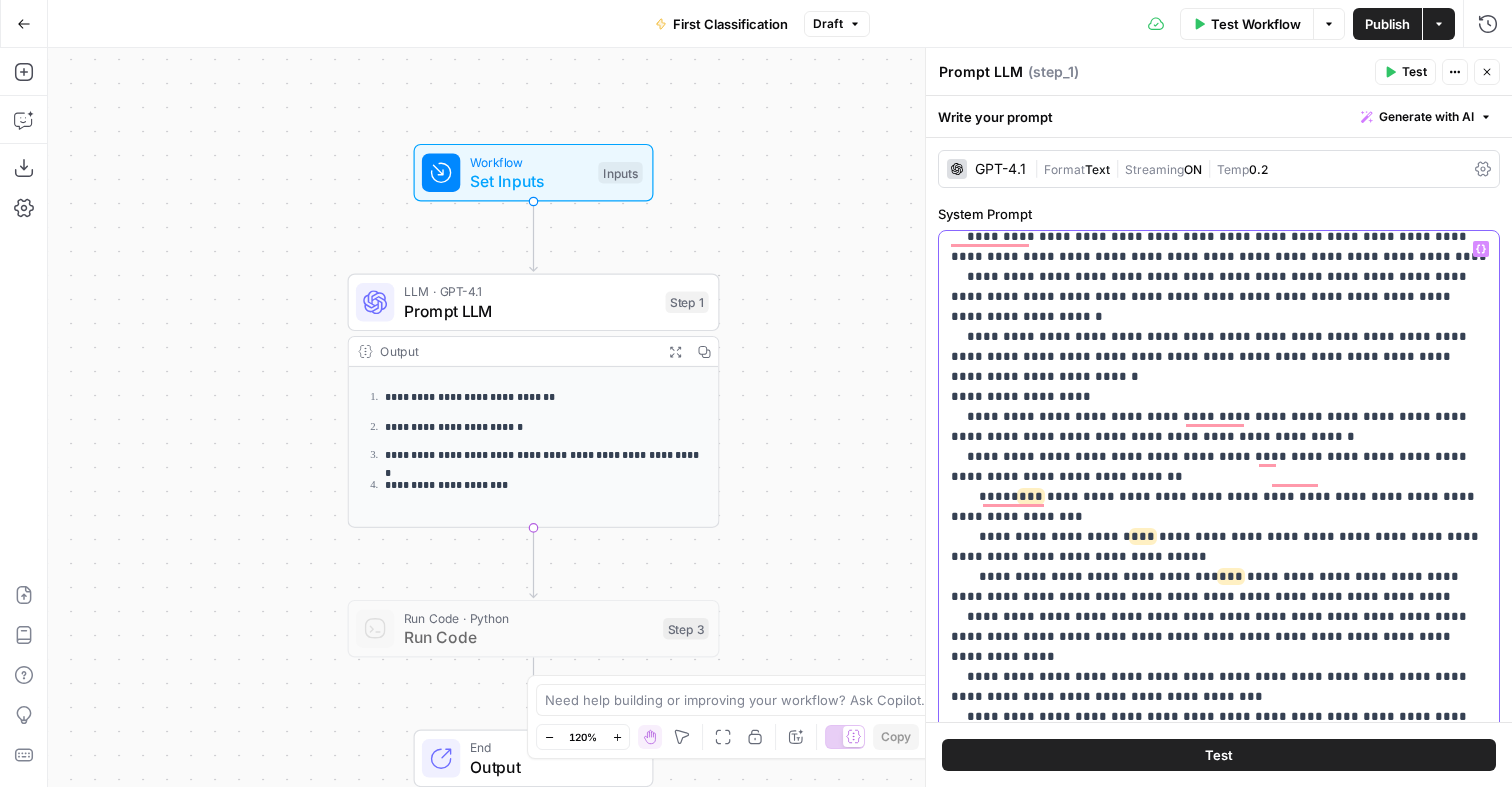 click on "**********" at bounding box center [1219, 767] 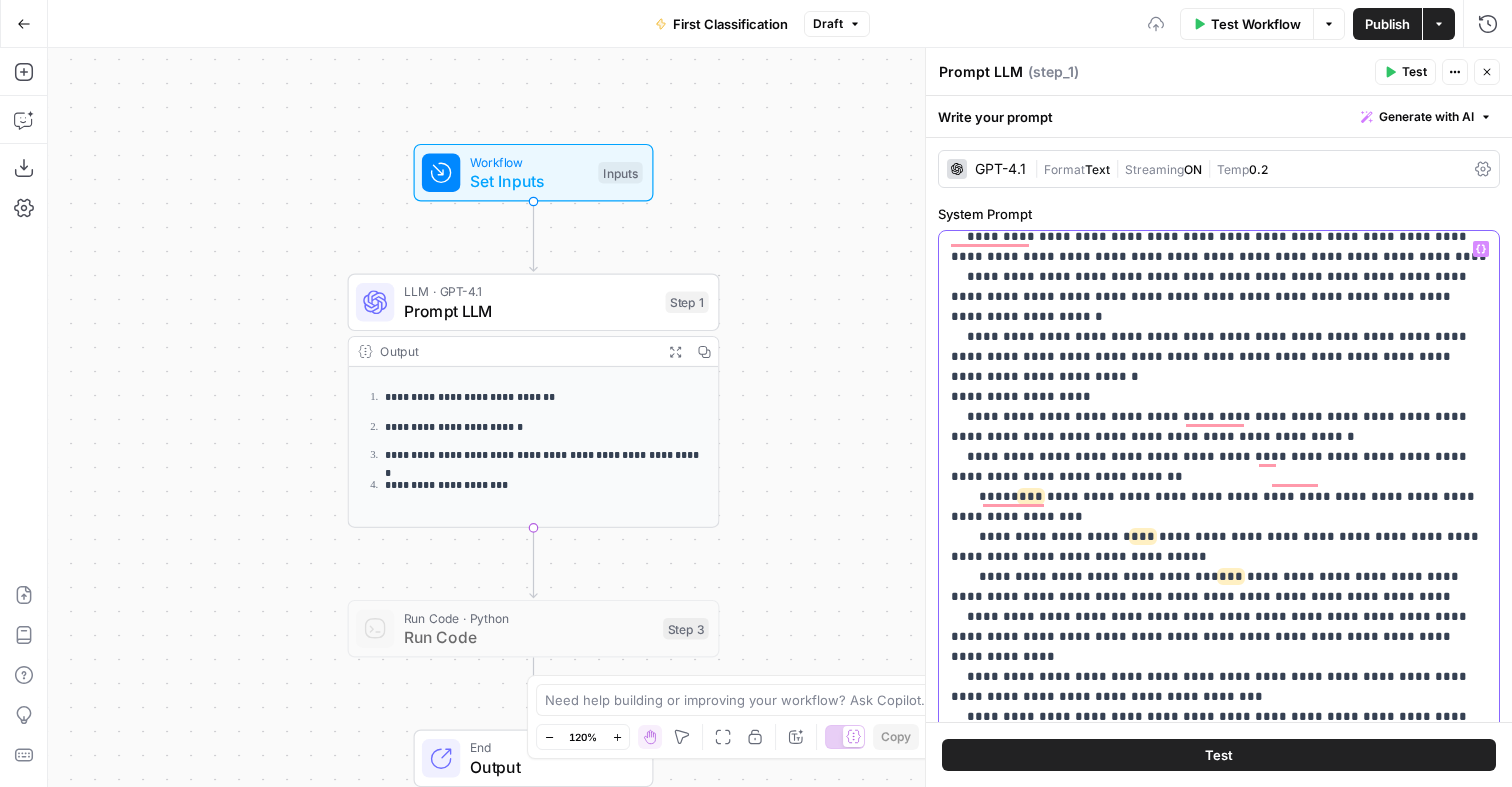 click on "**********" at bounding box center (1219, 797) 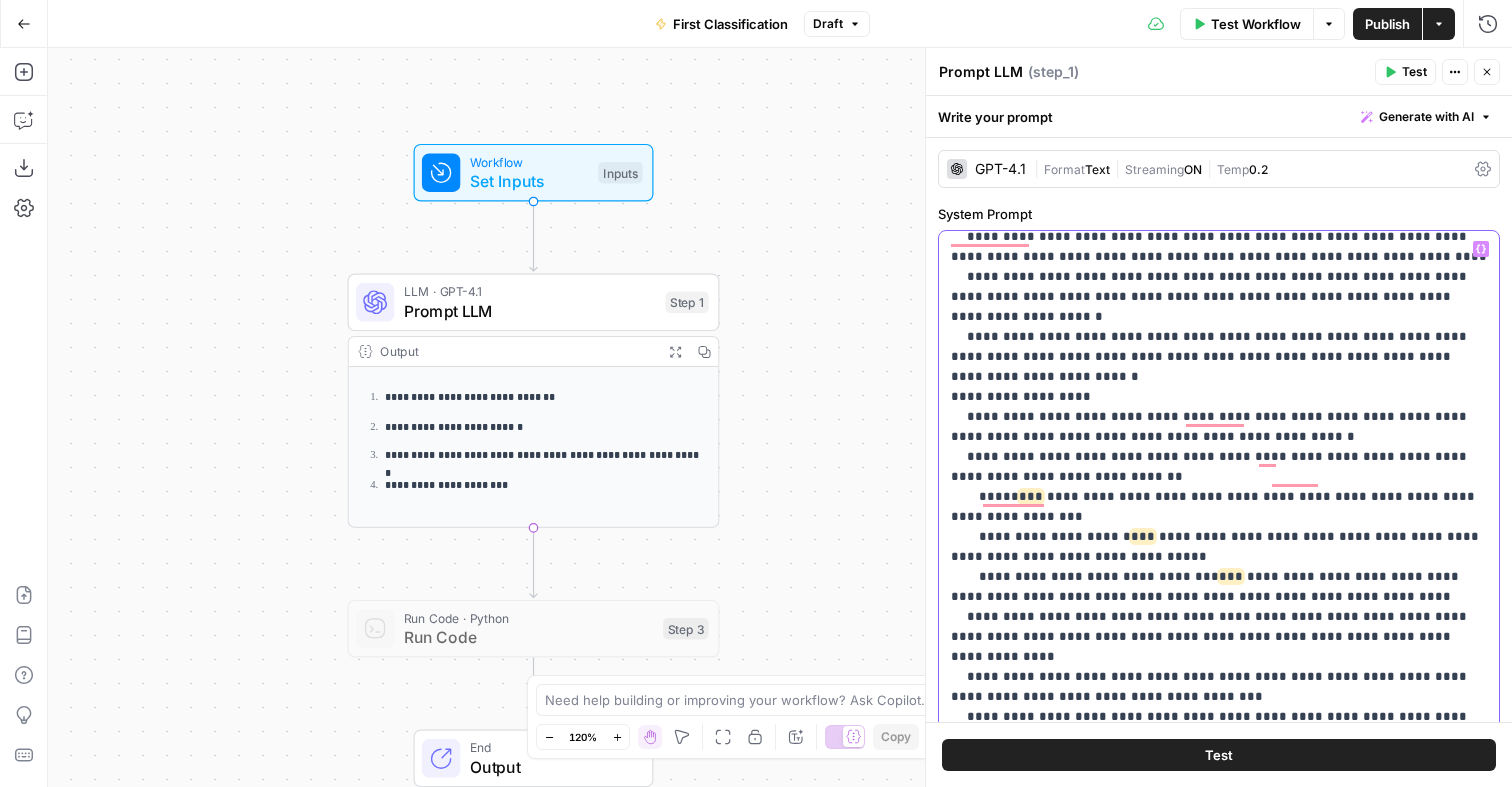 scroll, scrollTop: 2176, scrollLeft: 0, axis: vertical 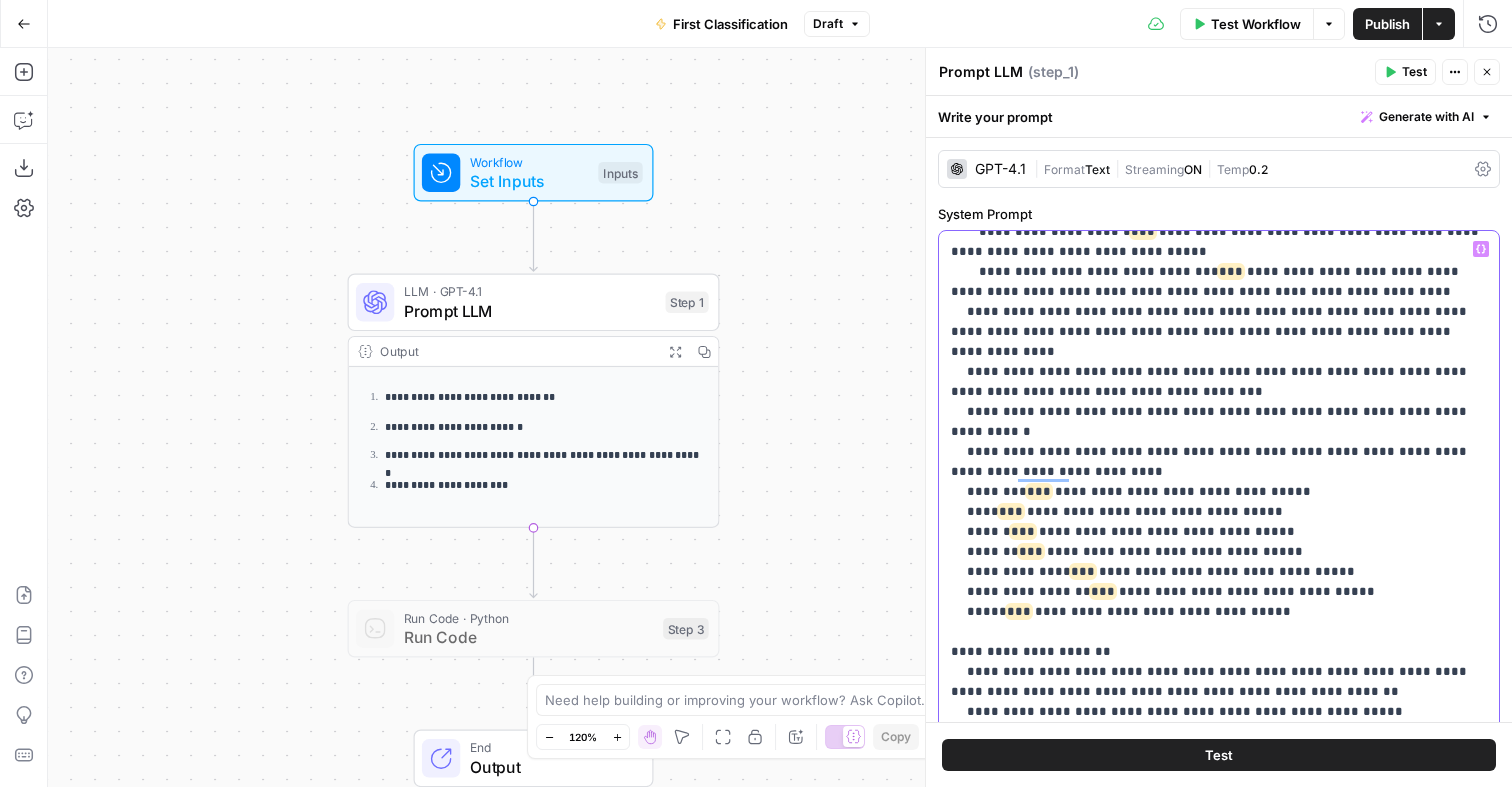 click on "**********" at bounding box center (1219, 492) 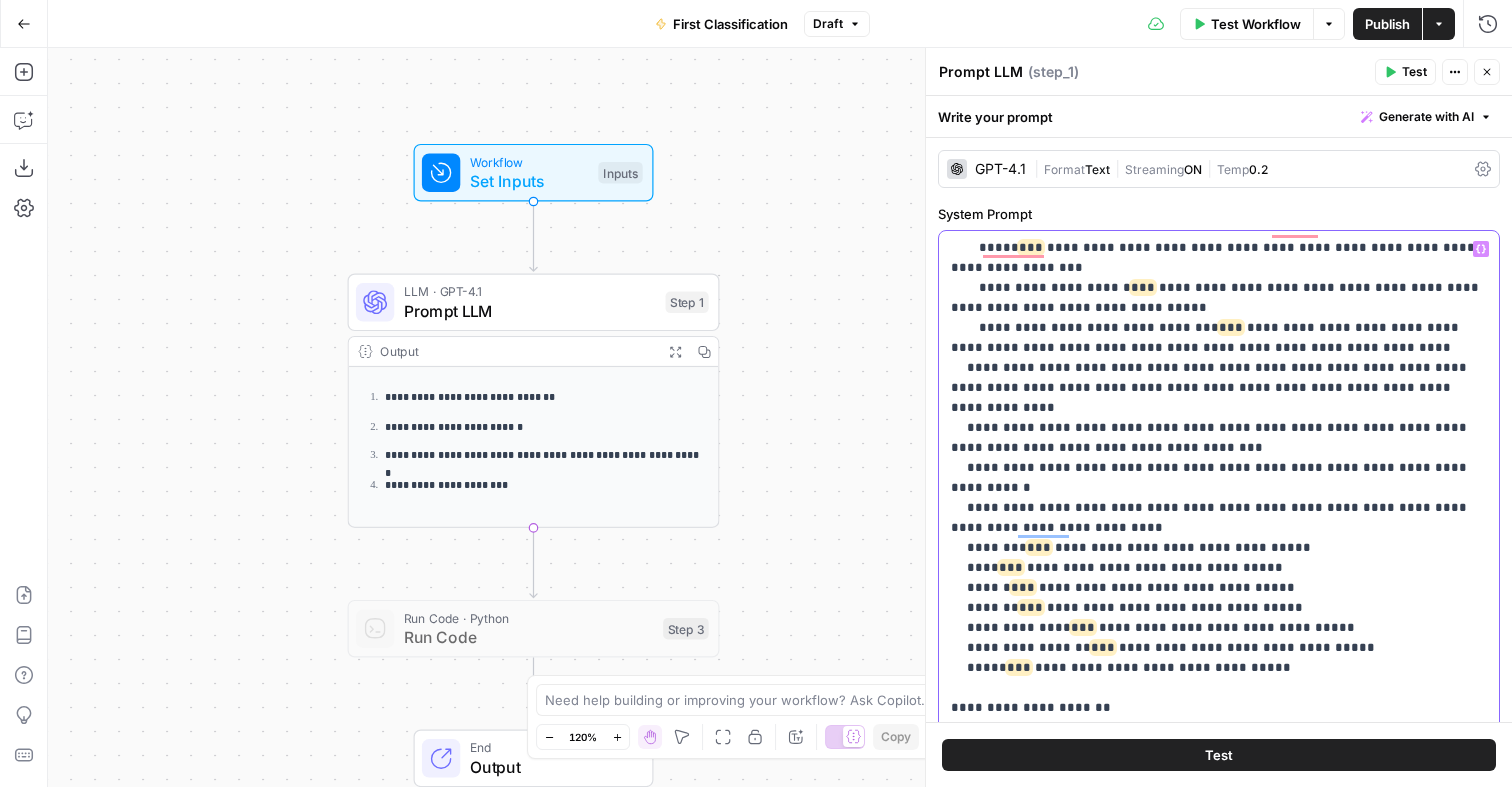 click on "**********" at bounding box center [1219, 548] 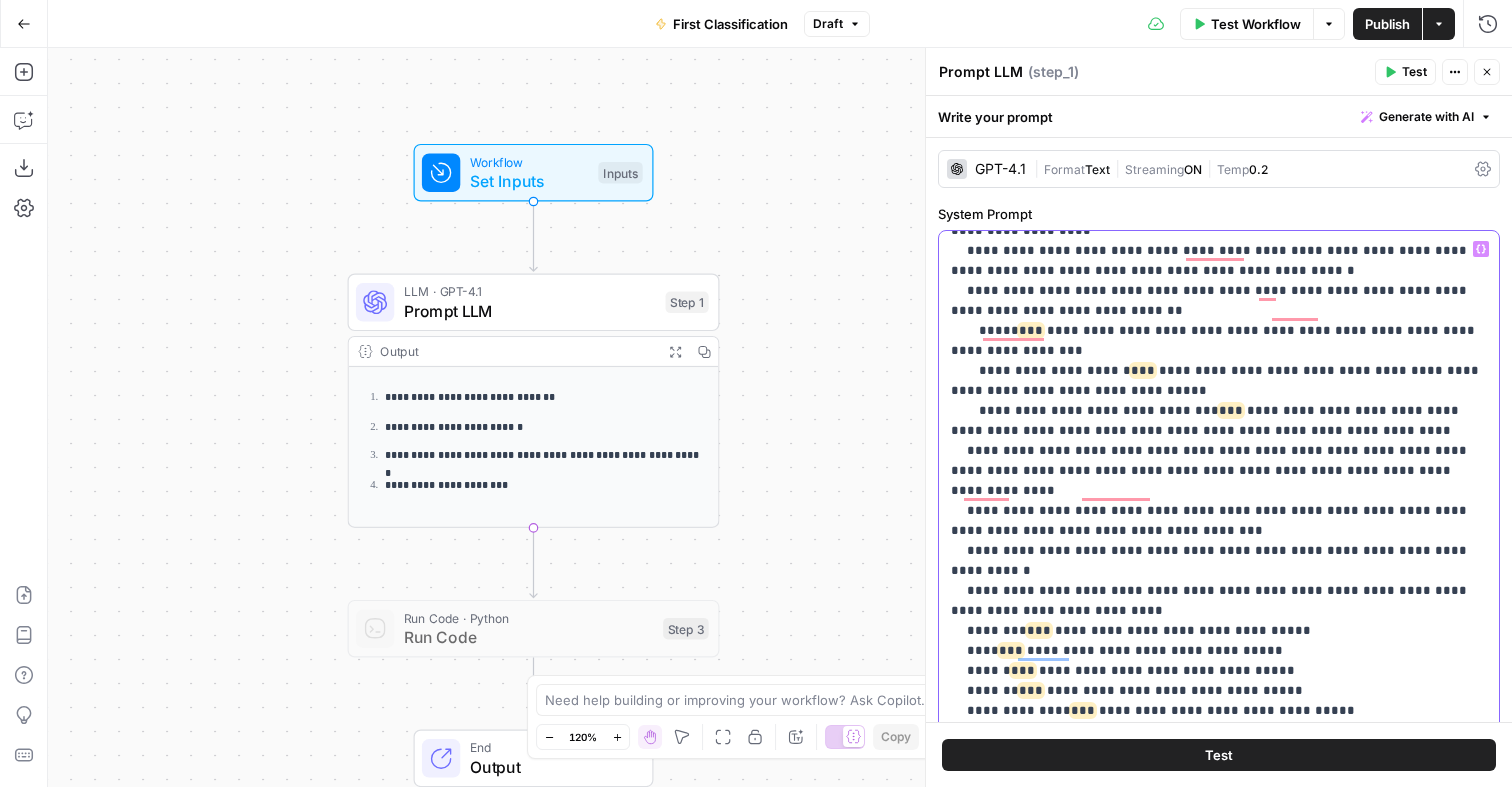 click on "**********" at bounding box center (1219, 651) 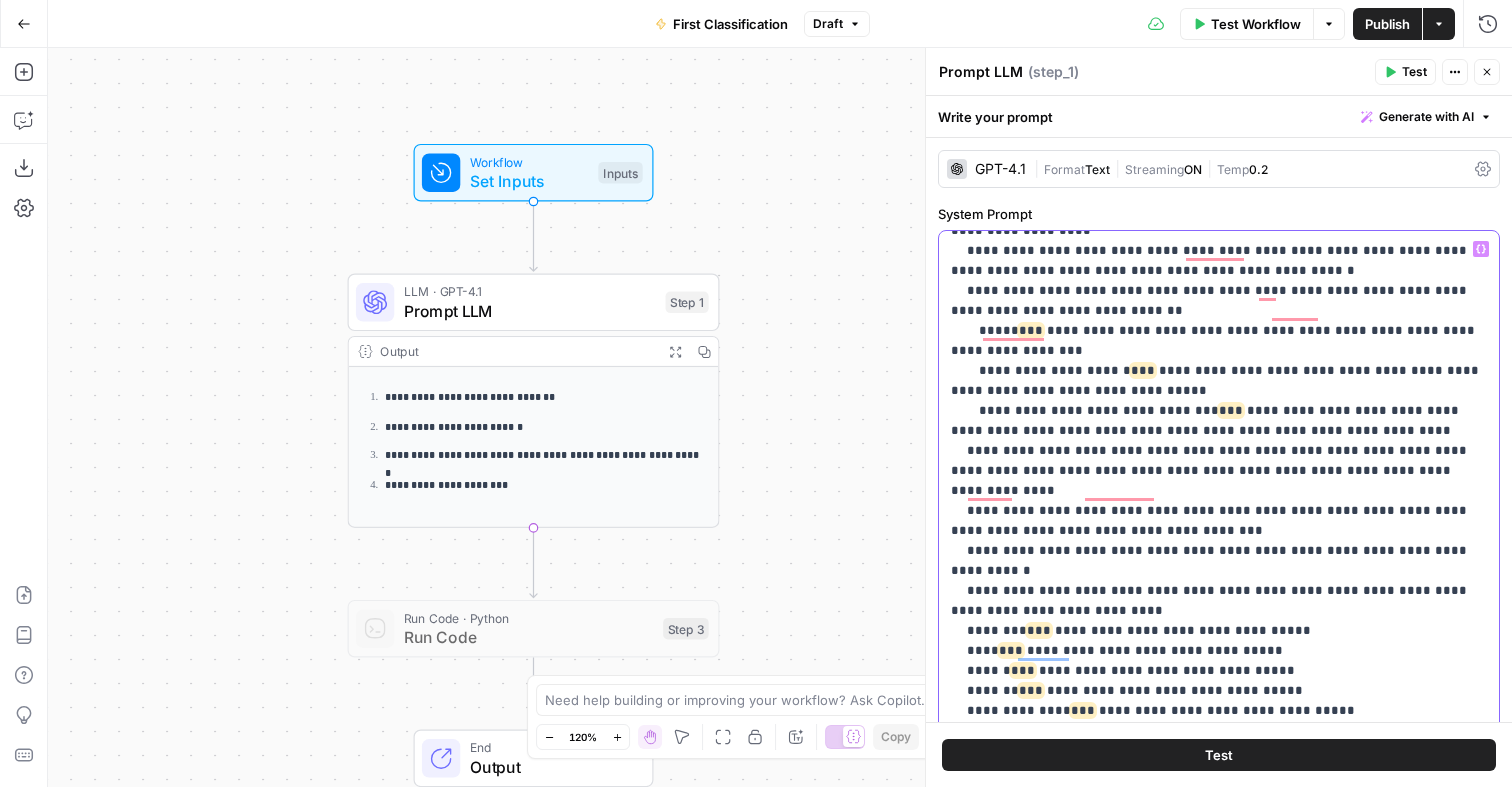 click on "**********" at bounding box center [1219, 651] 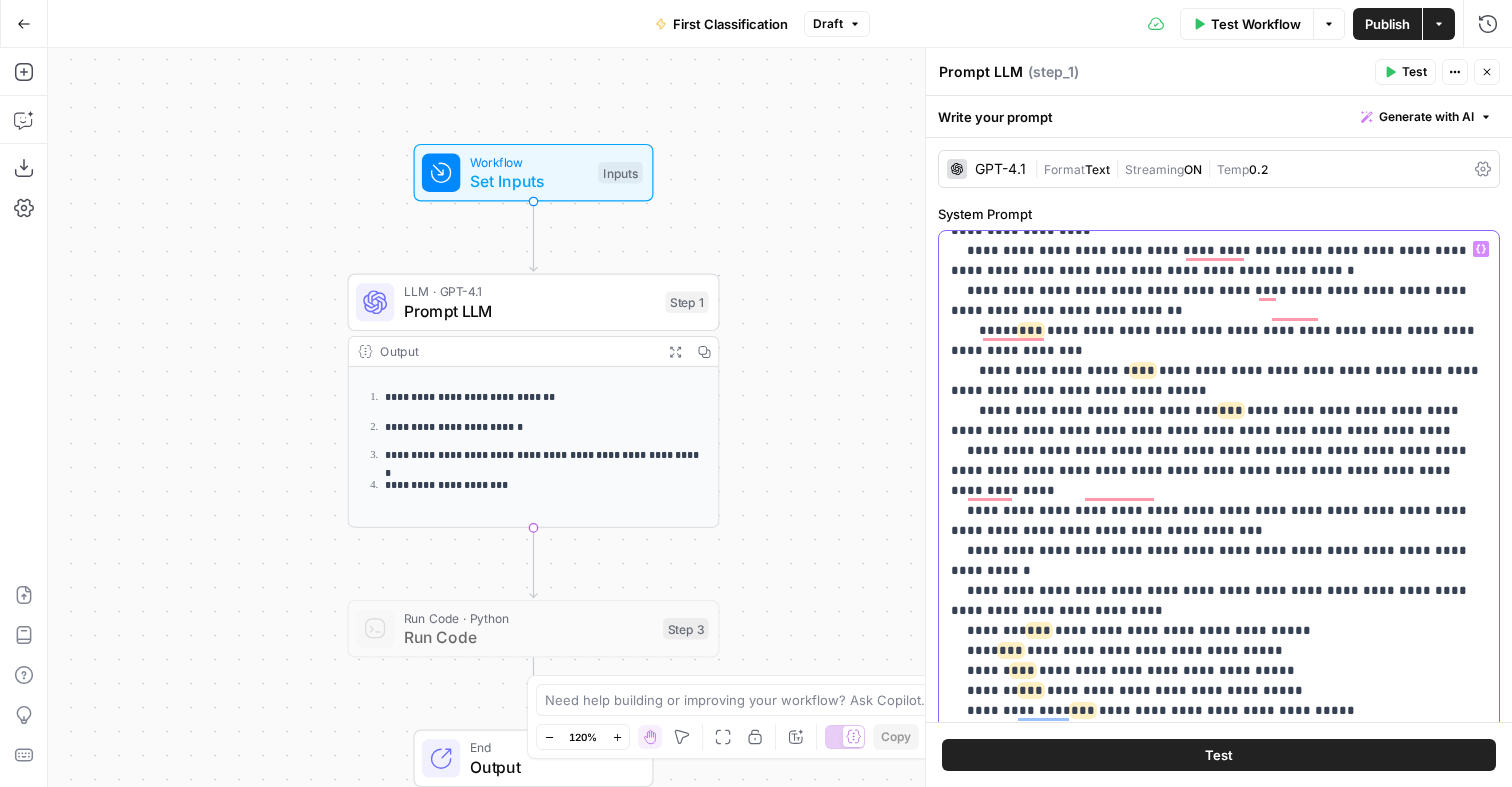 drag, startPoint x: 1082, startPoint y: 556, endPoint x: 1064, endPoint y: 556, distance: 18 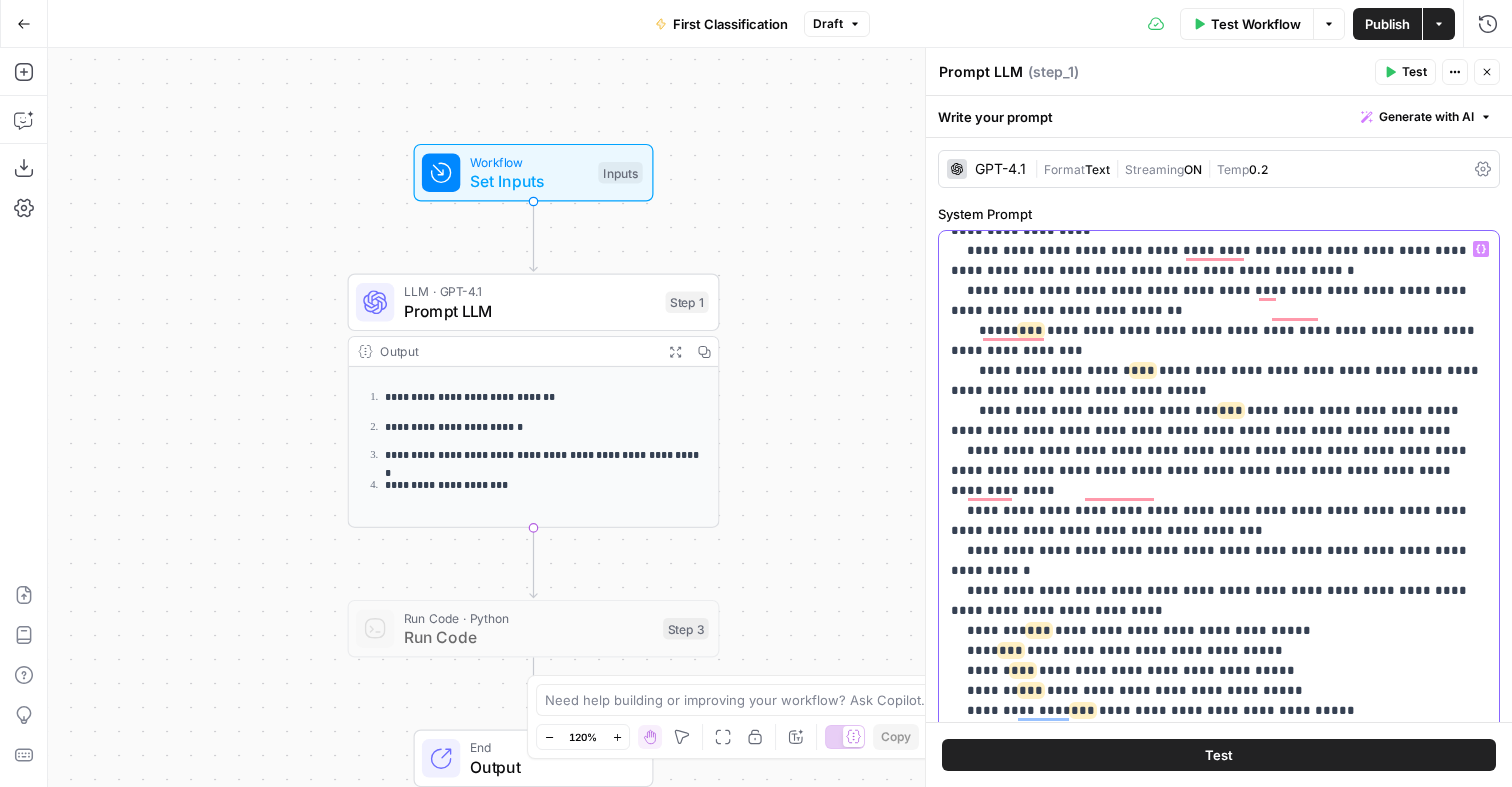 drag, startPoint x: 1210, startPoint y: 491, endPoint x: 1161, endPoint y: 493, distance: 49.0408 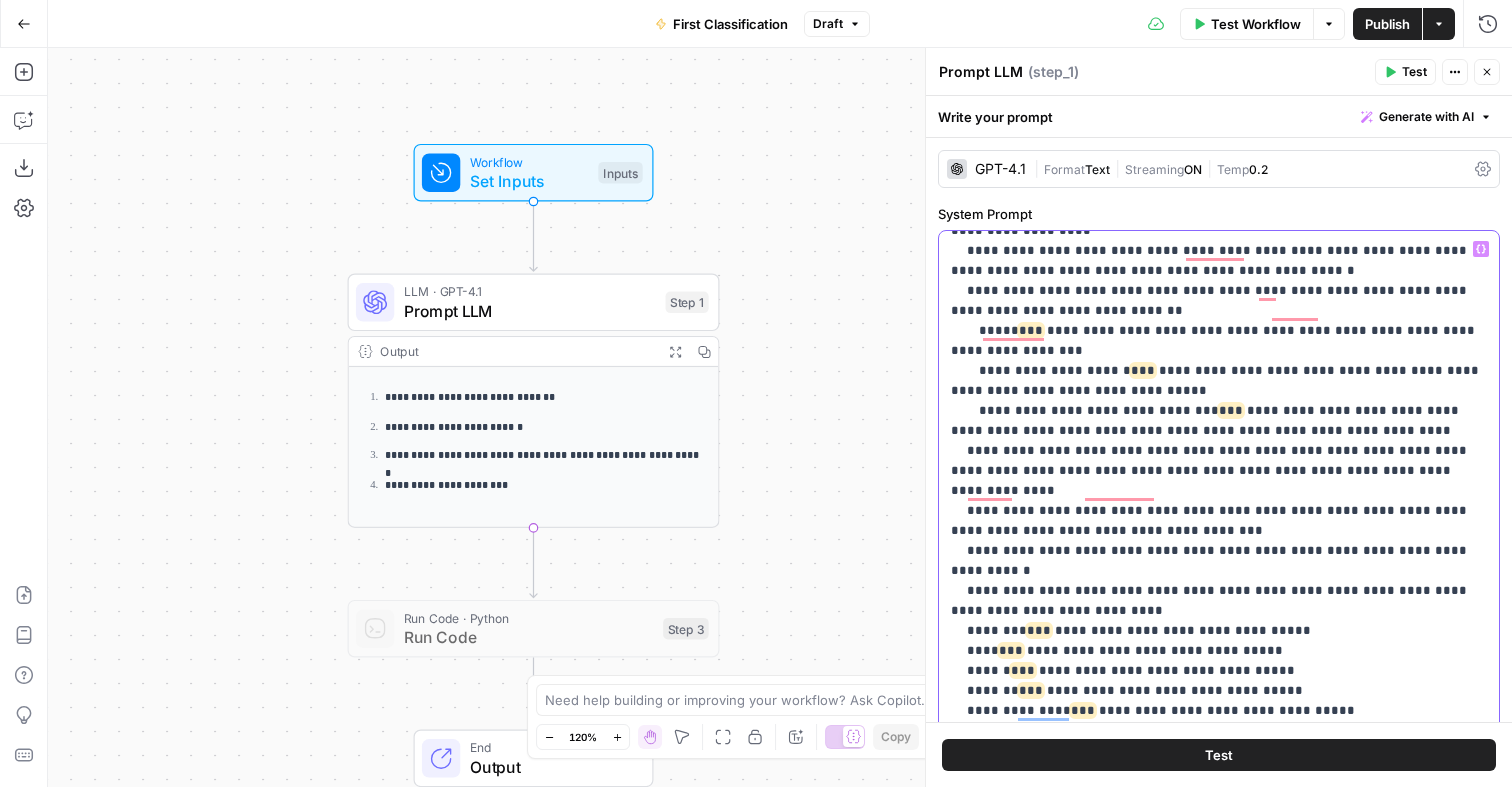 click on "**********" at bounding box center (1219, 681) 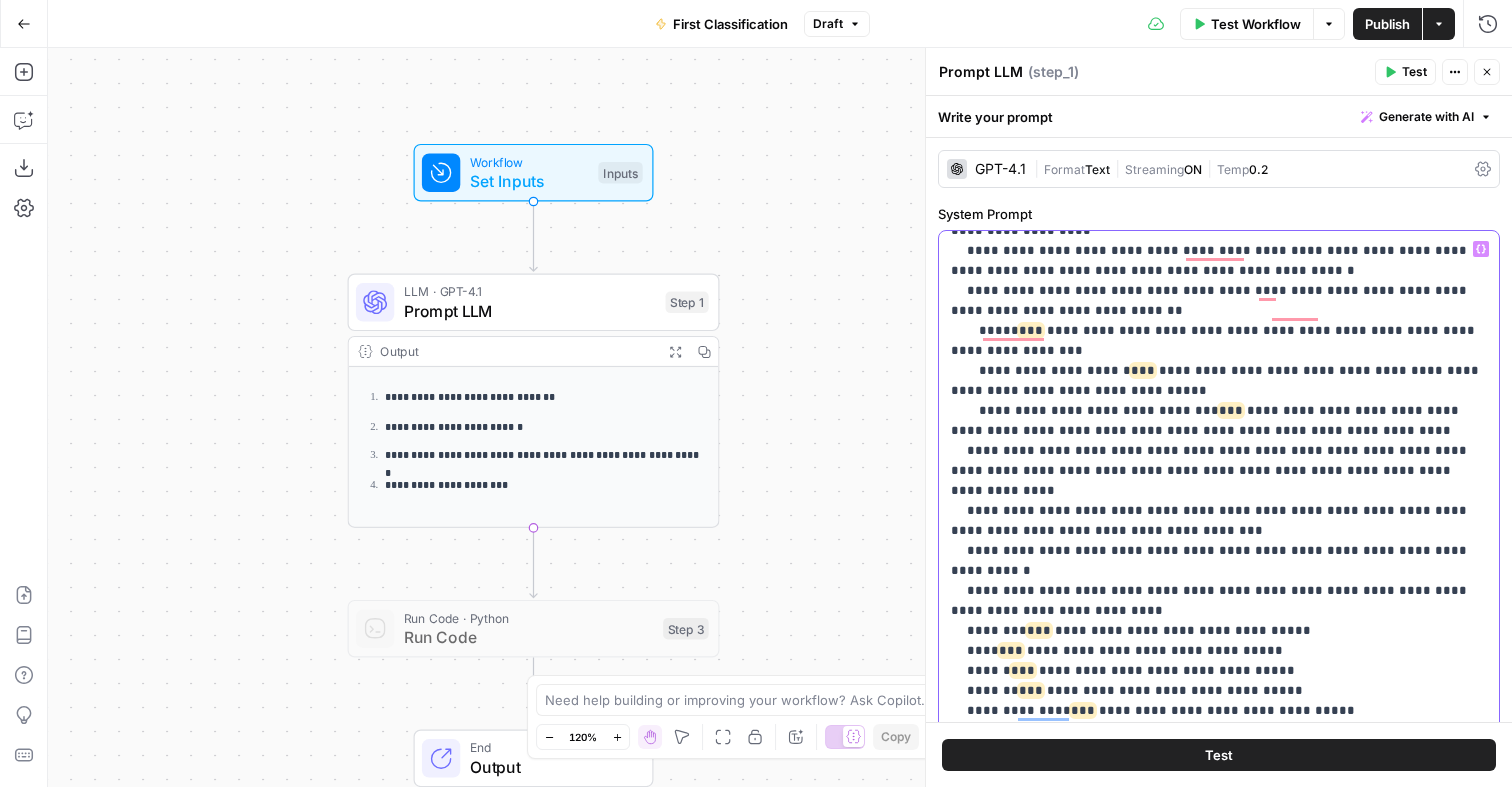 drag, startPoint x: 1215, startPoint y: 491, endPoint x: 1154, endPoint y: 491, distance: 61 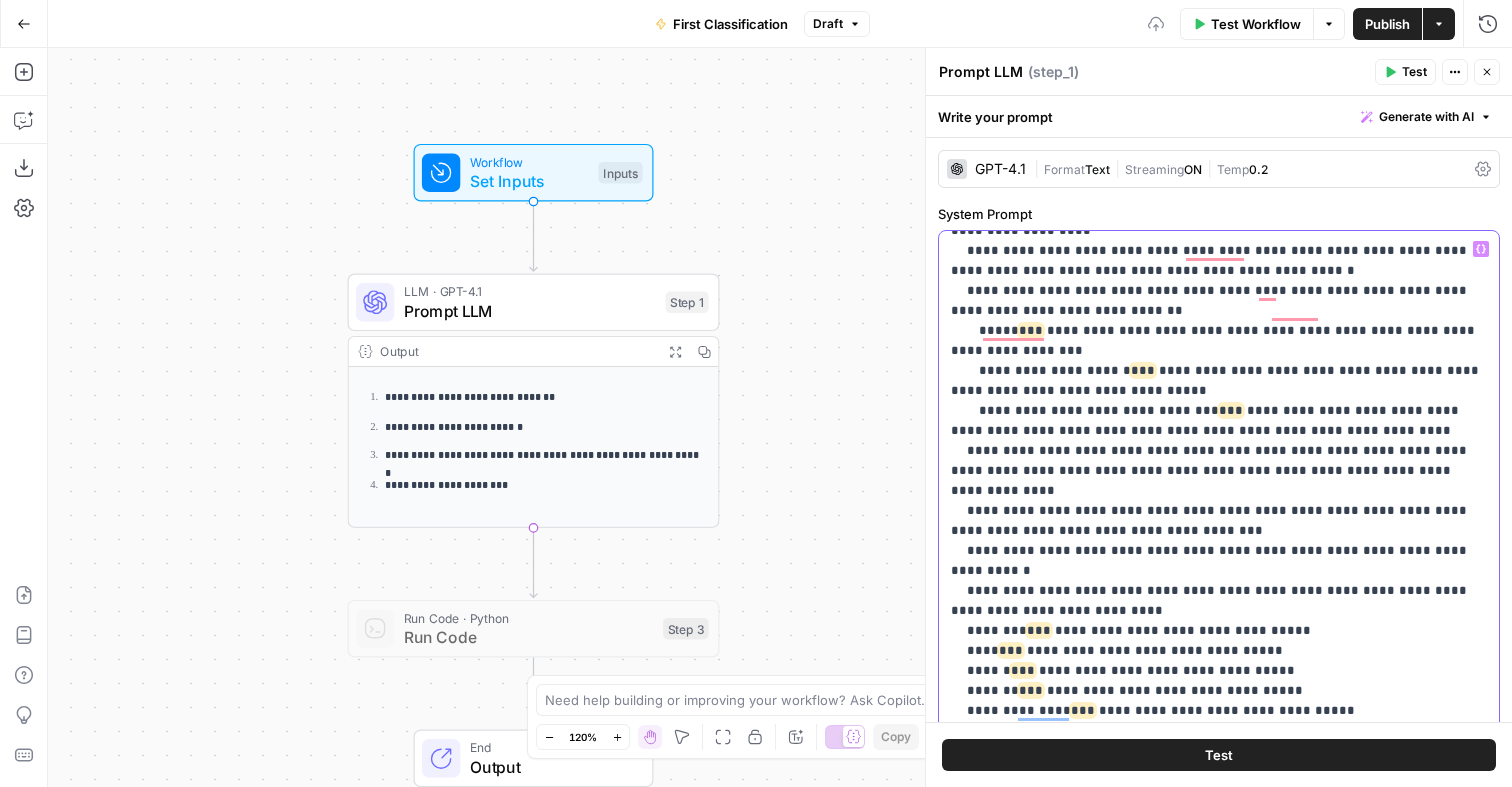scroll, scrollTop: 2324, scrollLeft: 0, axis: vertical 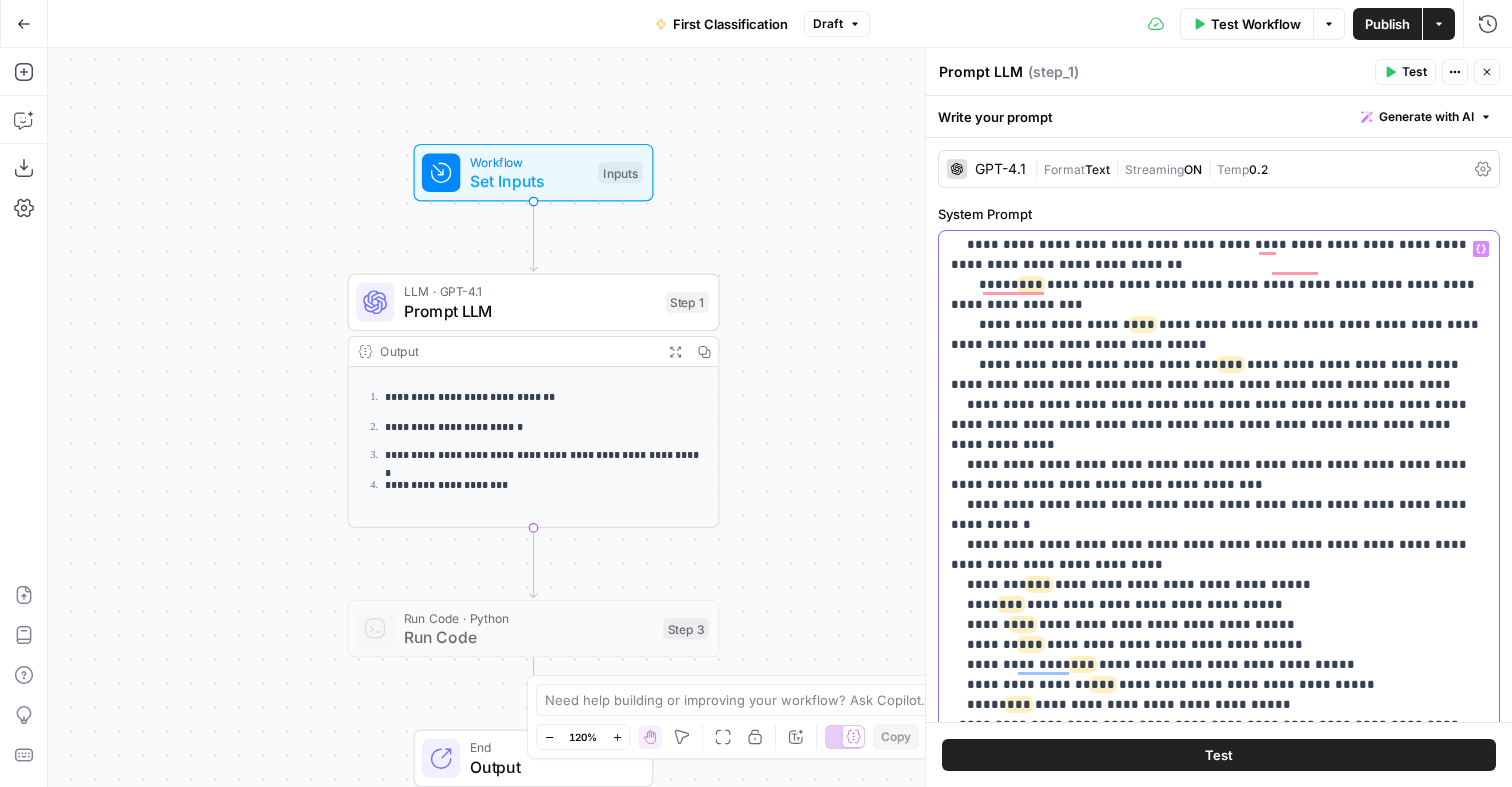 click on "**********" at bounding box center (1219, 635) 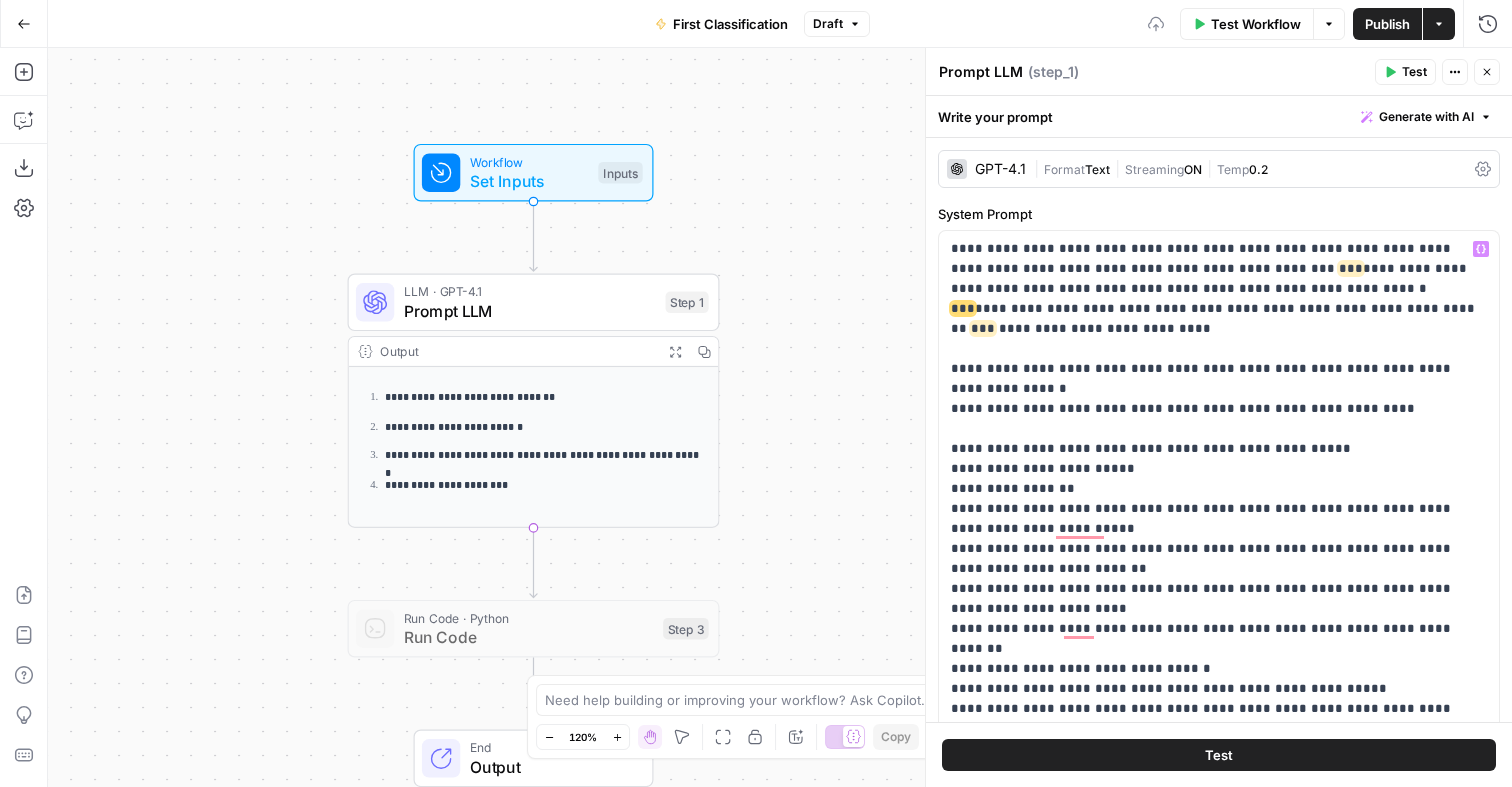 scroll, scrollTop: 0, scrollLeft: 0, axis: both 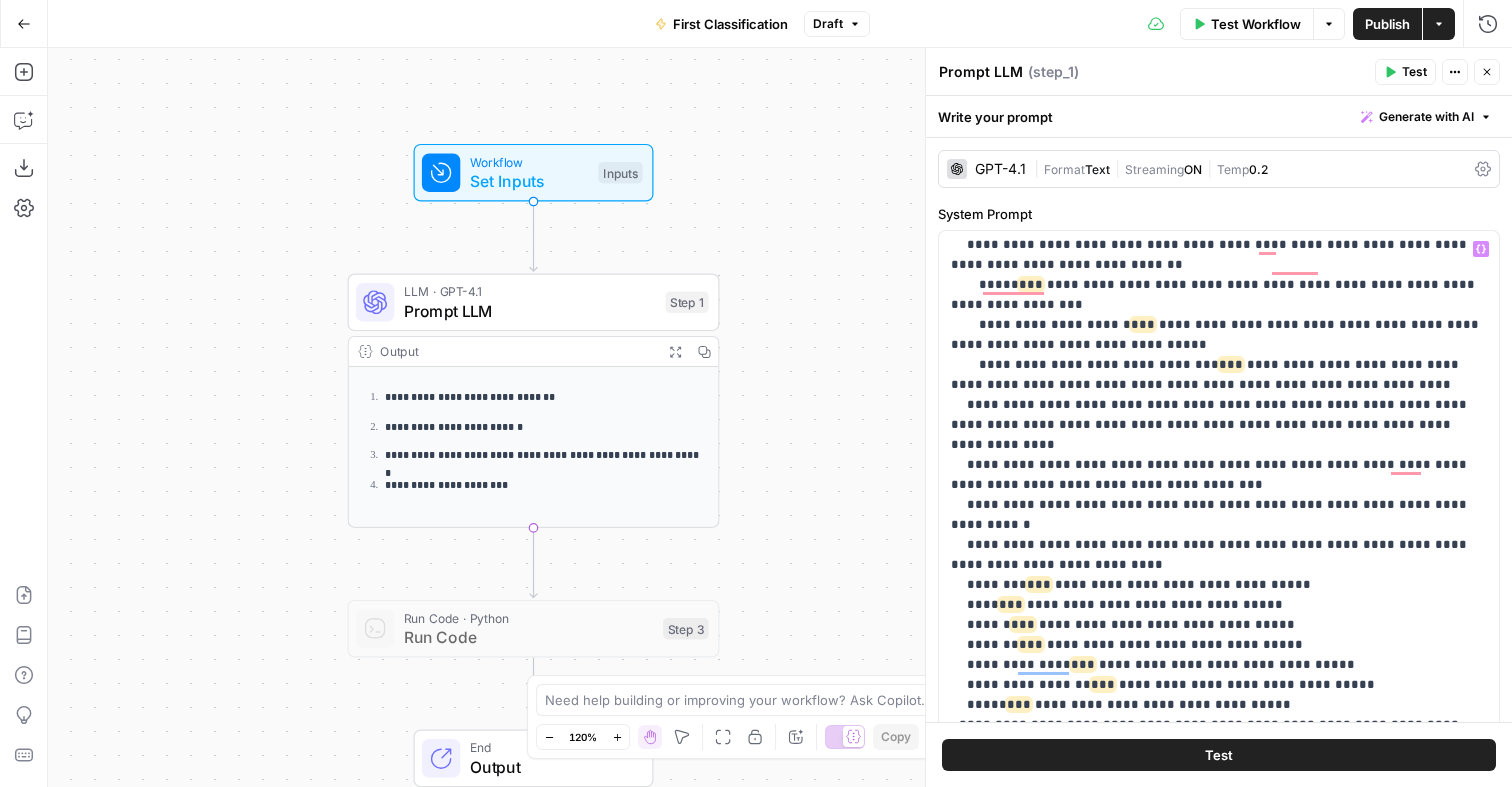 type 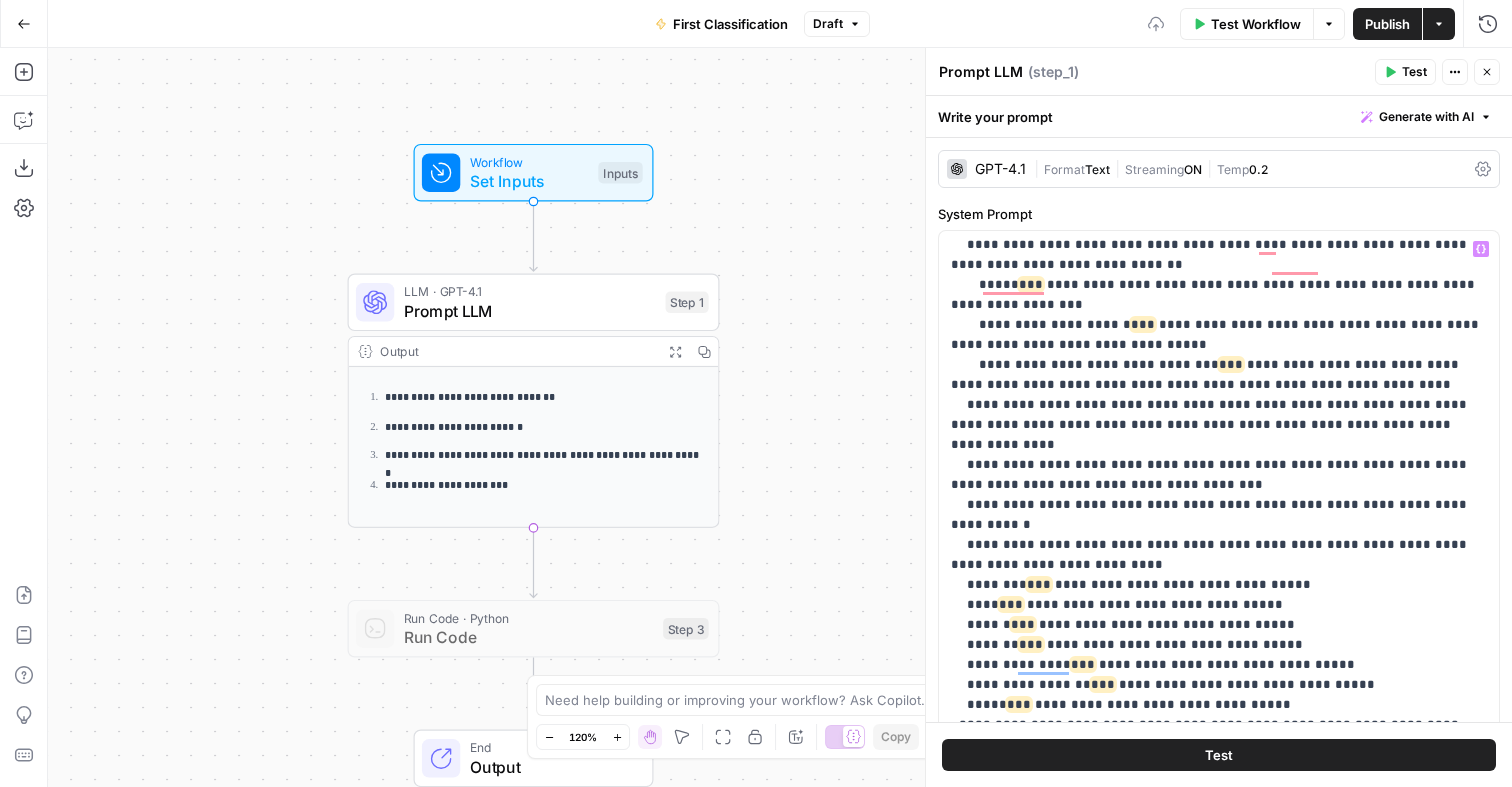 click on "**********" at bounding box center (1219, 635) 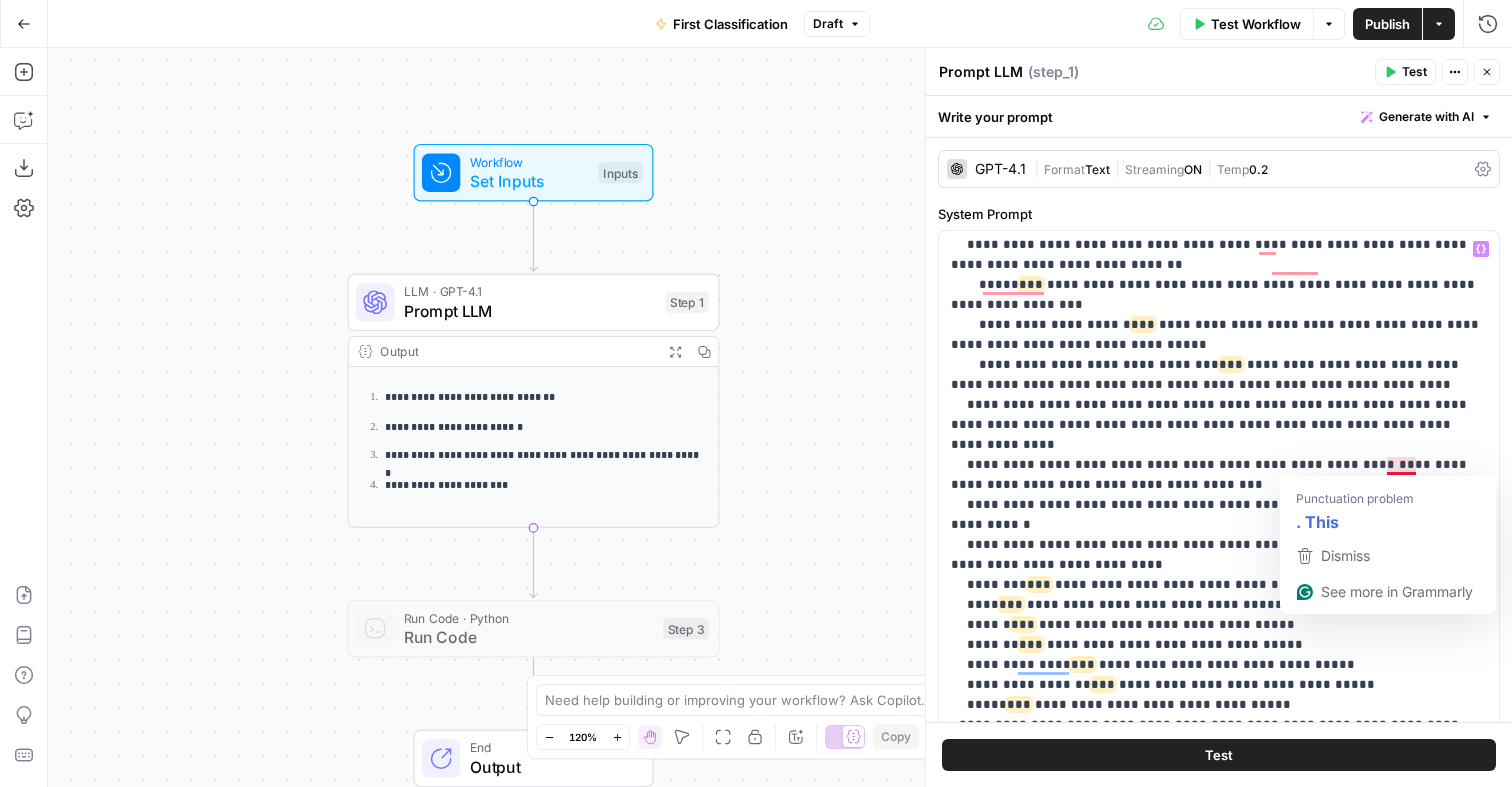 drag, startPoint x: 1367, startPoint y: 481, endPoint x: 1386, endPoint y: 462, distance: 26.870058 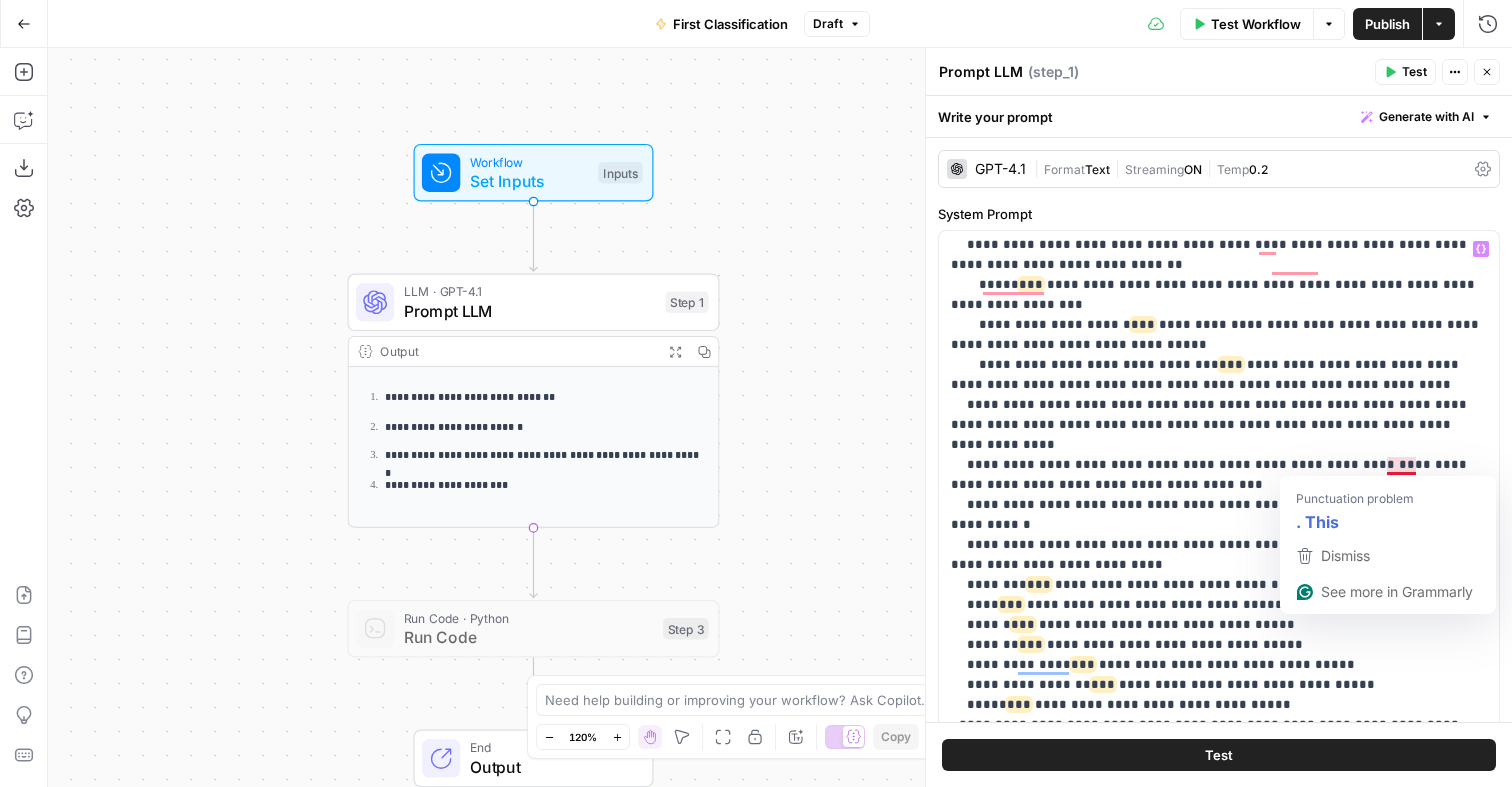 click on "**********" at bounding box center (1219, 635) 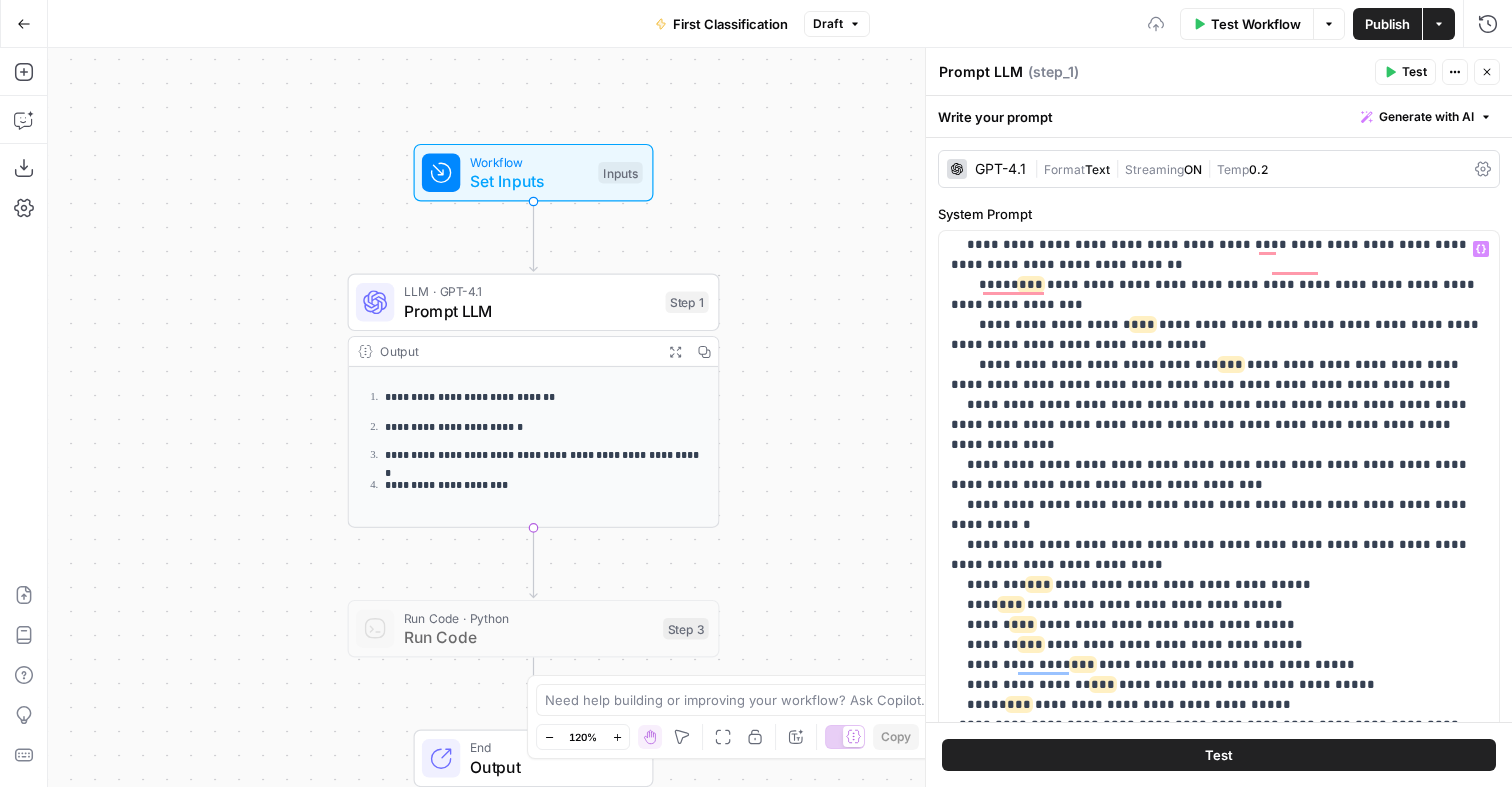 scroll, scrollTop: 2362, scrollLeft: 0, axis: vertical 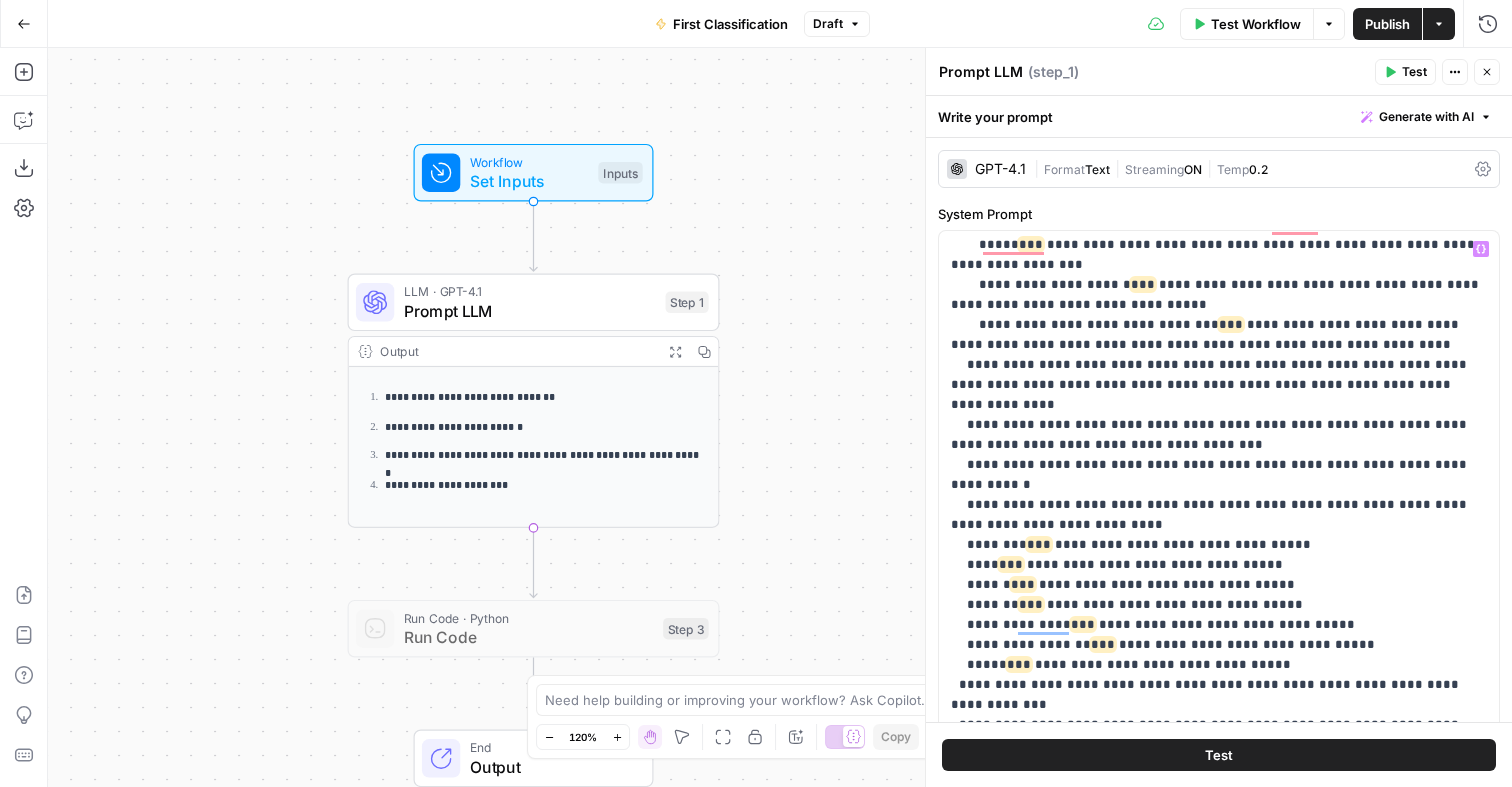 click on "**********" at bounding box center (1219, 595) 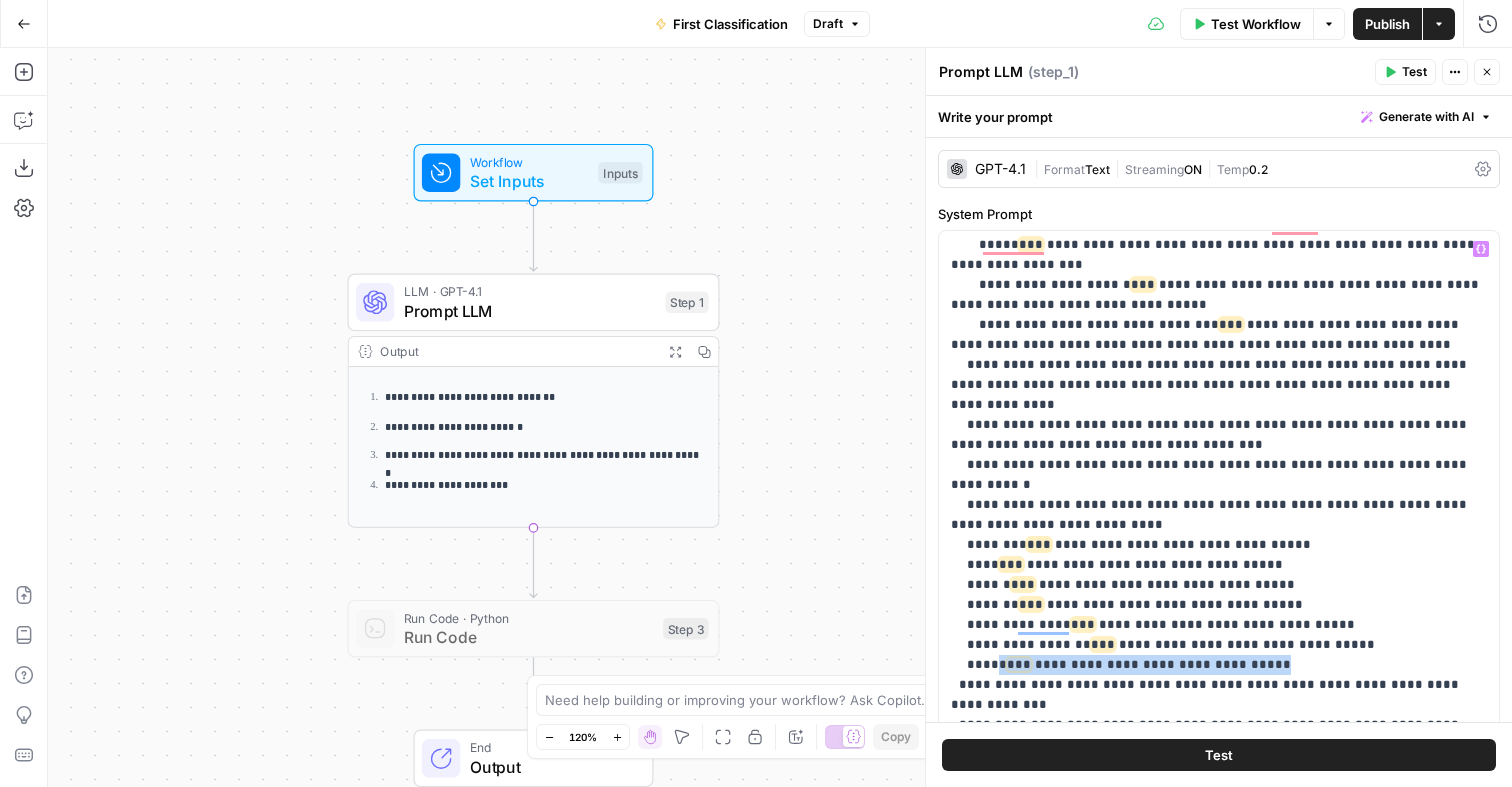 drag, startPoint x: 997, startPoint y: 381, endPoint x: 1248, endPoint y: 385, distance: 251.03188 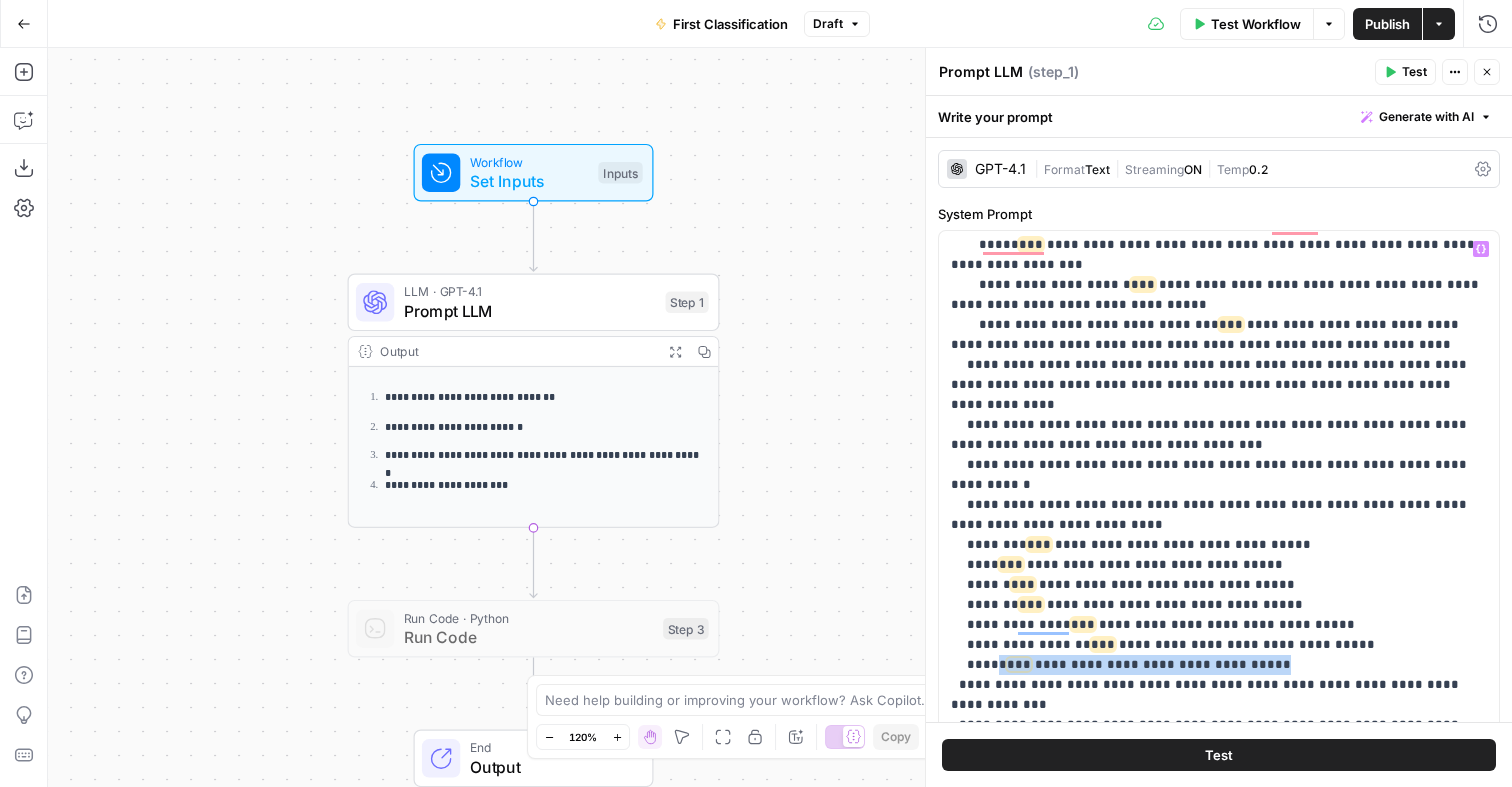 click on "**********" at bounding box center [1219, 595] 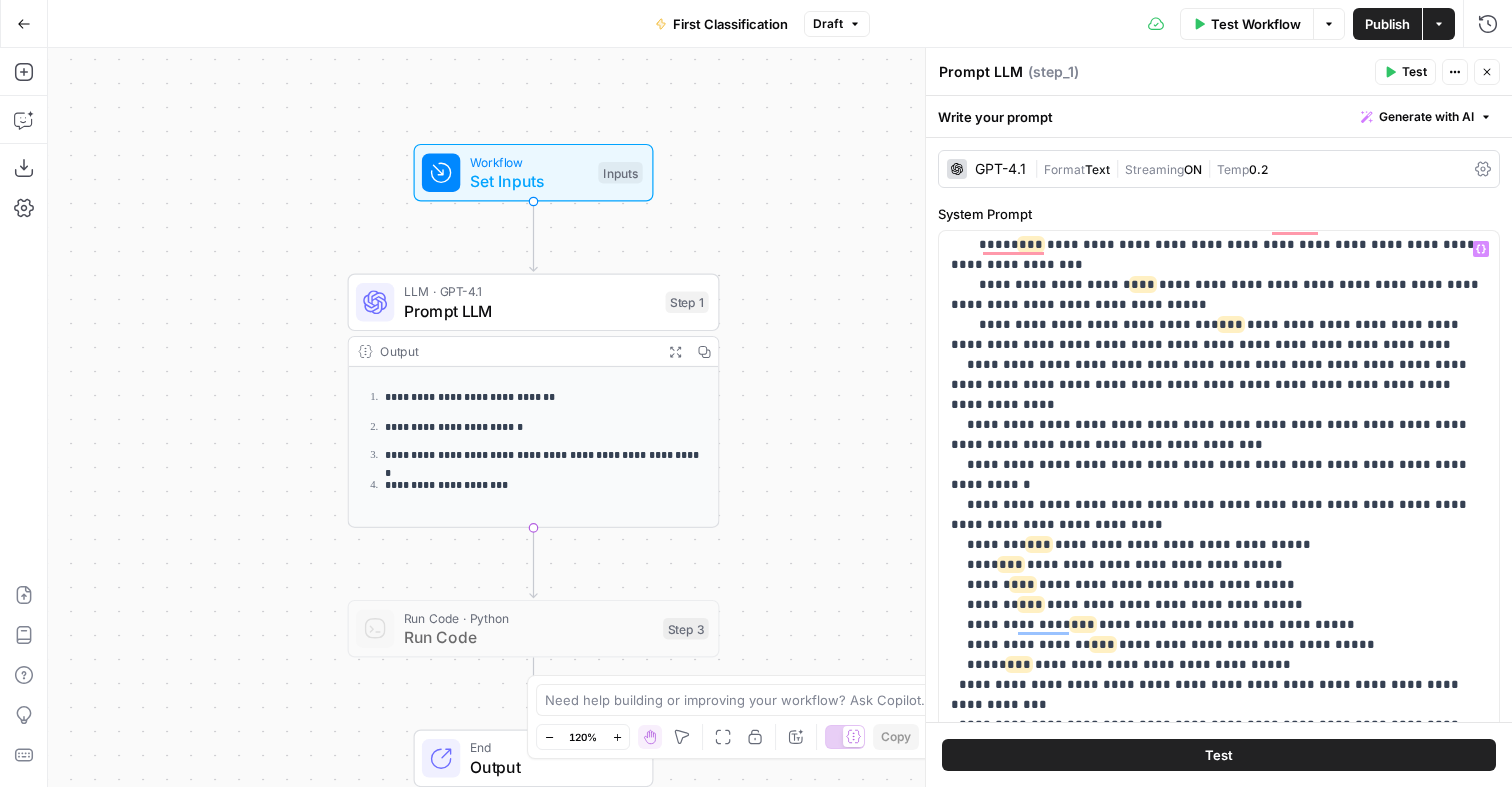 click on "**********" at bounding box center [1219, 595] 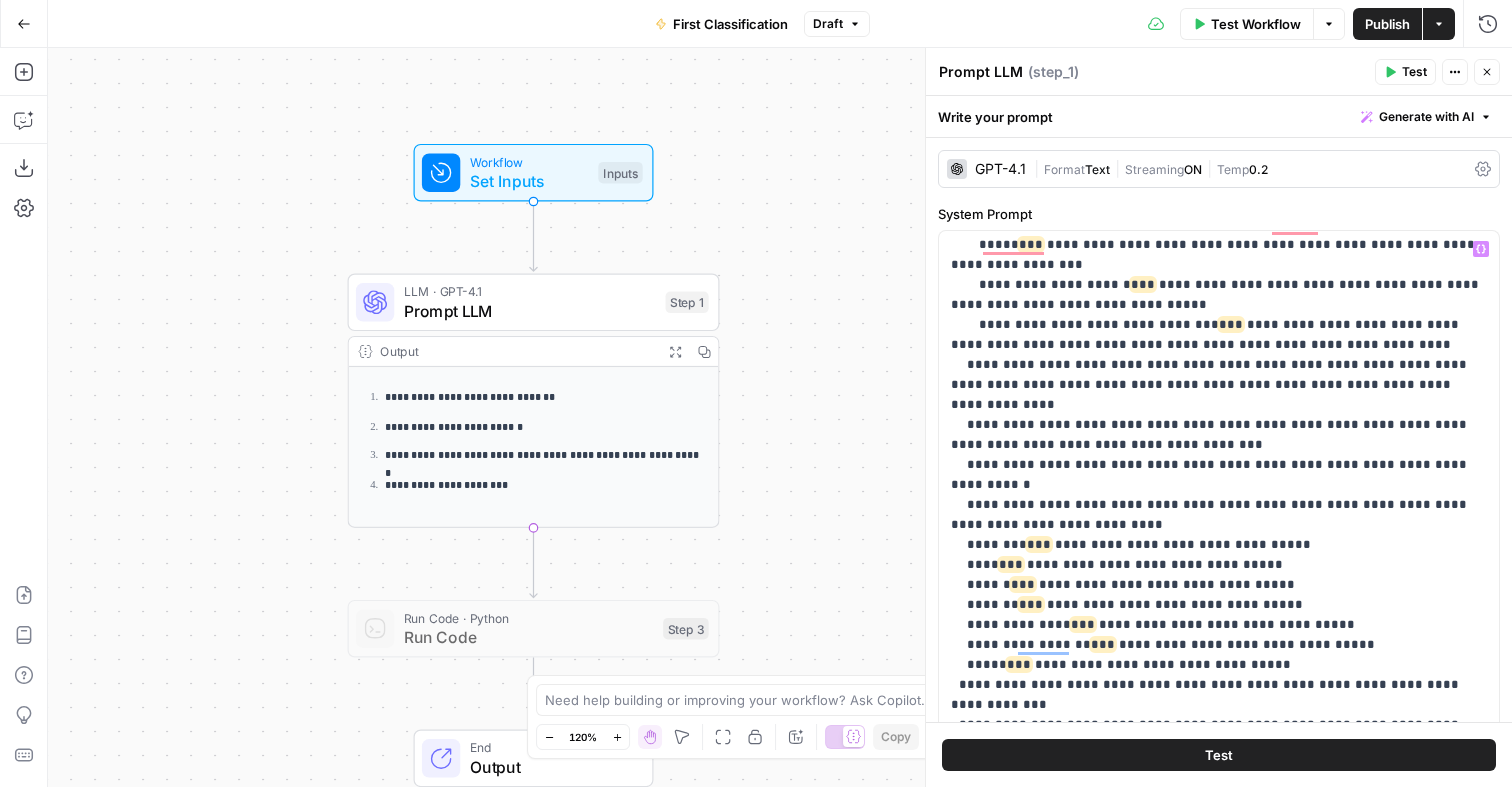 drag, startPoint x: 964, startPoint y: 464, endPoint x: 1065, endPoint y: 469, distance: 101.12369 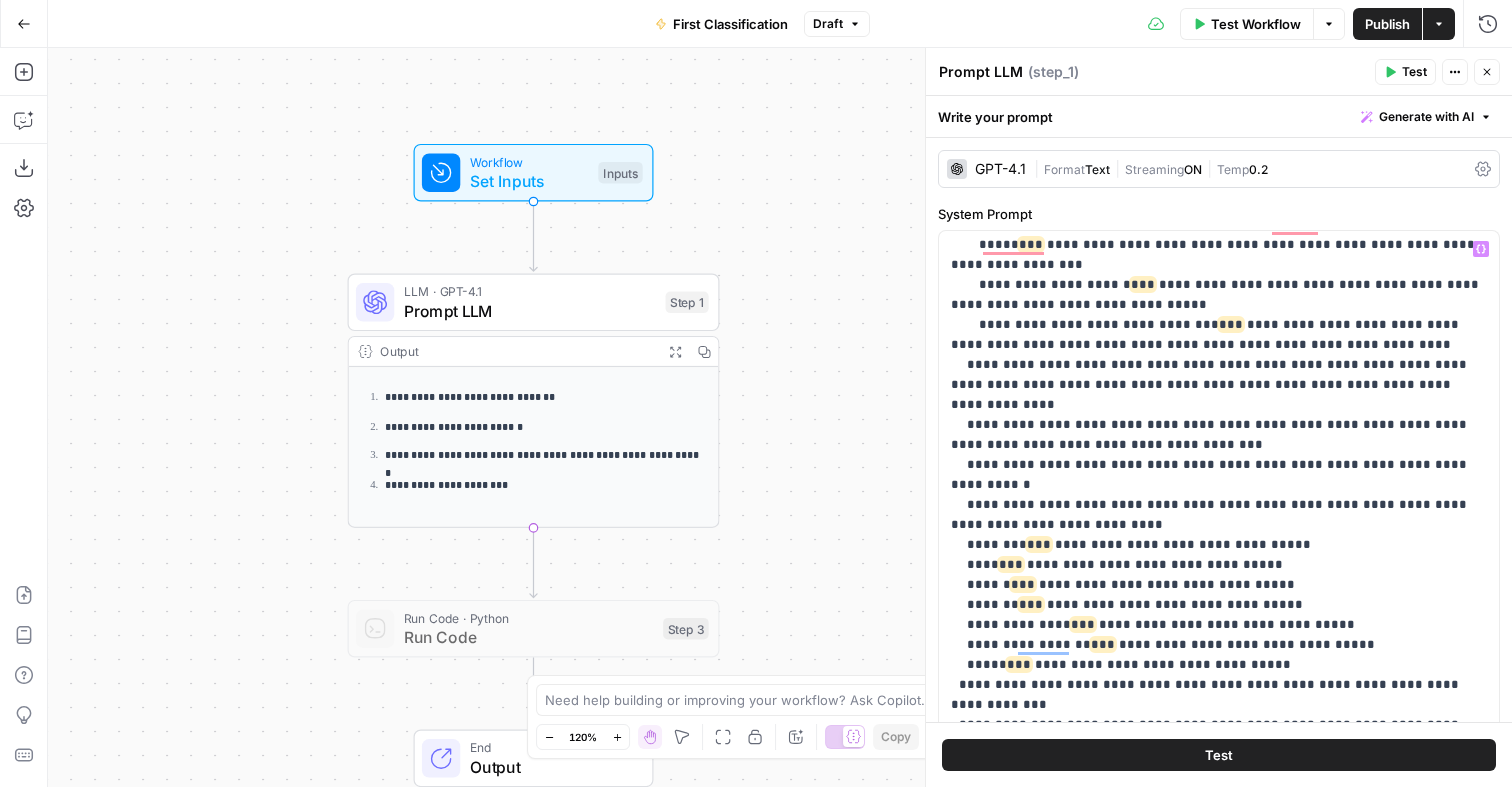 click on "**********" at bounding box center (1219, 605) 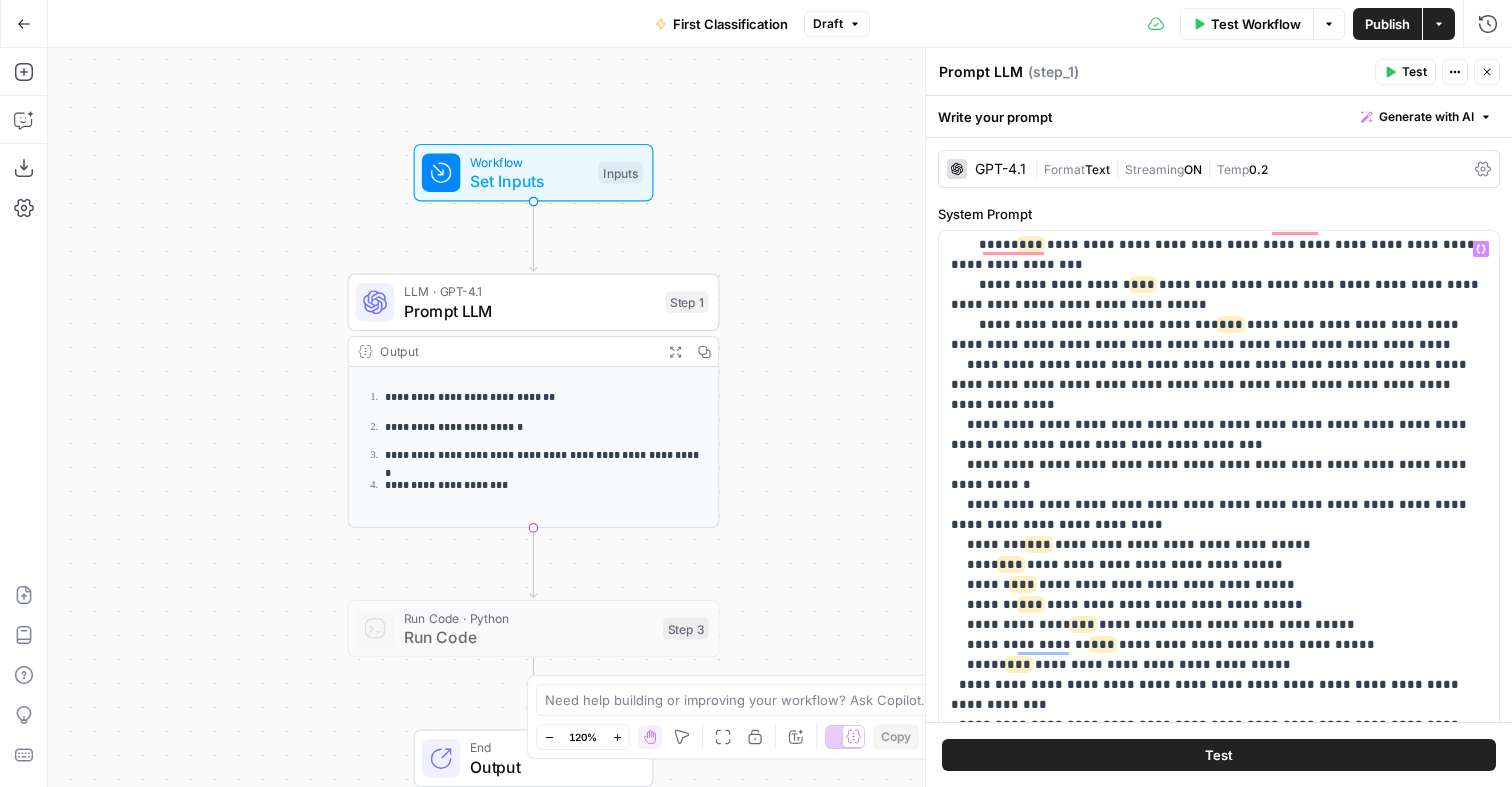 copy on "**********" 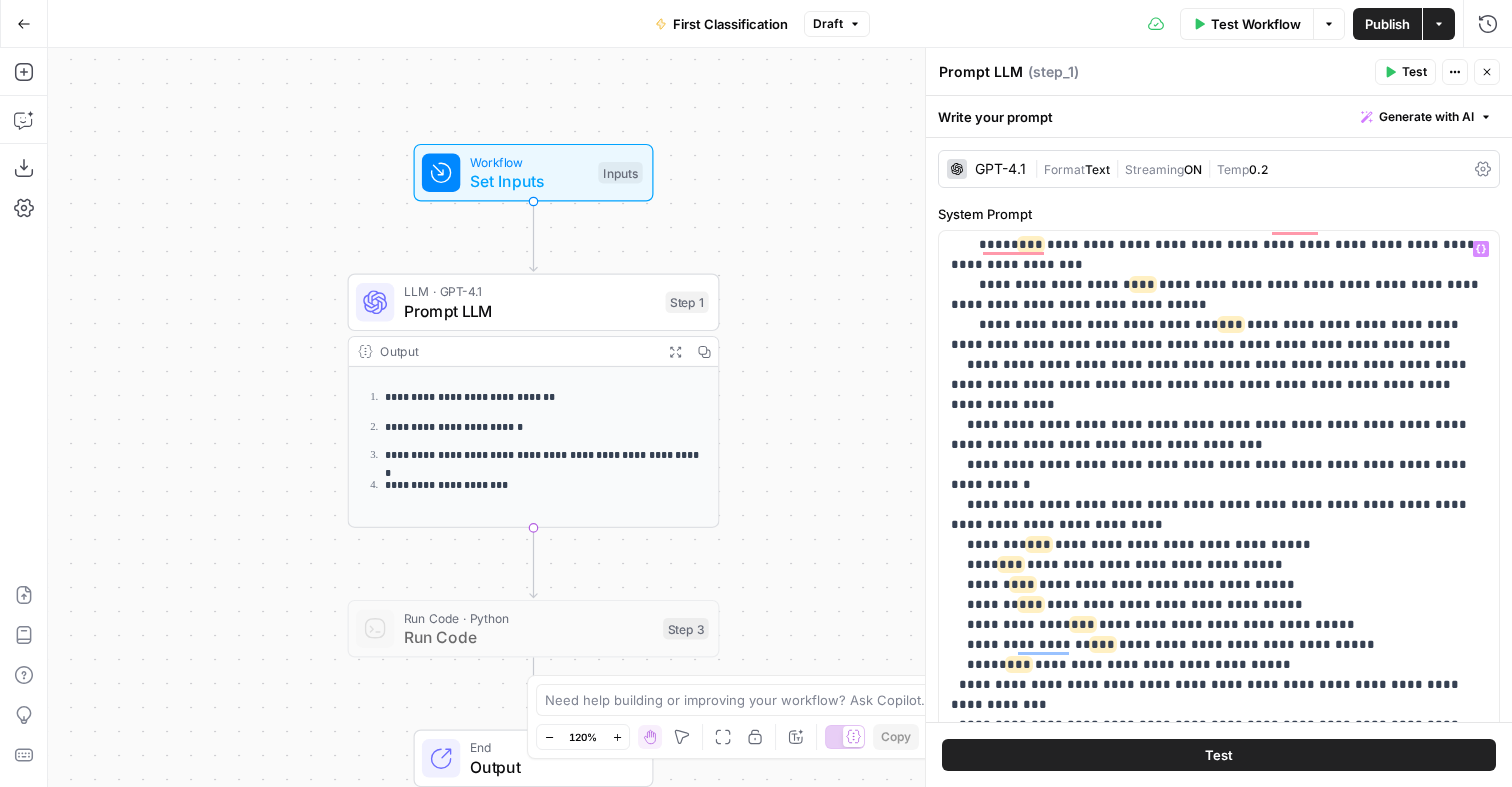 click on "**********" at bounding box center (1219, 605) 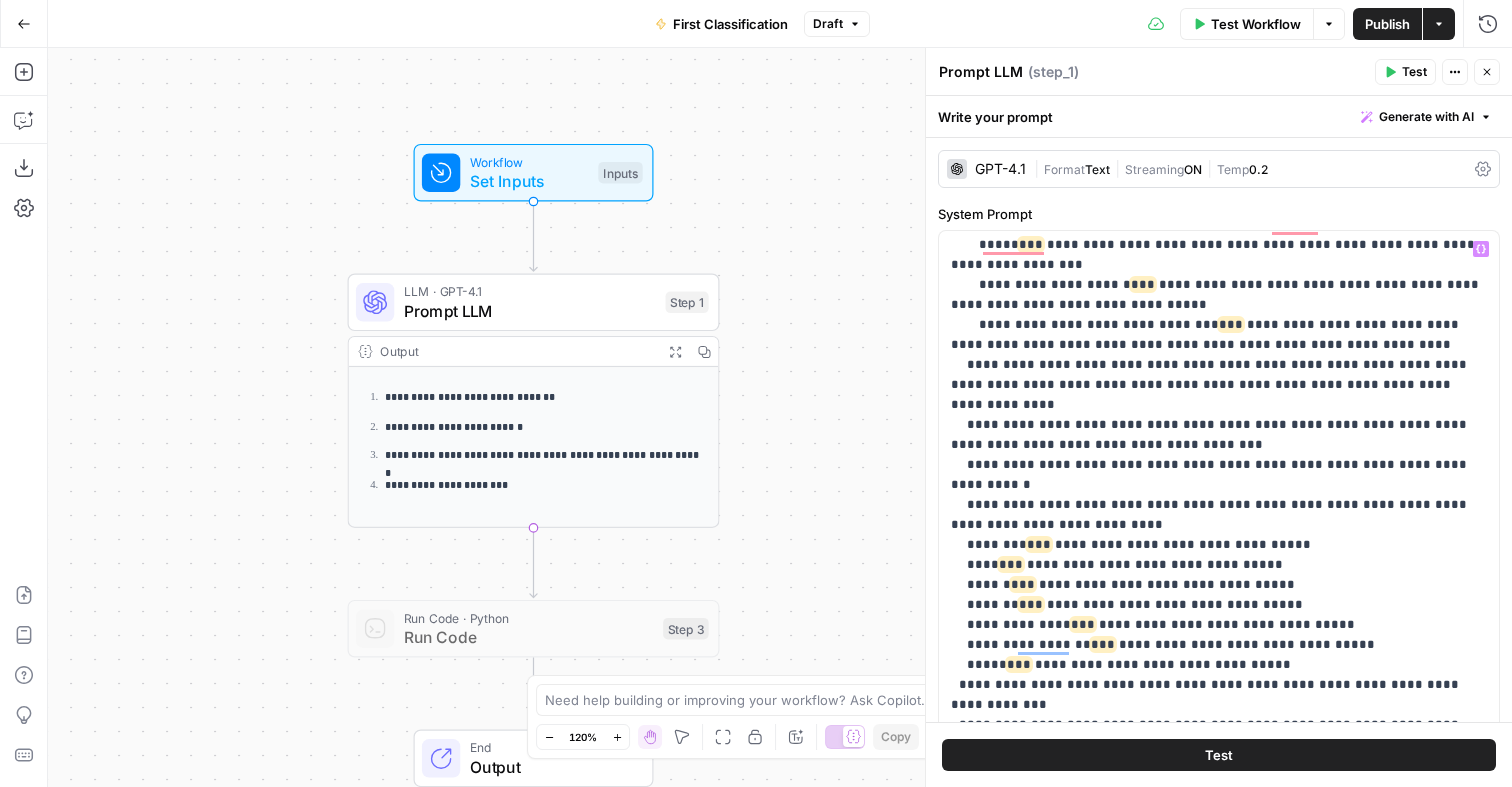 drag, startPoint x: 1179, startPoint y: 487, endPoint x: 1014, endPoint y: 491, distance: 165.04848 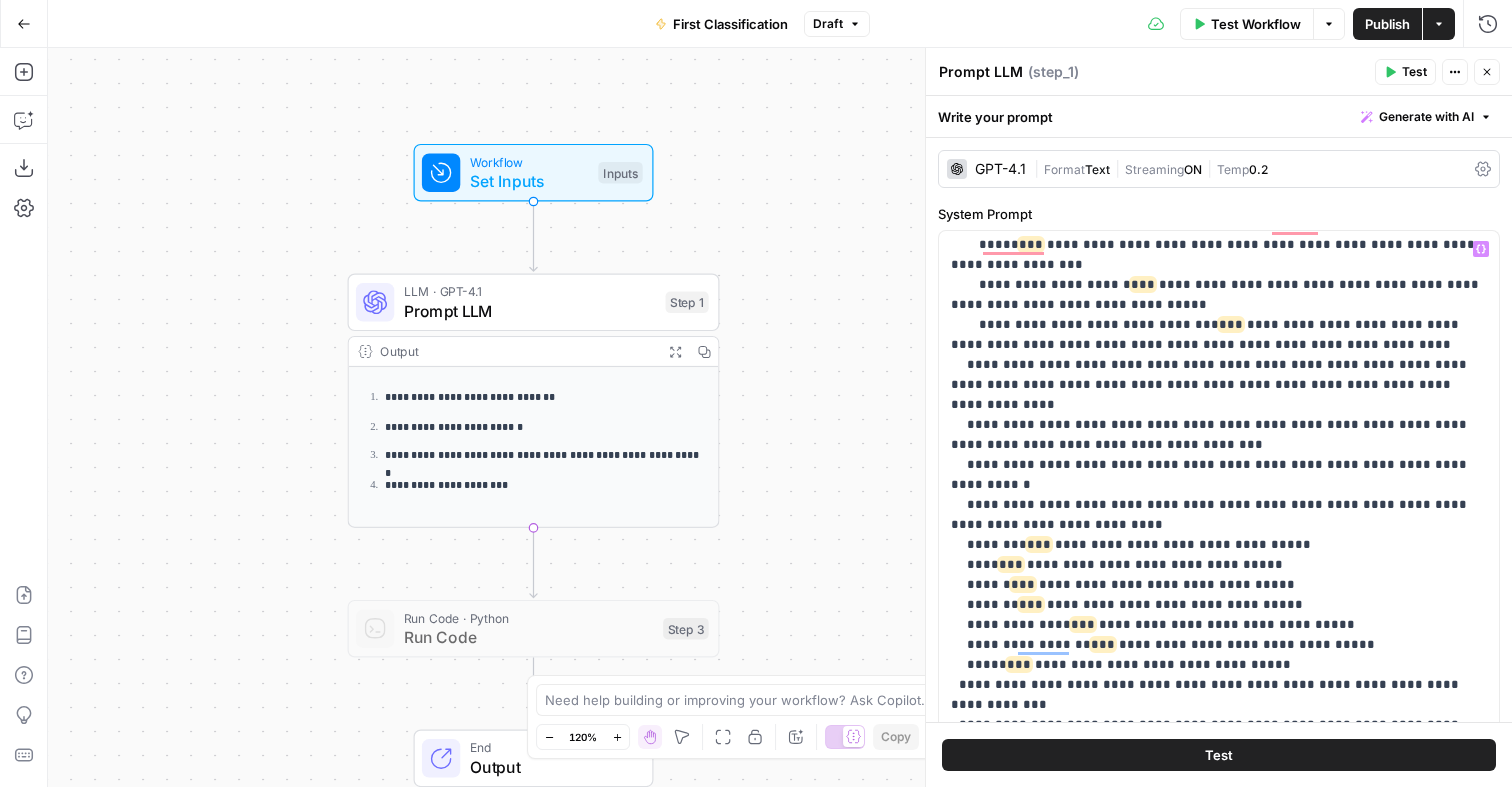 click on "**********" at bounding box center [1219, 605] 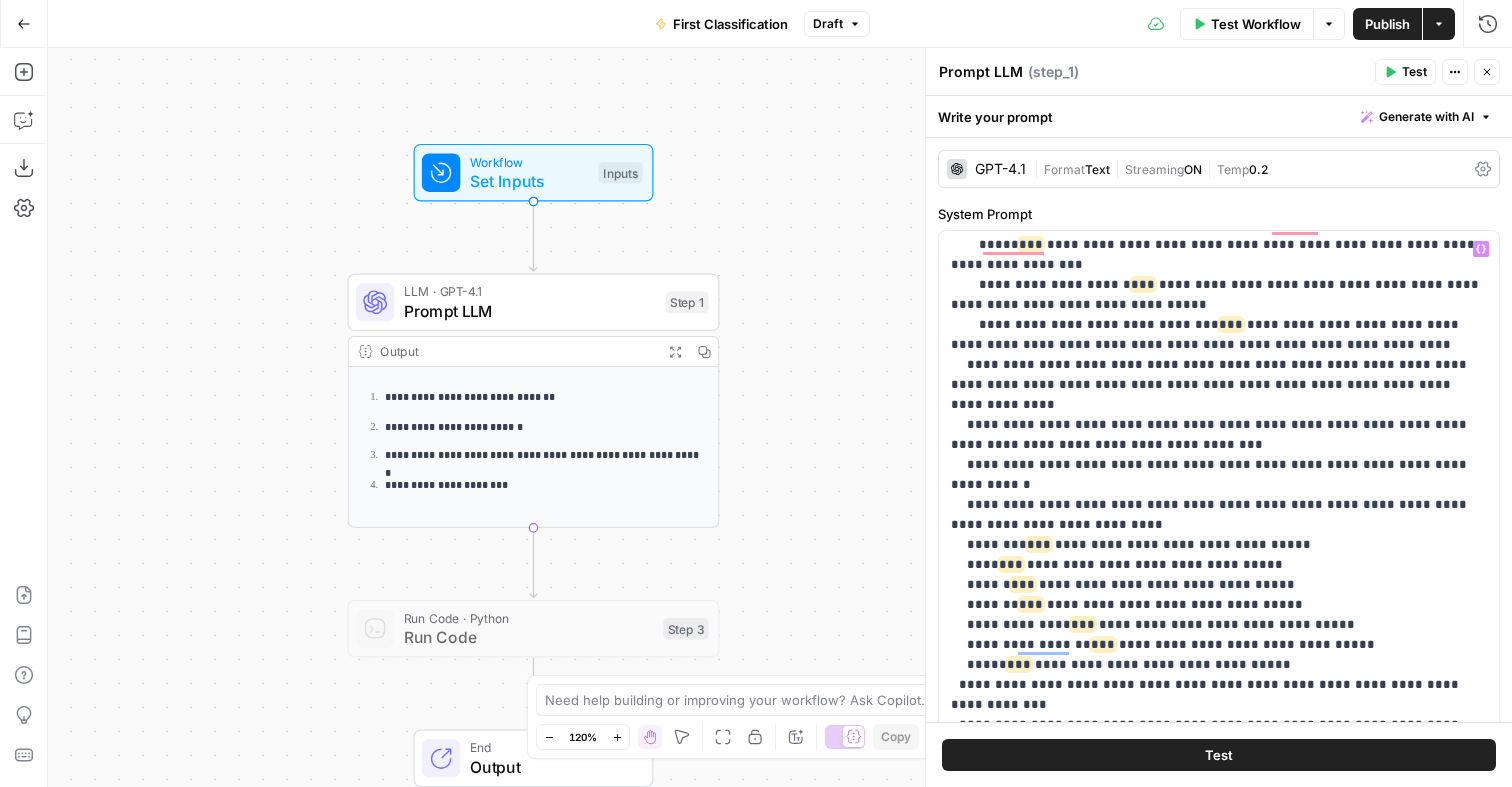 copy on "**********" 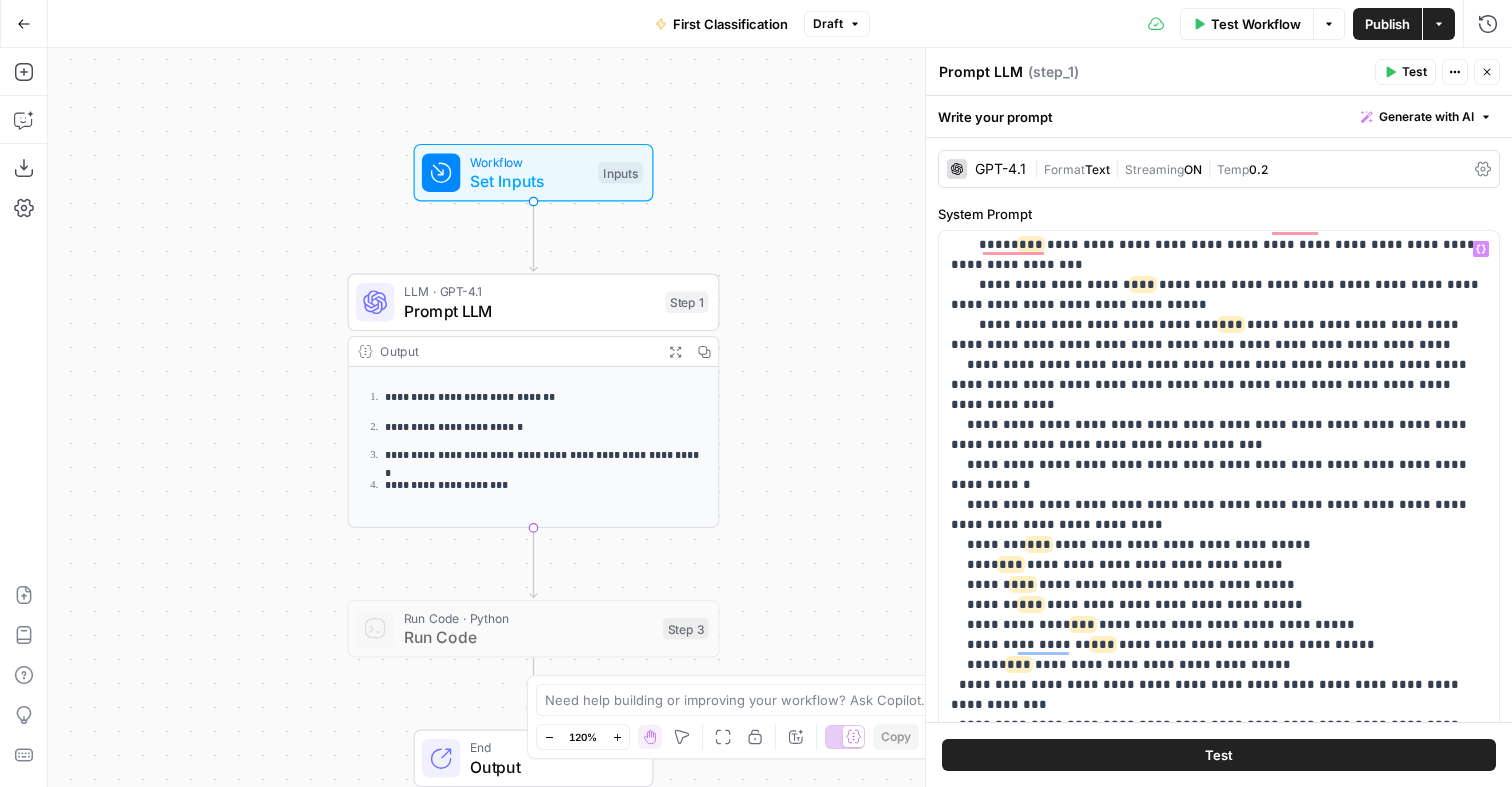 click on "**********" at bounding box center [1219, 605] 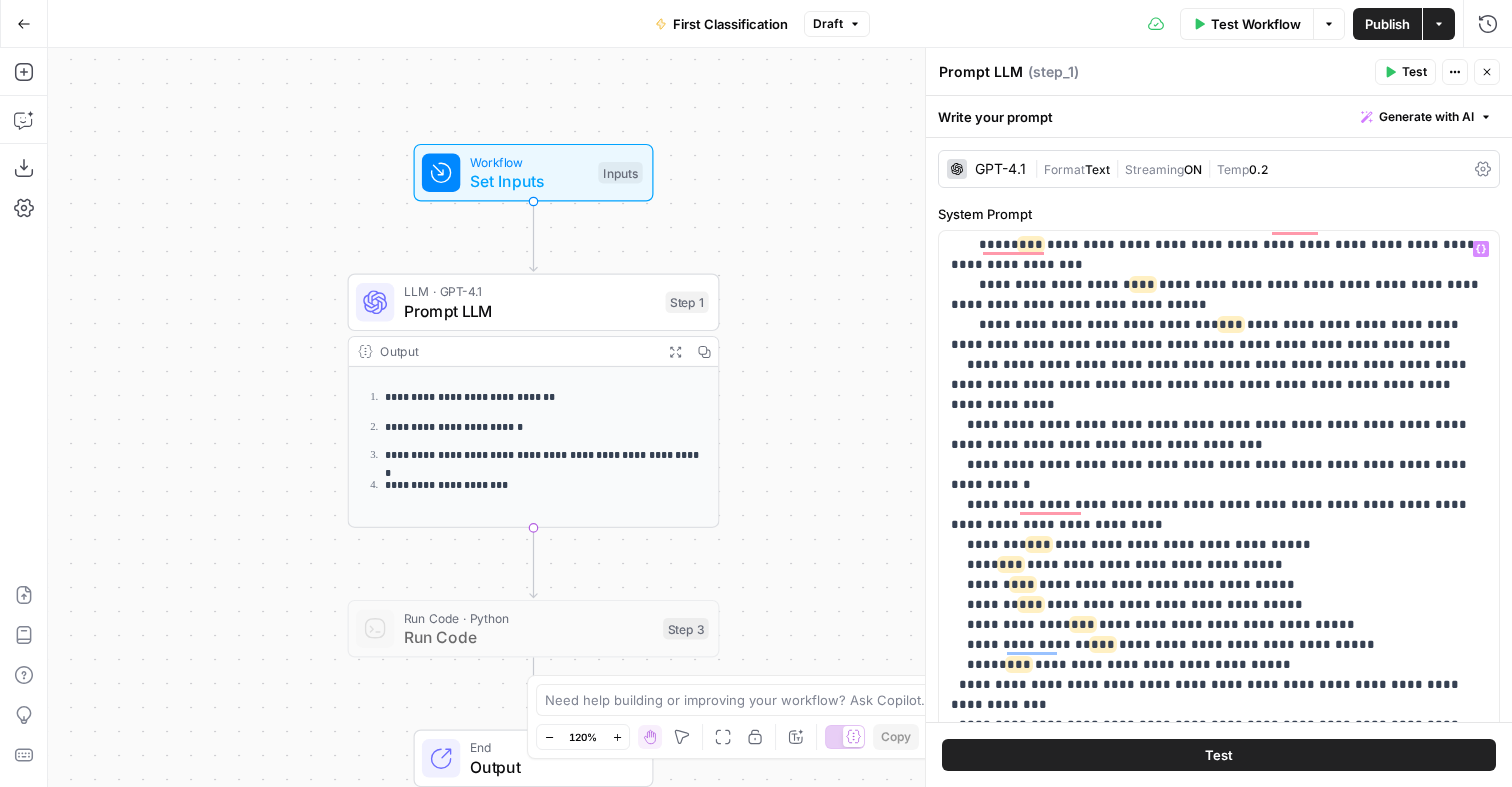 click on "**********" at bounding box center (1219, 605) 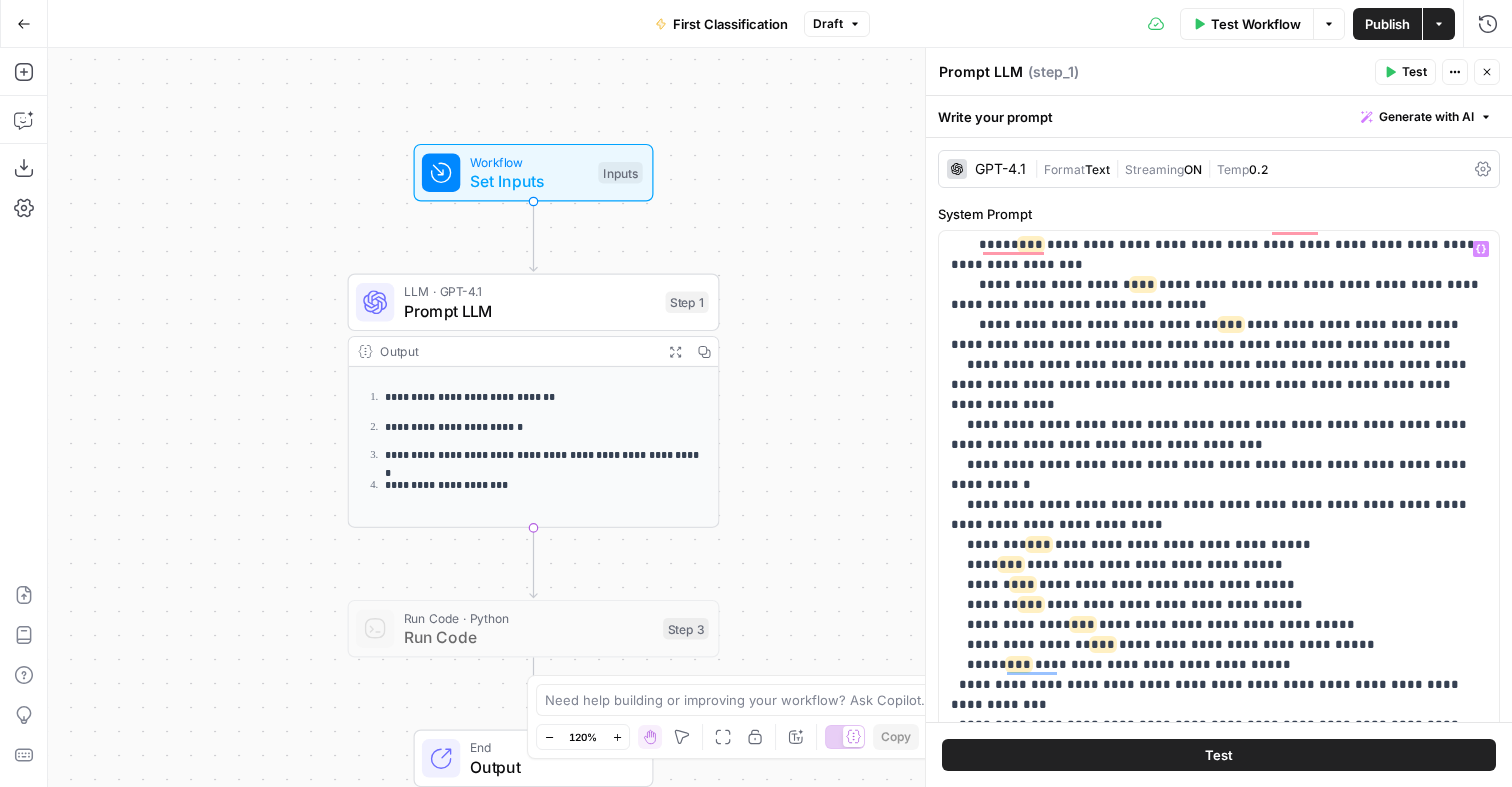 click on "**********" at bounding box center (1219, 615) 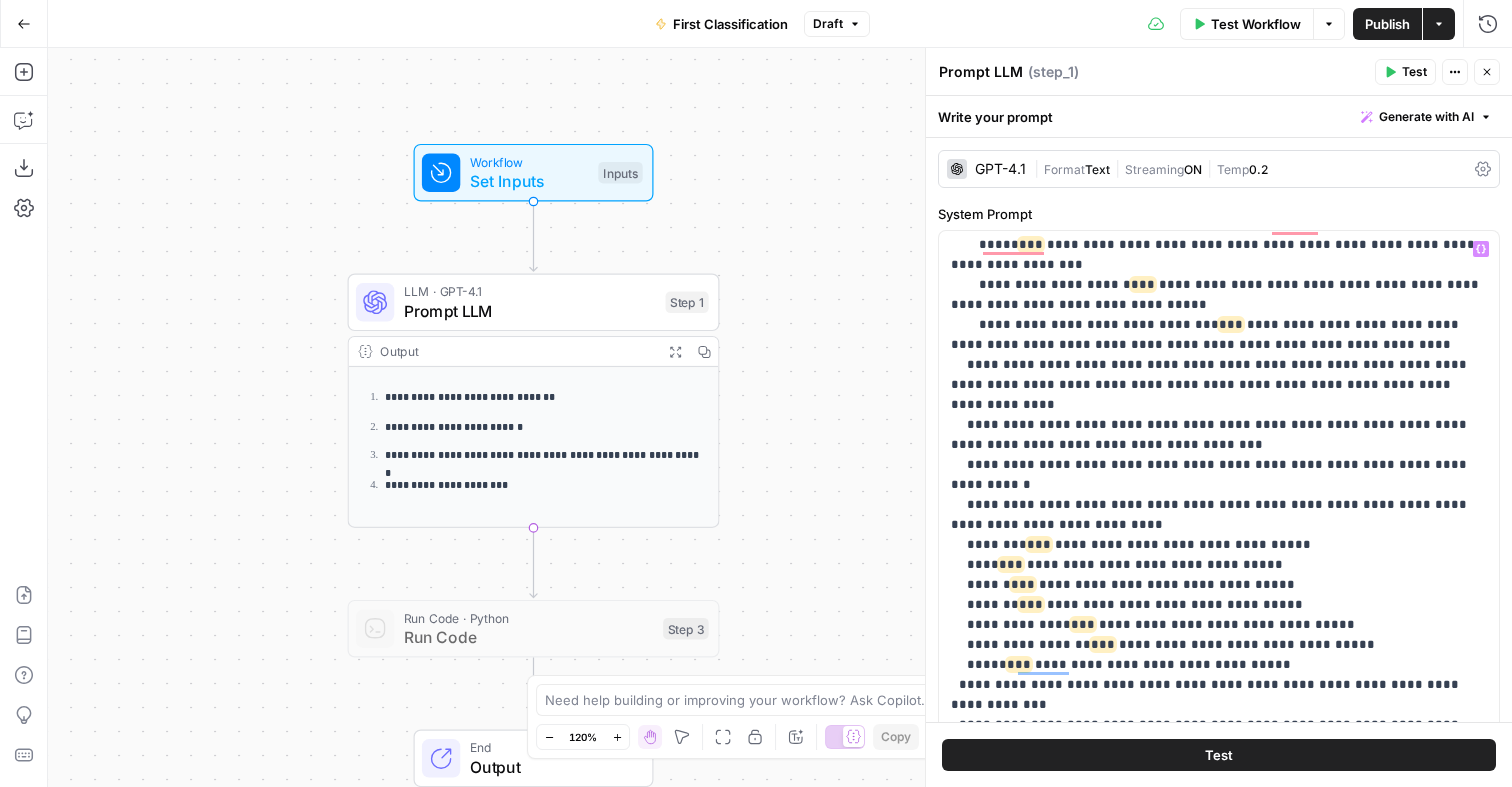 click on "**********" at bounding box center (1219, 615) 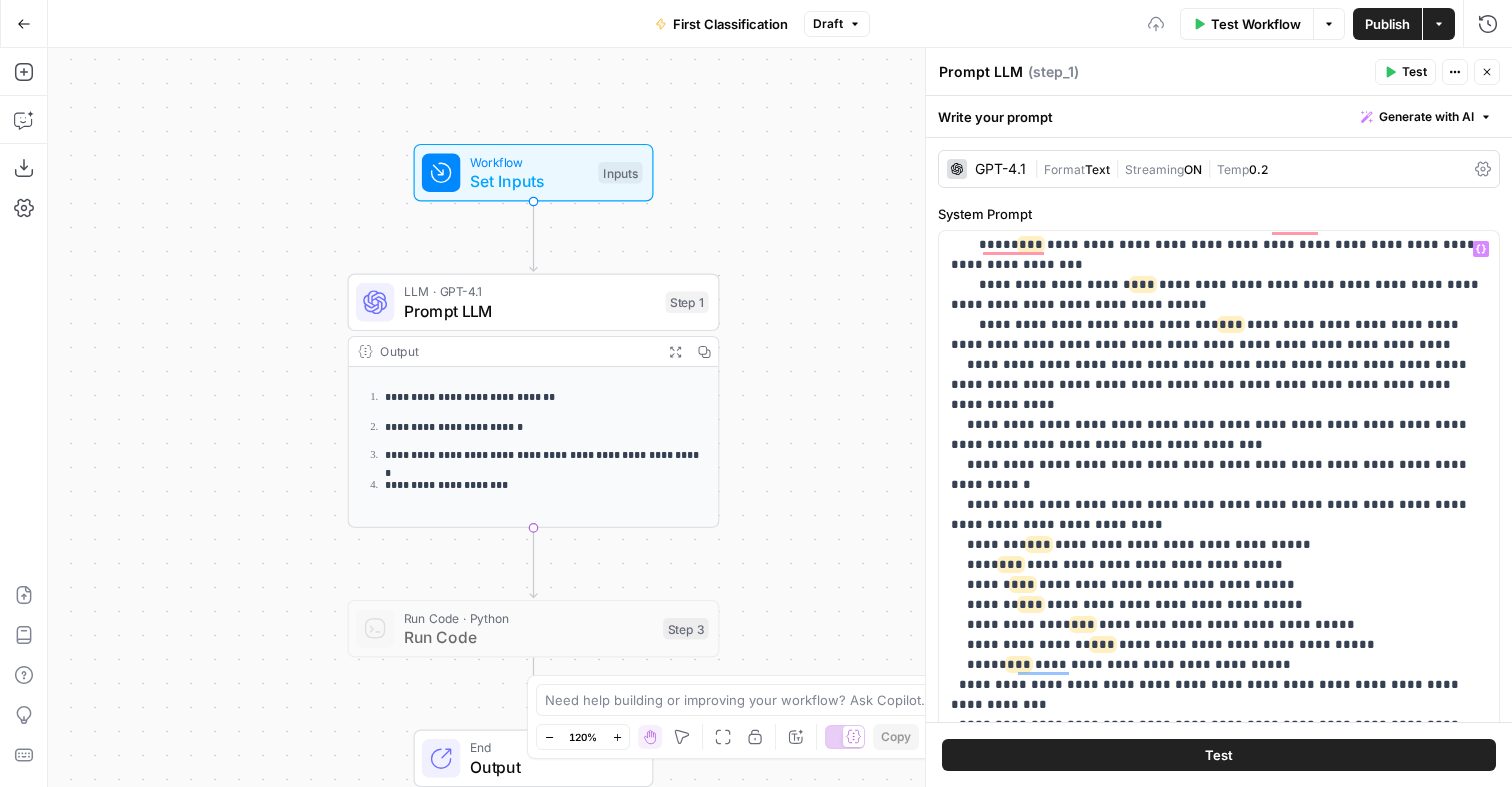 click on "**********" at bounding box center (1219, 615) 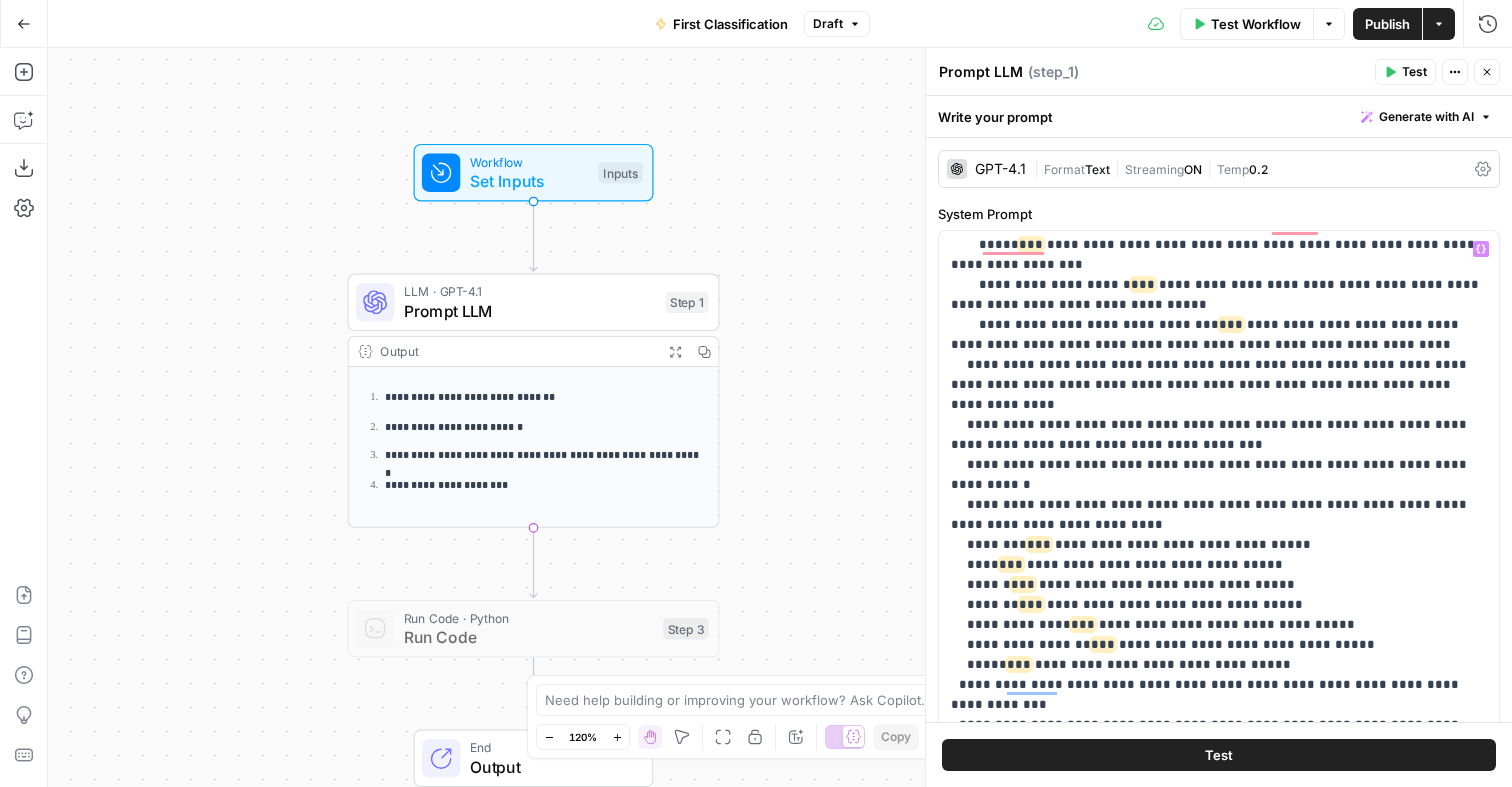 click on "**********" at bounding box center [1219, 625] 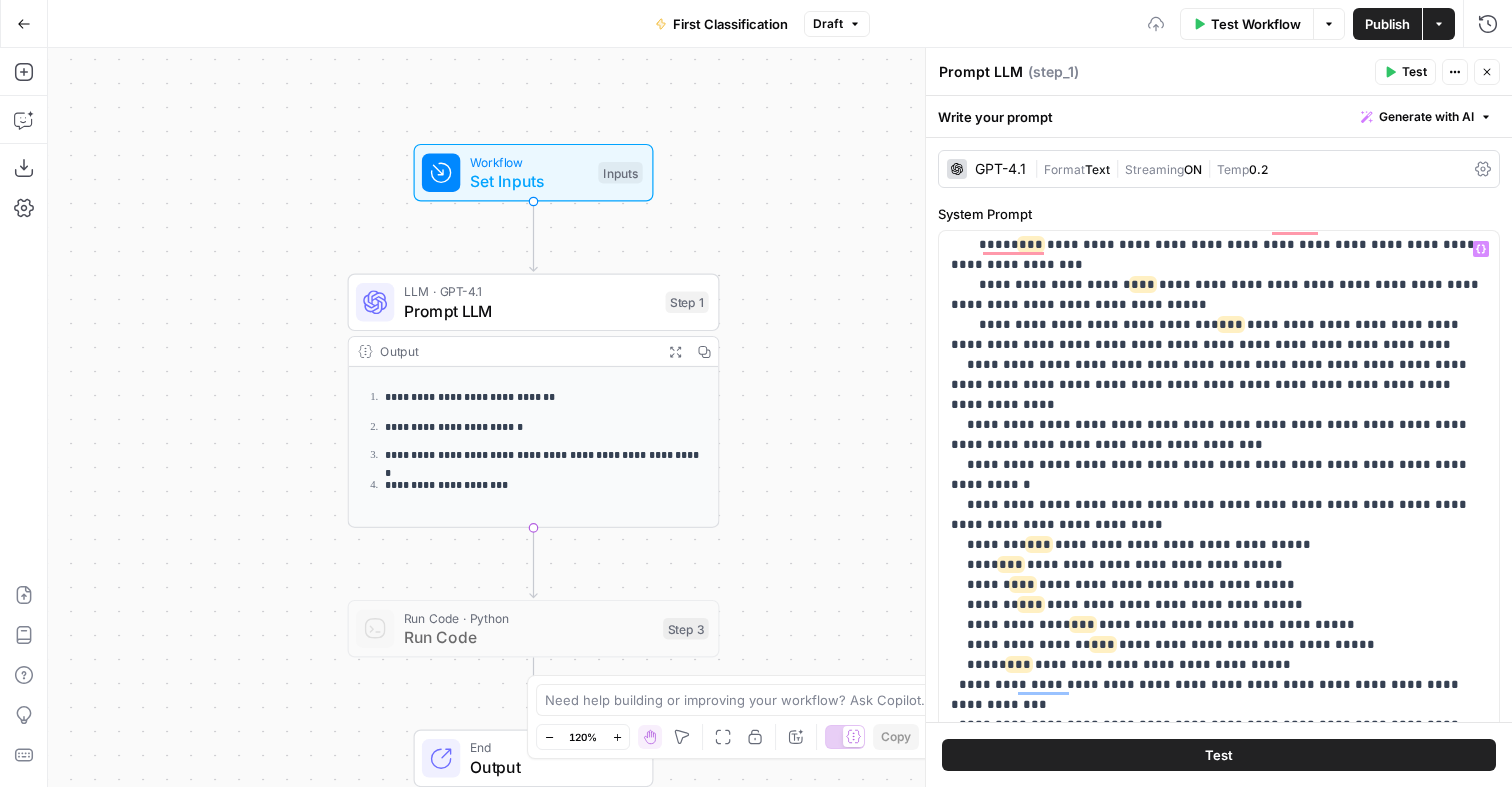 scroll, scrollTop: 2441, scrollLeft: 0, axis: vertical 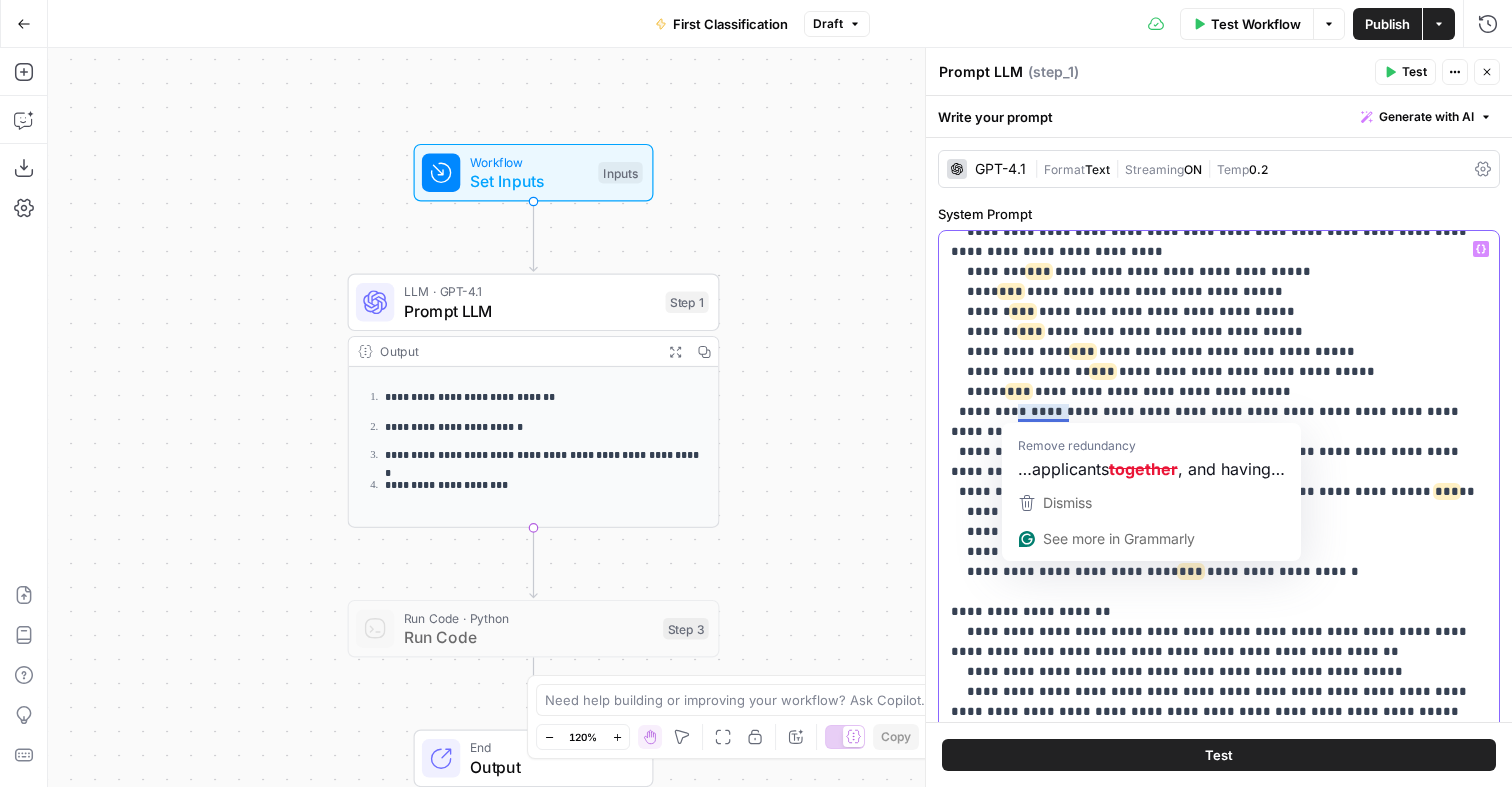 click on "**********" at bounding box center [1219, 352] 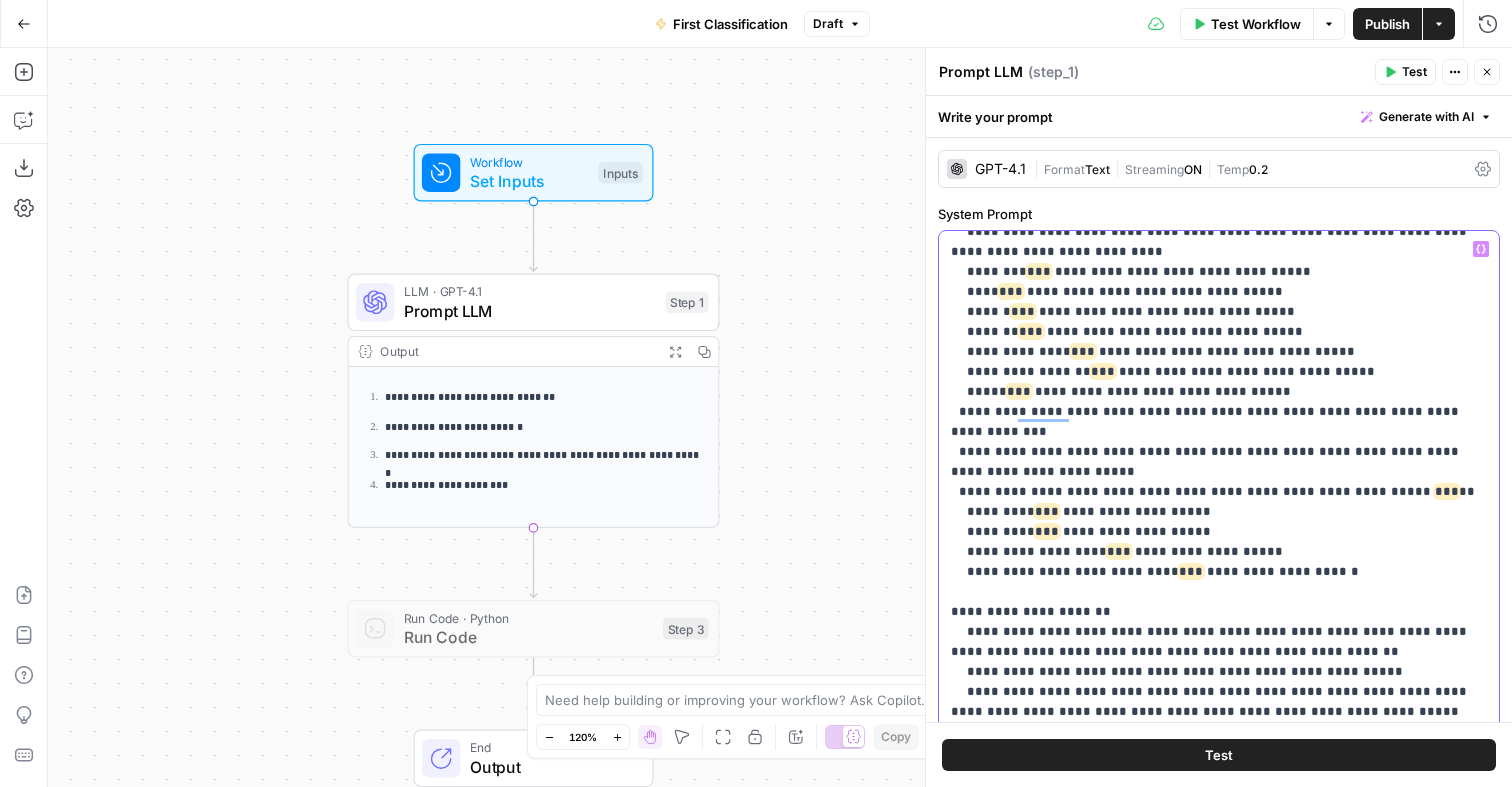 drag, startPoint x: 1018, startPoint y: 475, endPoint x: 1064, endPoint y: 474, distance: 46.010868 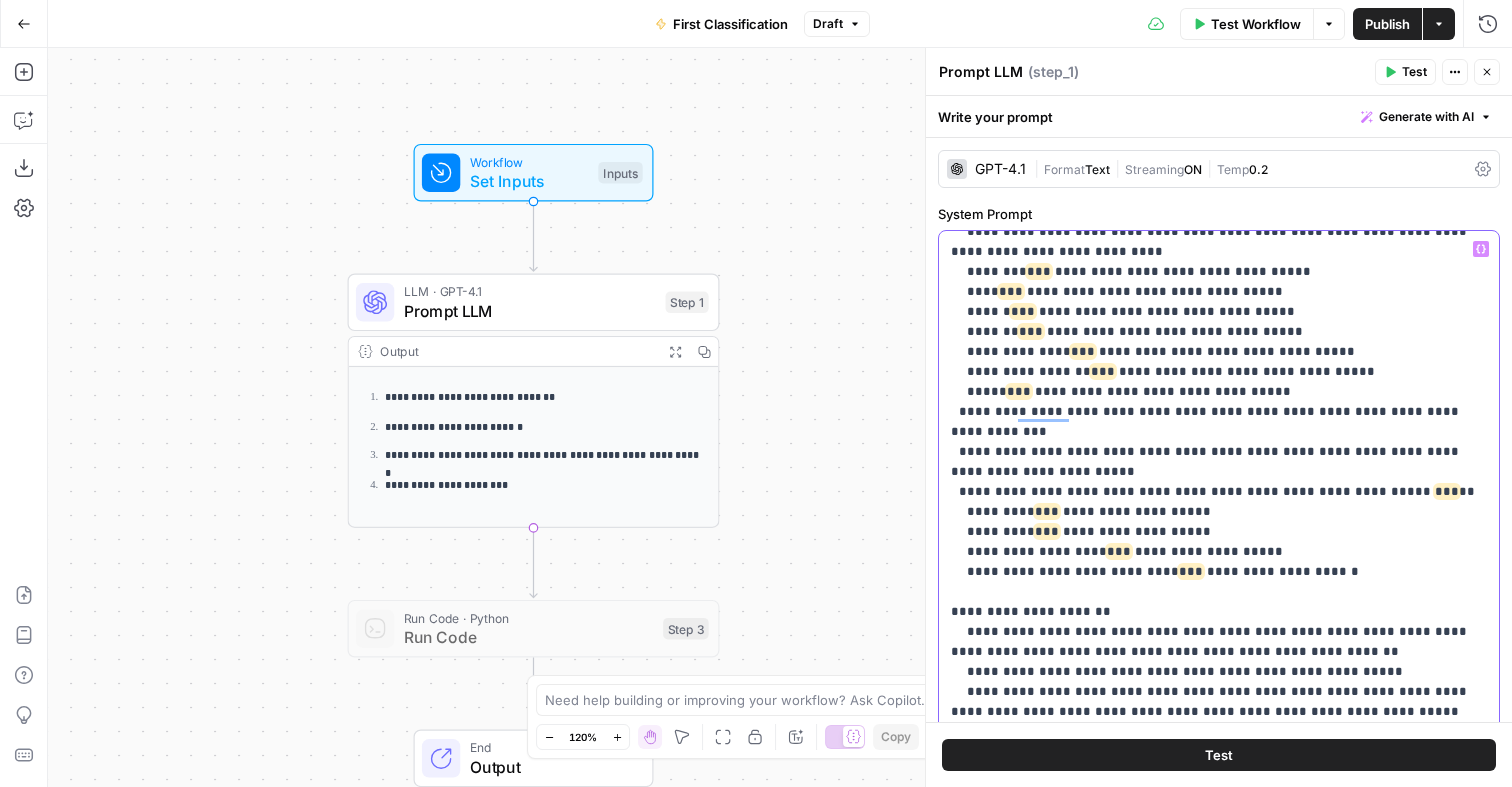 scroll, scrollTop: 2671, scrollLeft: 0, axis: vertical 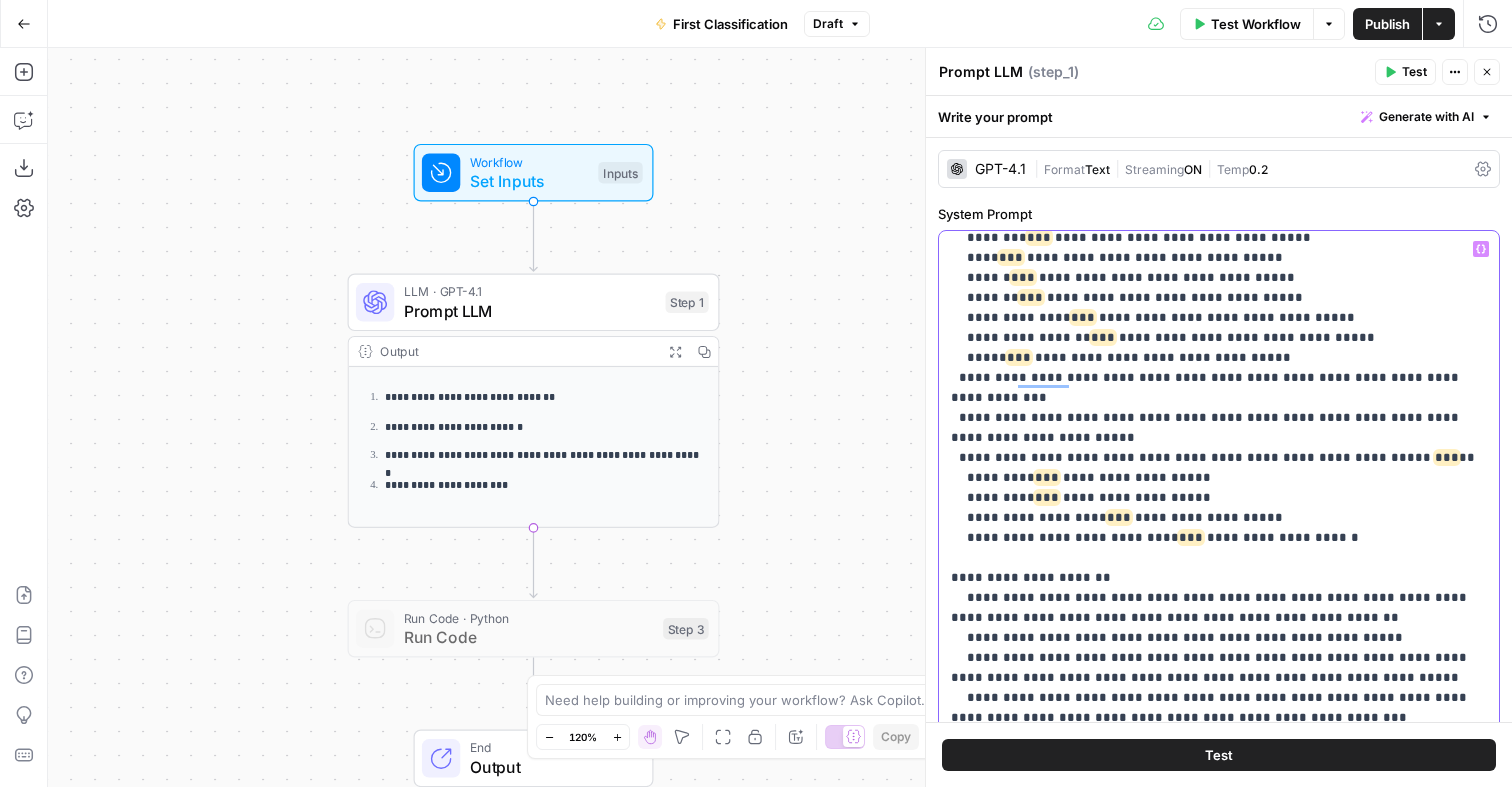 drag, startPoint x: 971, startPoint y: 538, endPoint x: 1055, endPoint y: 538, distance: 84 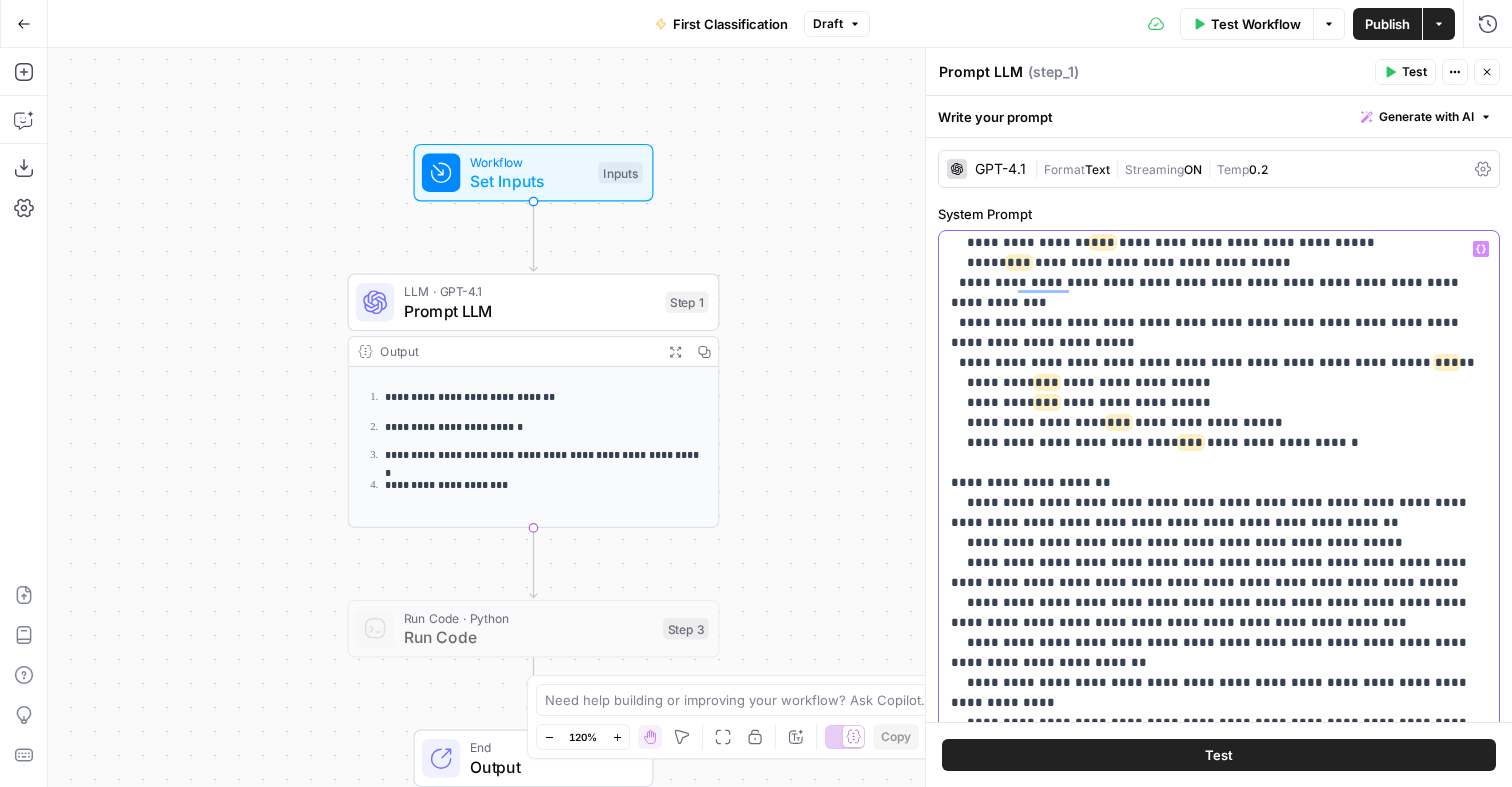 click on "**********" at bounding box center (1219, 223) 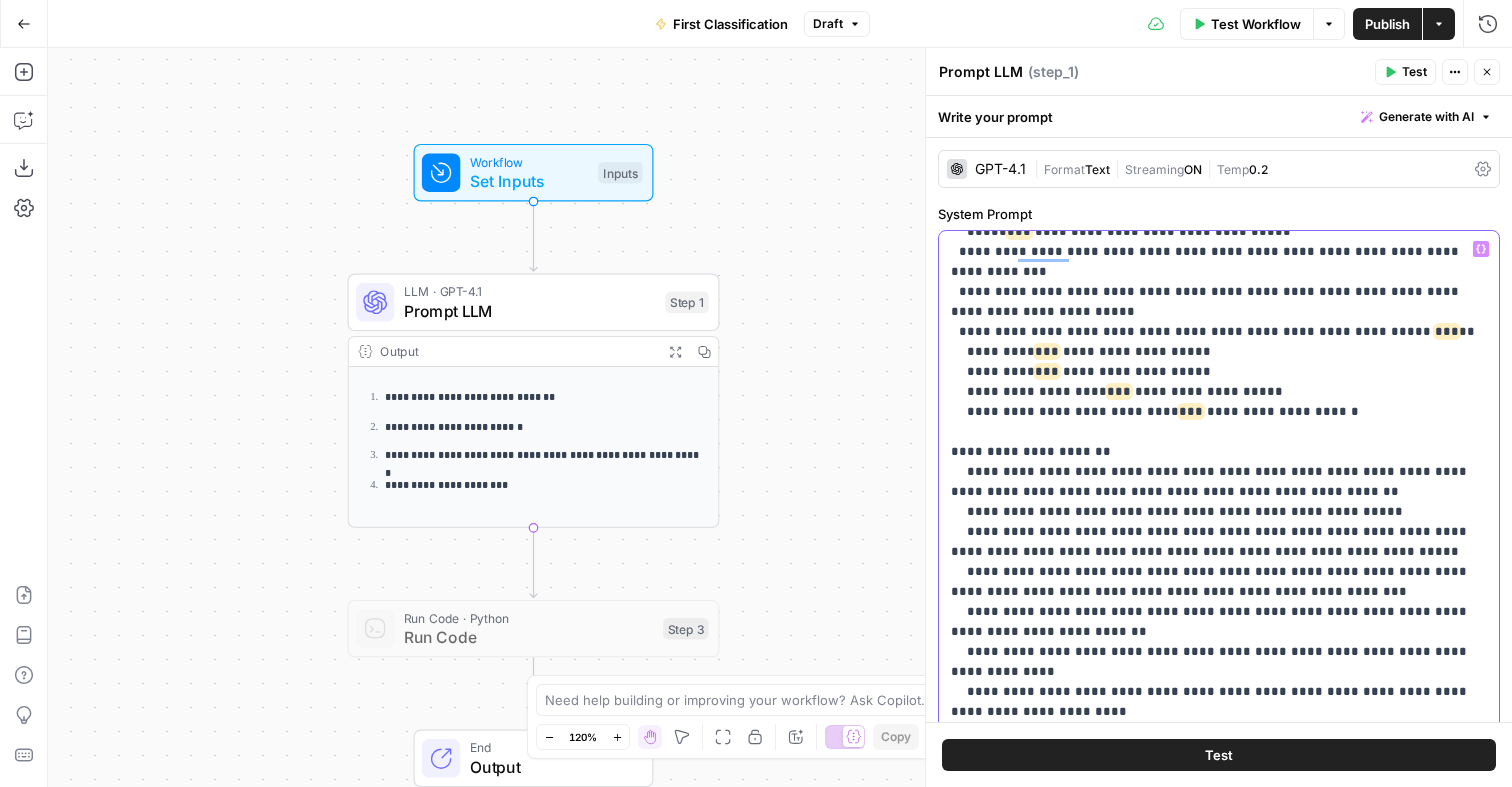 drag, startPoint x: 1243, startPoint y: 489, endPoint x: 1217, endPoint y: 489, distance: 26 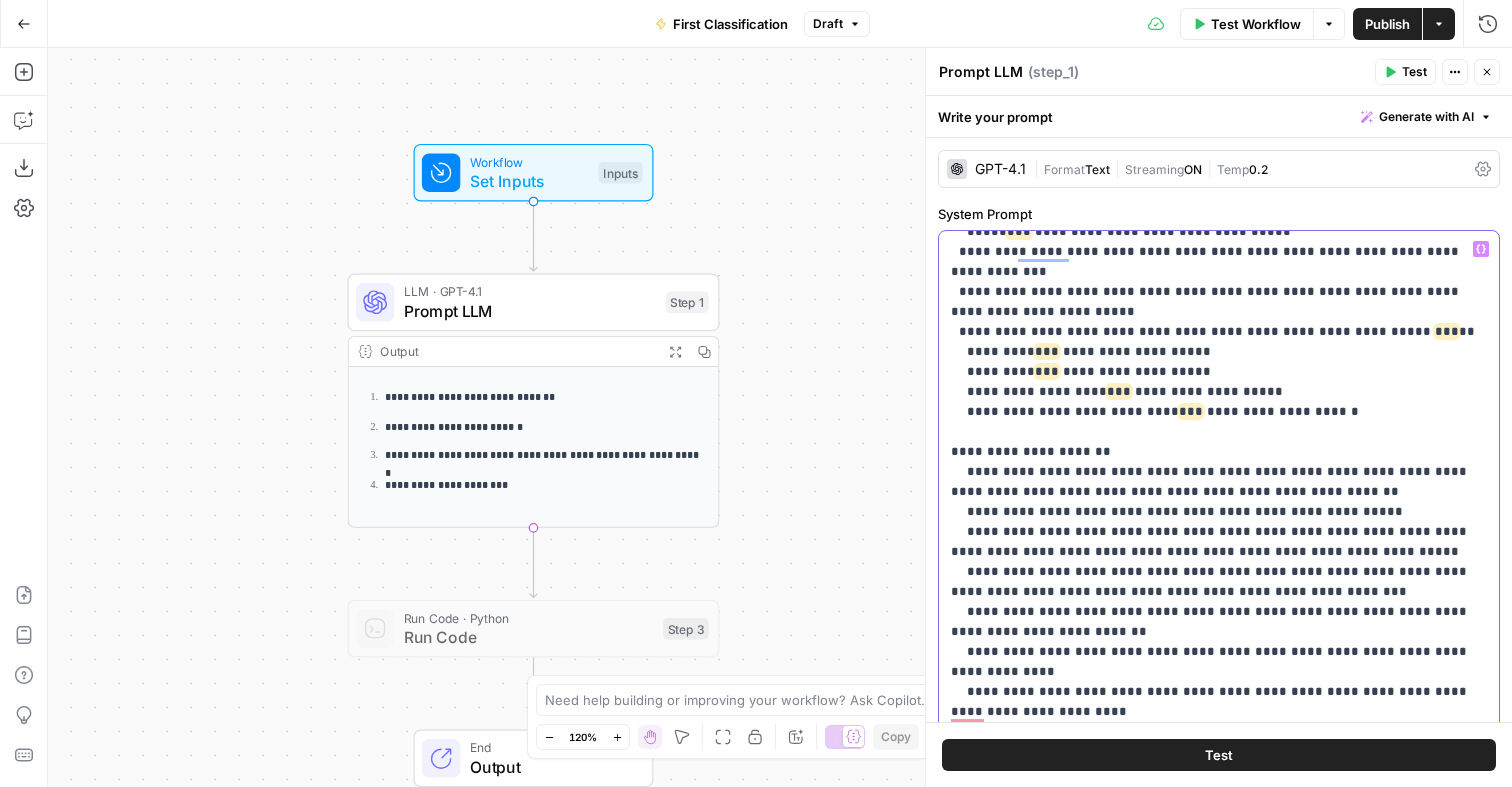 scroll, scrollTop: 2840, scrollLeft: 0, axis: vertical 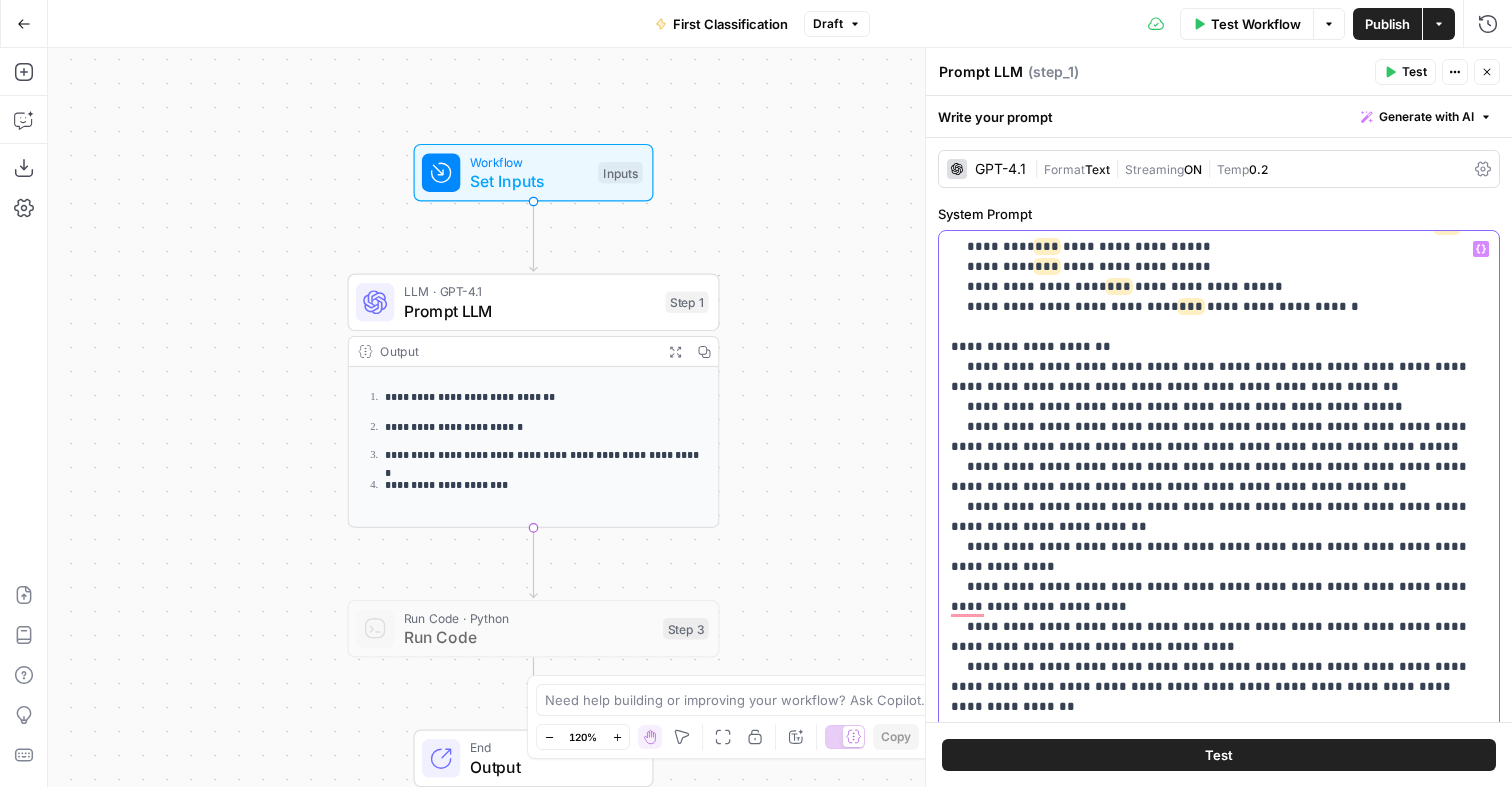 click on "**********" at bounding box center (1219, 87) 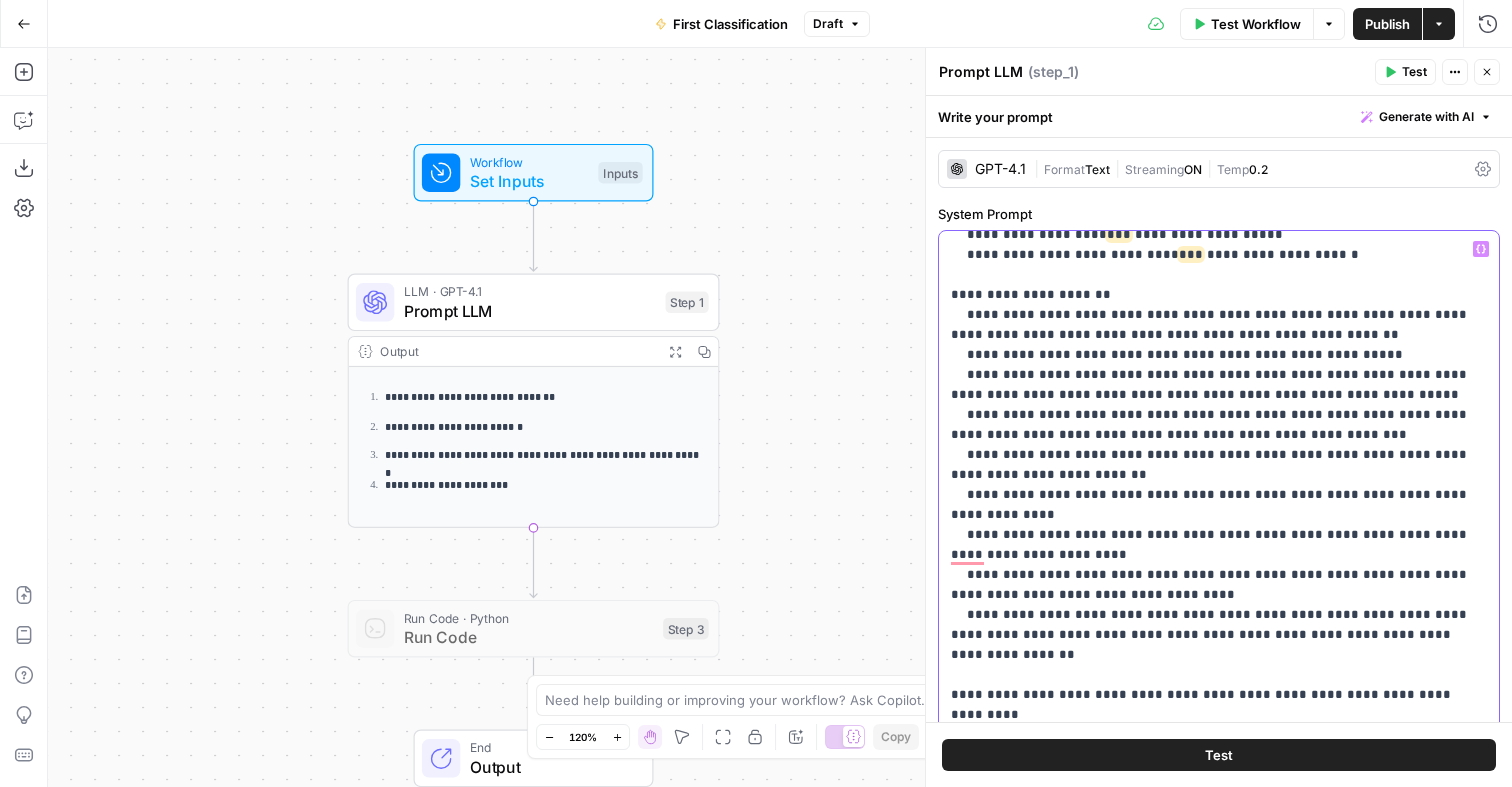 click on "**********" at bounding box center [1219, 35] 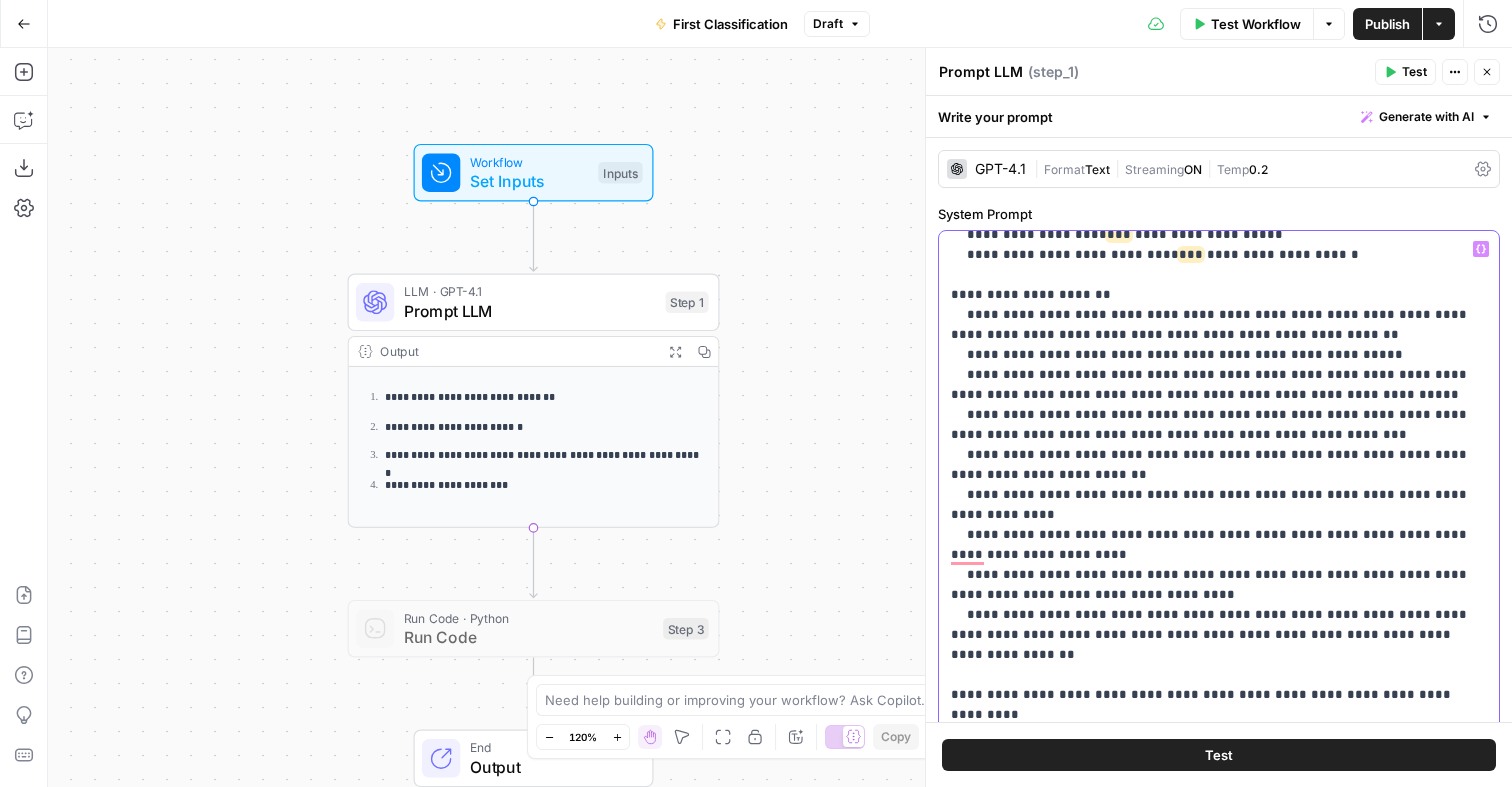 scroll, scrollTop: 2996, scrollLeft: 0, axis: vertical 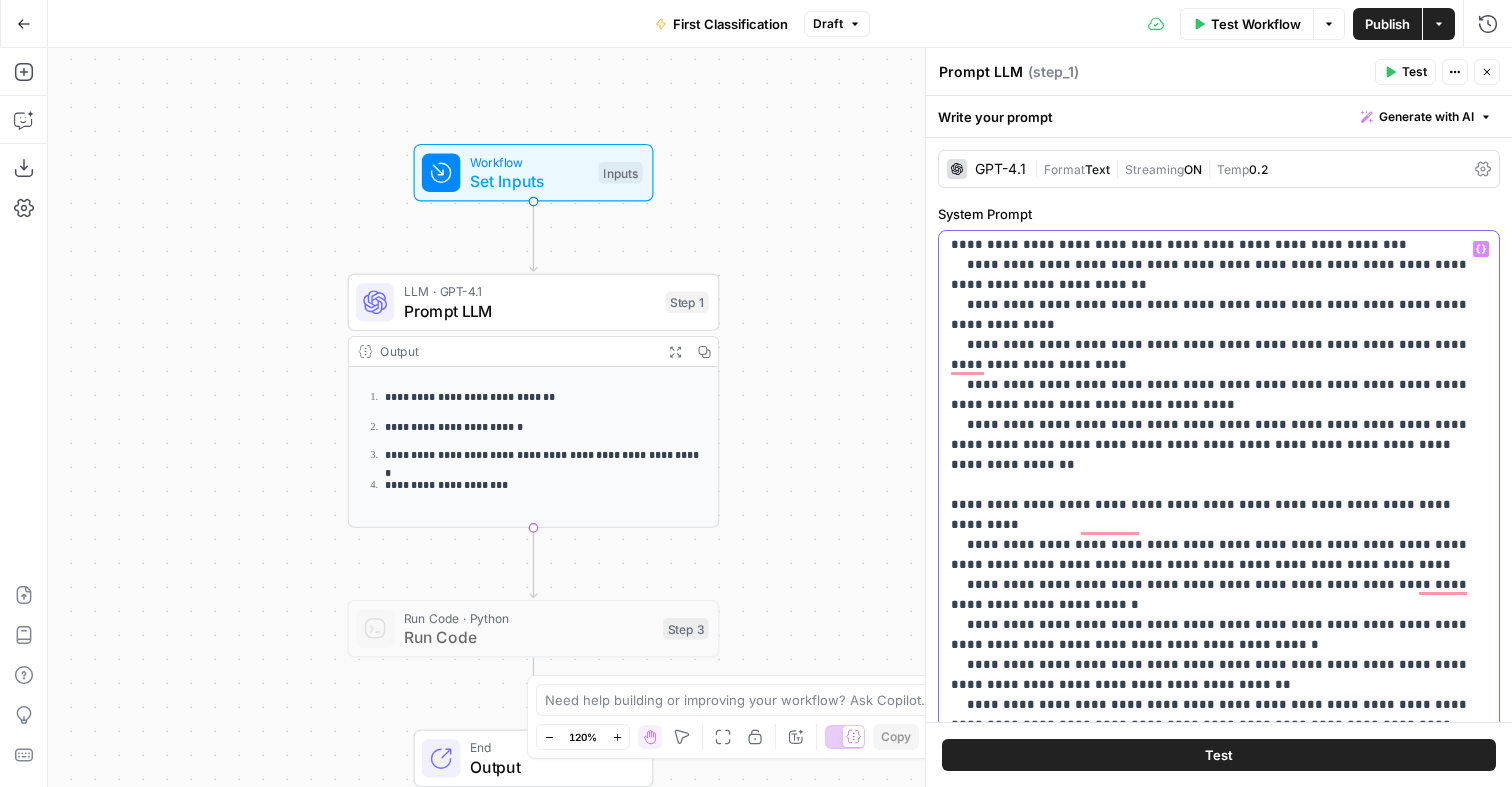 drag, startPoint x: 967, startPoint y: 451, endPoint x: 1123, endPoint y: 546, distance: 182.64993 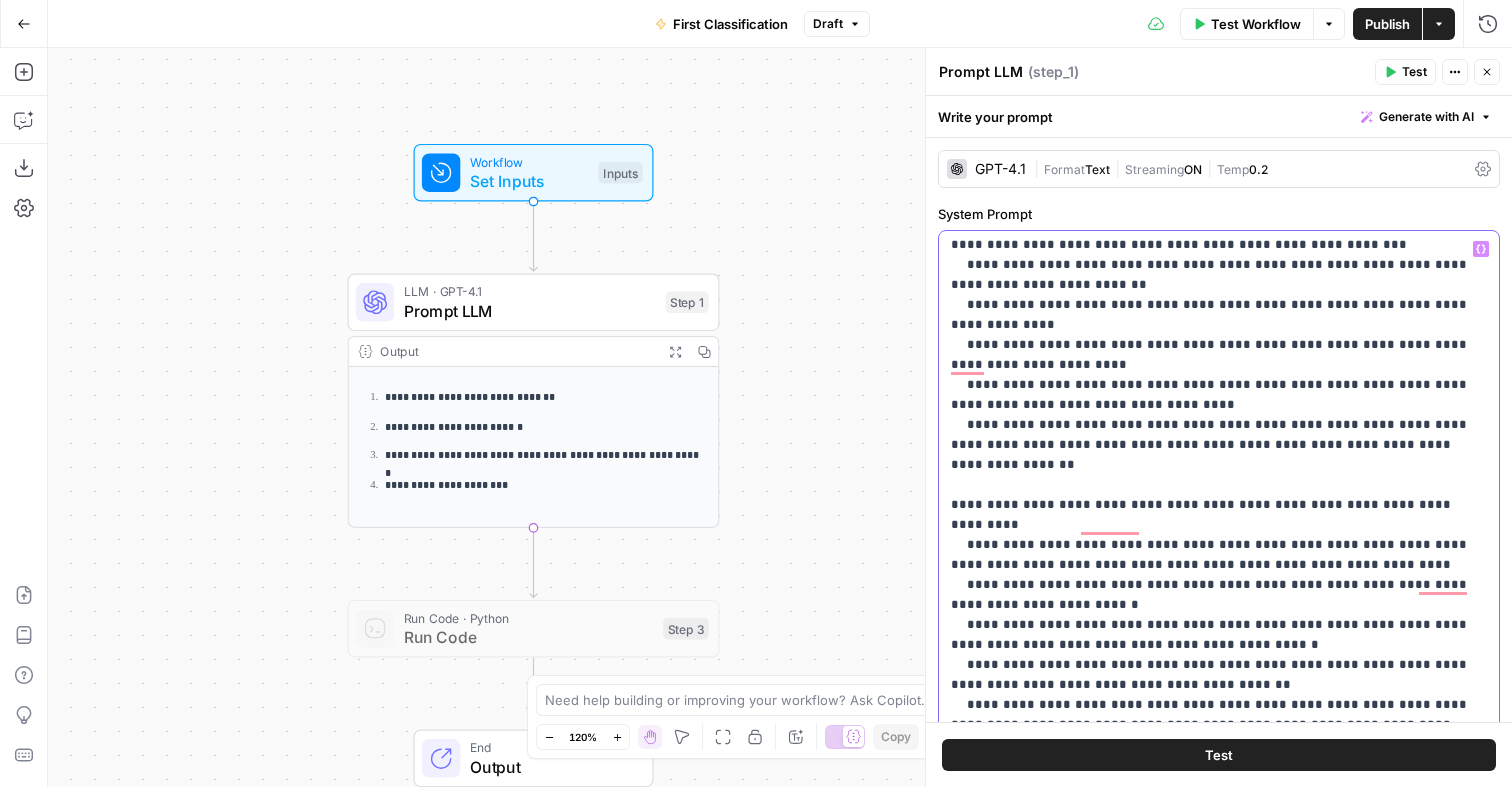 click on "**********" at bounding box center (1219, -155) 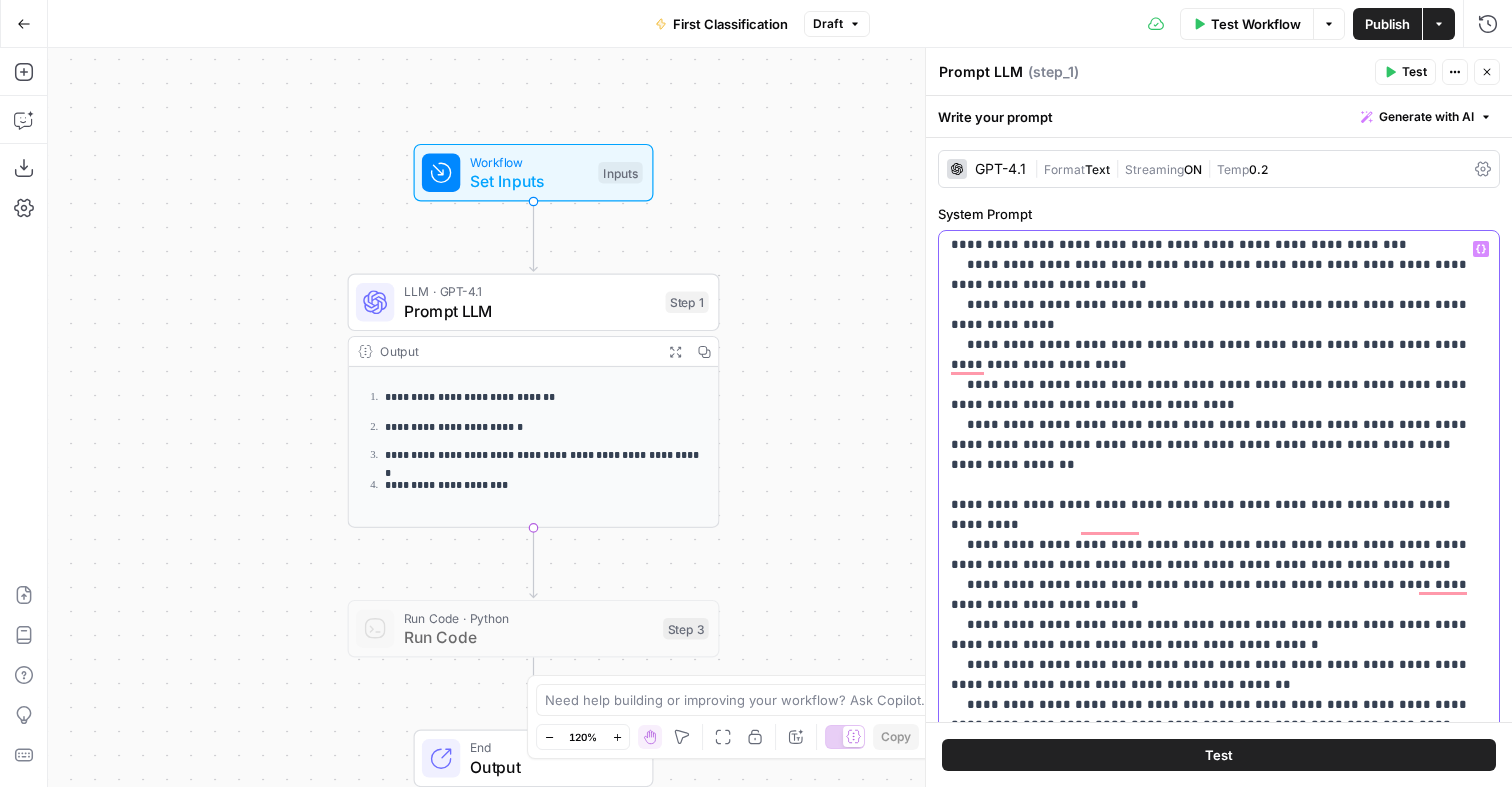 scroll, scrollTop: 3091, scrollLeft: 0, axis: vertical 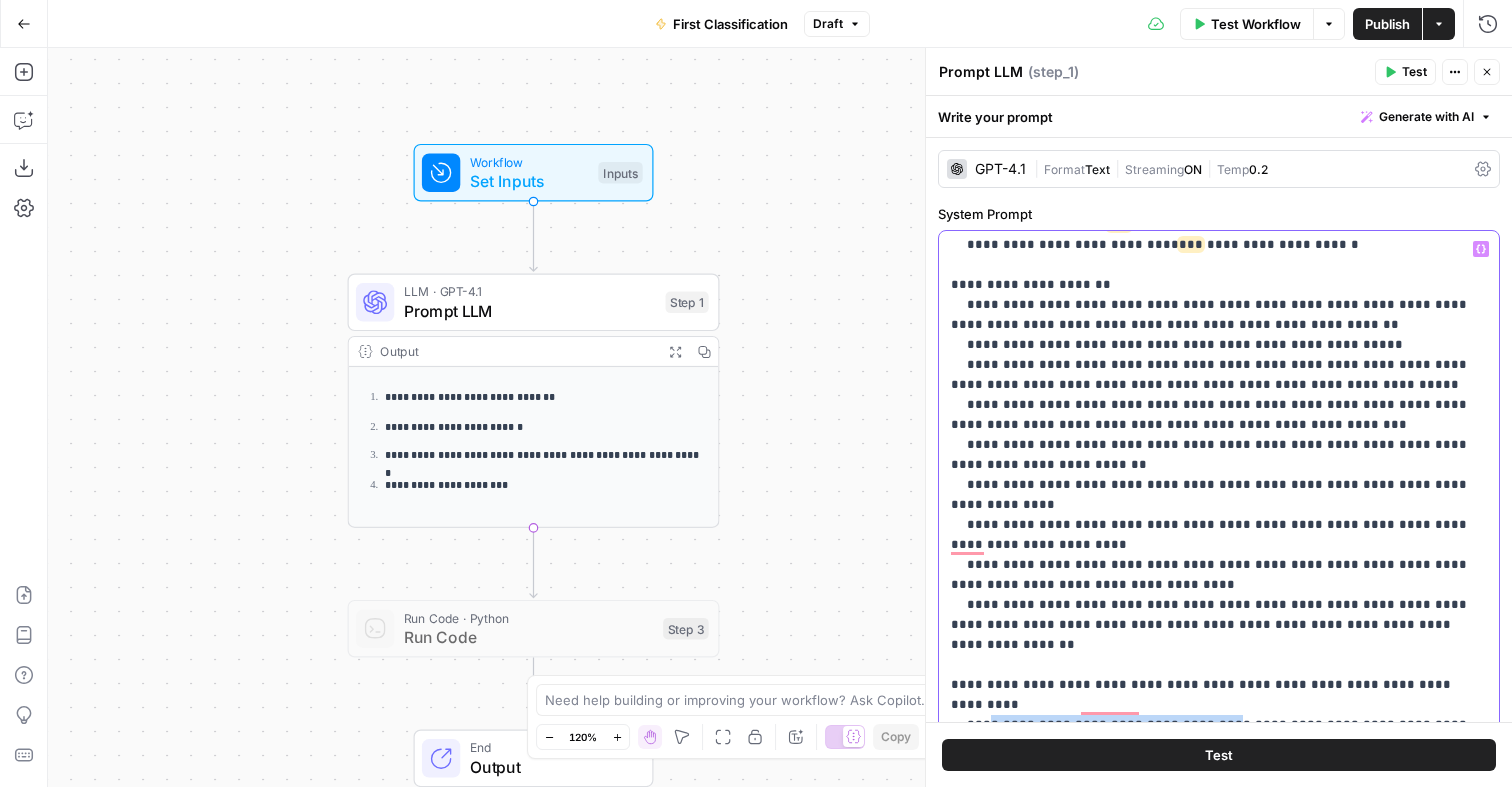 drag, startPoint x: 993, startPoint y: 367, endPoint x: 1207, endPoint y: 367, distance: 214 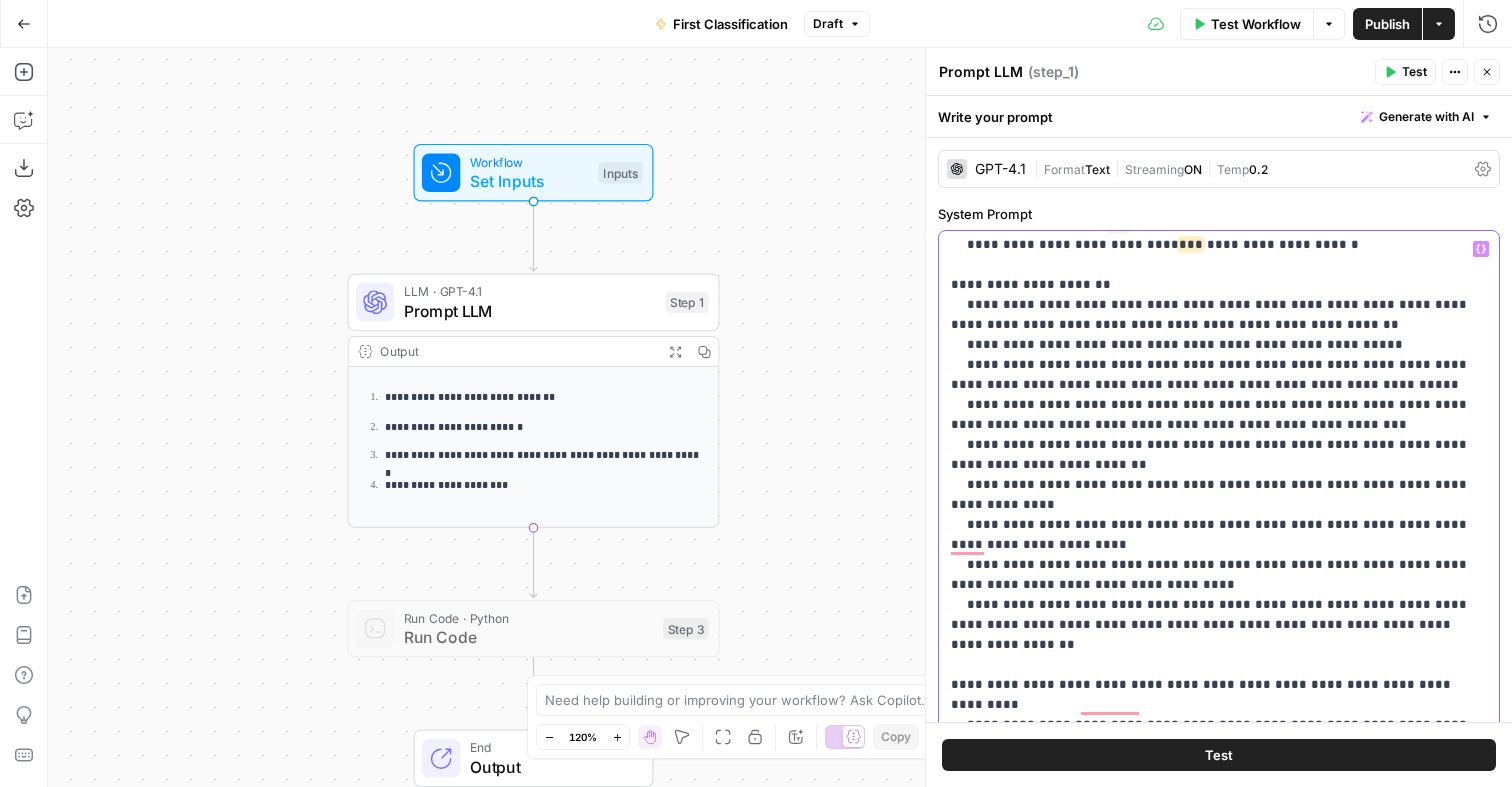 click on "**********" at bounding box center [1219, 25] 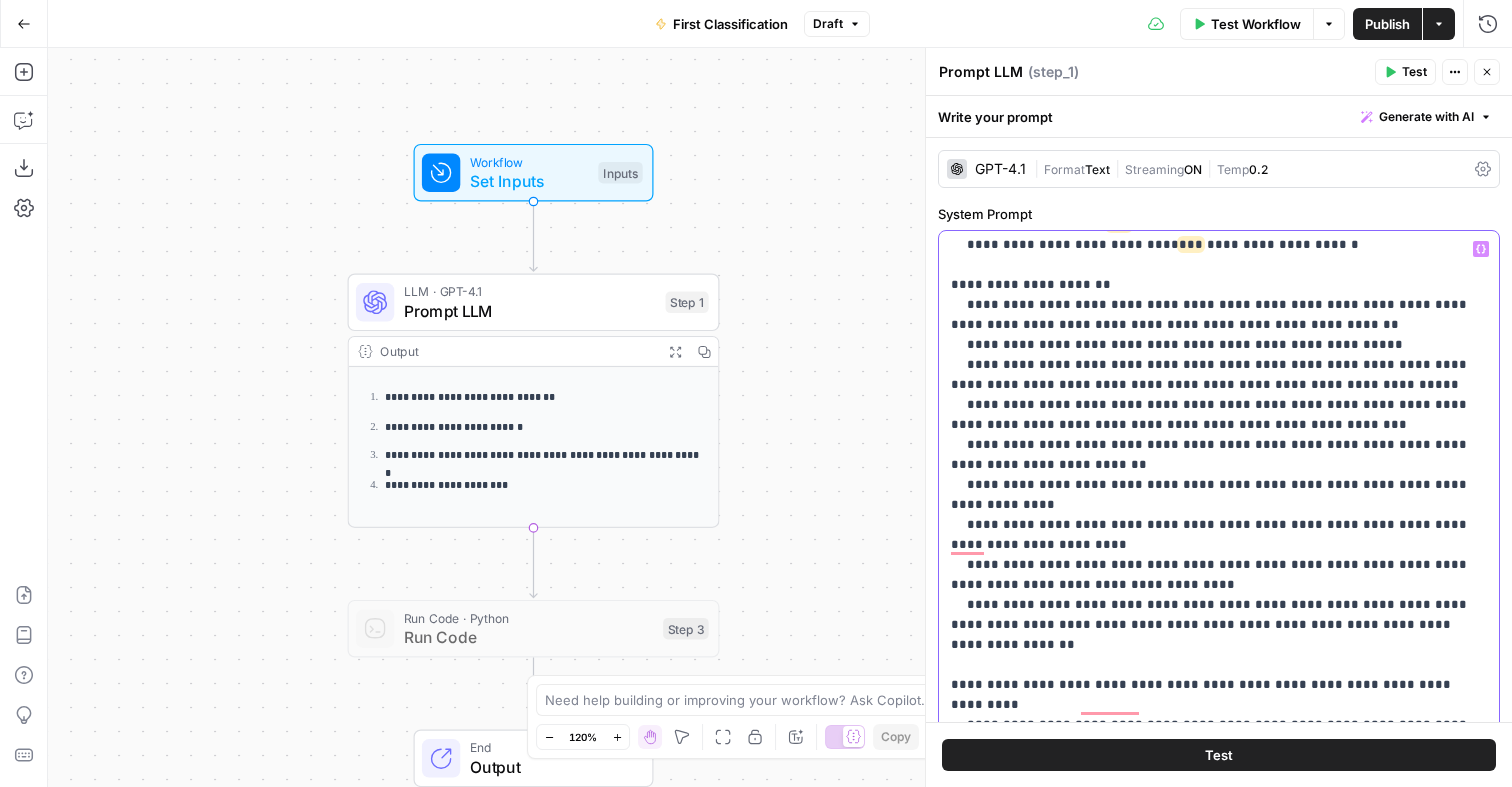 click on "**********" at bounding box center (1219, 25) 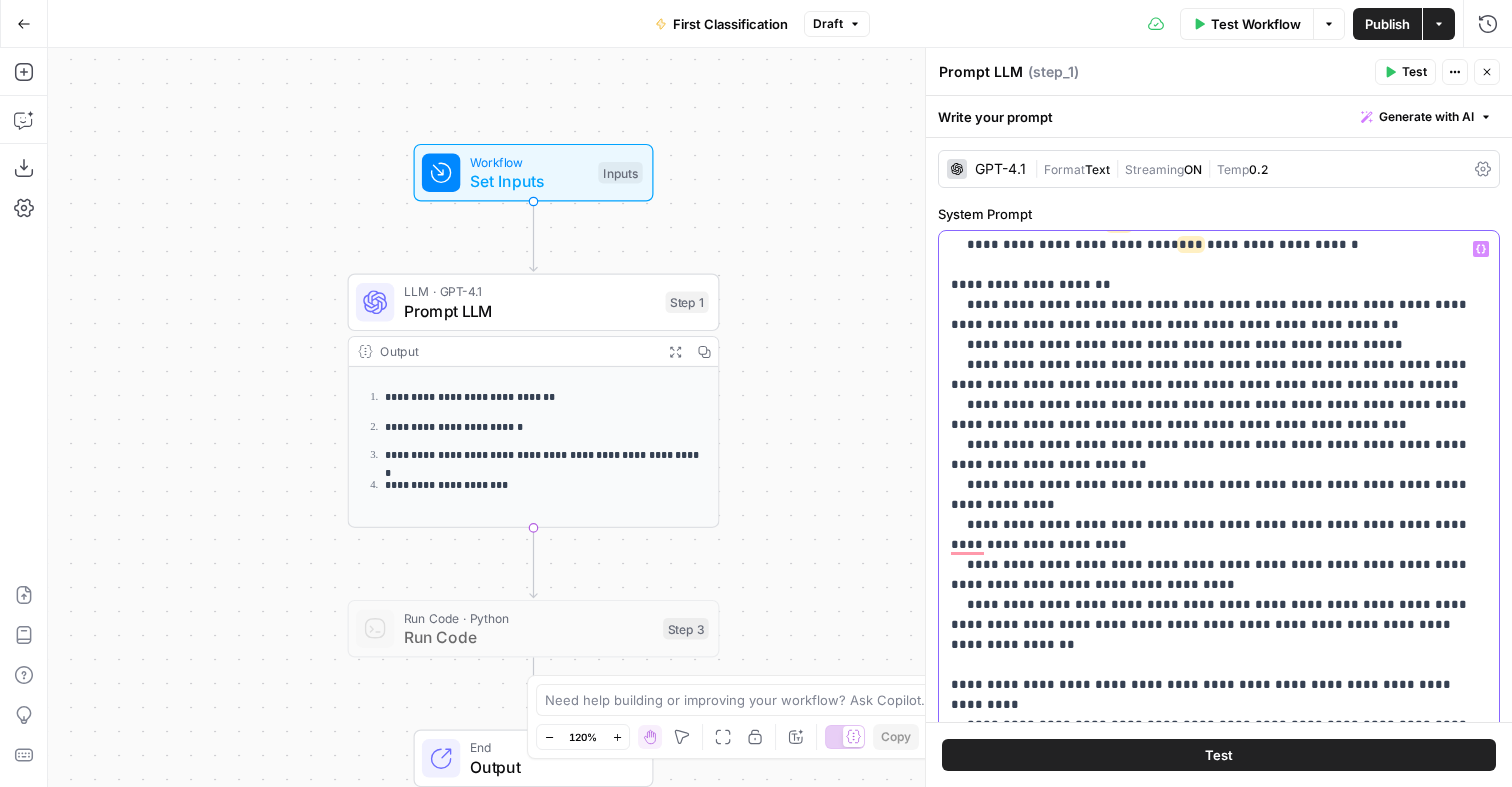 click on "**********" at bounding box center [1219, 35] 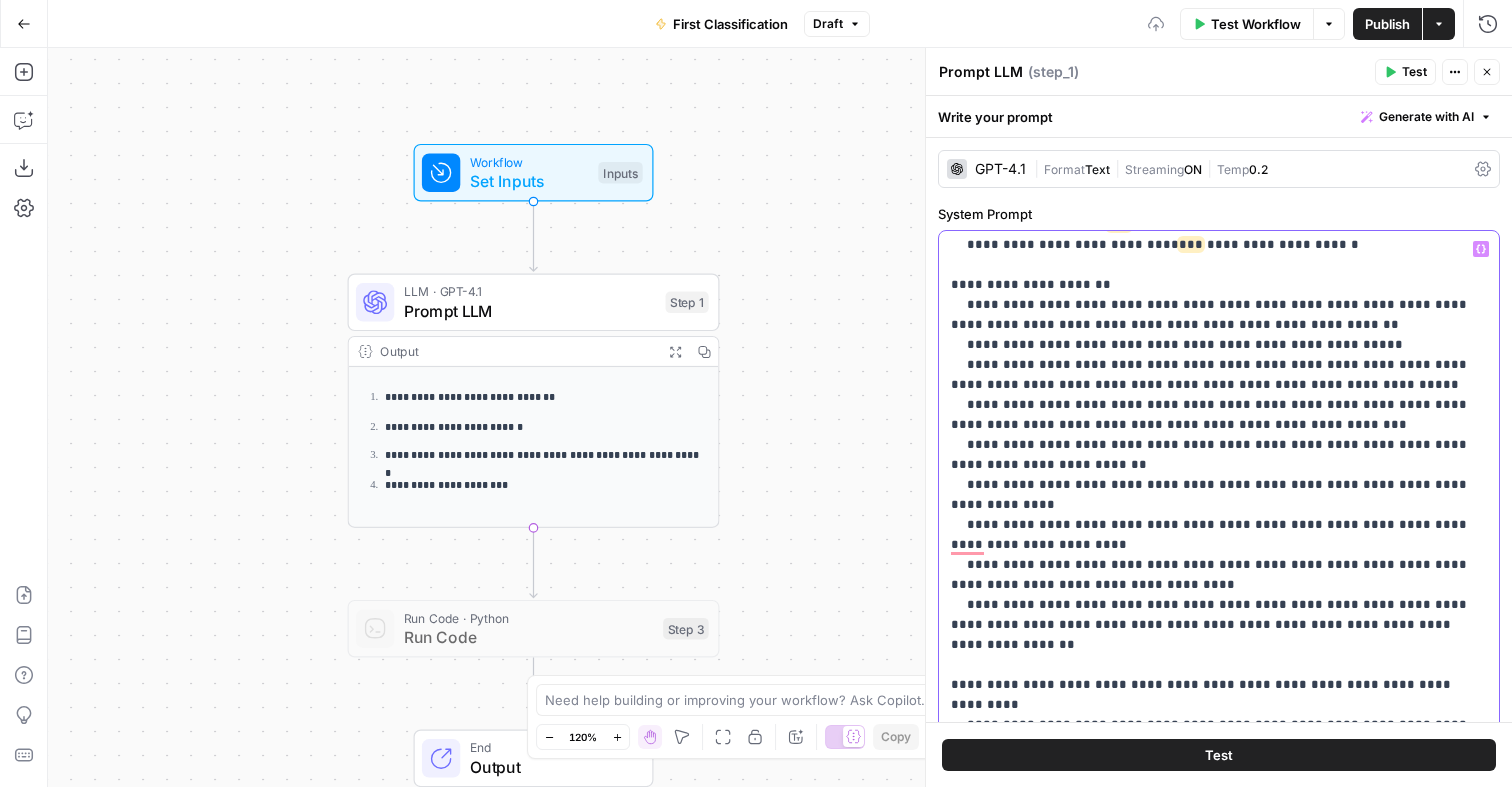 click on "**********" at bounding box center [1219, 45] 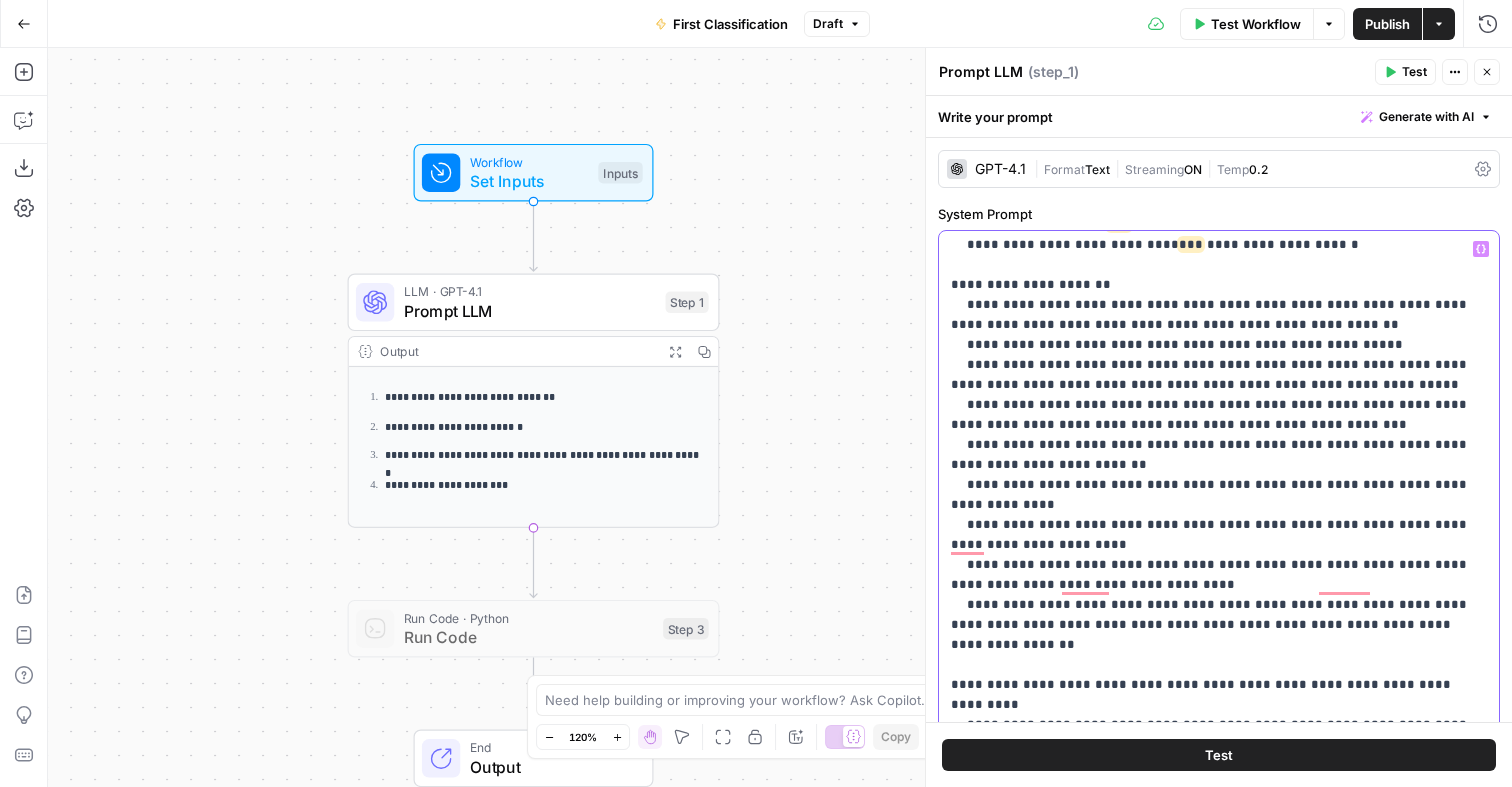 scroll, scrollTop: 2917, scrollLeft: 0, axis: vertical 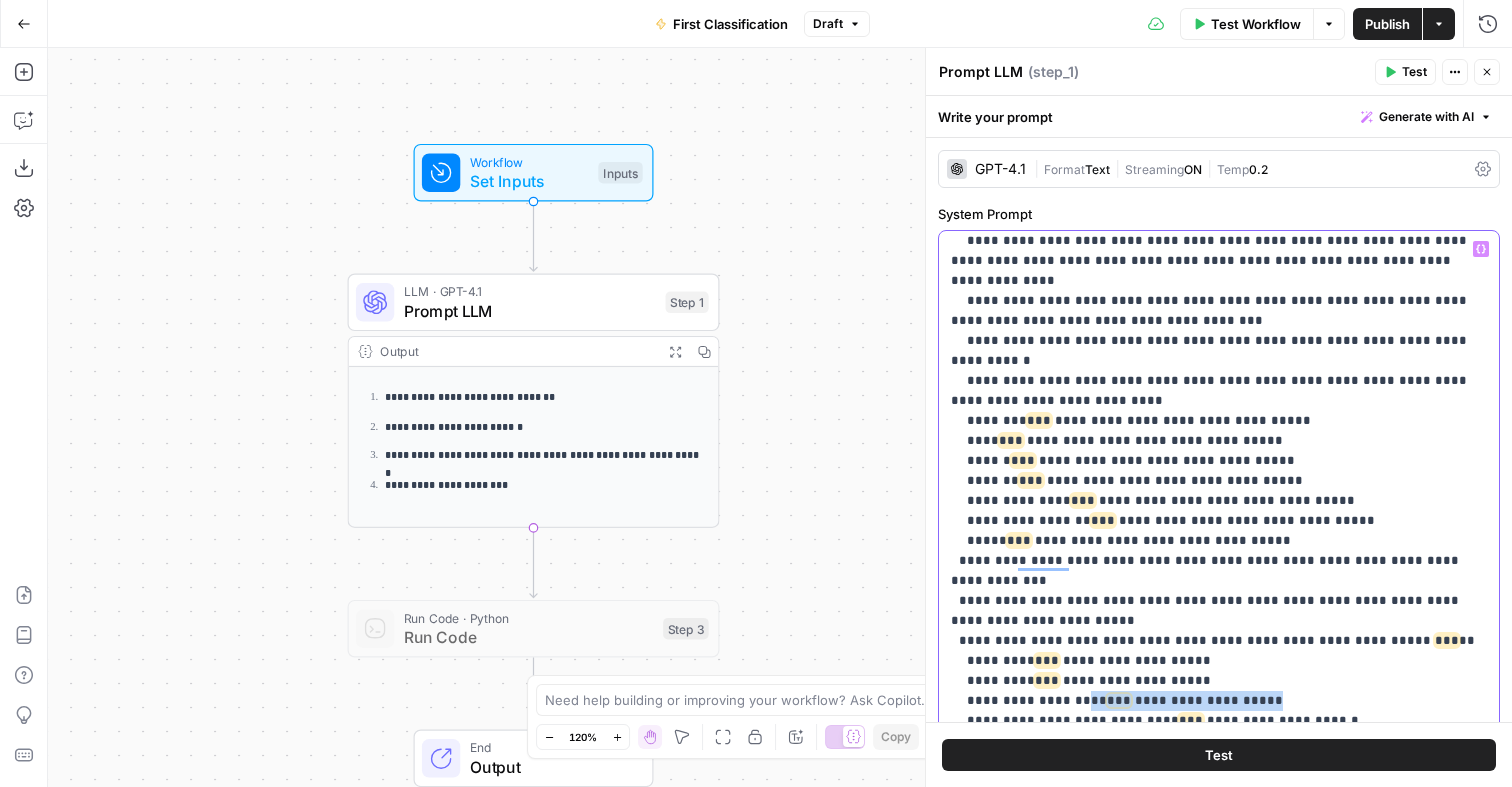 drag, startPoint x: 1085, startPoint y: 397, endPoint x: 1313, endPoint y: 396, distance: 228.0022 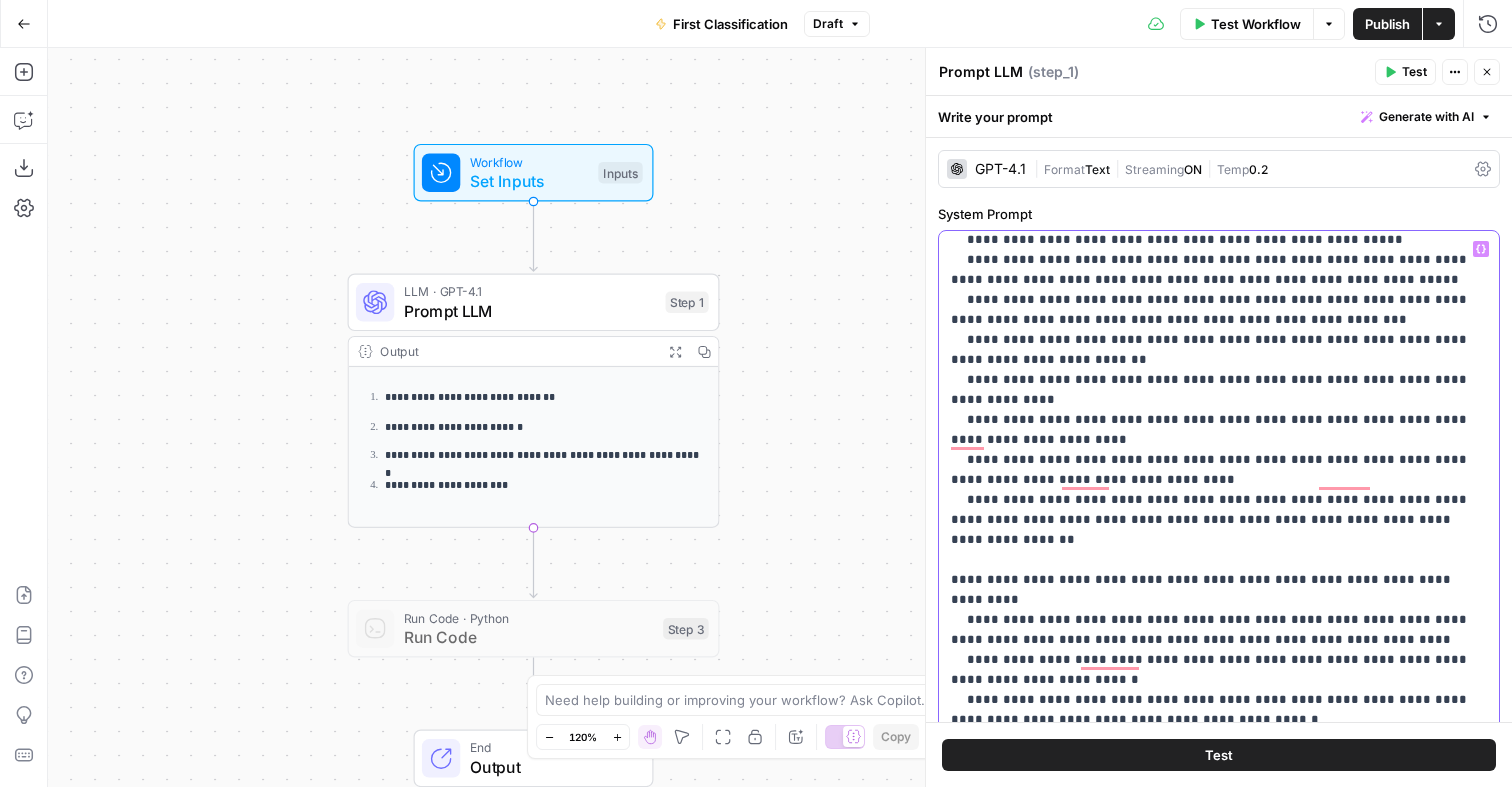 click on "**********" at bounding box center [1219, -50] 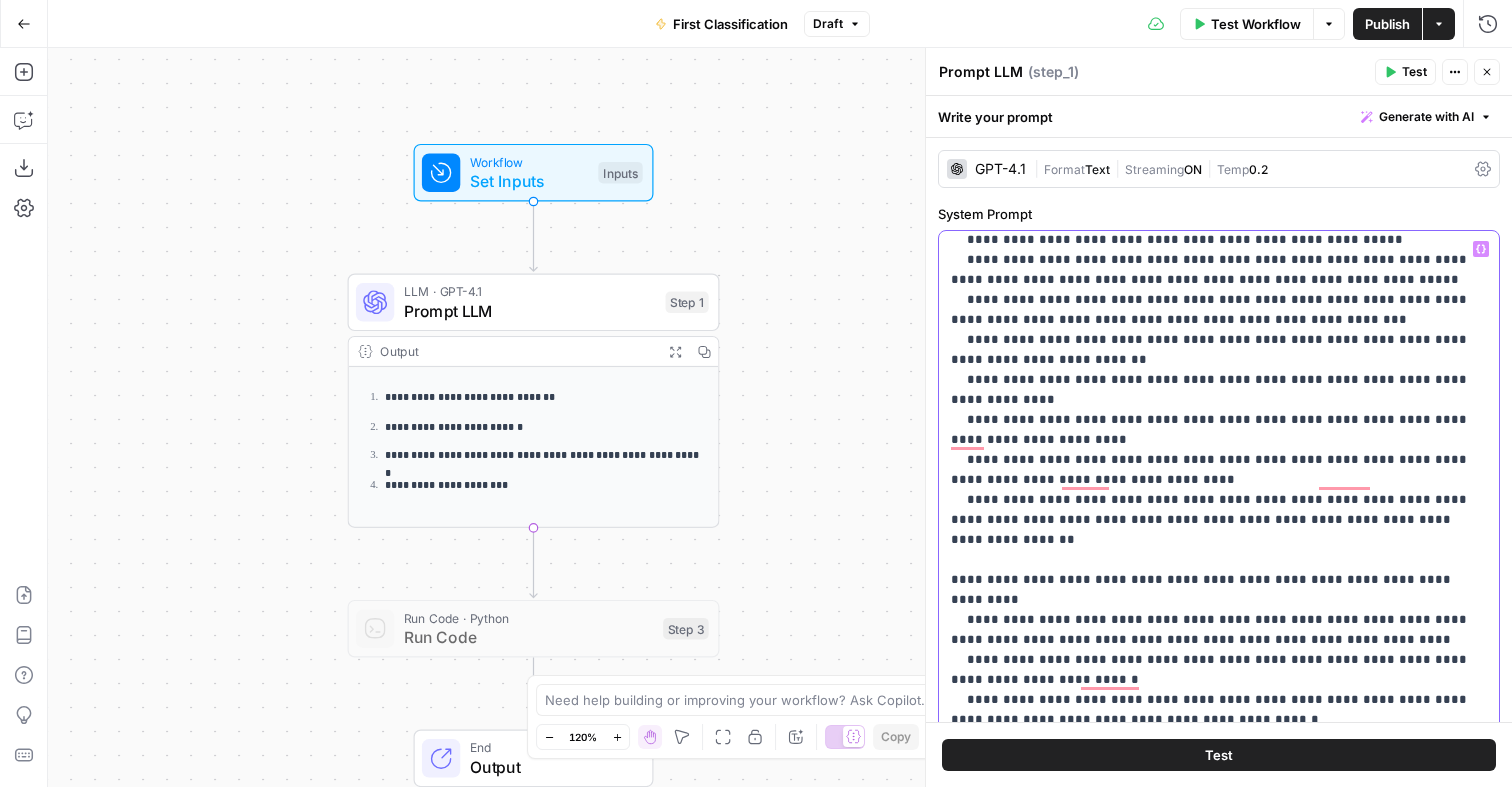 click on "**********" at bounding box center (1219, -40) 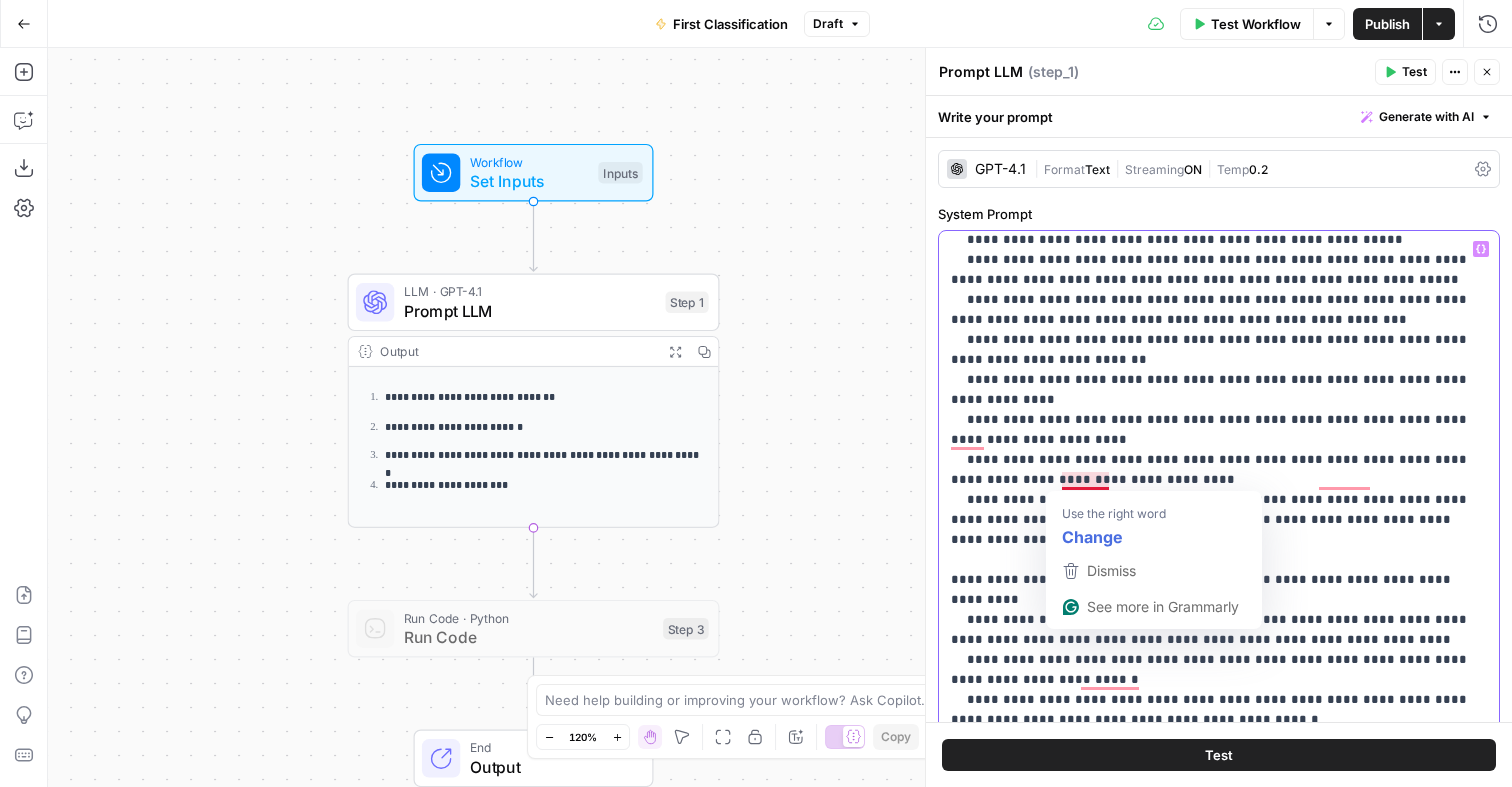 drag, startPoint x: 977, startPoint y: 484, endPoint x: 1108, endPoint y: 484, distance: 131 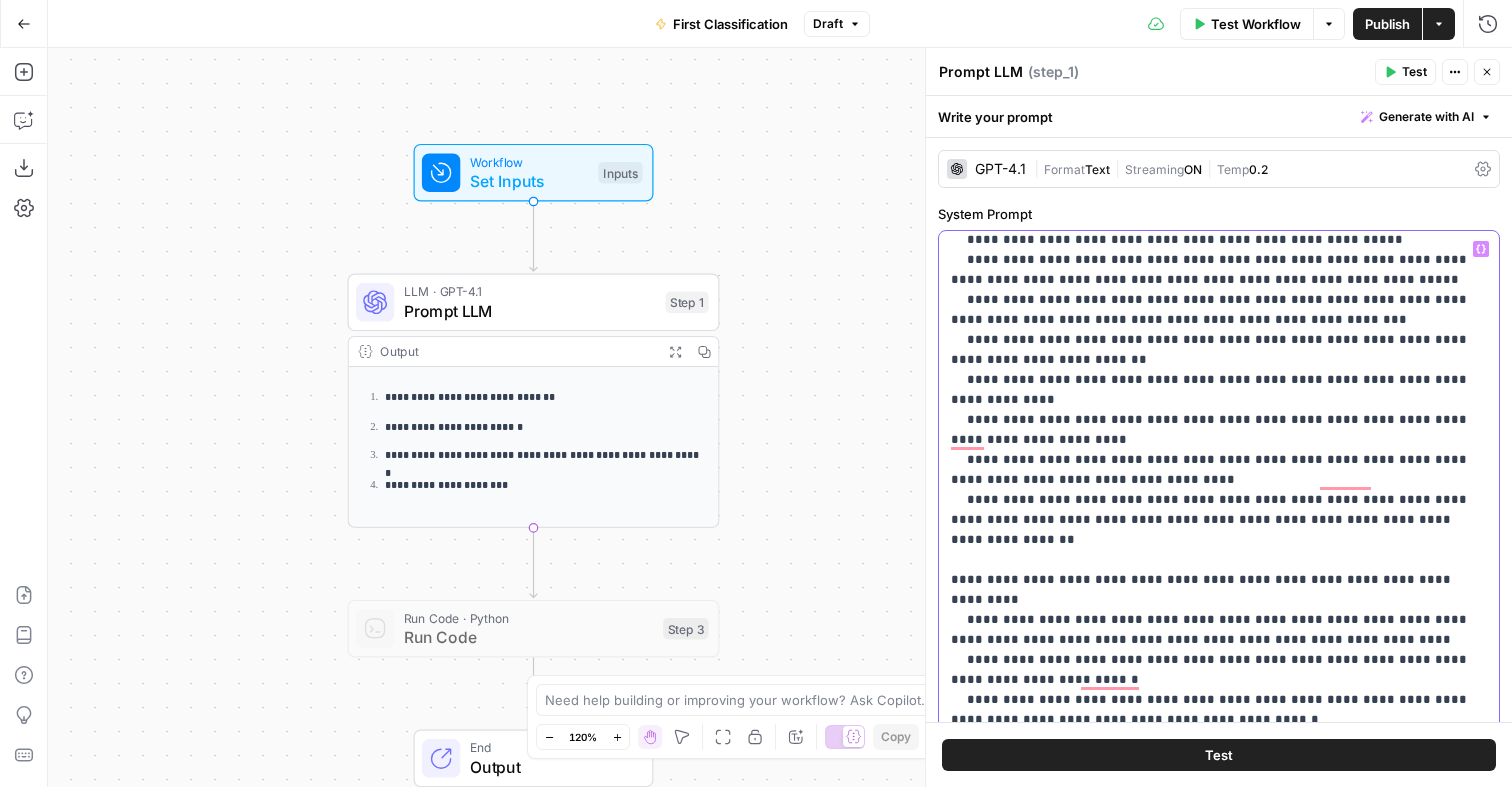 copy on "**********" 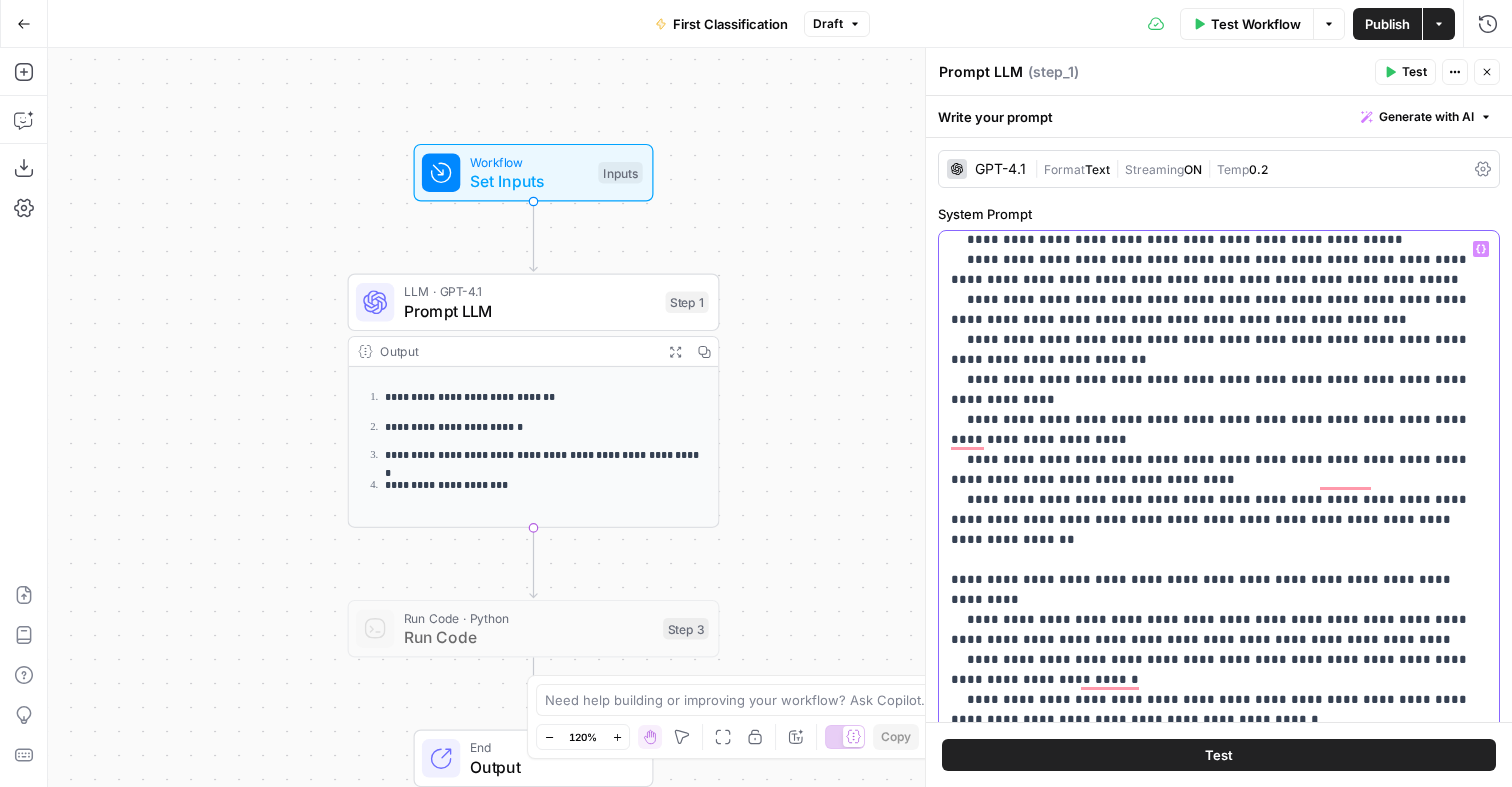 drag, startPoint x: 1110, startPoint y: 485, endPoint x: 977, endPoint y: 485, distance: 133 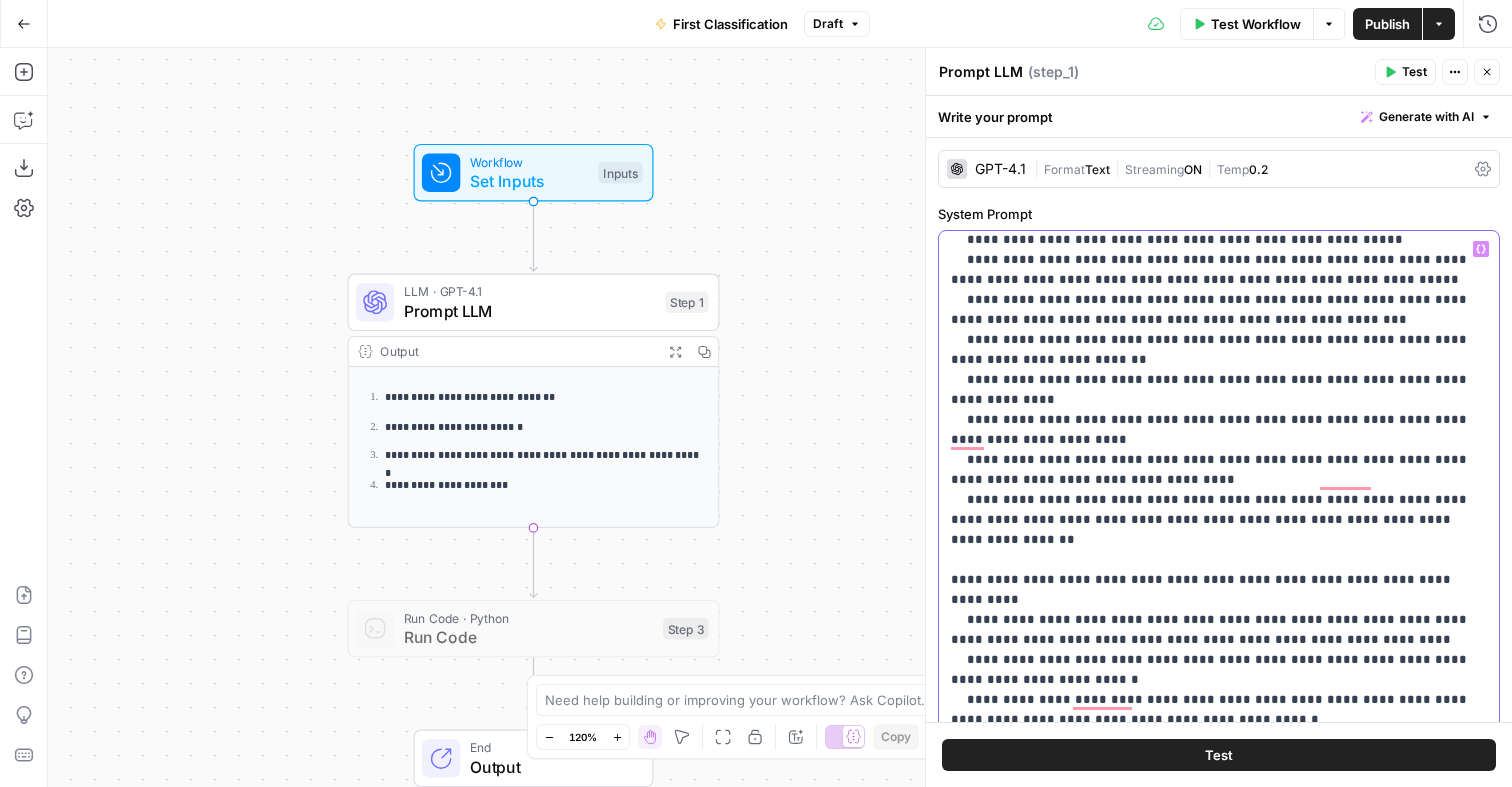 click on "**********" at bounding box center [1219, -30] 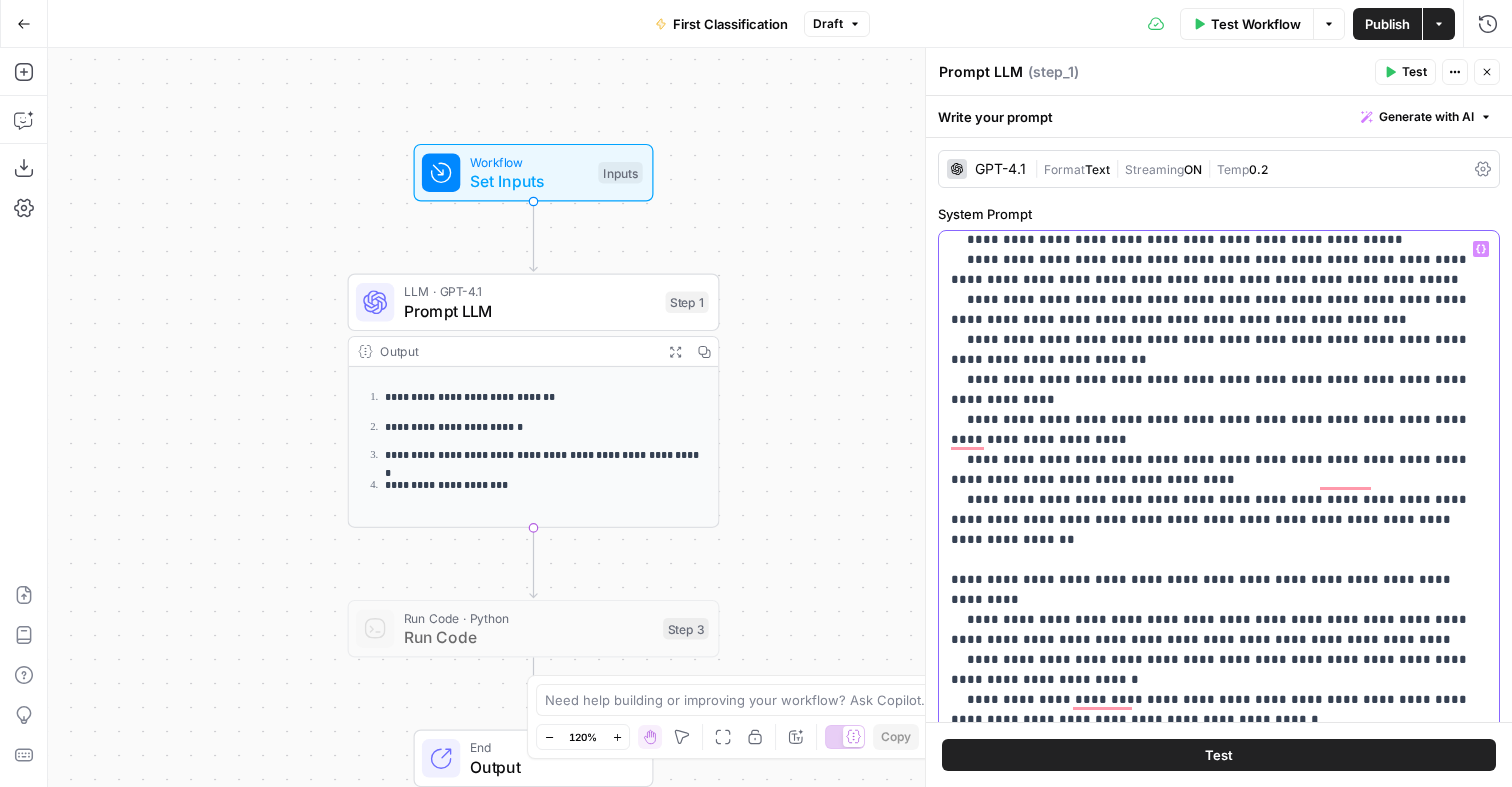 drag, startPoint x: 1268, startPoint y: 528, endPoint x: 1065, endPoint y: 525, distance: 203.02217 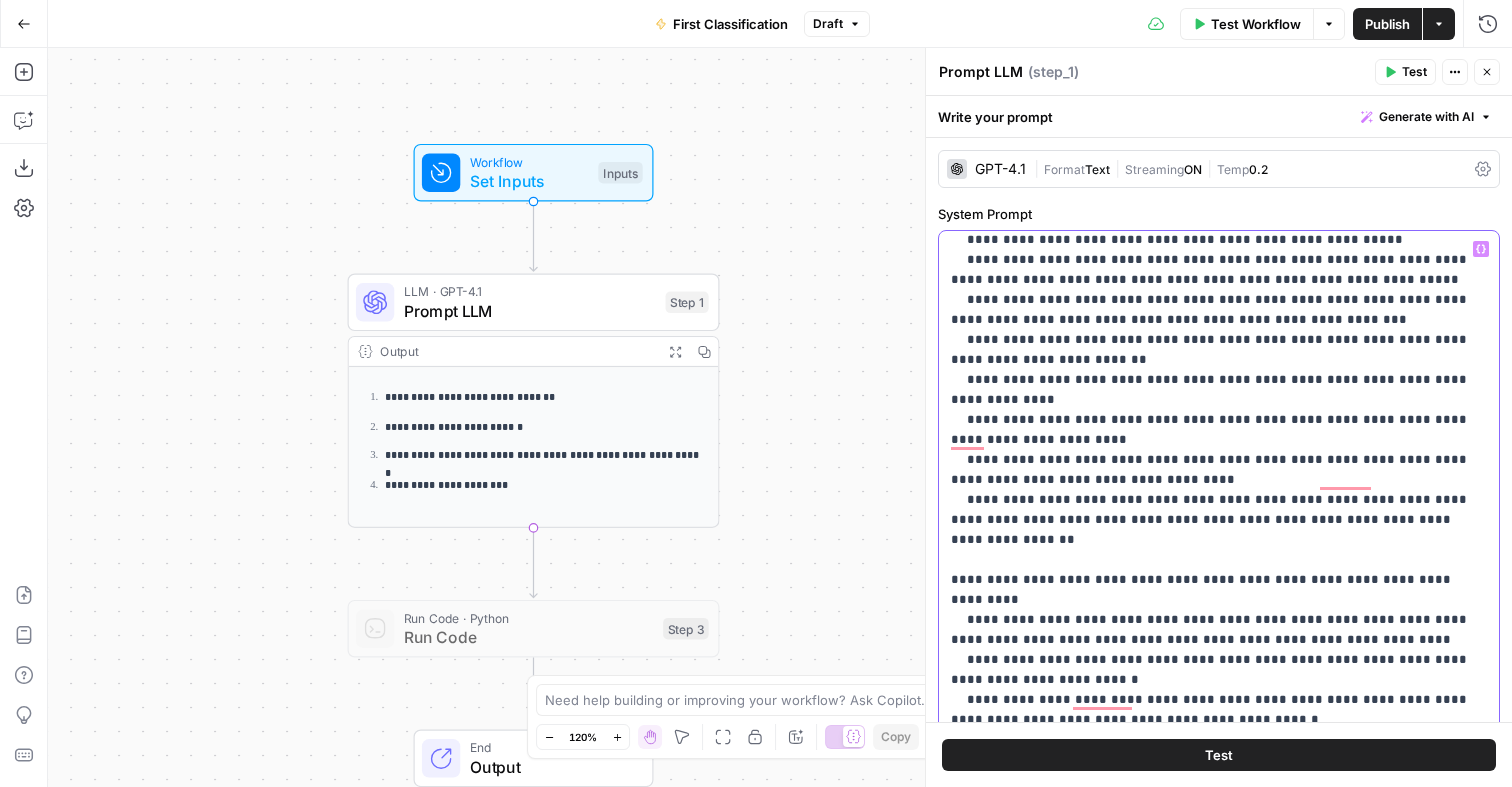 click on "**********" at bounding box center (1219, -30) 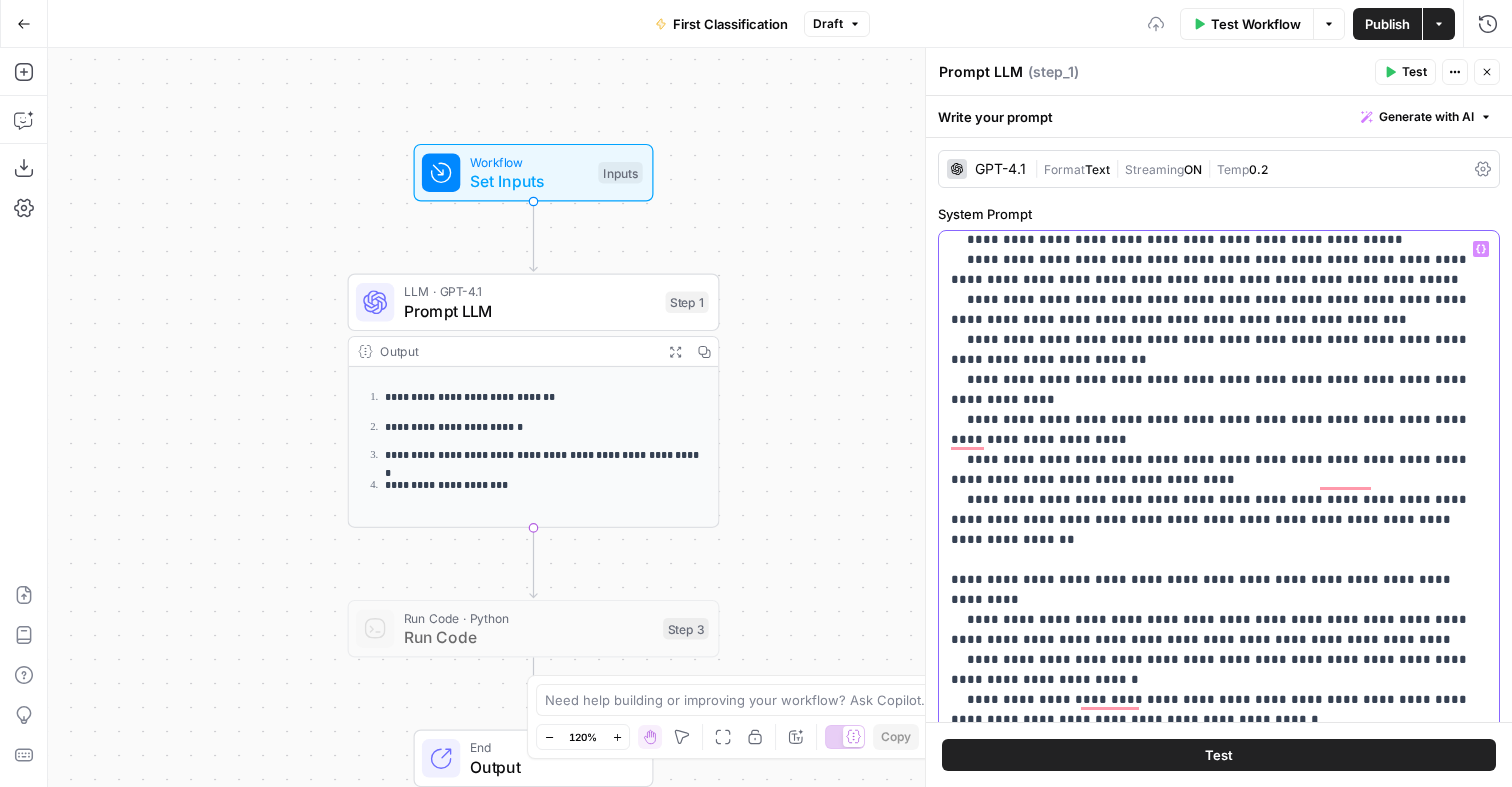 copy on "**********" 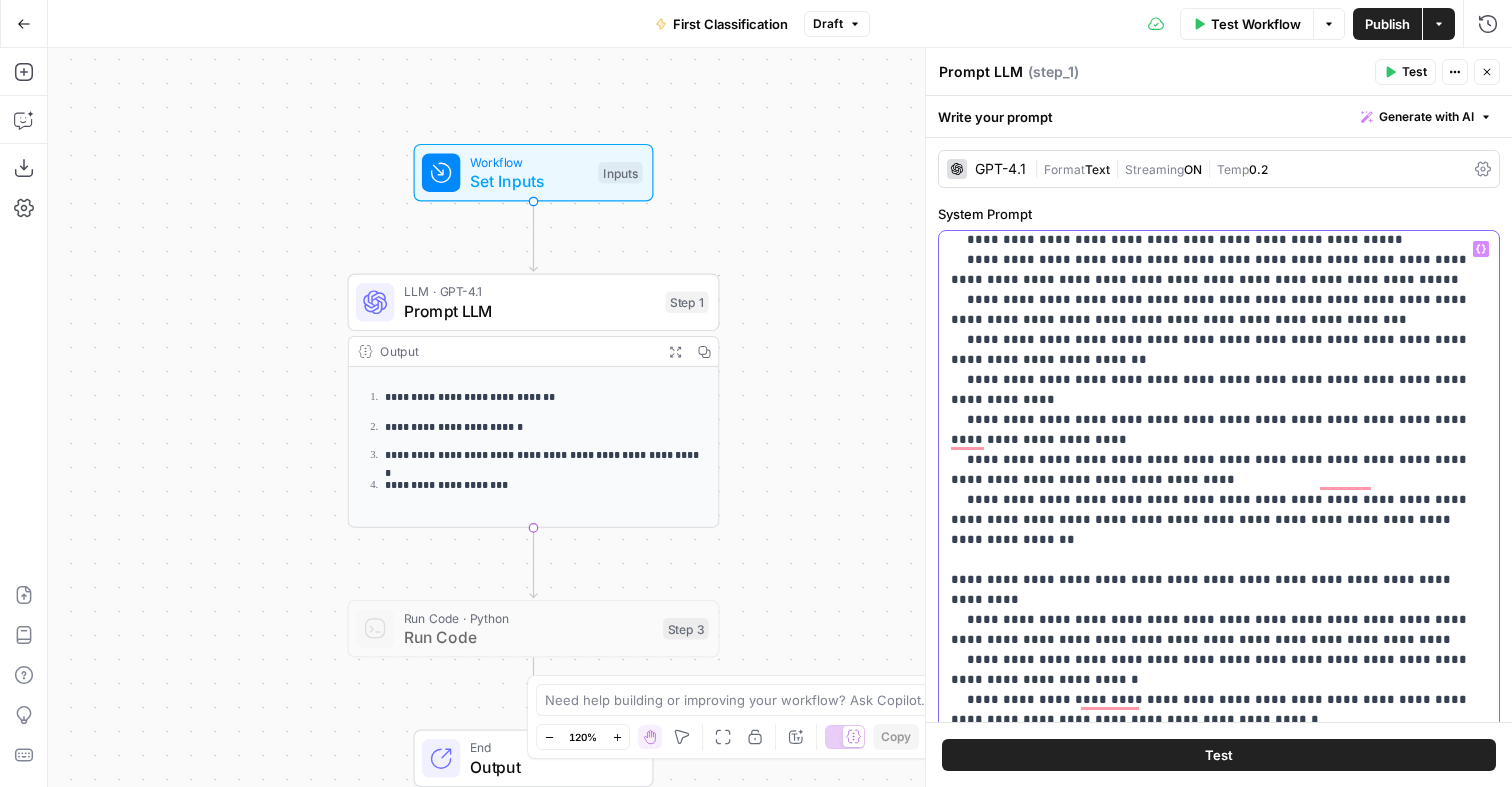 click on "**********" at bounding box center [1219, -30] 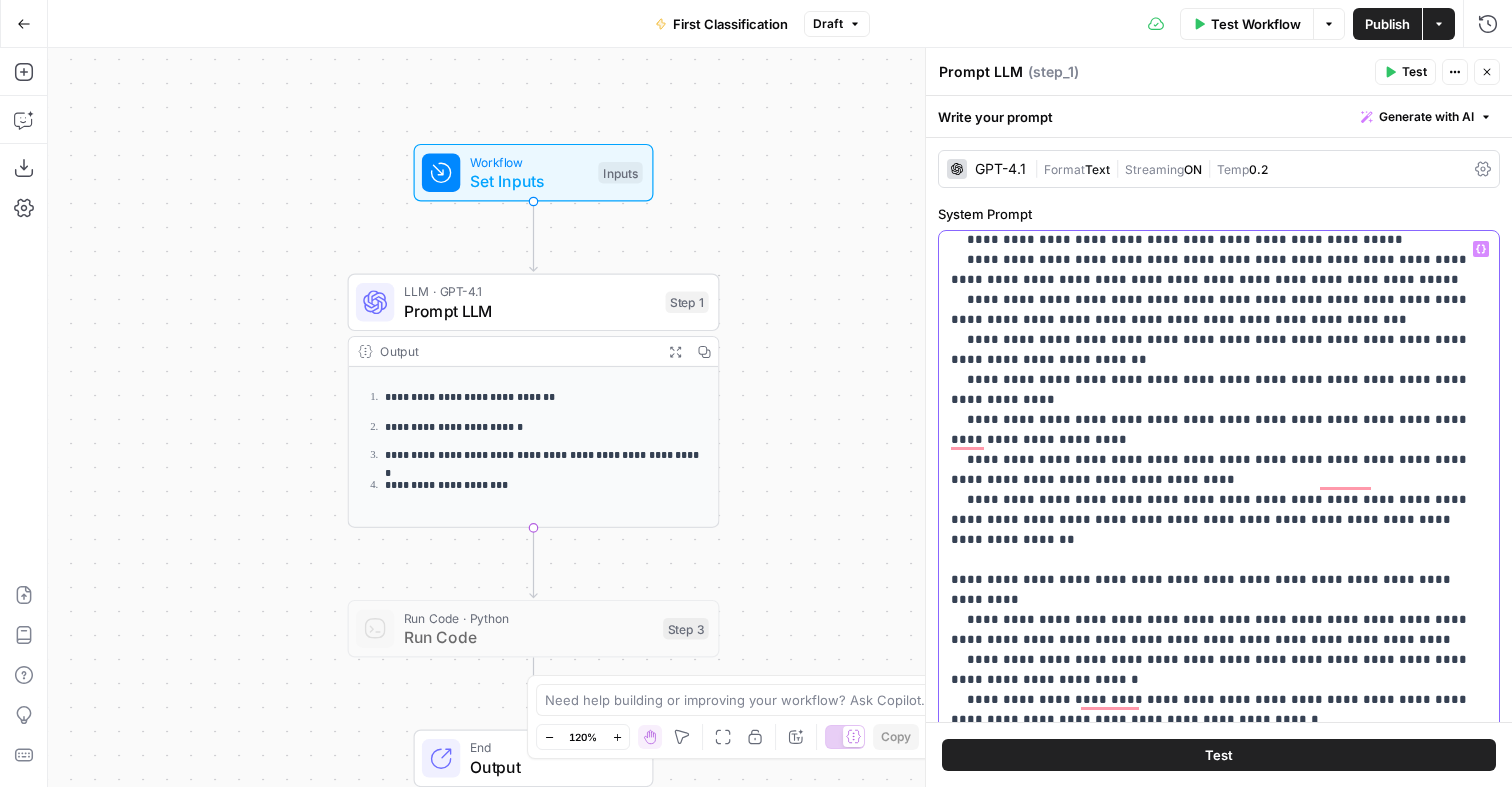 click on "**********" at bounding box center (1219, -30) 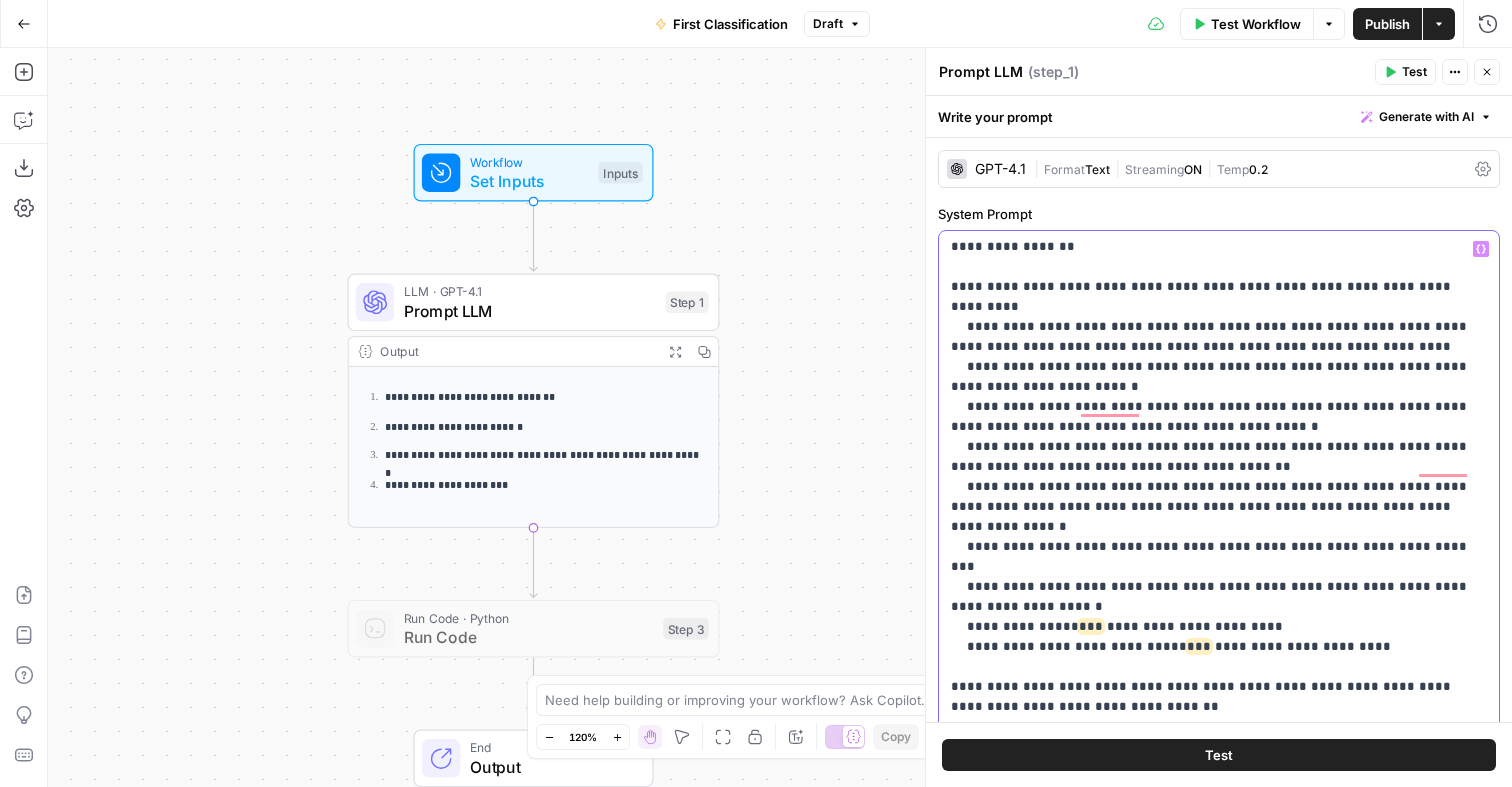 click on "**********" at bounding box center [1219, -323] 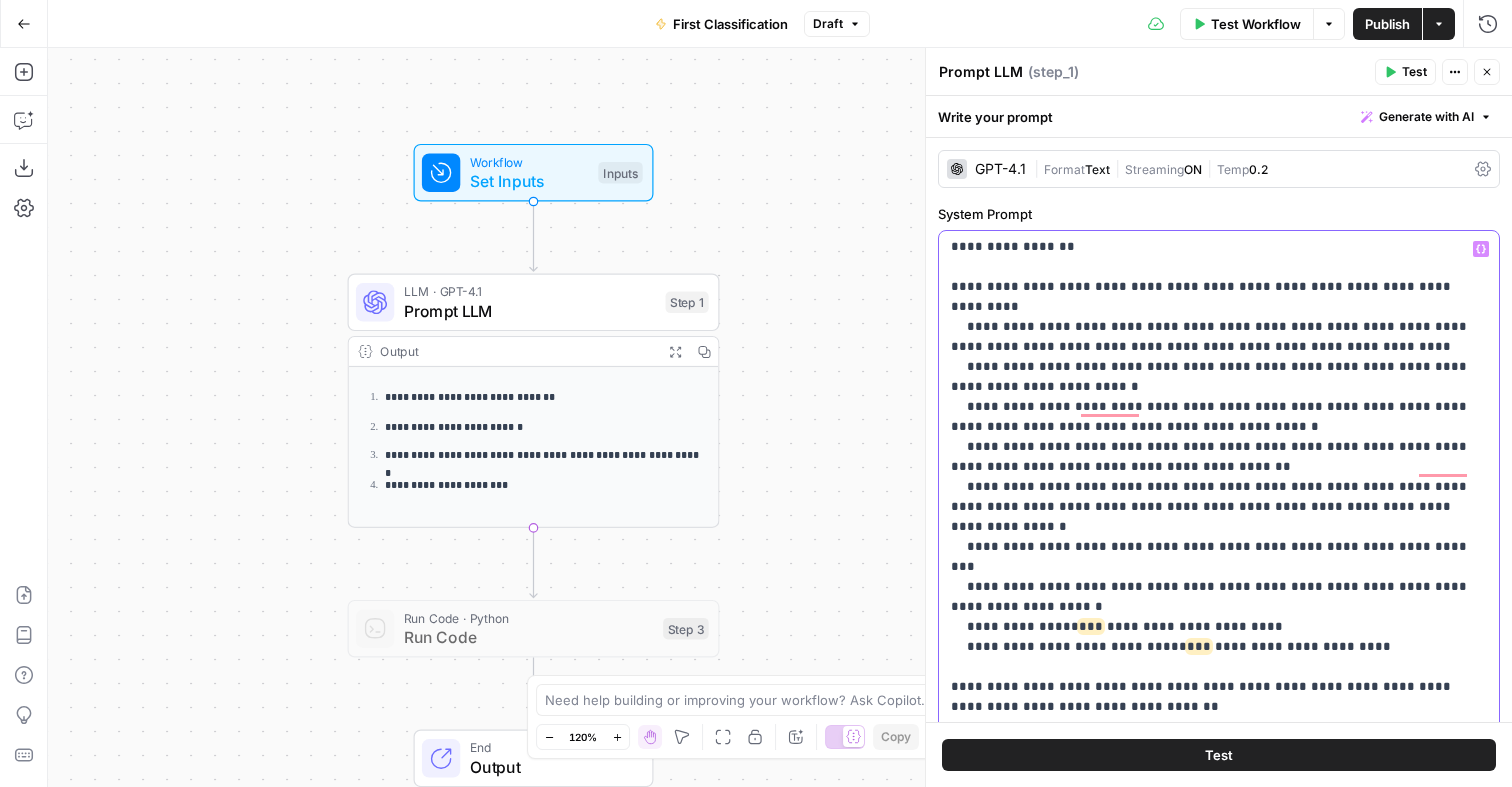click on "**********" at bounding box center (1219, -323) 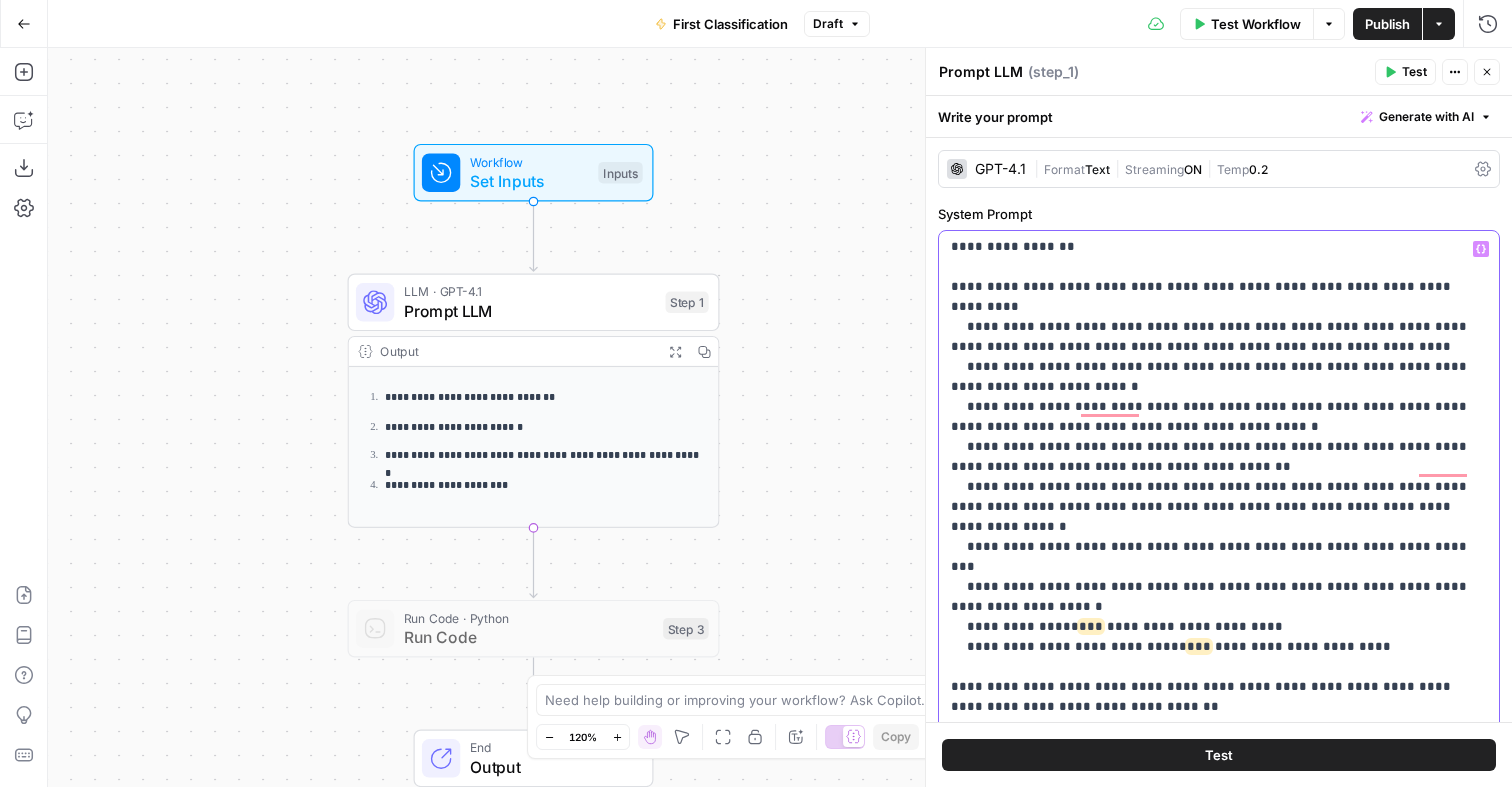 click on "**********" at bounding box center [1219, -323] 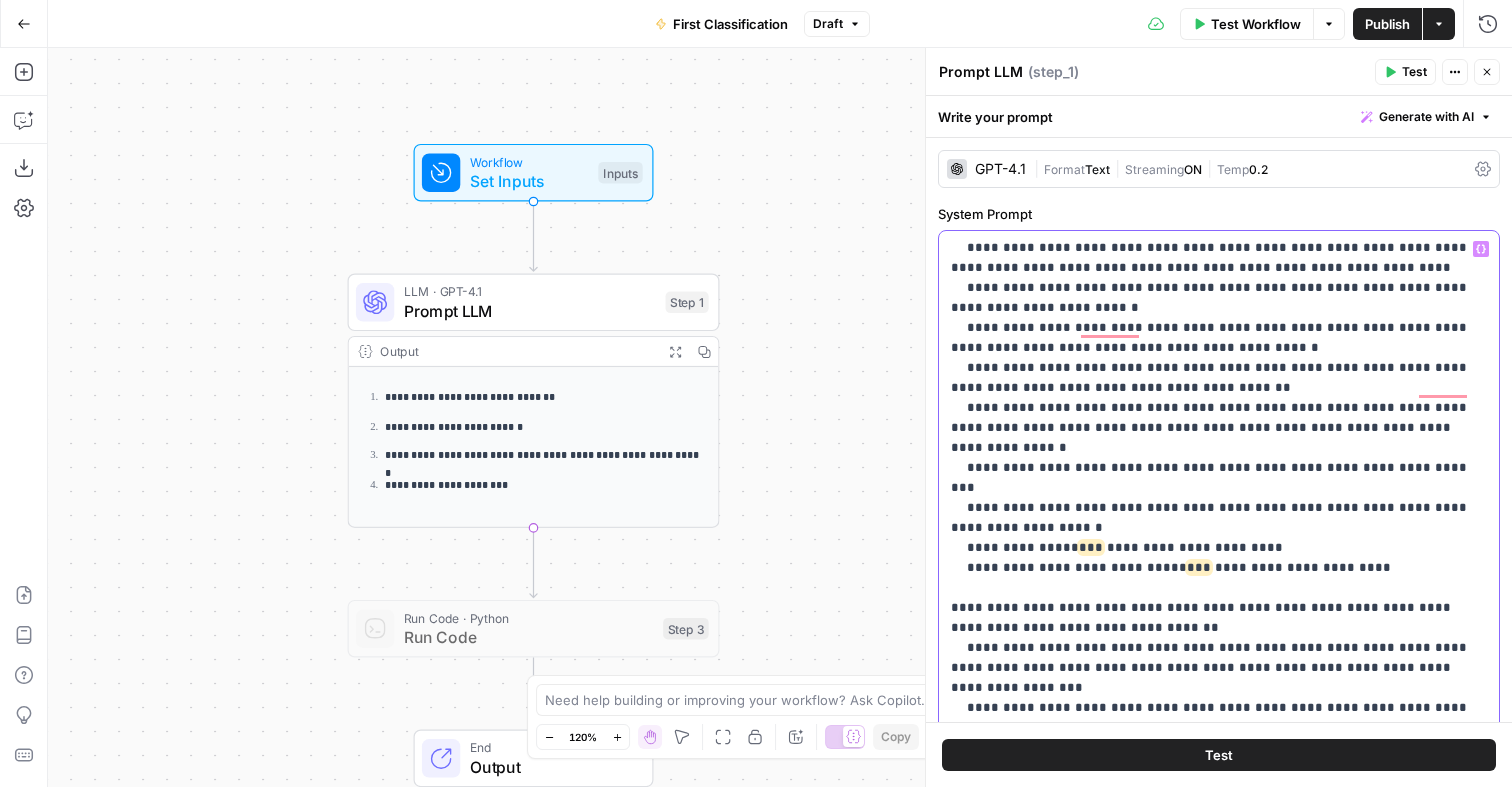 click on "**********" at bounding box center (1219, -402) 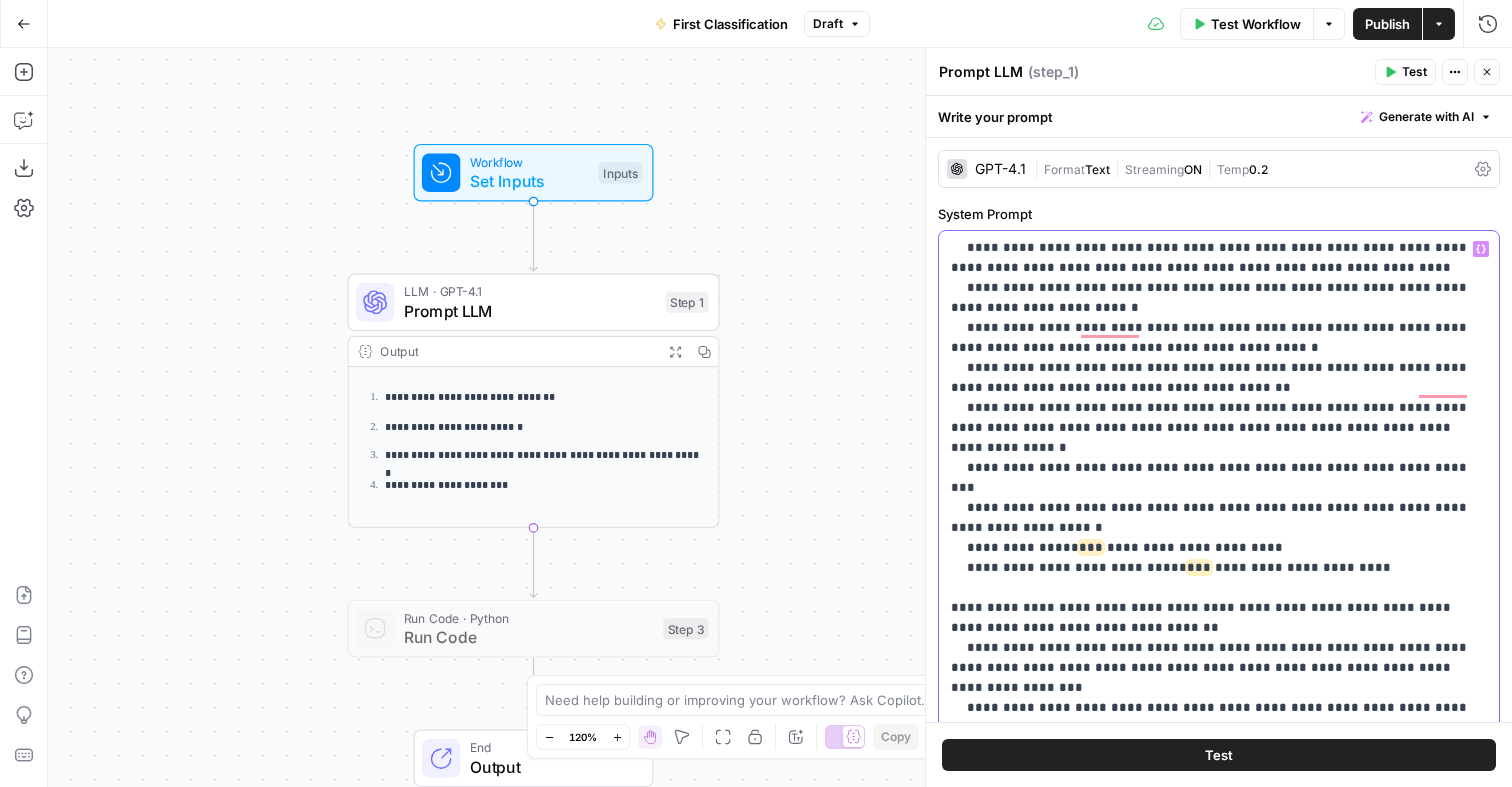 click on "**********" at bounding box center (1219, -402) 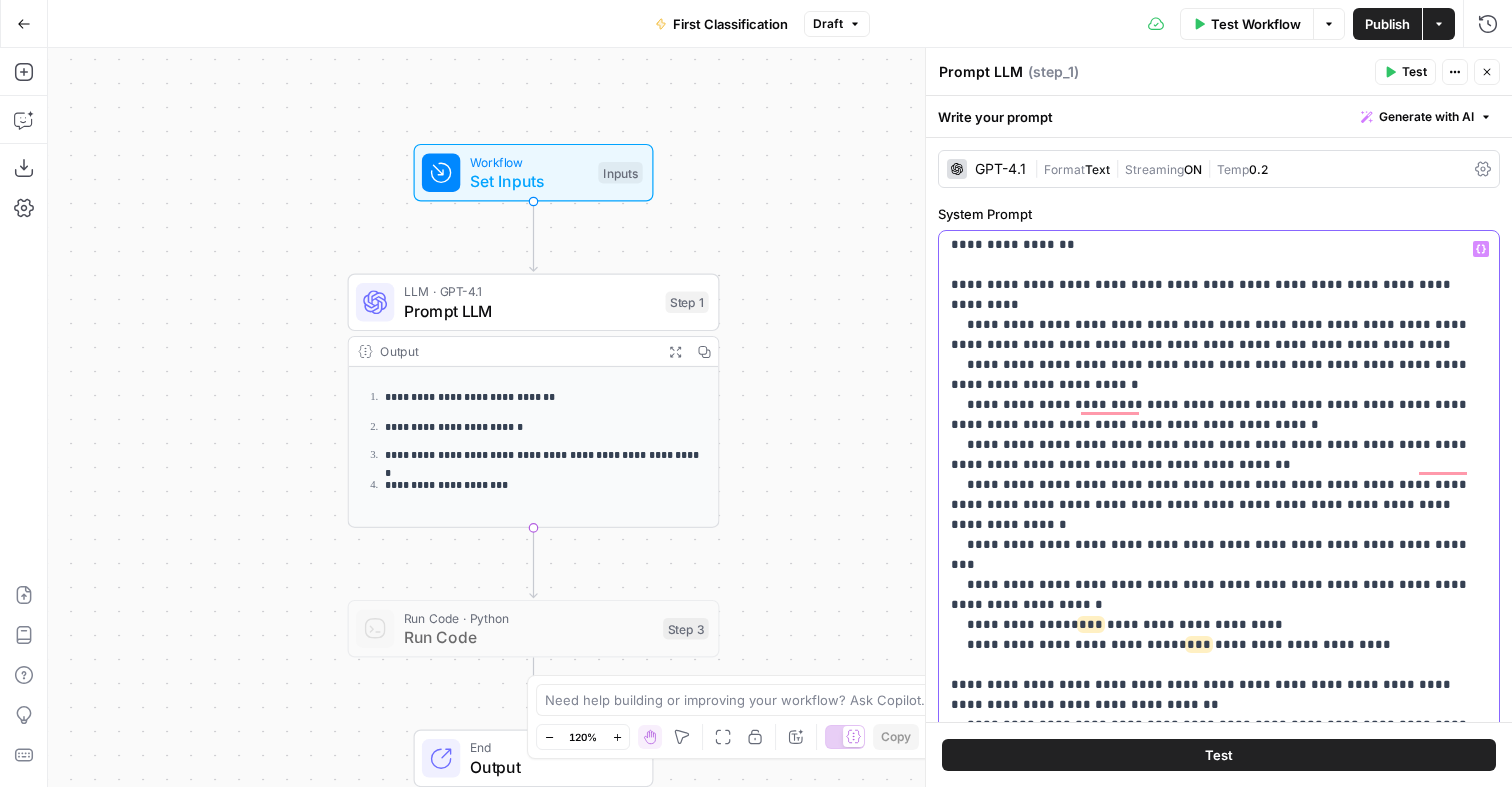 click on "**********" at bounding box center (1219, -325) 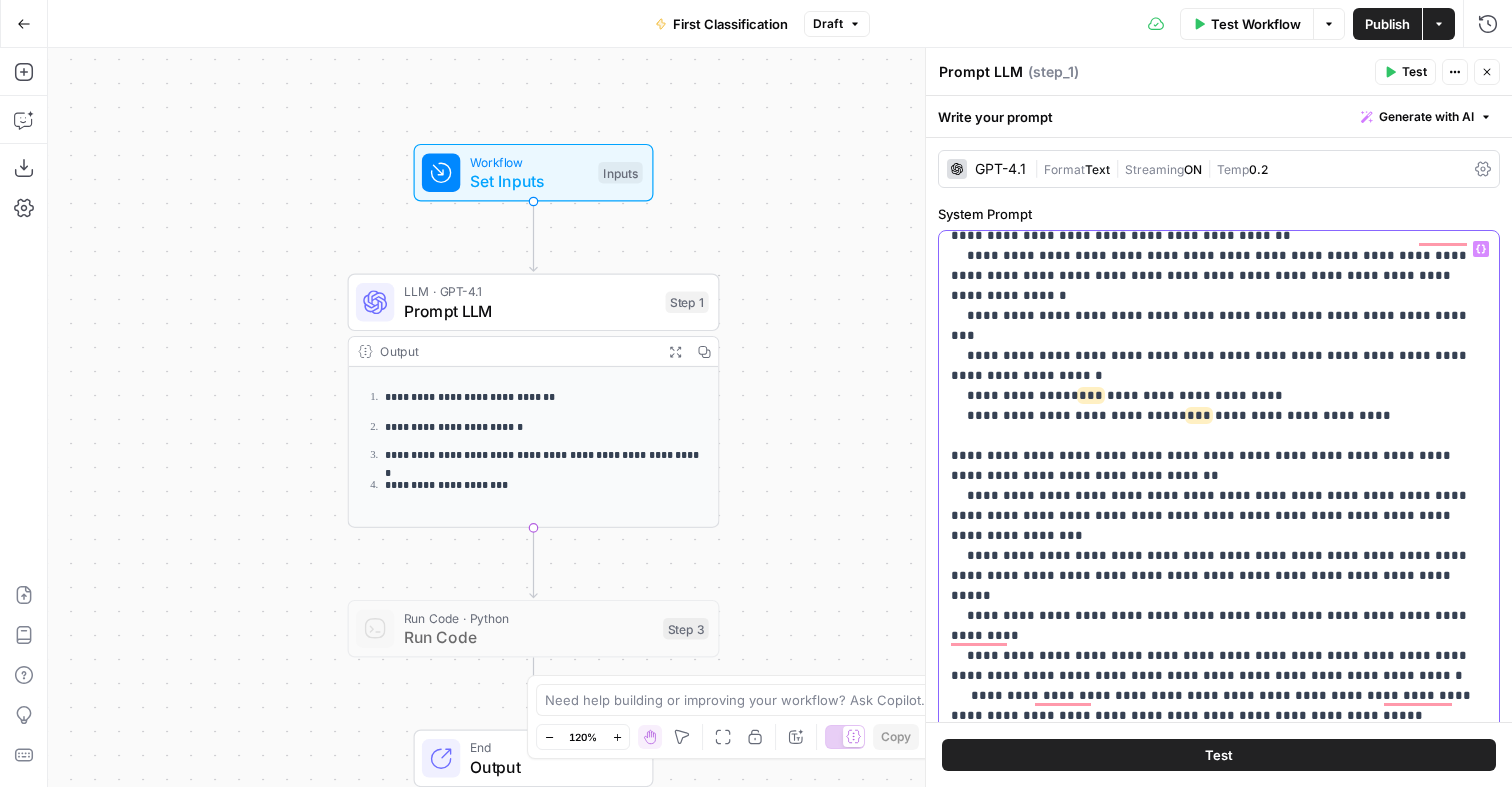 click on "**********" at bounding box center [1219, -564] 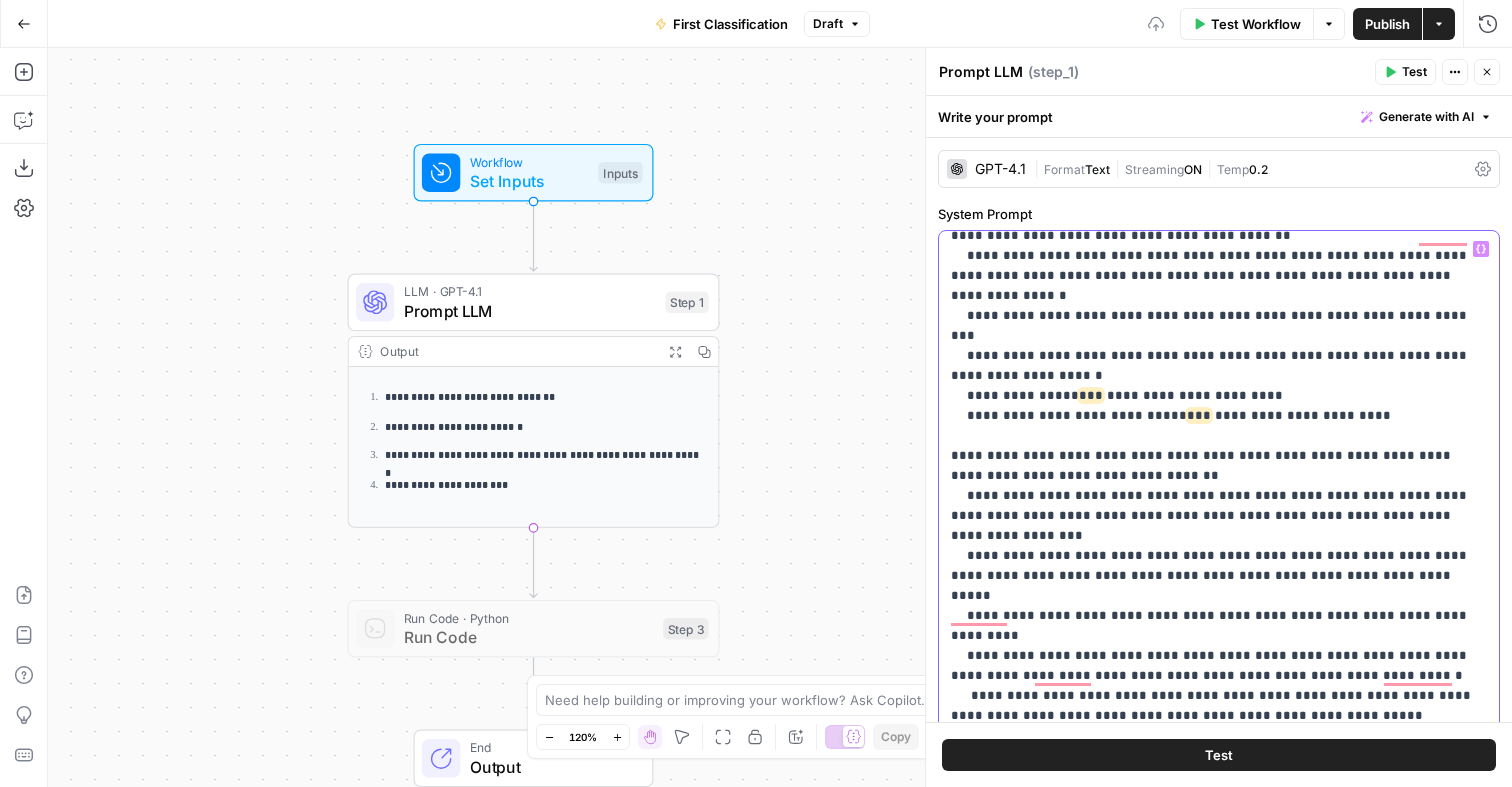 click on "**********" at bounding box center (1219, -574) 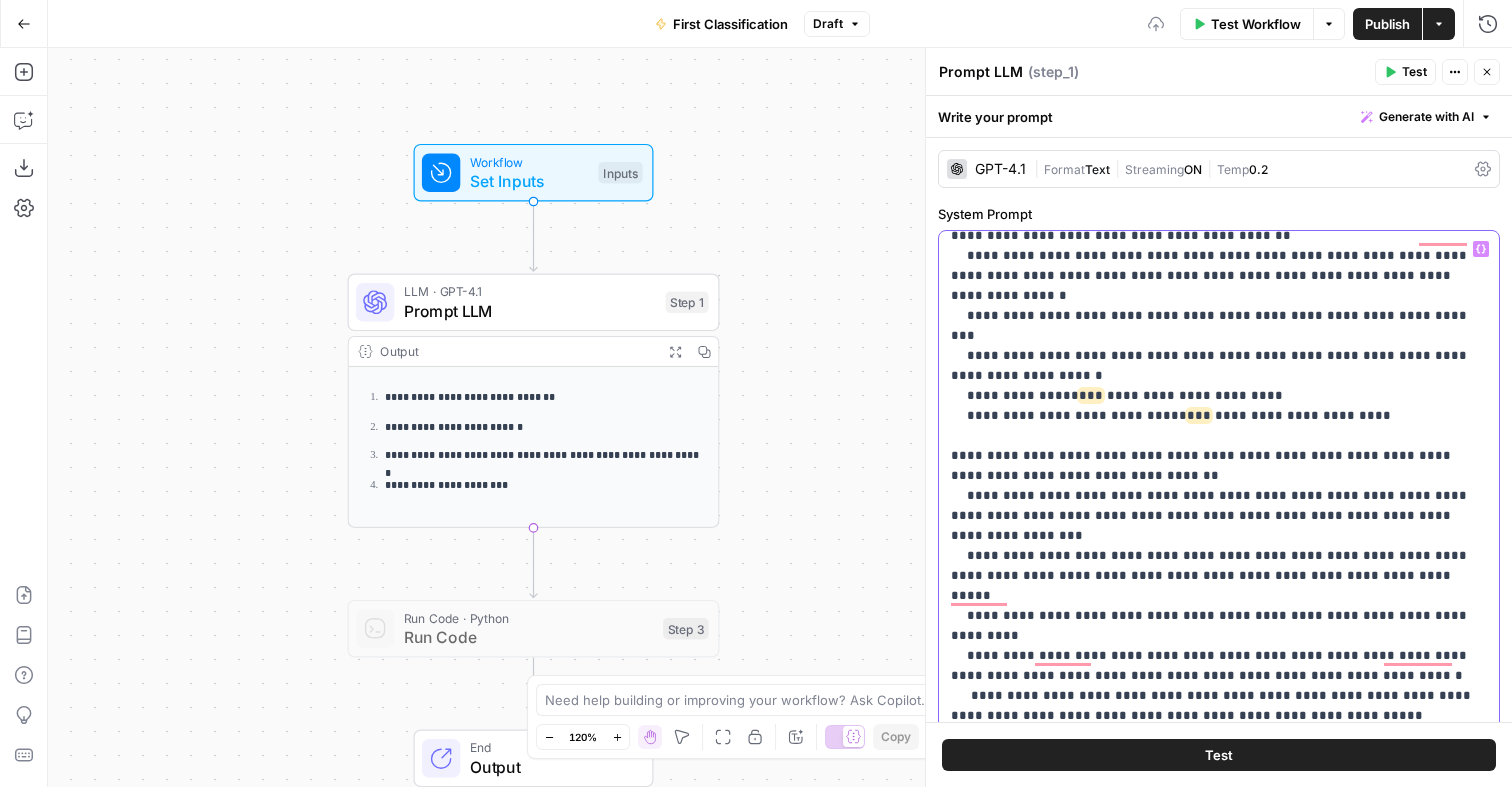 click on "**********" at bounding box center [1219, -584] 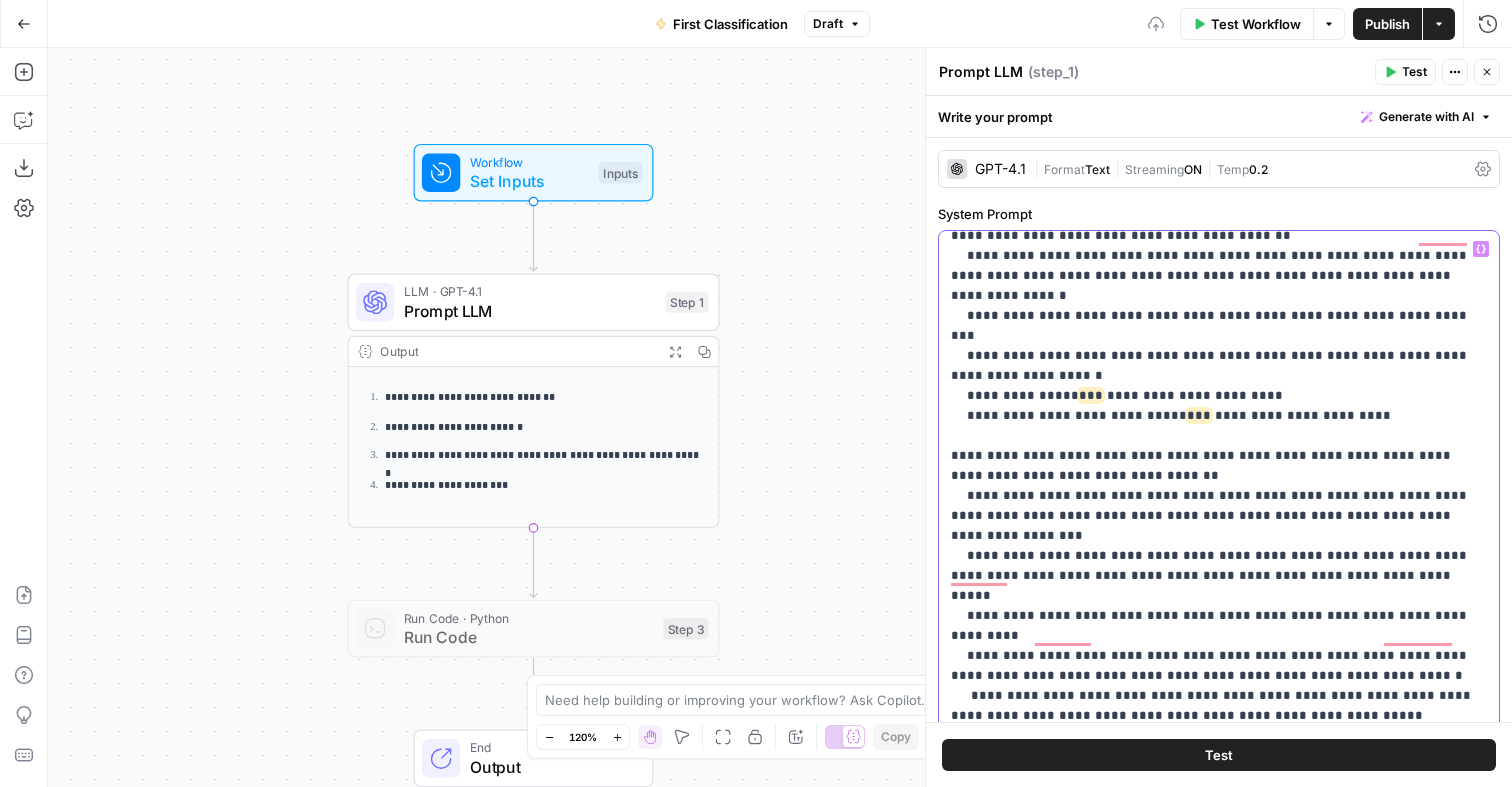 click on "**********" at bounding box center [1219, -594] 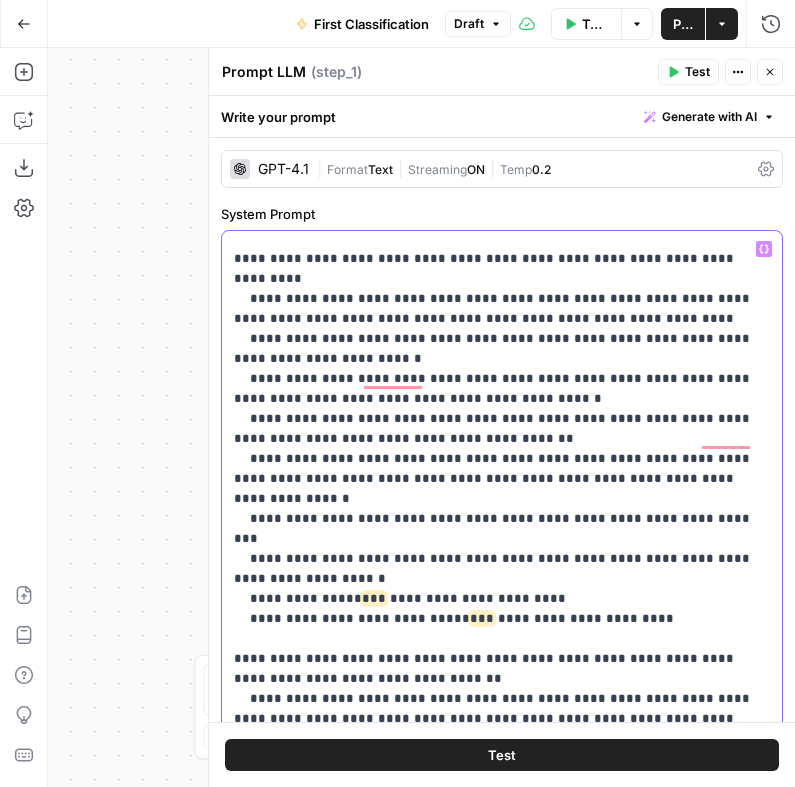 drag, startPoint x: 420, startPoint y: 381, endPoint x: 338, endPoint y: 383, distance: 82.02438 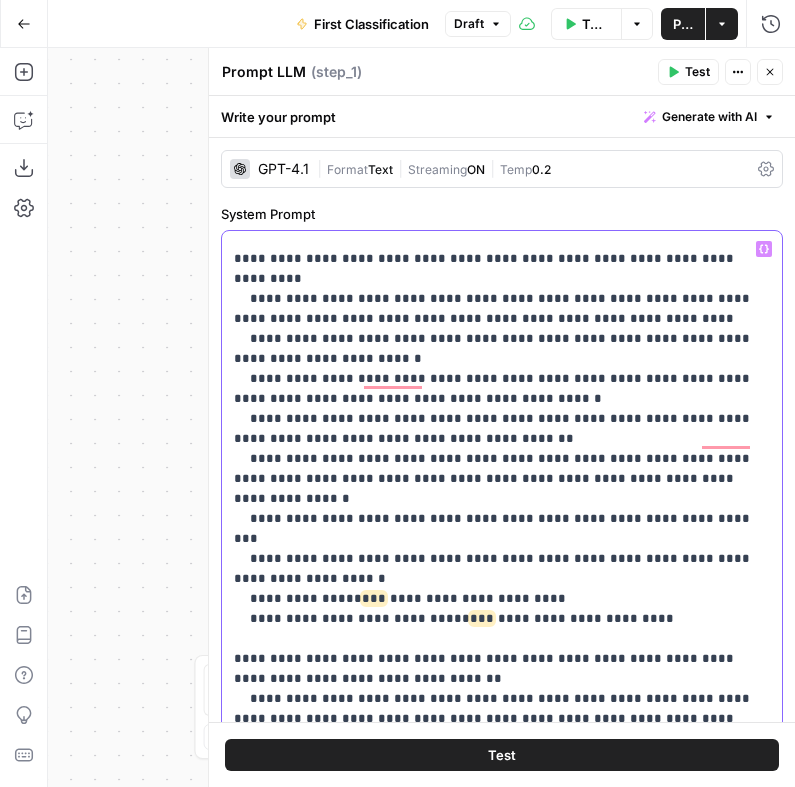 click on "**********" at bounding box center [502, -401] 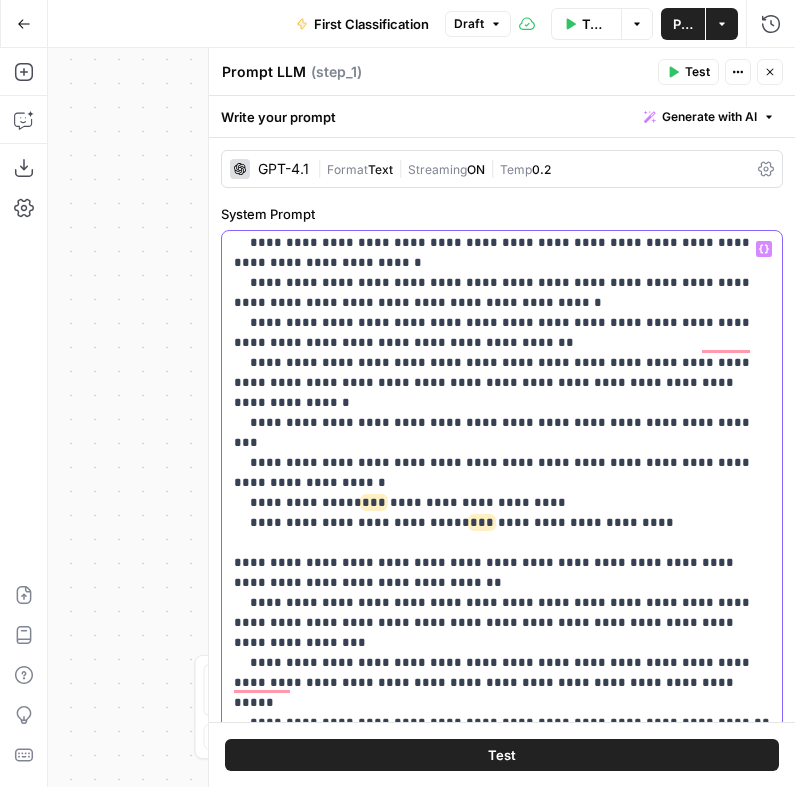 drag, startPoint x: 327, startPoint y: 379, endPoint x: 581, endPoint y: 381, distance: 254.00787 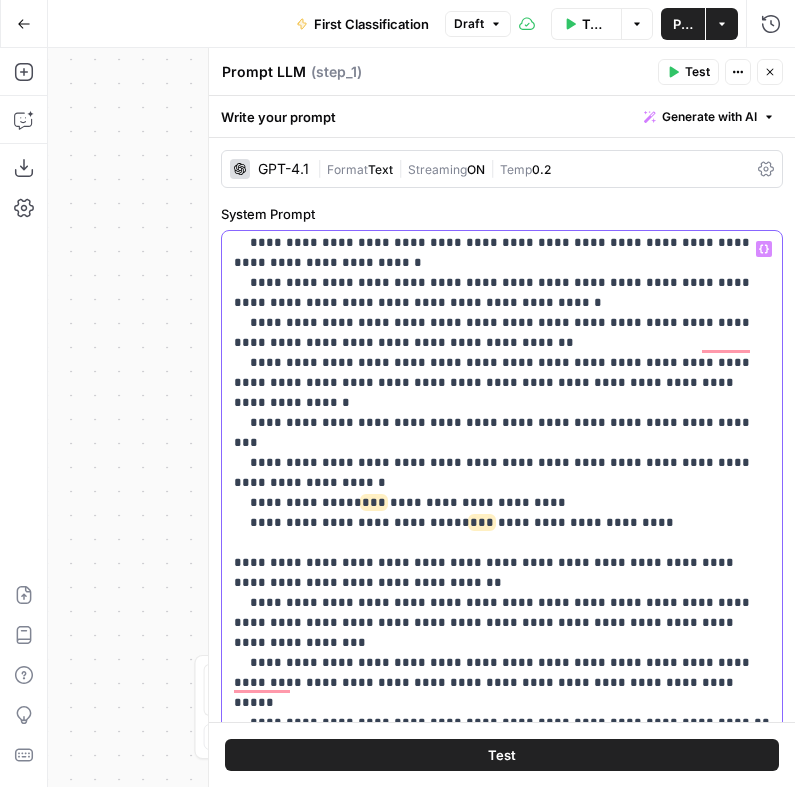 click on "**********" at bounding box center (502, -497) 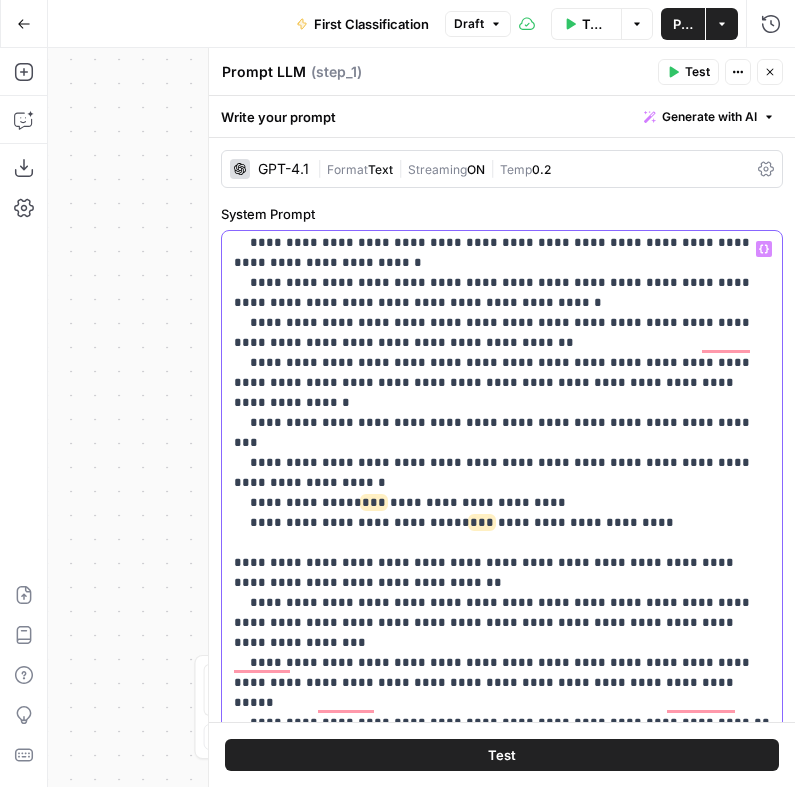 drag, startPoint x: 259, startPoint y: 427, endPoint x: 283, endPoint y: 426, distance: 24.020824 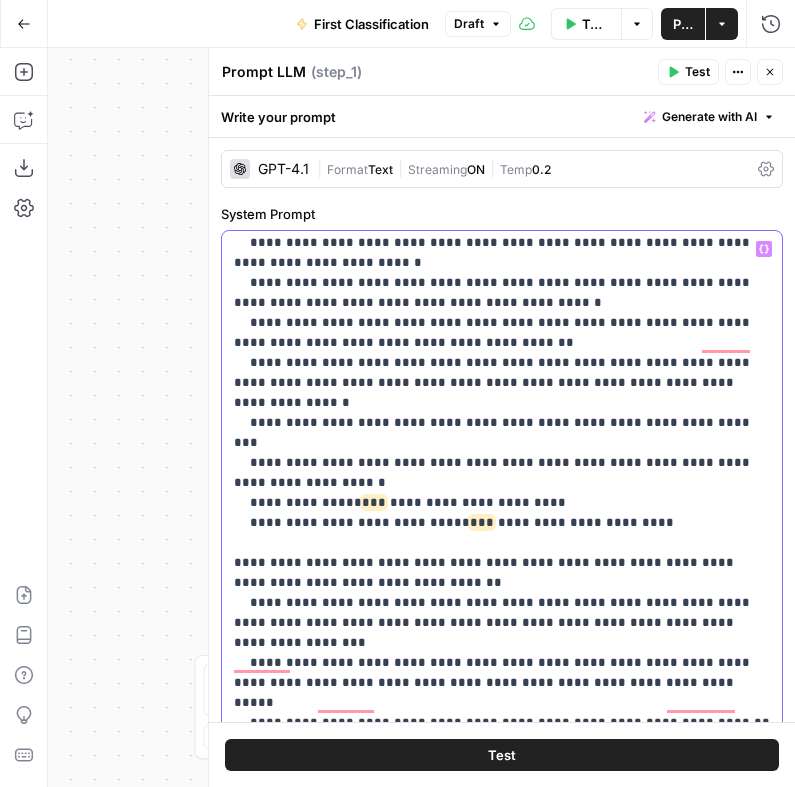 click on "**********" at bounding box center (502, -507) 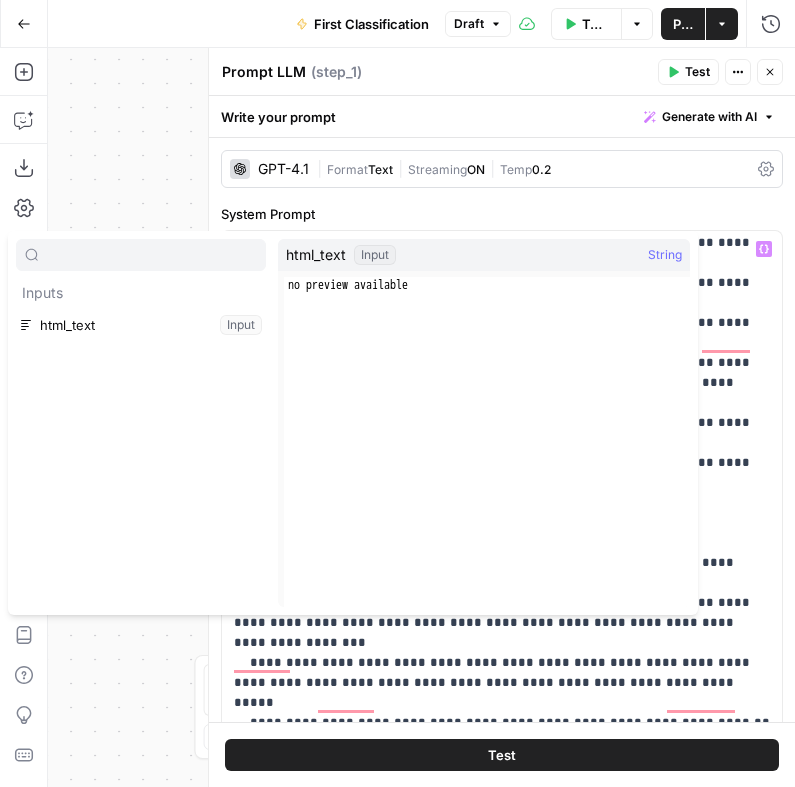 type 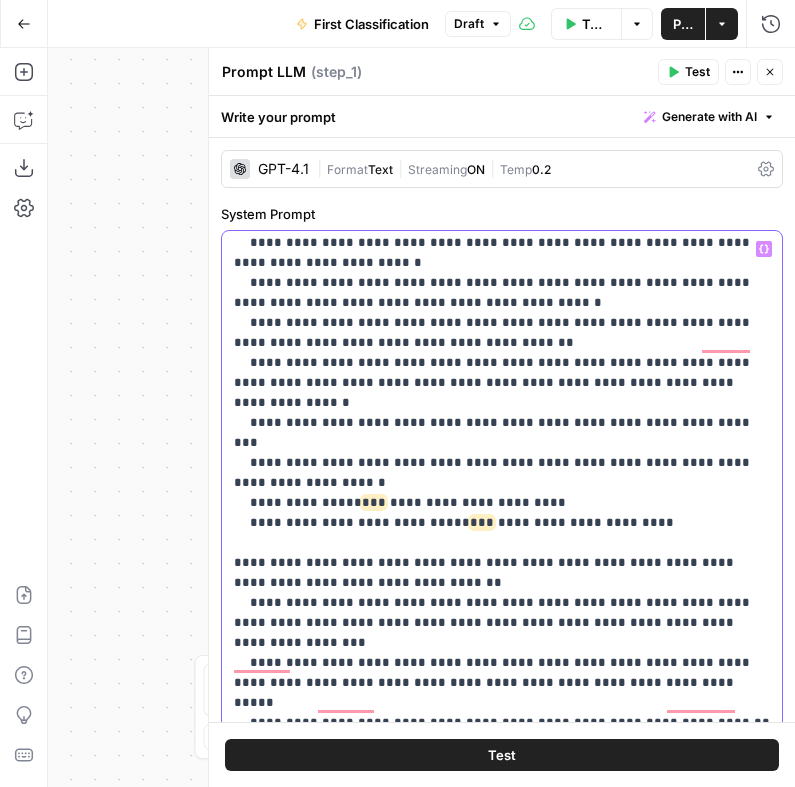click on "**********" at bounding box center (502, -507) 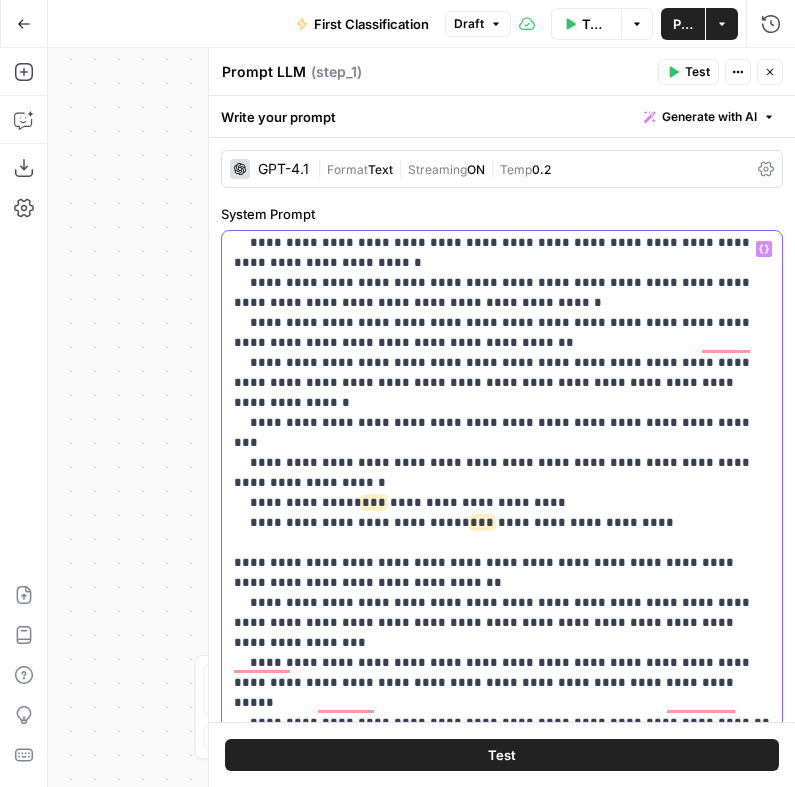 click on "**********" at bounding box center [502, -507] 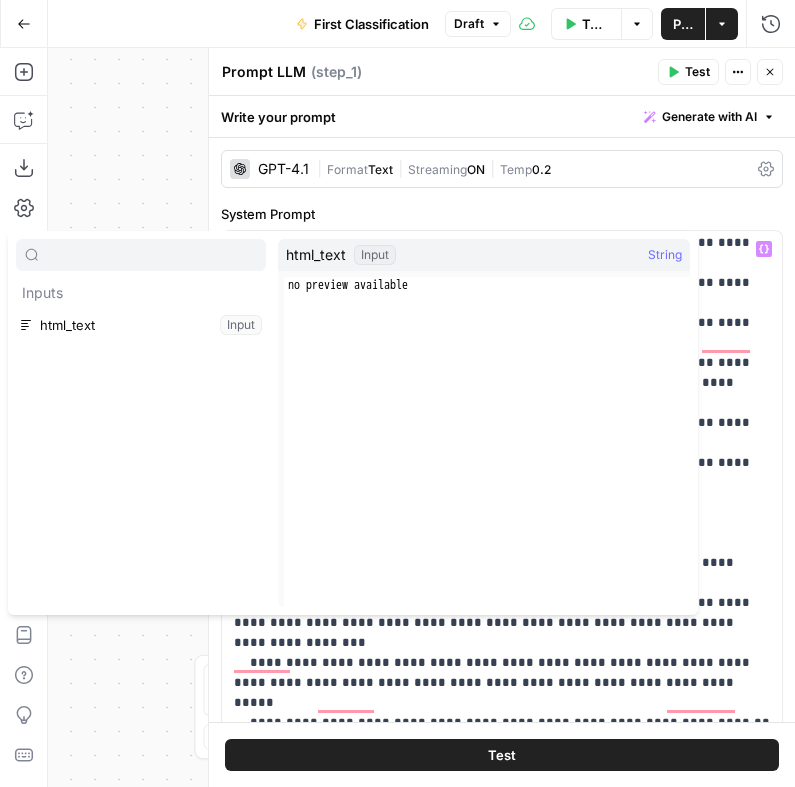 type 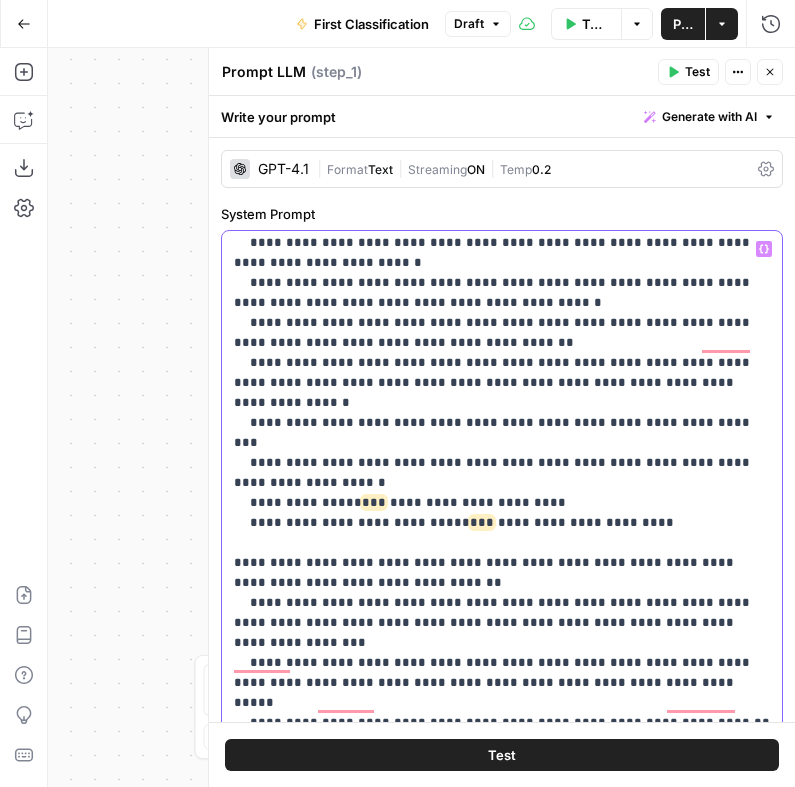 click on "**********" at bounding box center (502, -507) 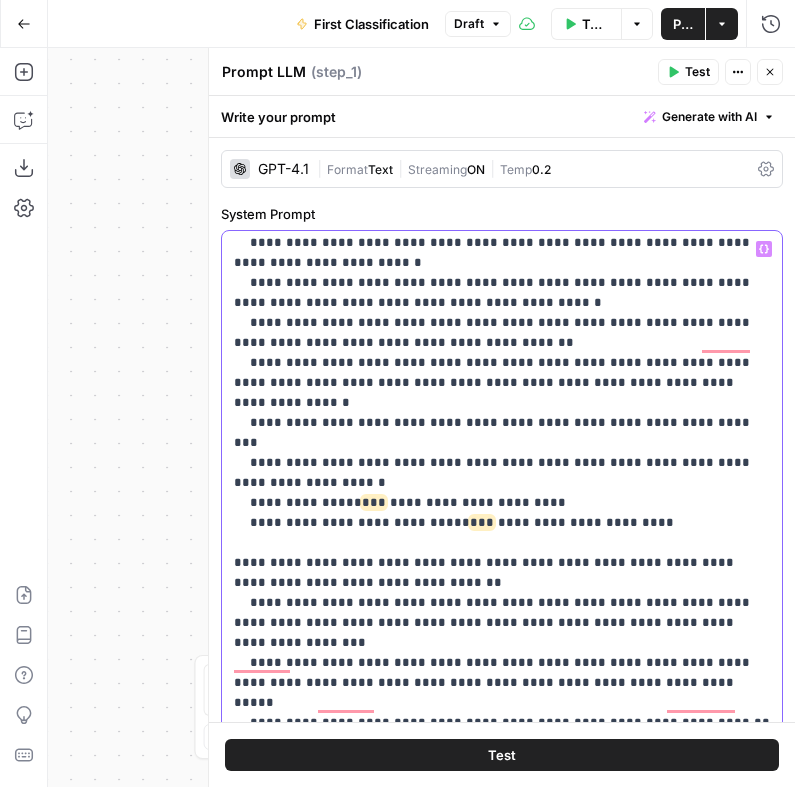 click on "**********" at bounding box center (502, -507) 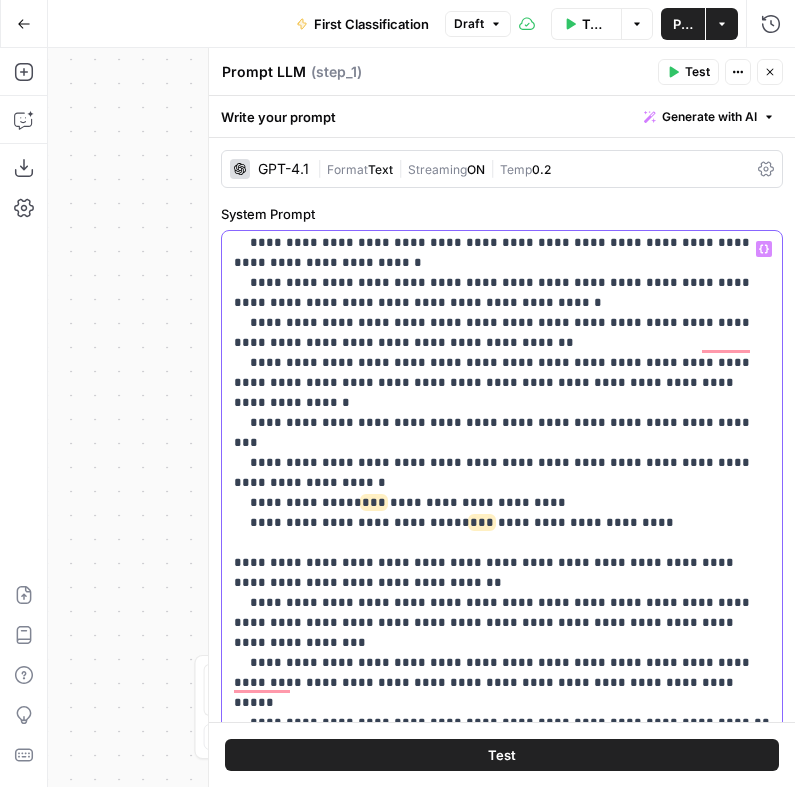 drag, startPoint x: 593, startPoint y: 439, endPoint x: 471, endPoint y: 422, distance: 123.178734 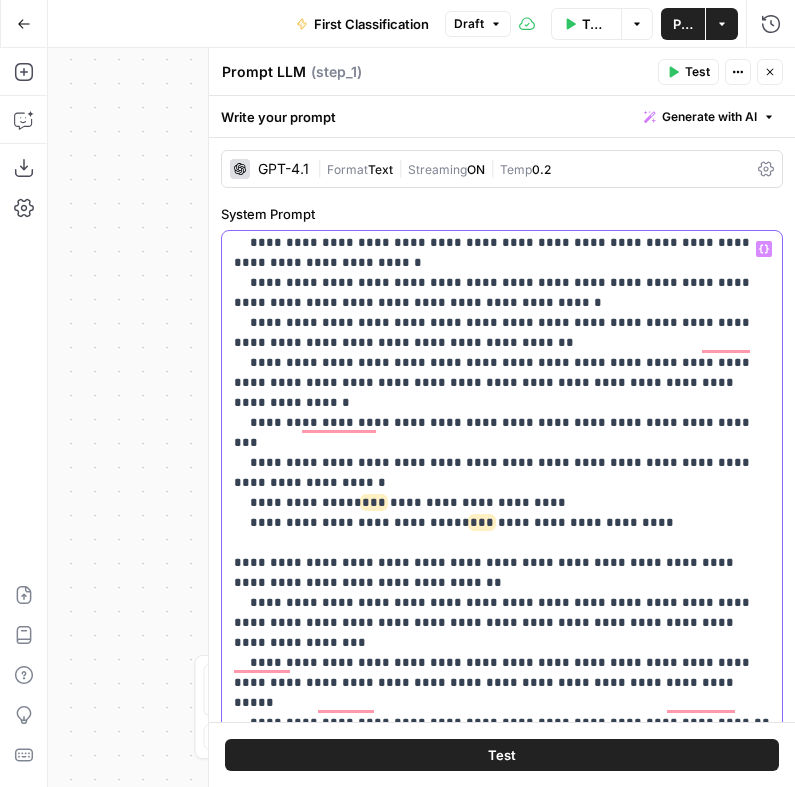 drag, startPoint x: 706, startPoint y: 480, endPoint x: 689, endPoint y: 462, distance: 24.758837 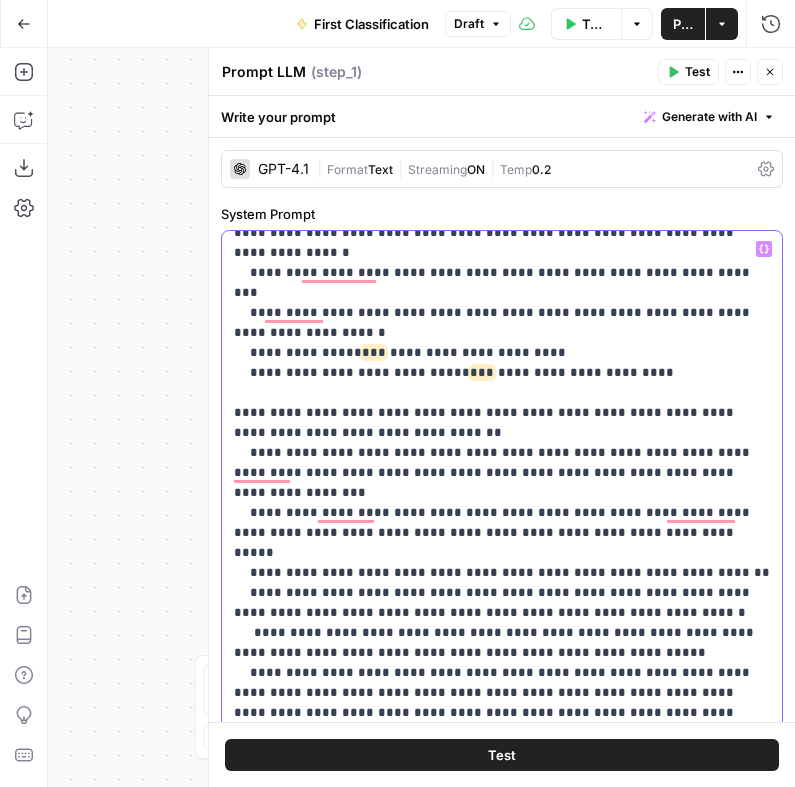 click on "**********" at bounding box center [502, -677] 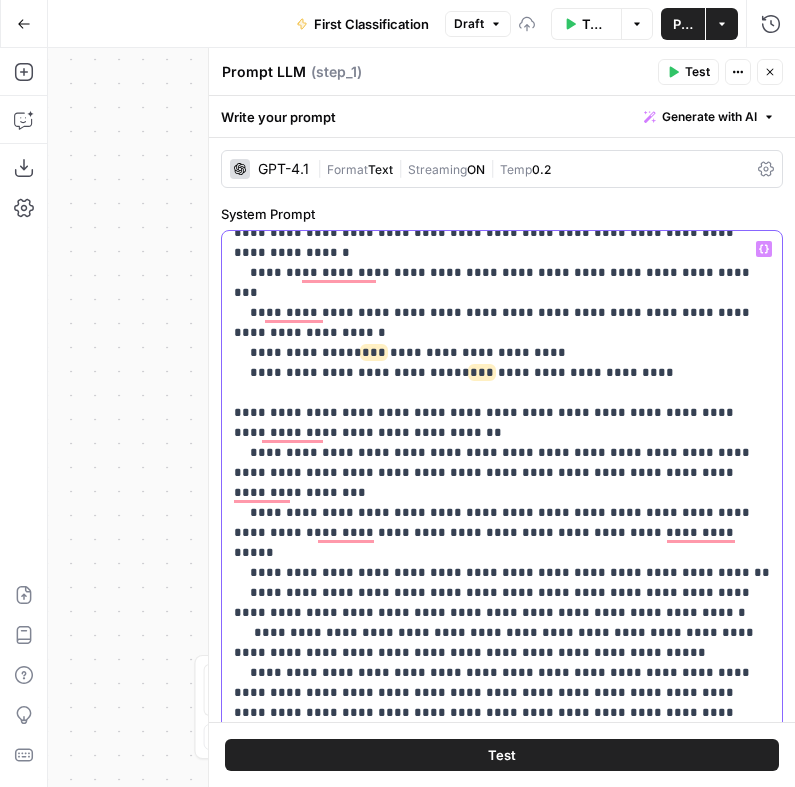 click on "**********" at bounding box center [502, -667] 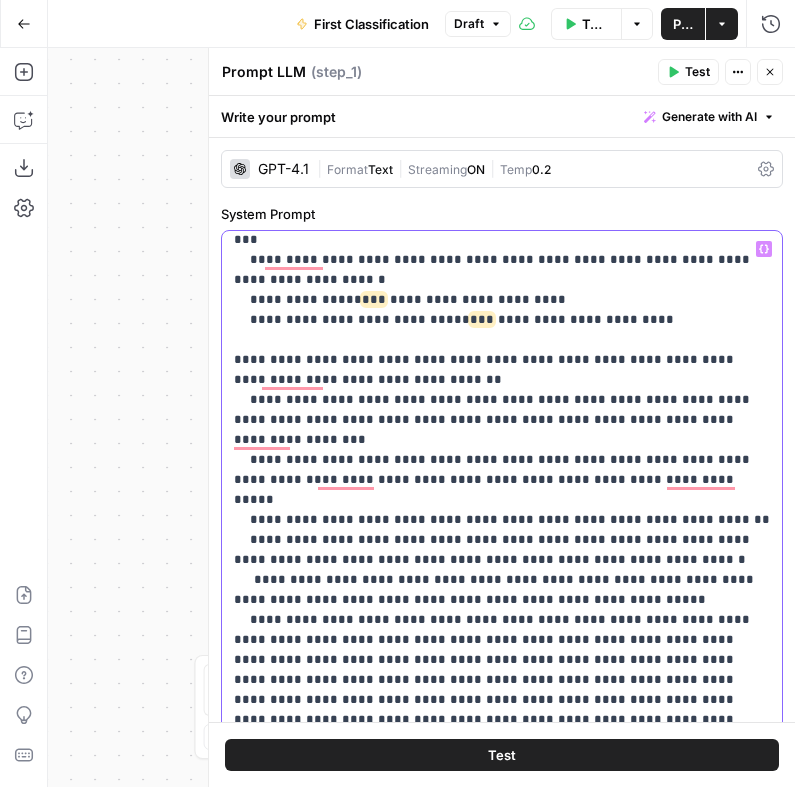 drag, startPoint x: 382, startPoint y: 491, endPoint x: 412, endPoint y: 458, distance: 44.598206 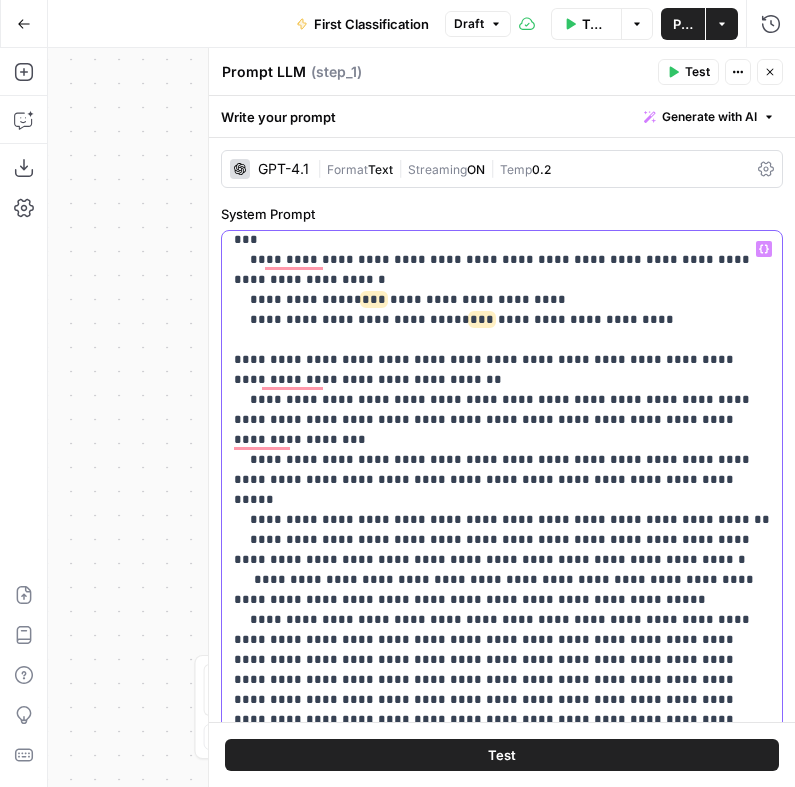 click on "**********" at bounding box center [502, -740] 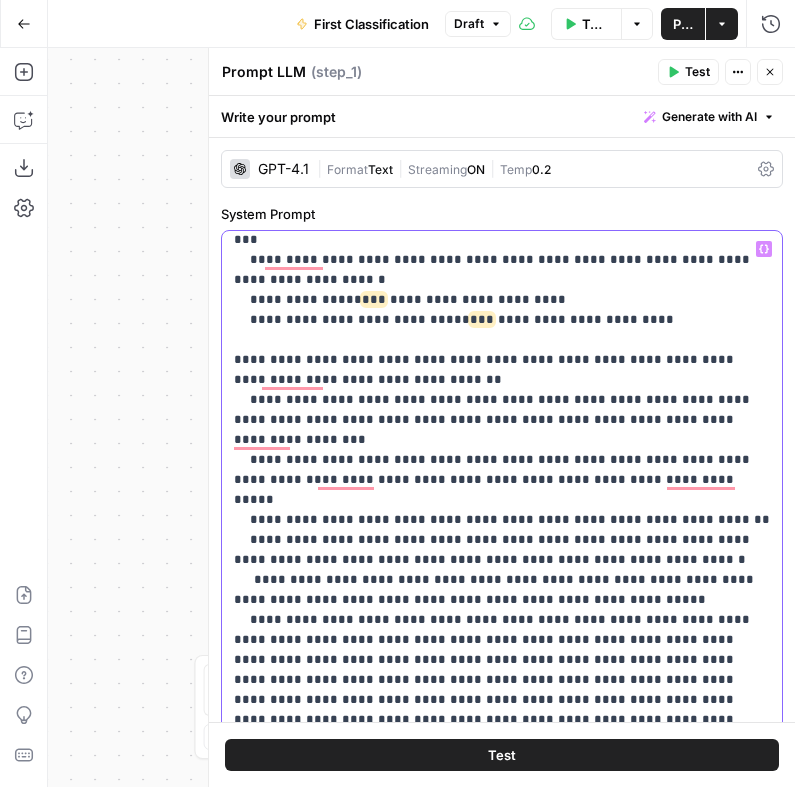 click on "**********" at bounding box center [502, -720] 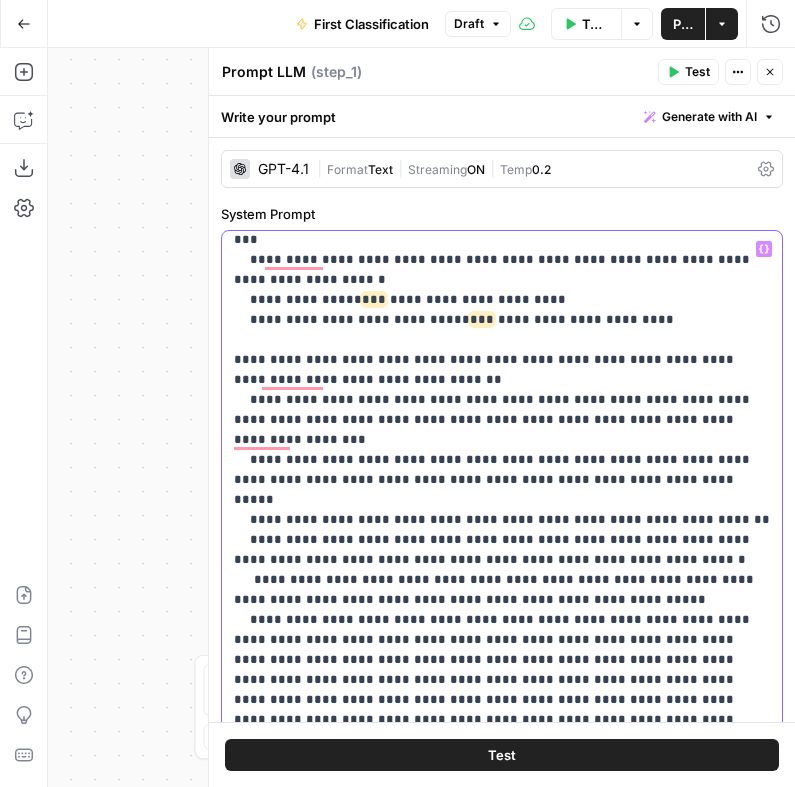 click on "**********" at bounding box center (502, -740) 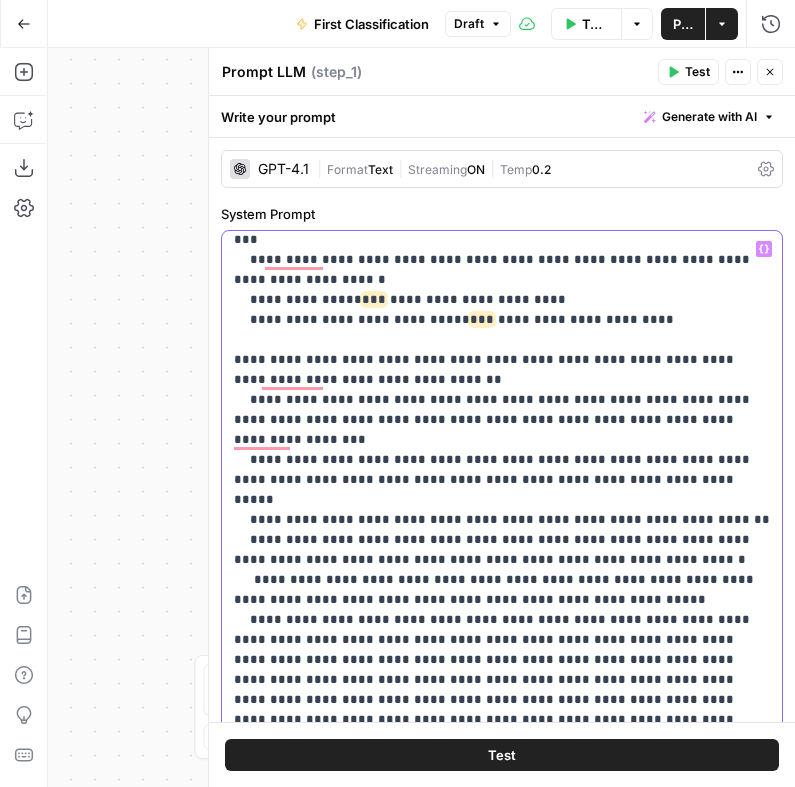 scroll, scrollTop: 3758, scrollLeft: 0, axis: vertical 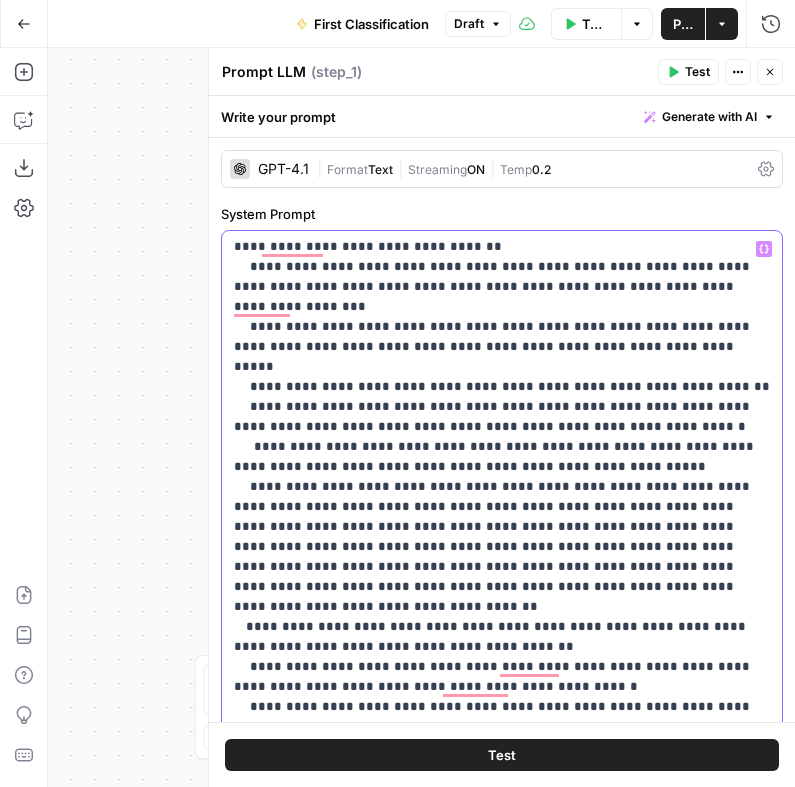 click on "**********" at bounding box center [502, 638] 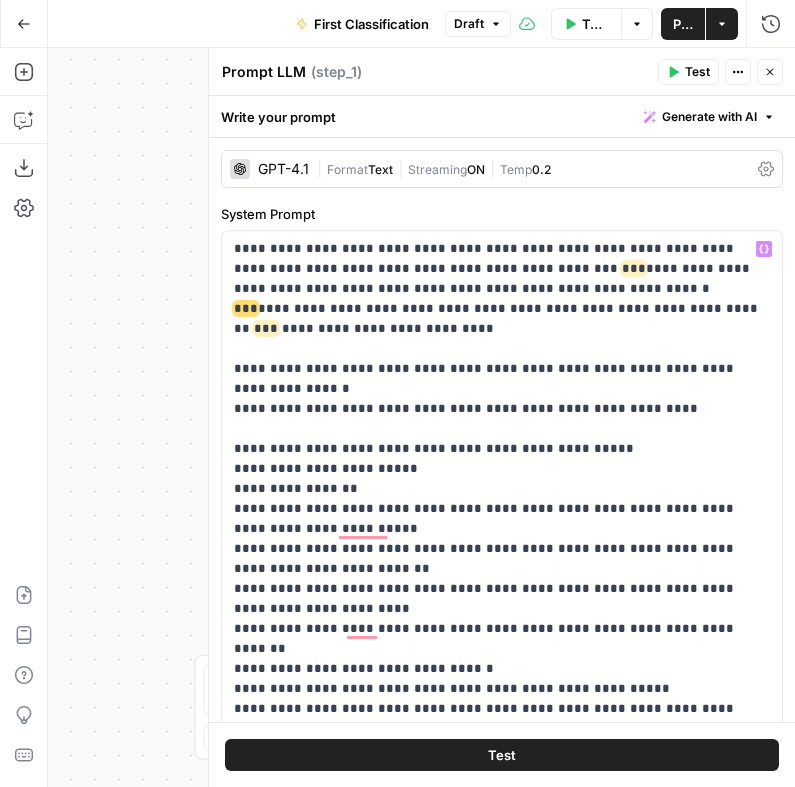scroll, scrollTop: 0, scrollLeft: 0, axis: both 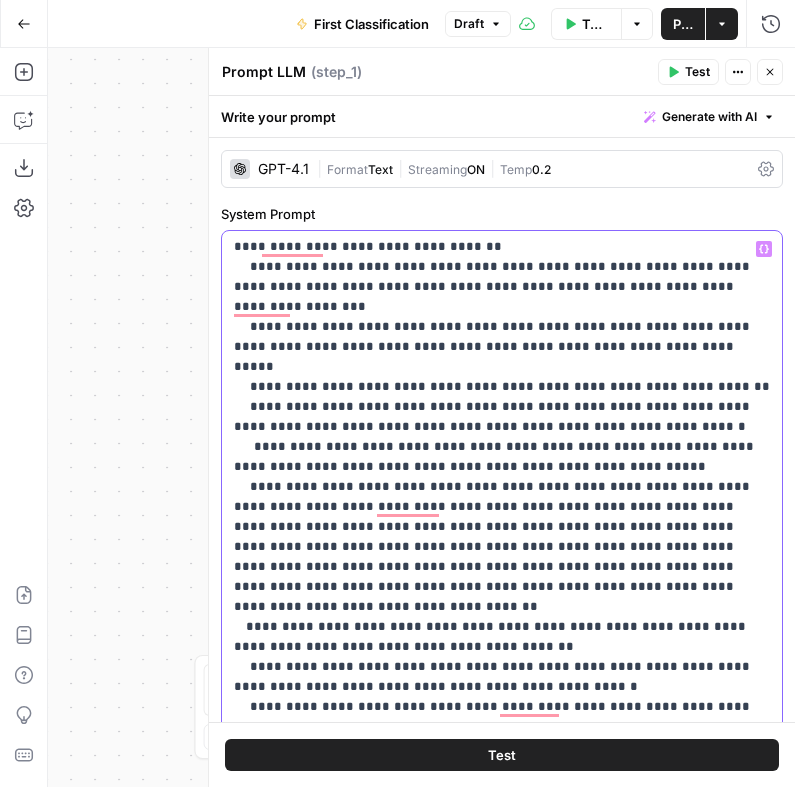 click on "**********" at bounding box center (502, -843) 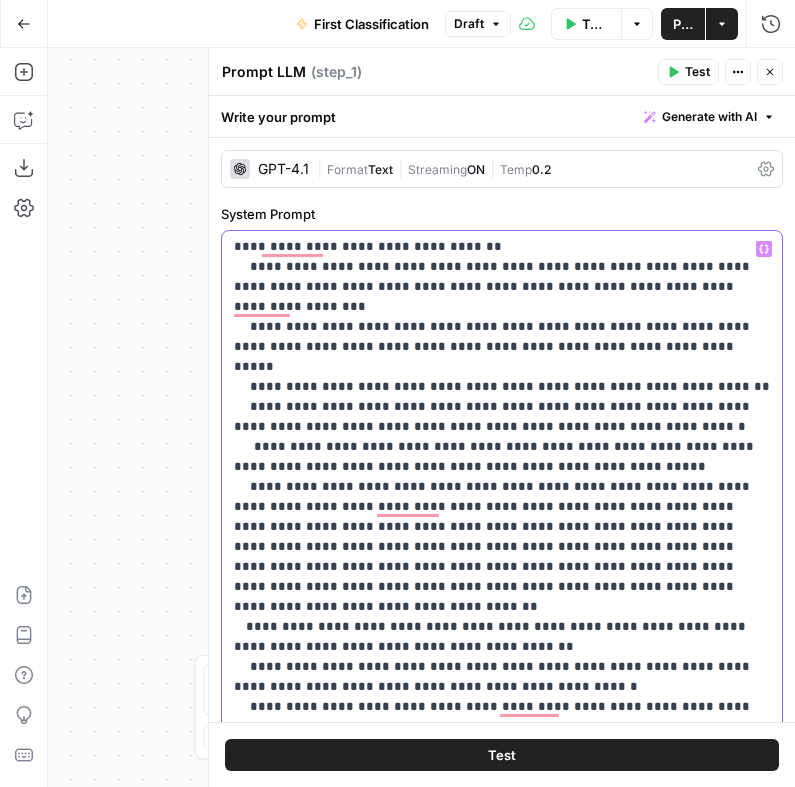 type 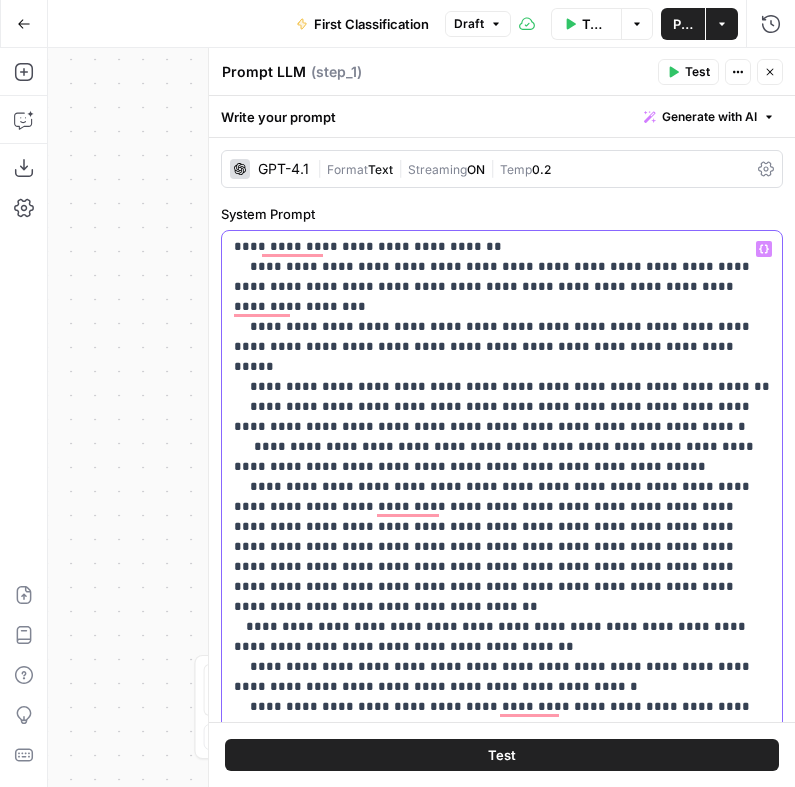 click on "**********" at bounding box center [502, -843] 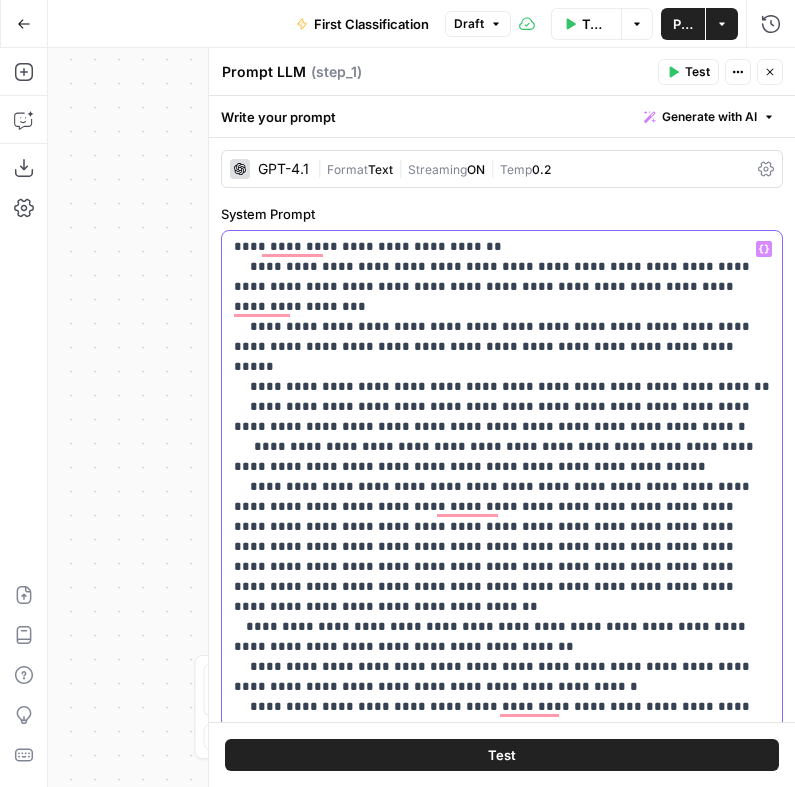 drag, startPoint x: 260, startPoint y: 487, endPoint x: 338, endPoint y: 487, distance: 78 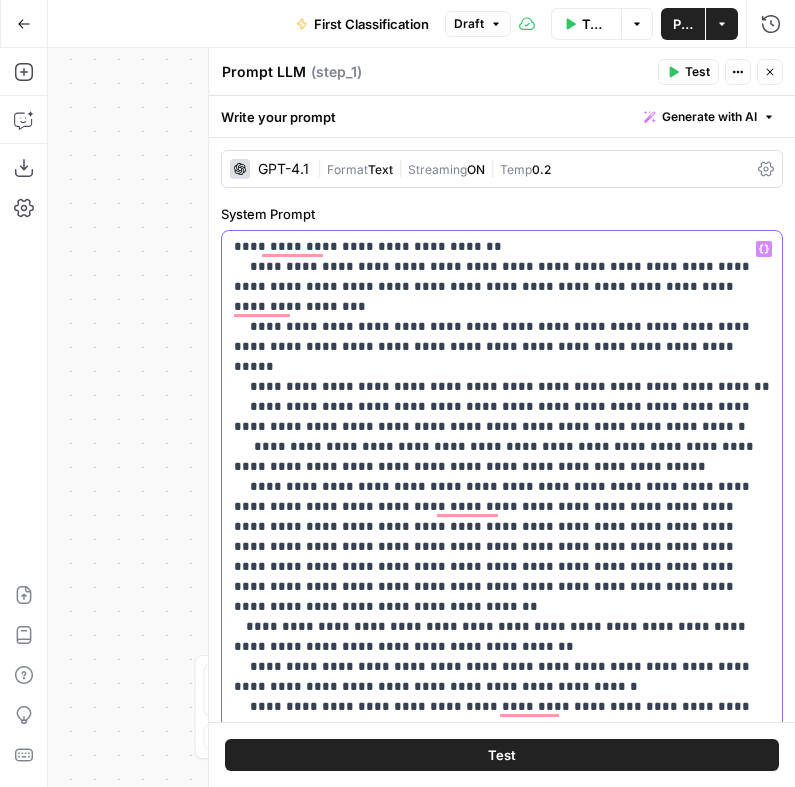 click on "**********" at bounding box center (502, -843) 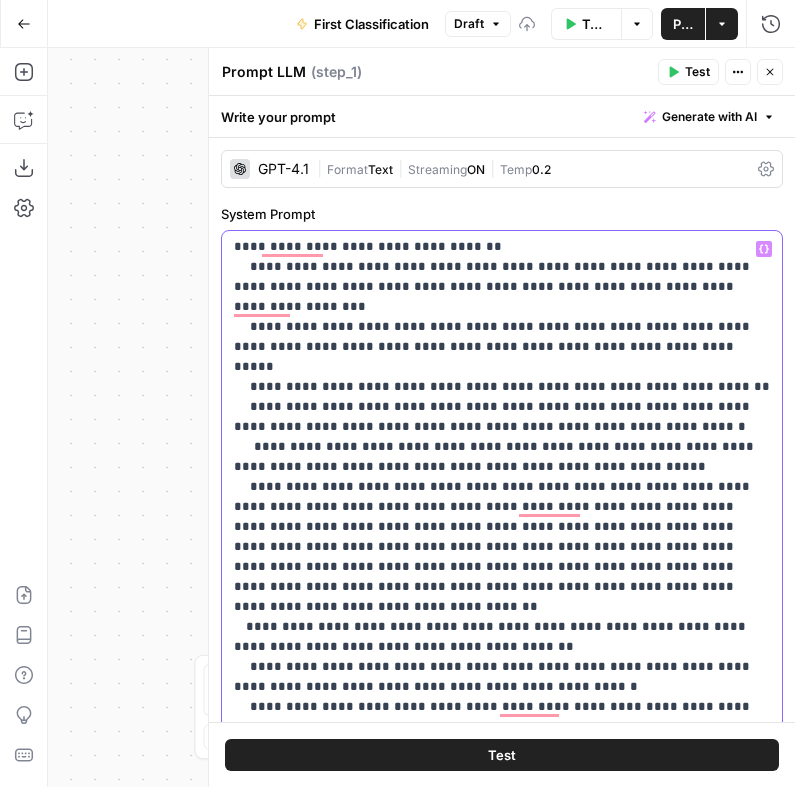 click on "**********" at bounding box center [502, -843] 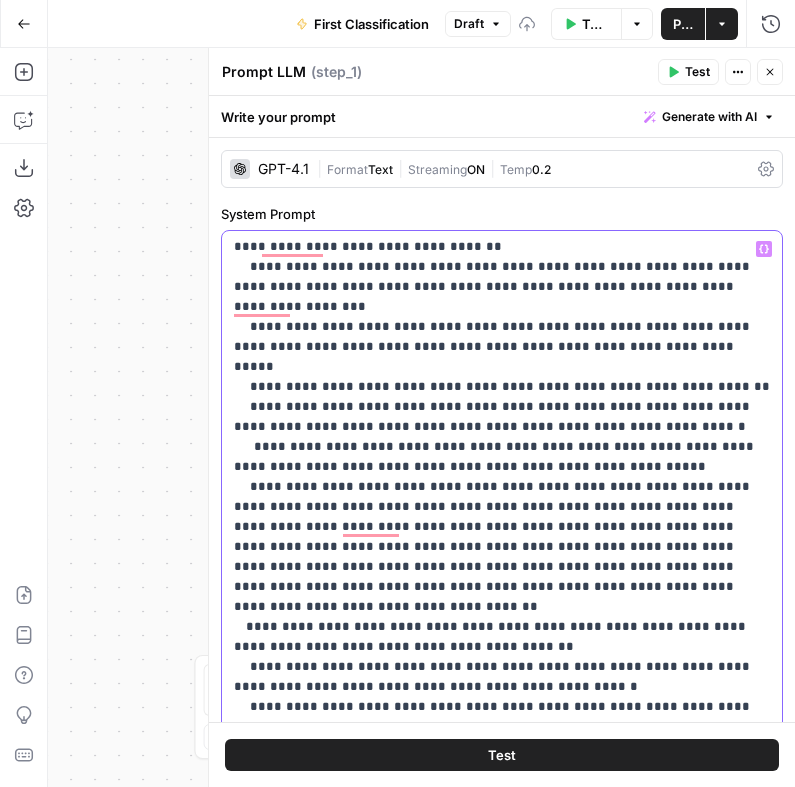 click on "**********" at bounding box center (502, -833) 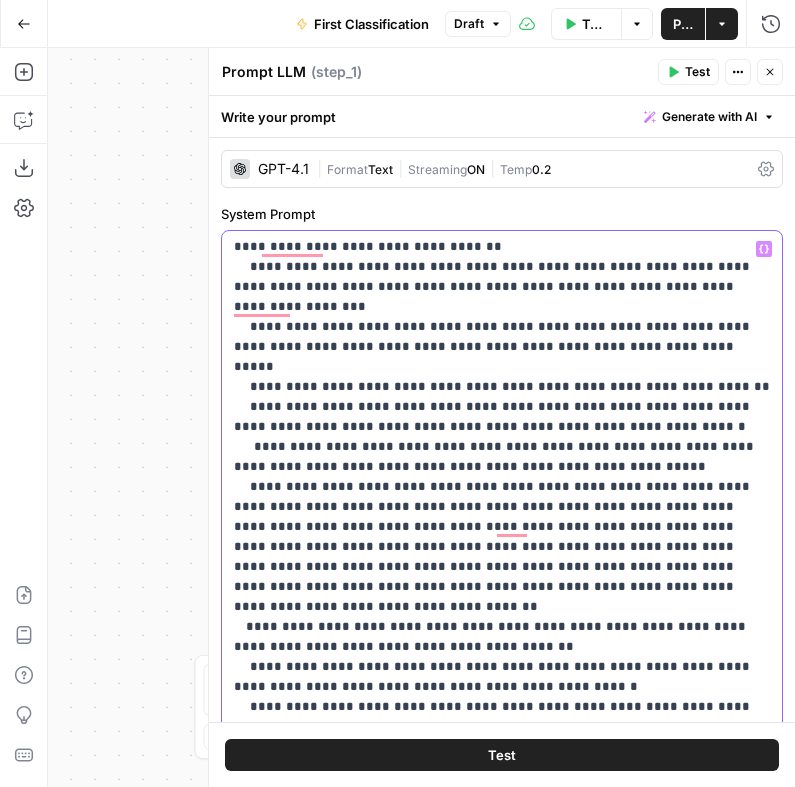 drag, startPoint x: 274, startPoint y: 506, endPoint x: 418, endPoint y: 507, distance: 144.00348 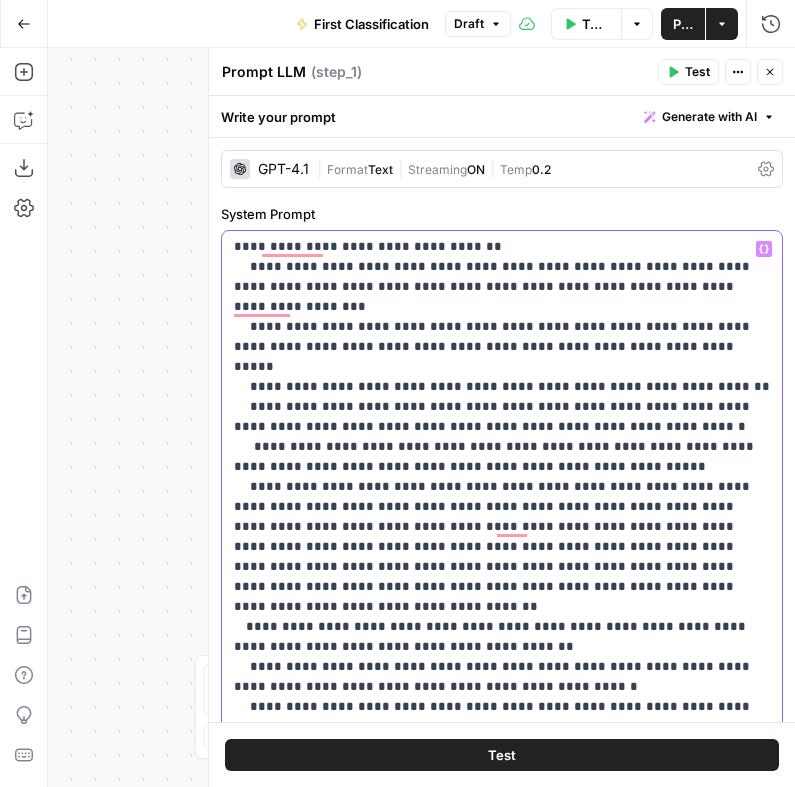 drag, startPoint x: 310, startPoint y: 528, endPoint x: 393, endPoint y: 529, distance: 83.00603 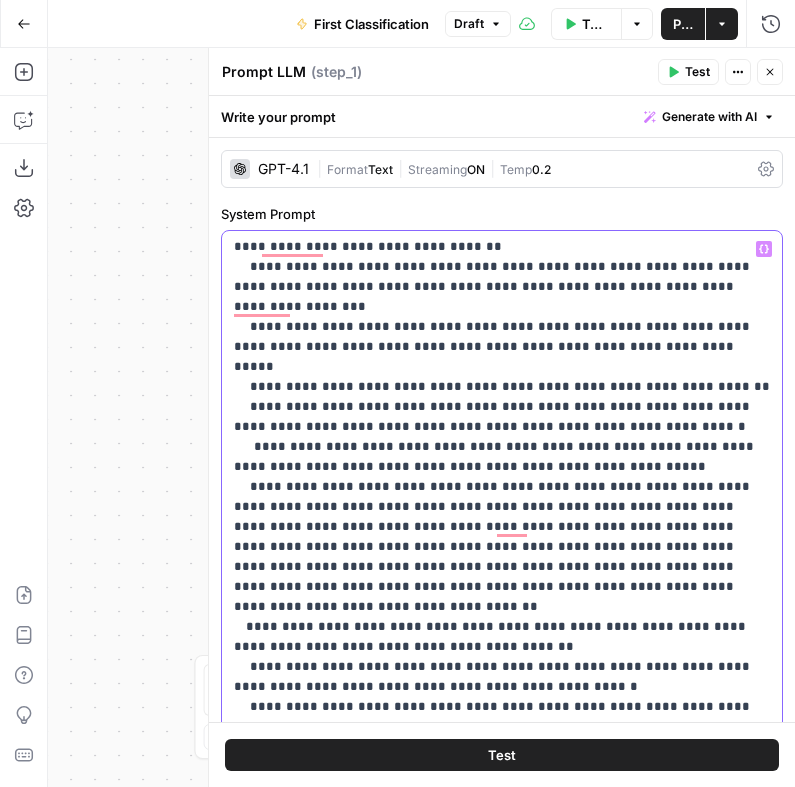 click on "**********" at bounding box center (502, -833) 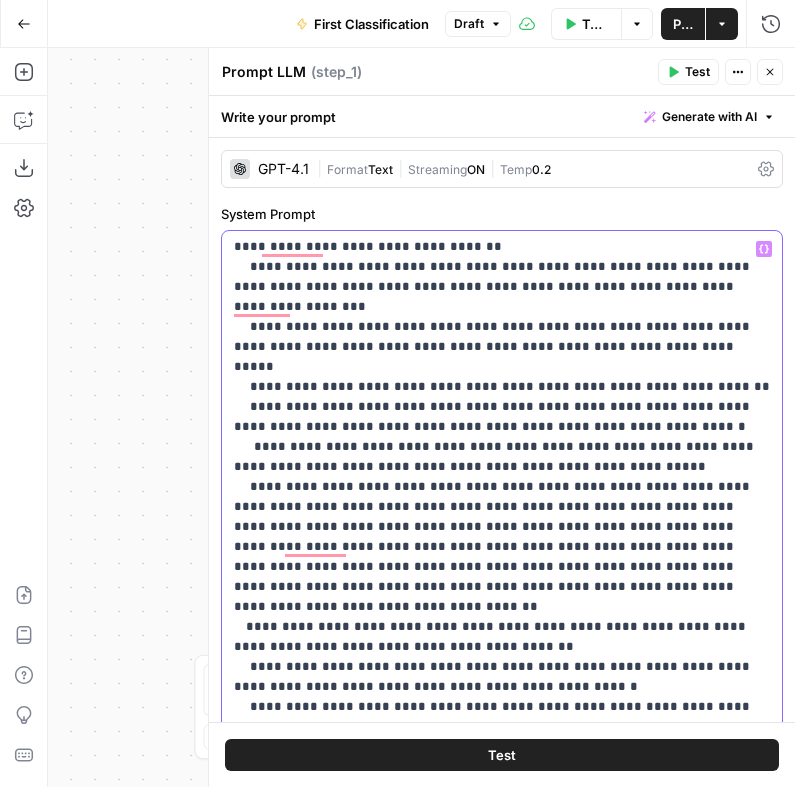 click on "**********" at bounding box center (502, -823) 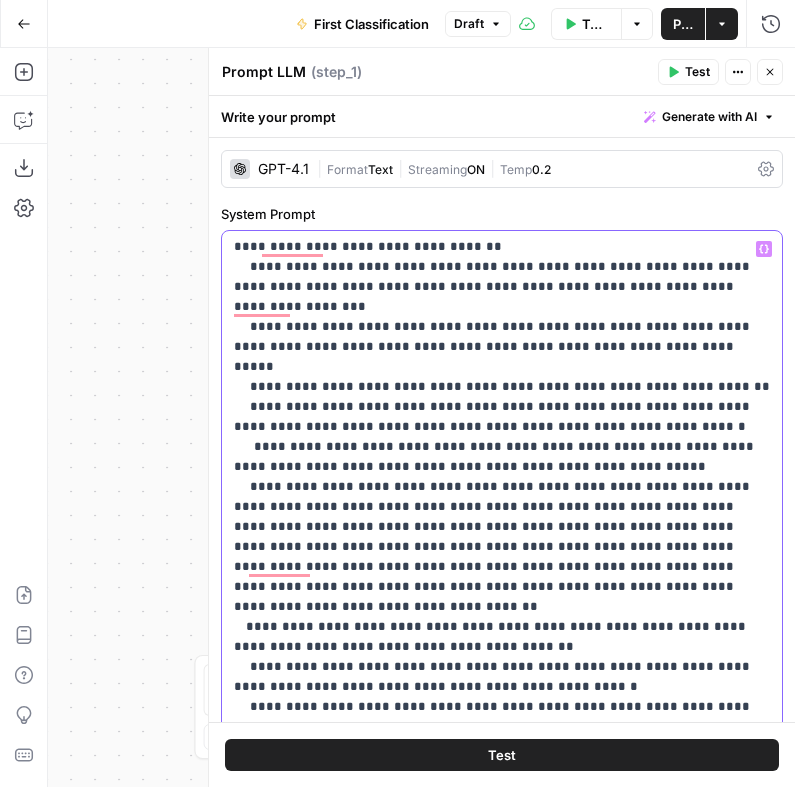 click on "**********" at bounding box center (502, -813) 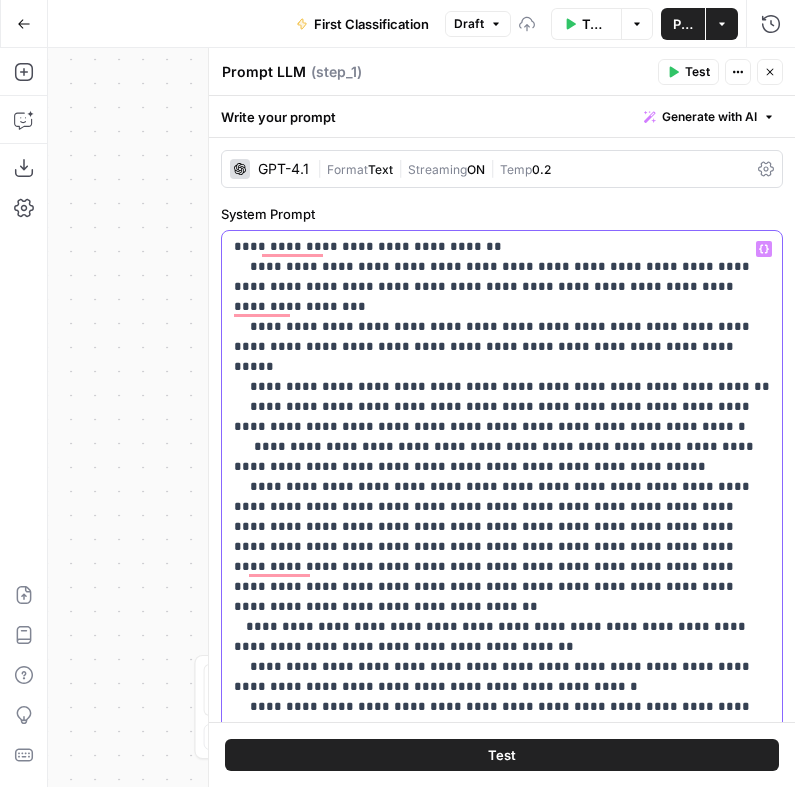 click on "***" at bounding box center (474, 1046) 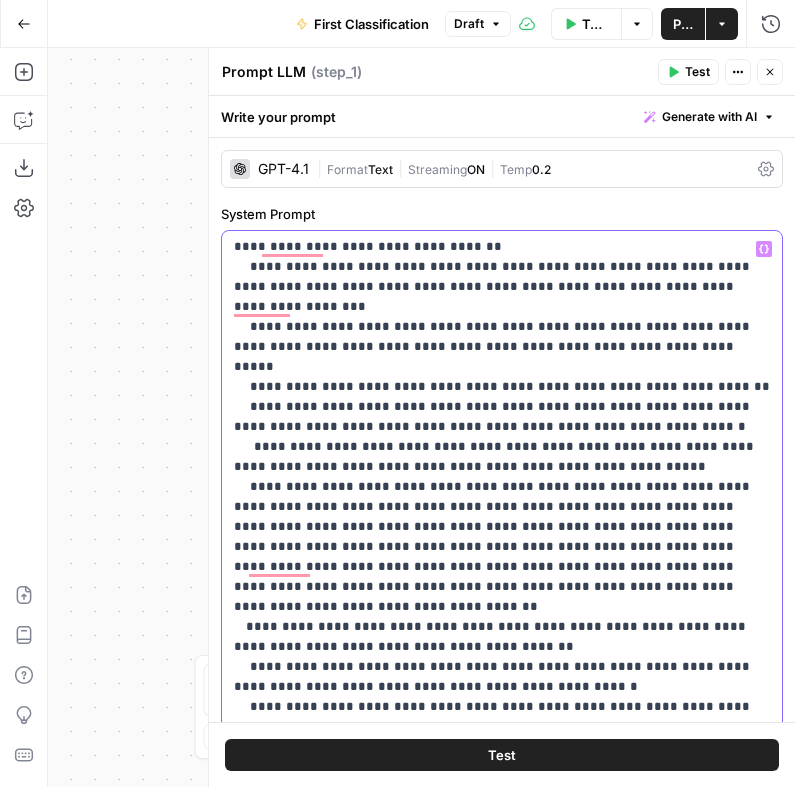 scroll, scrollTop: 3852, scrollLeft: 0, axis: vertical 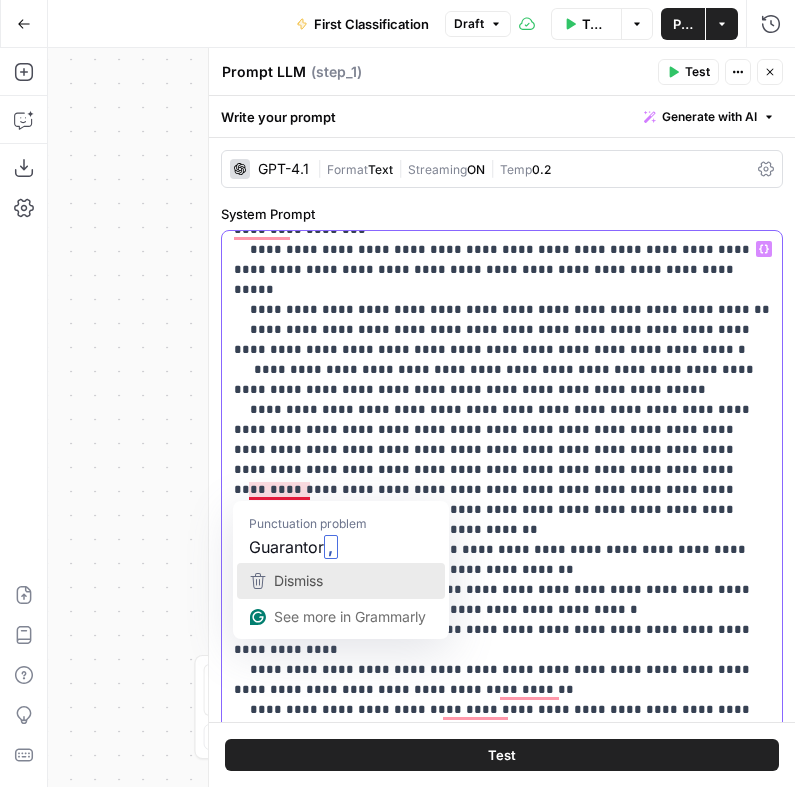 click on "Dismiss" at bounding box center [298, 580] 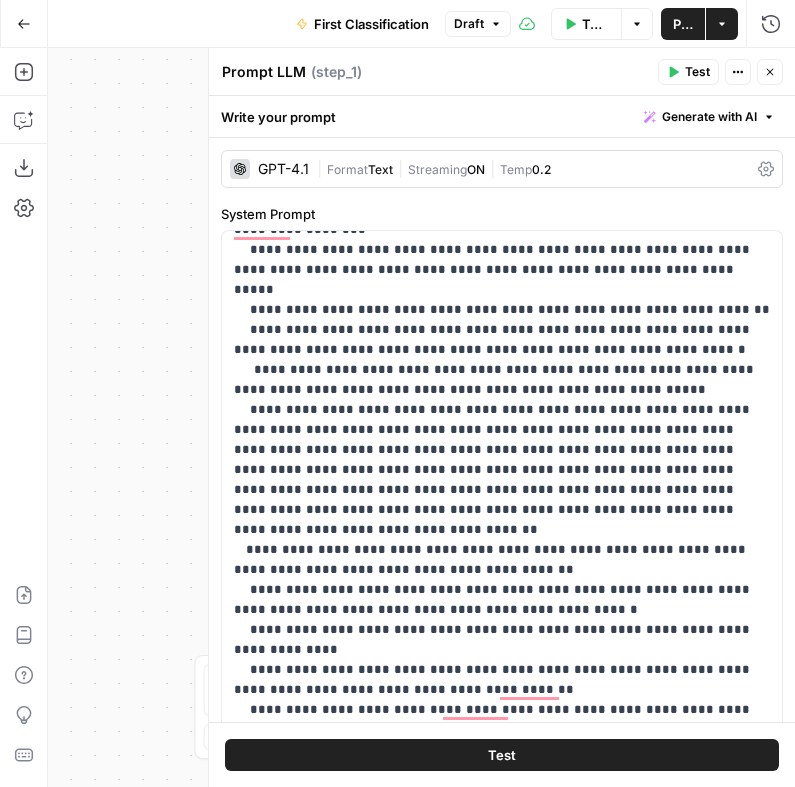 scroll, scrollTop: 3967, scrollLeft: 0, axis: vertical 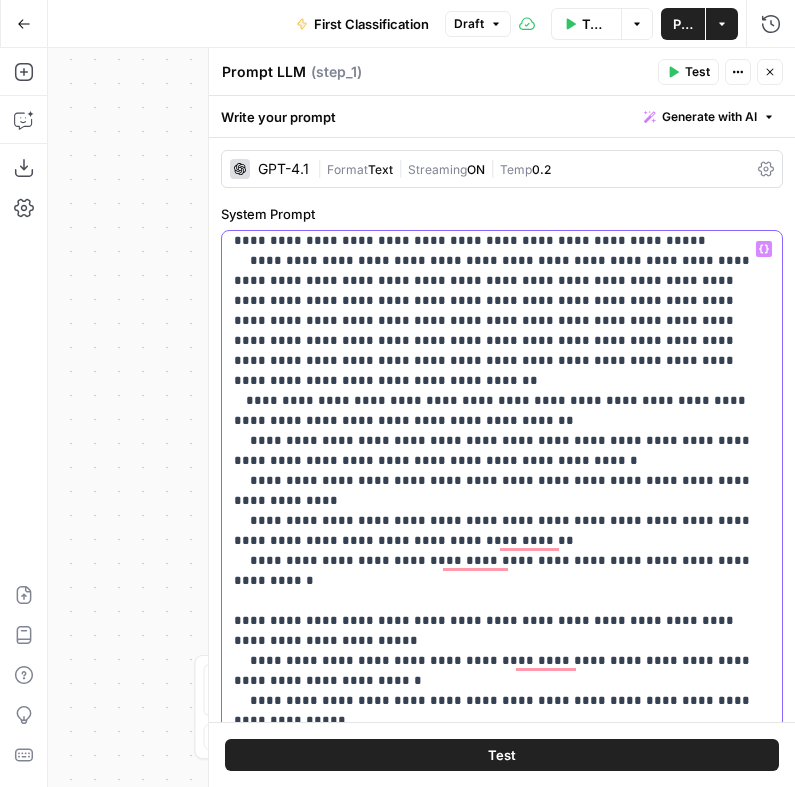 click on "**********" at bounding box center [502, -1039] 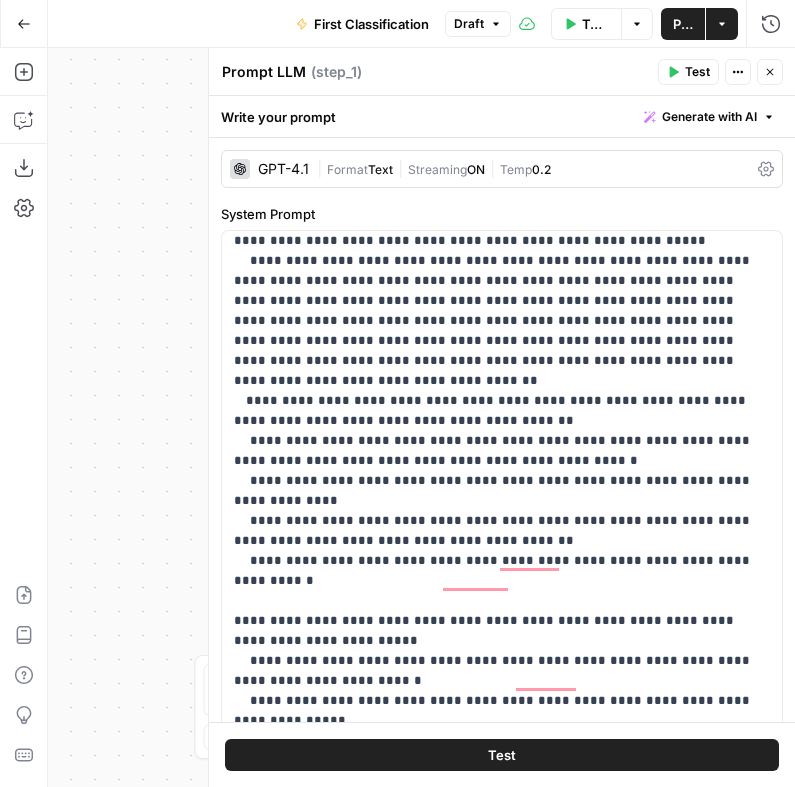 scroll, scrollTop: 4143, scrollLeft: 0, axis: vertical 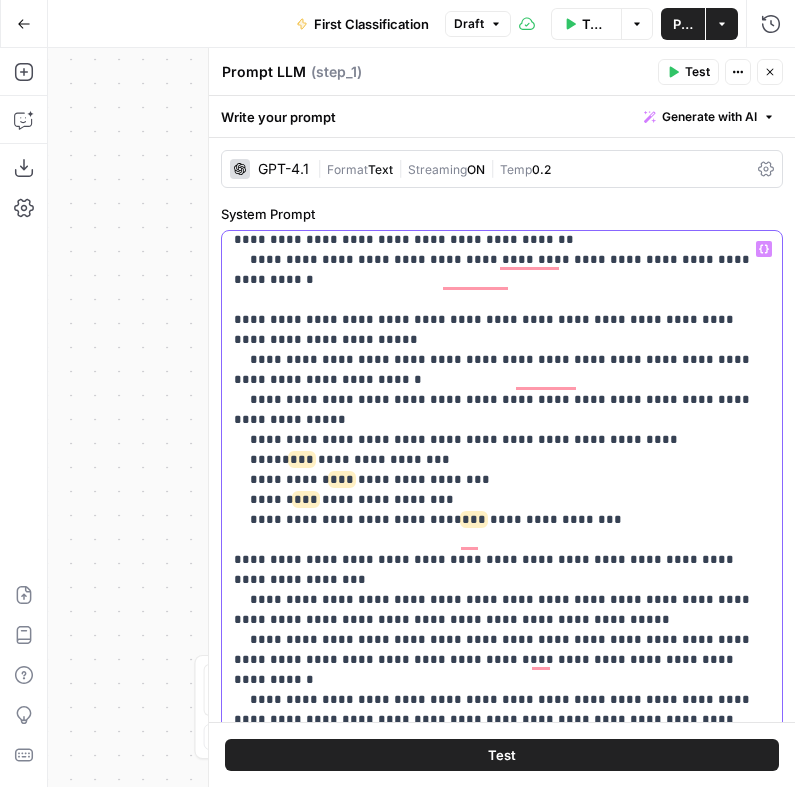 click on "**********" at bounding box center [502, -1330] 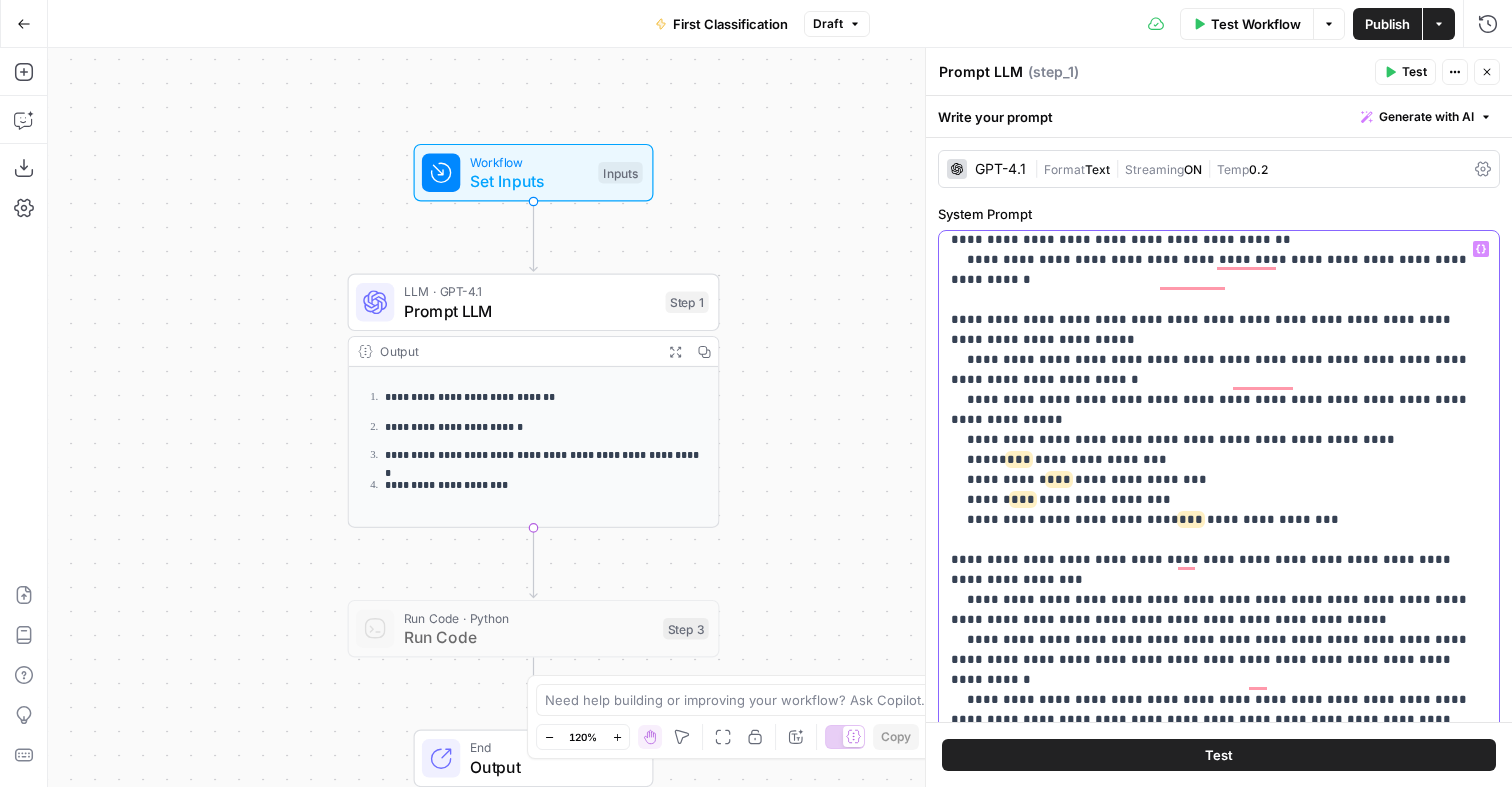 click on "**********" at bounding box center (1219, -1320) 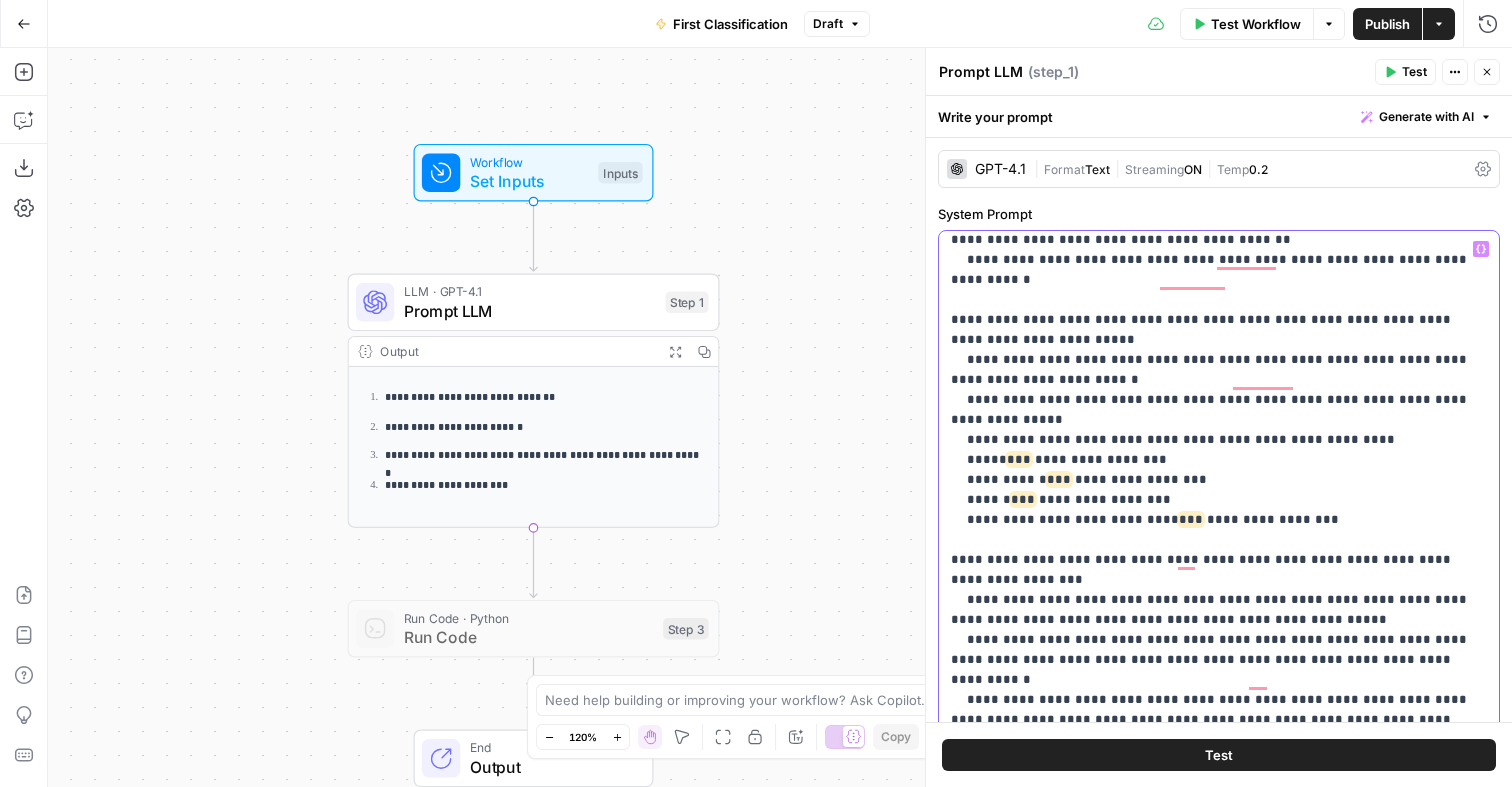 scroll, scrollTop: 4422, scrollLeft: 0, axis: vertical 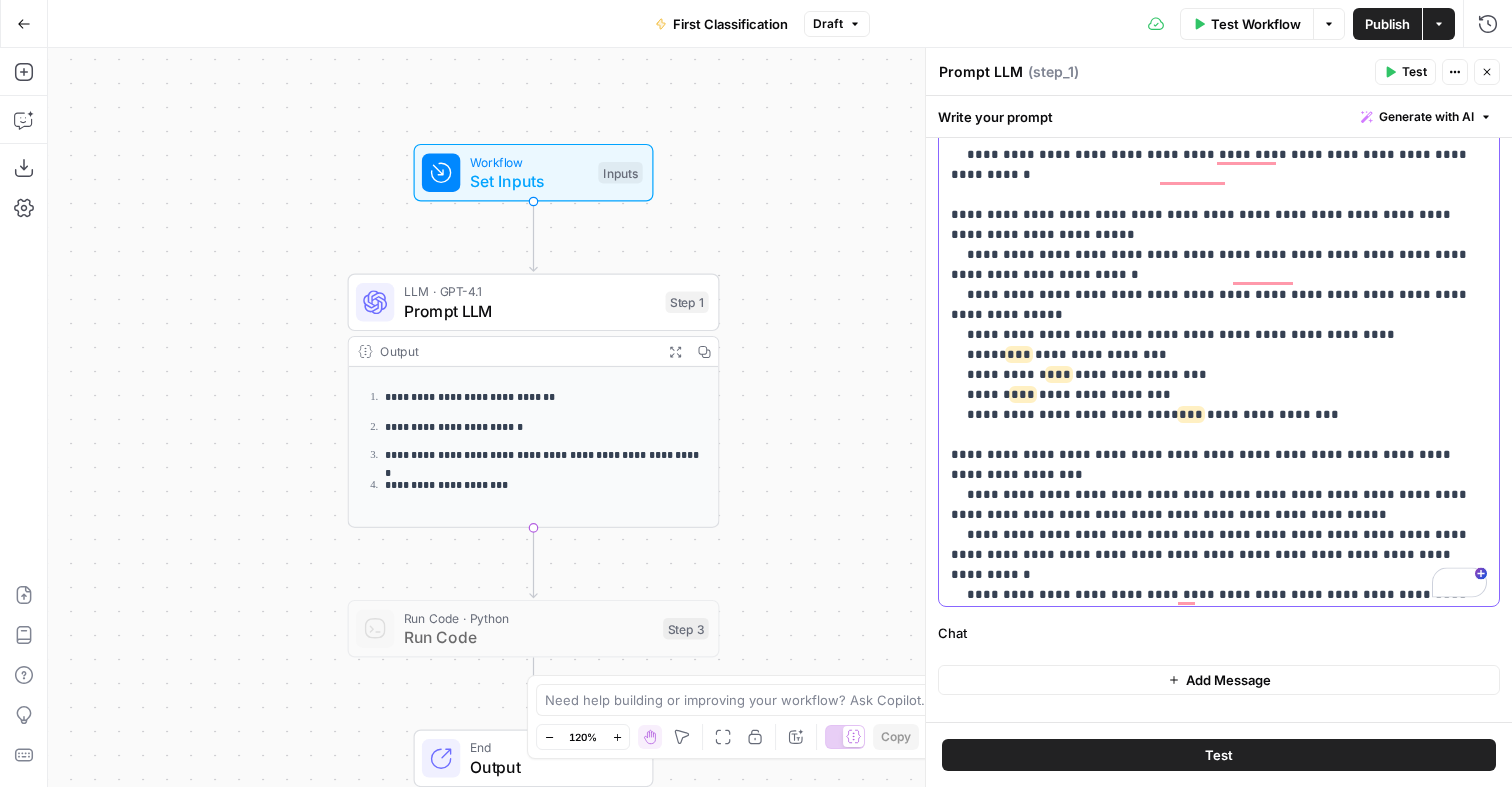 click on "**********" at bounding box center [1219, -1355] 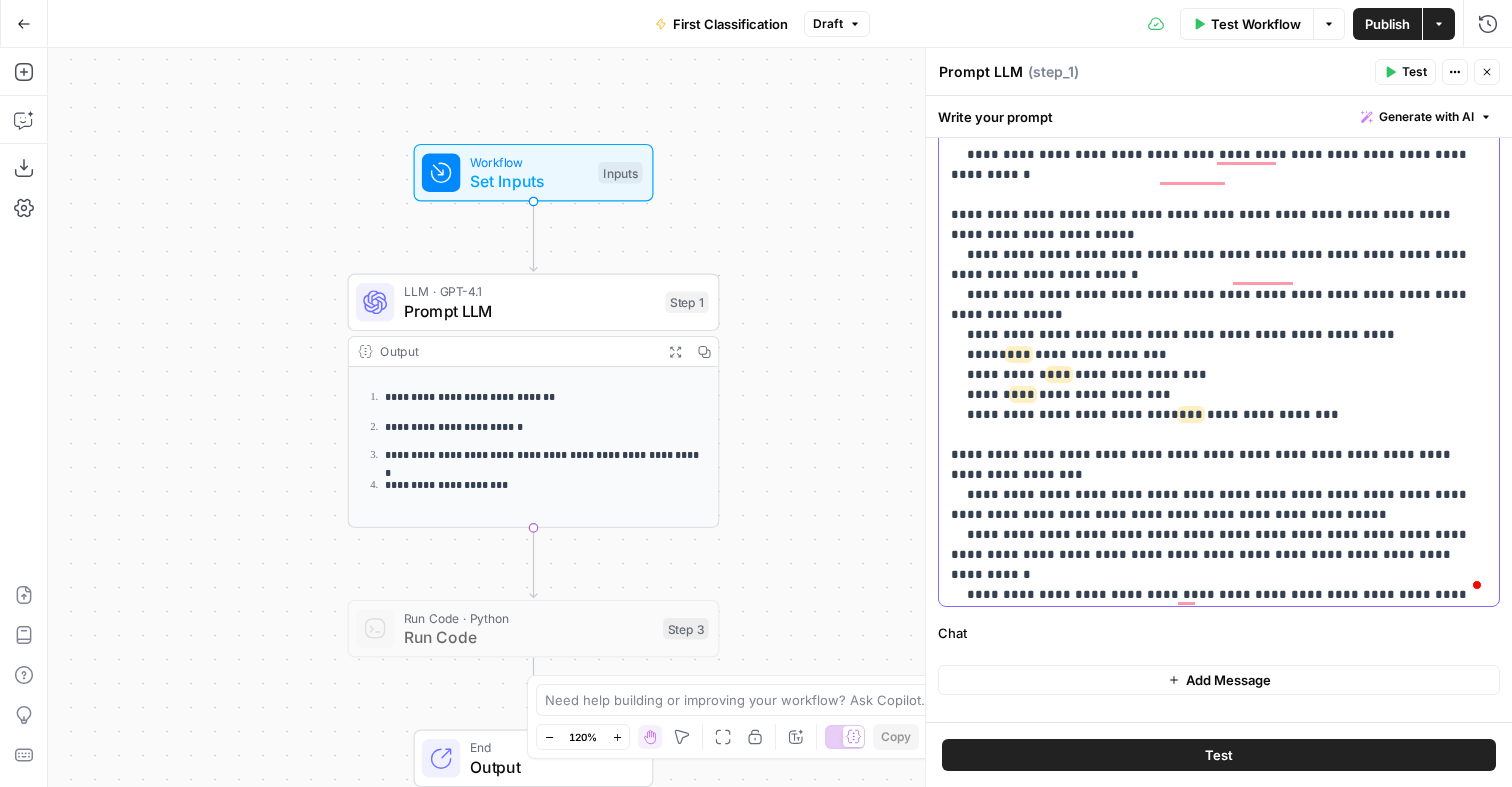 click on "**********" at bounding box center (1219, -1355) 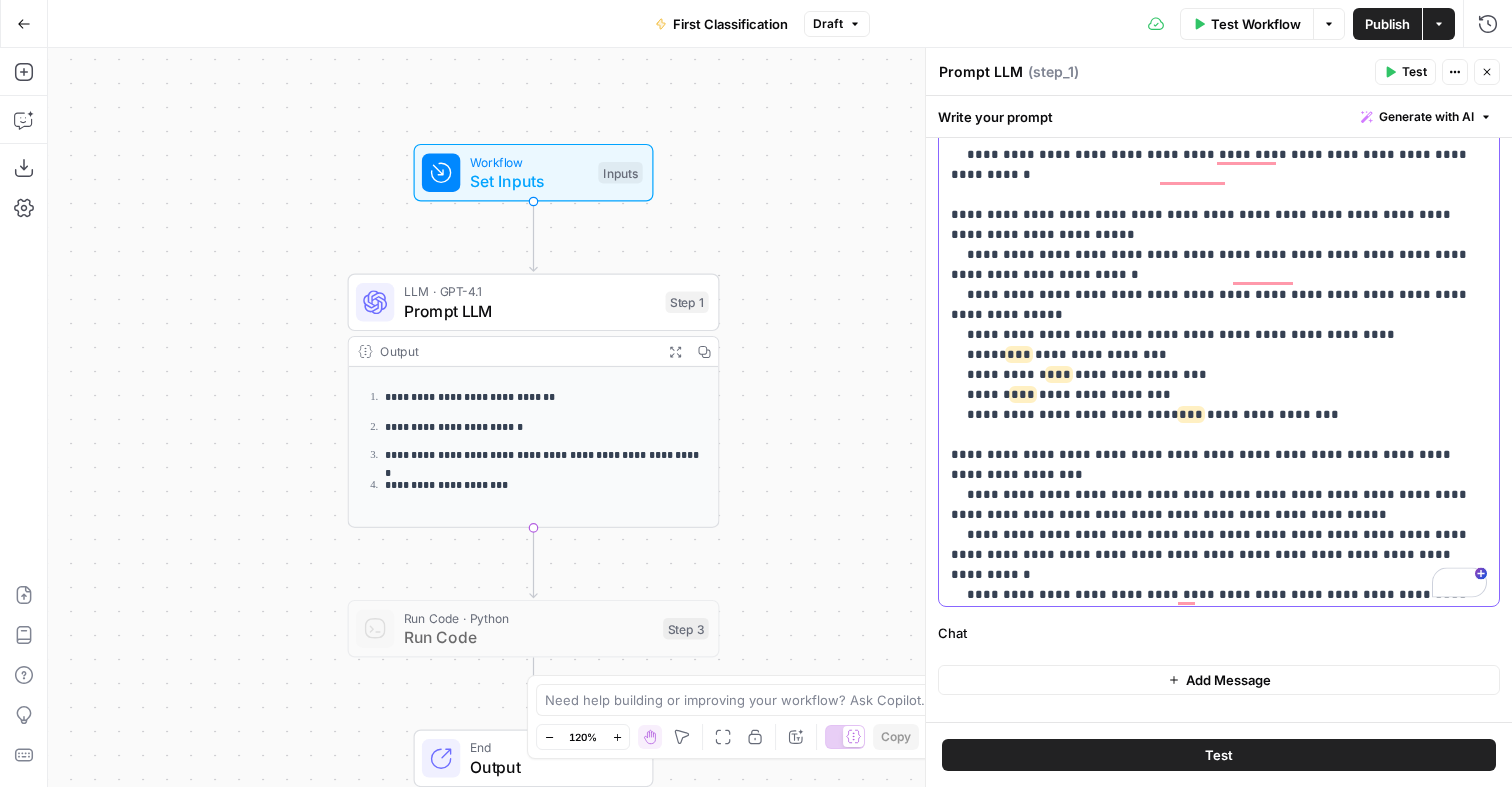 click on "**********" at bounding box center (1219, 198) 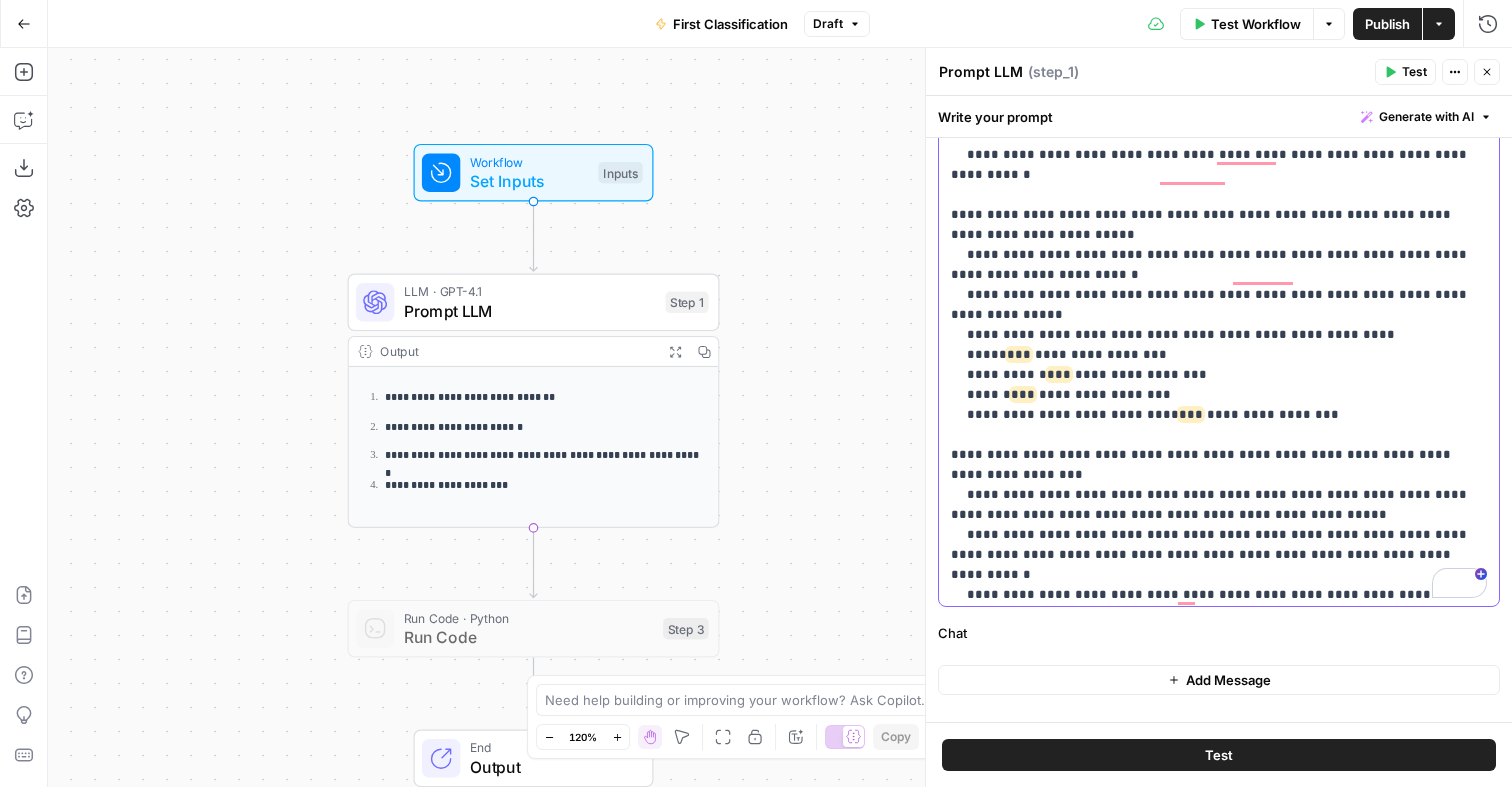 click on "**********" at bounding box center (1219, -1355) 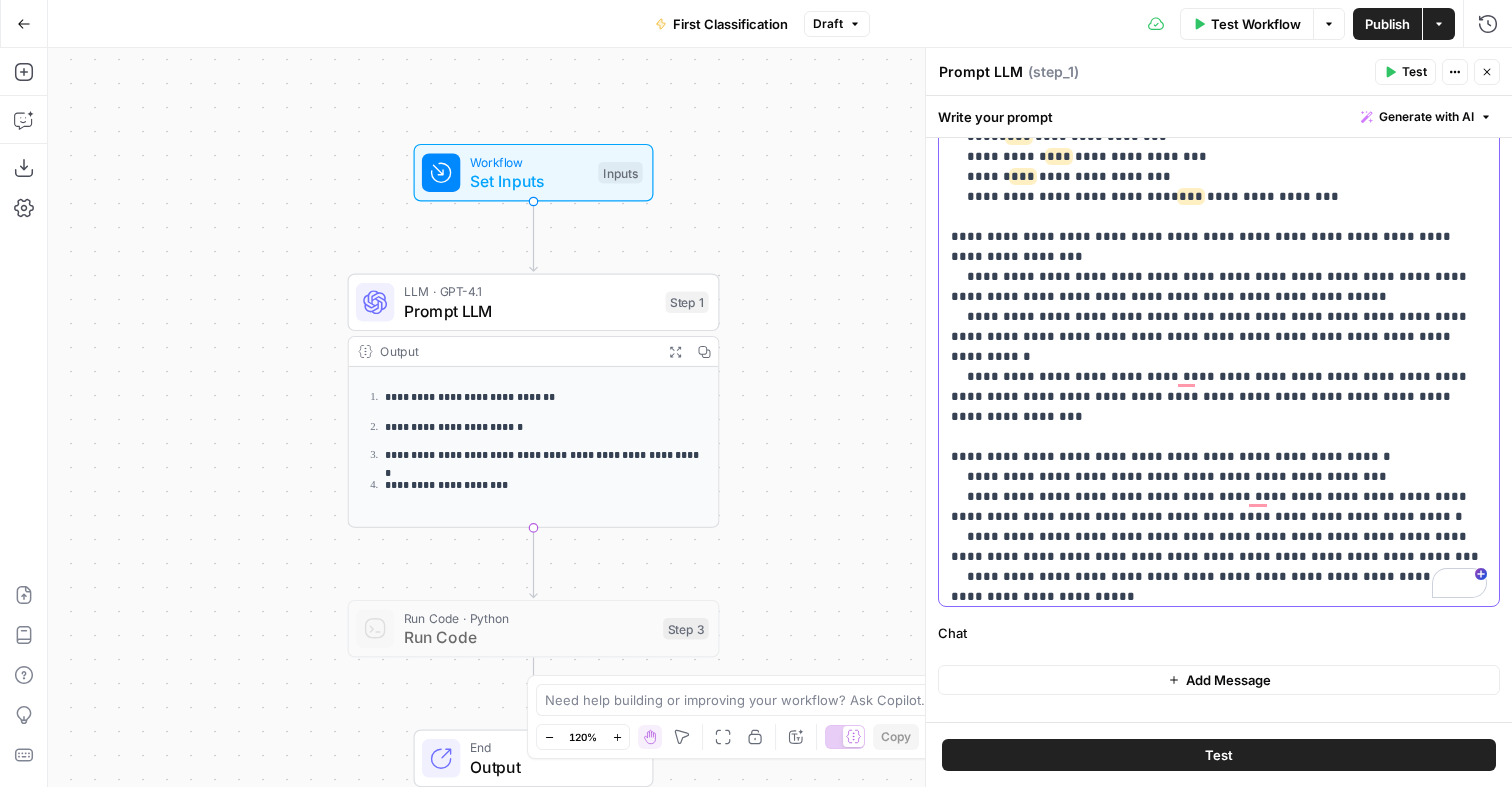 scroll, scrollTop: 4443, scrollLeft: 0, axis: vertical 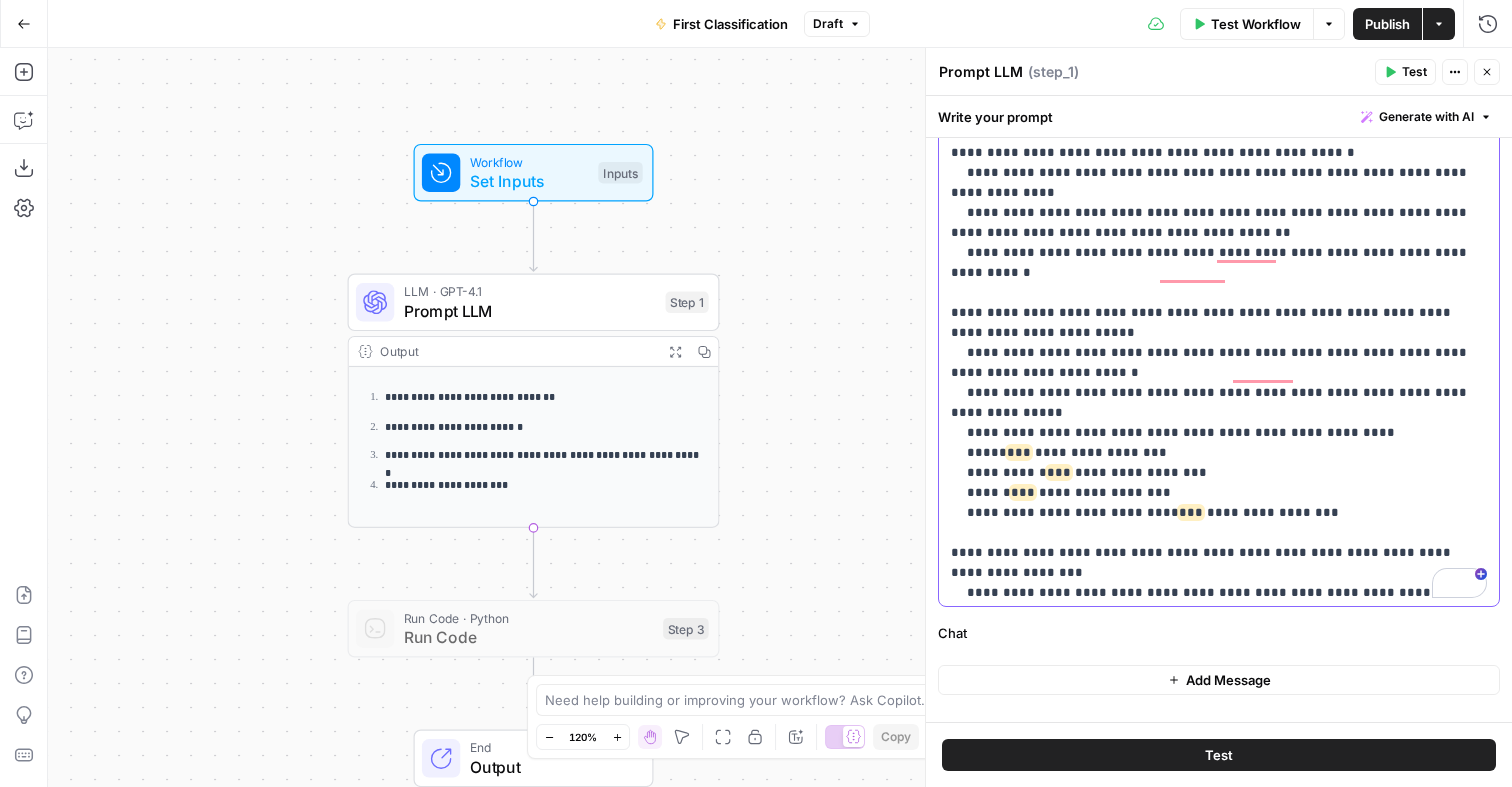click on "**********" at bounding box center (1219, -1257) 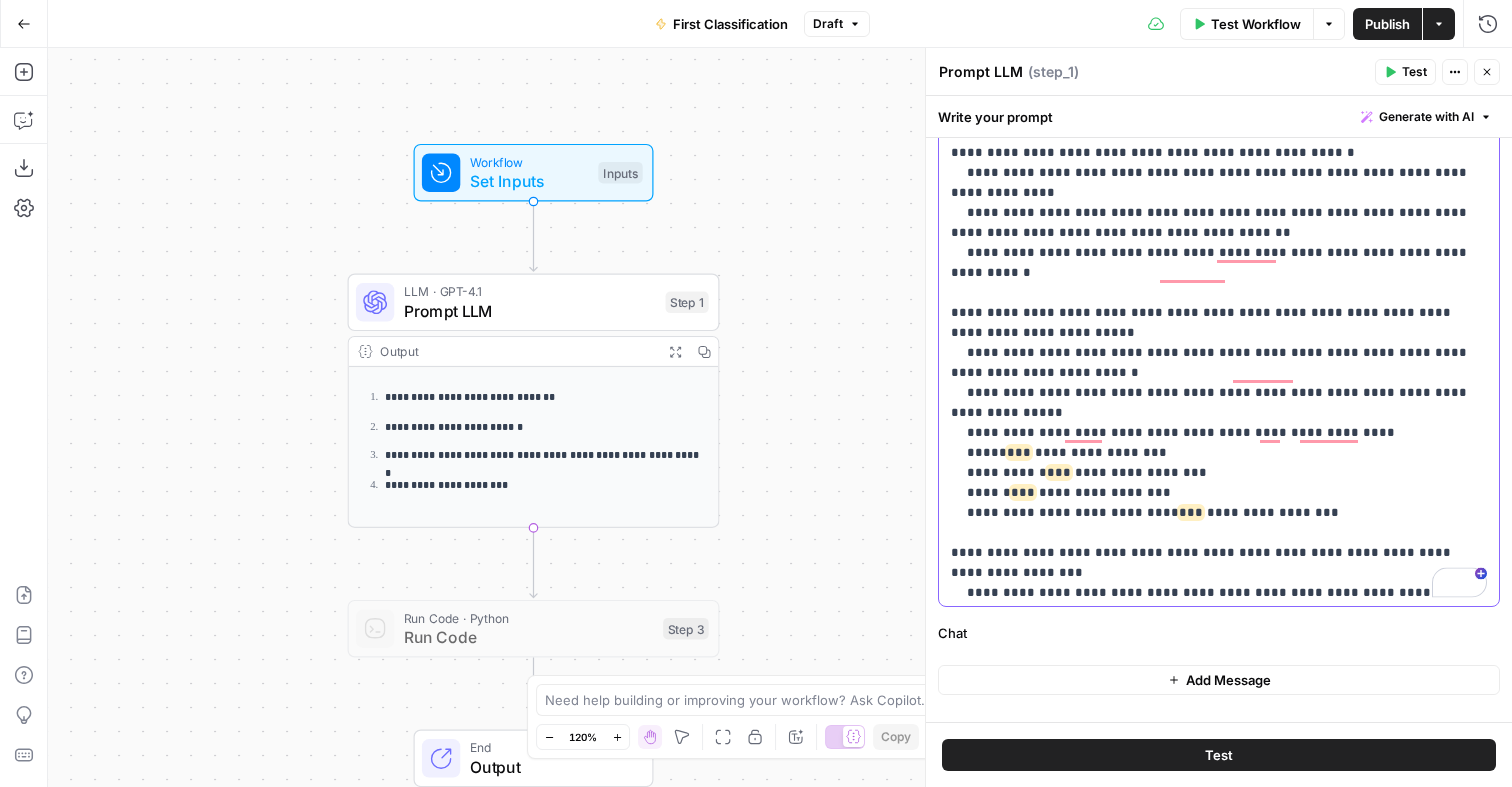 click on "**********" at bounding box center (1219, -1257) 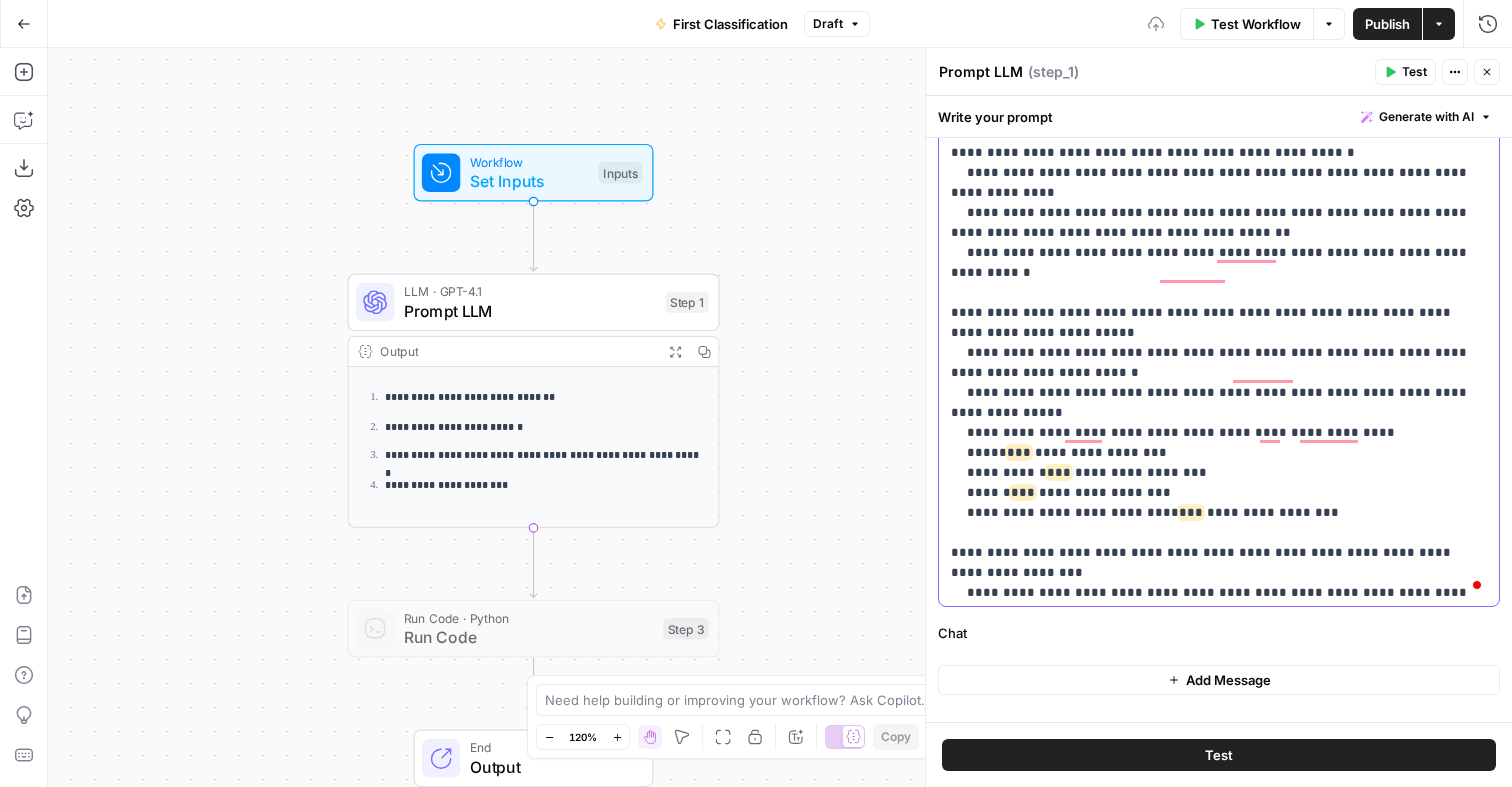 click on "**********" at bounding box center [1219, -1257] 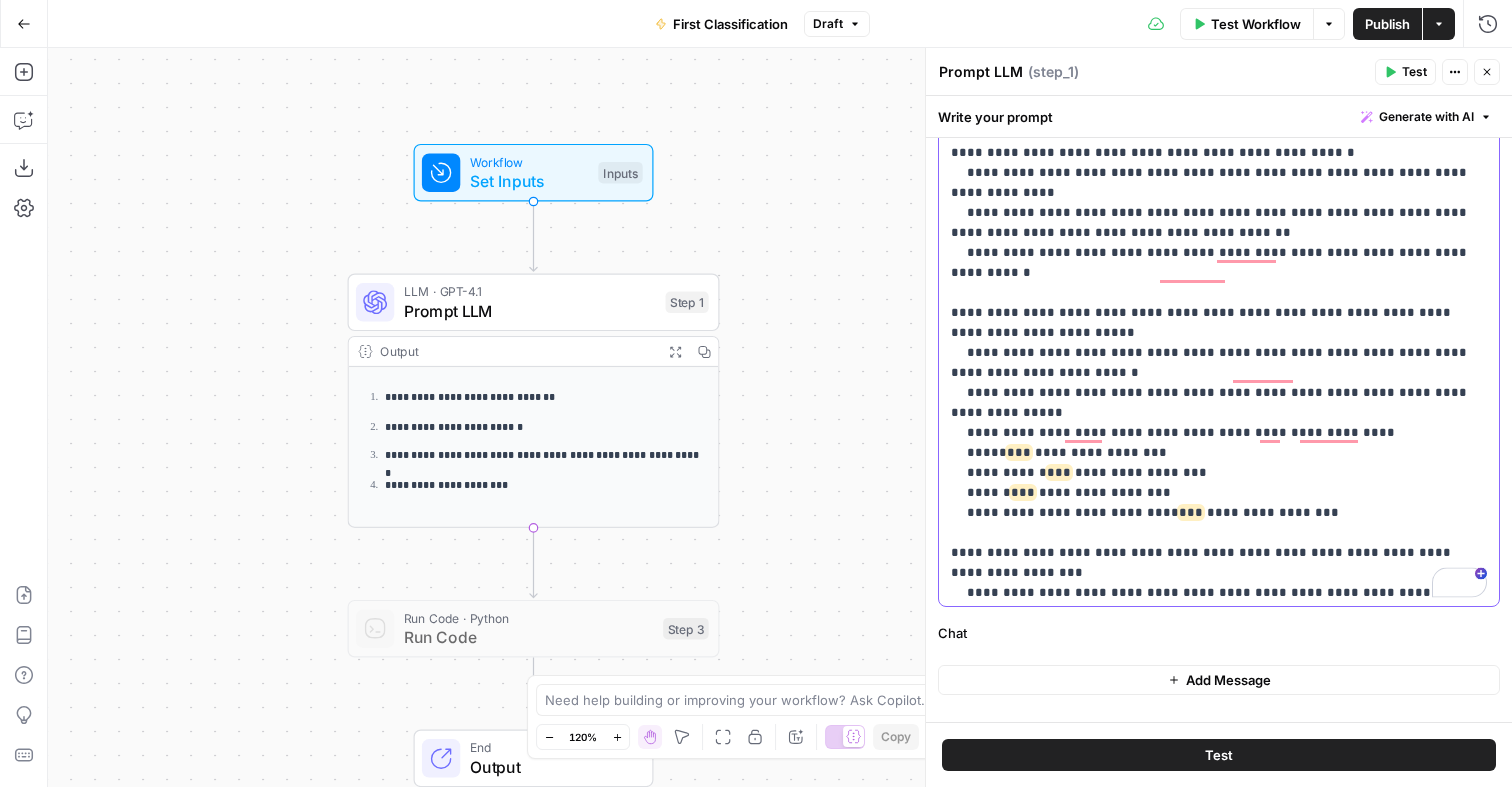 click on "**********" at bounding box center [1219, -1257] 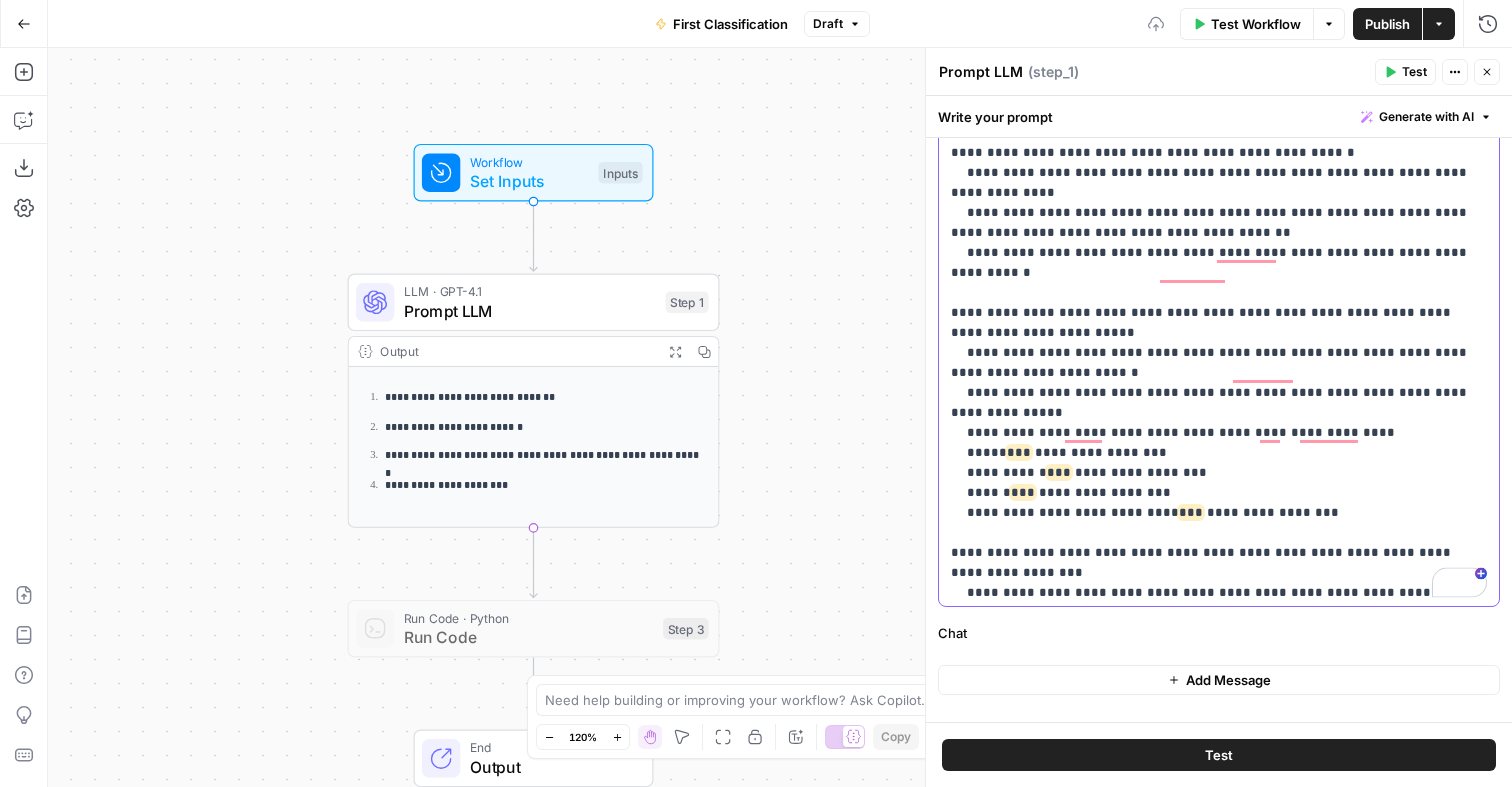 click on "**********" at bounding box center (1219, -1257) 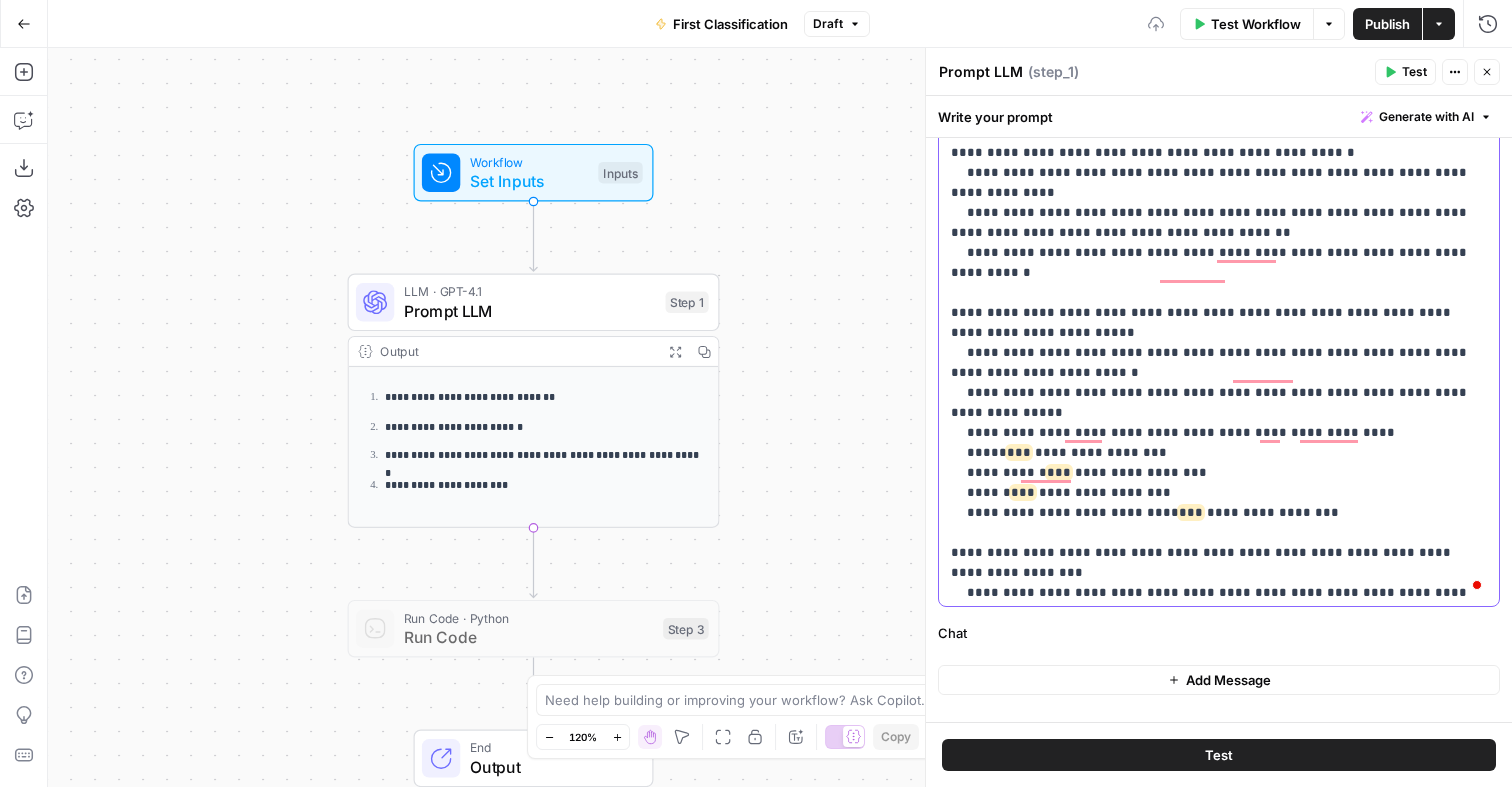 click on "**********" at bounding box center (1219, -1257) 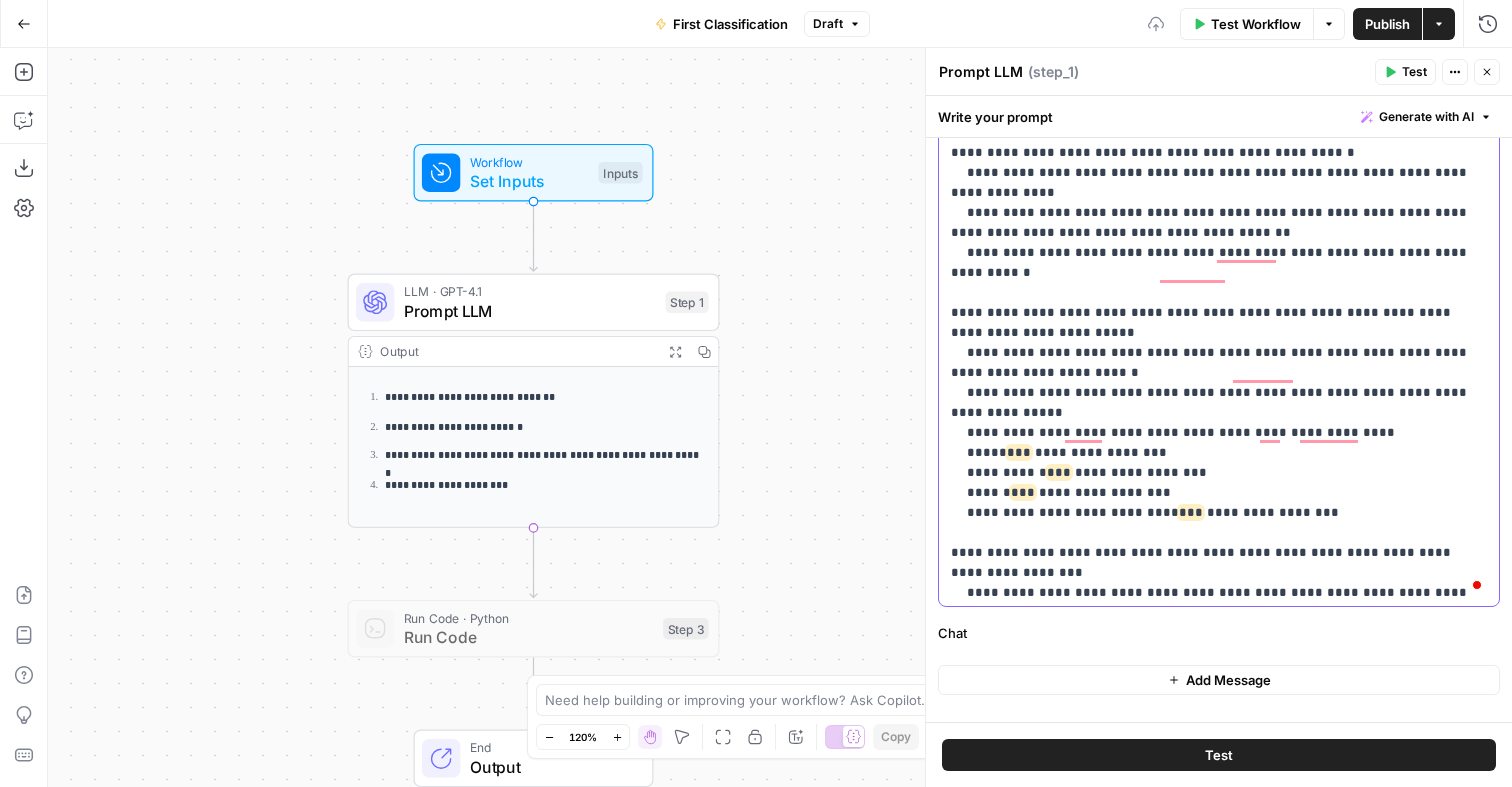 click on "**********" at bounding box center [1219, -1257] 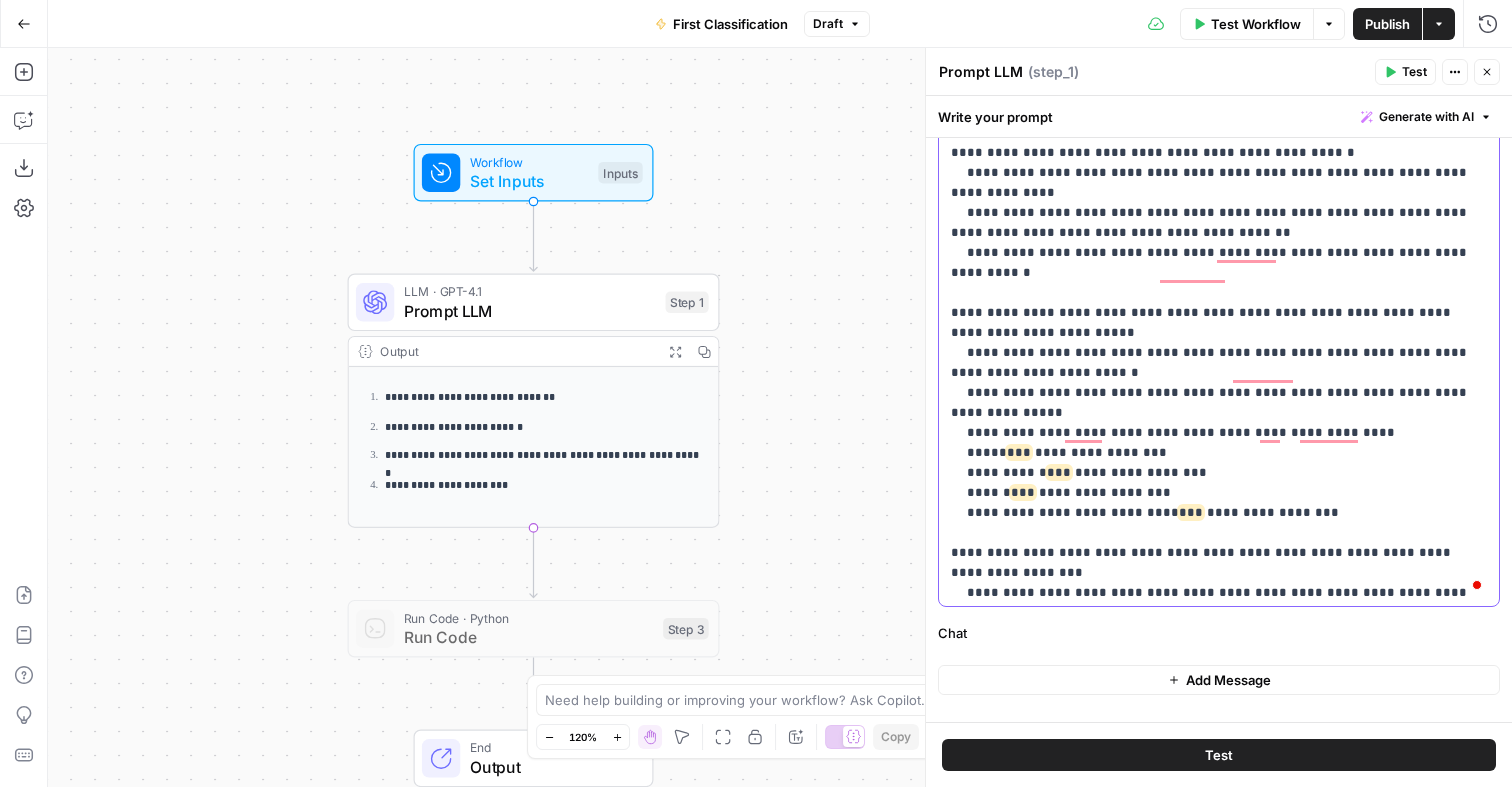 click on "**********" at bounding box center [1219, -1257] 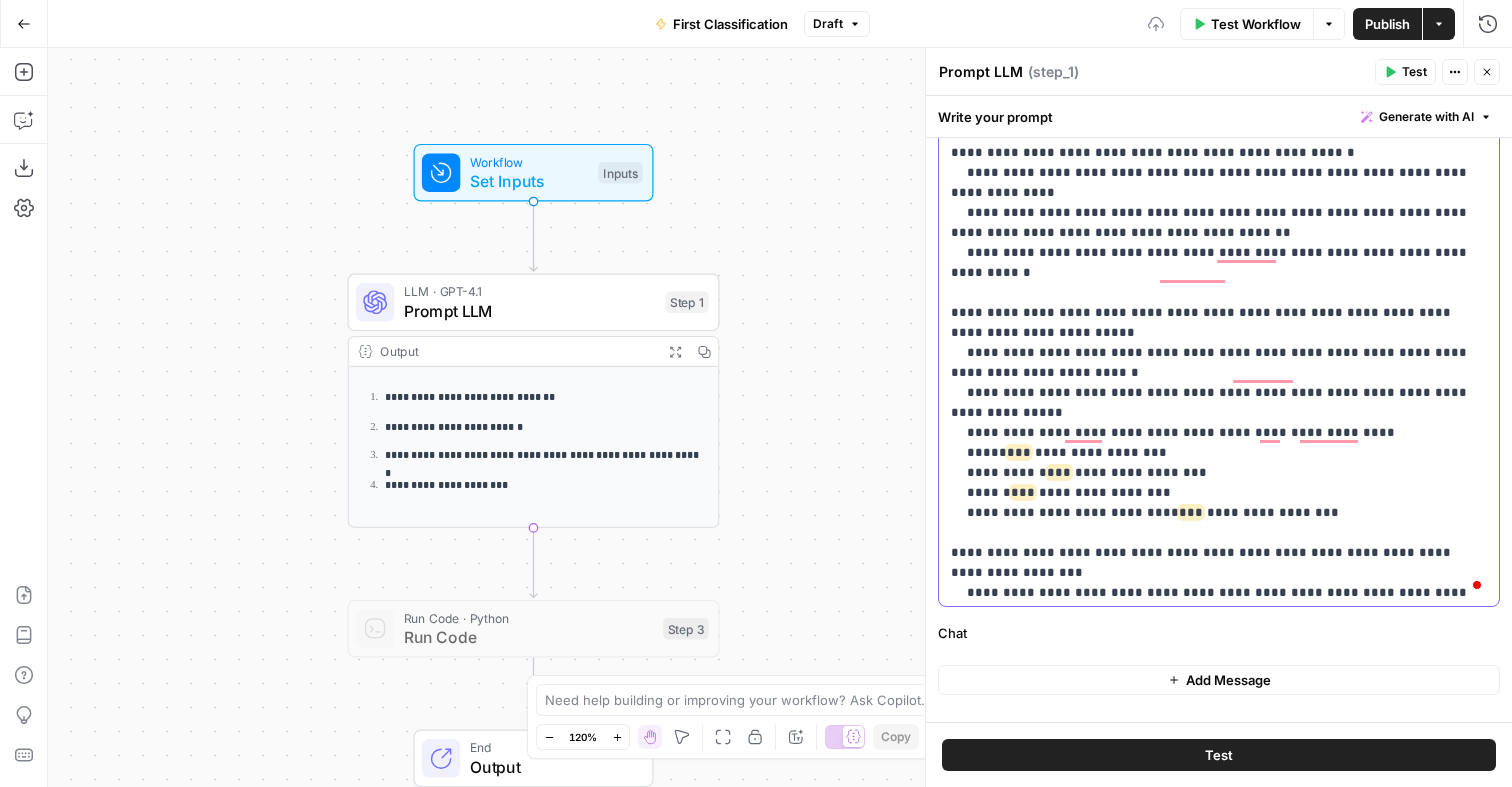 click on "**********" at bounding box center [1219, -1257] 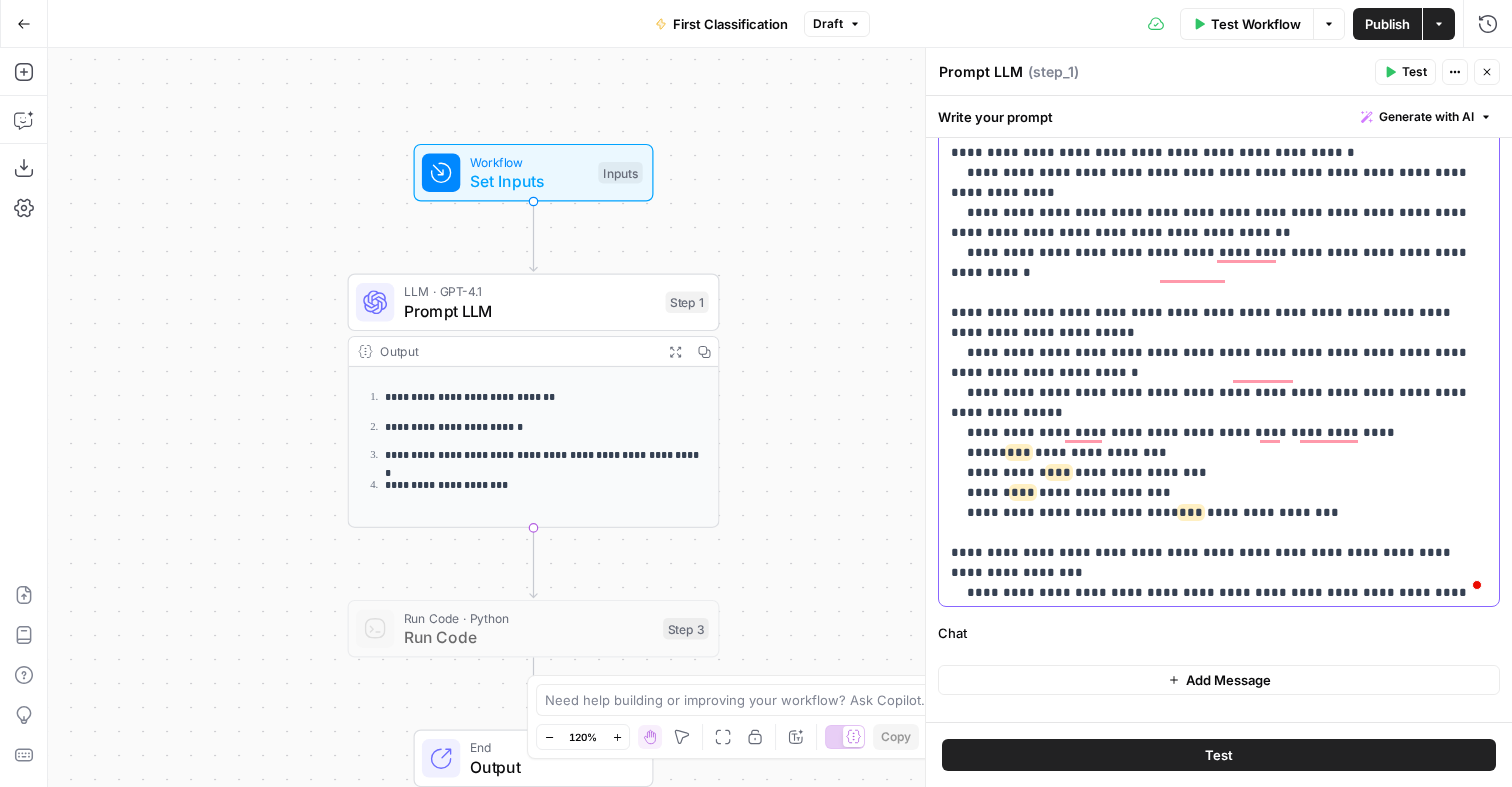 click on "**********" at bounding box center [1219, -1257] 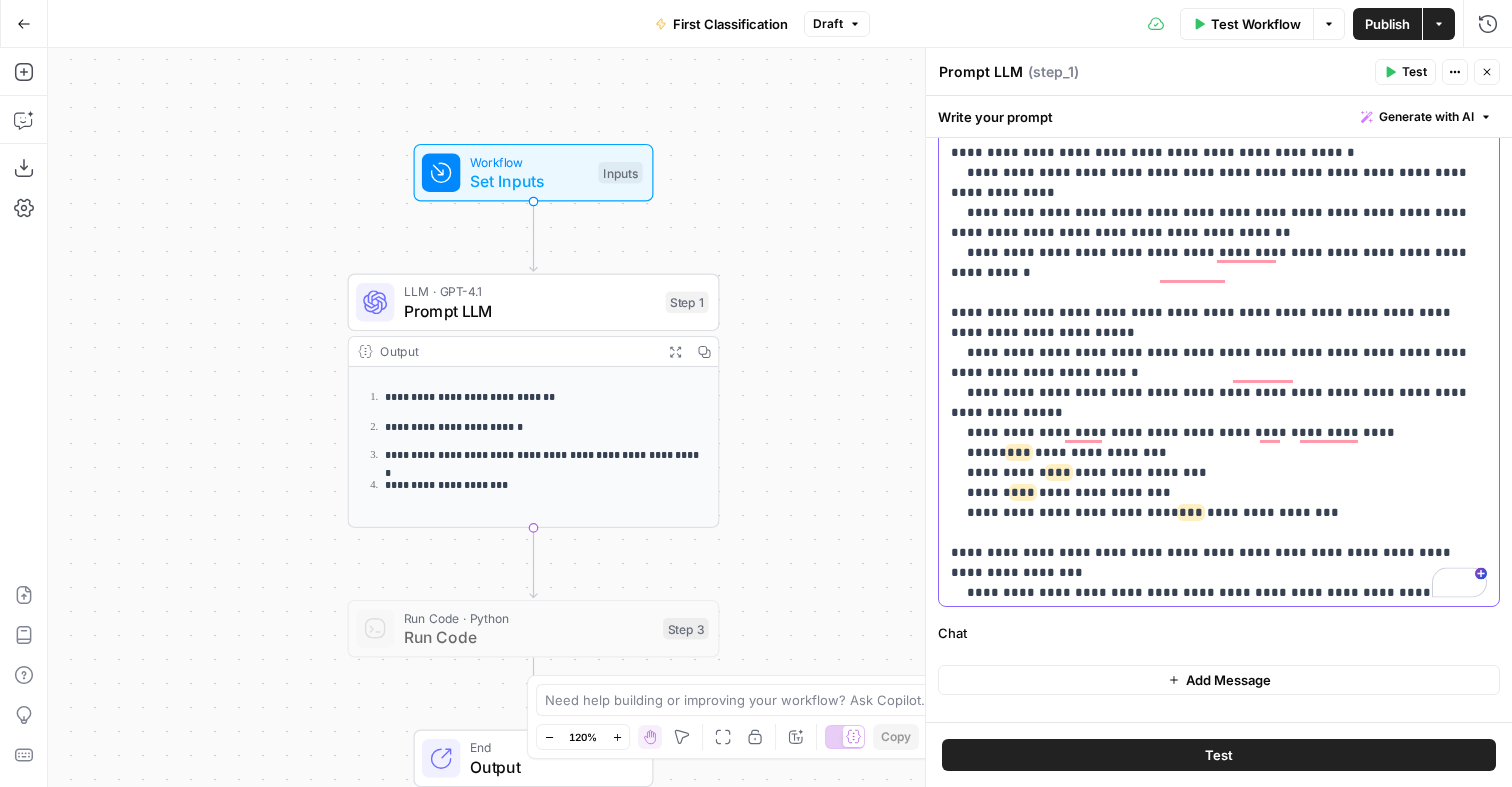 scroll, scrollTop: 3990, scrollLeft: 0, axis: vertical 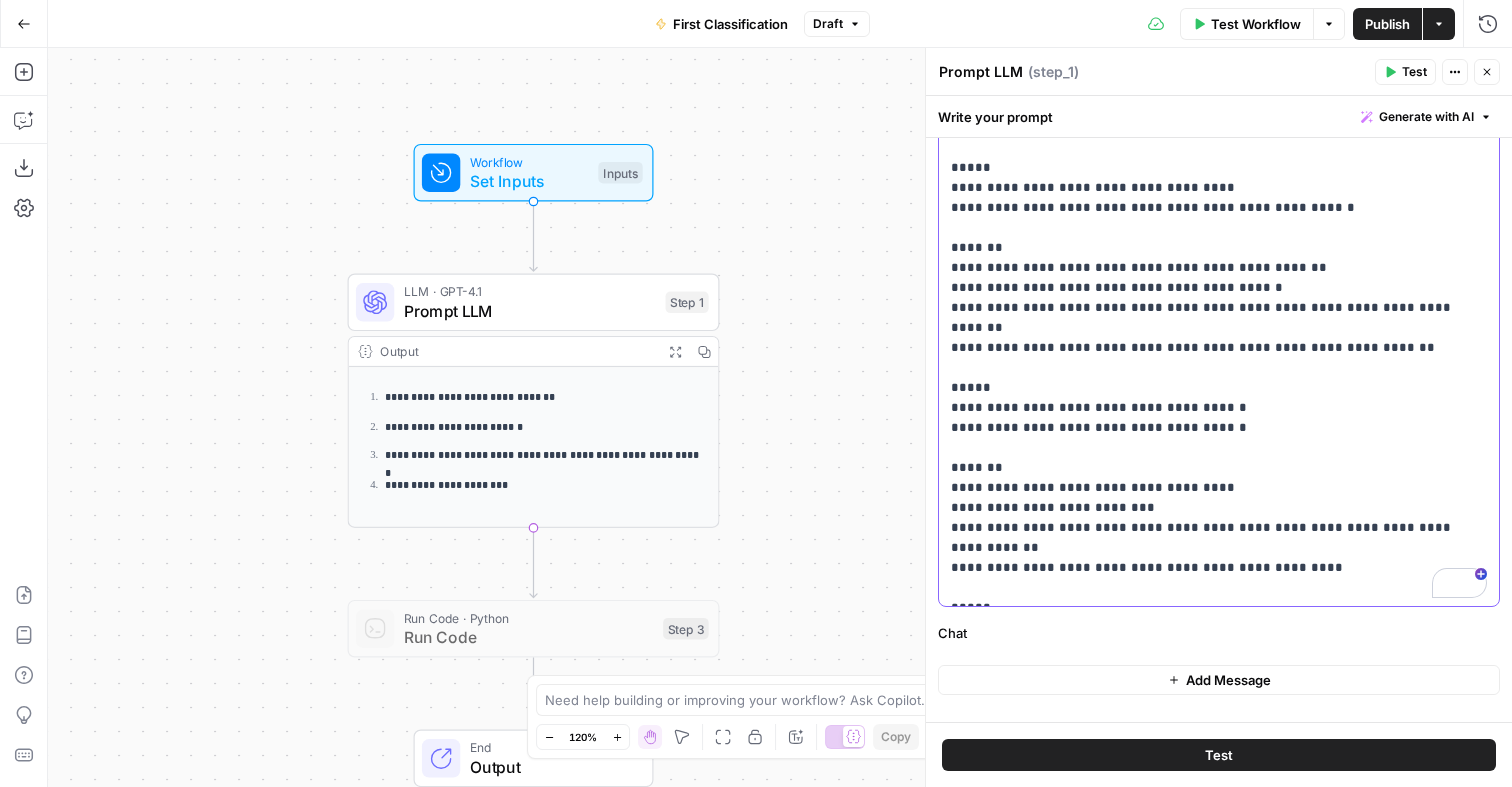 click on "**********" at bounding box center [1219, -2262] 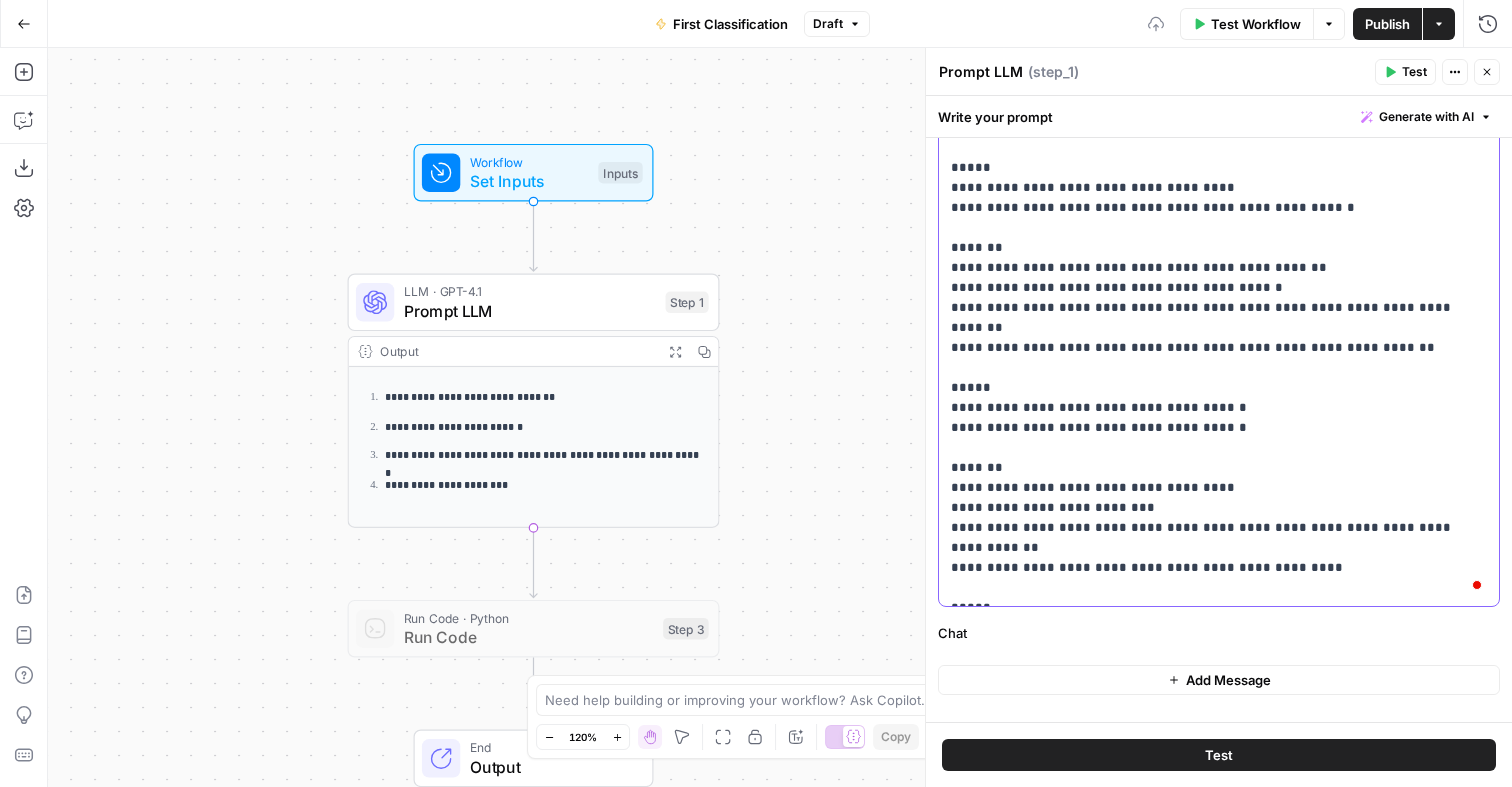 scroll, scrollTop: 5101, scrollLeft: 0, axis: vertical 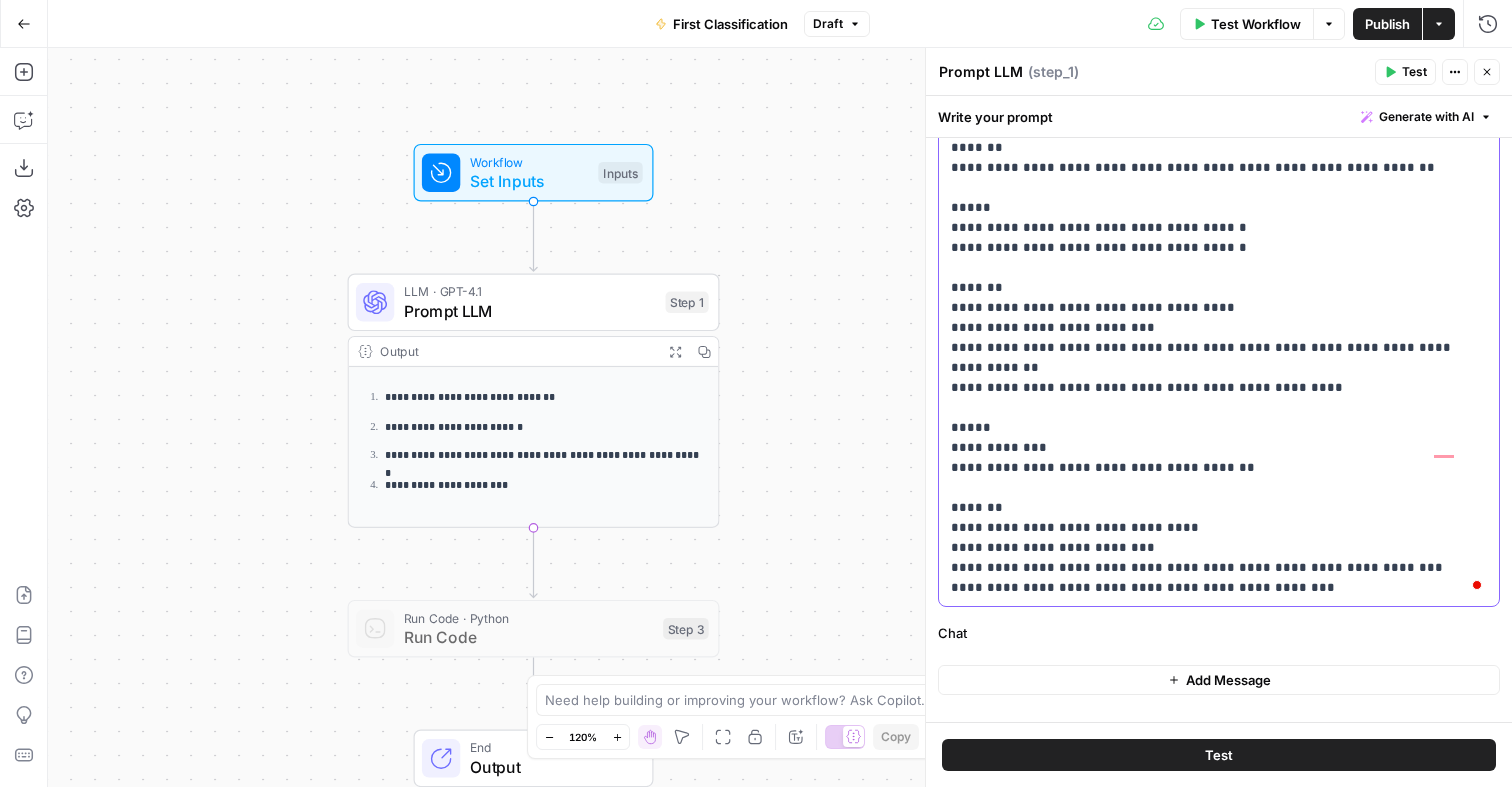 click on "**********" at bounding box center (1219, -2352) 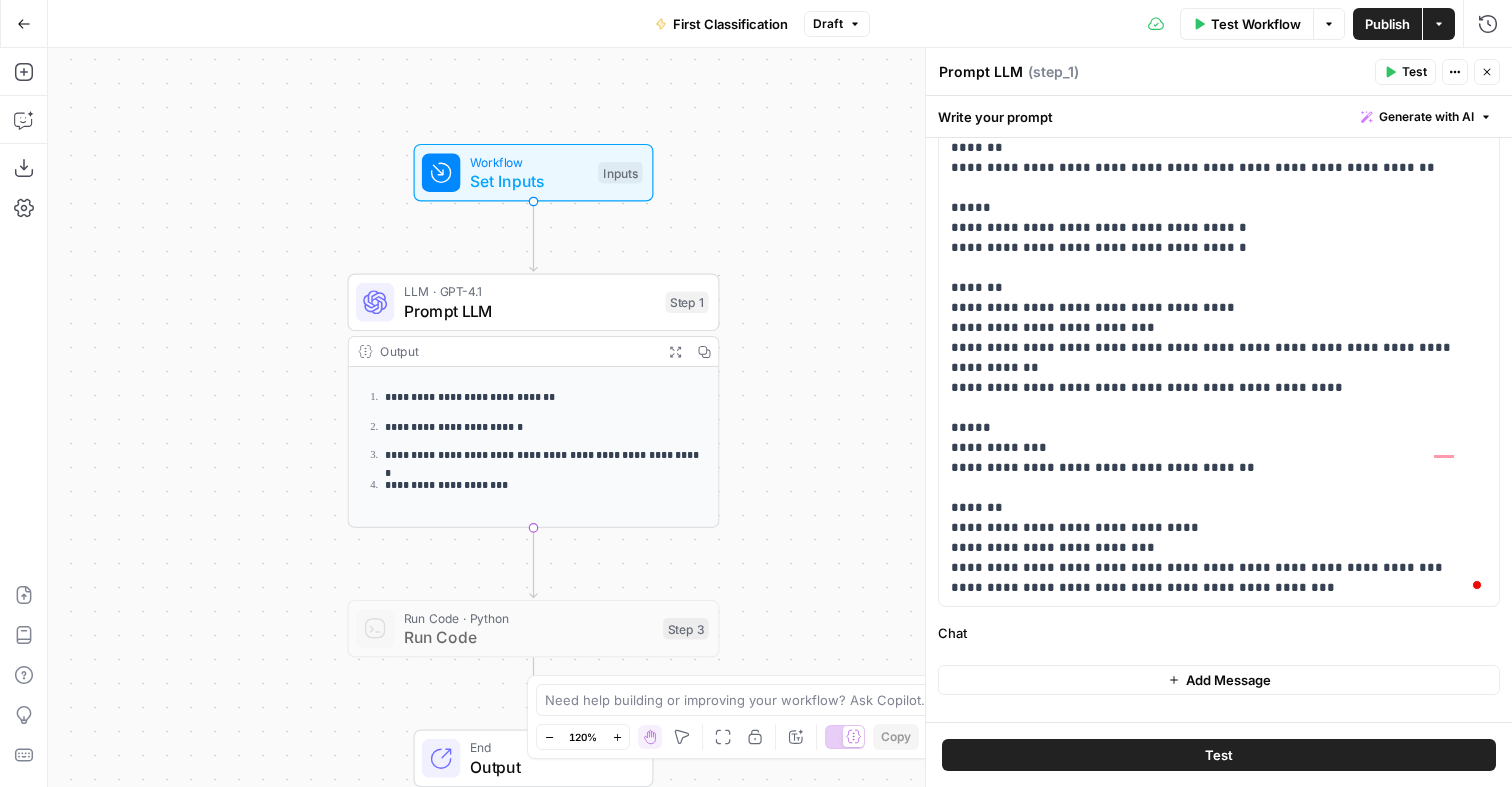 click on "Publish" at bounding box center [1387, 24] 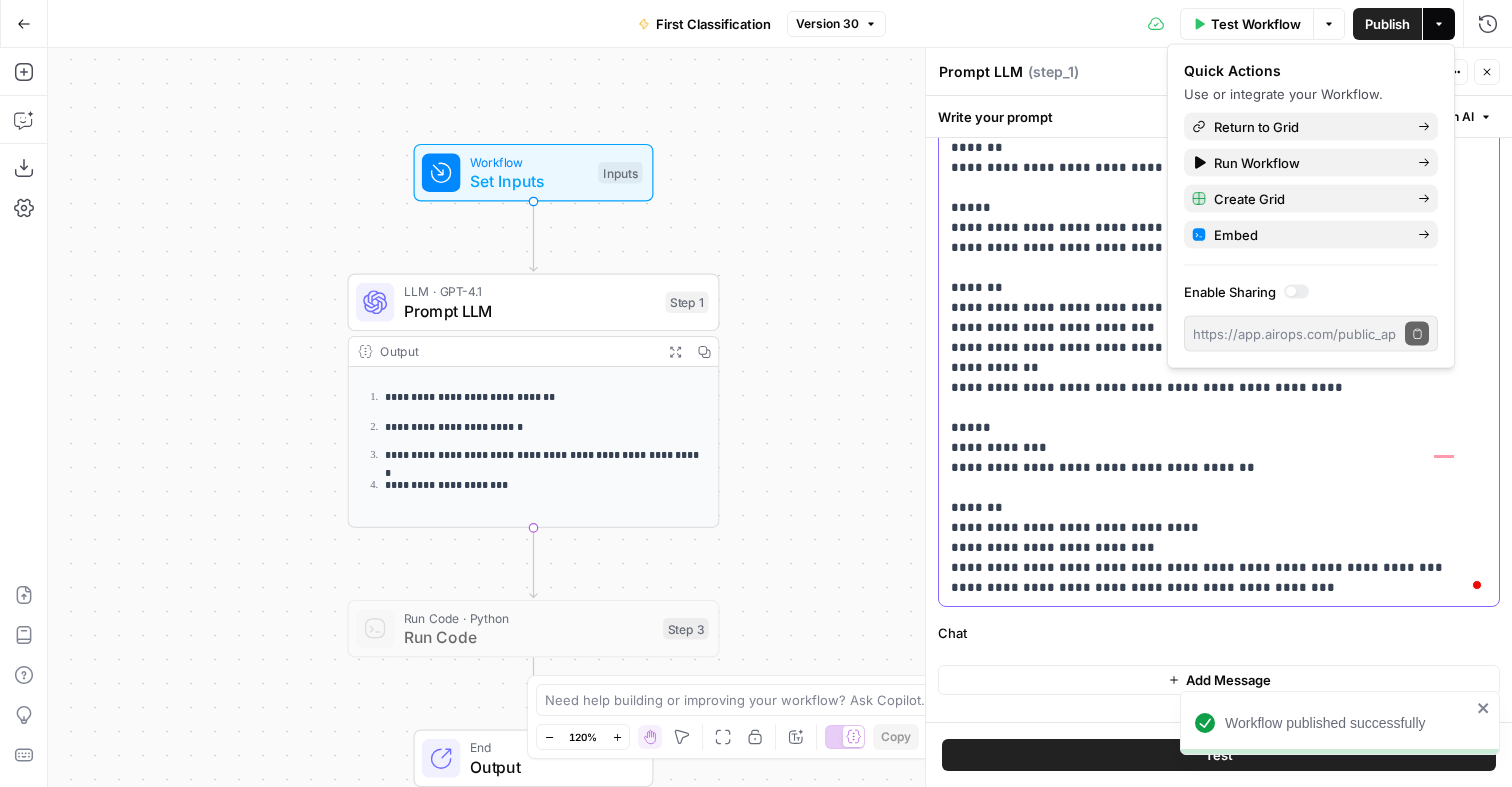 click on "**********" at bounding box center (1219, -2352) 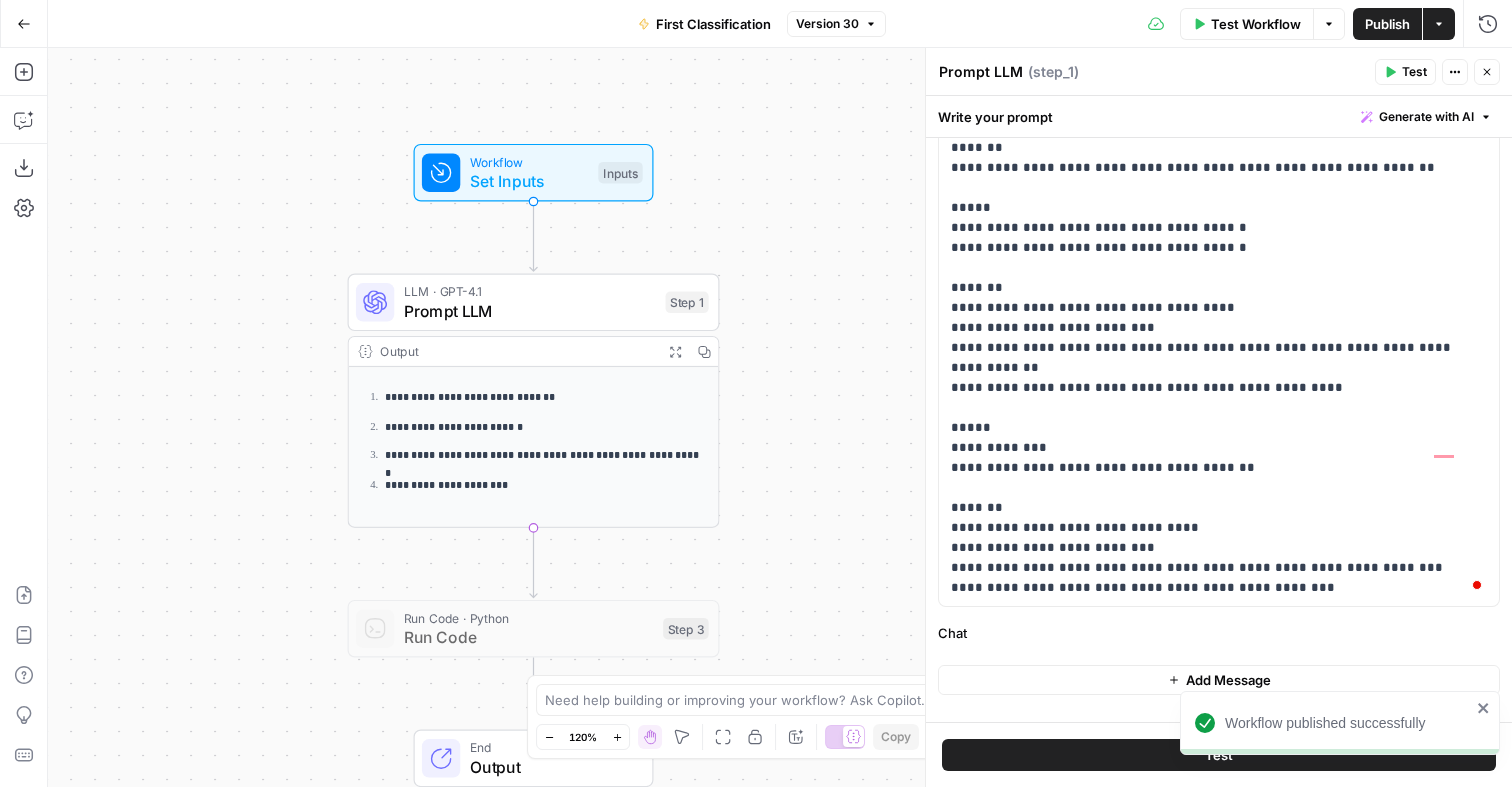 scroll, scrollTop: 0, scrollLeft: 0, axis: both 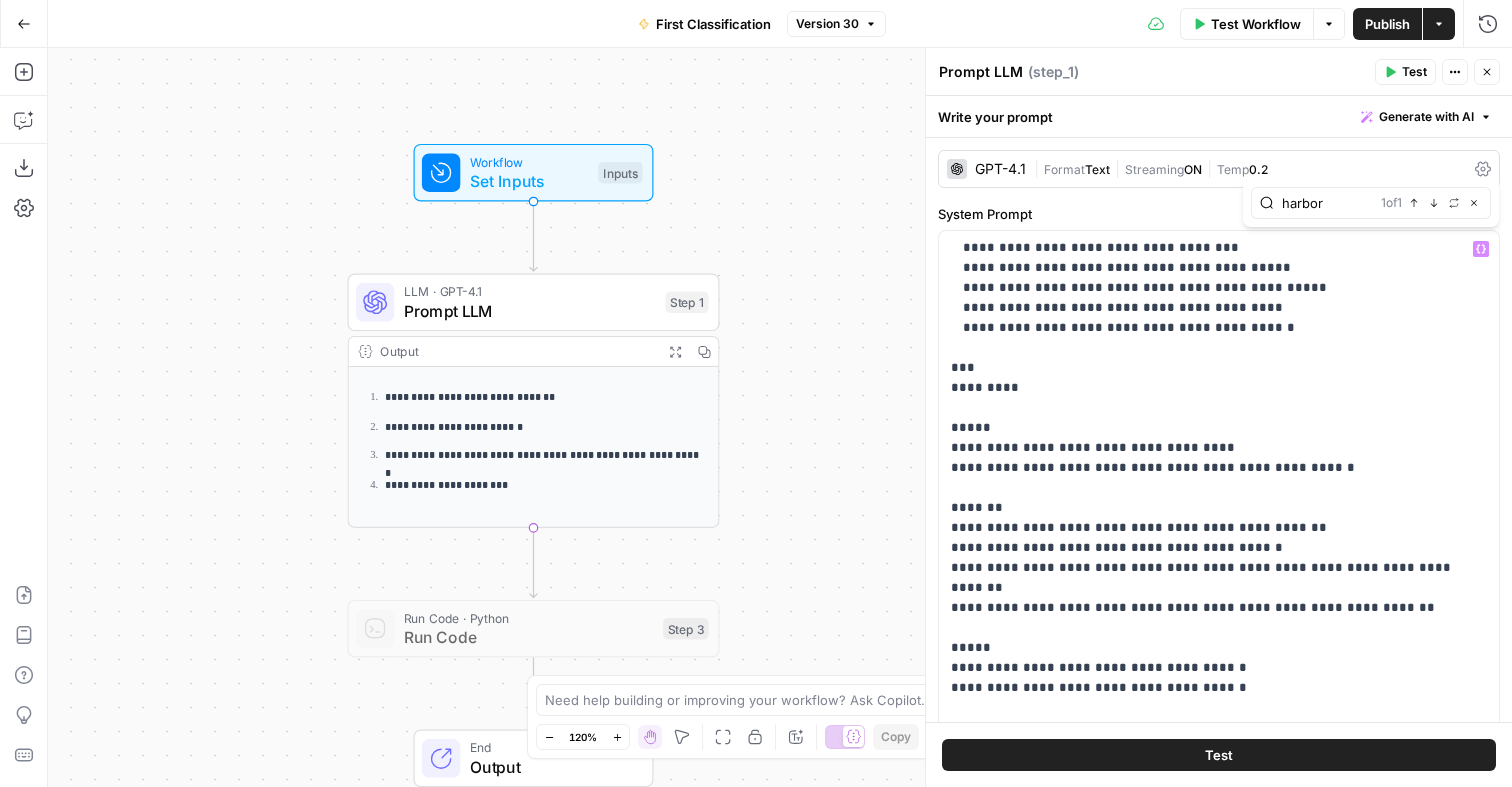 type on "harbor" 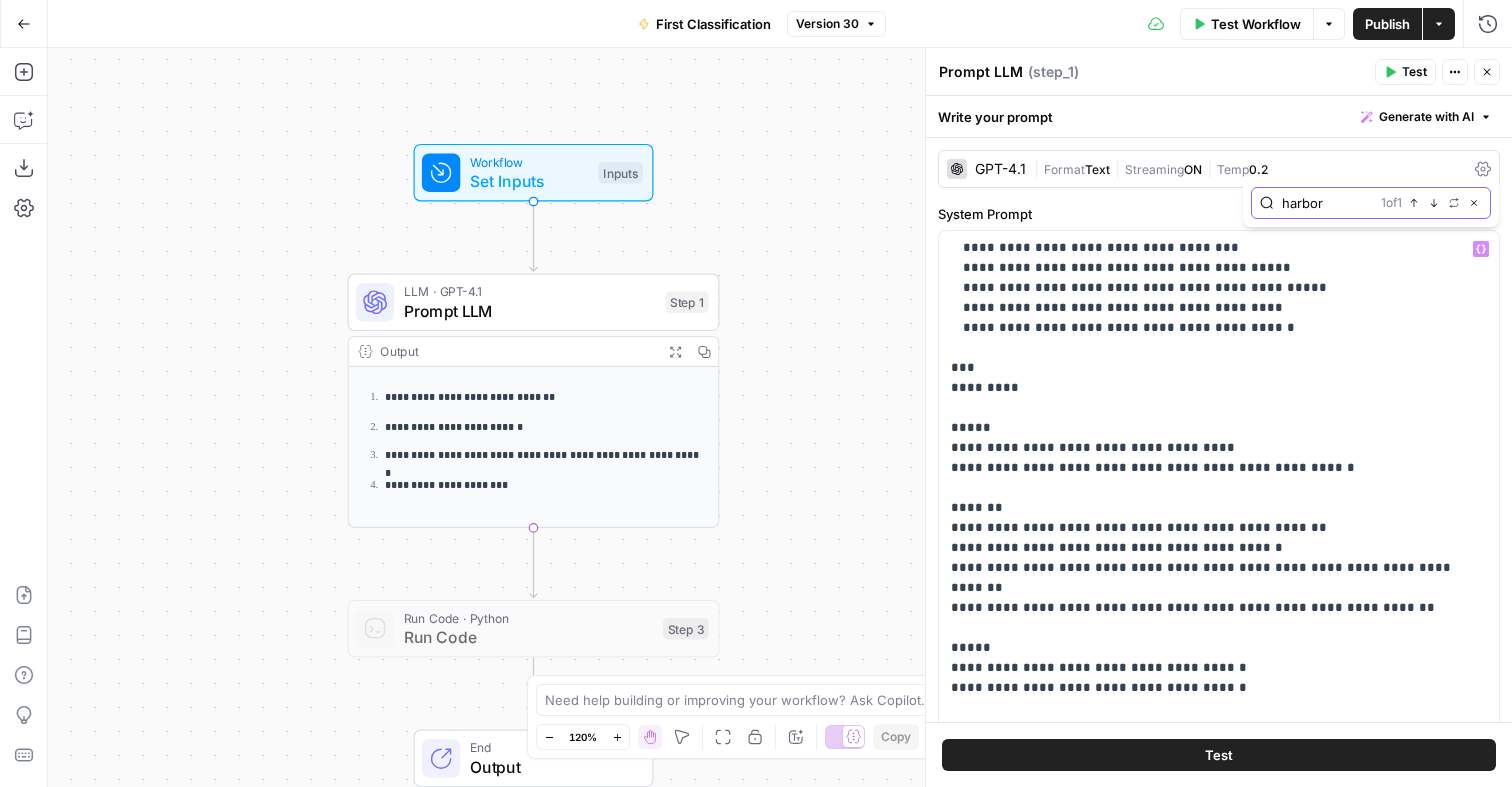 click on "Next Match" at bounding box center (1434, 203) 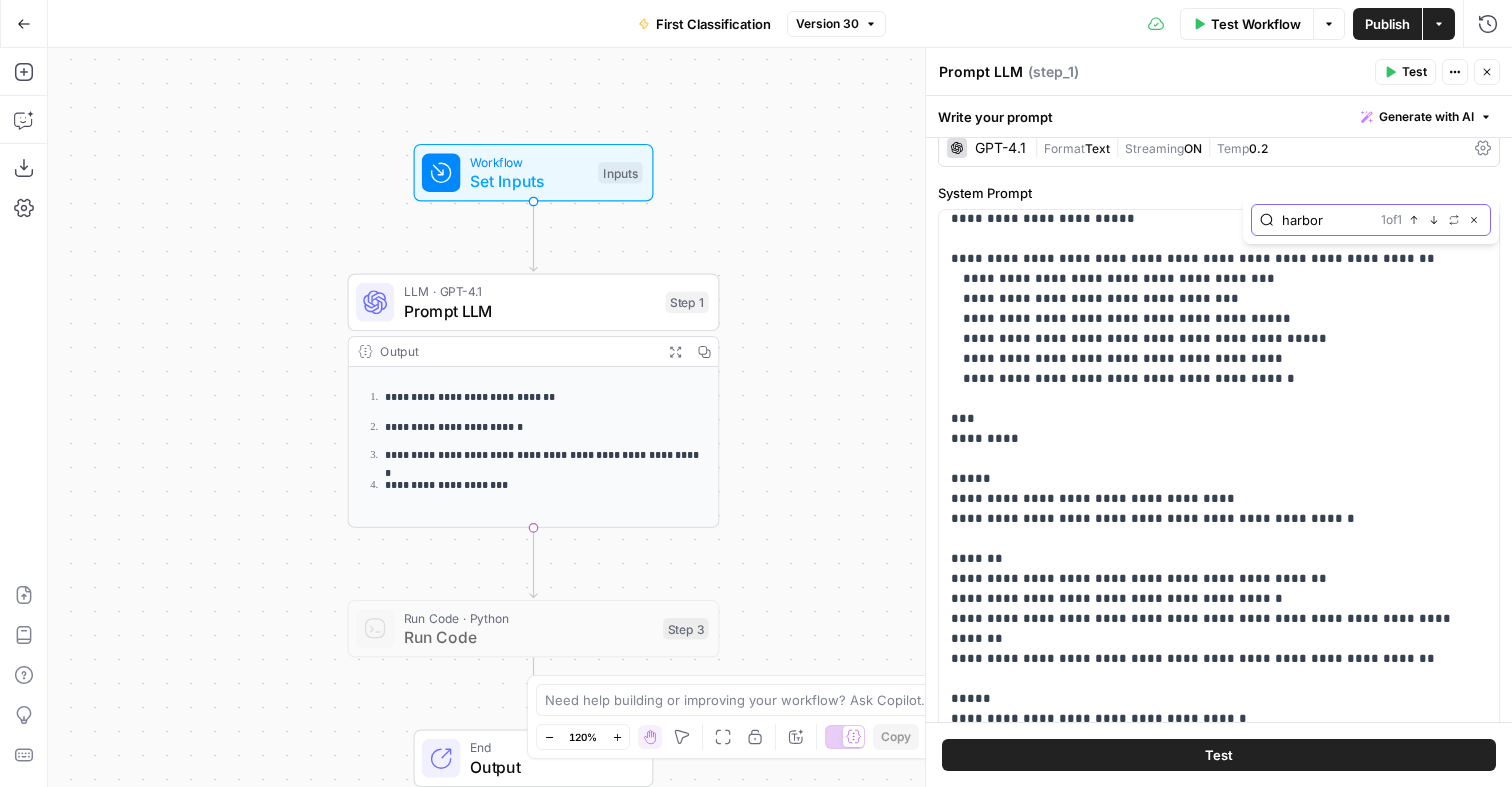scroll, scrollTop: 74, scrollLeft: 0, axis: vertical 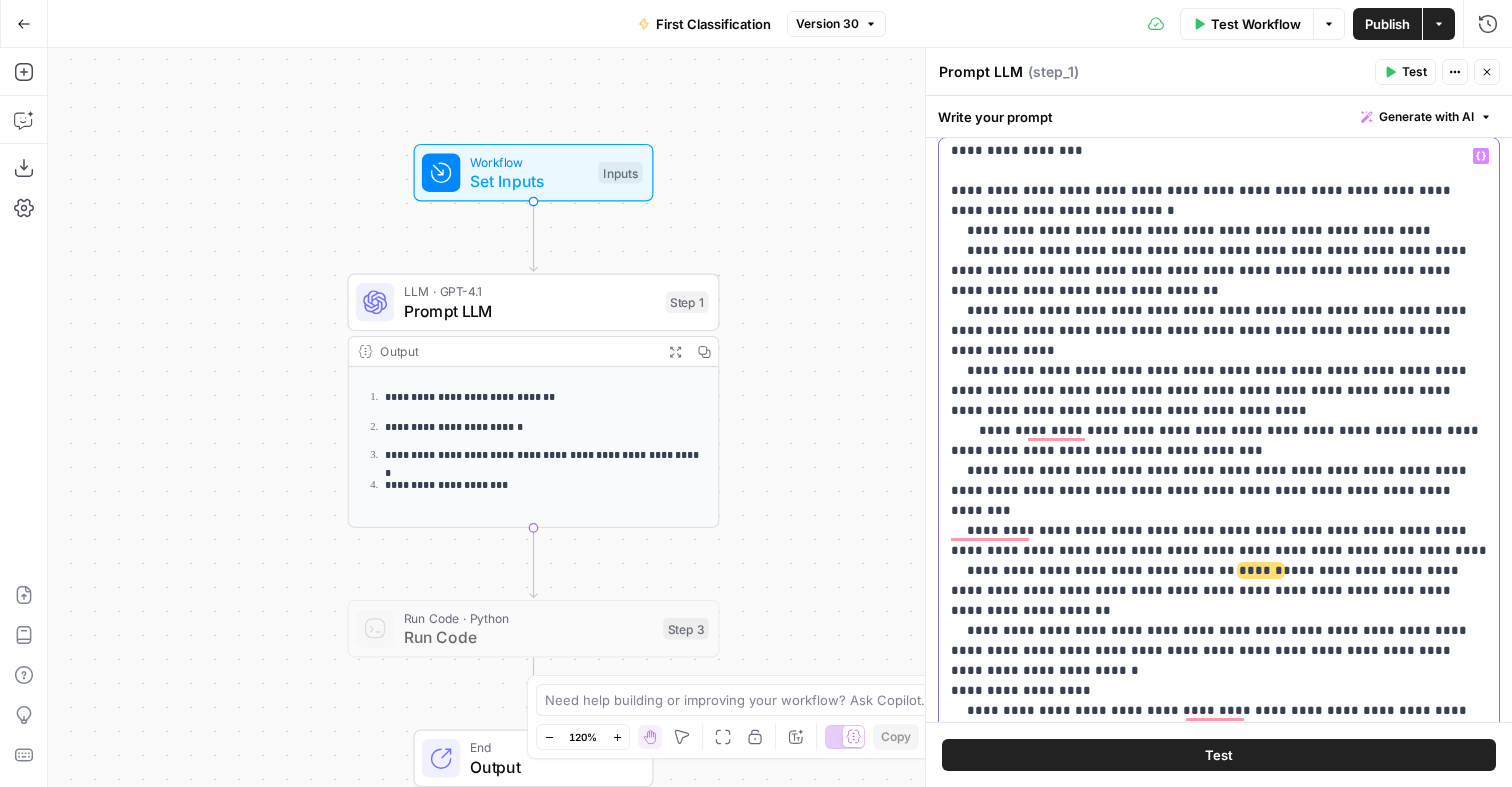 drag, startPoint x: 1244, startPoint y: 364, endPoint x: 1098, endPoint y: 364, distance: 146 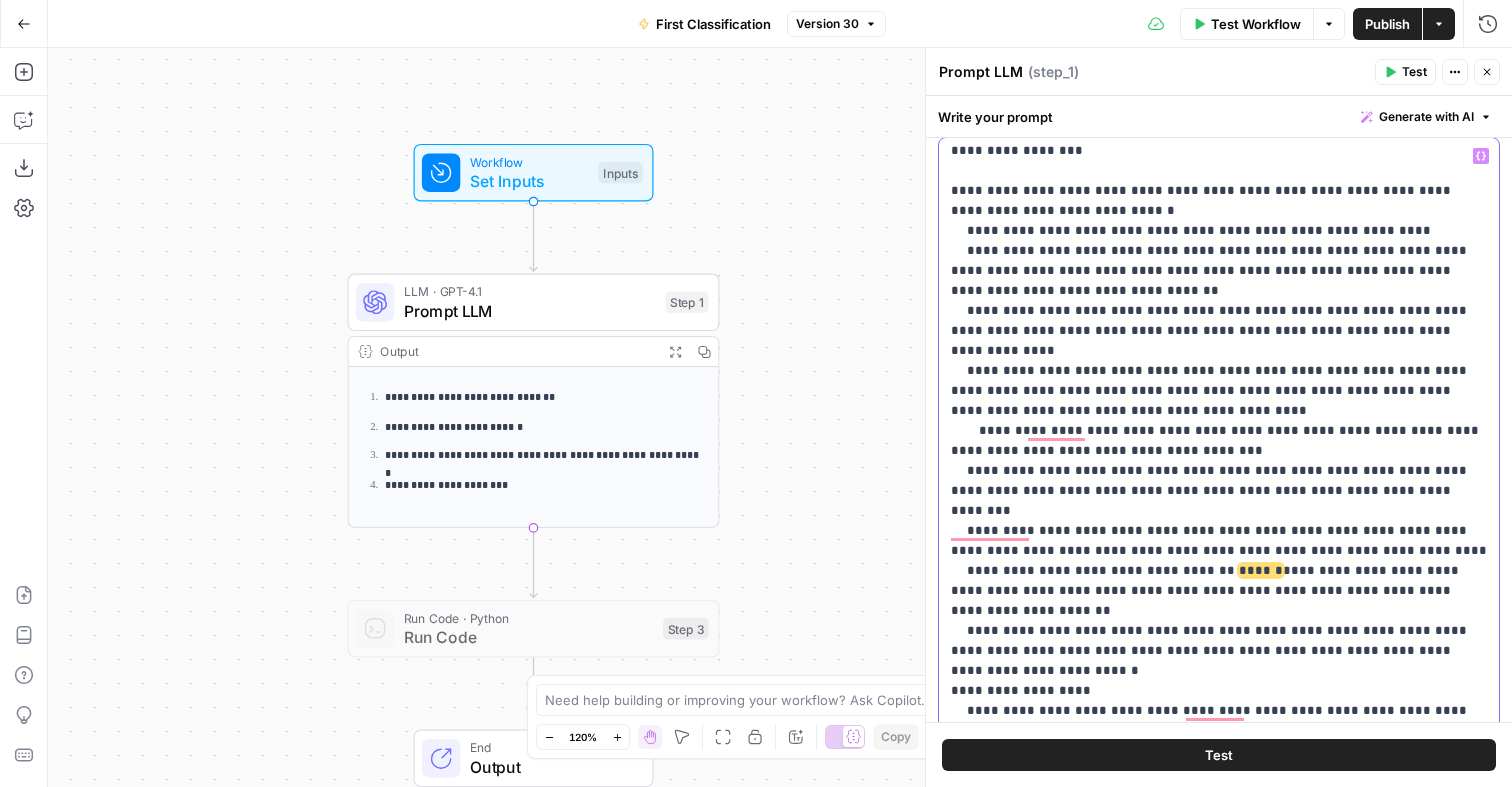 click on "**********" at bounding box center [1219, 1371] 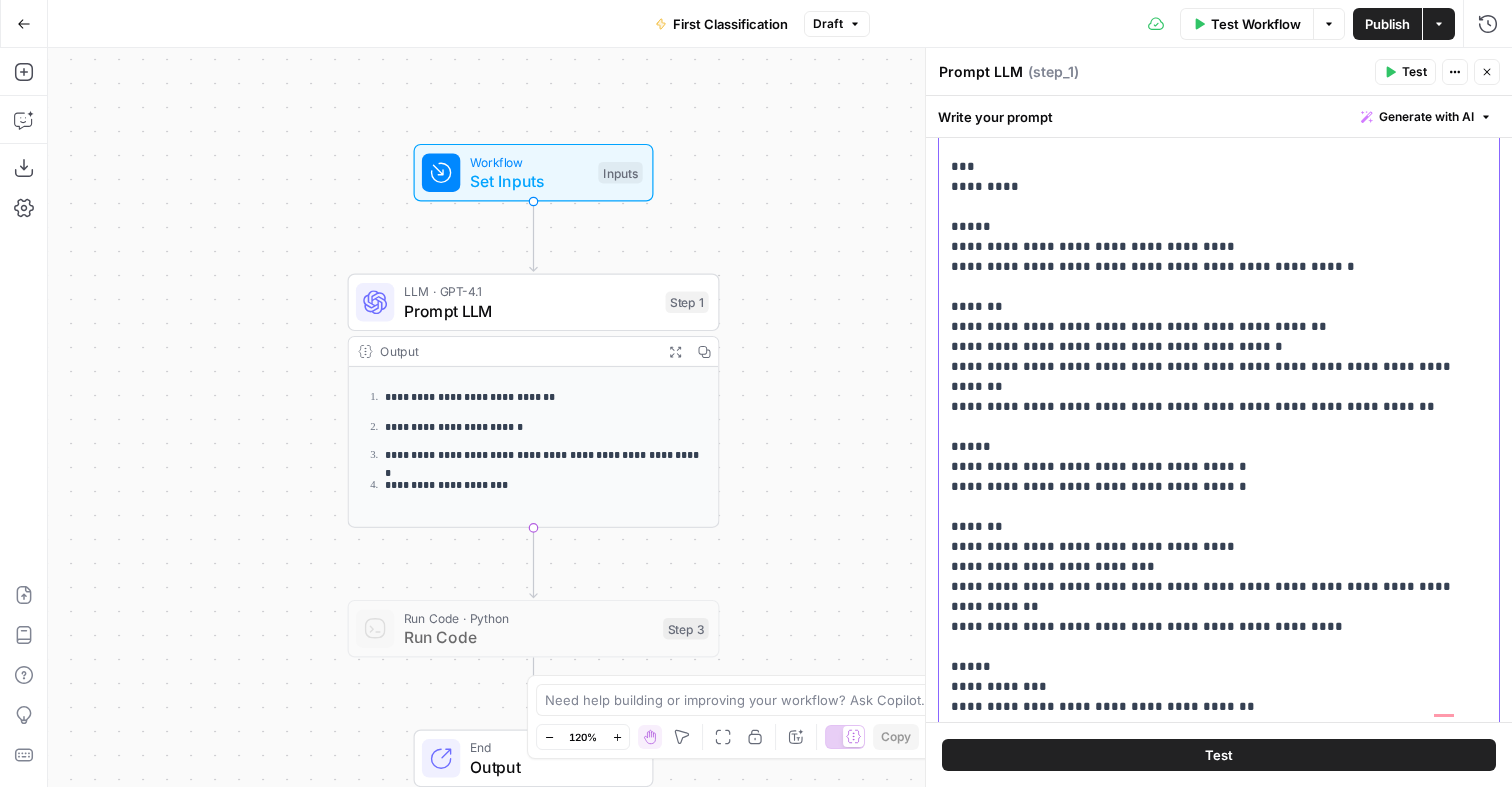 click on "**********" at bounding box center (1219, -2093) 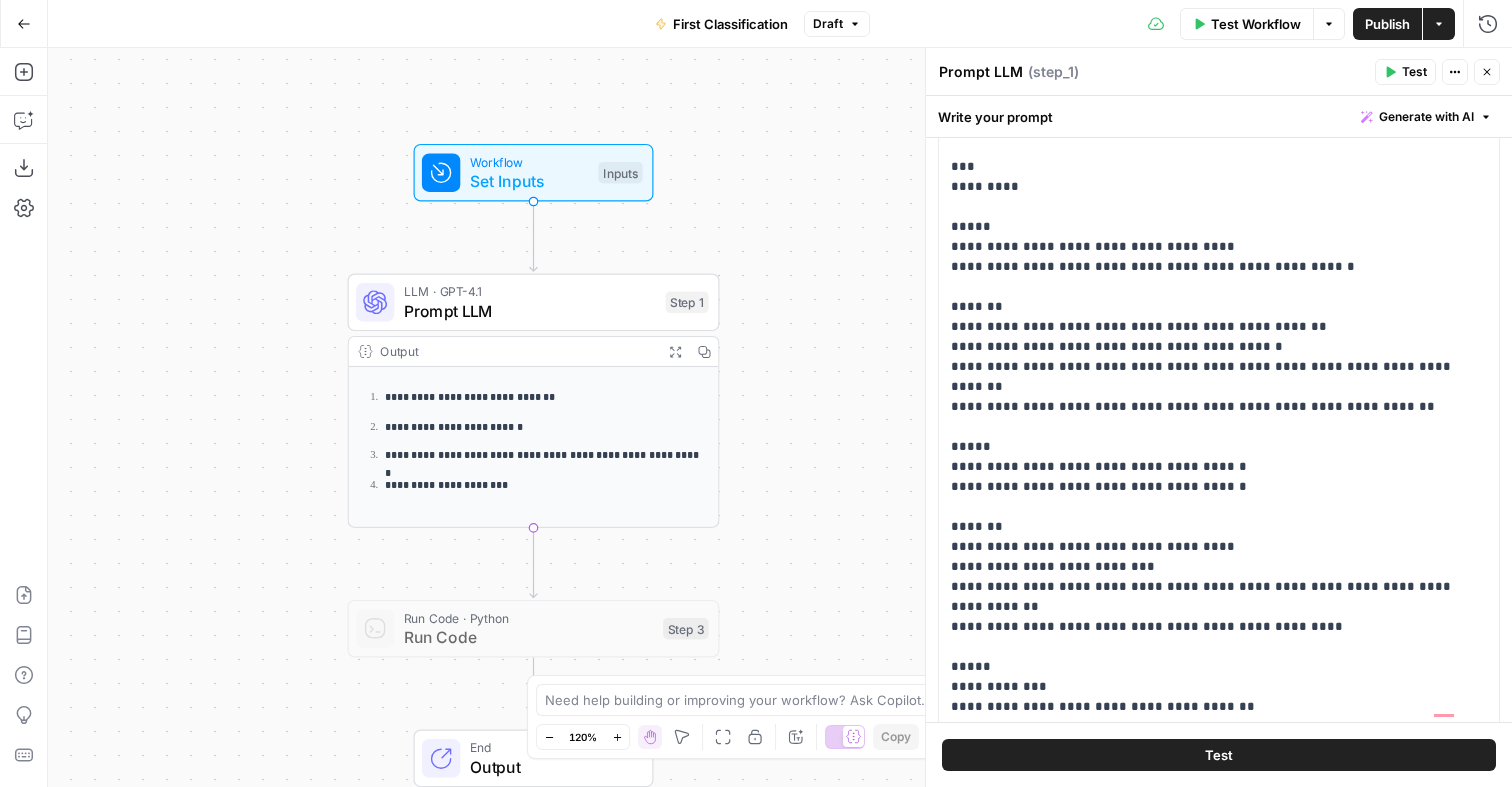 click on "Publish" at bounding box center (1387, 24) 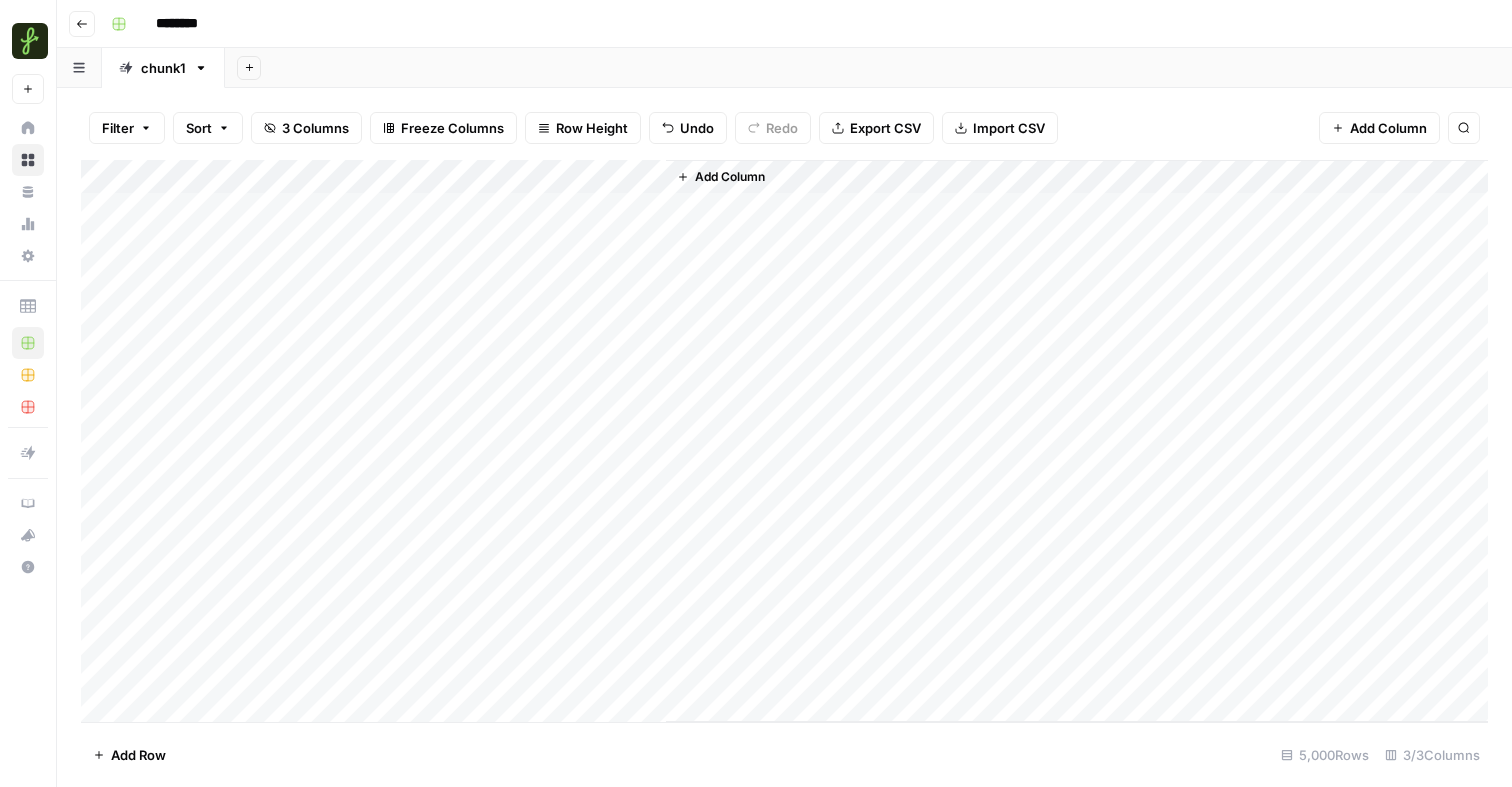scroll, scrollTop: 0, scrollLeft: 0, axis: both 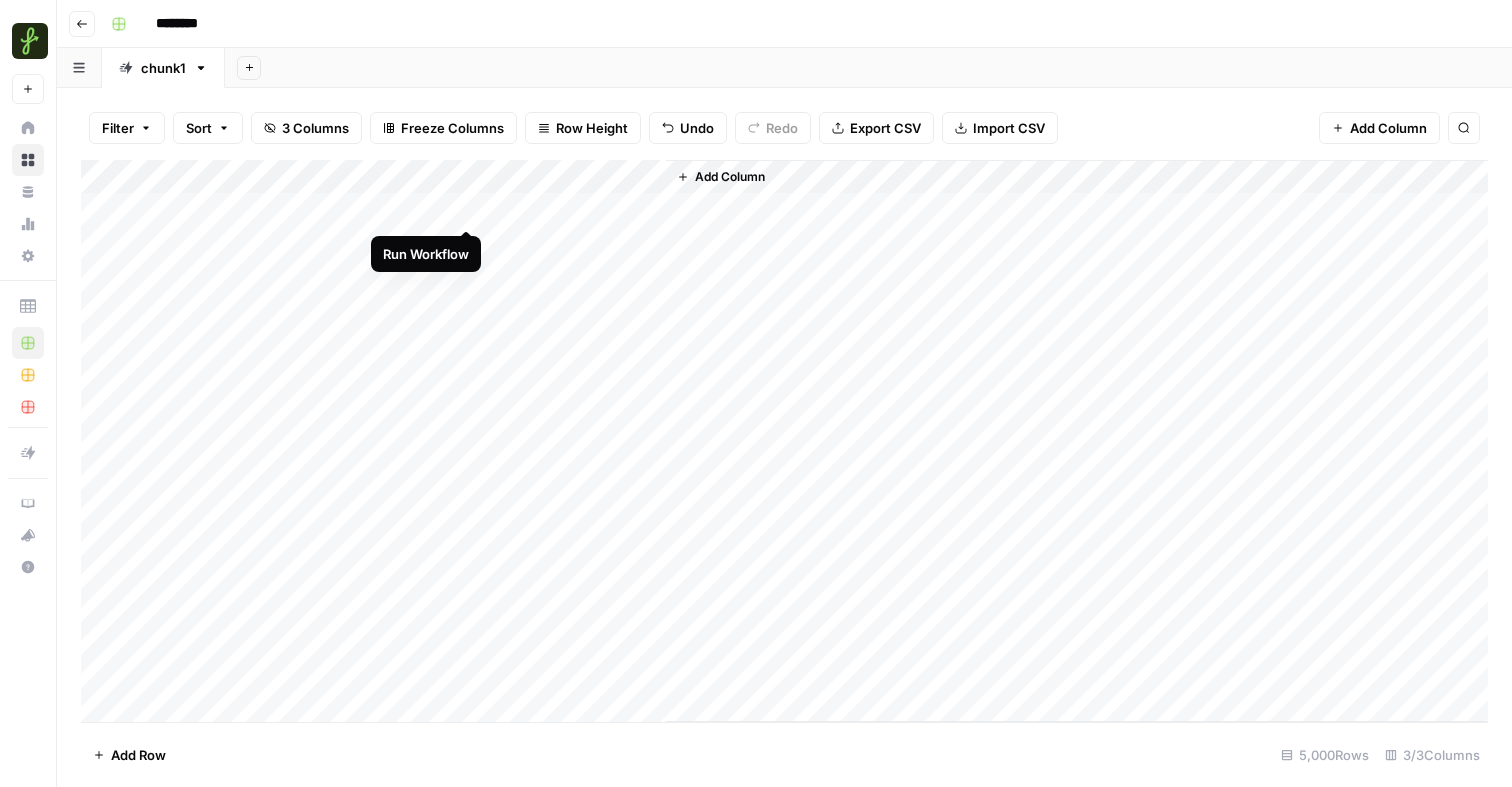 click on "Add Column" at bounding box center (784, 441) 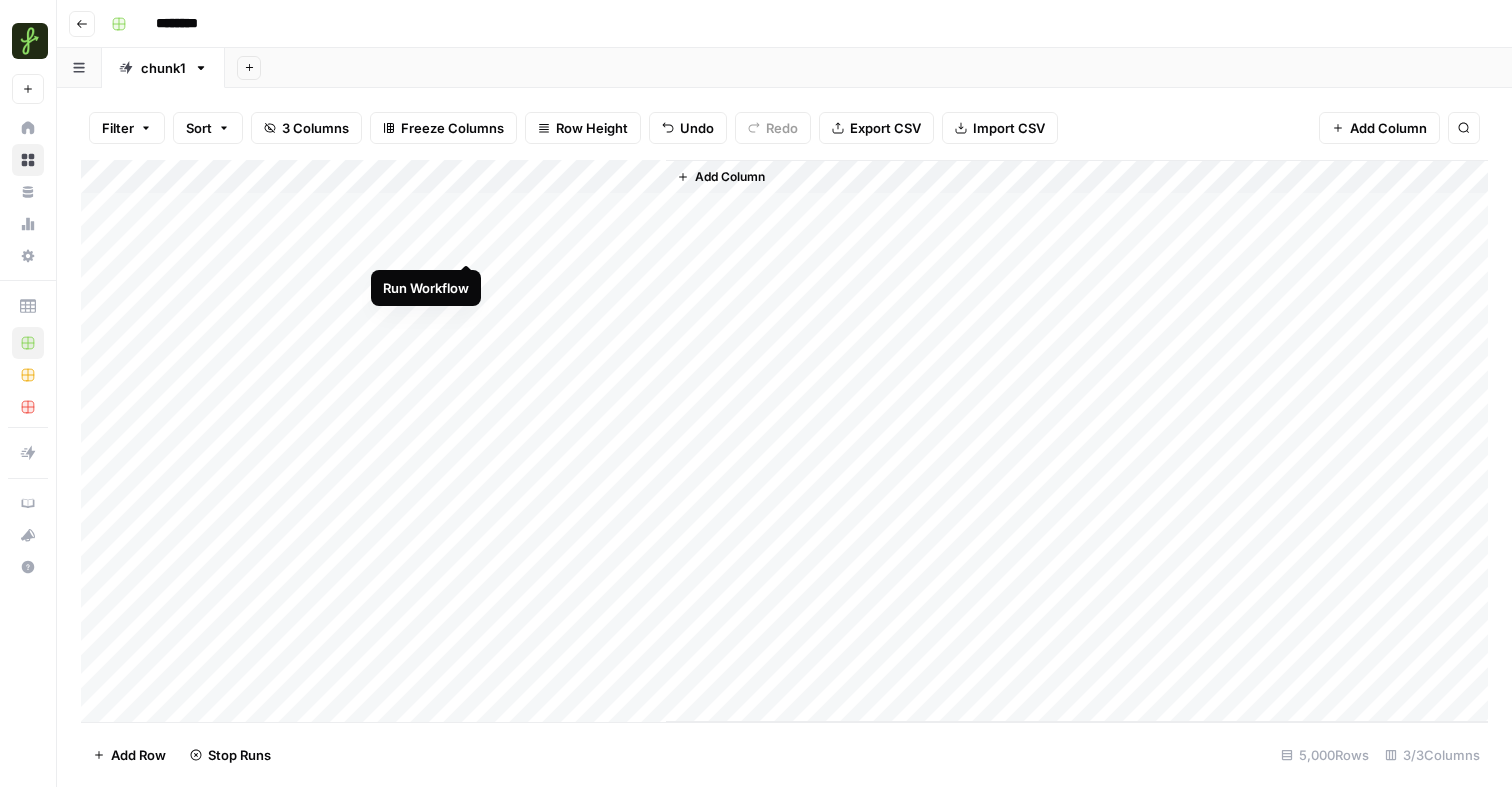 click on "Add Column" at bounding box center [784, 441] 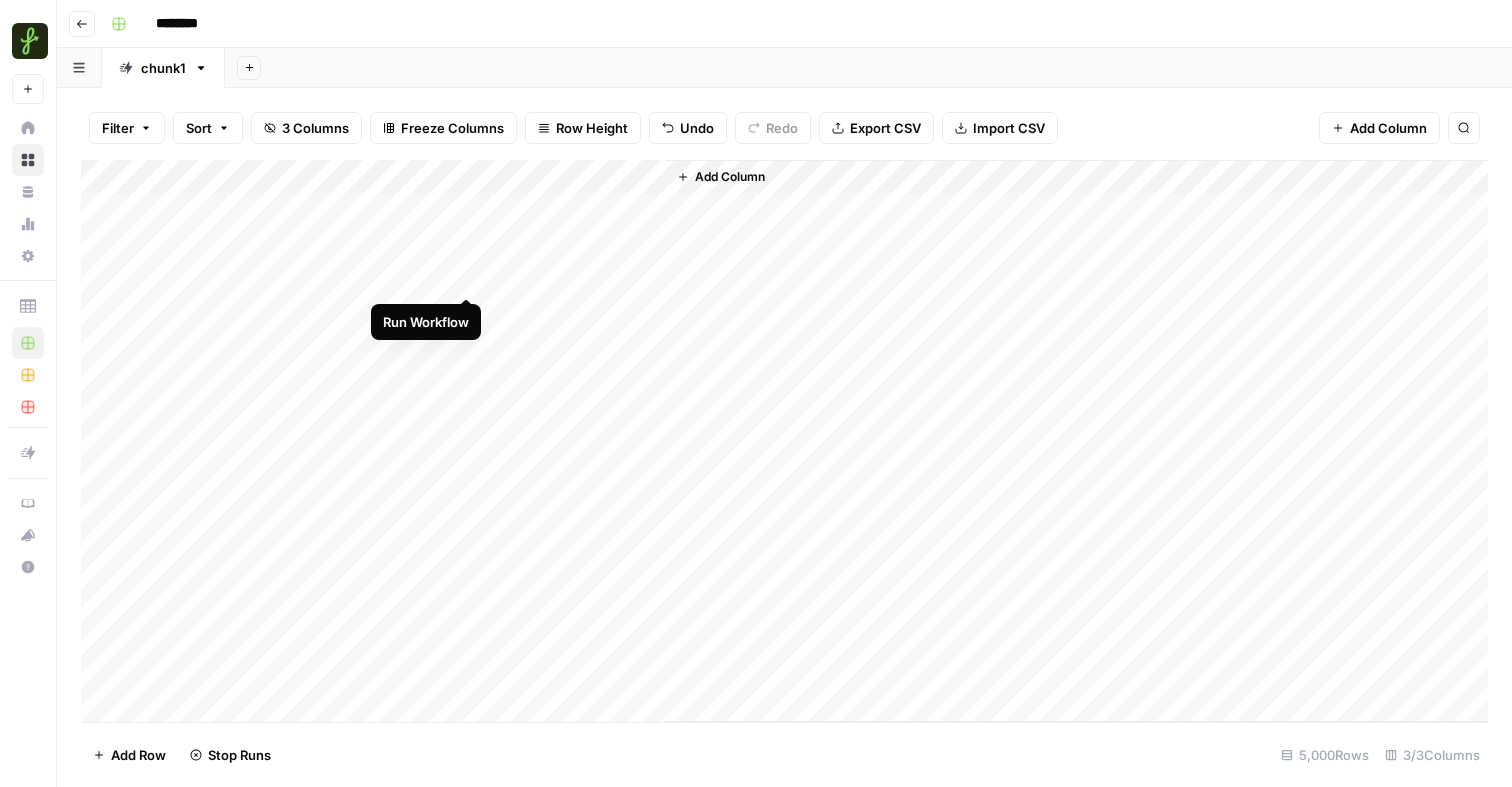 click on "Add Column" at bounding box center (784, 441) 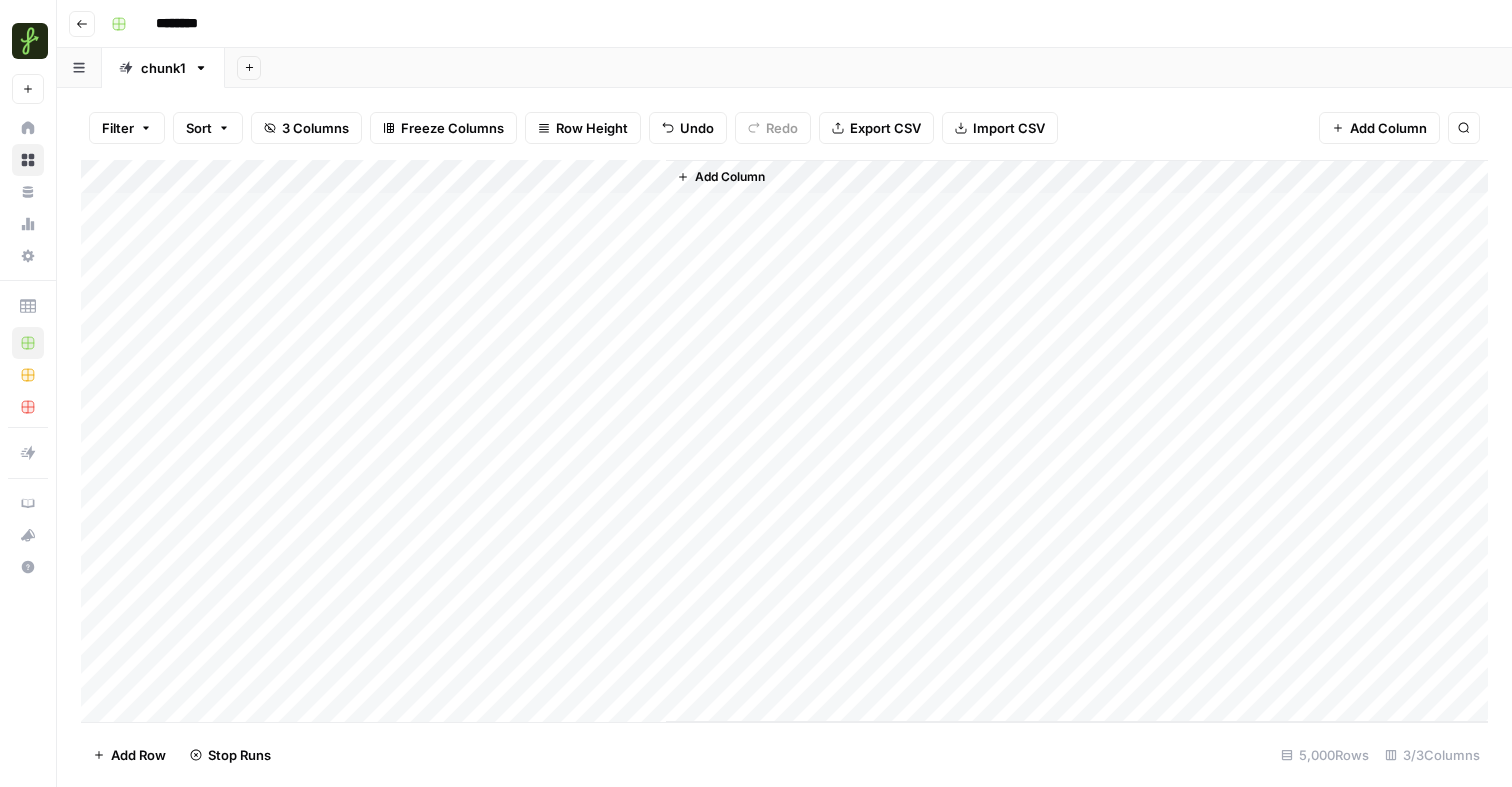 click on "Add Column" at bounding box center [784, 441] 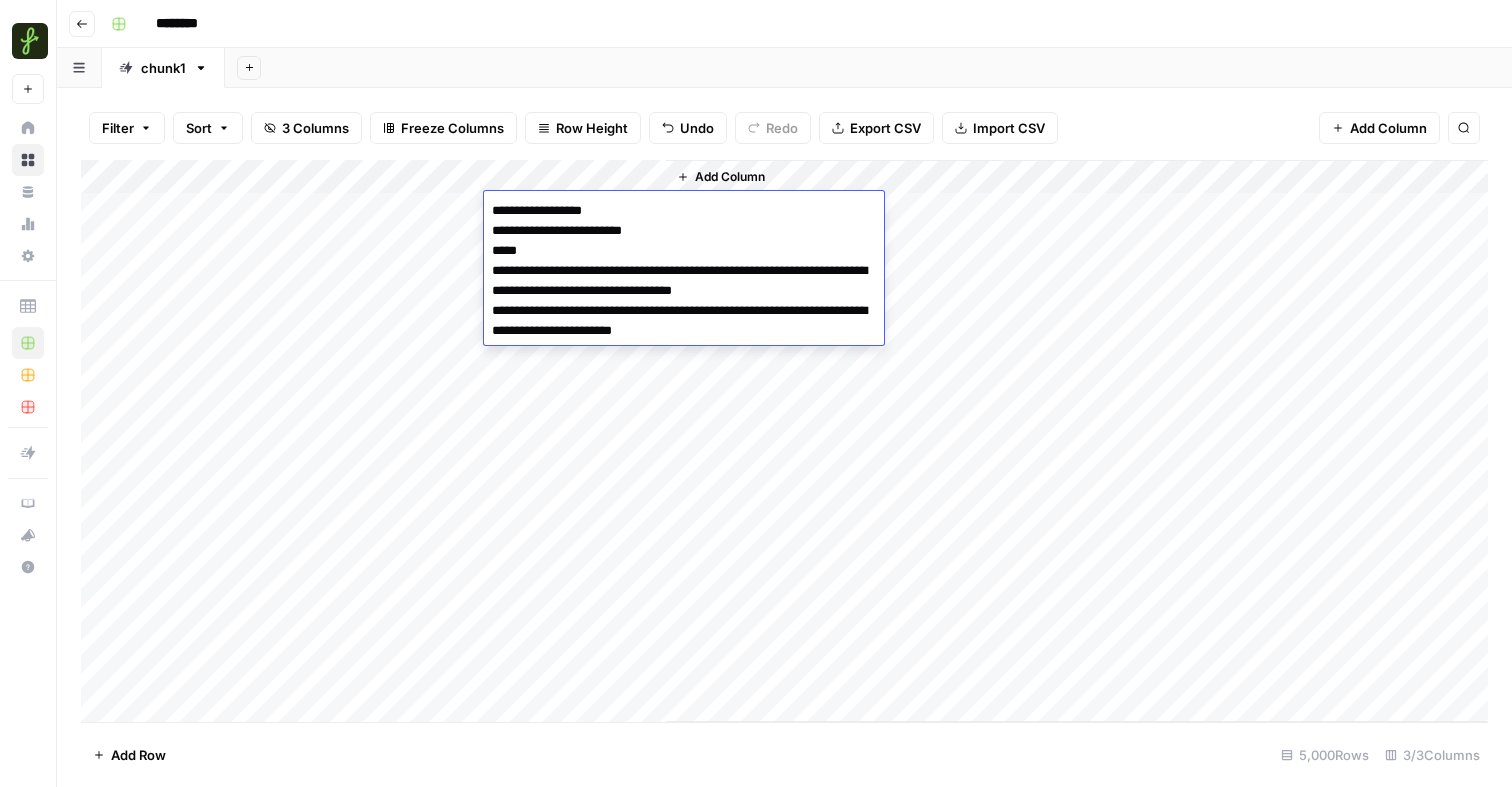 click on "Add Column" at bounding box center (1077, 441) 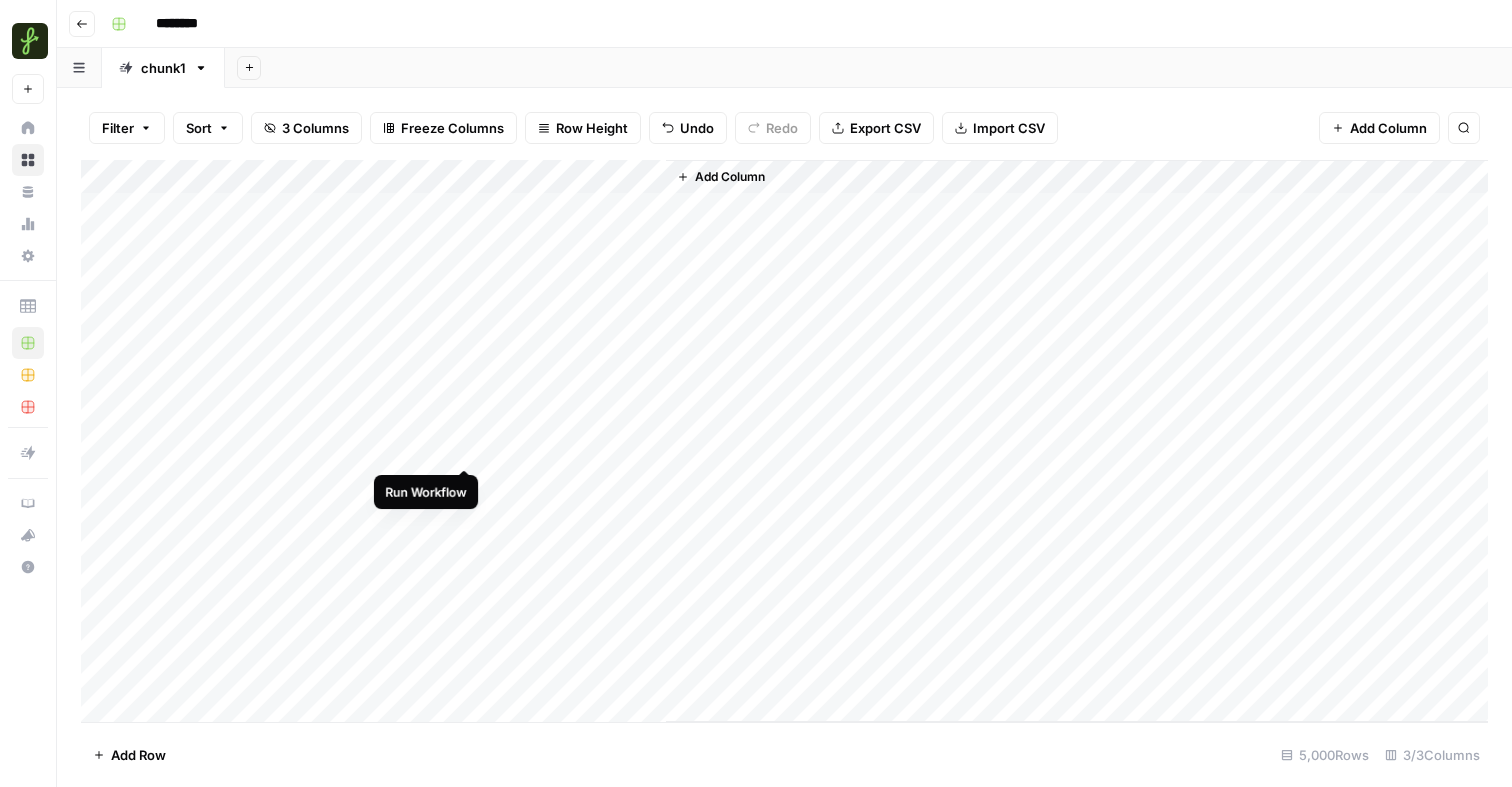 click on "Add Column" at bounding box center (784, 441) 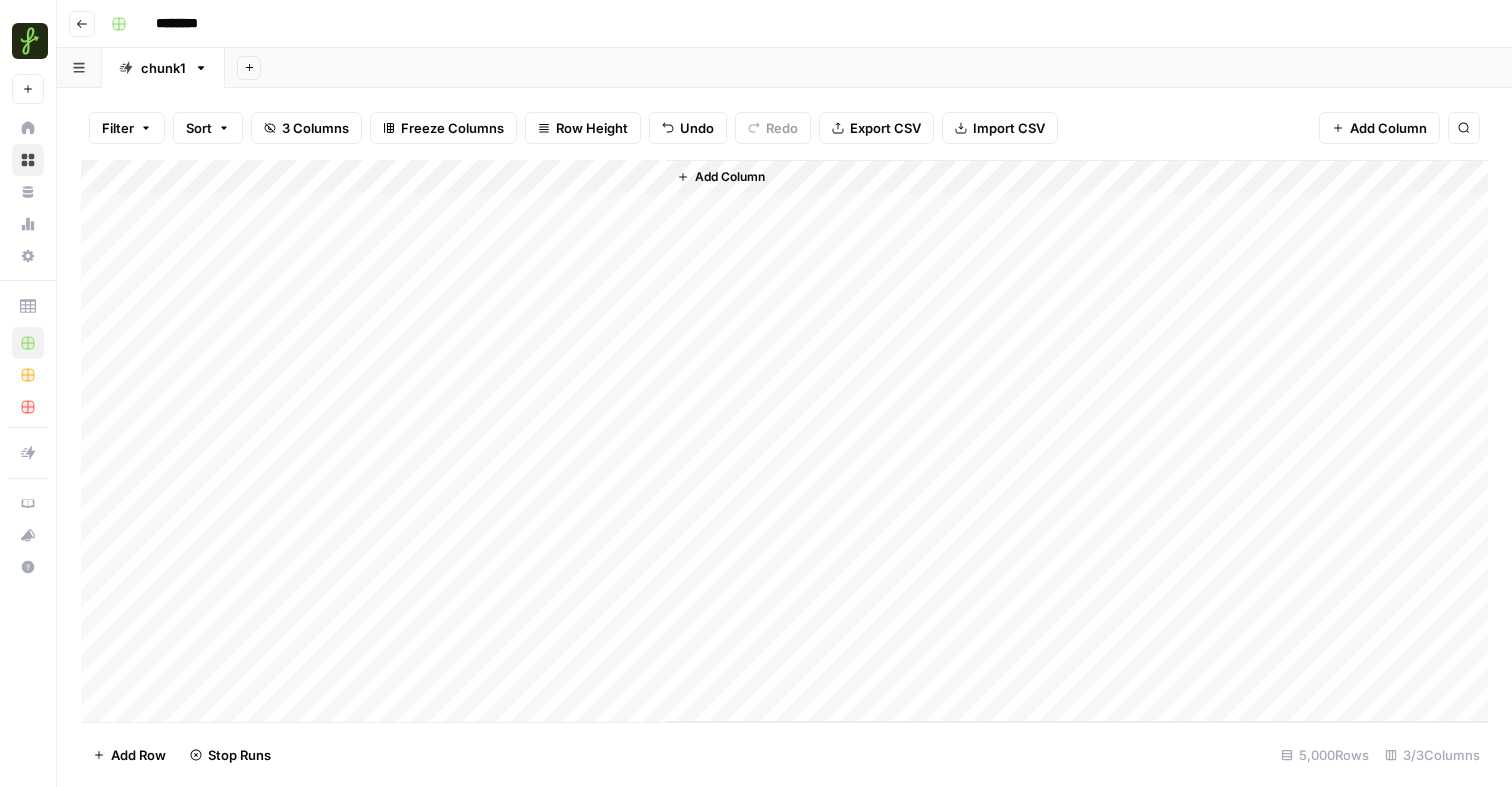 click on "Add Column" at bounding box center (784, 441) 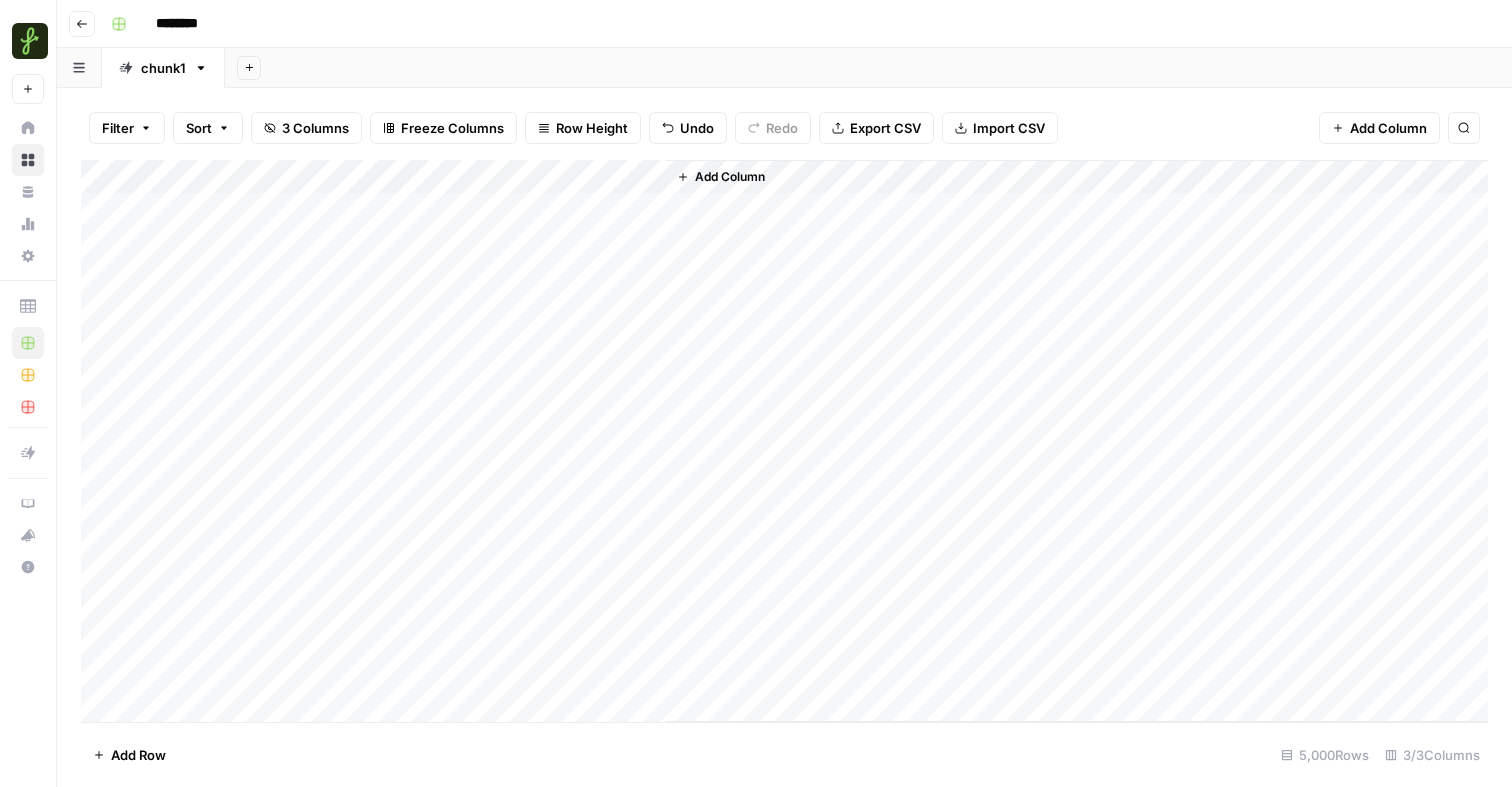 click on "Add Column" at bounding box center (784, 441) 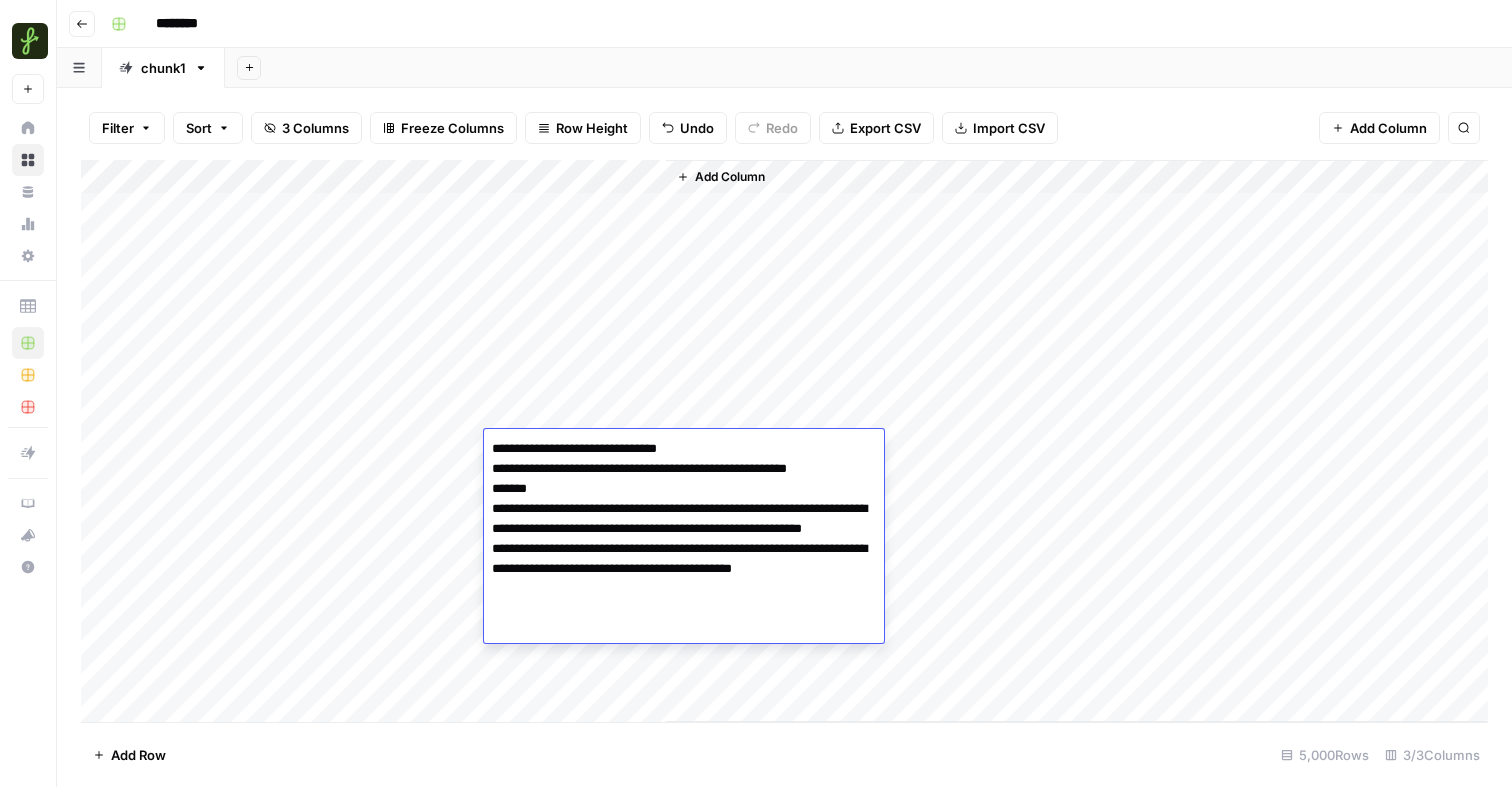 click on "Add Column" at bounding box center (1077, 441) 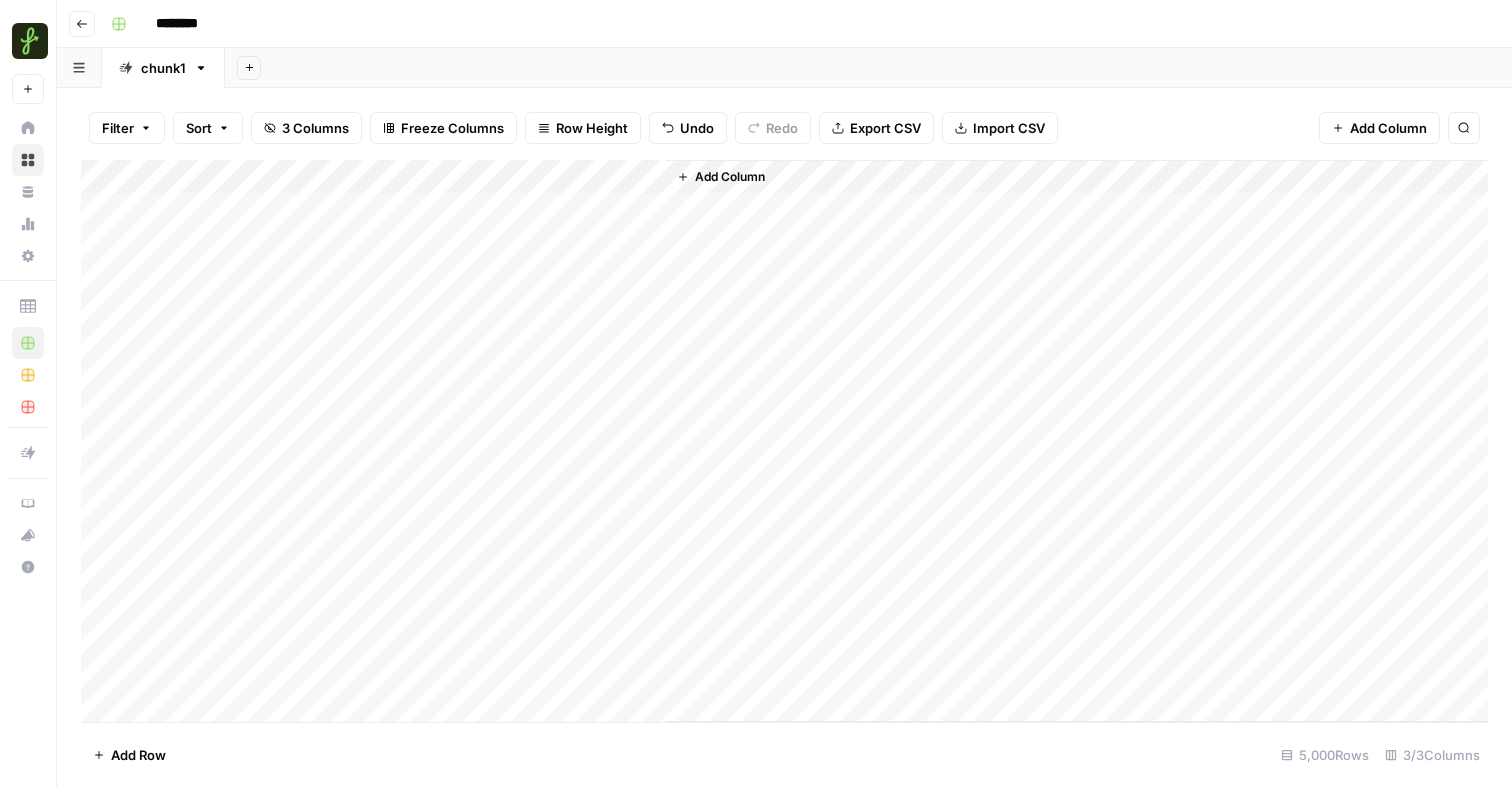 click on "Add Column" at bounding box center [784, 441] 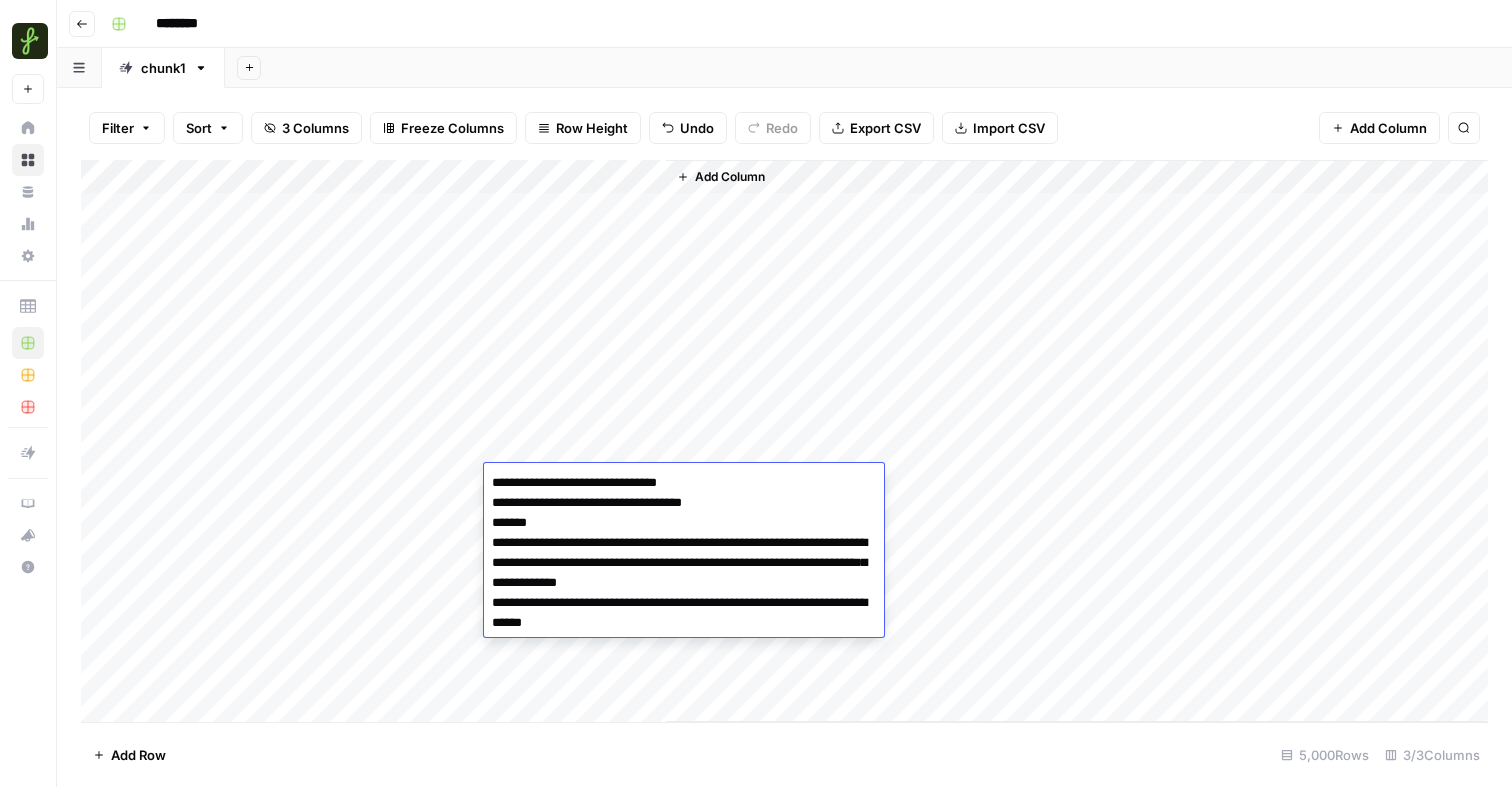 click on "Add Column" at bounding box center [1077, 441] 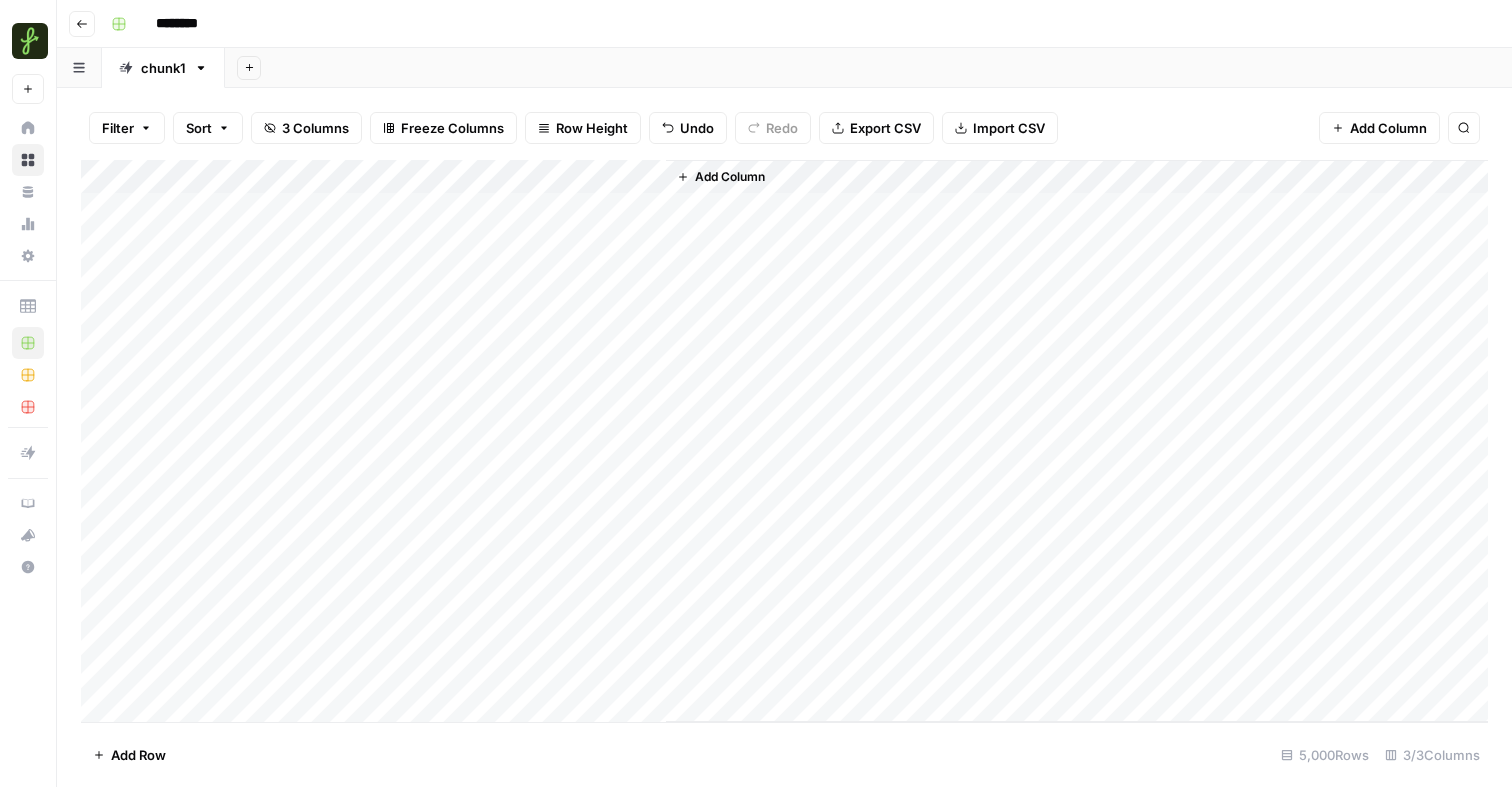 click on "Add Column" at bounding box center (784, 441) 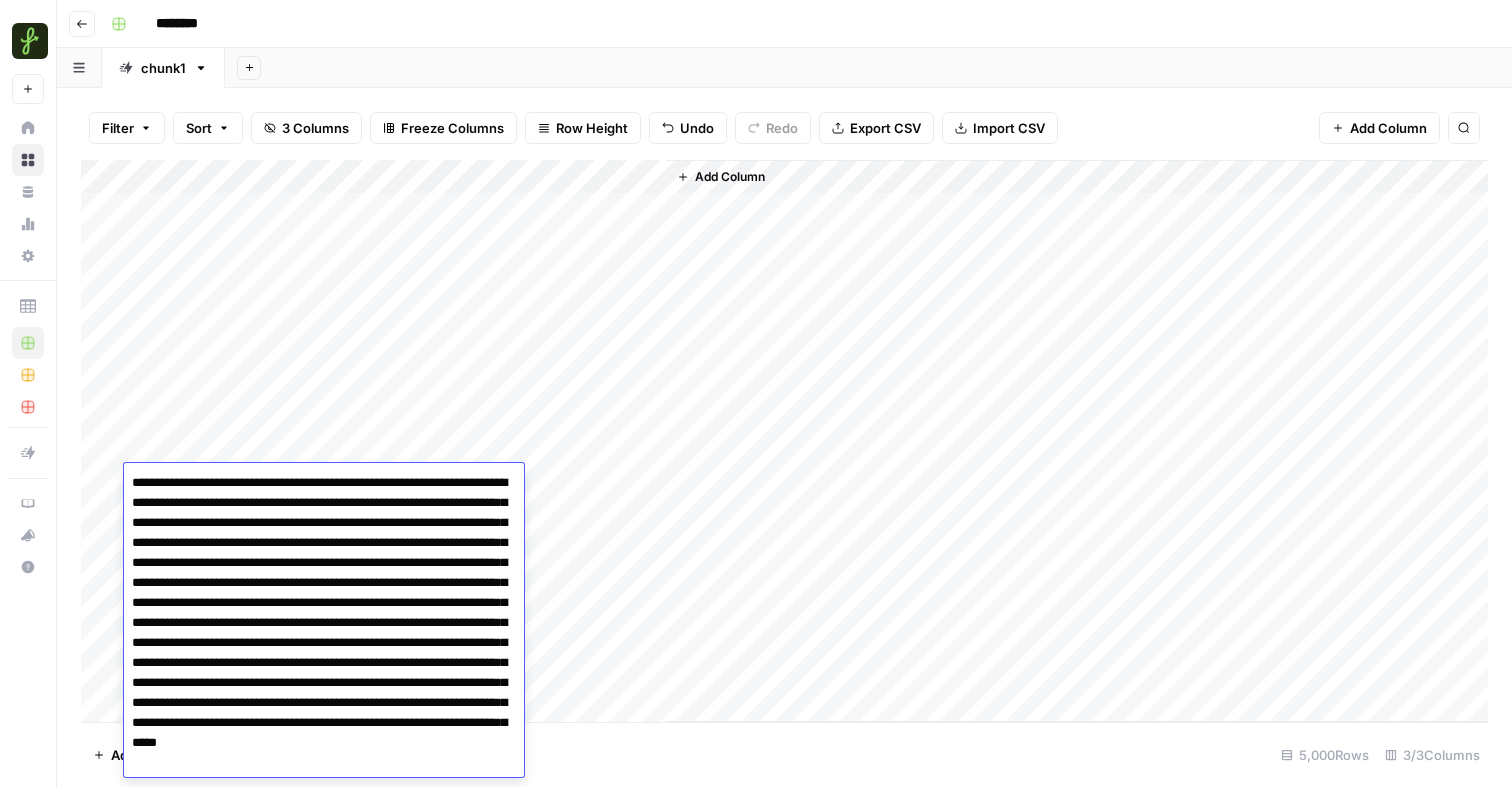 scroll, scrollTop: 60, scrollLeft: 0, axis: vertical 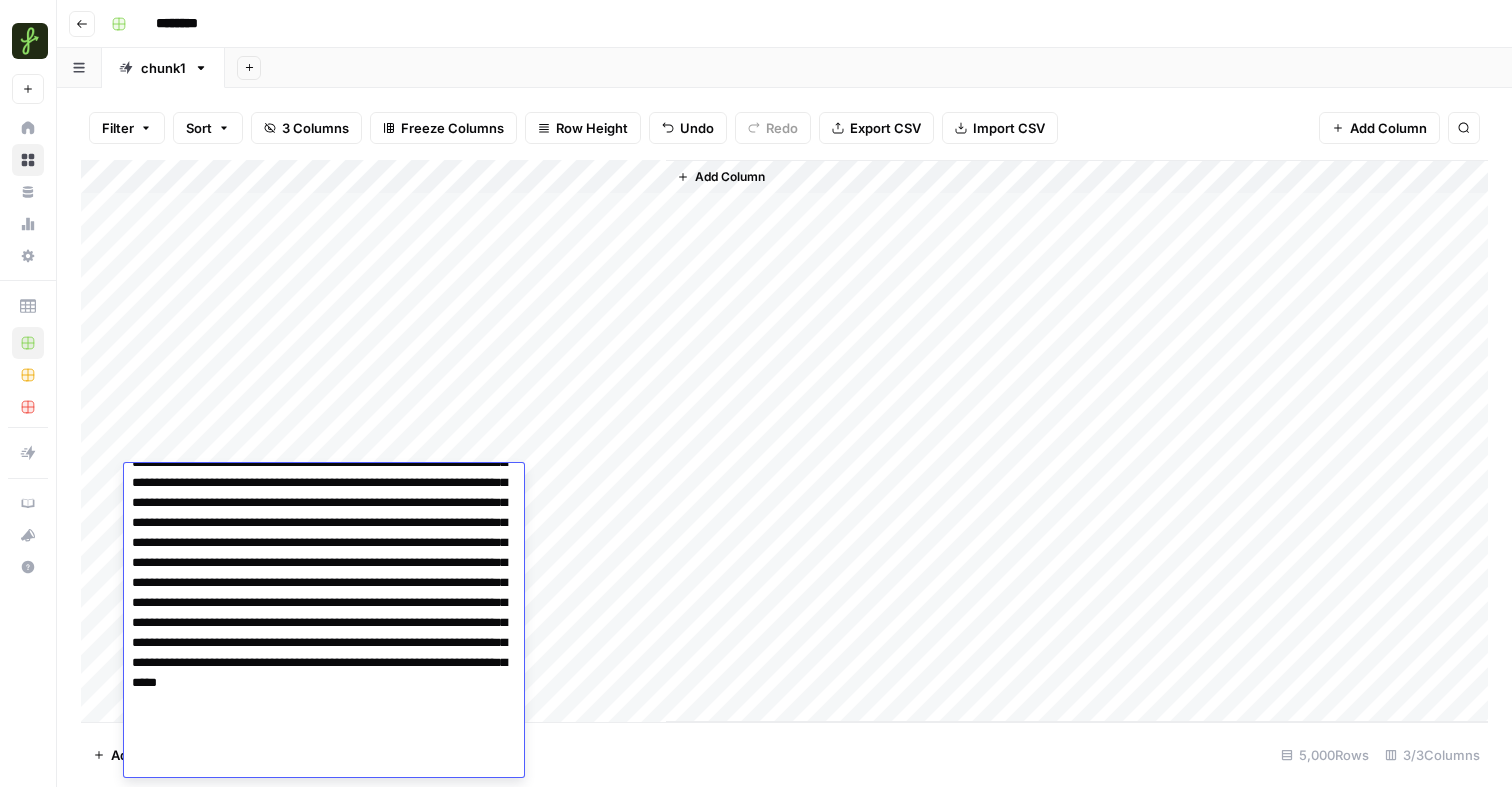 drag, startPoint x: 132, startPoint y: 539, endPoint x: 380, endPoint y: 665, distance: 278.1726 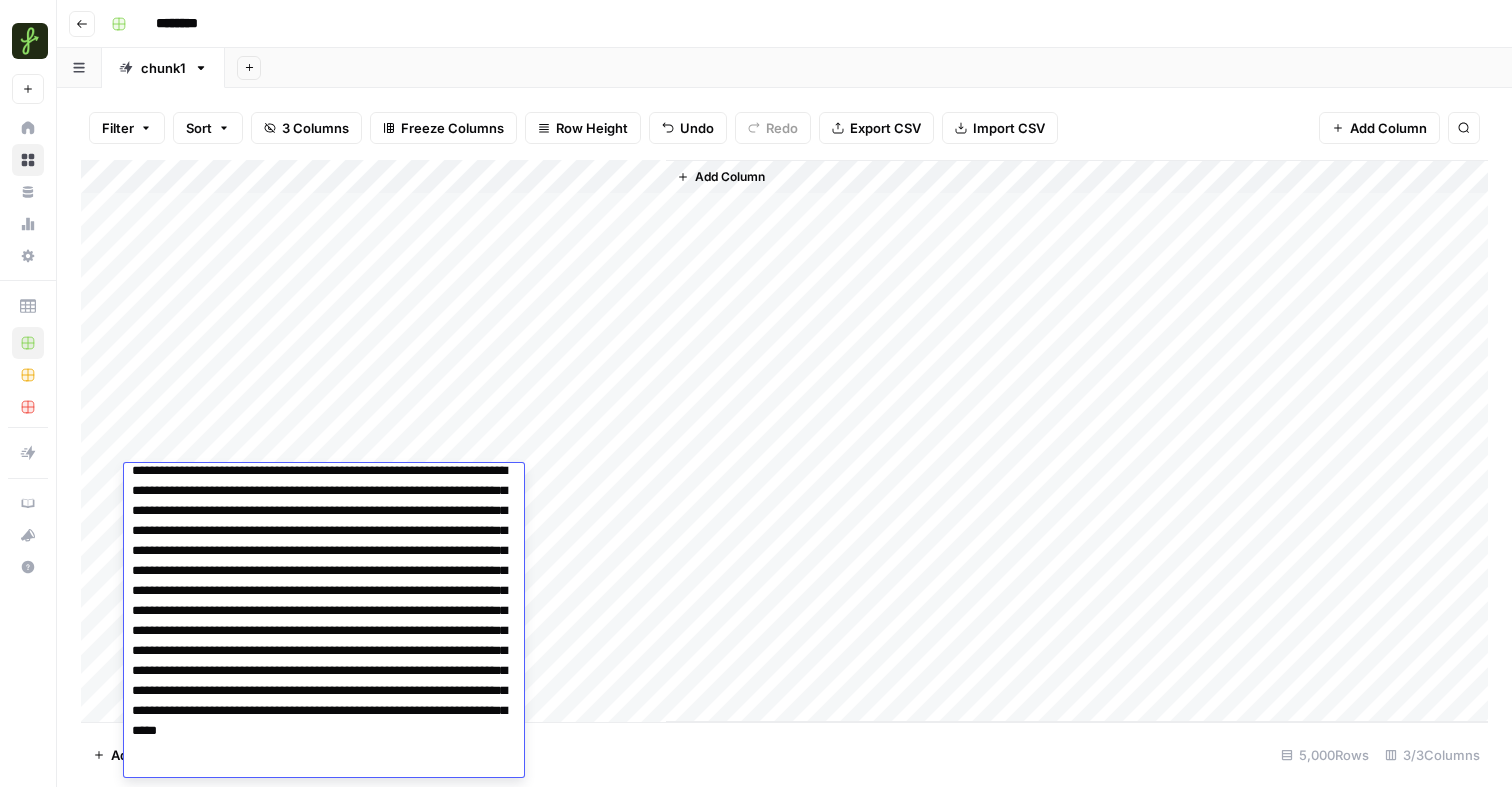 scroll, scrollTop: 0, scrollLeft: 0, axis: both 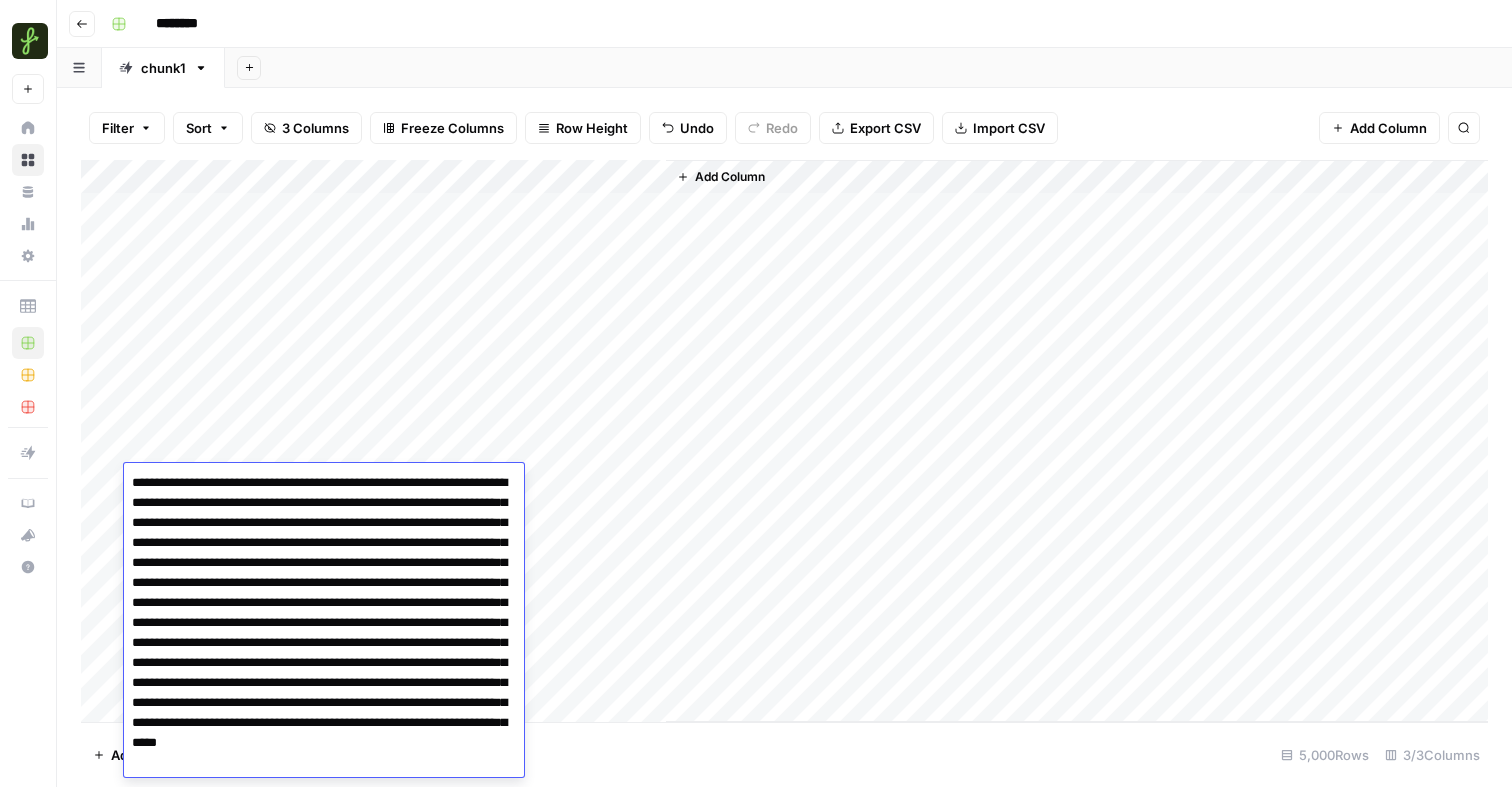 click on "Add Column" at bounding box center (784, 441) 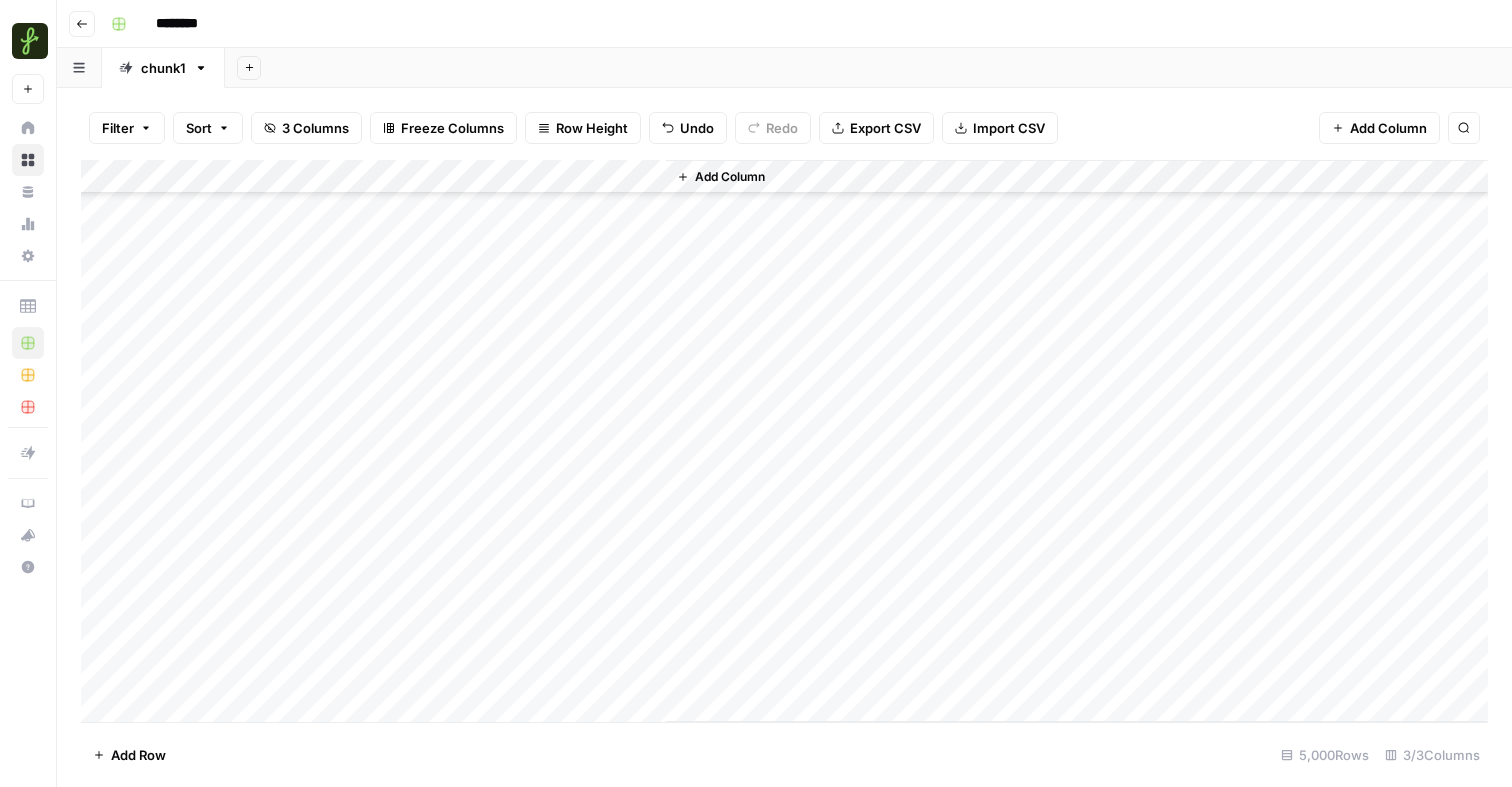 scroll, scrollTop: 1993, scrollLeft: 0, axis: vertical 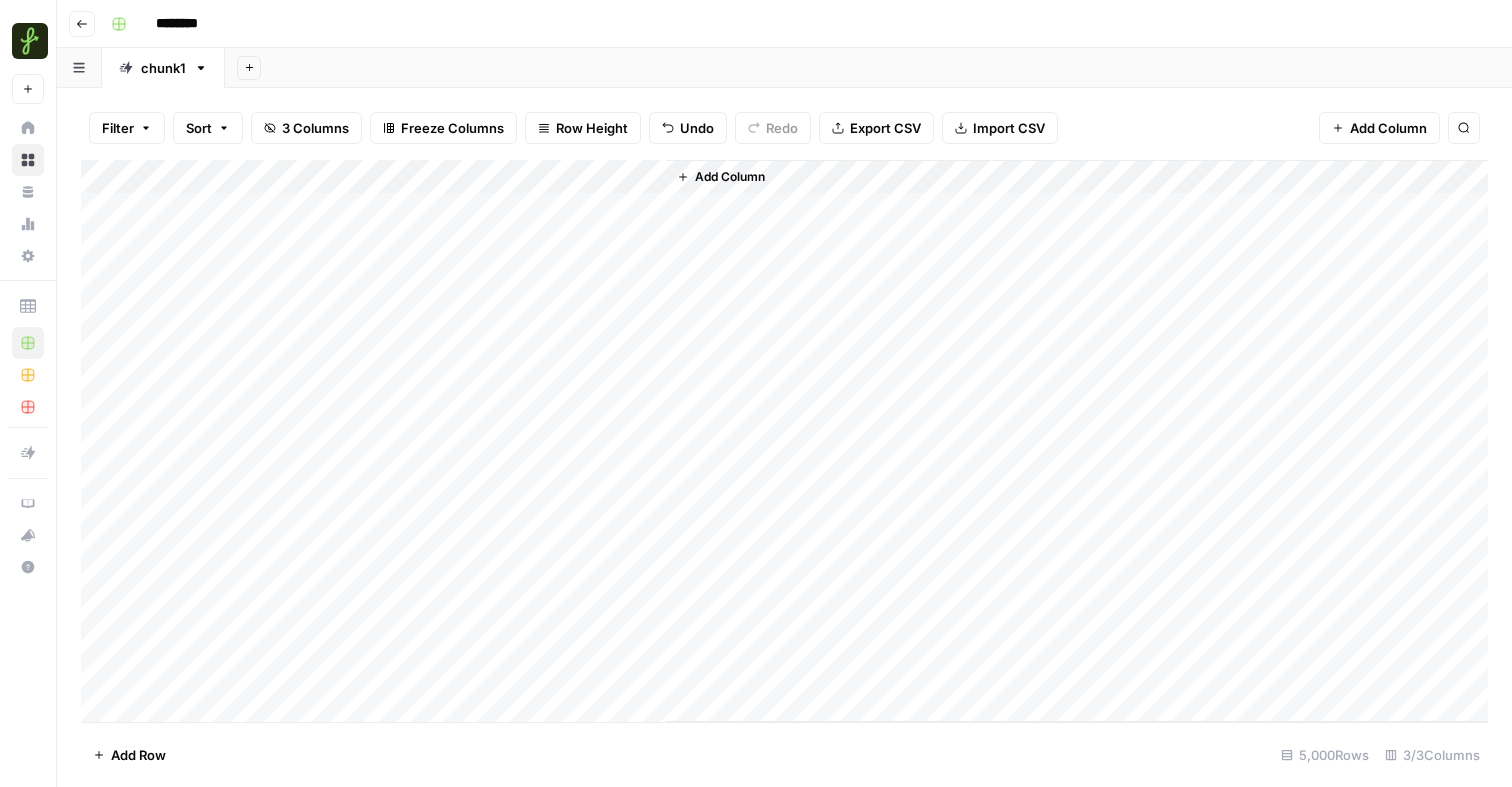 click on "Add Column" at bounding box center (784, 441) 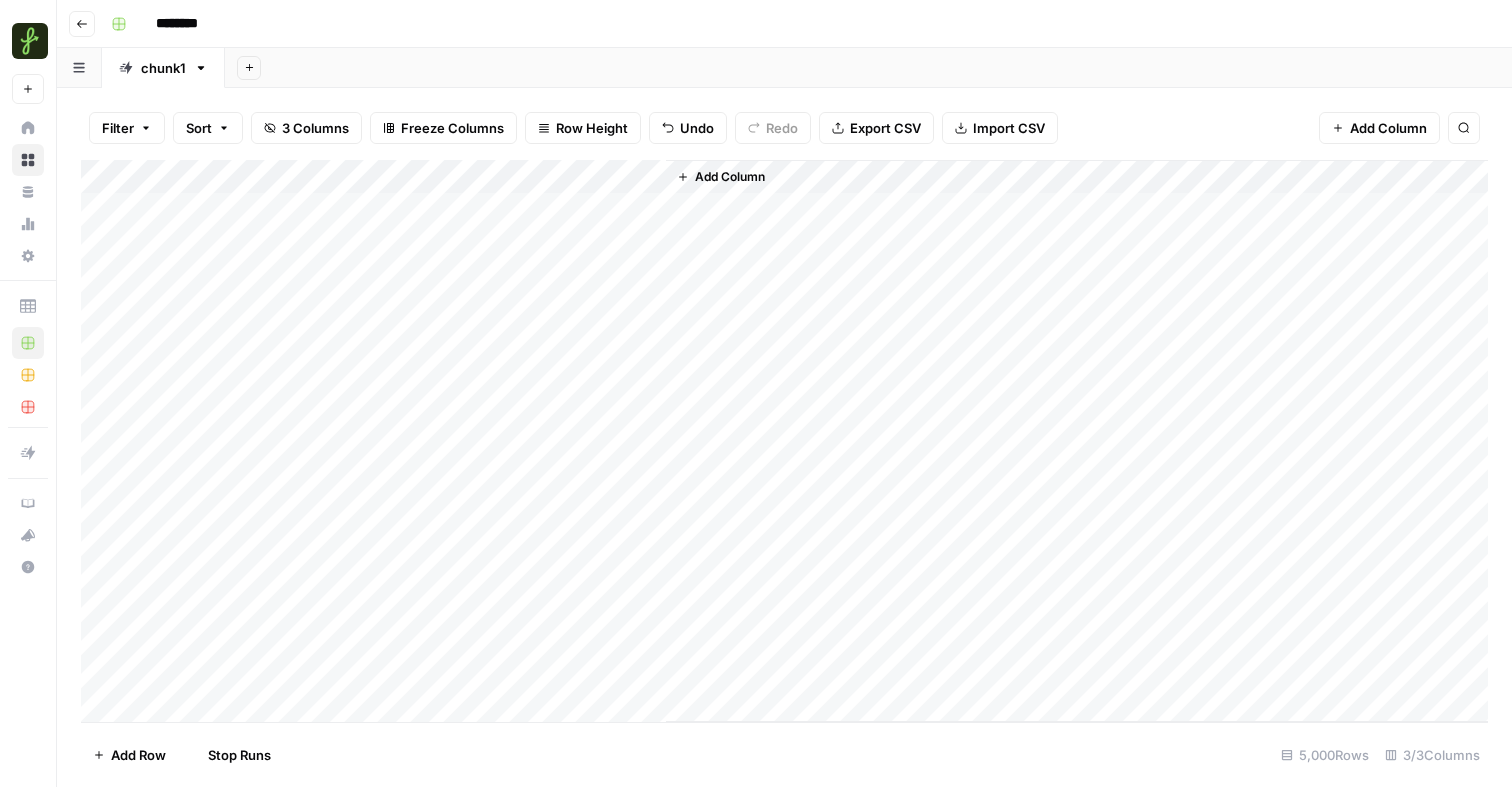 click on "Add Column" at bounding box center [784, 441] 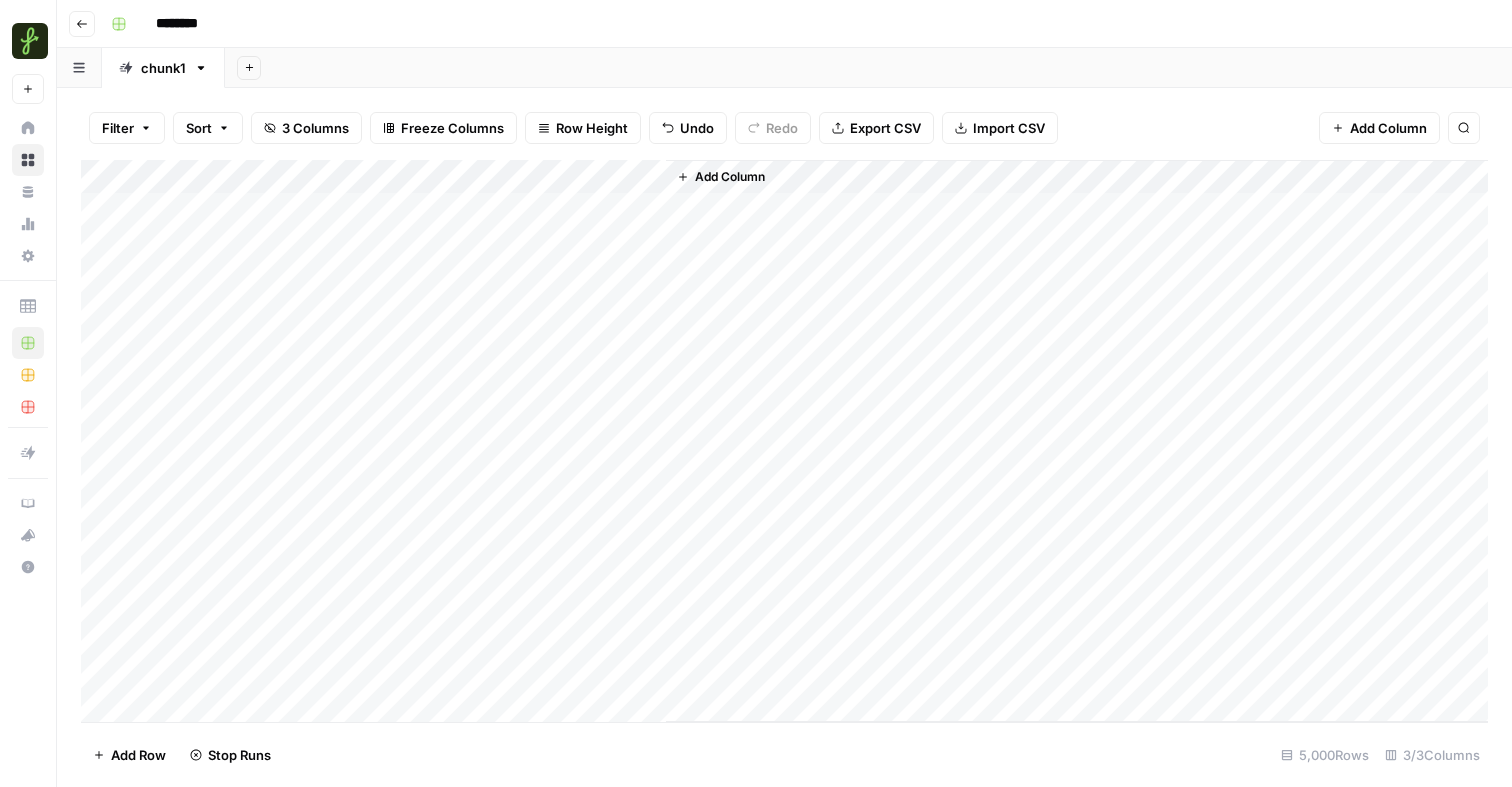 scroll, scrollTop: 0, scrollLeft: 0, axis: both 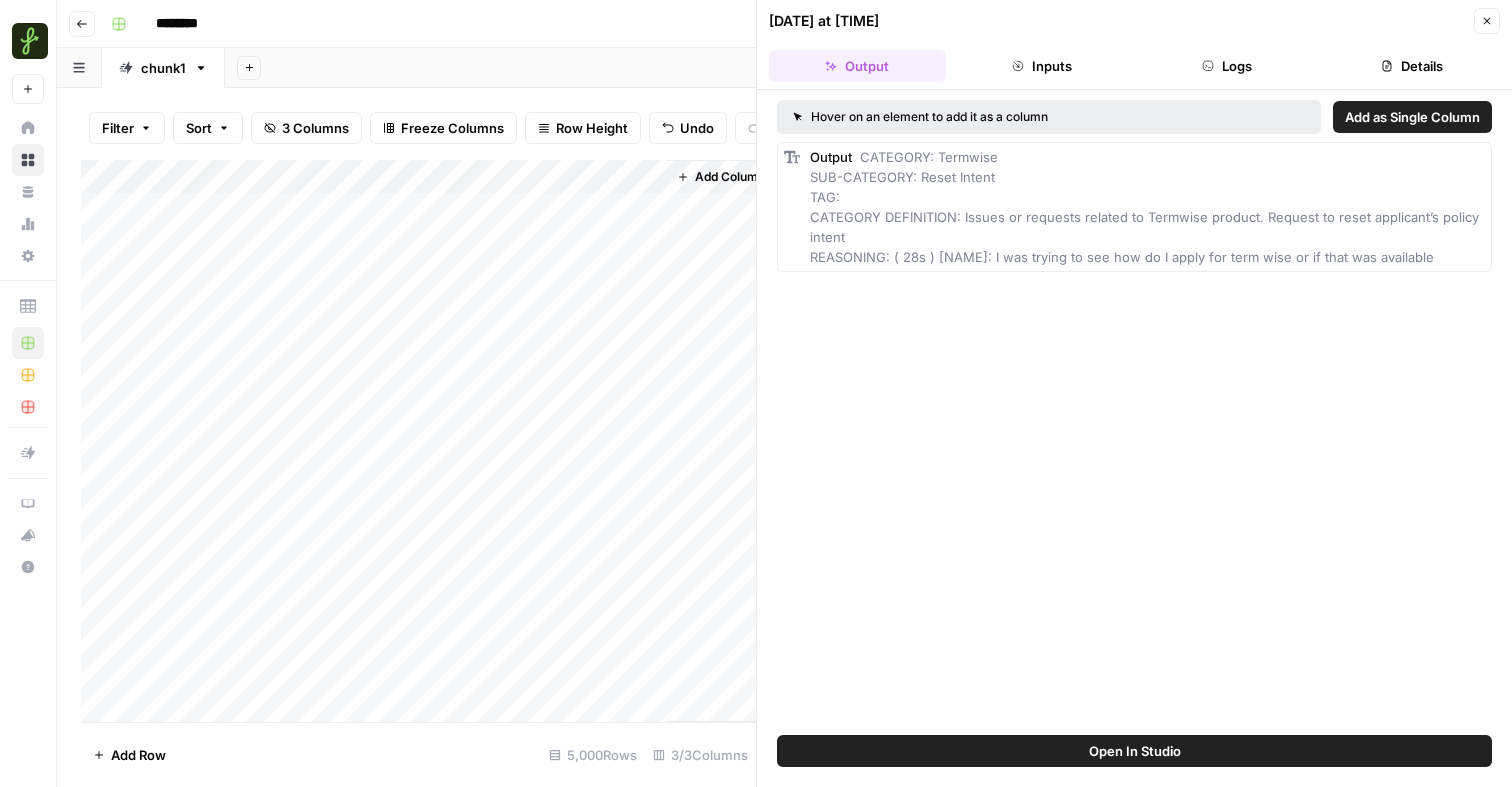 click on "Close" at bounding box center [1487, 21] 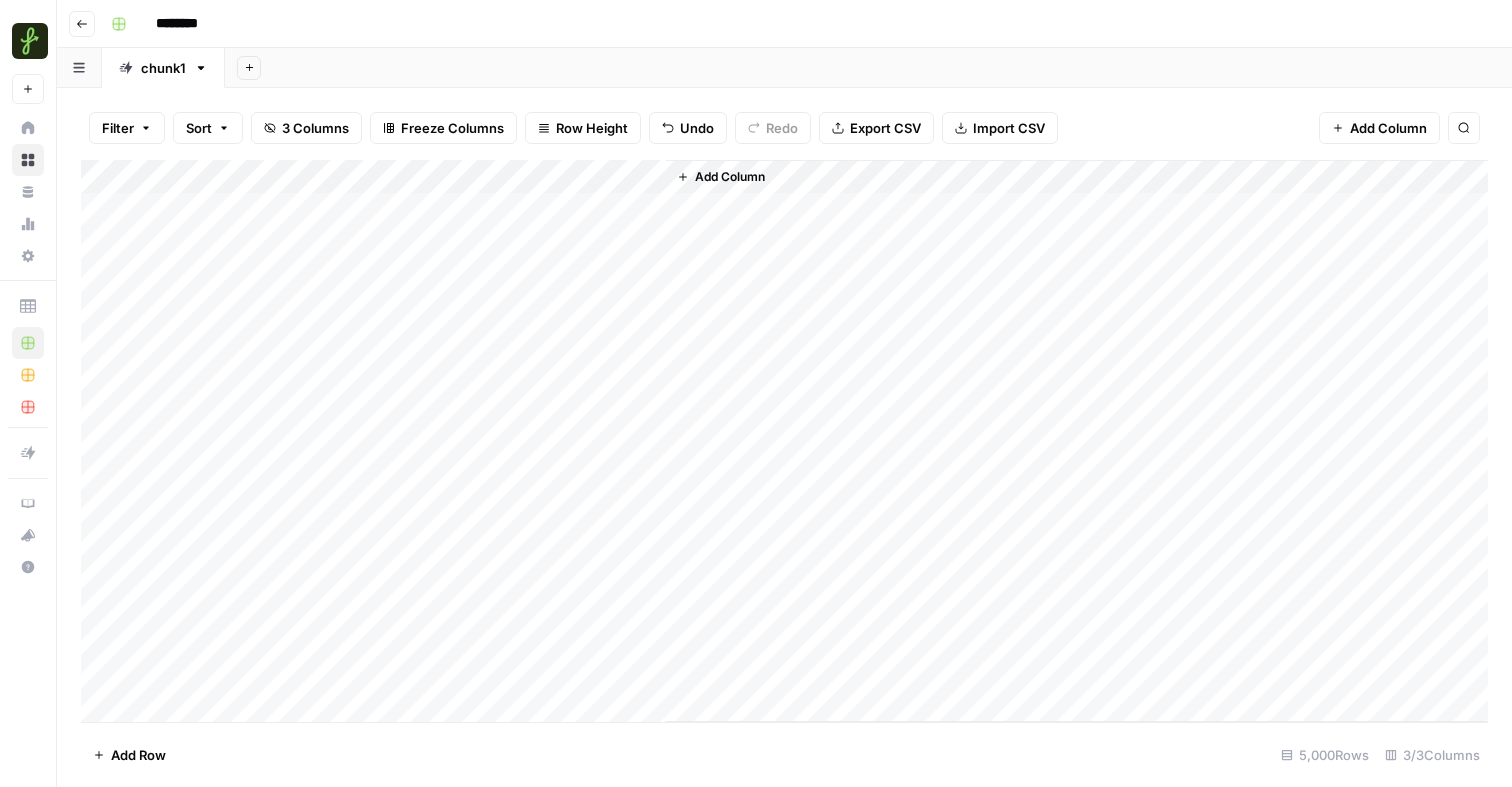 click on "Add Column" at bounding box center (784, 441) 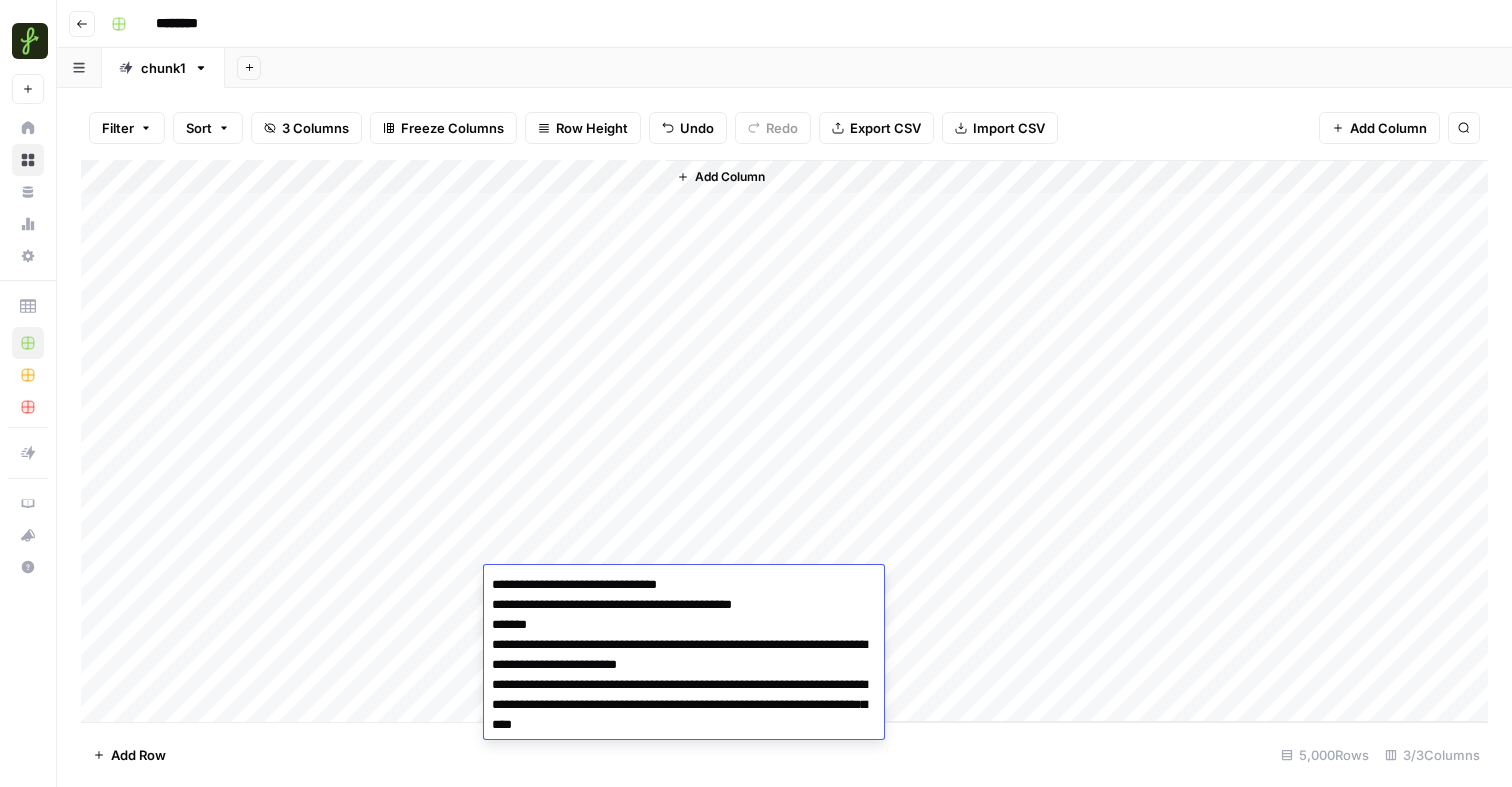 click on "Add Column" at bounding box center [784, 441] 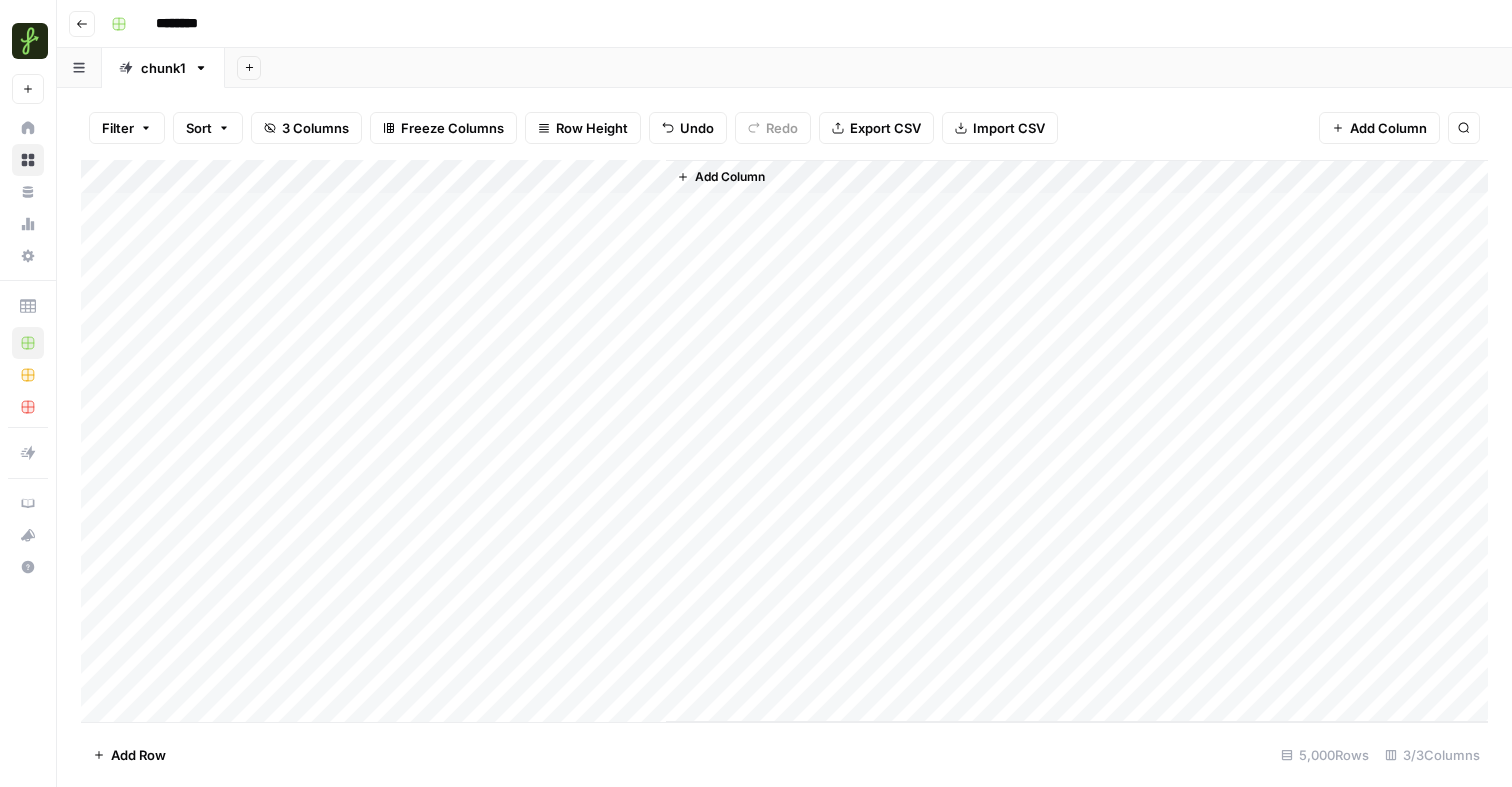 click on "Add Column" at bounding box center [784, 441] 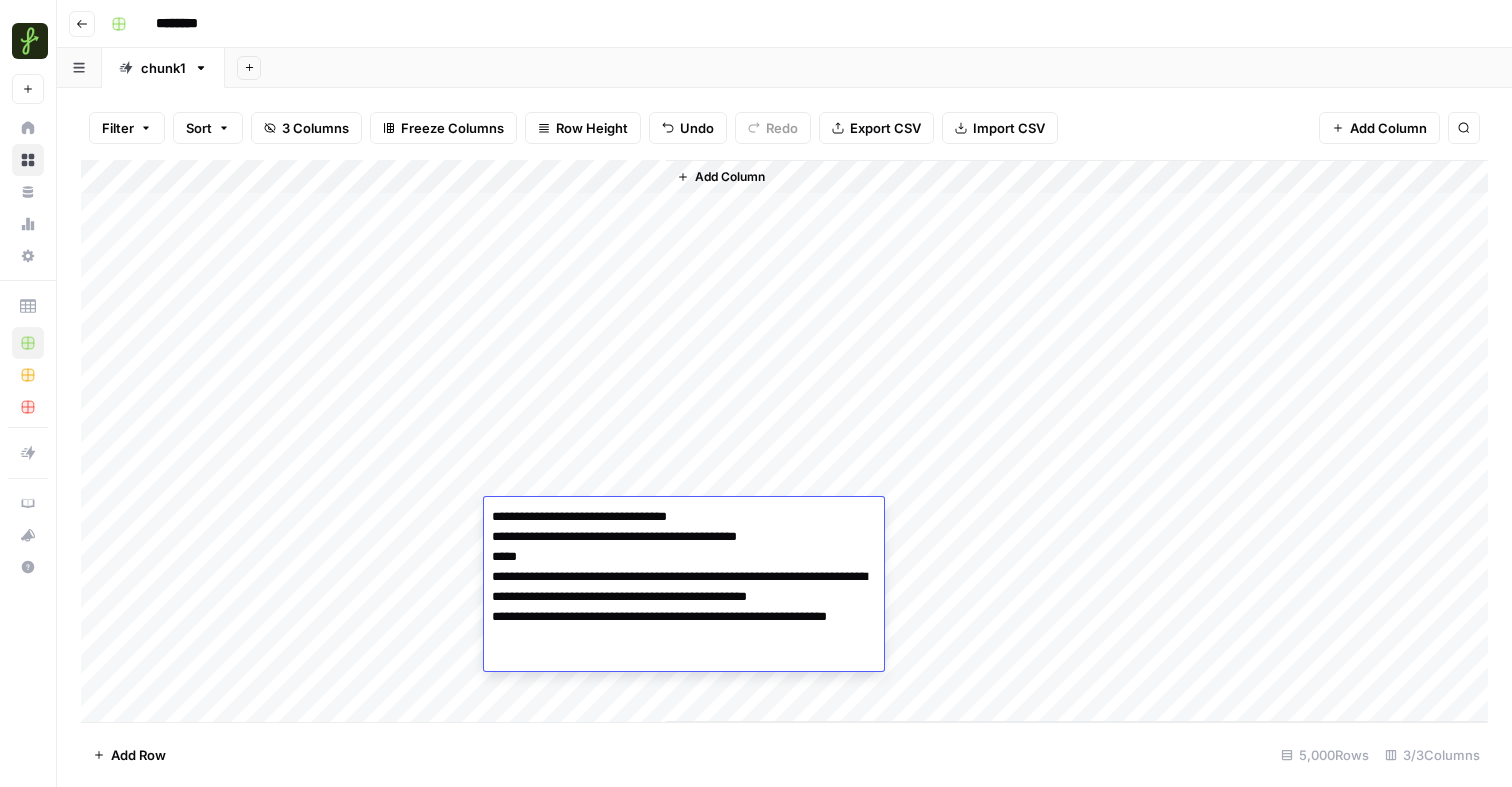 click on "Add Column" at bounding box center [784, 441] 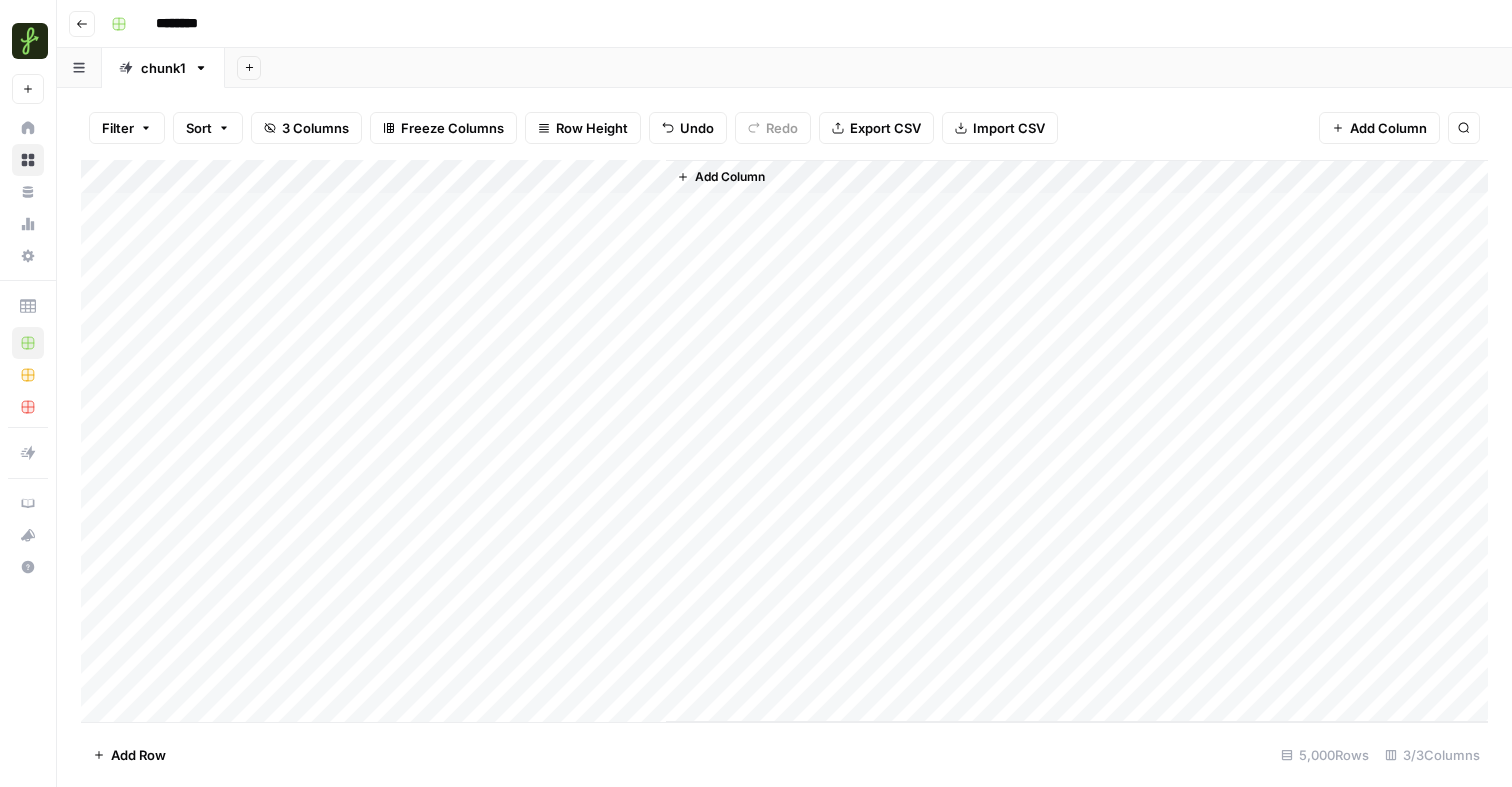 click on "Add Column" at bounding box center (784, 441) 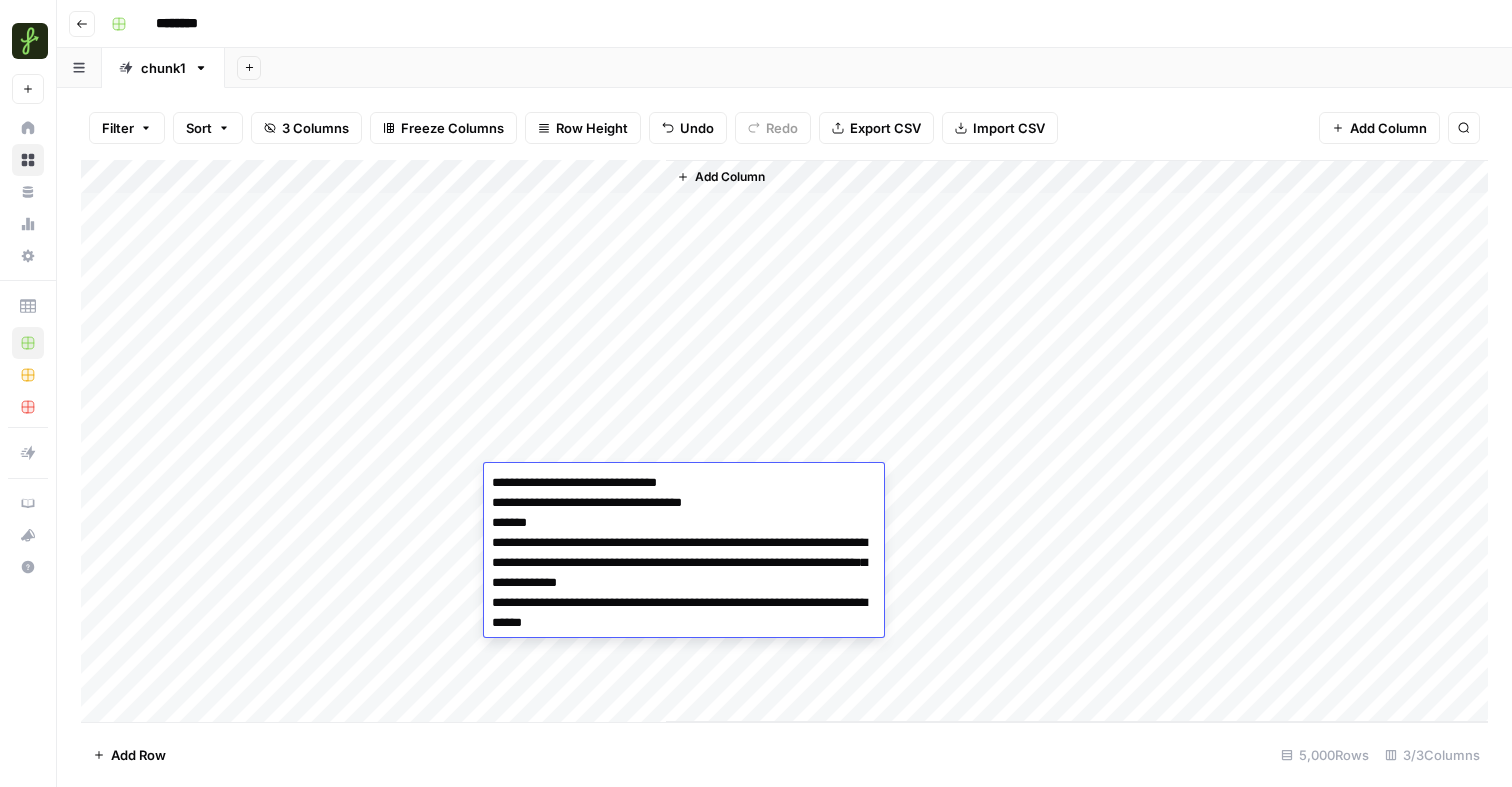 click on "Add Column" at bounding box center (784, 441) 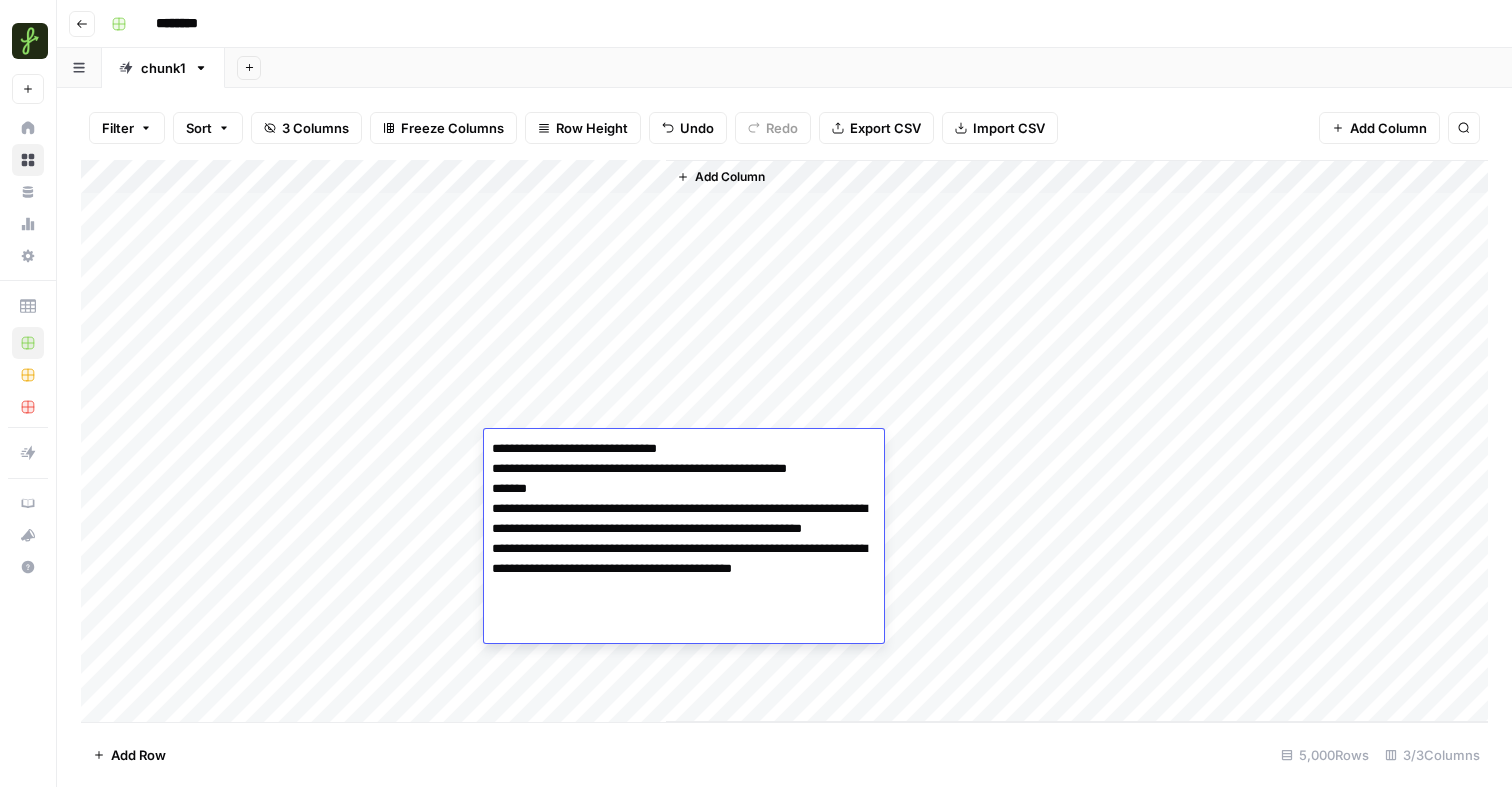 click on "Add Column" at bounding box center (1077, 441) 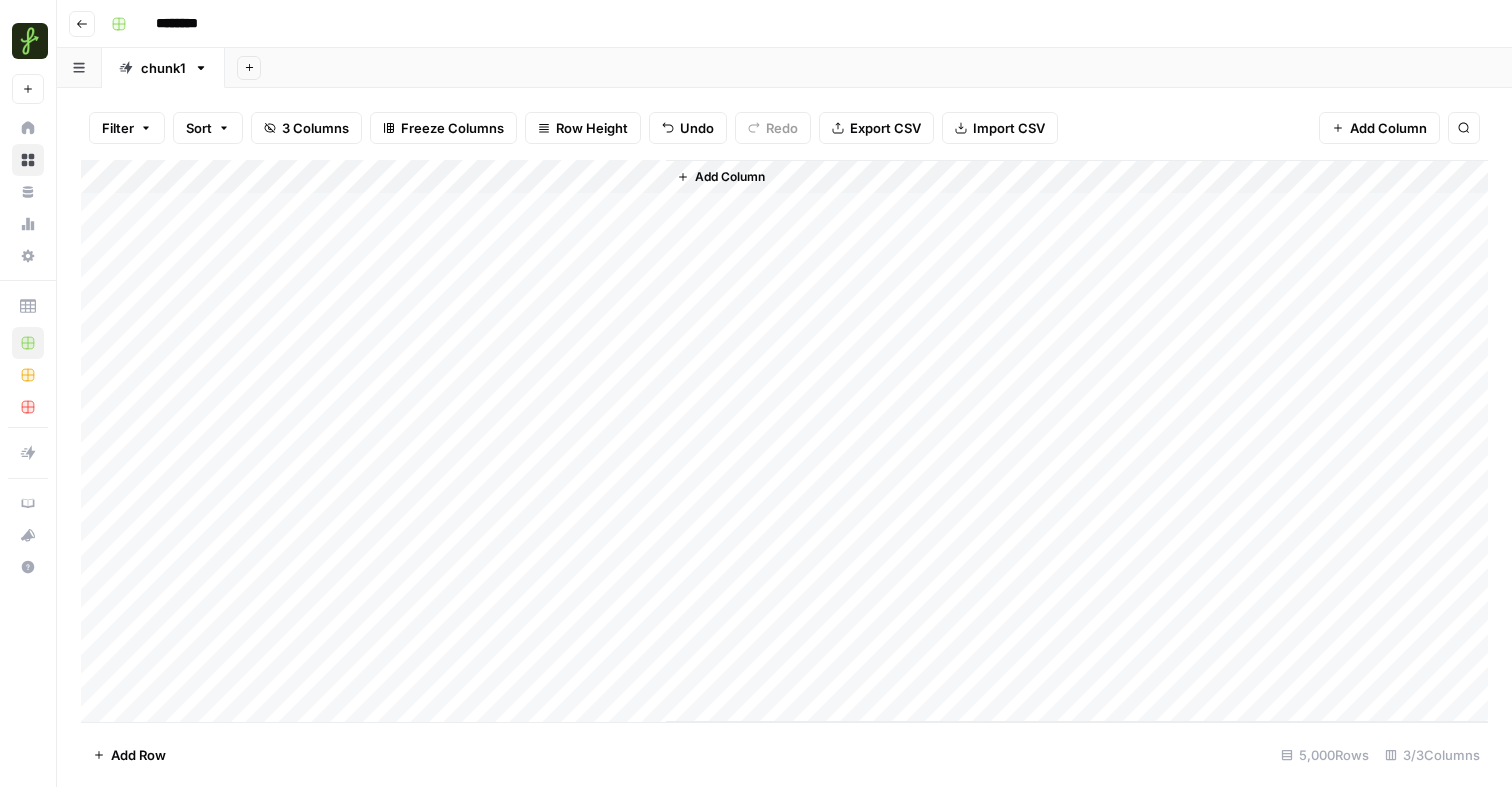 click on "Add Column" at bounding box center [784, 441] 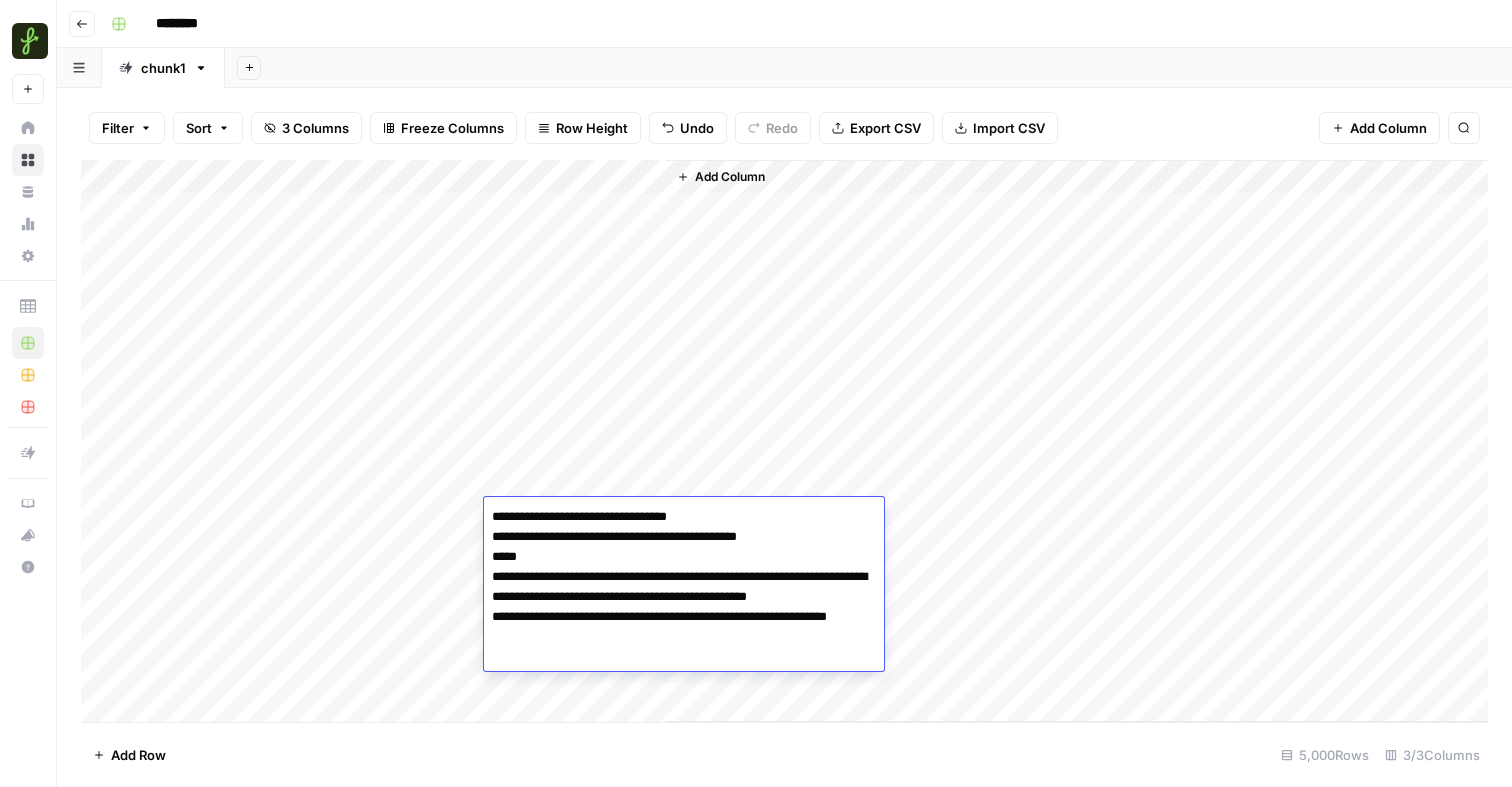 click on "Add Column" at bounding box center [1077, 441] 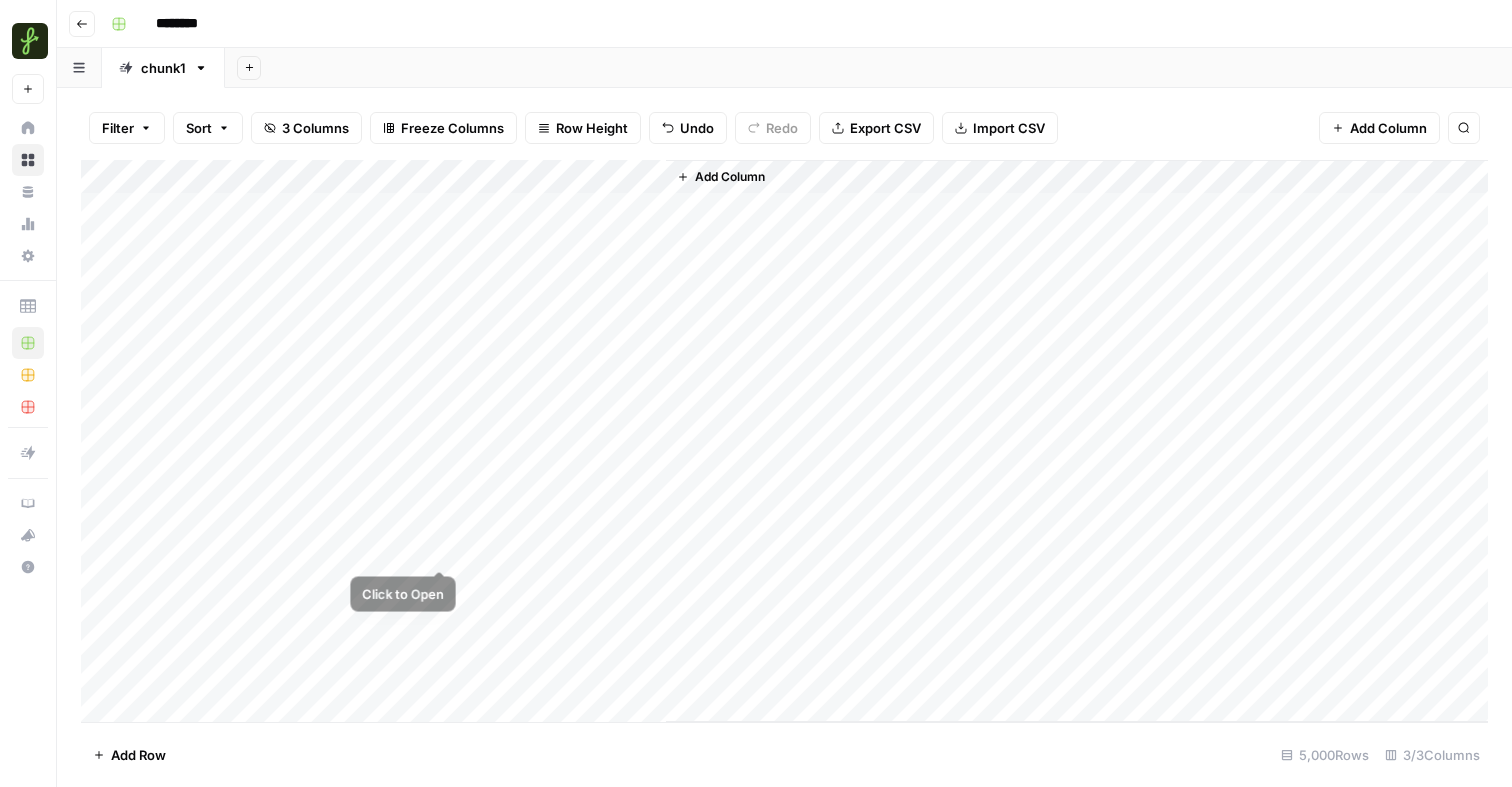 click on "Add Column" at bounding box center (784, 441) 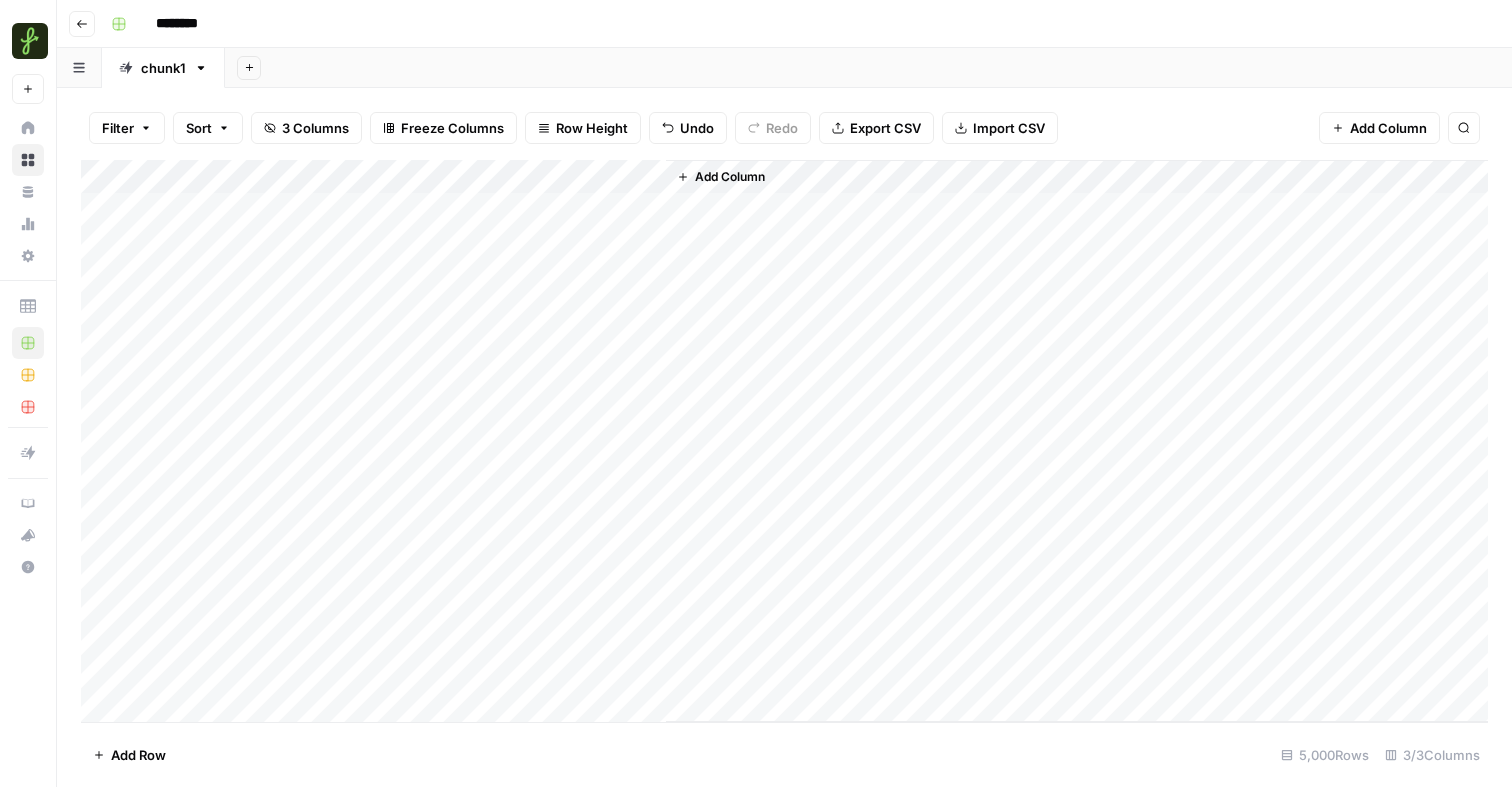 click on "Add Column" at bounding box center (784, 441) 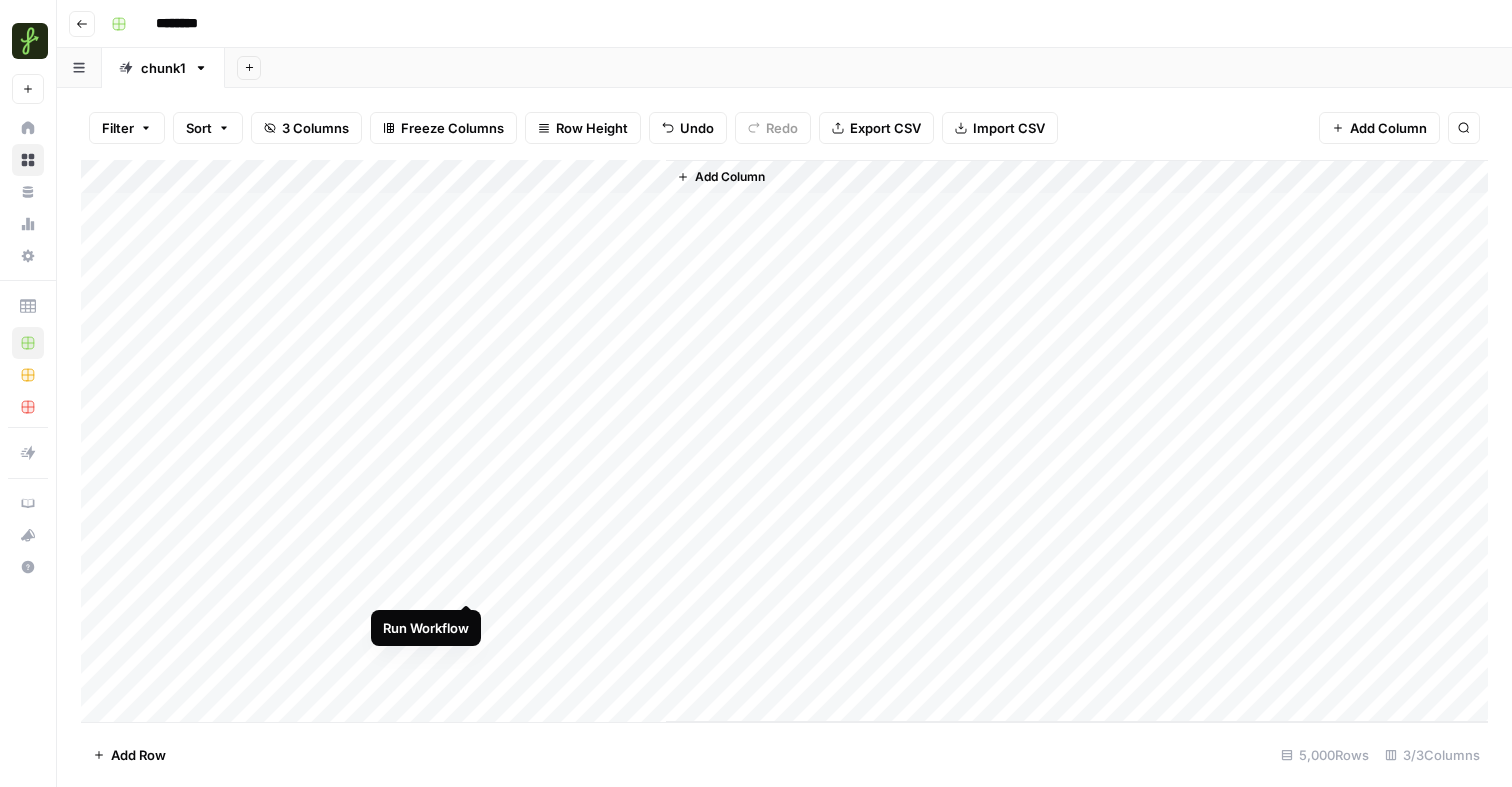click on "Add Column" at bounding box center [784, 441] 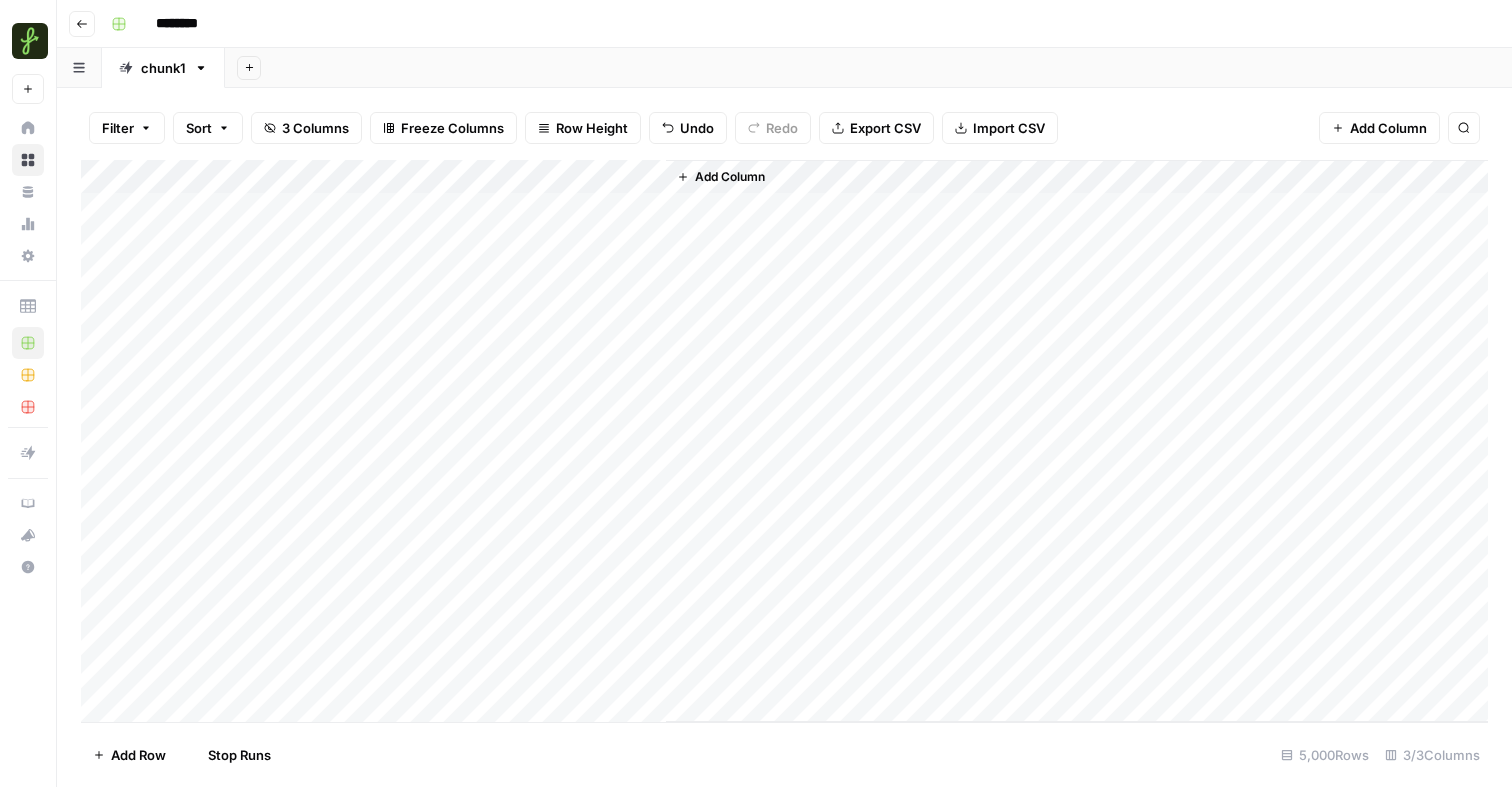 click on "Add Column" at bounding box center (784, 441) 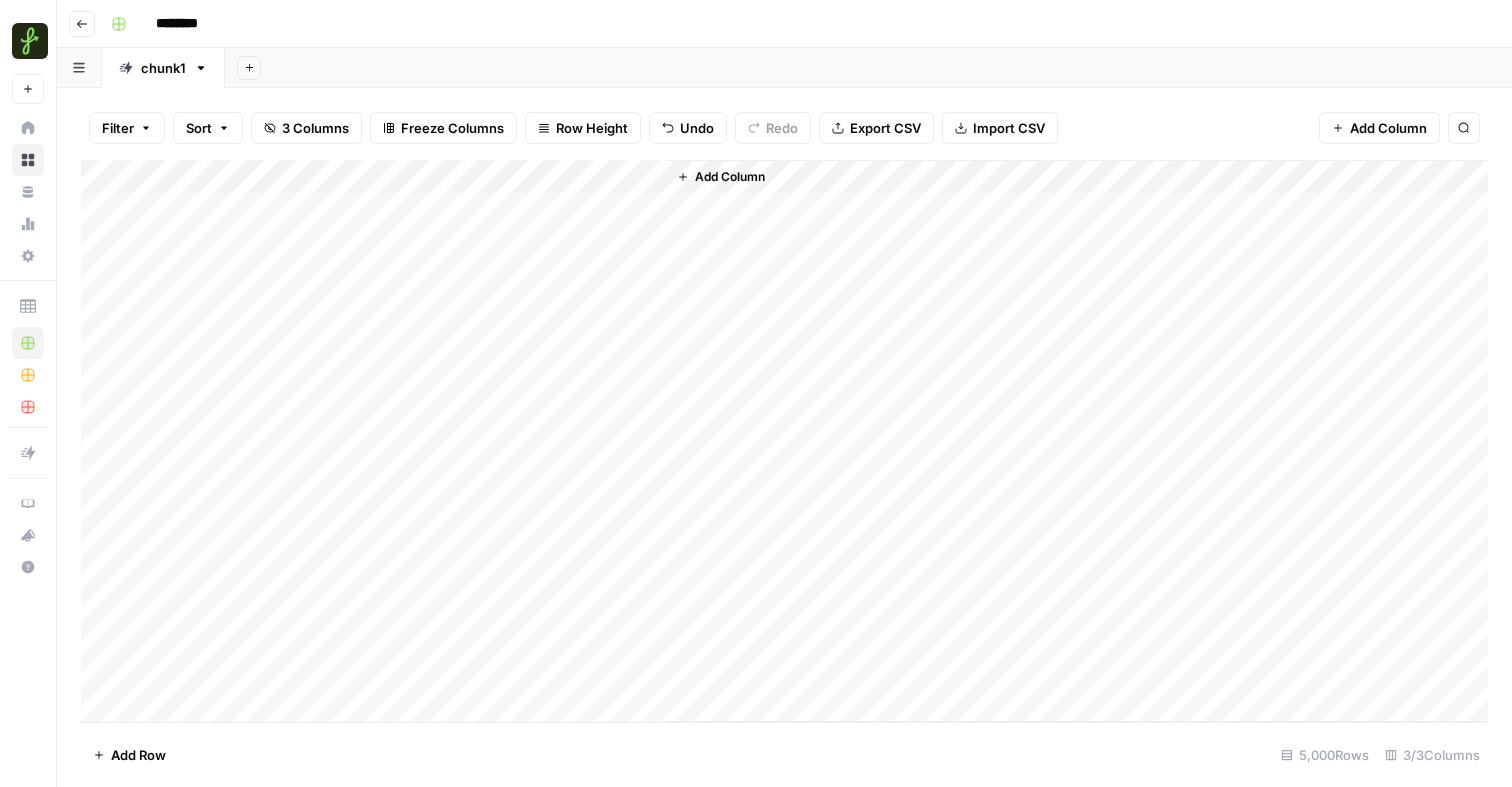 click on "Add Column" at bounding box center [730, 177] 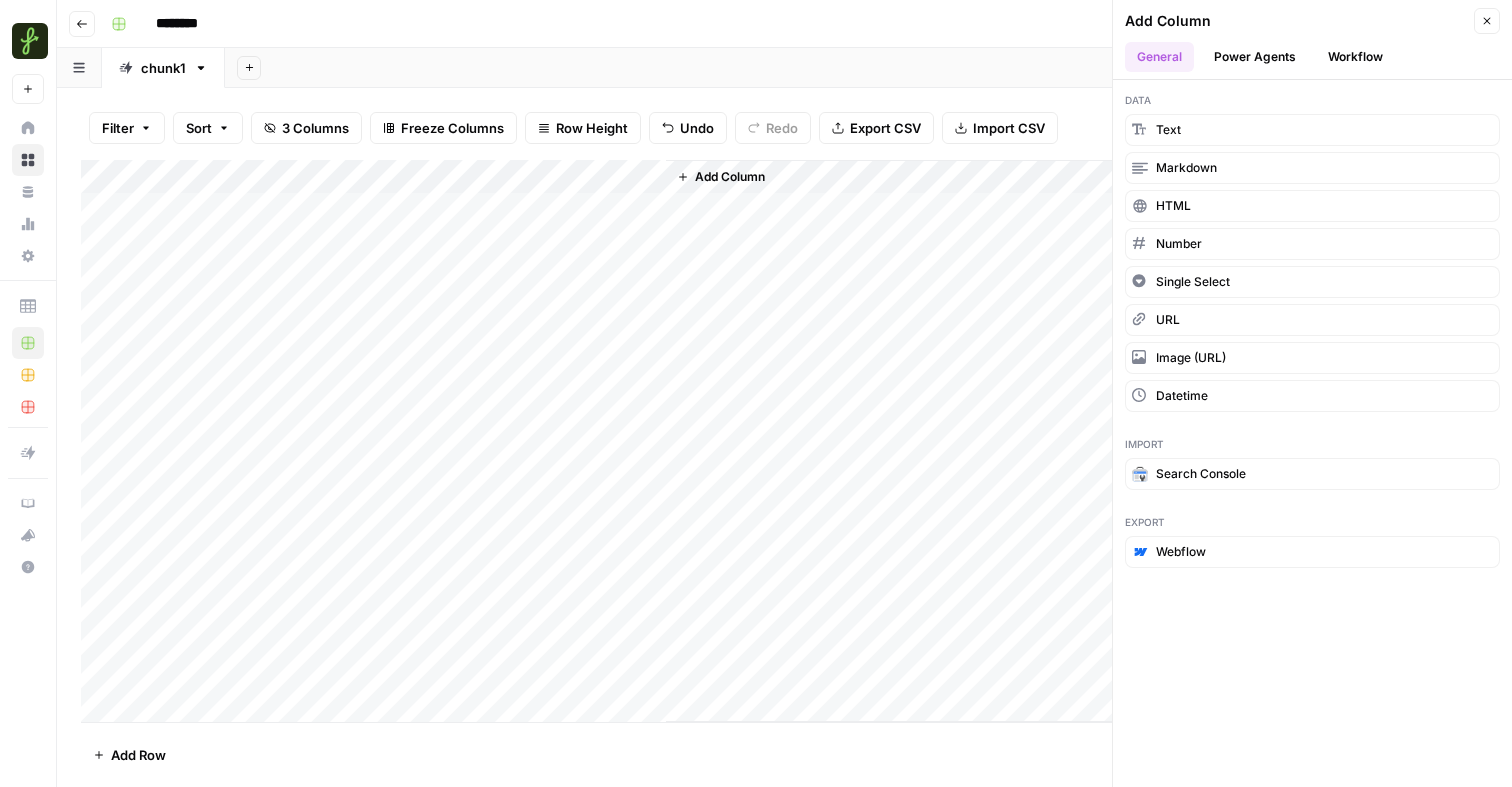 click on "Workflow" at bounding box center (1355, 57) 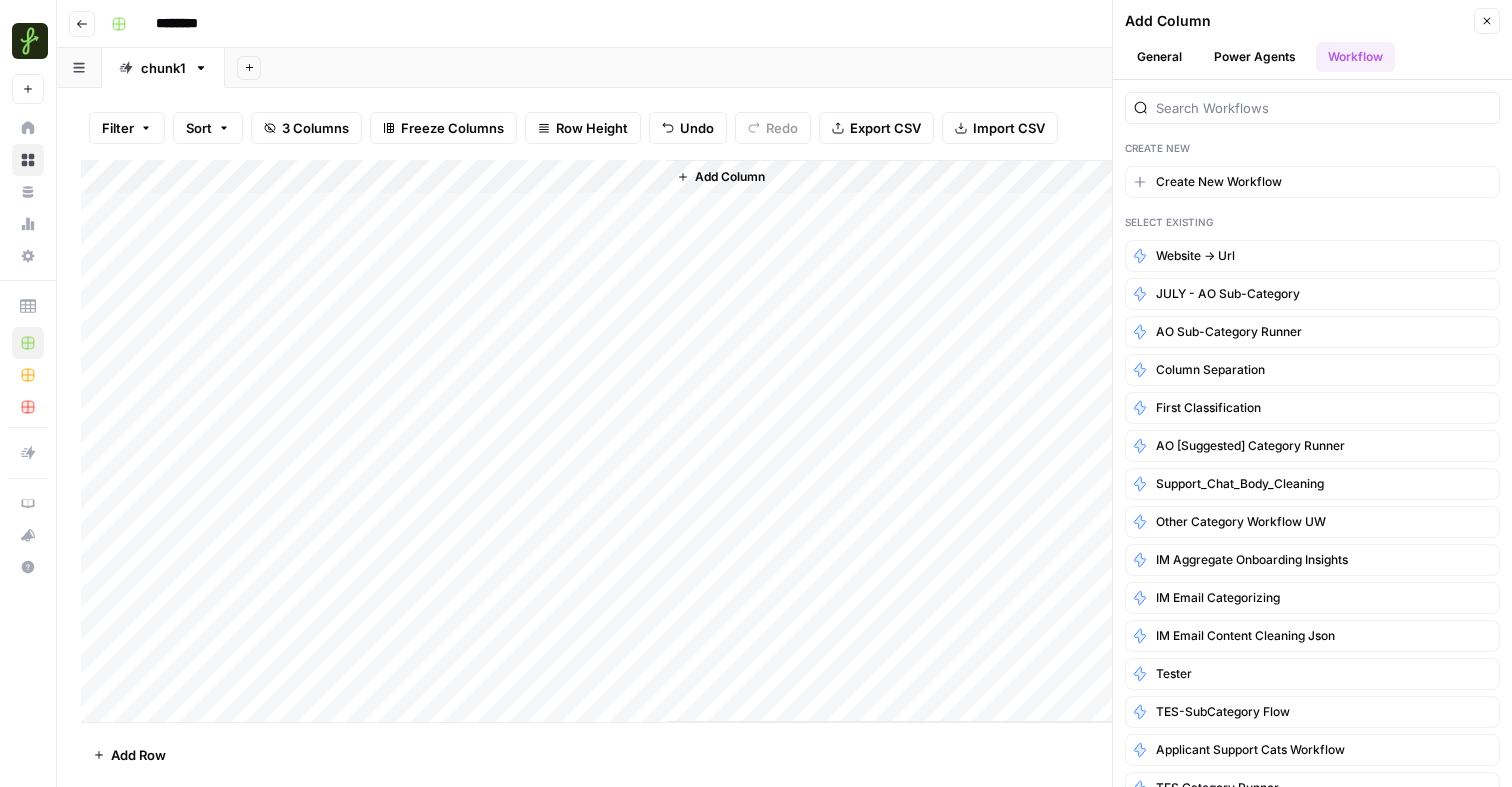 click on "Close" at bounding box center [1487, 21] 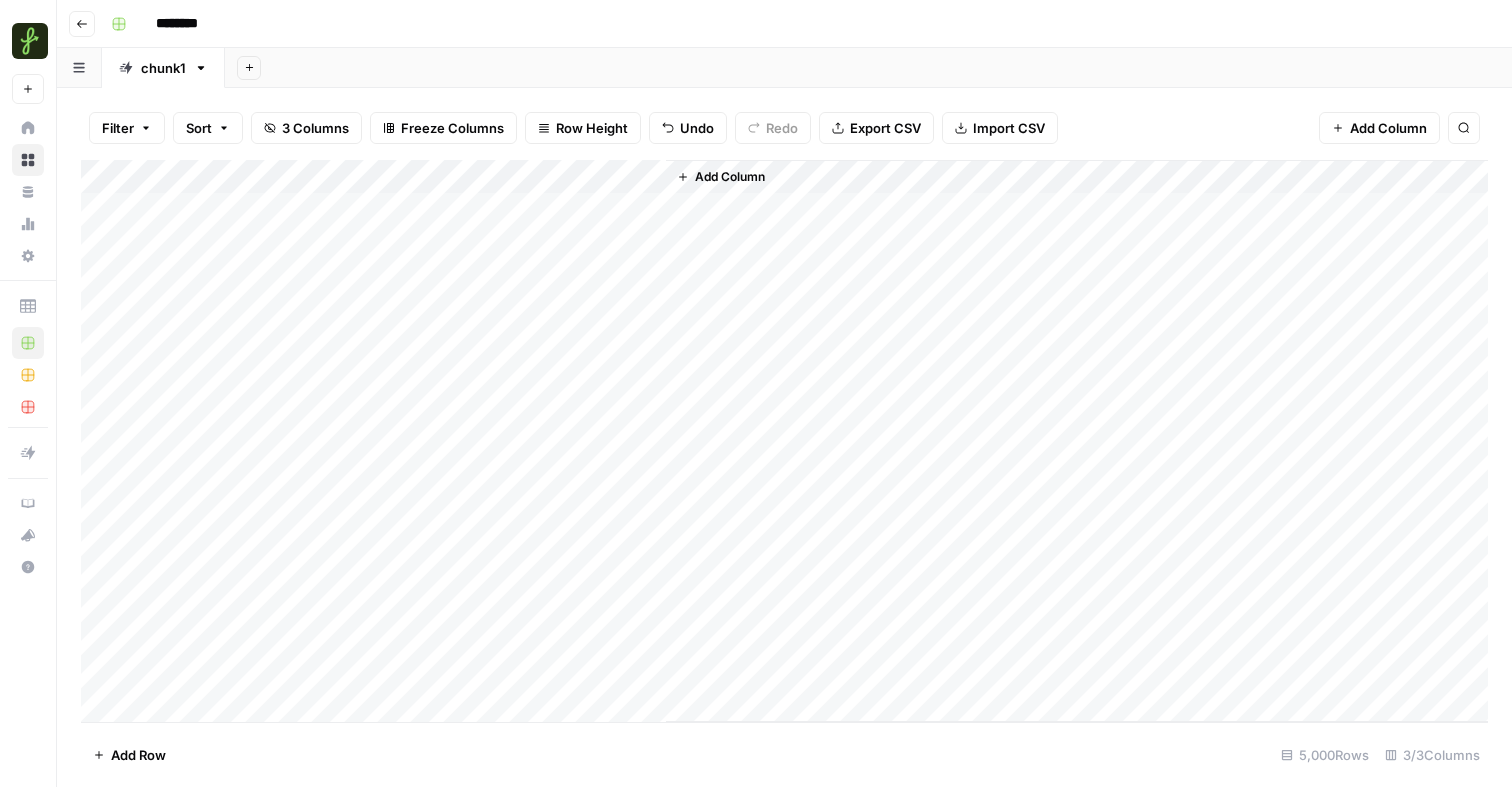 click on "Add Column" at bounding box center [784, 441] 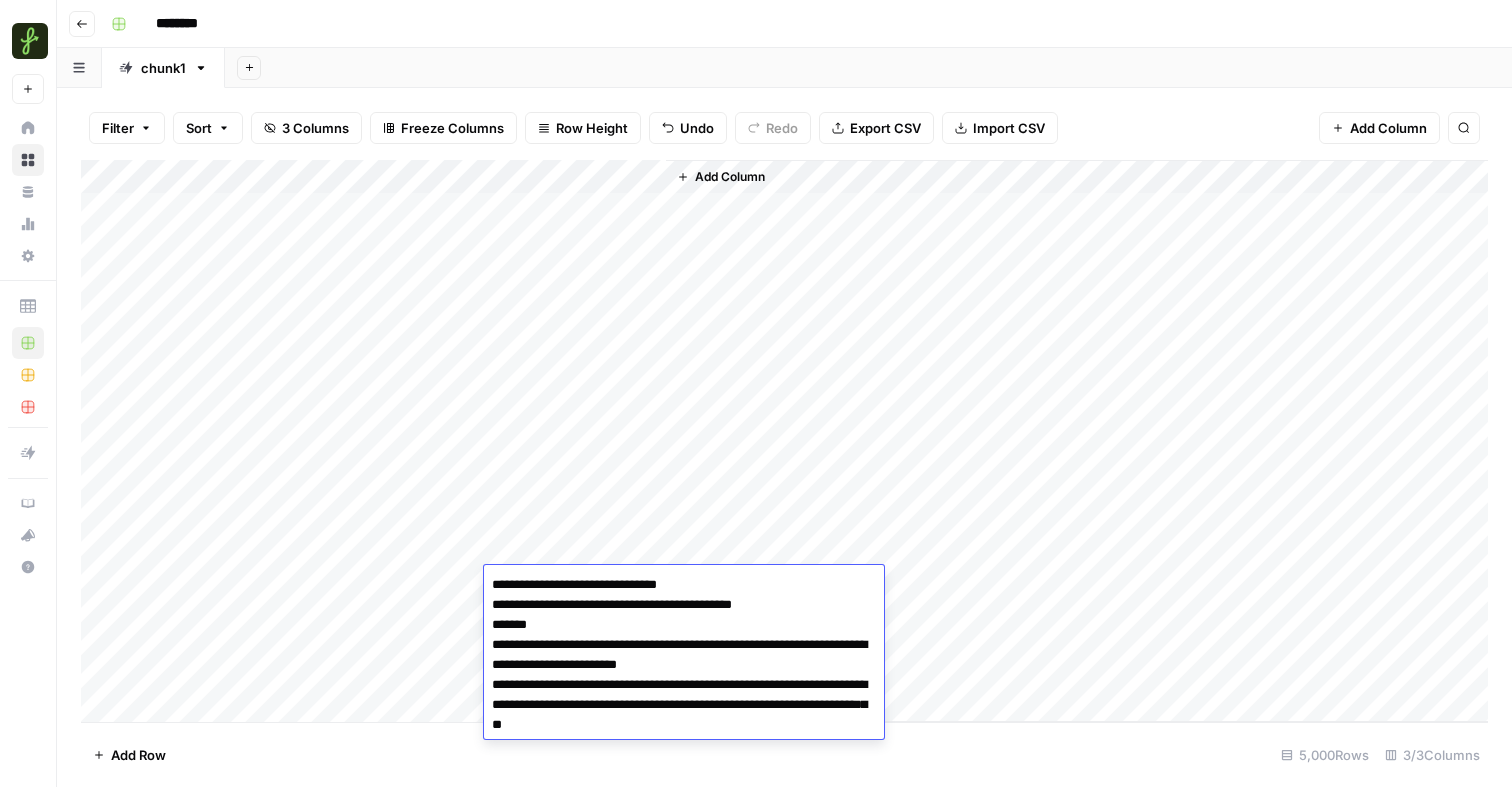 click on "**********" at bounding box center [684, 655] 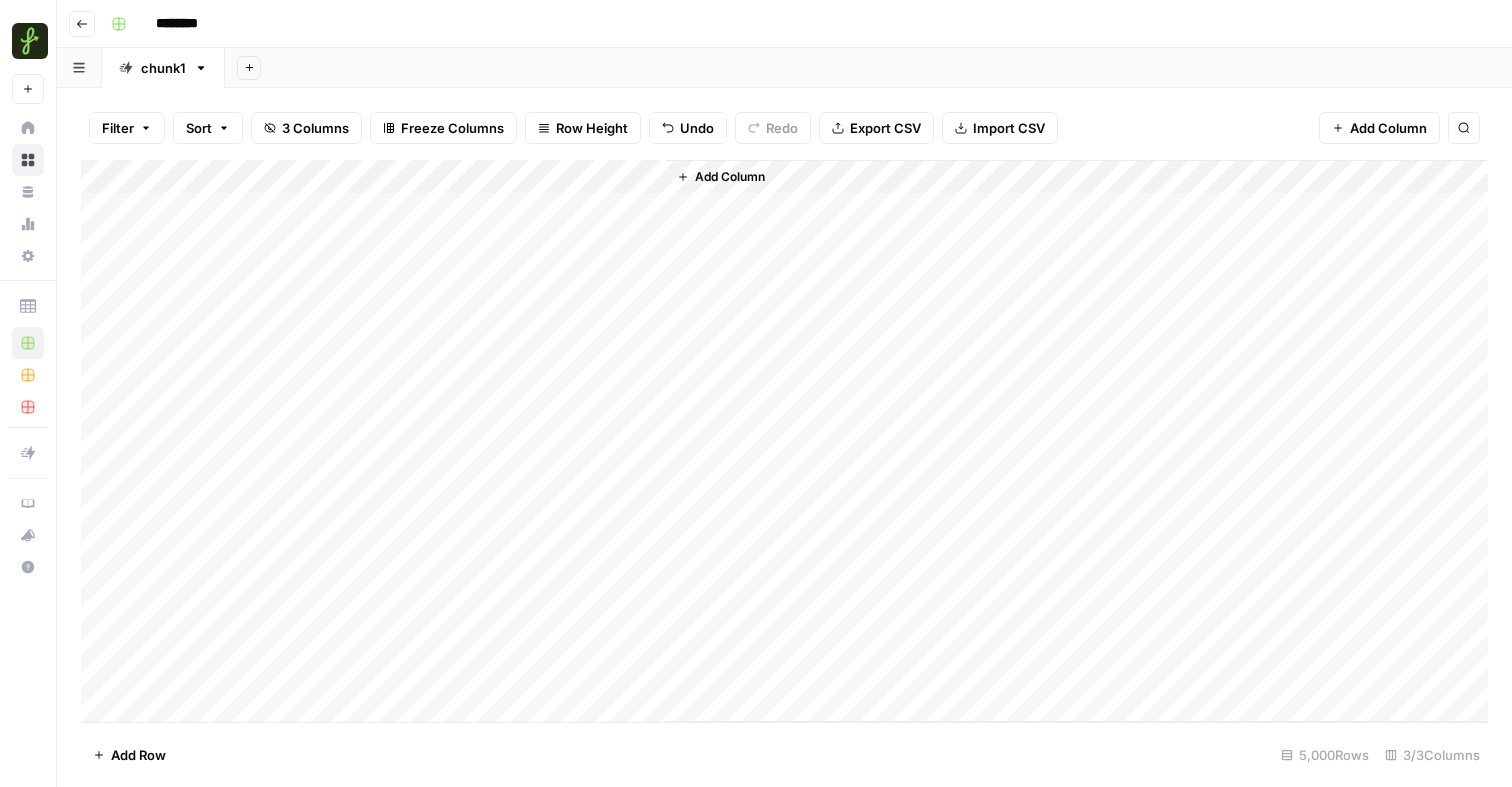 click on "Add Column" at bounding box center [784, 441] 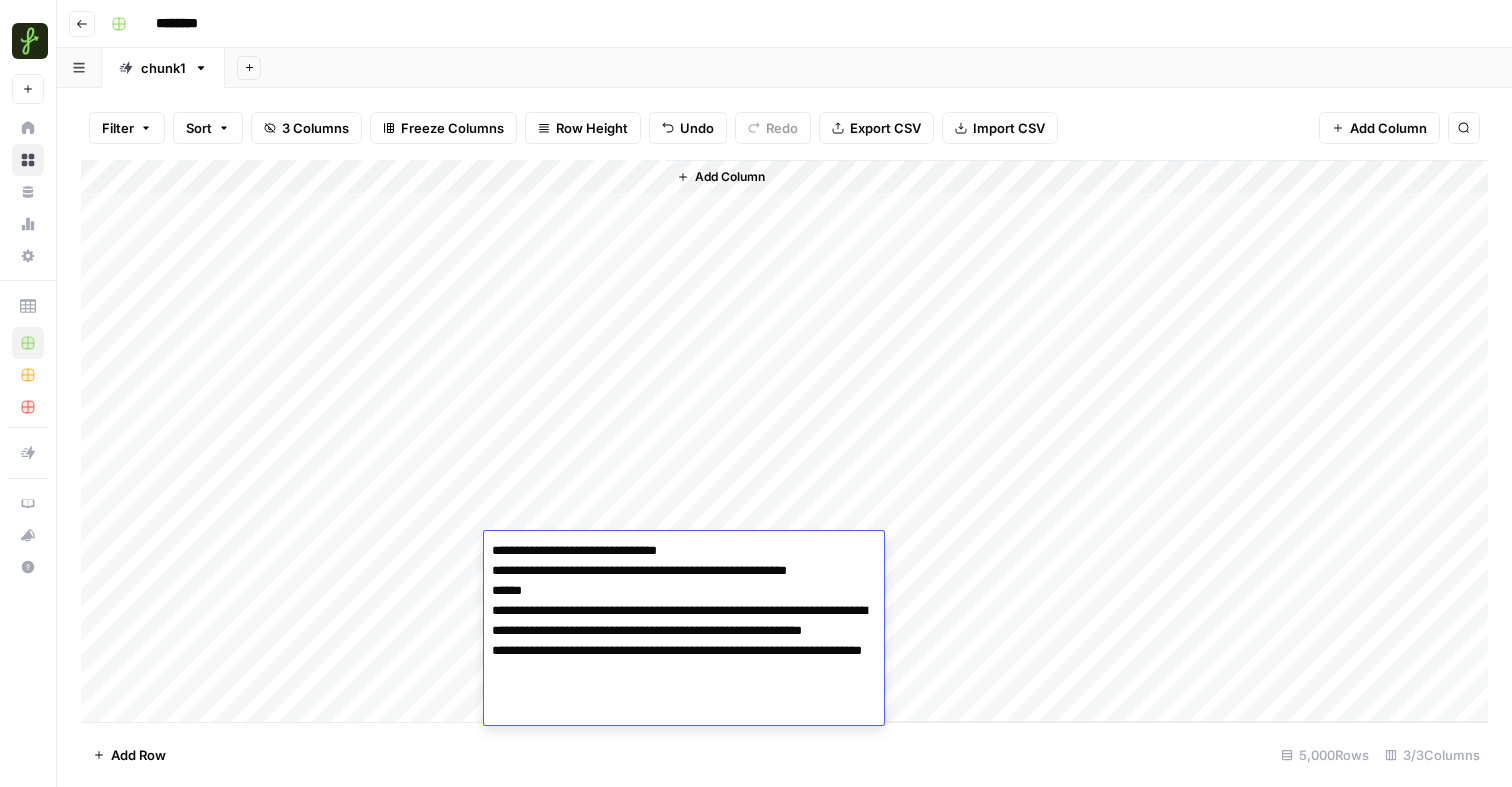 click on "Add Column" at bounding box center (784, 441) 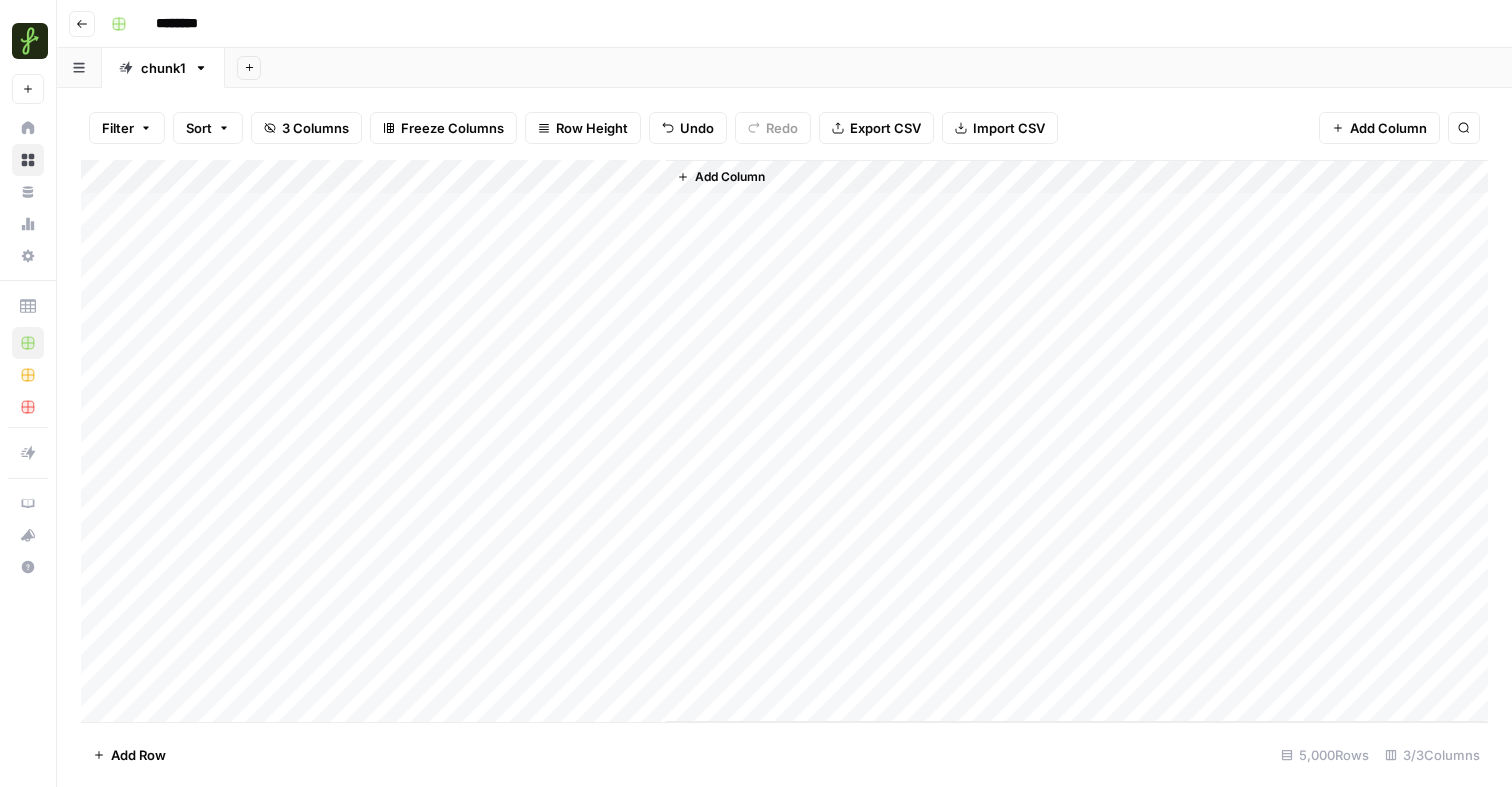 click on "Add Column" at bounding box center [784, 441] 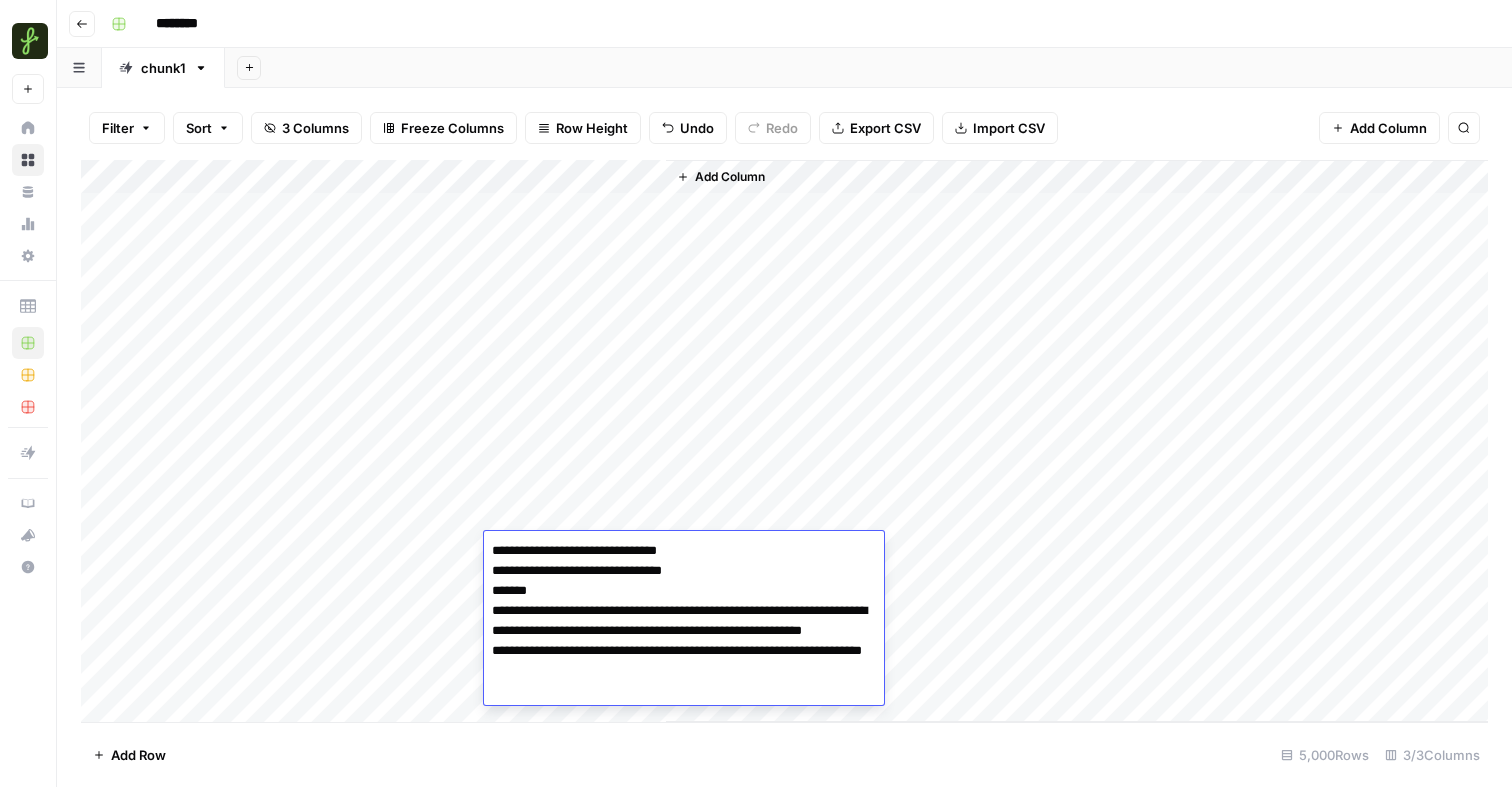 click on "Add Column" at bounding box center [784, 441] 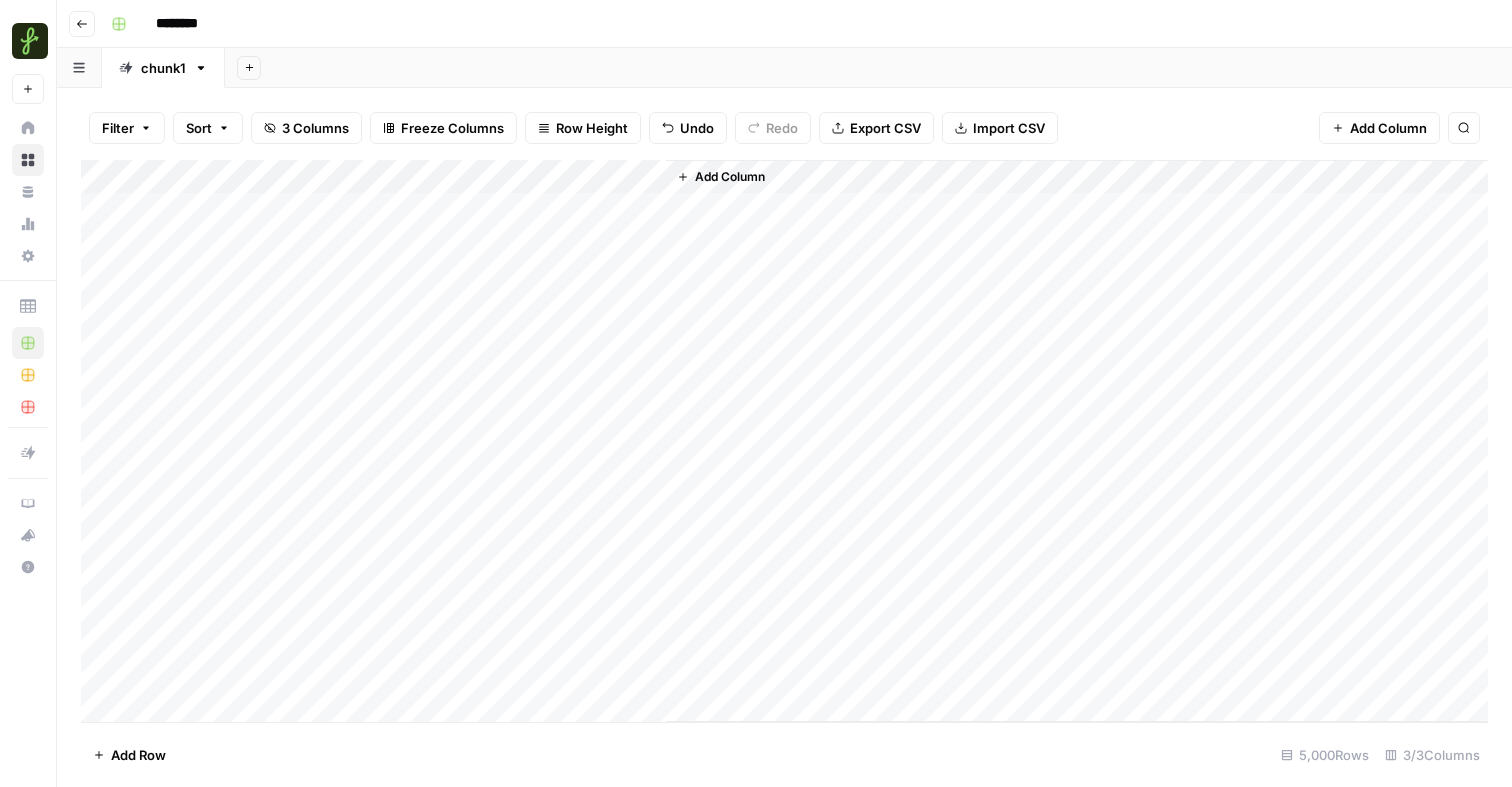 click on "Add Column" at bounding box center [784, 441] 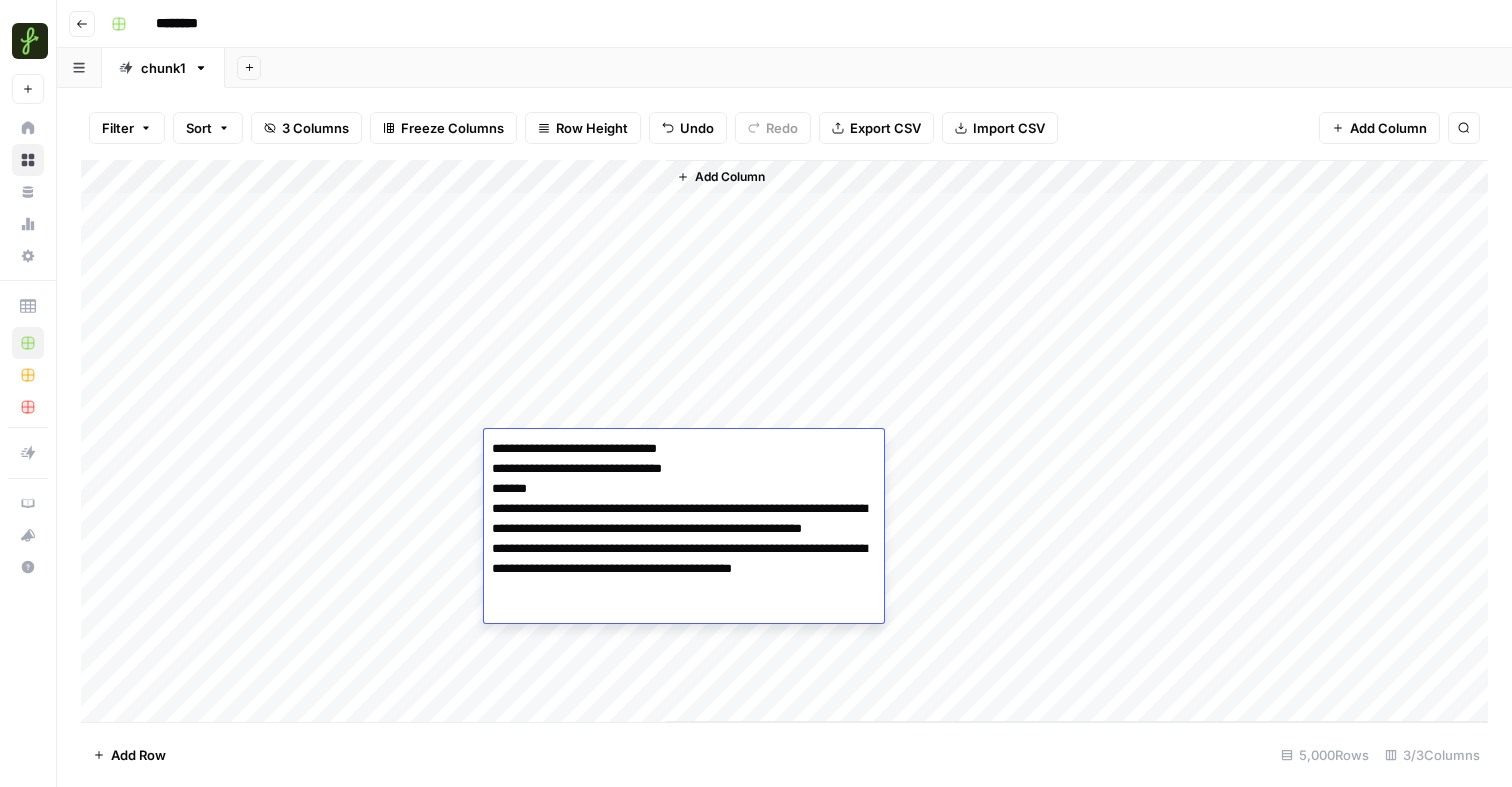 click on "Add Column" at bounding box center (784, 441) 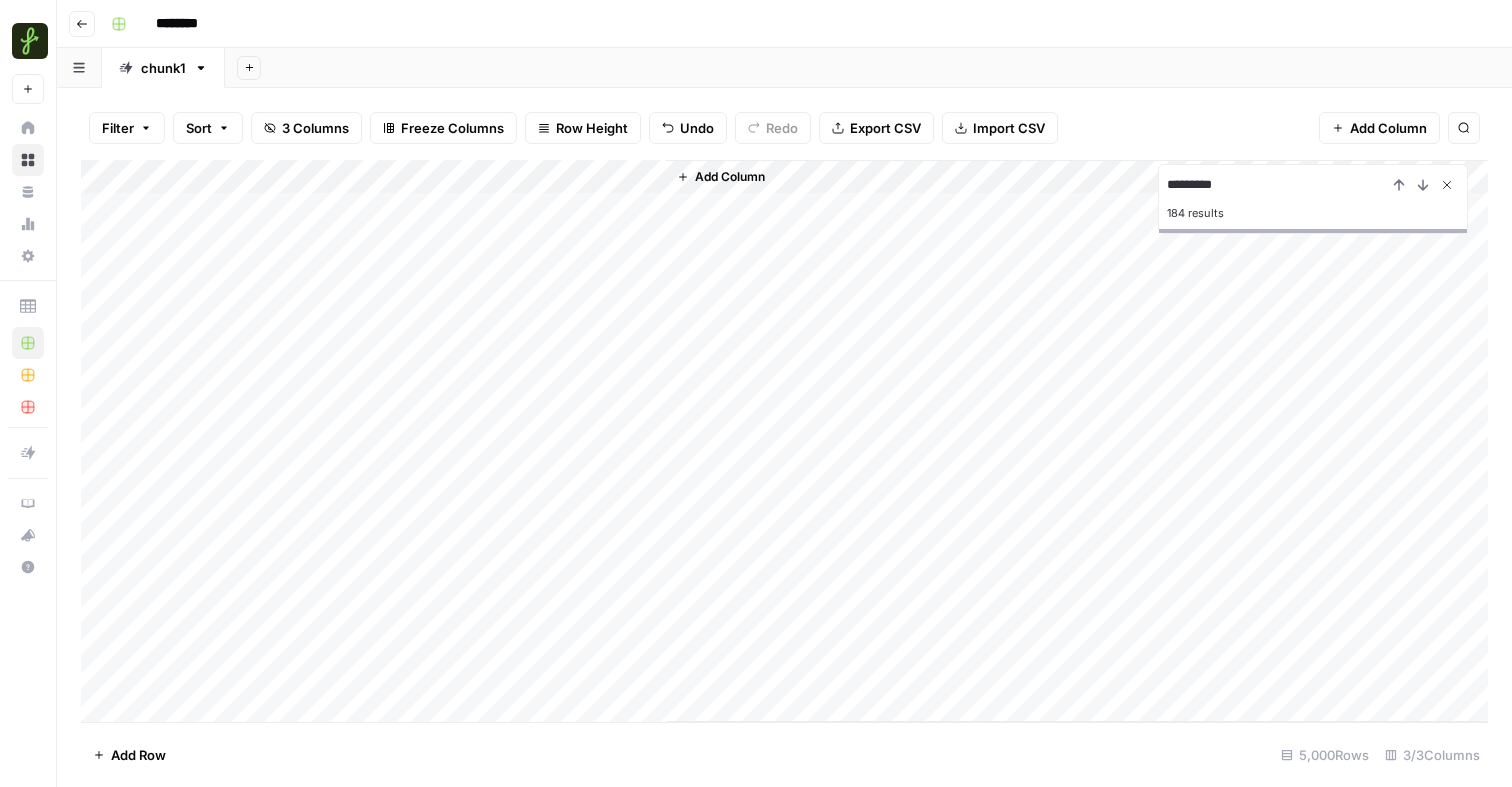 type on "*********" 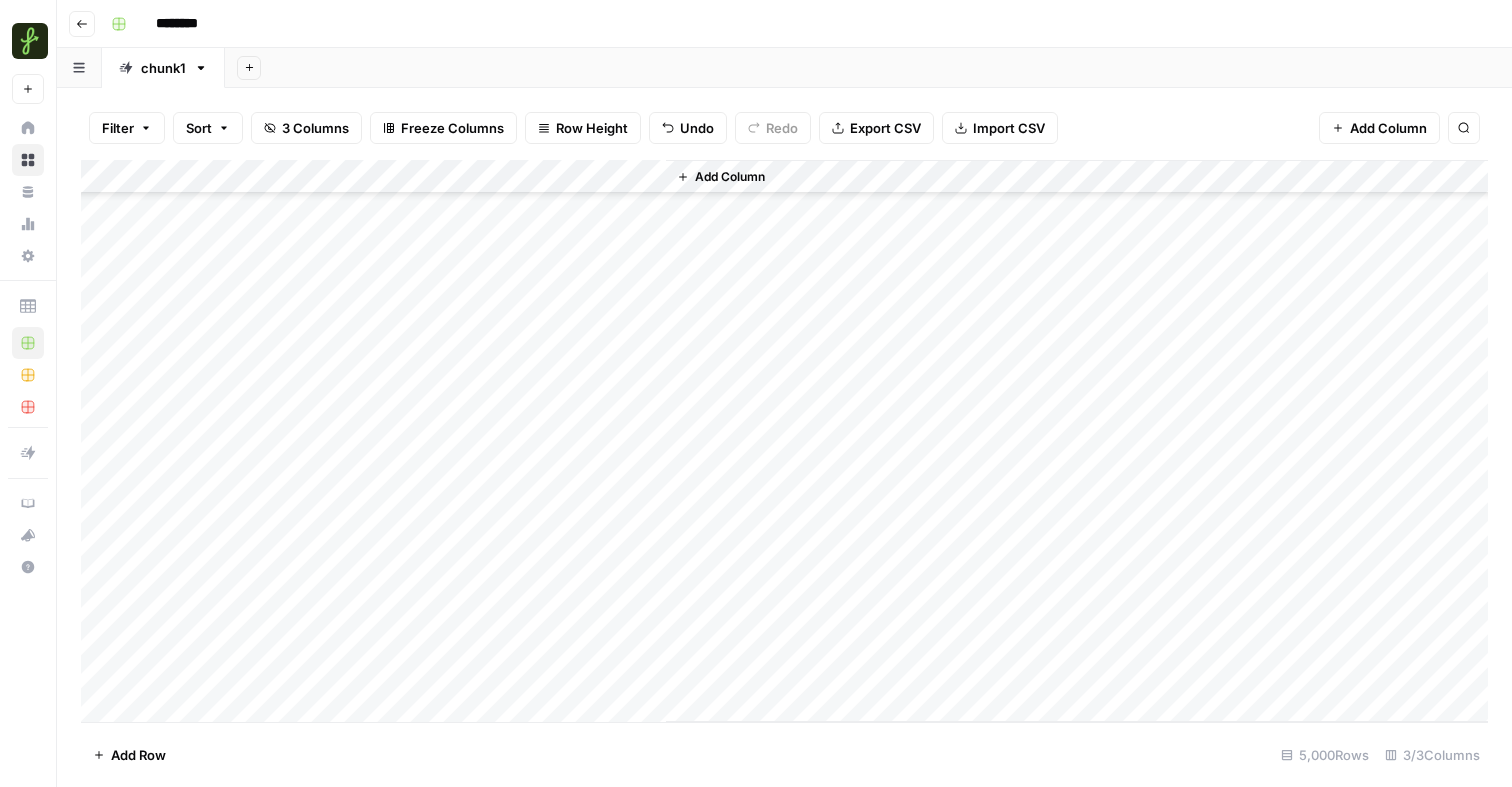 scroll, scrollTop: 0, scrollLeft: 0, axis: both 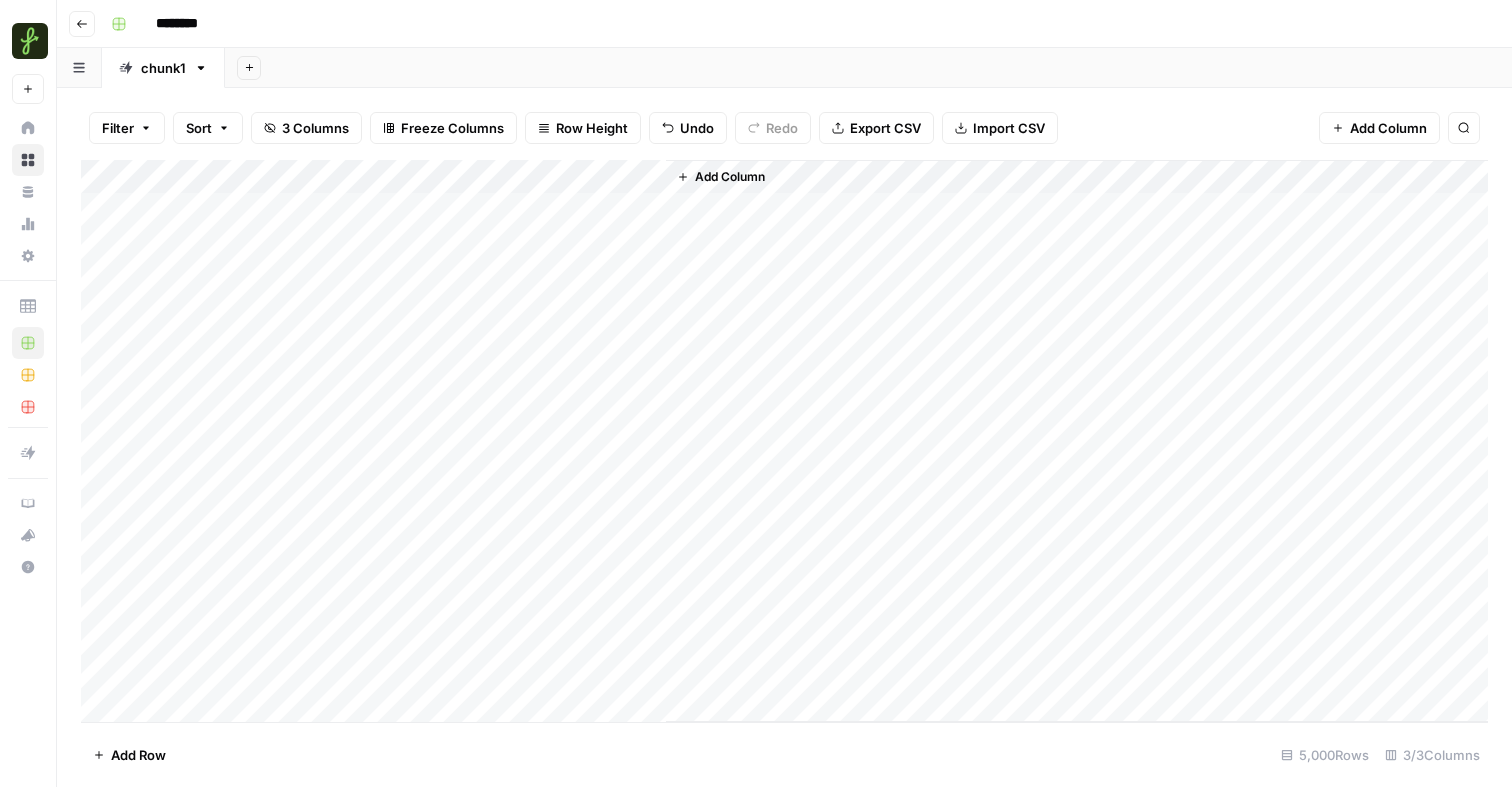 click on "********" at bounding box center [203, 24] 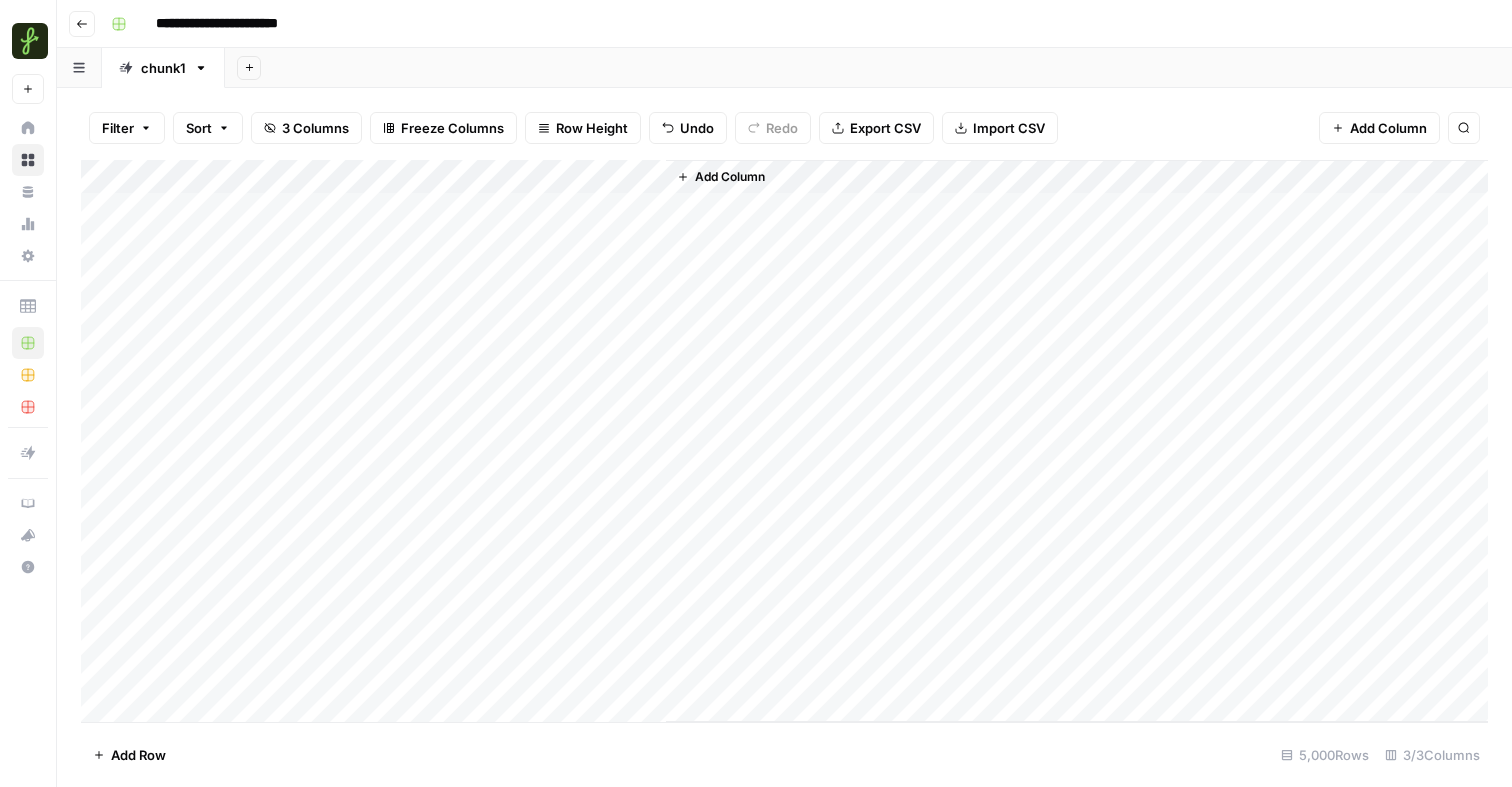 type on "**********" 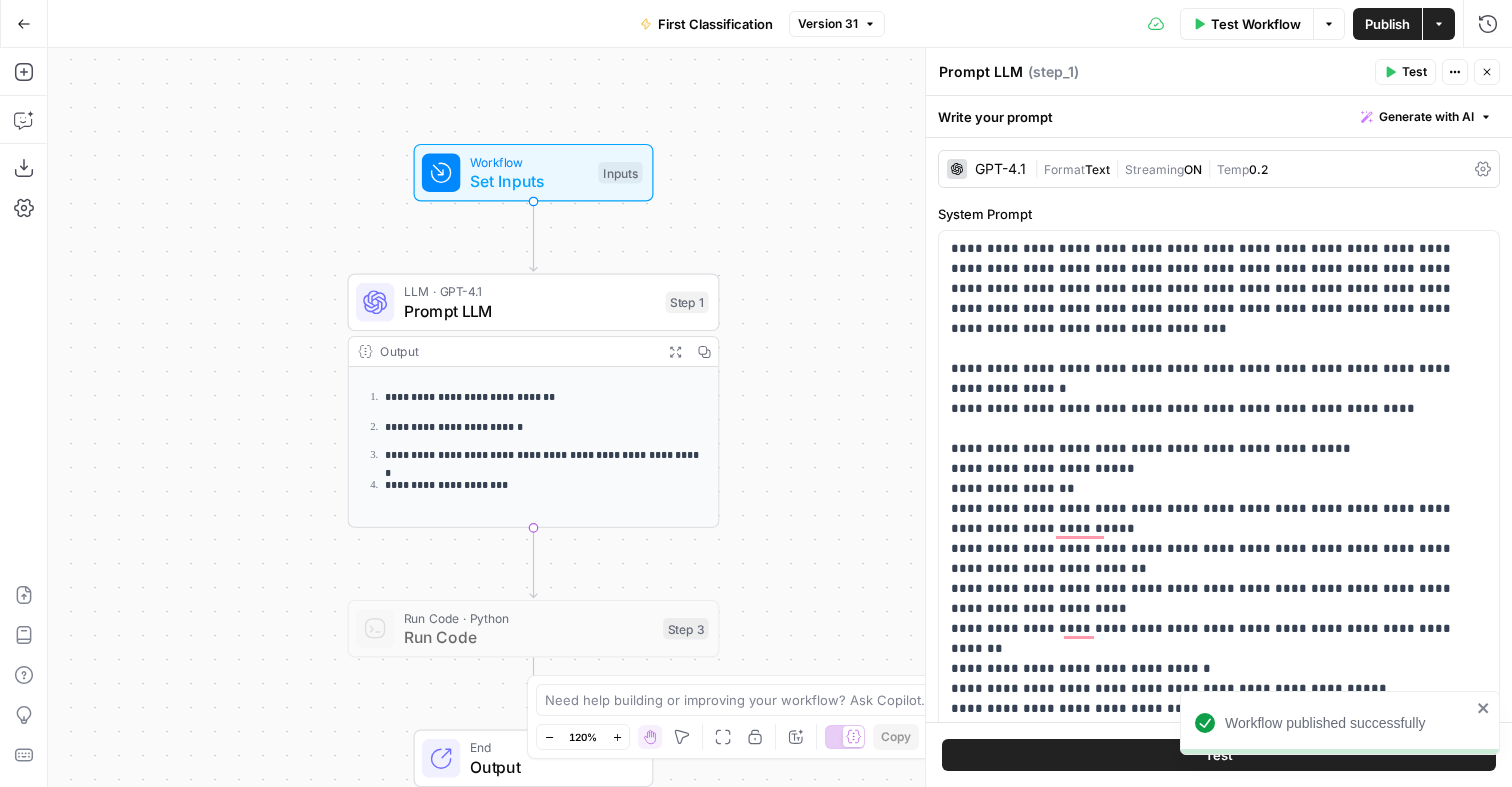 scroll, scrollTop: 0, scrollLeft: 0, axis: both 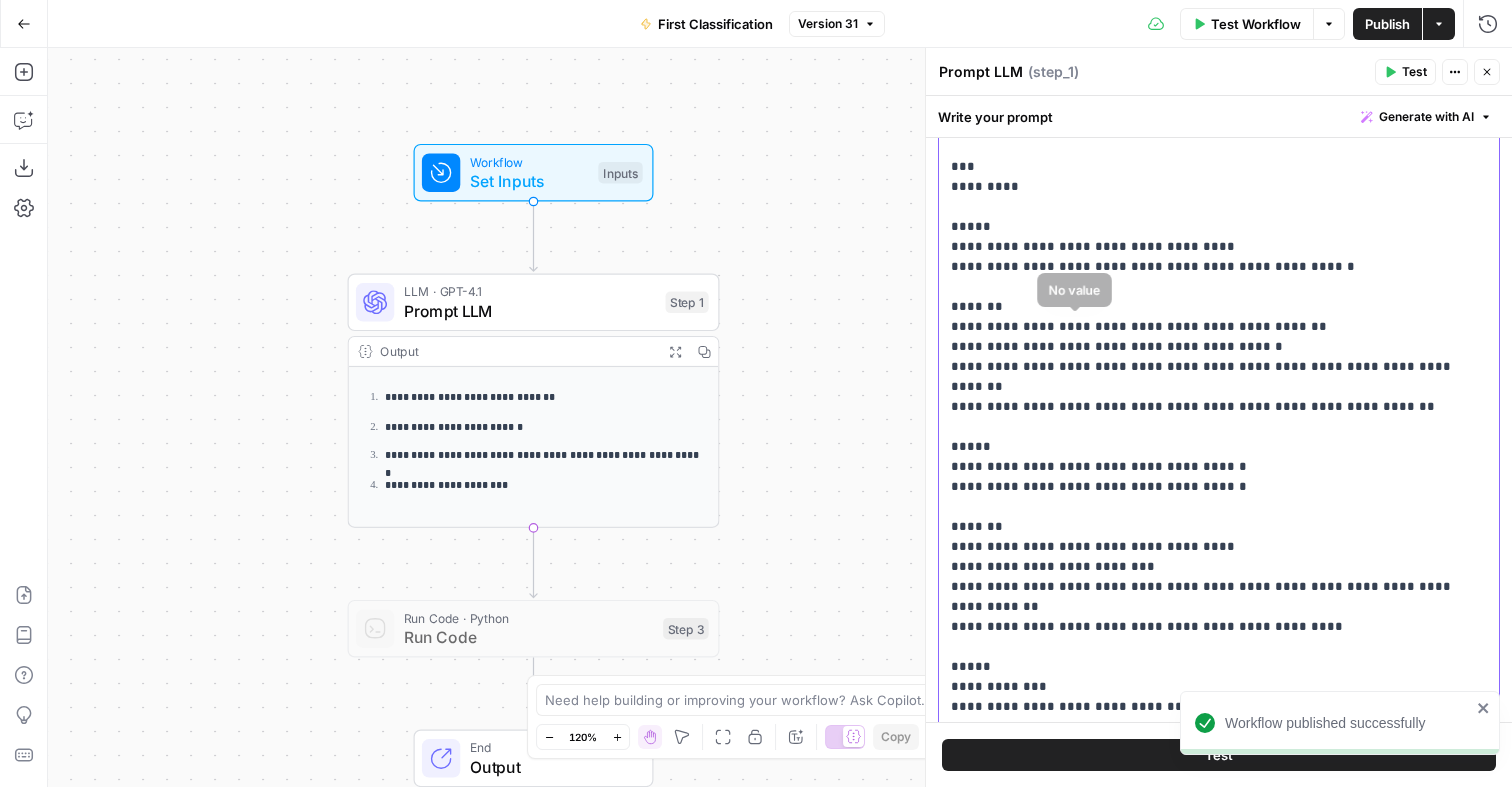 click on "**********" at bounding box center [1219, -2093] 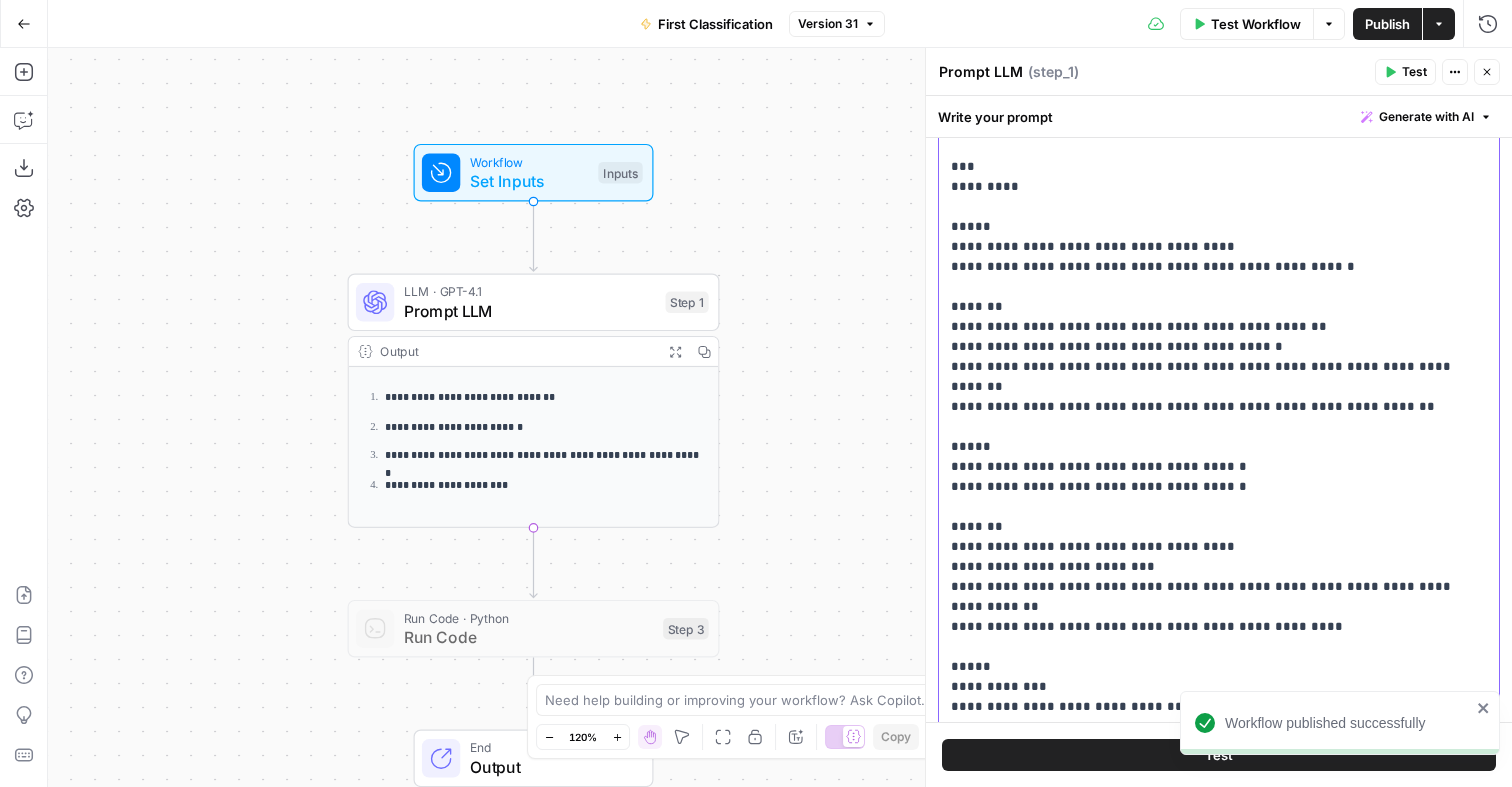 scroll, scrollTop: 281, scrollLeft: 0, axis: vertical 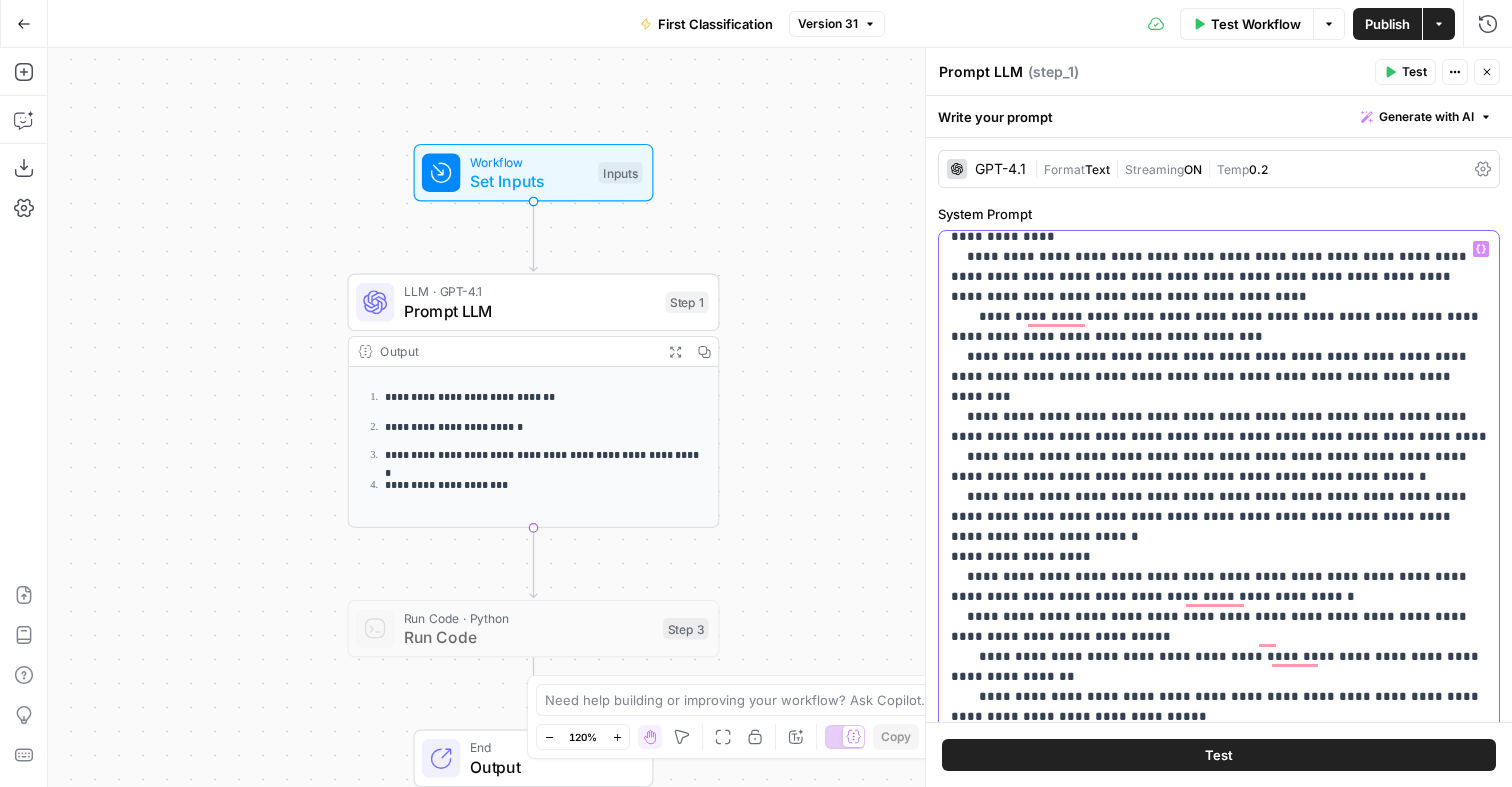 click on "**********" at bounding box center (1219, 1257) 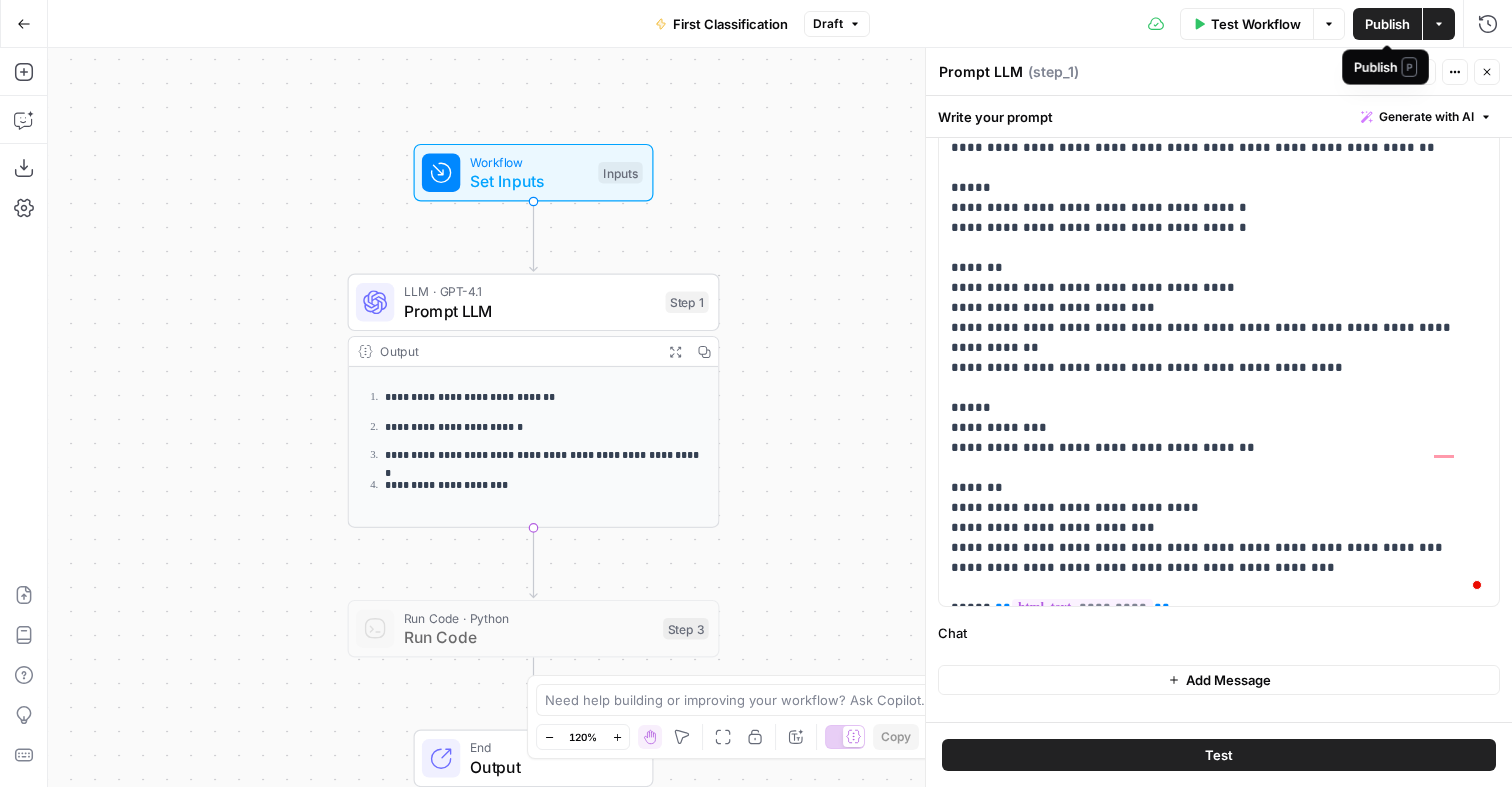 click on "Publish" at bounding box center [1387, 24] 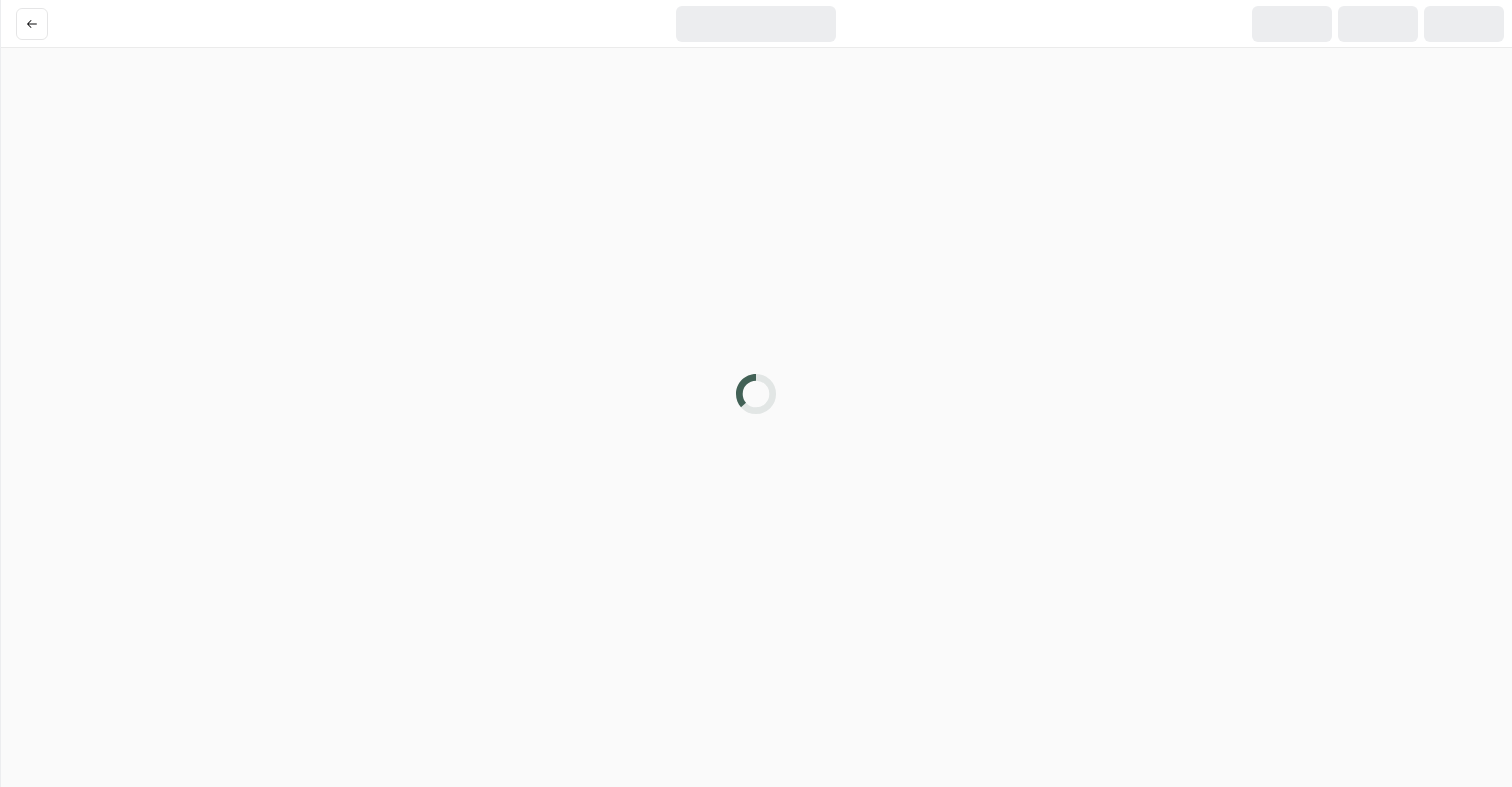 scroll, scrollTop: 0, scrollLeft: 0, axis: both 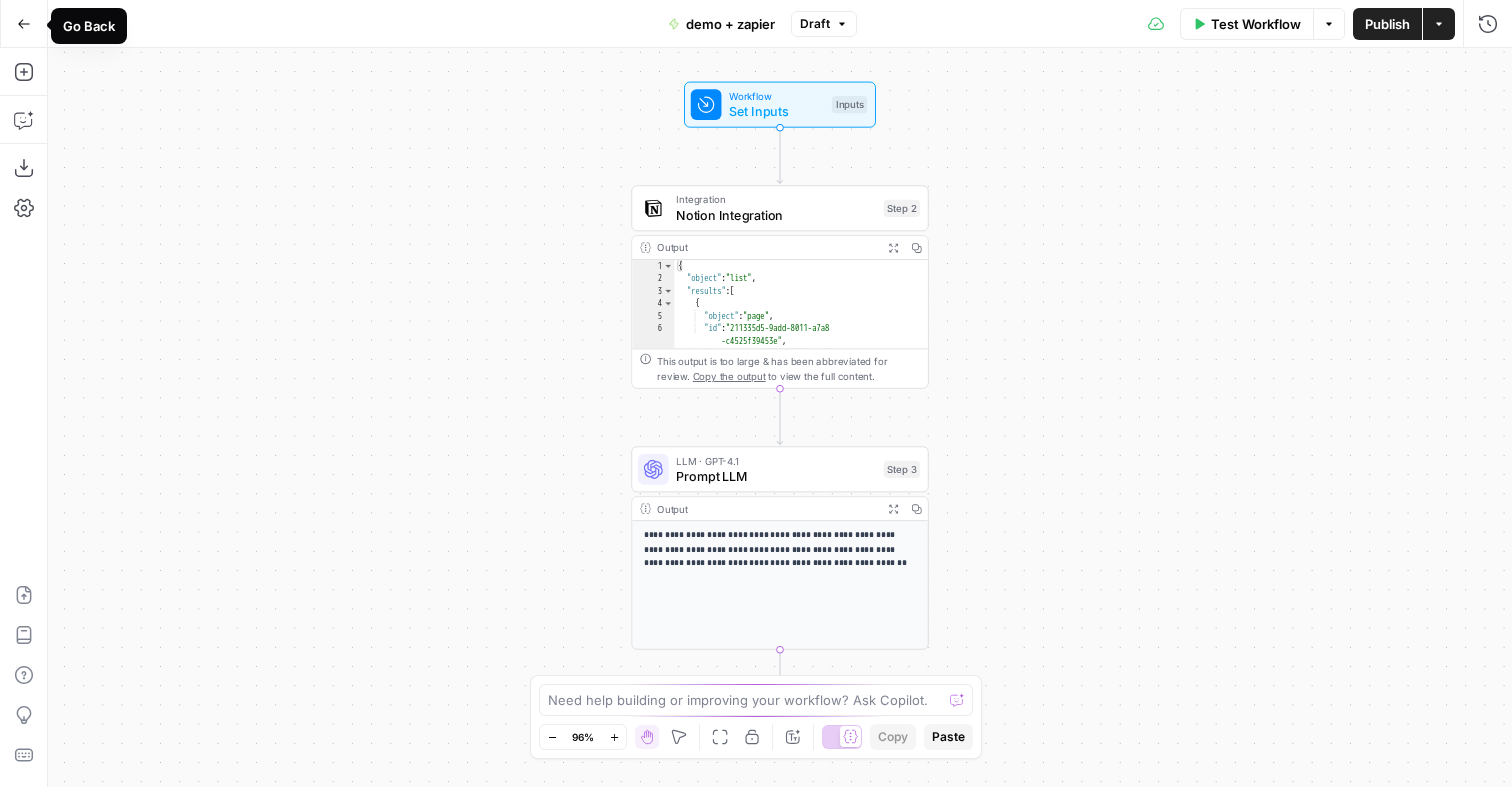 click on "Go Back" at bounding box center [24, 24] 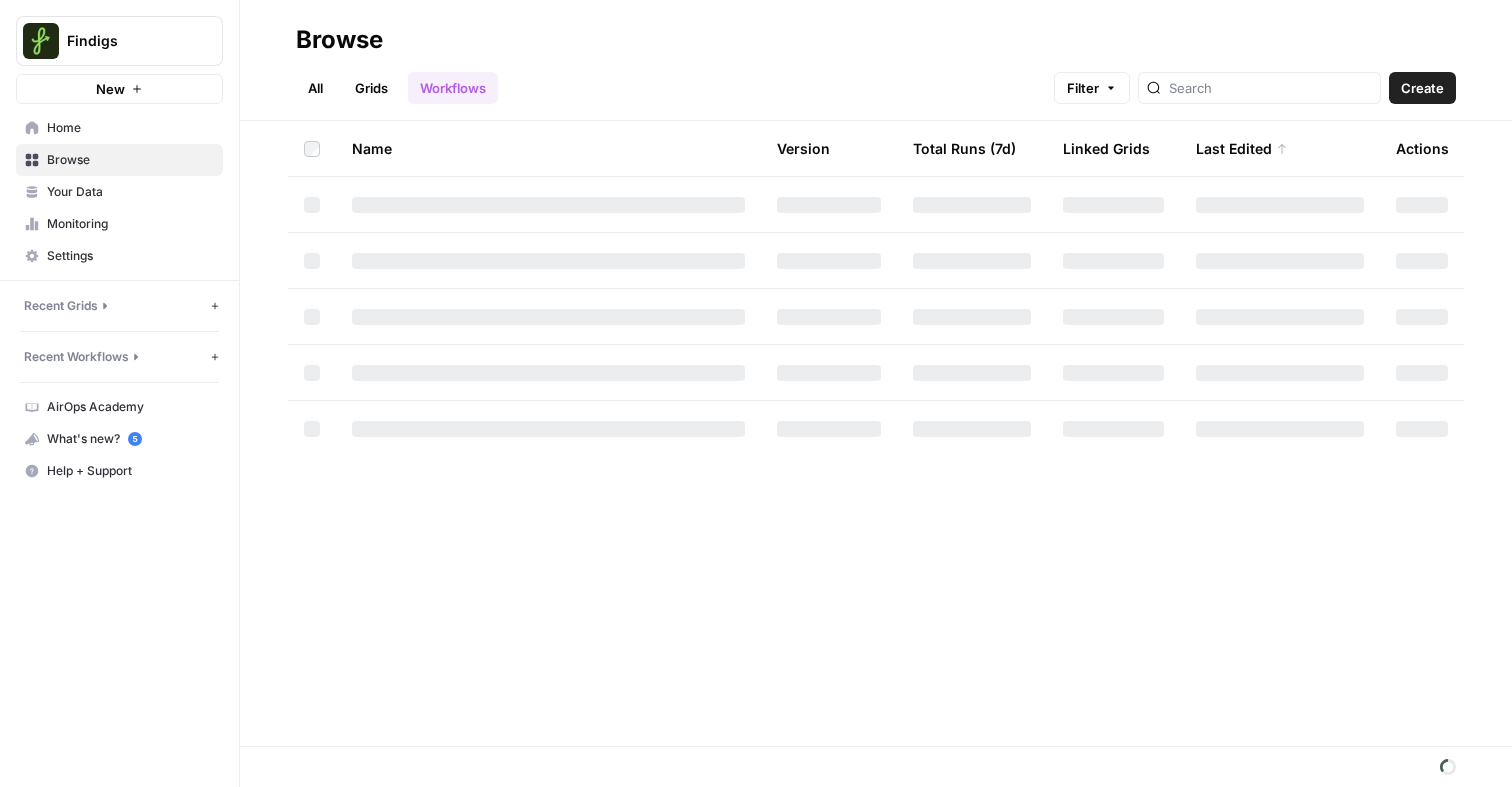 click on "All" at bounding box center (315, 88) 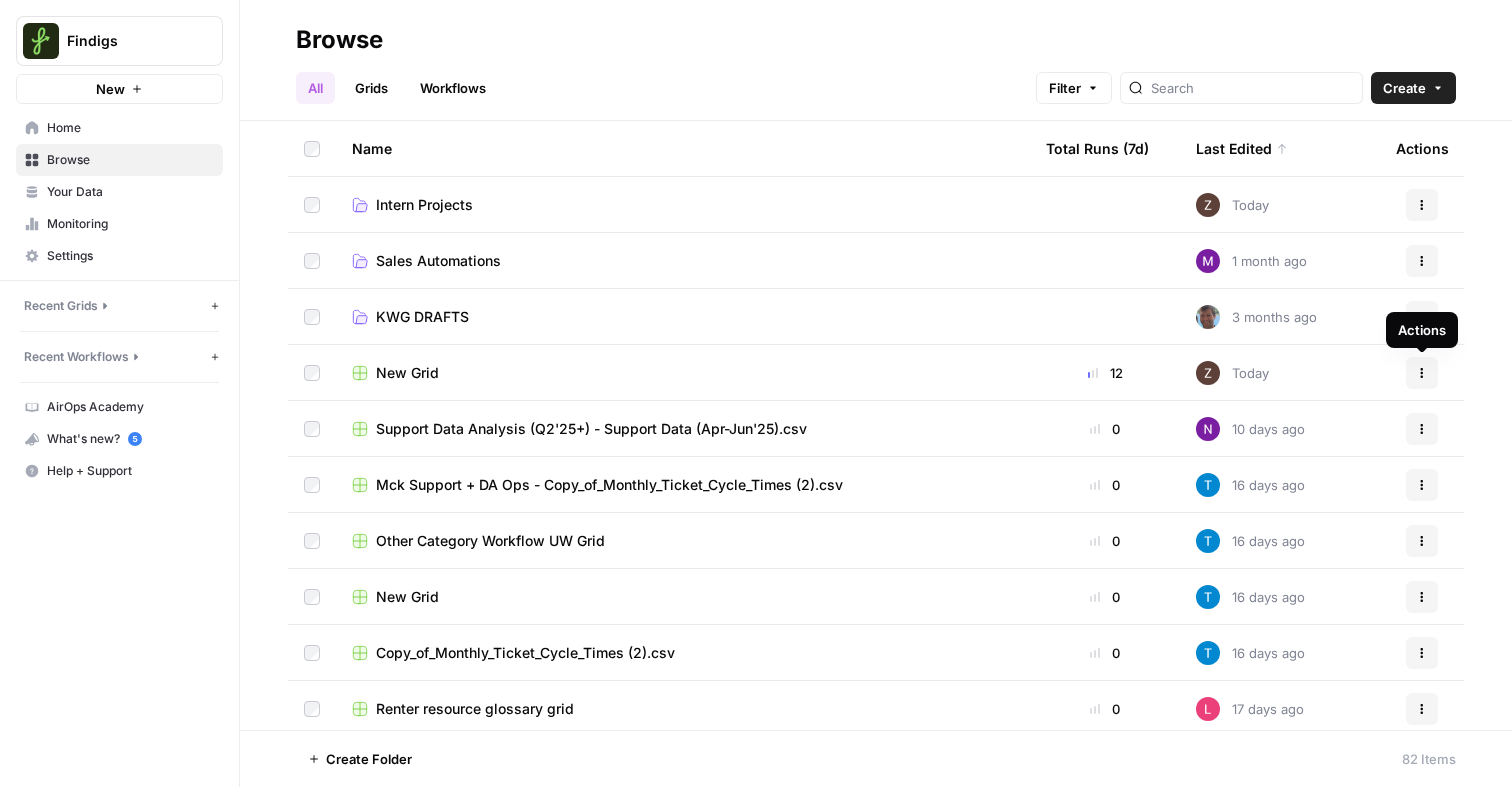 click 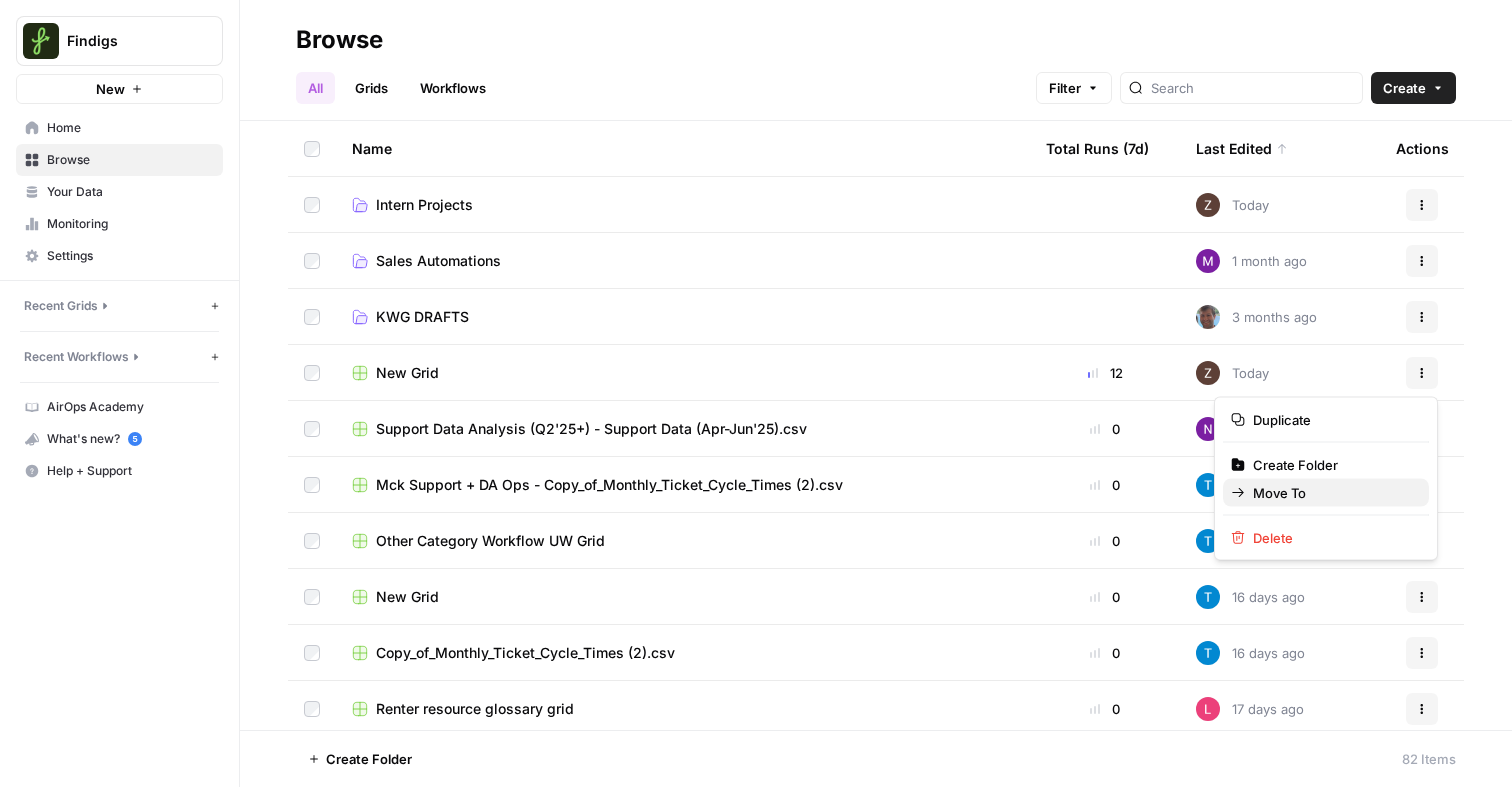 click on "Move To" at bounding box center [1333, 493] 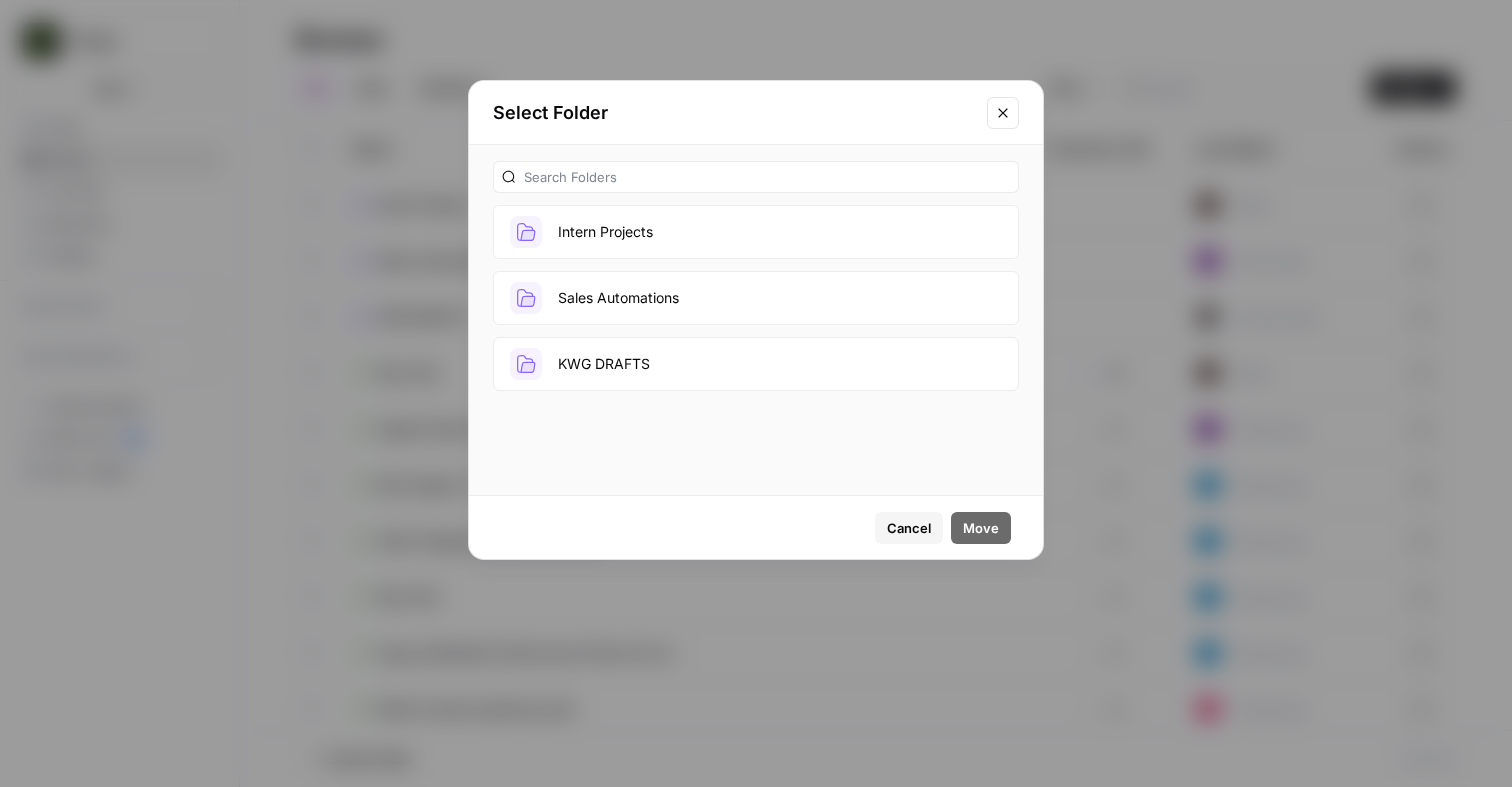 click on "Intern Projects" at bounding box center (756, 232) 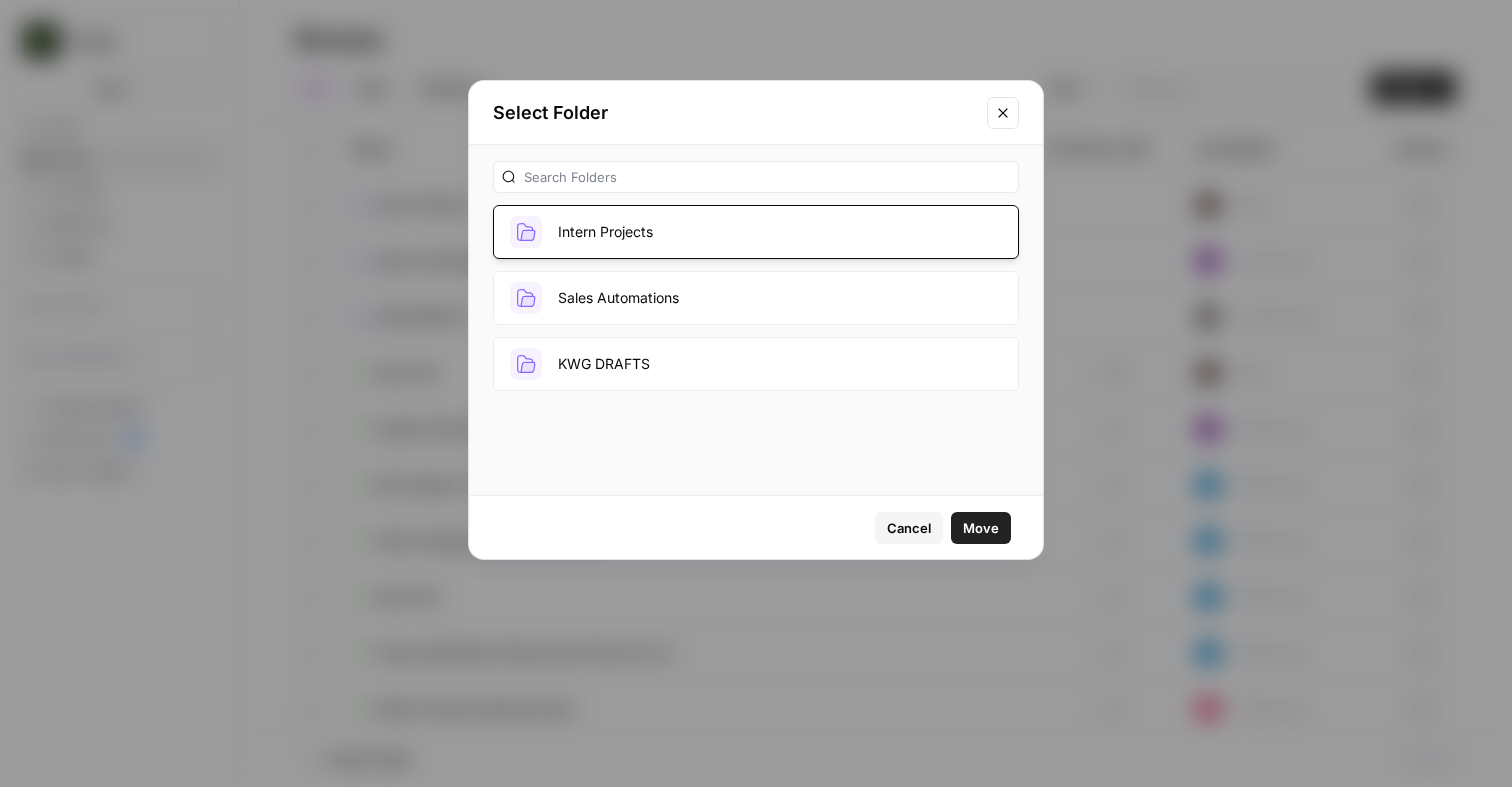 click on "Move" at bounding box center (981, 528) 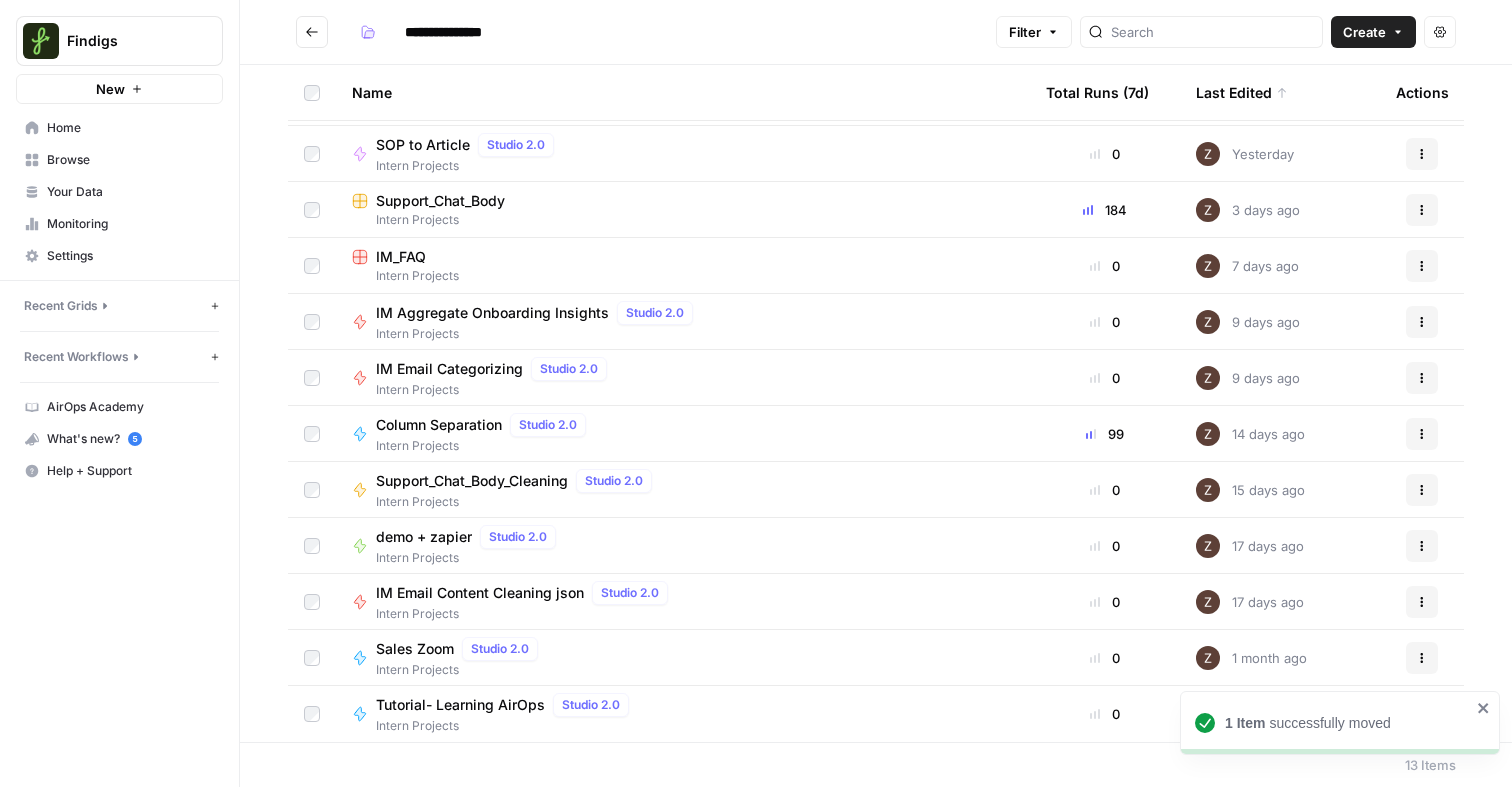 scroll, scrollTop: 0, scrollLeft: 0, axis: both 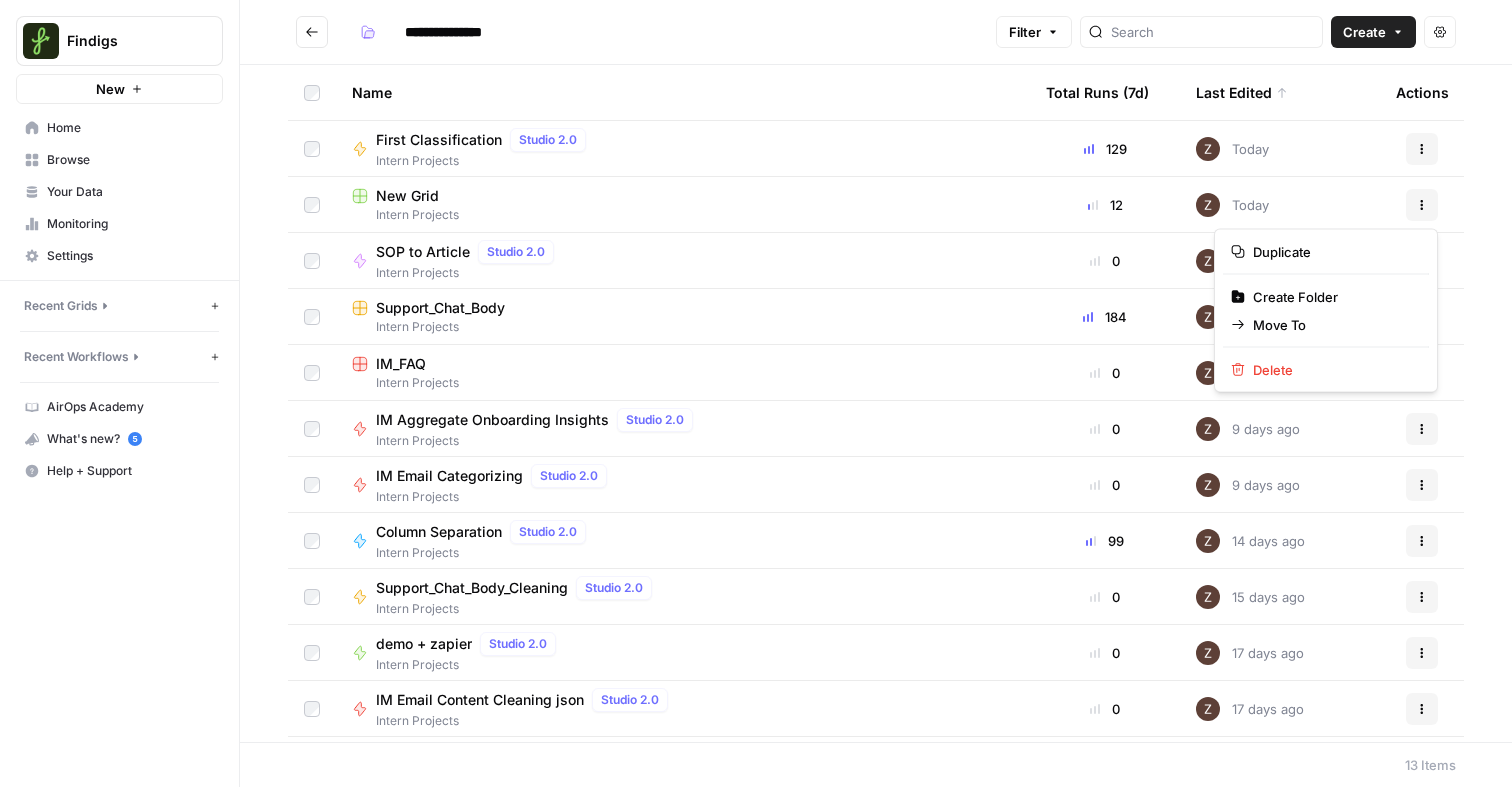 click on "Actions" at bounding box center (1422, 205) 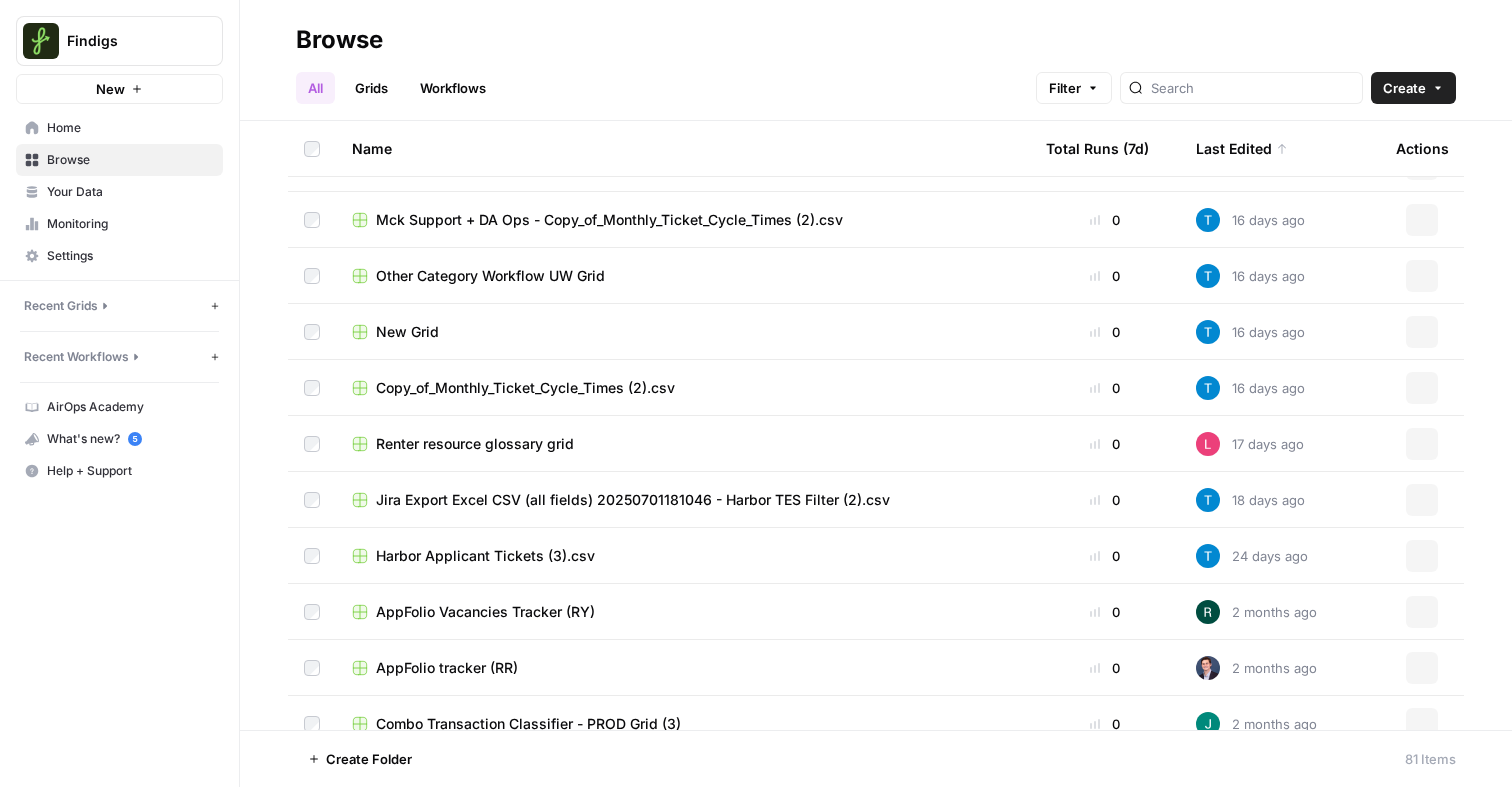 scroll, scrollTop: 0, scrollLeft: 0, axis: both 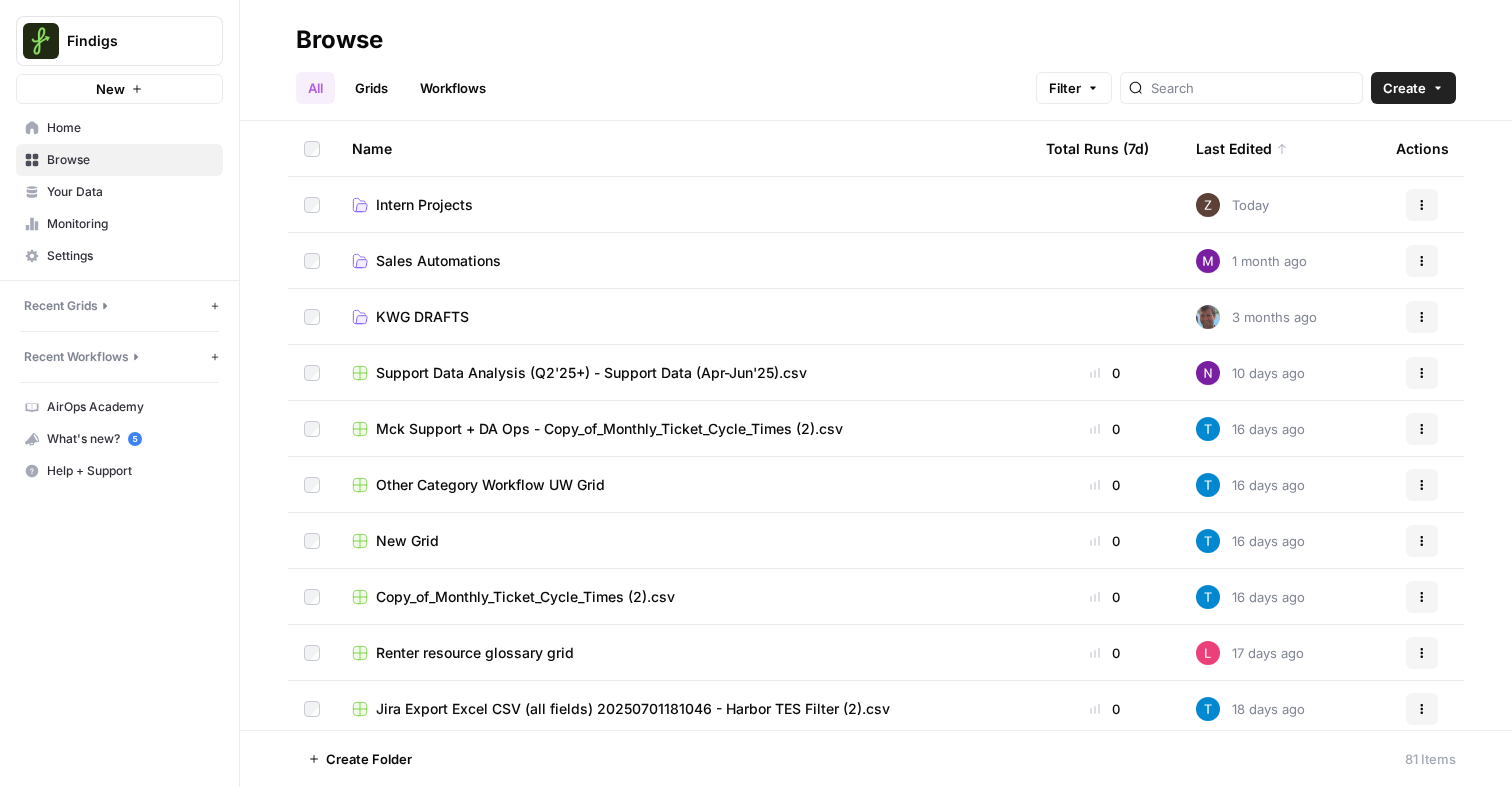 click on "Intern Projects" at bounding box center [424, 205] 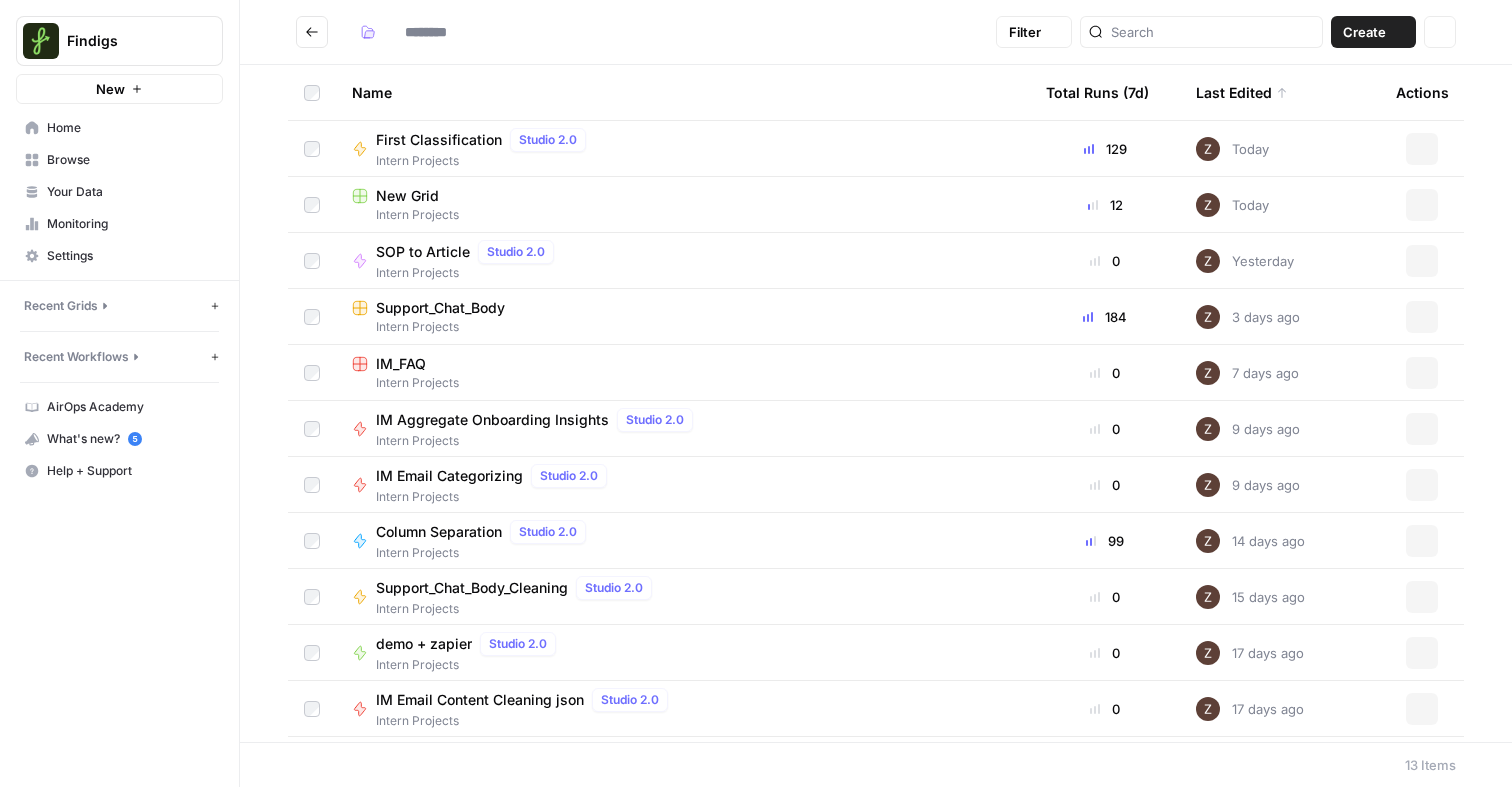 type on "**********" 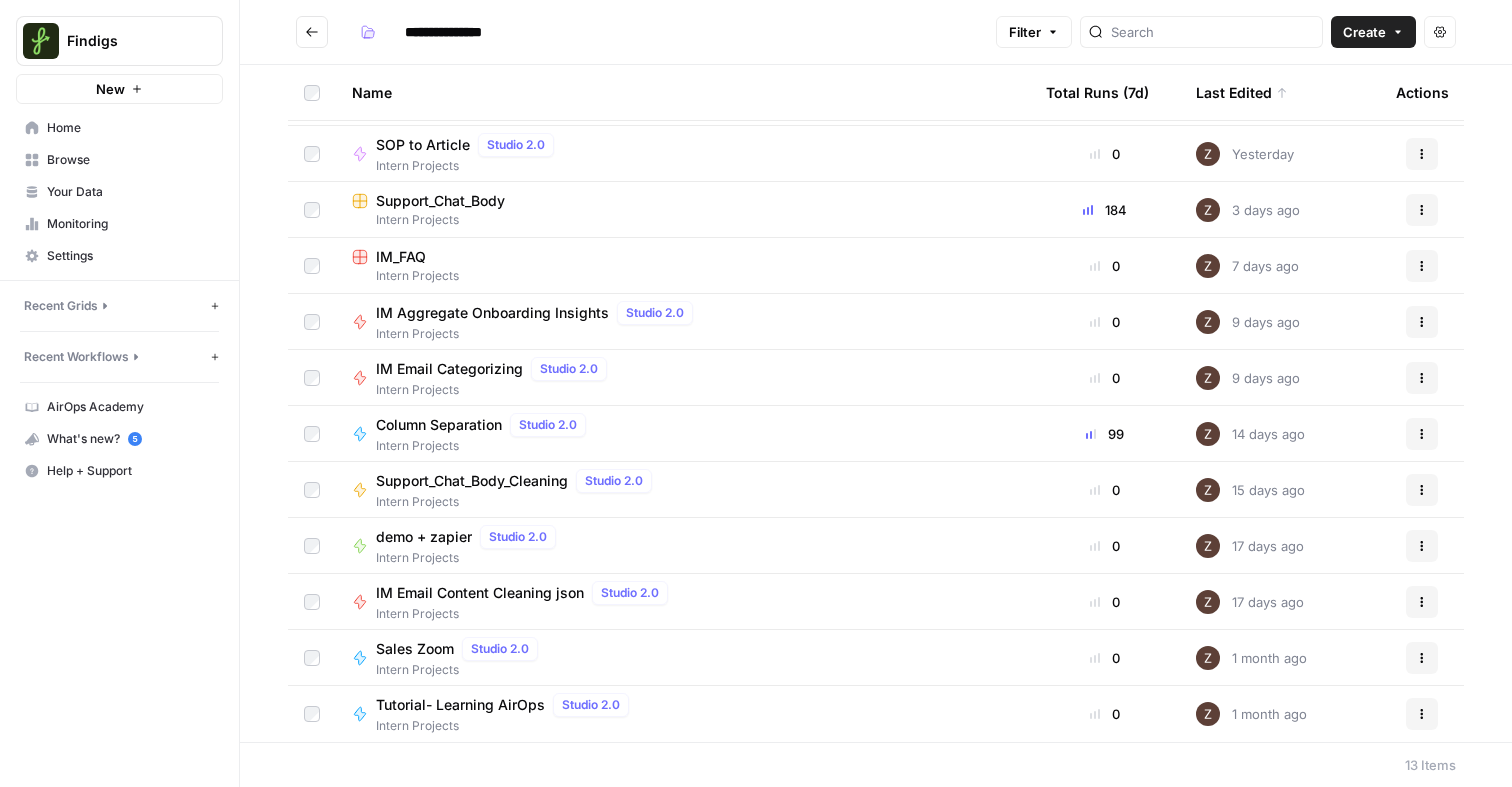 scroll, scrollTop: 0, scrollLeft: 0, axis: both 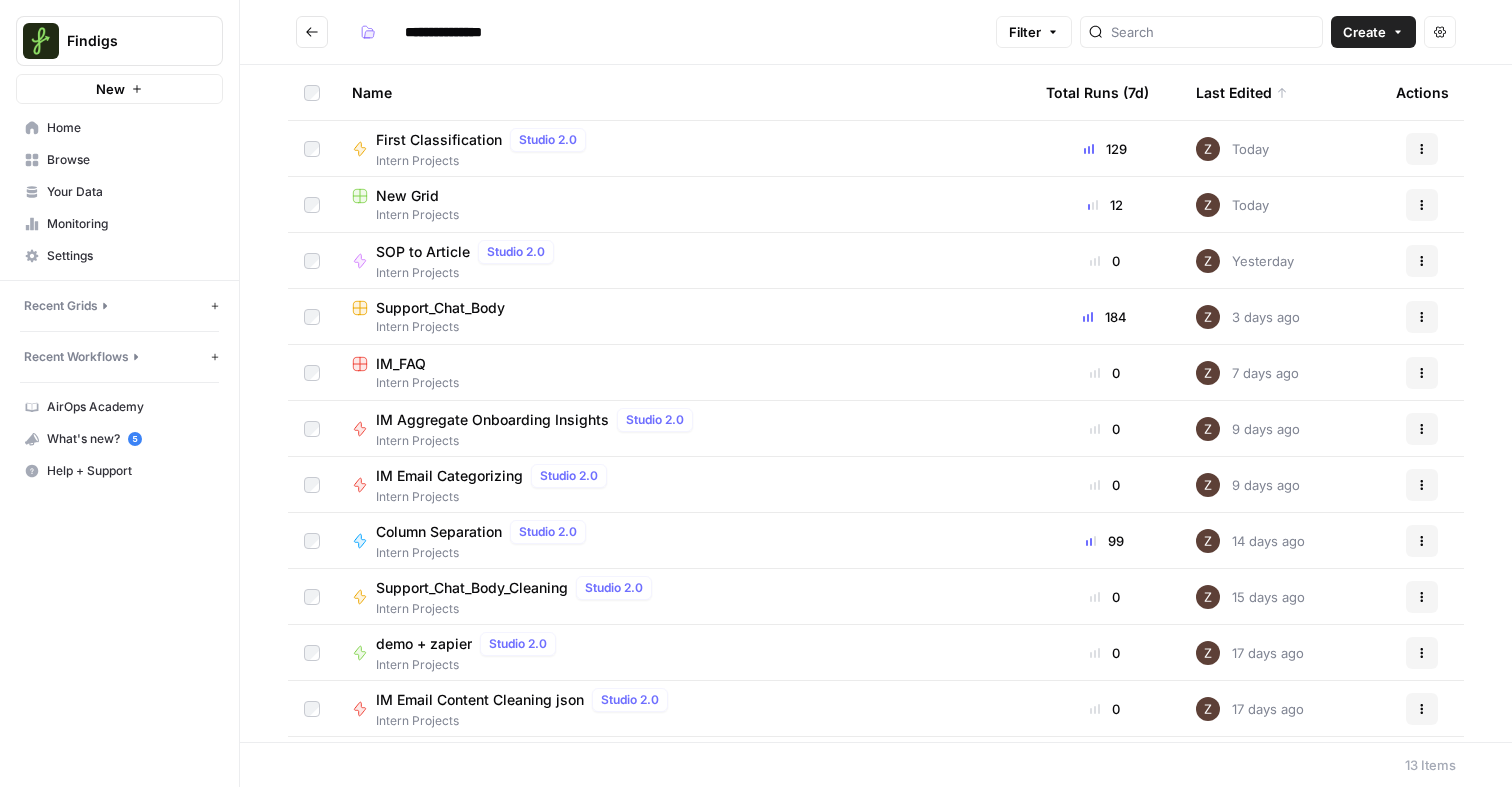 click 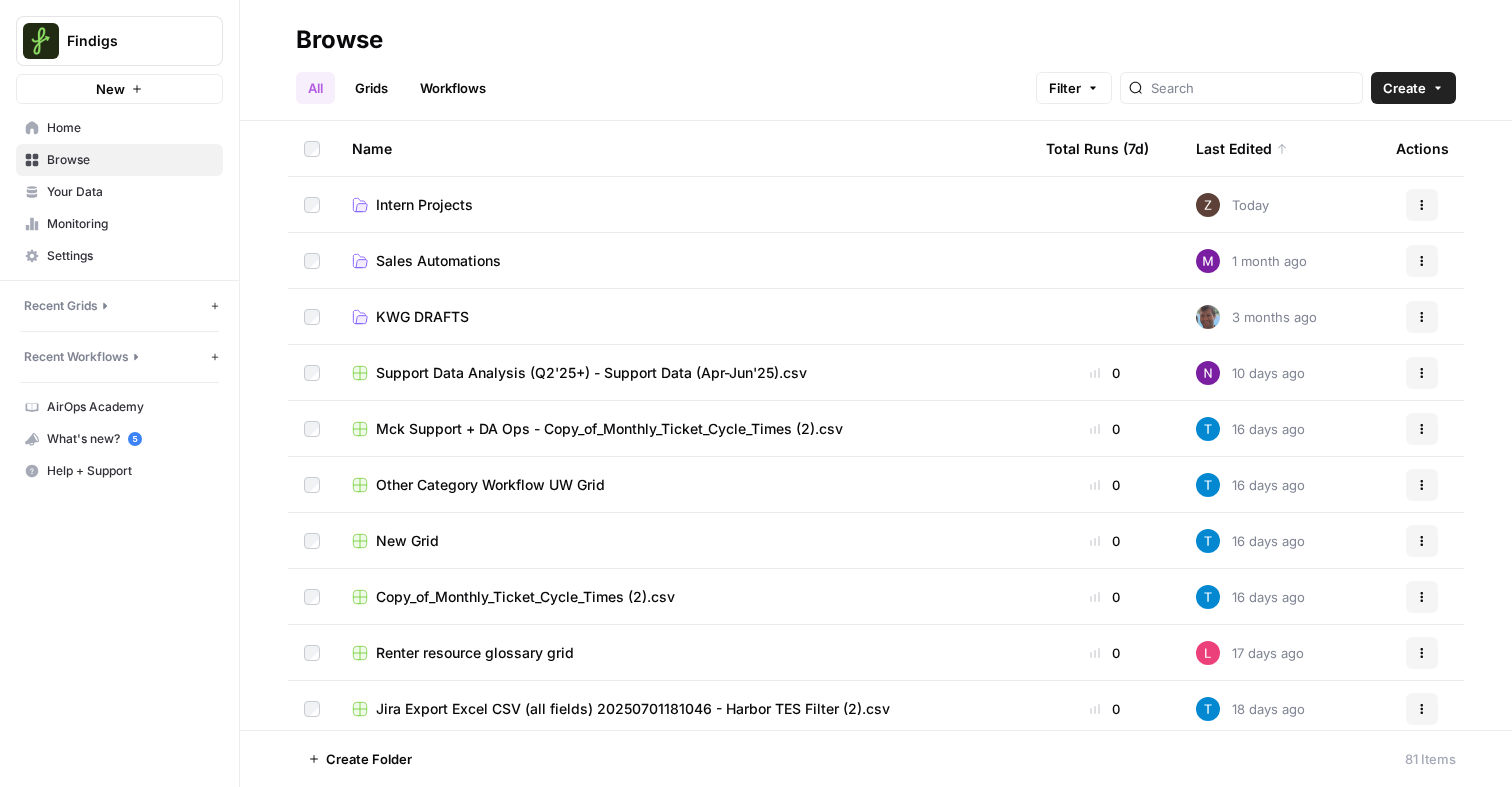 scroll, scrollTop: 0, scrollLeft: 0, axis: both 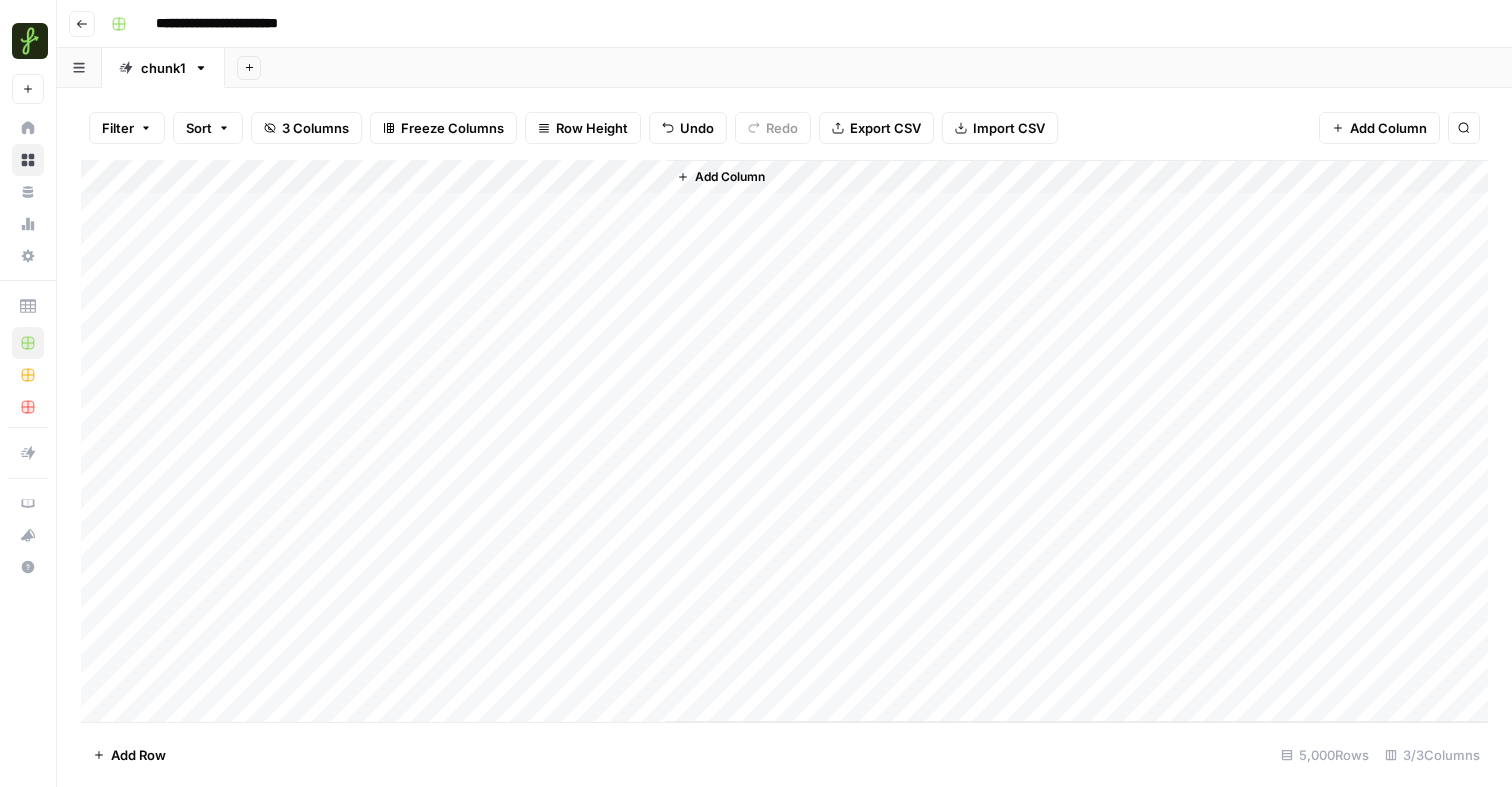 click on "Add Column" at bounding box center (784, 441) 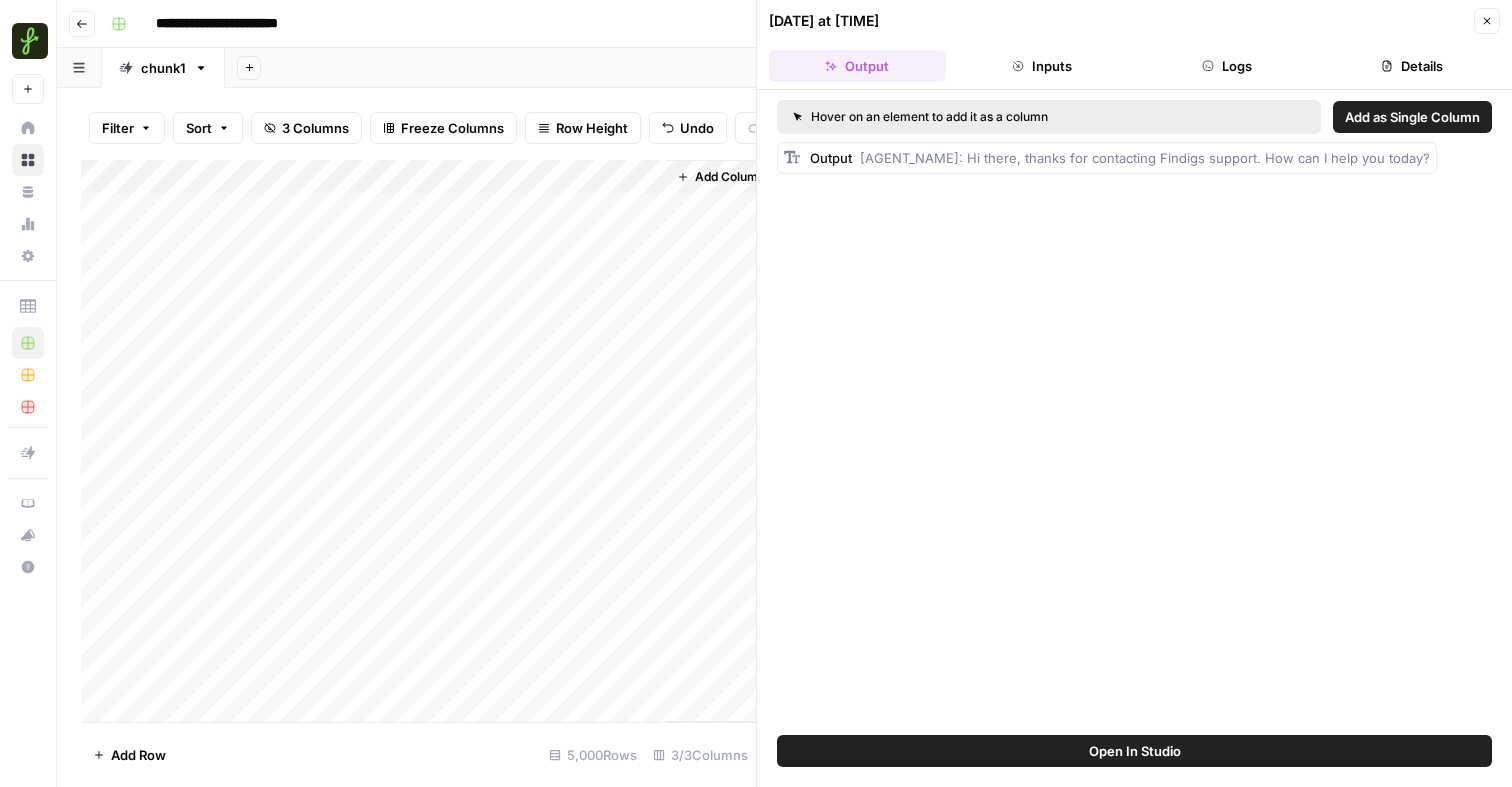 click on "Add Column" at bounding box center [418, 441] 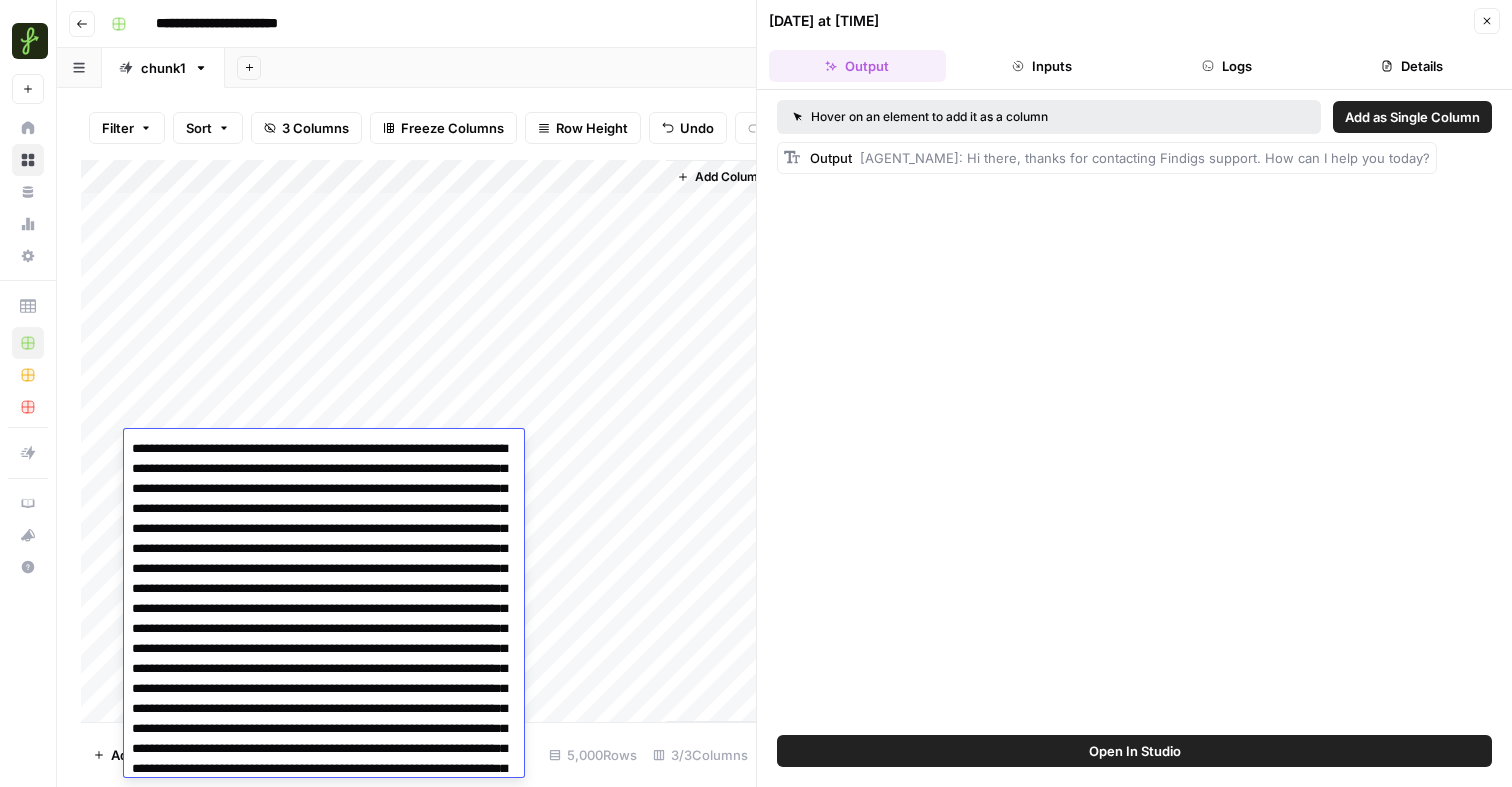 click at bounding box center [324, 679] 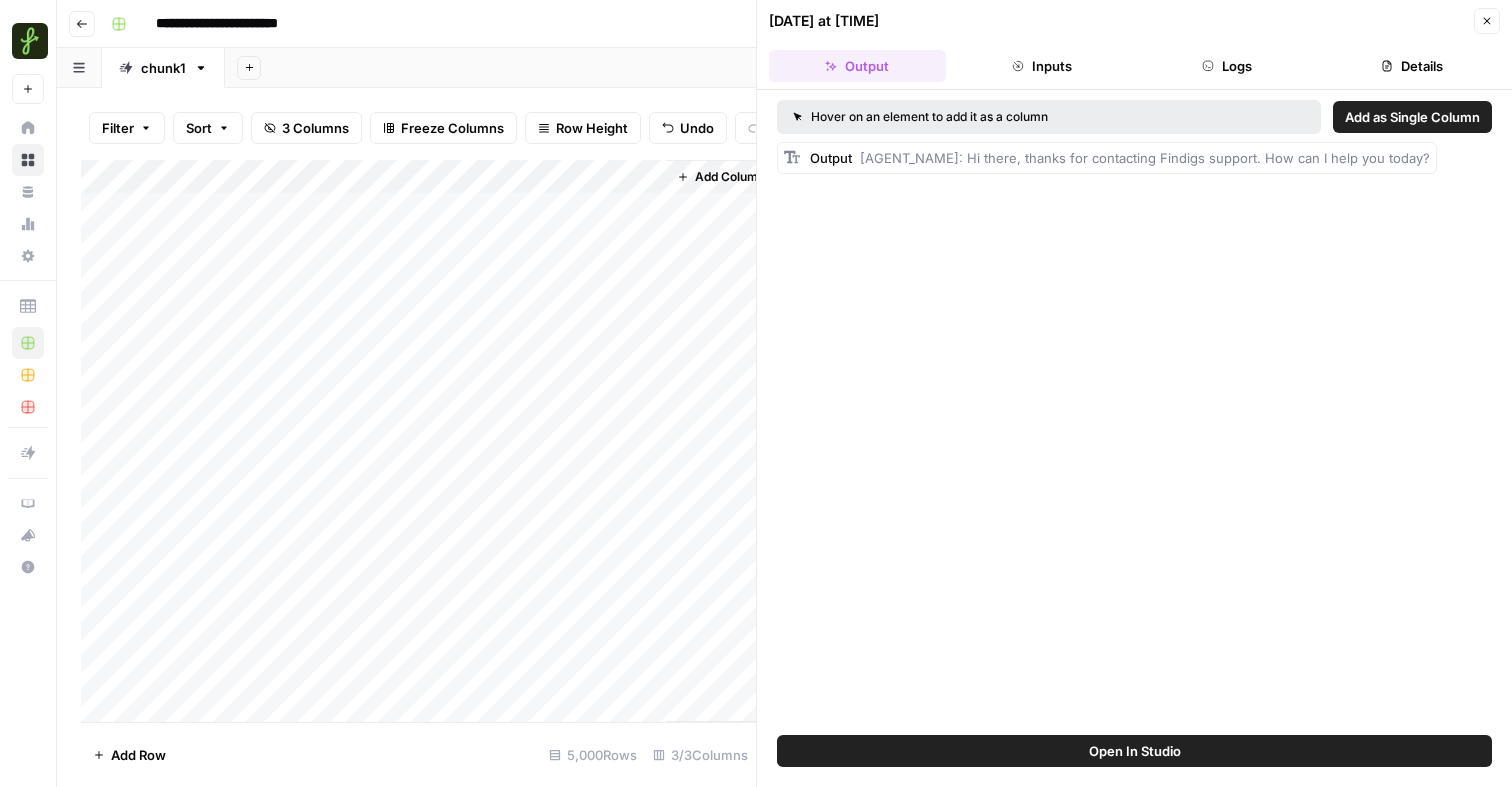 click 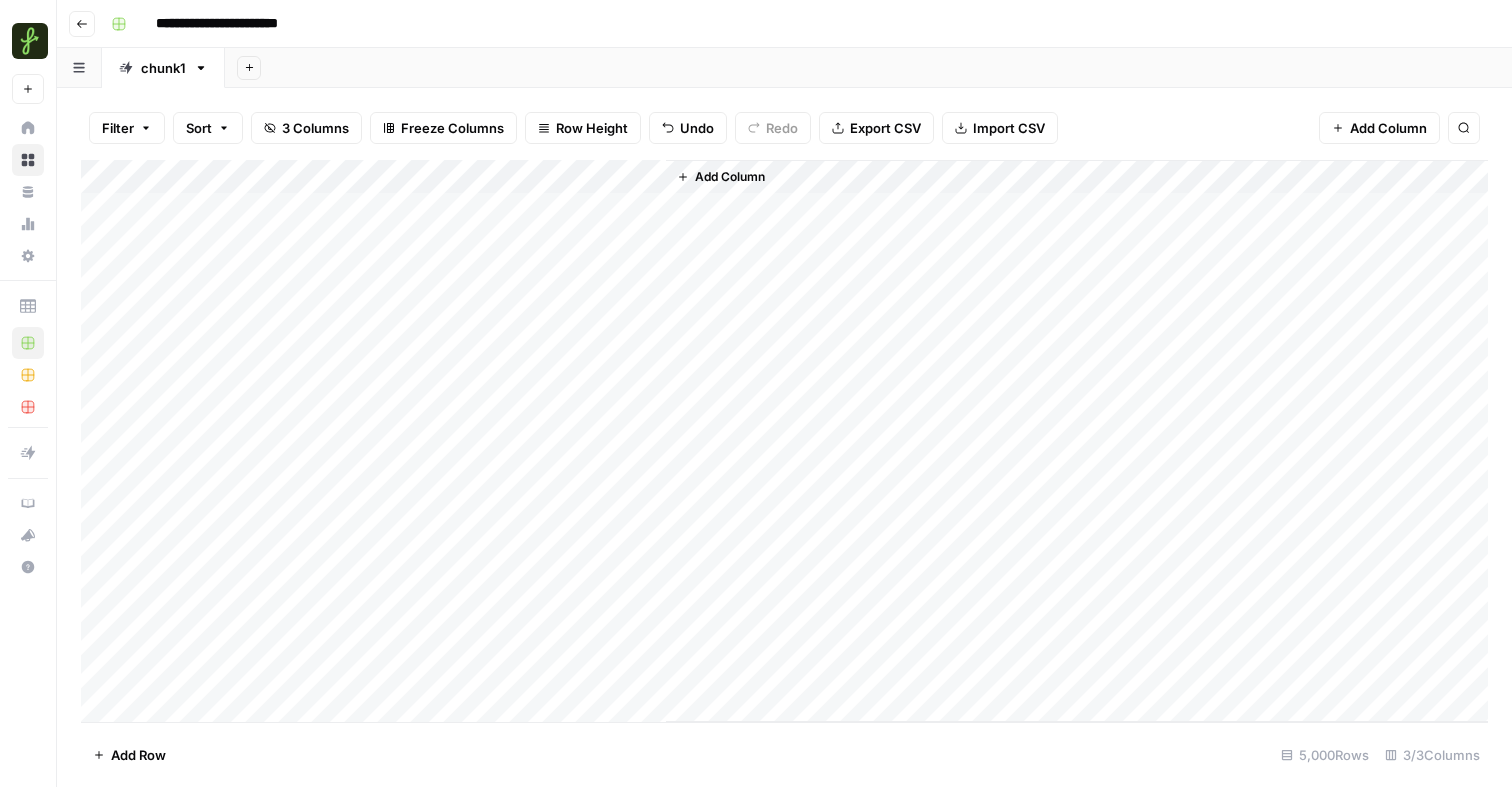 click on "Add Column" at bounding box center (784, 441) 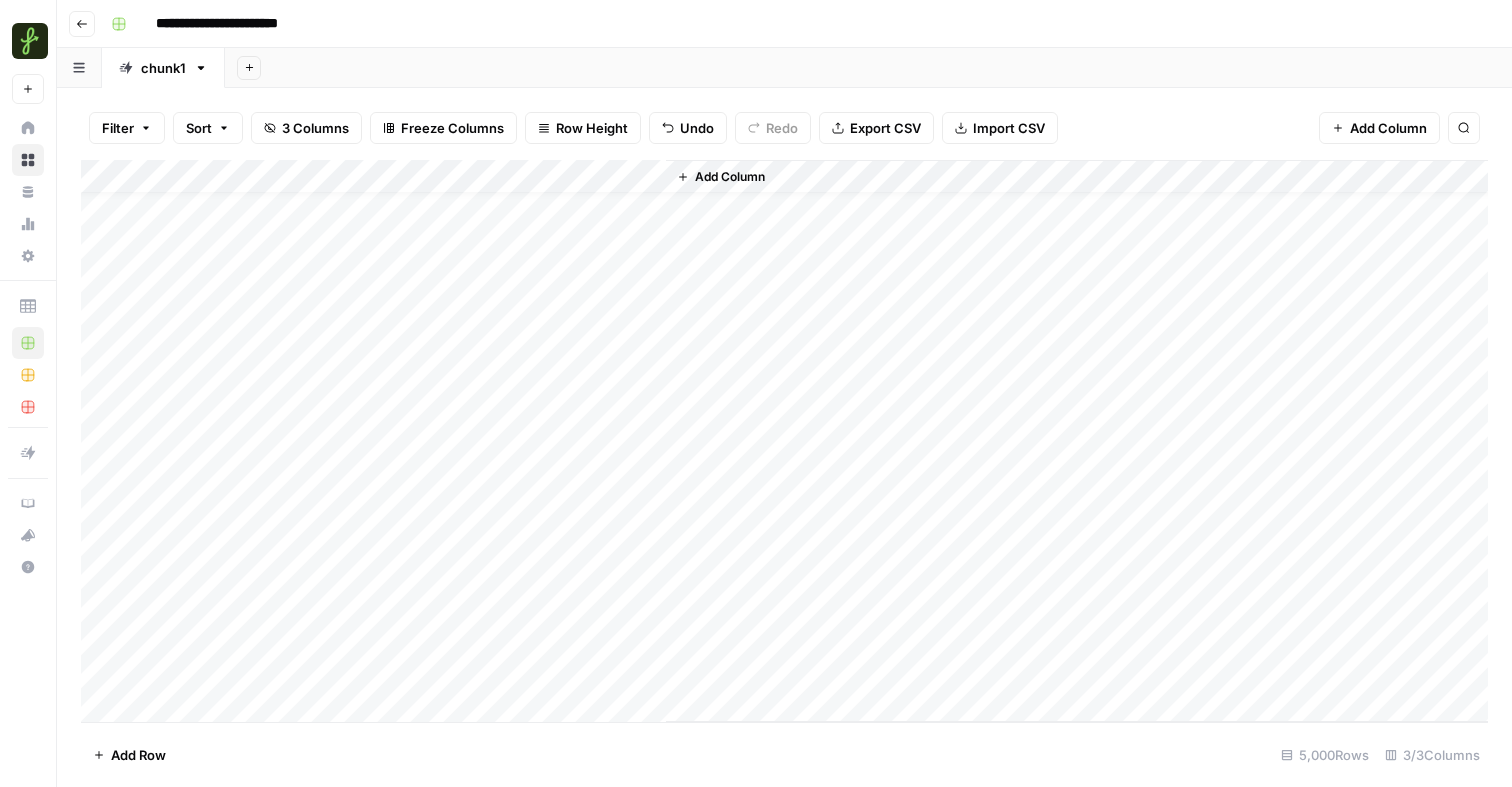 scroll, scrollTop: 0, scrollLeft: 0, axis: both 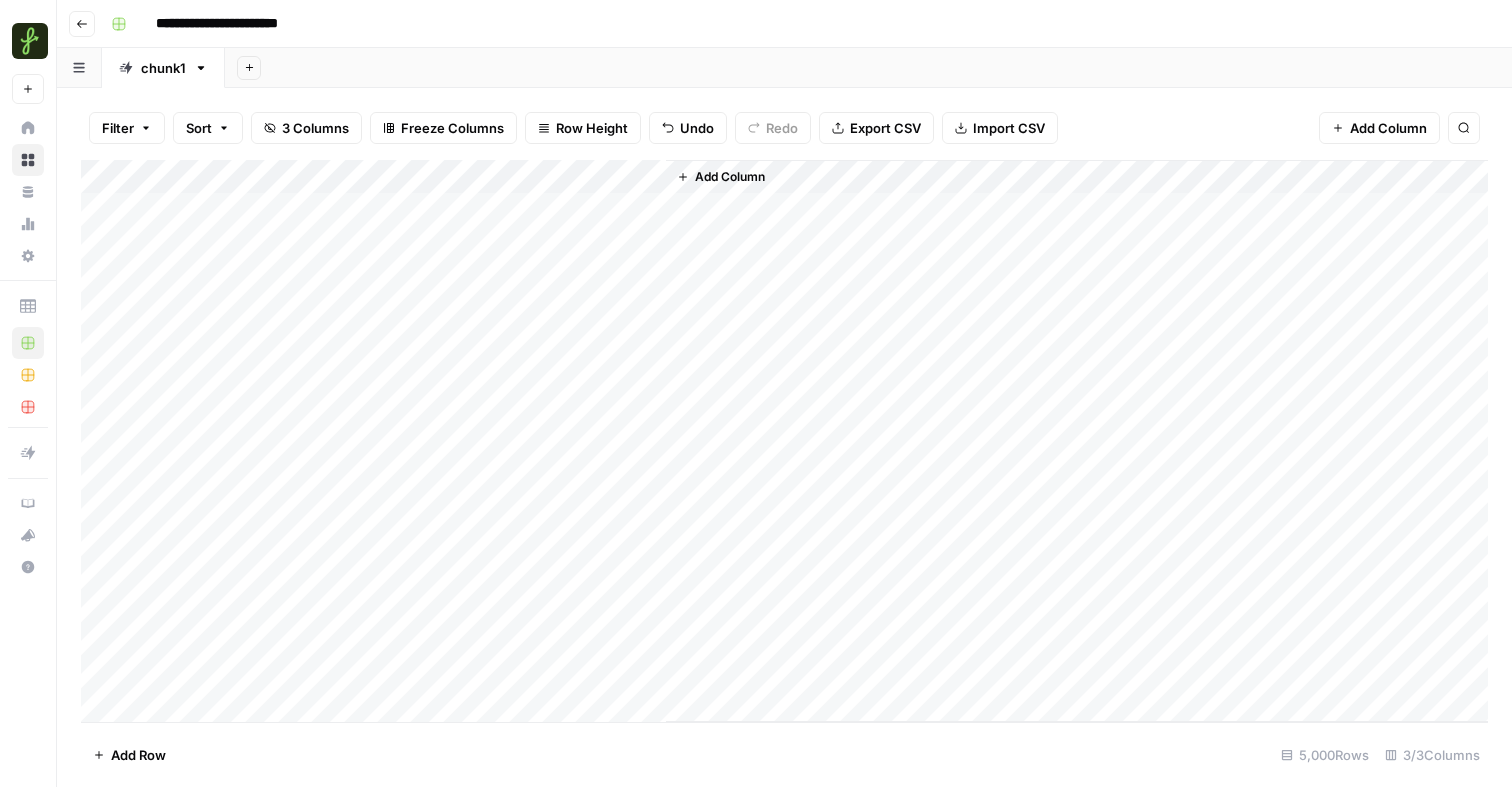 click on "Add Column" at bounding box center [784, 441] 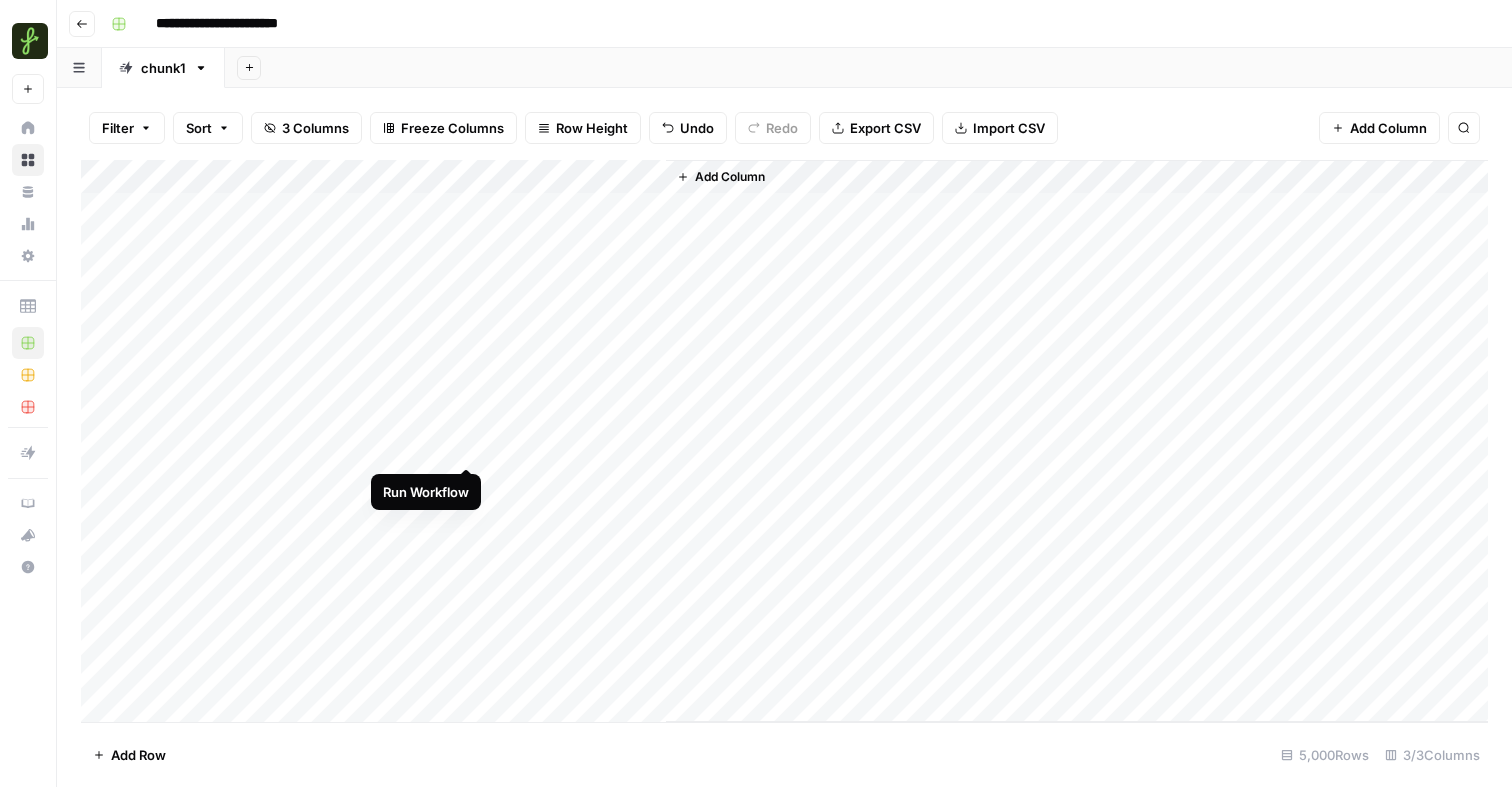 click on "Add Column" at bounding box center (784, 441) 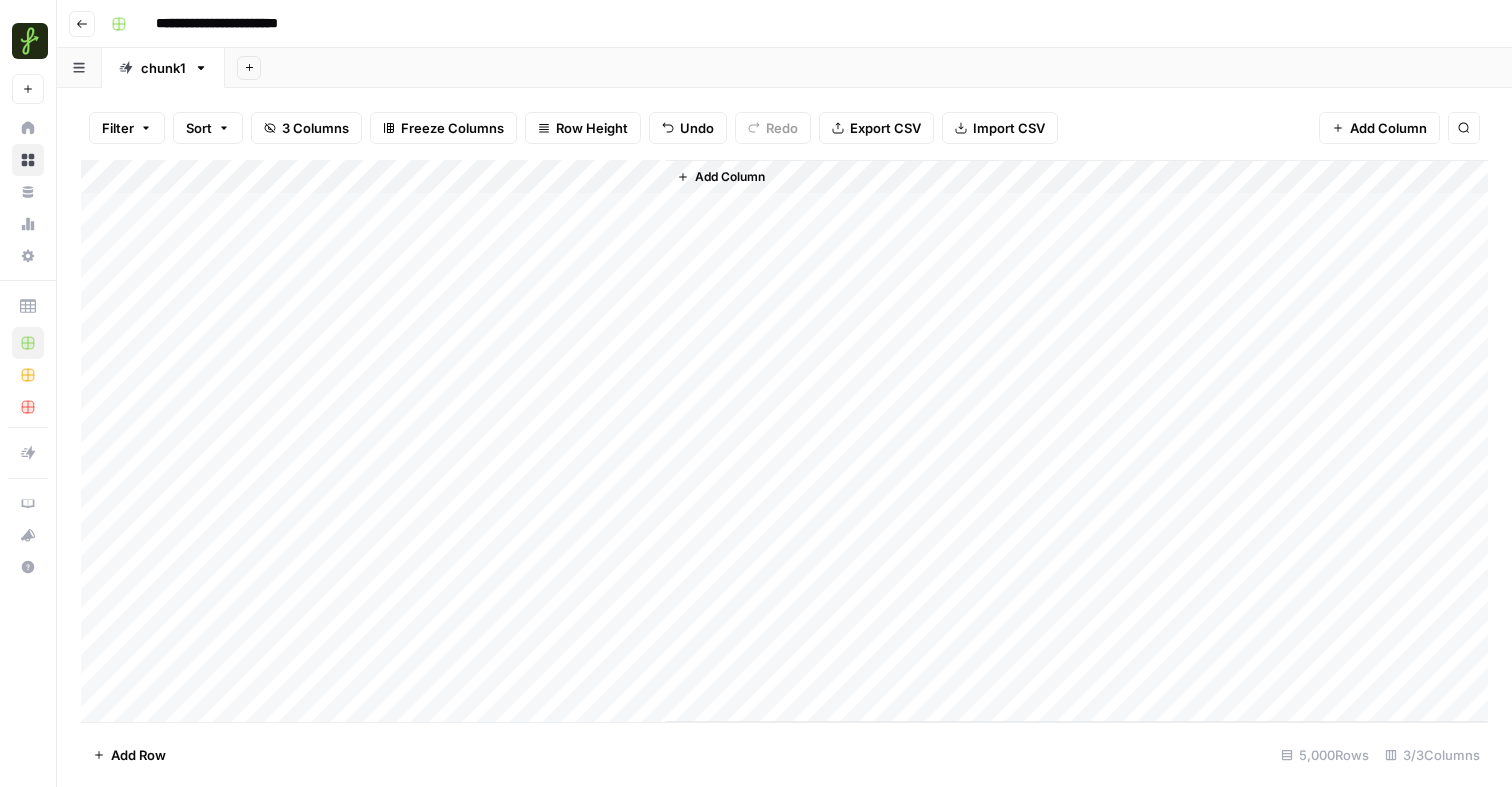 click on "Add Column" at bounding box center (784, 441) 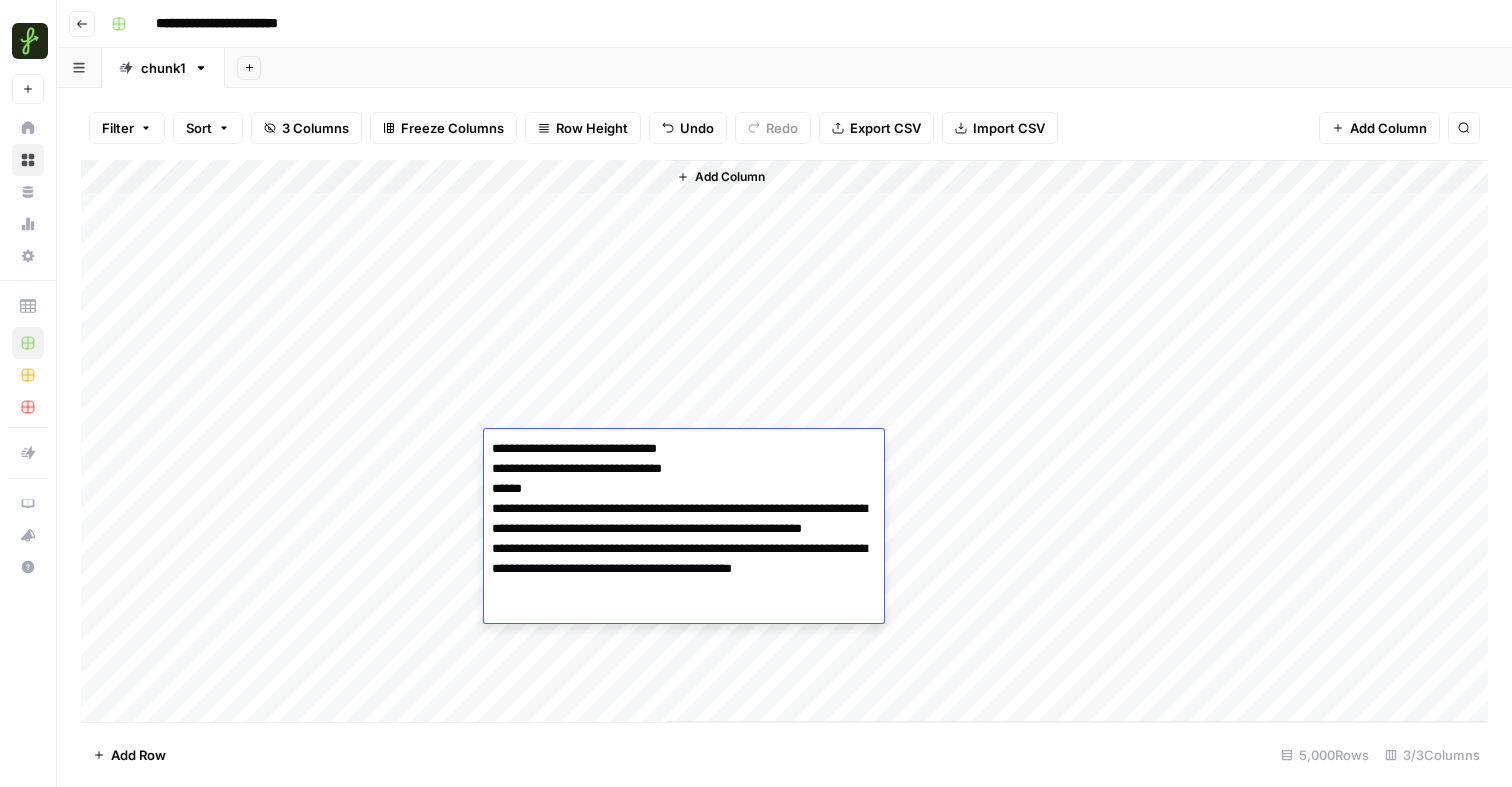 click on "Add Column" at bounding box center (784, 441) 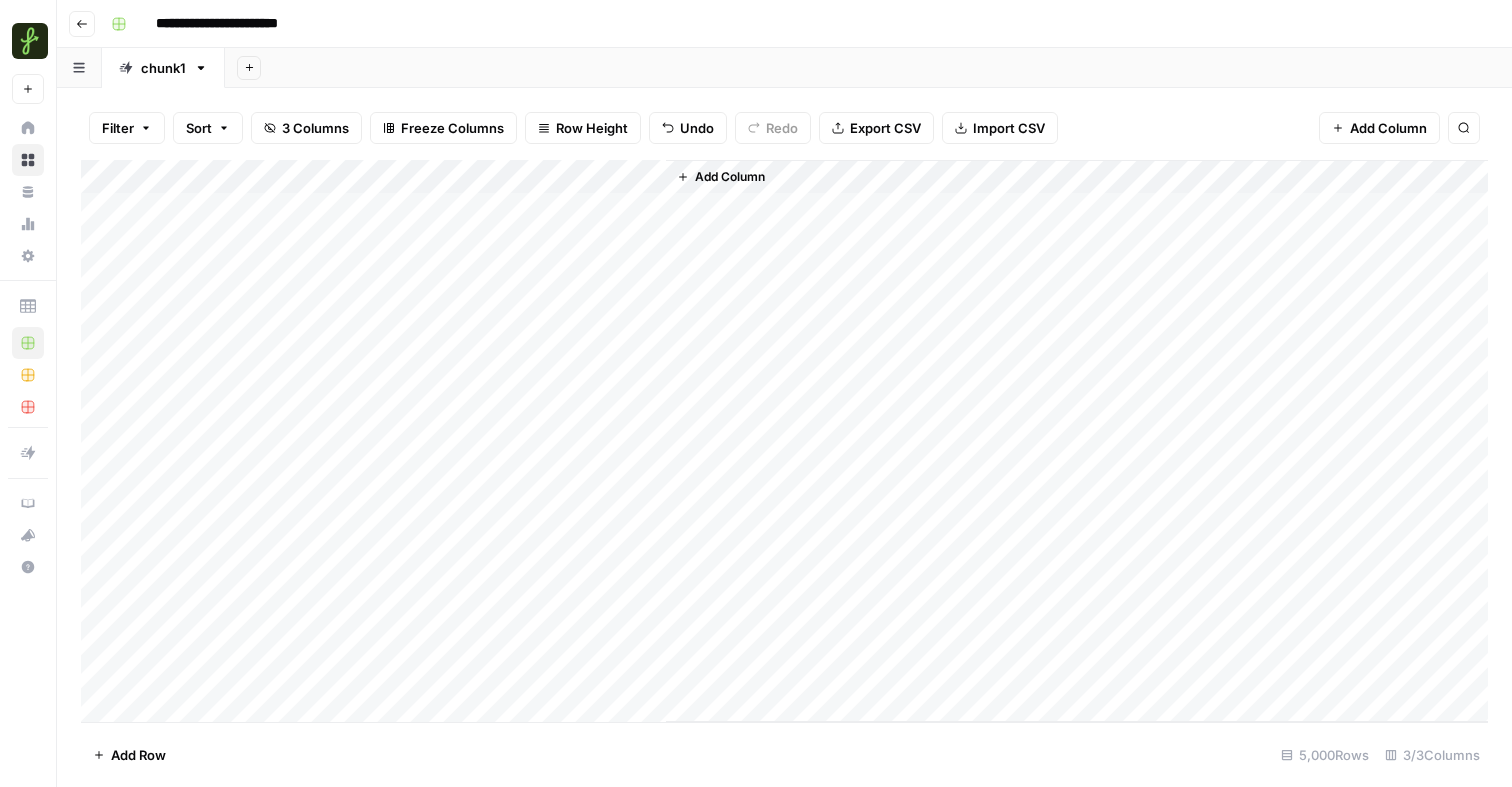 click on "Add Column" at bounding box center [784, 441] 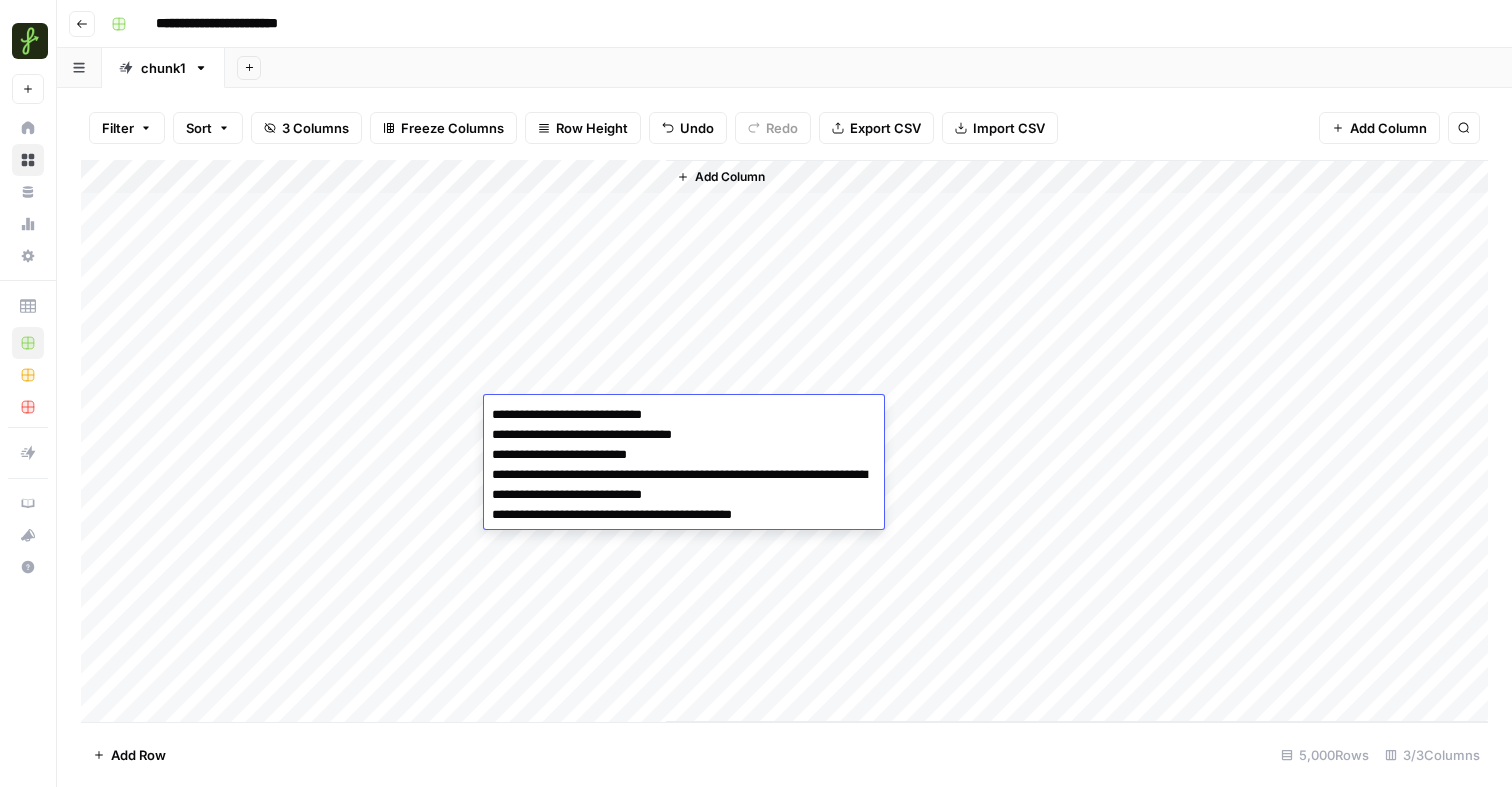 click on "Add Column" at bounding box center (784, 441) 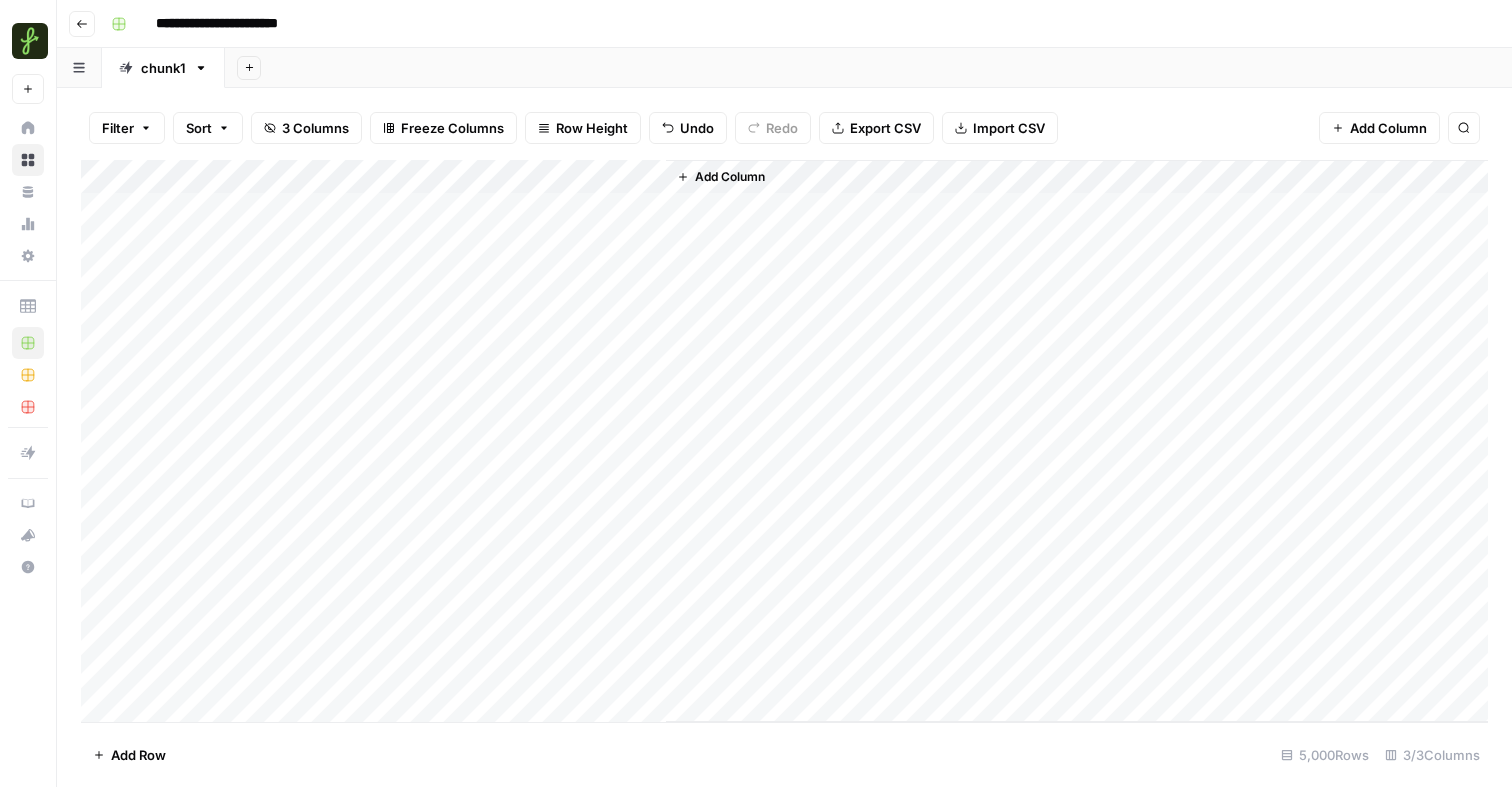 click on "Add Column" at bounding box center (784, 441) 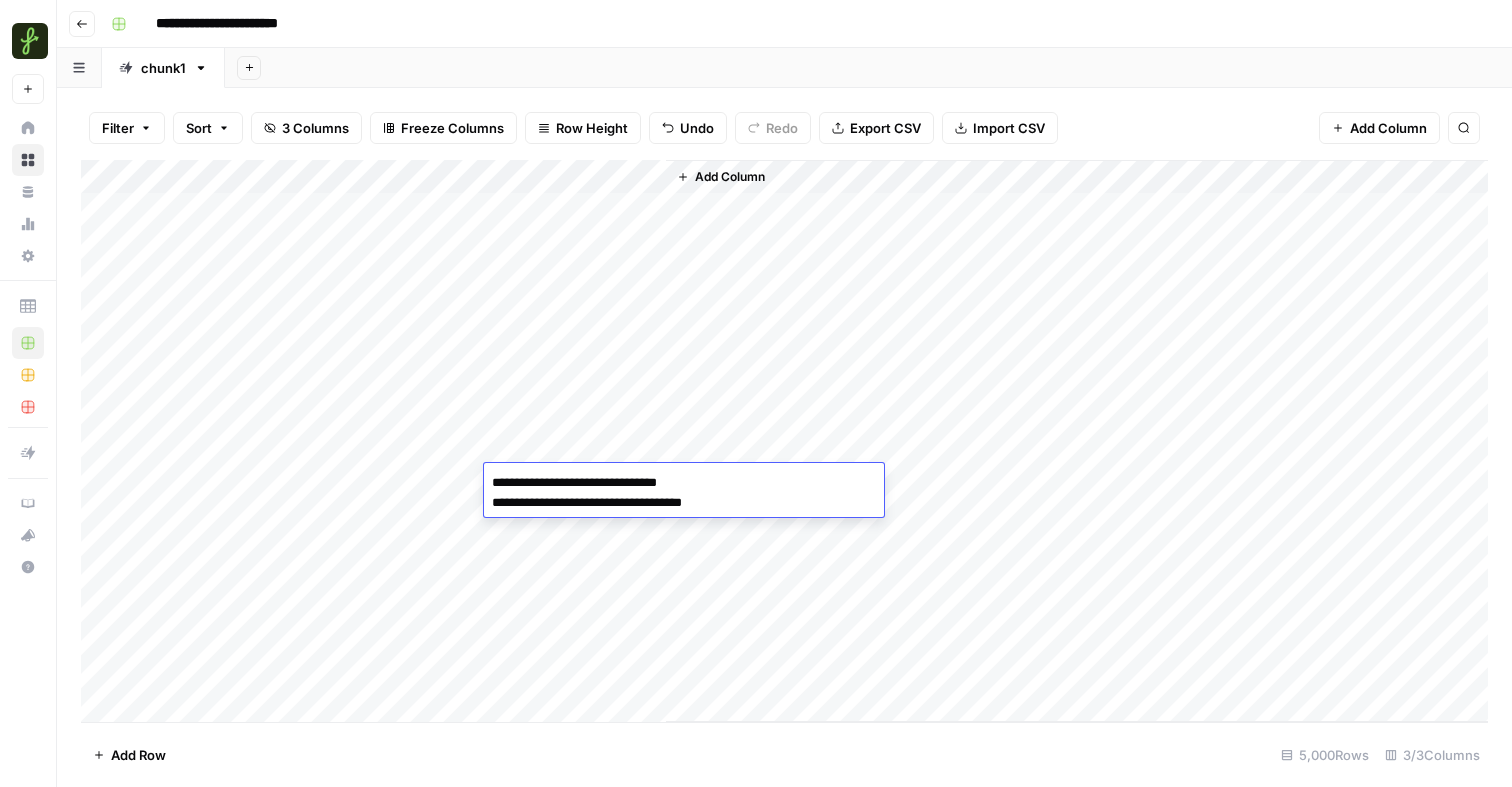 click on "Add Column" at bounding box center [784, 441] 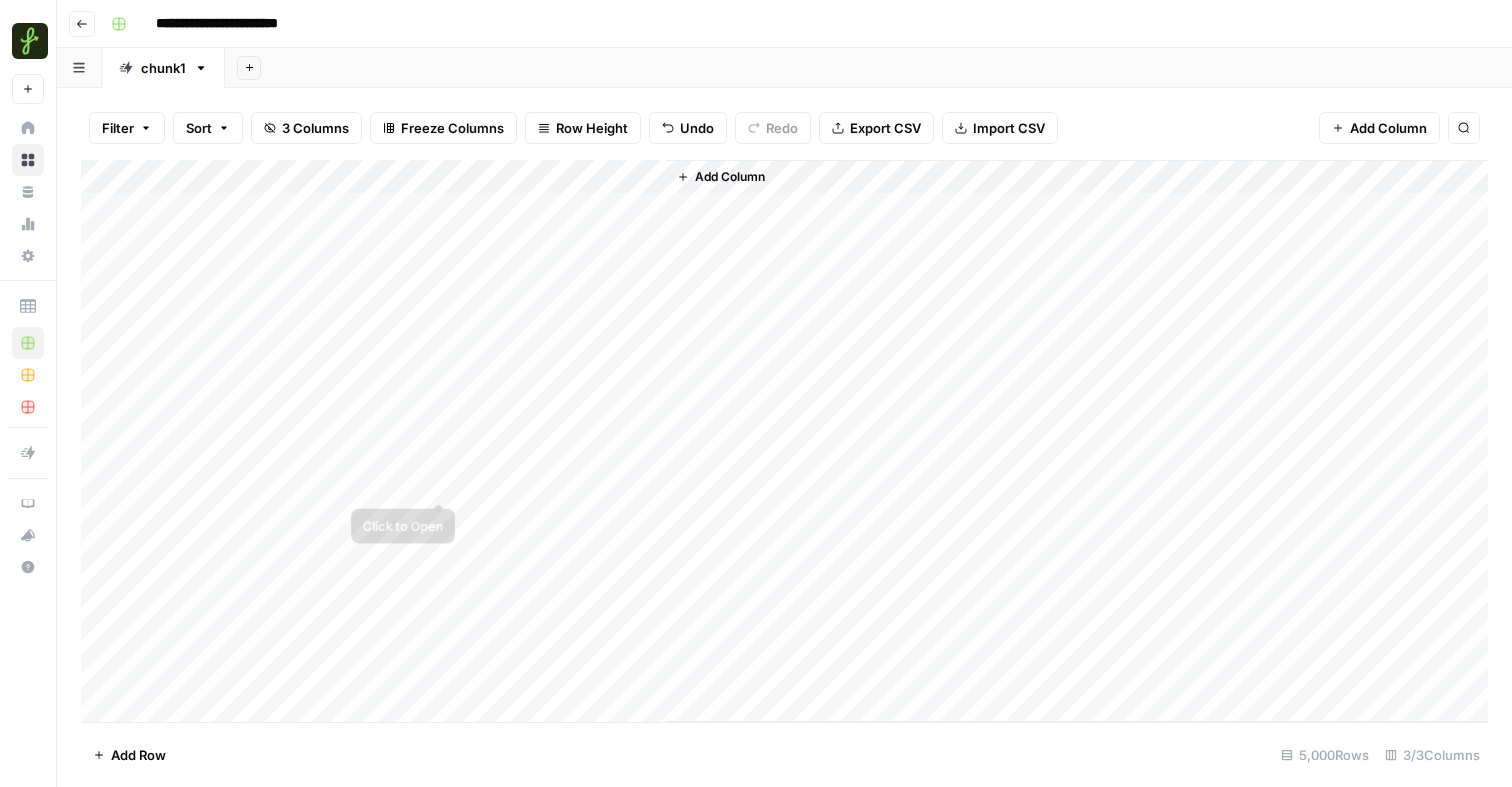 click on "Add Column" at bounding box center (784, 441) 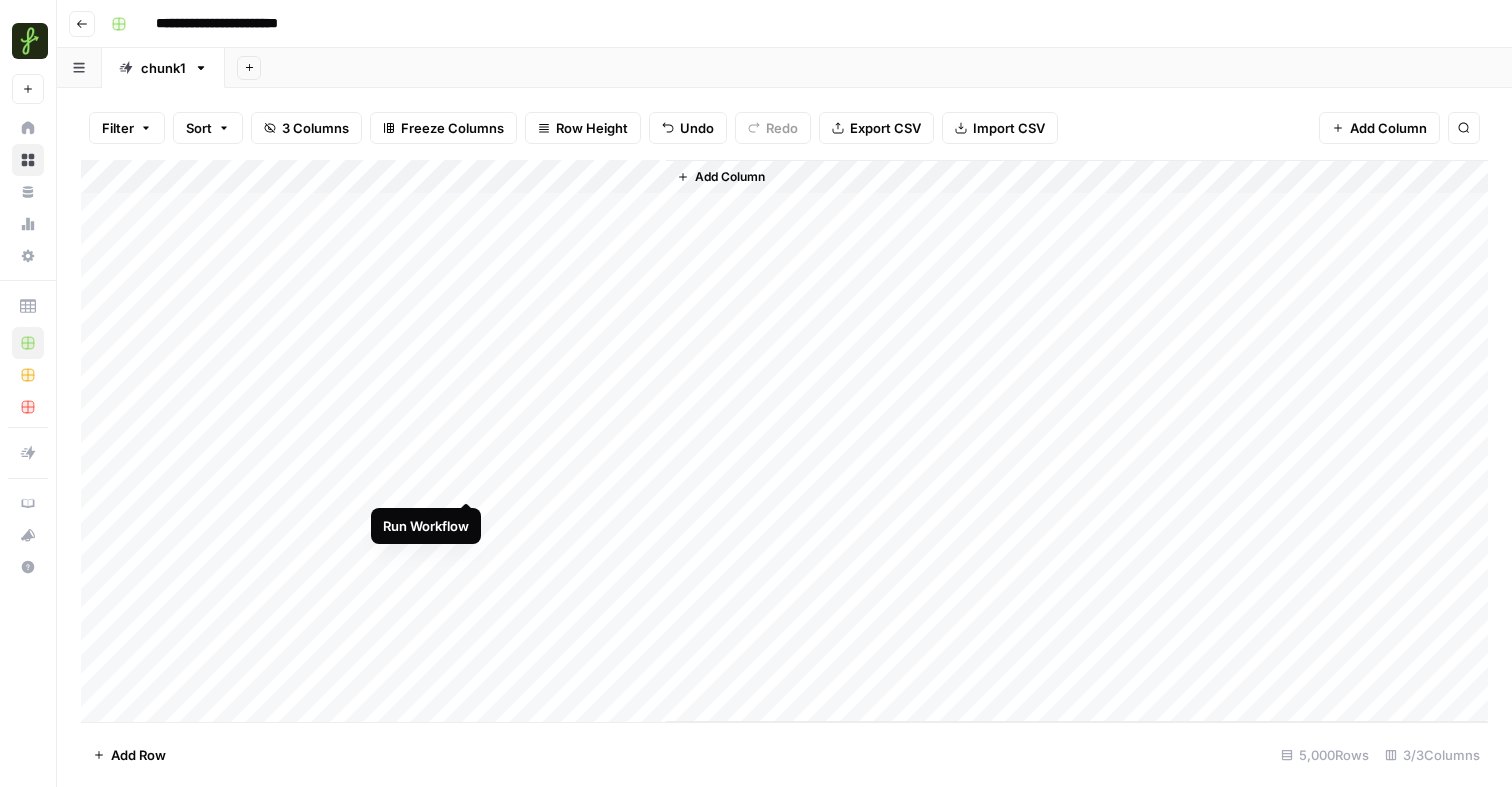 click on "Add Column" at bounding box center (784, 441) 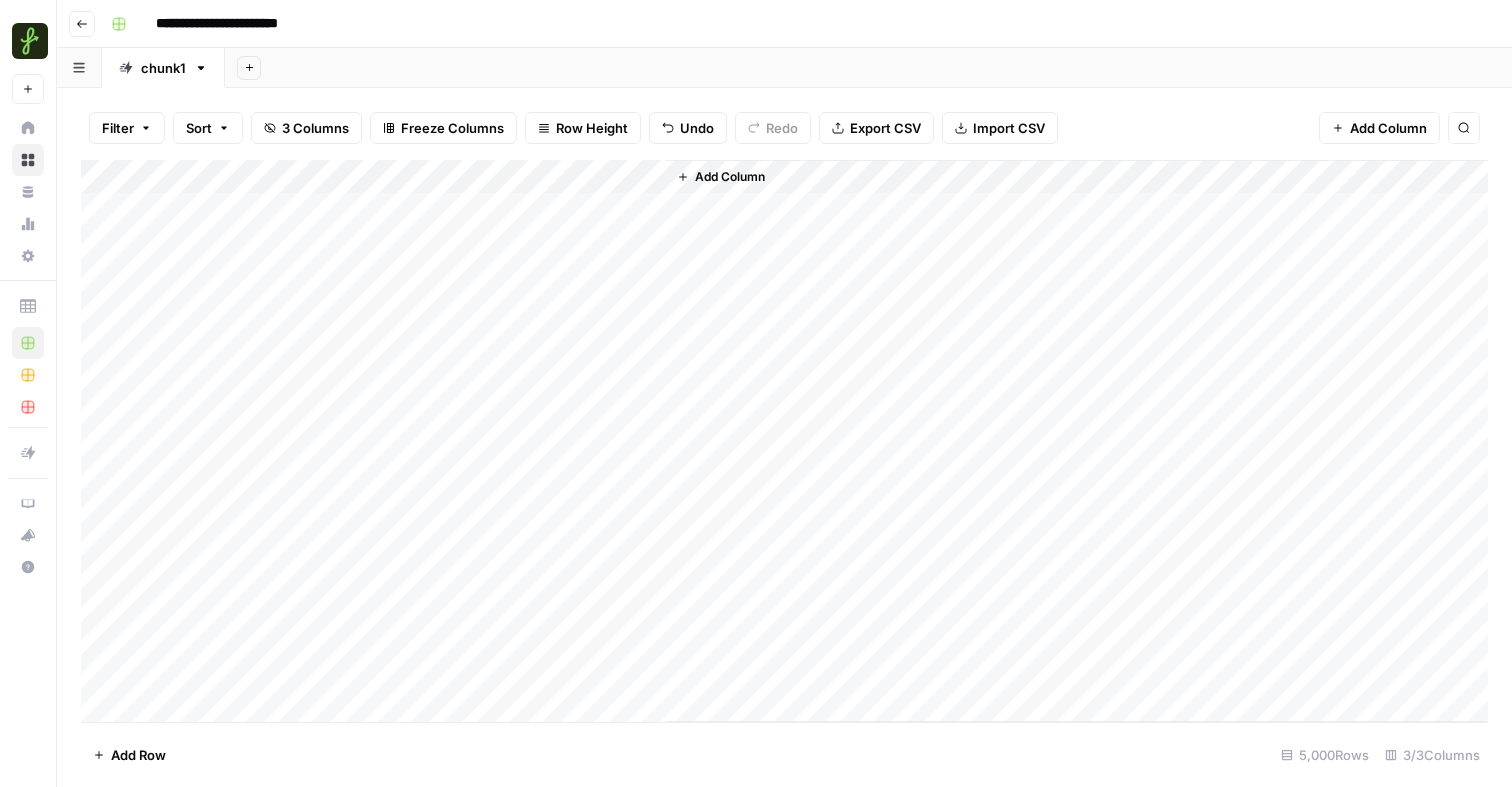 click on "Add Column" at bounding box center (784, 441) 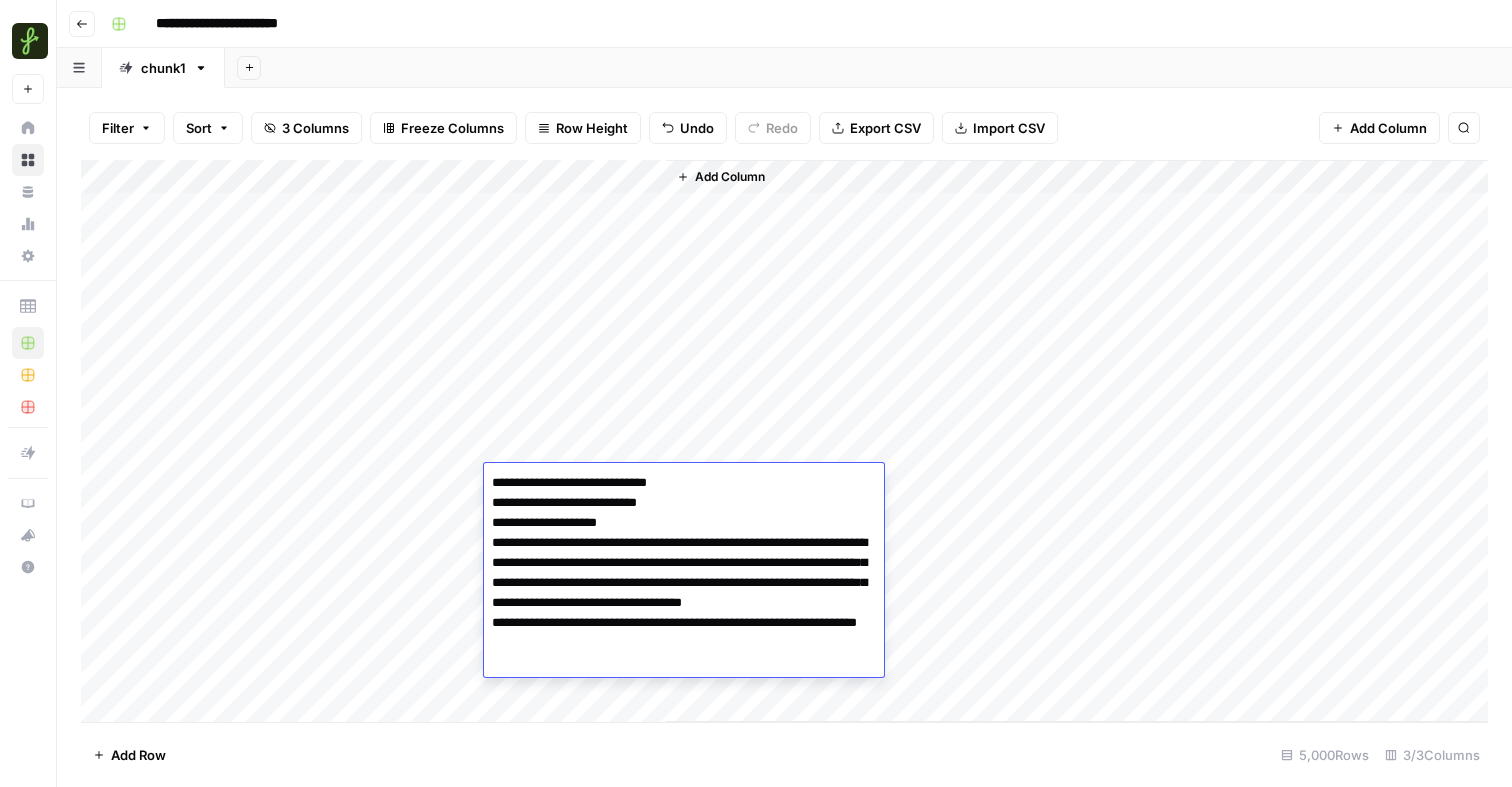 click on "Add Column" at bounding box center (1077, 441) 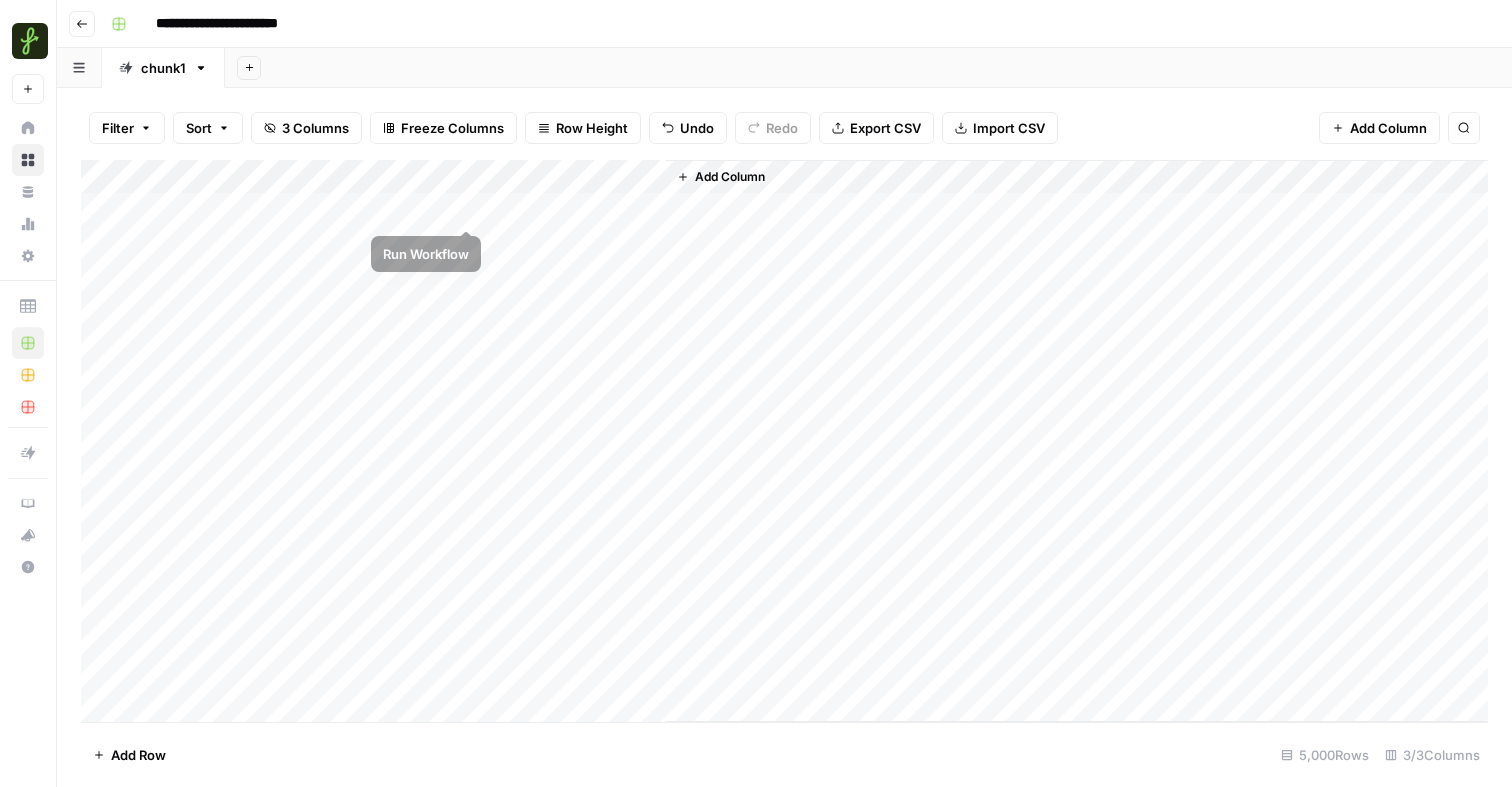 click on "Add Column" at bounding box center (784, 441) 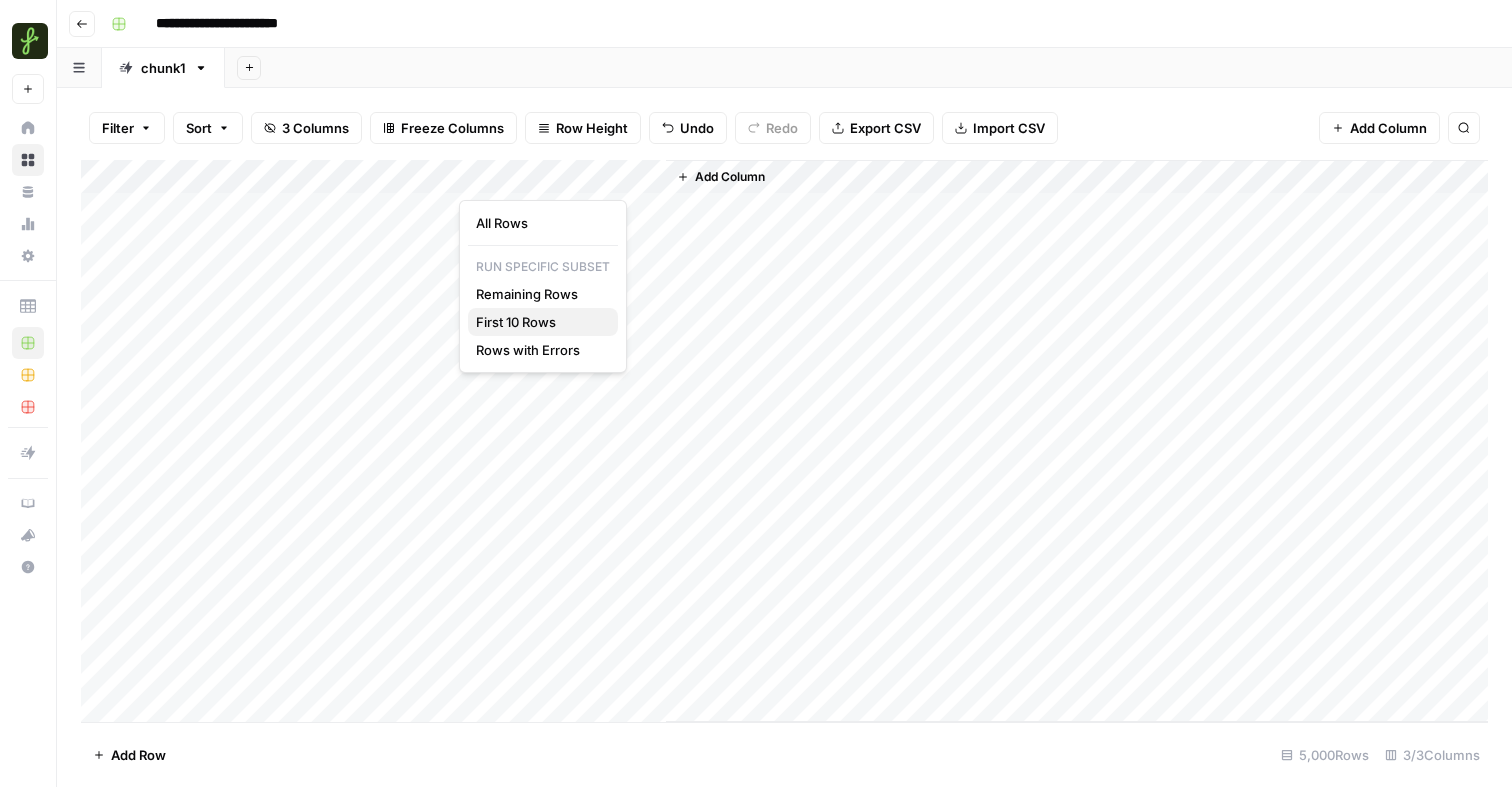 click on "First 10 Rows" at bounding box center [539, 322] 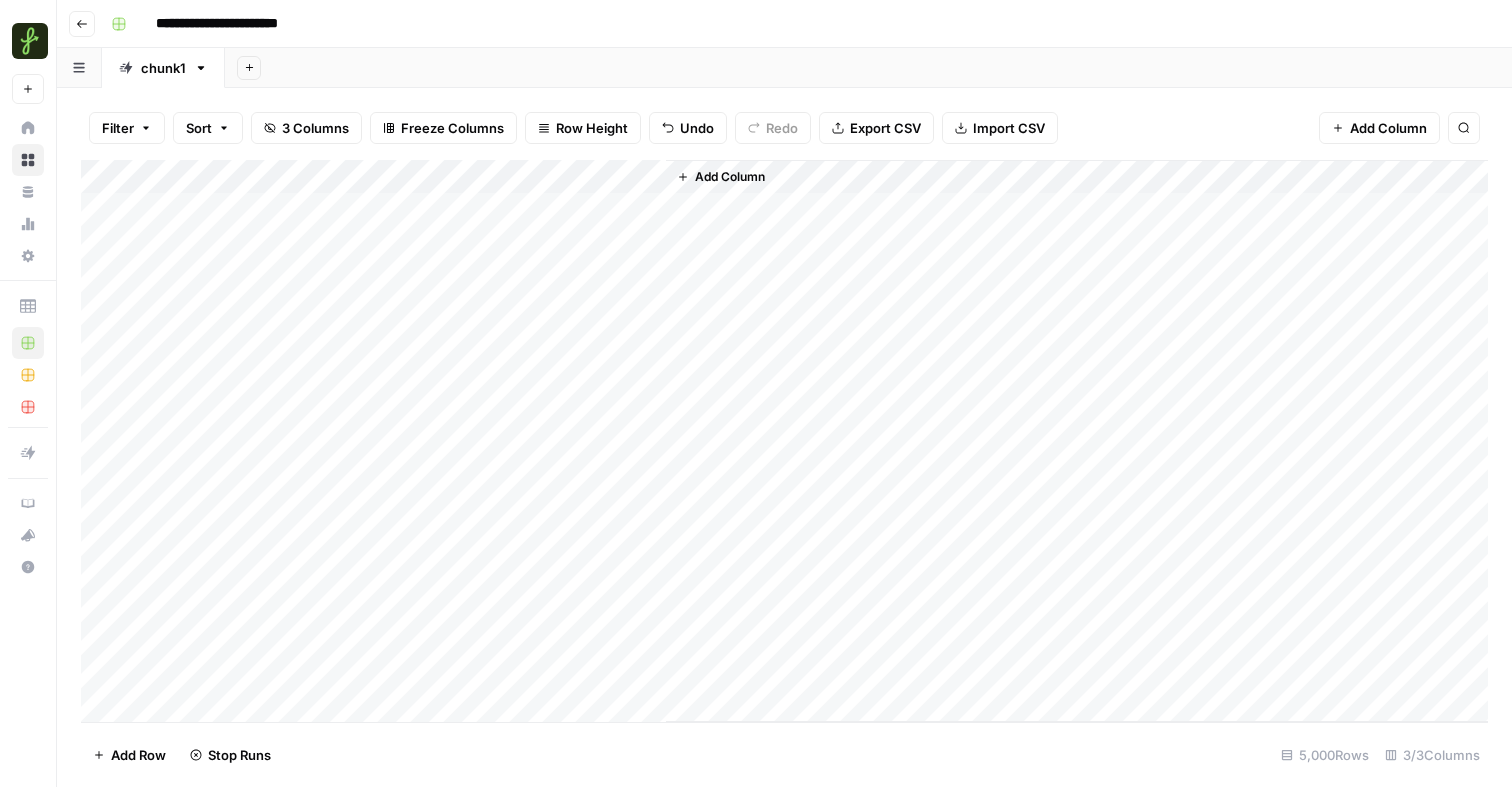 click on "Add Column" at bounding box center (784, 441) 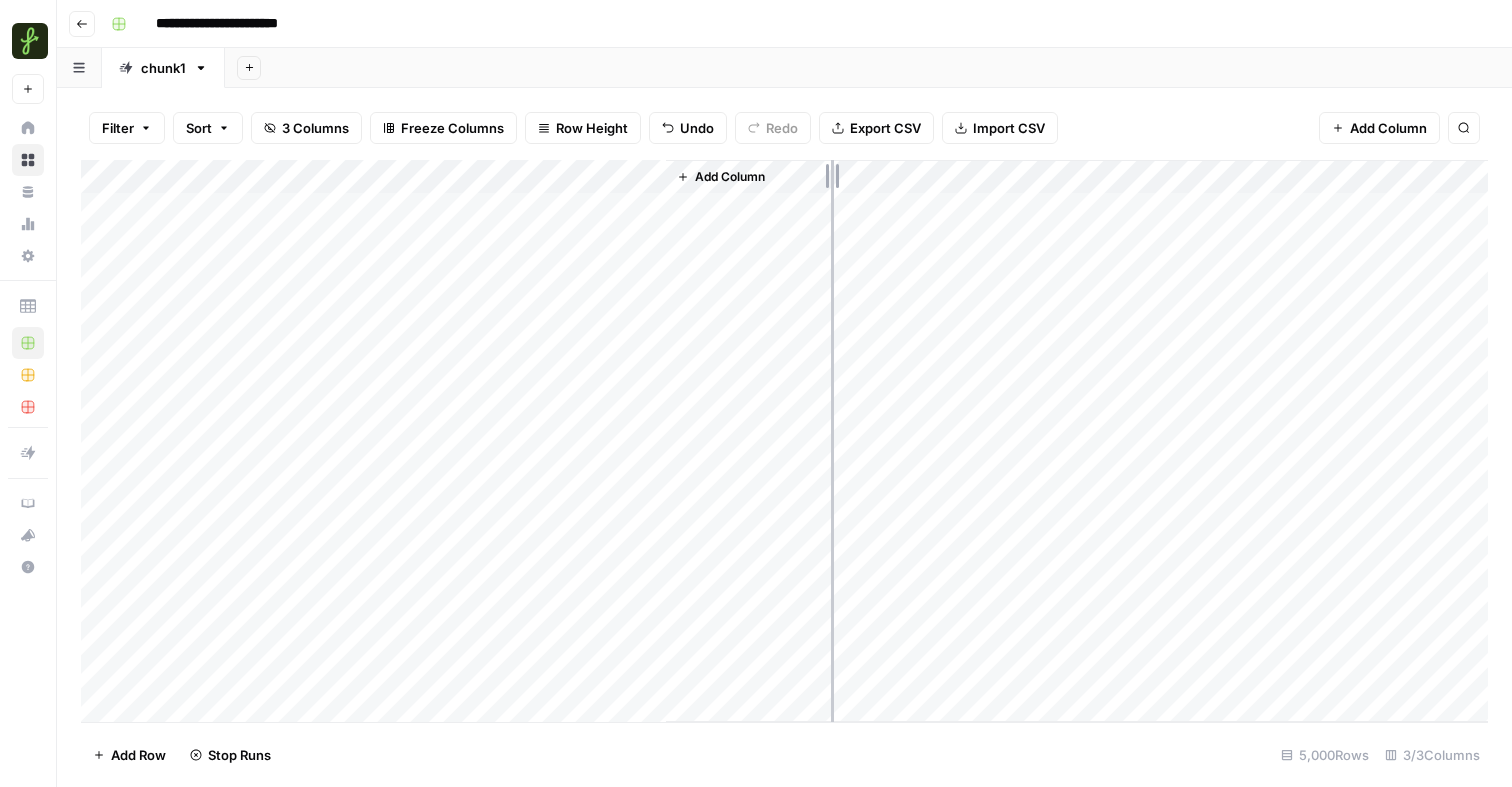 drag, startPoint x: 664, startPoint y: 177, endPoint x: 831, endPoint y: 177, distance: 167 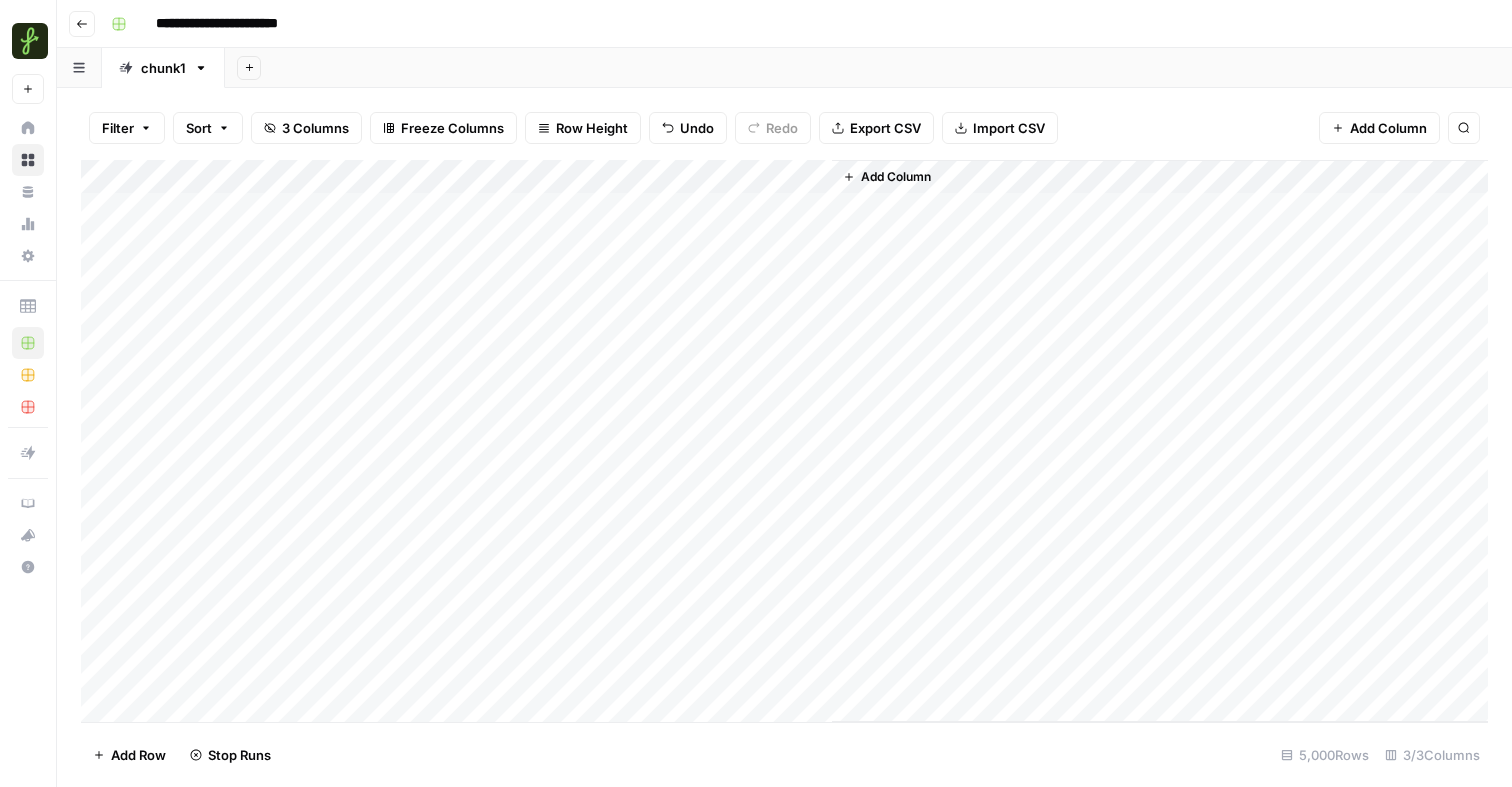 drag, startPoint x: 831, startPoint y: 177, endPoint x: 864, endPoint y: 178, distance: 33.01515 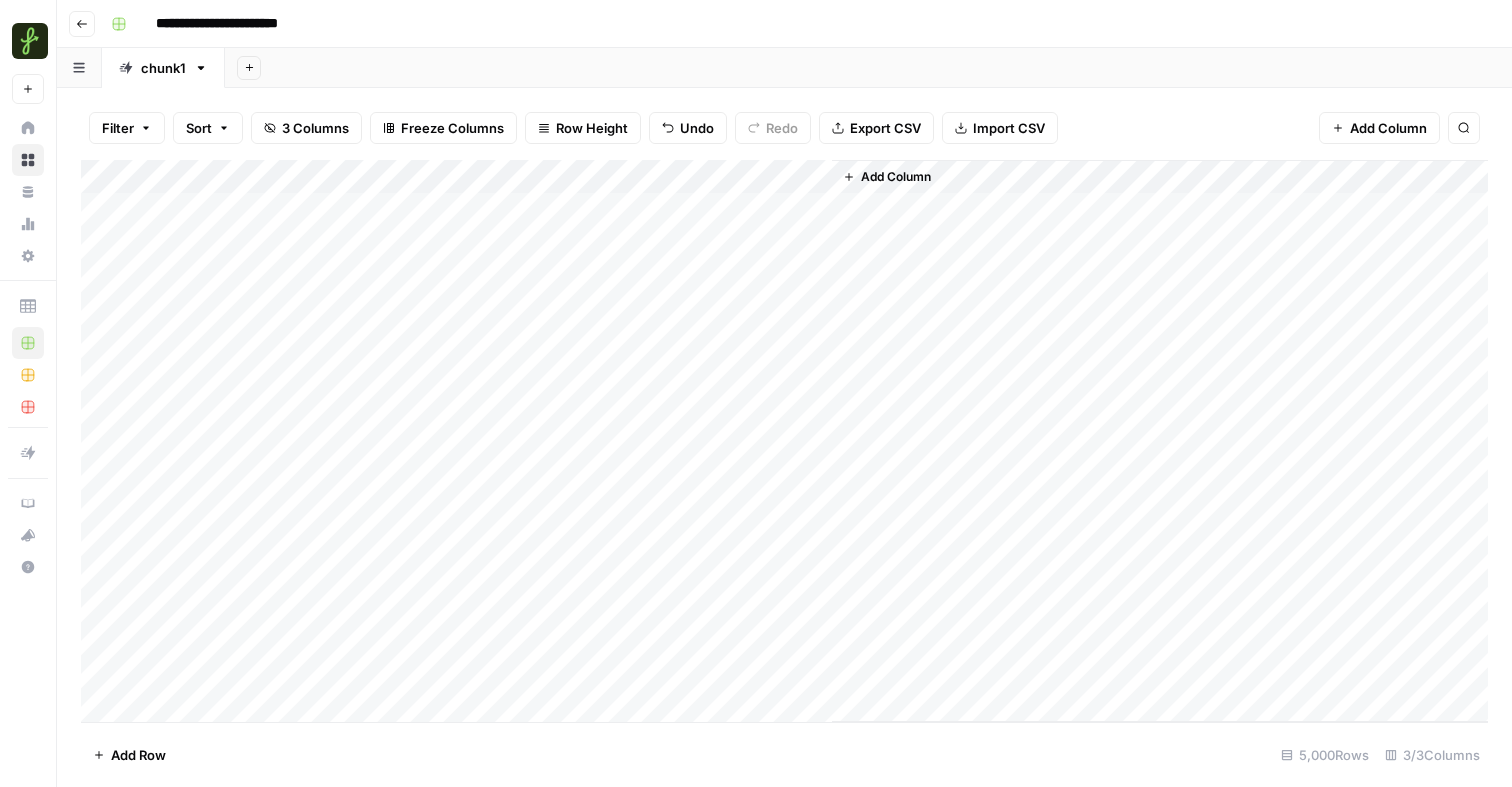drag, startPoint x: 831, startPoint y: 176, endPoint x: 764, endPoint y: 175, distance: 67.00746 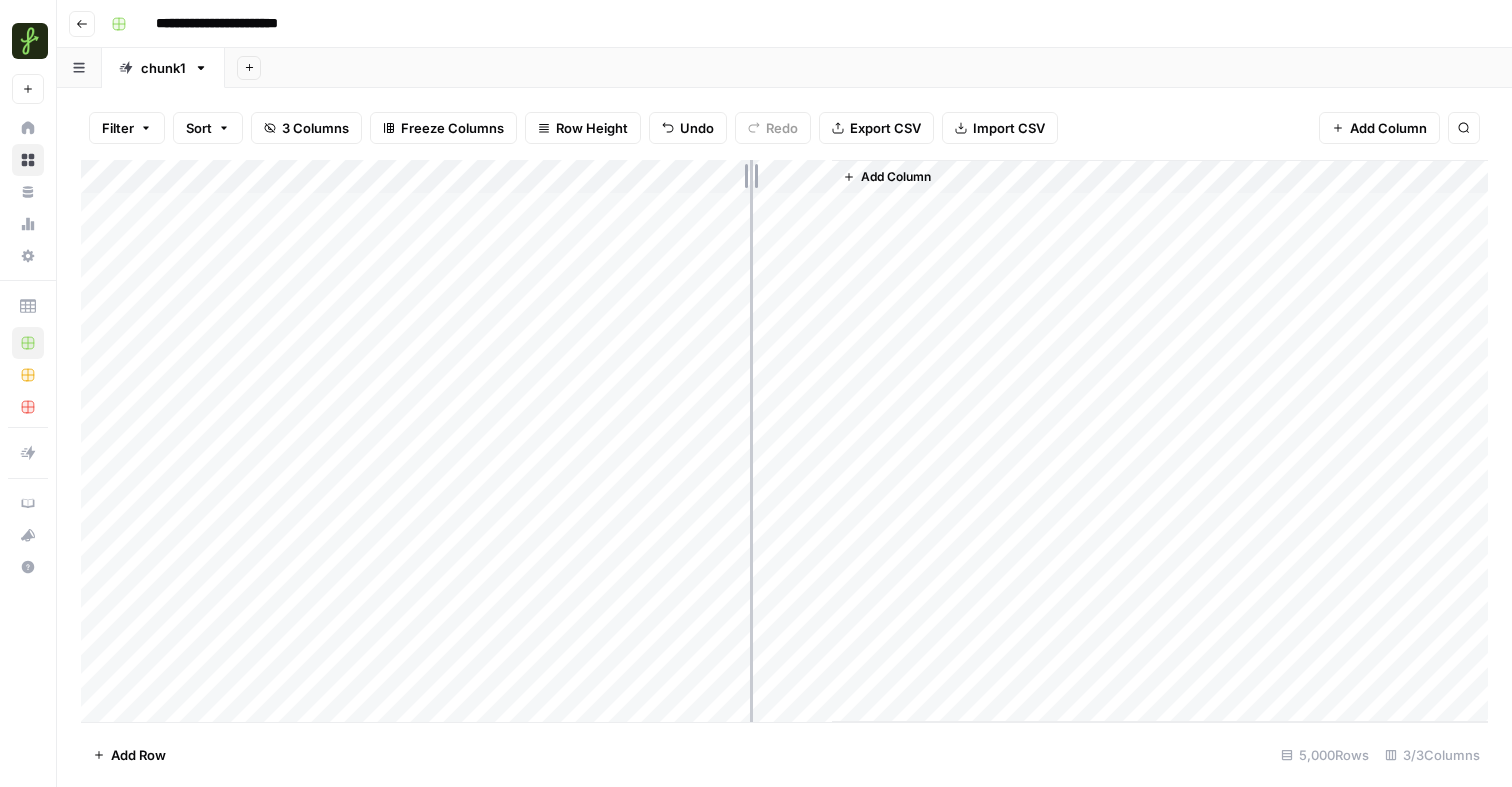 drag, startPoint x: 830, startPoint y: 180, endPoint x: 750, endPoint y: 179, distance: 80.00625 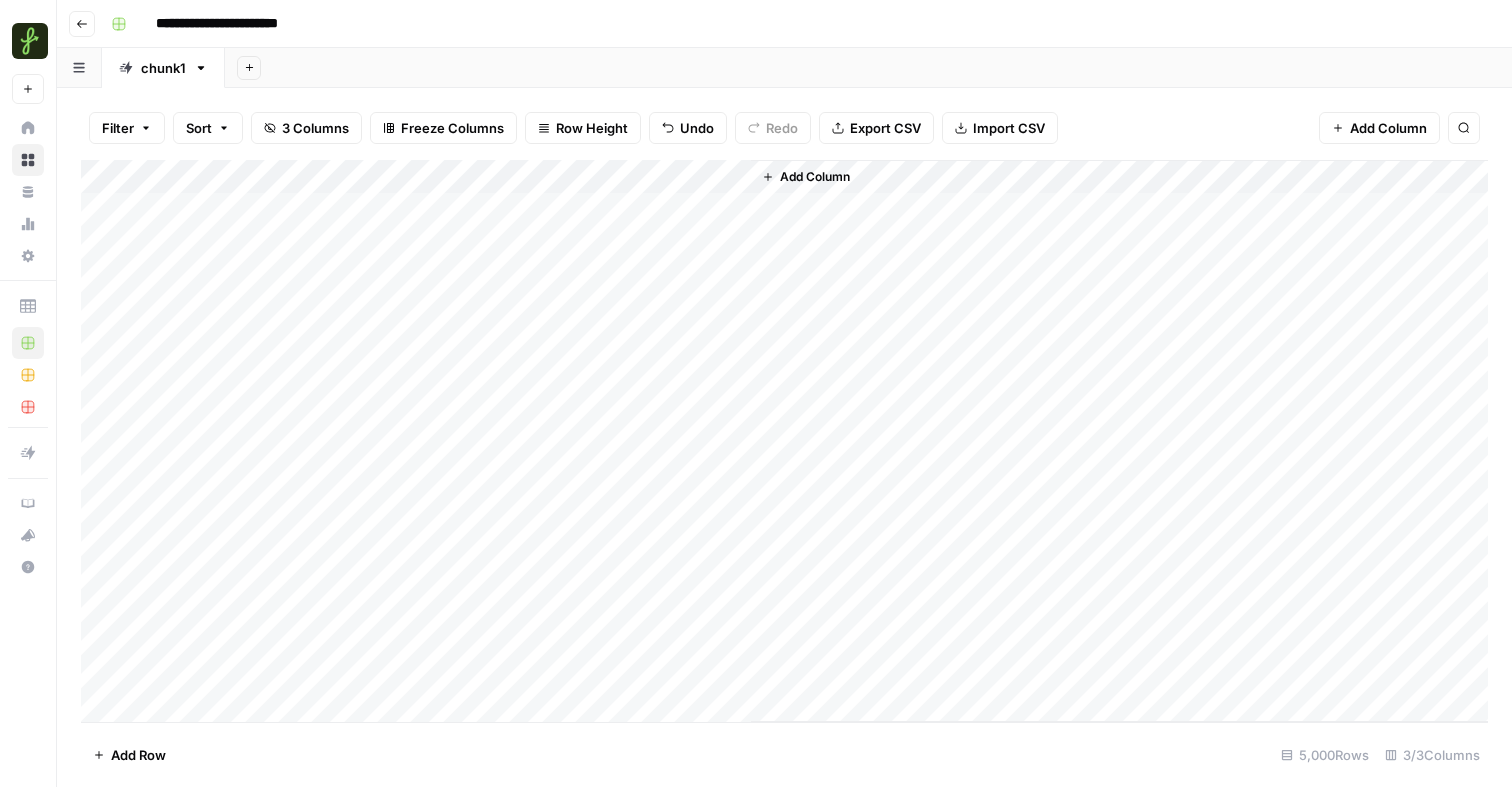 click on "Add Column" at bounding box center (784, 441) 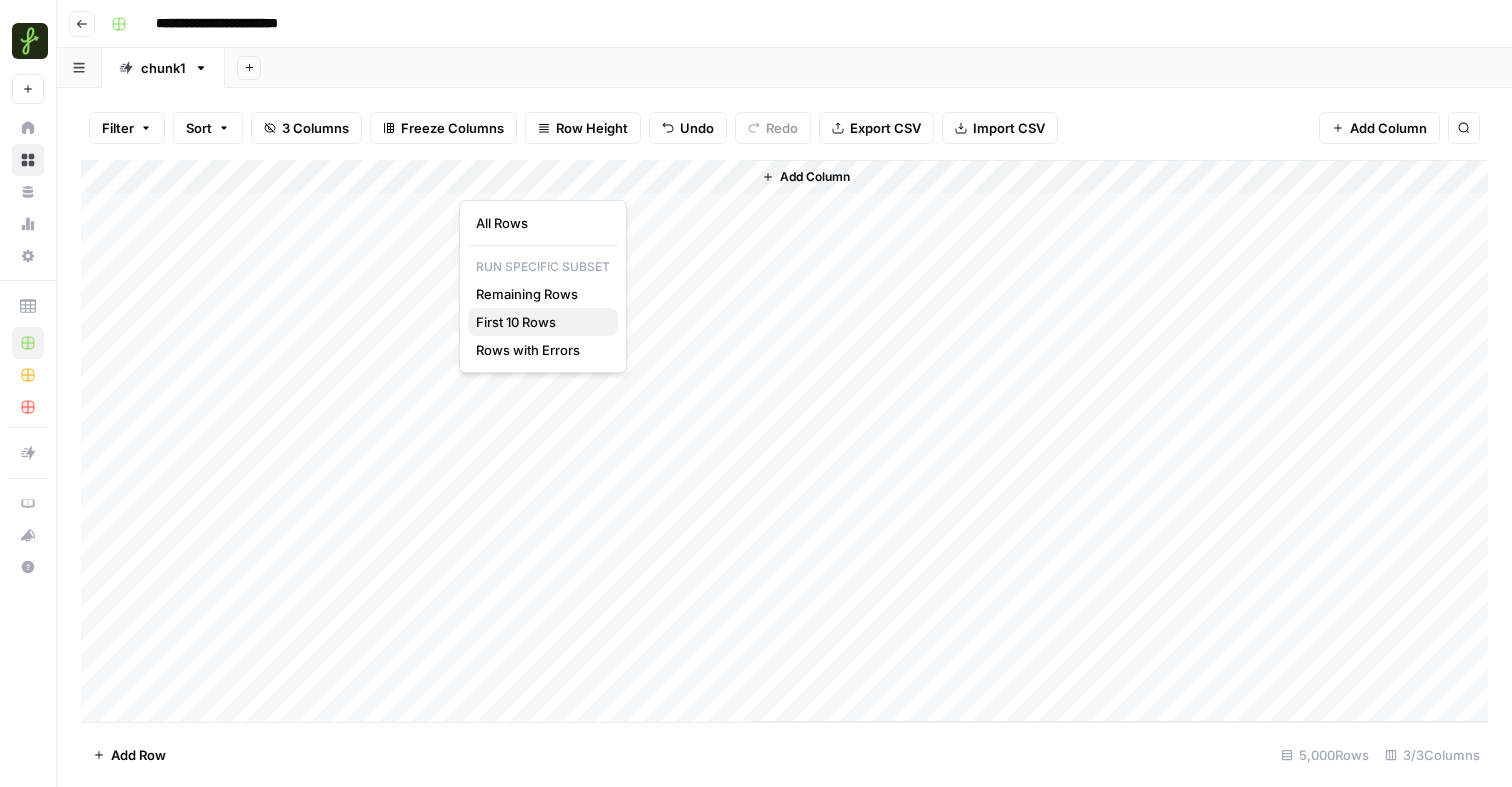 click on "First 10 Rows" at bounding box center (539, 322) 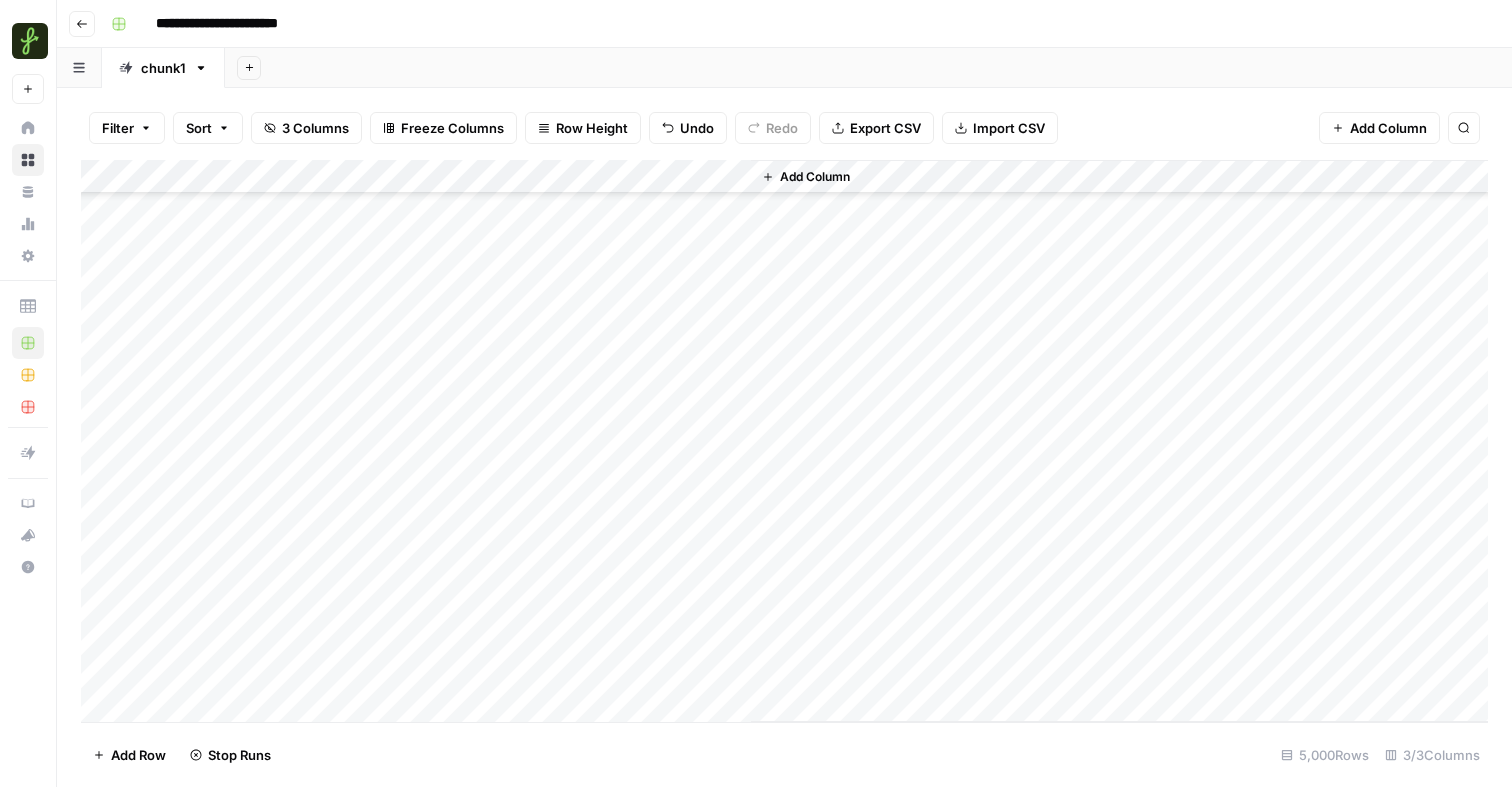 scroll, scrollTop: 343, scrollLeft: 0, axis: vertical 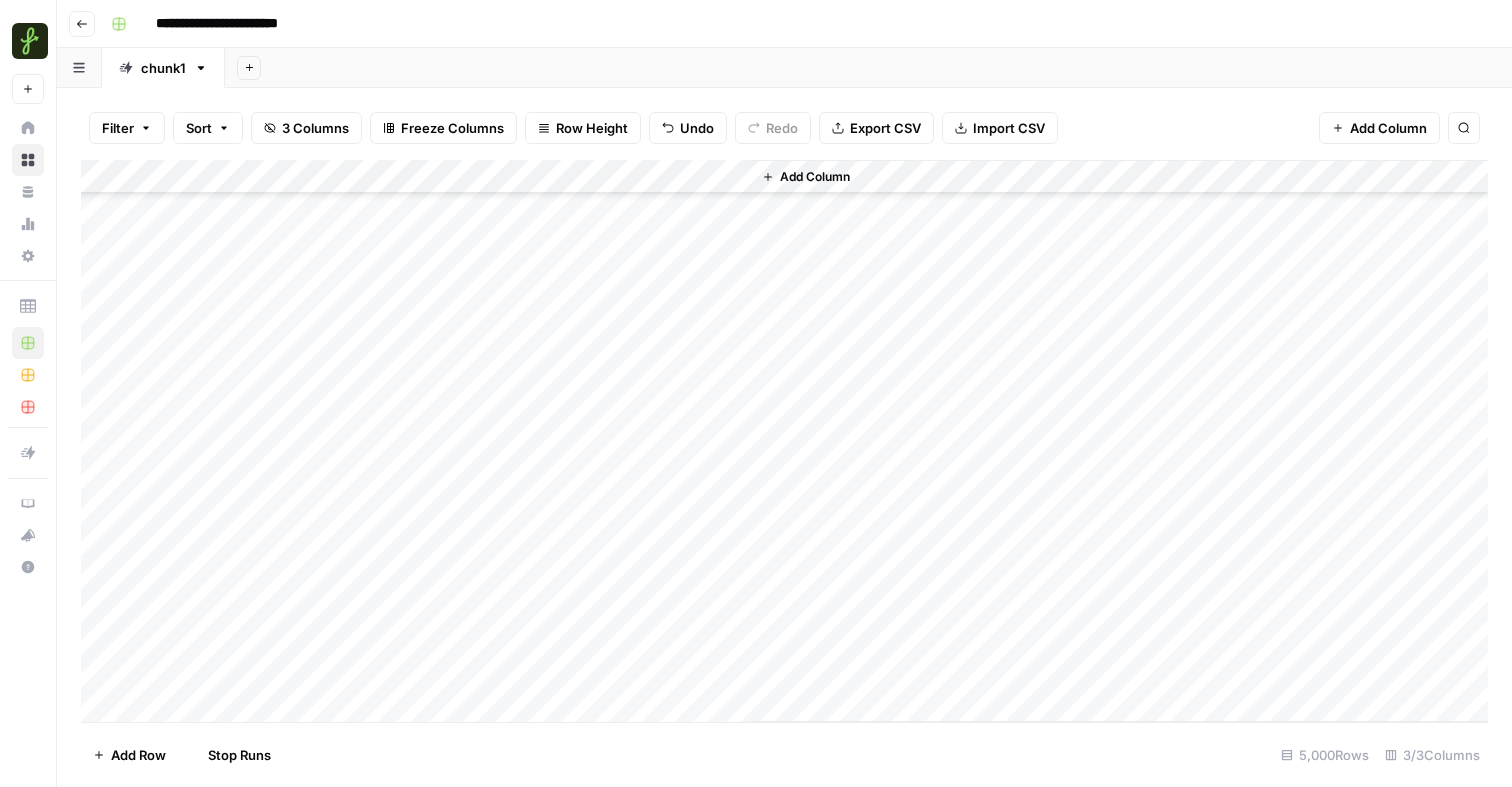 click on "Add Column" at bounding box center [784, 441] 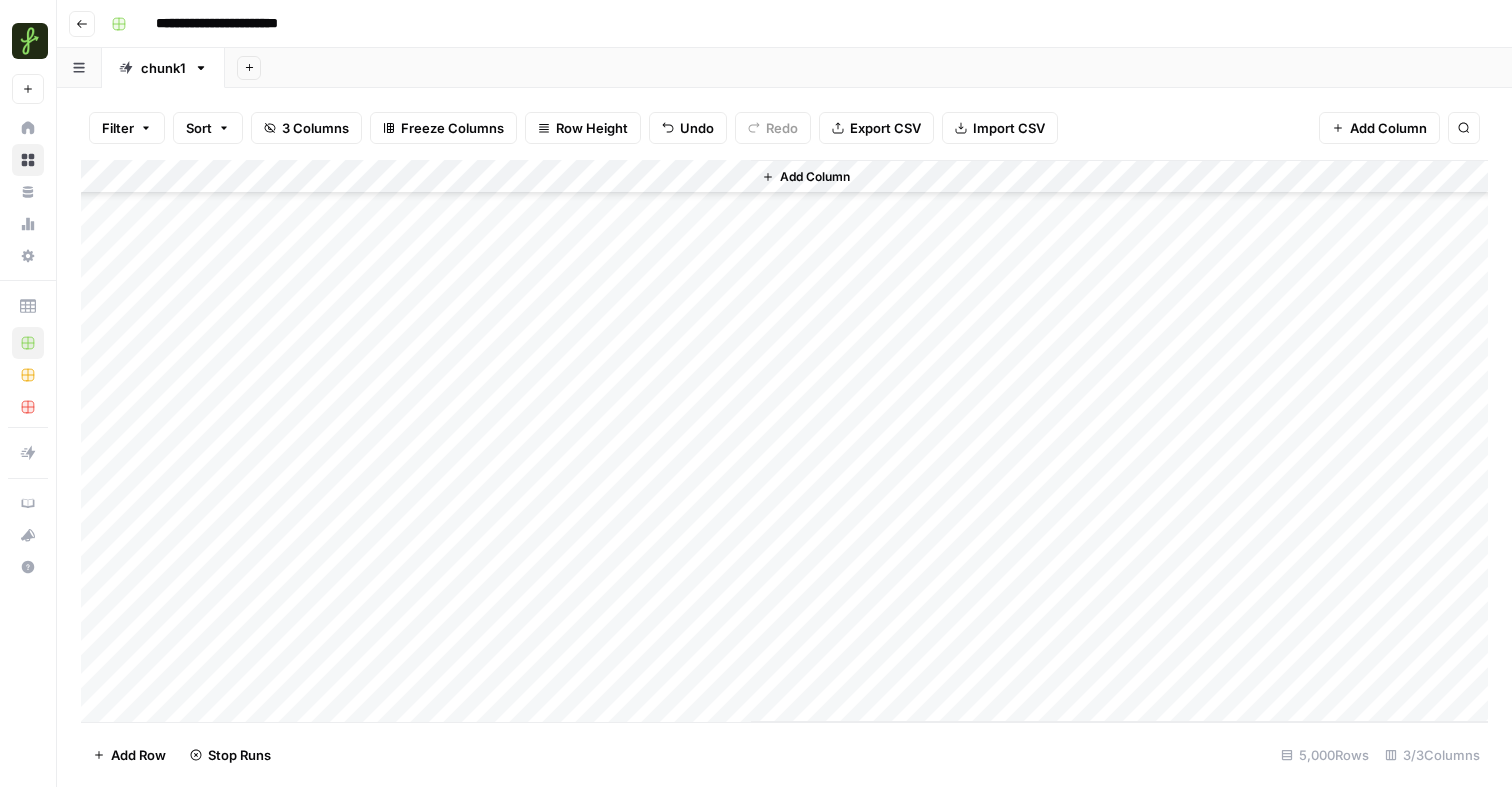click on "Add Column" at bounding box center (784, 441) 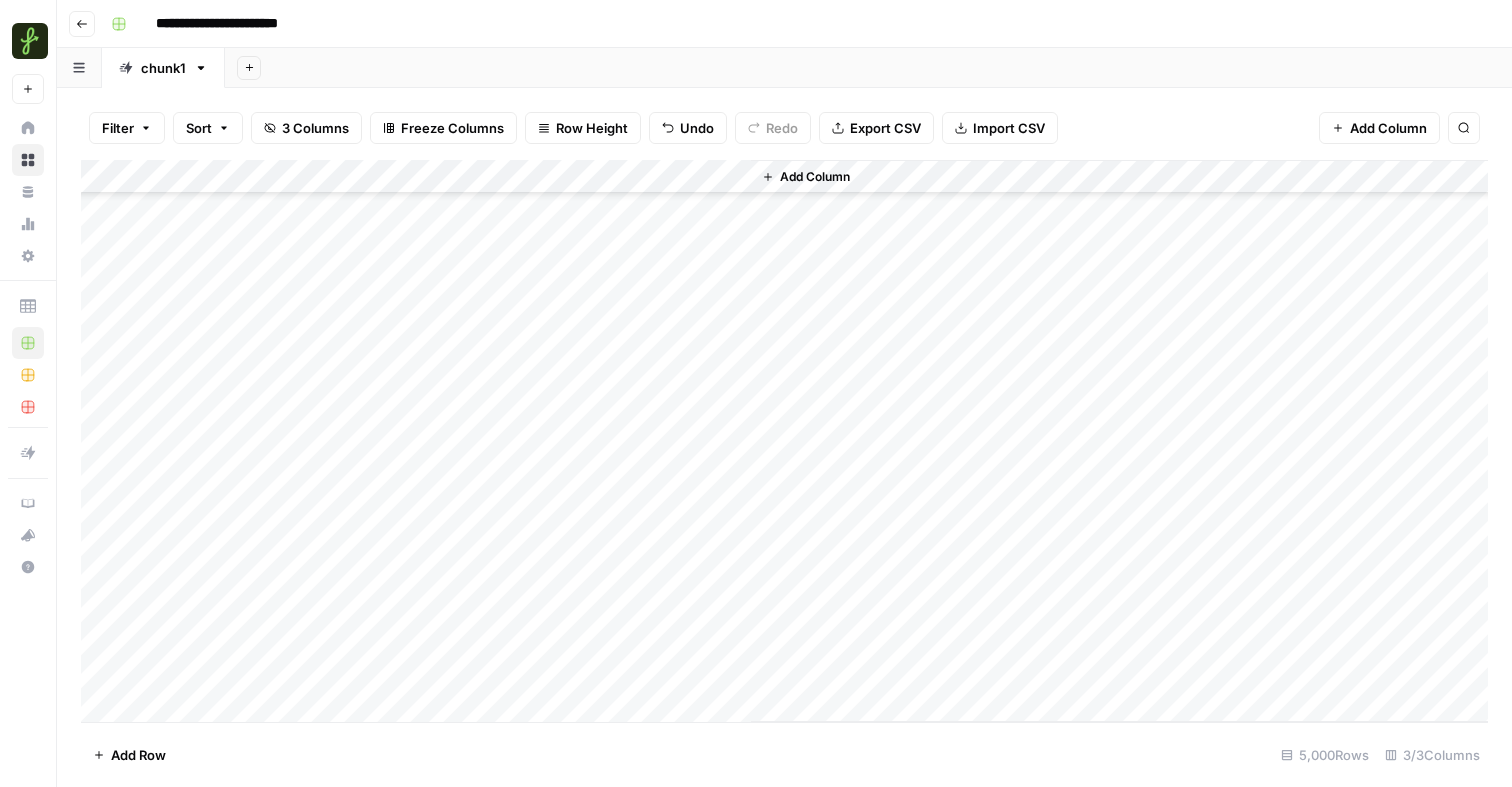 click on "Add Column" at bounding box center [784, 441] 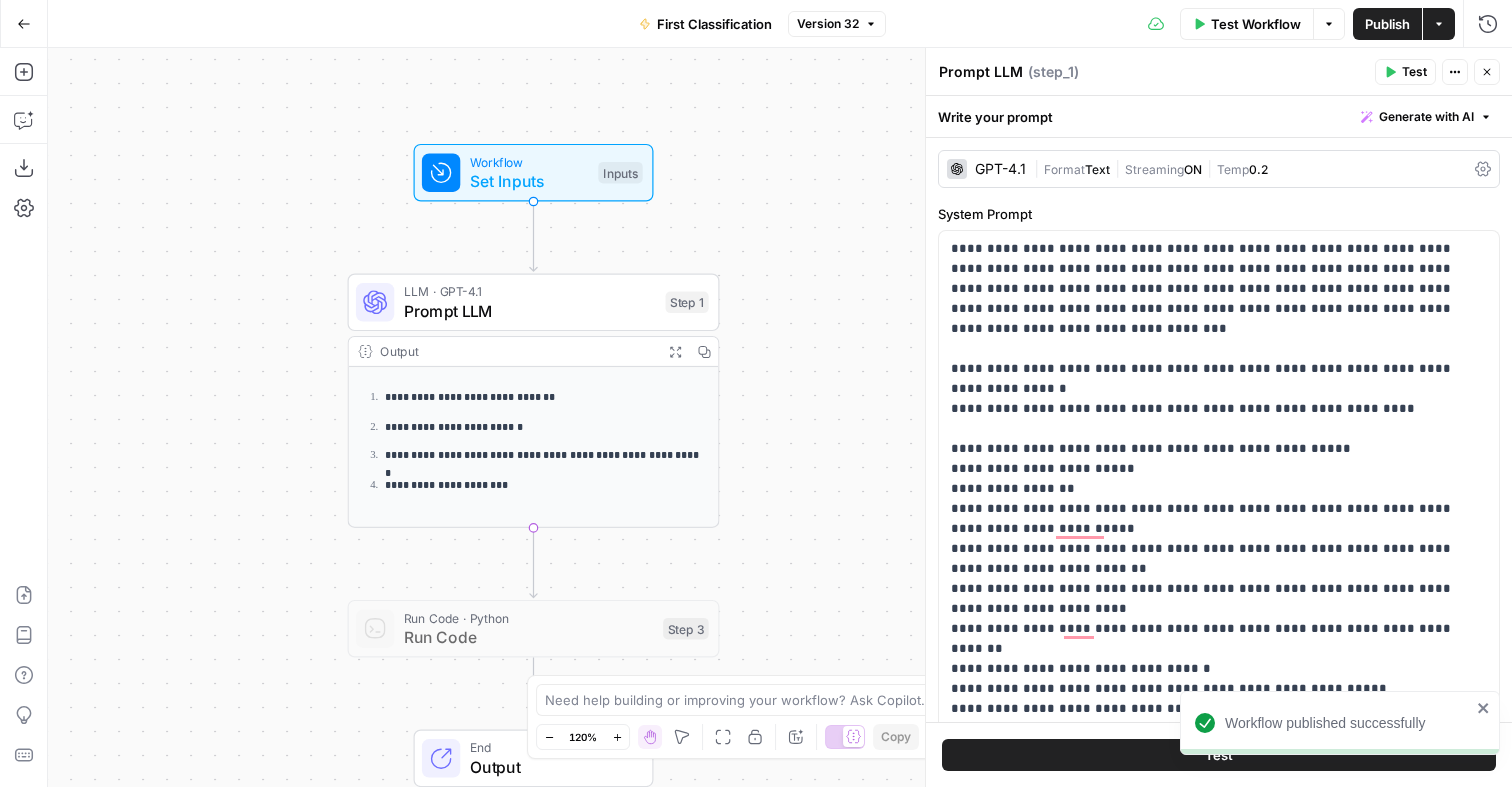 scroll, scrollTop: 0, scrollLeft: 0, axis: both 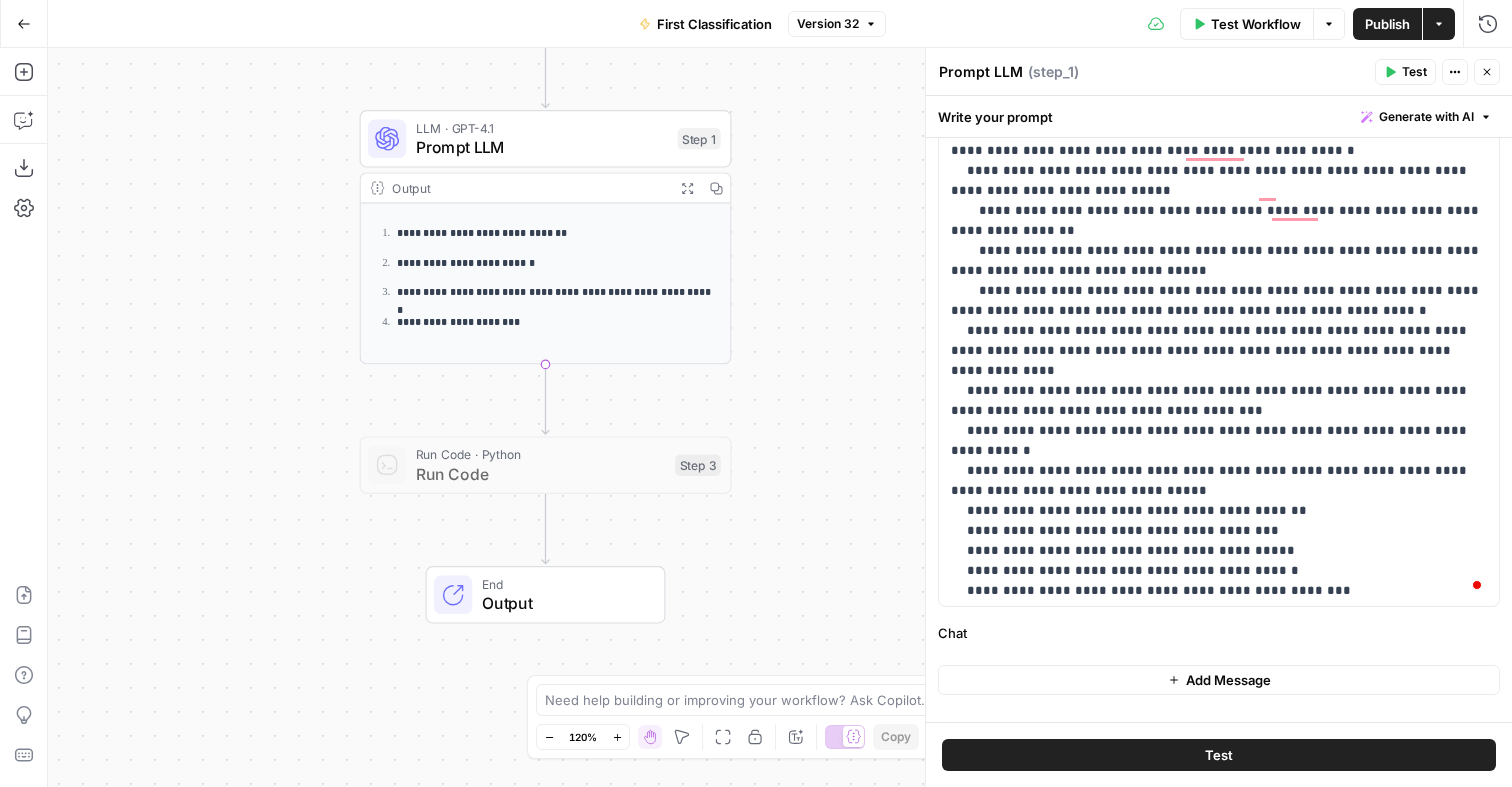 click on "Output" at bounding box center [563, 603] 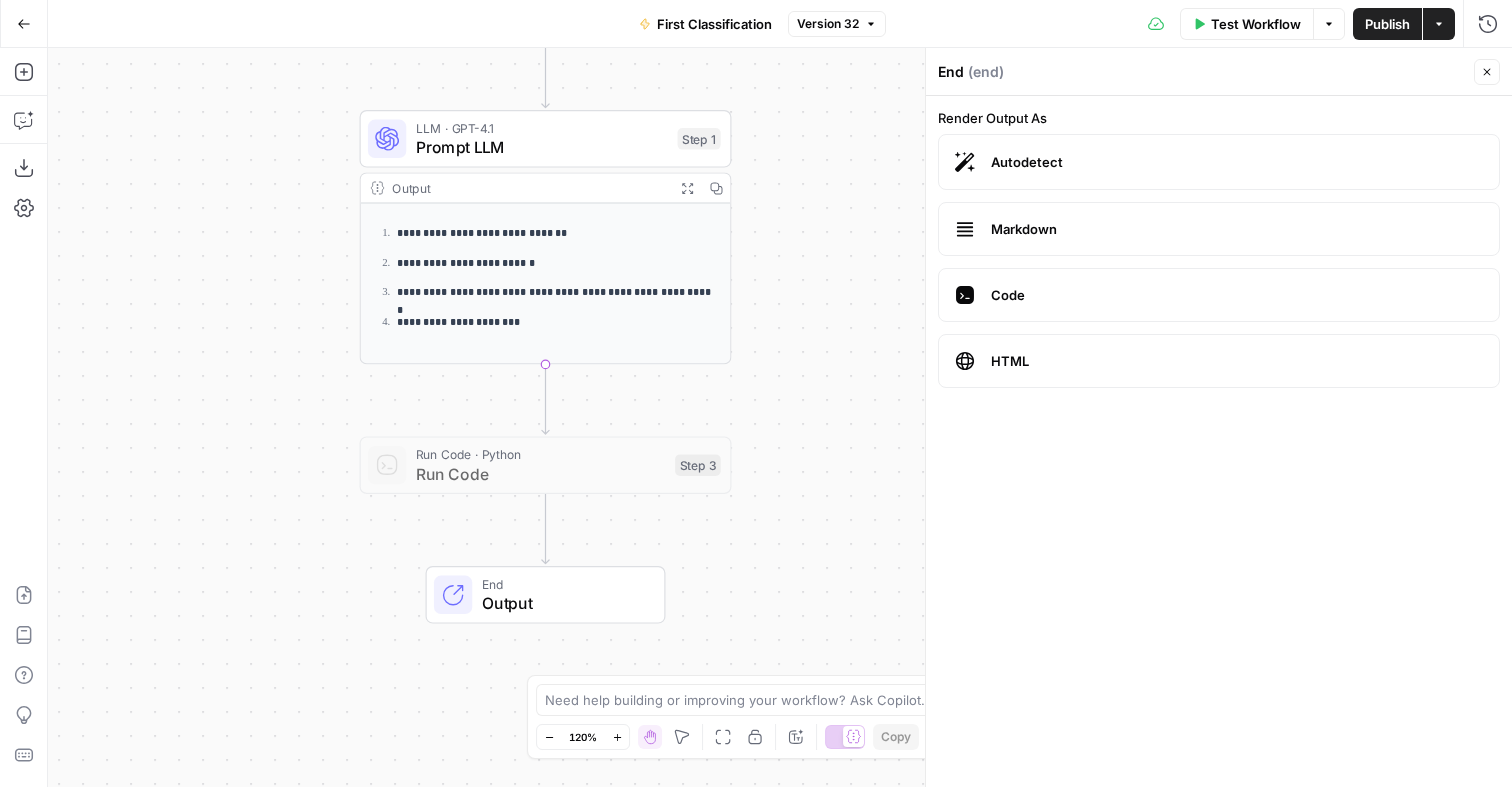 click on "Close" at bounding box center (1487, 72) 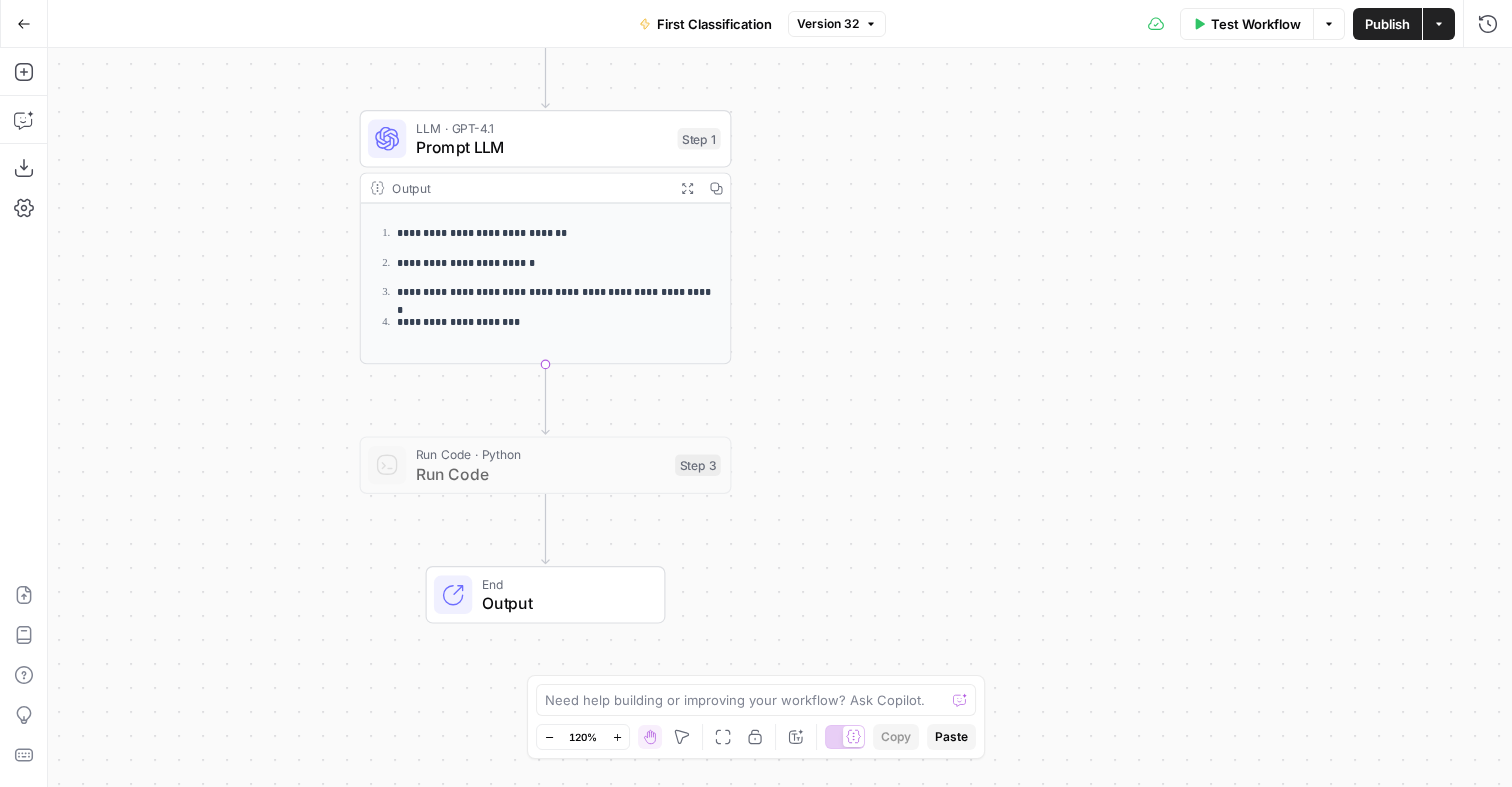 click on "Test Workflow" at bounding box center (1247, 24) 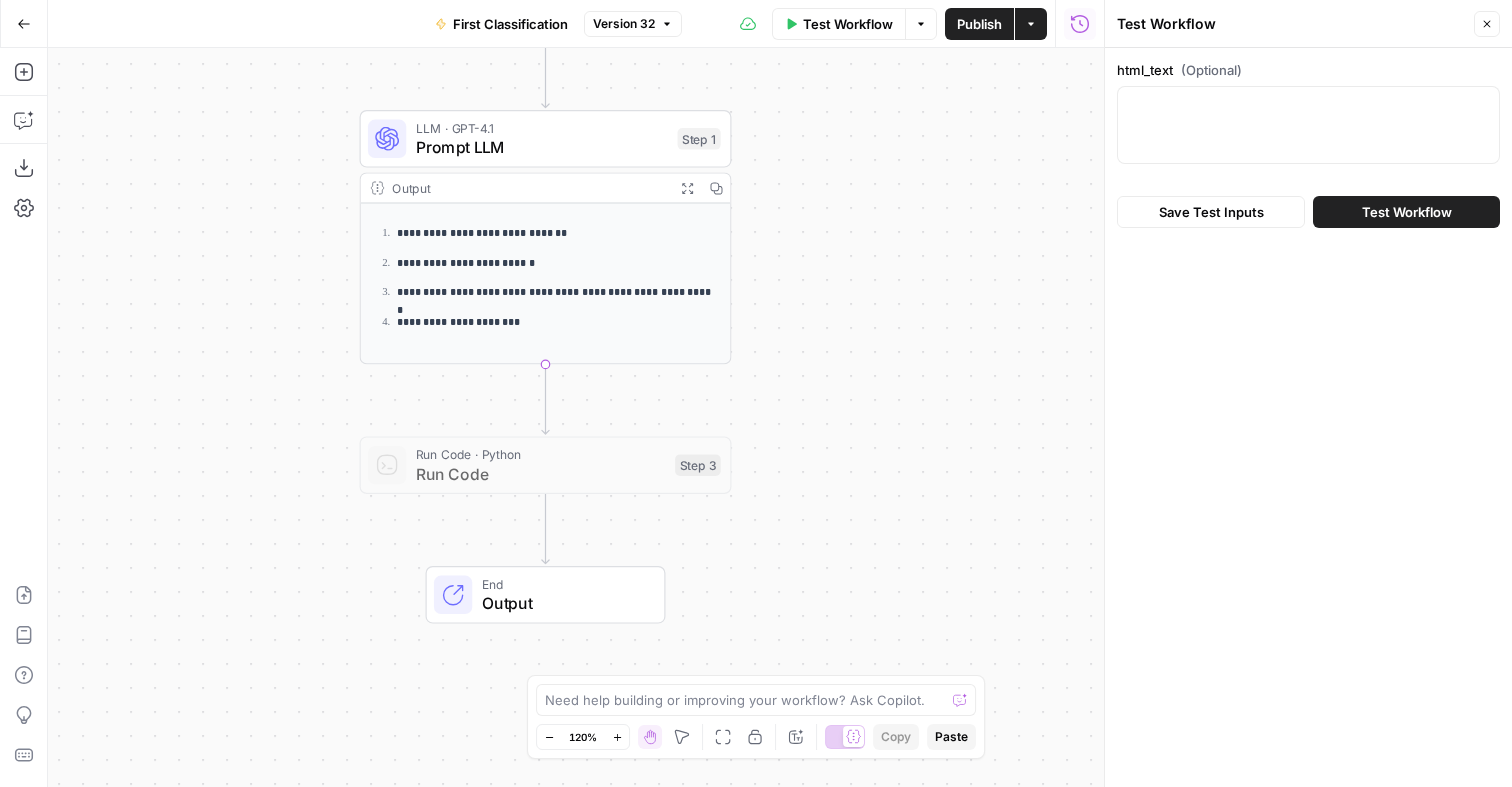 click at bounding box center (1308, 125) 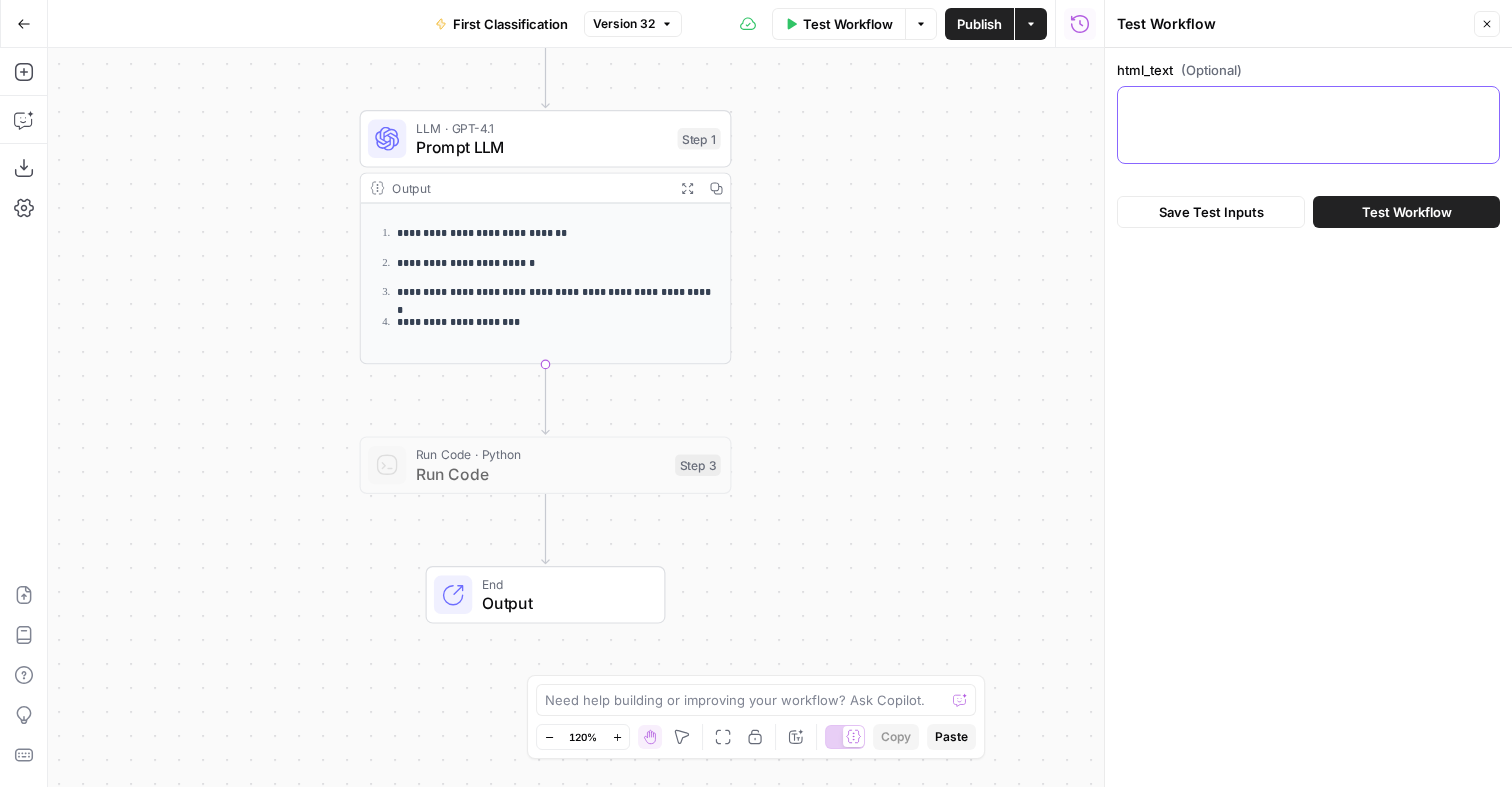 paste on "<p align="center">Chat Started: Monday, June 30, 2025, 19:36:03 (-0400)</p><p align="center">Chat Origin: Support Chat</p><p align="center">Agent Alvi G</p>( 10s ) Alvi G: Hi there, thanks for contacting Findigs support. How can I help you today?<br>( 44s ) Visitor: is there any way to add a co-signer to an application? i’m only seeing it mention people living in the apartment<br>( 1m 35s ) Alvi G: Hi, kindly share your name and email address first for verification. Thank you!<br>( 2m 9s ) Visitor: Elizabeth Collins elliecross812@gmail.com<br>( 2m 26s ) Alvi G: Thank you, hold on please<br>( 3m 45s ) Alvi G: Thank you for waiting and I apologize upon checking, guarantors are not allowed for this specific portfolio/owner, and we are unable to assist with this request at this time. If you have any other questions or need further assistance in adding a guarantor, please reach out to Mesa properties directly at:<br><br>applications@mesaproperties.net<br>( 3m 59s ) Alvi G: Thank you, Meanwhile, is there anythin..." 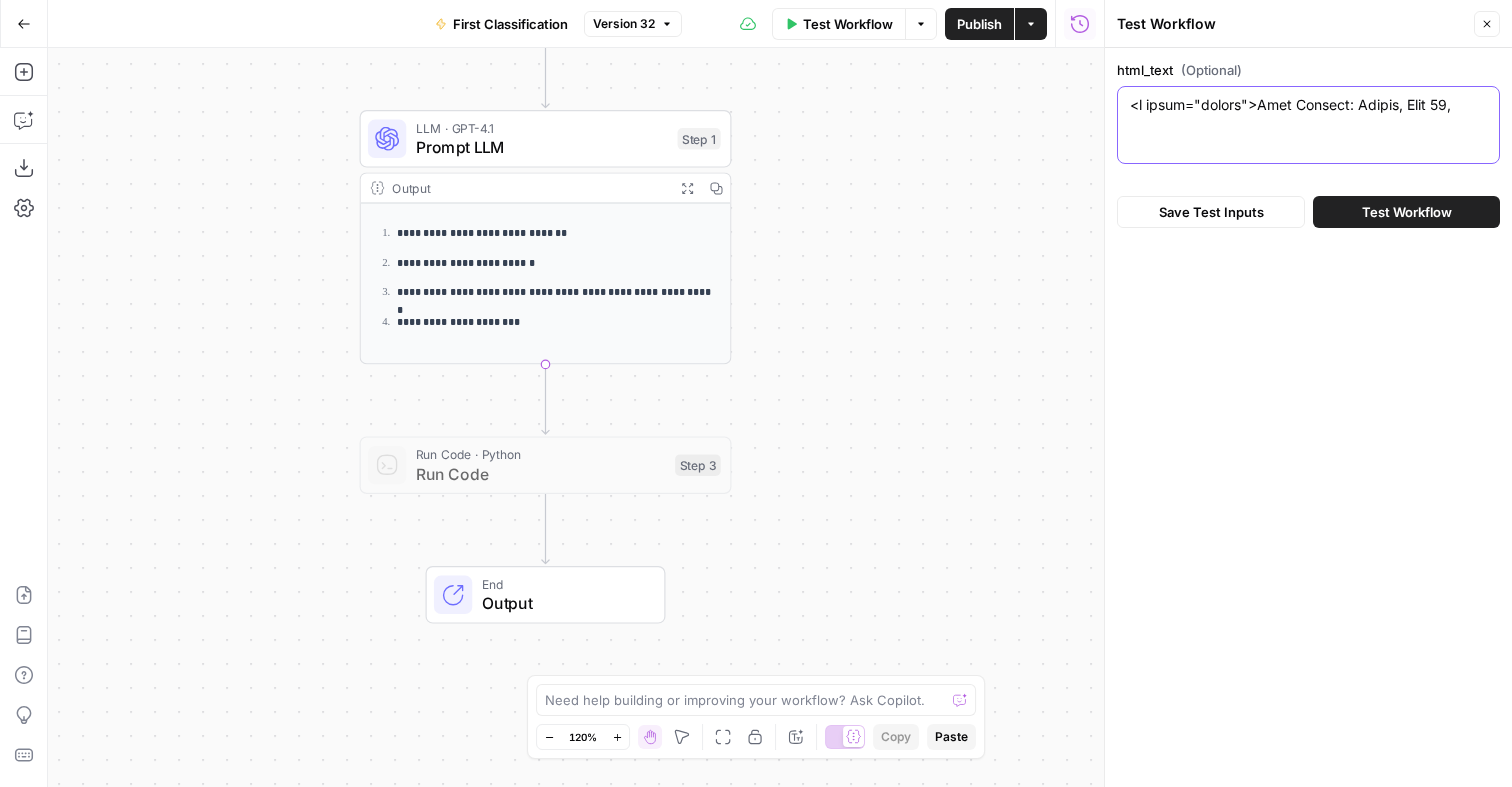 scroll, scrollTop: 132, scrollLeft: 0, axis: vertical 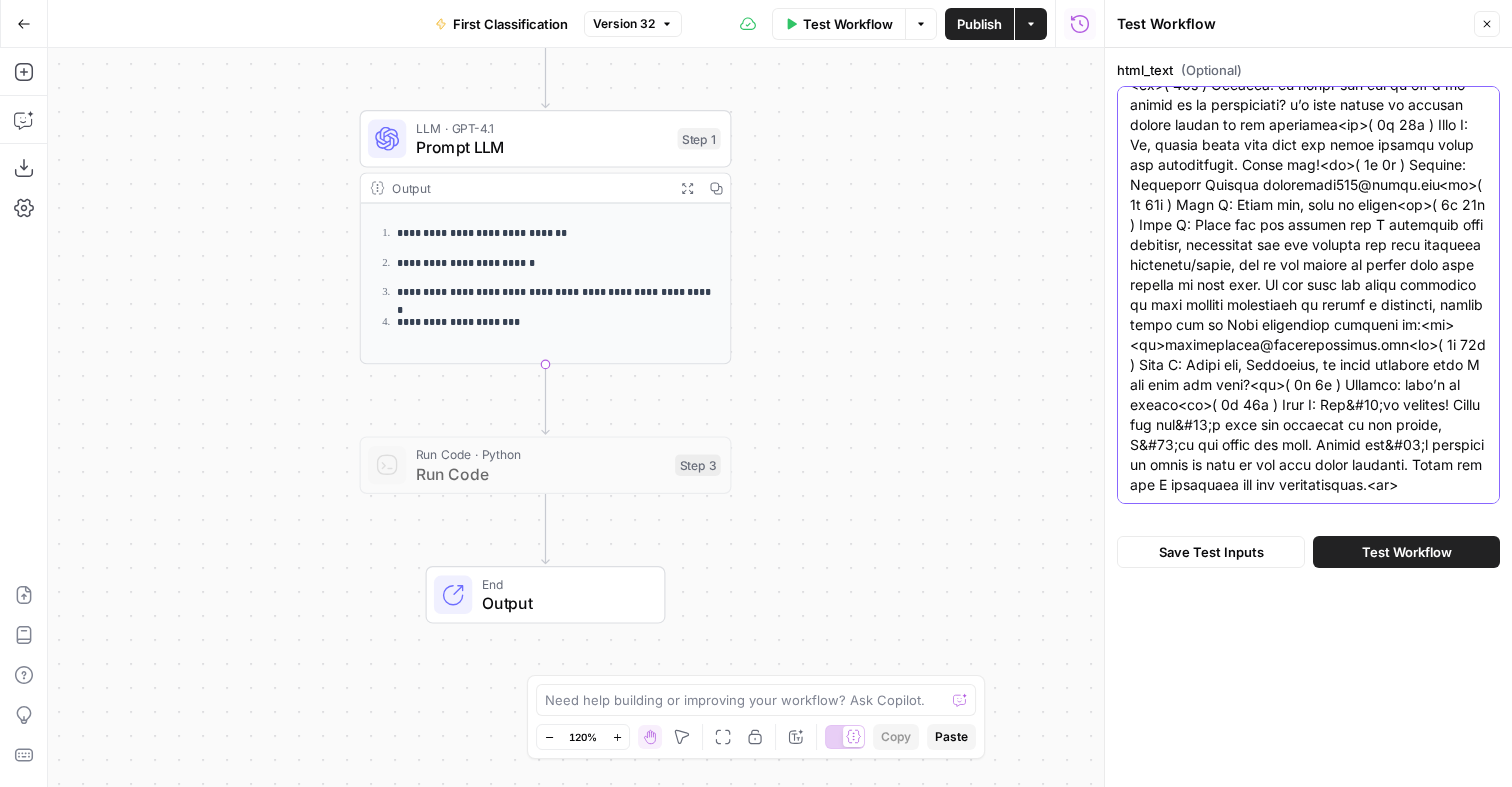 type on "<p align="center">Chat Started: Monday, June 30, 2025, 19:36:03 (-0400)</p><p align="center">Chat Origin: Support Chat</p><p align="center">Agent Alvi G</p>( 10s ) Alvi G: Hi there, thanks for contacting Findigs support. How can I help you today?<br>( 44s ) Visitor: is there any way to add a co-signer to an application? i’m only seeing it mention people living in the apartment<br>( 1m 35s ) Alvi G: Hi, kindly share your name and email address first for verification. Thank you!<br>( 2m 9s ) Visitor: Elizabeth Collins elliecross812@gmail.com<br>( 2m 26s ) Alvi G: Thank you, hold on please<br>( 3m 45s ) Alvi G: Thank you for waiting and I apologize upon checking, guarantors are not allowed for this specific portfolio/owner, and we are unable to assist with this request at this time. If you have any other questions or need further assistance in adding a guarantor, please reach out to Mesa properties directly at:<br><br>applications@mesaproperties.net<br>( 3m 59s ) Alvi G: Thank you, Meanwhile, is there anythin..." 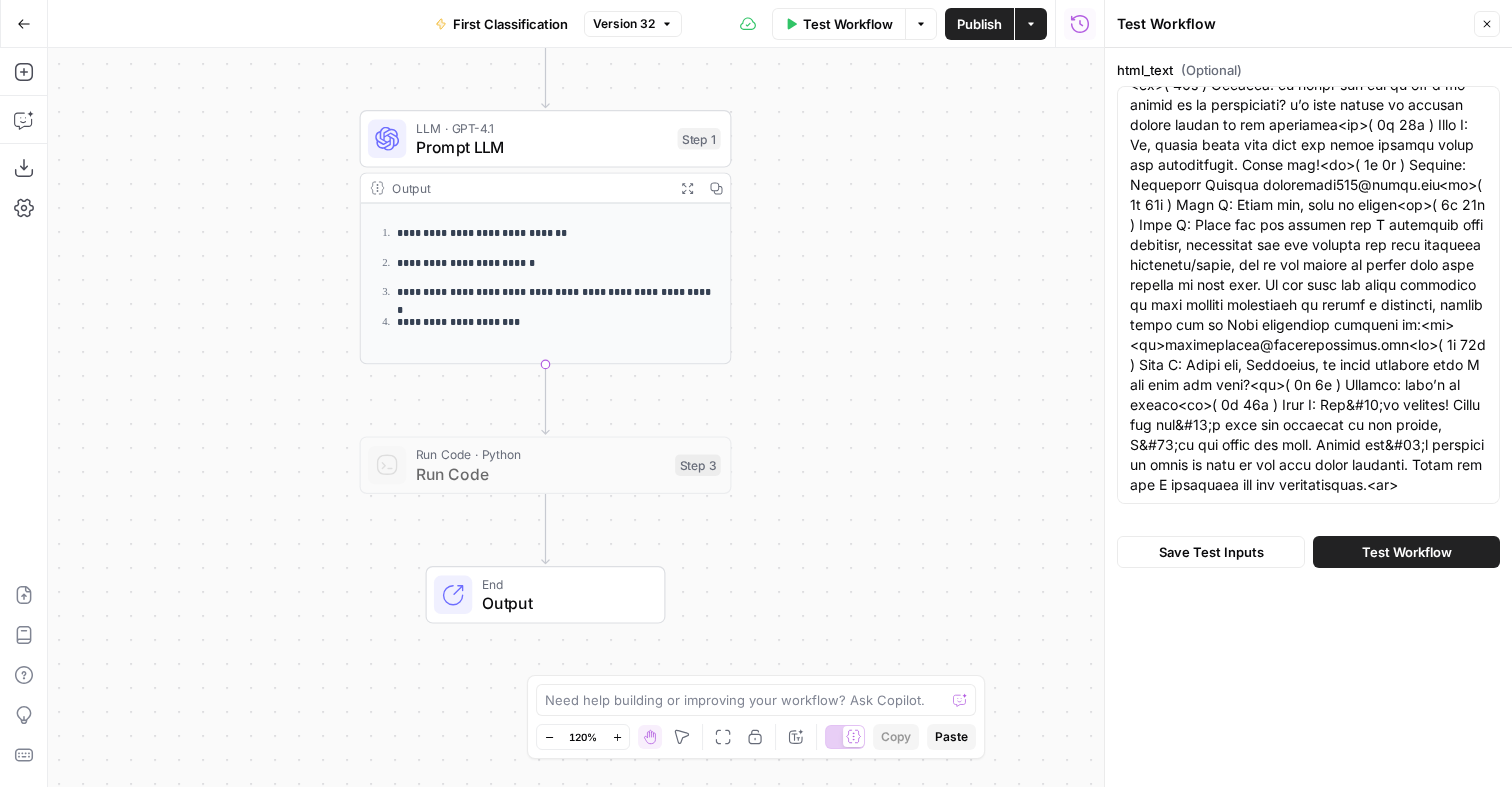 scroll, scrollTop: 0, scrollLeft: 0, axis: both 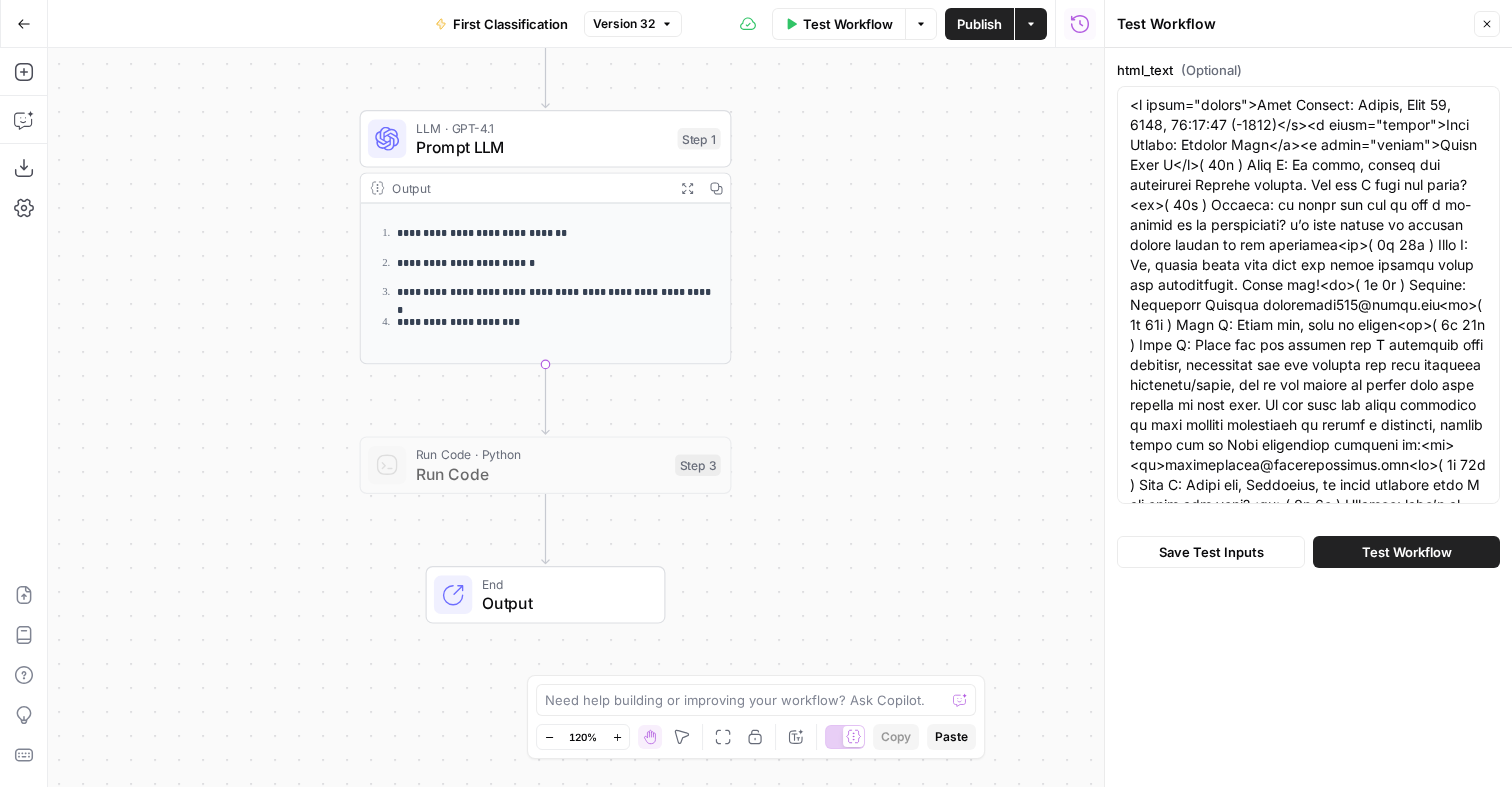 click on "Test Workflow" at bounding box center [1406, 552] 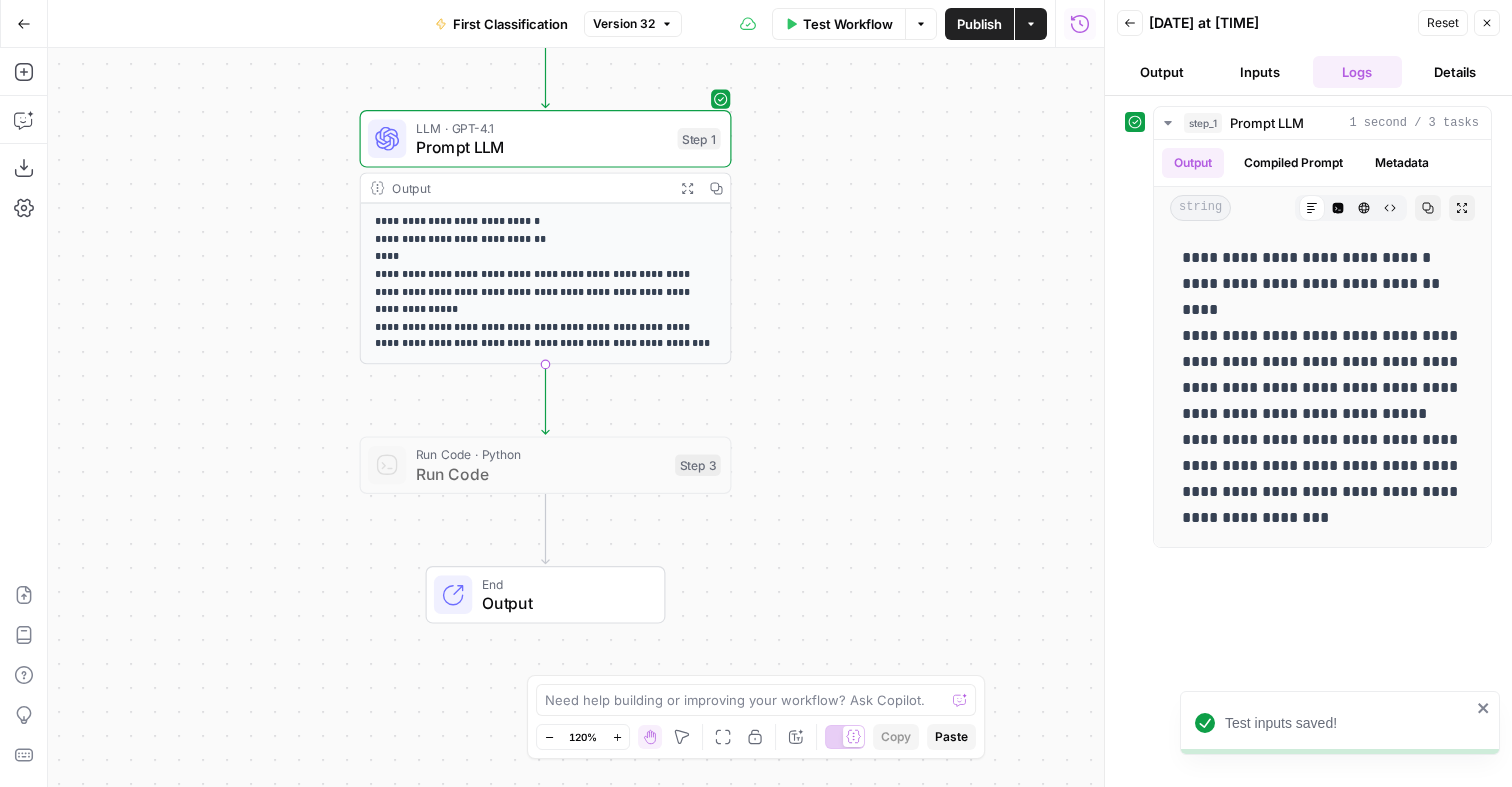 click on "Output" at bounding box center [1162, 72] 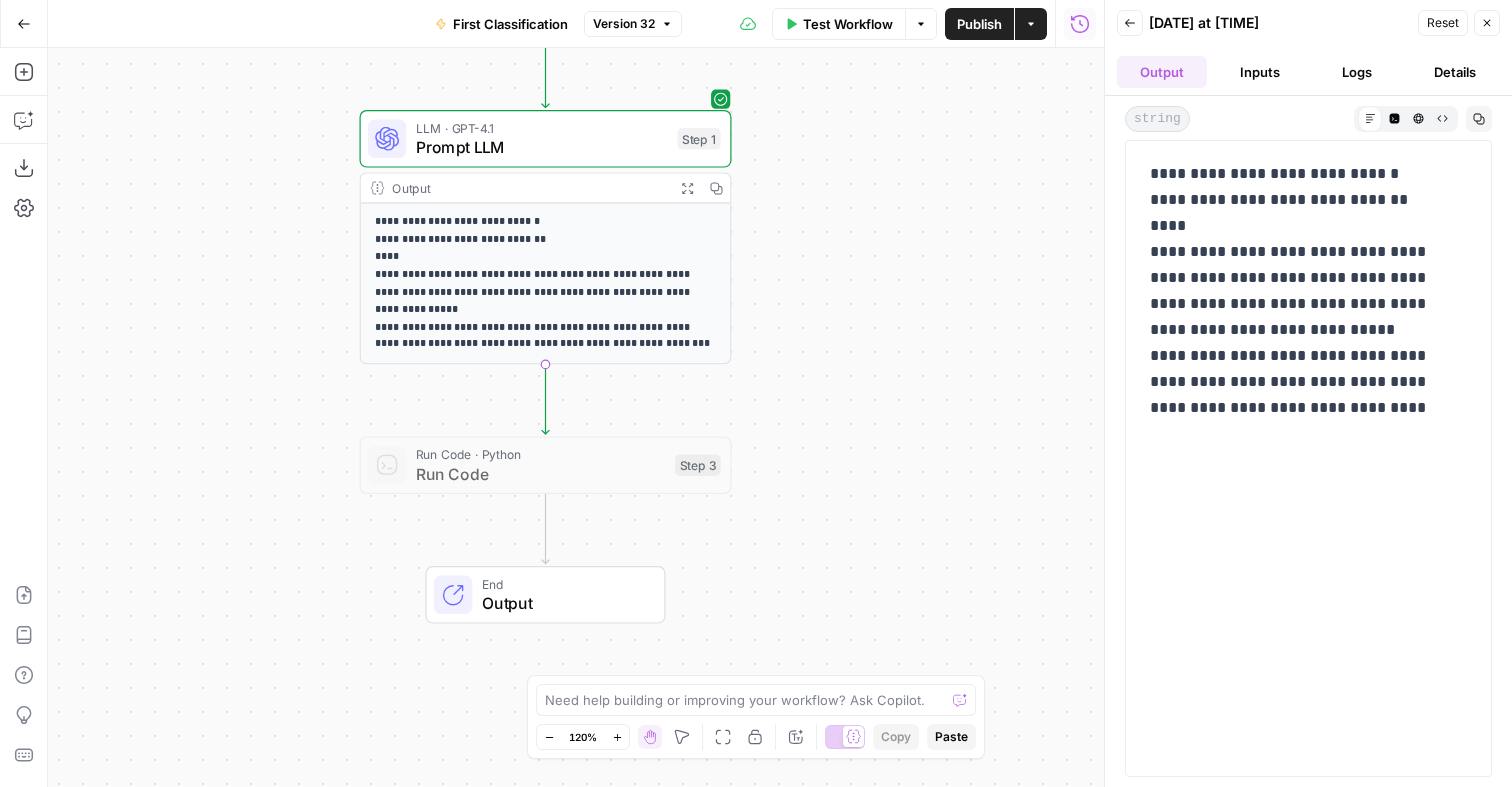 type 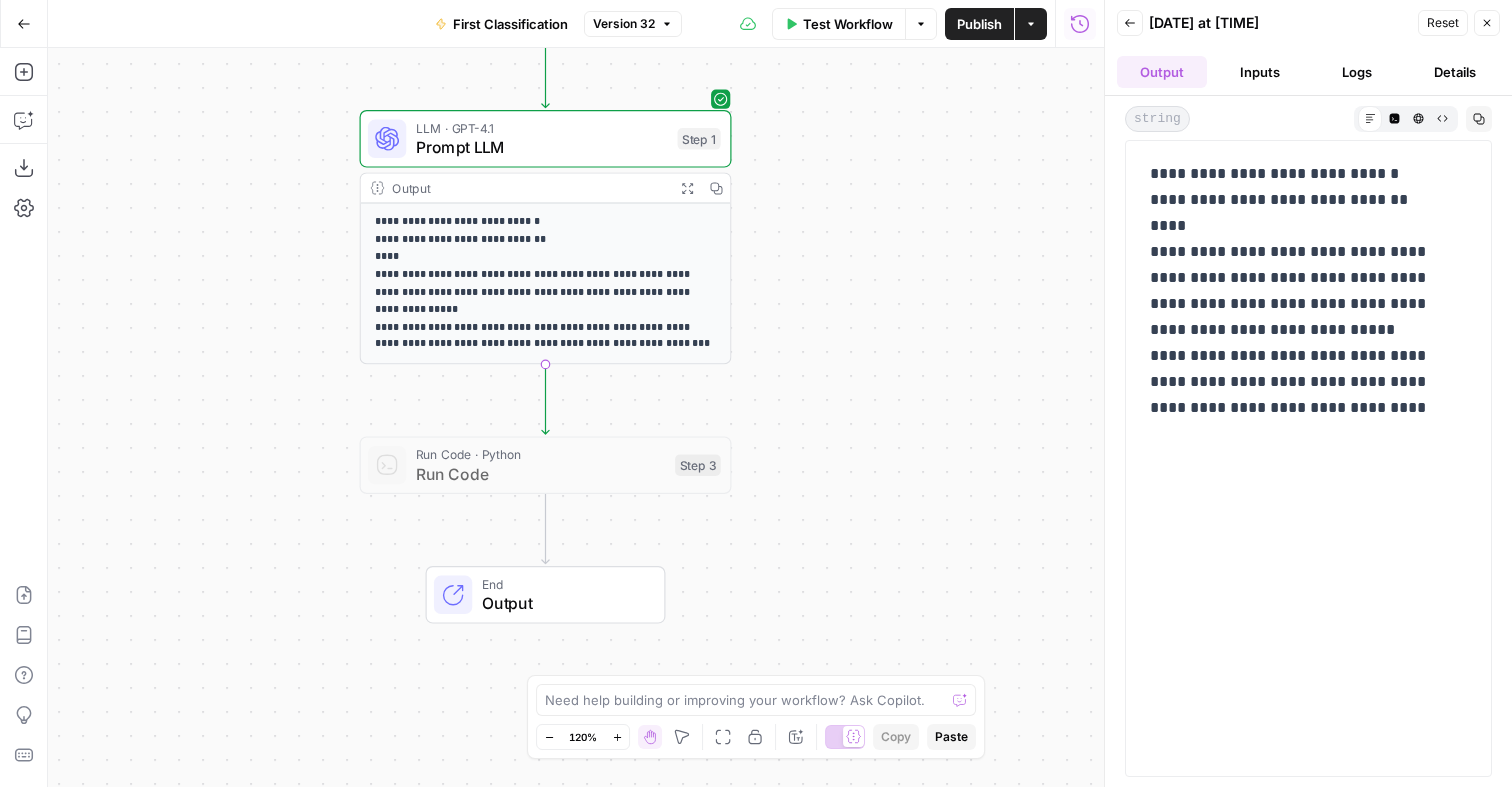 click 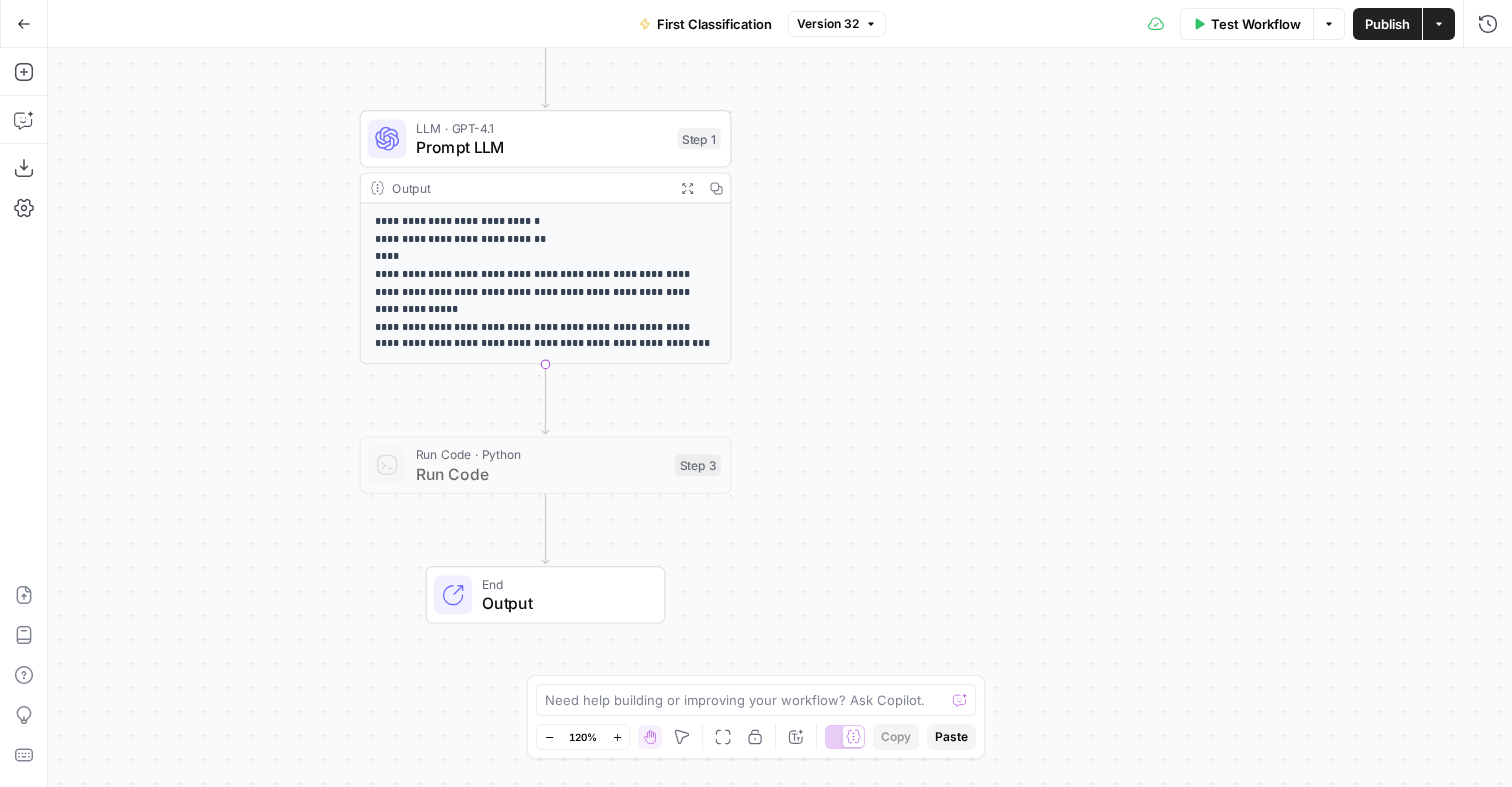 click on "Prompt LLM" at bounding box center (542, 147) 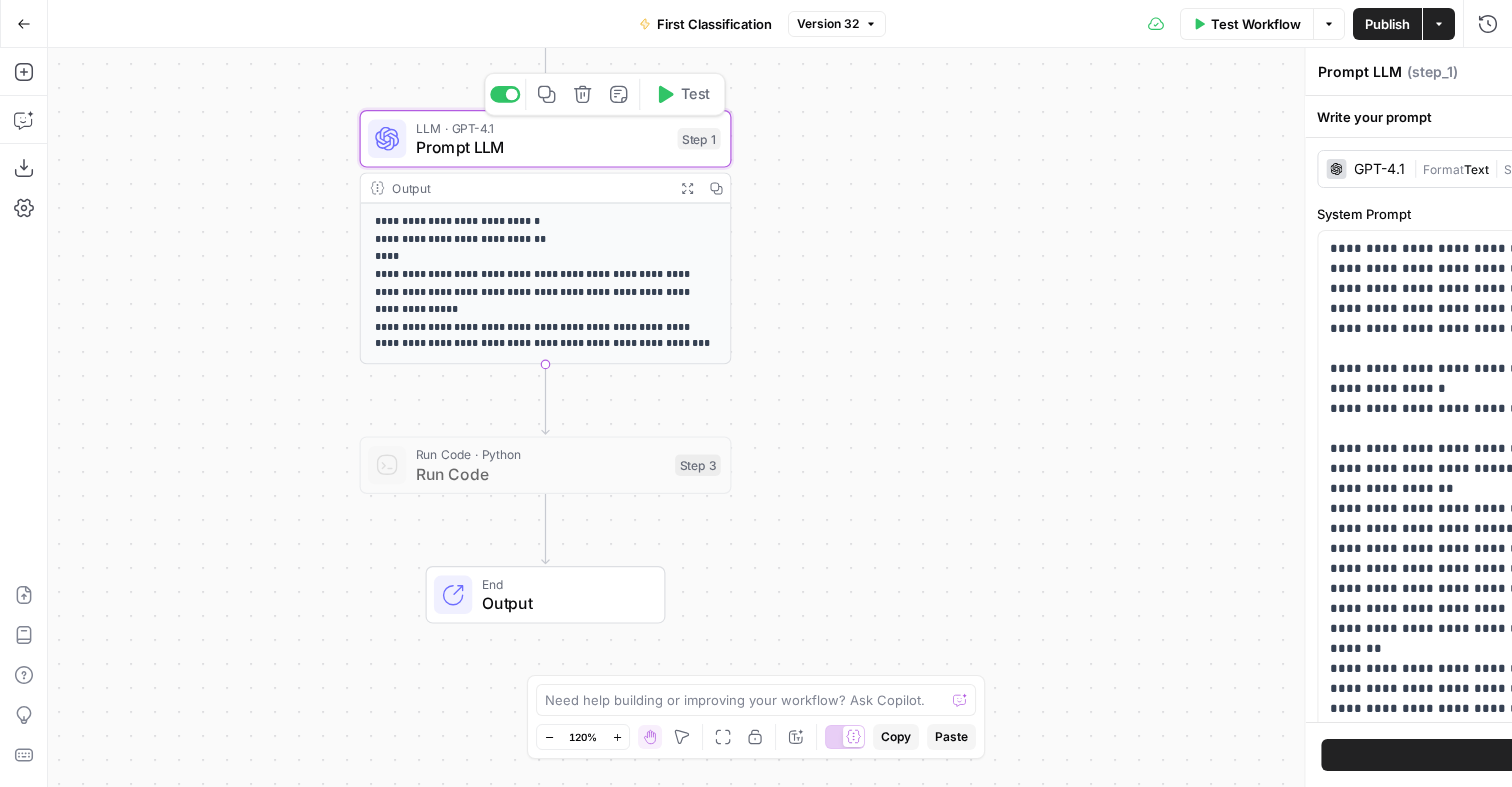 click on "Prompt LLM" at bounding box center (542, 147) 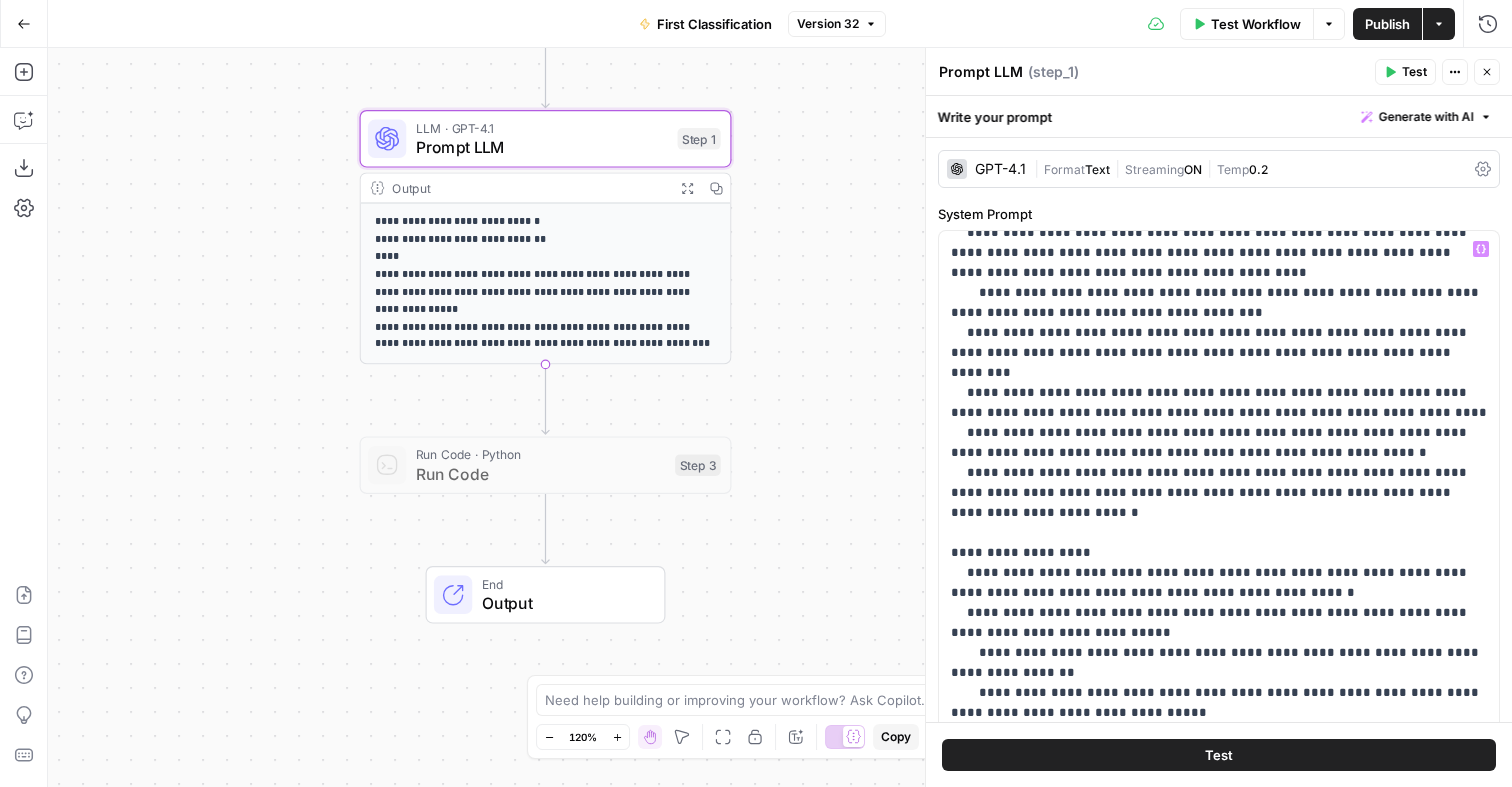 scroll, scrollTop: 1974, scrollLeft: 0, axis: vertical 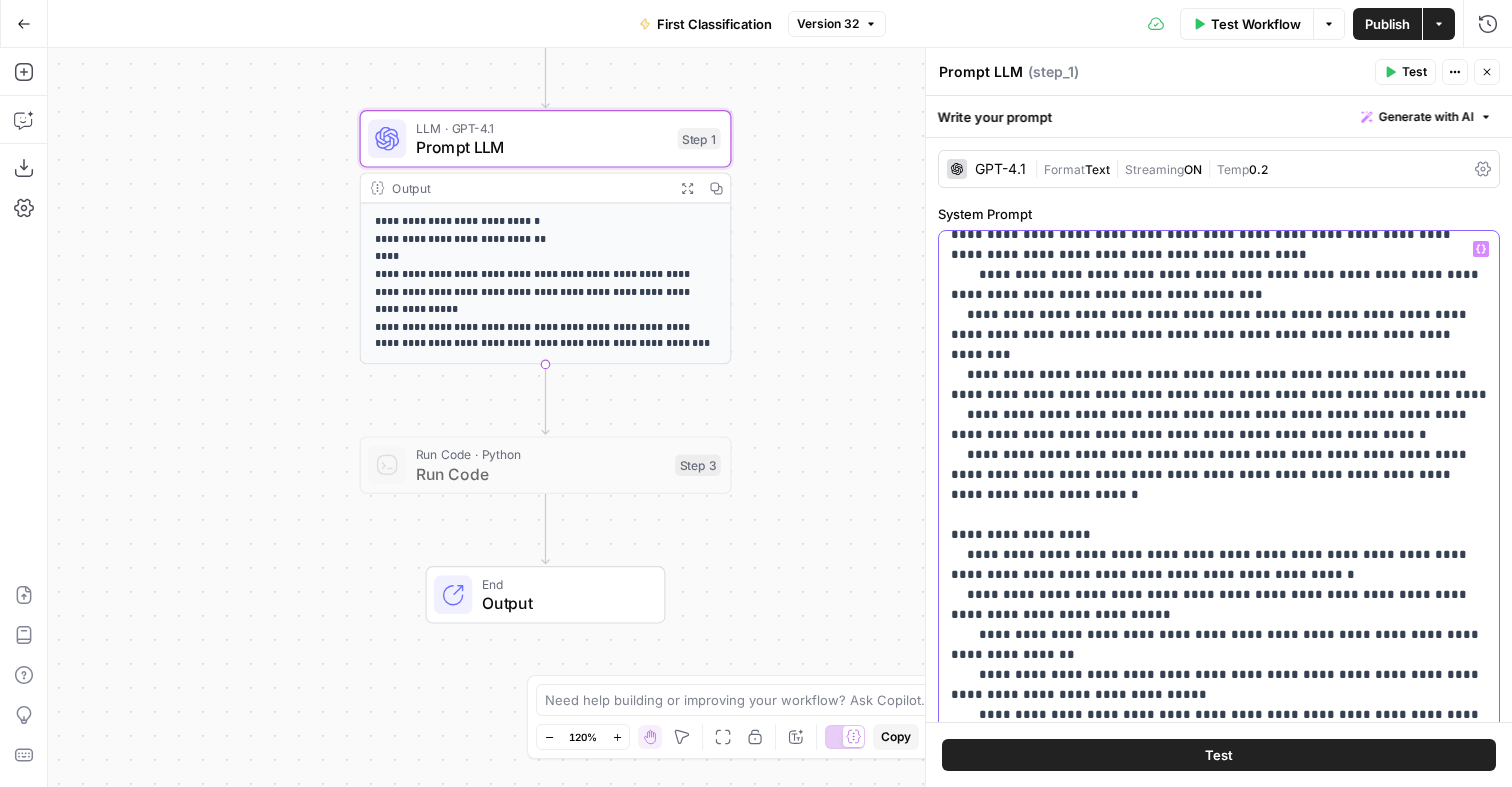 click on "**********" at bounding box center (1219, 1225) 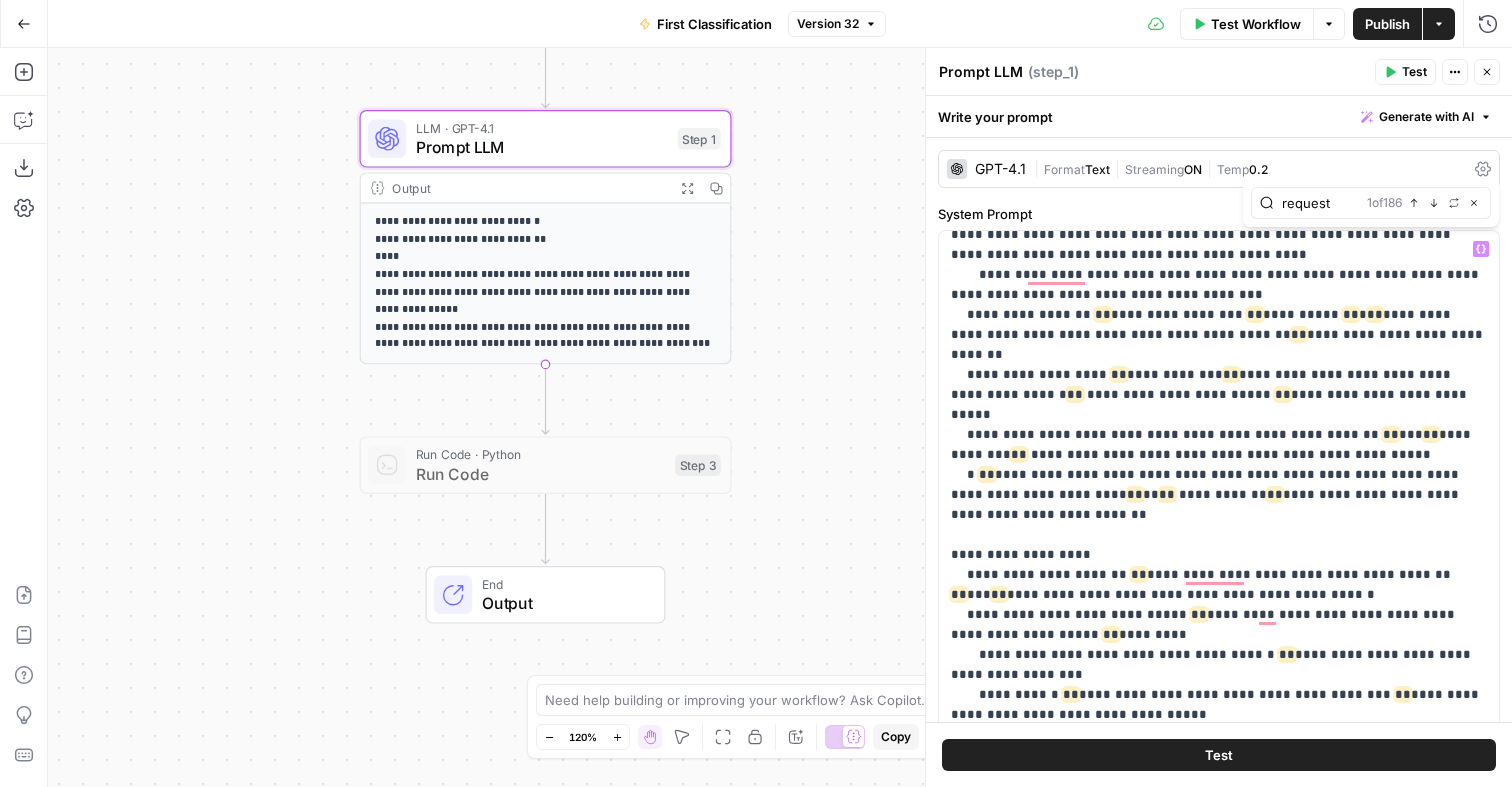 scroll, scrollTop: 2814, scrollLeft: 0, axis: vertical 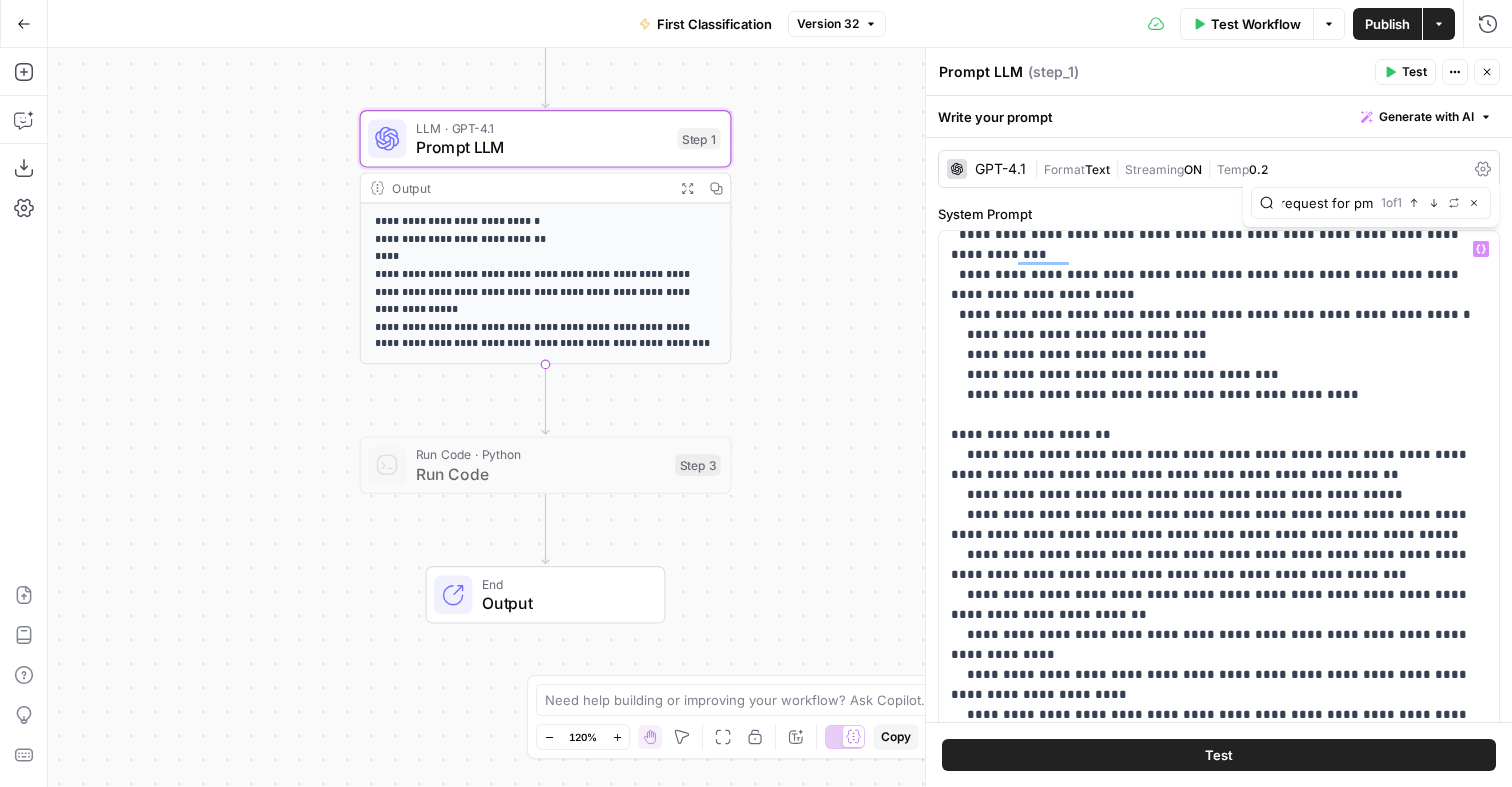 type on "request for pm" 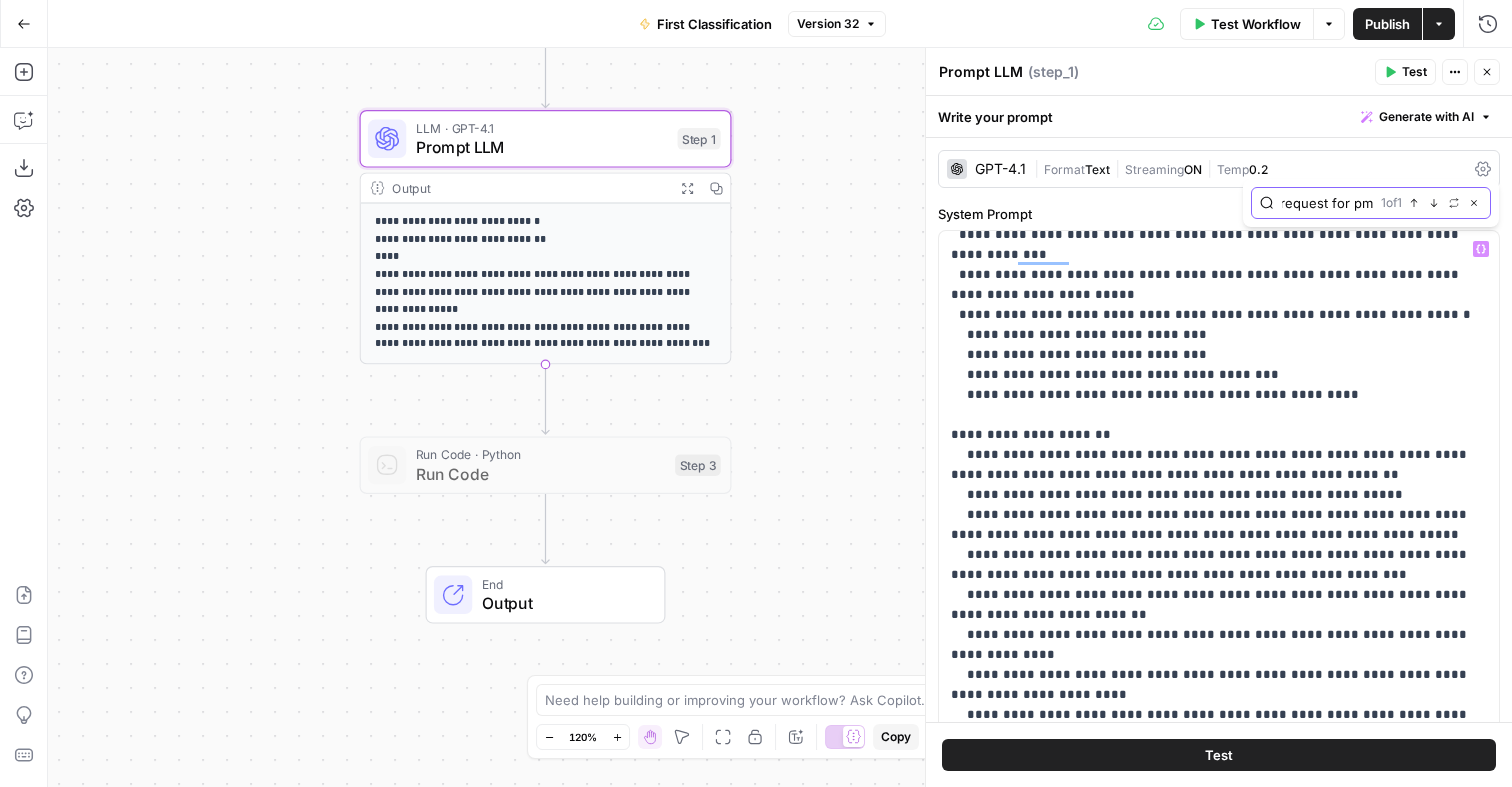 scroll, scrollTop: 0, scrollLeft: 0, axis: both 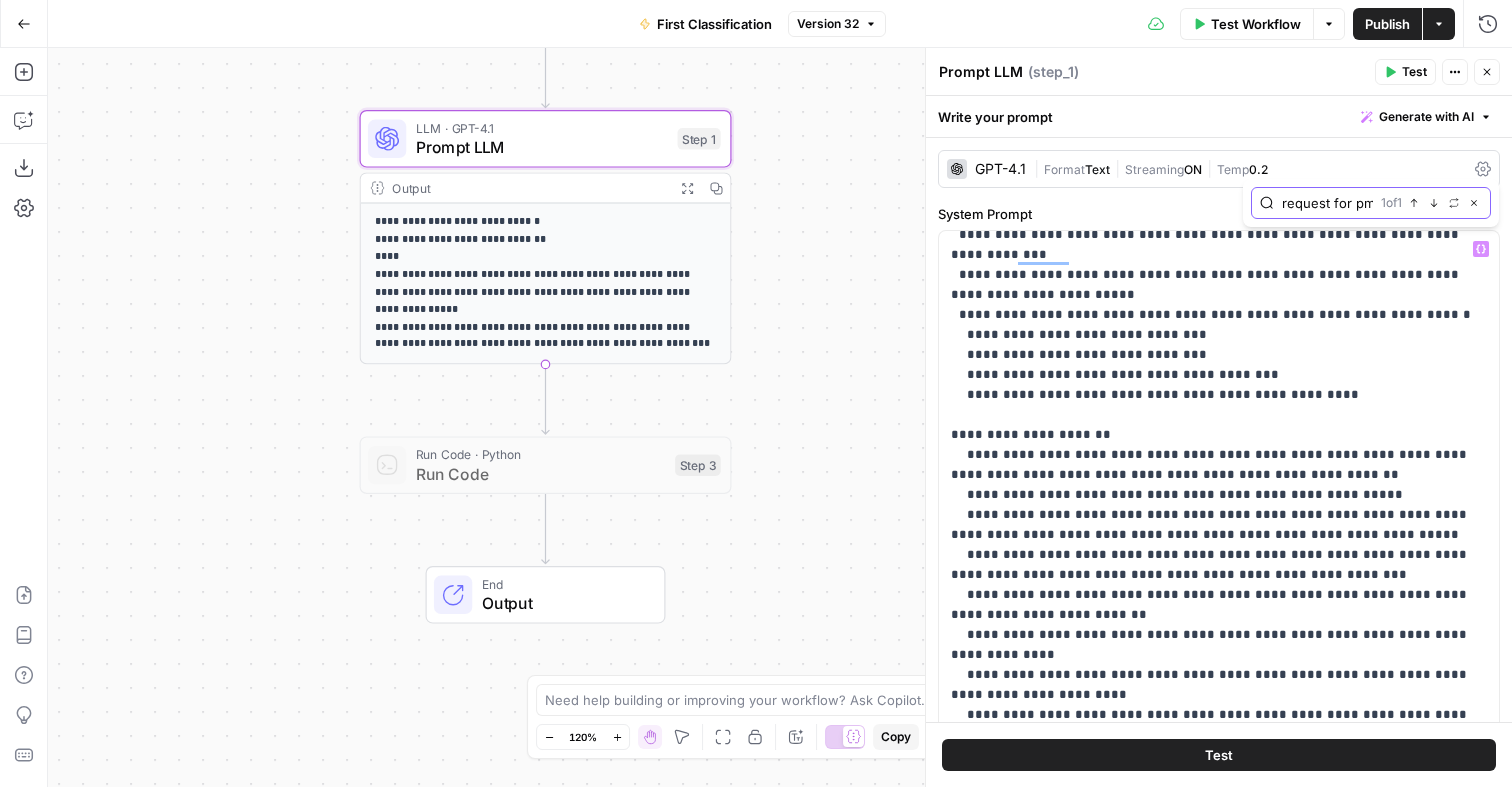 click 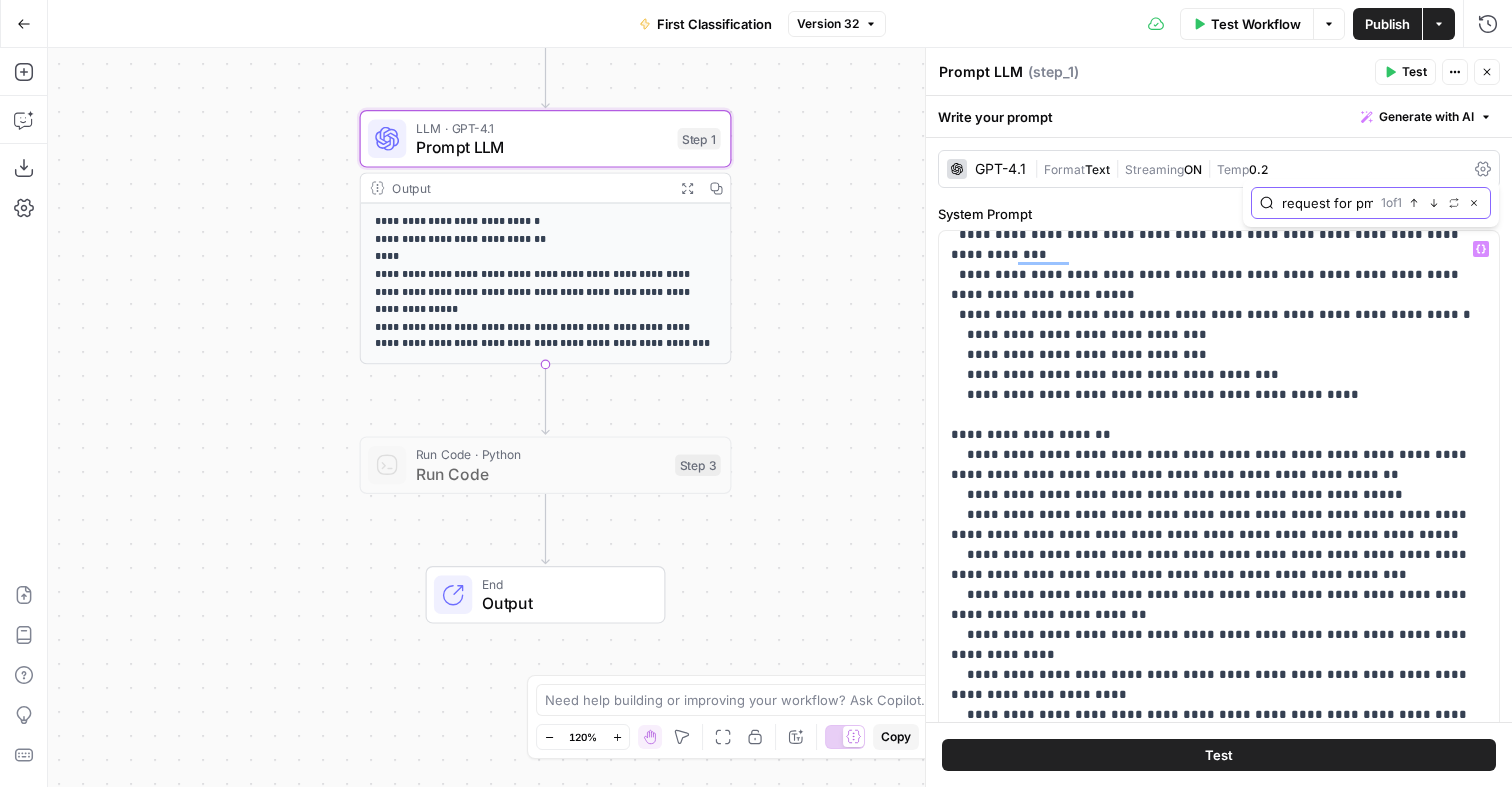scroll, scrollTop: 21, scrollLeft: 0, axis: vertical 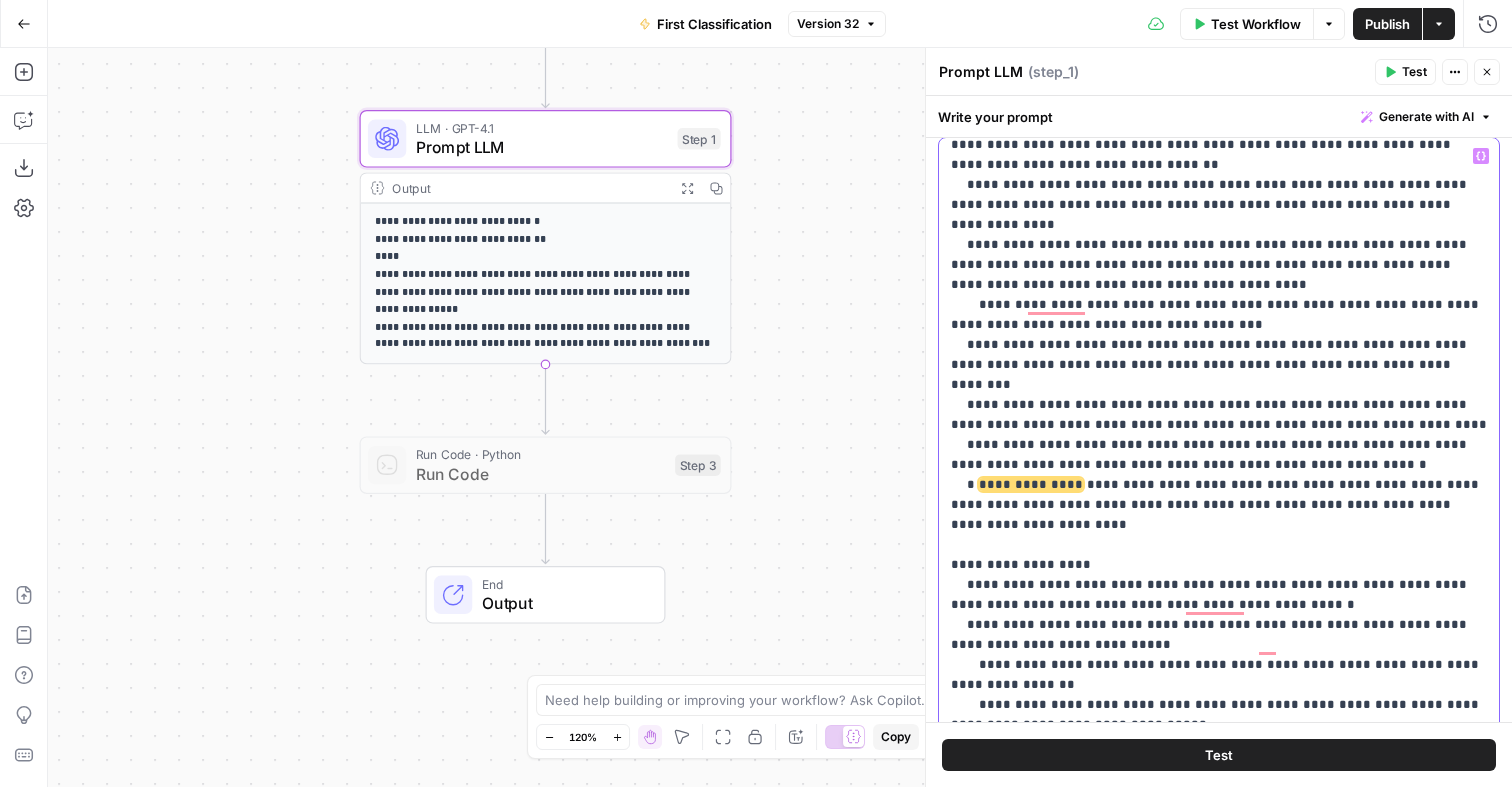 drag, startPoint x: 973, startPoint y: 281, endPoint x: 1500, endPoint y: 304, distance: 527.50165 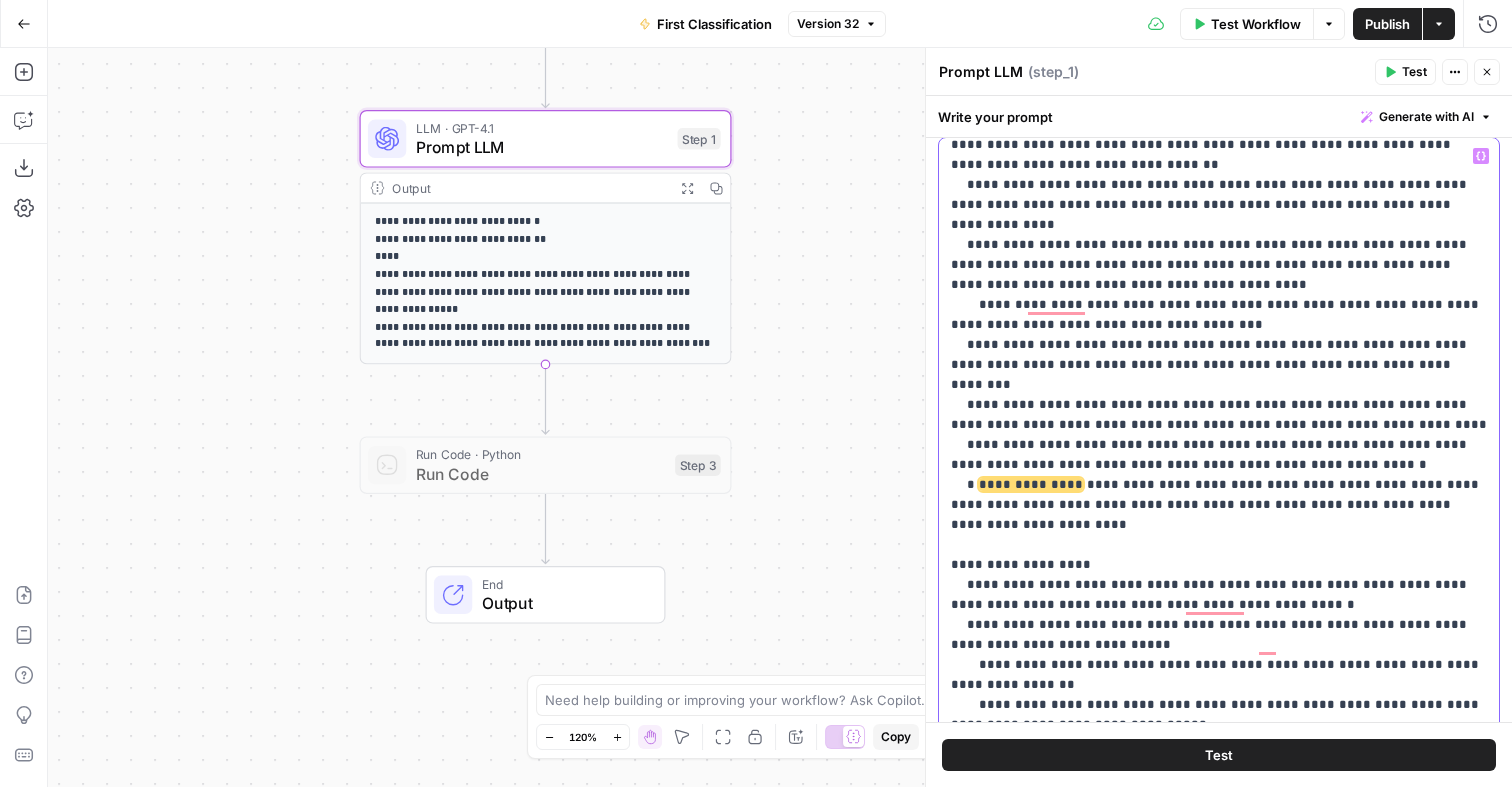 click on "**********" at bounding box center [1219, 430] 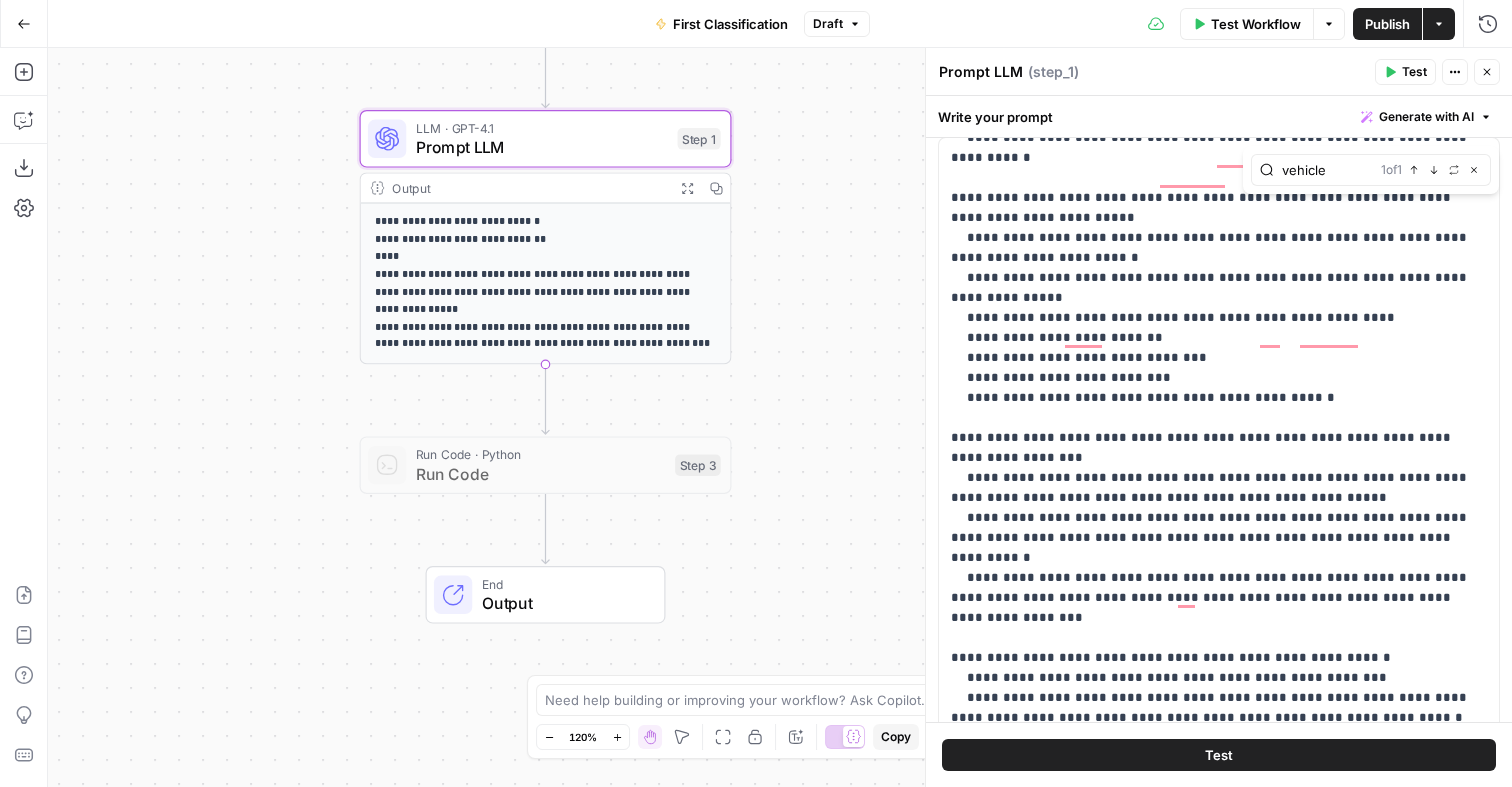 type on "vehicle" 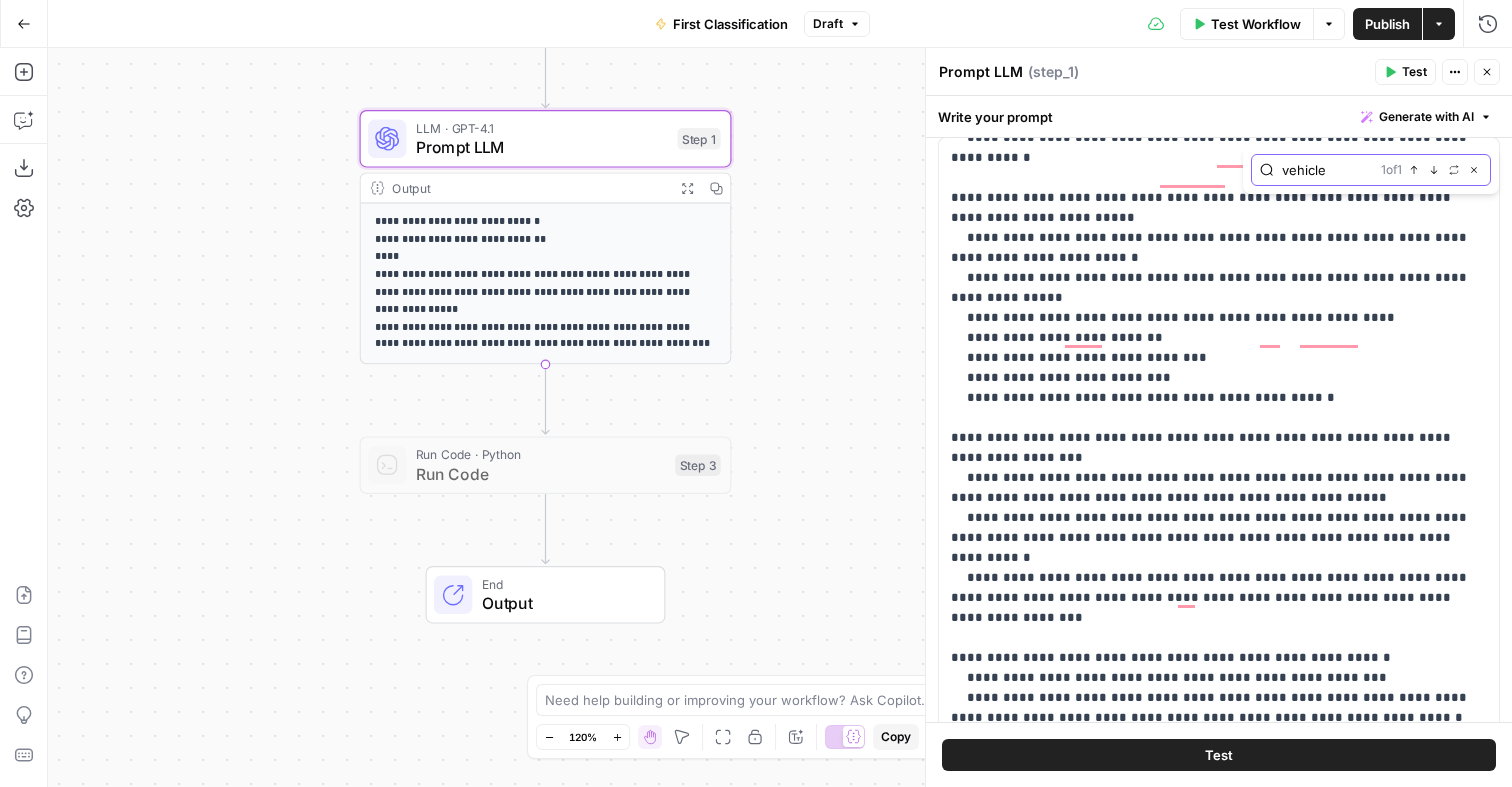 click on "Next Match" at bounding box center [1434, 170] 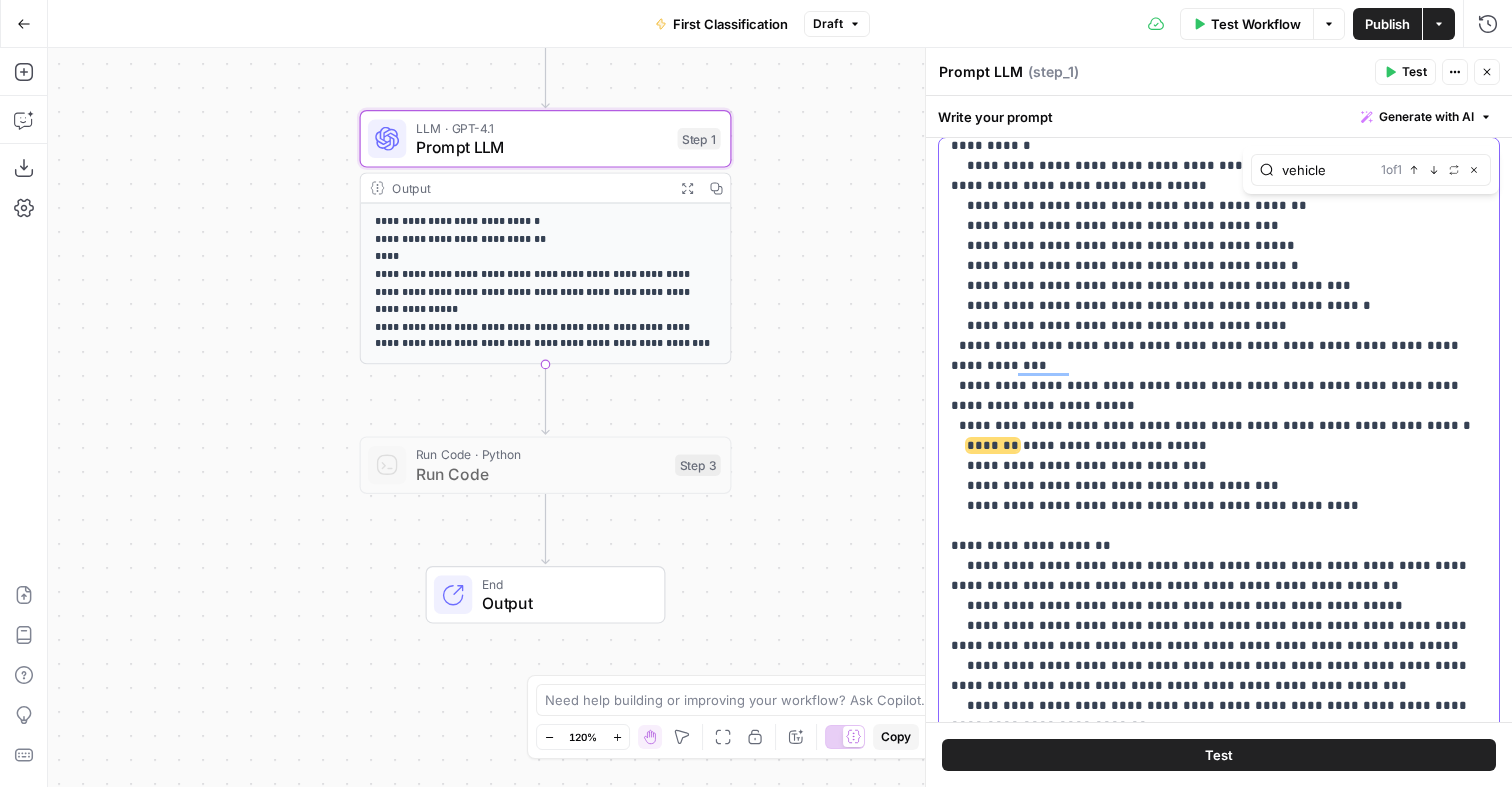 click on "**********" at bounding box center [1219, 506] 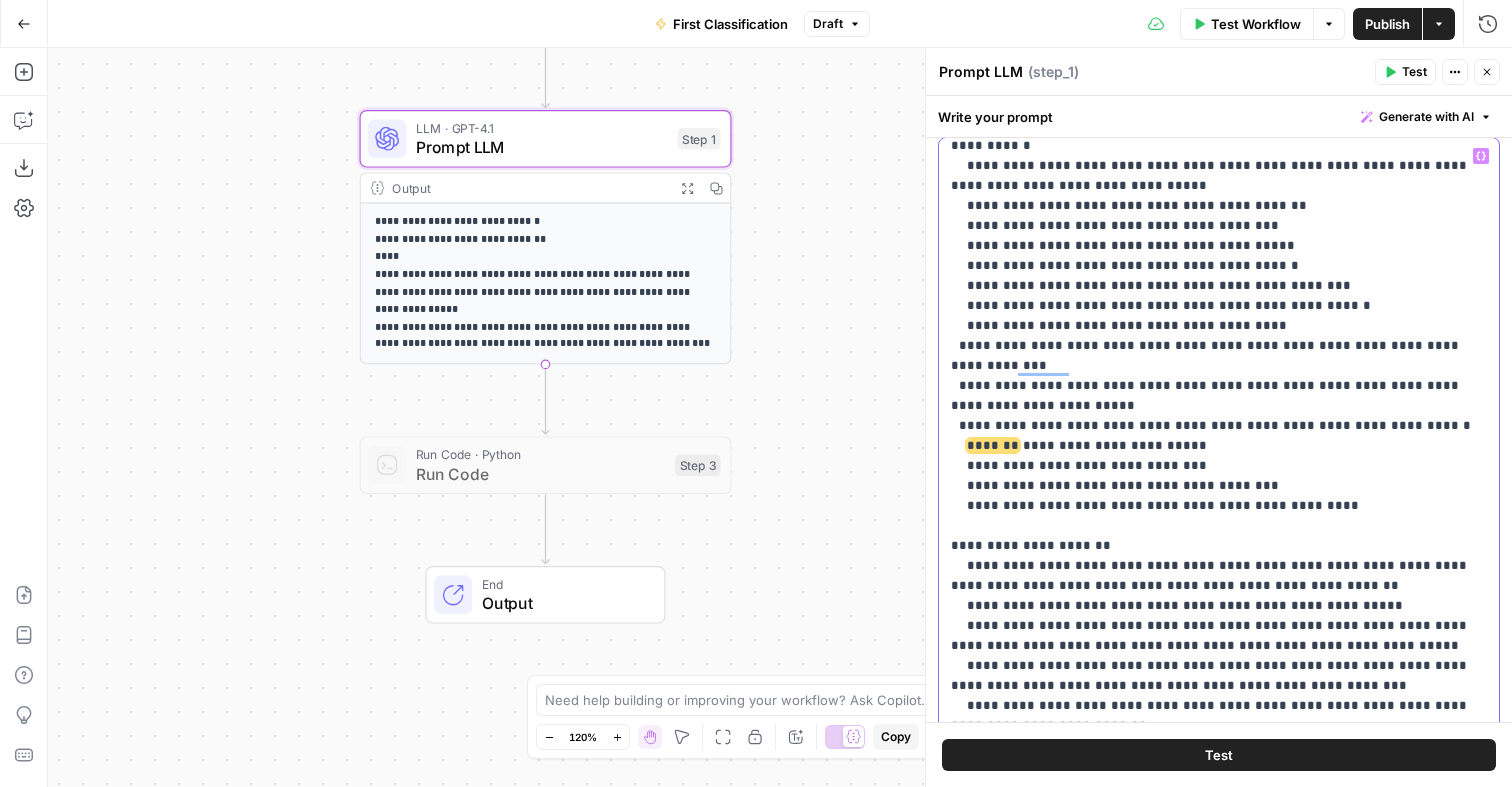 type 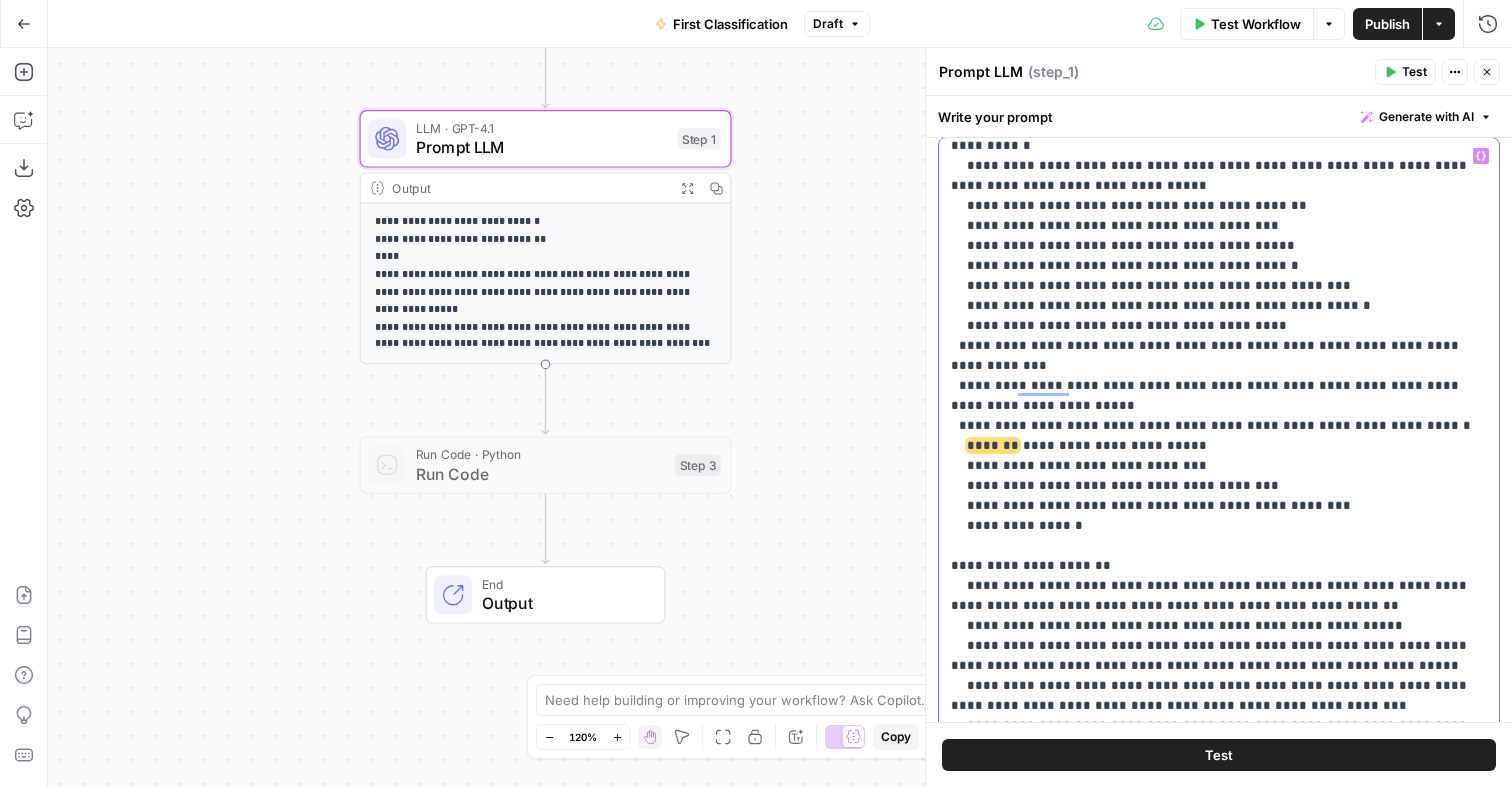 drag, startPoint x: 1362, startPoint y: 226, endPoint x: 1147, endPoint y: 227, distance: 215.00232 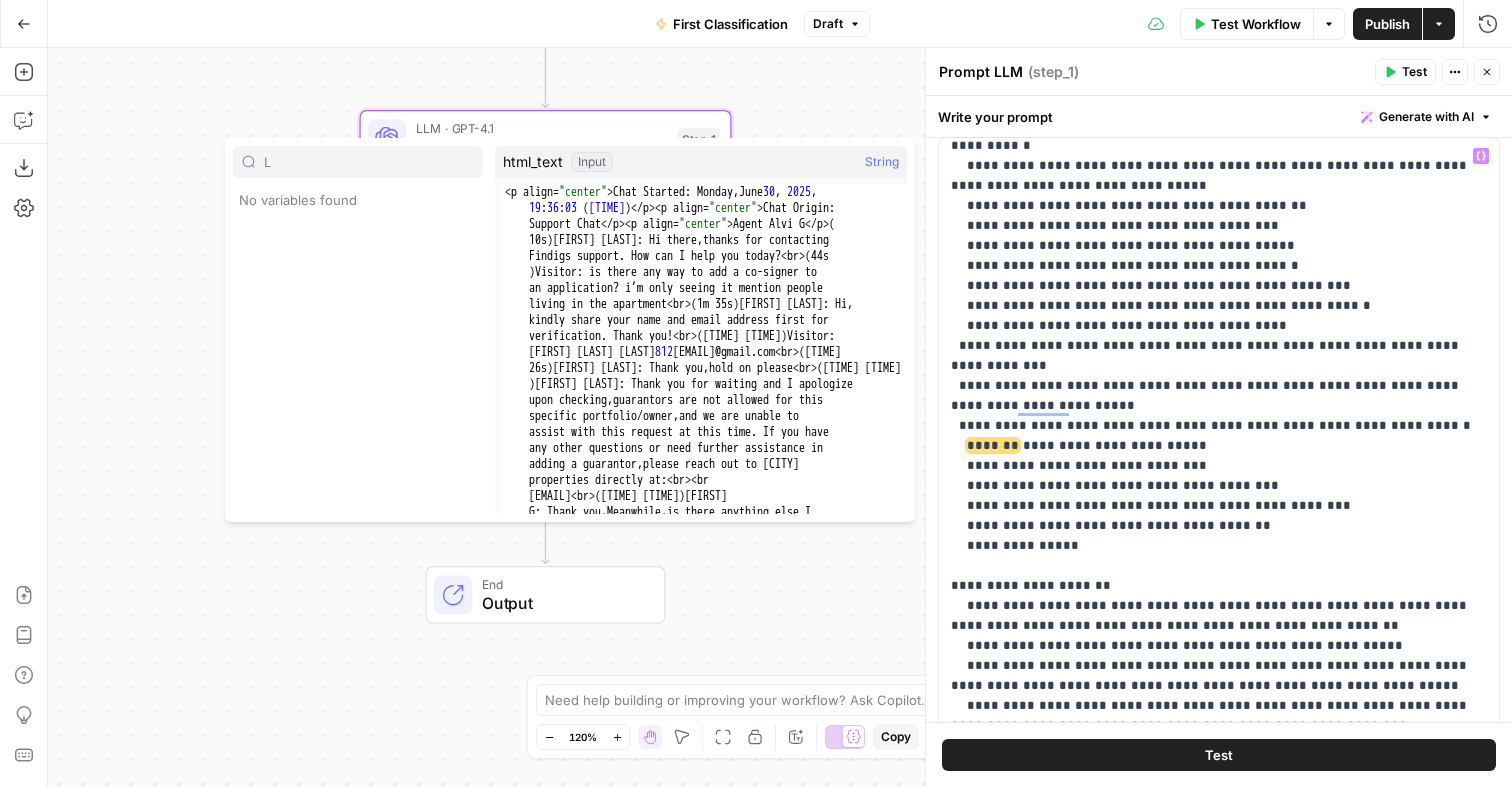 type on "L" 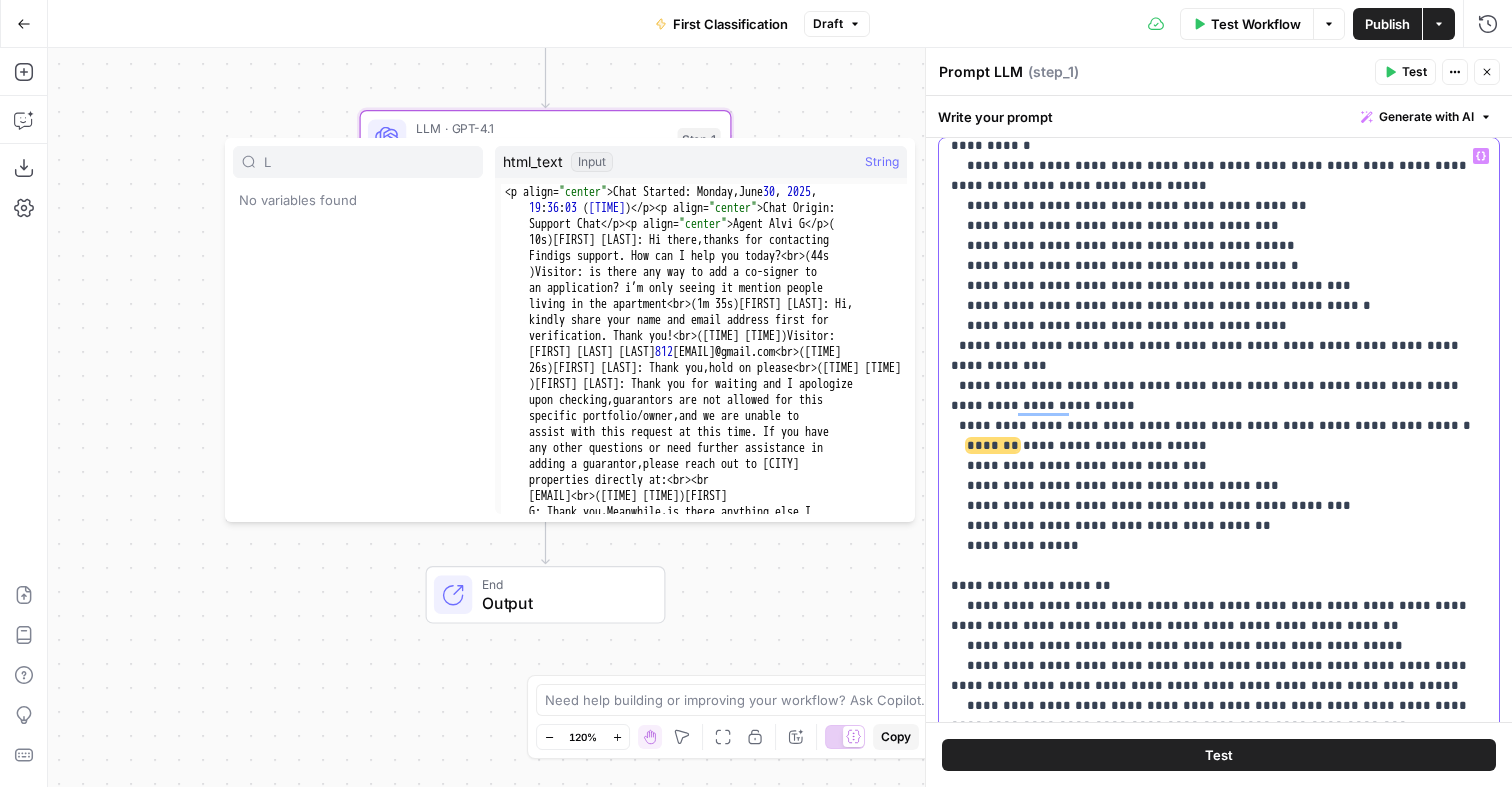click on "**********" at bounding box center [1219, 526] 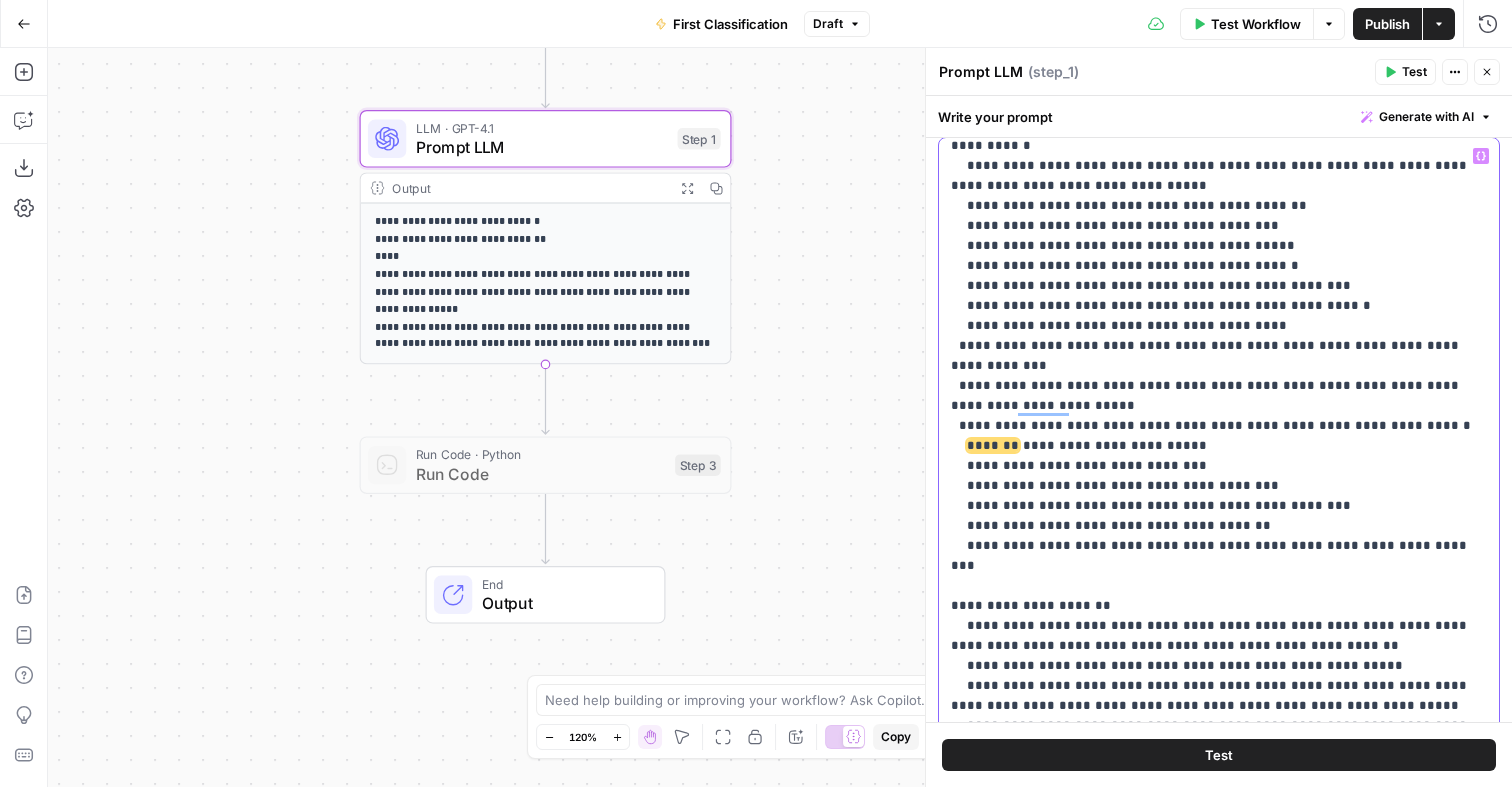 click on "**********" at bounding box center [1219, 526] 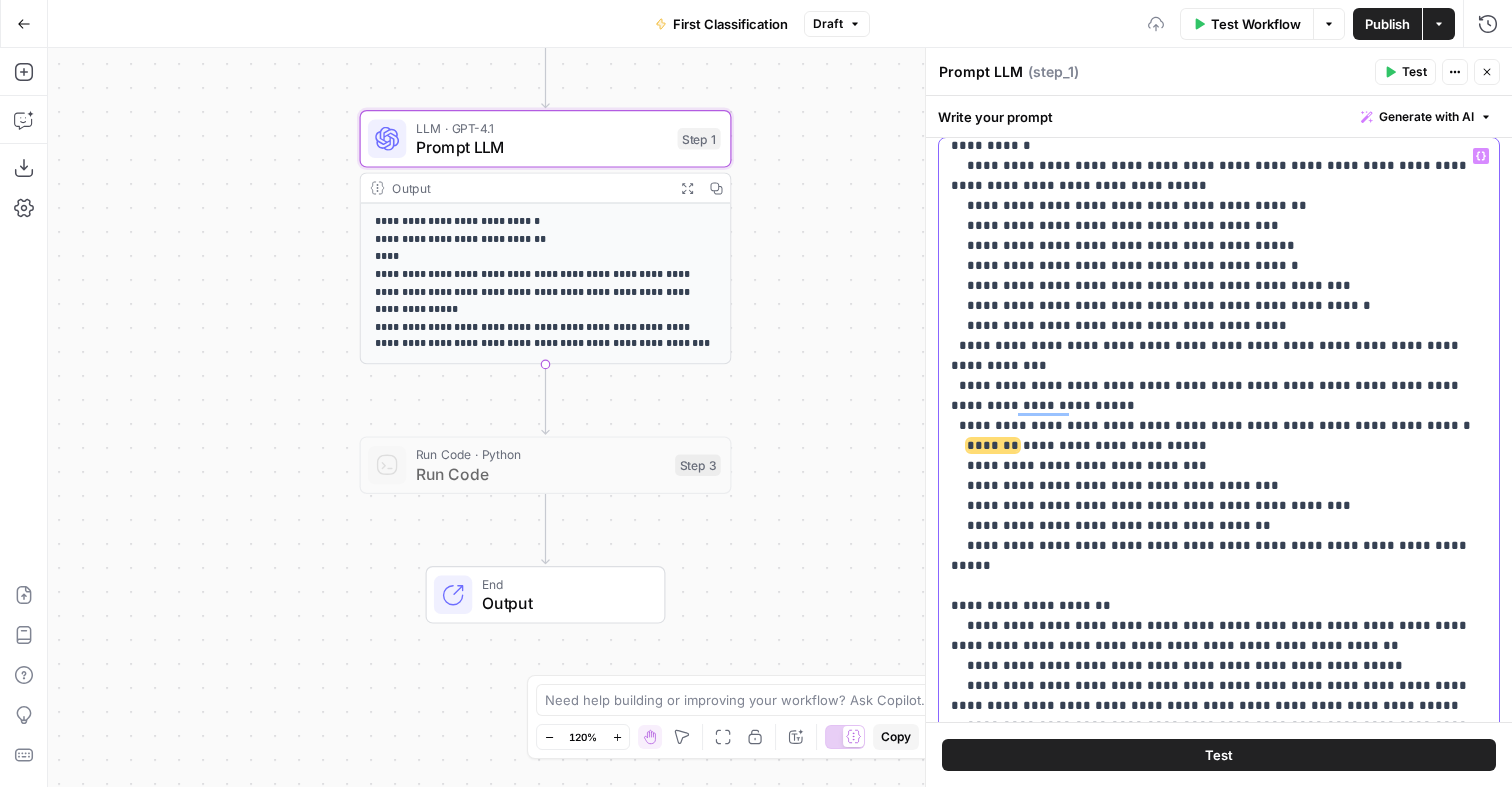 click on "**********" at bounding box center [1219, 526] 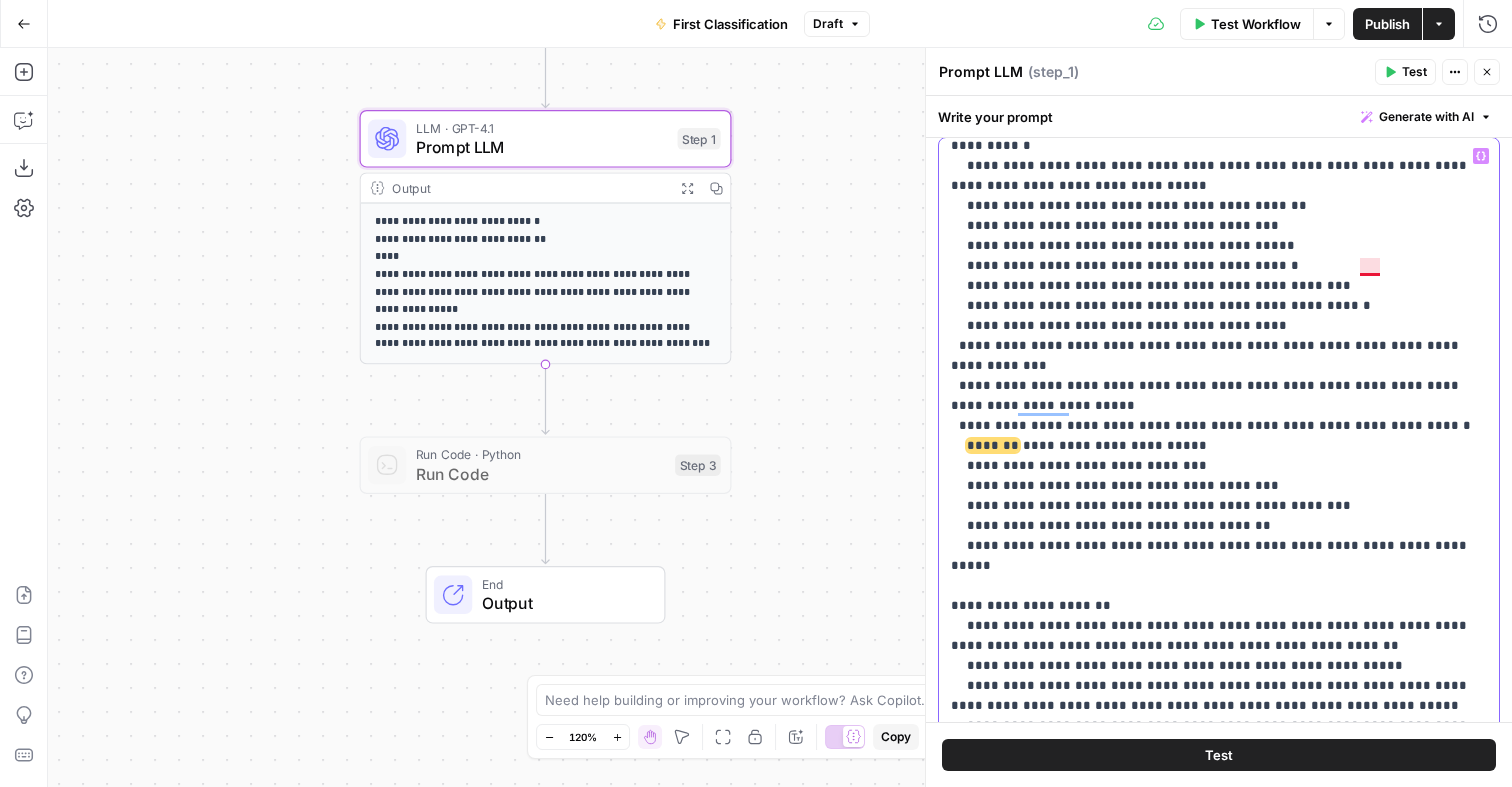 click on "**********" at bounding box center (1219, 526) 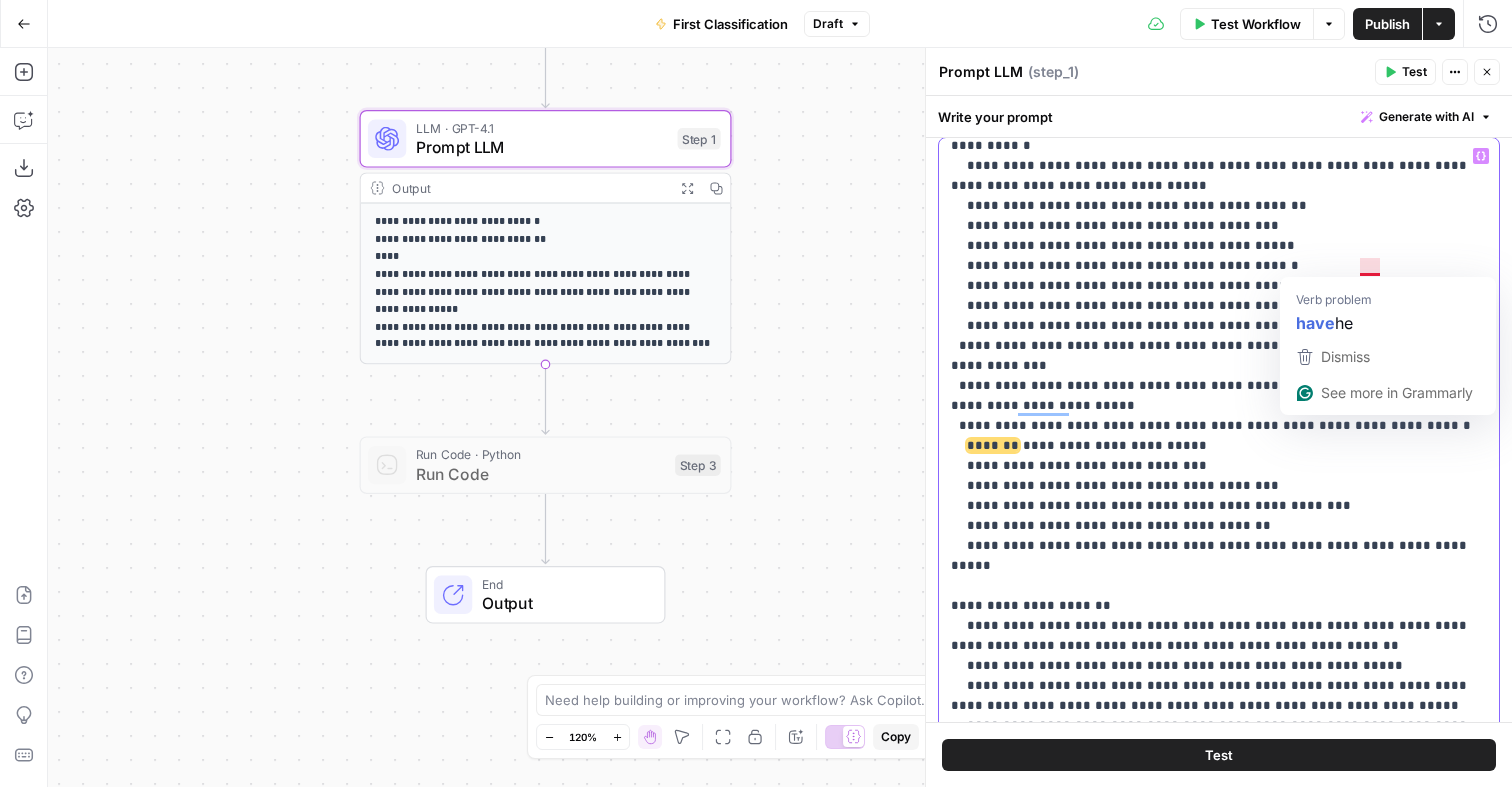 click on "**********" at bounding box center [1219, 526] 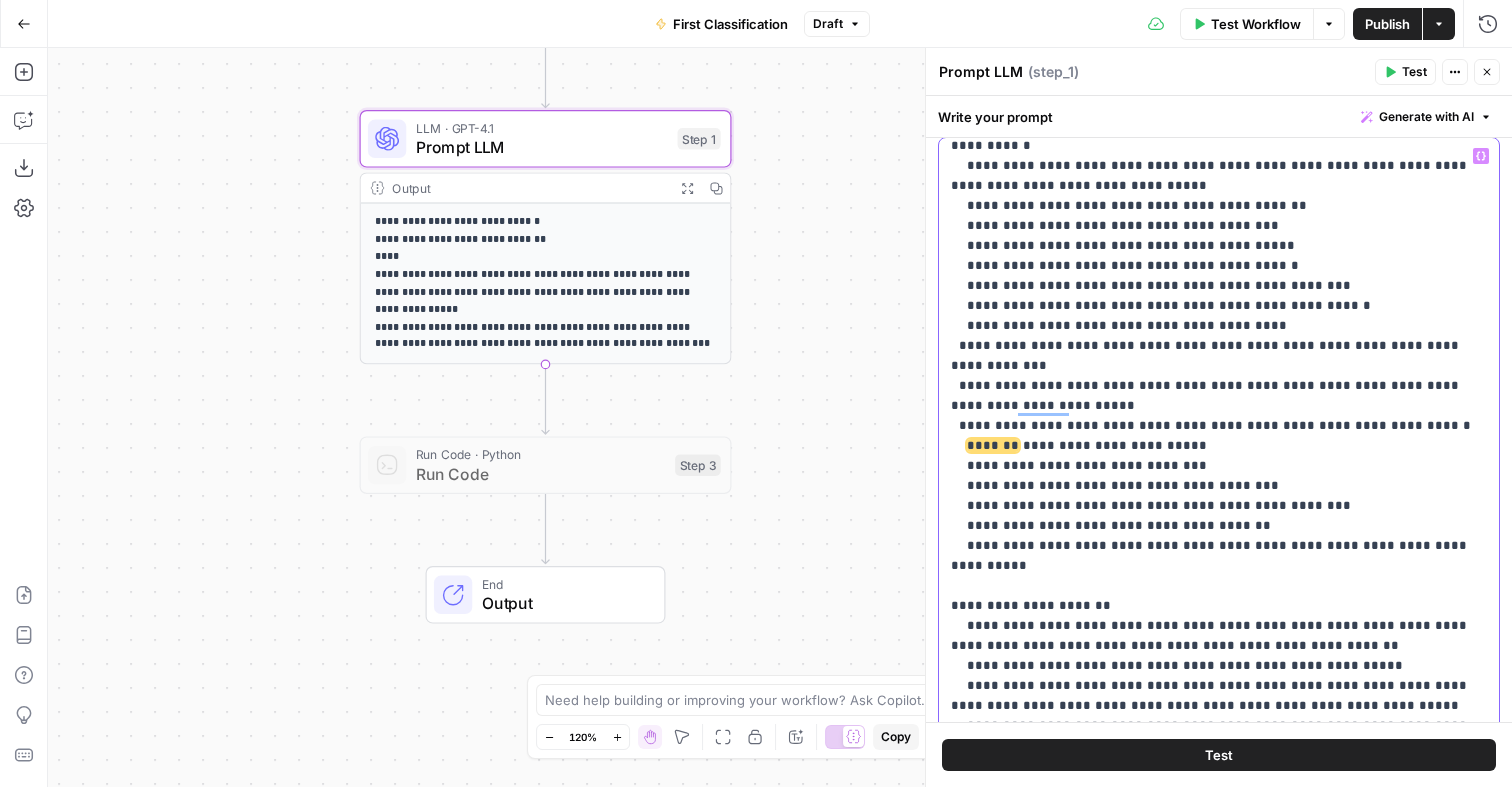 click on "**********" at bounding box center [1219, 526] 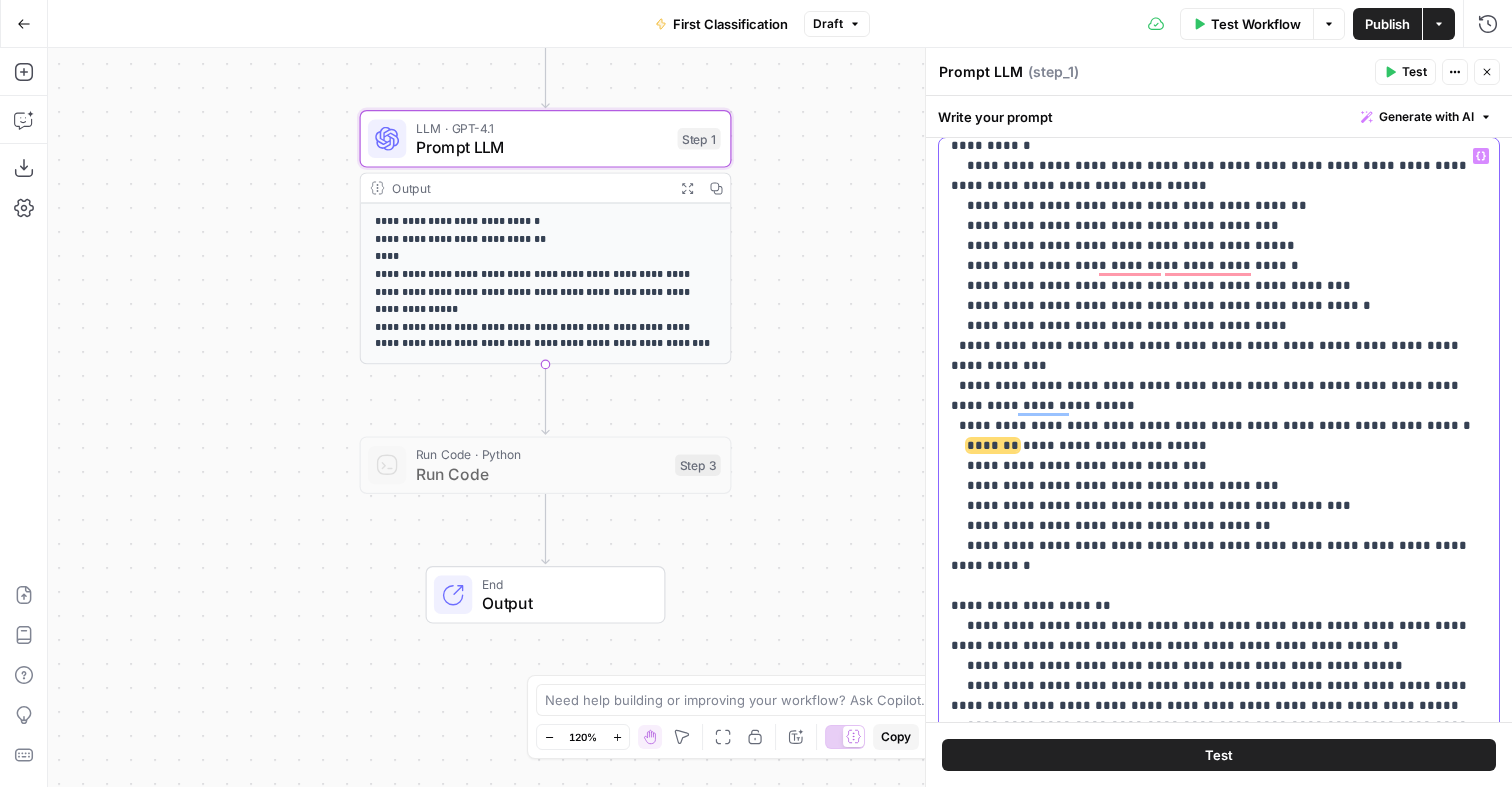 drag, startPoint x: 1251, startPoint y: 248, endPoint x: 1066, endPoint y: 249, distance: 185.0027 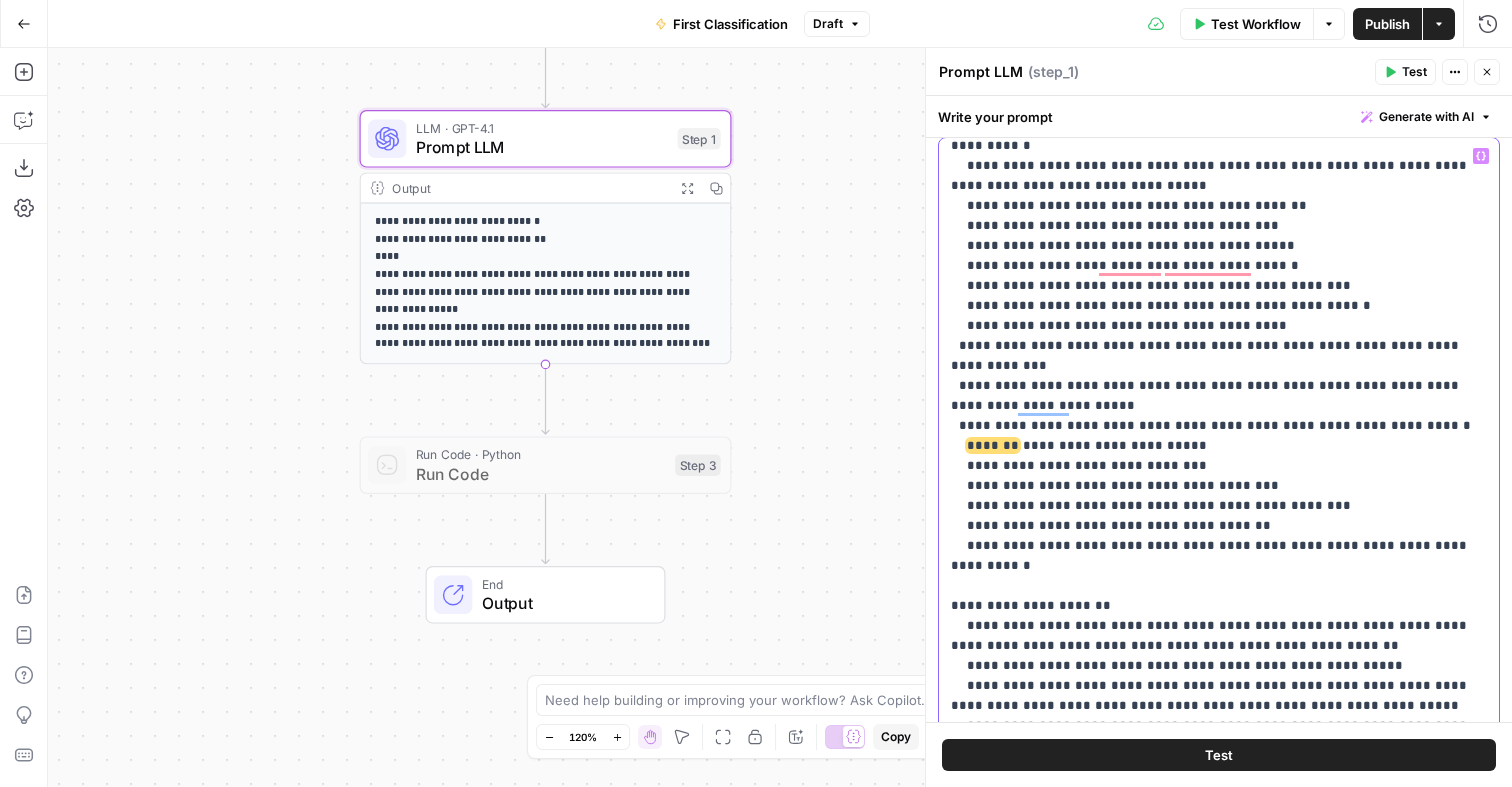 click on "**********" at bounding box center [1219, 526] 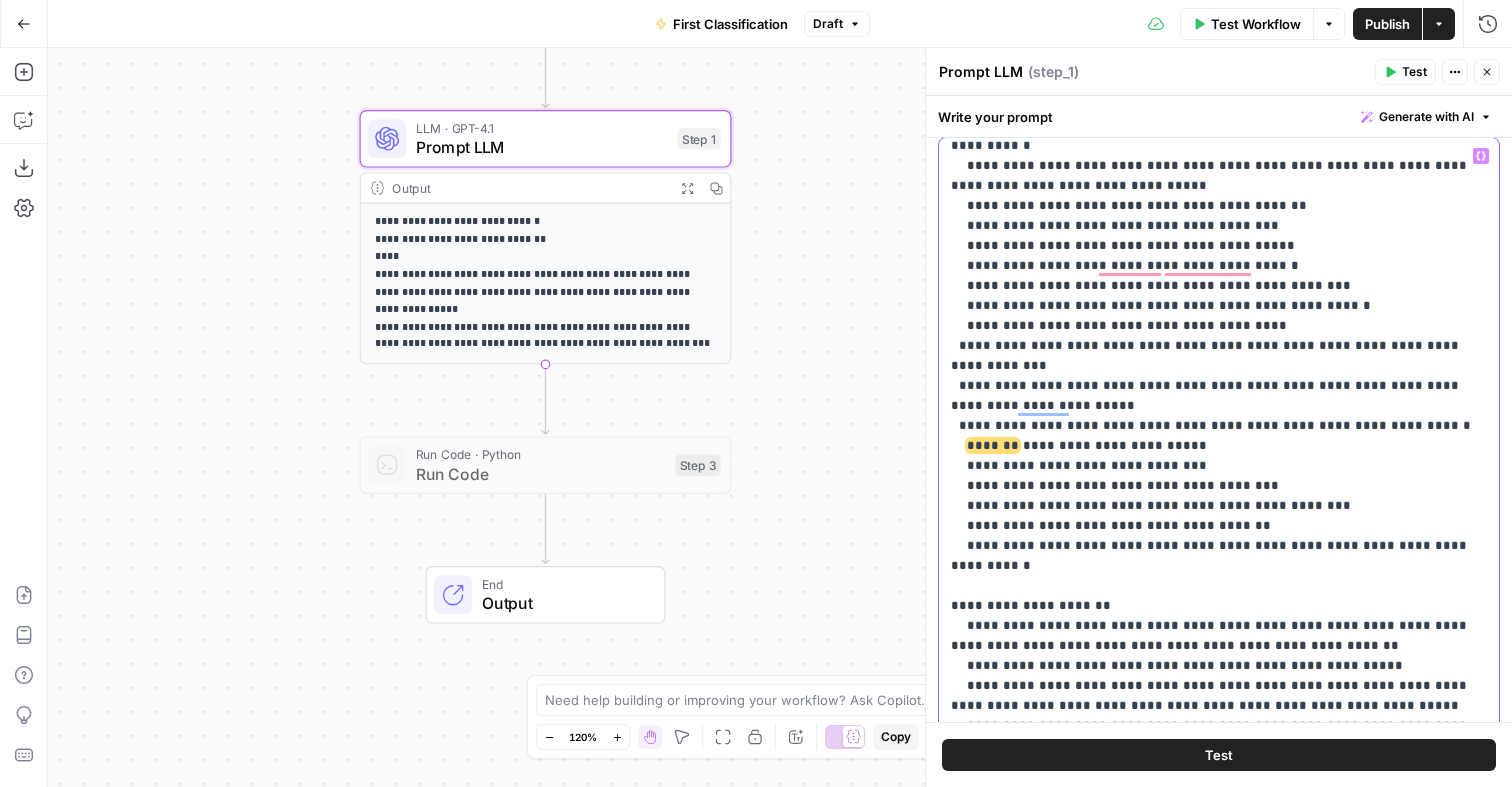 click on "**********" at bounding box center [1219, 526] 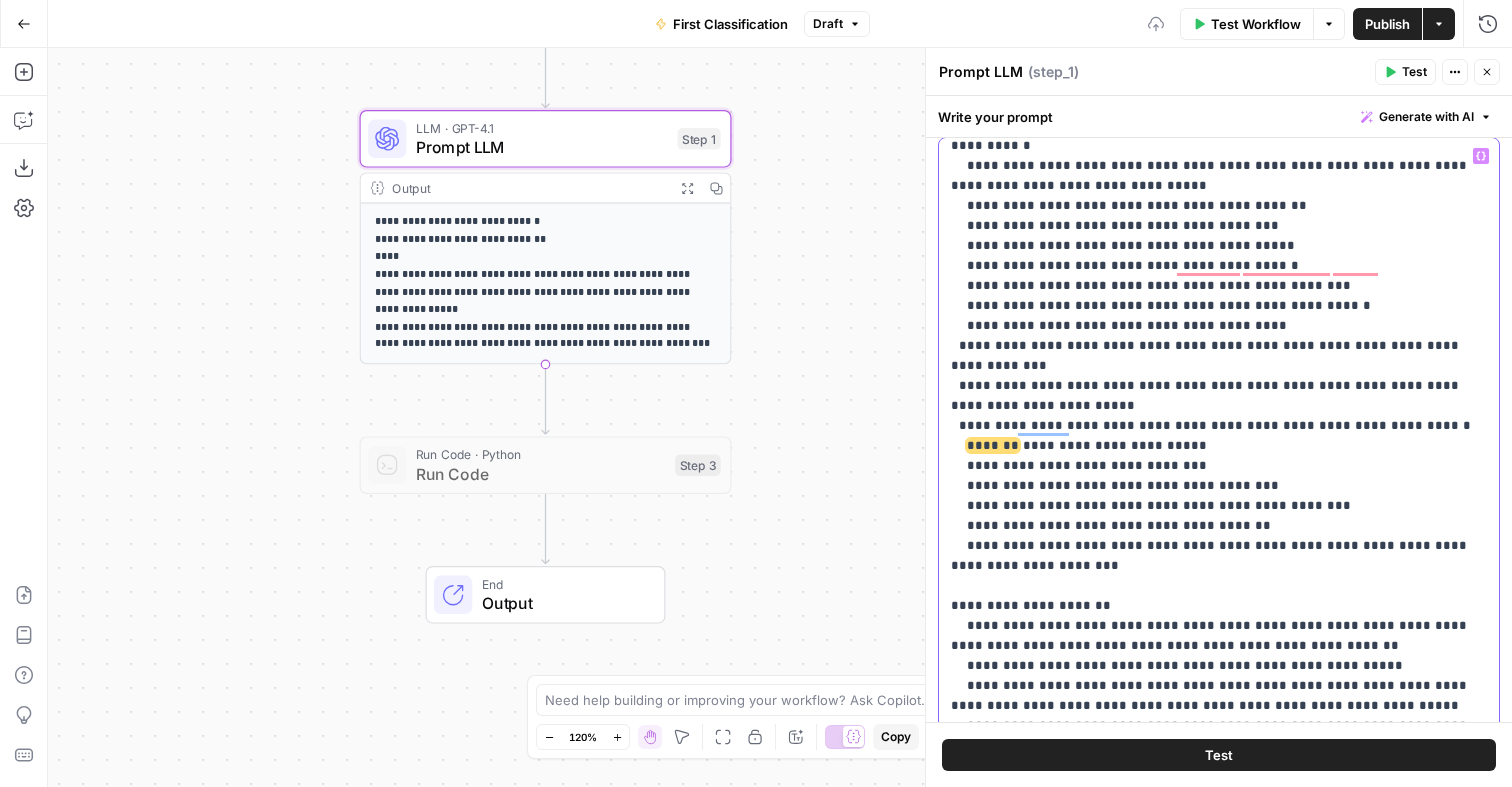 scroll, scrollTop: 2552, scrollLeft: 0, axis: vertical 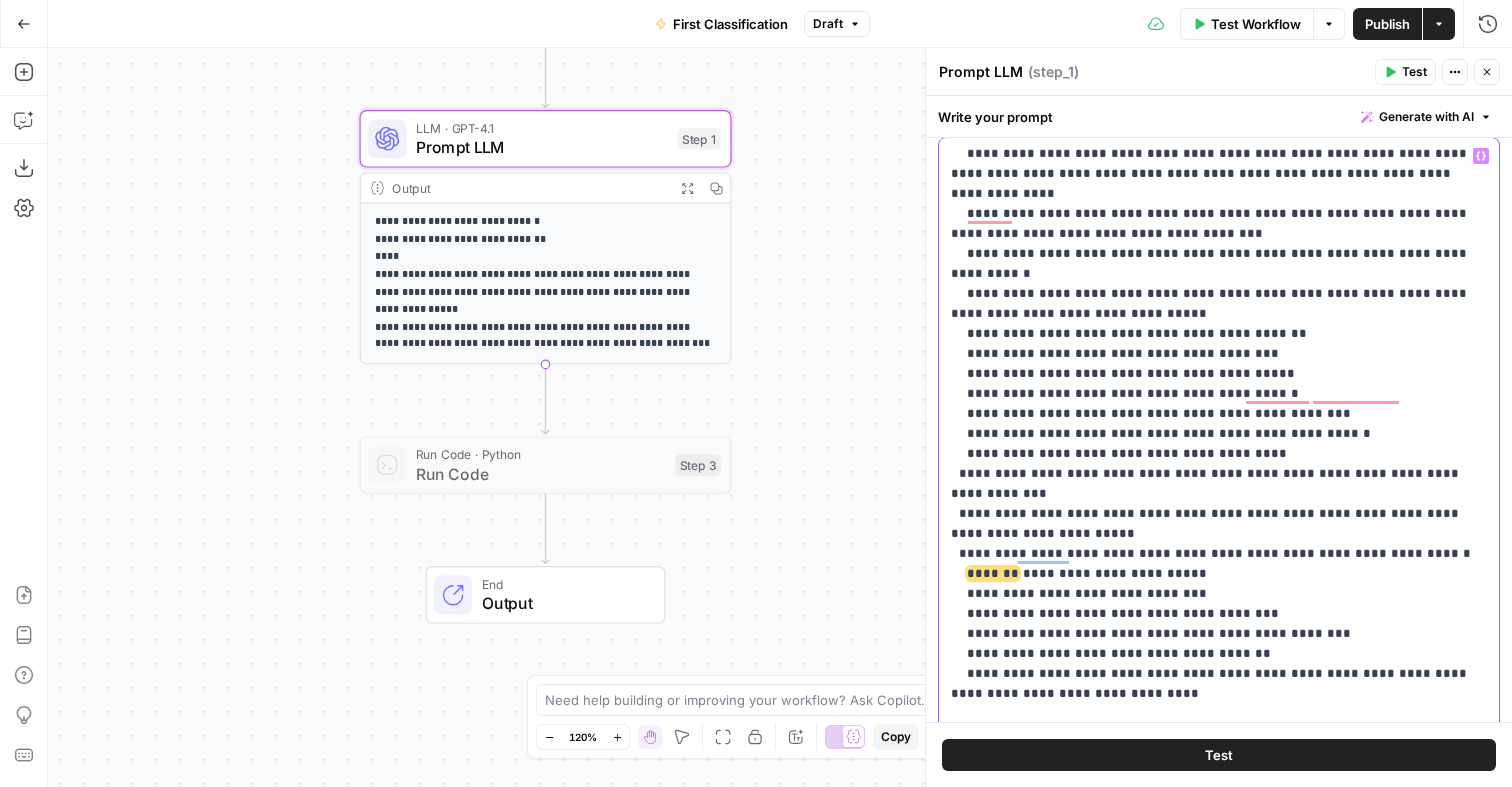 click on "**********" at bounding box center (1219, 664) 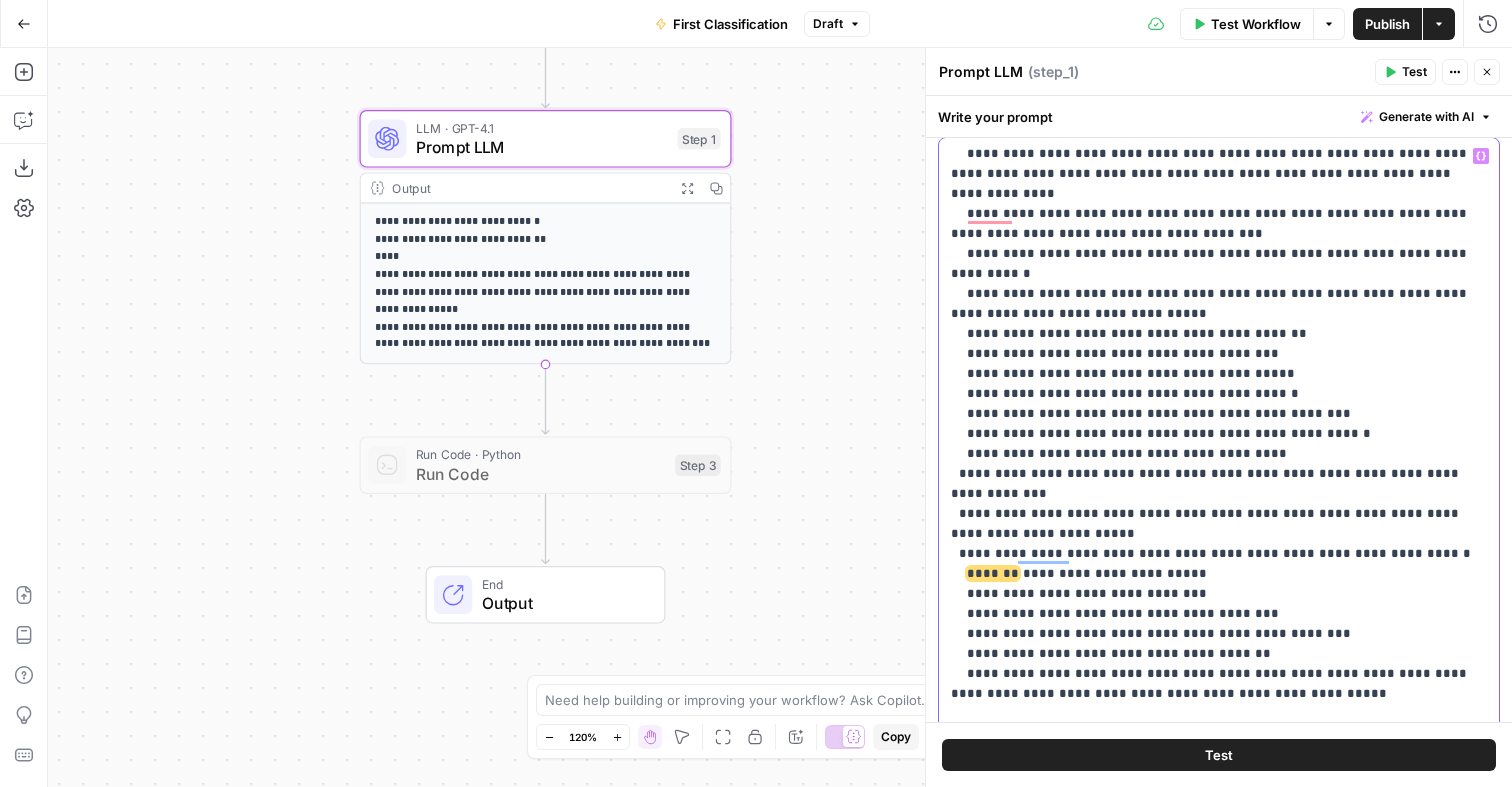 scroll, scrollTop: 2739, scrollLeft: 0, axis: vertical 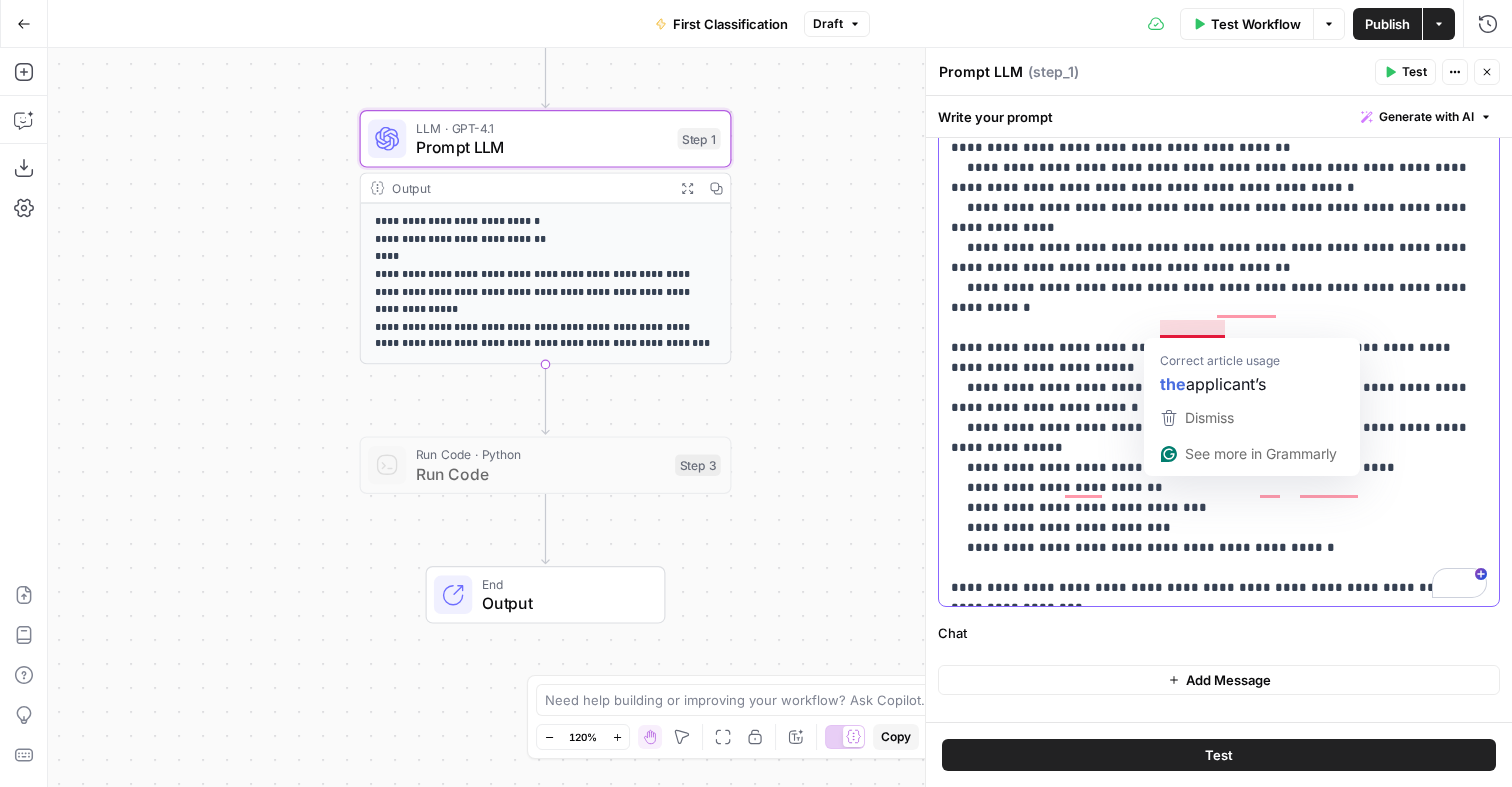 click on "**********" at bounding box center (1219, -1142) 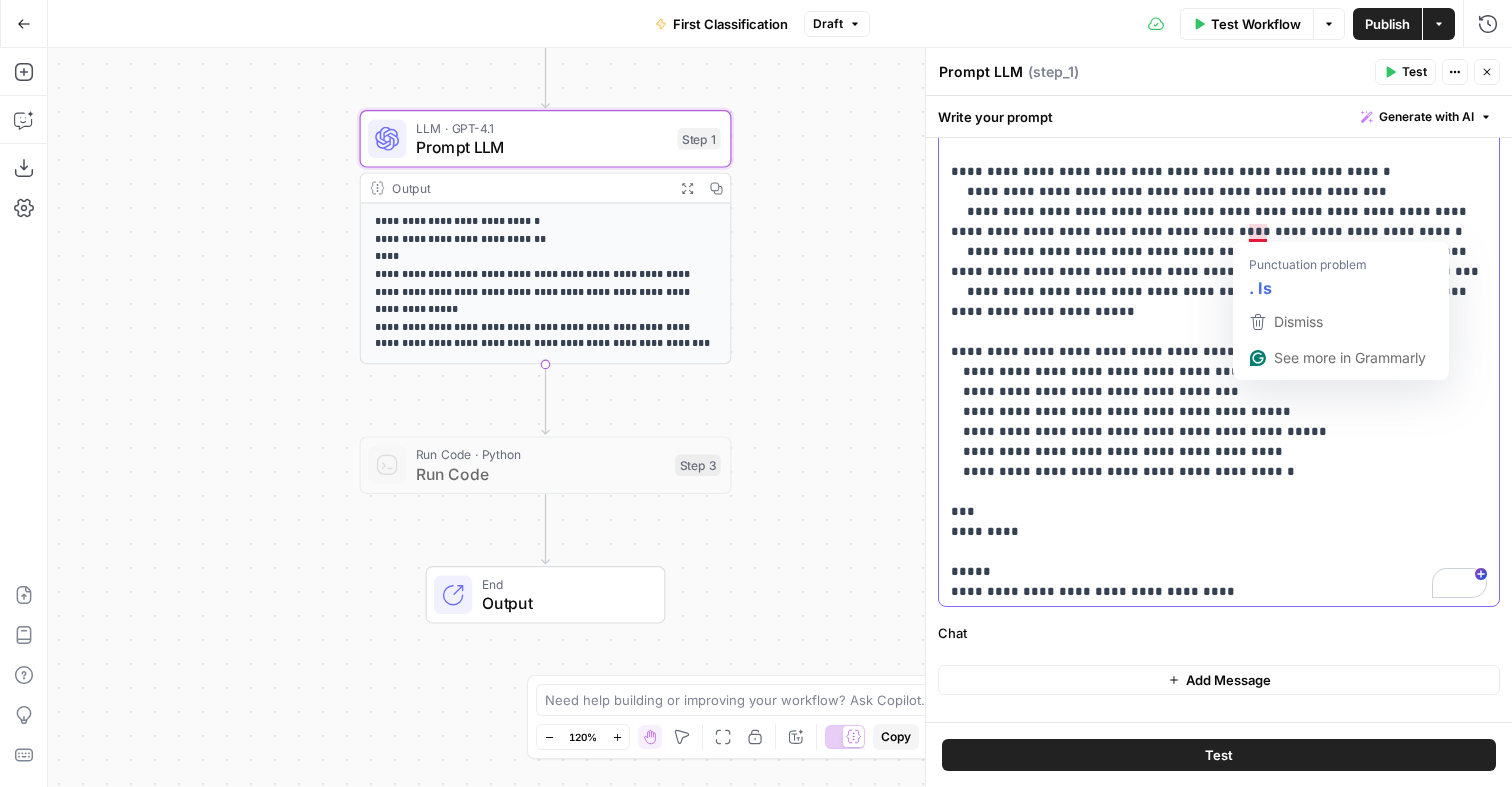 click on "**********" at bounding box center (1219, -1778) 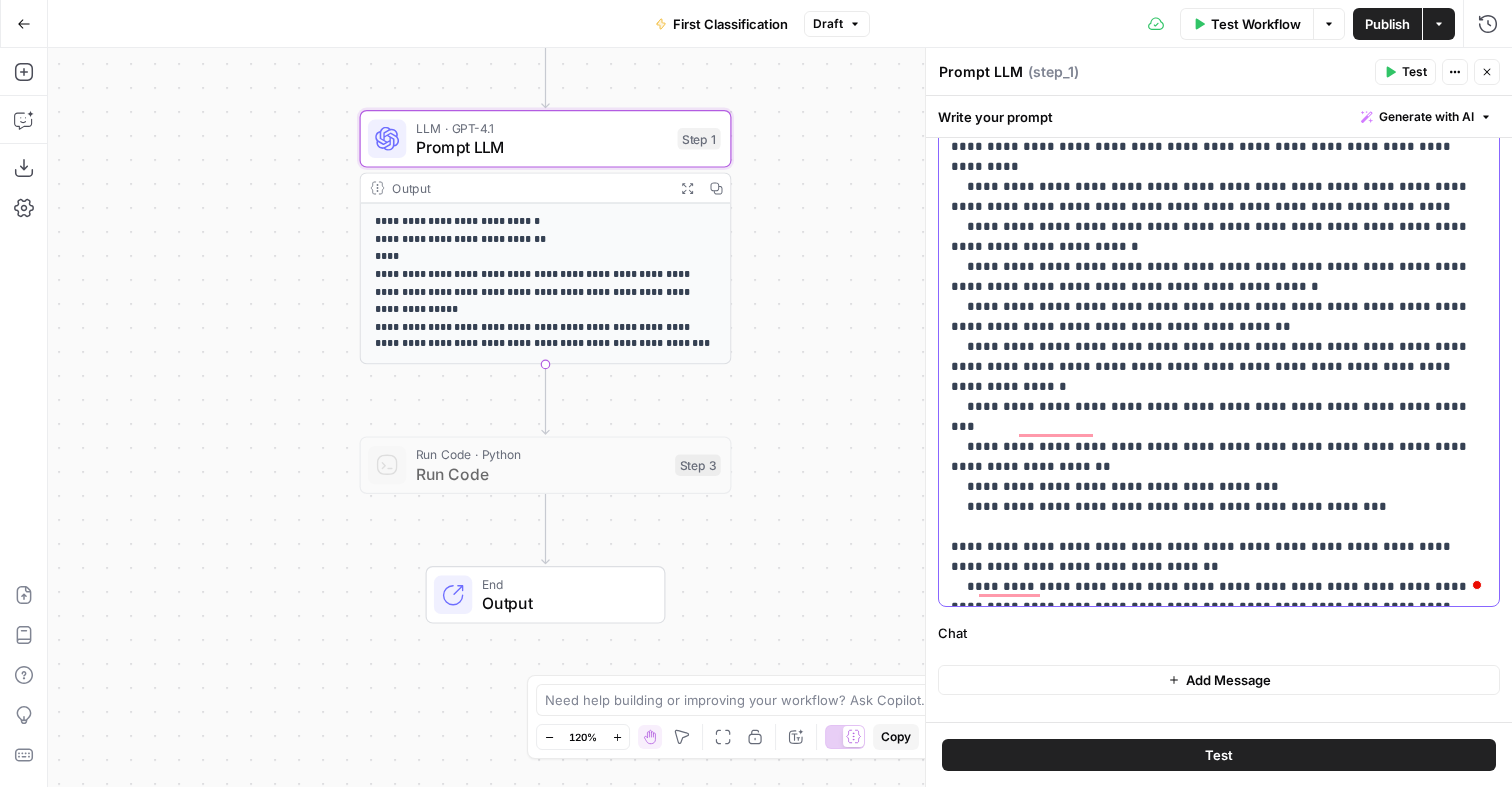 click on "Draft" at bounding box center [837, 24] 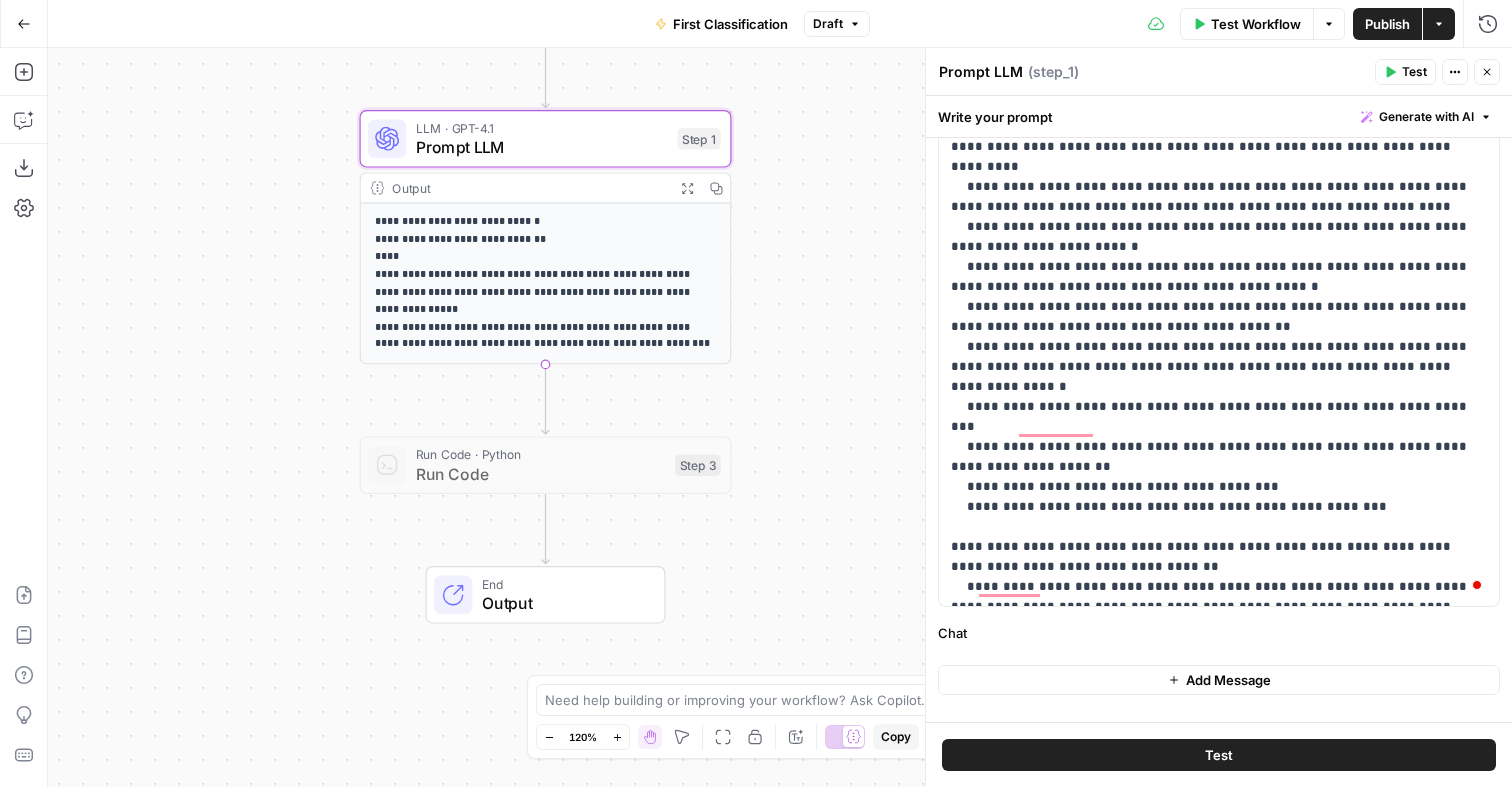 click on "Draft" at bounding box center (837, 24) 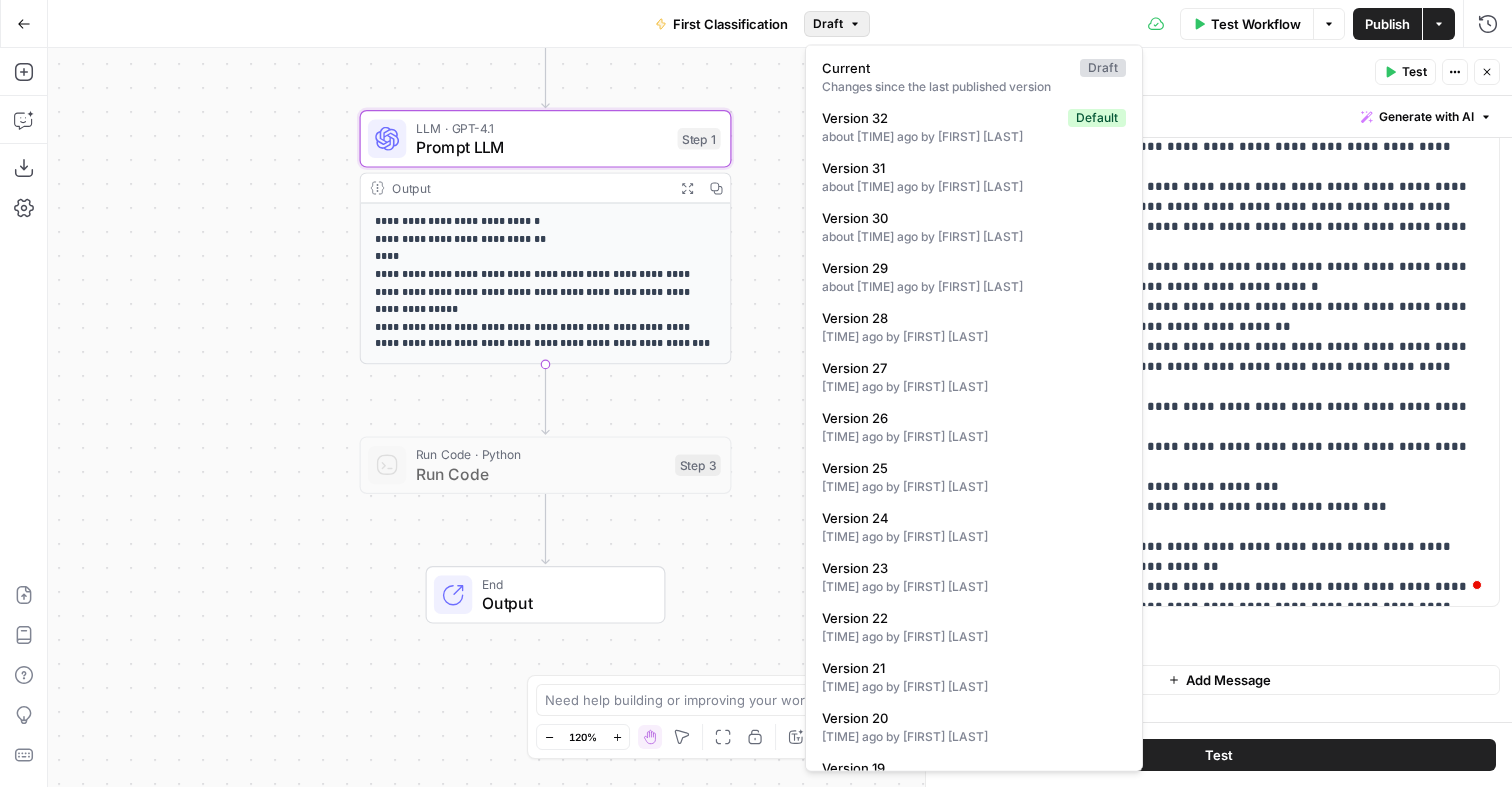 click on "Draft" at bounding box center [837, 24] 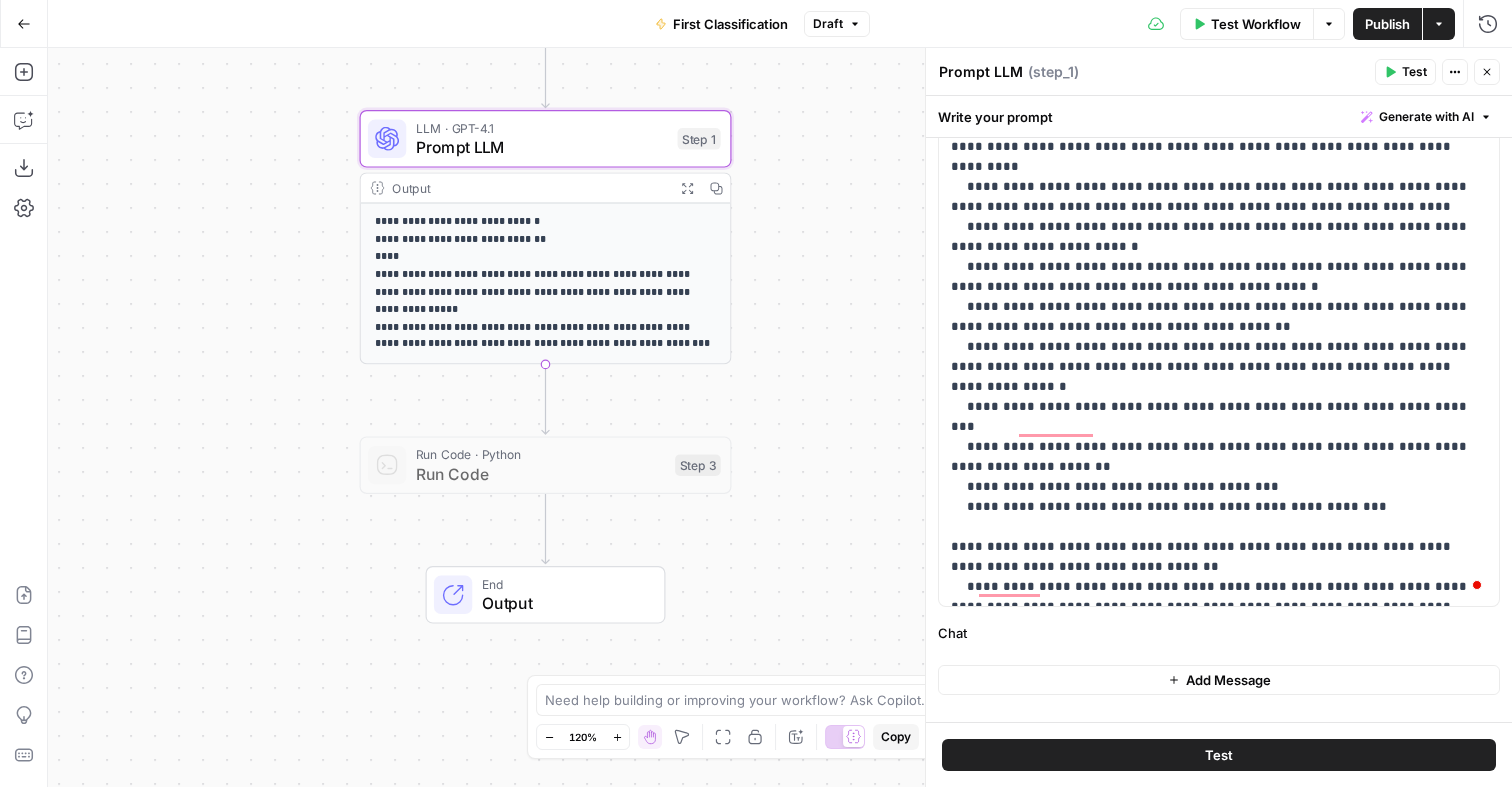 click on "Publish" at bounding box center (1387, 24) 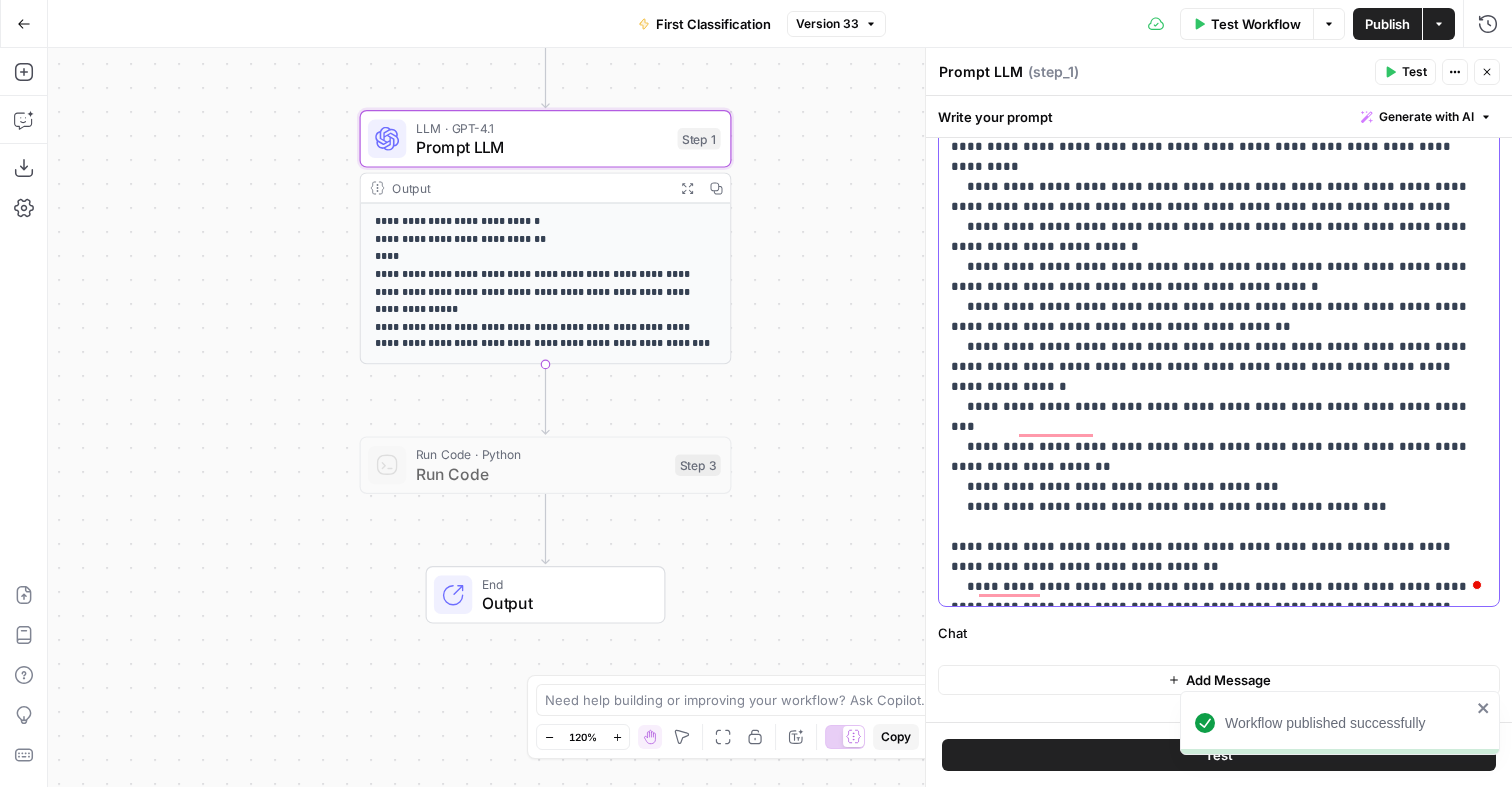 click on "**********" at bounding box center (1219, -323) 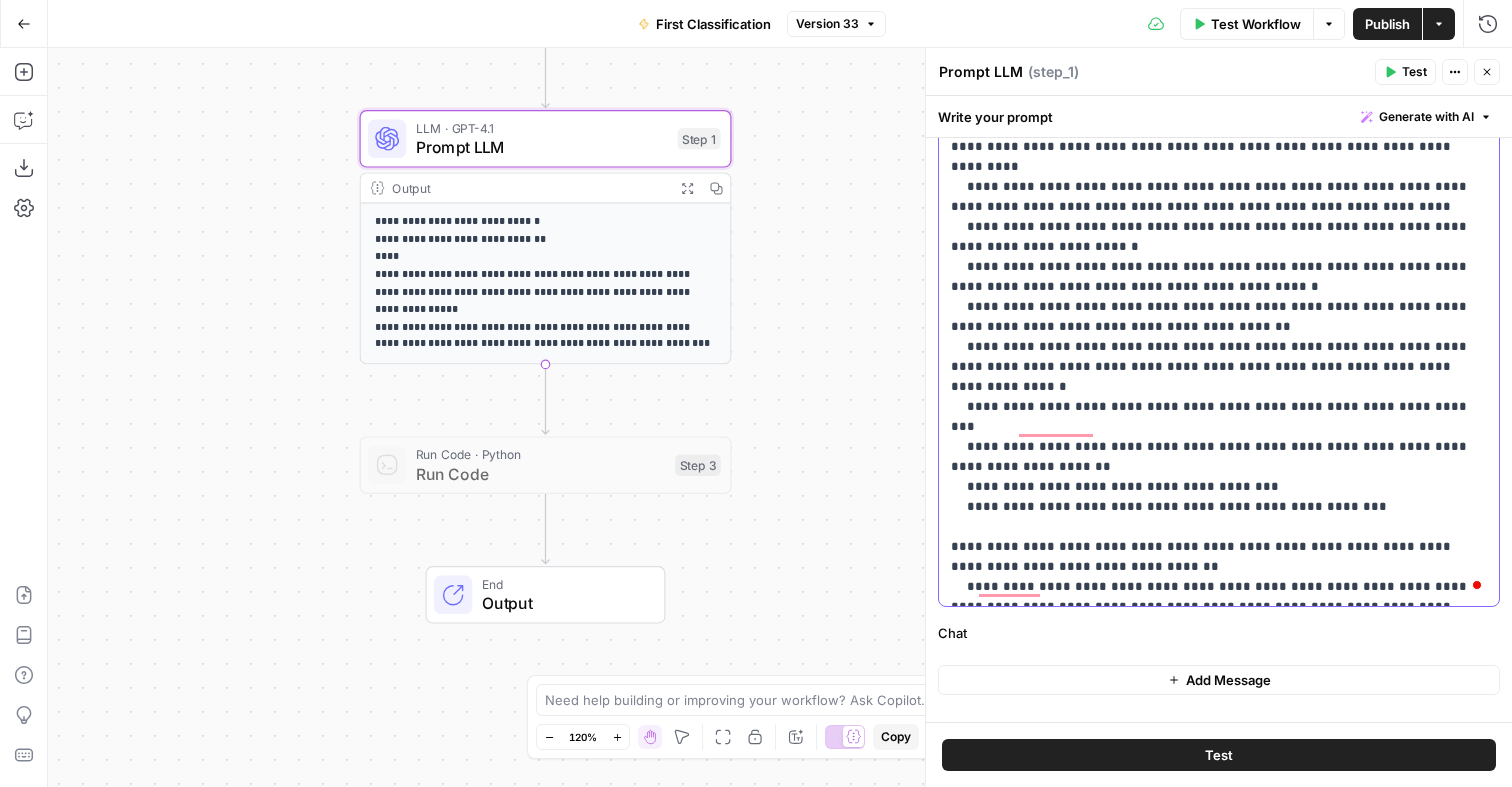 click on "**********" at bounding box center [1219, -323] 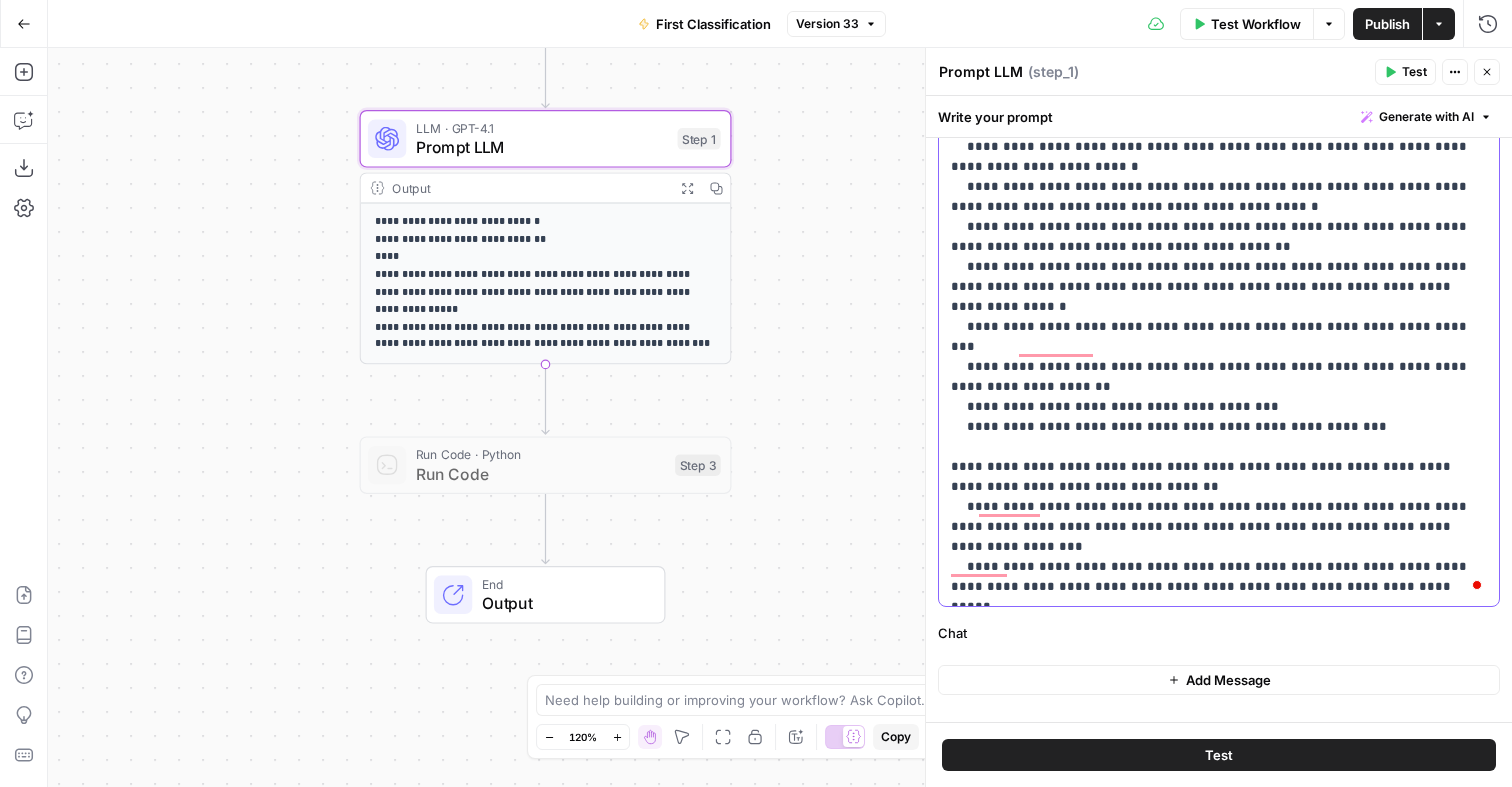 scroll, scrollTop: 3229, scrollLeft: 0, axis: vertical 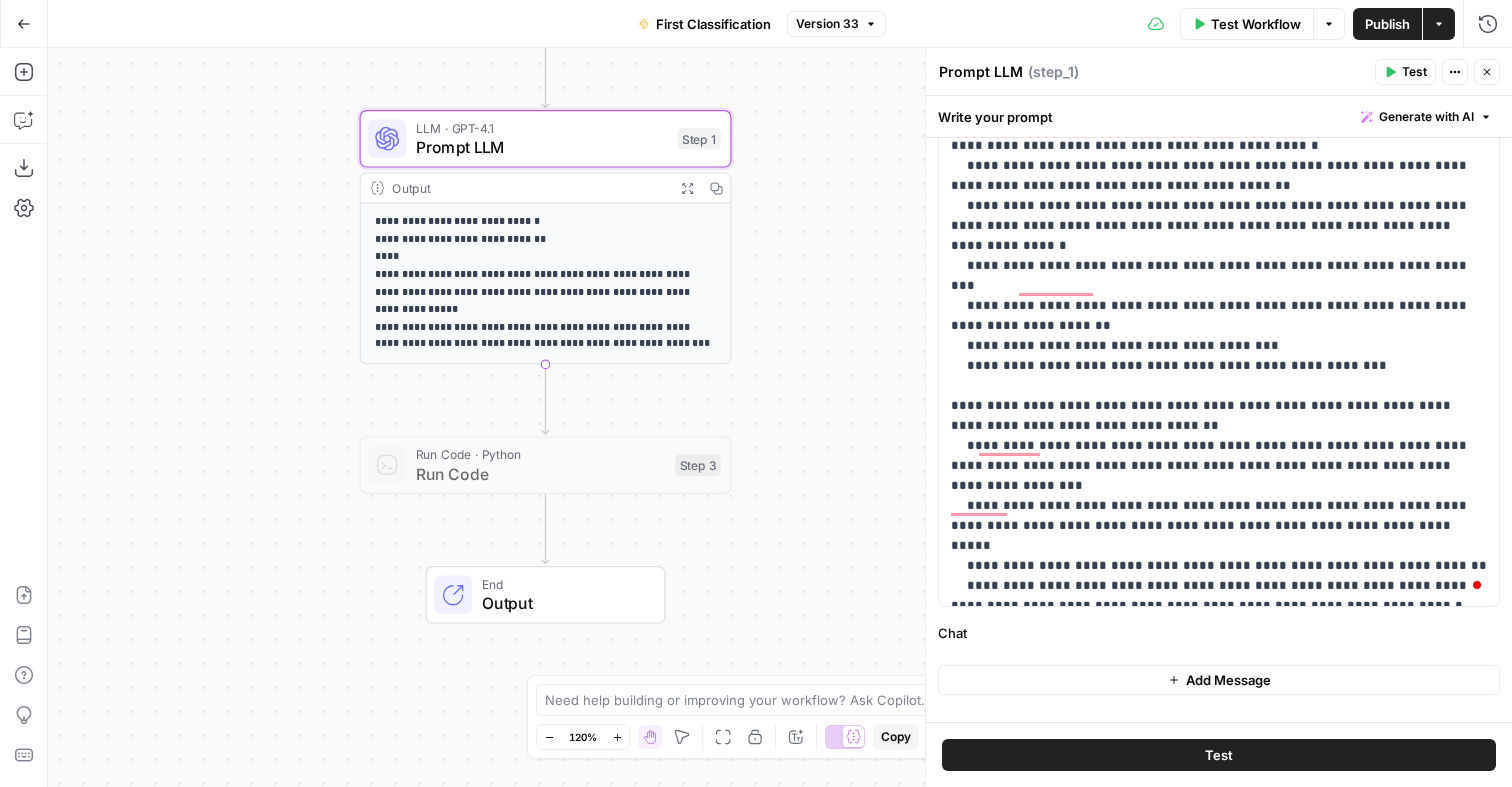 click 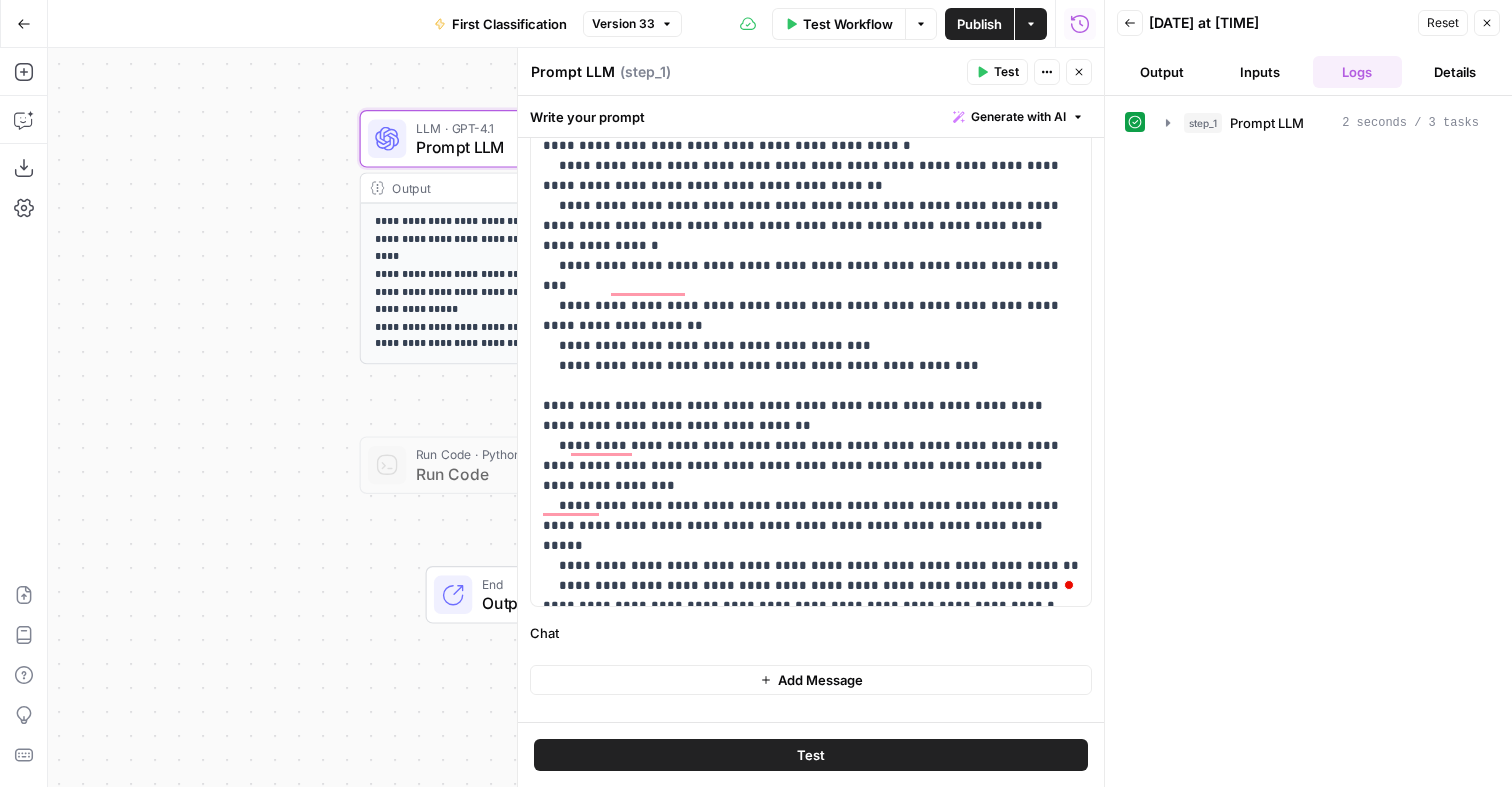 click 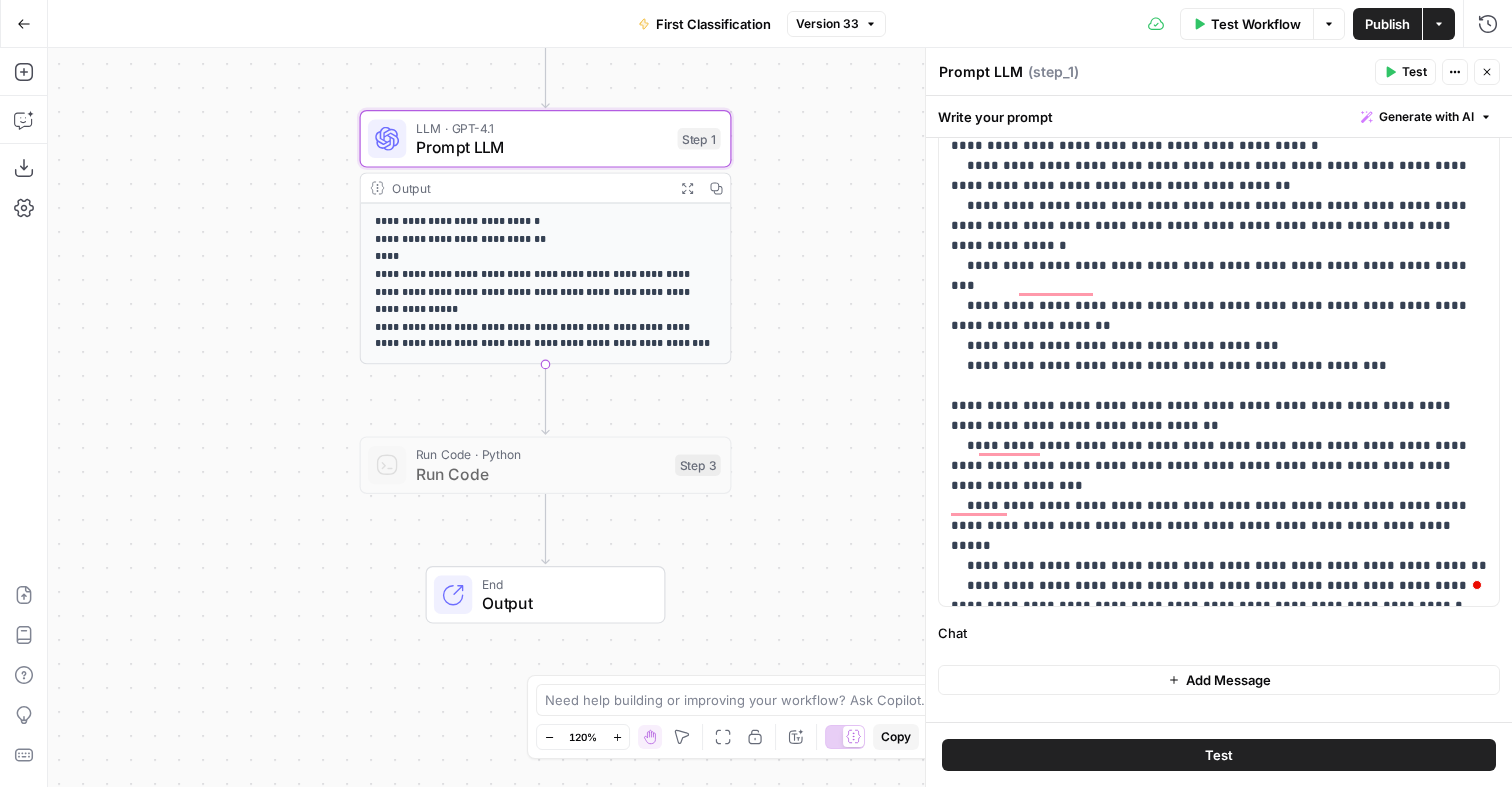 click on "Publish" at bounding box center (1387, 24) 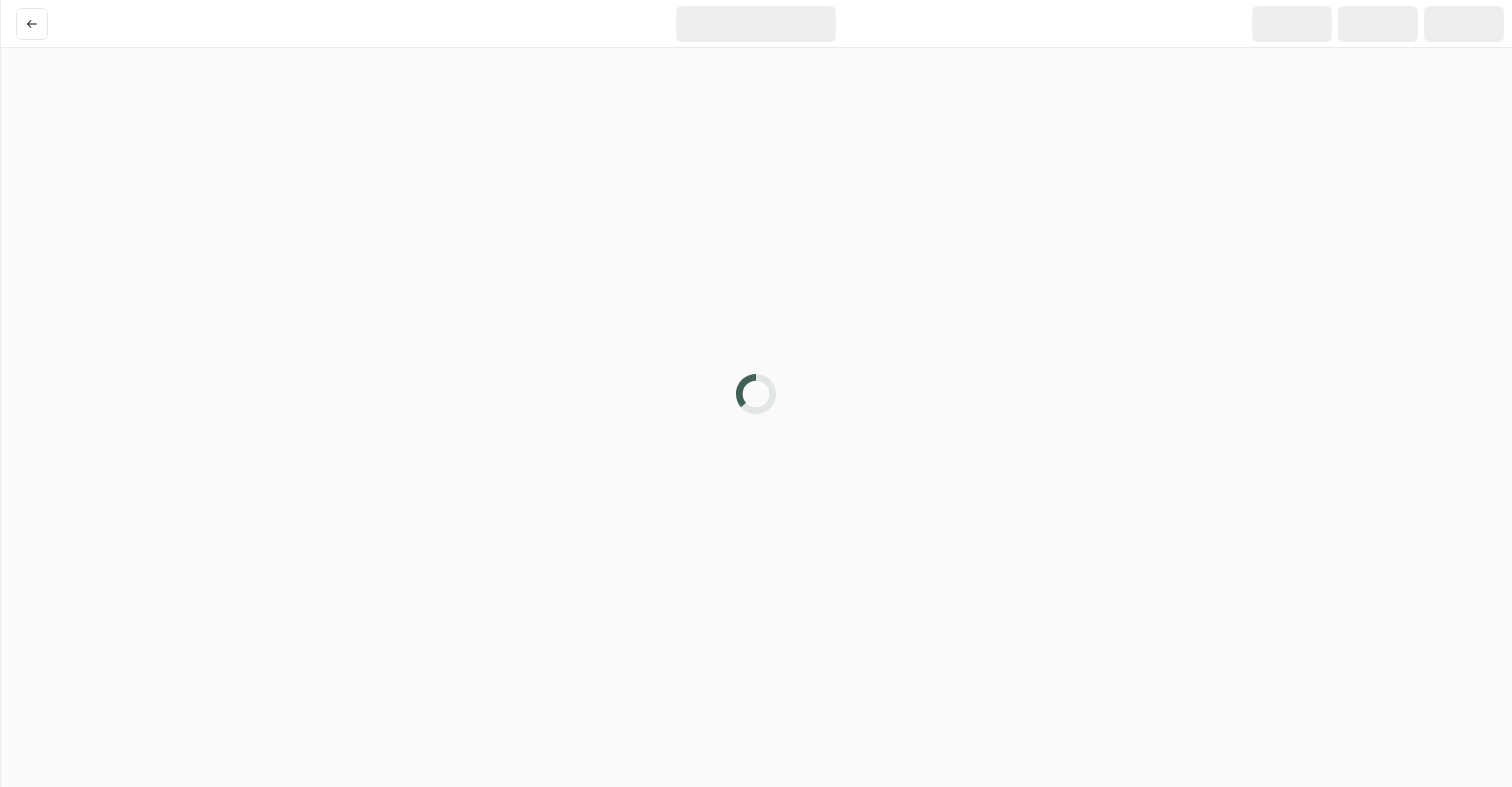 scroll, scrollTop: 0, scrollLeft: 0, axis: both 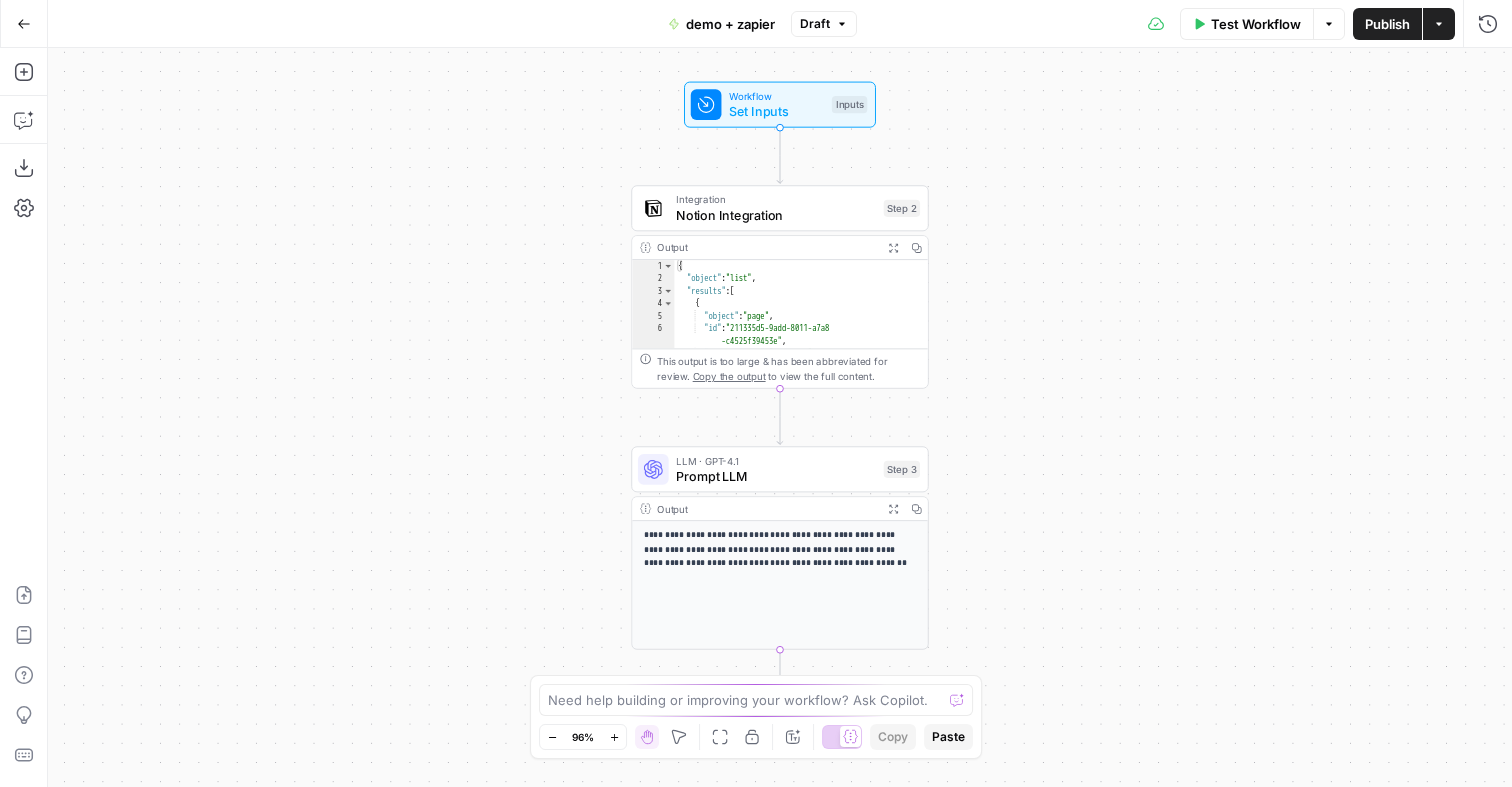 click on "Go Back" at bounding box center [24, 24] 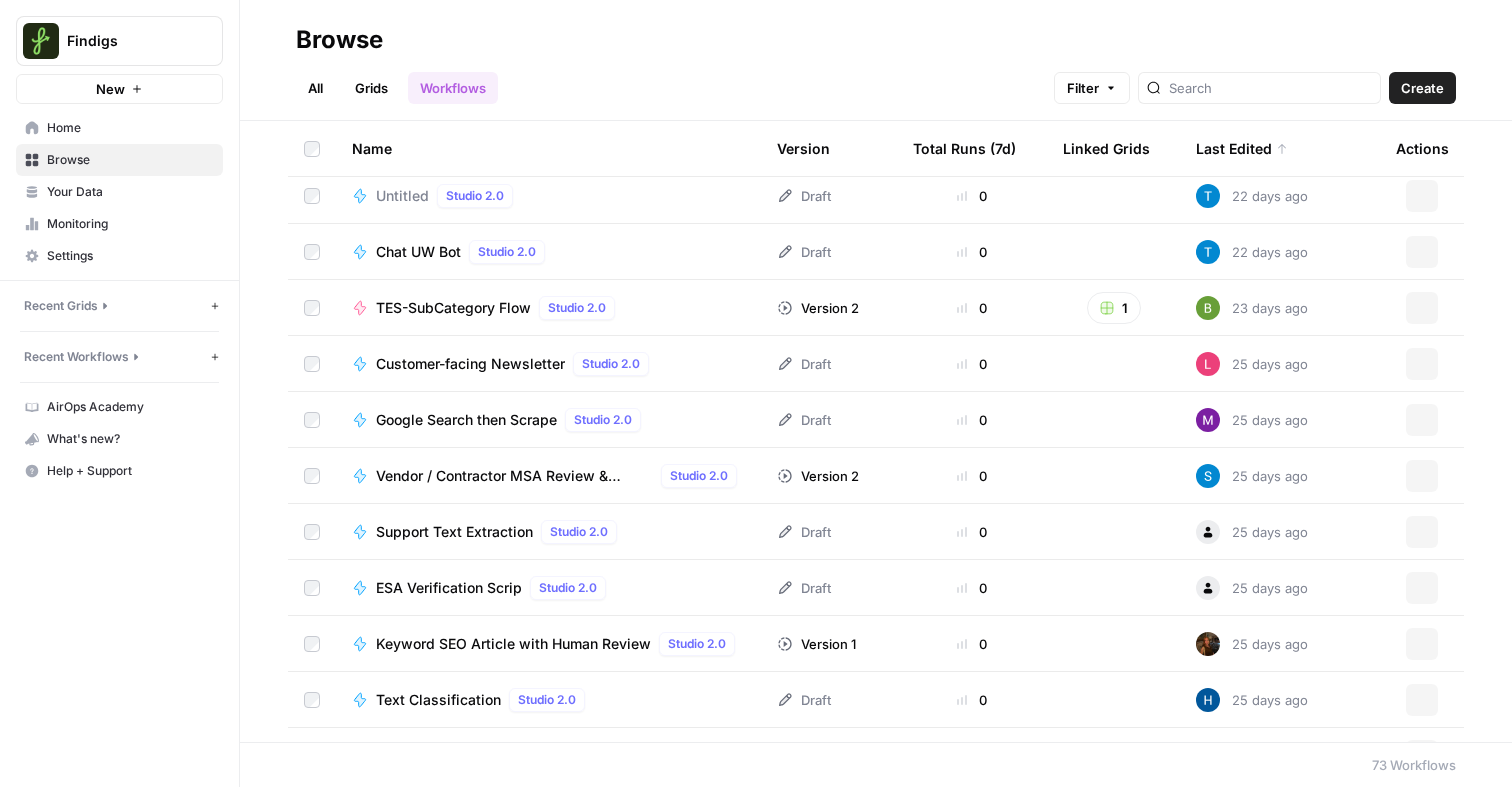 scroll, scrollTop: 983, scrollLeft: 0, axis: vertical 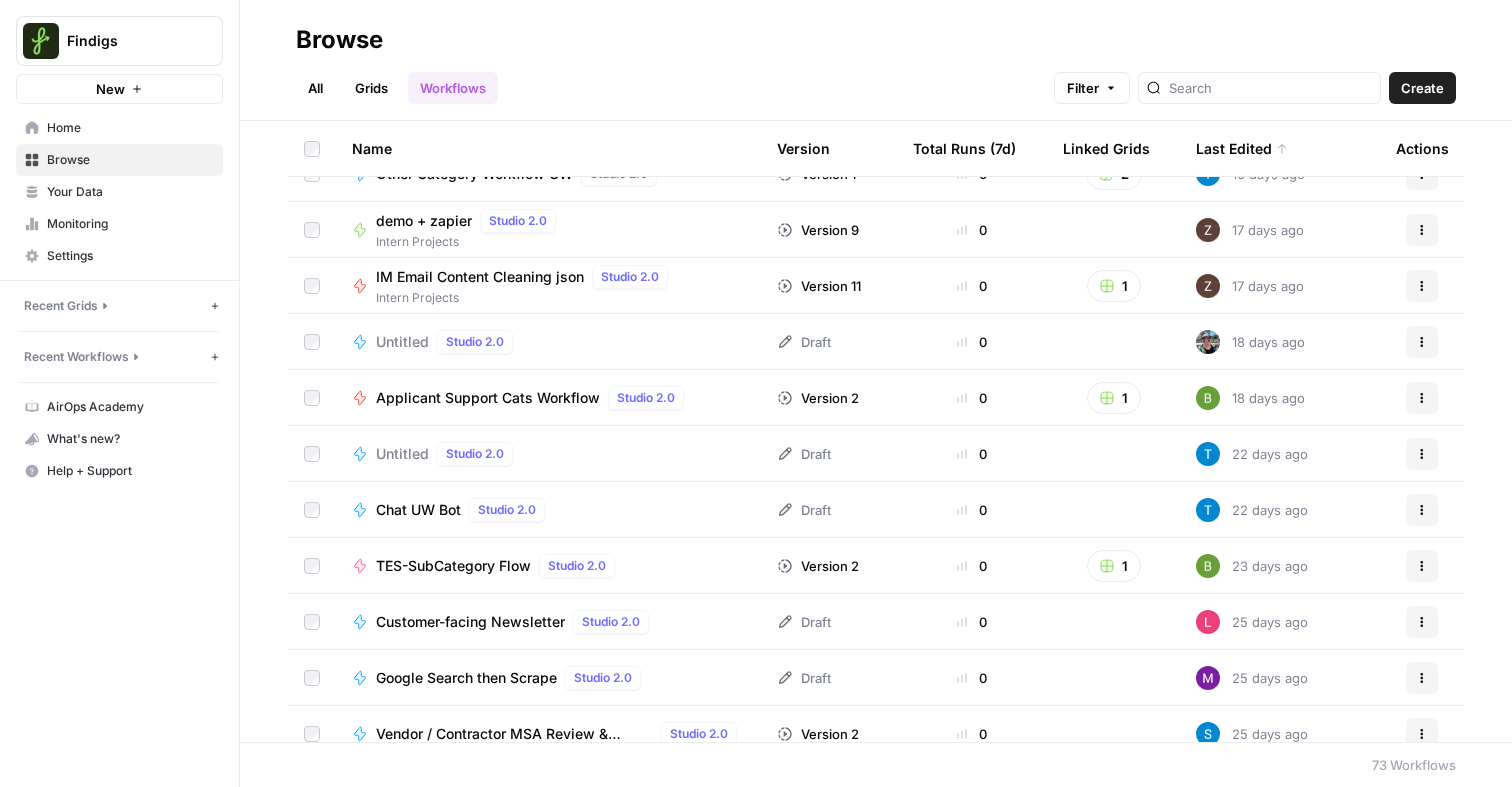 click on "Home" at bounding box center [130, 128] 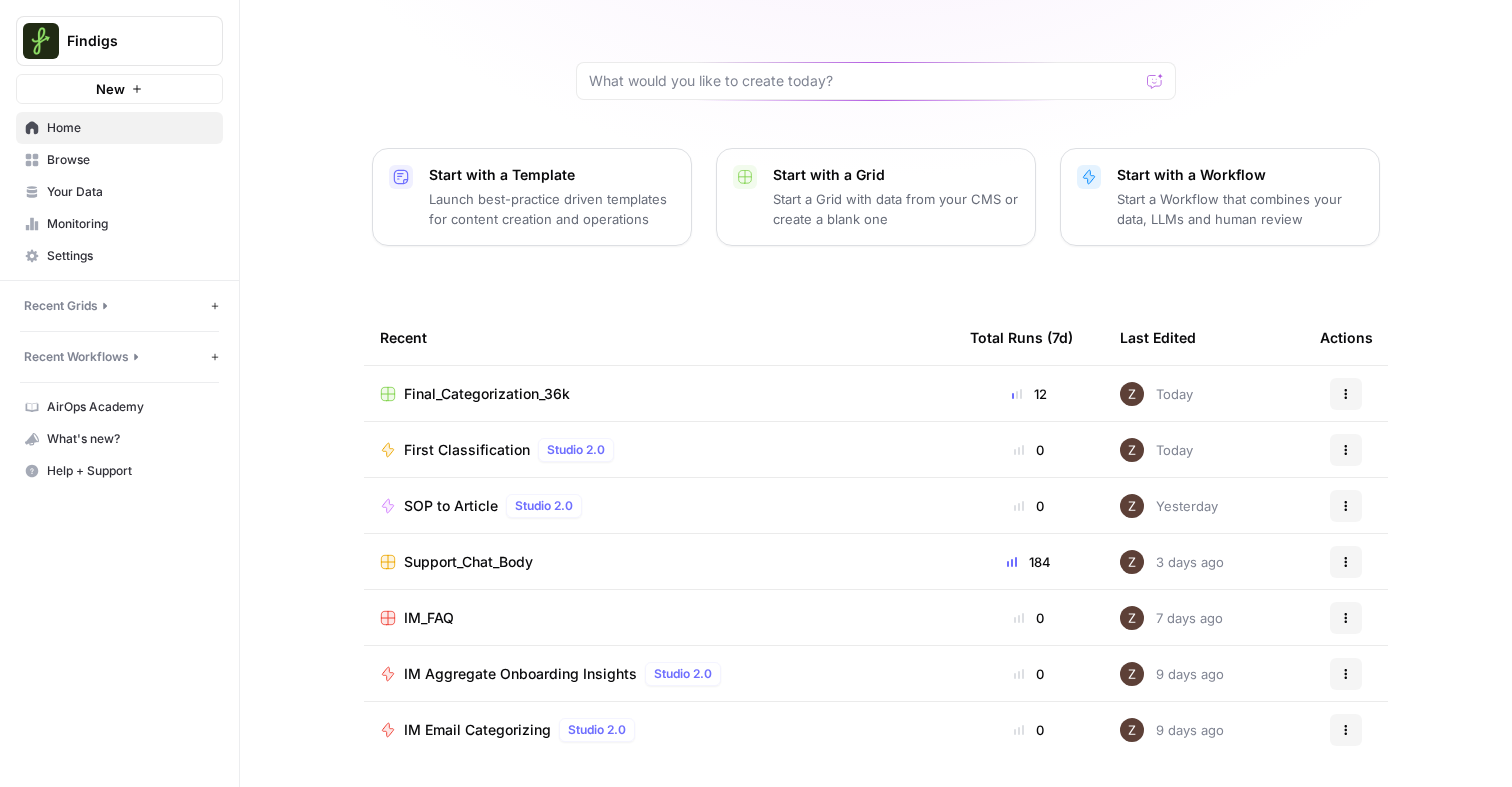 scroll, scrollTop: 133, scrollLeft: 0, axis: vertical 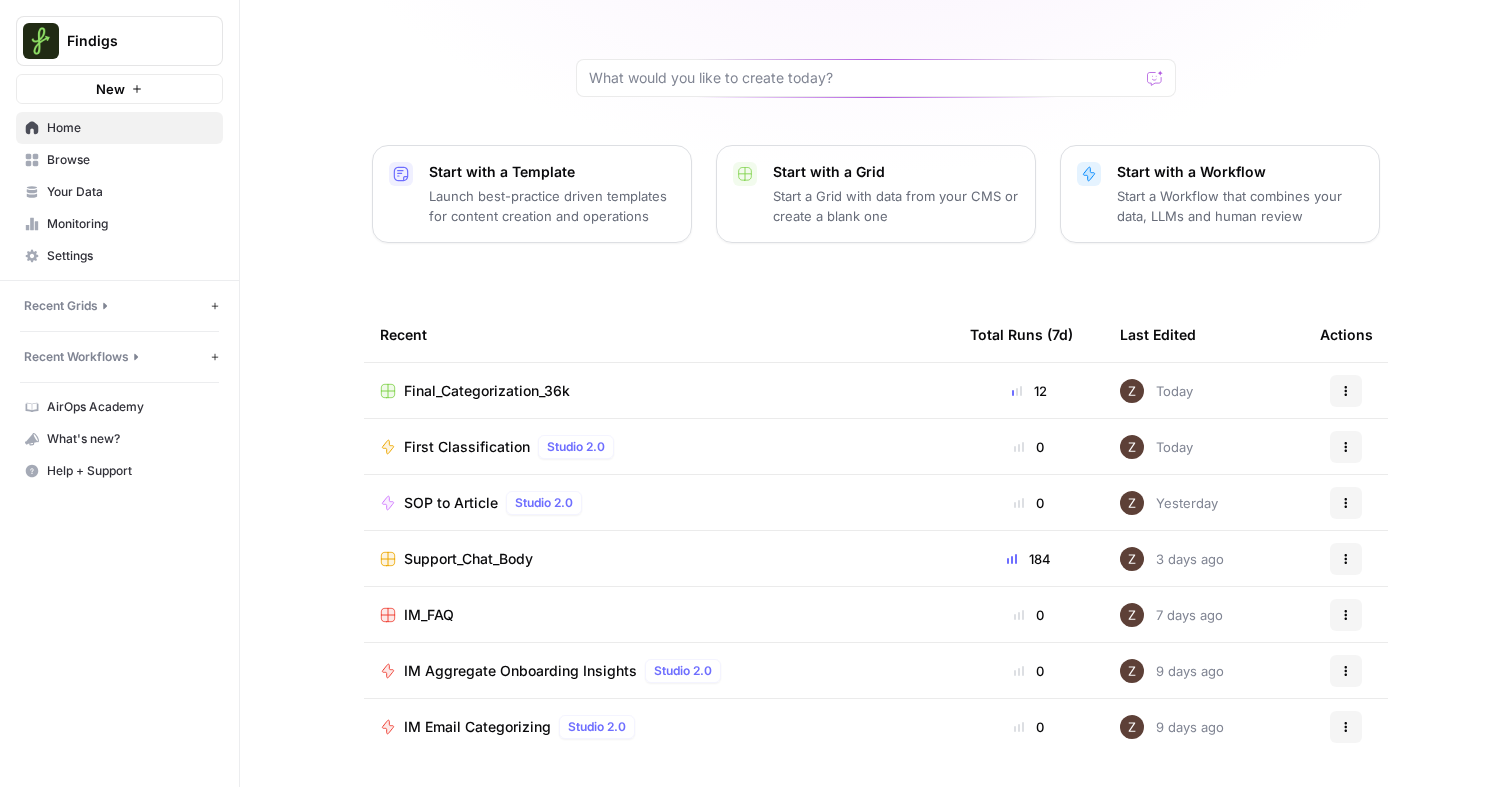click on "Your Data" at bounding box center [130, 192] 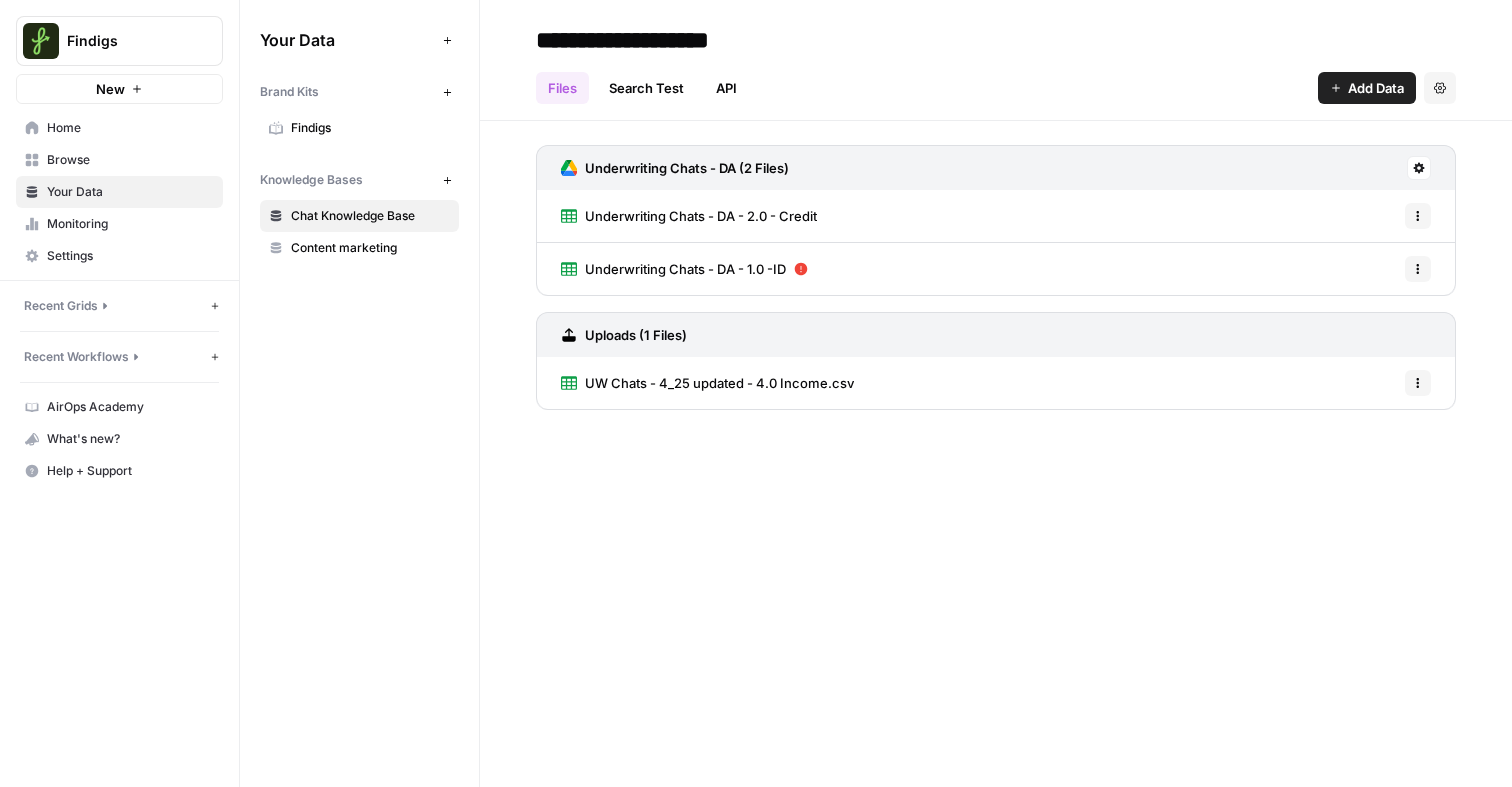 click on "Your Data" at bounding box center [119, 192] 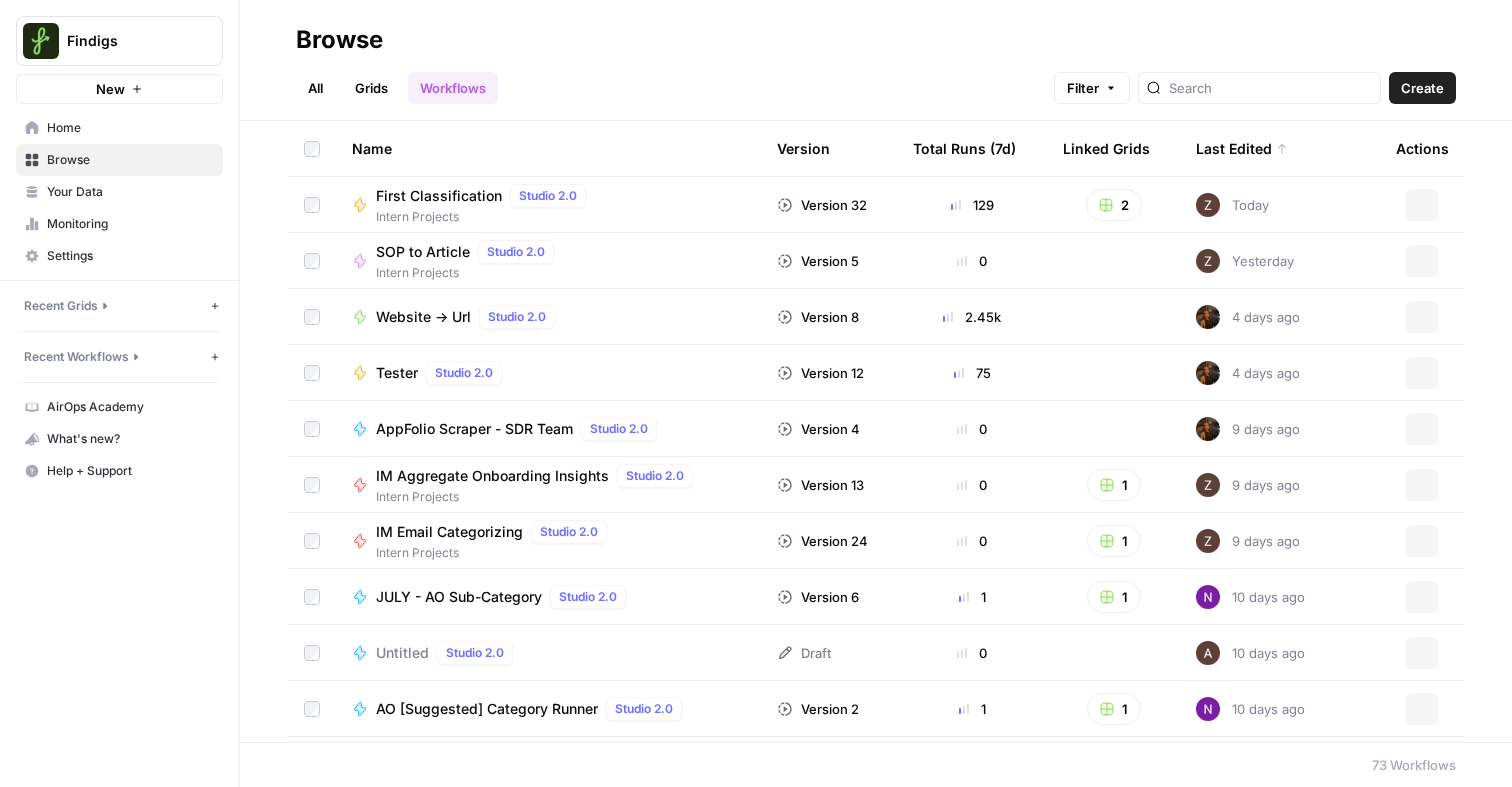 click on "All" at bounding box center (315, 88) 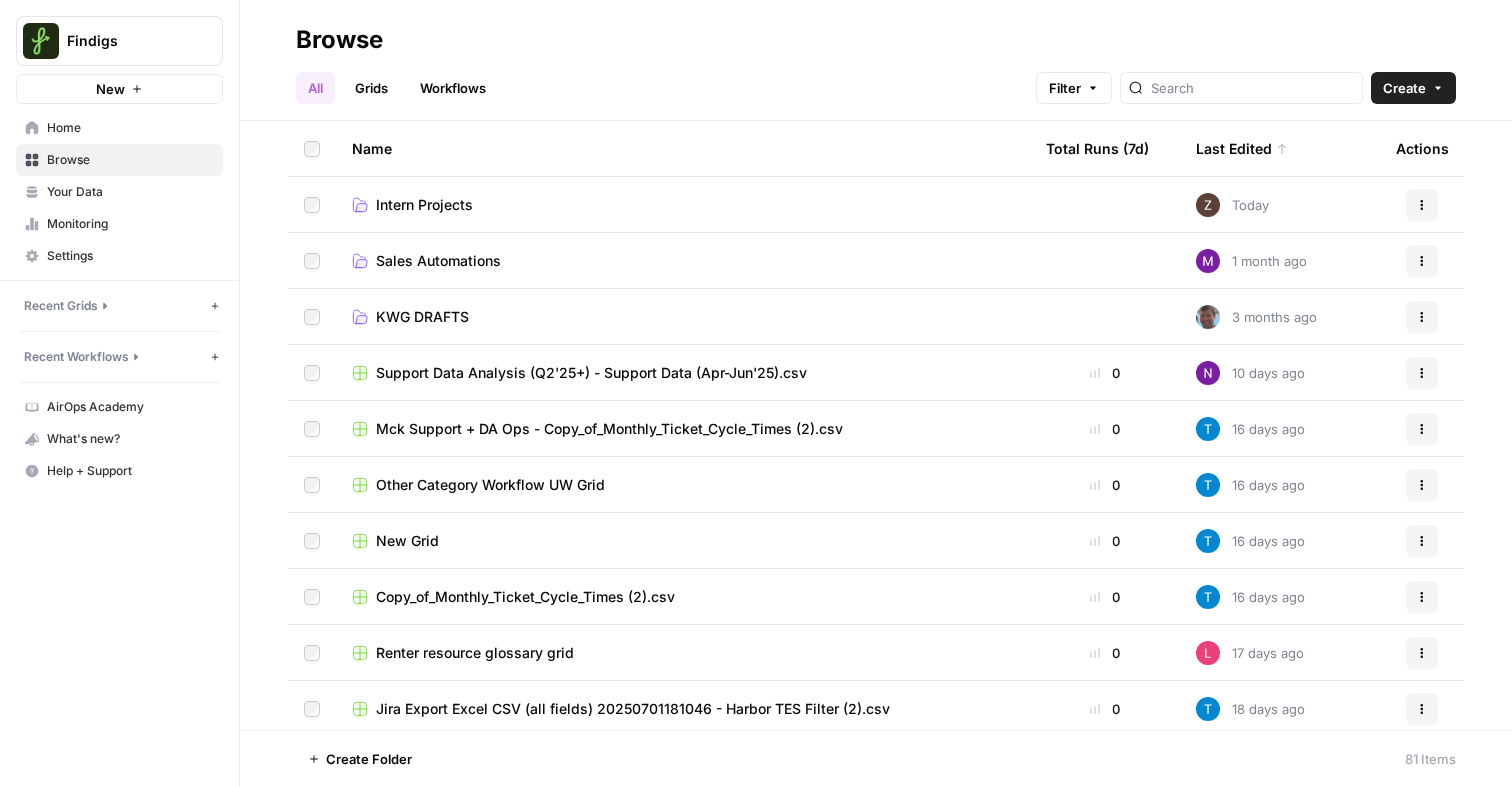 click on "Intern Projects" at bounding box center [683, 204] 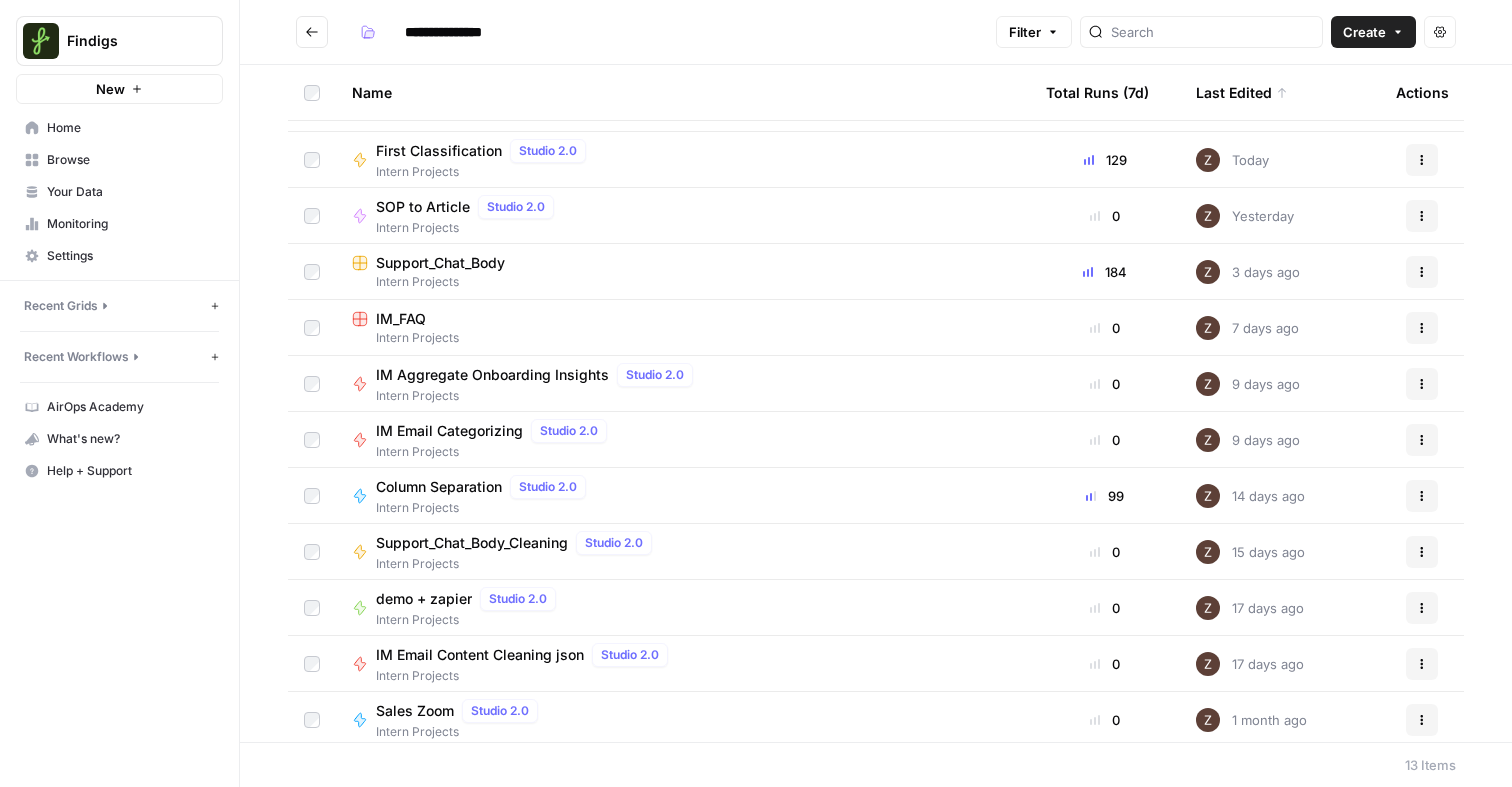 scroll, scrollTop: 0, scrollLeft: 0, axis: both 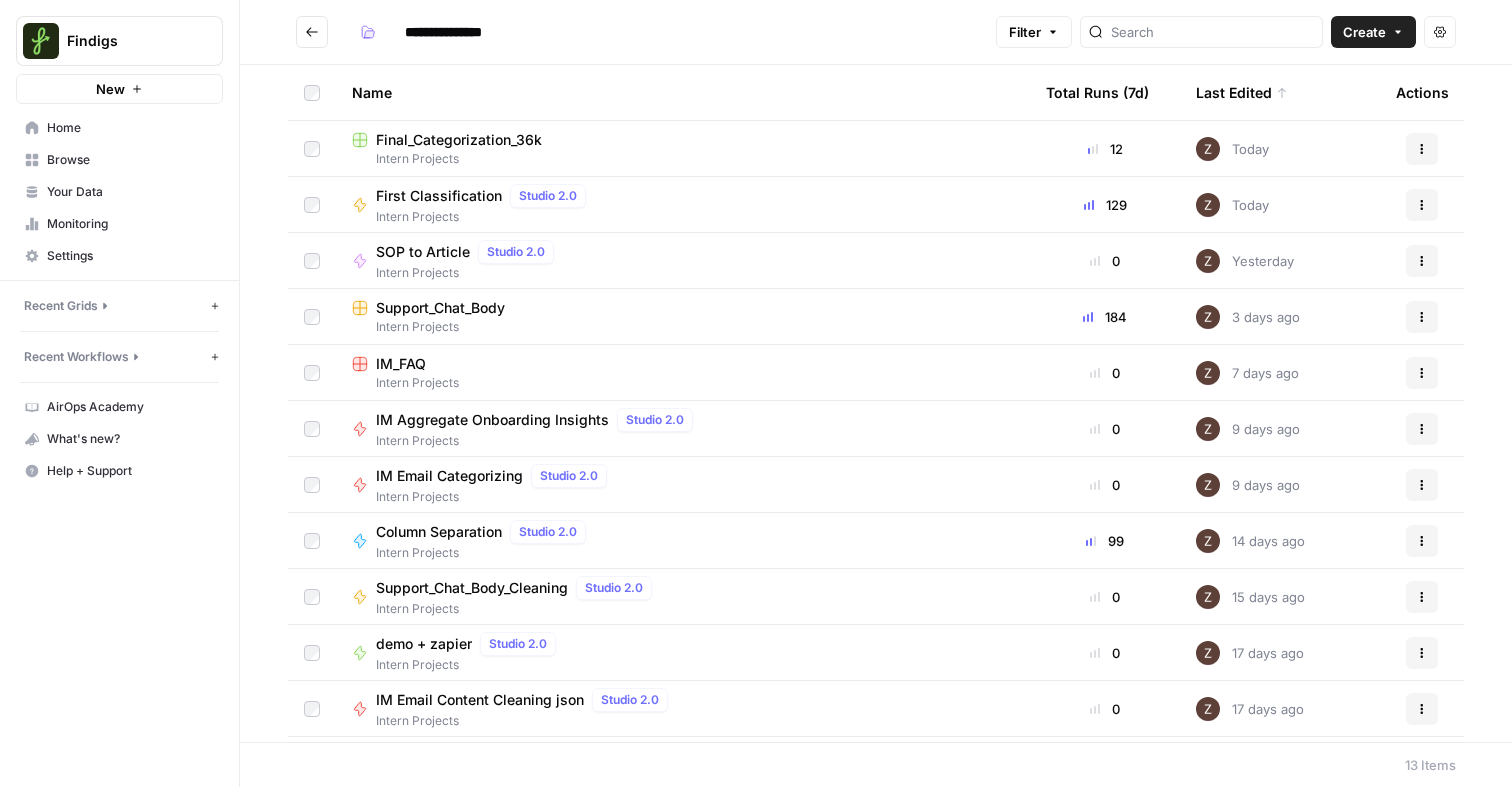 click at bounding box center (312, 32) 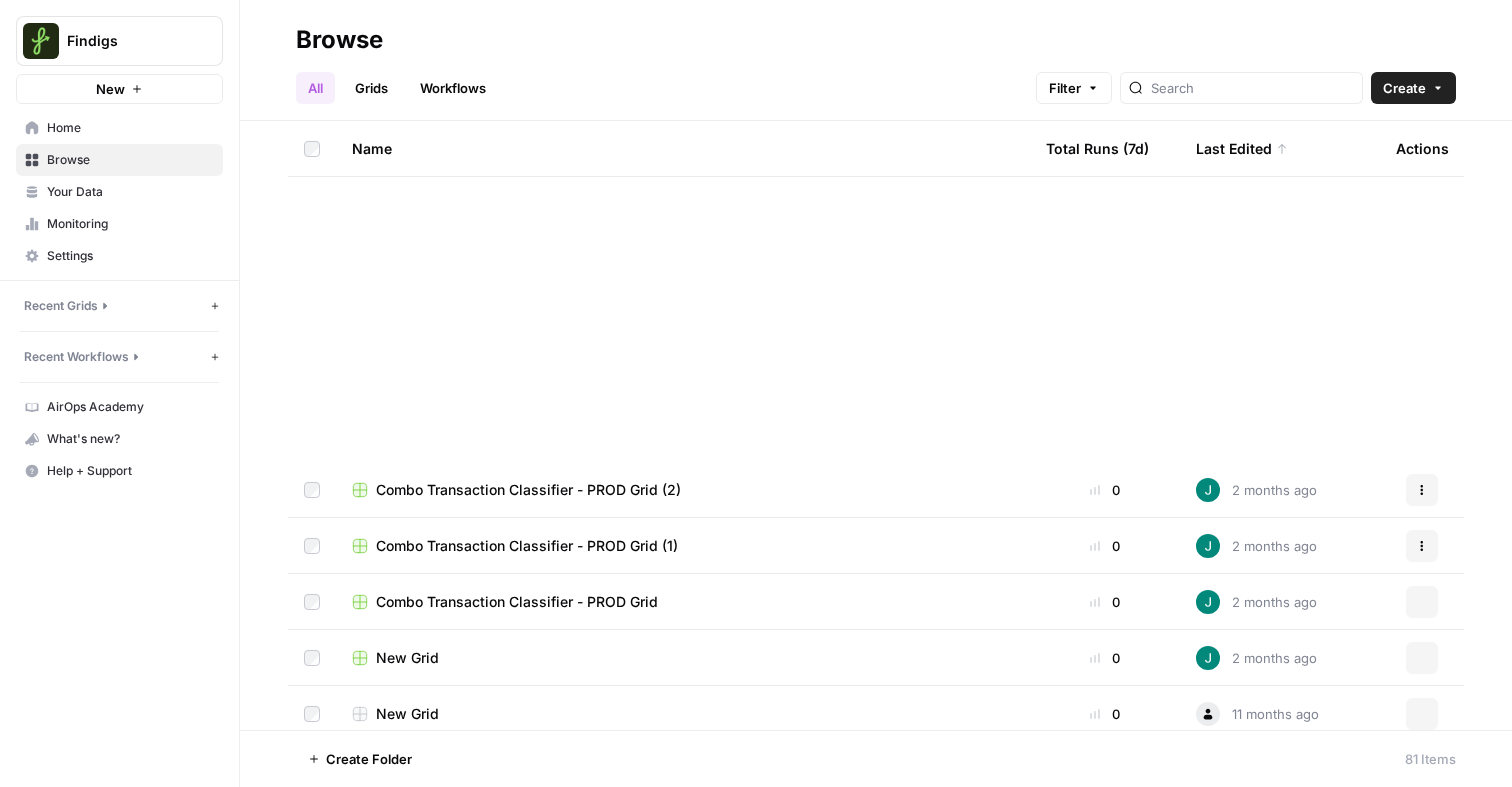 scroll, scrollTop: 0, scrollLeft: 0, axis: both 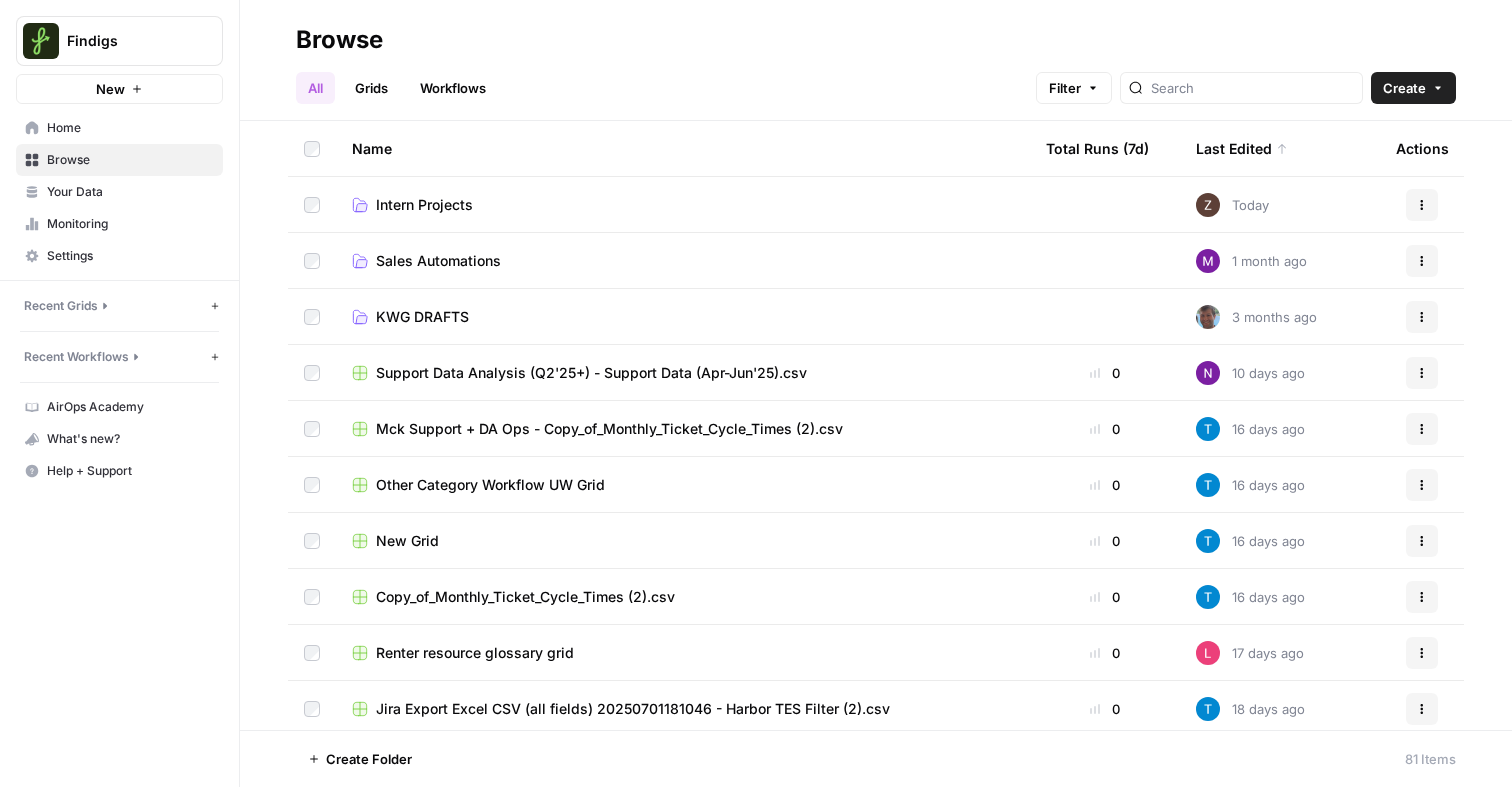 click on "Intern Projects" at bounding box center (424, 205) 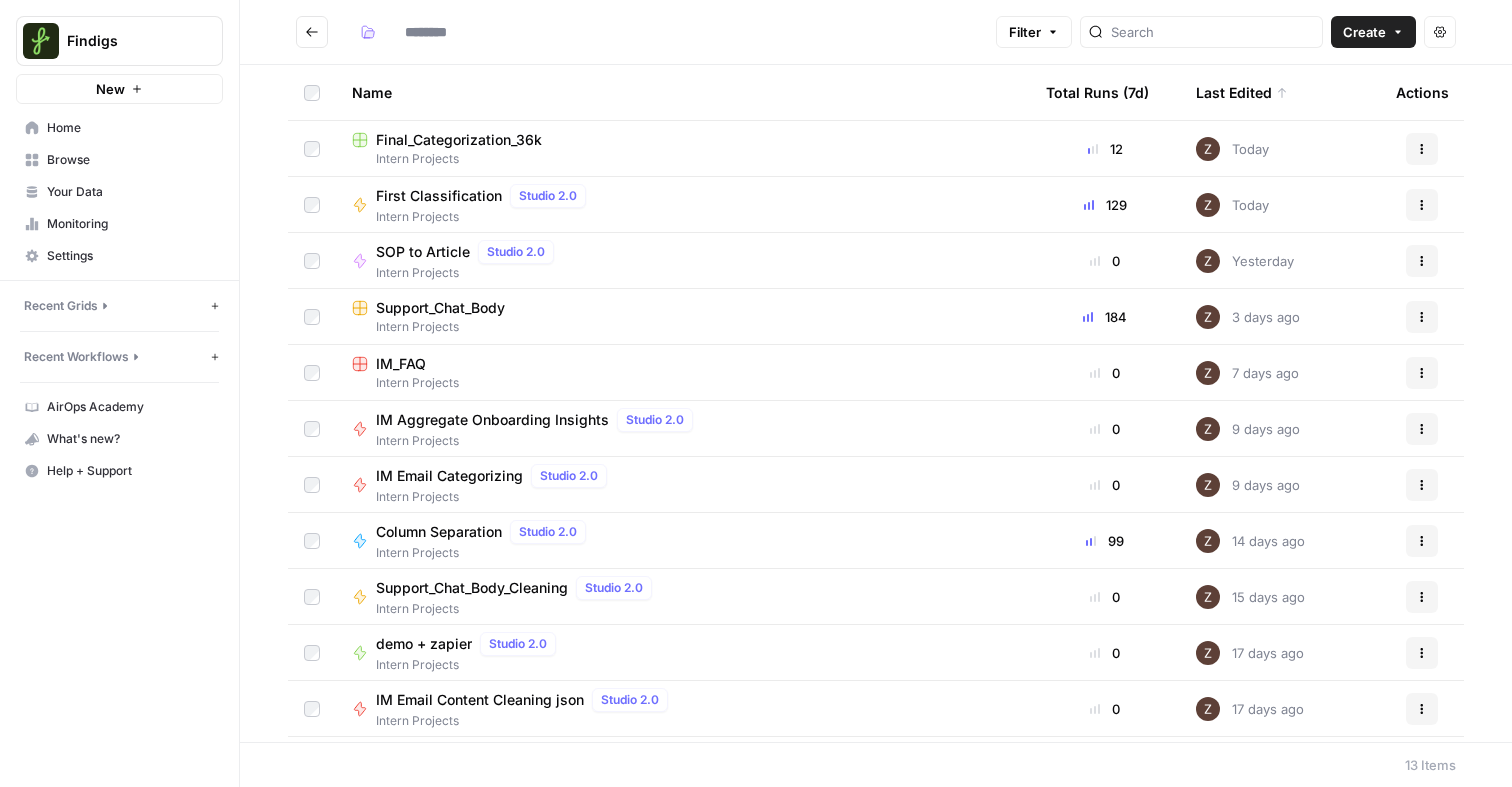 type on "**********" 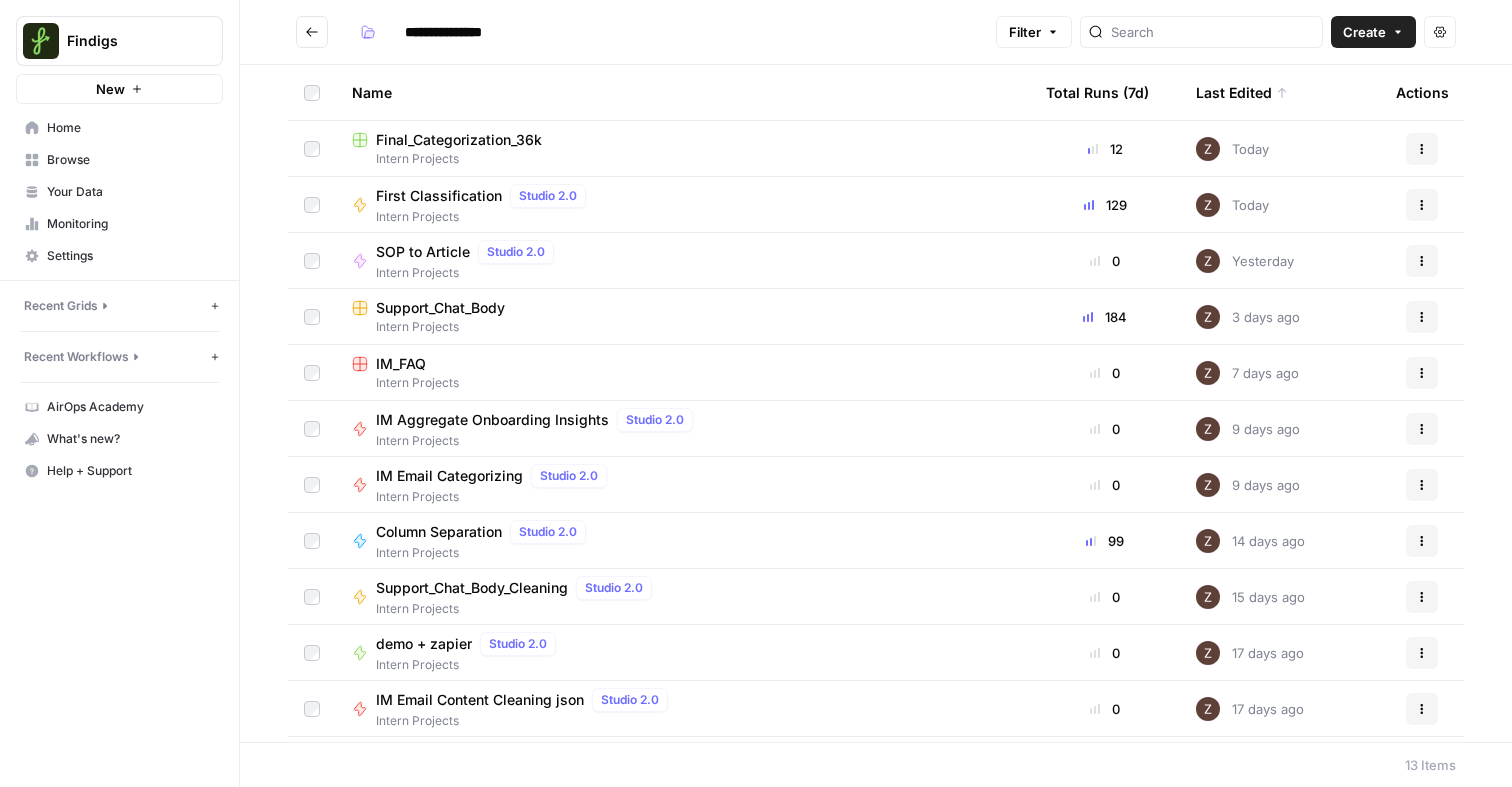 click on "Support_Chat_Body" at bounding box center (440, 308) 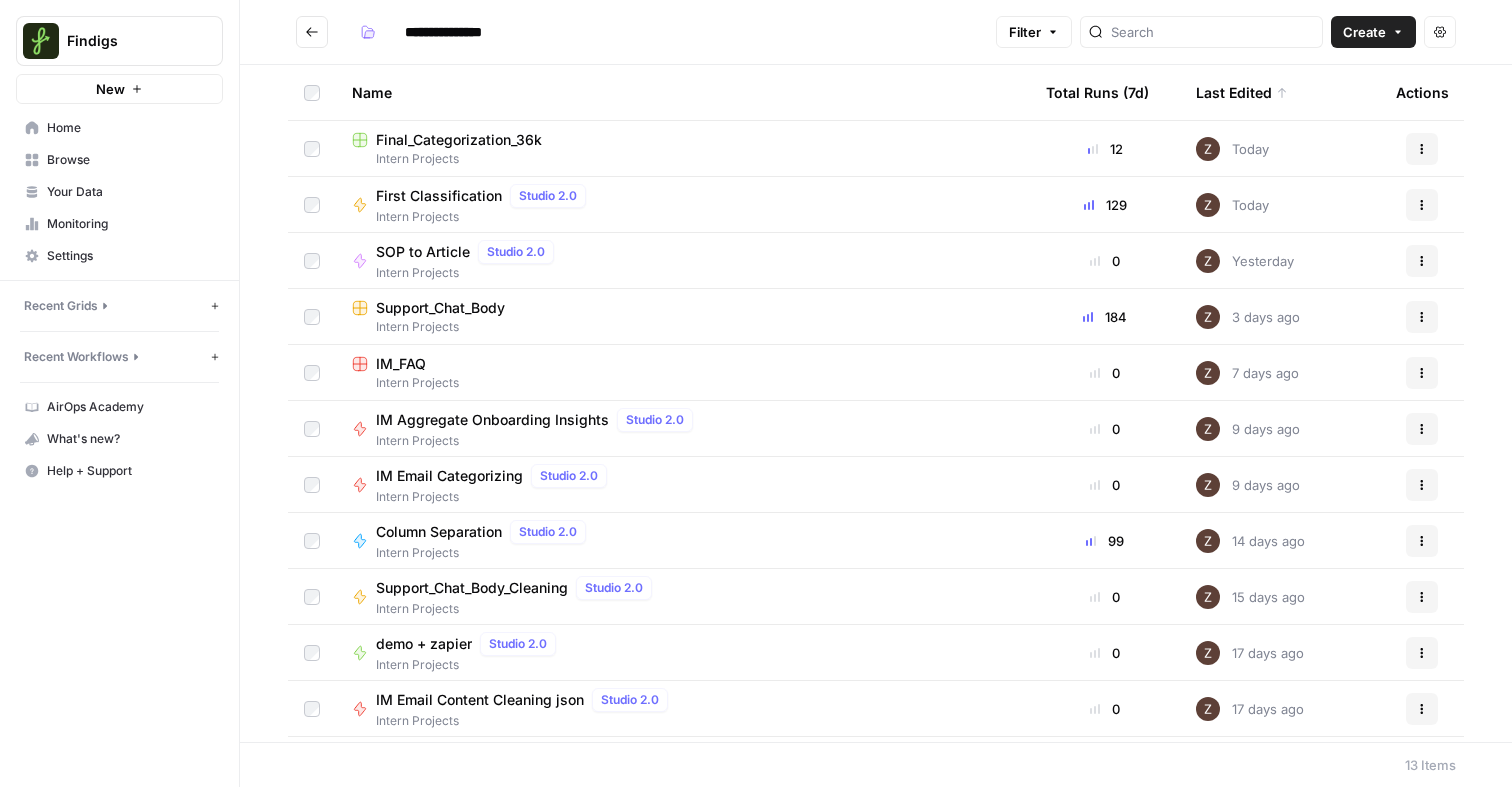 click on "Column Separation" at bounding box center (439, 532) 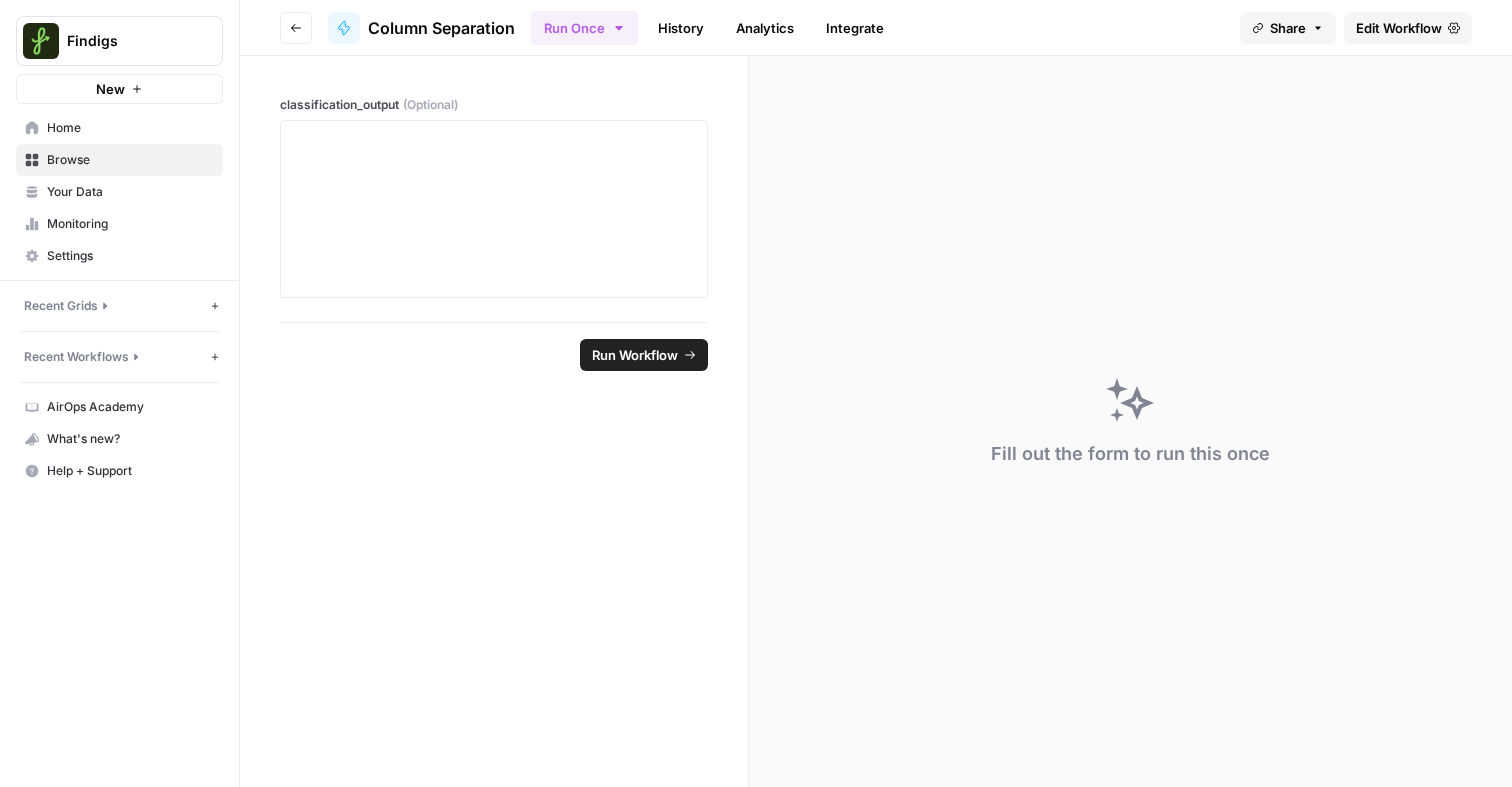 click on "Edit Workflow" at bounding box center [1399, 28] 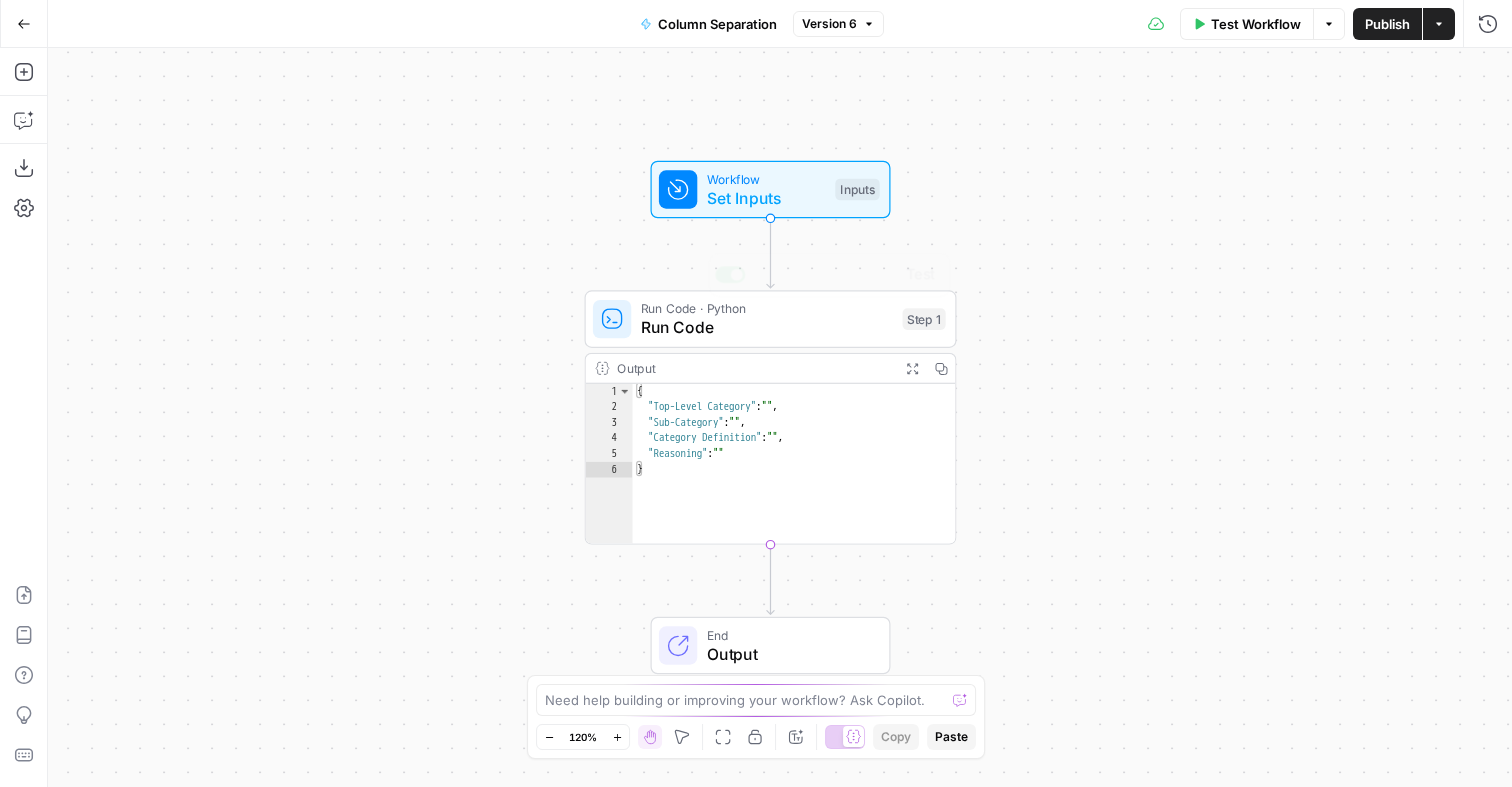 click on "Workflow Set Inputs Inputs Run Code · Python Run Code Step 1 Copy step Delete step Add Note Test Output Expand Output Copy 1 2 3 4 5 6 {    "Top-Level Category" :  "" ,    "Sub-Category" :  "" ,    "Category Definition" :  "" ,    "Reasoning" :  "" }     XXXXXXXXXXXXXXXXXXXXXXXXXXXXXXXXXXXXXXXXXXXXXXXXXXXXXXXXXXXXXXXXXXXXXXXXXXXXXXXXXXXXXXXXXXXXXXXXXXXXXXXXXXXXXXXXXXXXXXXXXXXXXXXXXXXXXXXXXXXXXXXXXXXXXXXXXXXXXXXXXXXXXXXXXXXXXXXXXXXXXXXXXXXXXXXXXXXXXXXXXXXXXXXXXXXXXXXXXXXXXXXXXXXXXXXXXXXXXXXXXXXXXXXXXXXXXXXXXXXXXXXXXXXXXXXXXXXXXXXXXXXXXXXXXXXXXXXXXXXXXXXXXXXXXXXXXXXXXXXXXXXXXXXXXXXXXXXXXXXXXXXXXXXXXXXXXXXXXXXXXXXXXXXXXXXXXXXXXXXXXXXXXXXXXXXXXXXXXXXXXXXXXXXXXXXXXXXXXXXXXXXXXXXXXXXXXXXXXXXXXXXXXXXXXXXXXXXXXXXXXXXXXXXXXXXXXXXXXXXXXXXXXXXXXXXXXXXXXXXXXXXXXXXXXXXX End Output" at bounding box center [780, 417] 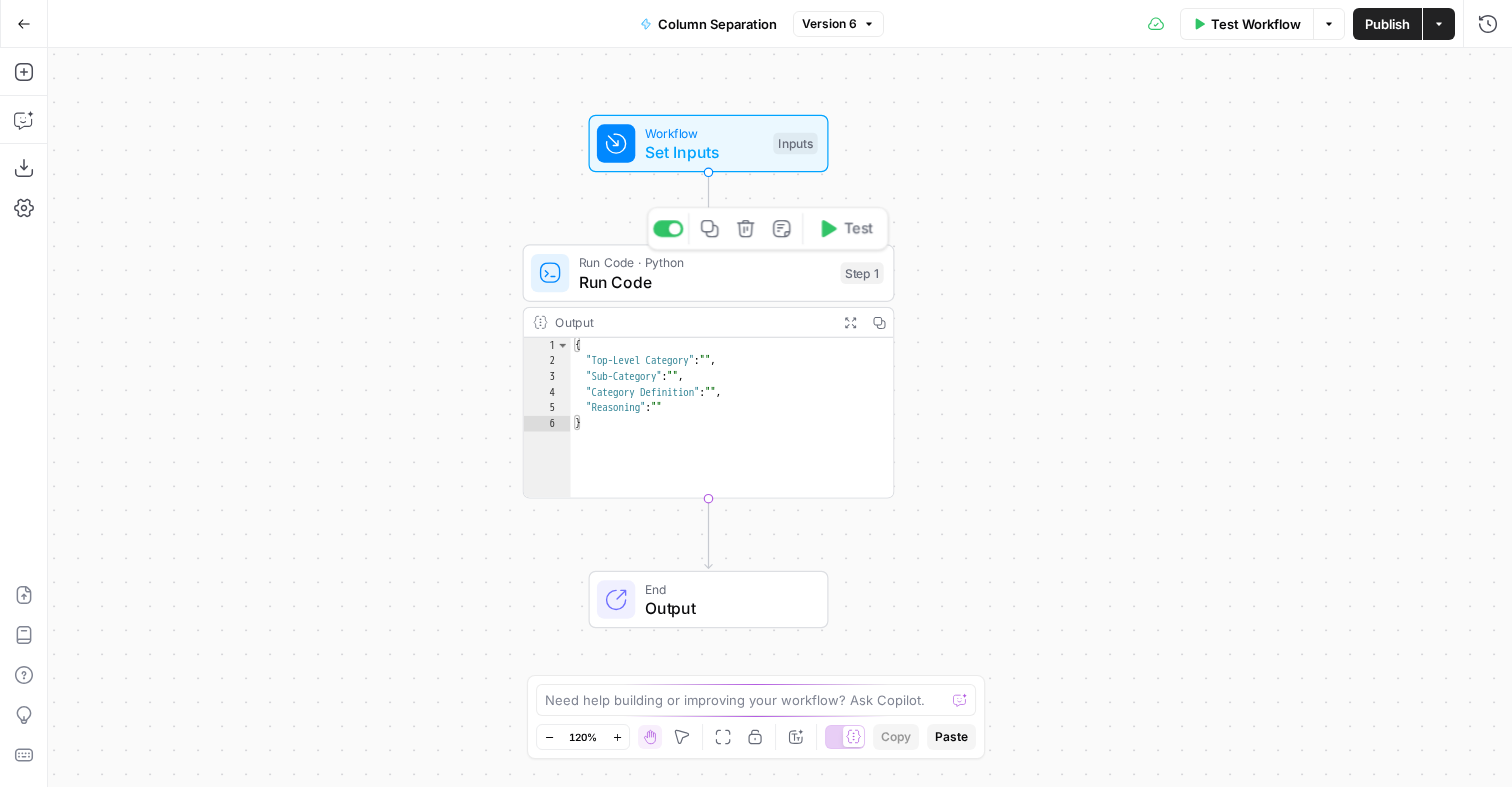 click on "Run Code · Python" at bounding box center [705, 262] 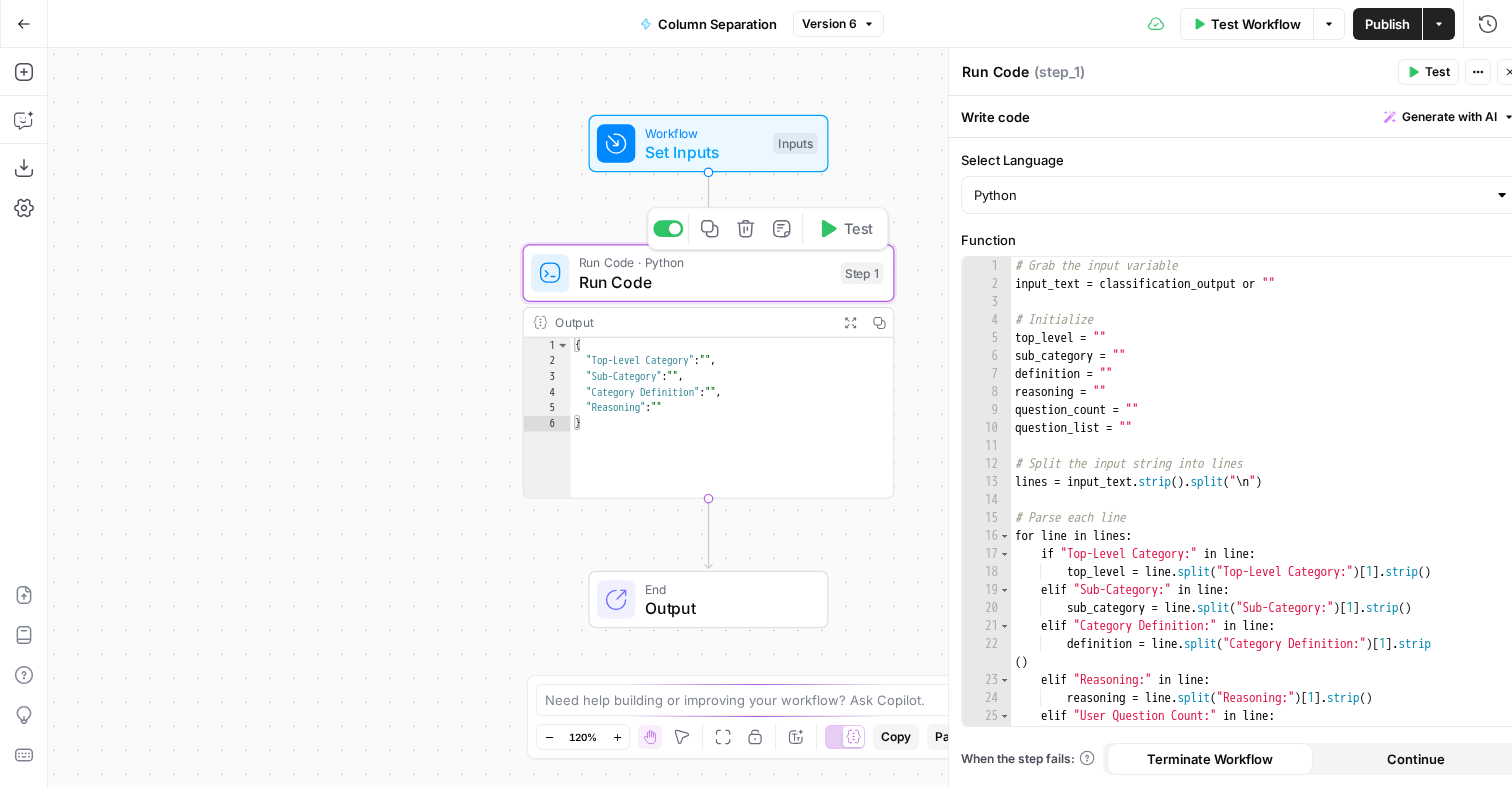click on "Run Code · Python" at bounding box center (705, 262) 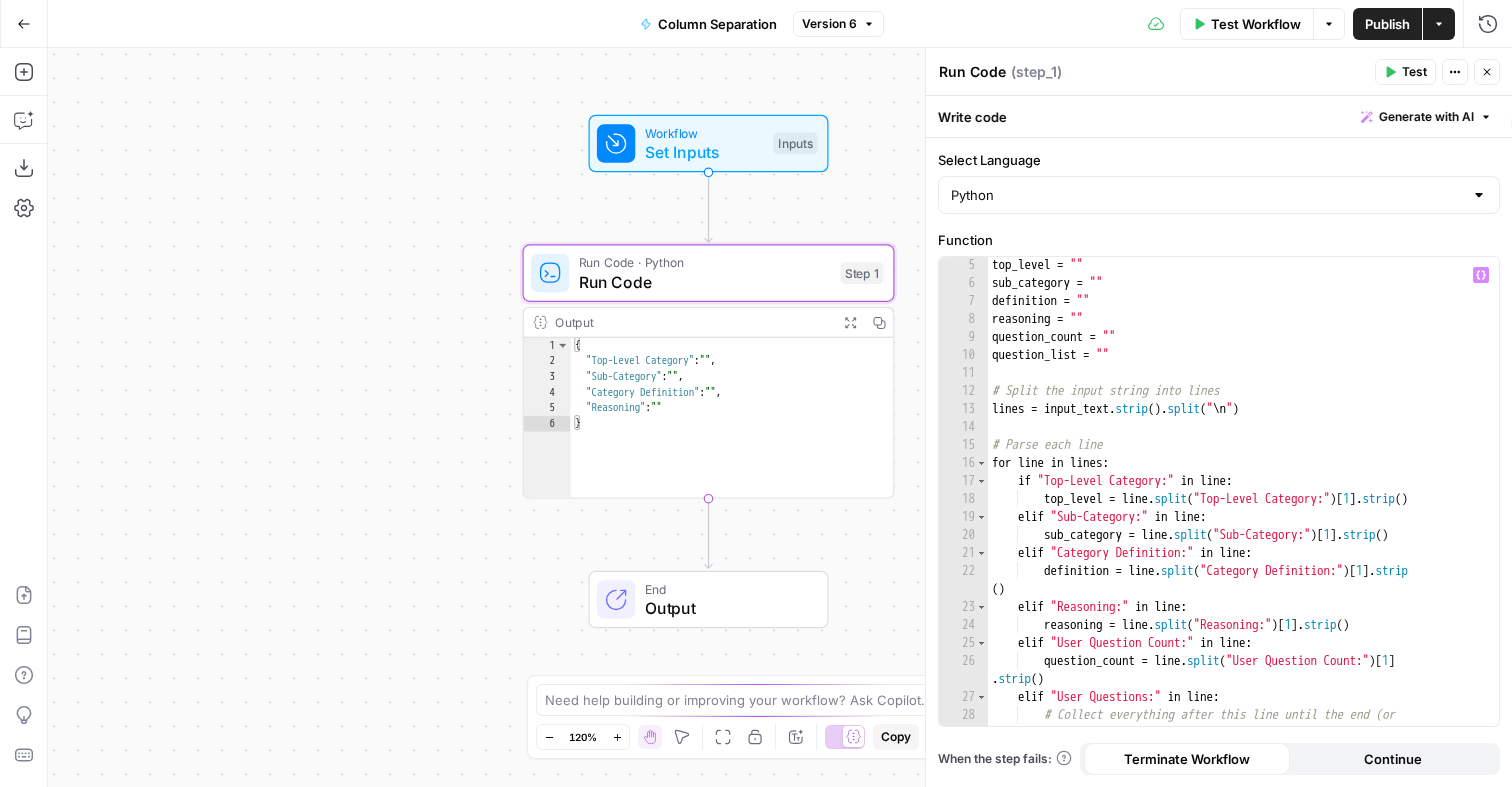 scroll, scrollTop: 359, scrollLeft: 0, axis: vertical 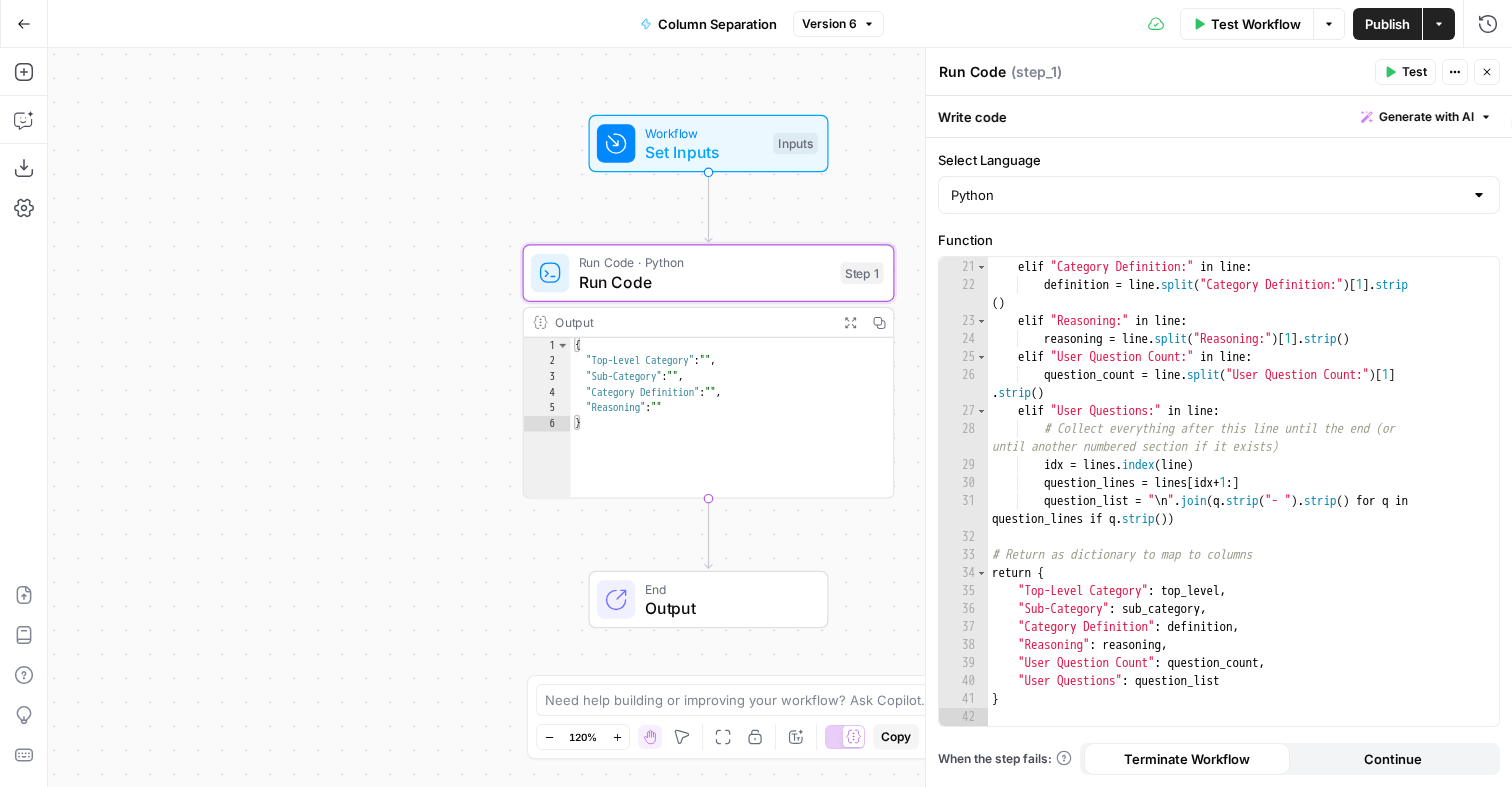 click on "Workflow Set Inputs Inputs Run Code · Python Run Code Step 1 Output Expand Output Copy 1 2 3 4 5 6 {    "Top-Level Category" :  "" ,    "Sub-Category" :  "" ,    "Category Definition" :  "" ,    "Reasoning" :  "" }     XXXXXXXXXXXXXXXXXXXXXXXXXXXXXXXXXXXXXXXXXXXXXXXXXXXXXXXXXXXXXXXXXXXXXXXXXXXXXXXXXXXXXXXXXXXXXXXXXXXXXXXXXXXXXXXXXXXXXXXXXXXXXXXXXXXXXXXXXXXXXXXXXXXXXXXXXXXXXXXXXXXXXXXXXXXXXXXXXXXXXXXXXXXXXXXXXXXXXXXXXXXXXXXXXXXXXXXXXXXXXXXXXXXXXXXXXXXXXXXXXXXXXXXXXXXXXXXXXXXXXXXXXXXXXXXXXXXXXXXXXXXXXXXXXXXXXXXXXXXXXXXXXXXXXXXXXXXXXXXXXXXXXXXXXXXXXXXXXXXXXXXXXXXXXXXXXXXXXXXXXXXXXXXXXXXXXXXXXXXXXXXXXXXXXXXXXXXXXXXXXXXXXXXXXXXXXXXXXXXXXXXXXXXXXXXXXXXXXXXXXXXXXXXXXXXXXXXXXXXXXXXXXXXXXXXXXXXXXXXXXXXXXXXXXXXXXXXXXXXXXXXXXXXXXXXX End Output" at bounding box center (780, 417) 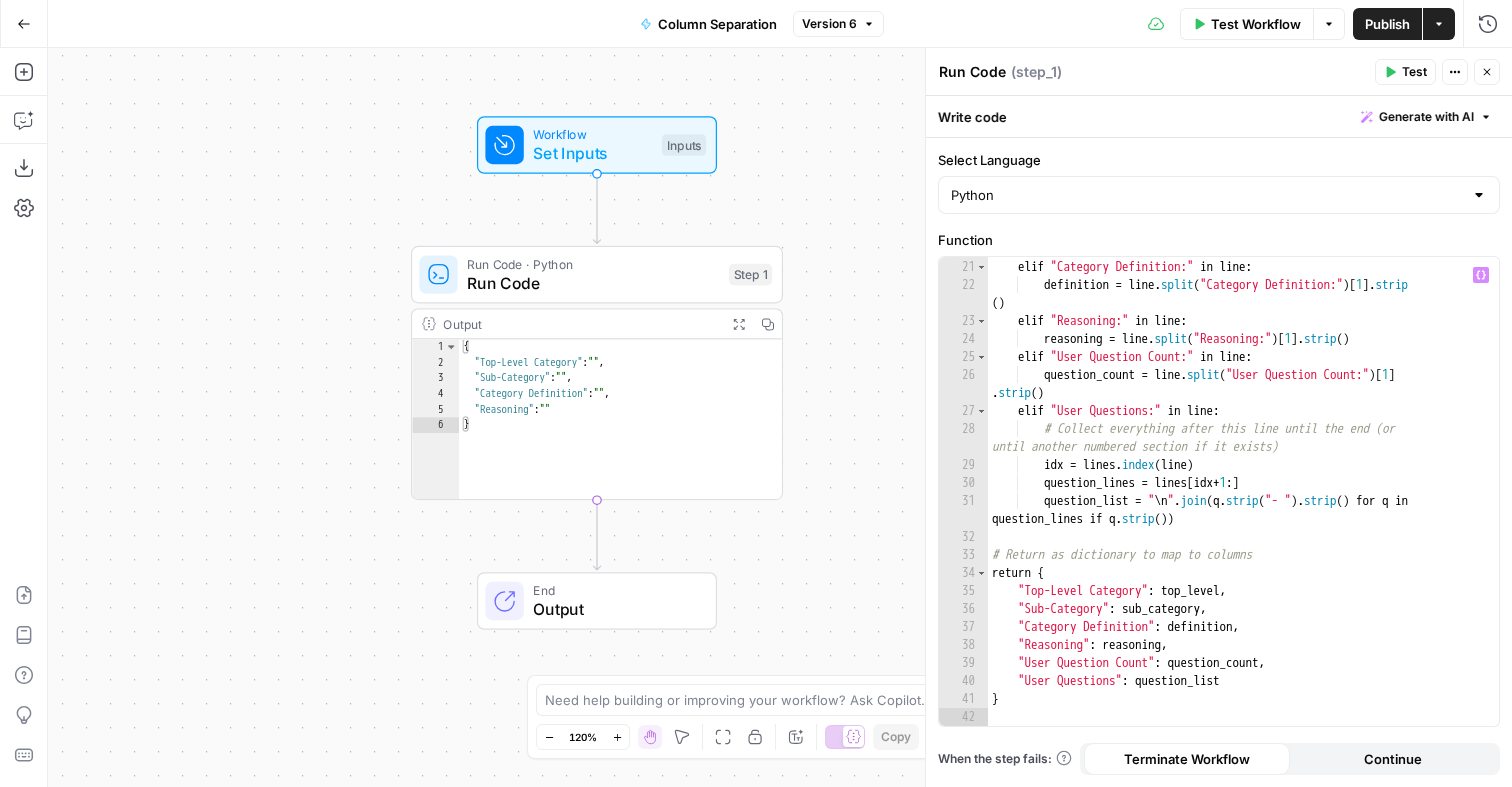 click on "sub_category   =   line . split ( "Sub-Category:" ) [ 1 ] . strip ( )      elif   "Category Definition:"   in   line :           definition   =   line . split ( "Category Definition:" ) [ 1 ] . strip ( )      elif   "Reasoning:"   in   line :           reasoning   =   line . split ( "Reasoning:" ) [ 1 ] . strip ( )      elif   "User Question Count:"   in   line :           question_count   =   line . split ( "User Question Count:" ) [ 1 ] . strip ( )      elif   "User Questions:"   in   line :           # Collect everything after this line until the end (or  until another numbered section if it exists)           idx   =   lines . index ( line )           question_lines   =   lines [ idx + 1 : ]           question_list   =   " \n " . join ( q . strip ( "- " ) . strip ( )   for   q   in   question_lines   if   q . strip ( )) # Return as dictionary to map to columns return   {      "Top-Level Category" :   top_level ,      "Sub-Category" :   sub_category ,      "Category Definition" :   definition , :" at bounding box center (1243, 492) 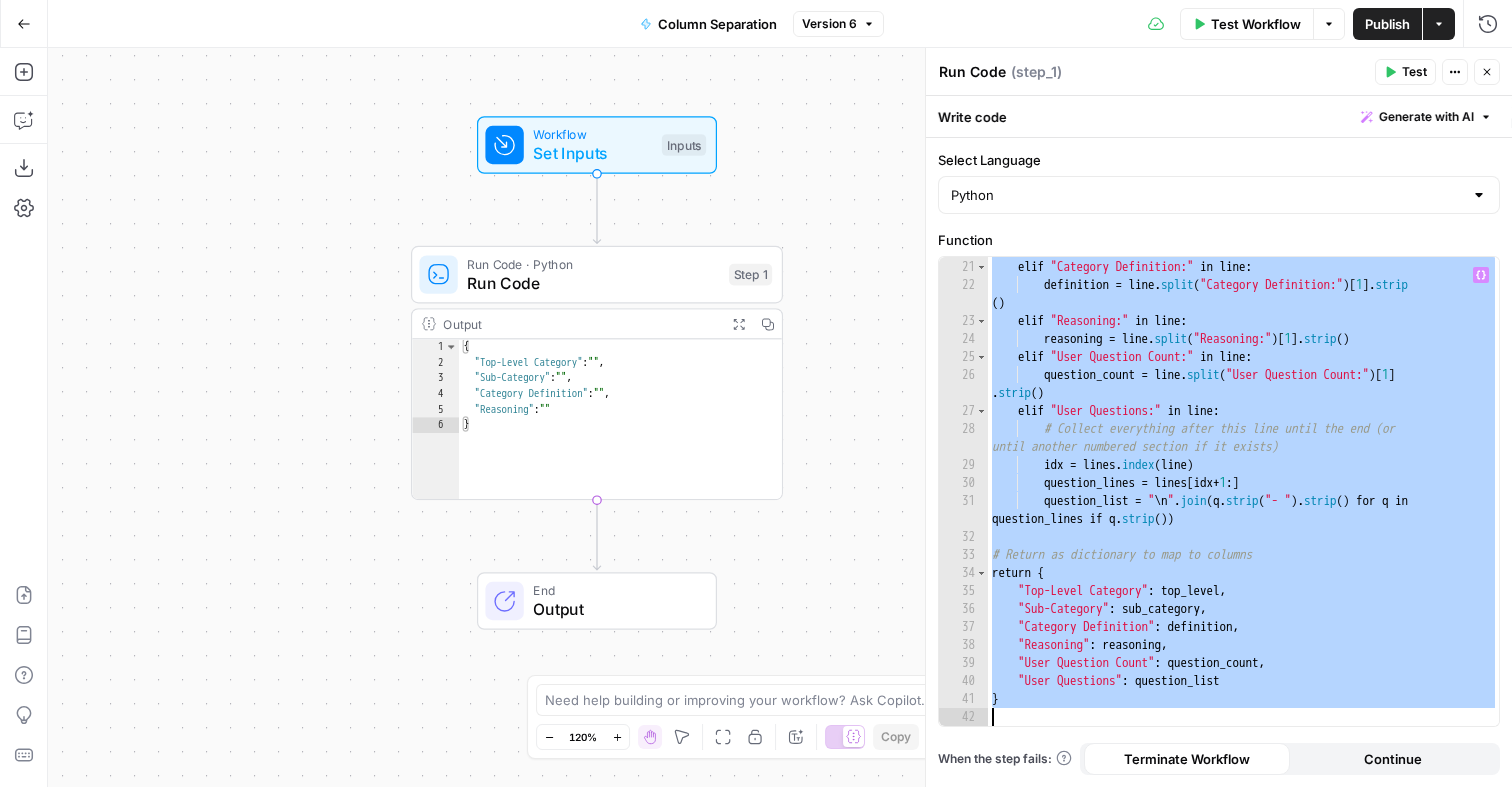 click on "sub_category   =   line . split ( "Sub-Category:" ) [ 1 ] . strip ( )      elif   "Category Definition:"   in   line :           definition   =   line . split ( "Category Definition:" ) [ 1 ] . strip ( )      elif   "Reasoning:"   in   line :           reasoning   =   line . split ( "Reasoning:" ) [ 1 ] . strip ( )      elif   "User Question Count:"   in   line :           question_count   =   line . split ( "User Question Count:" ) [ 1 ] . strip ( )      elif   "User Questions:"   in   line :           # Collect everything after this line until the end (or  until another numbered section if it exists)           idx   =   lines . index ( line )           question_lines   =   lines [ idx + 1 : ]           question_list   =   " \n " . join ( q . strip ( "- " ) . strip ( )   for   q   in   question_lines   if   q . strip ( )) # Return as dictionary to map to columns return   {      "Top-Level Category" :   top_level ,      "Sub-Category" :   sub_category ,      "Category Definition" :   definition , :" at bounding box center [1243, 492] 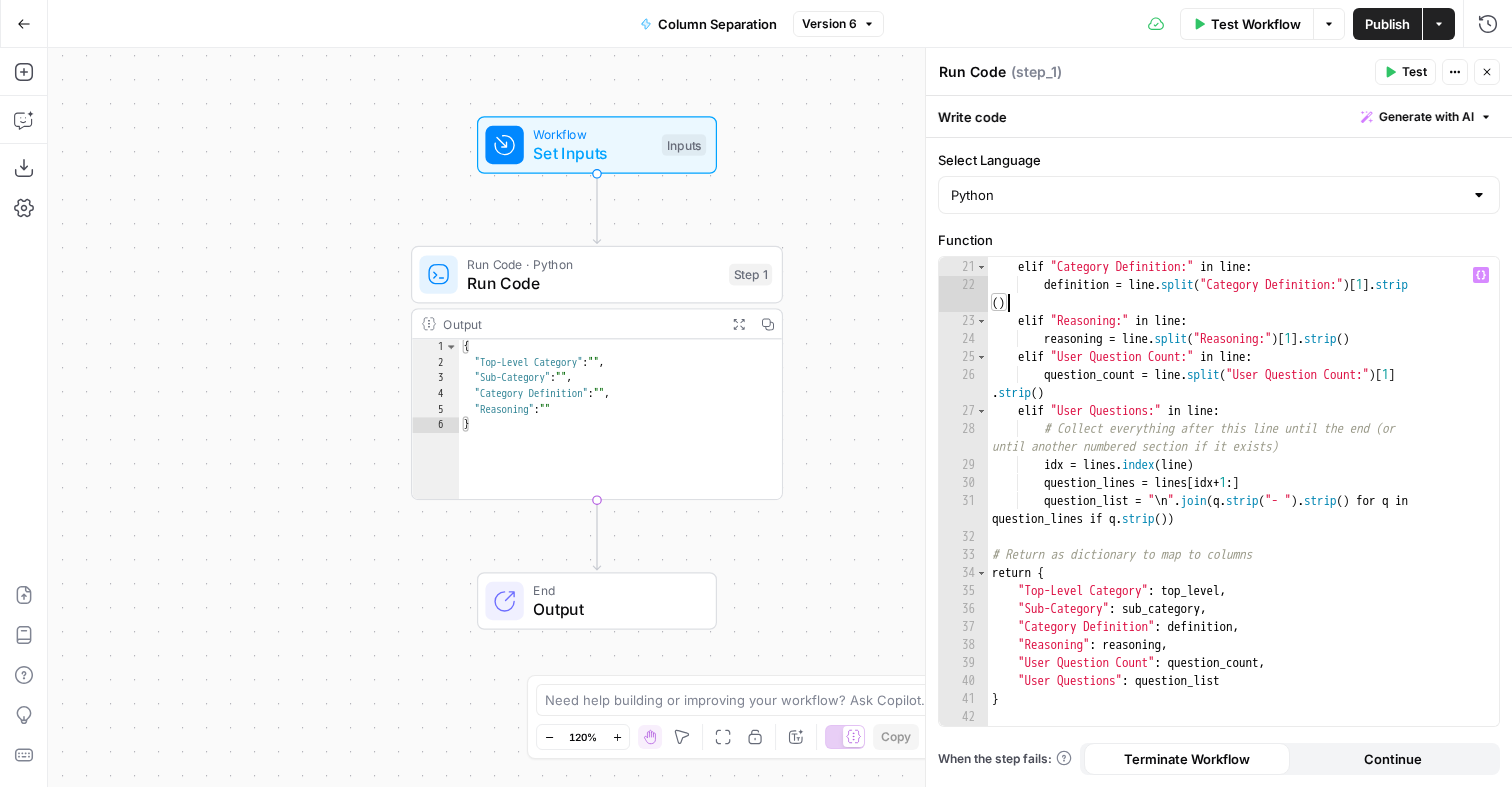 type on "*" 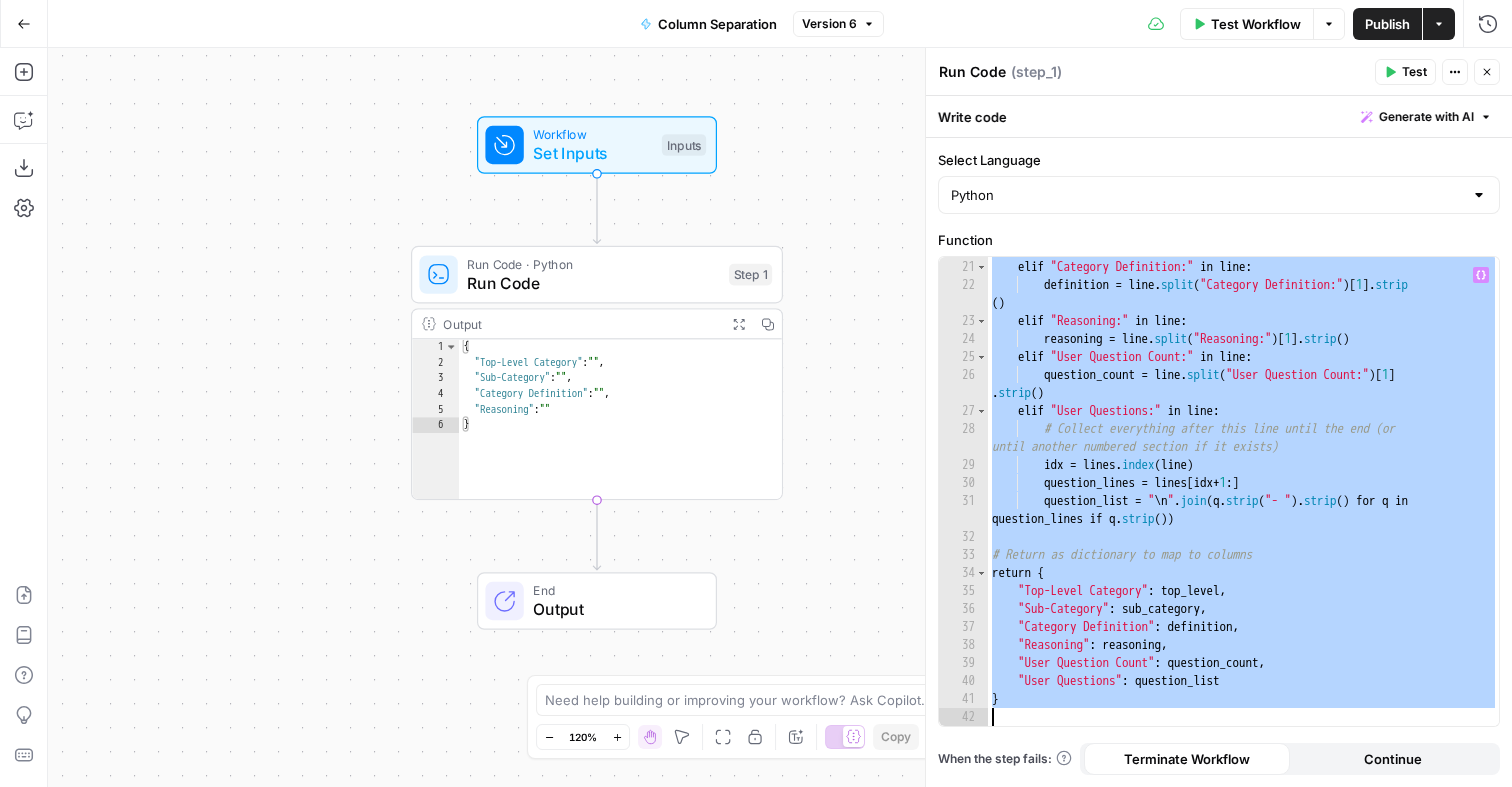 paste 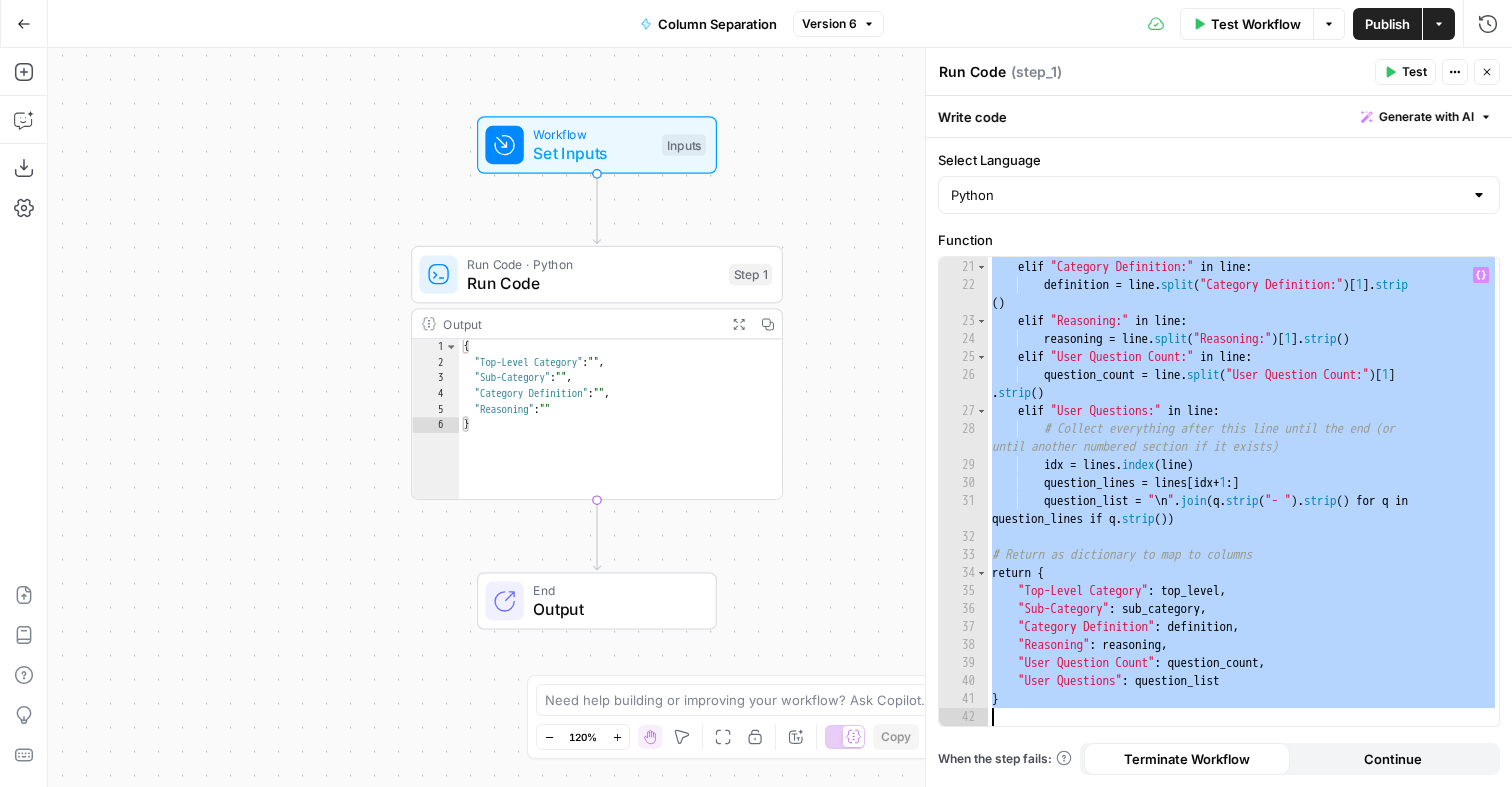 scroll, scrollTop: 395, scrollLeft: 0, axis: vertical 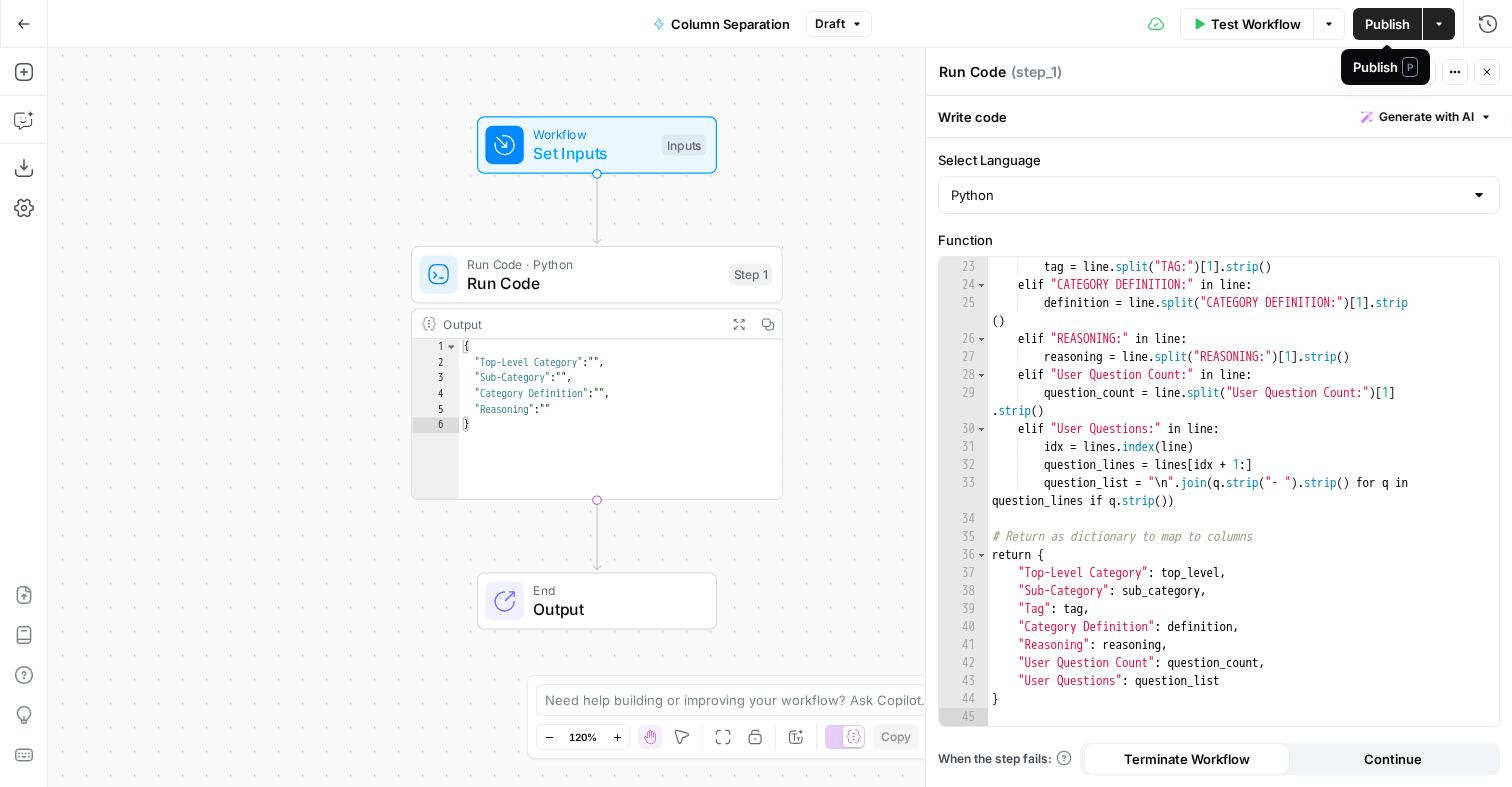 click on "Publish P" at bounding box center (1385, 67) 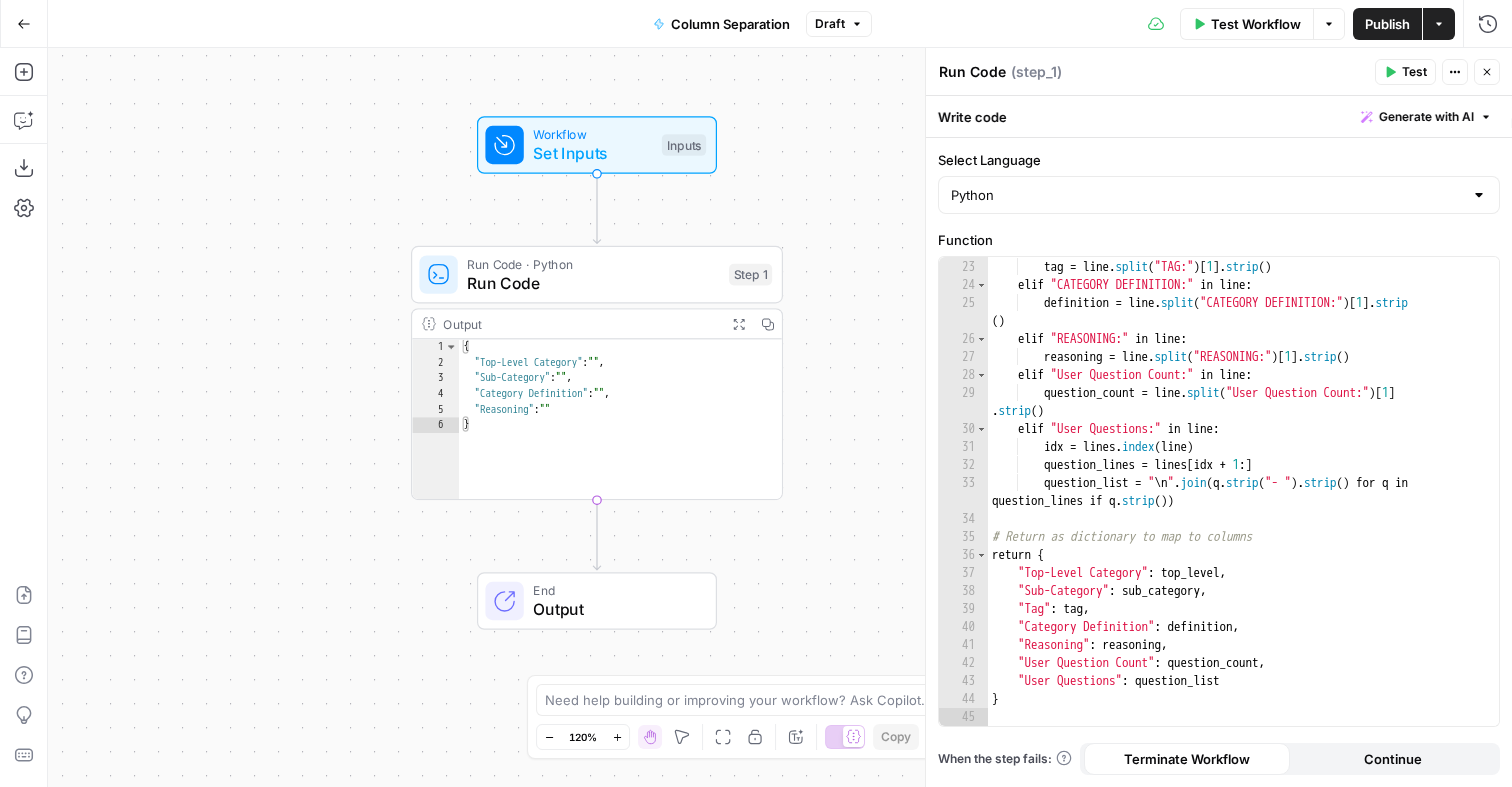 click on "Run Code Run Code  ( step_1 )" at bounding box center [1153, 72] 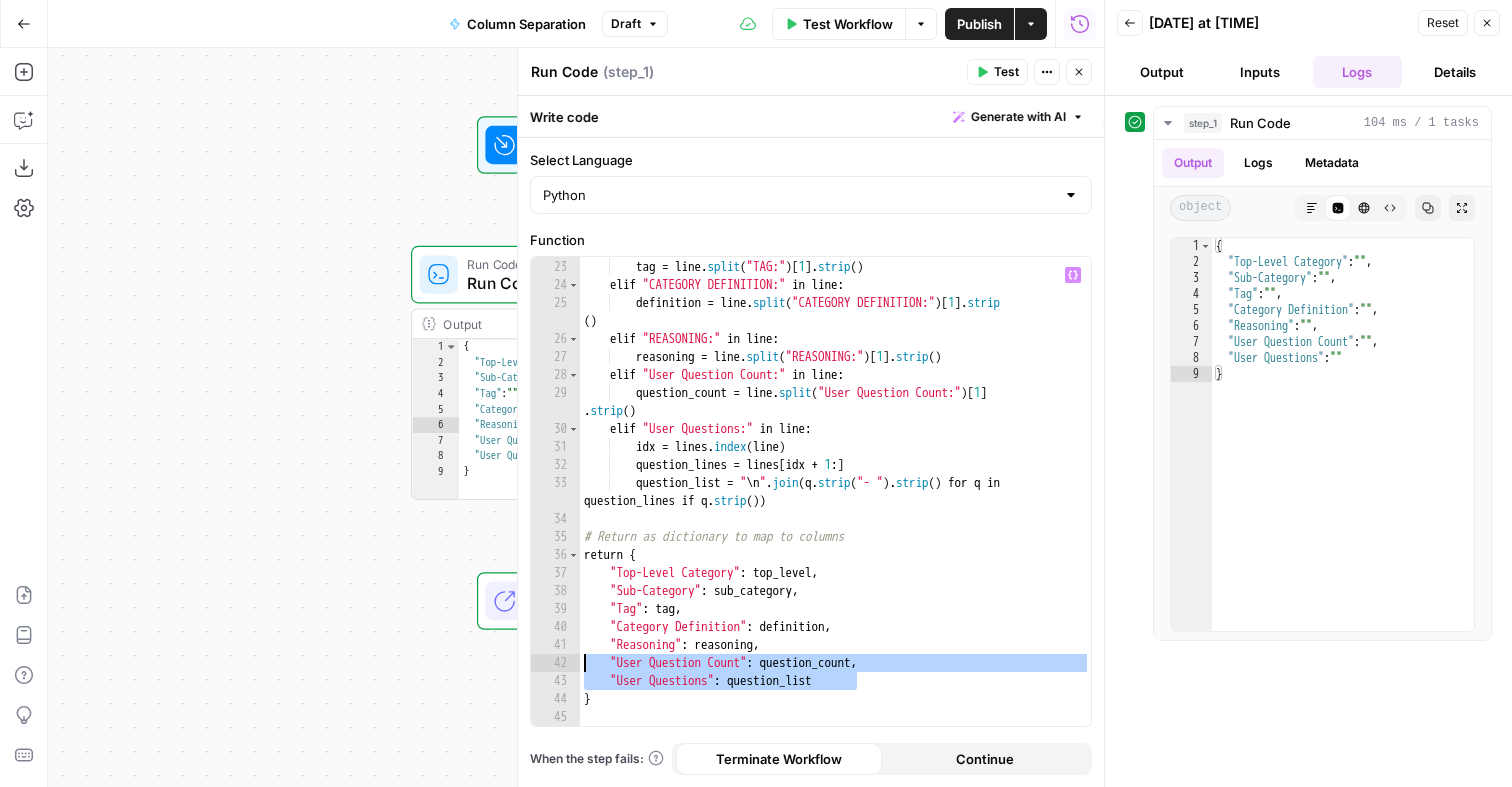 drag, startPoint x: 881, startPoint y: 686, endPoint x: 571, endPoint y: 663, distance: 310.85205 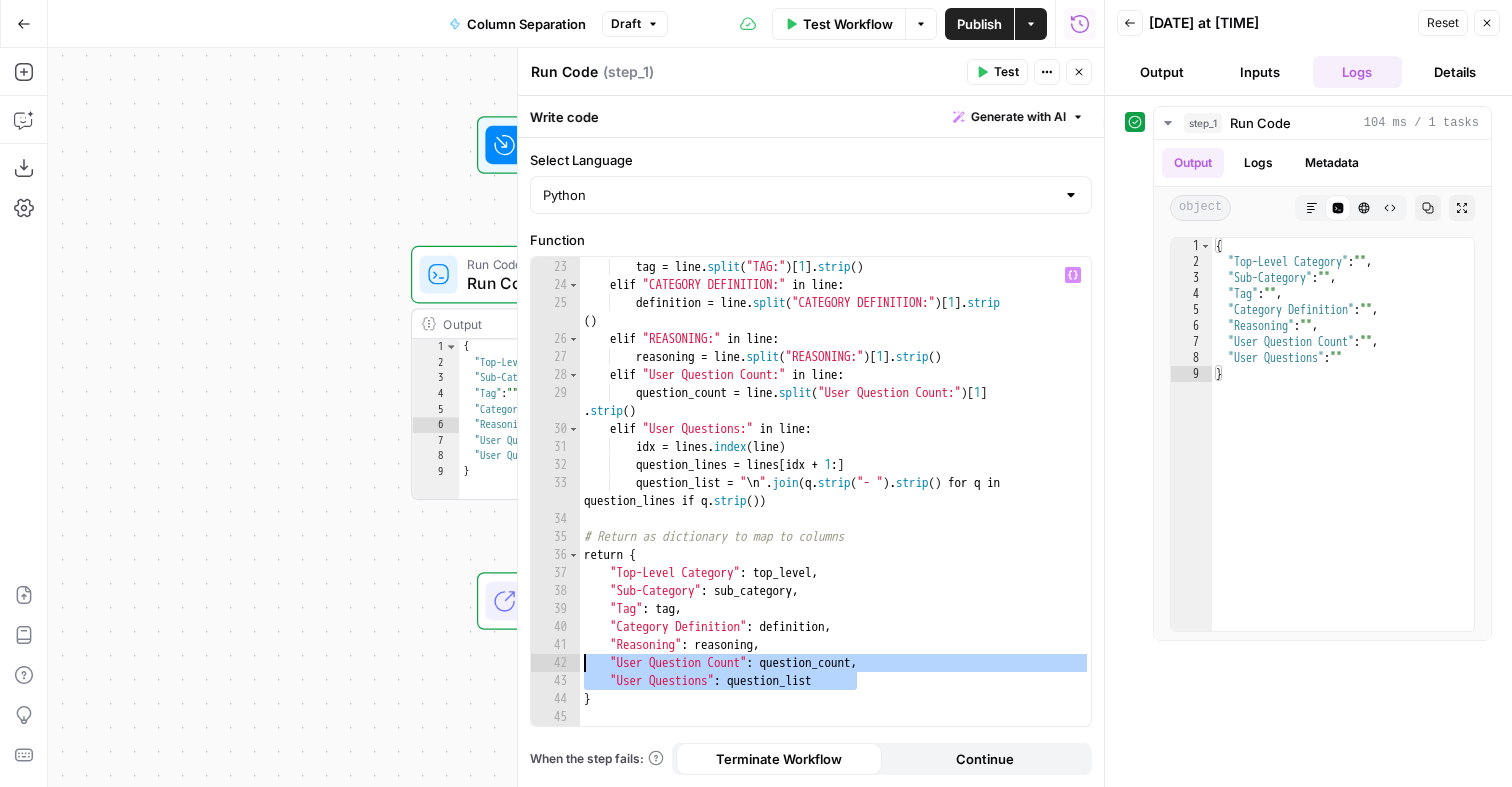 click on "**********" at bounding box center [811, 491] 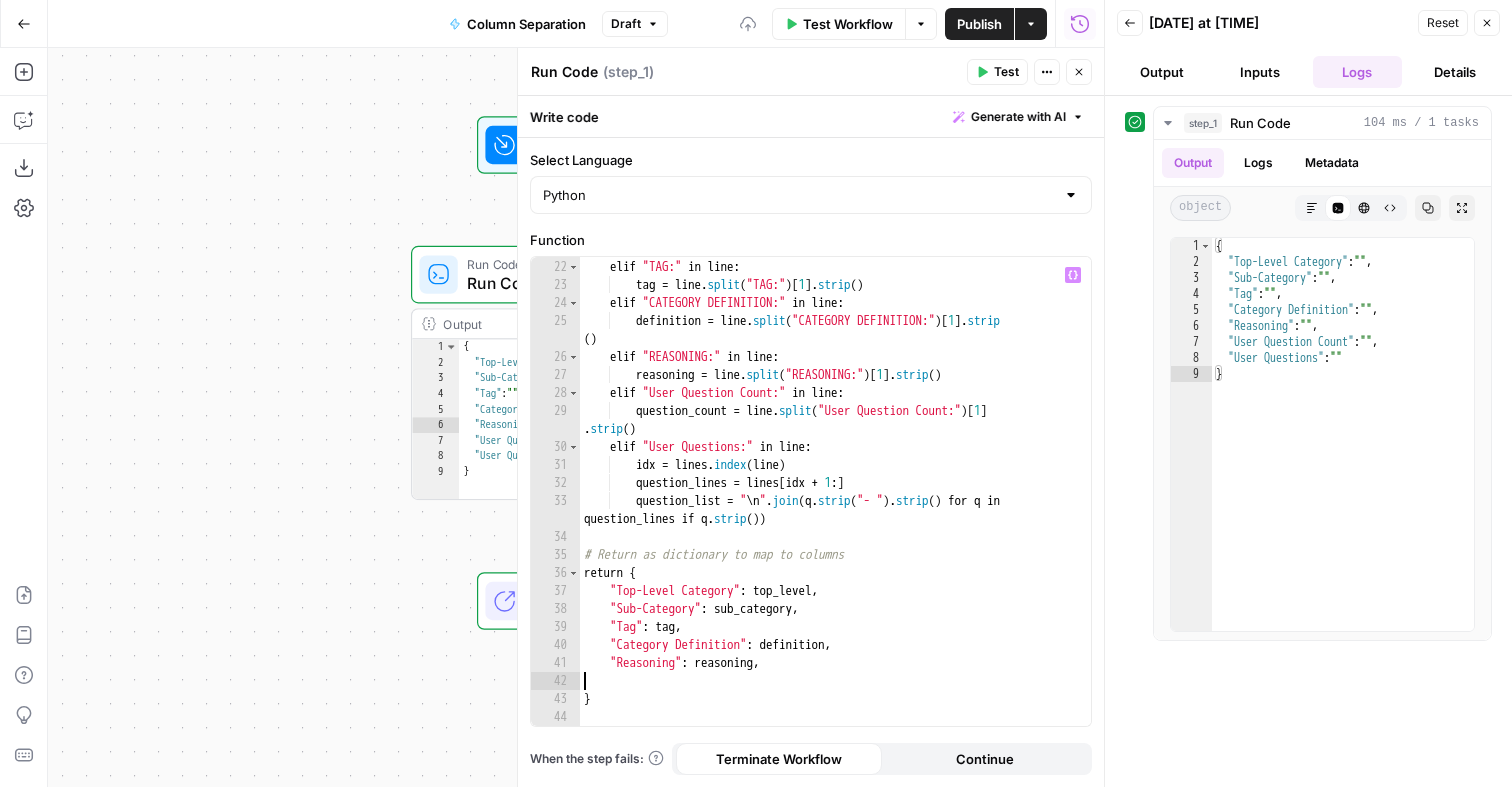 scroll, scrollTop: 359, scrollLeft: 0, axis: vertical 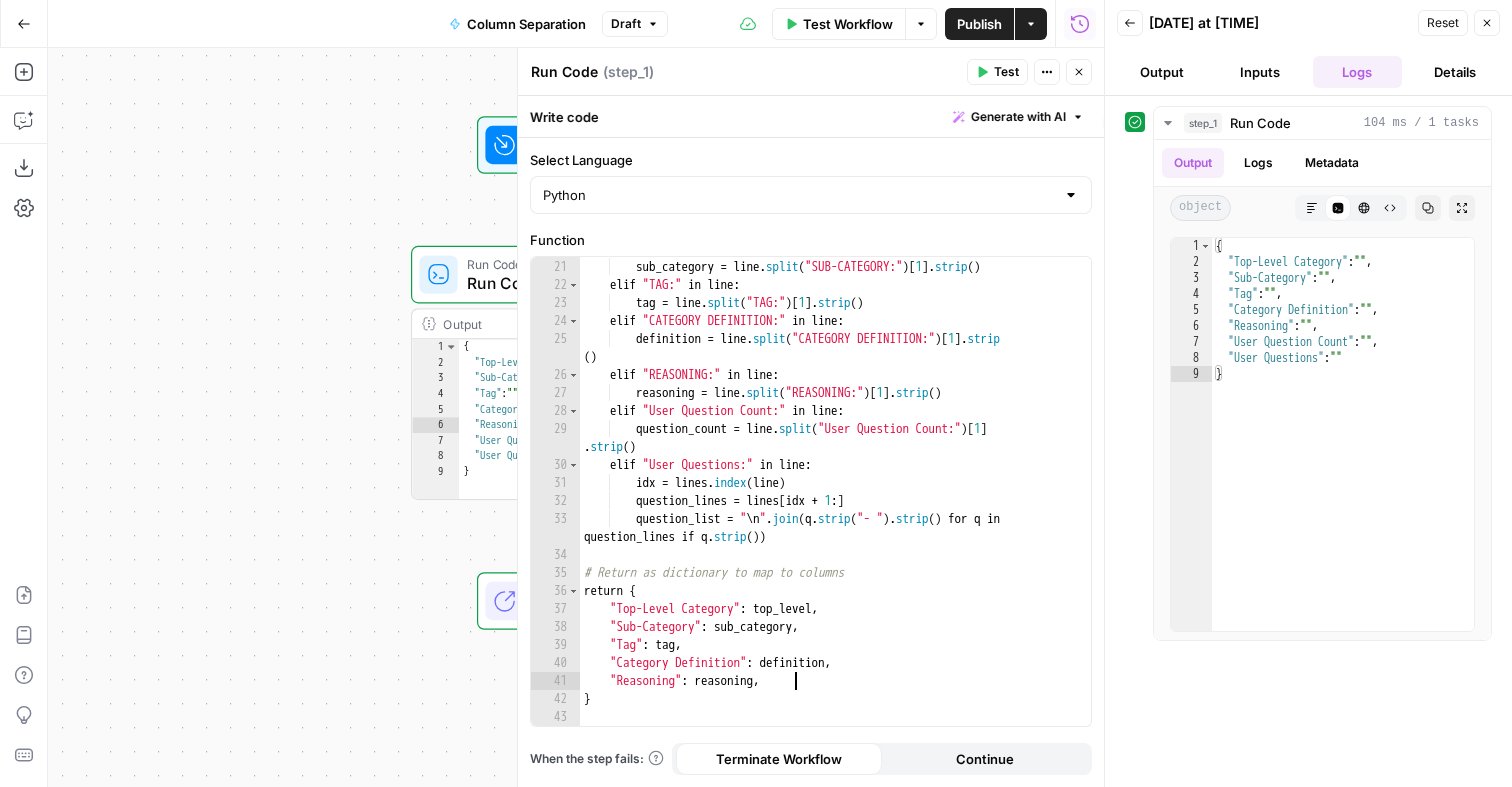 click on "Test" at bounding box center [1006, 72] 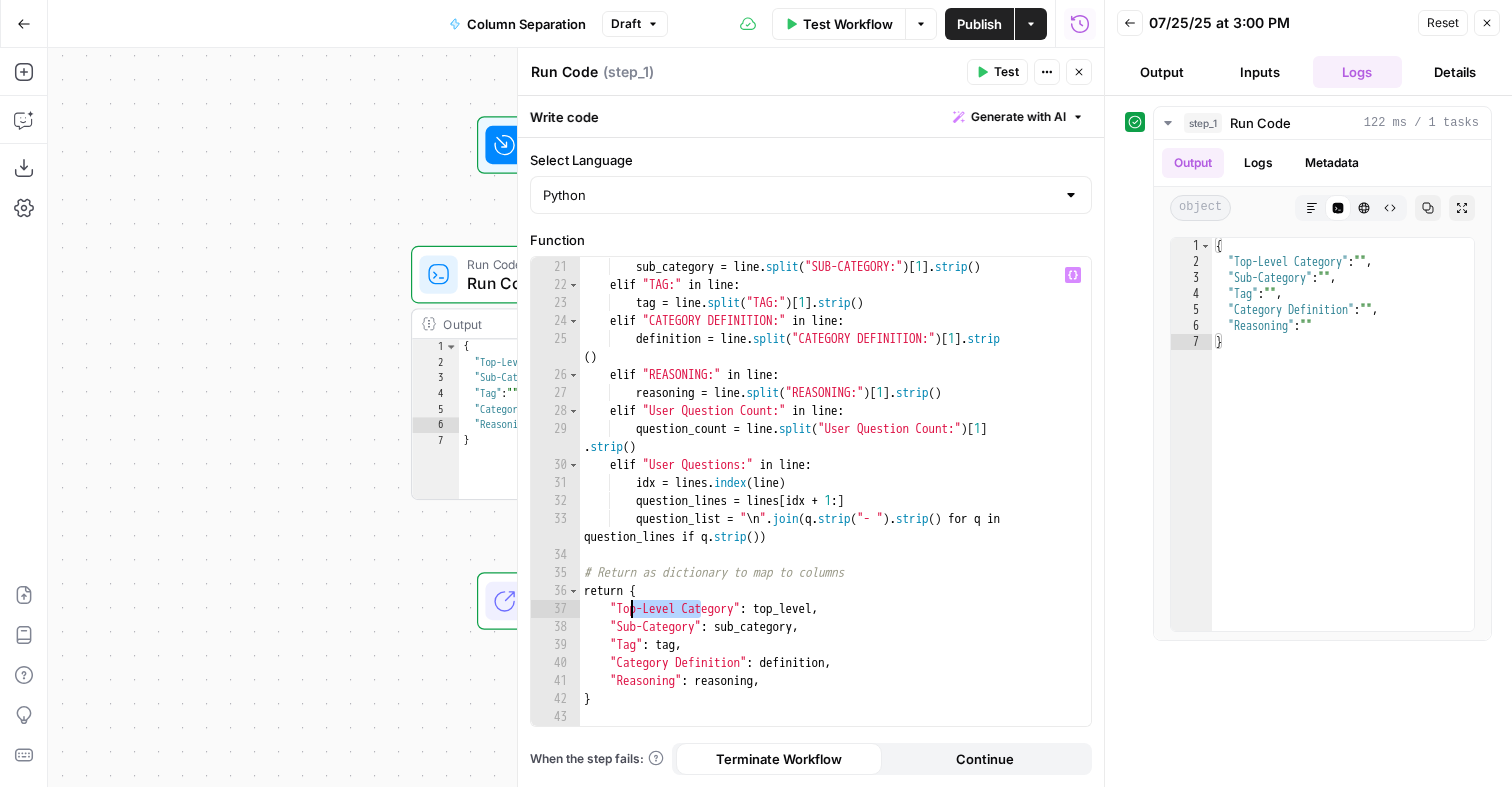 drag, startPoint x: 703, startPoint y: 609, endPoint x: 626, endPoint y: 609, distance: 77 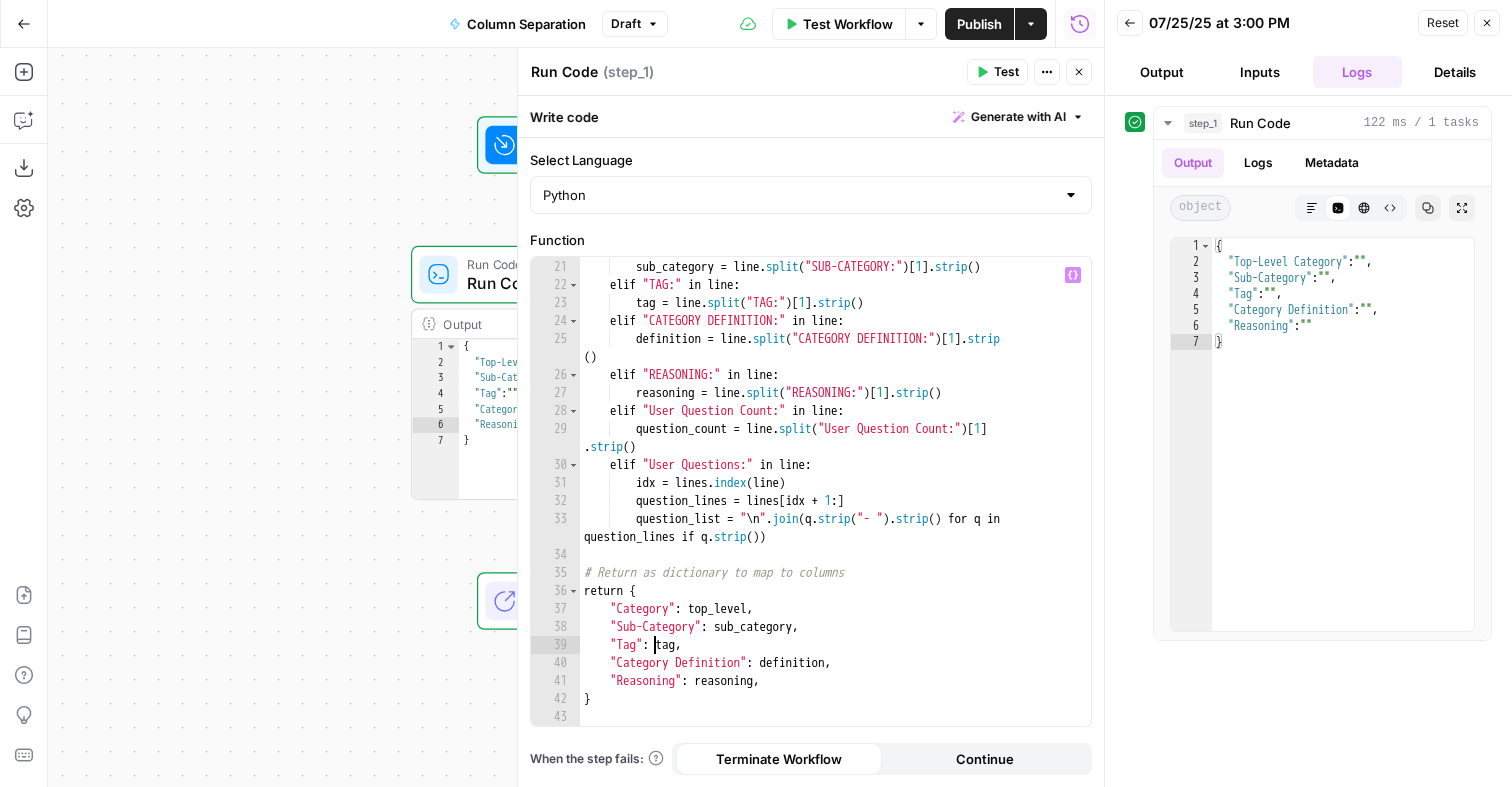 click on "elif   "SUB-CATEGORY:"   in   line :           sub_category   =   line . split ( "SUB-CATEGORY:" ) [ 1 ] . strip ( )      elif   "TAG:"   in   line :           tag   =   line . split ( "TAG:" ) [ 1 ] . strip ( )      elif   "CATEGORY DEFINITION:"   in   line :           definition   =   line . split ( "CATEGORY DEFINITION:" ) [ 1 ] . strip ( )      elif   "REASONING:"   in   line :           reasoning   =   line . split ( "REASONING:" ) [ 1 ] . strip ( )      elif   "User Question Count:"   in   line :           question_count   =   line . split ( "User Question Count:" ) [ 1 ] . strip ( )      elif   "User Questions:"   in   line :           idx   =   lines . index ( line )           question_lines   =   lines [ idx   +   1 : ]           question_list   =   " \n " . join ( q . strip ( "- " ) . strip ( )   for   q   in   question_lines   if   q . strip ( )) # Return as dictionary to map to columns return   {      "Category" :   top_level ,      "Sub-Category" :   sub_category ,      "Tag" :   tag ," at bounding box center (835, 492) 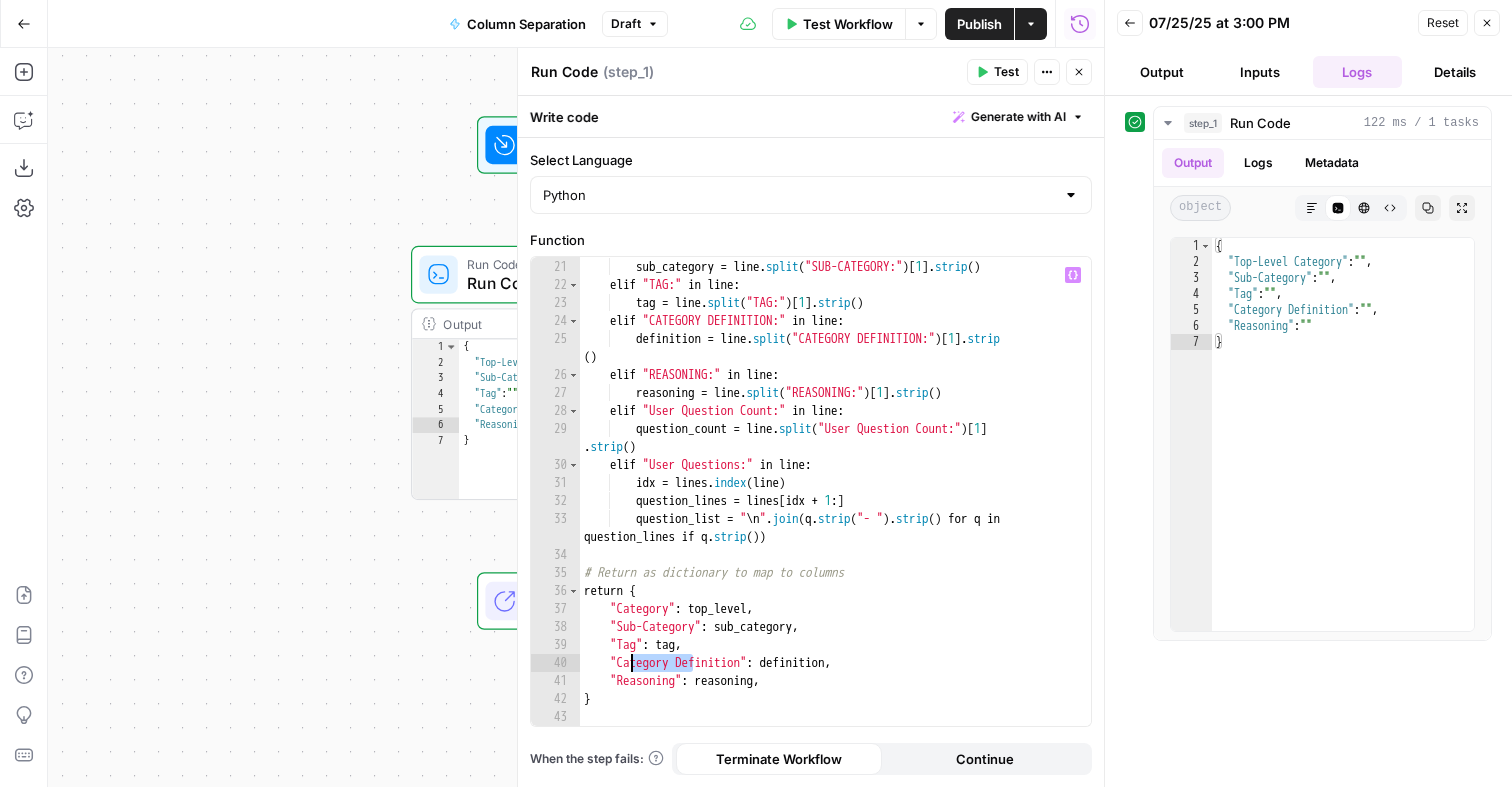 drag, startPoint x: 692, startPoint y: 666, endPoint x: 627, endPoint y: 668, distance: 65.03076 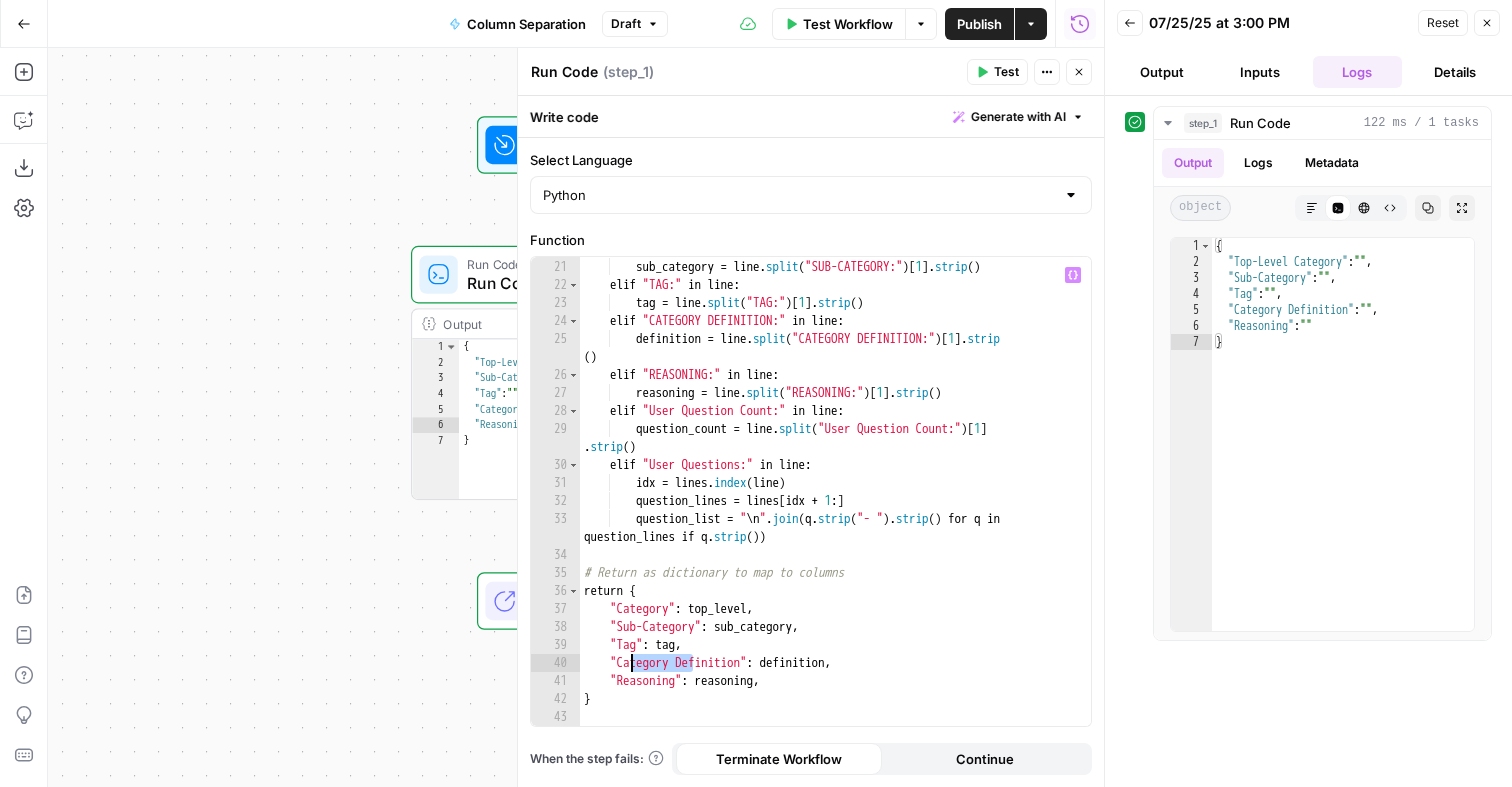 click on "elif   "SUB-CATEGORY:"   in   line :           sub_category   =   line . split ( "SUB-CATEGORY:" ) [ 1 ] . strip ( )      elif   "TAG:"   in   line :           tag   =   line . split ( "TAG:" ) [ 1 ] . strip ( )      elif   "CATEGORY DEFINITION:"   in   line :           definition   =   line . split ( "CATEGORY DEFINITION:" ) [ 1 ] . strip ( )      elif   "REASONING:"   in   line :           reasoning   =   line . split ( "REASONING:" ) [ 1 ] . strip ( )      elif   "User Question Count:"   in   line :           question_count   =   line . split ( "User Question Count:" ) [ 1 ] . strip ( )      elif   "User Questions:"   in   line :           idx   =   lines . index ( line )           question_lines   =   lines [ idx   +   1 : ]           question_list   =   " \n " . join ( q . strip ( "- " ) . strip ( )   for   q   in   question_lines   if   q . strip ( )) # Return as dictionary to map to columns return   {      "Category" :   top_level ,      "Sub-Category" :   sub_category ,      "Tag" :   tag ," at bounding box center (835, 492) 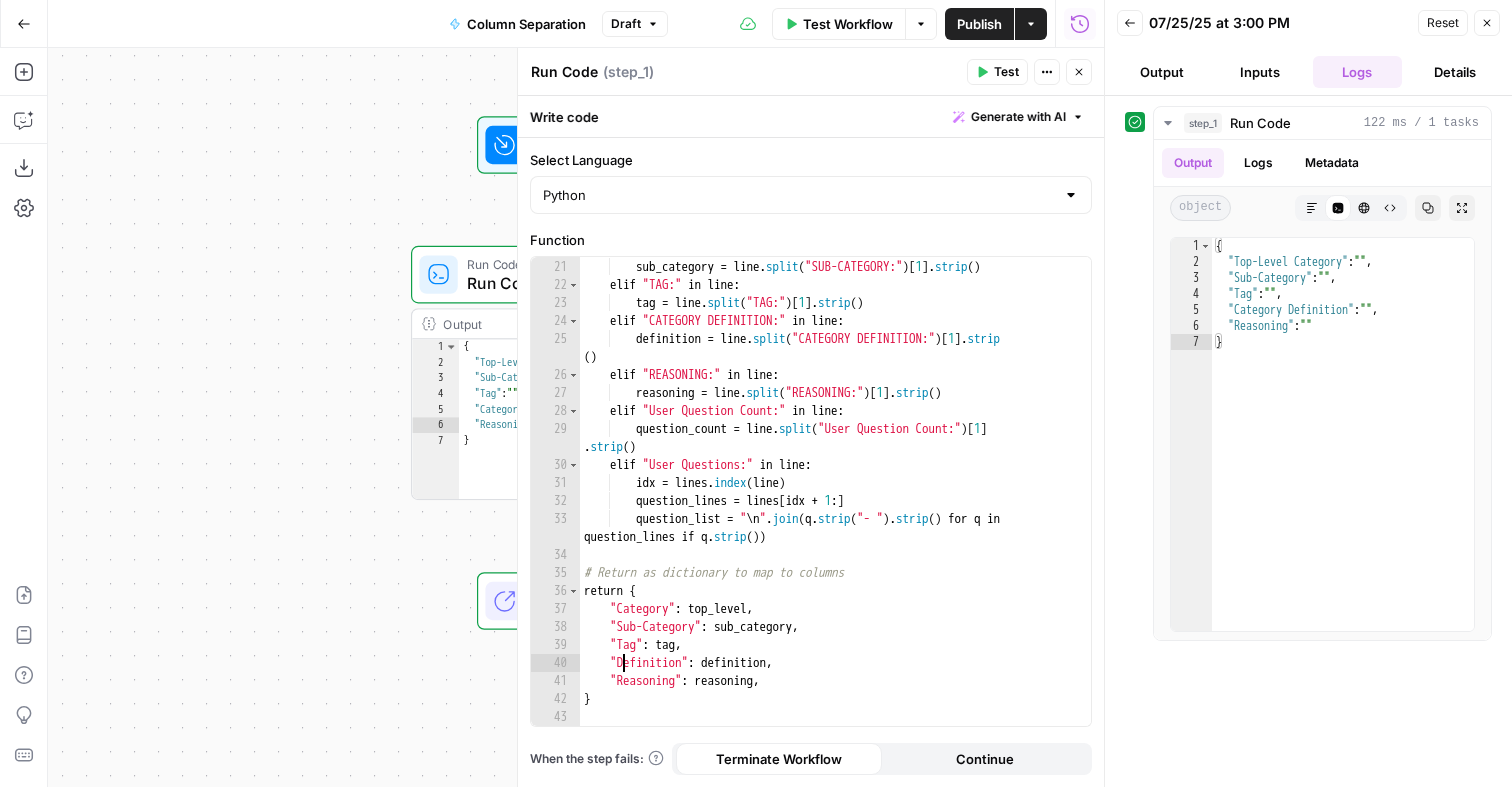 click on "Test" at bounding box center [1006, 72] 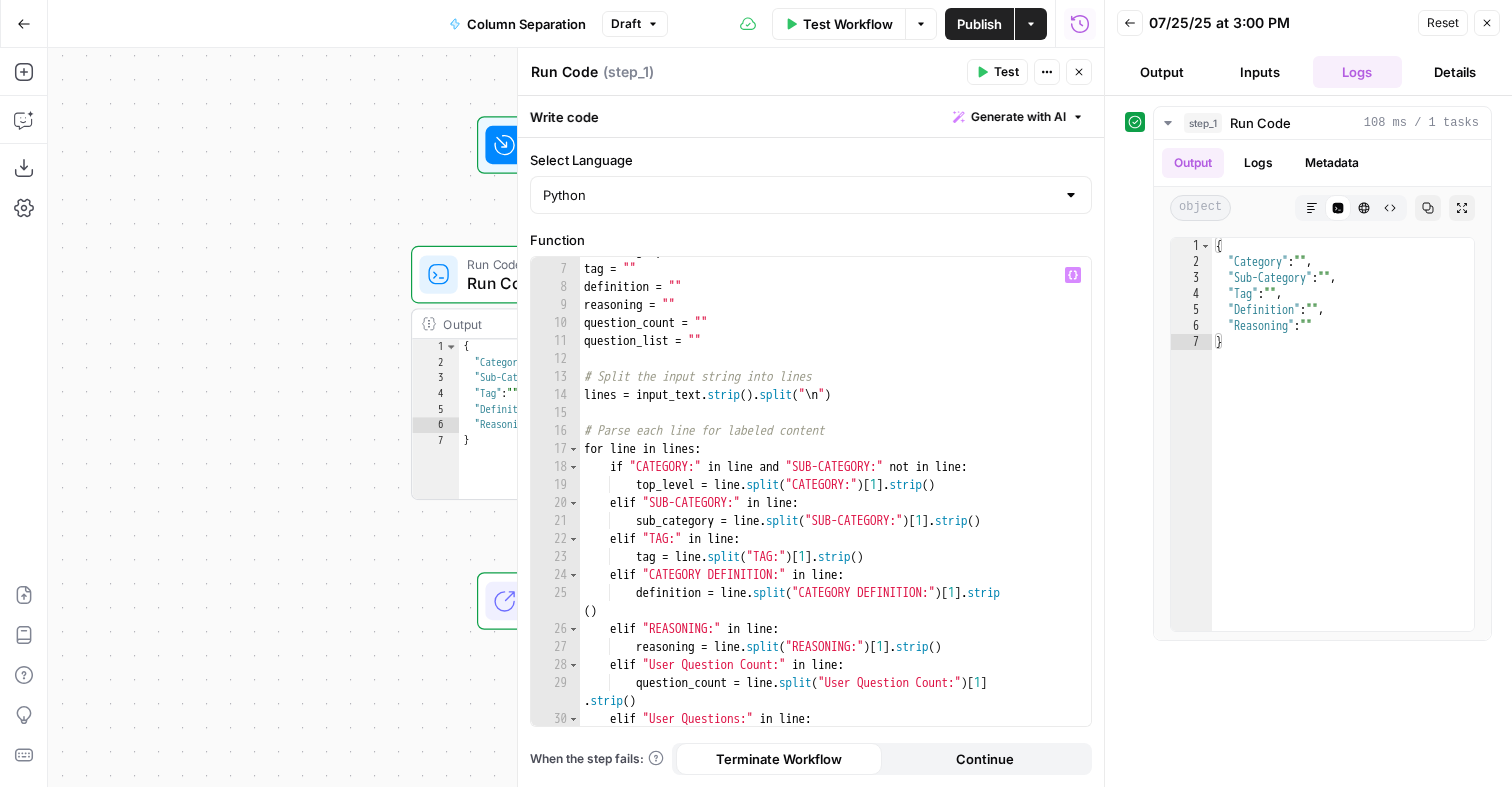 scroll, scrollTop: 0, scrollLeft: 0, axis: both 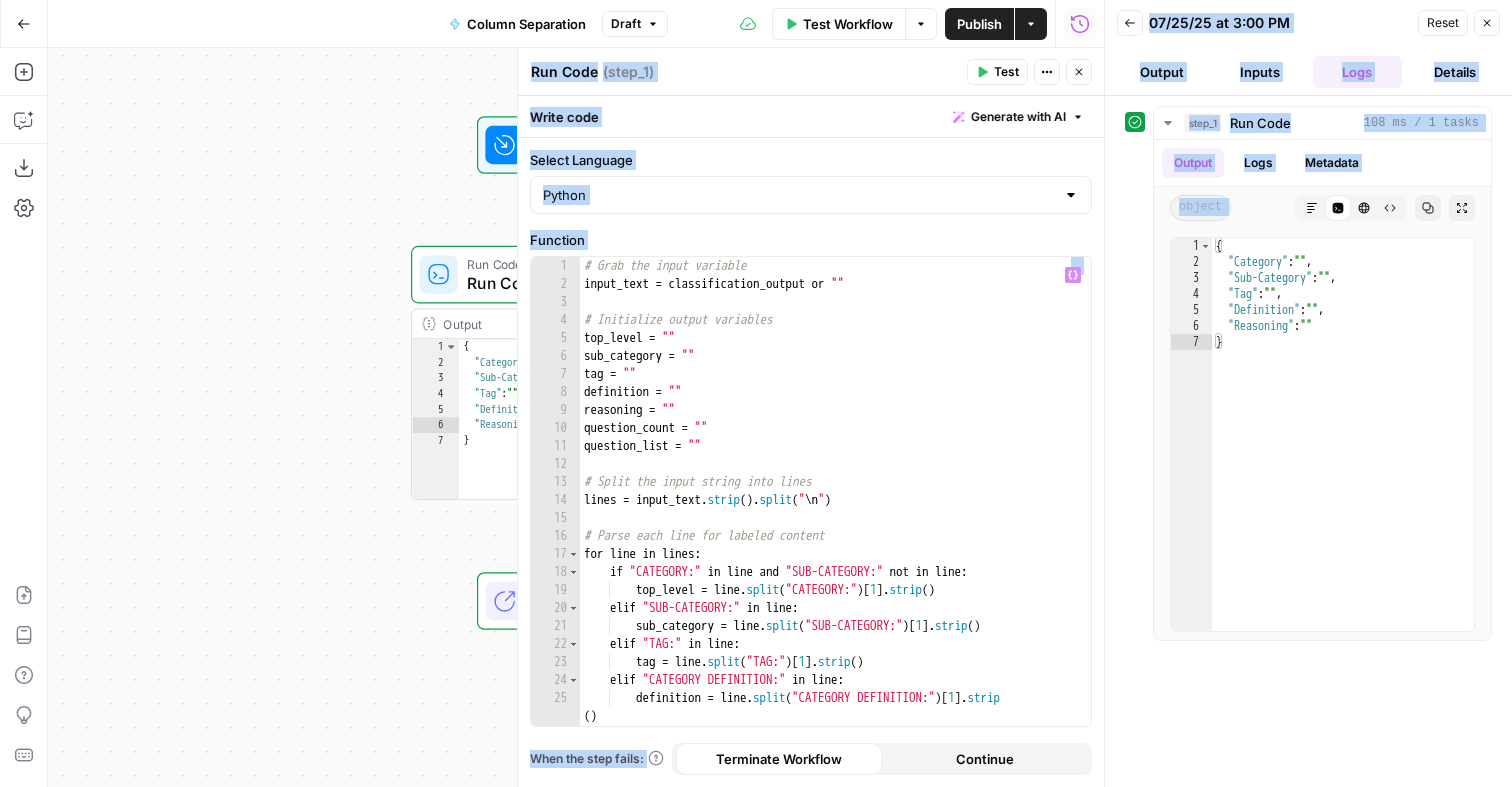 copy on "Findigs New Home Browse Your Data Monitoring Settings Recent Grids New grid Final_Categorization_36k Support_Chat_Body IM_FAQ Recent Workflows New Workflow First Classification SOP to Article Website -> Url  AirOps Academy What's new? Help + Support Go Back Column Separation Draft Test Workflow Options Publish Actions Run History Add Steps Copilot Download as JSON Settings Import JSON AirOps Academy Help Give Feedback Shortcuts Workflow Set Inputs Inputs Run Code · Python Run Code Step 1 Output Expand Output Copy 1 2 3 4 5 6 7 {    "Category" :  "" ,    "Sub-Category" :  "" ,    "Tag" :  "" ,    "Definition" :  "" ,    "Reasoning" :  "" }     הההההההההההההההההההההההההההההההההההההההההההההההההההההההההההההההההההההההההההההההההההההההההההההההההההההההההההההההההההההההההההההההההההההההההההההההההההההההההההההההההההההההההההההההההההההההההההההההההההההההההההההההההההההההההההההההההההההההההההההההההההההההההההההההההההההההההההההההההההההההההההההההההההההההההההההההההההההההההההההההההההההההההההההההההההההההההההההההההההההההההההההההההה..." 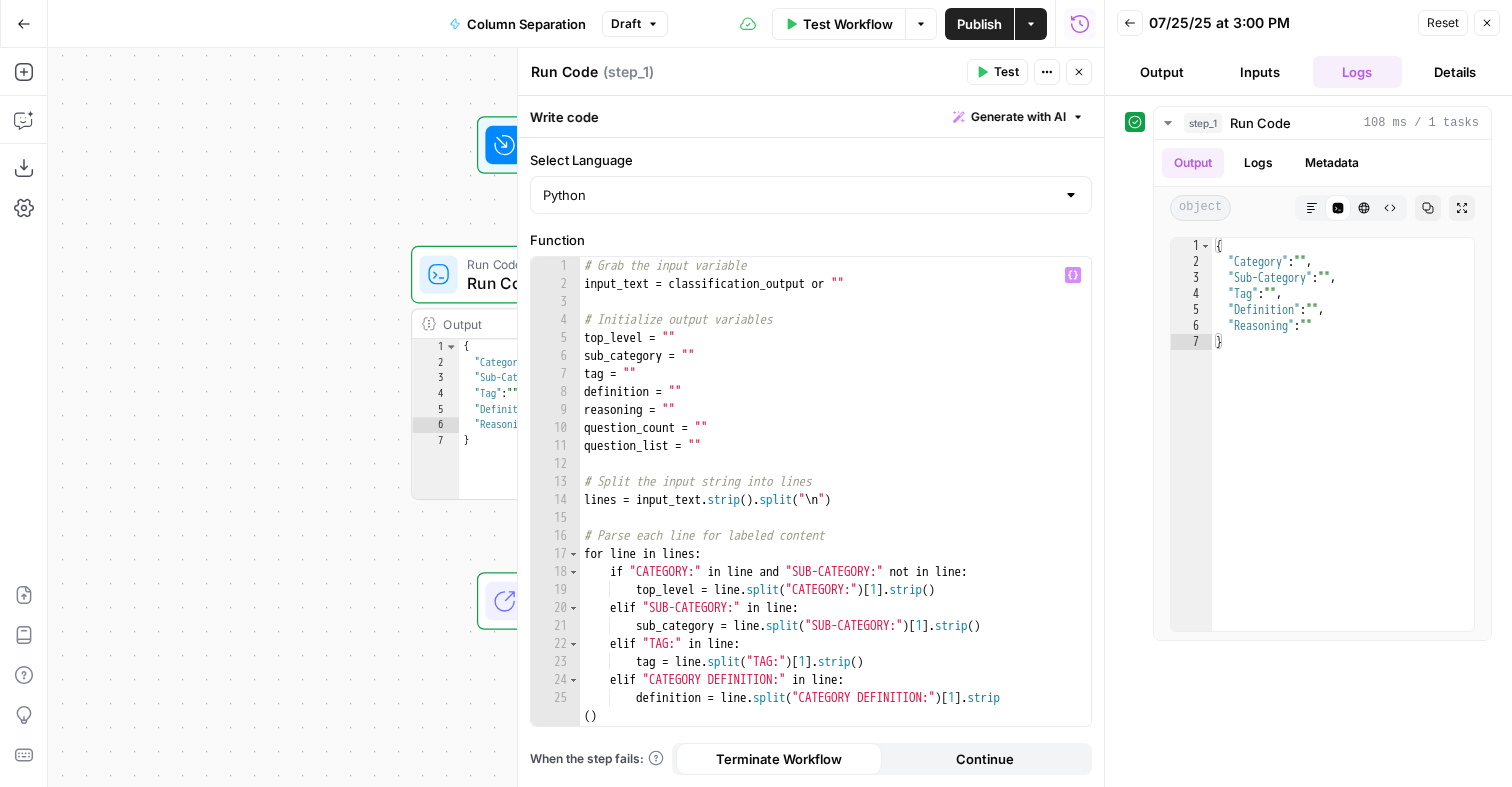 click on "# Grab the input variable input_text   =   classification_output   or   "" # Initialize output variables top_level   =   "" sub_category   =   "" tag   =   "" definition   =   "" reasoning   =   "" question_count   =   "" question_list   =   "" # Split the input string into lines lines   =   input_text . strip ( ) . split ( " \n " ) # Parse each line for labeled content for   line   in   lines :      if   "CATEGORY:"   in   line   and   "SUB-CATEGORY:"   not   in   line :           top_level   =   line . split ( "CATEGORY:" ) [ 1 ] . strip ( )      elif   "SUB-CATEGORY:"   in   line :           sub_category   =   line . split ( "SUB-CATEGORY:" ) [ 1 ] . strip ( )      elif   "TAG:"   in   line :           tag   =   line . split ( "TAG:" ) [ 1 ] . strip ( )      elif   "CATEGORY DEFINITION:"   in   line :           definition   =   line . split ( "CATEGORY DEFINITION:" ) [ 1 ] . strip ( )      elif   "REASONING:"   in   line :           reasoning   =   line . split ( "REASONING:" ) [ 1 ] . strip ( )" at bounding box center (835, 509) 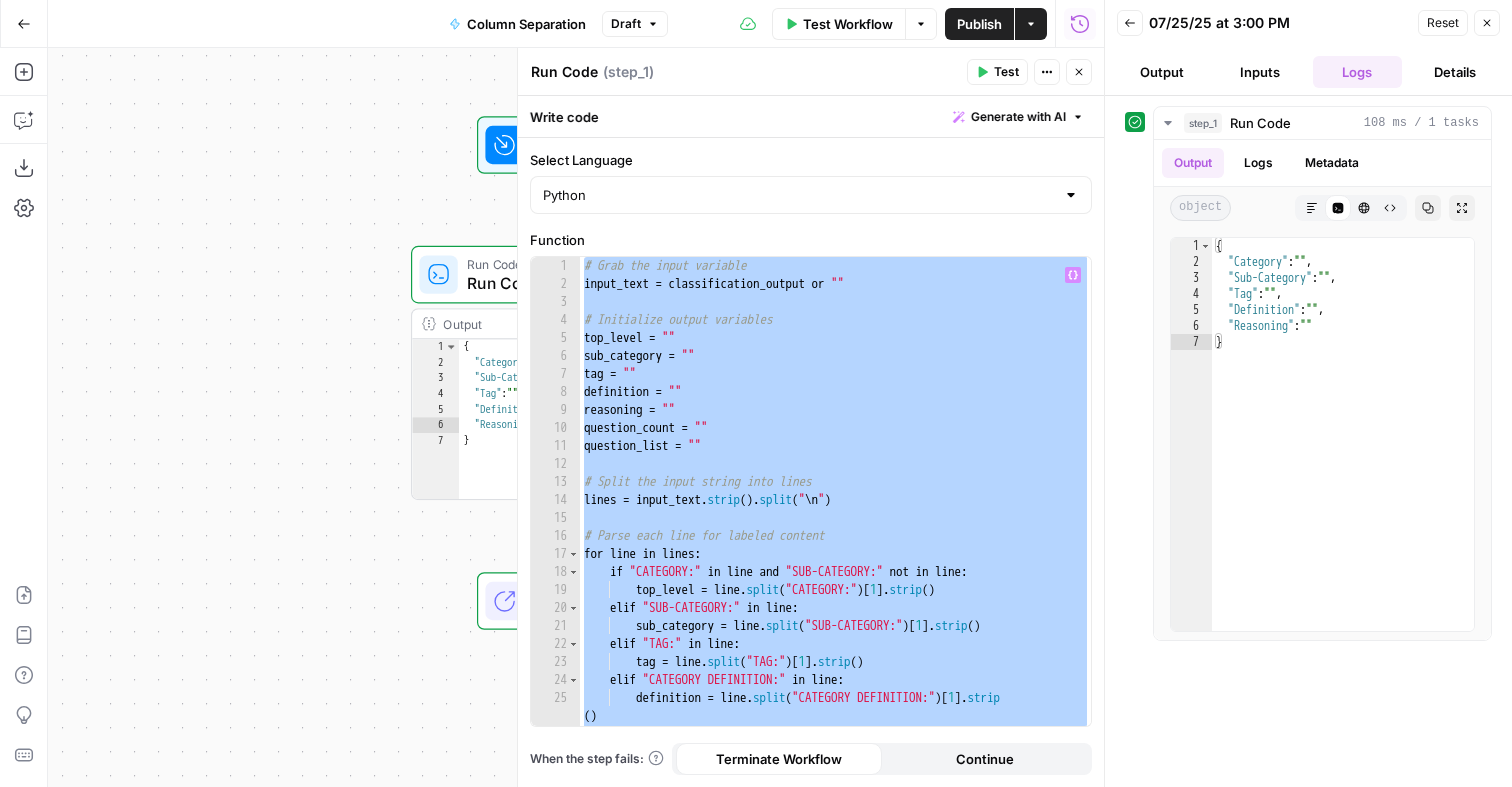 click on "# Grab the input variable input_text   =   classification_output   or   "" # Initialize output variables top_level   =   "" sub_category   =   "" tag   =   "" definition   =   "" reasoning   =   "" question_count   =   "" question_list   =   "" # Split the input string into lines lines   =   input_text . strip ( ) . split ( " \n " ) # Parse each line for labeled content for   line   in   lines :      if   "CATEGORY:"   in   line   and   "SUB-CATEGORY:"   not   in   line :           top_level   =   line . split ( "CATEGORY:" ) [ 1 ] . strip ( )      elif   "SUB-CATEGORY:"   in   line :           sub_category   =   line . split ( "SUB-CATEGORY:" ) [ 1 ] . strip ( )      elif   "TAG:"   in   line :           tag   =   line . split ( "TAG:" ) [ 1 ] . strip ( )      elif   "CATEGORY DEFINITION:"   in   line :           definition   =   line . split ( "CATEGORY DEFINITION:" ) [ 1 ] . strip ( )      elif   "REASONING:"   in   line :           reasoning   =   line . split ( "REASONING:" ) [ 1 ] . strip ( )" at bounding box center (835, 509) 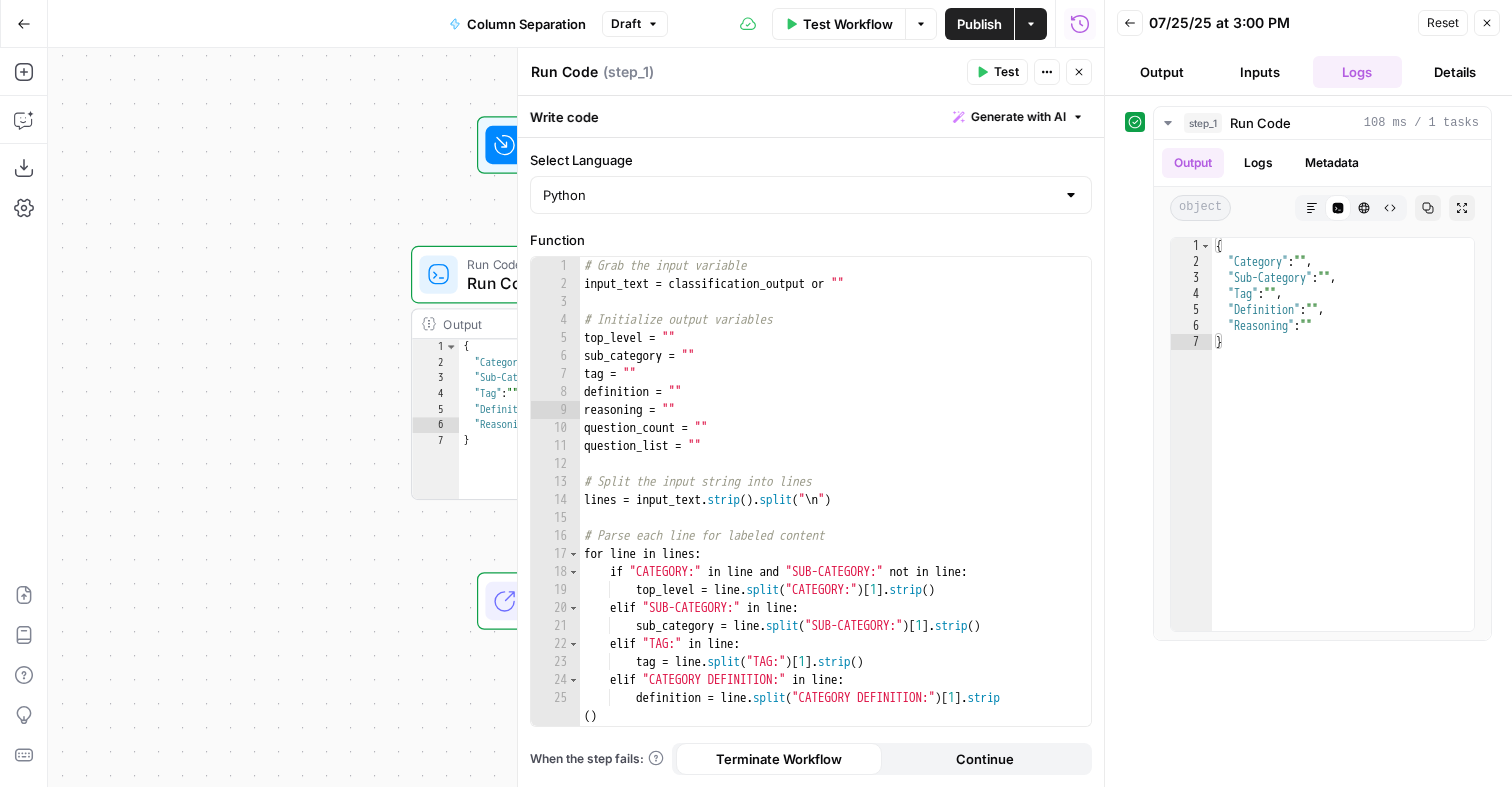 click 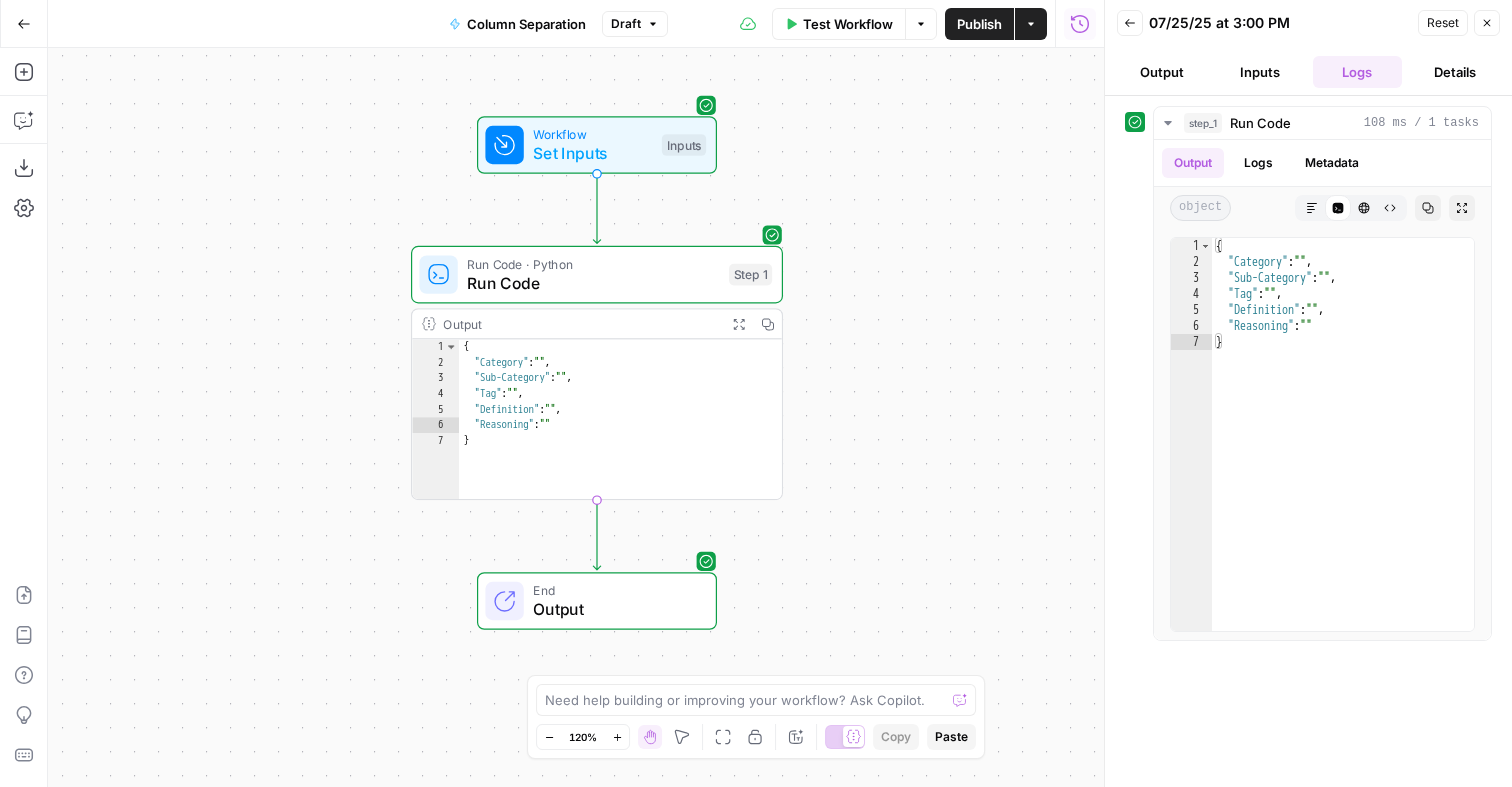 click 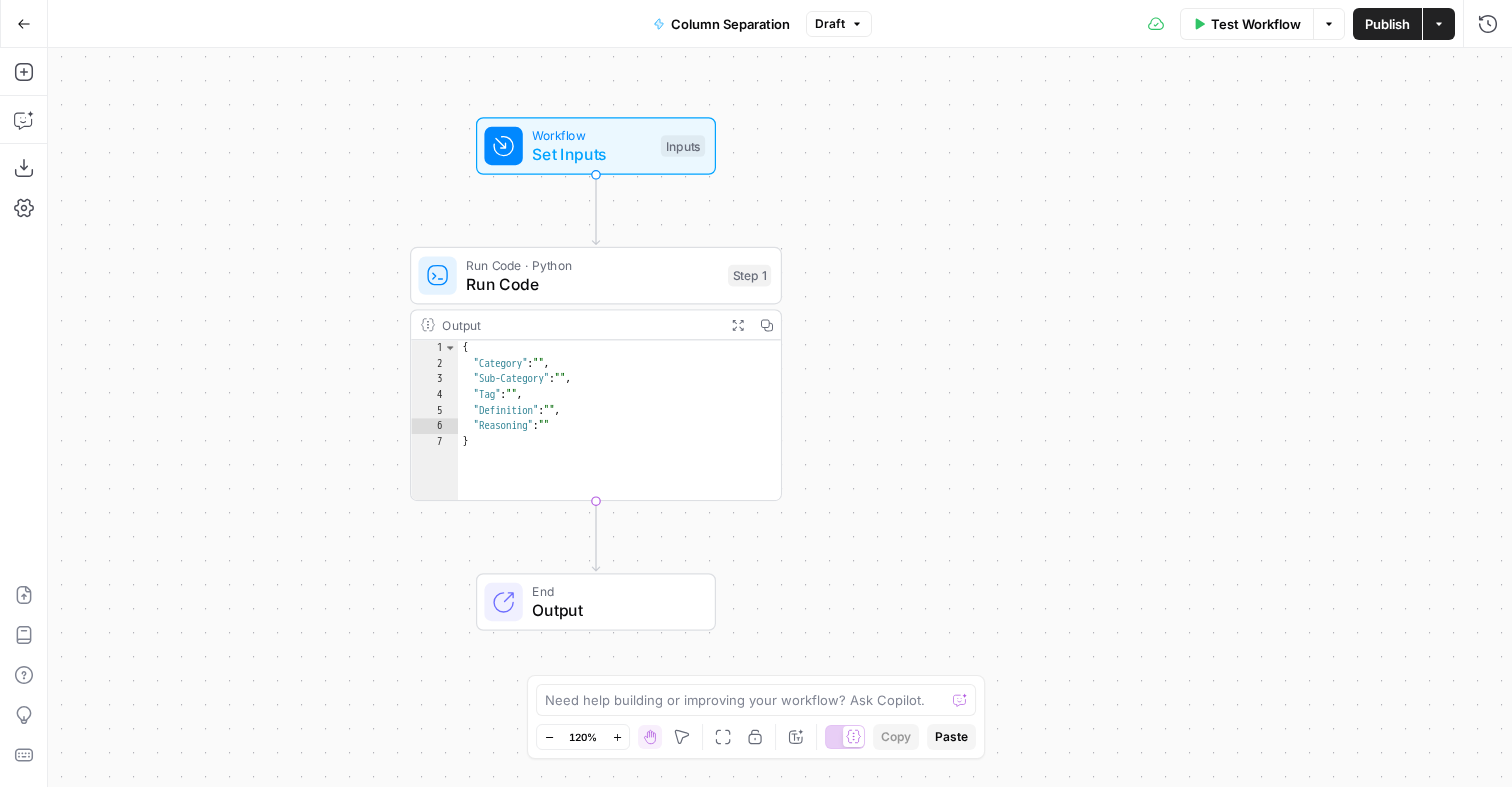 click on "Workflow Set Inputs Inputs Run Code · Python Run Code Step 1 Output Expand Output Copy 1 2 3 4 5 6 7 {    "Category" :  "" ,    "Sub-Category" :  "" ,    "Tag" :  "" ,    "Definition" :  "" ,    "Reasoning" :  "" }     XXXXXXXXXXXXXXXXXXXXXXXXXXXXXXXXXXXXXXXXXXXXXXXXXXXXXXXXXXXXXXXXXXXXXXXXXXXXXXXXXXXXXXXXXXXXXXXXXXXXXXXXXXXXXXXXXXXXXXXXXXXXXXXXXXXXXXXXXXXXXXXXXXXXXXXXXXXXXXXXXXXXXXXXXXXXXXXXXXXXXXXXXXXXXXXXXXXXXXXXXXXXXXXXXXXXXXXXXXXXXXXXXXXXXXXXXXXXXXXXXXXXXXXXXXXXXXXXXXXXXXXXXXXXXXXXXXXXXXXXXXXXXXXXXXXXXXXXXXXXXXXXXXXXXXXXXXXXXXXXXXXXXXXXXXXXXXXXXXXXXXXXXXXXXXXXXXXXXXXXXXXXXXXXXXXXXXXXXXXXXXXXXXXXXXXXXXXXXXXXXXXXXXXXXXXXXXXXXXXXXXXXXXXXXXXXXXXXXXXXXXXXXXXXXXXXXXXXXXXXXXXXXXXXXXXXXXXXXXXXXXXXXXXXXXXXXXXXXXXXXXXXXXXXXXXX End Output" at bounding box center (780, 417) 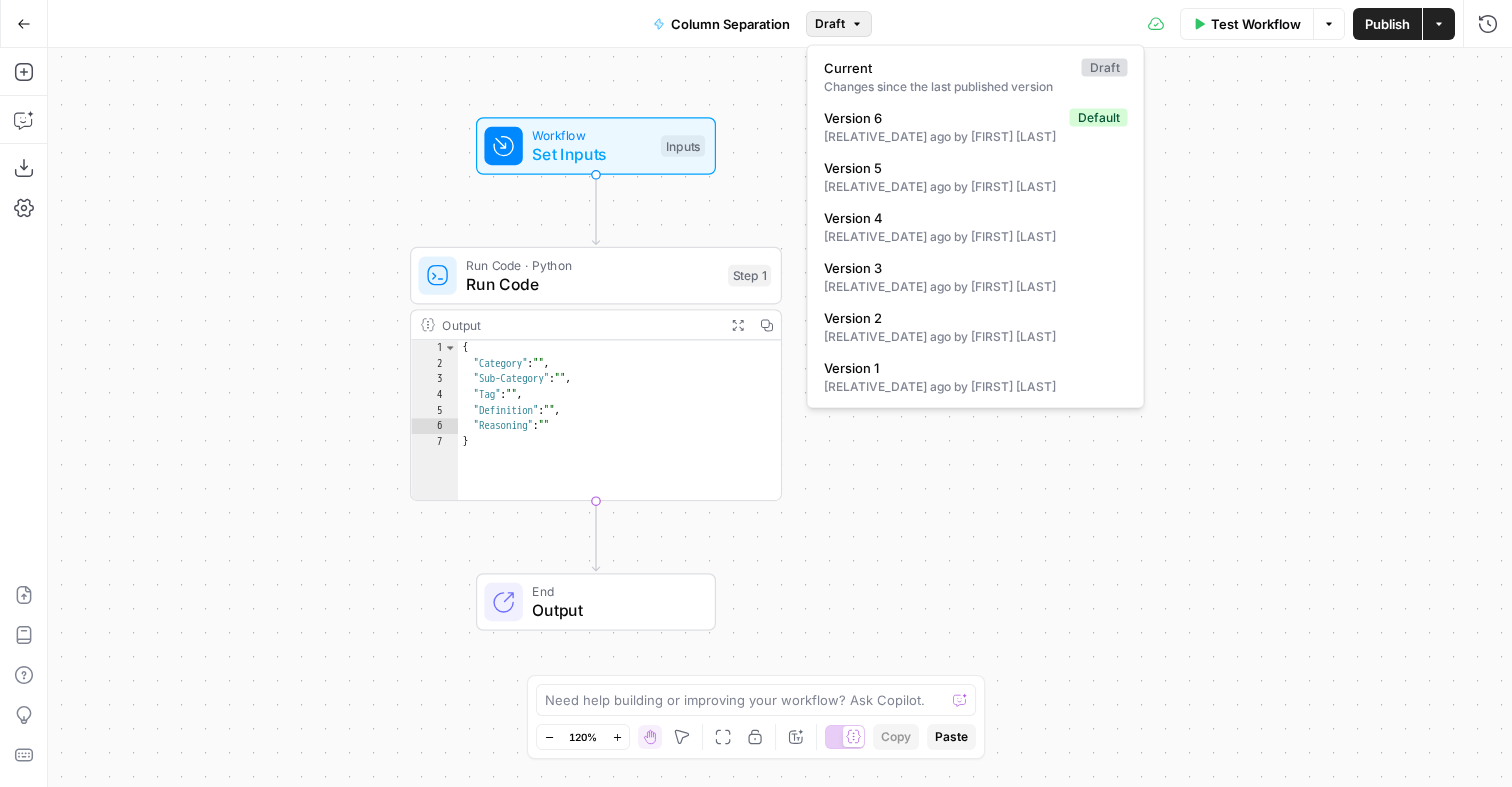 click on "Draft" at bounding box center (839, 24) 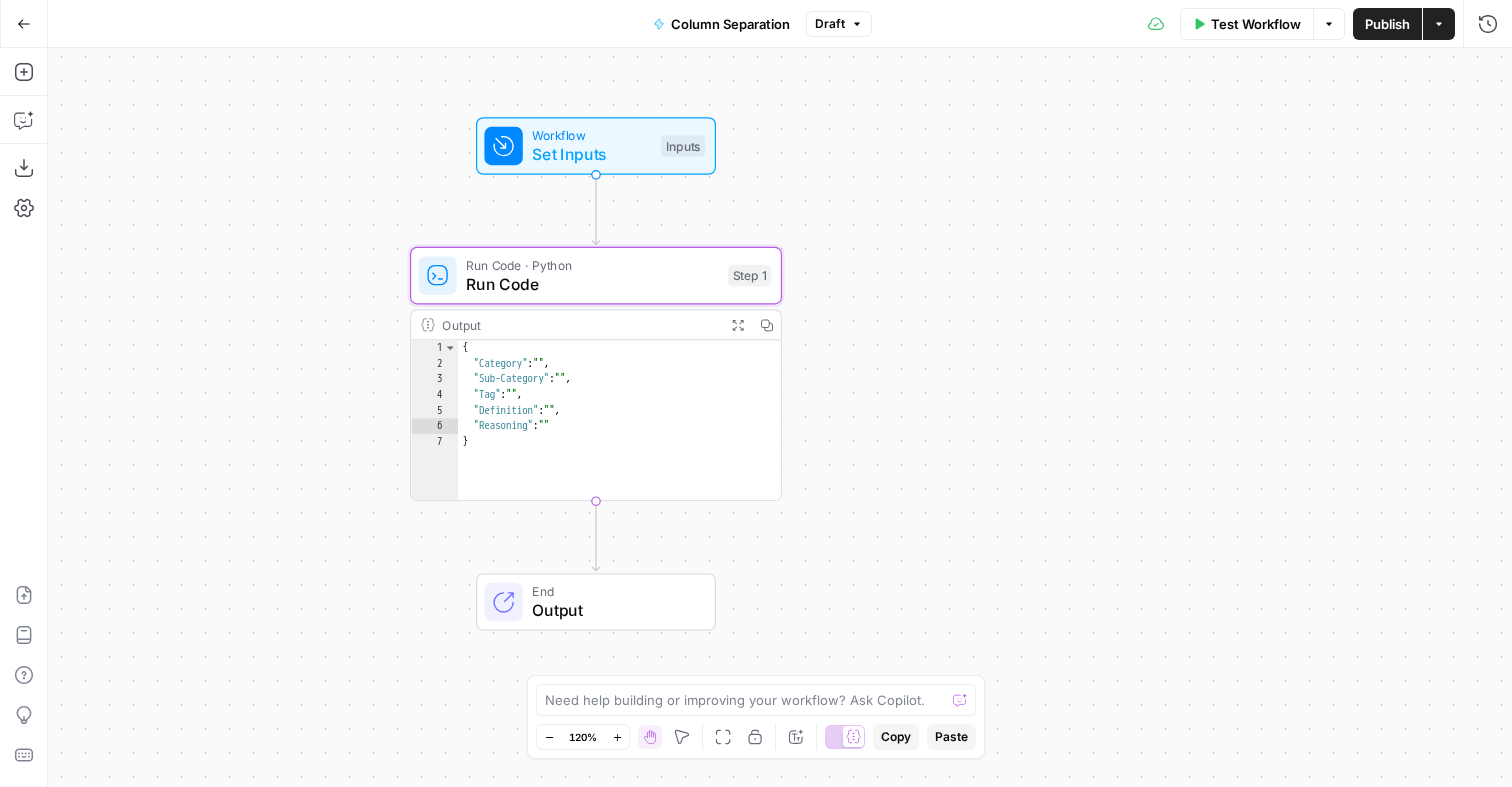 click on "**********" at bounding box center (780, 417) 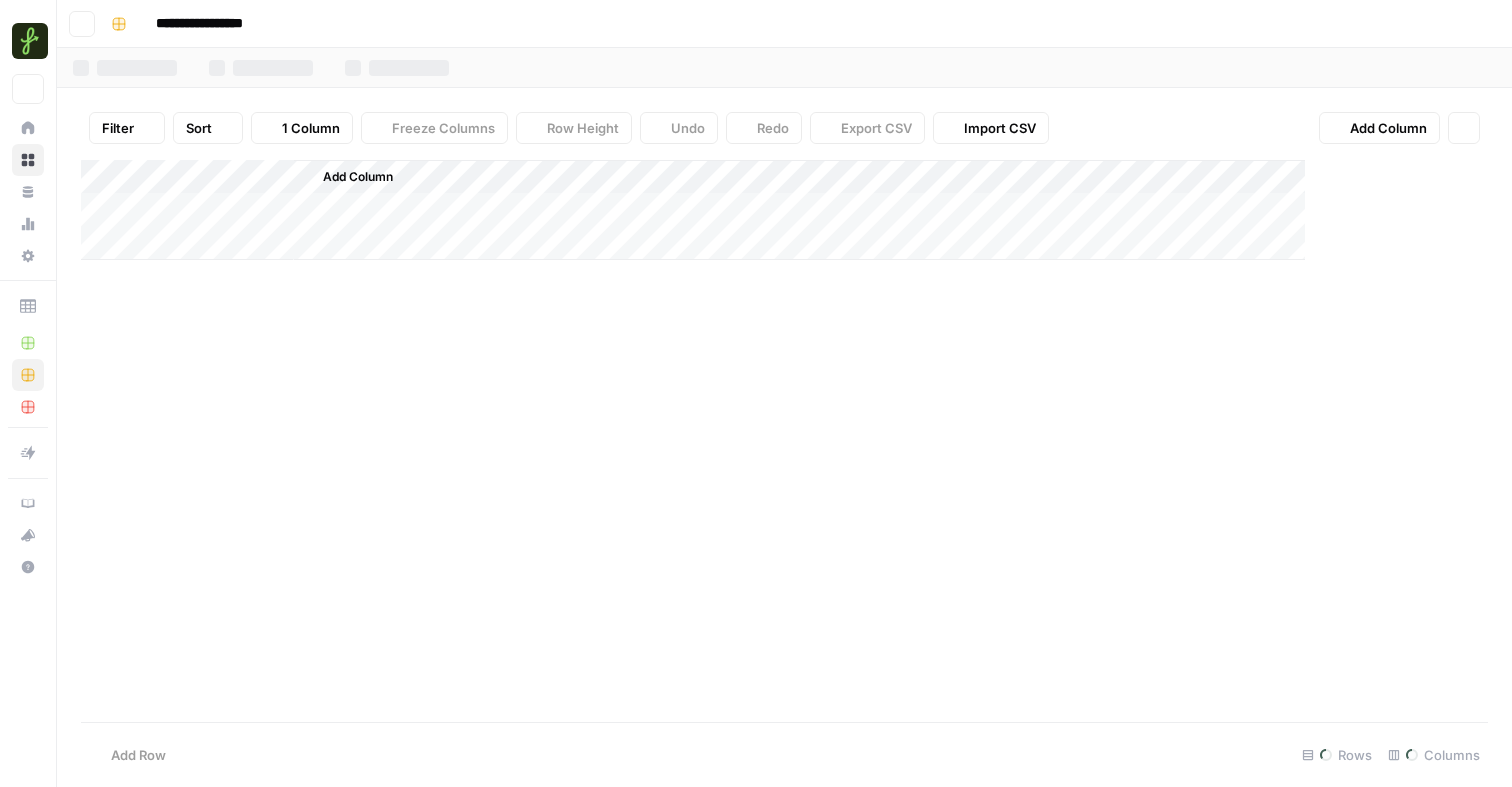 scroll, scrollTop: 0, scrollLeft: 0, axis: both 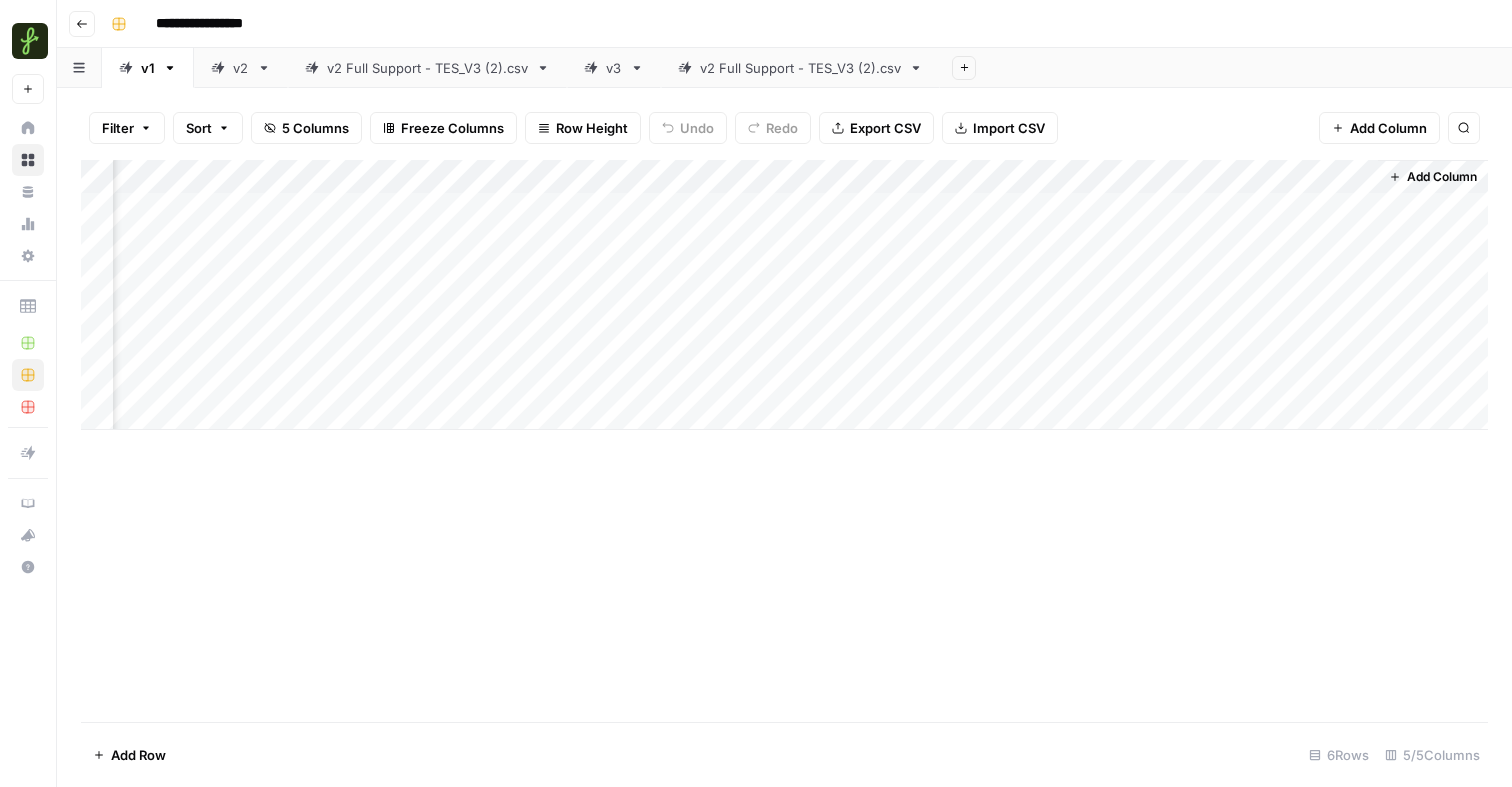 click on "v3" at bounding box center (614, 68) 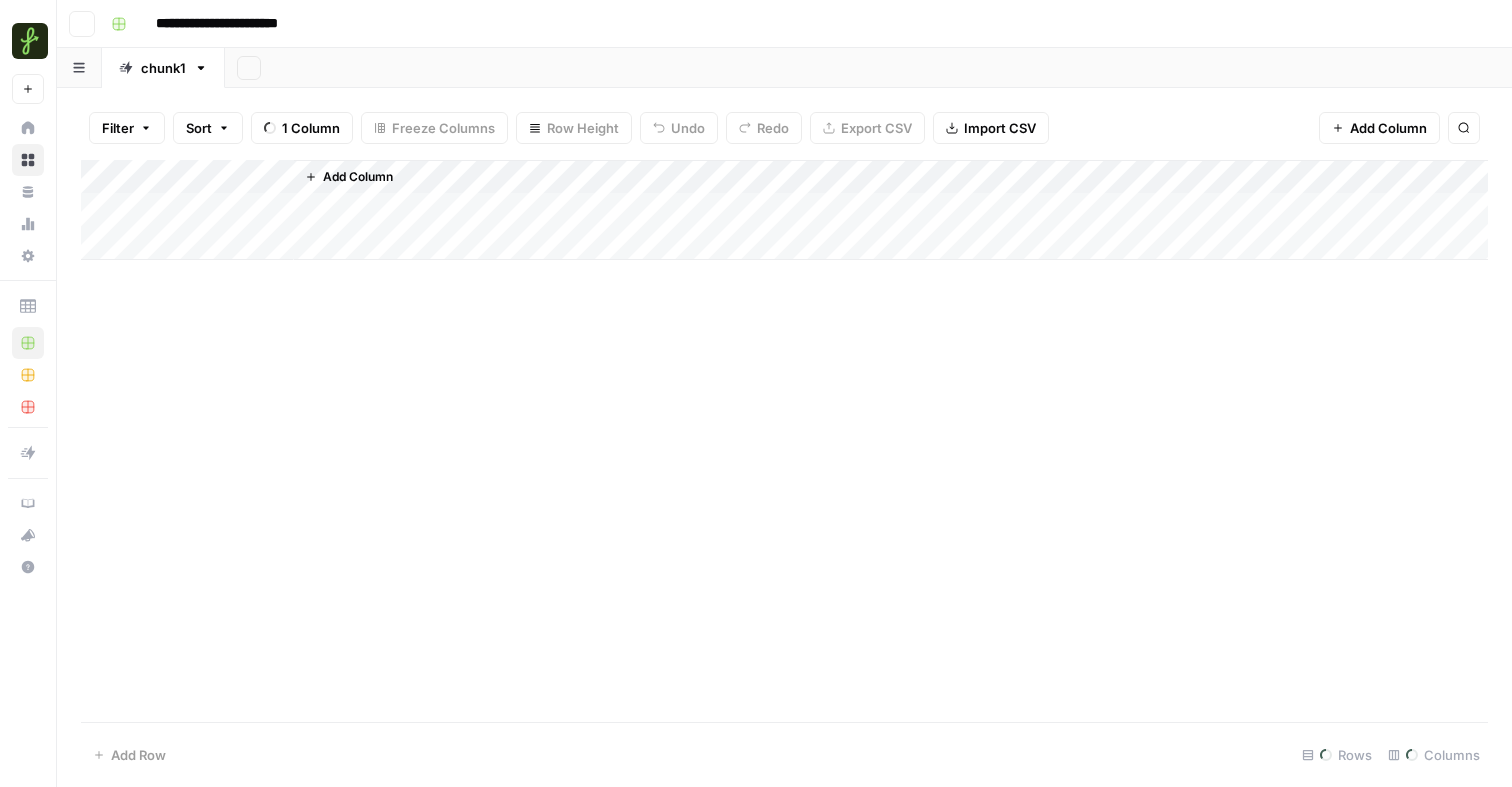 scroll, scrollTop: 0, scrollLeft: 0, axis: both 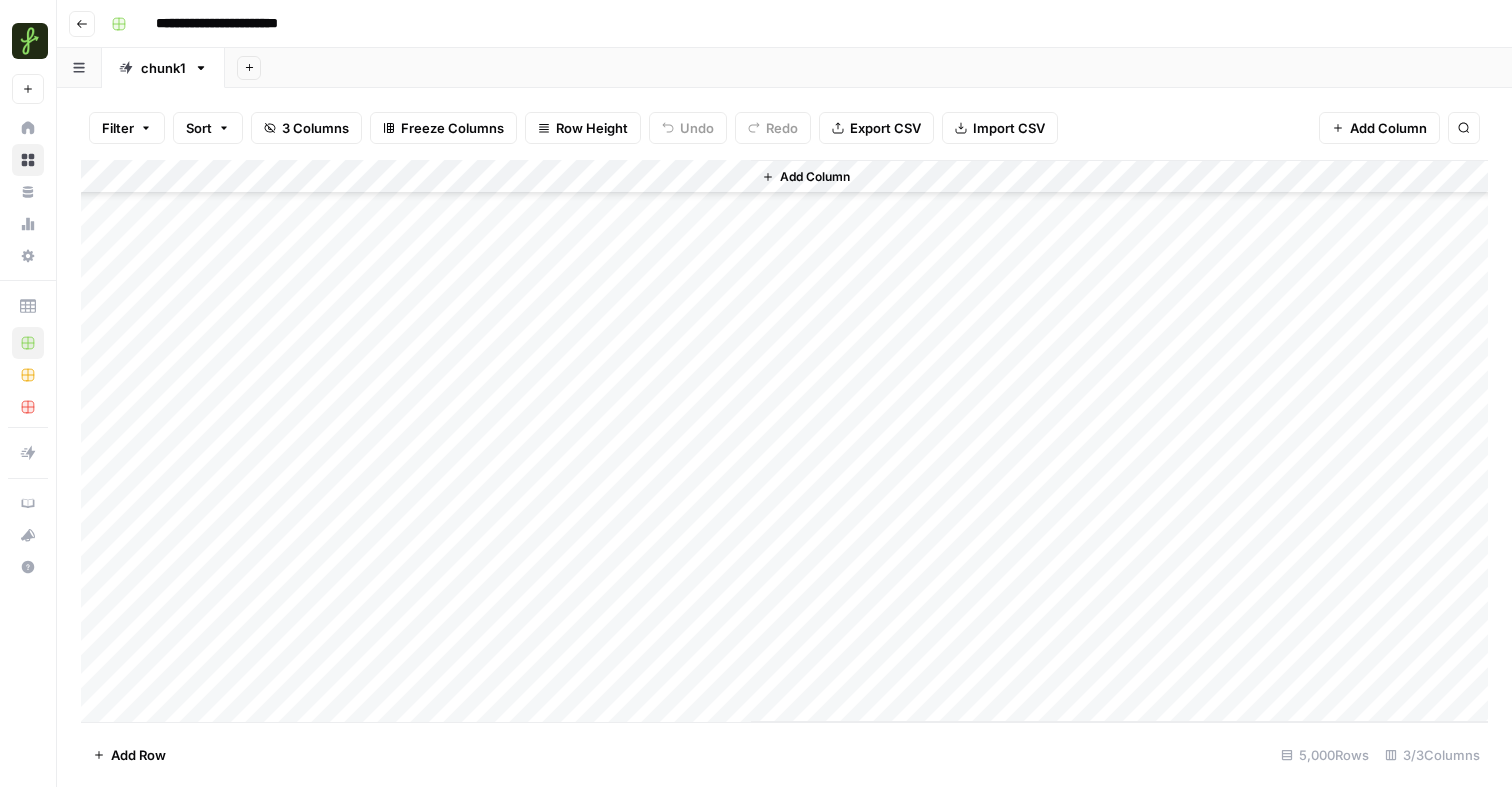click on "Add Column" at bounding box center [784, 441] 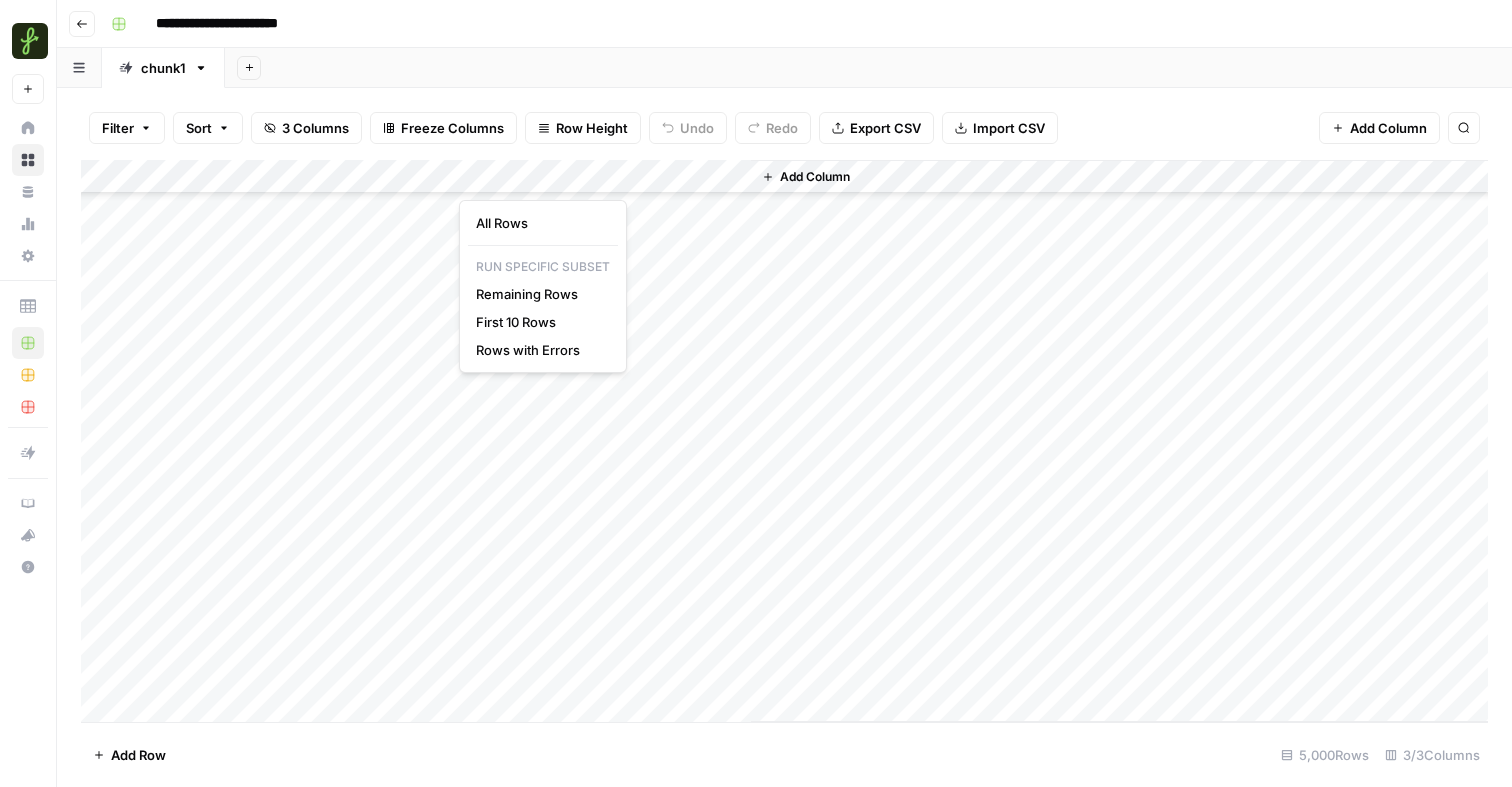 click on "Add Column" at bounding box center (784, 441) 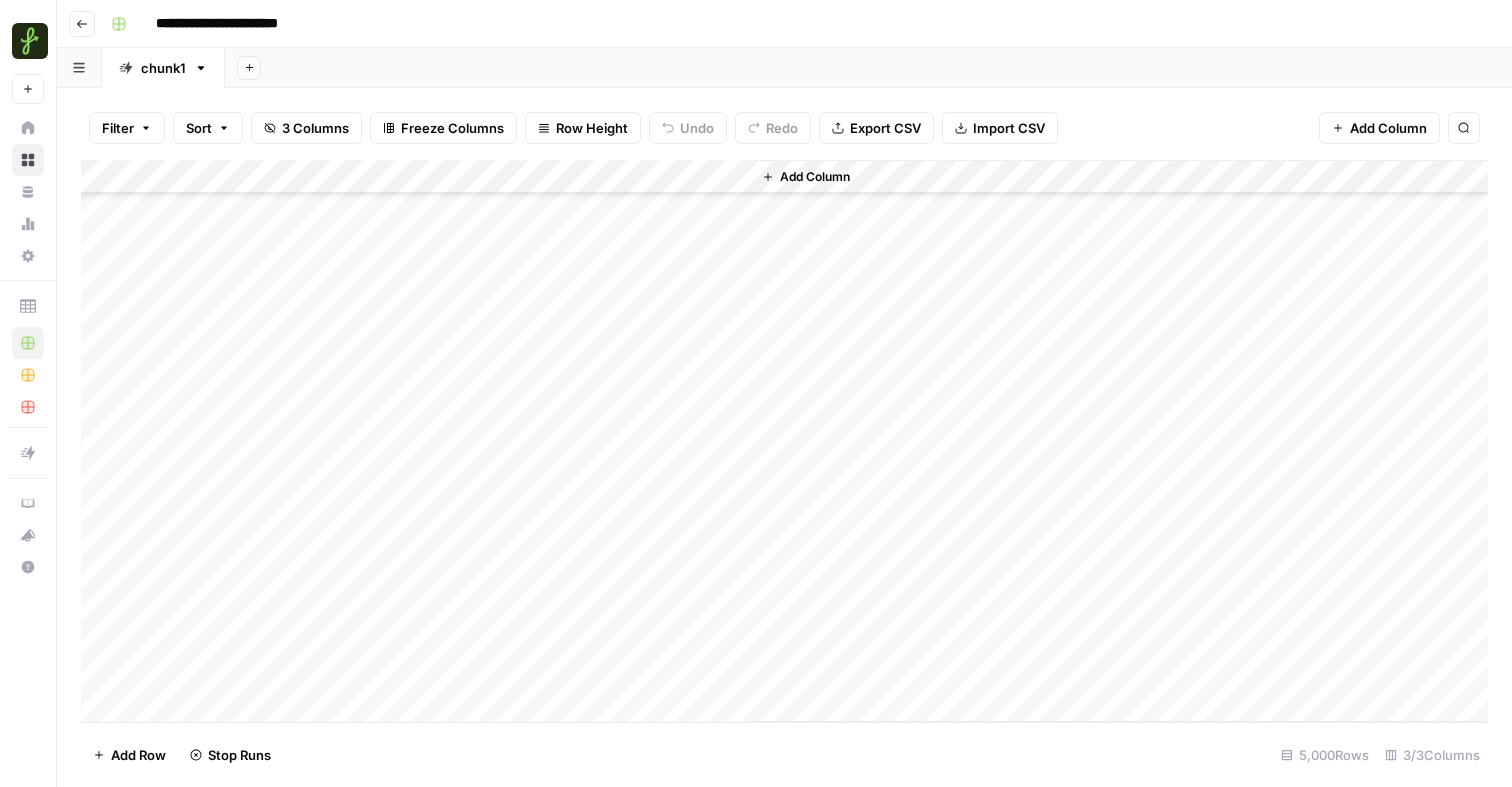 click on "Add Column" at bounding box center [784, 441] 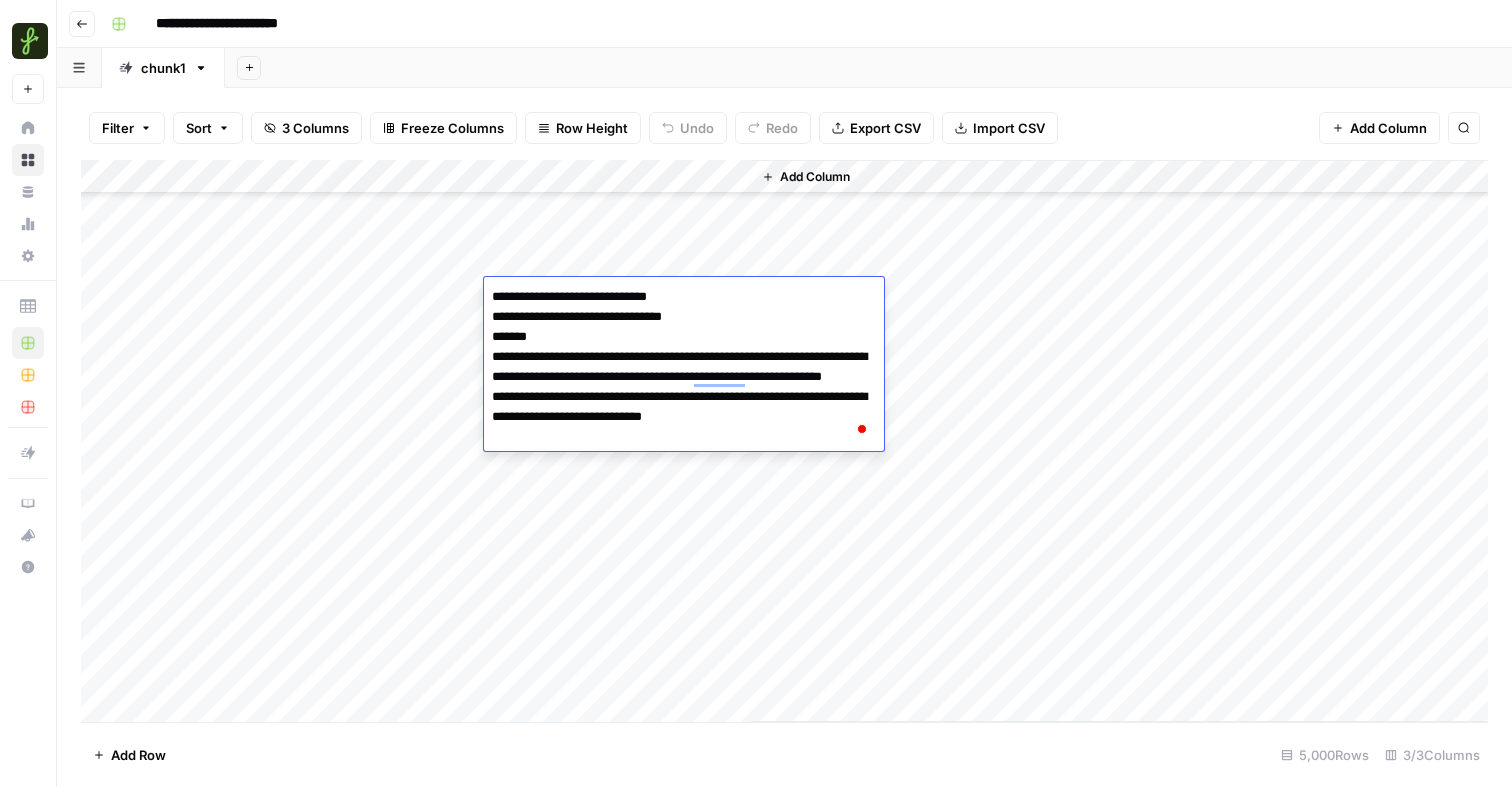 click on "Add Column" at bounding box center [784, 441] 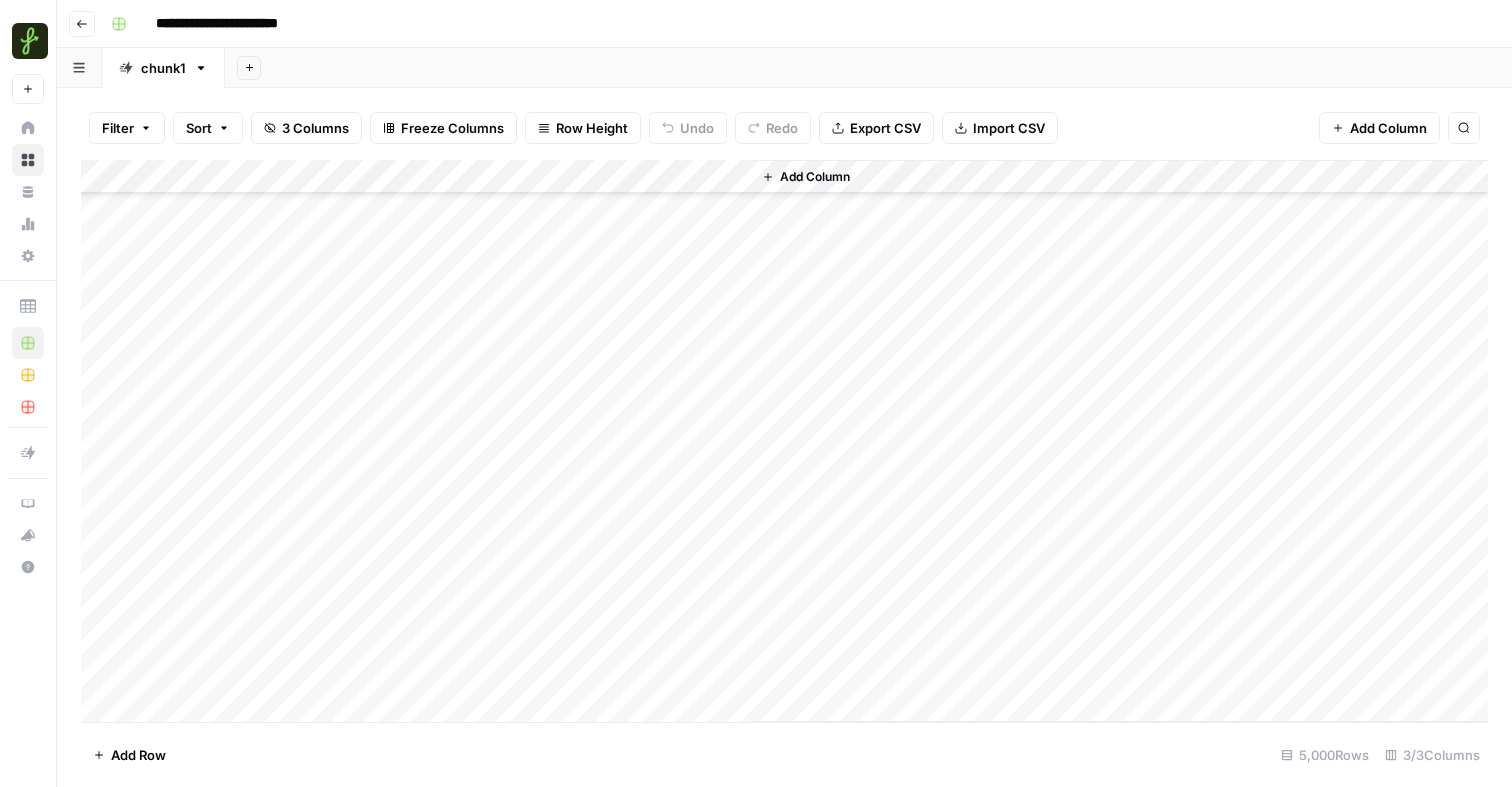 click on "Add Column" at bounding box center (784, 441) 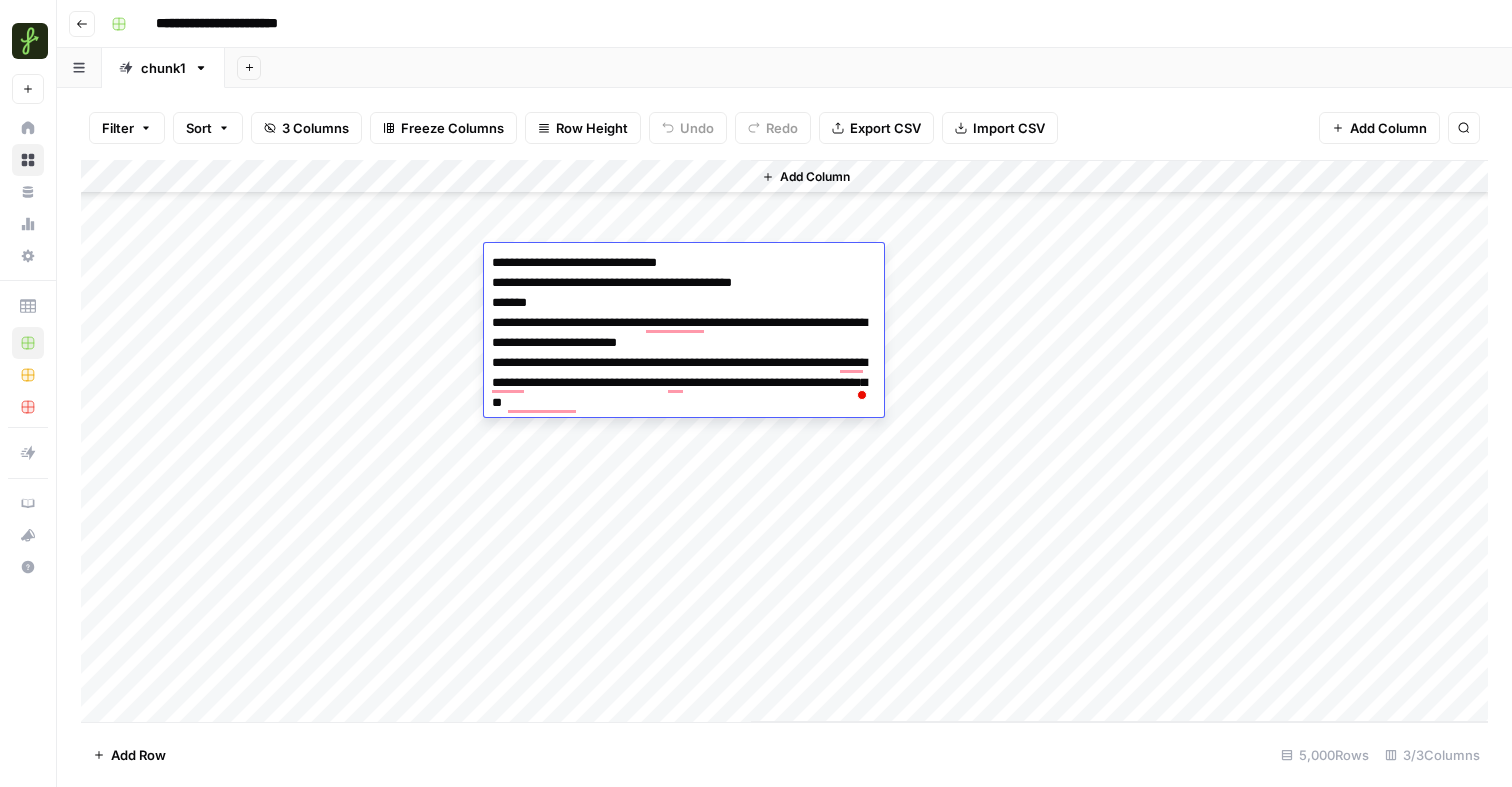 click on "Add Column" at bounding box center [784, 441] 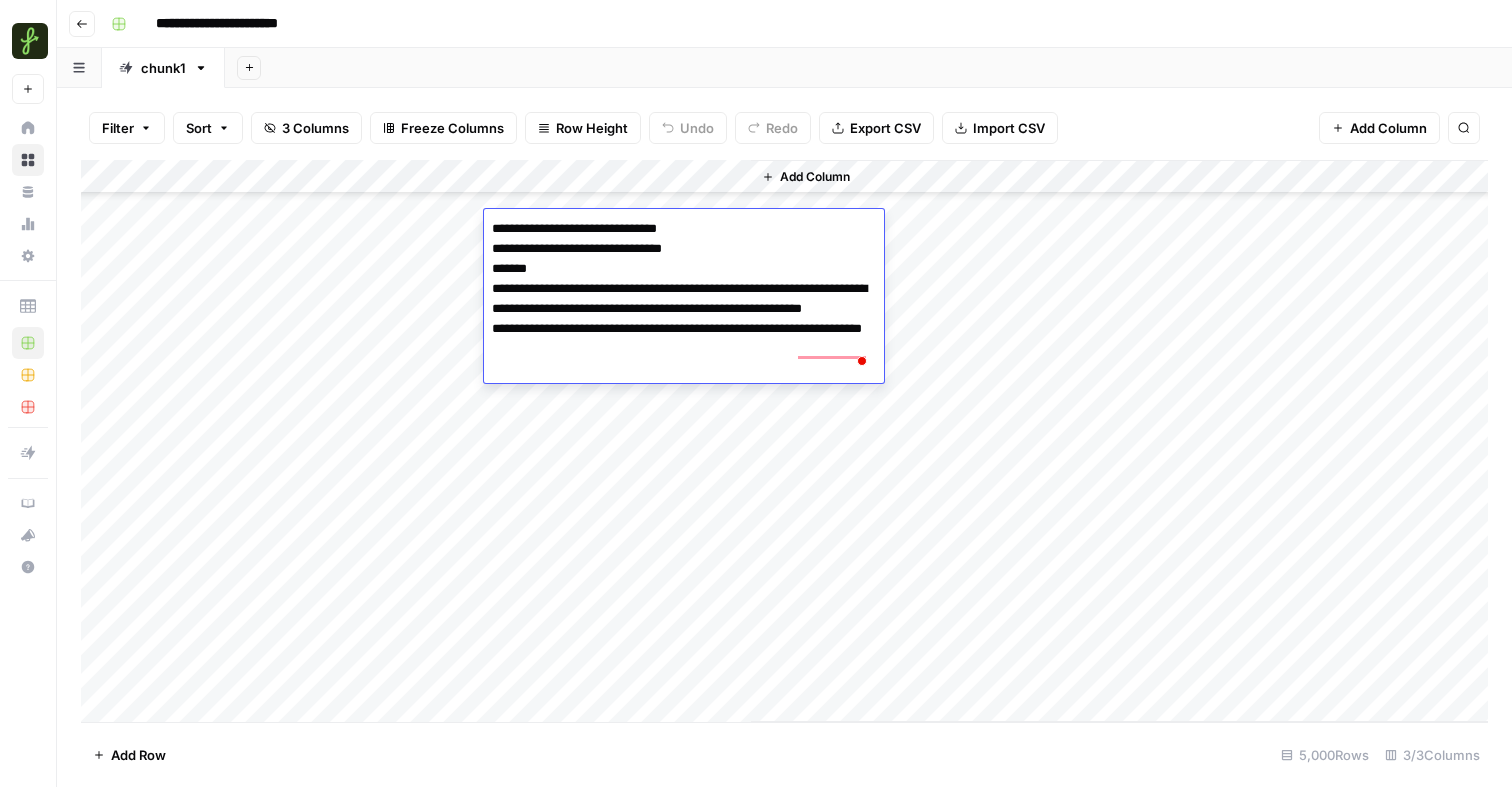 click on "**********" at bounding box center [684, 299] 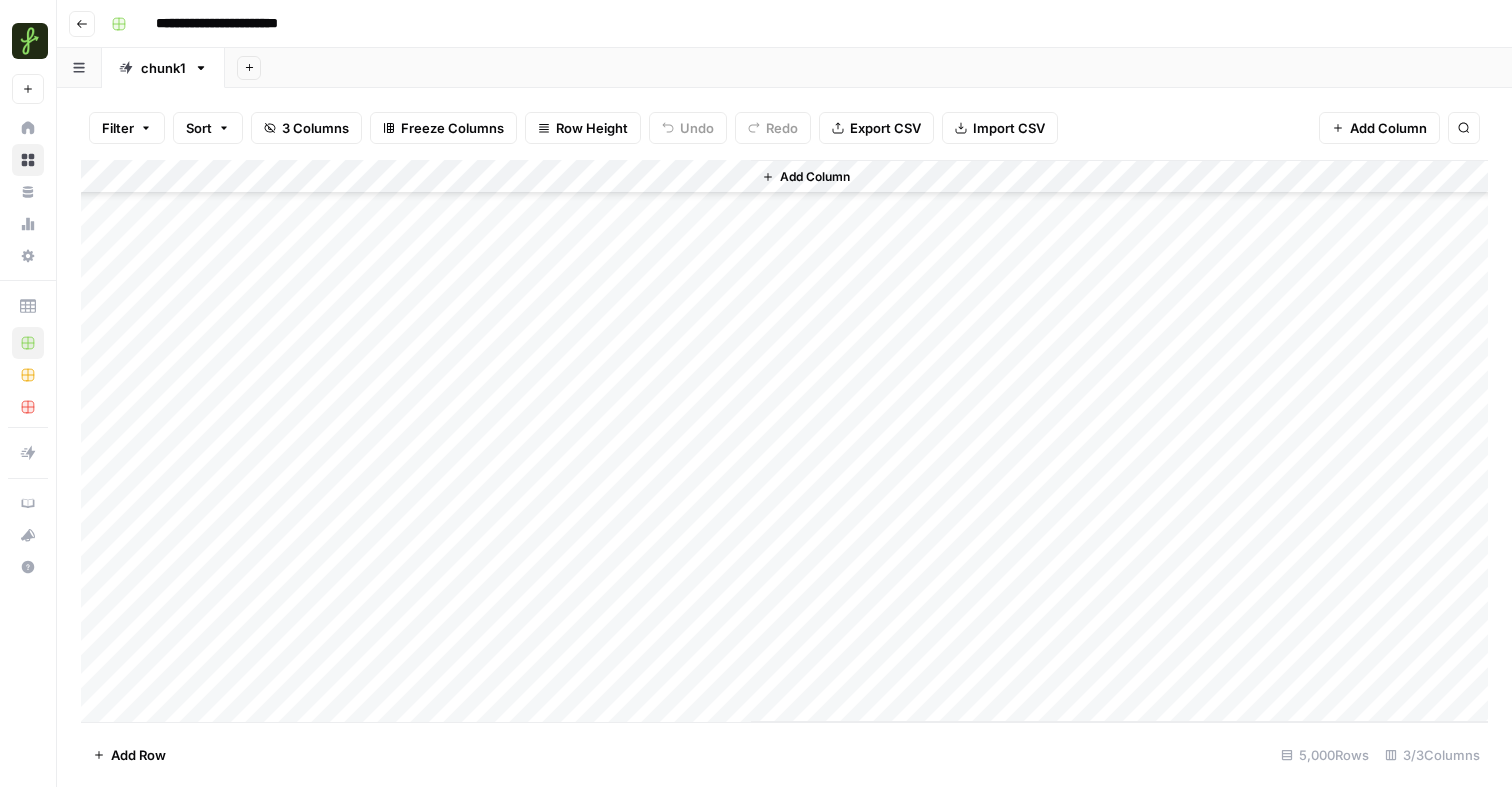 click on "Add Column" at bounding box center (1119, 441) 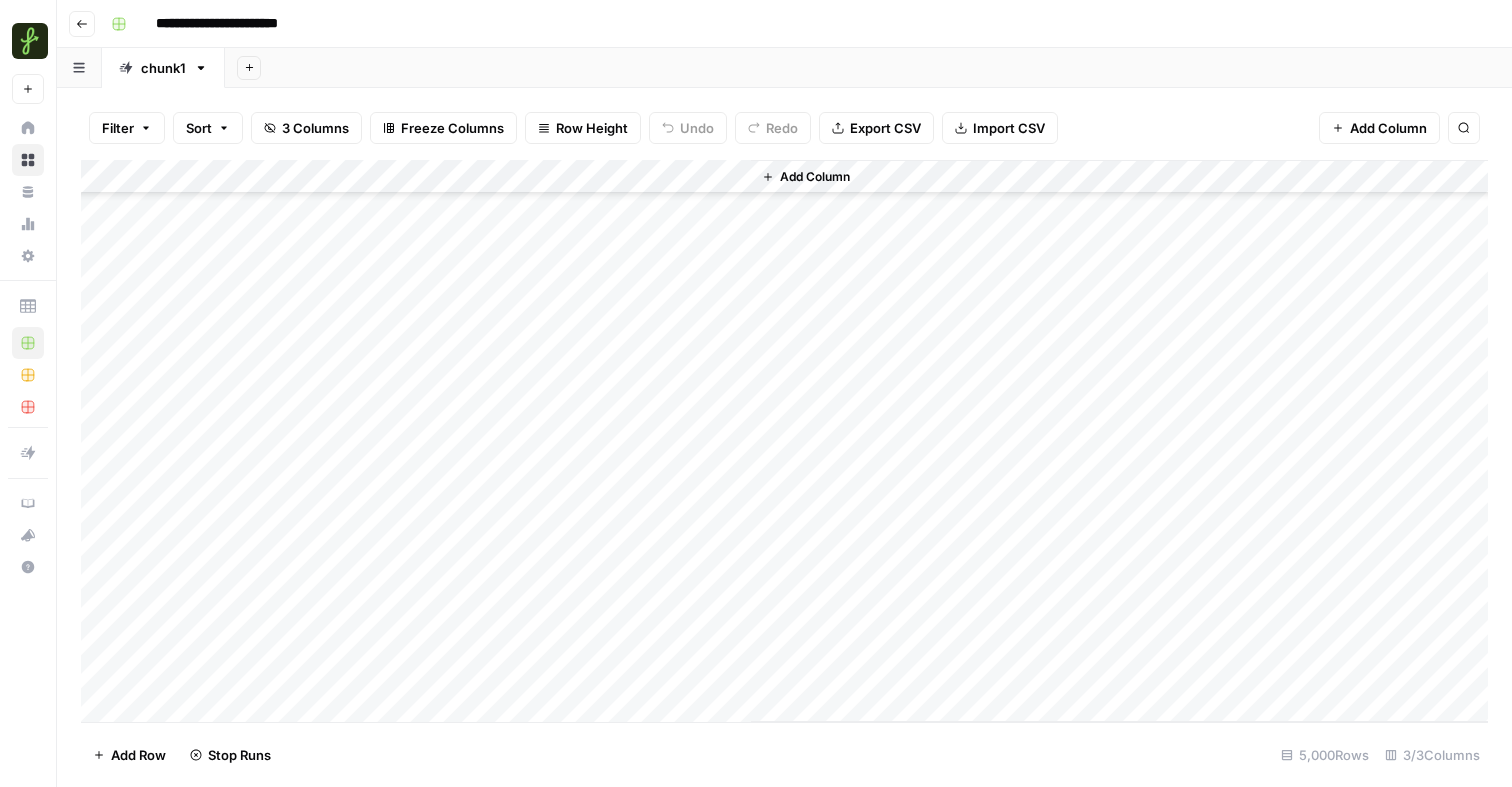 click on "Add Column" at bounding box center (784, 441) 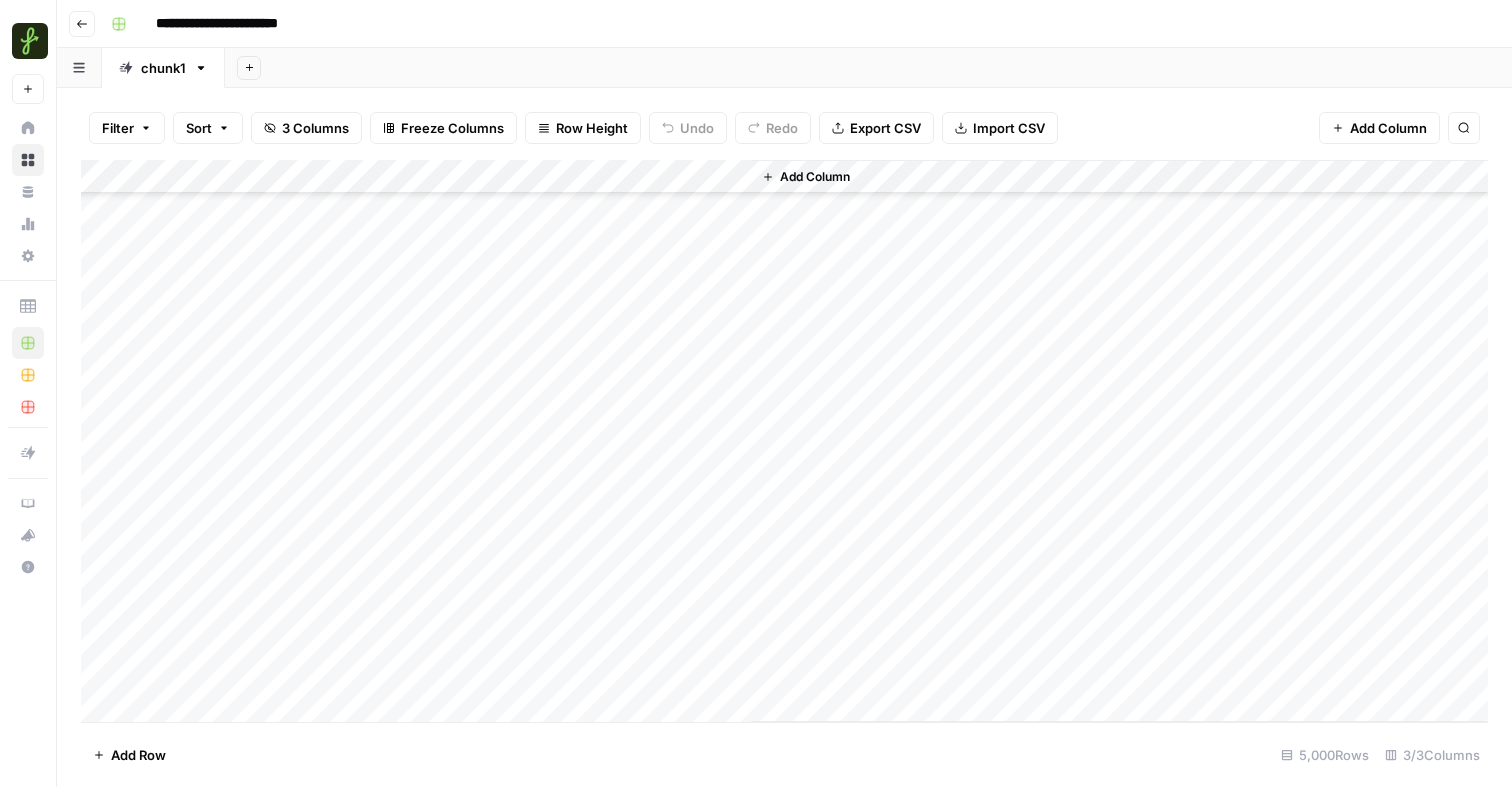 click on "Add Column" at bounding box center (784, 441) 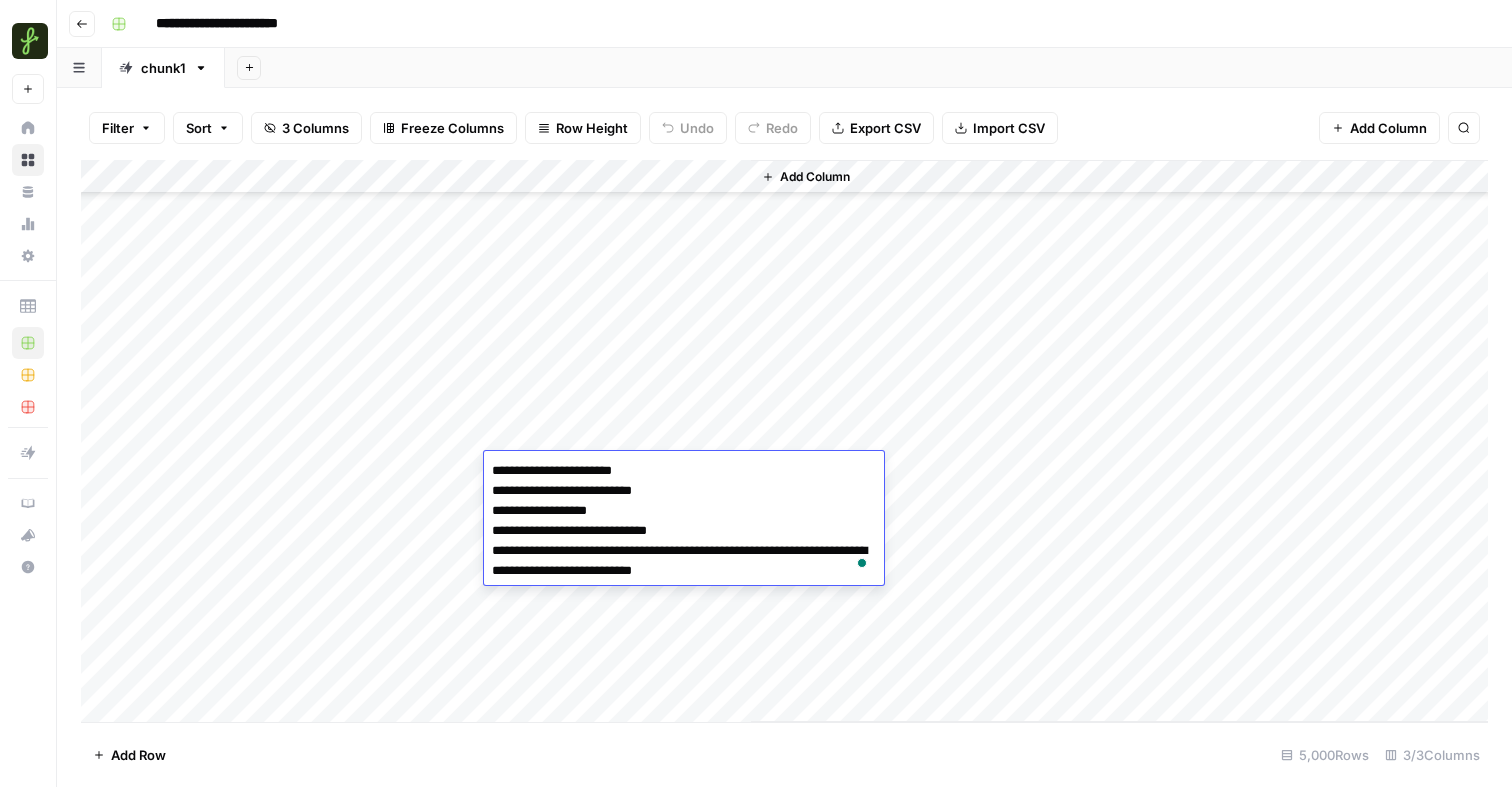 click on "Add Column" at bounding box center [784, 441] 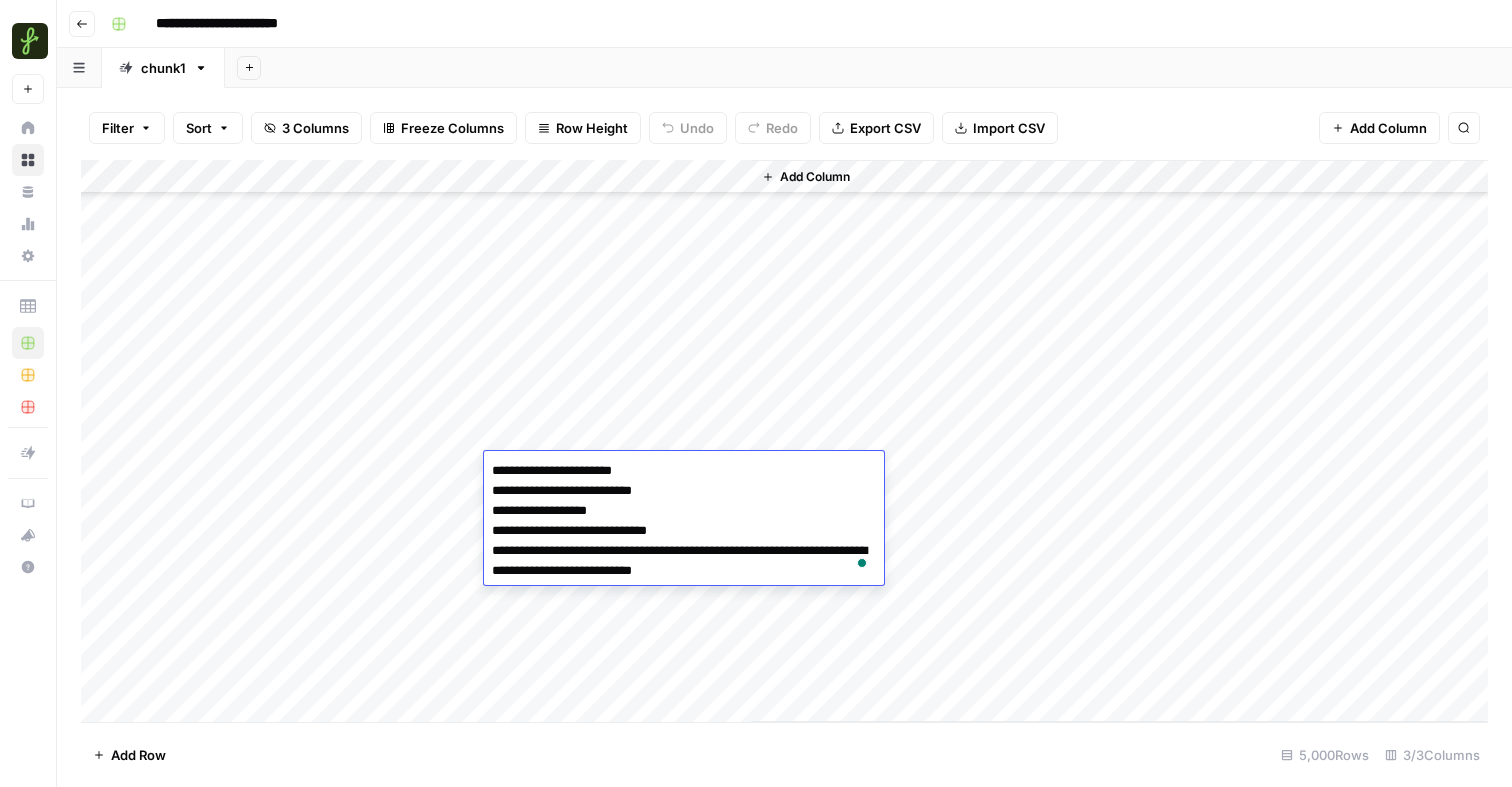 click on "Add Column" at bounding box center [784, 441] 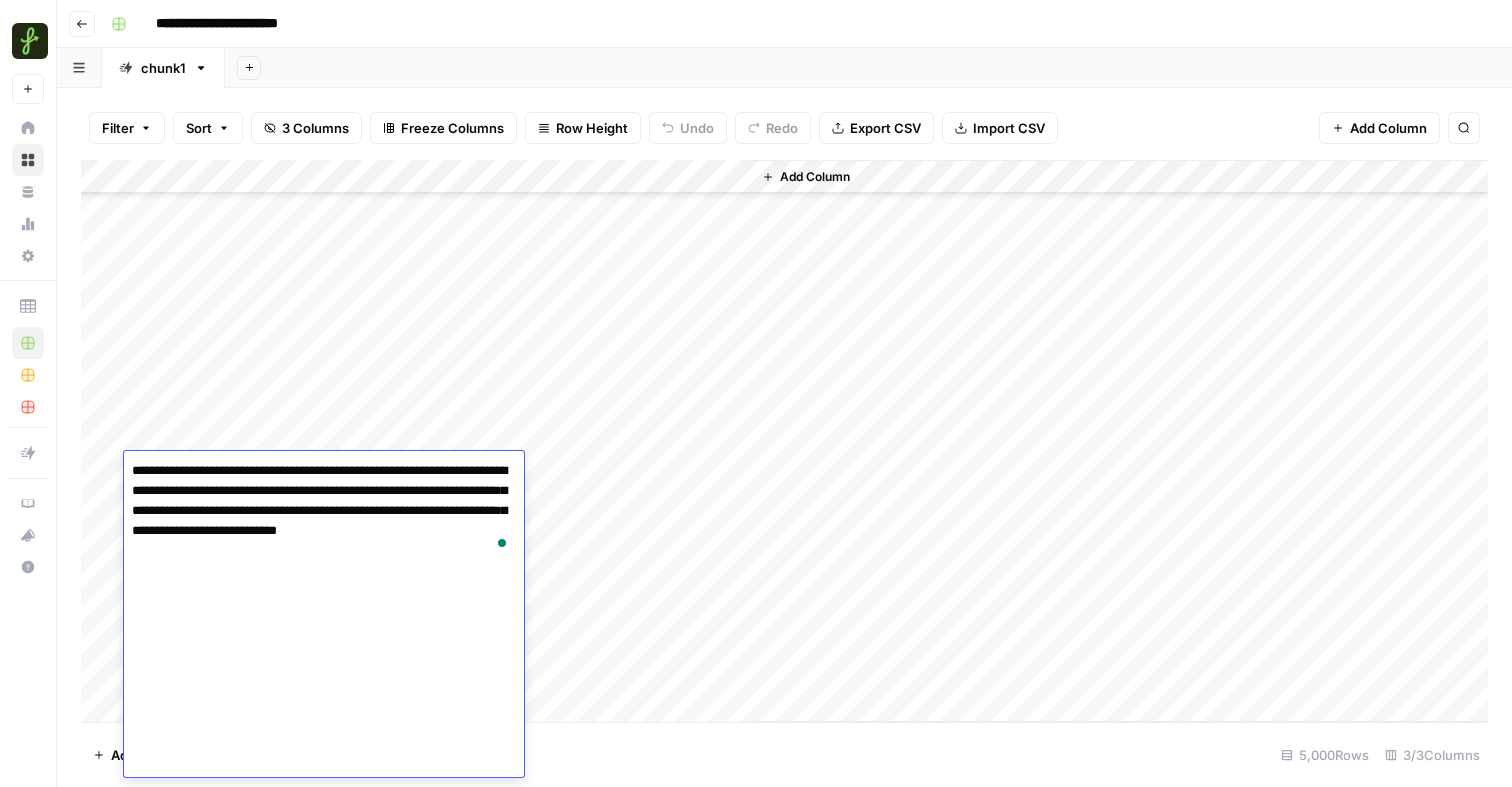 click on "Add Column" at bounding box center (784, 441) 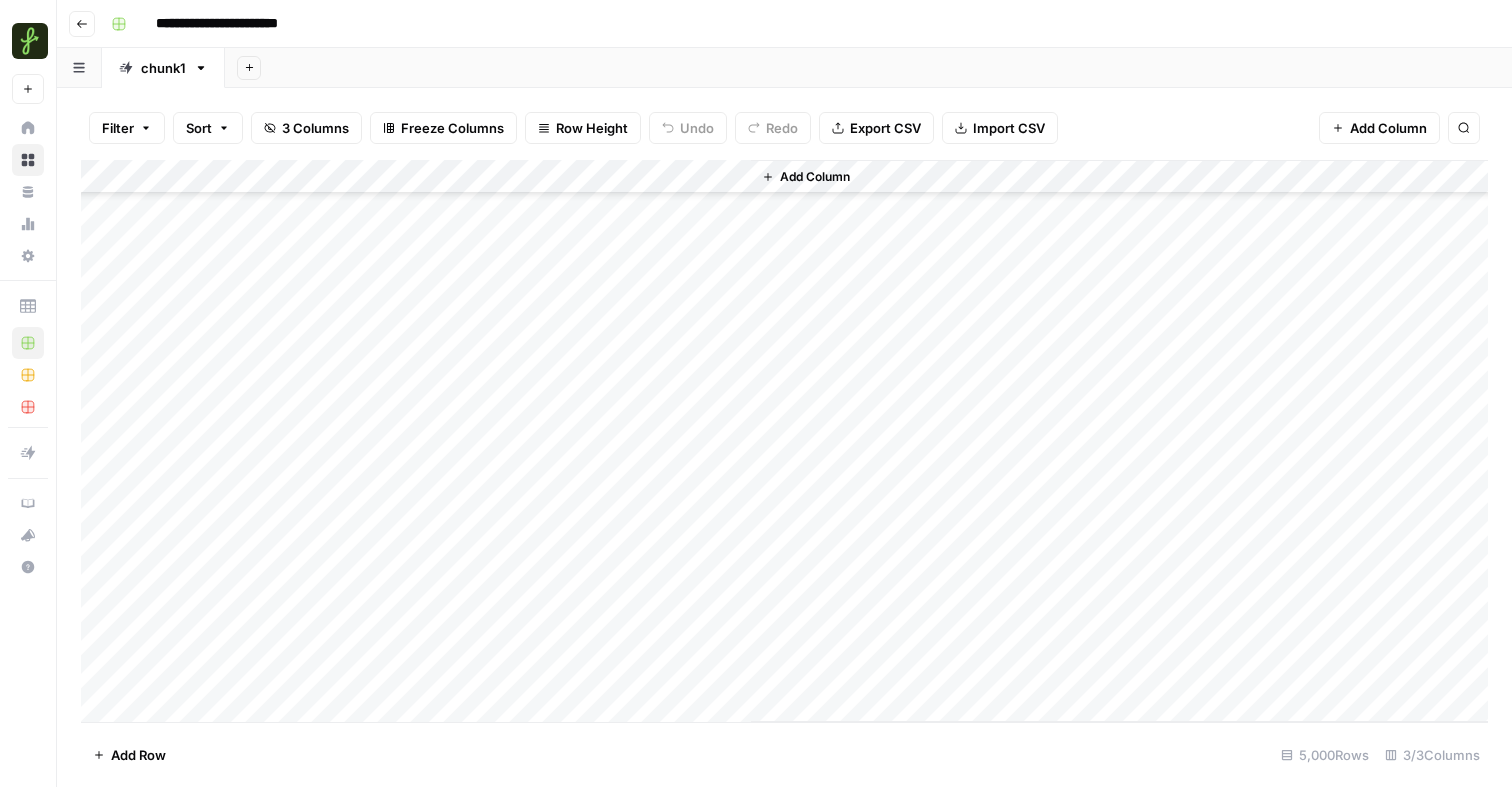 click on "Add Column" at bounding box center (784, 441) 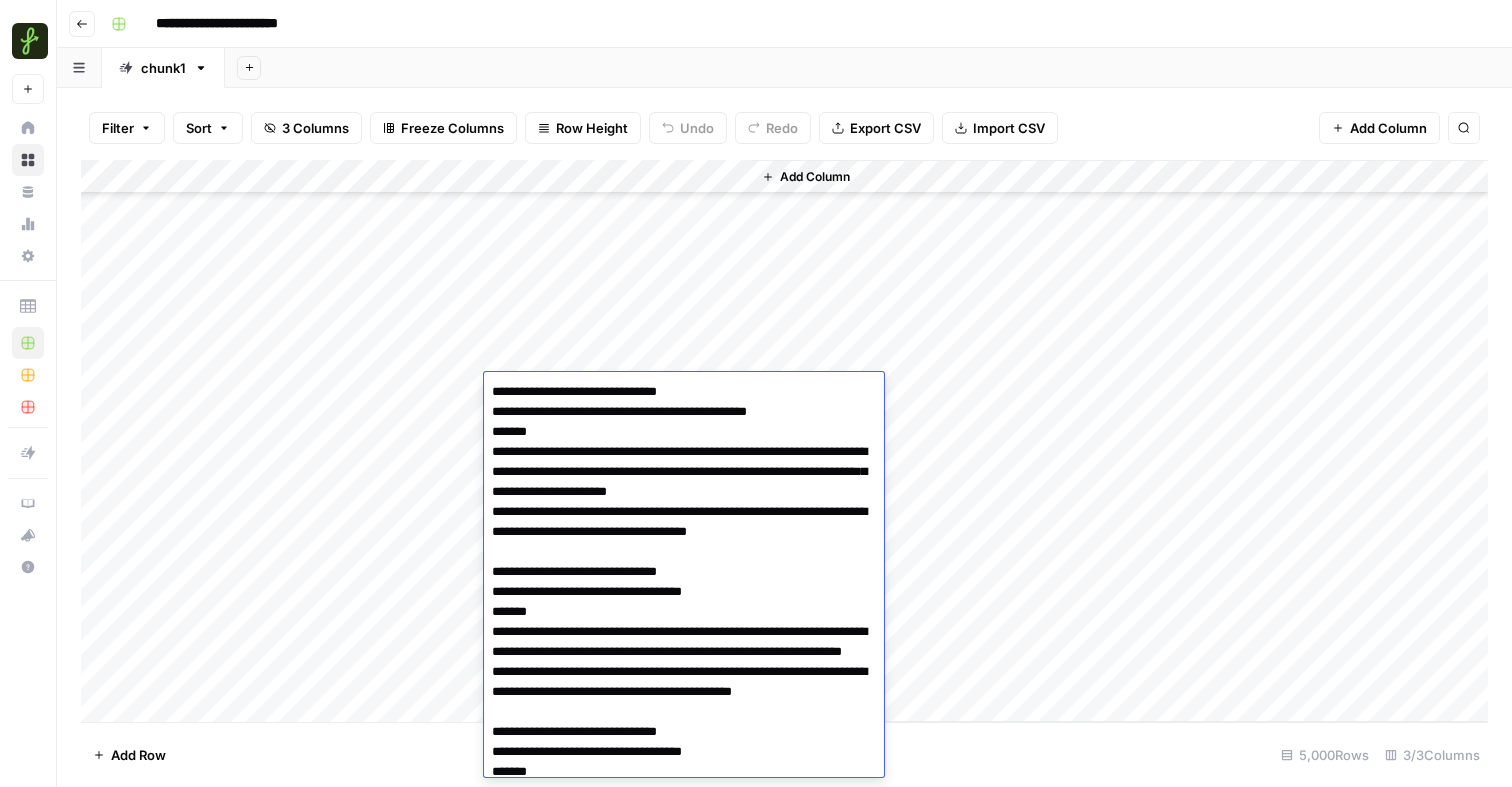 scroll, scrollTop: 209, scrollLeft: 0, axis: vertical 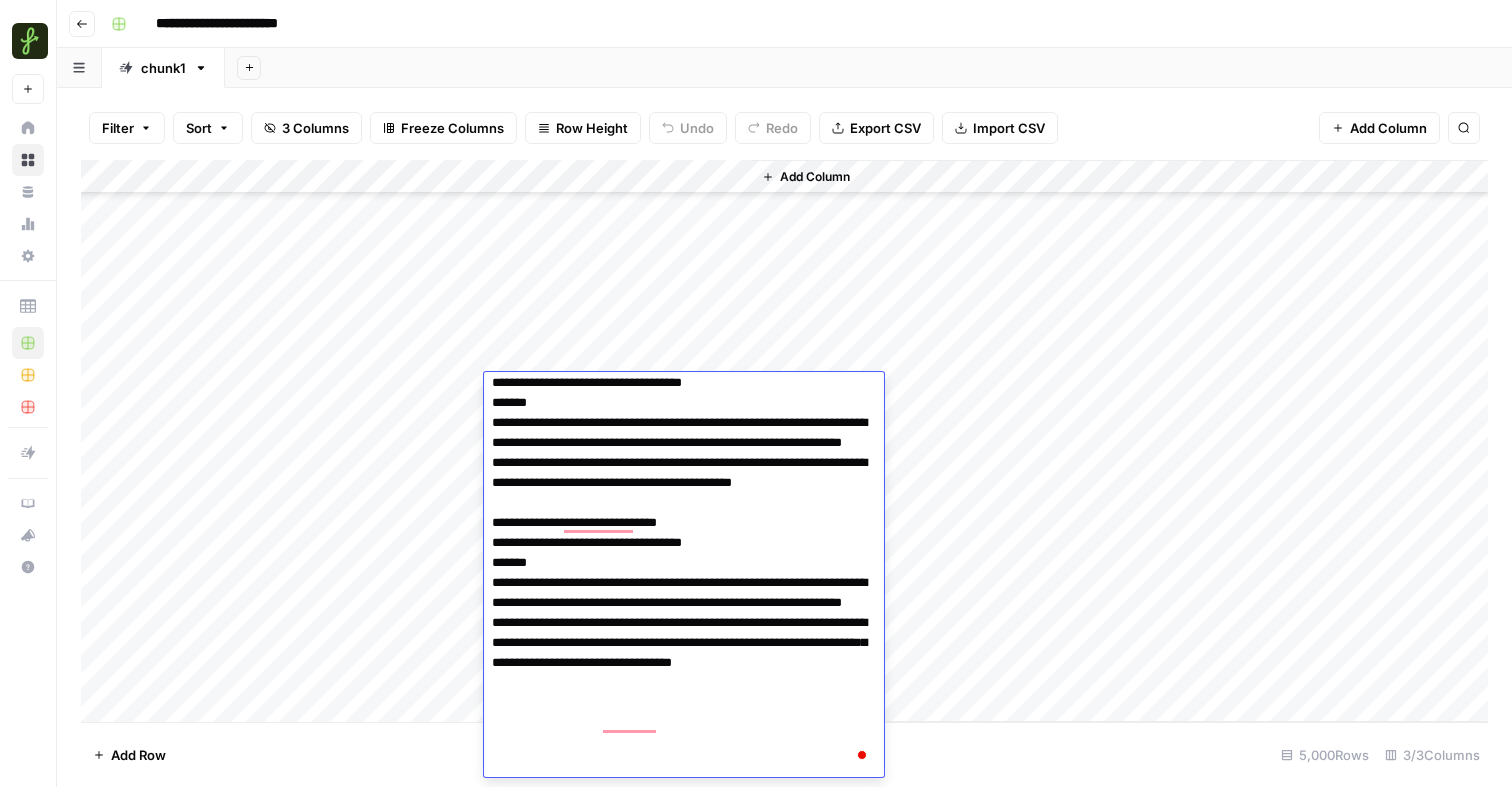 click at bounding box center (684, 473) 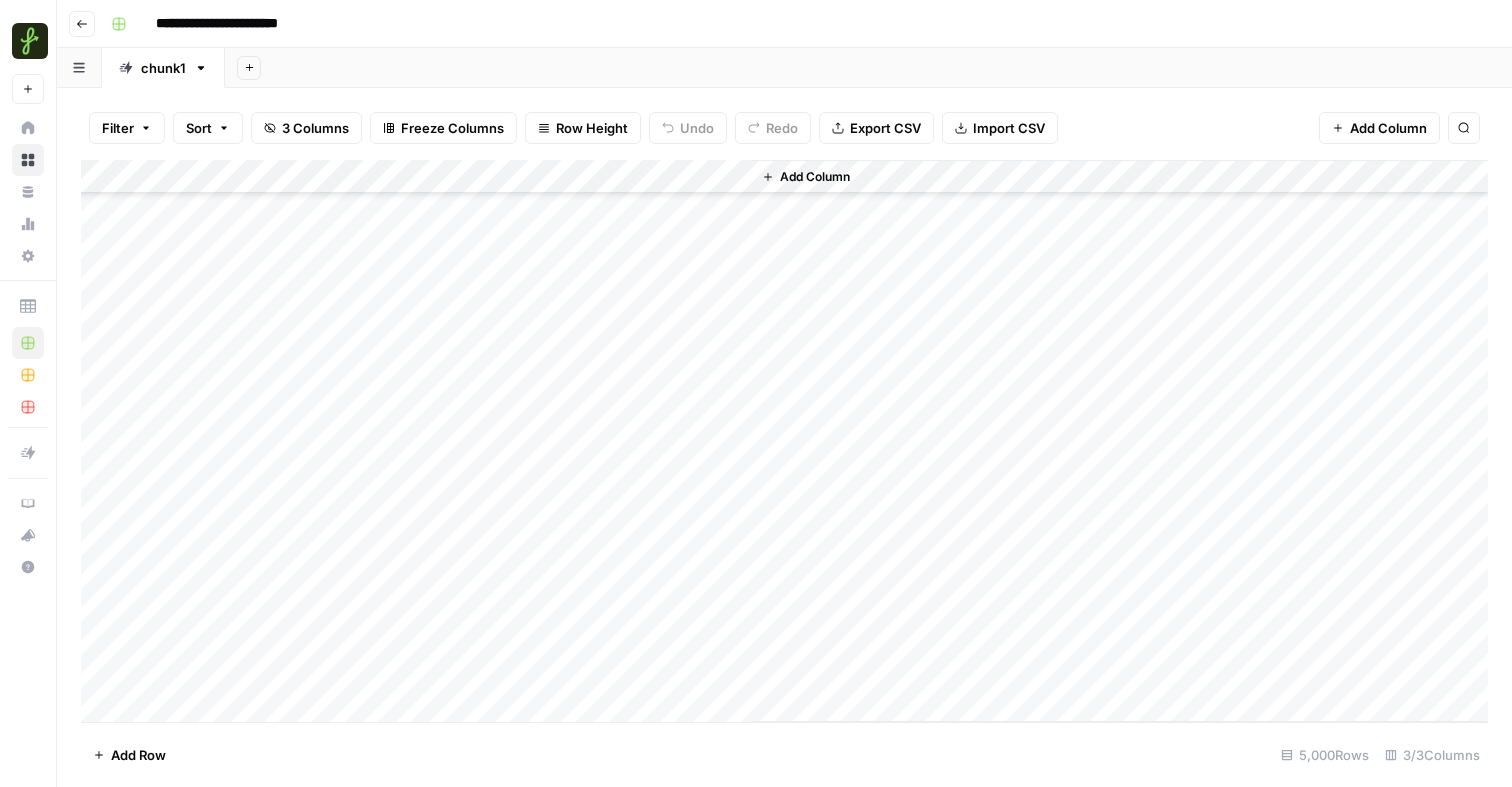 click on "Add Column" at bounding box center [815, 177] 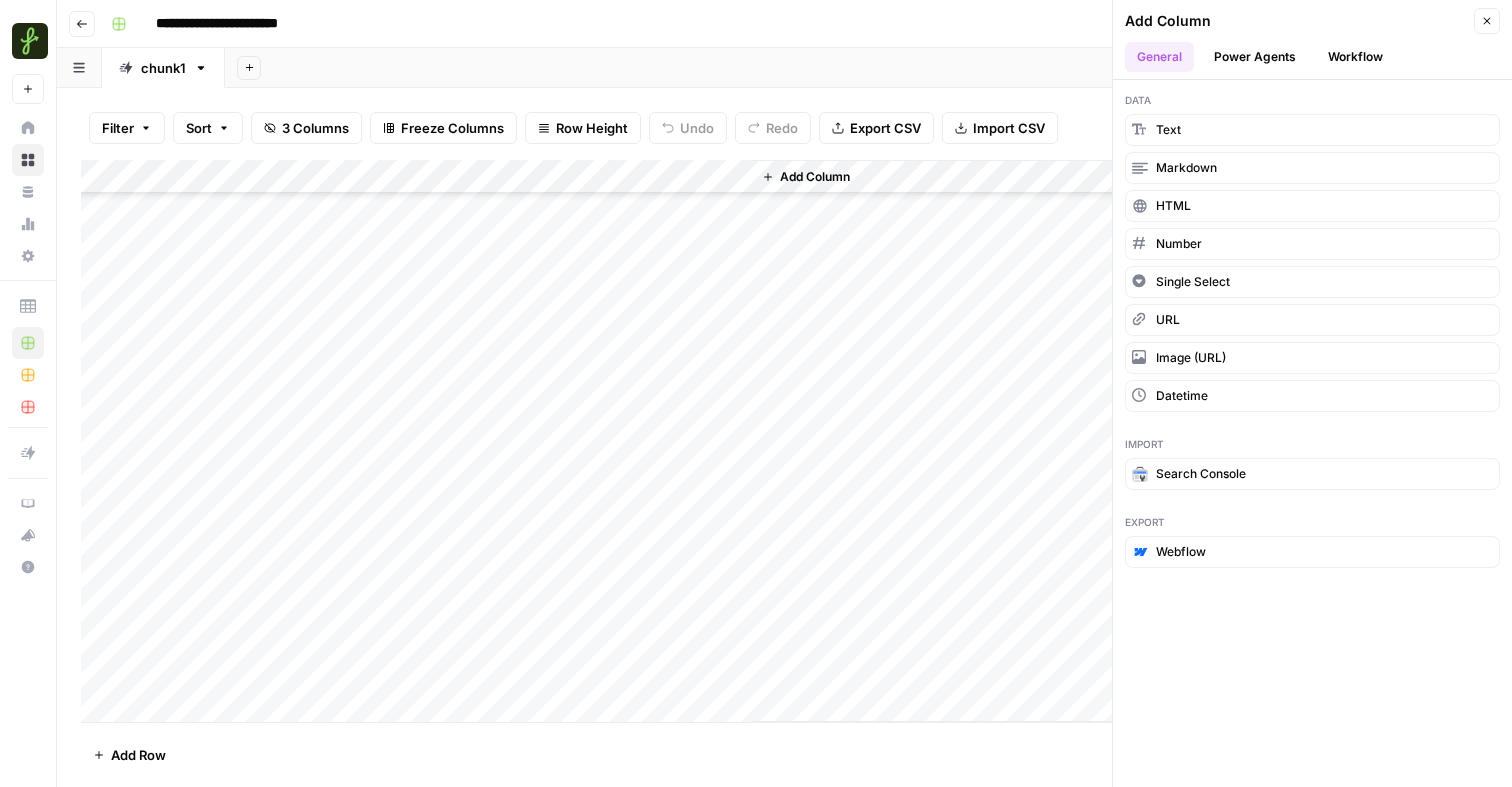click on "Add Column Close General Power Agents Workflow" at bounding box center [1312, 40] 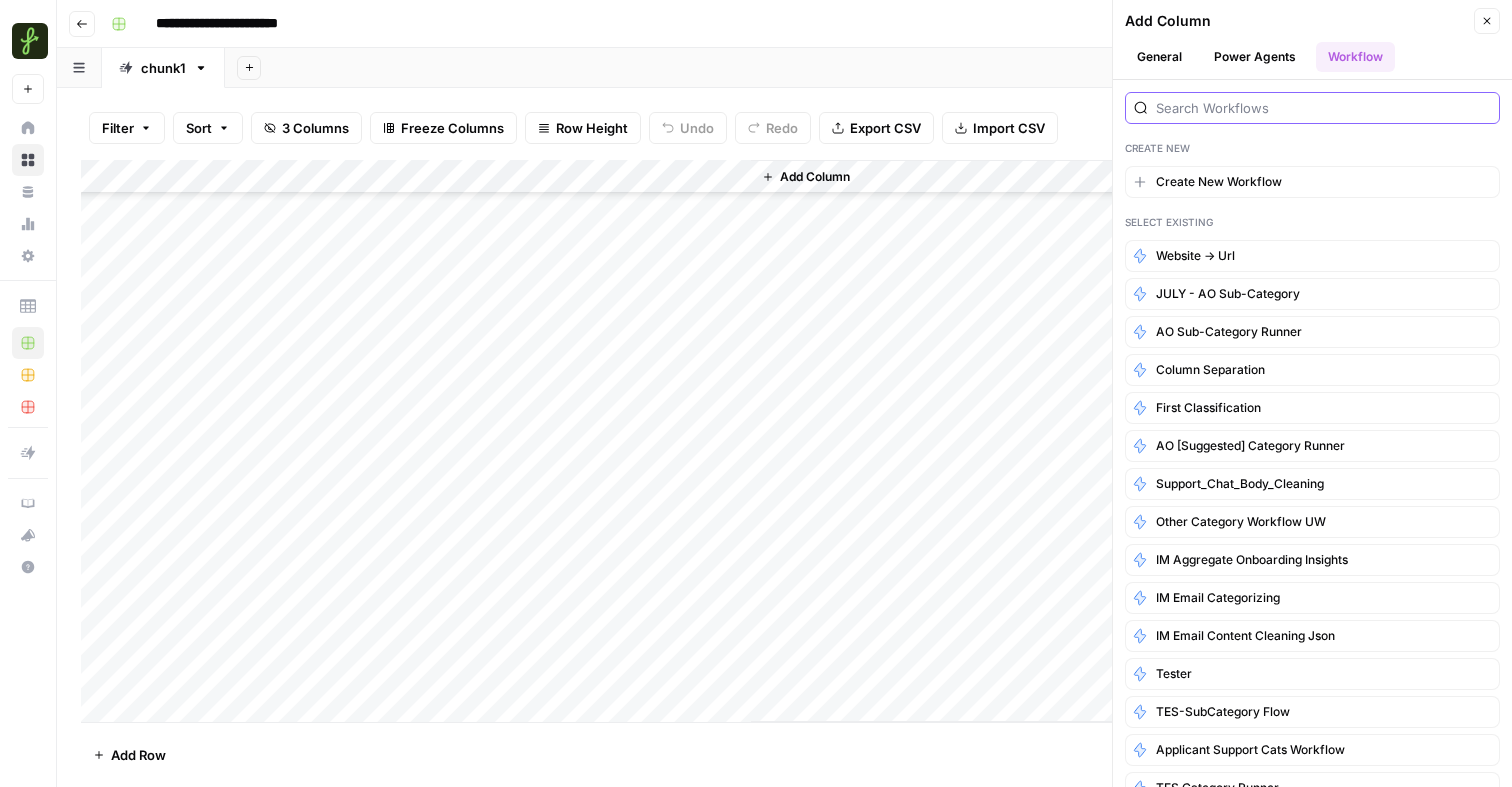 click at bounding box center (1323, 108) 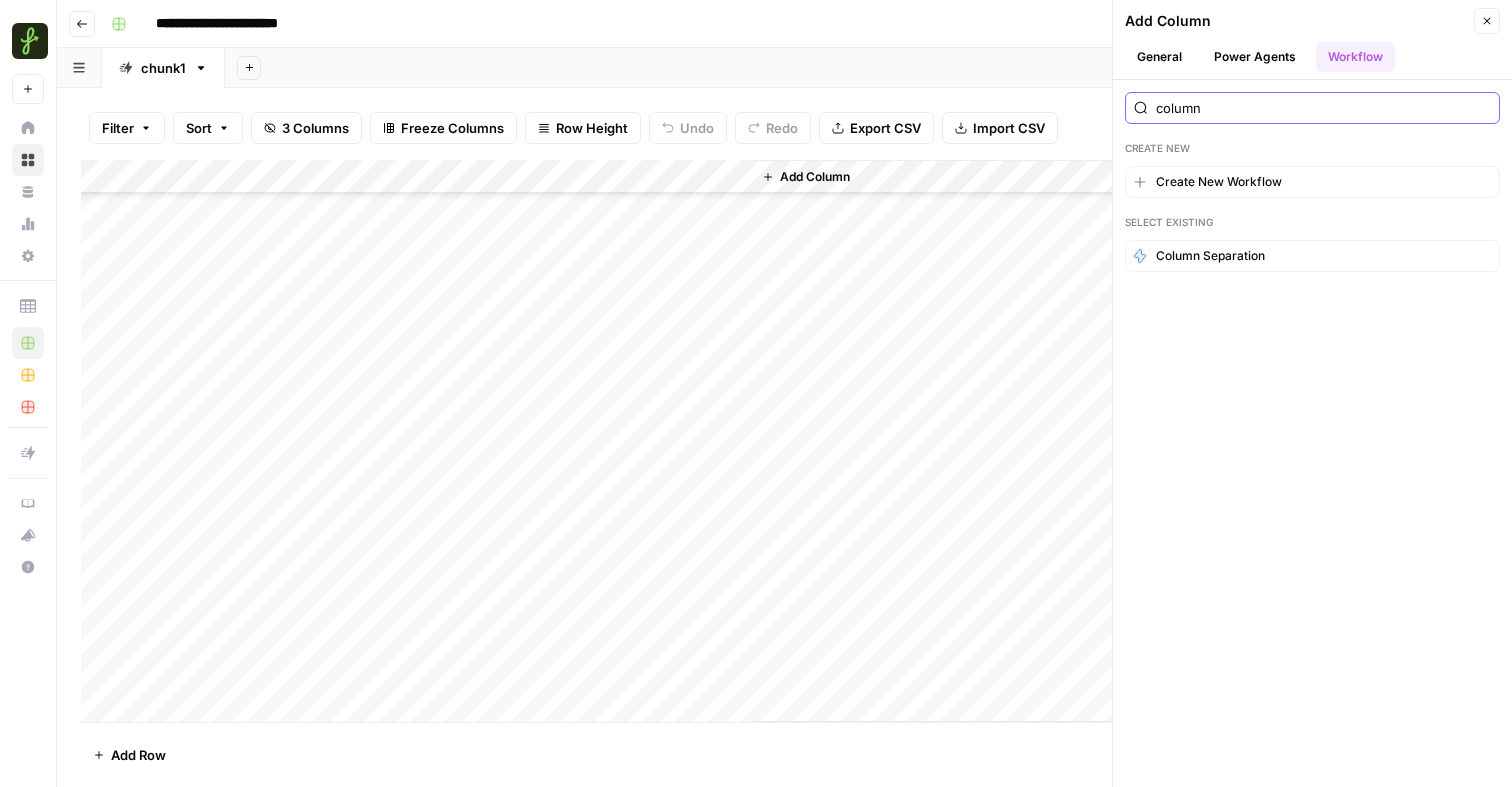 type on "column" 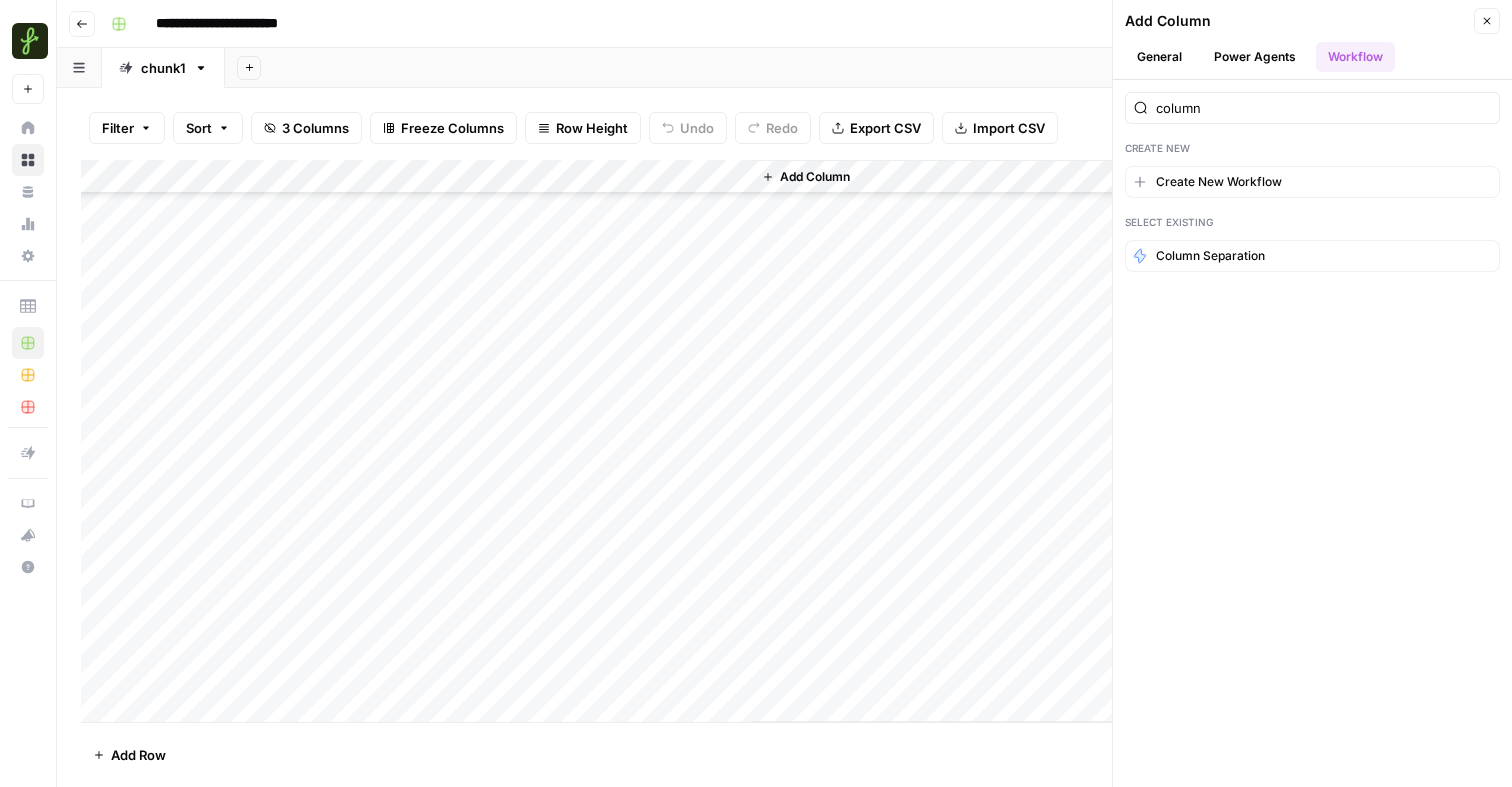 click on "Column Separation" at bounding box center (1210, 256) 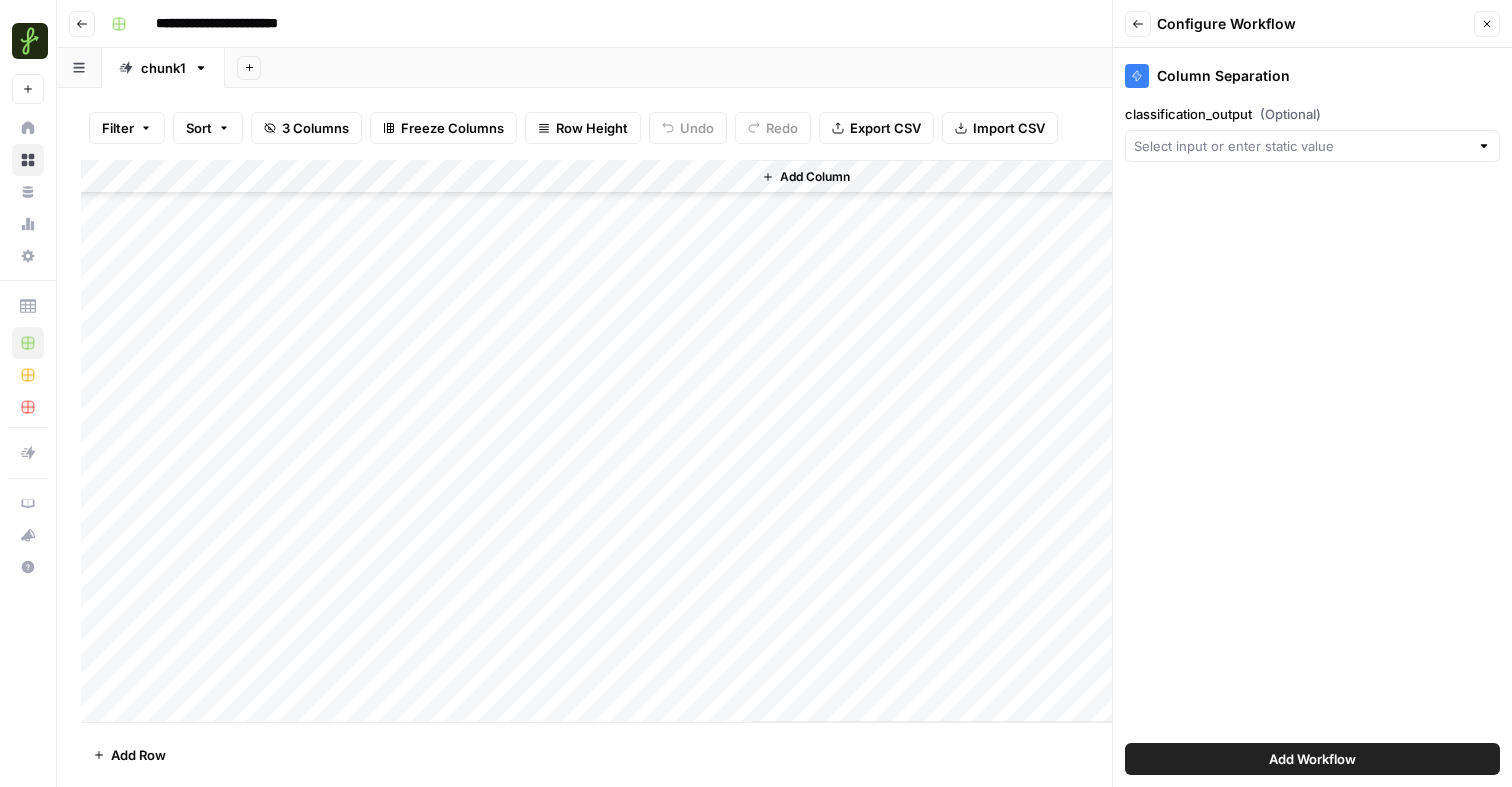click at bounding box center [1312, 146] 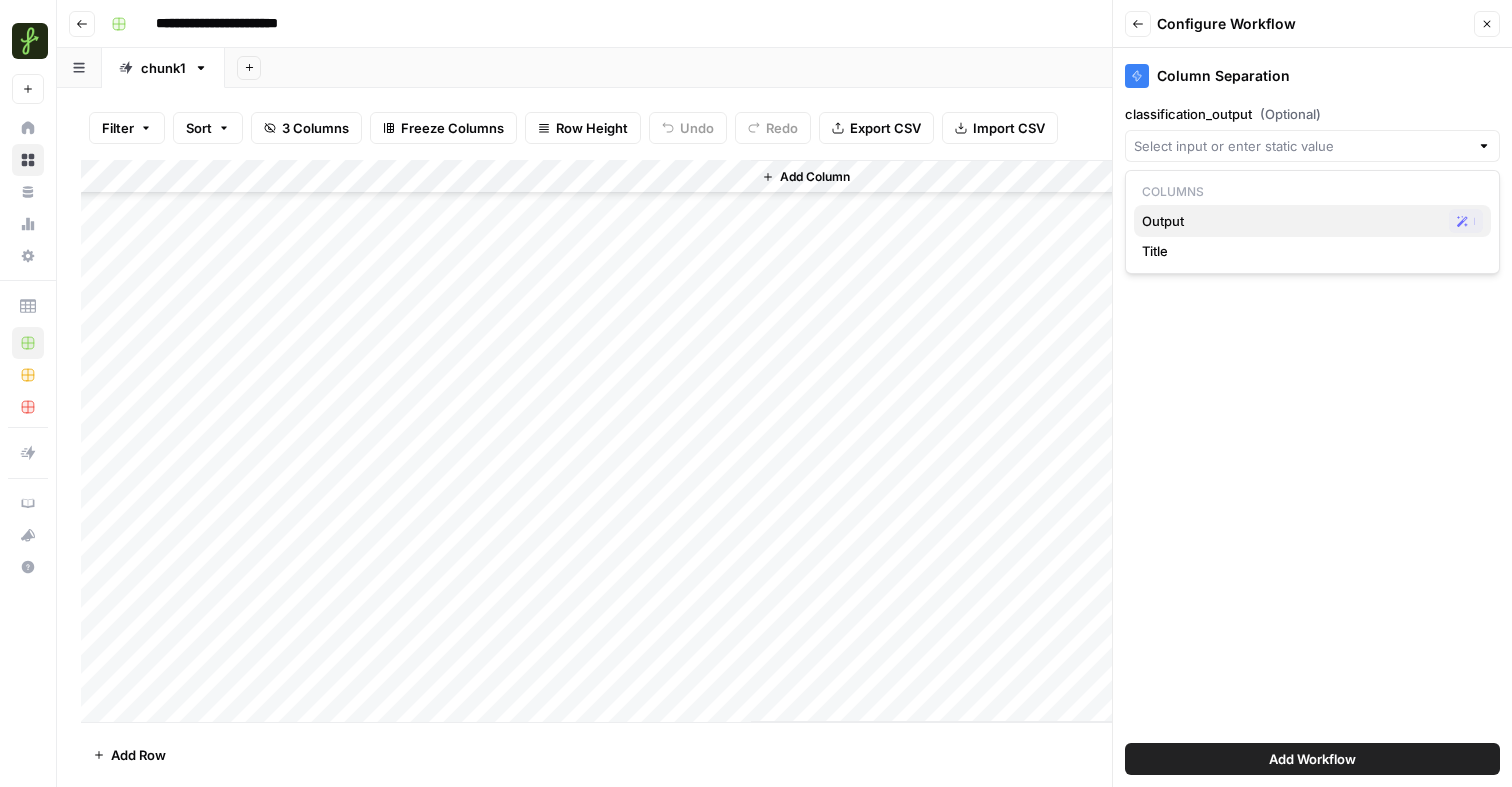 click on "Output Possible Match" at bounding box center [1312, 221] 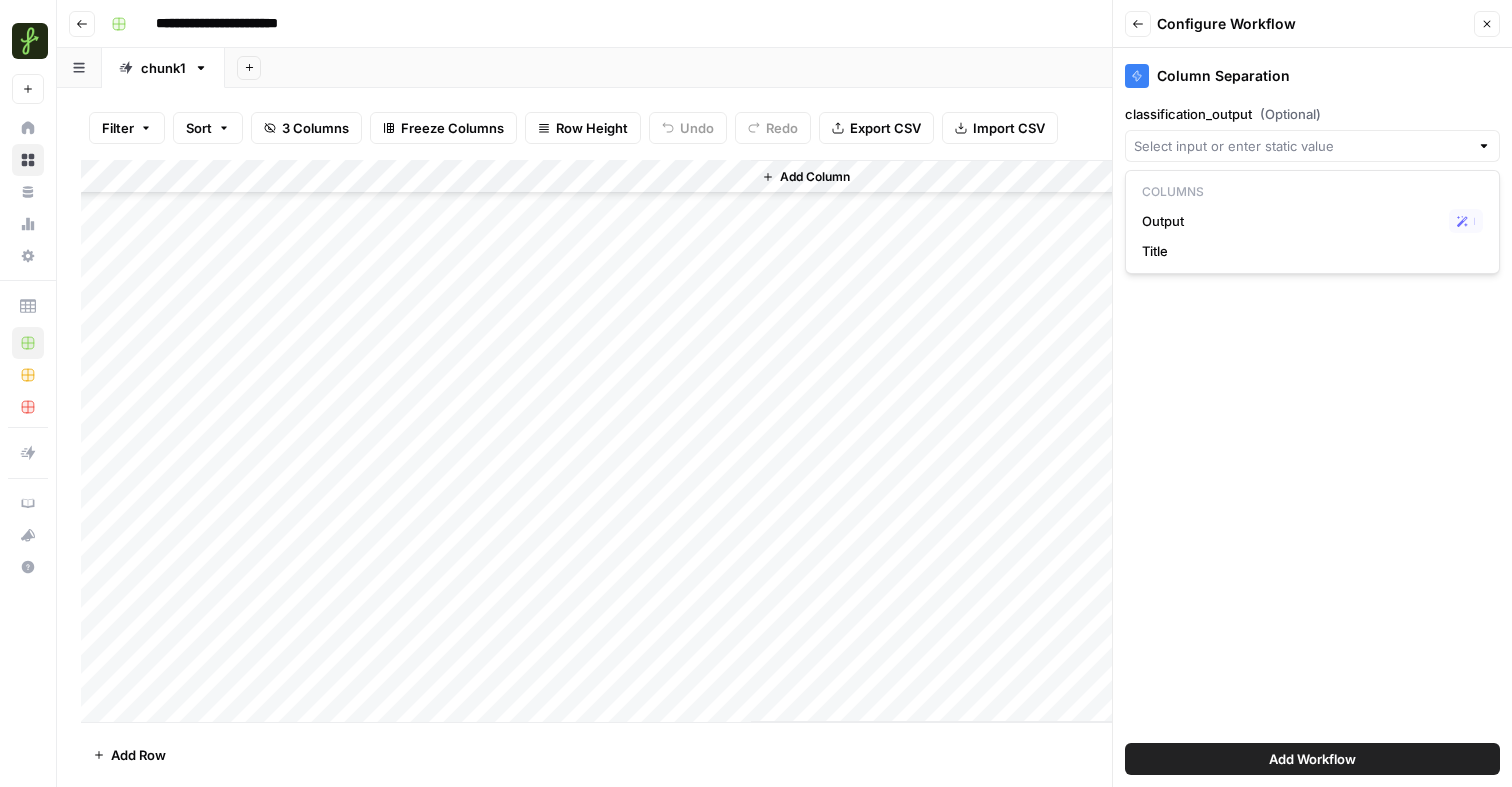 type on "Output" 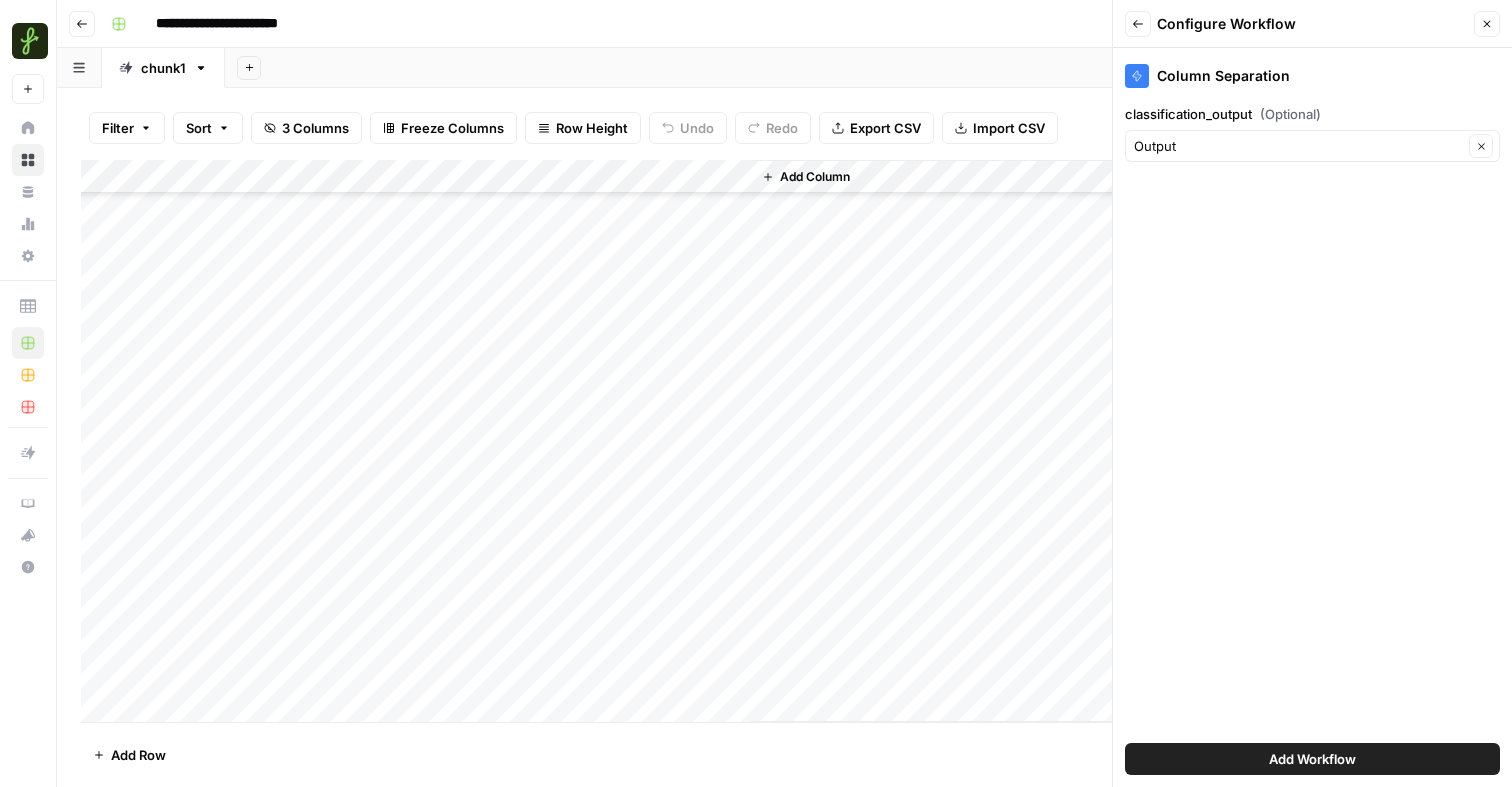click on "Add Workflow" at bounding box center (1312, 759) 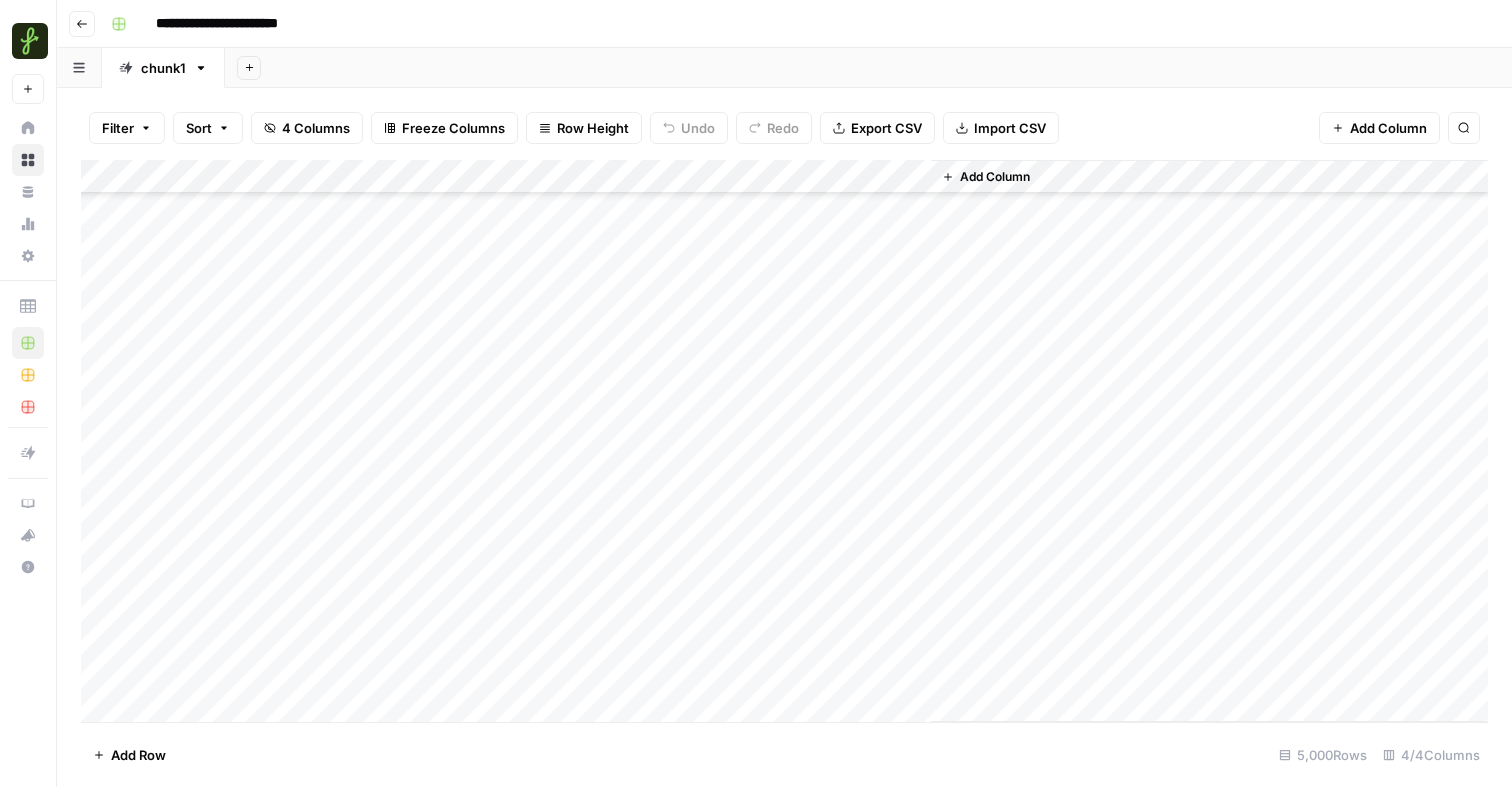click on "Add Column" at bounding box center (784, 441) 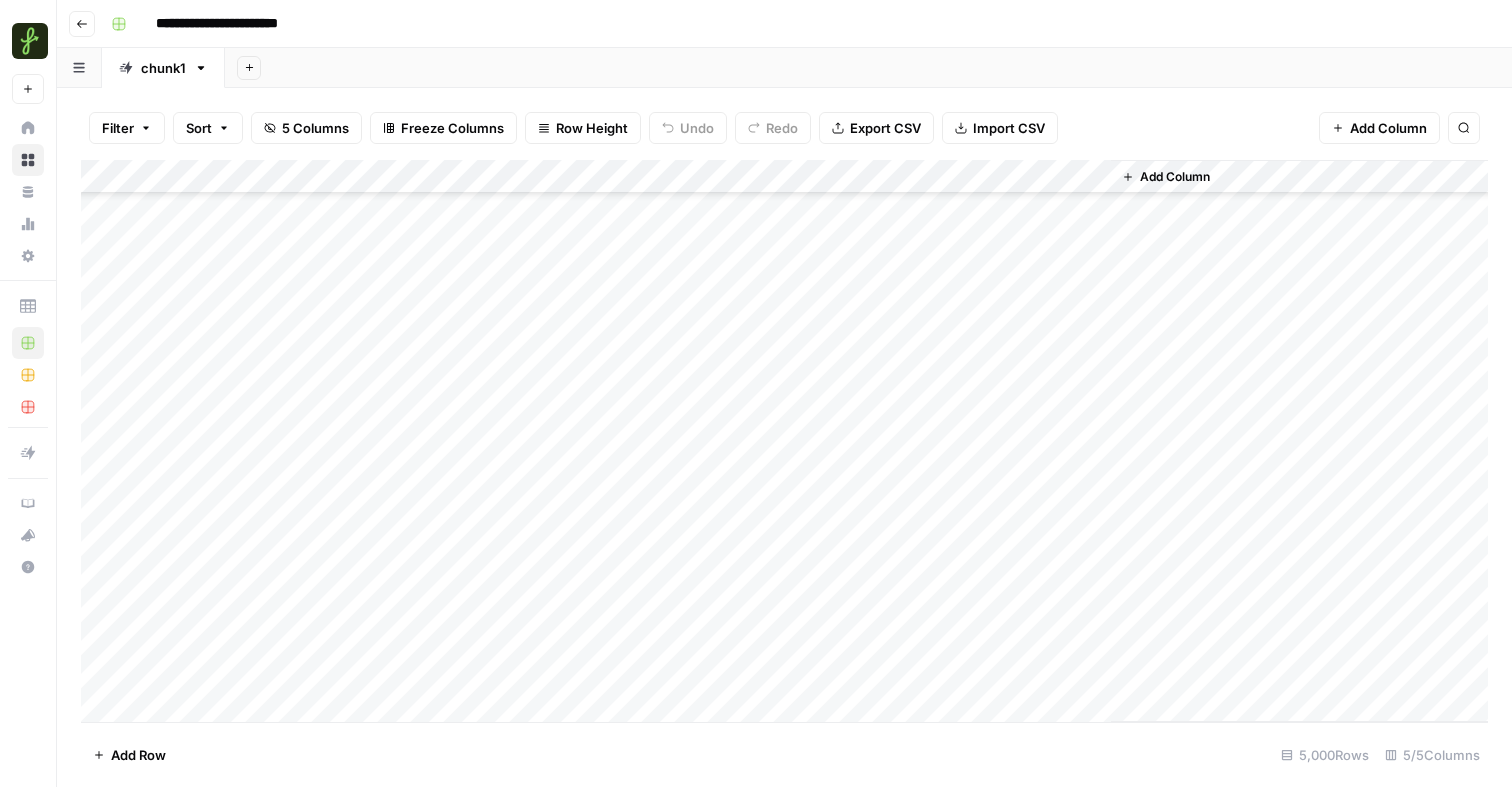 click on "Add Column" at bounding box center (784, 441) 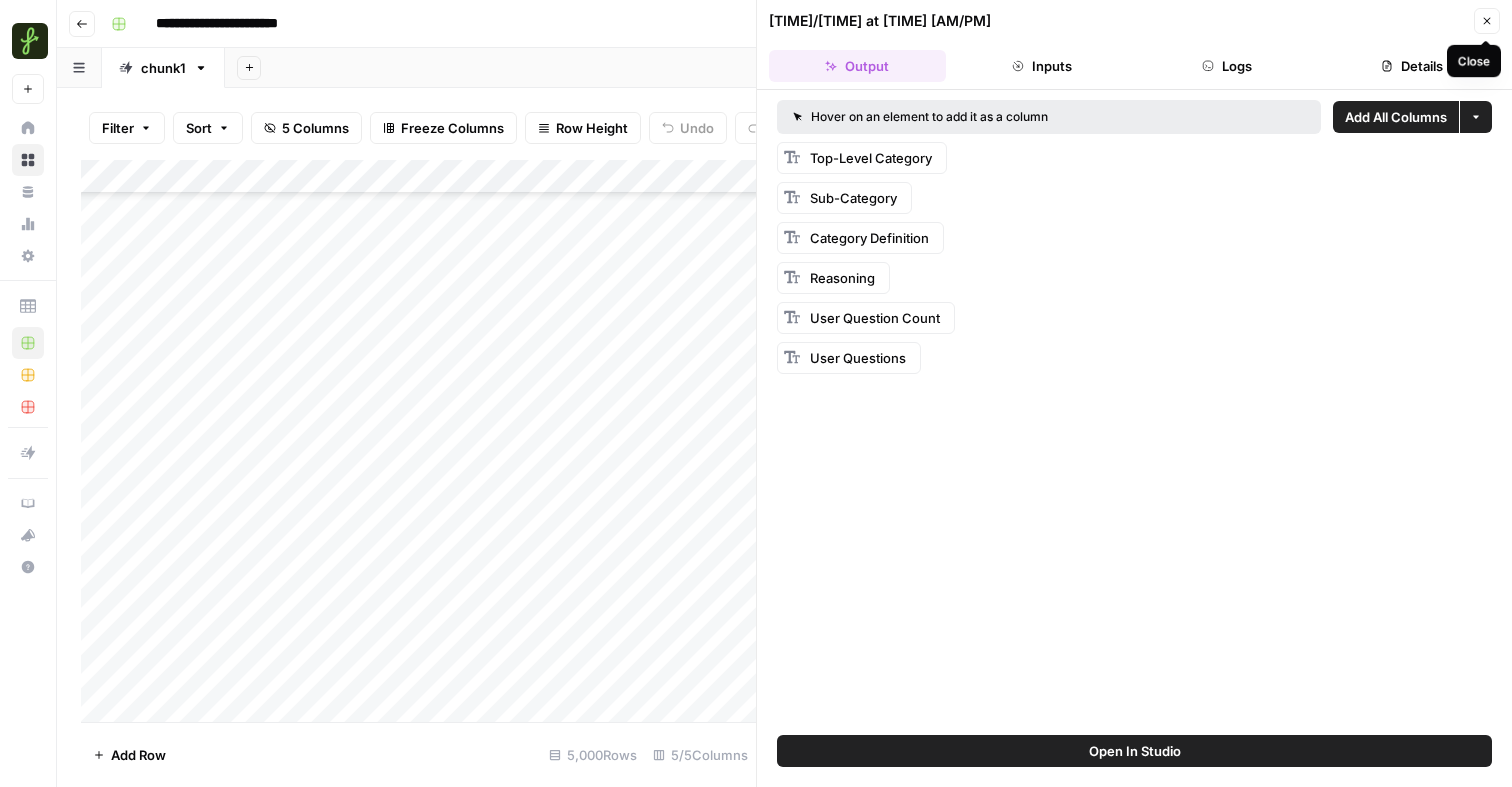 click 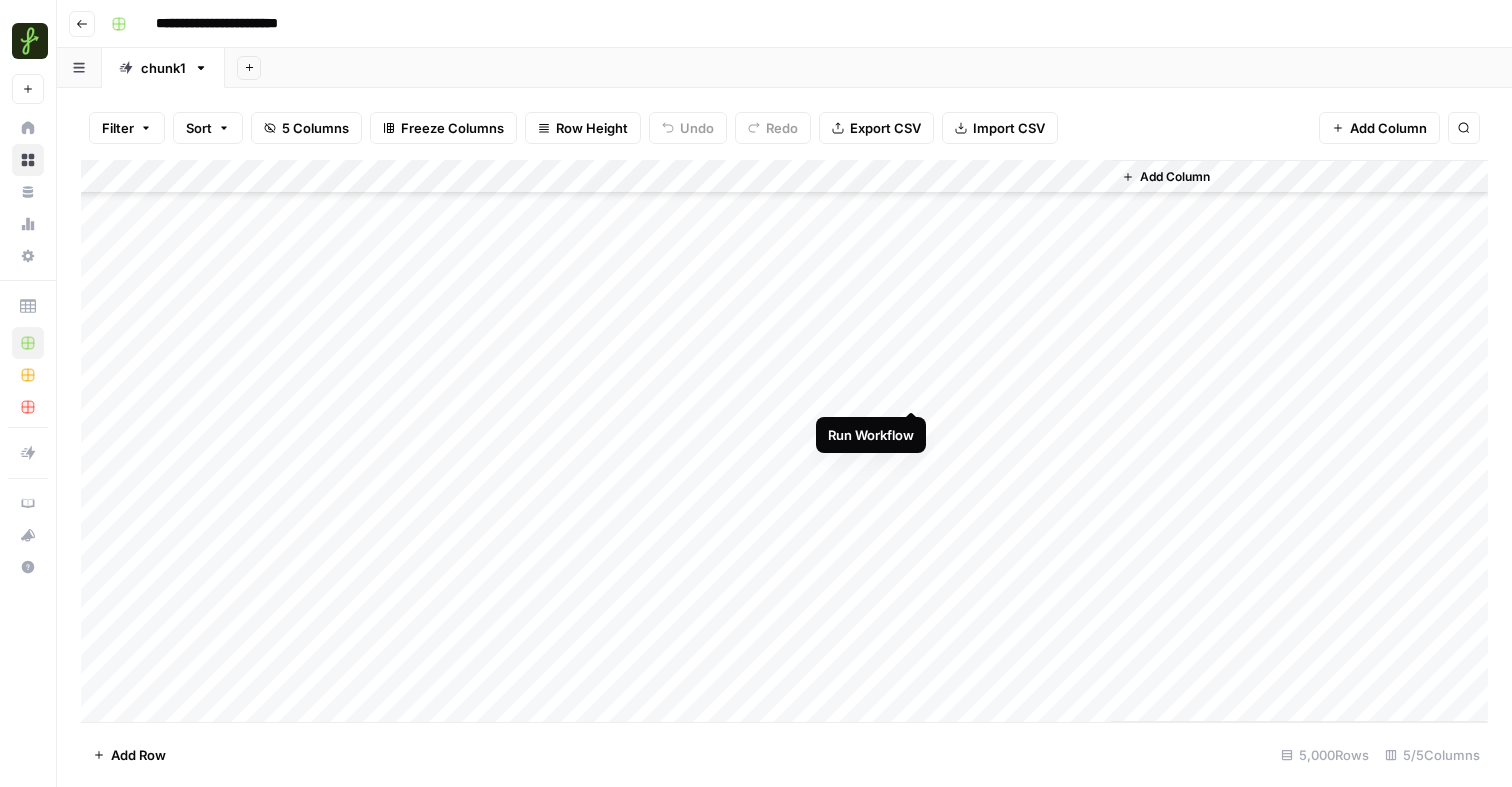 click on "Add Column" at bounding box center (784, 441) 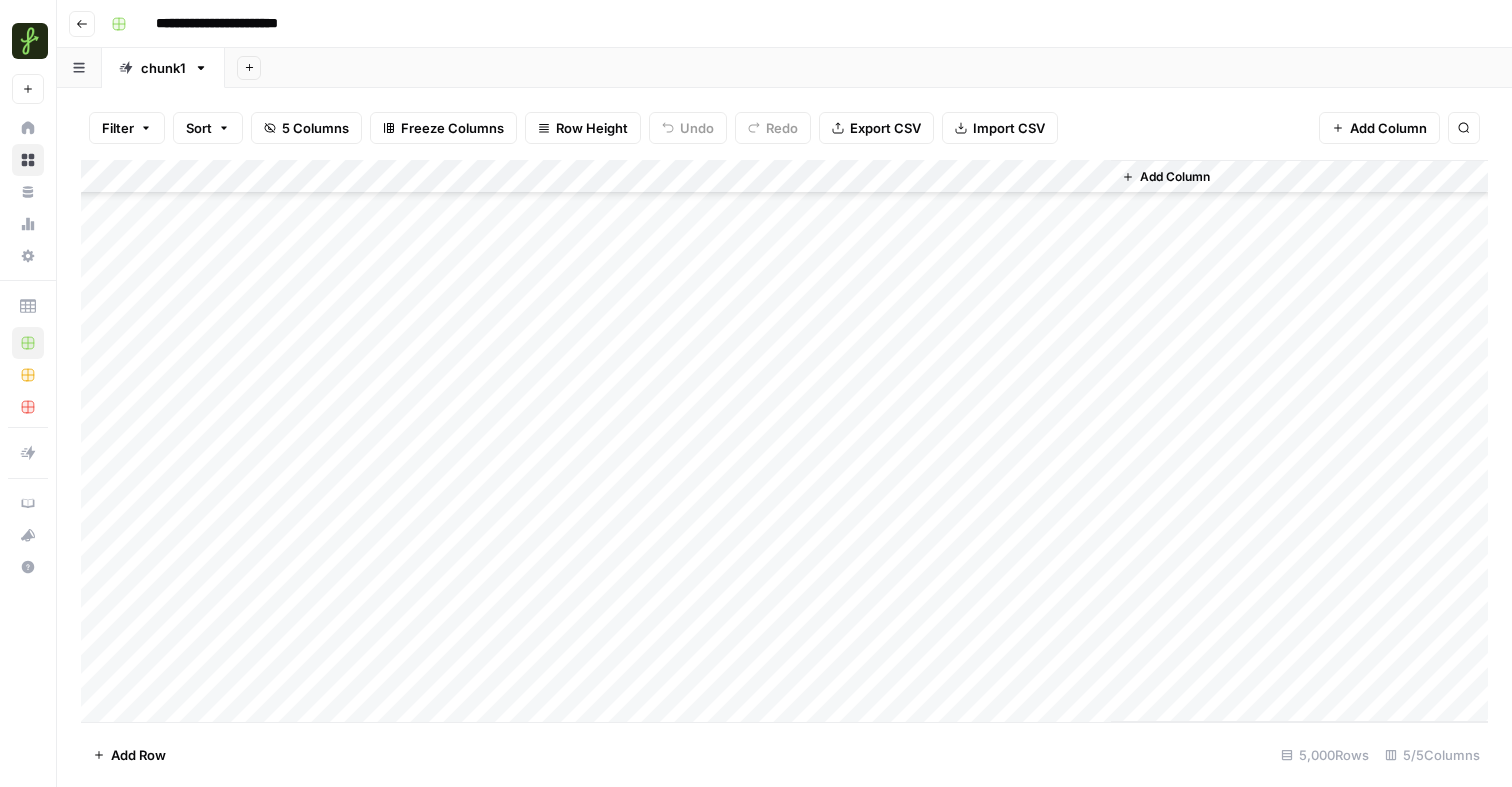 click on "Add Column" at bounding box center (784, 441) 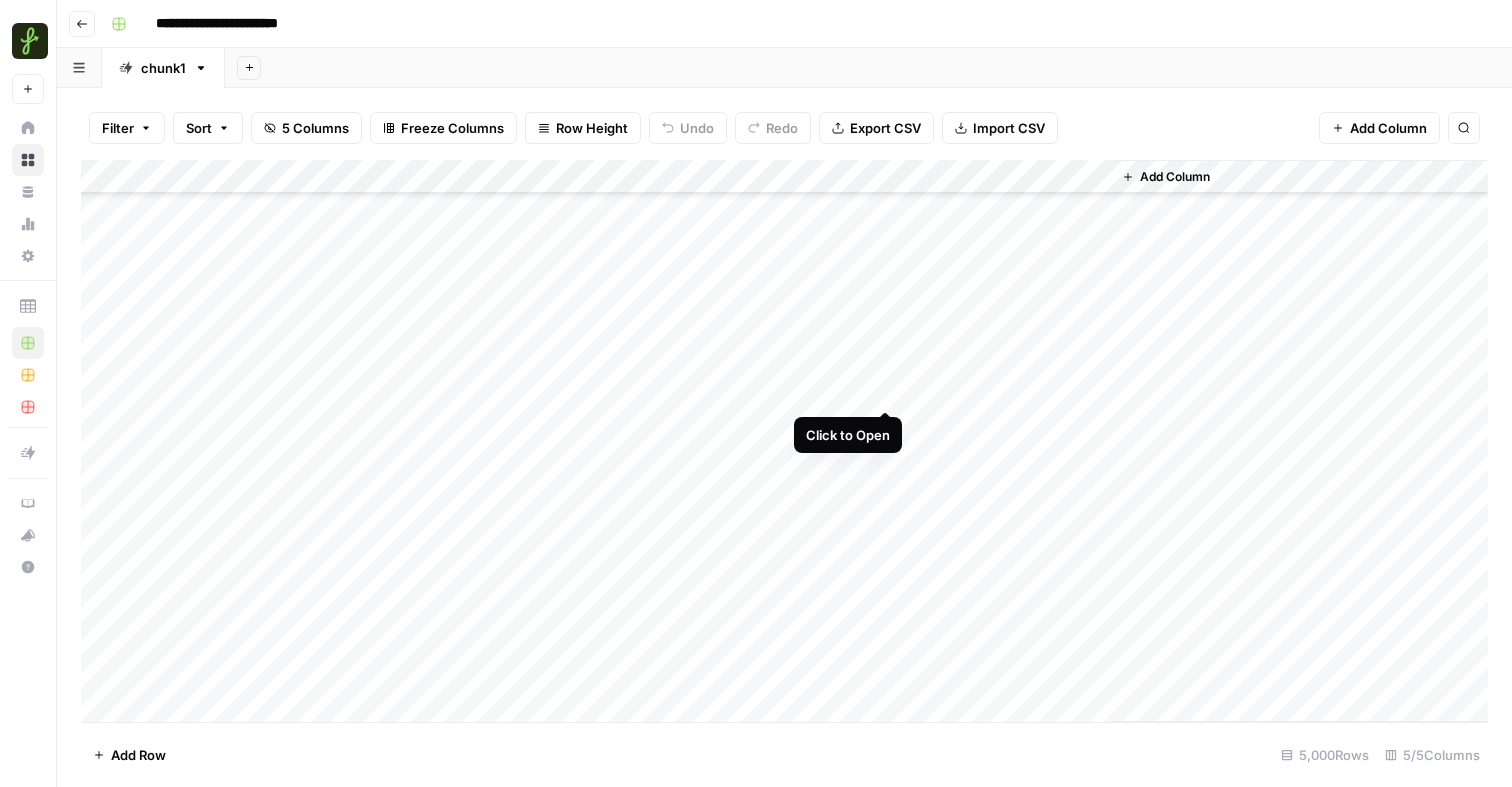 click on "Add Column" at bounding box center [784, 441] 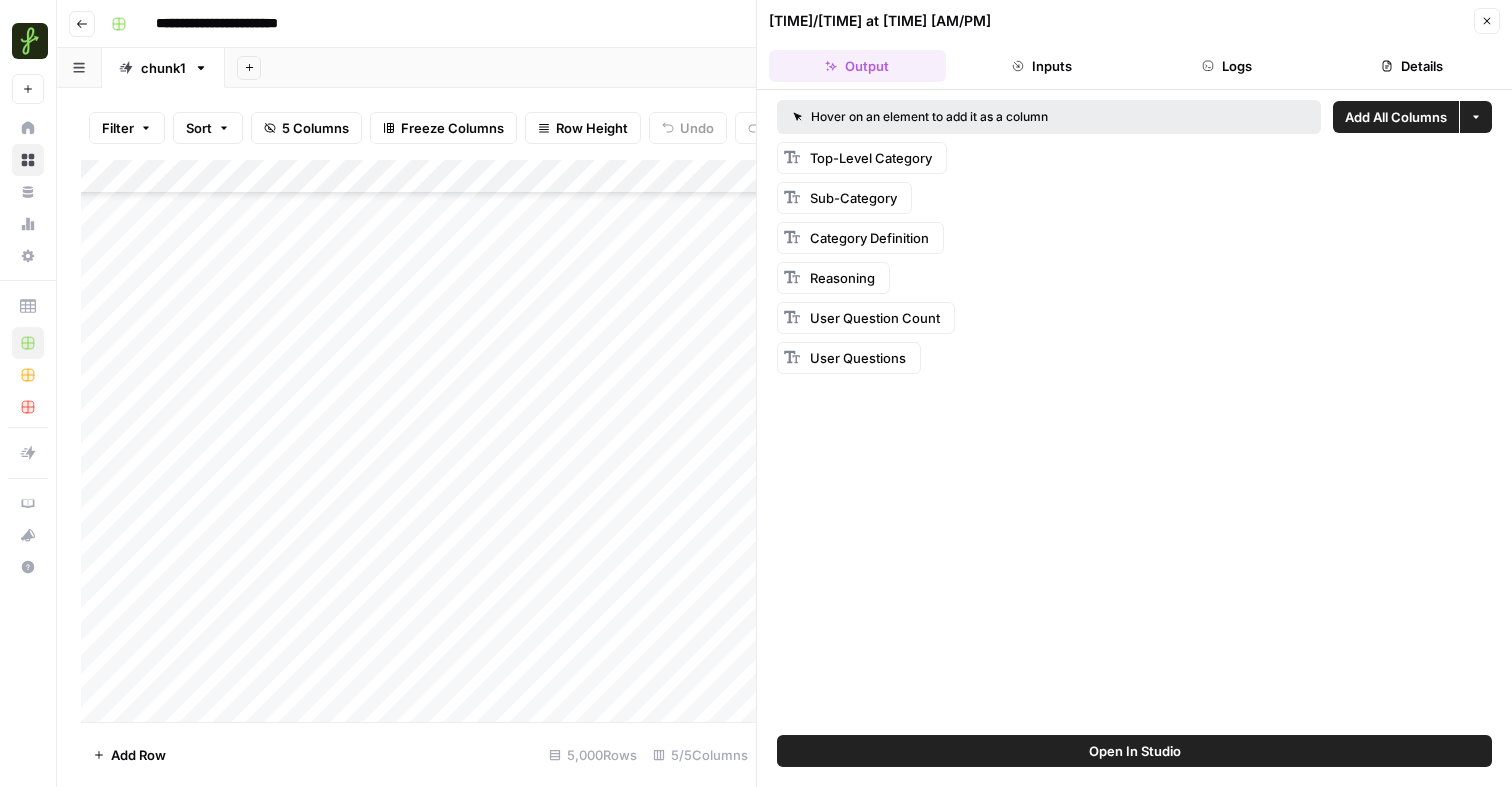 click on "[TIME]/[TIME] at [TIME] [AM/PM] Close" at bounding box center [1134, 21] 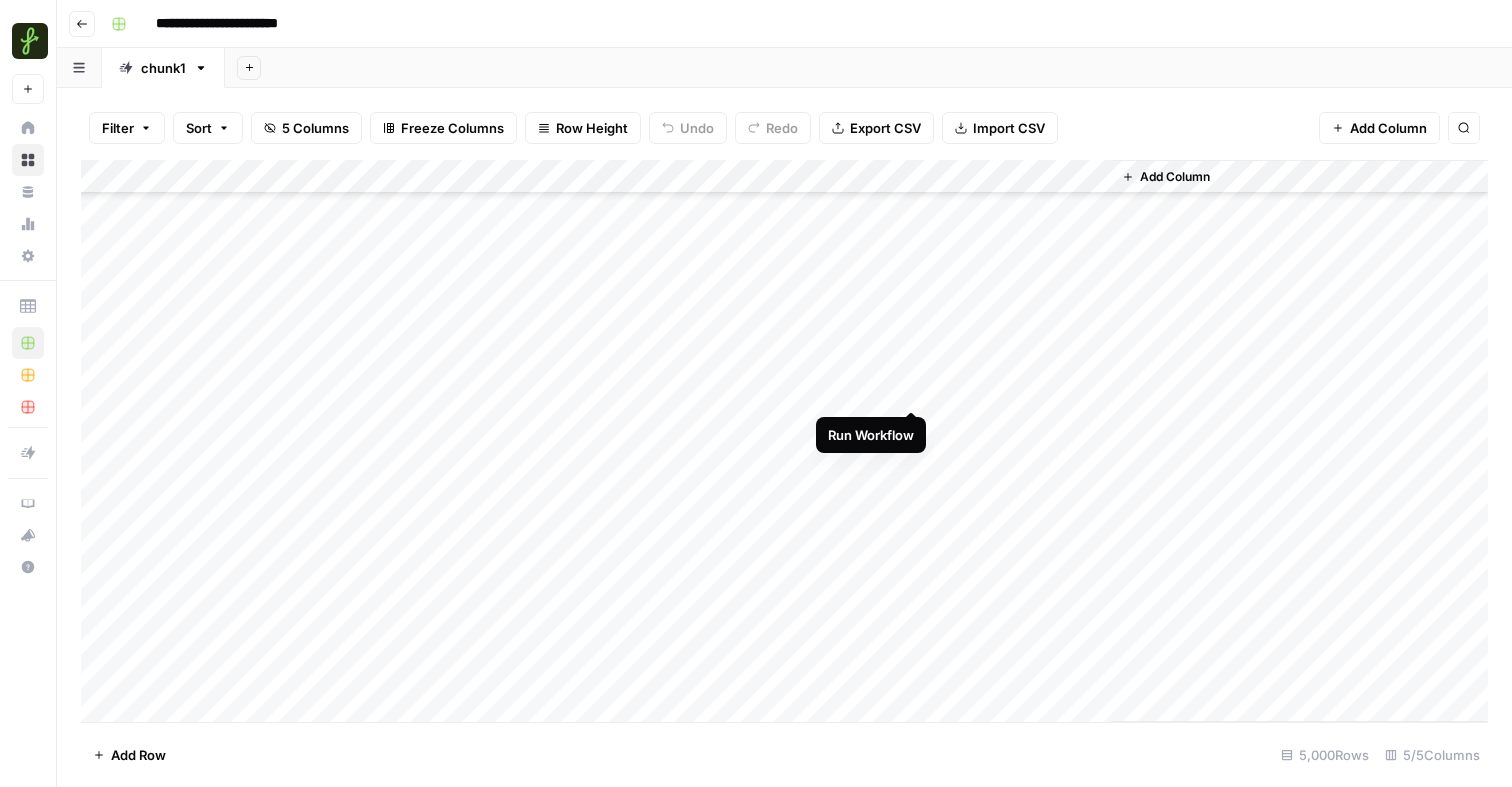 click on "Add Column" at bounding box center (784, 441) 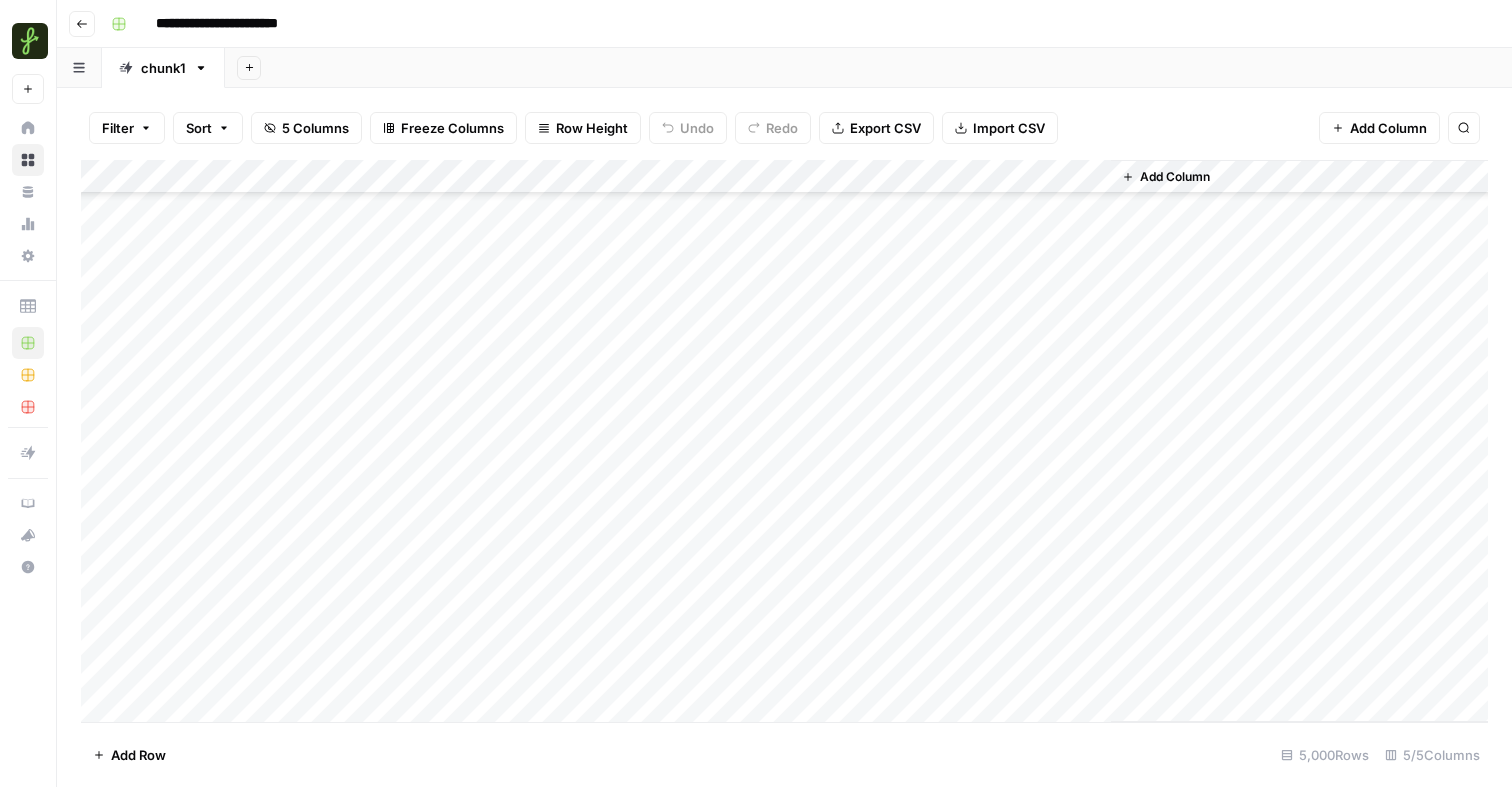 click on "Add Column" at bounding box center (784, 441) 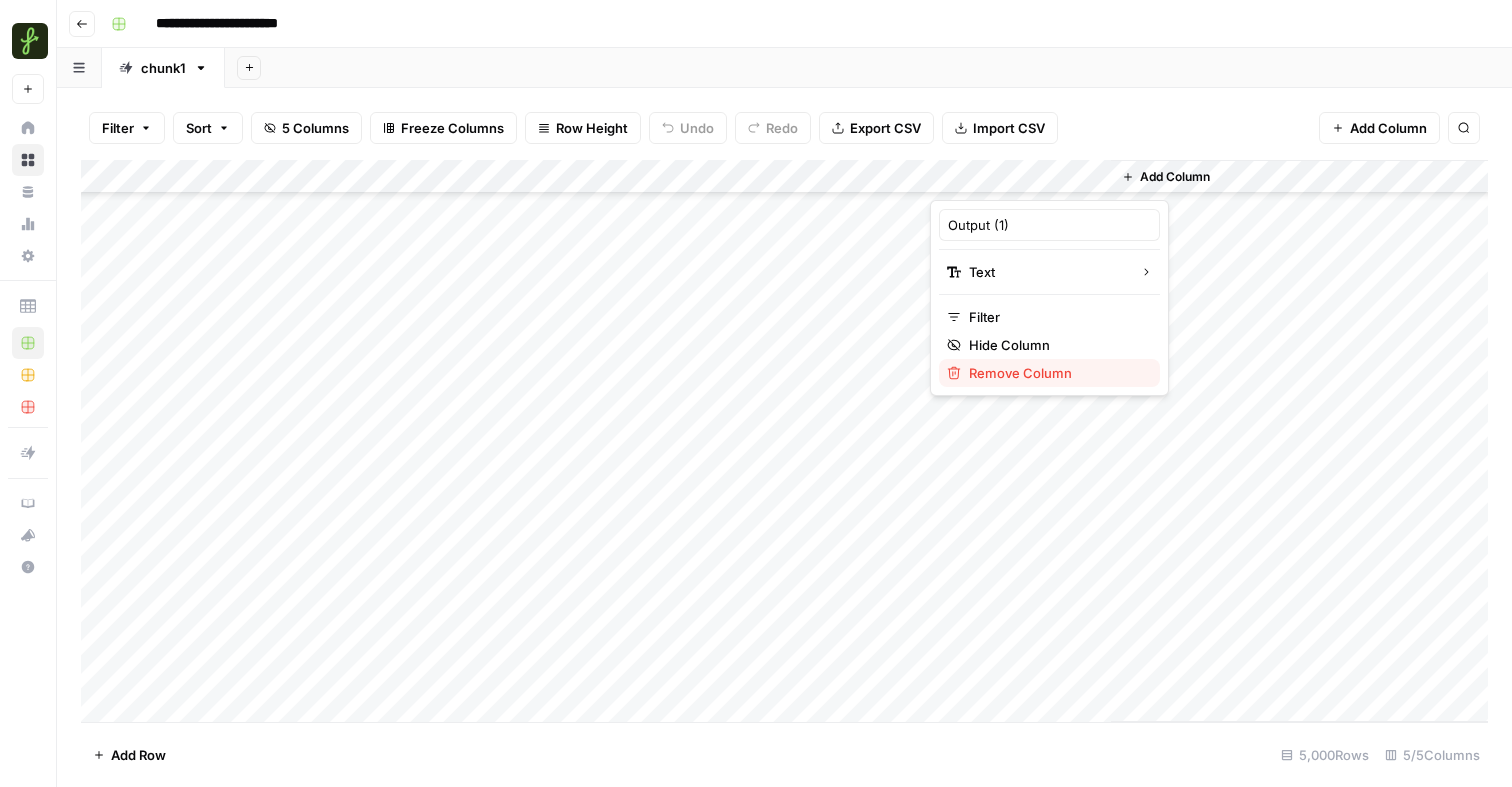 click on "Remove Column" at bounding box center [1056, 373] 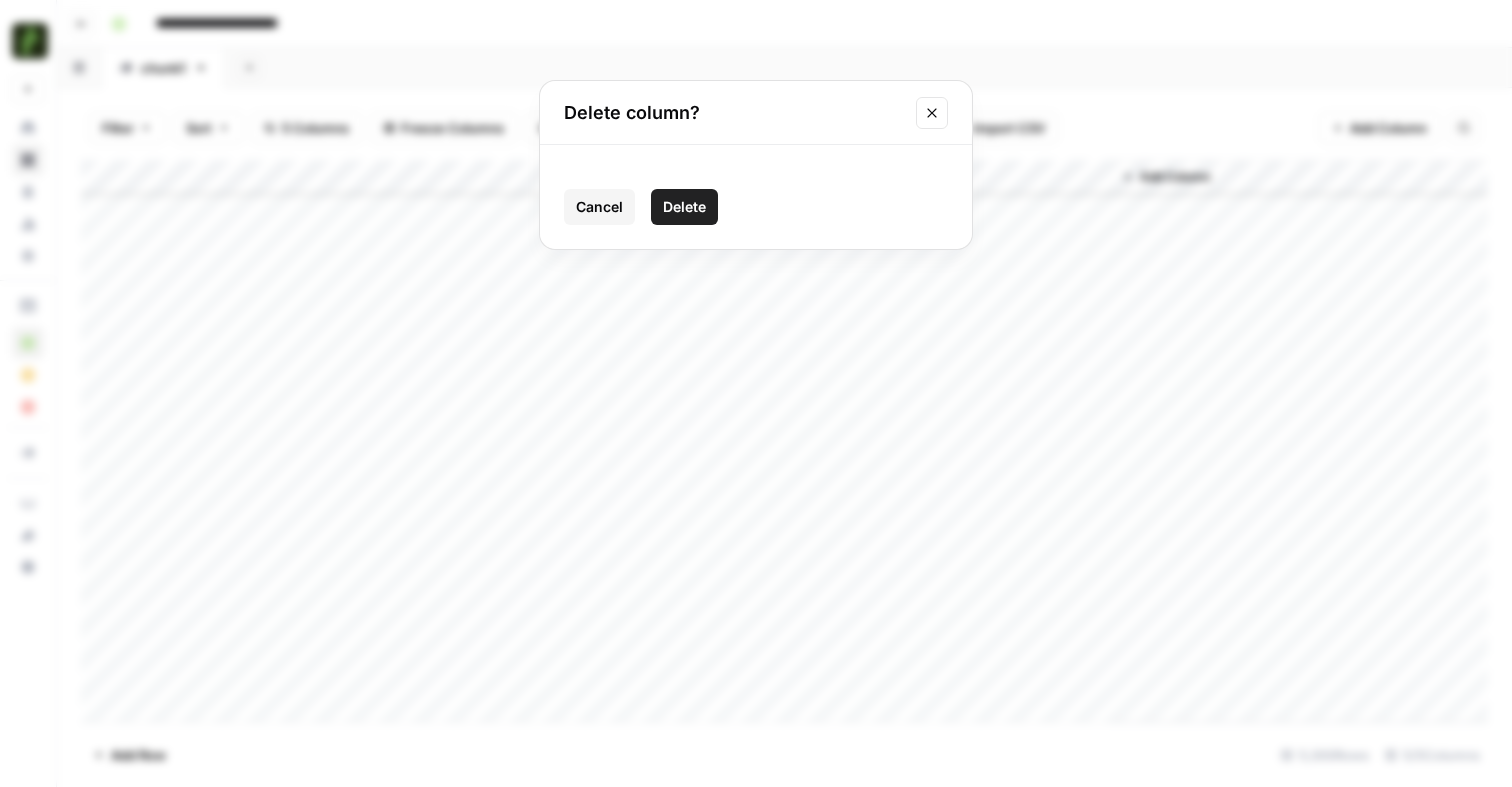 click on "Delete" at bounding box center [684, 207] 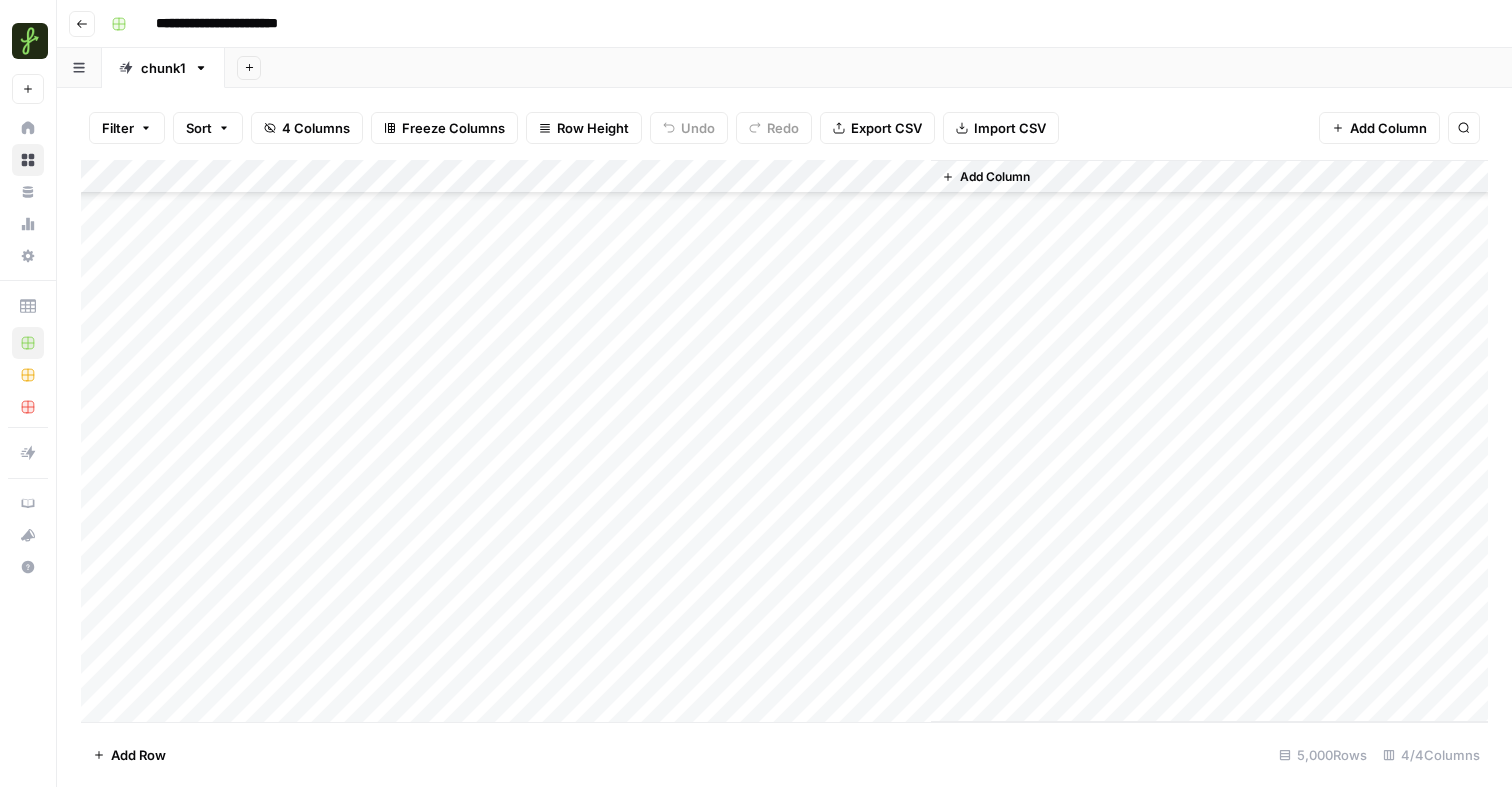 click on "Add Column" at bounding box center [784, 441] 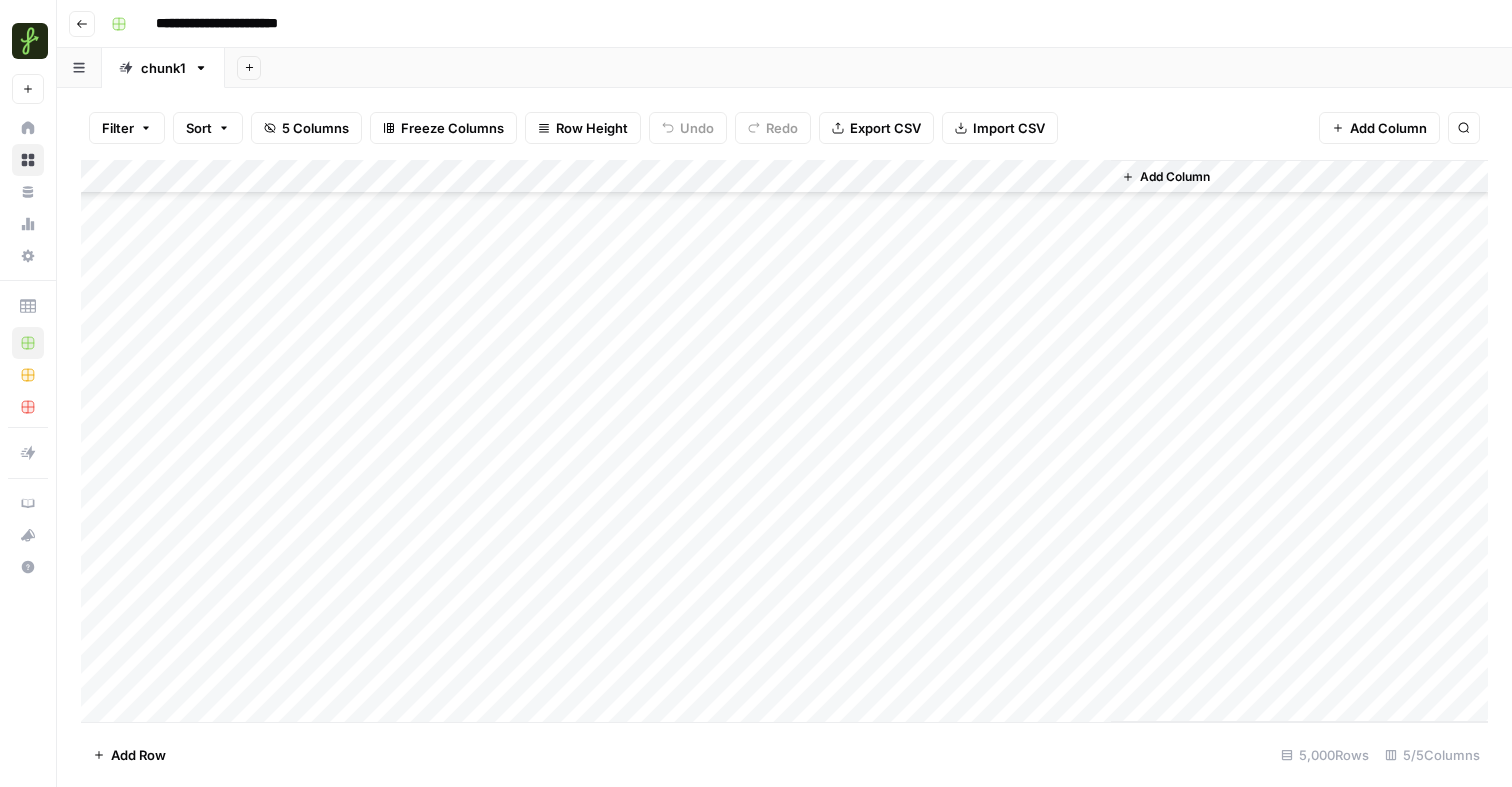 click on "Add Column" at bounding box center (784, 441) 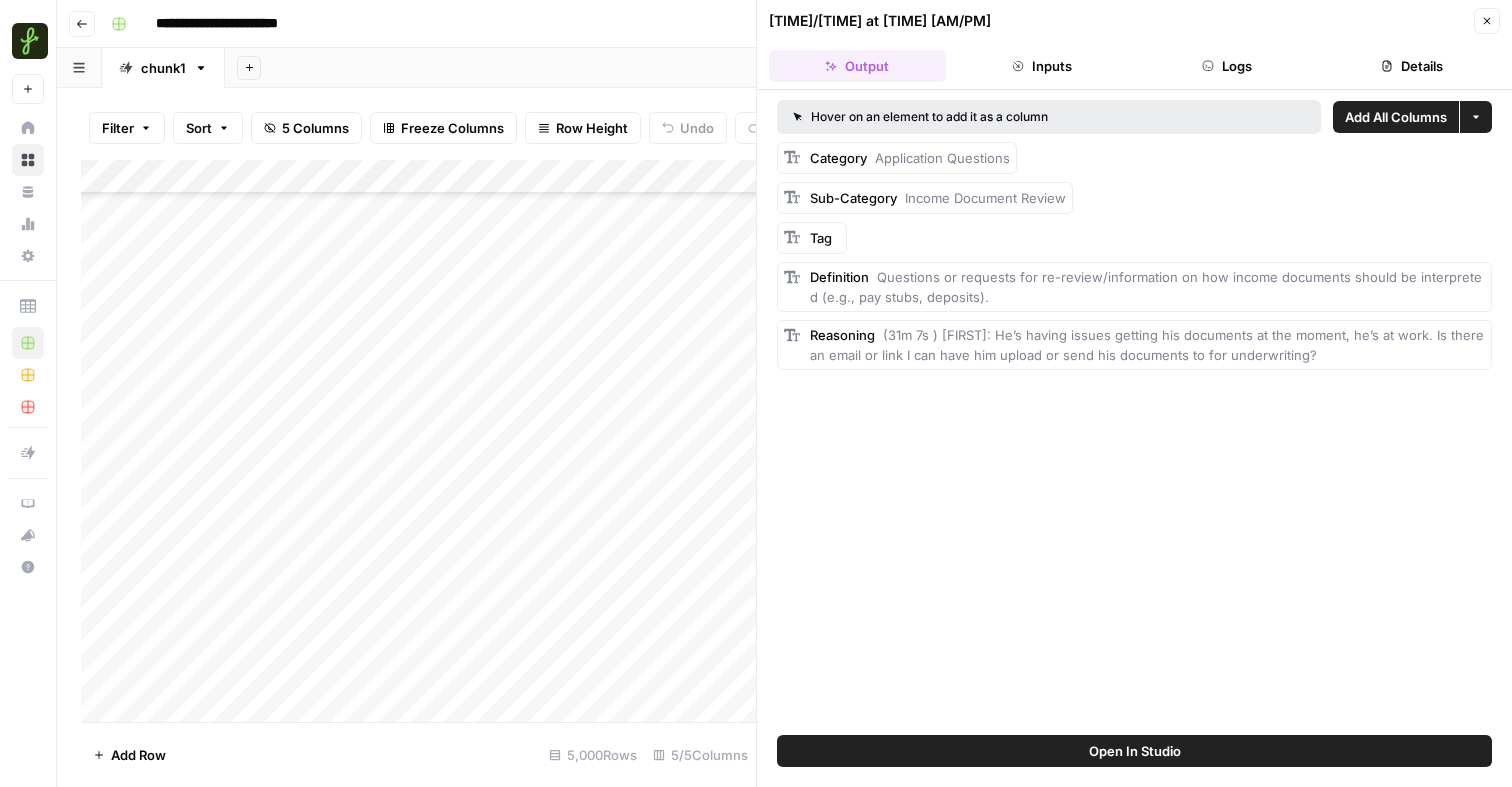 click 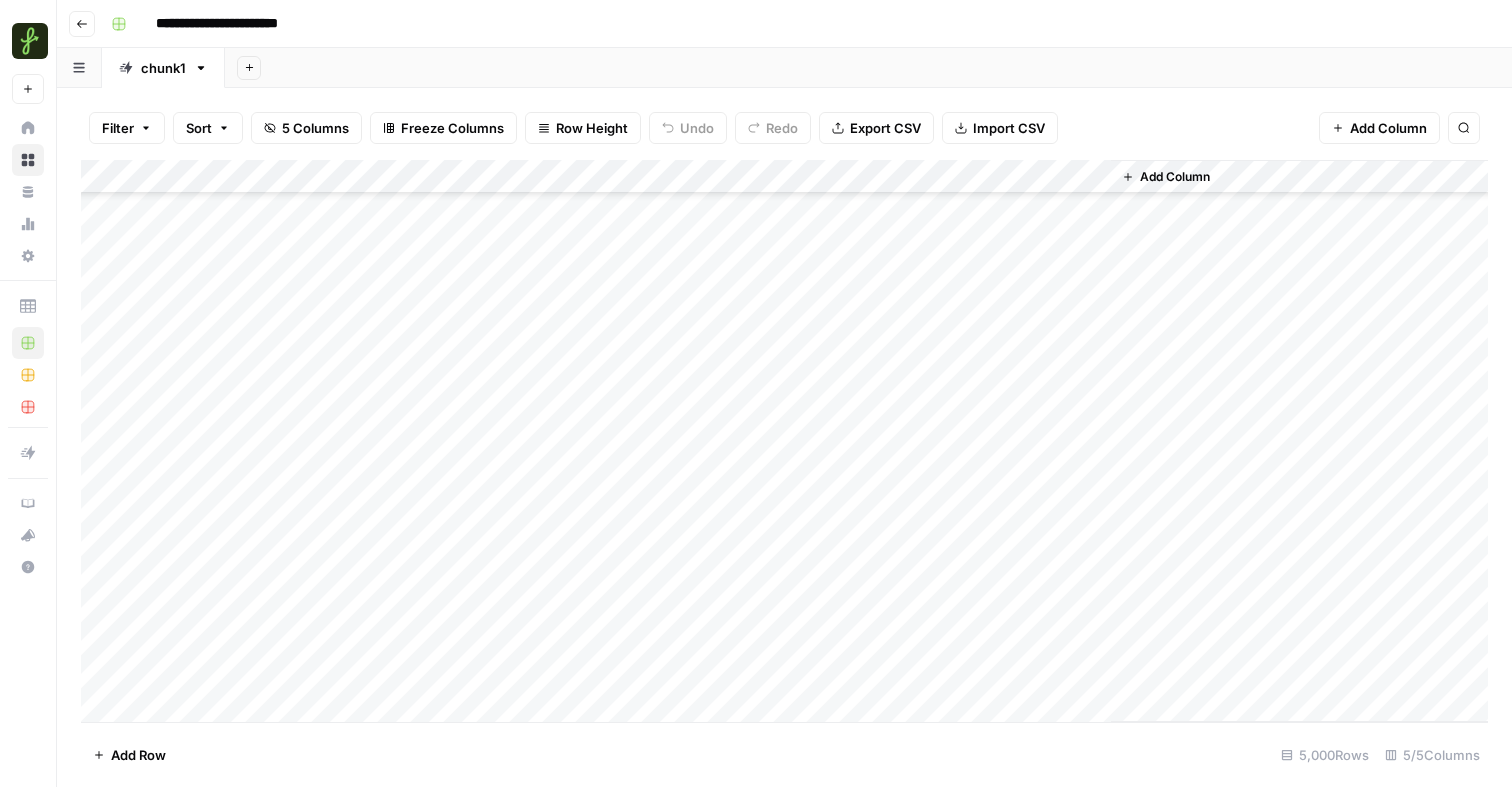 click on "Add Column" at bounding box center [784, 441] 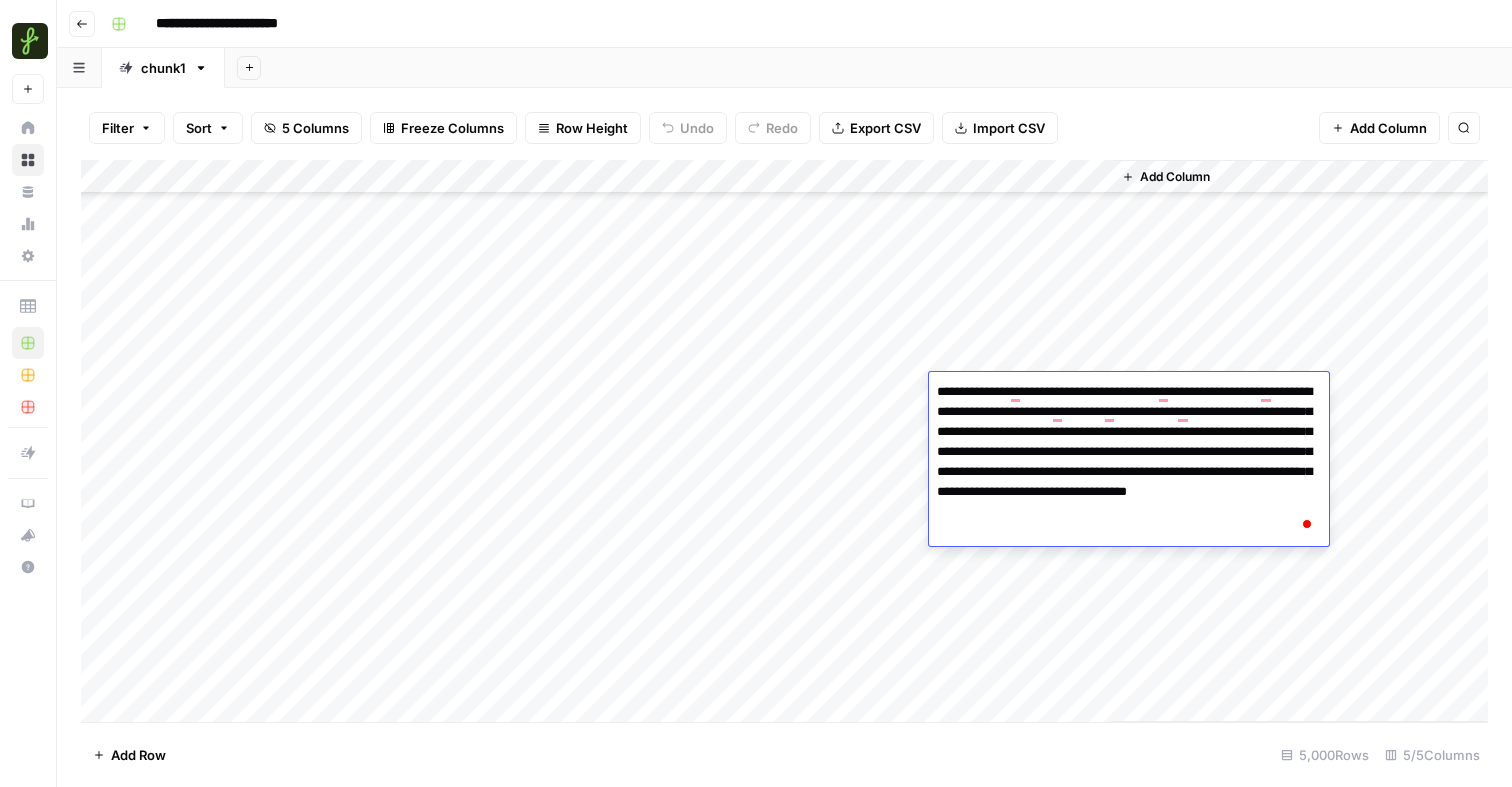 click on "Add Column" at bounding box center [784, 441] 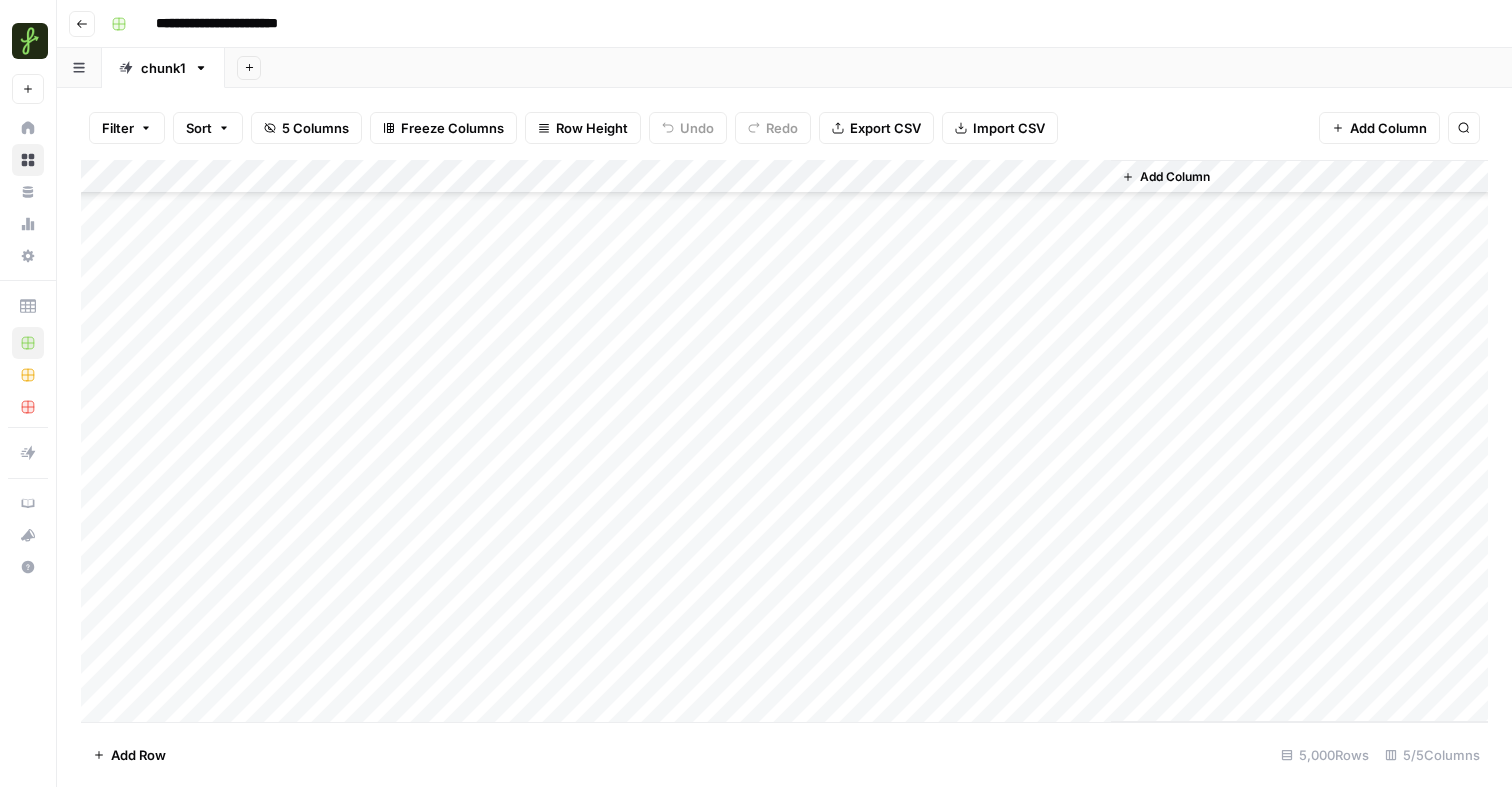 scroll, scrollTop: 80, scrollLeft: 0, axis: vertical 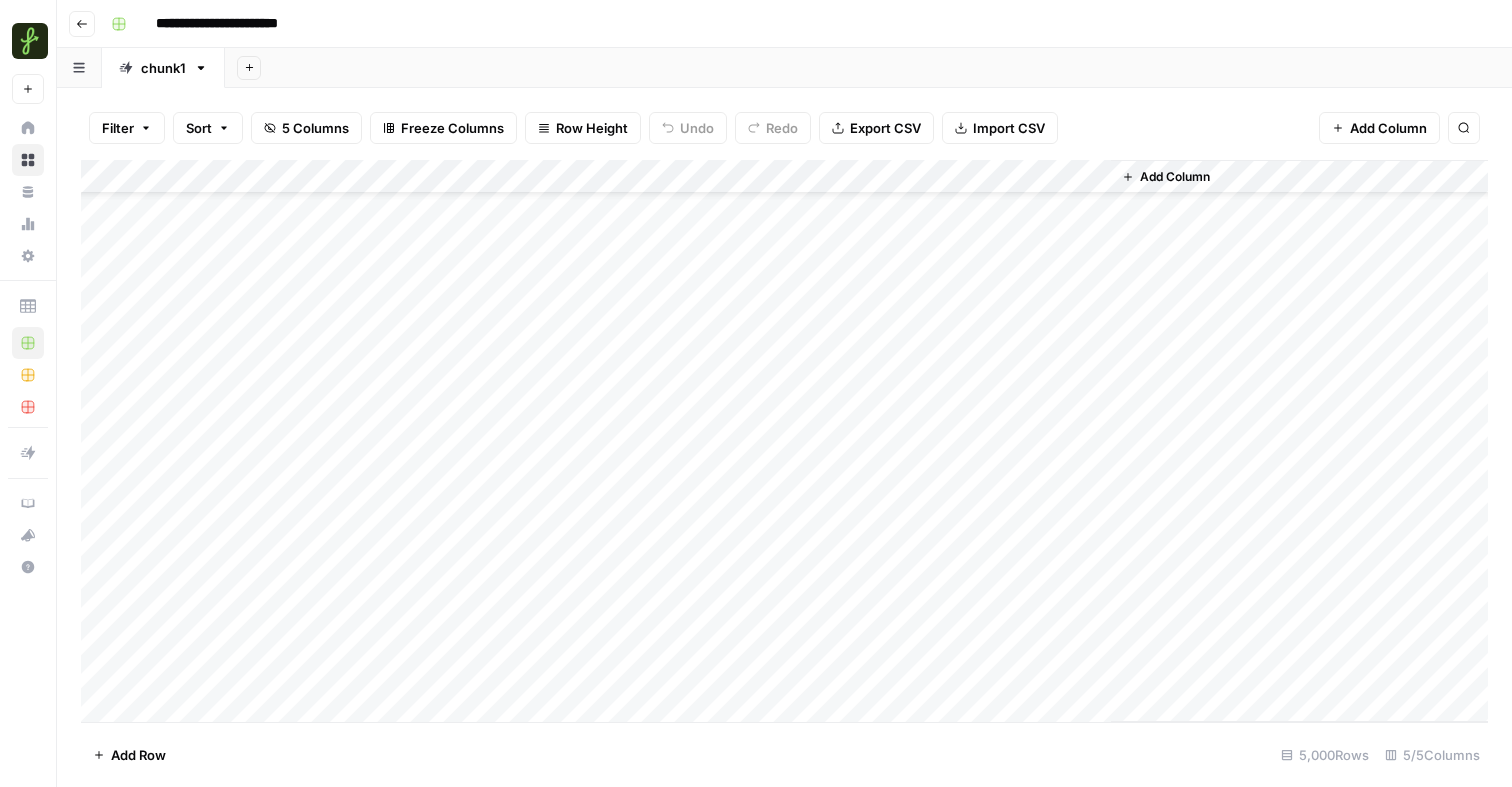 click on "Add Column" at bounding box center (784, 441) 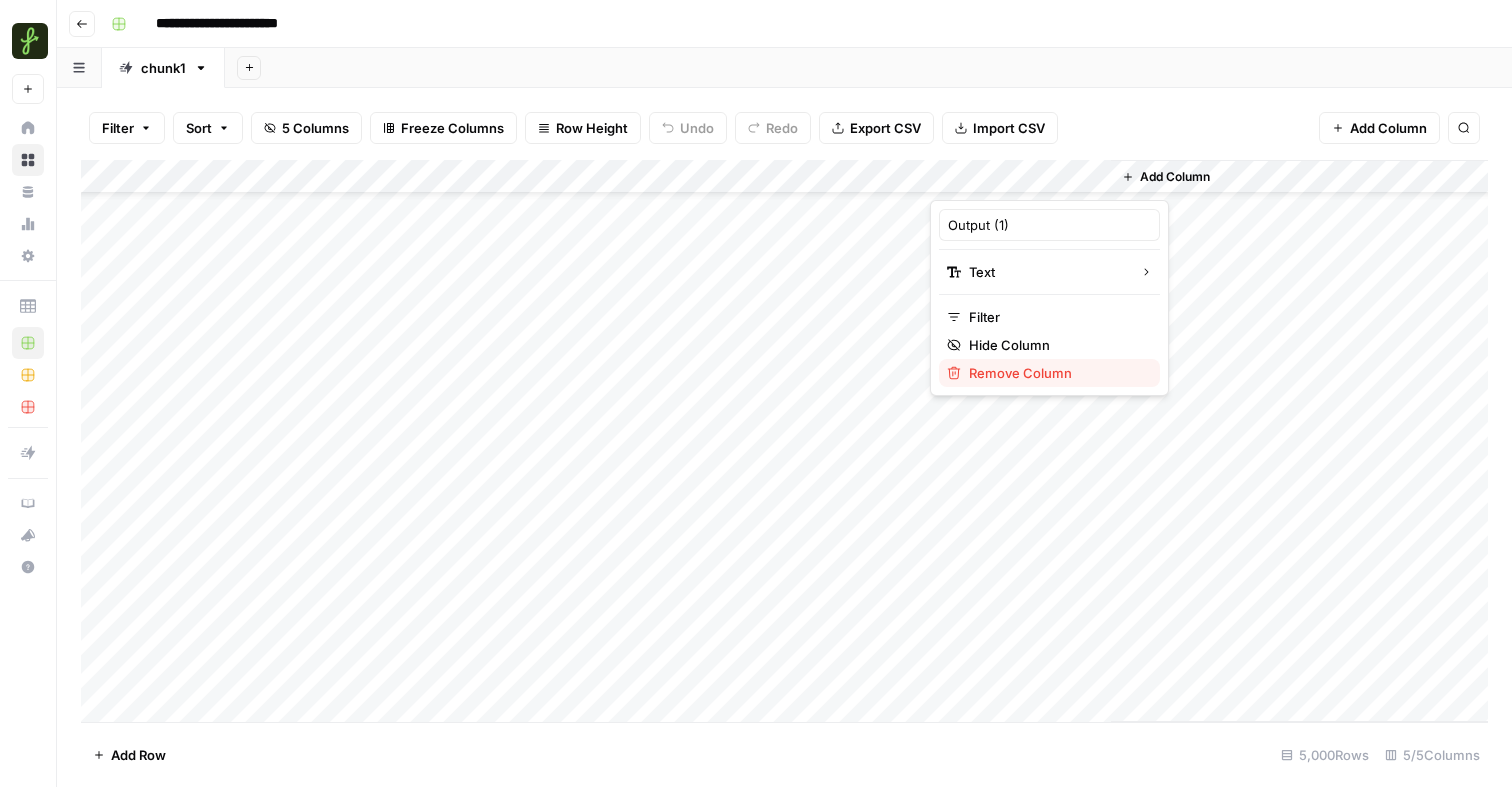 click on "Remove Column" at bounding box center [1049, 373] 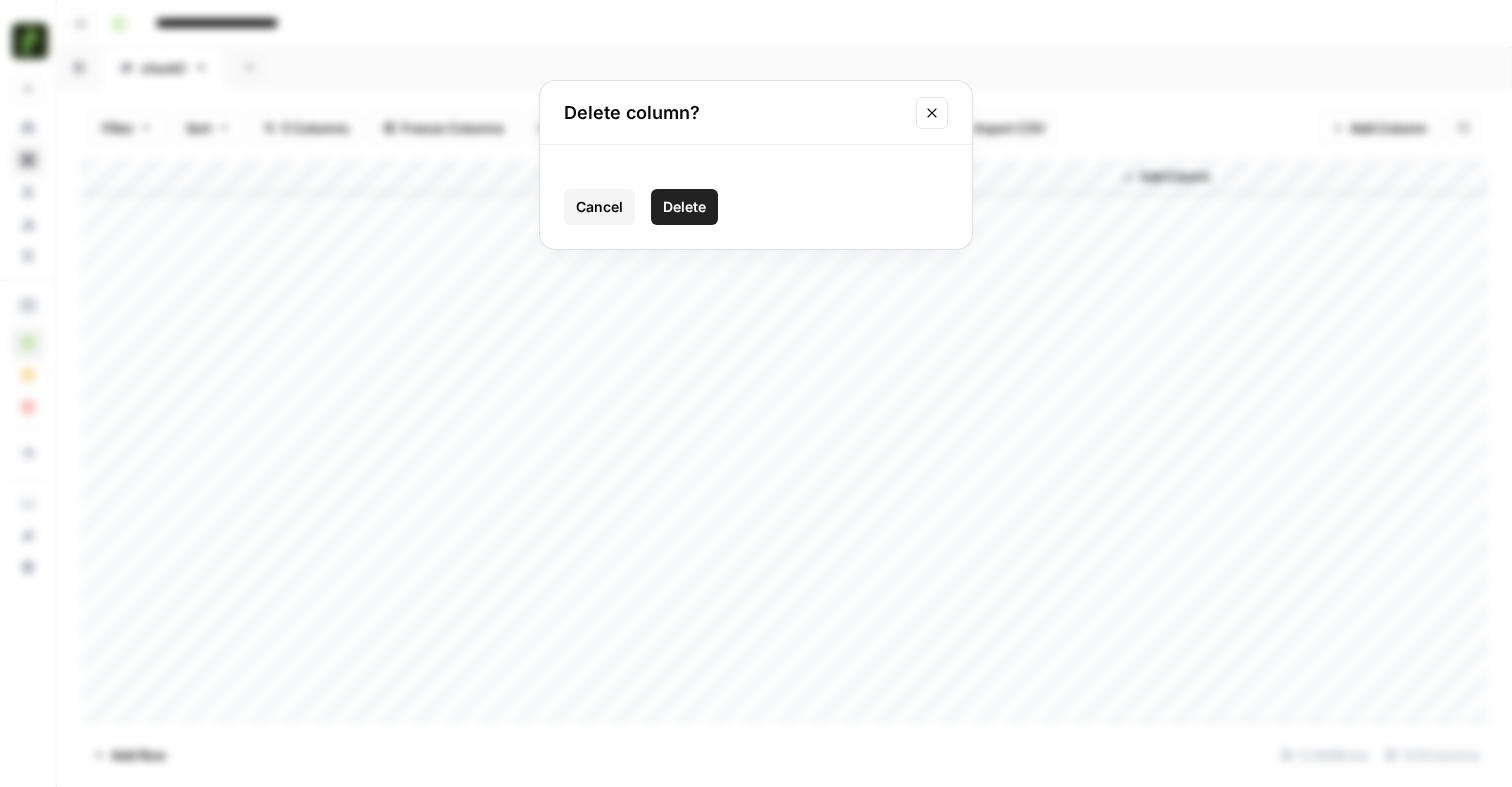 click on "Delete" at bounding box center (684, 207) 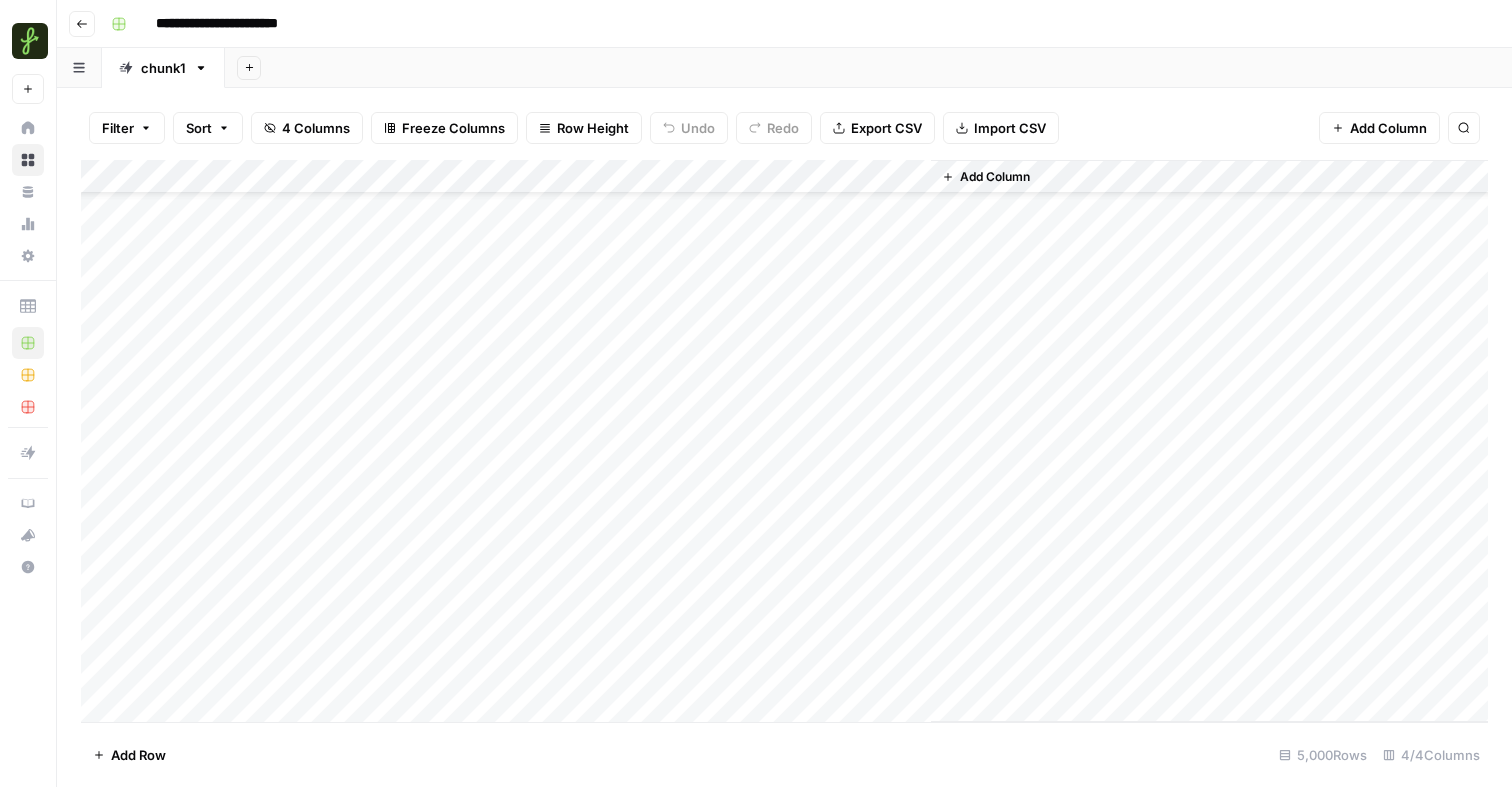 click on "Add Column" at bounding box center (784, 441) 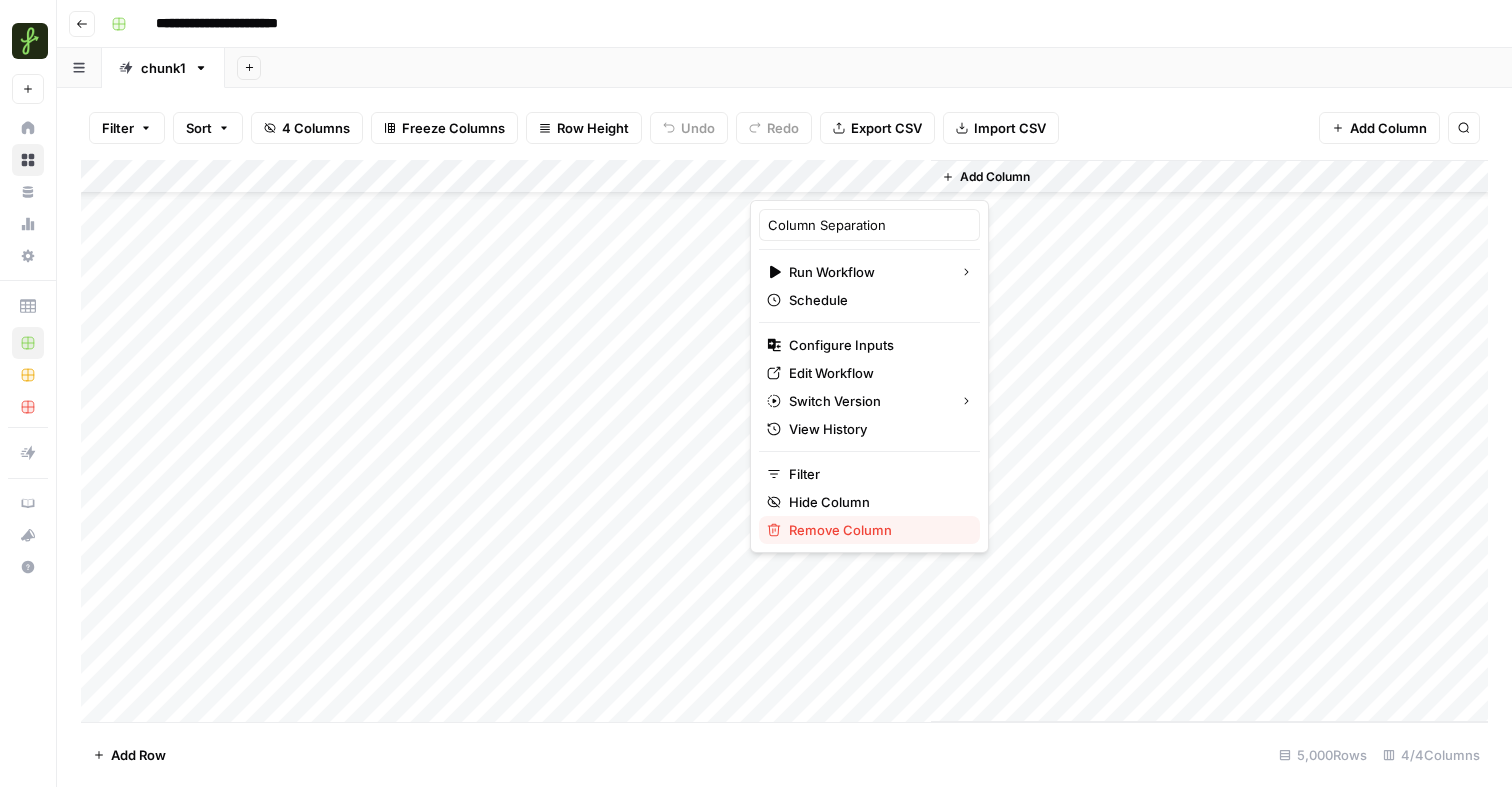 click on "Remove Column" at bounding box center [876, 530] 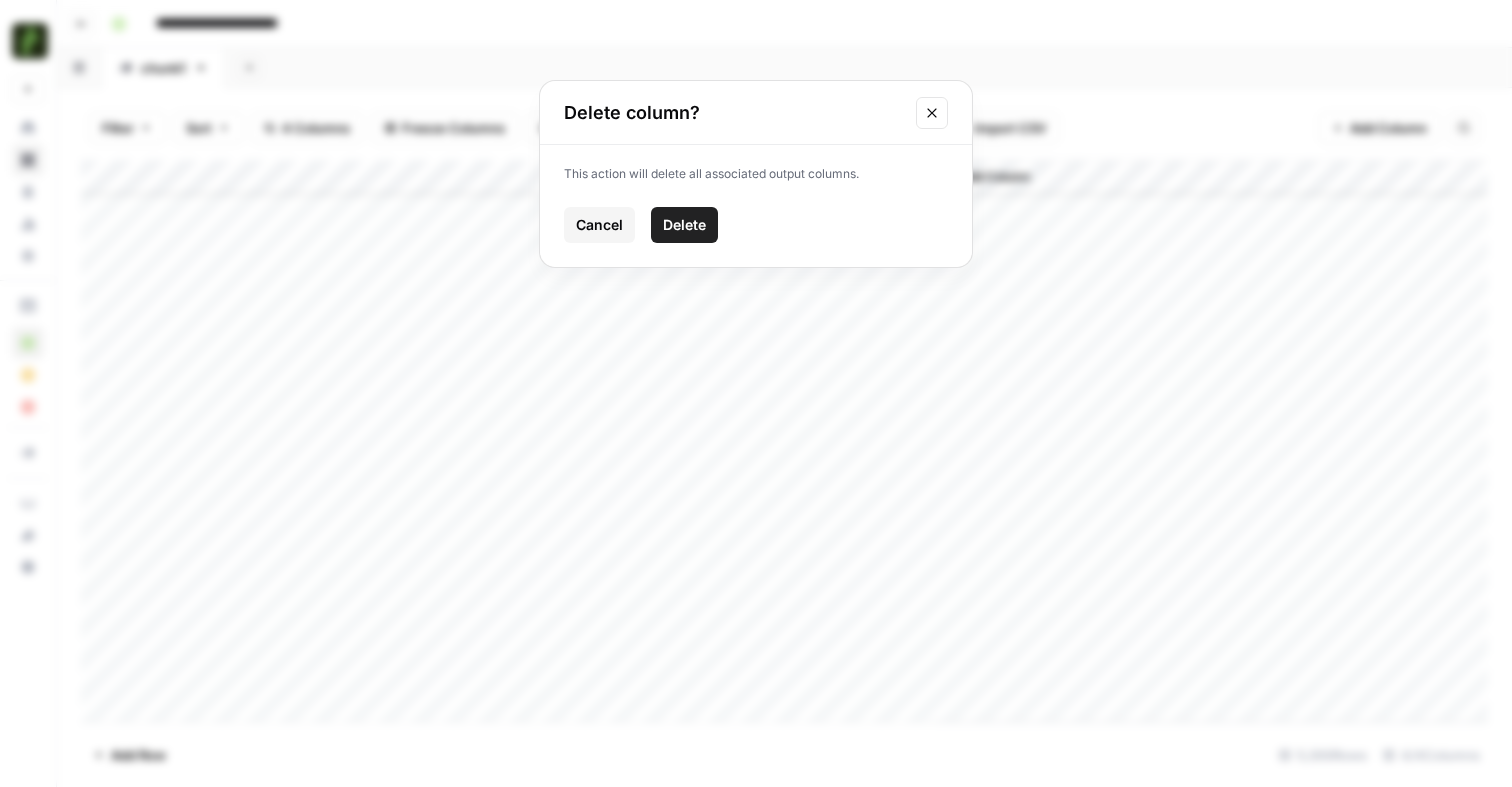 click on "Delete" at bounding box center [684, 225] 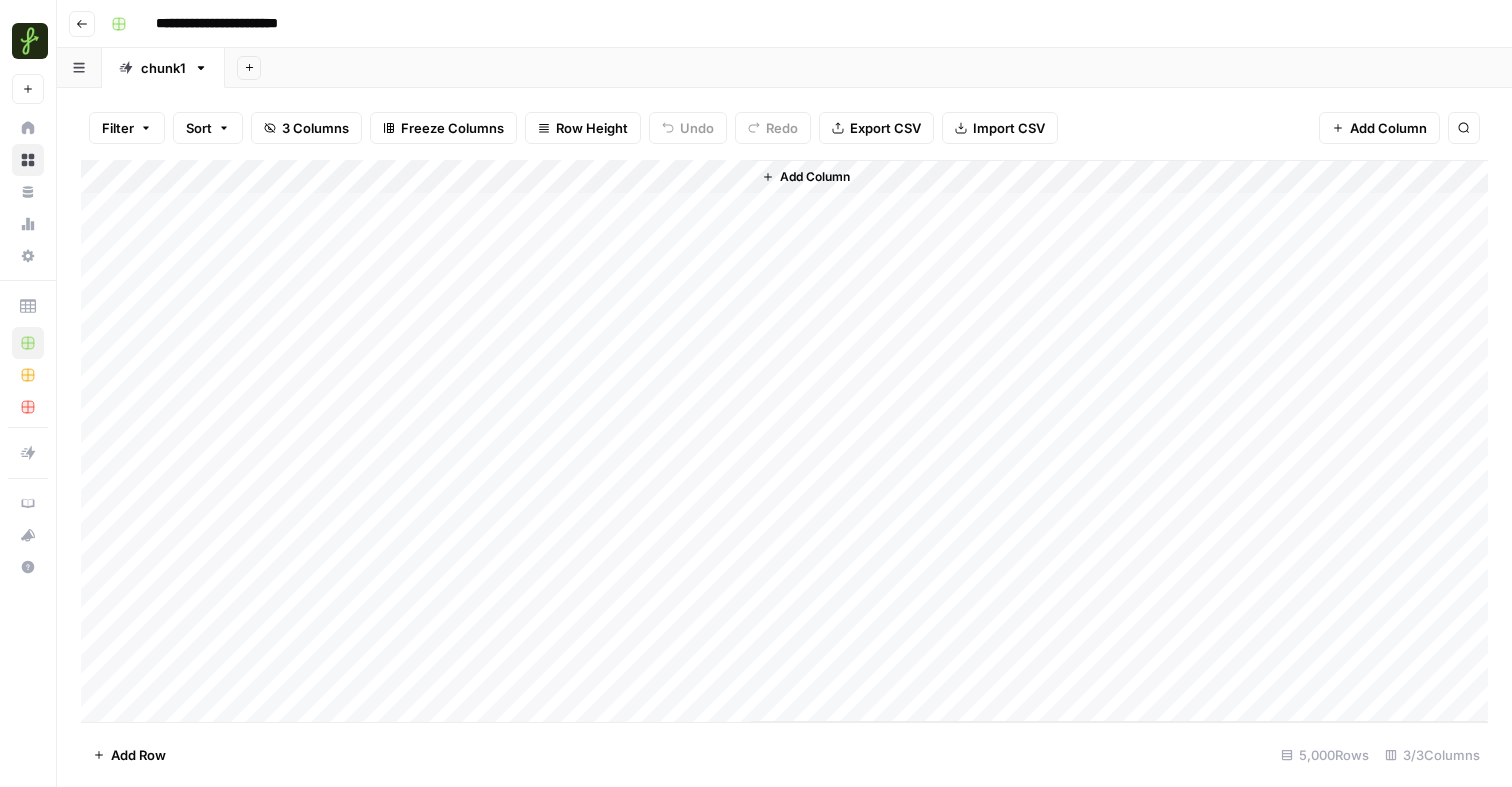 scroll, scrollTop: 0, scrollLeft: 0, axis: both 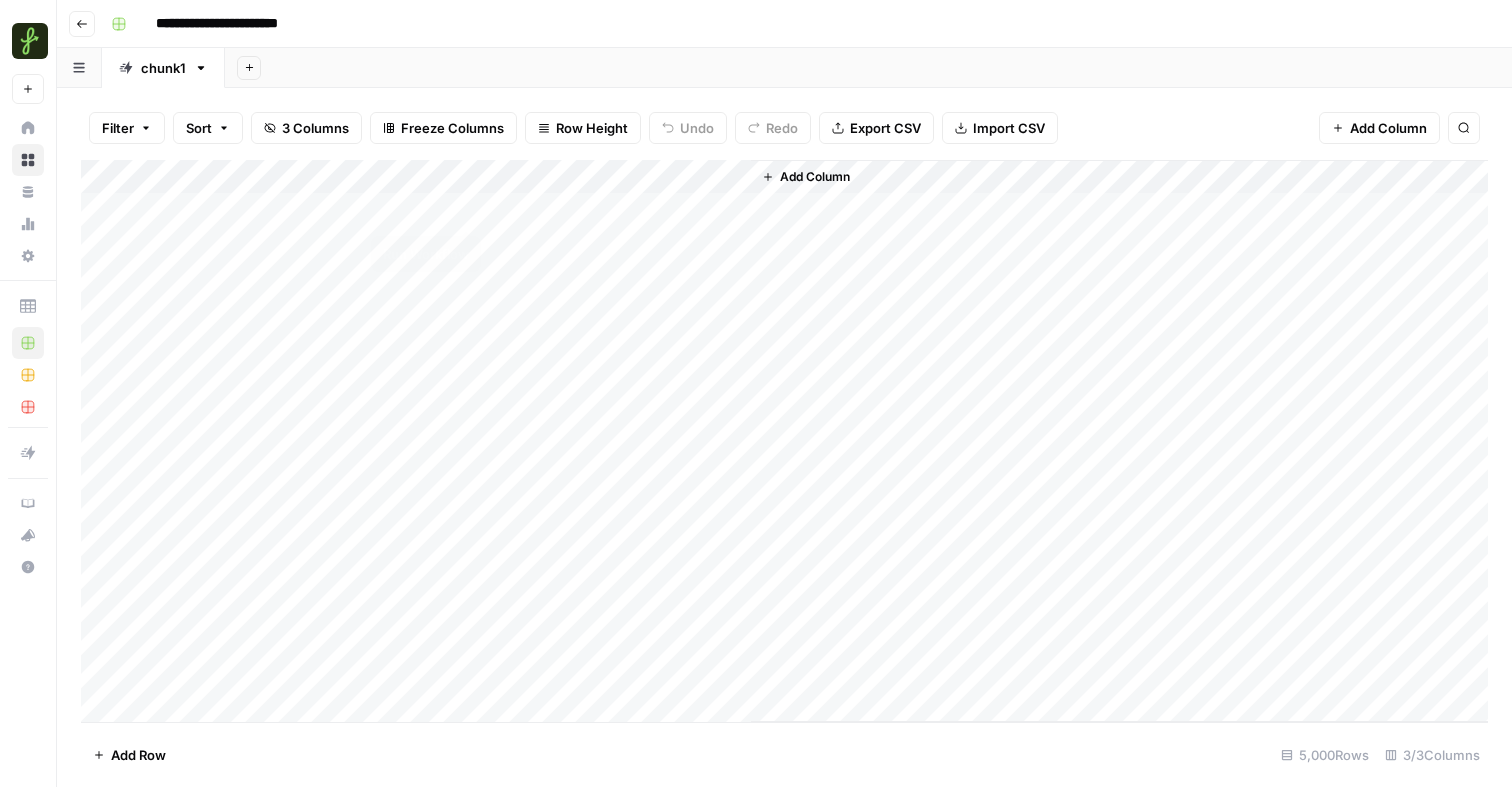 click on "Add Column" at bounding box center (784, 441) 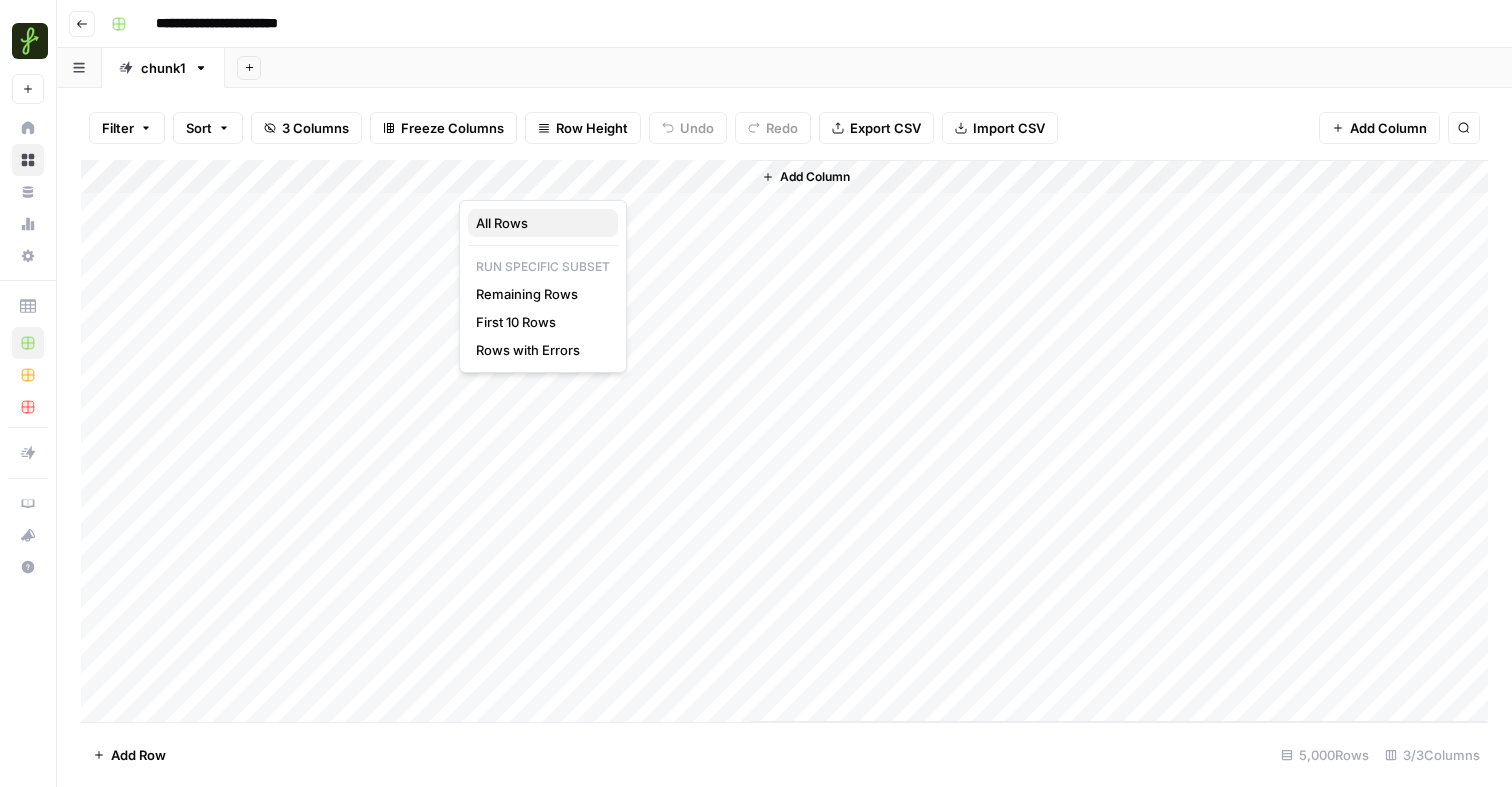 click on "All Rows" at bounding box center (539, 223) 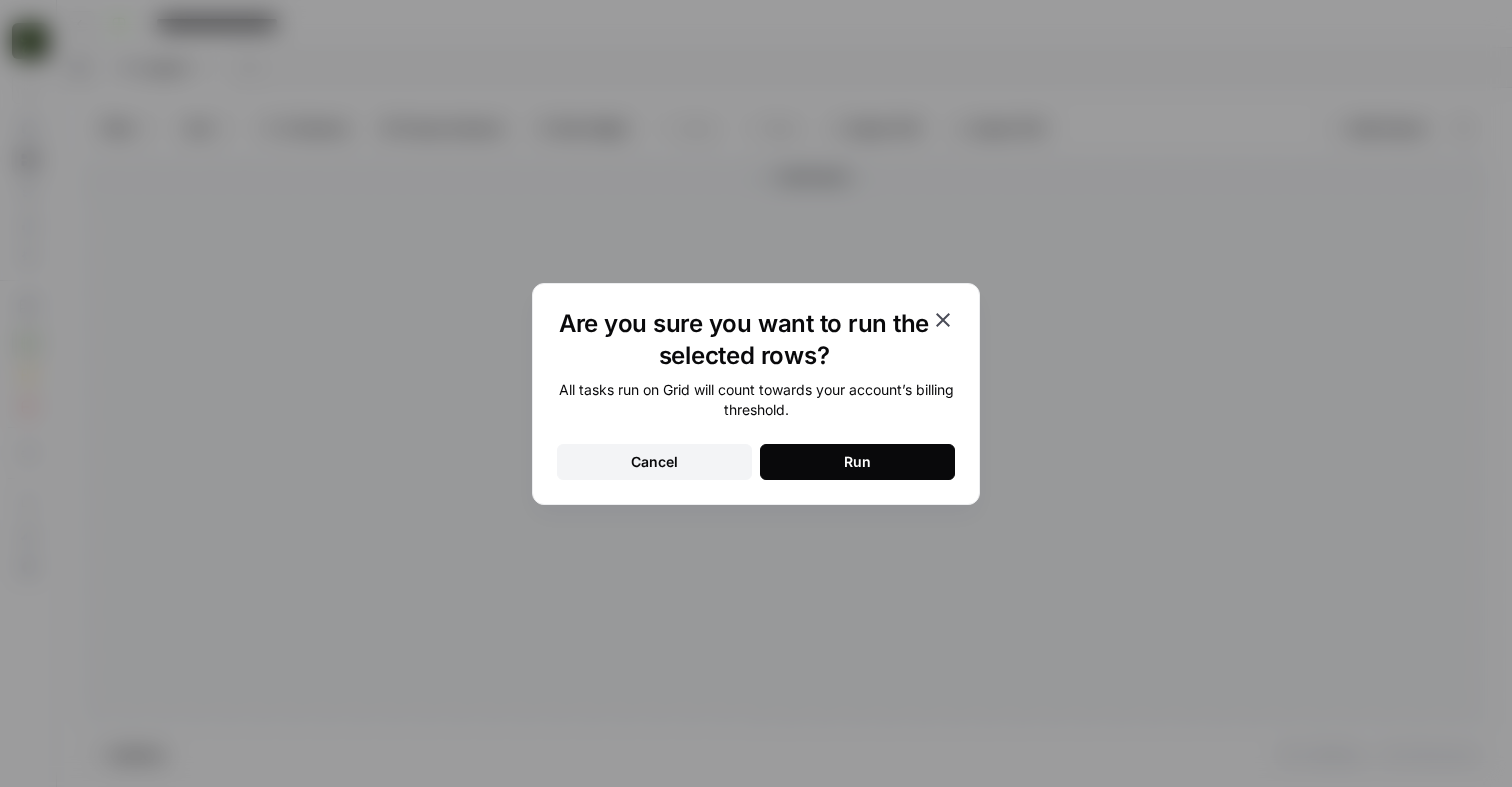 click on "Run" at bounding box center [857, 462] 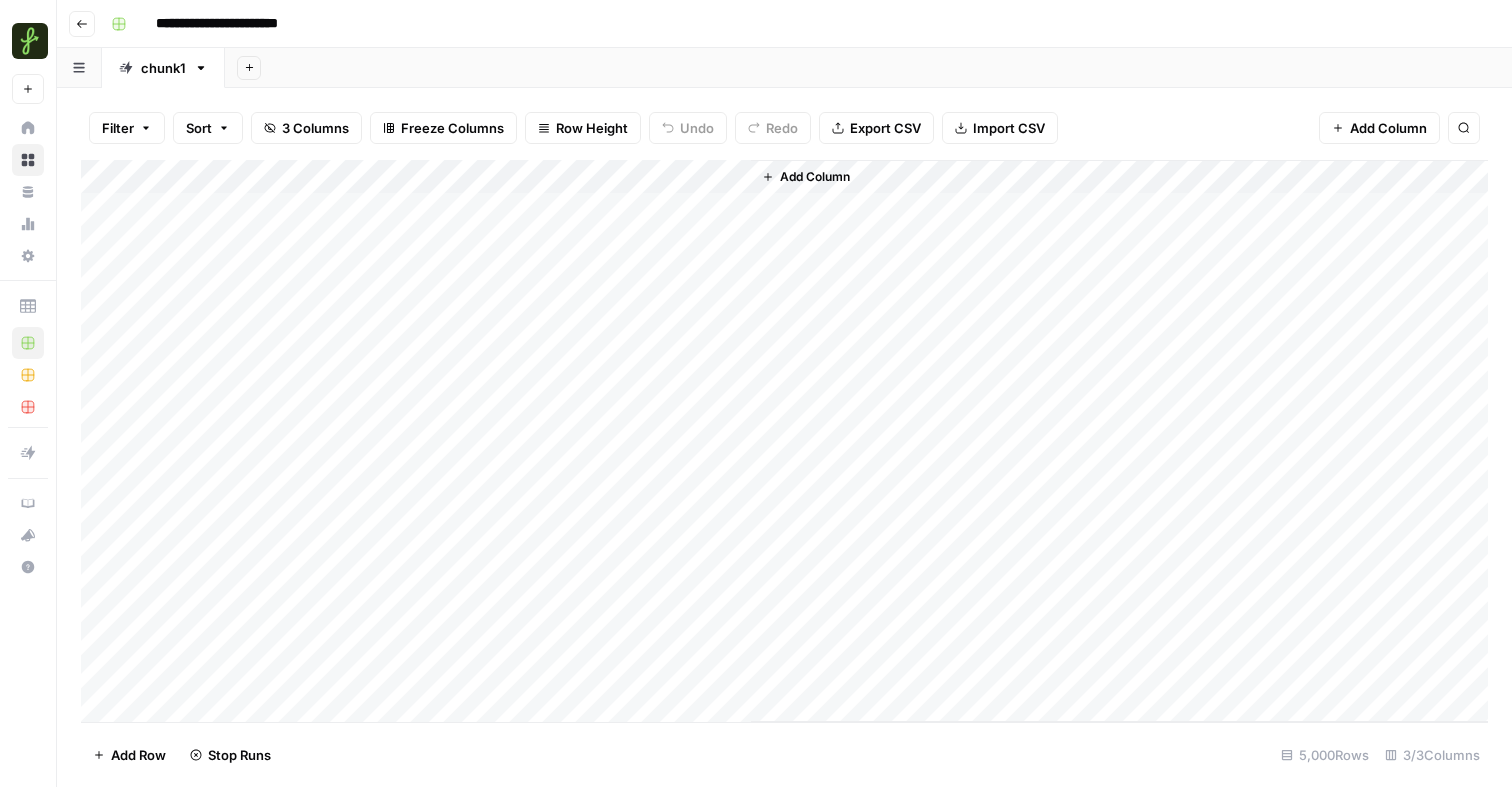 click on "Add Column" at bounding box center (1119, 441) 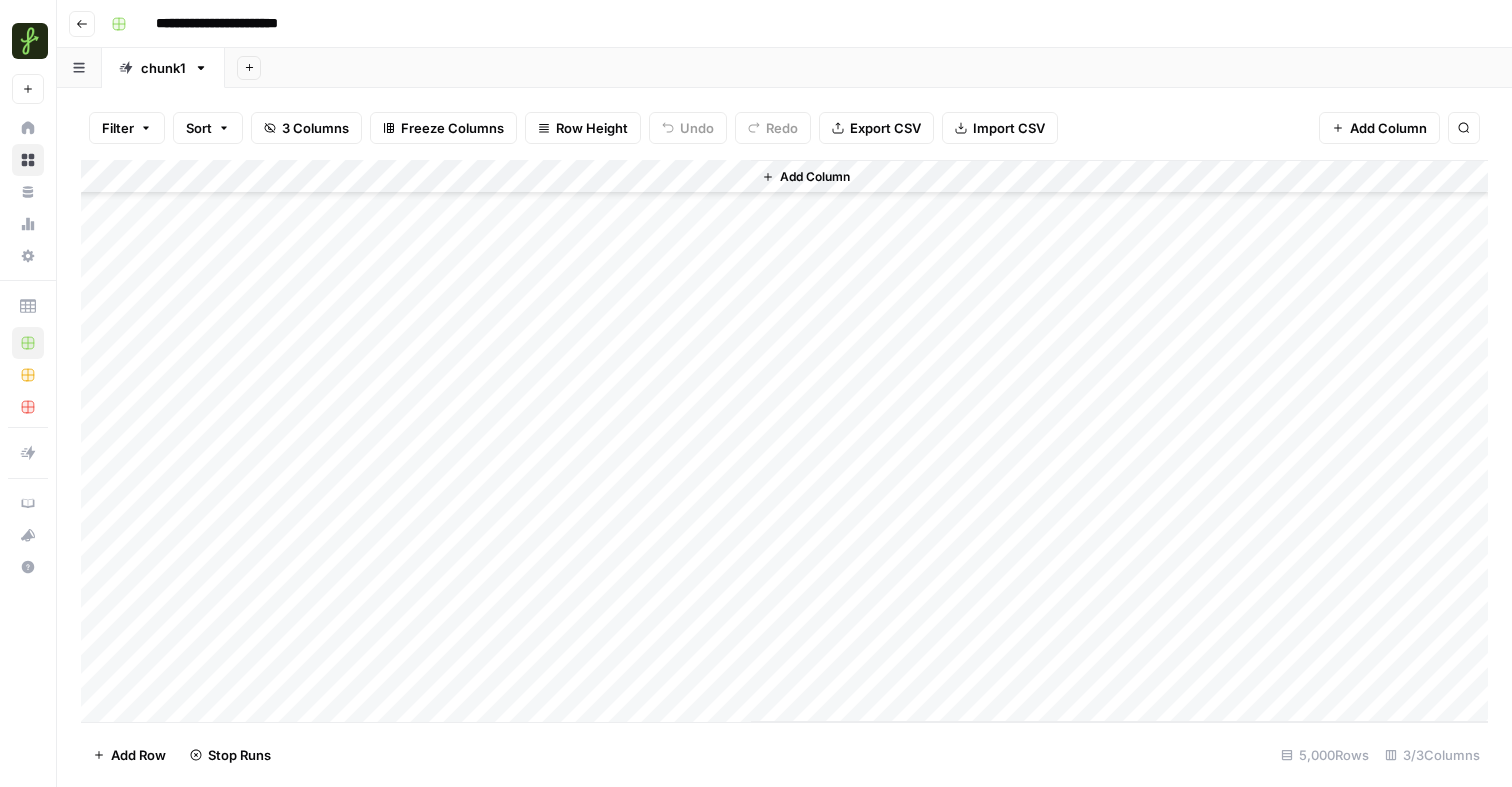 scroll, scrollTop: 105, scrollLeft: 0, axis: vertical 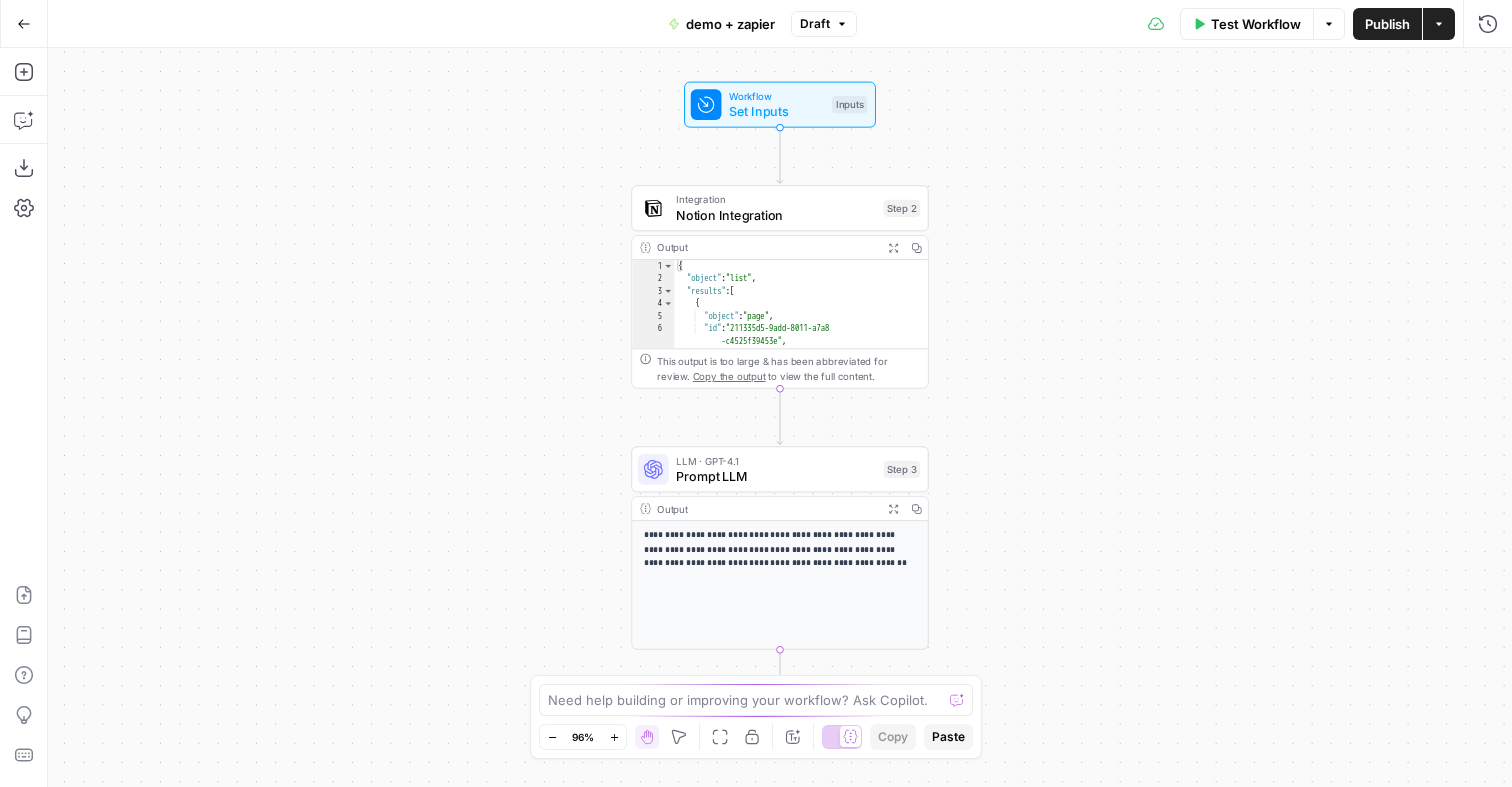 click 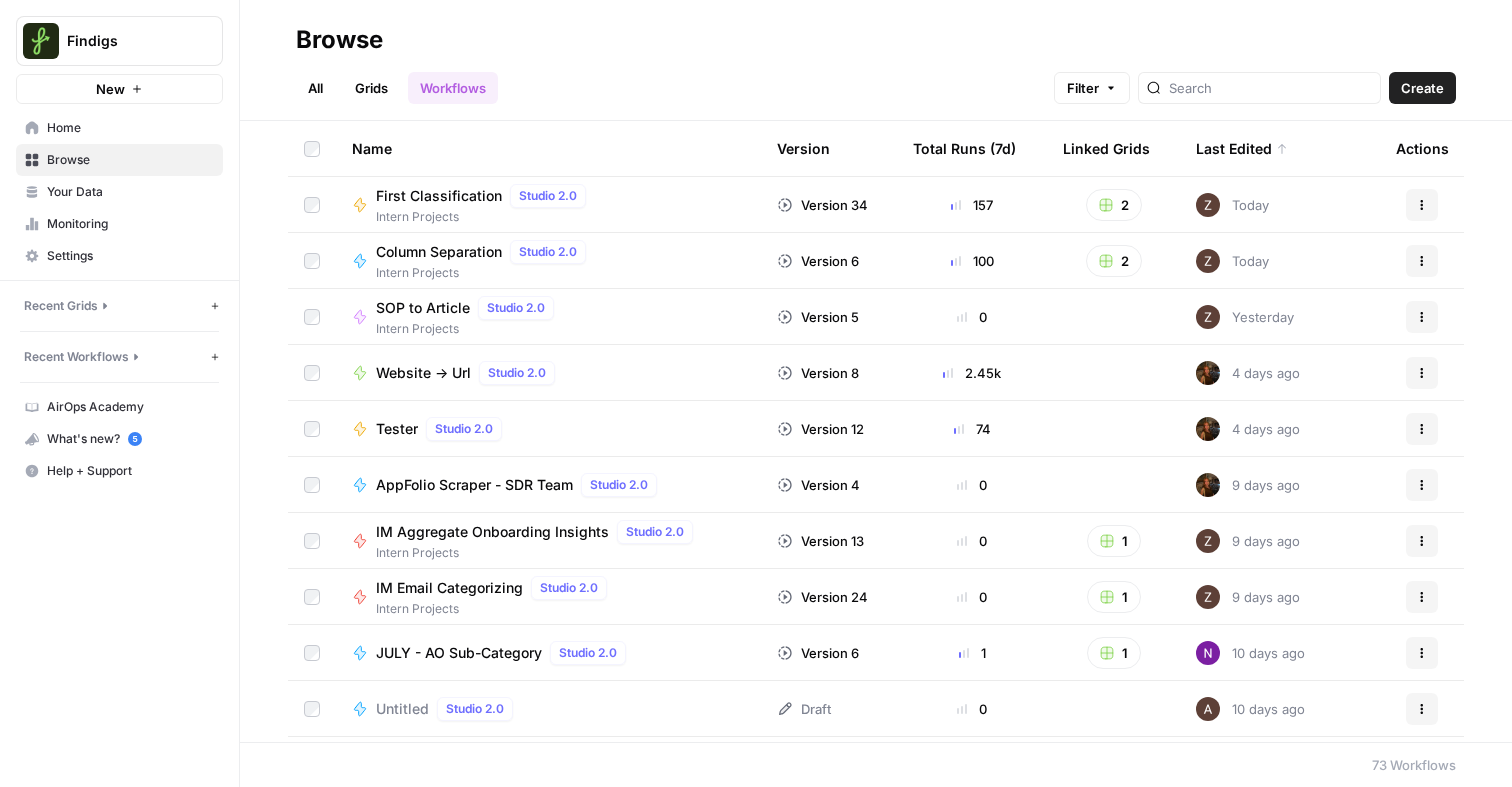 click on "Column Separation" at bounding box center [439, 252] 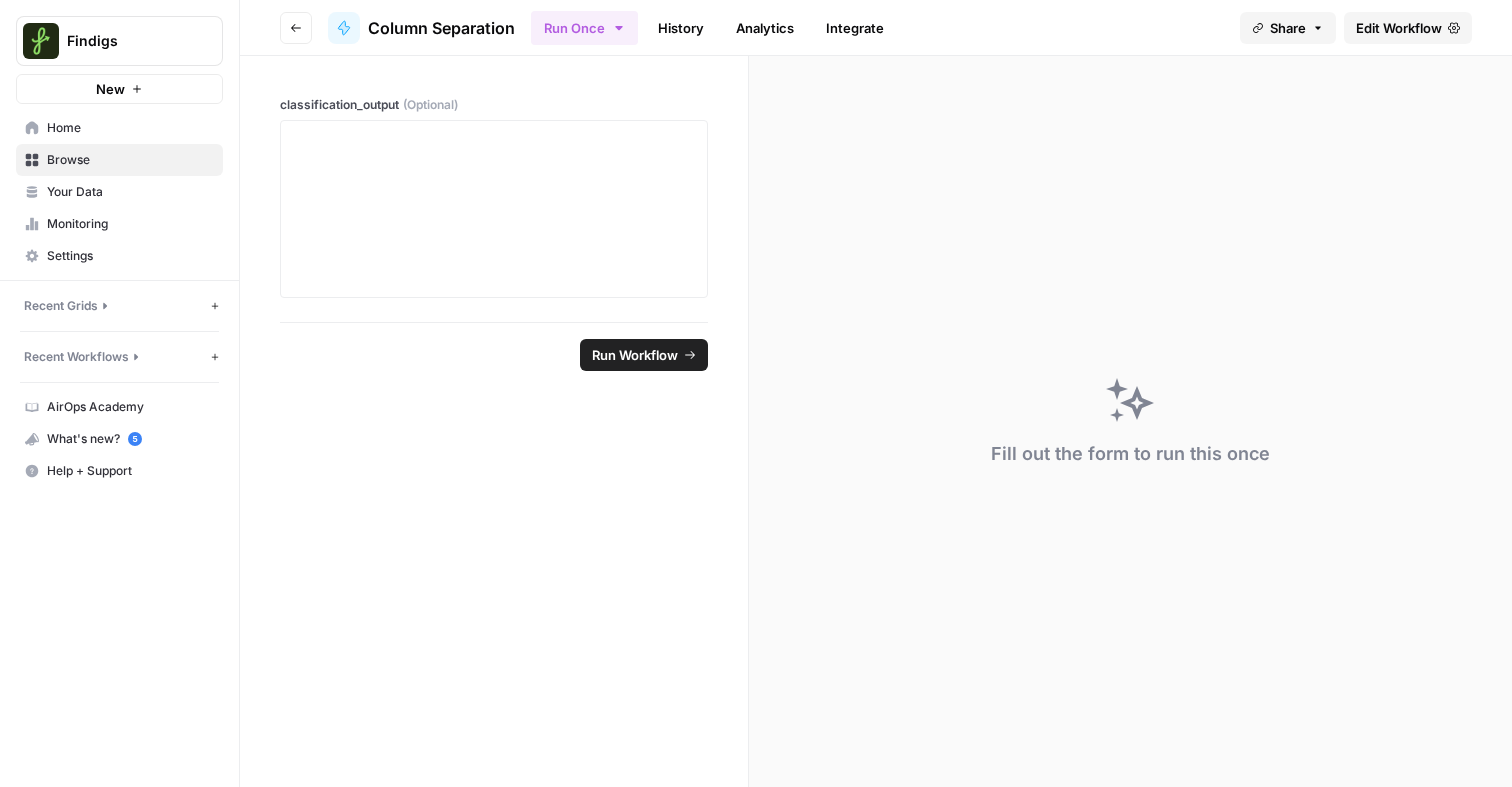 click on "Go back Column Separation Run Once History Analytics Integrate Share Edit Workflow" at bounding box center (876, 28) 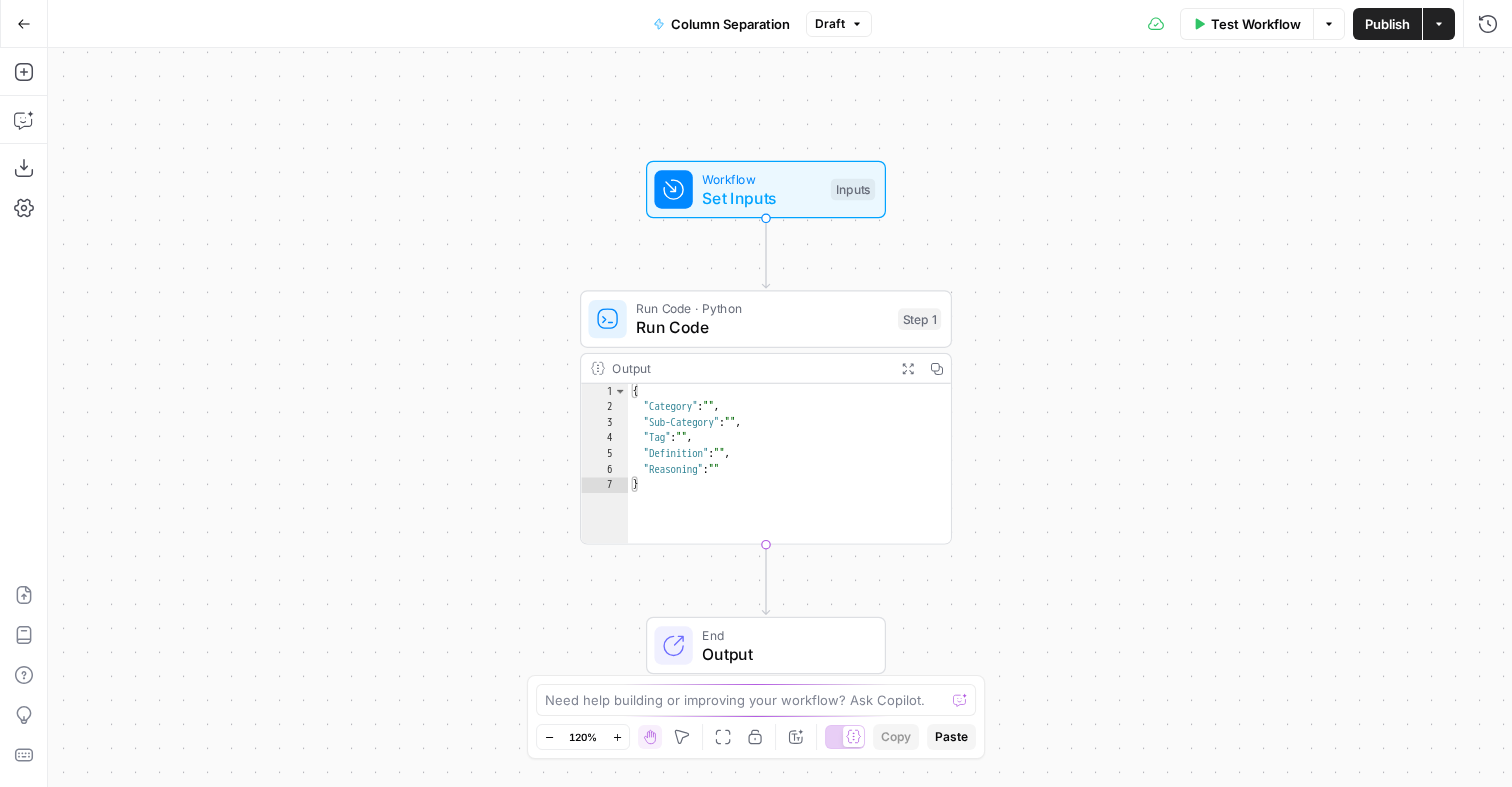 click on "Publish" at bounding box center [1387, 24] 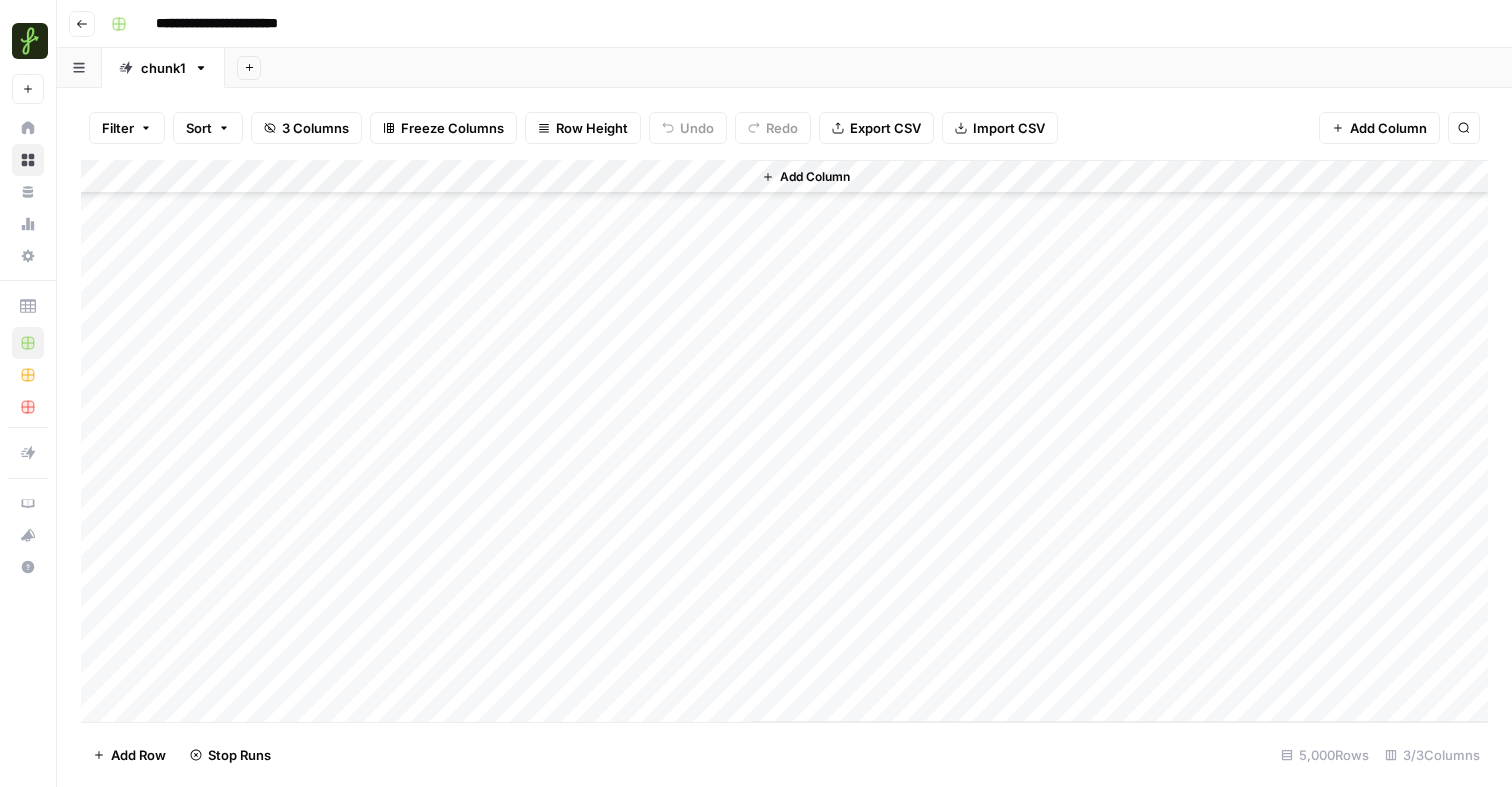scroll, scrollTop: 0, scrollLeft: 0, axis: both 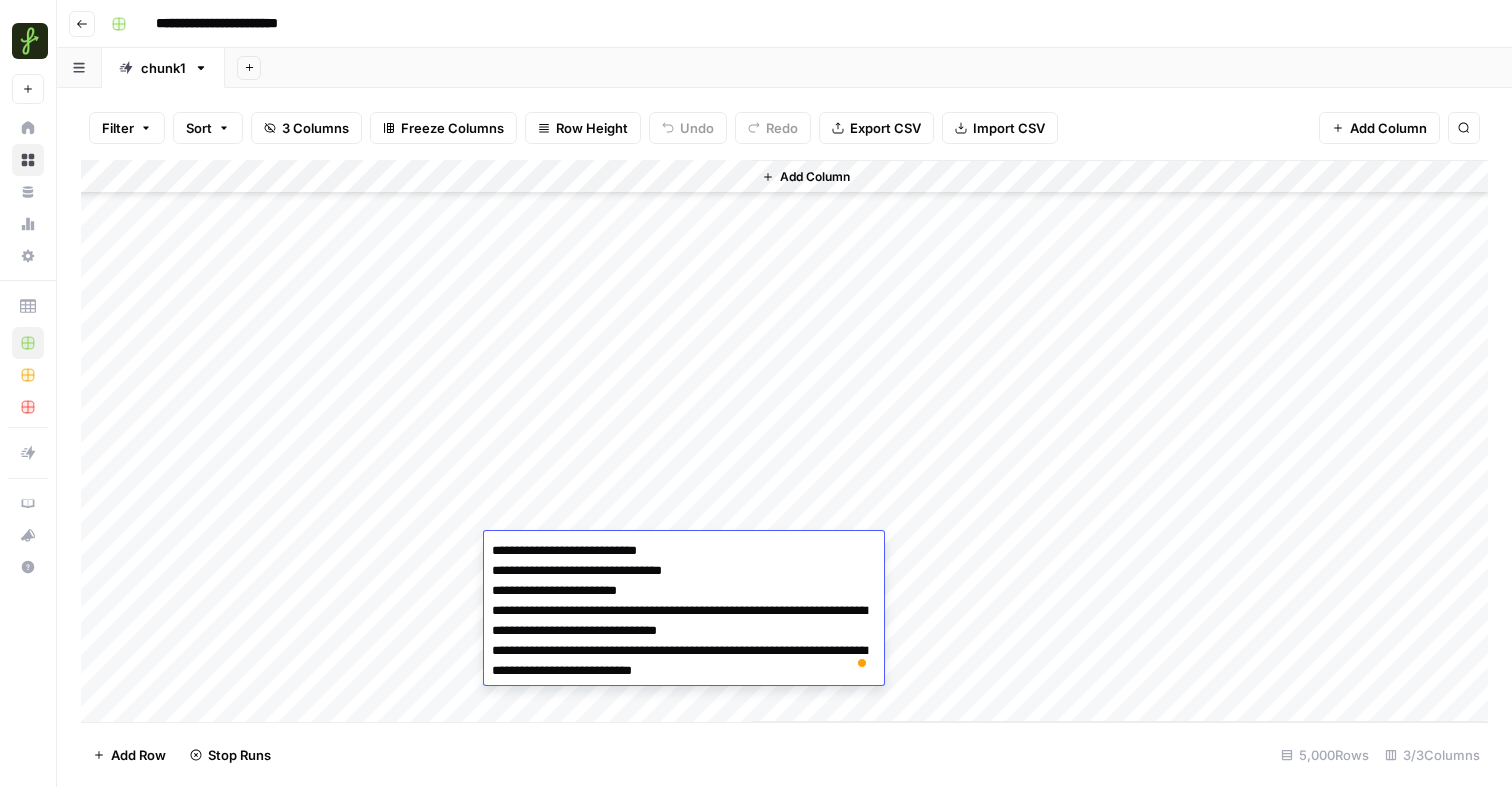 click on "**********" at bounding box center [684, 611] 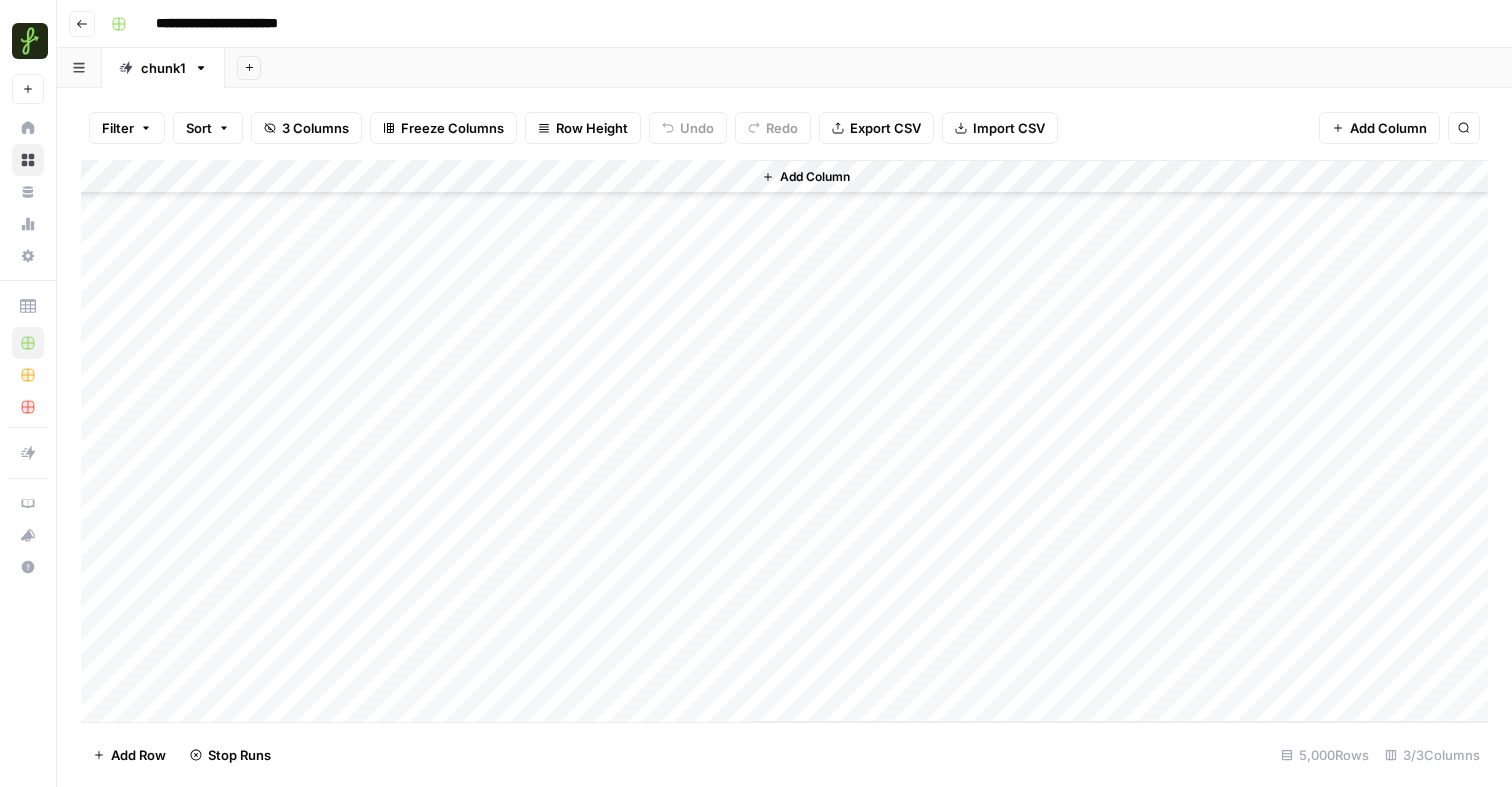 click on "Add Column" at bounding box center [784, 441] 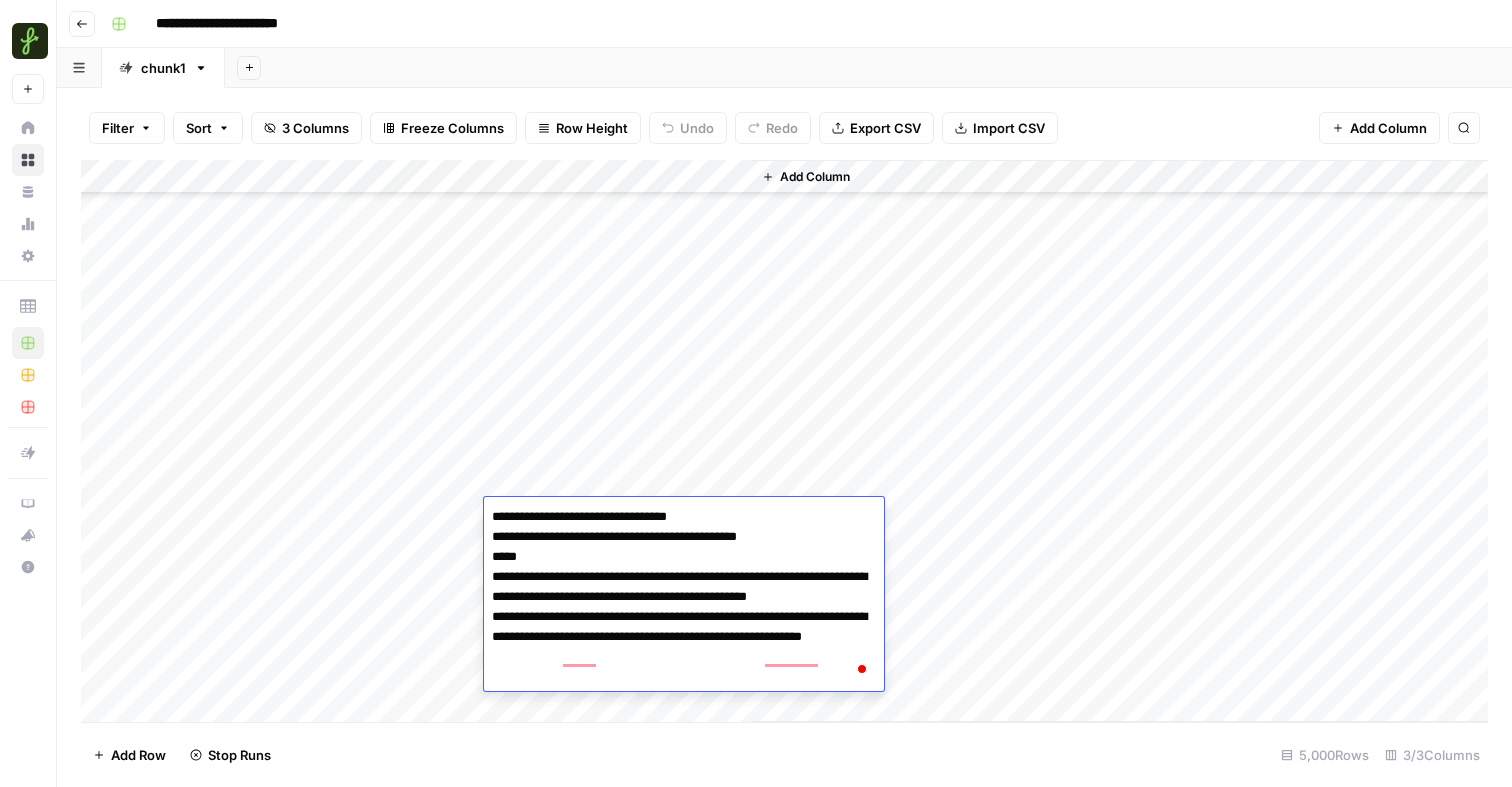 click on "Add Column" at bounding box center [784, 441] 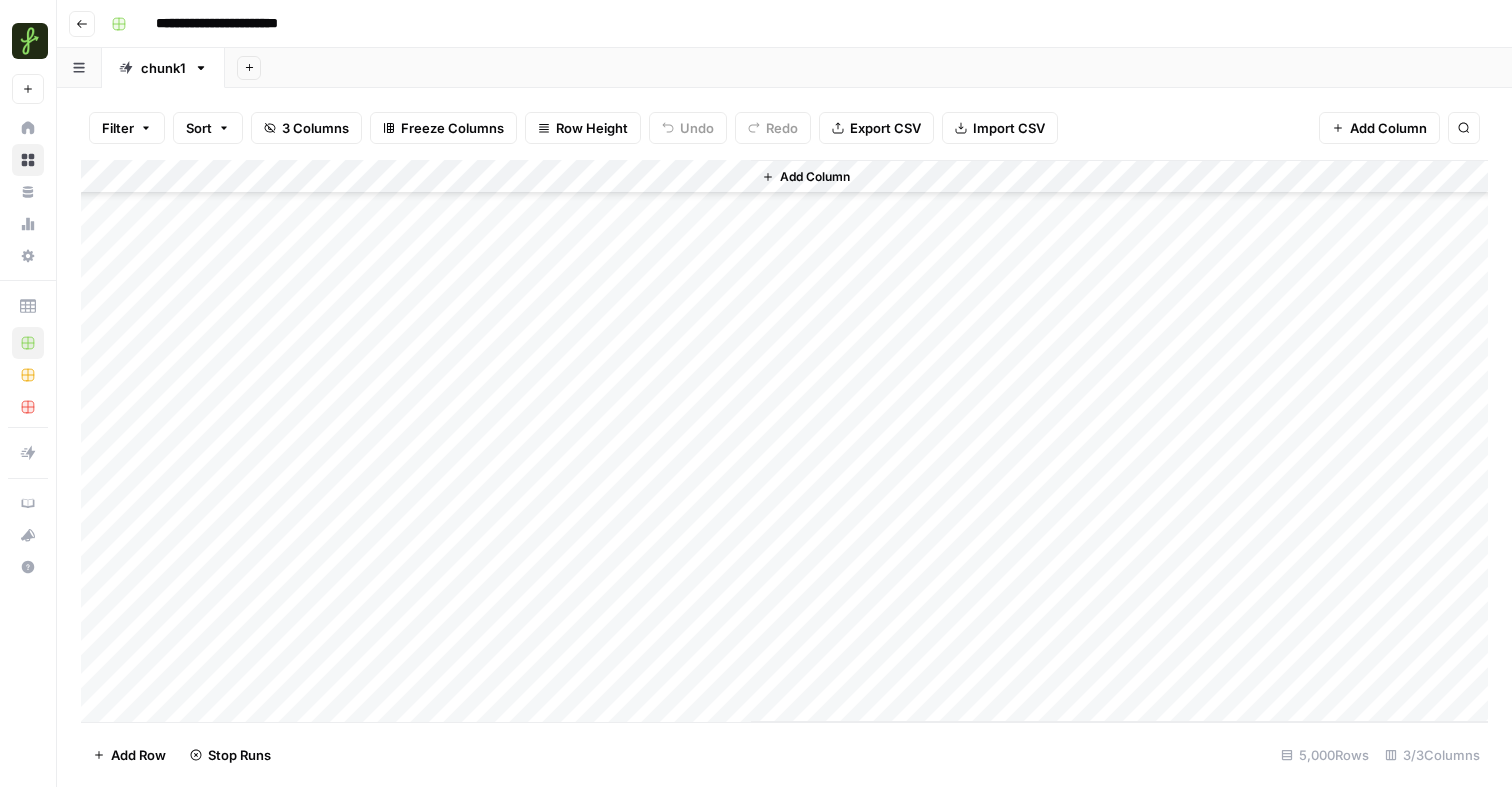 click on "Add Column" at bounding box center [784, 441] 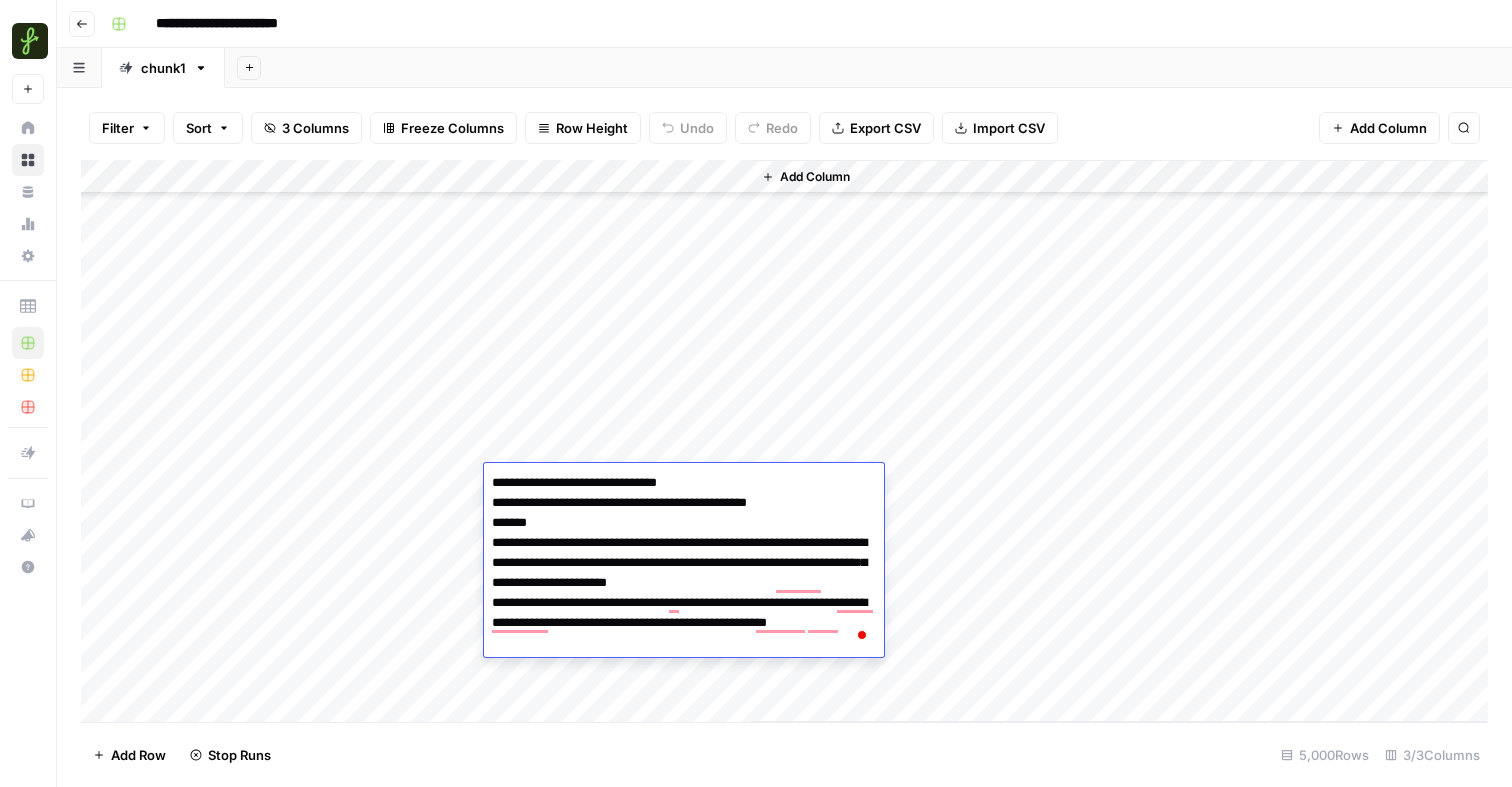 click on "**********" at bounding box center (684, 563) 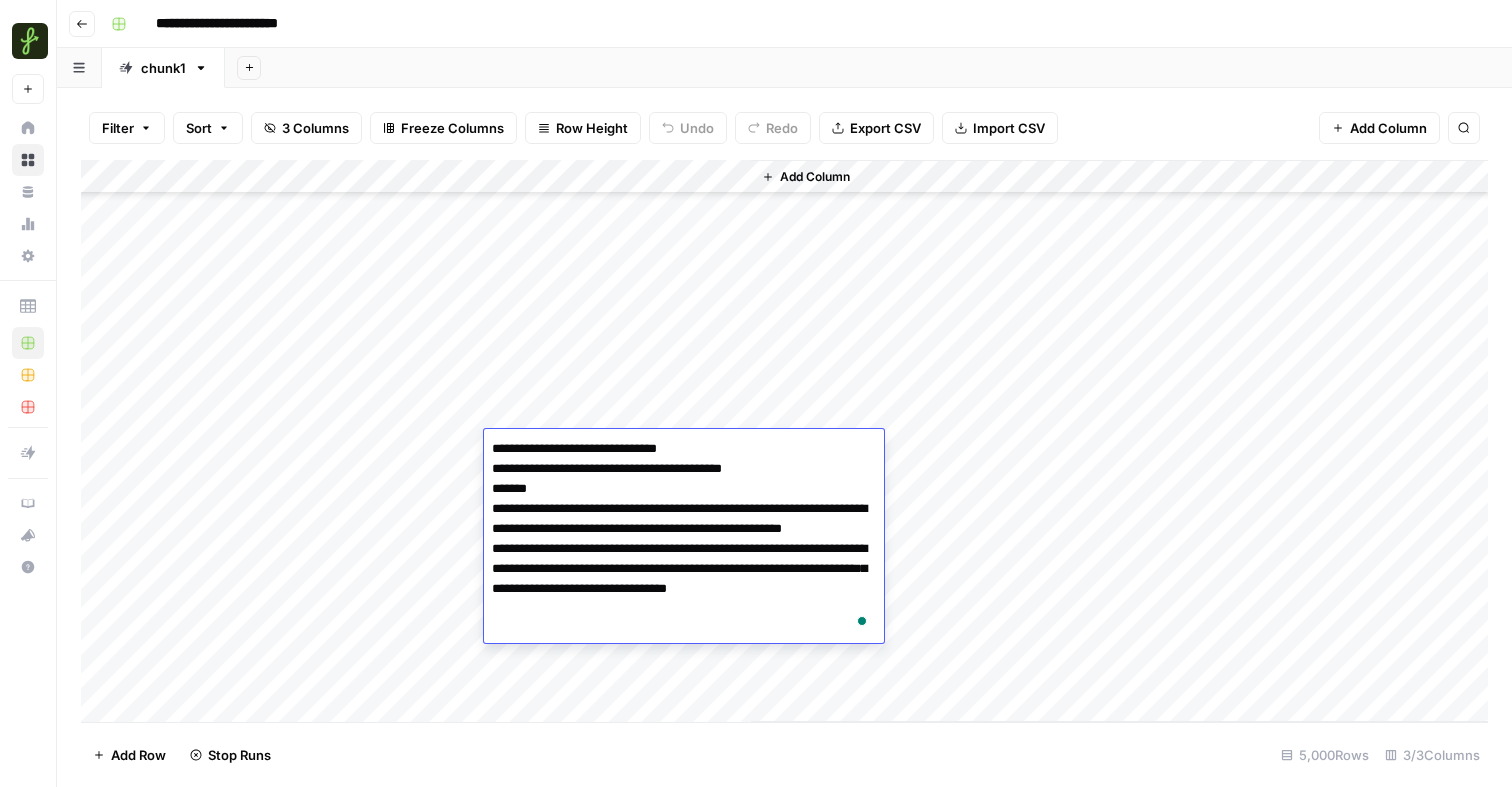 click on "Add Column" at bounding box center (784, 441) 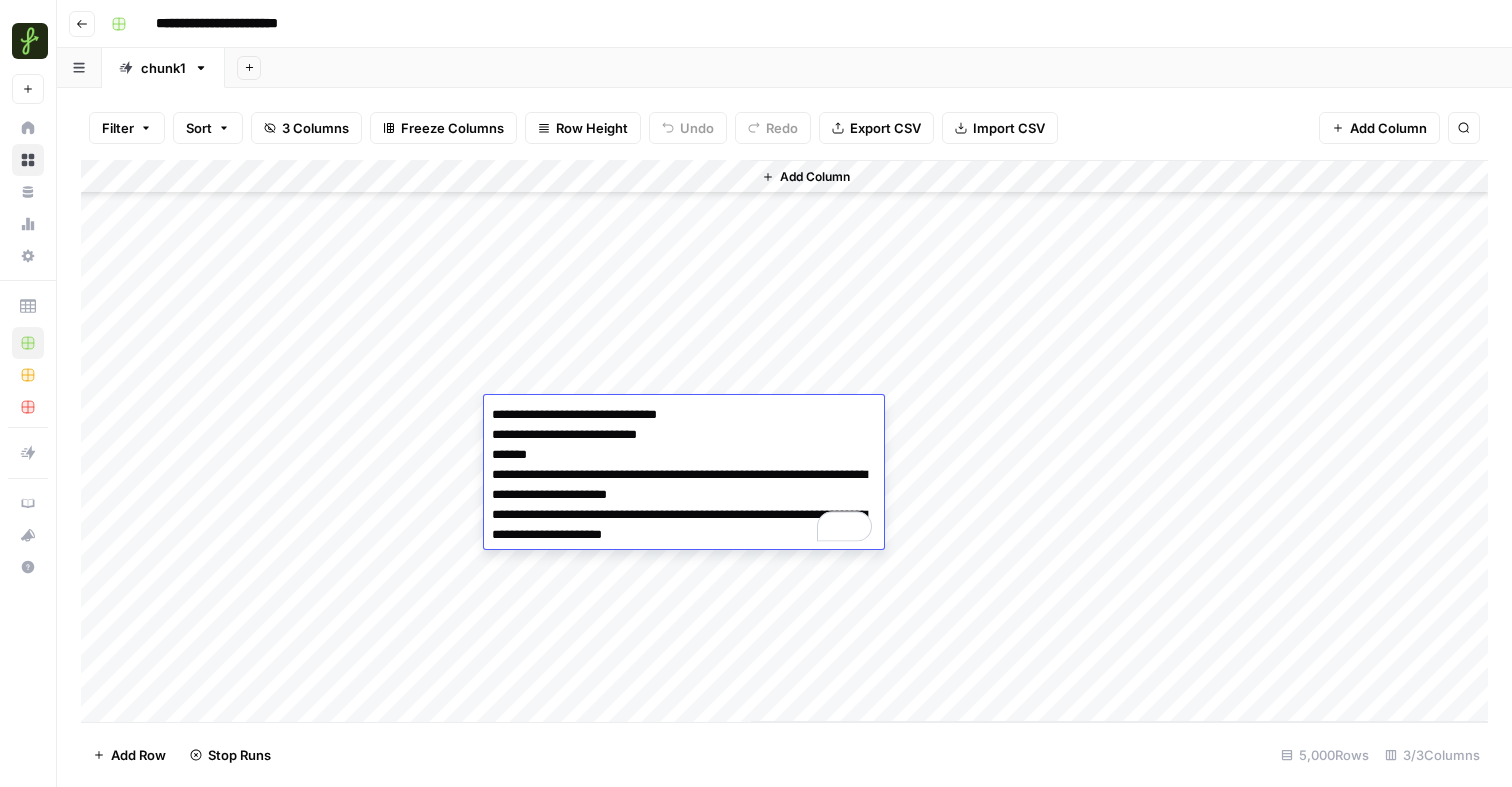 click on "Add Column" at bounding box center (784, 441) 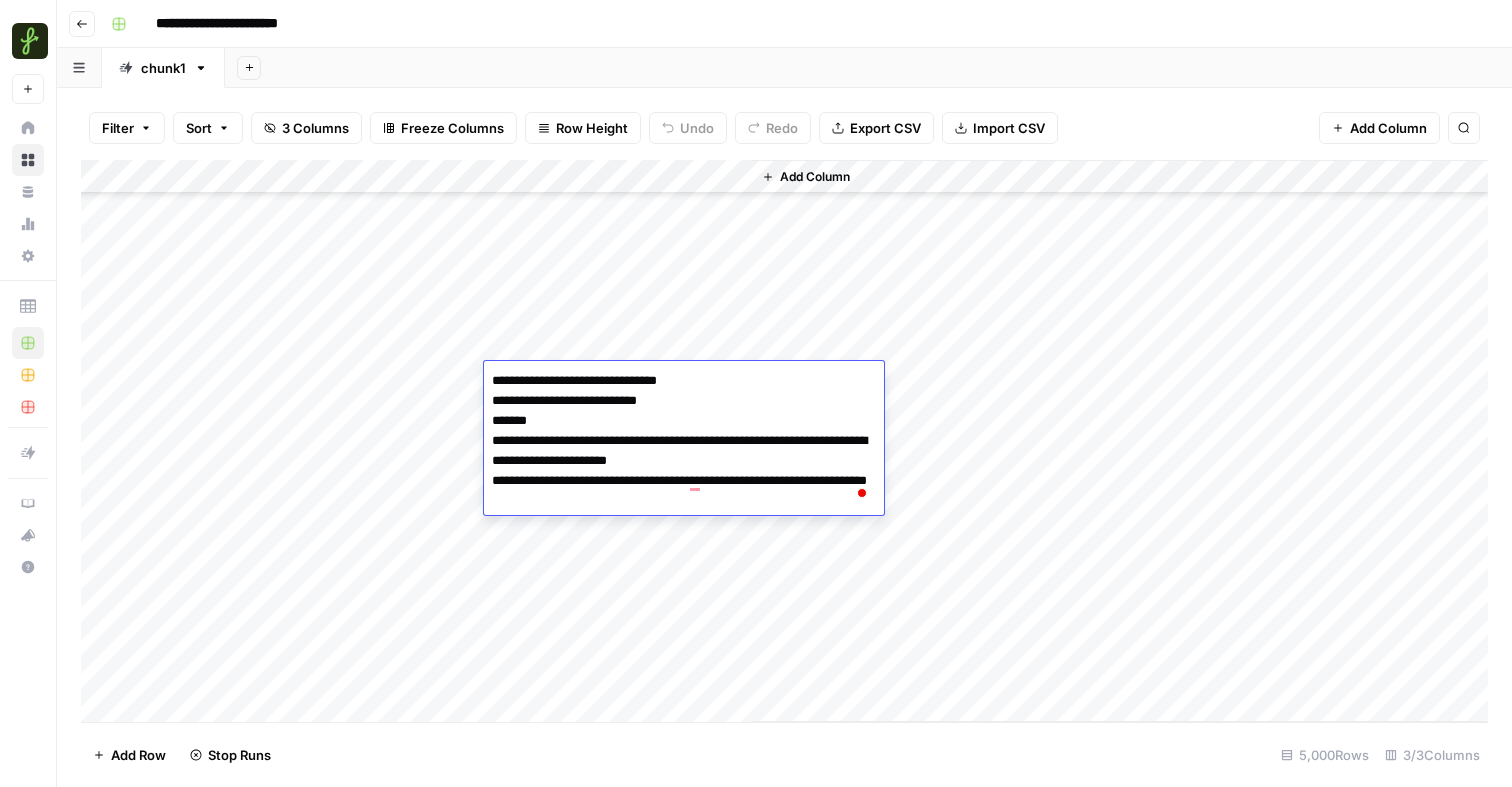 click on "Add Column" at bounding box center [784, 441] 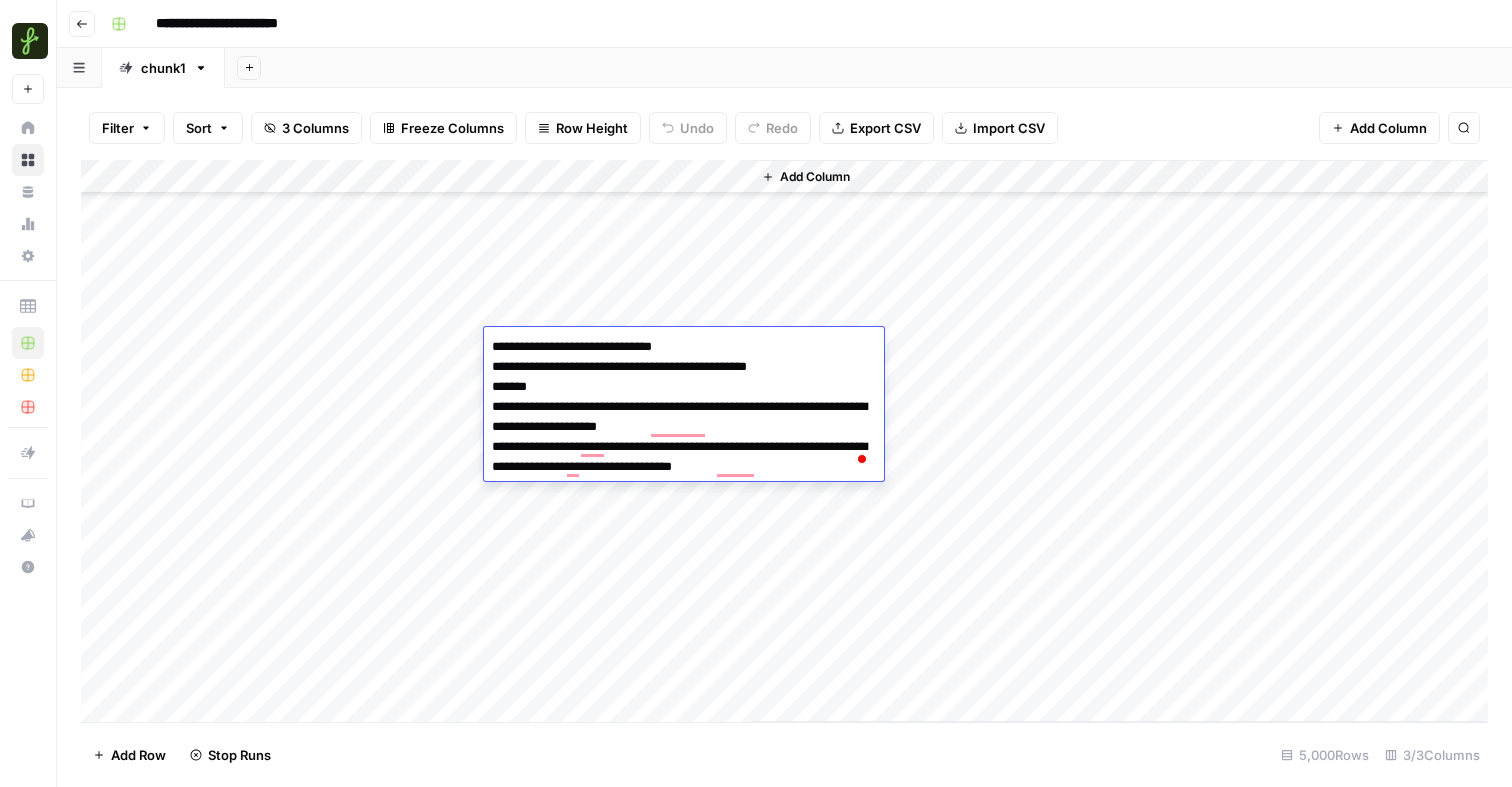 click on "Add Column" at bounding box center (784, 441) 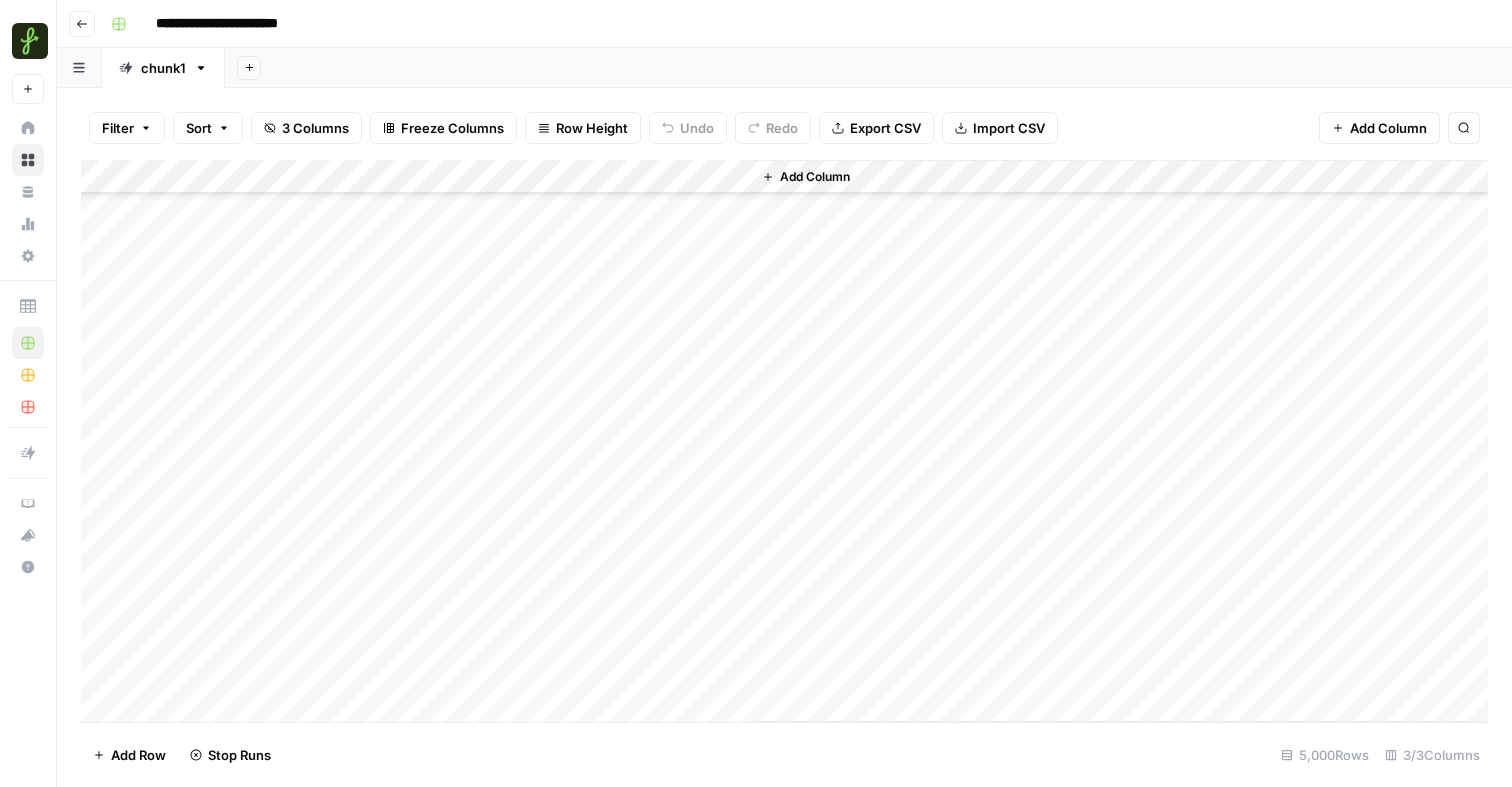 click on "Add Column" at bounding box center [784, 441] 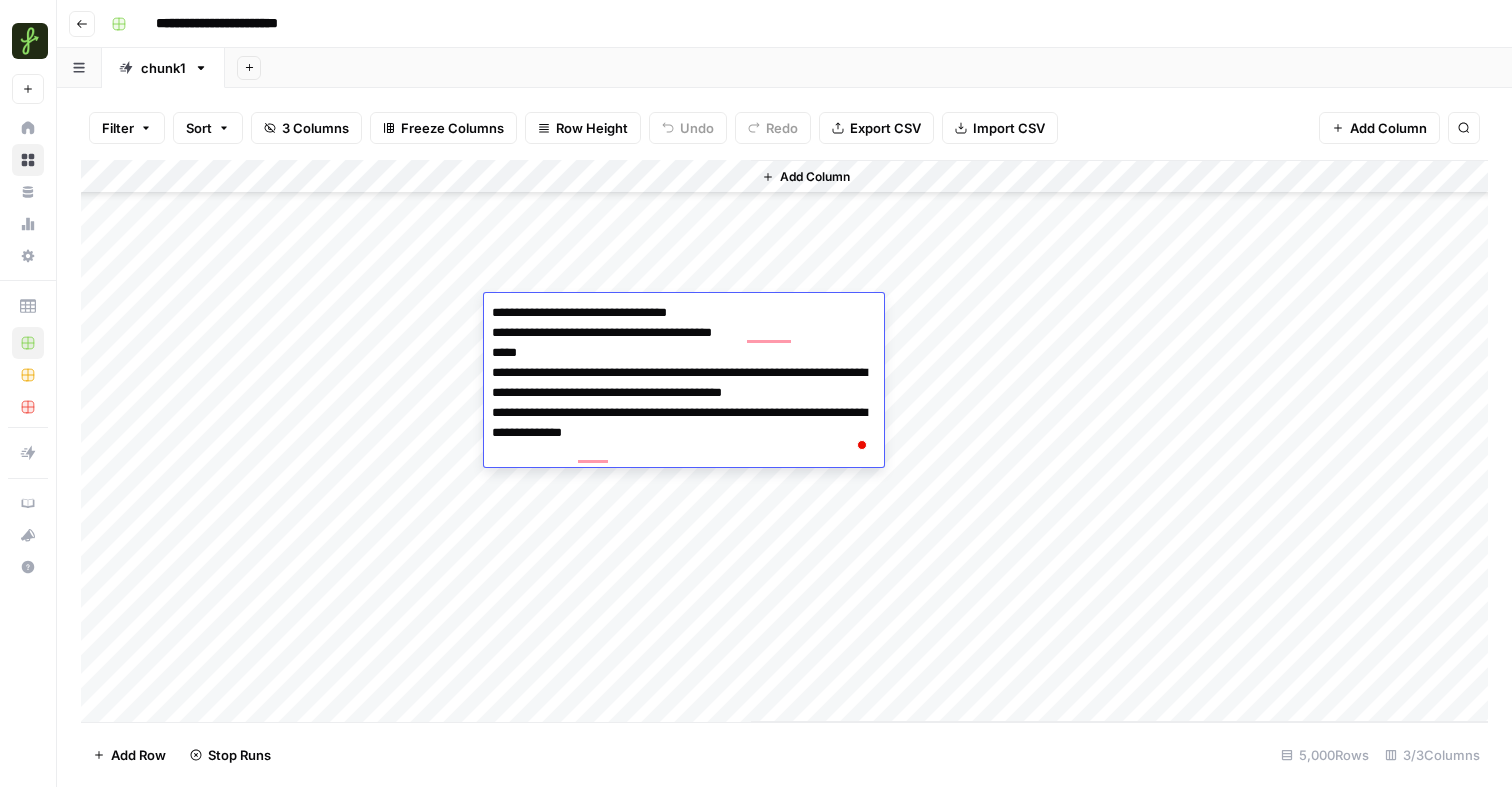 click on "Add Column" at bounding box center (784, 441) 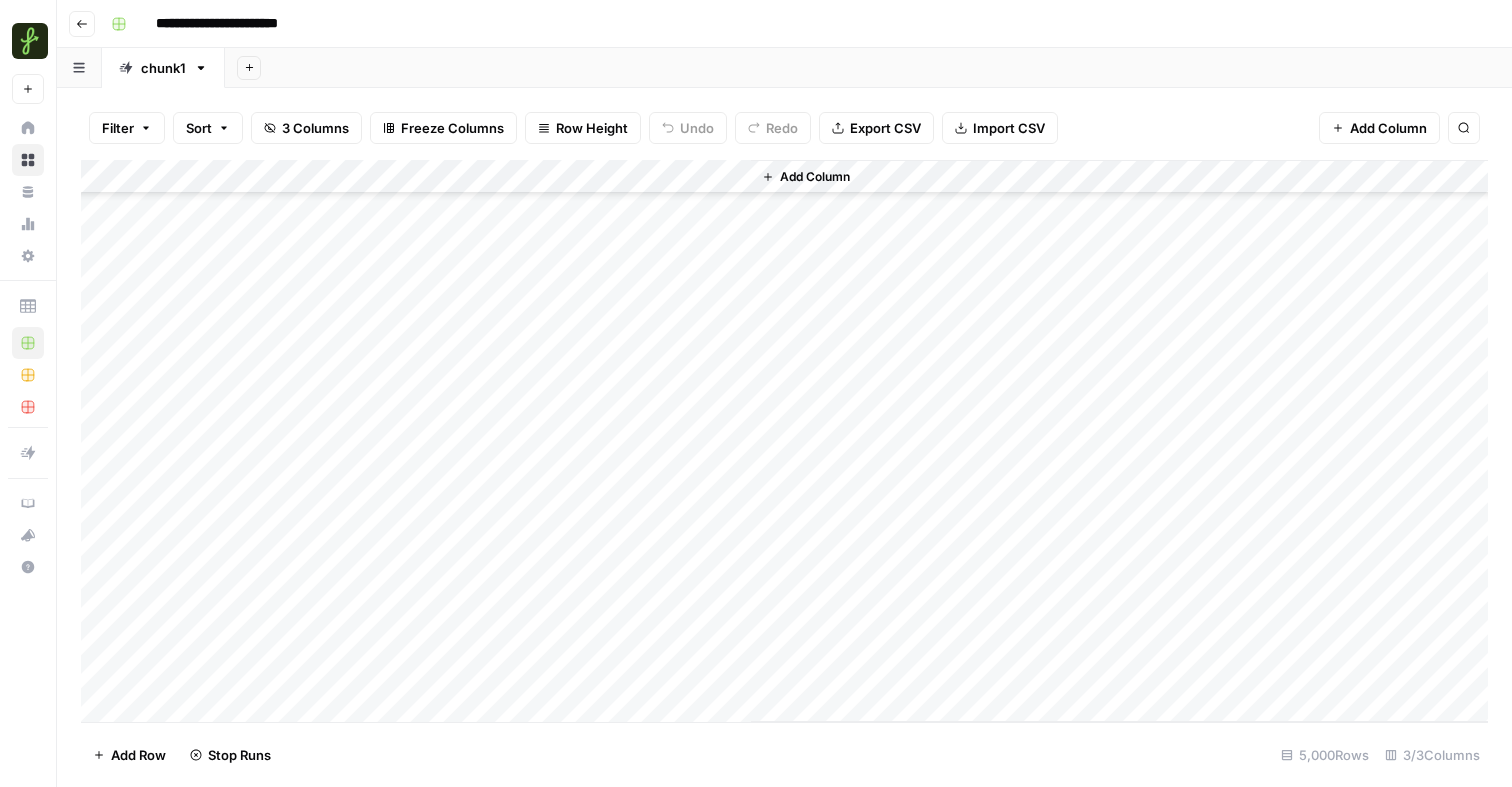 click on "Add Column" at bounding box center [784, 441] 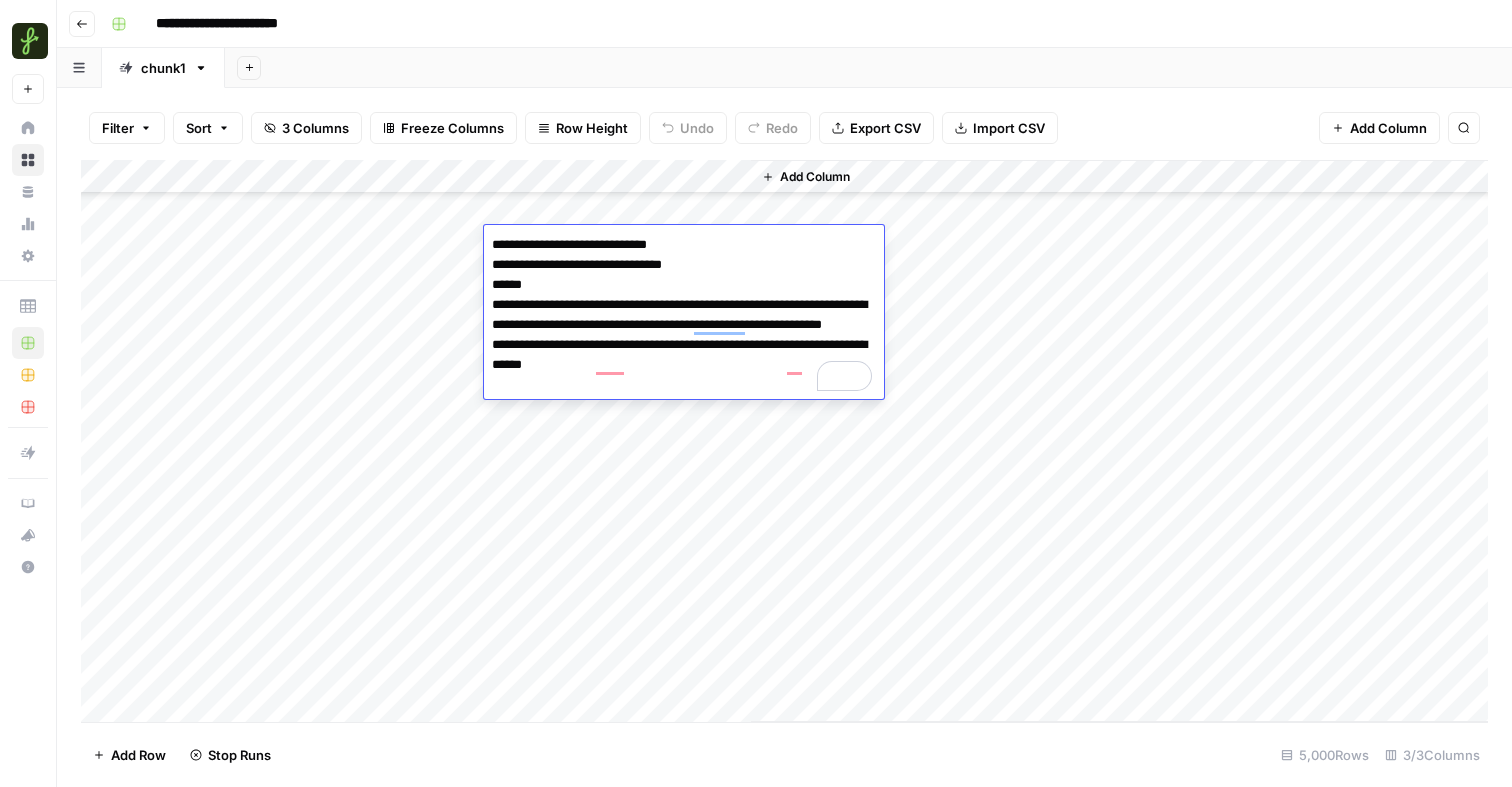 click on "Add Column" at bounding box center [784, 441] 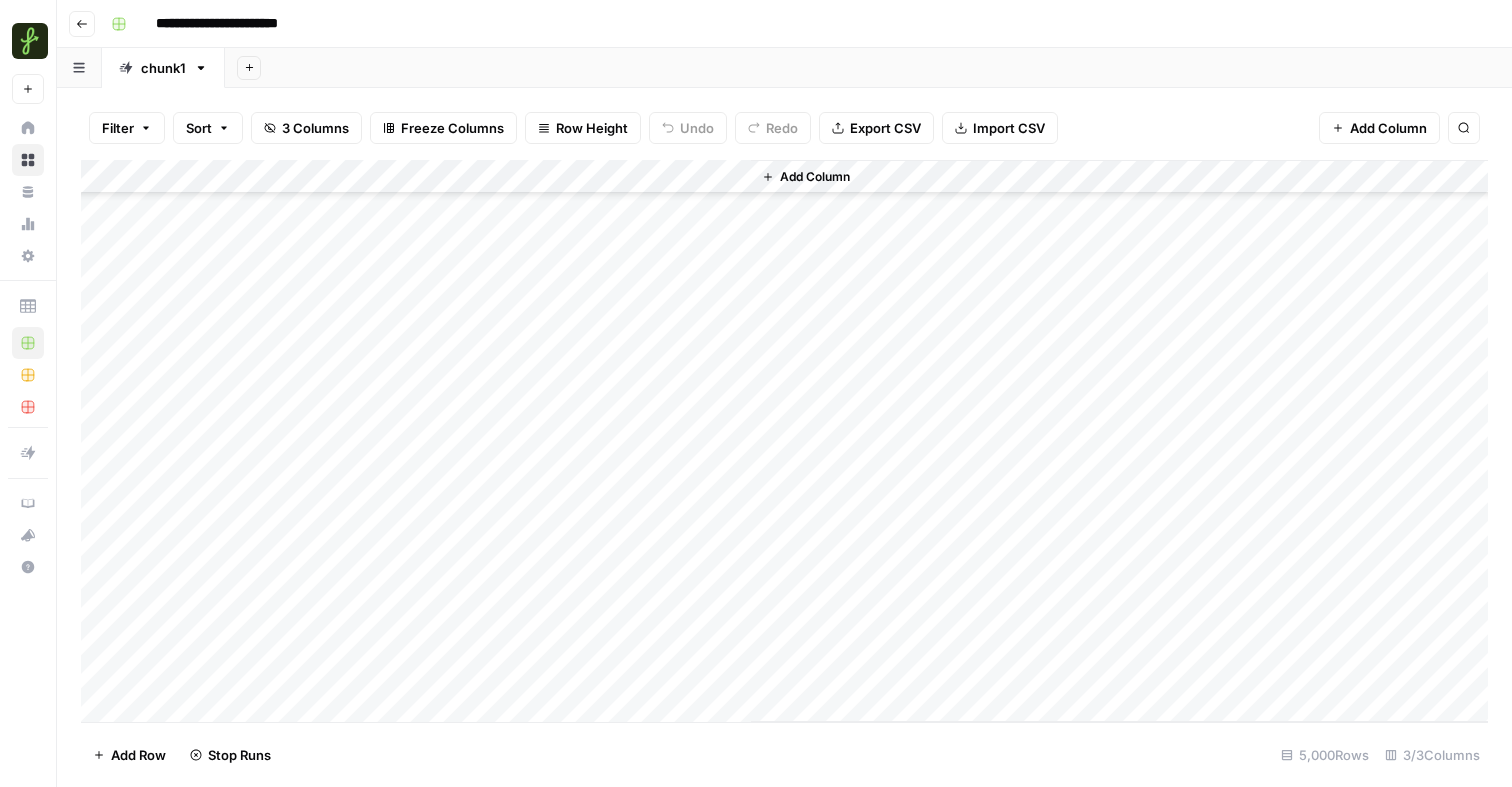 click on "Add Column" at bounding box center [784, 441] 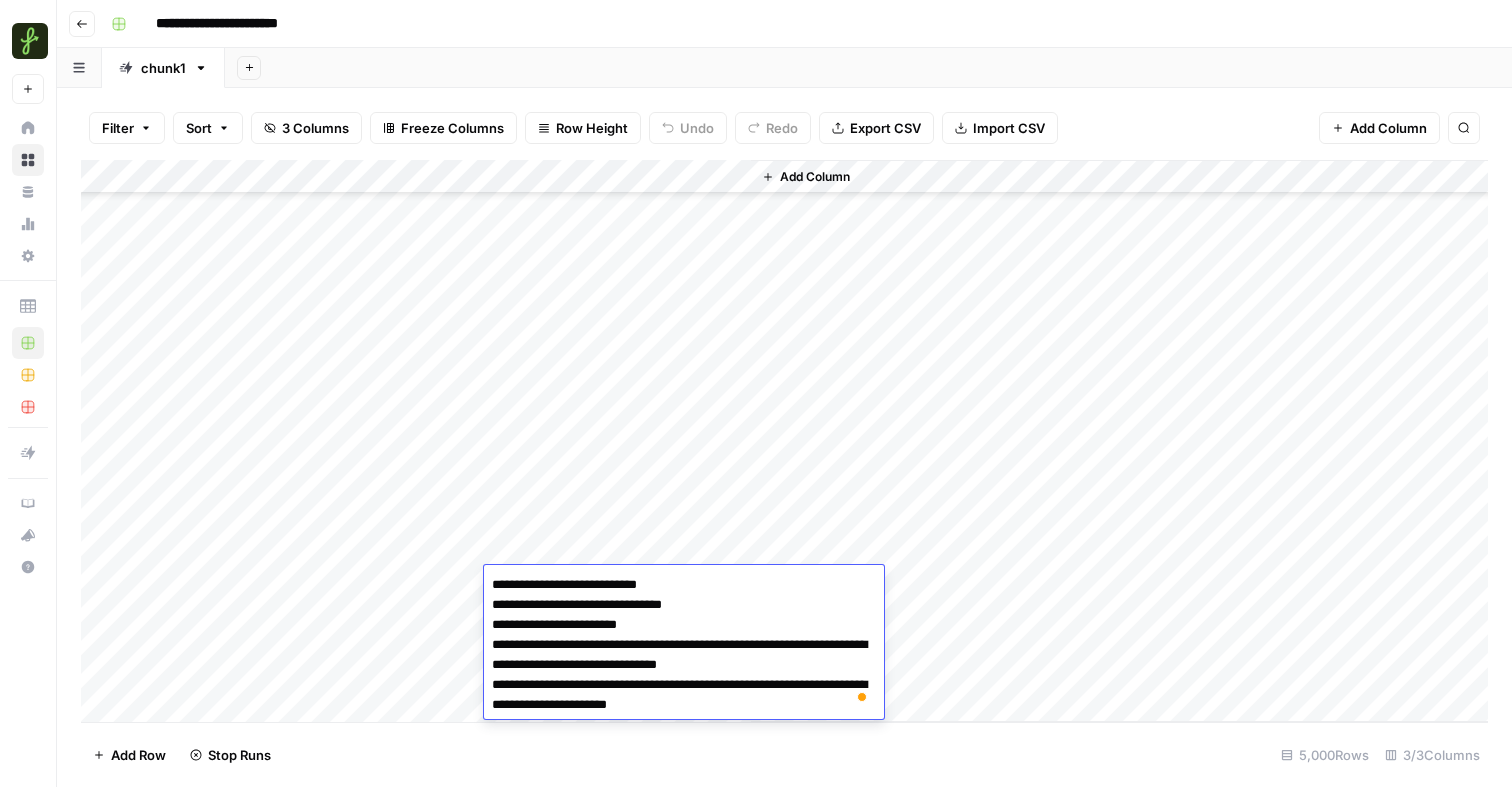 click on "Add Column" at bounding box center (784, 441) 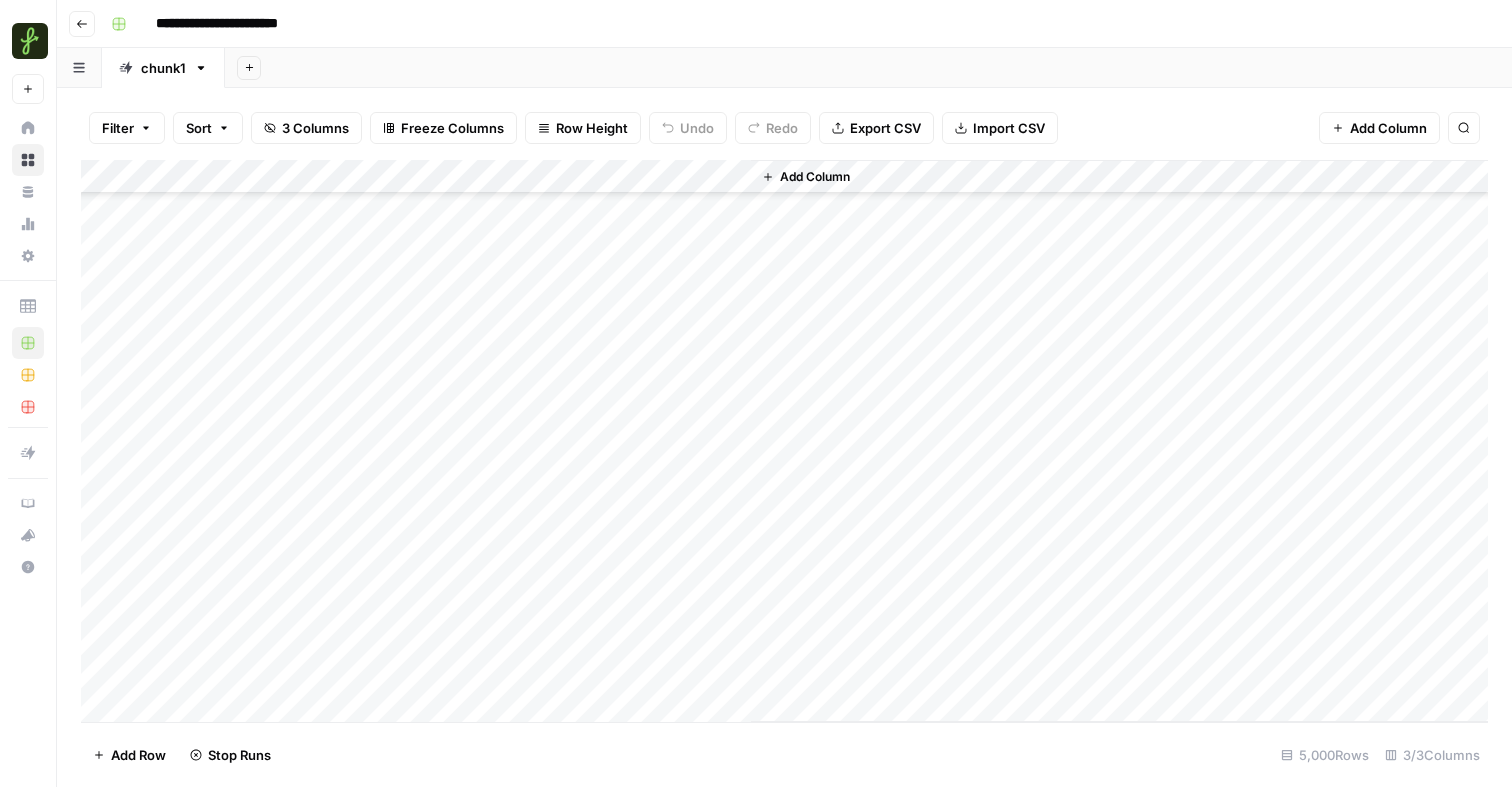 scroll, scrollTop: 11375, scrollLeft: 0, axis: vertical 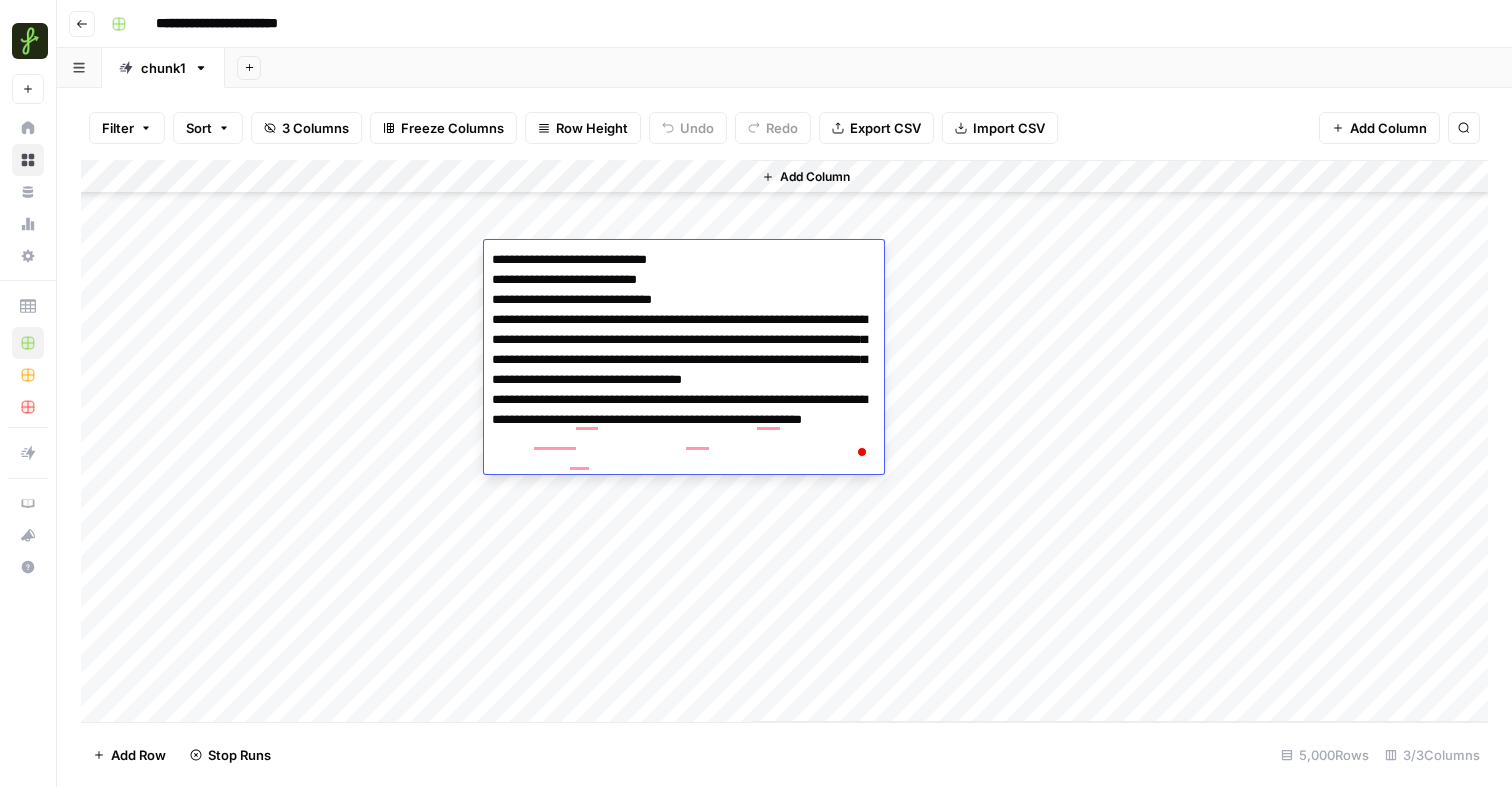 click on "Add Column" at bounding box center [784, 441] 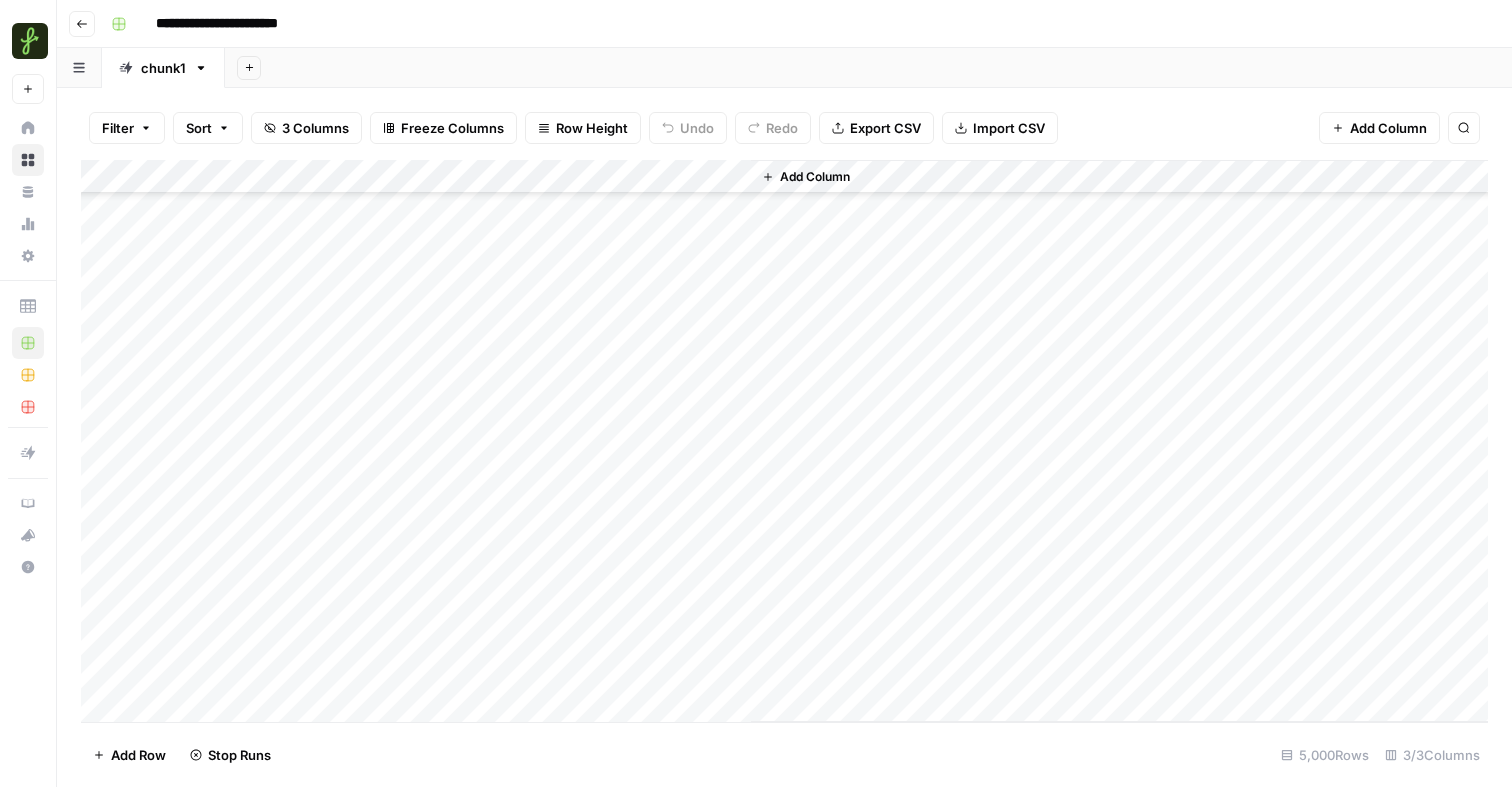 click on "Add Column" at bounding box center (784, 441) 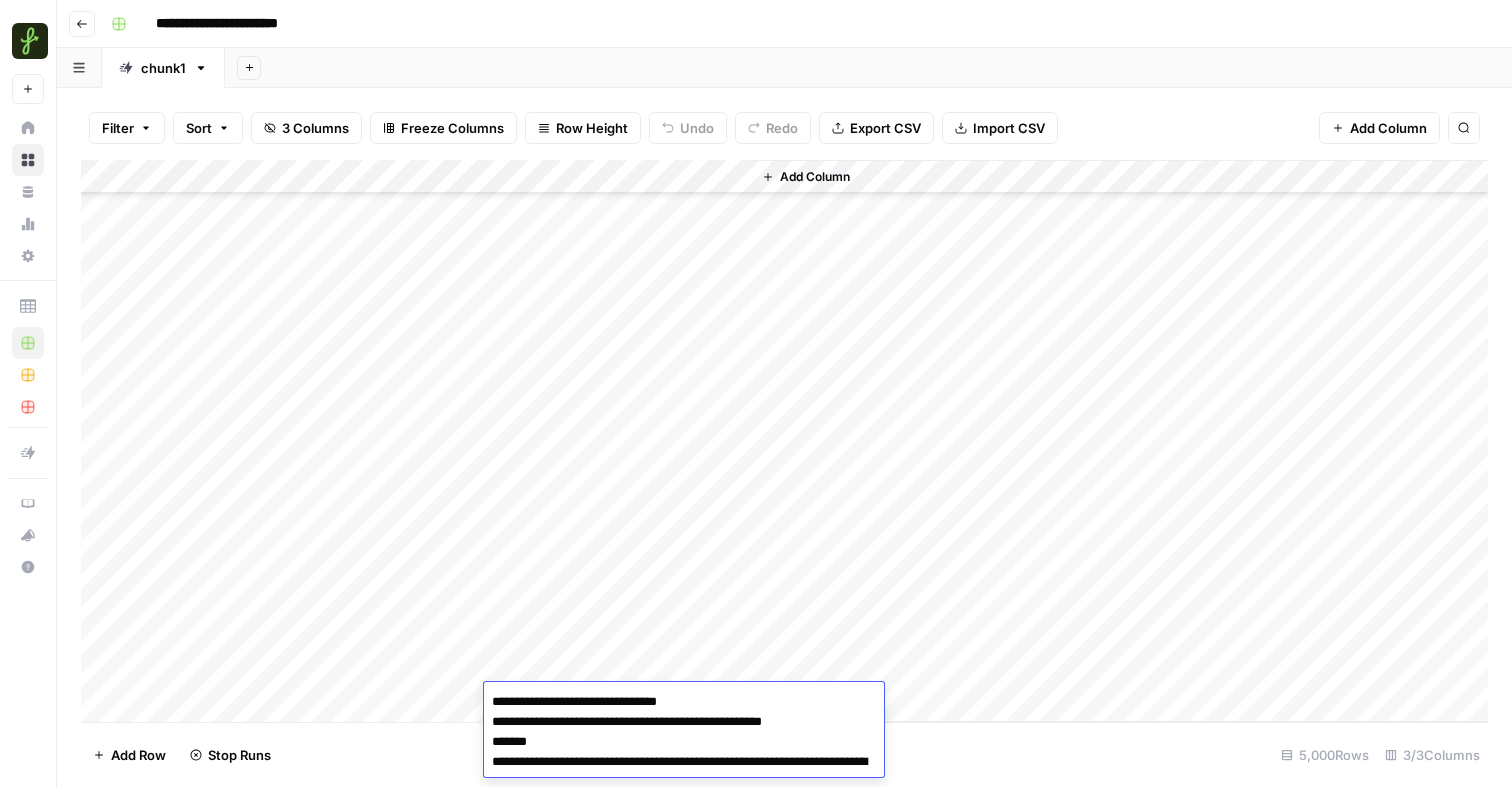 scroll, scrollTop: 34, scrollLeft: 0, axis: vertical 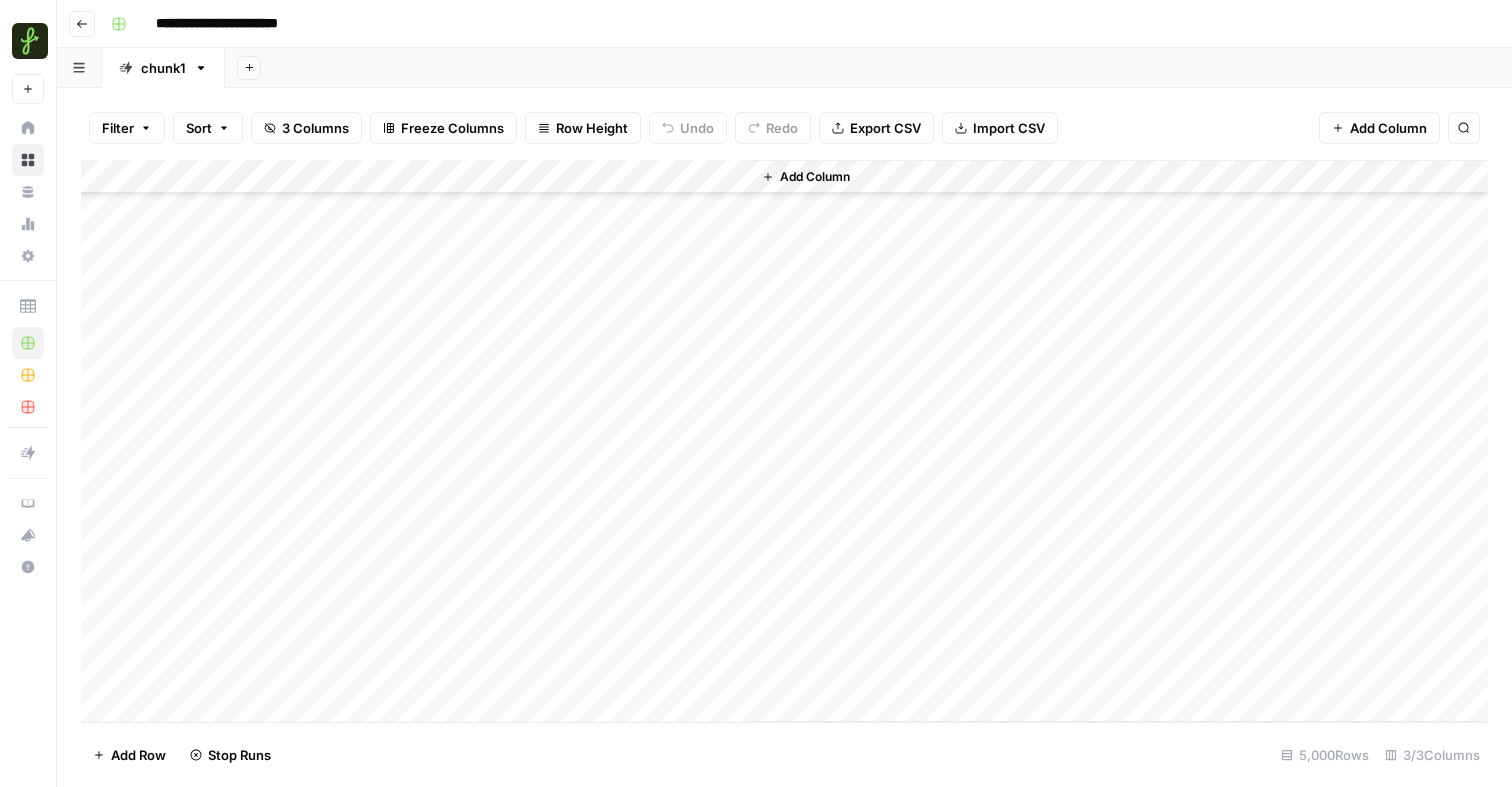 click on "Add Column" at bounding box center (784, 441) 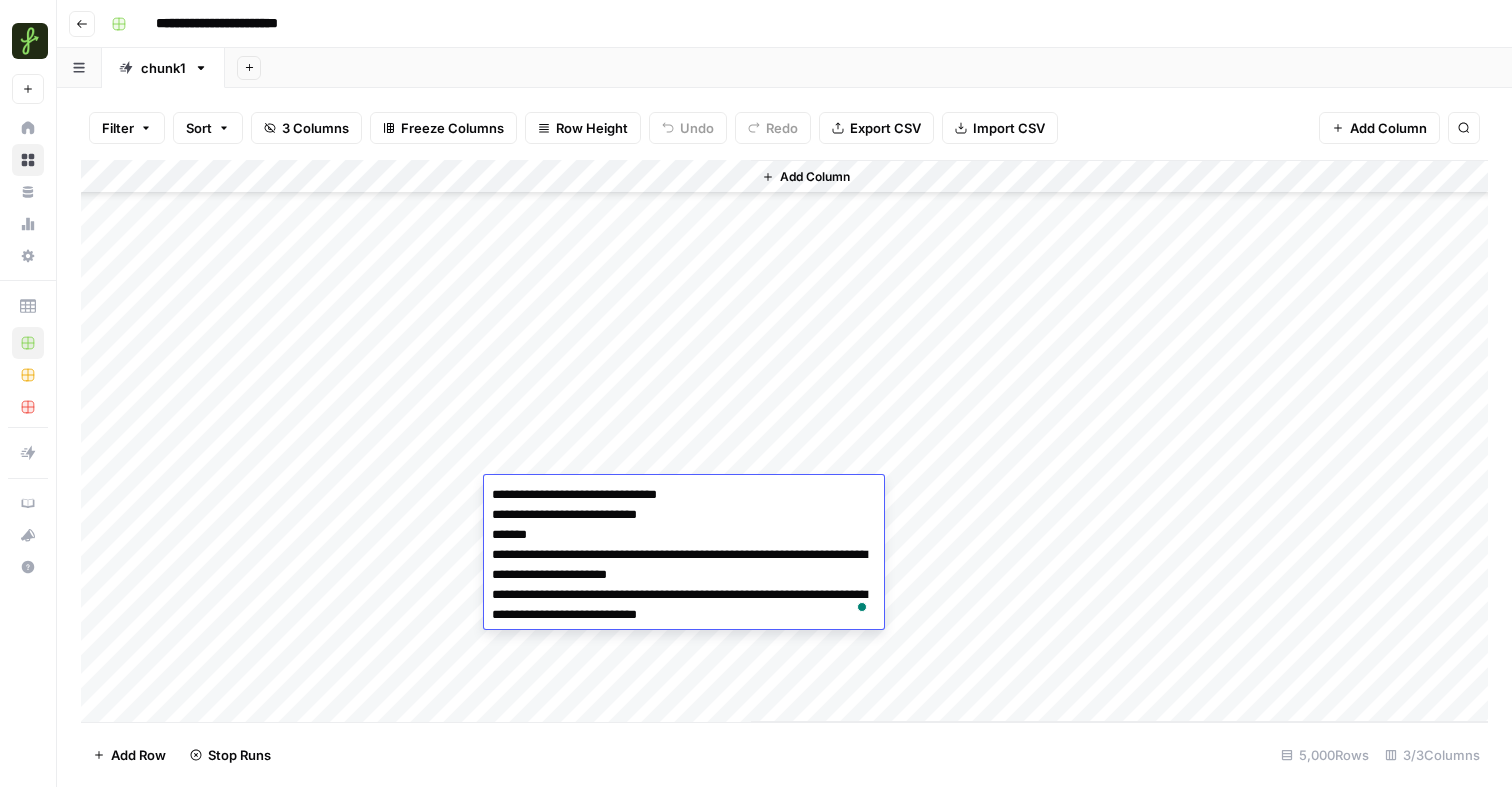 click on "Add Column" at bounding box center (784, 441) 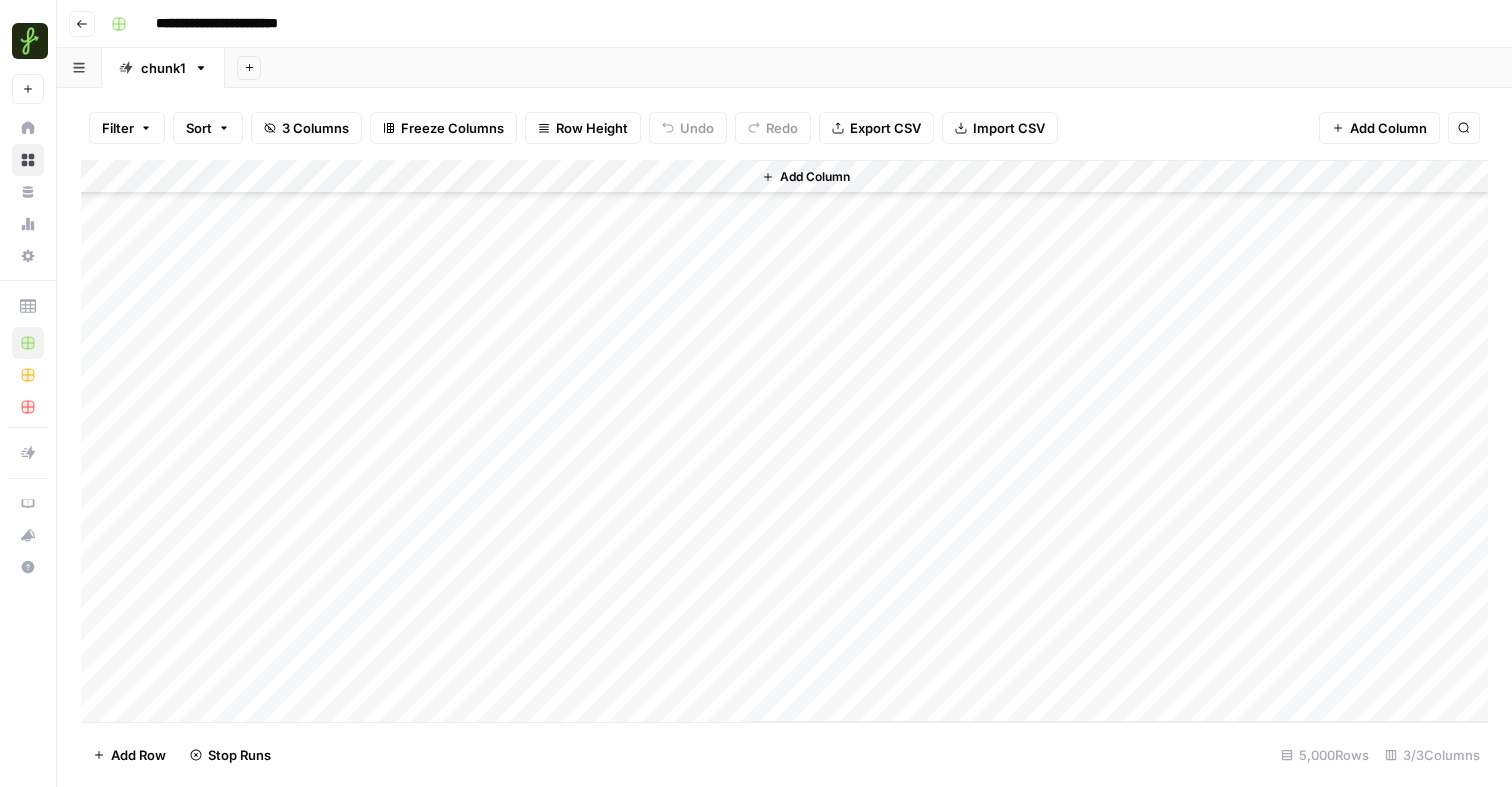 click on "Add Column" at bounding box center (784, 441) 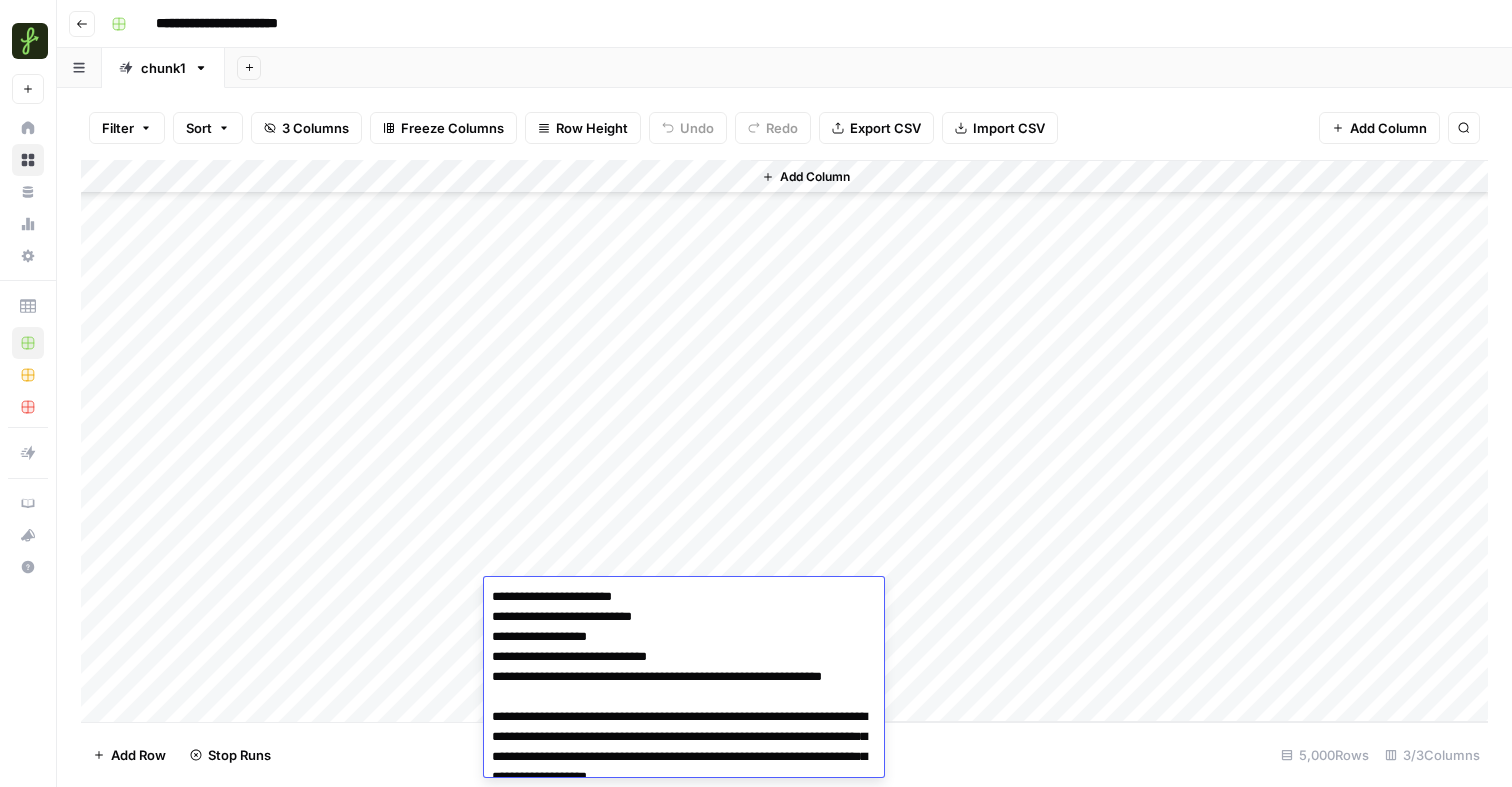 scroll, scrollTop: 54, scrollLeft: 0, axis: vertical 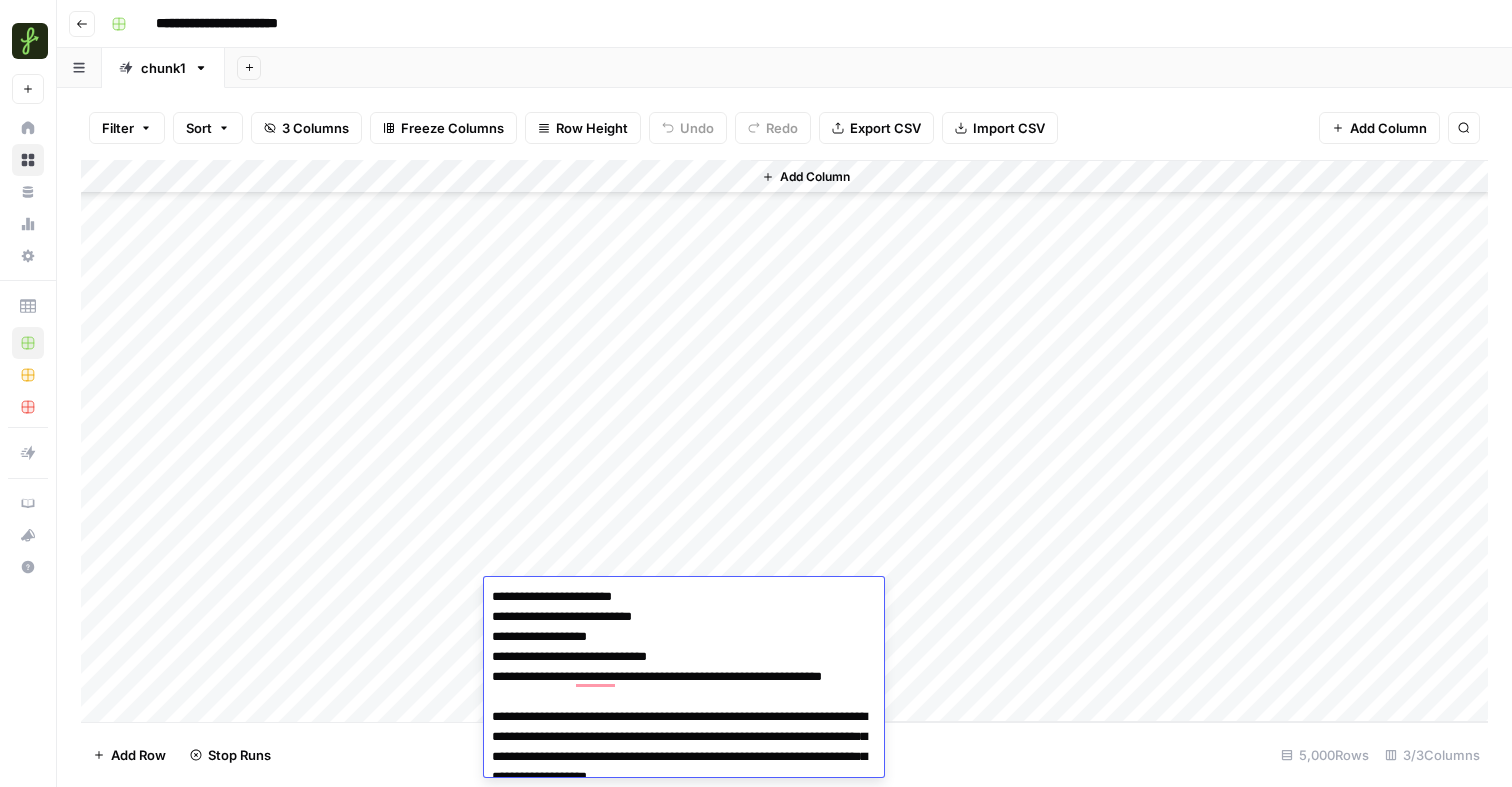 click on "Add Column" at bounding box center [784, 441] 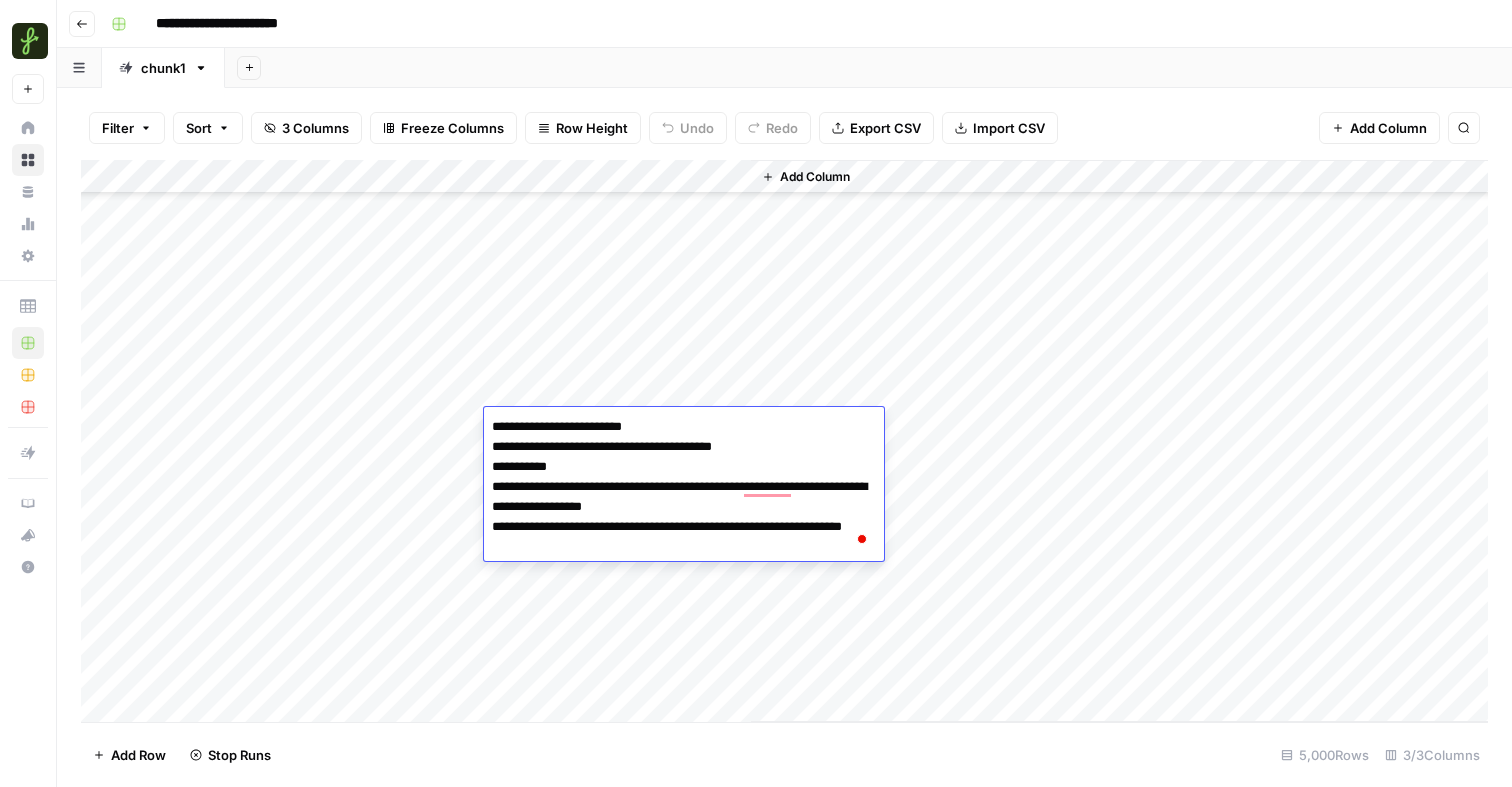 click on "Add Column" at bounding box center (784, 441) 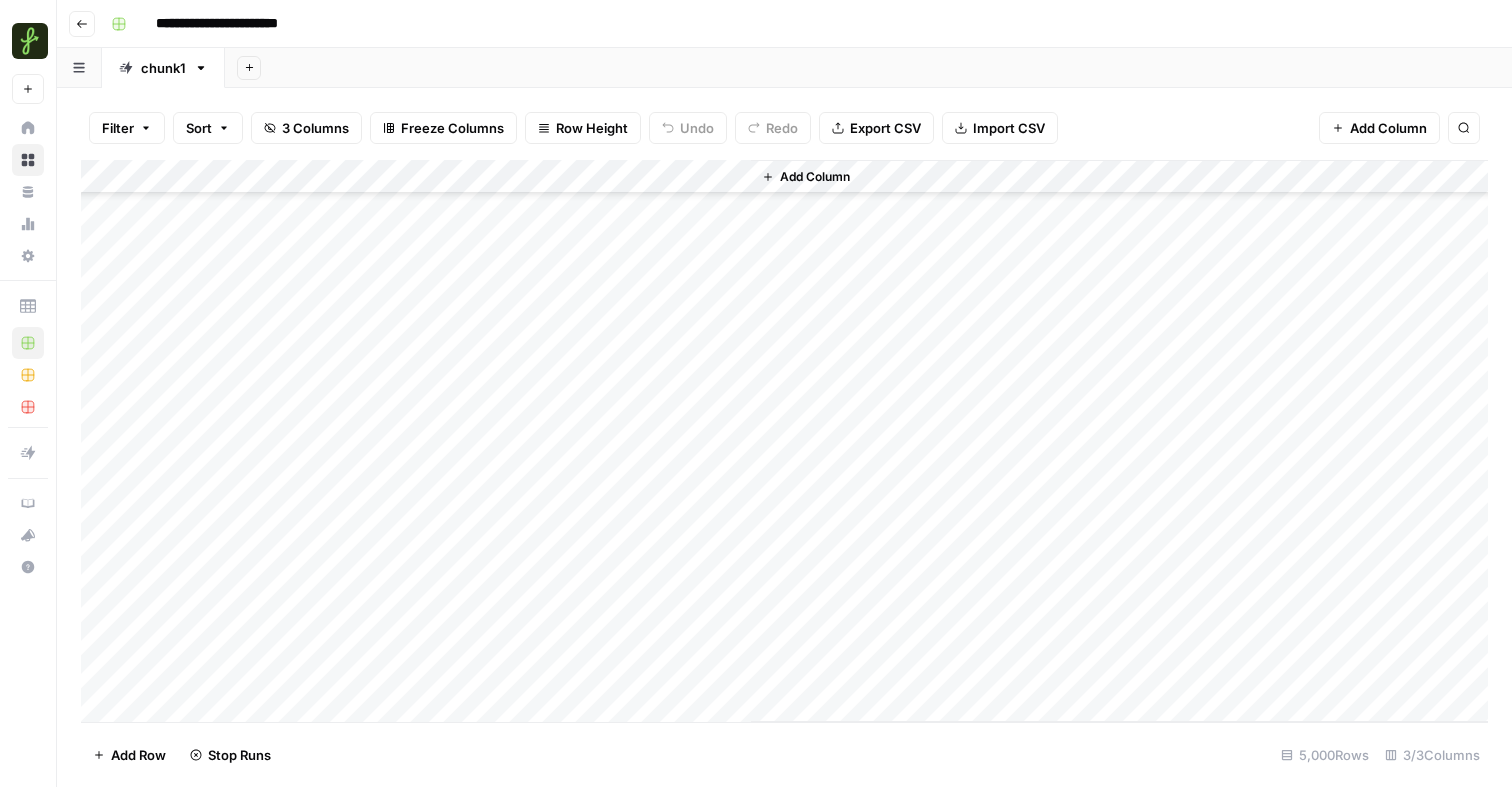 click on "Add Column" at bounding box center (784, 441) 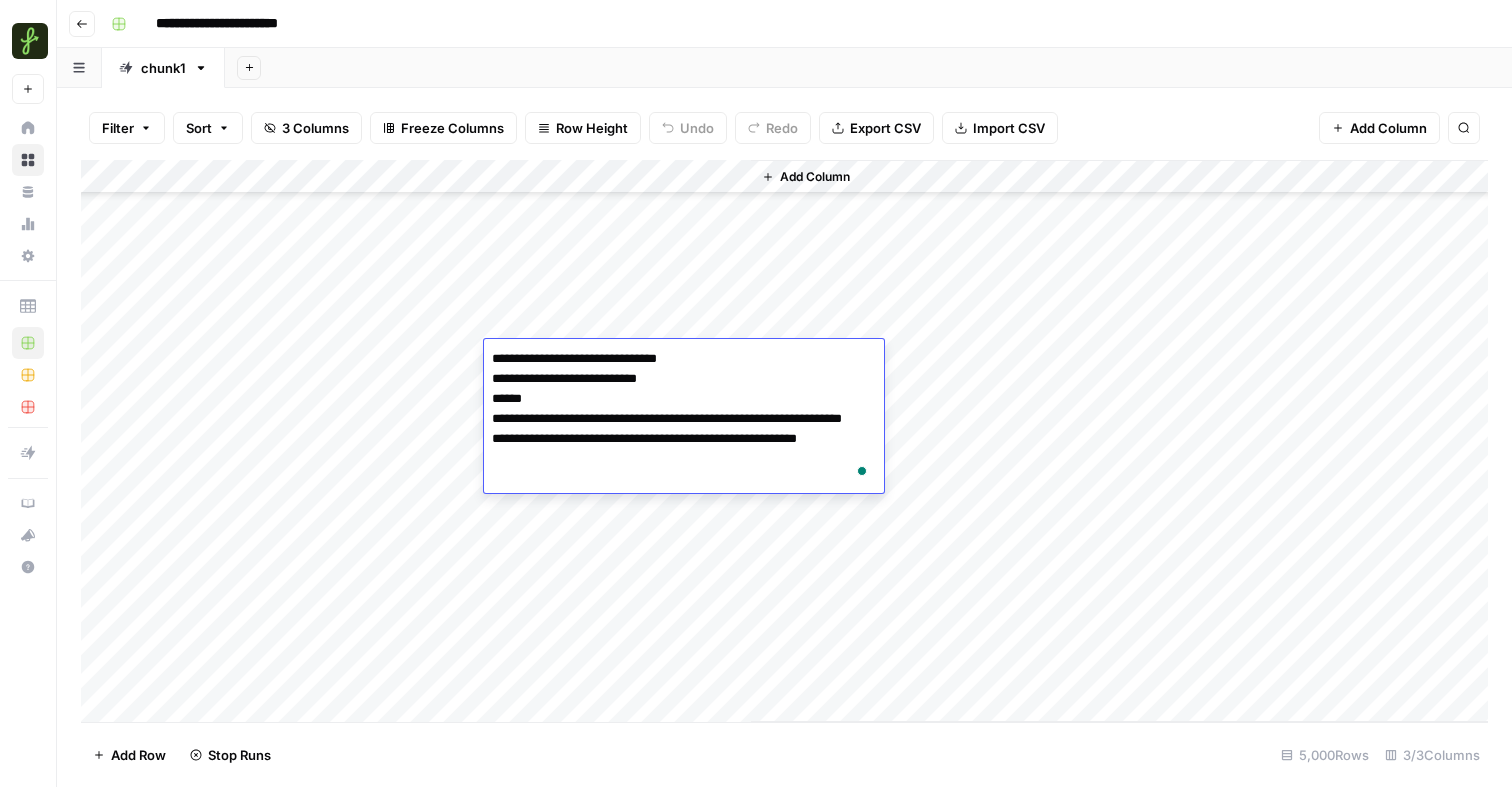 click on "Add Column" at bounding box center (784, 441) 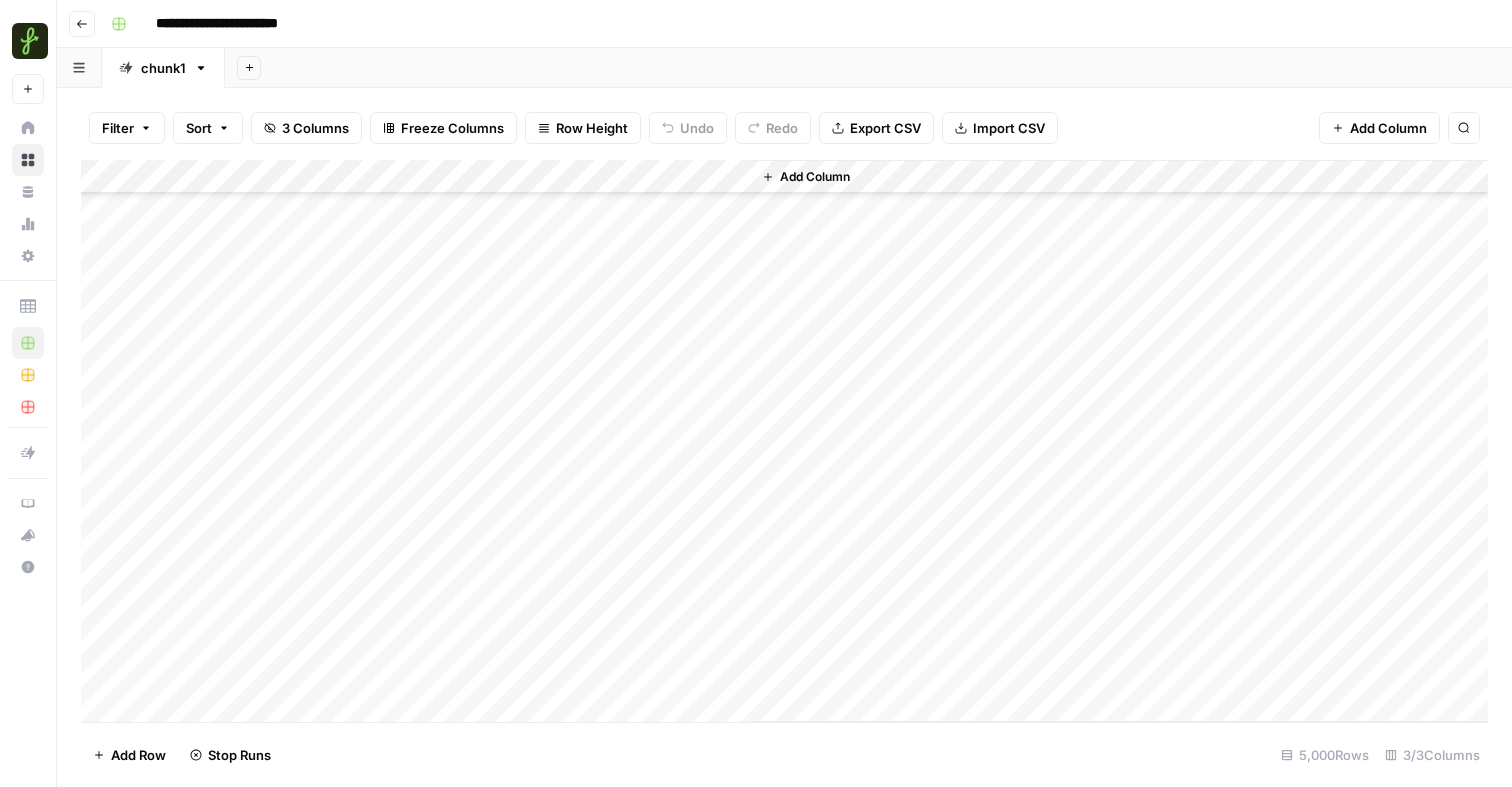 click on "Add Column" at bounding box center (784, 441) 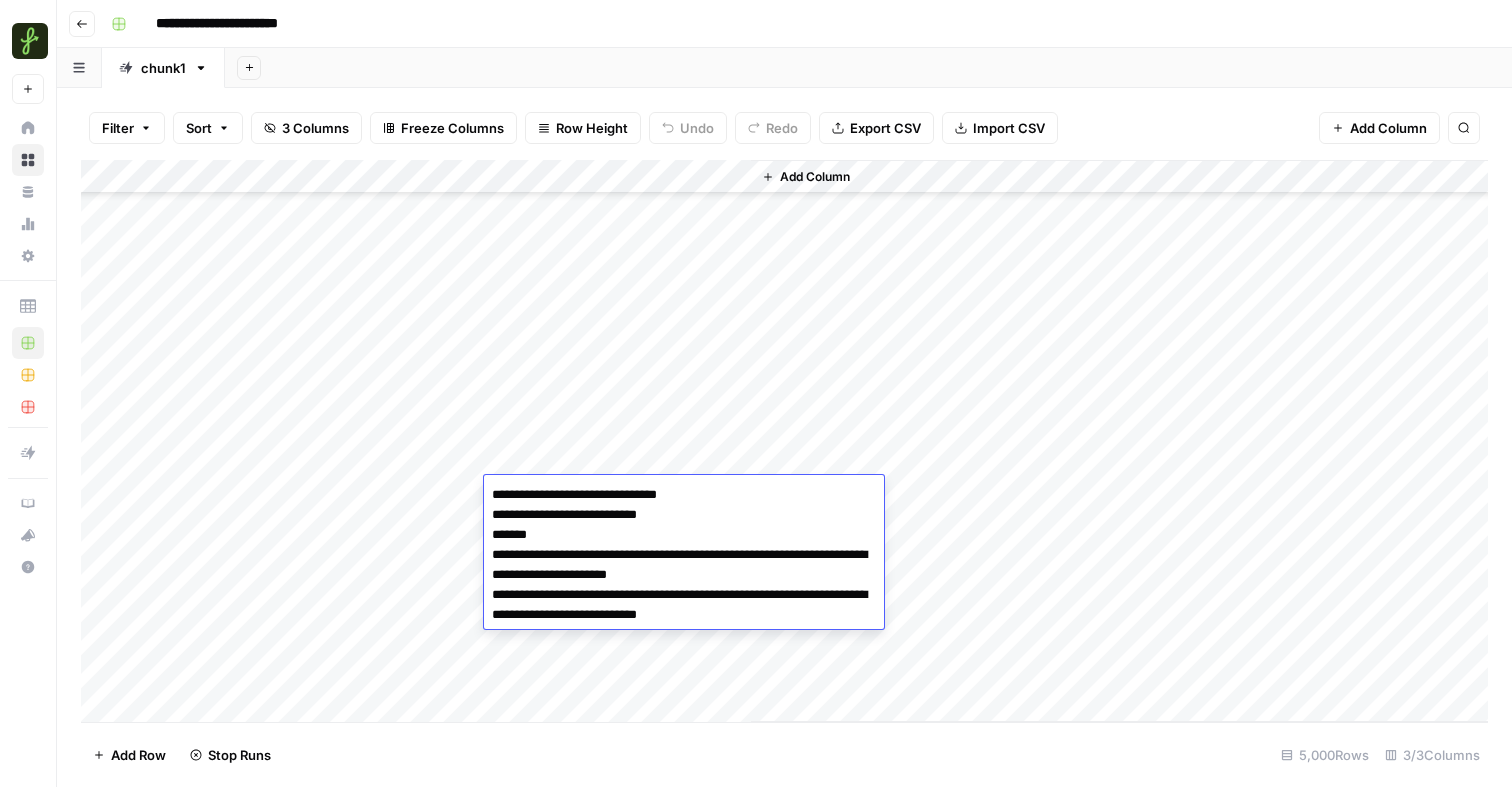 click on "**********" at bounding box center [684, 555] 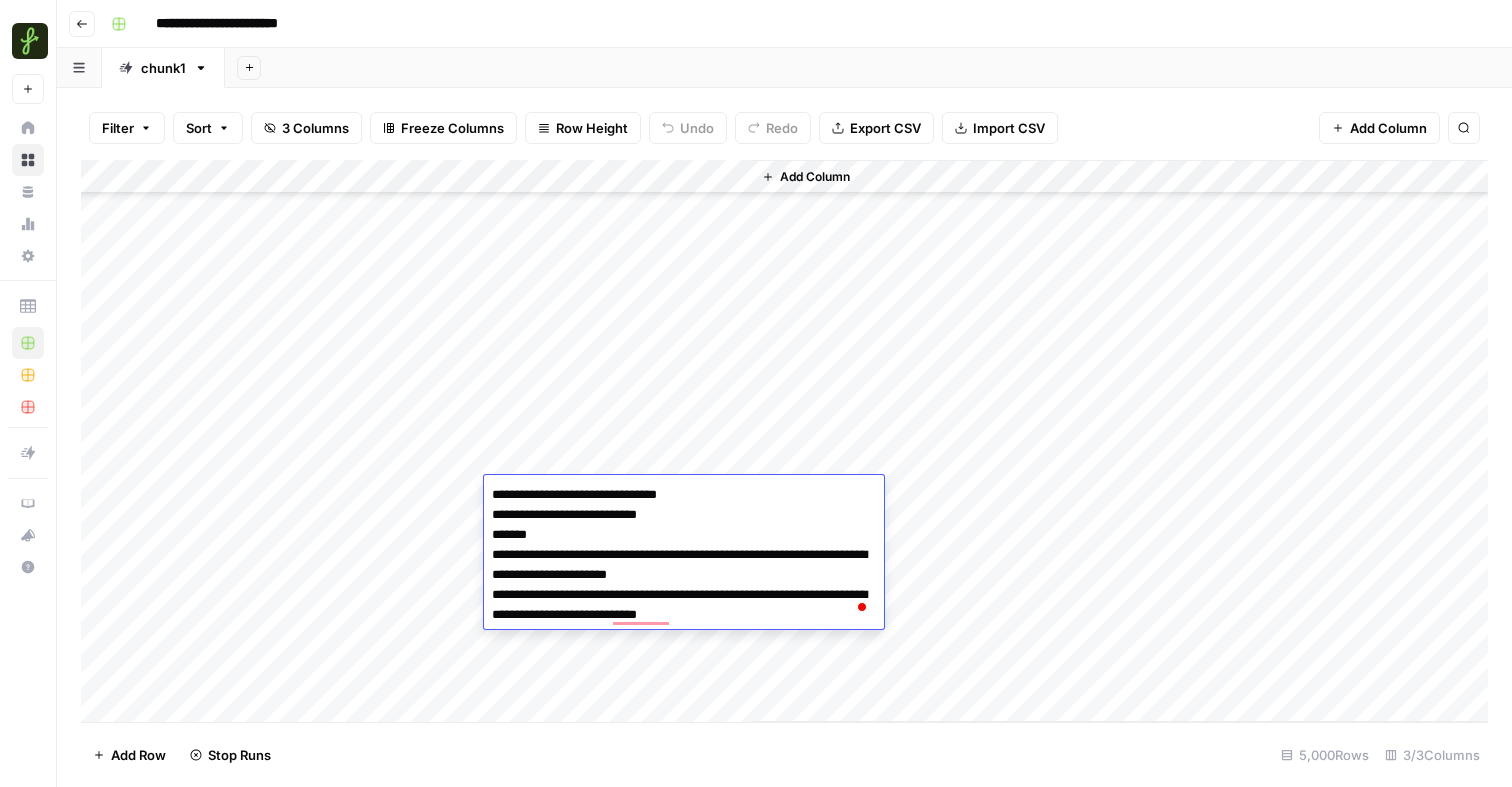 click on "Add Column" at bounding box center [784, 441] 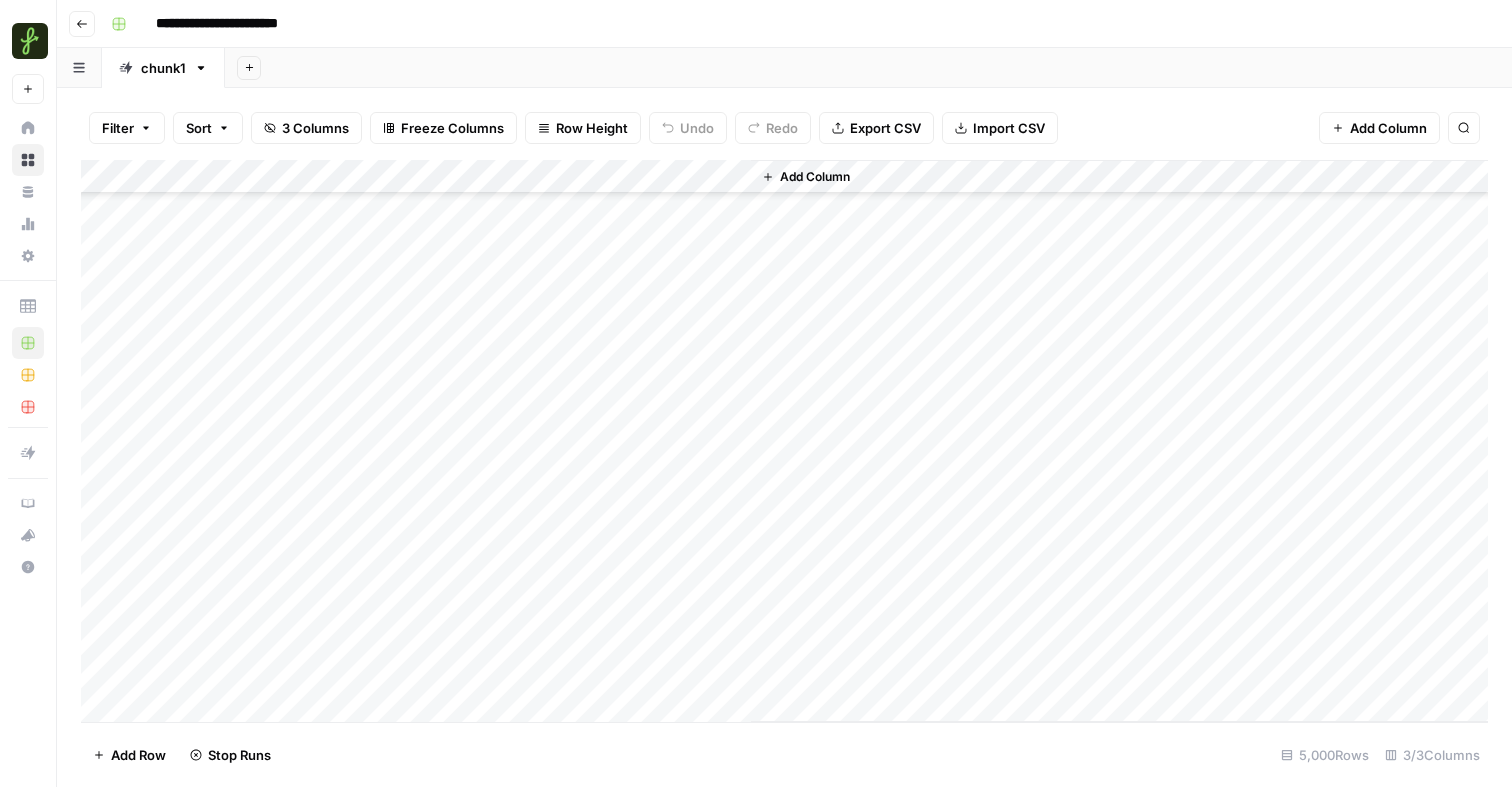 click on "Add Column" at bounding box center (784, 441) 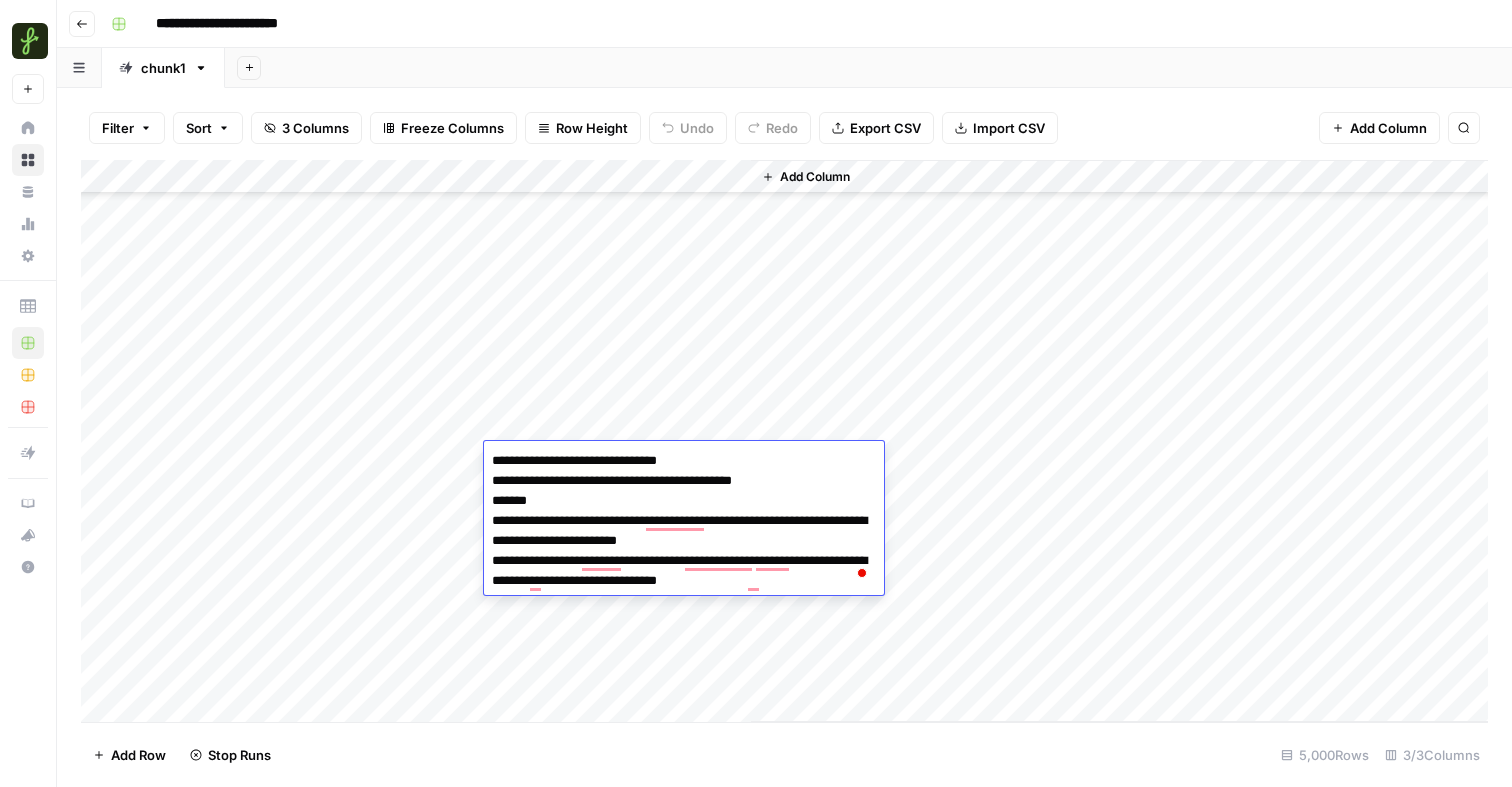 click on "Add Column" at bounding box center (784, 441) 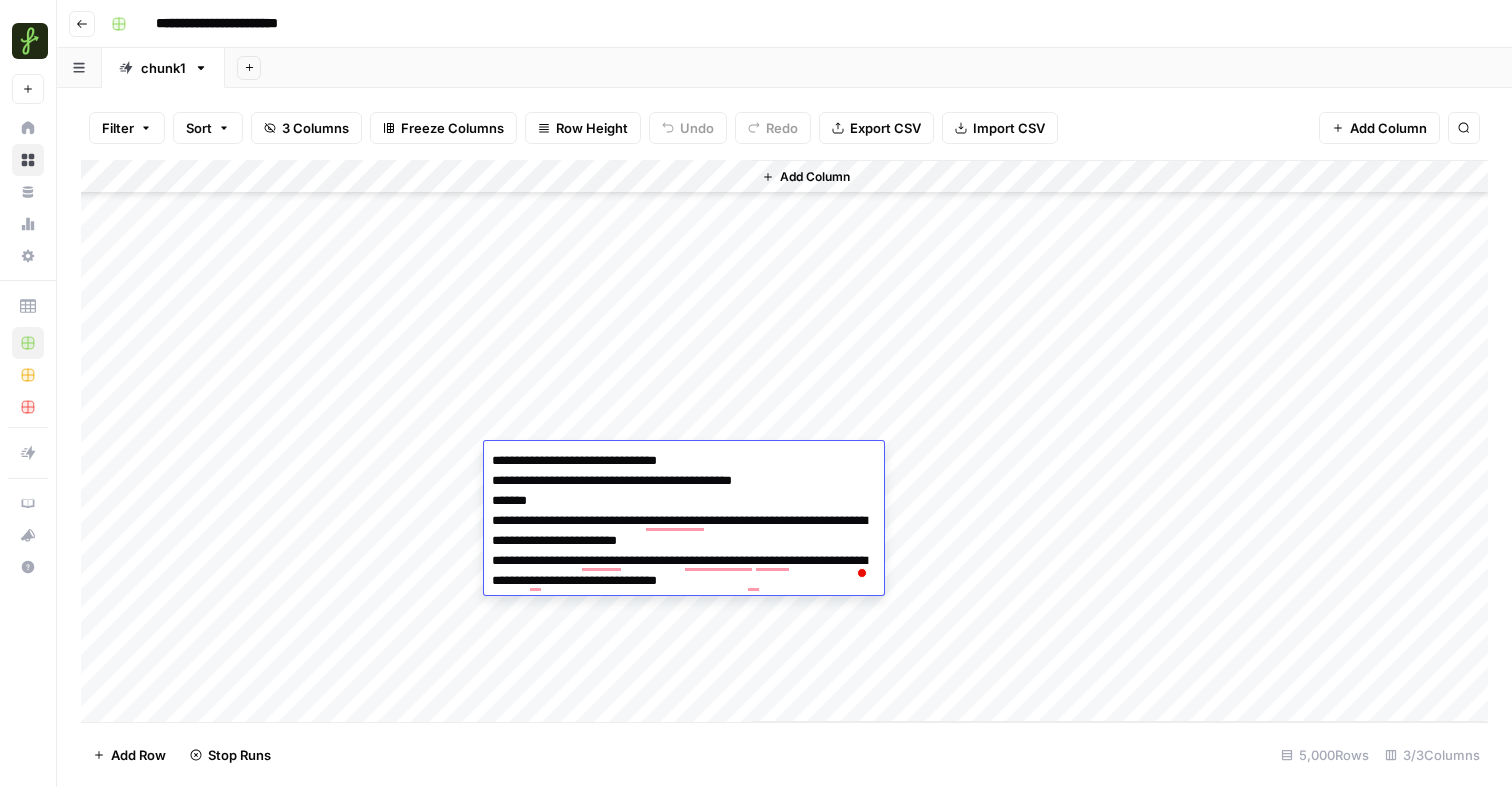 click on "Add Column" at bounding box center [784, 441] 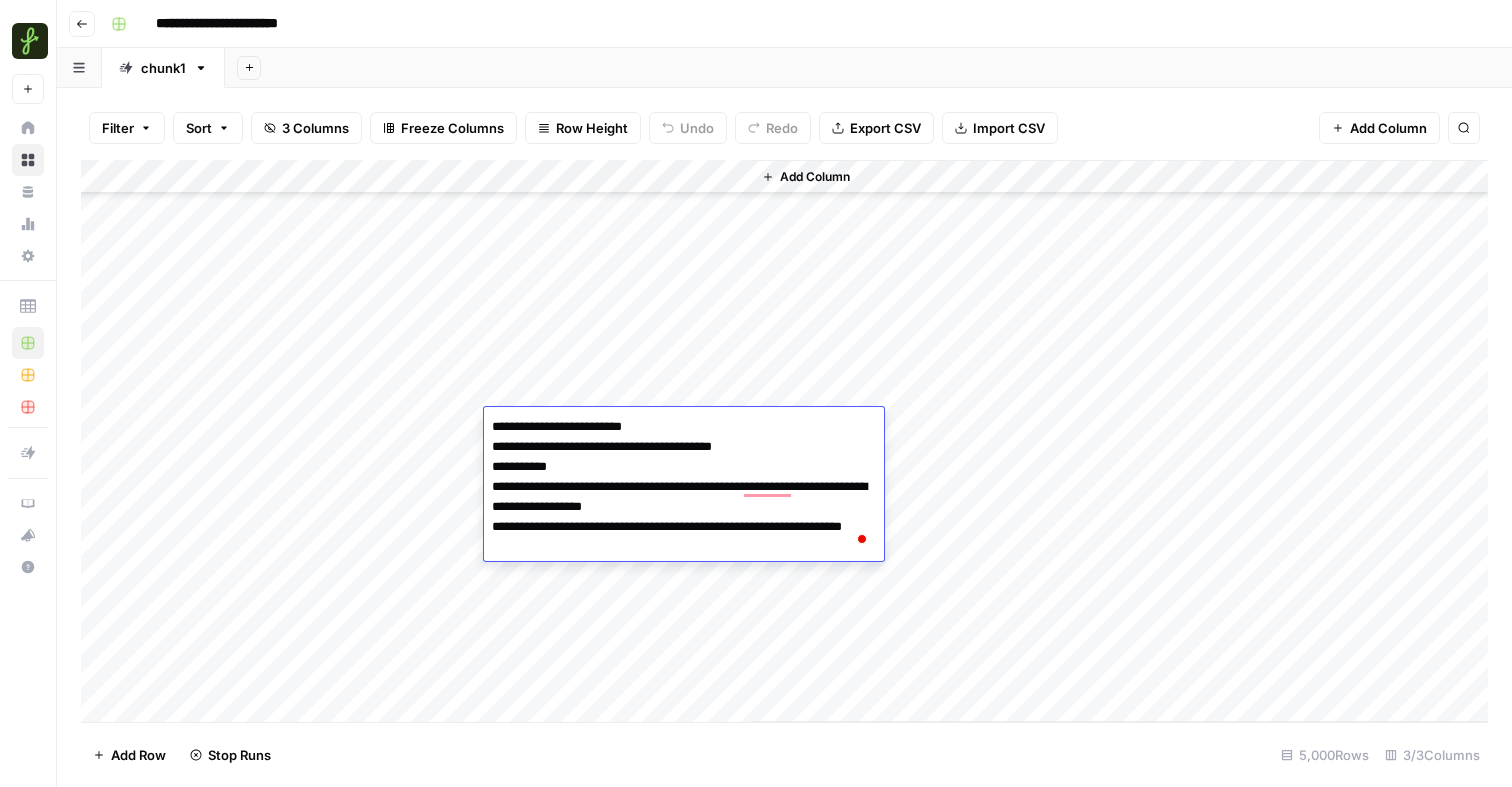 click on "Add Column" at bounding box center [784, 441] 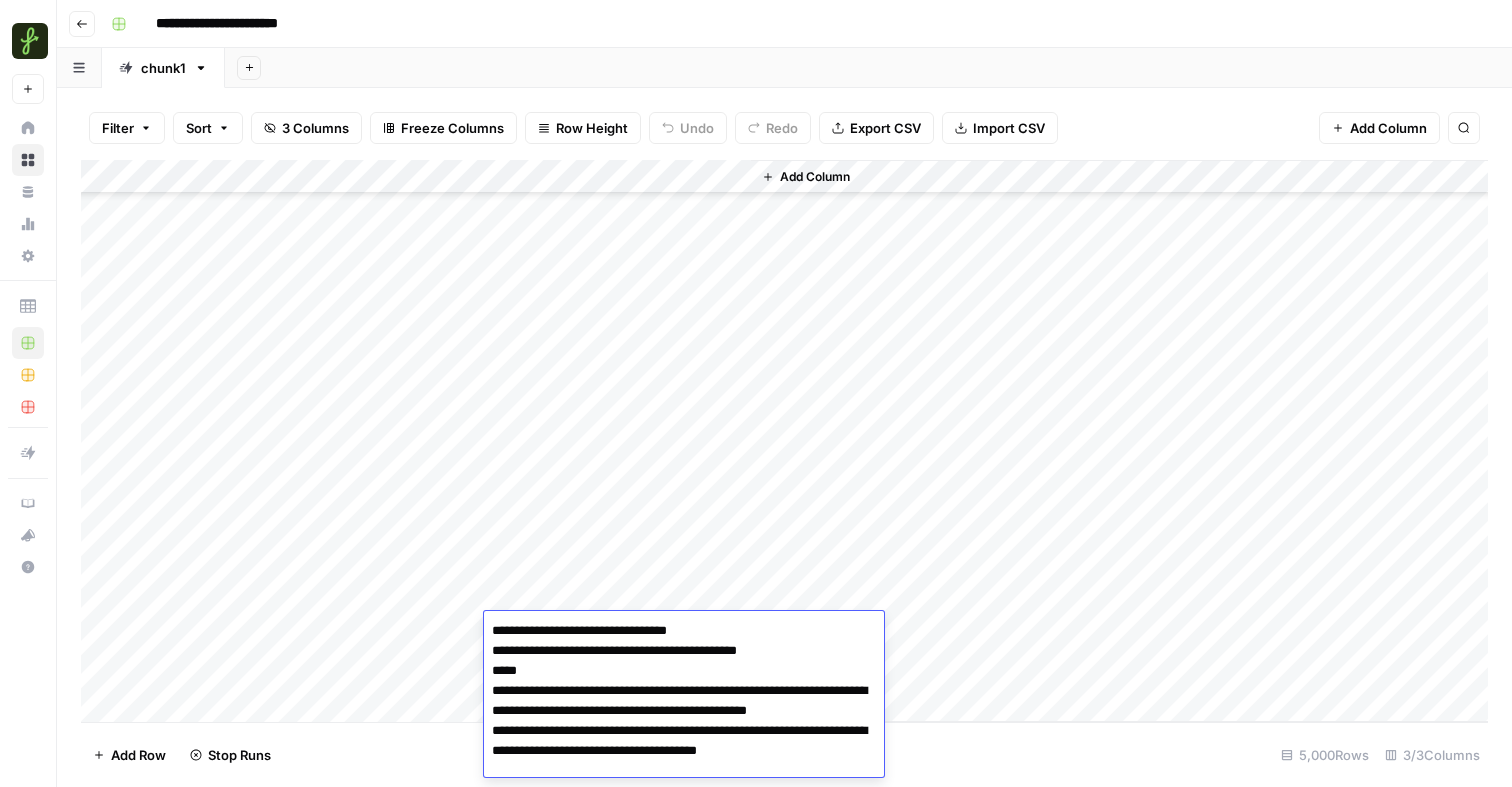 scroll, scrollTop: 8, scrollLeft: 0, axis: vertical 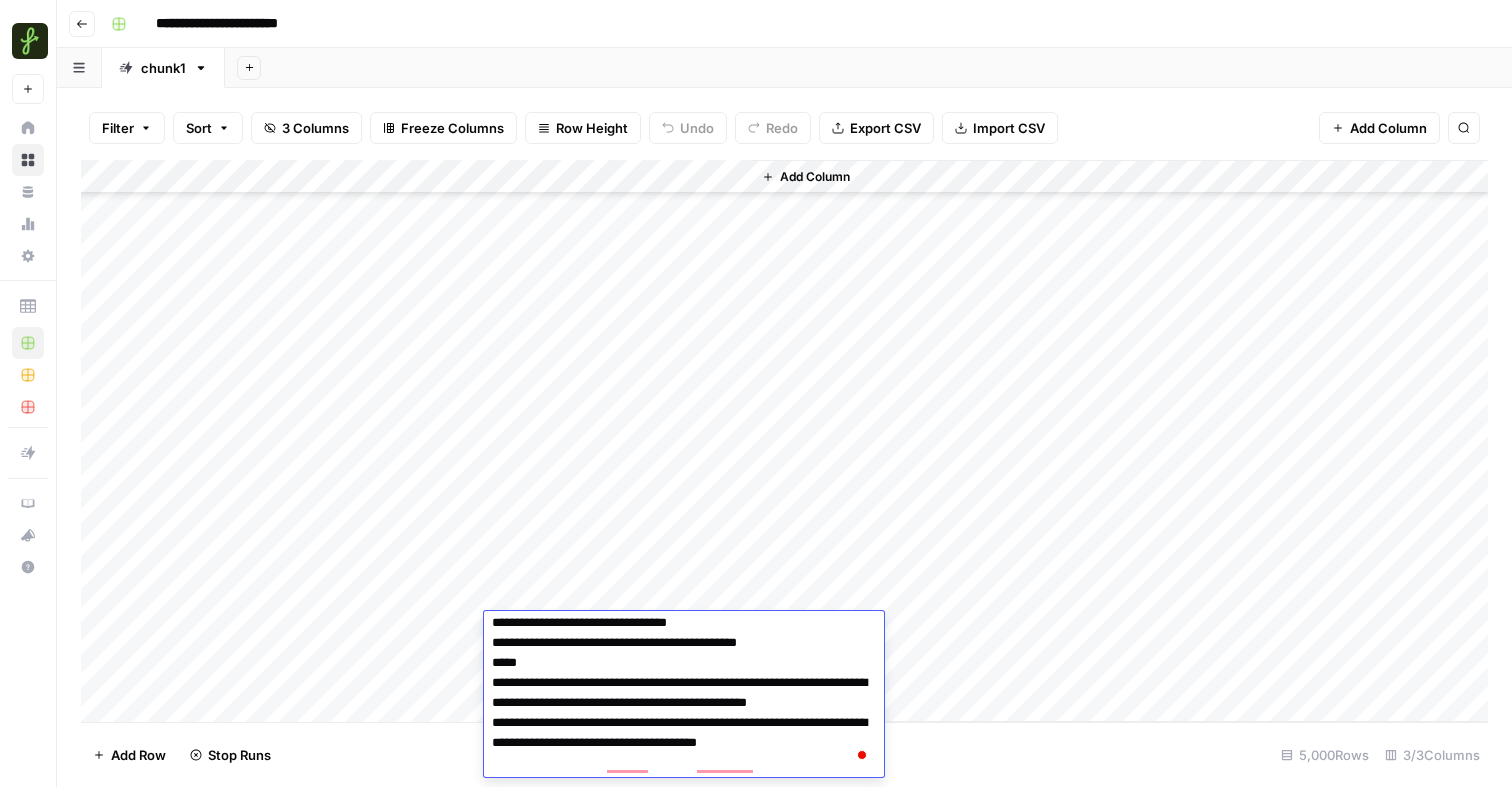 click on "Add Column" at bounding box center (784, 441) 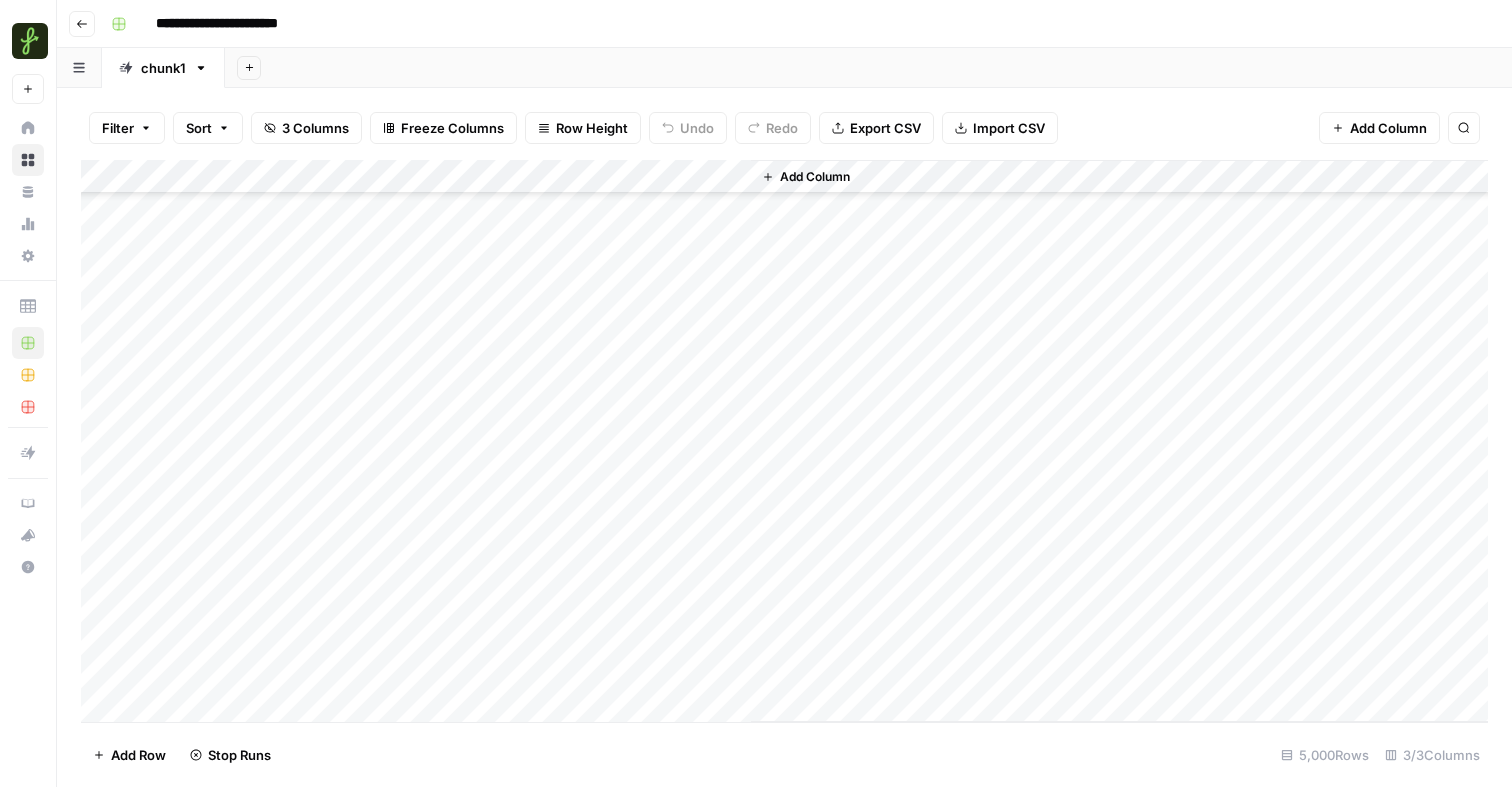scroll, scrollTop: 56001, scrollLeft: 0, axis: vertical 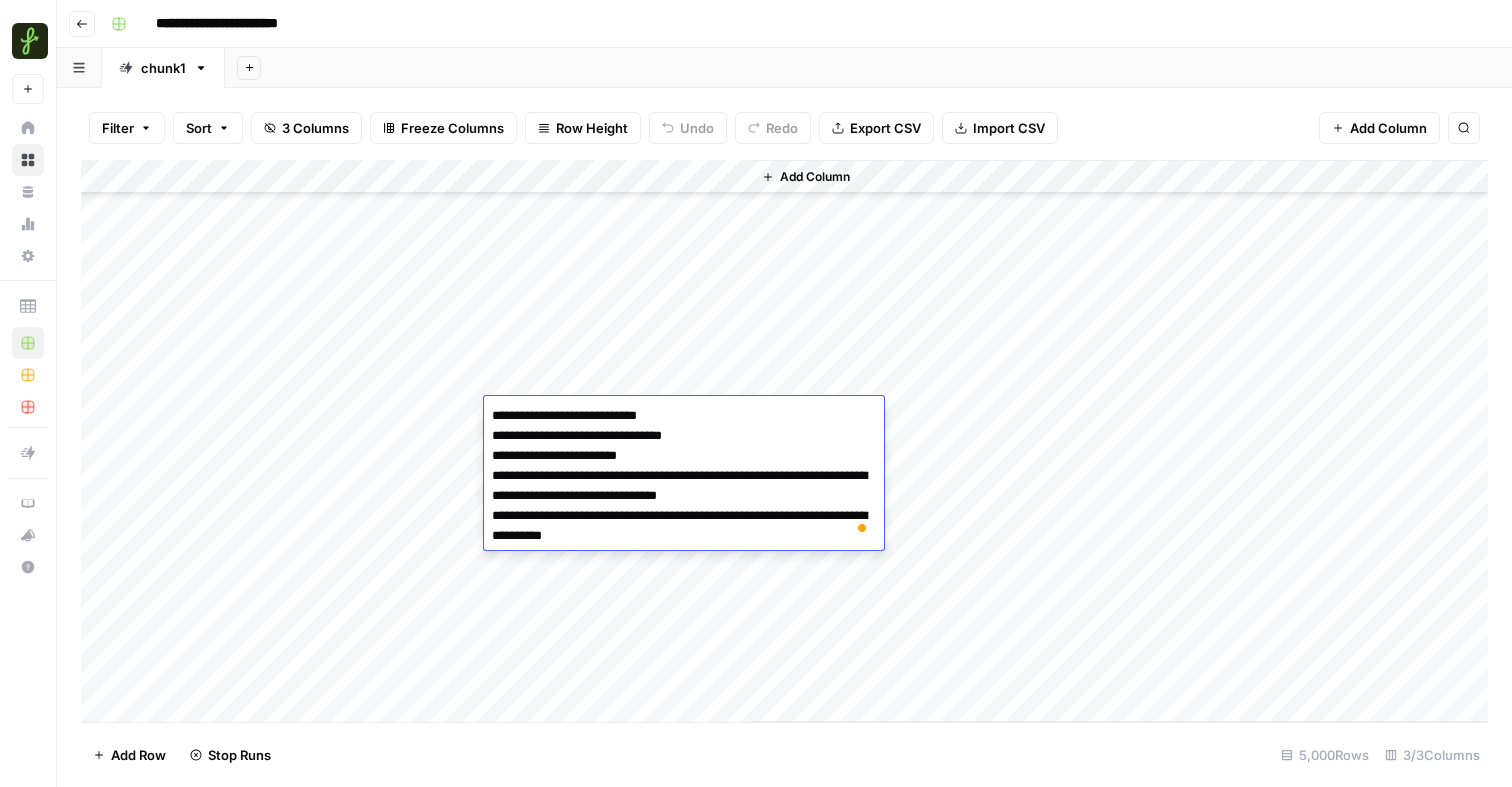 click on "**********" at bounding box center (684, 476) 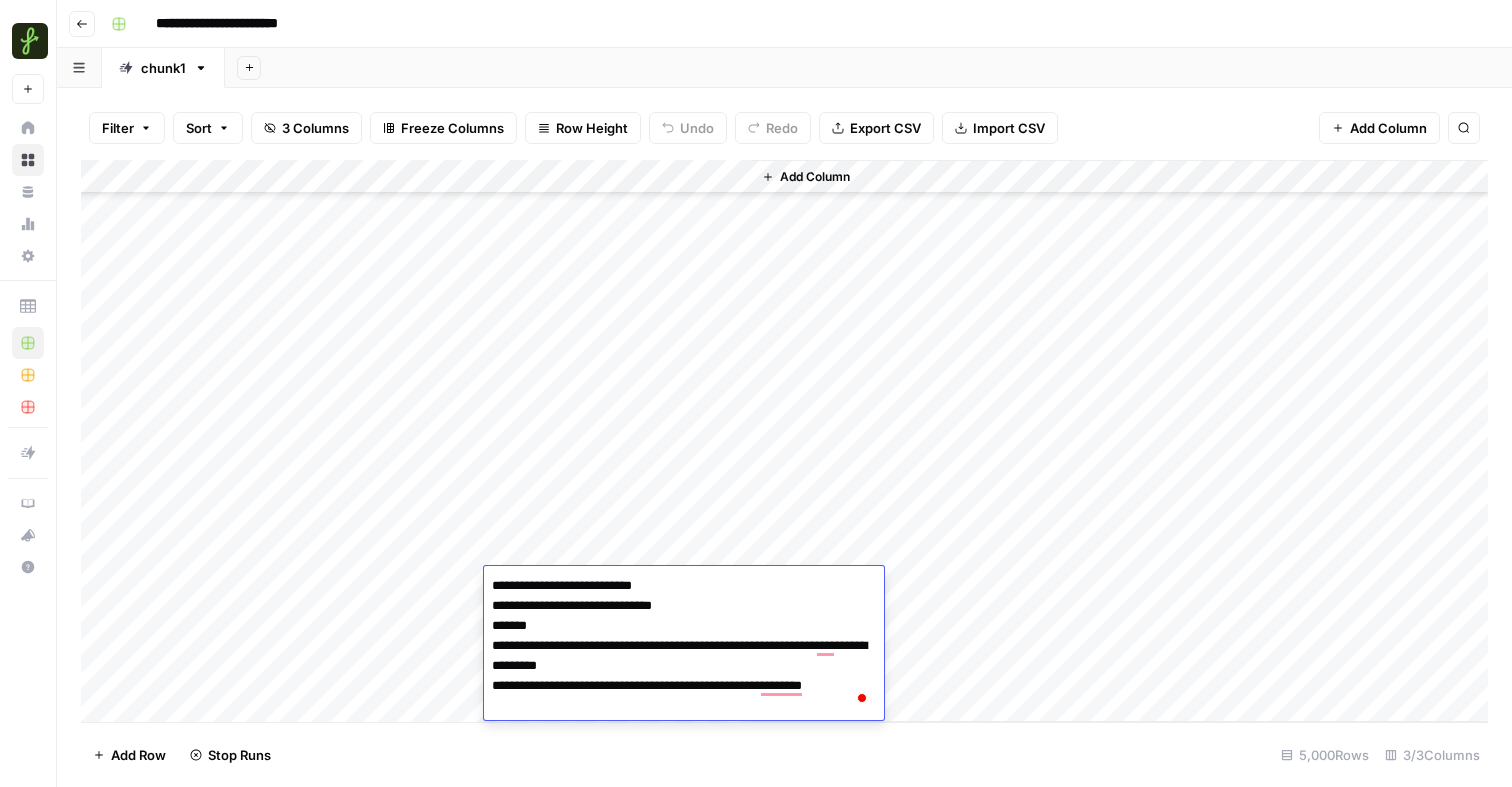 click on "Add Column" at bounding box center [784, 441] 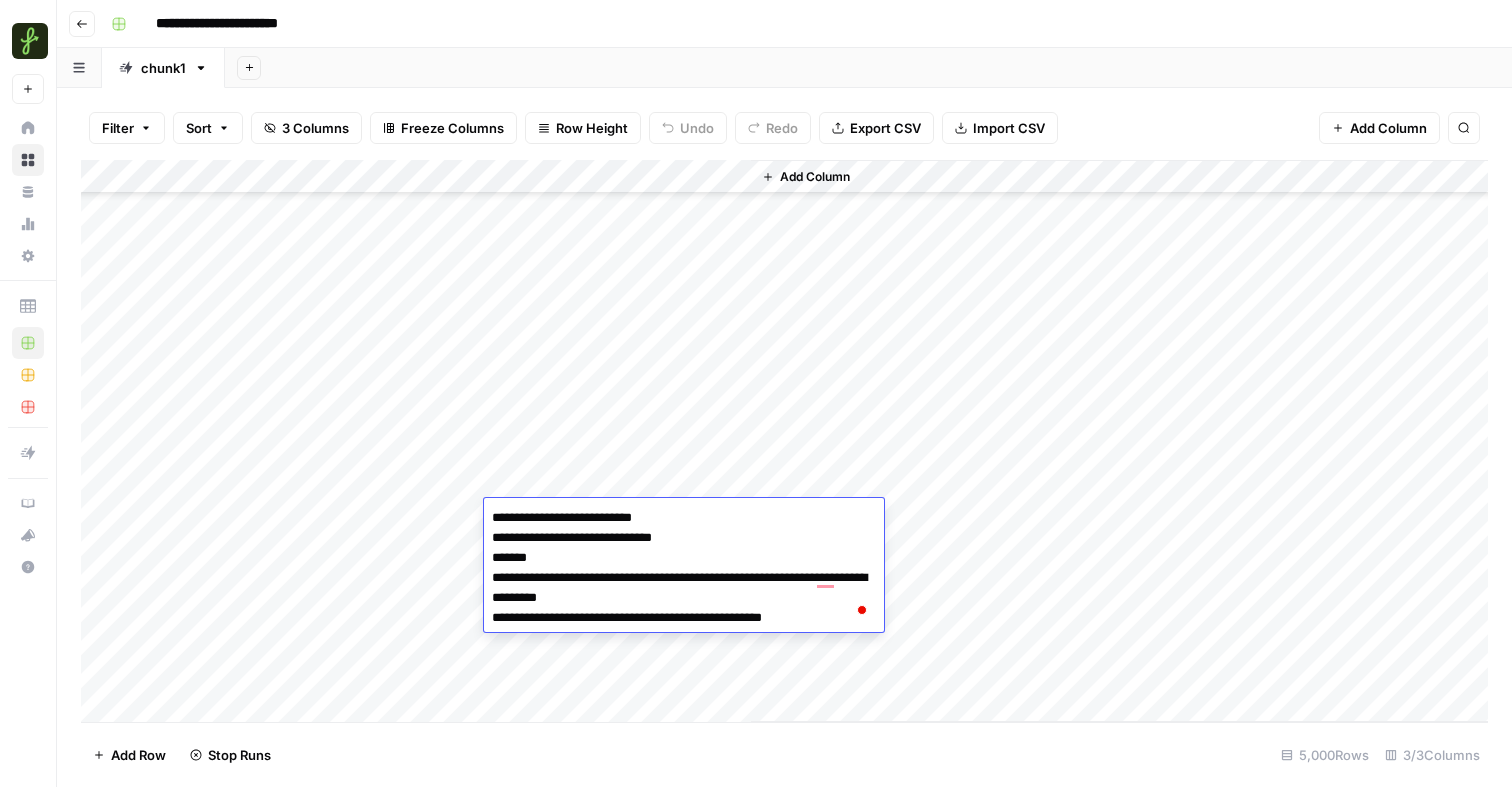 click on "Add Column" at bounding box center (784, 441) 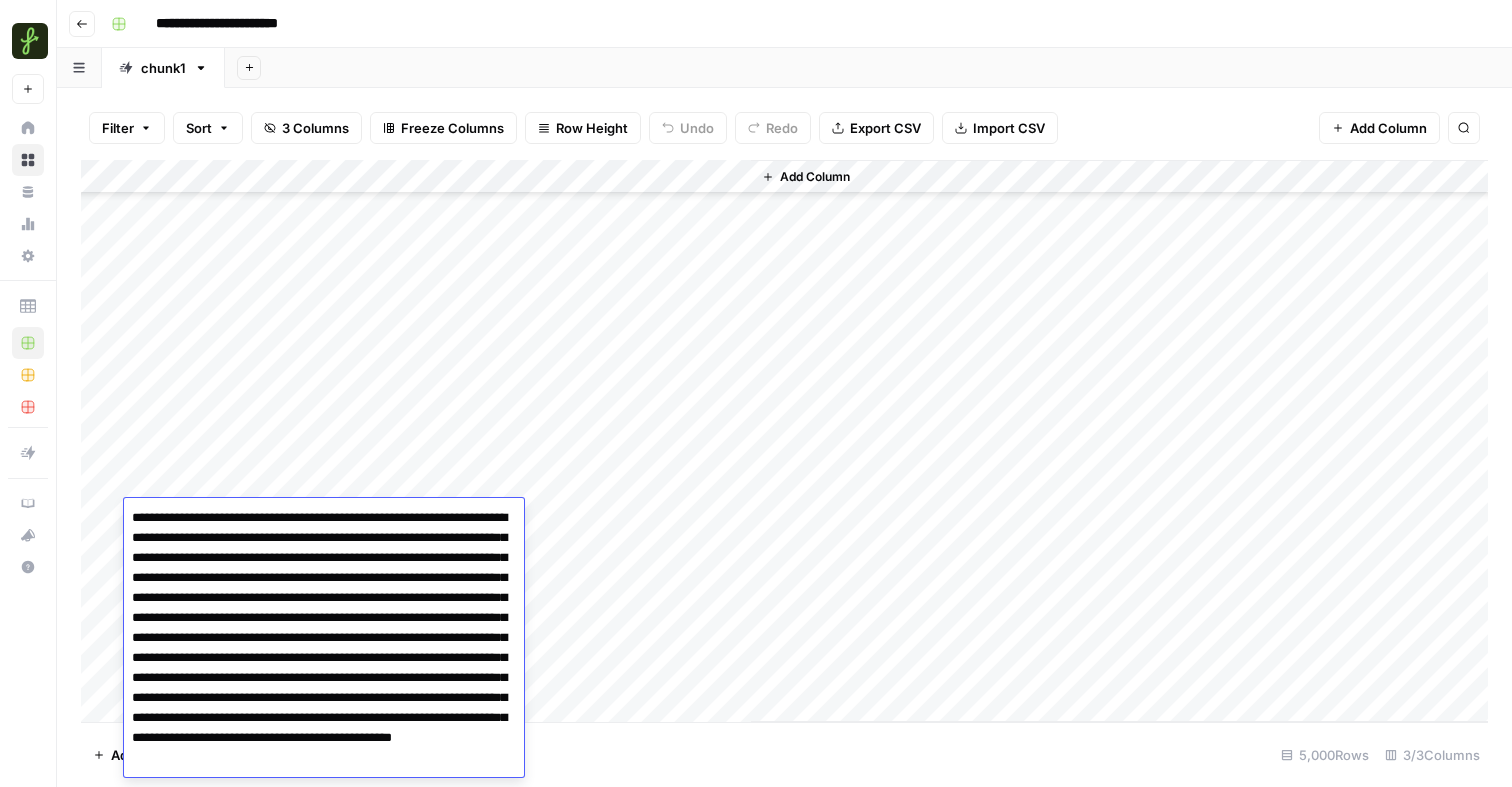 scroll, scrollTop: 55, scrollLeft: 0, axis: vertical 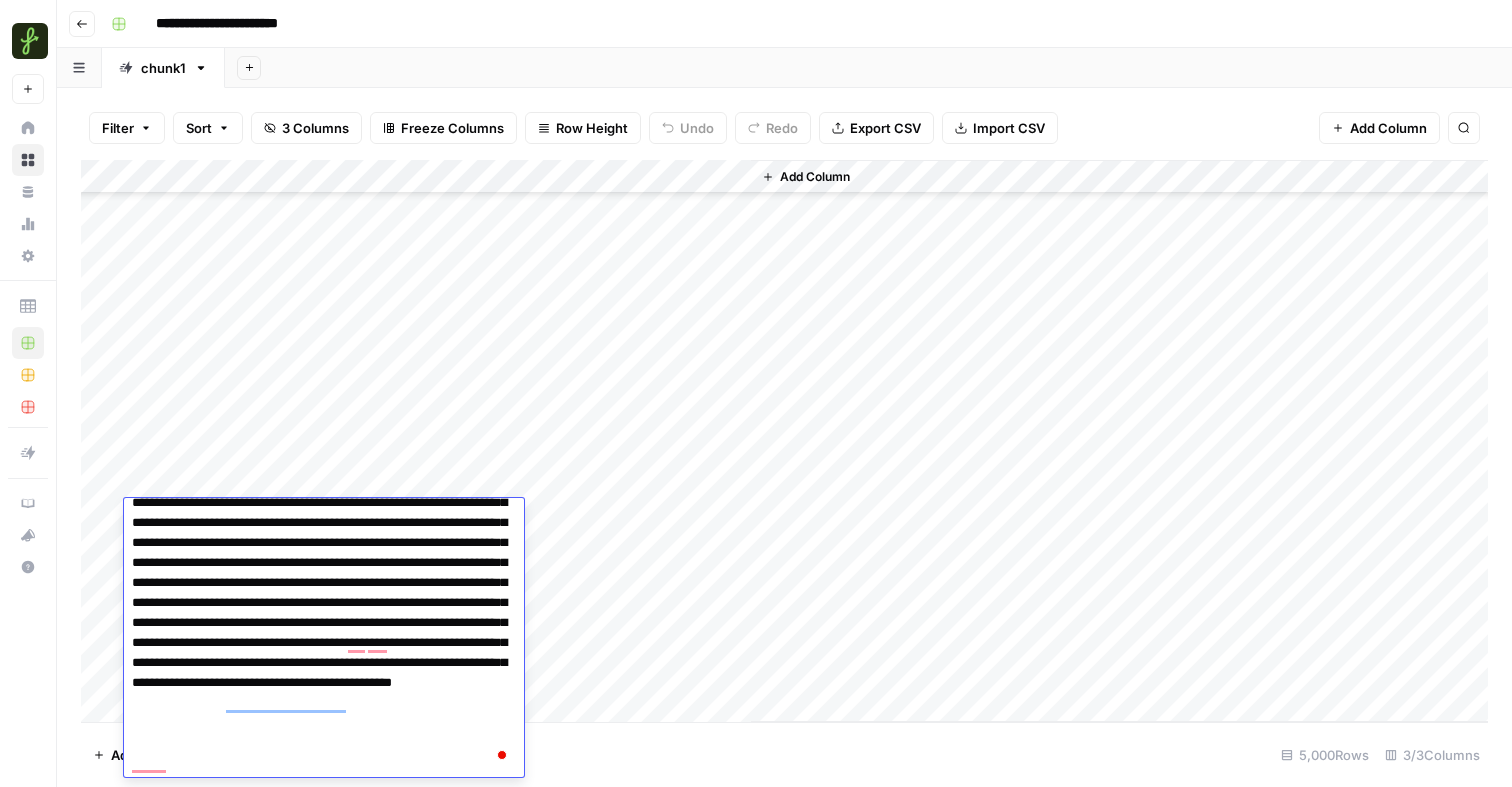 click on "Add Column" at bounding box center [784, 441] 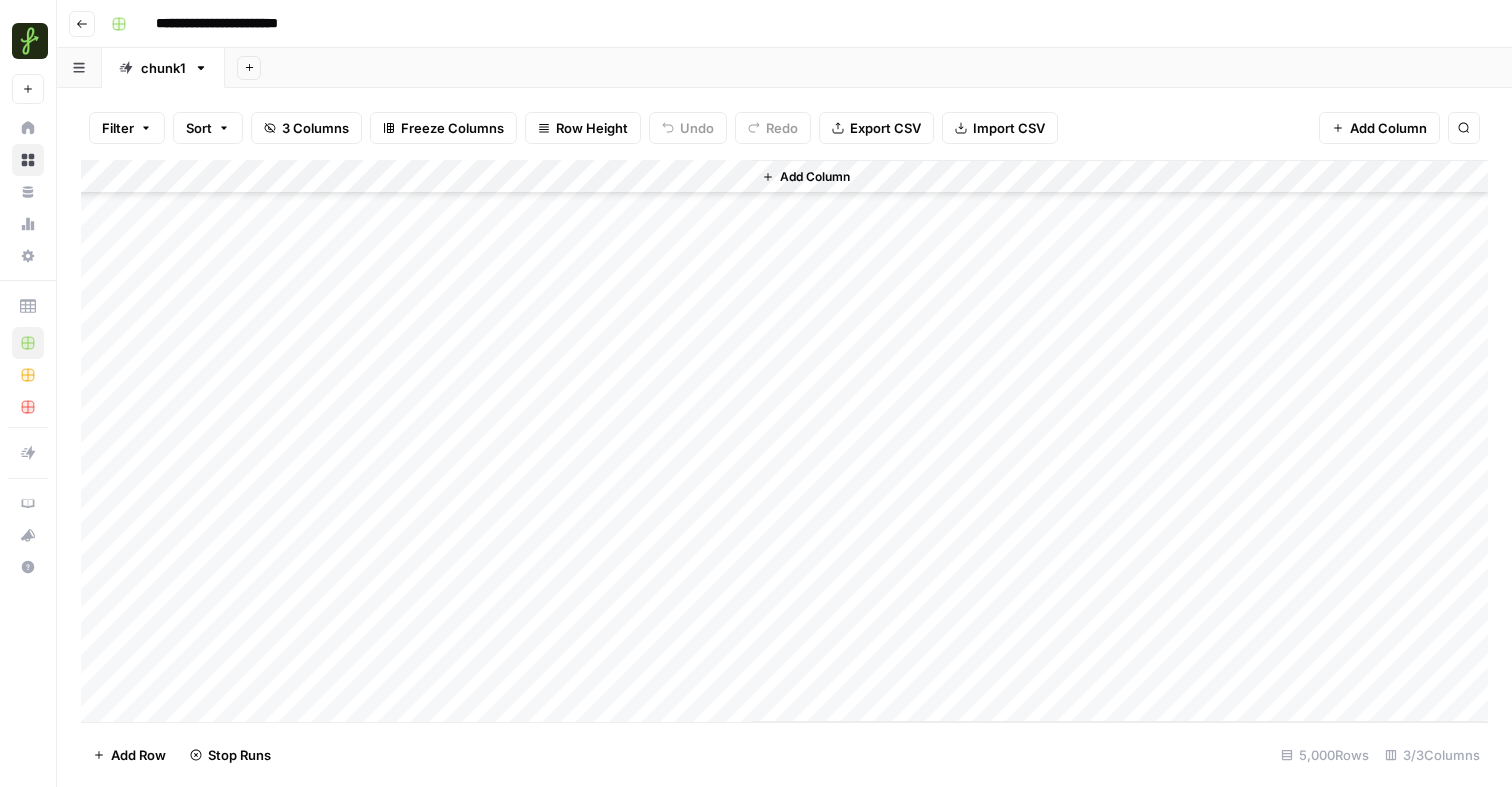 click on "Add Column" at bounding box center [784, 441] 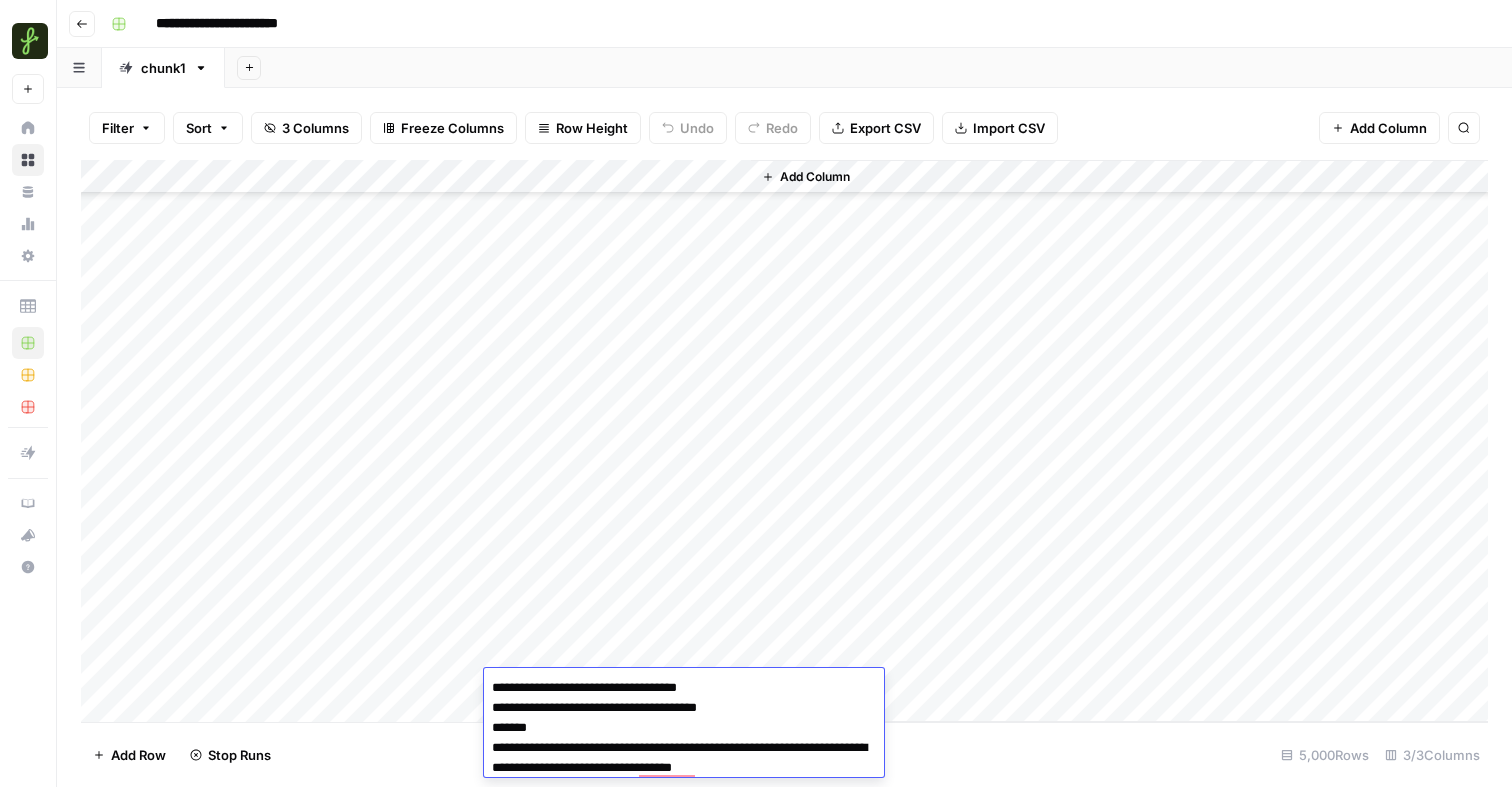 click on "Add Column" at bounding box center (784, 441) 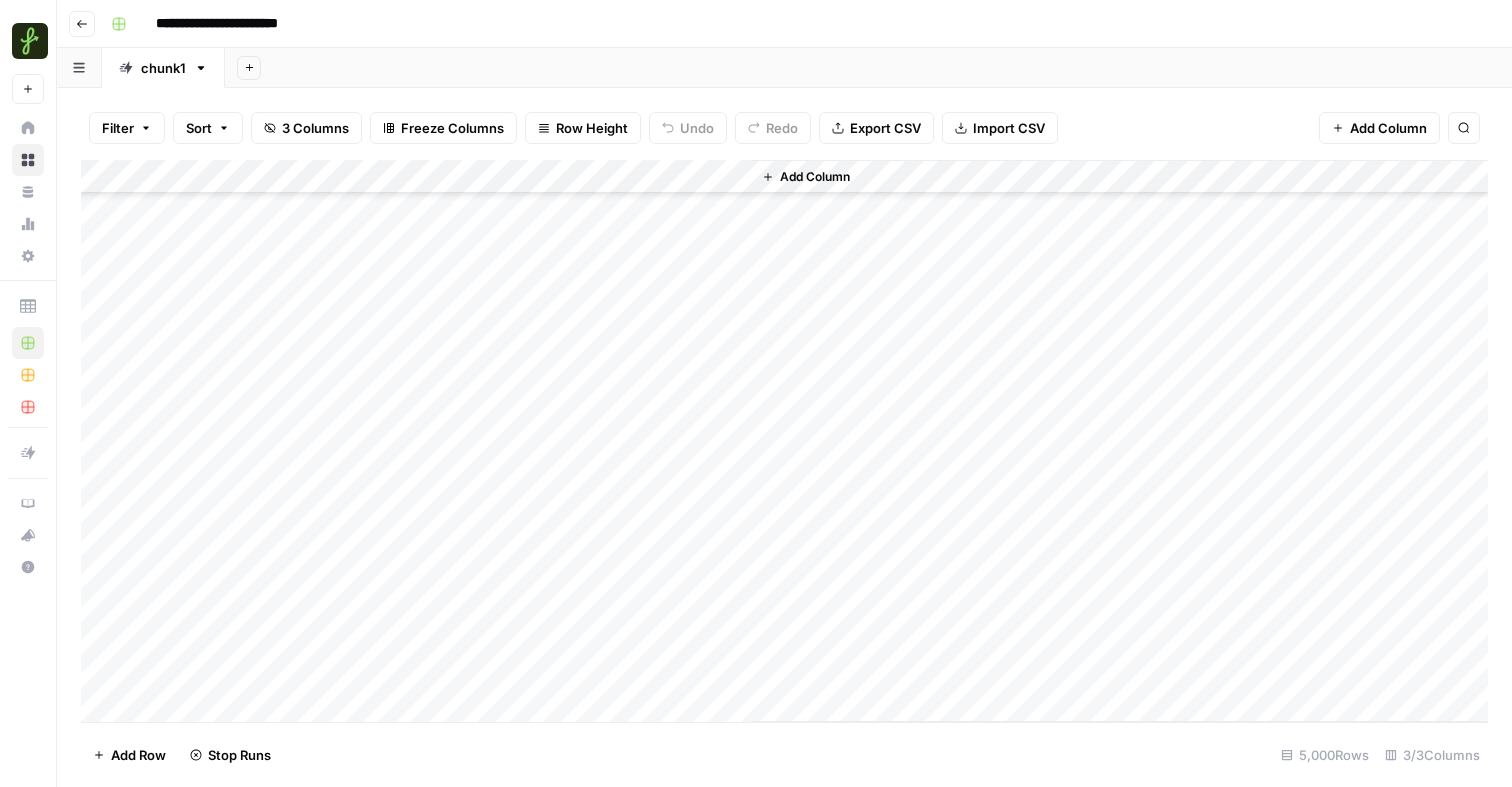 scroll, scrollTop: 169378, scrollLeft: 0, axis: vertical 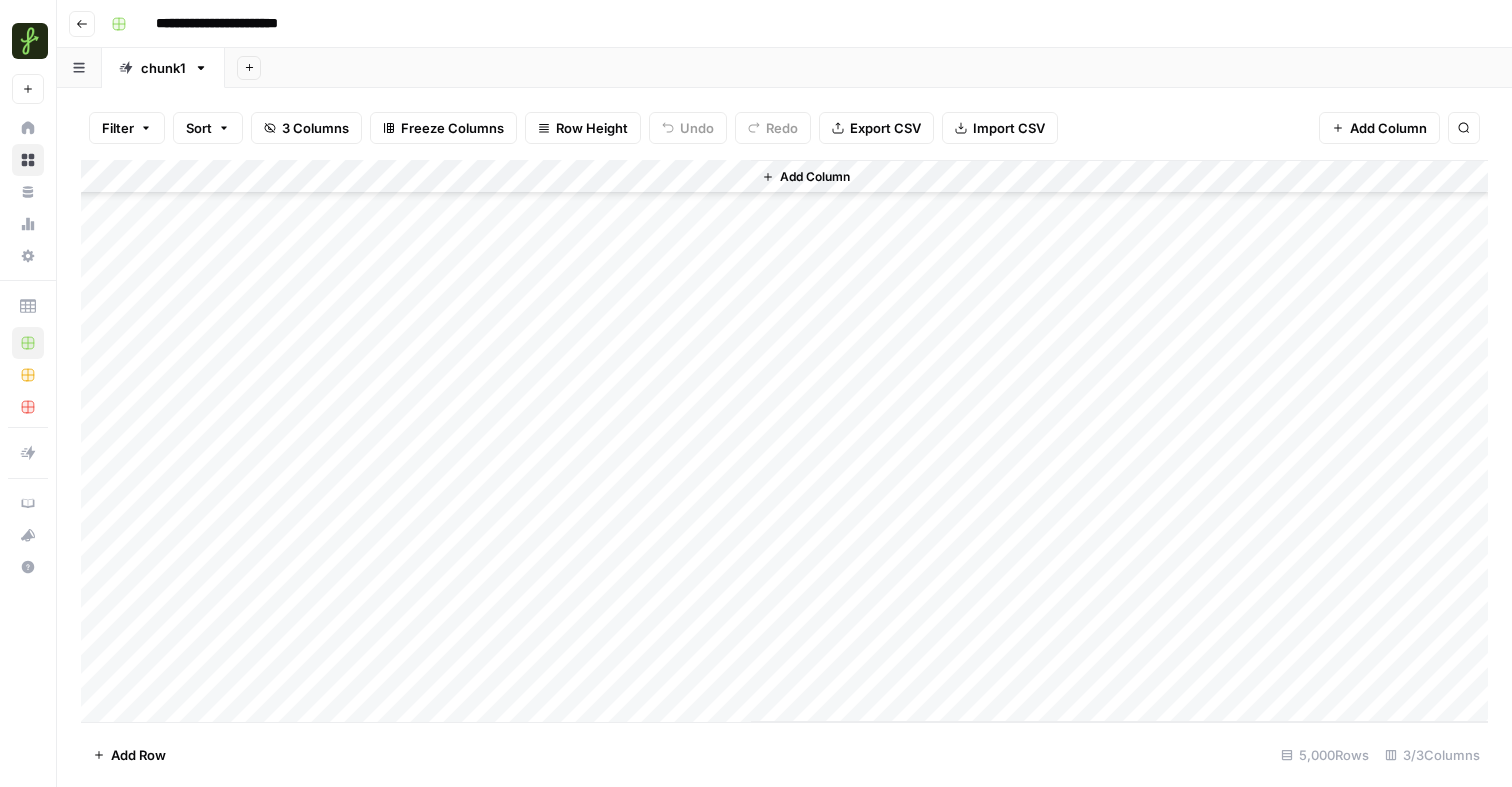 click on "Add Column" at bounding box center [815, 177] 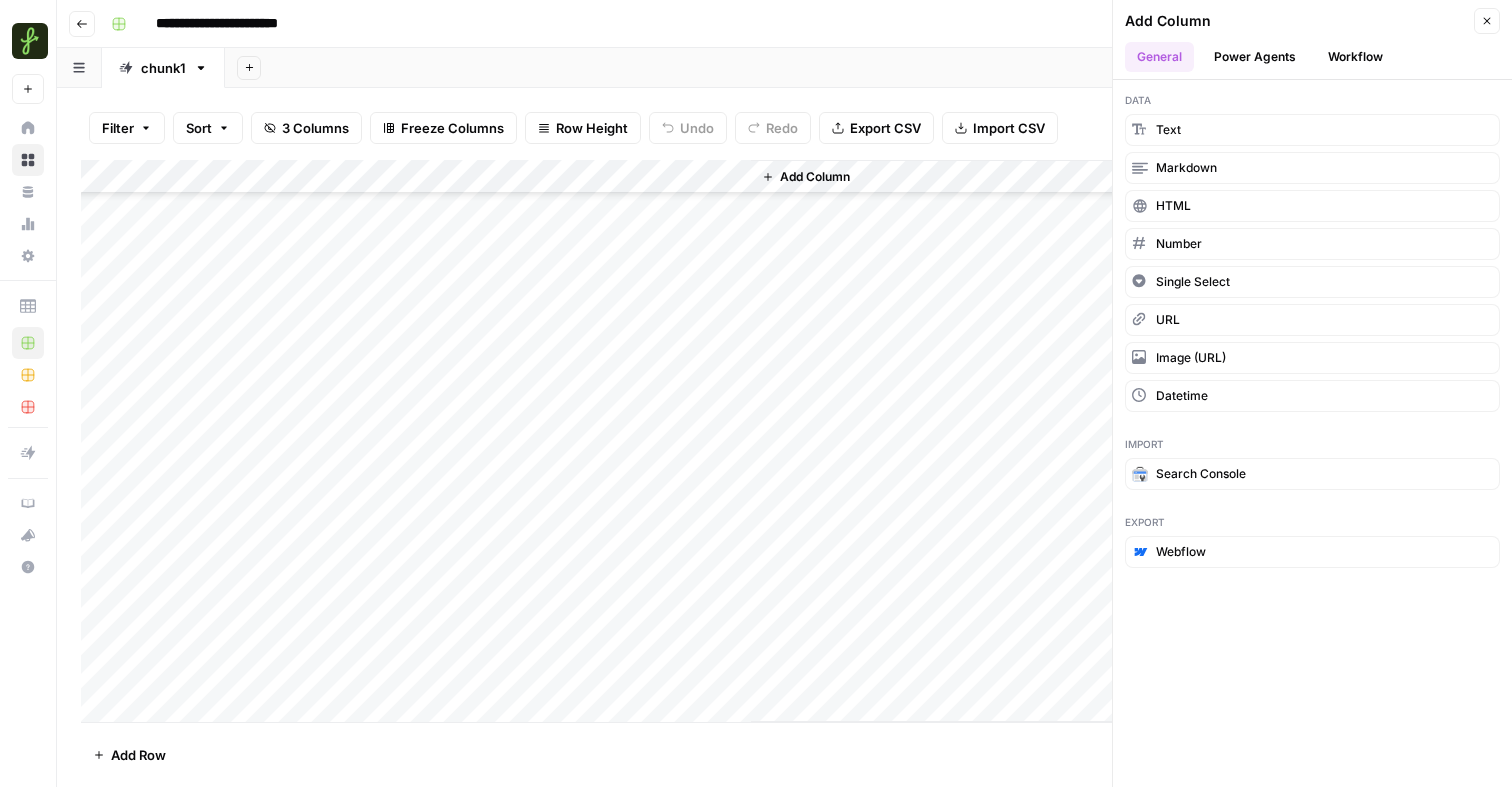 click on "Workflow" at bounding box center (1355, 57) 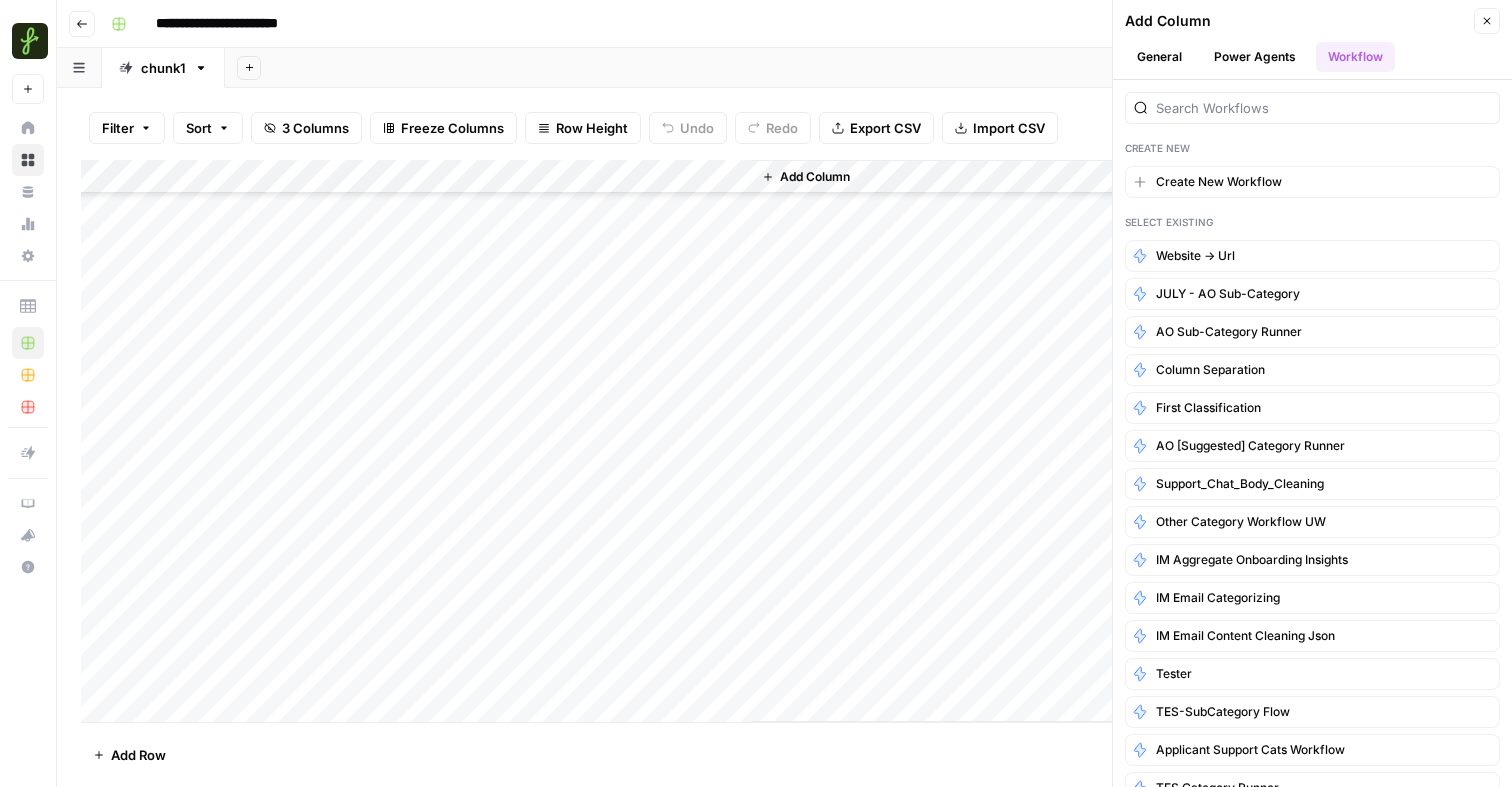 click at bounding box center (1312, 108) 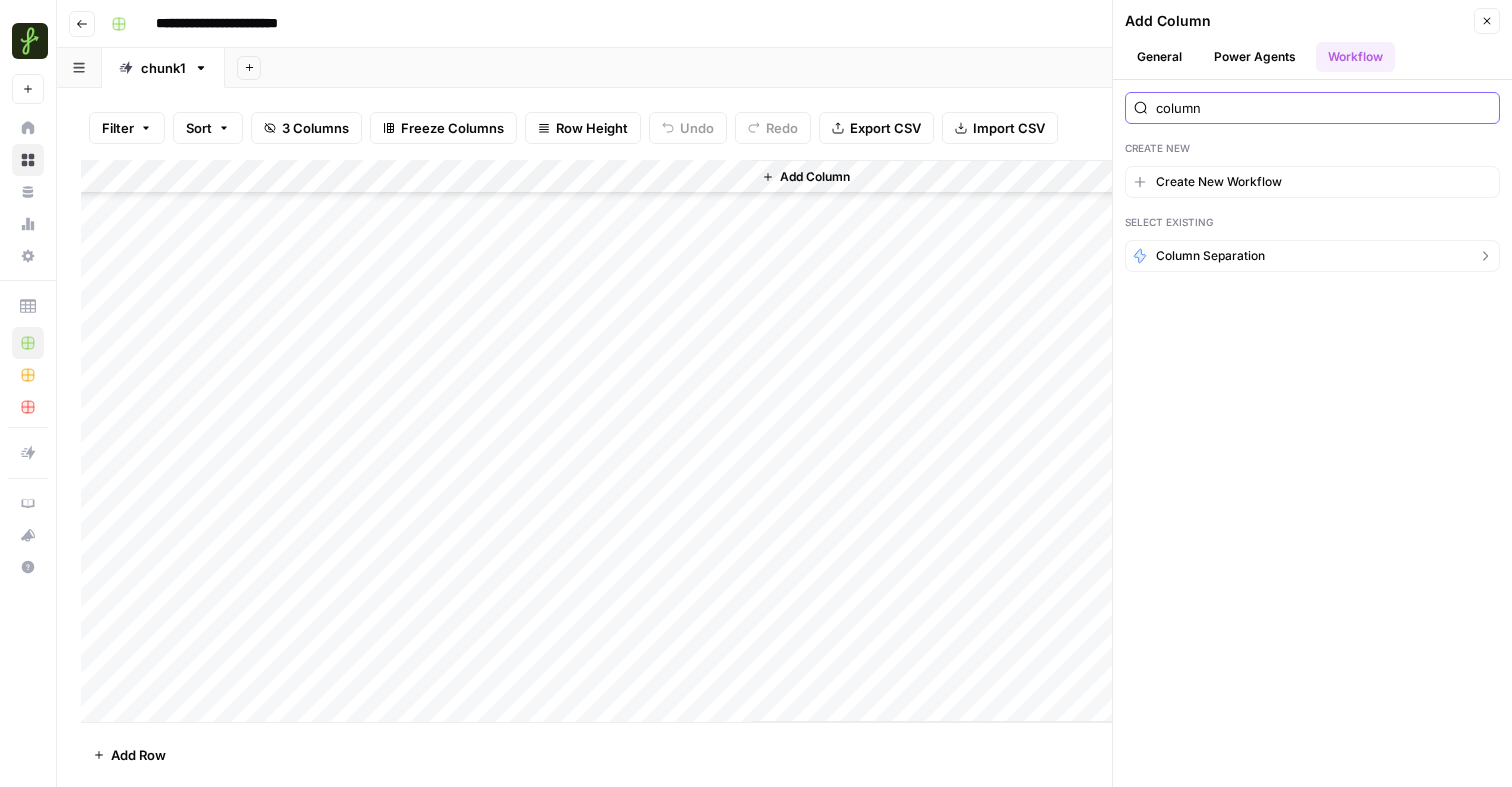 type on "column" 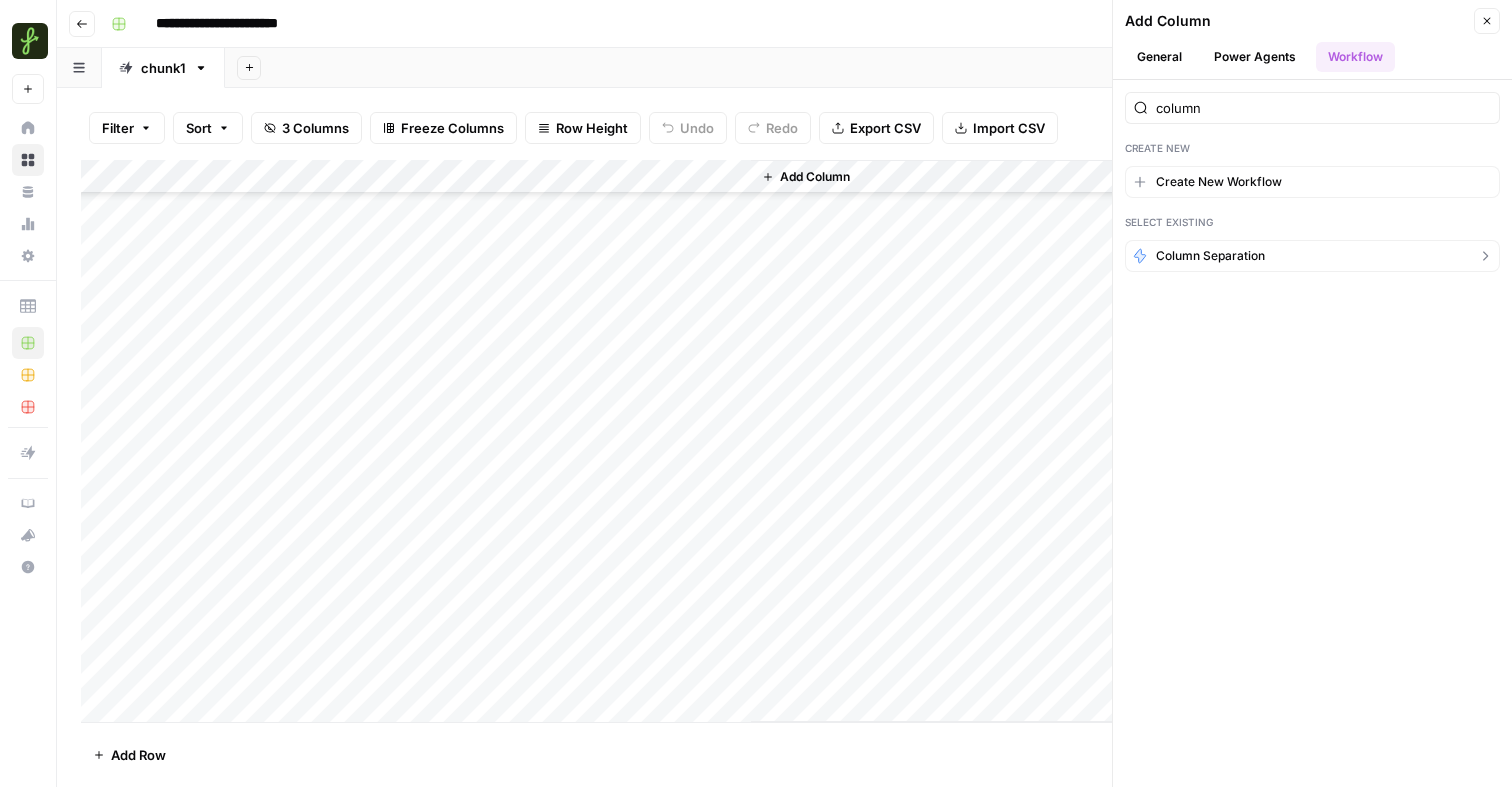click on "Column Separation" at bounding box center (1312, 256) 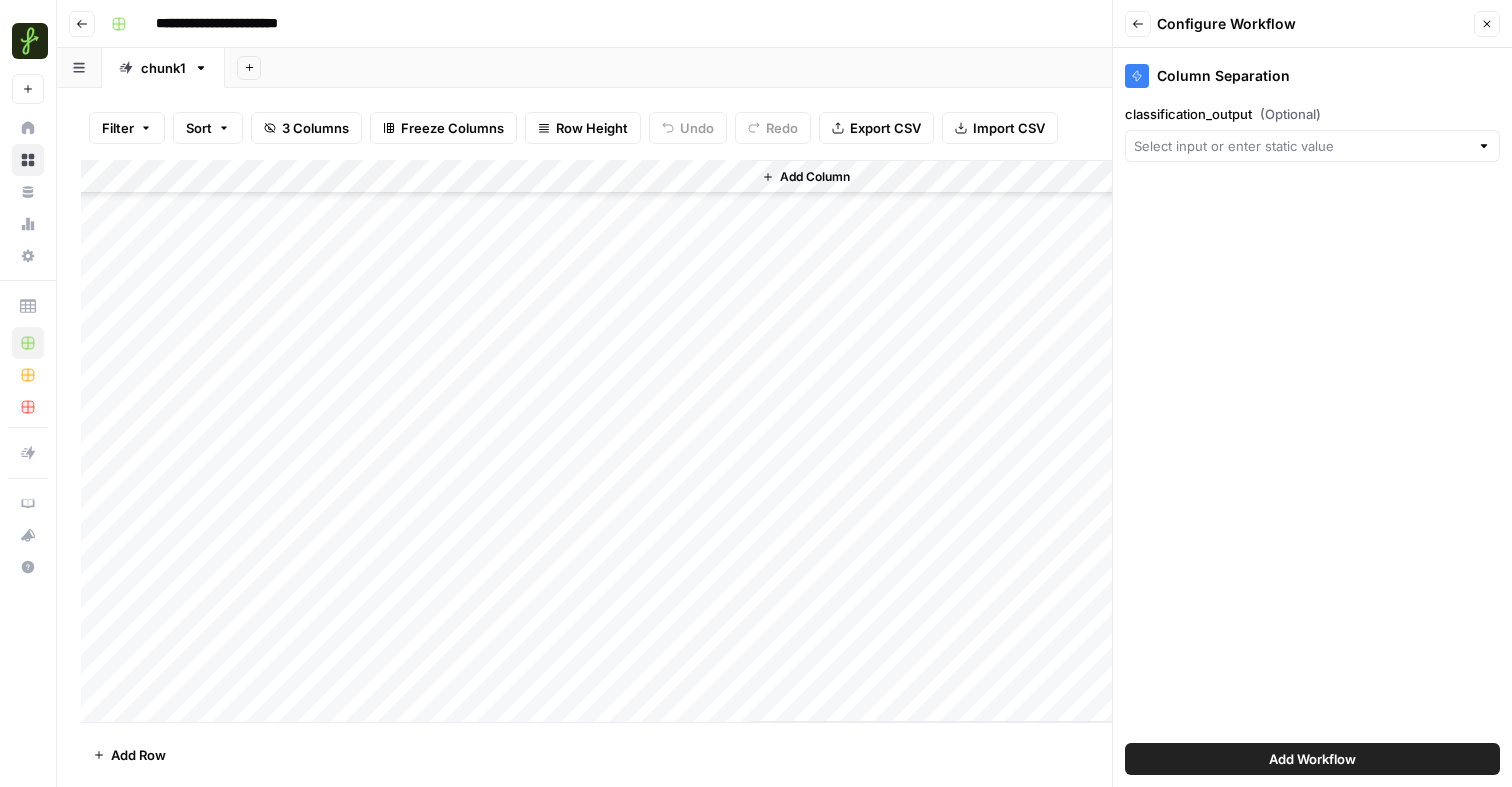 click on "(Optional)" at bounding box center (1290, 114) 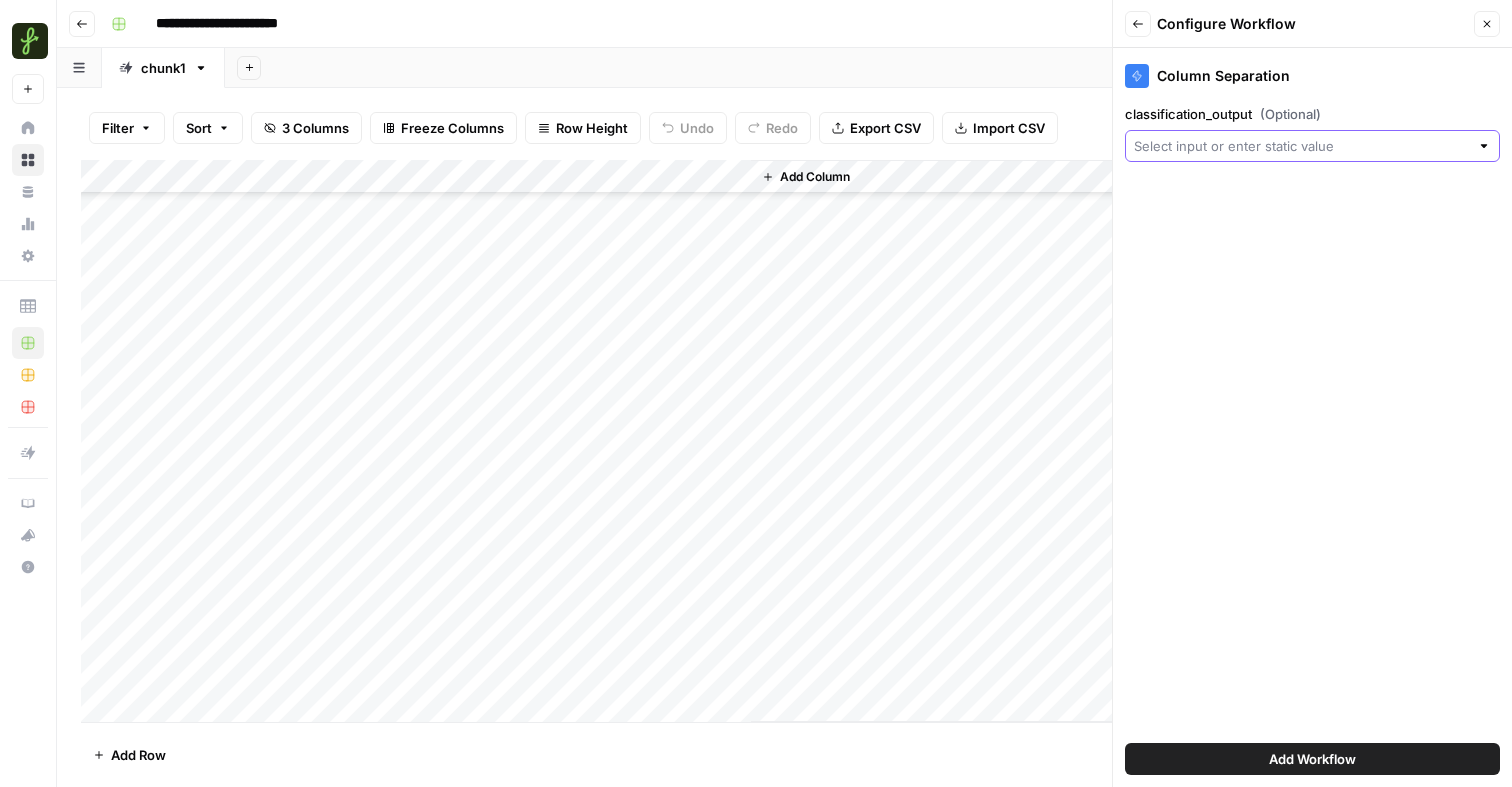click on "classification_output   (Optional)" at bounding box center [1301, 146] 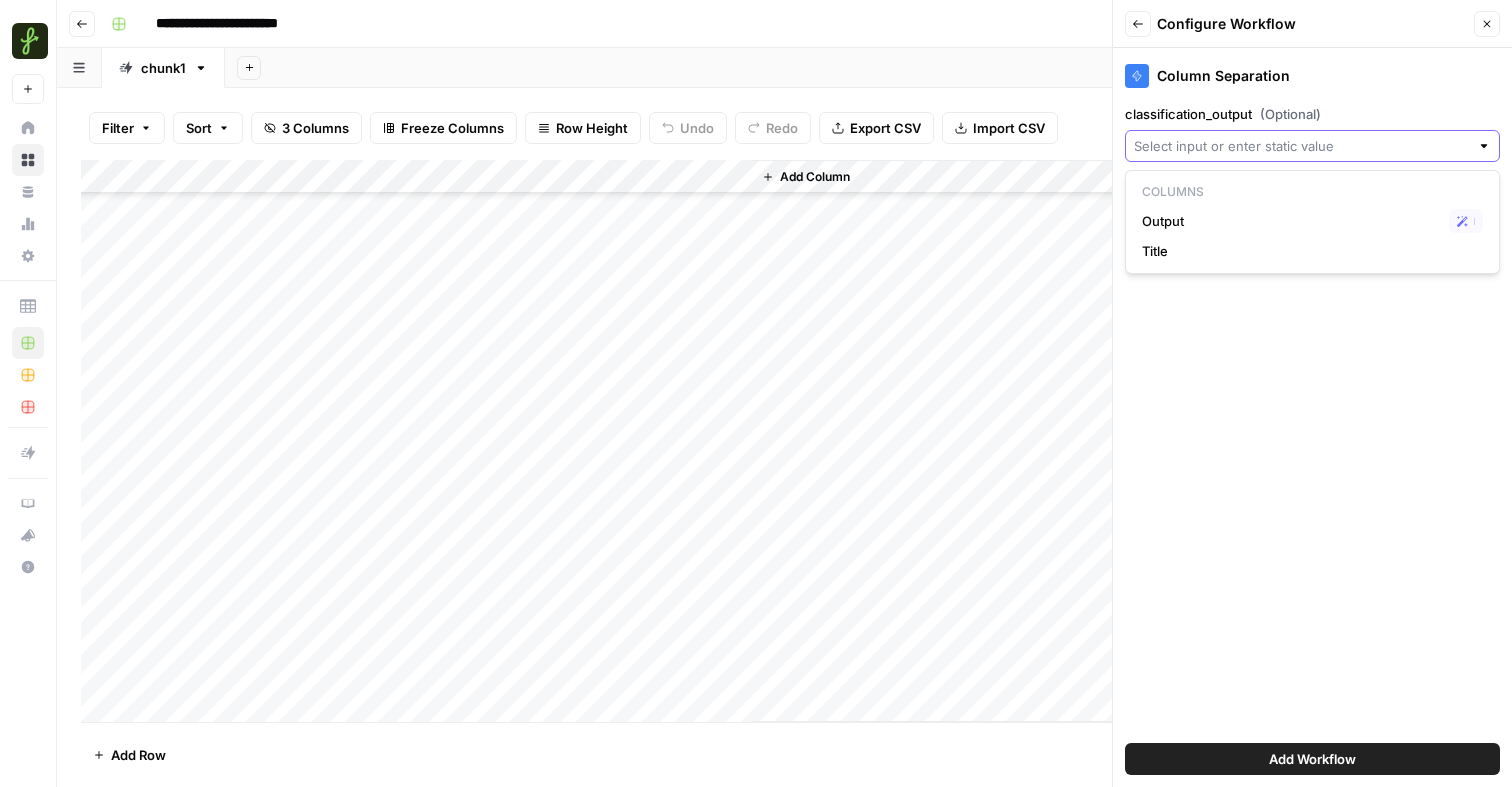click on "classification_output   (Optional)" at bounding box center (1301, 146) 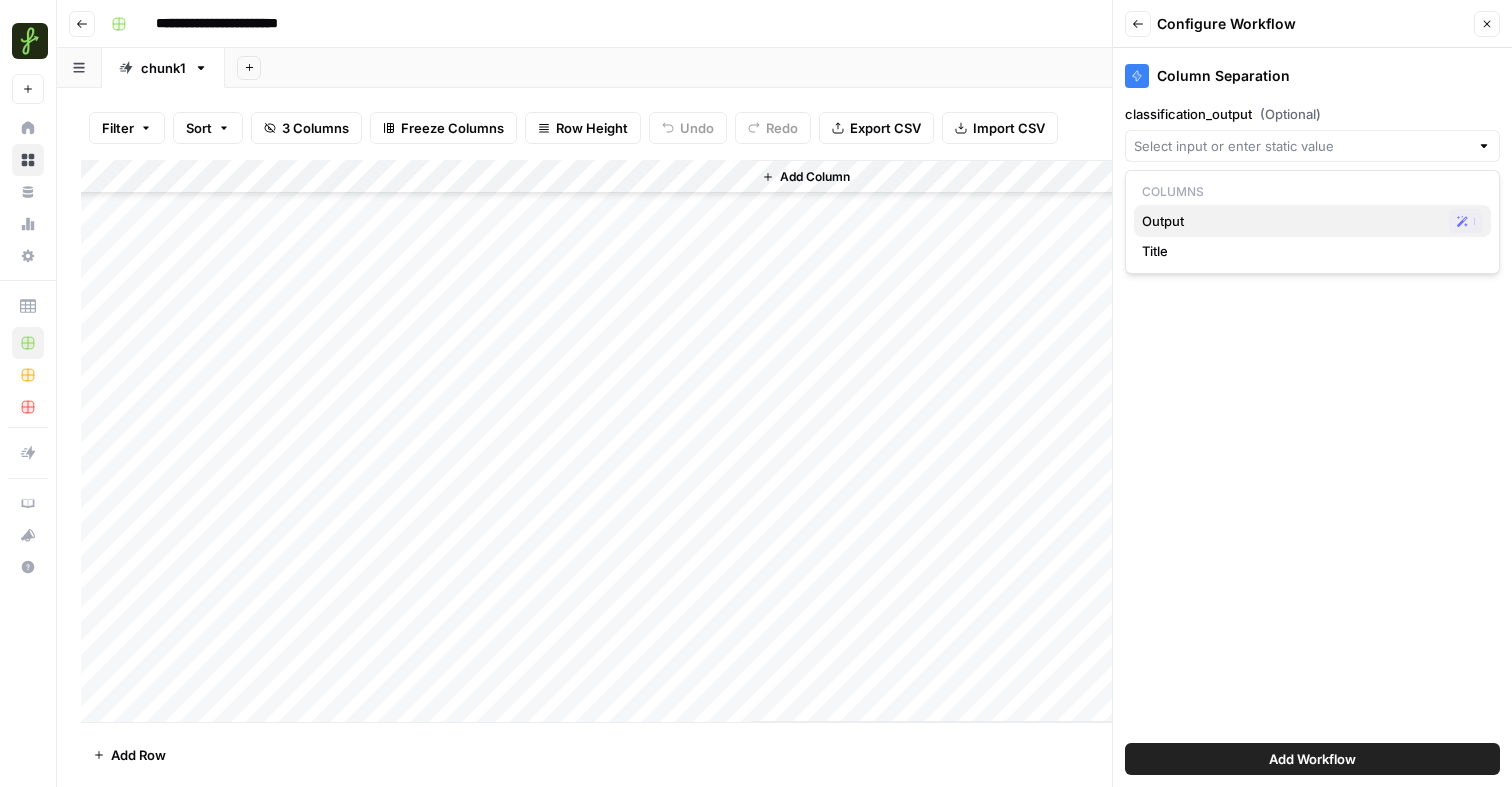 click on "Output" at bounding box center [1291, 221] 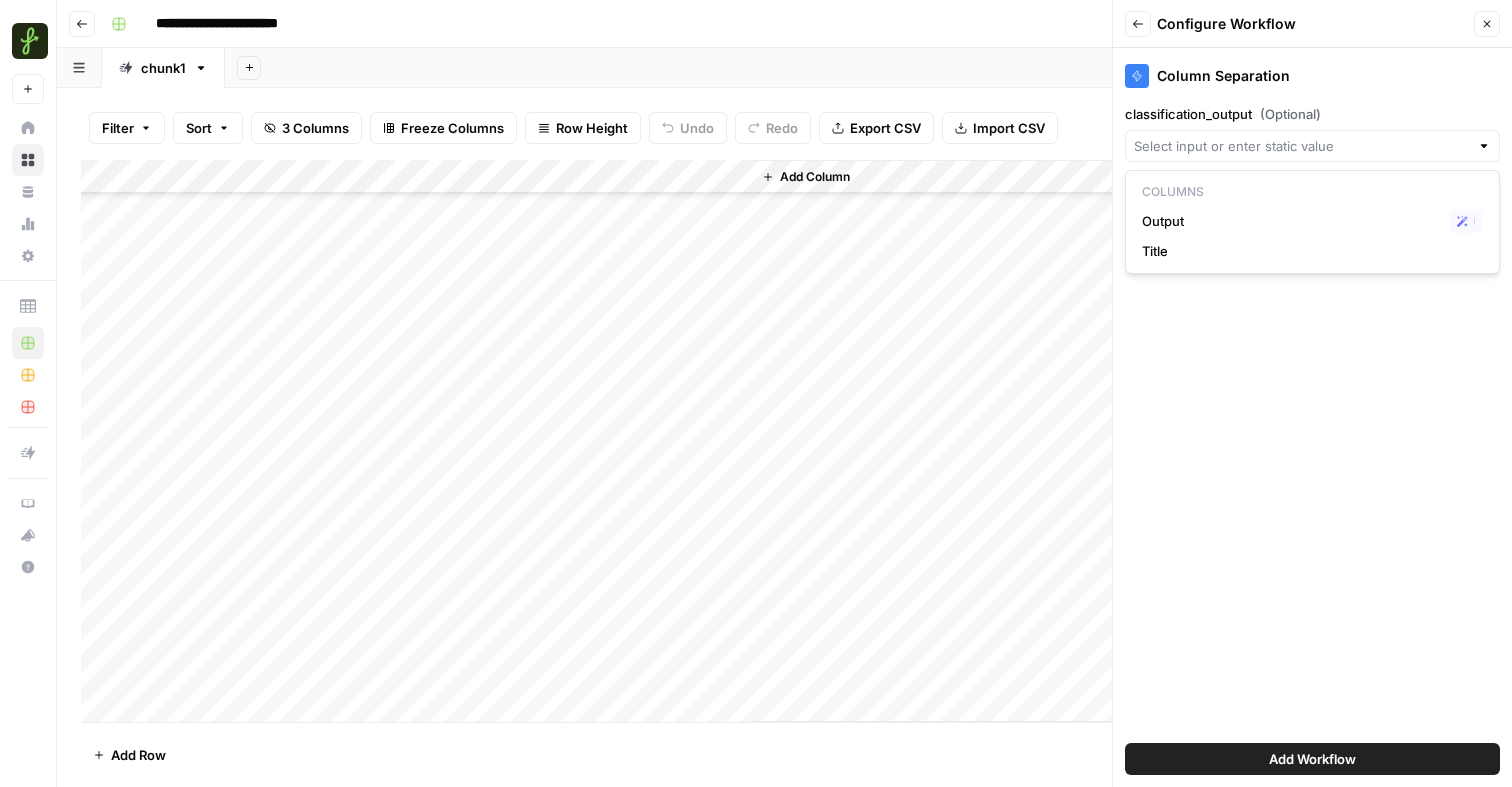 type on "Output" 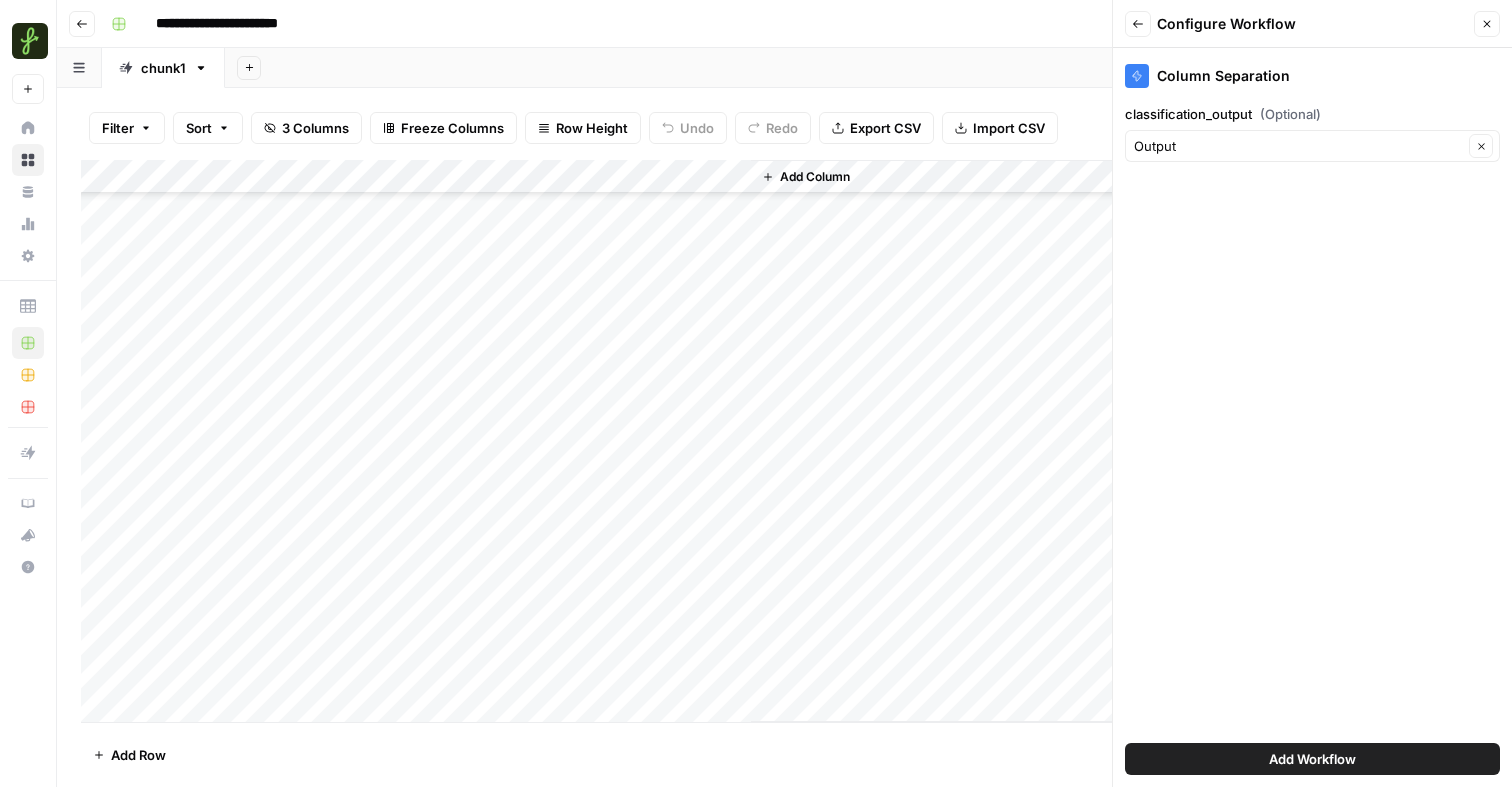 click on "Add Workflow" at bounding box center [1312, 759] 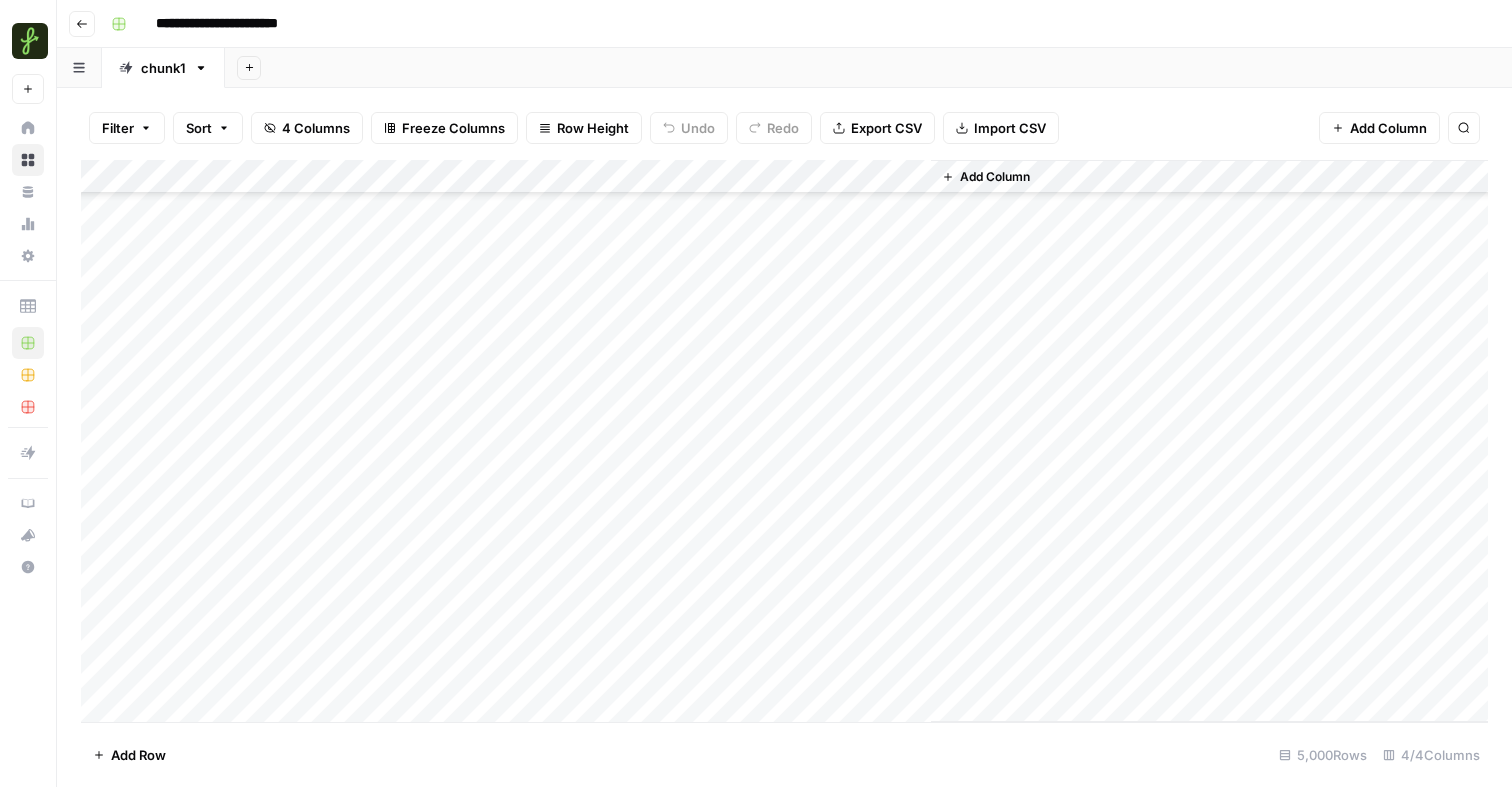 scroll, scrollTop: 169240, scrollLeft: 0, axis: vertical 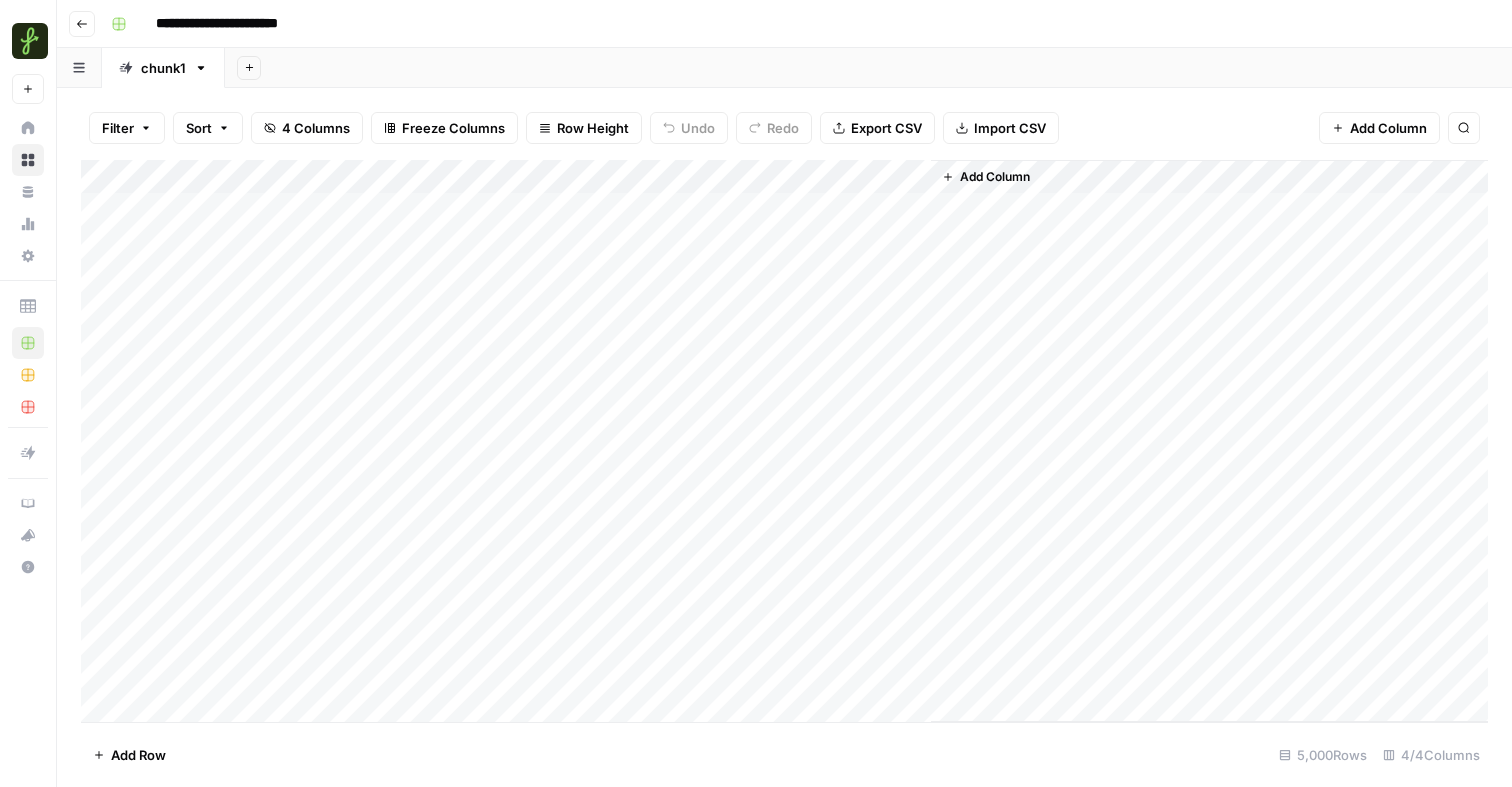 click on "Add Column" at bounding box center (784, 441) 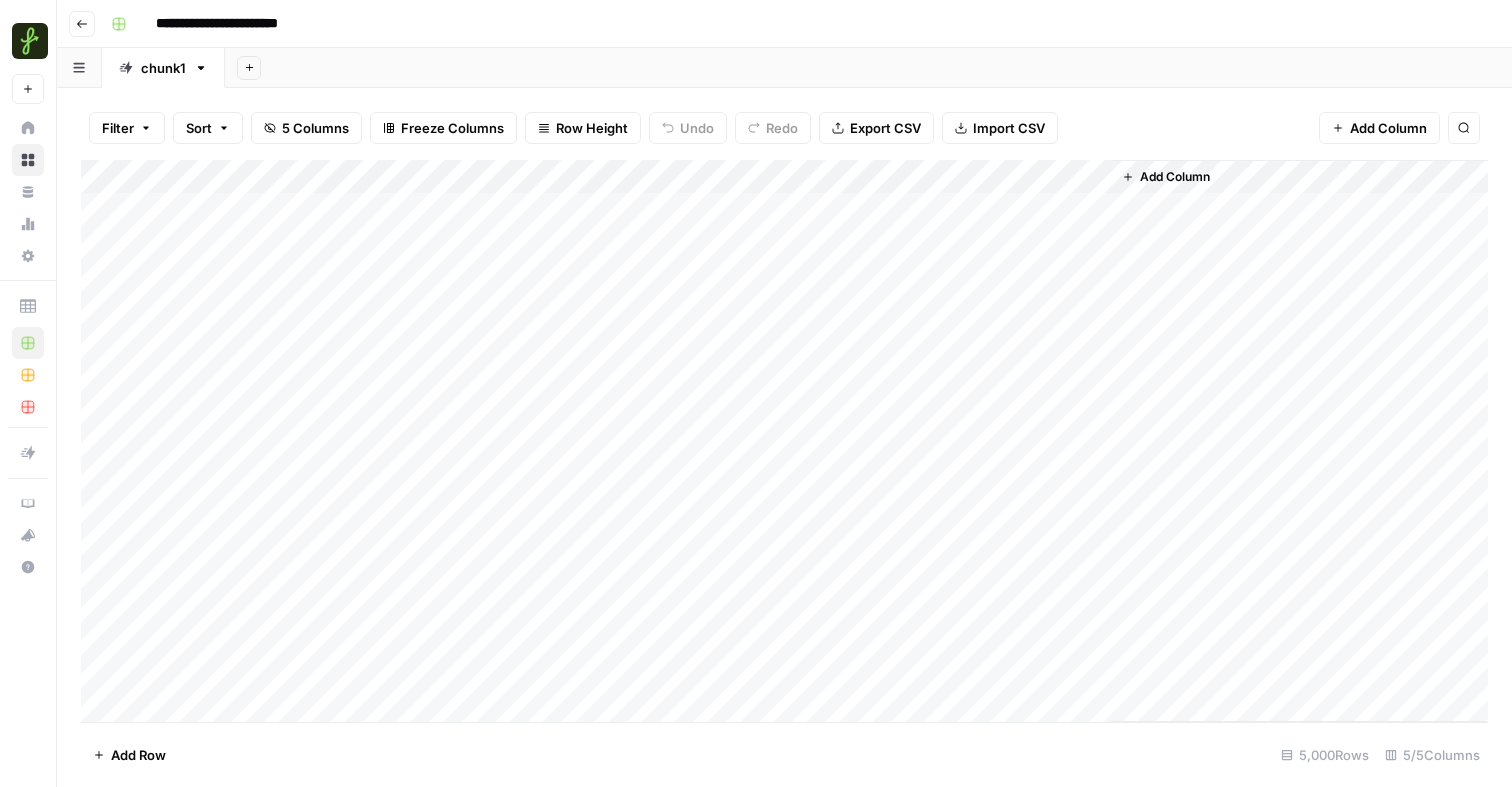 click on "Add Column" at bounding box center (784, 441) 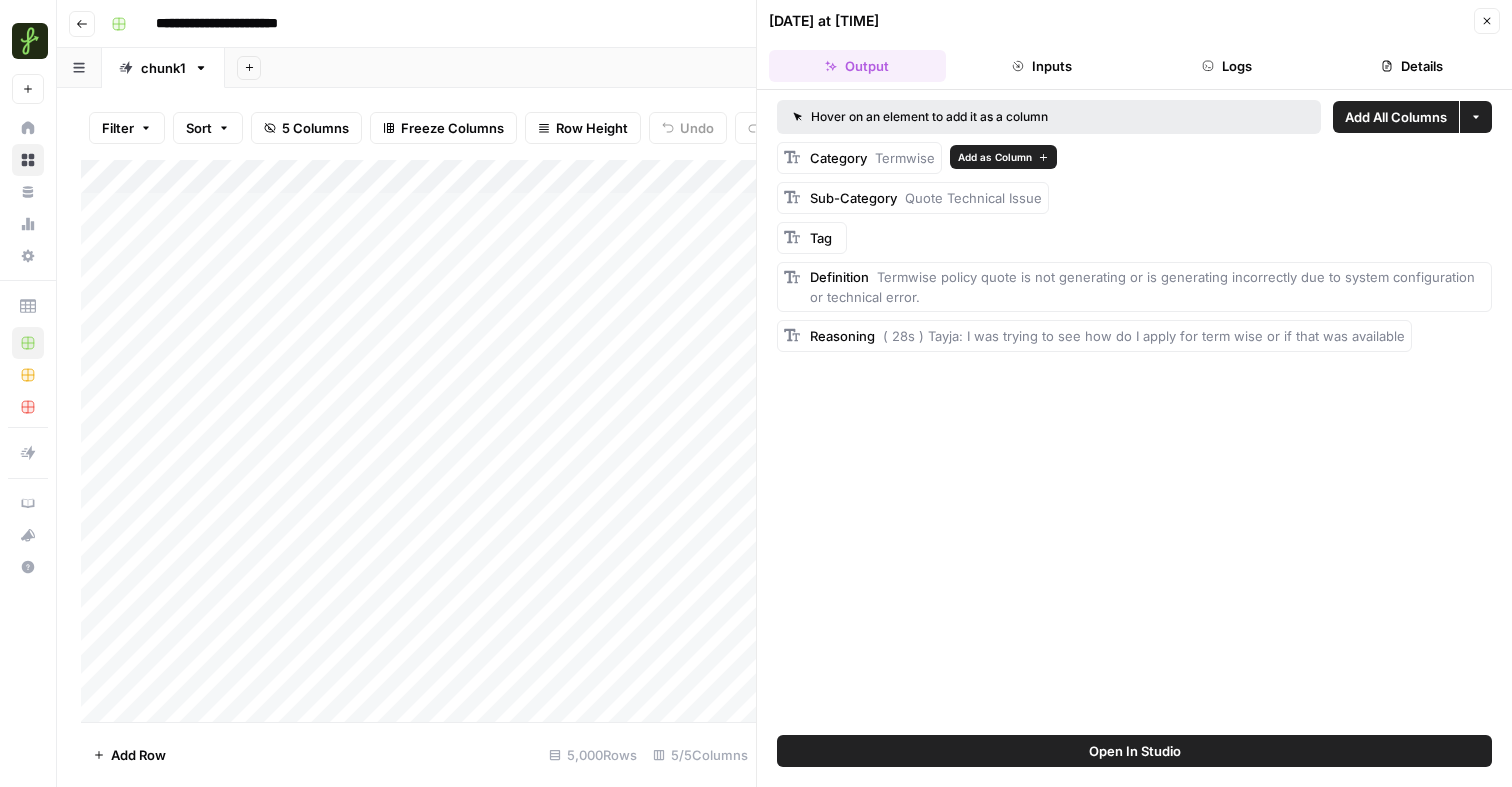 click on "Add as Column" at bounding box center [995, 157] 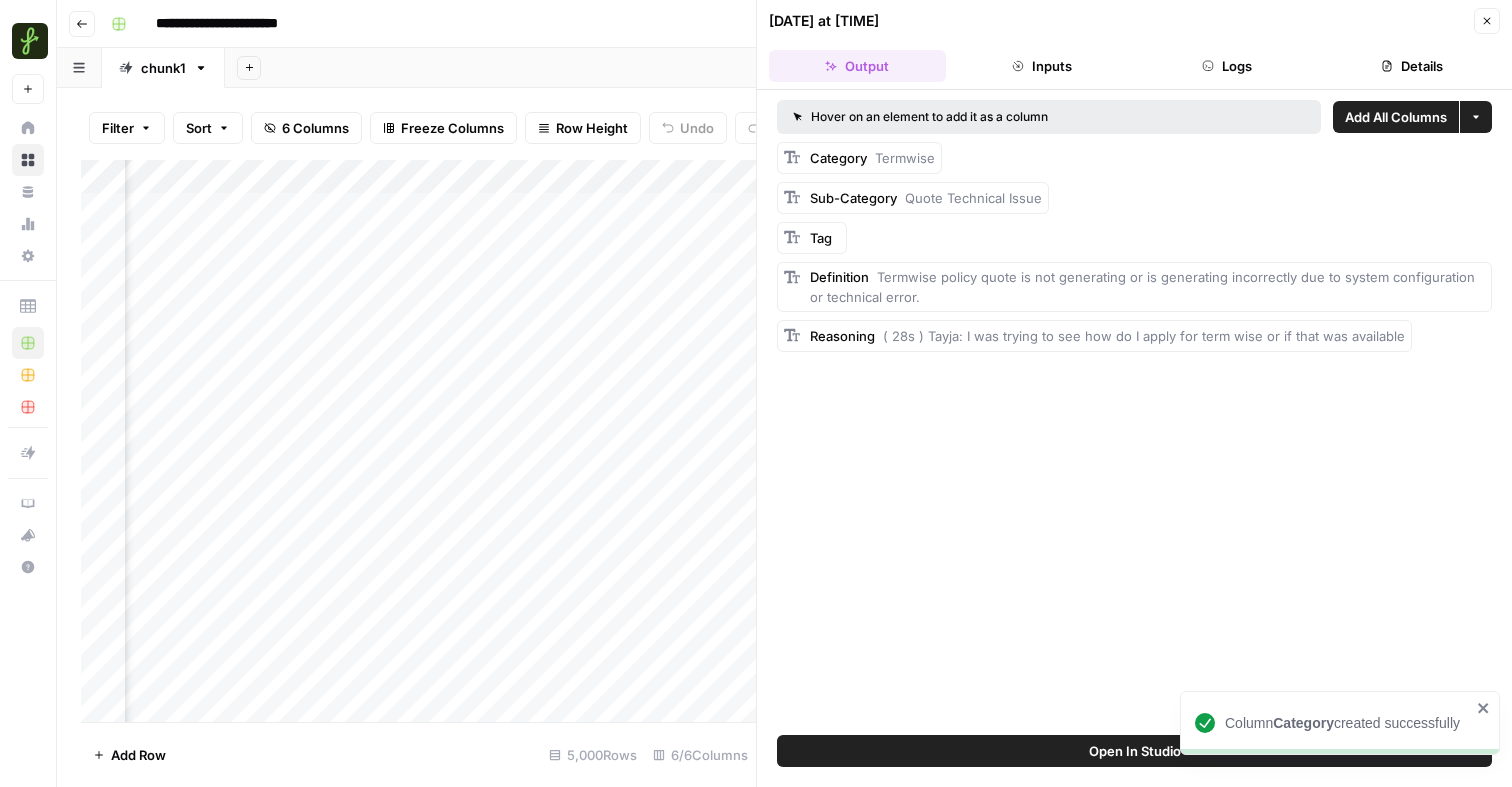 scroll, scrollTop: 0, scrollLeft: 505, axis: horizontal 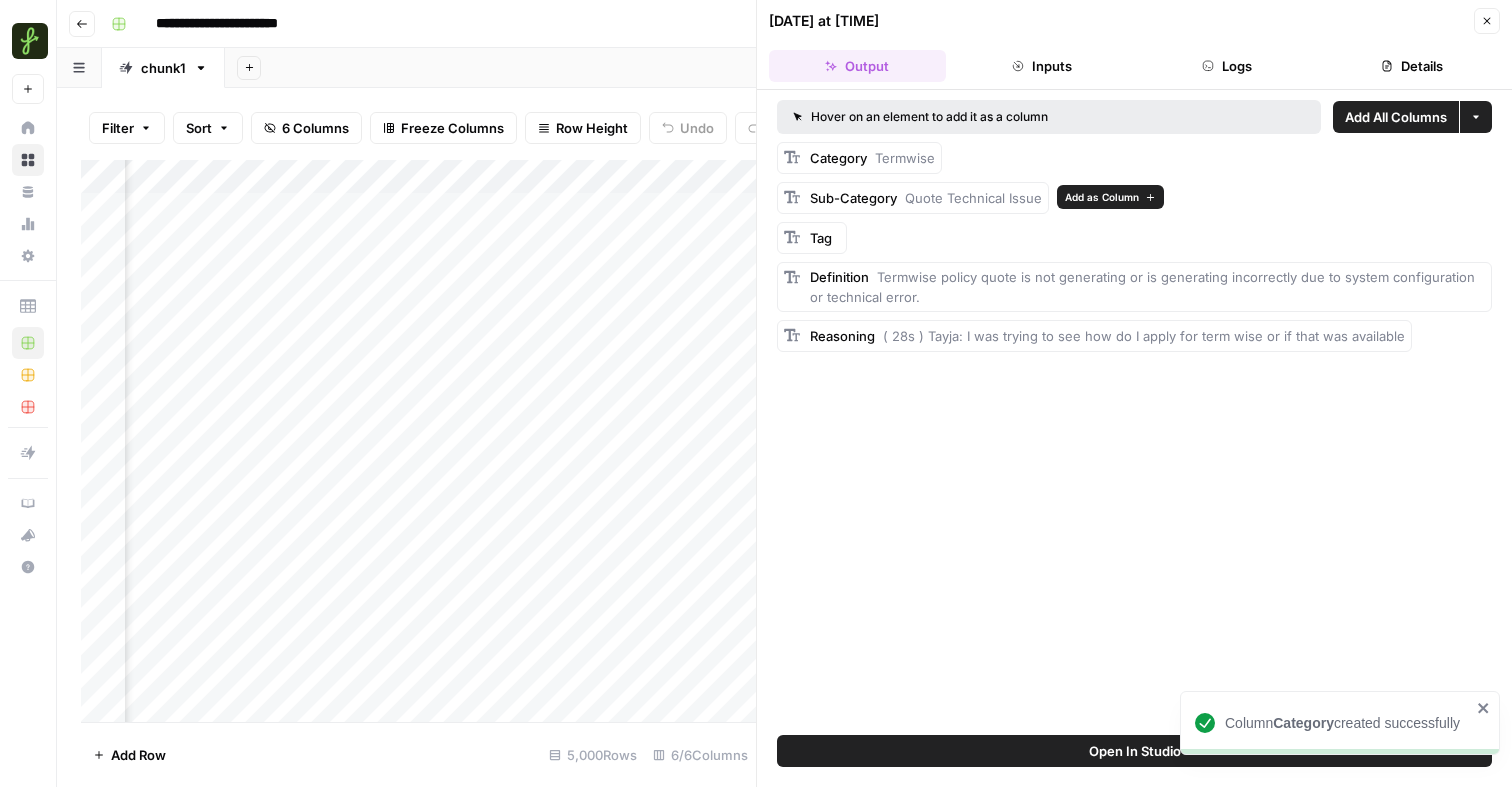 click on "Add as Column" at bounding box center [1102, 197] 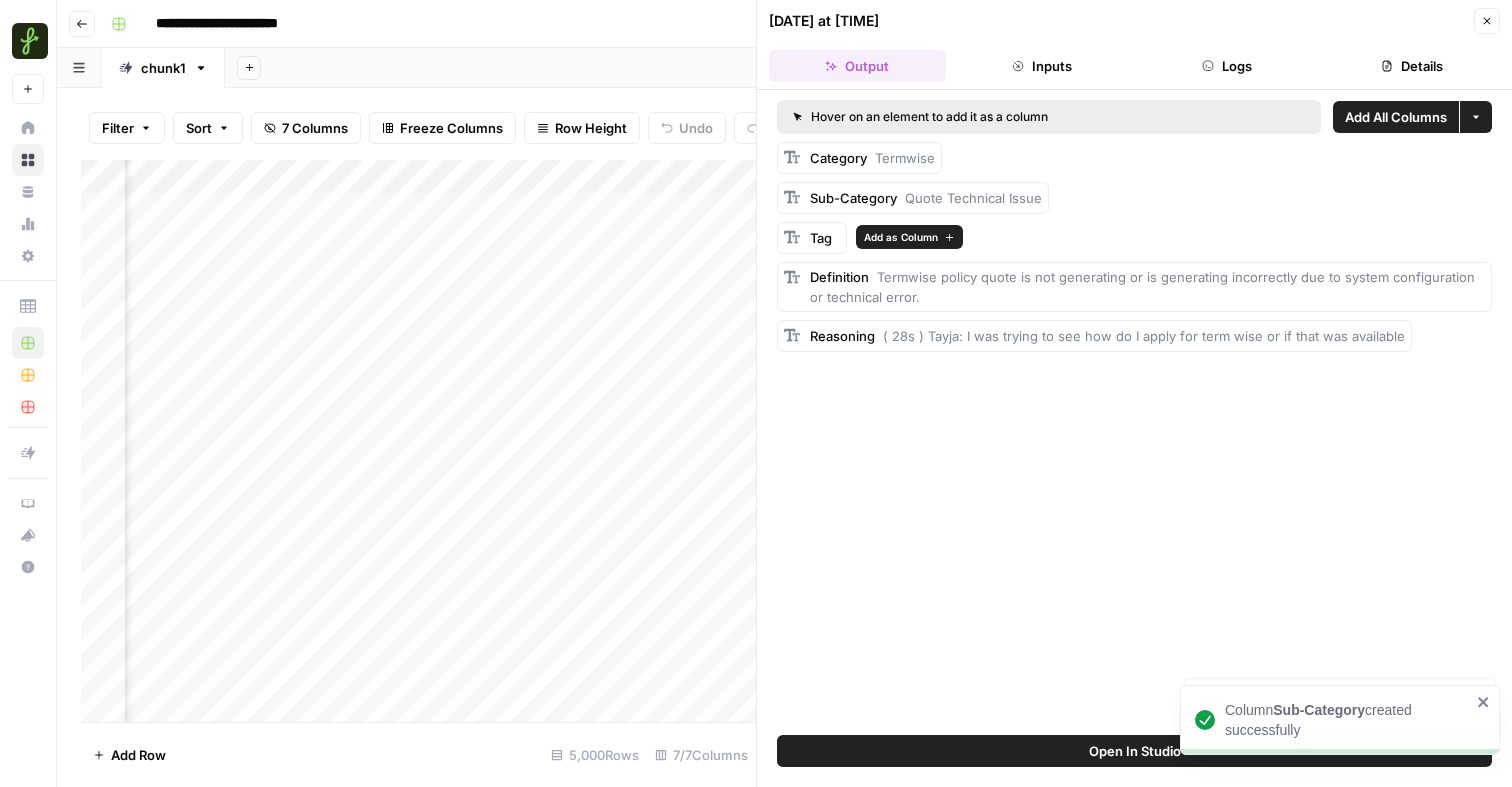 click on "Add as Column" at bounding box center (901, 237) 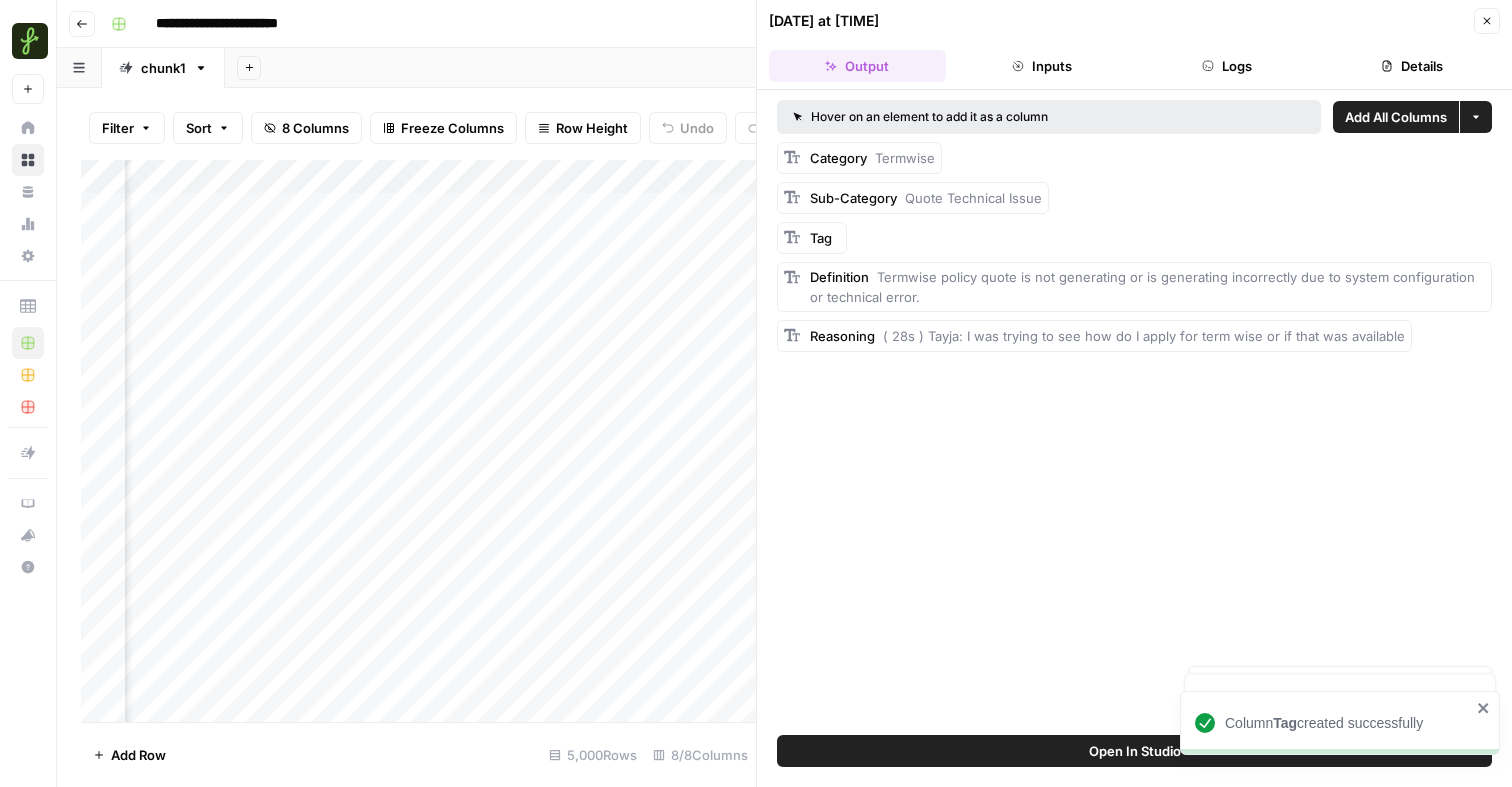 click on "Reasoning ( 28s ) Tayja: I was trying to see how do I apply for term wise or if that was available" at bounding box center (1134, 336) 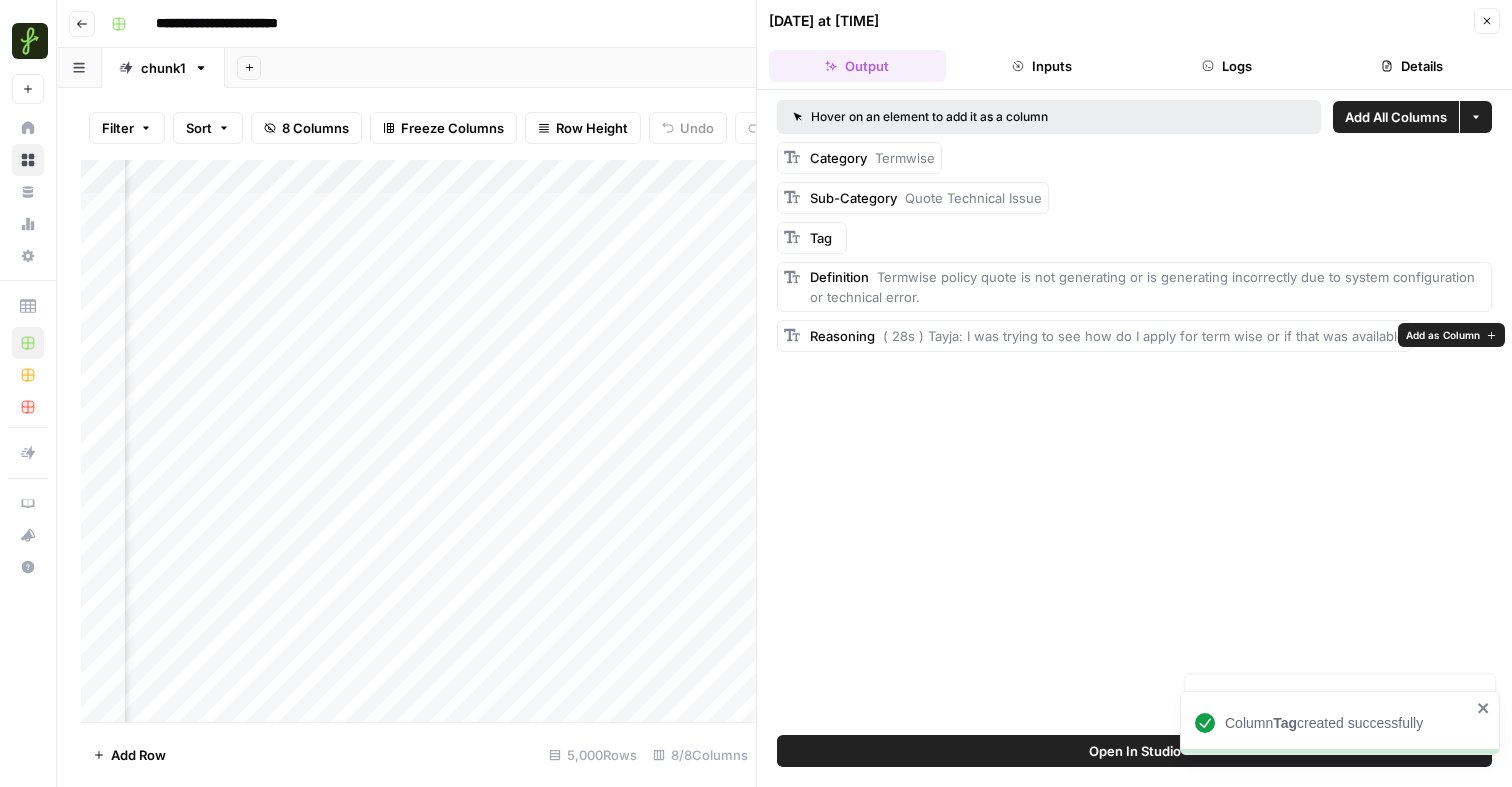 click on "Add as Column" at bounding box center [1443, 335] 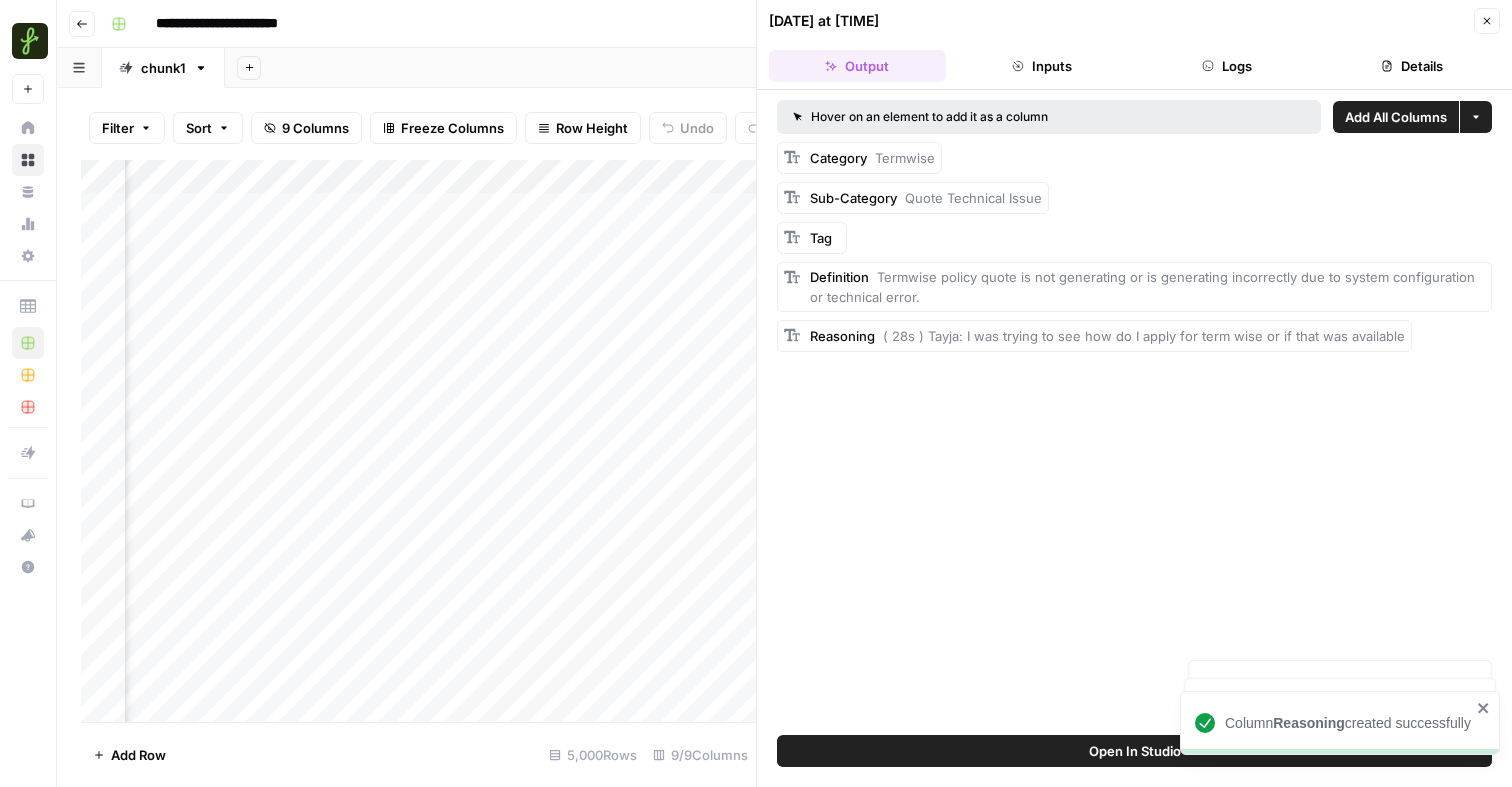 click 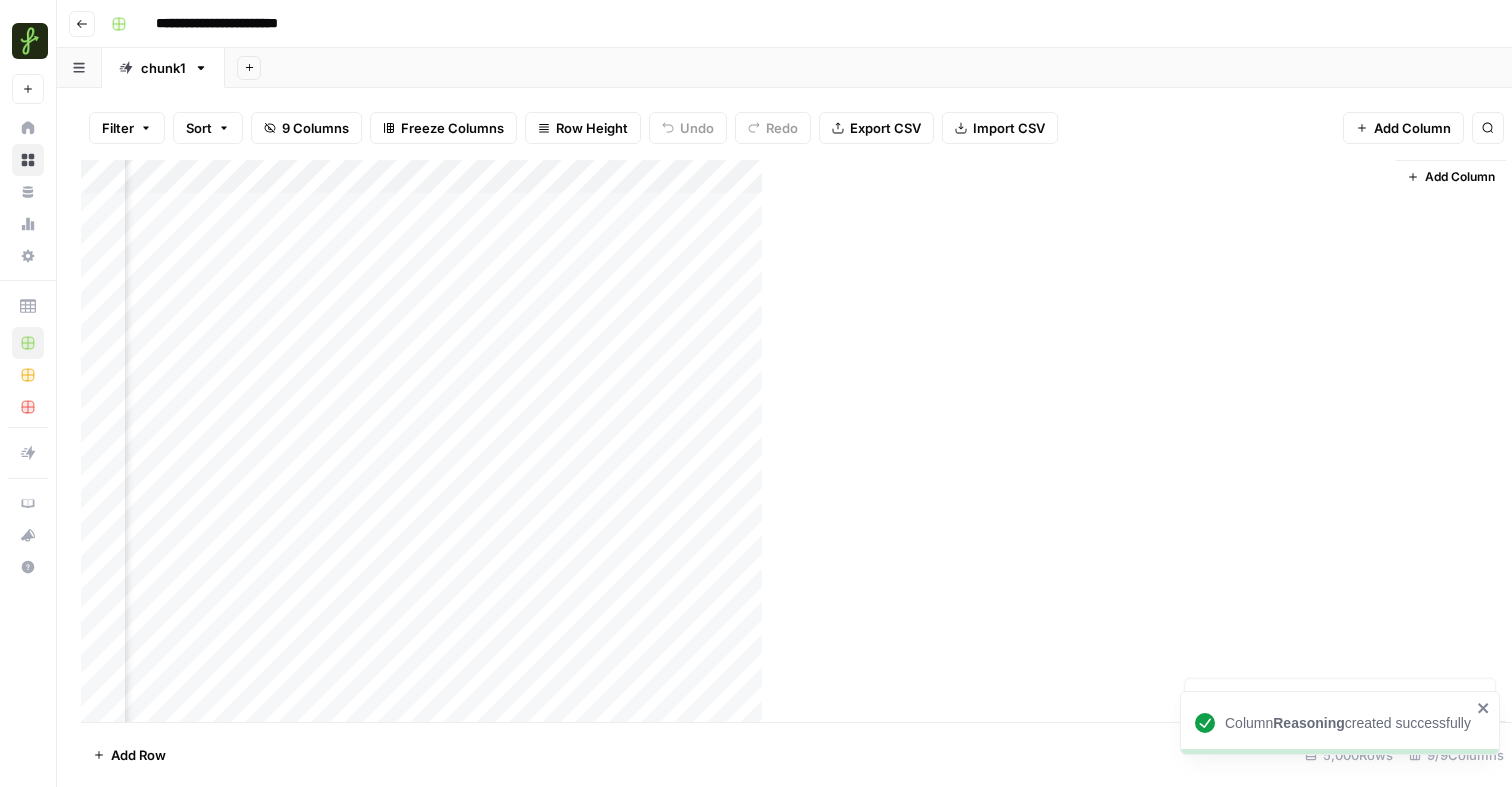 scroll, scrollTop: 0, scrollLeft: 430, axis: horizontal 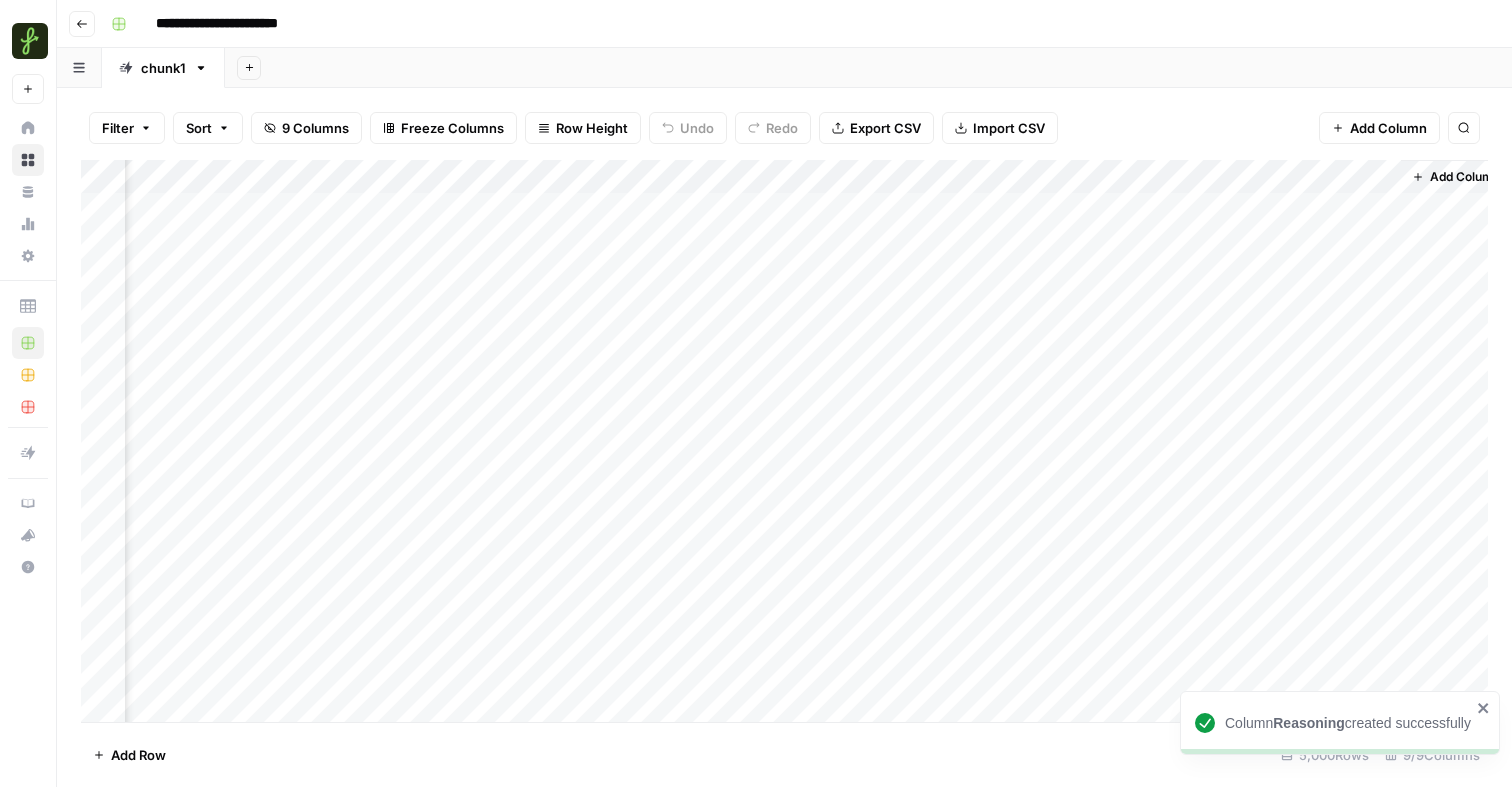 click on "Add Column" at bounding box center [784, 441] 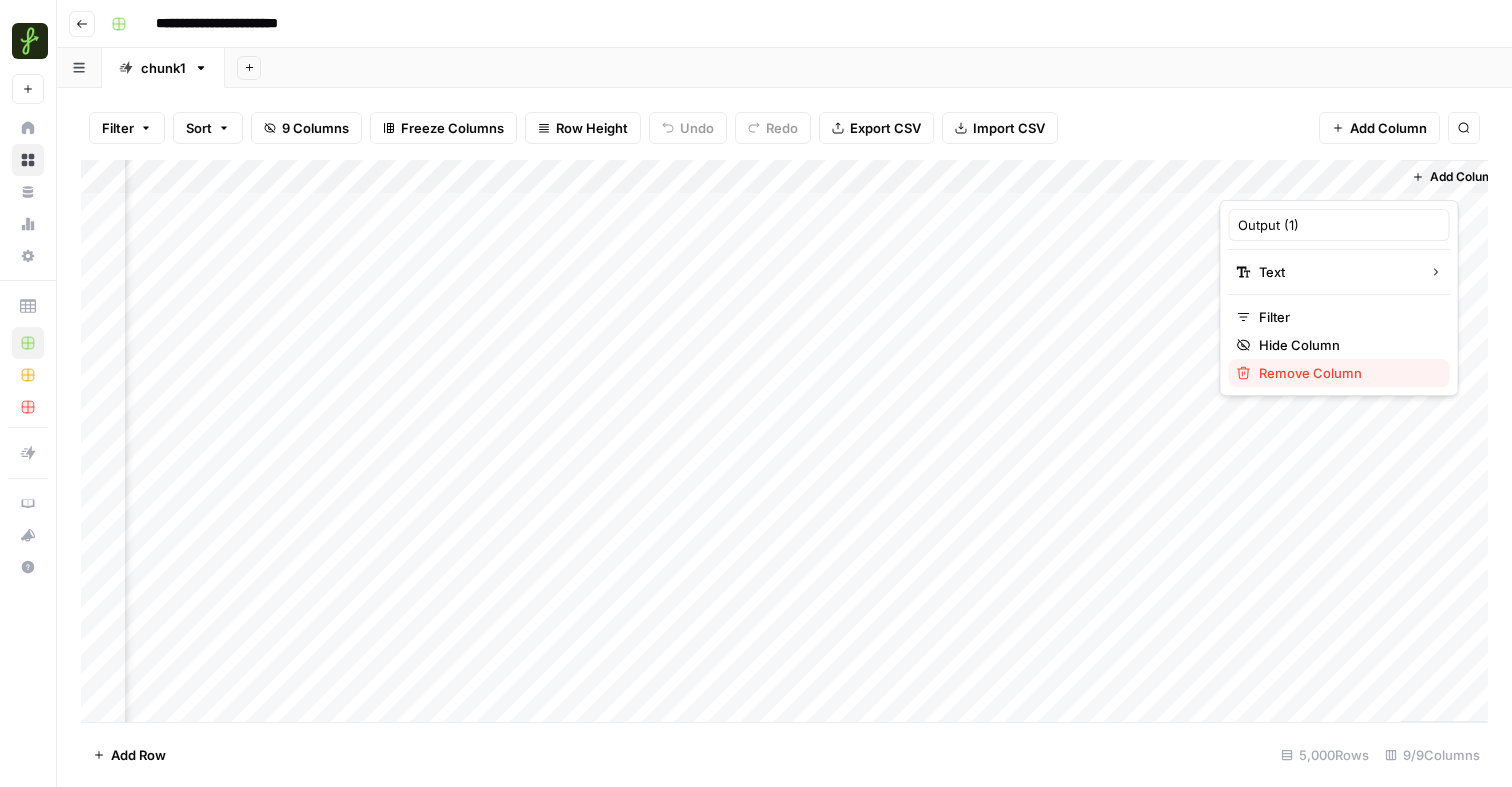 click on "Remove Column" at bounding box center (1346, 373) 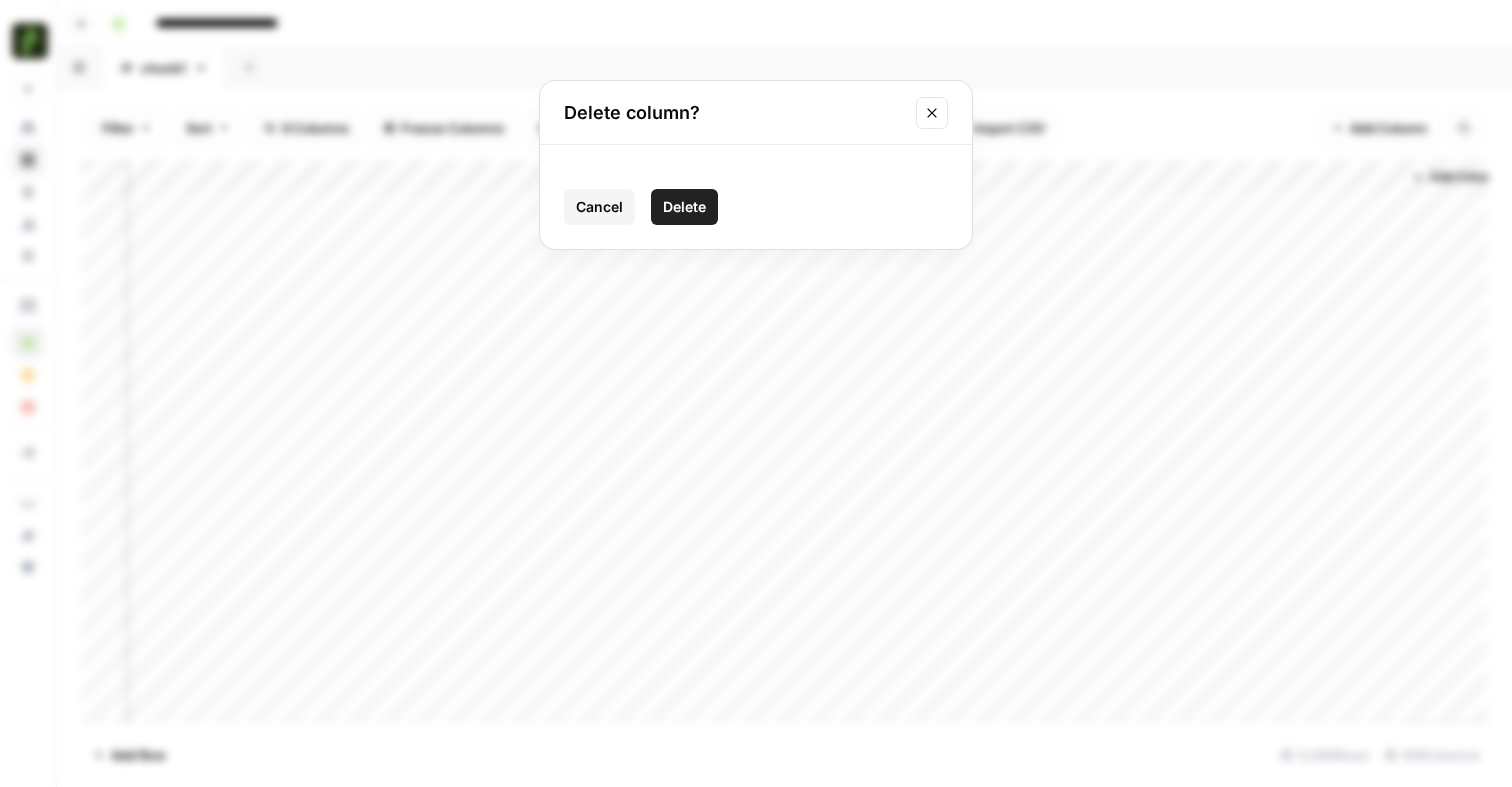 click on "Delete" at bounding box center (684, 207) 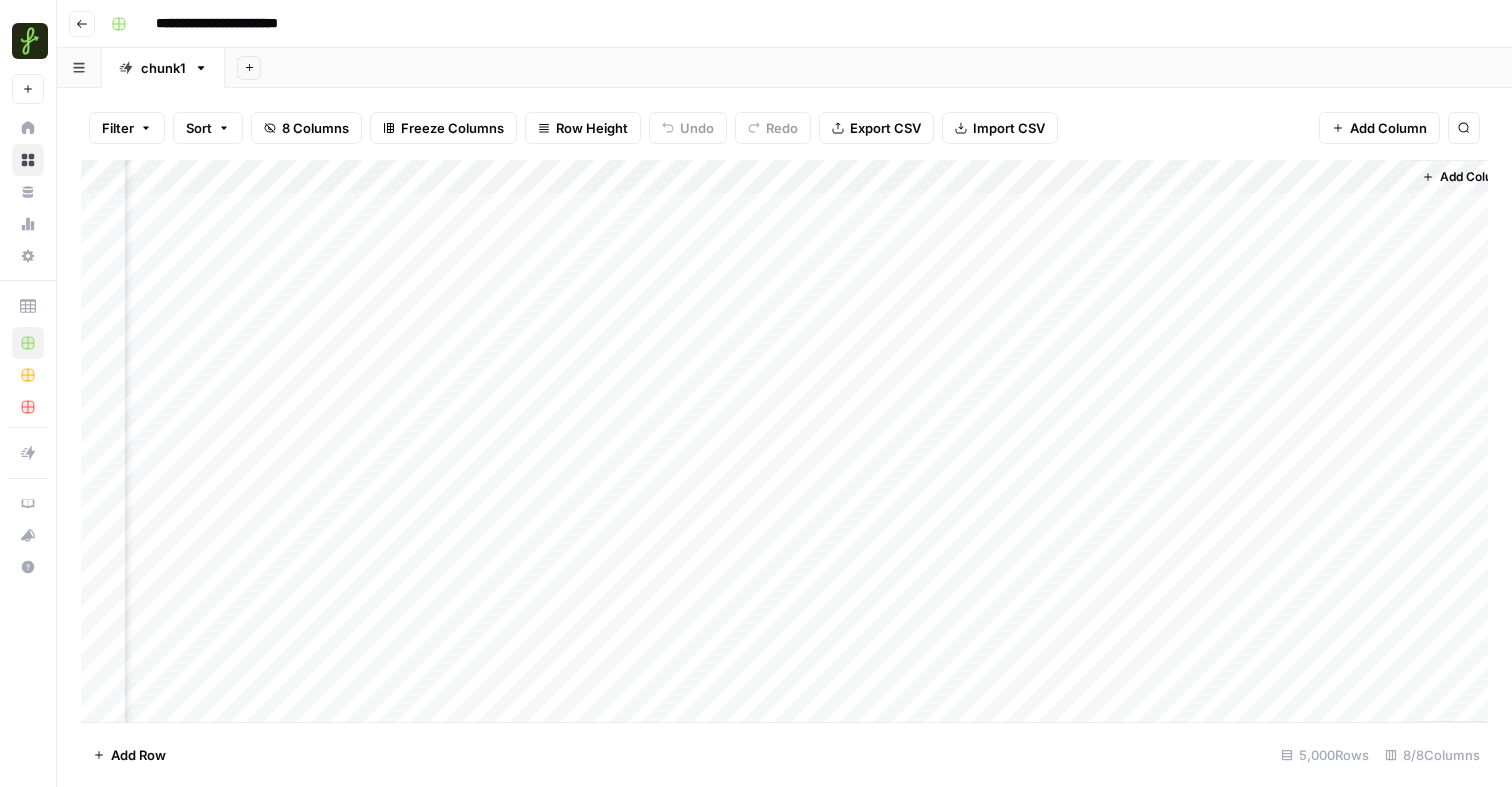 scroll, scrollTop: 0, scrollLeft: 257, axis: horizontal 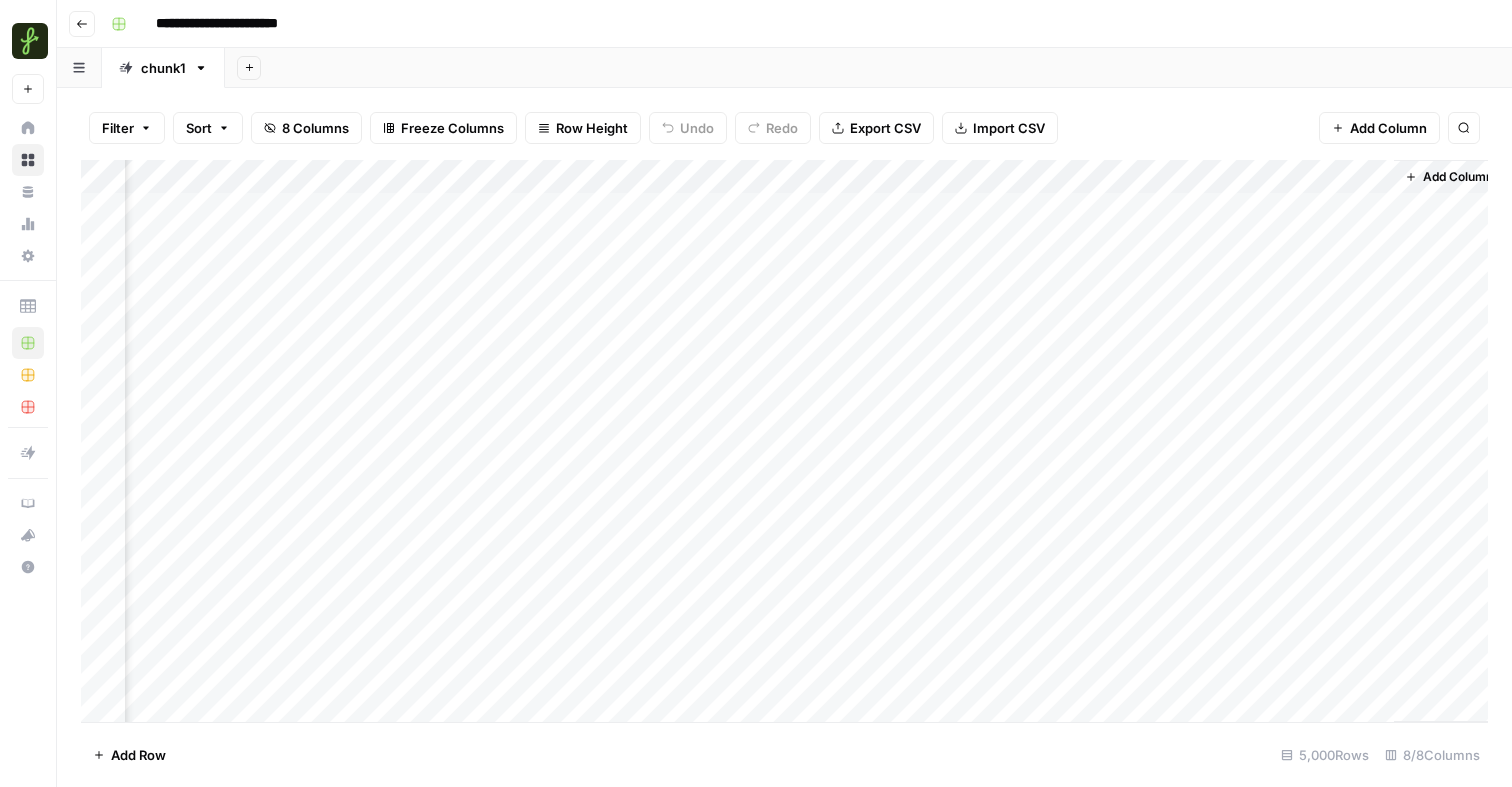 drag, startPoint x: 1253, startPoint y: 165, endPoint x: 760, endPoint y: 155, distance: 493.1014 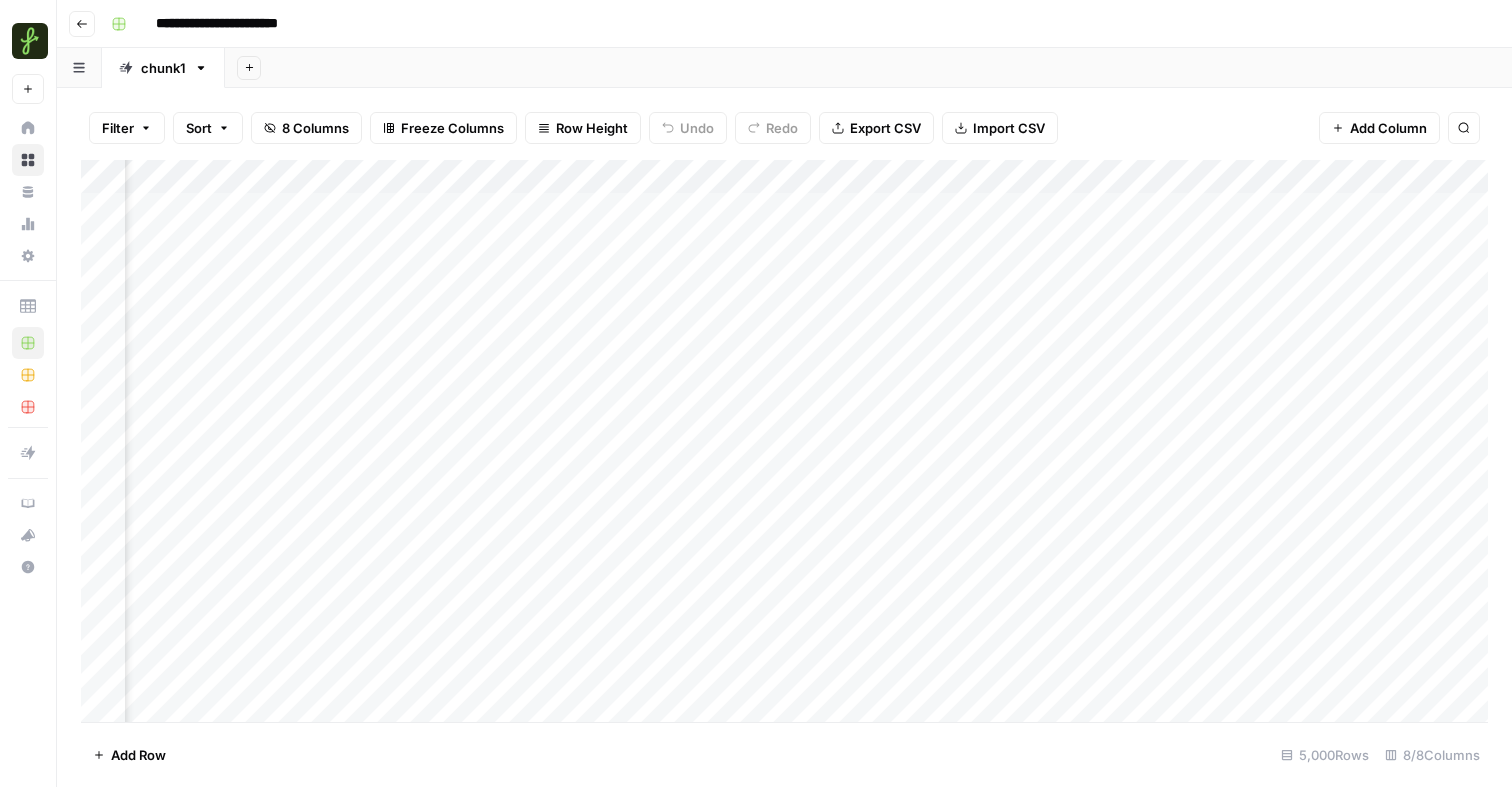 scroll, scrollTop: 0, scrollLeft: 0, axis: both 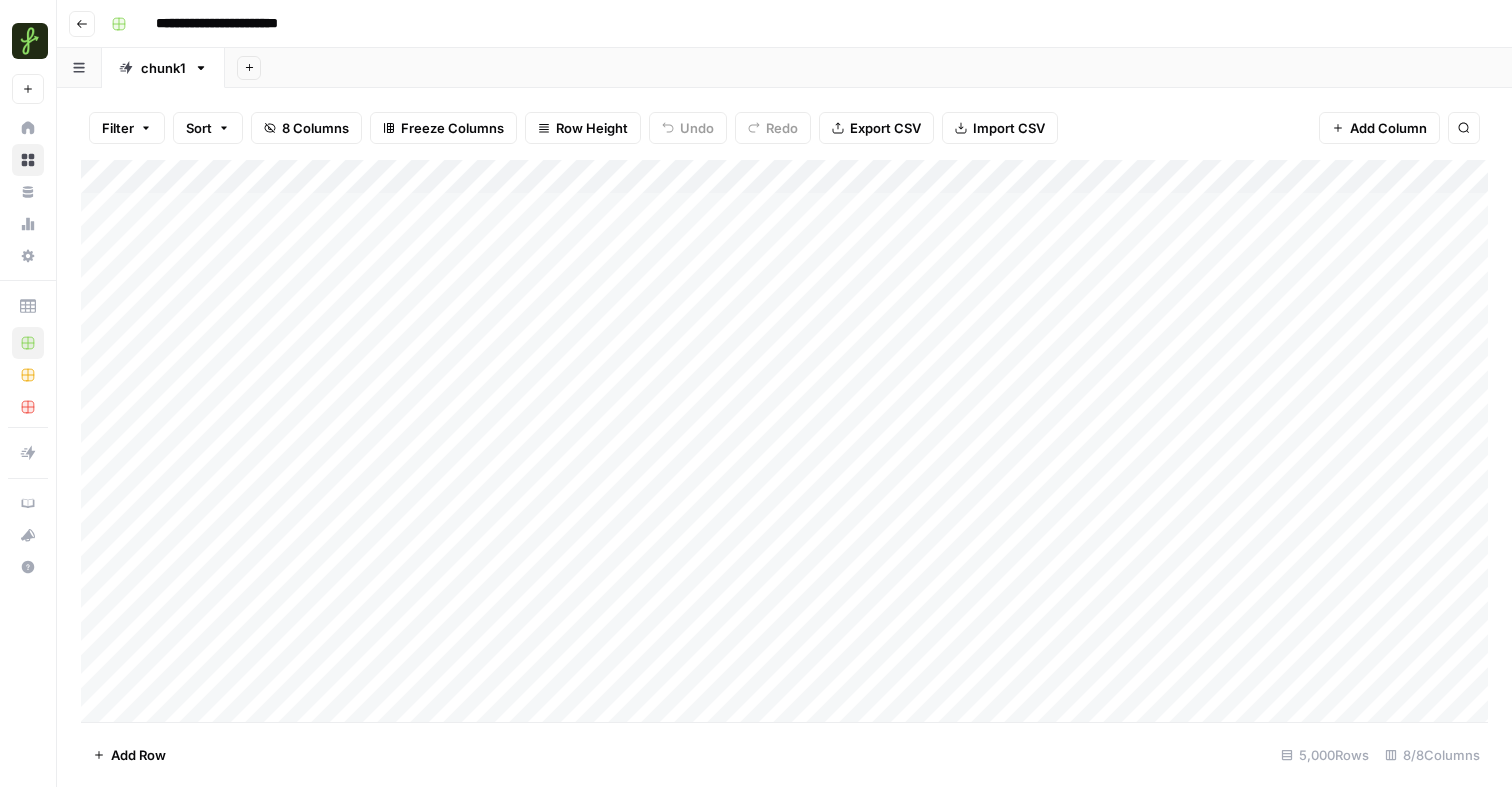 click on "Add Column" at bounding box center [784, 441] 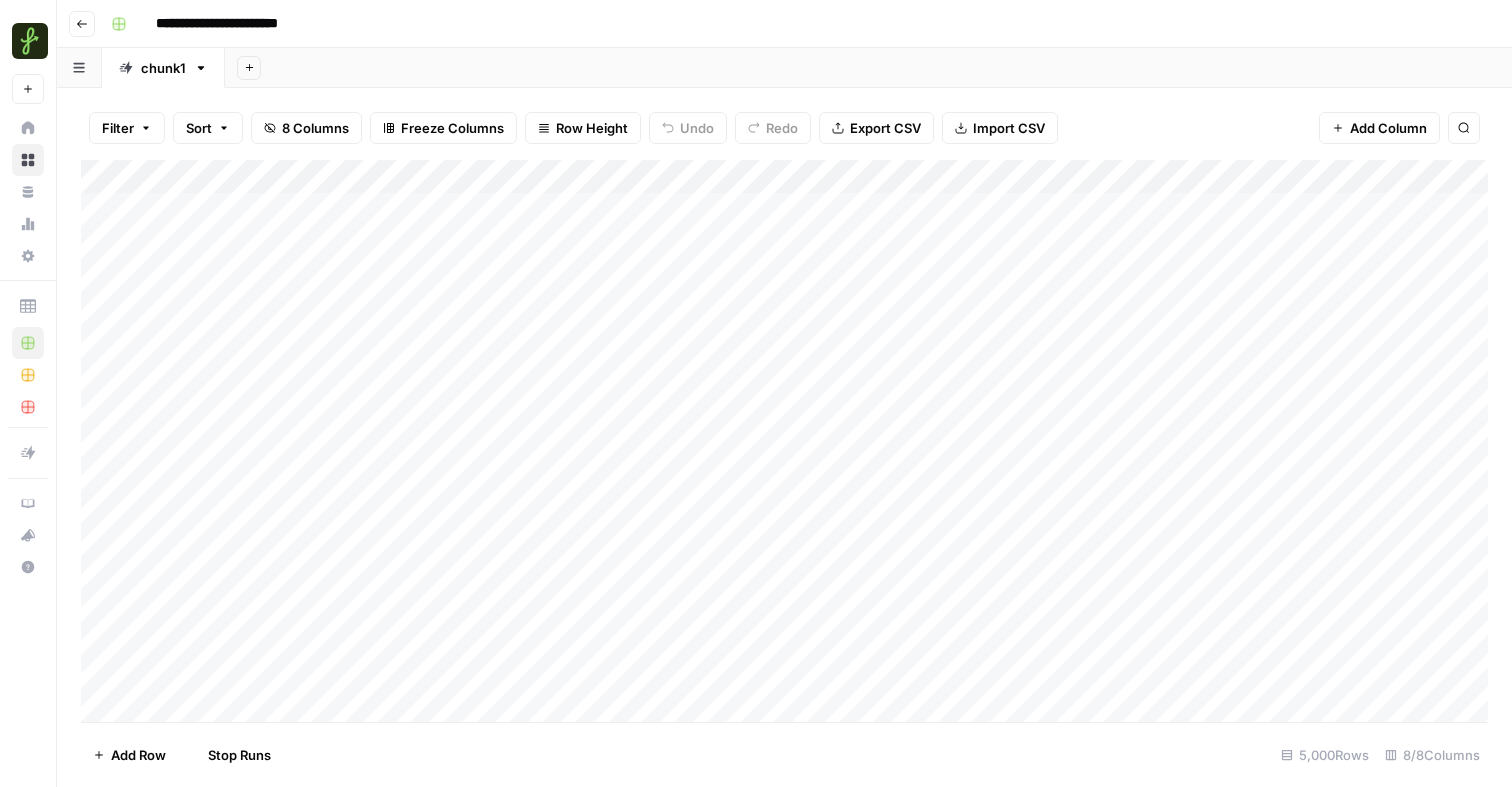 click on "Add Column" at bounding box center [784, 441] 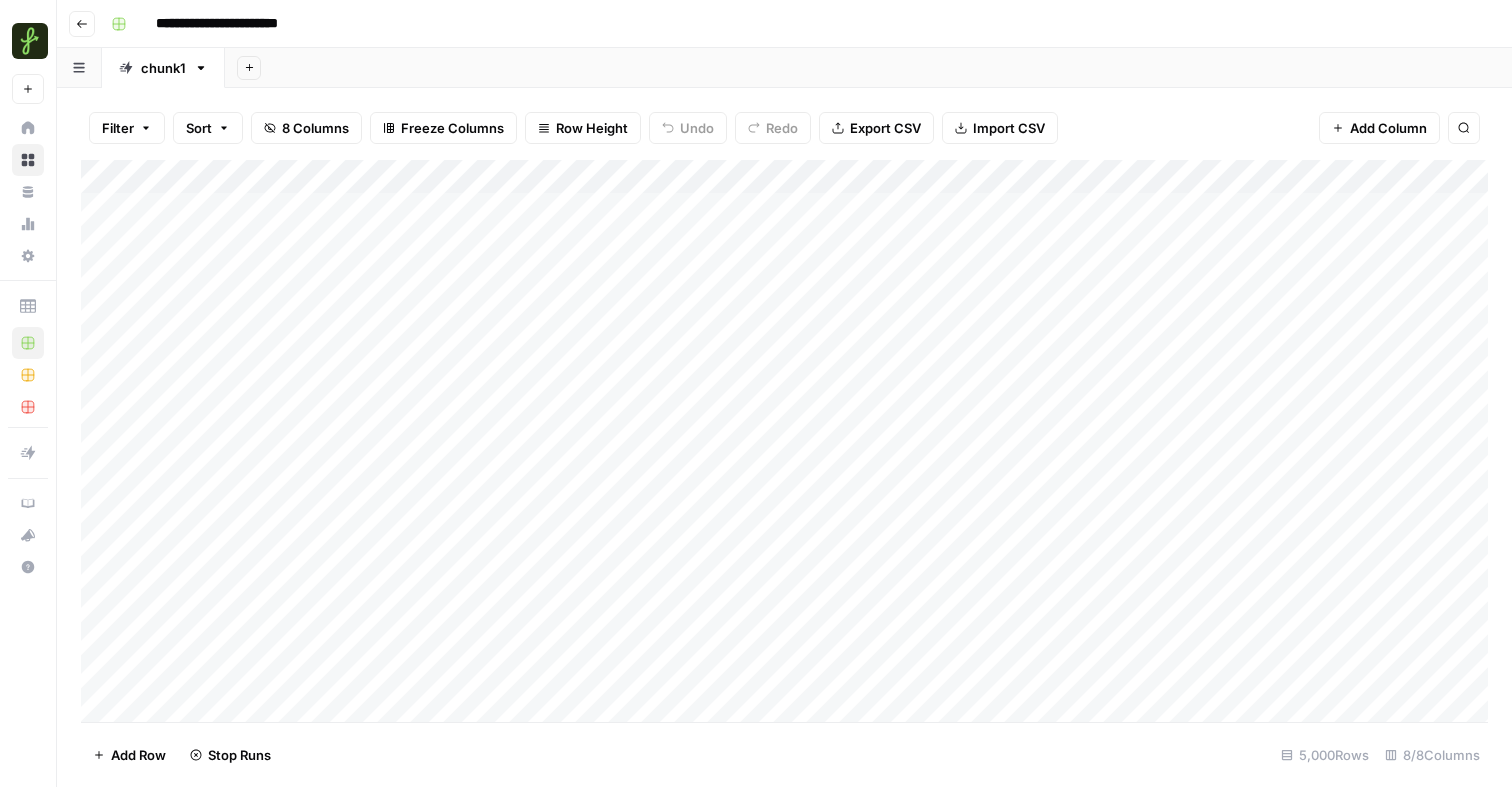 click on "Add Column" at bounding box center [784, 441] 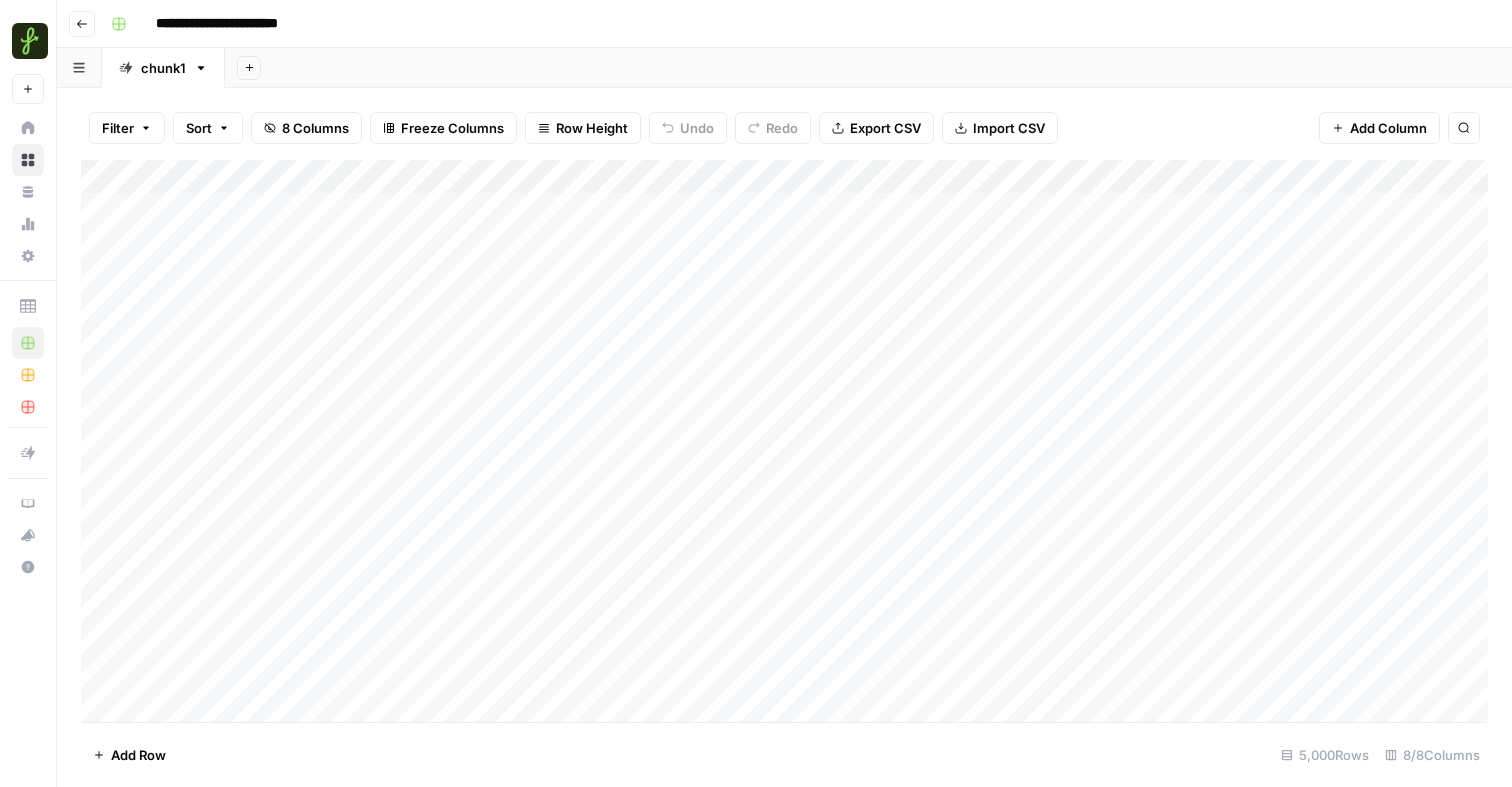 click on "Add Column" at bounding box center [784, 441] 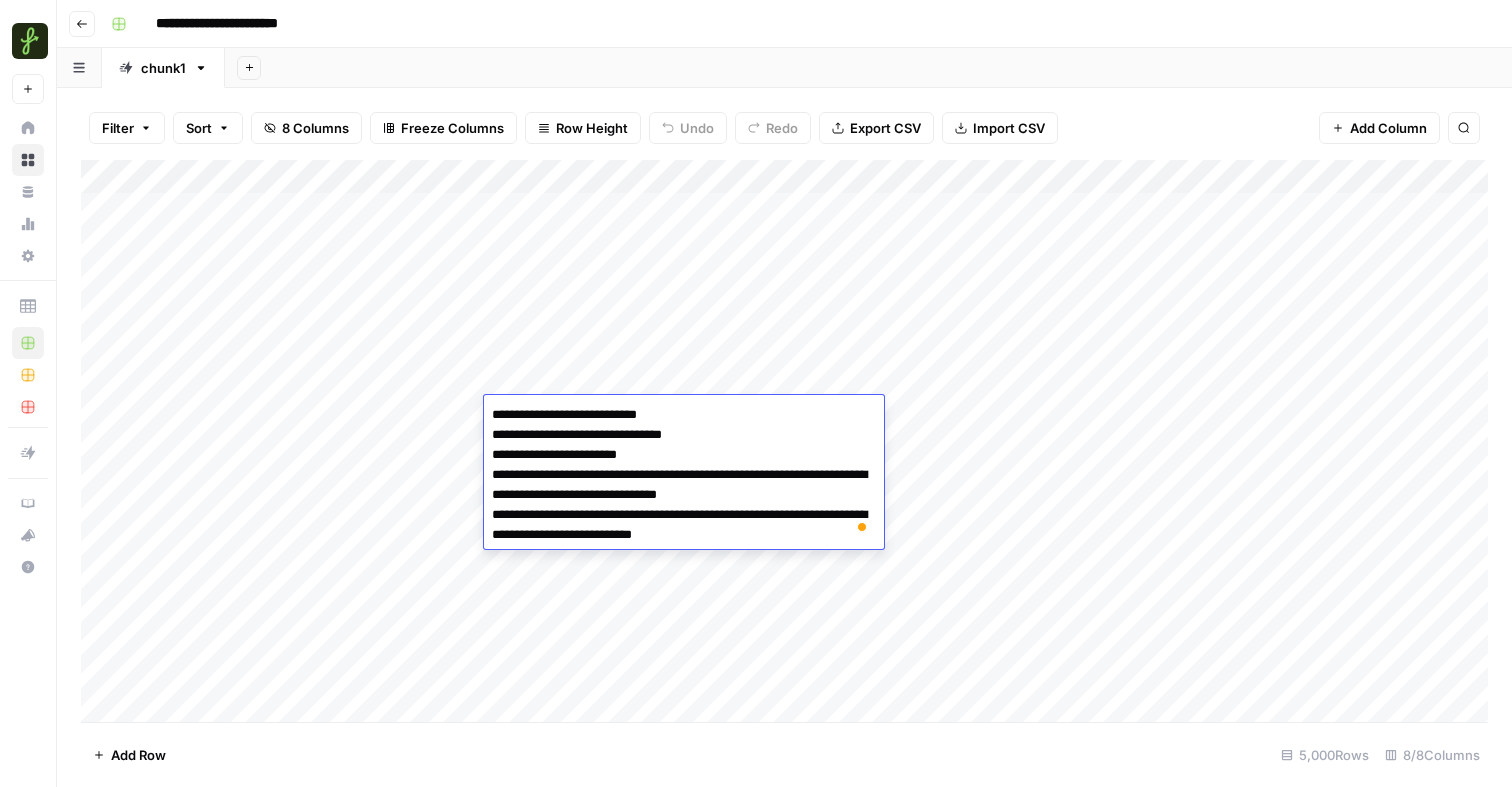 click on "Add Column" at bounding box center [784, 441] 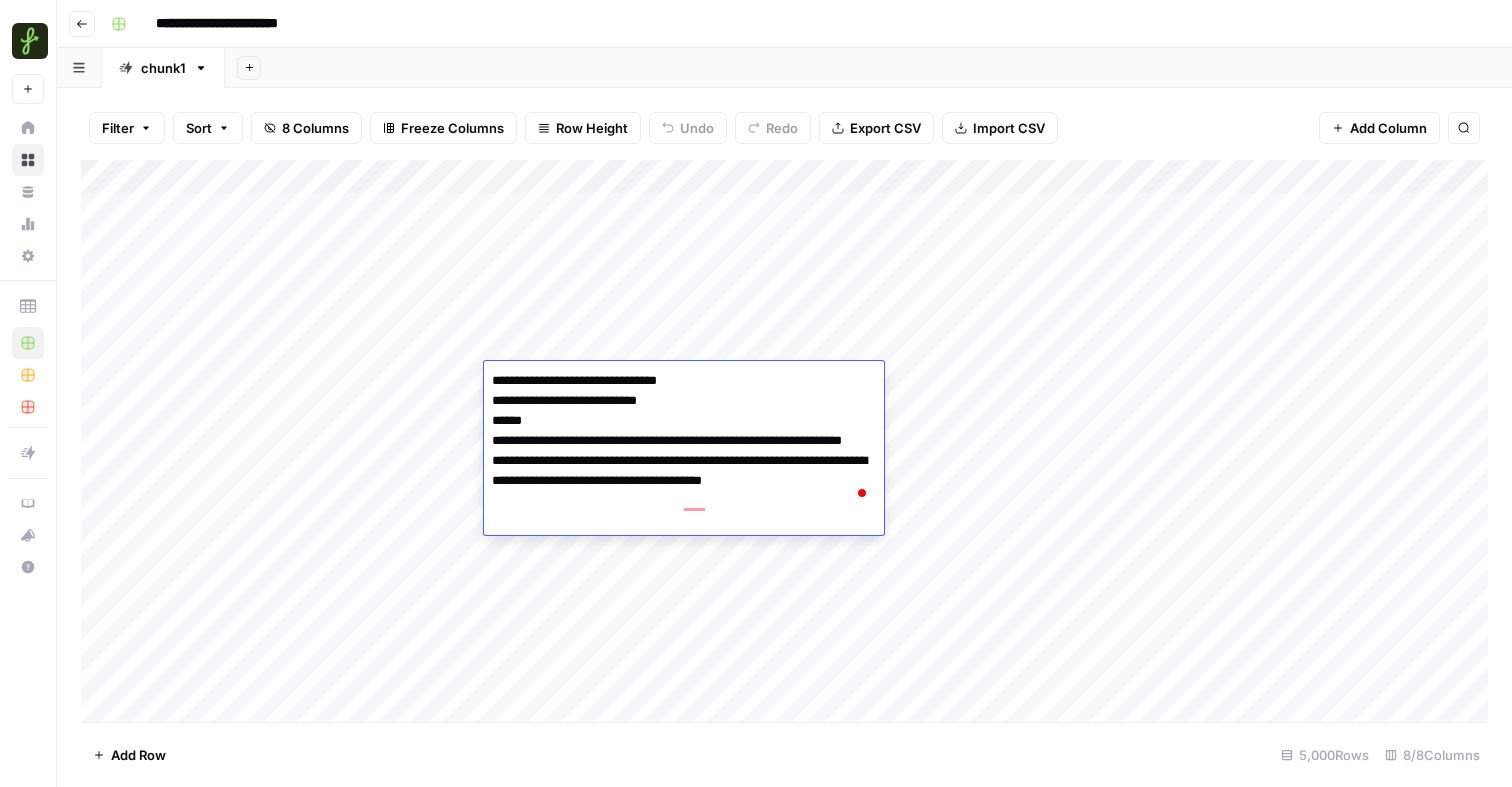 click on "Add Column" at bounding box center [784, 441] 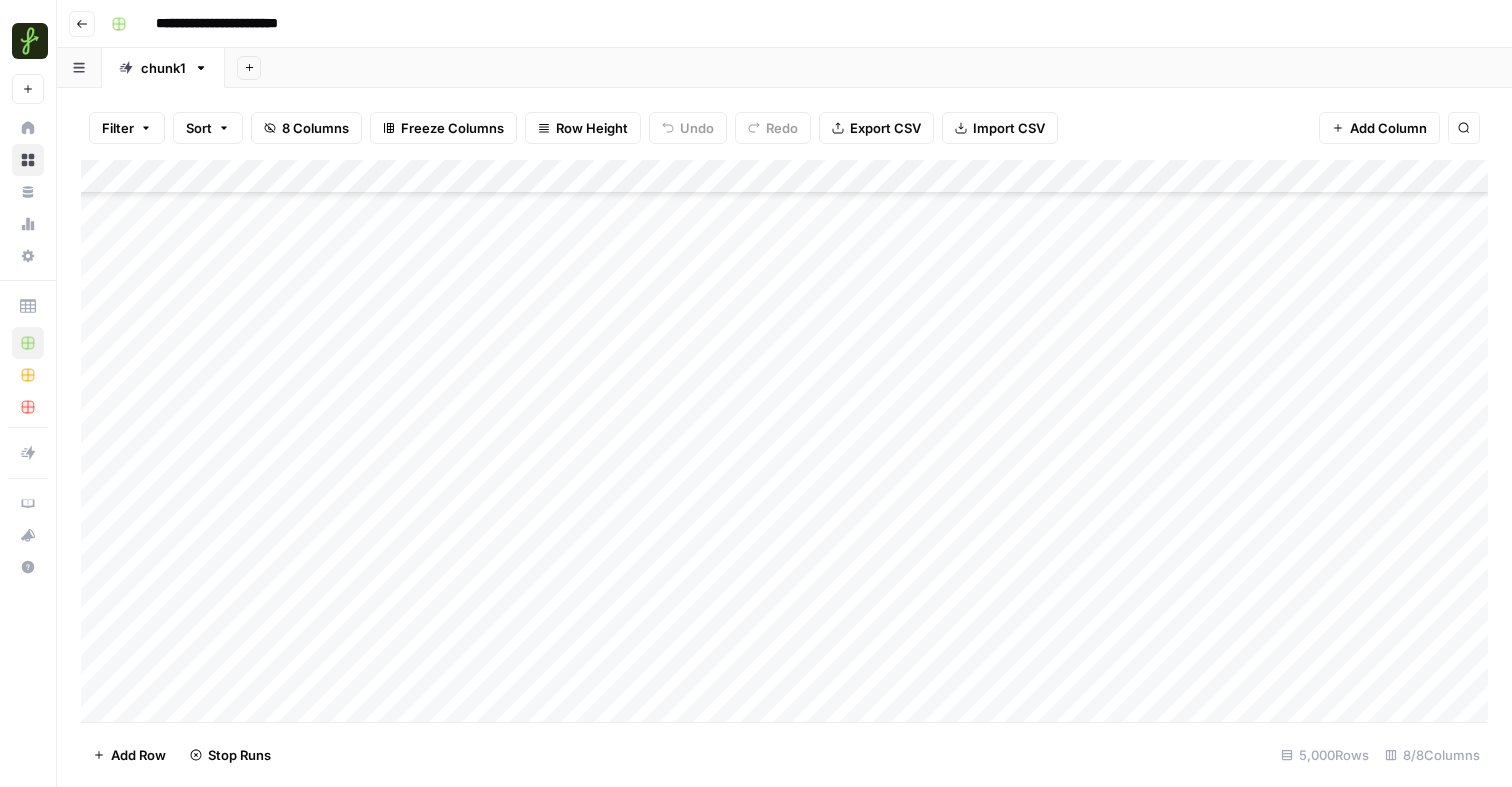 scroll, scrollTop: 0, scrollLeft: 0, axis: both 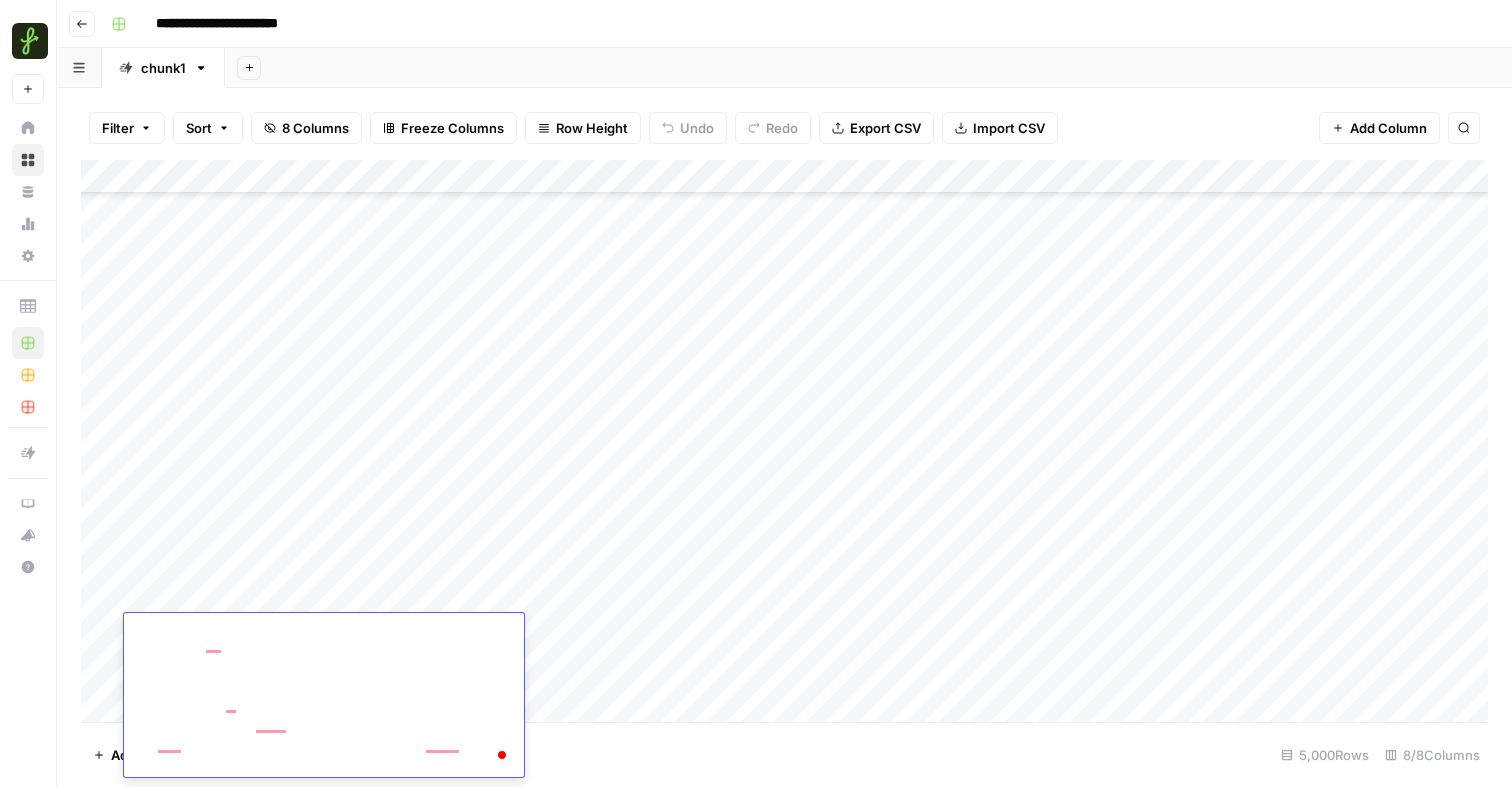 click on "Add Column" at bounding box center (784, 441) 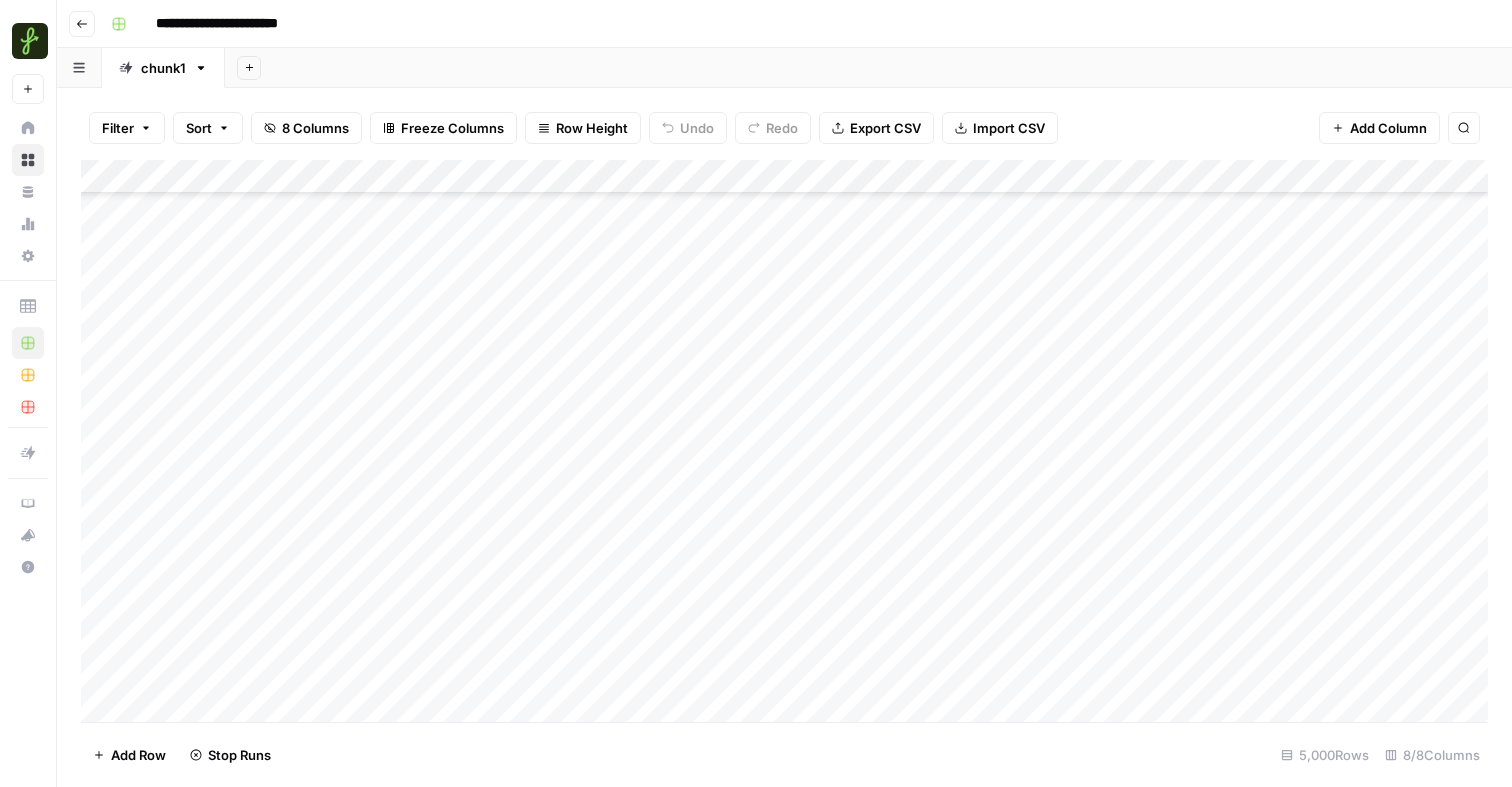 scroll, scrollTop: 2242, scrollLeft: 0, axis: vertical 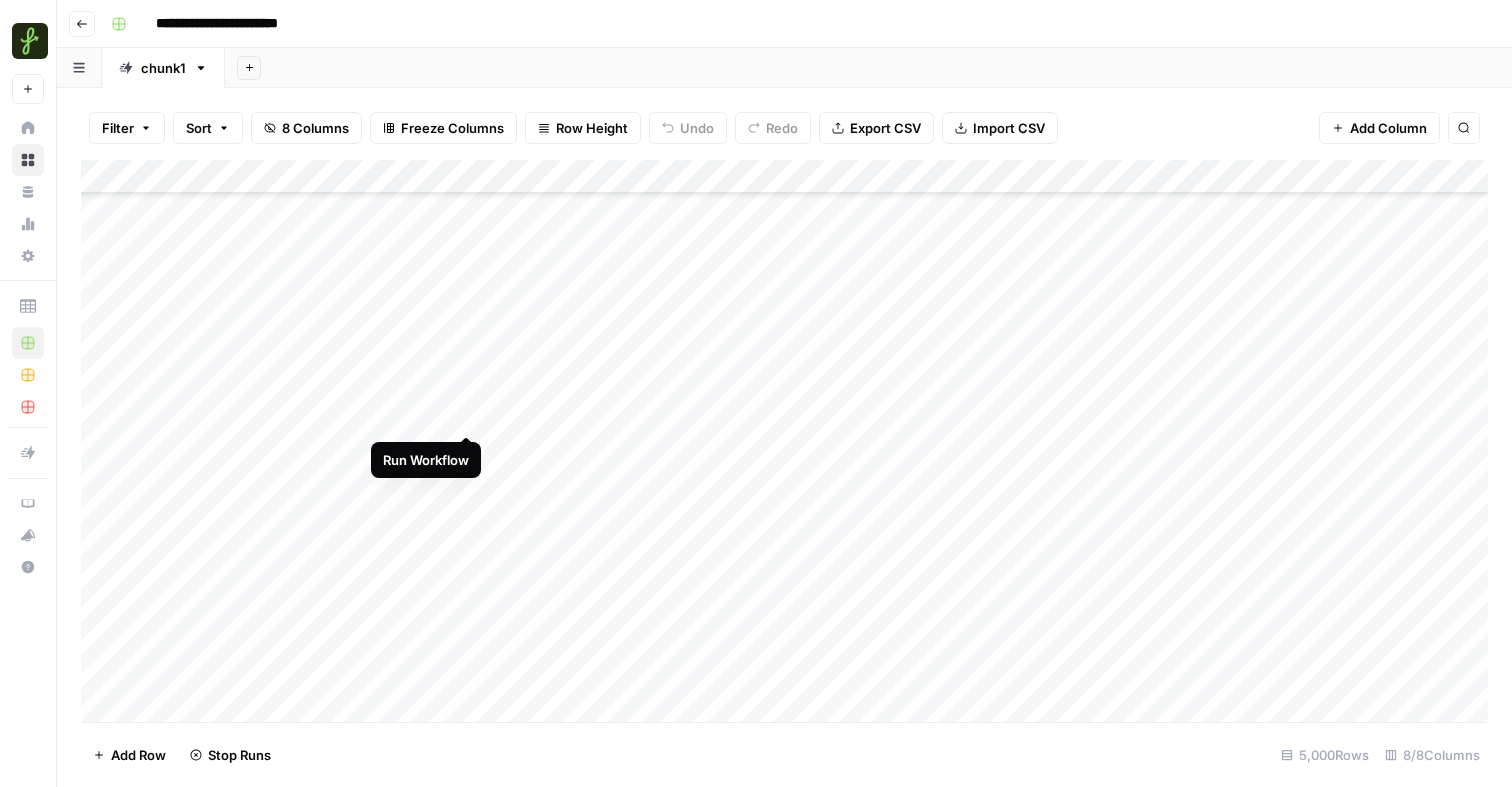 click on "Add Column" at bounding box center [784, 441] 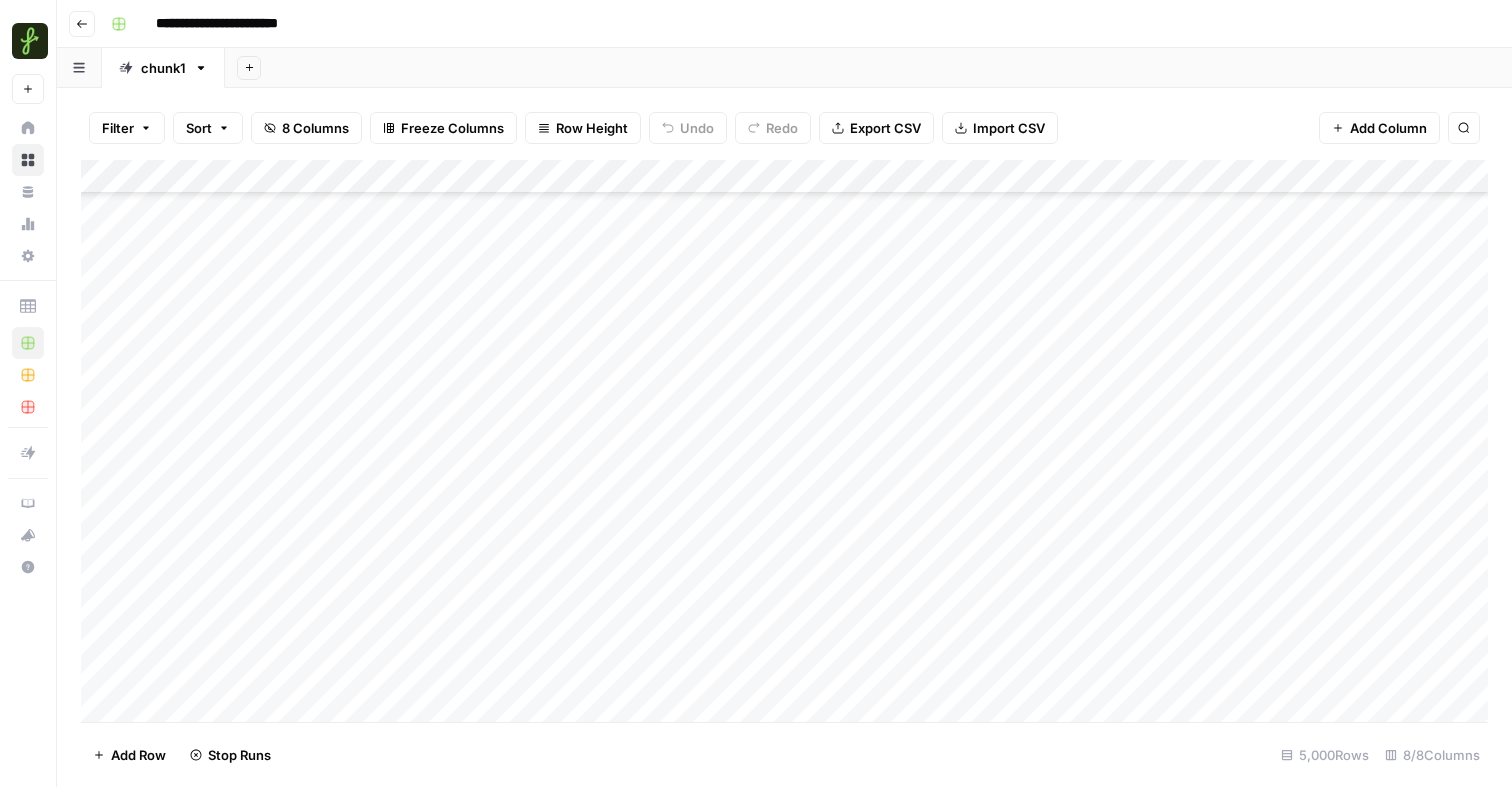 click on "Add Column" at bounding box center (784, 441) 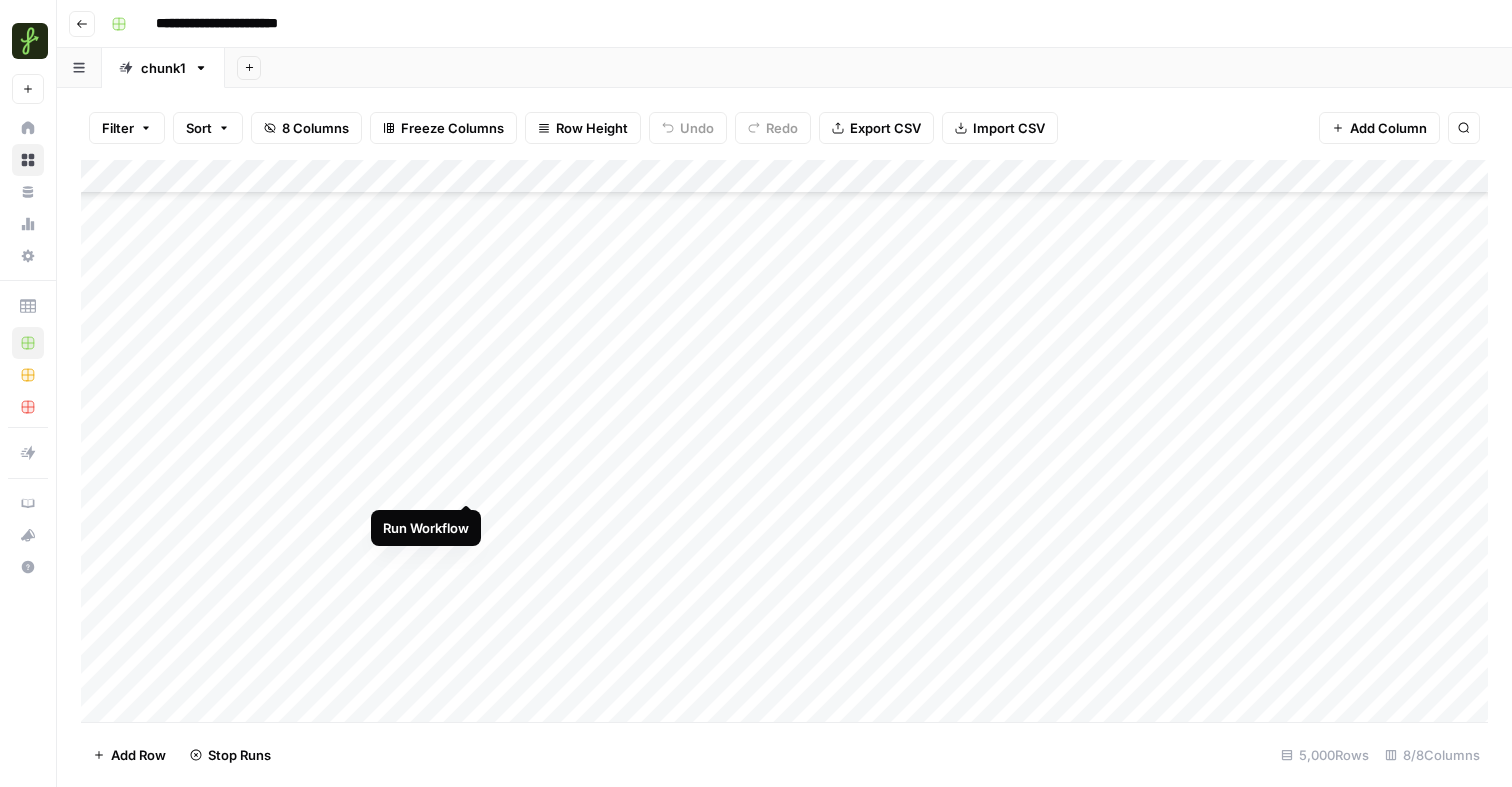 click on "Add Column" at bounding box center (784, 441) 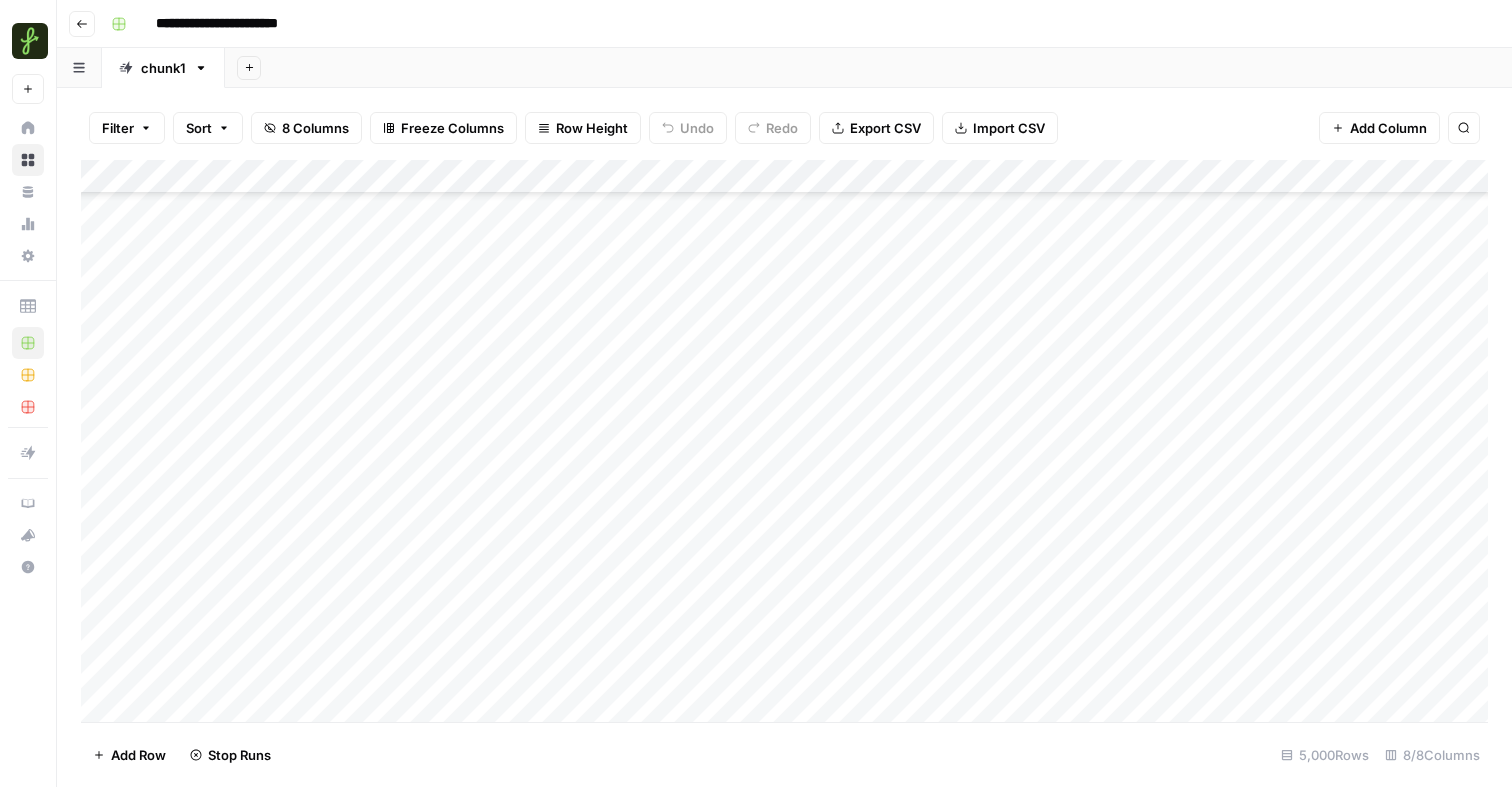scroll, scrollTop: 2353, scrollLeft: 0, axis: vertical 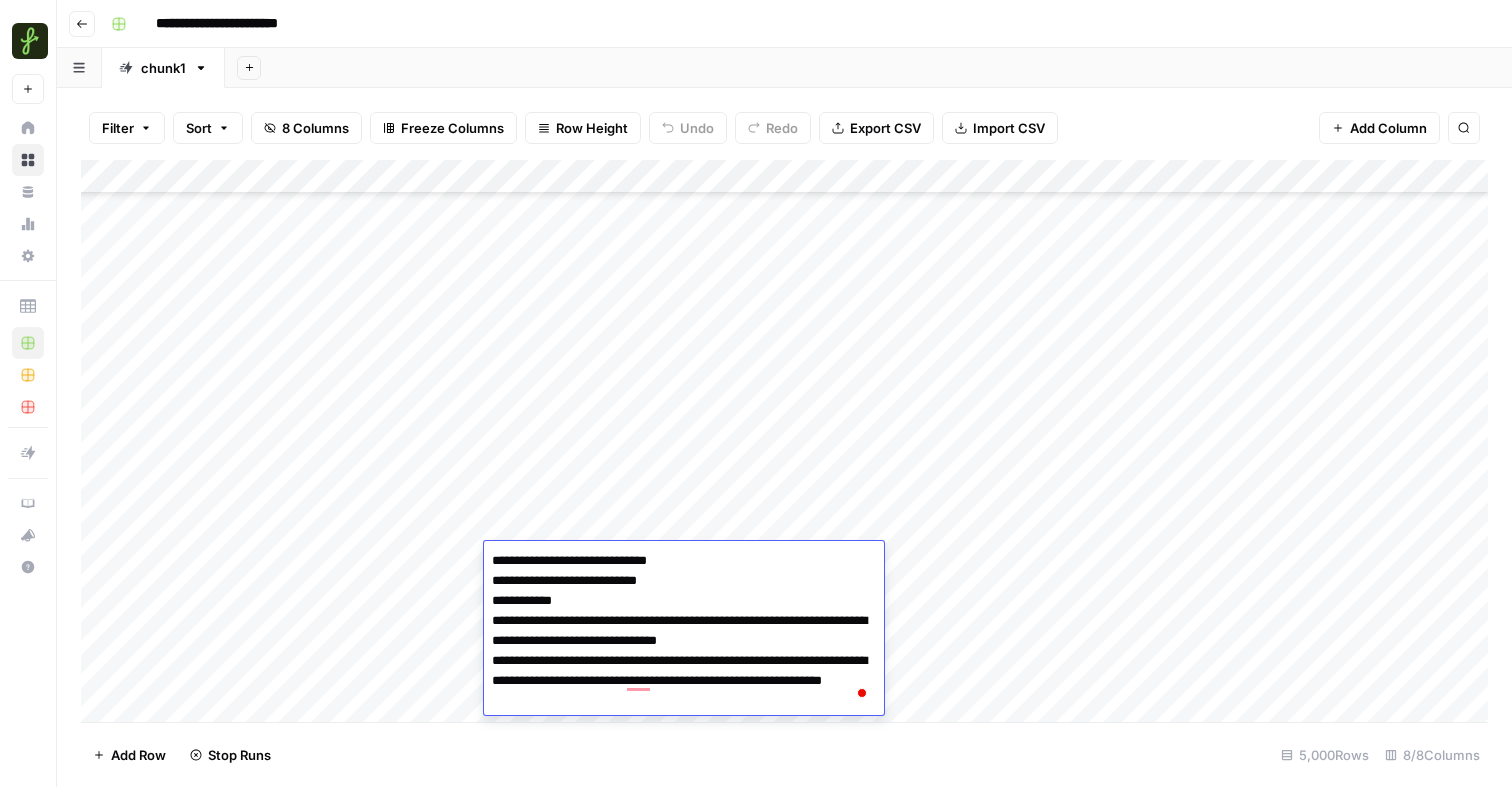 click on "Add Column" at bounding box center [784, 441] 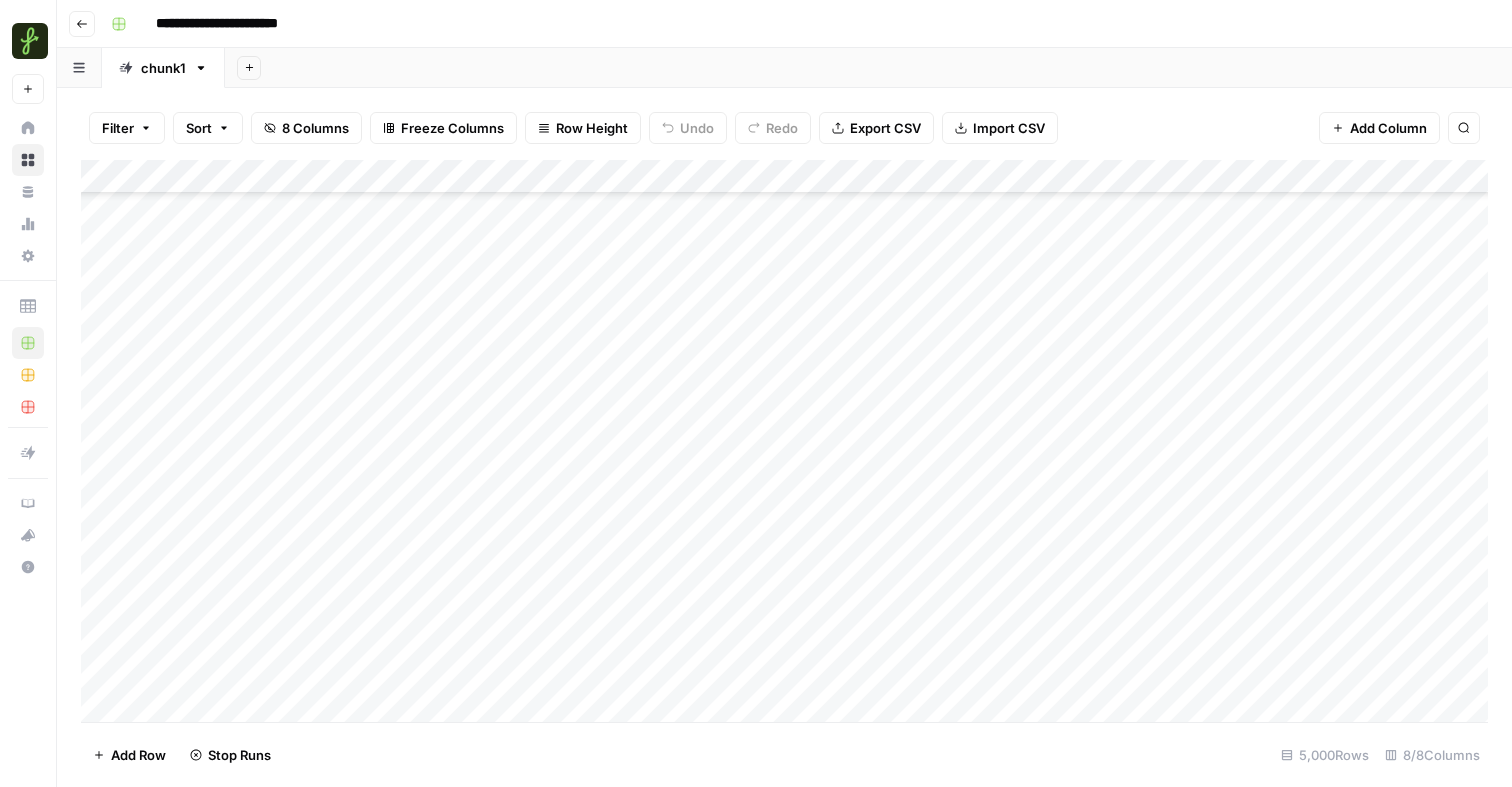 scroll, scrollTop: 3282, scrollLeft: 0, axis: vertical 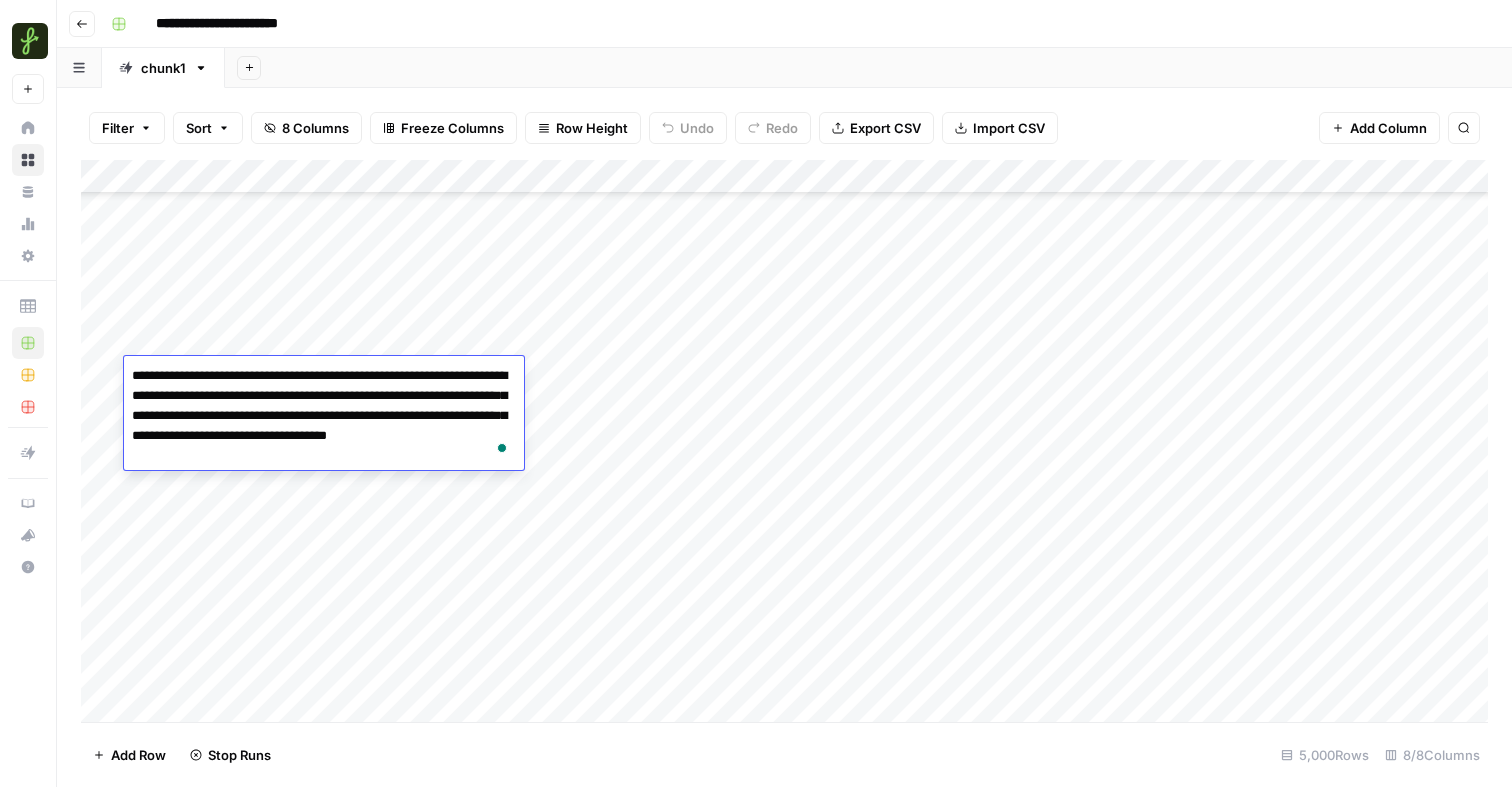 click on "Add Column" at bounding box center [784, 441] 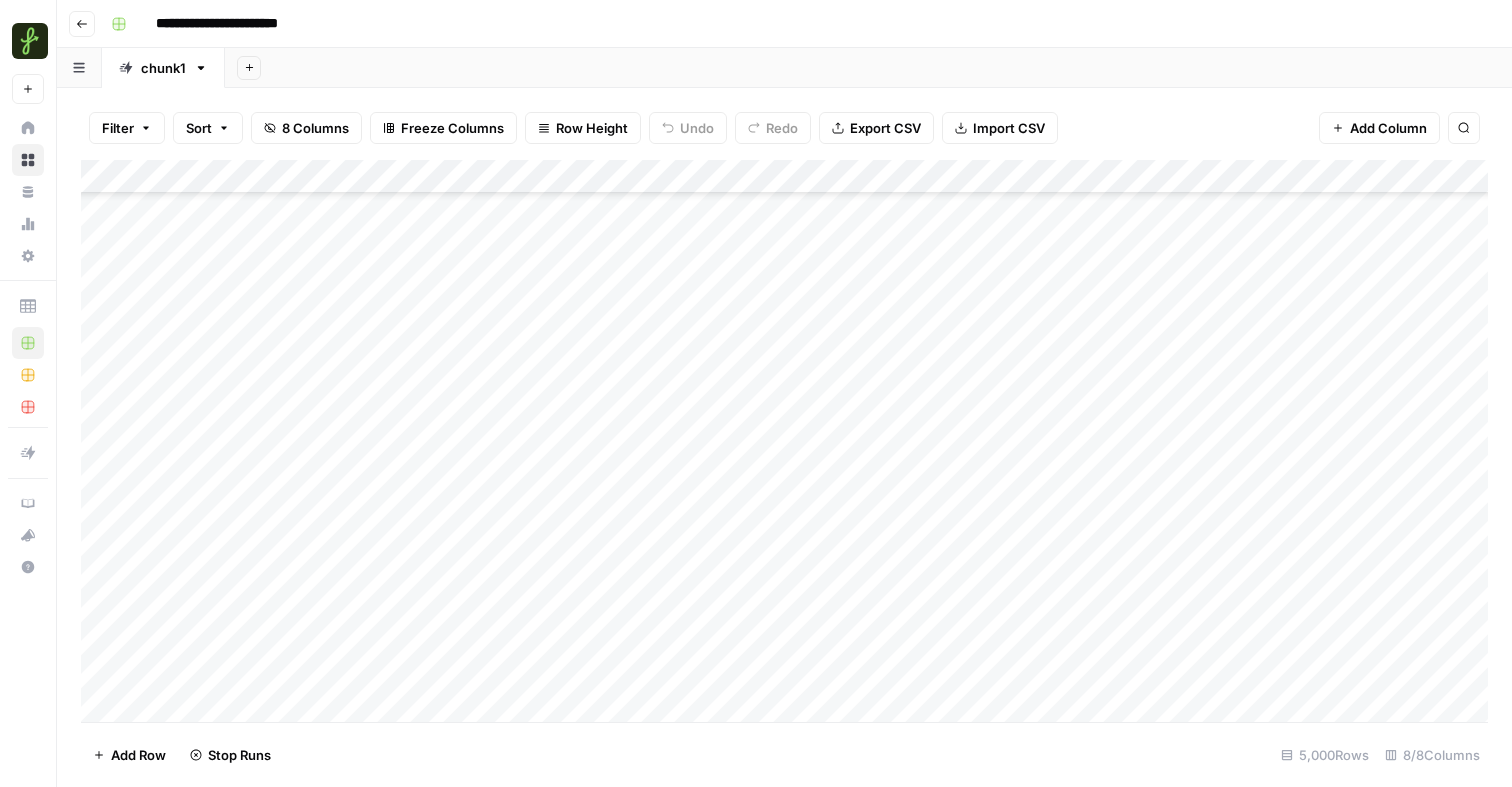 click on "Add Column" at bounding box center (784, 441) 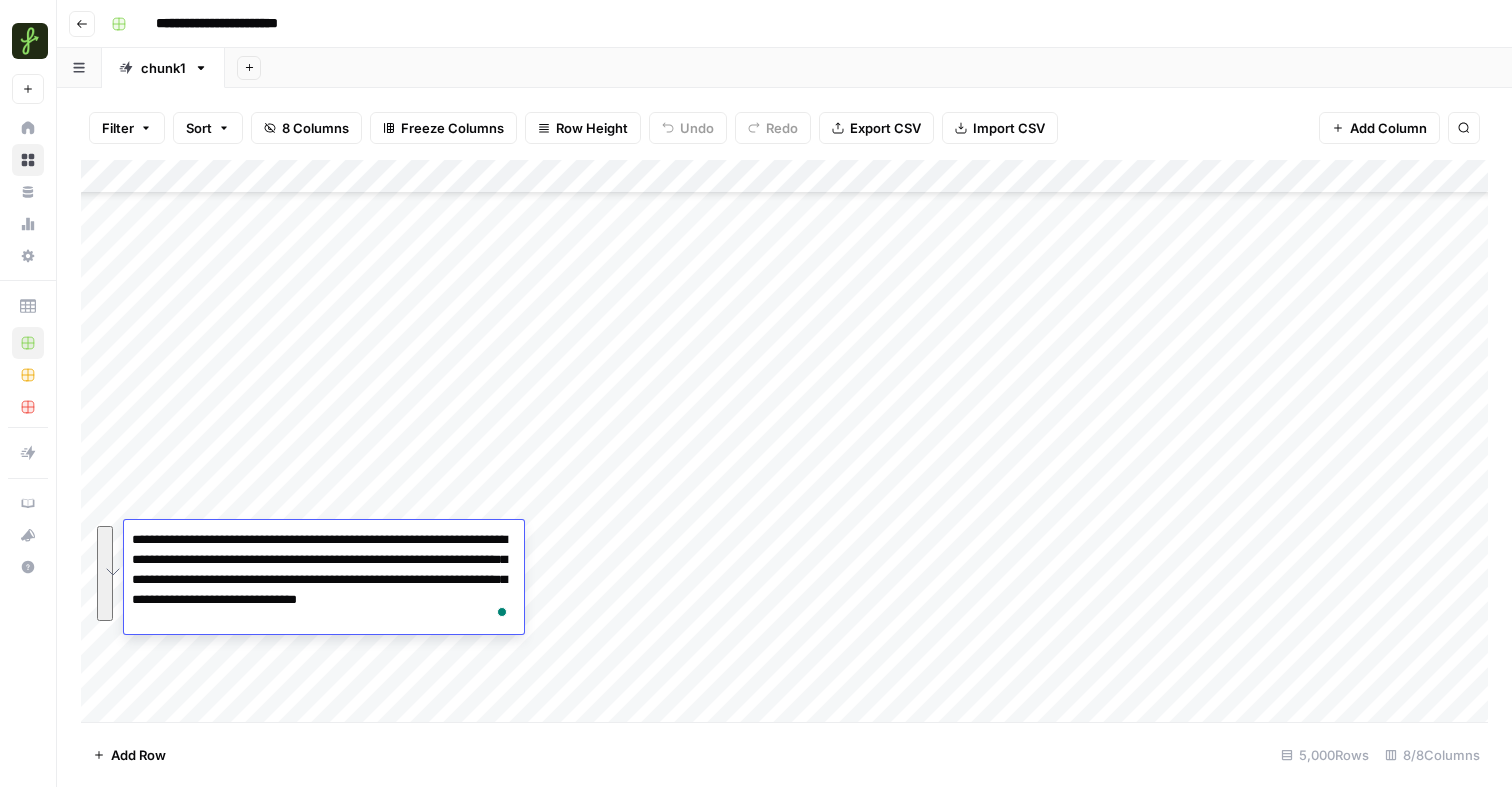 drag, startPoint x: 278, startPoint y: 620, endPoint x: 132, endPoint y: 534, distance: 169.44615 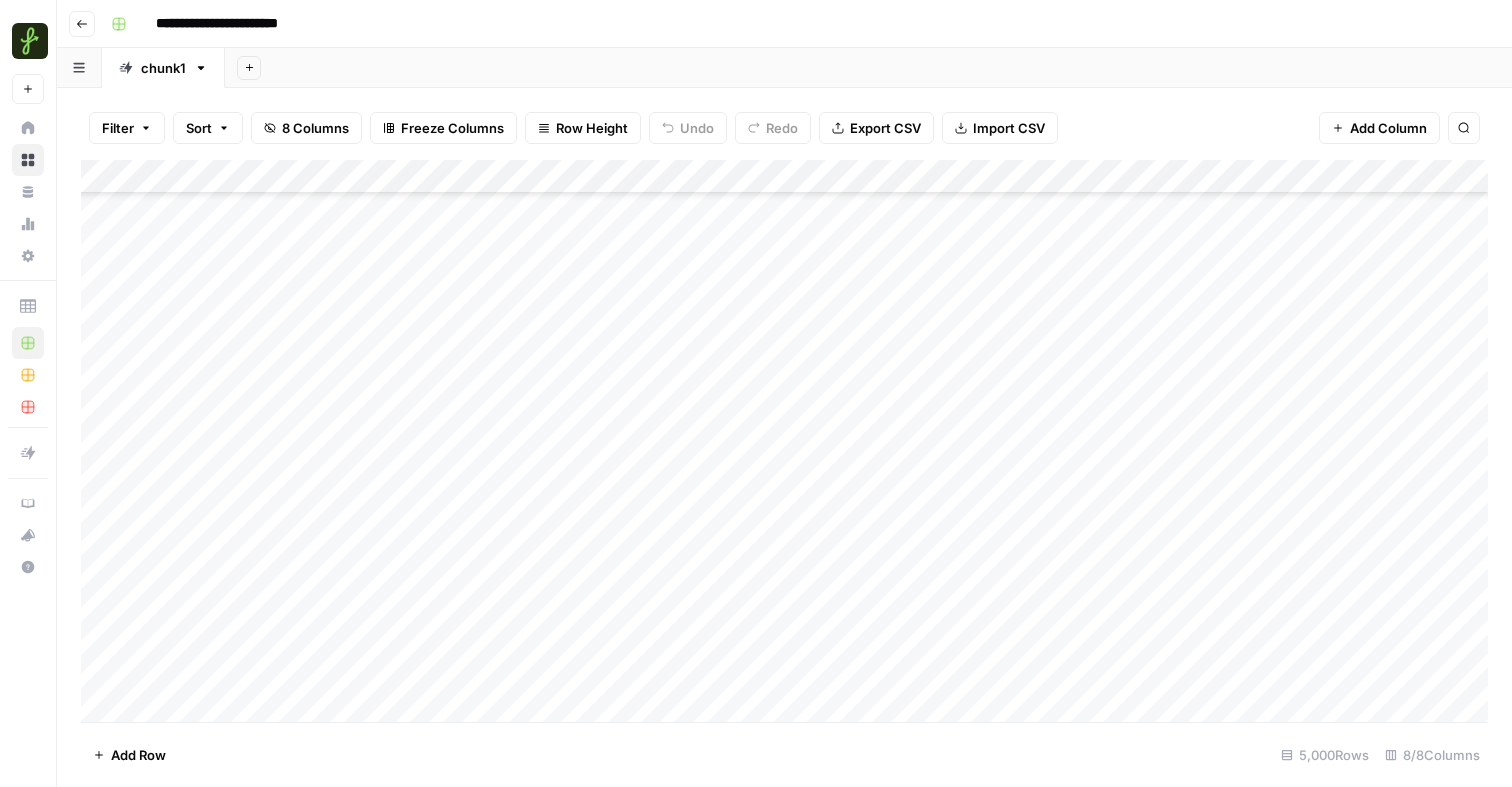 click on "Add Column" at bounding box center (784, 441) 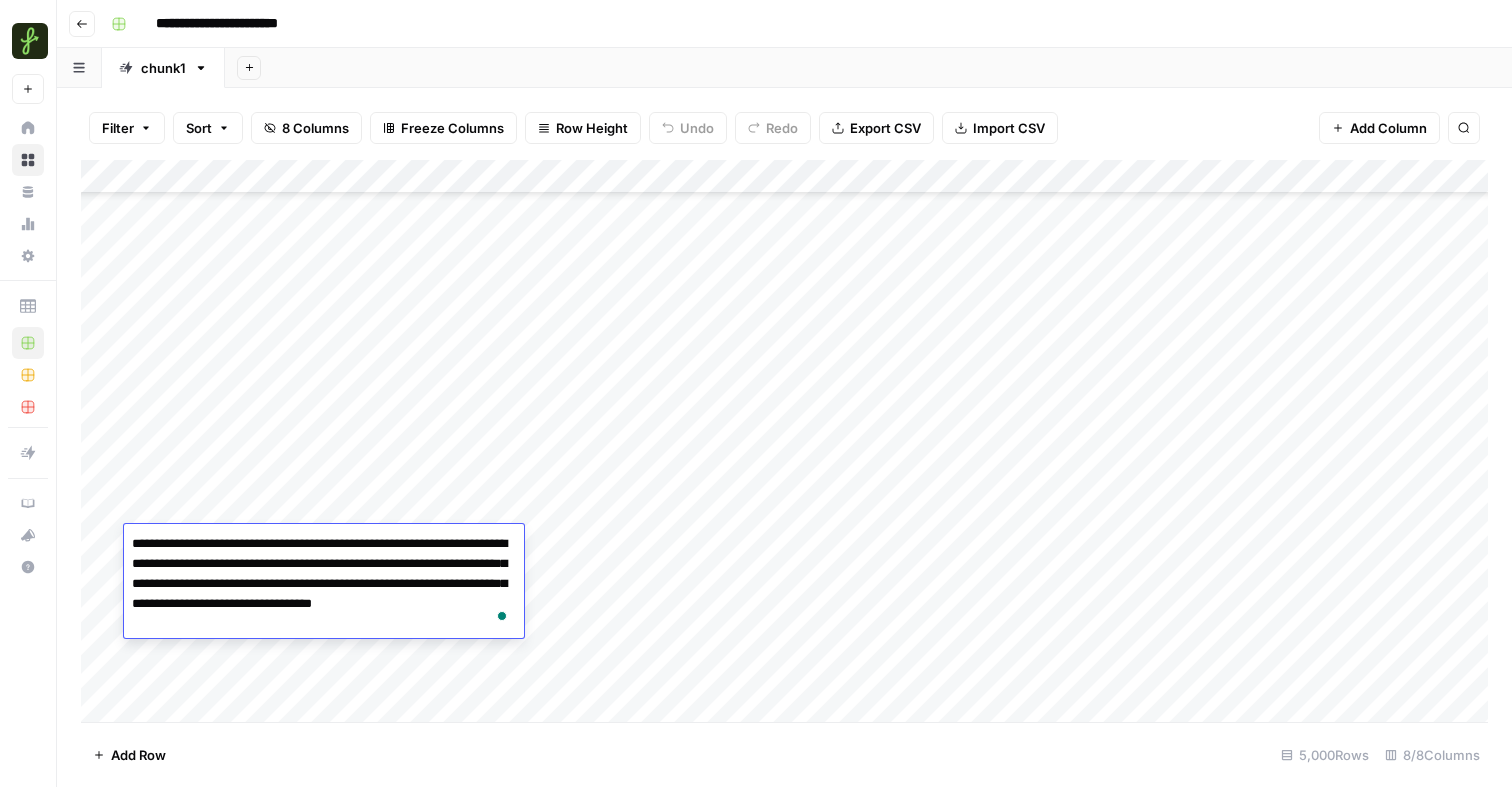 scroll, scrollTop: 162391, scrollLeft: 0, axis: vertical 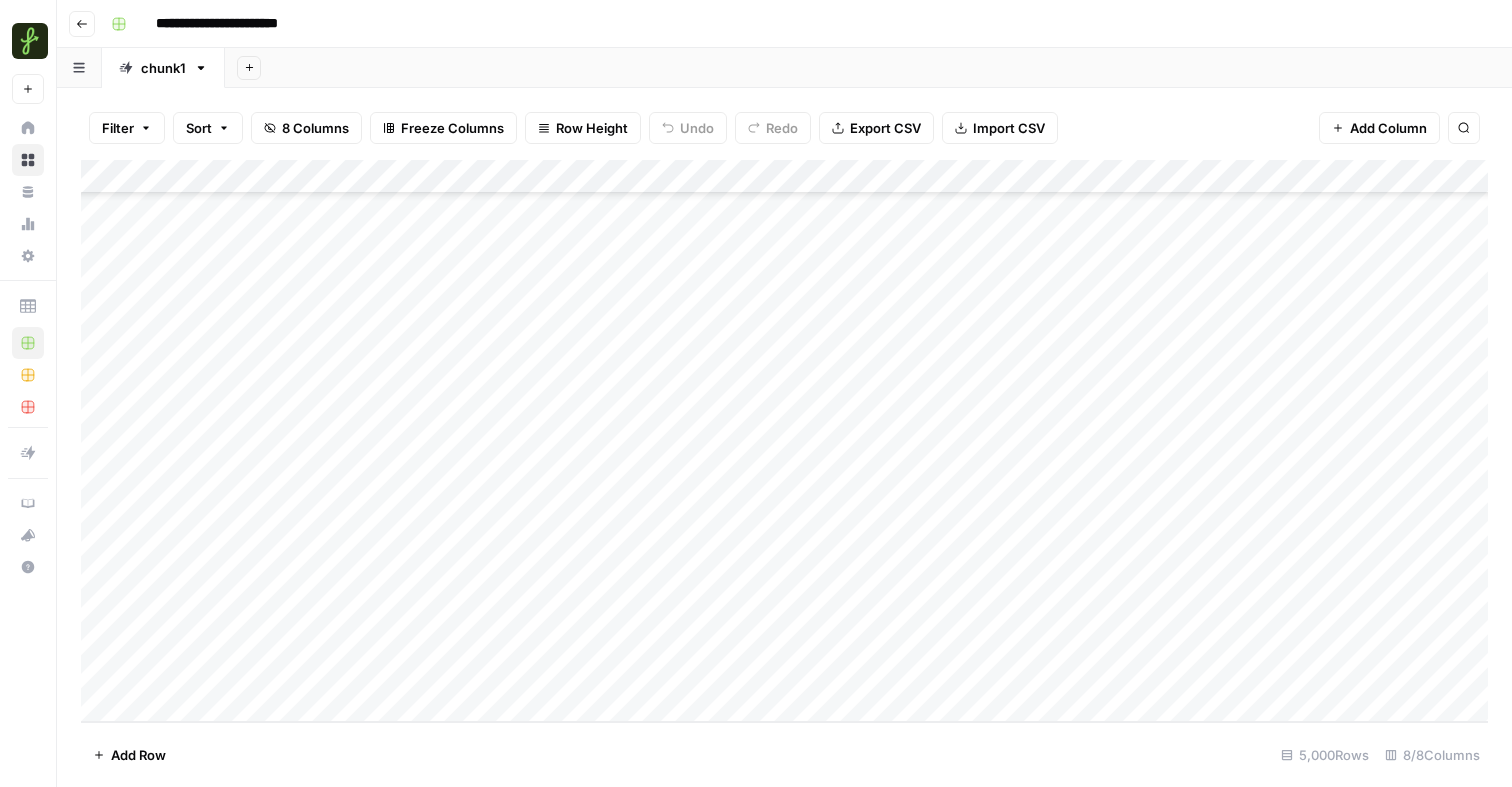 click on "Add Column" at bounding box center [784, 441] 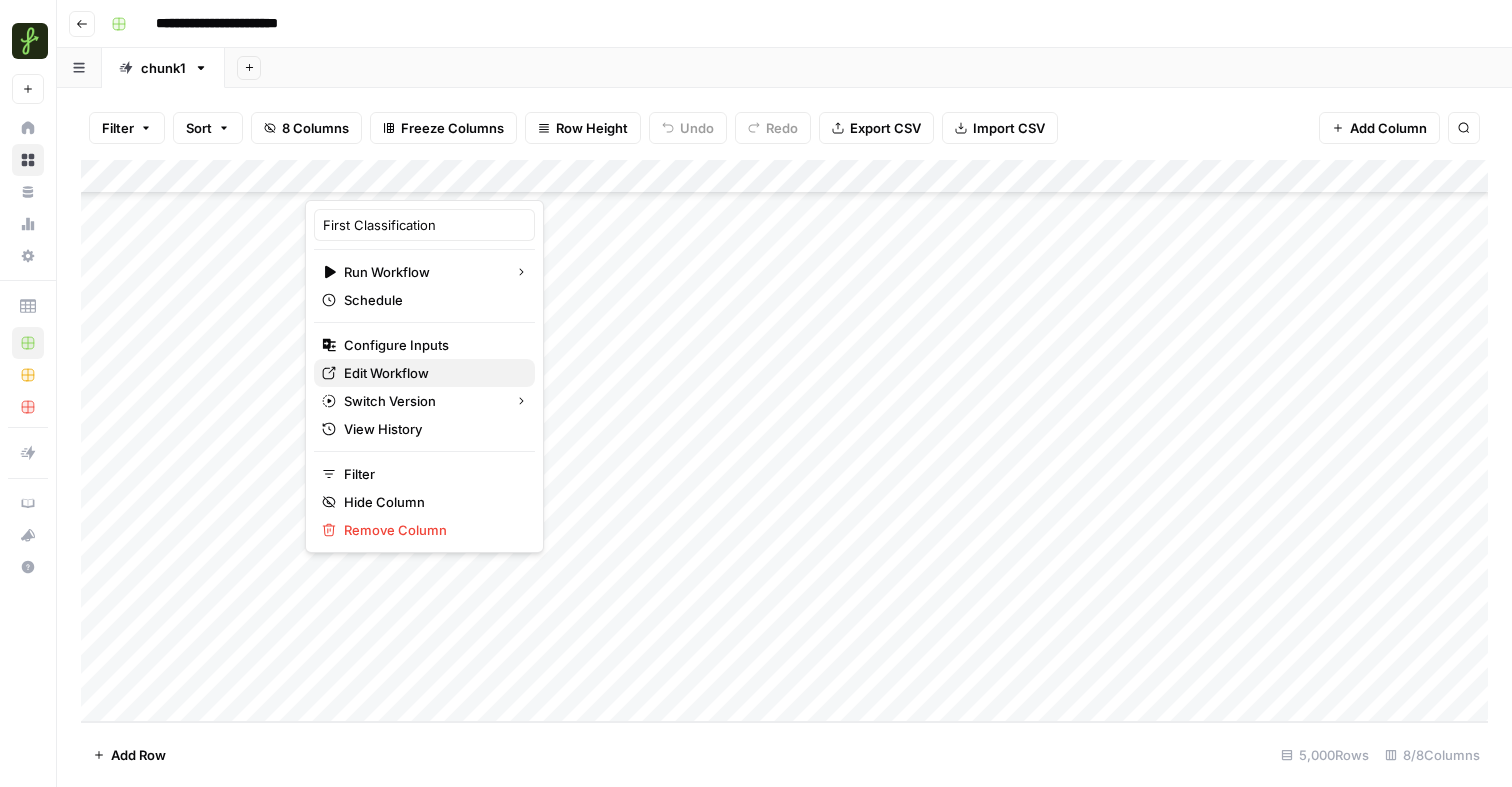 click on "Edit Workflow" at bounding box center (431, 373) 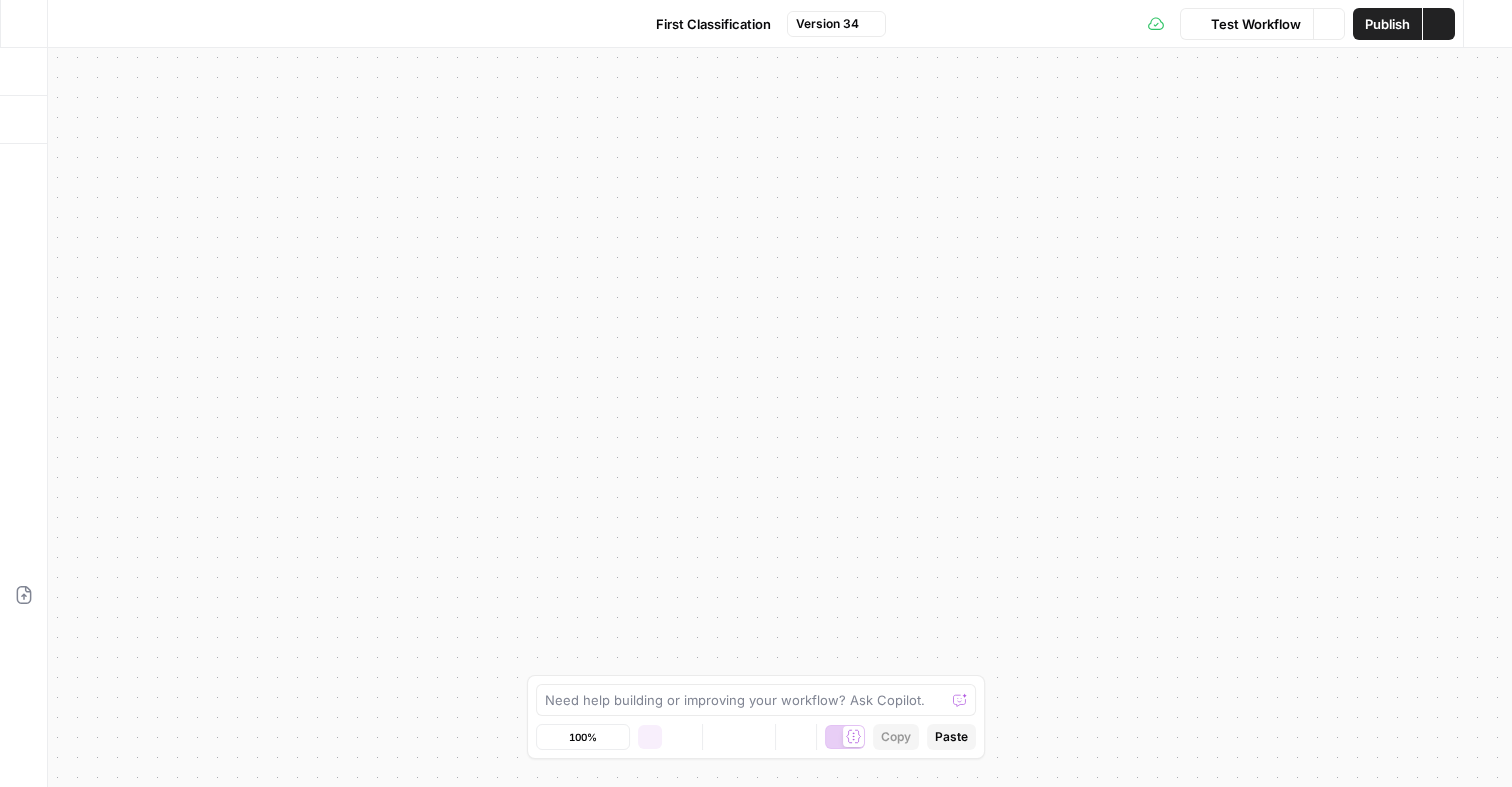 scroll, scrollTop: 0, scrollLeft: 0, axis: both 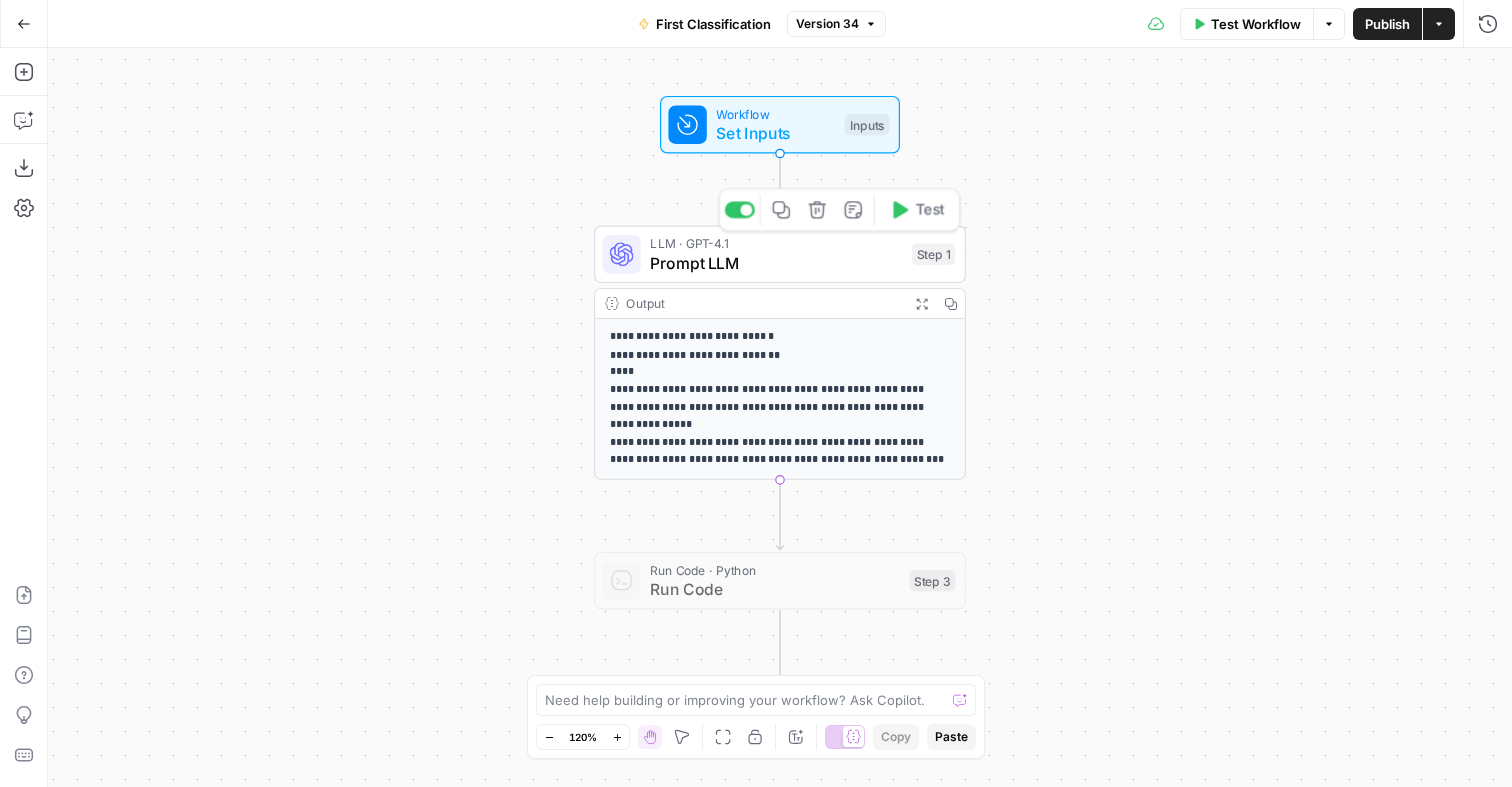 click on "Prompt LLM" at bounding box center [776, 263] 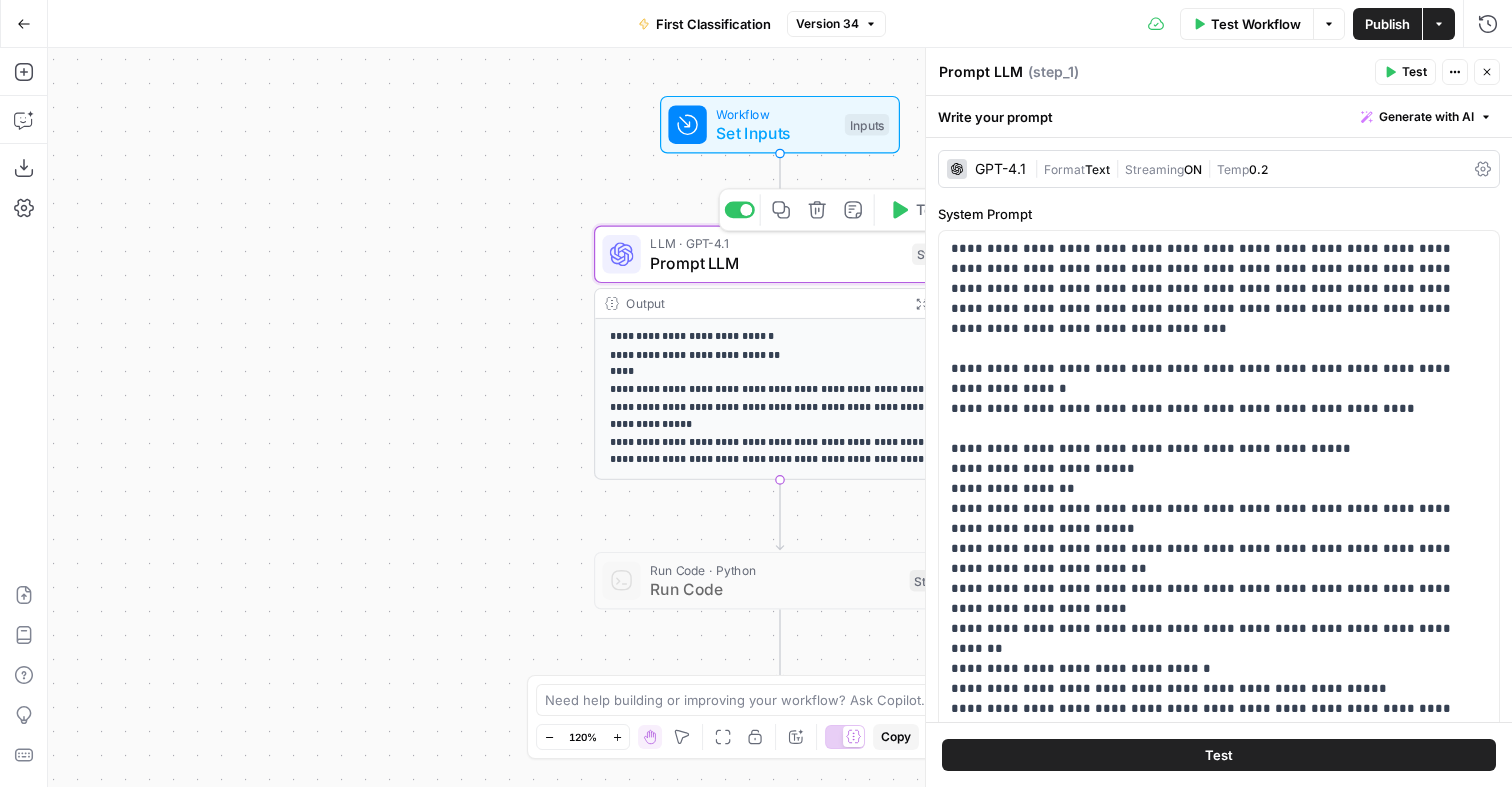 click on "Prompt LLM" at bounding box center (776, 263) 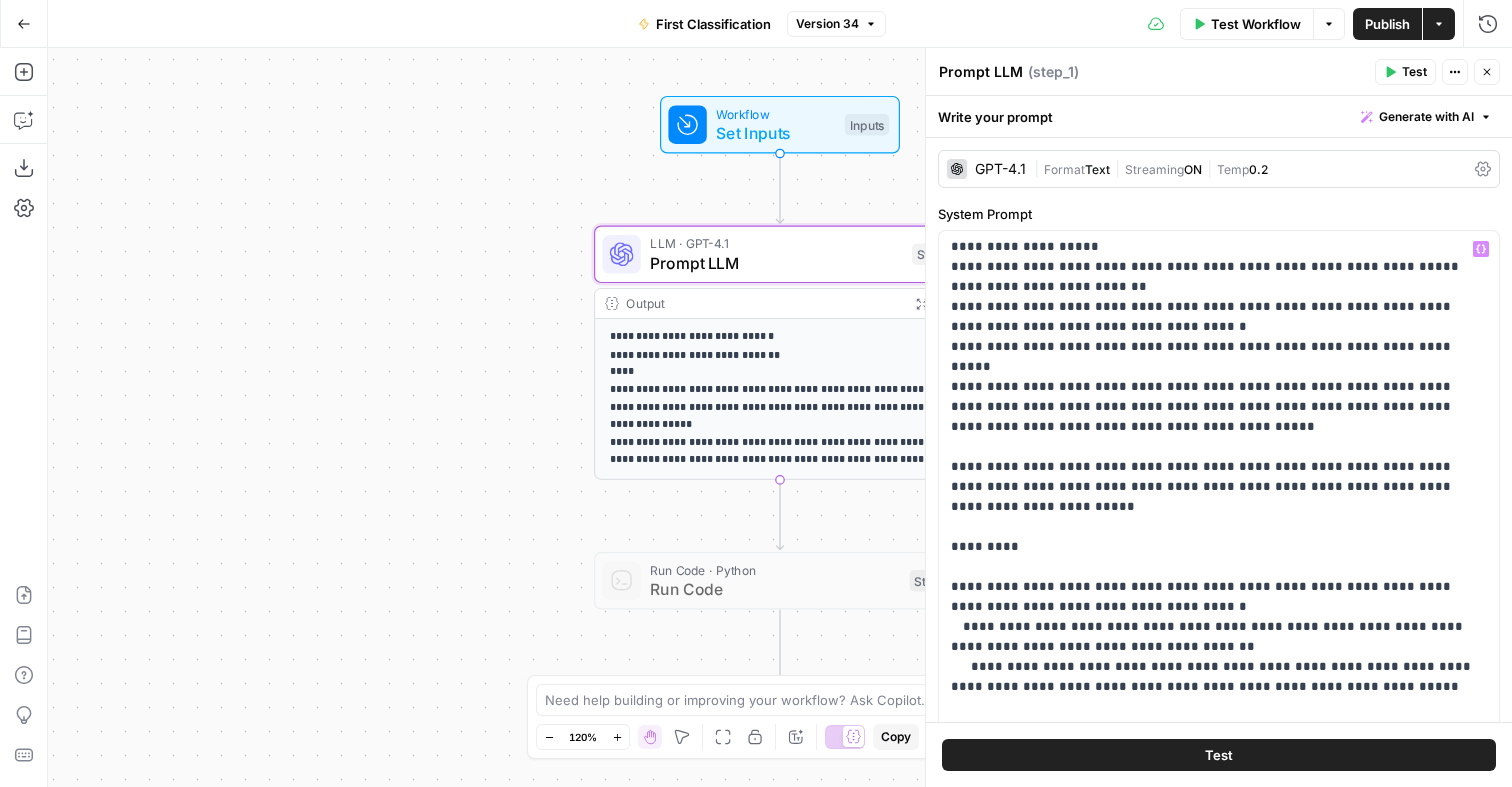 scroll, scrollTop: 1033, scrollLeft: 0, axis: vertical 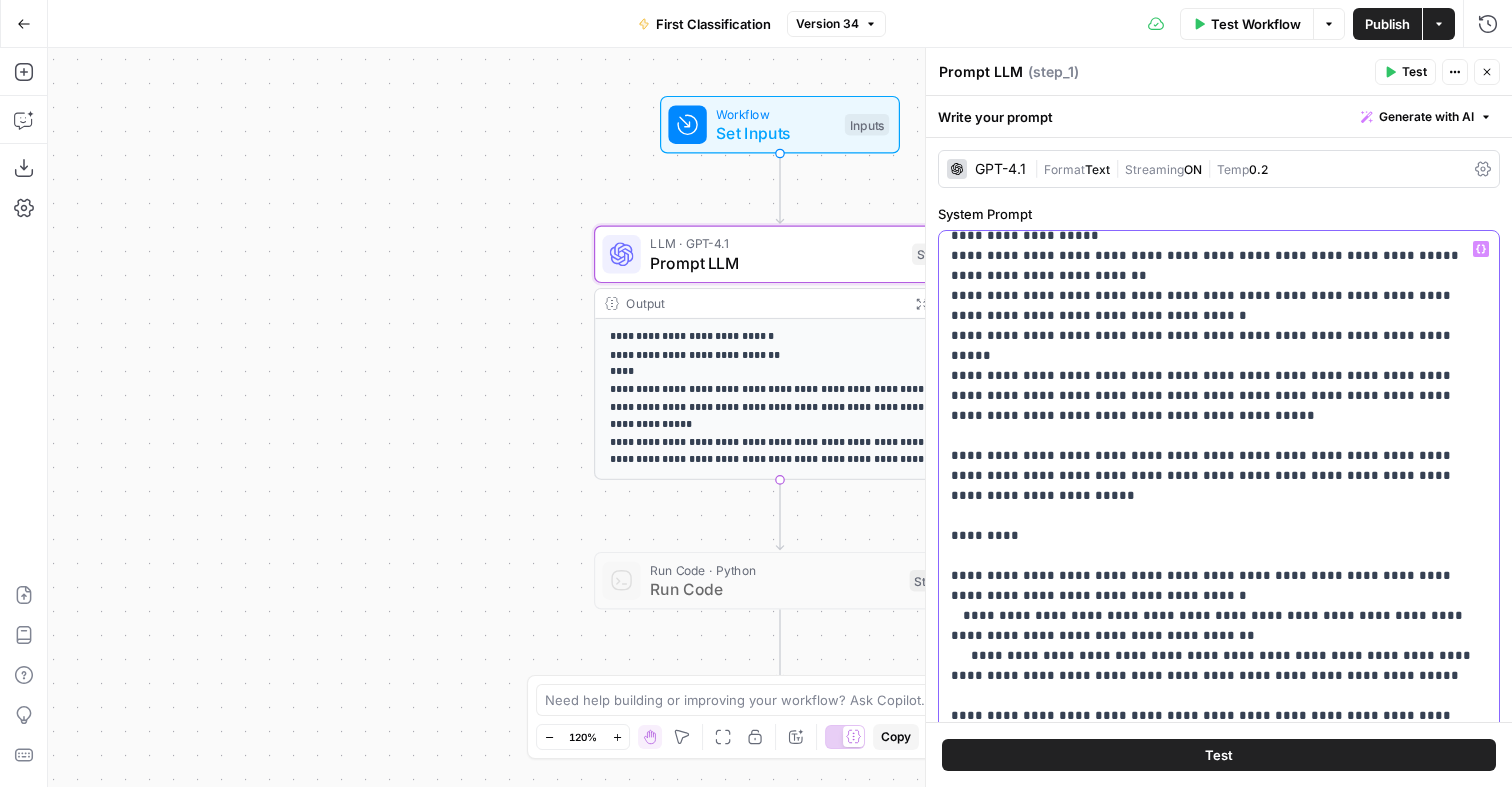 click on "**********" at bounding box center (1219, 2186) 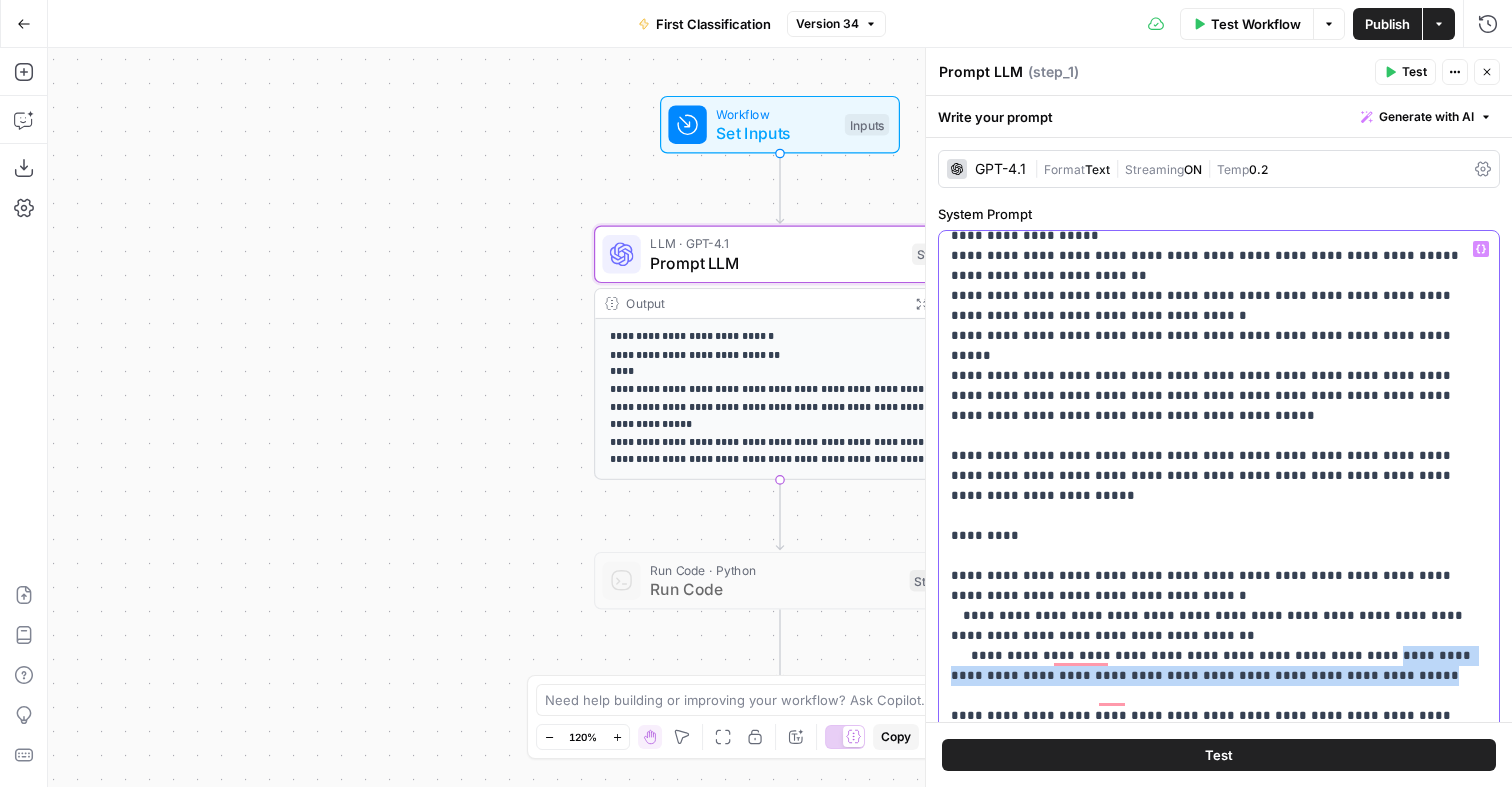 scroll, scrollTop: 1033, scrollLeft: 0, axis: vertical 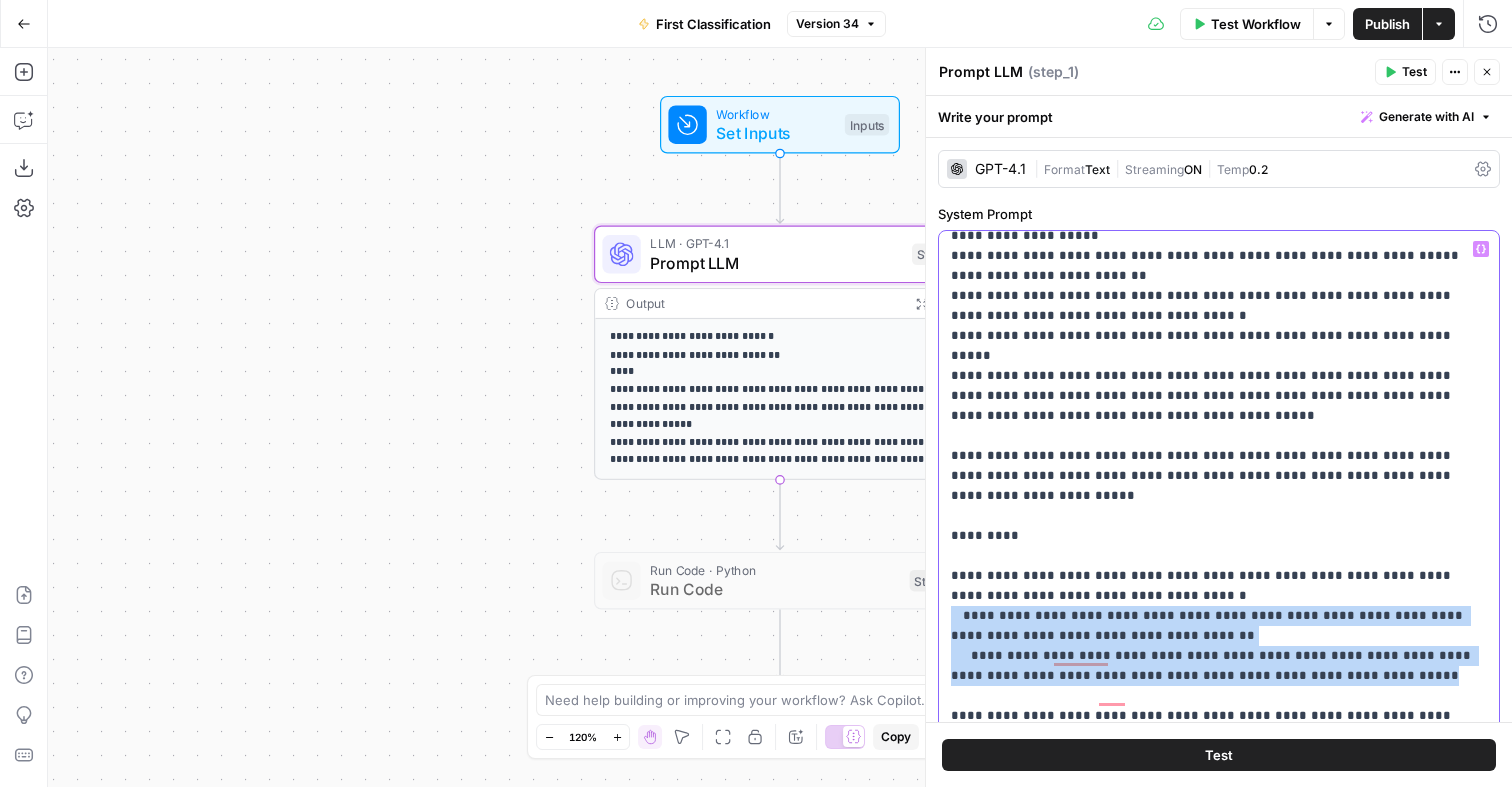 drag, startPoint x: 1348, startPoint y: 551, endPoint x: 1333, endPoint y: 514, distance: 39.92493 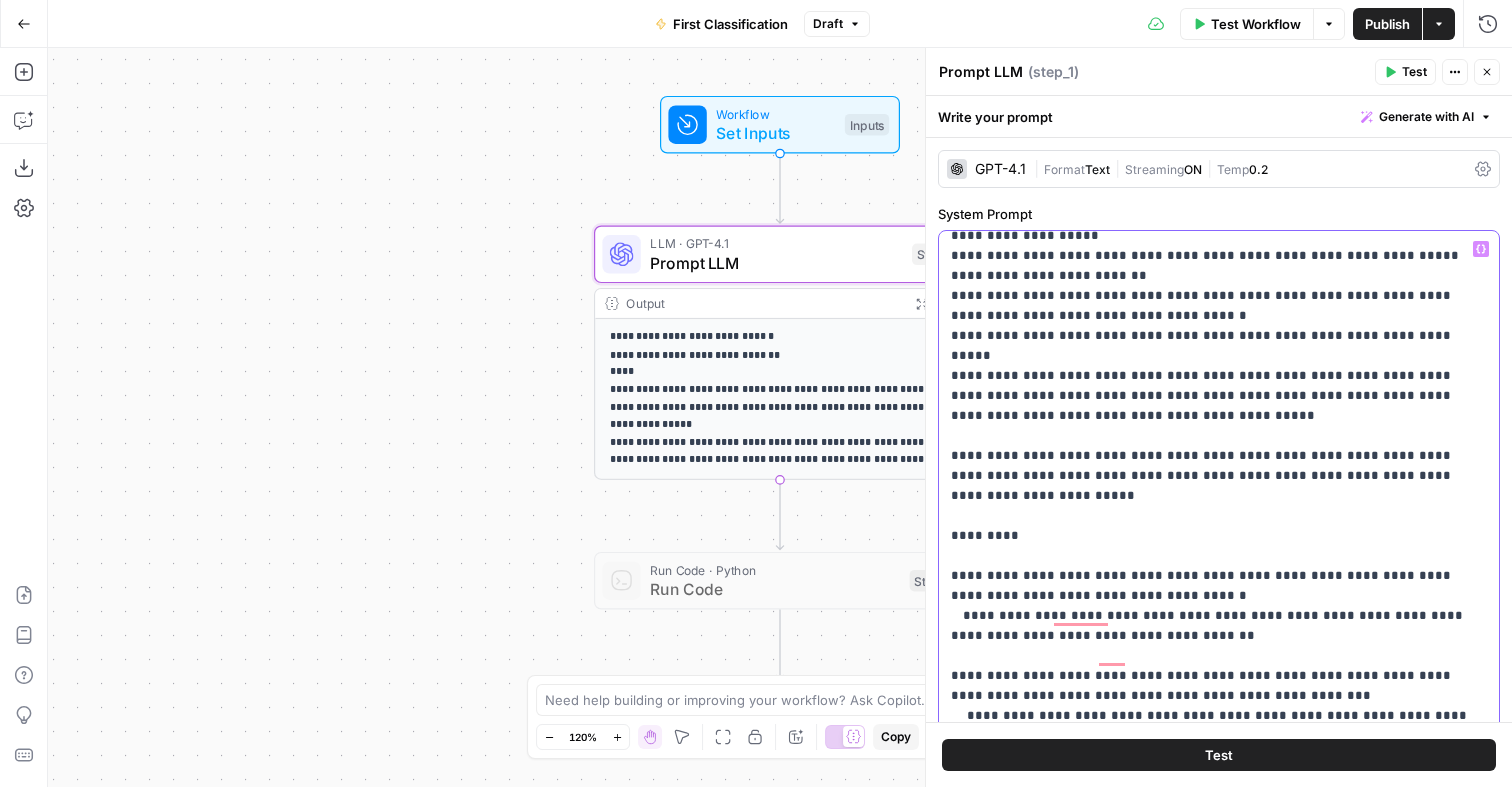 click on "**********" at bounding box center [1219, 2166] 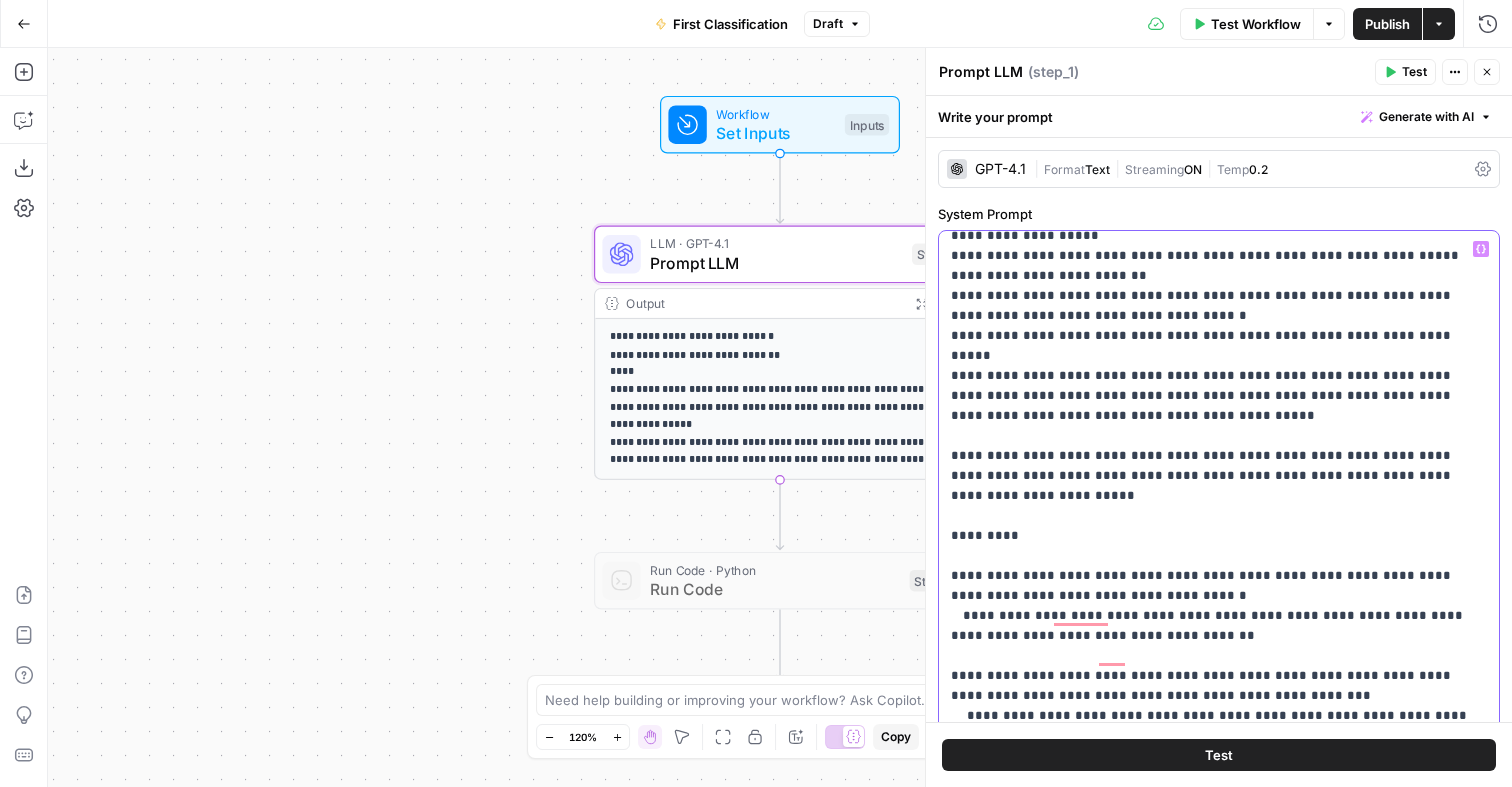 type 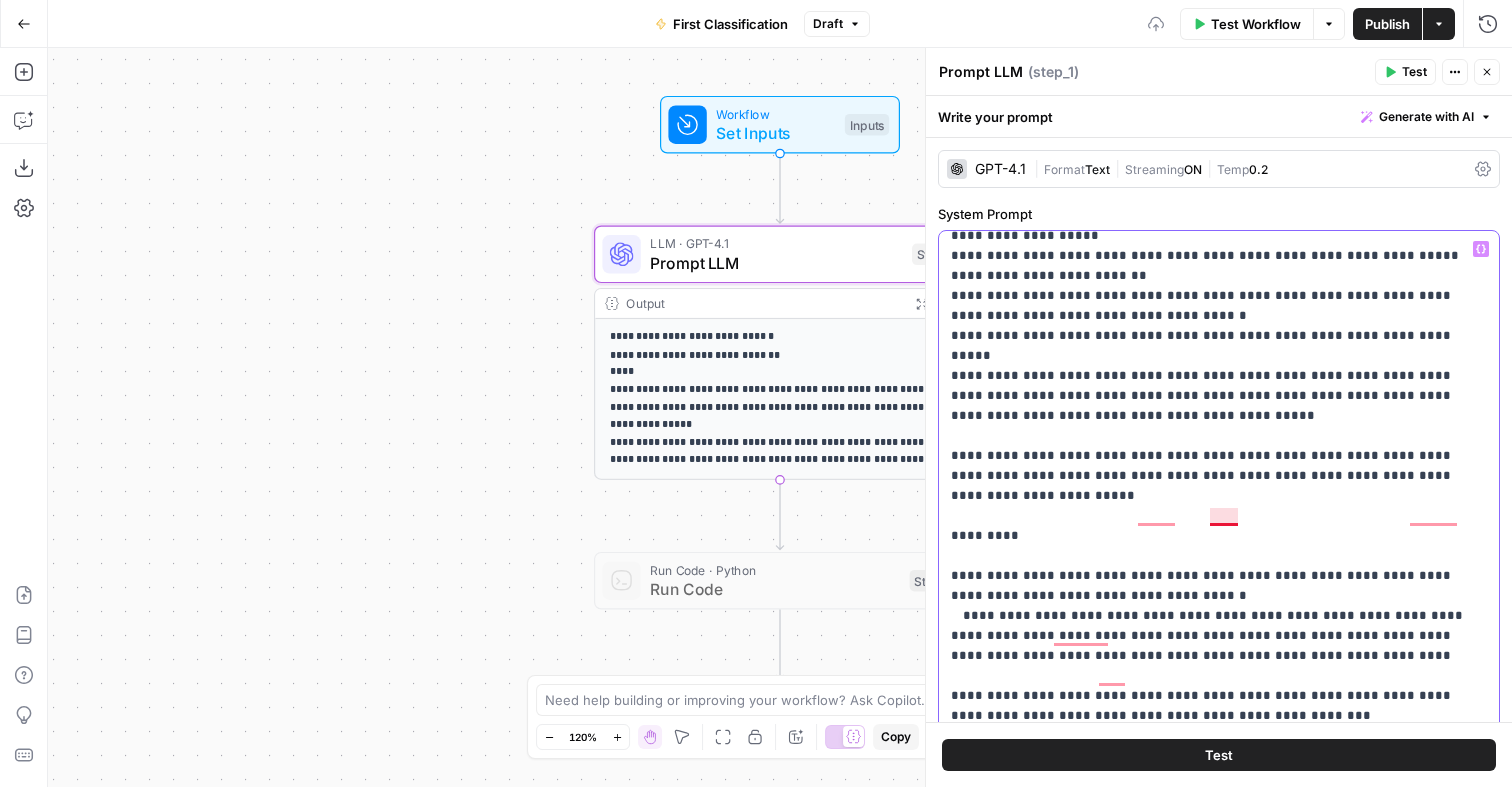 click on "**********" at bounding box center (1219, 2176) 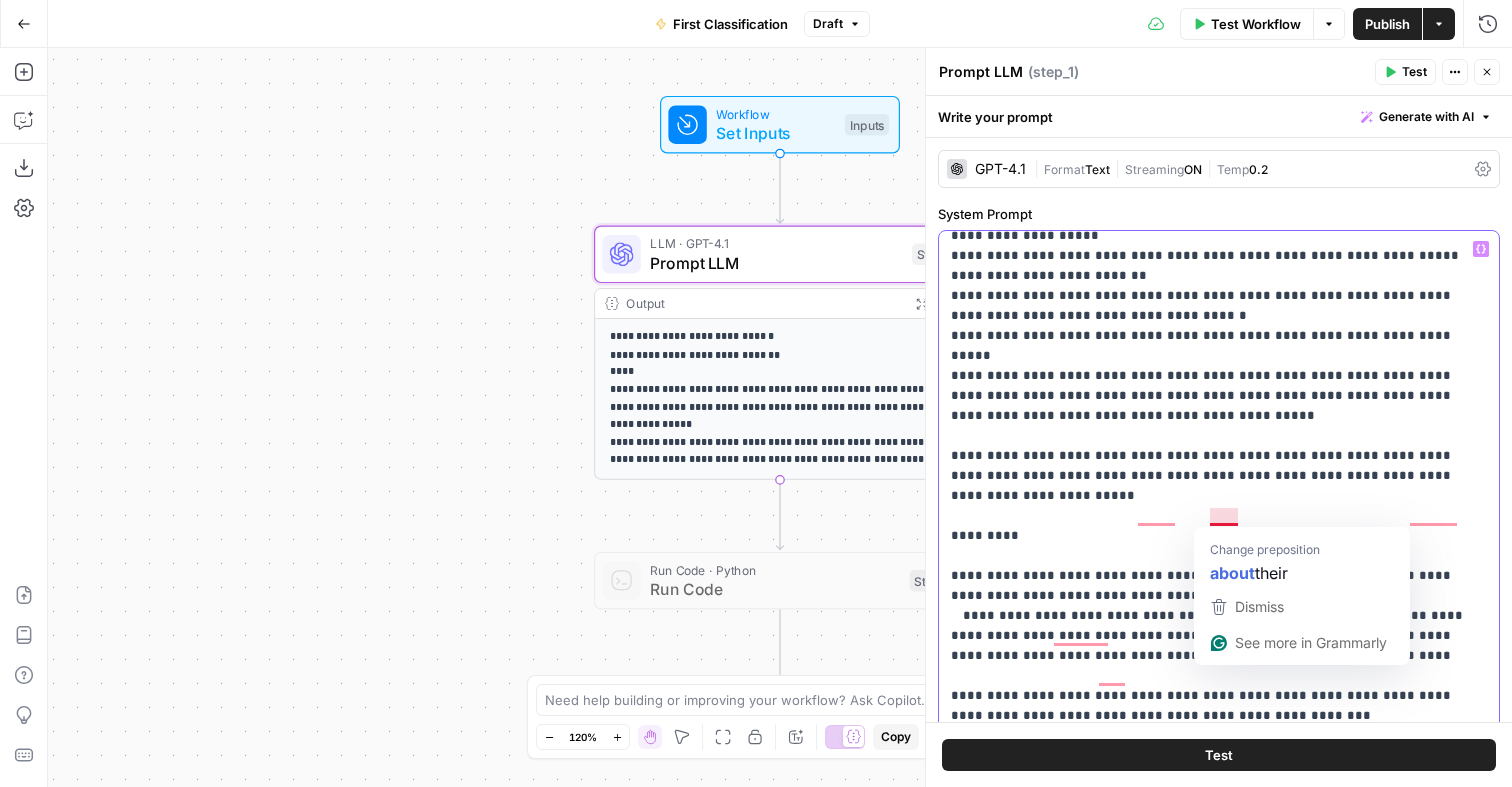 click on "**********" at bounding box center (1219, 2176) 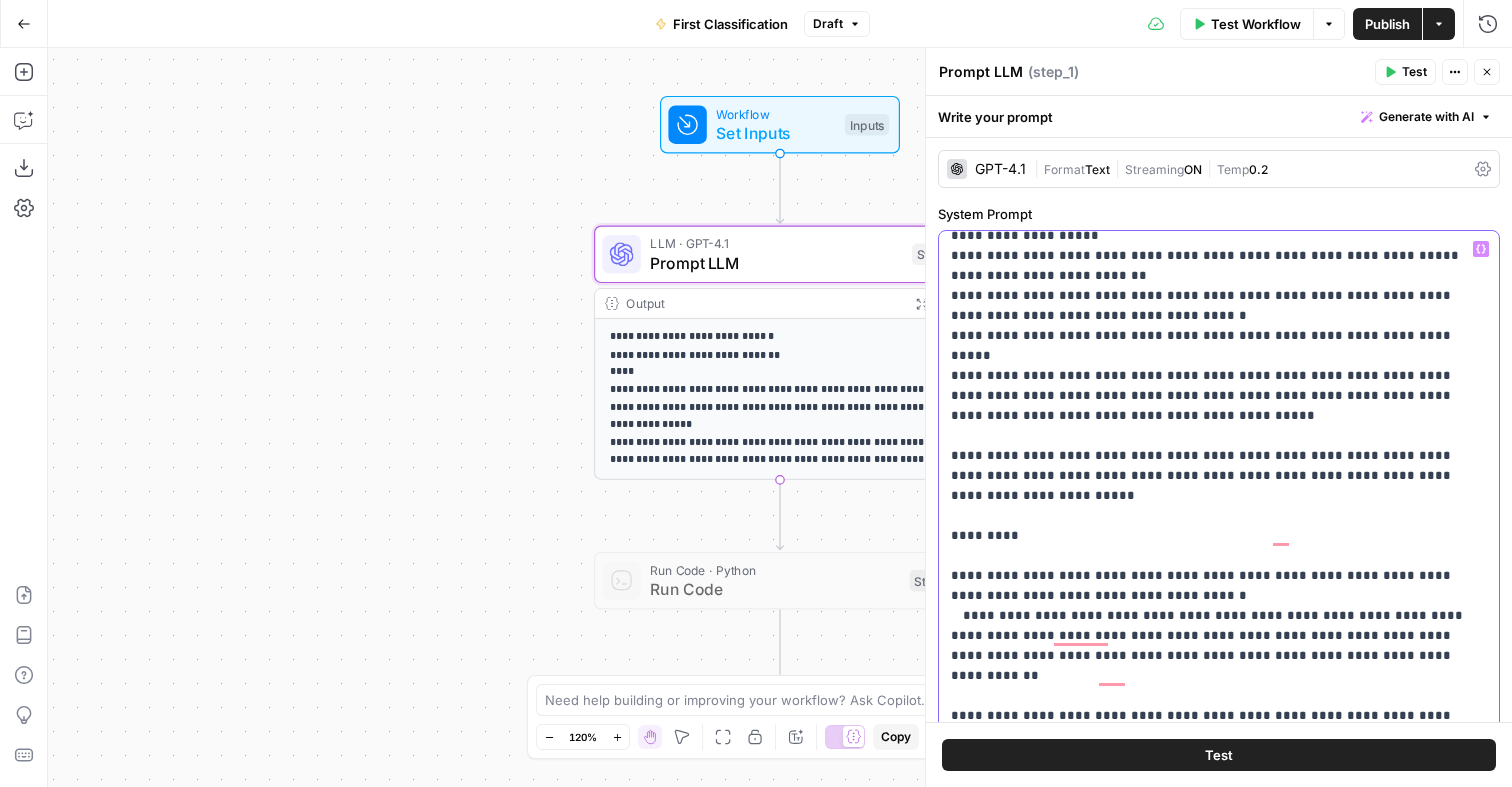 click on "**********" at bounding box center (1219, 2176) 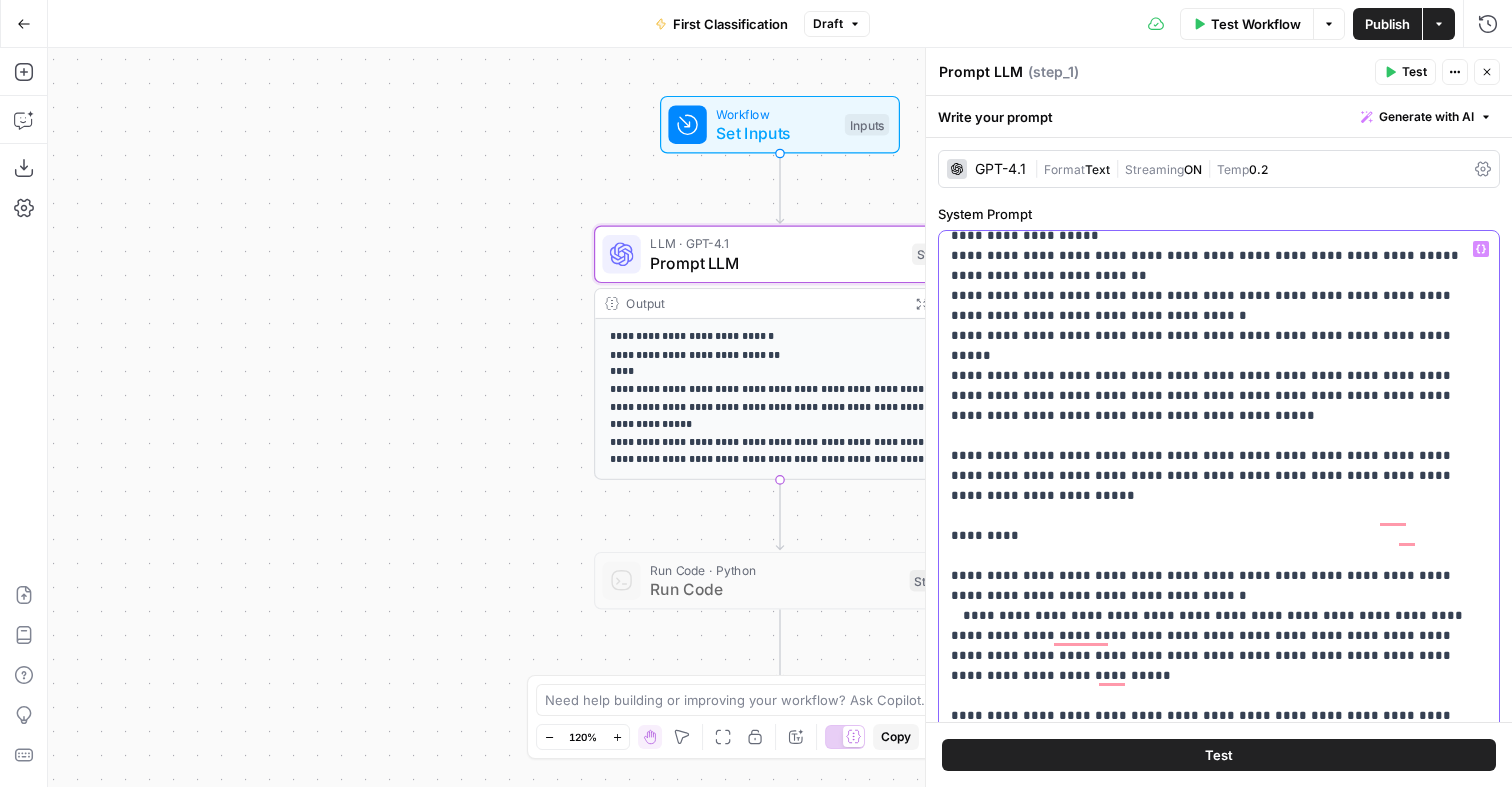 click on "**********" at bounding box center [1219, 2176] 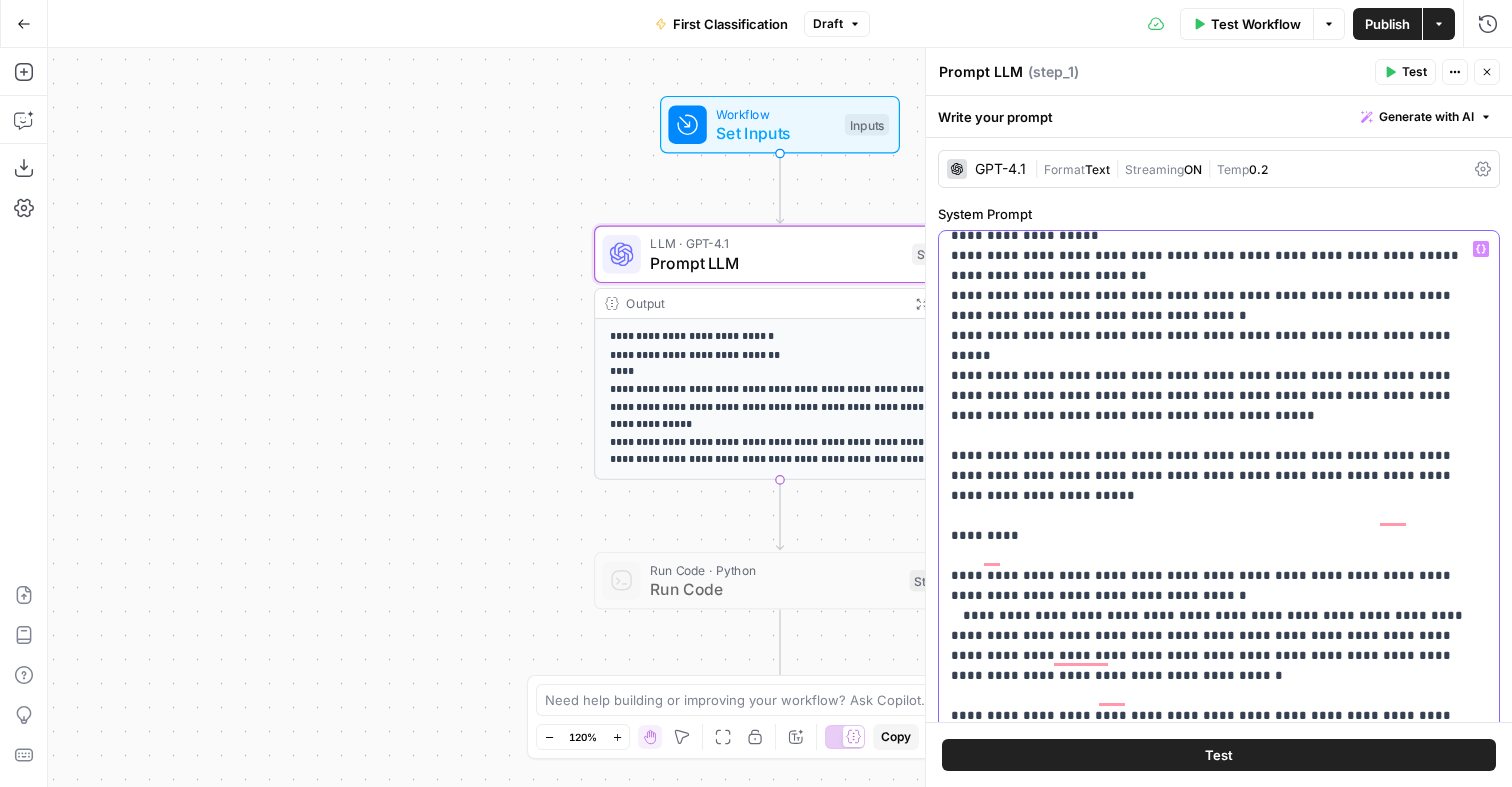 click on "**********" at bounding box center [1219, 2186] 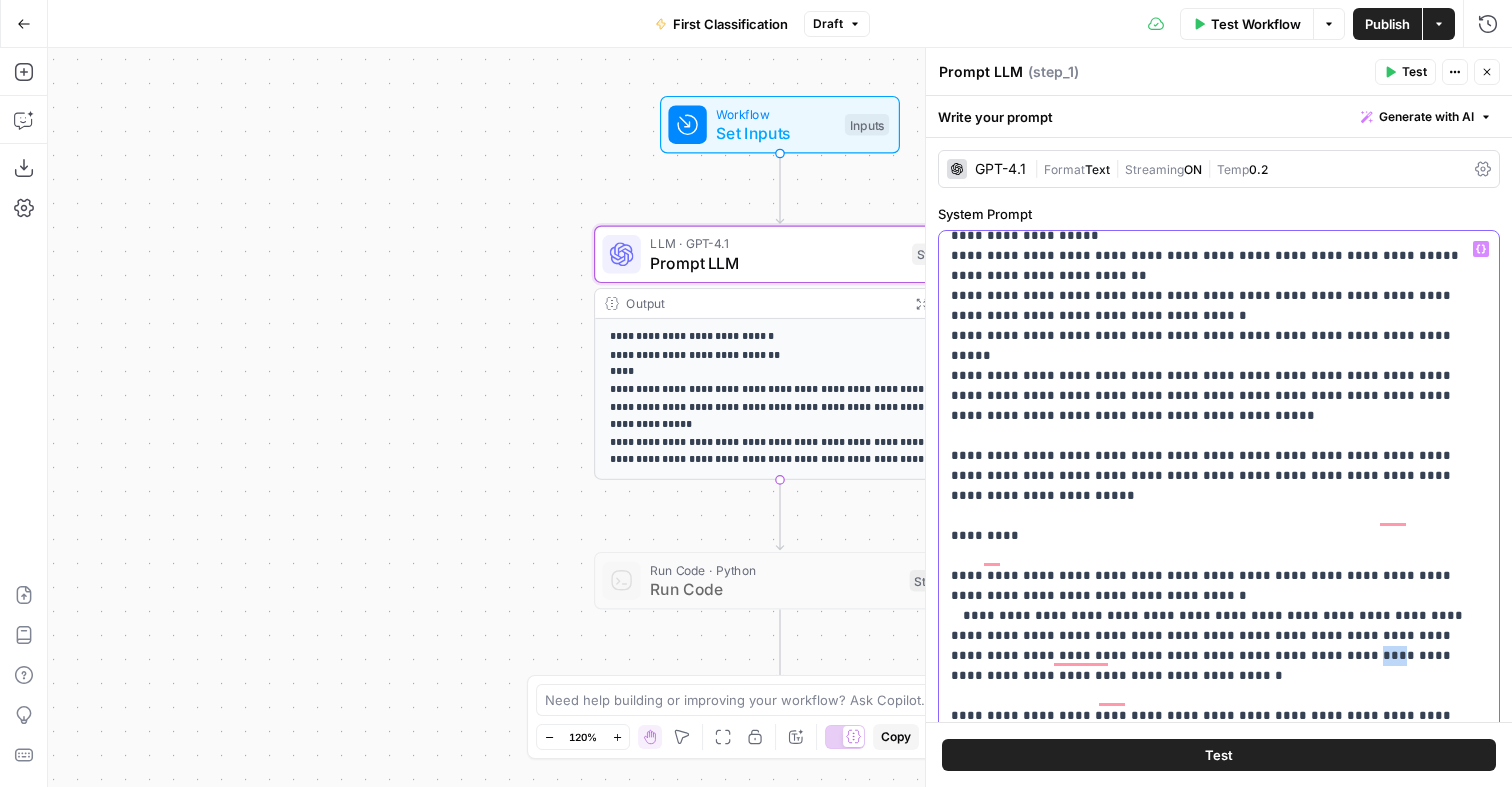 click on "**********" at bounding box center [1219, 2186] 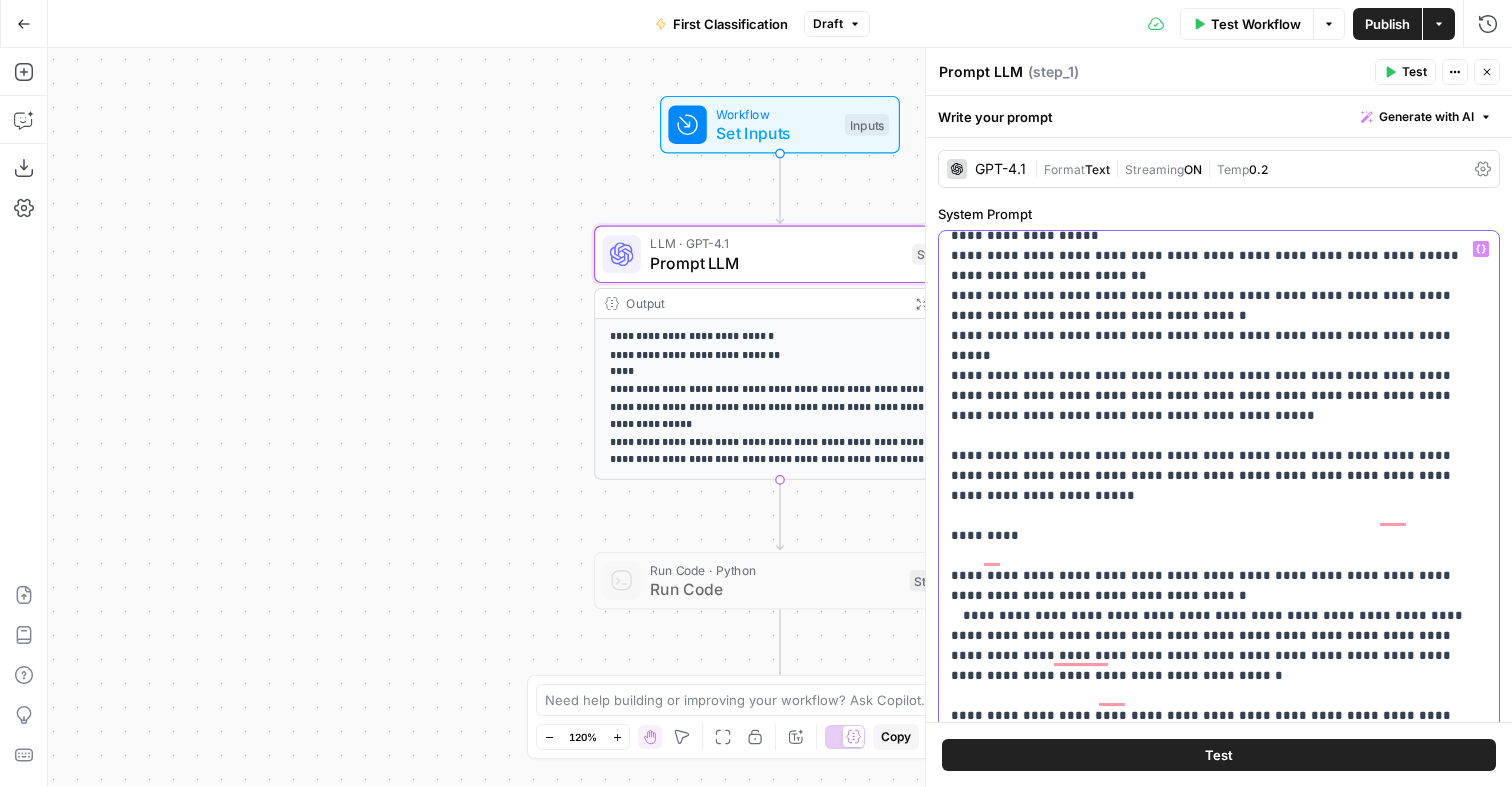 click on "**********" at bounding box center (1219, 2186) 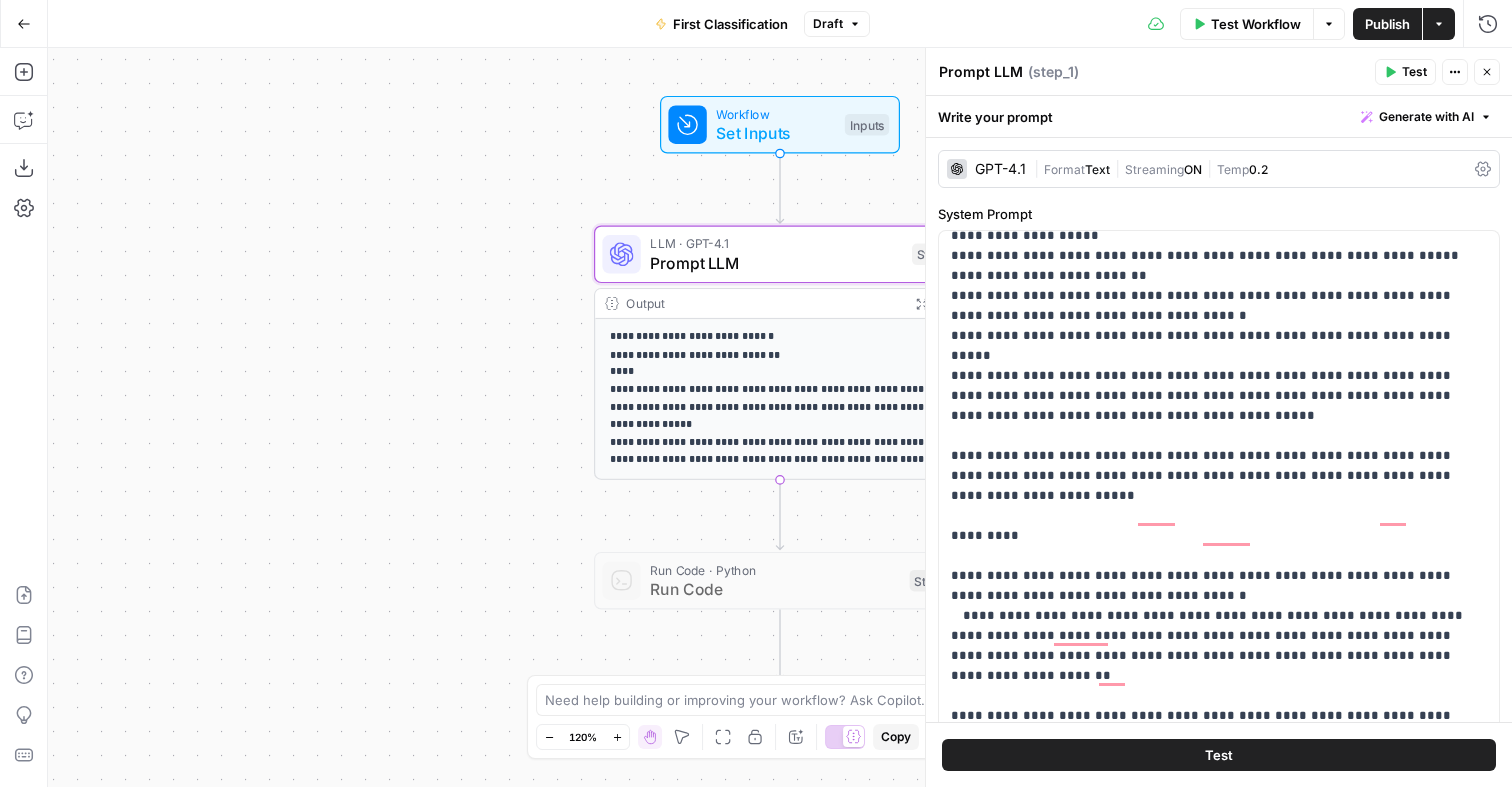 click on "Publish" at bounding box center (1387, 24) 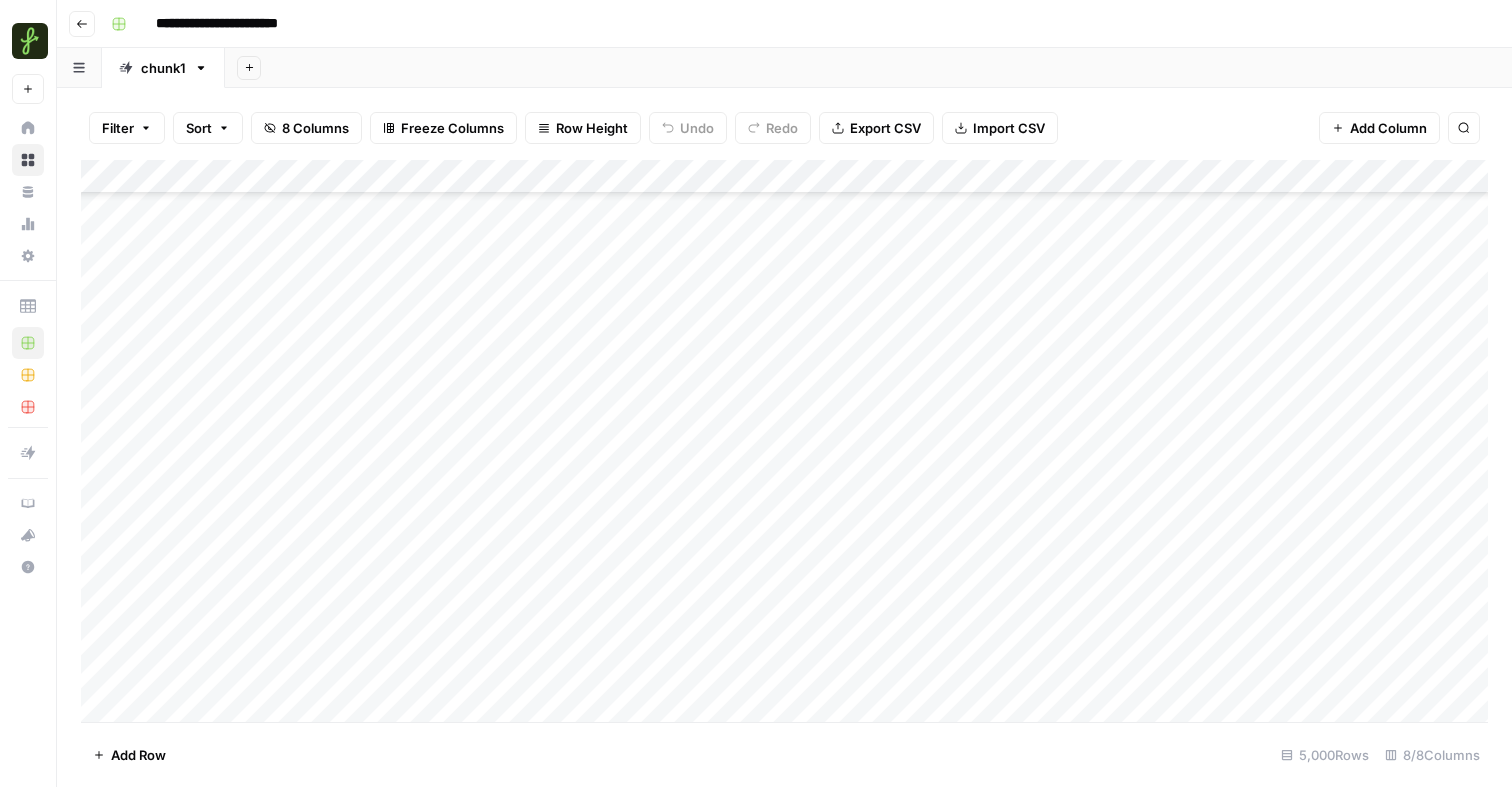 scroll, scrollTop: 0, scrollLeft: 0, axis: both 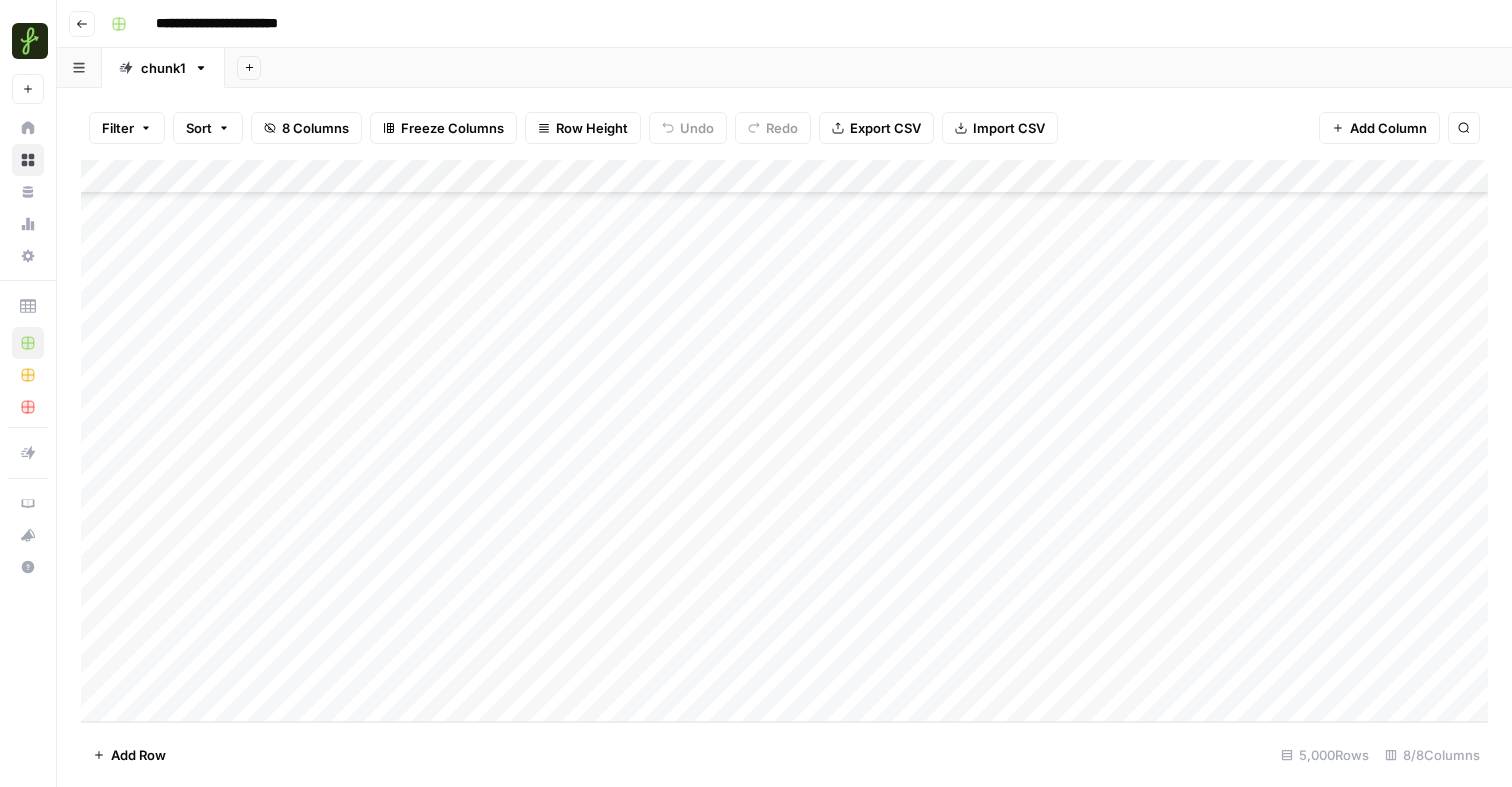 click on "Add Column" at bounding box center [784, 441] 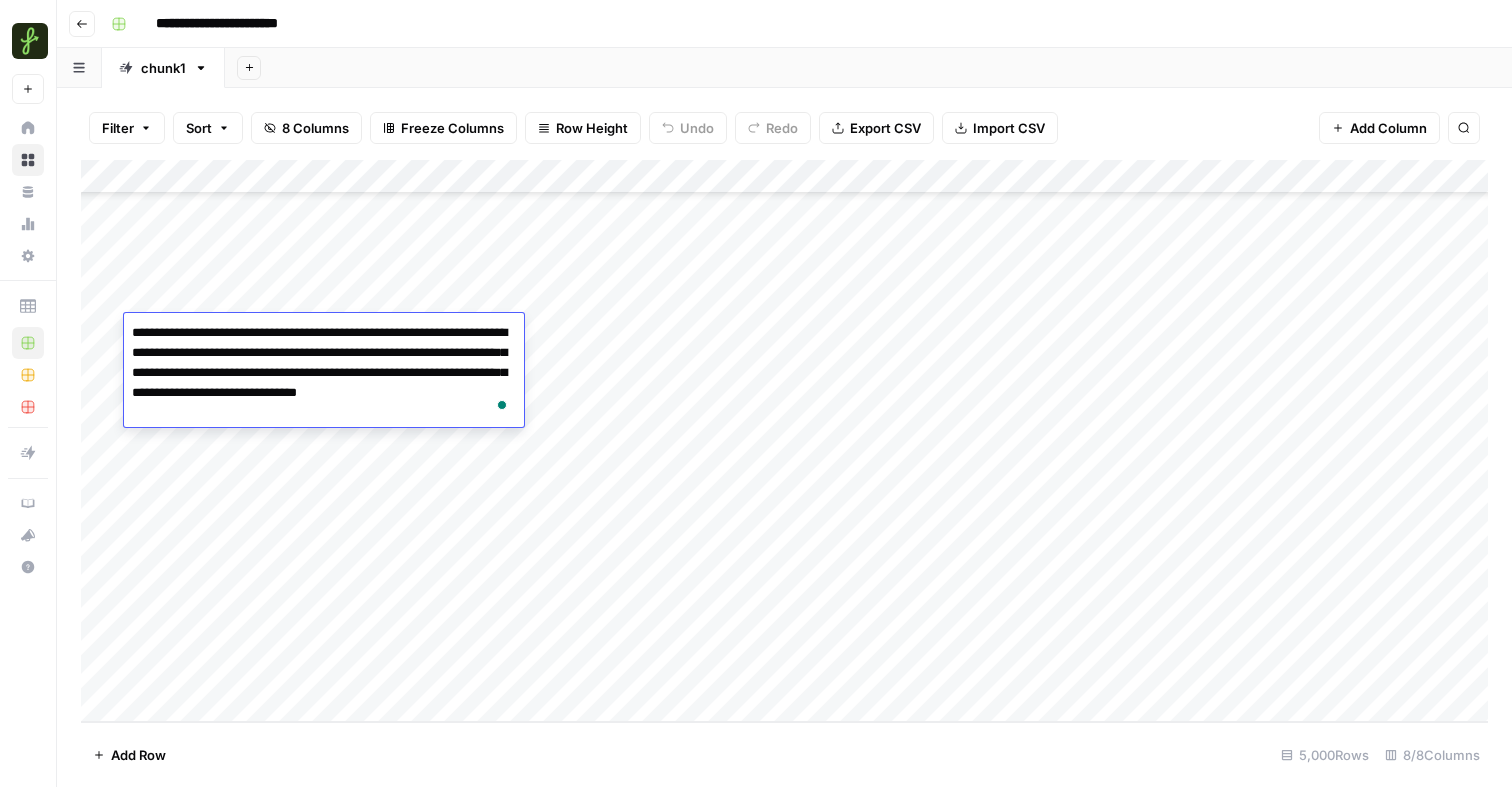 drag, startPoint x: 356, startPoint y: 411, endPoint x: 308, endPoint y: 350, distance: 77.62087 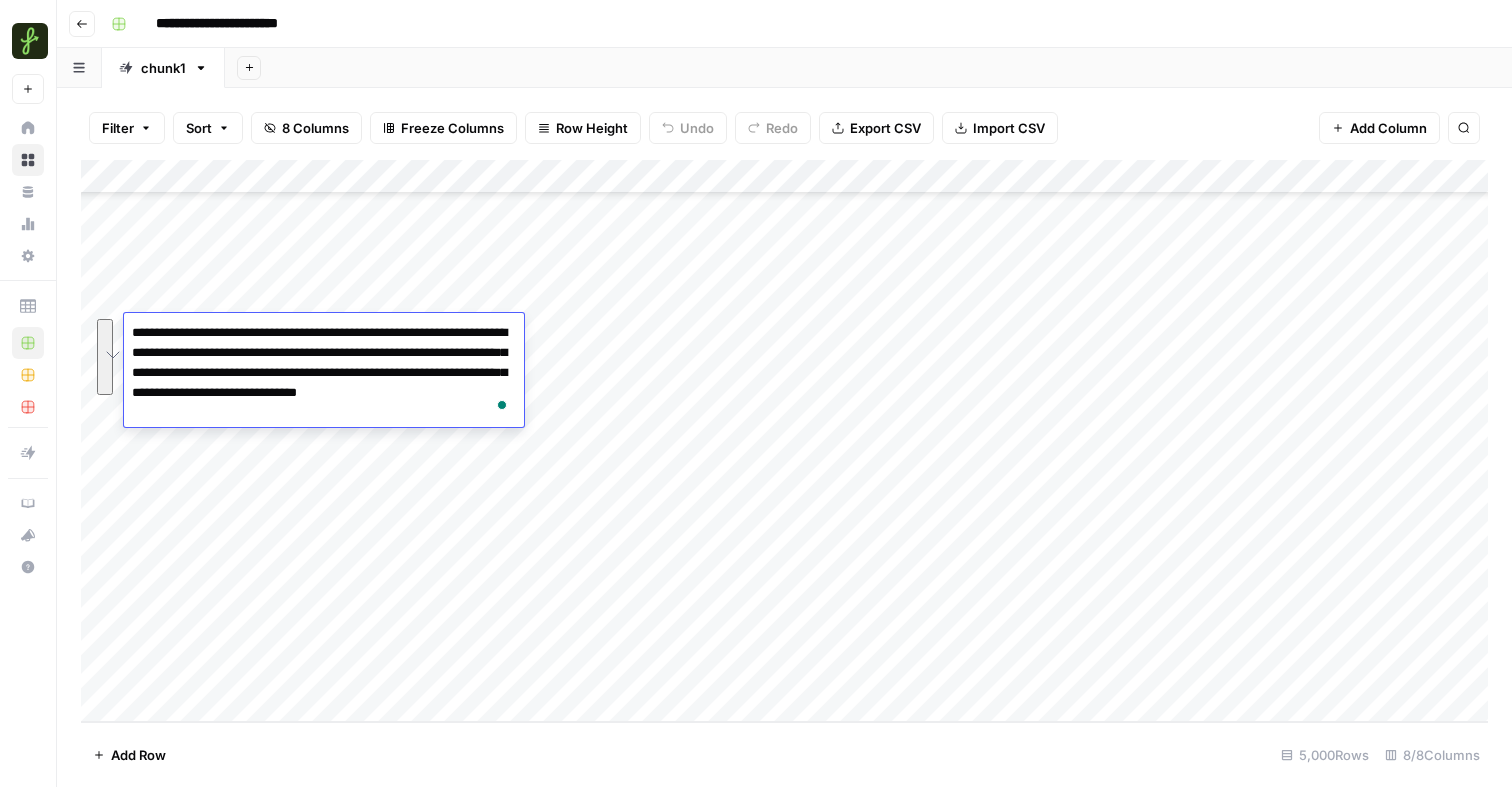 click on "Add Column" at bounding box center [784, 441] 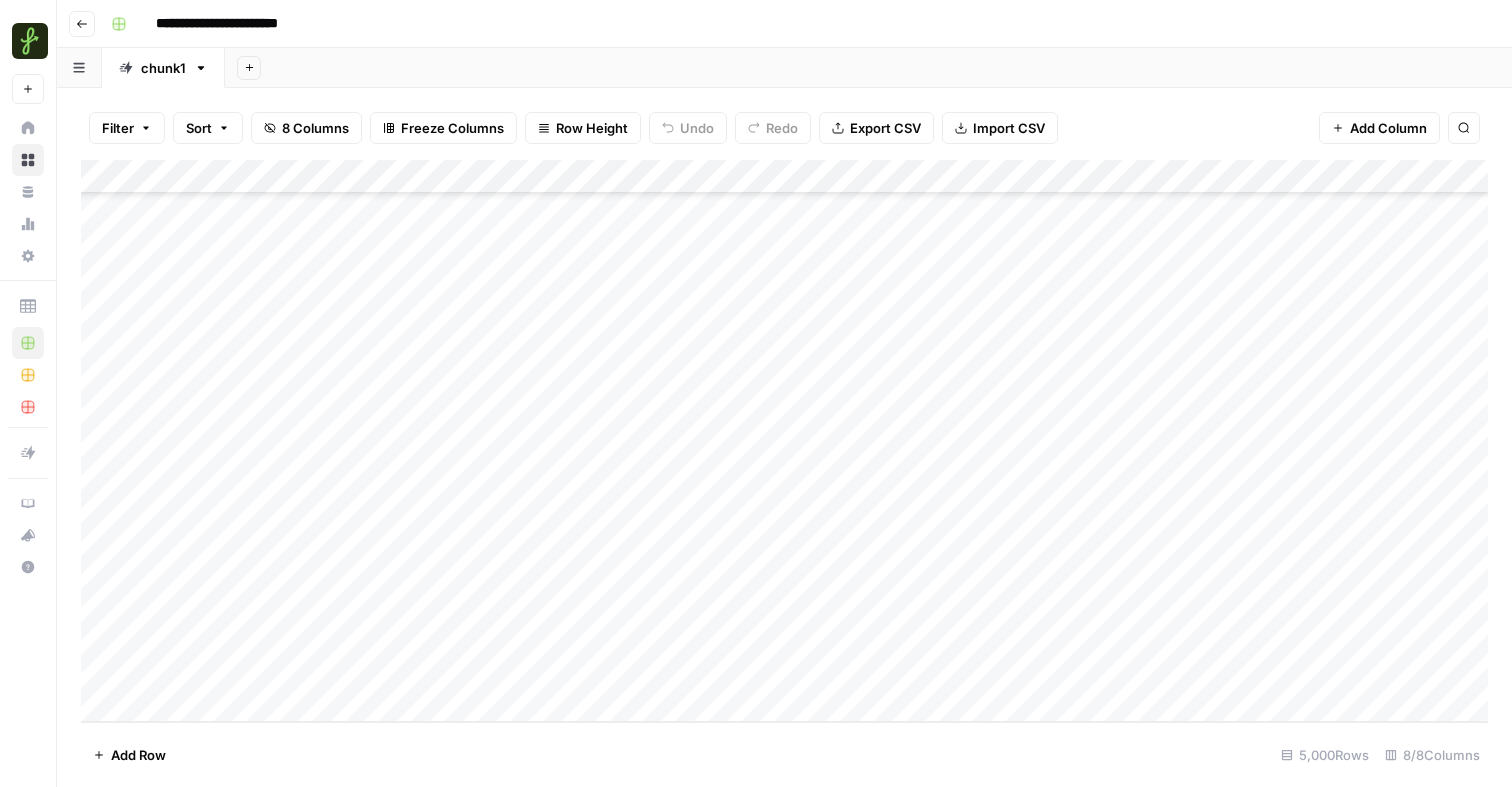 click on "Add Column" at bounding box center [784, 441] 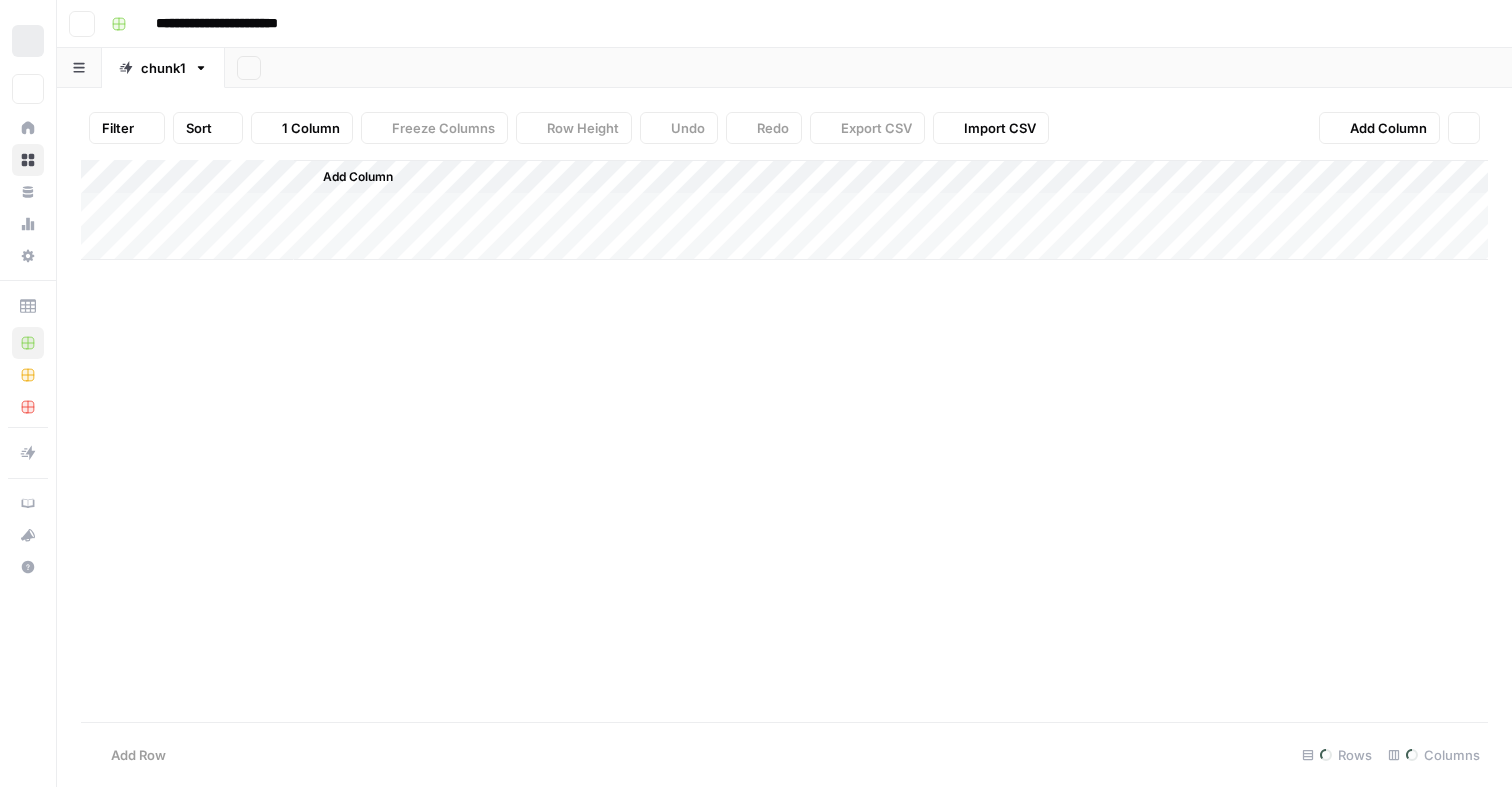 scroll, scrollTop: 0, scrollLeft: 0, axis: both 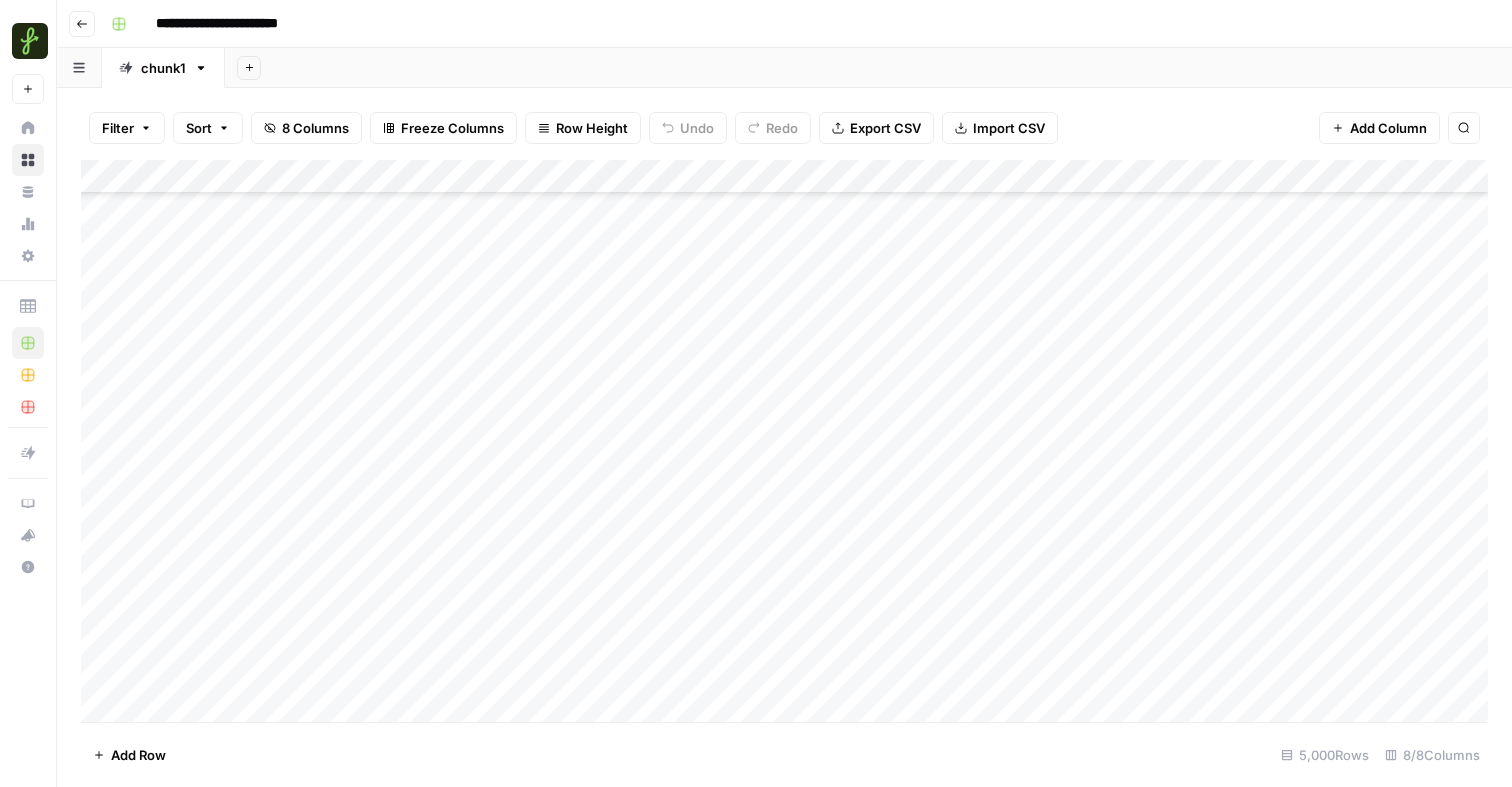click on "Add Column" at bounding box center (784, 441) 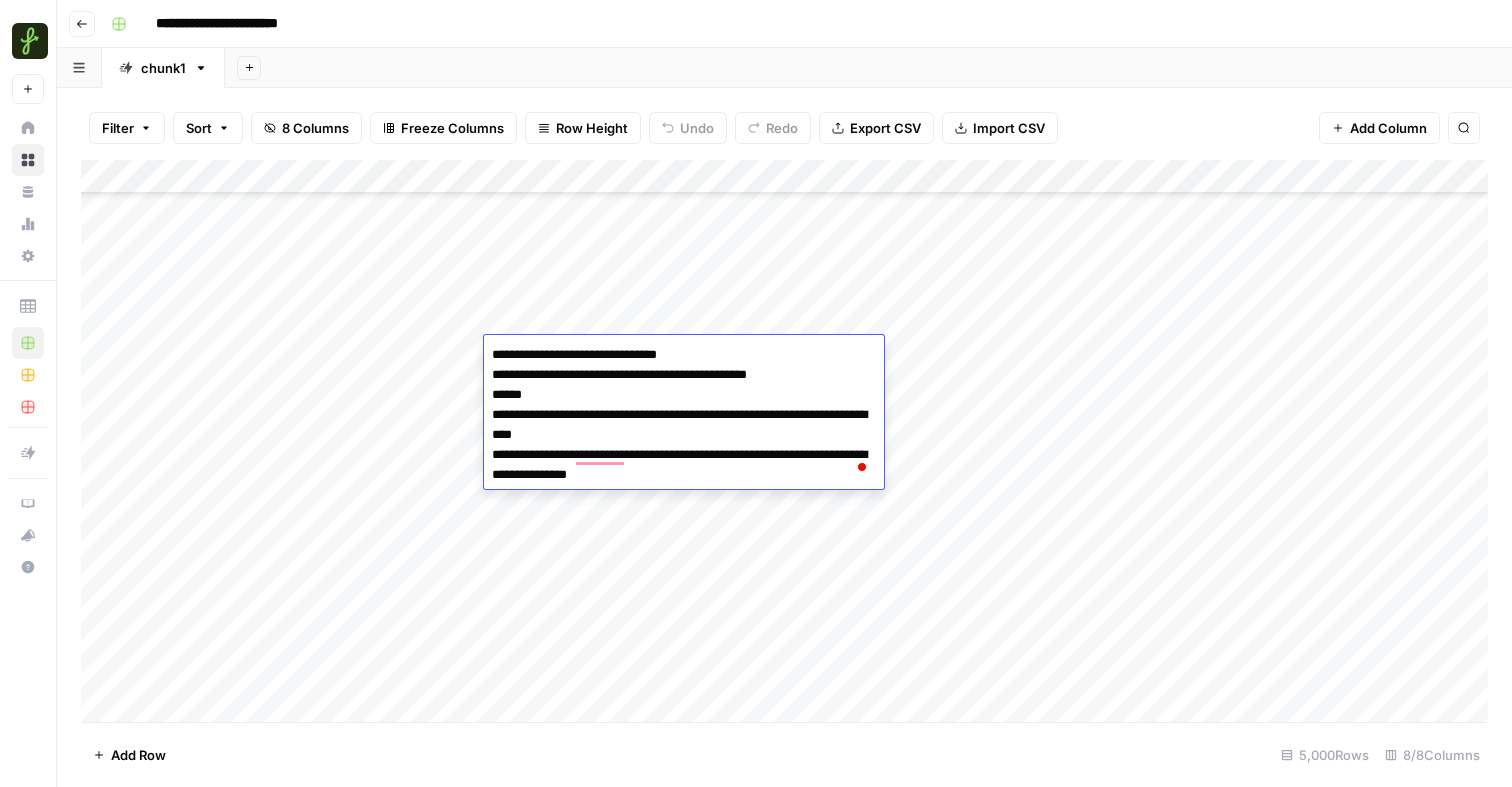 click on "Add Column" at bounding box center (784, 441) 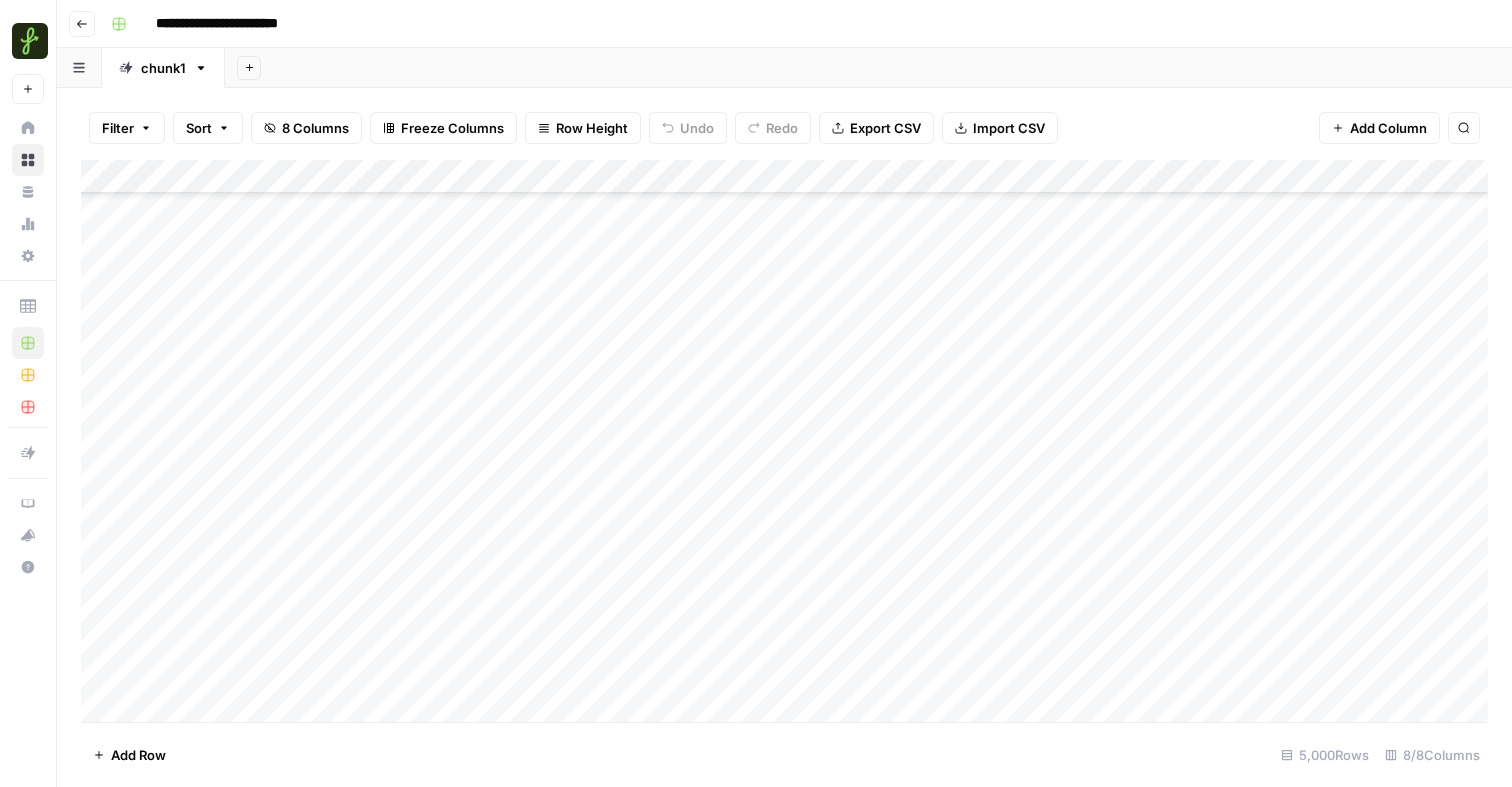 click on "Add Column" at bounding box center [784, 441] 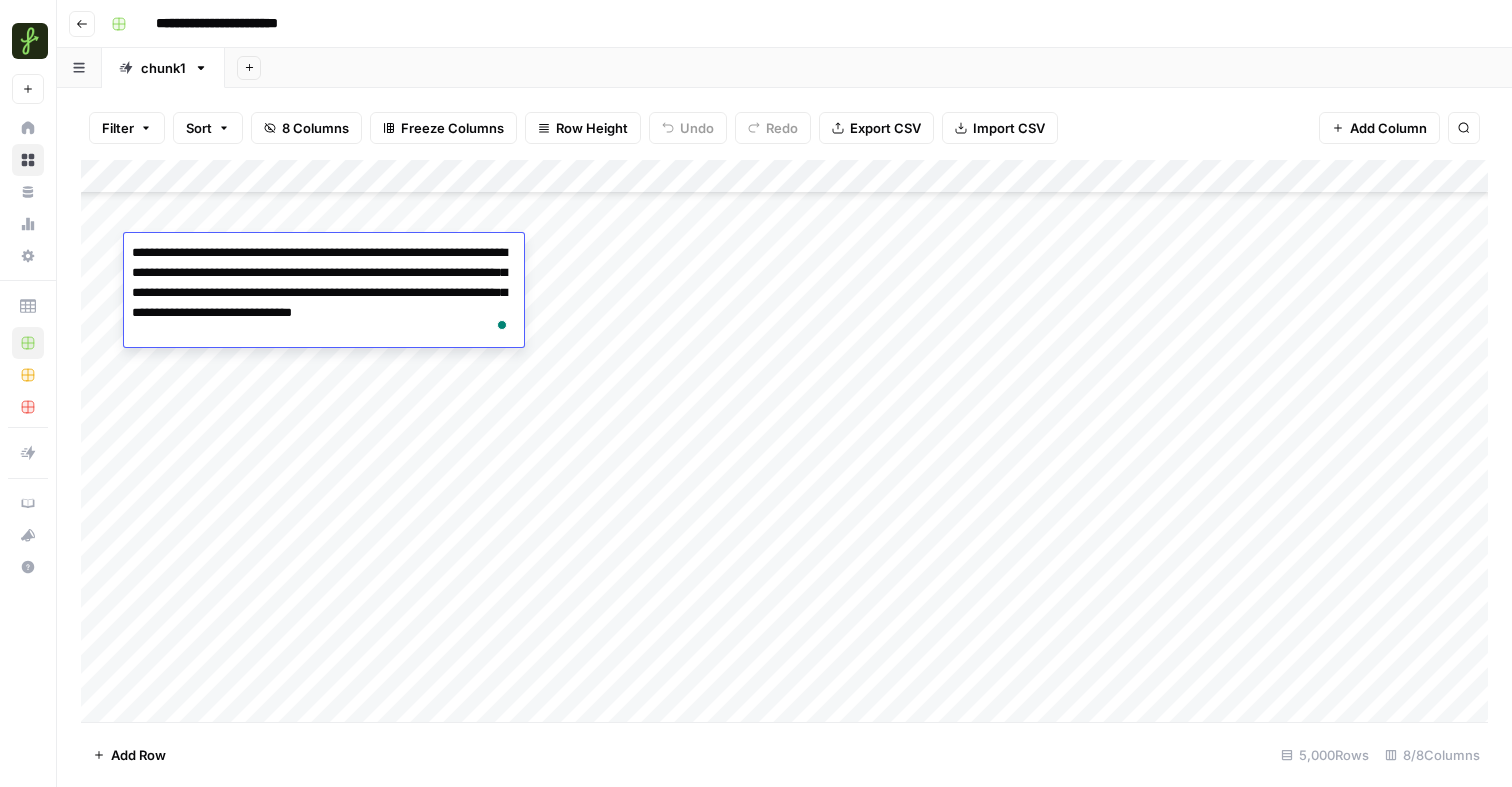 click on "Add Column" at bounding box center (784, 441) 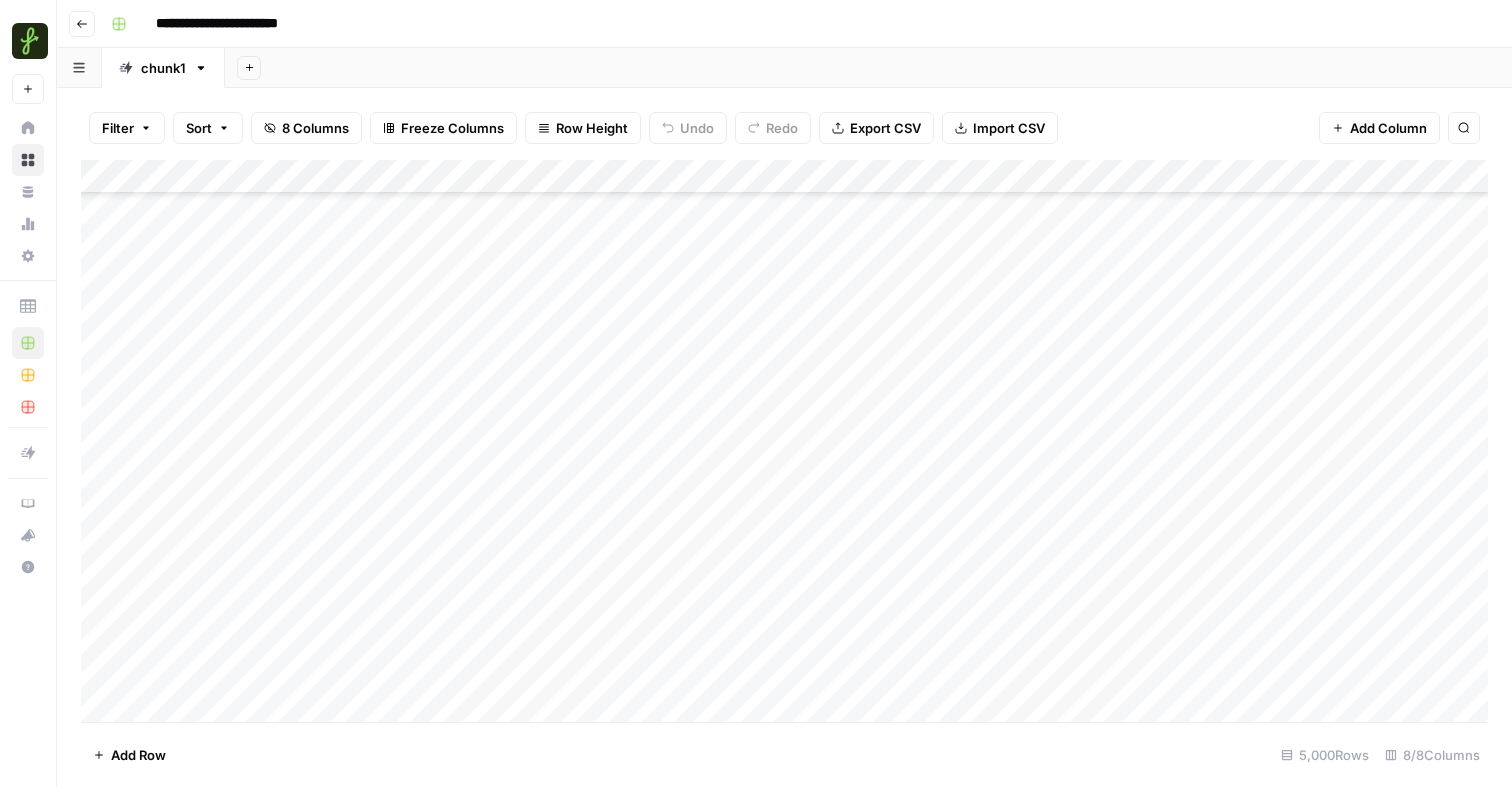 click on "Add Column" at bounding box center (784, 441) 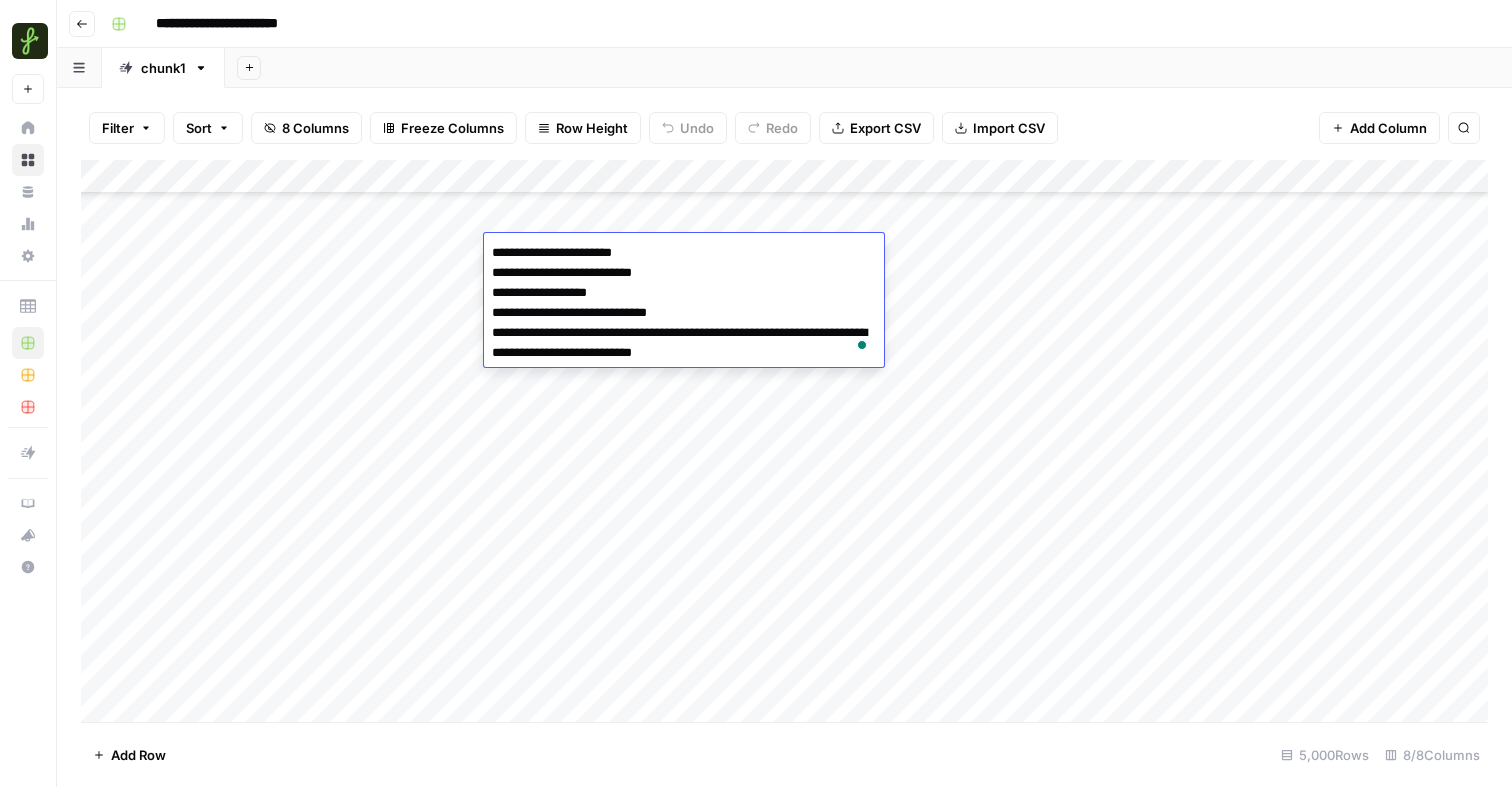 click on "Add Column" at bounding box center [784, 441] 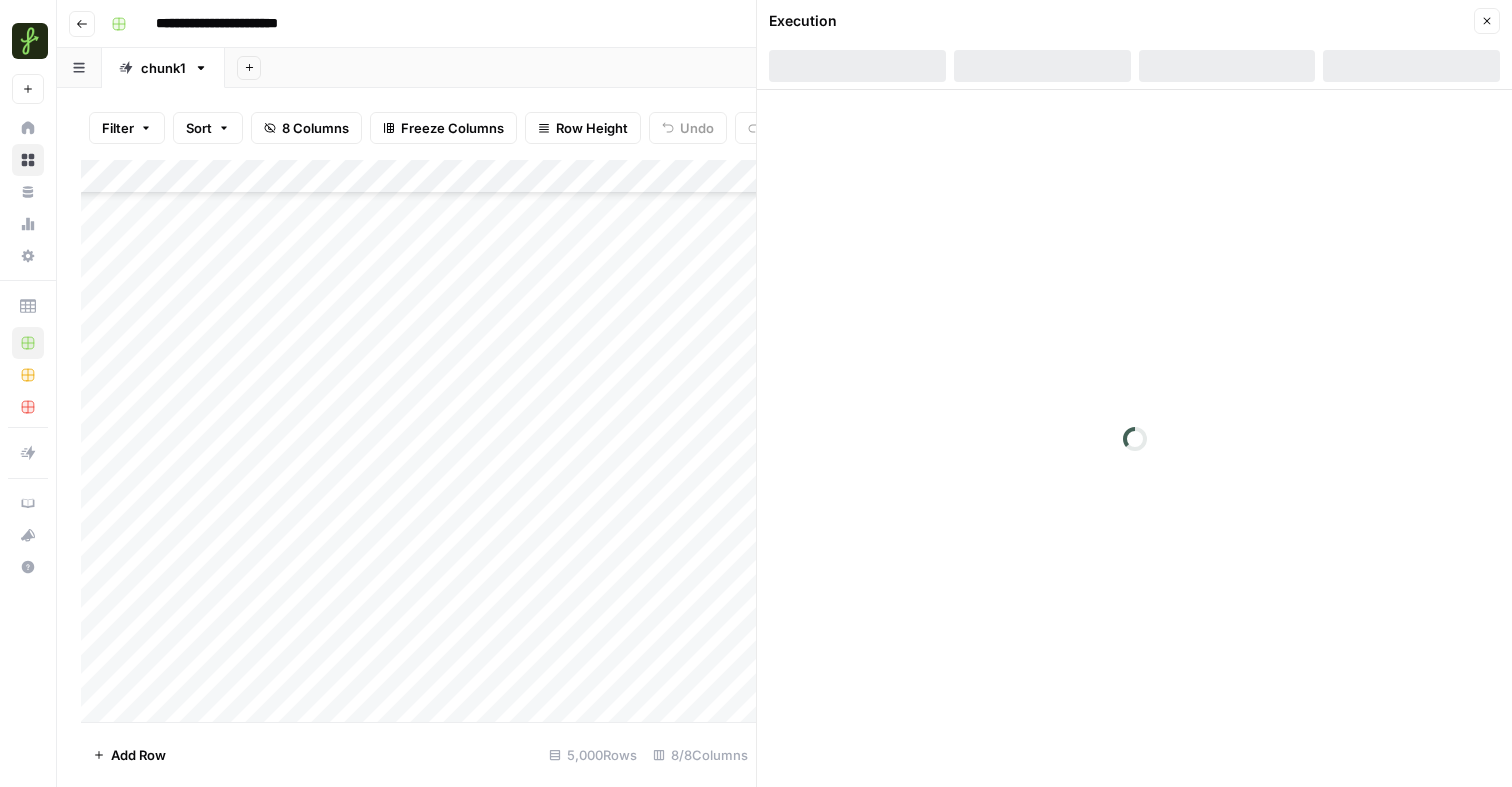 click on "Add Column" at bounding box center [418, 441] 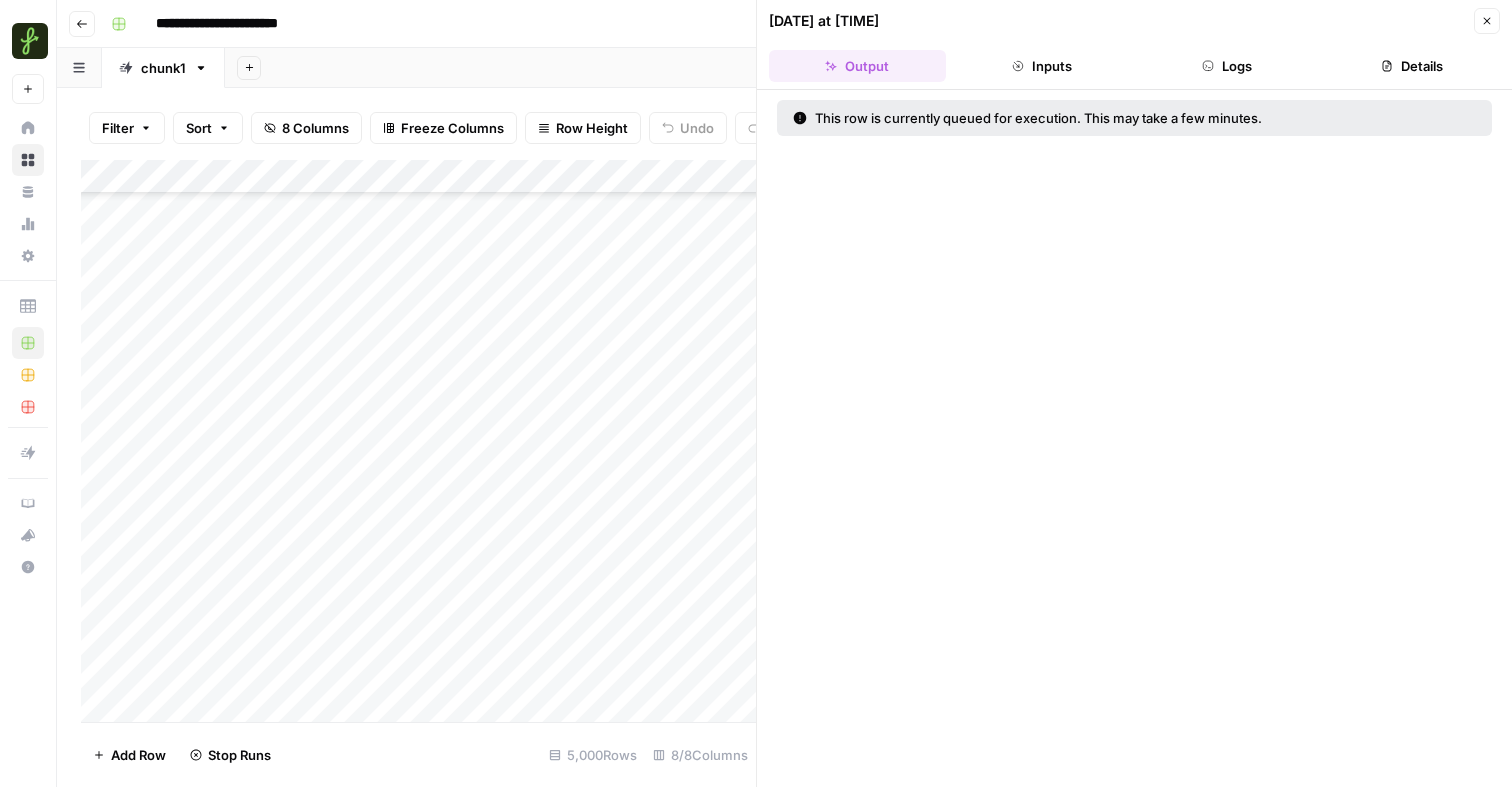 click on "Close" at bounding box center [1487, 21] 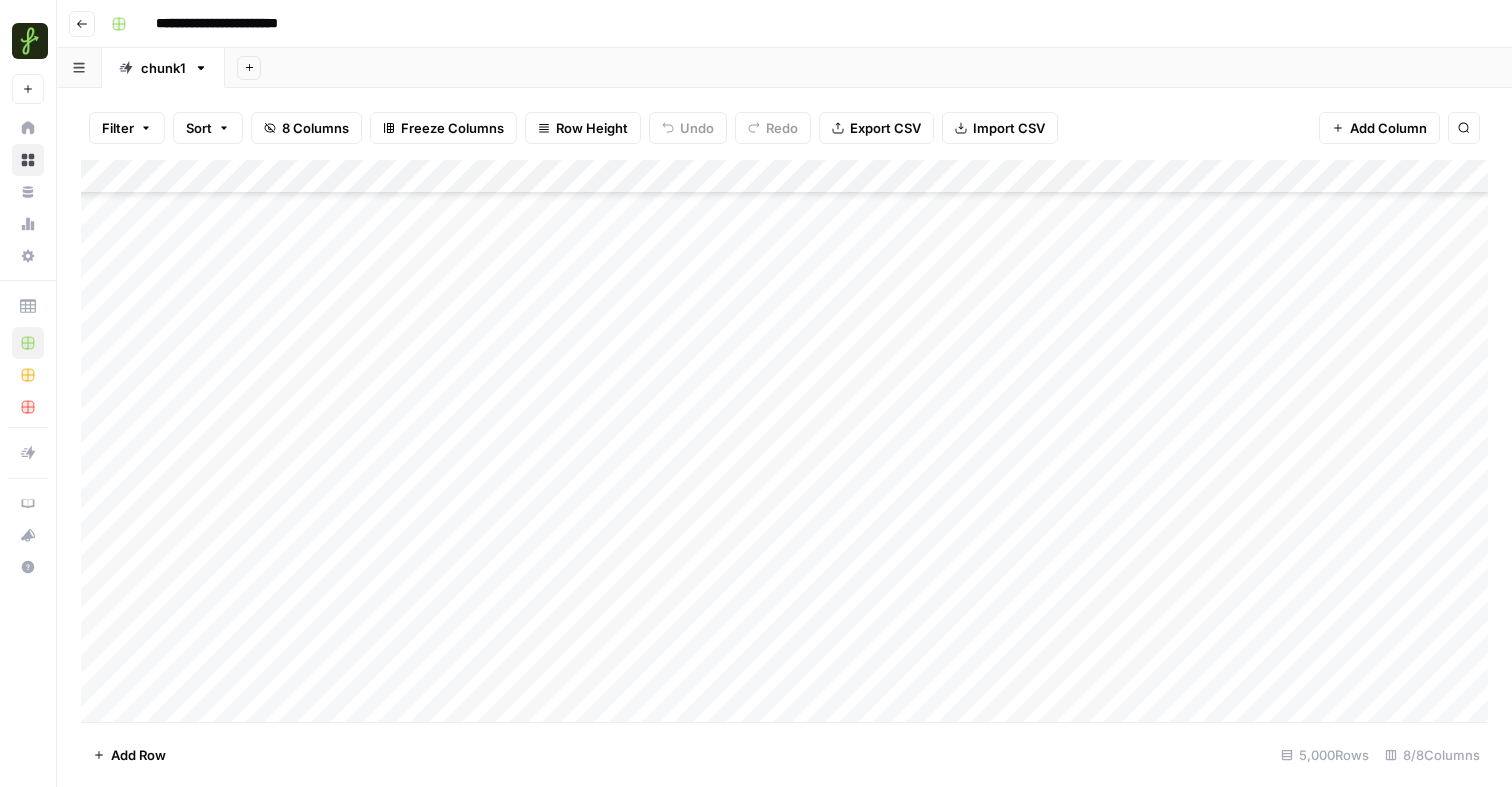 click on "Add Column" at bounding box center [784, 441] 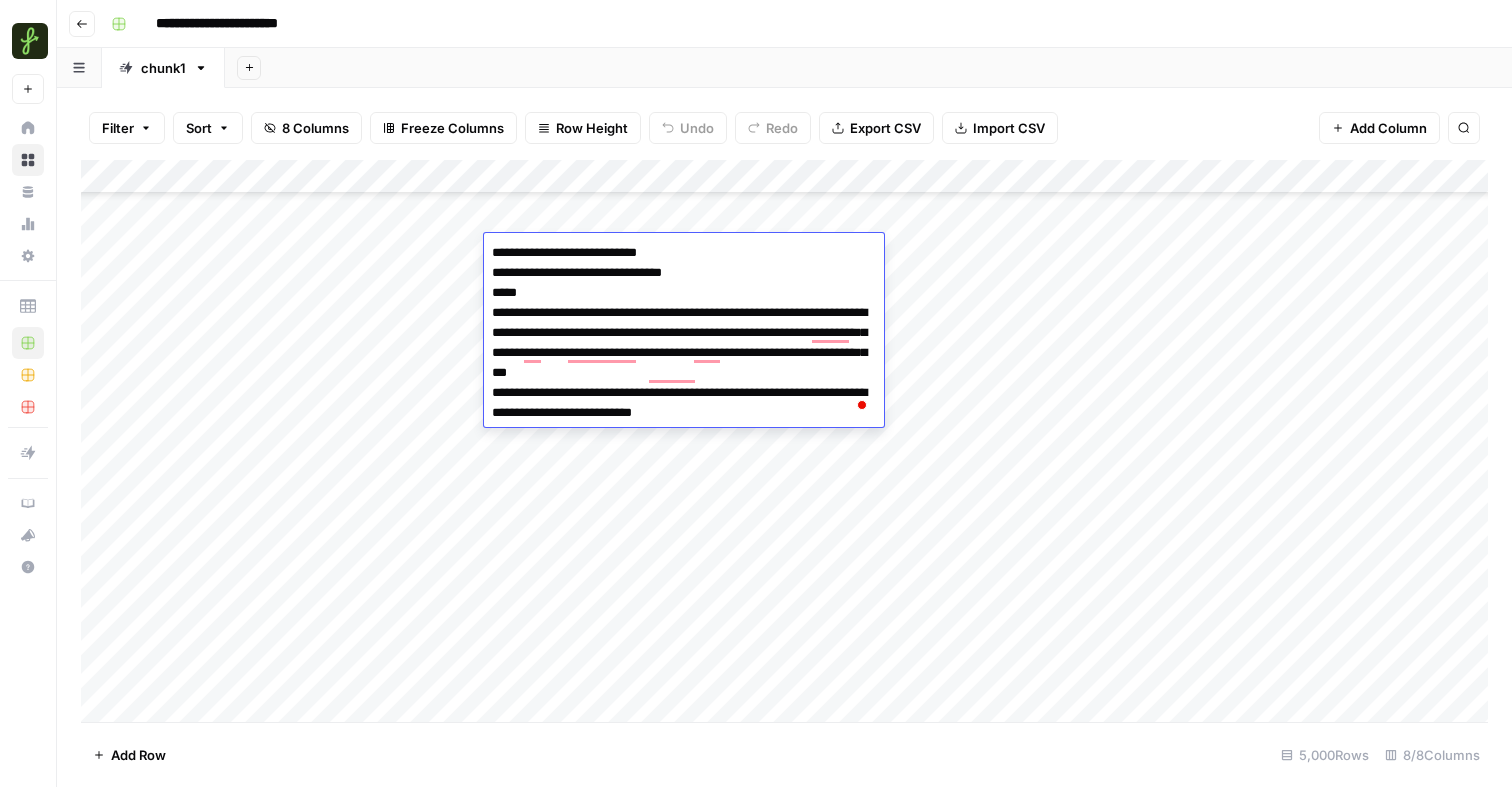 click on "Add Column" at bounding box center [784, 441] 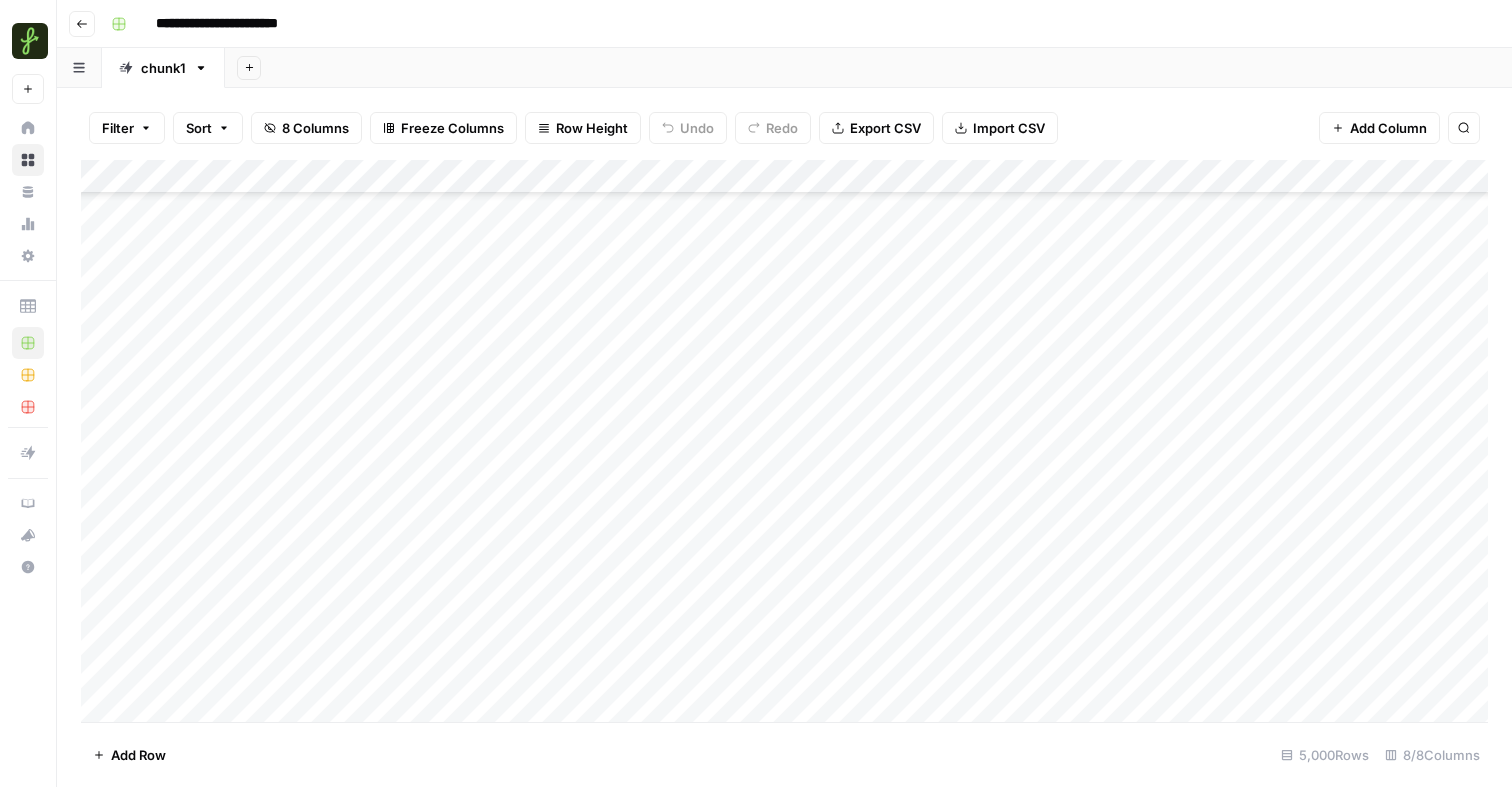 click on "Add Column" at bounding box center (784, 441) 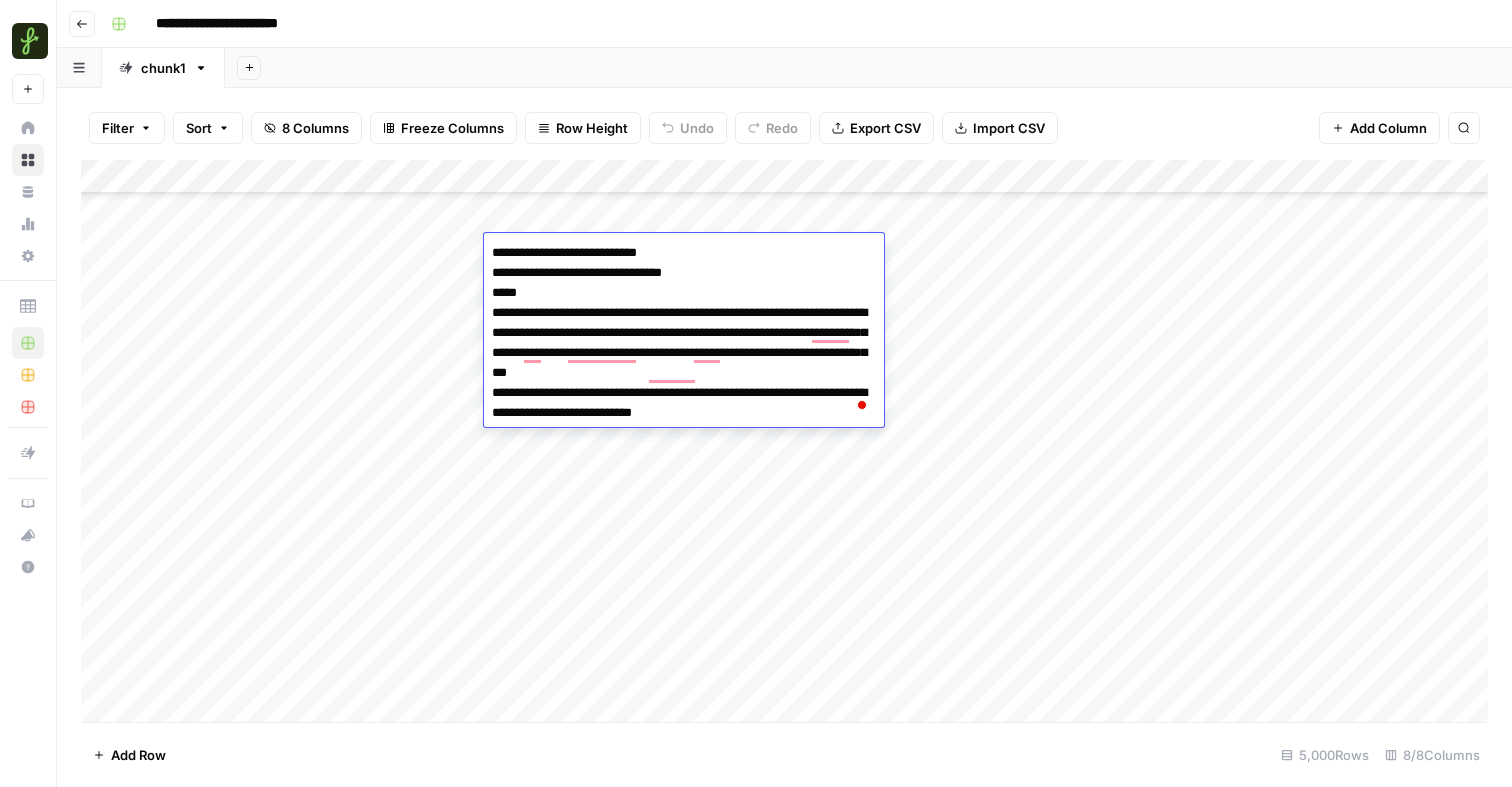 click on "Add Column" at bounding box center [784, 441] 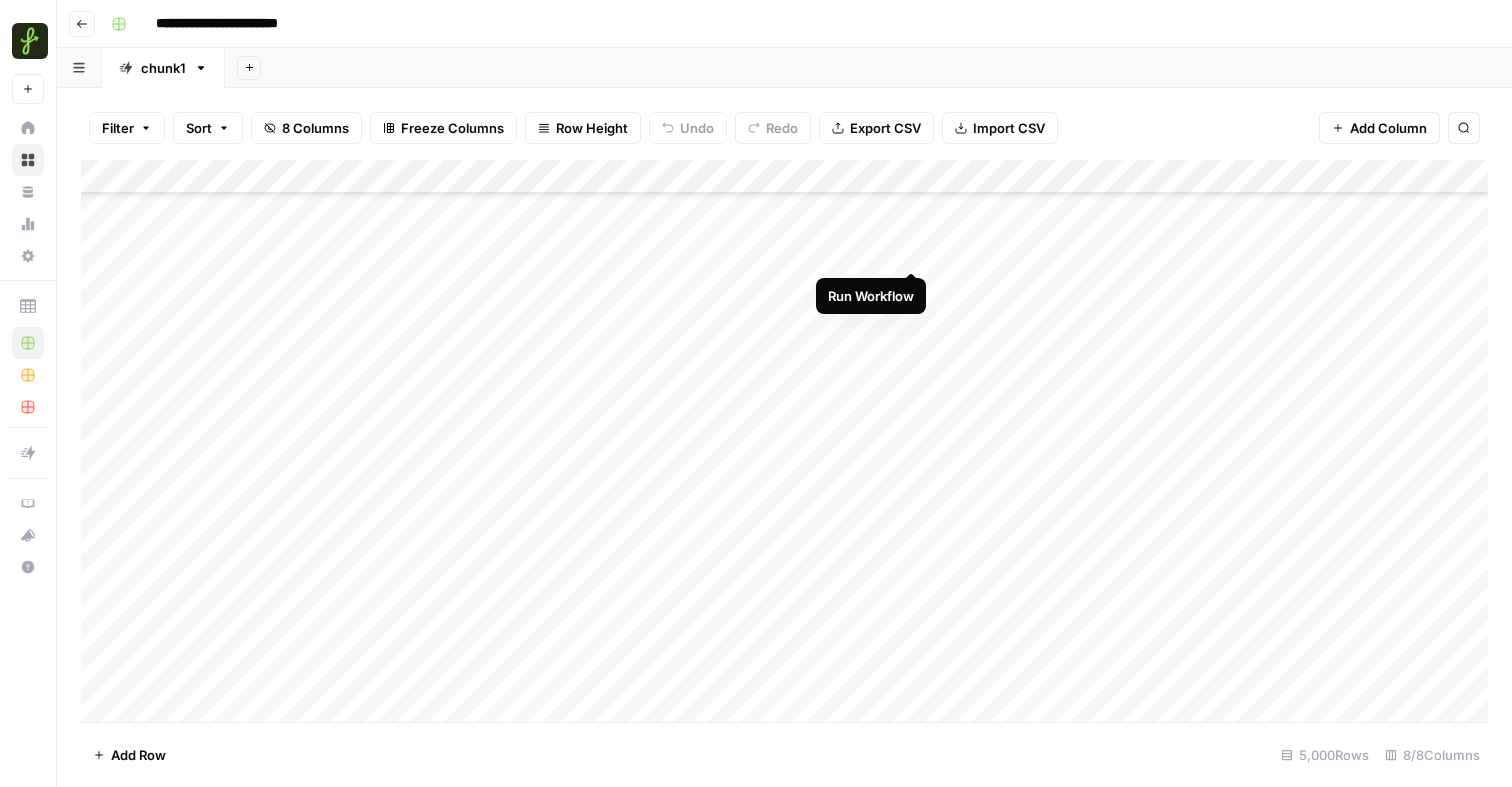 click on "Add Column" at bounding box center [784, 441] 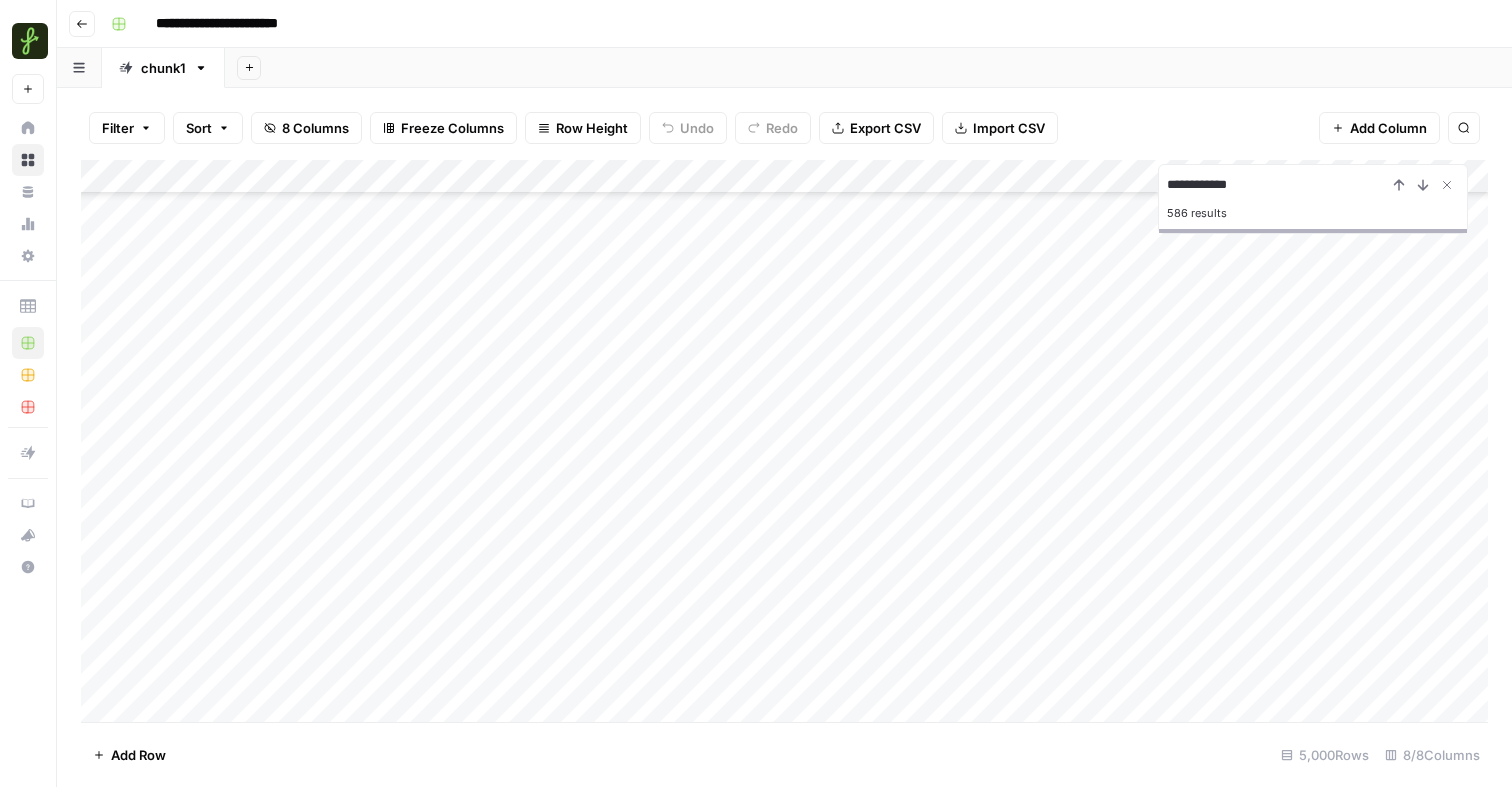 scroll, scrollTop: 169504, scrollLeft: 0, axis: vertical 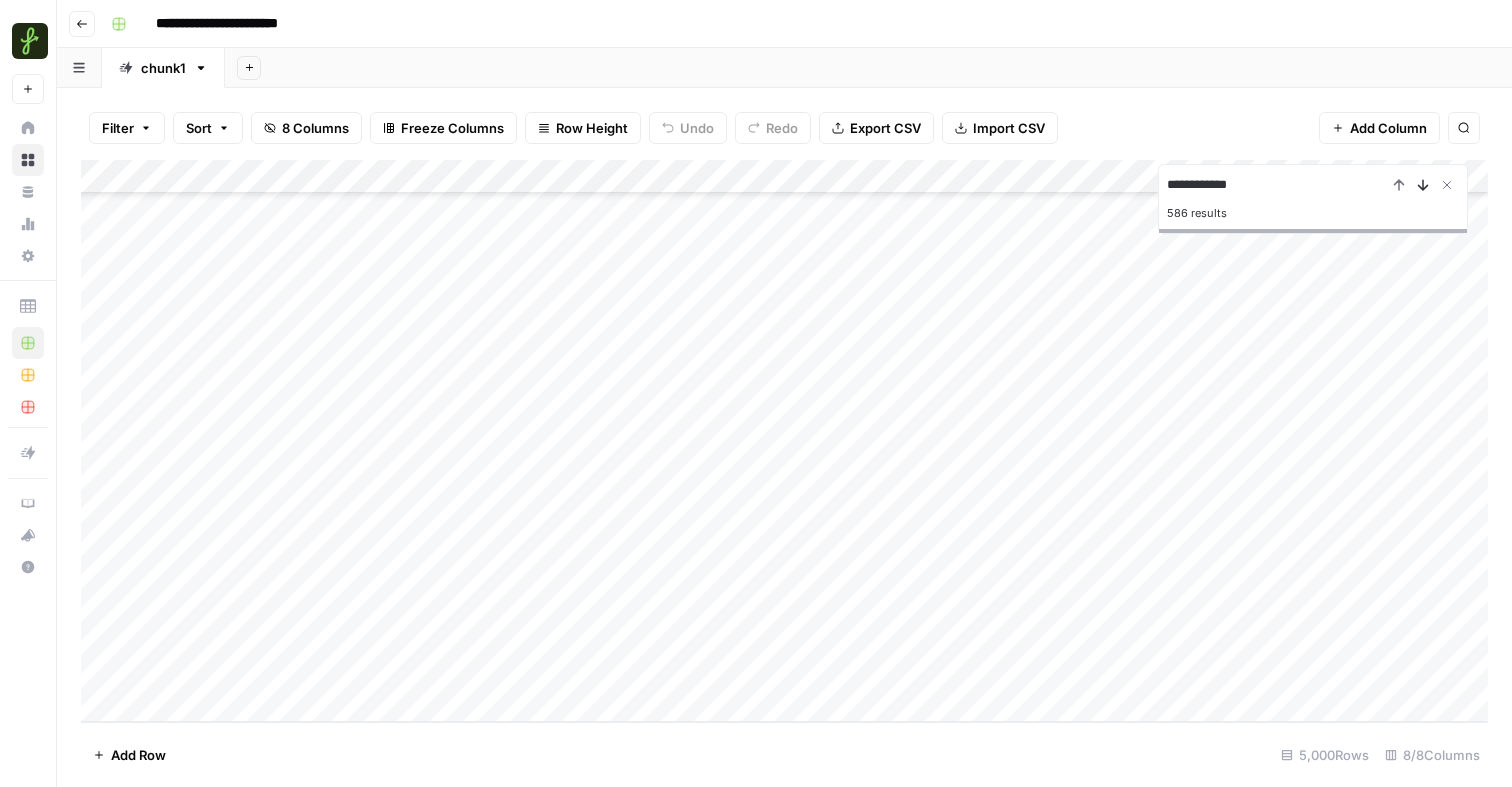 type on "**********" 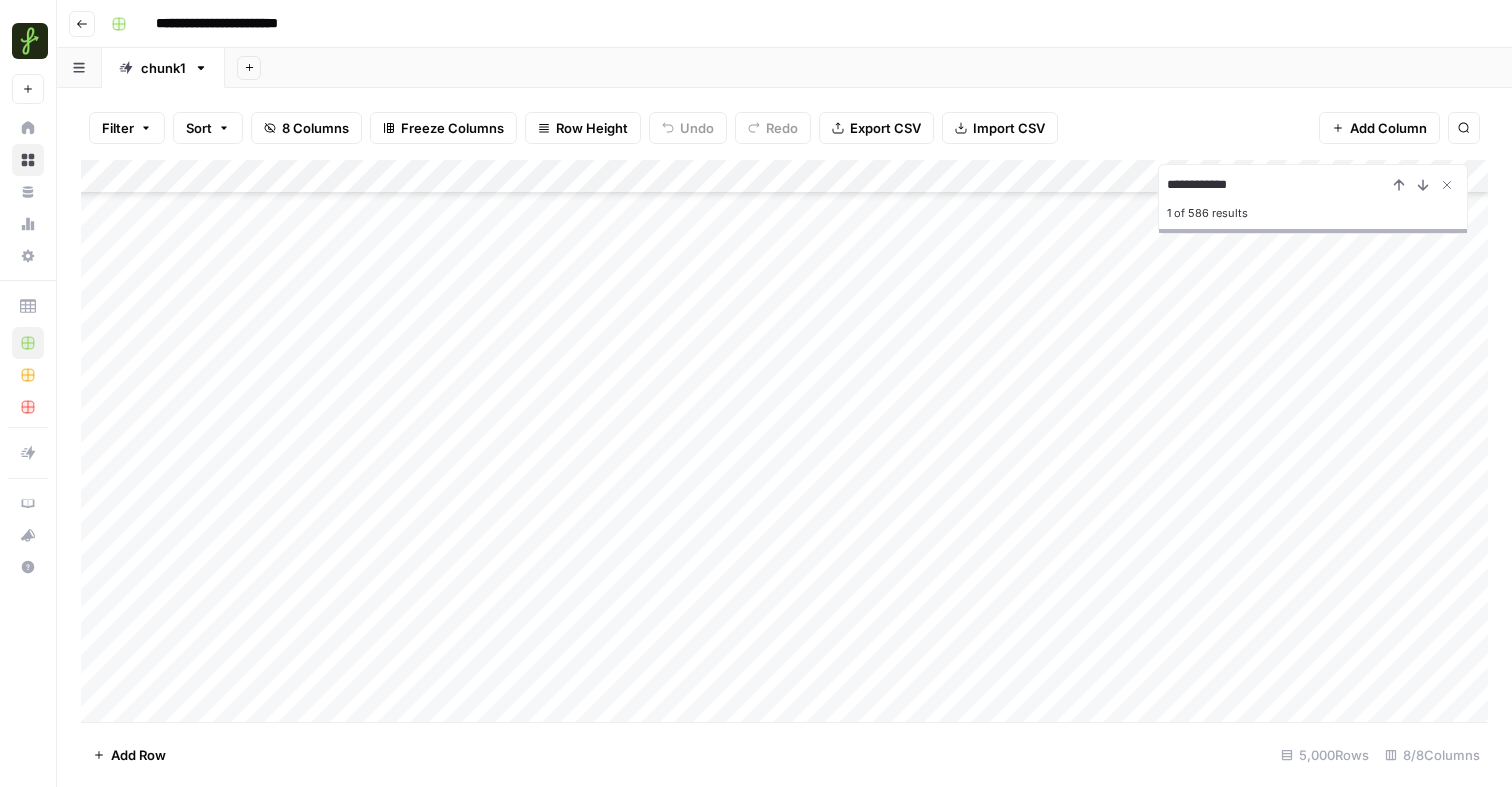 scroll, scrollTop: 1171, scrollLeft: 0, axis: vertical 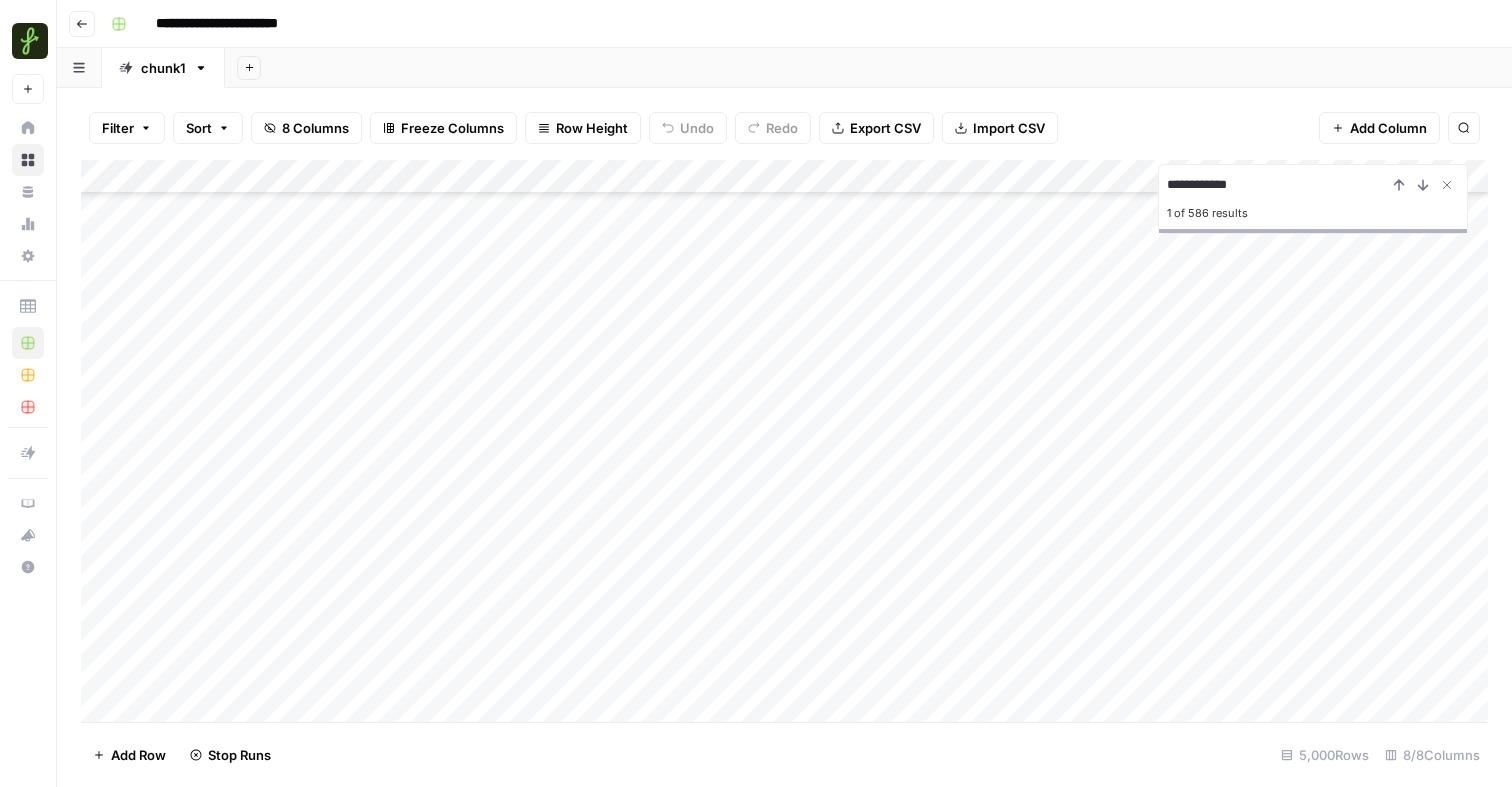 click on "Add Column" at bounding box center [784, 441] 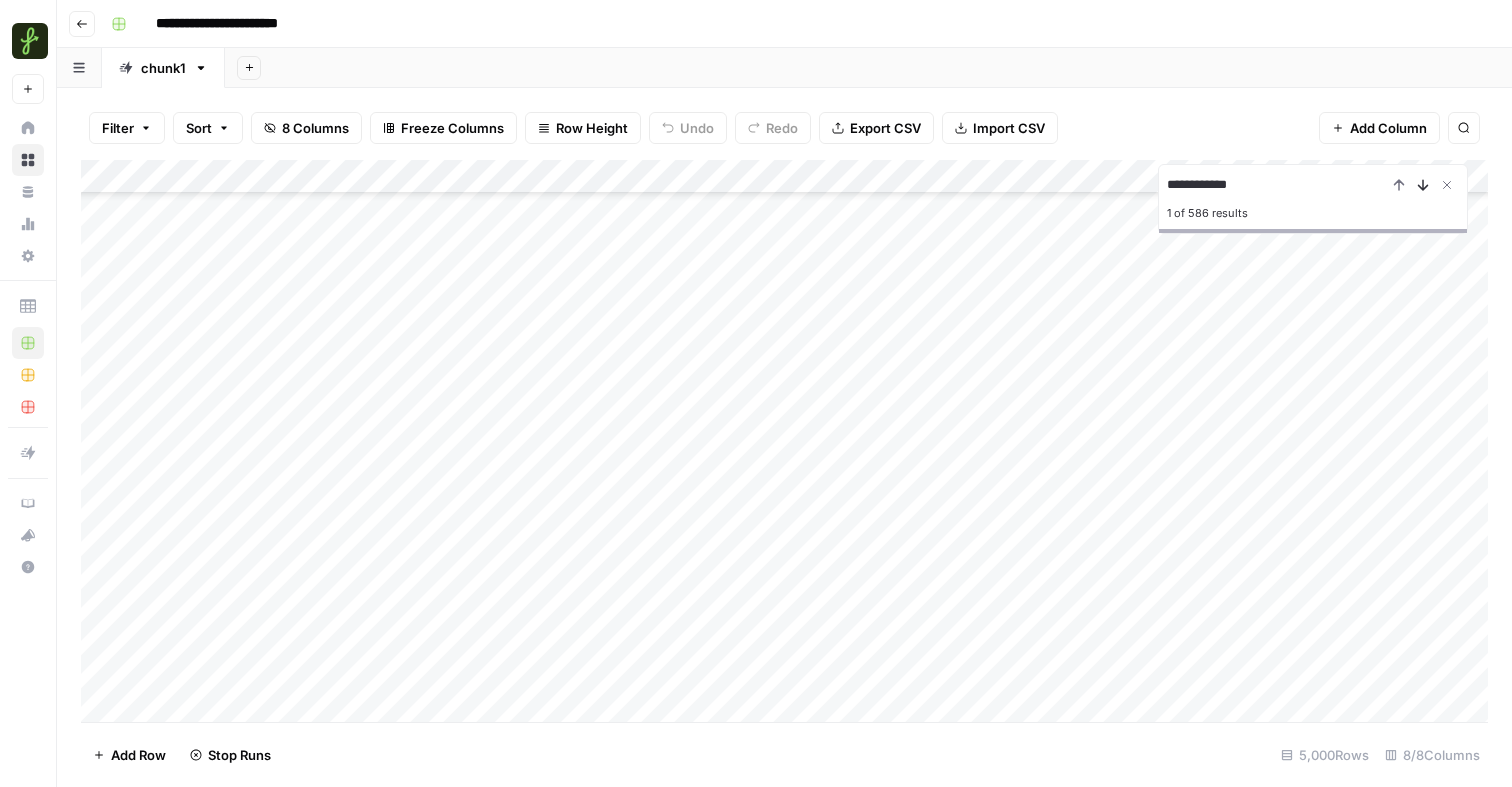 click 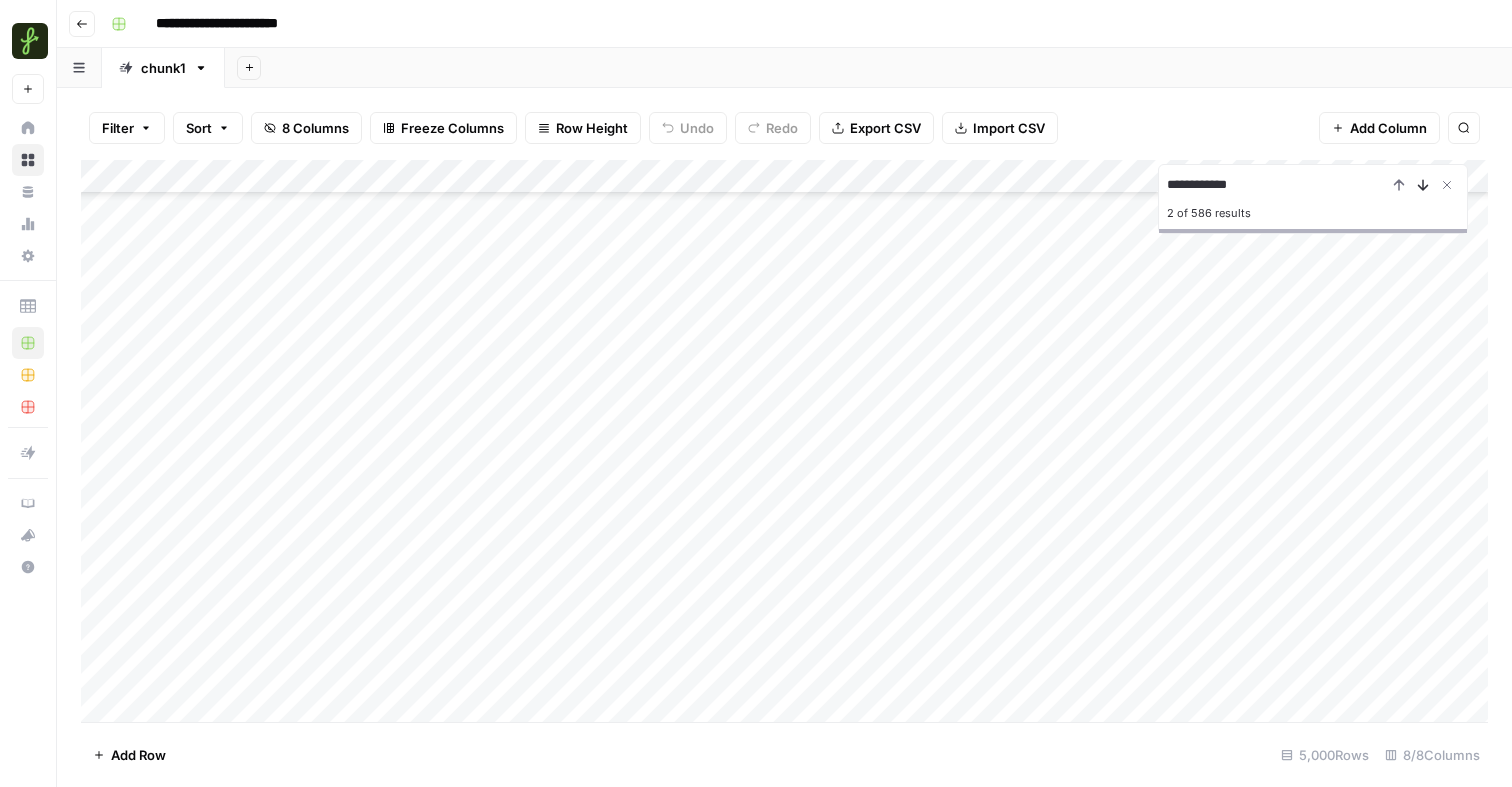 click 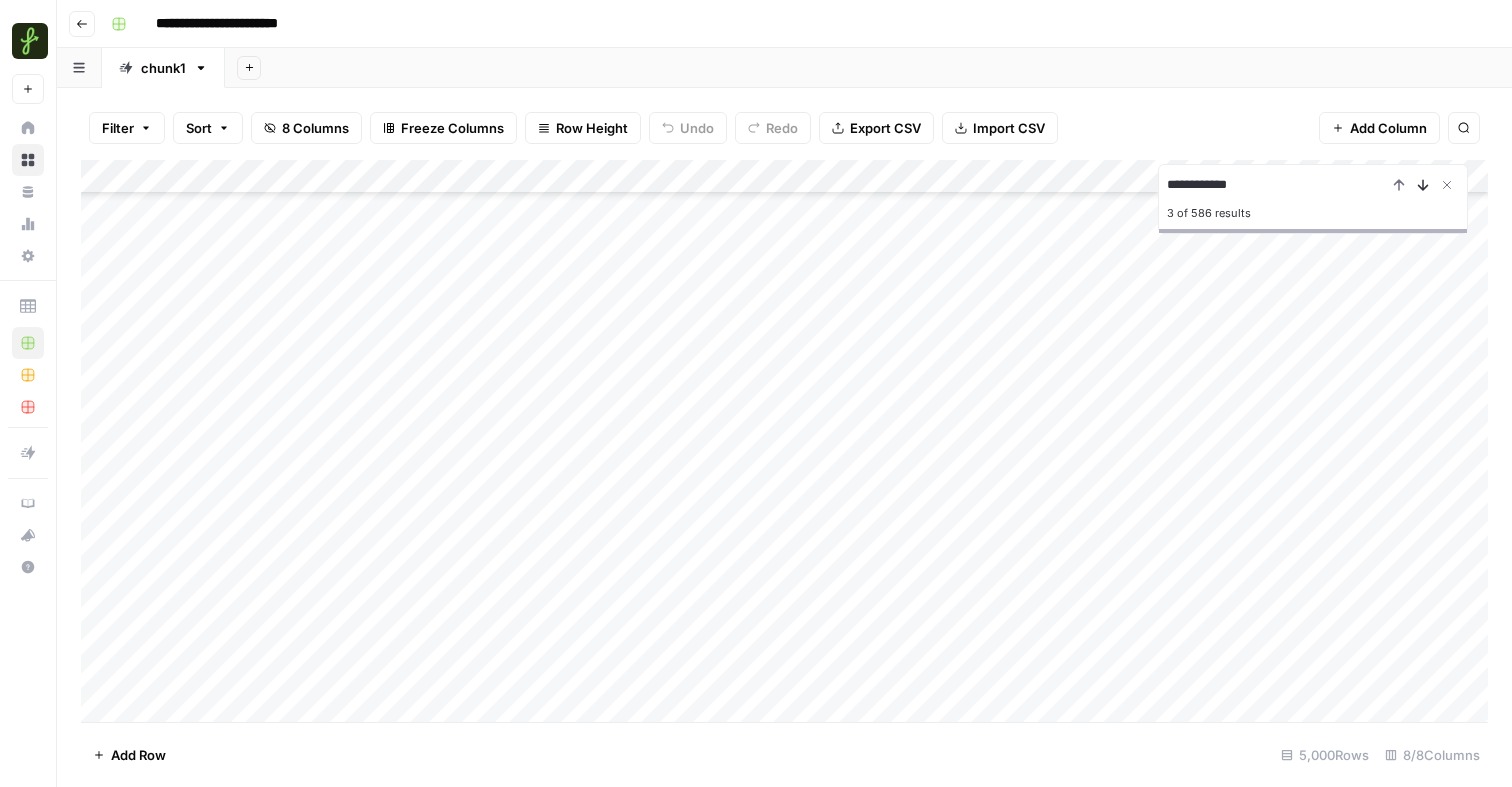 click 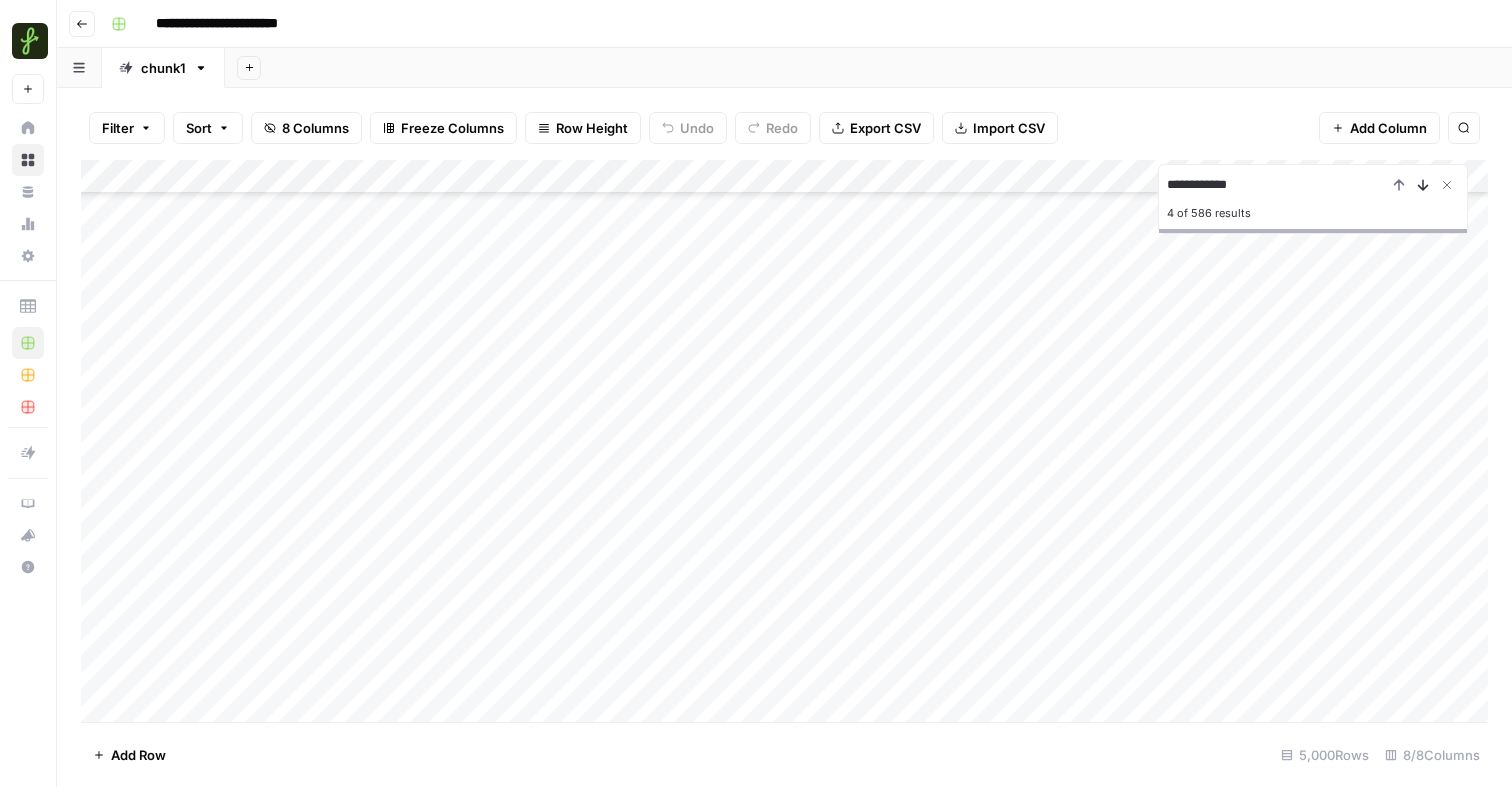 click 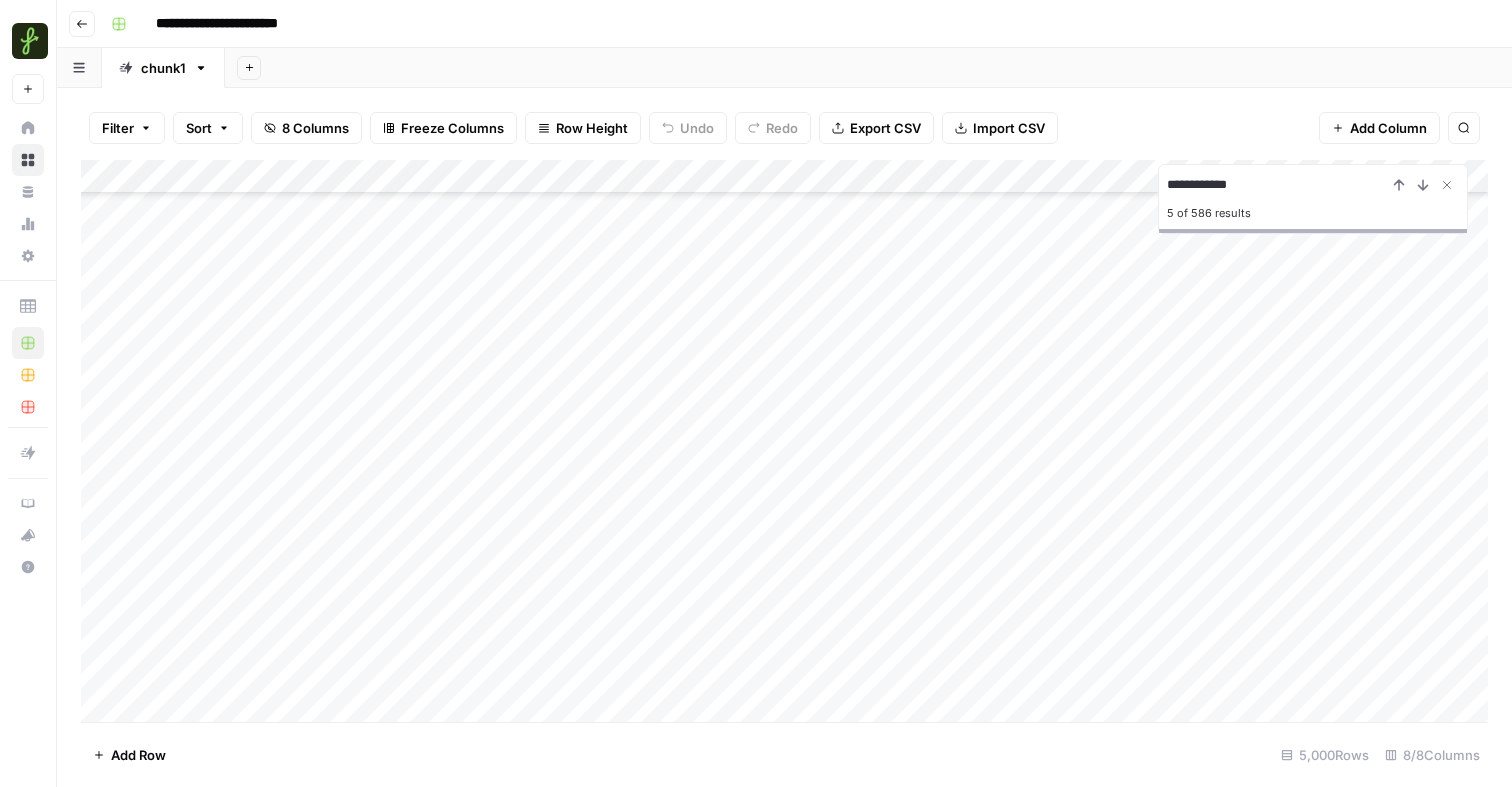 scroll, scrollTop: 1426, scrollLeft: 0, axis: vertical 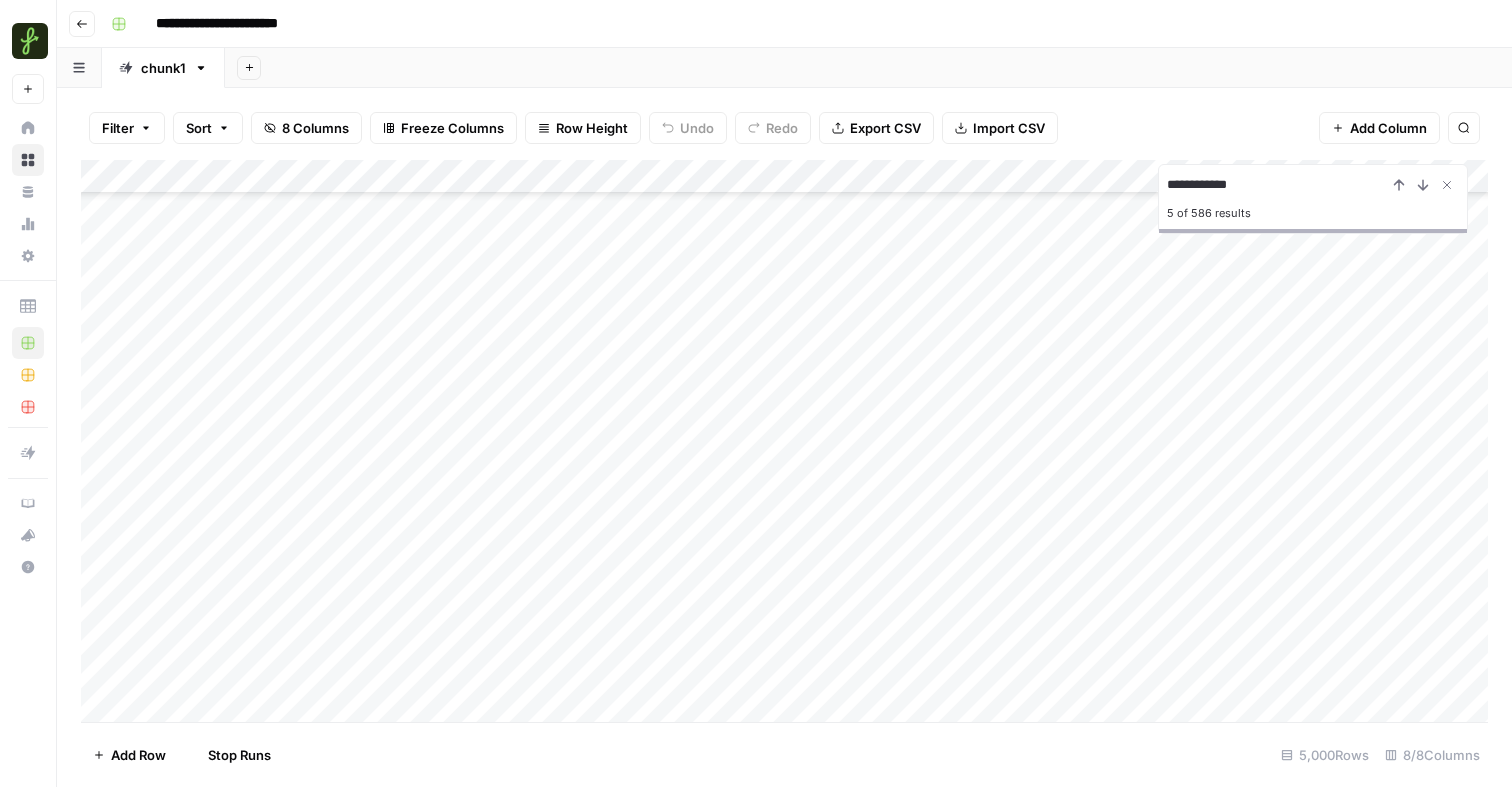 click on "Add Column" at bounding box center (784, 441) 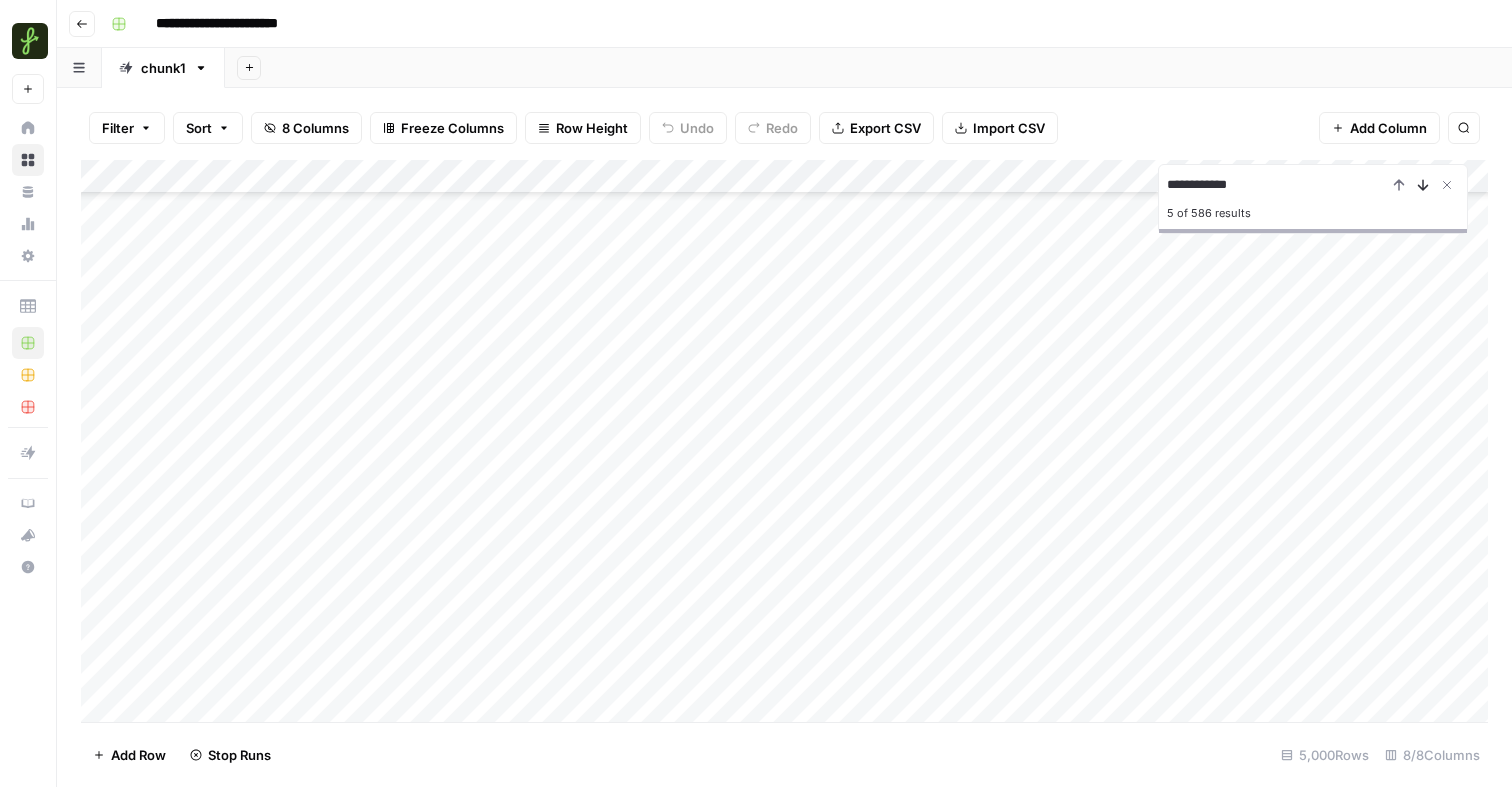 click 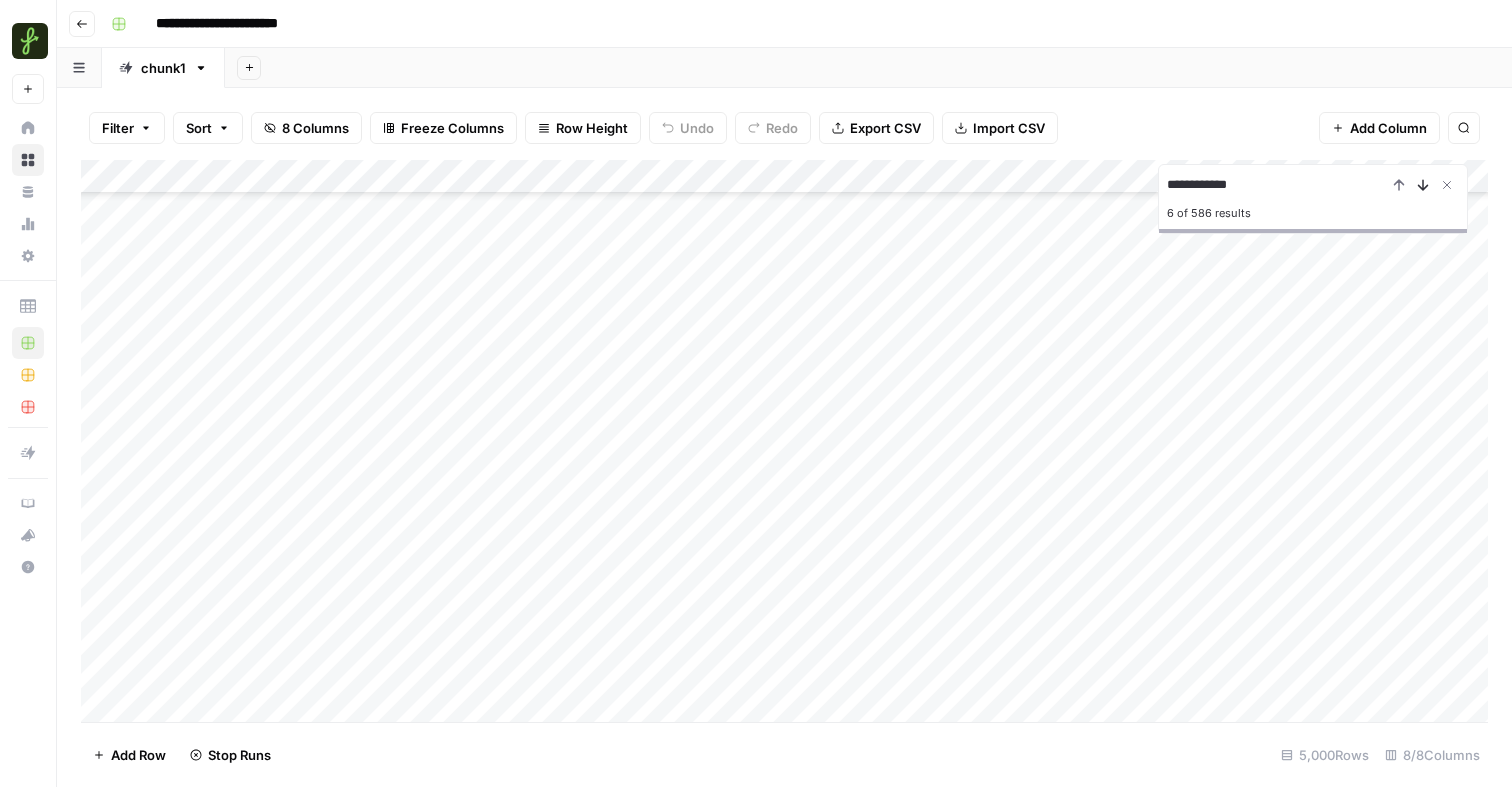 click 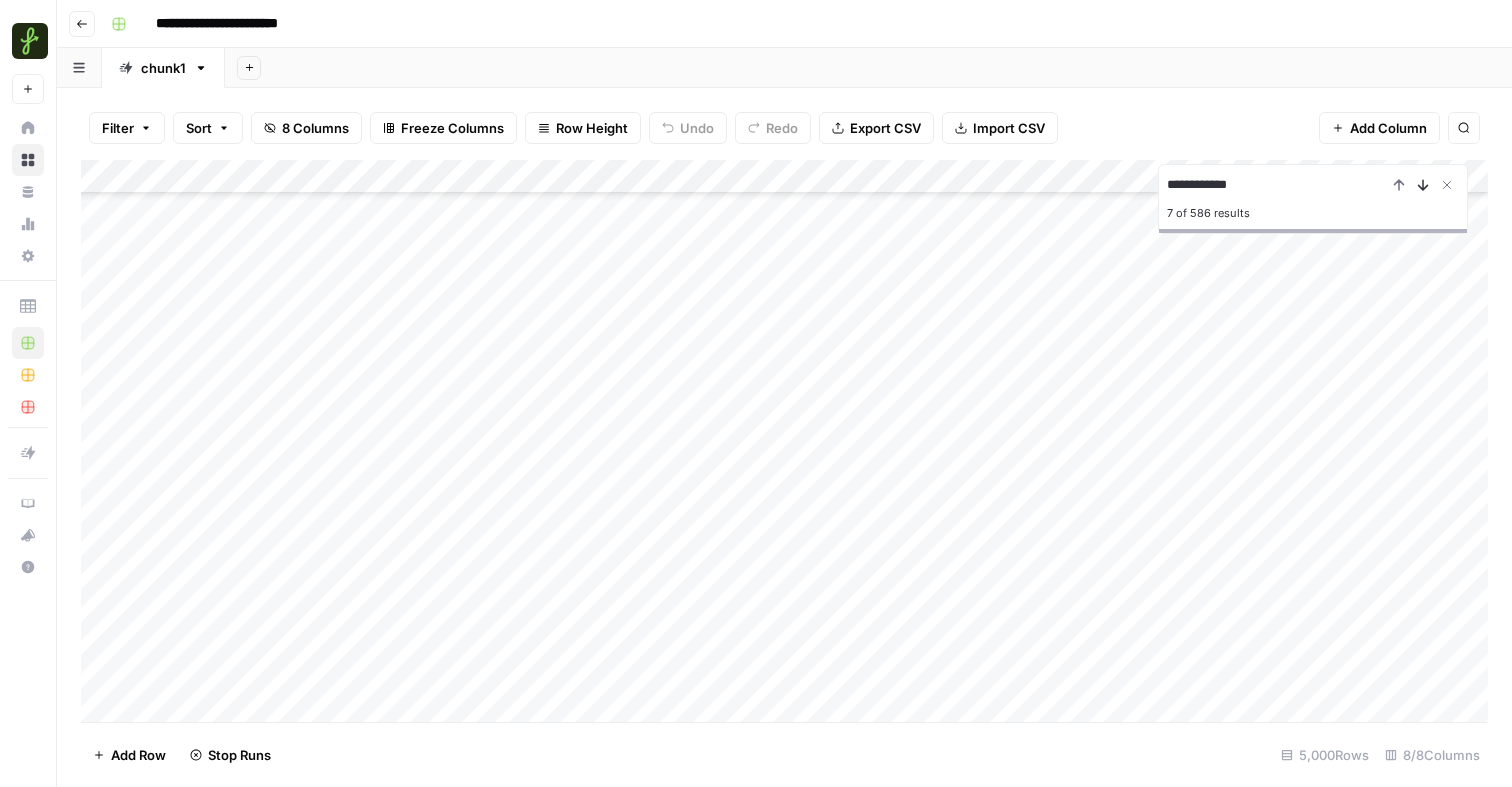 click 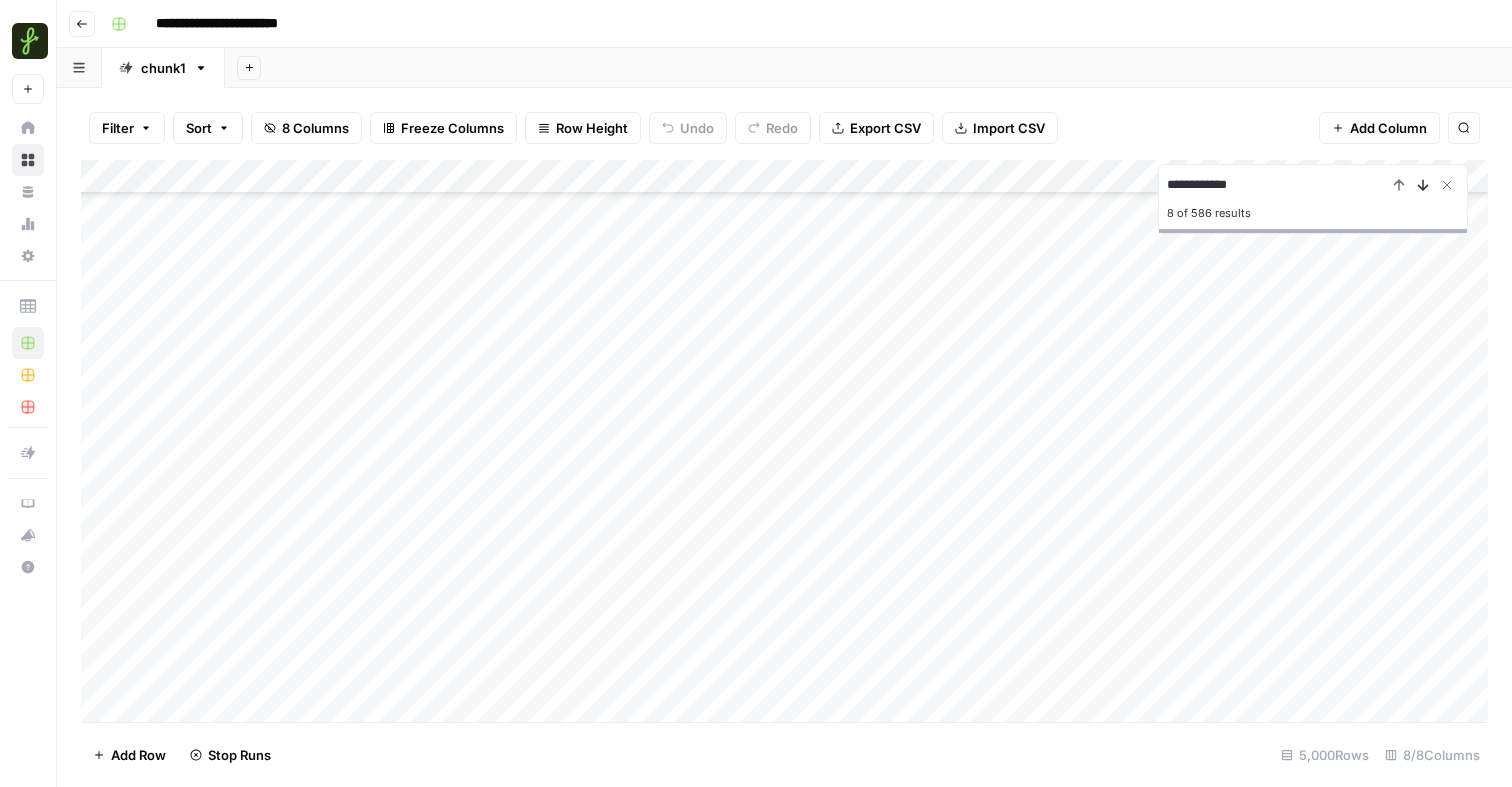 click 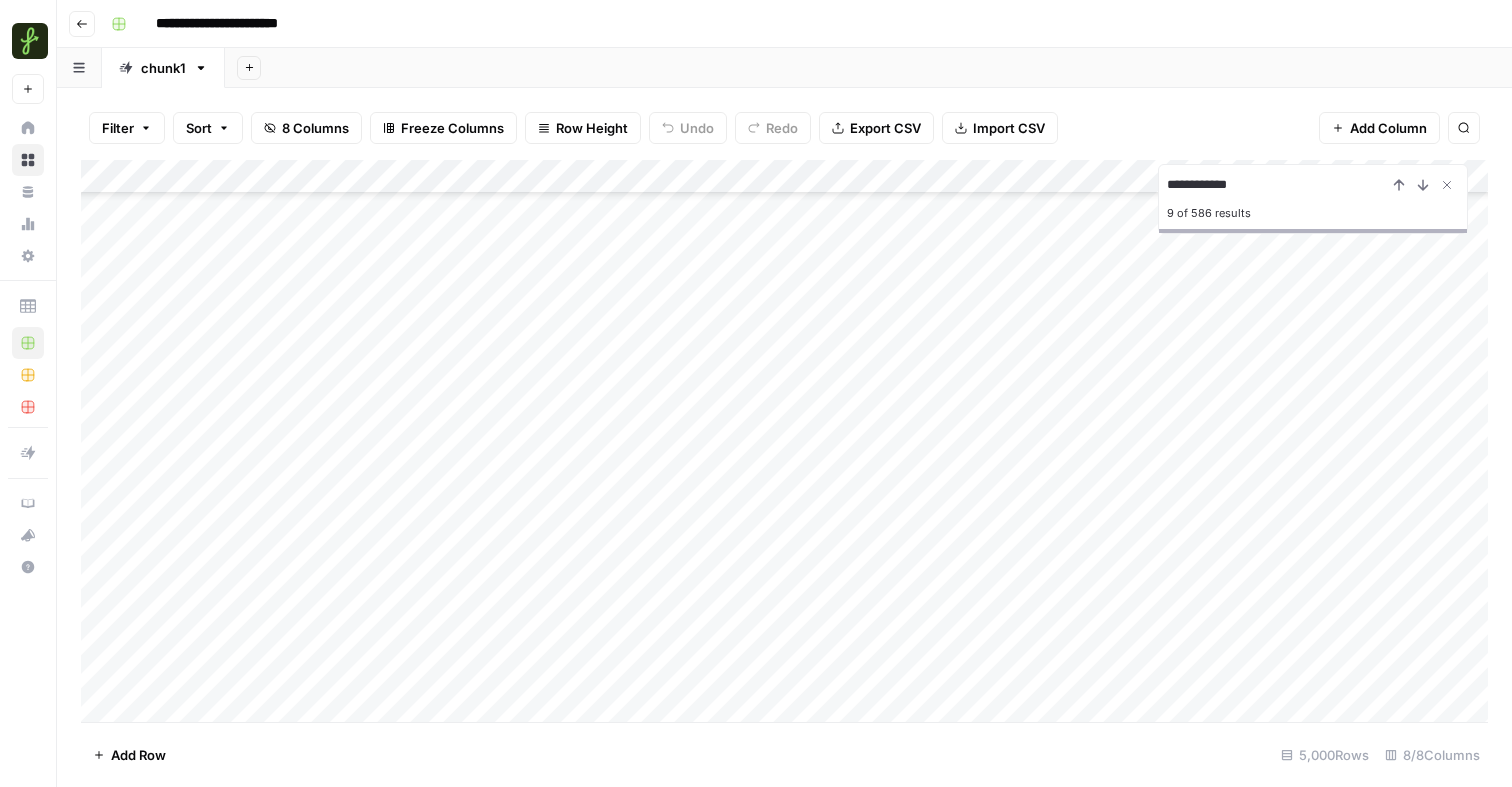 scroll, scrollTop: 2119, scrollLeft: 0, axis: vertical 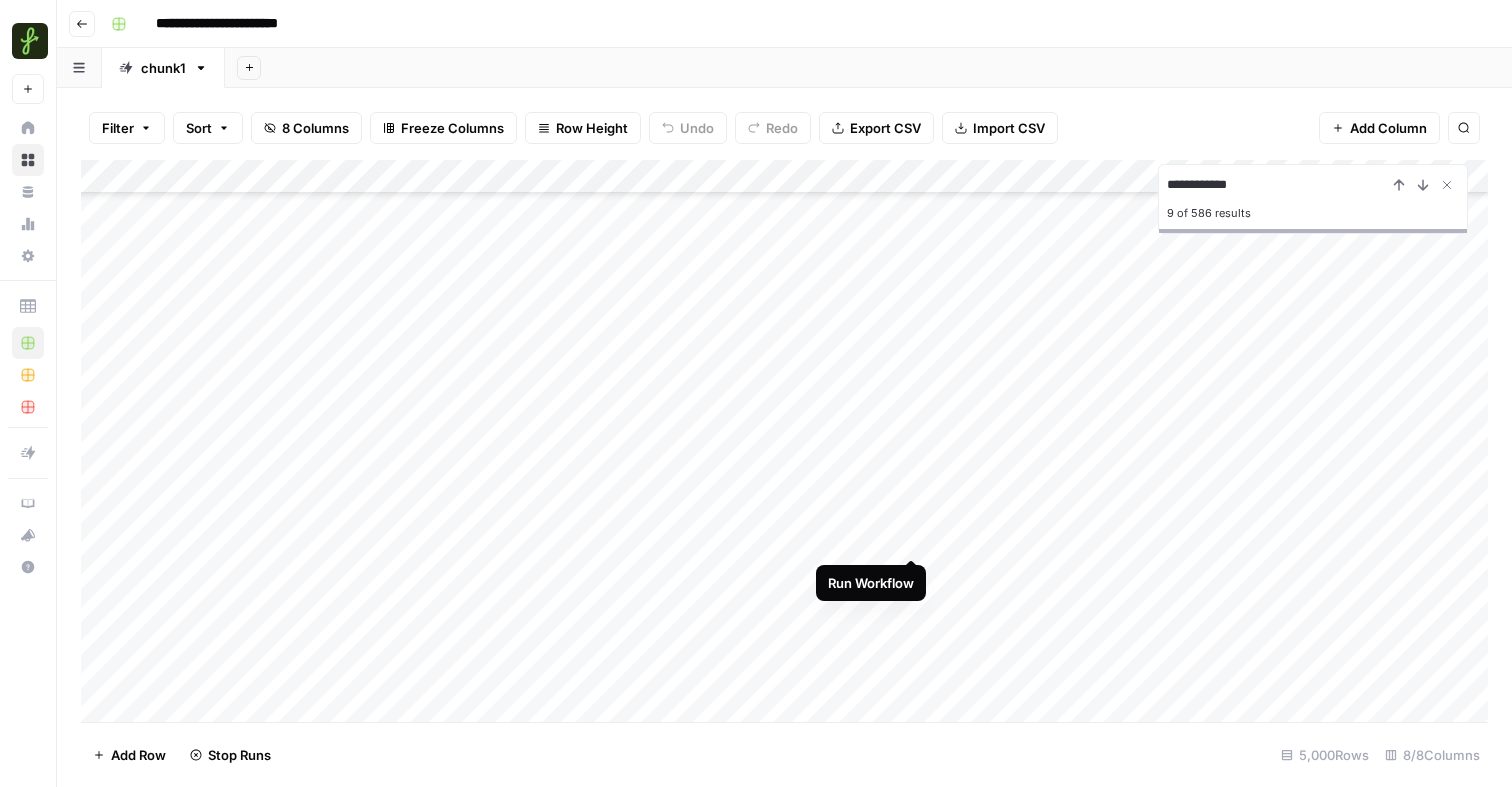 click on "Add Column" at bounding box center [784, 441] 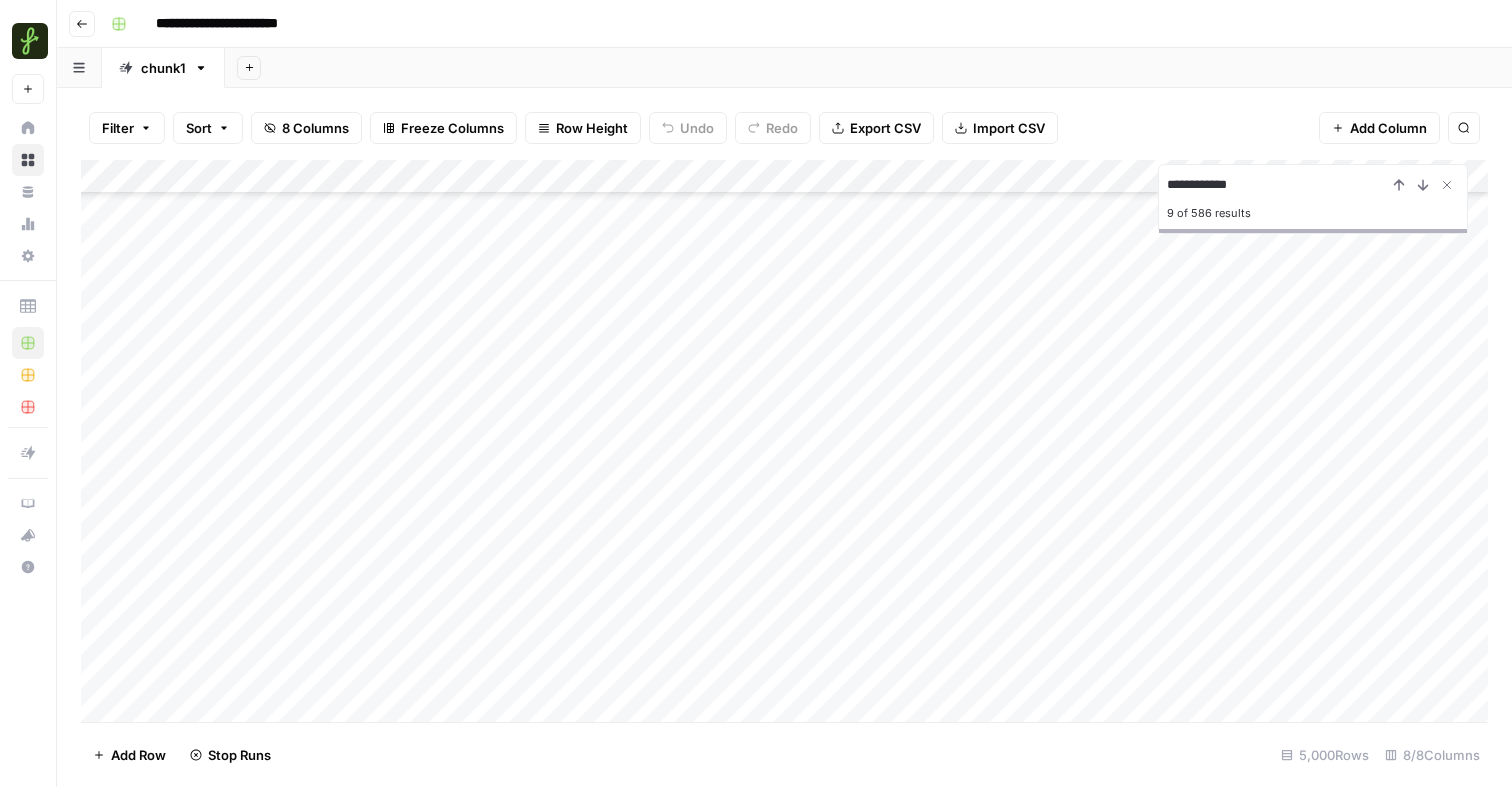 click on "Add Column" at bounding box center (784, 441) 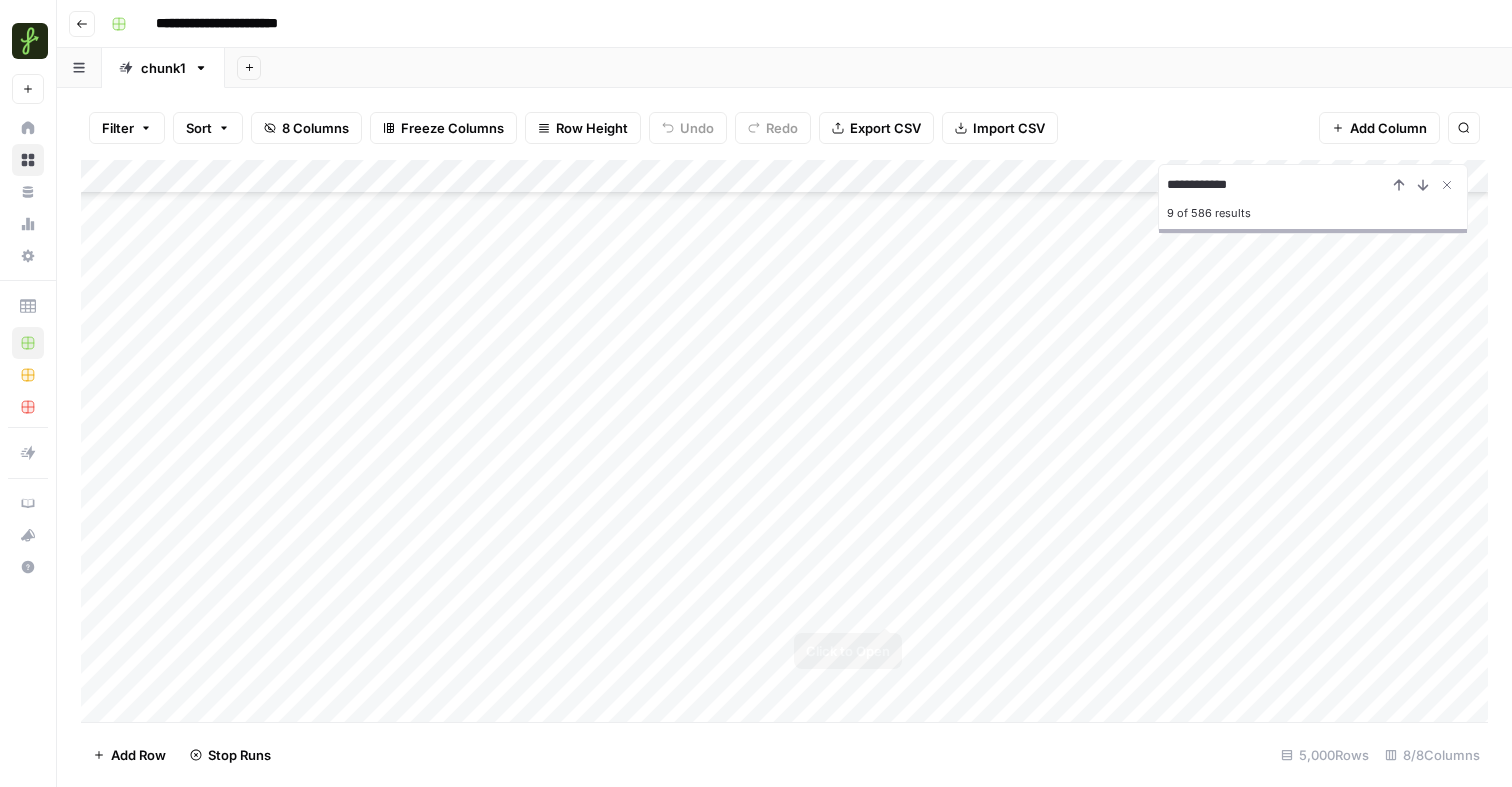 click on "Add Column" at bounding box center [784, 441] 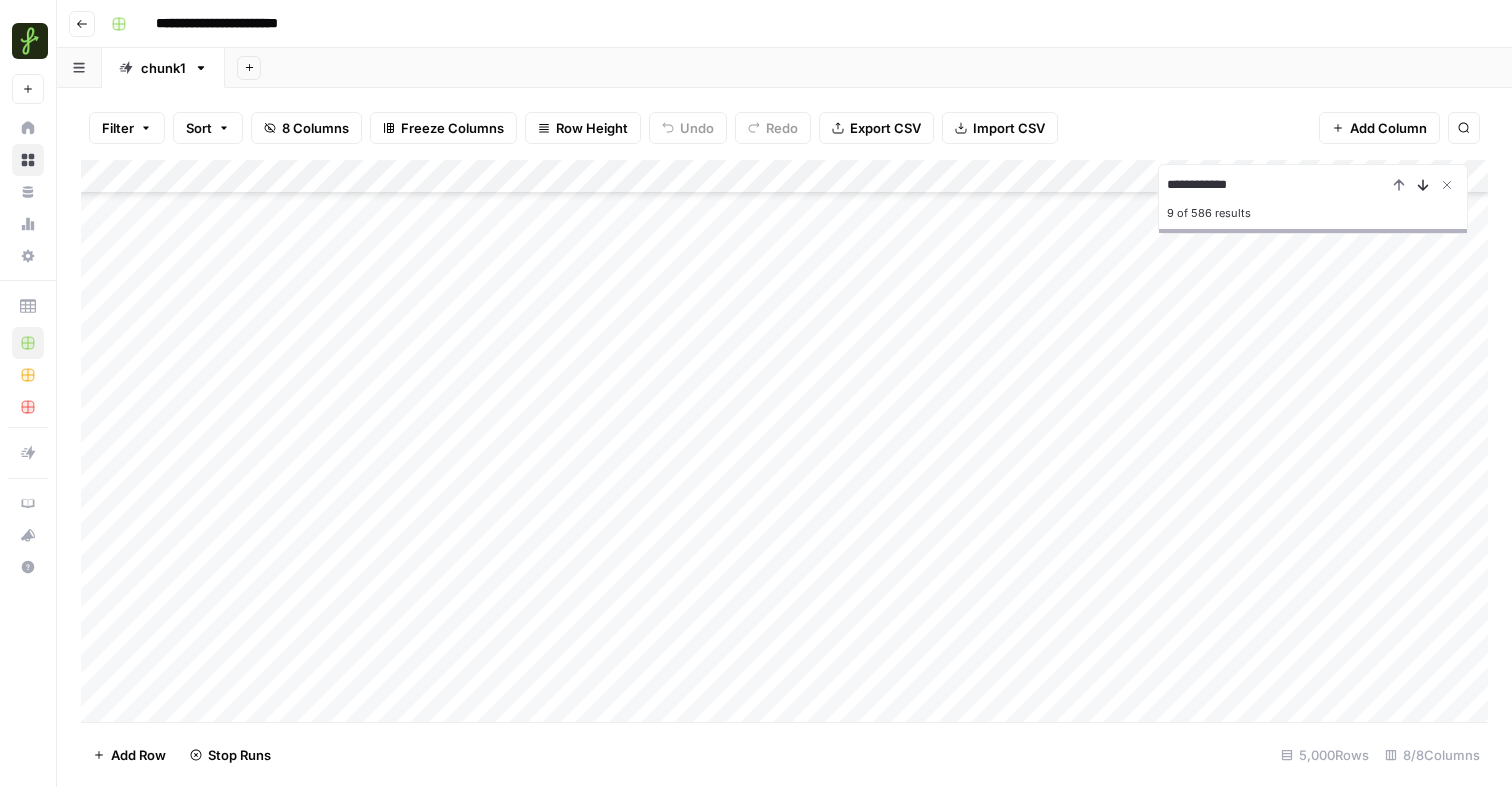 click 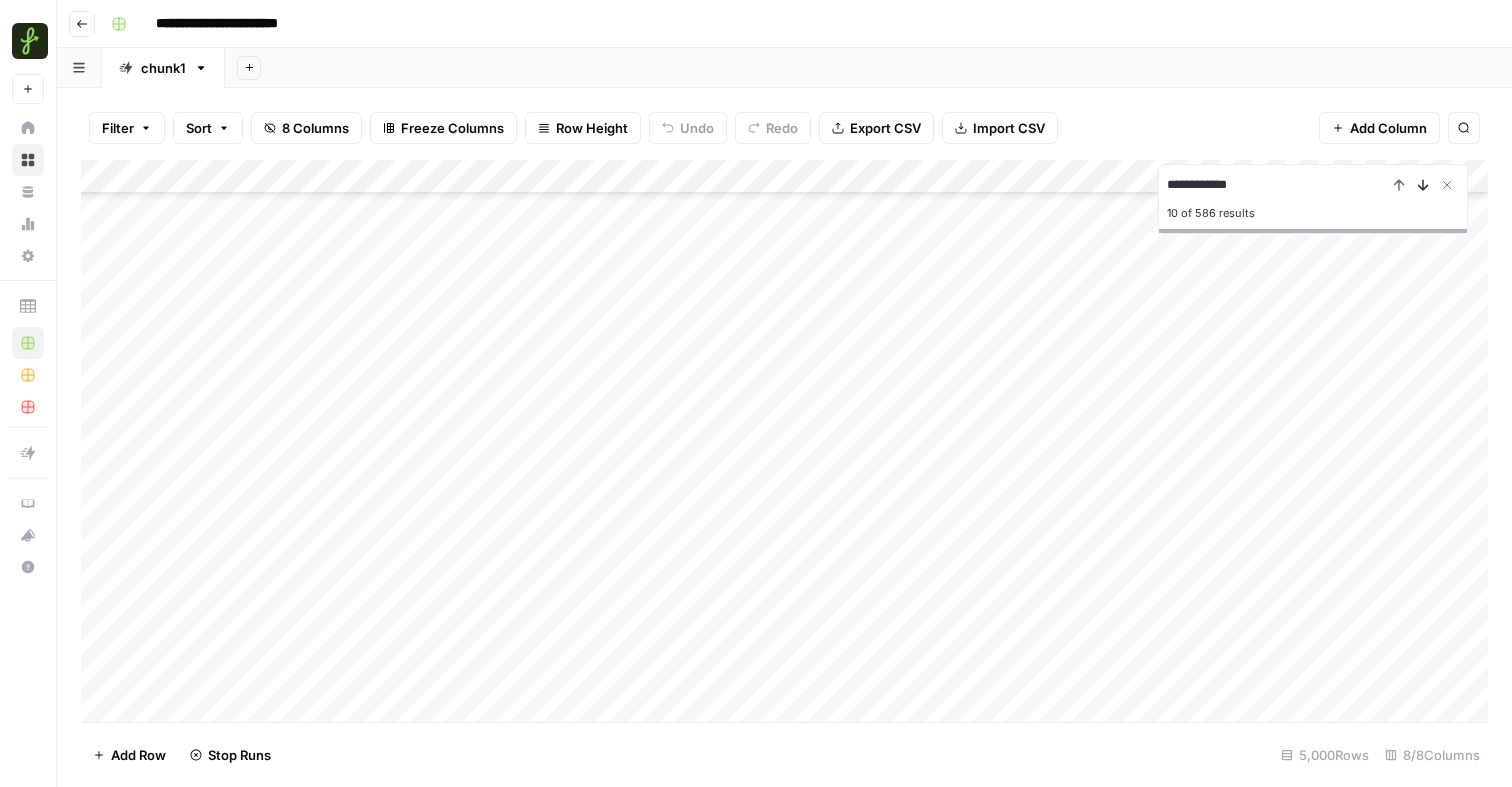 click 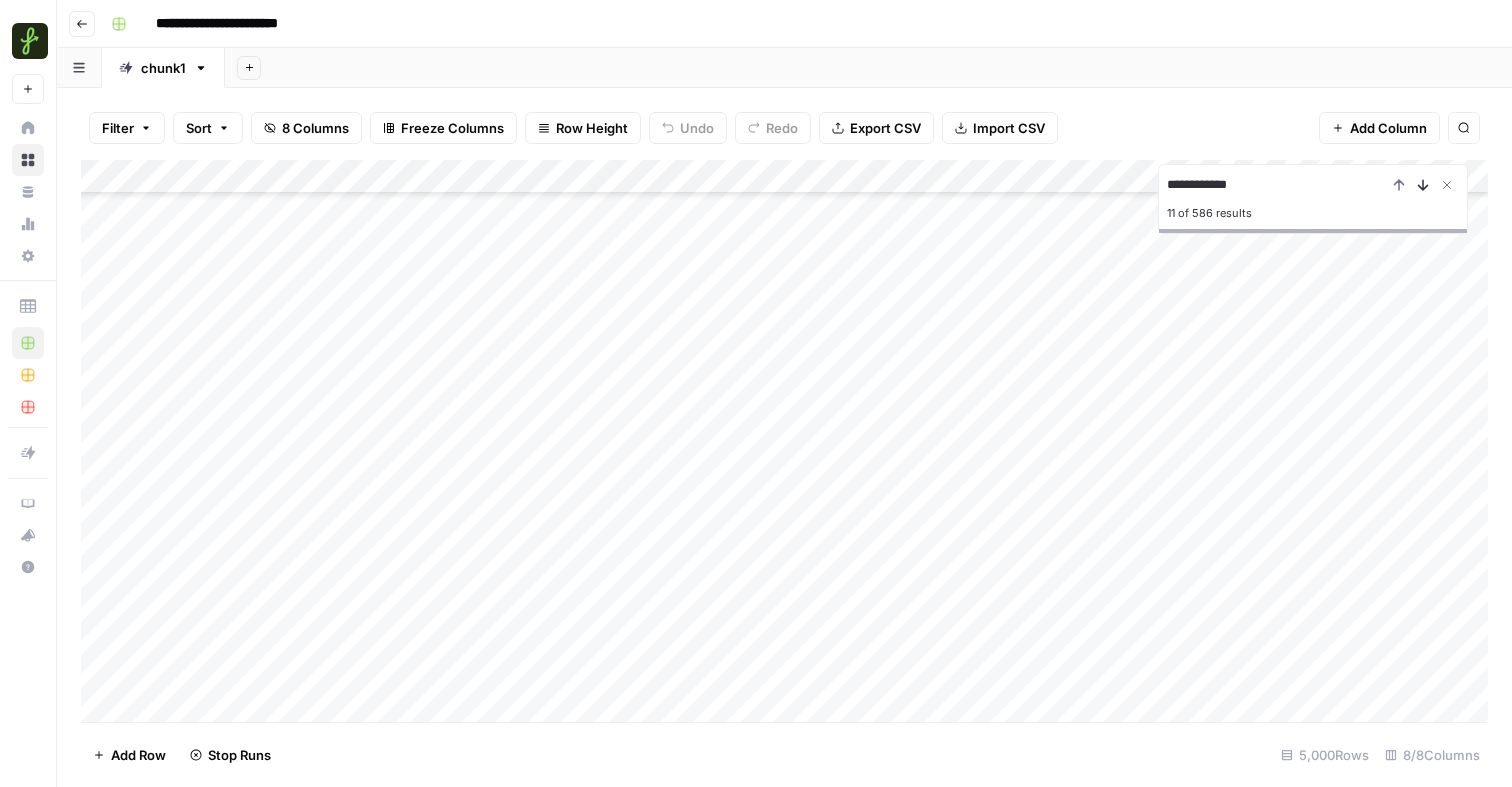 click 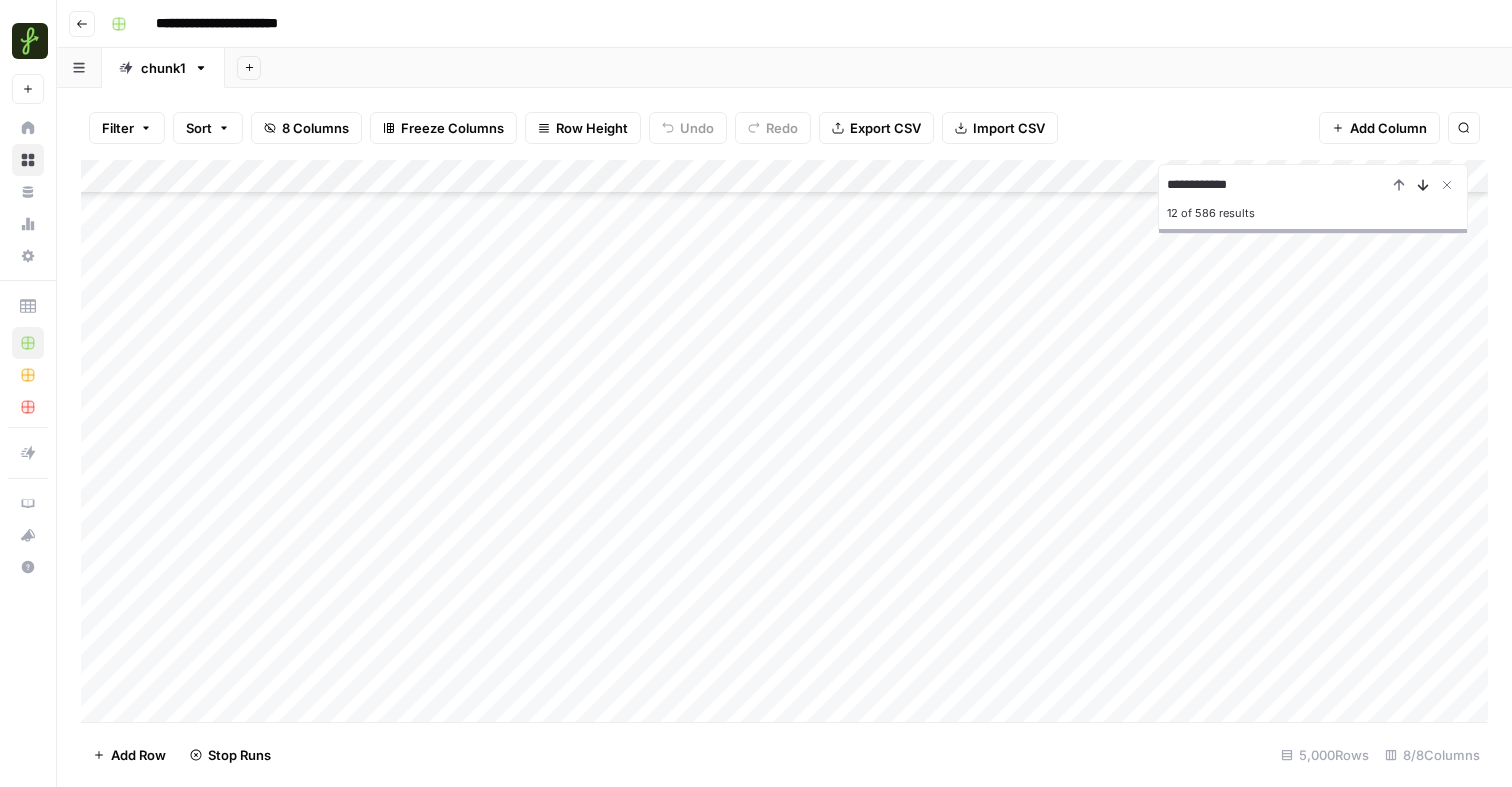 click 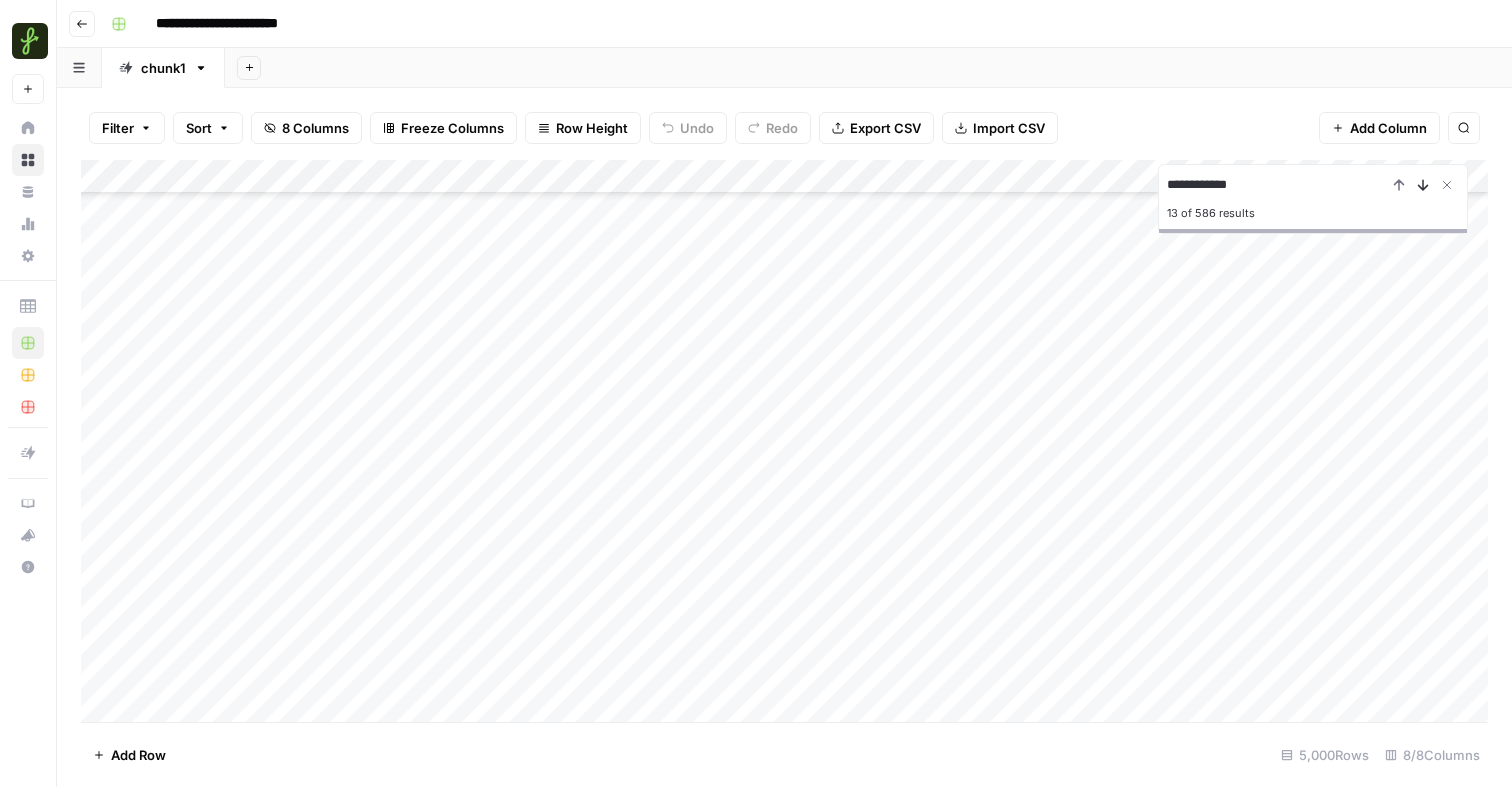 click 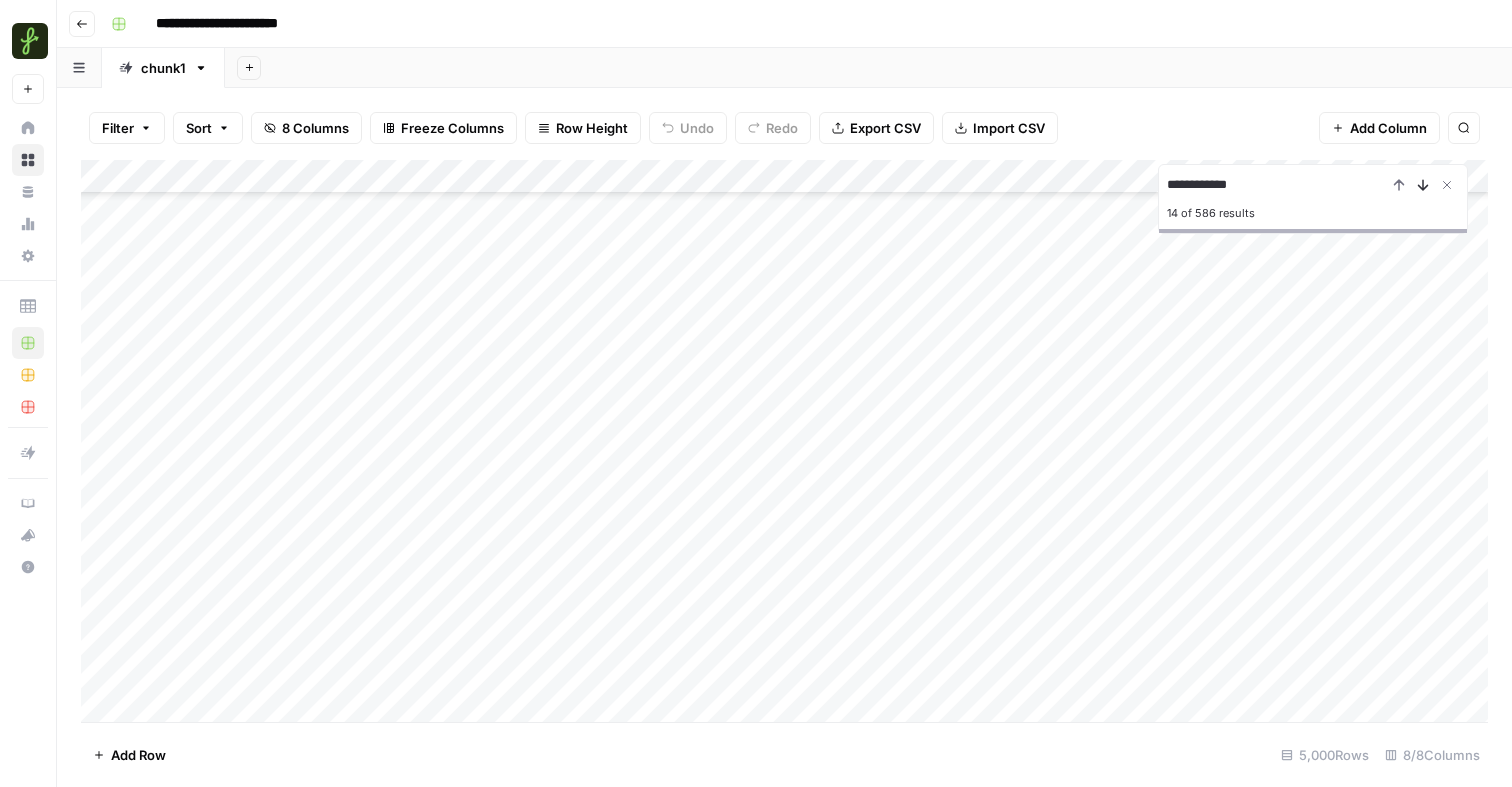 click 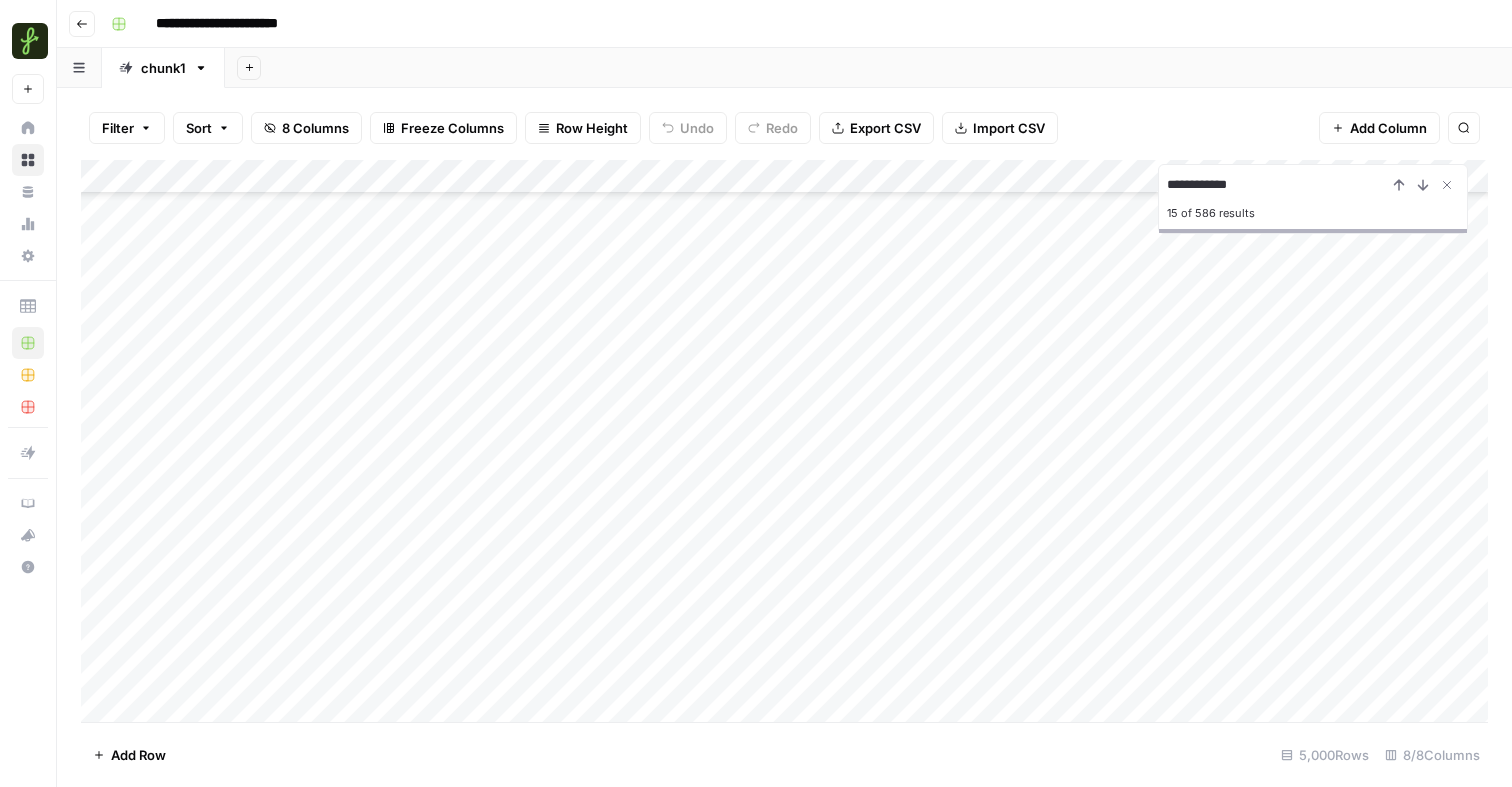 scroll, scrollTop: 2841, scrollLeft: 0, axis: vertical 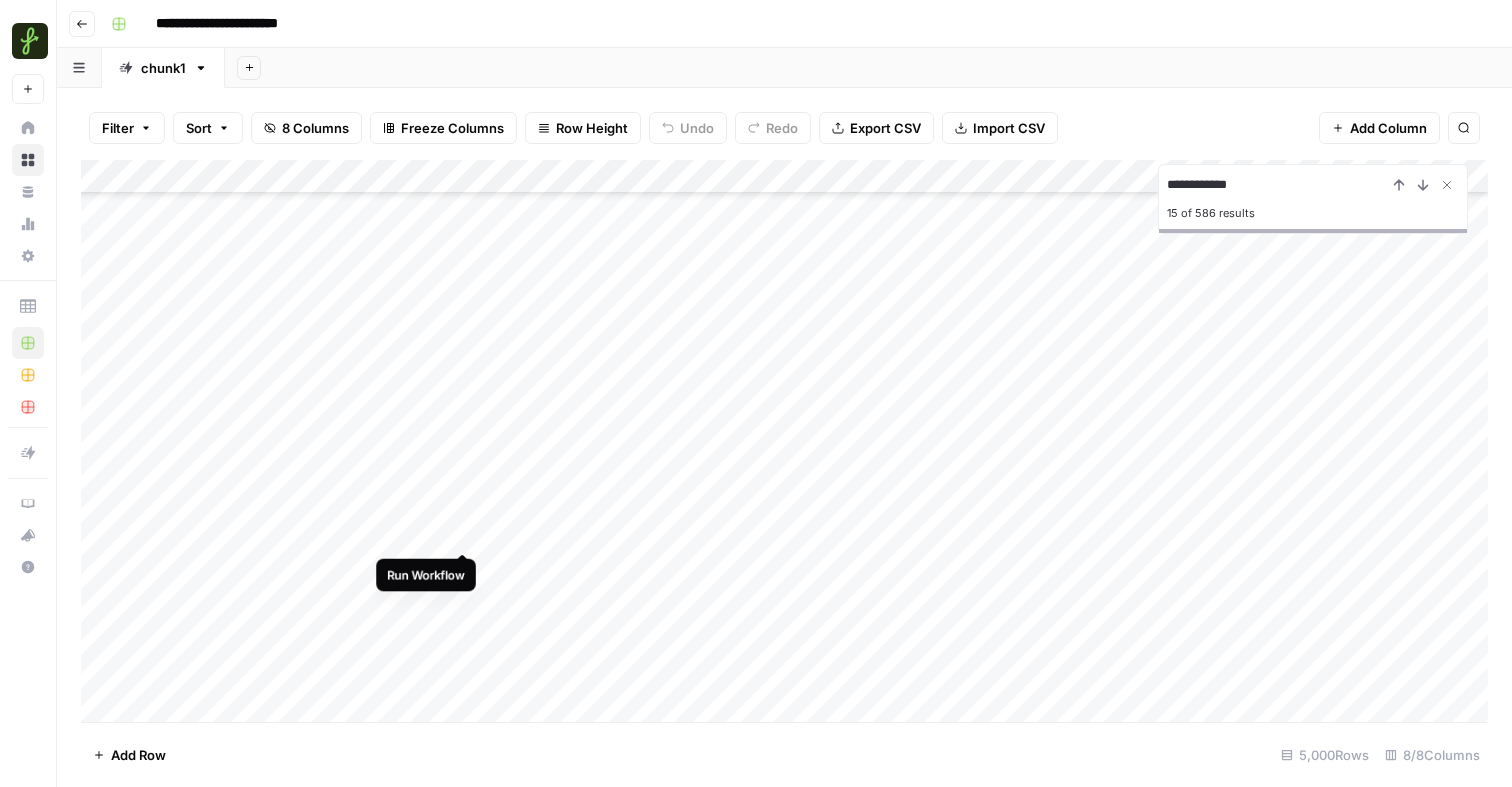 click on "Add Column" at bounding box center [784, 441] 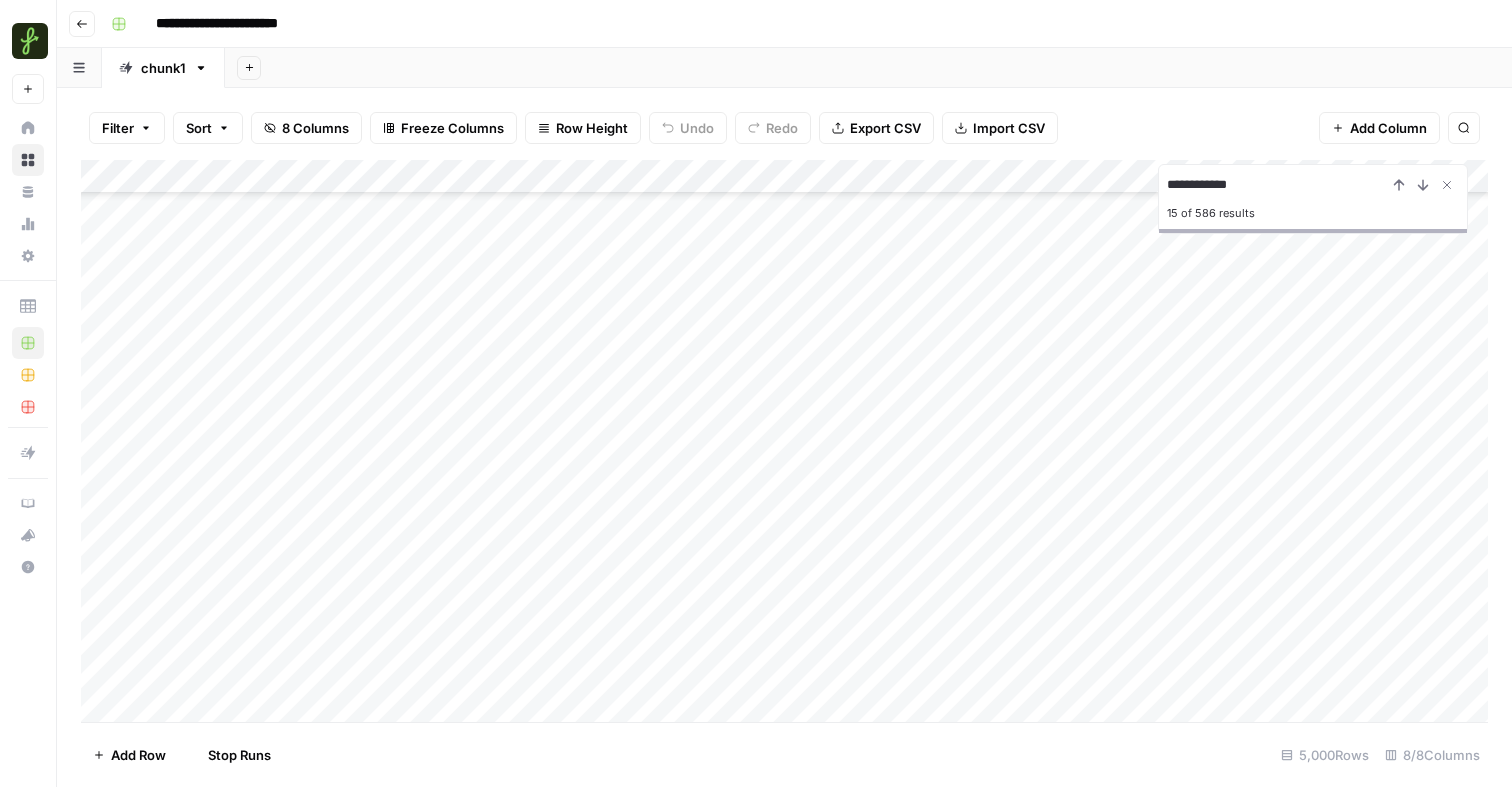 click on "Add Column" at bounding box center [784, 441] 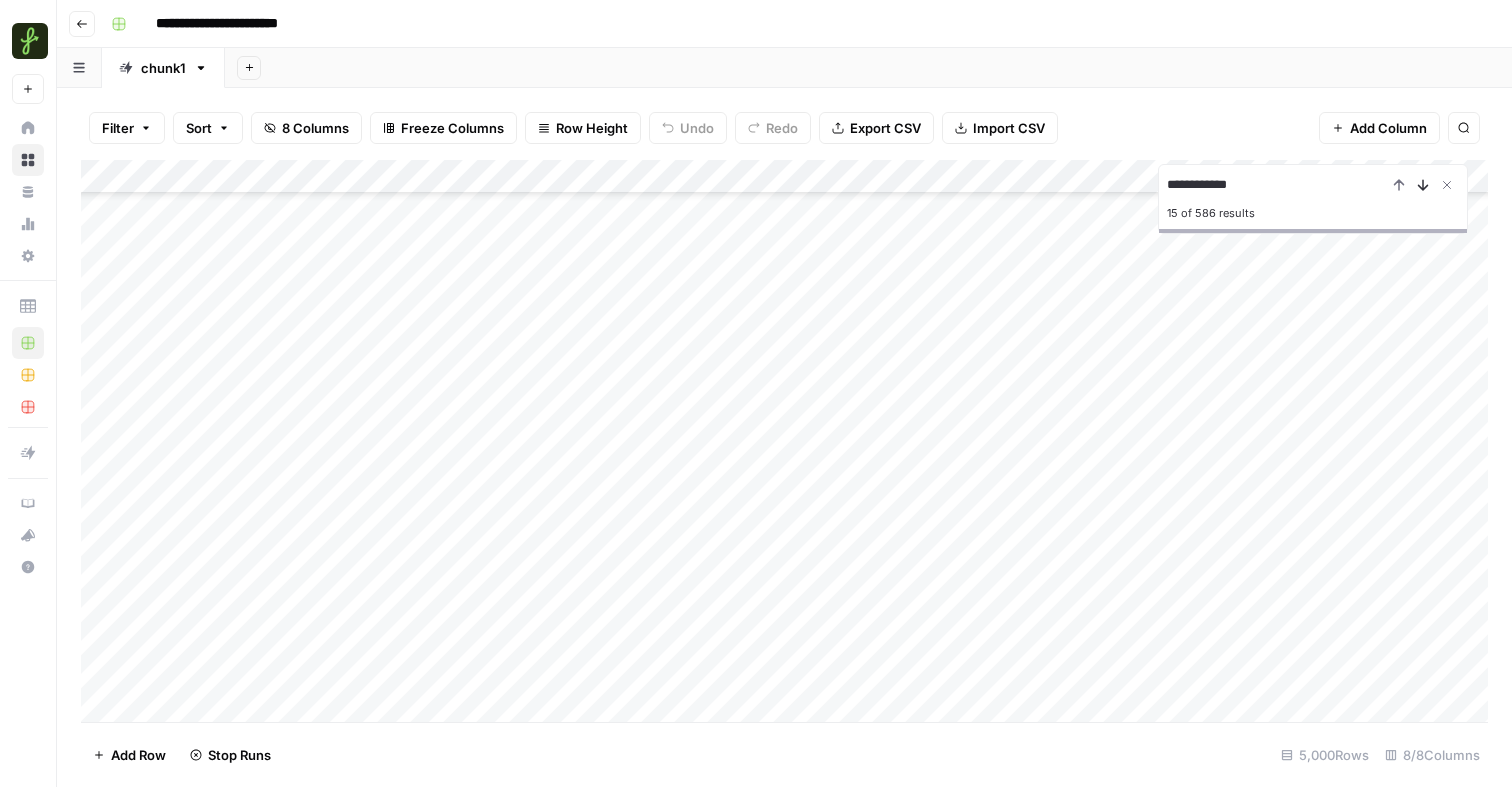 click 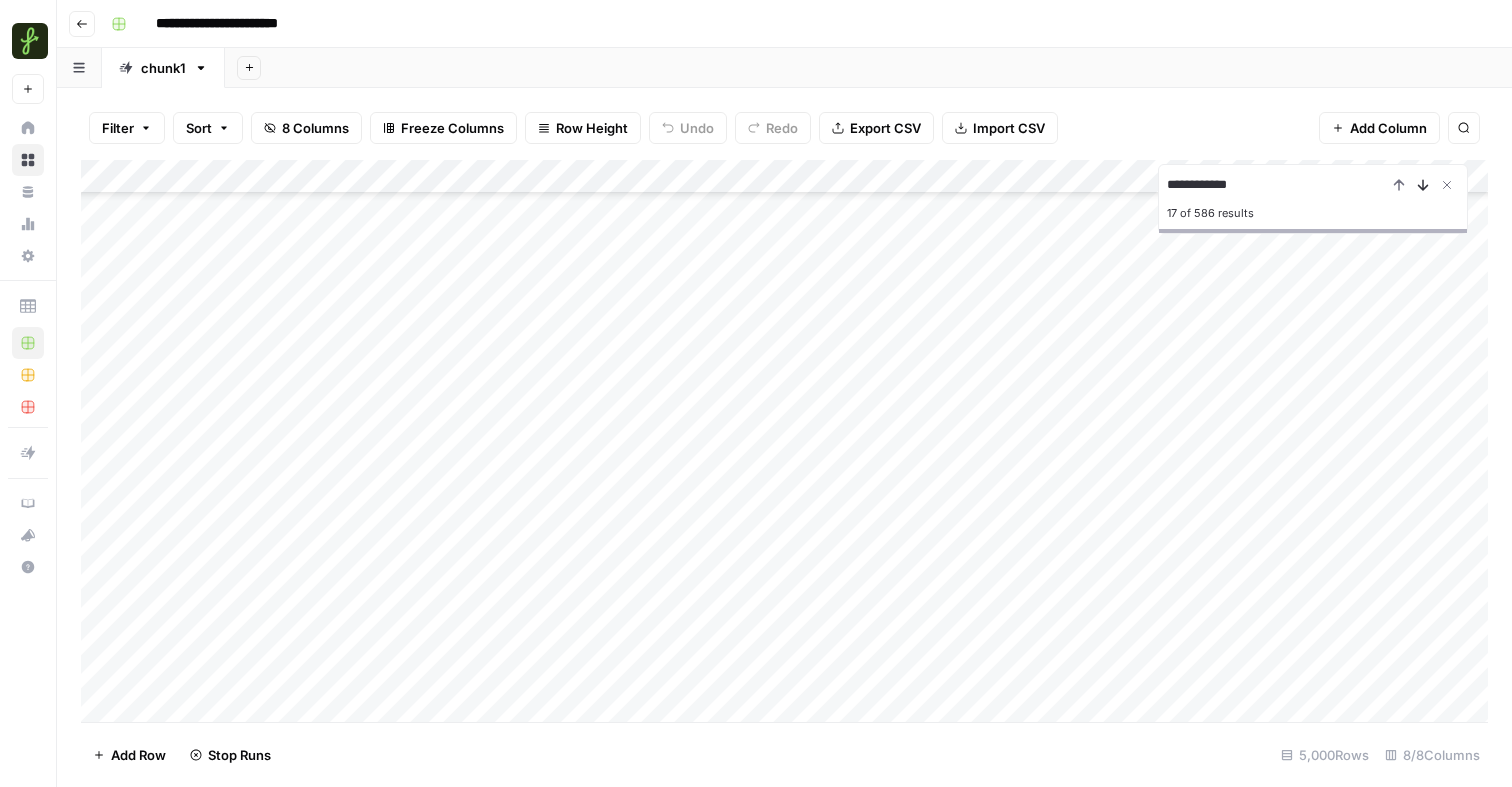 click 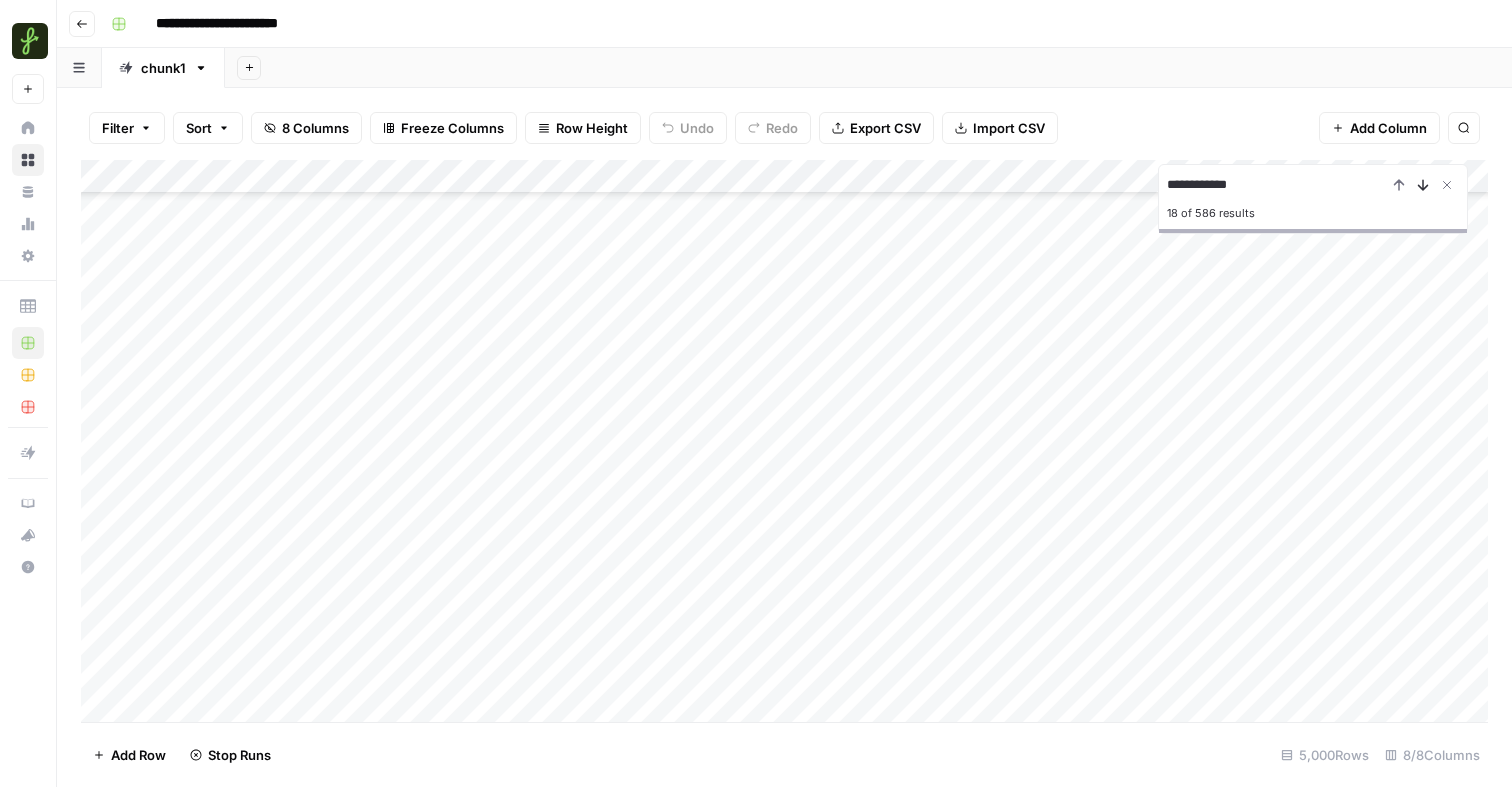 click 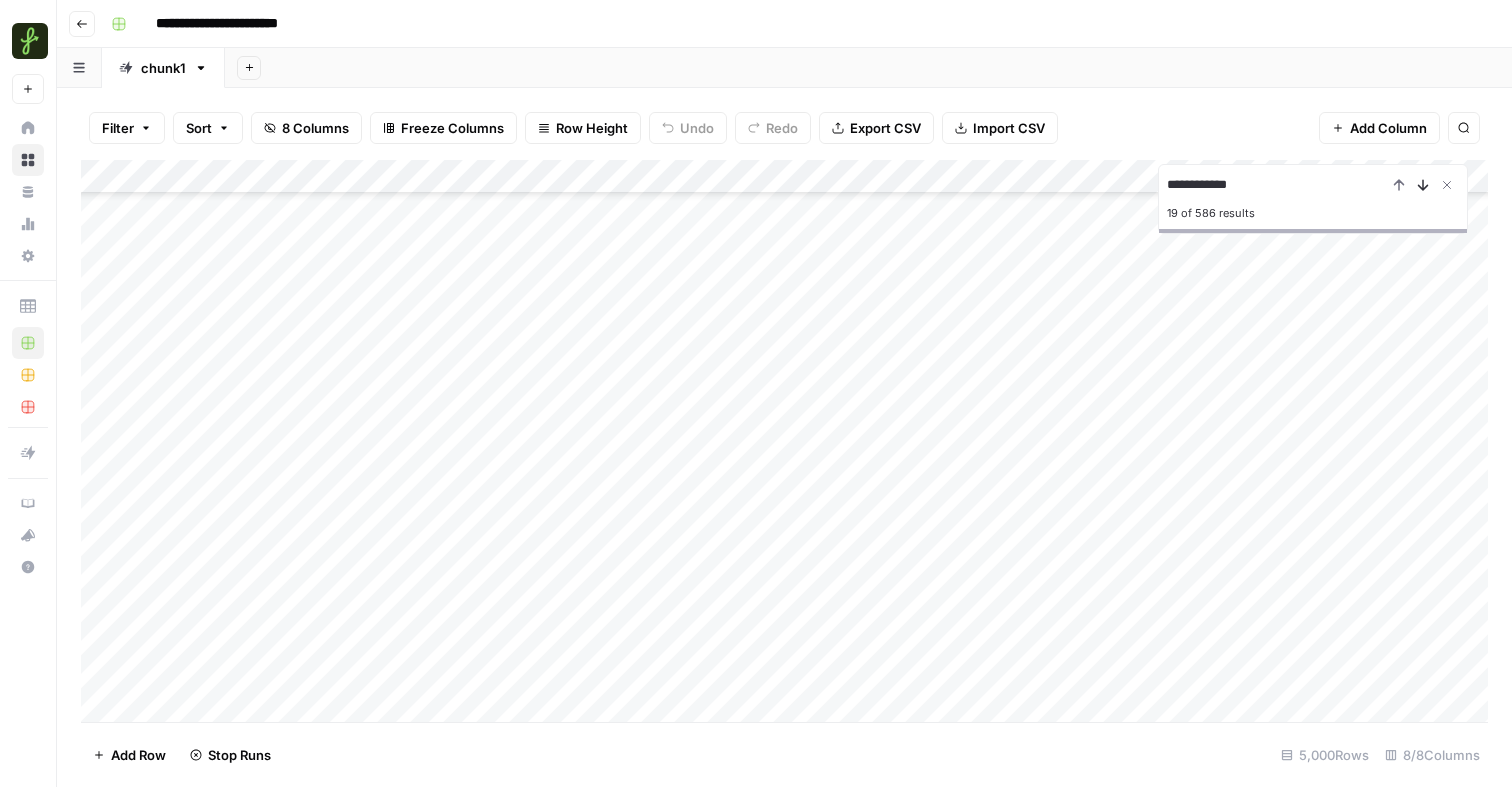 scroll, scrollTop: 2871, scrollLeft: 0, axis: vertical 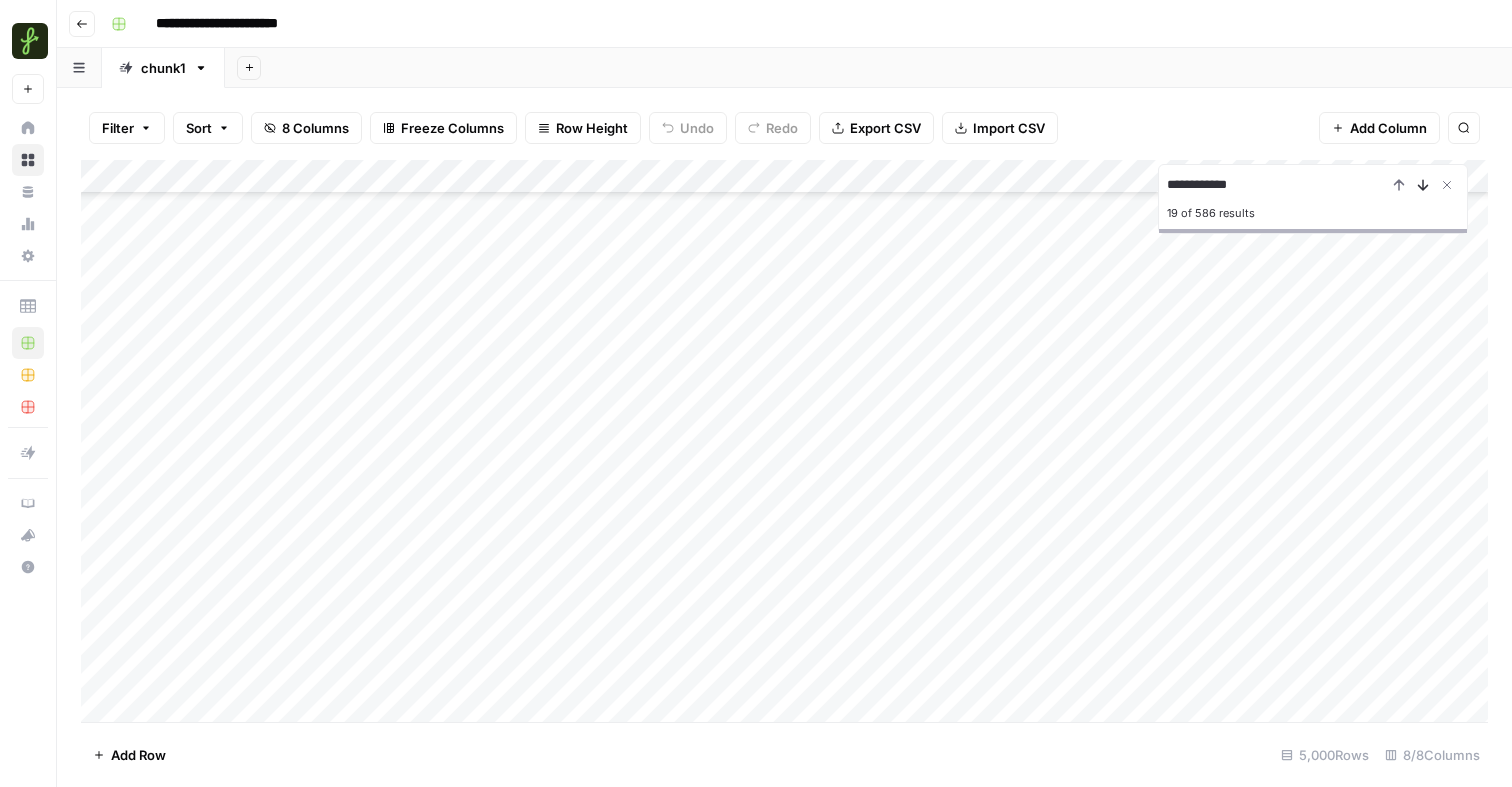click 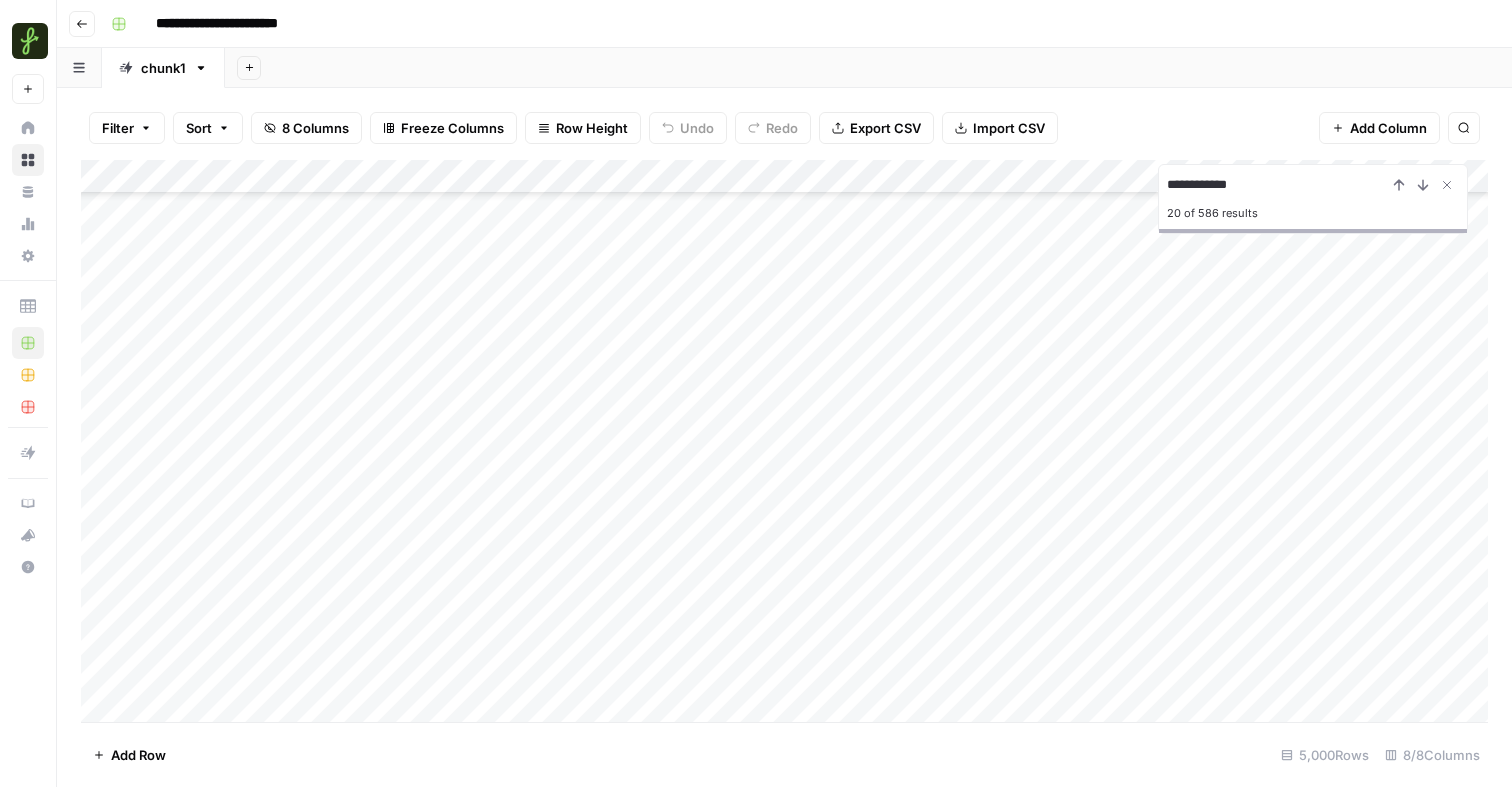 scroll, scrollTop: 3004, scrollLeft: 0, axis: vertical 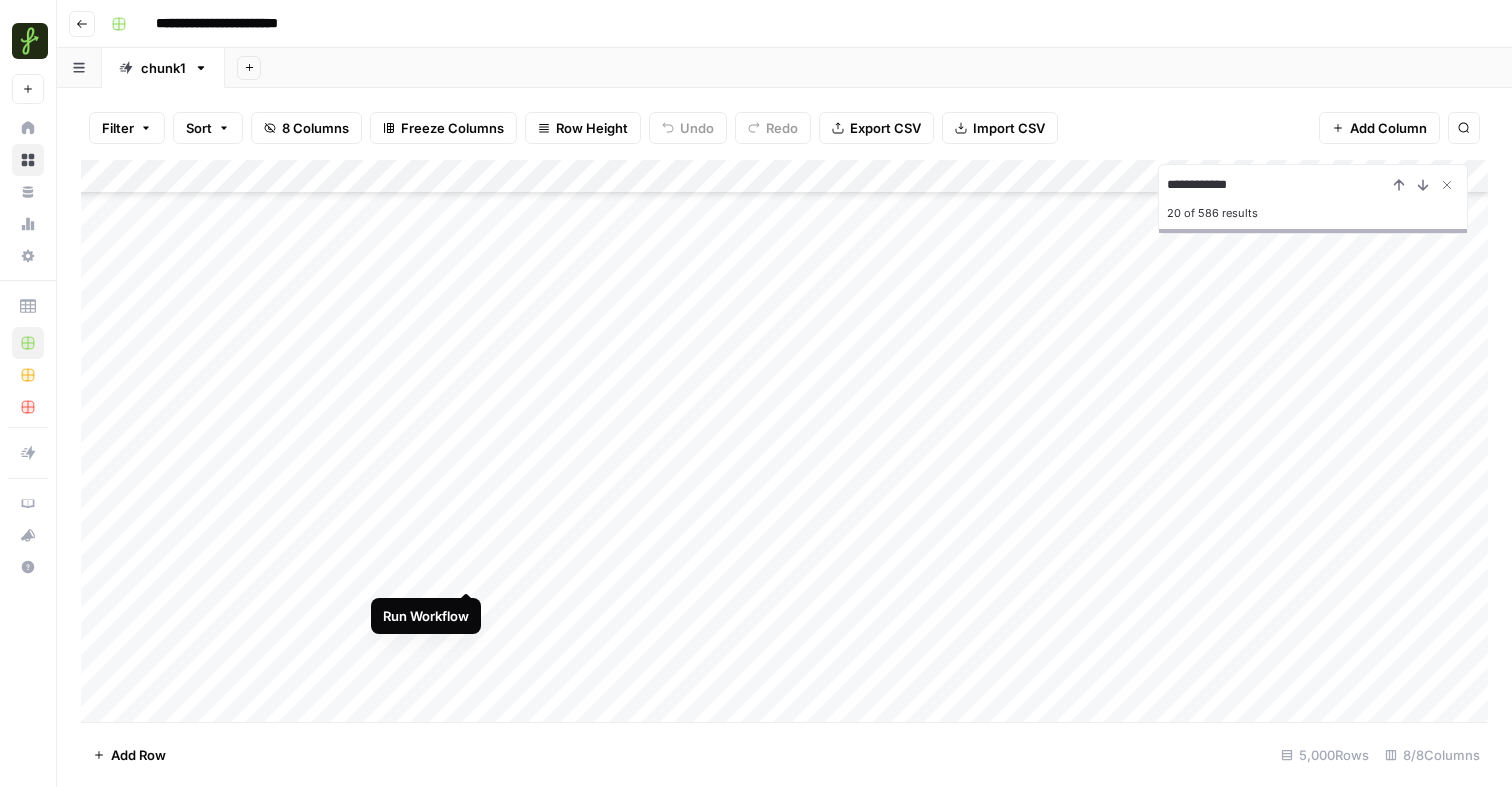 drag, startPoint x: 463, startPoint y: 571, endPoint x: 938, endPoint y: 571, distance: 475 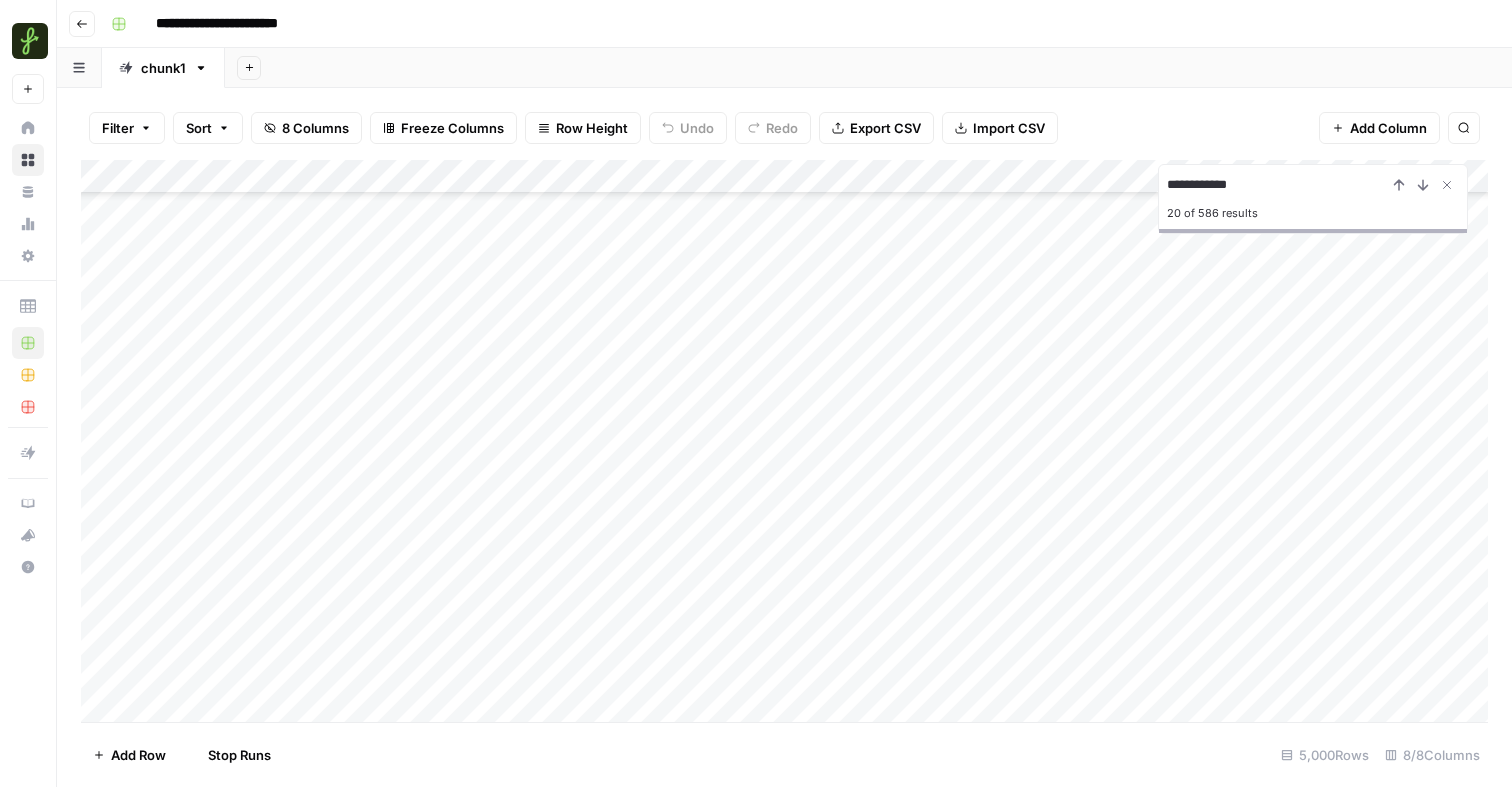 click on "Add Column" at bounding box center (784, 441) 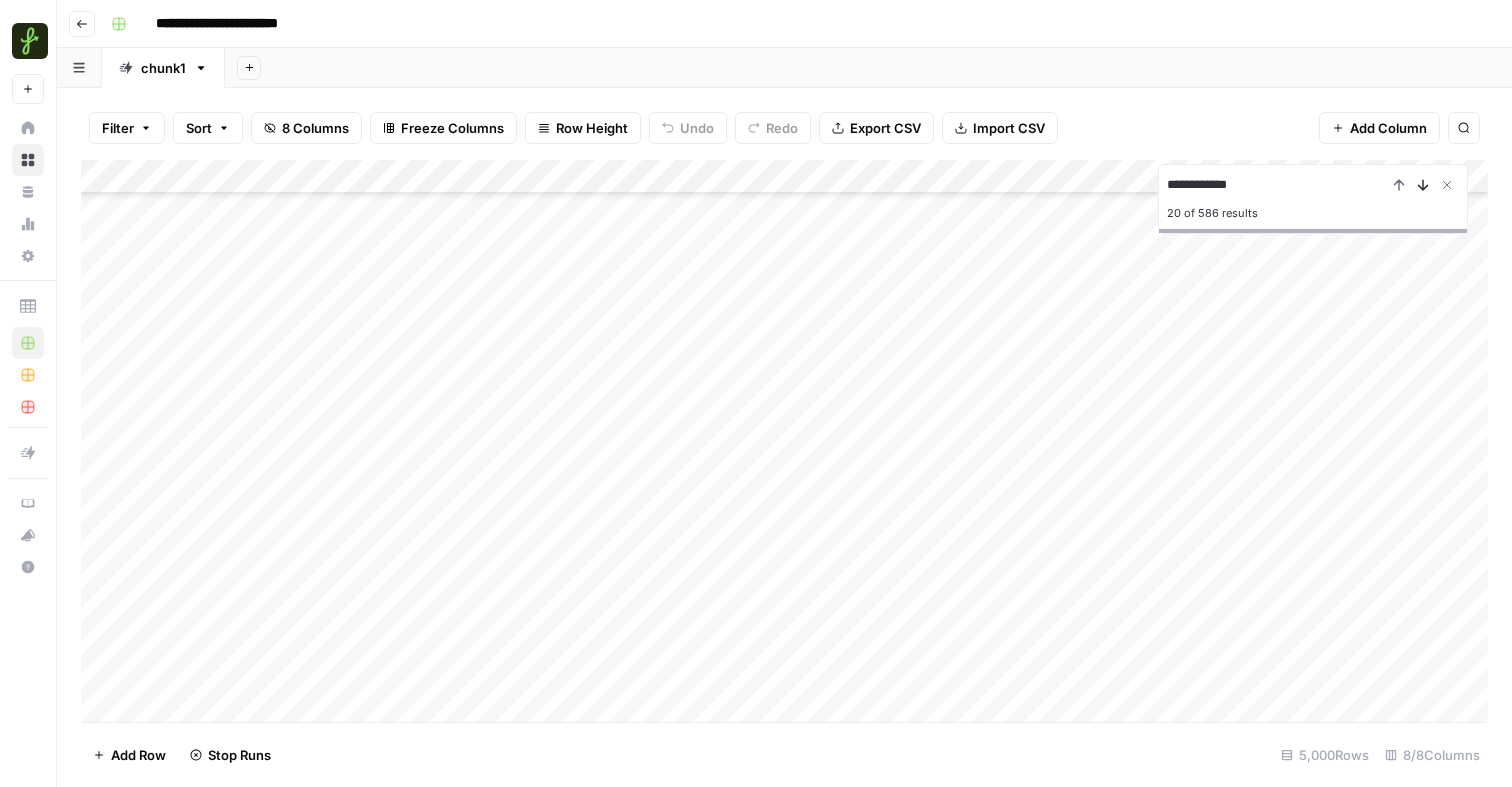 click 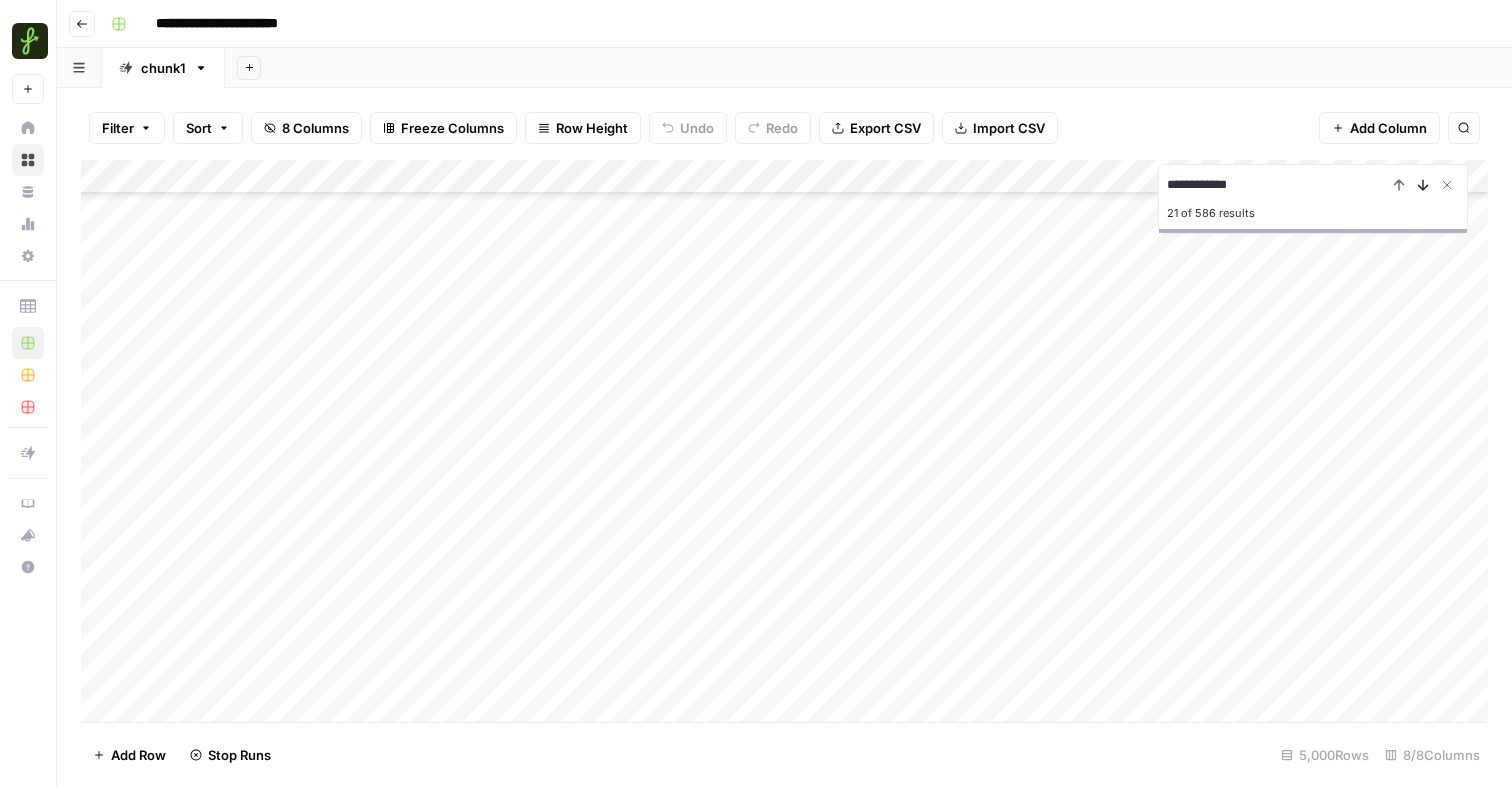 click 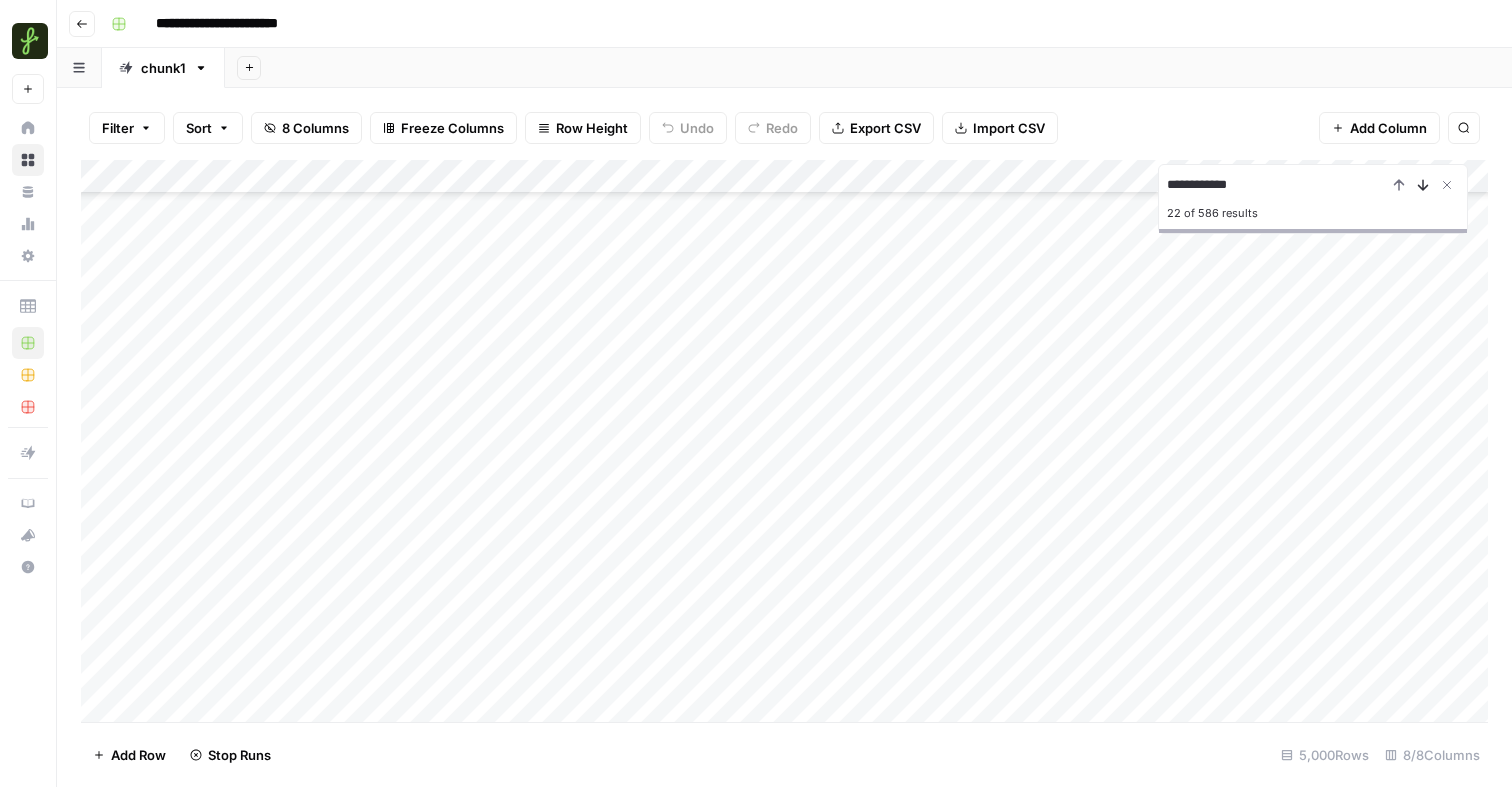 click 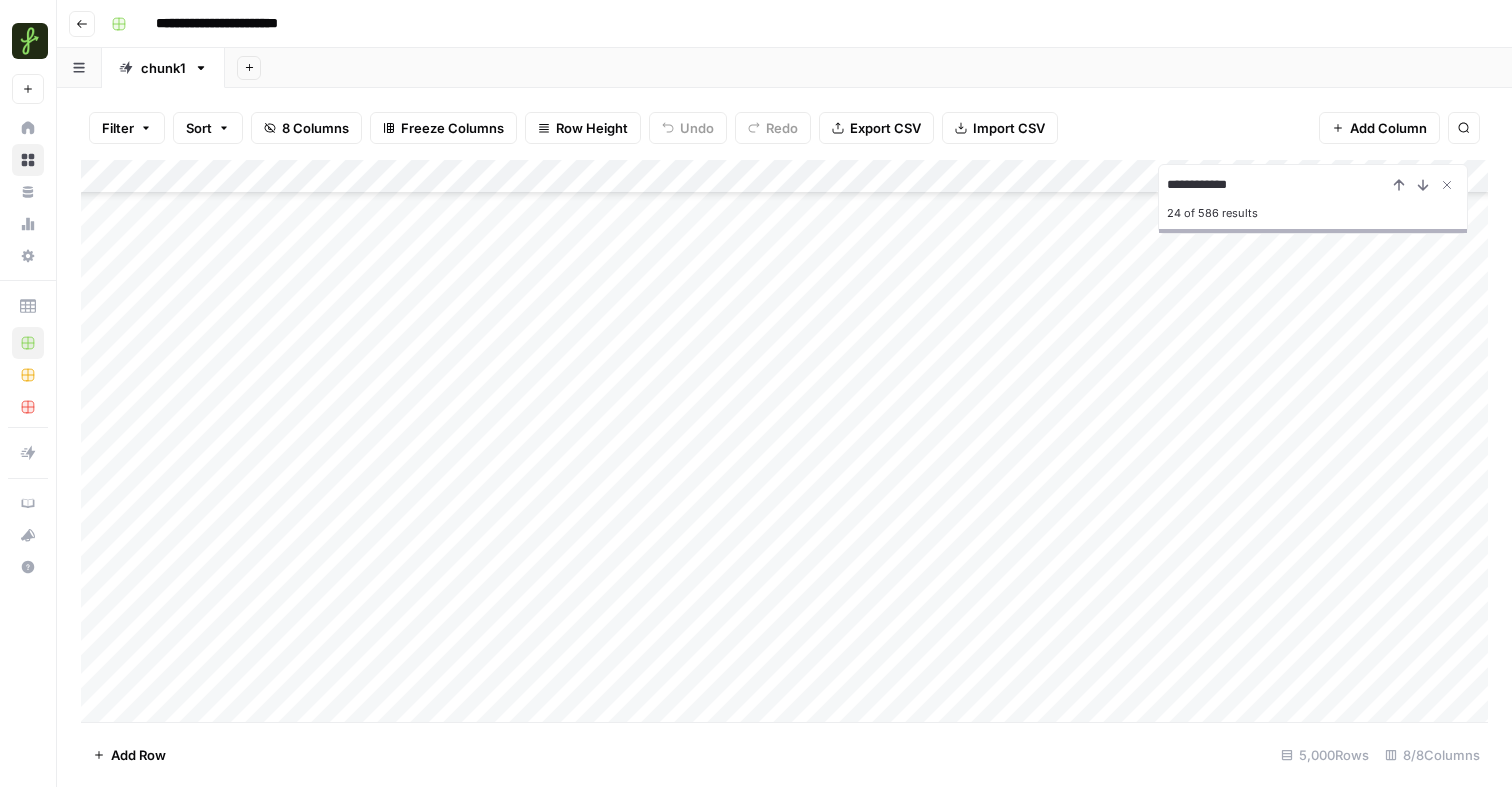 scroll, scrollTop: 3577, scrollLeft: 0, axis: vertical 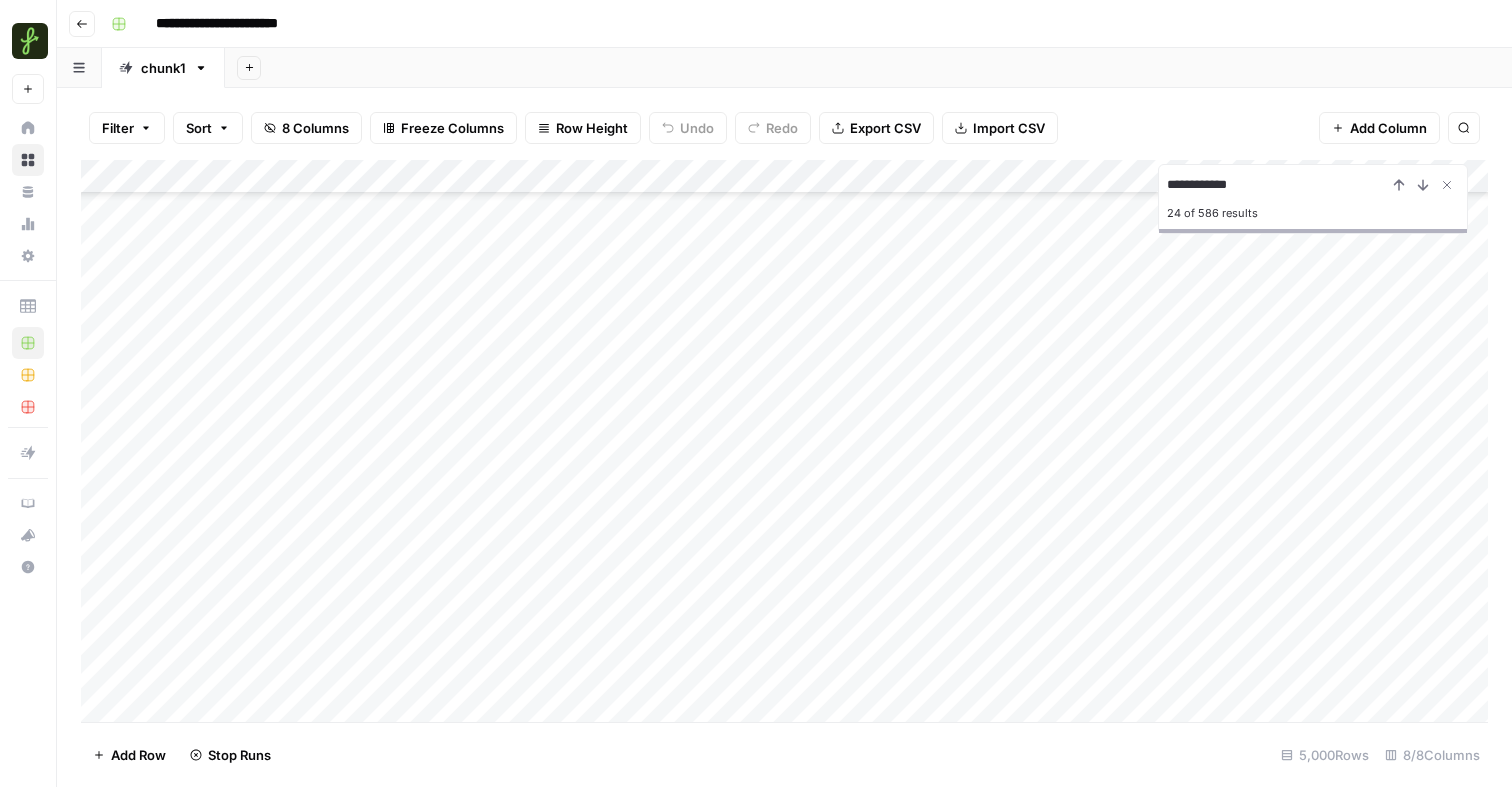 click on "Add Column" at bounding box center [784, 441] 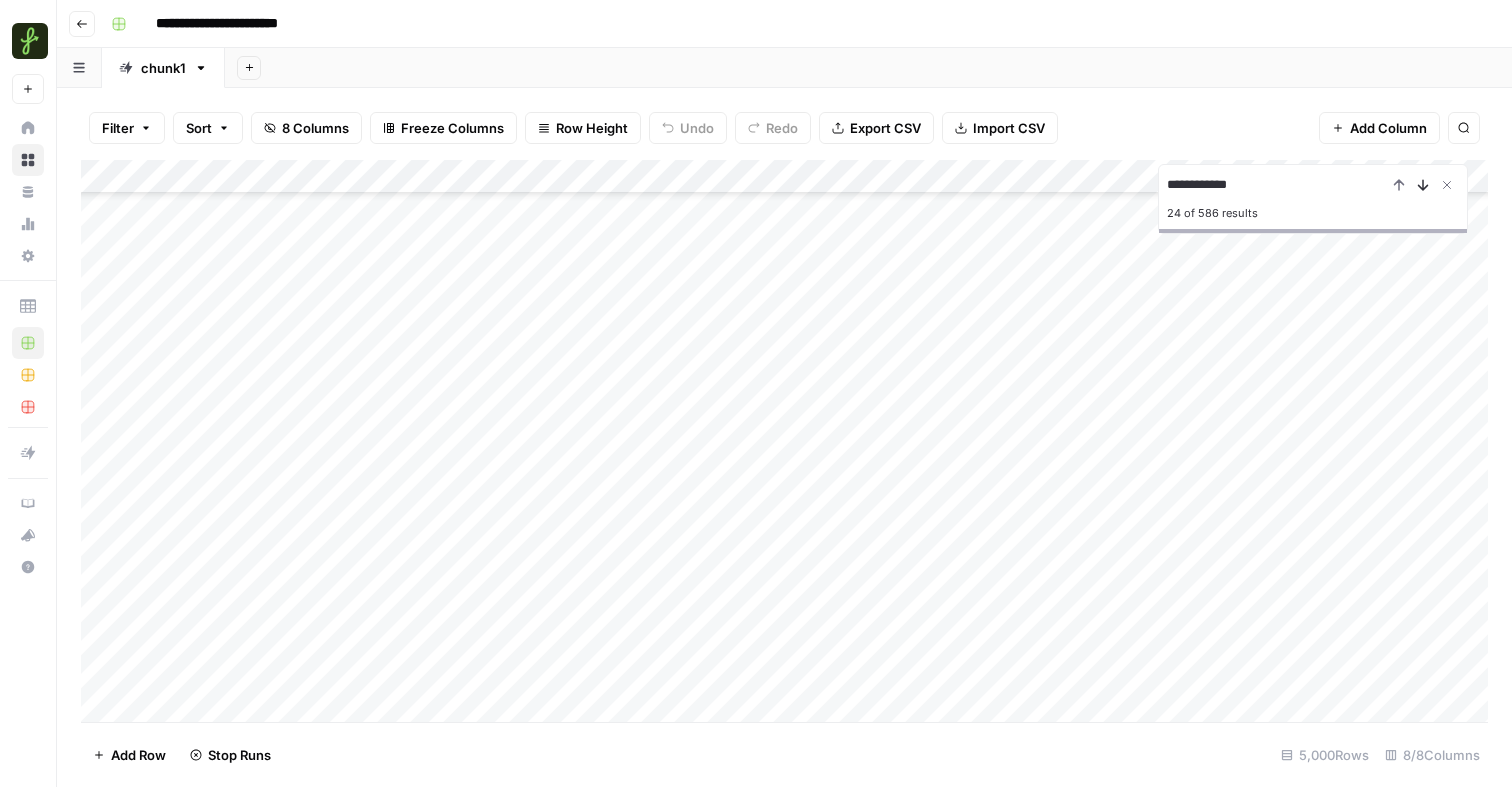 click 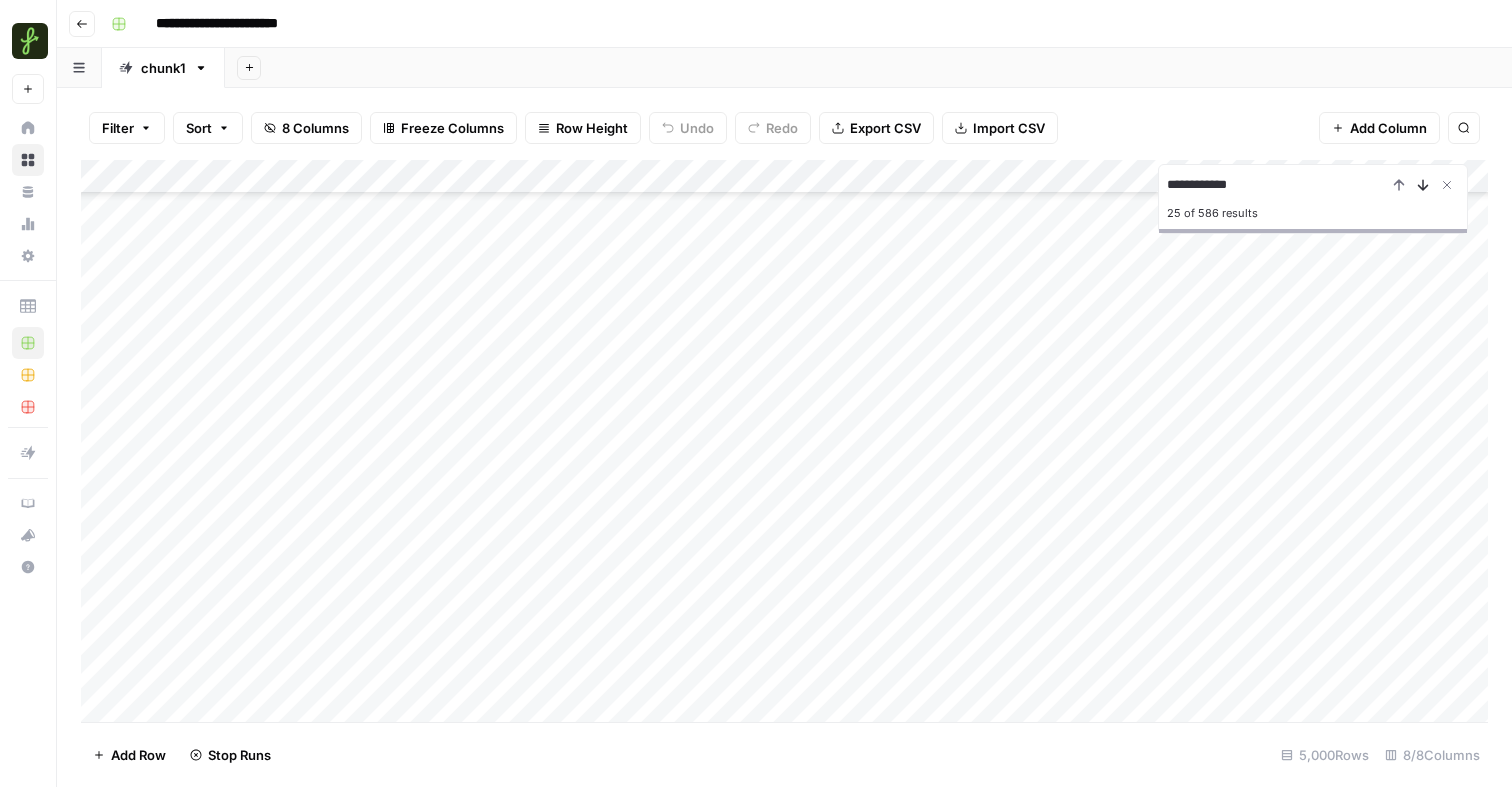 click 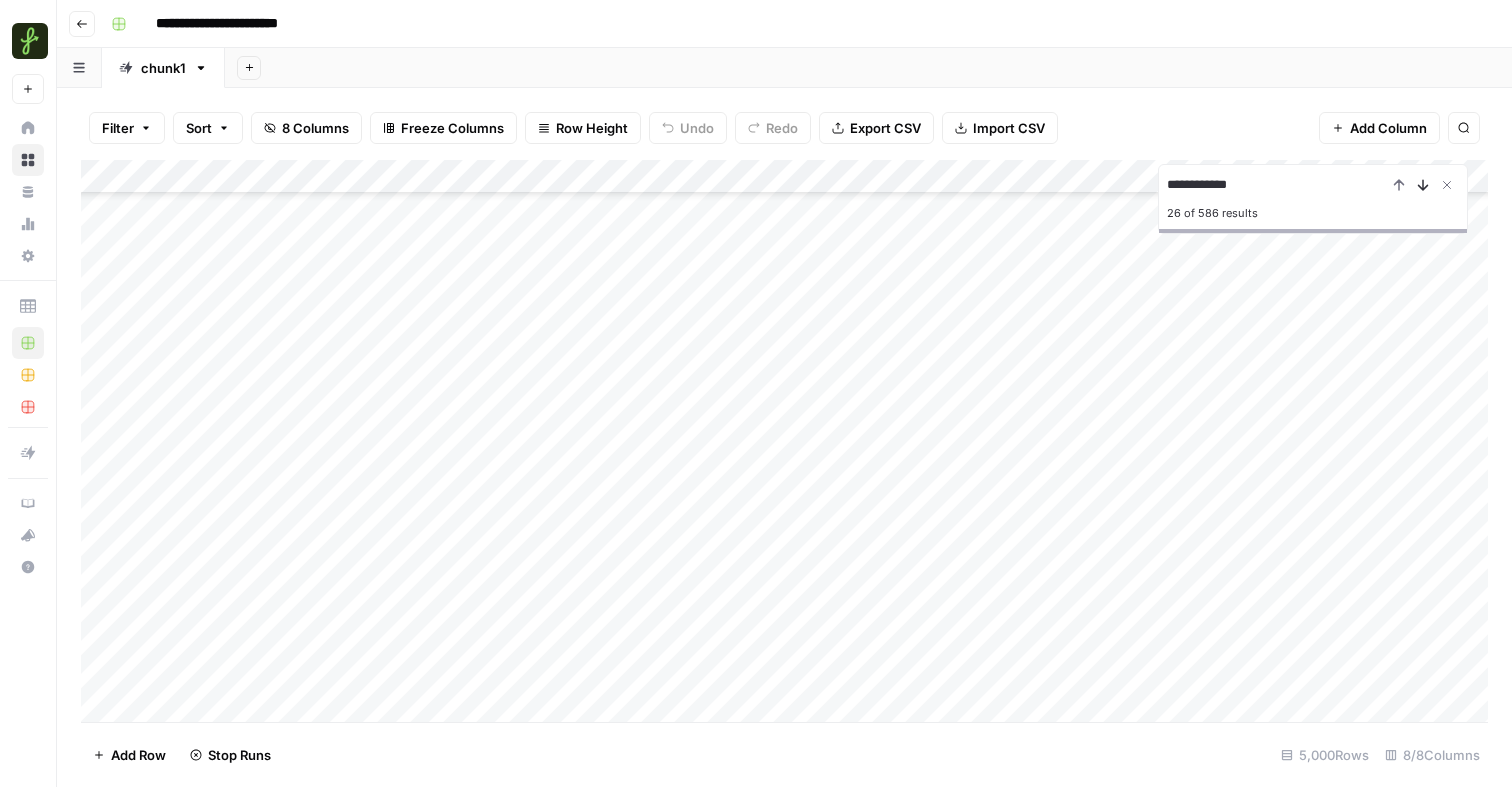 click 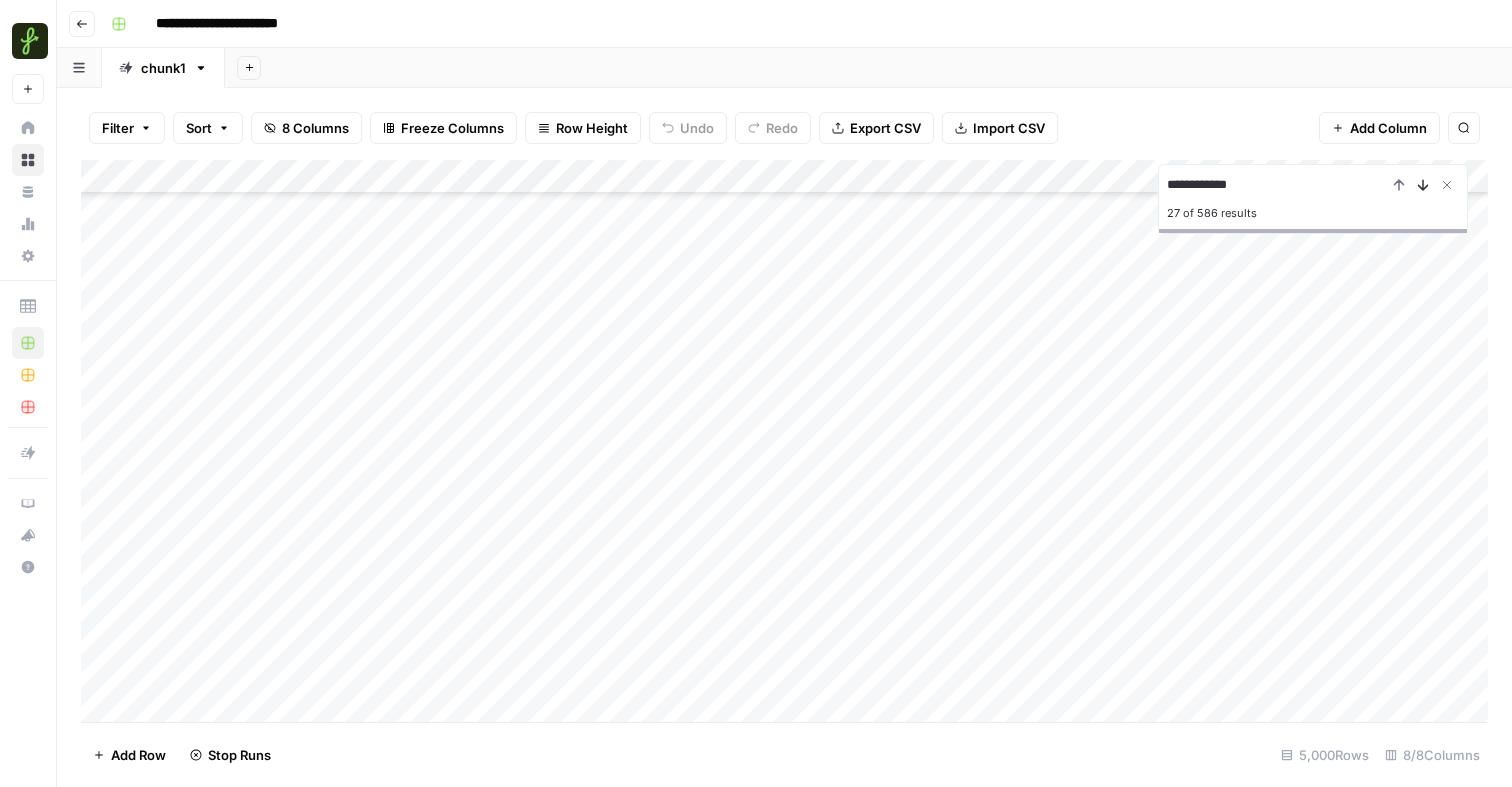 scroll, scrollTop: 3653, scrollLeft: 0, axis: vertical 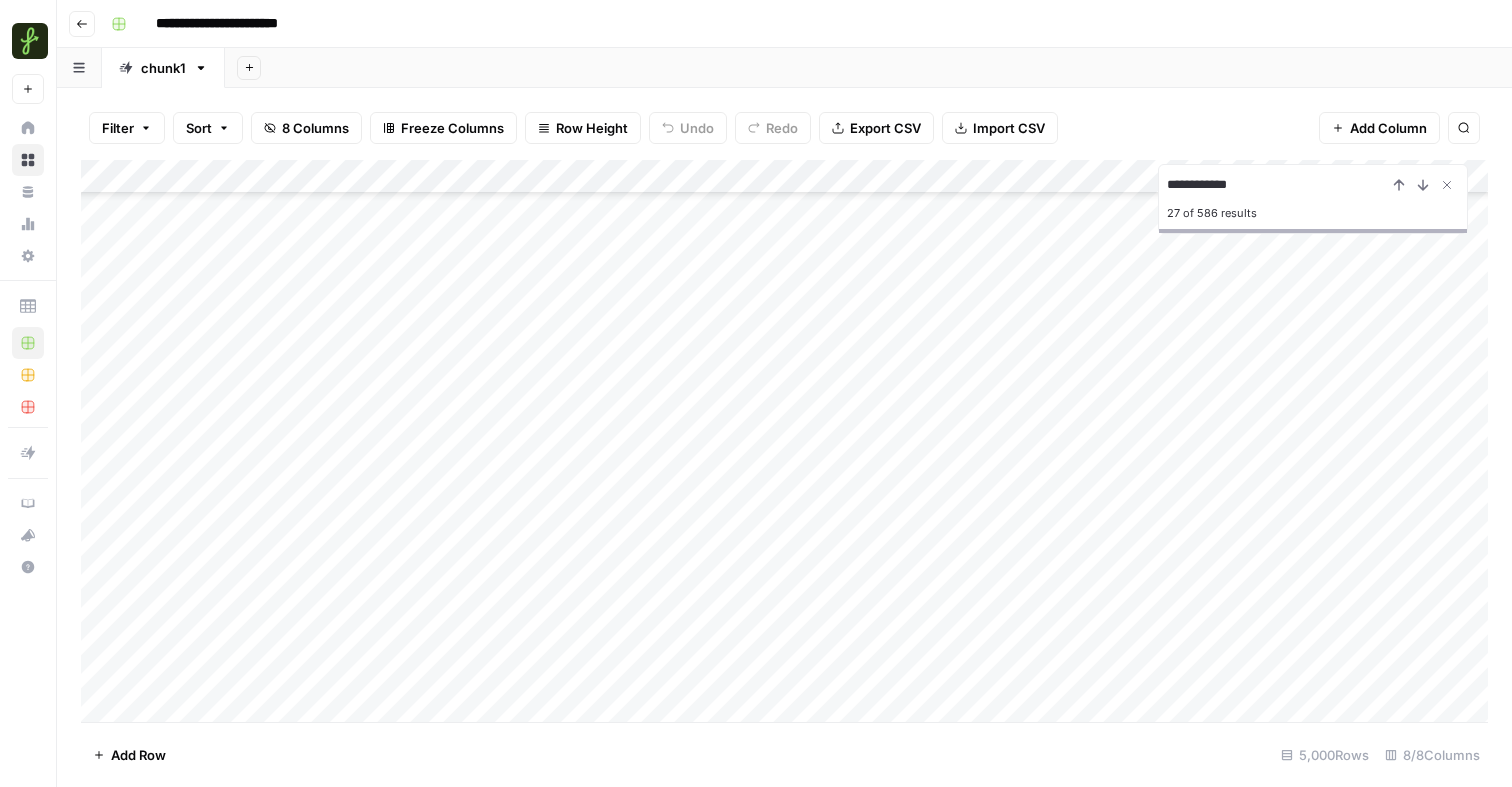 click on "Add Column" at bounding box center [784, 441] 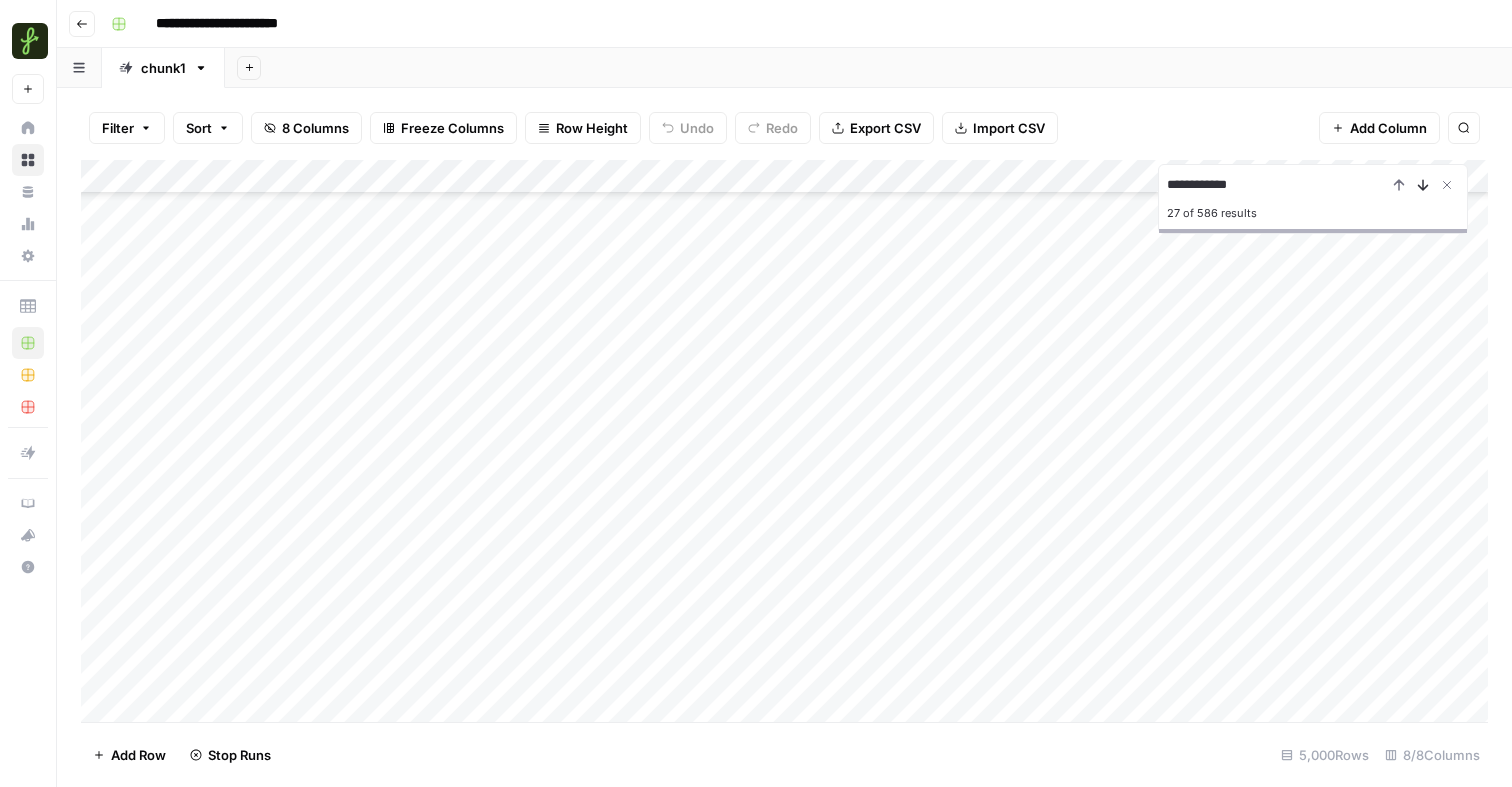 click at bounding box center [1423, 185] 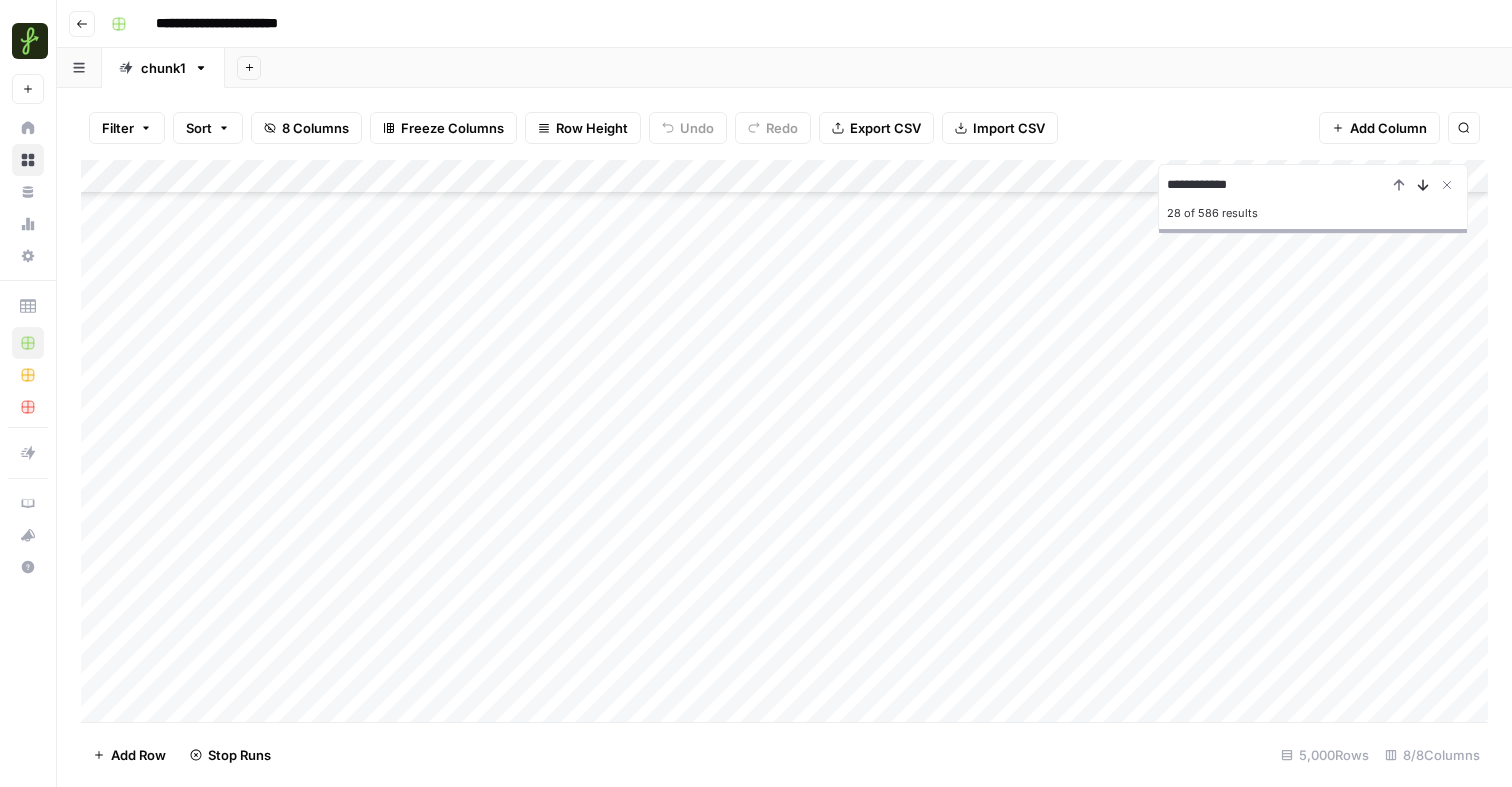 click at bounding box center [1423, 185] 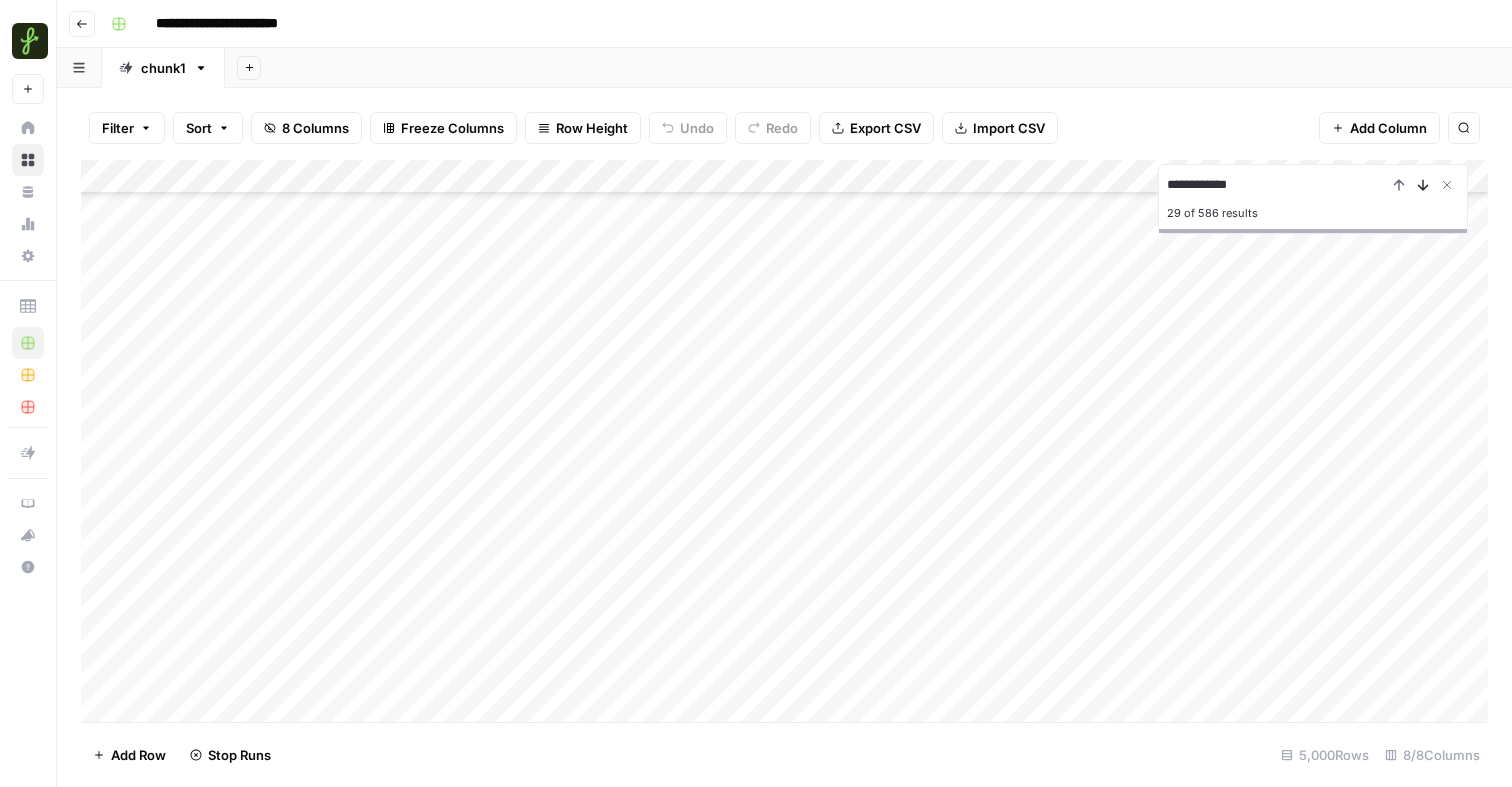 click at bounding box center (1423, 185) 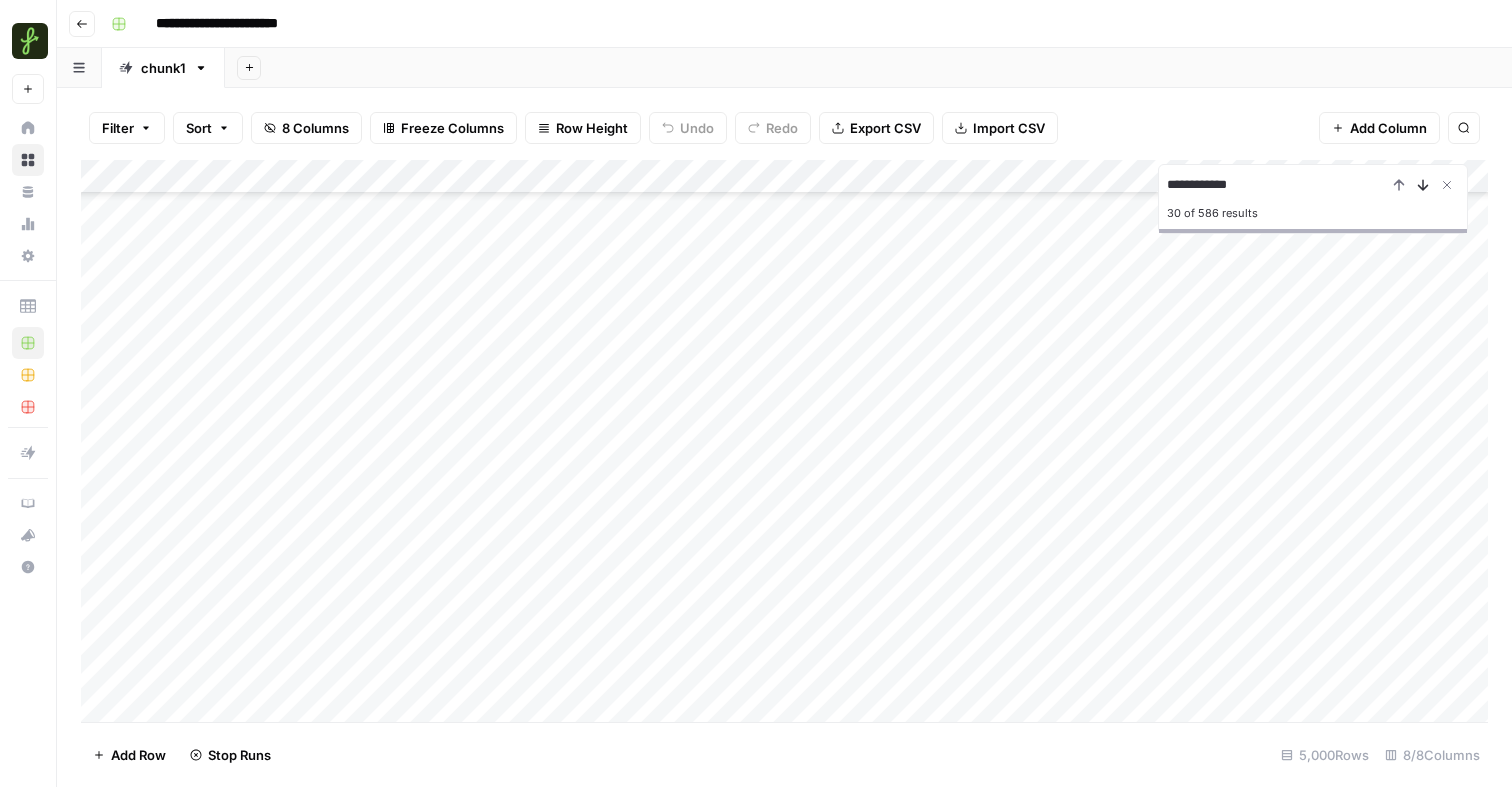 click at bounding box center [1423, 185] 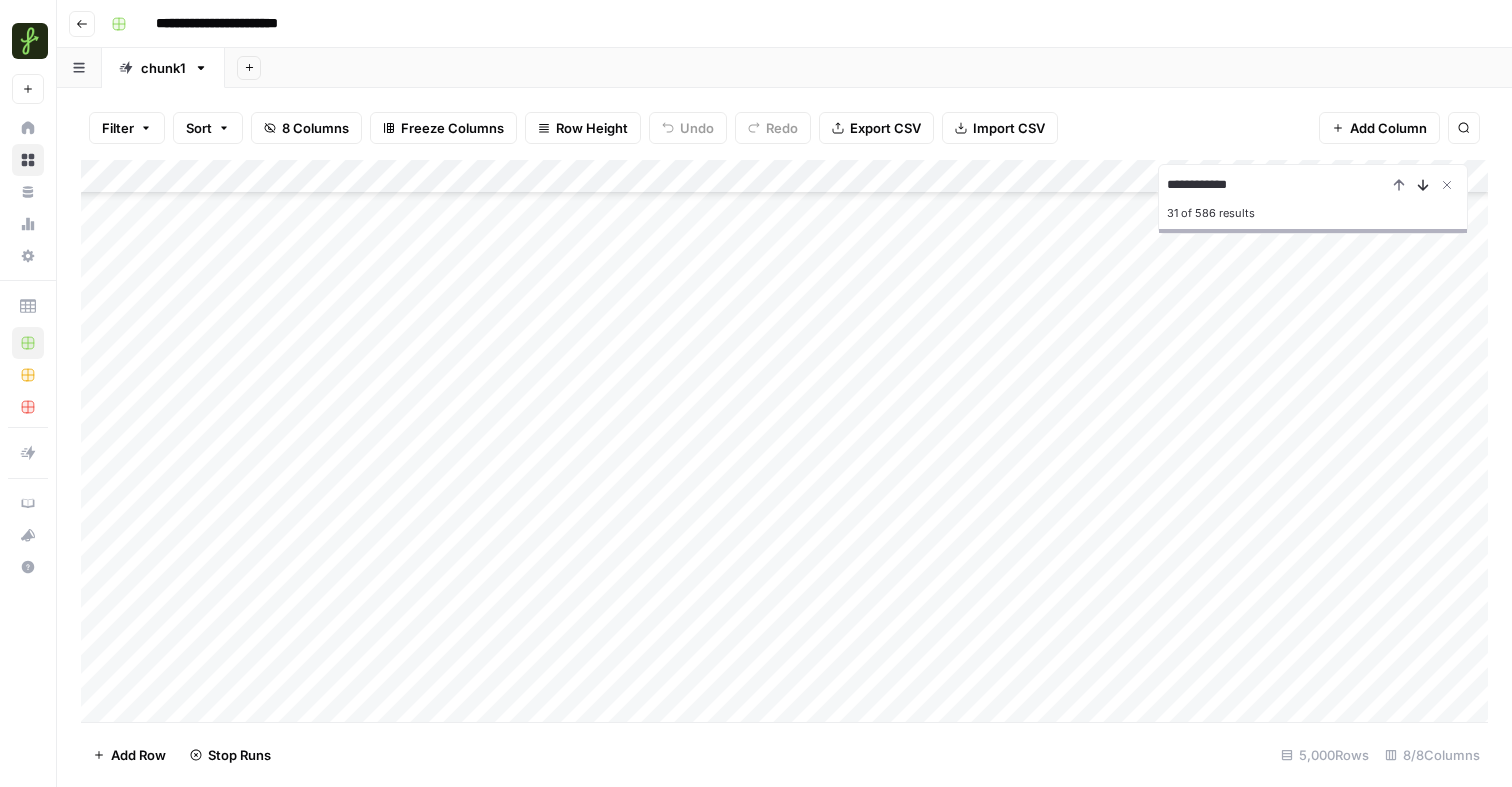 scroll, scrollTop: 4979, scrollLeft: 0, axis: vertical 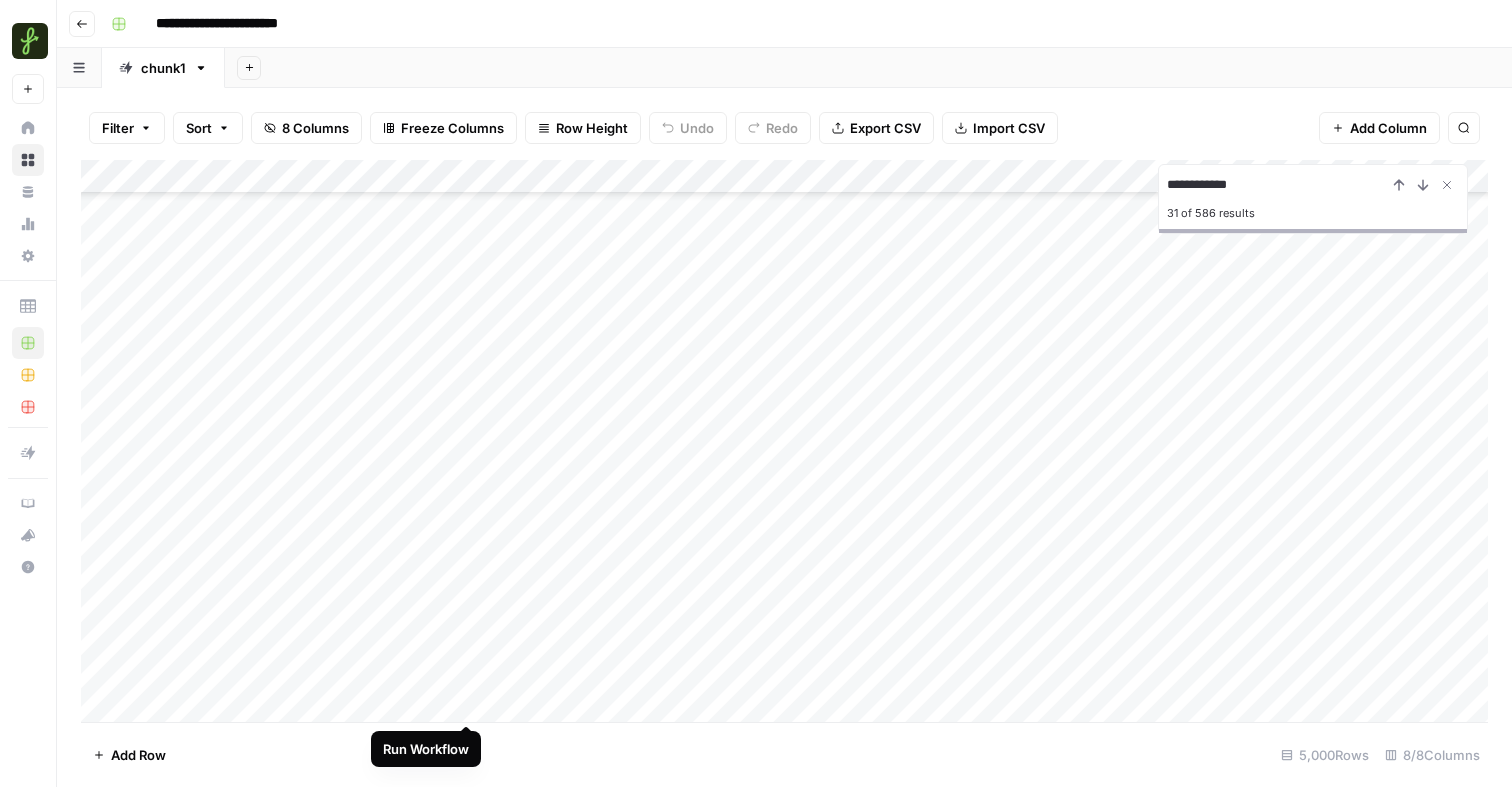 click on "Add Column" at bounding box center [784, 441] 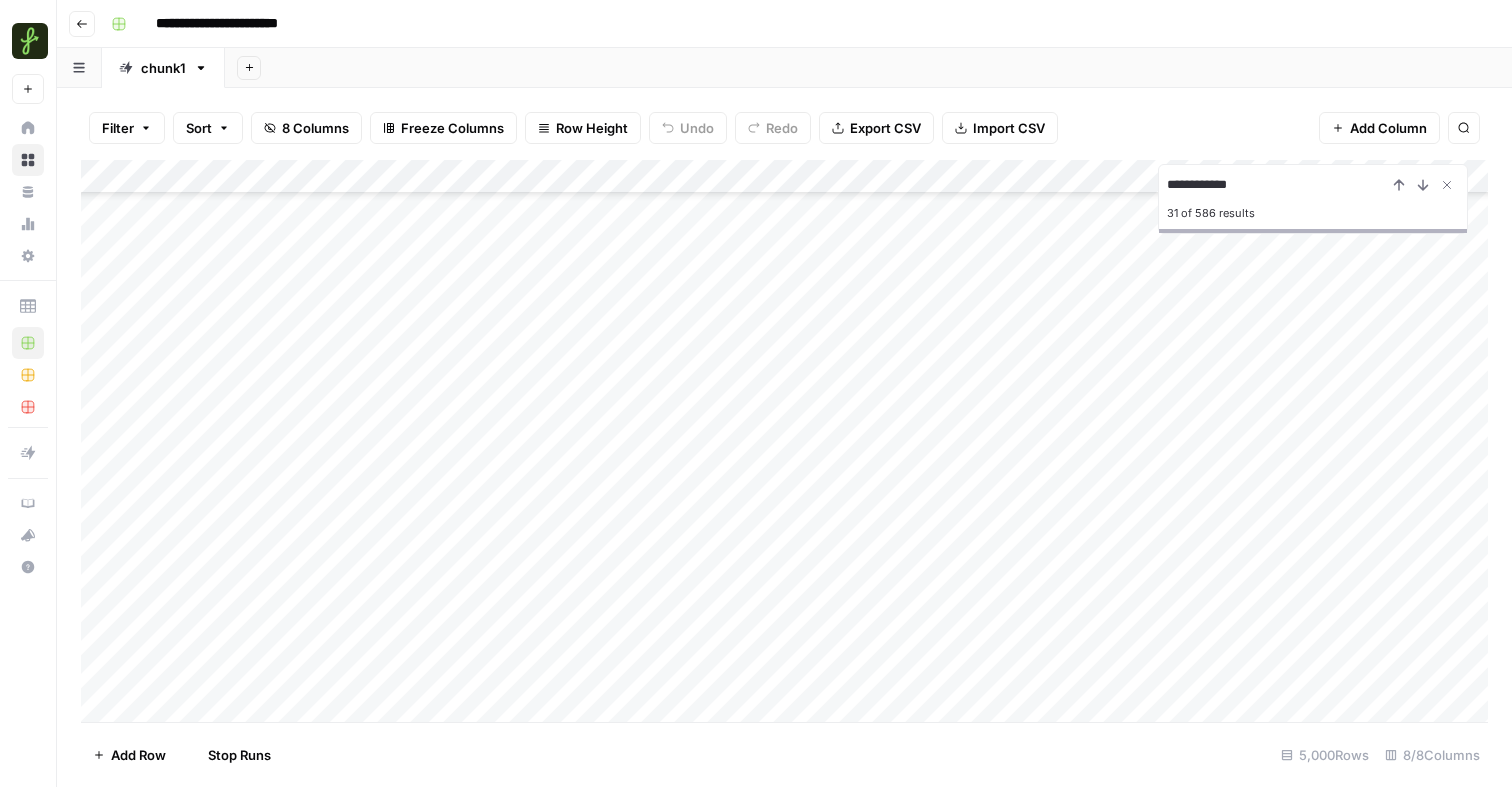 click on "Add Column" at bounding box center [784, 441] 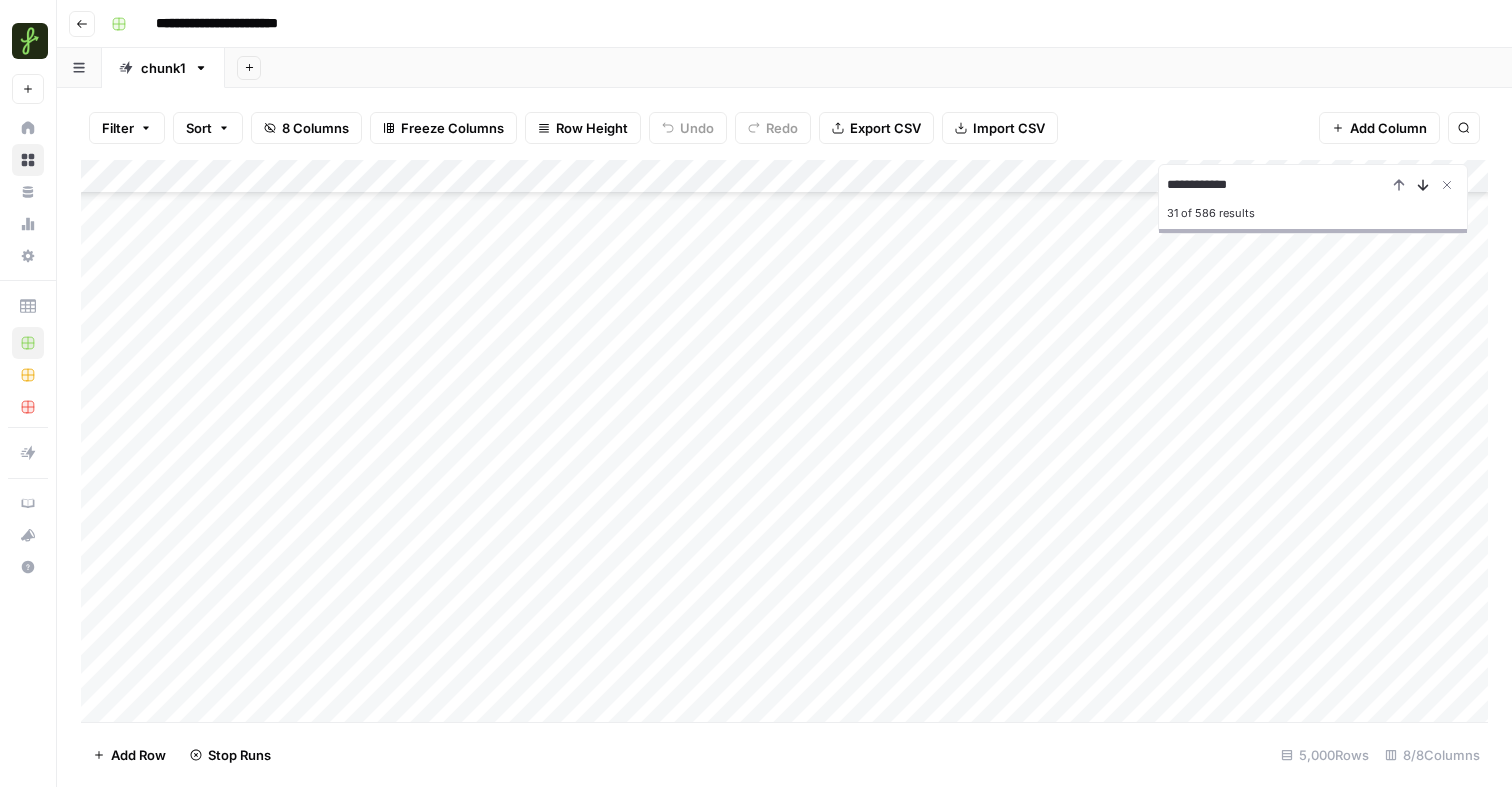 click 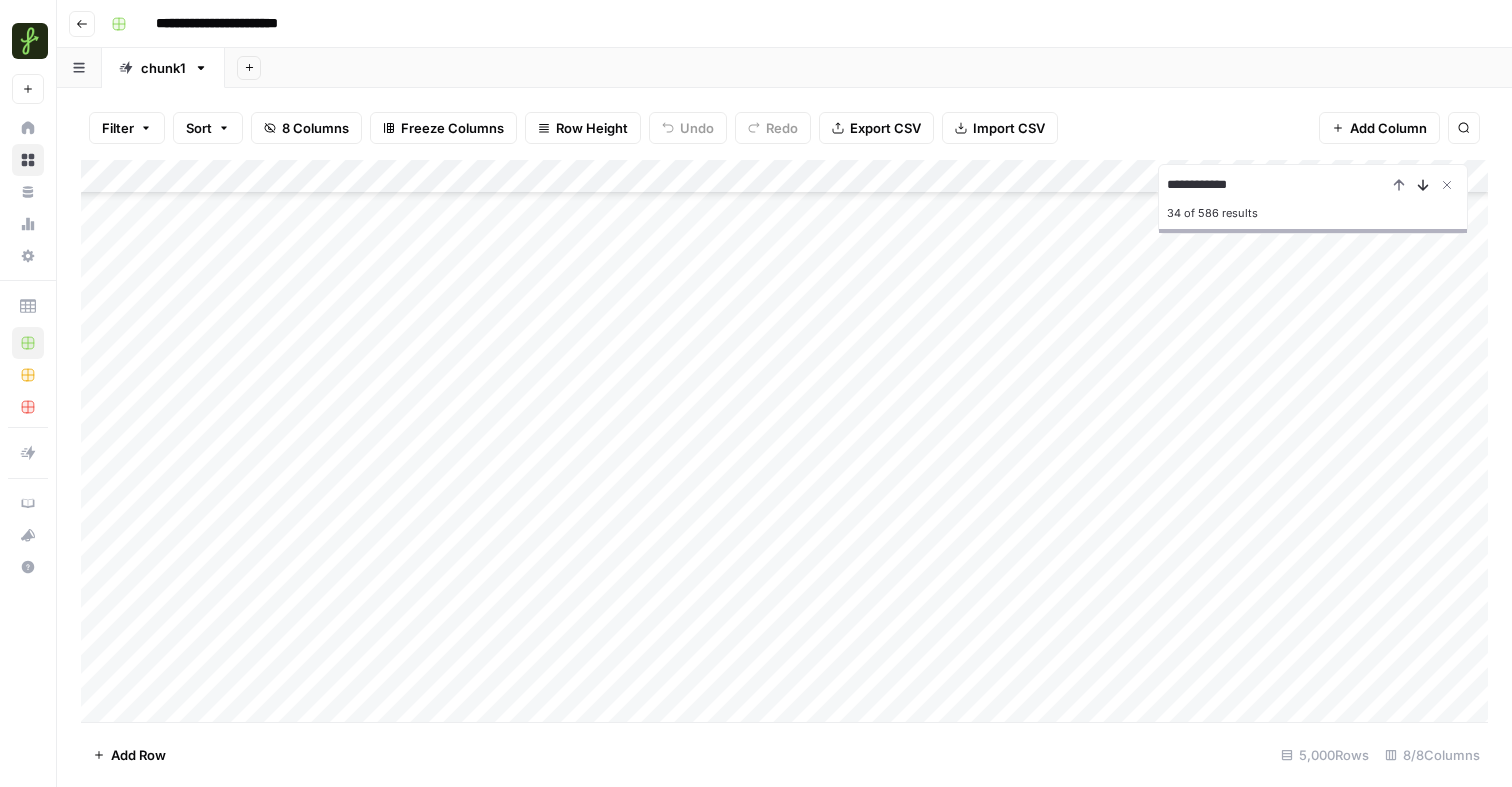 click 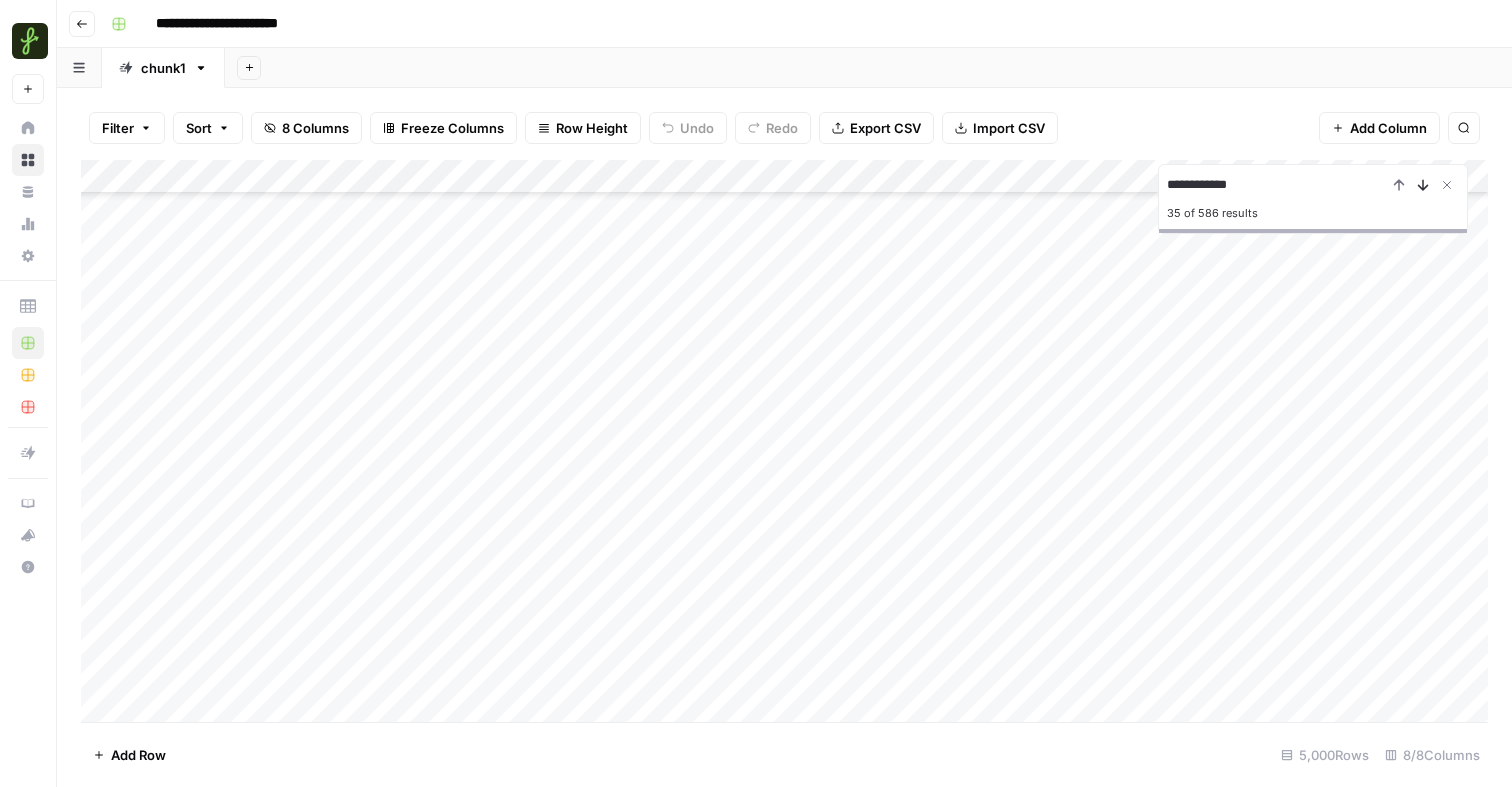 scroll, scrollTop: 5523, scrollLeft: 0, axis: vertical 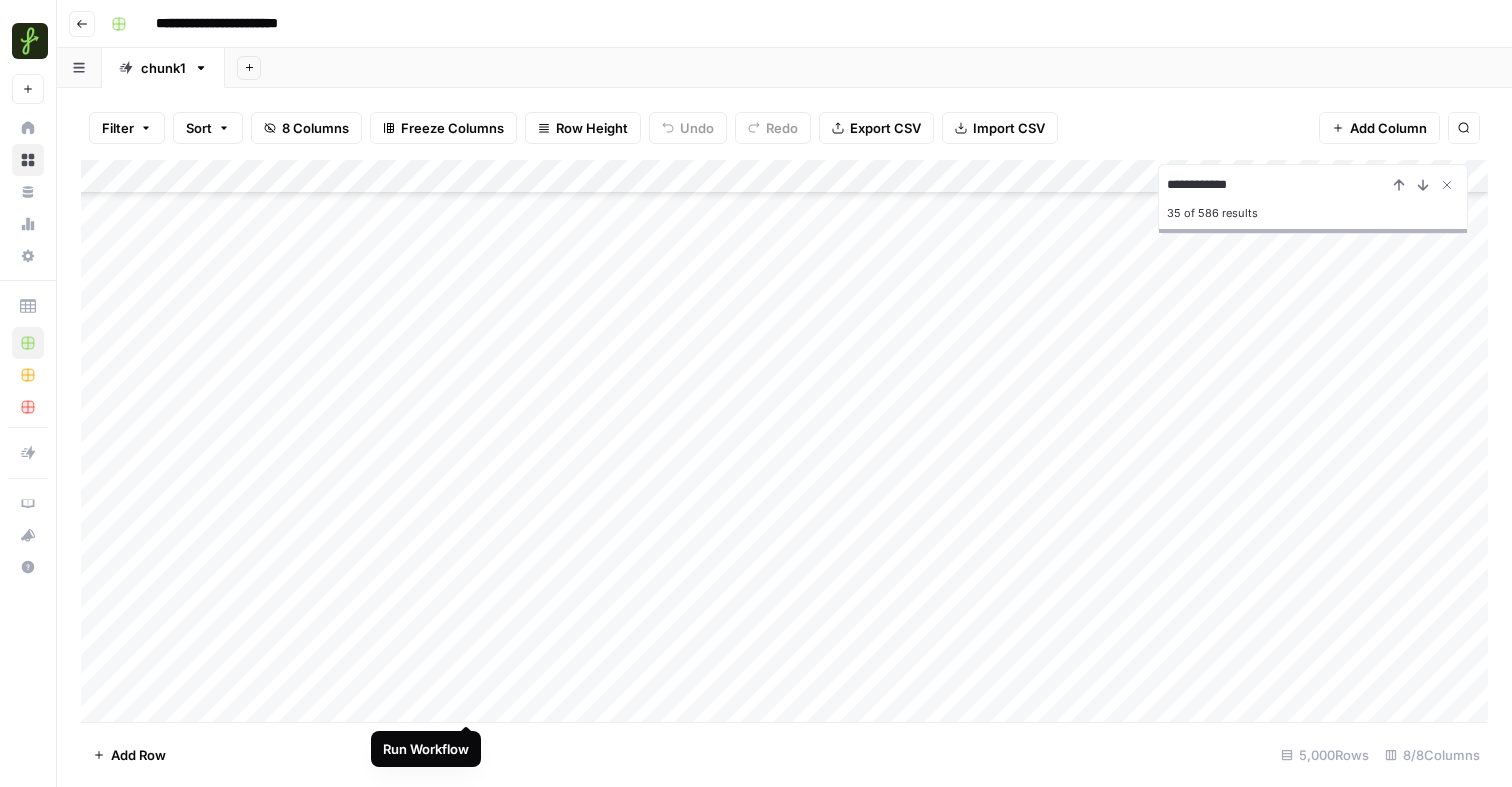 click on "Add Column" at bounding box center [784, 441] 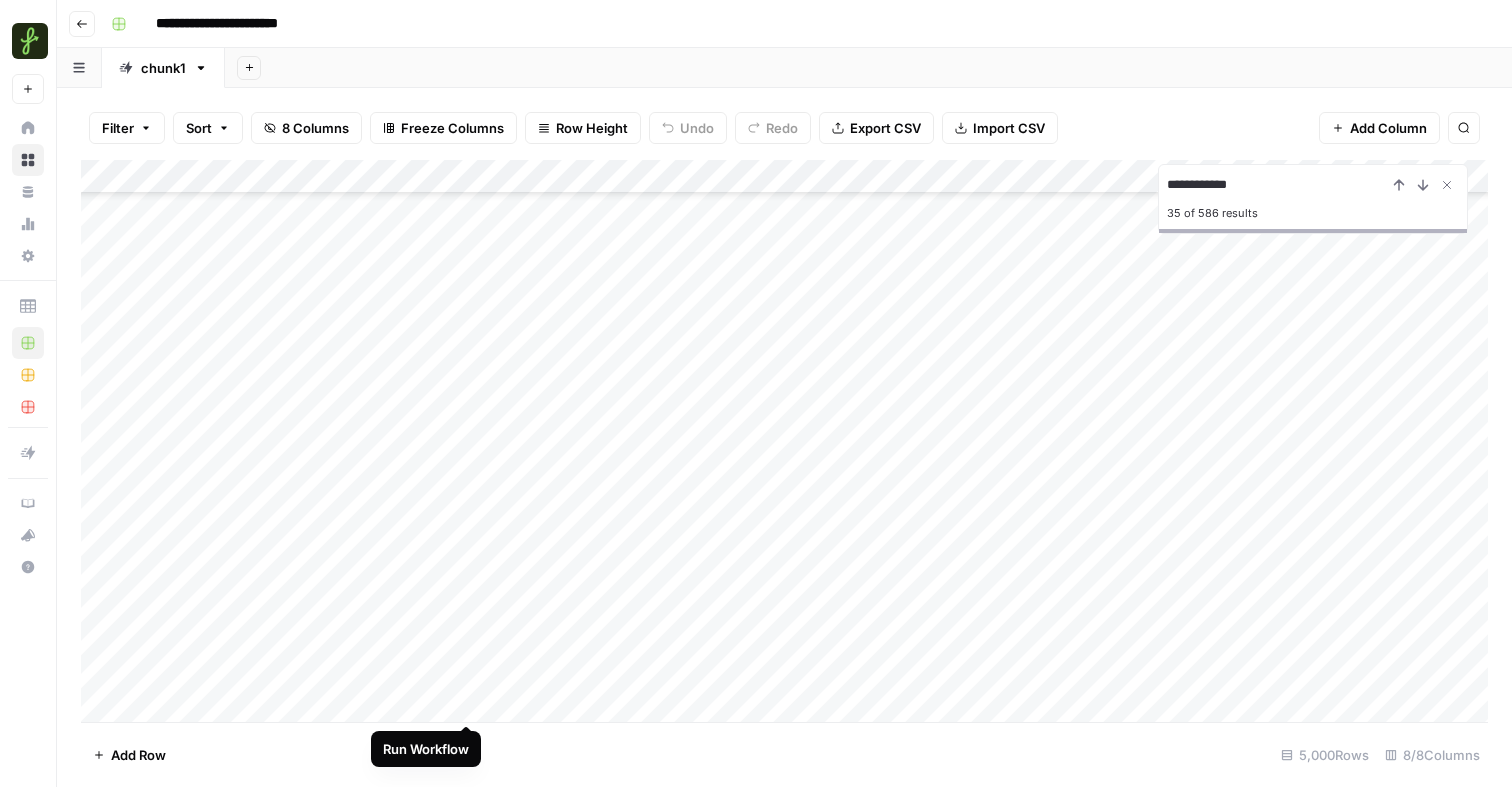 click on "Add Column" at bounding box center [784, 441] 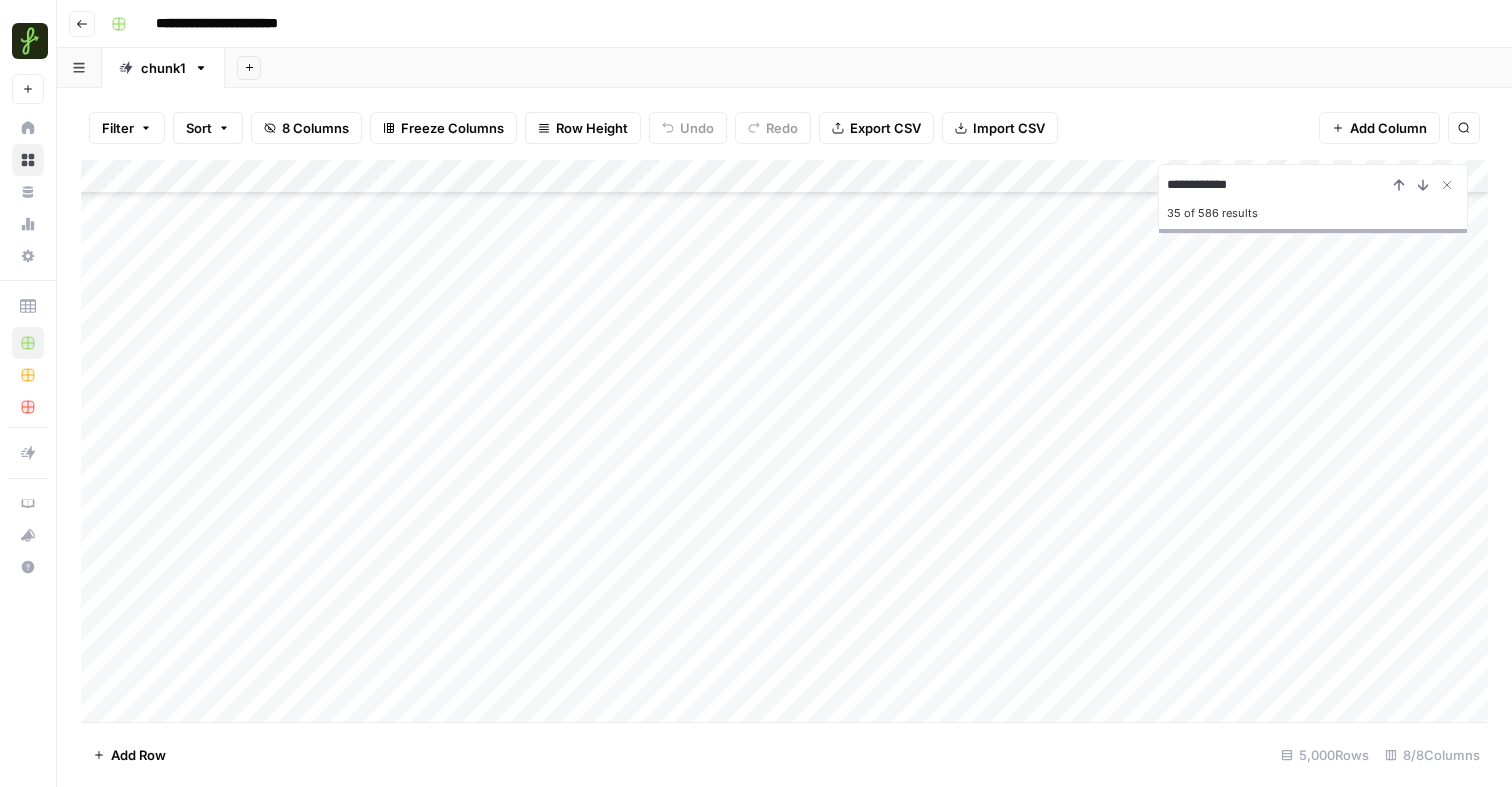 click on "Add Column" at bounding box center (784, 441) 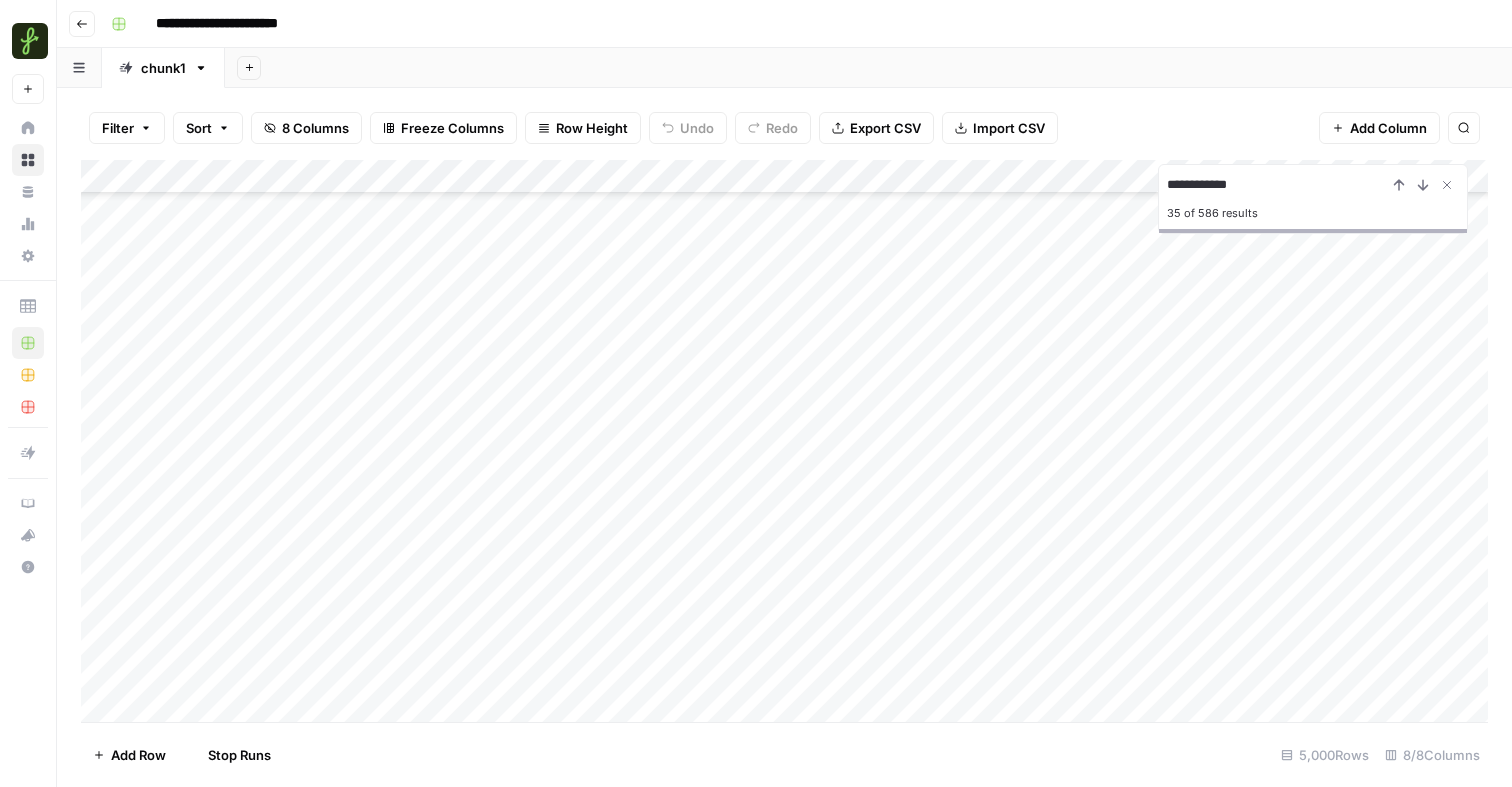 click on "Add Column" at bounding box center (784, 441) 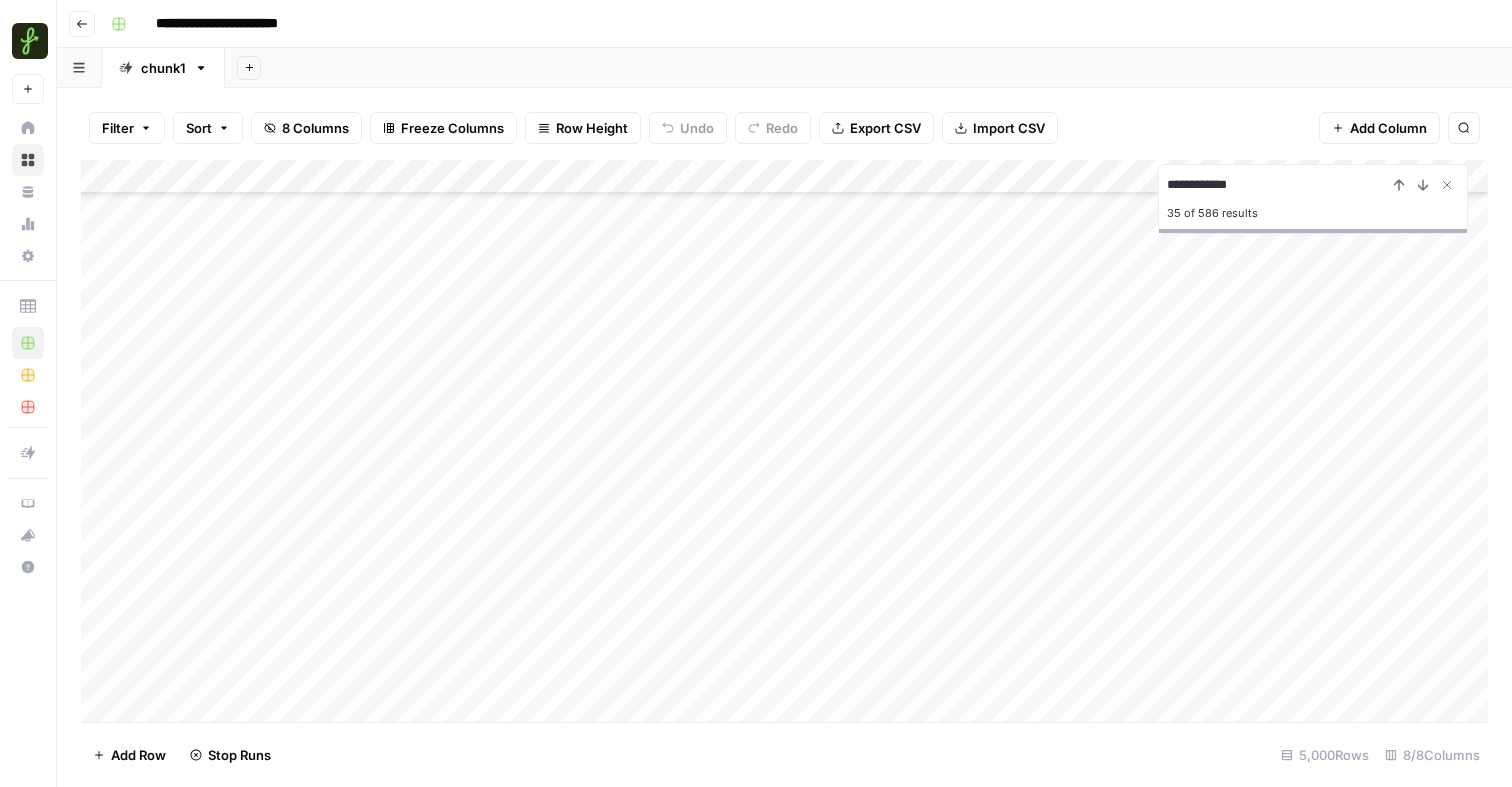 scroll, scrollTop: 2841, scrollLeft: 0, axis: vertical 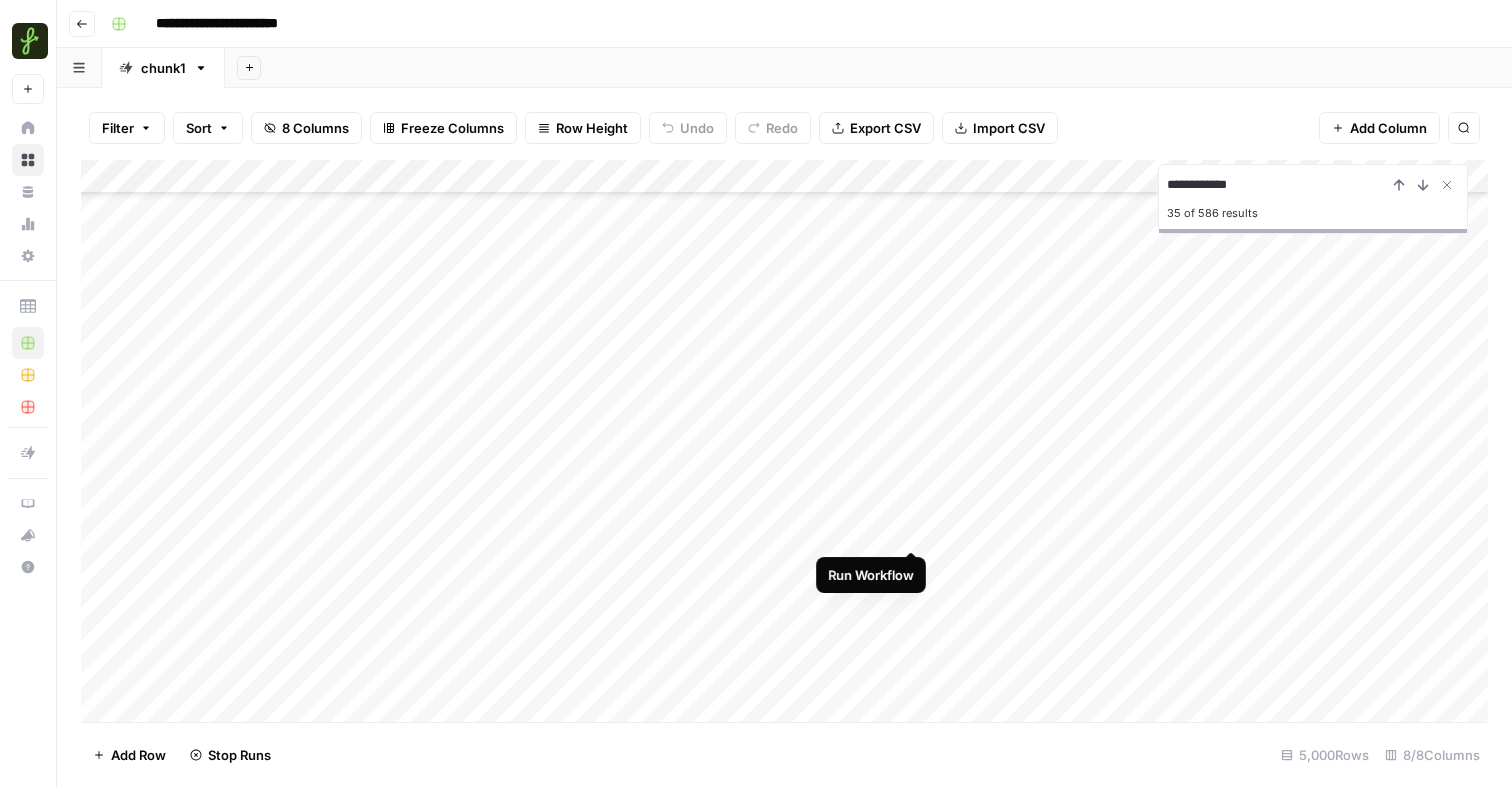 click on "Add Column" at bounding box center (784, 441) 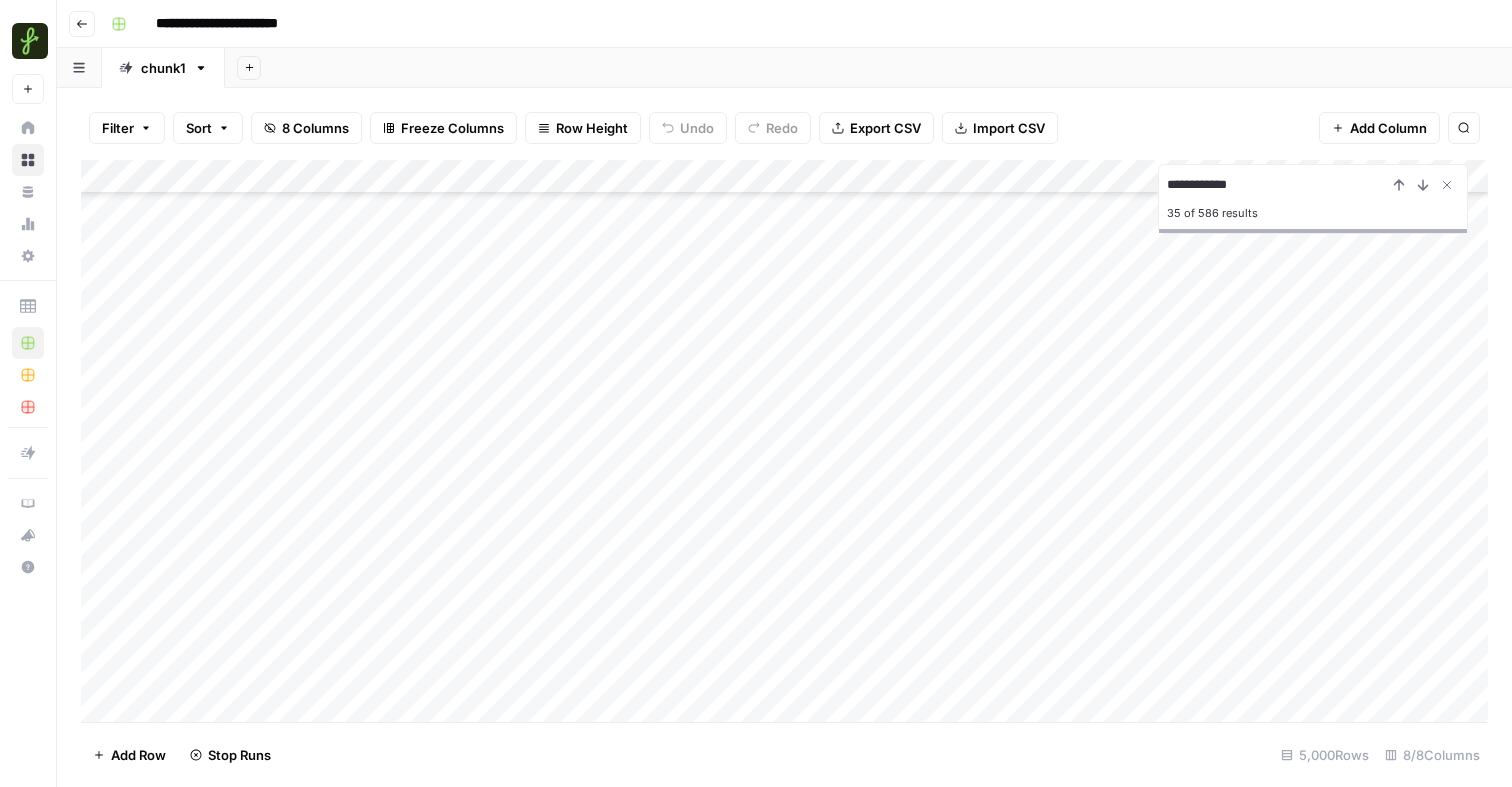 scroll, scrollTop: 3010, scrollLeft: 0, axis: vertical 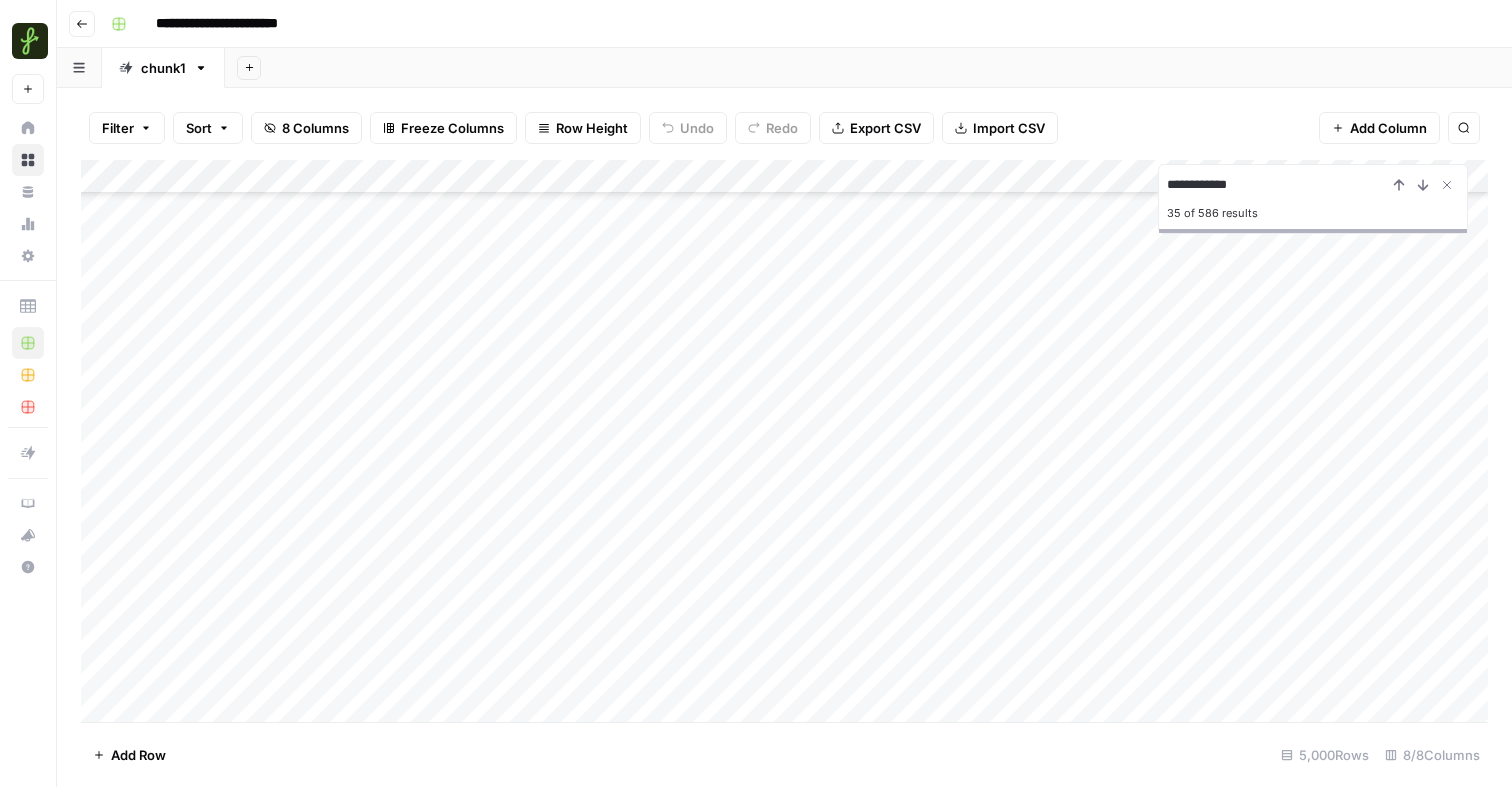 click on "Add Column" at bounding box center (784, 441) 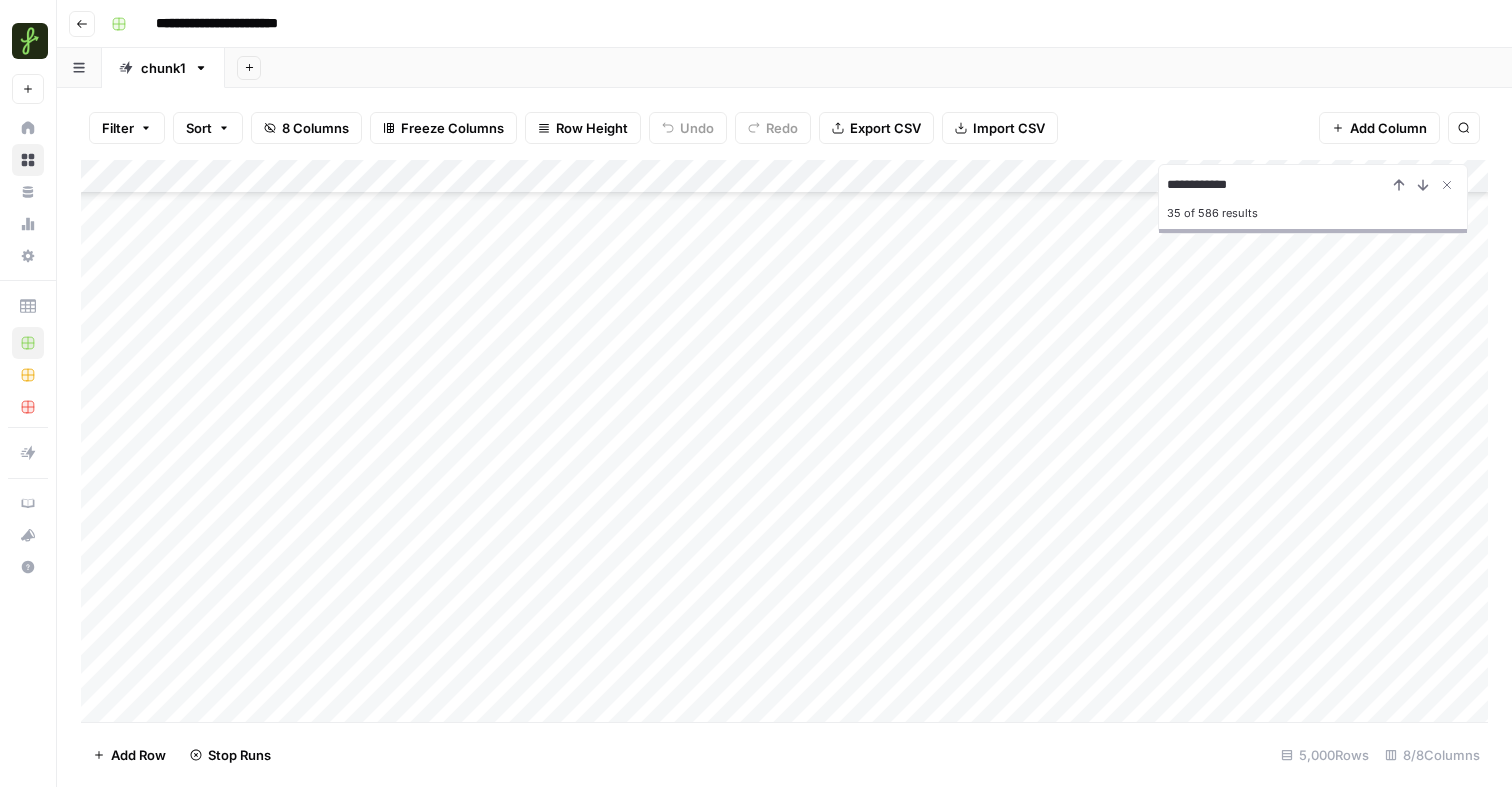 scroll, scrollTop: 2161, scrollLeft: 0, axis: vertical 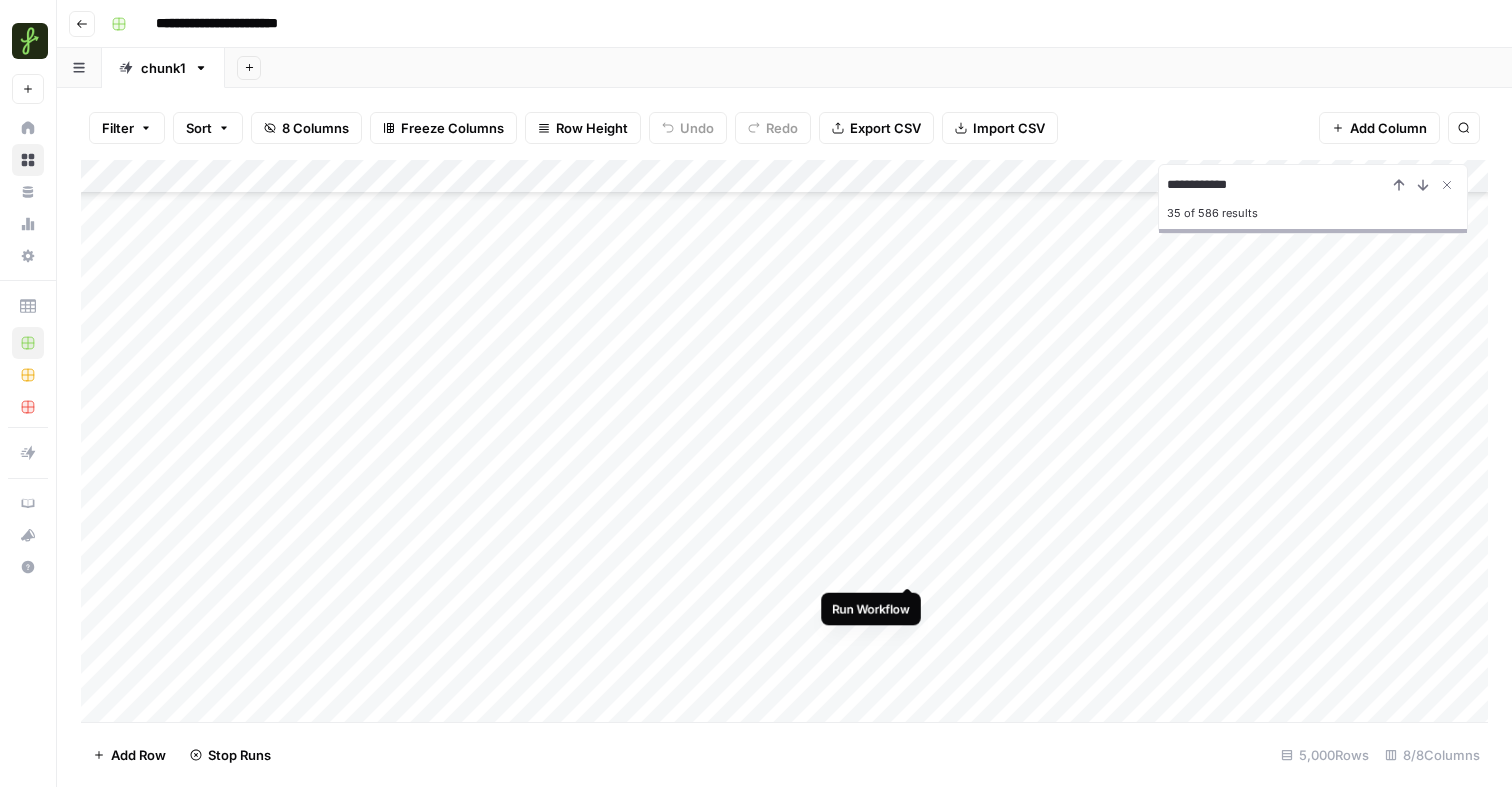 click on "Add Column" at bounding box center (784, 441) 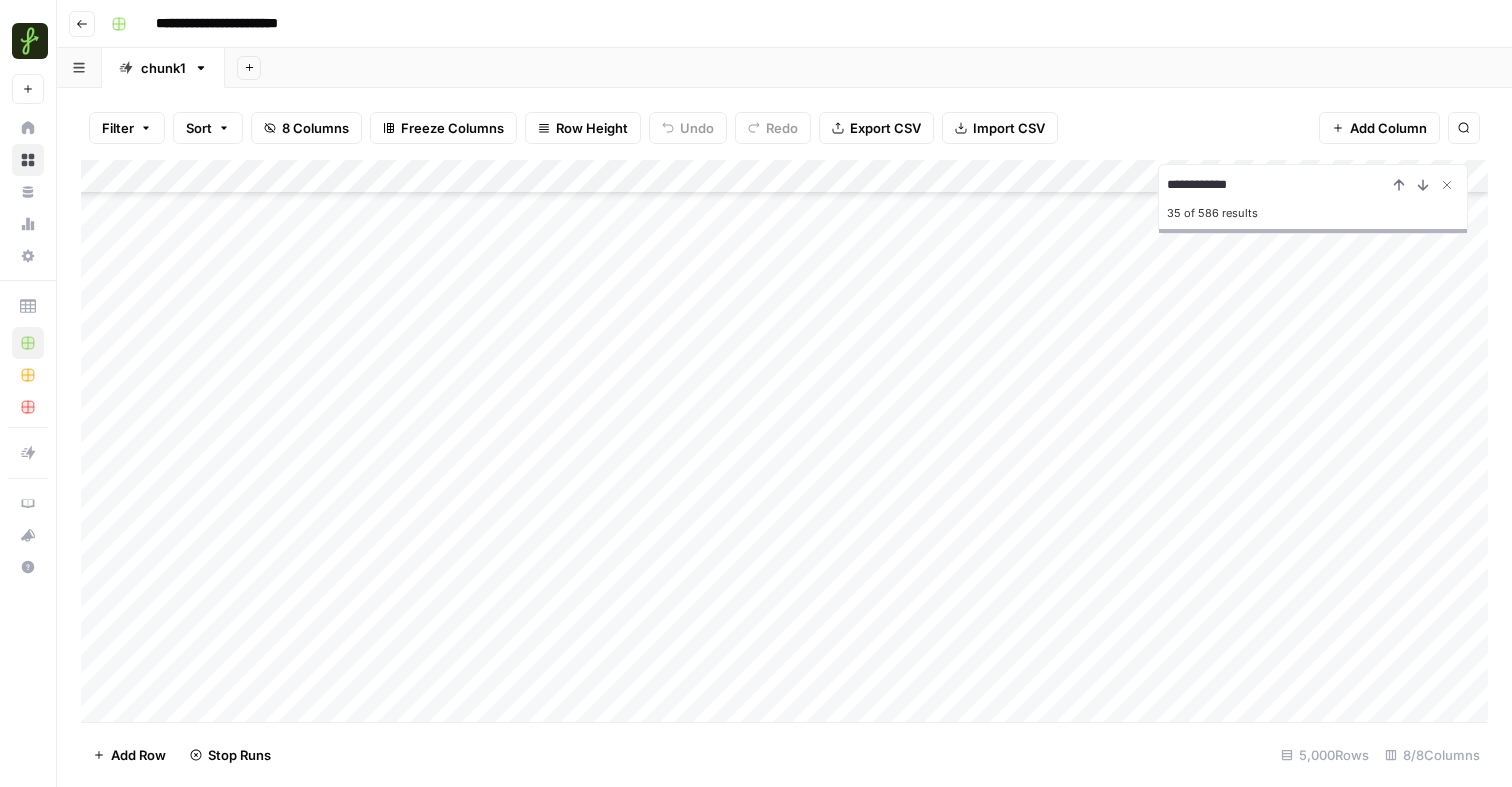 click on "Add Column" at bounding box center [784, 441] 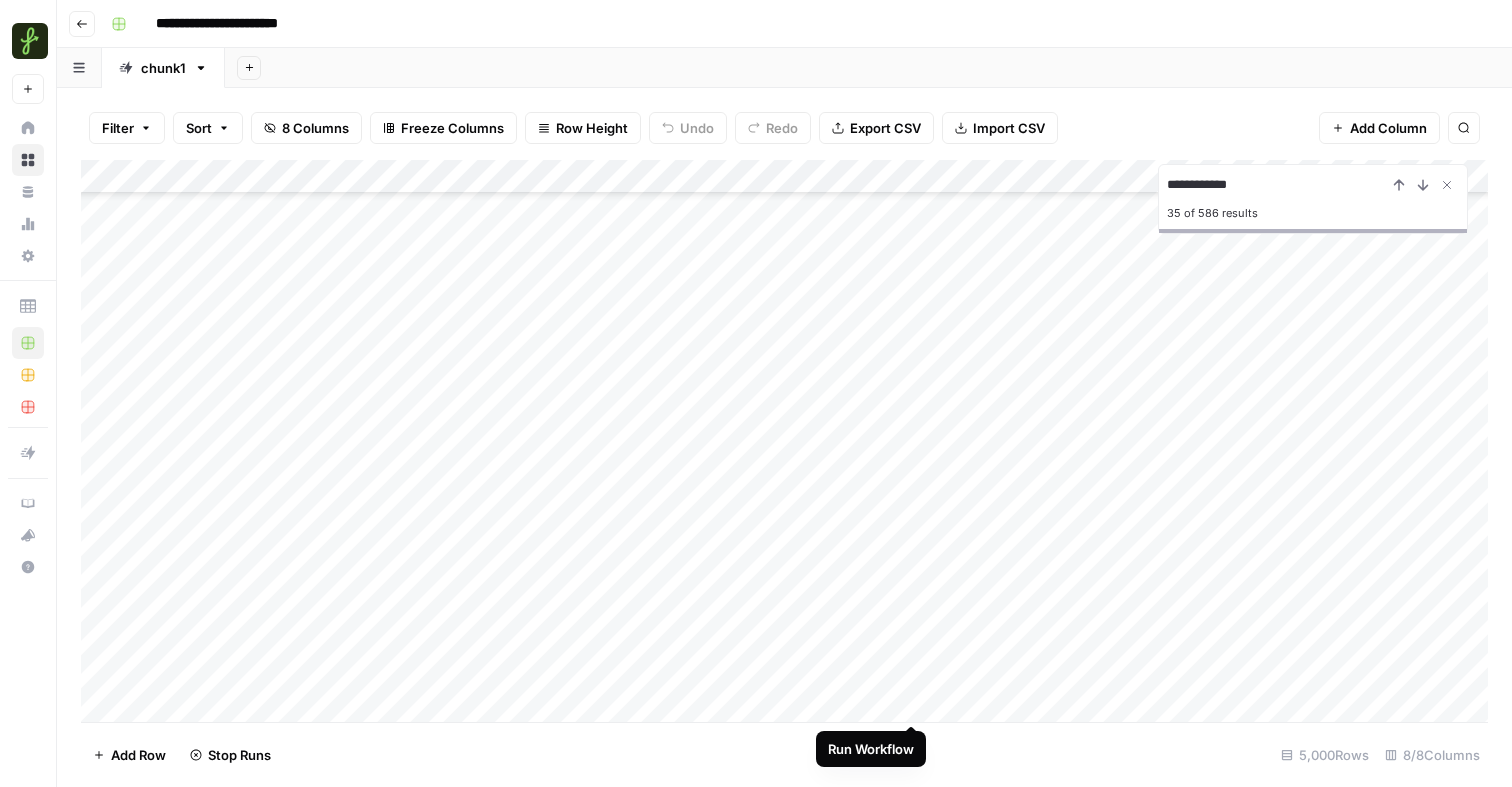 click on "Add Column" at bounding box center [784, 441] 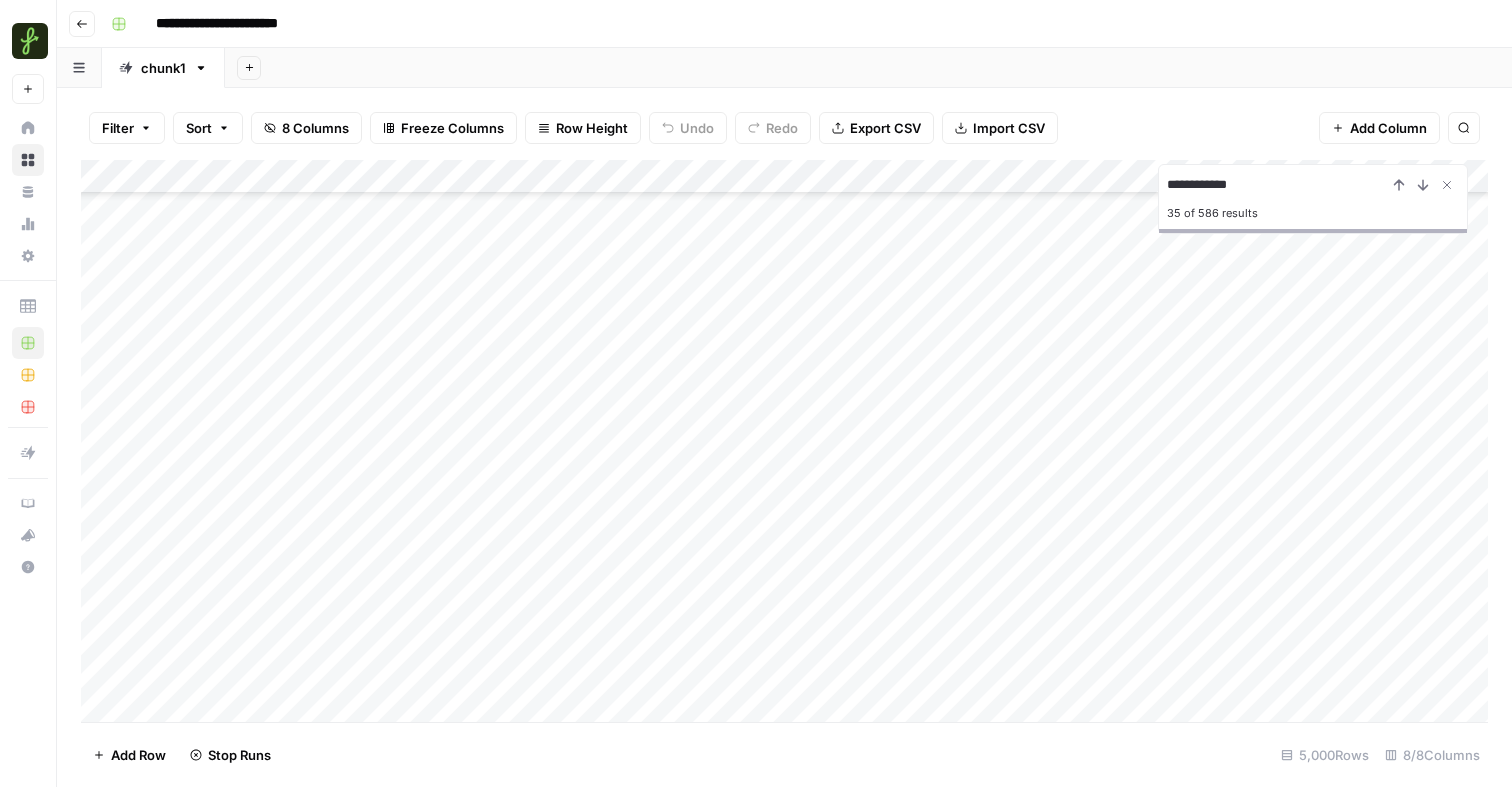 scroll, scrollTop: 1225, scrollLeft: 0, axis: vertical 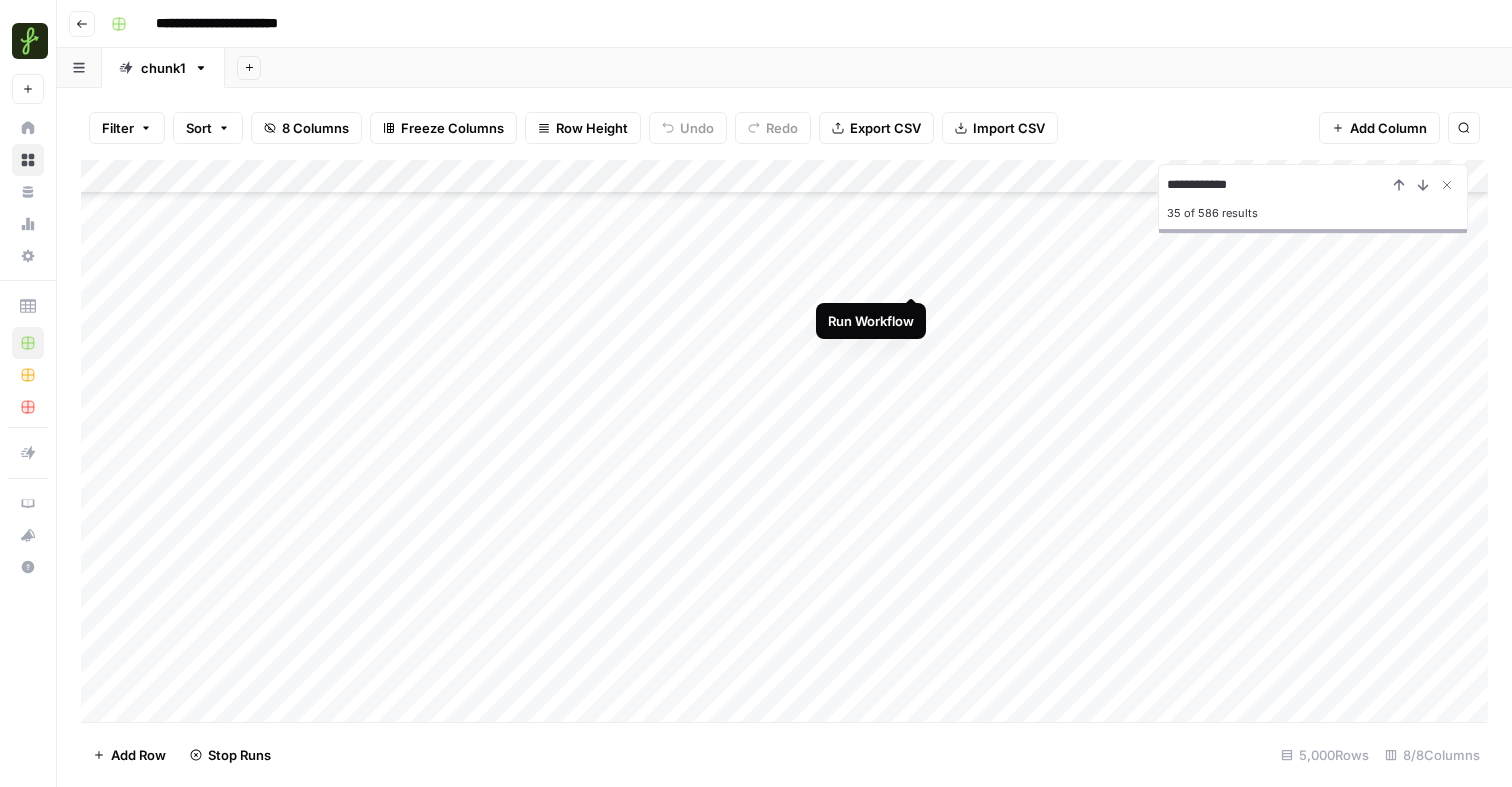 click on "Add Column" at bounding box center [784, 441] 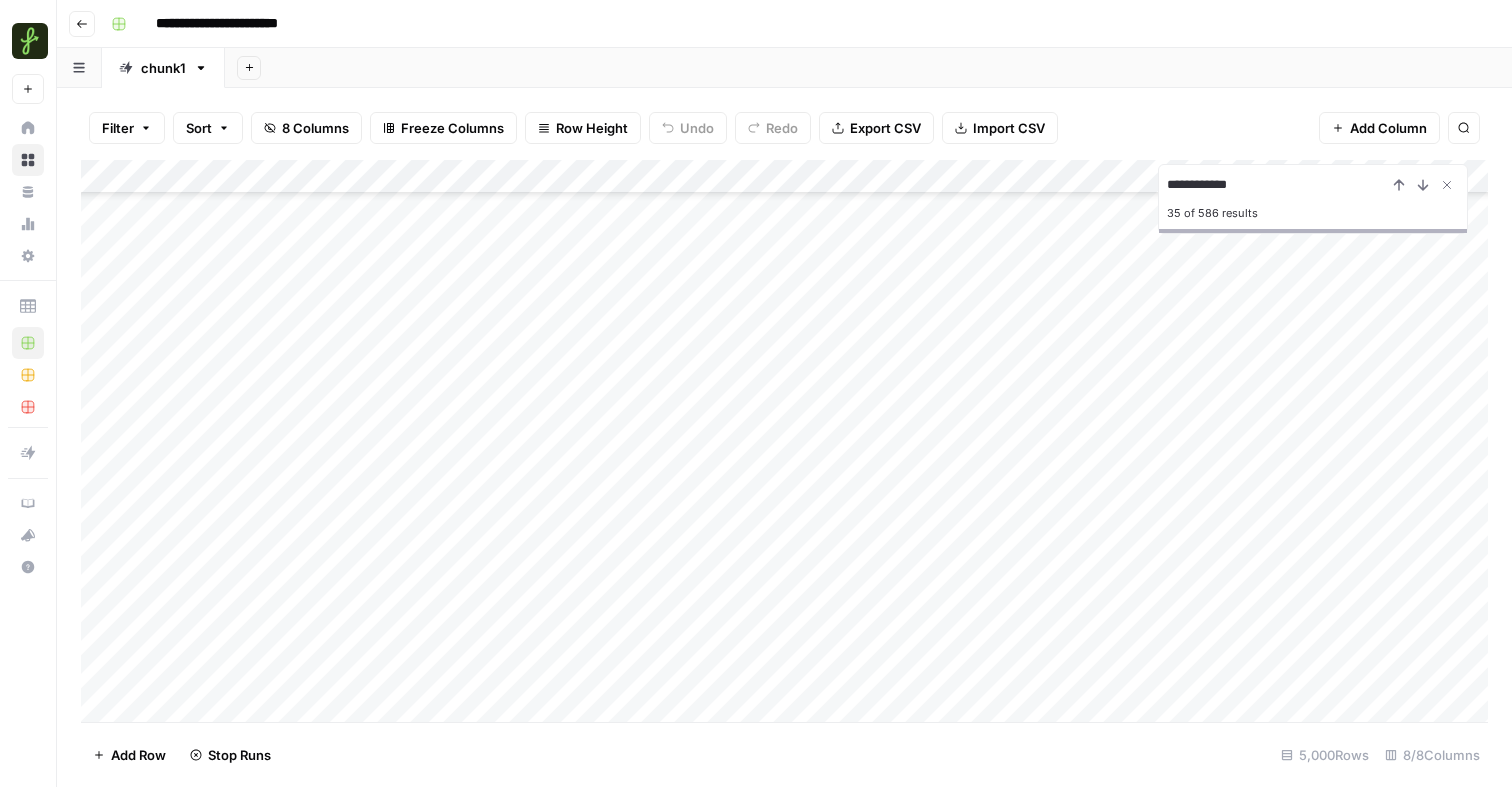 scroll, scrollTop: 0, scrollLeft: 0, axis: both 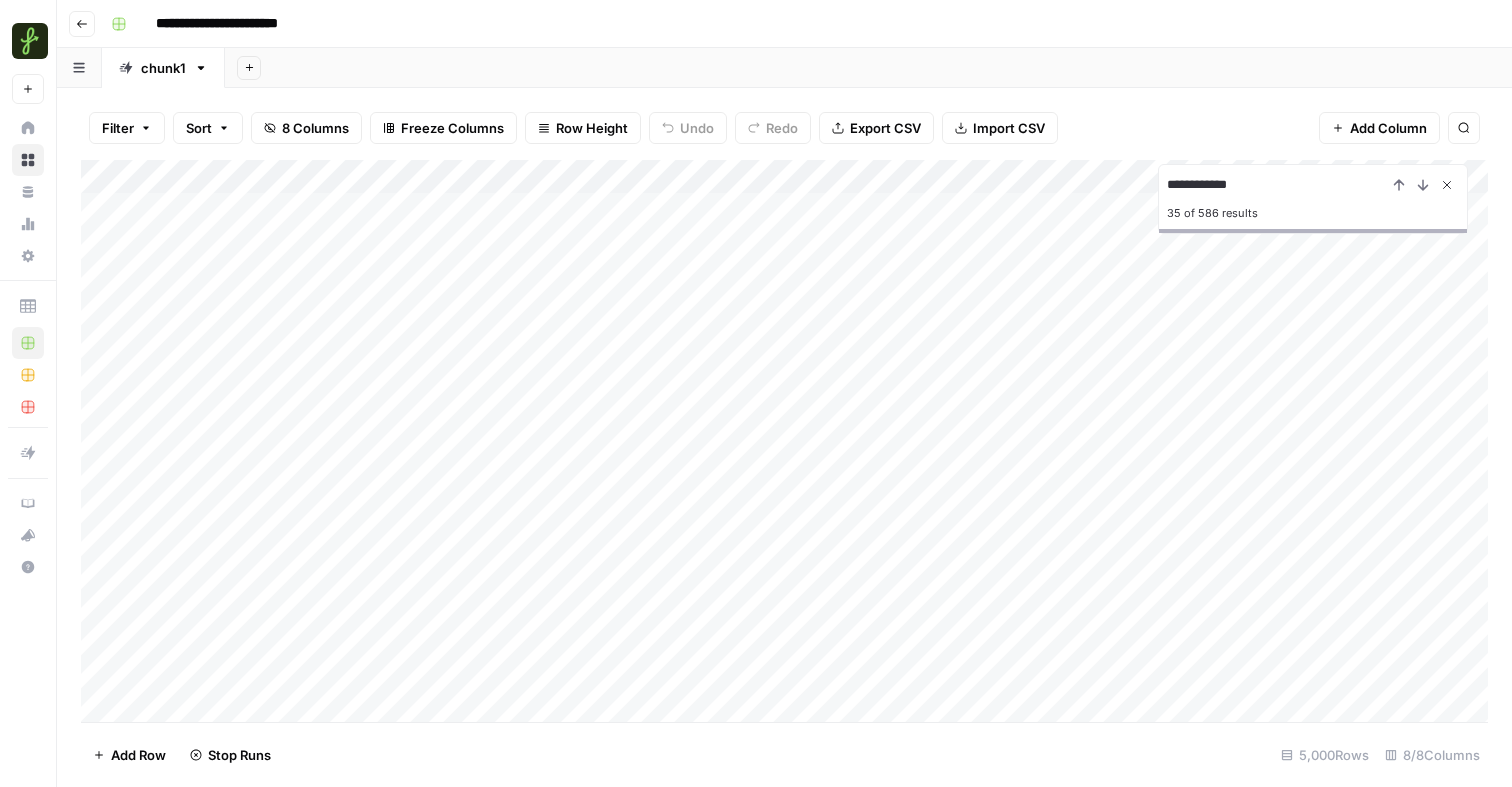 click 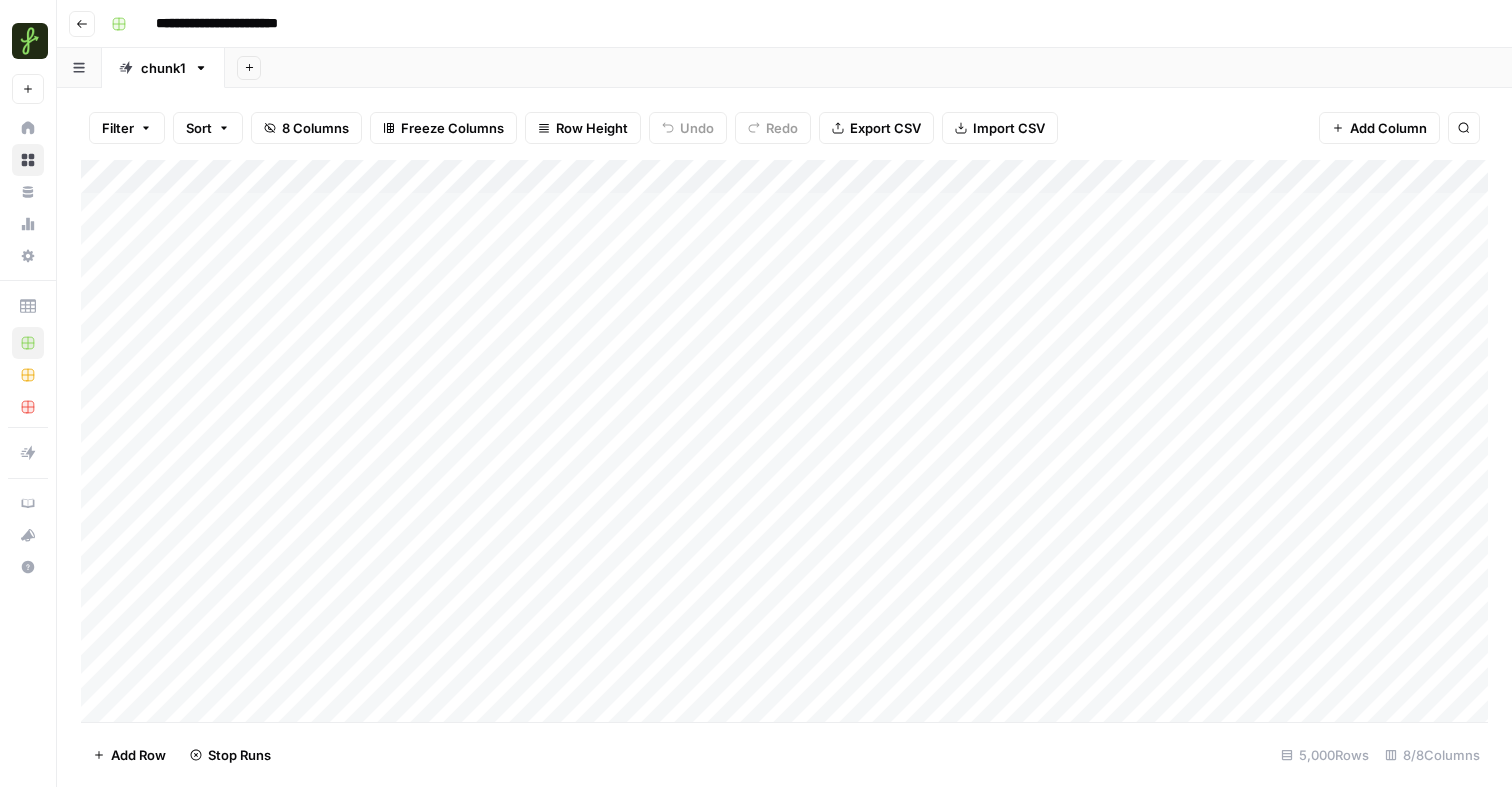 click on "Filter Sort 8 Columns Freeze Columns Row Height Undo Redo Export CSV Import CSV Add Column Search" at bounding box center [784, 128] 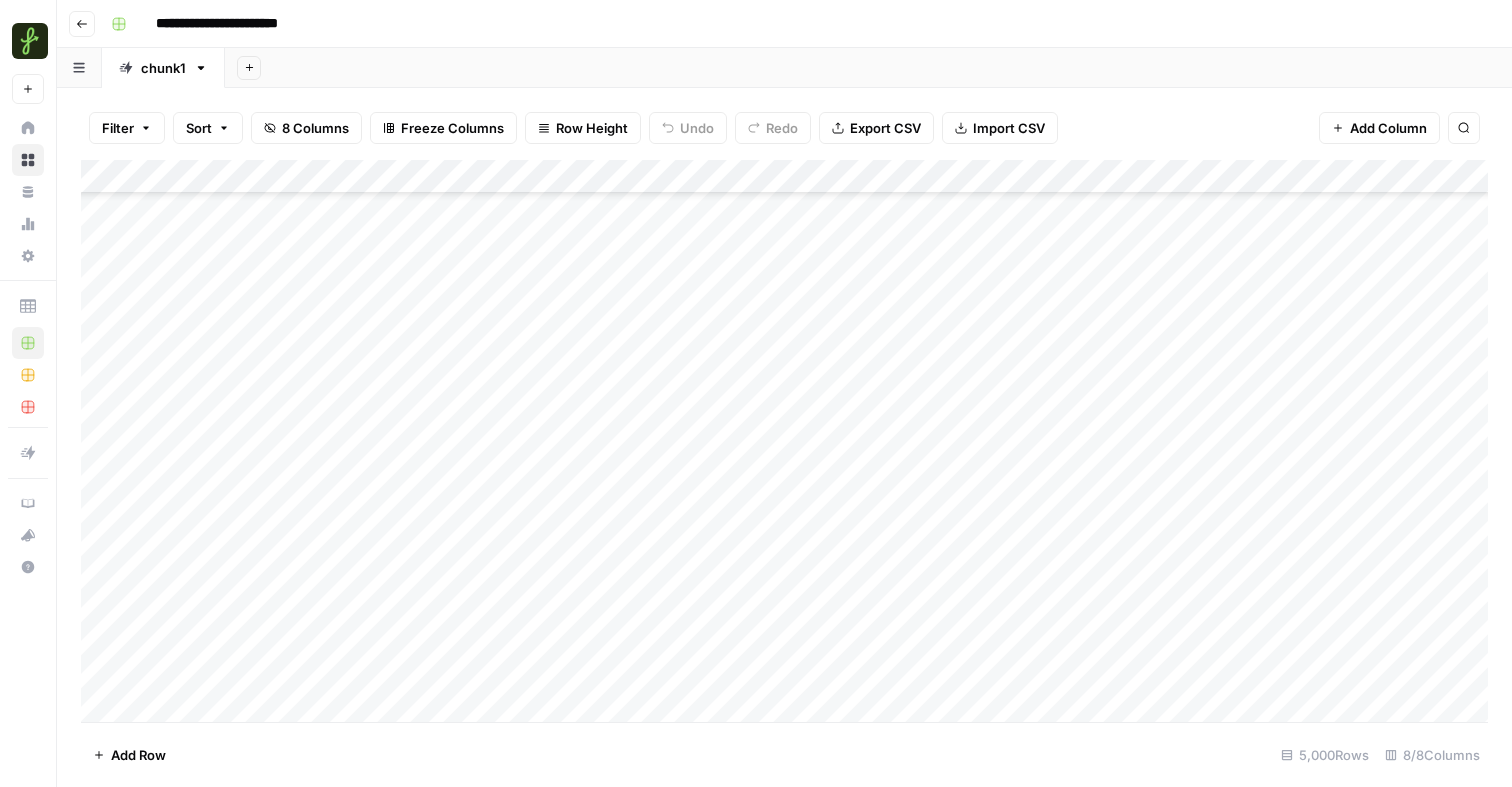 scroll, scrollTop: 1086, scrollLeft: 0, axis: vertical 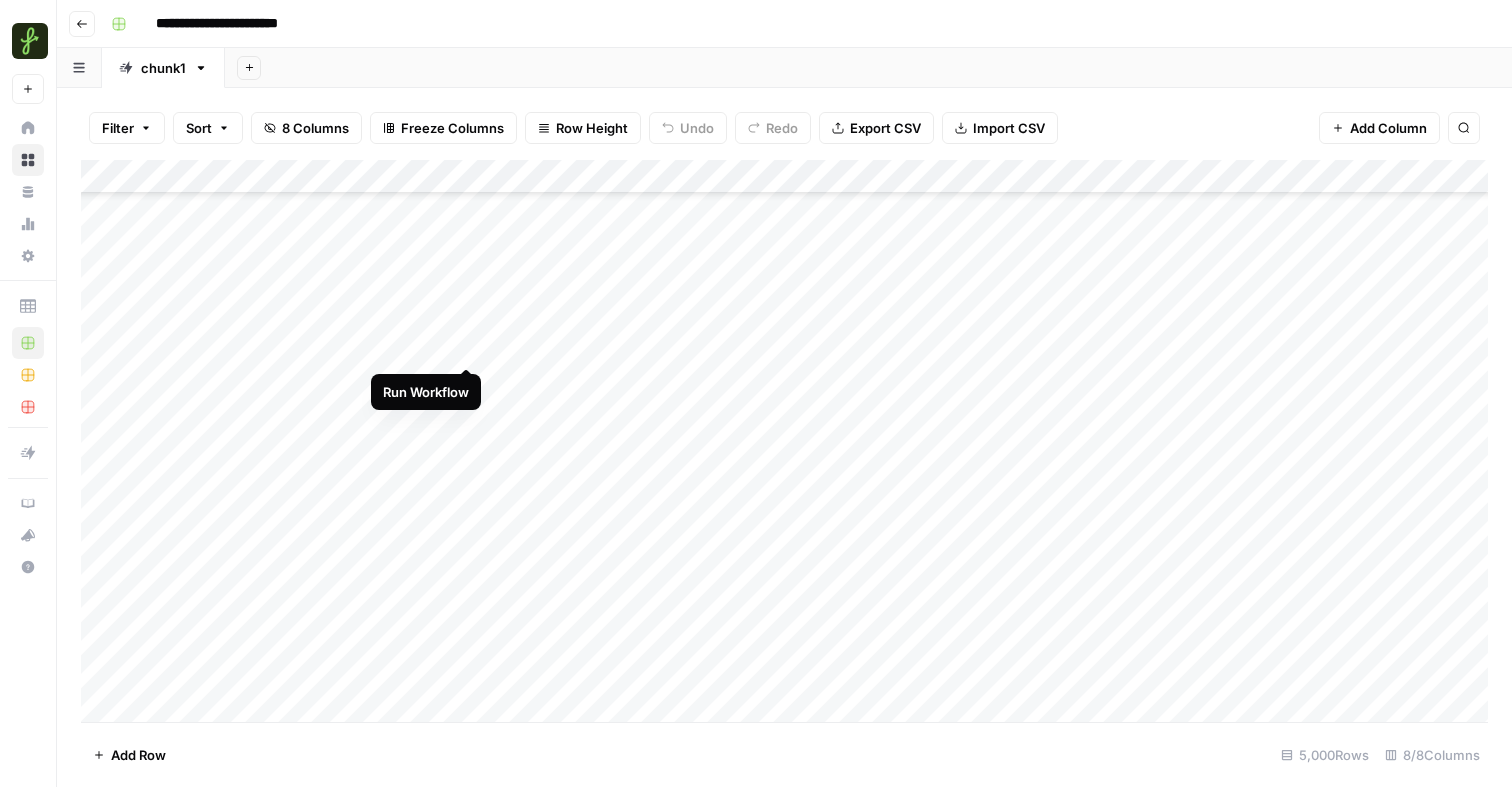 click on "Add Column" at bounding box center [784, 441] 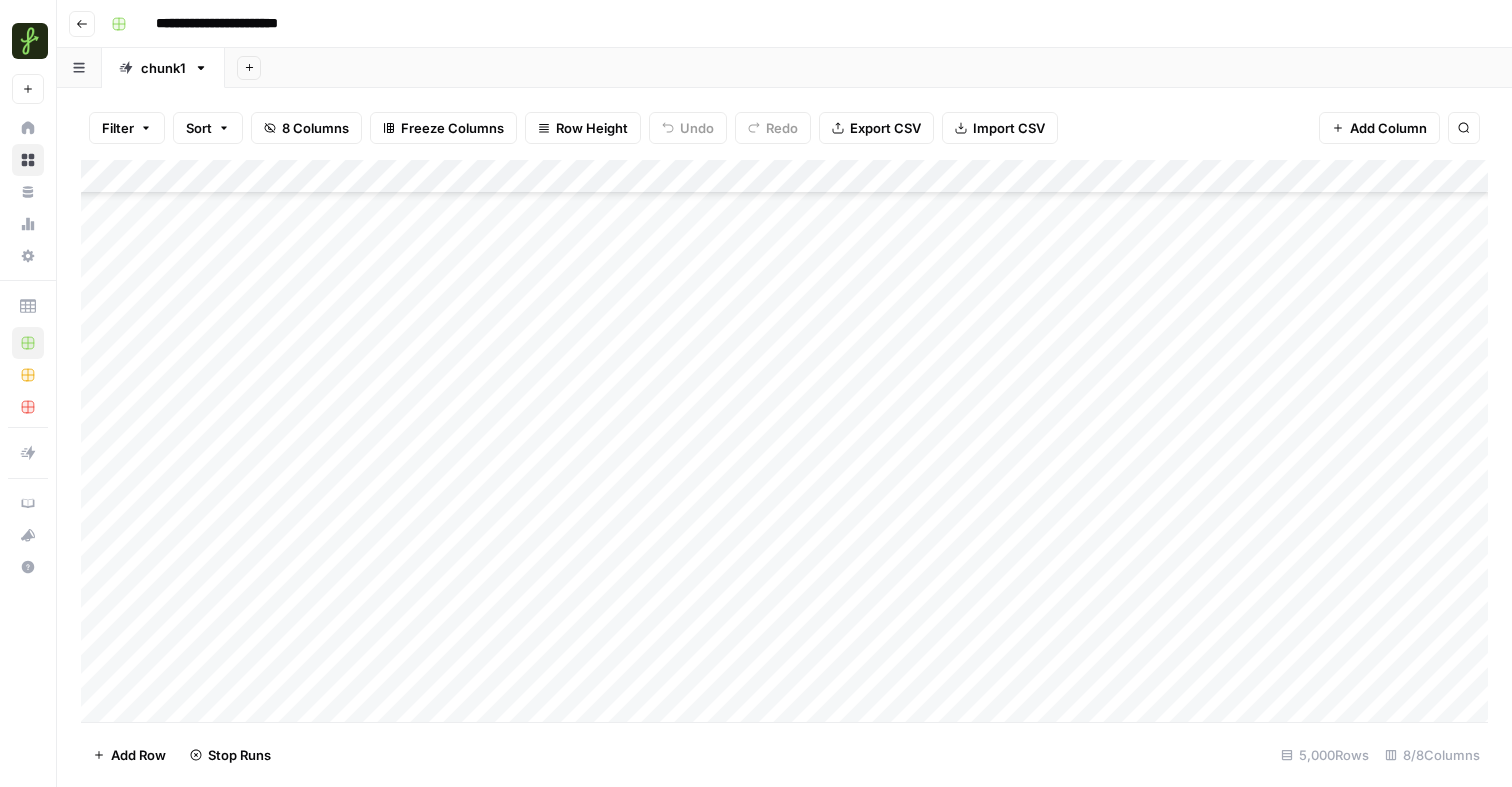 click on "Add Column" at bounding box center (784, 441) 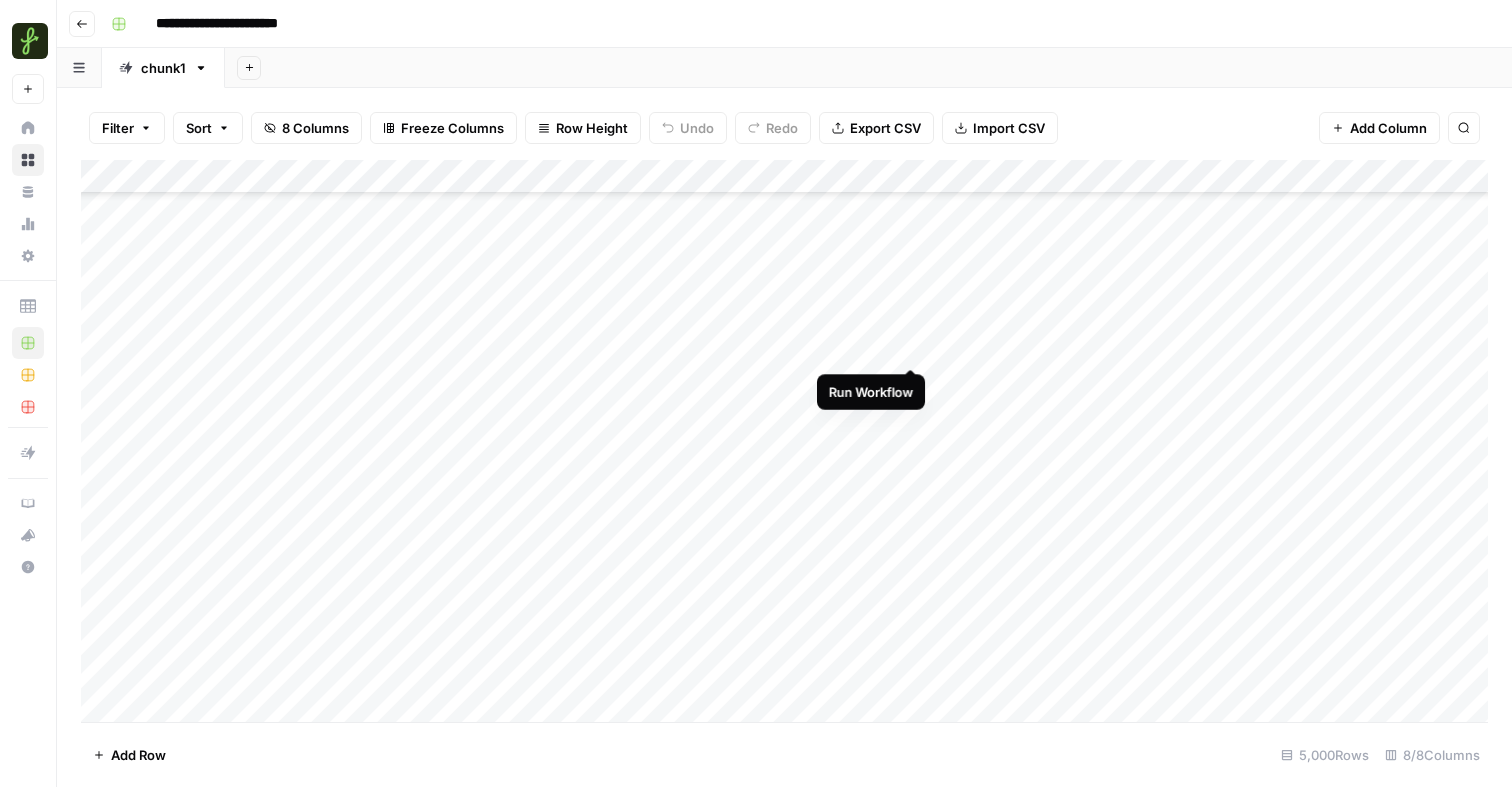 click on "Add Column" at bounding box center [784, 441] 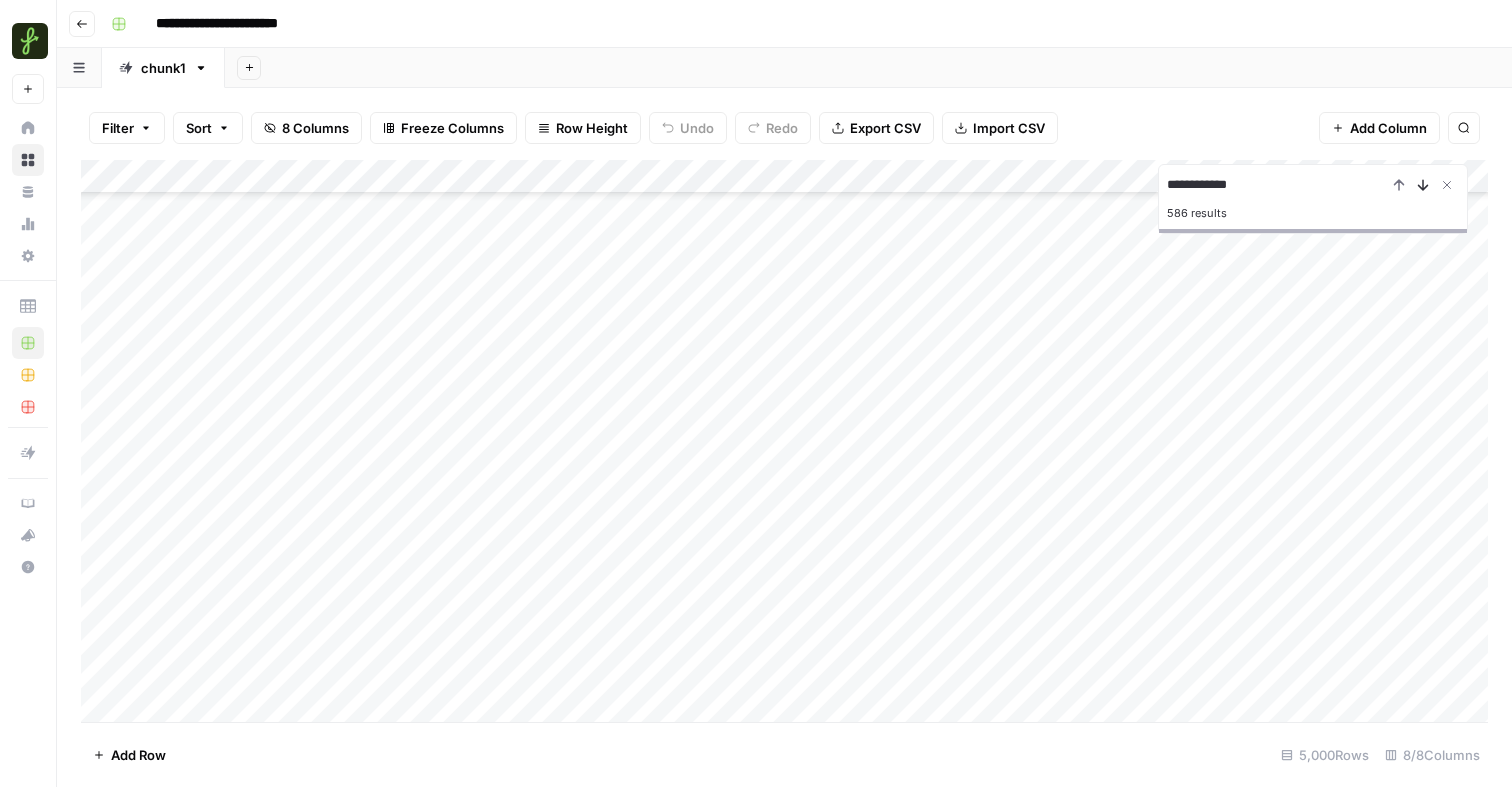 type on "**********" 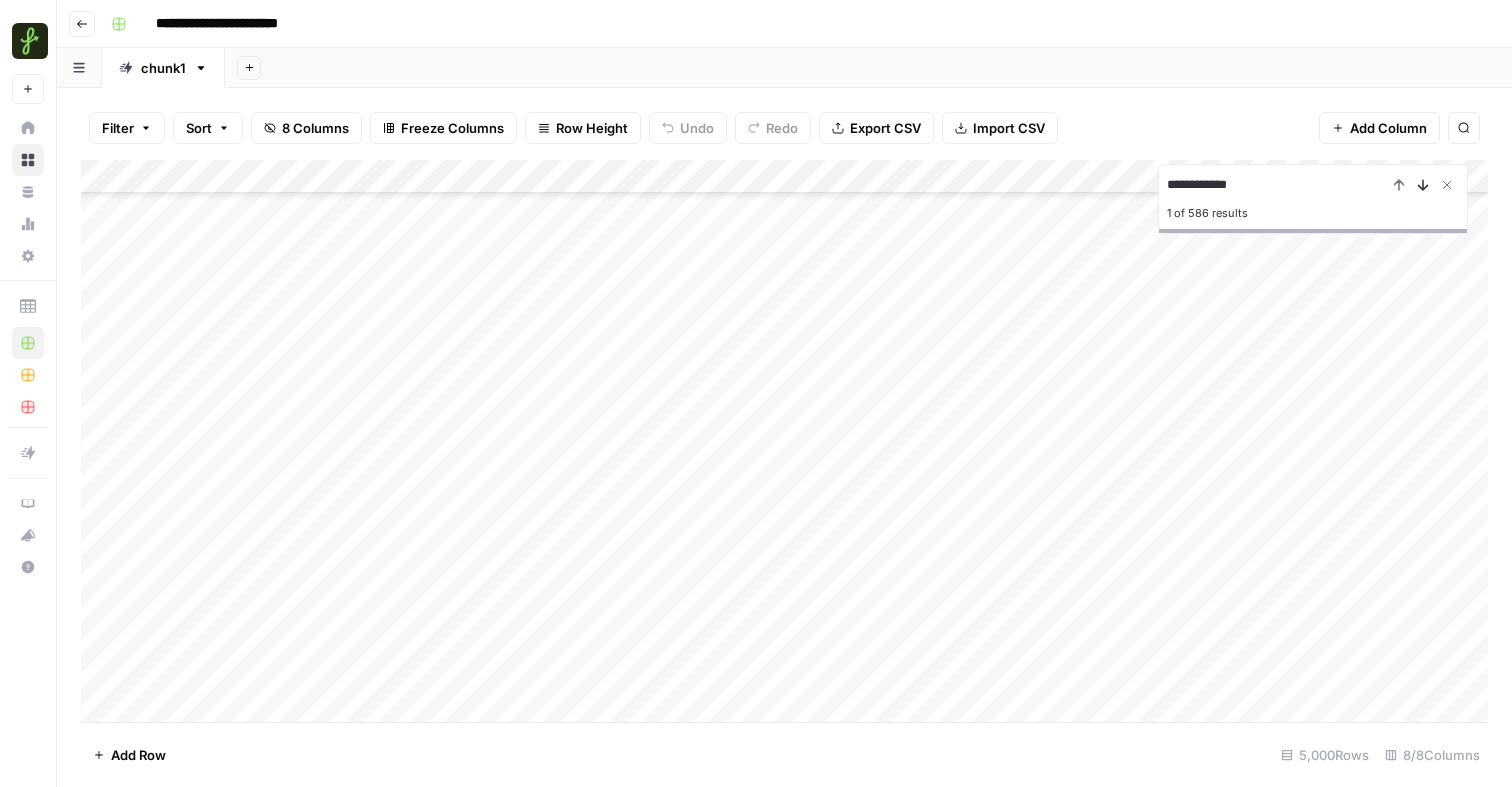 click 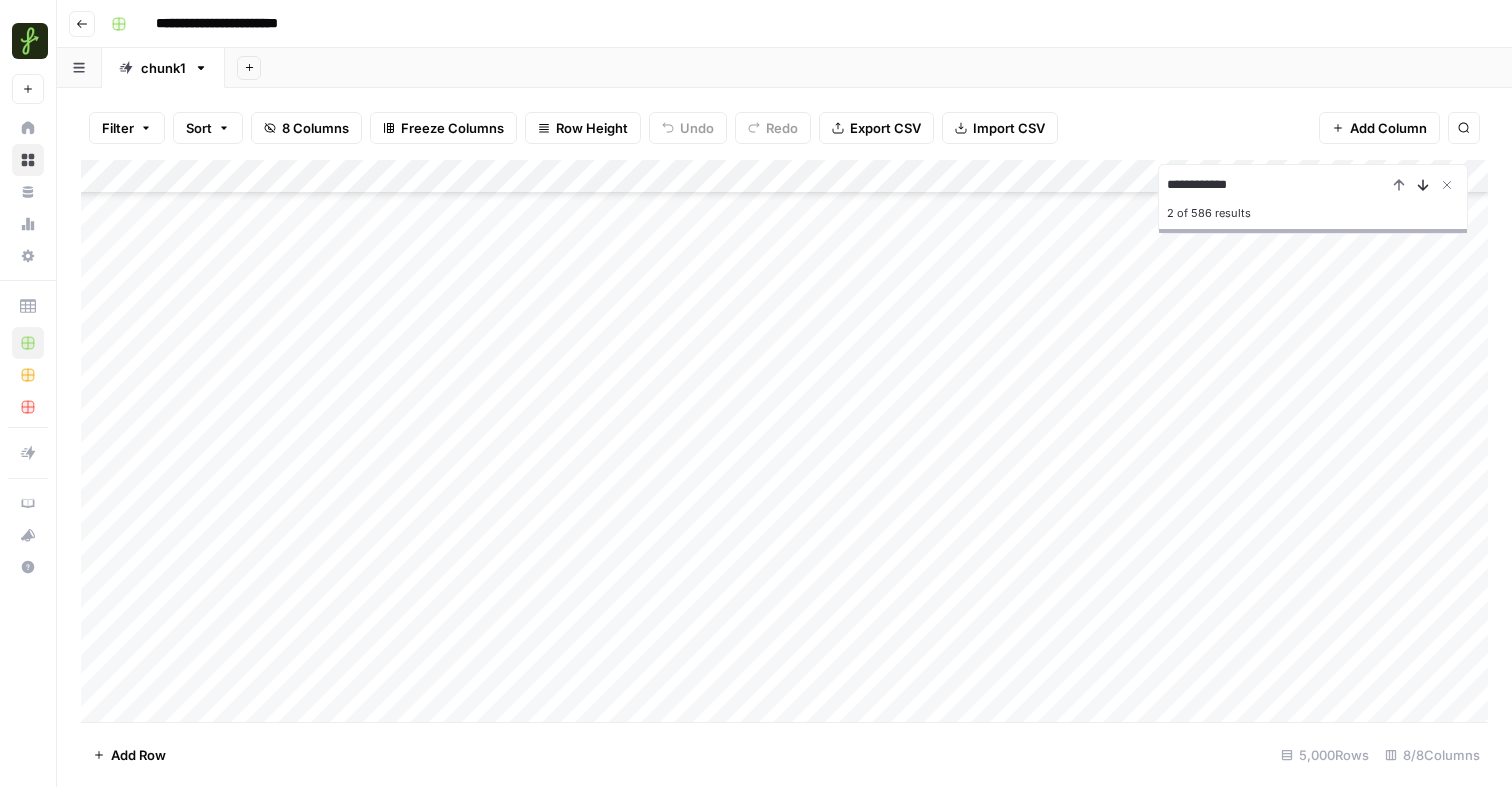click 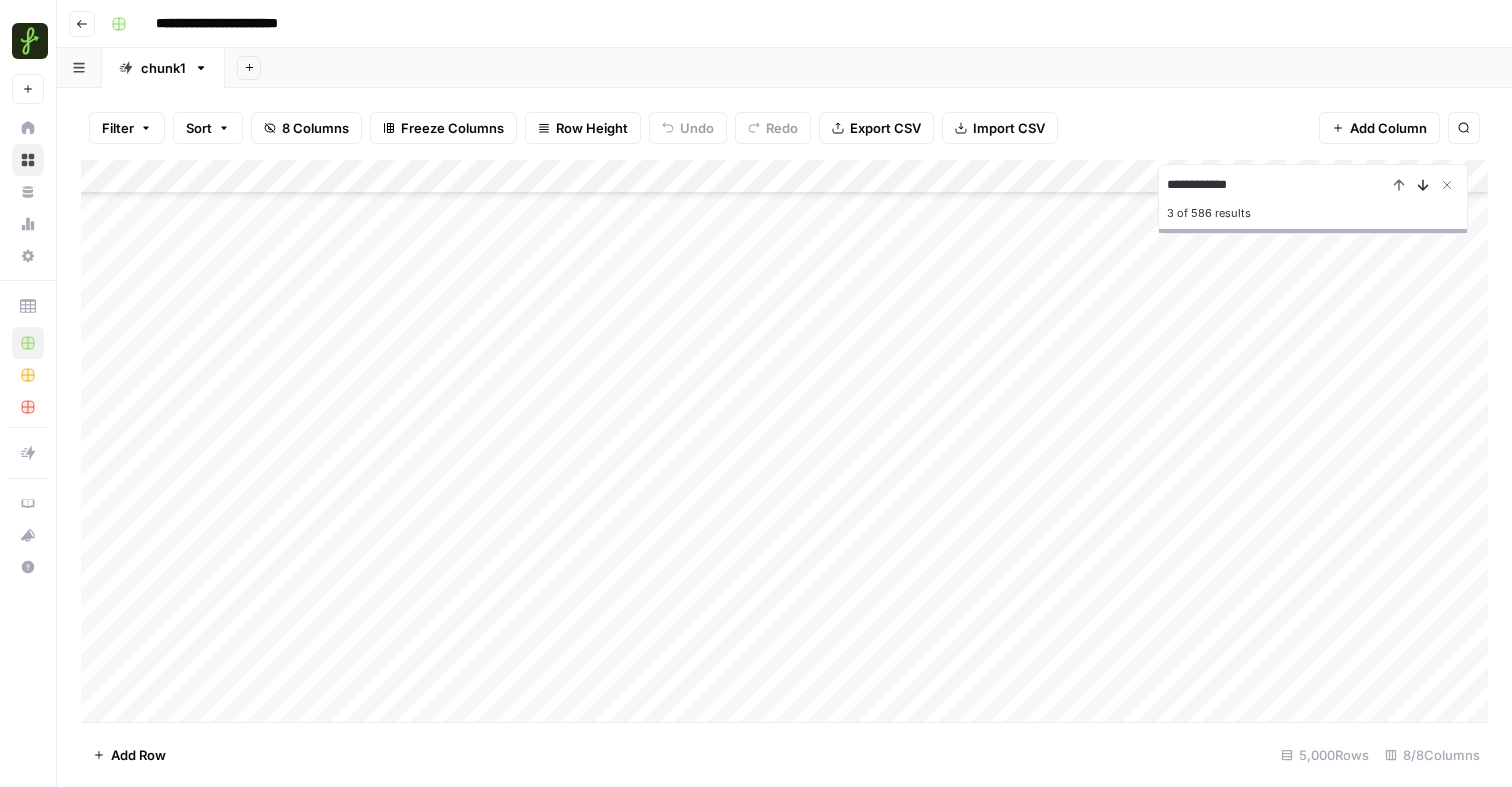 click 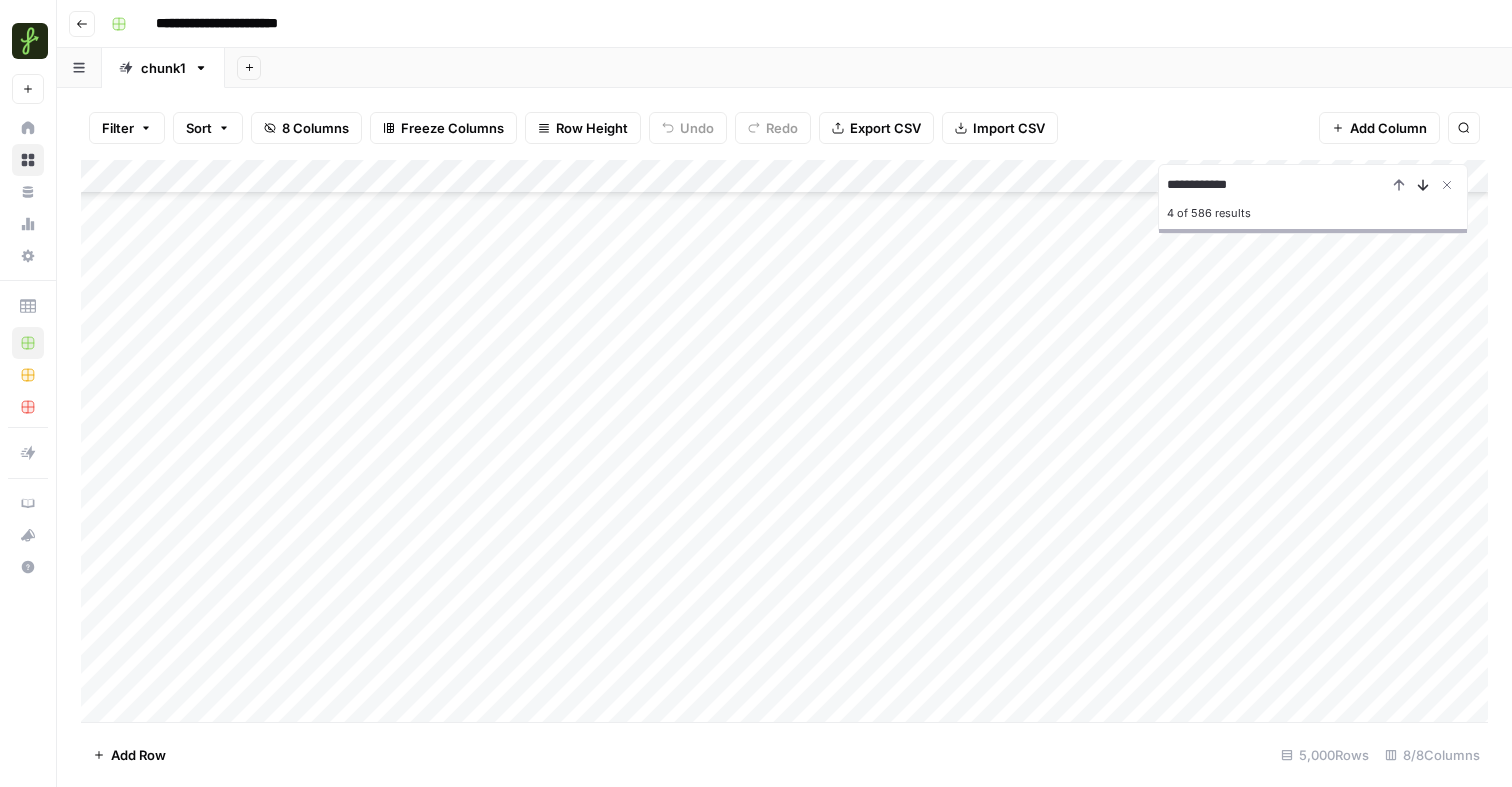 click 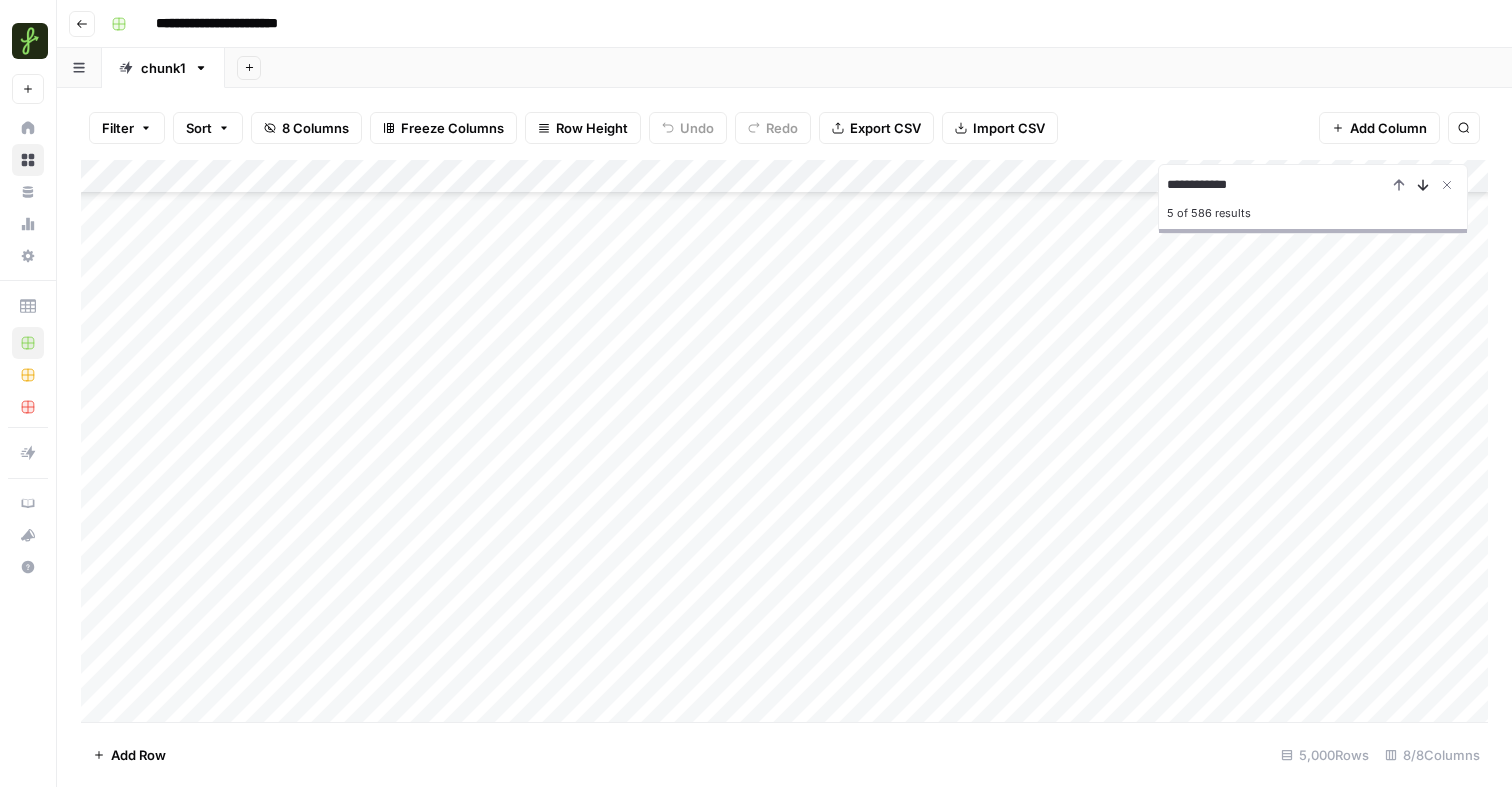 scroll, scrollTop: 1307, scrollLeft: 0, axis: vertical 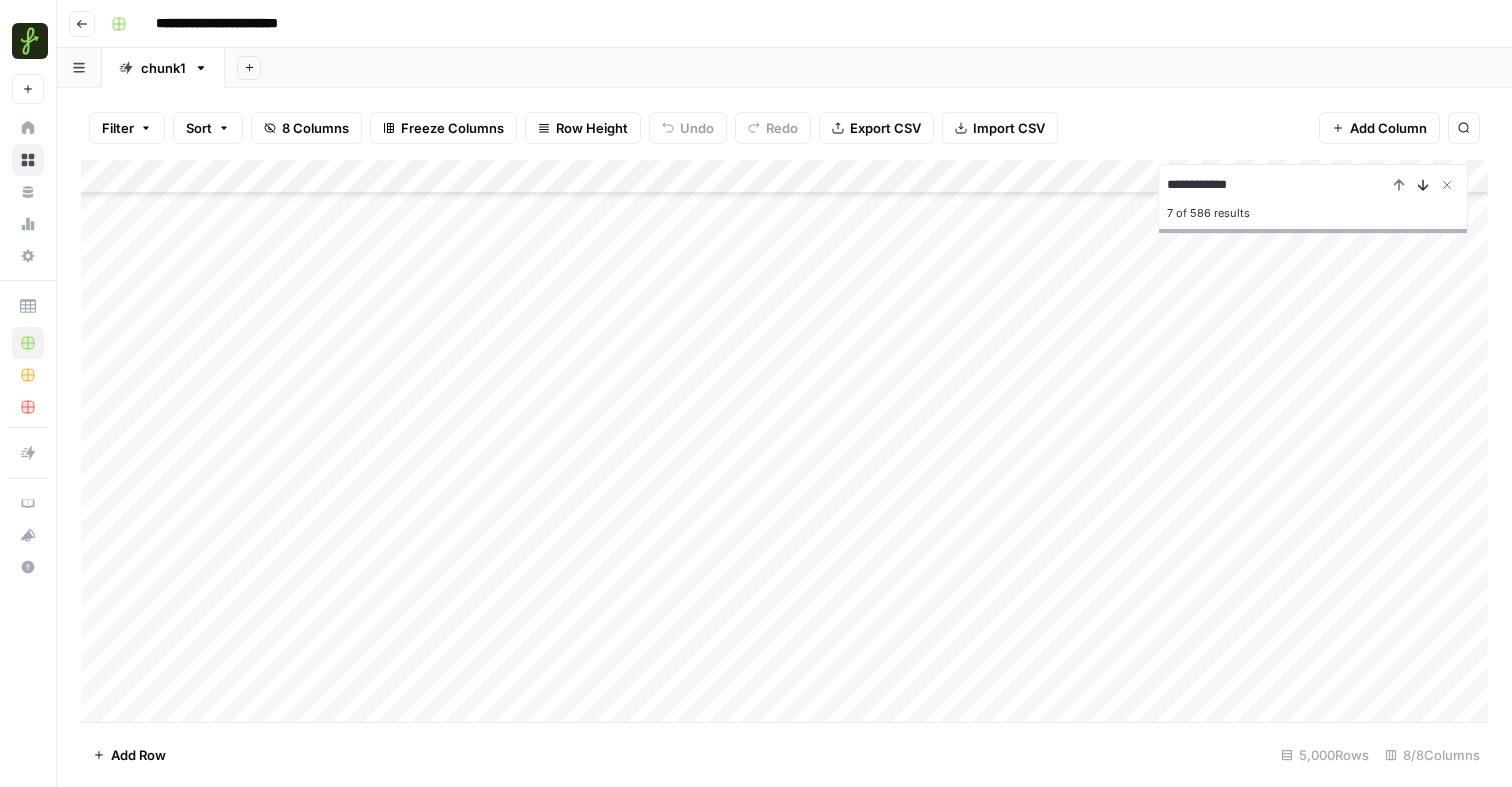 click 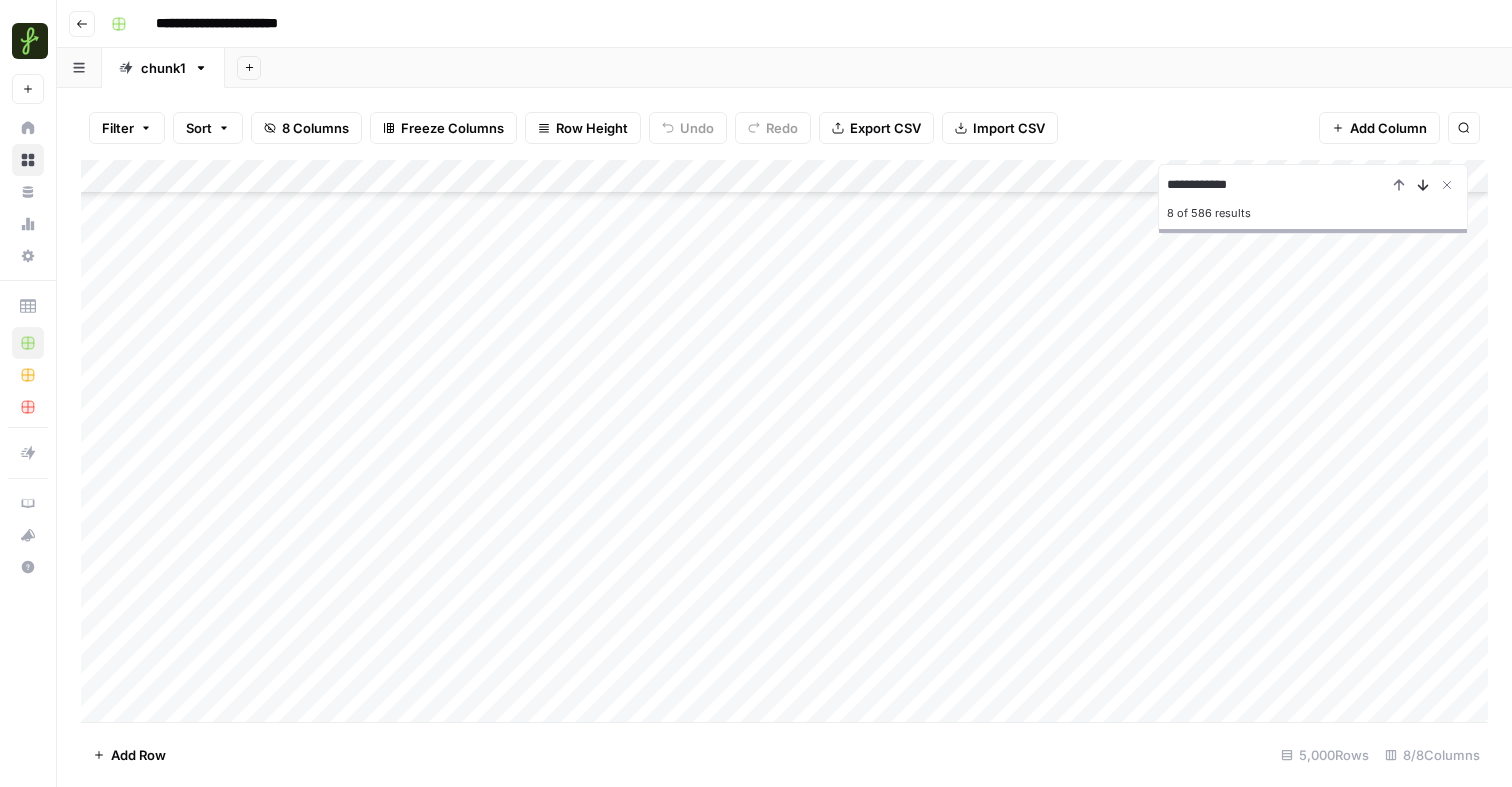 click 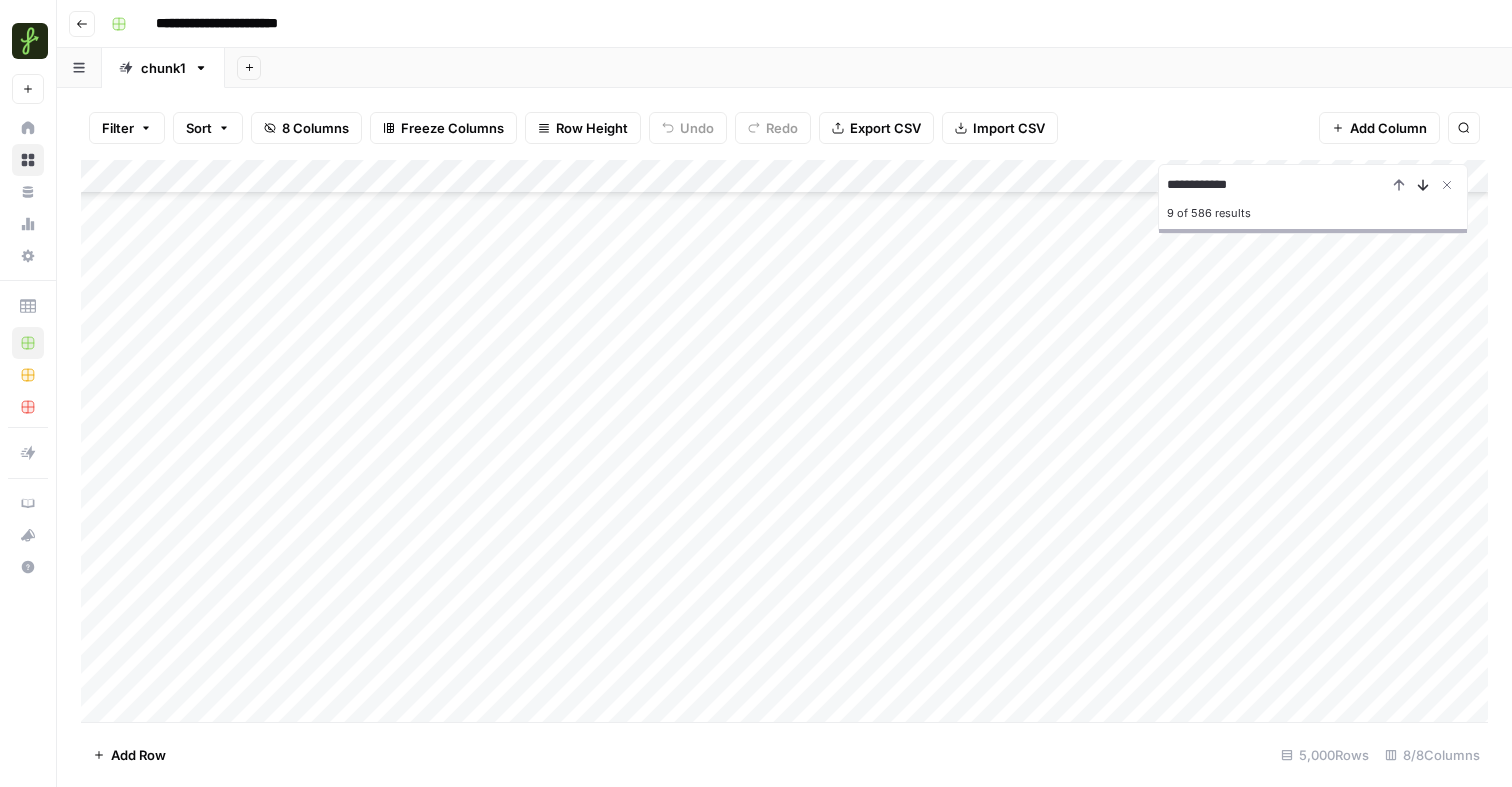 scroll, scrollTop: 1953, scrollLeft: 0, axis: vertical 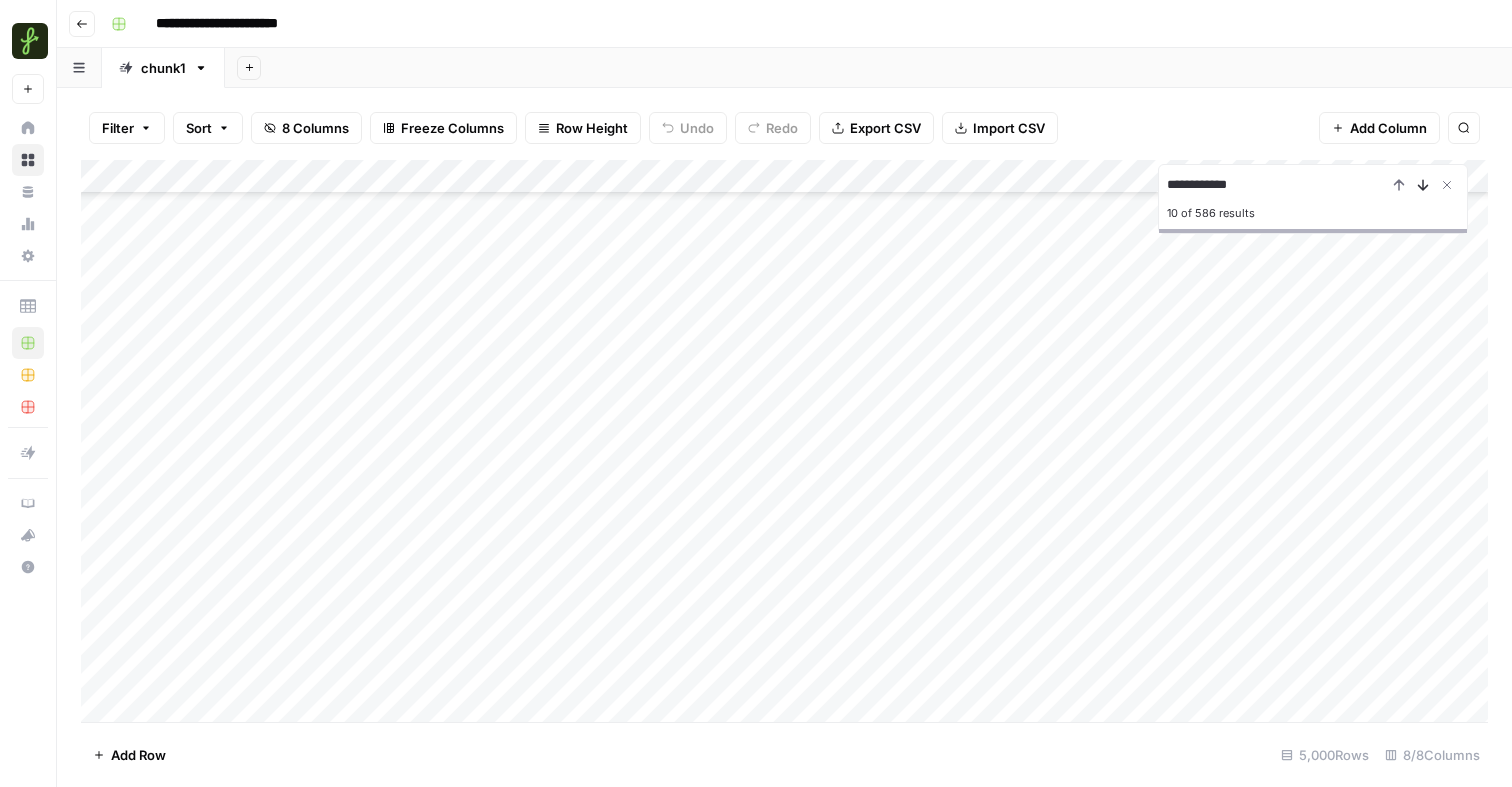 click 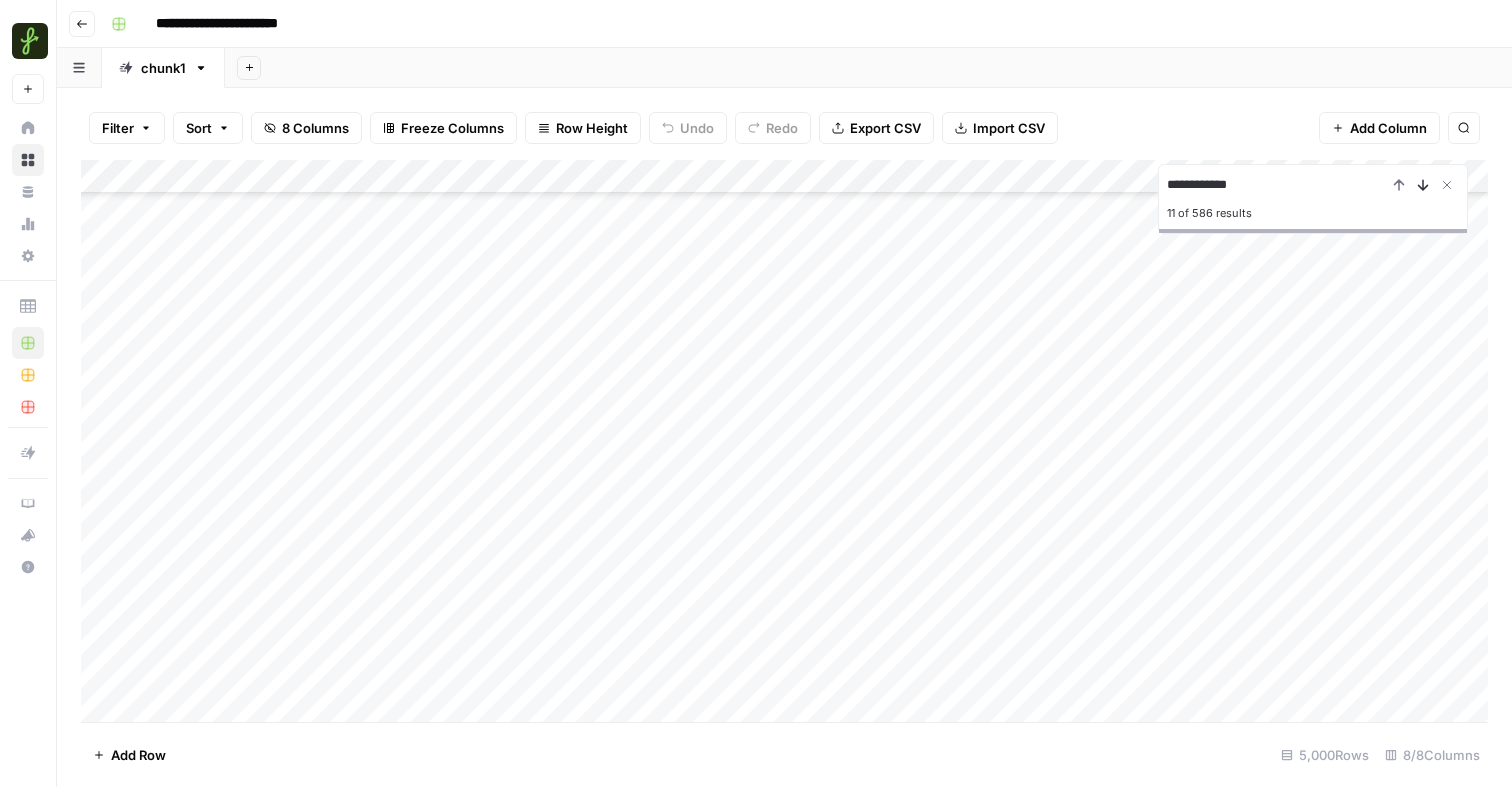 click 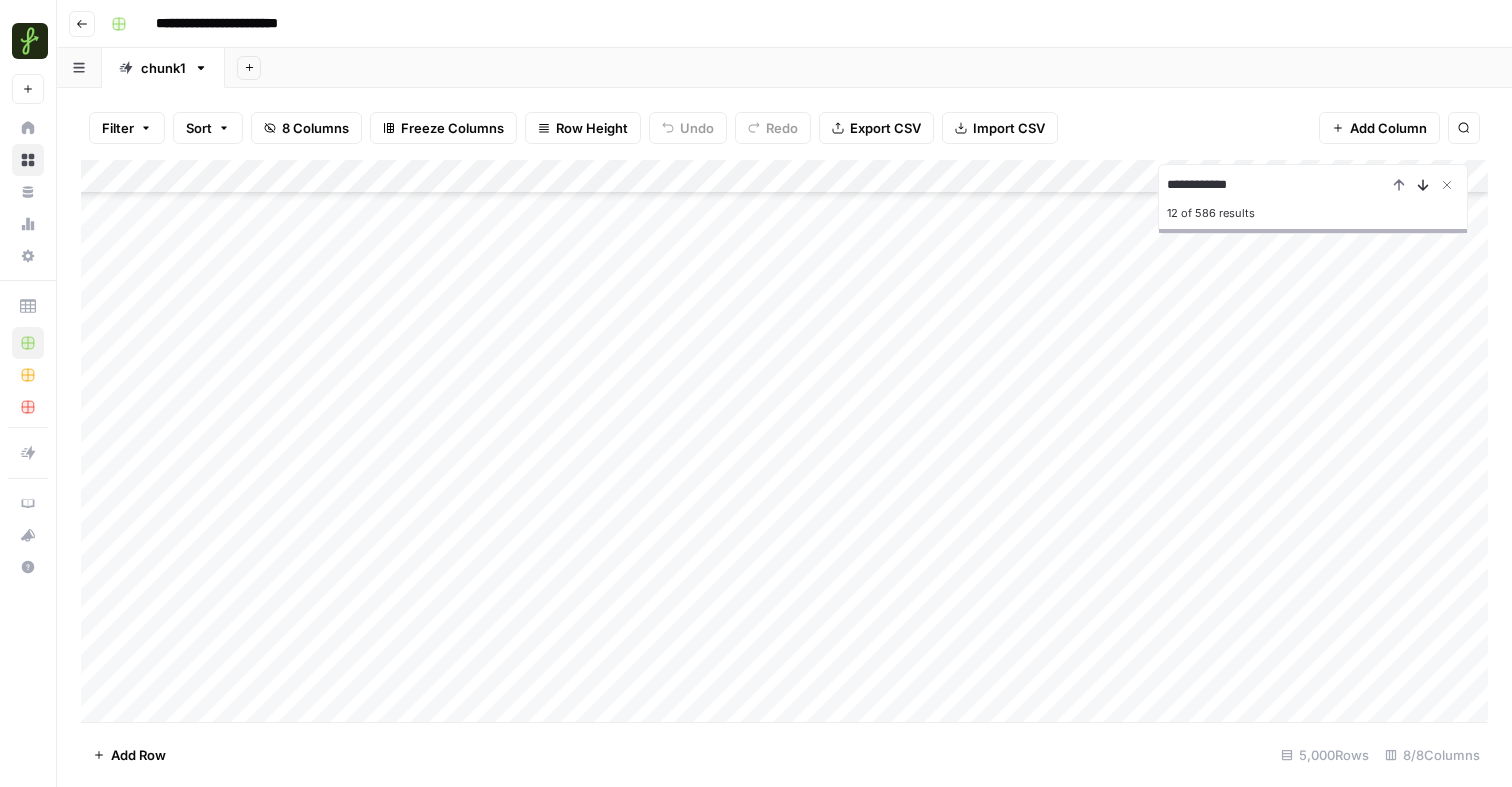 scroll, scrollTop: 2021, scrollLeft: 0, axis: vertical 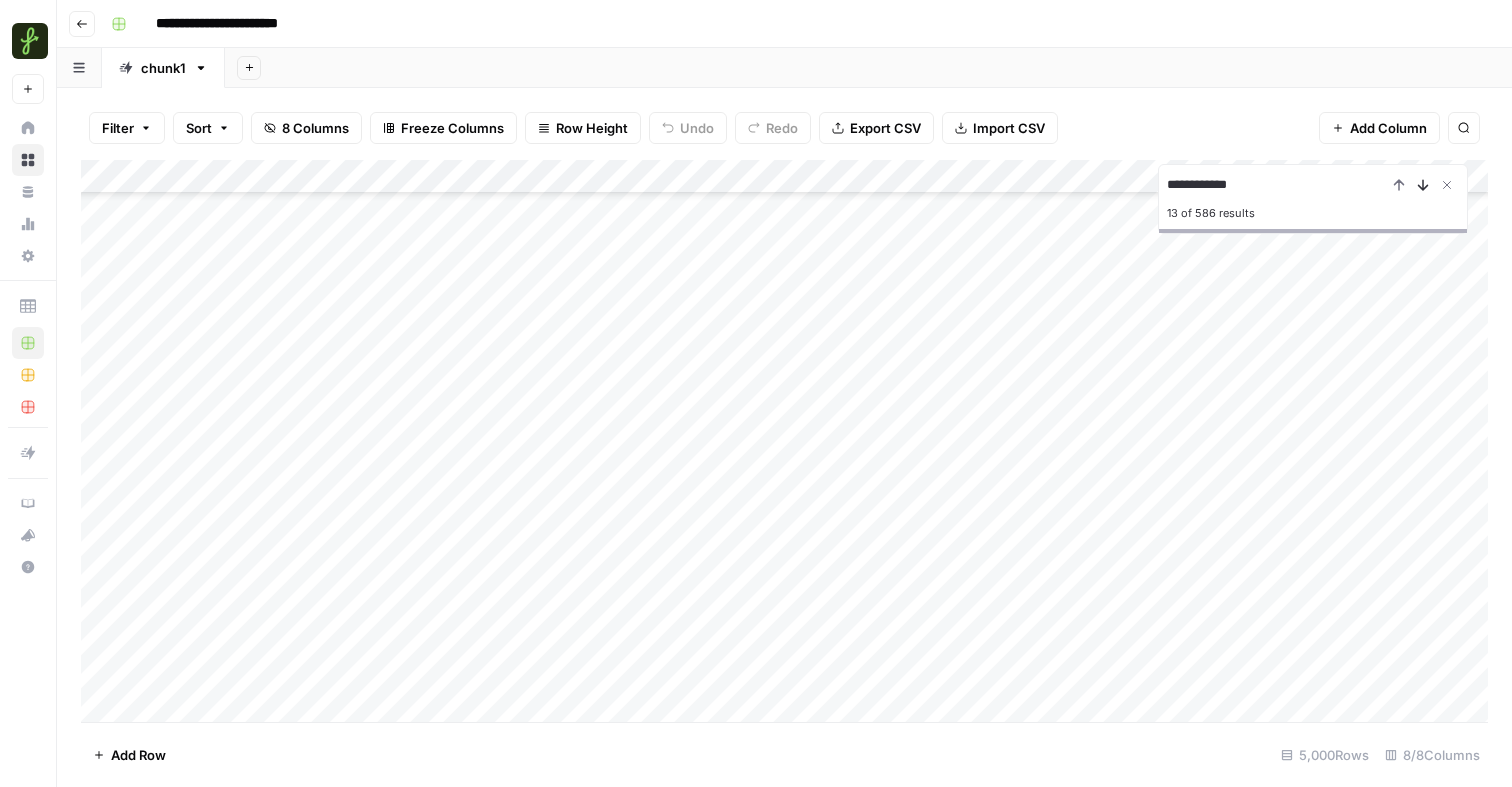 click 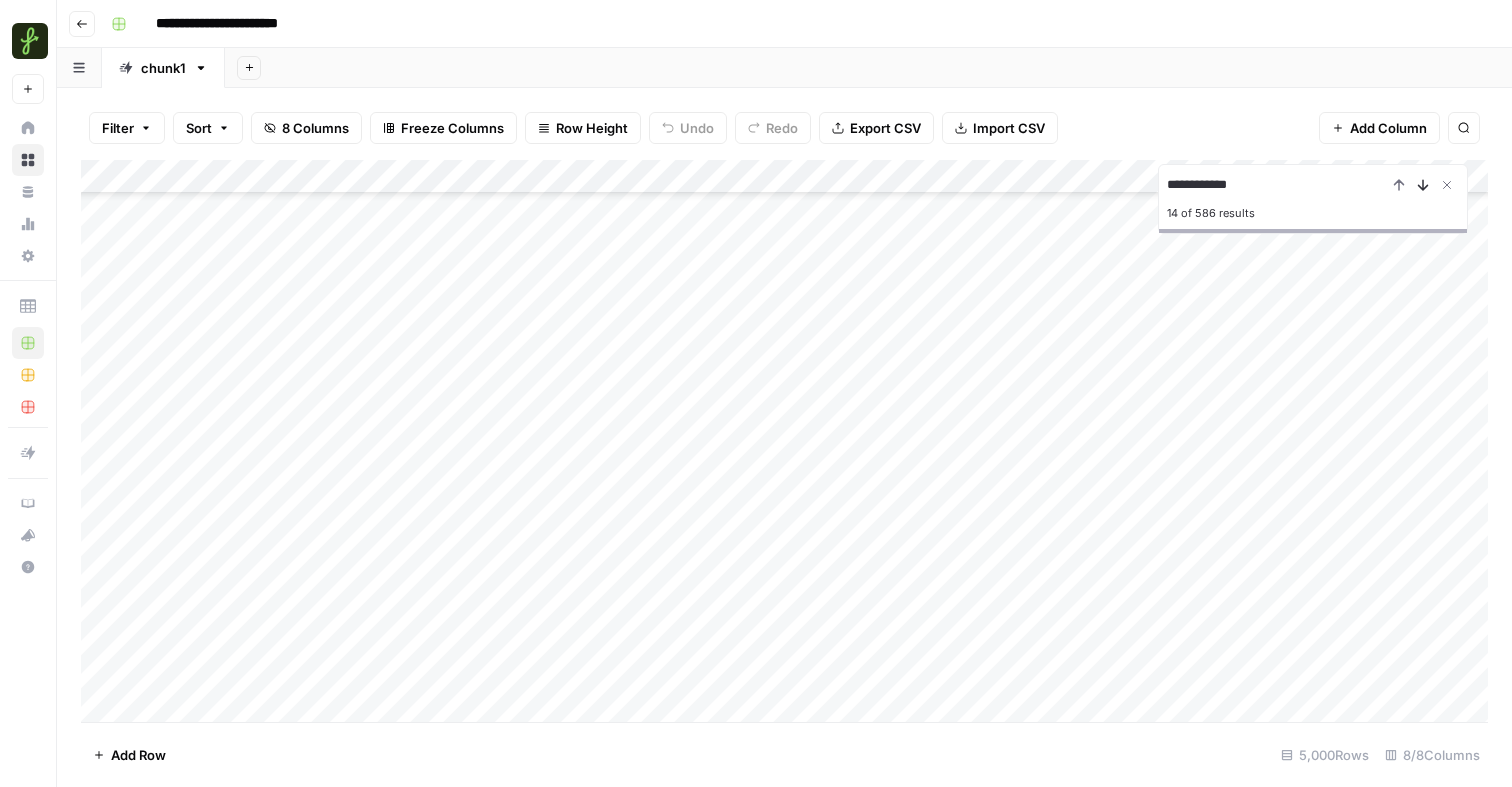 click 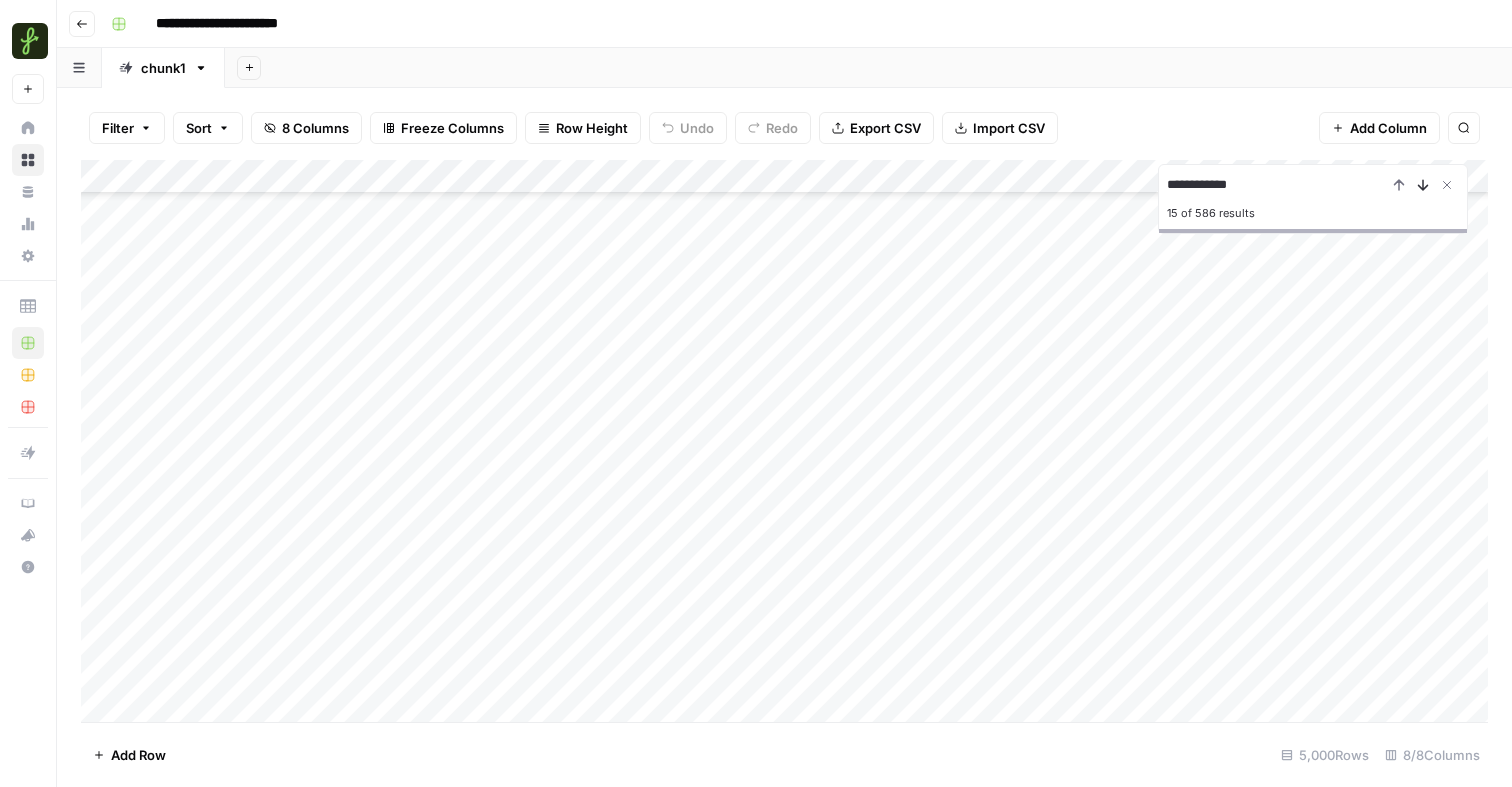 click 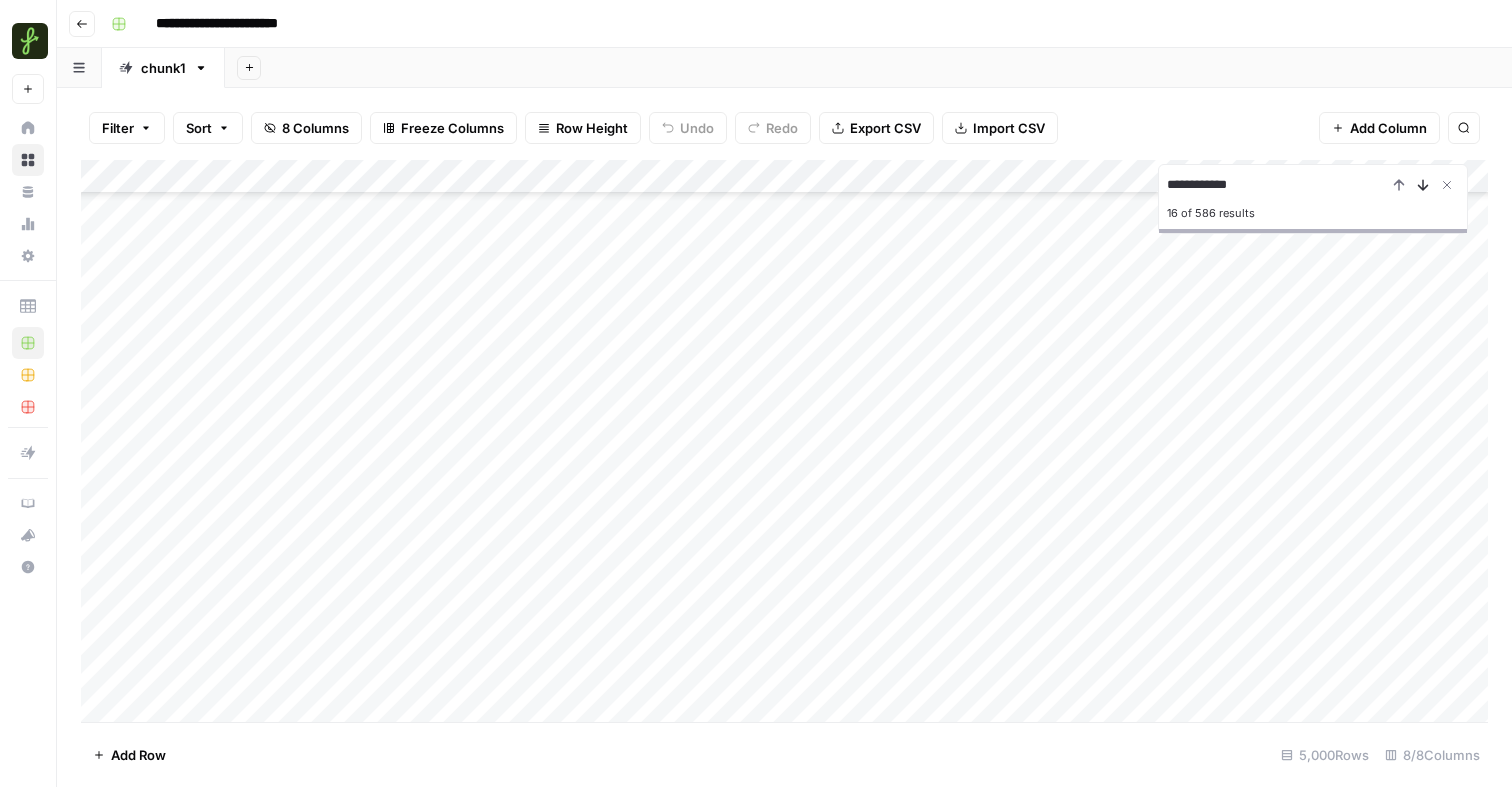scroll, scrollTop: 2667, scrollLeft: 0, axis: vertical 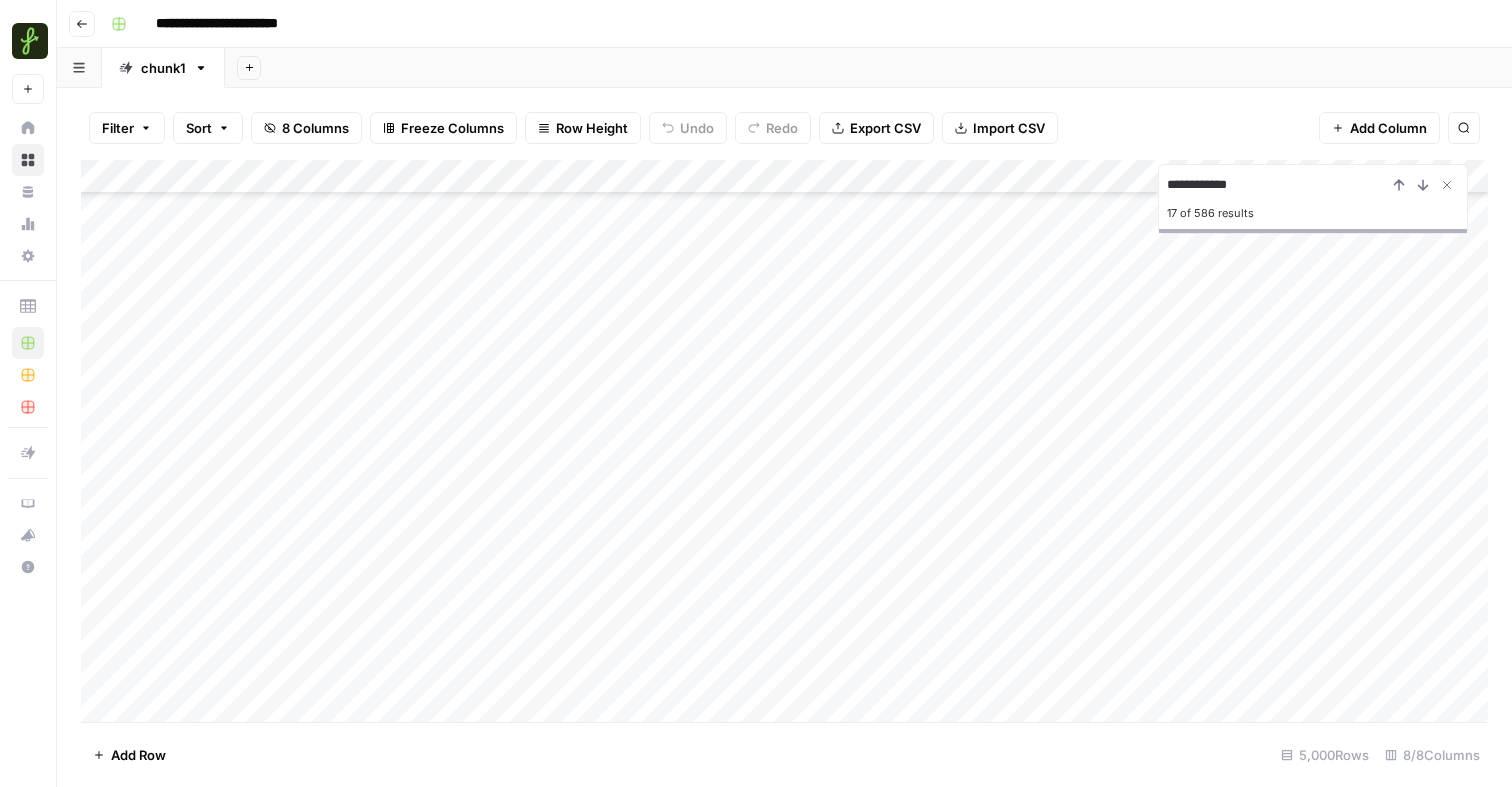 click on "Add Column" at bounding box center [784, 441] 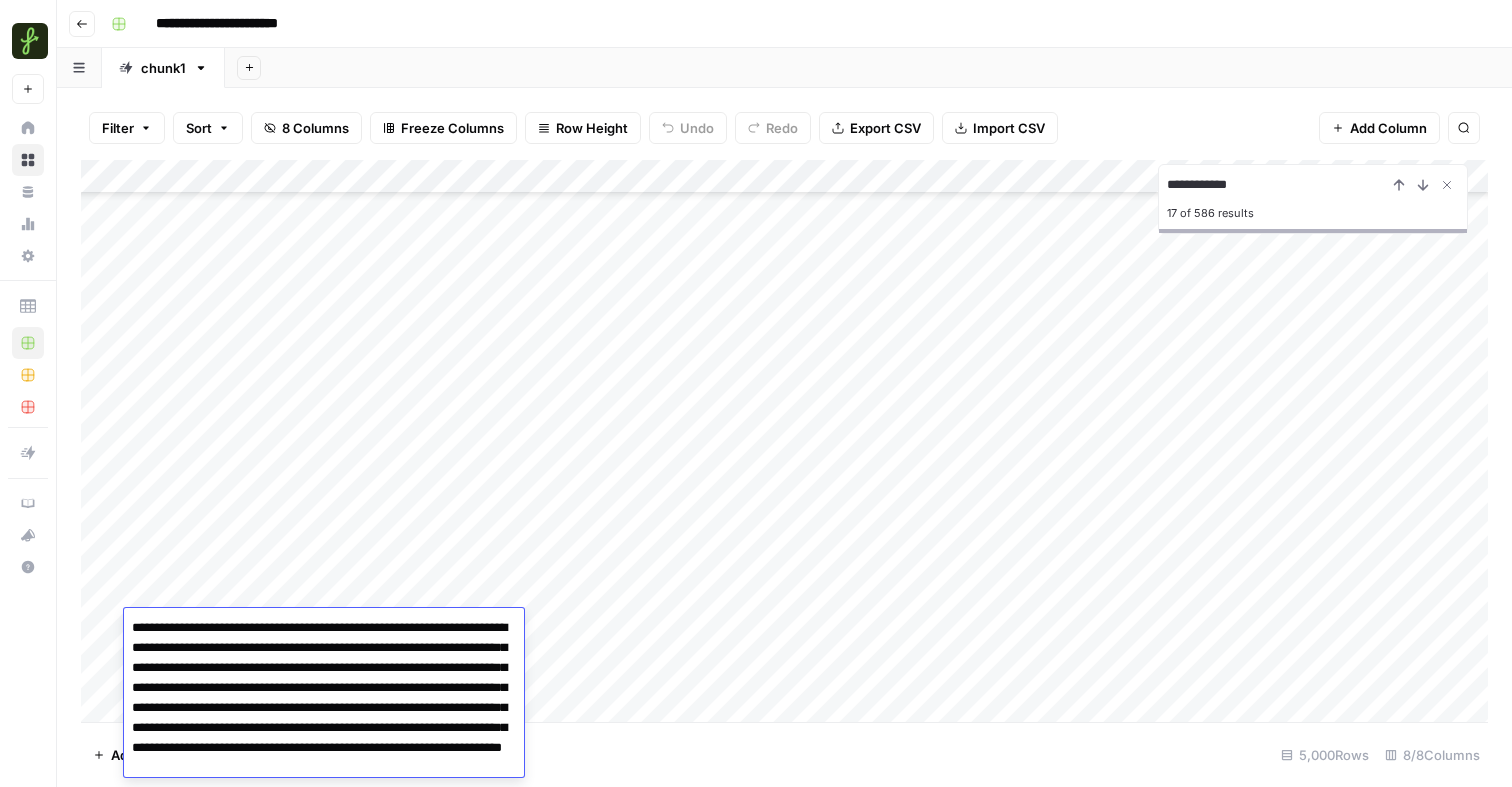scroll, scrollTop: 45, scrollLeft: 0, axis: vertical 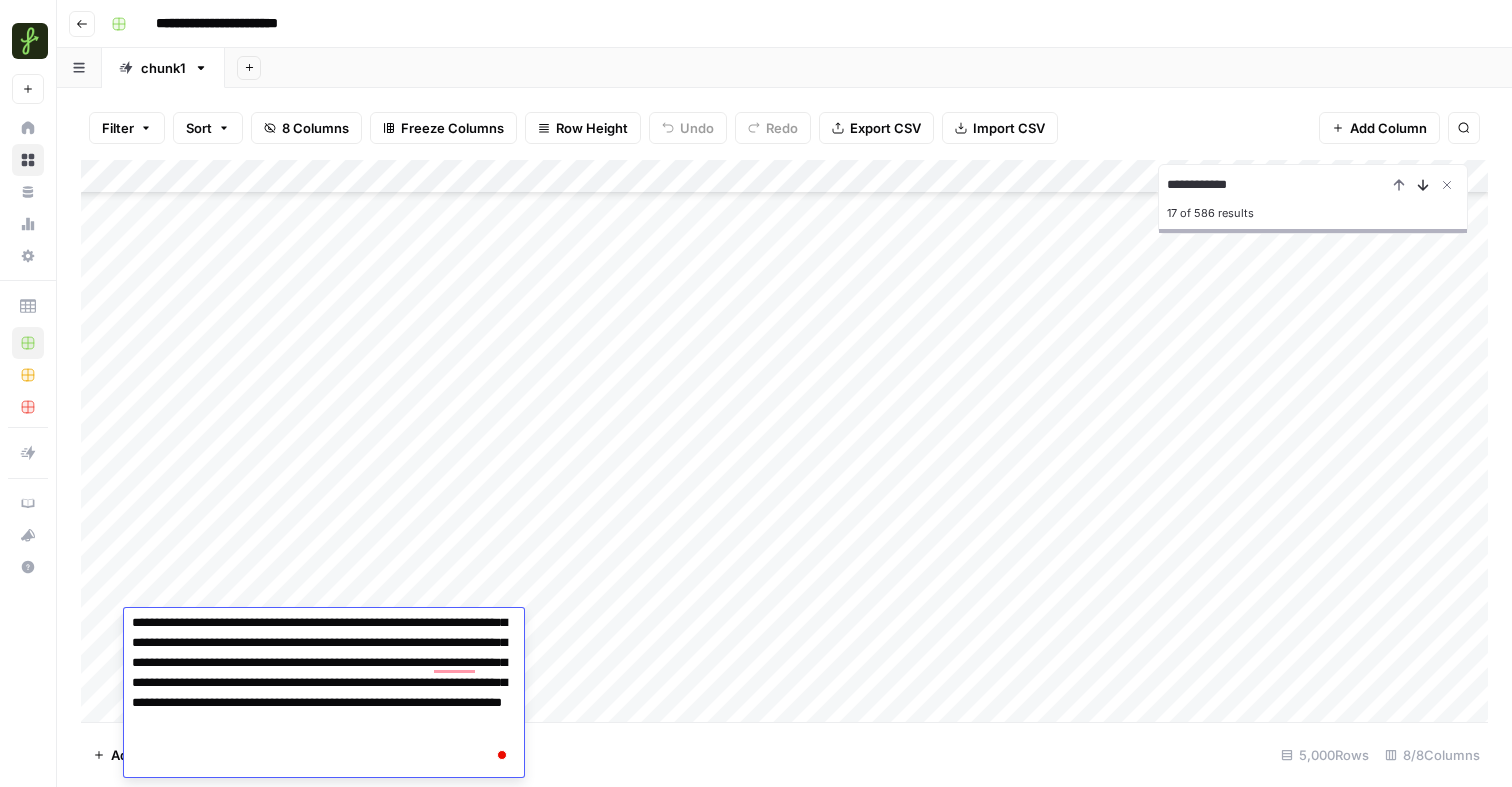 click at bounding box center [1423, 185] 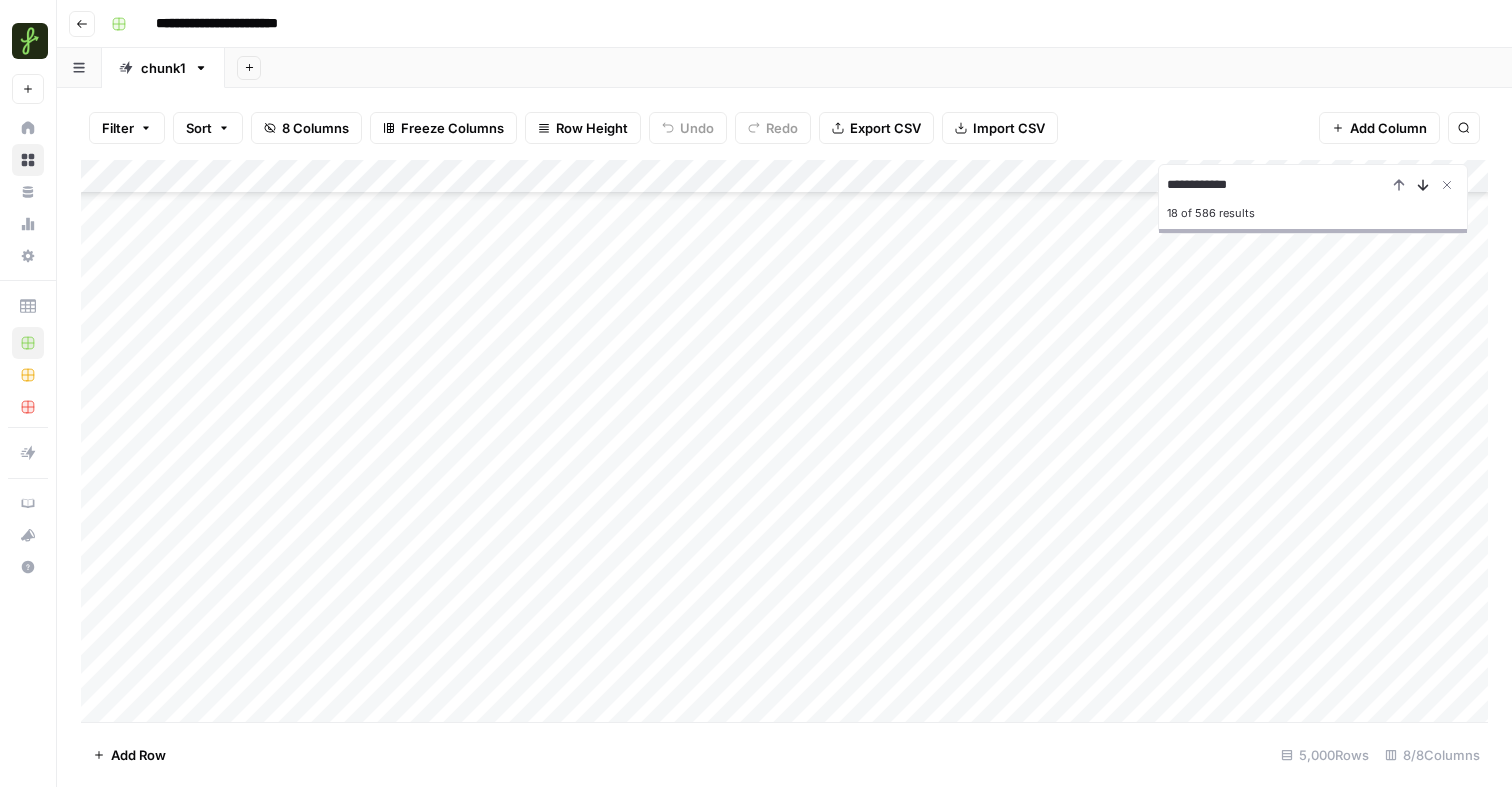 click at bounding box center (1423, 185) 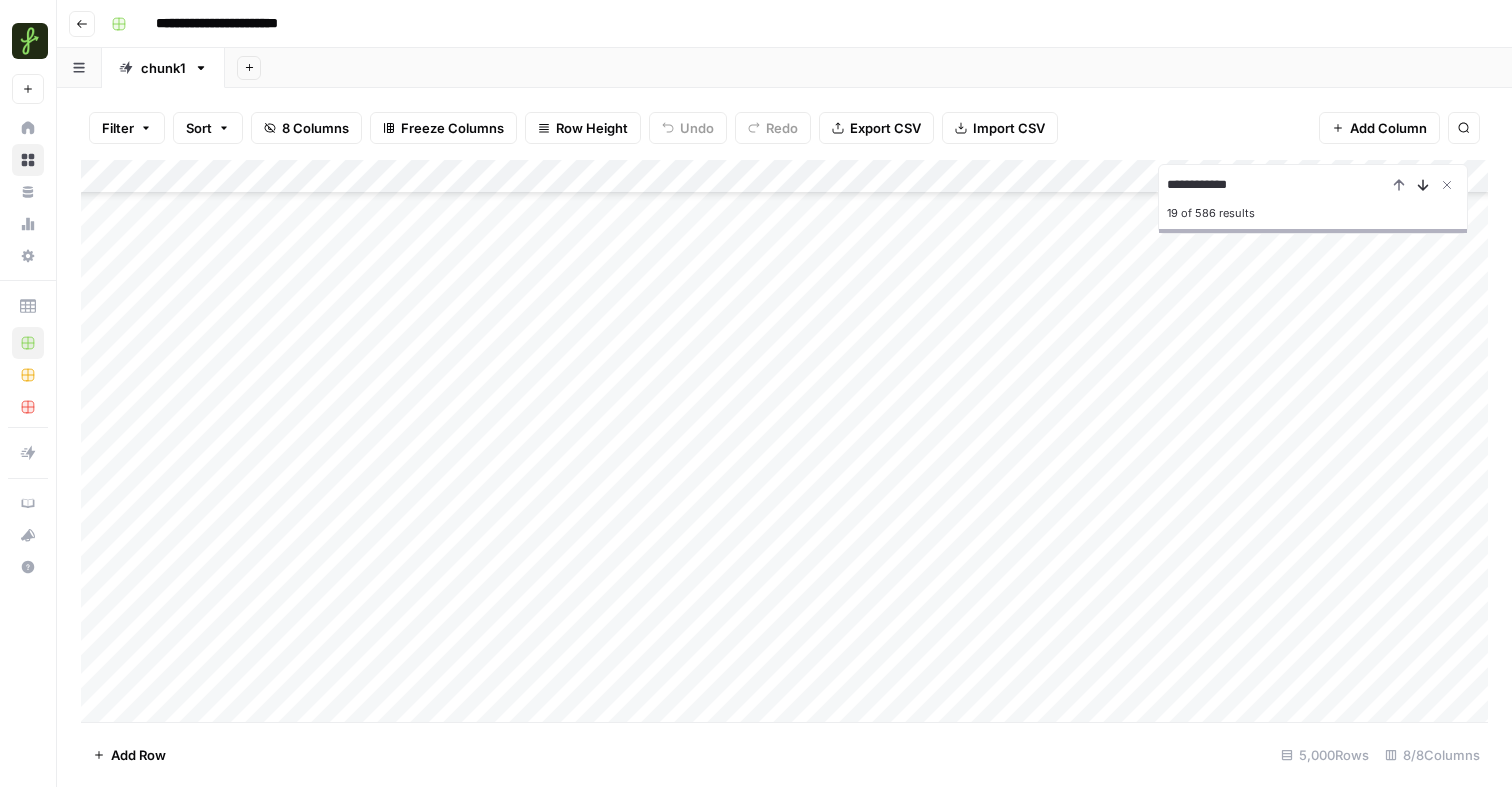 click at bounding box center (1423, 185) 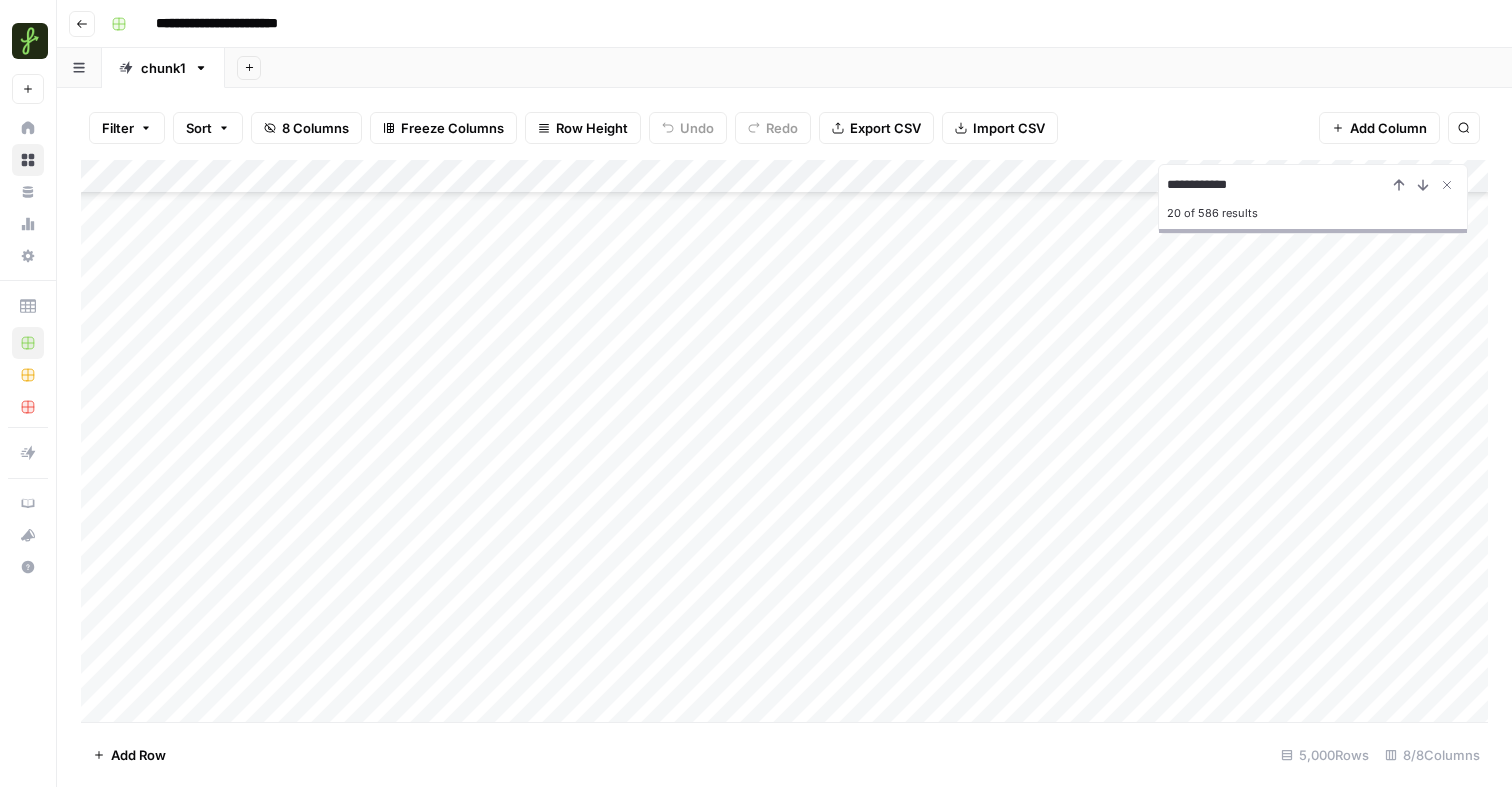 scroll, scrollTop: 2954, scrollLeft: 0, axis: vertical 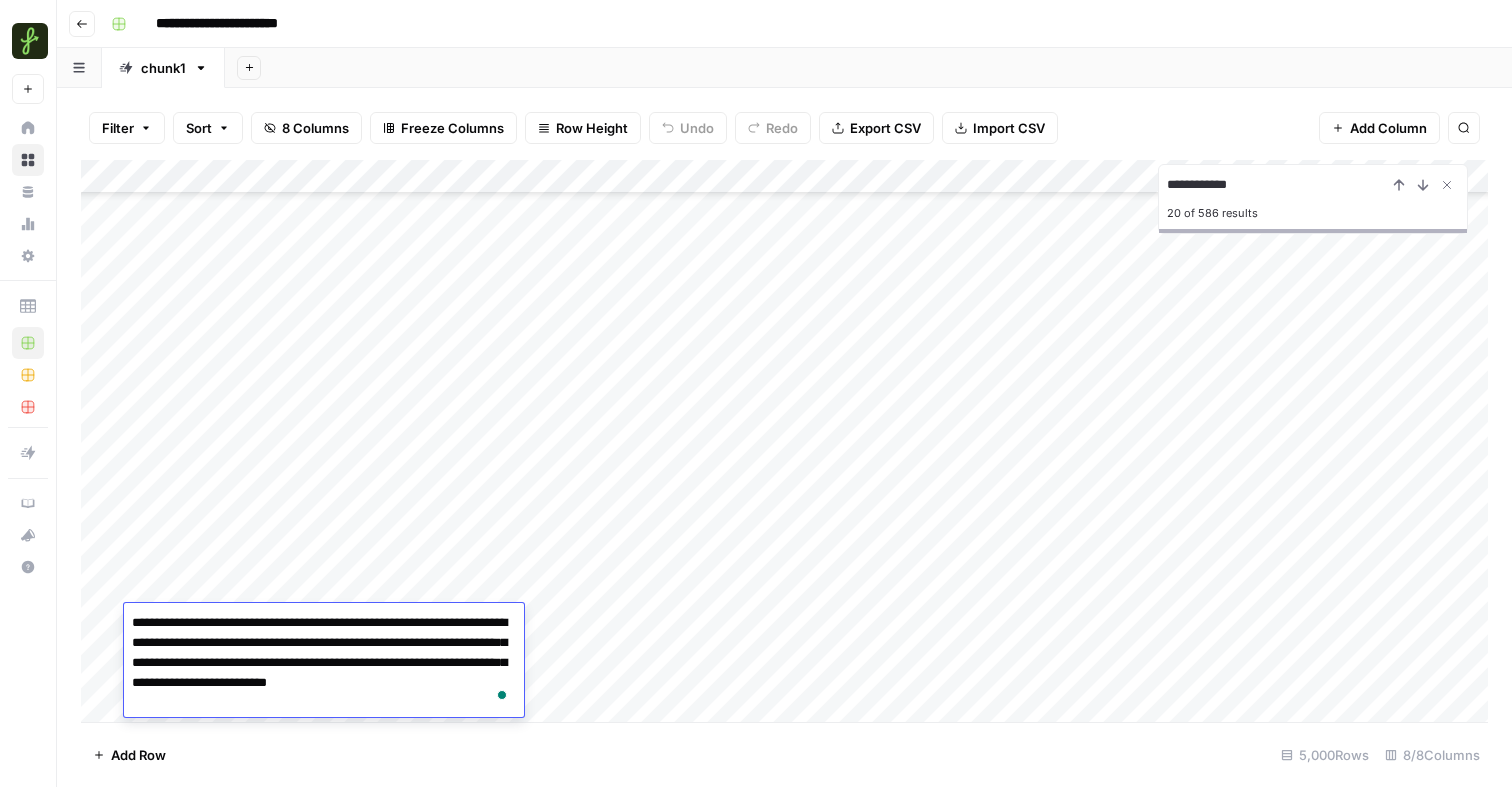 click on "Add Column" at bounding box center (784, 441) 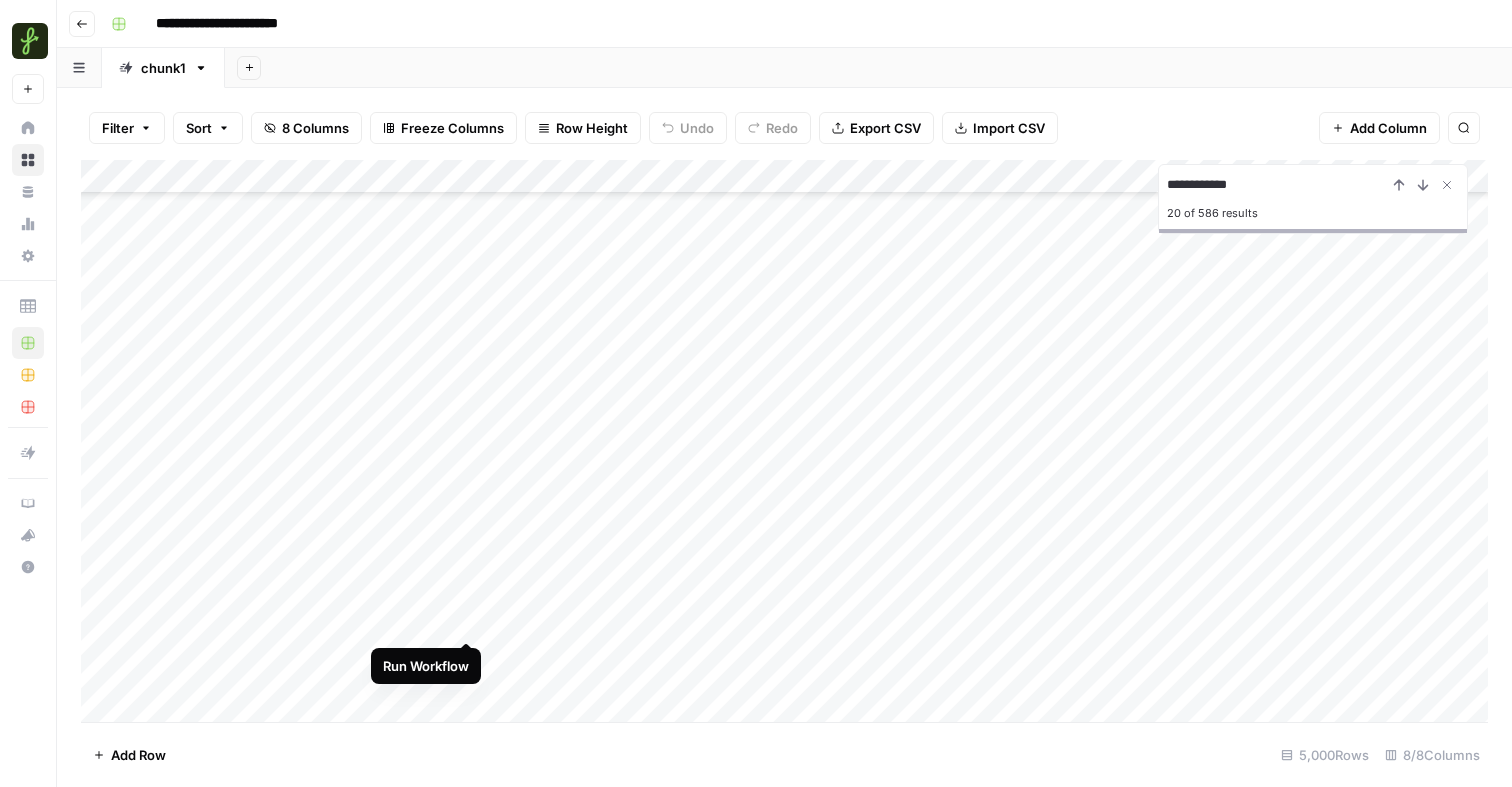 click on "Add Column" at bounding box center [784, 441] 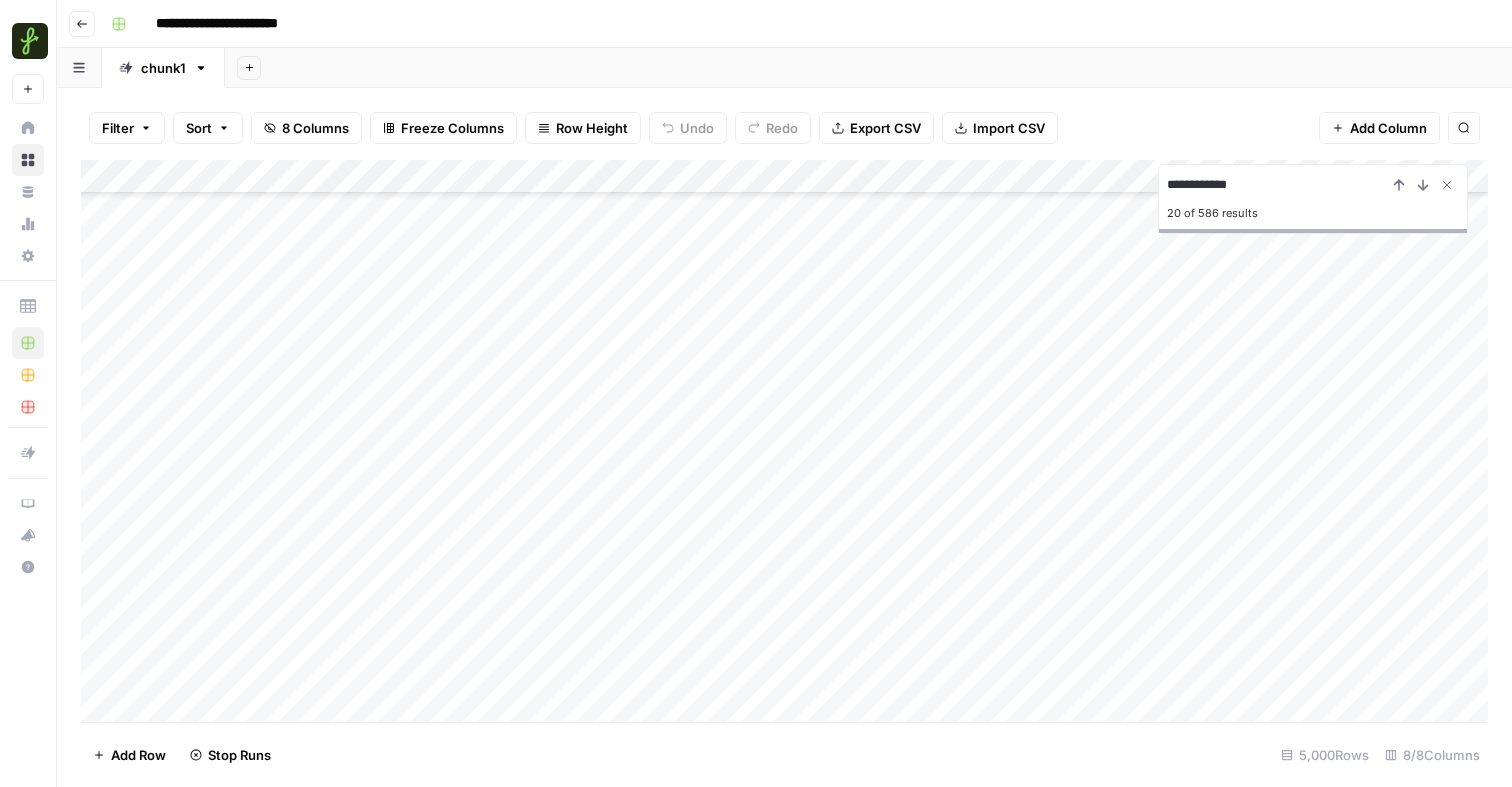 scroll, scrollTop: 3042, scrollLeft: 0, axis: vertical 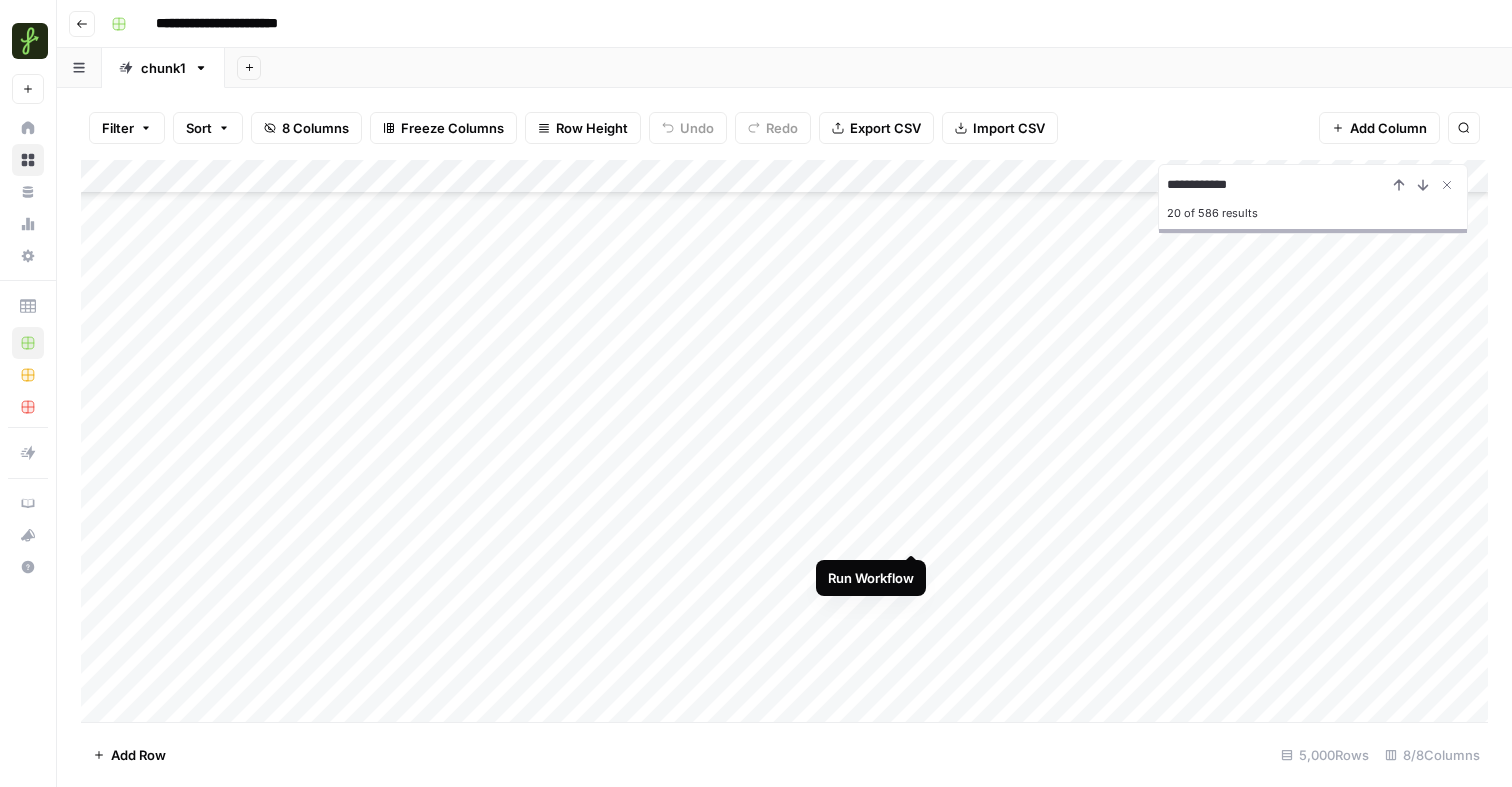 click on "Add Column" at bounding box center [784, 441] 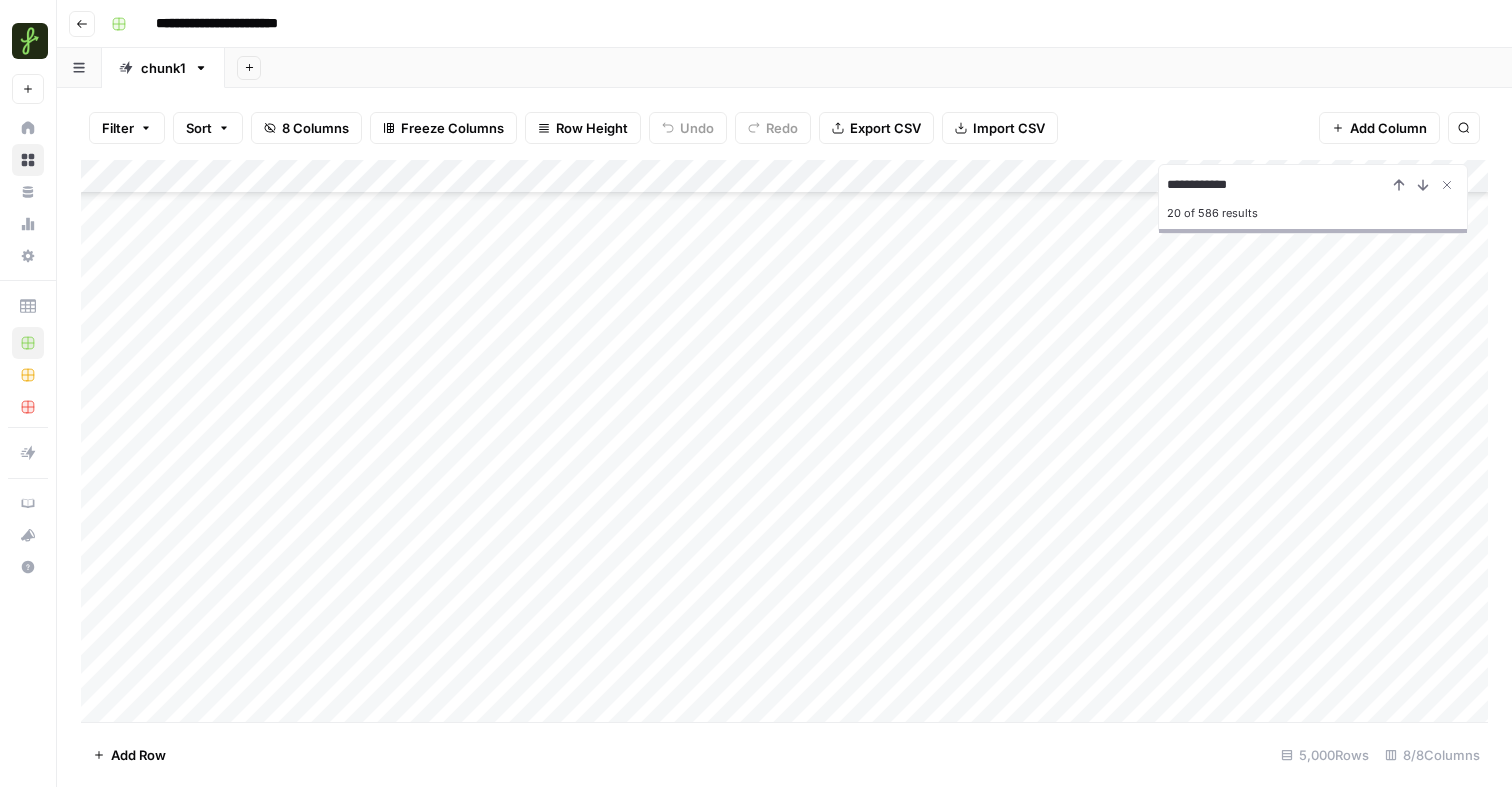 click on "Add Column" at bounding box center (784, 441) 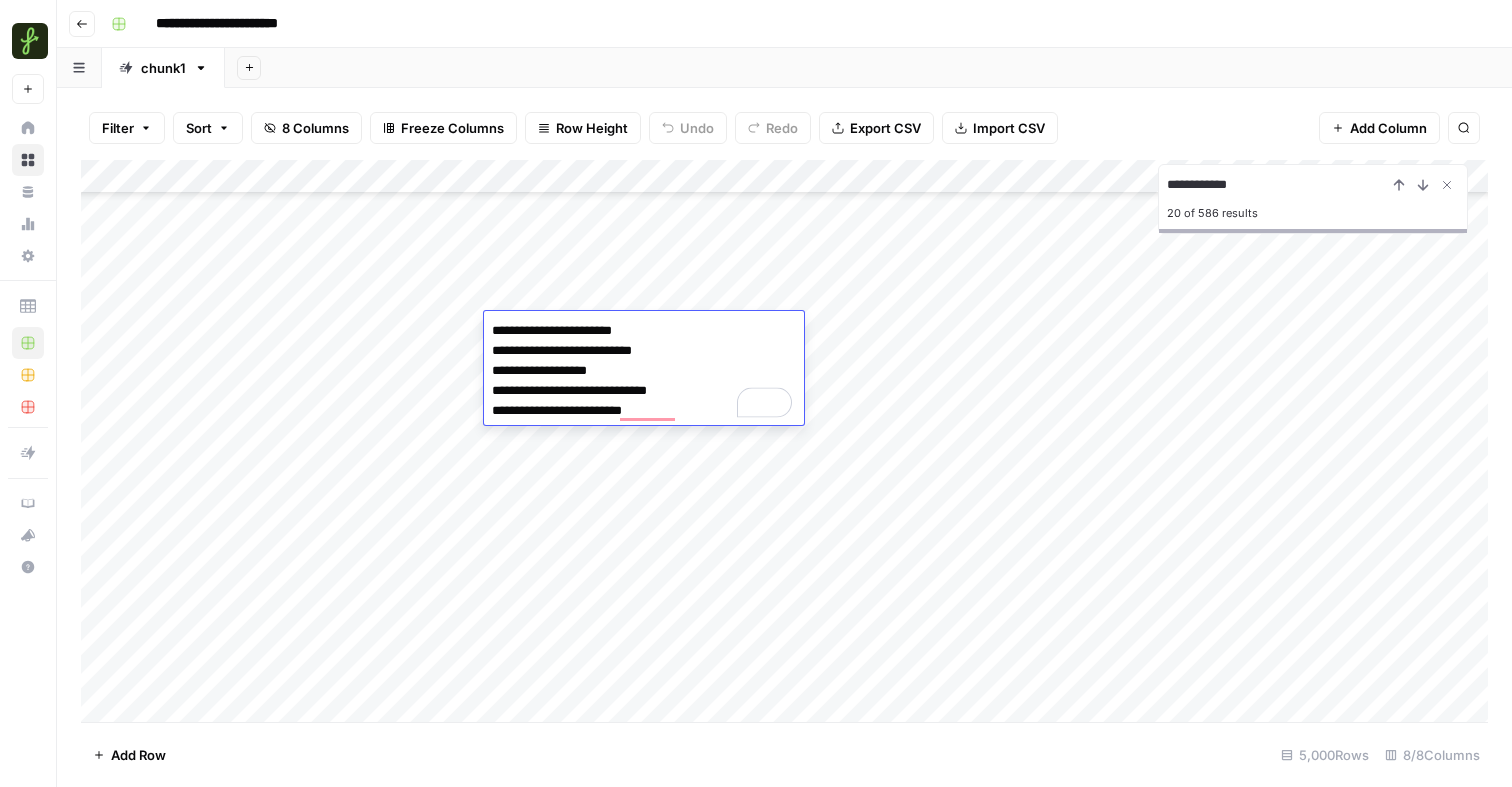 click on "Add Column" at bounding box center [784, 441] 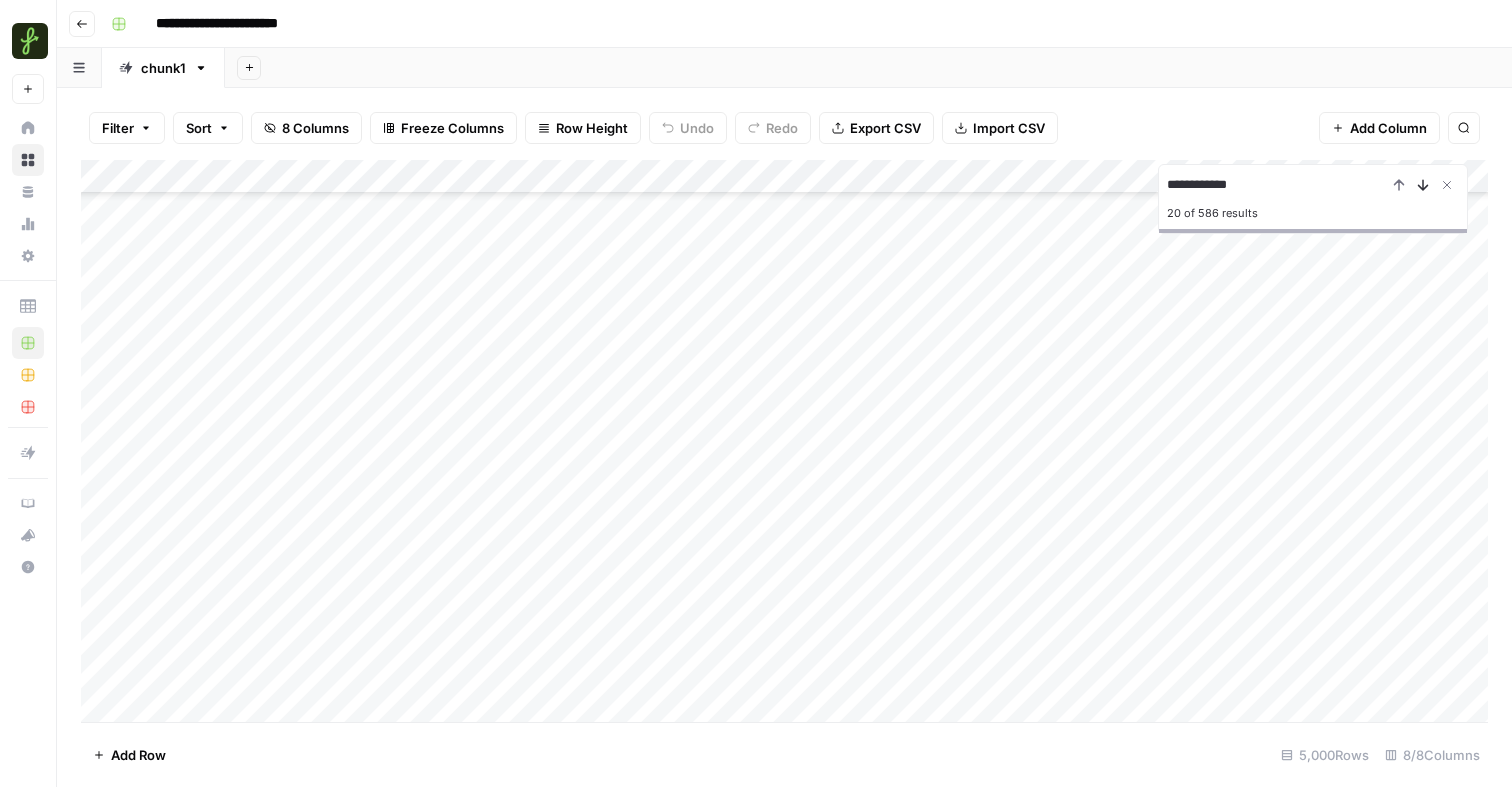 click 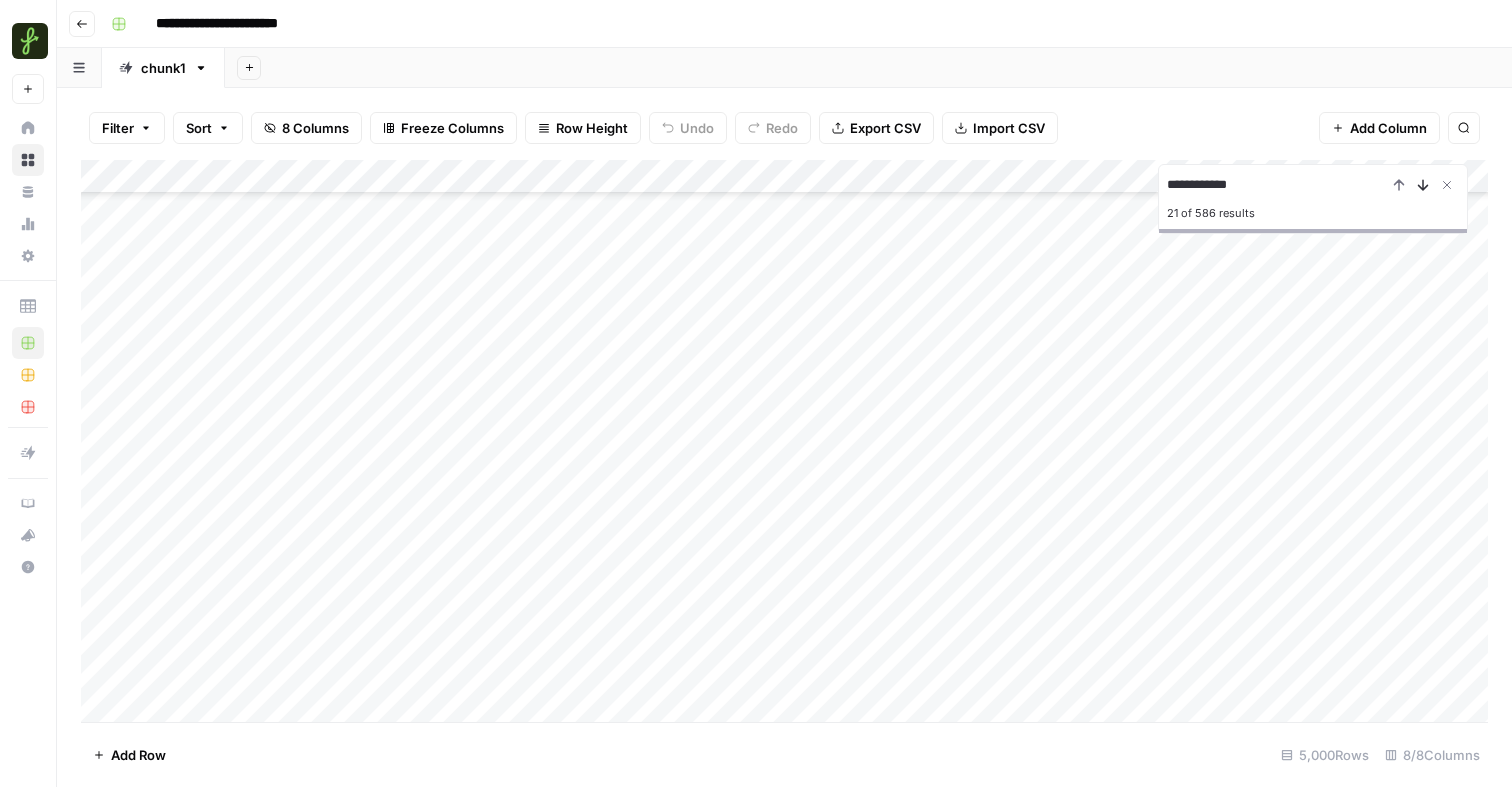 click 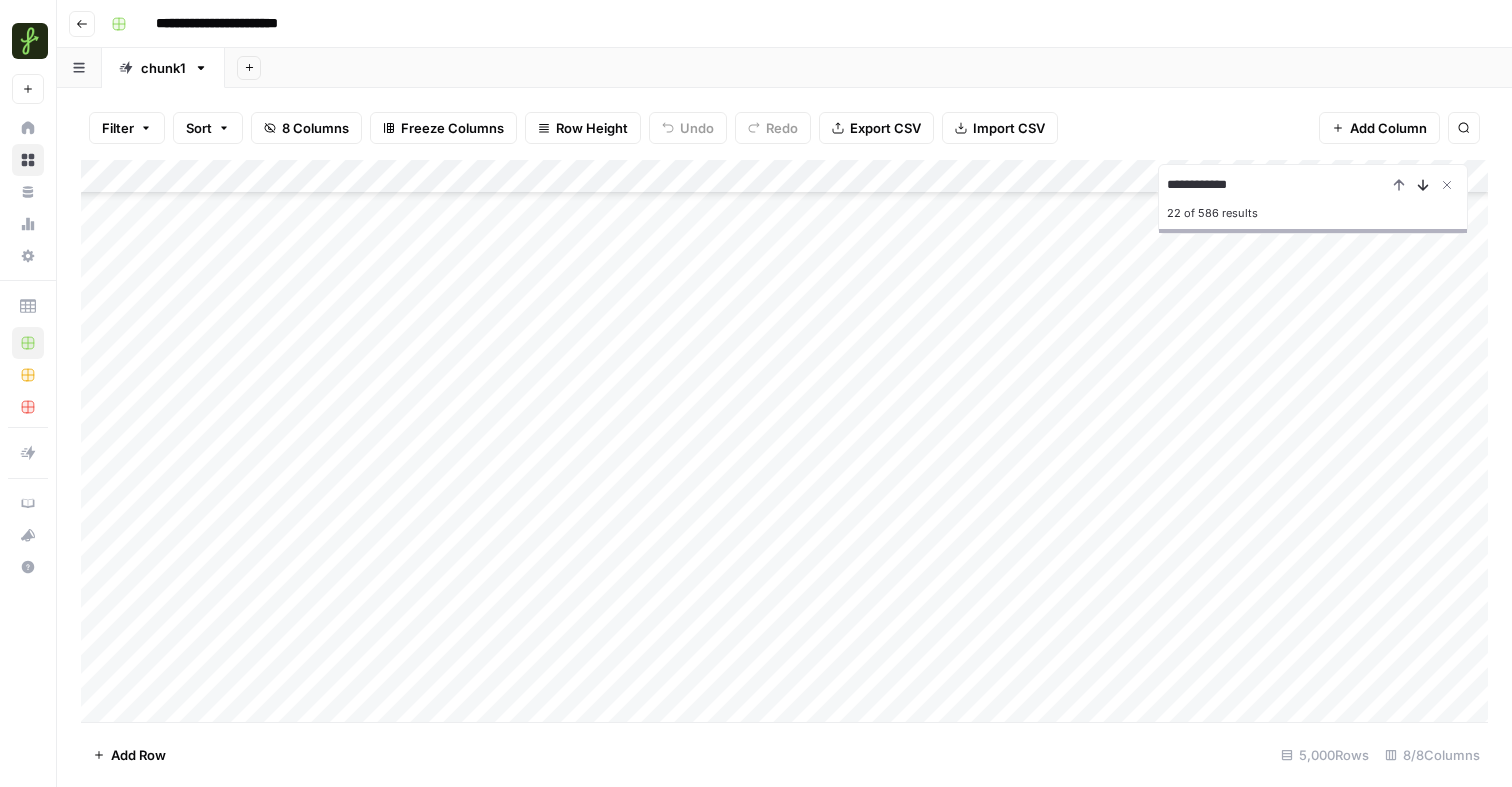 click 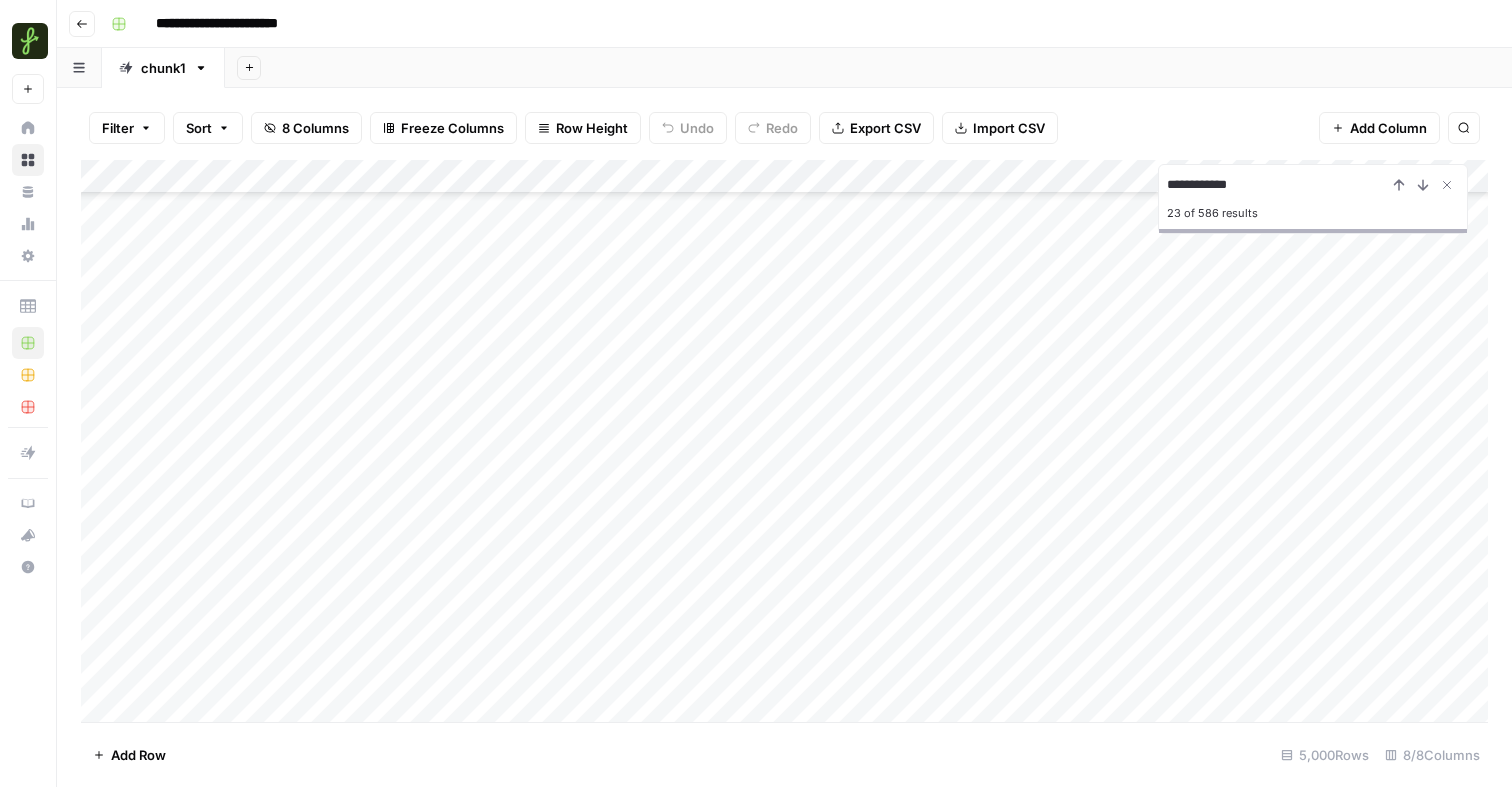 scroll, scrollTop: 3512, scrollLeft: 0, axis: vertical 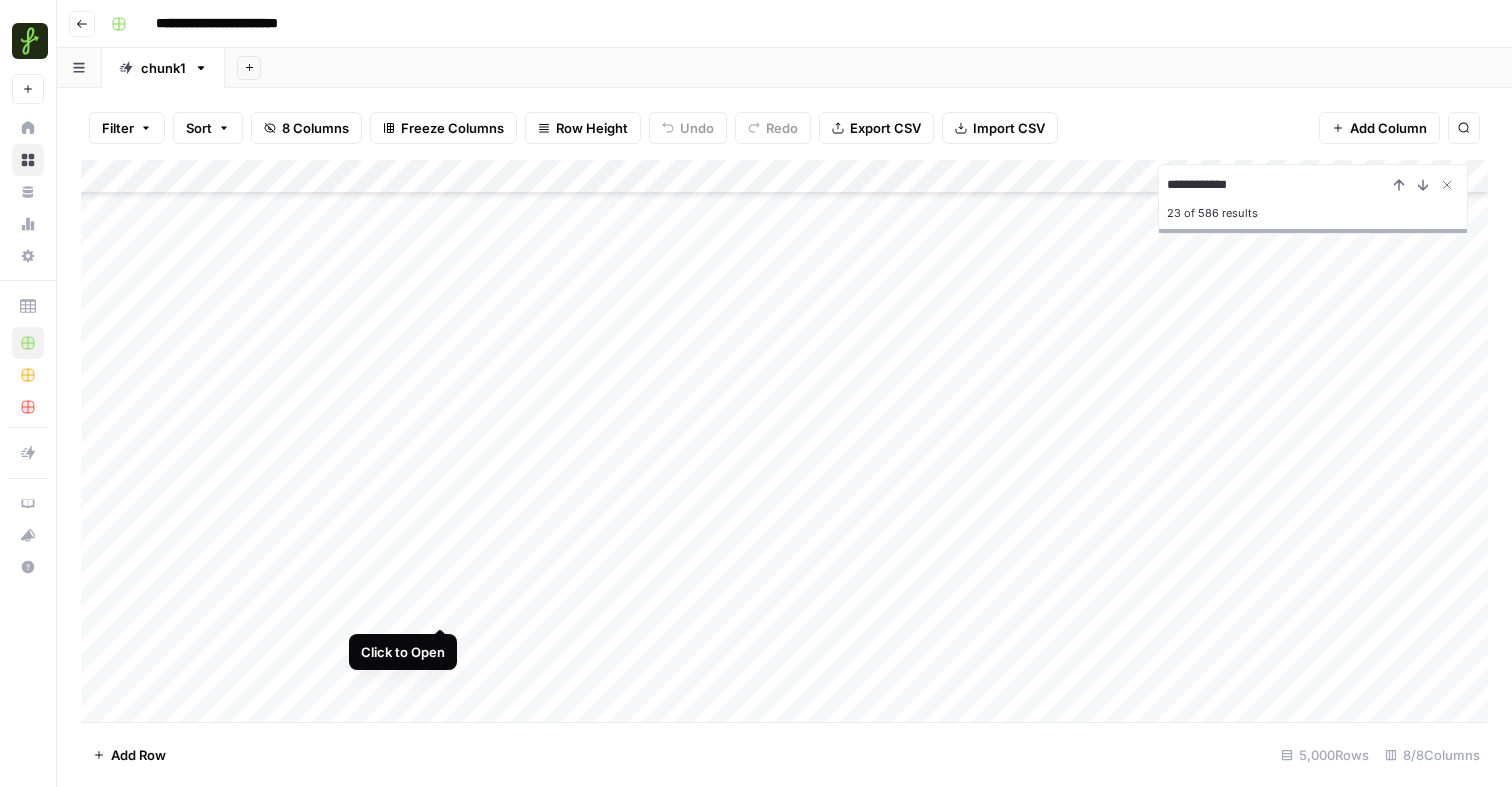 click on "Add Column" at bounding box center [784, 441] 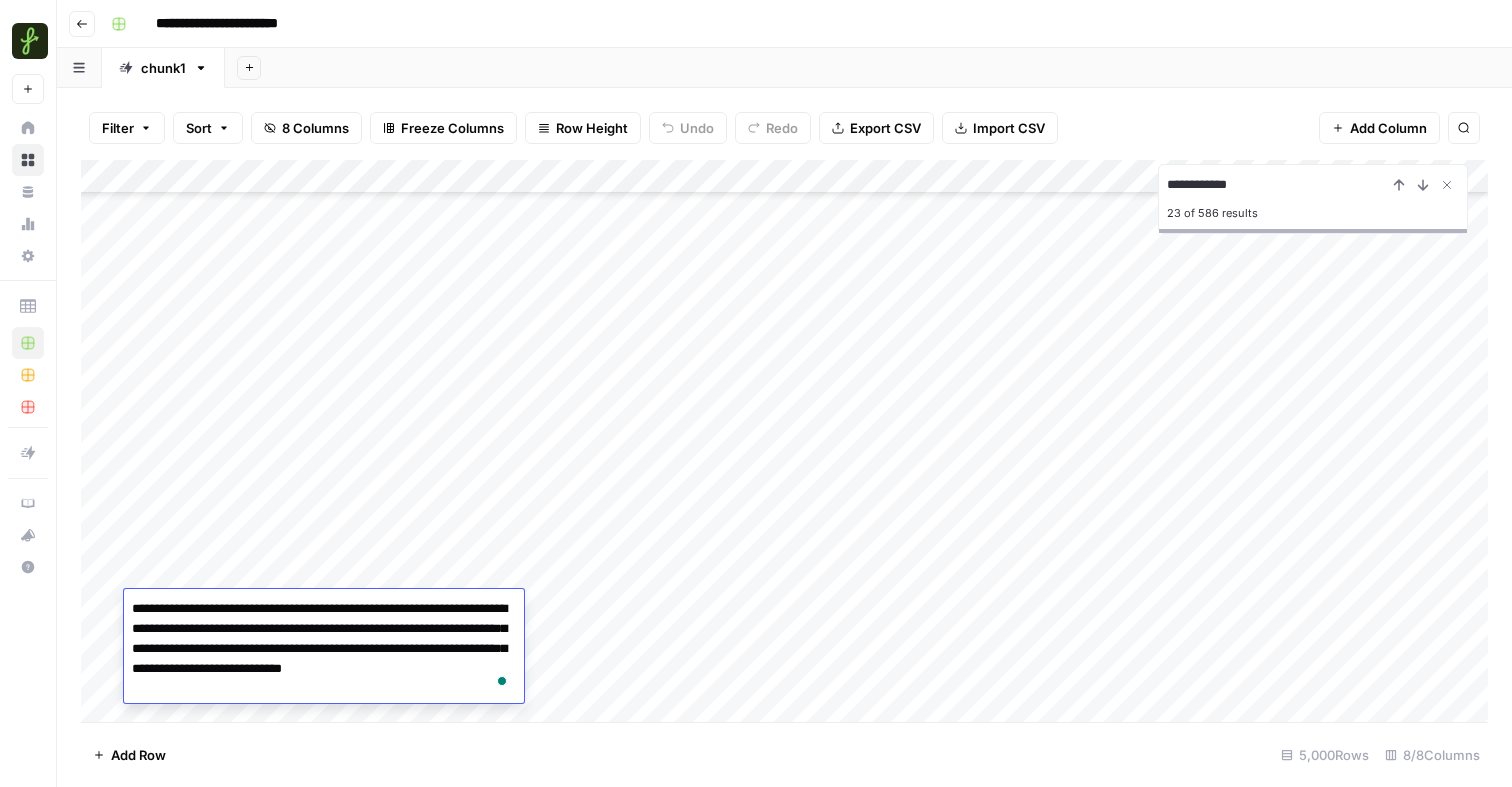 click on "Add Column" at bounding box center [784, 441] 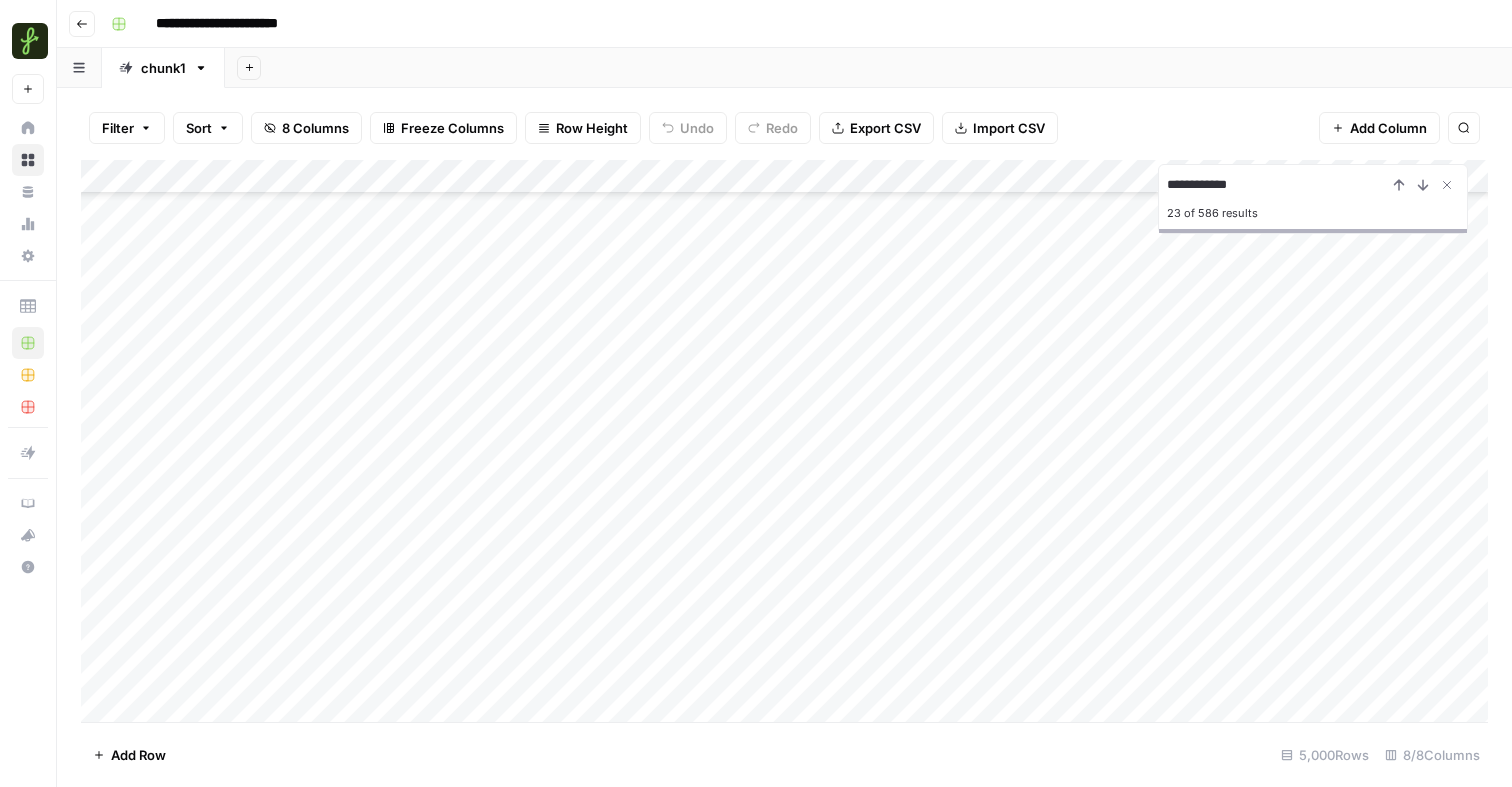 click on "Add Column" at bounding box center [784, 441] 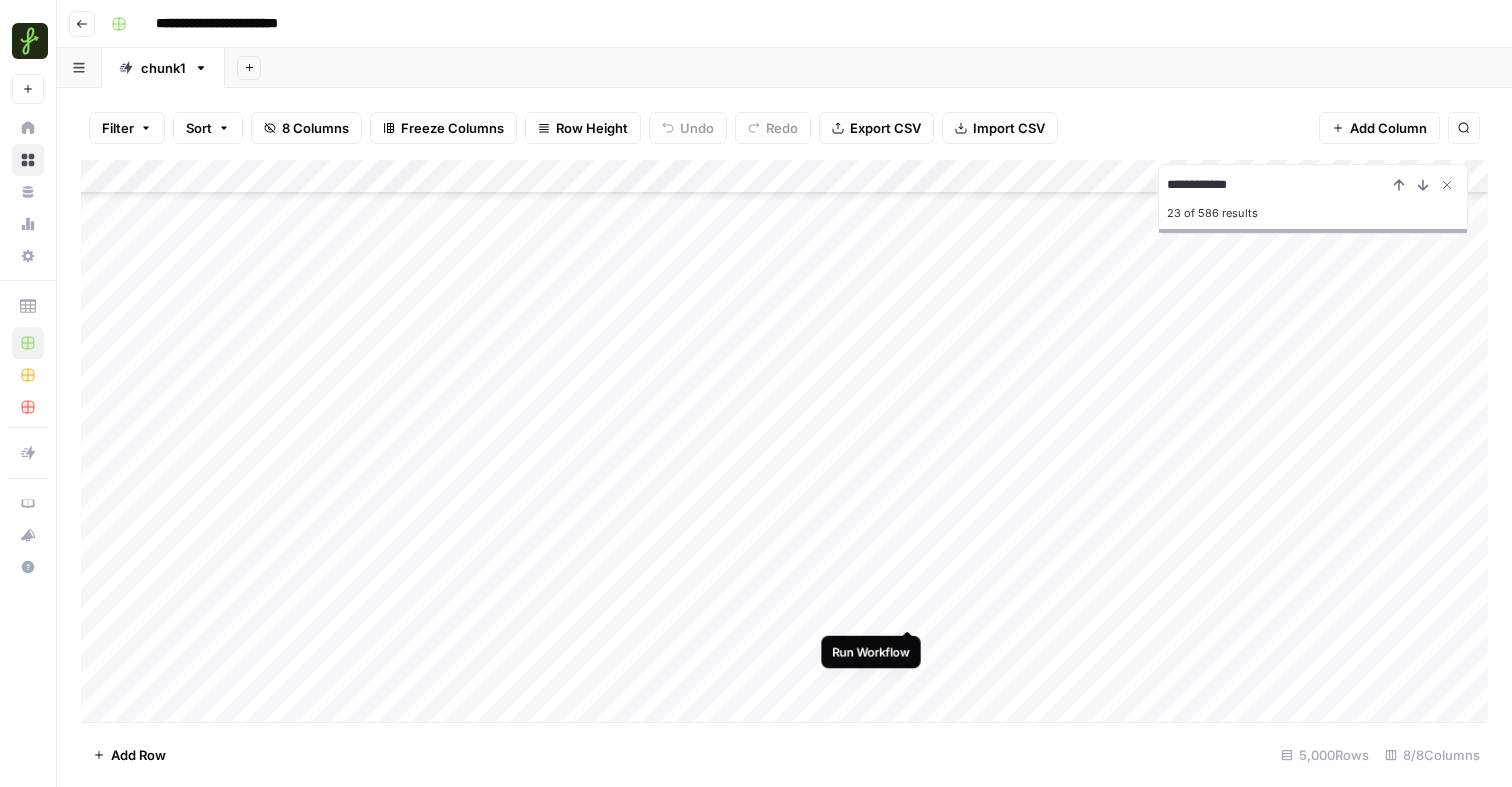 click on "Add Column" at bounding box center [784, 441] 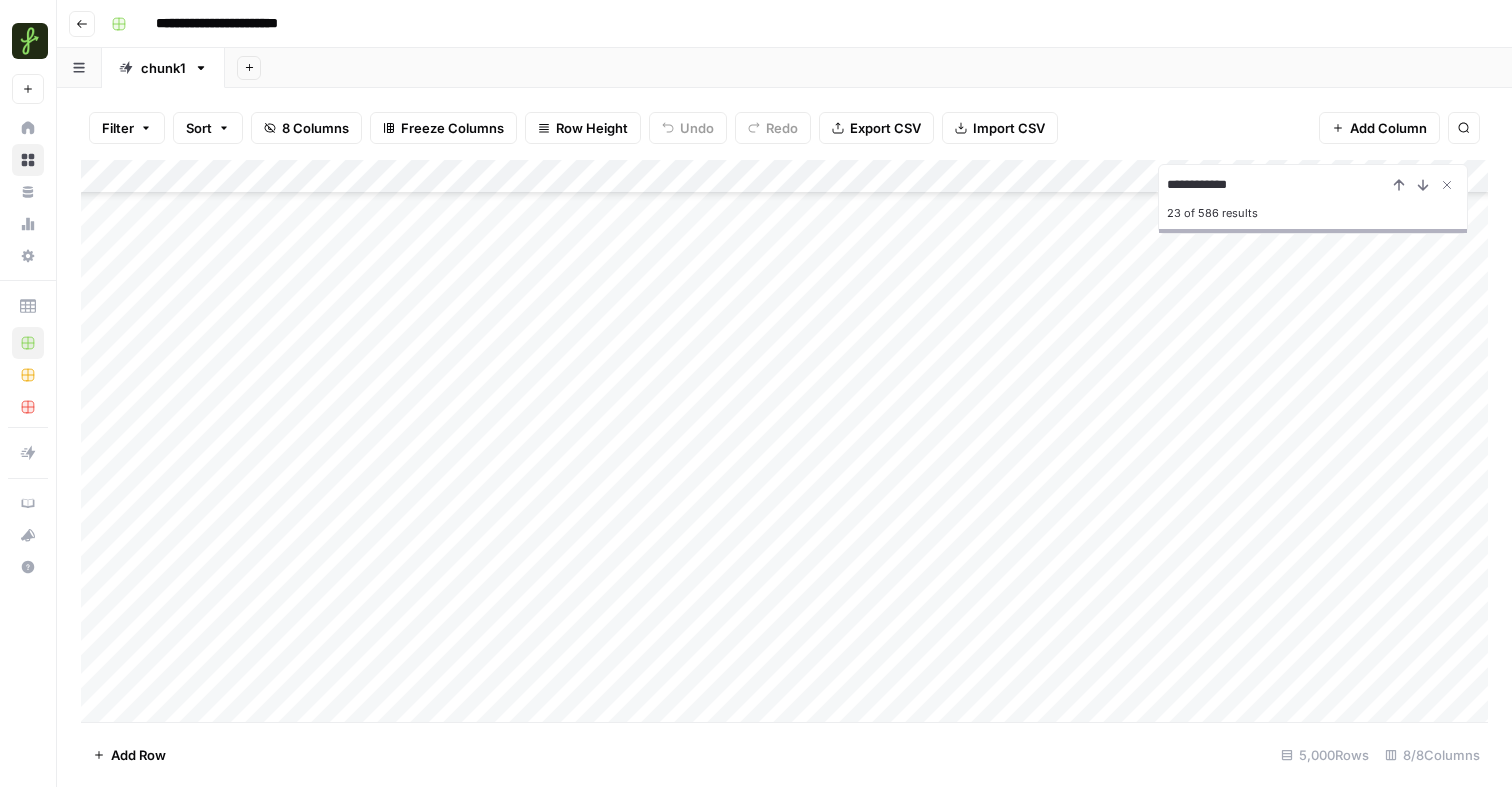 scroll, scrollTop: 3622, scrollLeft: 0, axis: vertical 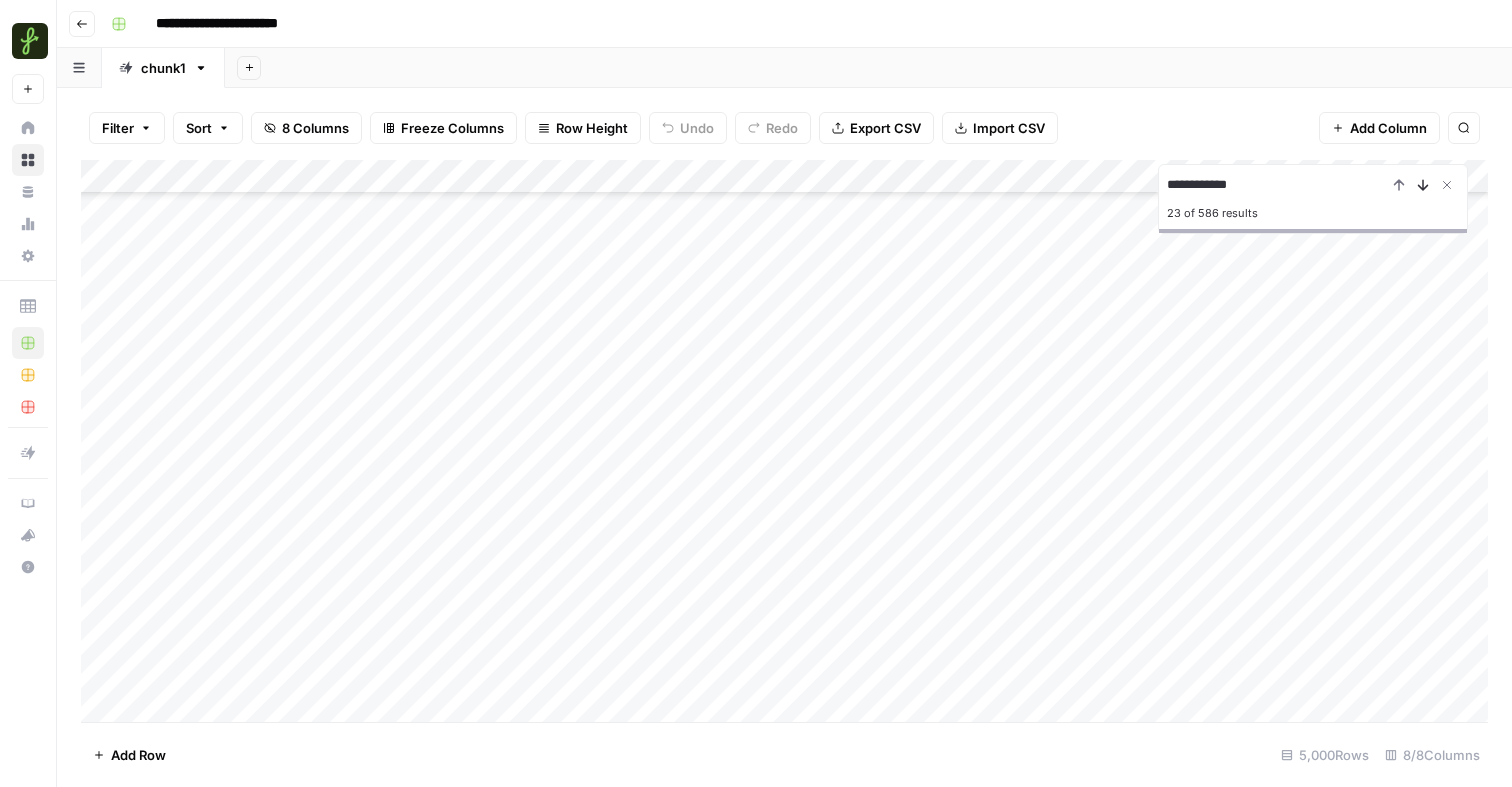 click 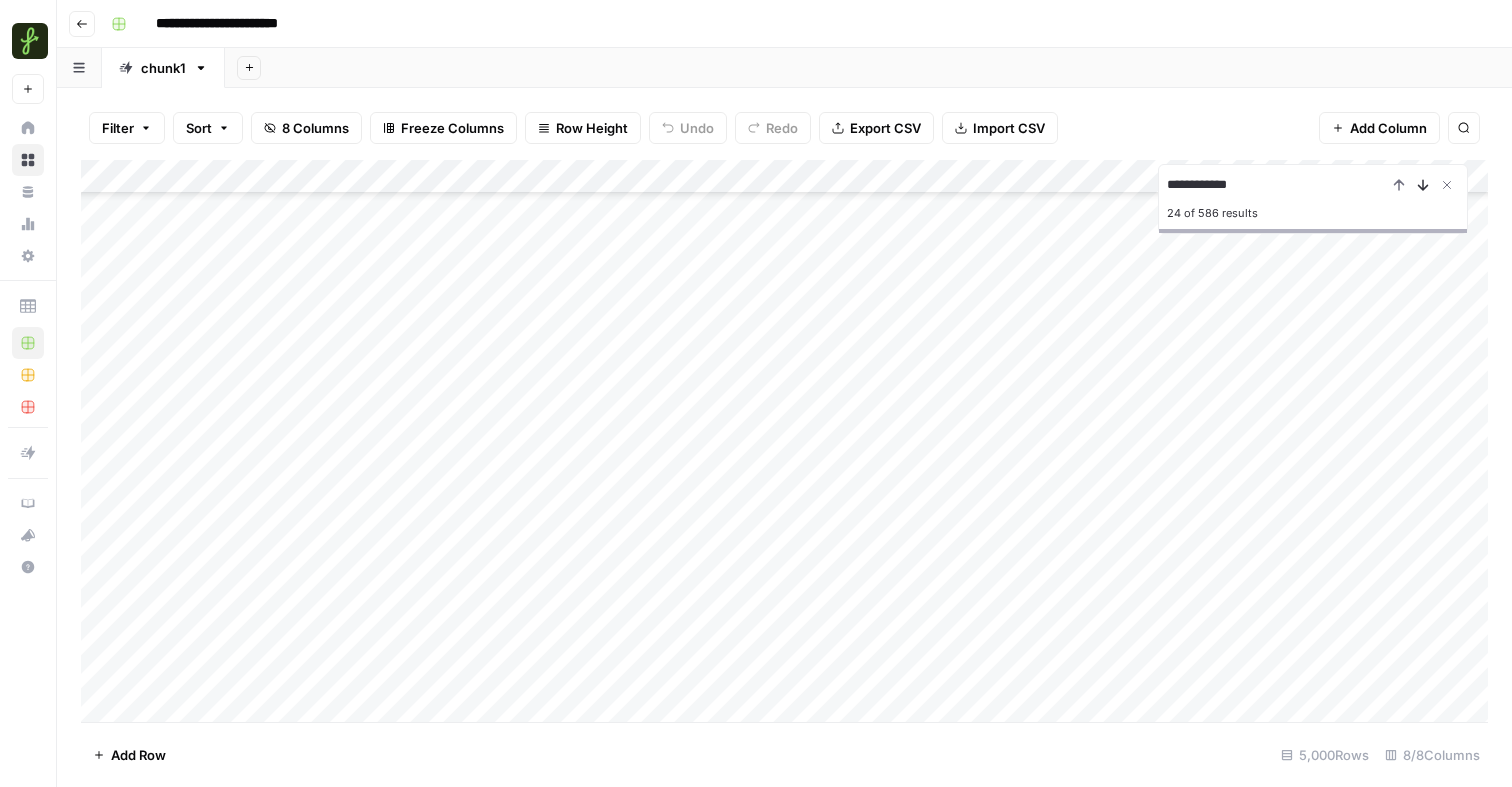 click 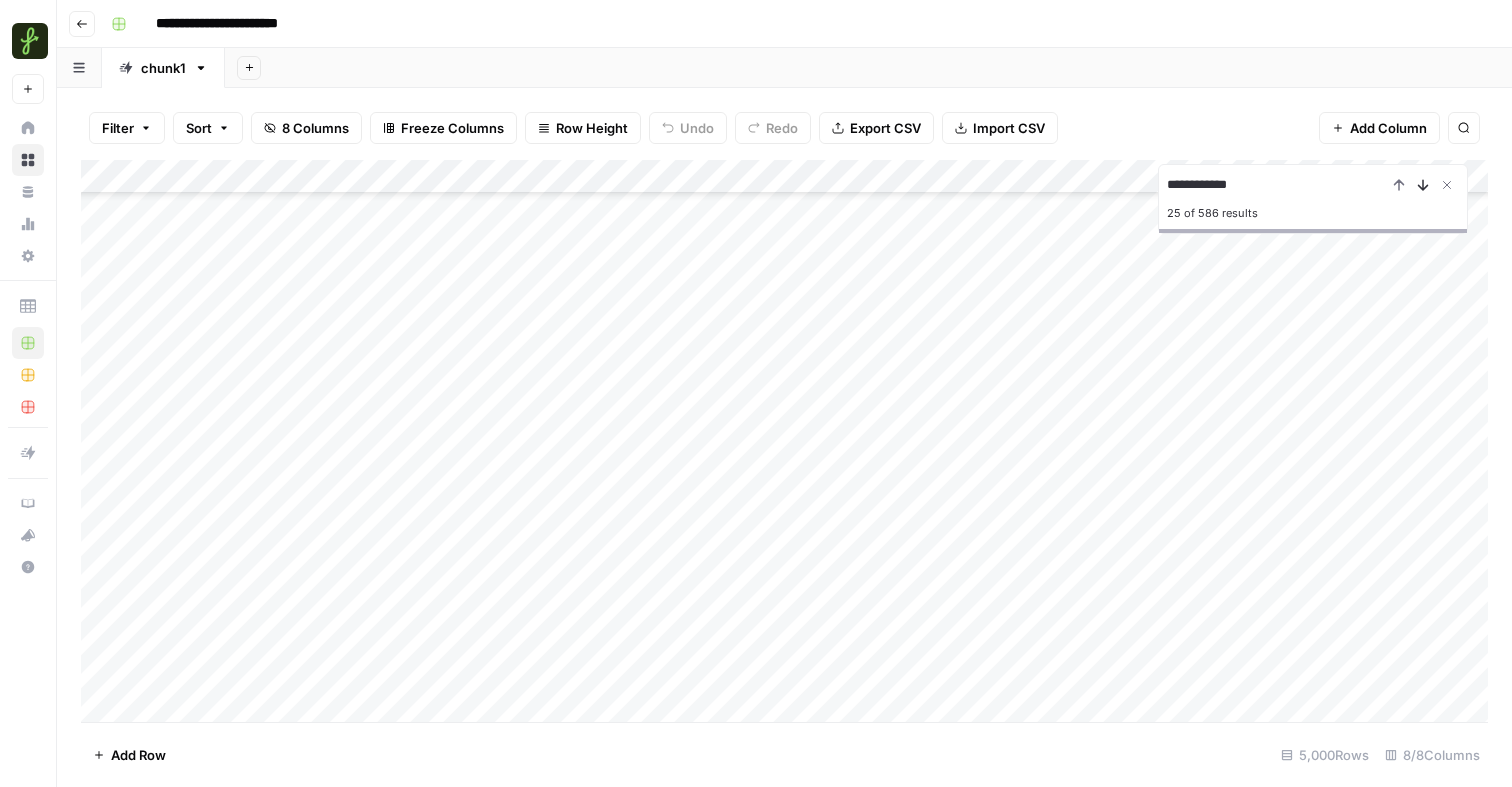 click 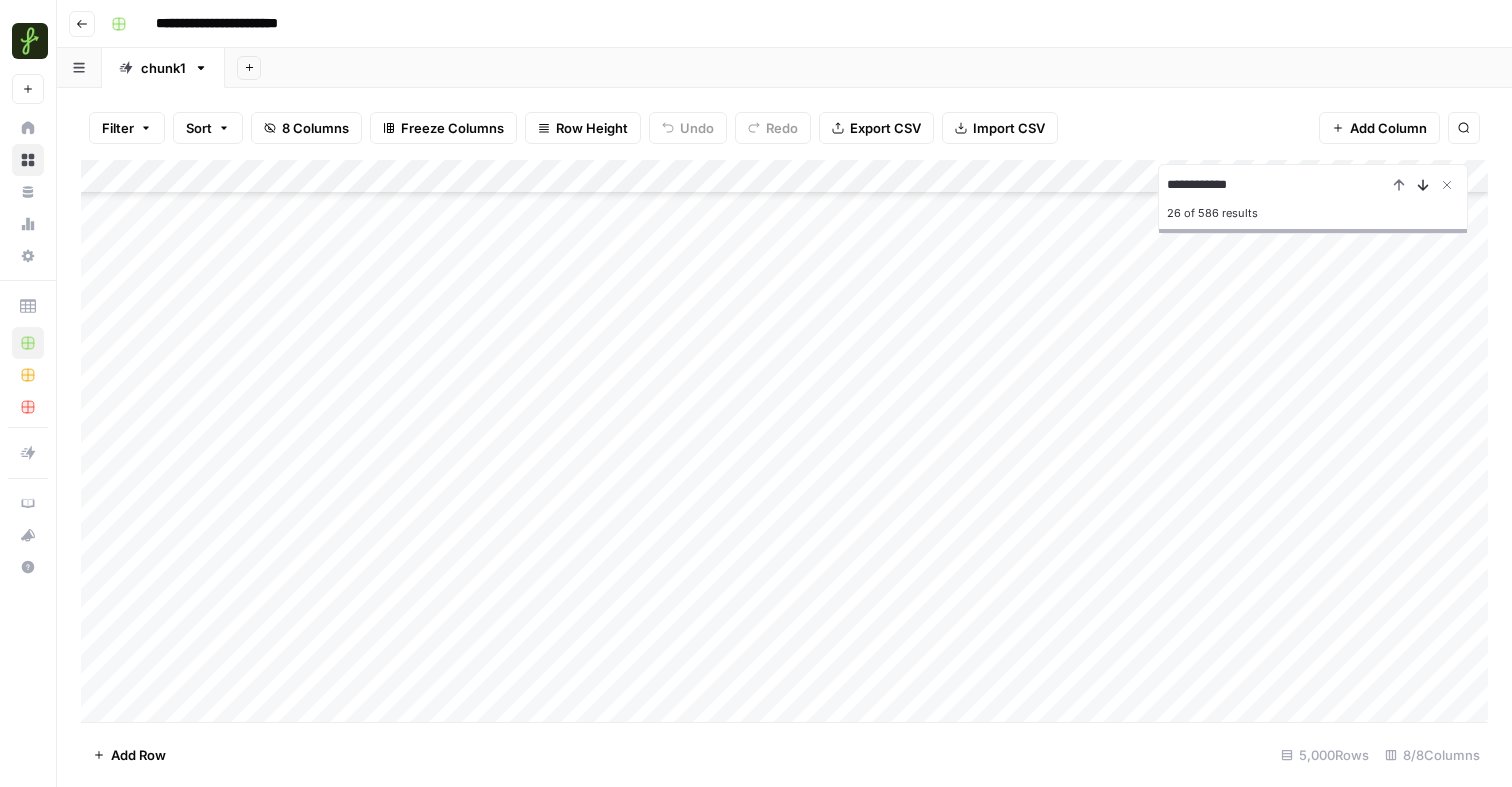 click 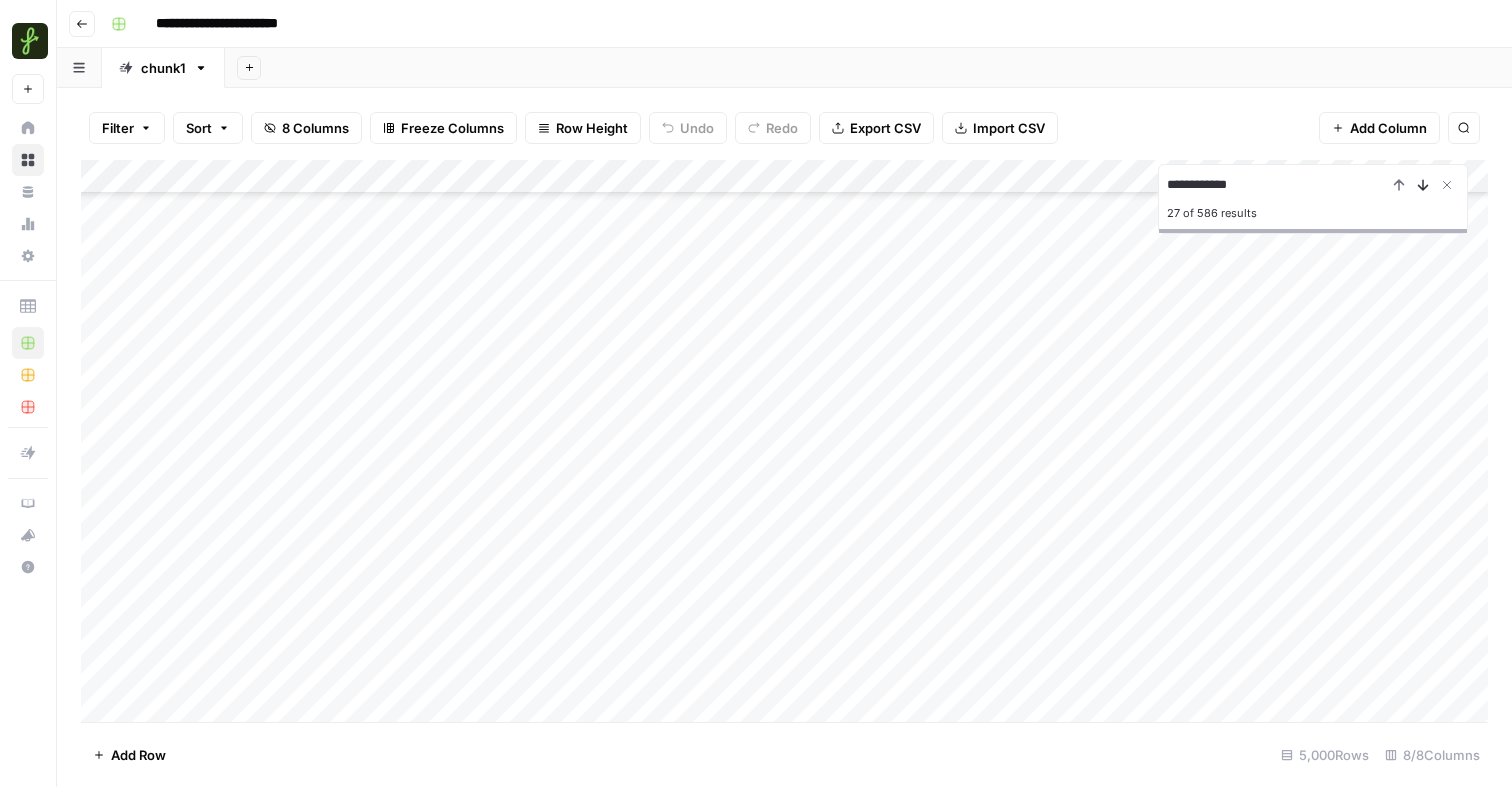 scroll, scrollTop: 3653, scrollLeft: 0, axis: vertical 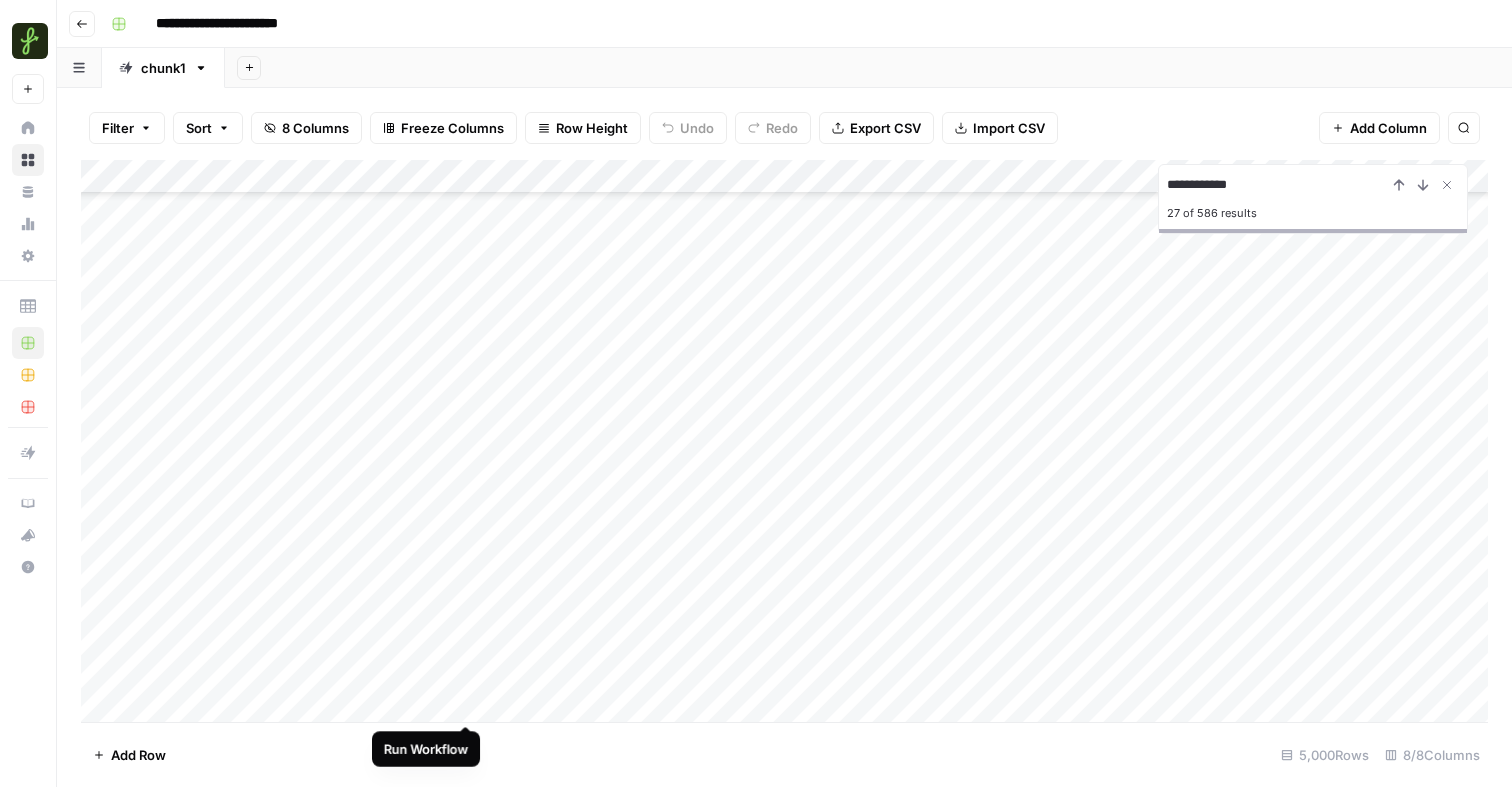 click on "Add Column" at bounding box center [784, 441] 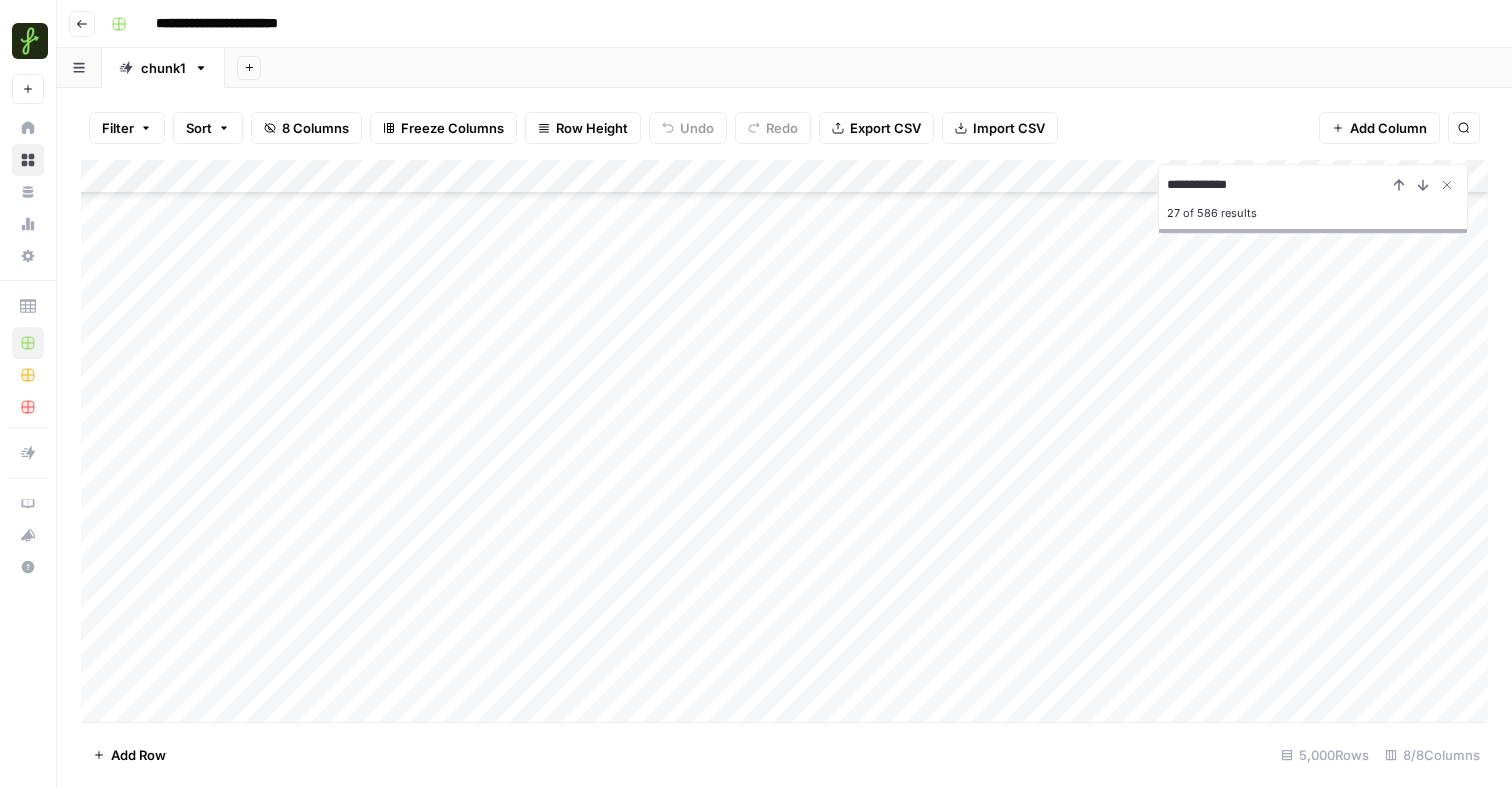 scroll, scrollTop: 3737, scrollLeft: 0, axis: vertical 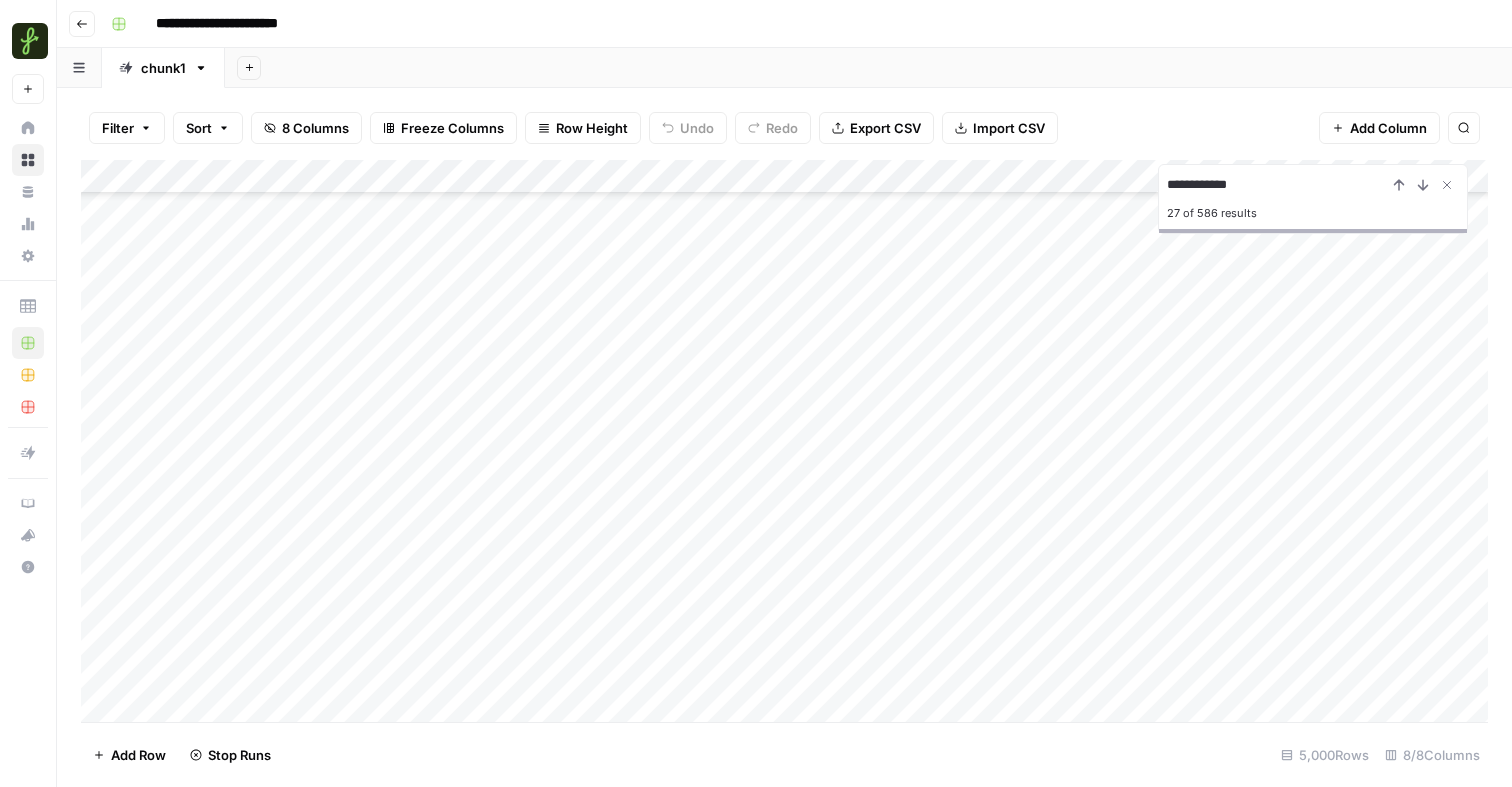 click on "Add Column" at bounding box center (784, 441) 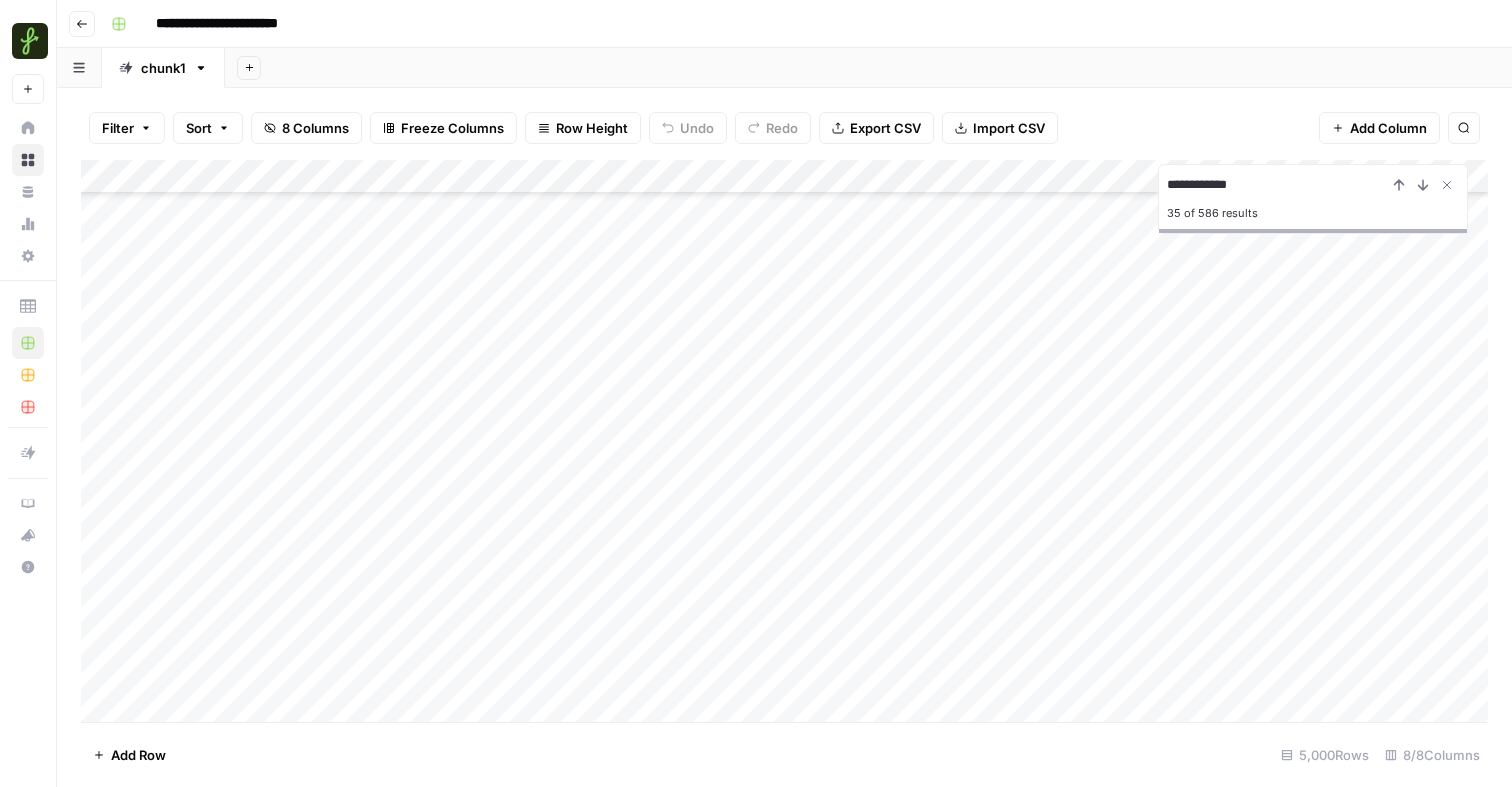scroll, scrollTop: 0, scrollLeft: 0, axis: both 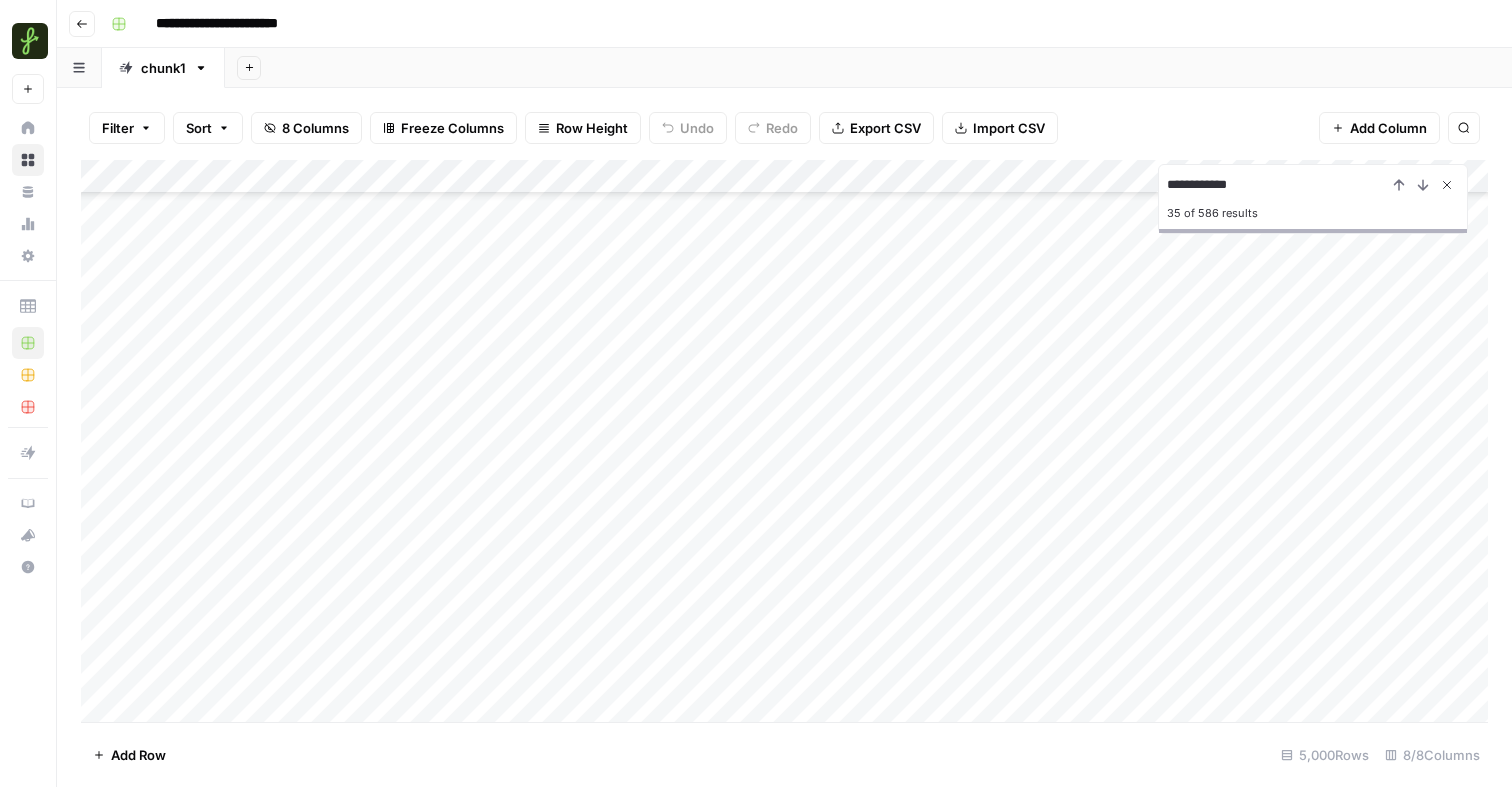click 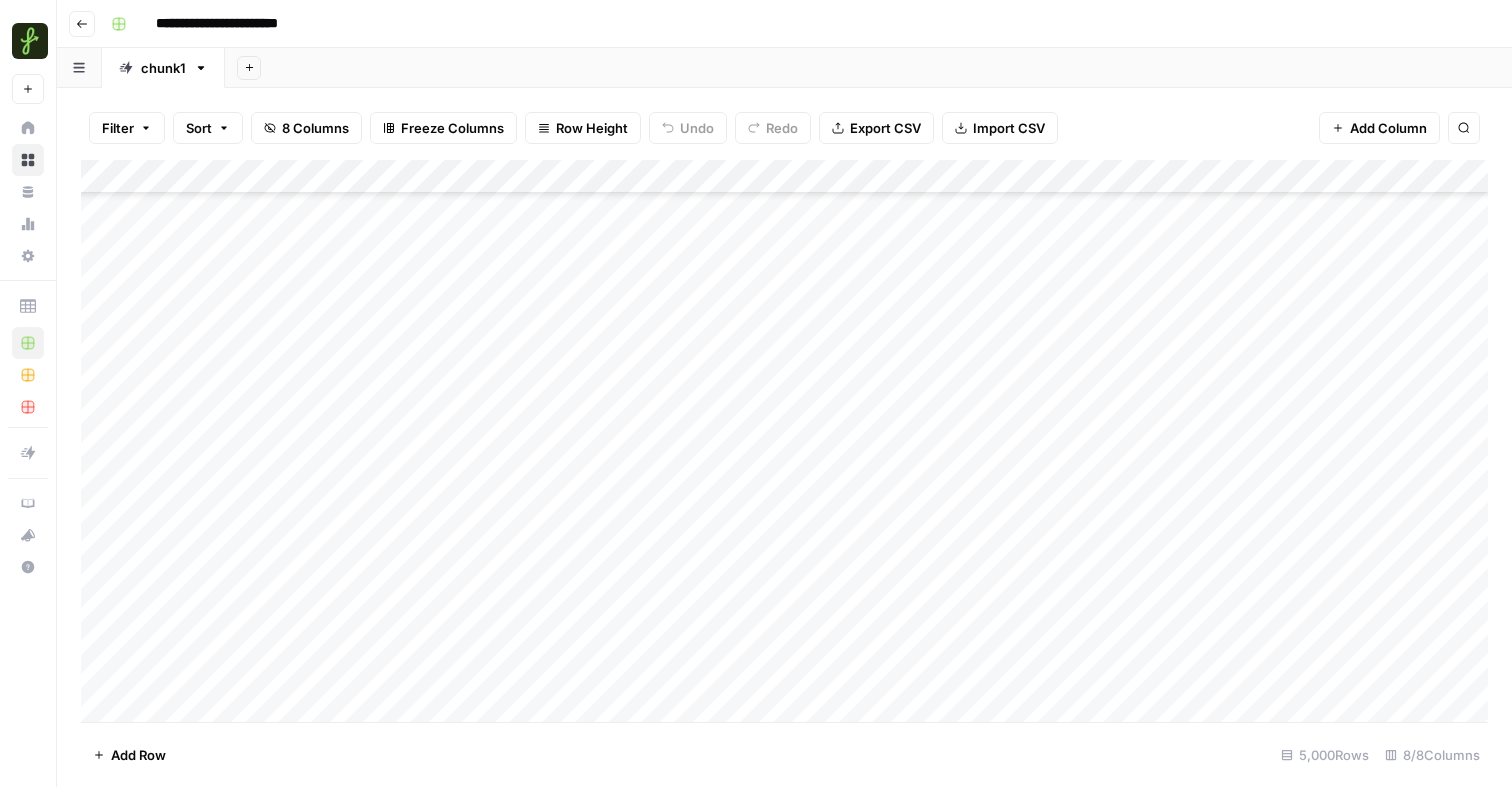 click on "Add Column" at bounding box center [784, 441] 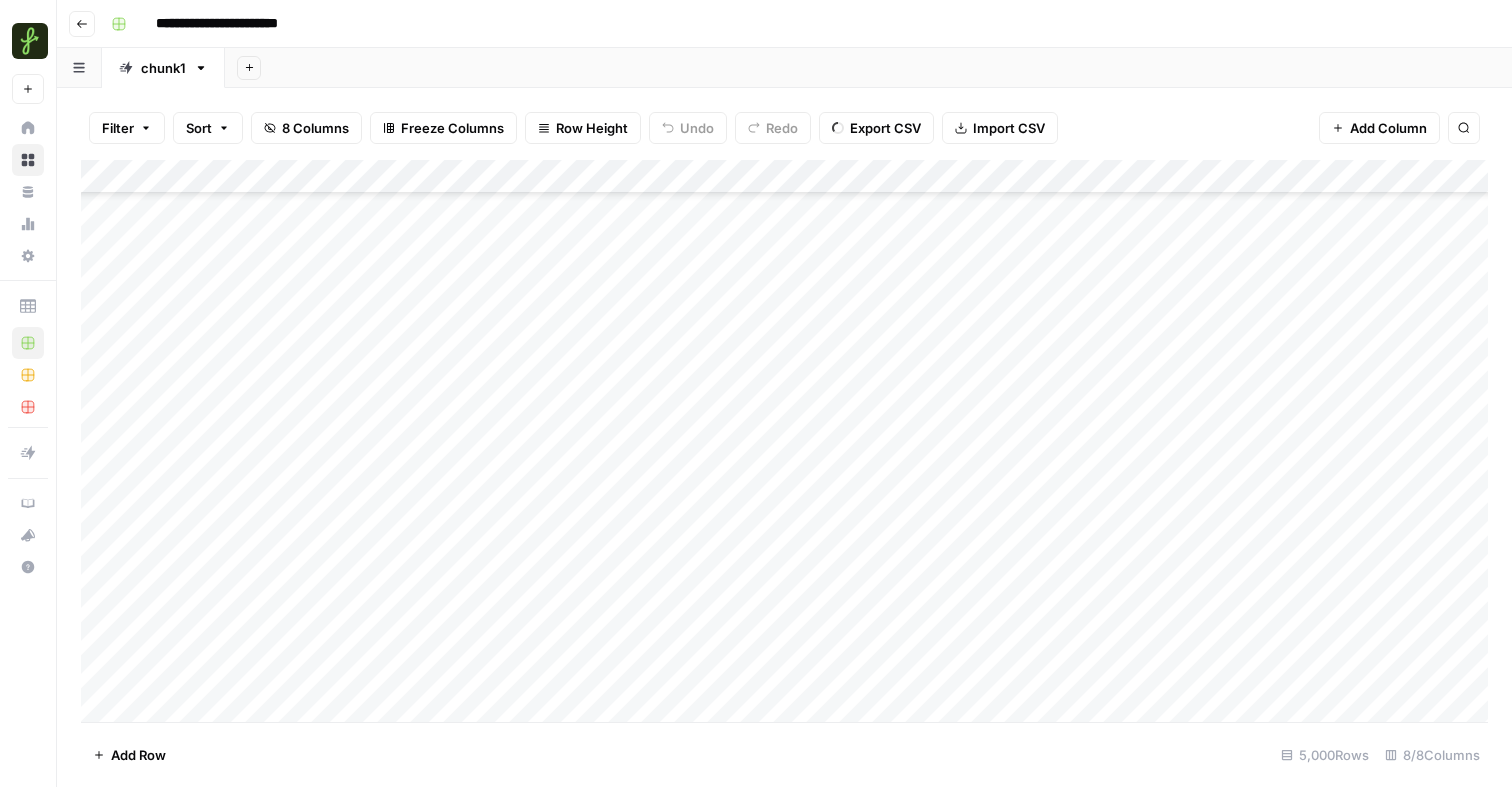click on "Filter Sort 8 Columns Freeze Columns Row Height Undo Redo Export CSV Import CSV Add Column Search" at bounding box center [784, 128] 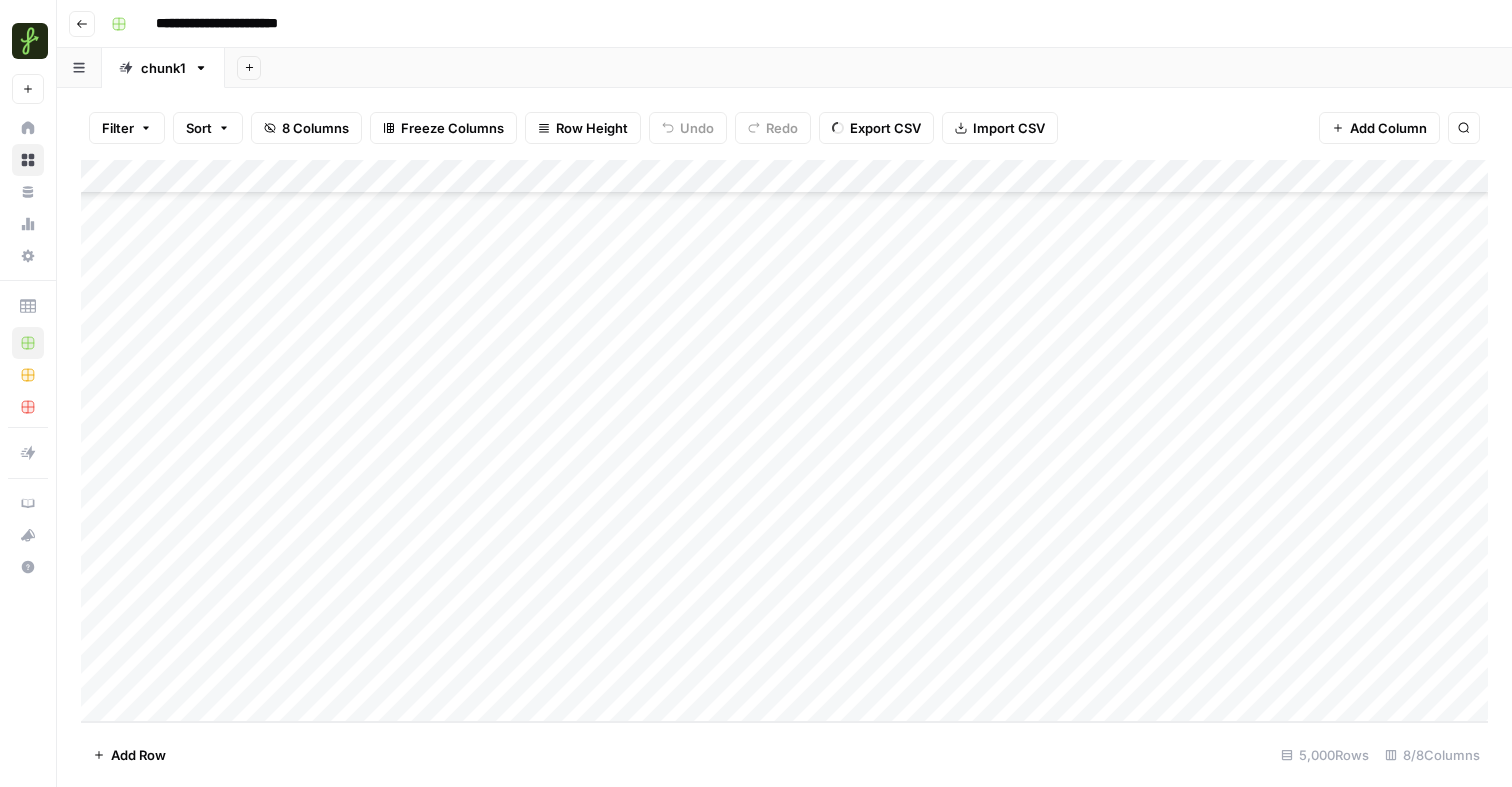 click on "Add Column" at bounding box center [784, 441] 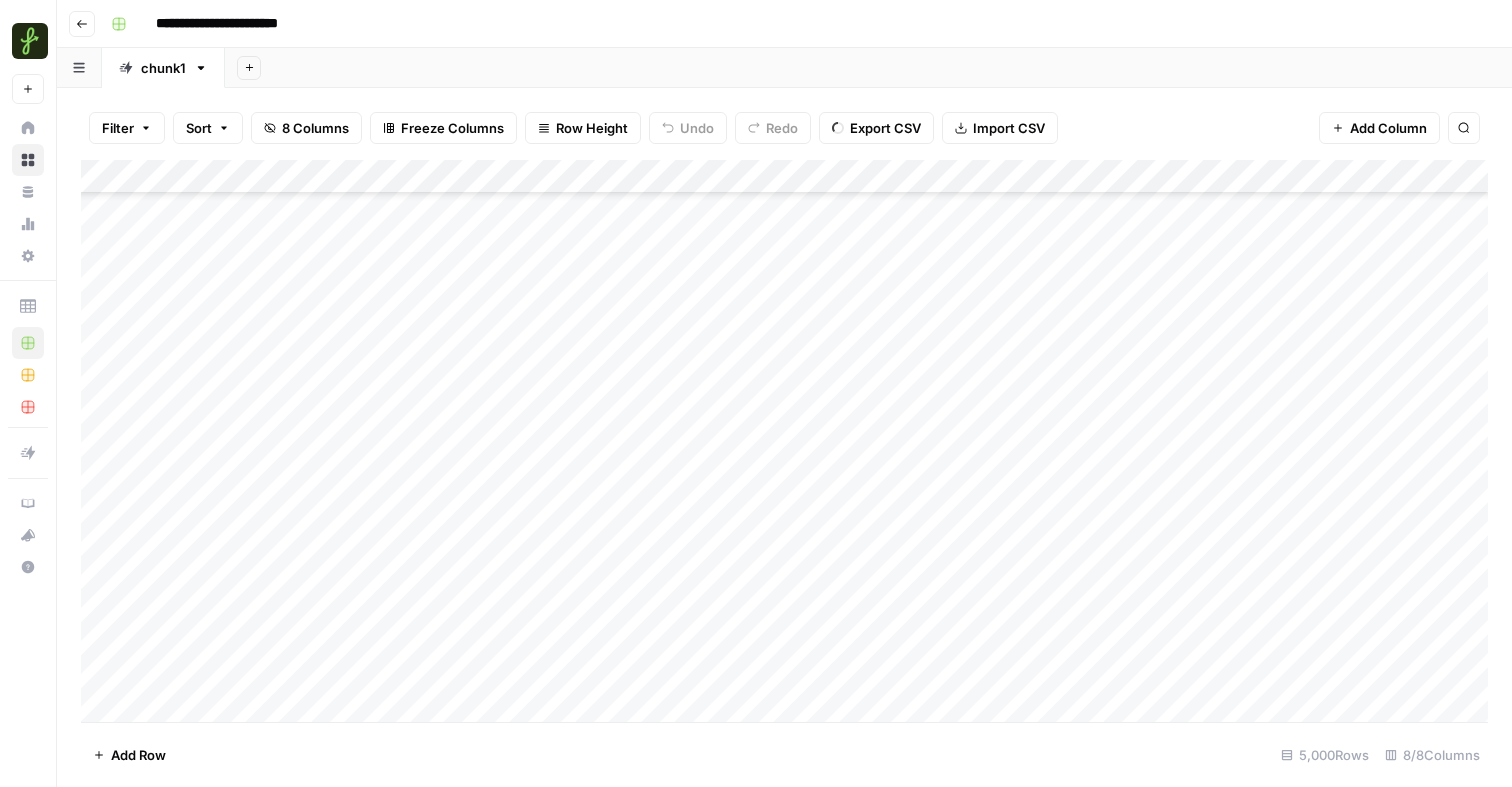 scroll, scrollTop: 169463, scrollLeft: 0, axis: vertical 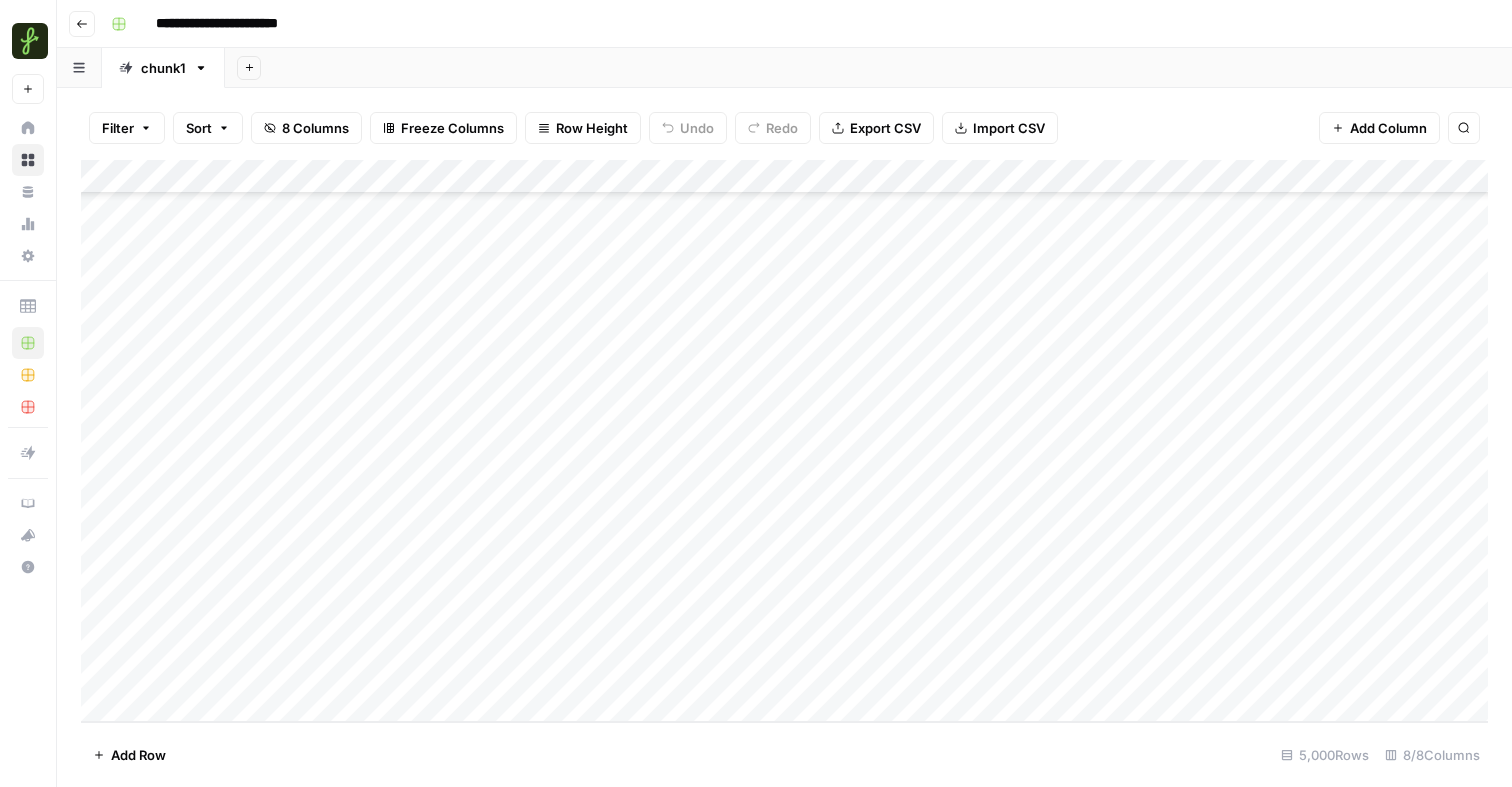 click on "Add Column" at bounding box center [784, 441] 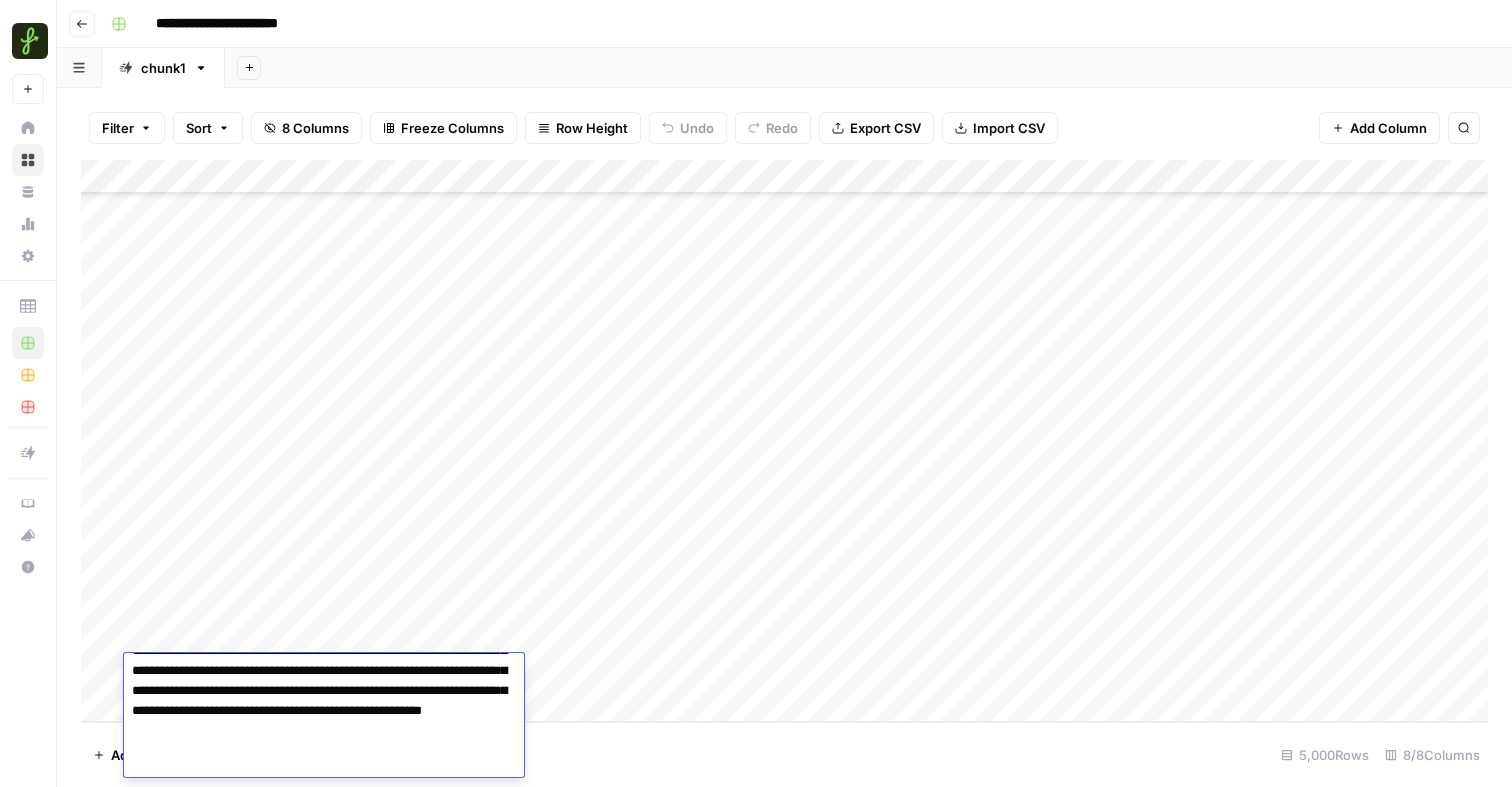 scroll, scrollTop: 410, scrollLeft: 0, axis: vertical 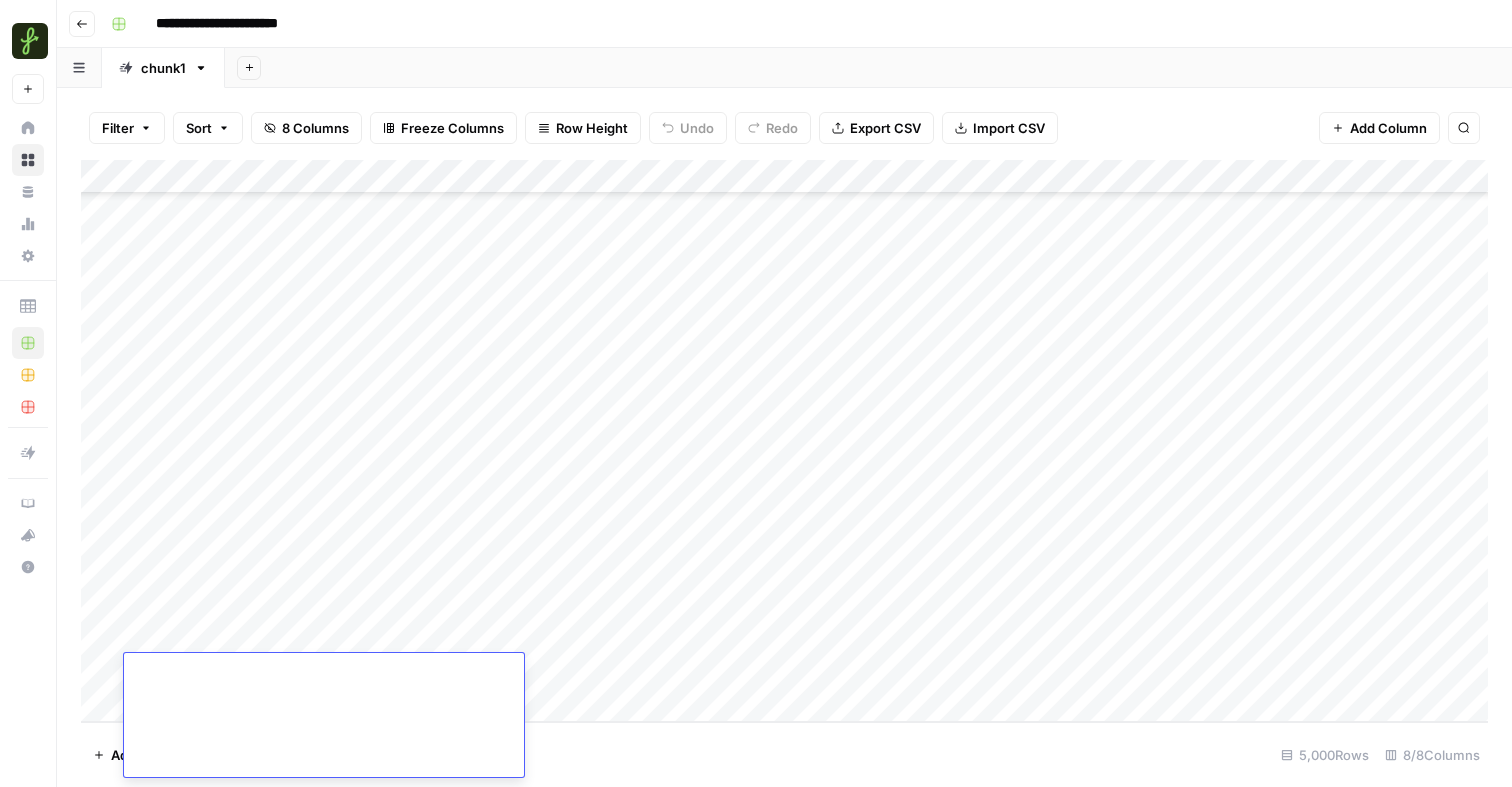 click on "Add Column" at bounding box center [784, 441] 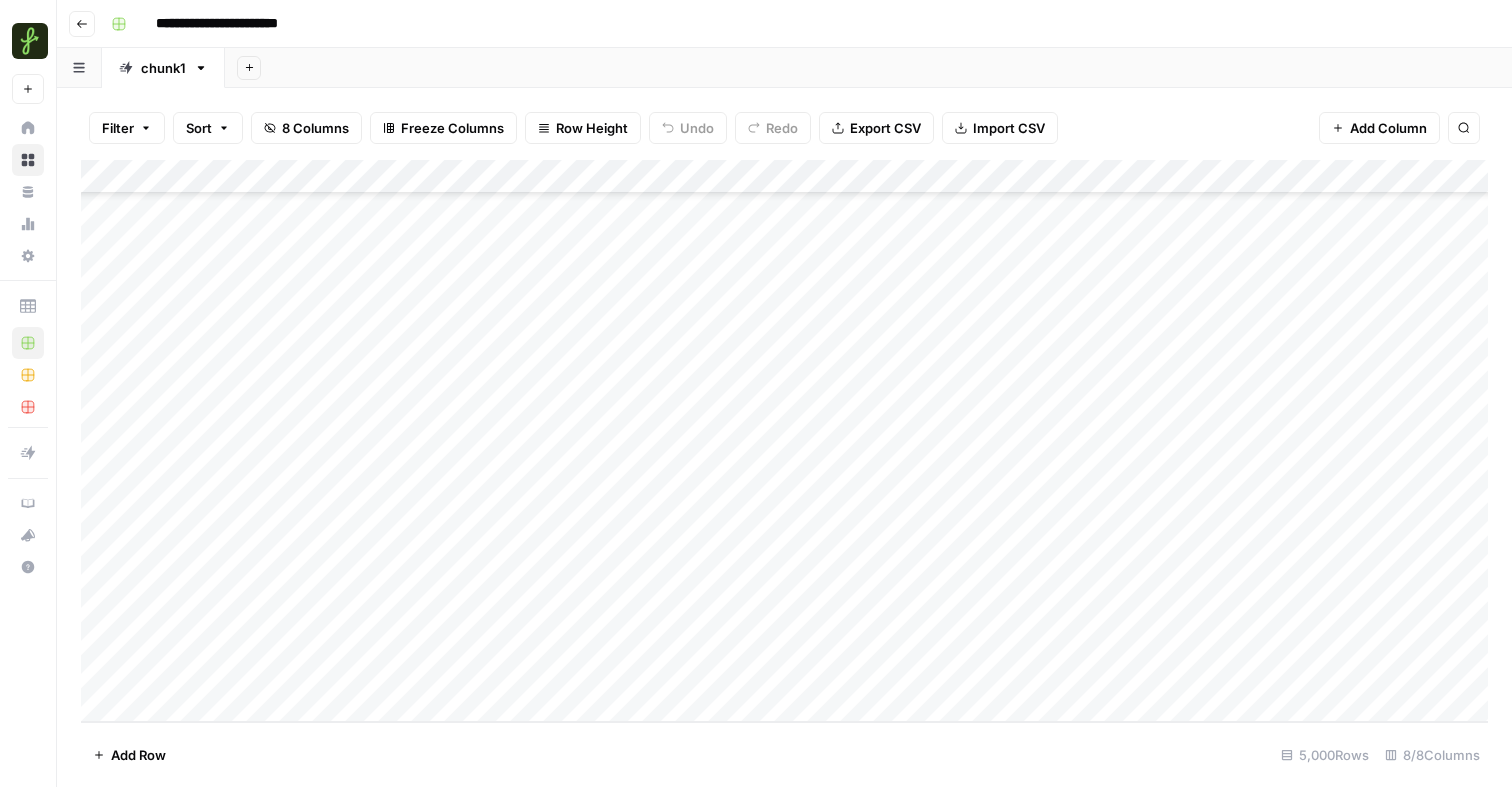click on "Add Sheet" at bounding box center (249, 68) 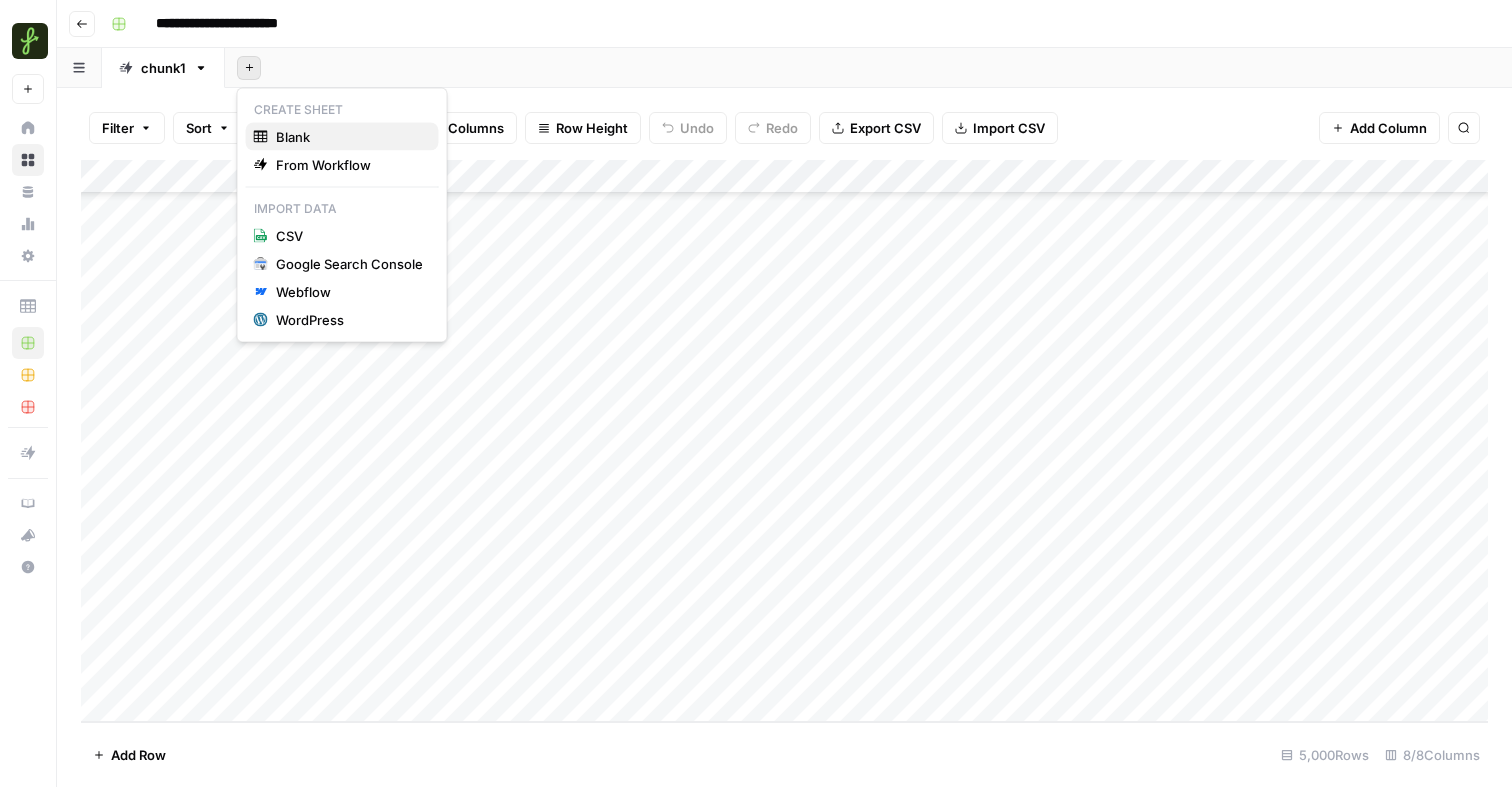 click on "Blank" at bounding box center [349, 137] 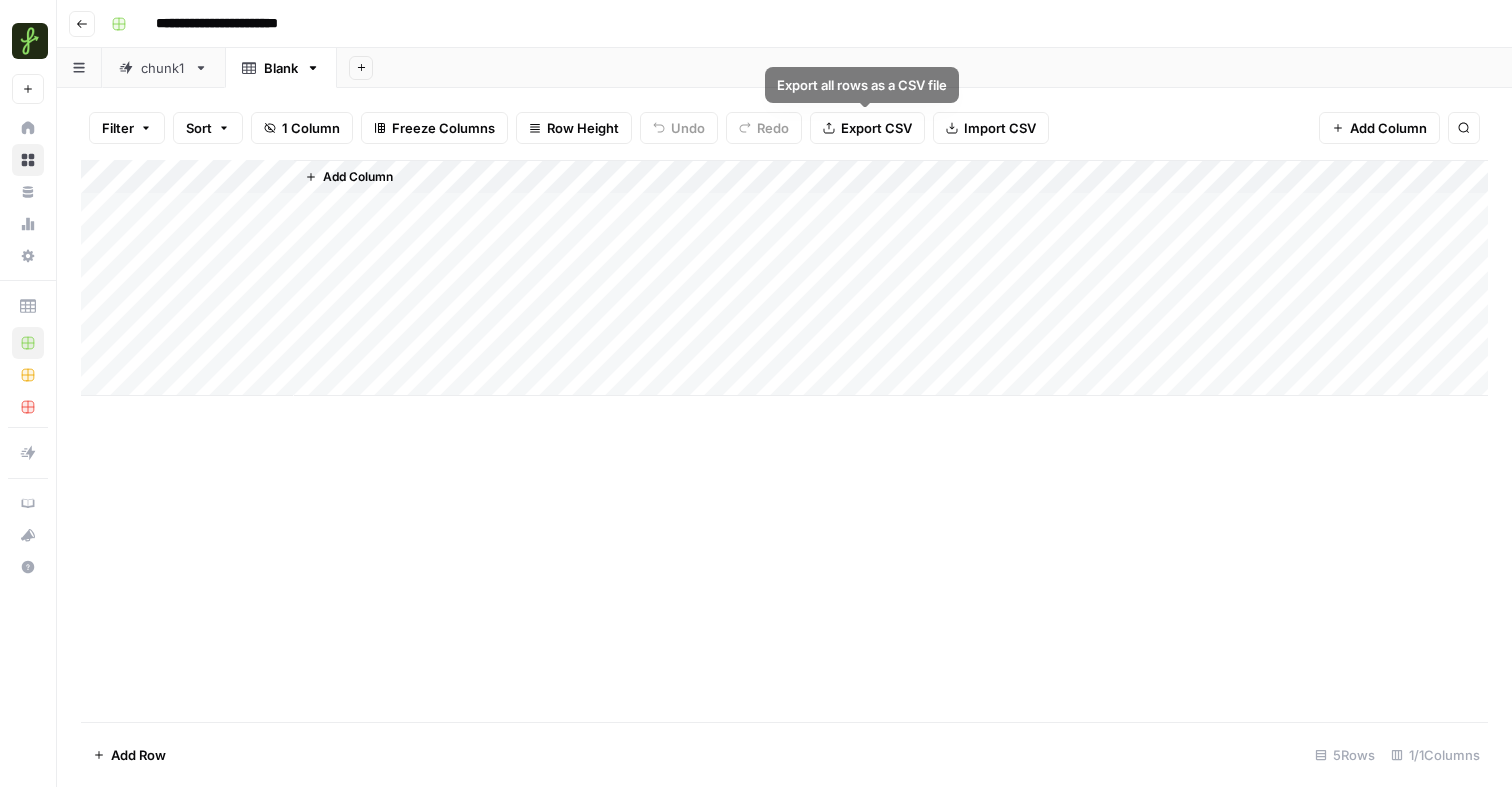 click on "Import CSV" at bounding box center [991, 128] 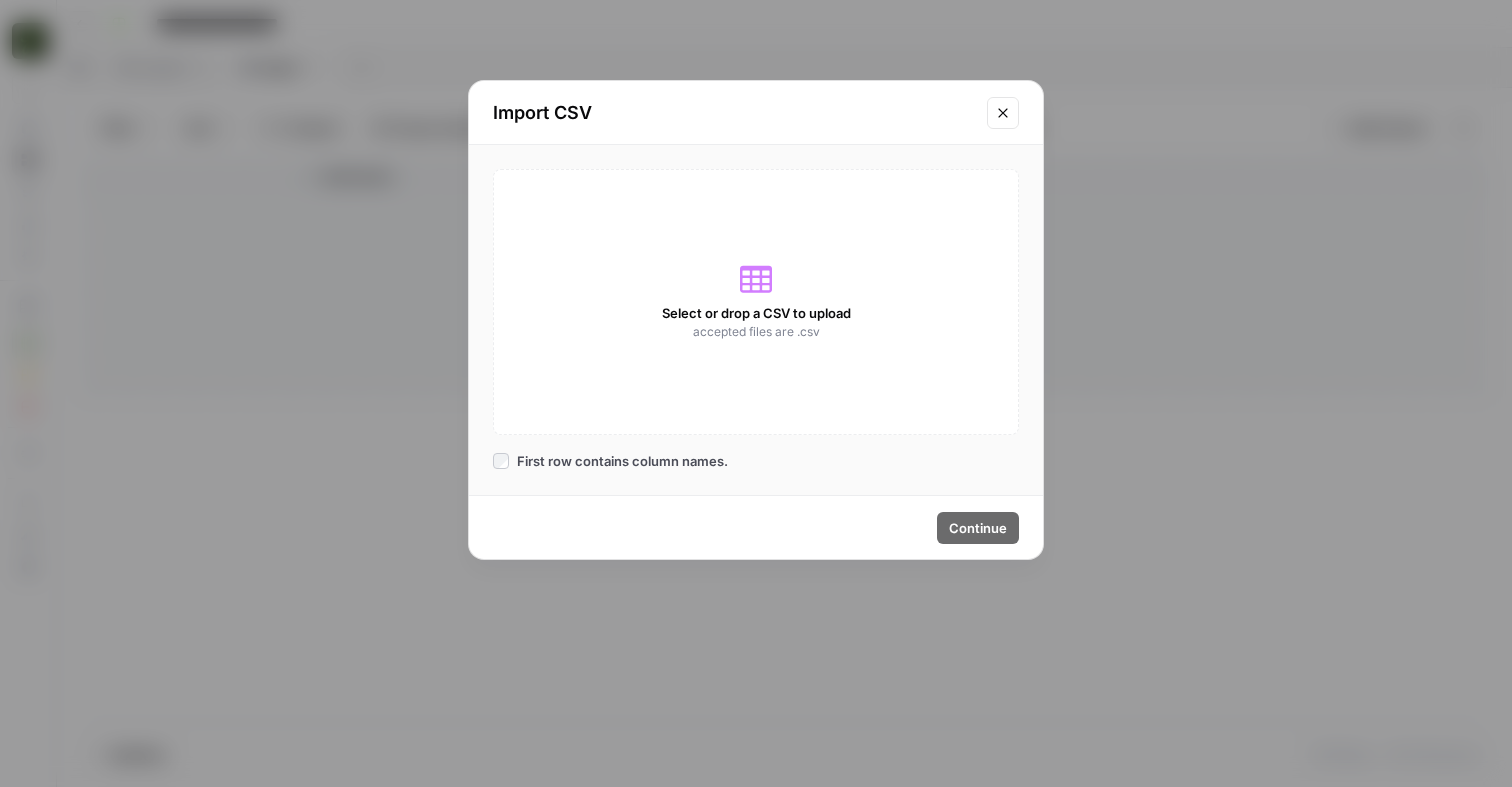 click on "Select or drop a CSV to upload accepted files are .csv" at bounding box center [756, 302] 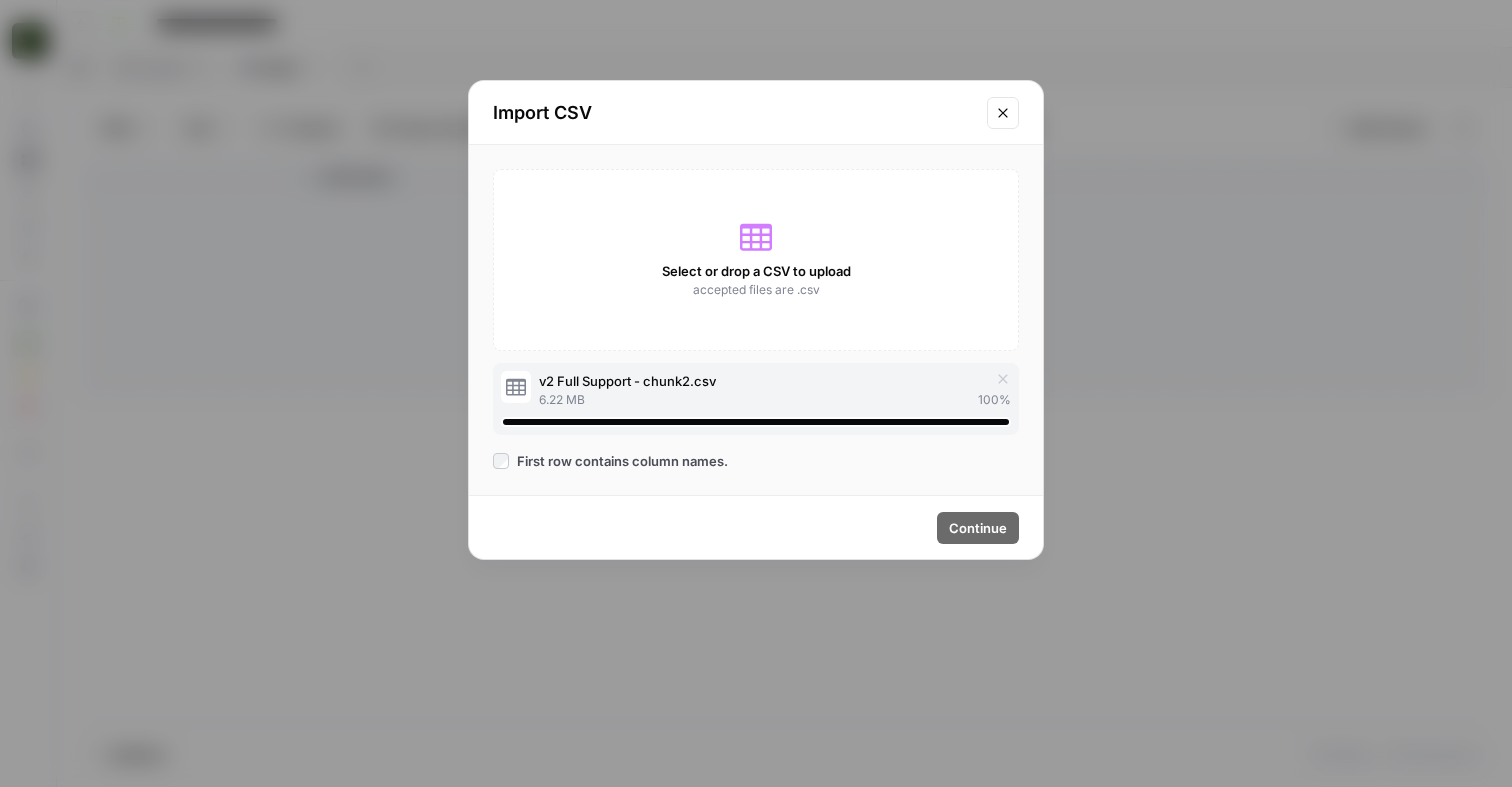click on "First row contains column names." at bounding box center (622, 461) 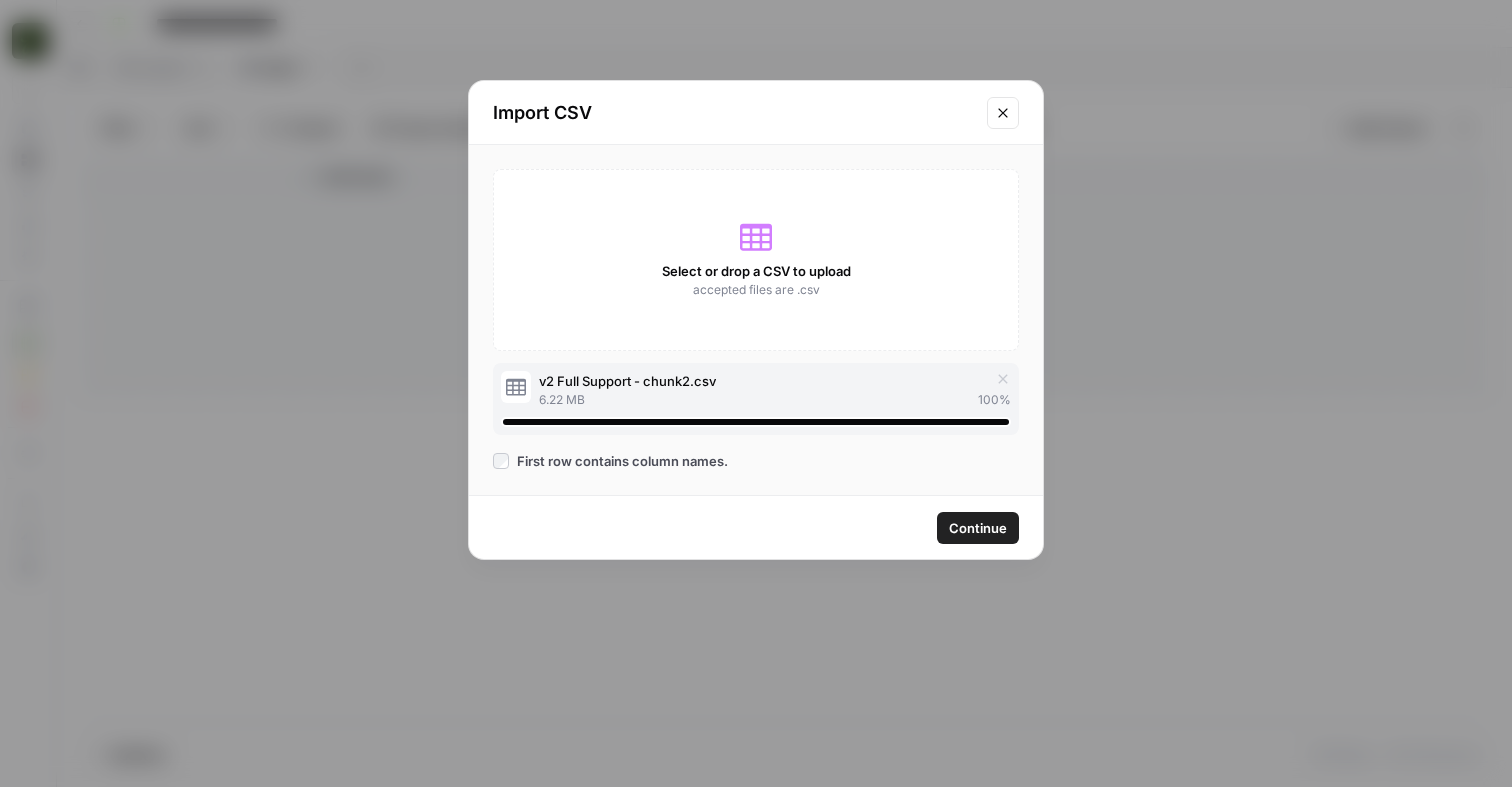 click on "Continue" at bounding box center [978, 528] 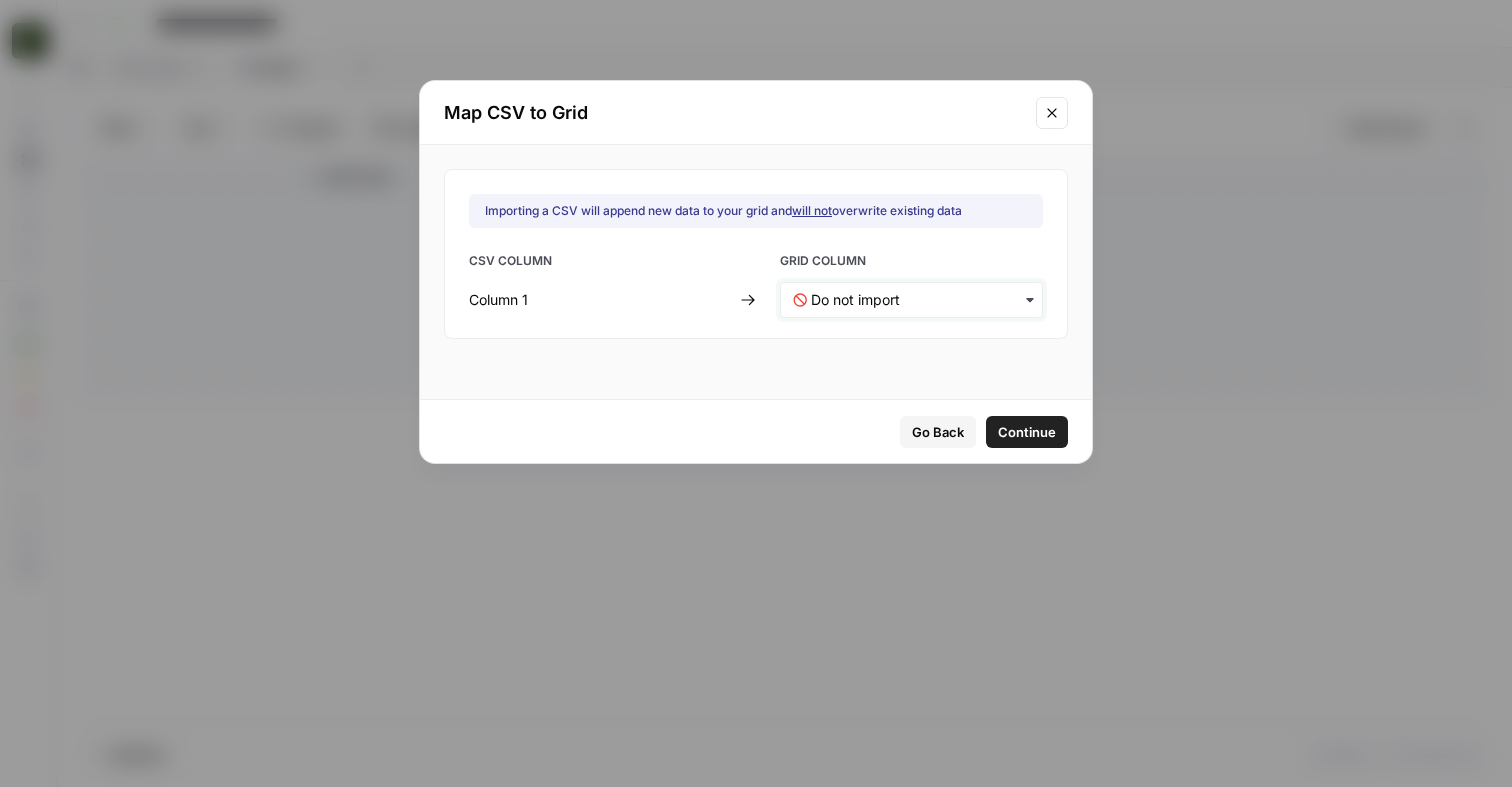 click at bounding box center (920, 300) 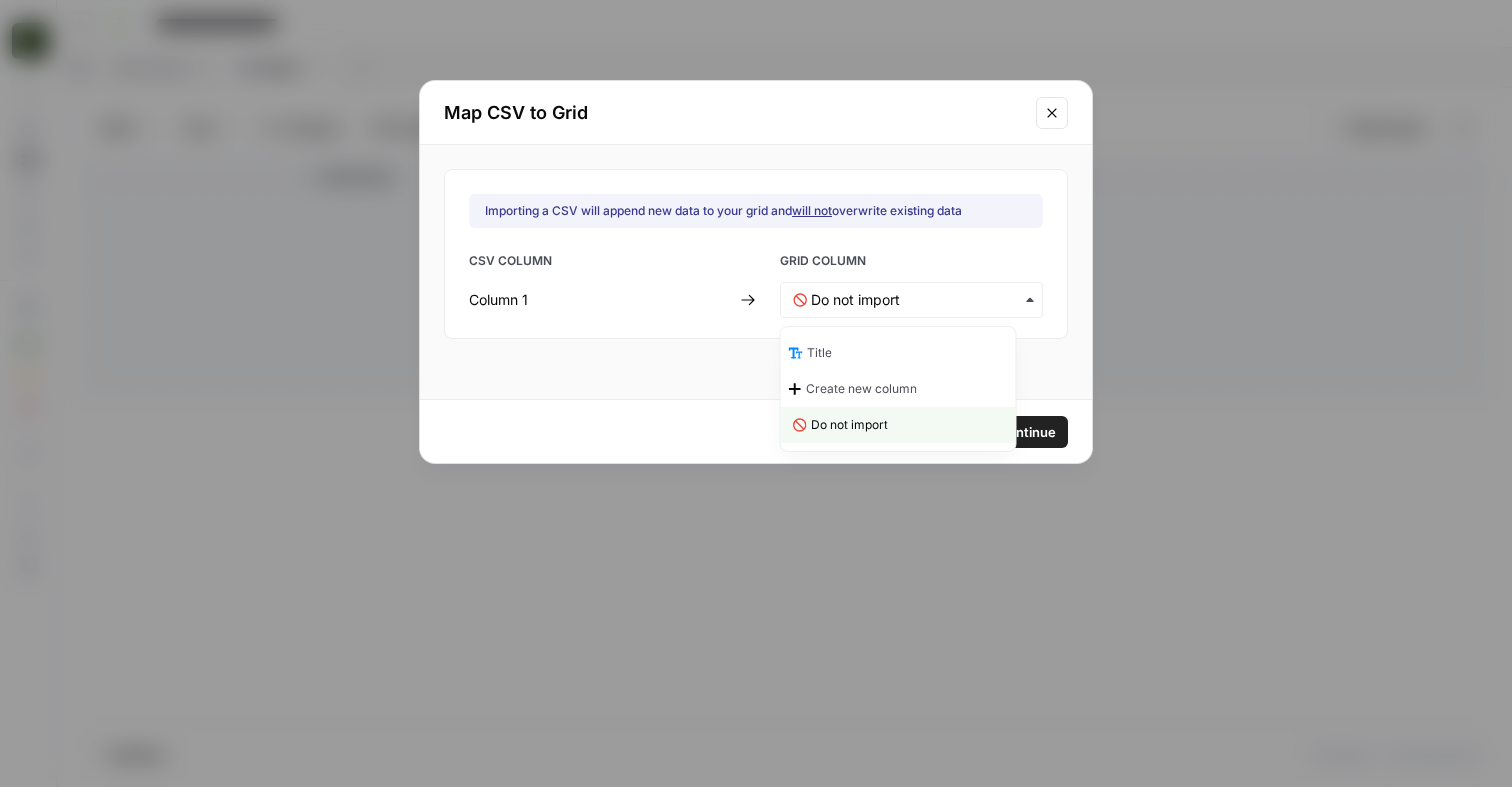 click on "Title" at bounding box center (898, 353) 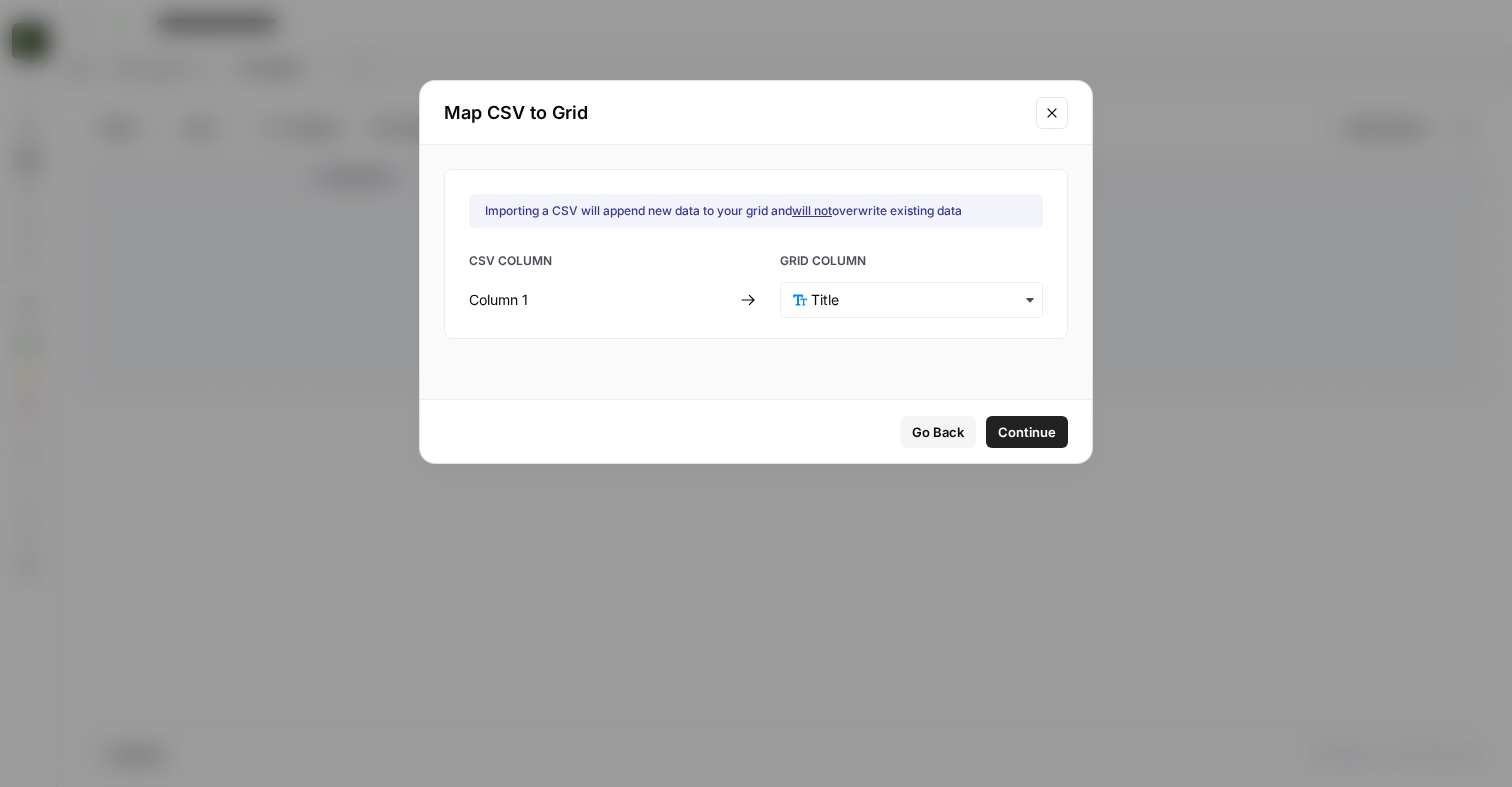 click on "Continue" at bounding box center [1027, 432] 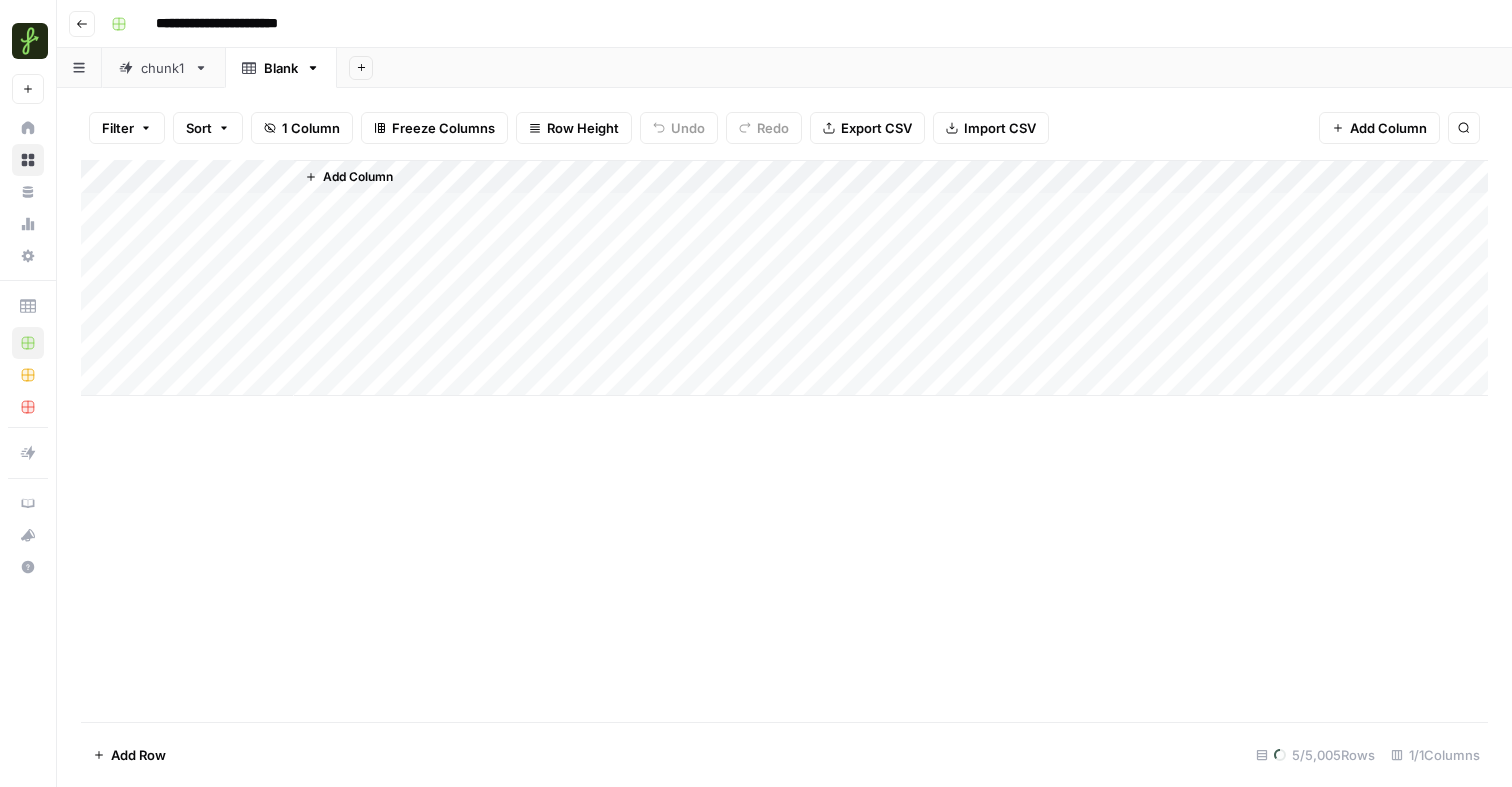 click on "Import CSV" at bounding box center (1000, 128) 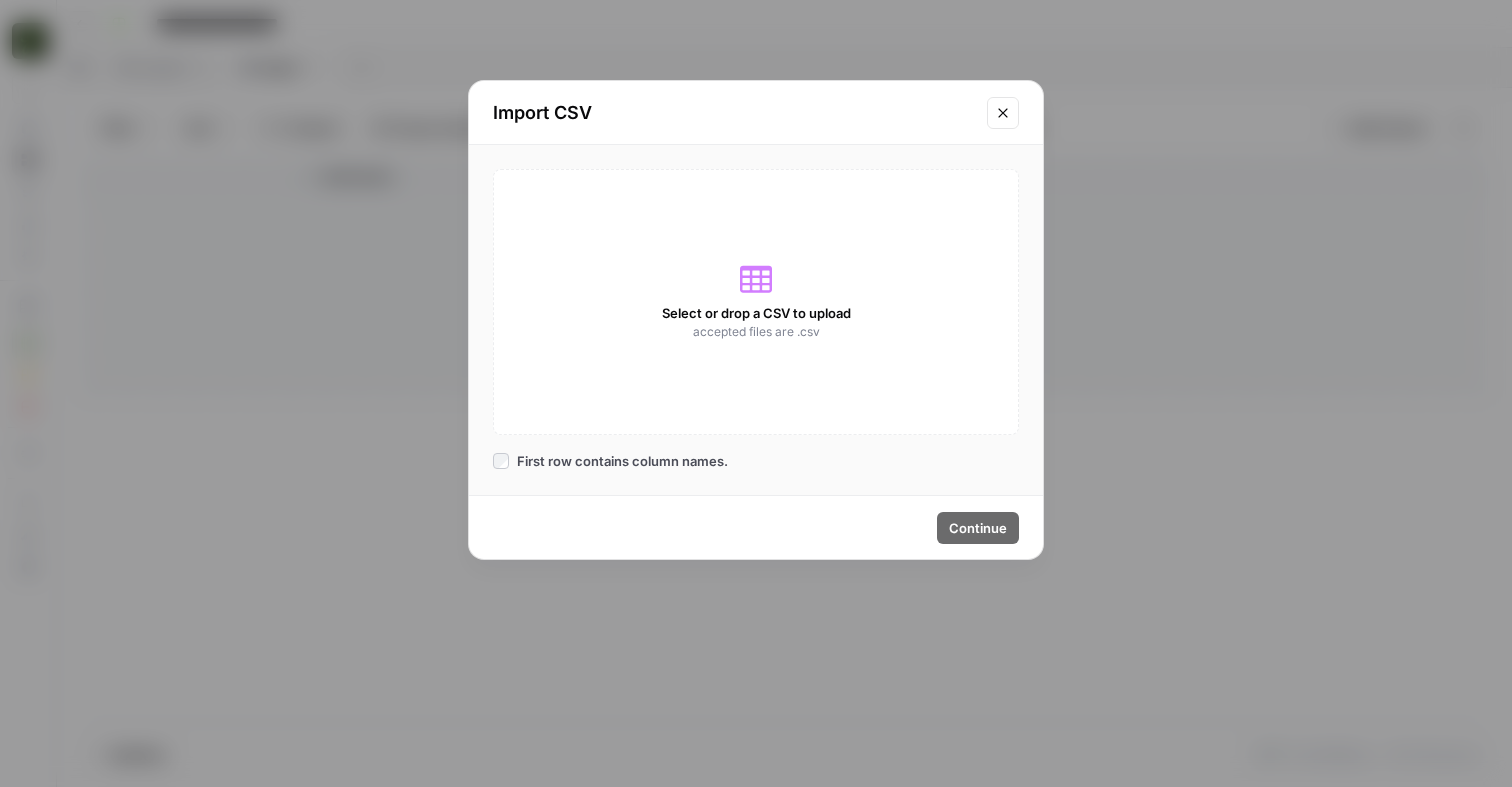 click on "Select or drop a CSV to upload accepted files are .csv" at bounding box center [756, 302] 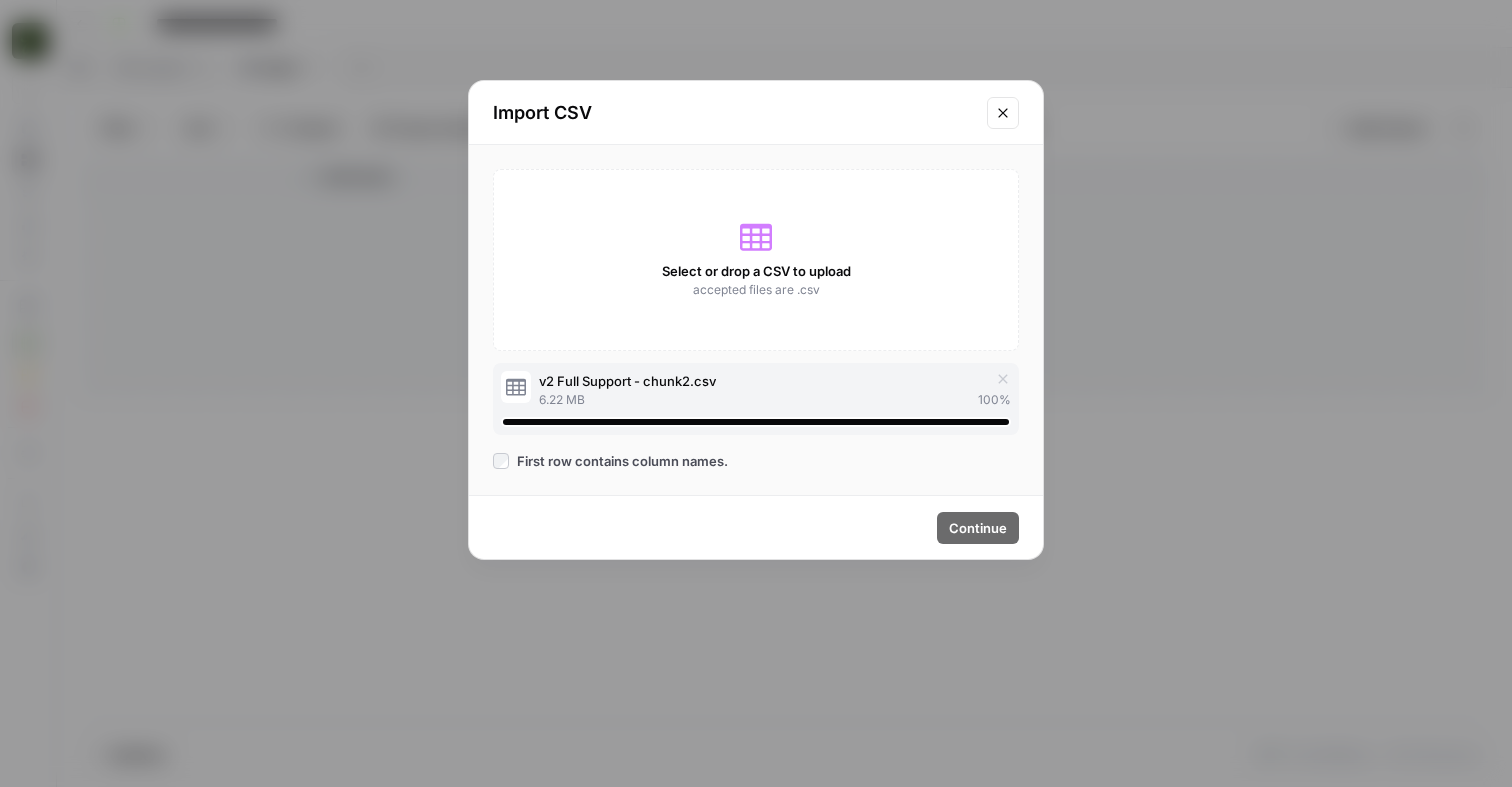 click on "First row contains column names." at bounding box center [622, 461] 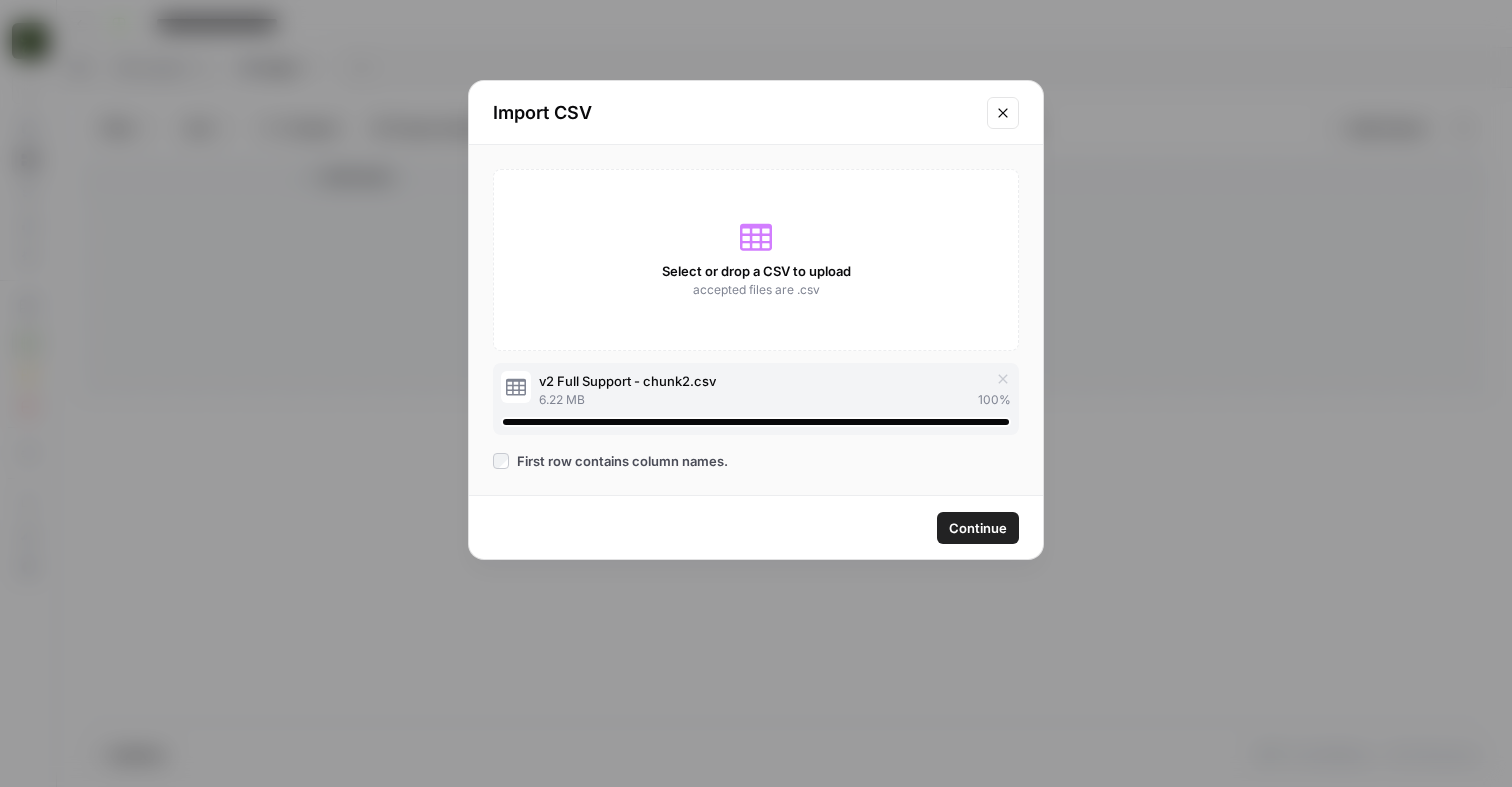 click on "Continue" at bounding box center [978, 528] 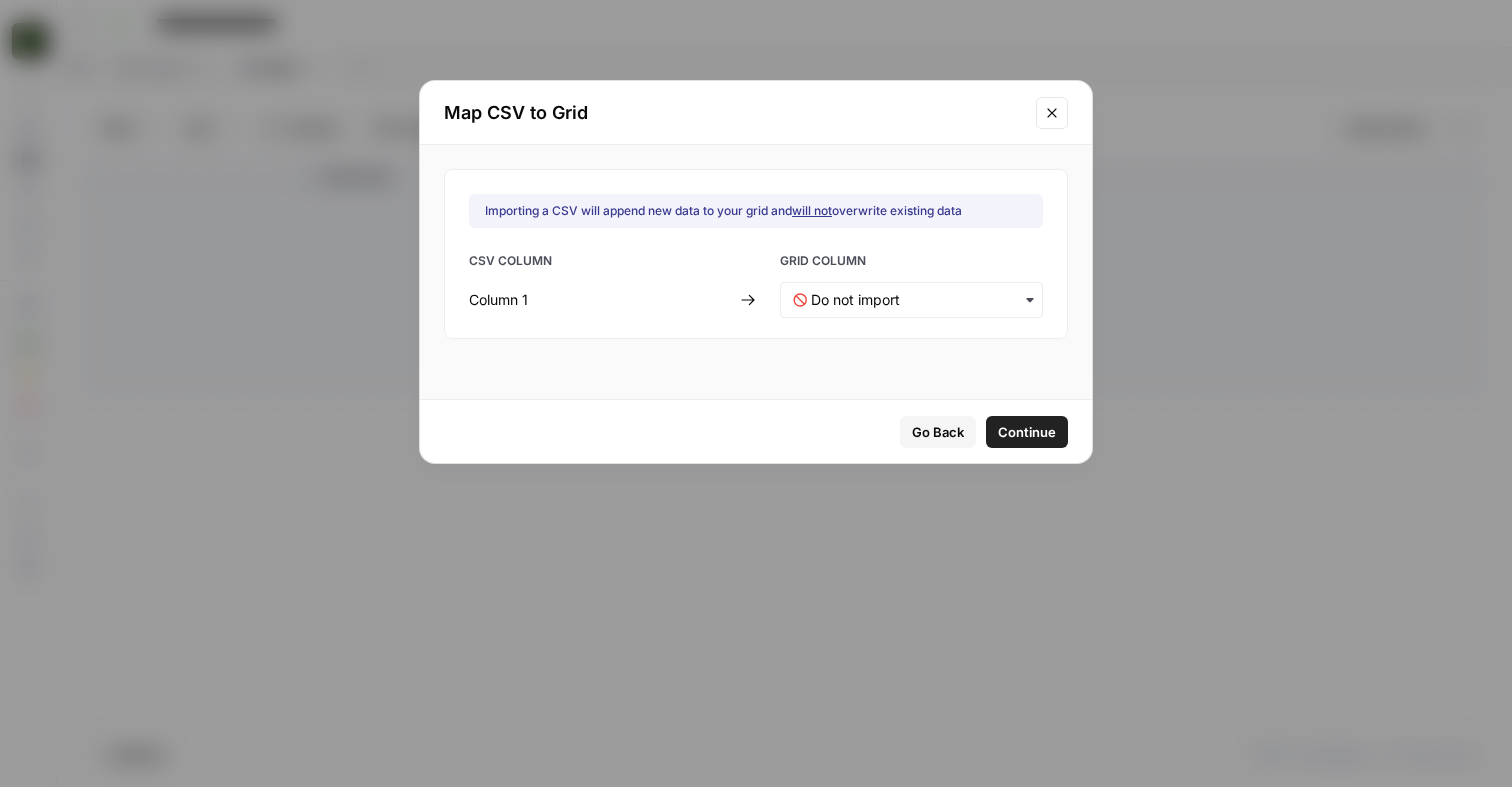 click at bounding box center (911, 300) 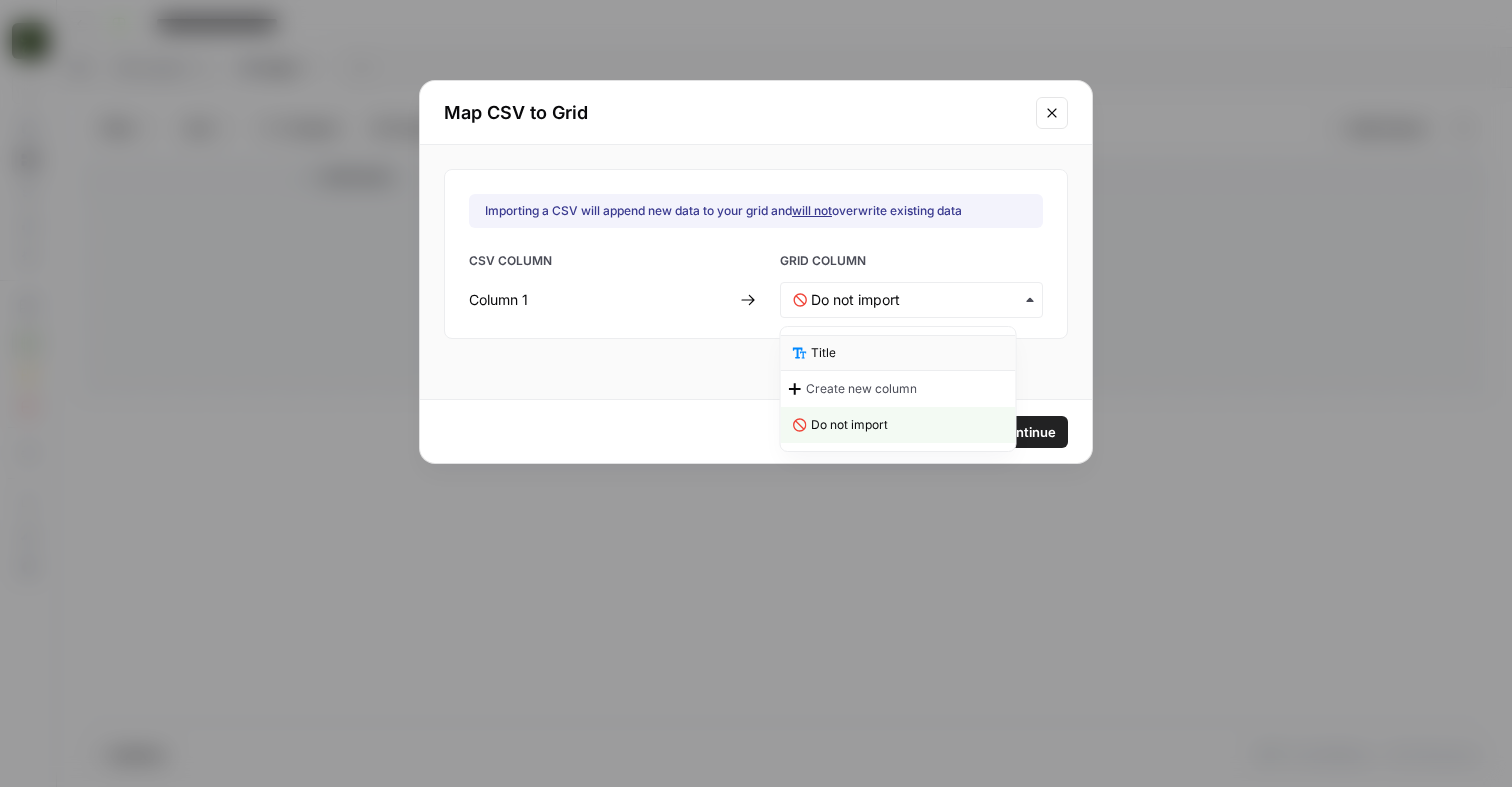 click on "Title" at bounding box center (898, 353) 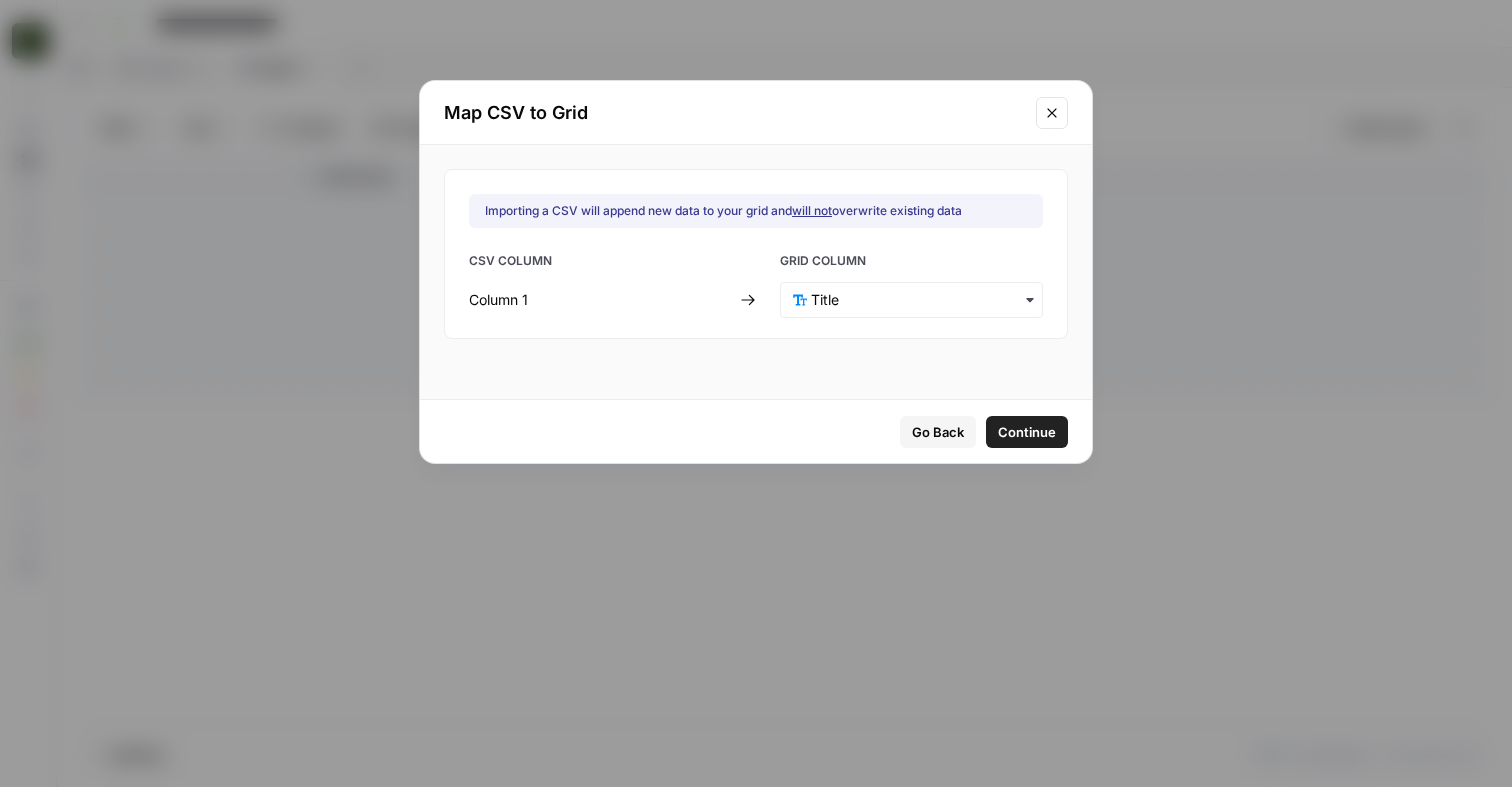 click on "Continue" at bounding box center [1027, 432] 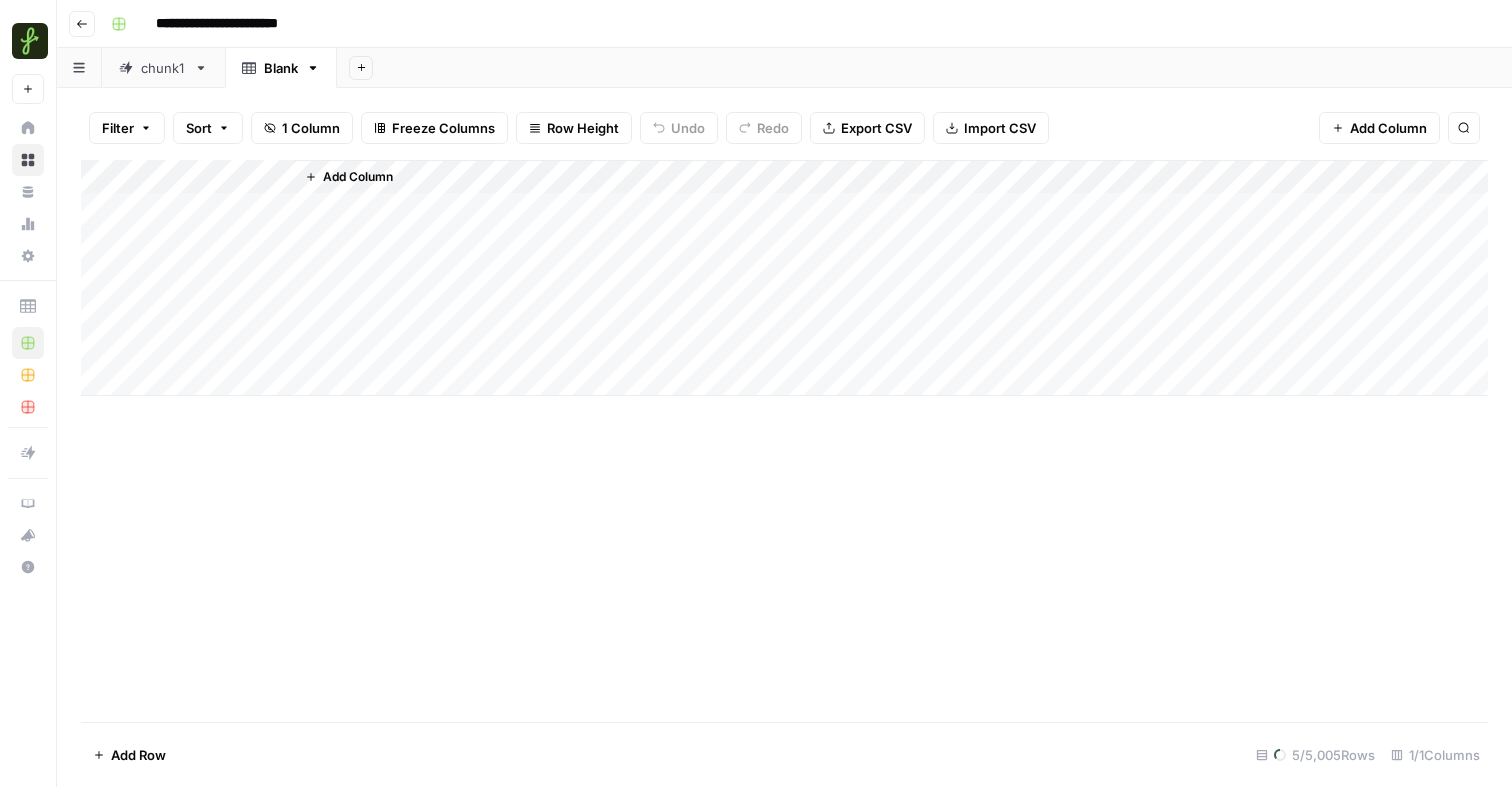 click 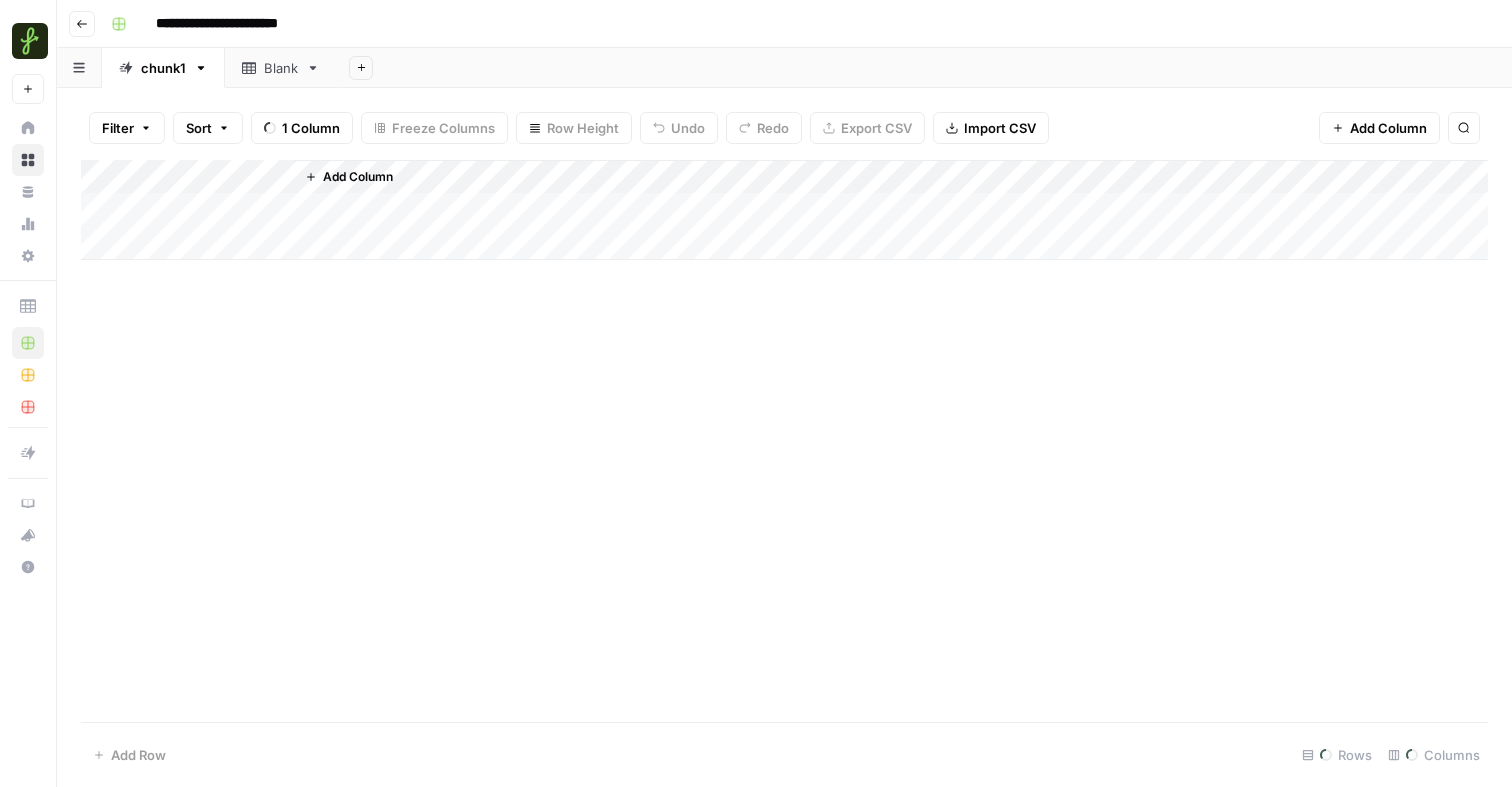 click 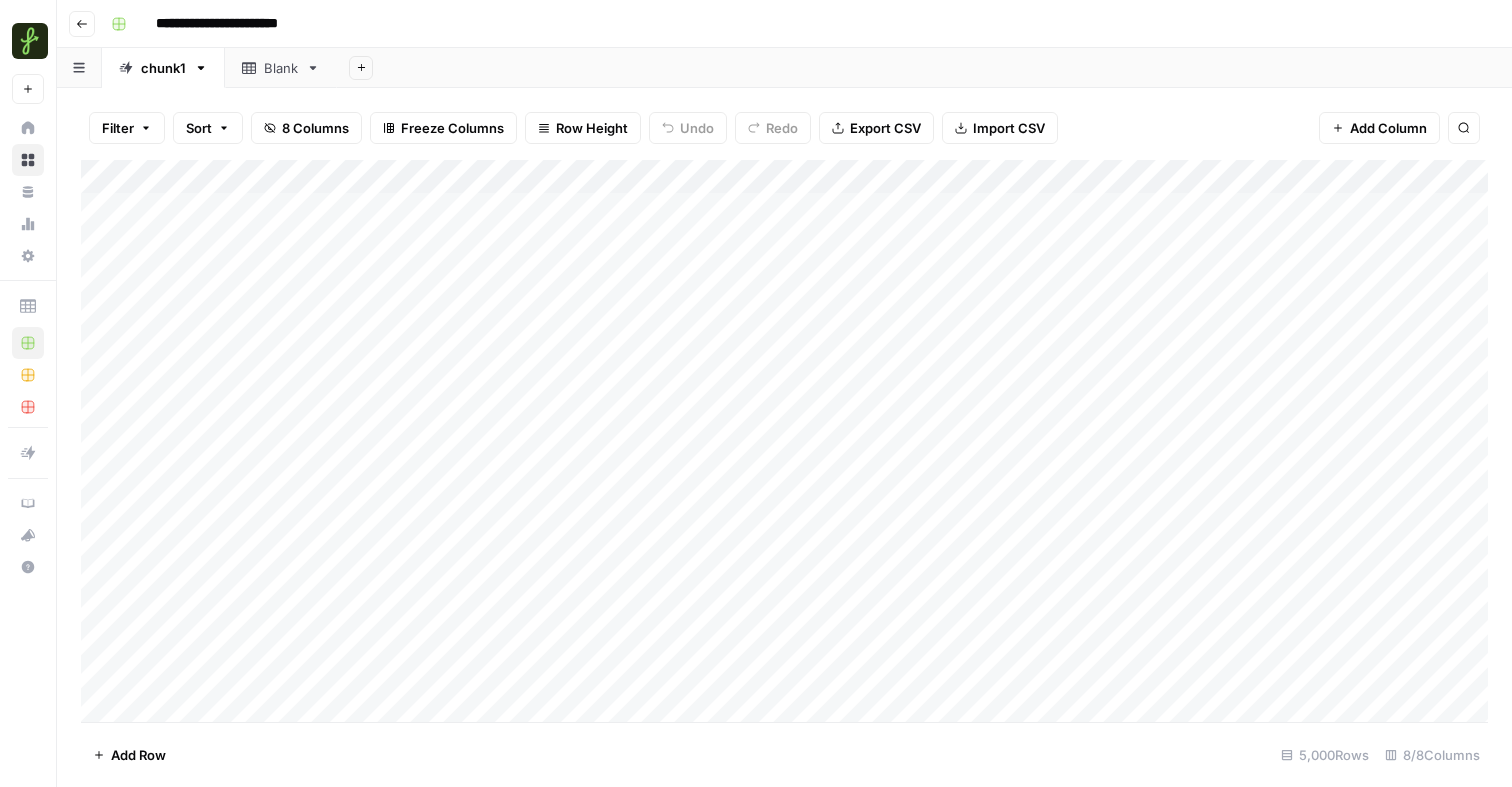 click on "Add Sheet" at bounding box center (924, 68) 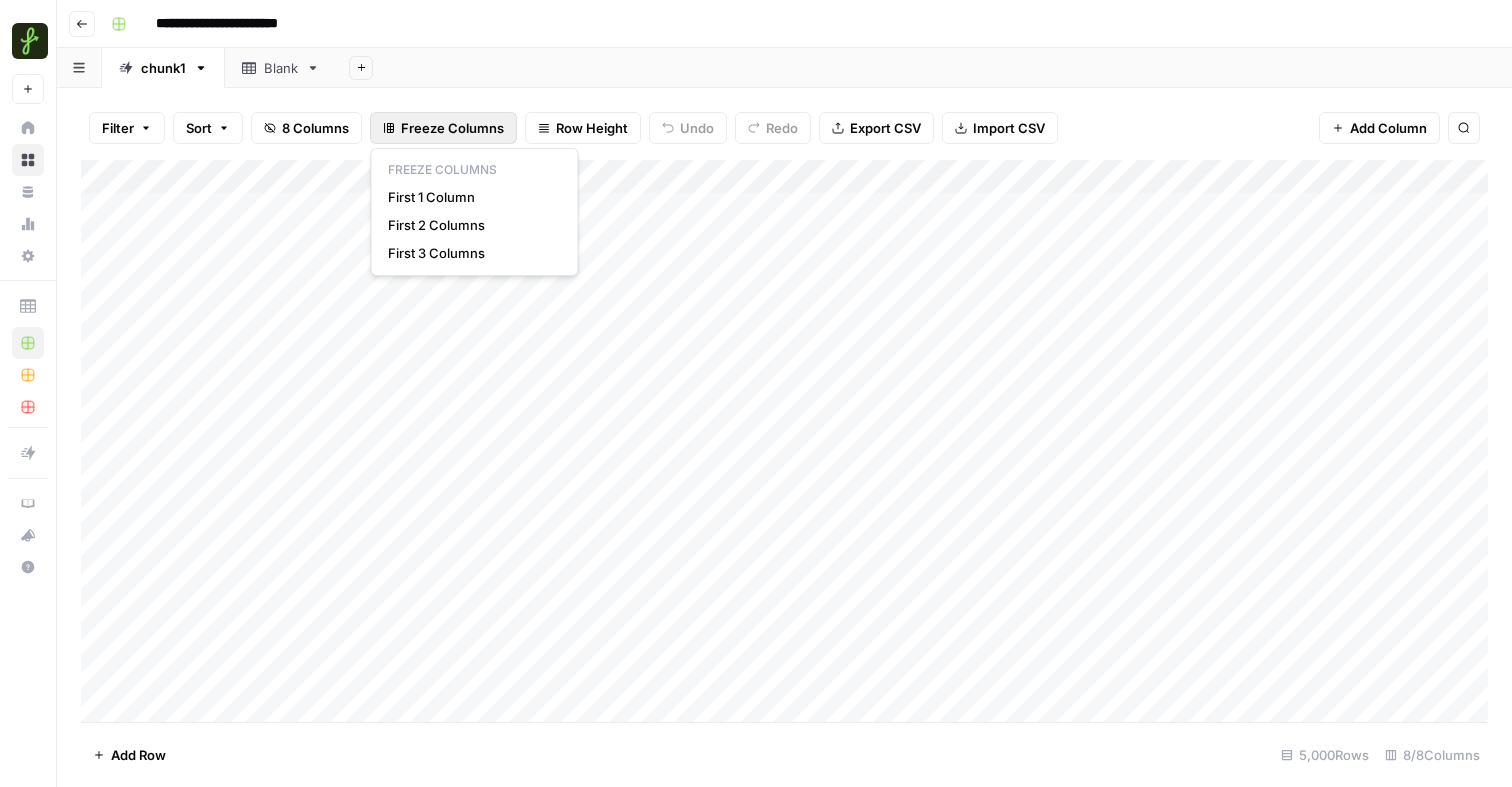 click on "Freeze Columns" at bounding box center [452, 128] 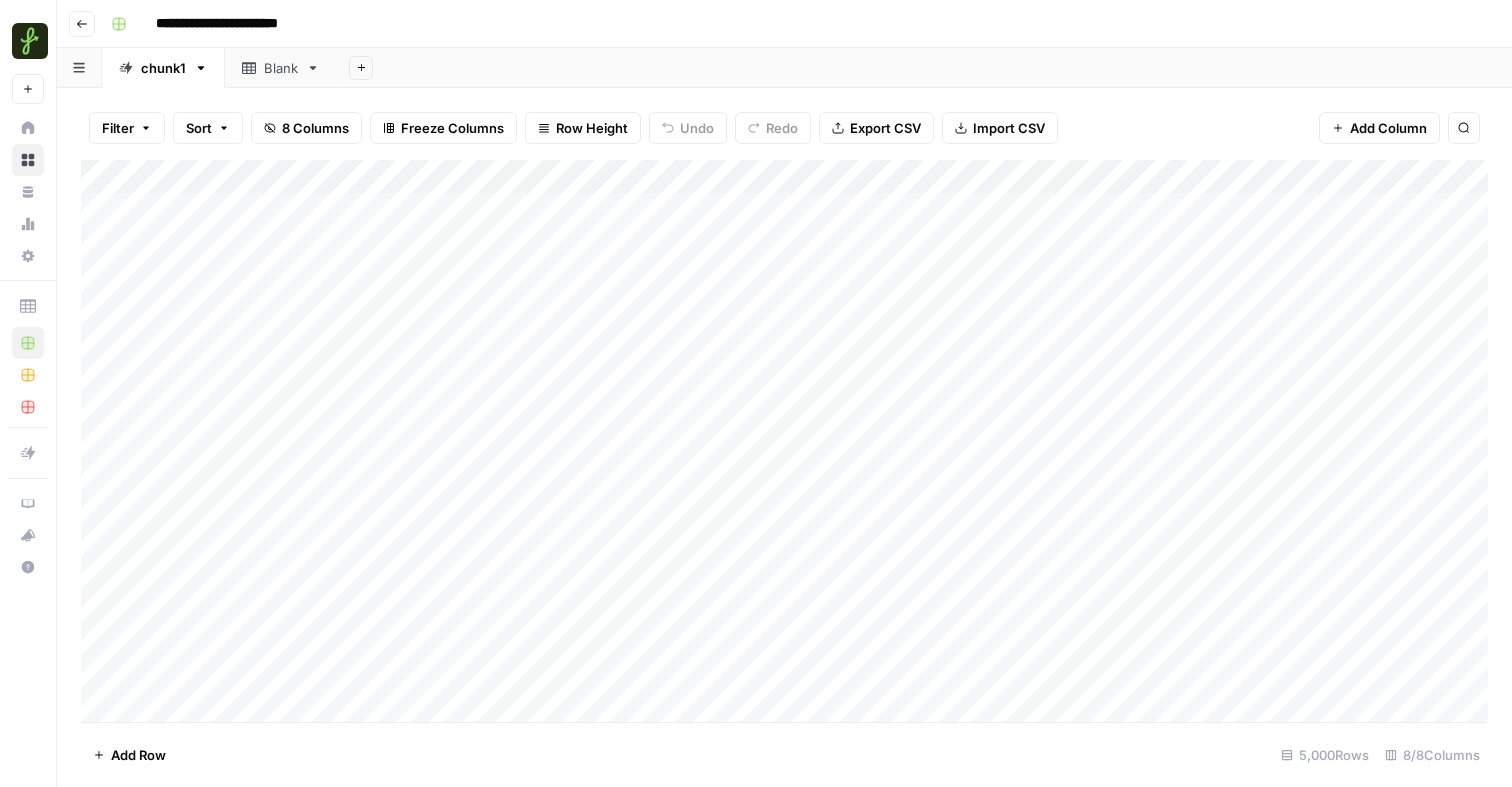 click on "Filter Sort 8 Columns Freeze Columns Row Height Undo Redo Export CSV Import CSV Add Column Search Add Column Add Row 5,000  Rows 8/8  Columns" at bounding box center (784, 437) 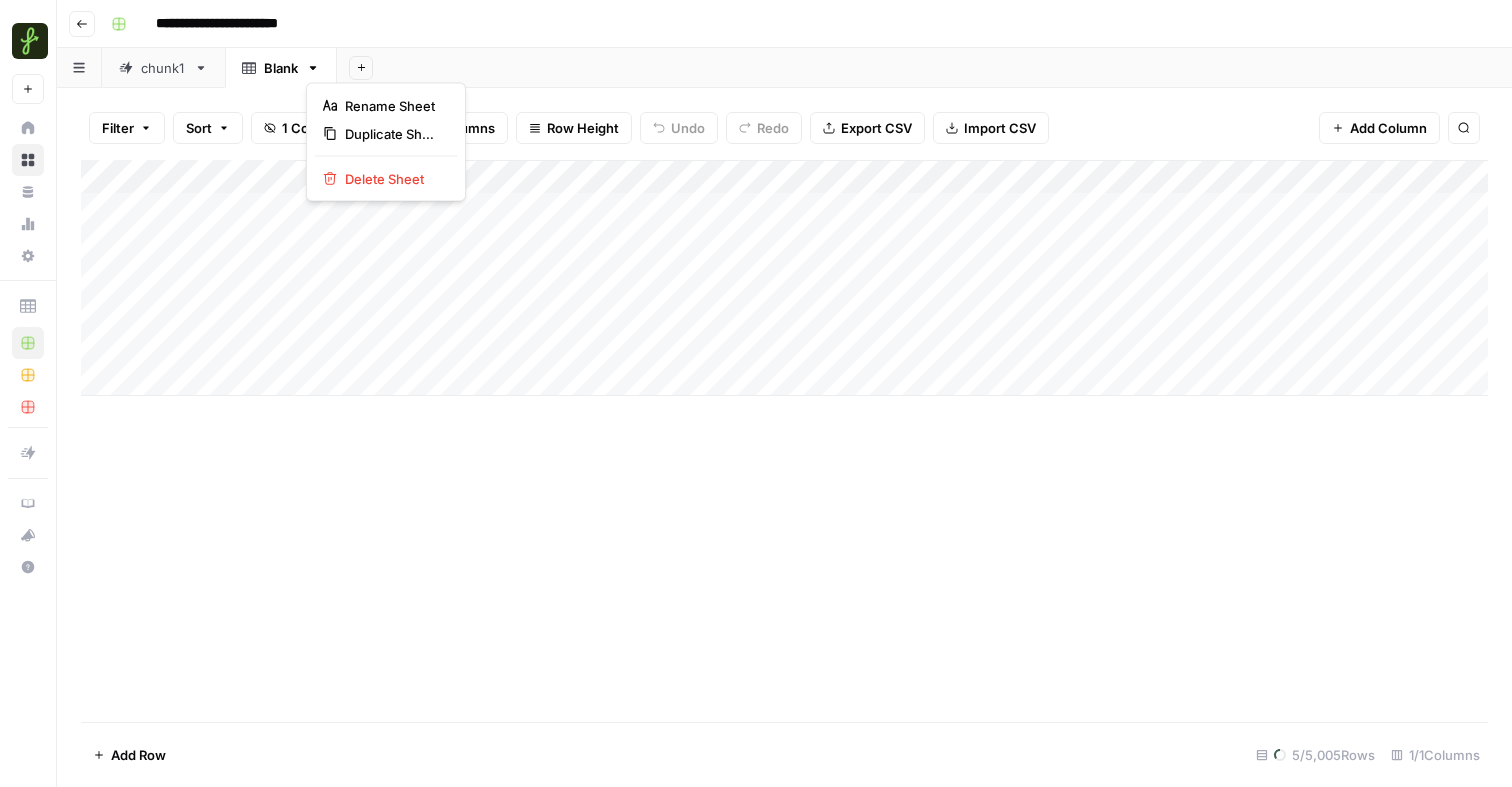 click 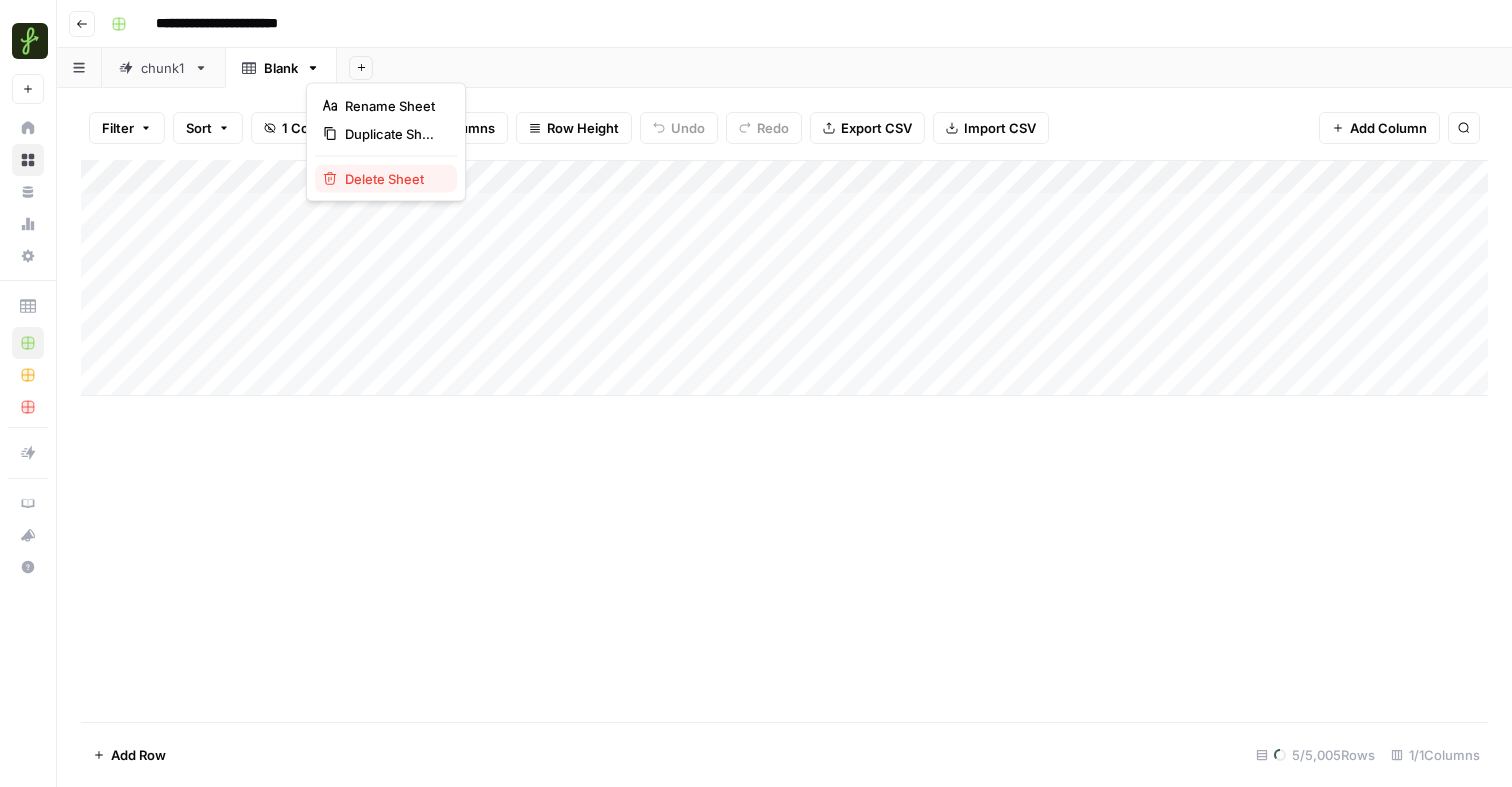 click on "Delete Sheet" at bounding box center (393, 179) 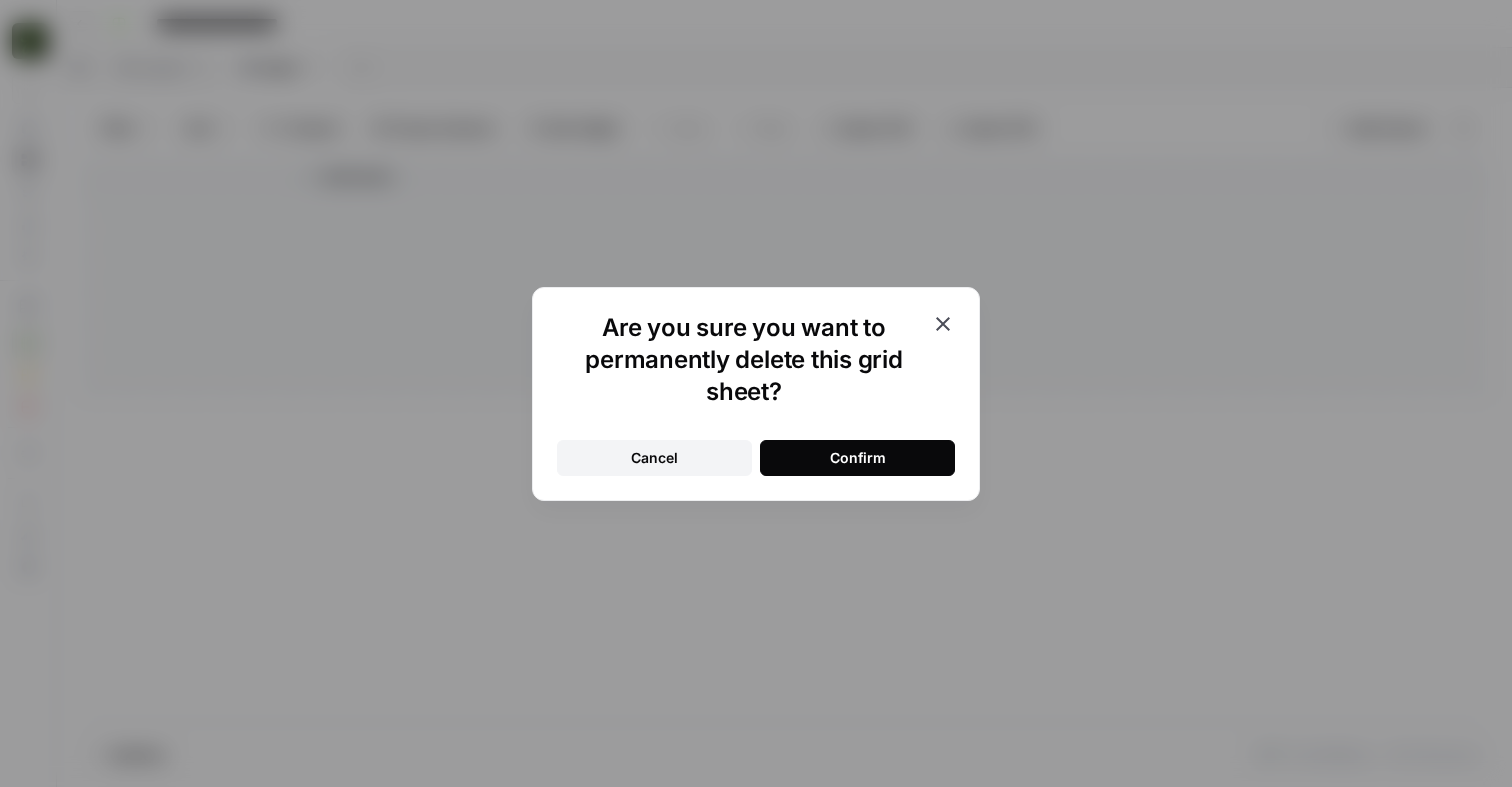 click on "Confirm" at bounding box center [857, 458] 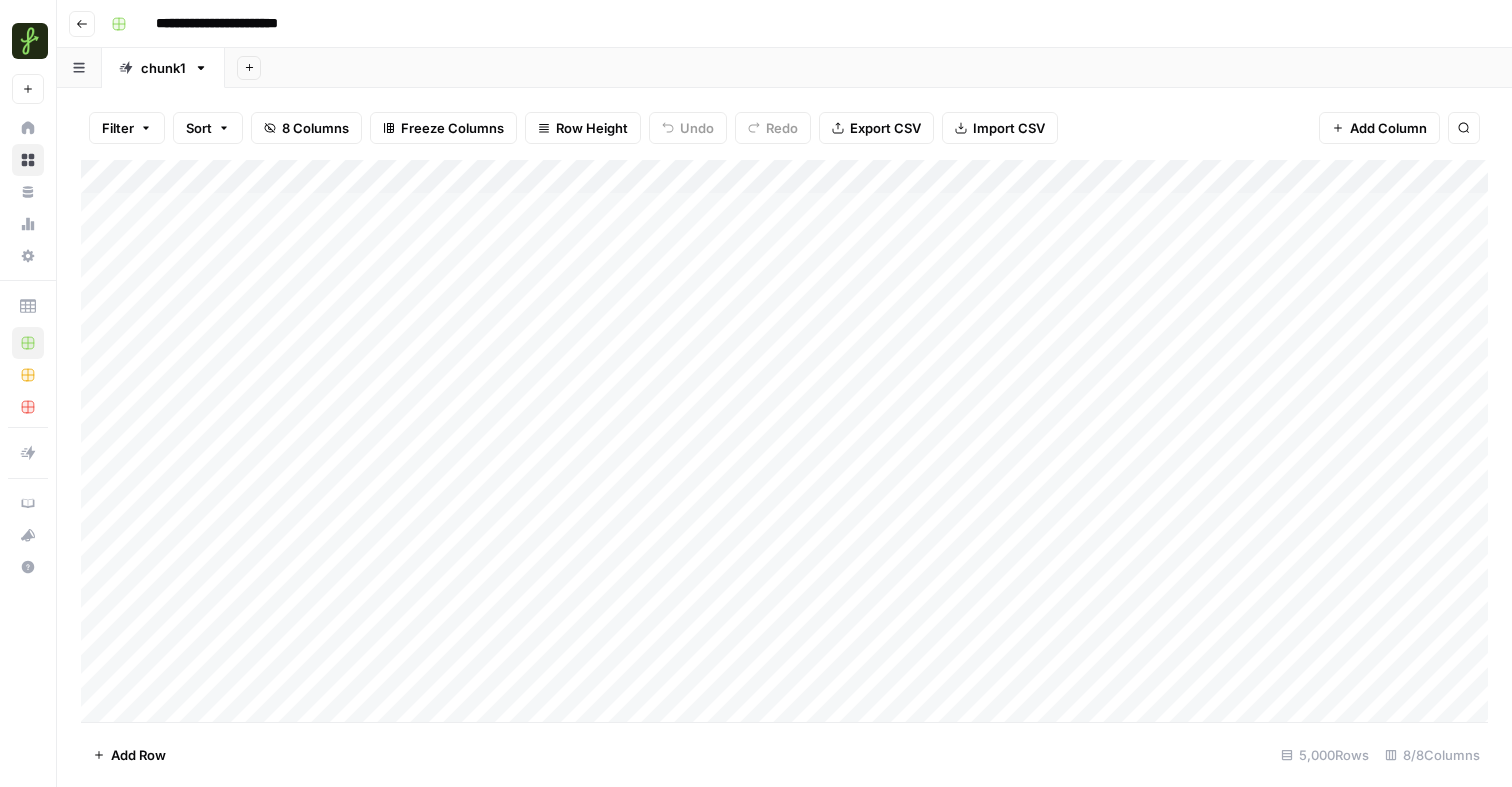 click on "chunk1" at bounding box center (163, 68) 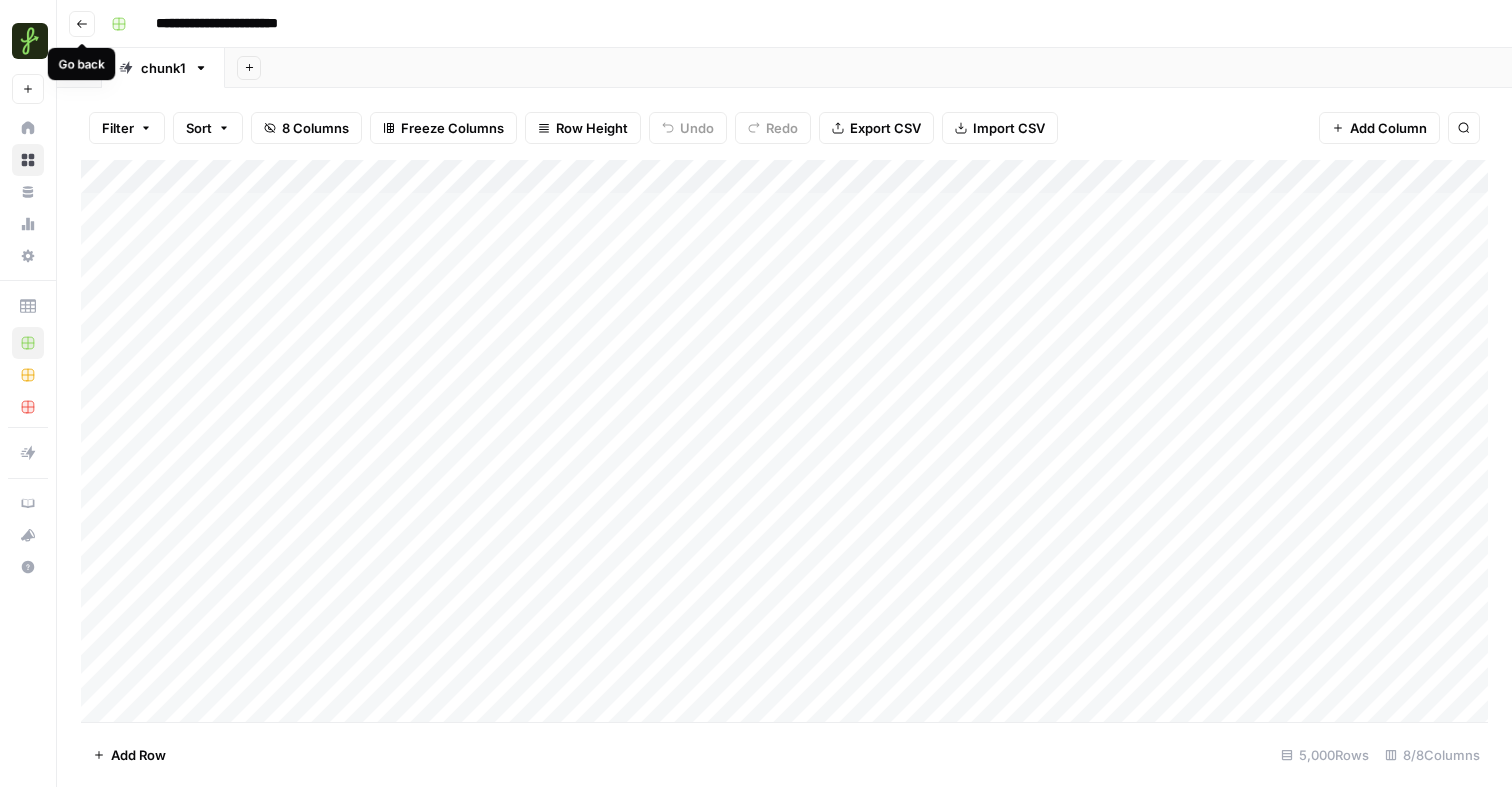 click 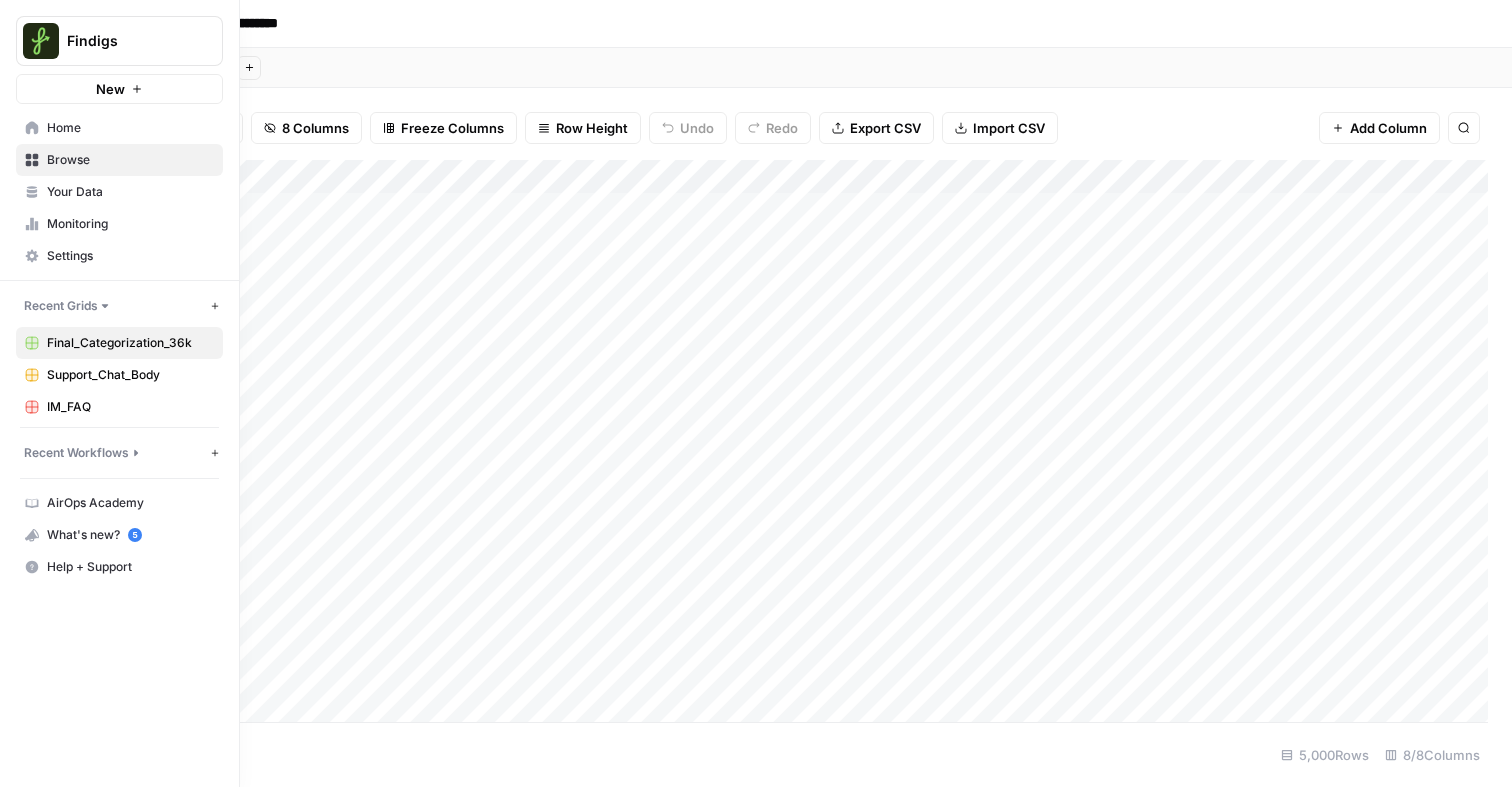 click on "Home" at bounding box center [119, 128] 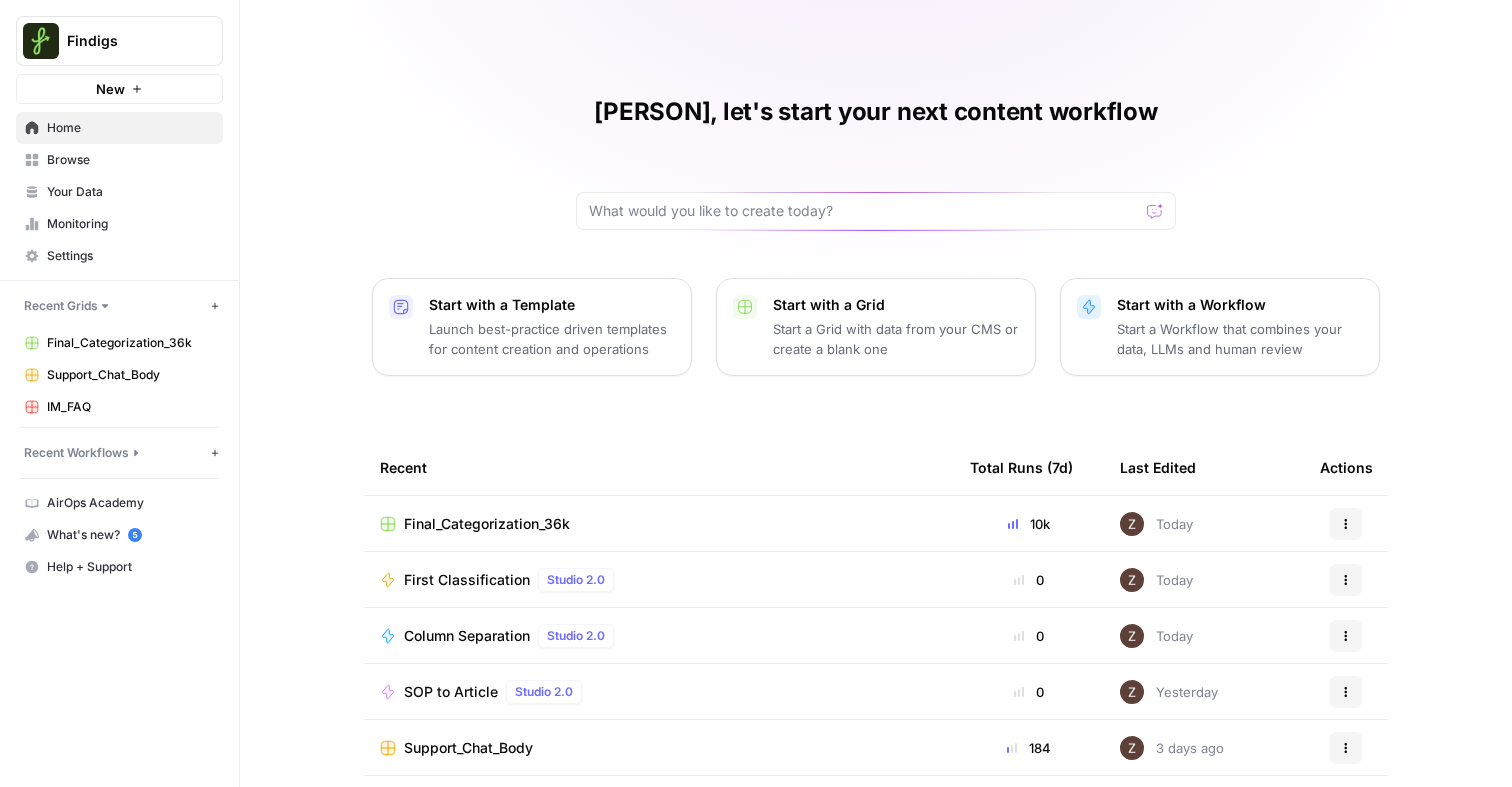 click on "Browse" at bounding box center [130, 160] 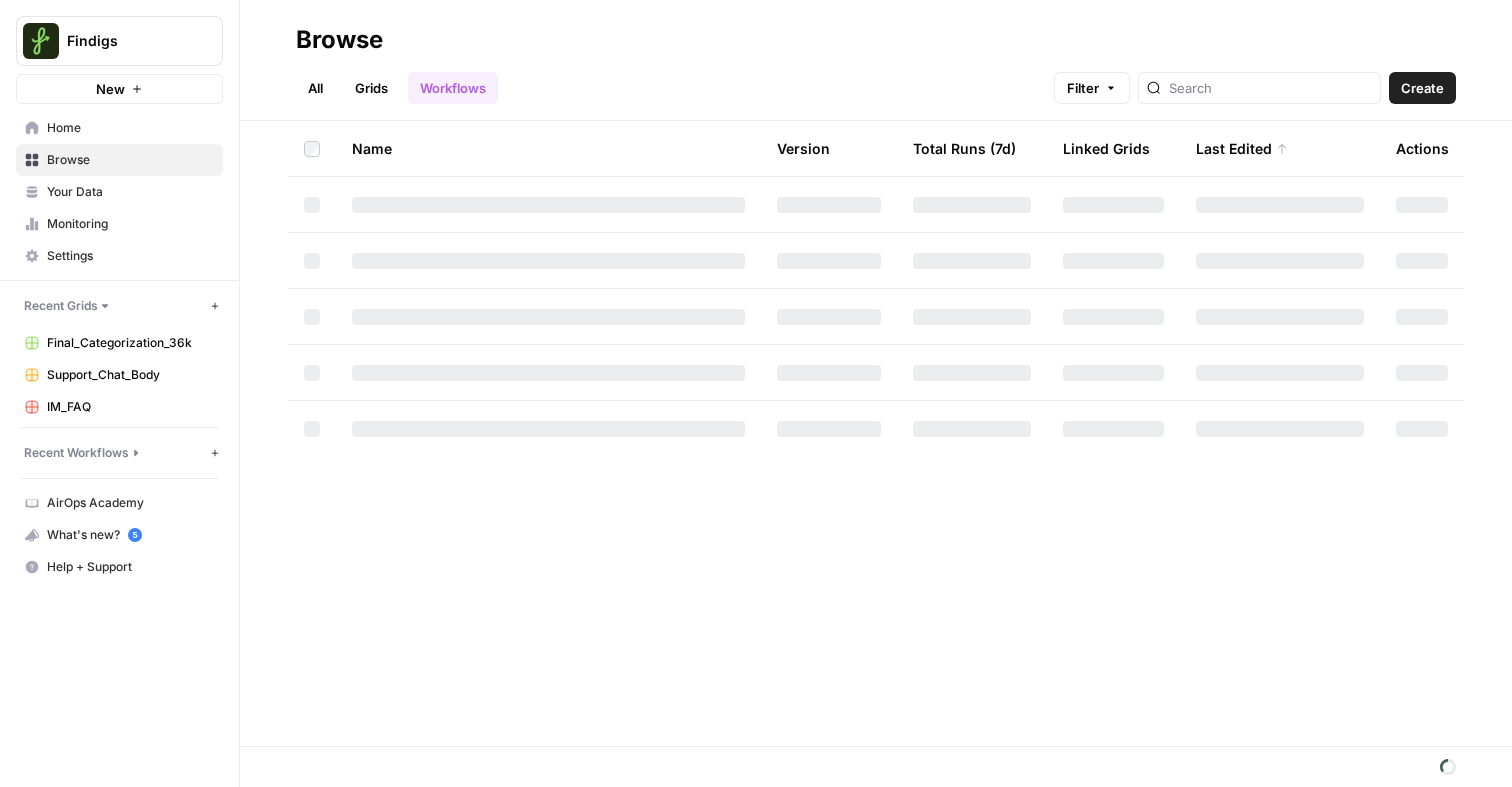 click on "All" at bounding box center (315, 88) 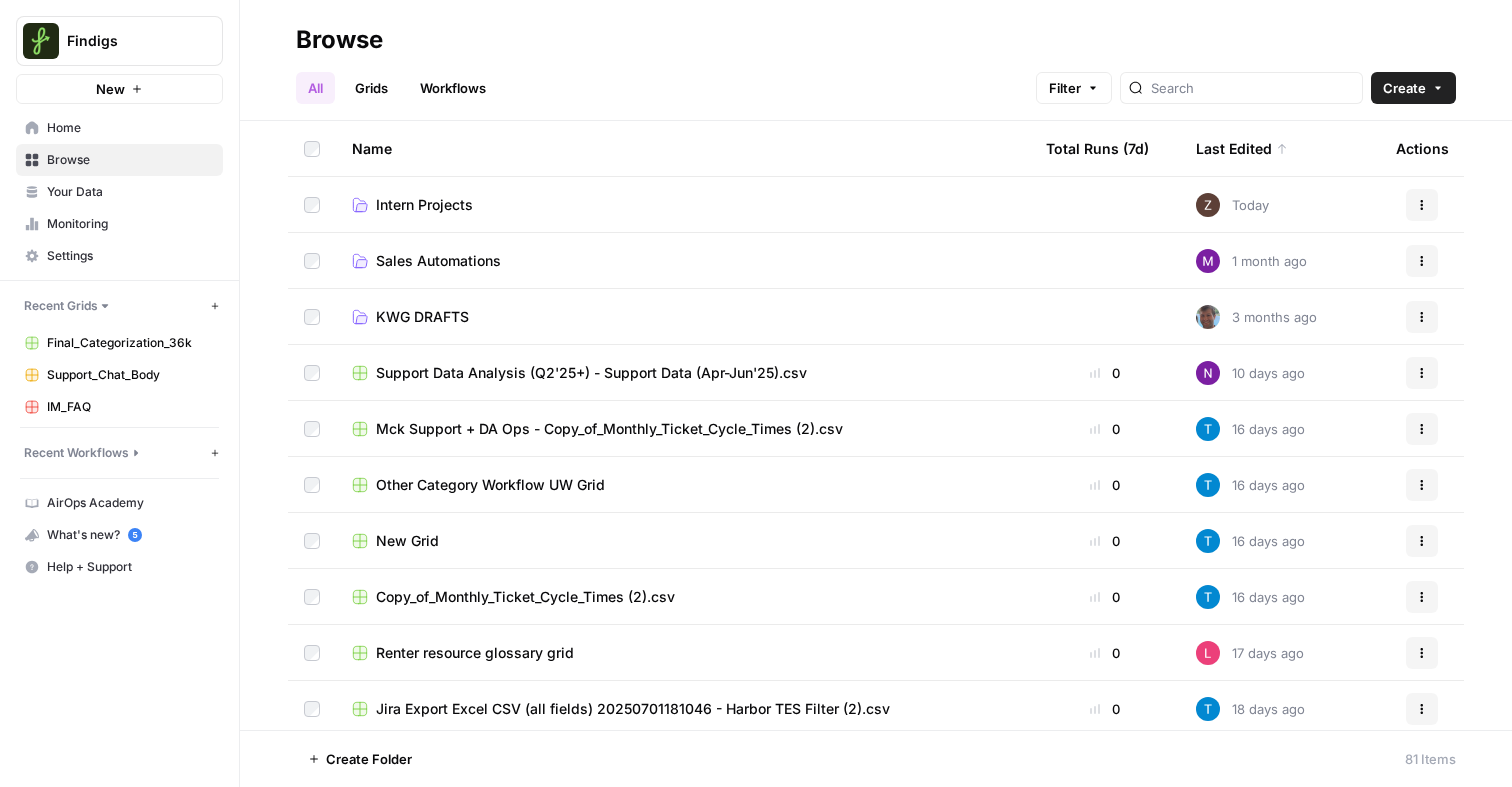 click on "Intern Projects" at bounding box center (424, 205) 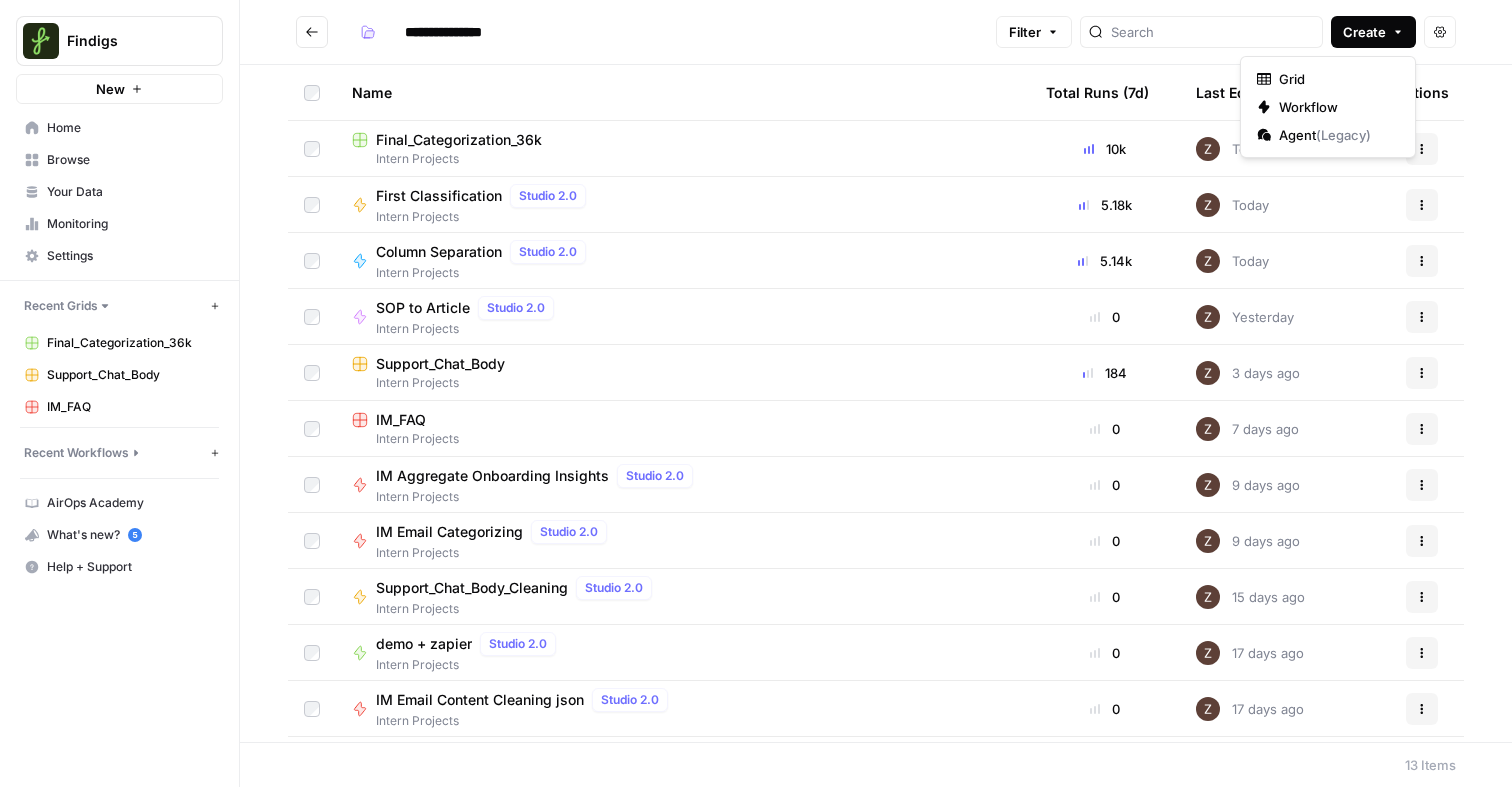 click on "Create" at bounding box center (1364, 32) 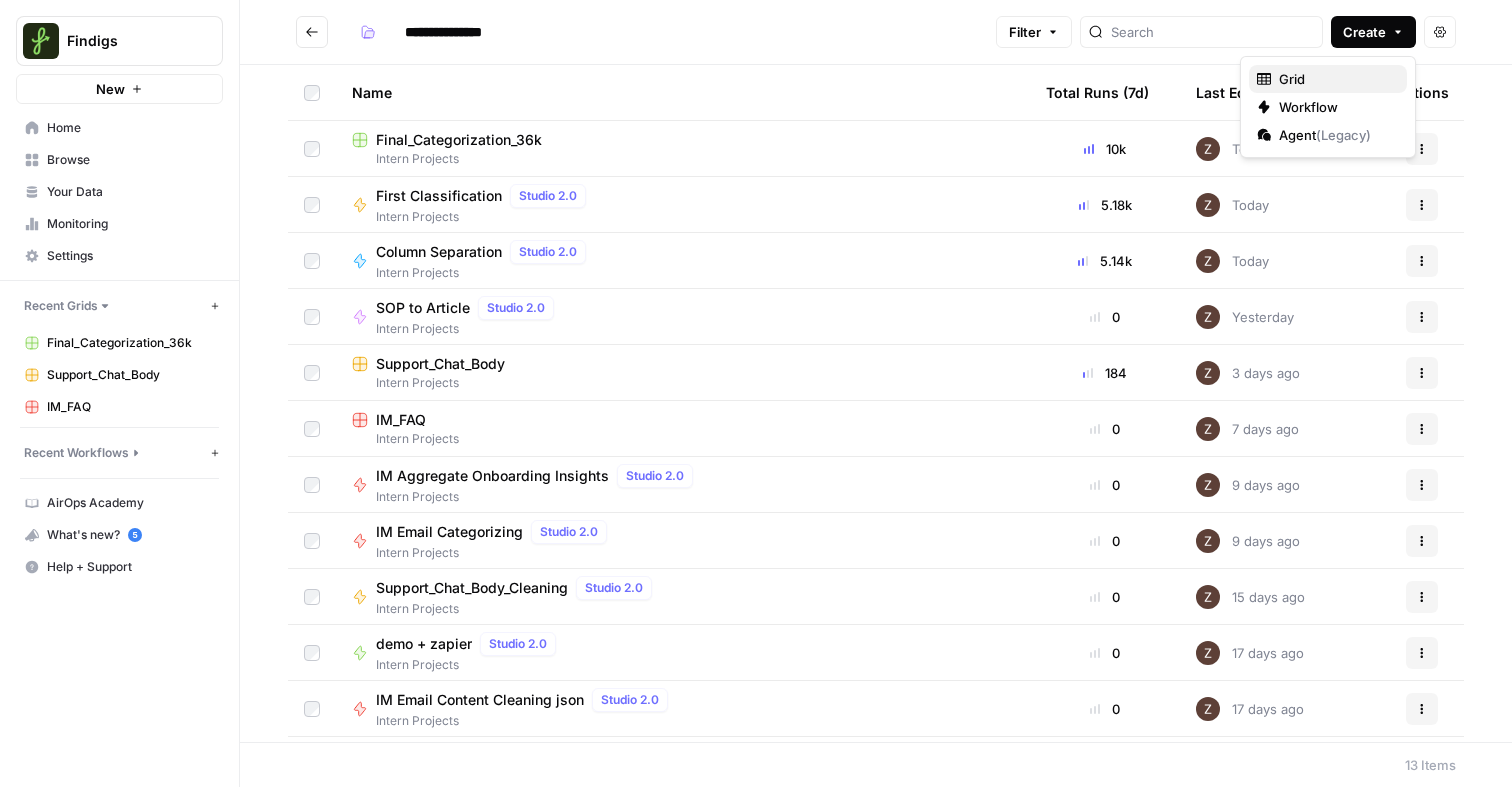 click on "Grid" at bounding box center [1335, 79] 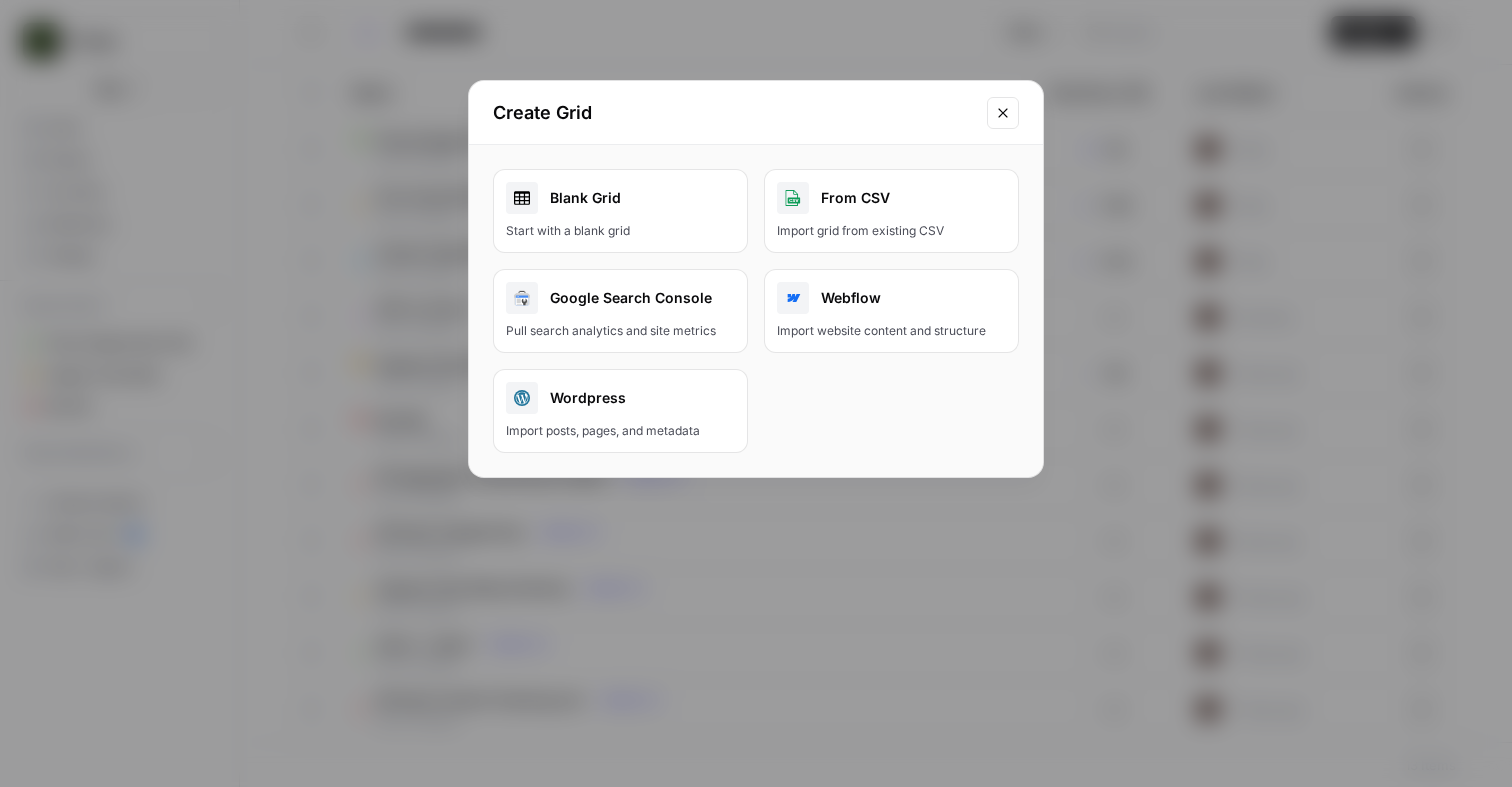 click on "From CSV Import grid from existing CSV" at bounding box center [891, 211] 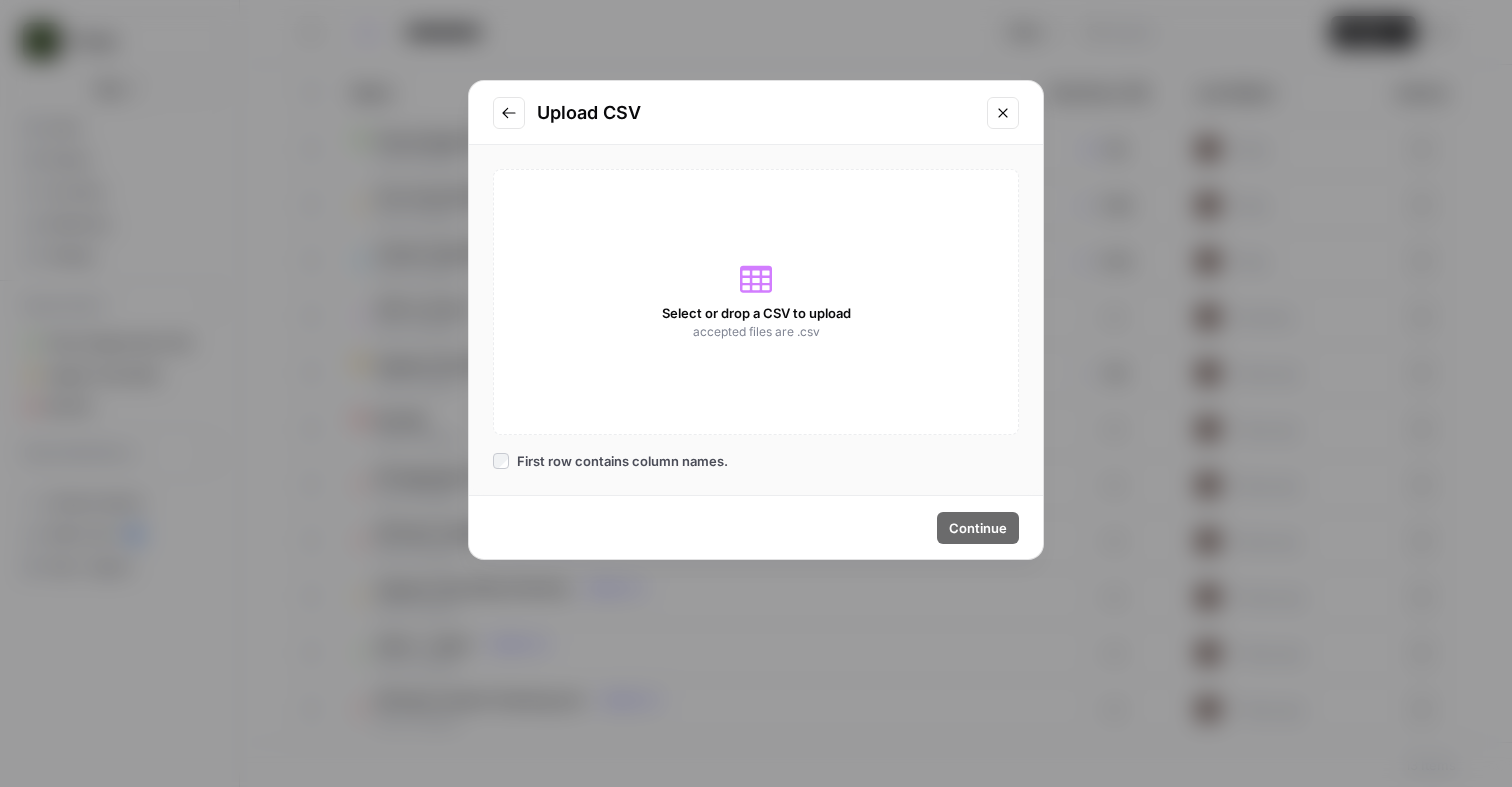 click on "Select or drop a CSV to upload accepted files are .csv First row contains column names." at bounding box center [756, 320] 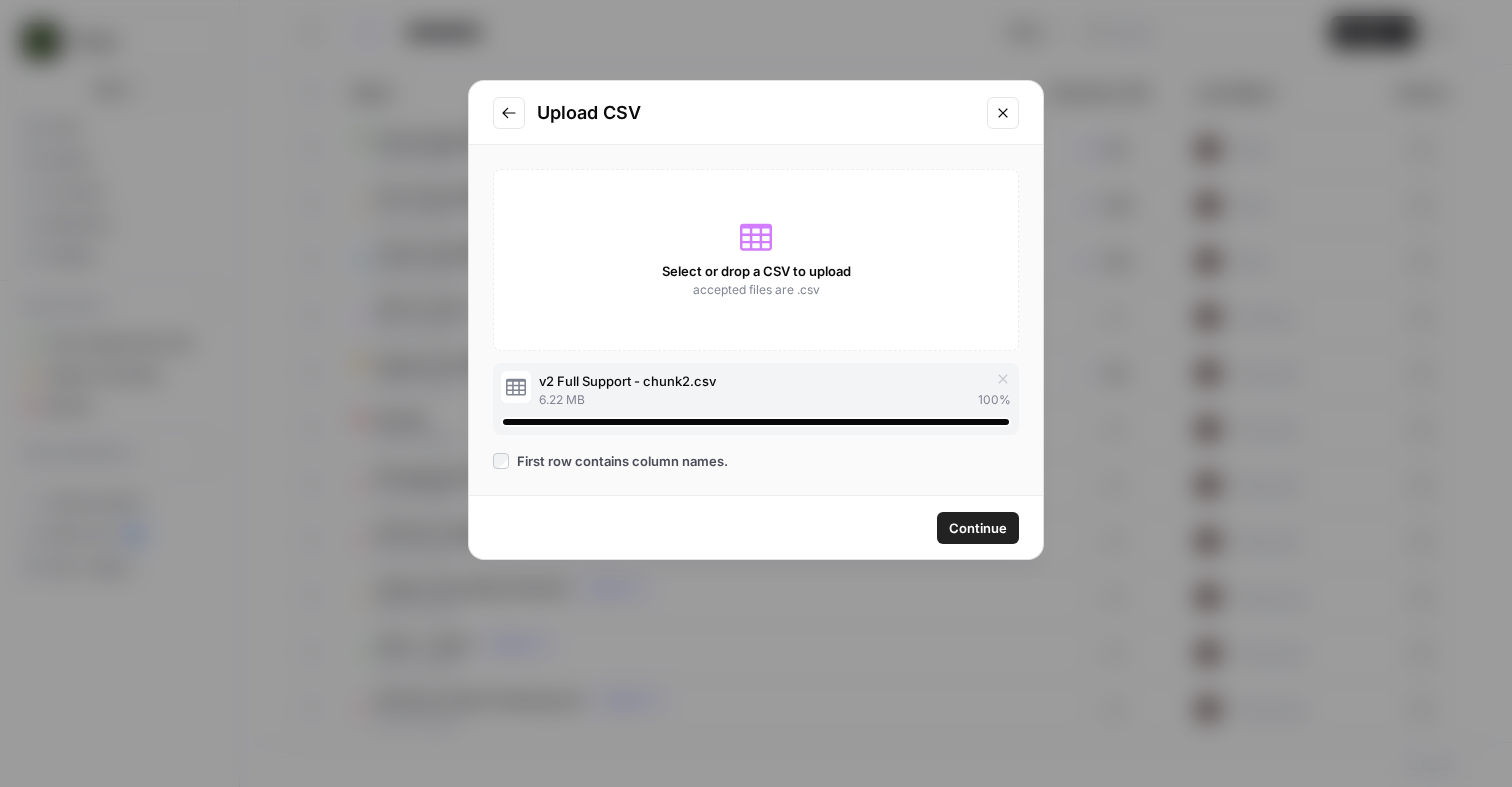 click on "Continue" at bounding box center (978, 528) 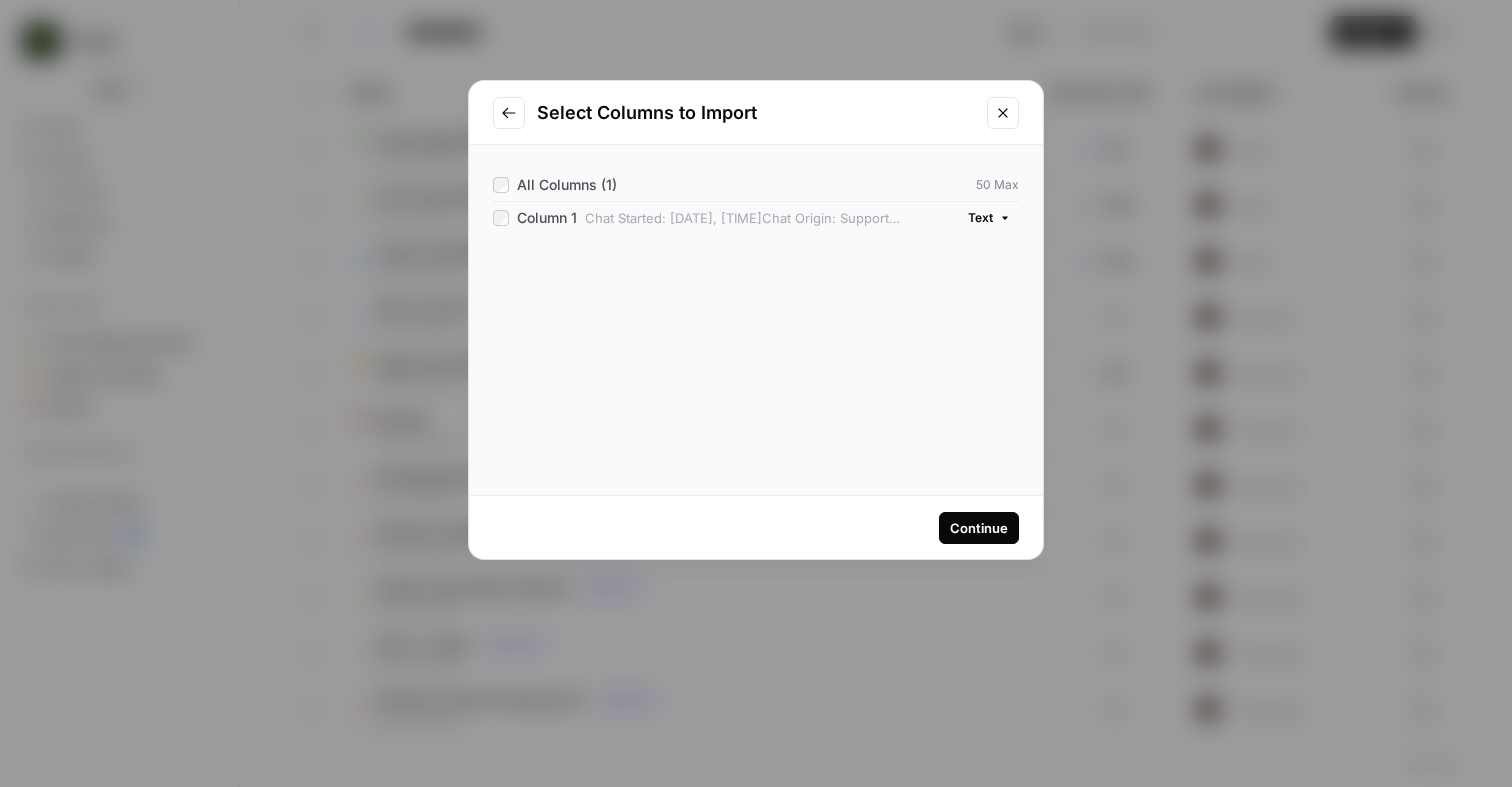 click on "Continue" at bounding box center (979, 528) 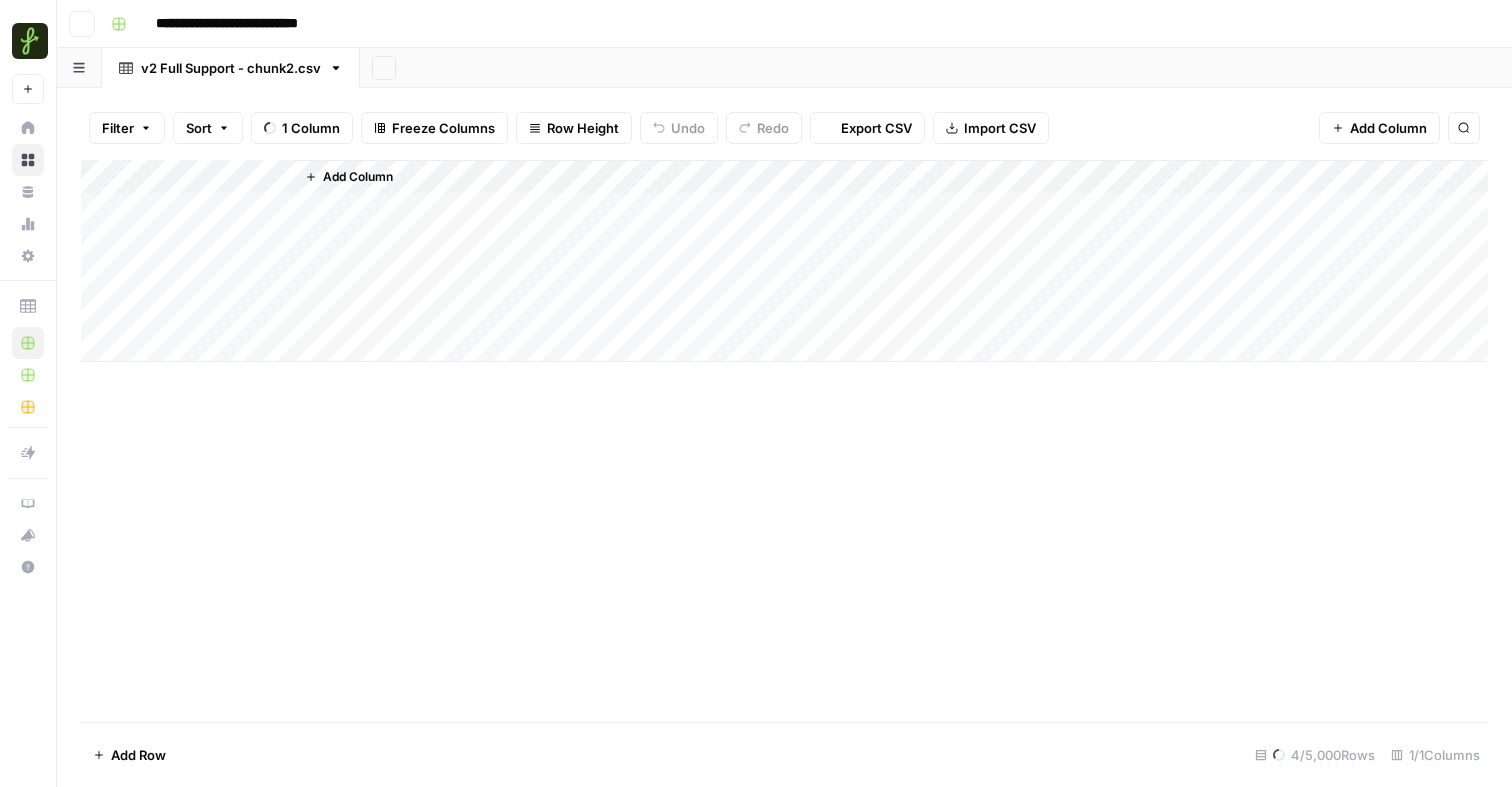 scroll, scrollTop: 0, scrollLeft: 0, axis: both 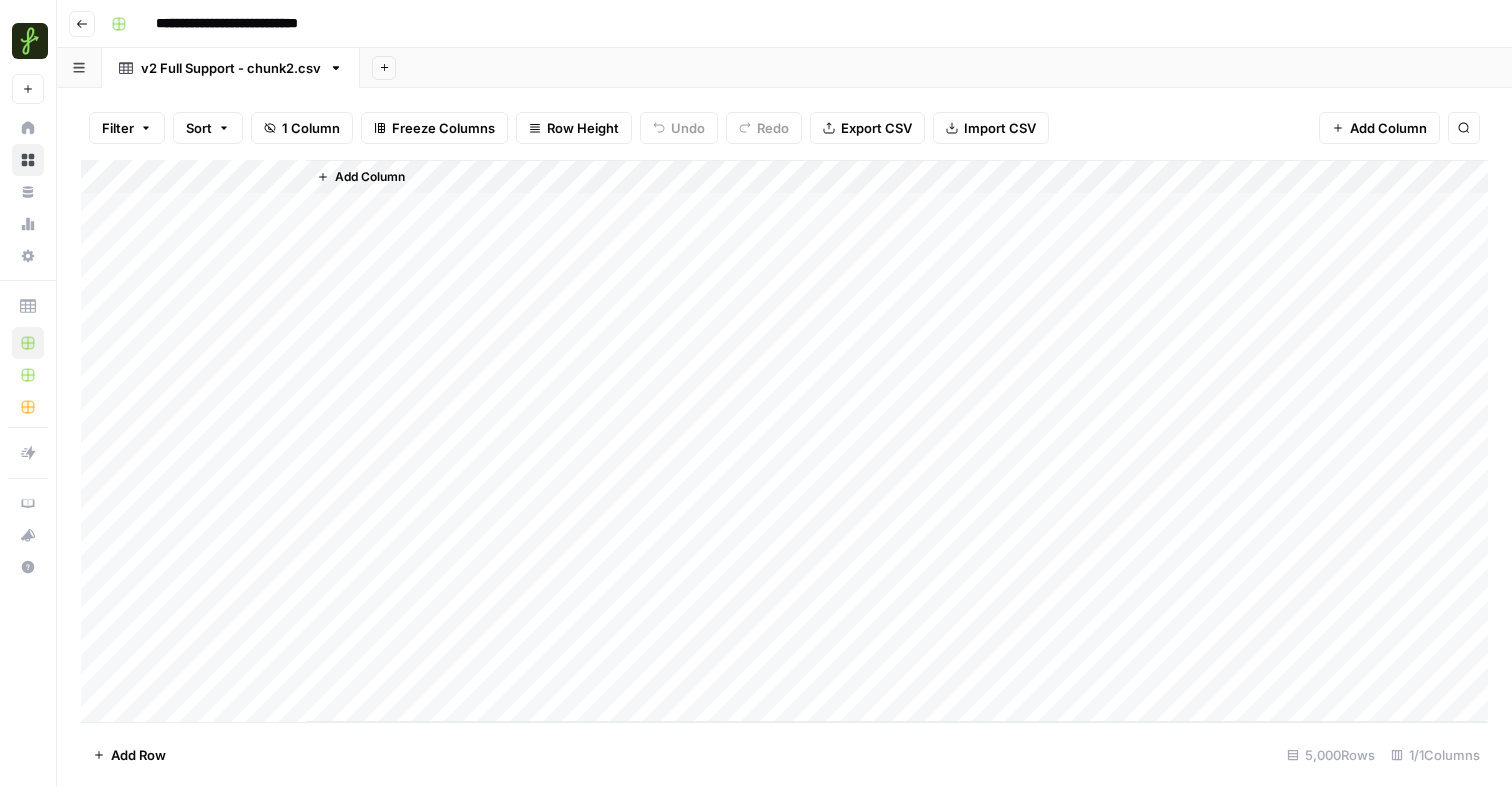 click on "Add Column" at bounding box center (370, 177) 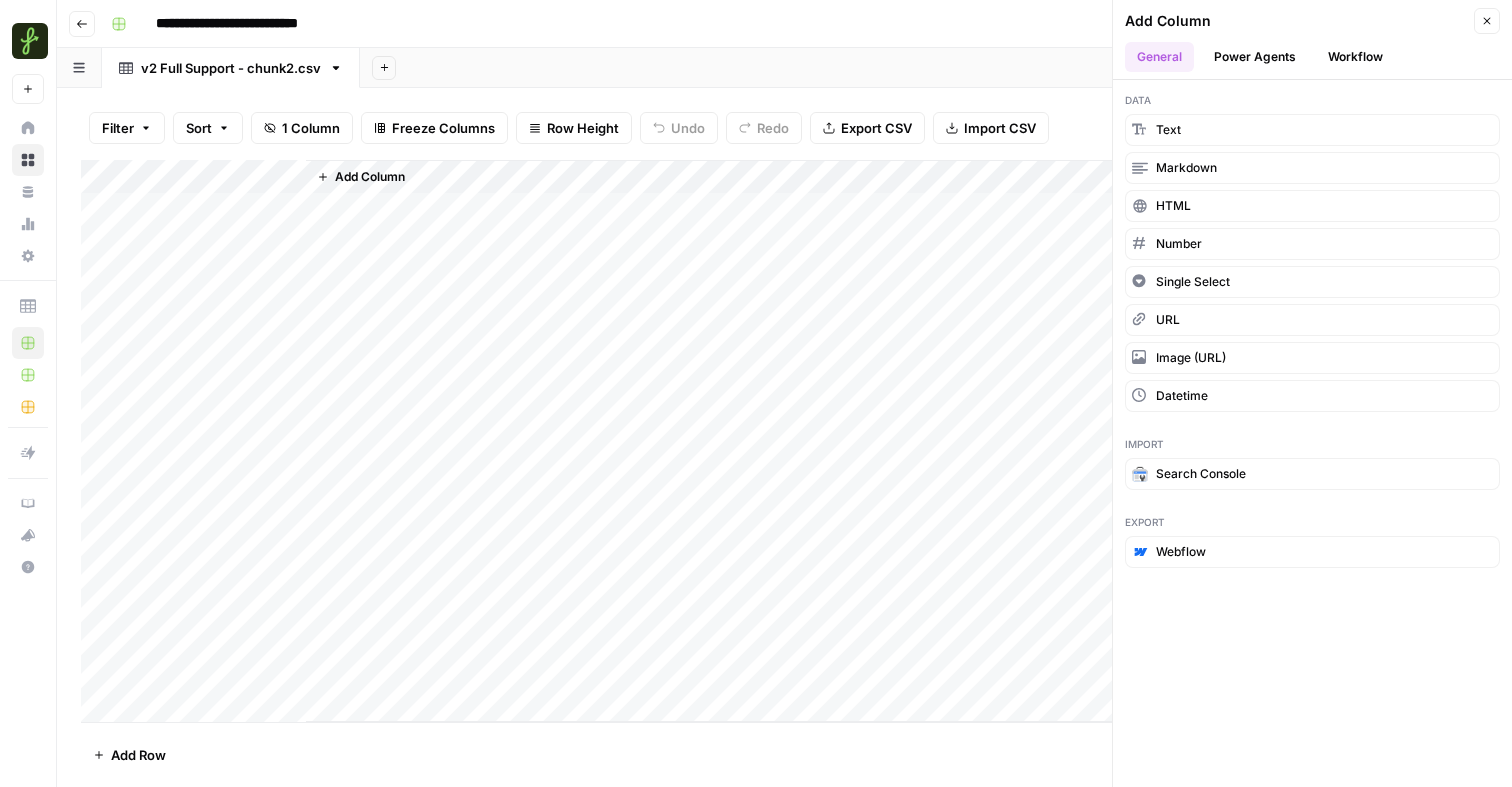 click on "Add Column Close General Power Agents Workflow" at bounding box center [1312, 40] 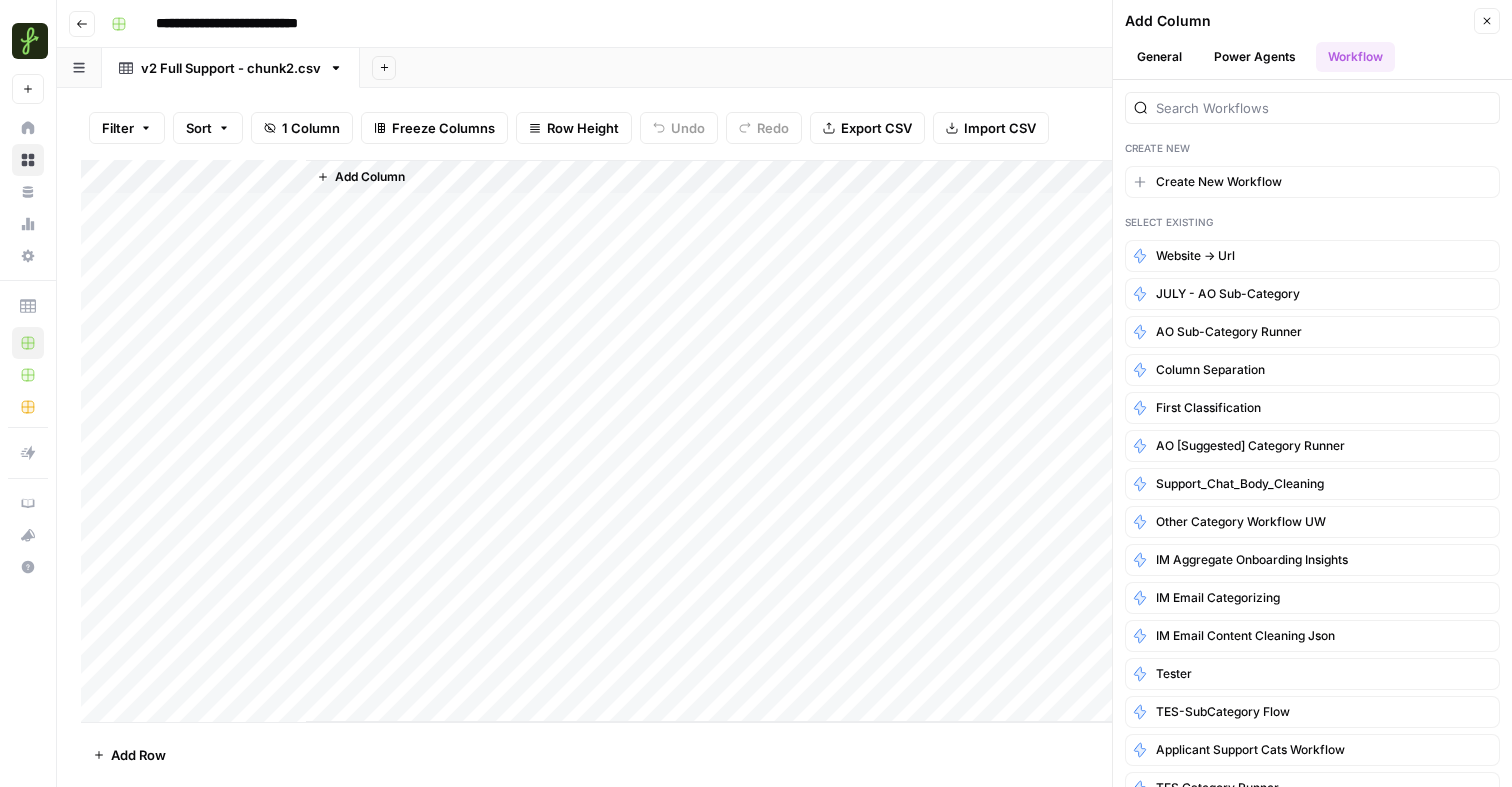 click at bounding box center (1312, 108) 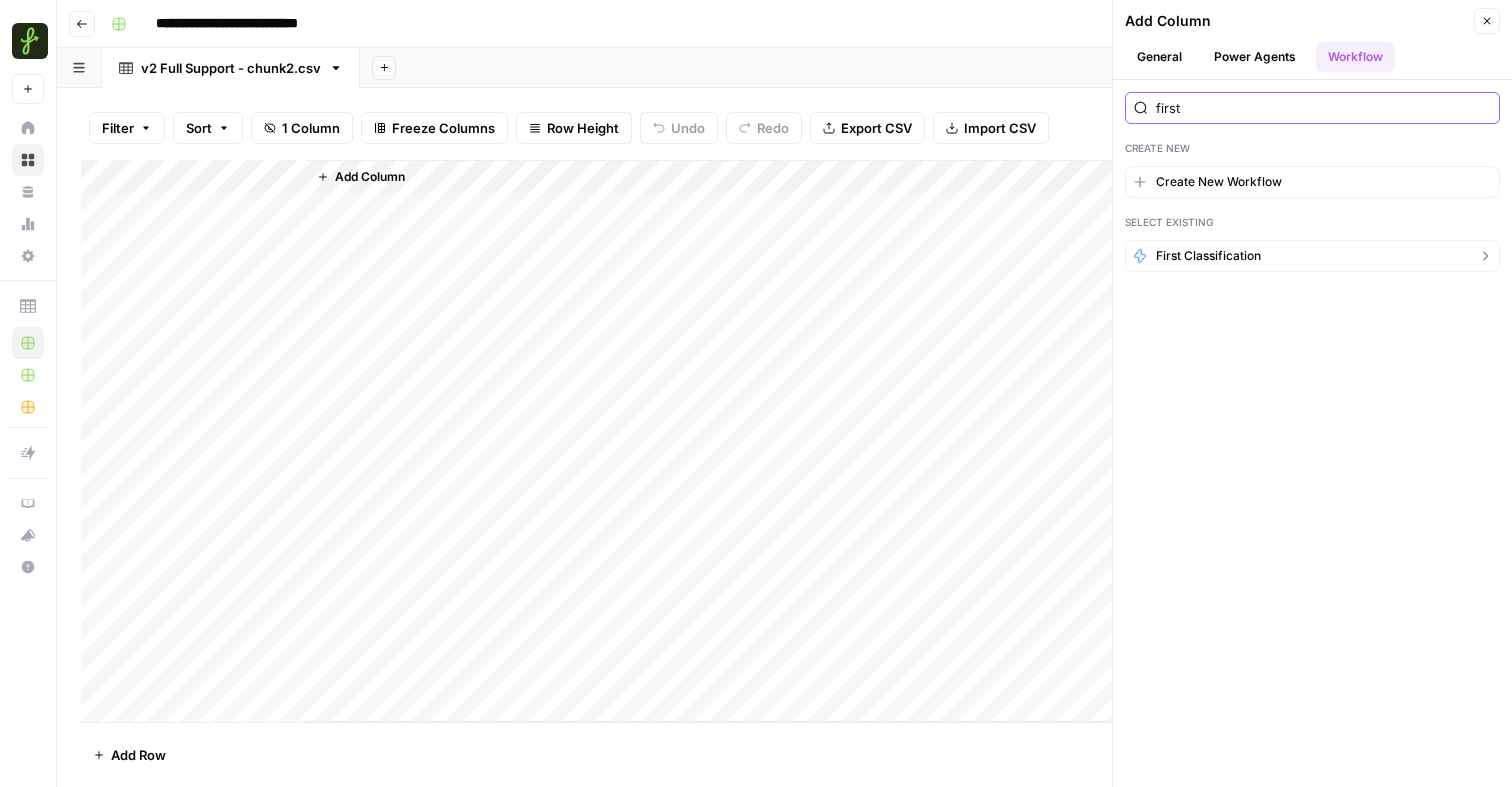 type on "first" 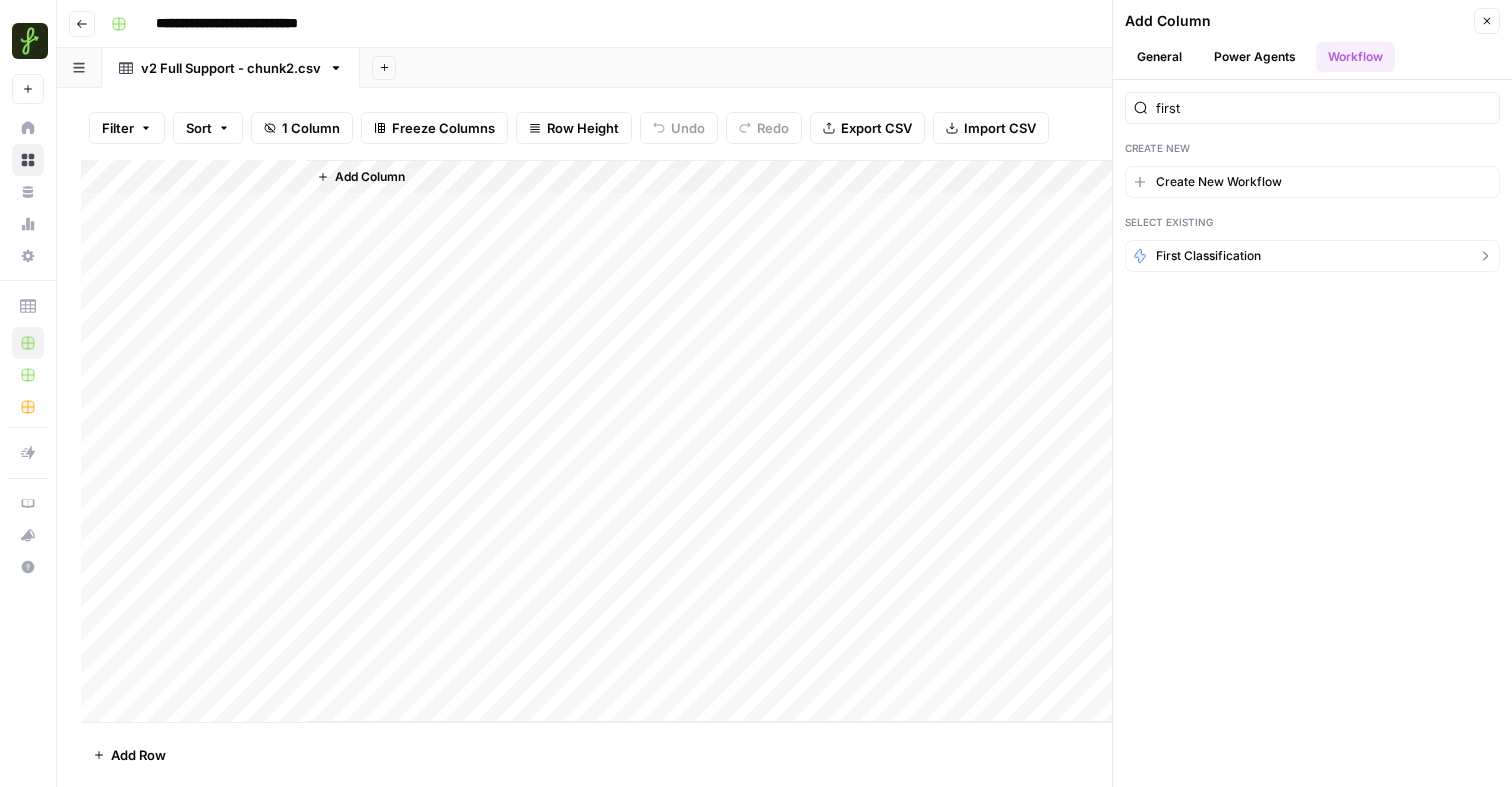 click on "First Classification" at bounding box center [1208, 256] 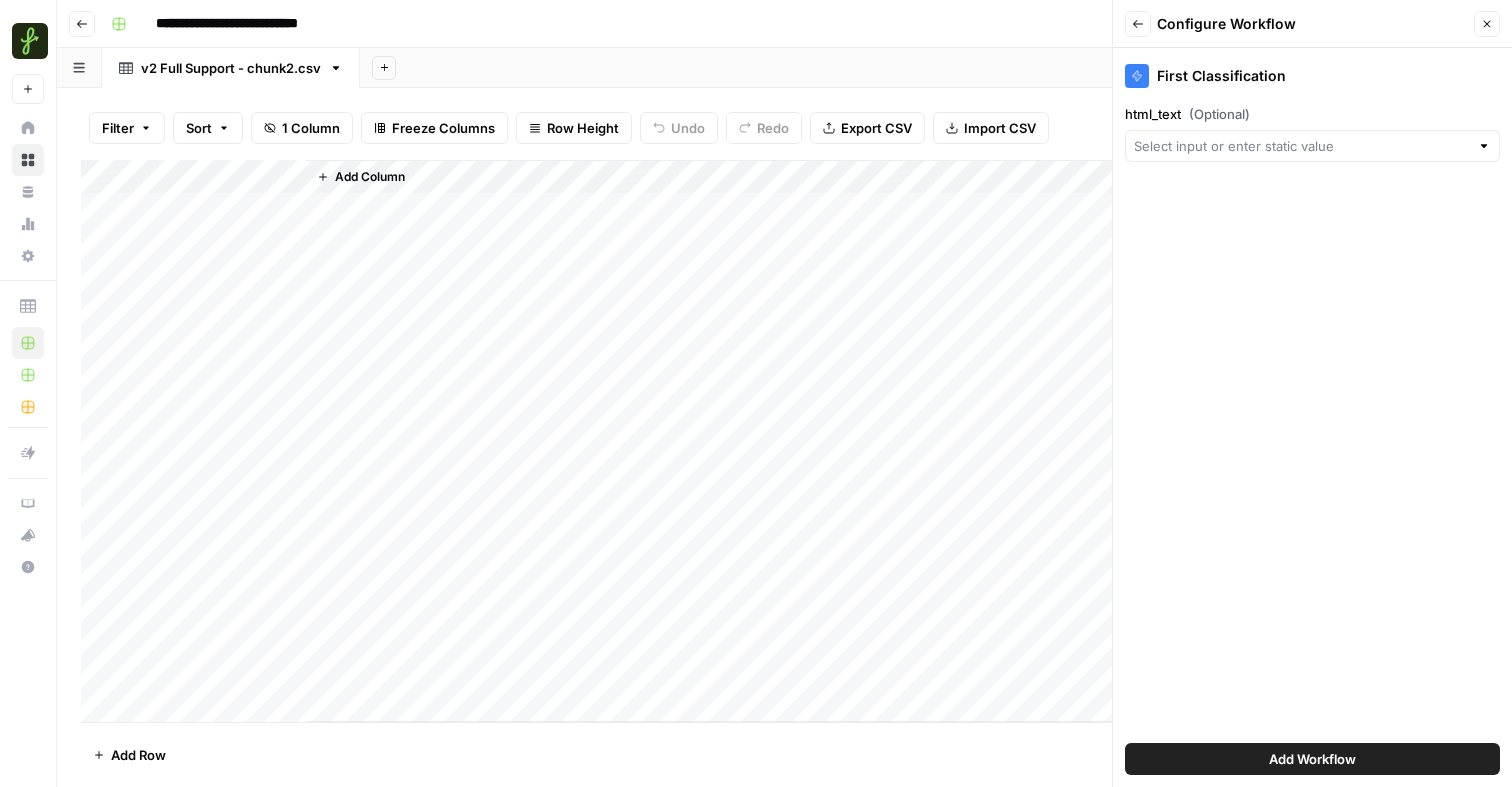 click at bounding box center (1312, 146) 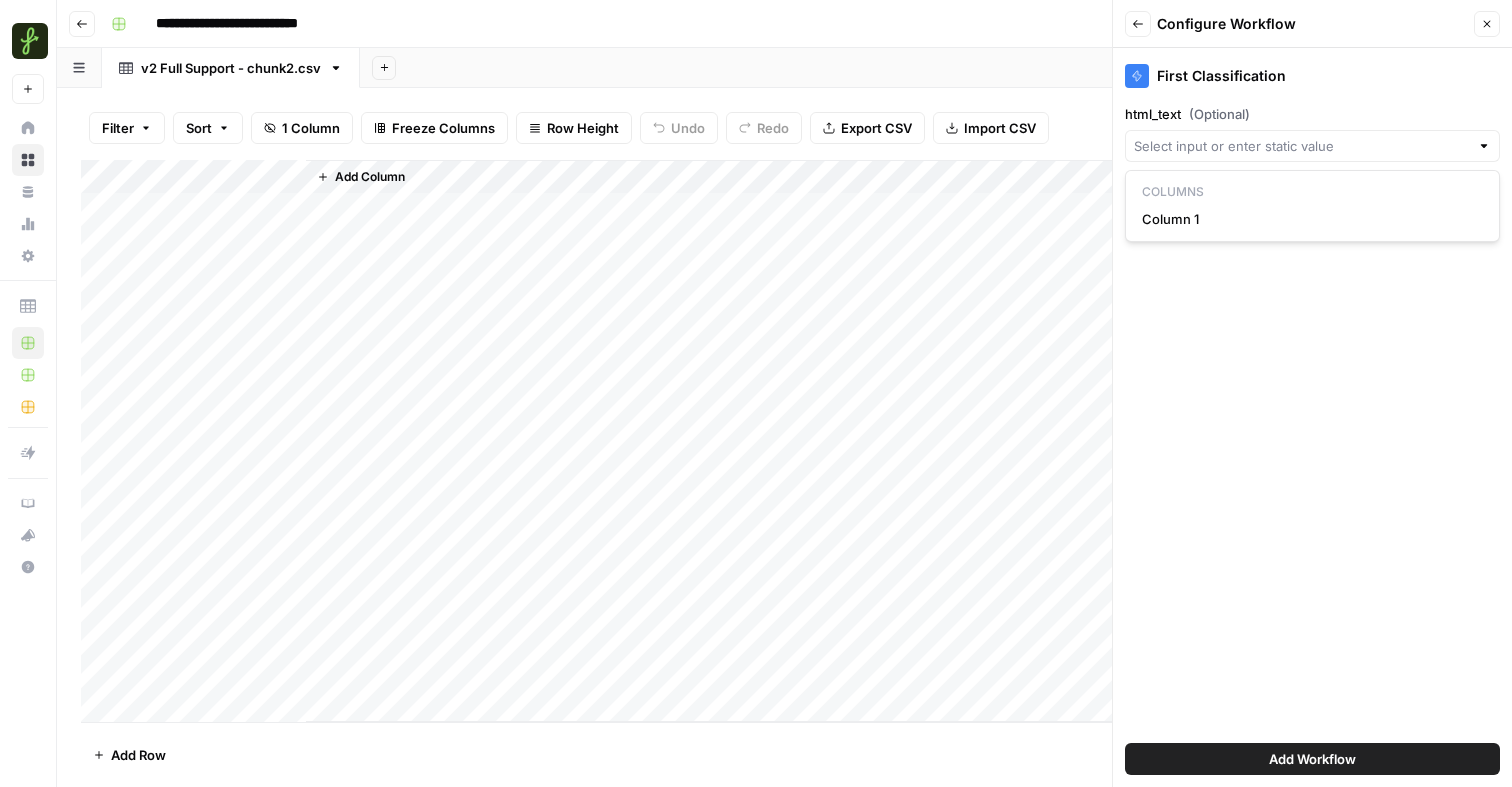 click on "Columns" at bounding box center (1312, 192) 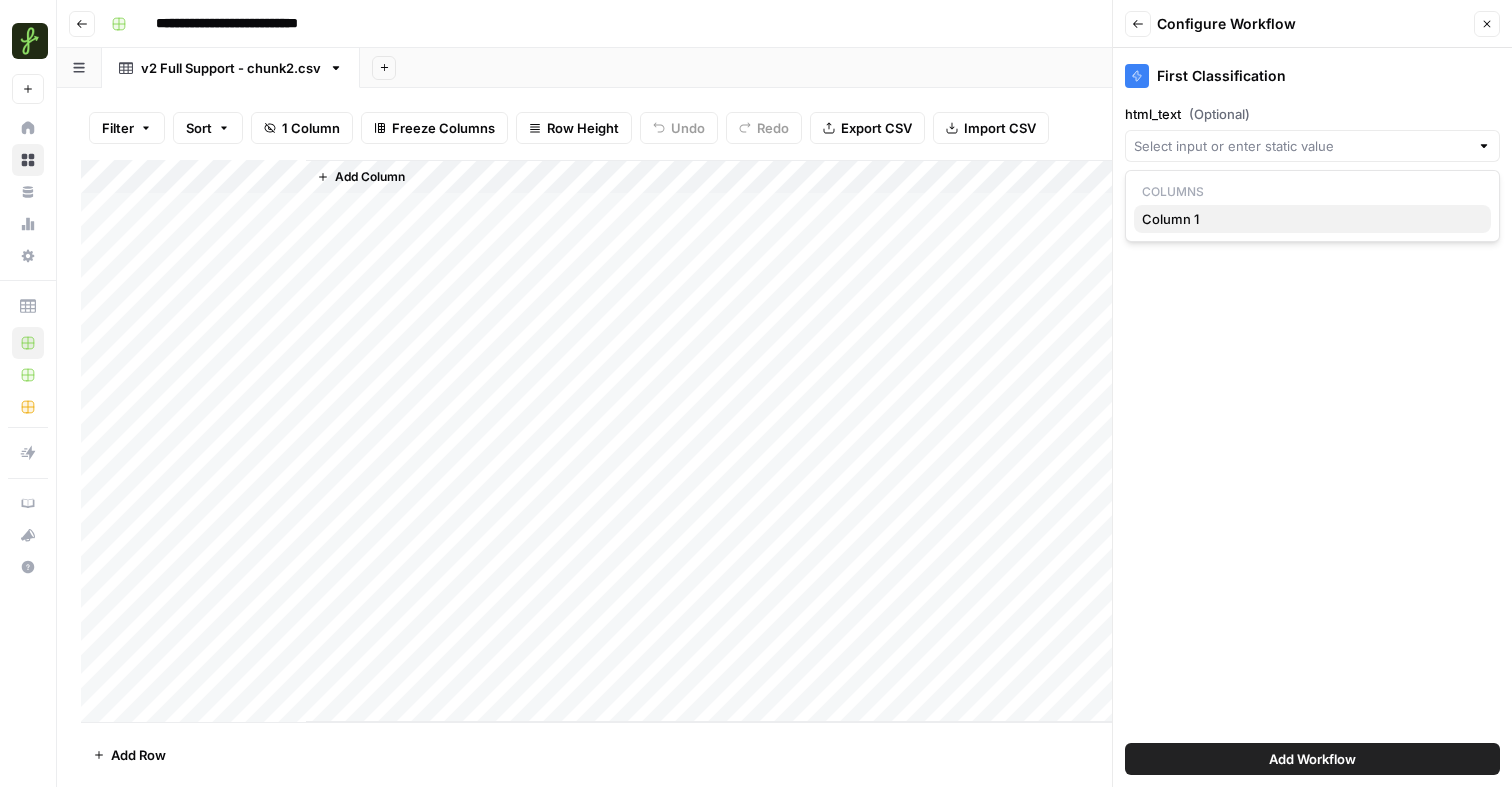 click on "Column 1" at bounding box center [1308, 219] 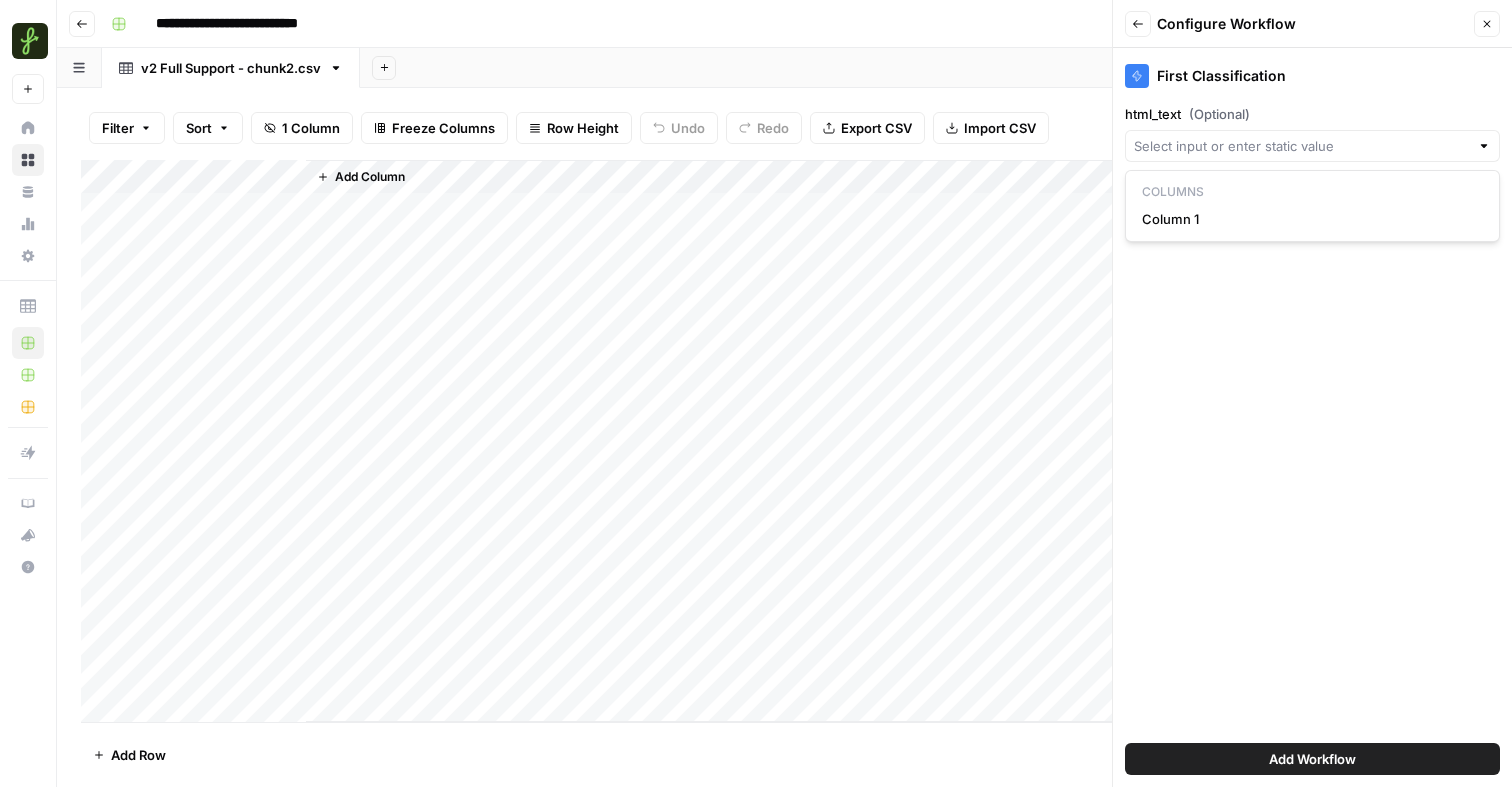 type on "Column 1" 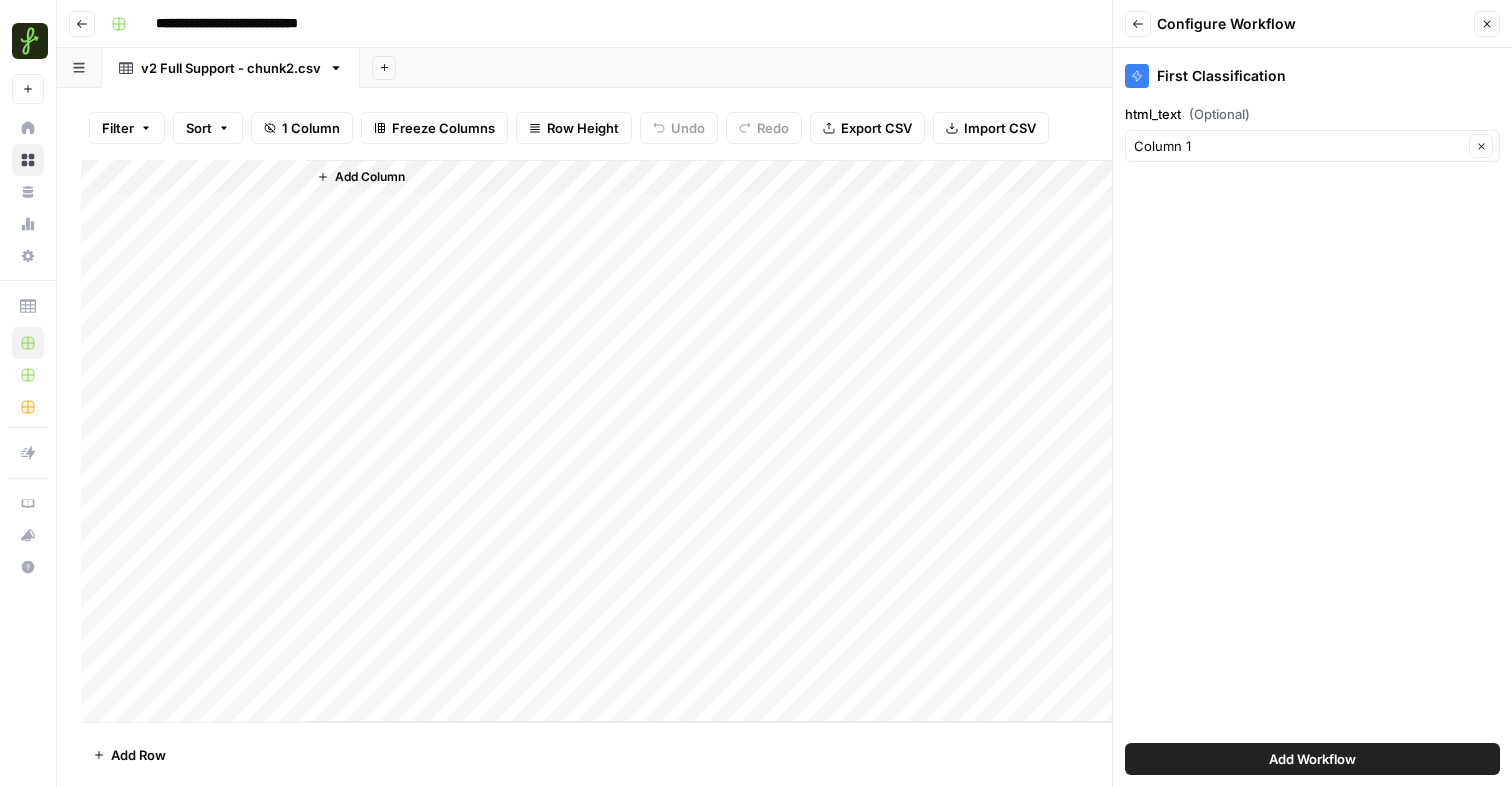 click on "Add Workflow" at bounding box center (1312, 759) 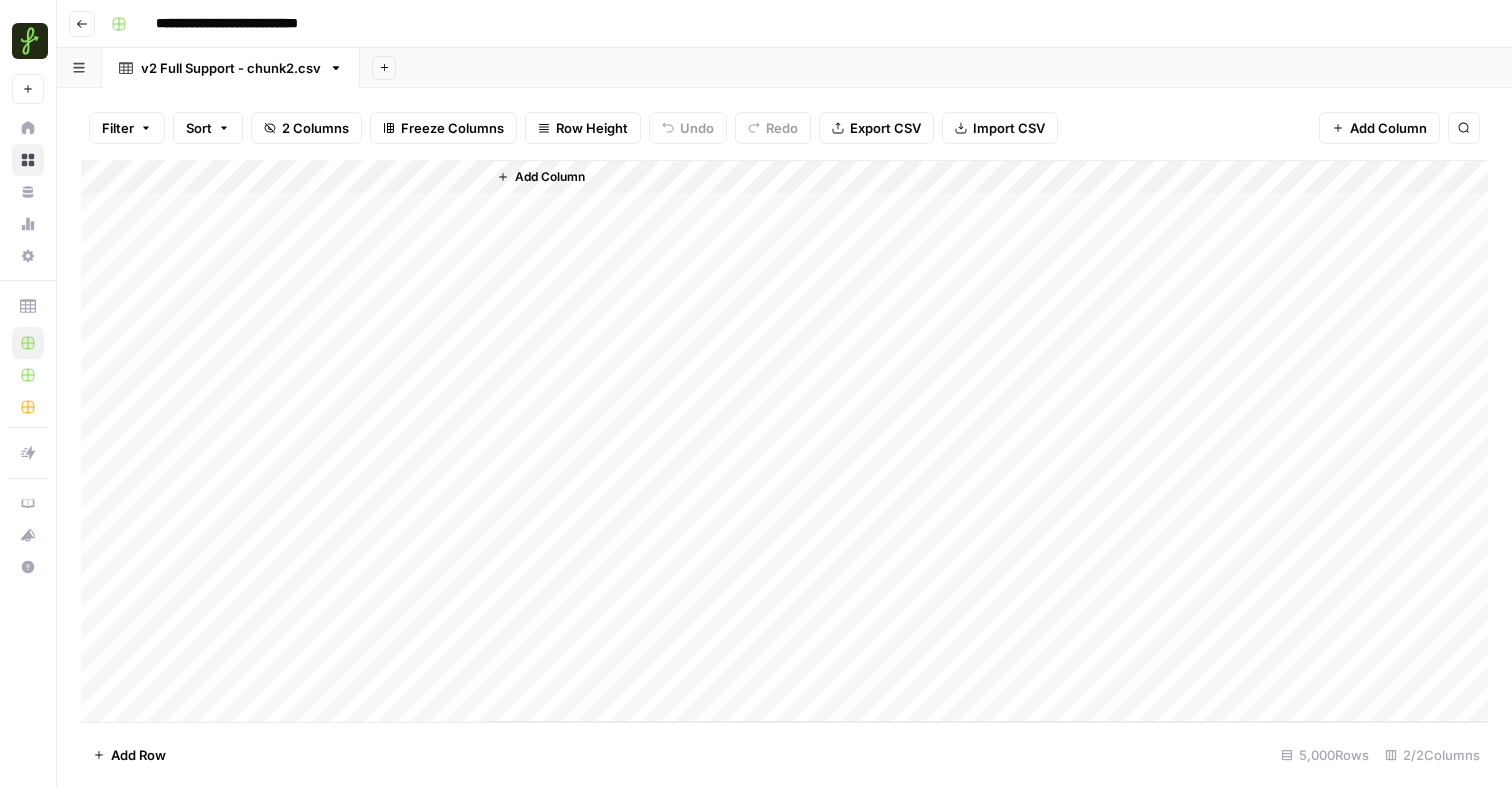 click on "Add Column" at bounding box center [784, 441] 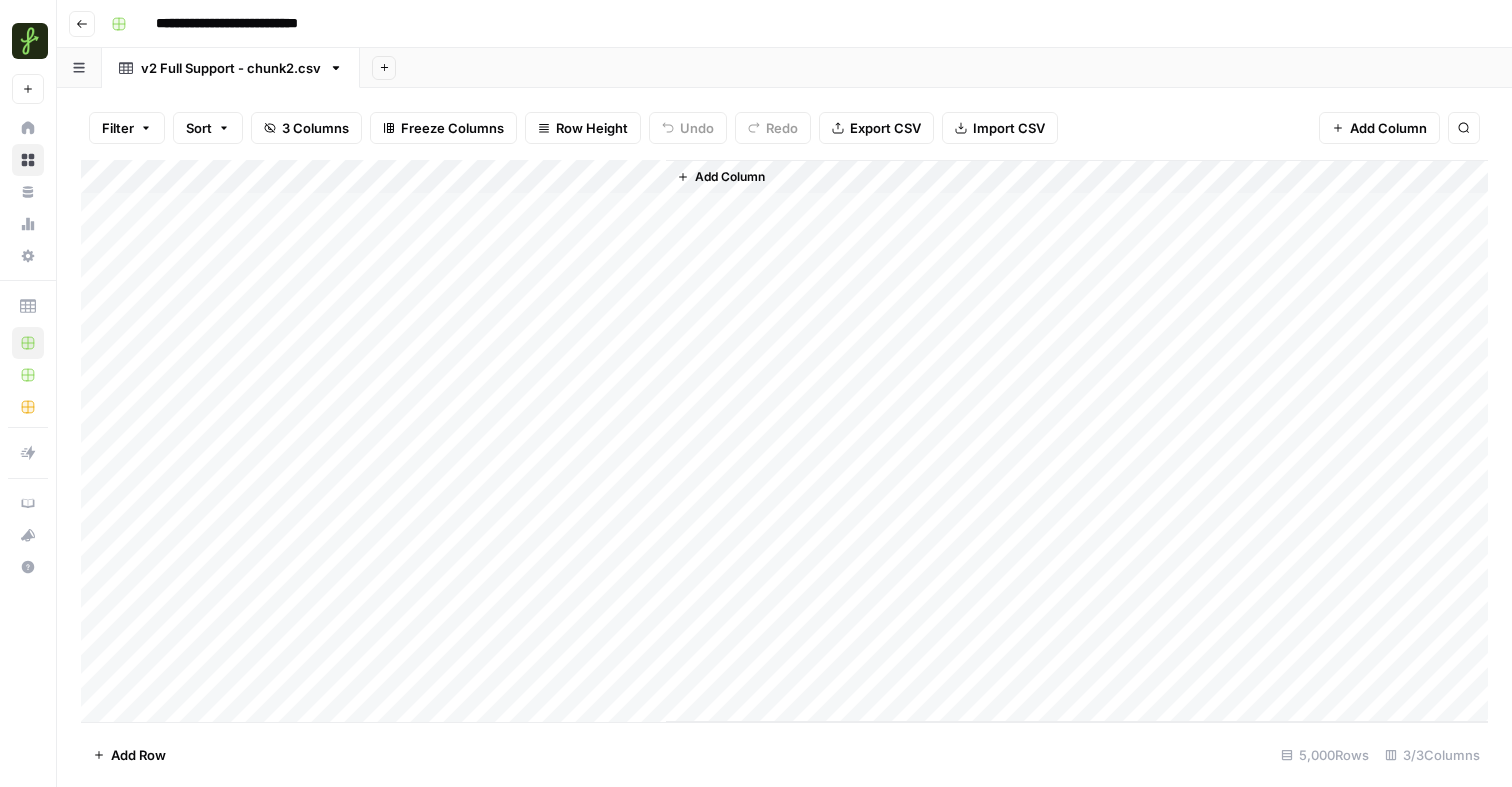 click on "Add Column" at bounding box center (784, 441) 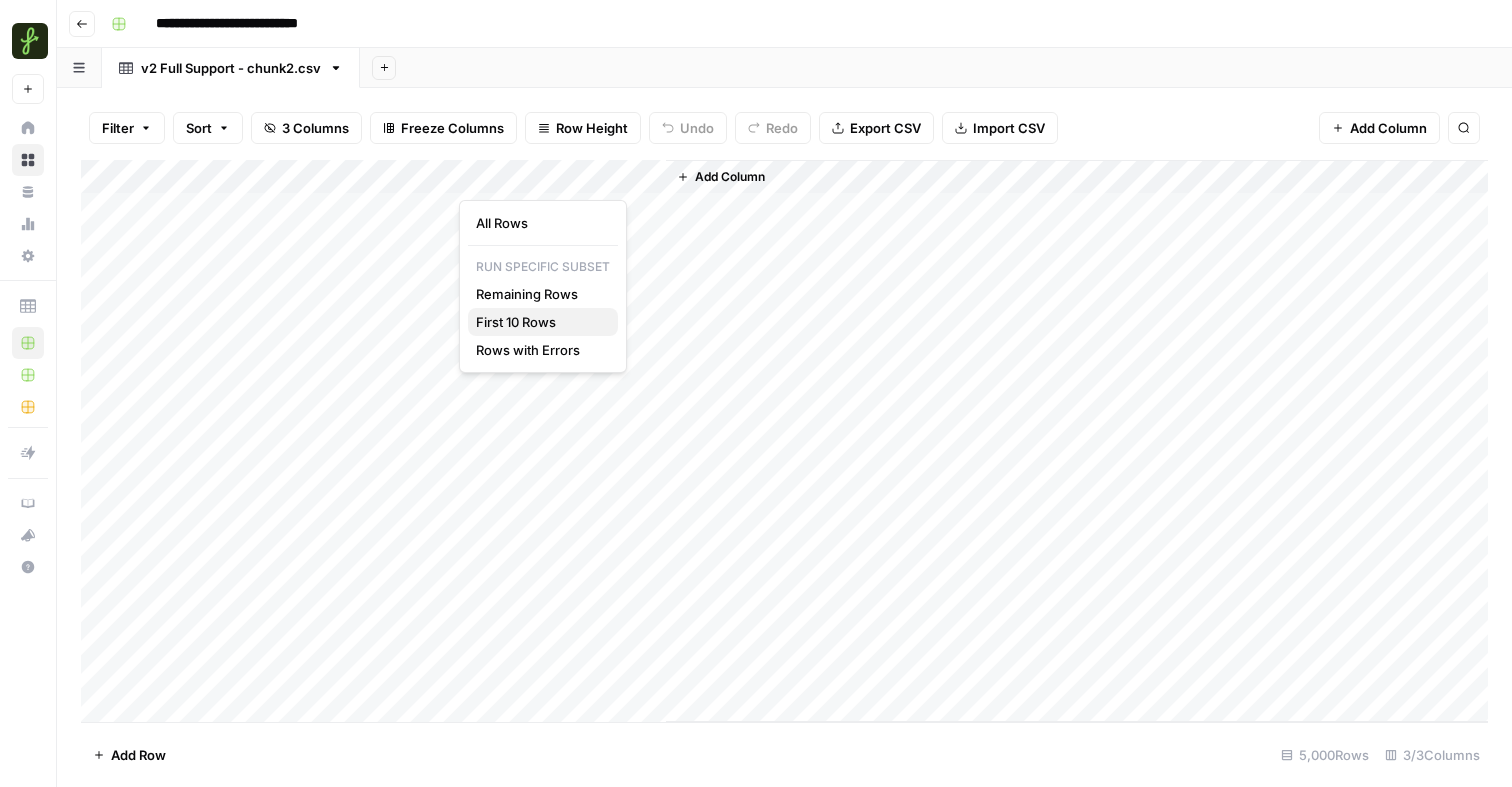 click on "First 10 Rows" at bounding box center [539, 322] 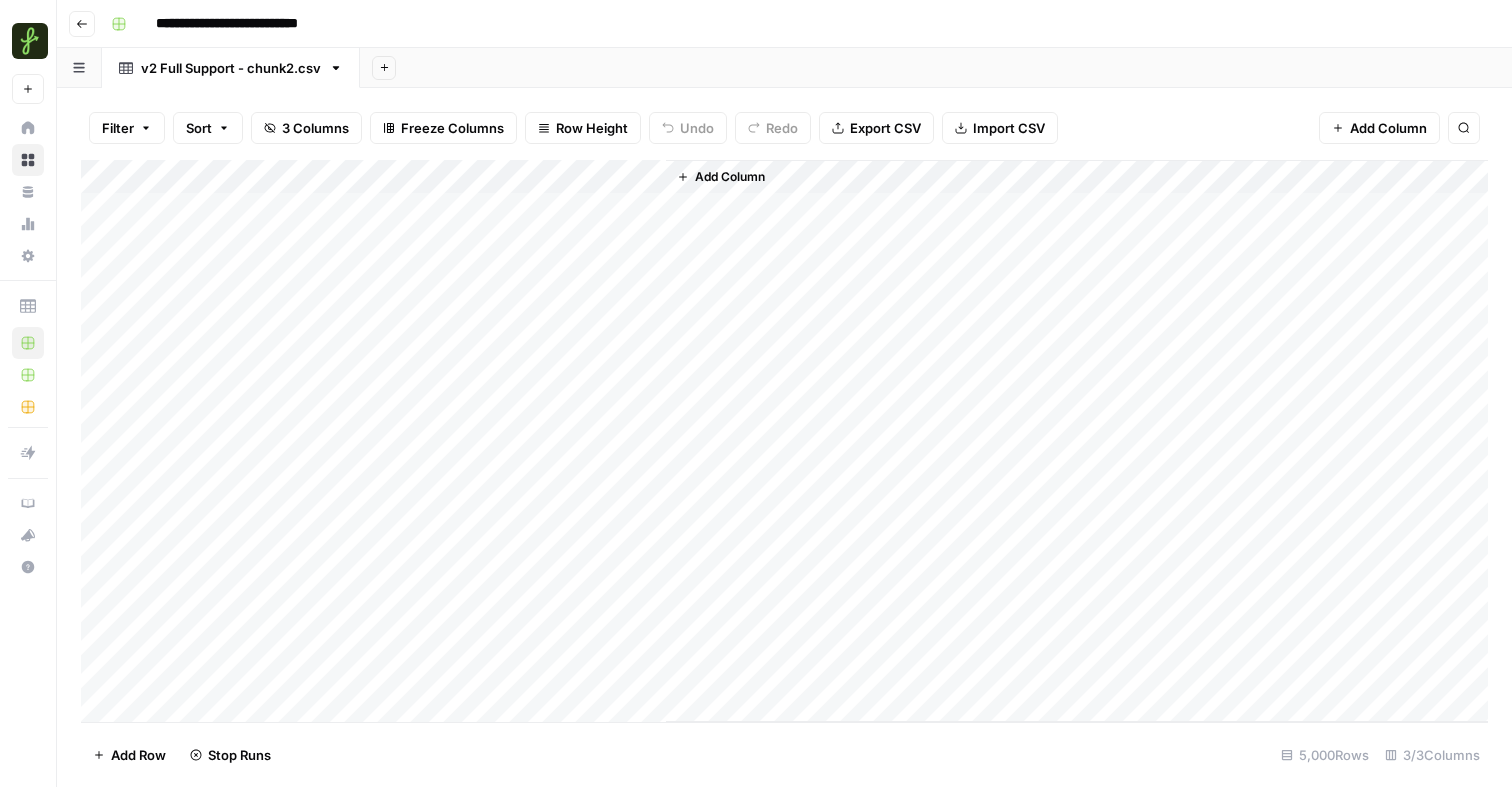 click on "Add Column" at bounding box center (1077, 441) 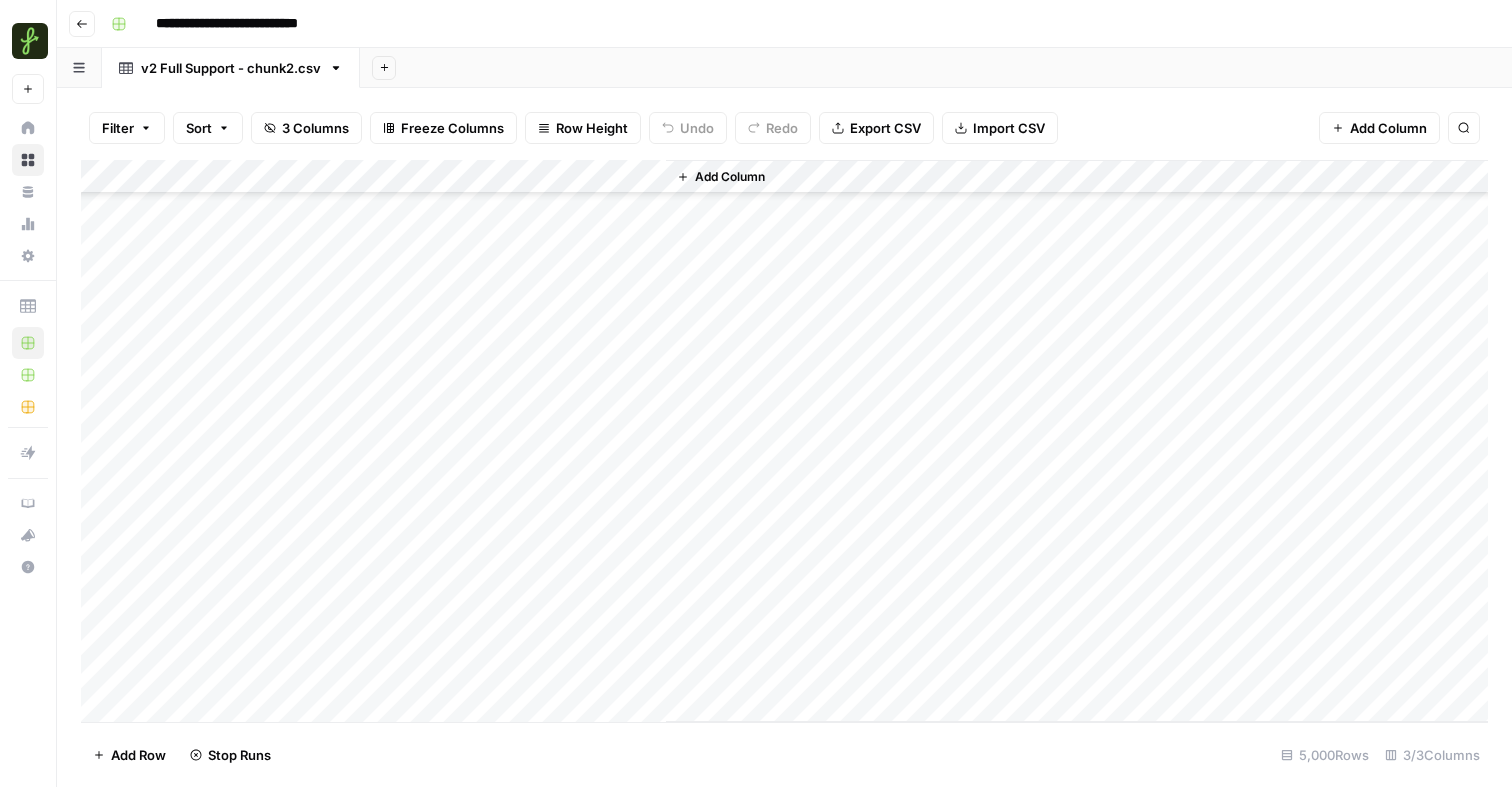 scroll, scrollTop: 0, scrollLeft: 0, axis: both 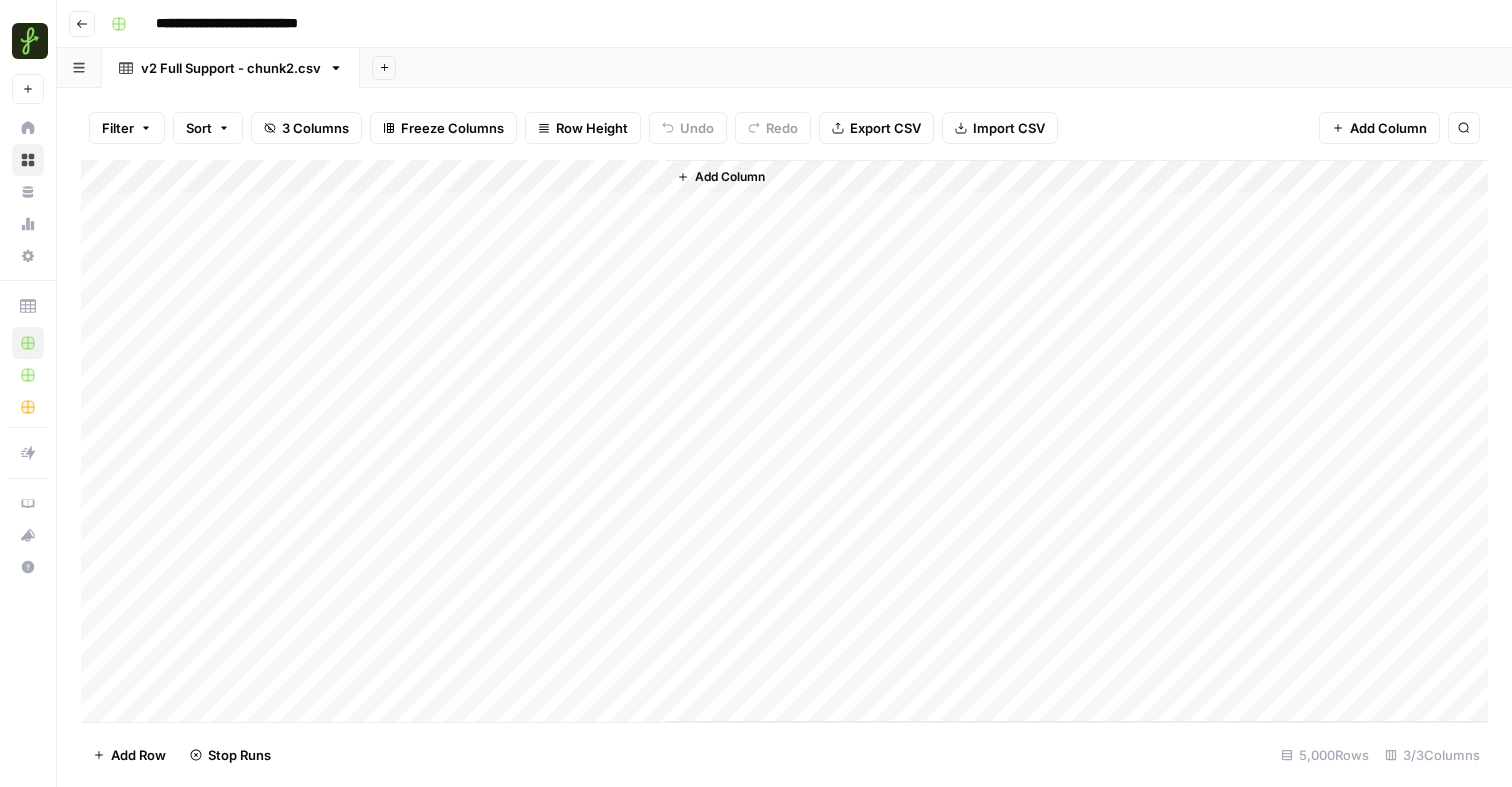 click on "Add Column" at bounding box center [784, 441] 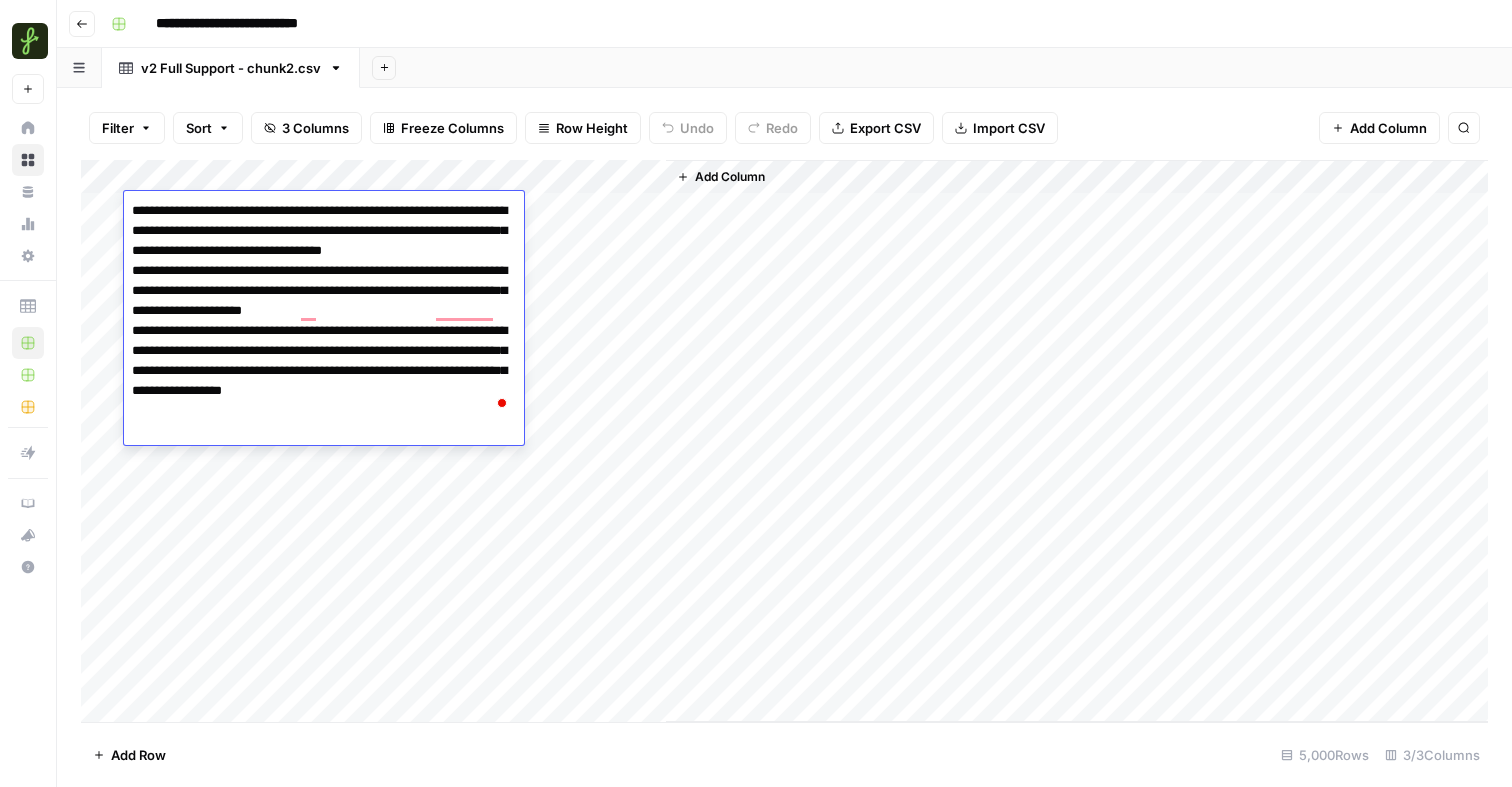 click on "Add Column" at bounding box center (784, 441) 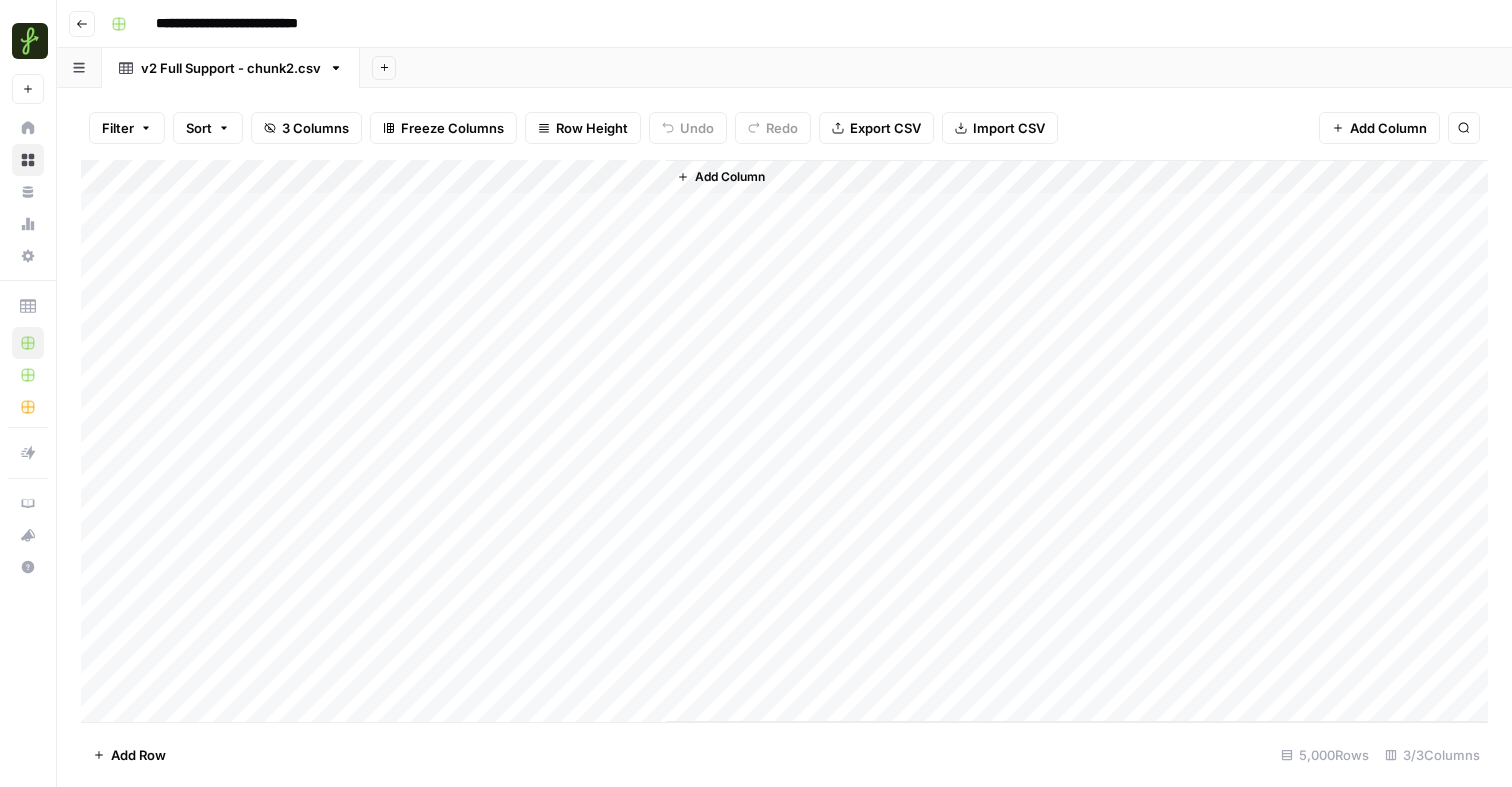 click on "Add Column" at bounding box center [784, 441] 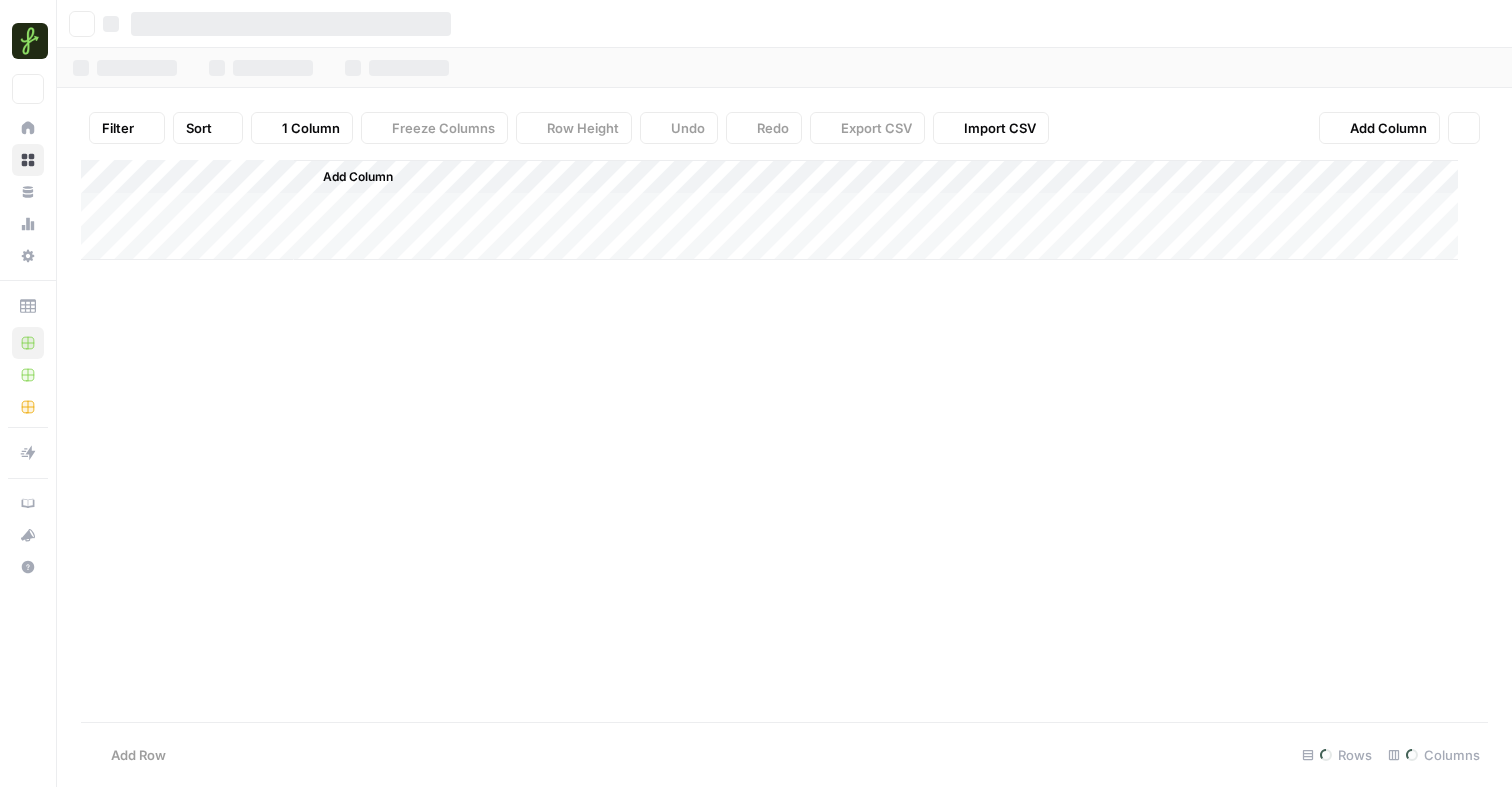 scroll, scrollTop: 0, scrollLeft: 0, axis: both 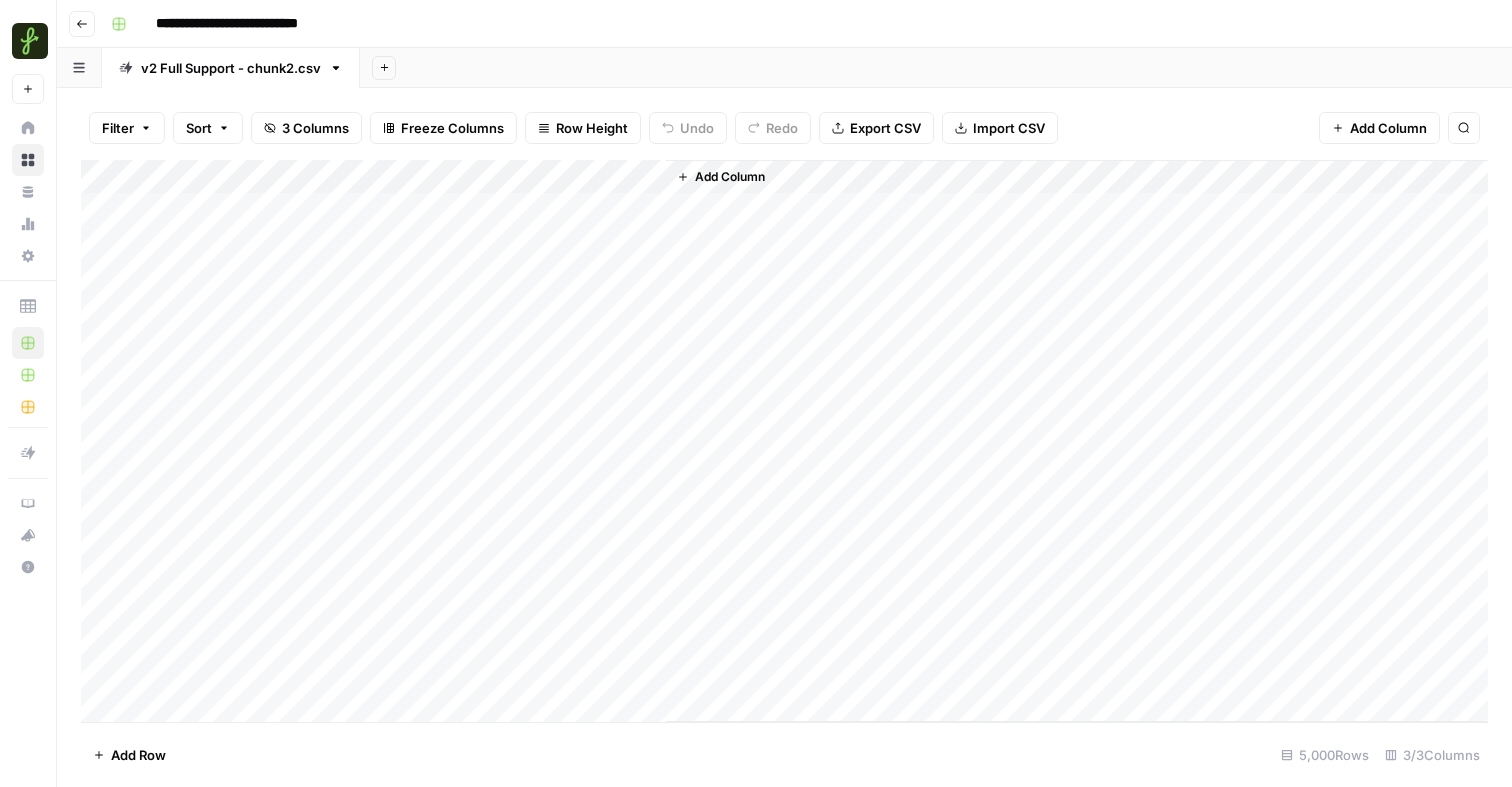 click on "Add Column" at bounding box center [784, 441] 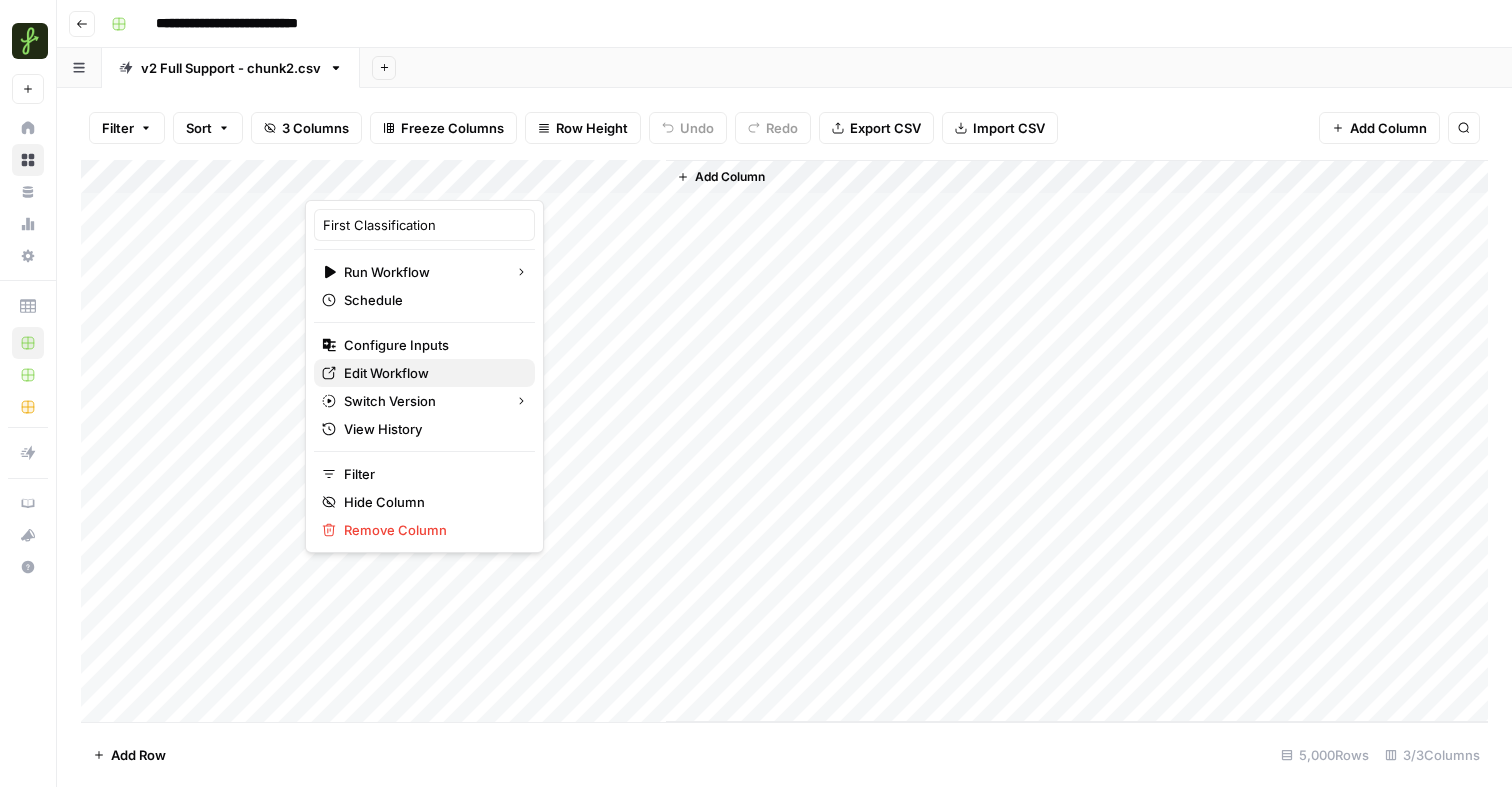 click on "Edit Workflow" at bounding box center (431, 373) 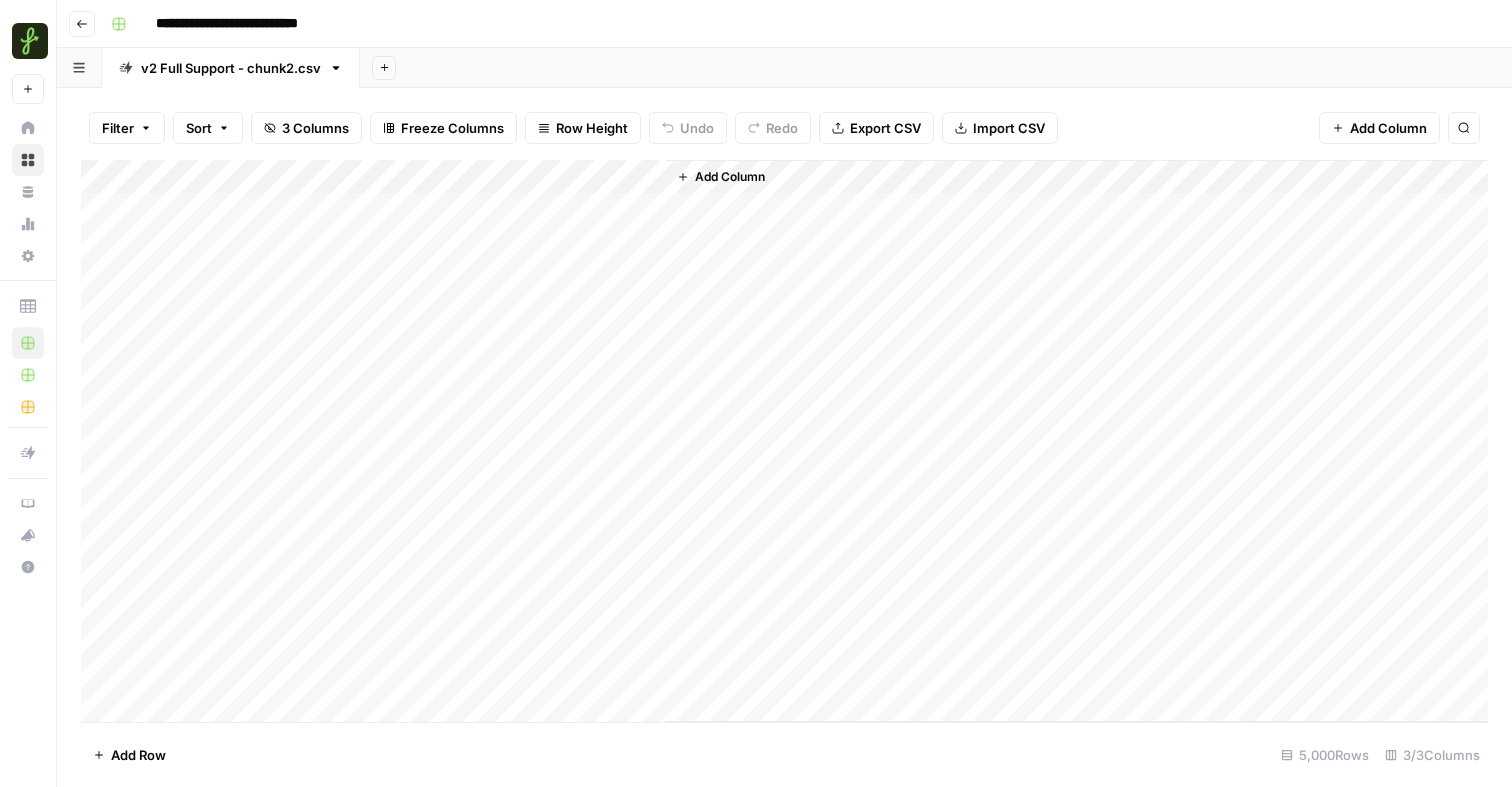 click on "Add Column" at bounding box center [784, 441] 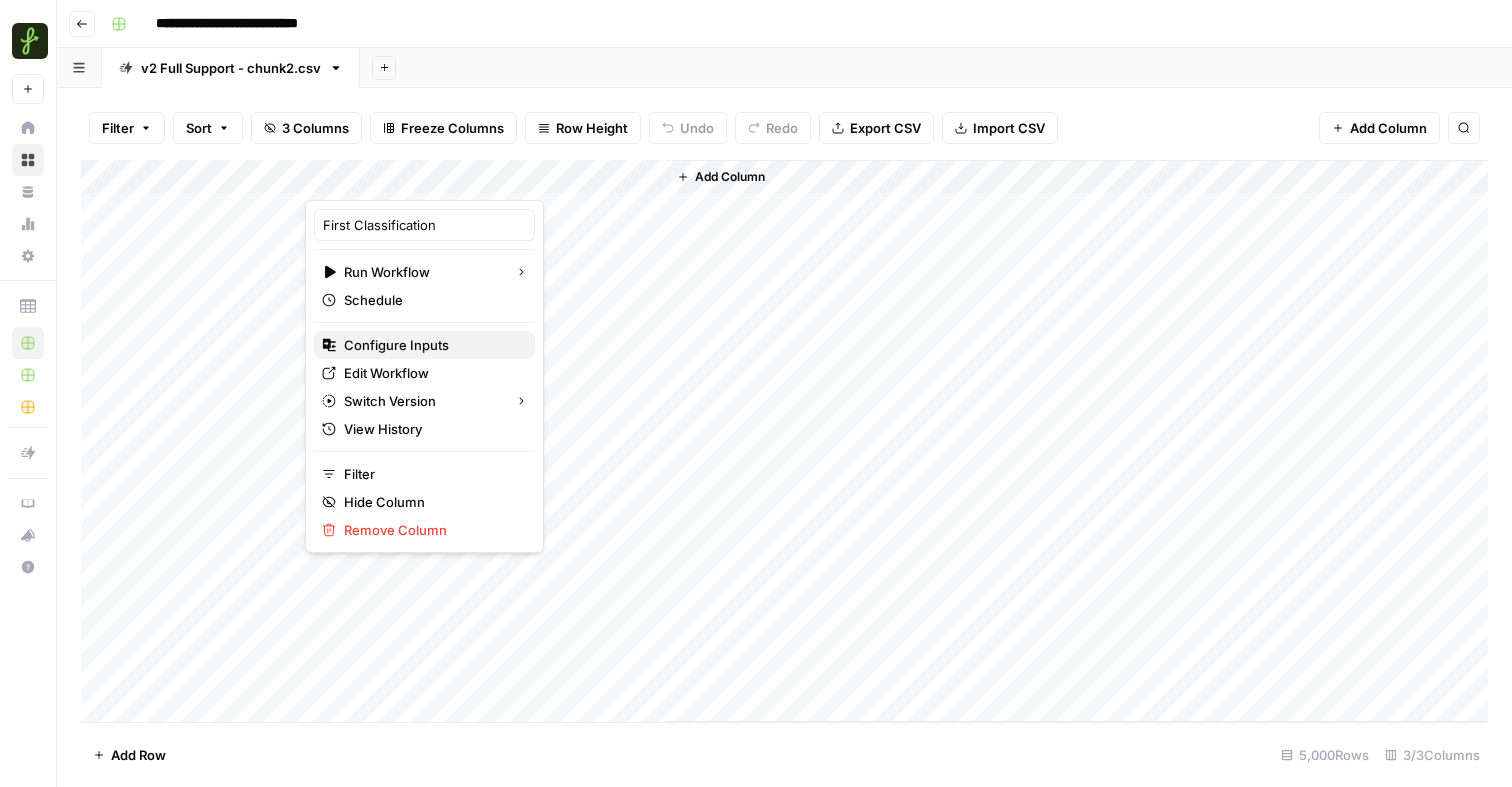 click on "Configure Inputs" at bounding box center (431, 345) 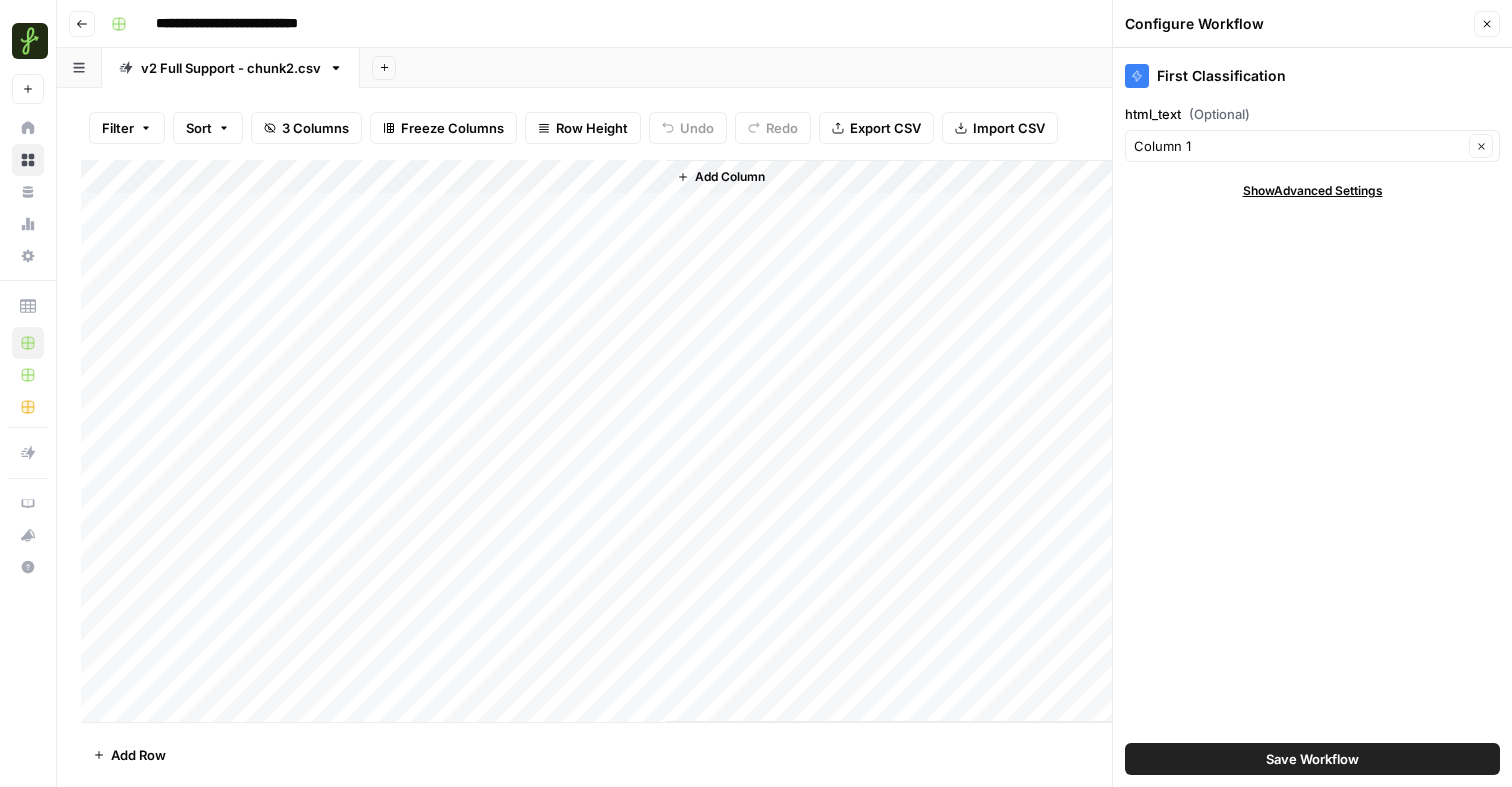 click on "Save Workflow" at bounding box center (1312, 759) 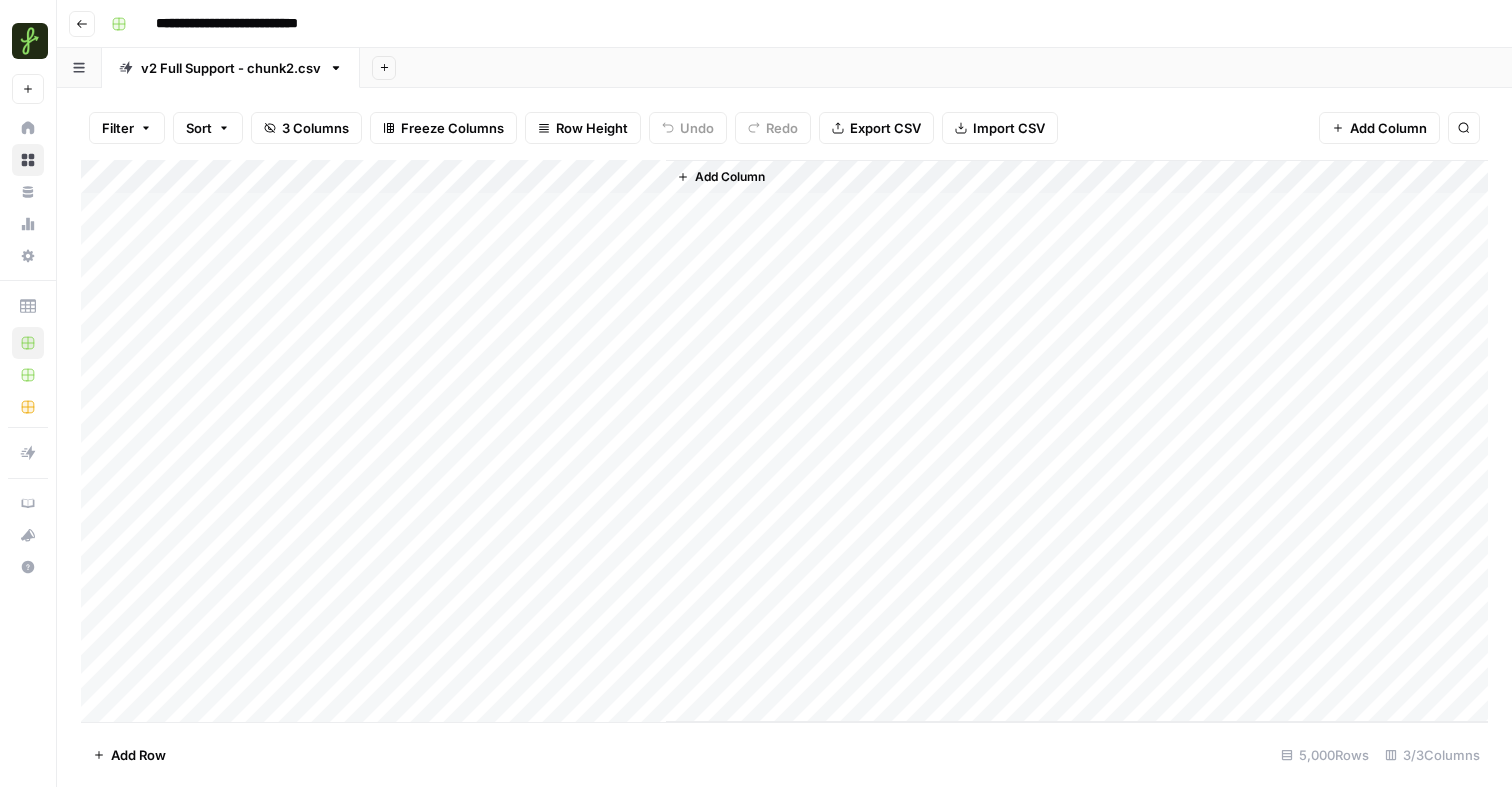 click on "Add Column" at bounding box center (784, 441) 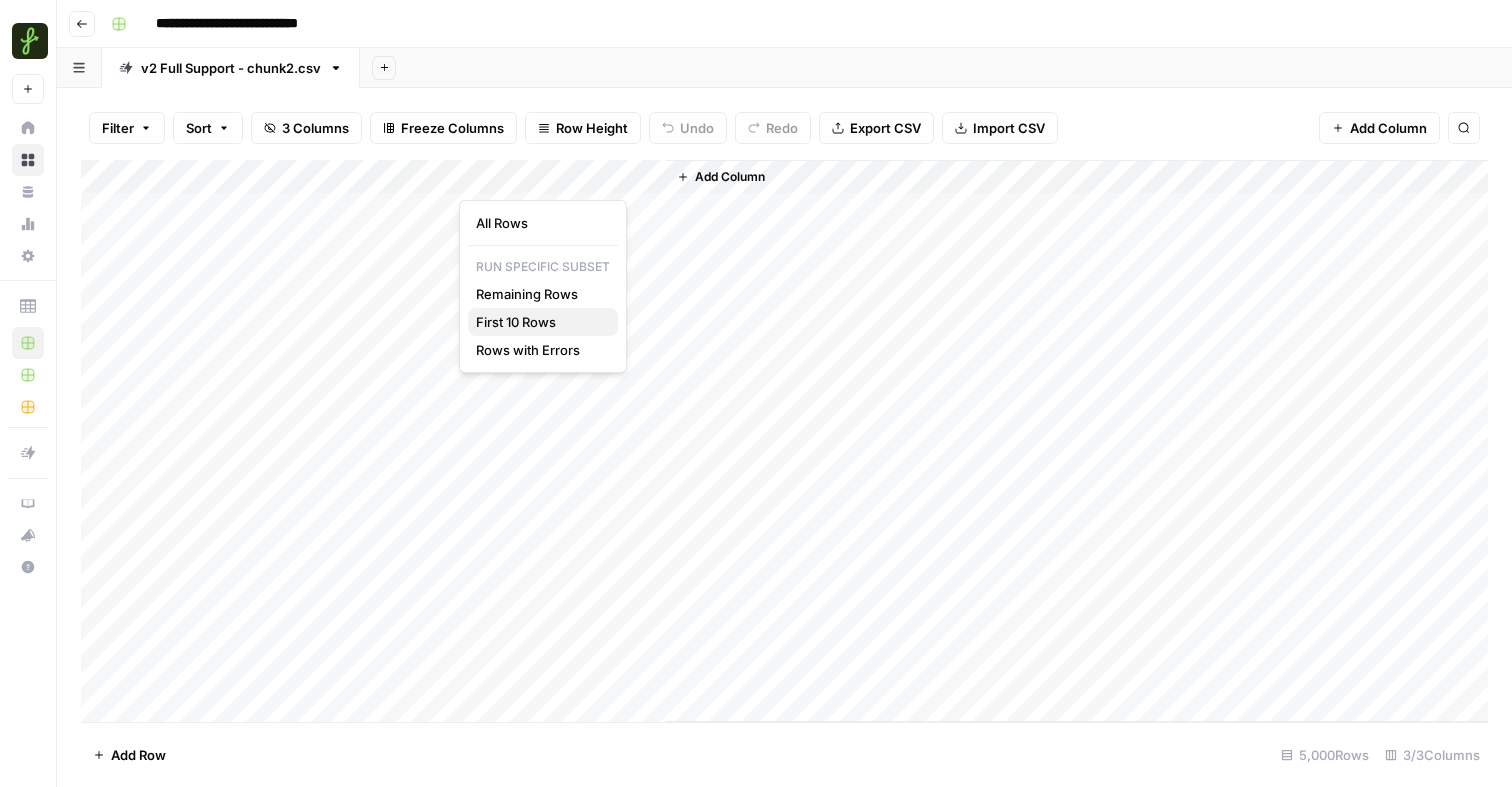 click on "First 10 Rows" at bounding box center [539, 322] 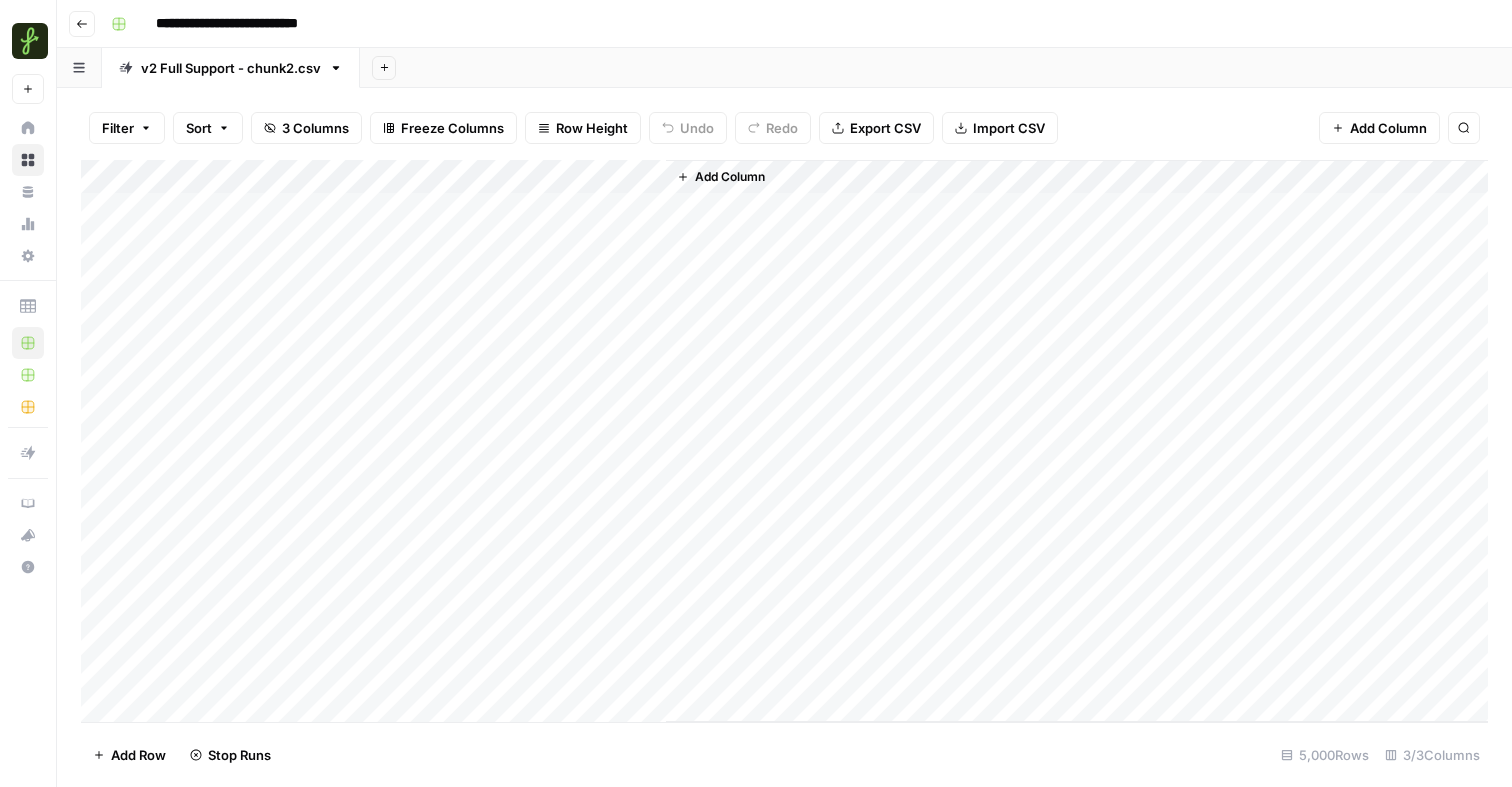 click on "Add Column" at bounding box center [784, 441] 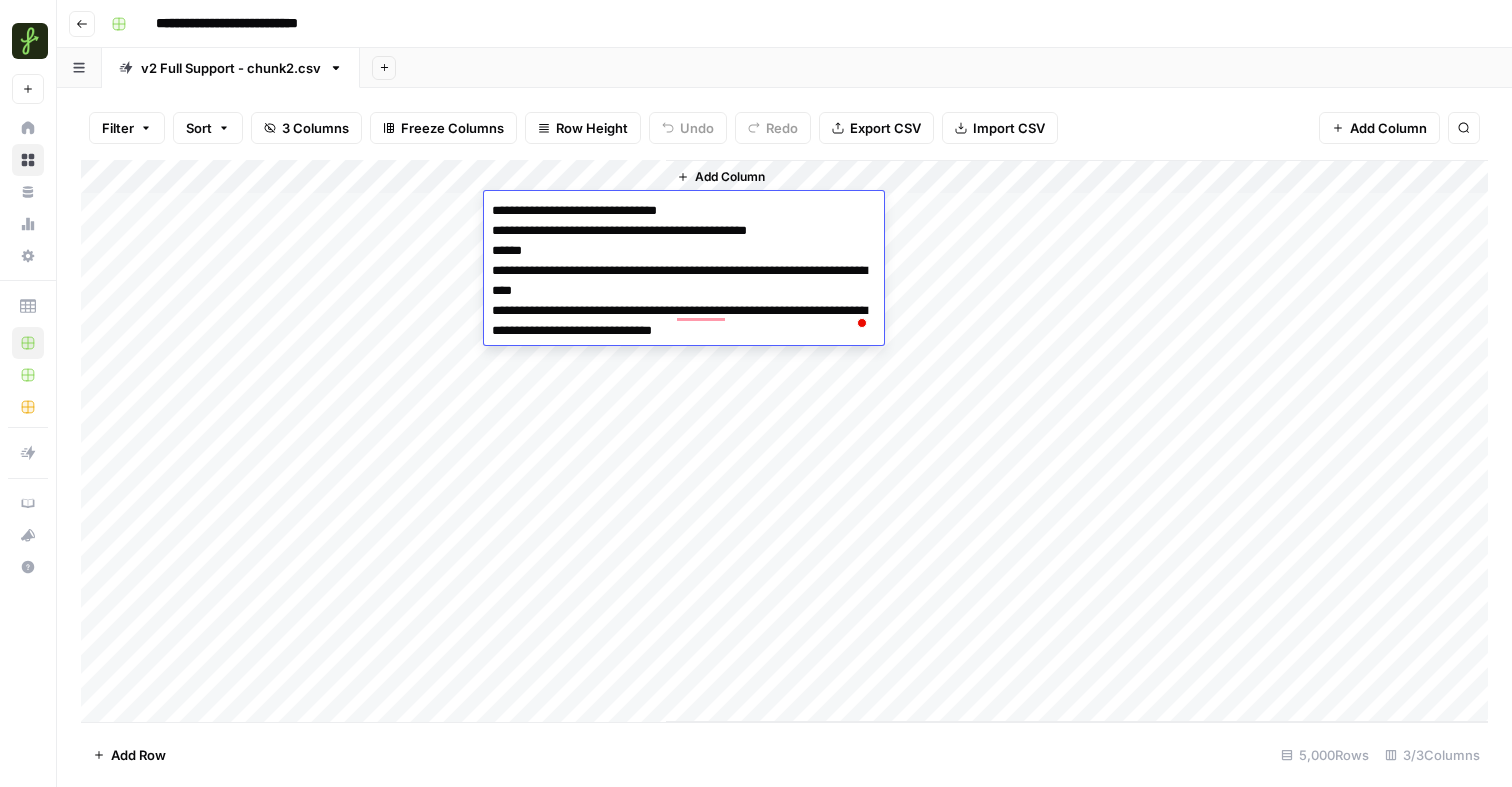click on "Add Column" at bounding box center [784, 441] 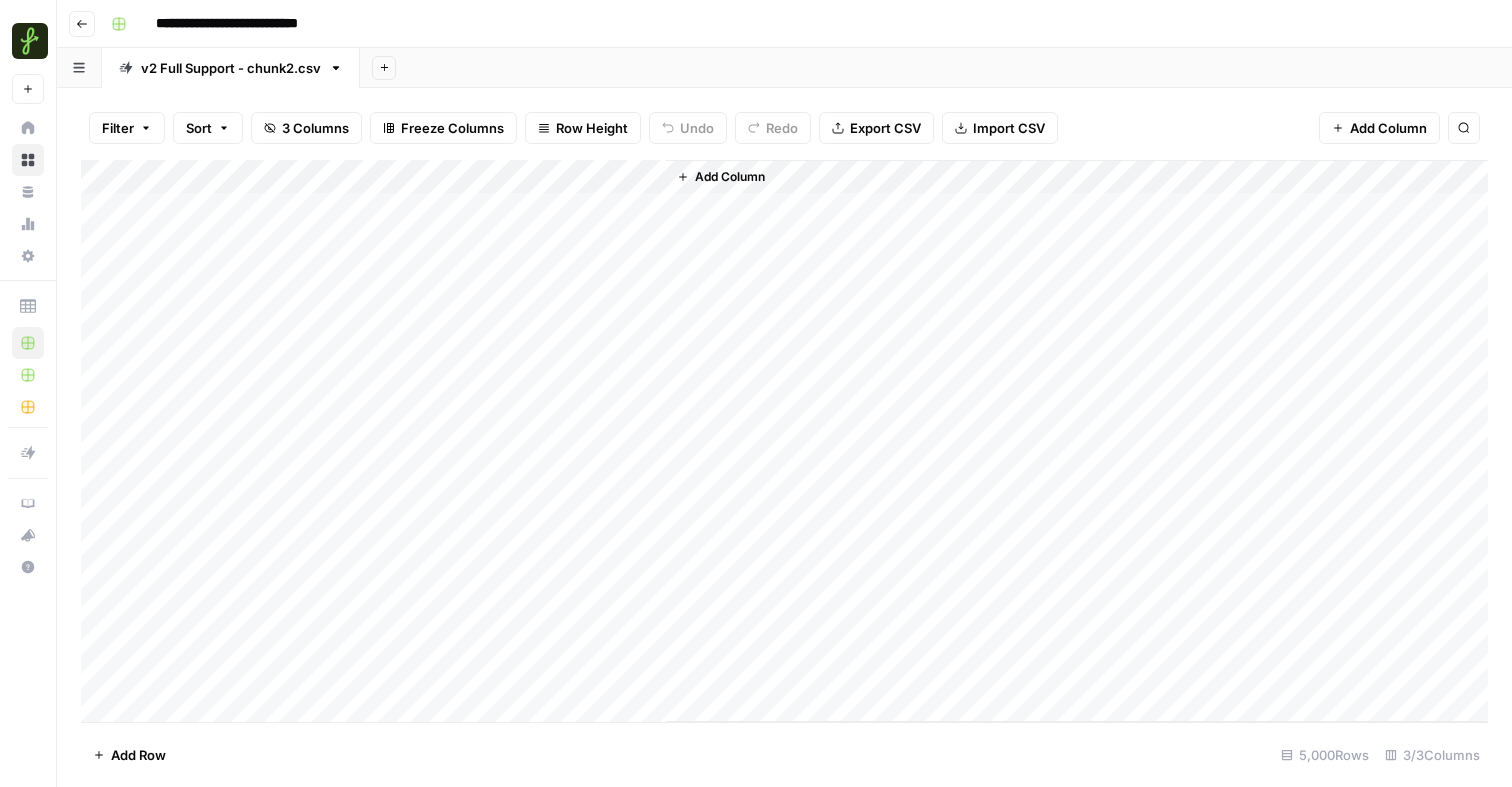 click on "Add Column" at bounding box center (784, 441) 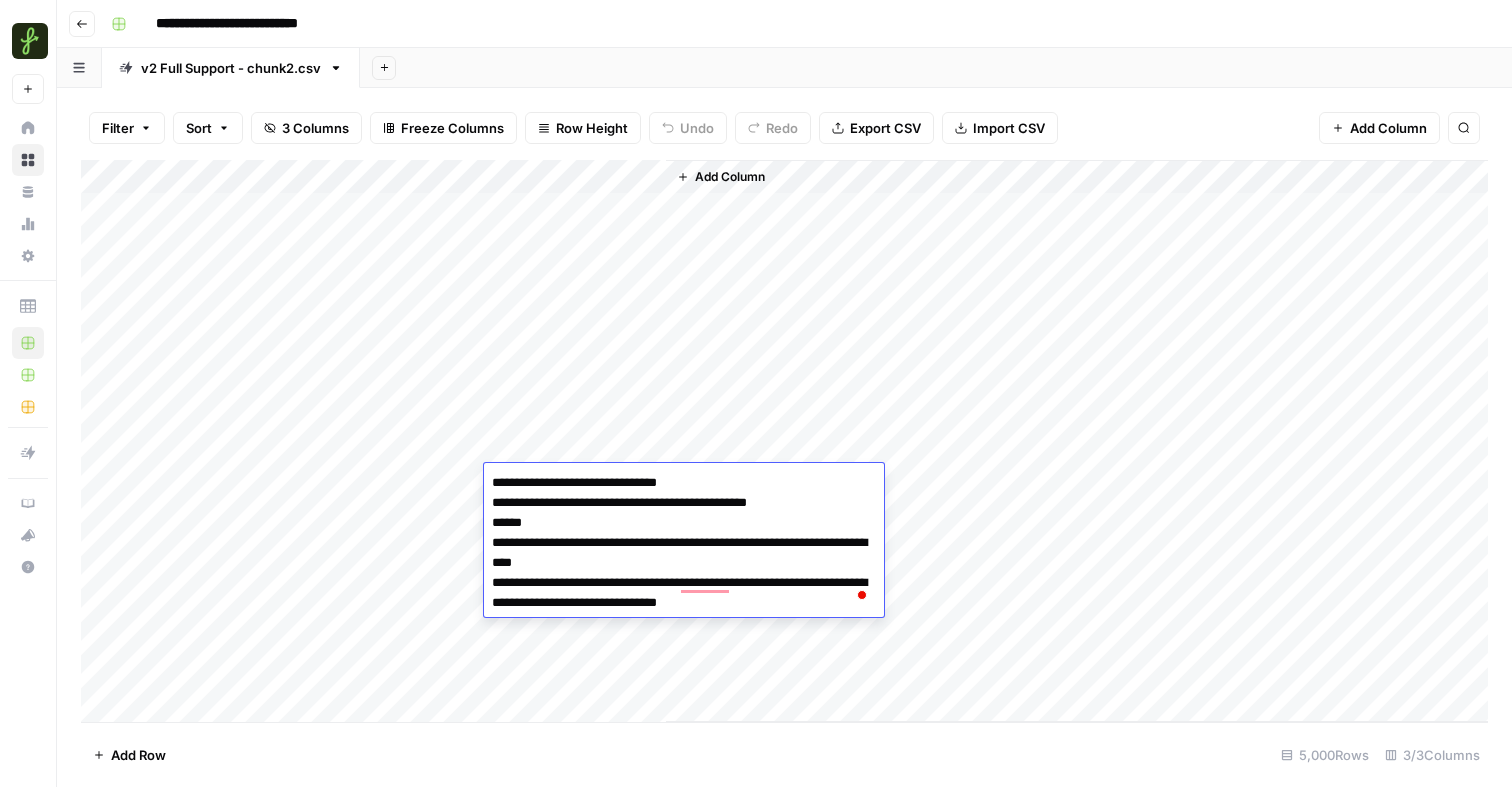 click on "Add Column" at bounding box center (784, 441) 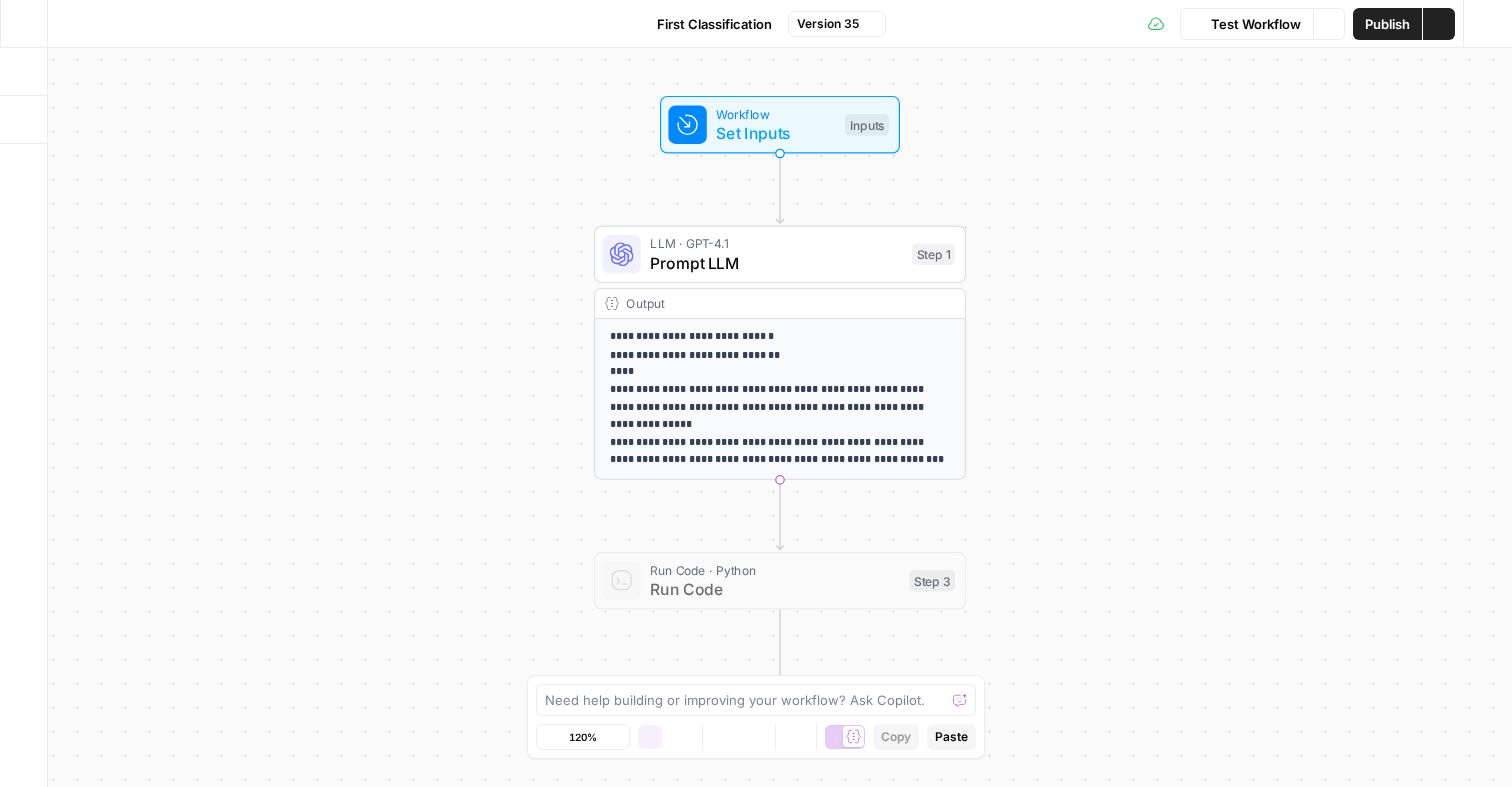scroll, scrollTop: 0, scrollLeft: 0, axis: both 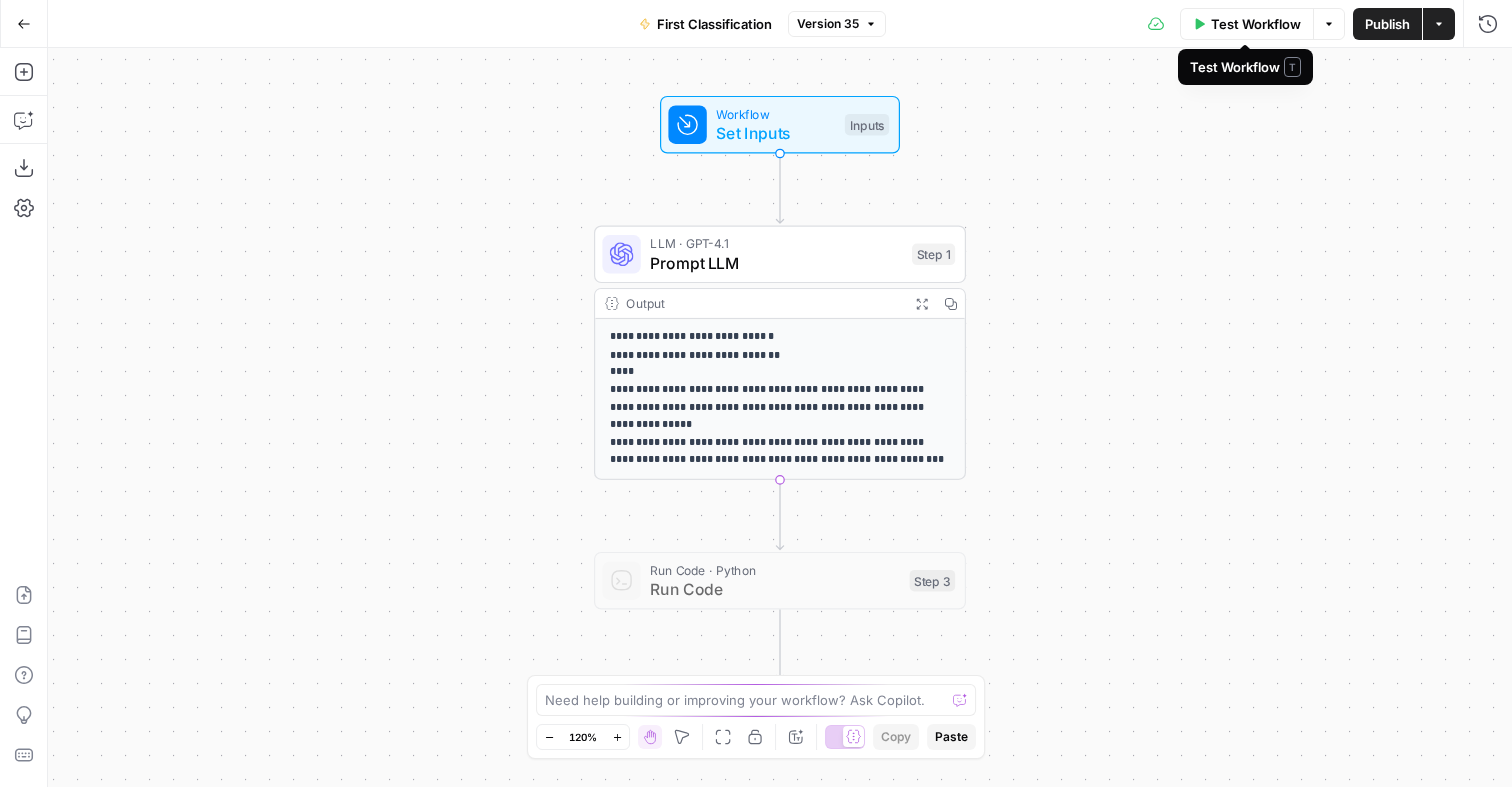 click on "Set Inputs" at bounding box center (775, 133) 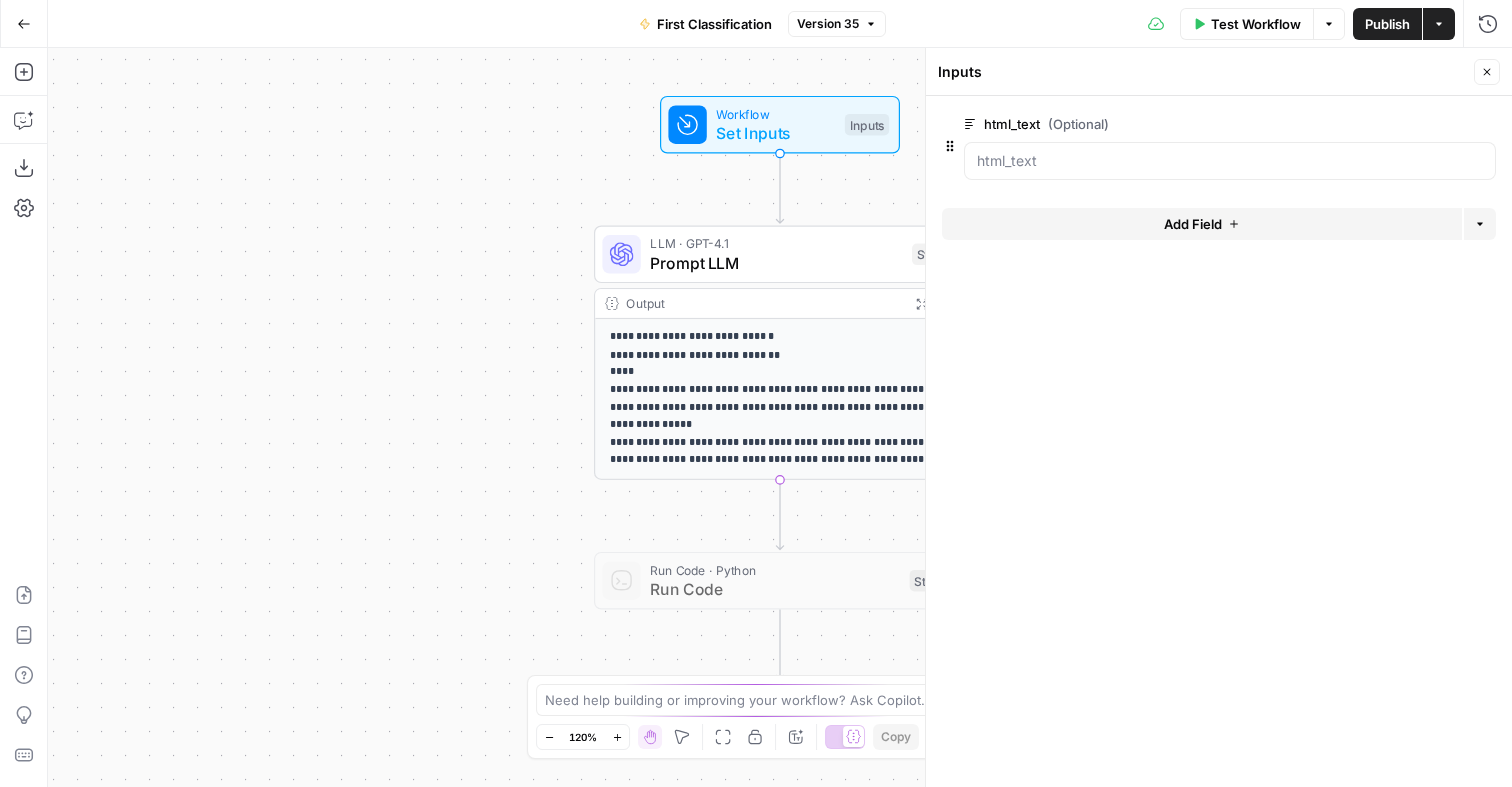 click on "html_text   (Optional) edit field Delete group Add Field Options" at bounding box center (1219, 441) 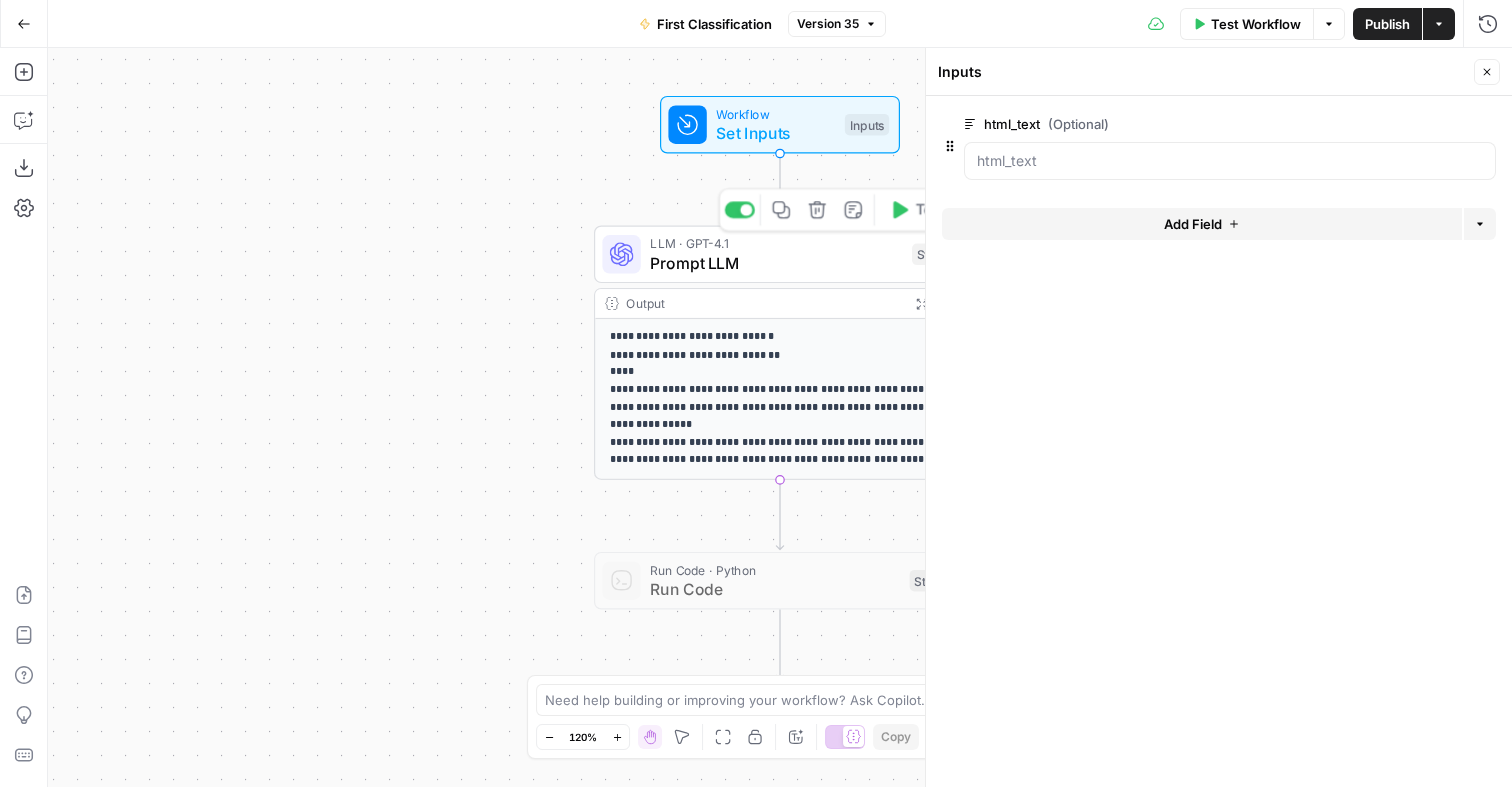 click on "LLM · GPT-4.1" at bounding box center (776, 243) 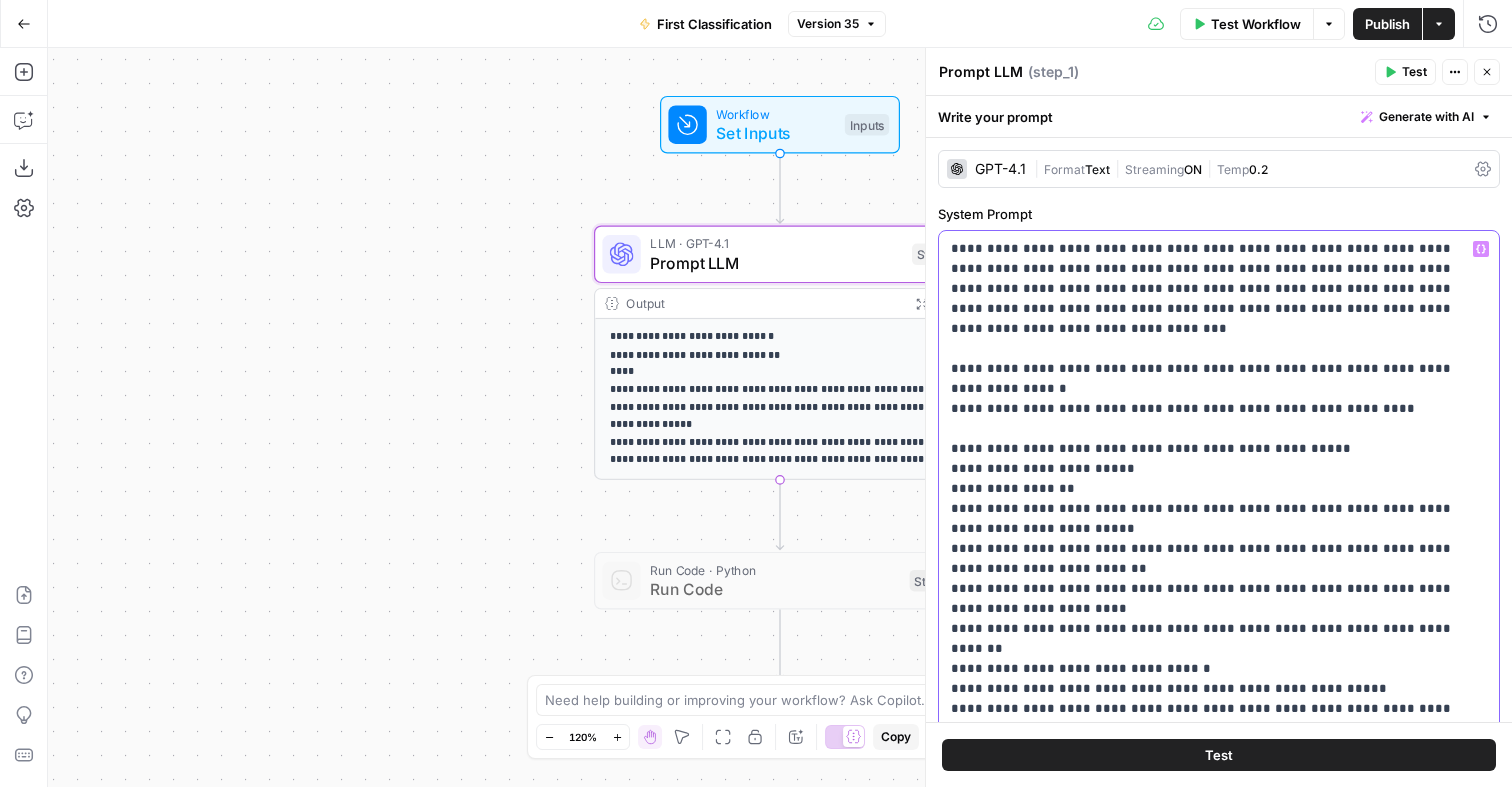 click on "**********" at bounding box center [1219, 3209] 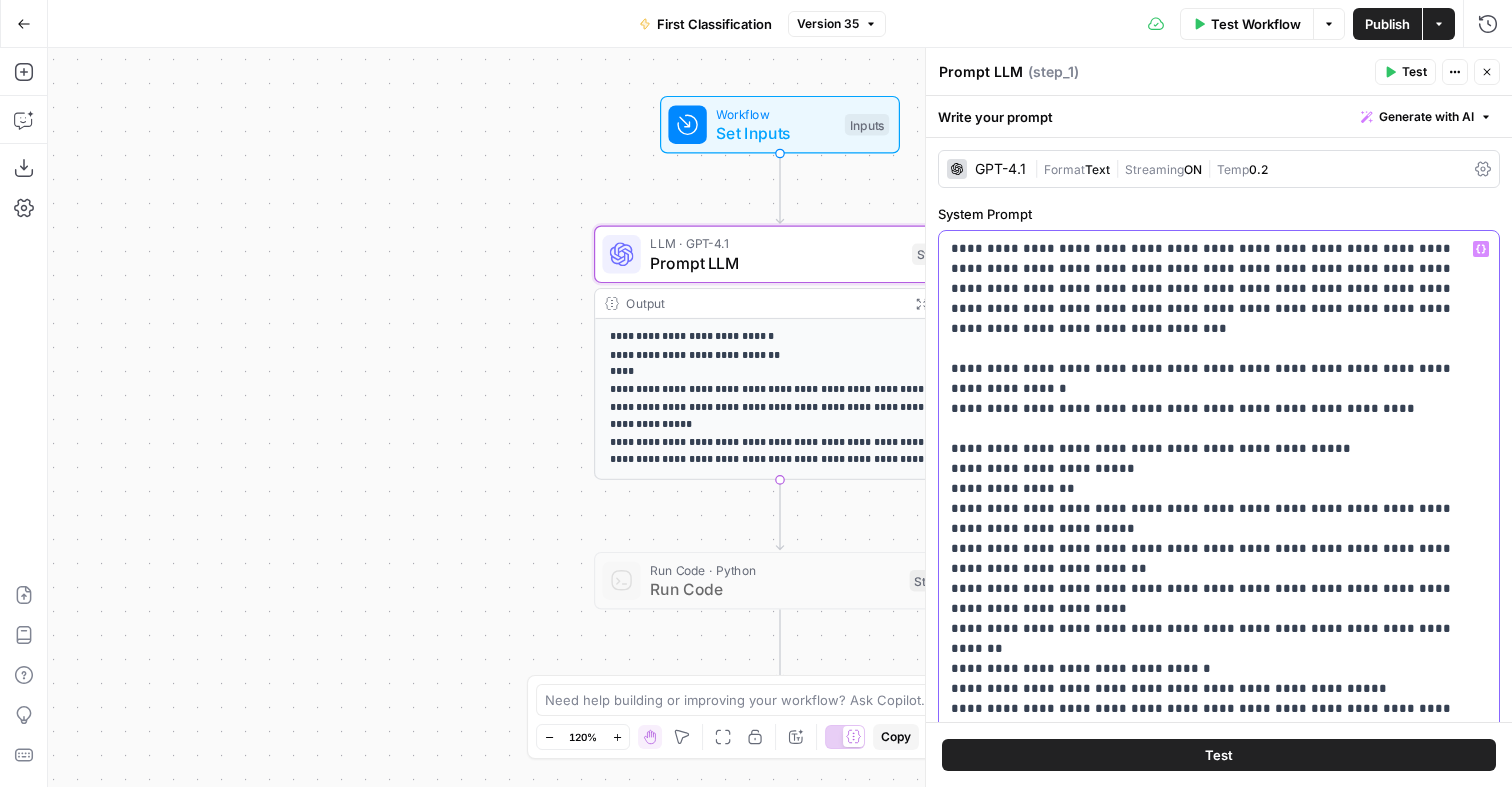scroll, scrollTop: 52, scrollLeft: 0, axis: vertical 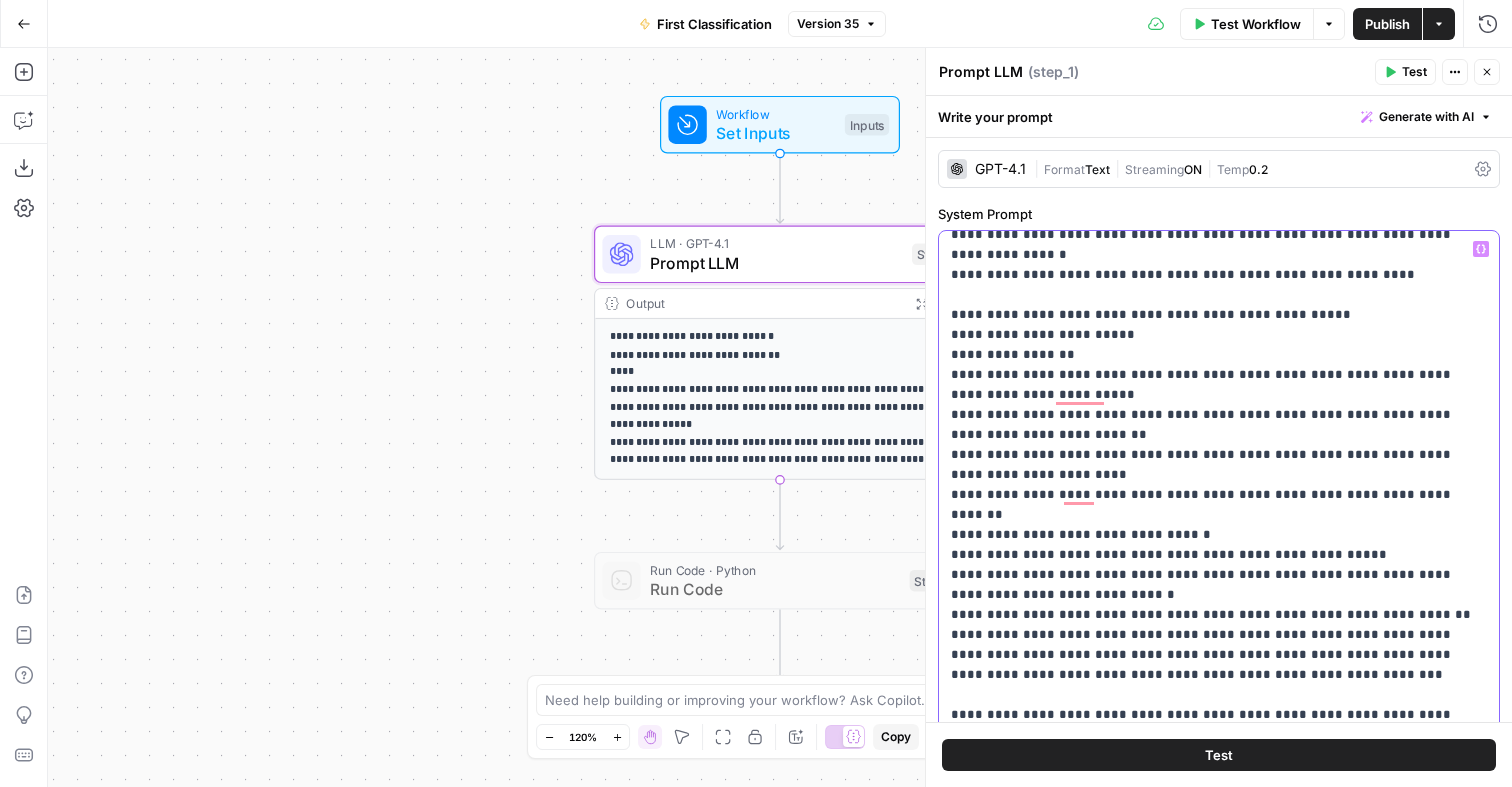 click on "**********" at bounding box center (1219, 3075) 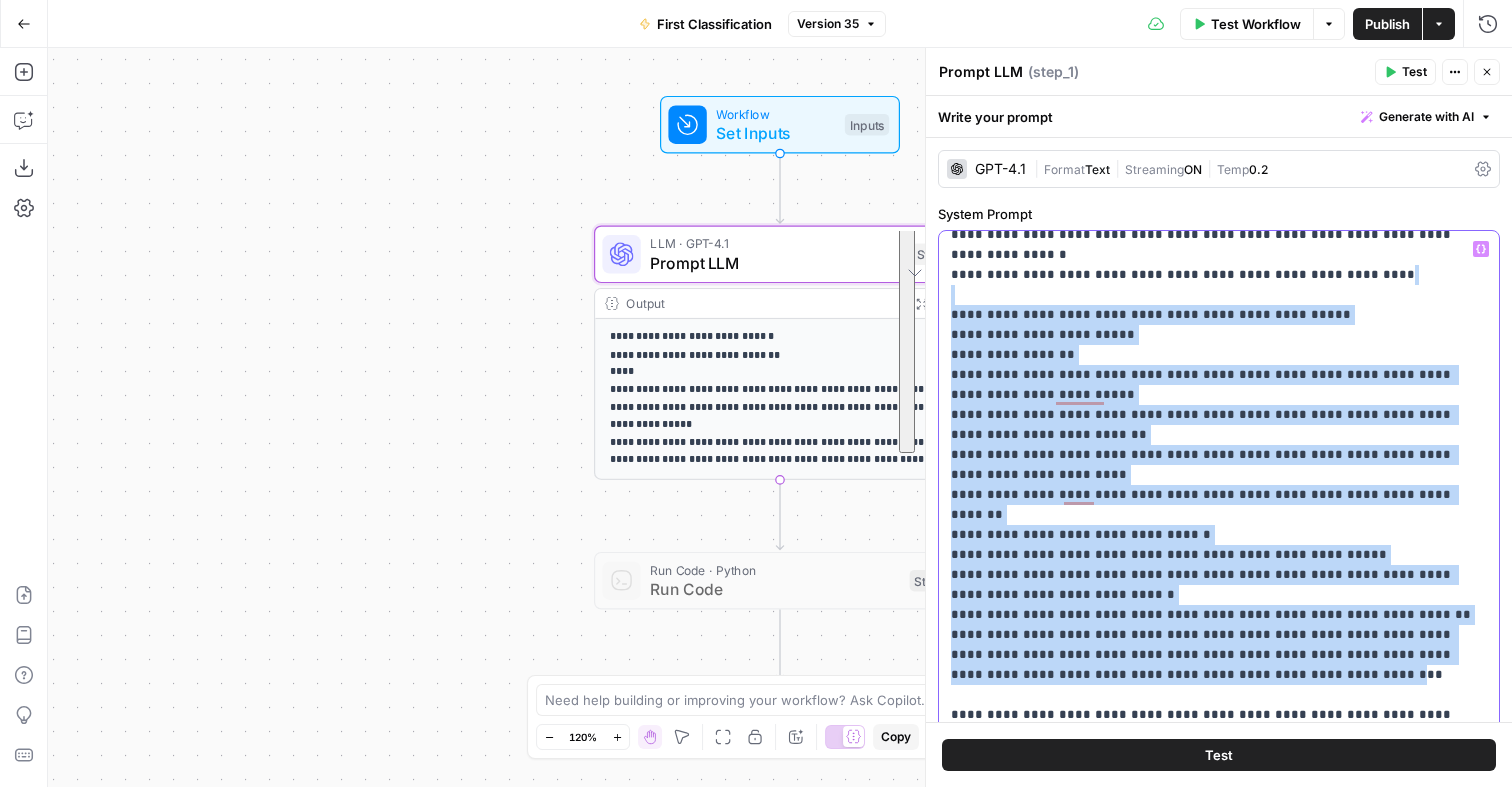 drag, startPoint x: 1025, startPoint y: 278, endPoint x: 1194, endPoint y: 626, distance: 386.8656 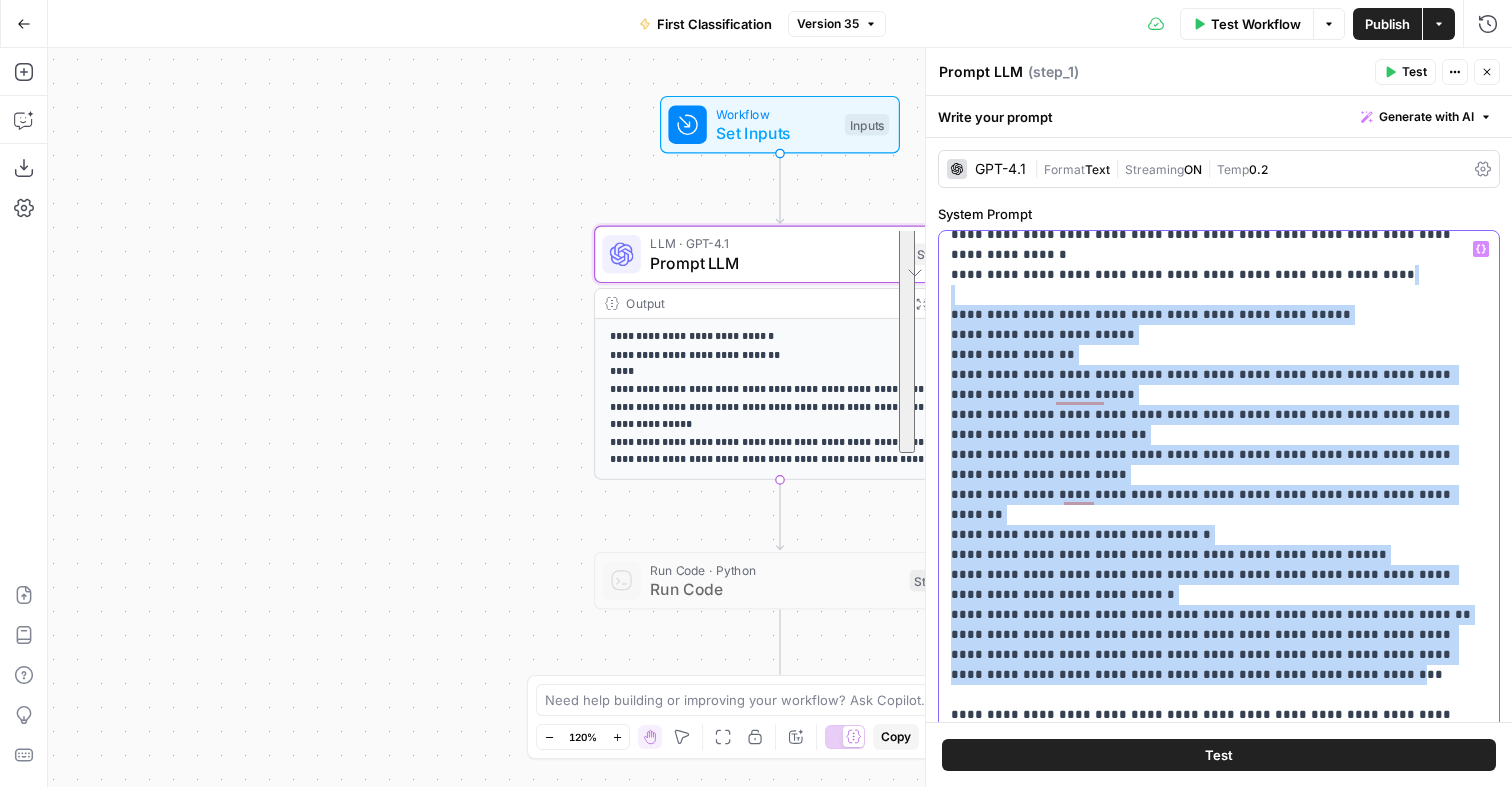 click on "**********" at bounding box center [1219, 3075] 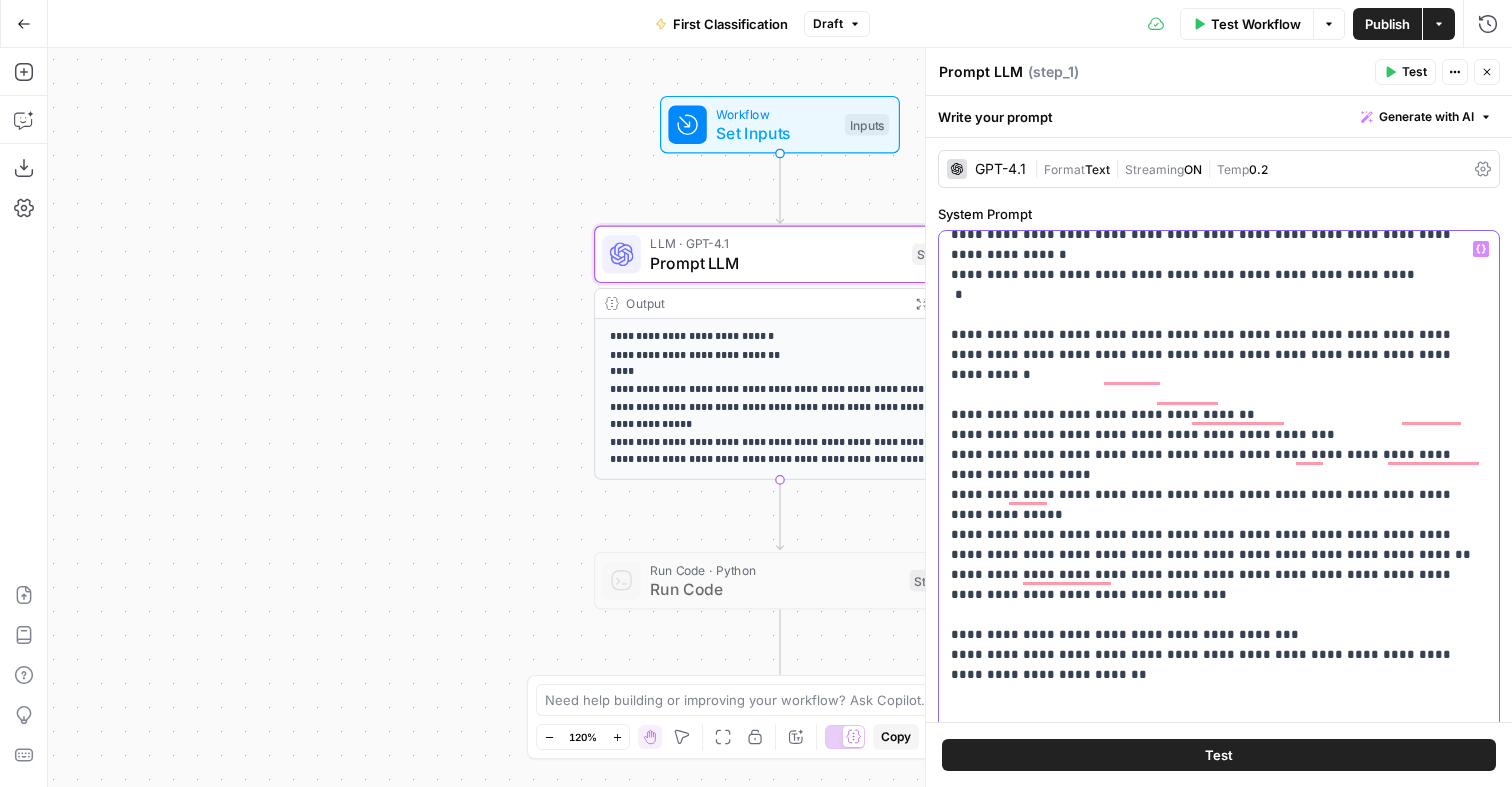 type 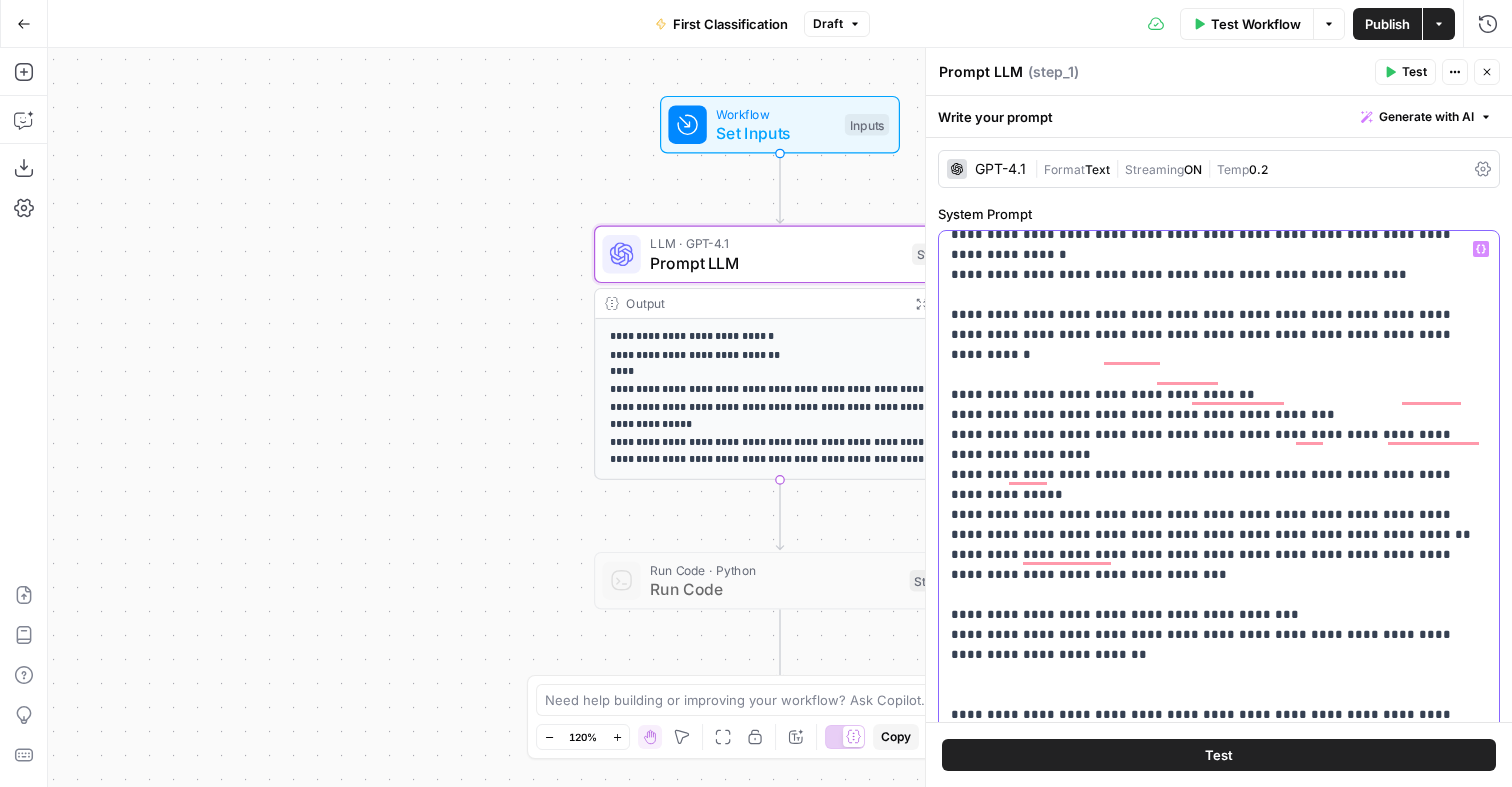 scroll, scrollTop: 81, scrollLeft: 0, axis: vertical 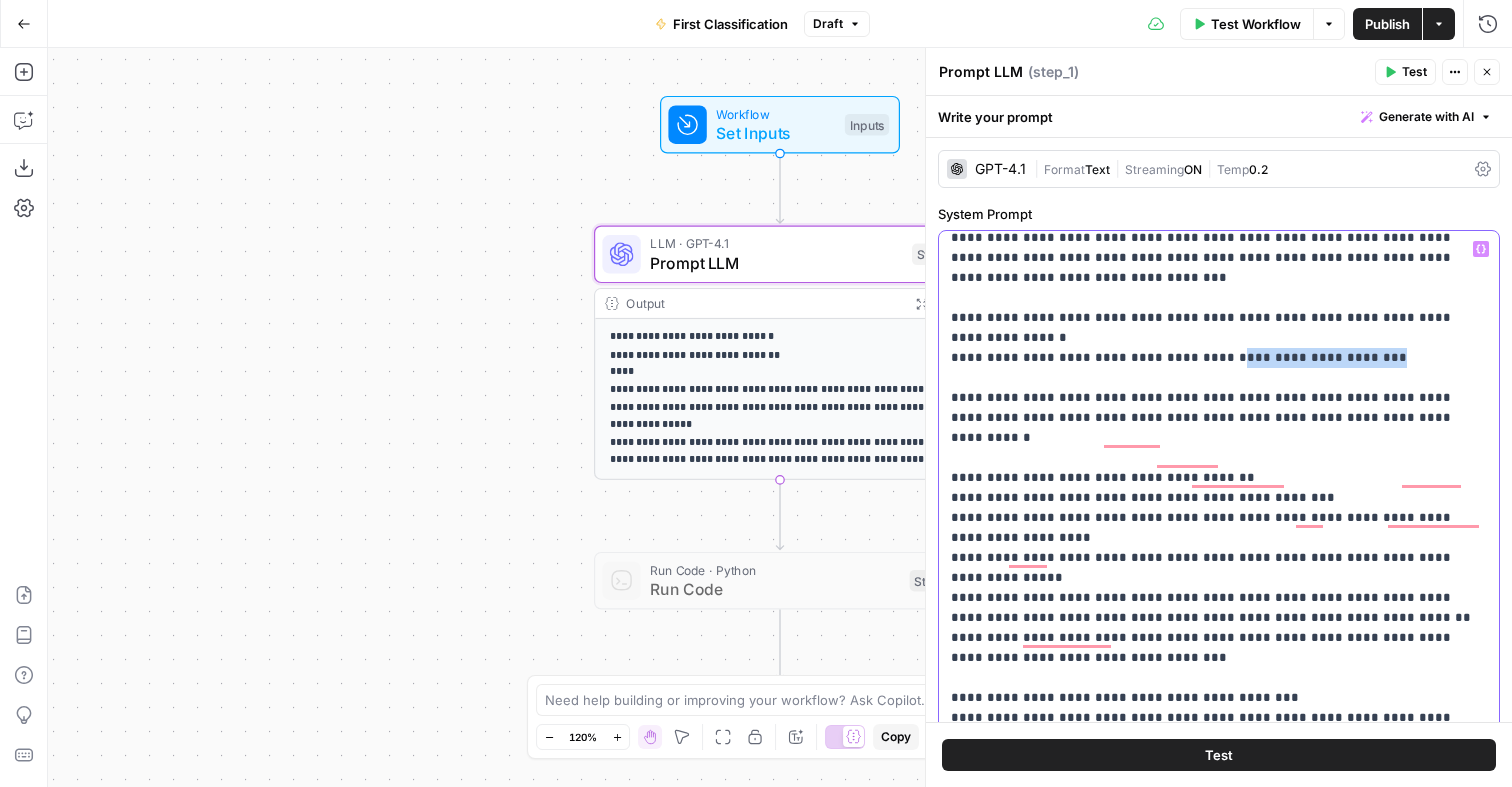 drag, startPoint x: 1355, startPoint y: 342, endPoint x: 1206, endPoint y: 341, distance: 149.00336 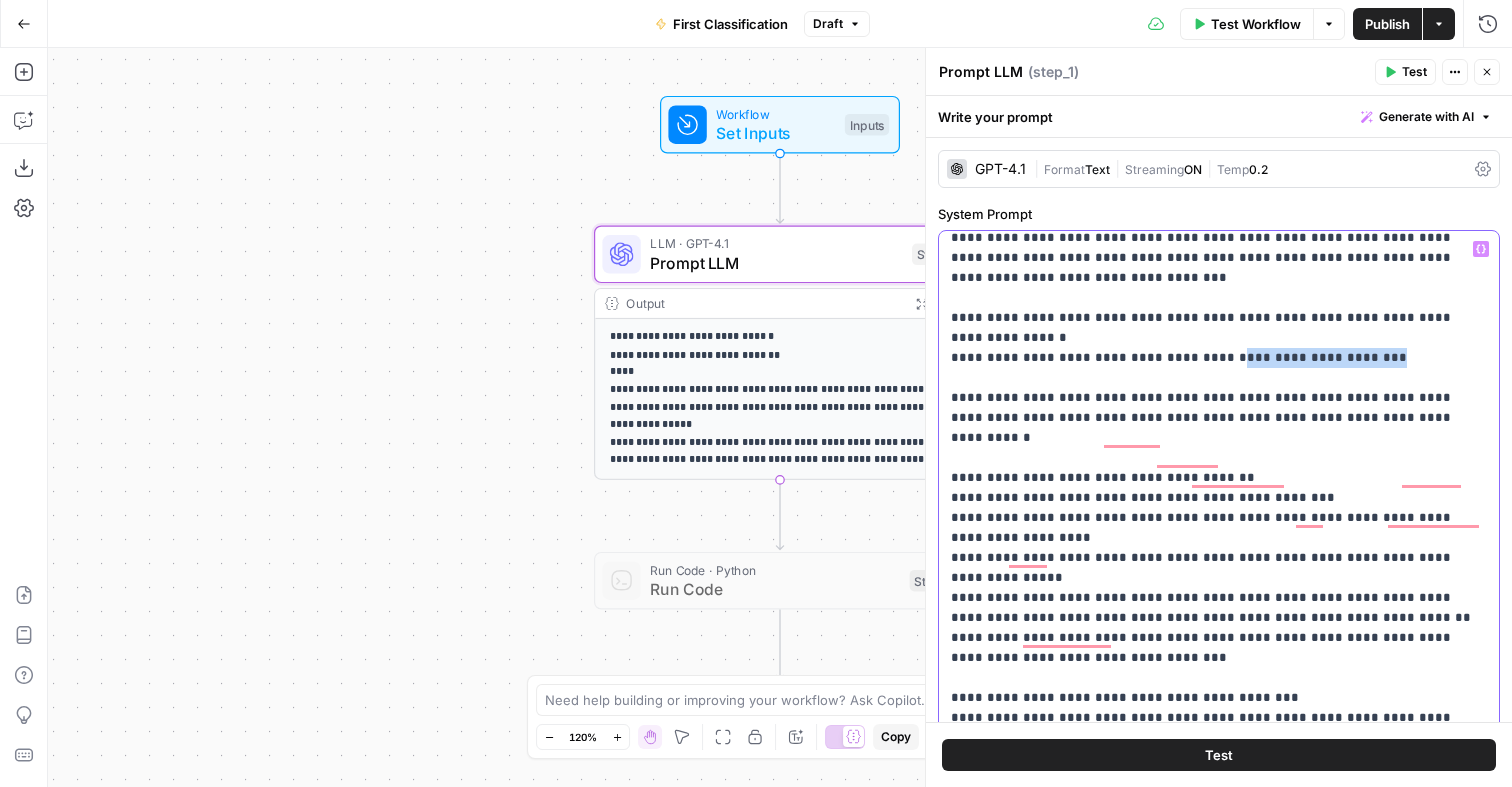 click on "**********" at bounding box center [1219, 2968] 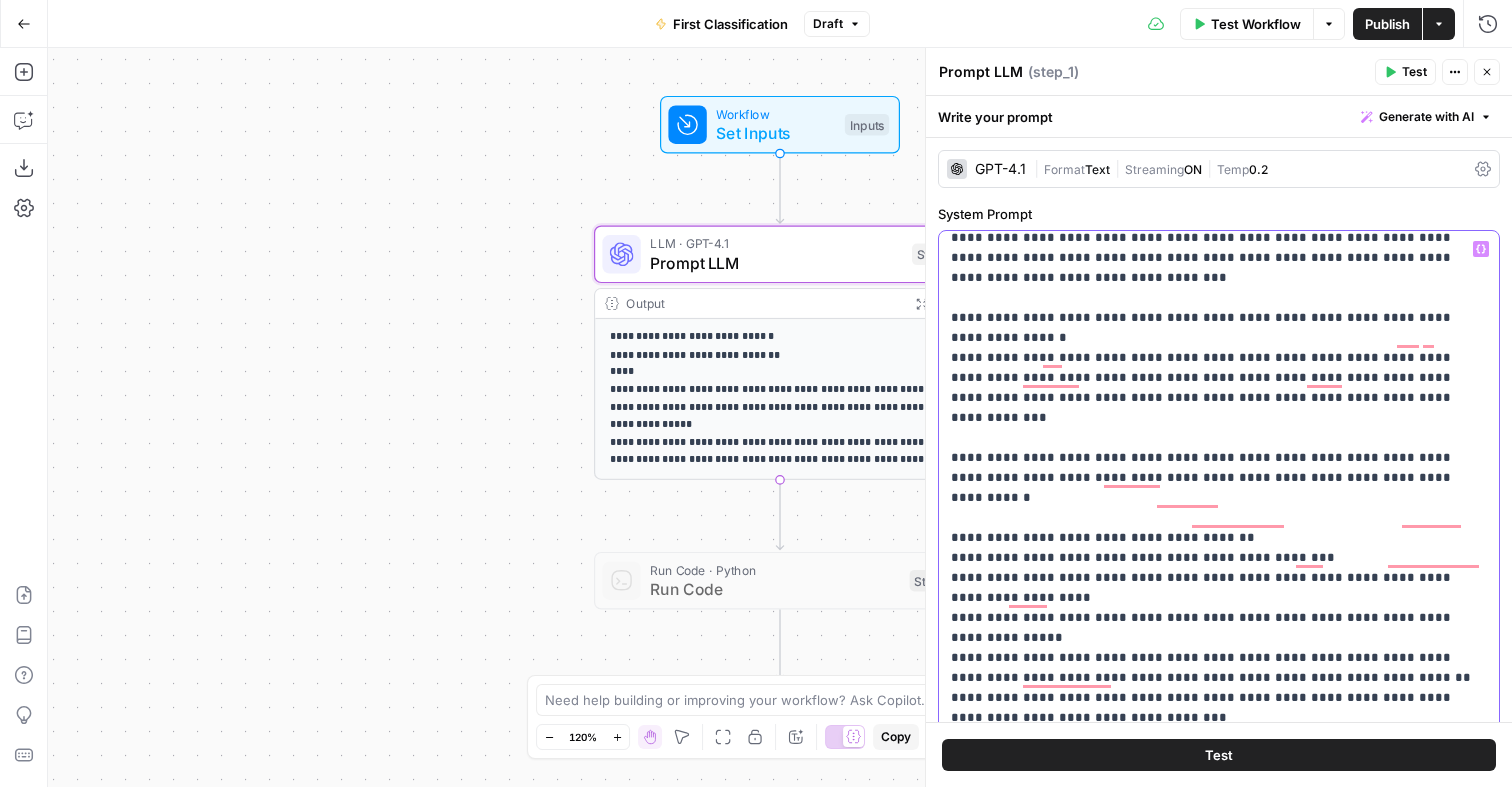 click on "**********" at bounding box center (1219, 2988) 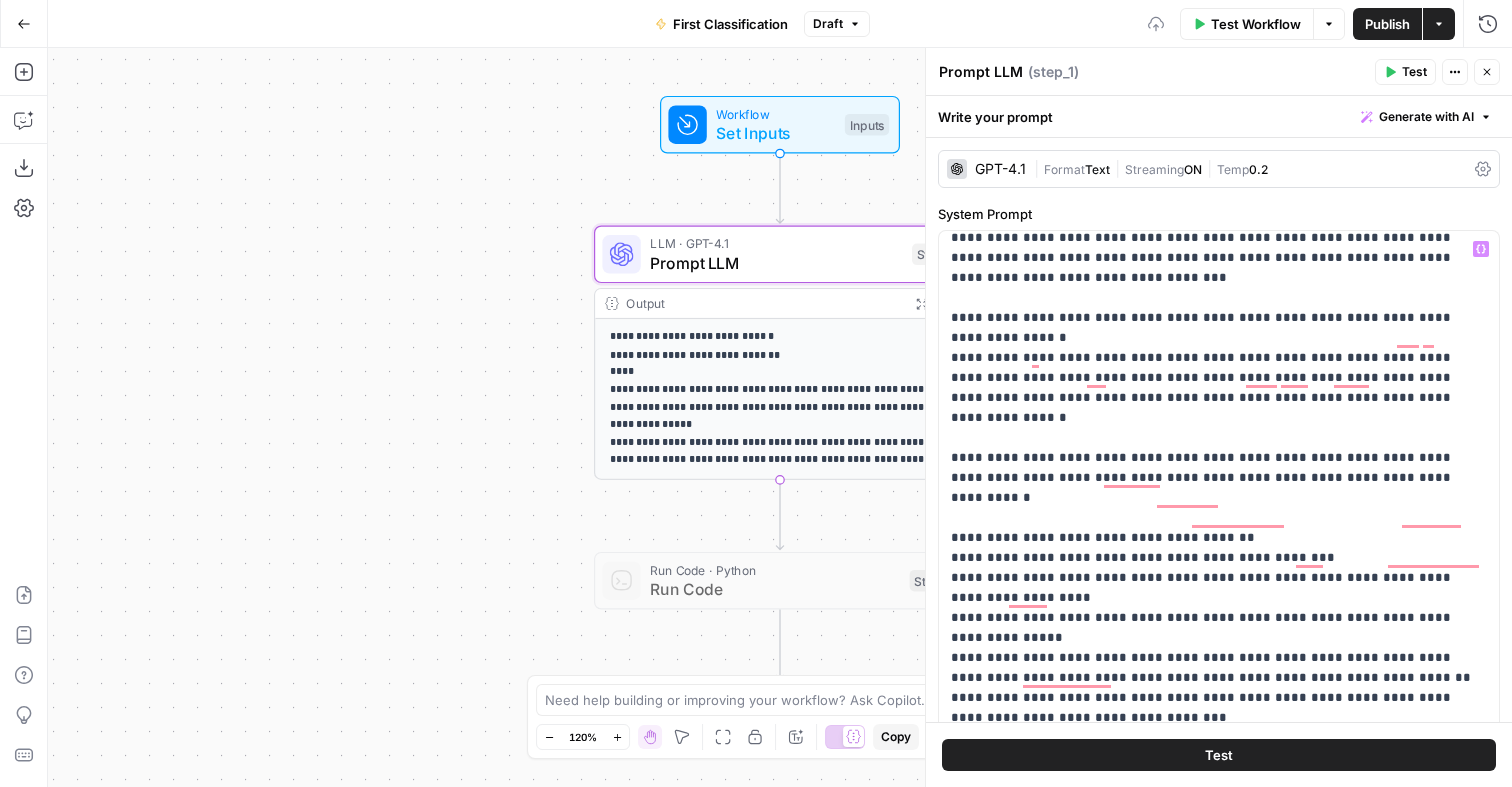click on "Publish" at bounding box center [1387, 24] 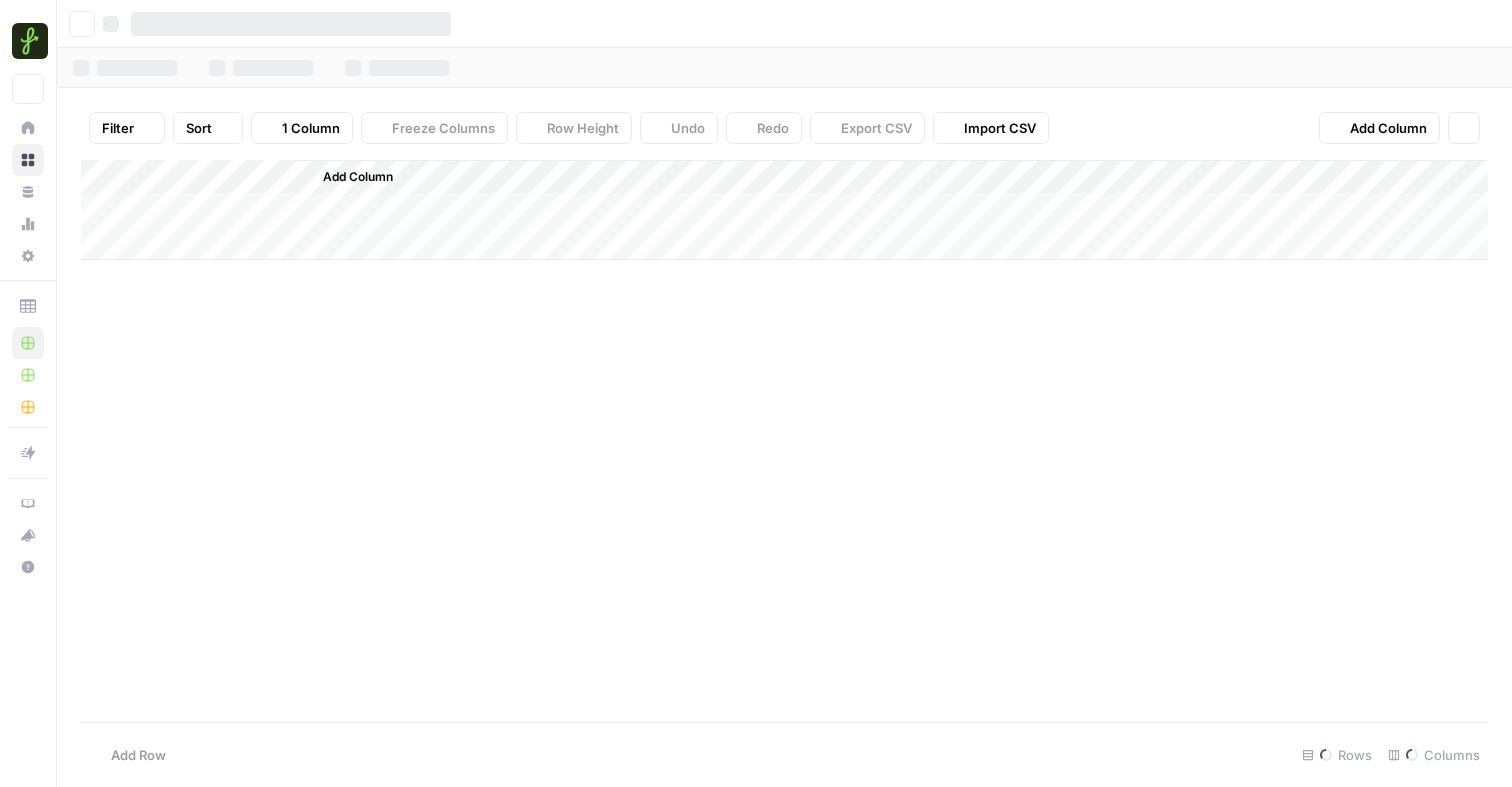 scroll, scrollTop: 0, scrollLeft: 0, axis: both 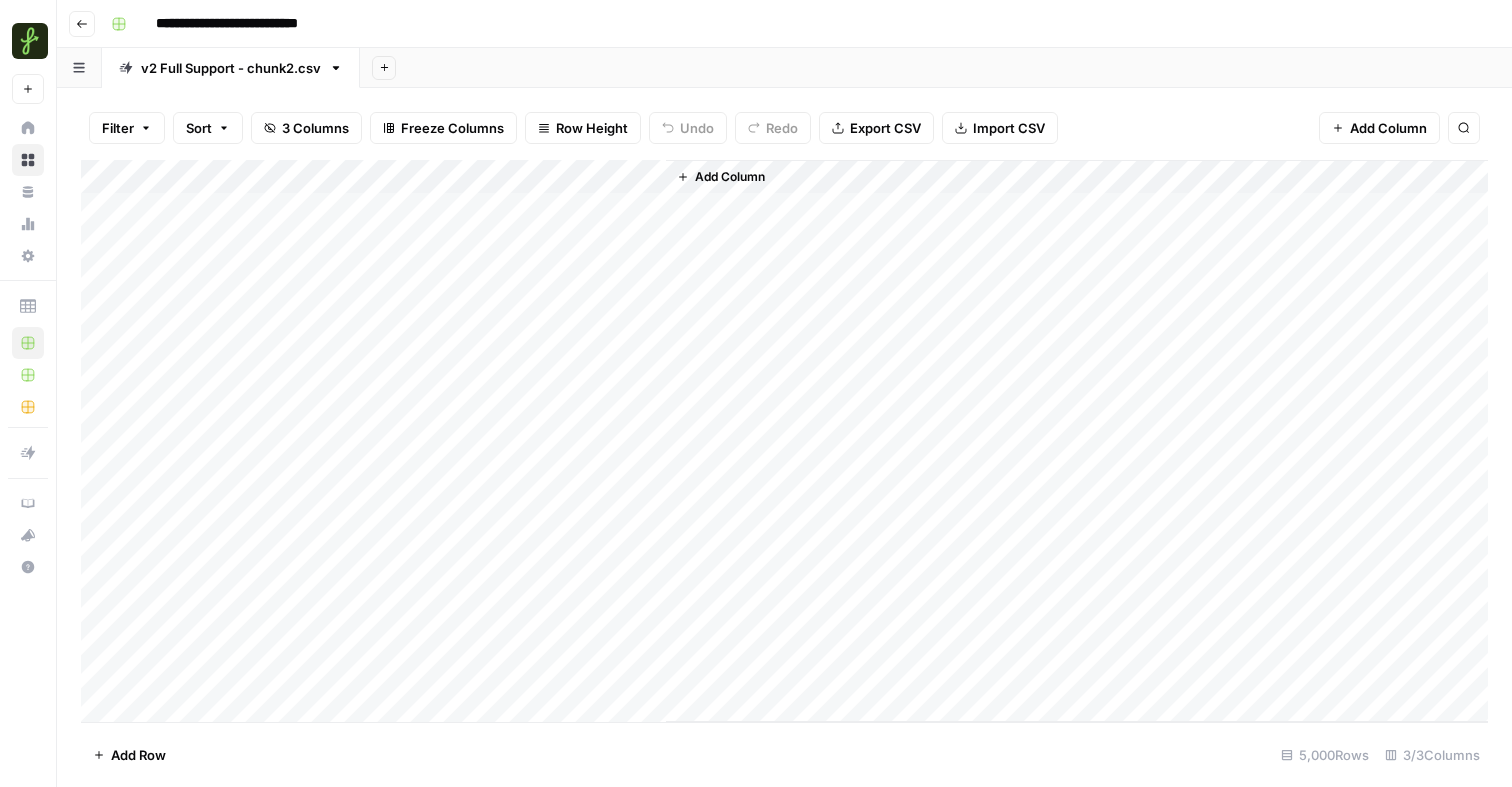 click on "Add Column" at bounding box center (784, 441) 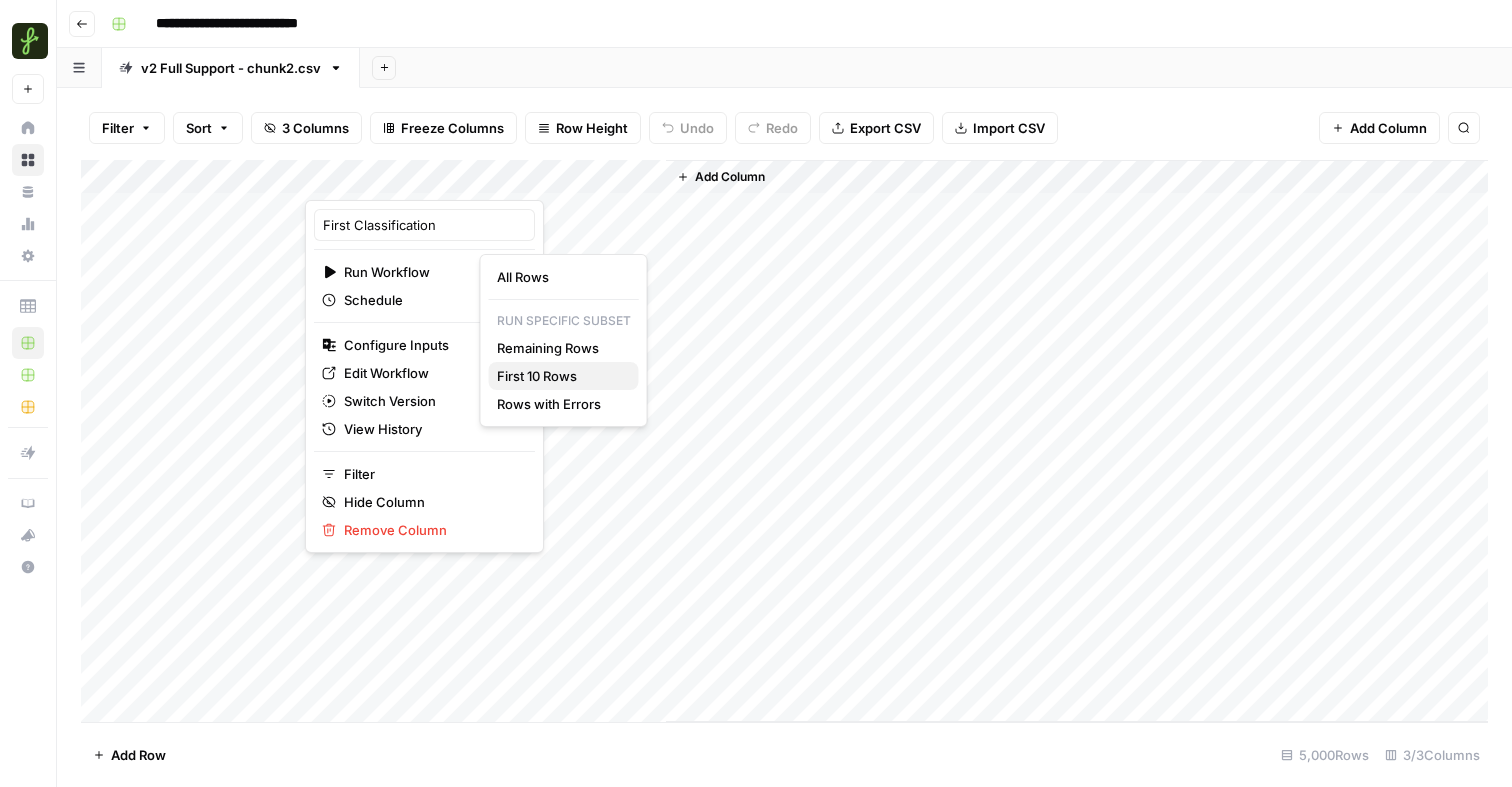 click on "First 10 Rows" at bounding box center [560, 376] 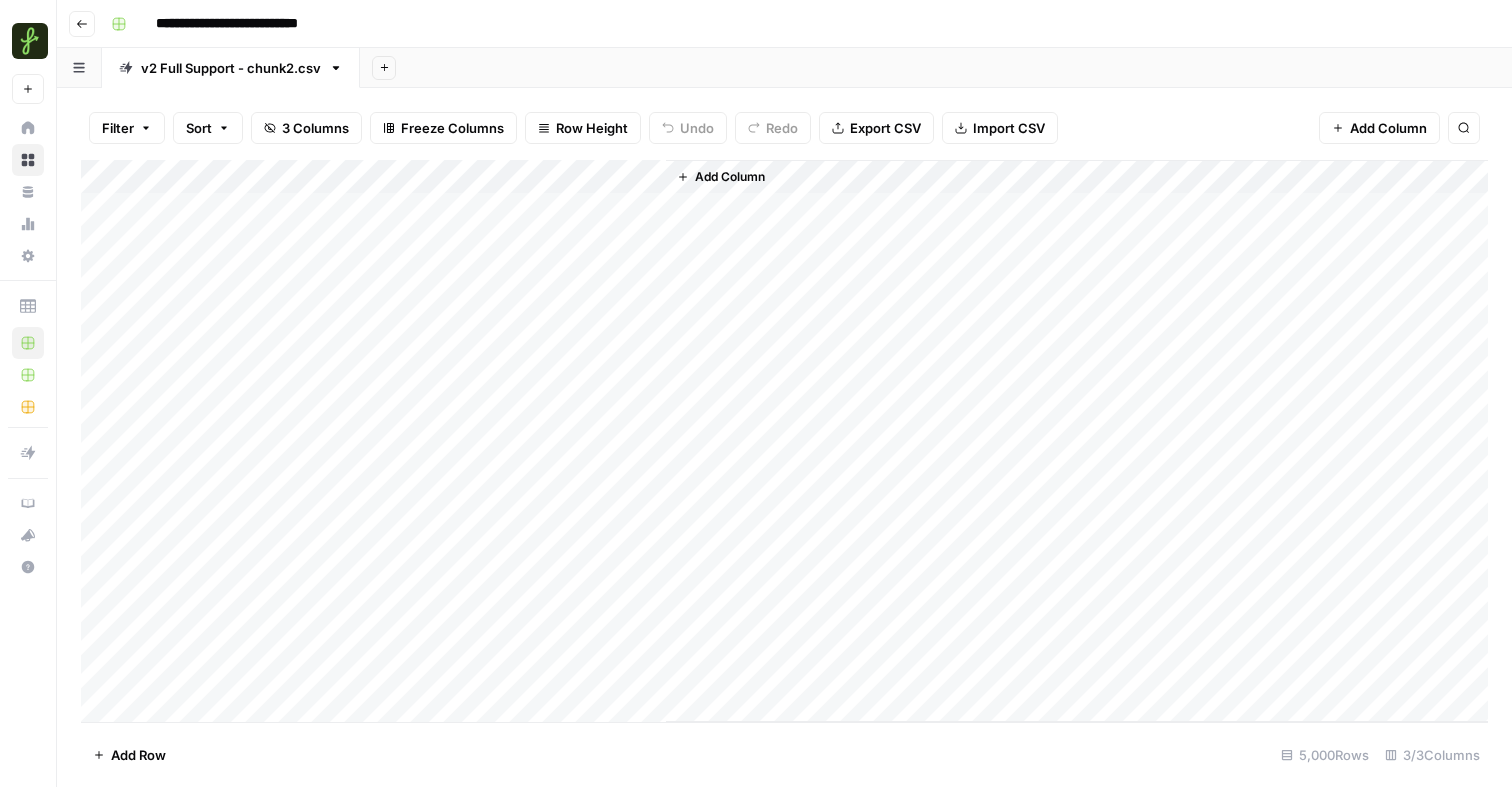 click on "Add Column" at bounding box center [784, 441] 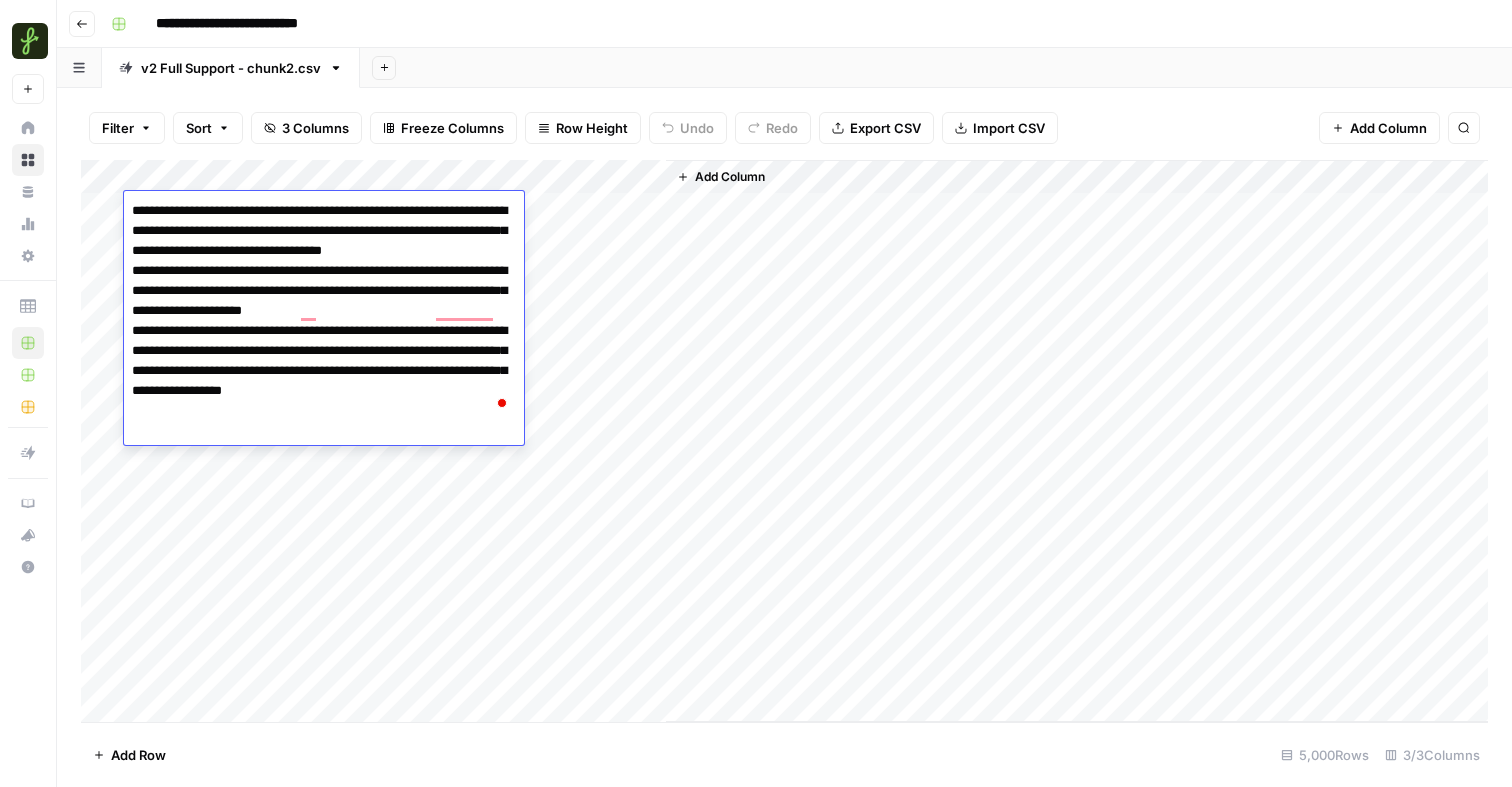 click on "Add Column" at bounding box center (784, 441) 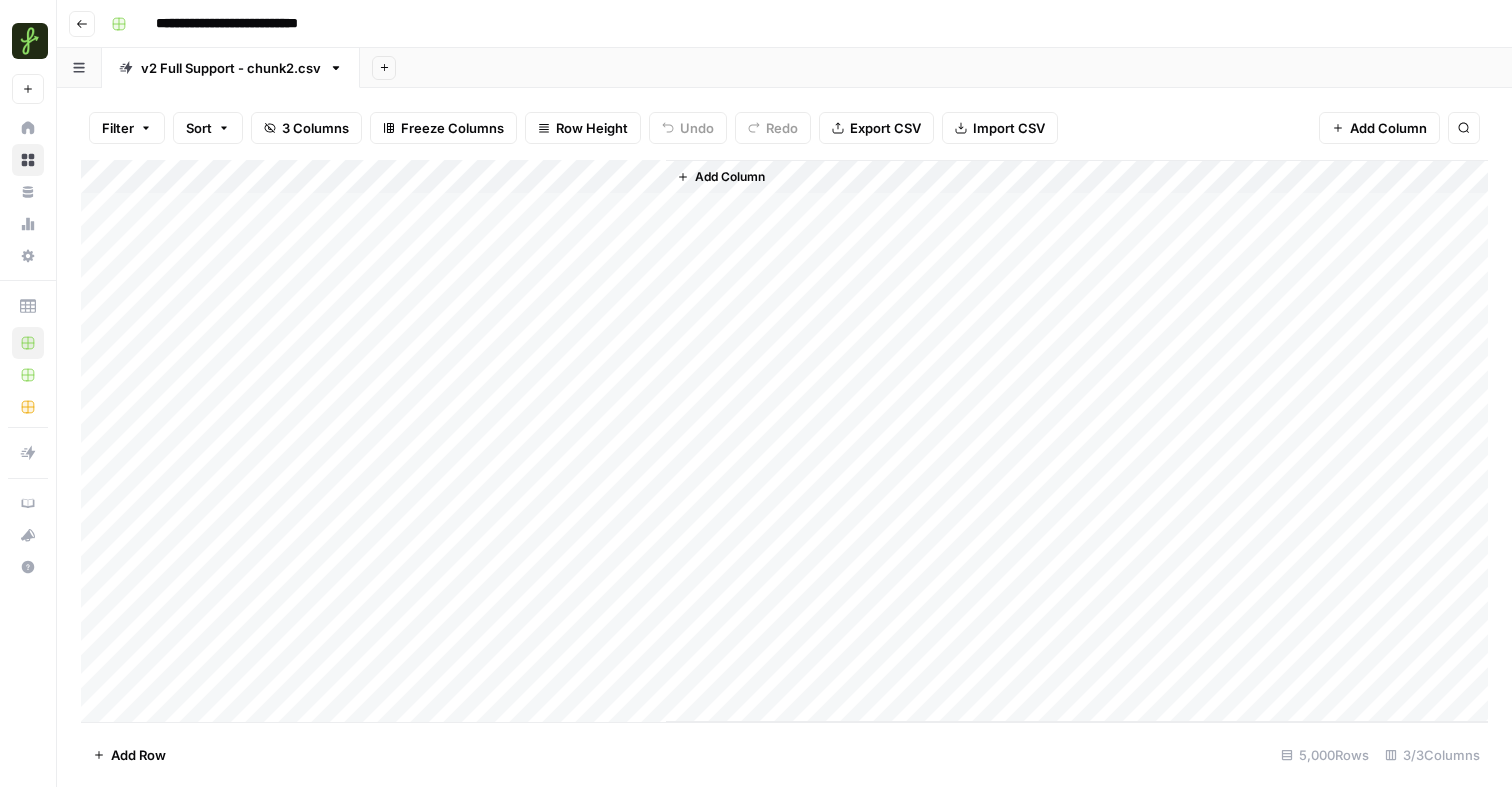 click on "Add Column" at bounding box center [784, 441] 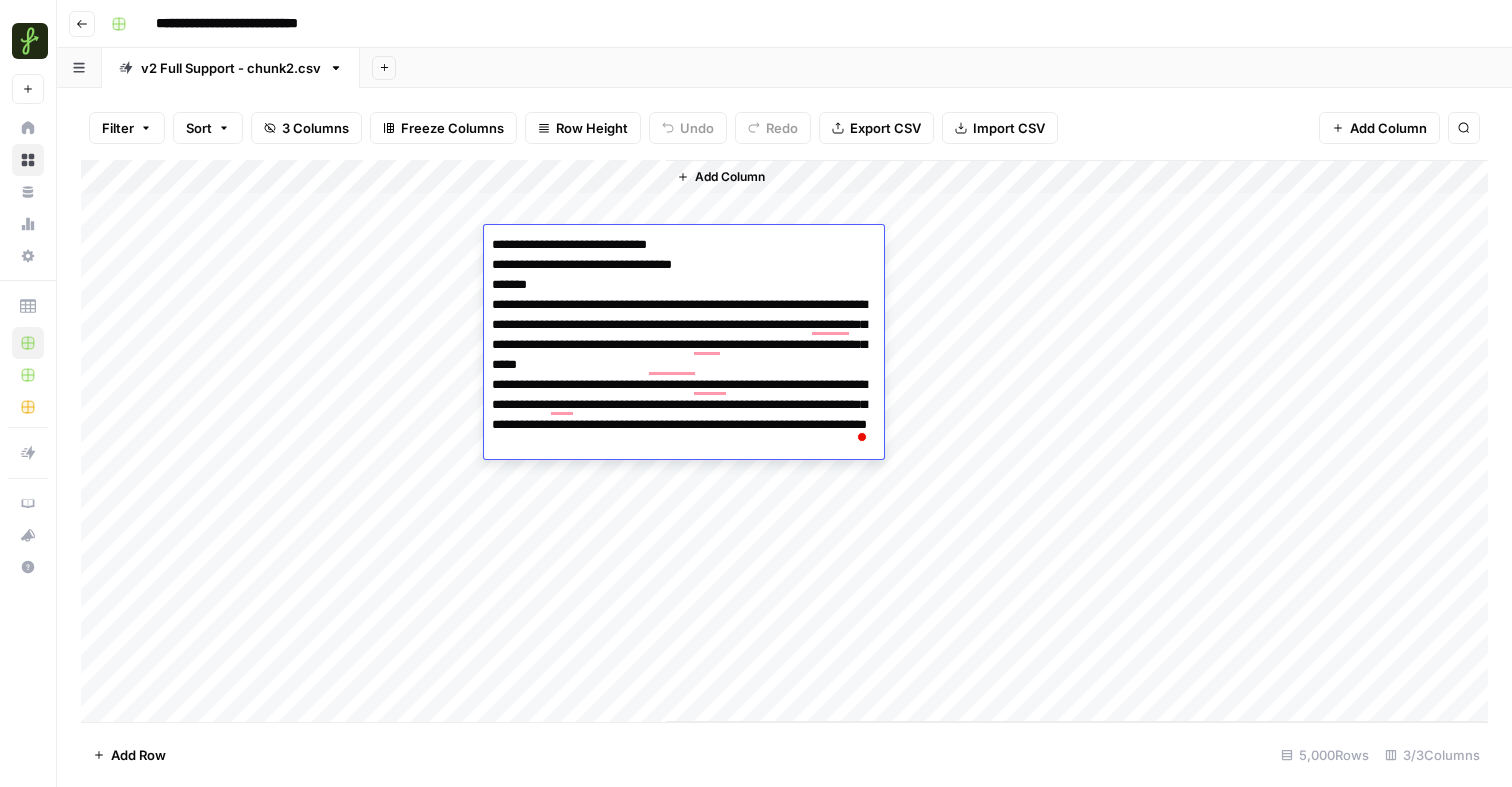 click on "Add Column" at bounding box center [784, 441] 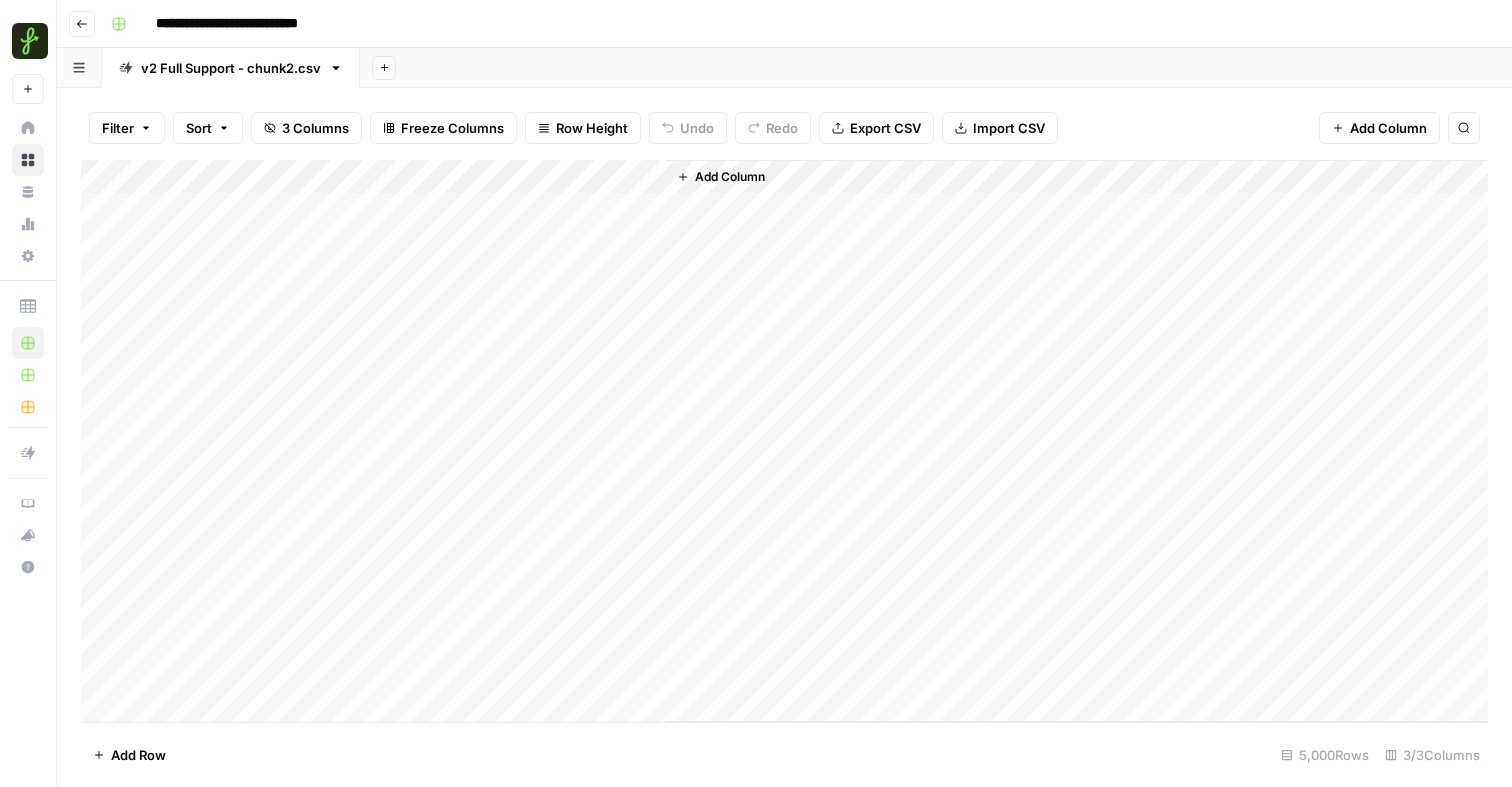 click on "Add Column" at bounding box center [784, 441] 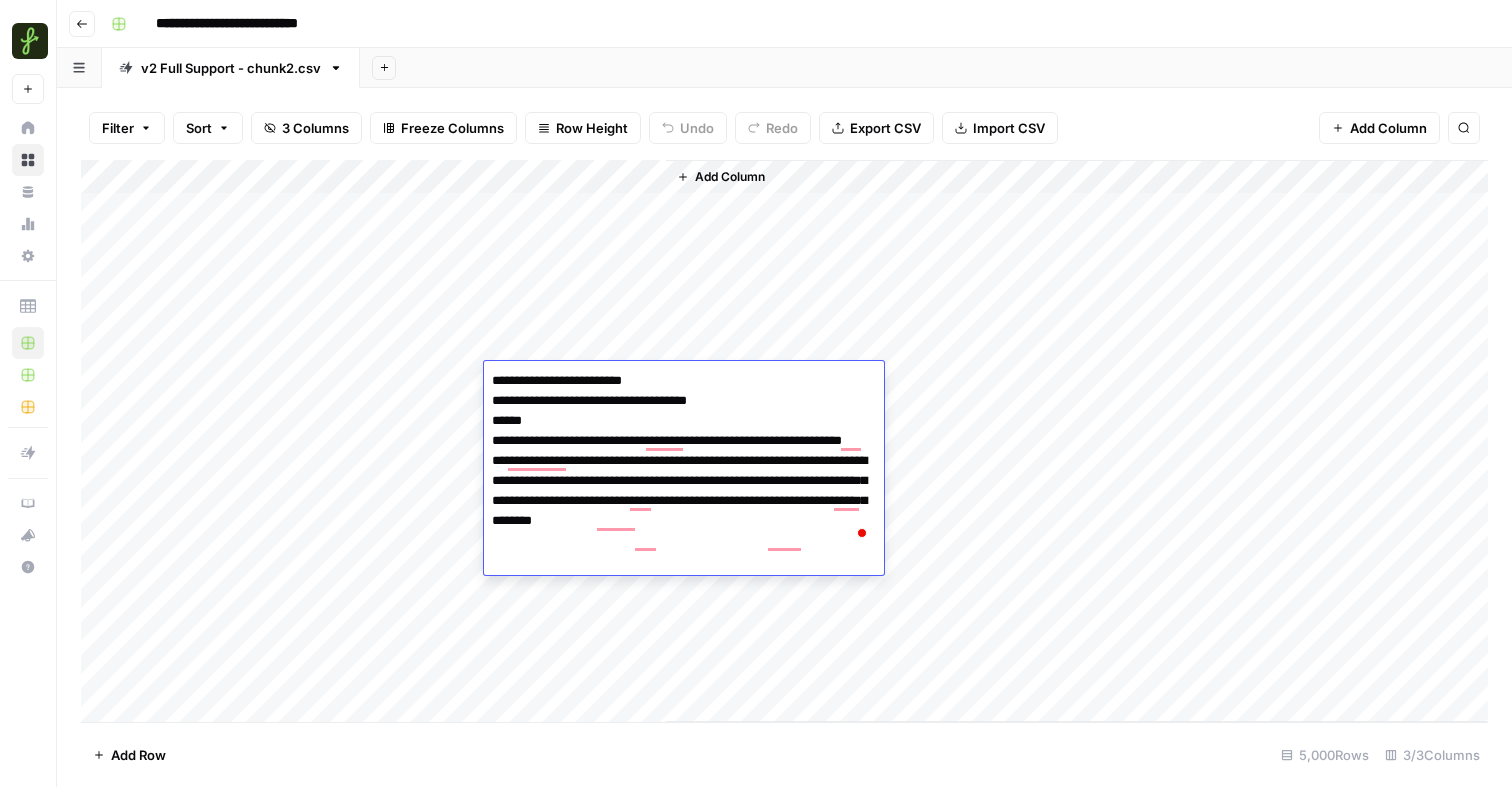 click on "Add Column" at bounding box center [784, 441] 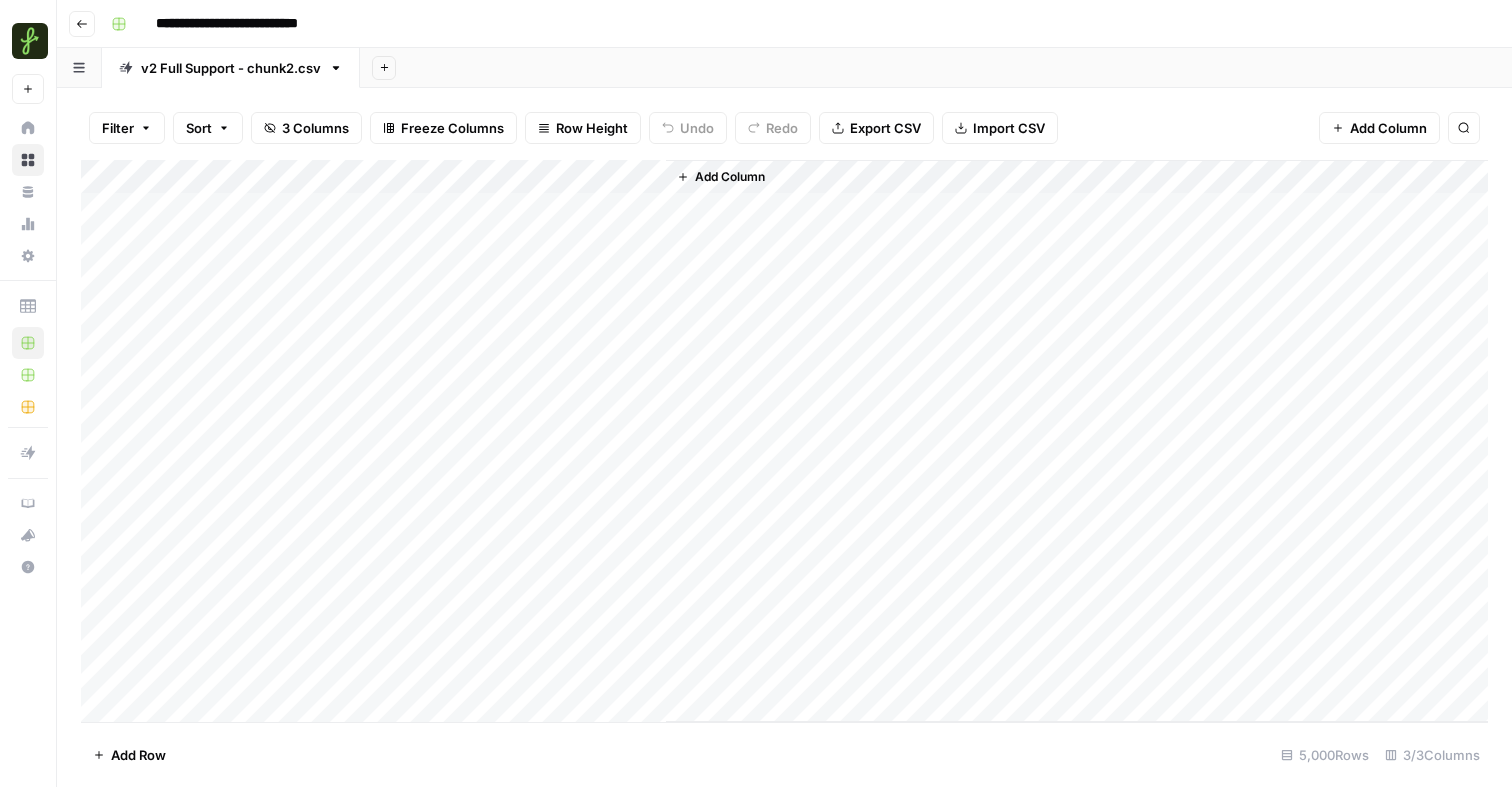 click on "Add Column" at bounding box center (784, 441) 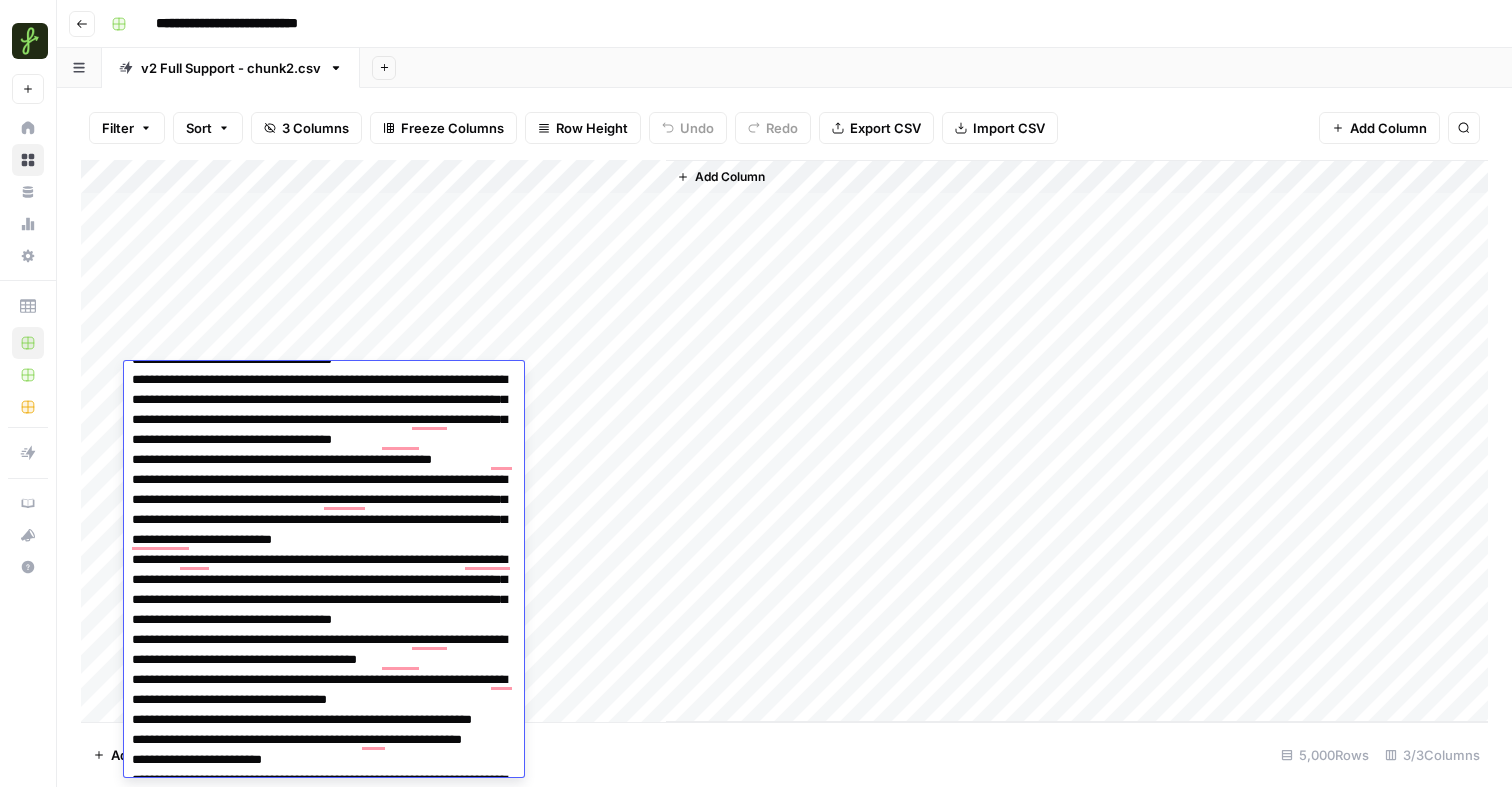 scroll, scrollTop: 0, scrollLeft: 0, axis: both 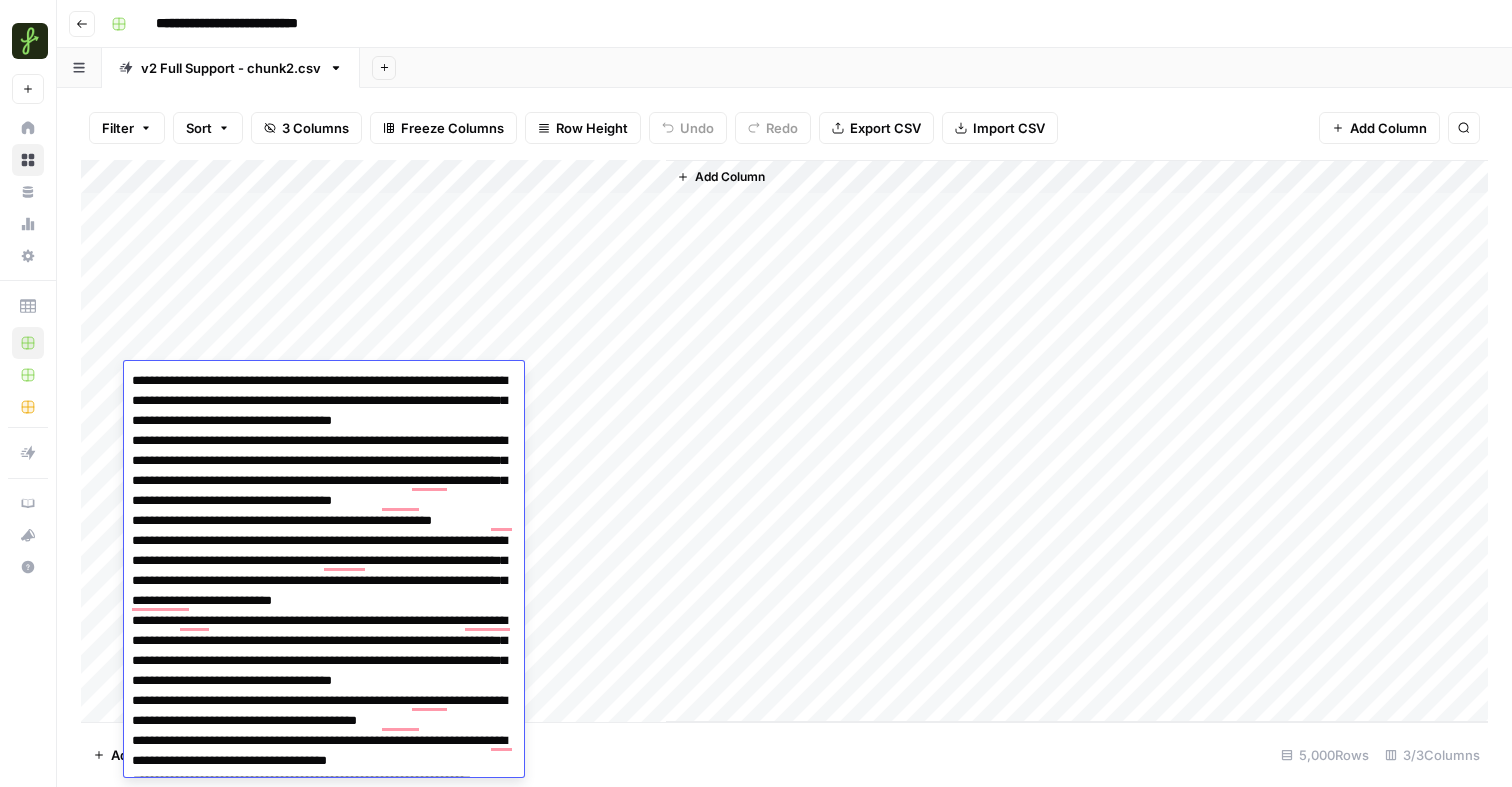 click on "Add Column" at bounding box center [784, 441] 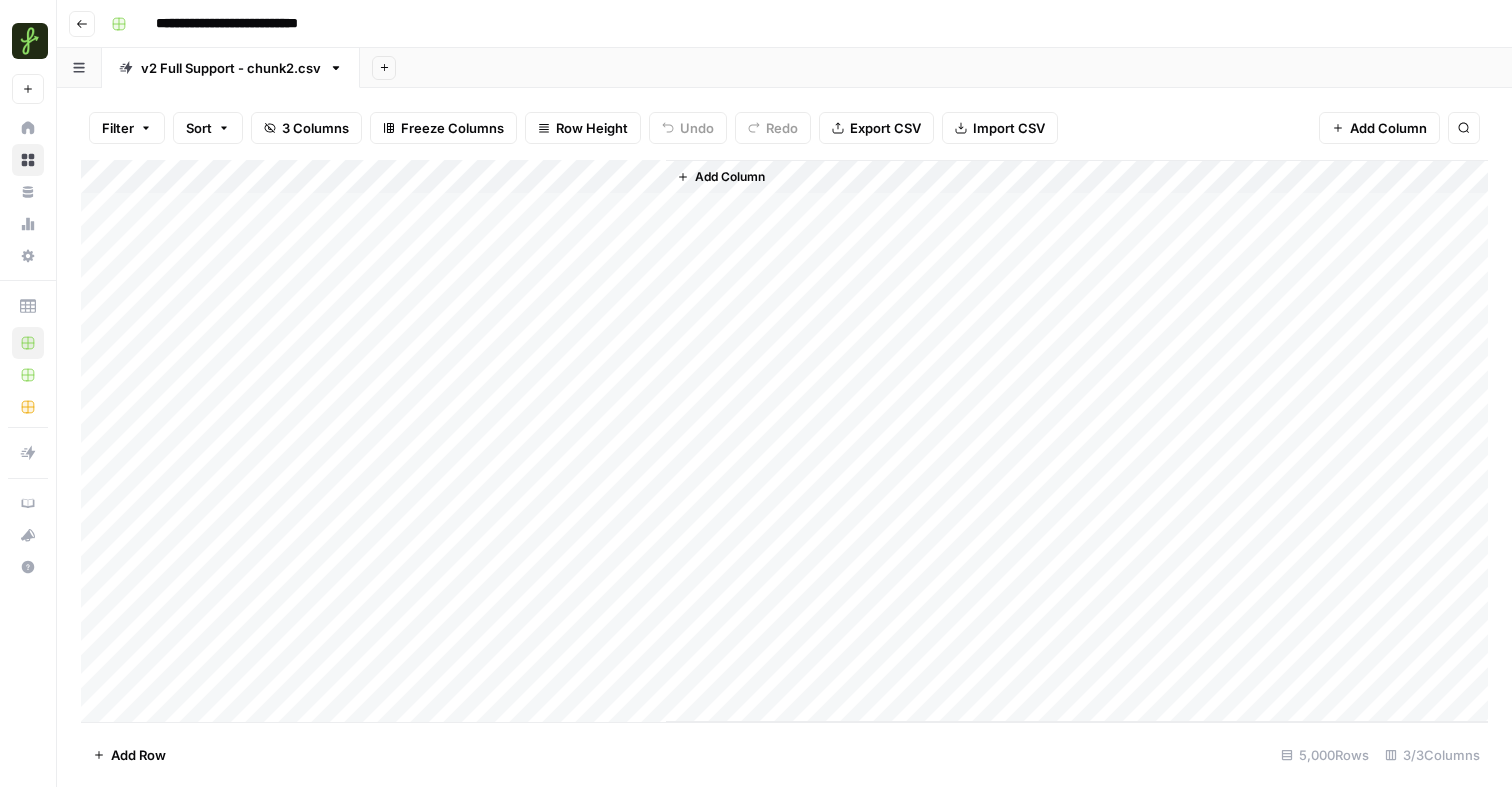 click on "Add Column" at bounding box center [784, 441] 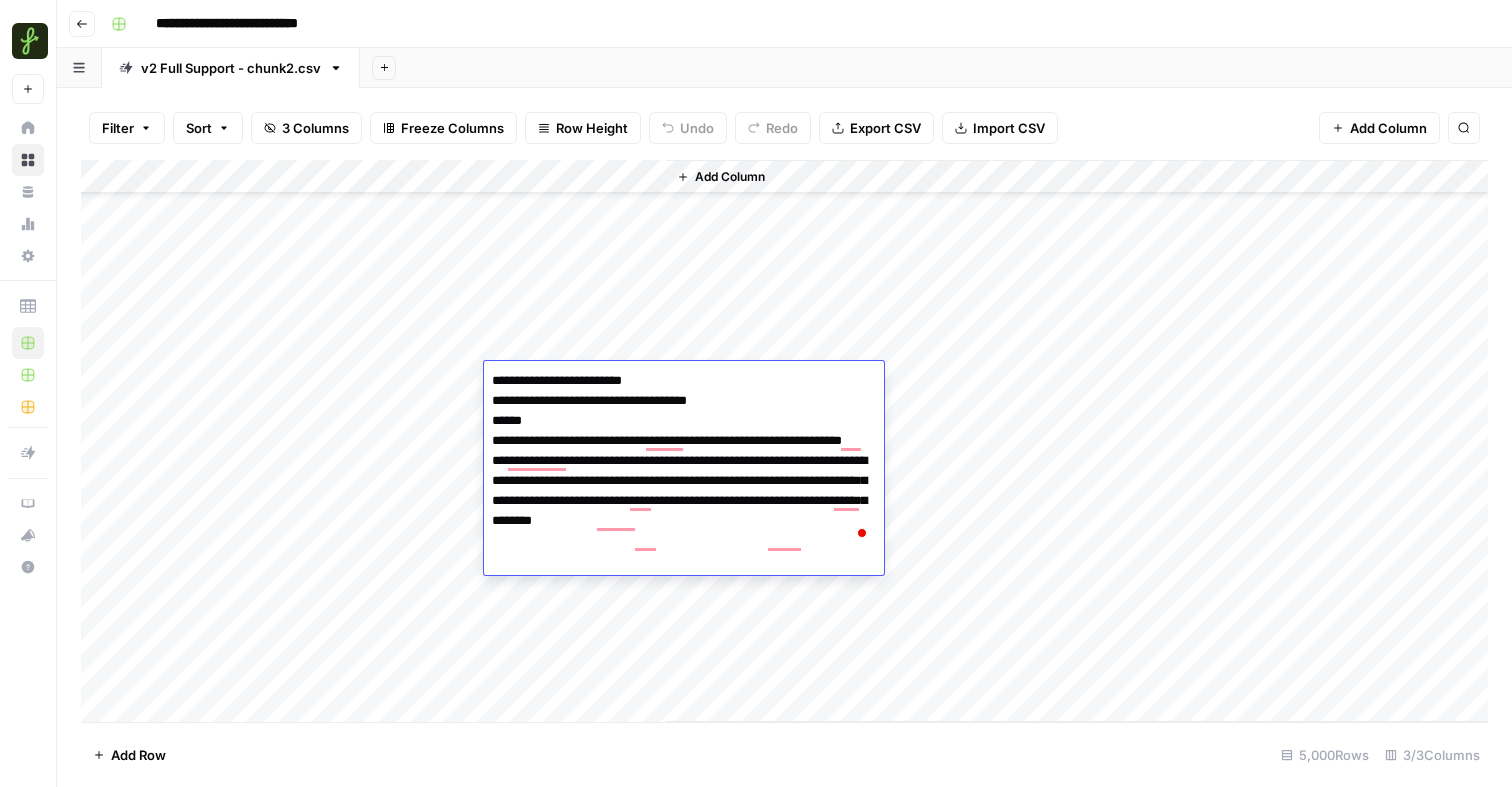 scroll, scrollTop: 83, scrollLeft: 0, axis: vertical 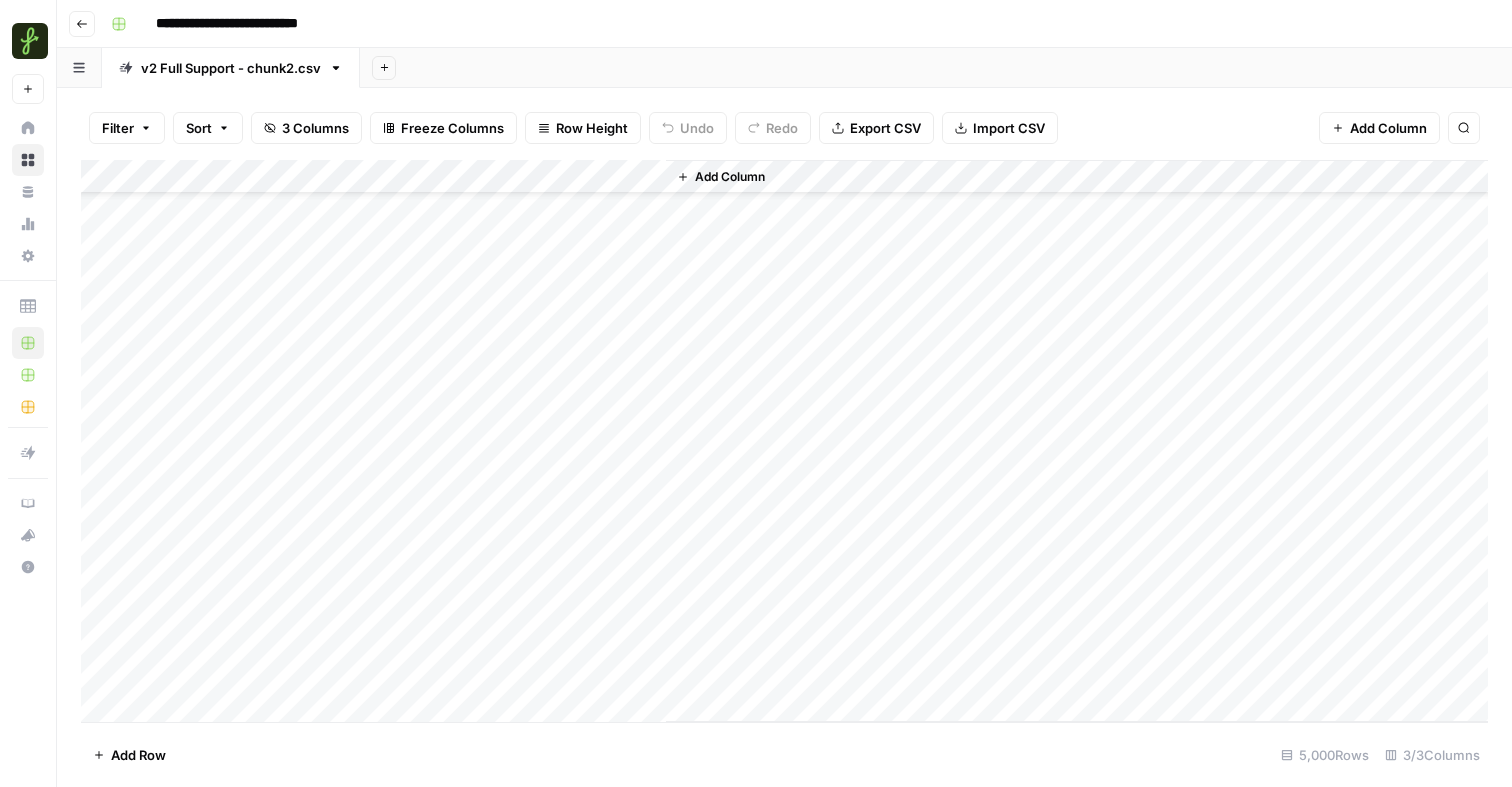 click on "Add Column" at bounding box center (784, 441) 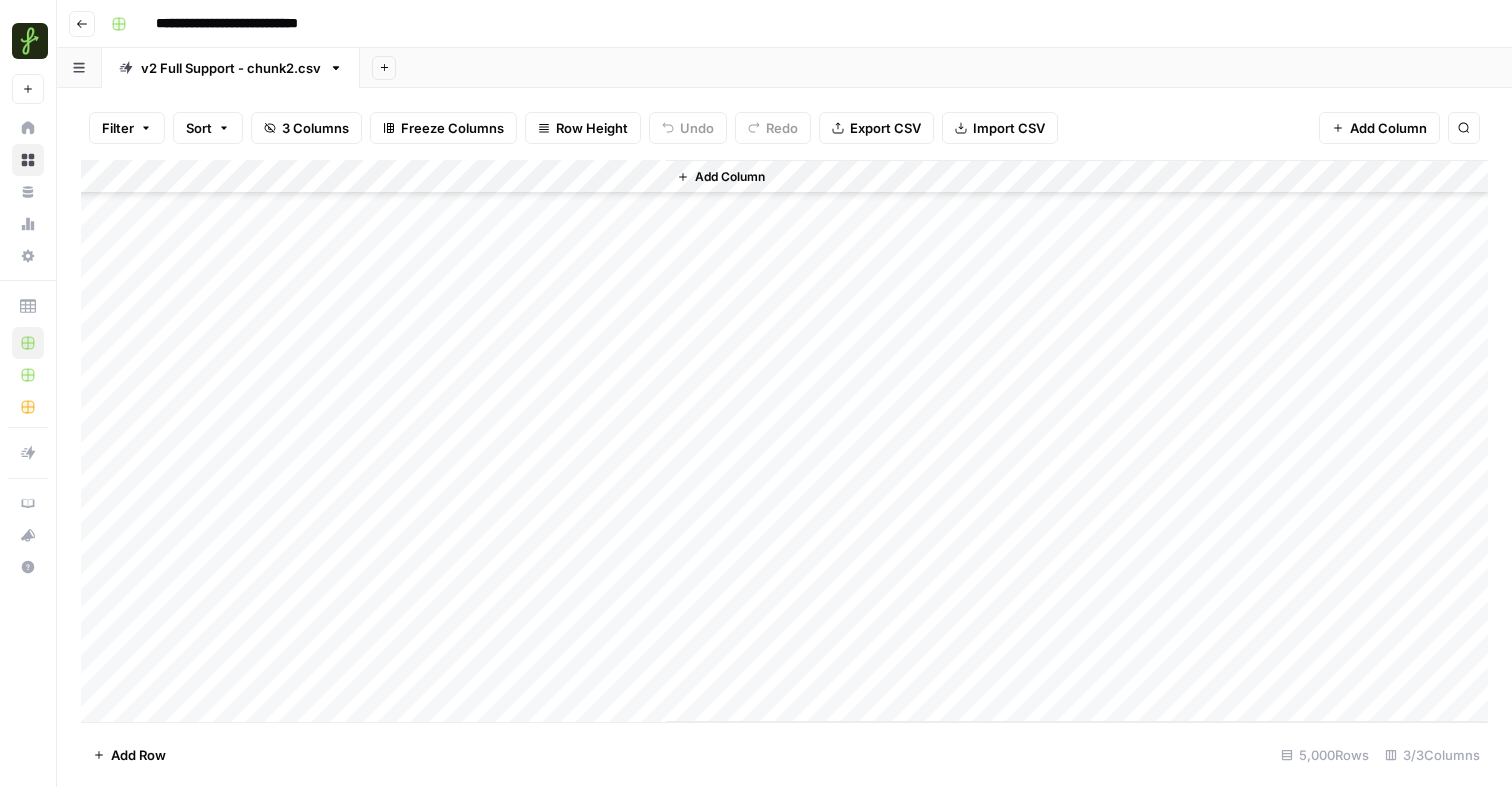 scroll, scrollTop: 327, scrollLeft: 0, axis: vertical 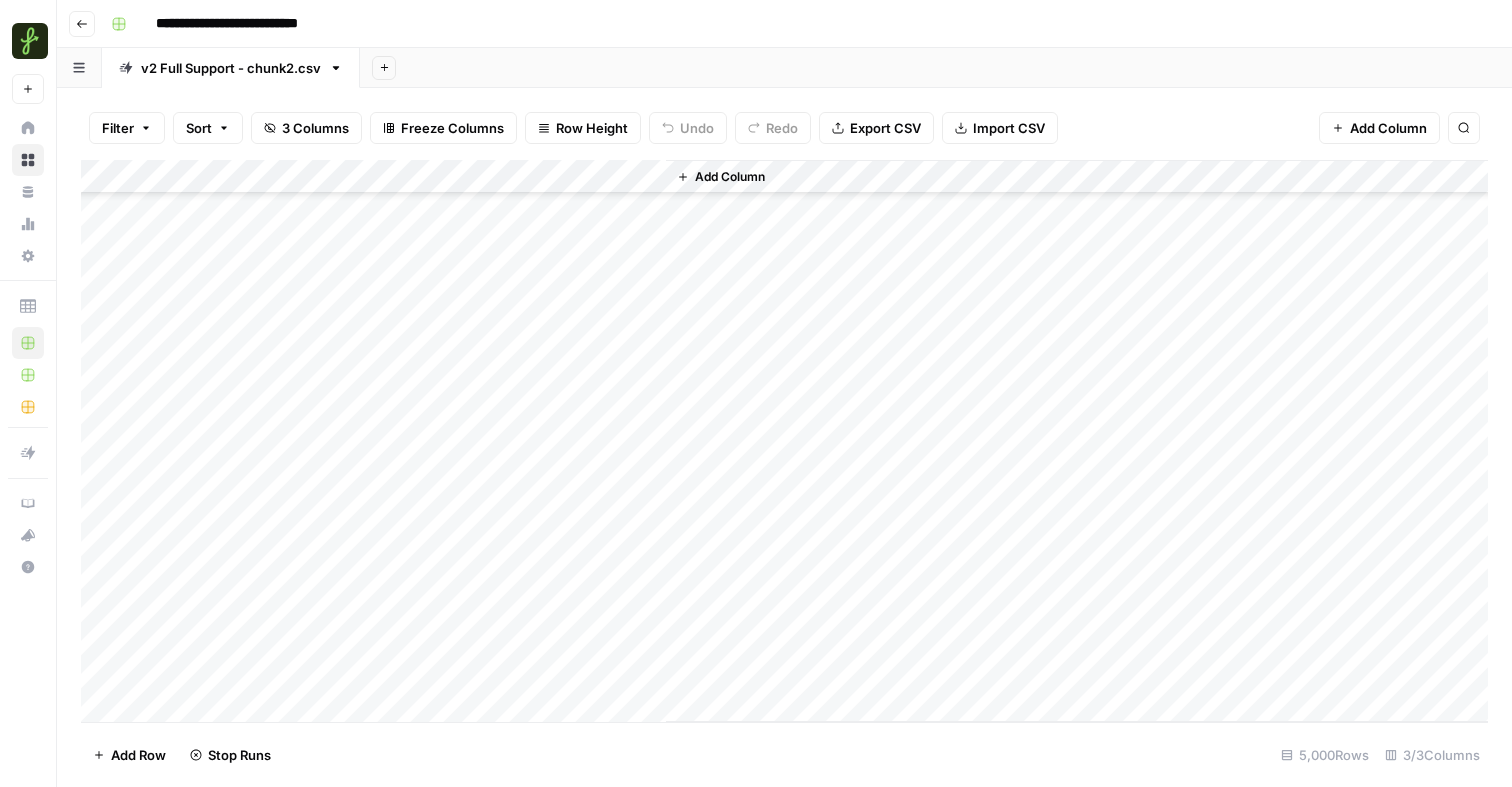 click on "Add Column" at bounding box center (784, 441) 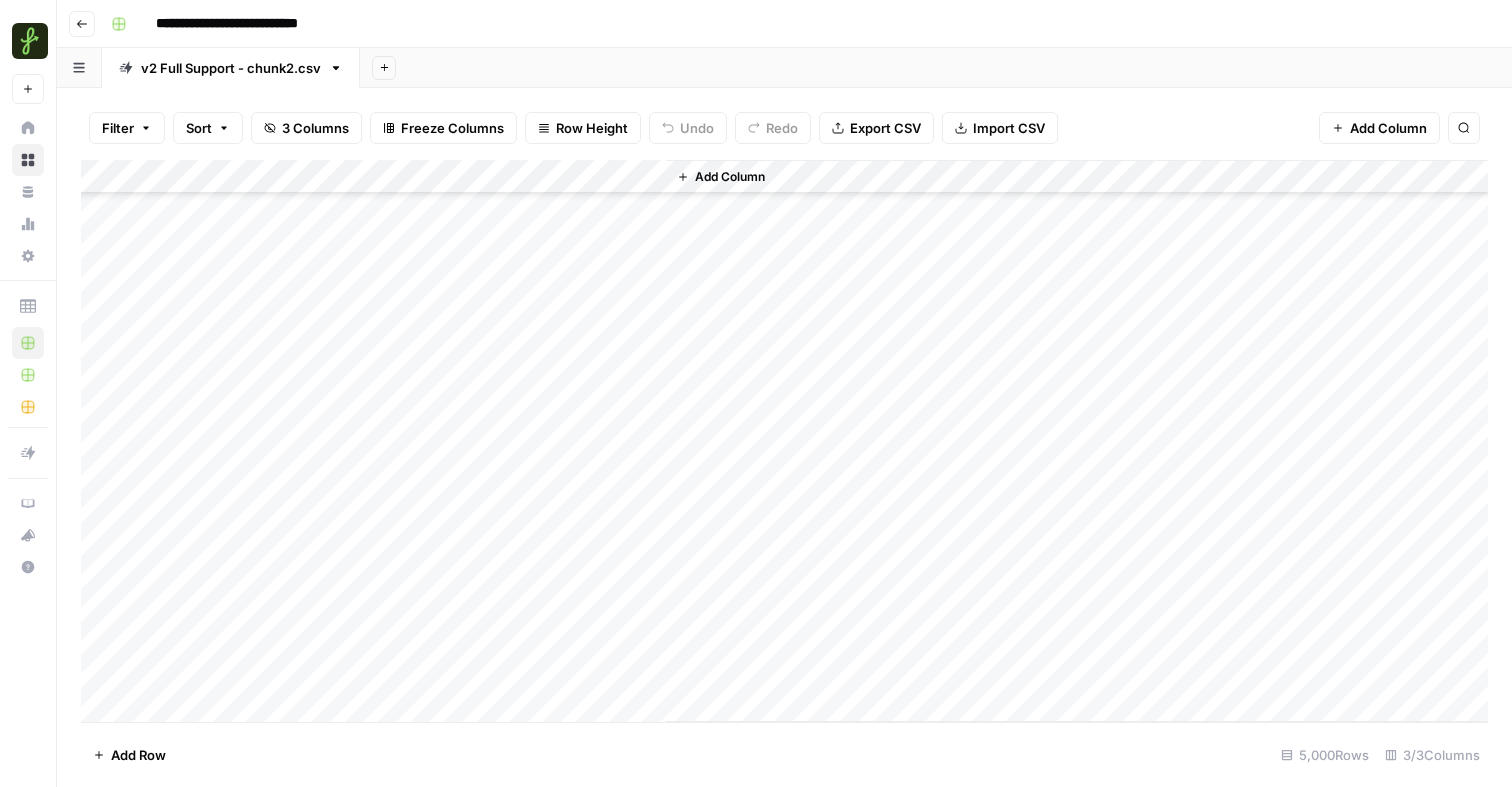 click on "Add Column" at bounding box center (784, 441) 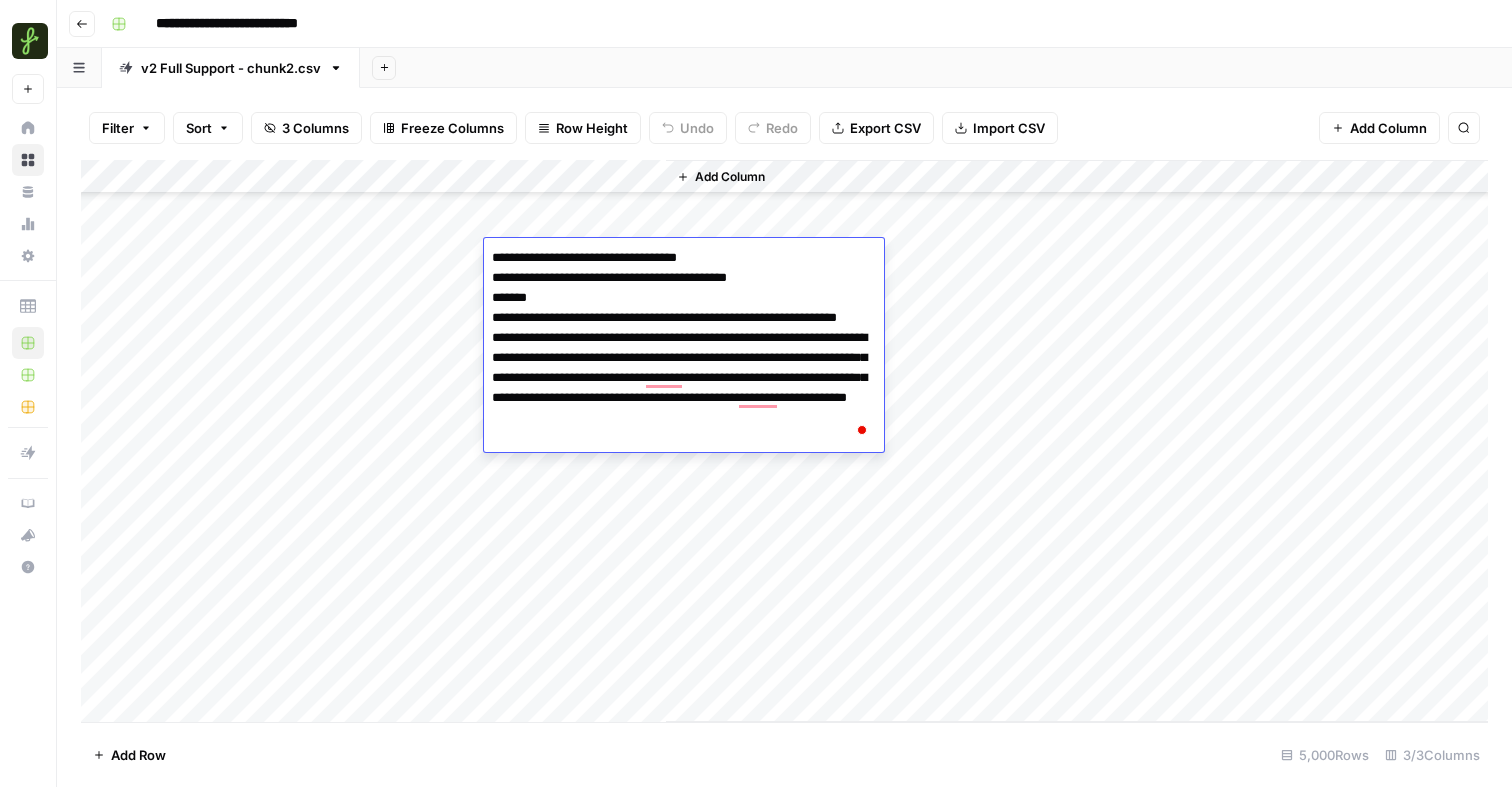 click on "Add Column" at bounding box center [784, 441] 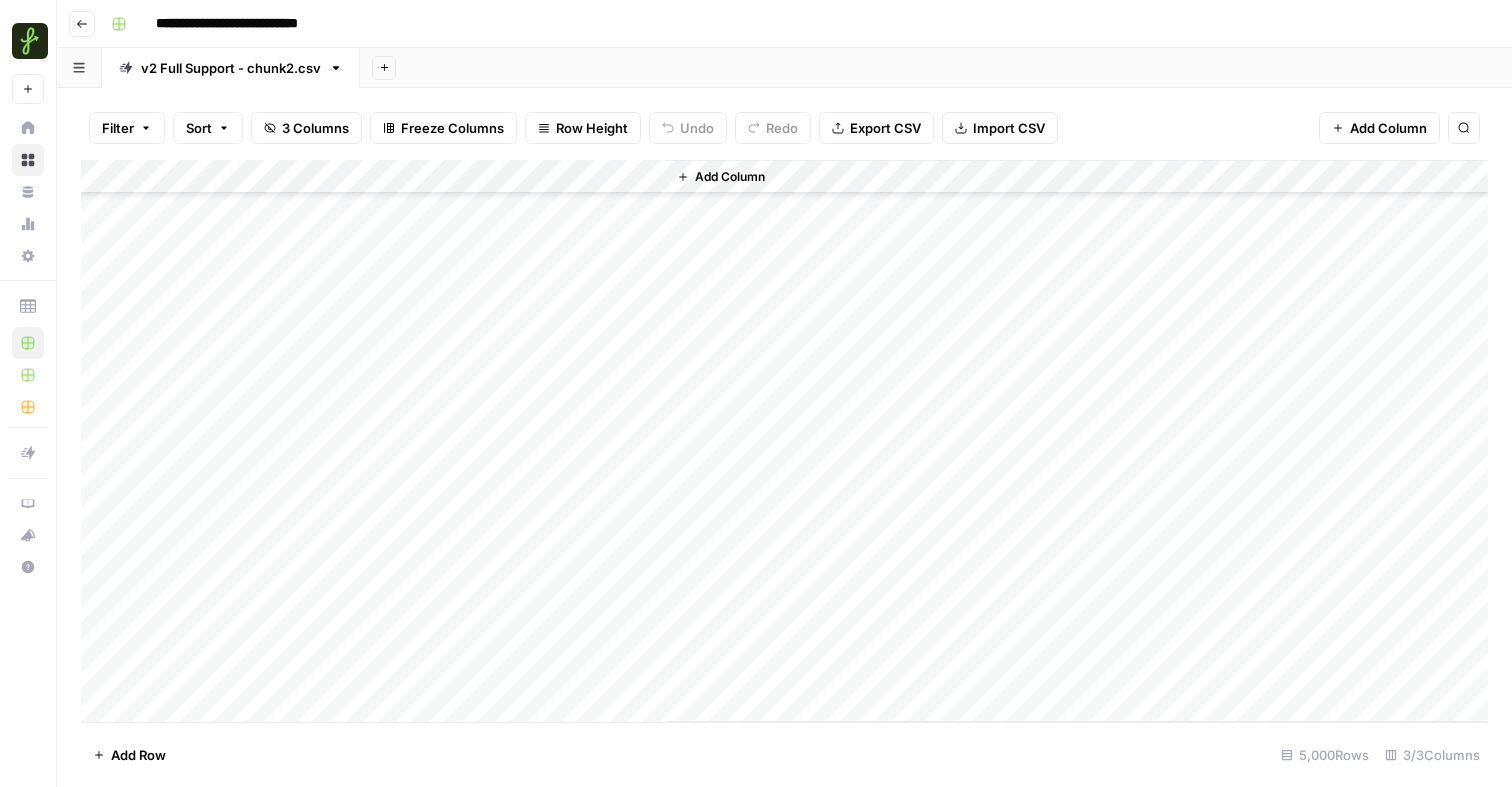 click on "Add Column" at bounding box center [784, 441] 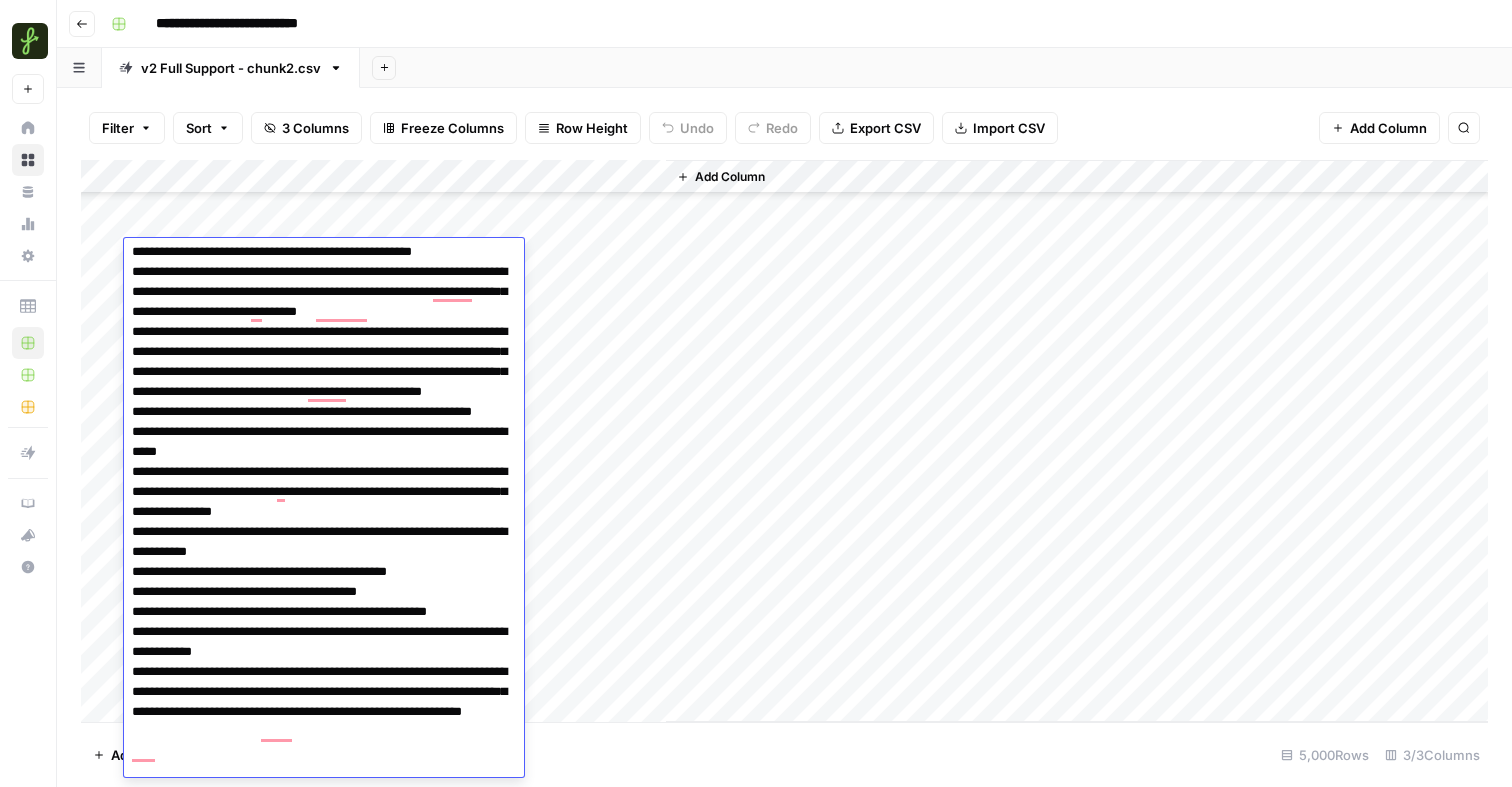 scroll, scrollTop: 0, scrollLeft: 0, axis: both 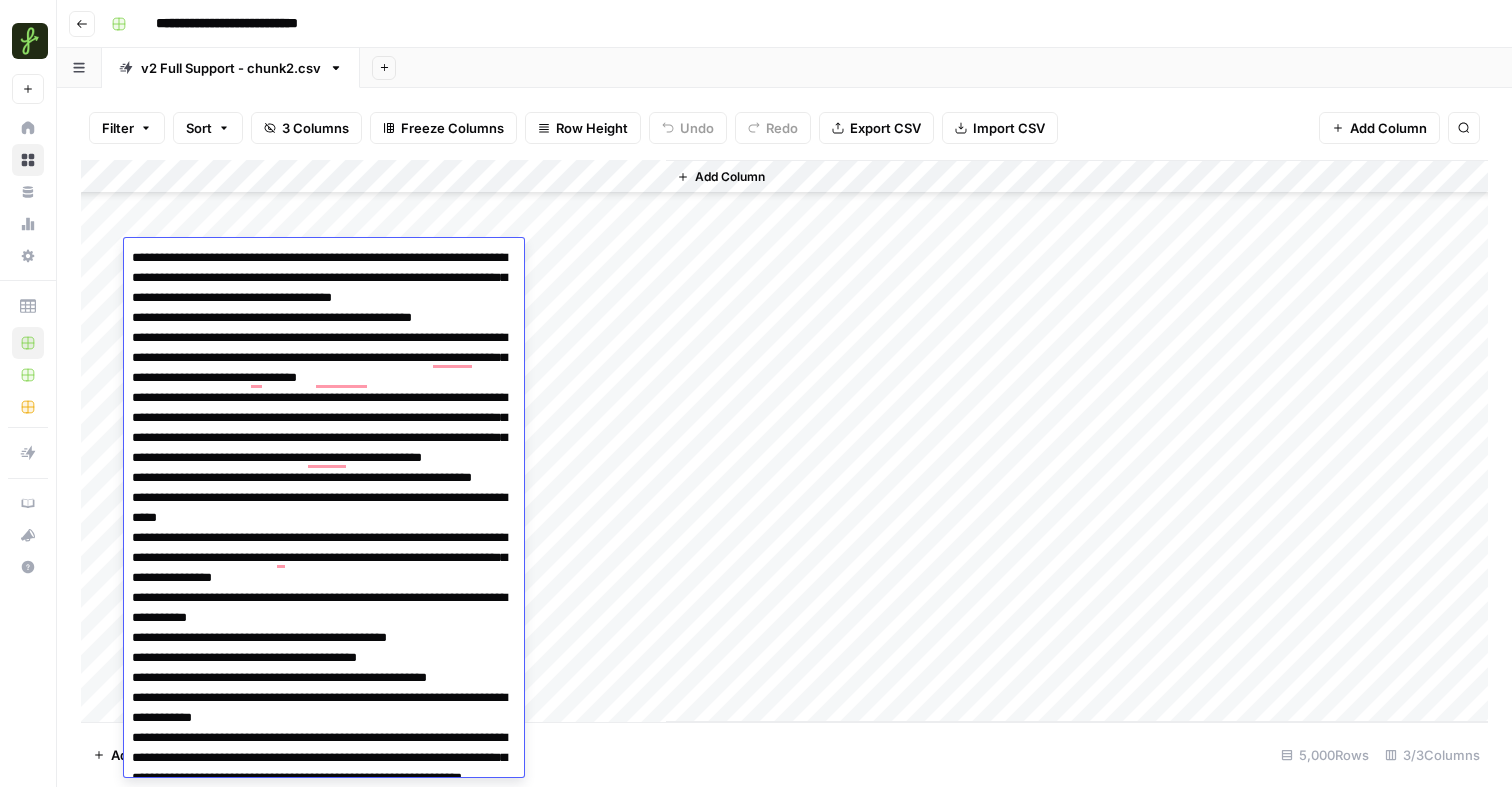 click on "Add Column" at bounding box center (784, 441) 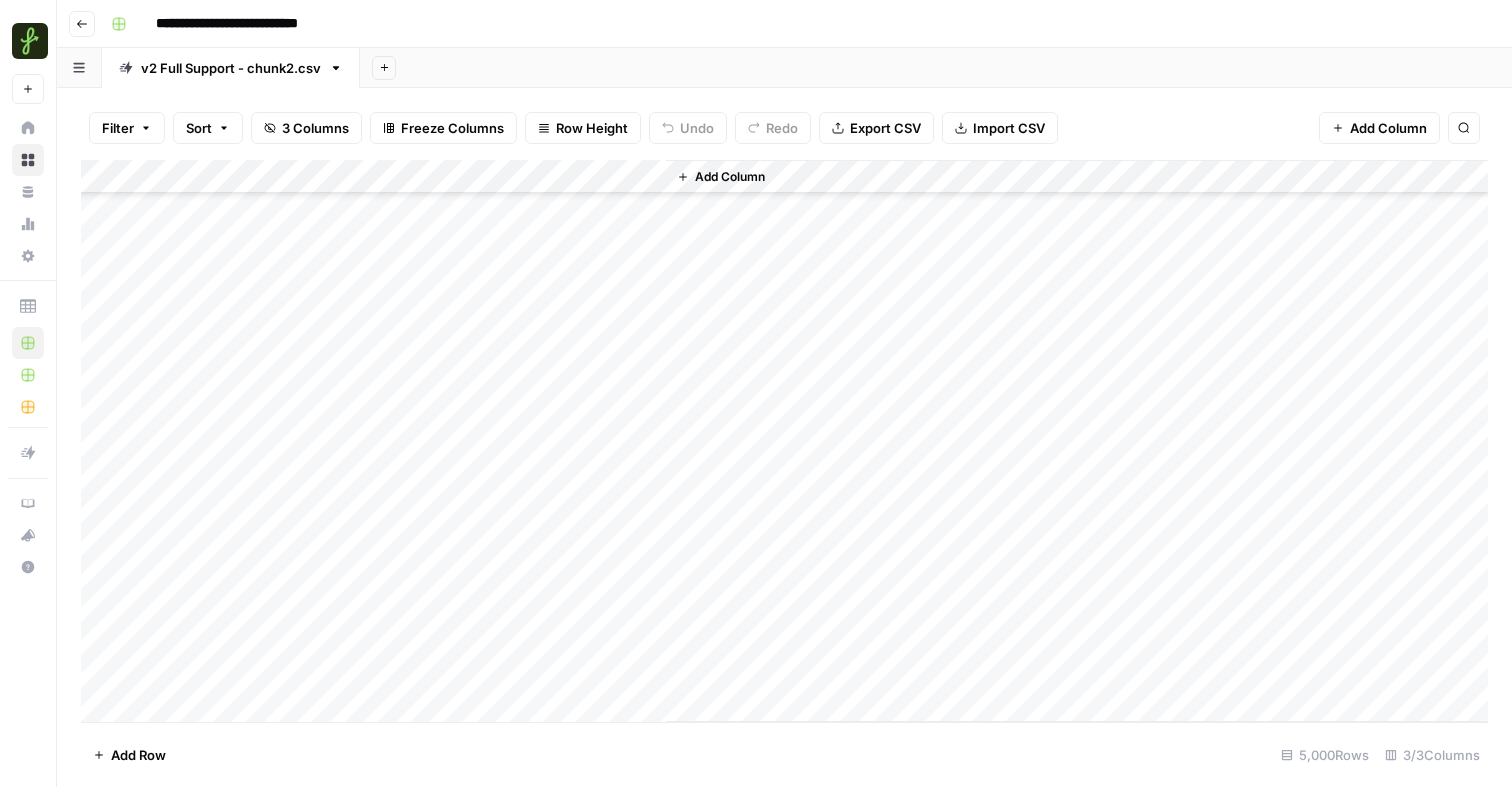 click on "Add Column" at bounding box center [784, 441] 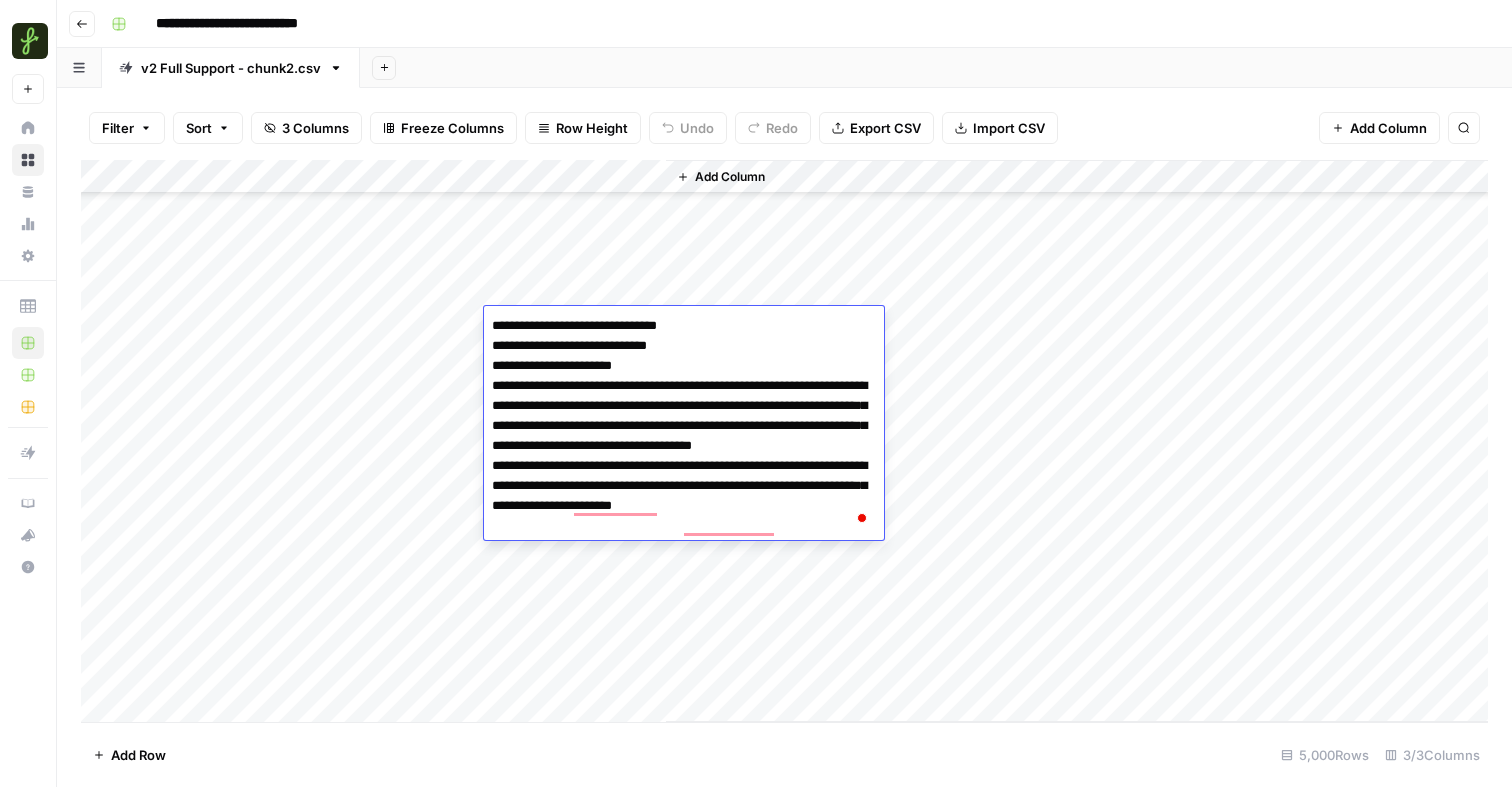 click on "Add Column" at bounding box center [784, 441] 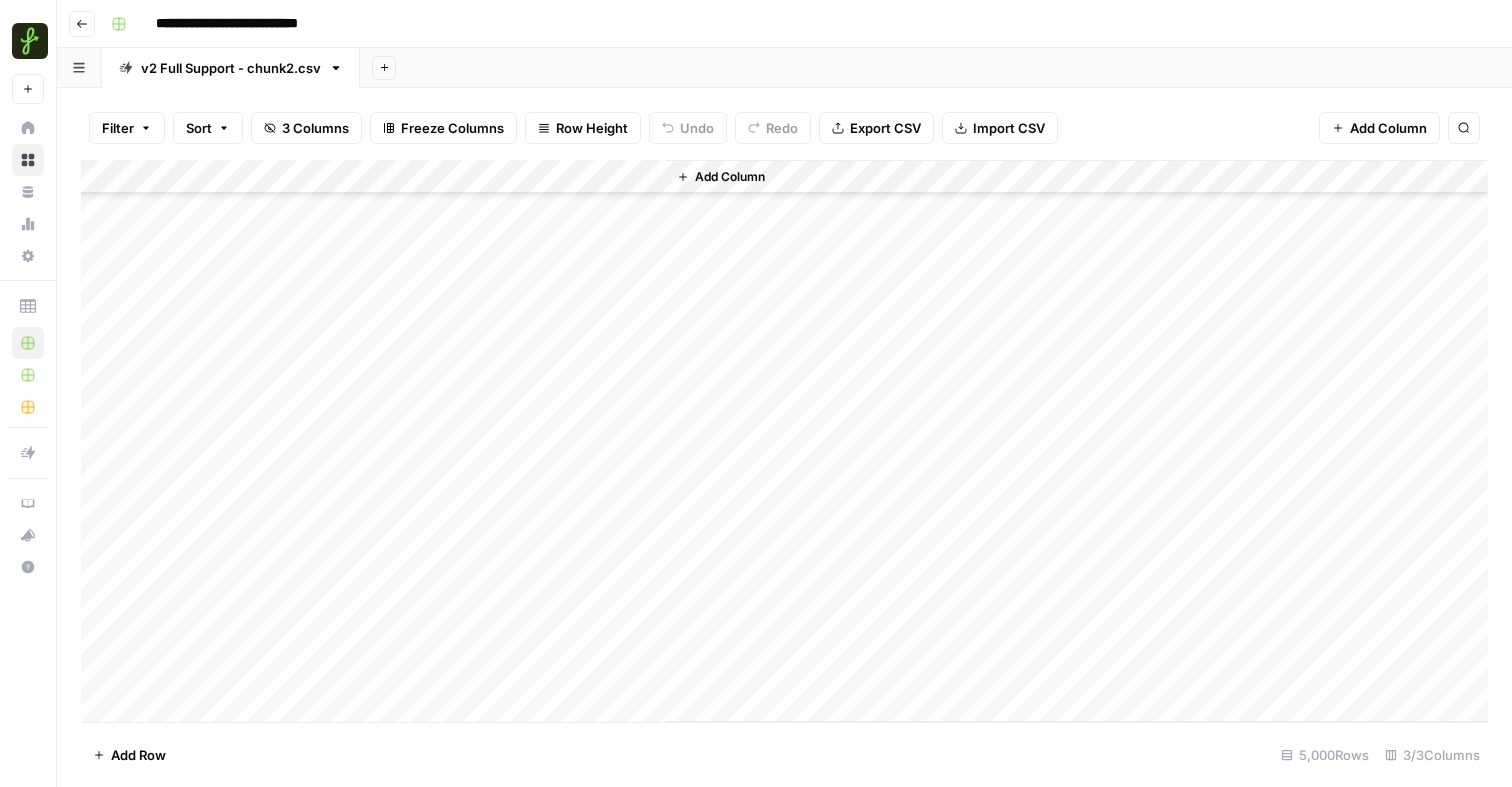 click on "Add Column" at bounding box center [784, 441] 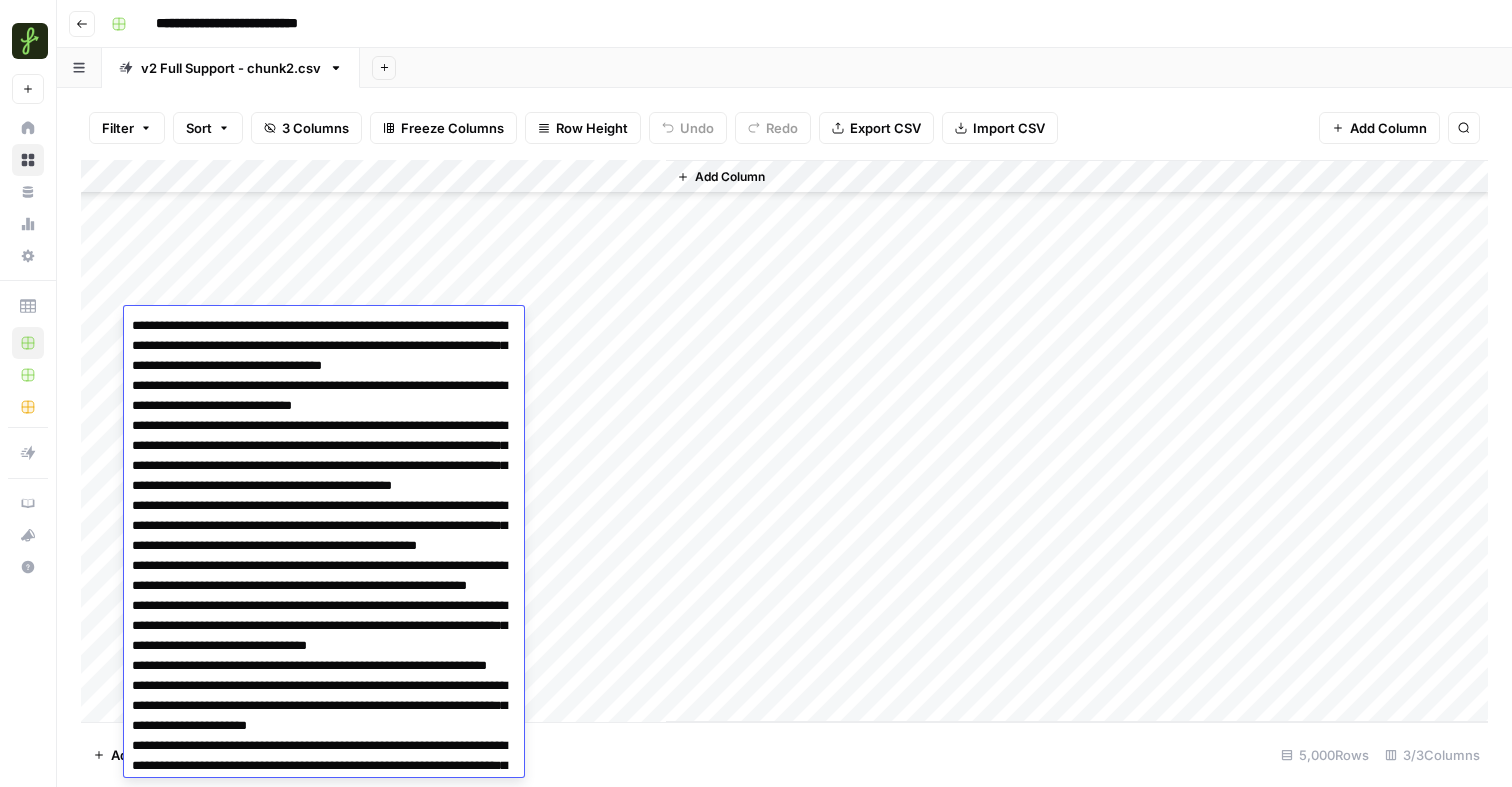 scroll, scrollTop: 163, scrollLeft: 0, axis: vertical 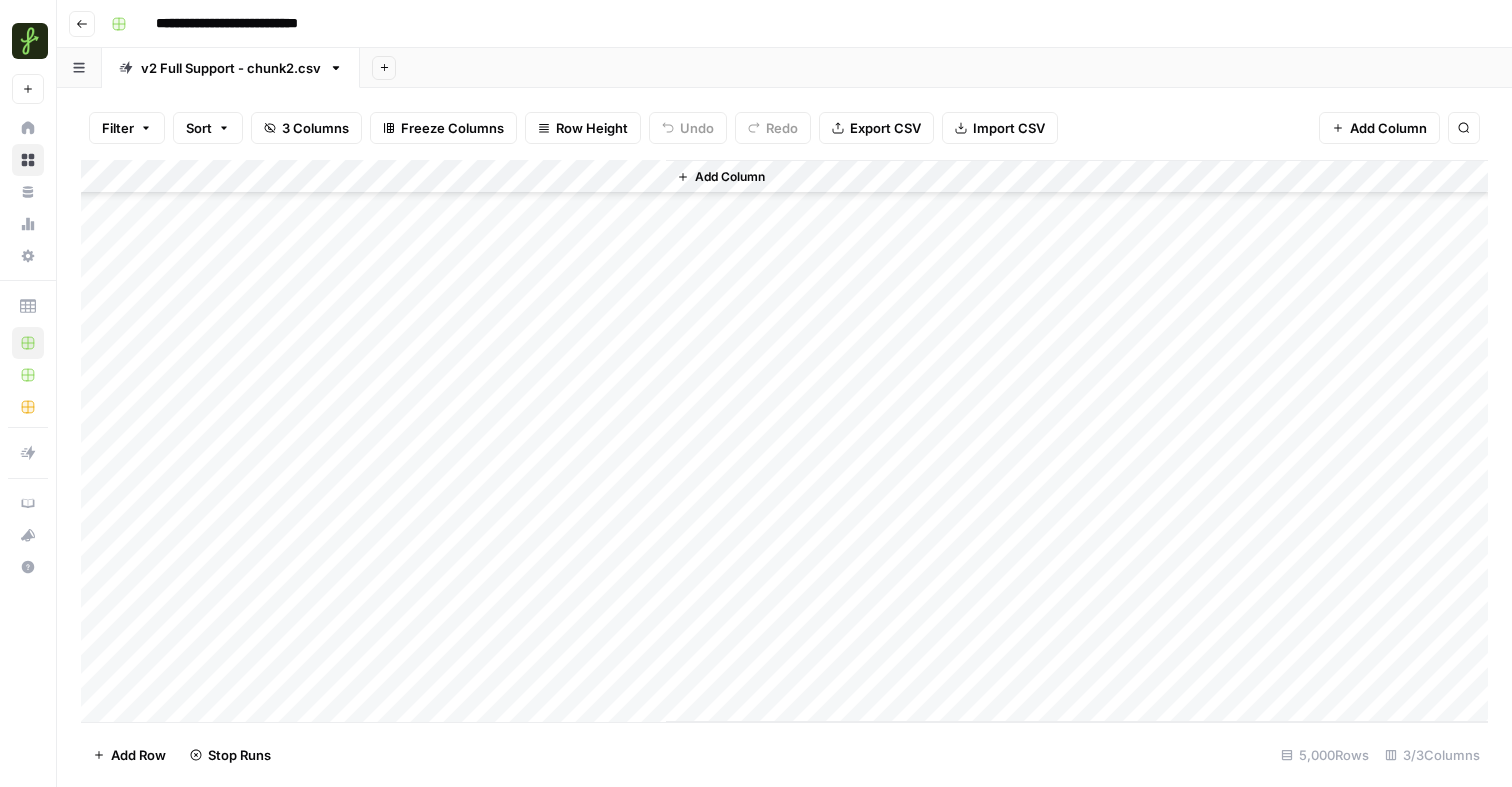 click on "Add Column" at bounding box center (784, 441) 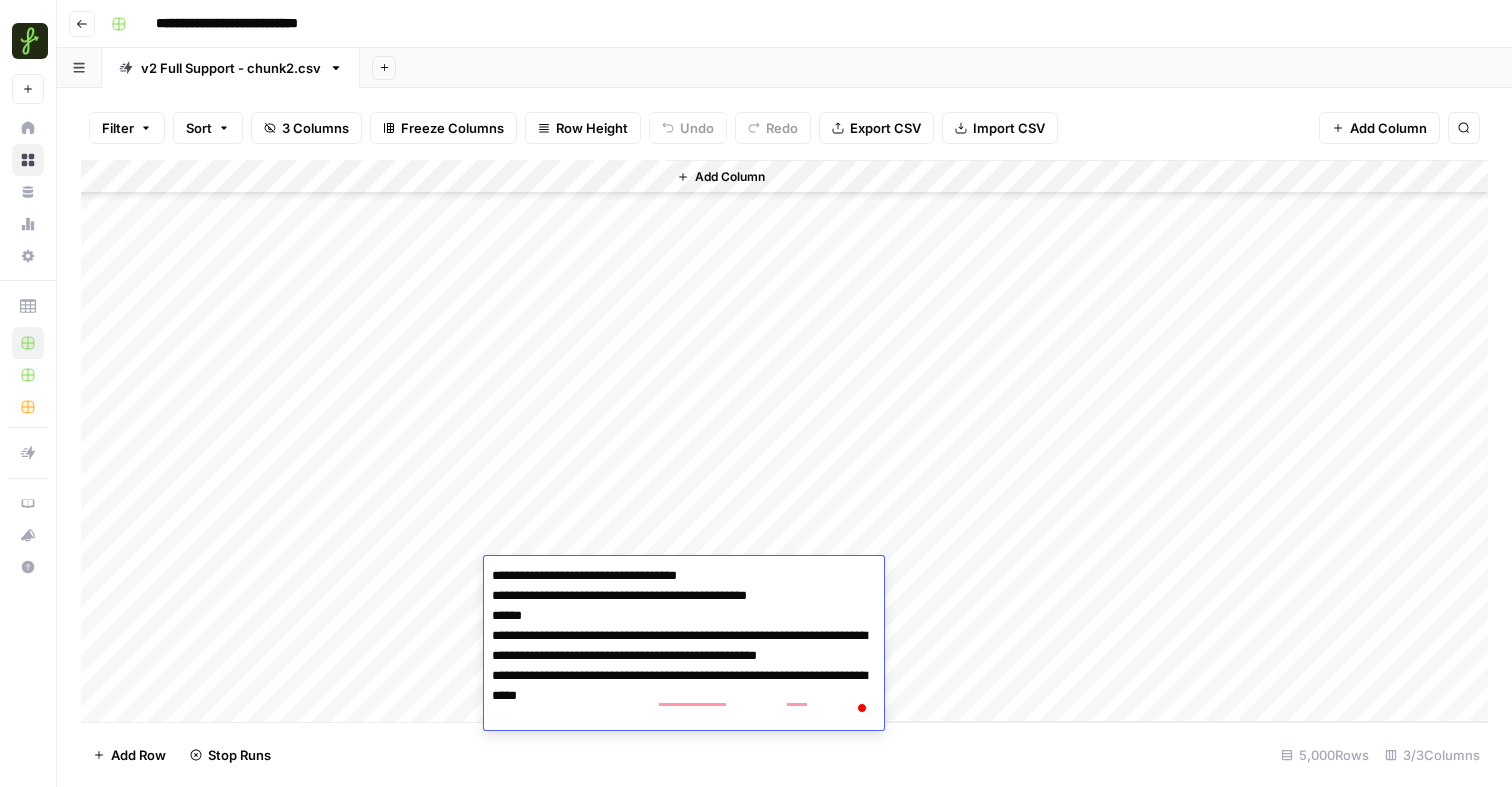 click on "Add Column" at bounding box center [784, 441] 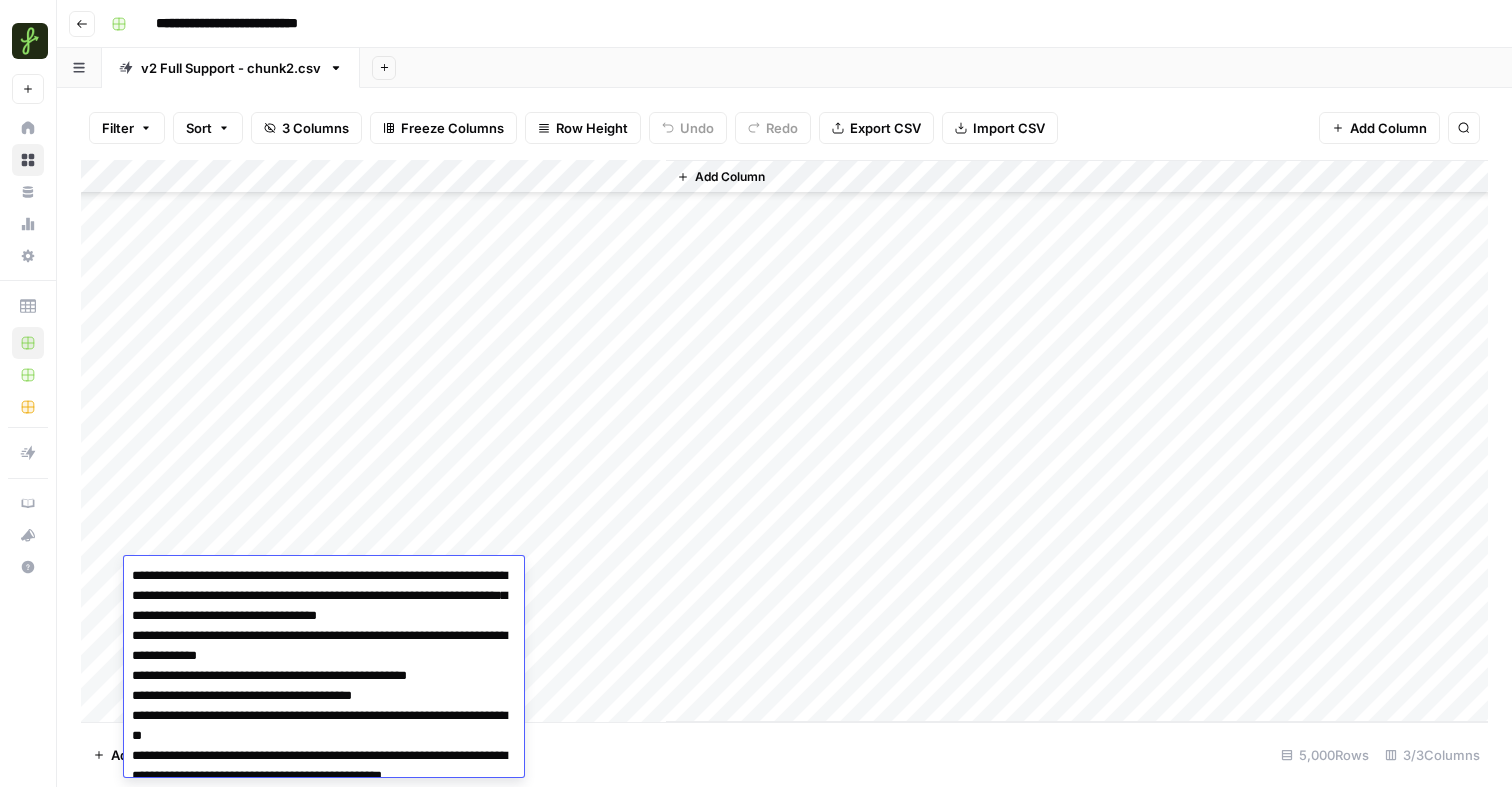 scroll, scrollTop: 593, scrollLeft: 0, axis: vertical 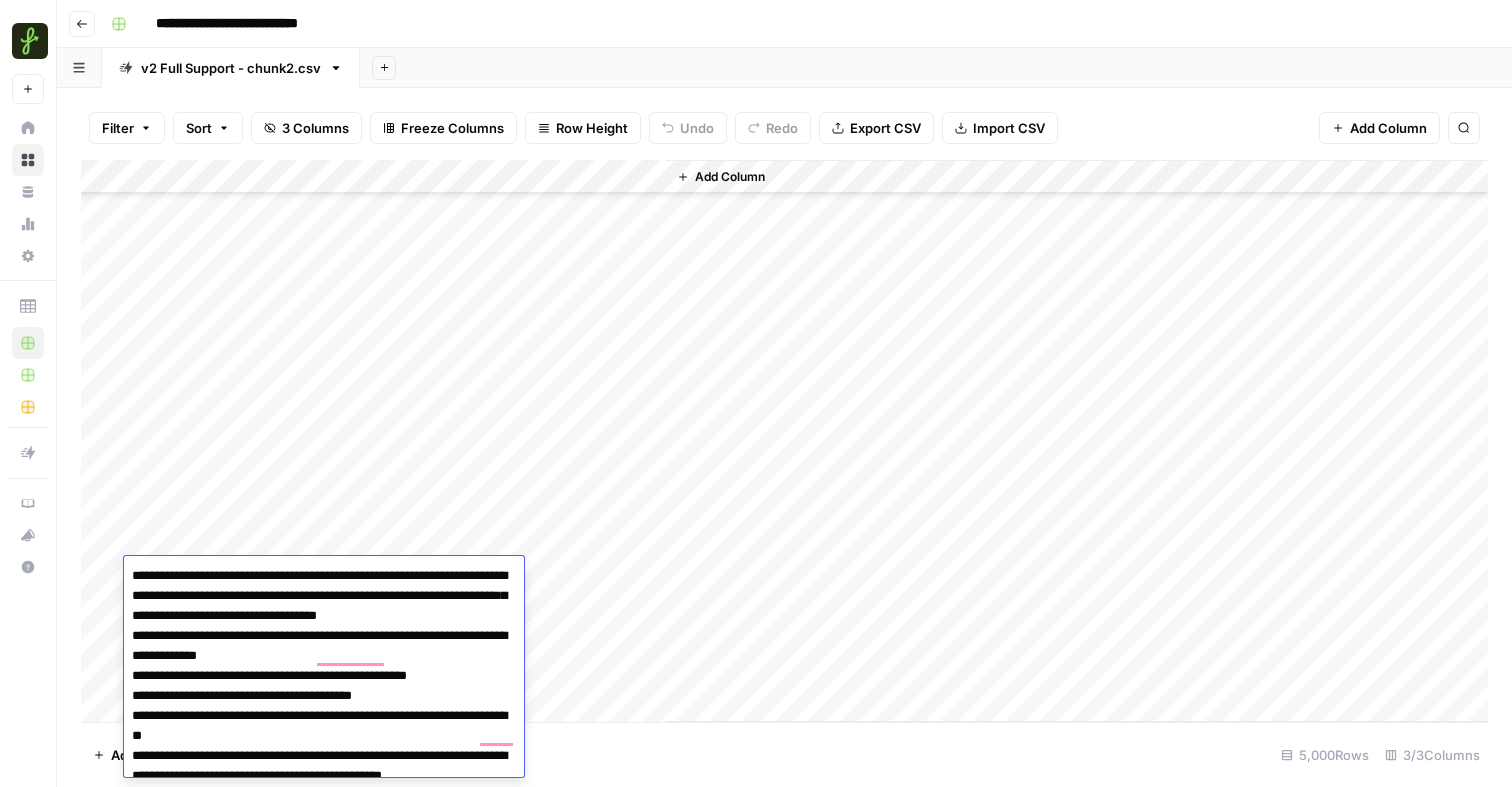 click on "Add Column" at bounding box center [784, 441] 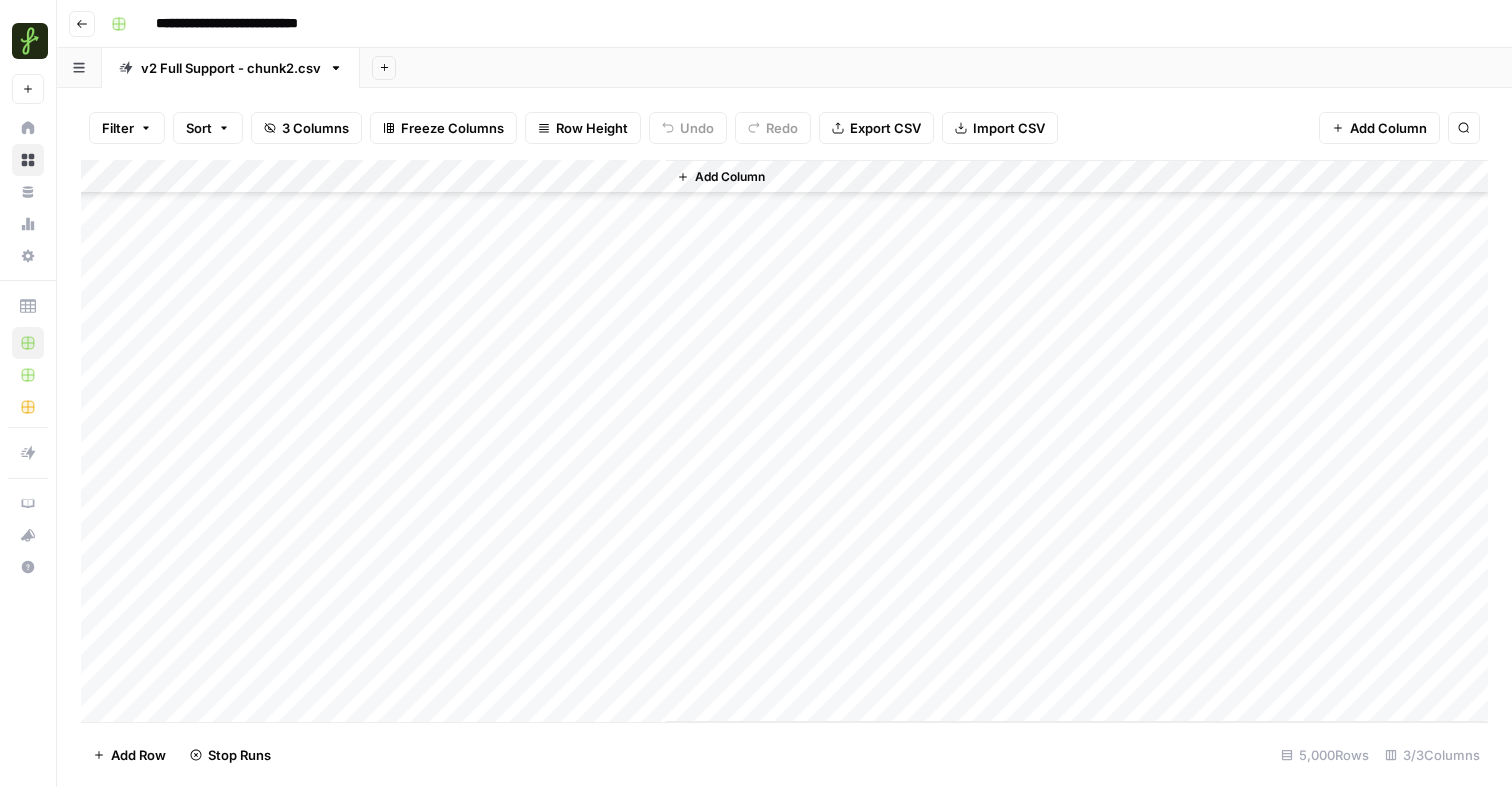 scroll, scrollTop: 720, scrollLeft: 0, axis: vertical 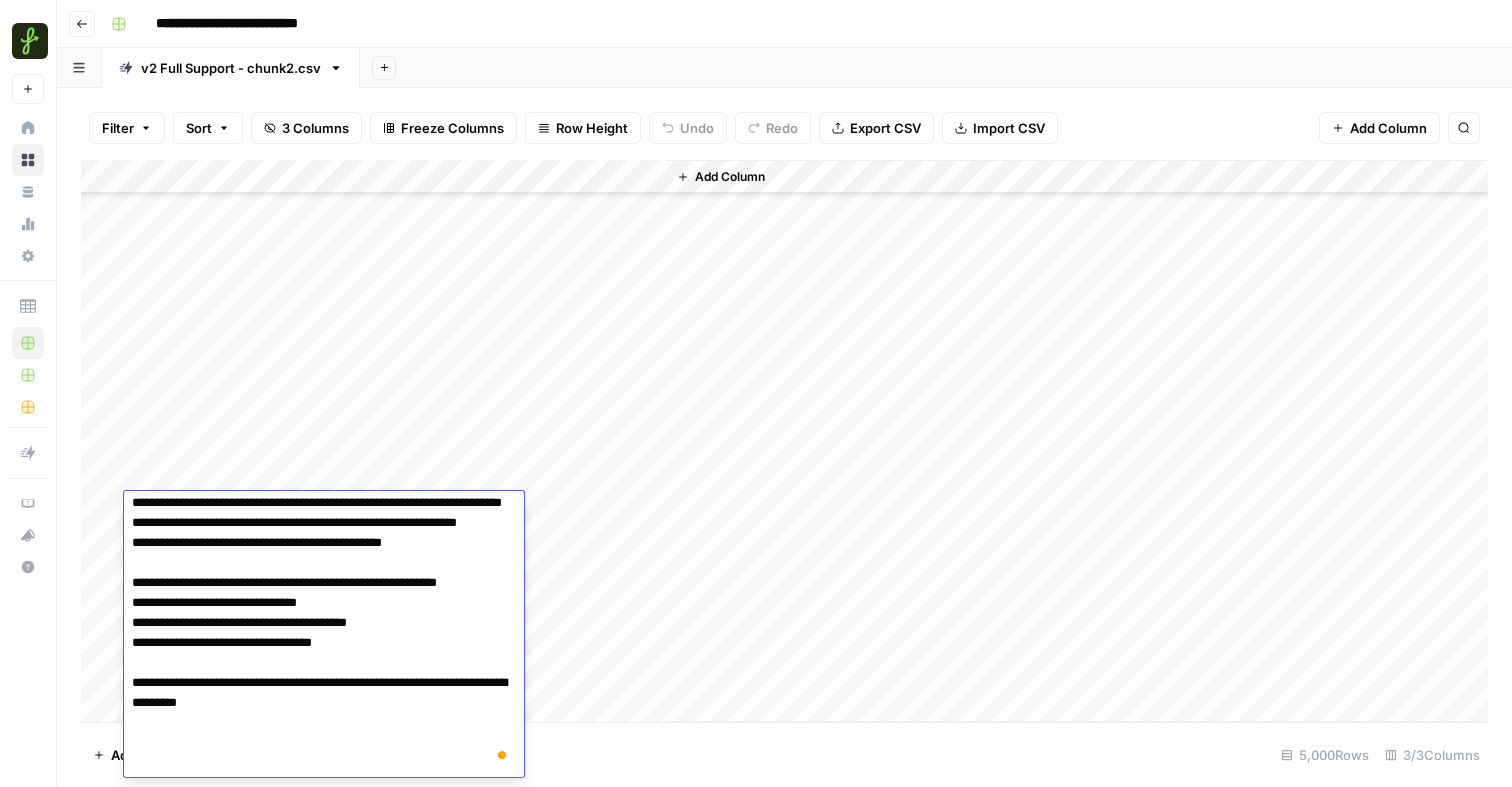 click on "Add Column" at bounding box center (784, 441) 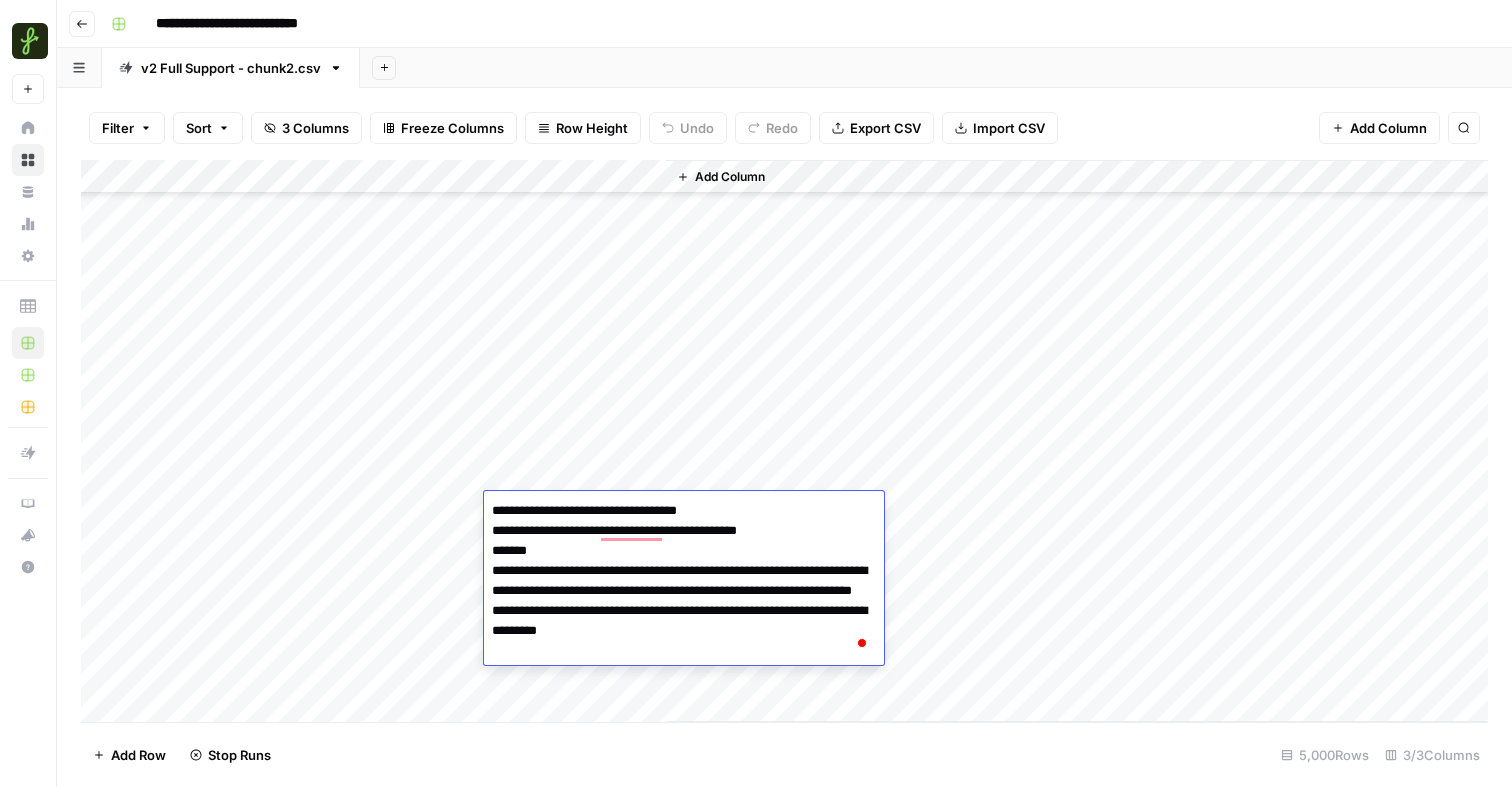 click on "Add Column" at bounding box center (784, 441) 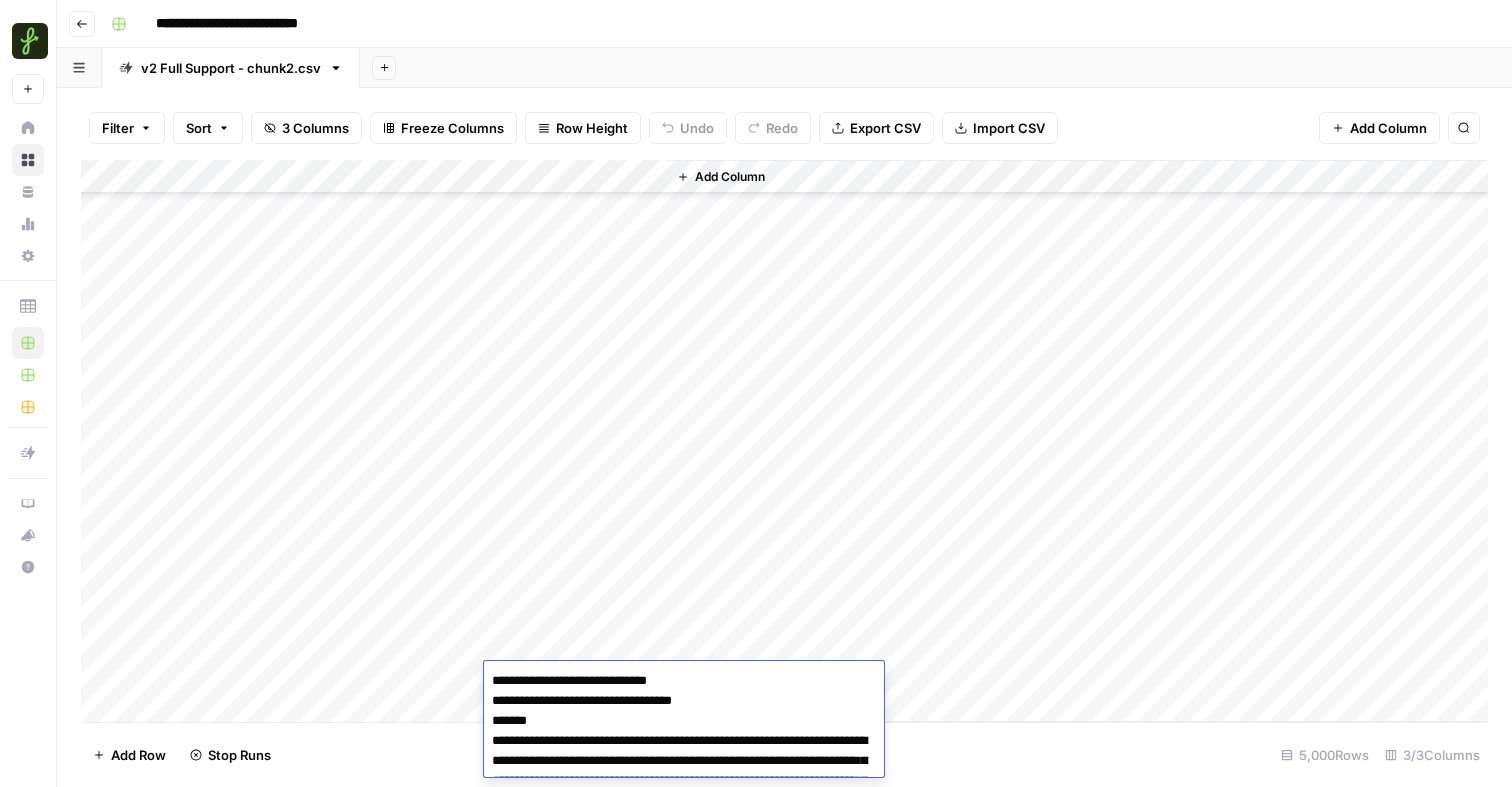 scroll, scrollTop: 118, scrollLeft: 0, axis: vertical 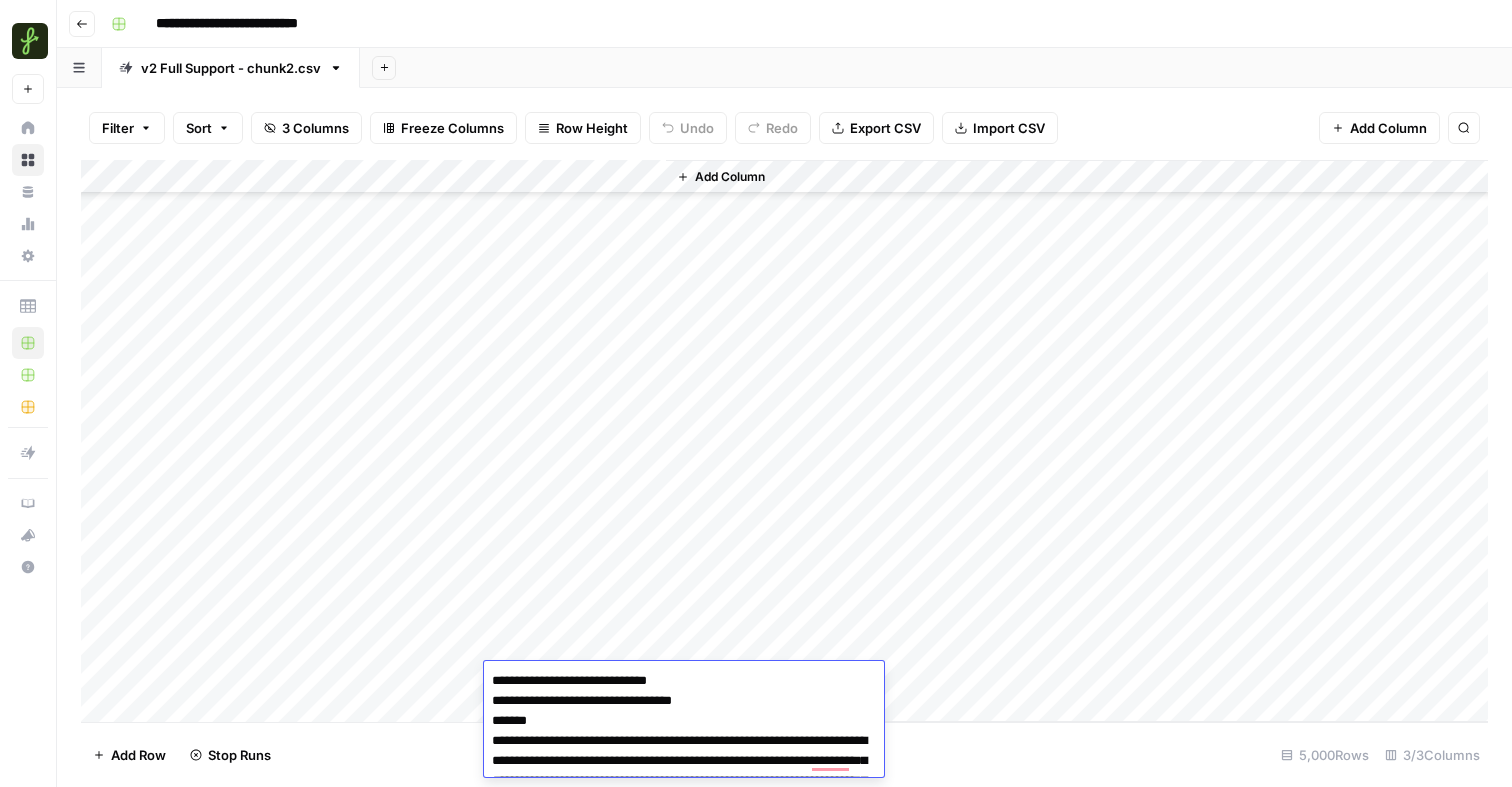 click on "Add Column" at bounding box center (784, 441) 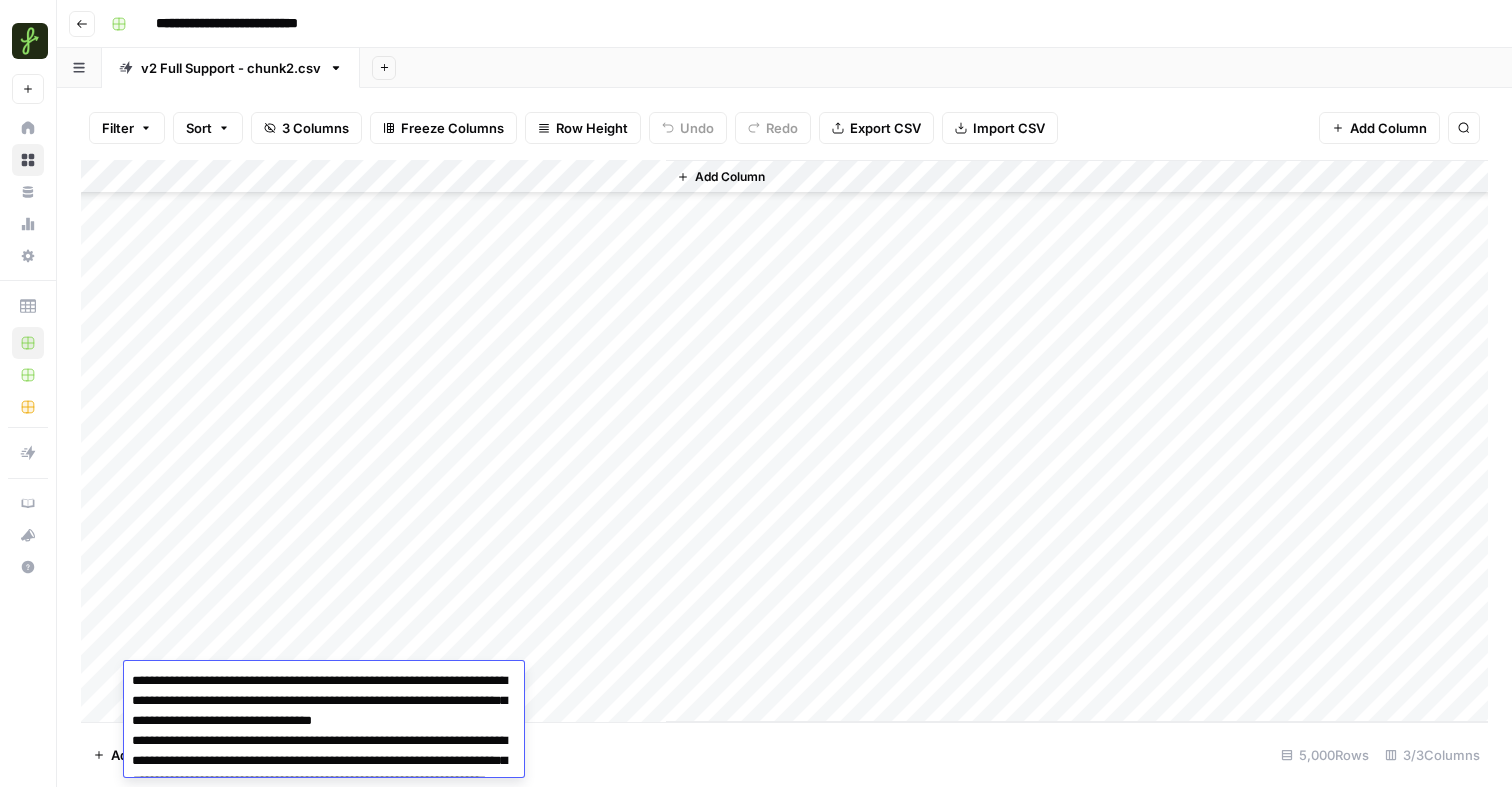scroll, scrollTop: 58, scrollLeft: 0, axis: vertical 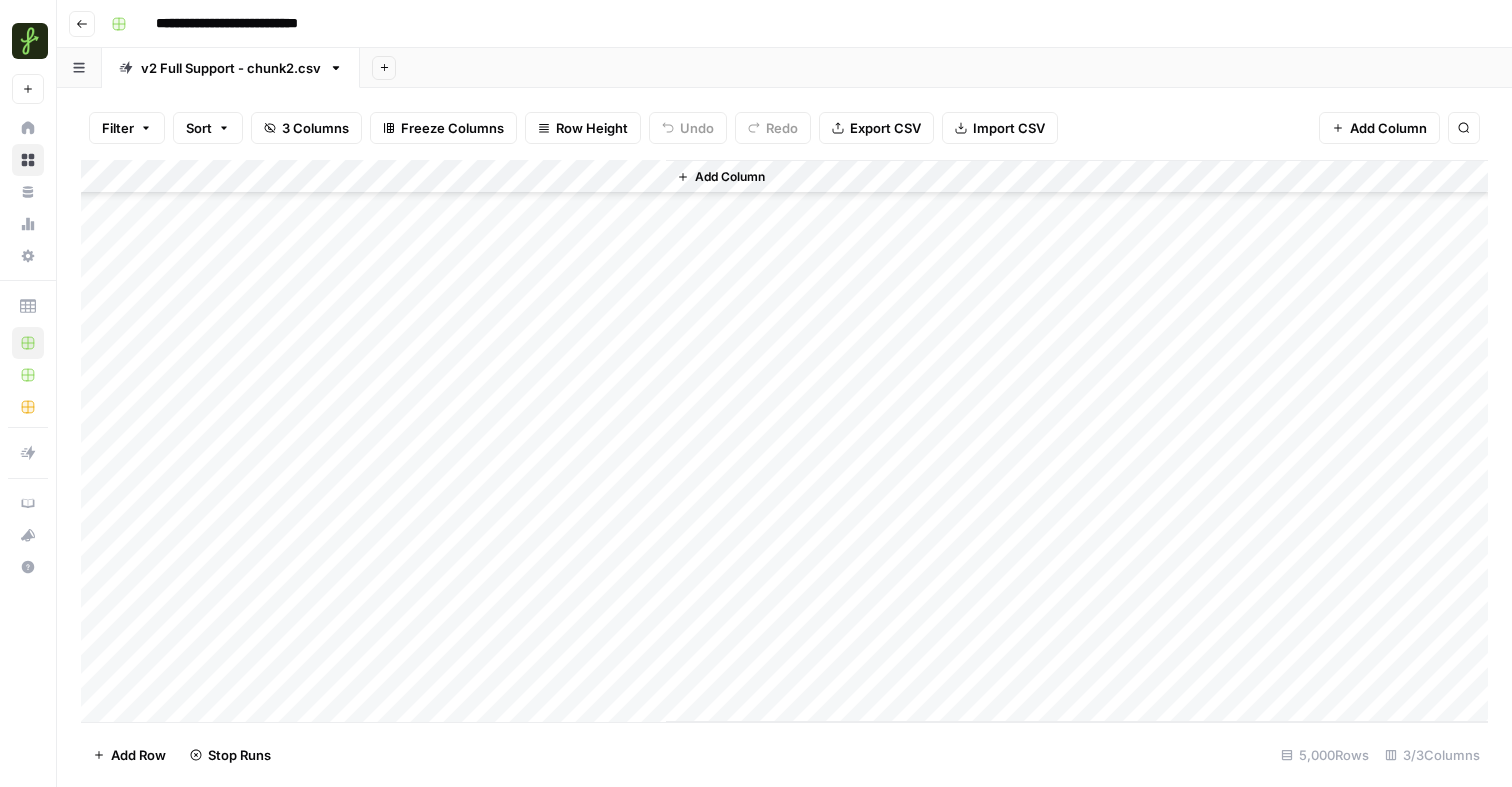 click on "v2 Full Support - chunk2.csv" at bounding box center [231, 68] 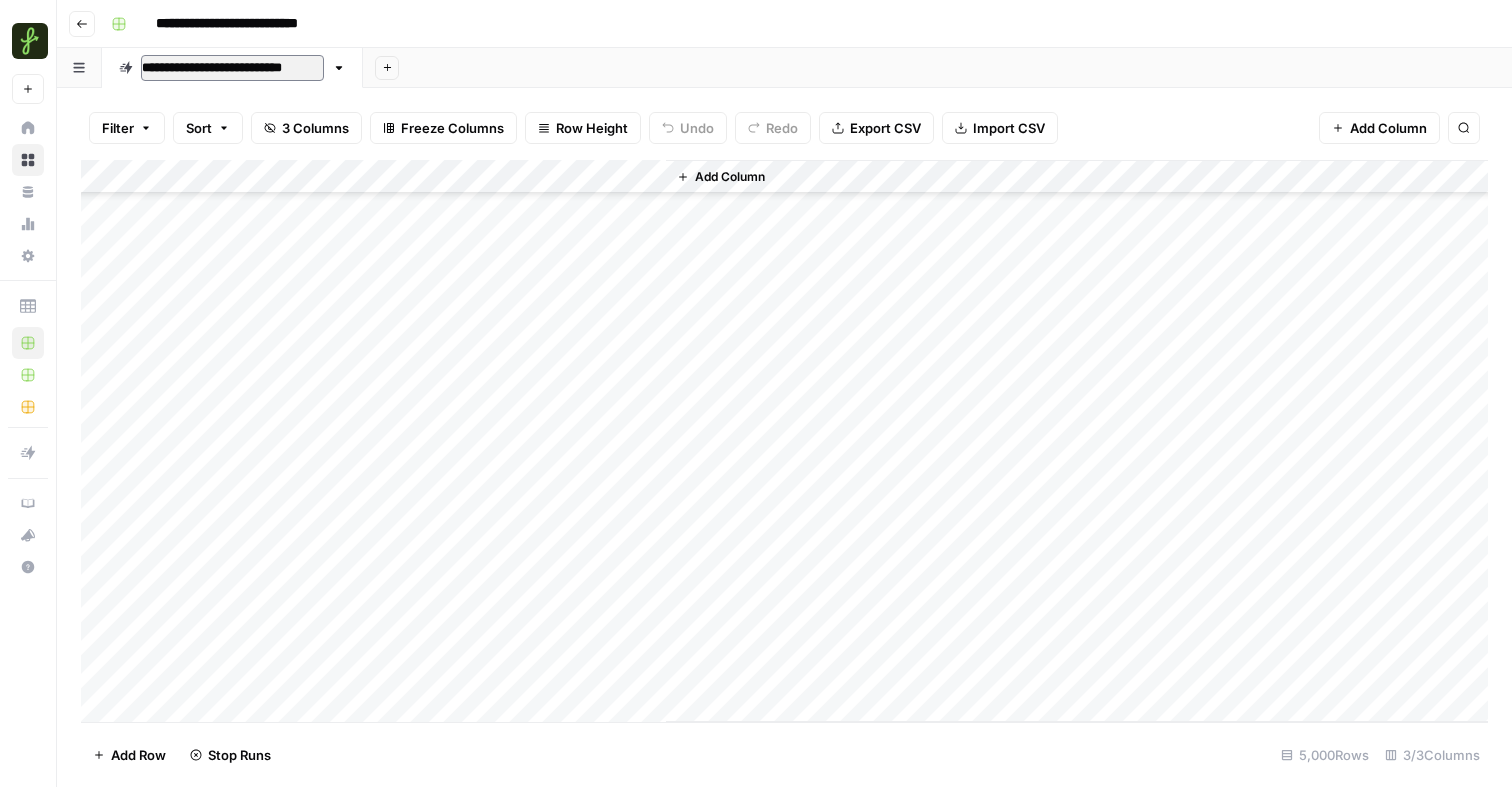 click on "**********" at bounding box center (232, 68) 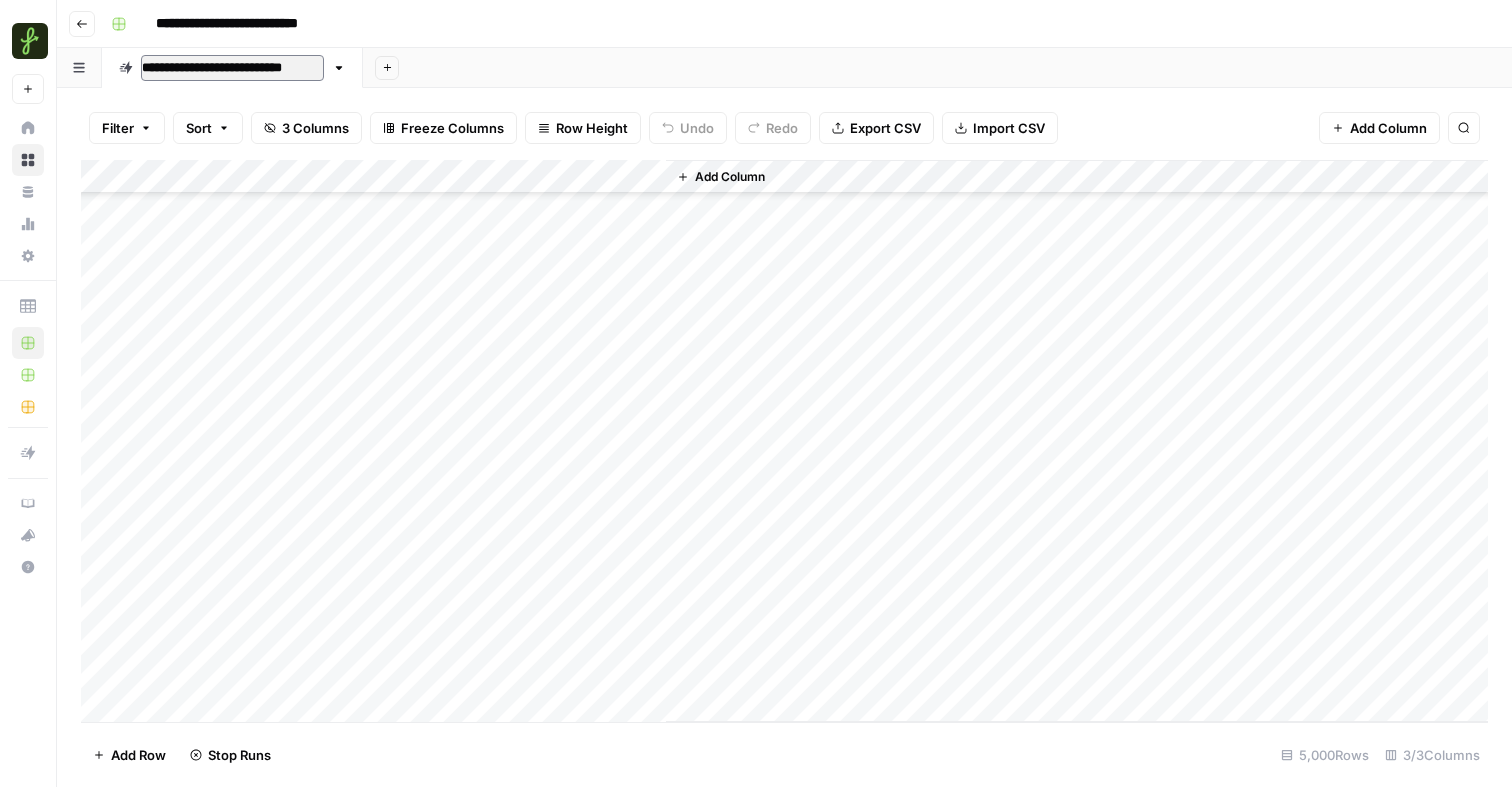 type on "*" 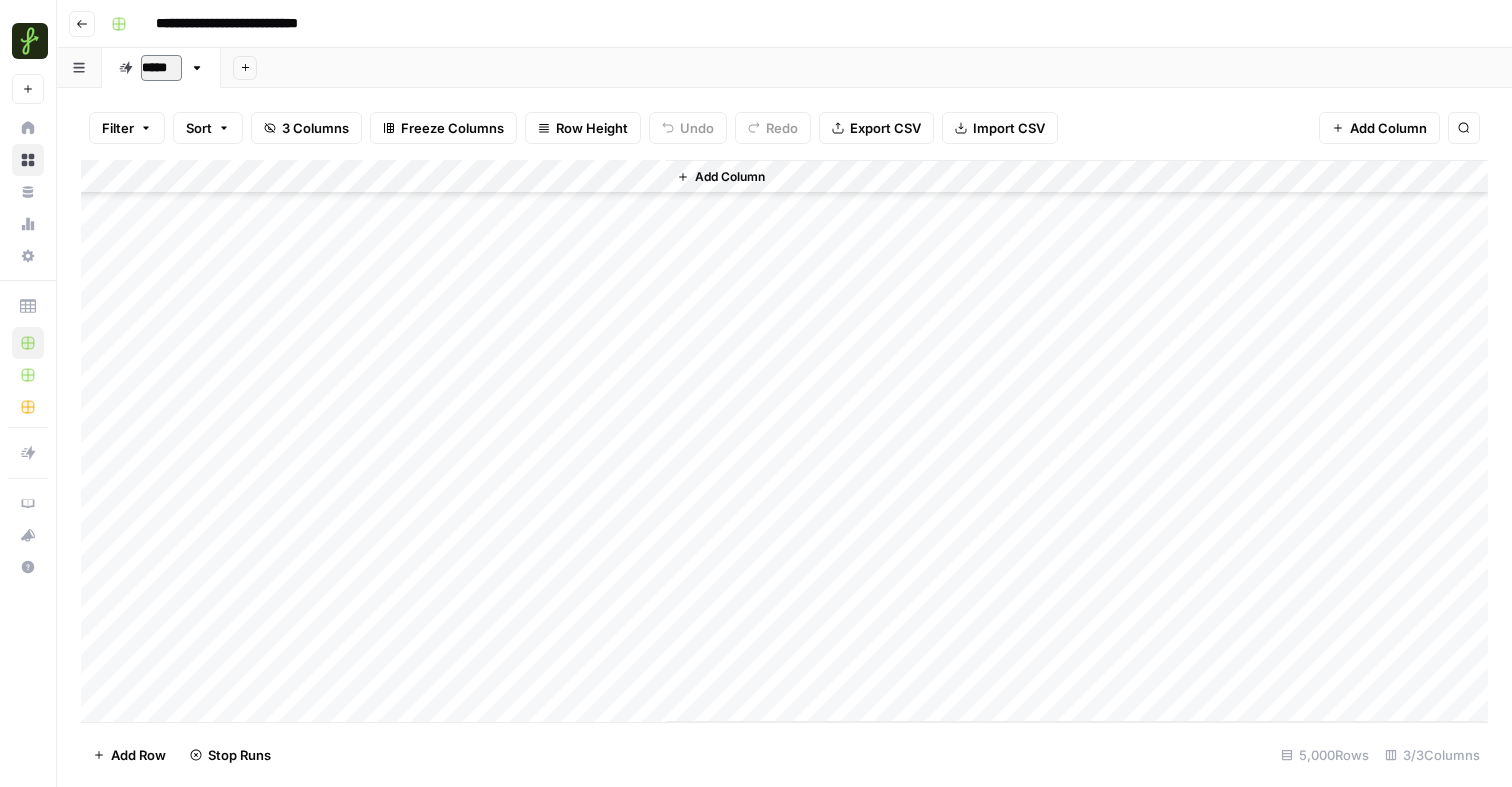 type on "******" 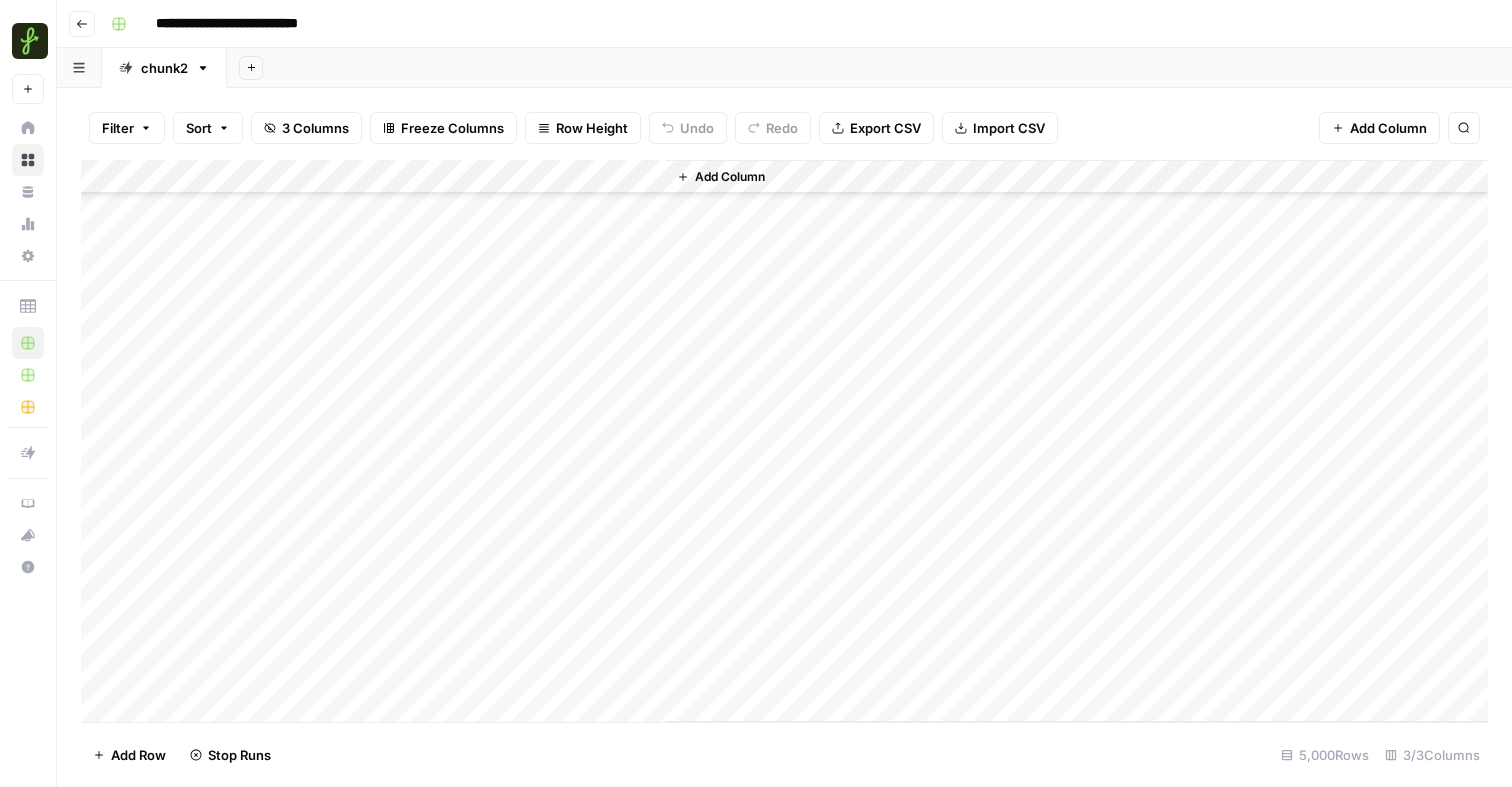 scroll, scrollTop: 1058, scrollLeft: 0, axis: vertical 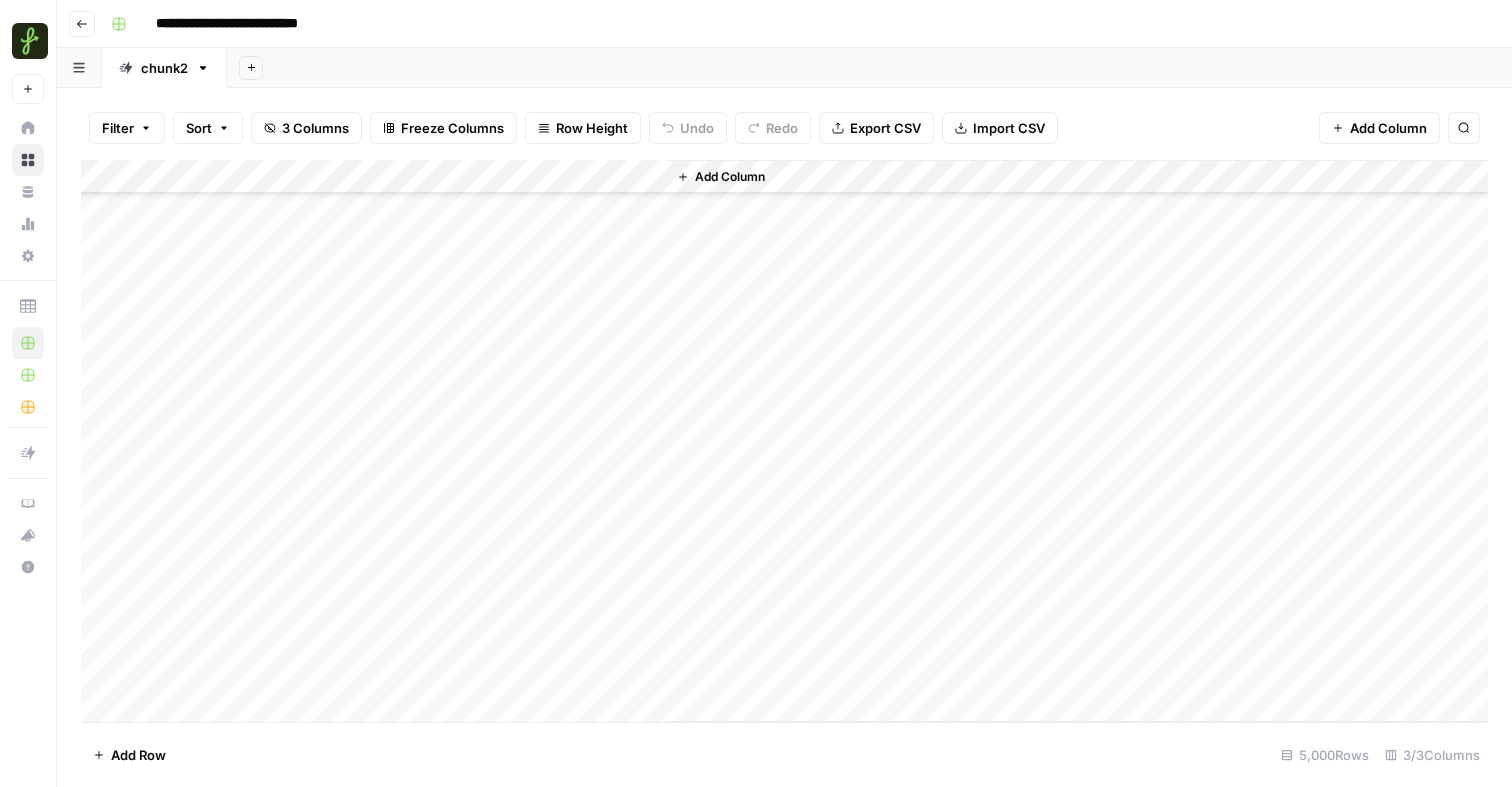 click on "Add Column" at bounding box center [784, 441] 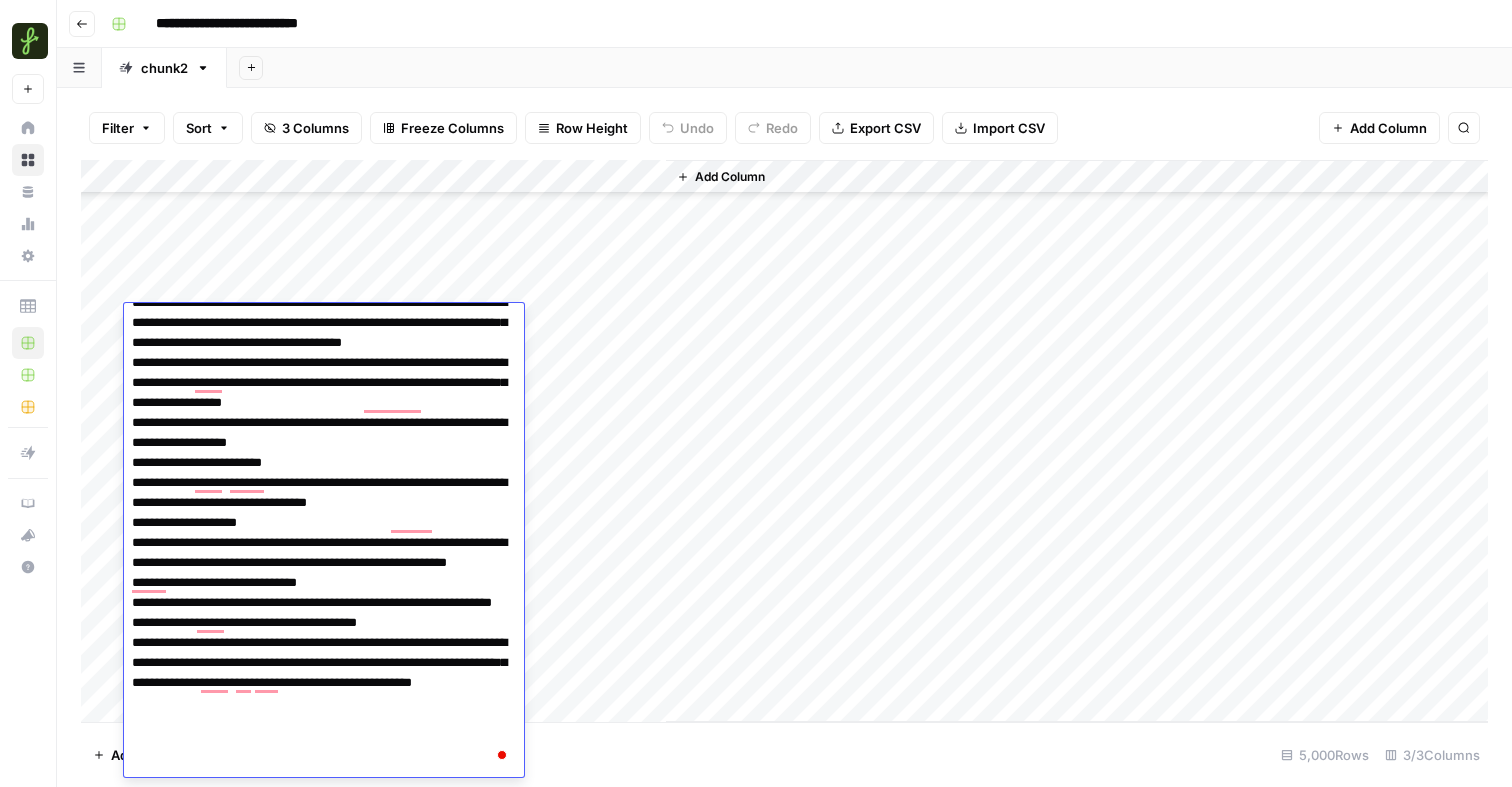 scroll, scrollTop: 0, scrollLeft: 0, axis: both 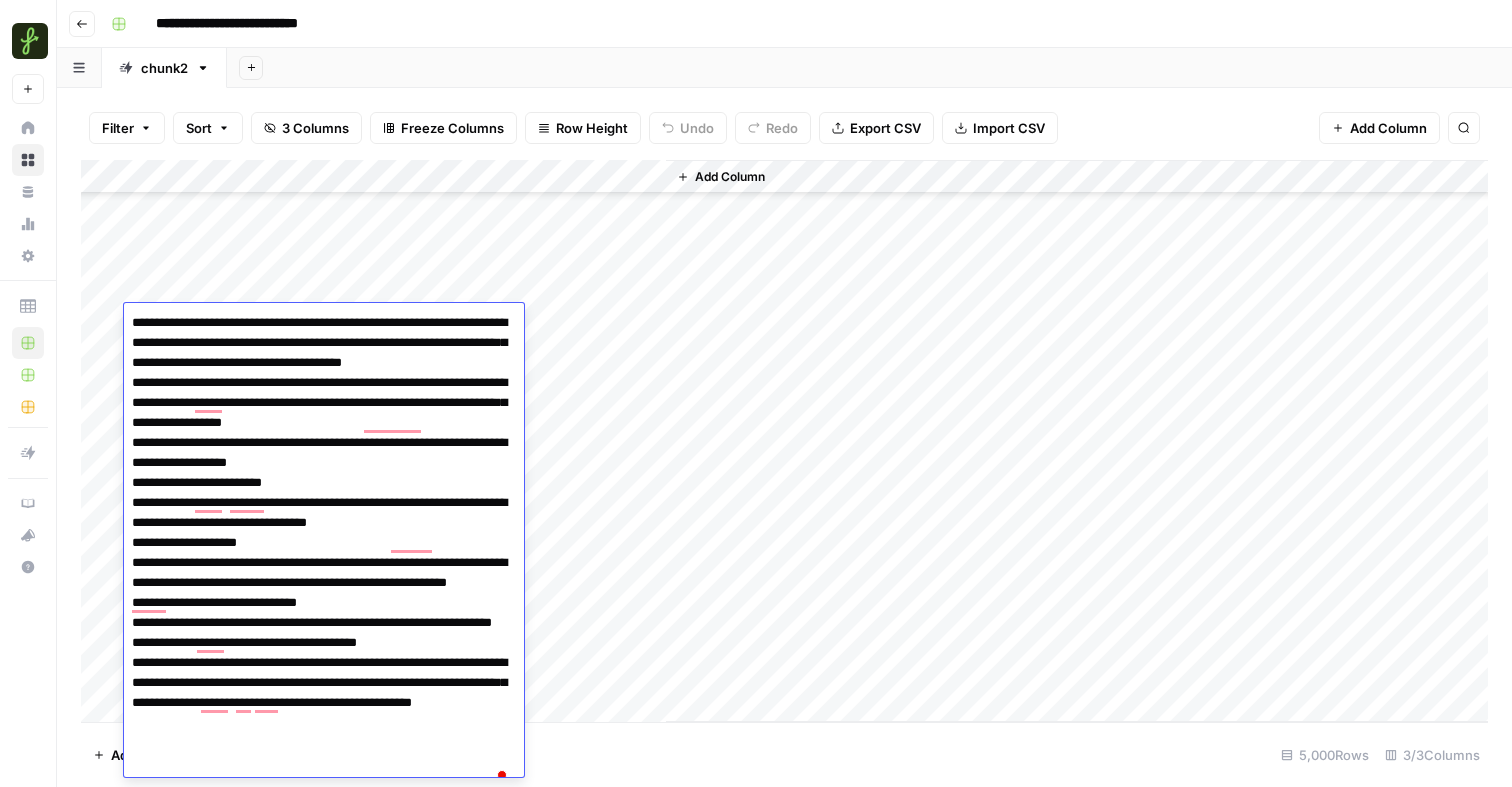 click on "Add Column" at bounding box center [784, 441] 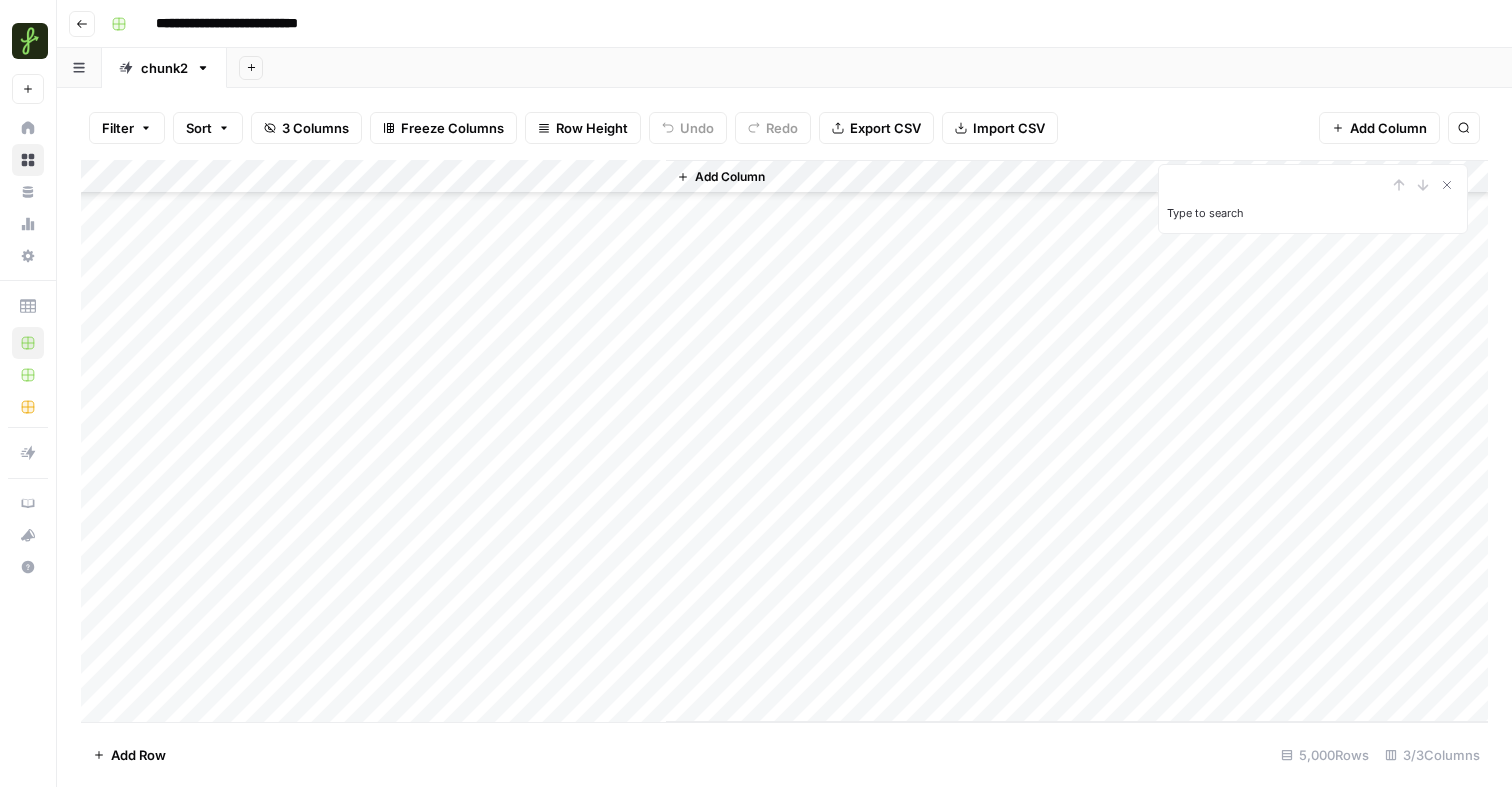 type on "*" 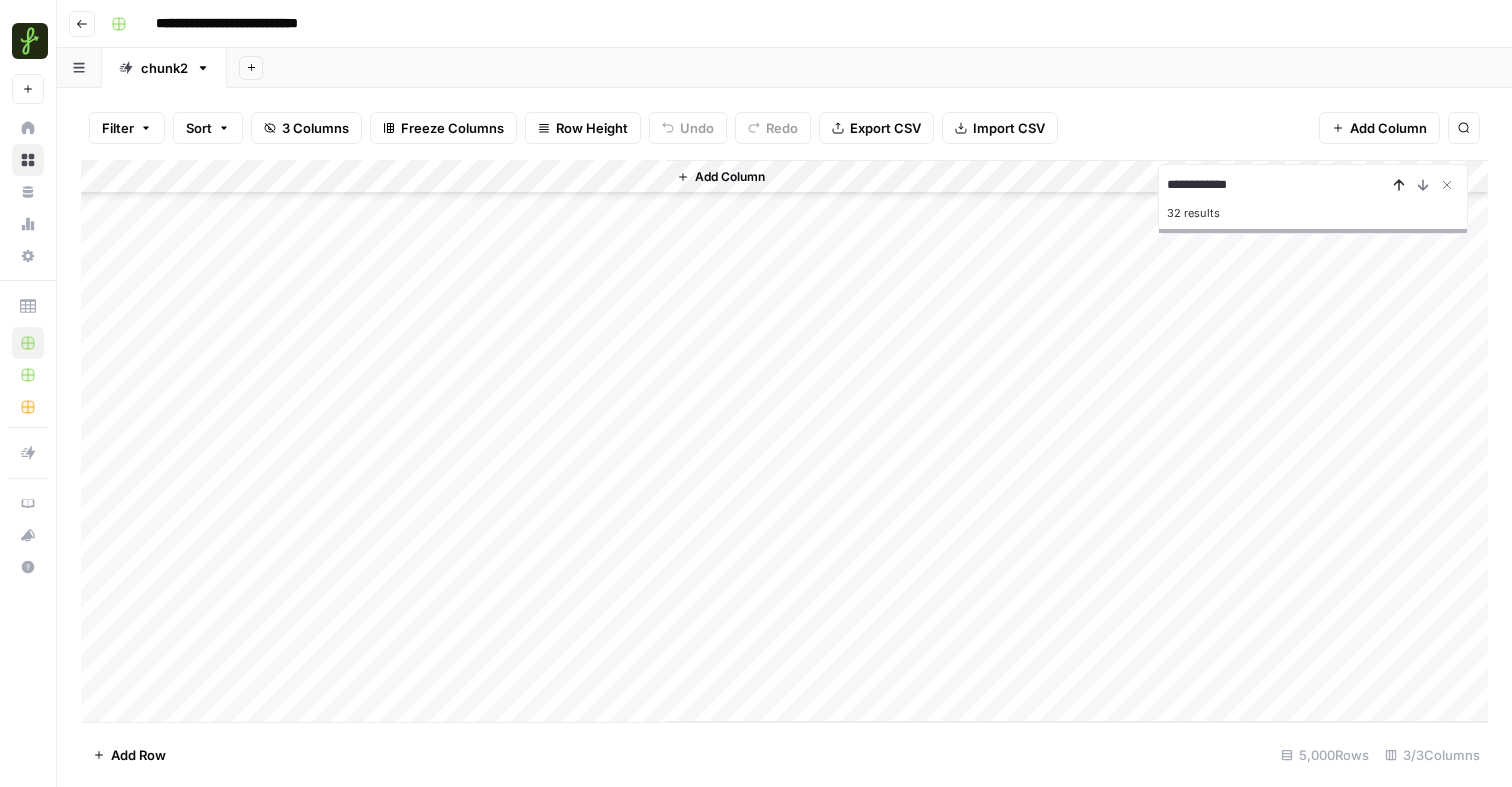 type on "**********" 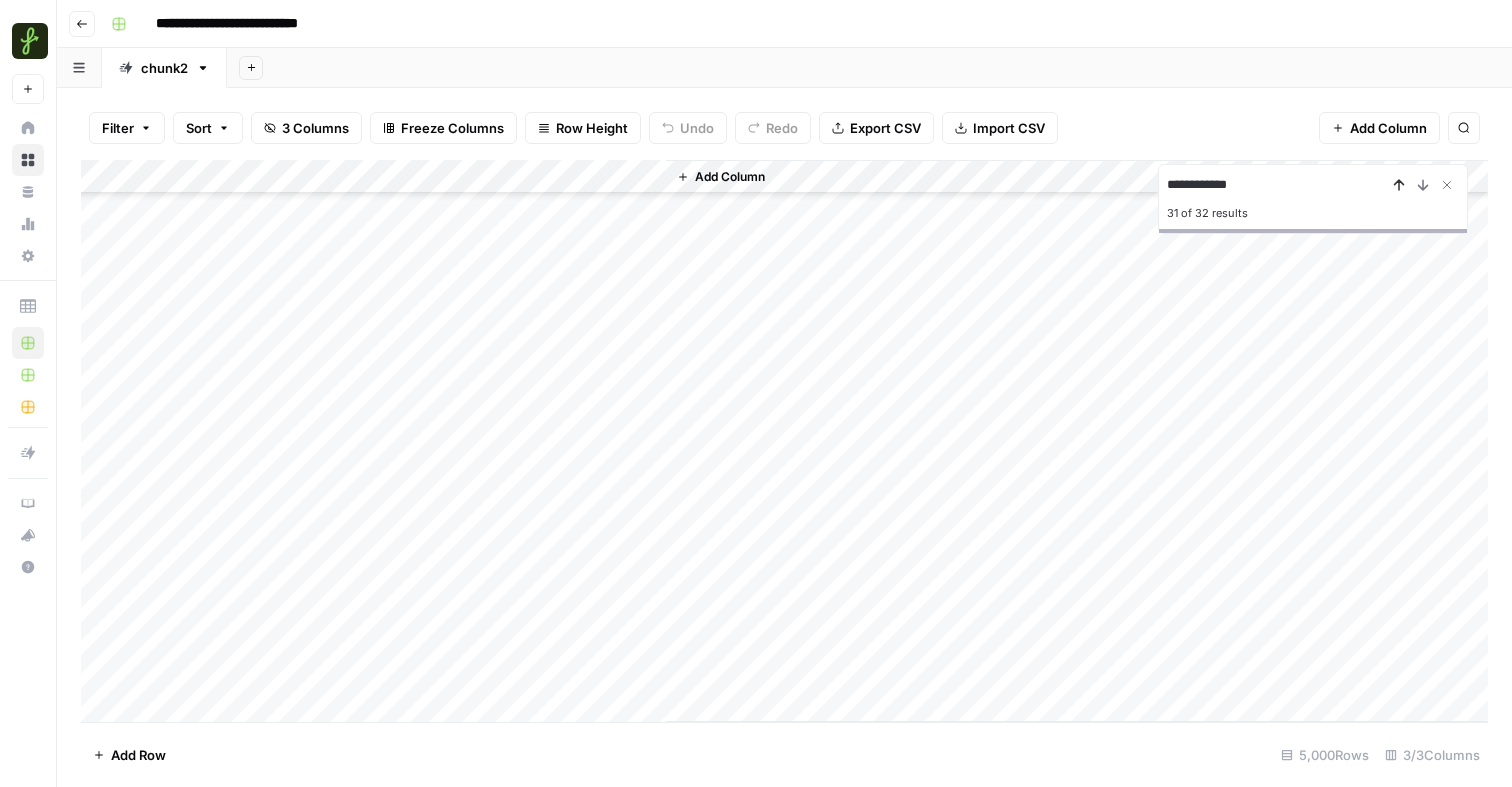 scroll, scrollTop: 169048, scrollLeft: 0, axis: vertical 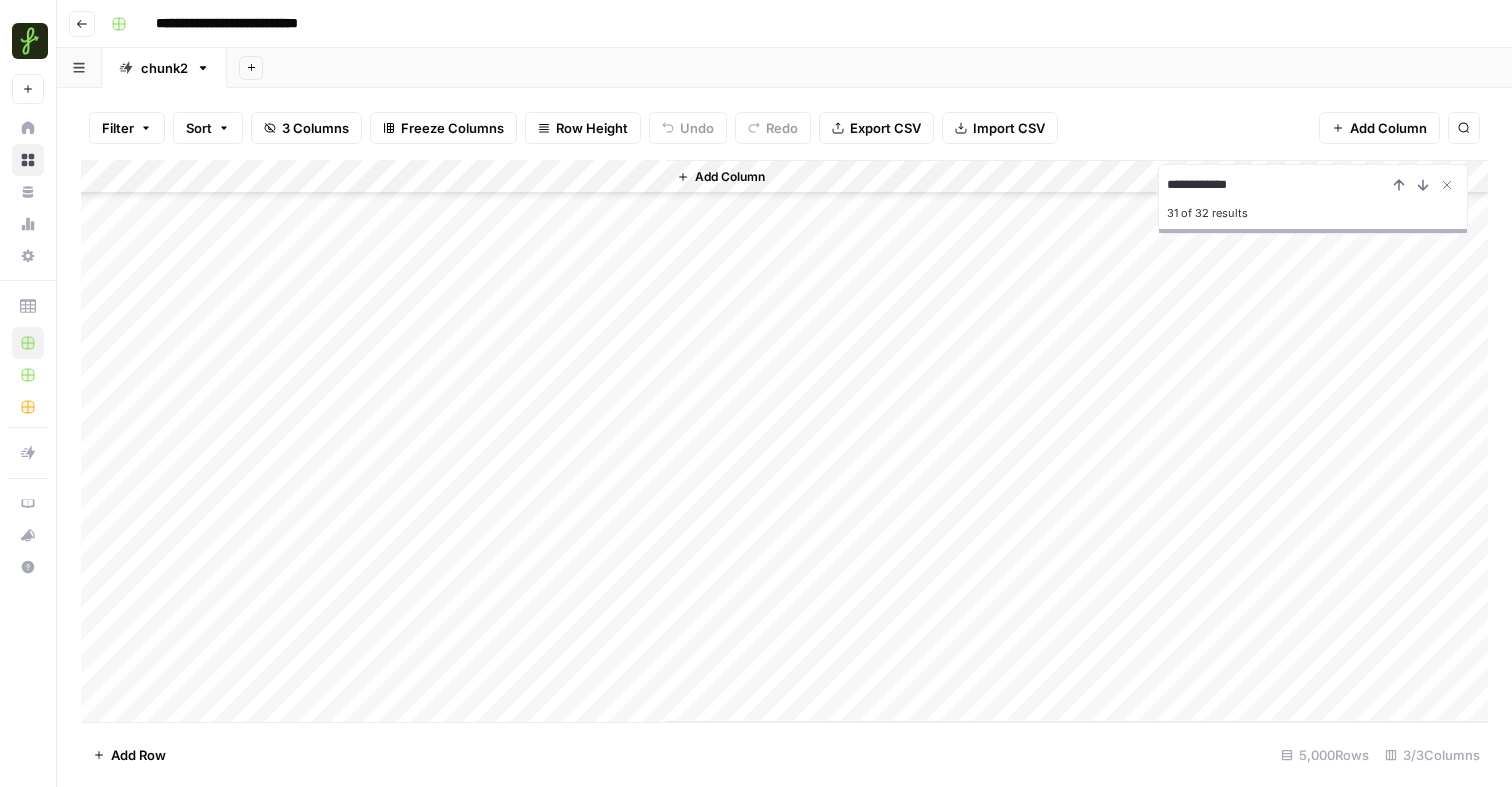 click on "Add Column" at bounding box center [784, 441] 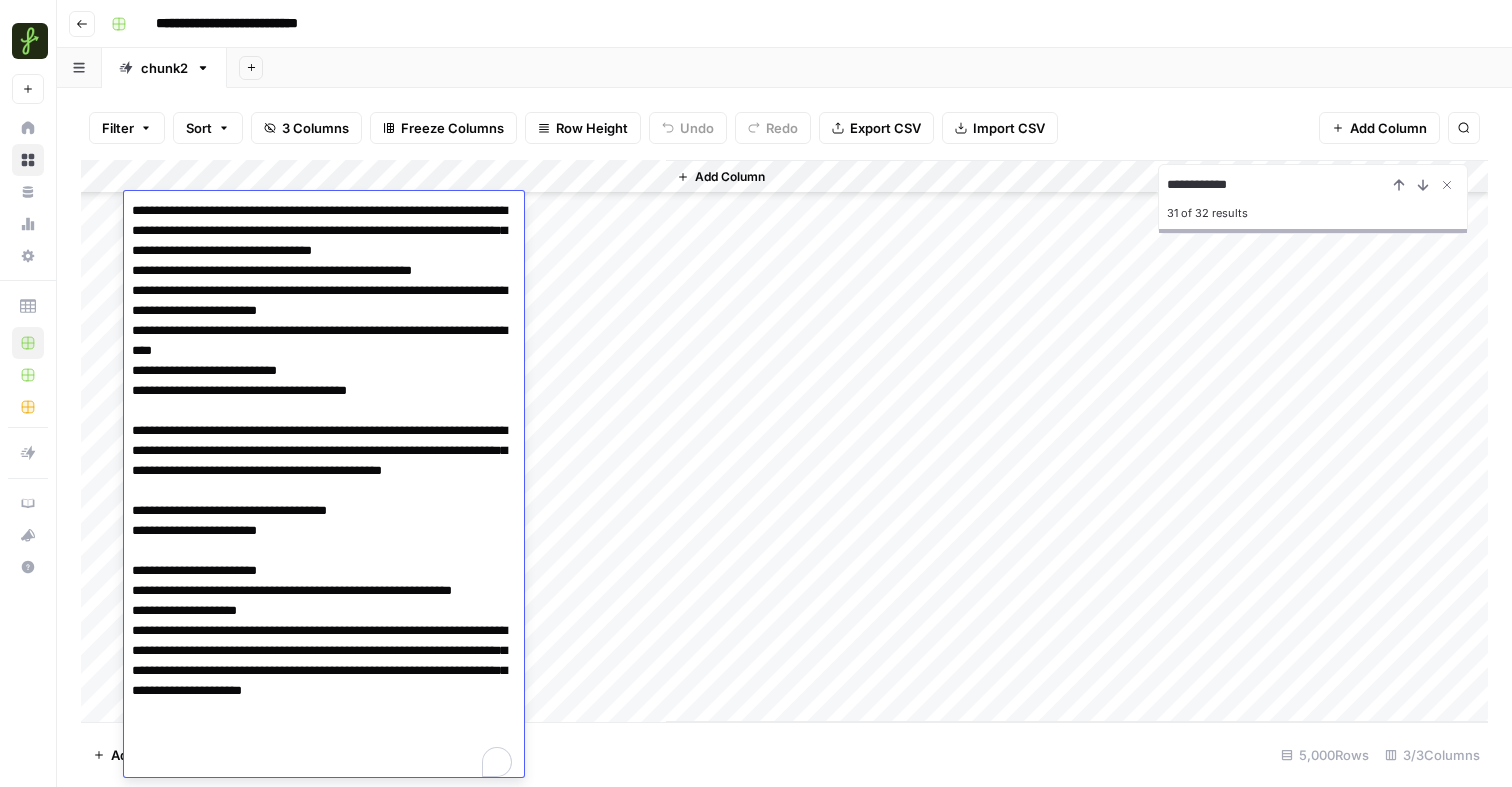 scroll, scrollTop: 8, scrollLeft: 0, axis: vertical 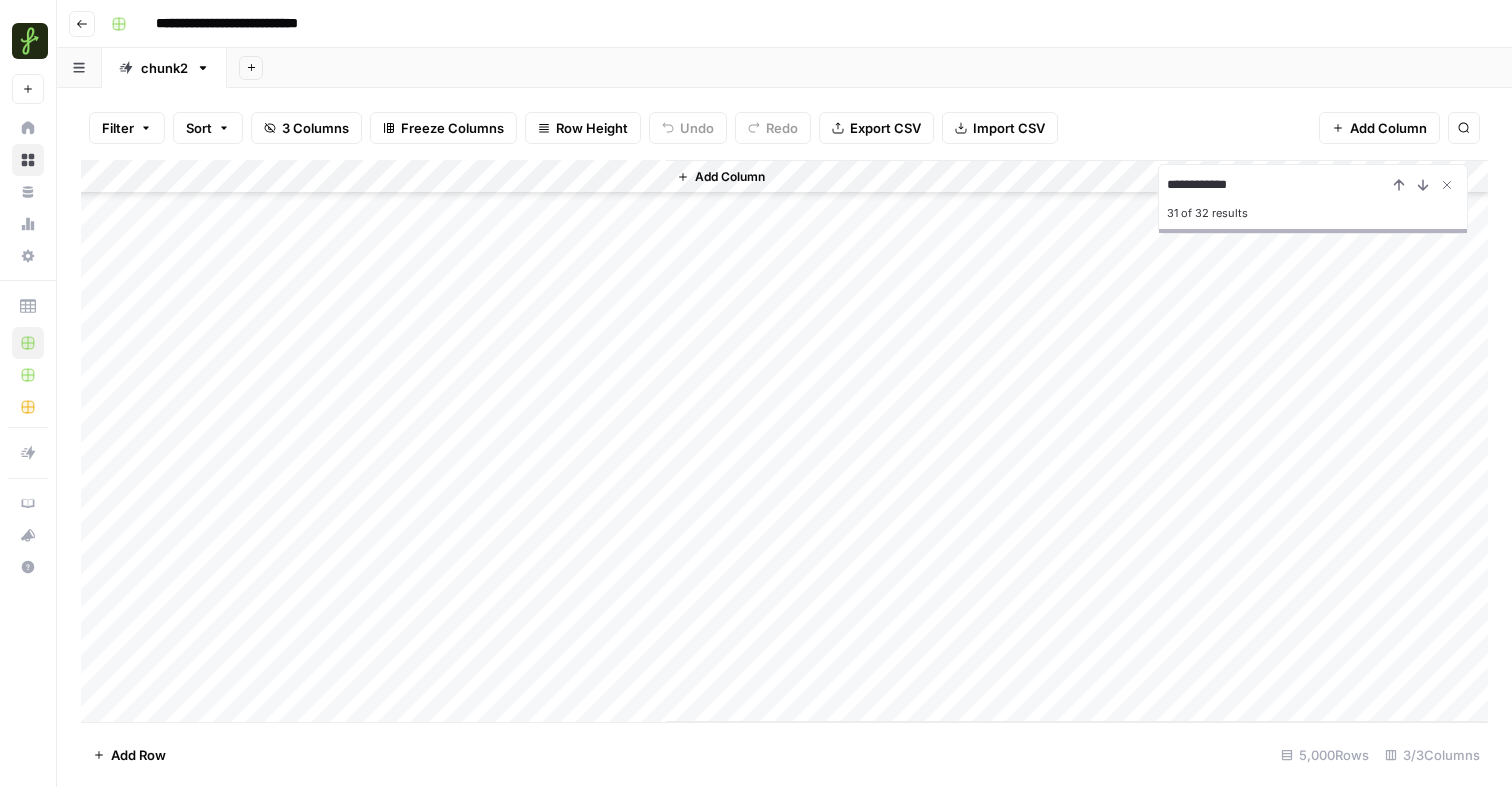 click on "Add Column" at bounding box center (1077, 441) 